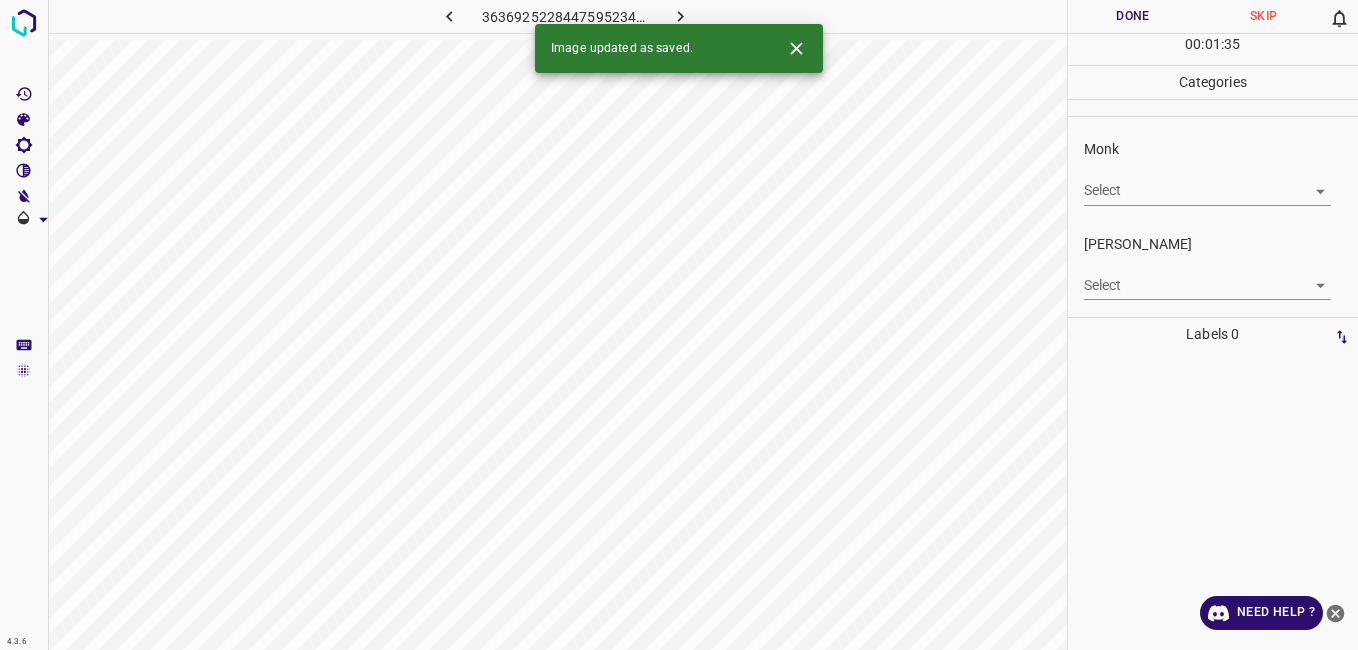 scroll, scrollTop: 0, scrollLeft: 0, axis: both 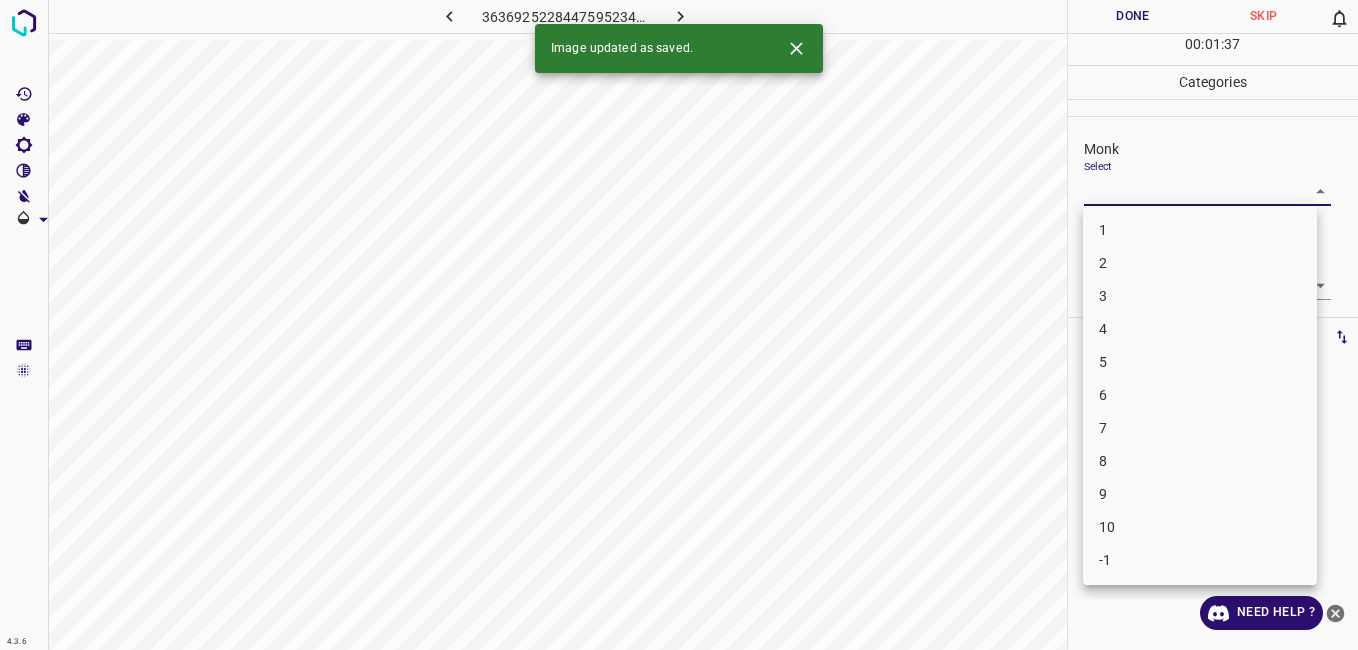 click at bounding box center (679, 325) 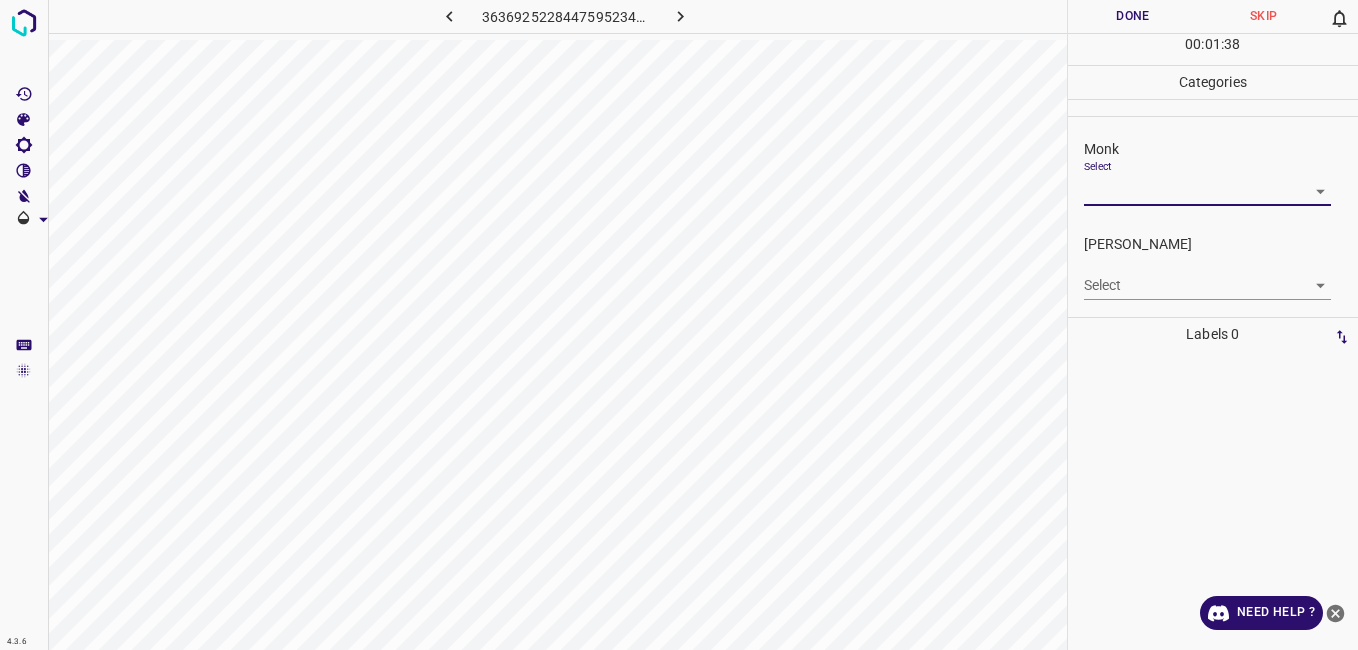 click on "Monk   Select ​" at bounding box center [1213, 172] 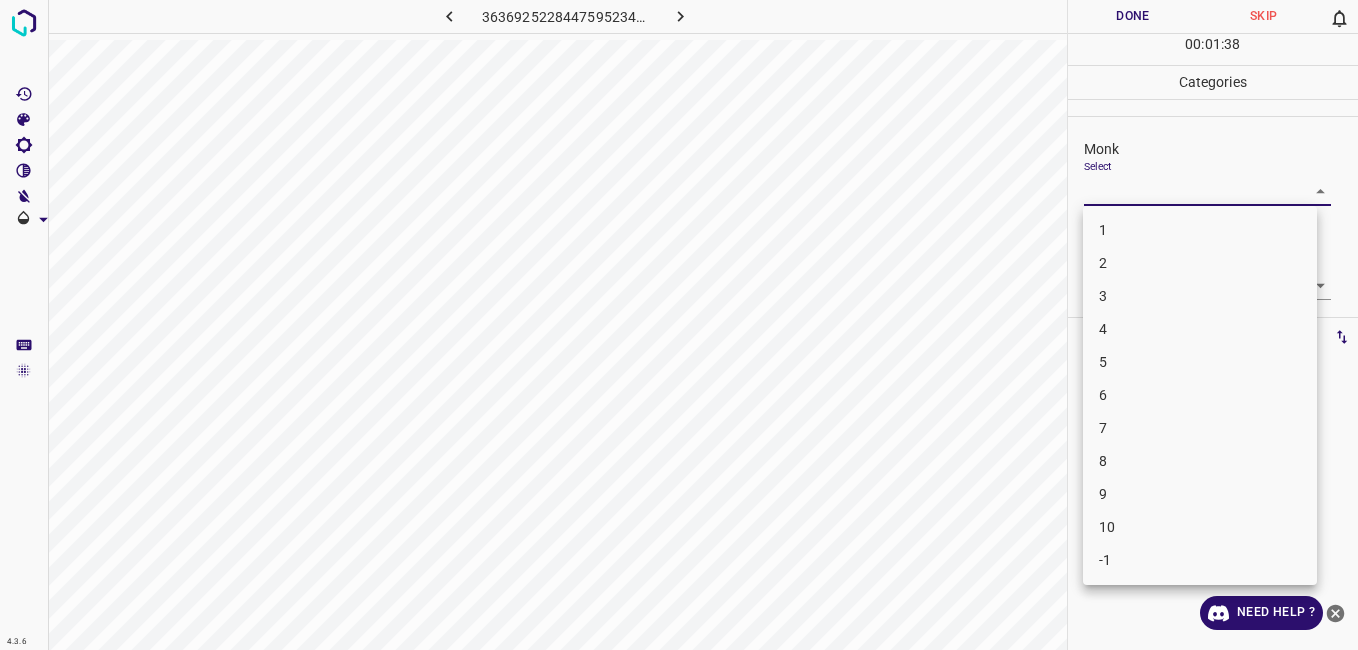 click on "4.3.6  3636925228447595234.png Done Skip 0 00   : 01   : 38   Categories Monk   Select ​  Fitzpatrick   Select ​ Labels   0 Categories 1 Monk 2  Fitzpatrick Tools Space Change between modes (Draw & Edit) I Auto labeling R Restore zoom M Zoom in N Zoom out Delete Delete selecte label Filters Z Restore filters X Saturation filter C Brightness filter V Contrast filter B Gray scale filter General O Download Need Help ? - Text - Hide - Delete 1 2 3 4 5 6 7 8 9 10 -1" at bounding box center [679, 325] 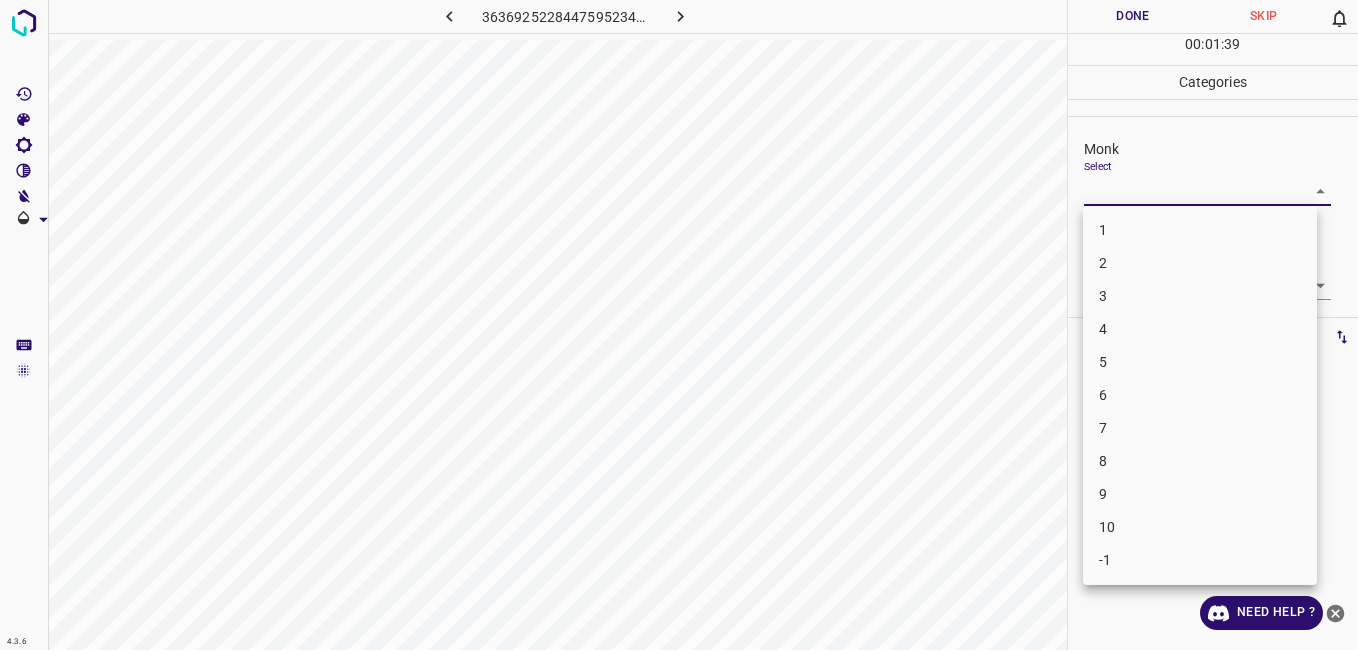 click on "3" at bounding box center [1200, 296] 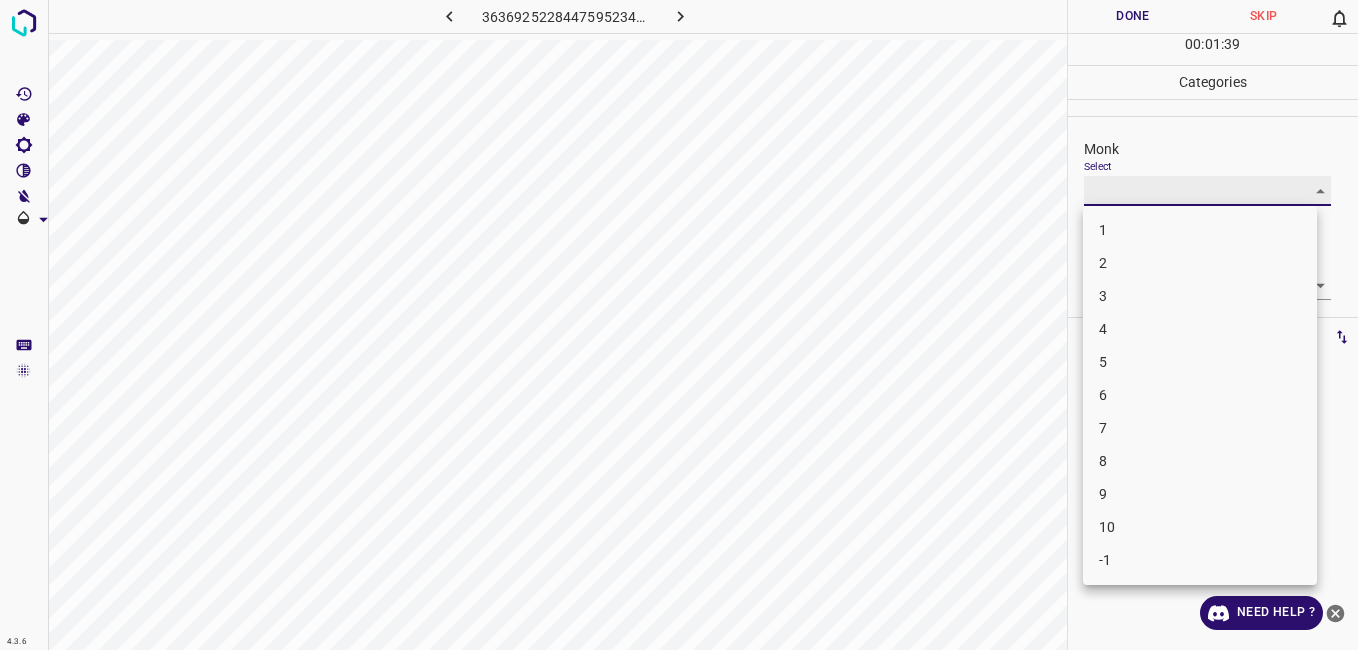 type on "3" 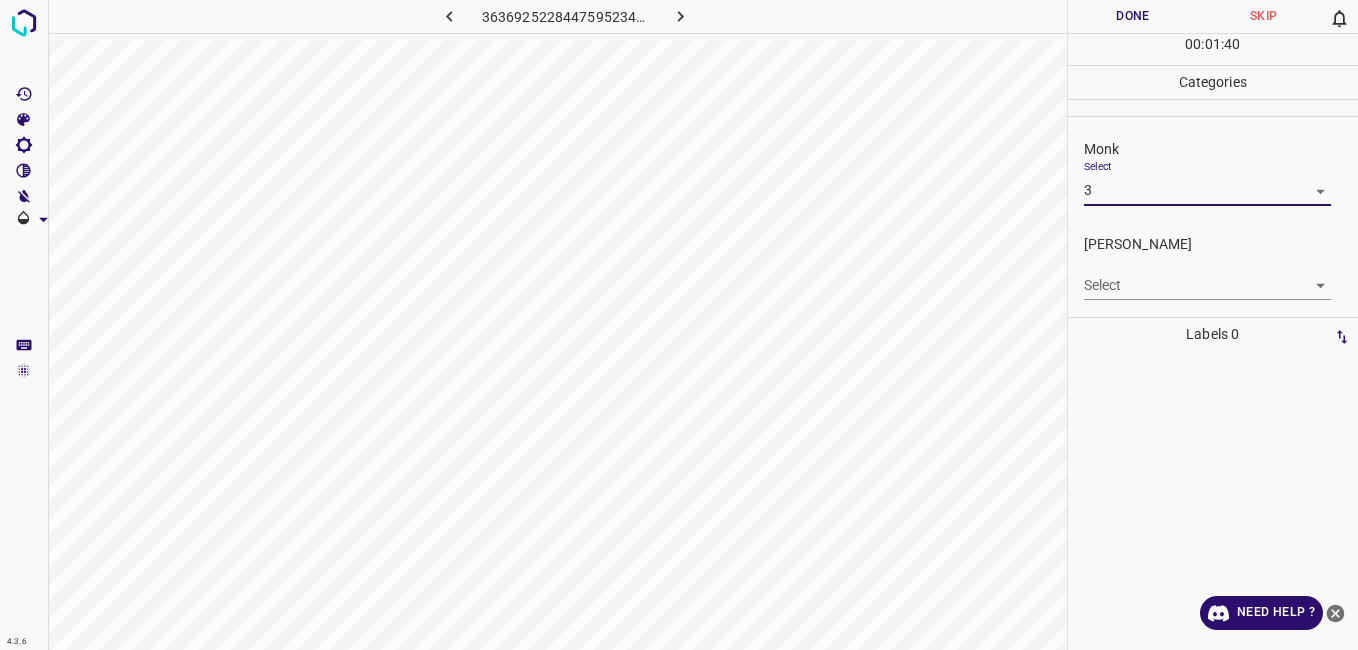 click on "4.3.6  3636925228447595234.png Done Skip 0 00   : 01   : 40   Categories Monk   Select 3 3  Fitzpatrick   Select ​ Labels   0 Categories 1 Monk 2  Fitzpatrick Tools Space Change between modes (Draw & Edit) I Auto labeling R Restore zoom M Zoom in N Zoom out Delete Delete selecte label Filters Z Restore filters X Saturation filter C Brightness filter V Contrast filter B Gray scale filter General O Download Need Help ? - Text - Hide - Delete 1 2 3 4 5 6 7 8 9 10 -1" at bounding box center (679, 325) 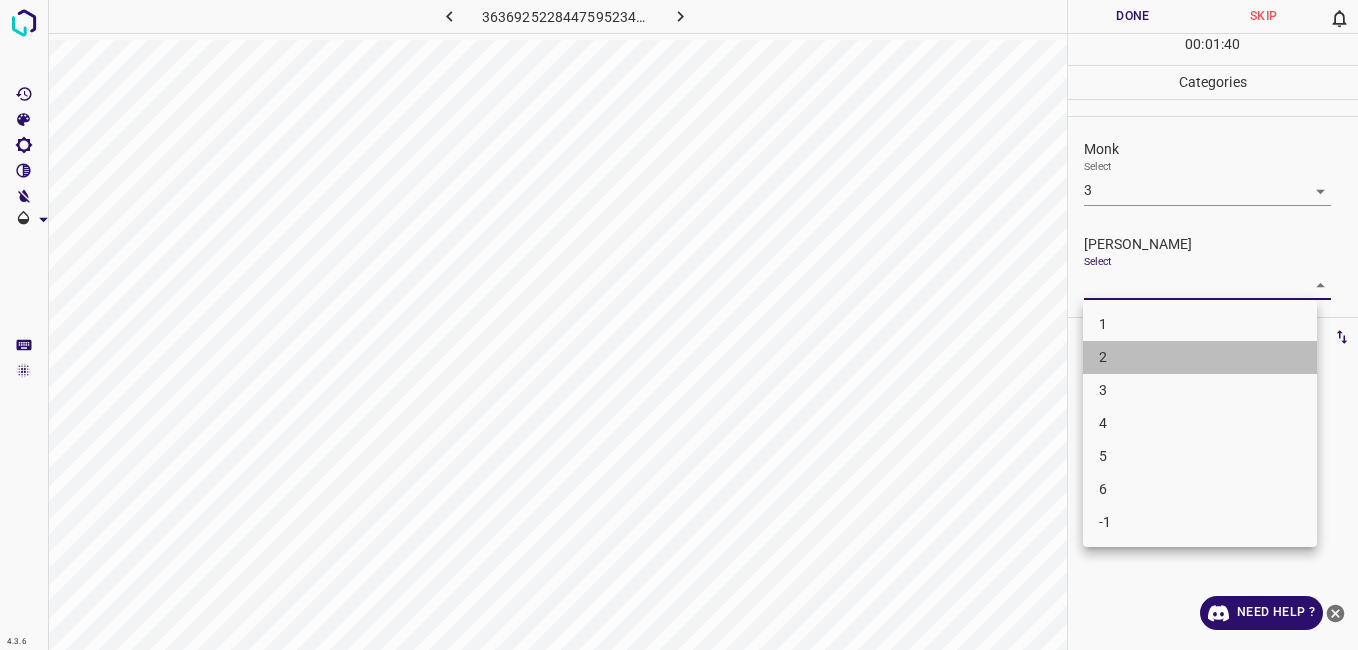 click on "2" at bounding box center (1200, 357) 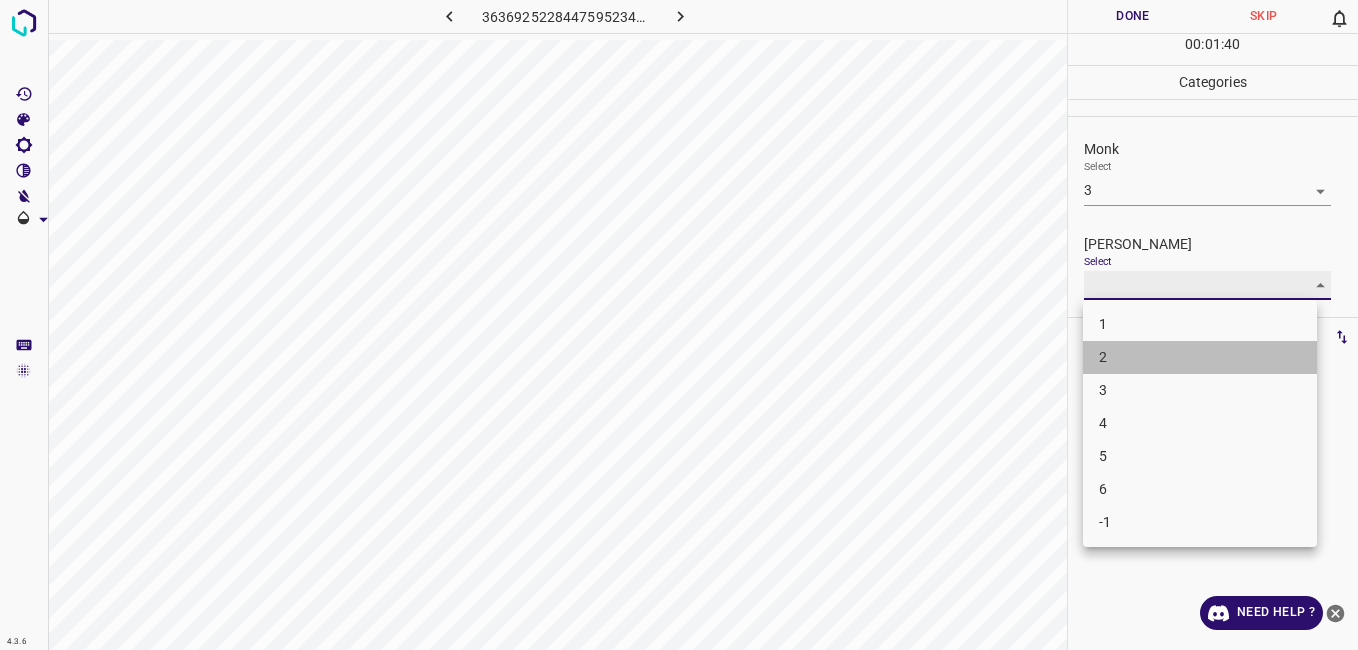 type on "2" 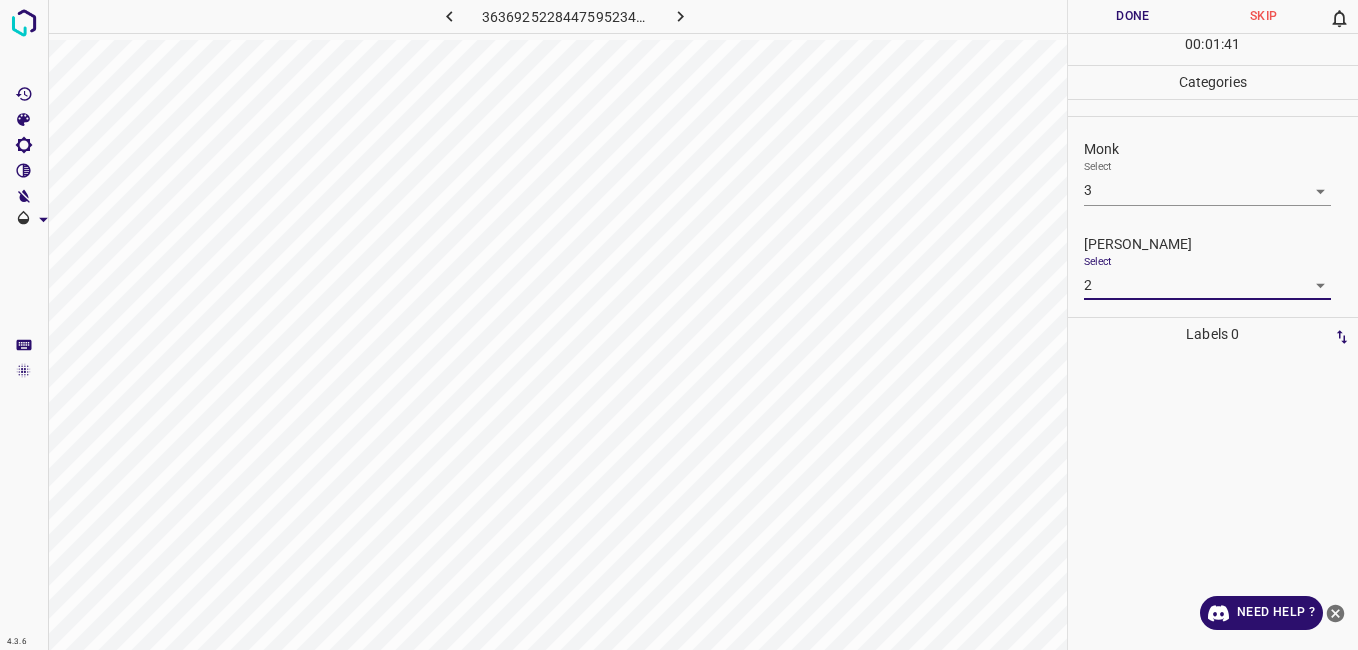 drag, startPoint x: 1099, startPoint y: 10, endPoint x: 1063, endPoint y: 12, distance: 36.05551 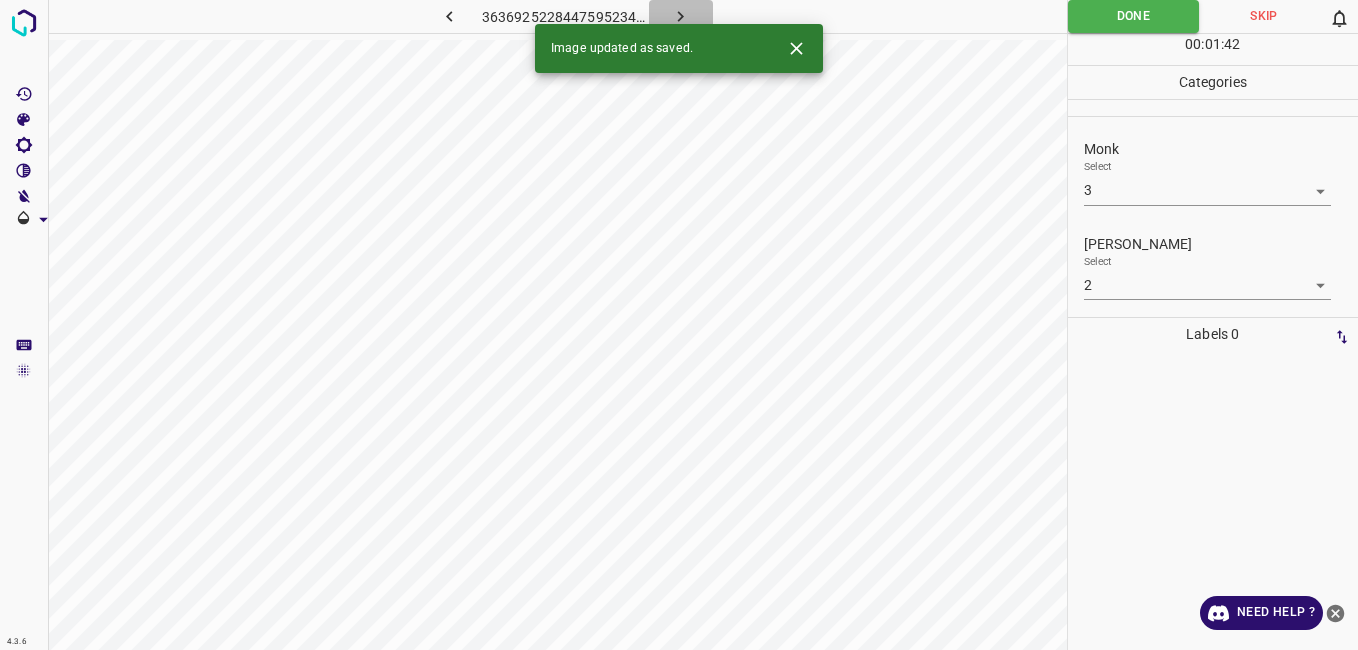 click at bounding box center (681, 16) 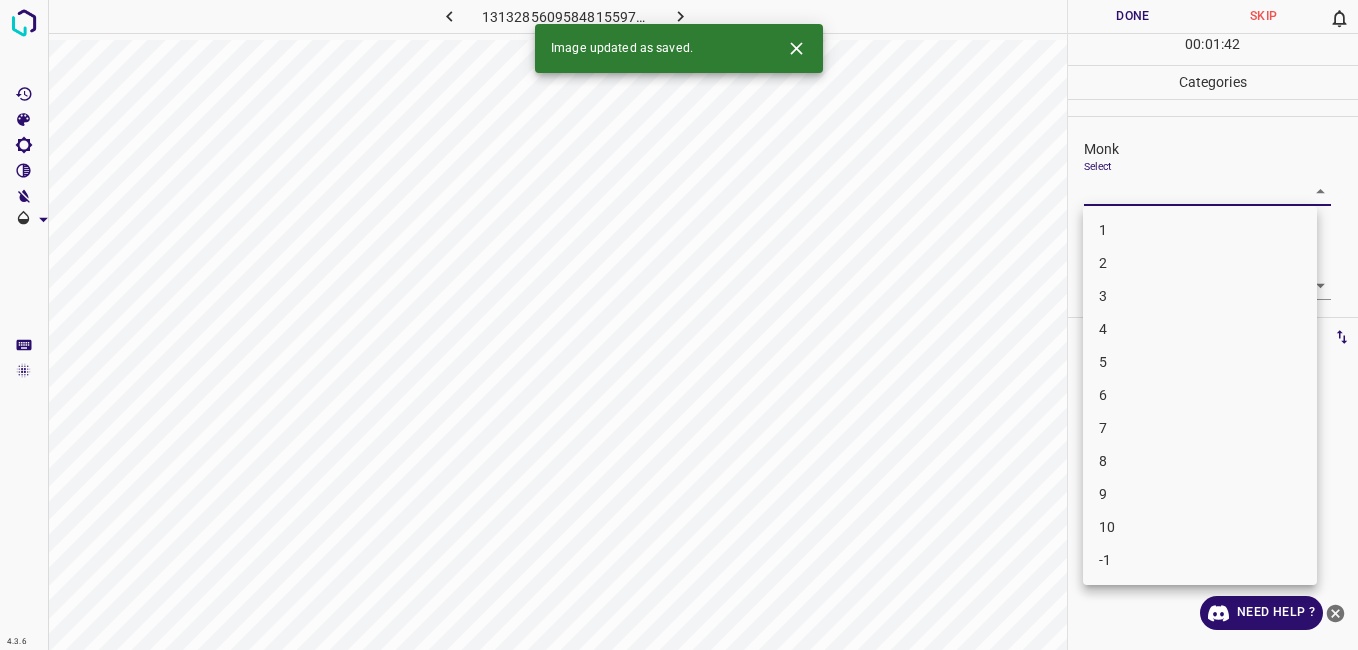 click on "4.3.6  1313285609584815597.png Done Skip 0 00   : 01   : 42   Categories Monk   Select ​  Fitzpatrick   Select ​ Labels   0 Categories 1 Monk 2  Fitzpatrick Tools Space Change between modes (Draw & Edit) I Auto labeling R Restore zoom M Zoom in N Zoom out Delete Delete selecte label Filters Z Restore filters X Saturation filter C Brightness filter V Contrast filter B Gray scale filter General O Download Image updated as saved. Need Help ? - Text - Hide - Delete 1 2 3 4 5 6 7 8 9 10 -1" at bounding box center (679, 325) 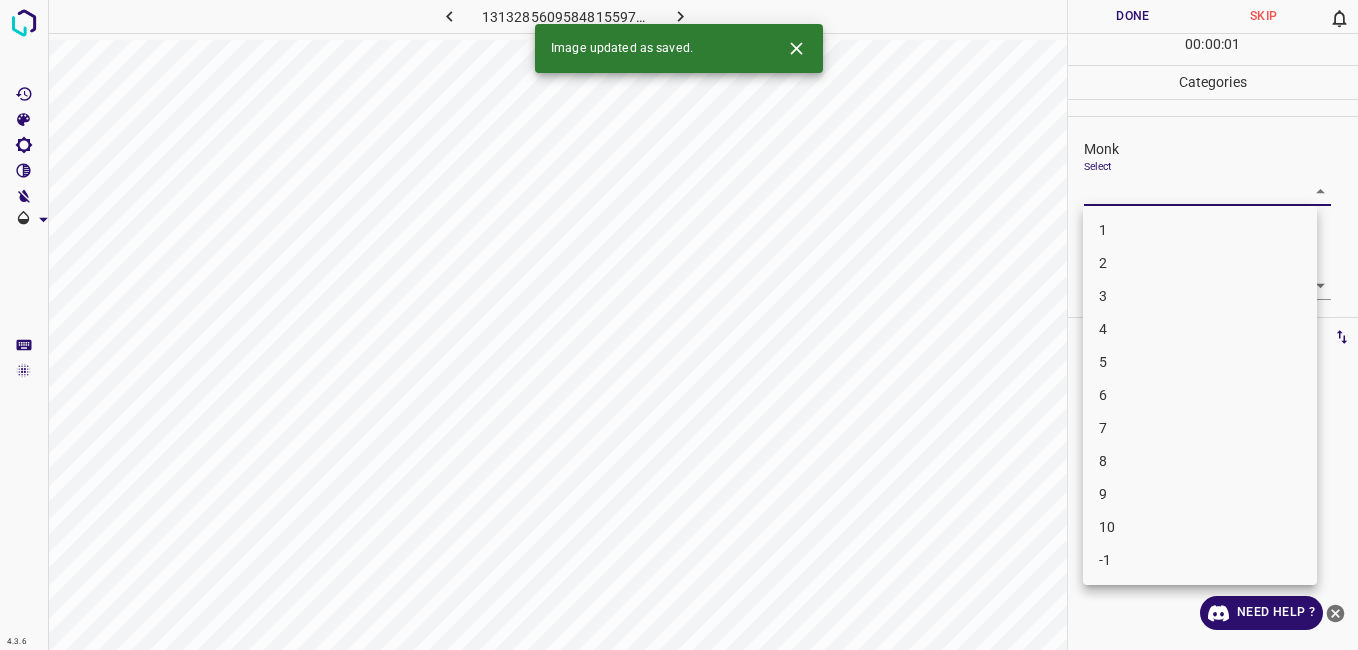 click on "3" at bounding box center (1200, 296) 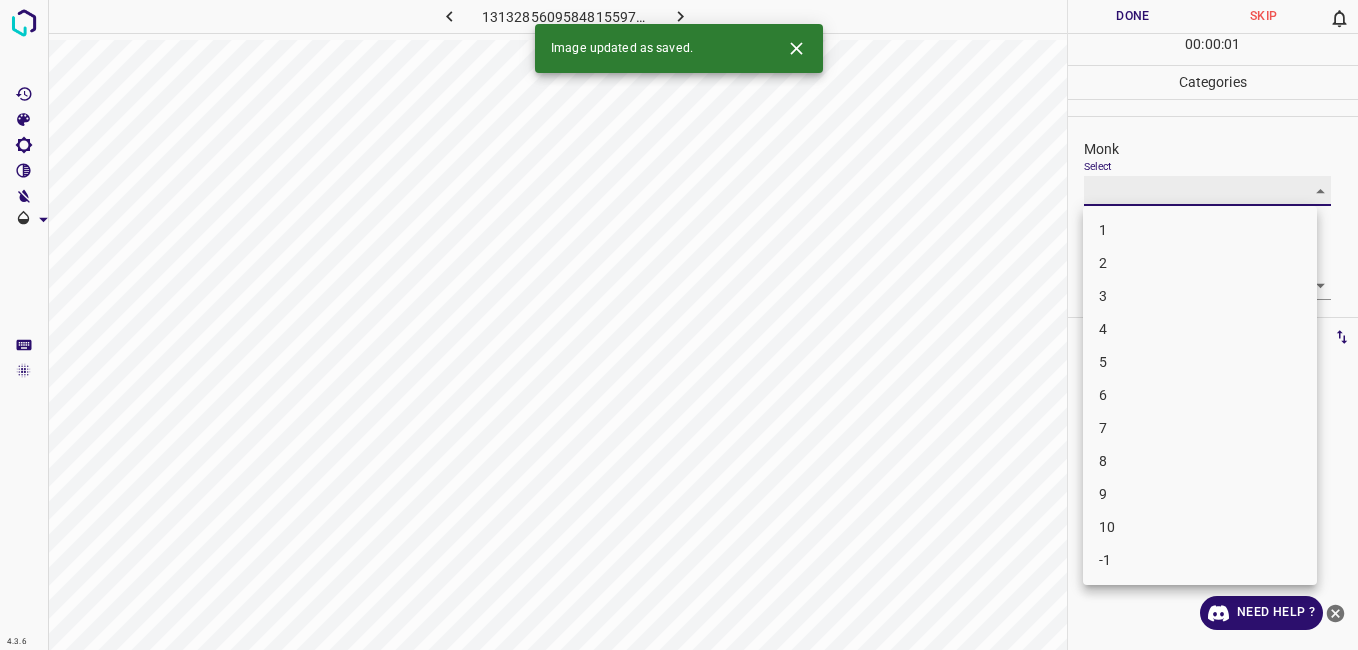 type on "3" 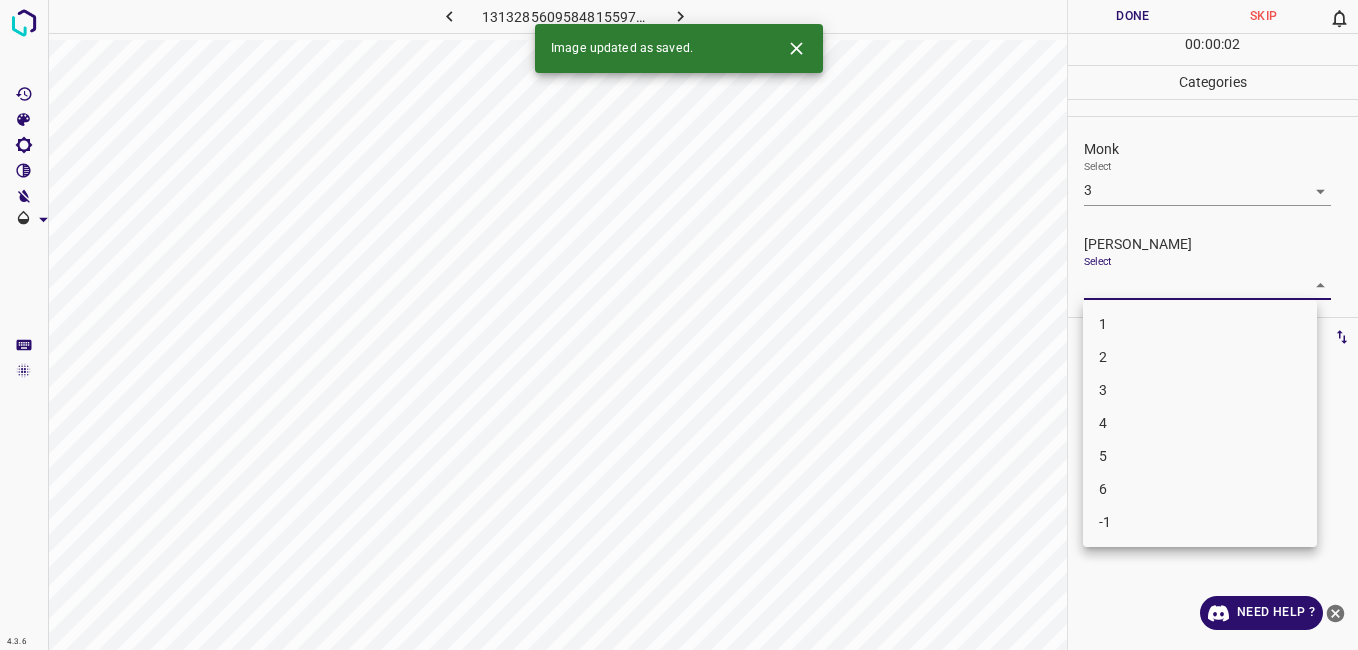 click on "4.3.6  1313285609584815597.png Done Skip 0 00   : 00   : 02   Categories Monk   Select 3 3  Fitzpatrick   Select ​ Labels   0 Categories 1 Monk 2  Fitzpatrick Tools Space Change between modes (Draw & Edit) I Auto labeling R Restore zoom M Zoom in N Zoom out Delete Delete selecte label Filters Z Restore filters X Saturation filter C Brightness filter V Contrast filter B Gray scale filter General O Download Image updated as saved. Need Help ? - Text - Hide - Delete 1 2 3 4 5 6 -1" at bounding box center [679, 325] 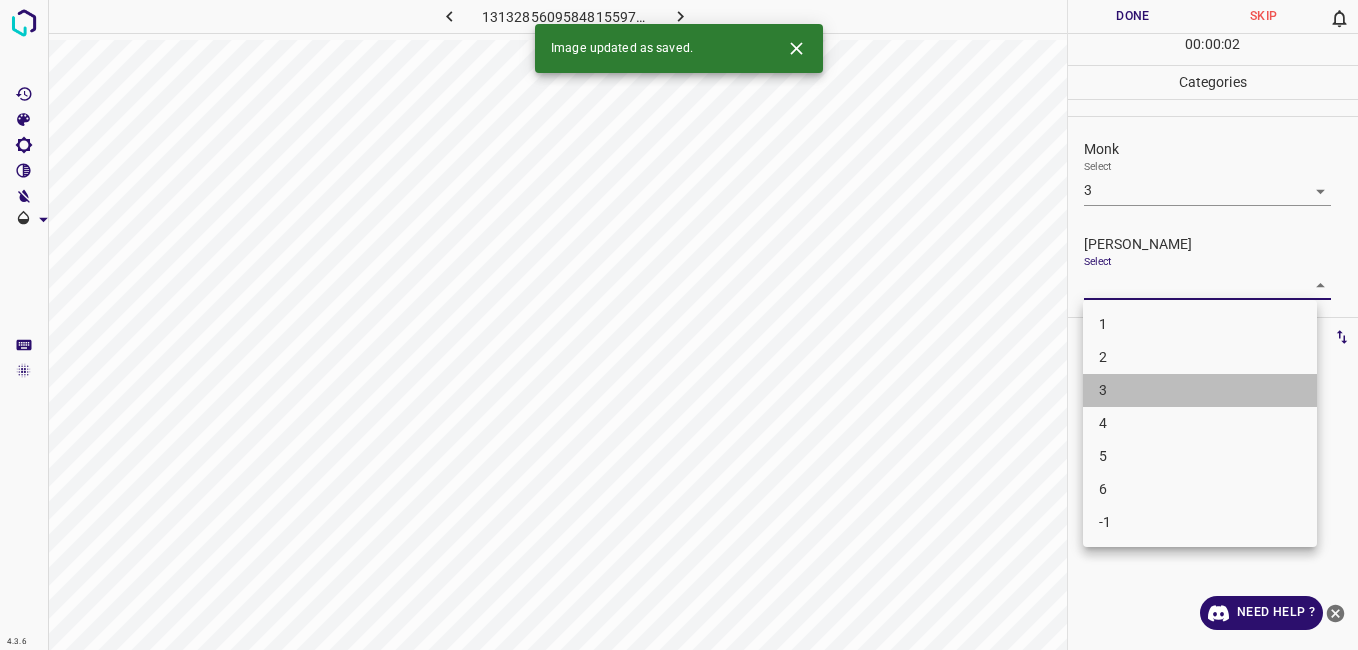 click on "3" at bounding box center [1200, 390] 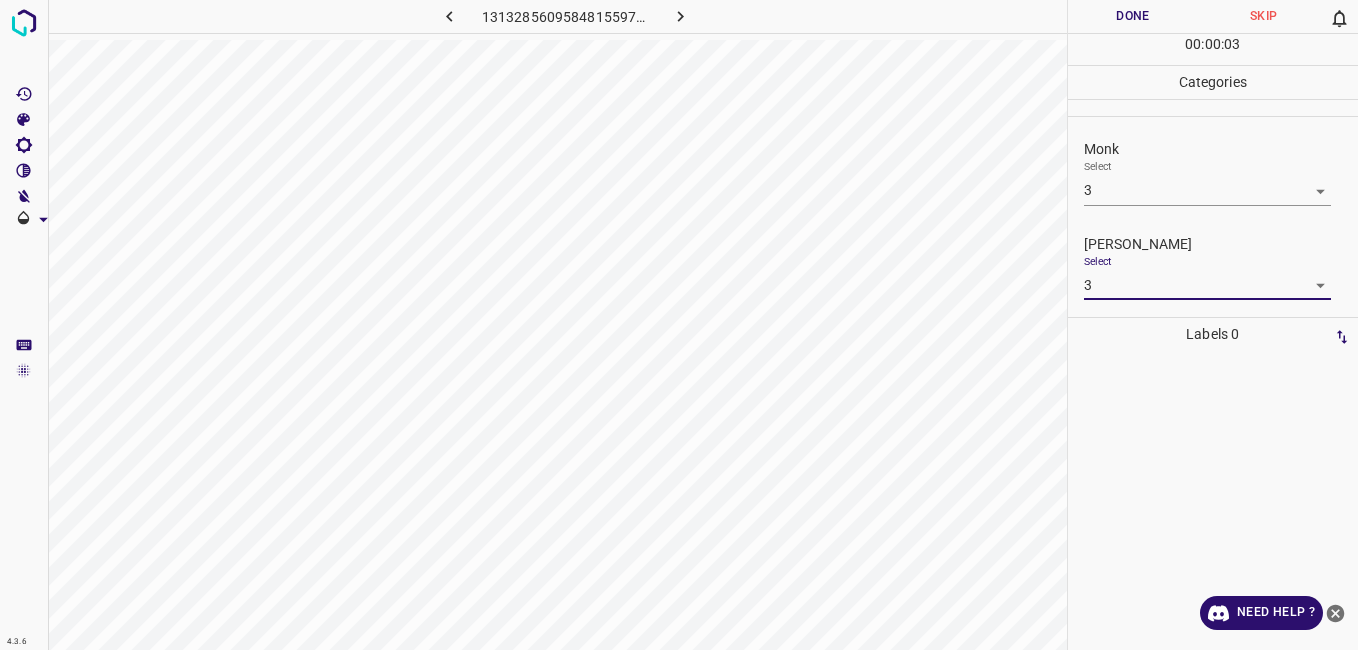click on "4.3.6  1313285609584815597.png Done Skip 0 00   : 00   : 03   Categories Monk   Select 3 3  Fitzpatrick   Select 3 3 Labels   0 Categories 1 Monk 2  Fitzpatrick Tools Space Change between modes (Draw & Edit) I Auto labeling R Restore zoom M Zoom in N Zoom out Delete Delete selecte label Filters Z Restore filters X Saturation filter C Brightness filter V Contrast filter B Gray scale filter General O Download Need Help ? - Text - Hide - Delete" at bounding box center (679, 325) 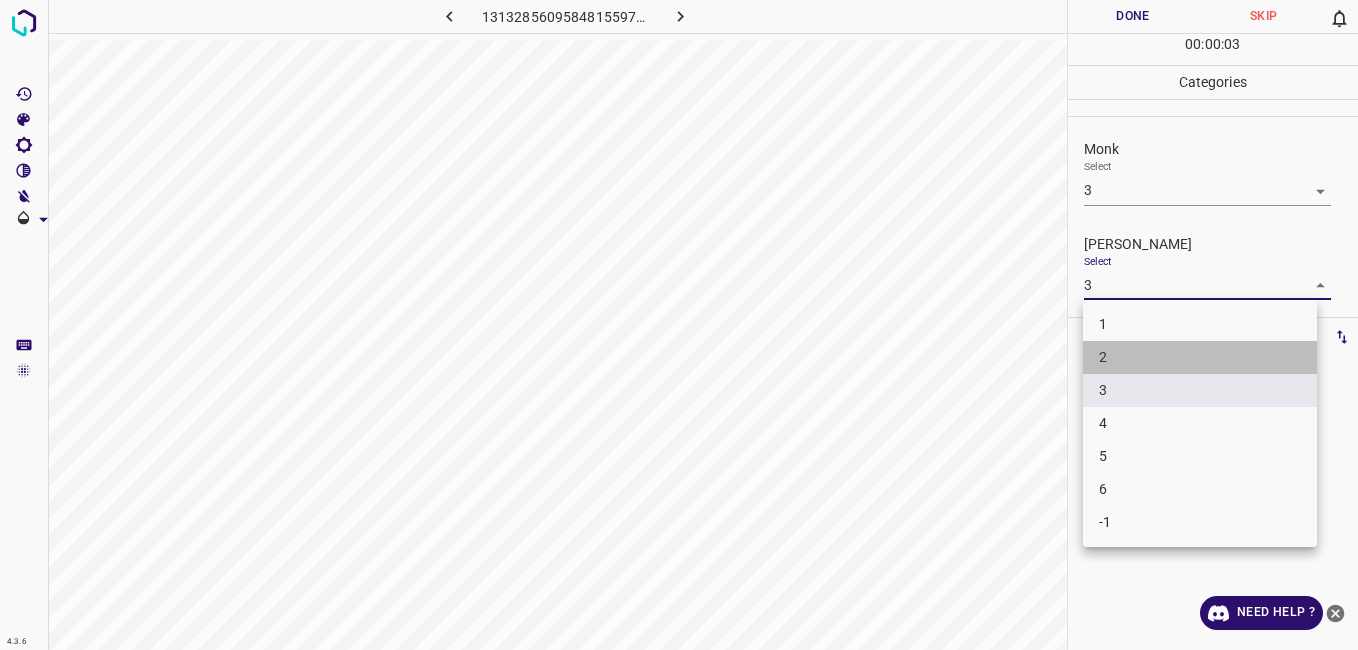 drag, startPoint x: 1097, startPoint y: 366, endPoint x: 1089, endPoint y: 111, distance: 255.12546 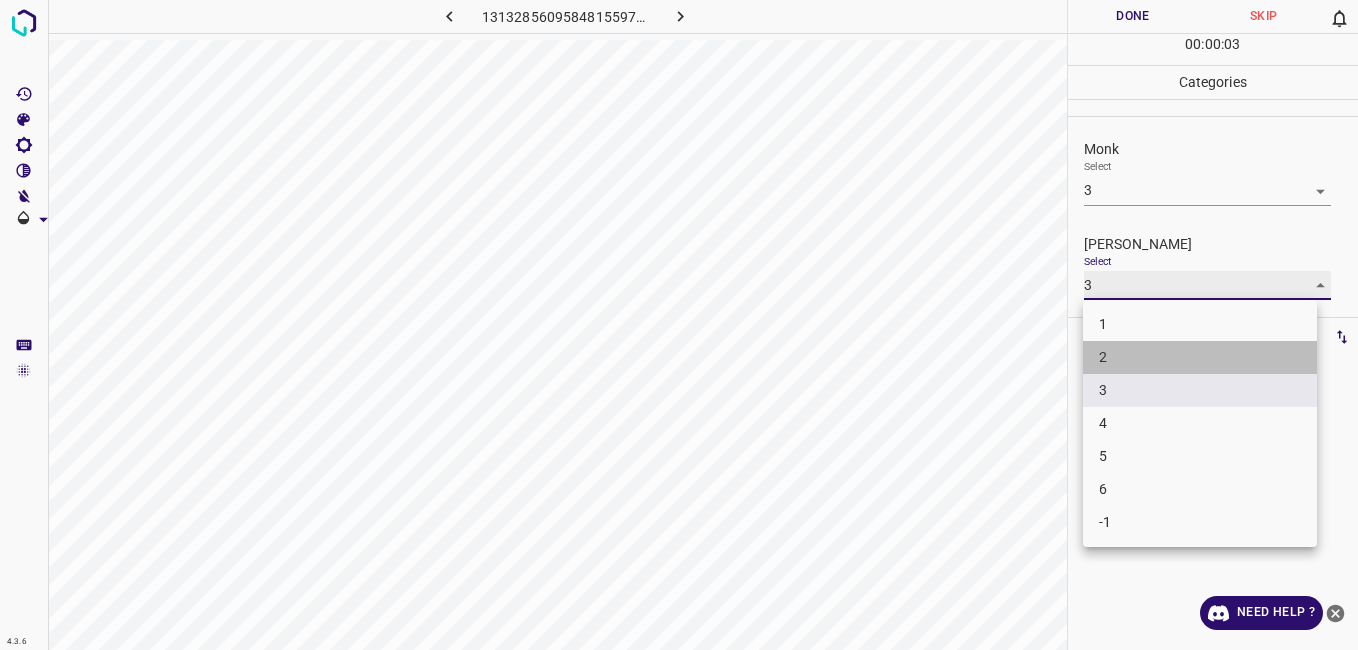 type on "2" 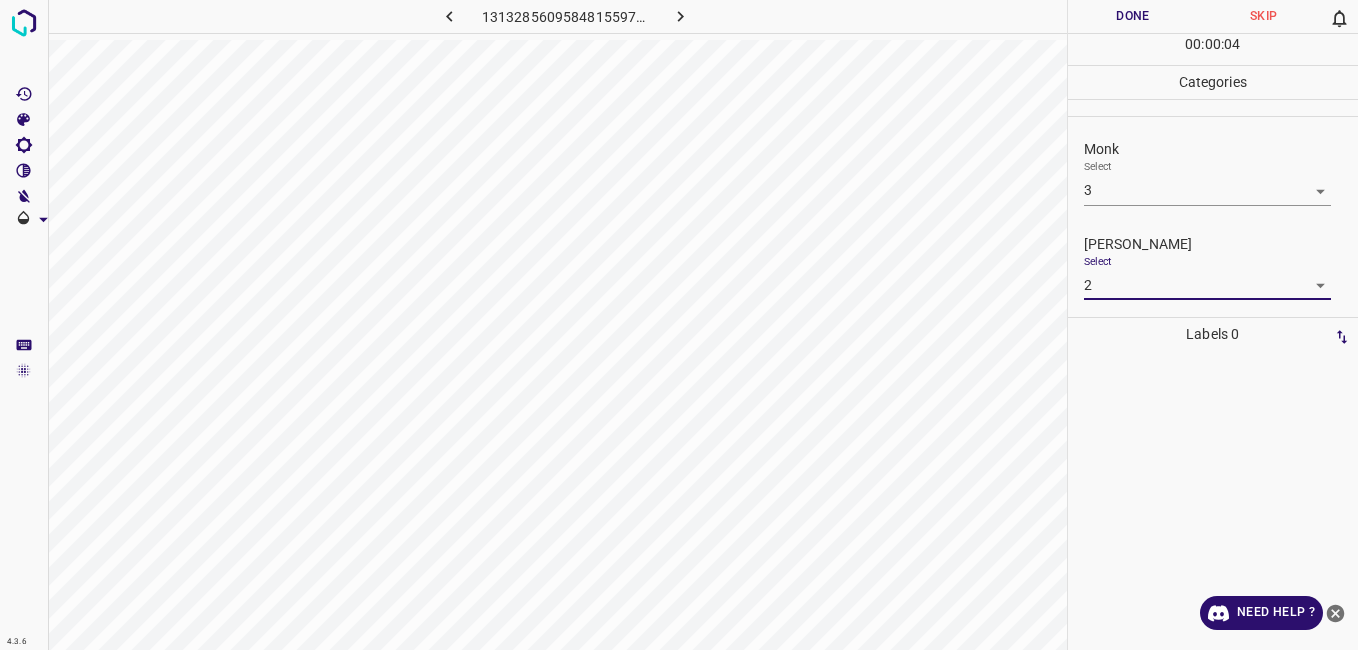 click on "Done" at bounding box center (1133, 16) 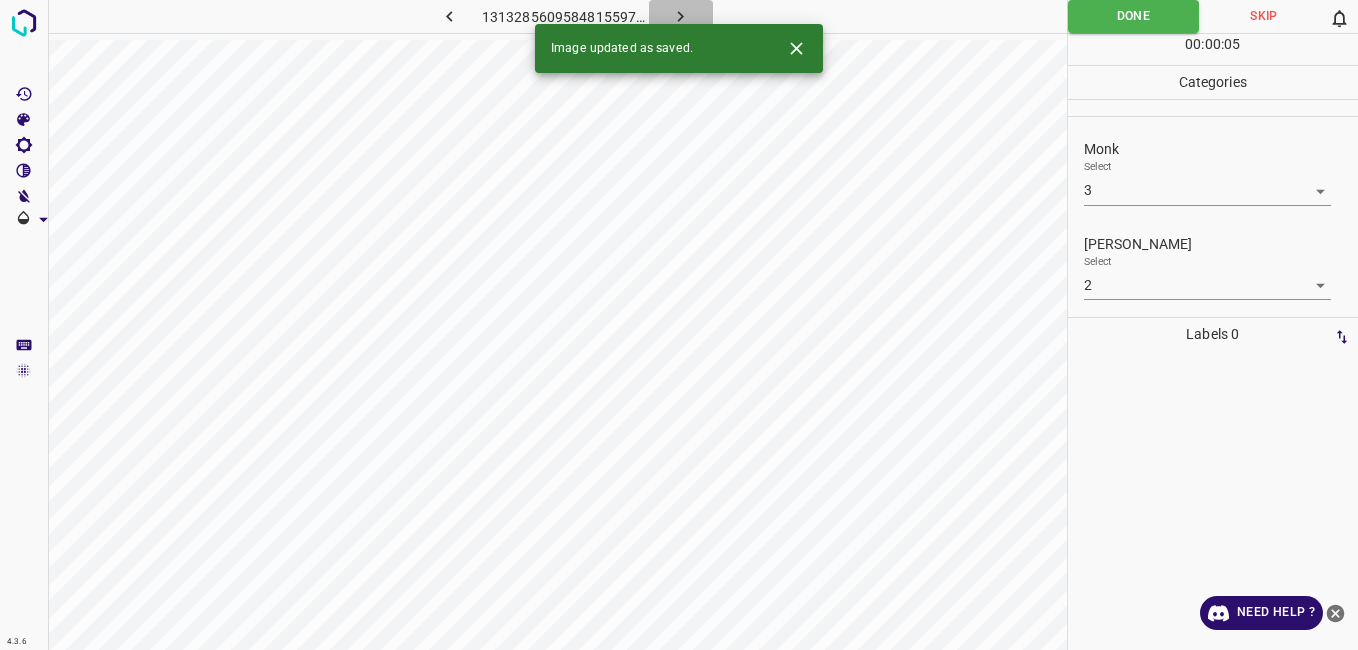 click 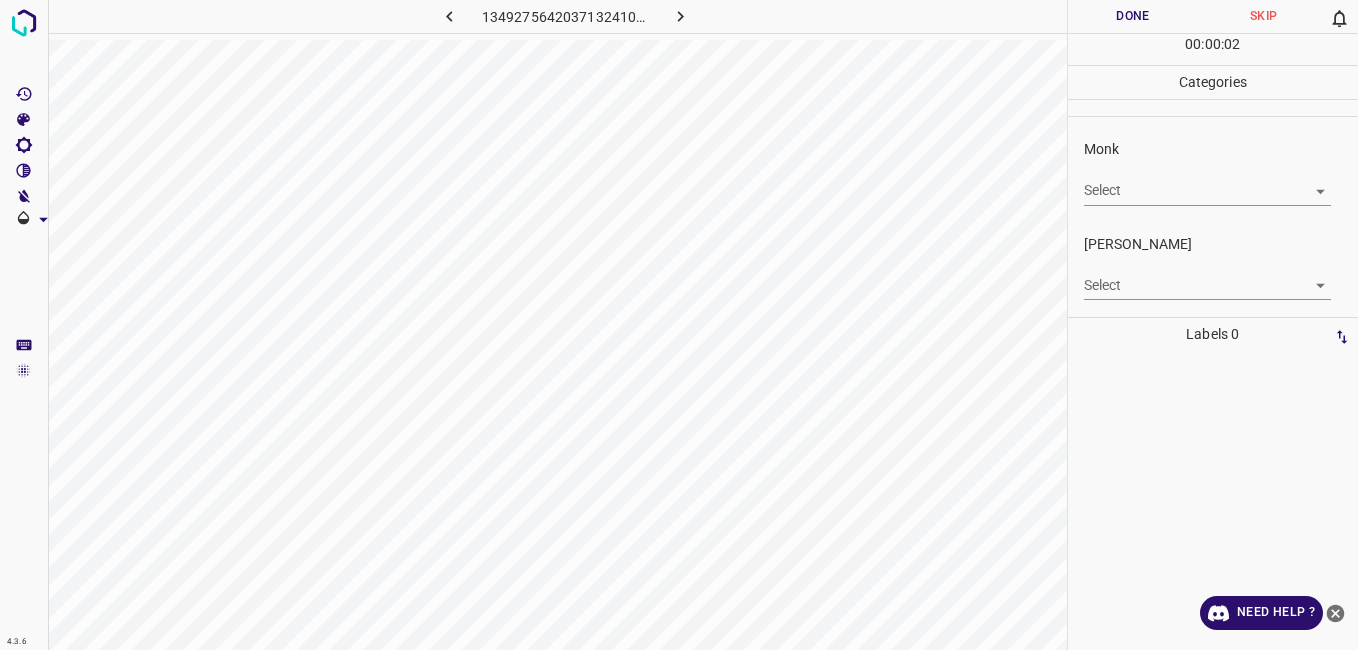 click on "4.3.6  1349275642037132410.png Done Skip 0 00   : 00   : 02   Categories Monk   Select ​  Fitzpatrick   Select ​ Labels   0 Categories 1 Monk 2  Fitzpatrick Tools Space Change between modes (Draw & Edit) I Auto labeling R Restore zoom M Zoom in N Zoom out Delete Delete selecte label Filters Z Restore filters X Saturation filter C Brightness filter V Contrast filter B Gray scale filter General O Download Need Help ? - Text - Hide - Delete" at bounding box center [679, 325] 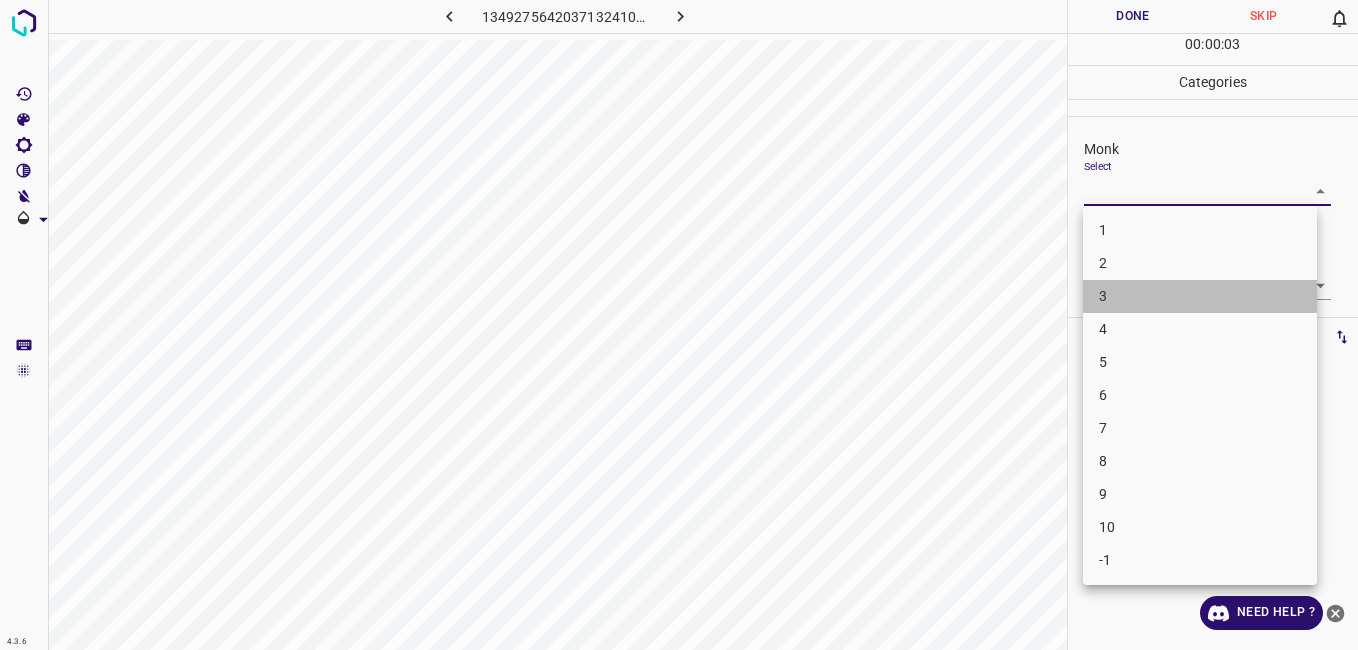 click on "3" at bounding box center [1200, 296] 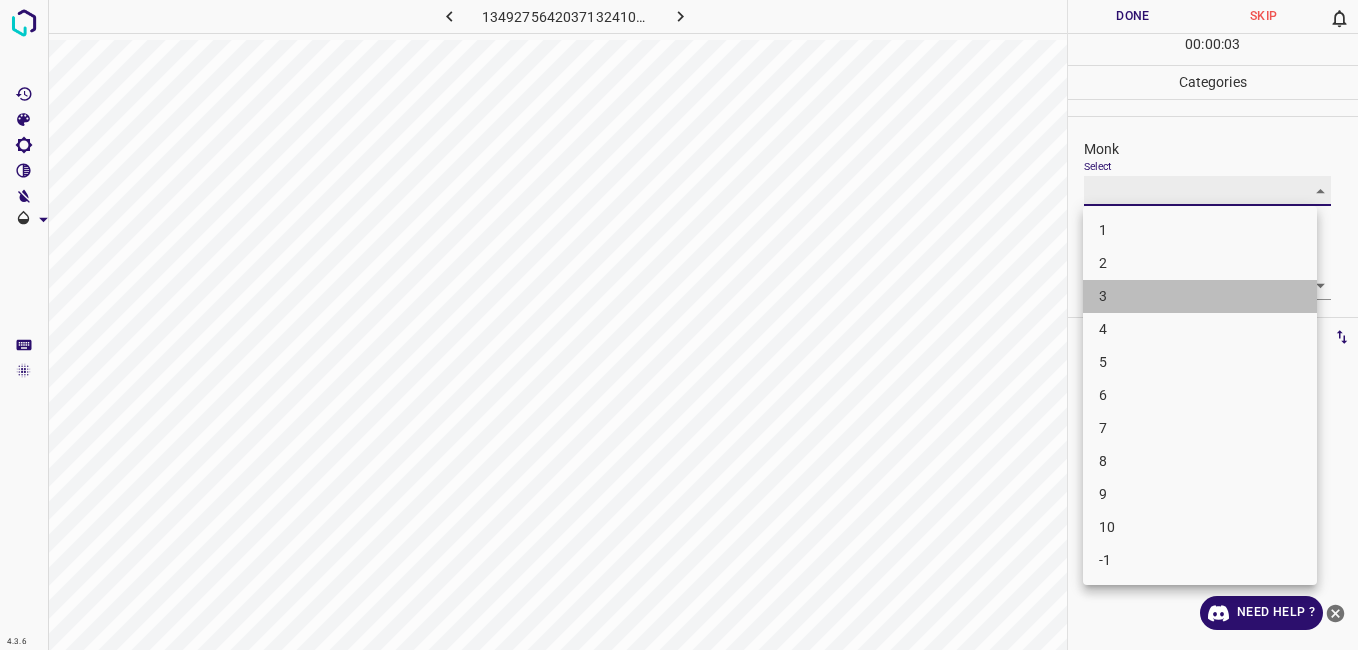 type on "3" 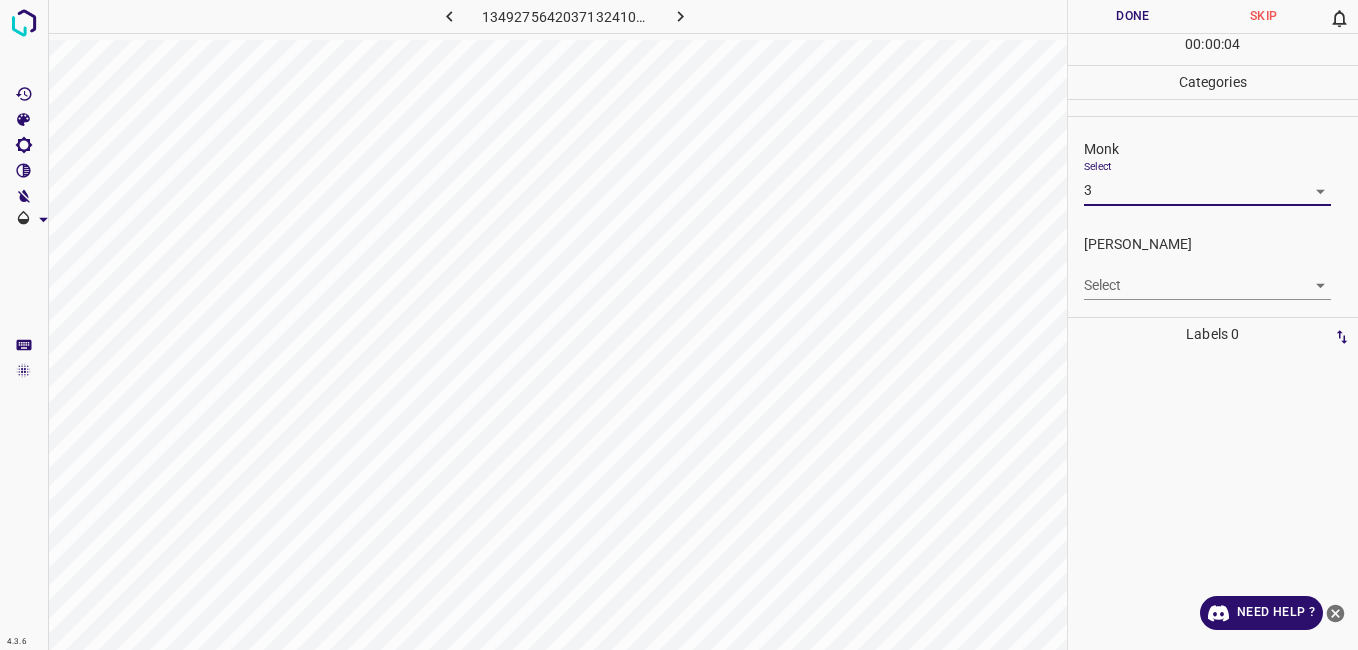 click on "Select ​" at bounding box center (1207, 277) 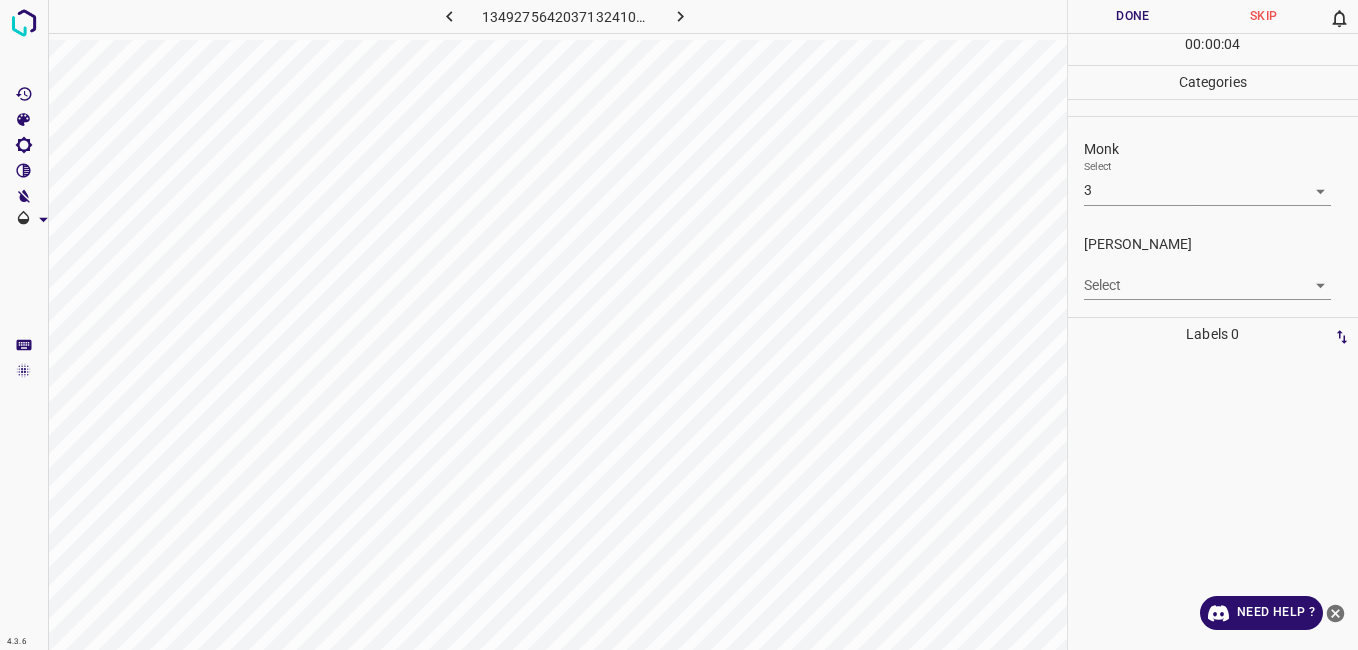 click on "4.3.6  1349275642037132410.png Done Skip 0 00   : 00   : 04   Categories Monk   Select 3 3  Fitzpatrick   Select ​ Labels   0 Categories 1 Monk 2  Fitzpatrick Tools Space Change between modes (Draw & Edit) I Auto labeling R Restore zoom M Zoom in N Zoom out Delete Delete selecte label Filters Z Restore filters X Saturation filter C Brightness filter V Contrast filter B Gray scale filter General O Download Need Help ? - Text - Hide - Delete" at bounding box center [679, 325] 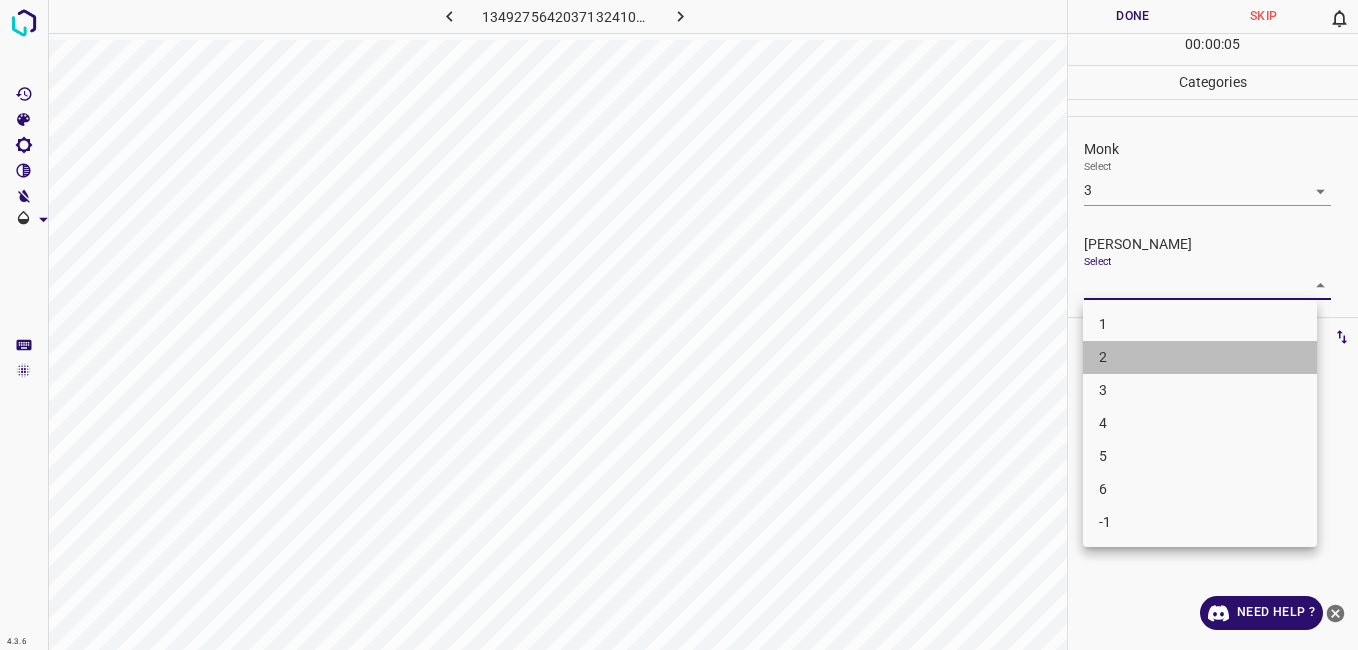click on "2" at bounding box center [1200, 357] 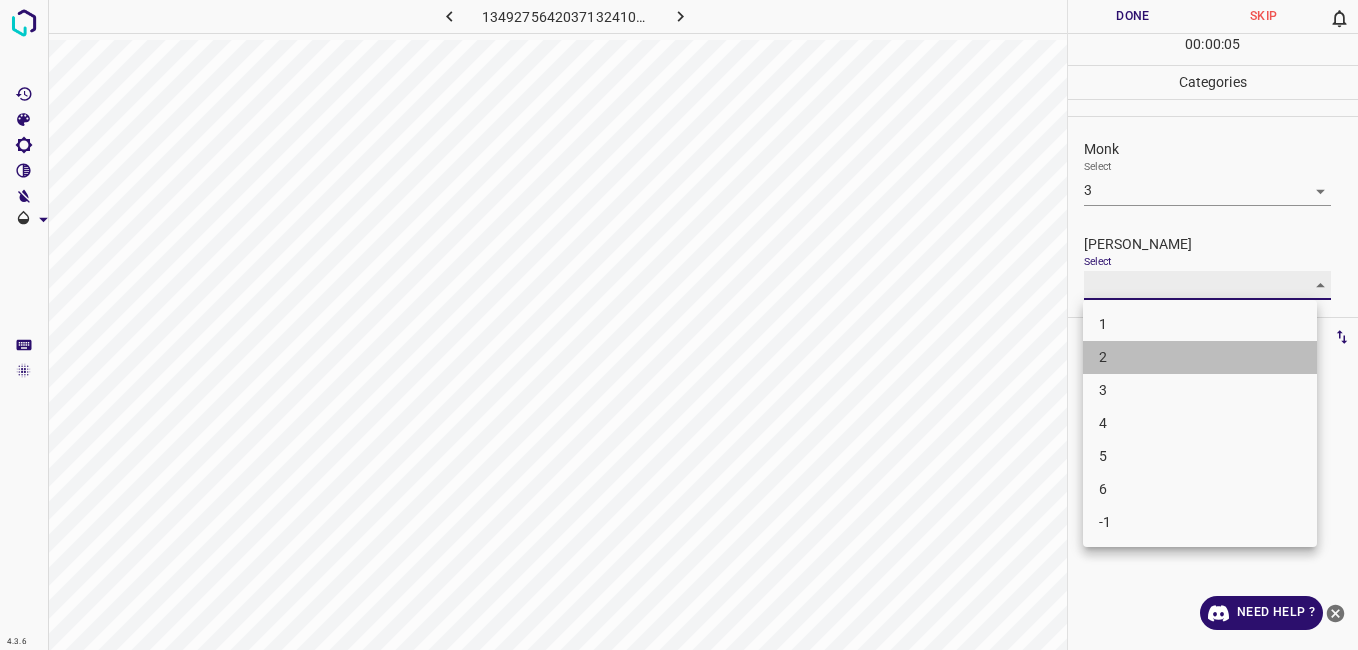 type on "2" 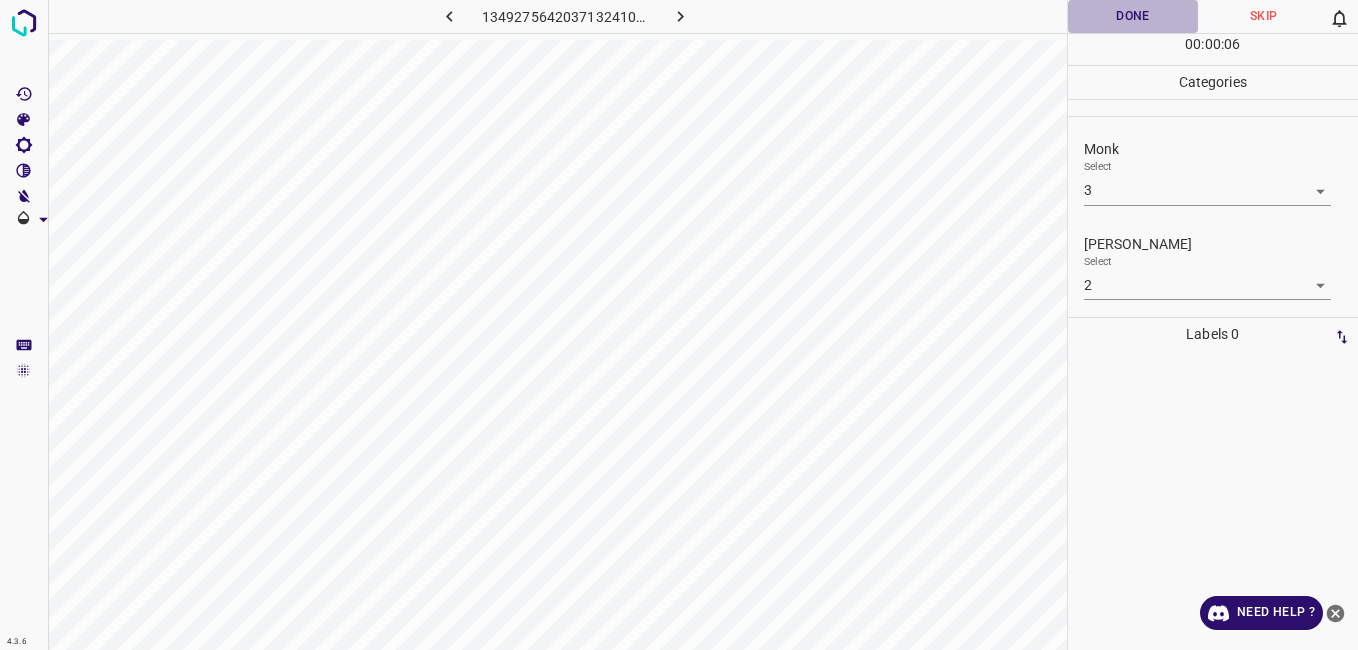 click on "Done" at bounding box center (1133, 16) 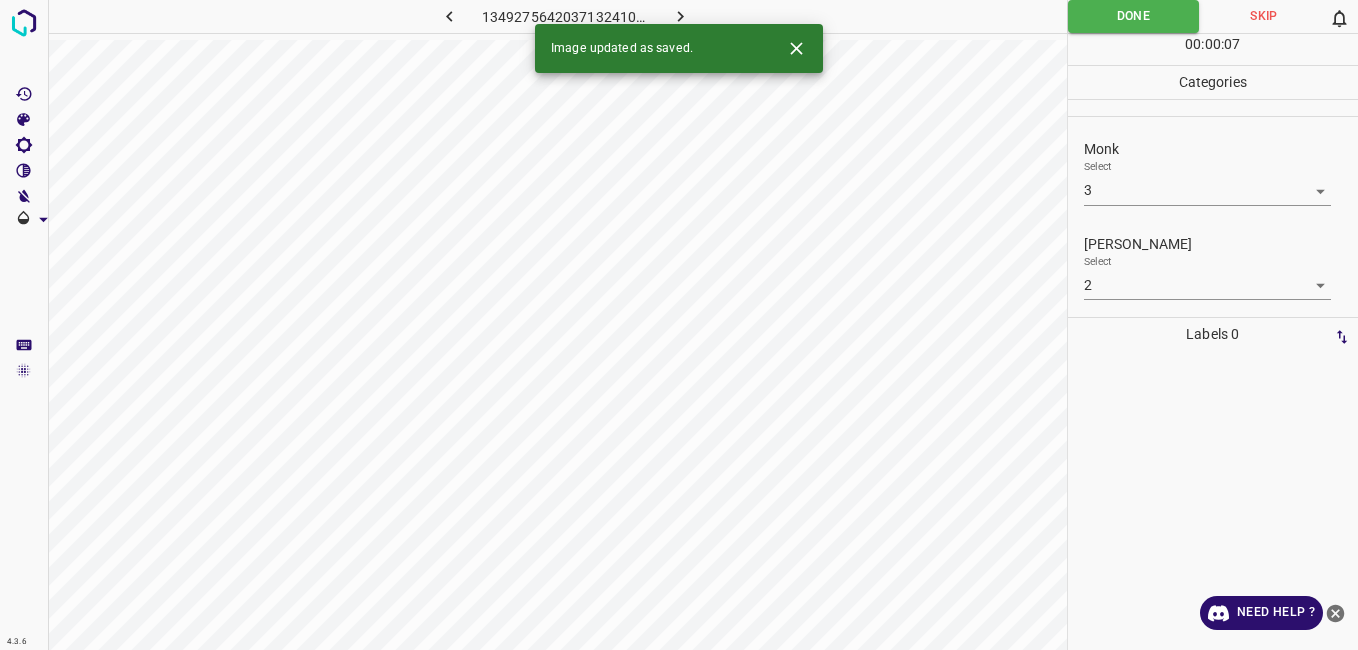 click 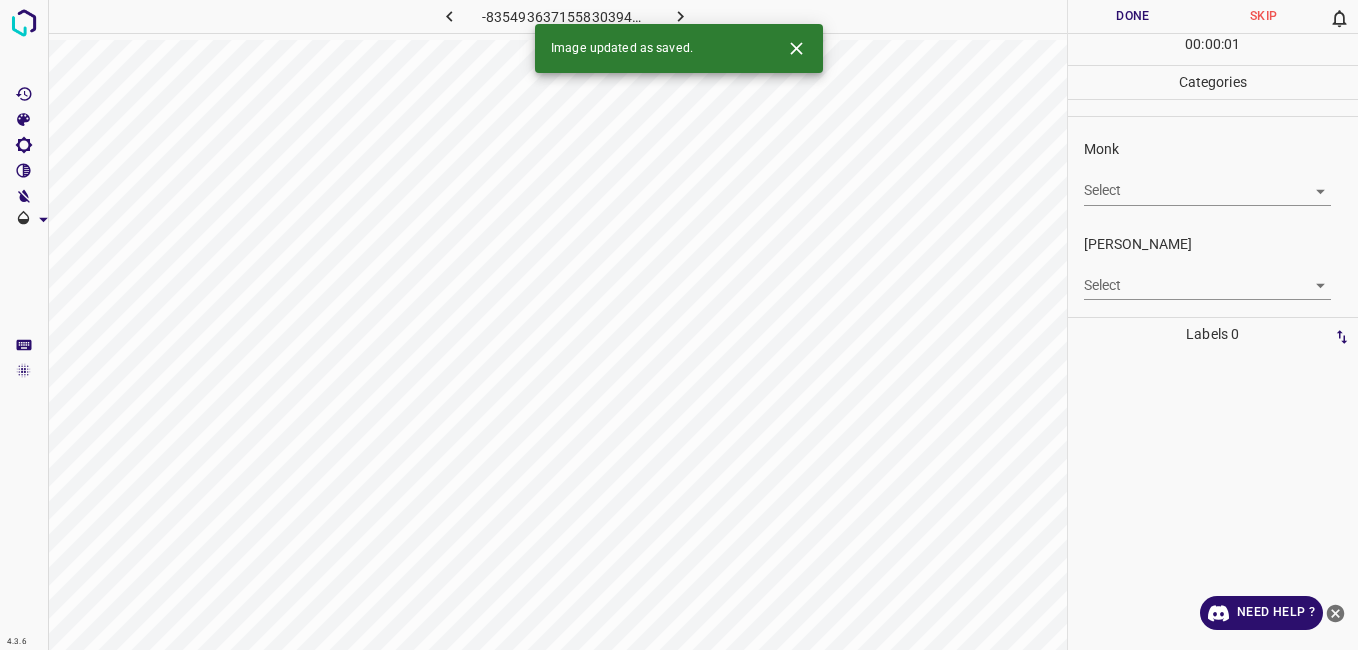 click on "Monk   Select ​" at bounding box center (1213, 172) 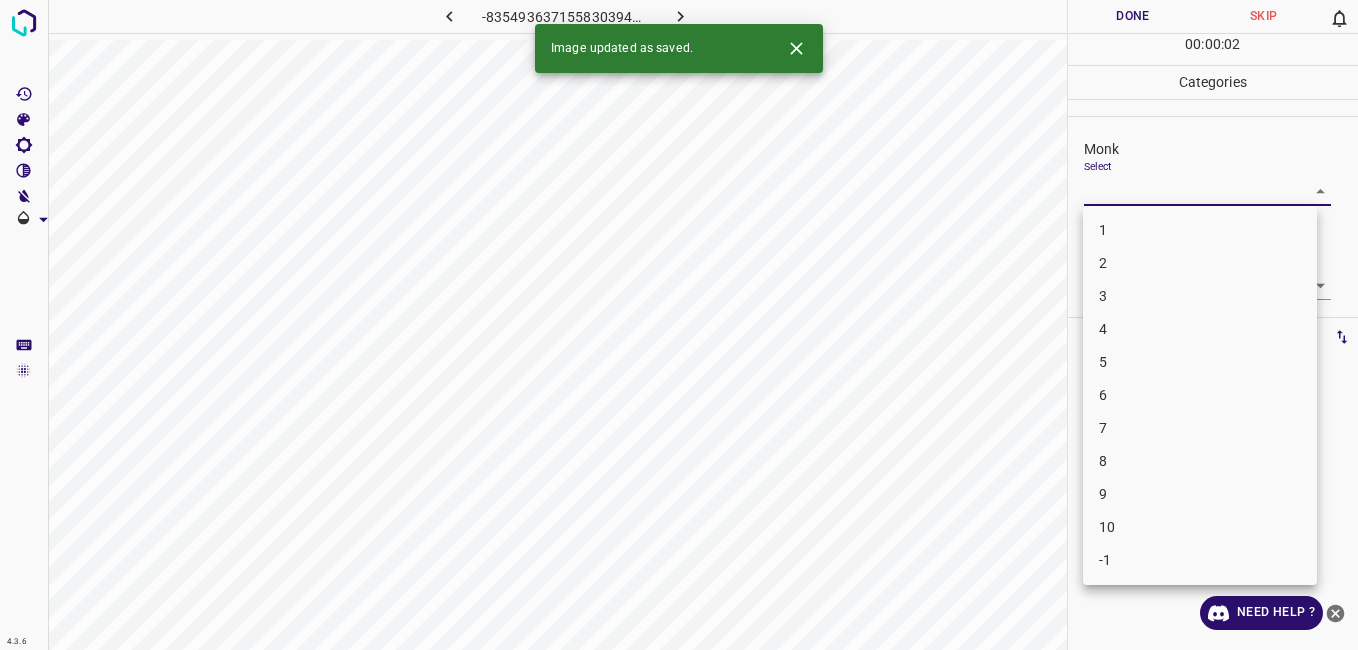 click on "4" at bounding box center (1200, 329) 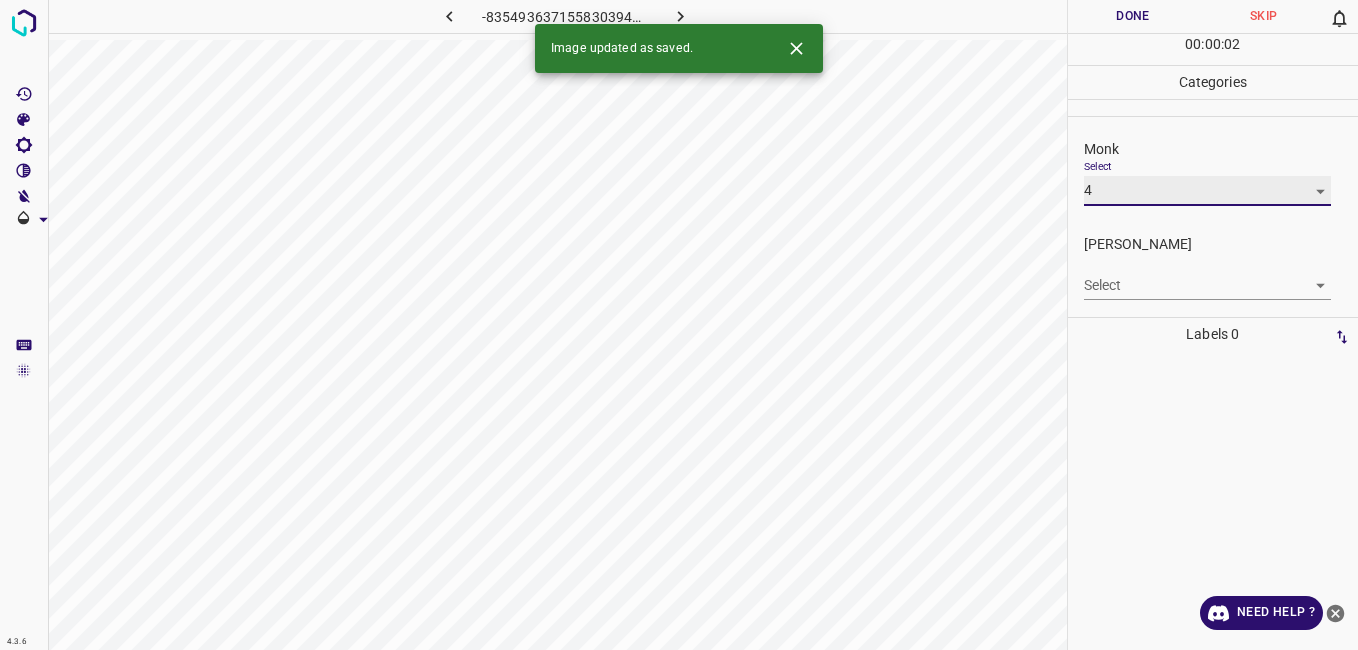 type on "4" 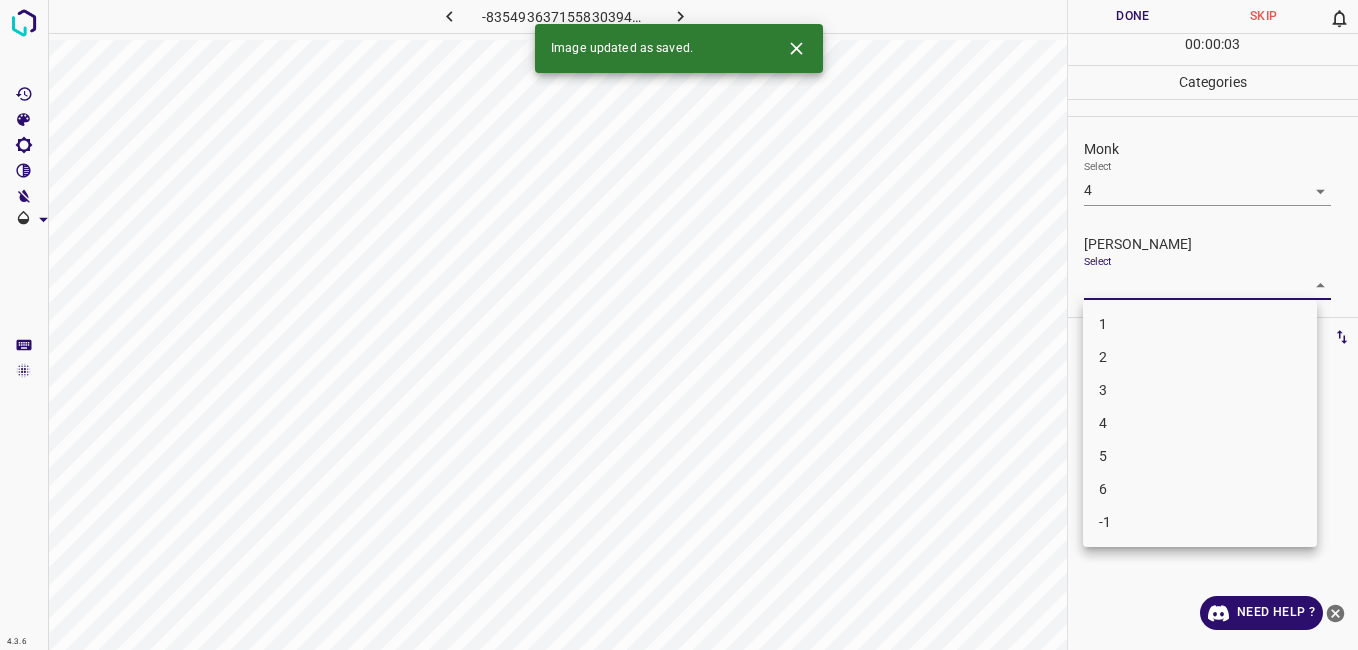 click on "4.3.6  -8354936371558303942.png Done Skip 0 00   : 00   : 03   Categories Monk   Select 4 4  Fitzpatrick   Select ​ Labels   0 Categories 1 Monk 2  Fitzpatrick Tools Space Change between modes (Draw & Edit) I Auto labeling R Restore zoom M Zoom in N Zoom out Delete Delete selecte label Filters Z Restore filters X Saturation filter C Brightness filter V Contrast filter B Gray scale filter General O Download Image updated as saved. Need Help ? - Text - Hide - Delete 1 2 3 4 5 6 -1" at bounding box center [679, 325] 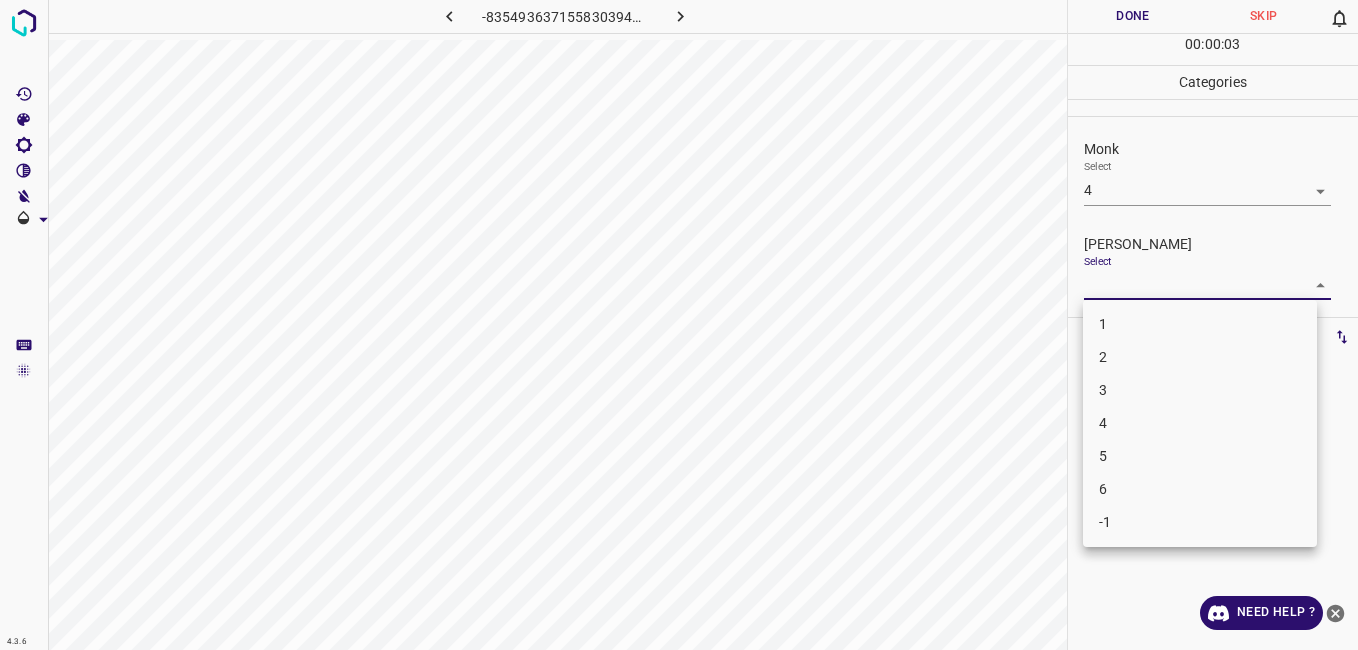 click on "3" at bounding box center [1200, 390] 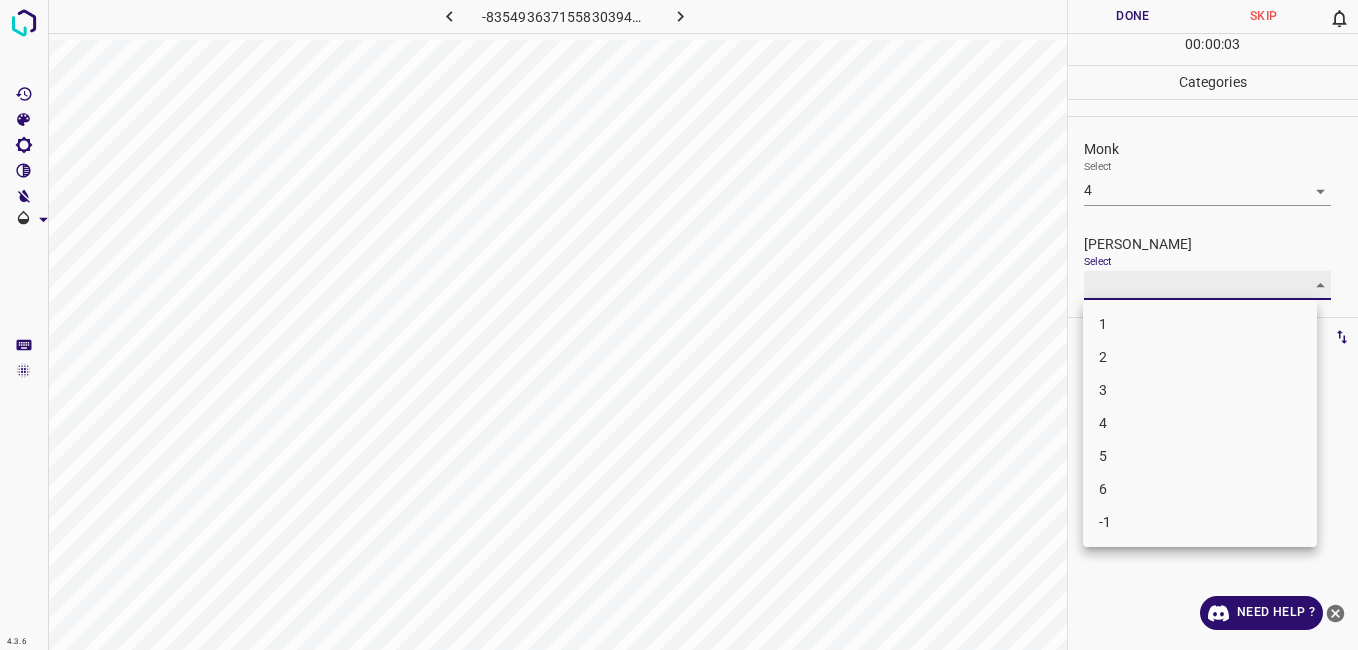 type on "3" 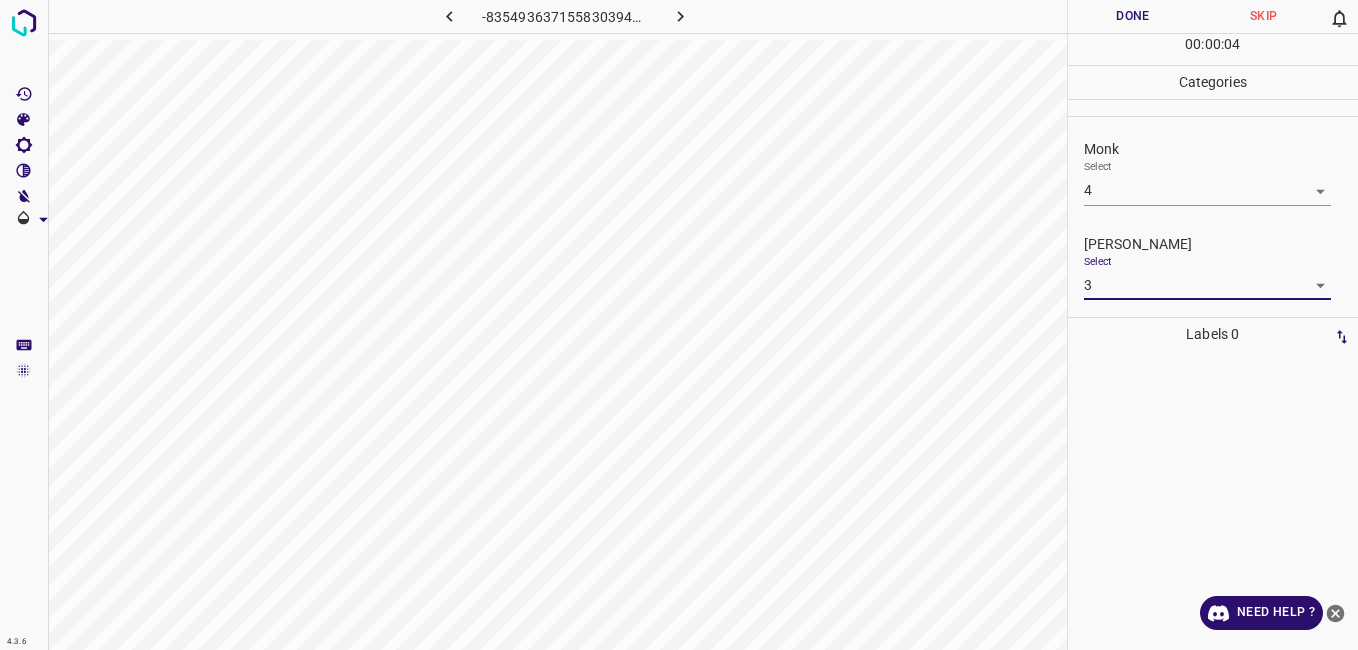 click on "Done" at bounding box center (1133, 16) 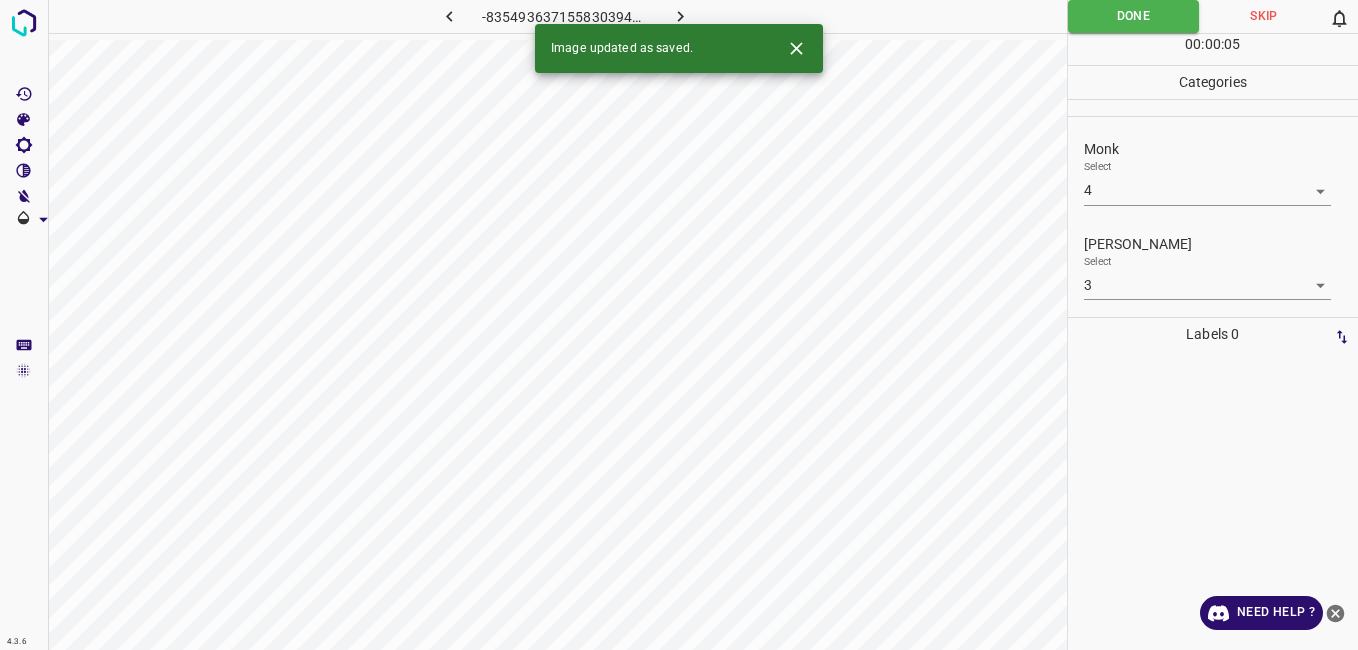 click 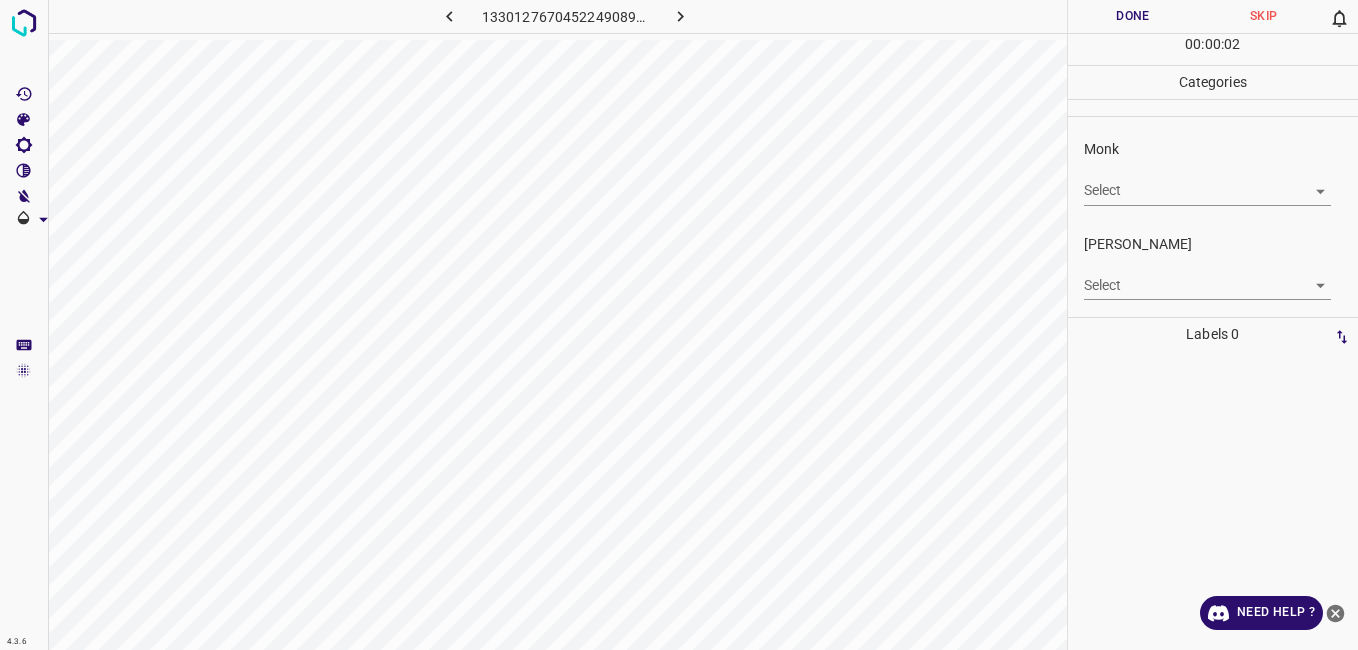 click on "4.3.6  1330127670452249089.png Done Skip 0 00   : 00   : 02   Categories Monk   Select ​  Fitzpatrick   Select ​ Labels   0 Categories 1 Monk 2  Fitzpatrick Tools Space Change between modes (Draw & Edit) I Auto labeling R Restore zoom M Zoom in N Zoom out Delete Delete selecte label Filters Z Restore filters X Saturation filter C Brightness filter V Contrast filter B Gray scale filter General O Download Need Help ? - Text - Hide - Delete" at bounding box center [679, 325] 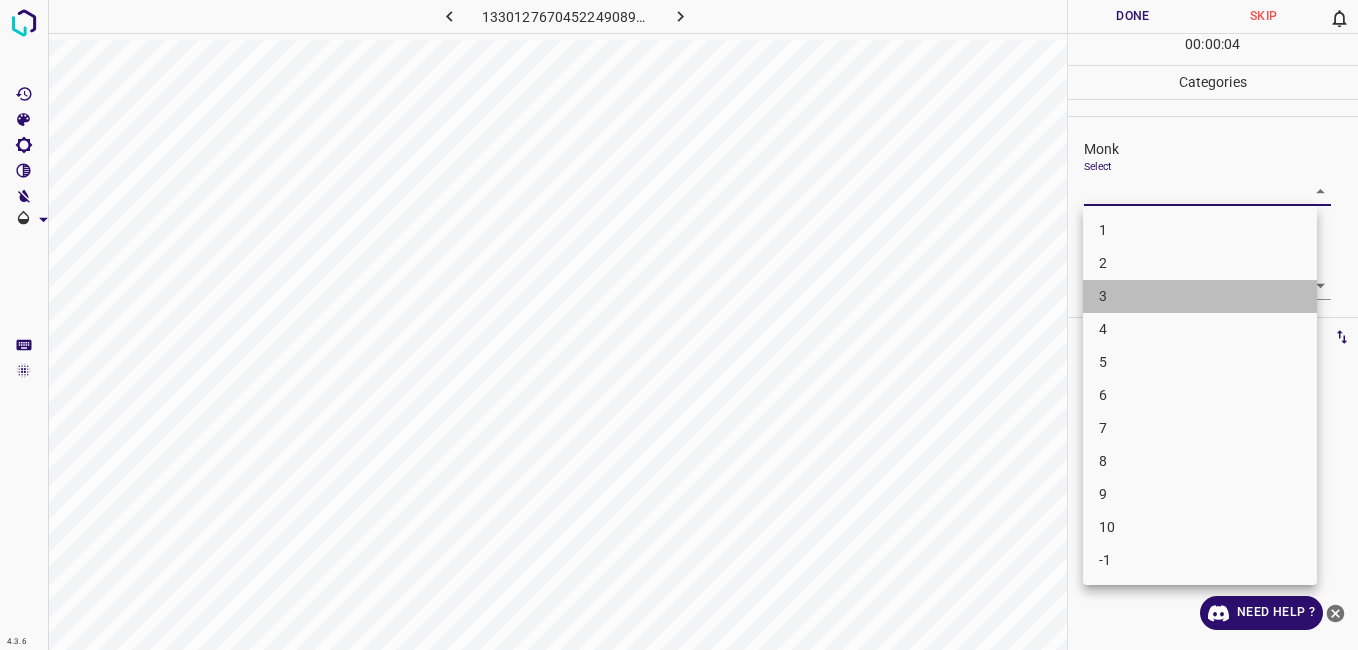 click on "3" at bounding box center [1200, 296] 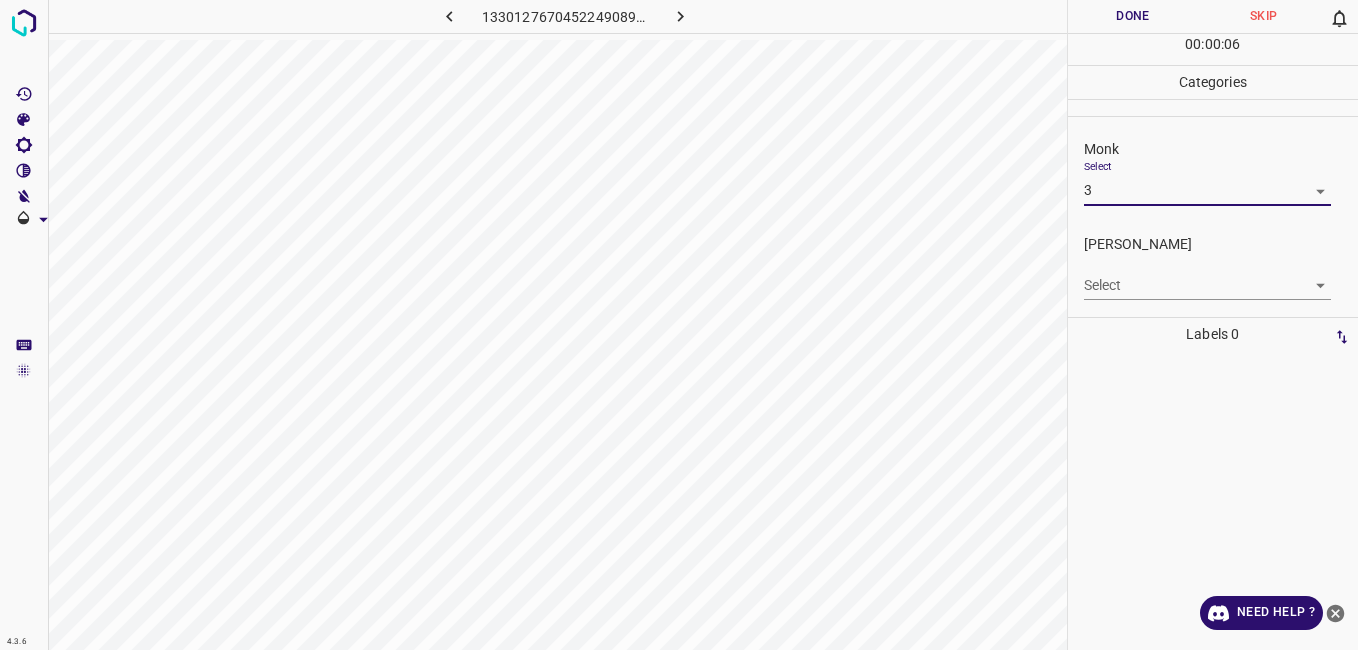 click on "4.3.6  1330127670452249089.png Done Skip 0 00   : 00   : 06   Categories Monk   Select 3 3  Fitzpatrick   Select ​ Labels   0 Categories 1 Monk 2  Fitzpatrick Tools Space Change between modes (Draw & Edit) I Auto labeling R Restore zoom M Zoom in N Zoom out Delete Delete selecte label Filters Z Restore filters X Saturation filter C Brightness filter V Contrast filter B Gray scale filter General O Download Need Help ? - Text - Hide - Delete" at bounding box center (679, 325) 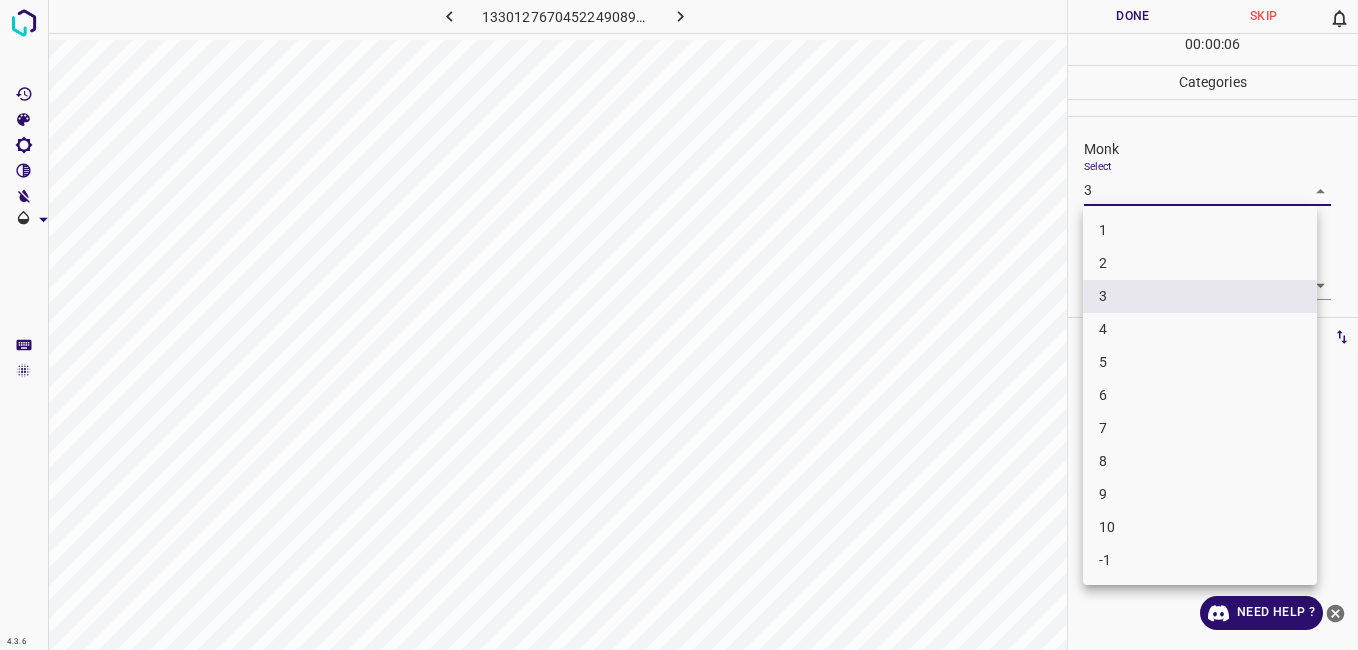 click on "4" at bounding box center [1200, 329] 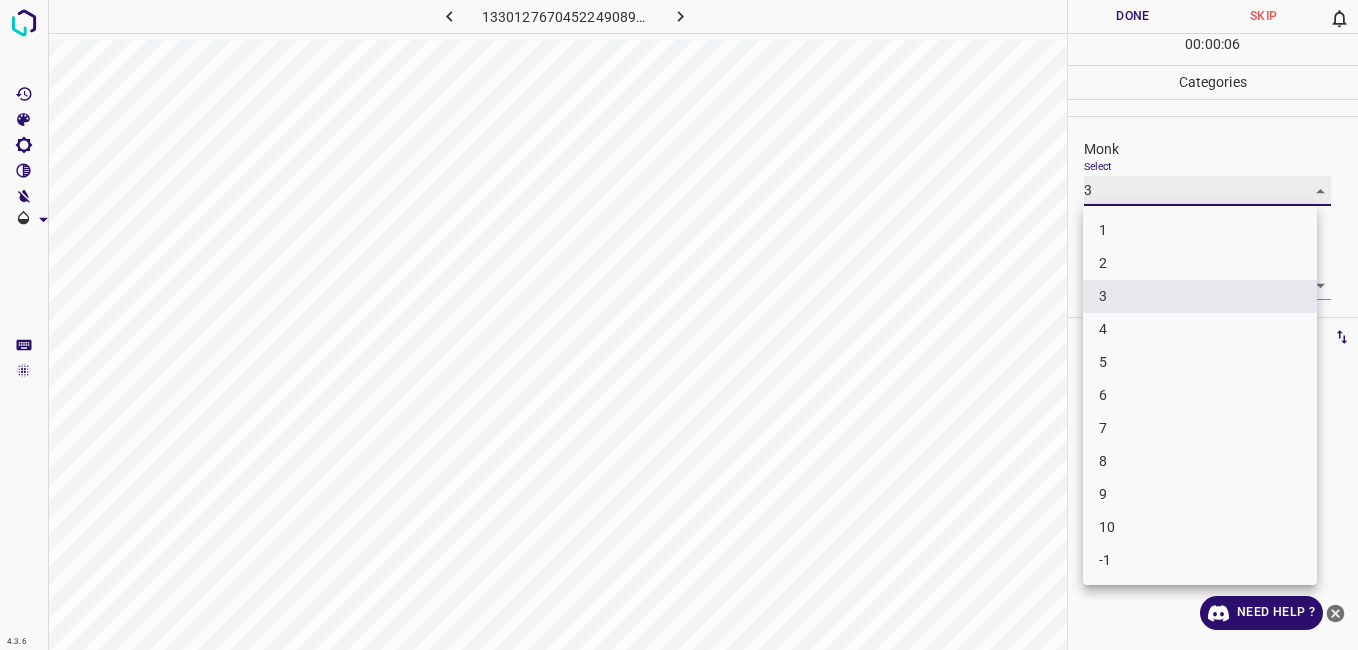 type on "4" 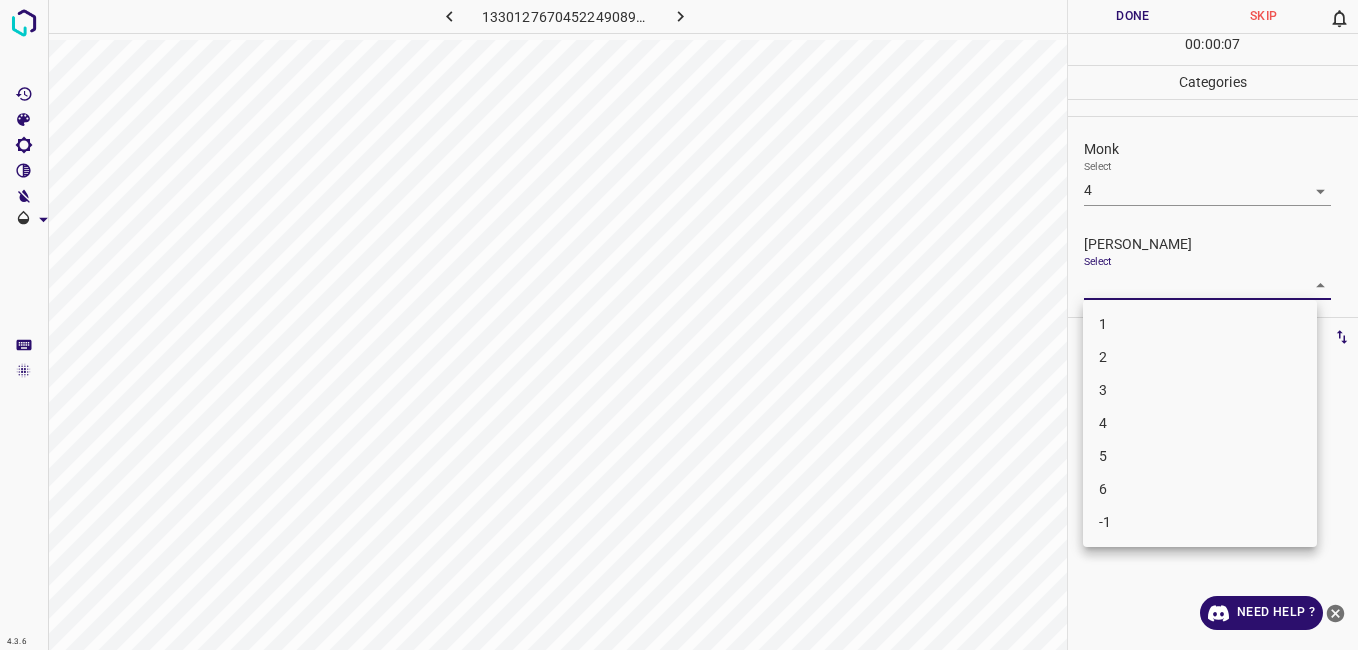 click on "4.3.6  1330127670452249089.png Done Skip 0 00   : 00   : 07   Categories Monk   Select 4 4  Fitzpatrick   Select ​ Labels   0 Categories 1 Monk 2  Fitzpatrick Tools Space Change between modes (Draw & Edit) I Auto labeling R Restore zoom M Zoom in N Zoom out Delete Delete selecte label Filters Z Restore filters X Saturation filter C Brightness filter V Contrast filter B Gray scale filter General O Download Need Help ? - Text - Hide - Delete 1 2 3 4 5 6 -1" at bounding box center (679, 325) 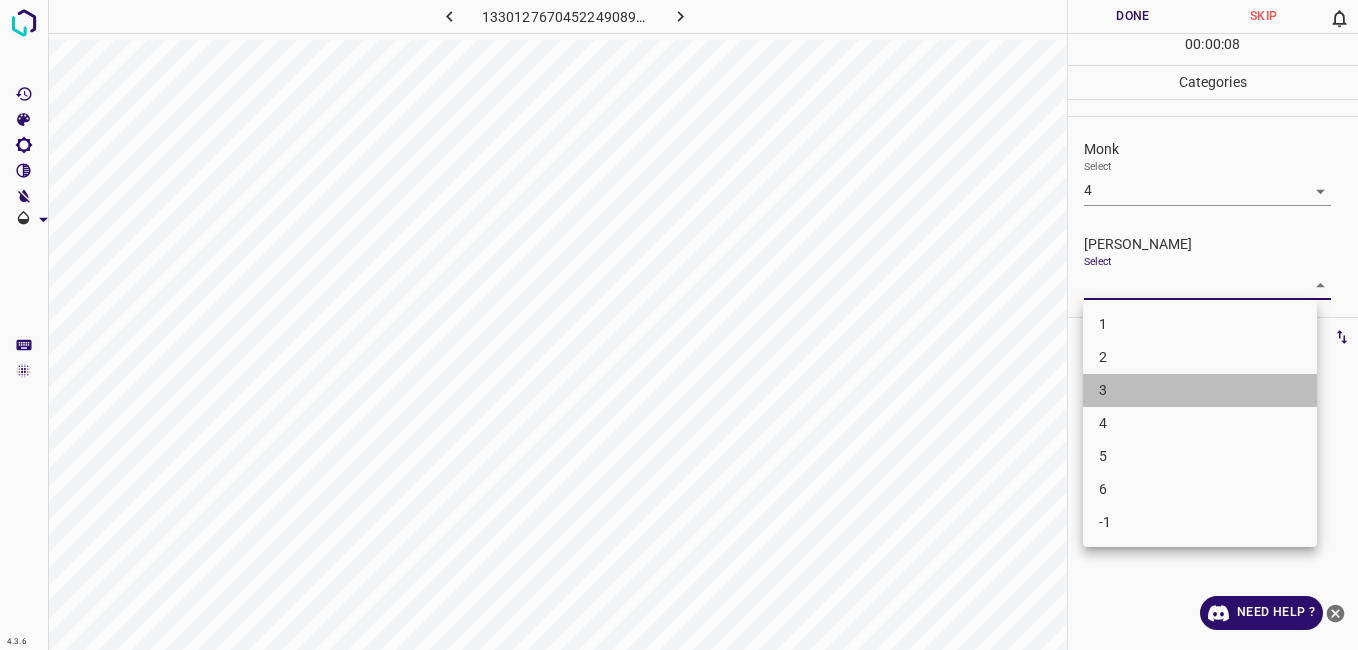 click on "3" at bounding box center [1200, 390] 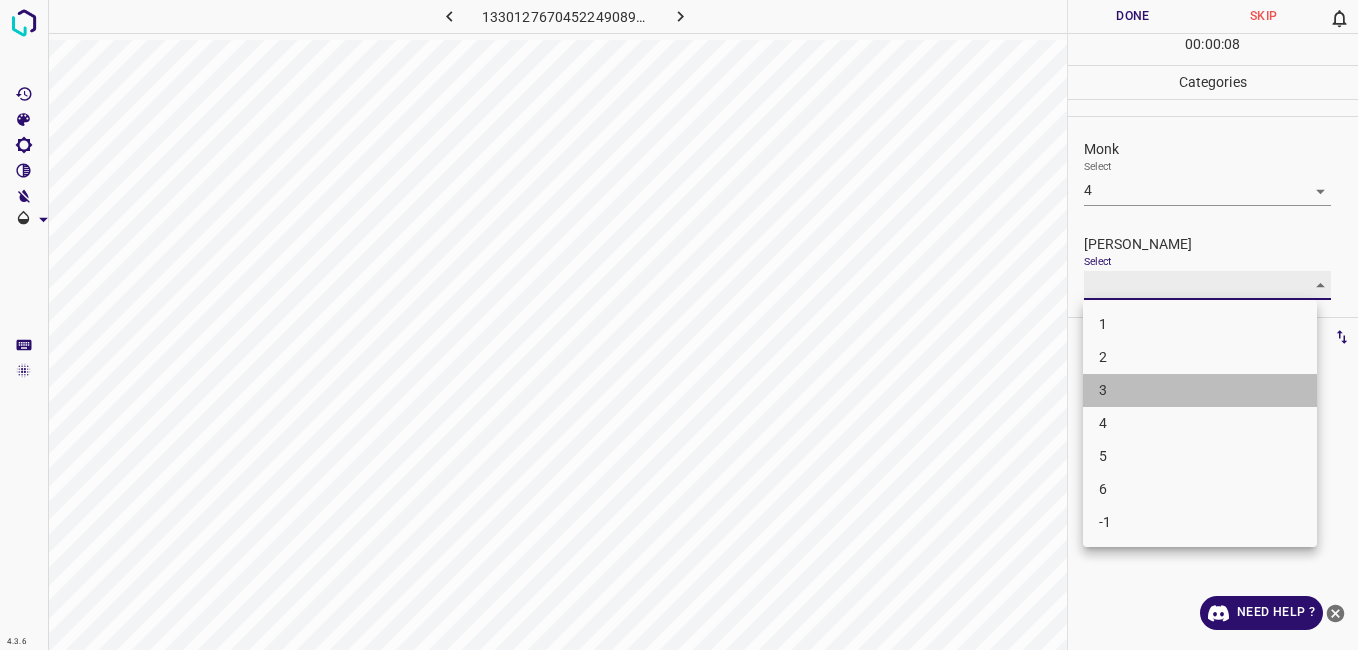 type on "3" 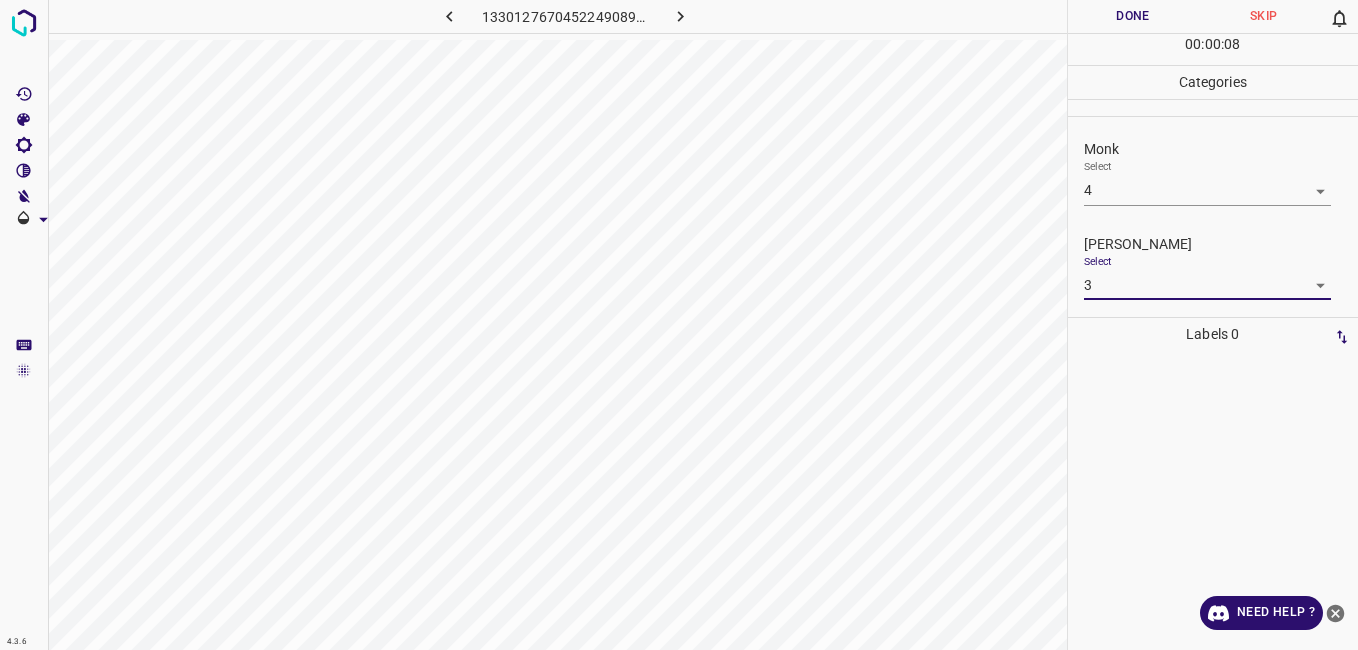 click on "Done" at bounding box center (1133, 16) 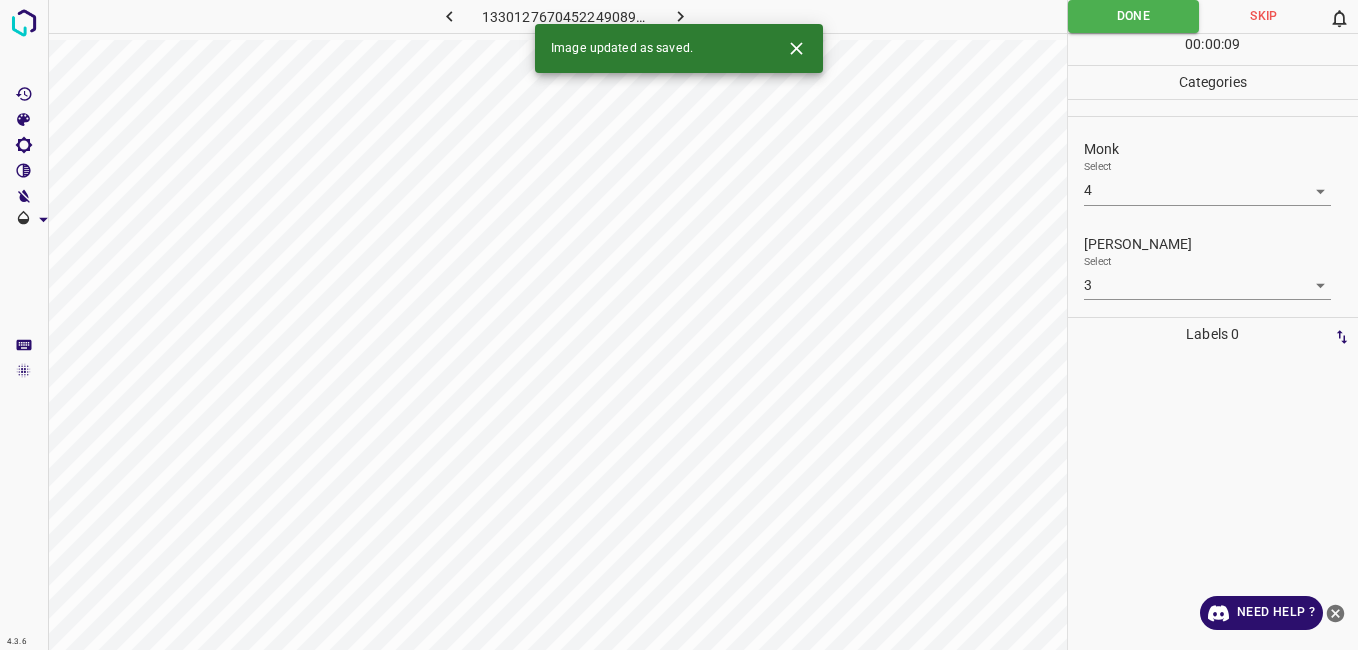 click 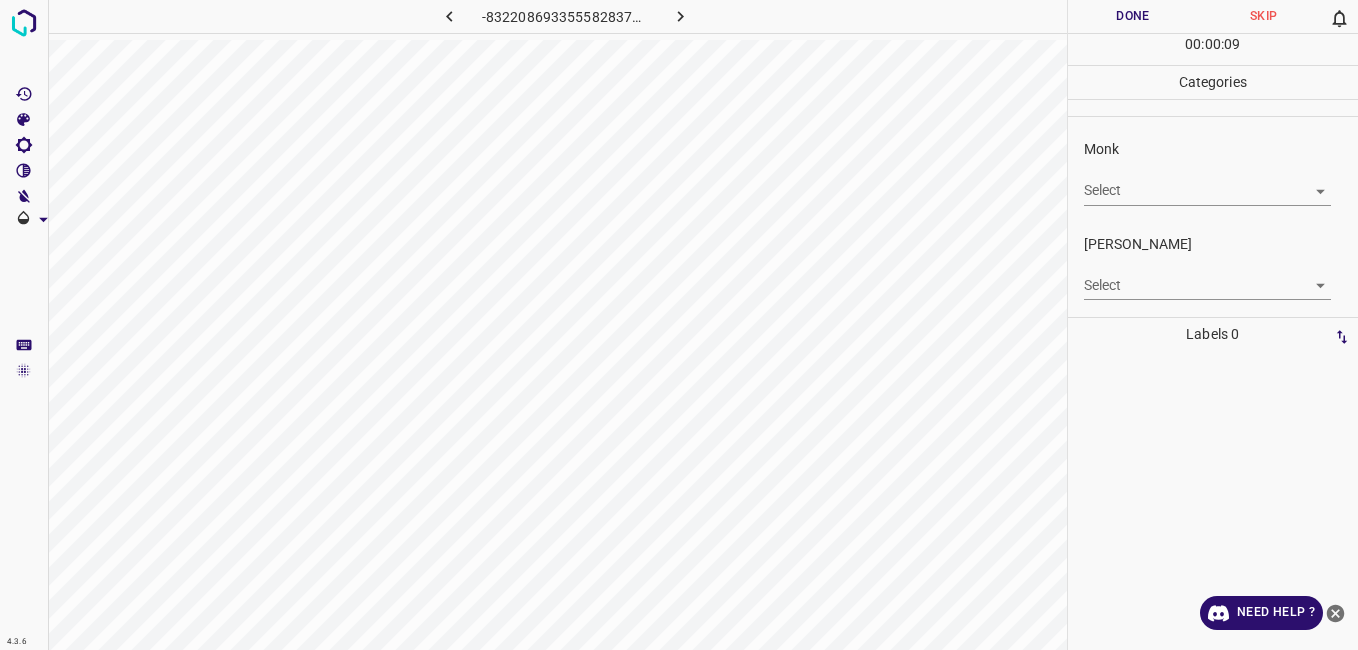 click on "4.3.6  -8322086933555828374.png Done Skip 0 00   : 00   : 09   Categories Monk   Select ​  Fitzpatrick   Select ​ Labels   0 Categories 1 Monk 2  Fitzpatrick Tools Space Change between modes (Draw & Edit) I Auto labeling R Restore zoom M Zoom in N Zoom out Delete Delete selecte label Filters Z Restore filters X Saturation filter C Brightness filter V Contrast filter B Gray scale filter General O Download Need Help ? - Text - Hide - Delete" at bounding box center (679, 325) 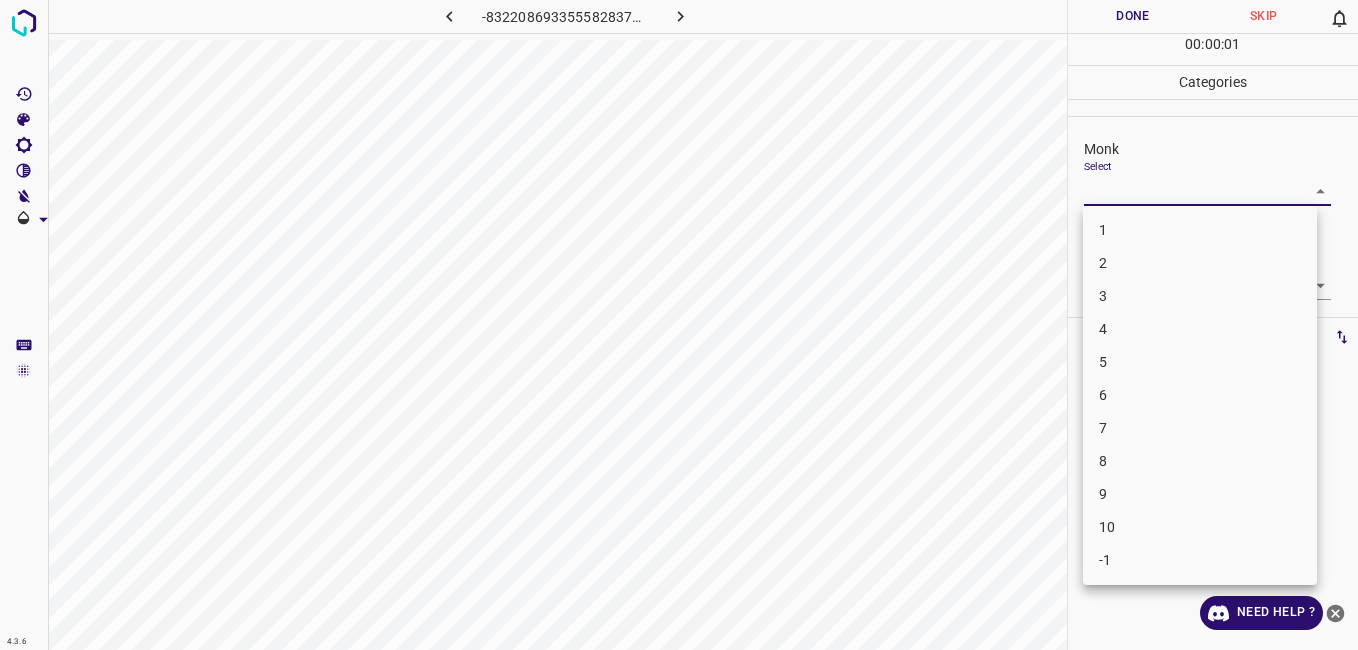 click on "4" at bounding box center (1200, 329) 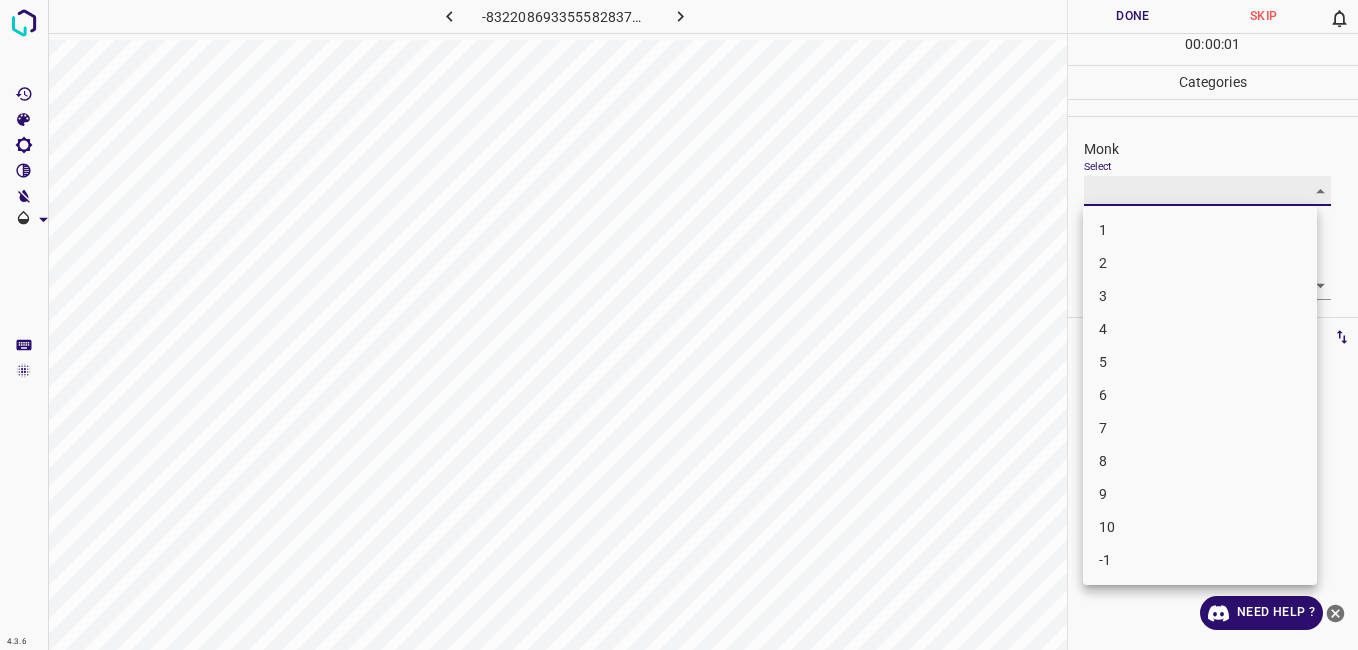type on "4" 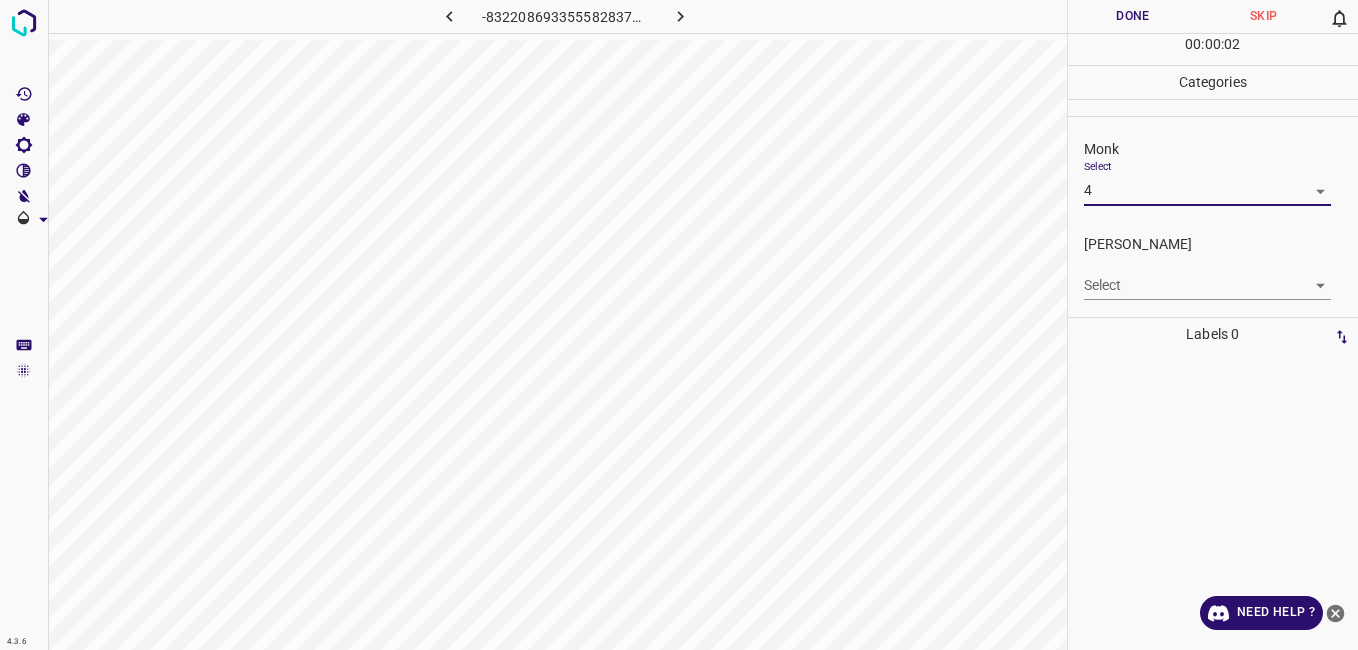 click on "4.3.6  -8322086933555828374.png Done Skip 0 00   : 00   : 02   Categories Monk   Select 4 4  Fitzpatrick   Select ​ Labels   0 Categories 1 Monk 2  Fitzpatrick Tools Space Change between modes (Draw & Edit) I Auto labeling R Restore zoom M Zoom in N Zoom out Delete Delete selecte label Filters Z Restore filters X Saturation filter C Brightness filter V Contrast filter B Gray scale filter General O Download Need Help ? - Text - Hide - Delete 1 2 3 4 5 6 7 8 9 10 -1" at bounding box center (679, 325) 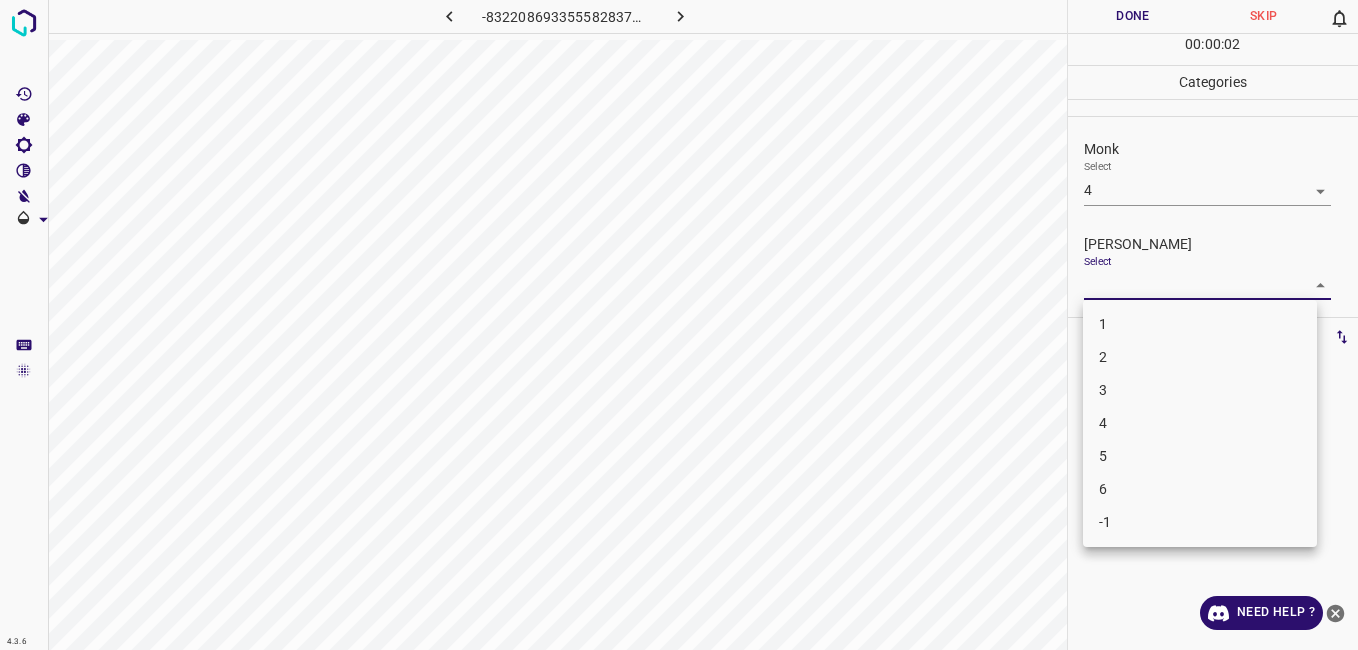 drag, startPoint x: 1106, startPoint y: 378, endPoint x: 1099, endPoint y: 368, distance: 12.206555 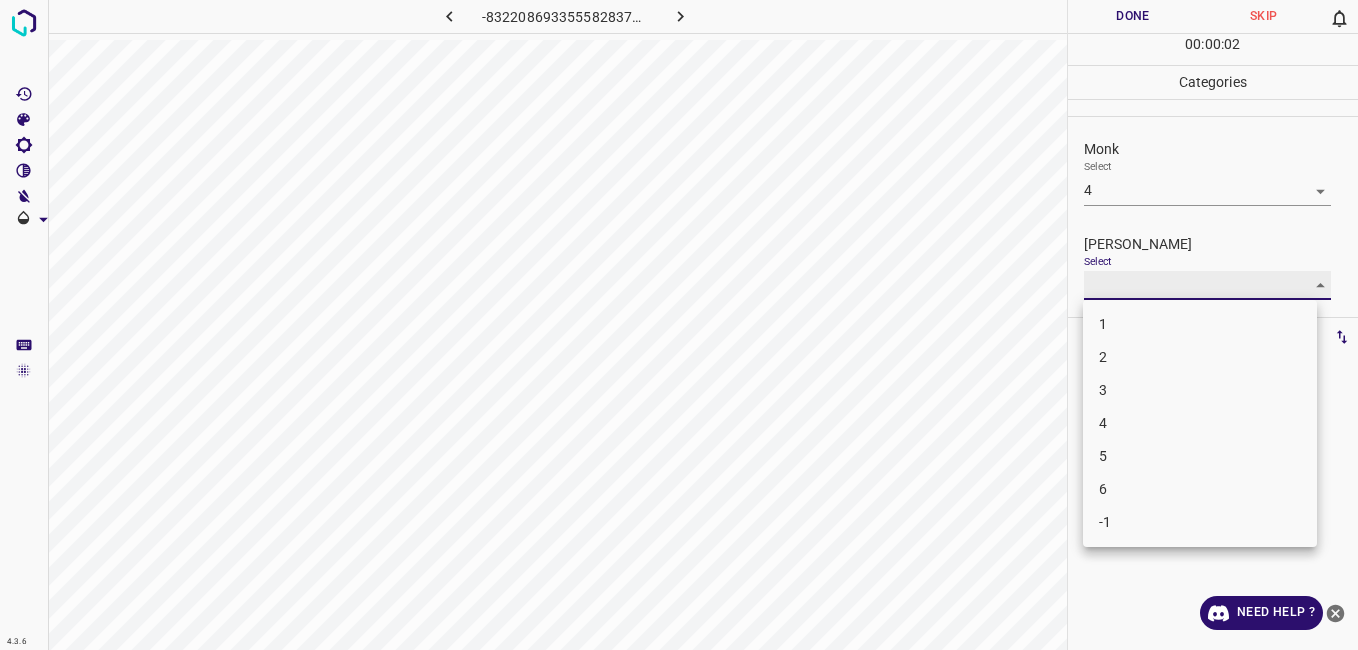 type on "3" 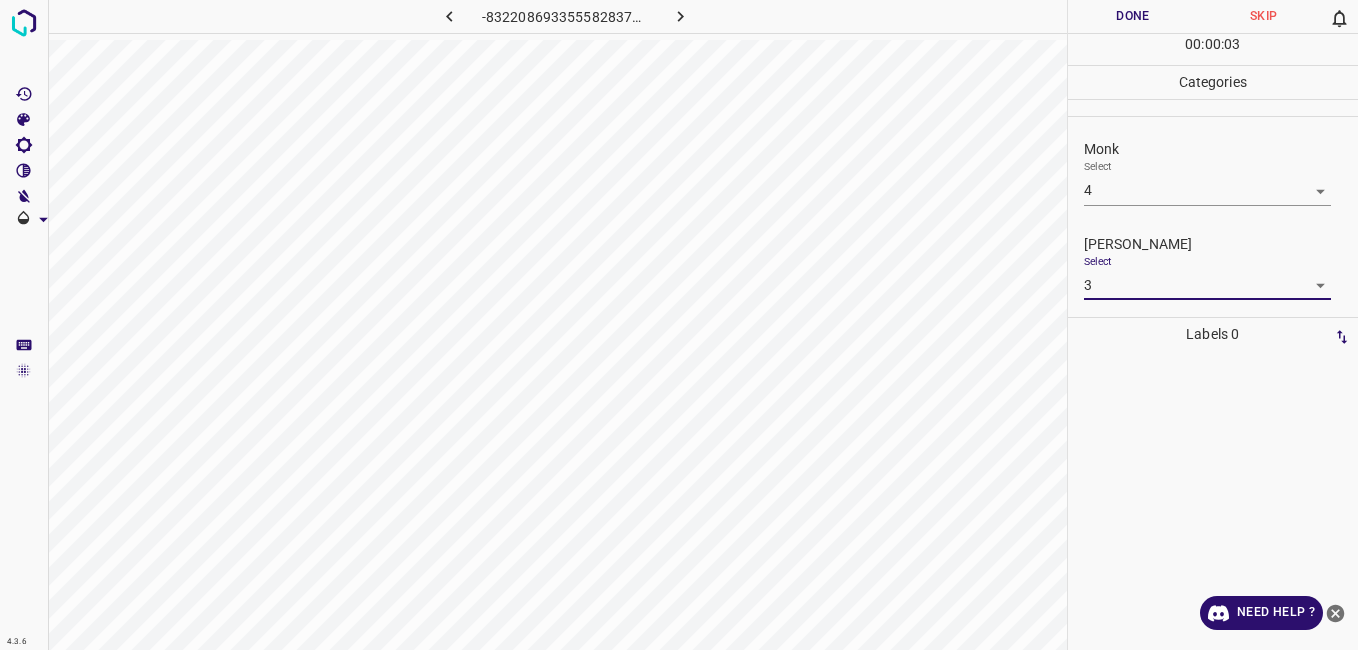click on "Done" at bounding box center (1133, 16) 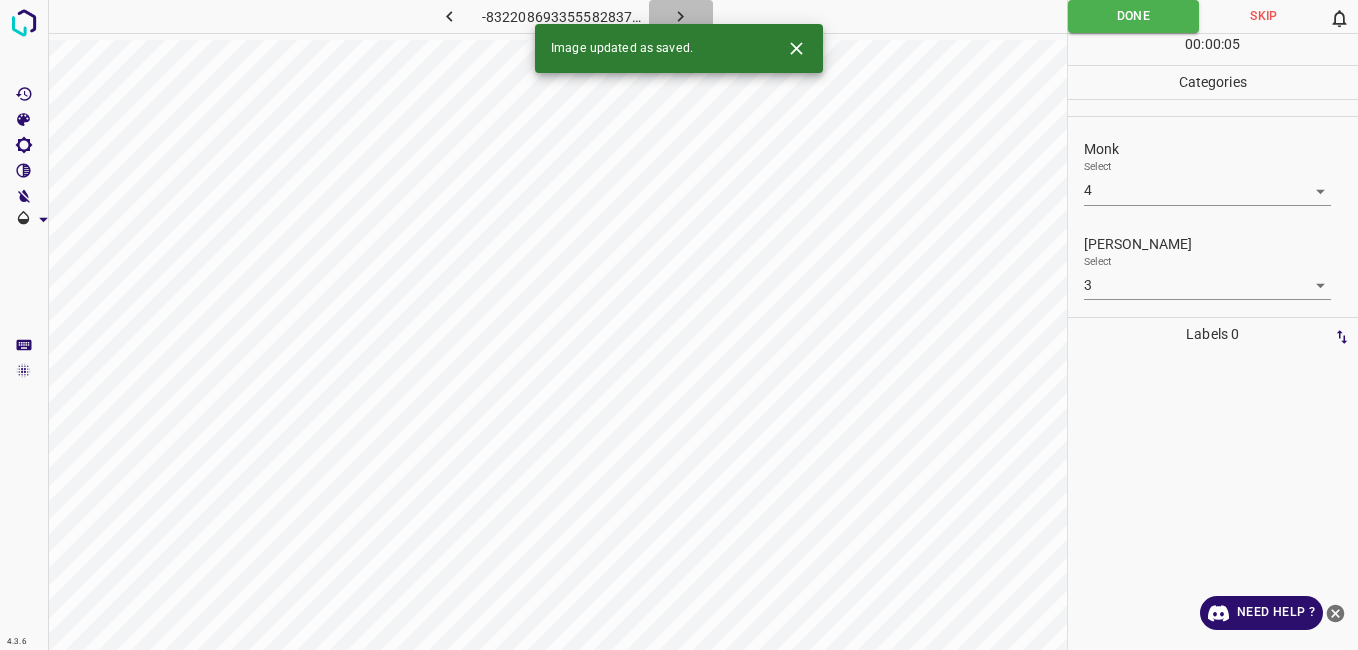 click 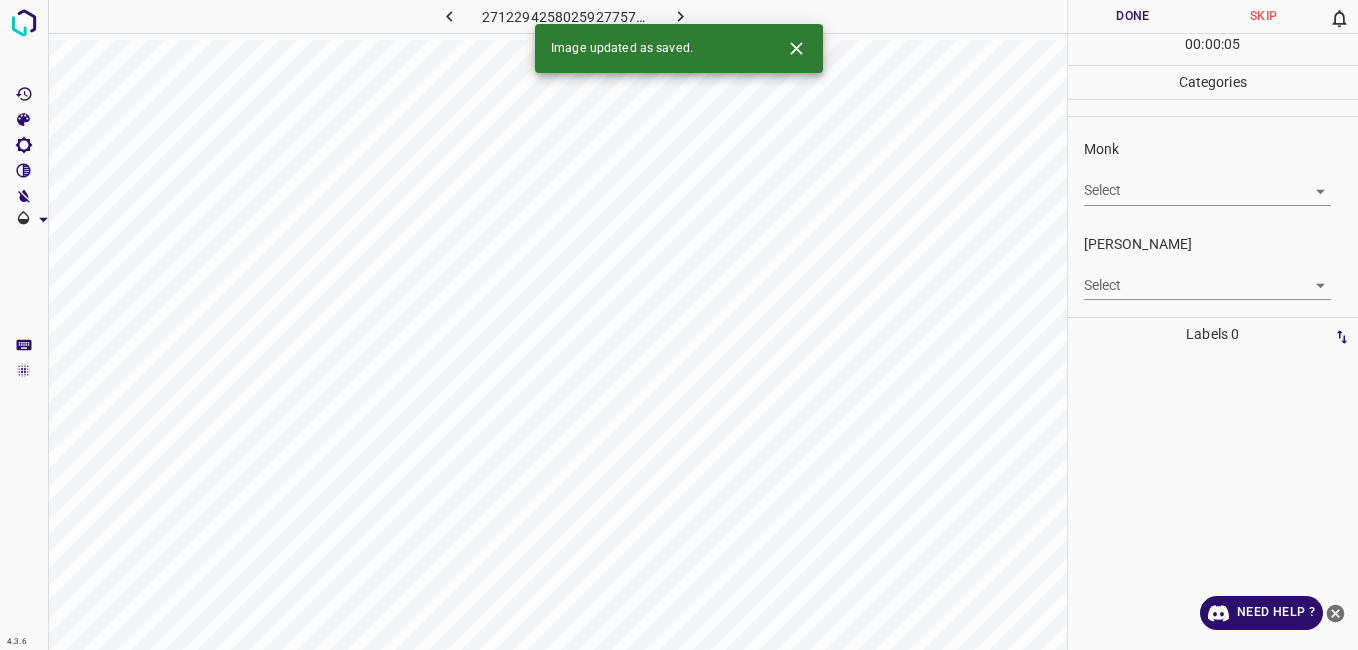 click on "4.3.6  2712294258025927757.png Done Skip 0 00   : 00   : 05   Categories Monk   Select ​  Fitzpatrick   Select ​ Labels   0 Categories 1 Monk 2  Fitzpatrick Tools Space Change between modes (Draw & Edit) I Auto labeling R Restore zoom M Zoom in N Zoom out Delete Delete selecte label Filters Z Restore filters X Saturation filter C Brightness filter V Contrast filter B Gray scale filter General O Download Image updated as saved. Need Help ? - Text - Hide - Delete" at bounding box center (679, 325) 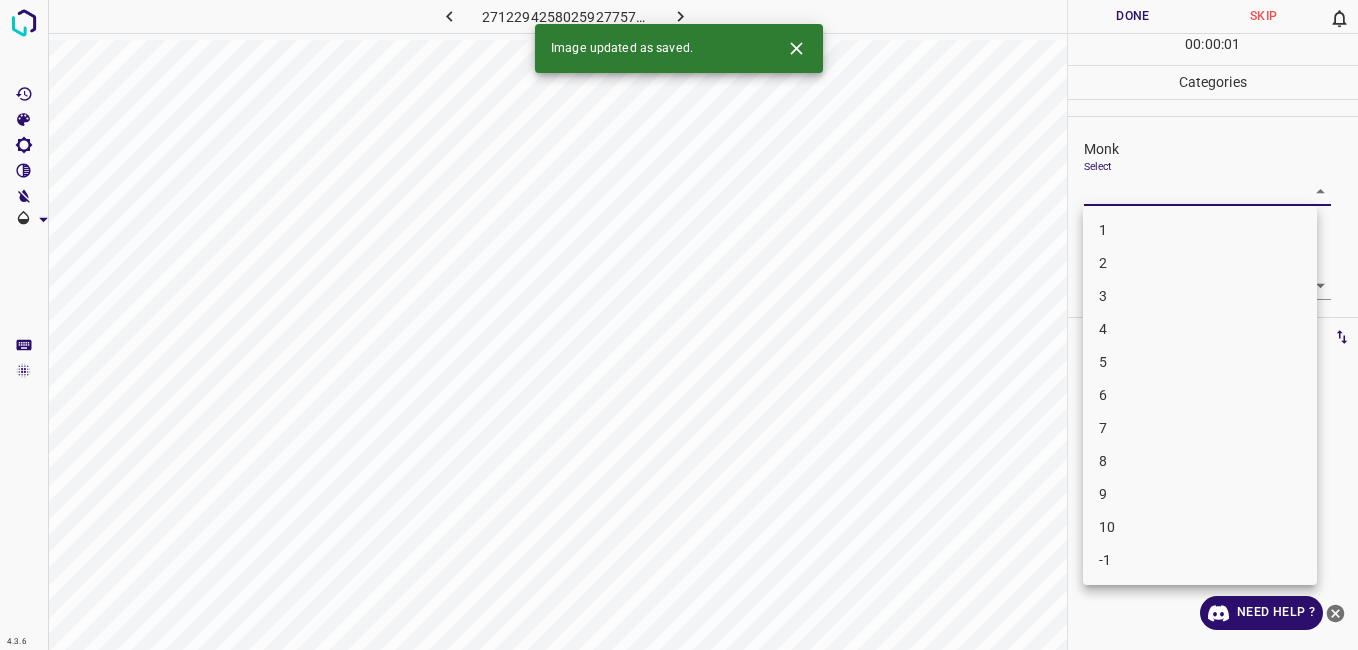 click on "5" at bounding box center [1200, 362] 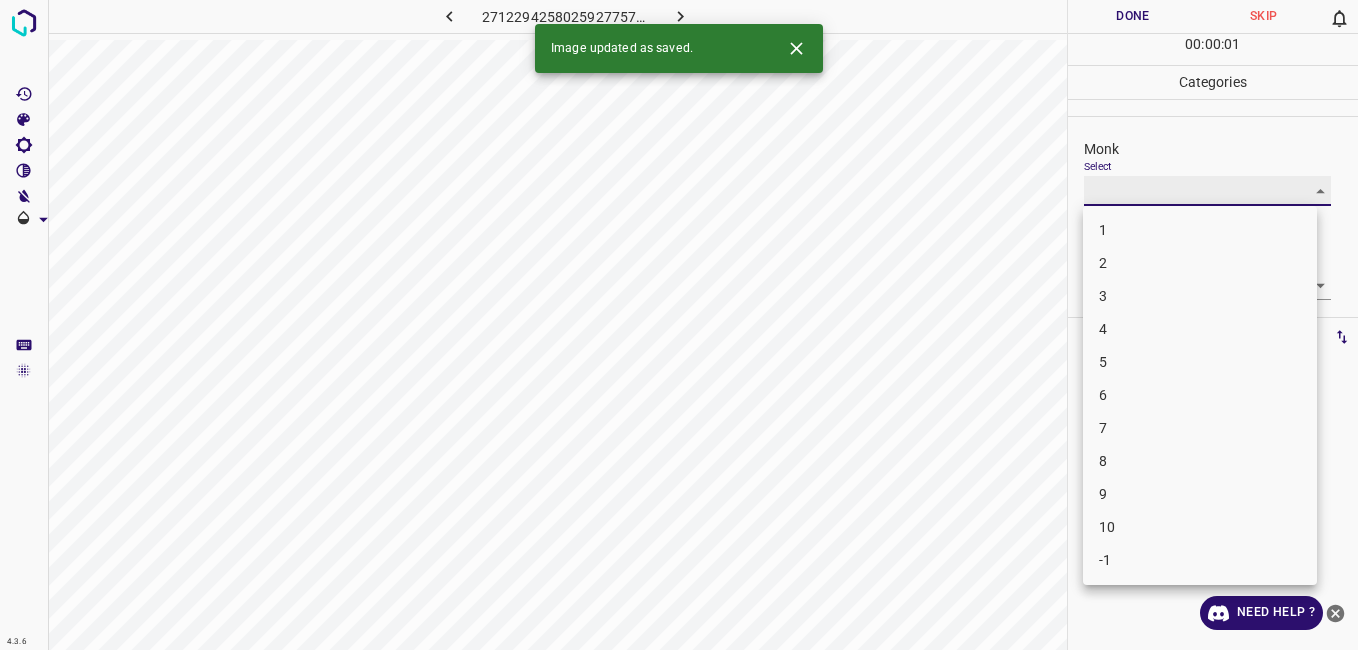 type on "5" 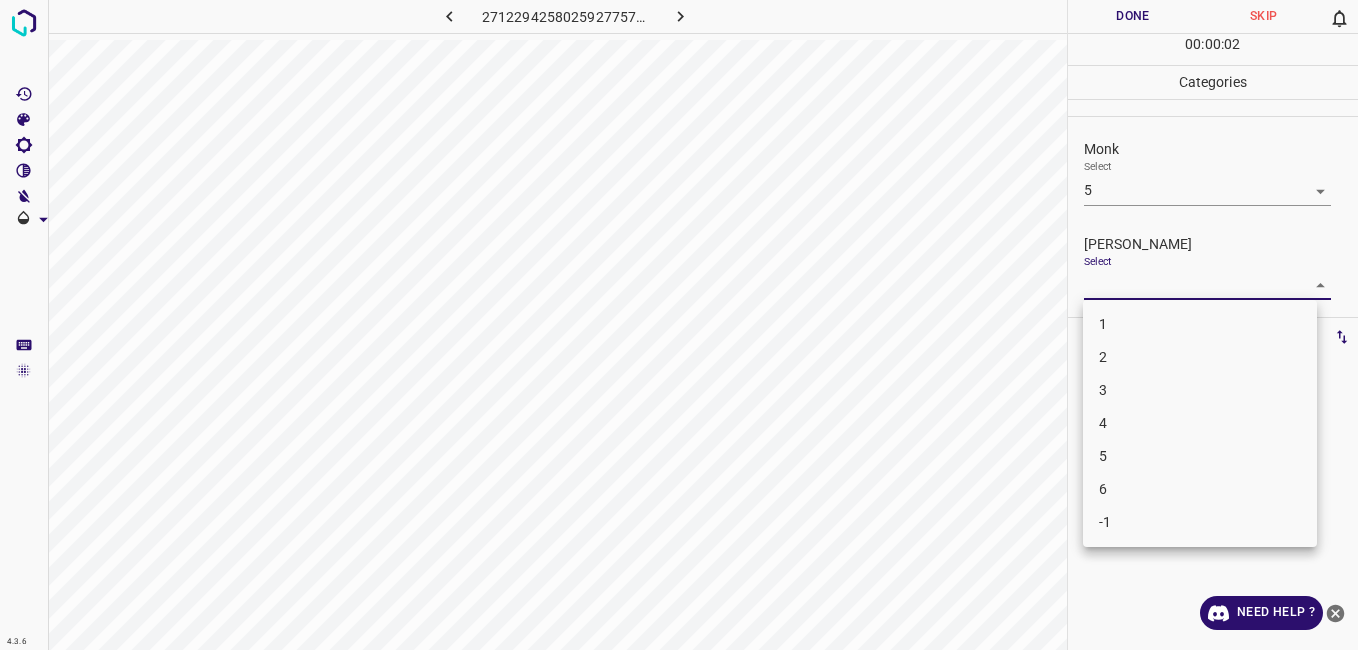 click on "4.3.6  2712294258025927757.png Done Skip 0 00   : 00   : 02   Categories Monk   Select 5 5  Fitzpatrick   Select ​ Labels   0 Categories 1 Monk 2  Fitzpatrick Tools Space Change between modes (Draw & Edit) I Auto labeling R Restore zoom M Zoom in N Zoom out Delete Delete selecte label Filters Z Restore filters X Saturation filter C Brightness filter V Contrast filter B Gray scale filter General O Download Need Help ? - Text - Hide - Delete 1 2 3 4 5 6 -1" at bounding box center (679, 325) 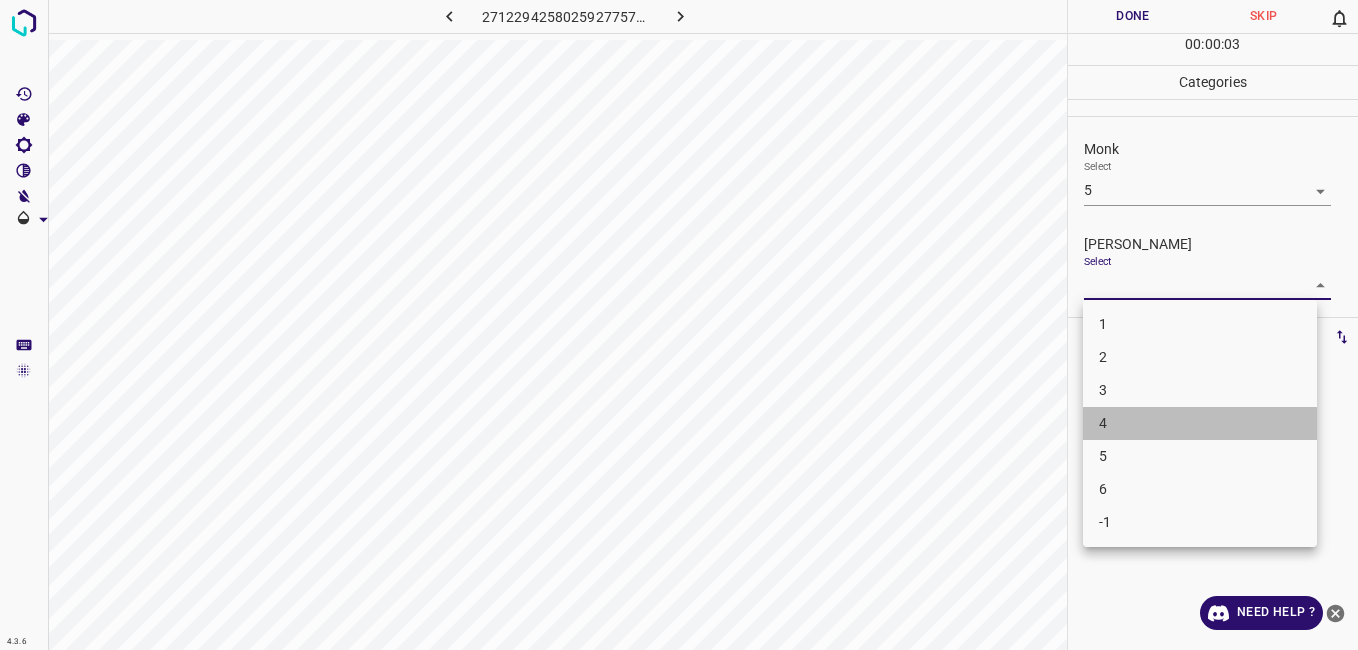 click on "4" at bounding box center [1200, 423] 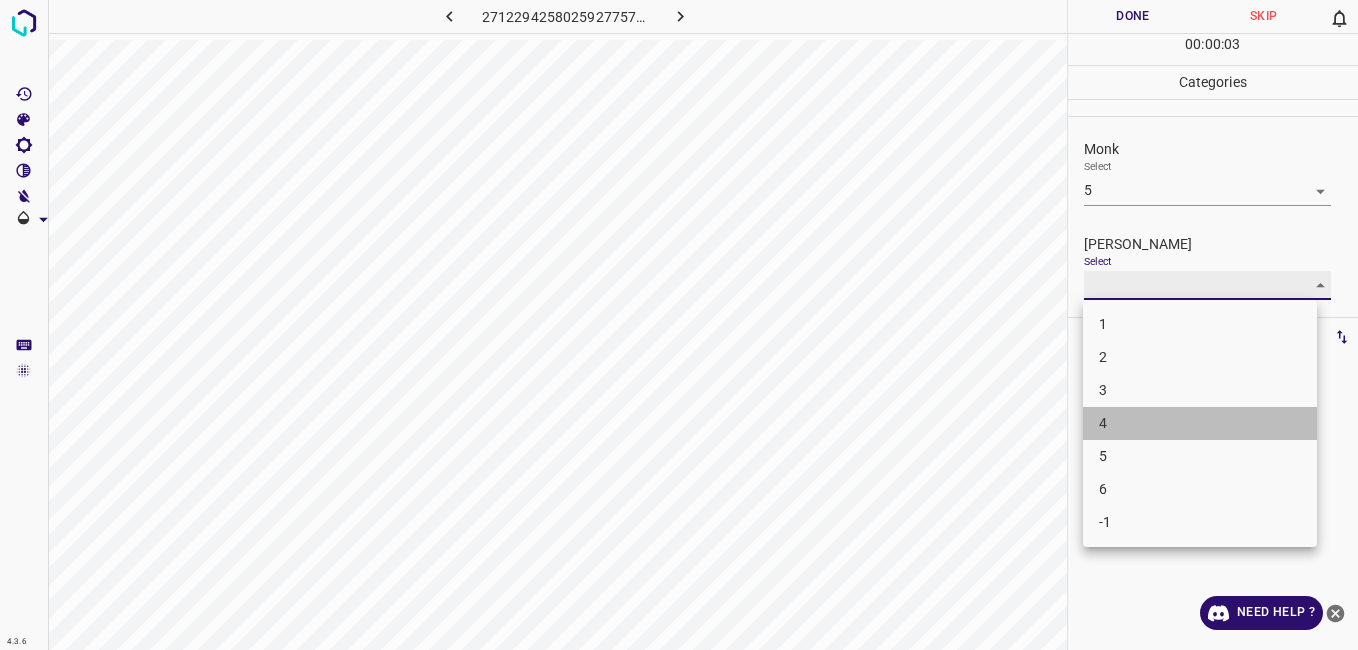 type on "4" 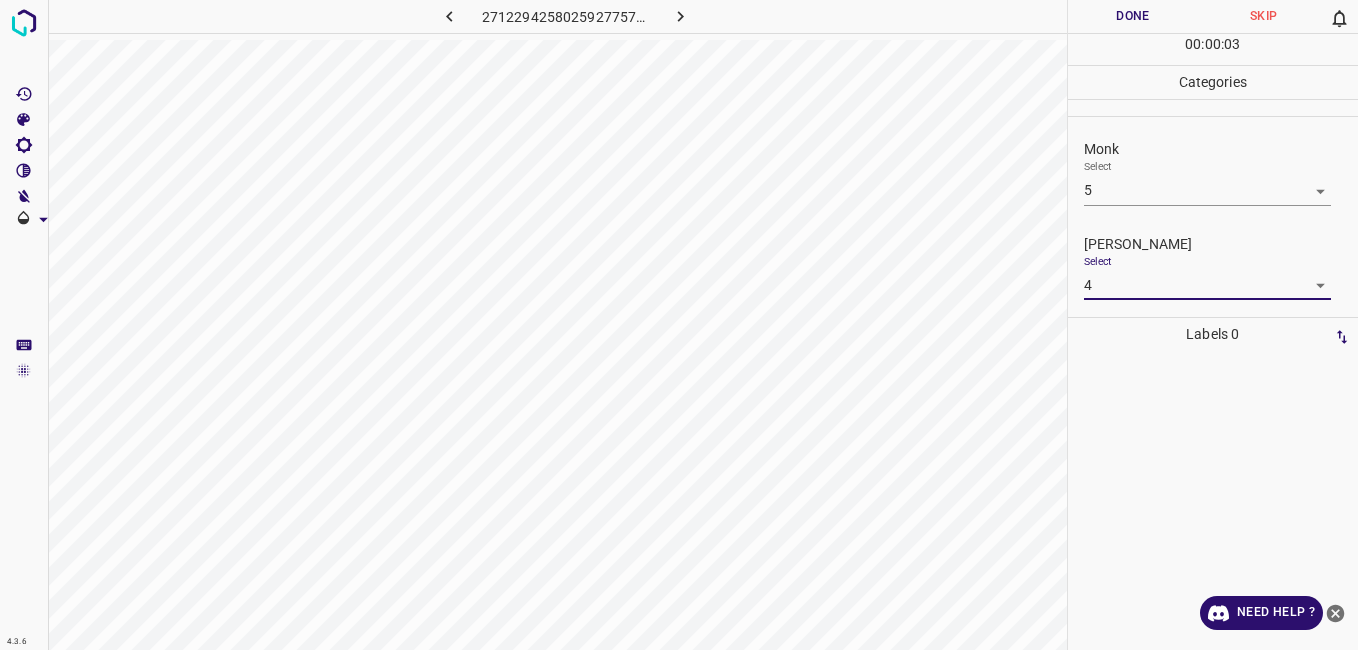 click on "Done" at bounding box center (1133, 16) 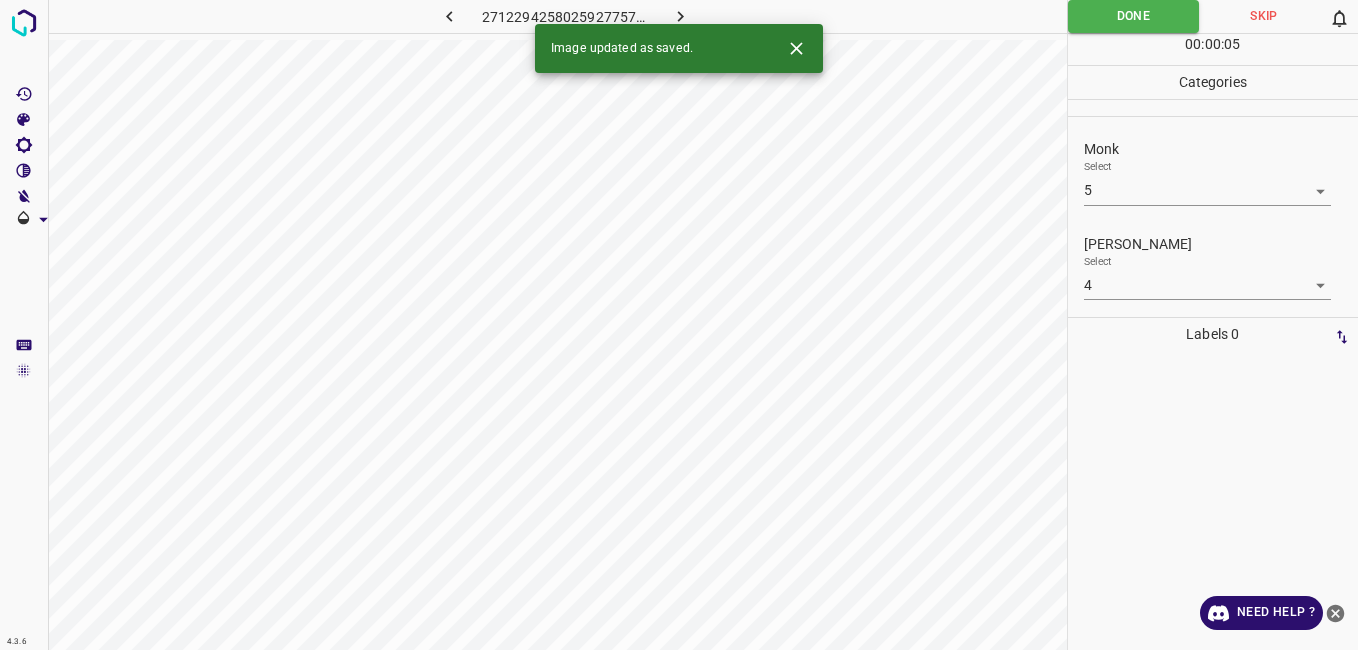 click 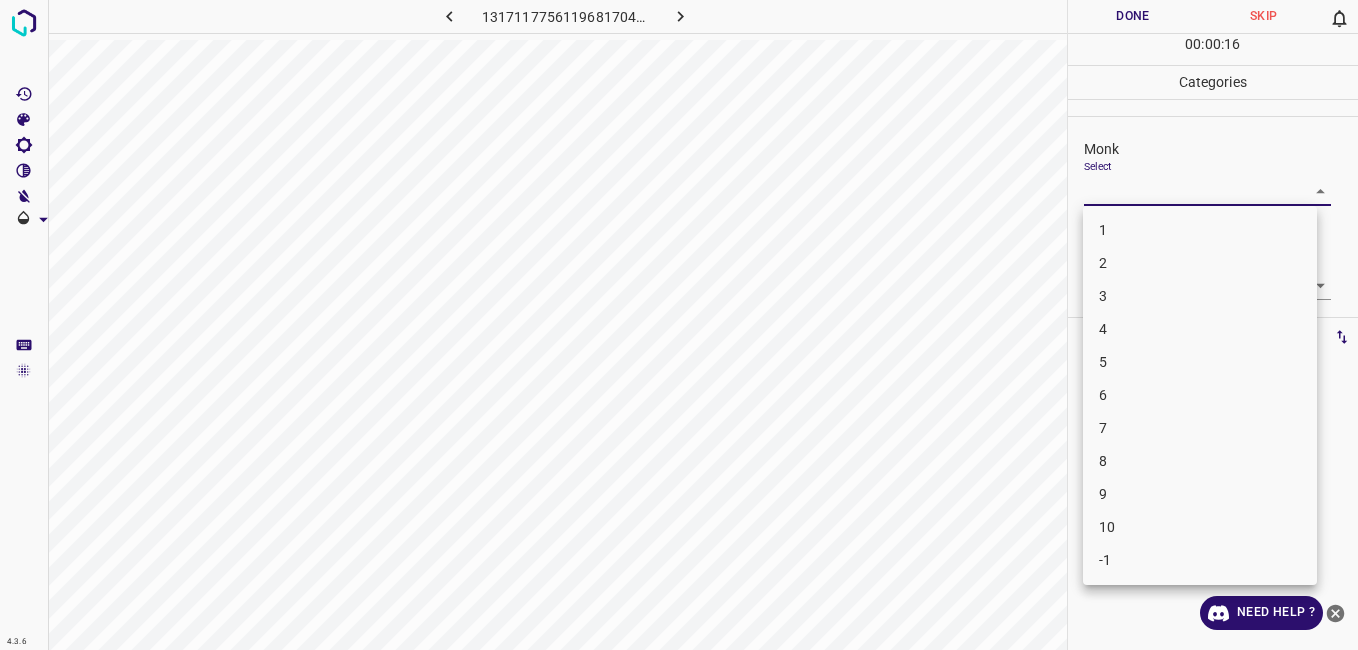 click on "4.3.6  1317117756119681704.png Done Skip 0 00   : 00   : 16   Categories Monk   Select ​  Fitzpatrick   Select ​ Labels   0 Categories 1 Monk 2  Fitzpatrick Tools Space Change between modes (Draw & Edit) I Auto labeling R Restore zoom M Zoom in N Zoom out Delete Delete selecte label Filters Z Restore filters X Saturation filter C Brightness filter V Contrast filter B Gray scale filter General O Download Need Help ? - Text - Hide - Delete 1 2 3 4 5 6 7 8 9 10 -1" at bounding box center [679, 325] 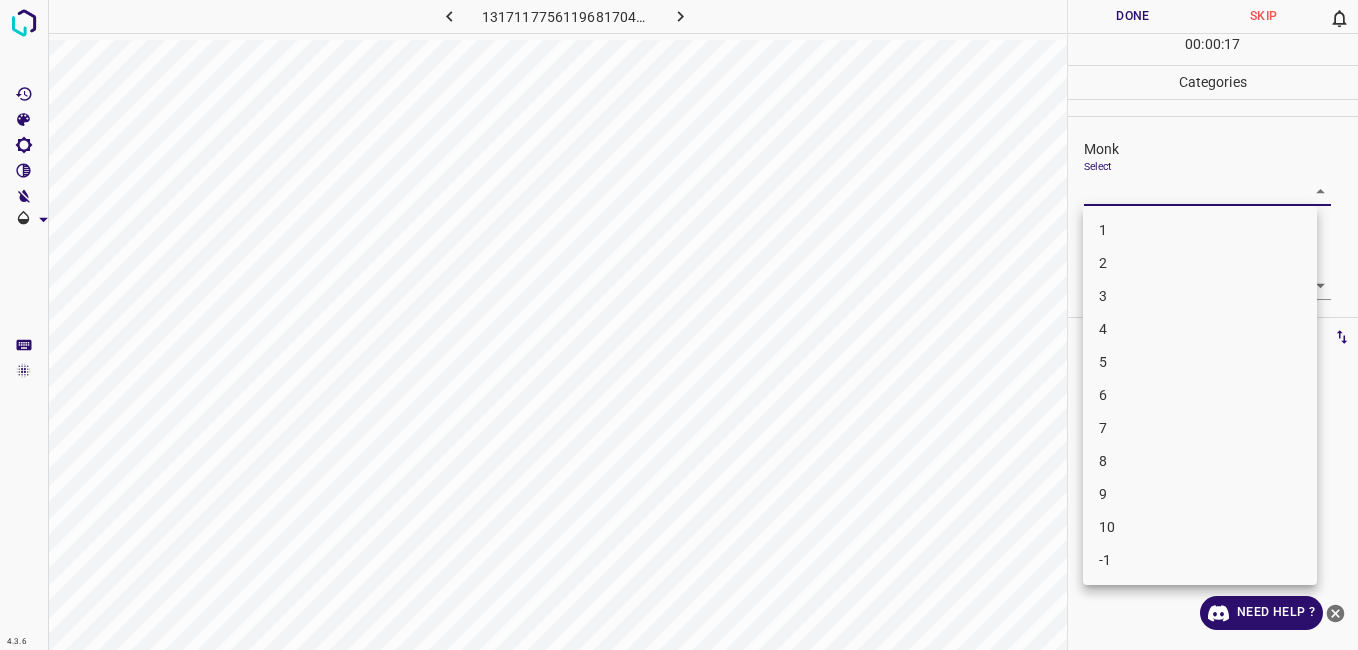 click on "4" at bounding box center (1200, 329) 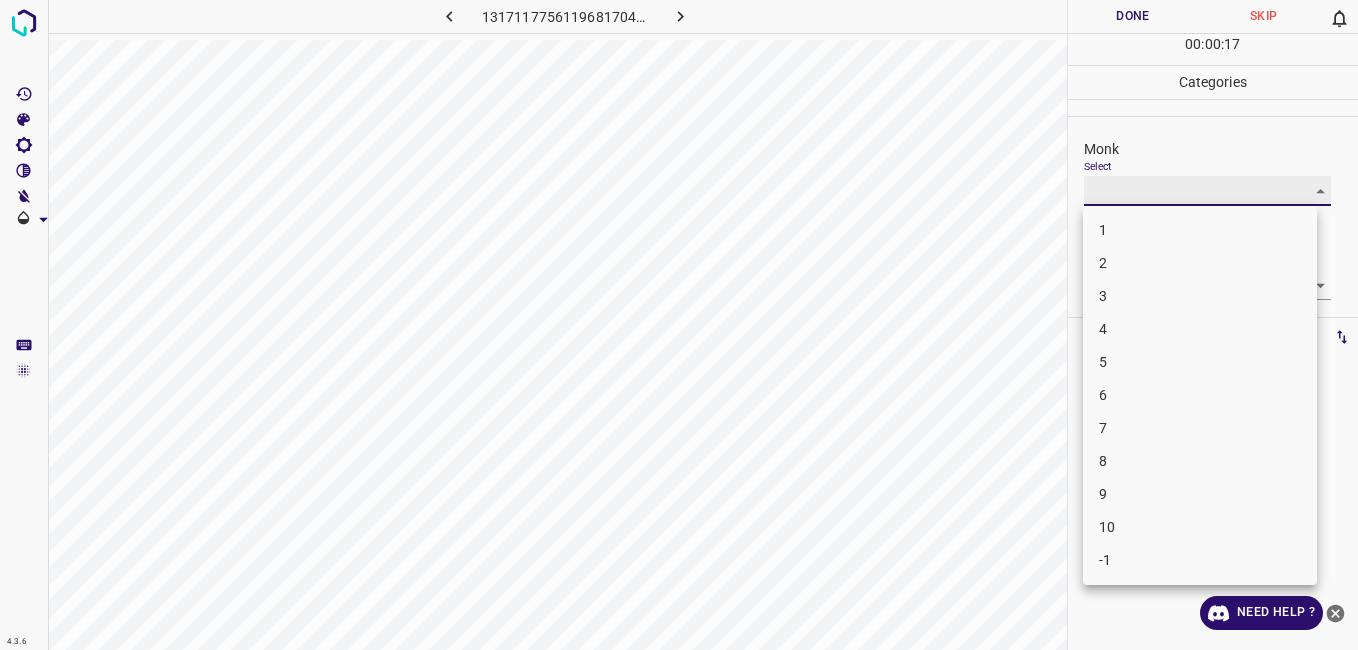 type on "4" 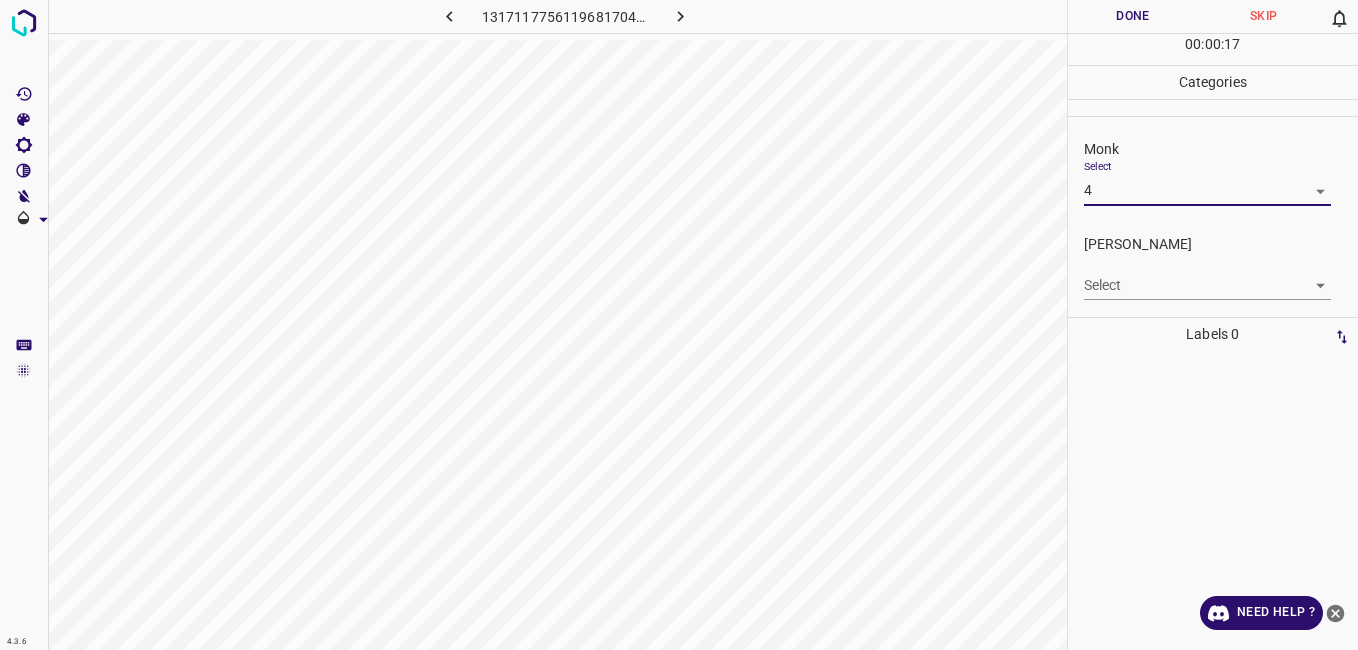 click on "4.3.6  1317117756119681704.png Done Skip 0 00   : 00   : 17   Categories Monk   Select 4 4  Fitzpatrick   Select ​ Labels   0 Categories 1 Monk 2  Fitzpatrick Tools Space Change between modes (Draw & Edit) I Auto labeling R Restore zoom M Zoom in N Zoom out Delete Delete selecte label Filters Z Restore filters X Saturation filter C Brightness filter V Contrast filter B Gray scale filter General O Download Need Help ? - Text - Hide - Delete 1 2 3 4 5 6 7 8 9 10 -1" at bounding box center (679, 325) 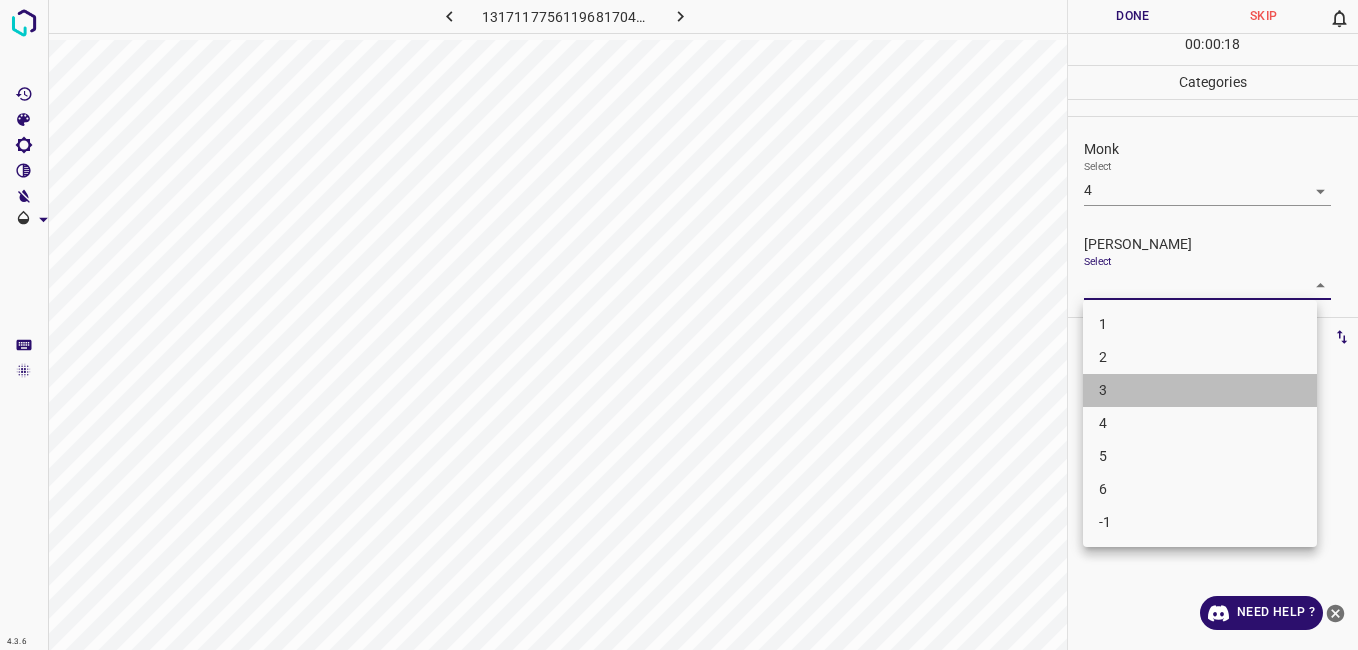 click on "3" at bounding box center (1200, 390) 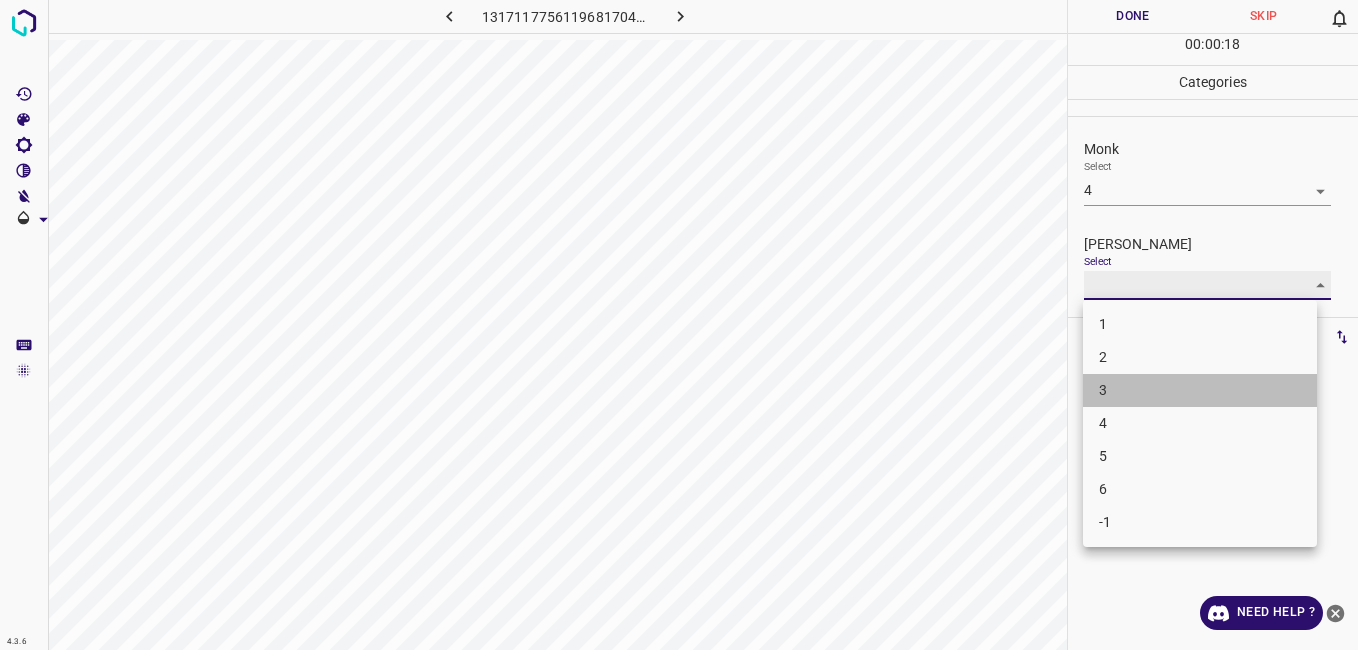 type on "3" 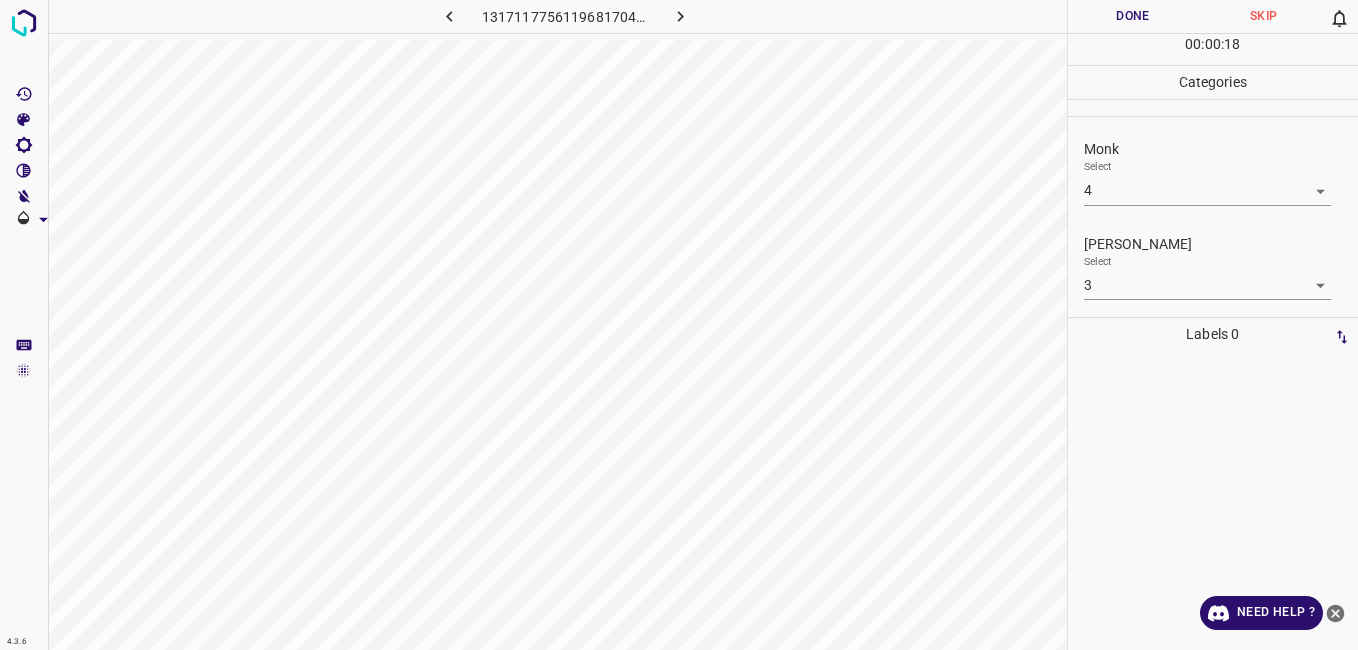 click on "00   : 00   : 18" at bounding box center [1213, 49] 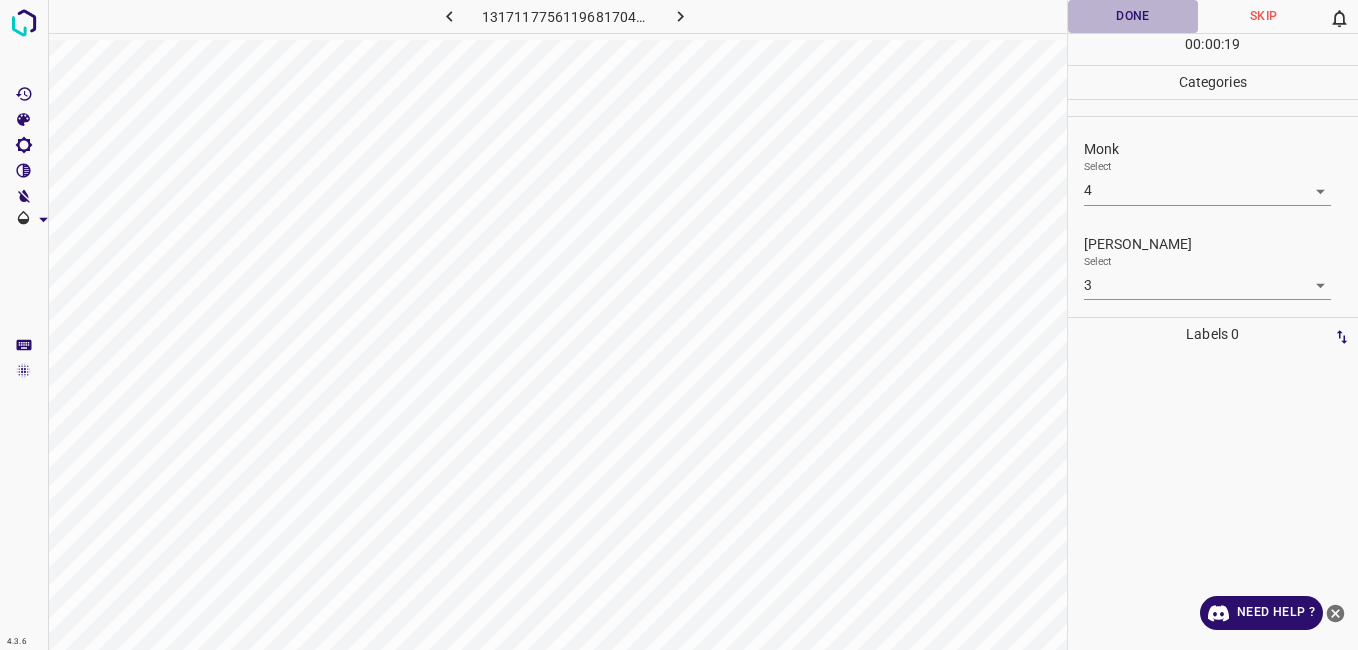 click on "Done" at bounding box center (1133, 16) 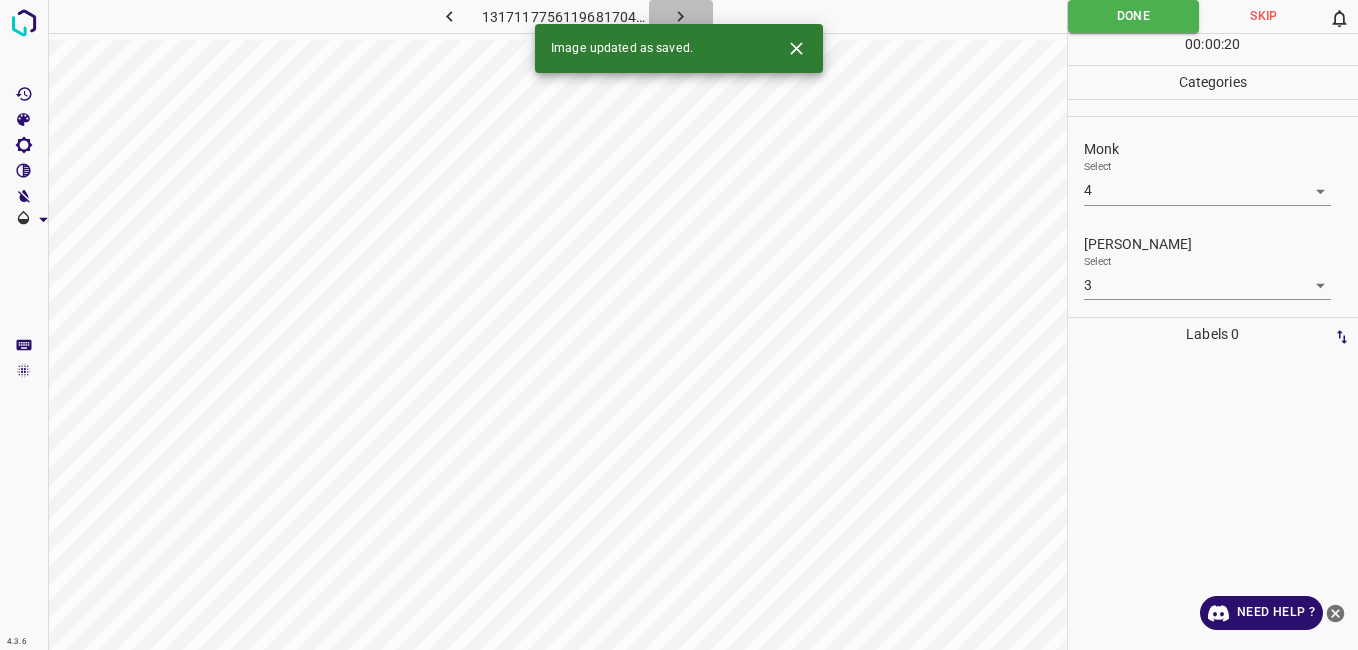 click 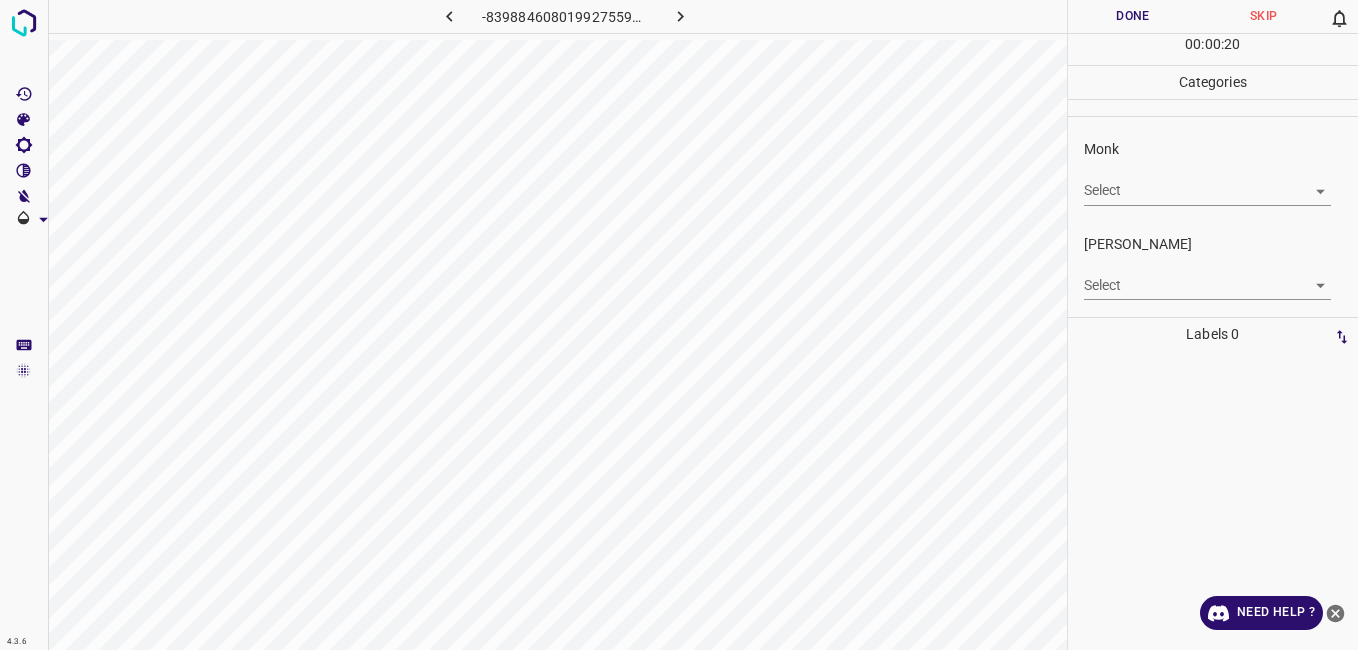 click on "4.3.6  -8398846080199275592.png Done Skip 0 00   : 00   : 20   Categories Monk   Select ​  Fitzpatrick   Select ​ Labels   0 Categories 1 Monk 2  Fitzpatrick Tools Space Change between modes (Draw & Edit) I Auto labeling R Restore zoom M Zoom in N Zoom out Delete Delete selecte label Filters Z Restore filters X Saturation filter C Brightness filter V Contrast filter B Gray scale filter General O Download Need Help ? - Text - Hide - Delete" at bounding box center [679, 325] 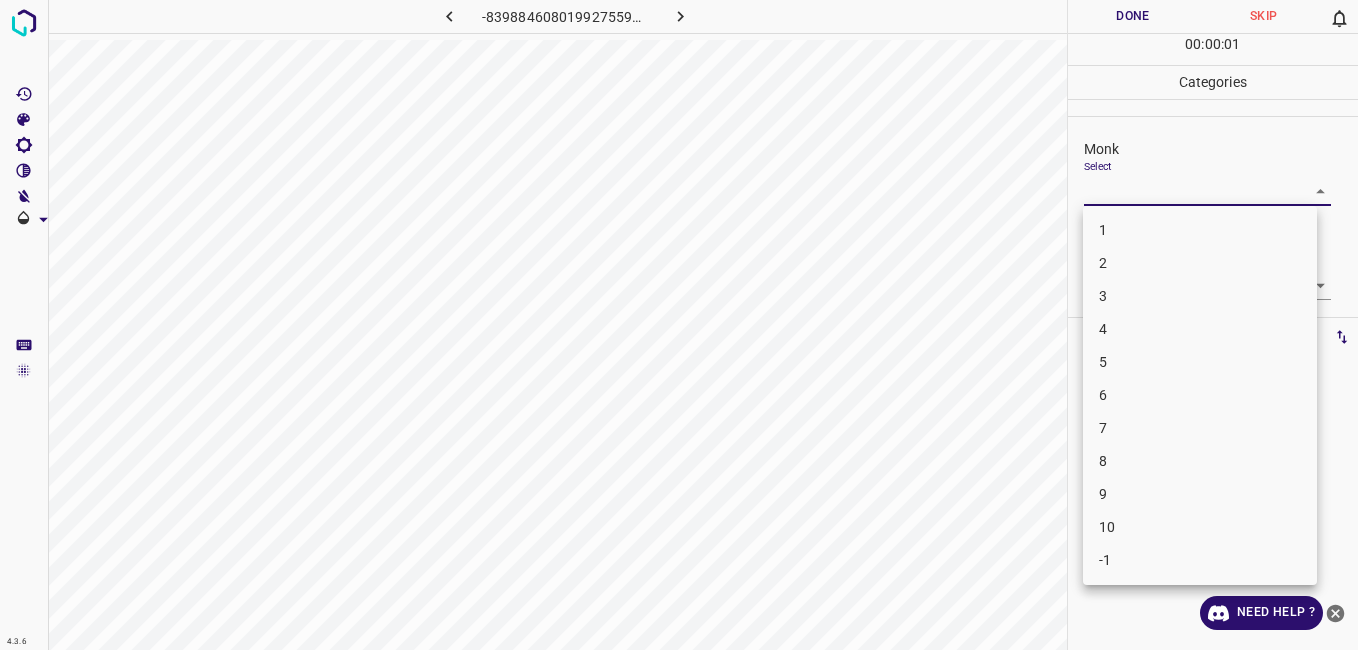 click on "2" at bounding box center [1200, 263] 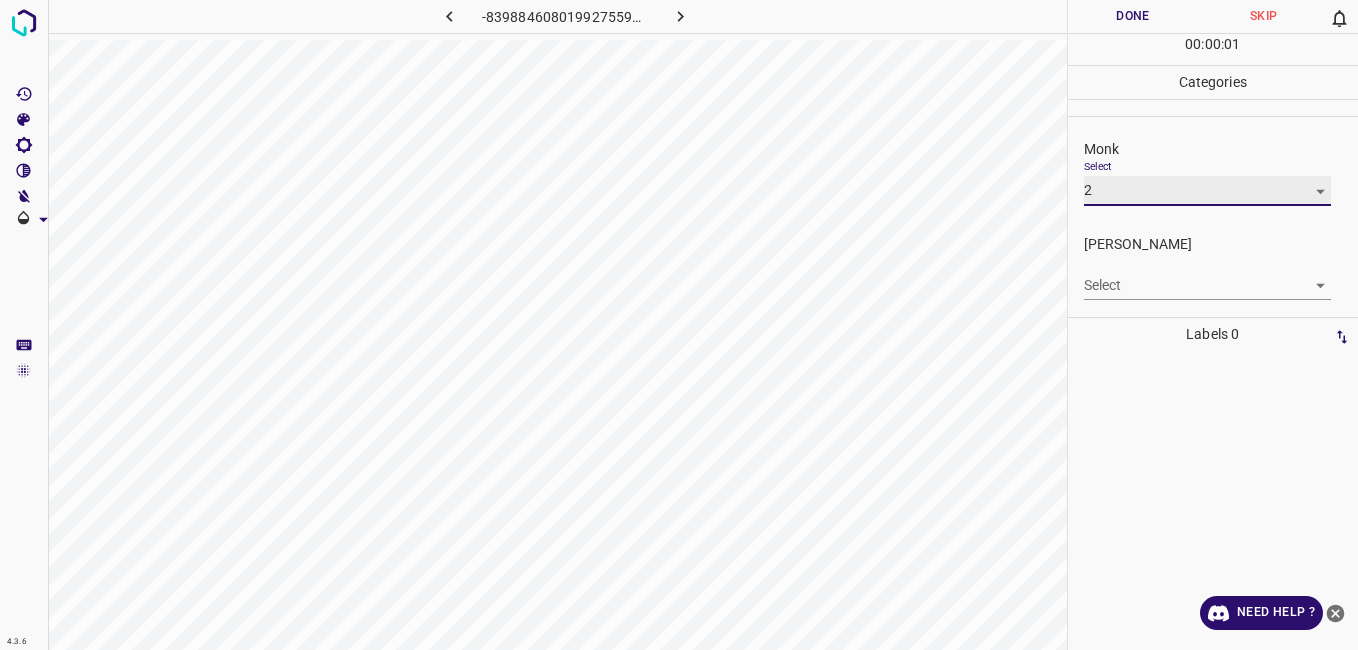 type on "2" 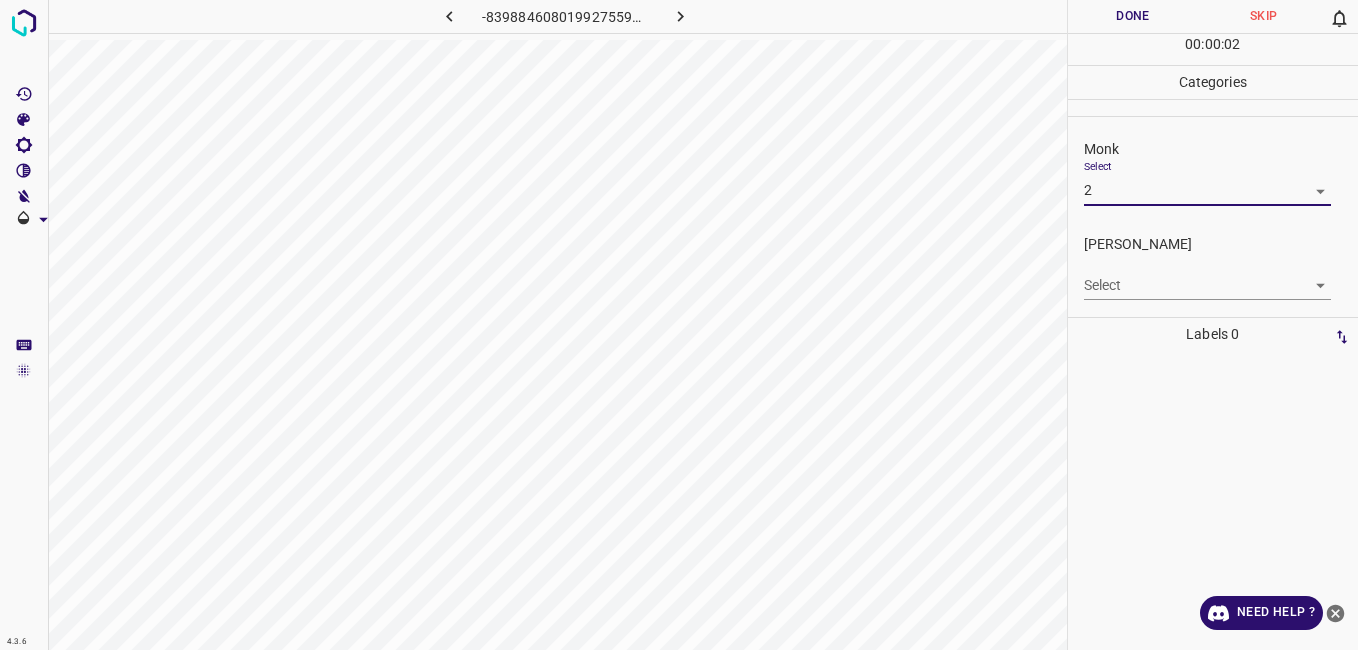 drag, startPoint x: 1119, startPoint y: 260, endPoint x: 1116, endPoint y: 272, distance: 12.369317 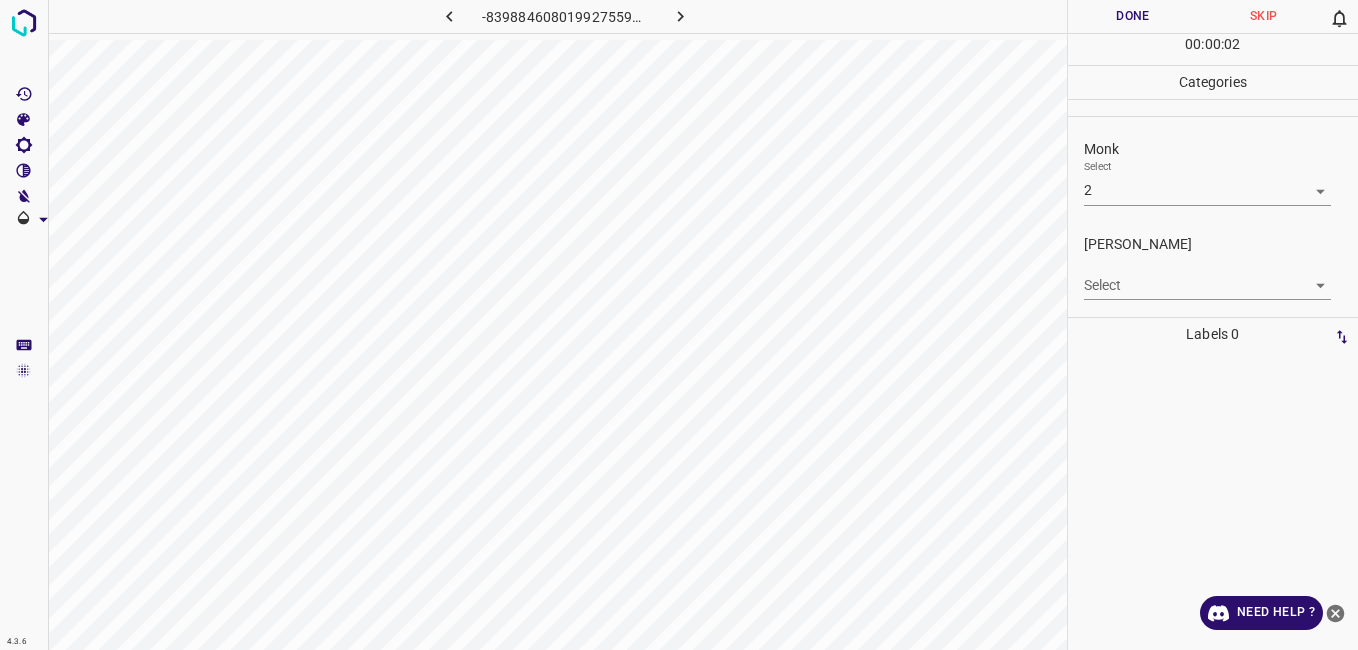 click on "4.3.6  -8398846080199275592.png Done Skip 0 00   : 00   : 02   Categories Monk   Select 2 2  Fitzpatrick   Select ​ Labels   0 Categories 1 Monk 2  Fitzpatrick Tools Space Change between modes (Draw & Edit) I Auto labeling R Restore zoom M Zoom in N Zoom out Delete Delete selecte label Filters Z Restore filters X Saturation filter C Brightness filter V Contrast filter B Gray scale filter General O Download Need Help ? - Text - Hide - Delete" at bounding box center [679, 325] 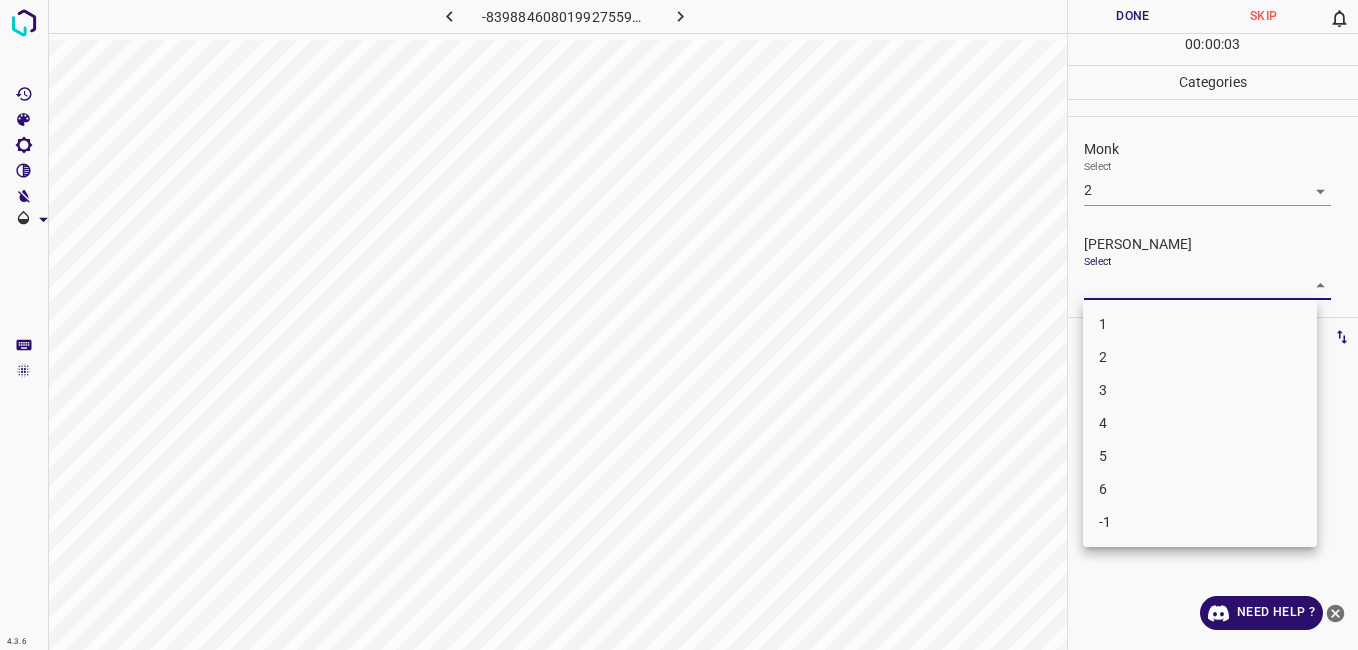 click on "1" at bounding box center [1200, 324] 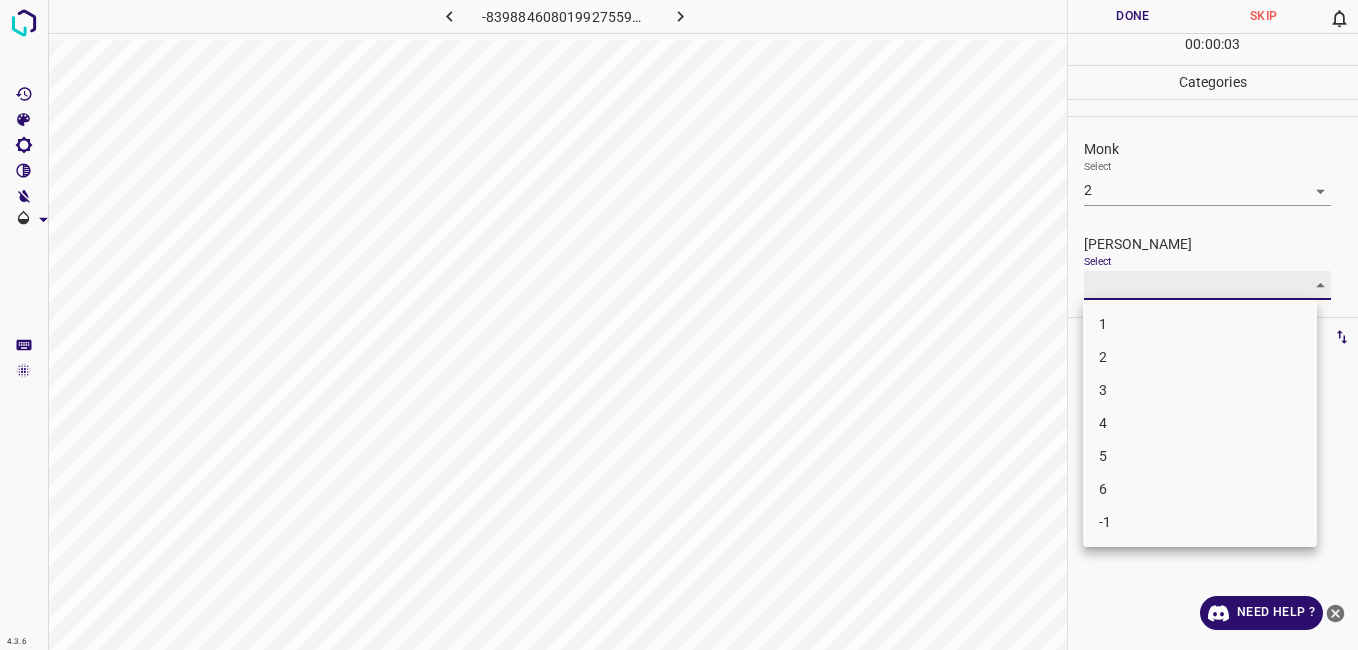 type on "1" 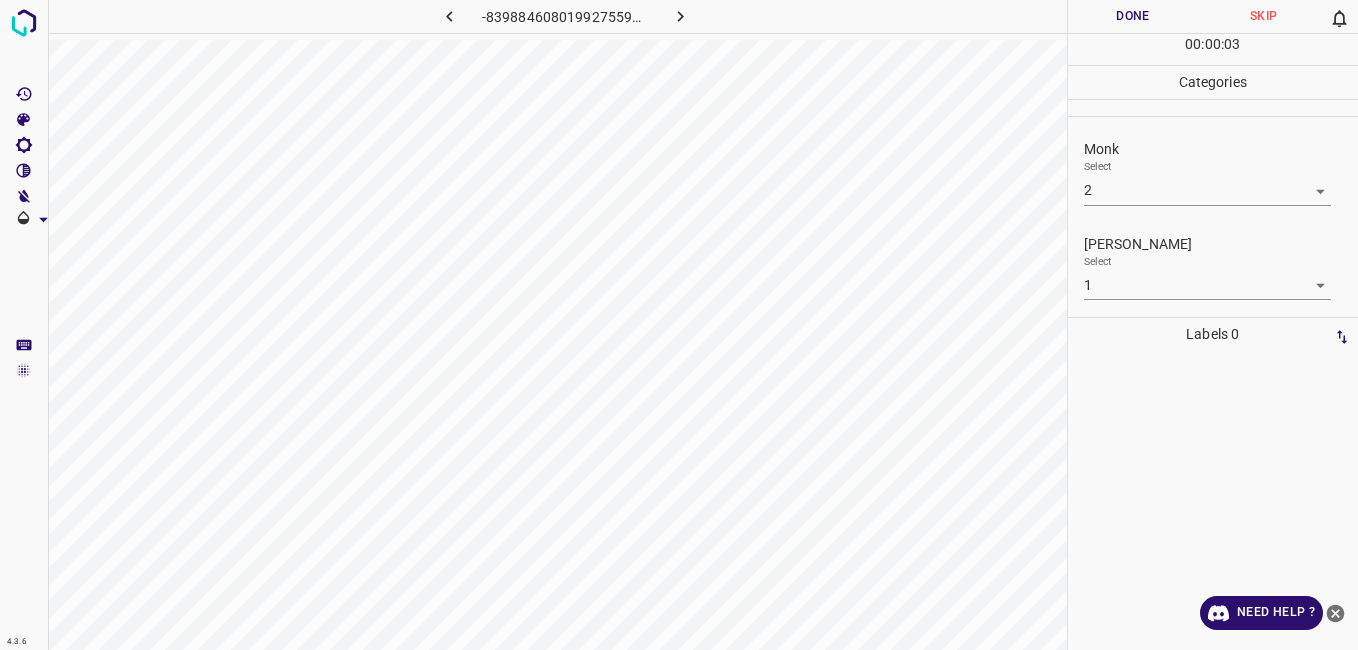 click on "00   : 00   : 03" at bounding box center [1213, 49] 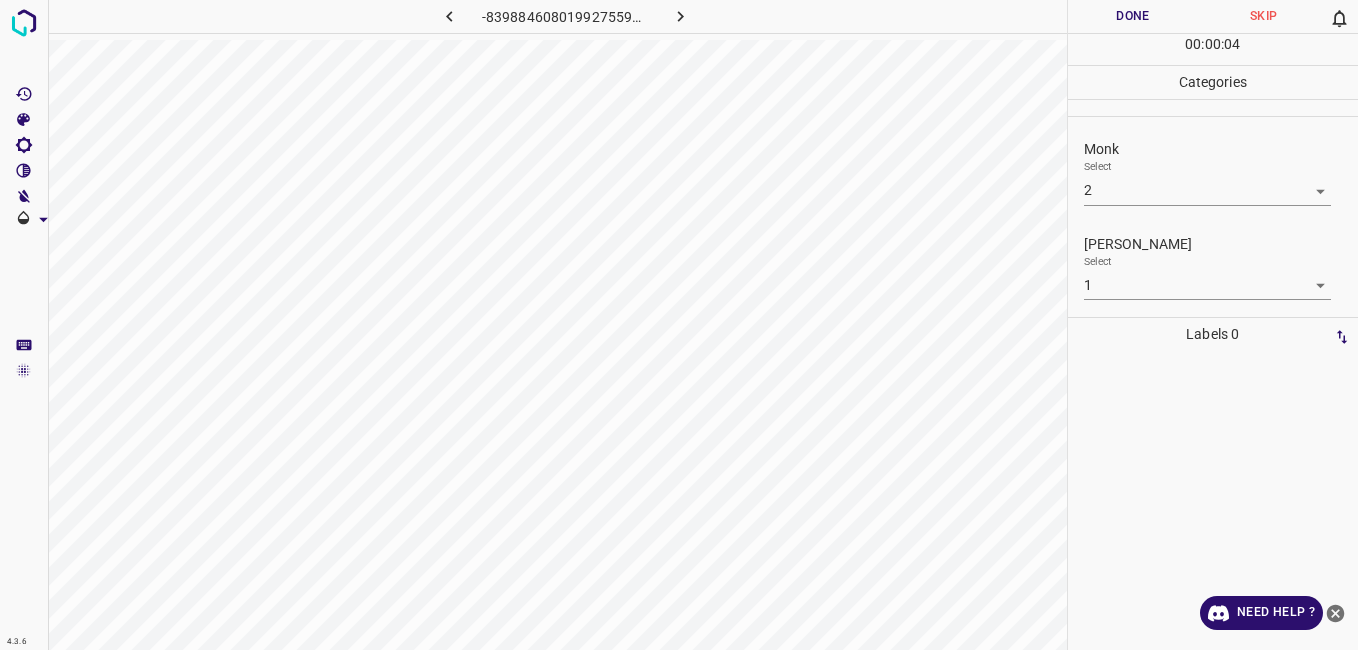 click on "Done" at bounding box center [1133, 16] 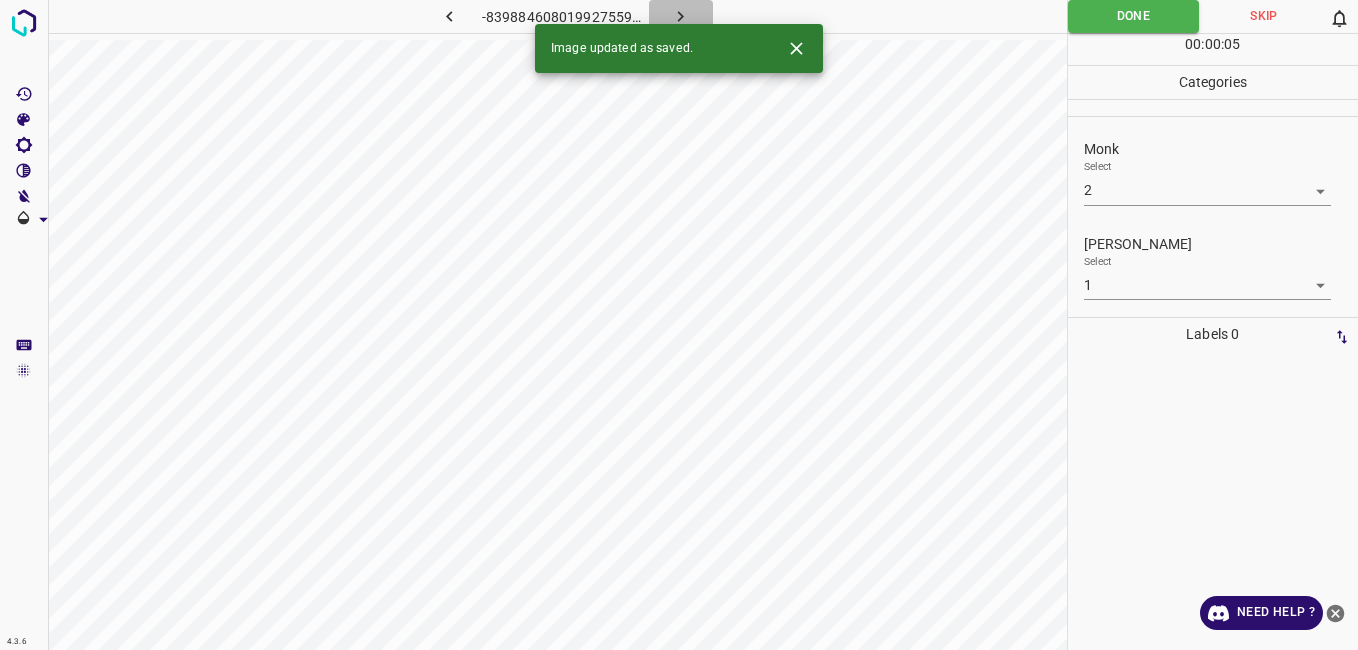 click 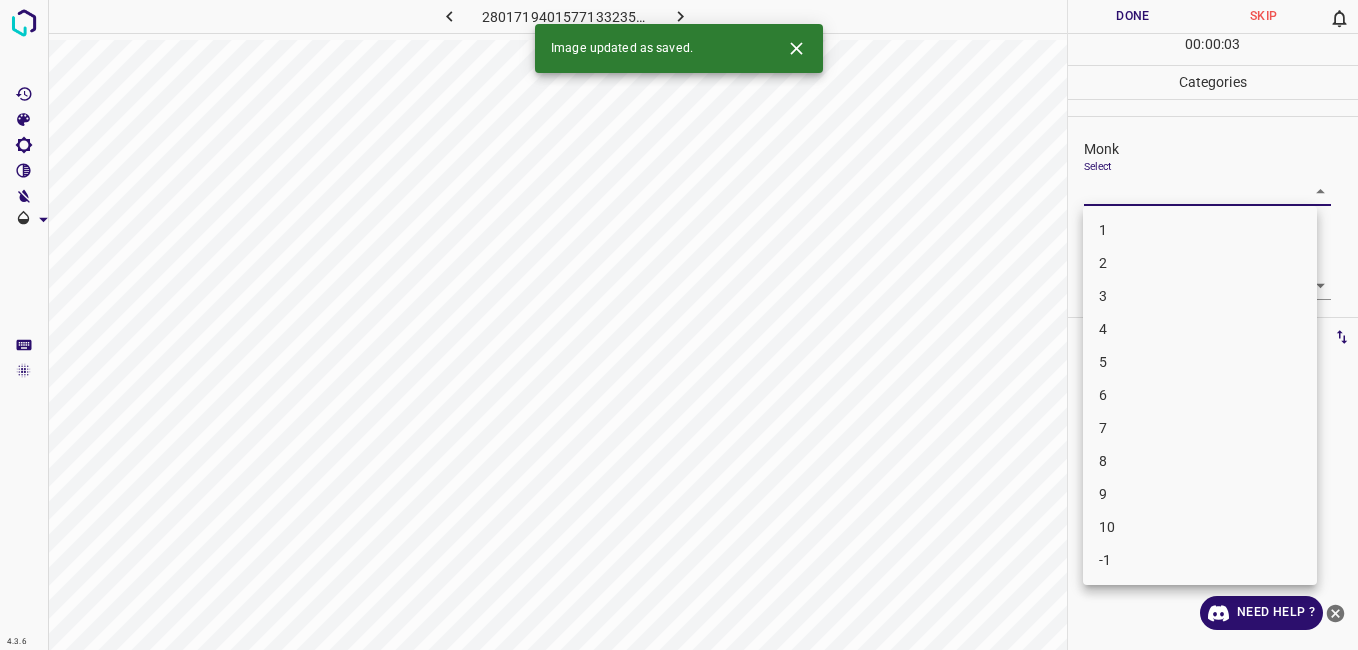 click on "4.3.6  2801719401577133235.png Done Skip 0 00   : 00   : 03   Categories Monk   Select ​  Fitzpatrick   Select ​ Labels   0 Categories 1 Monk 2  Fitzpatrick Tools Space Change between modes (Draw & Edit) I Auto labeling R Restore zoom M Zoom in N Zoom out Delete Delete selecte label Filters Z Restore filters X Saturation filter C Brightness filter V Contrast filter B Gray scale filter General O Download Image updated as saved. Need Help ? - Text - Hide - Delete 1 2 3 4 5 6 7 8 9 10 -1" at bounding box center [679, 325] 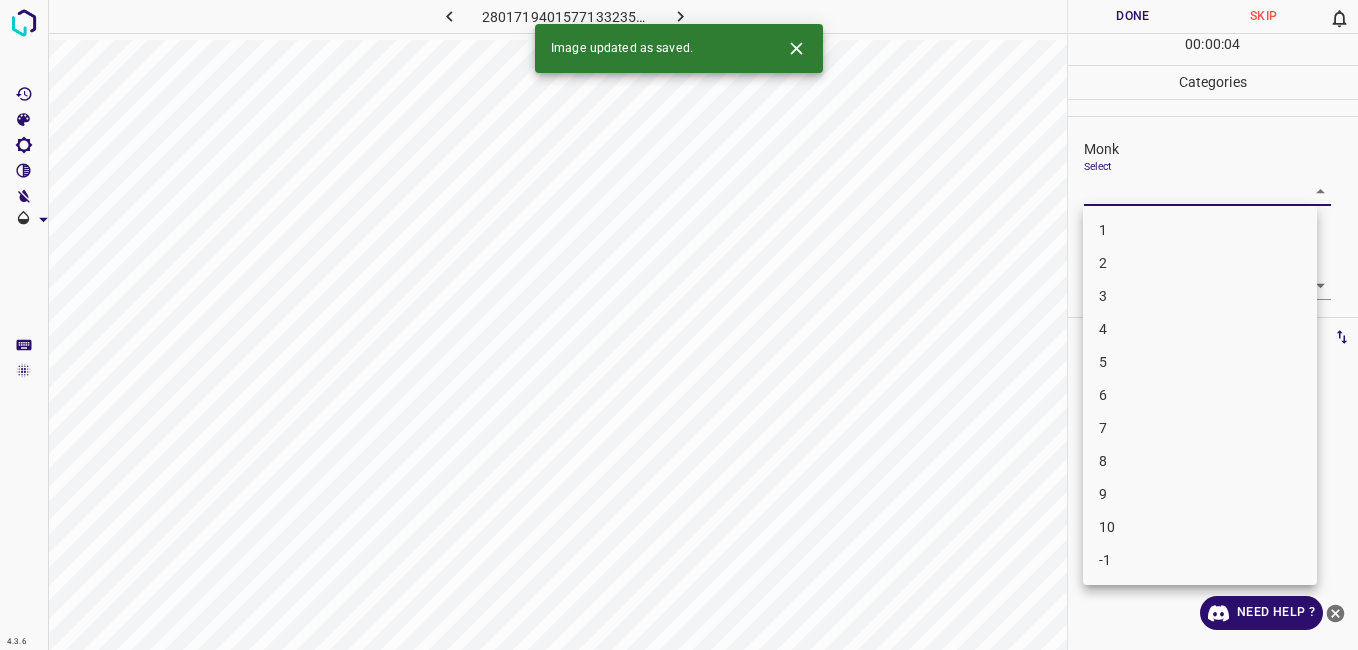 click on "4" at bounding box center (1200, 329) 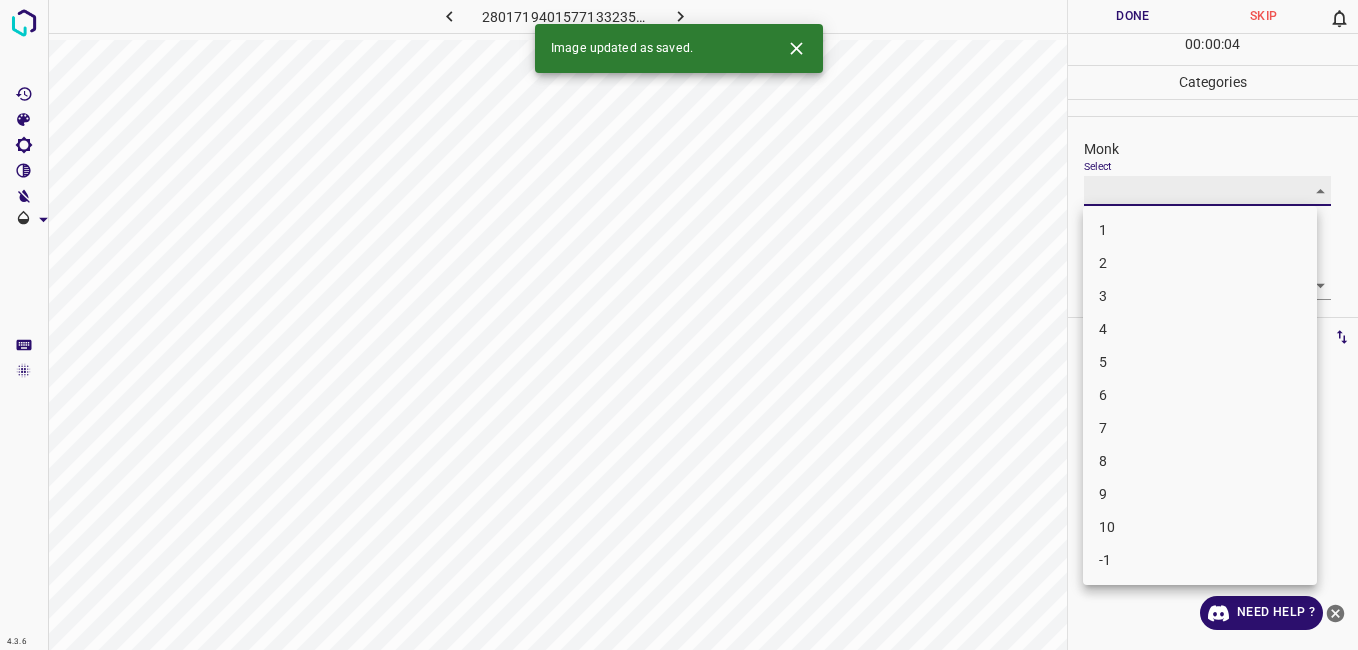 type on "4" 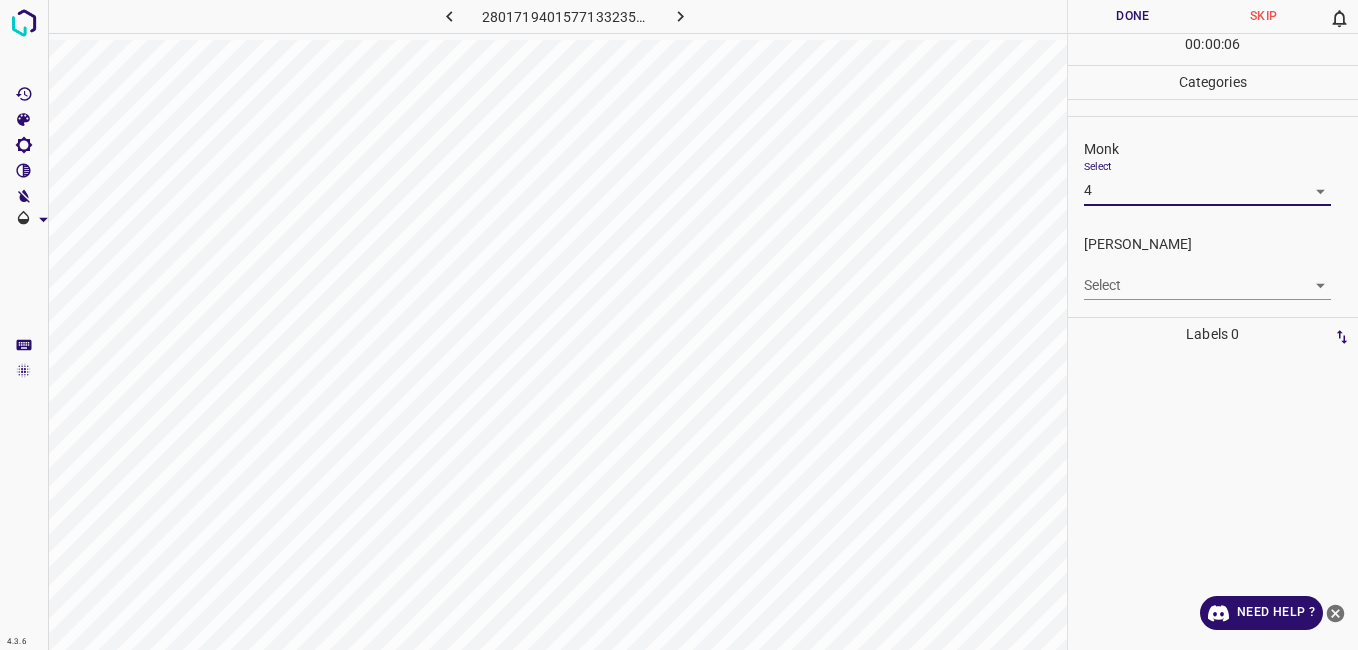 click on "4.3.6  2801719401577133235.png Done Skip 0 00   : 00   : 06   Categories Monk   Select 4 4  Fitzpatrick   Select ​ Labels   0 Categories 1 Monk 2  Fitzpatrick Tools Space Change between modes (Draw & Edit) I Auto labeling R Restore zoom M Zoom in N Zoom out Delete Delete selecte label Filters Z Restore filters X Saturation filter C Brightness filter V Contrast filter B Gray scale filter General O Download Need Help ? - Text - Hide - Delete" at bounding box center (679, 325) 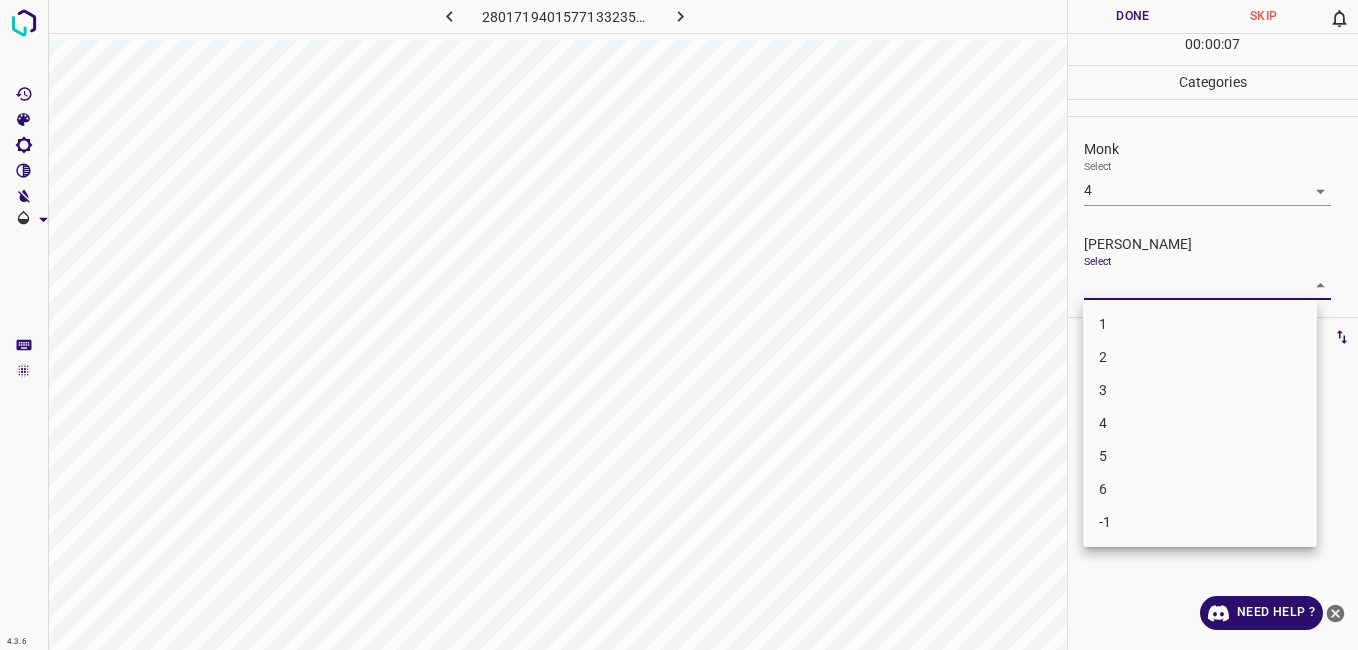 click on "4" at bounding box center (1200, 423) 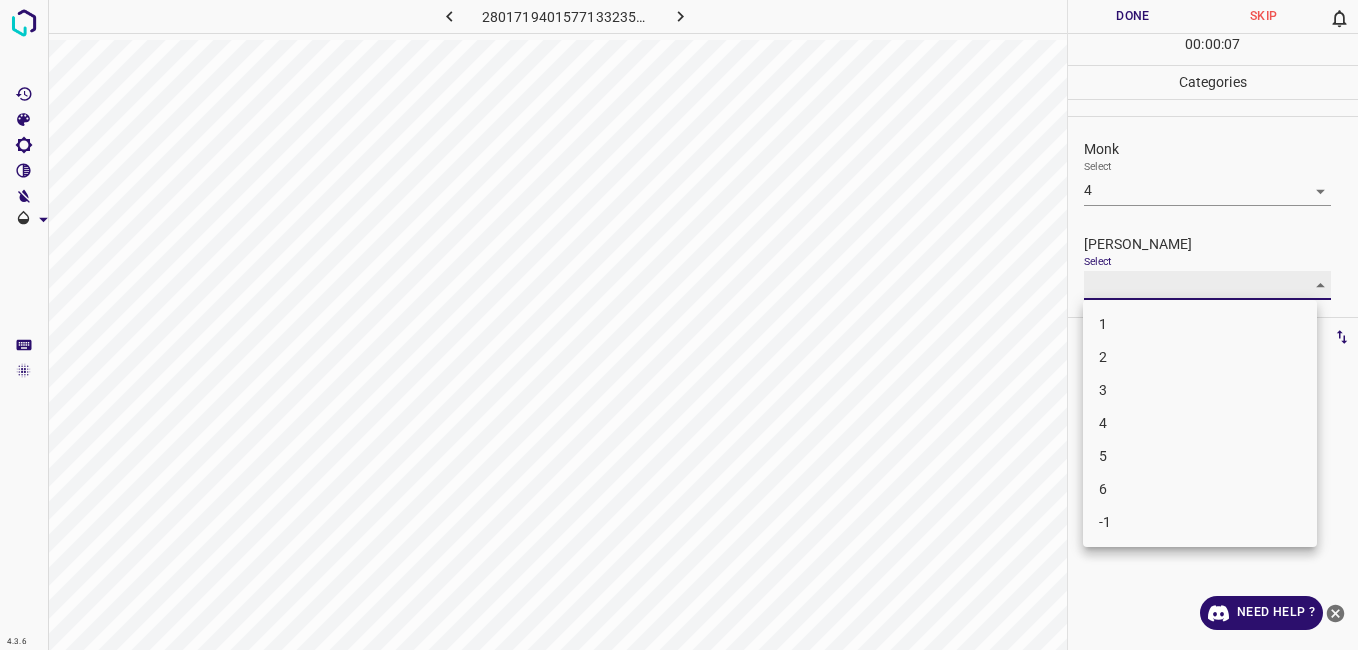 type on "4" 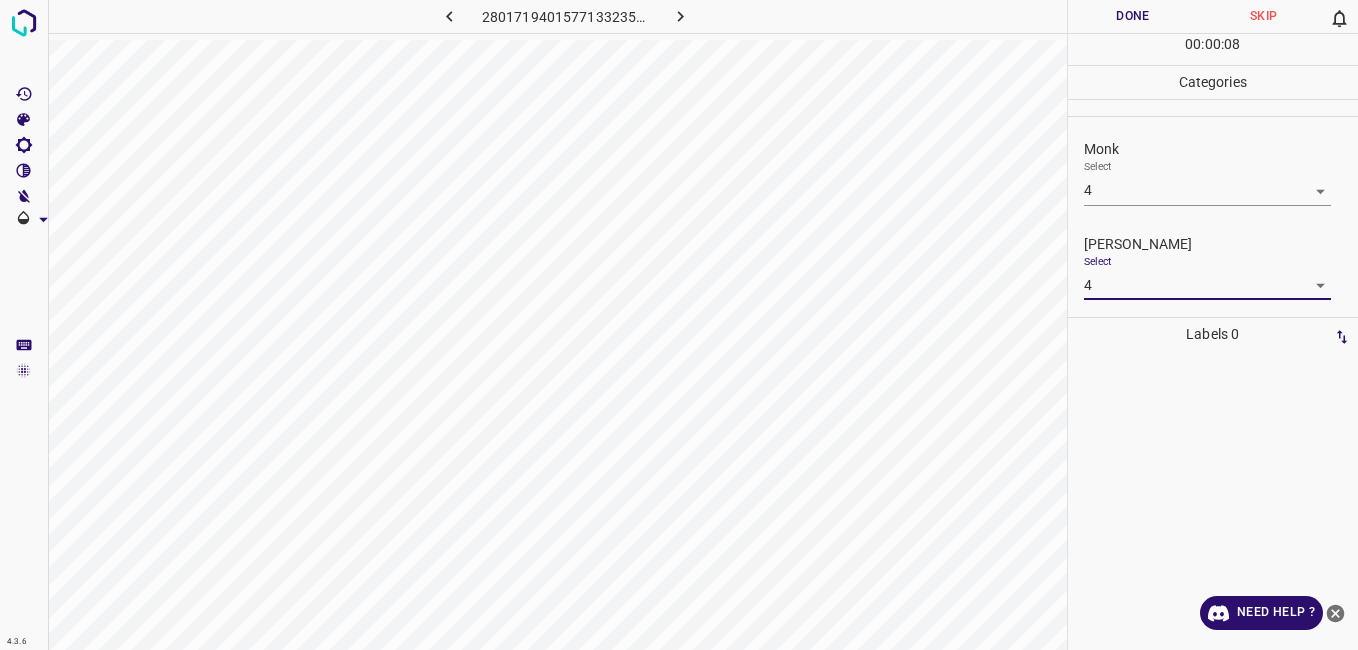 click on "4.3.6  2801719401577133235.png Done Skip 0 00   : 00   : 08   Categories Monk   Select 4 4  Fitzpatrick   Select 4 4 Labels   0 Categories 1 Monk 2  Fitzpatrick Tools Space Change between modes (Draw & Edit) I Auto labeling R Restore zoom M Zoom in N Zoom out Delete Delete selecte label Filters Z Restore filters X Saturation filter C Brightness filter V Contrast filter B Gray scale filter General O Download Need Help ? - Text - Hide - Delete" at bounding box center (679, 325) 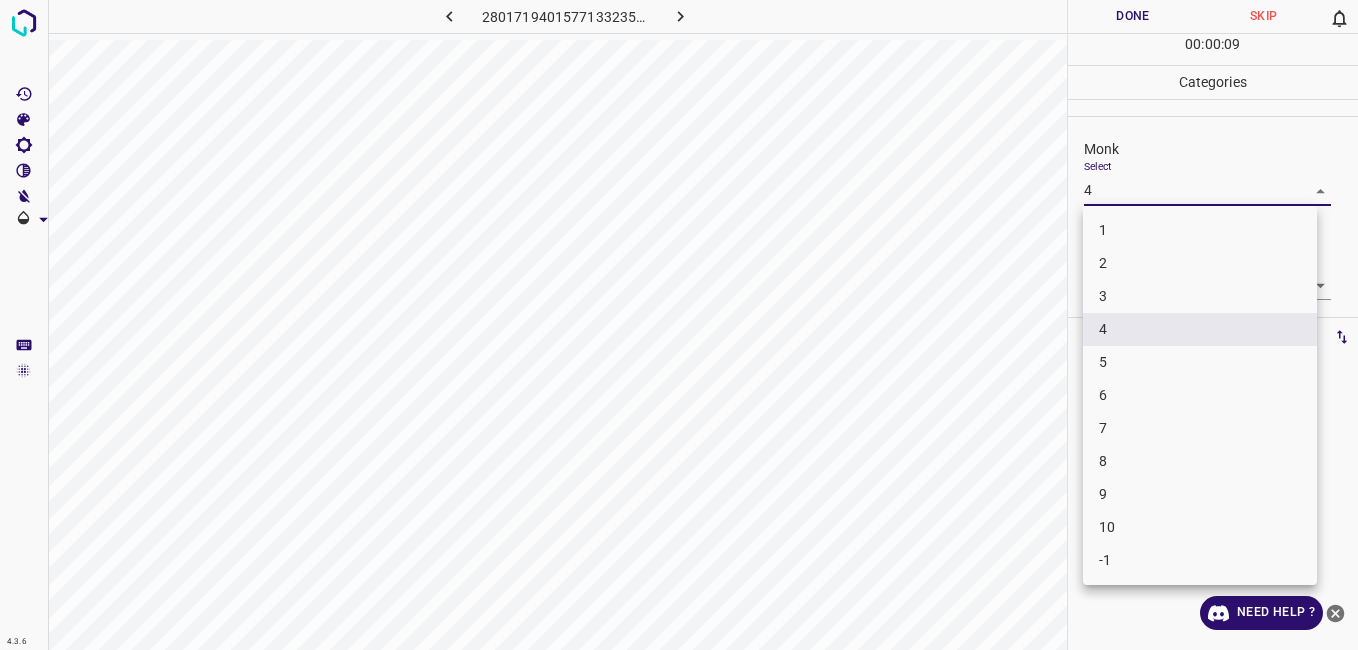 click on "5" at bounding box center (1200, 362) 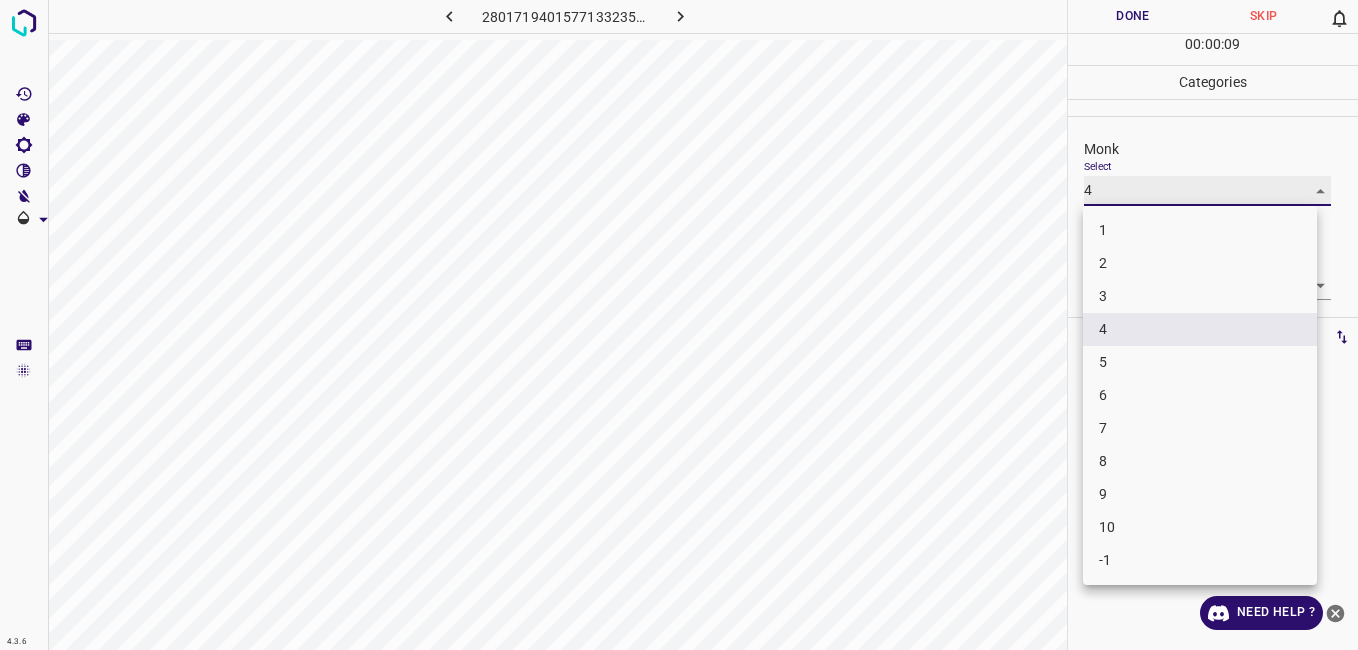 type on "5" 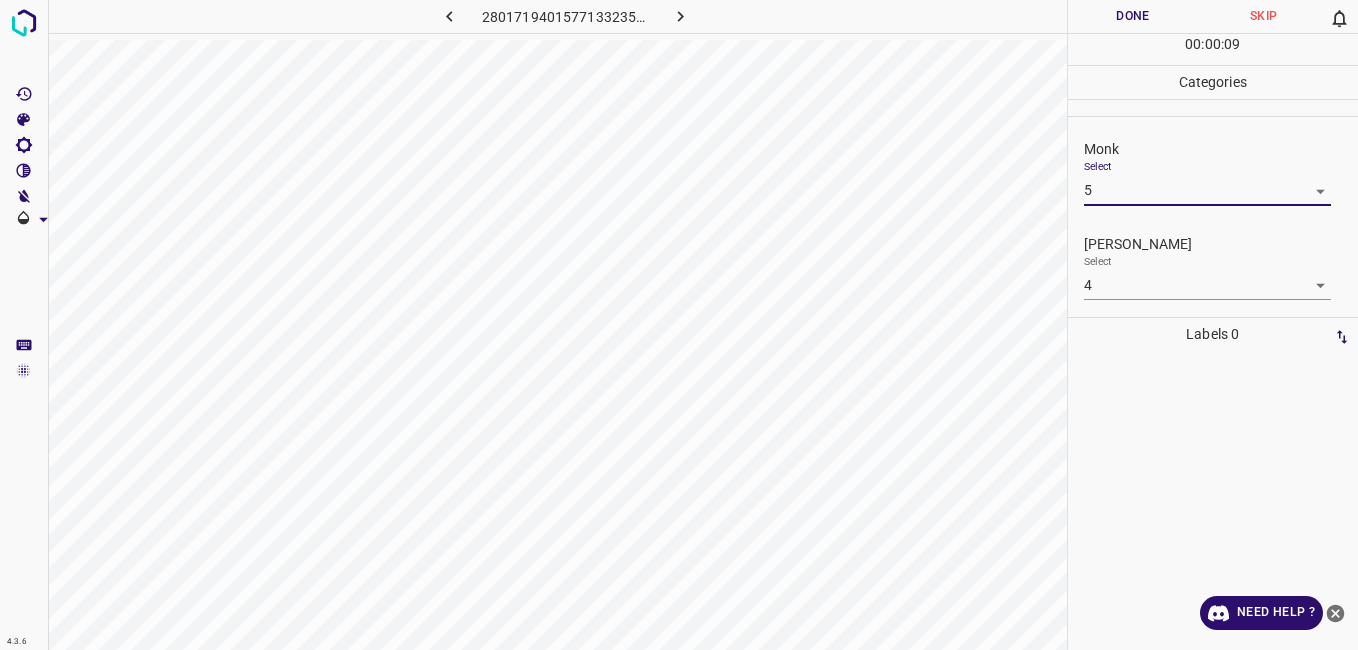 click on "Done" at bounding box center [1133, 16] 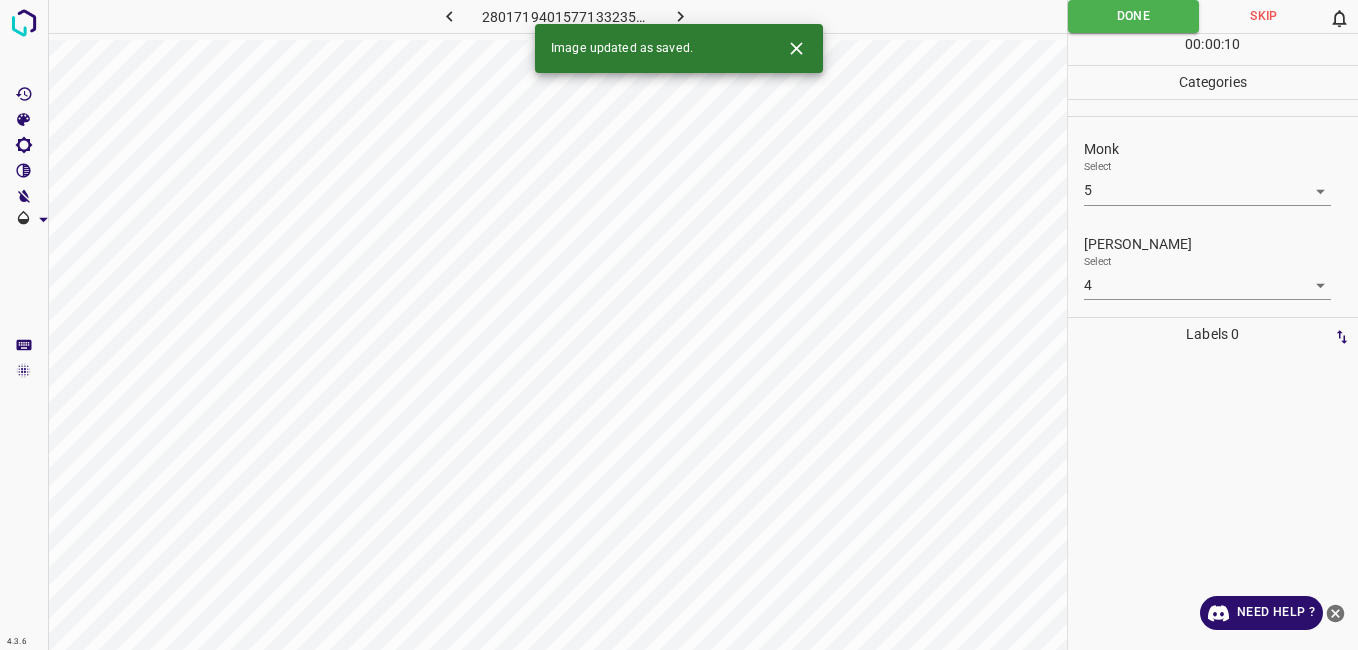 click on "Image updated as saved." at bounding box center (679, 48) 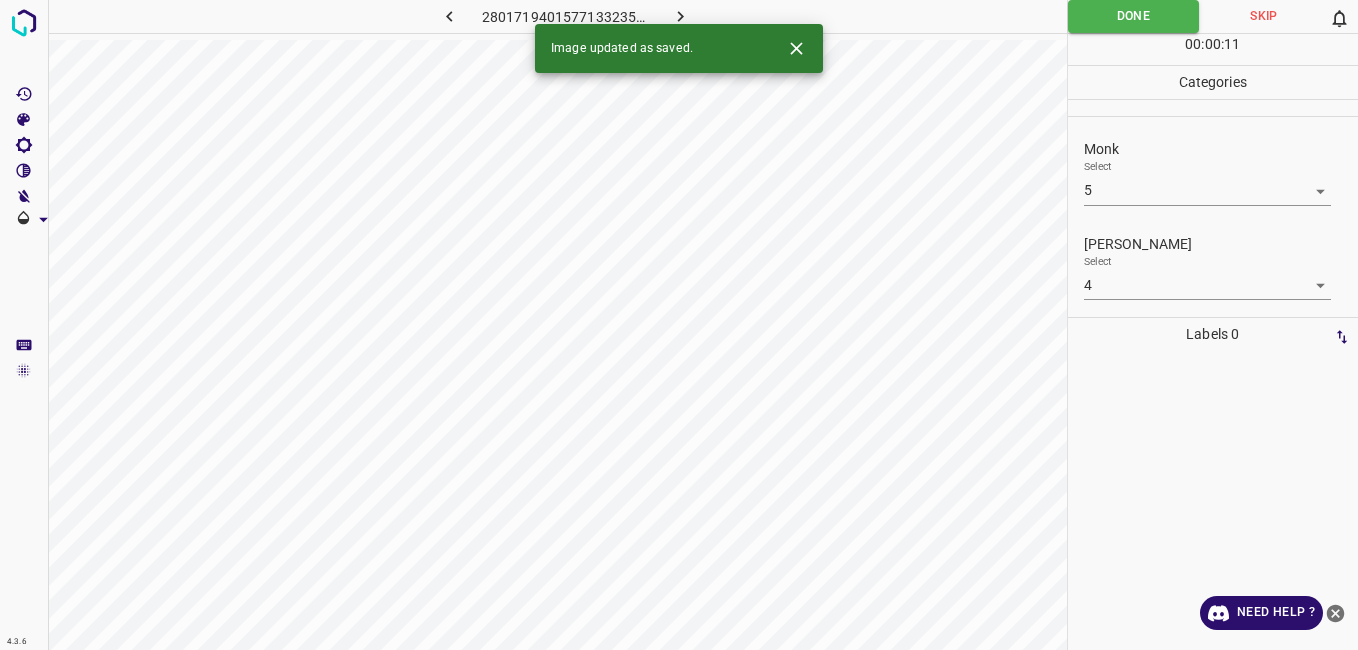 click 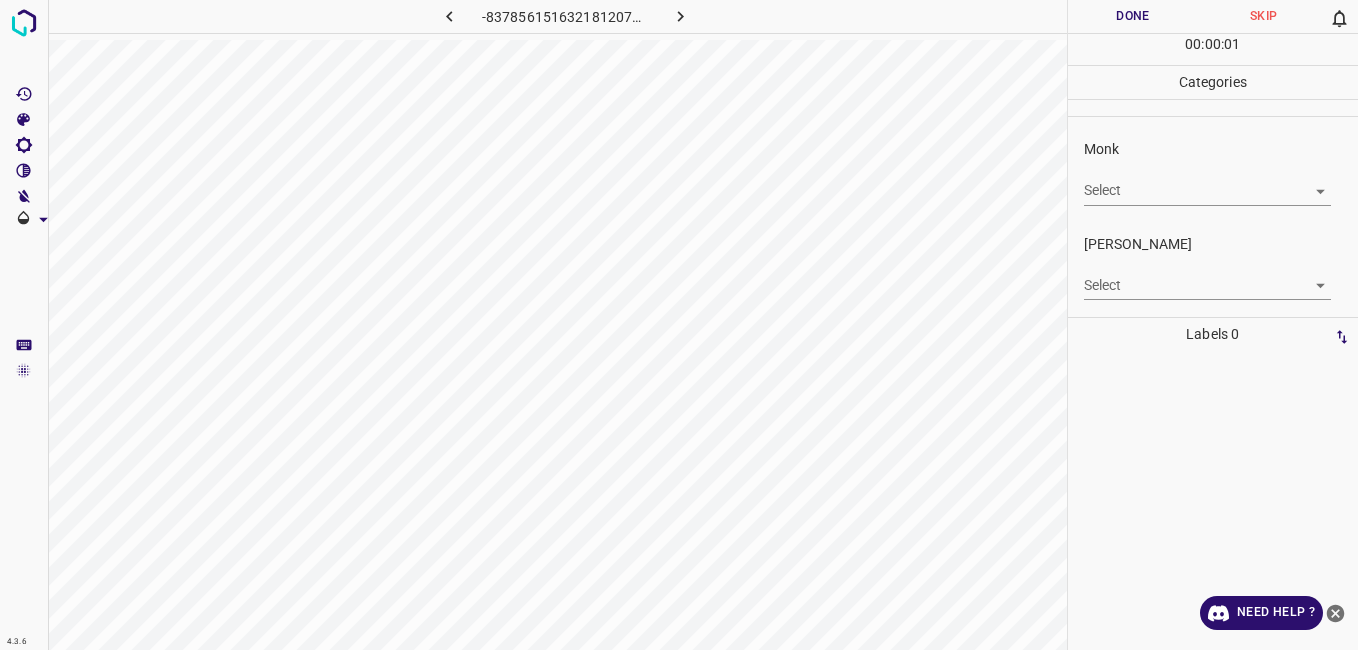 click on "4.3.6  -8378561516321812076.png Done Skip 0 00   : 00   : 01   Categories Monk   Select ​  Fitzpatrick   Select ​ Labels   0 Categories 1 Monk 2  Fitzpatrick Tools Space Change between modes (Draw & Edit) I Auto labeling R Restore zoom M Zoom in N Zoom out Delete Delete selecte label Filters Z Restore filters X Saturation filter C Brightness filter V Contrast filter B Gray scale filter General O Download Need Help ? - Text - Hide - Delete" at bounding box center [679, 325] 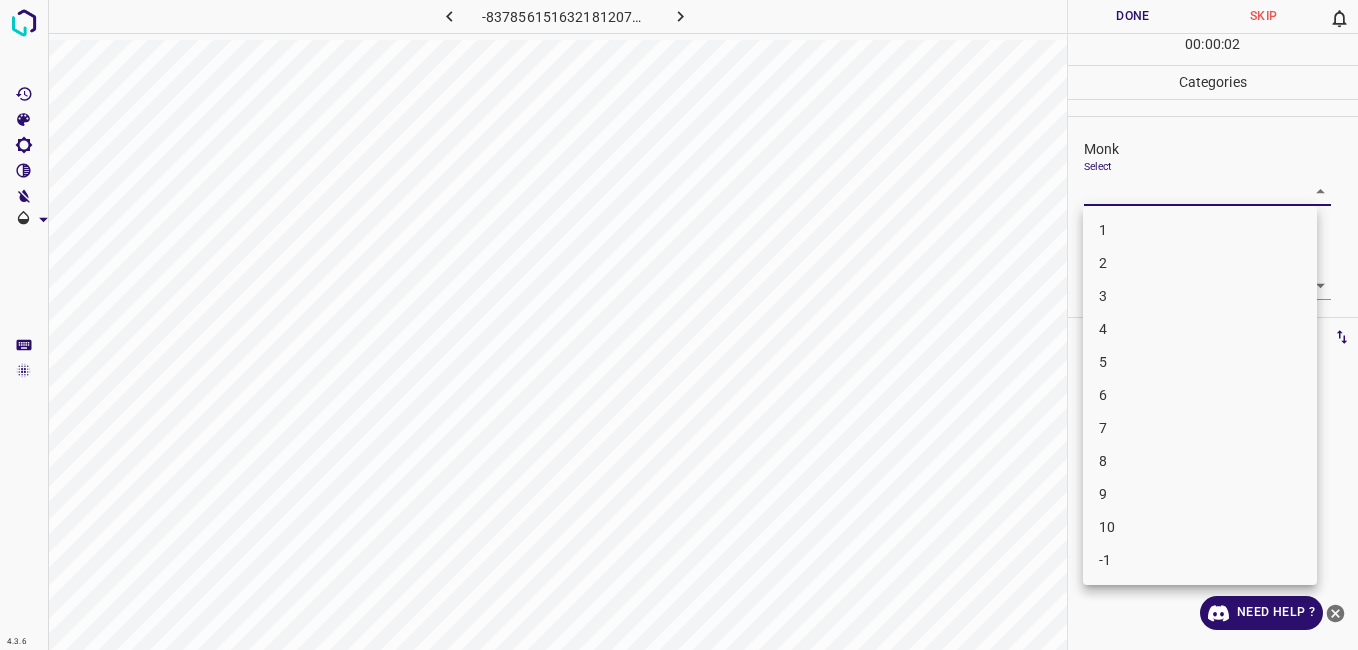 click on "4" at bounding box center (1200, 329) 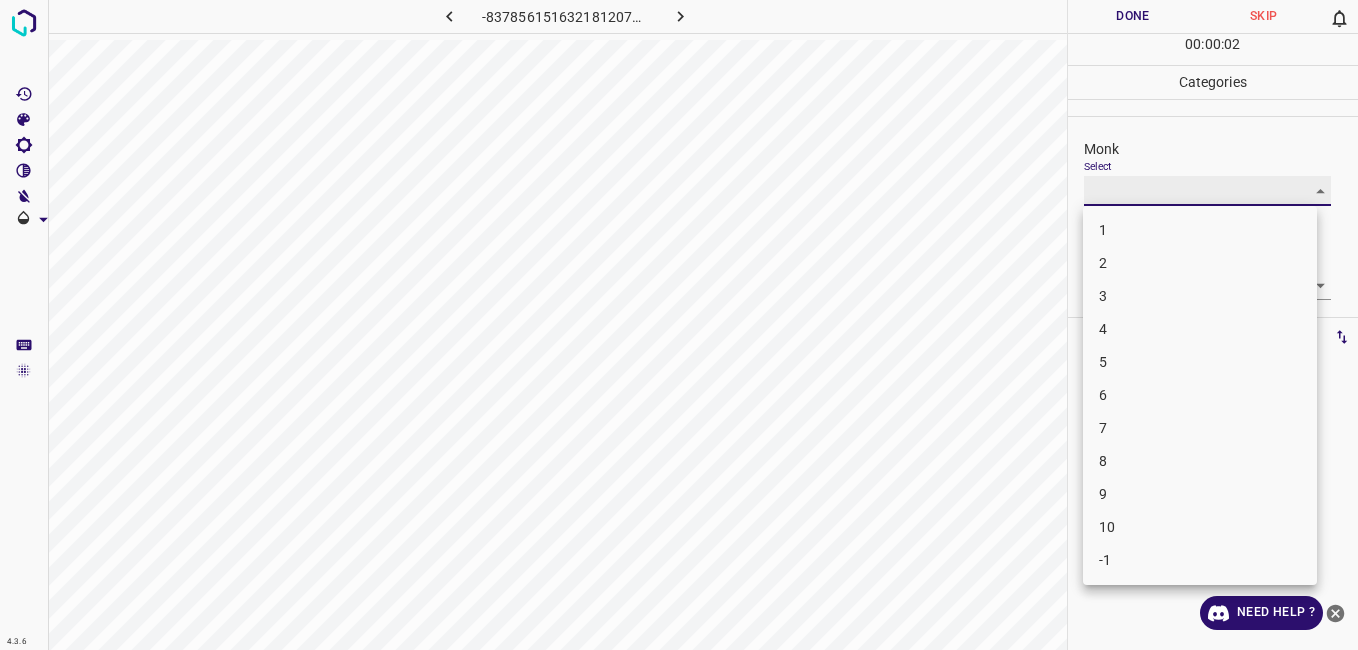 type on "4" 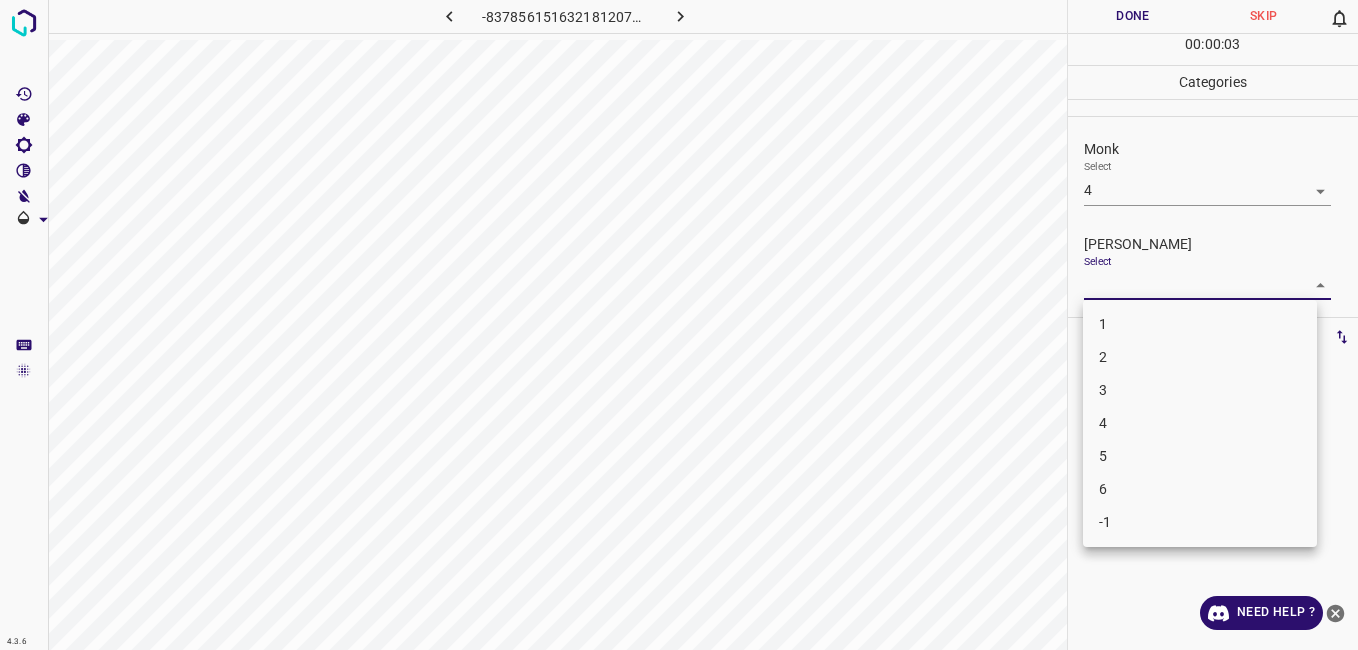 click on "4.3.6  -8378561516321812076.png Done Skip 0 00   : 00   : 03   Categories Monk   Select 4 4  Fitzpatrick   Select ​ Labels   0 Categories 1 Monk 2  Fitzpatrick Tools Space Change between modes (Draw & Edit) I Auto labeling R Restore zoom M Zoom in N Zoom out Delete Delete selecte label Filters Z Restore filters X Saturation filter C Brightness filter V Contrast filter B Gray scale filter General O Download Need Help ? - Text - Hide - Delete 1 2 3 4 5 6 -1" at bounding box center (679, 325) 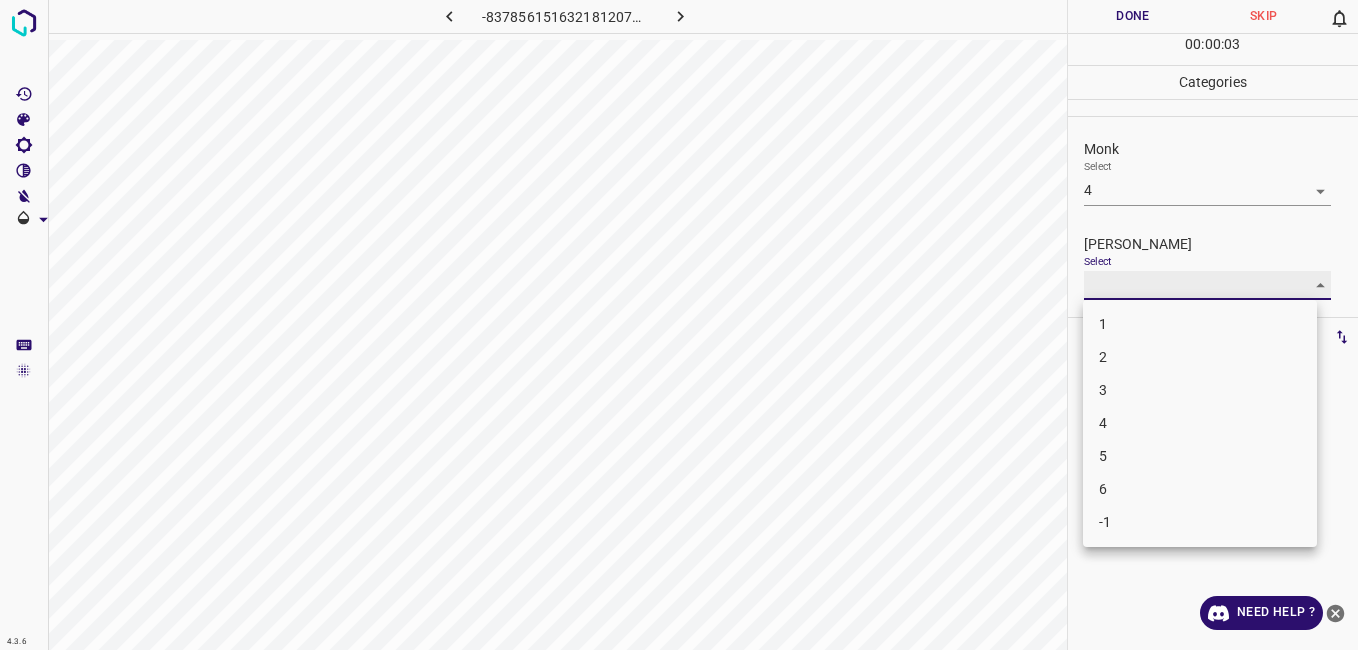 type on "3" 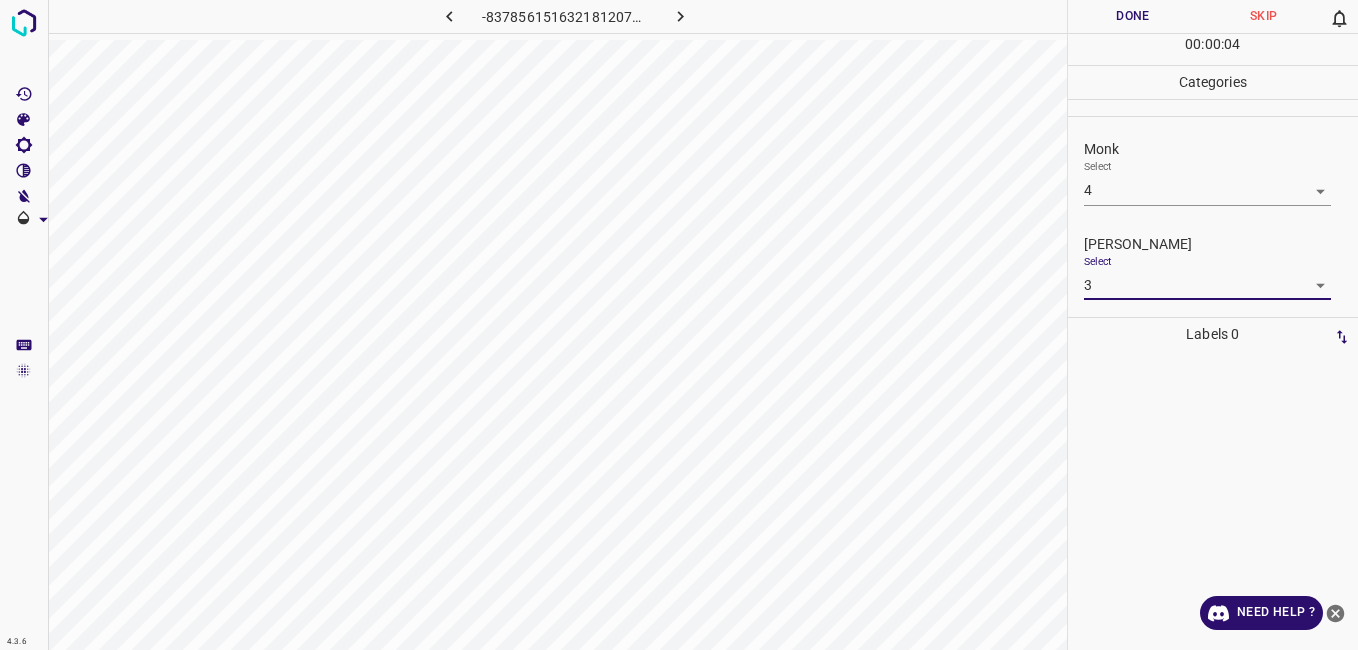 click on "Done" at bounding box center (1133, 16) 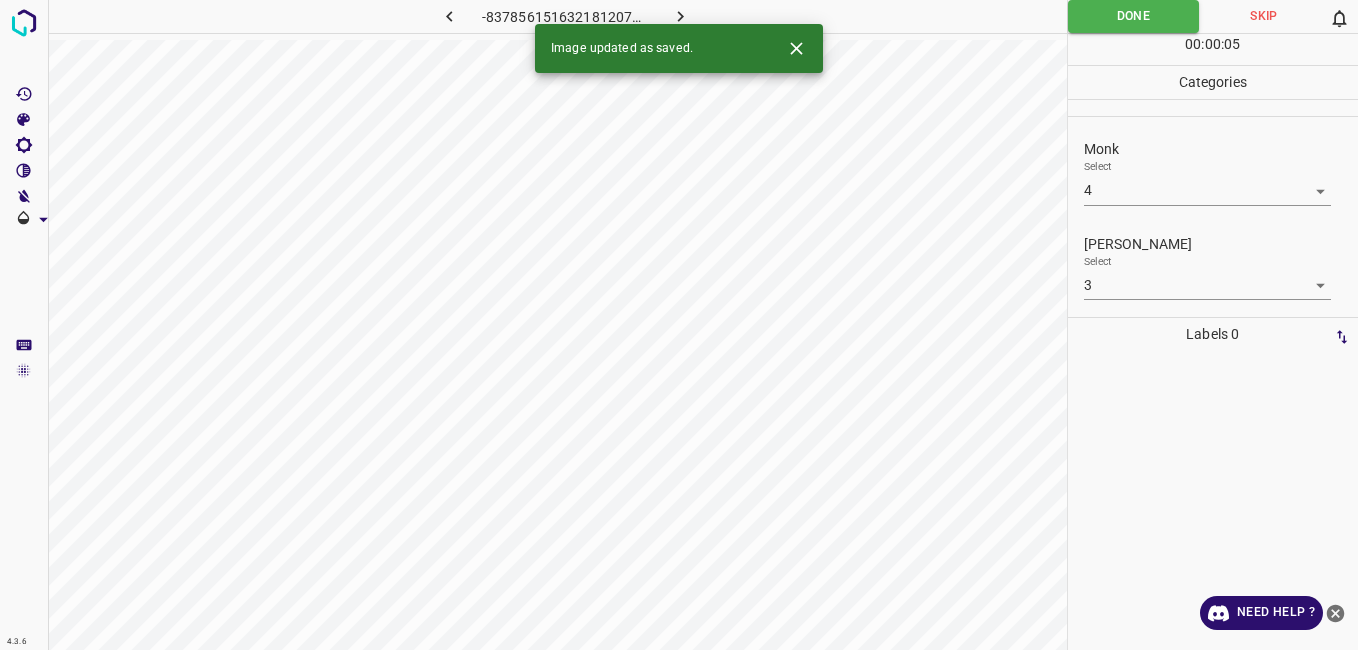 click 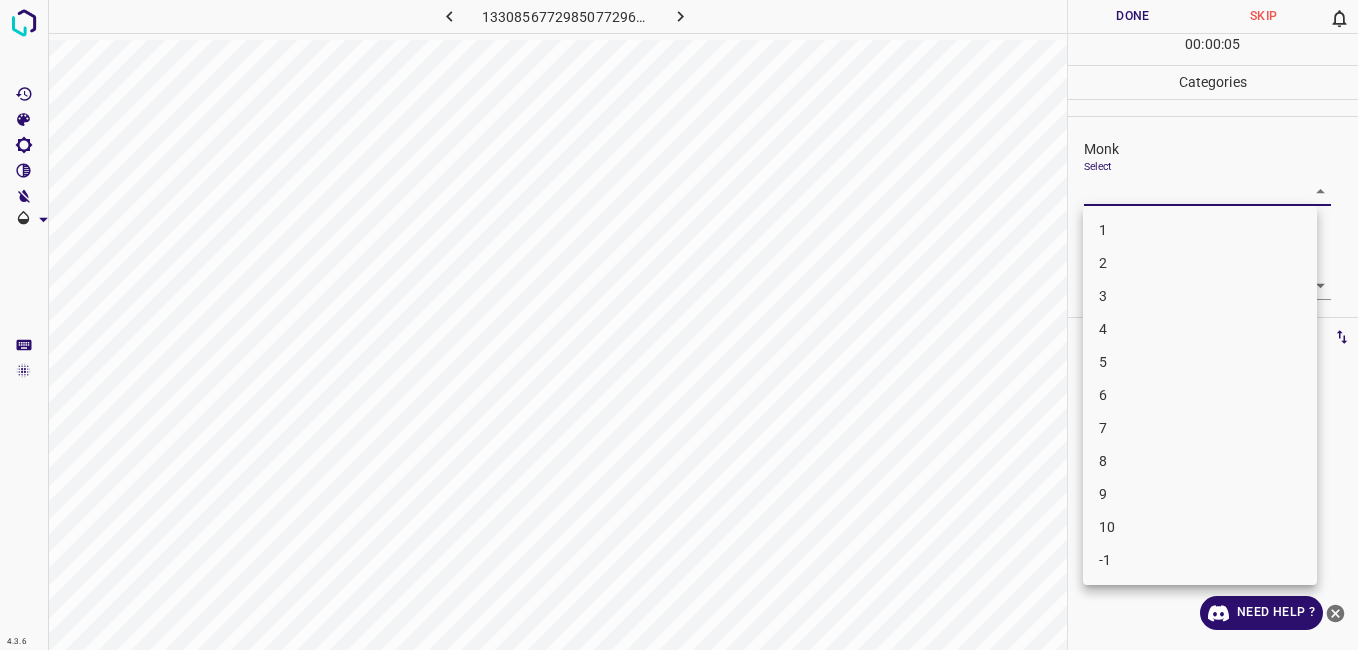 click on "4.3.6  1330856772985077296.png Done Skip 0 00   : 00   : 05   Categories Monk   Select ​  Fitzpatrick   Select ​ Labels   0 Categories 1 Monk 2  Fitzpatrick Tools Space Change between modes (Draw & Edit) I Auto labeling R Restore zoom M Zoom in N Zoom out Delete Delete selecte label Filters Z Restore filters X Saturation filter C Brightness filter V Contrast filter B Gray scale filter General O Download Need Help ? - Text - Hide - Delete 1 2 3 4 5 6 7 8 9 10 -1" at bounding box center [679, 325] 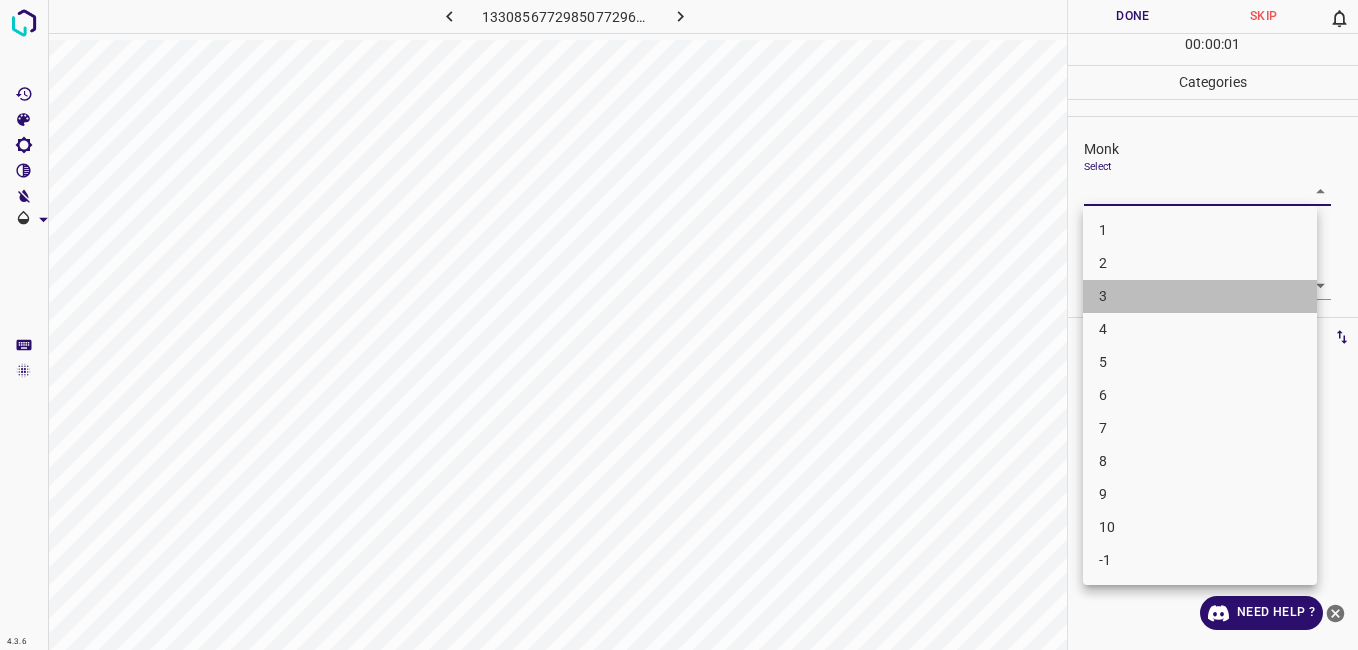click on "3" at bounding box center (1200, 296) 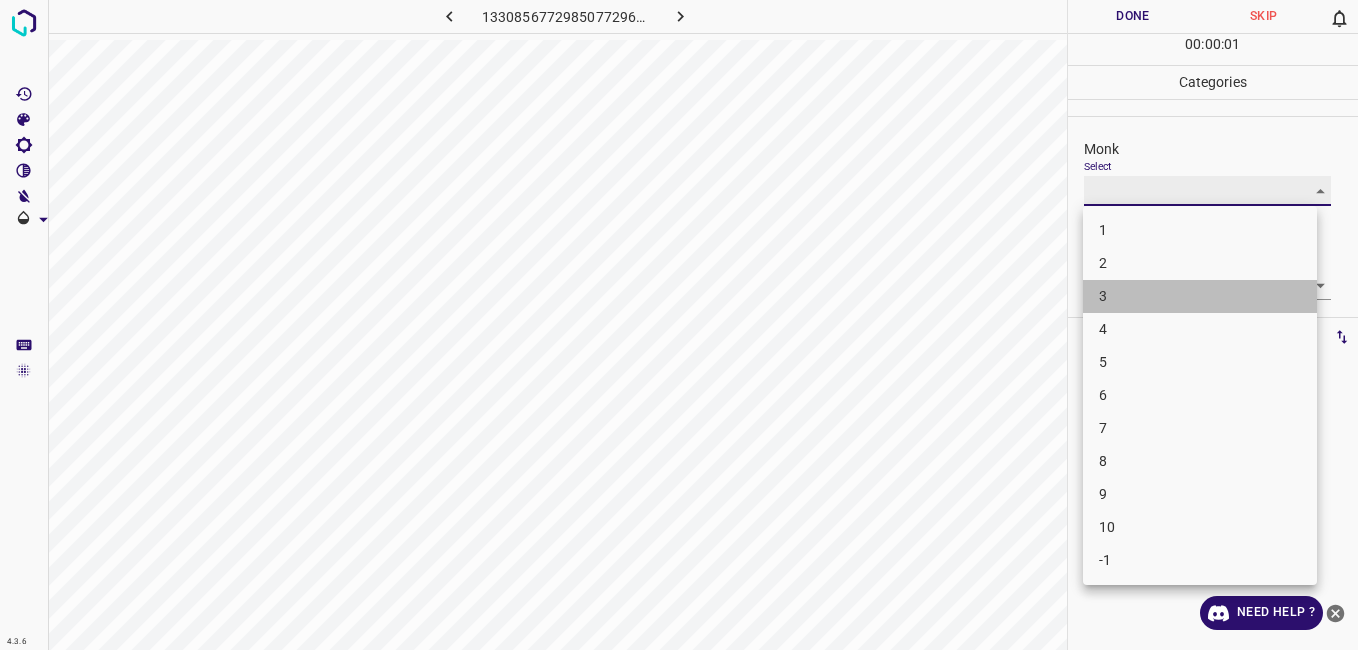 type on "3" 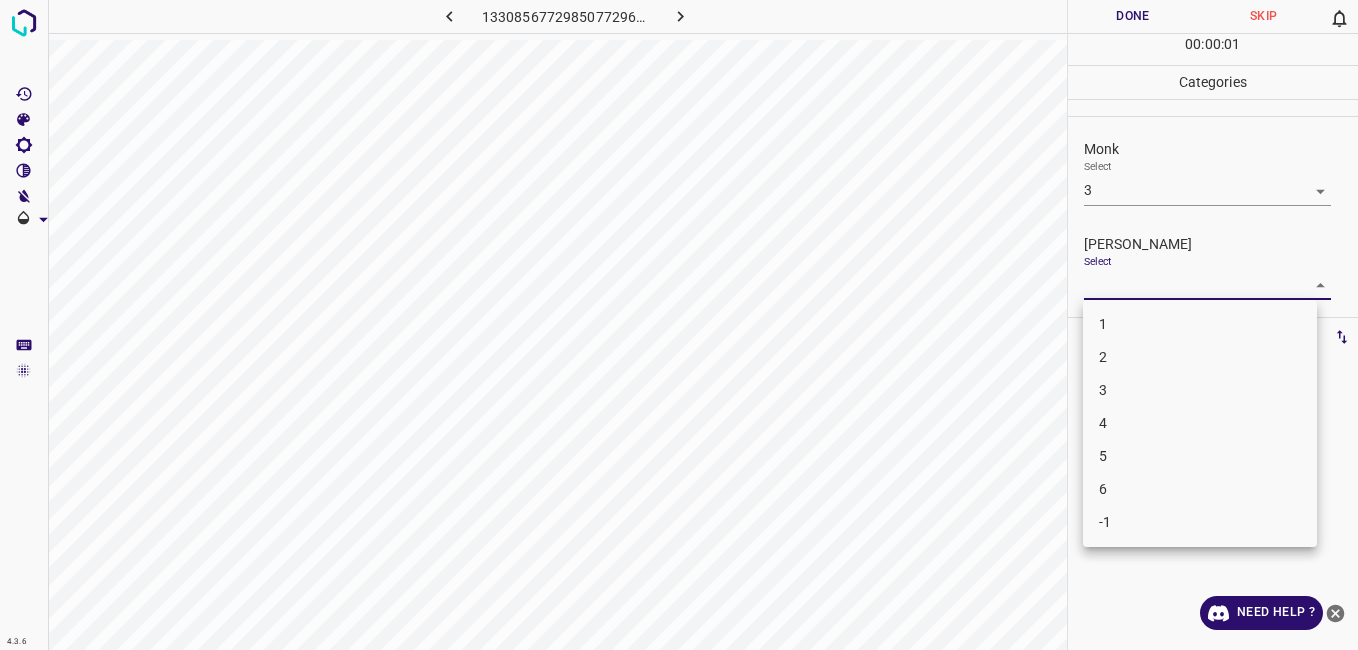 click on "4.3.6  1330856772985077296.png Done Skip 0 00   : 00   : 01   Categories Monk   Select 3 3  Fitzpatrick   Select ​ Labels   0 Categories 1 Monk 2  Fitzpatrick Tools Space Change between modes (Draw & Edit) I Auto labeling R Restore zoom M Zoom in N Zoom out Delete Delete selecte label Filters Z Restore filters X Saturation filter C Brightness filter V Contrast filter B Gray scale filter General O Download Need Help ? - Text - Hide - Delete 1 2 3 4 5 6 -1" at bounding box center (679, 325) 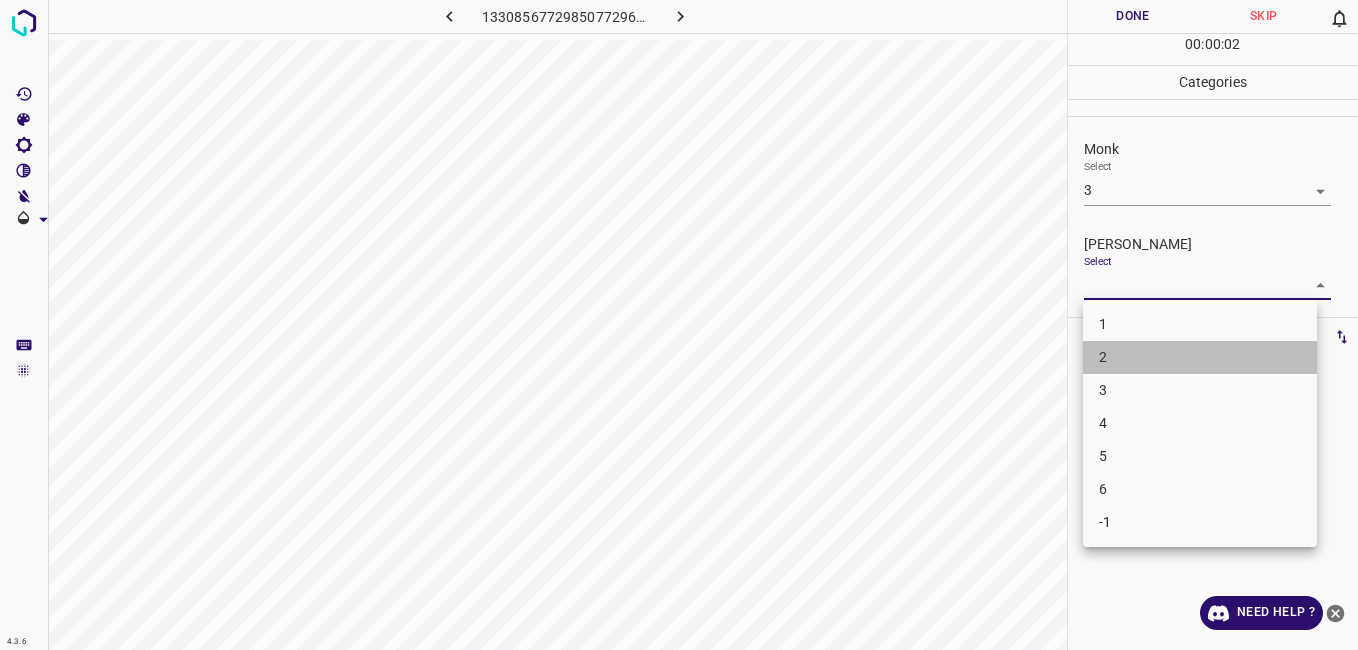click on "2" at bounding box center (1200, 357) 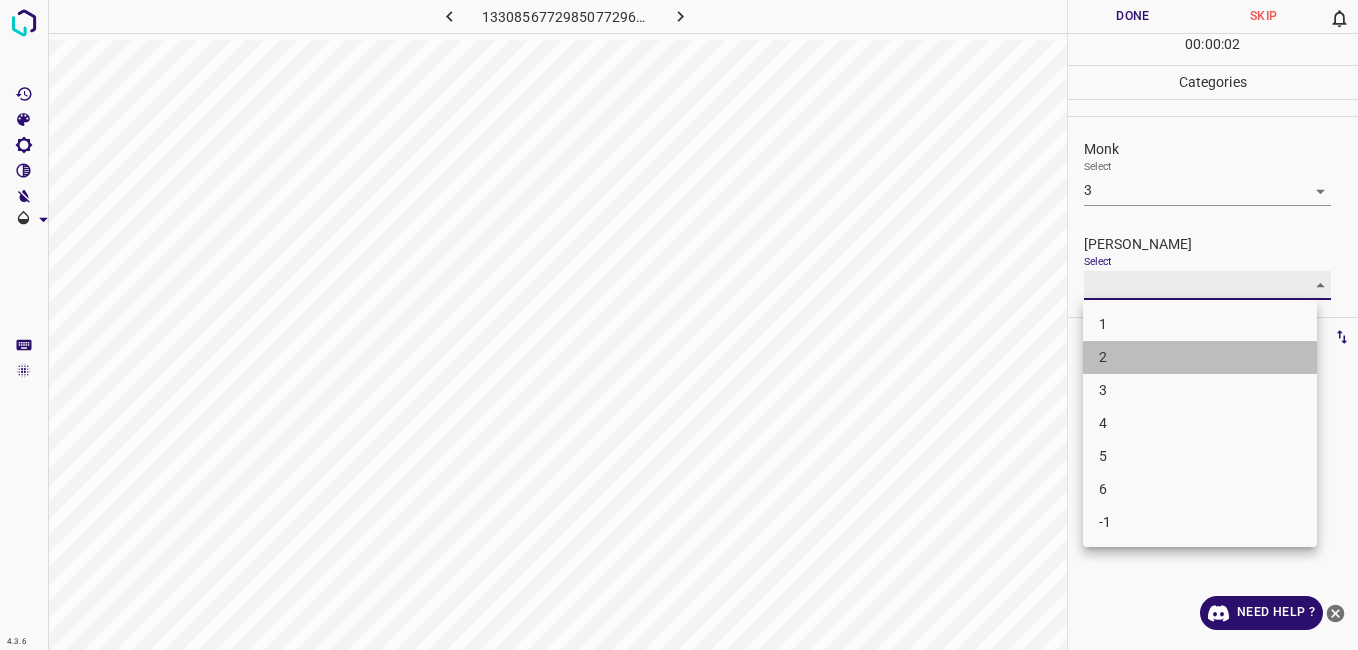 type on "2" 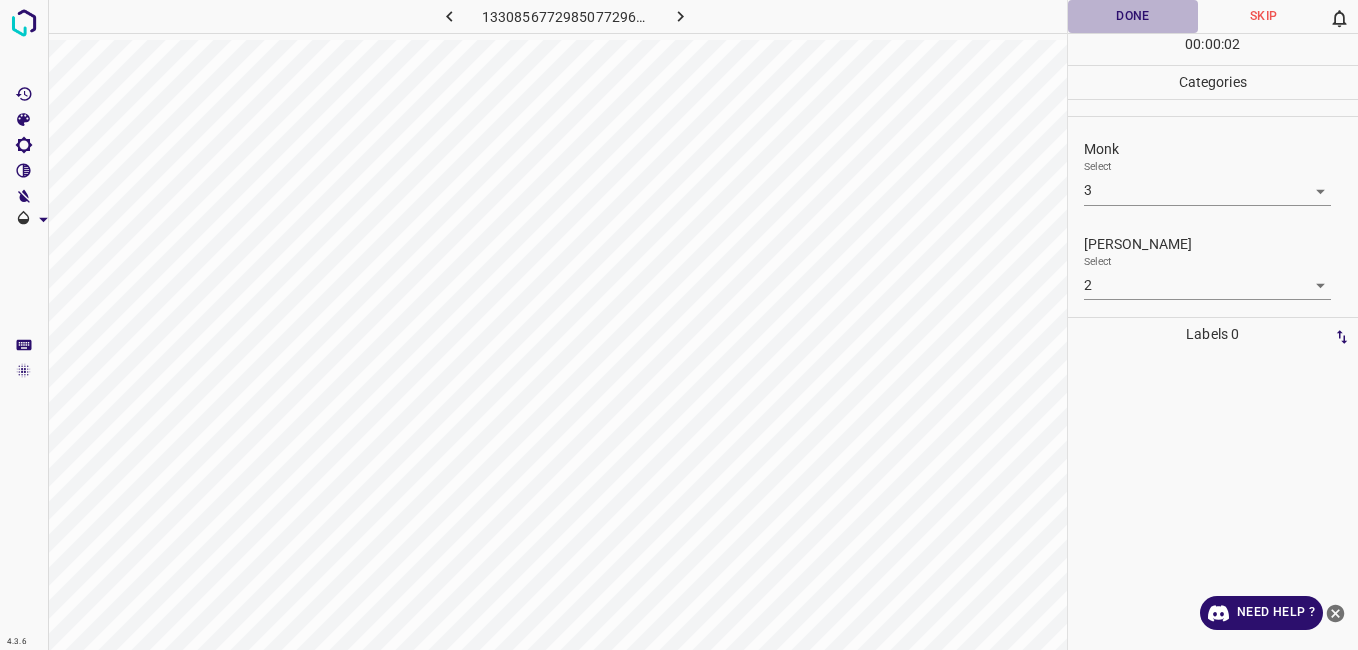 click on "Done" at bounding box center (1133, 16) 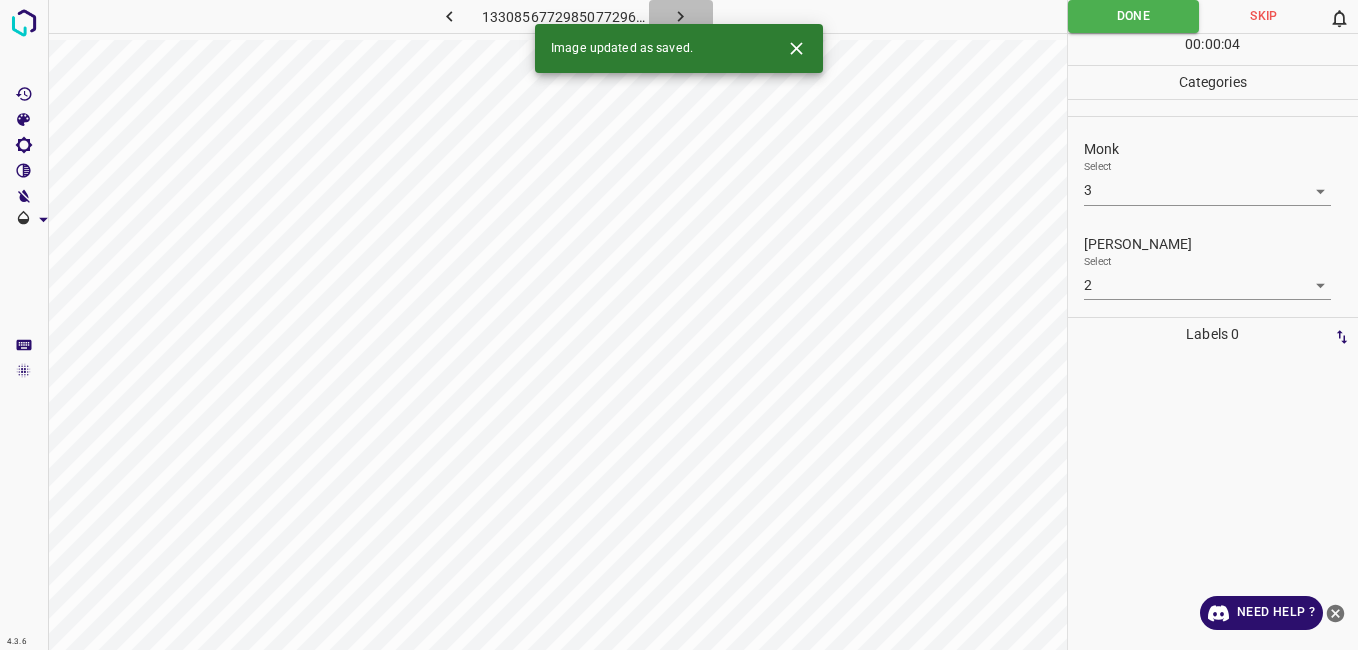 drag, startPoint x: 672, startPoint y: 0, endPoint x: 660, endPoint y: 2, distance: 12.165525 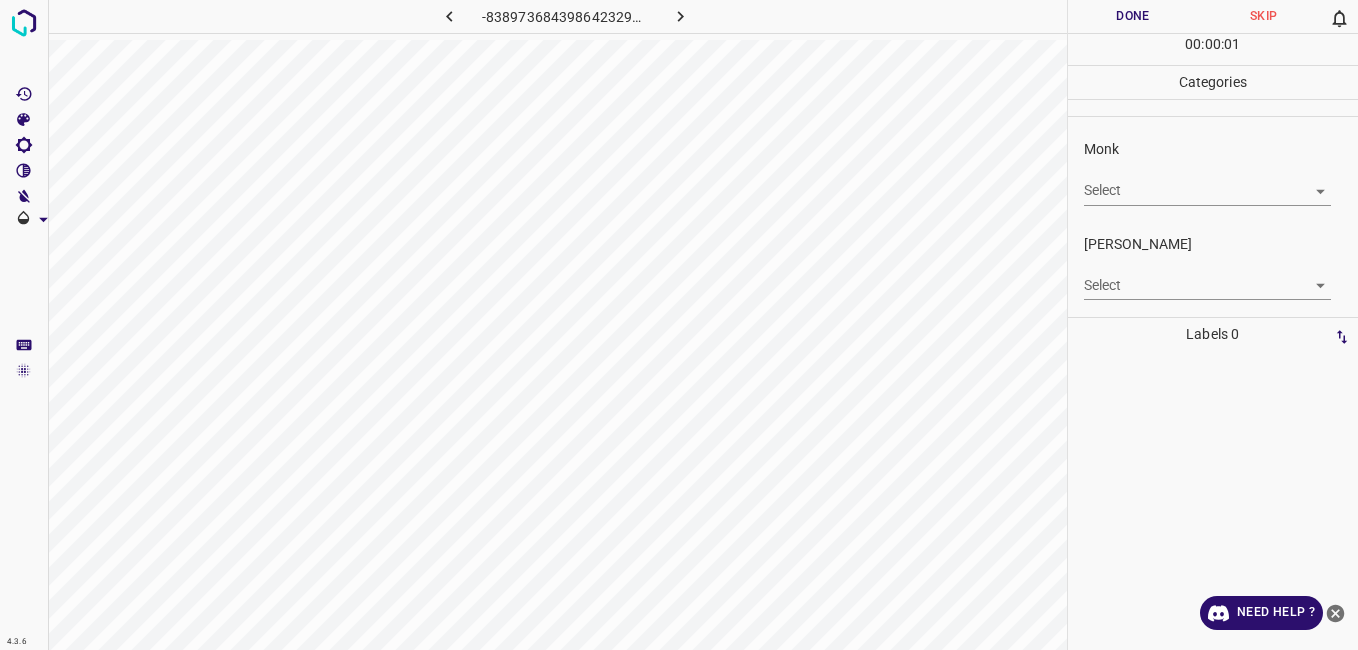 click on "4.3.6  -8389736843986423296.png Done Skip 0 00   : 00   : 01   Categories Monk   Select ​  Fitzpatrick   Select ​ Labels   0 Categories 1 Monk 2  Fitzpatrick Tools Space Change between modes (Draw & Edit) I Auto labeling R Restore zoom M Zoom in N Zoom out Delete Delete selecte label Filters Z Restore filters X Saturation filter C Brightness filter V Contrast filter B Gray scale filter General O Download Need Help ? - Text - Hide - Delete" at bounding box center [679, 325] 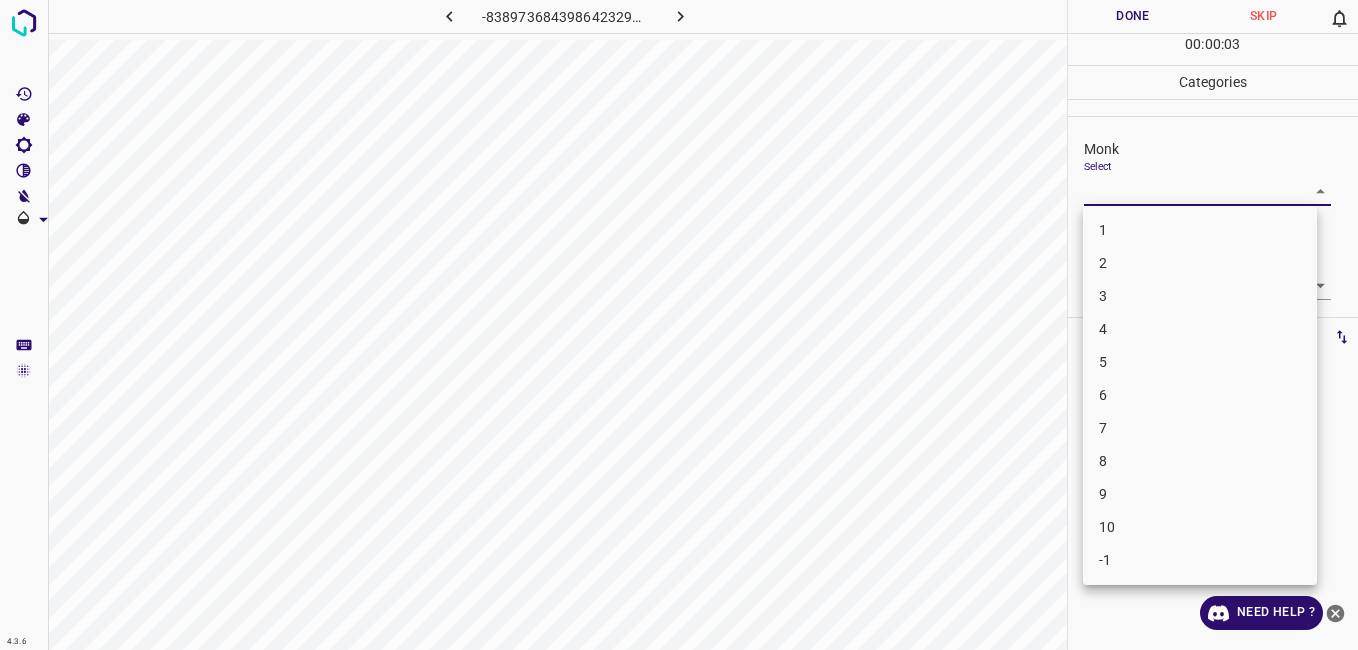 click on "4" at bounding box center [1200, 329] 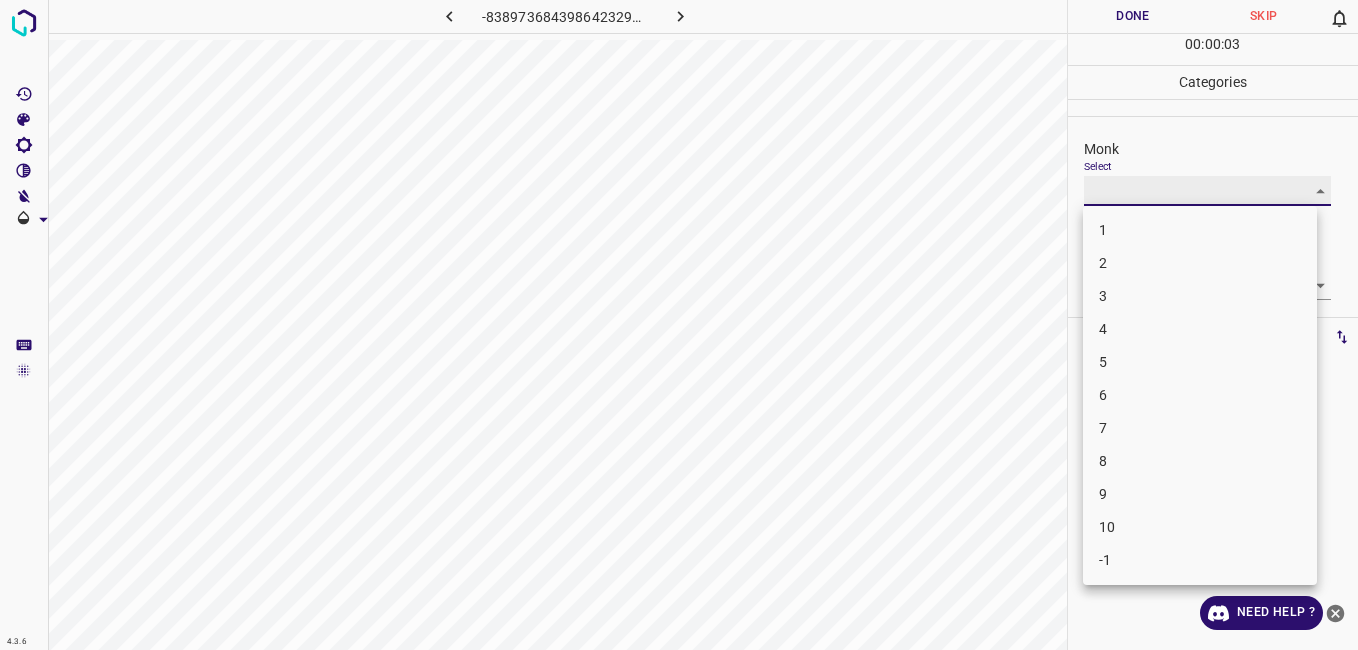 type on "4" 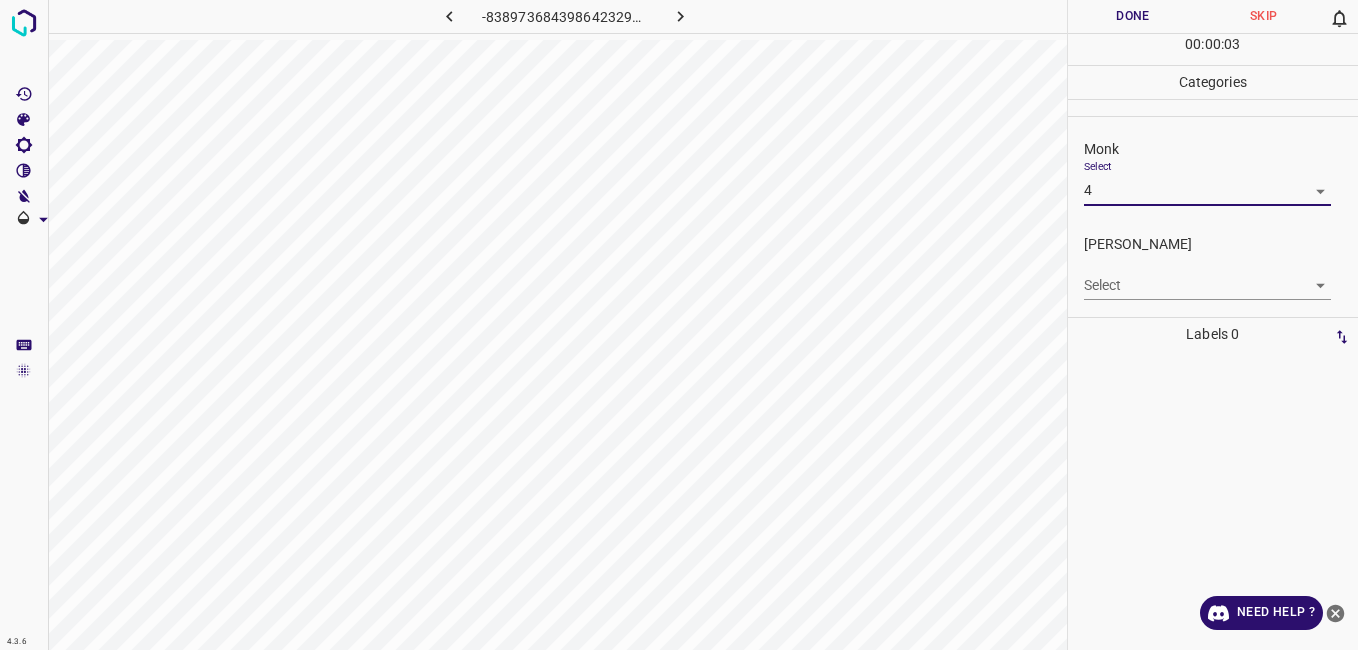 click on "4.3.6  -8389736843986423296.png Done Skip 0 00   : 00   : 03   Categories Monk   Select 4 4  Fitzpatrick   Select ​ Labels   0 Categories 1 Monk 2  Fitzpatrick Tools Space Change between modes (Draw & Edit) I Auto labeling R Restore zoom M Zoom in N Zoom out Delete Delete selecte label Filters Z Restore filters X Saturation filter C Brightness filter V Contrast filter B Gray scale filter General O Download Need Help ? - Text - Hide - Delete 1 2 3 4 5 6 7 8 9 10 -1" at bounding box center (679, 325) 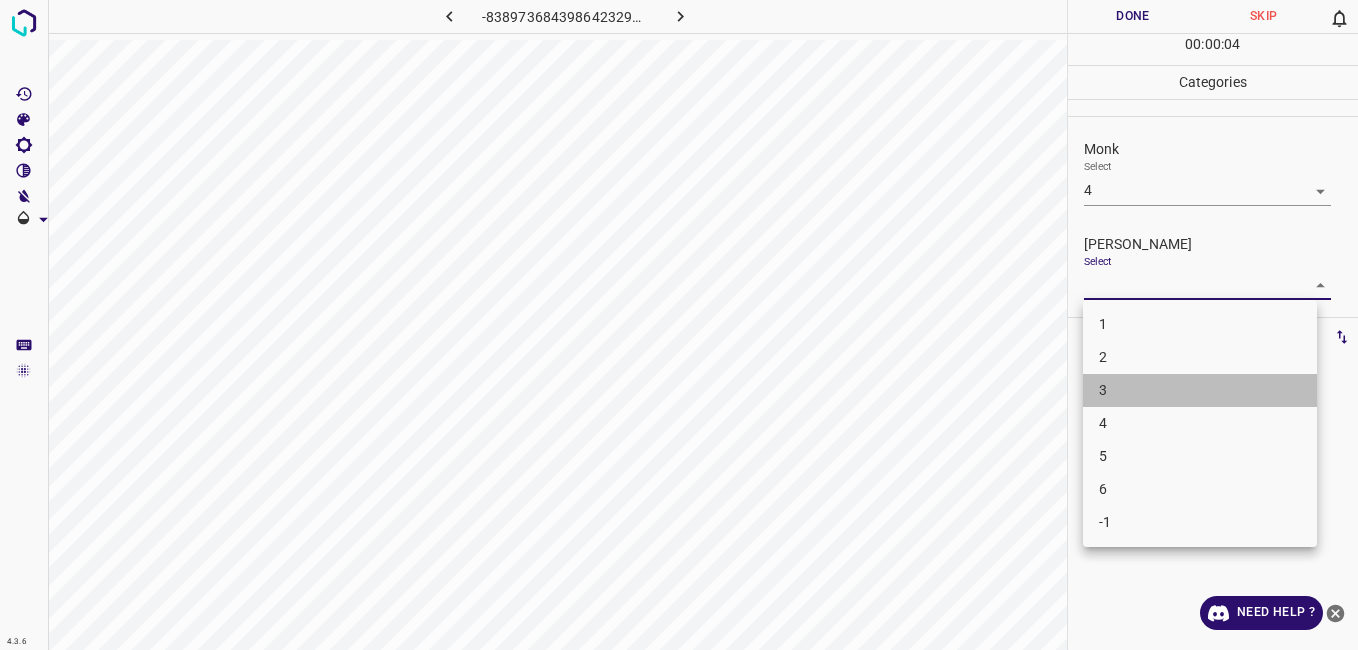 click on "3" at bounding box center (1200, 390) 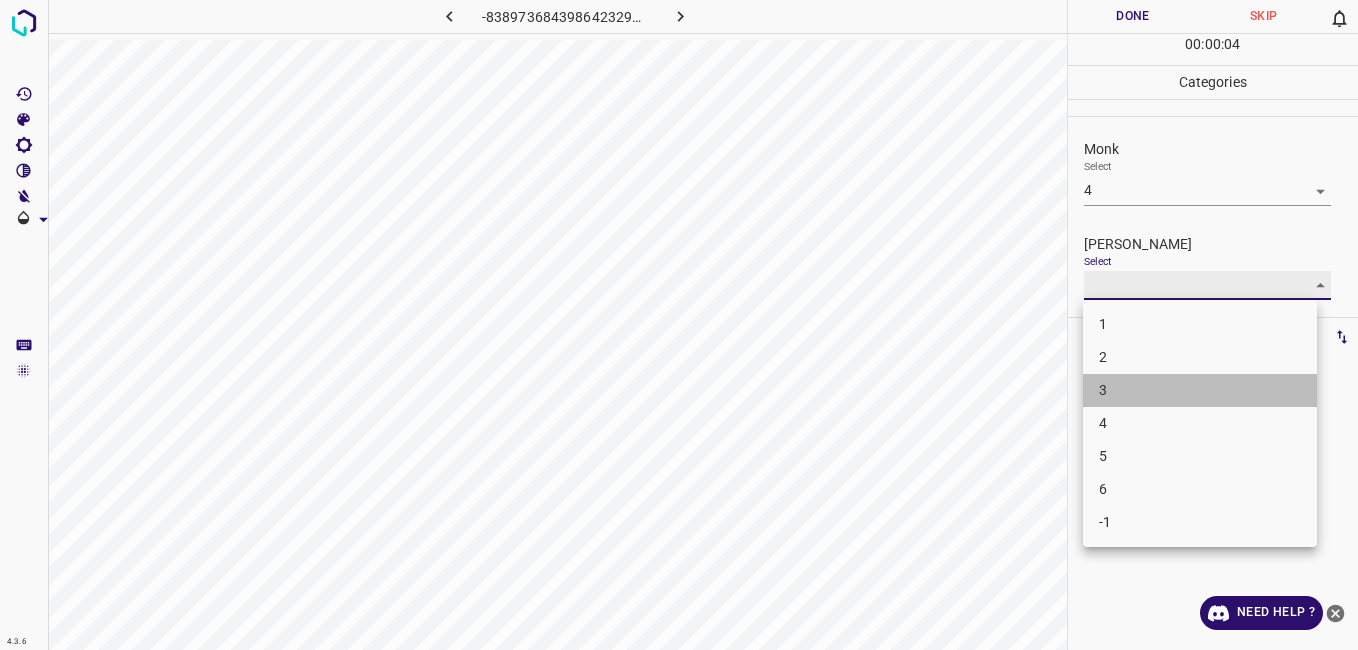 type on "3" 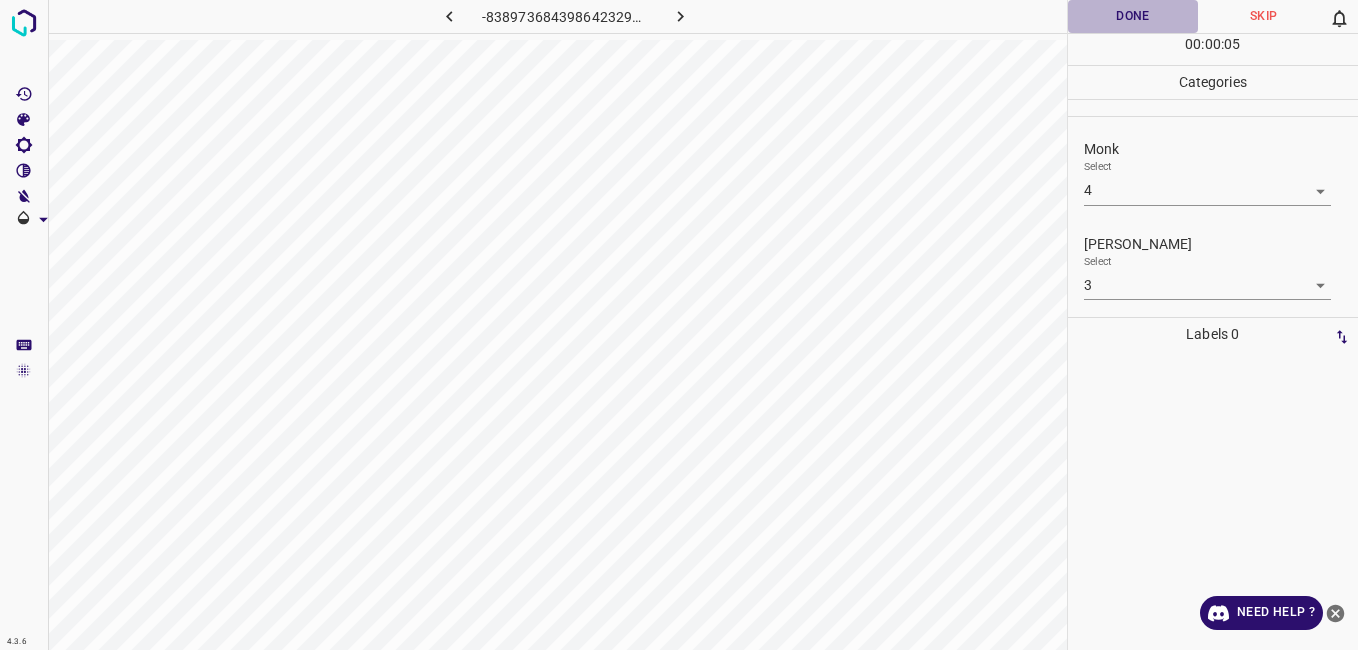 click on "Done" at bounding box center [1133, 16] 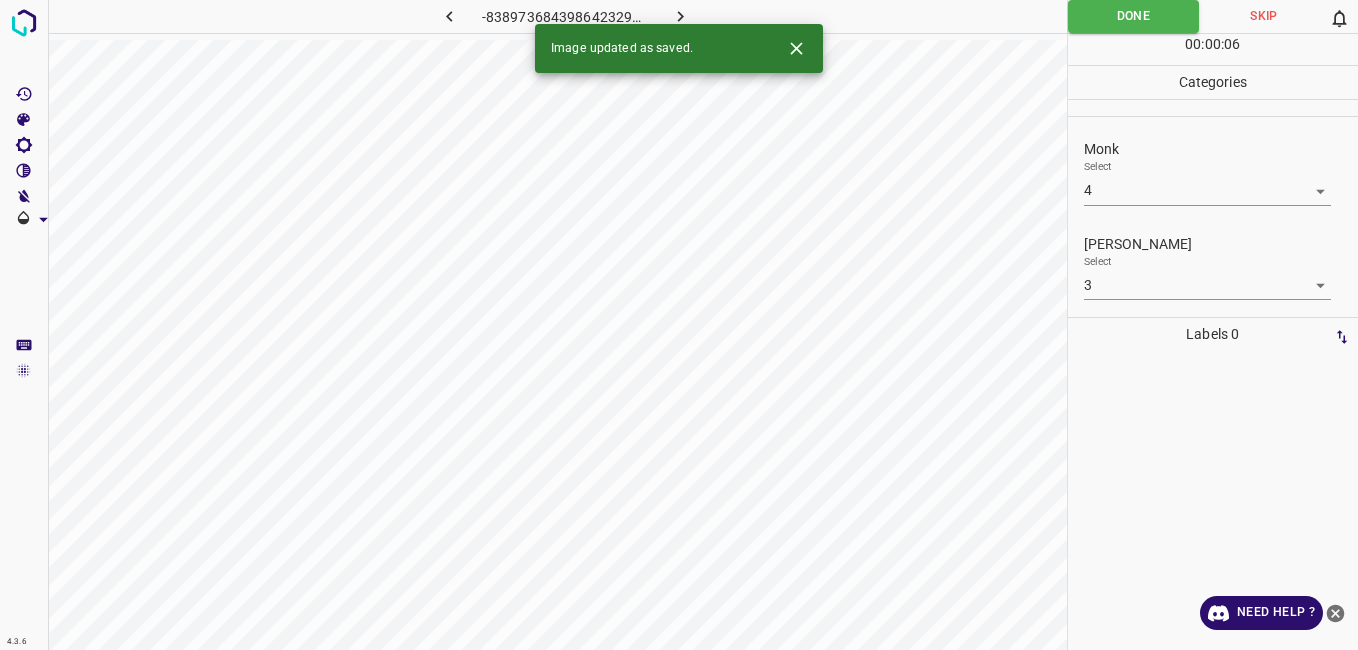 click at bounding box center [681, 16] 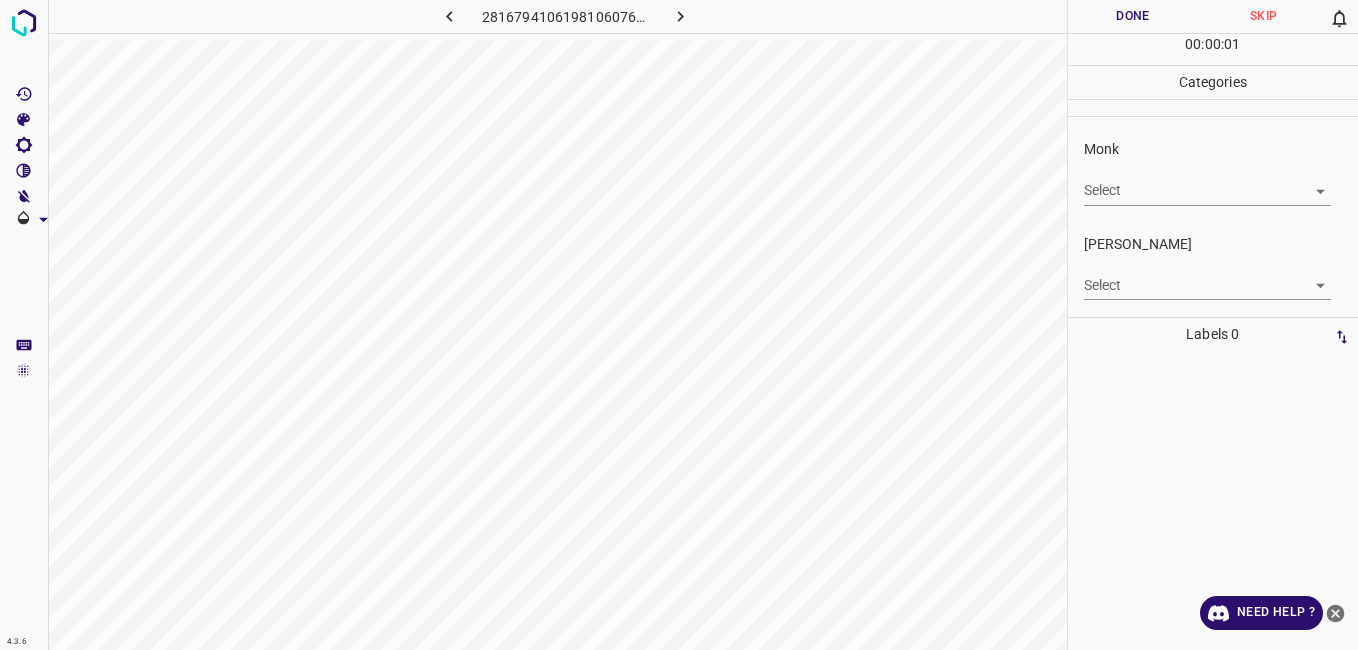click on "4.3.6  2816794106198106076.png Done Skip 0 00   : 00   : 01   Categories Monk   Select ​  Fitzpatrick   Select ​ Labels   0 Categories 1 Monk 2  Fitzpatrick Tools Space Change between modes (Draw & Edit) I Auto labeling R Restore zoom M Zoom in N Zoom out Delete Delete selecte label Filters Z Restore filters X Saturation filter C Brightness filter V Contrast filter B Gray scale filter General O Download Need Help ? - Text - Hide - Delete" at bounding box center [679, 325] 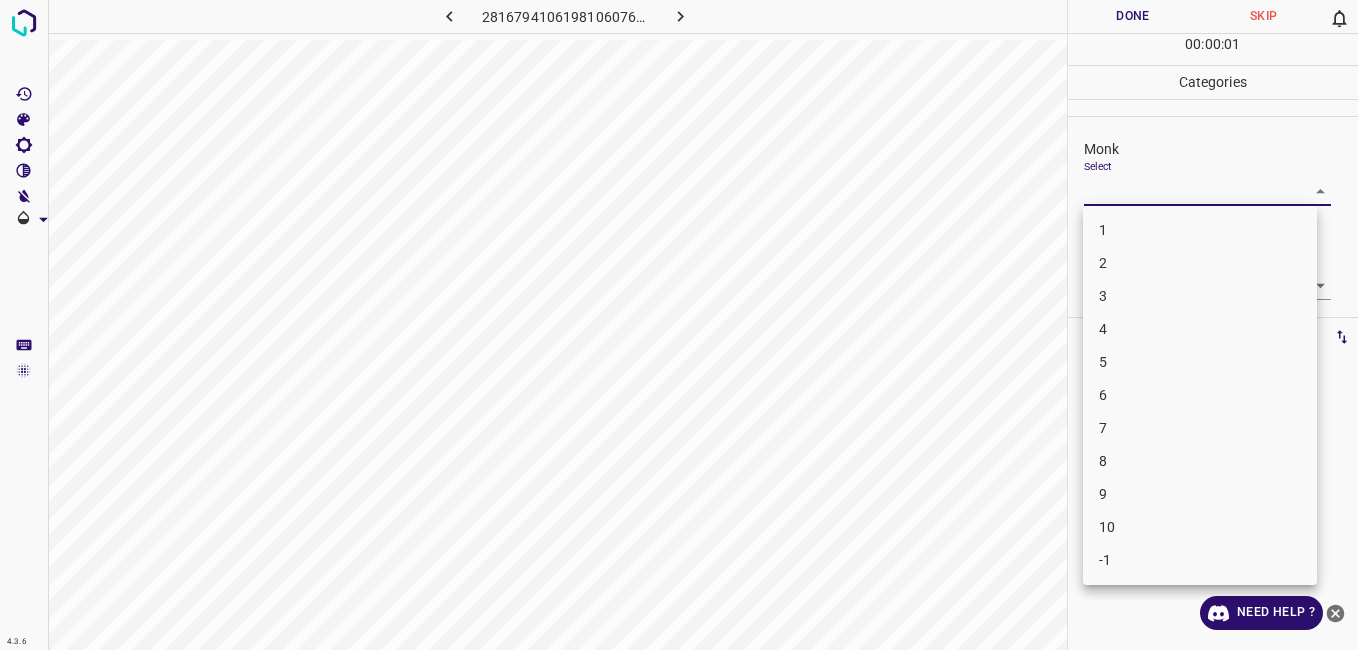 click on "3" at bounding box center (1200, 296) 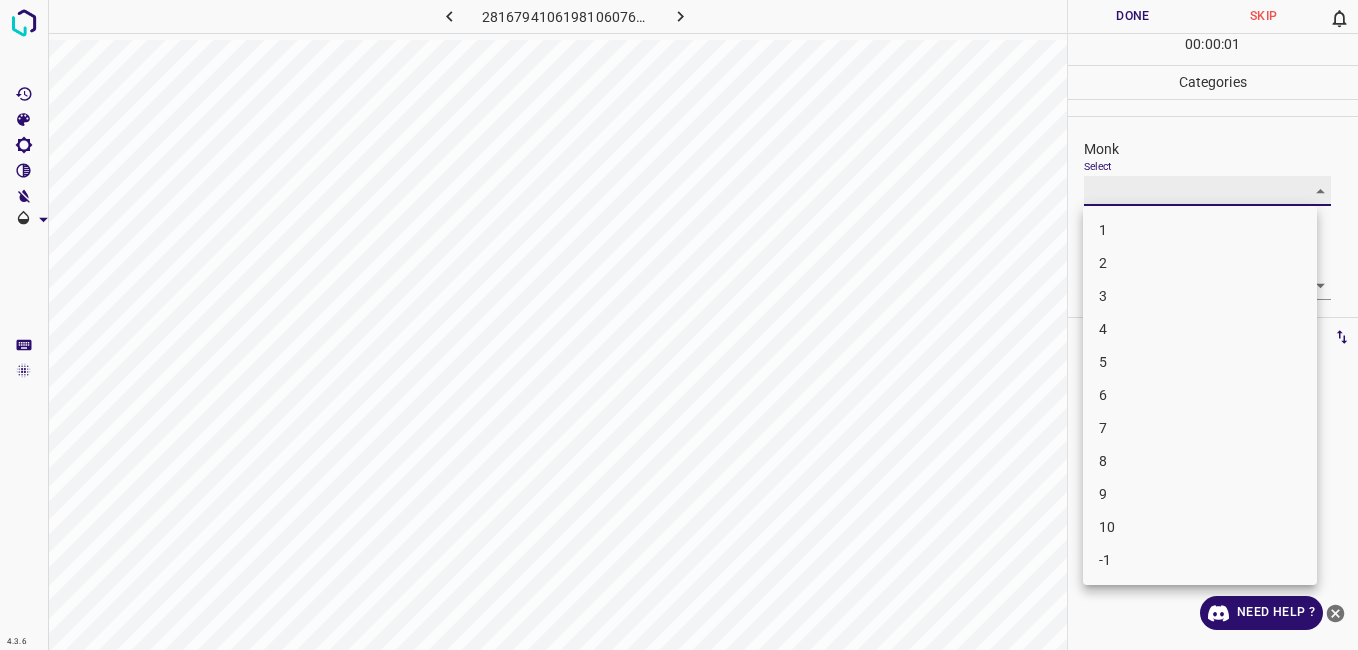 type on "3" 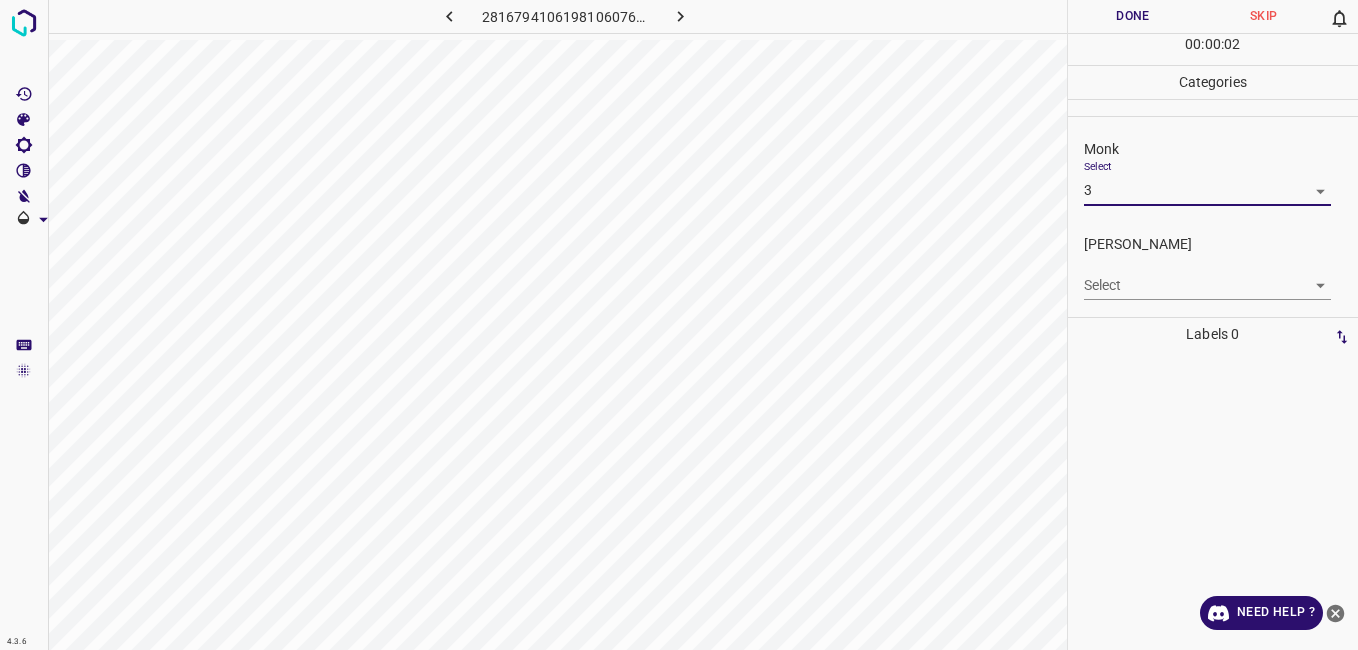 click on "4.3.6  2816794106198106076.png Done Skip 0 00   : 00   : 02   Categories Monk   Select 3 3  Fitzpatrick   Select ​ Labels   0 Categories 1 Monk 2  Fitzpatrick Tools Space Change between modes (Draw & Edit) I Auto labeling R Restore zoom M Zoom in N Zoom out Delete Delete selecte label Filters Z Restore filters X Saturation filter C Brightness filter V Contrast filter B Gray scale filter General O Download Need Help ? - Text - Hide - Delete 1 2 3 4 5 6 7 8 9 10 -1" at bounding box center (679, 325) 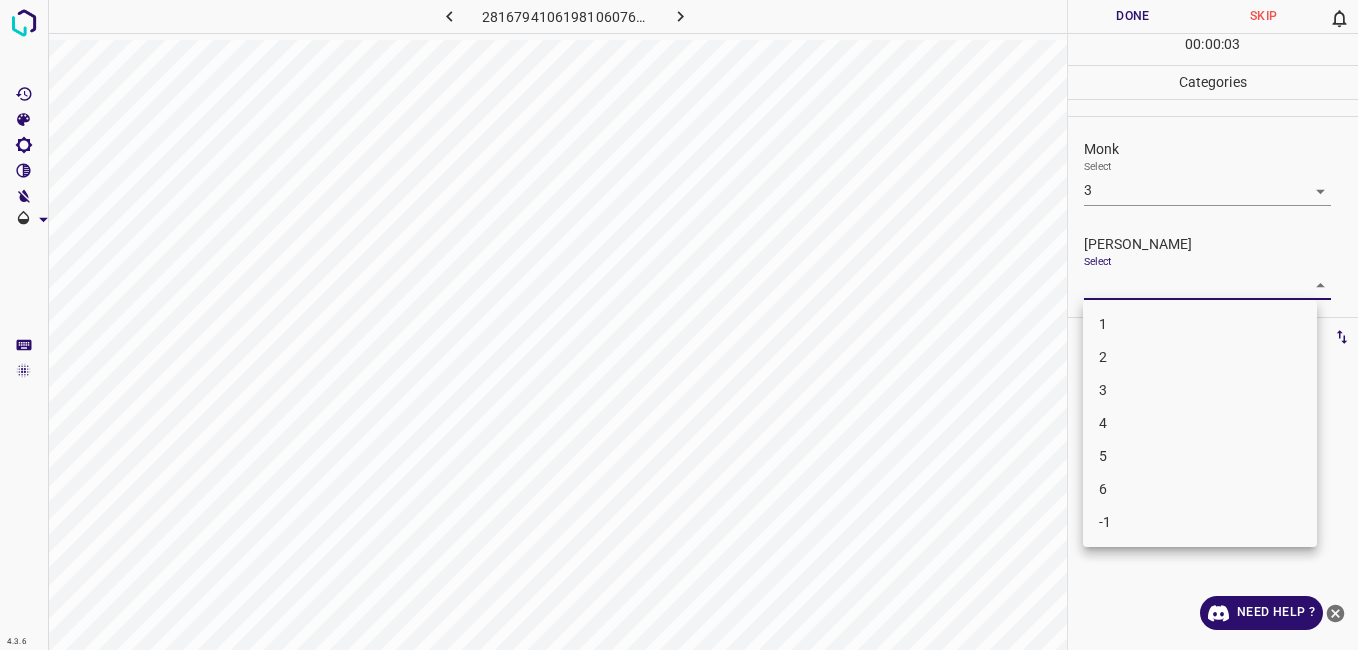 click on "2" at bounding box center [1200, 357] 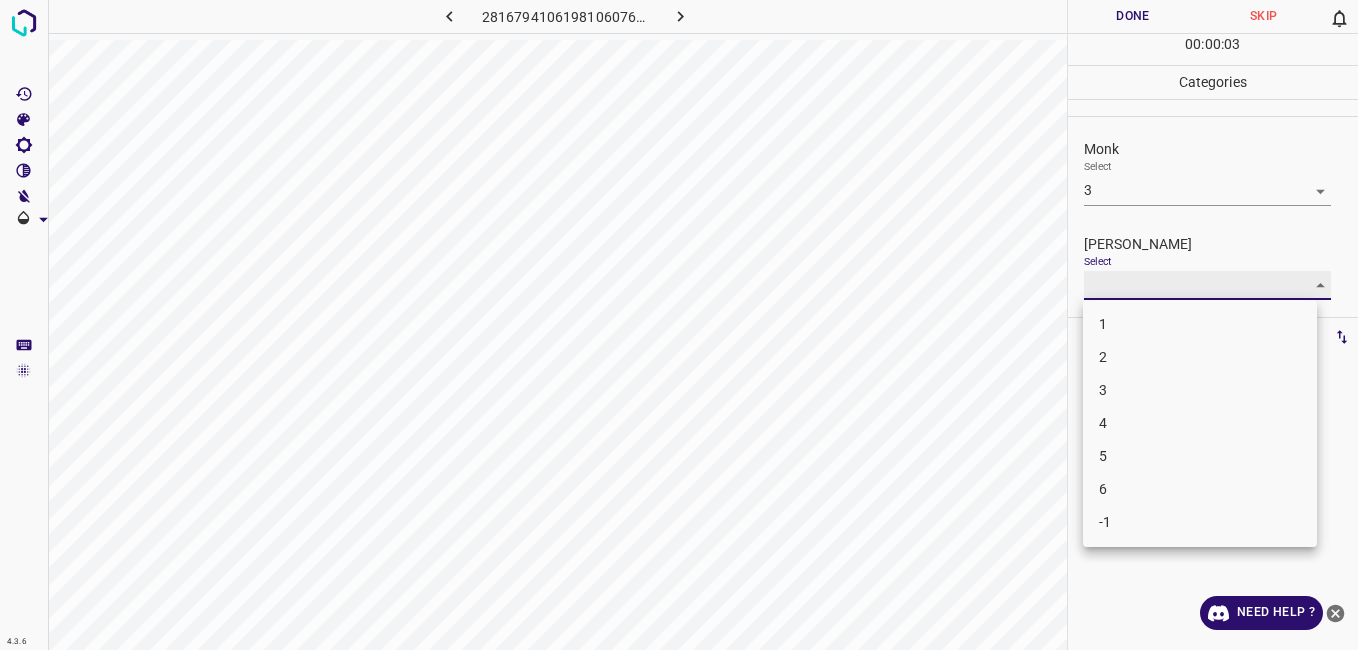 type on "2" 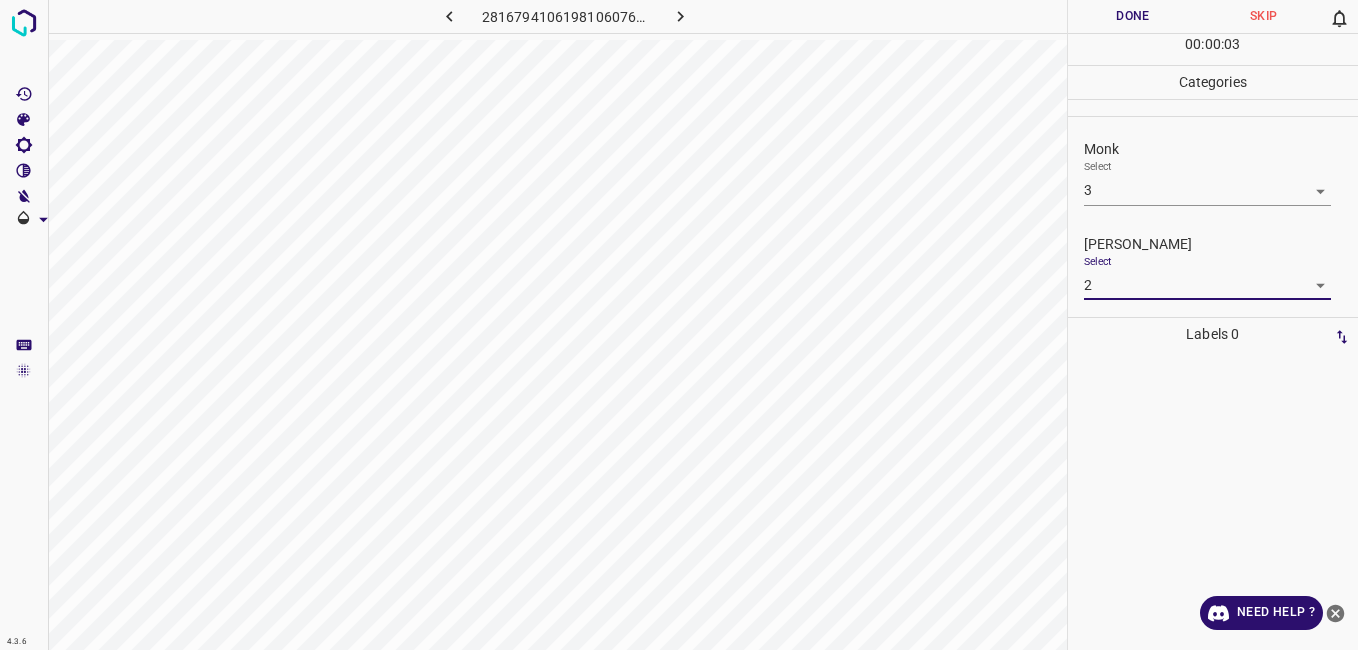 click on "00   : 00   : 03" at bounding box center [1213, 49] 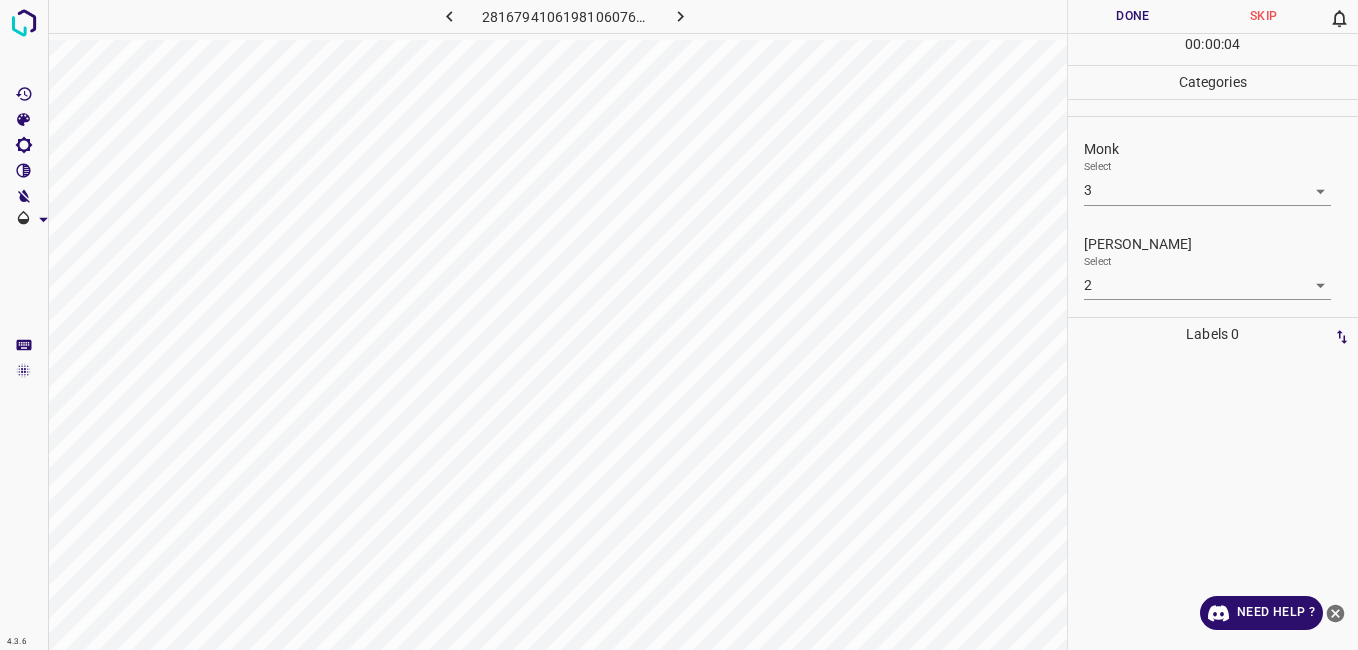 click on "Done" at bounding box center (1133, 16) 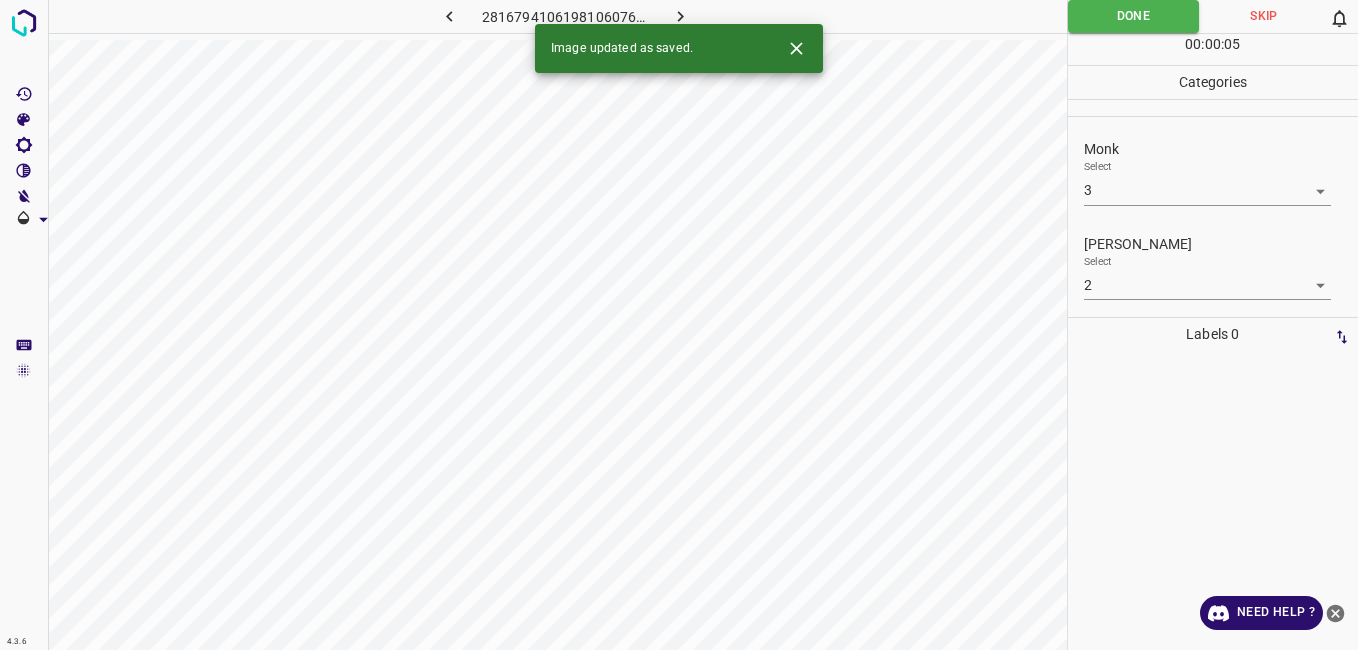 click at bounding box center (681, 16) 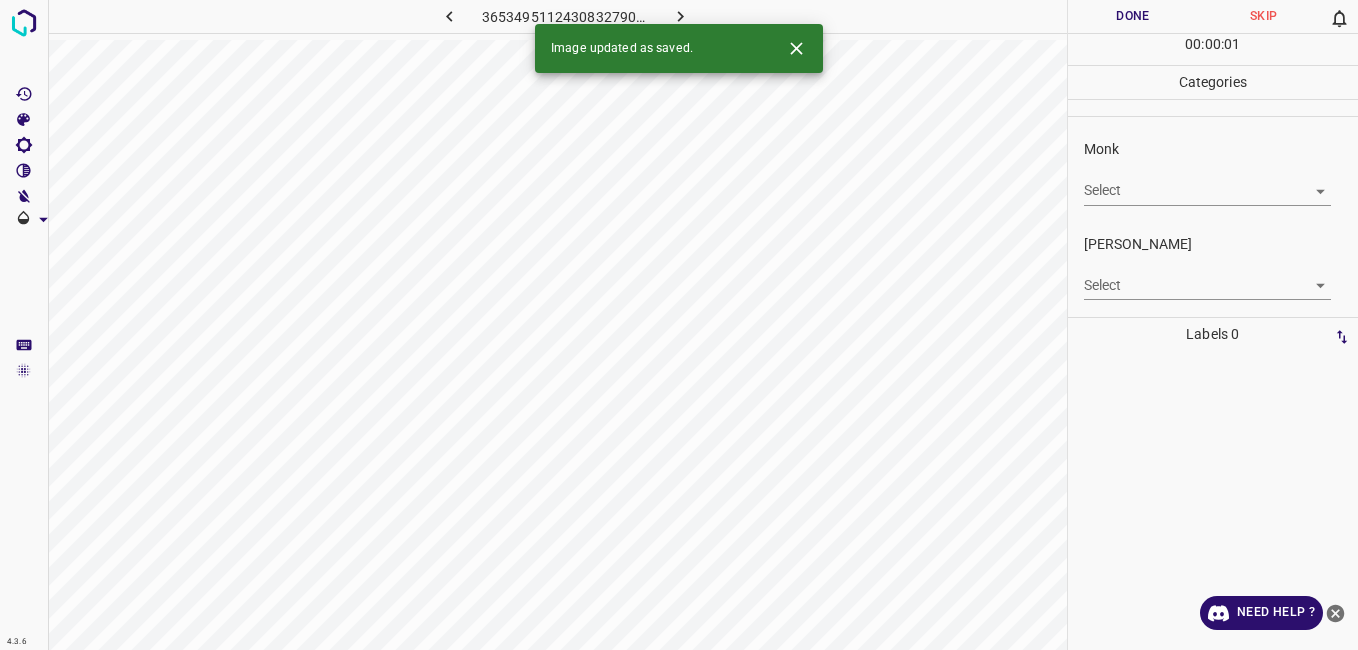 click on "4.3.6  3653495112430832790.png Done Skip 0 00   : 00   : 01   Categories Monk   Select ​  Fitzpatrick   Select ​ Labels   0 Categories 1 Monk 2  Fitzpatrick Tools Space Change between modes (Draw & Edit) I Auto labeling R Restore zoom M Zoom in N Zoom out Delete Delete selecte label Filters Z Restore filters X Saturation filter C Brightness filter V Contrast filter B Gray scale filter General O Download Image updated as saved. Need Help ? - Text - Hide - Delete" at bounding box center (679, 325) 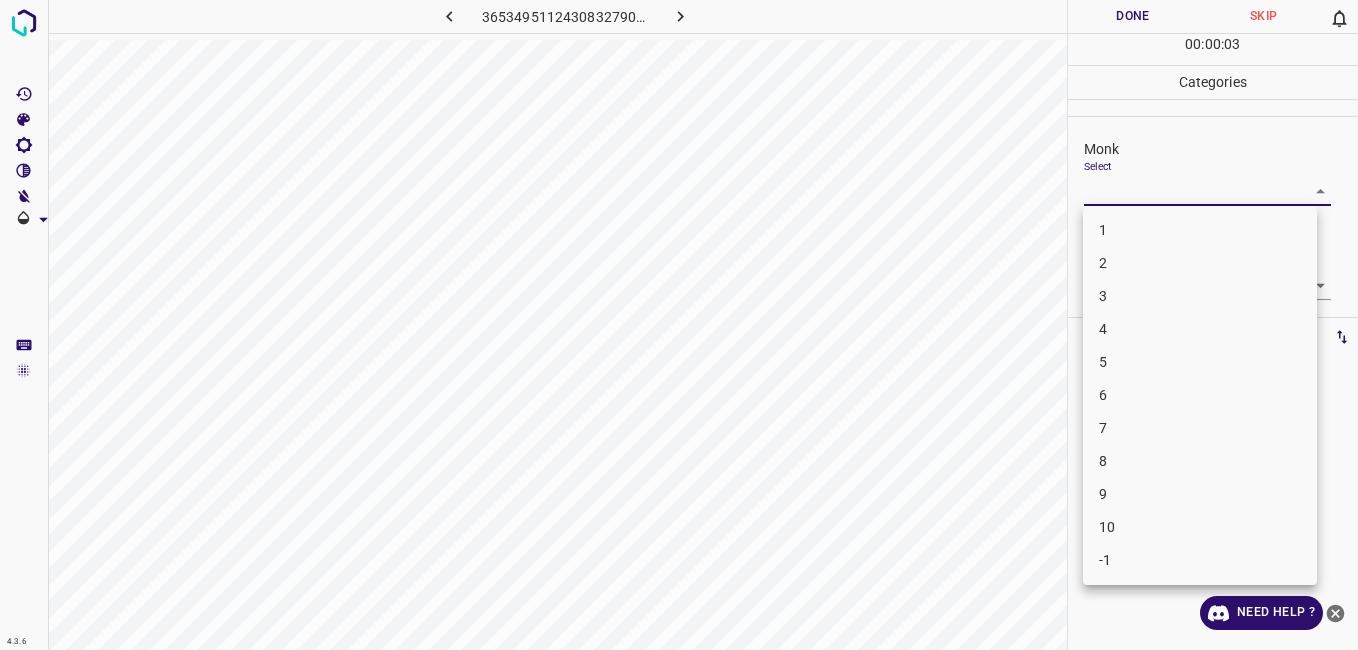 click on "3" at bounding box center (1200, 296) 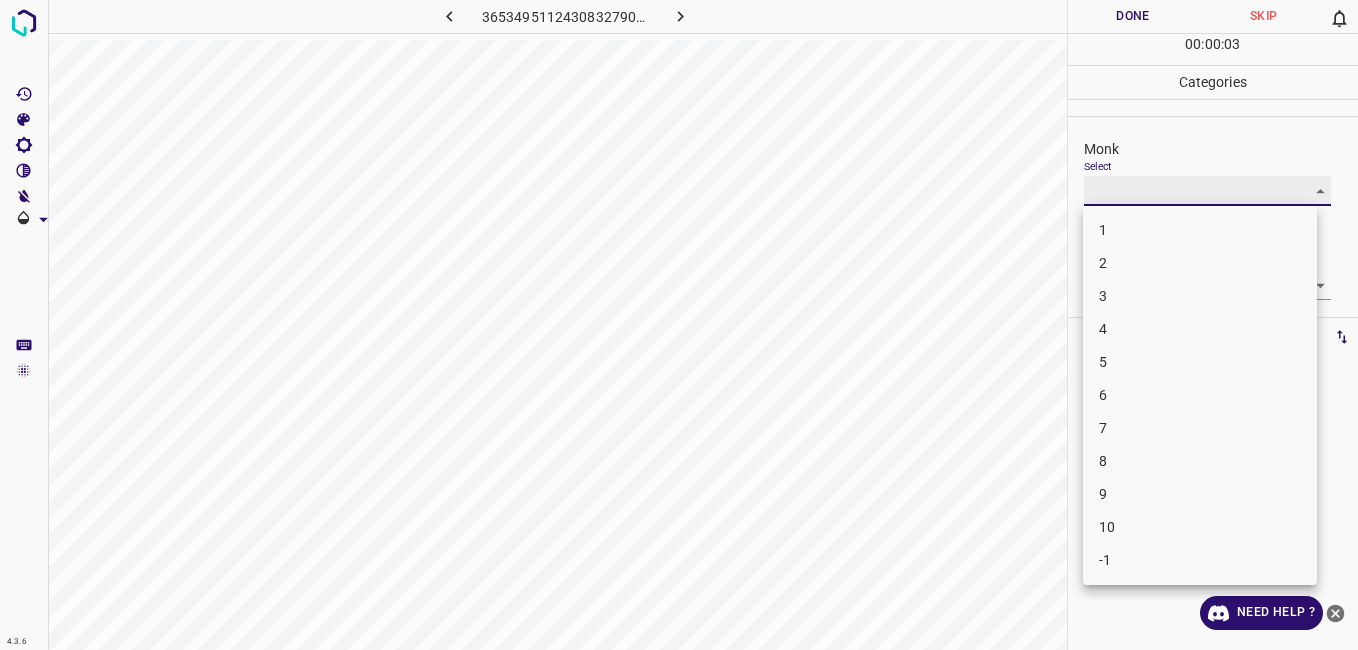 type on "3" 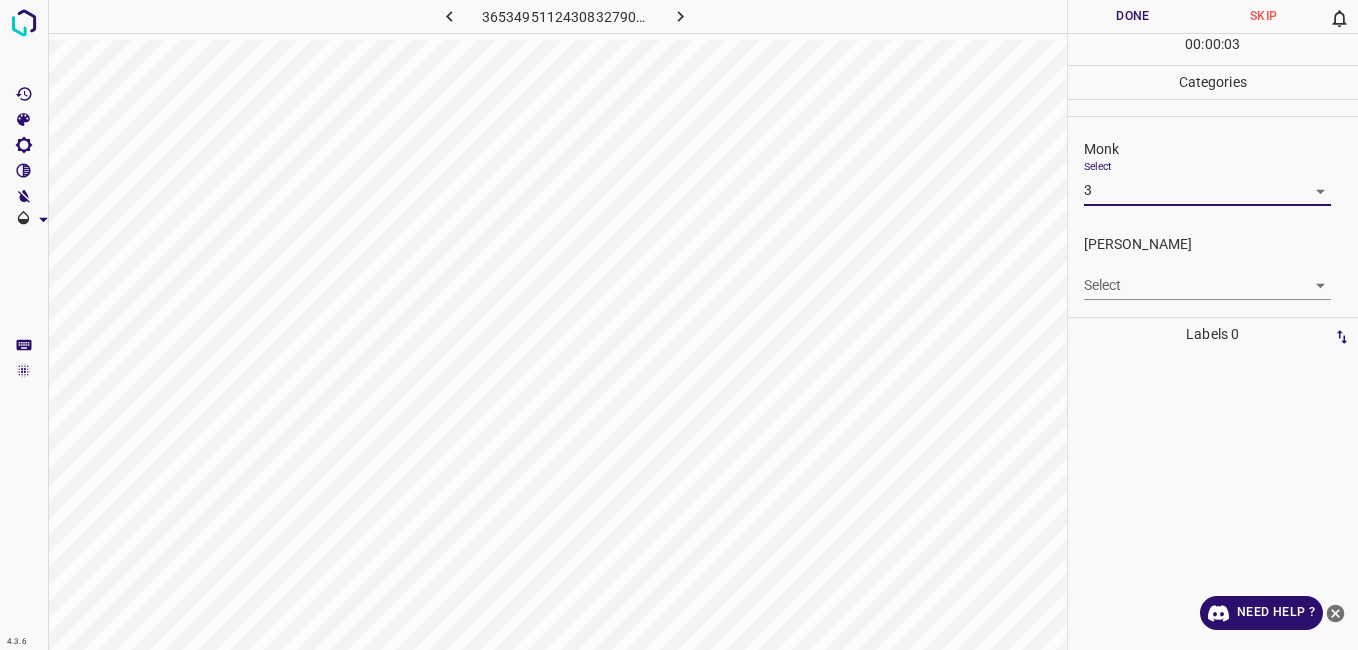 click on "4.3.6  3653495112430832790.png Done Skip 0 00   : 00   : 03   Categories Monk   Select 3 3  Fitzpatrick   Select ​ Labels   0 Categories 1 Monk 2  Fitzpatrick Tools Space Change between modes (Draw & Edit) I Auto labeling R Restore zoom M Zoom in N Zoom out Delete Delete selecte label Filters Z Restore filters X Saturation filter C Brightness filter V Contrast filter B Gray scale filter General O Download Need Help ? - Text - Hide - Delete" at bounding box center (679, 325) 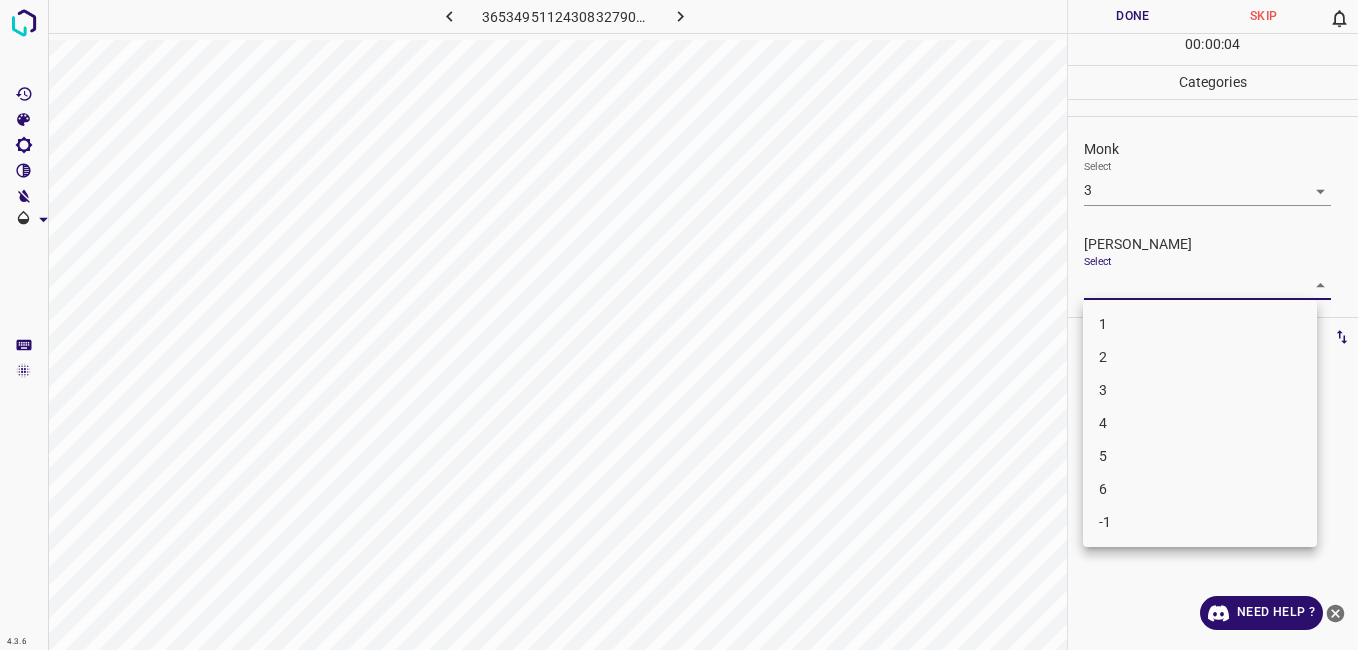 click on "2" at bounding box center [1200, 357] 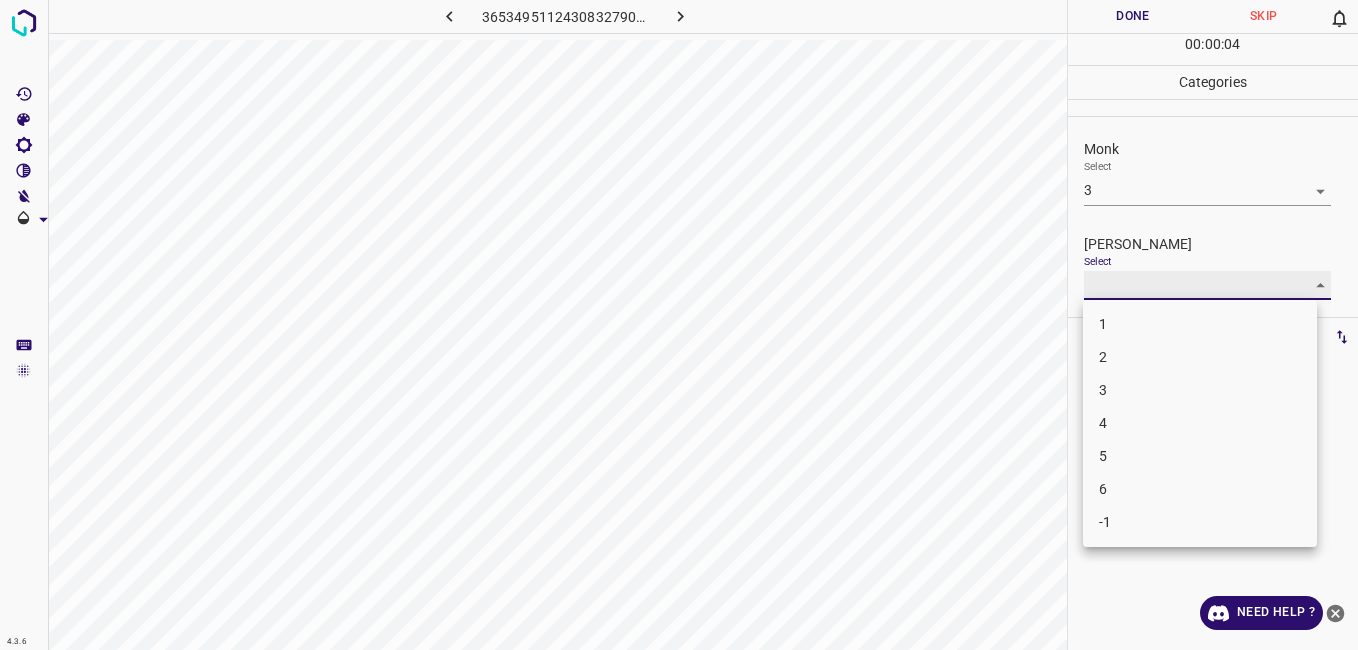 type on "2" 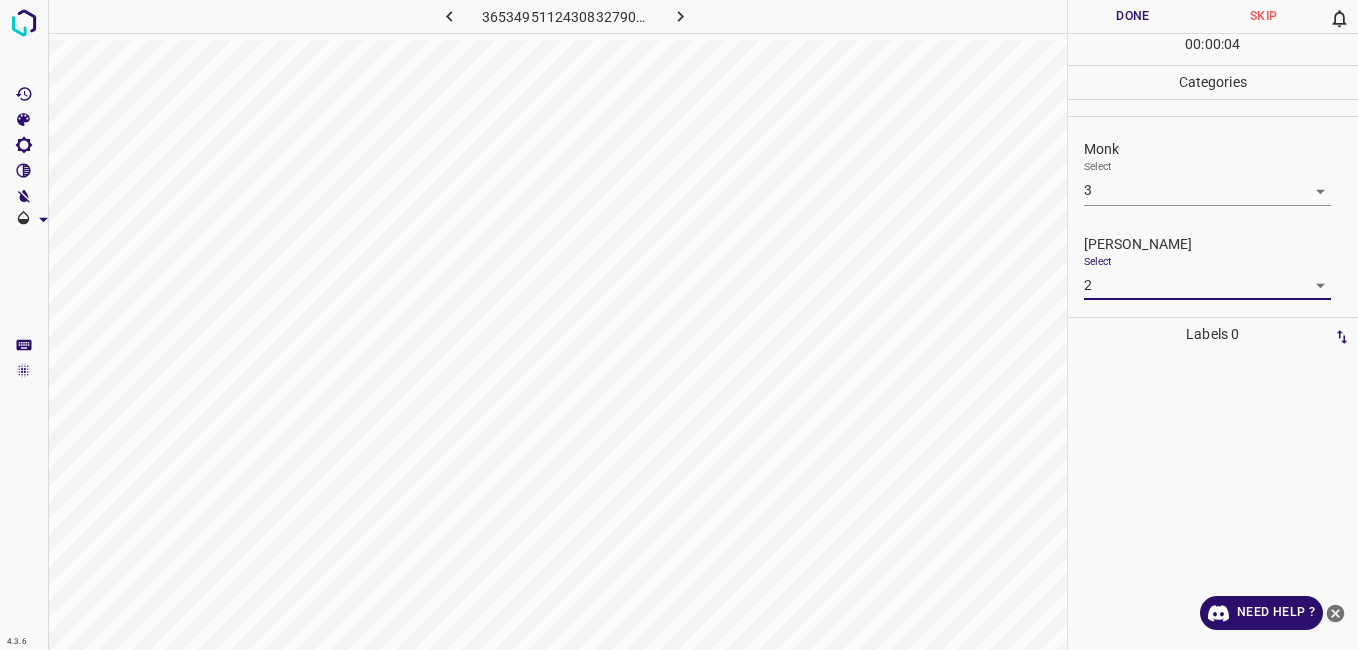 click on "Done" at bounding box center (1133, 16) 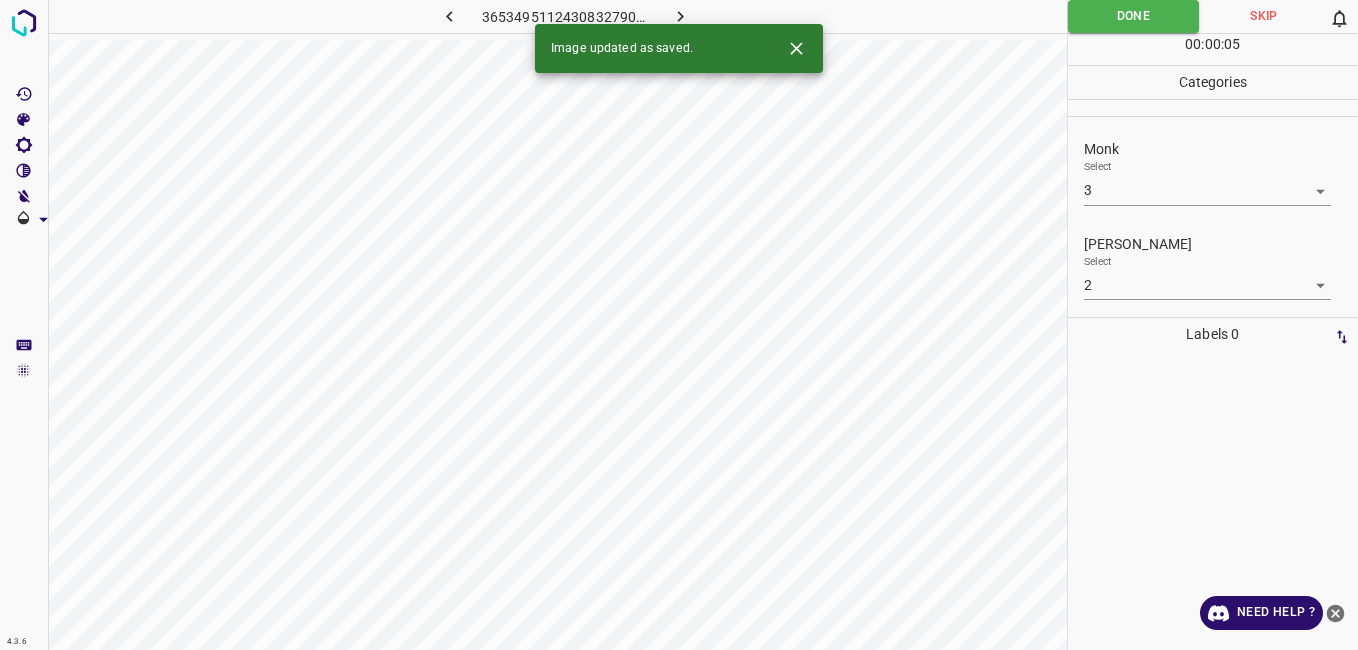 click 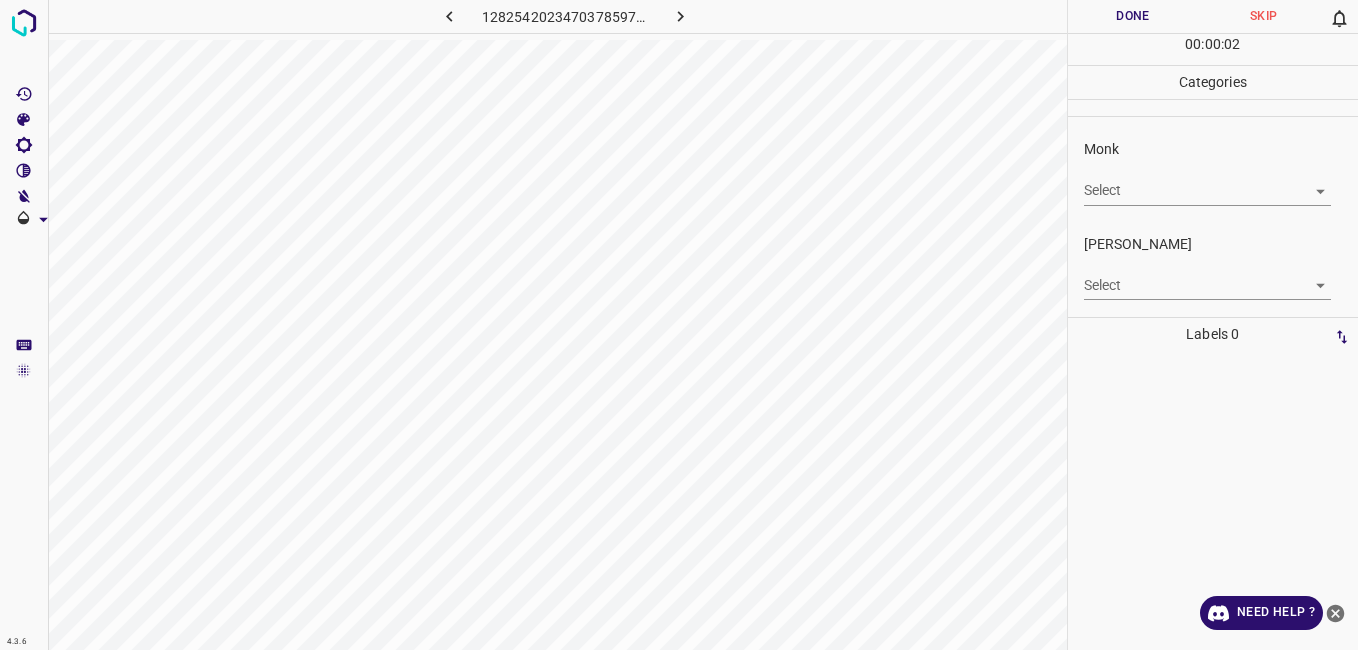 click on "4.3.6  1282542023470378597.png Done Skip 0 00   : 00   : 02   Categories Monk   Select ​  Fitzpatrick   Select ​ Labels   0 Categories 1 Monk 2  Fitzpatrick Tools Space Change between modes (Draw & Edit) I Auto labeling R Restore zoom M Zoom in N Zoom out Delete Delete selecte label Filters Z Restore filters X Saturation filter C Brightness filter V Contrast filter B Gray scale filter General O Download Need Help ? - Text - Hide - Delete" at bounding box center (679, 325) 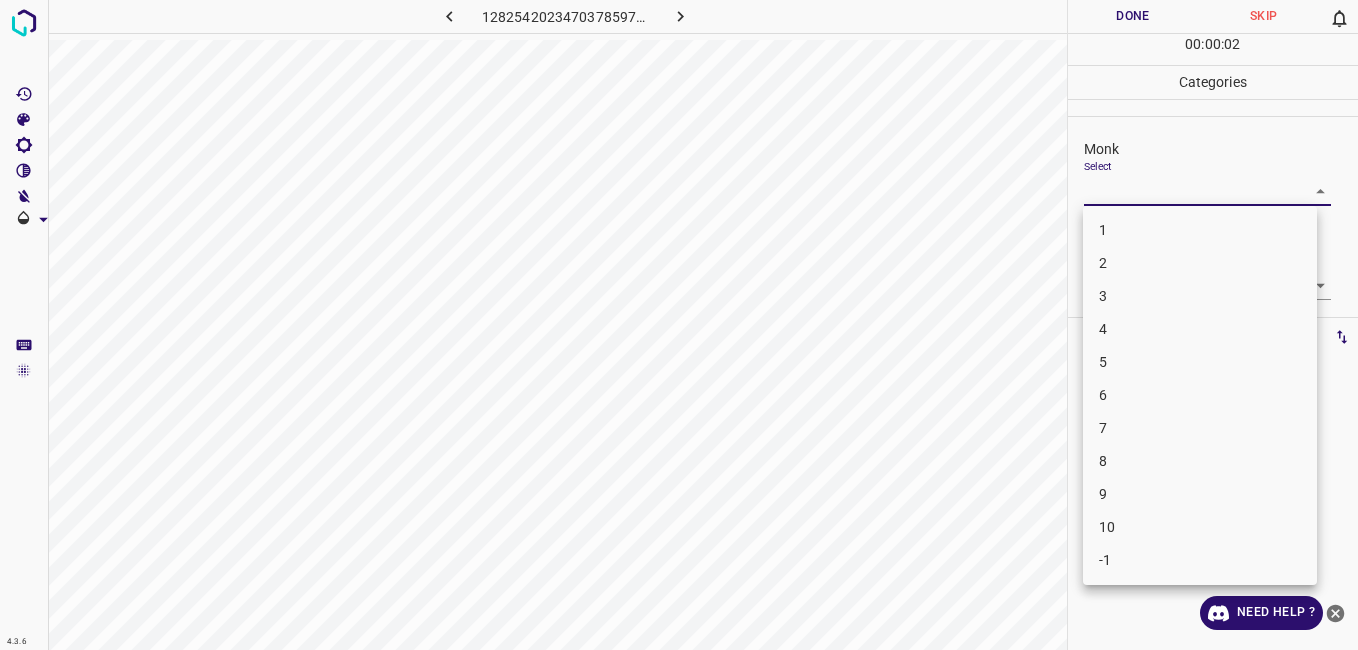 click on "1" at bounding box center (1200, 230) 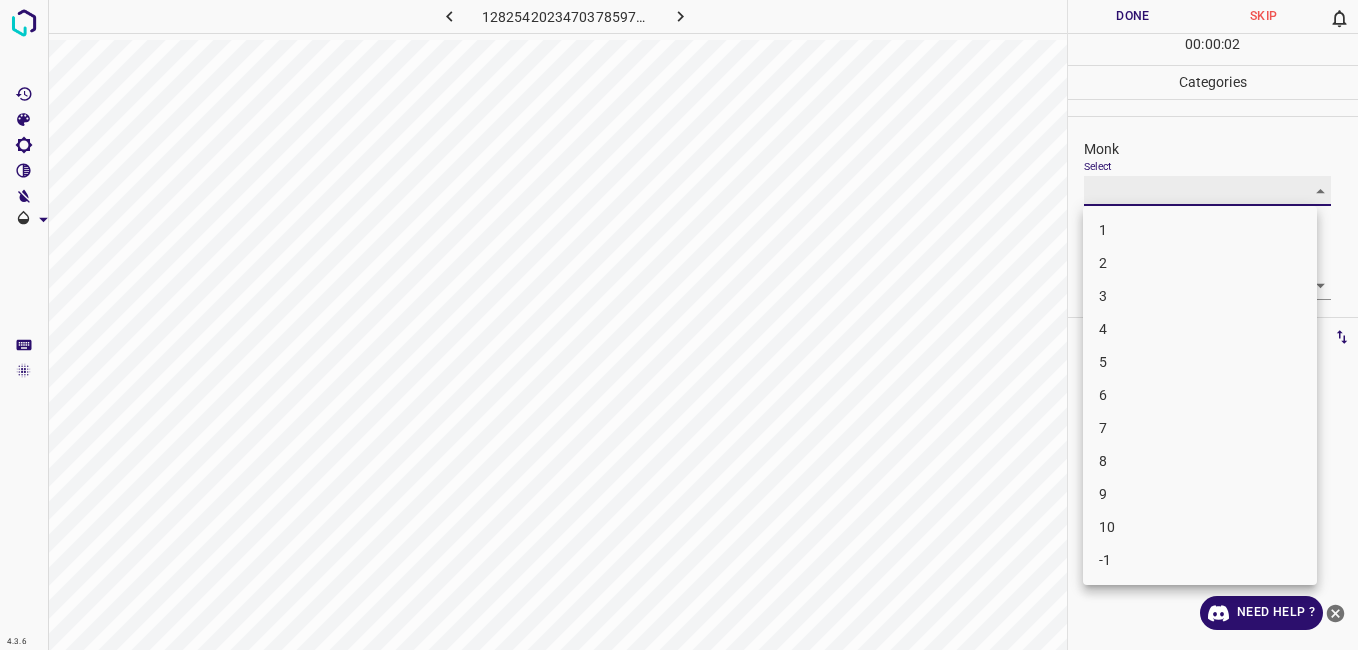 type on "1" 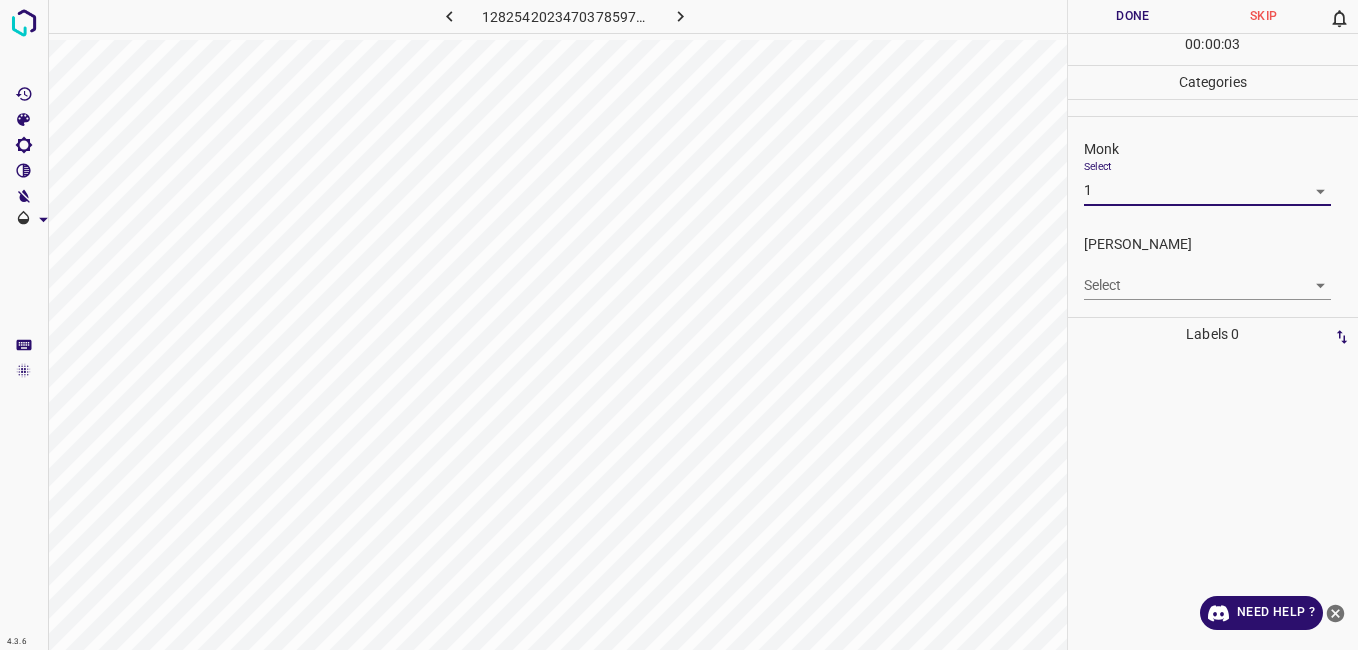click on "Fitzpatrick" at bounding box center [1221, 244] 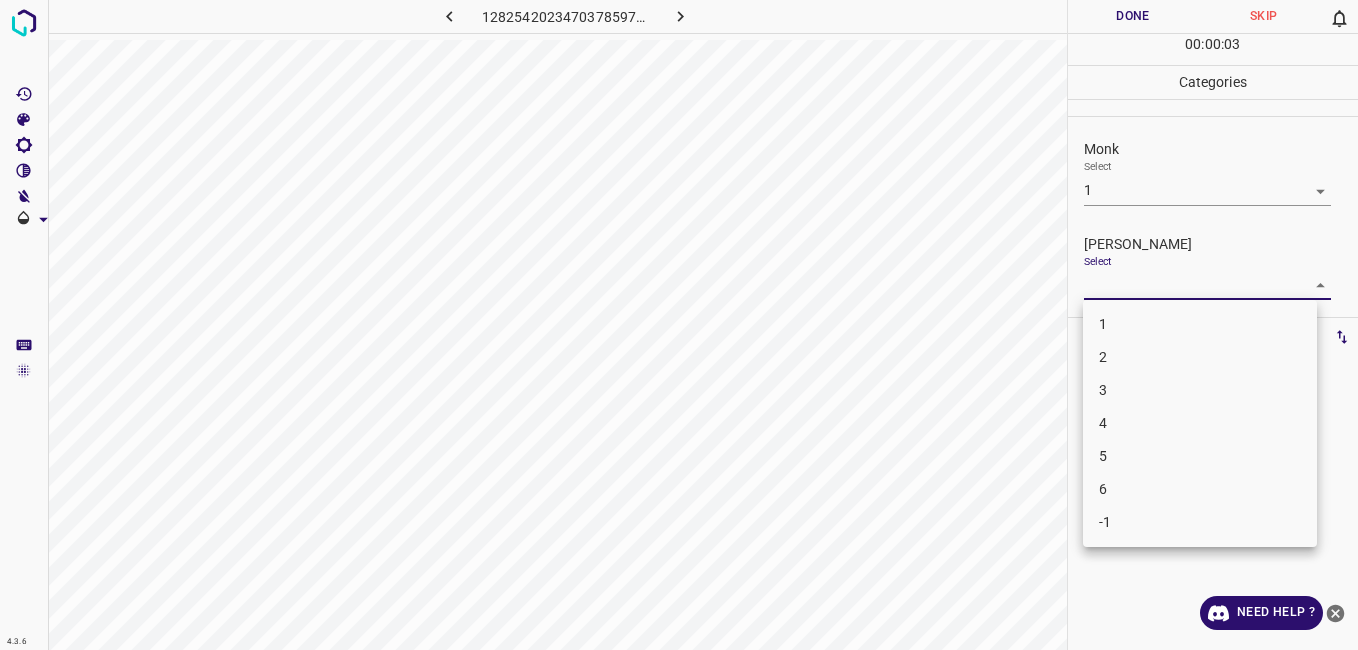 click on "4.3.6  1282542023470378597.png Done Skip 0 00   : 00   : 03   Categories Monk   Select 1 1  Fitzpatrick   Select ​ Labels   0 Categories 1 Monk 2  Fitzpatrick Tools Space Change between modes (Draw & Edit) I Auto labeling R Restore zoom M Zoom in N Zoom out Delete Delete selecte label Filters Z Restore filters X Saturation filter C Brightness filter V Contrast filter B Gray scale filter General O Download Need Help ? - Text - Hide - Delete 1 2 3 4 5 6 -1" at bounding box center (679, 325) 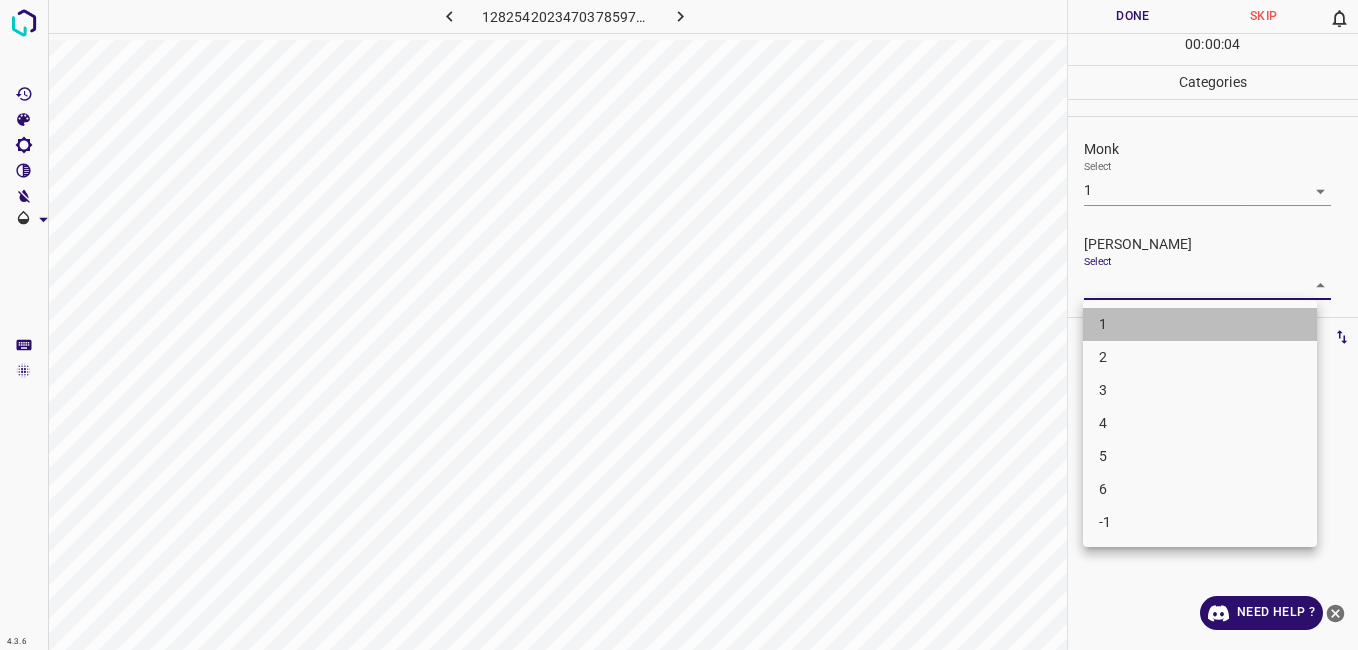 click on "1" at bounding box center [1200, 324] 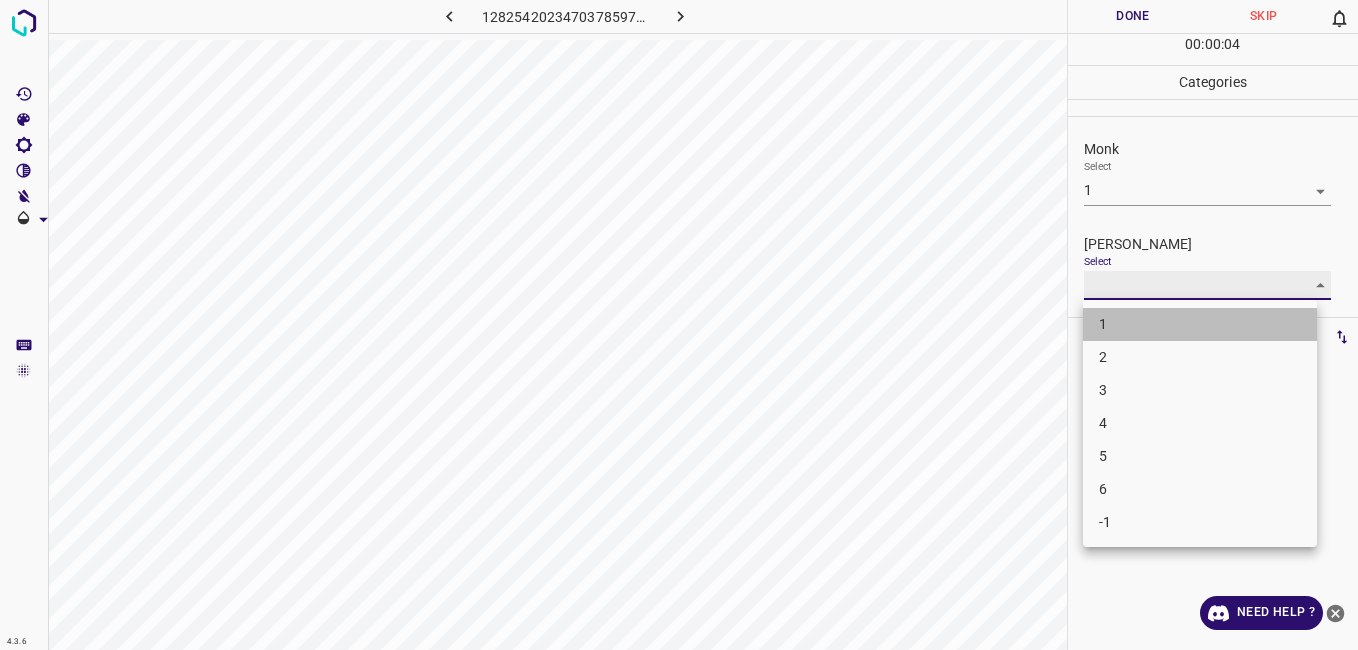 type on "1" 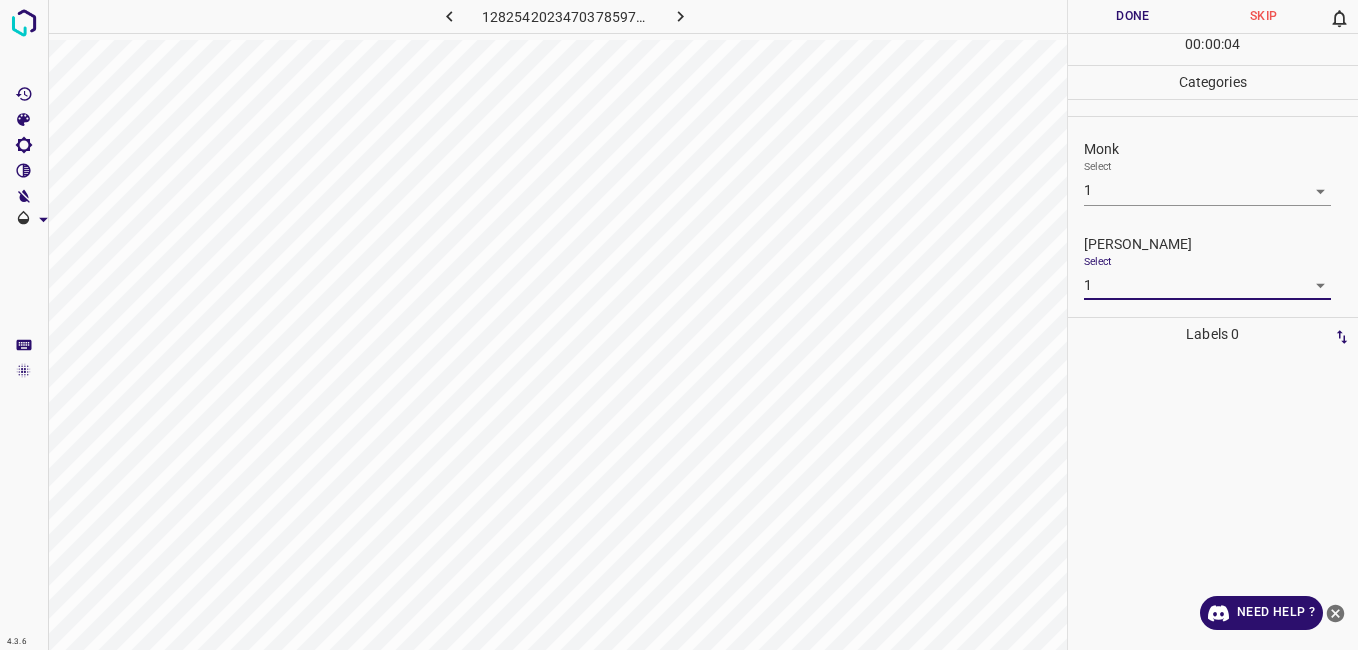 drag, startPoint x: 1113, startPoint y: 20, endPoint x: 1113, endPoint y: 9, distance: 11 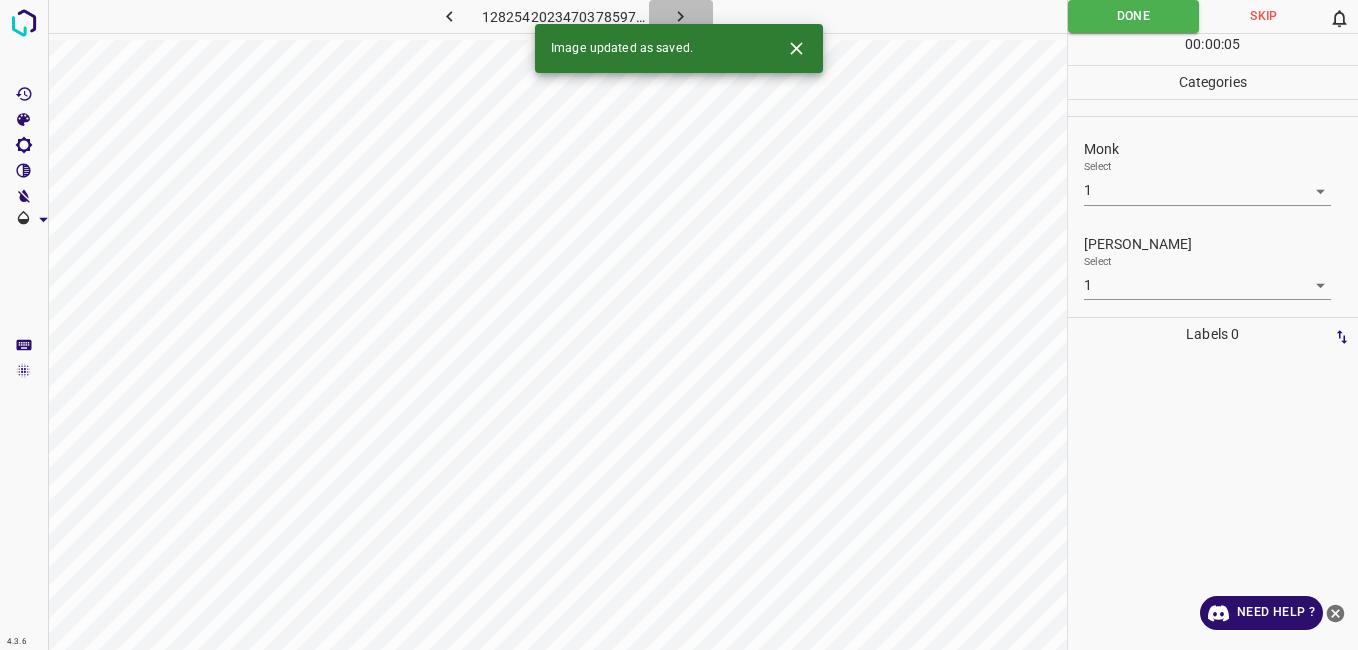 click 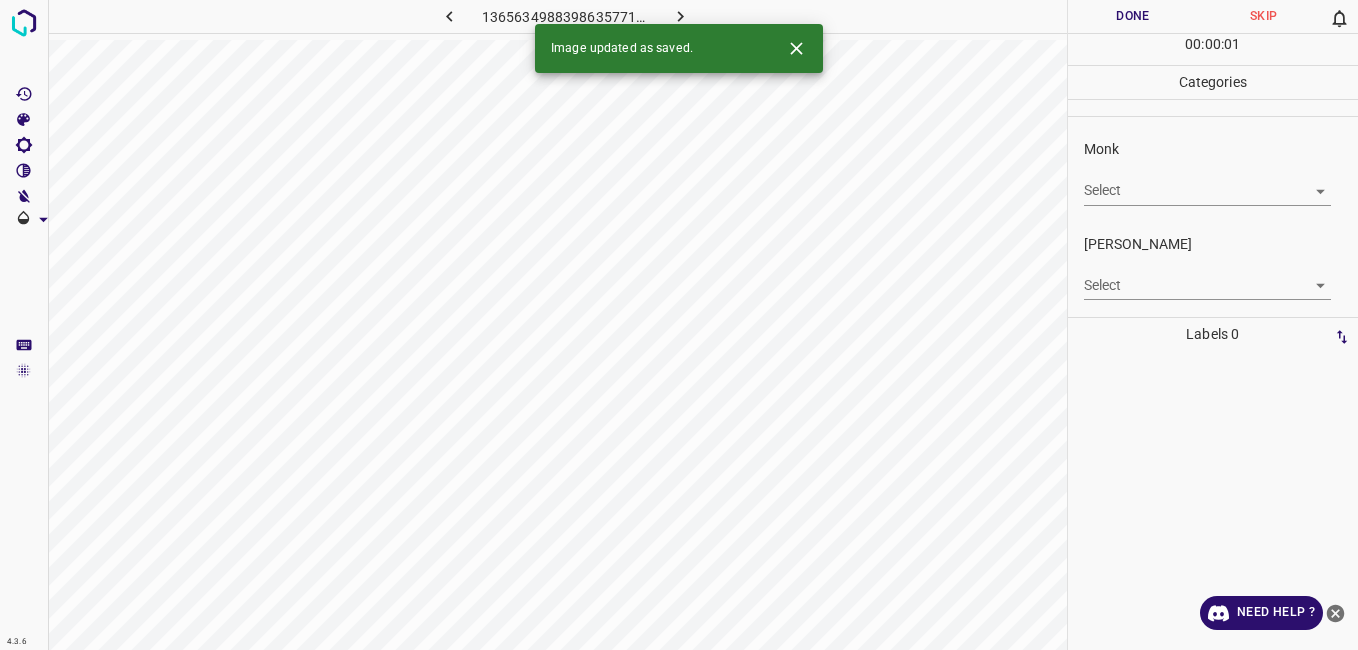 click on "4.3.6  1365634988398635771.png Done Skip 0 00   : 00   : 01   Categories Monk   Select ​  Fitzpatrick   Select ​ Labels   0 Categories 1 Monk 2  Fitzpatrick Tools Space Change between modes (Draw & Edit) I Auto labeling R Restore zoom M Zoom in N Zoom out Delete Delete selecte label Filters Z Restore filters X Saturation filter C Brightness filter V Contrast filter B Gray scale filter General O Download Image updated as saved. Need Help ? - Text - Hide - Delete" at bounding box center [679, 325] 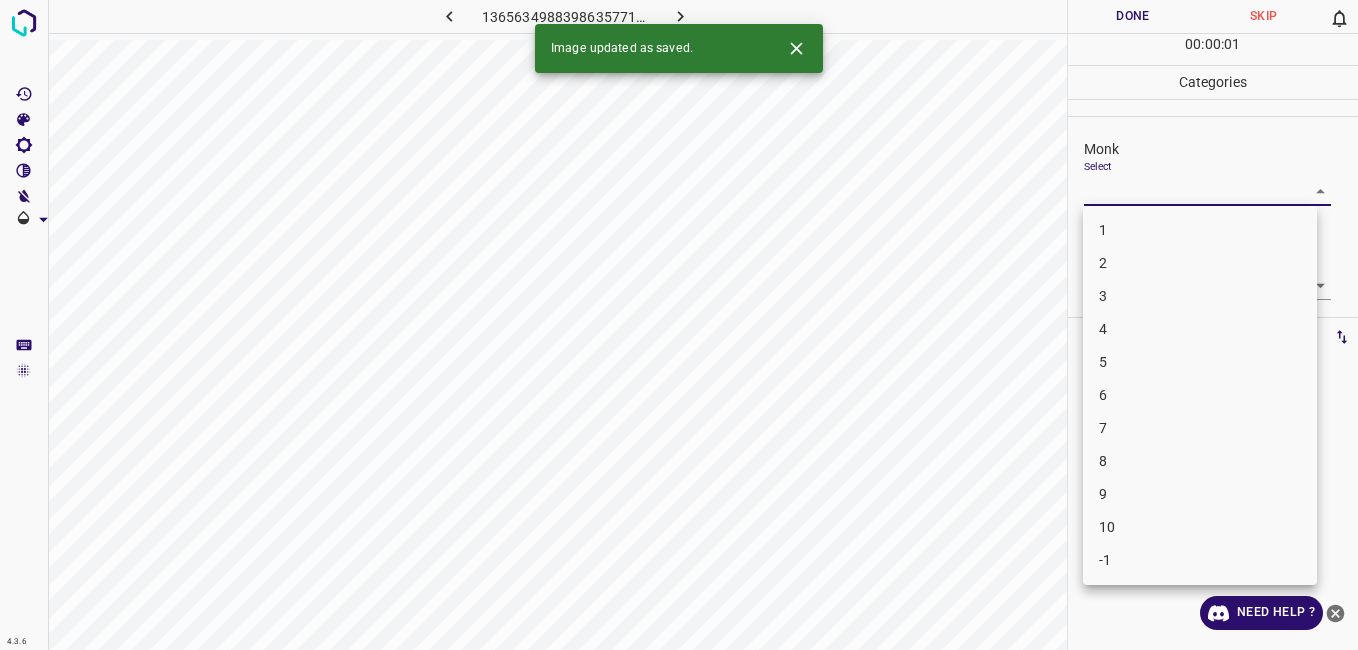 click on "3" at bounding box center [1200, 296] 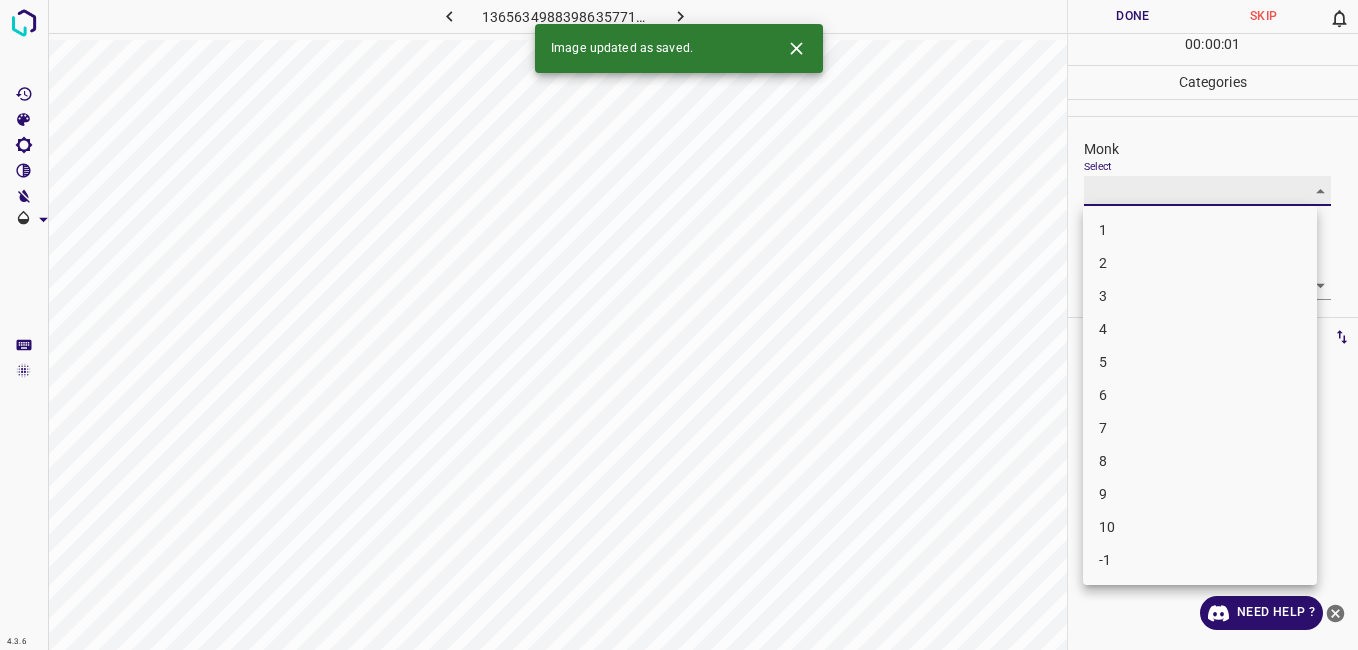 type on "3" 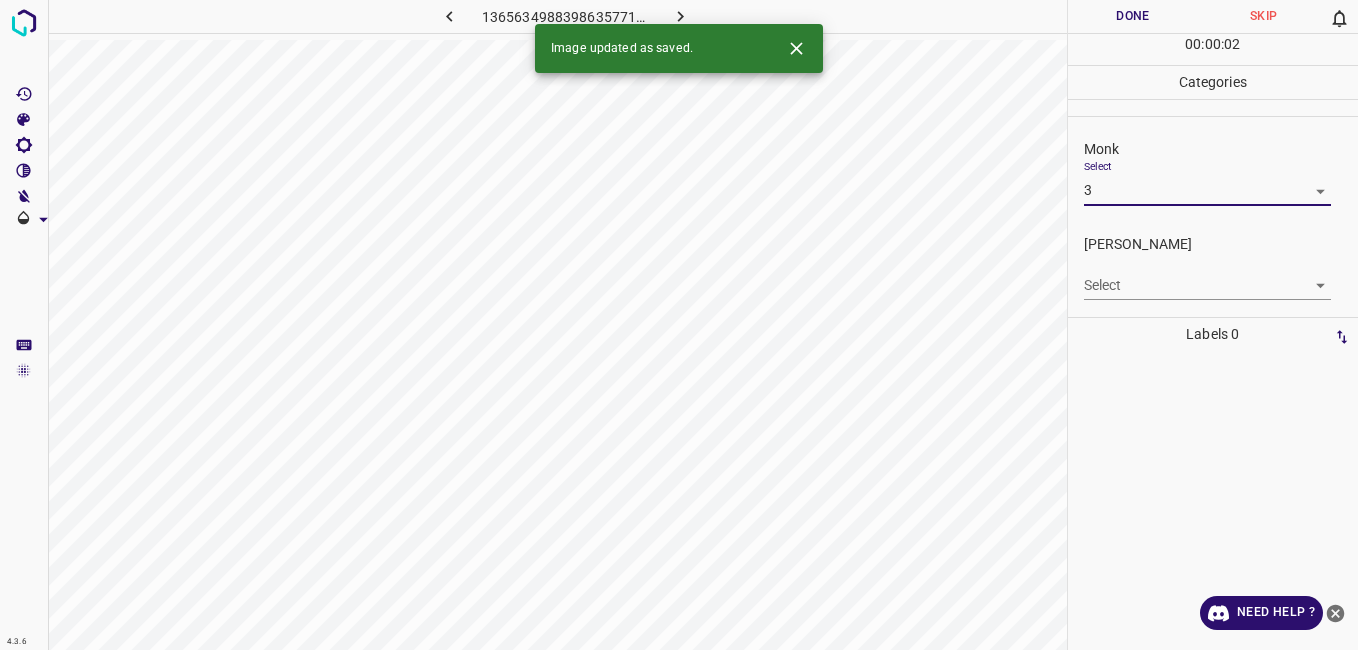click on "4.3.6  1365634988398635771.png Done Skip 0 00   : 00   : 02   Categories Monk   Select 3 3  Fitzpatrick   Select ​ Labels   0 Categories 1 Monk 2  Fitzpatrick Tools Space Change between modes (Draw & Edit) I Auto labeling R Restore zoom M Zoom in N Zoom out Delete Delete selecte label Filters Z Restore filters X Saturation filter C Brightness filter V Contrast filter B Gray scale filter General O Download Image updated as saved. Need Help ? - Text - Hide - Delete 1 2 3 4 5 6 7 8 9 10 -1" at bounding box center (679, 325) 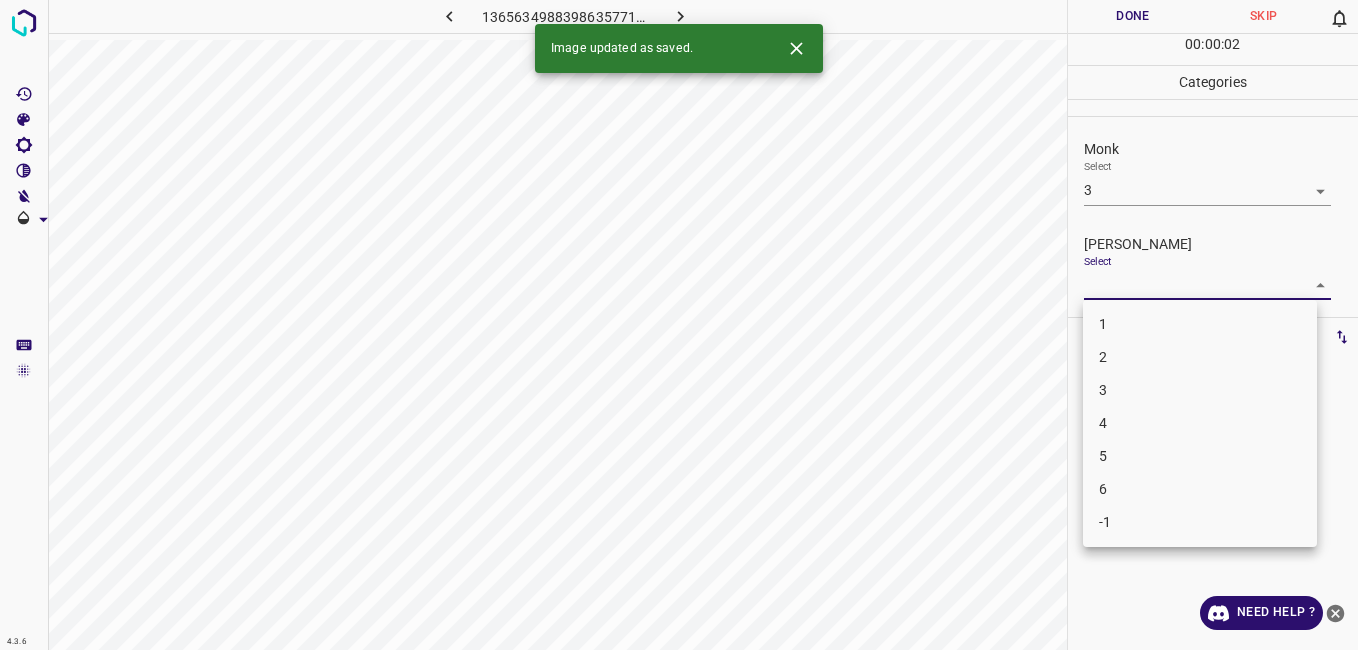 click on "2" at bounding box center [1200, 357] 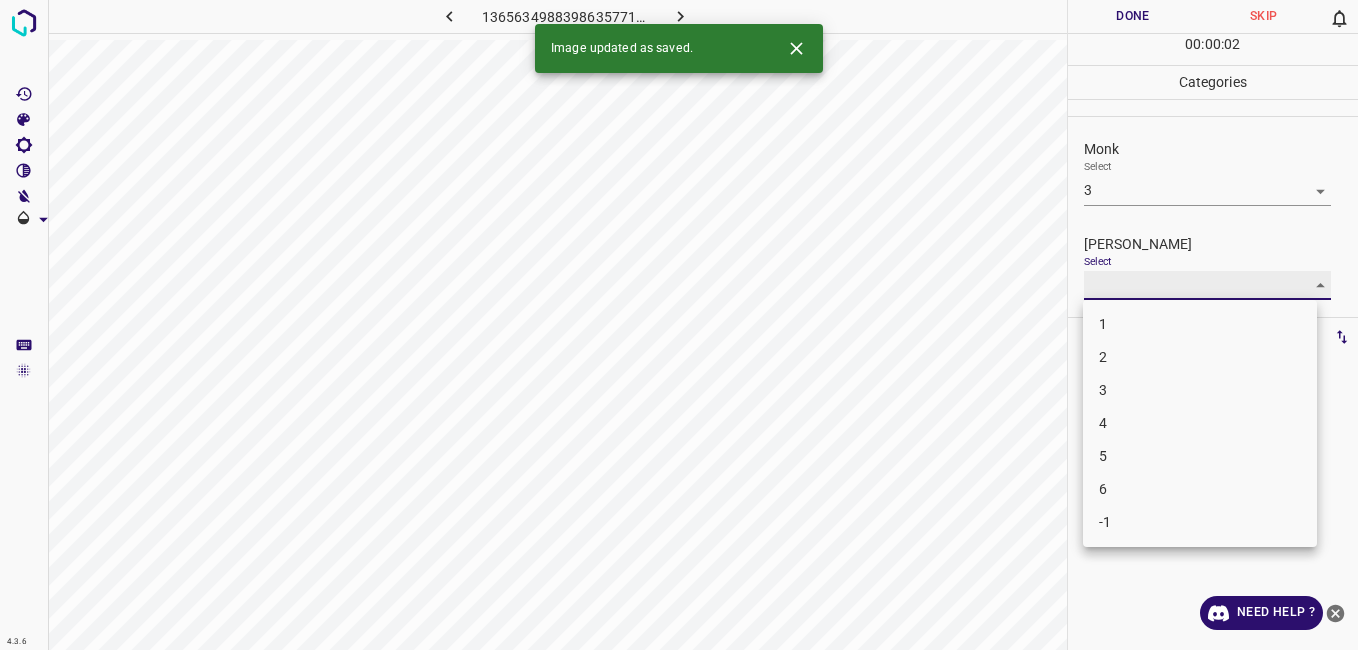 type on "2" 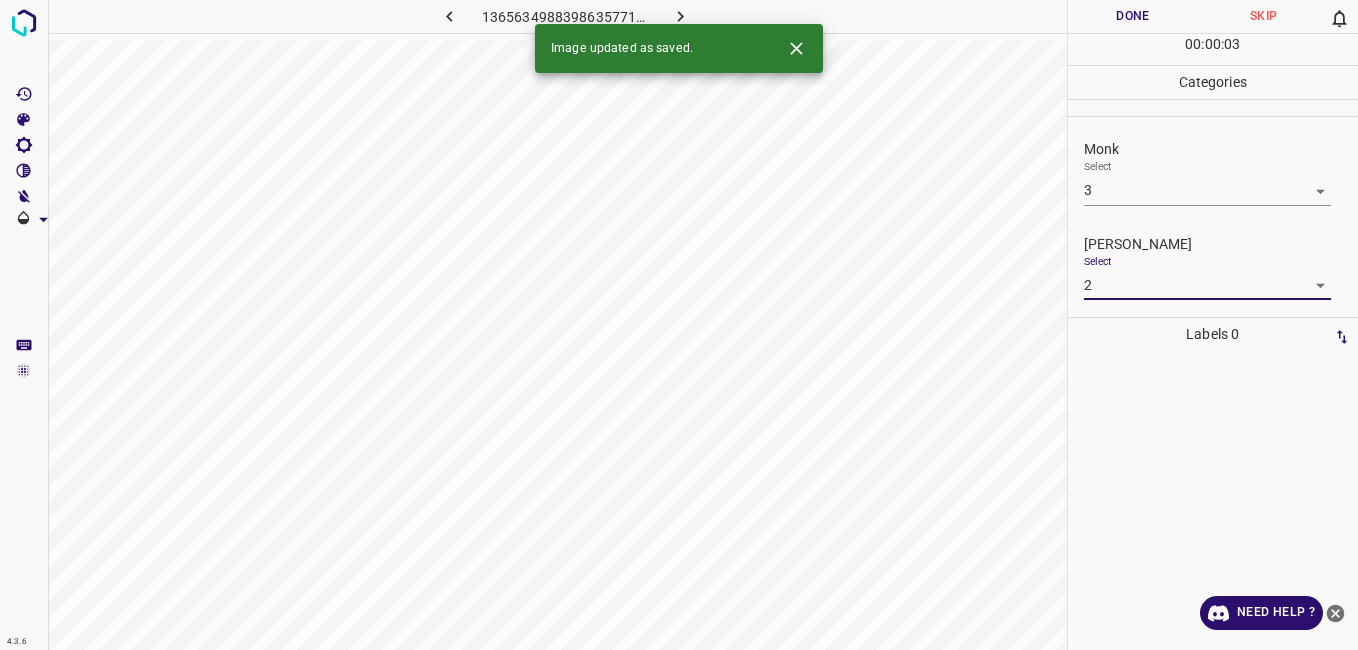 click on "Done" at bounding box center [1133, 16] 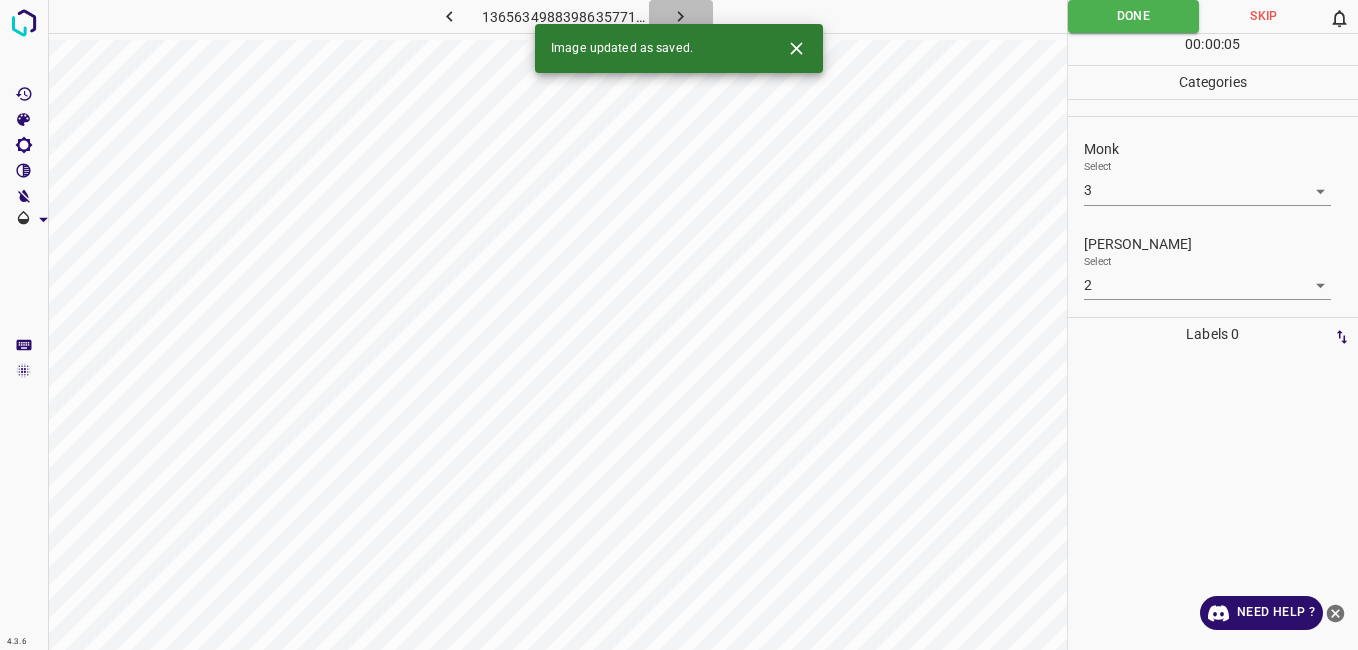 click 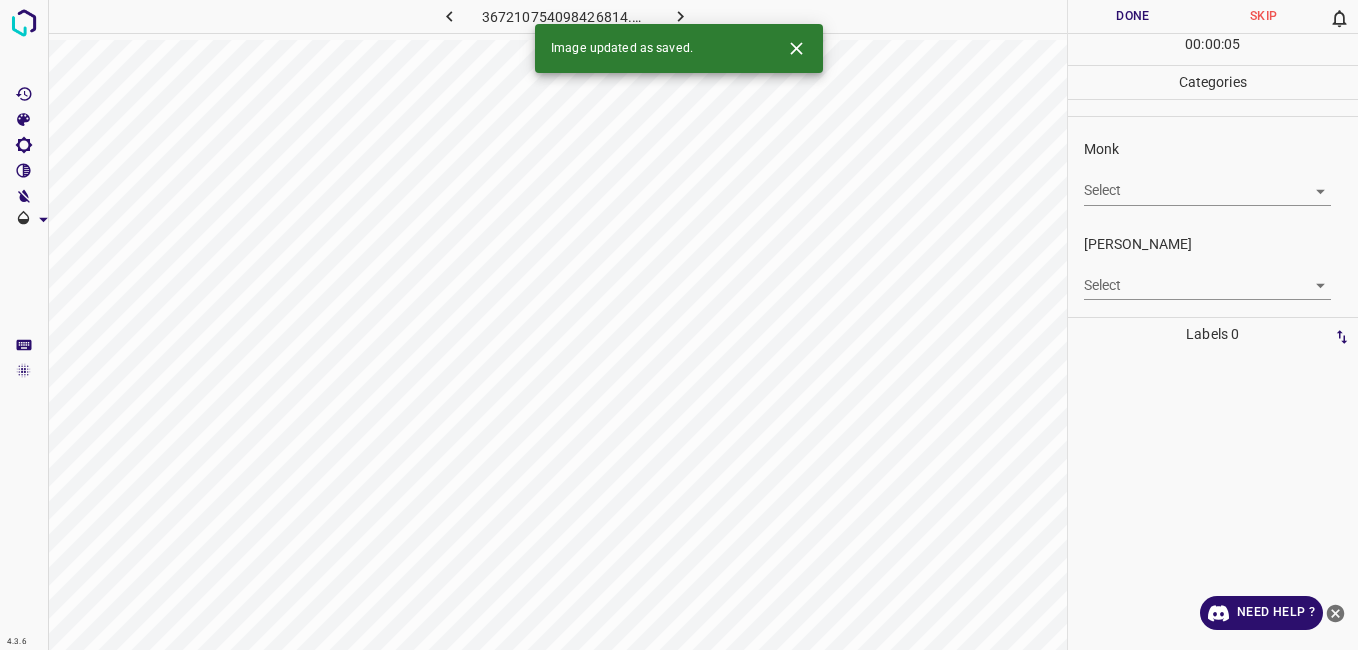 click on "4.3.6  367210754098426814.png Done Skip 0 00   : 00   : 05   Categories Monk   Select ​  Fitzpatrick   Select ​ Labels   0 Categories 1 Monk 2  Fitzpatrick Tools Space Change between modes (Draw & Edit) I Auto labeling R Restore zoom M Zoom in N Zoom out Delete Delete selecte label Filters Z Restore filters X Saturation filter C Brightness filter V Contrast filter B Gray scale filter General O Download Image updated as saved. Need Help ? - Text - Hide - Delete" at bounding box center [679, 325] 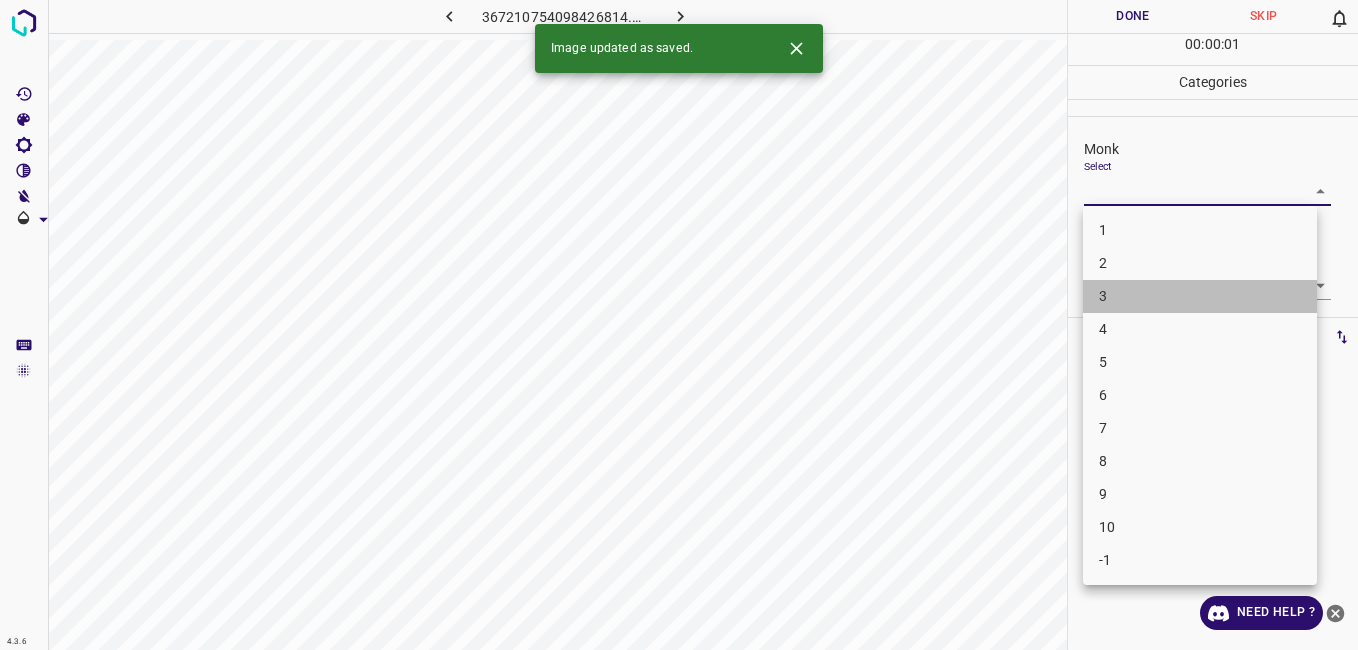 click on "3" at bounding box center (1200, 296) 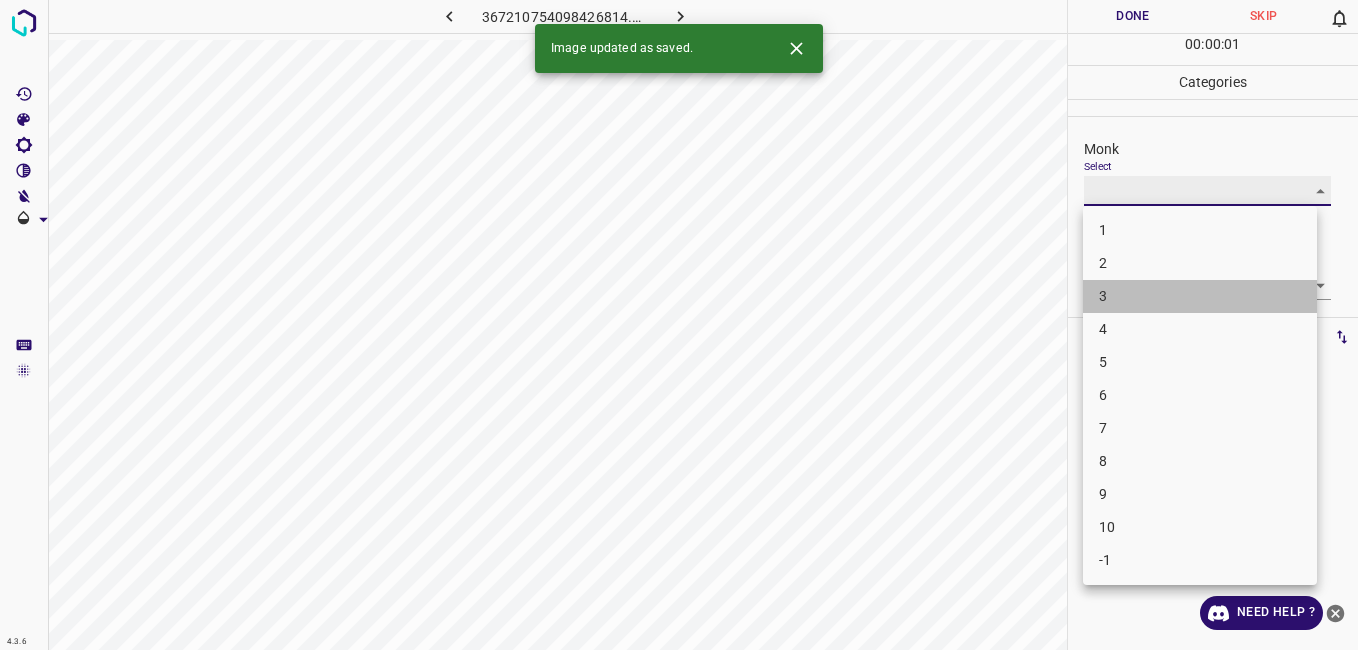 type on "3" 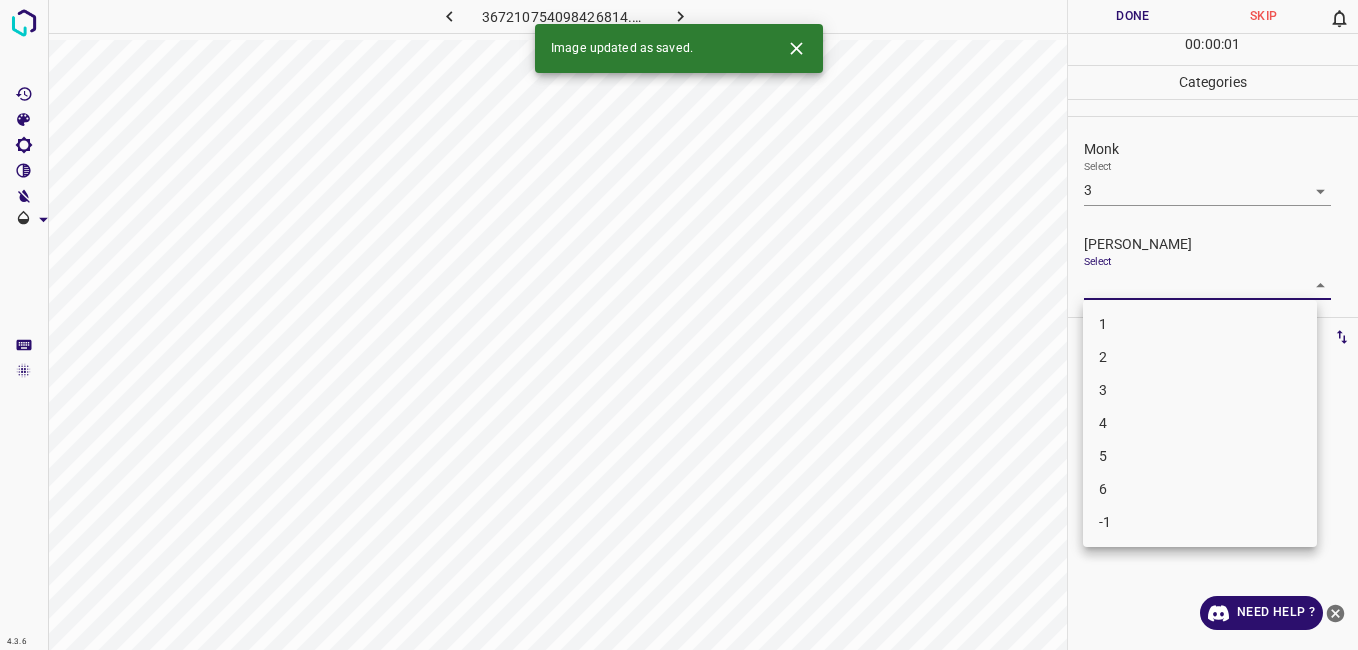 click on "4.3.6  367210754098426814.png Done Skip 0 00   : 00   : 01   Categories Monk   Select 3 3  Fitzpatrick   Select ​ Labels   0 Categories 1 Monk 2  Fitzpatrick Tools Space Change between modes (Draw & Edit) I Auto labeling R Restore zoom M Zoom in N Zoom out Delete Delete selecte label Filters Z Restore filters X Saturation filter C Brightness filter V Contrast filter B Gray scale filter General O Download Image updated as saved. Need Help ? - Text - Hide - Delete 1 2 3 4 5 6 -1" at bounding box center [679, 325] 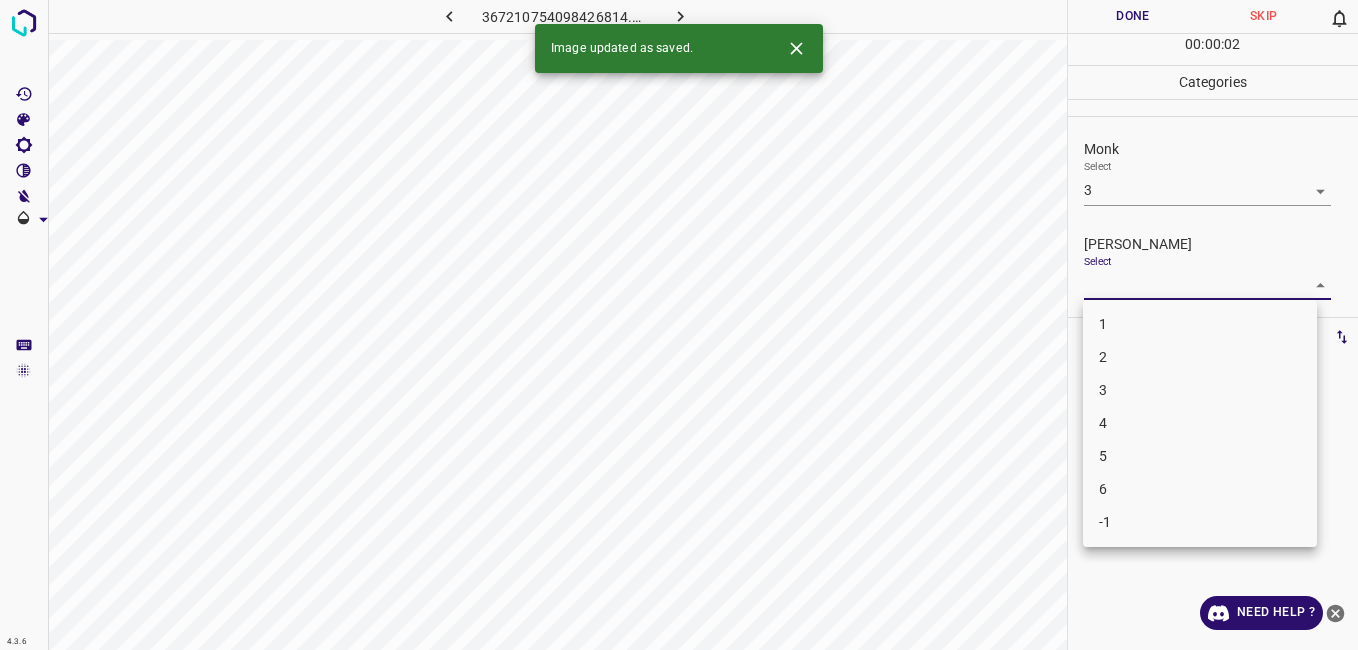 click on "2" at bounding box center (1200, 357) 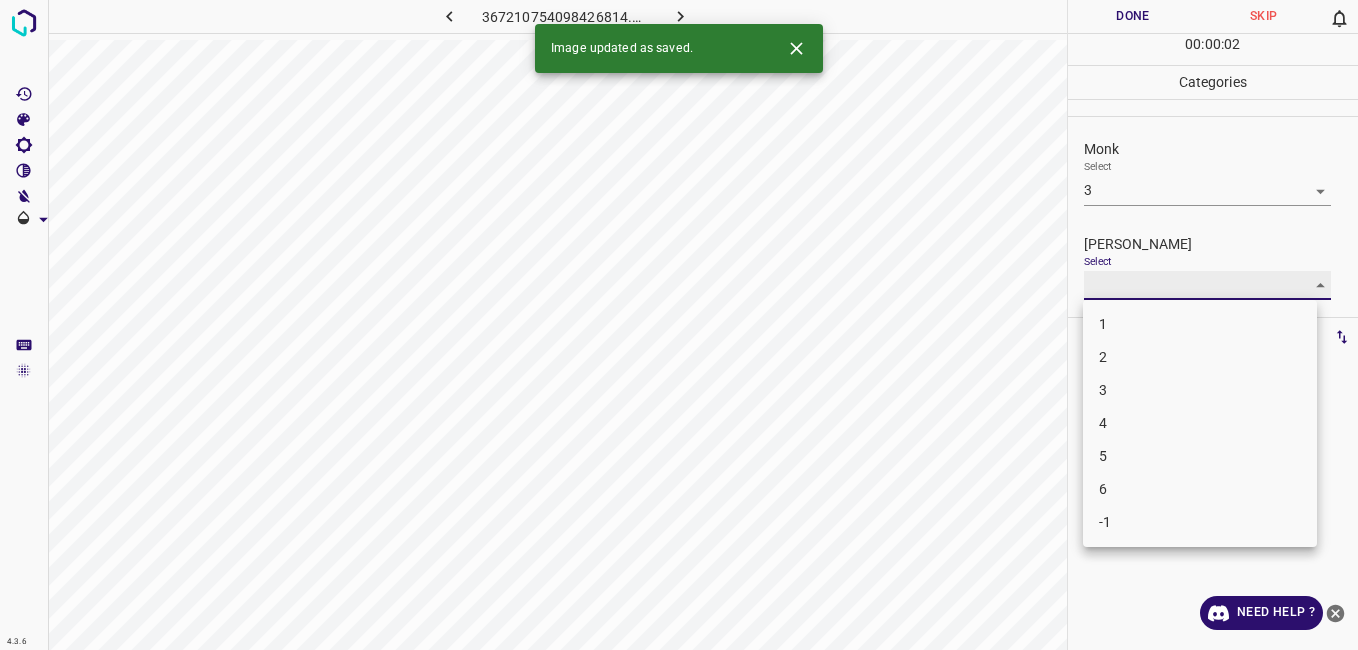 type on "2" 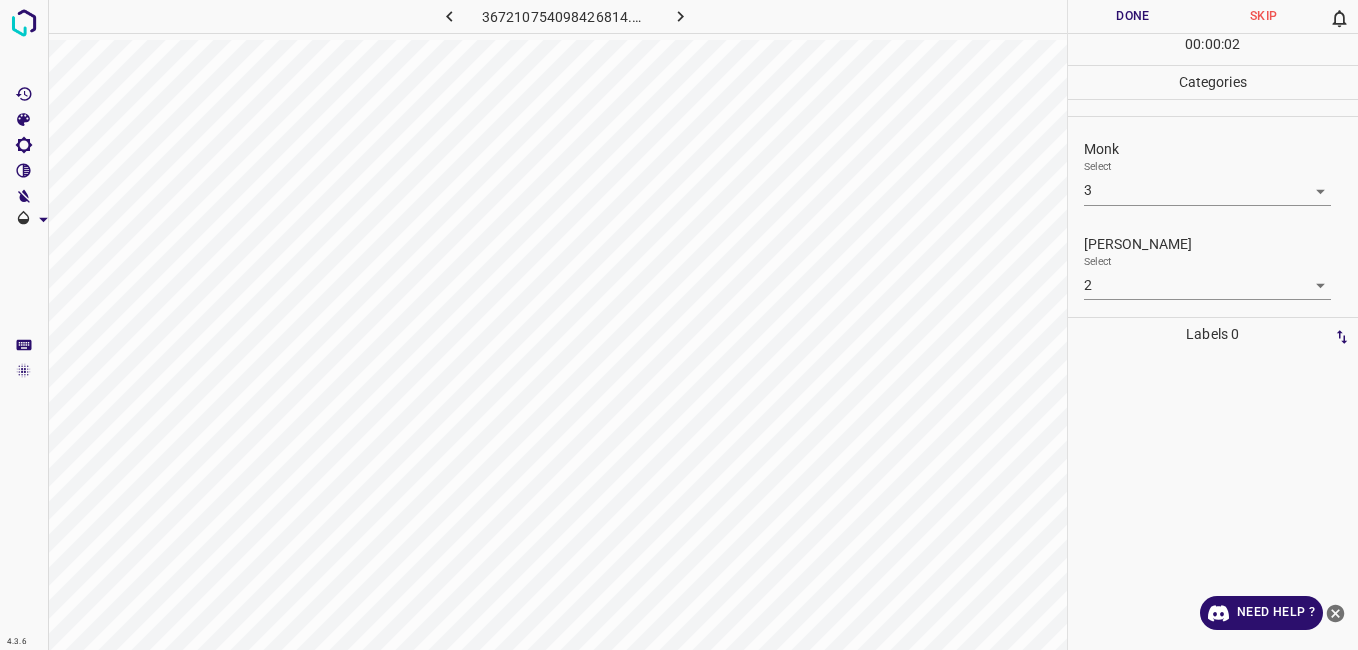 drag, startPoint x: 1133, startPoint y: 39, endPoint x: 1118, endPoint y: 21, distance: 23.43075 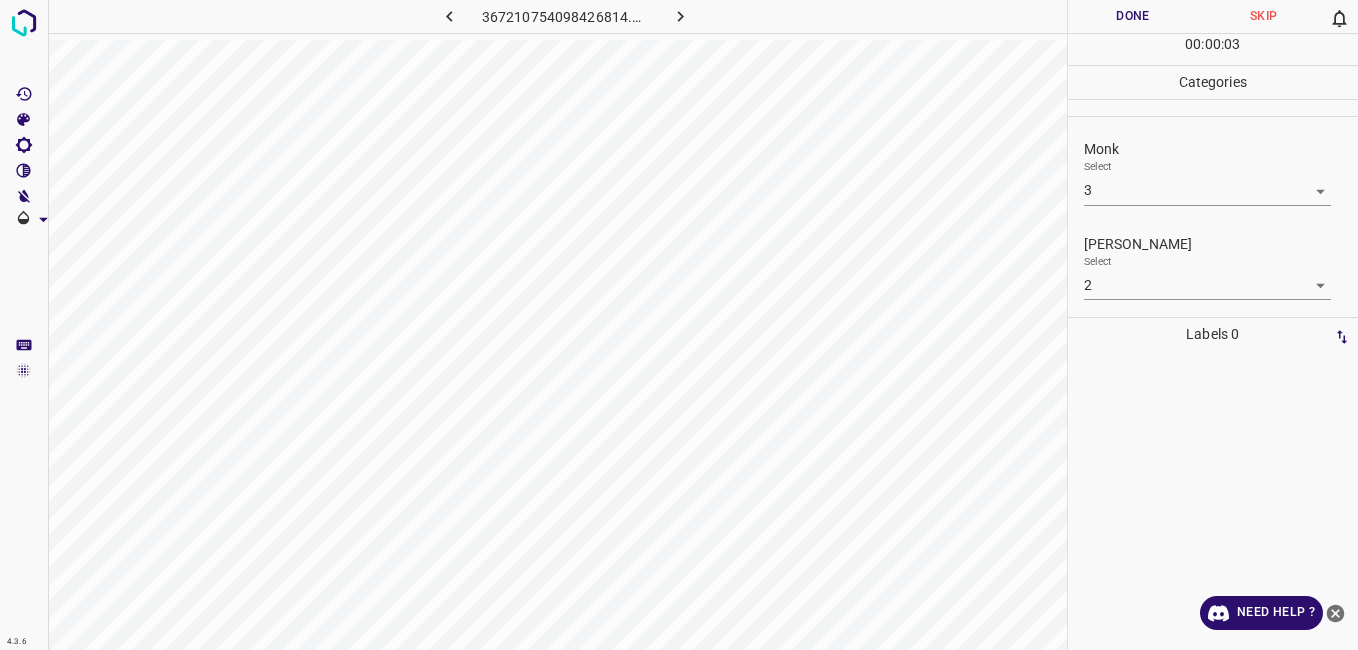 click on "Done" at bounding box center (1133, 16) 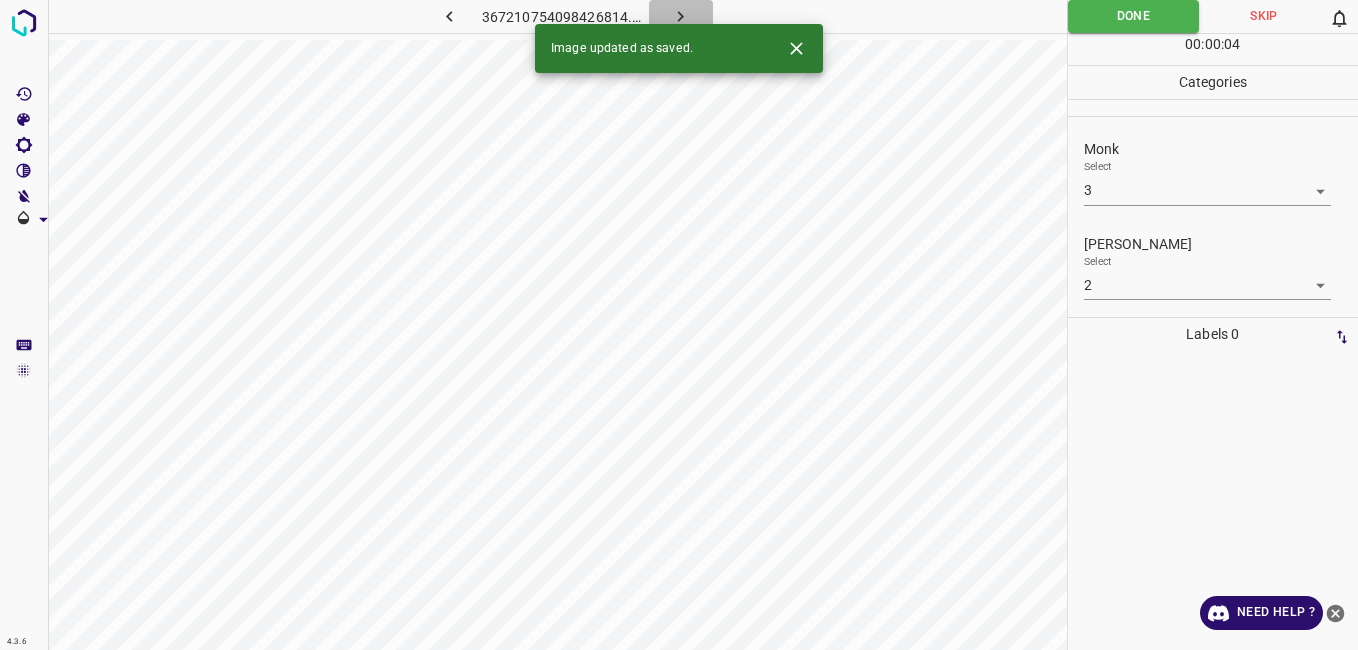 click 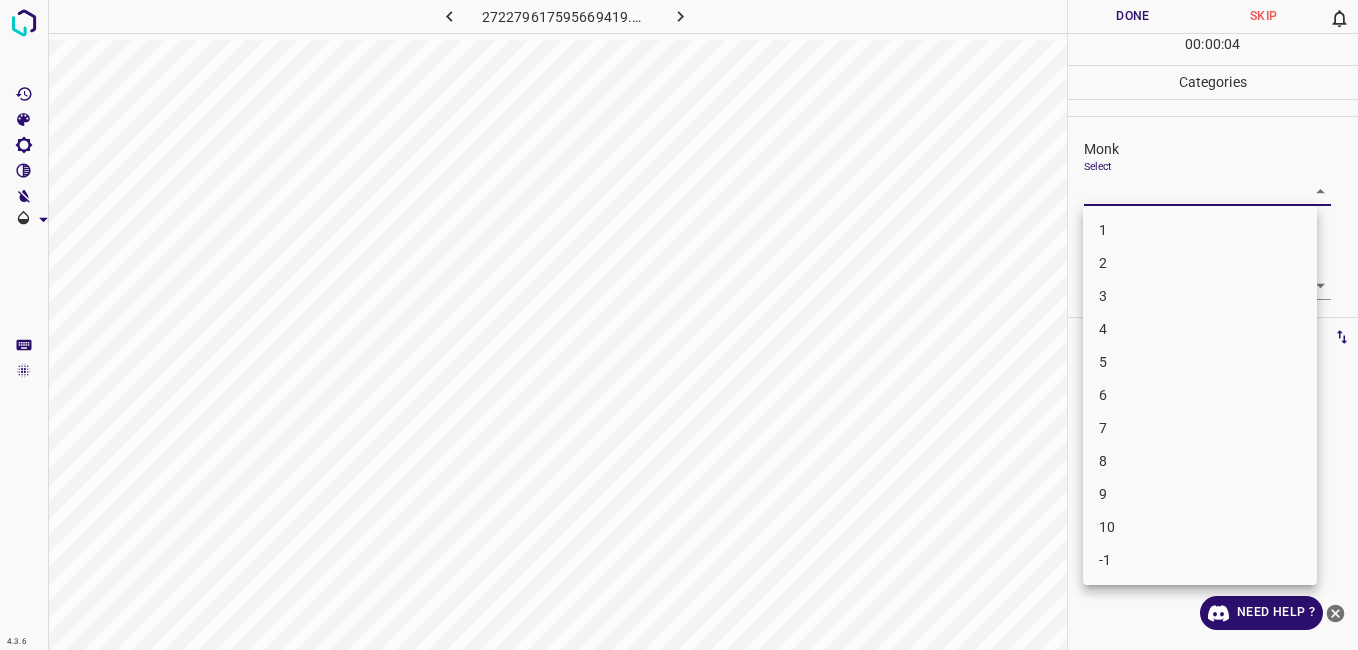 click on "4.3.6  272279617595669419.png Done Skip 0 00   : 00   : 04   Categories Monk   Select ​  Fitzpatrick   Select ​ Labels   0 Categories 1 Monk 2  Fitzpatrick Tools Space Change between modes (Draw & Edit) I Auto labeling R Restore zoom M Zoom in N Zoom out Delete Delete selecte label Filters Z Restore filters X Saturation filter C Brightness filter V Contrast filter B Gray scale filter General O Download Need Help ? - Text - Hide - Delete 1 2 3 4 5 6 7 8 9 10 -1" at bounding box center [679, 325] 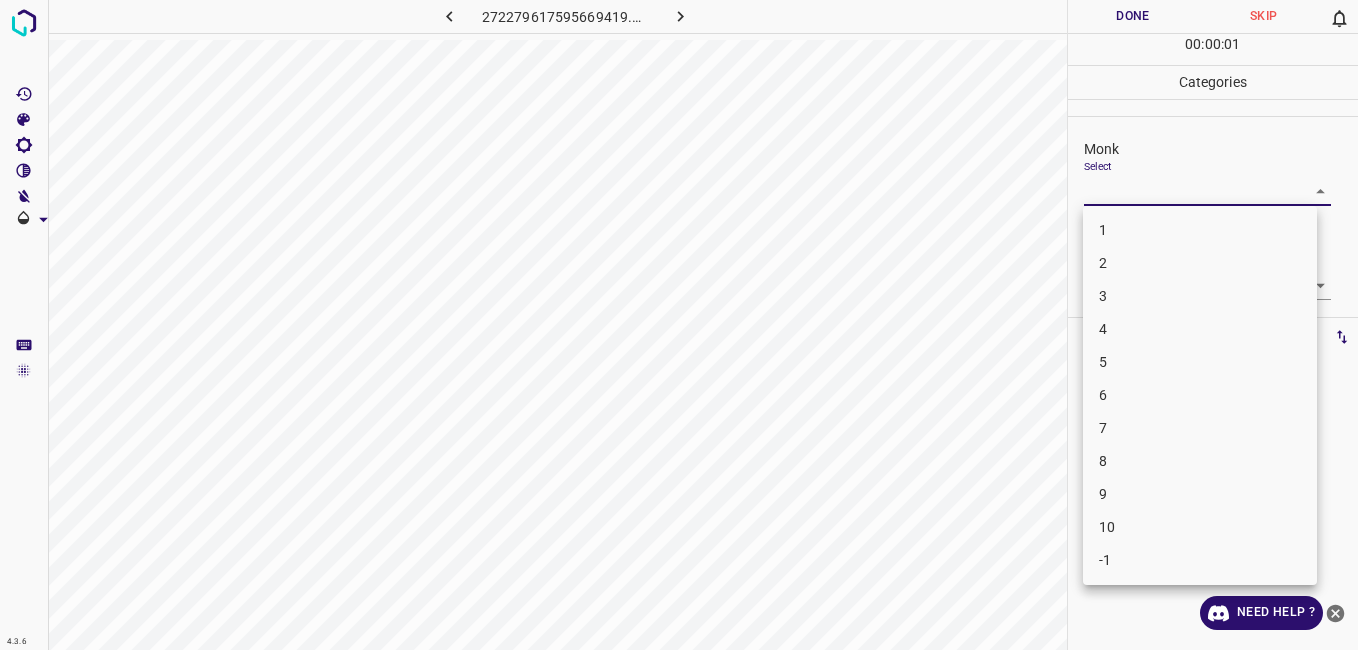 click on "2" at bounding box center [1200, 263] 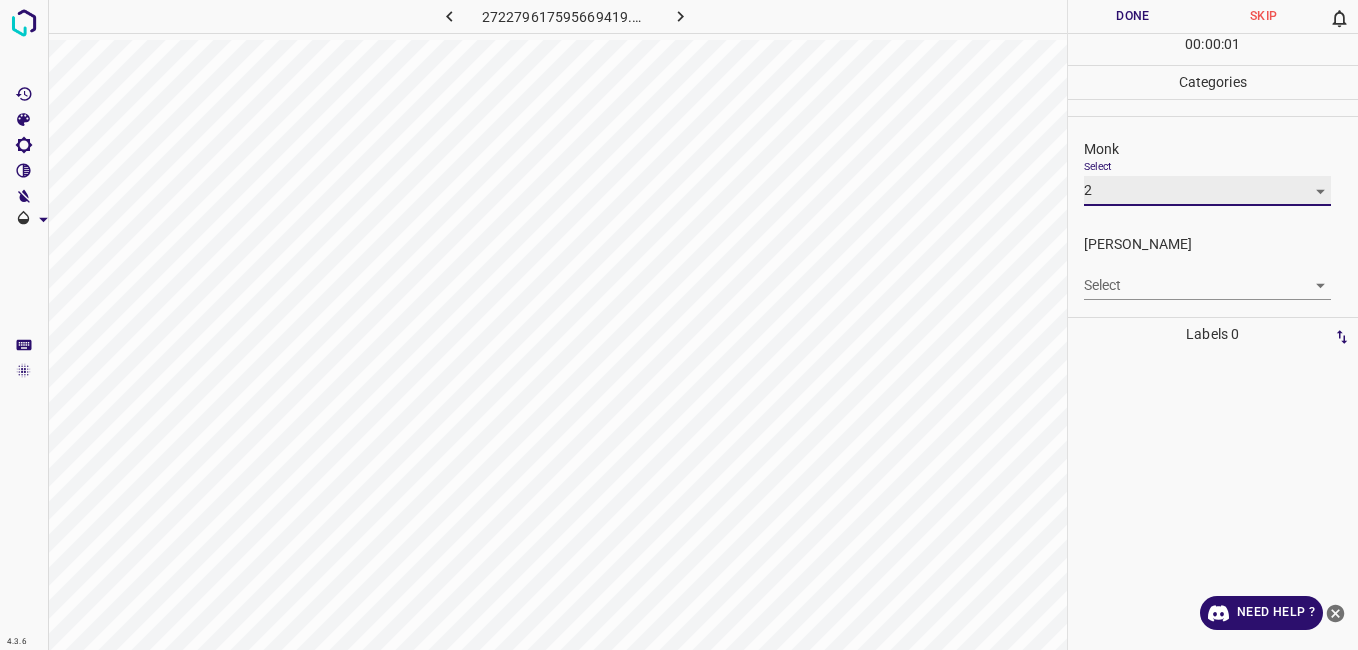 type on "2" 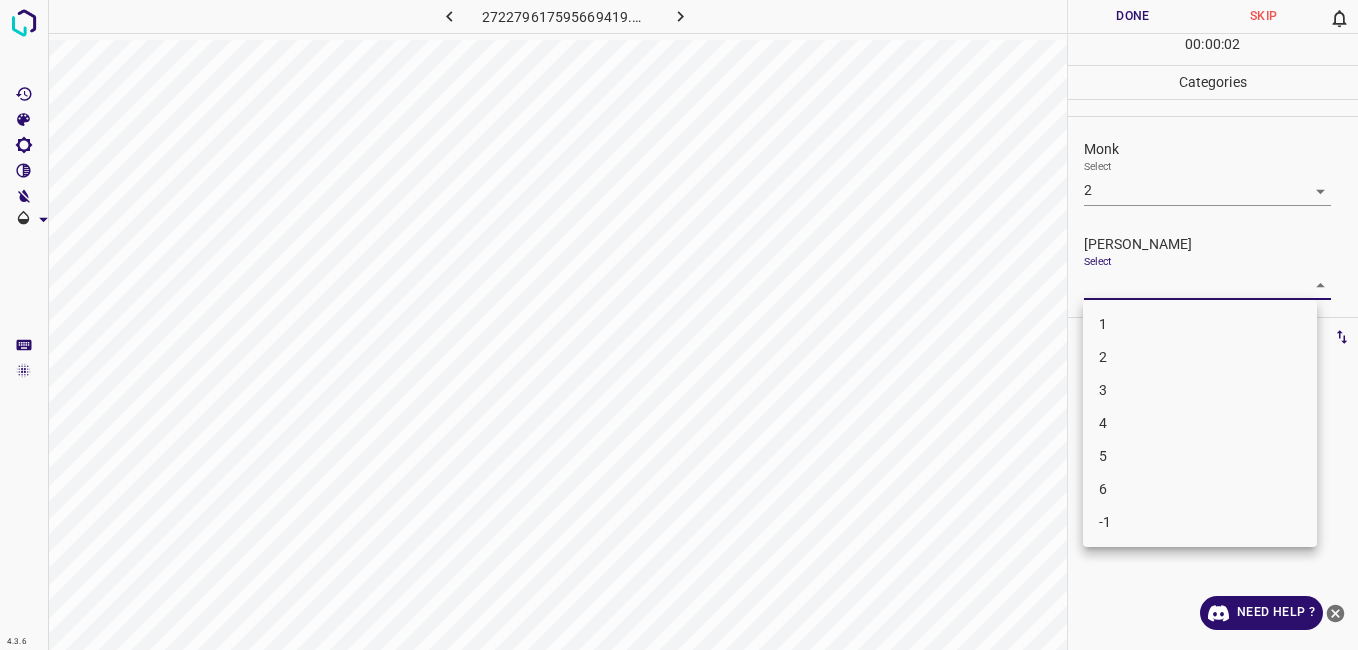 click on "4.3.6  272279617595669419.png Done Skip 0 00   : 00   : 02   Categories Monk   Select 2 2  Fitzpatrick   Select ​ Labels   0 Categories 1 Monk 2  Fitzpatrick Tools Space Change between modes (Draw & Edit) I Auto labeling R Restore zoom M Zoom in N Zoom out Delete Delete selecte label Filters Z Restore filters X Saturation filter C Brightness filter V Contrast filter B Gray scale filter General O Download Need Help ? - Text - Hide - Delete 1 2 3 4 5 6 -1" at bounding box center [679, 325] 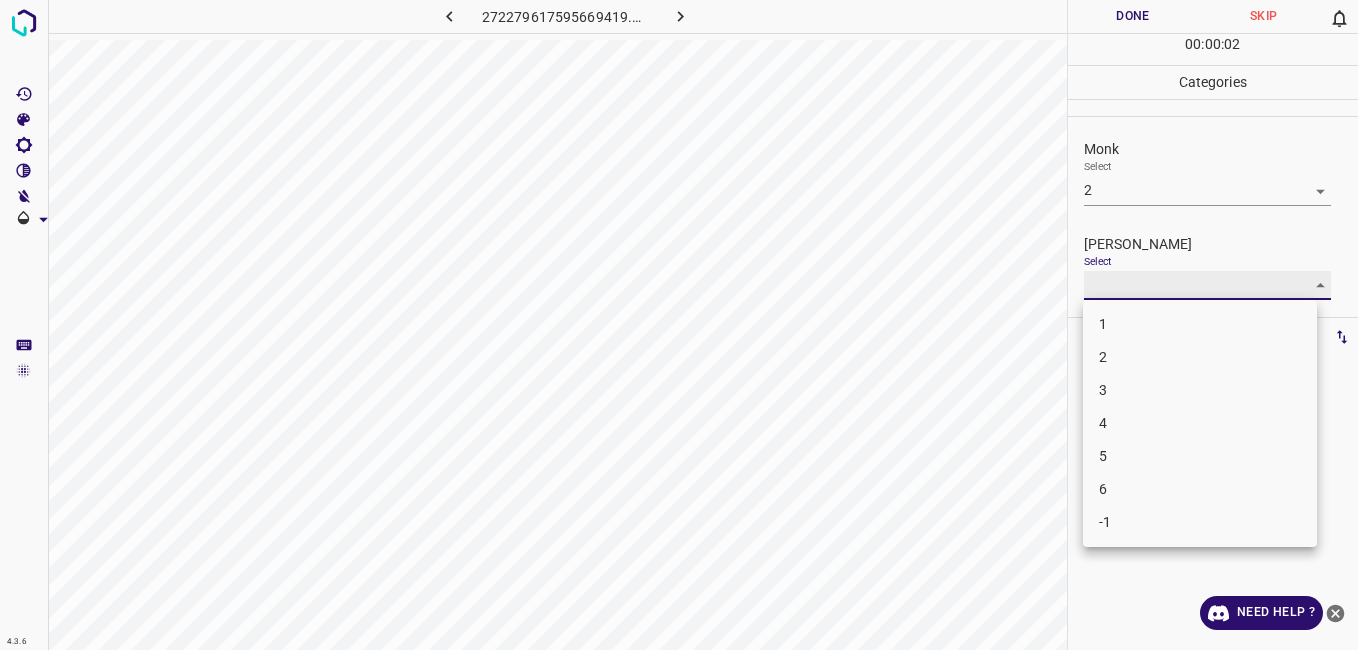 type on "1" 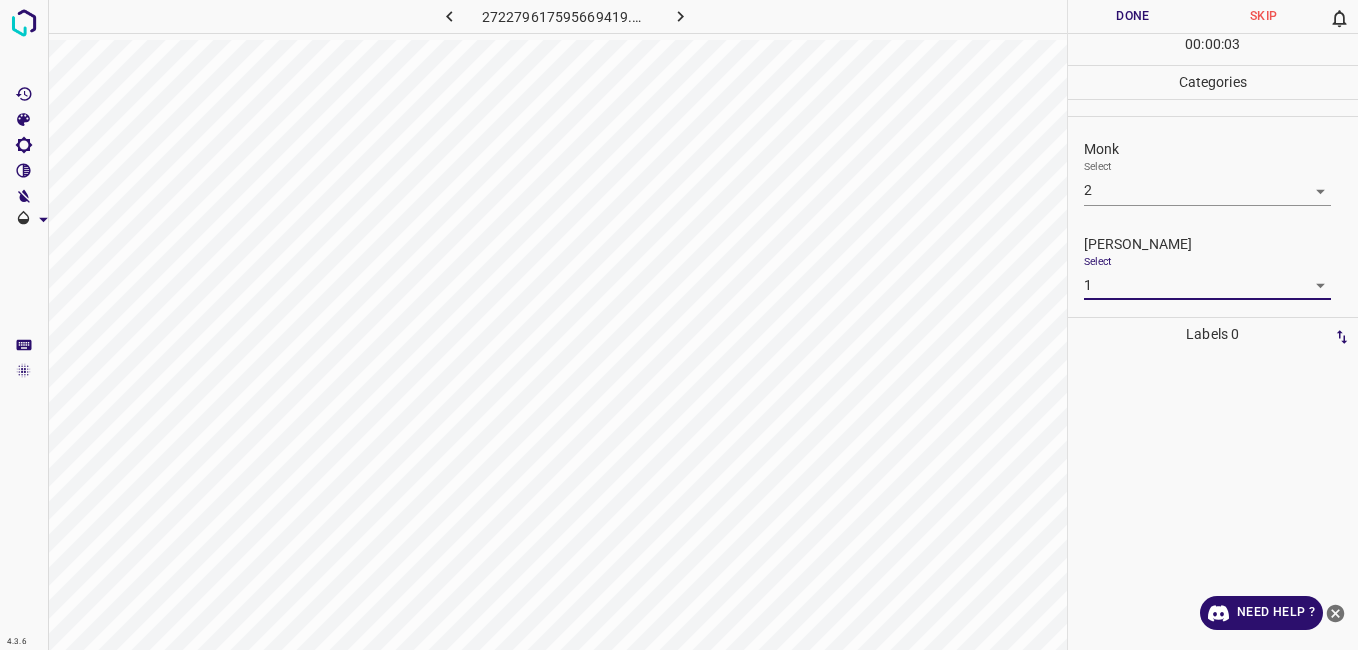 click on "00   : 00   : 03" at bounding box center (1213, 49) 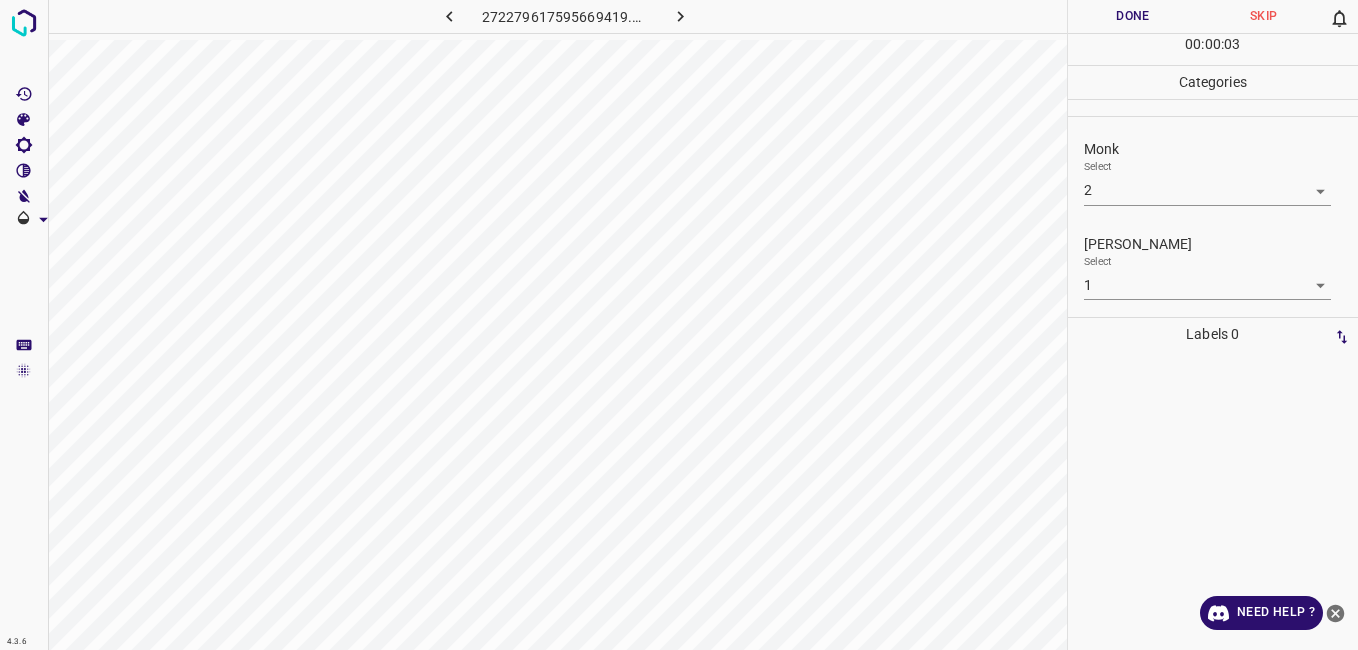 click on "Done" at bounding box center [1133, 16] 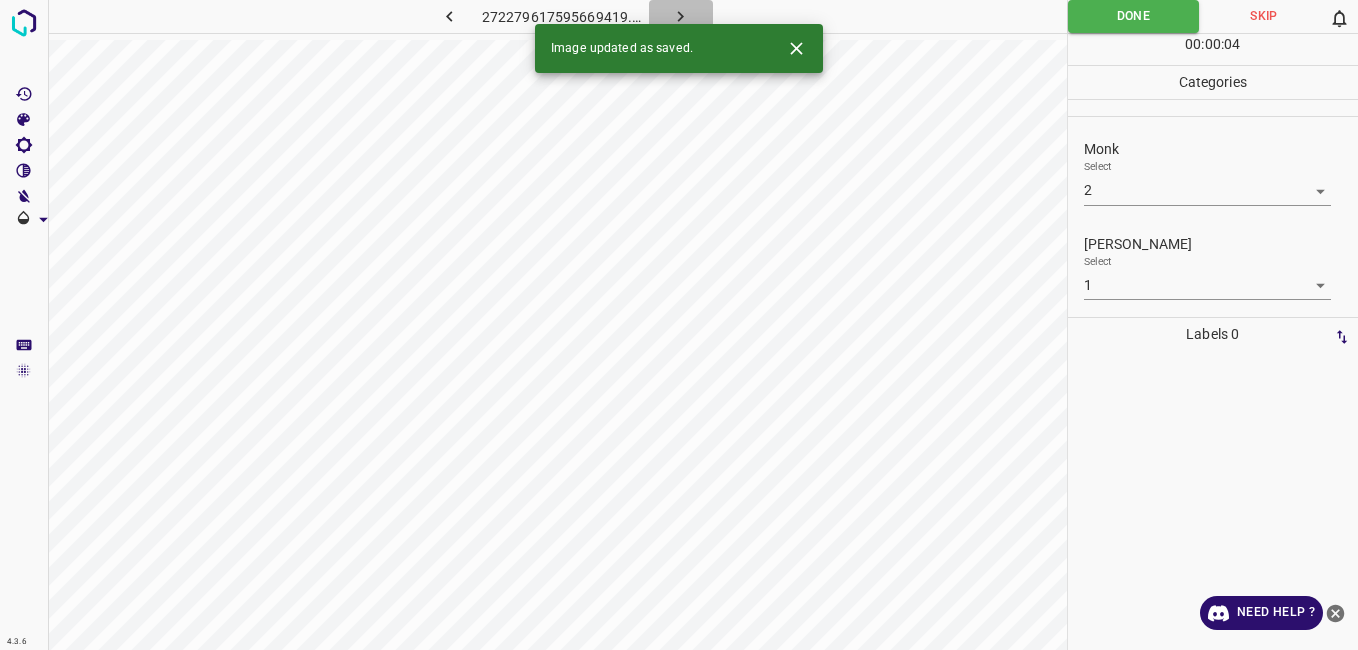 click at bounding box center (681, 16) 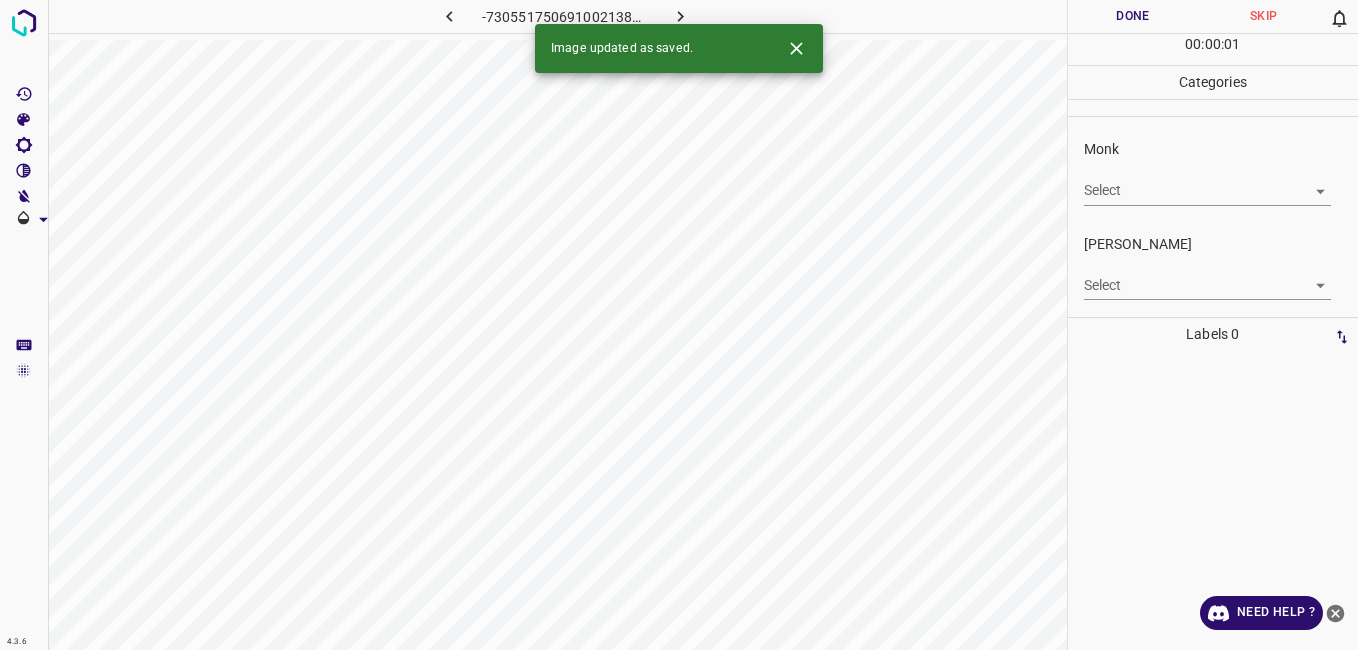 click on "4.3.6  -7305517506910021381.png Done Skip 0 00   : 00   : 01   Categories Monk   Select ​  Fitzpatrick   Select ​ Labels   0 Categories 1 Monk 2  Fitzpatrick Tools Space Change between modes (Draw & Edit) I Auto labeling R Restore zoom M Zoom in N Zoom out Delete Delete selecte label Filters Z Restore filters X Saturation filter C Brightness filter V Contrast filter B Gray scale filter General O Download Image updated as saved. Need Help ? - Text - Hide - Delete" at bounding box center (679, 325) 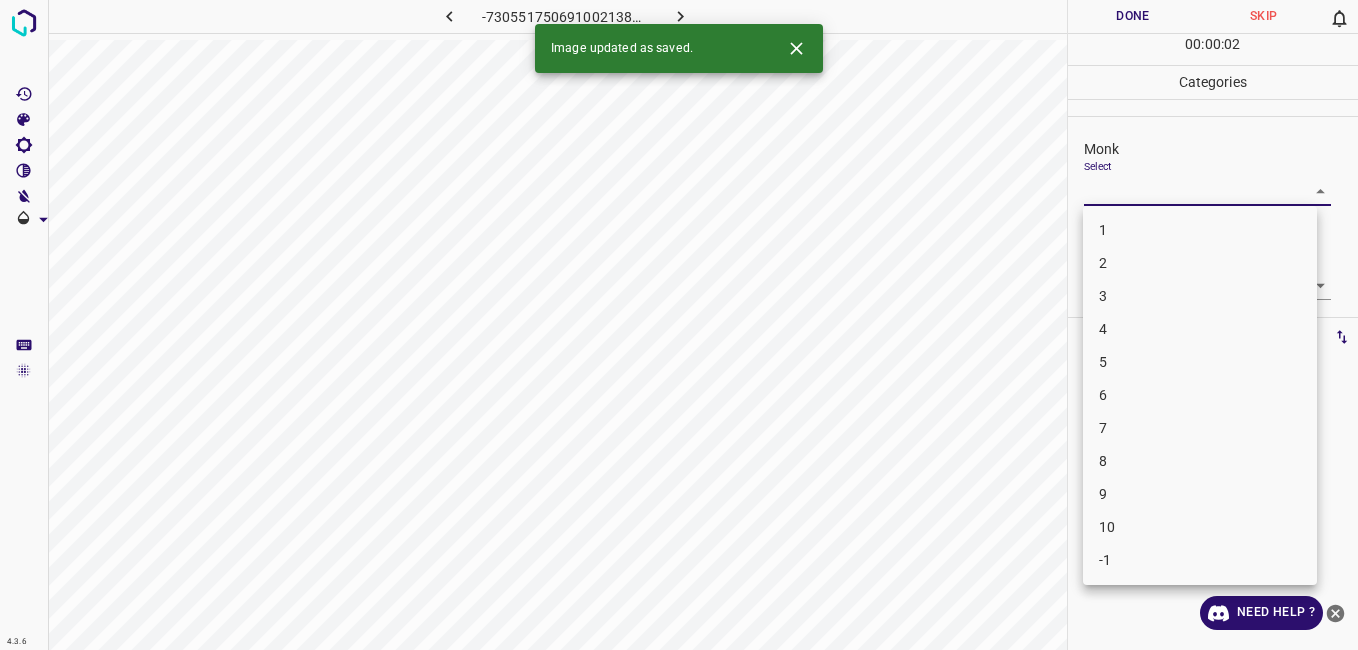 click on "4" at bounding box center (1200, 329) 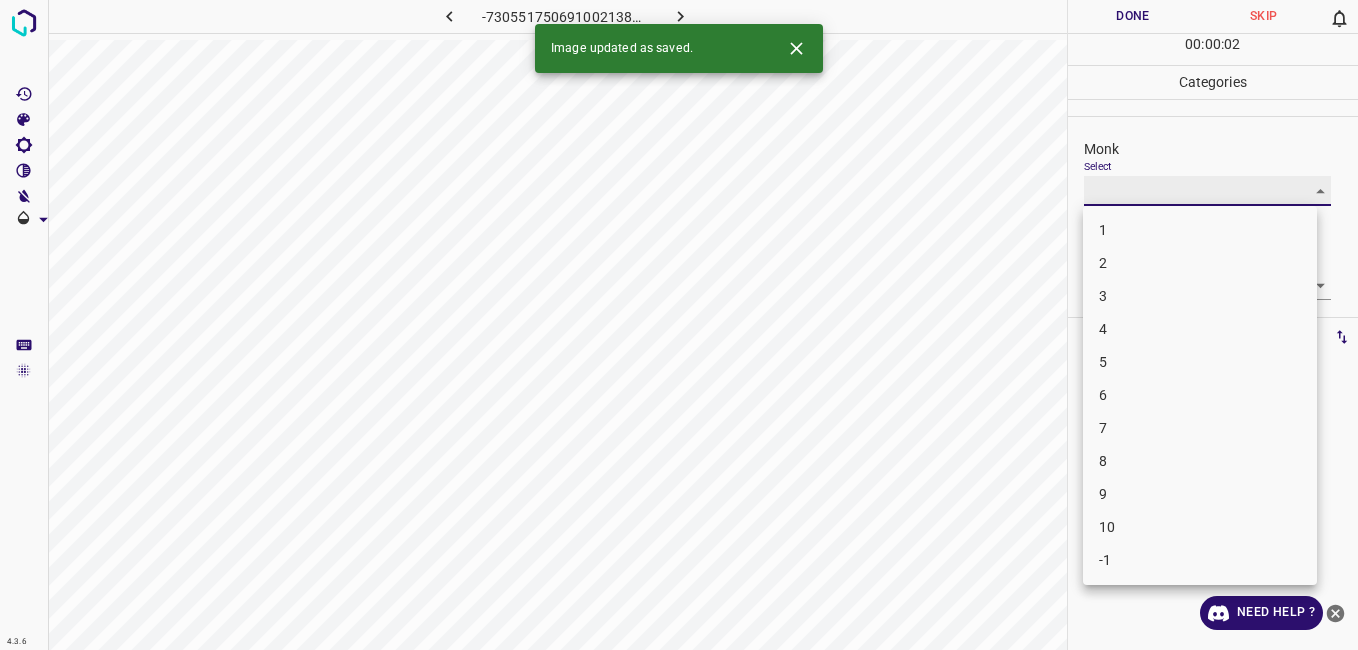 type on "4" 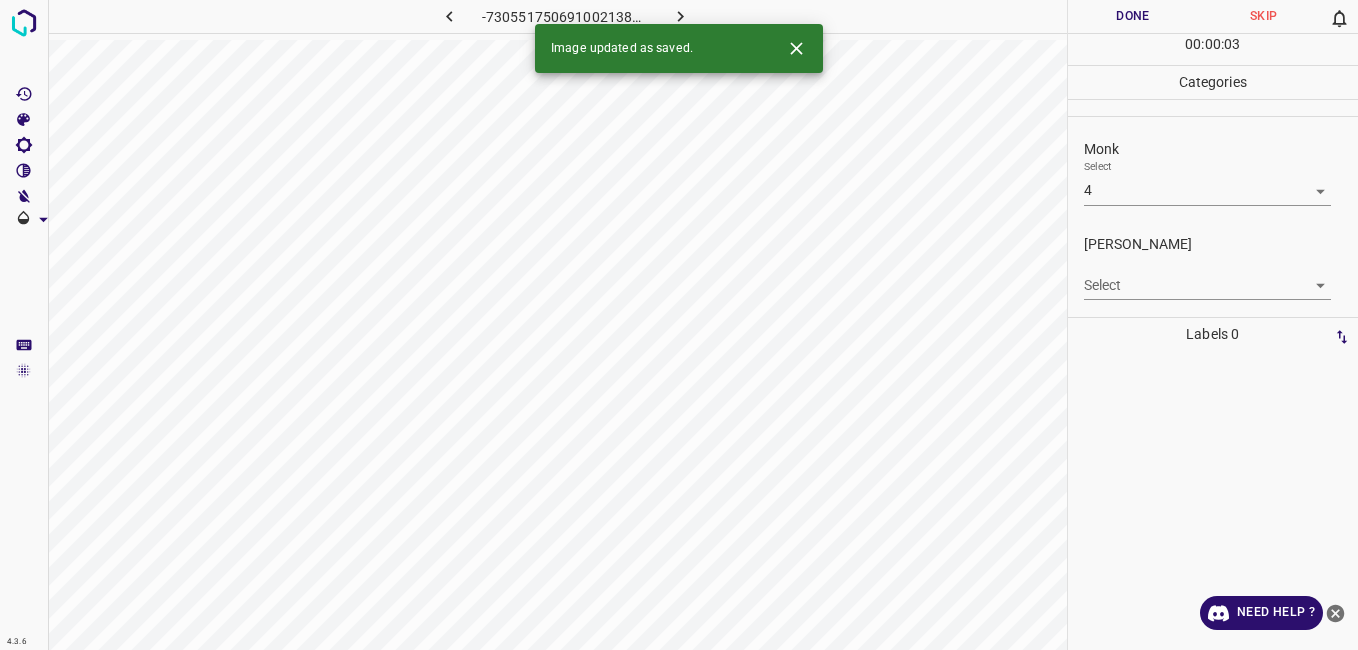 click on "4.3.6  -7305517506910021381.png Done Skip 0 00   : 00   : 03   Categories Monk   Select 4 4  Fitzpatrick   Select ​ Labels   0 Categories 1 Monk 2  Fitzpatrick Tools Space Change between modes (Draw & Edit) I Auto labeling R Restore zoom M Zoom in N Zoom out Delete Delete selecte label Filters Z Restore filters X Saturation filter C Brightness filter V Contrast filter B Gray scale filter General O Download Image updated as saved. Need Help ? - Text - Hide - Delete" at bounding box center [679, 325] 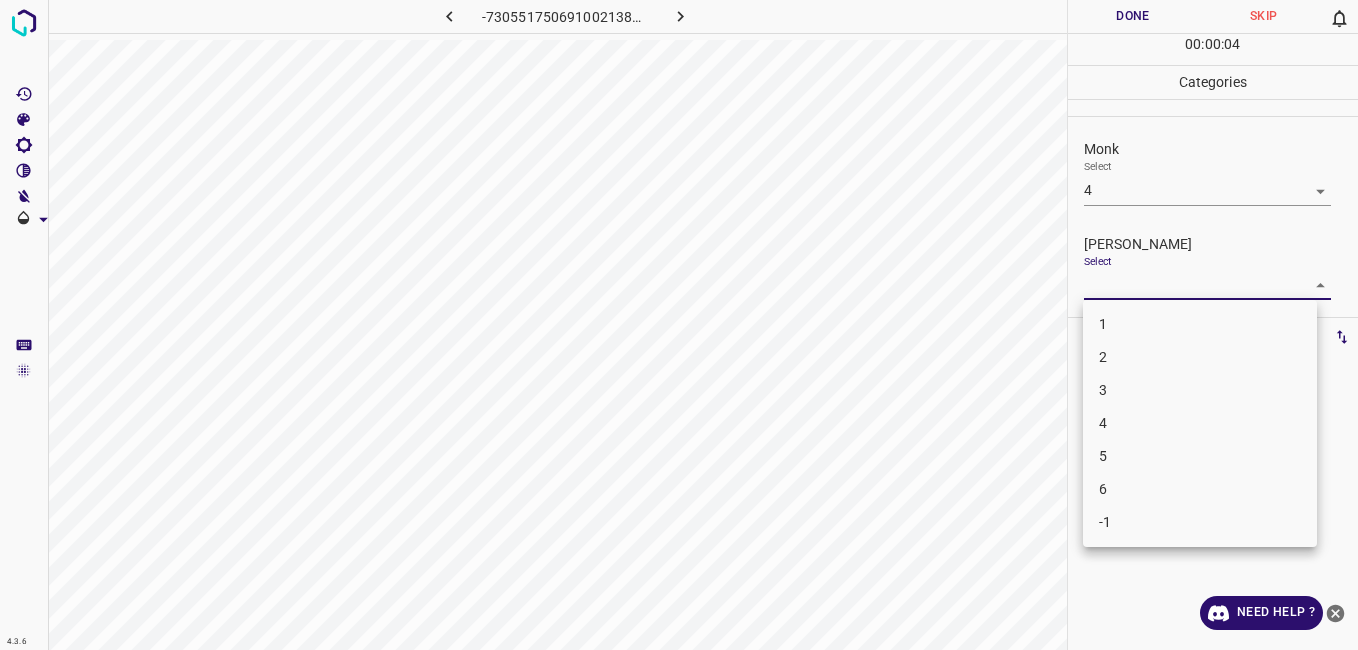 click on "3" at bounding box center (1200, 390) 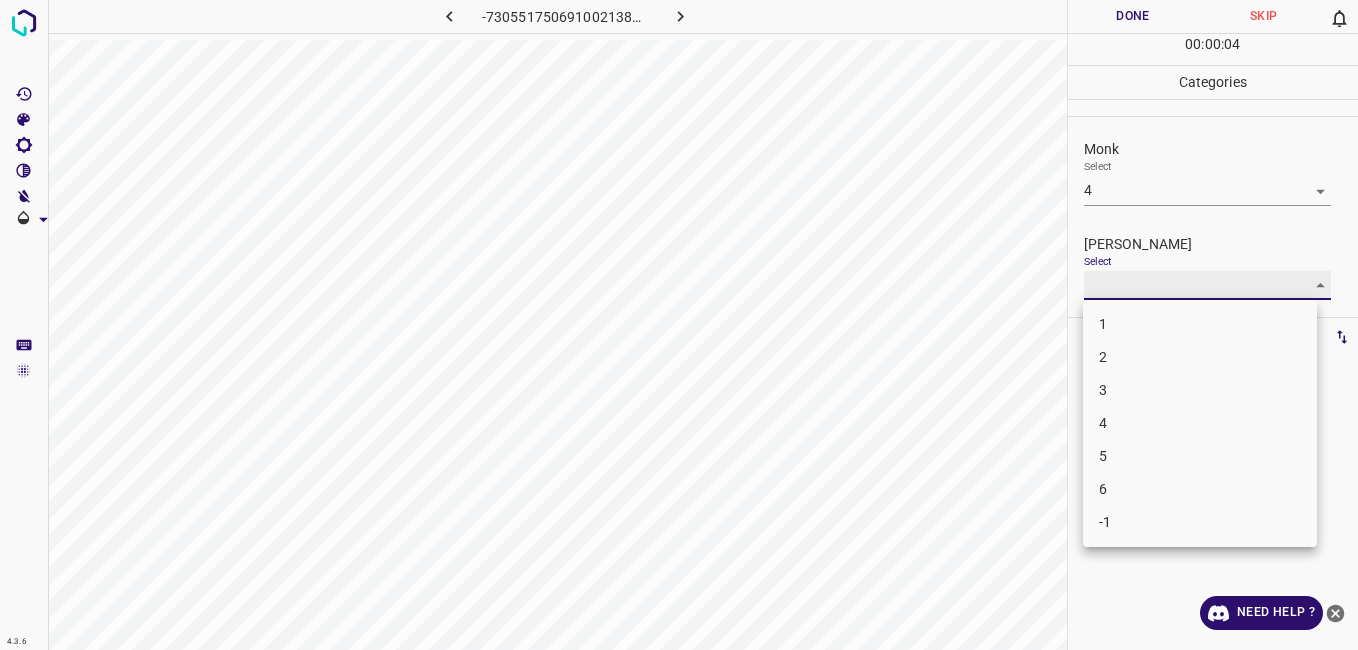 type on "3" 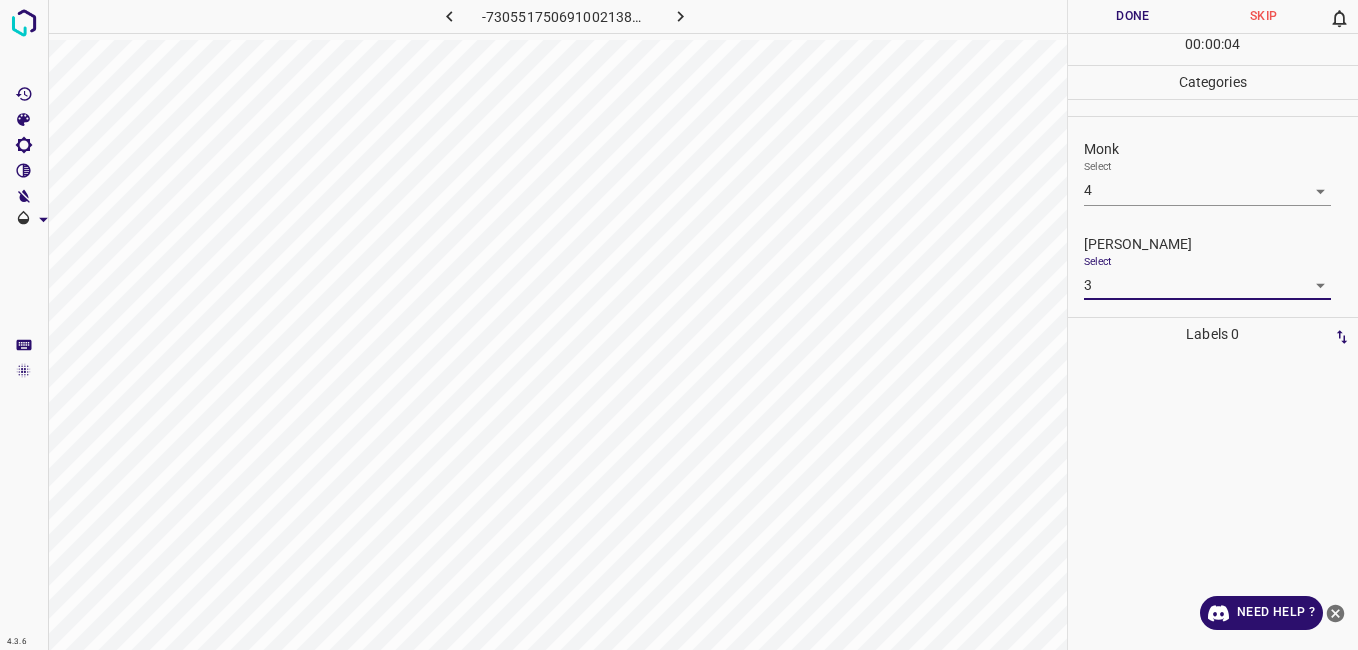 click on "Done" at bounding box center (1133, 16) 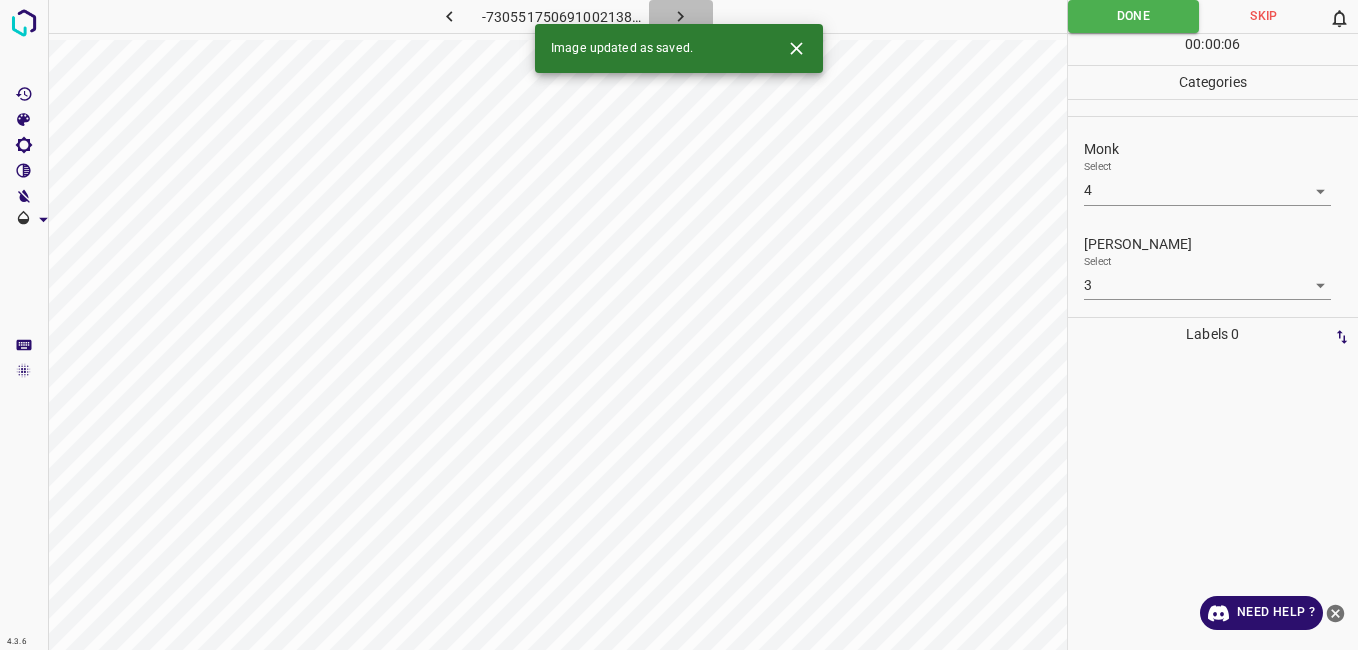 click at bounding box center [681, 16] 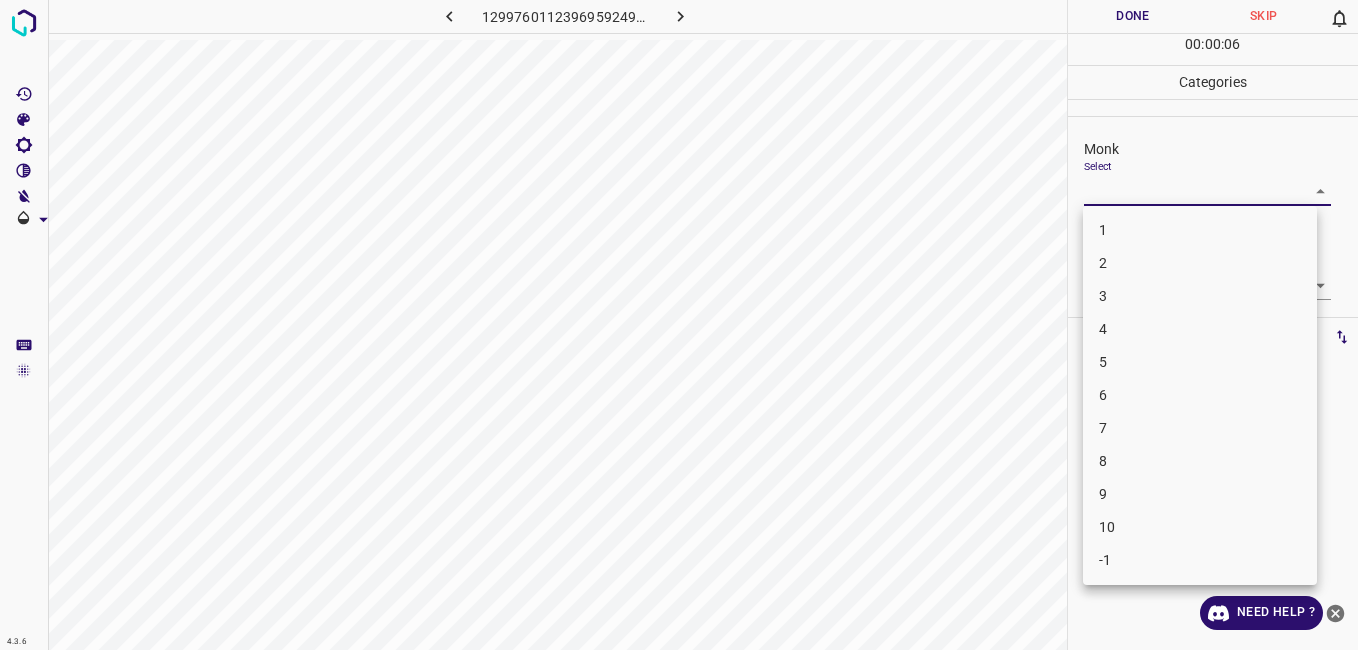 click on "4.3.6  1299760112396959249.png Done Skip 0 00   : 00   : 06   Categories Monk   Select ​  Fitzpatrick   Select ​ Labels   0 Categories 1 Monk 2  Fitzpatrick Tools Space Change between modes (Draw & Edit) I Auto labeling R Restore zoom M Zoom in N Zoom out Delete Delete selecte label Filters Z Restore filters X Saturation filter C Brightness filter V Contrast filter B Gray scale filter General O Download Need Help ? - Text - Hide - Delete 1 2 3 4 5 6 7 8 9 10 -1" at bounding box center (679, 325) 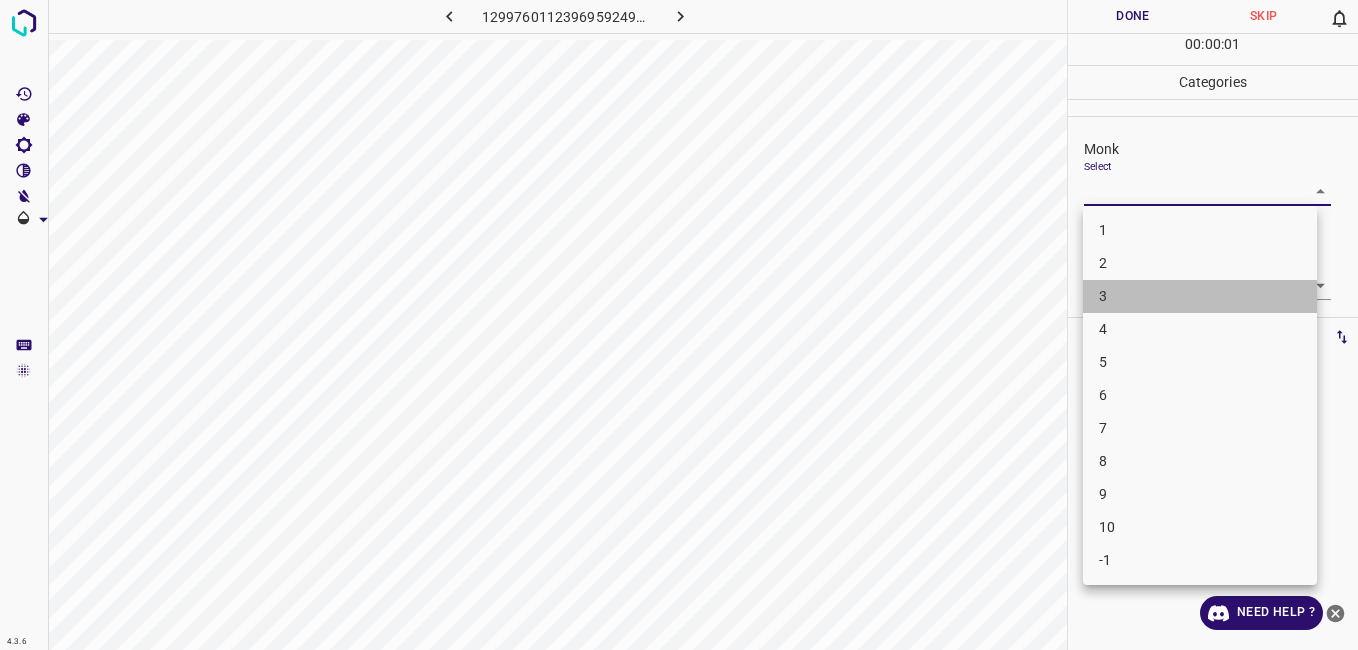 click on "3" at bounding box center [1200, 296] 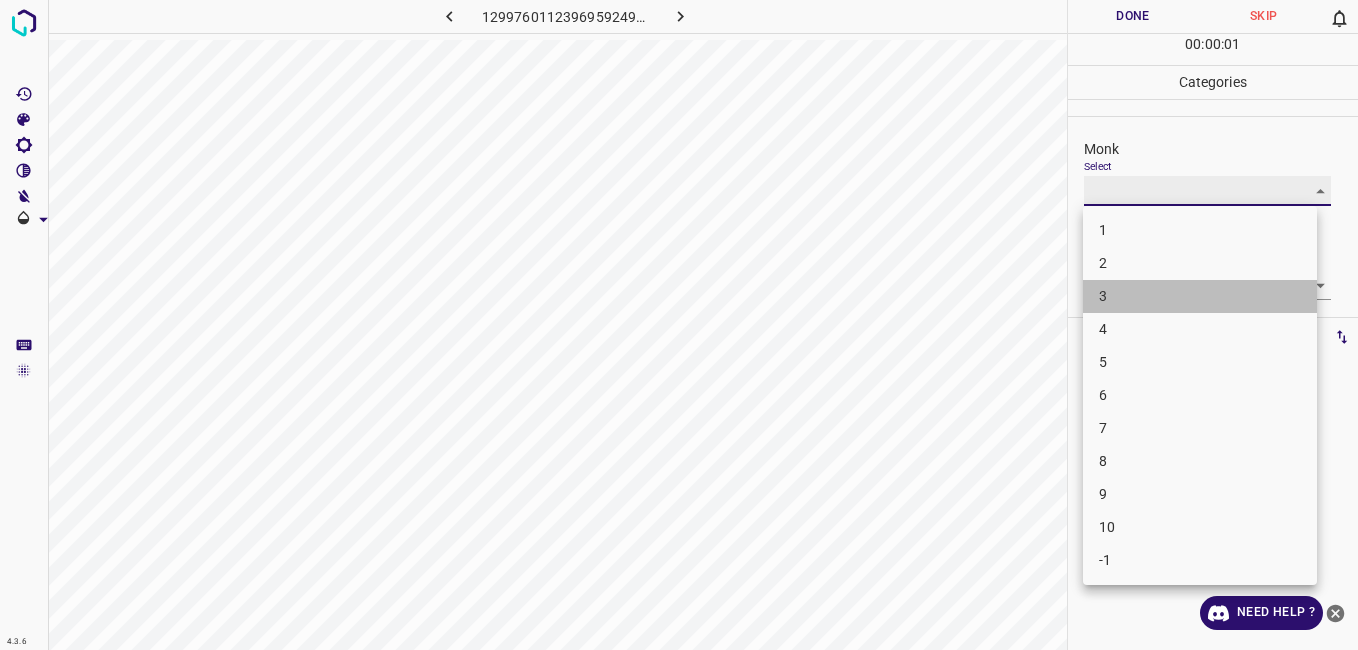 type on "3" 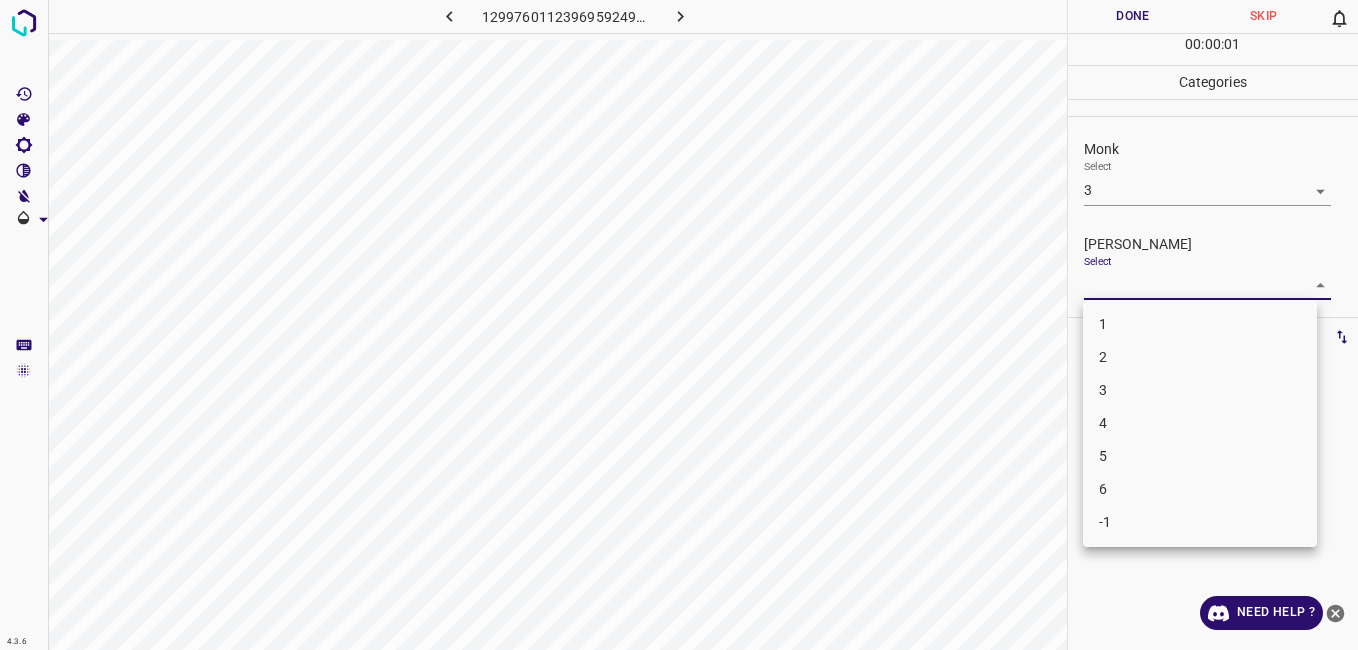 click on "4.3.6  1299760112396959249.png Done Skip 0 00   : 00   : 01   Categories Monk   Select 3 3  Fitzpatrick   Select ​ Labels   0 Categories 1 Monk 2  Fitzpatrick Tools Space Change between modes (Draw & Edit) I Auto labeling R Restore zoom M Zoom in N Zoom out Delete Delete selecte label Filters Z Restore filters X Saturation filter C Brightness filter V Contrast filter B Gray scale filter General O Download Need Help ? - Text - Hide - Delete 1 2 3 4 5 6 -1" at bounding box center (679, 325) 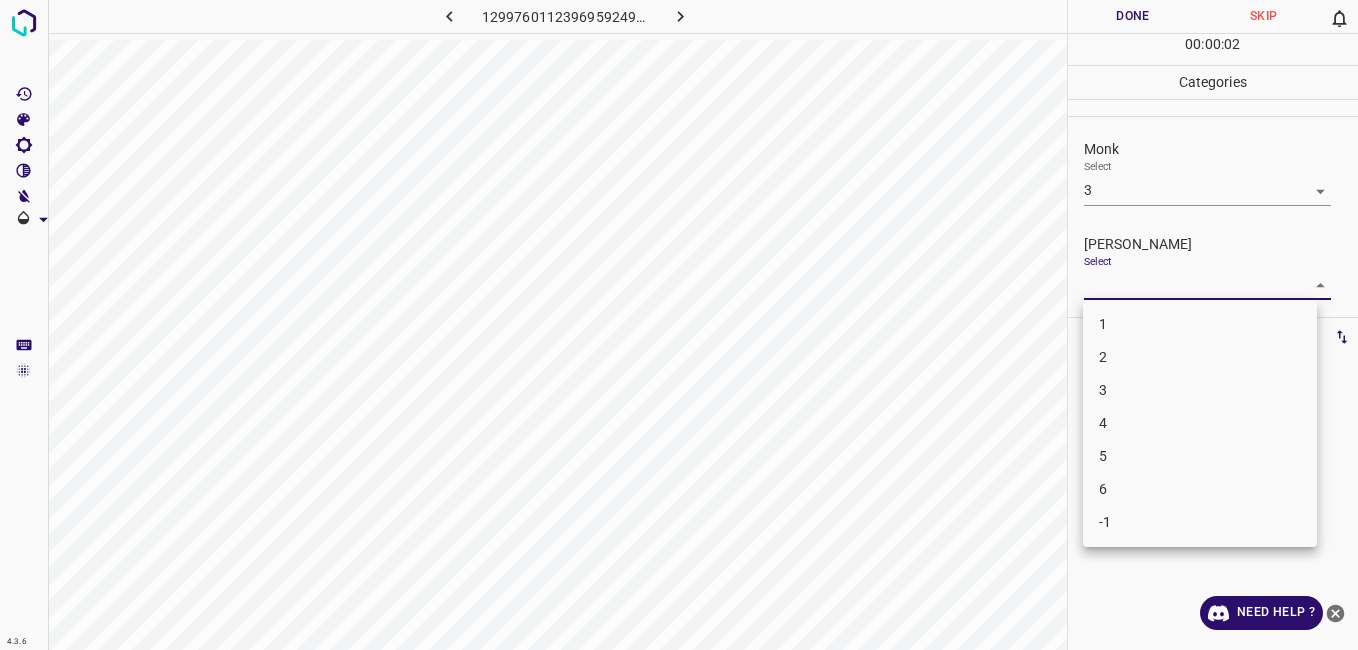 click on "2" at bounding box center (1200, 357) 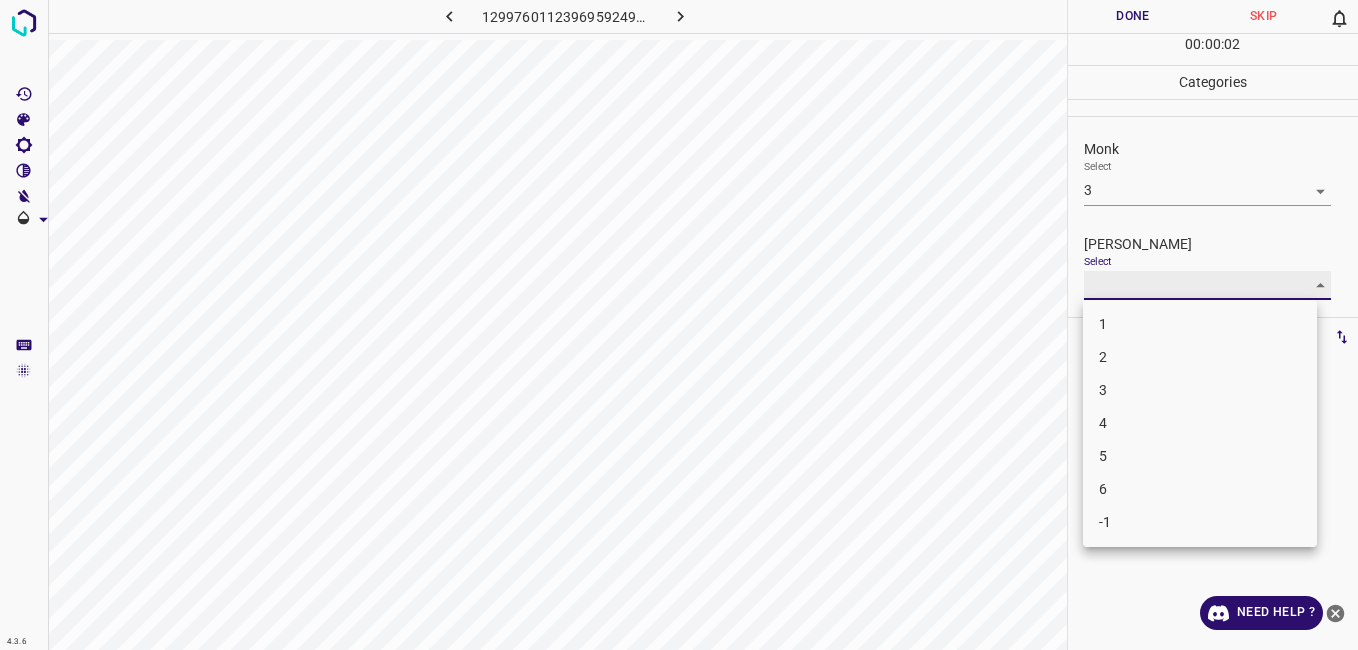 type on "2" 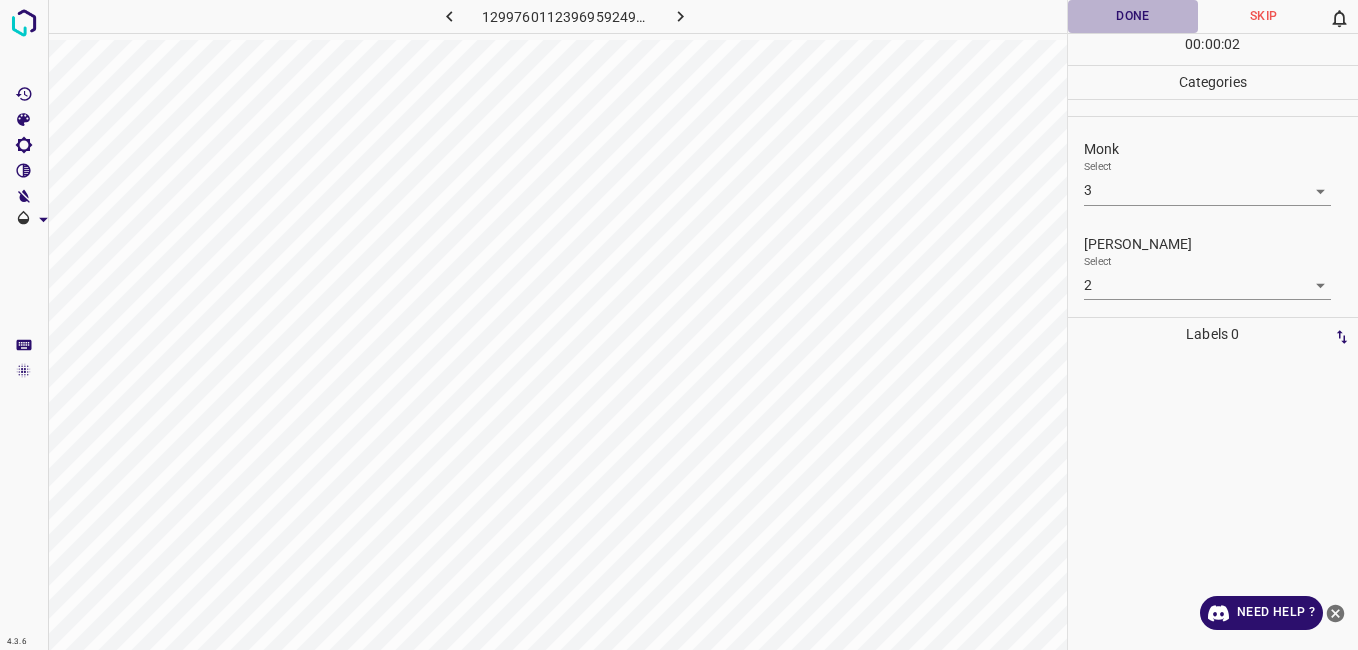drag, startPoint x: 1128, startPoint y: 24, endPoint x: 805, endPoint y: 38, distance: 323.30325 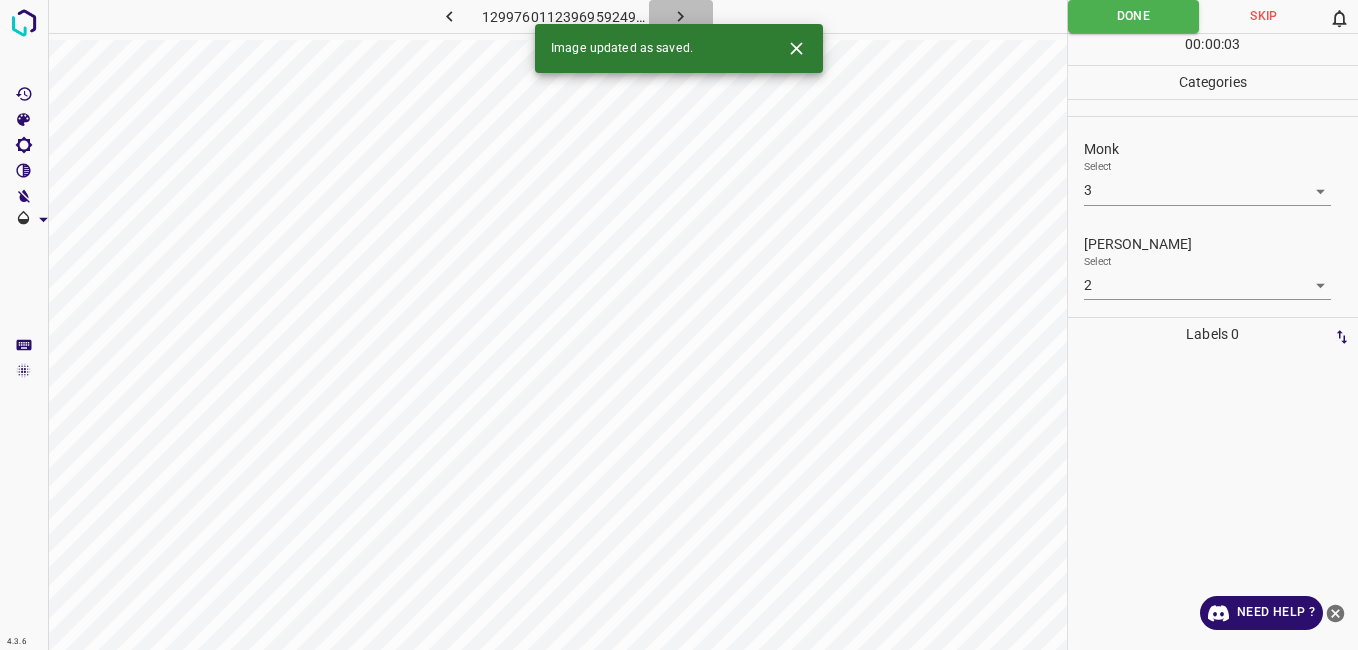 click 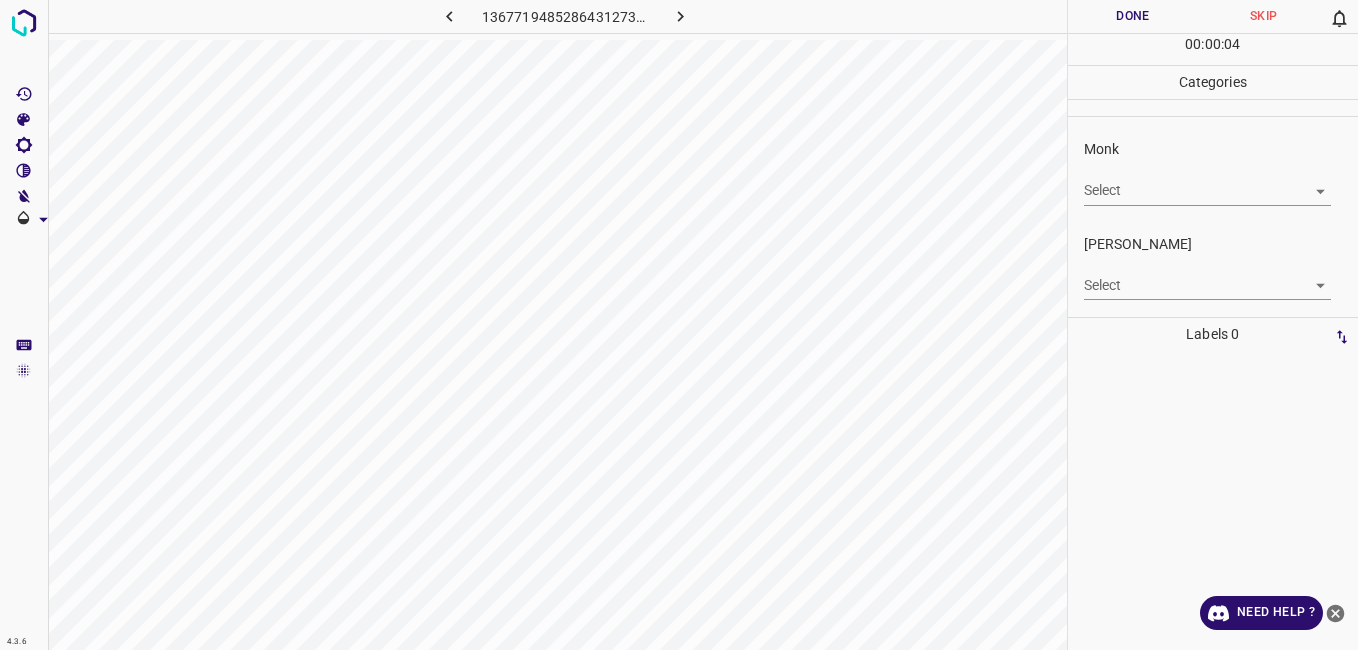click on "4.3.6  1367719485286431273.png Done Skip 0 00   : 00   : 04   Categories Monk   Select ​  Fitzpatrick   Select ​ Labels   0 Categories 1 Monk 2  Fitzpatrick Tools Space Change between modes (Draw & Edit) I Auto labeling R Restore zoom M Zoom in N Zoom out Delete Delete selecte label Filters Z Restore filters X Saturation filter C Brightness filter V Contrast filter B Gray scale filter General O Download Need Help ? - Text - Hide - Delete" at bounding box center (679, 325) 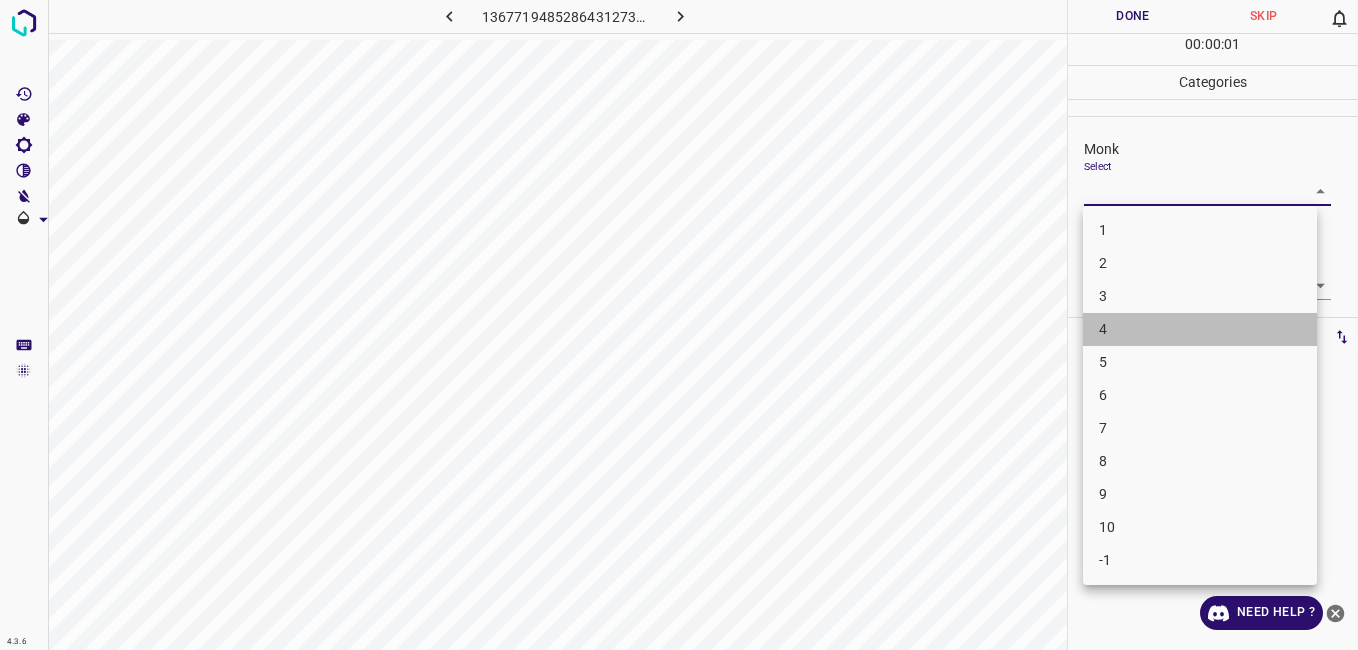 click on "4" at bounding box center (1200, 329) 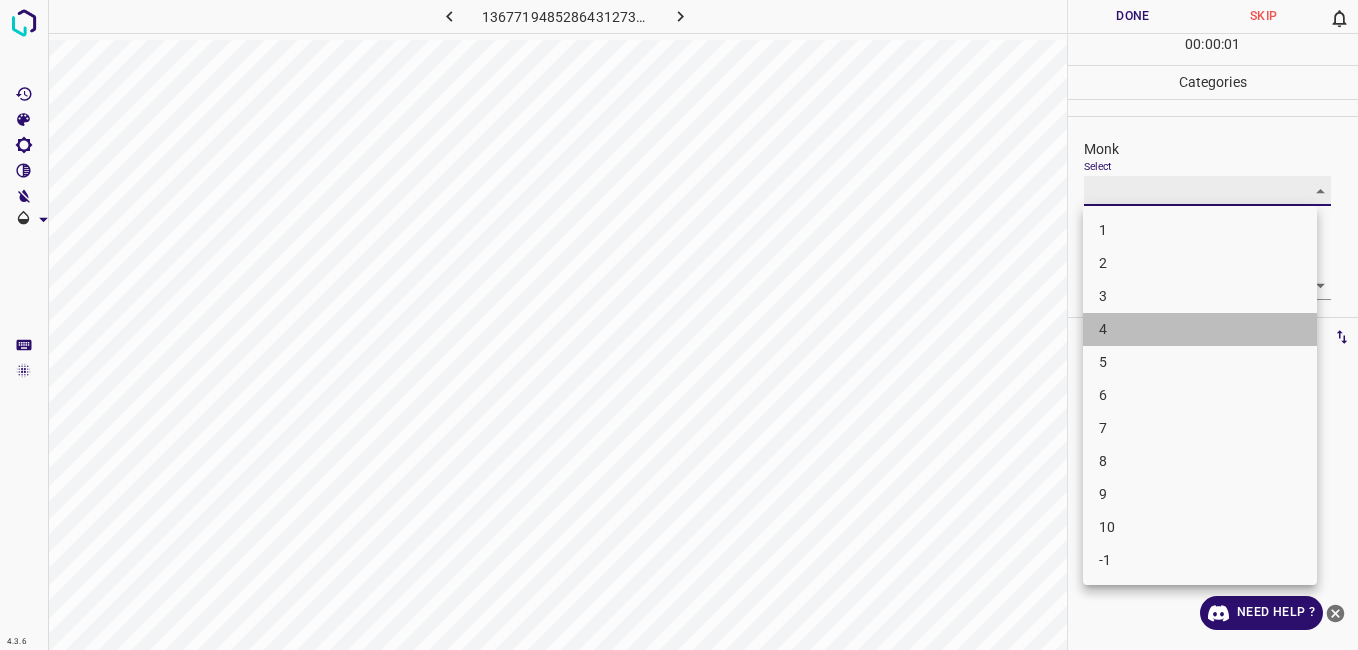 type on "4" 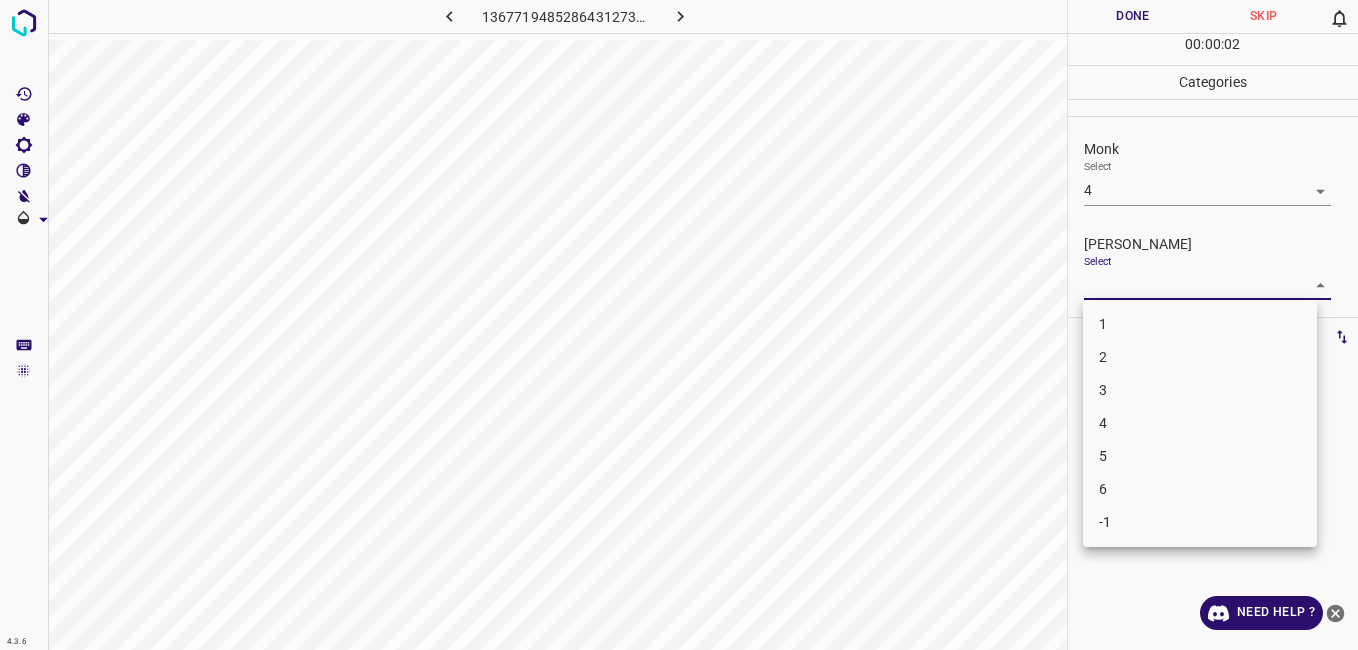 click on "4.3.6  1367719485286431273.png Done Skip 0 00   : 00   : 02   Categories Monk   Select 4 4  Fitzpatrick   Select ​ Labels   0 Categories 1 Monk 2  Fitzpatrick Tools Space Change between modes (Draw & Edit) I Auto labeling R Restore zoom M Zoom in N Zoom out Delete Delete selecte label Filters Z Restore filters X Saturation filter C Brightness filter V Contrast filter B Gray scale filter General O Download Need Help ? - Text - Hide - Delete 1 2 3 4 5 6 -1" at bounding box center (679, 325) 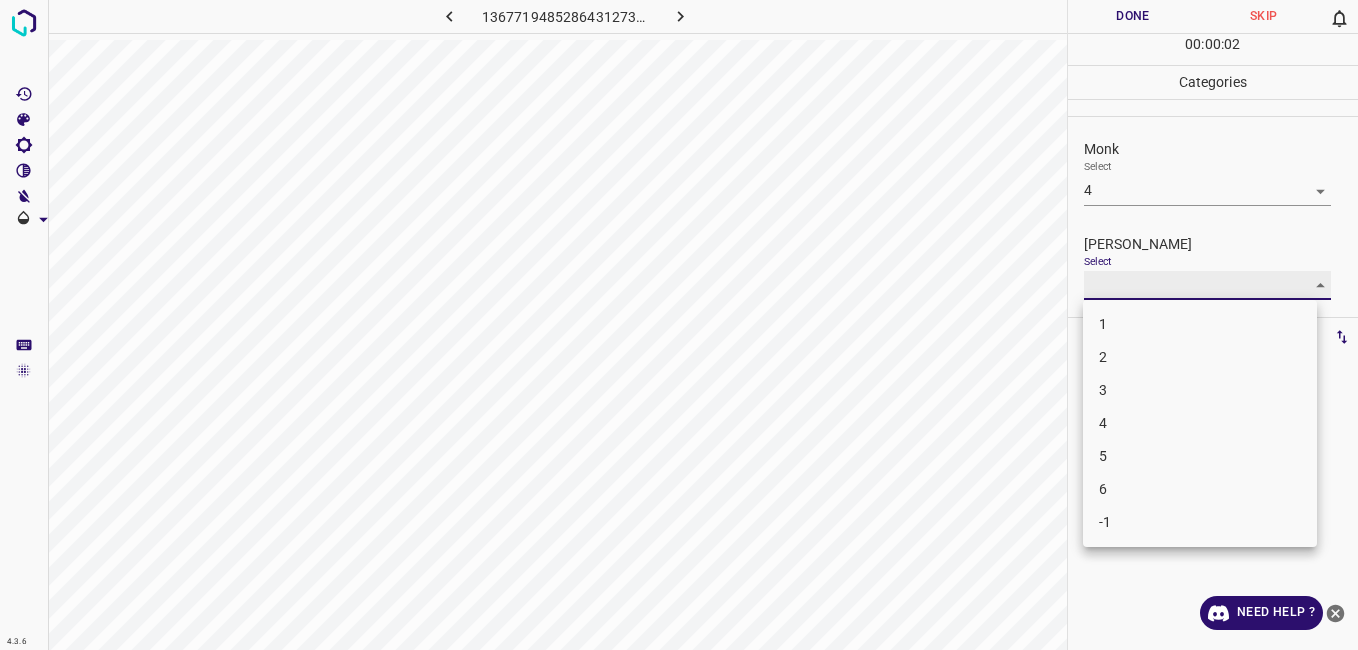 type on "3" 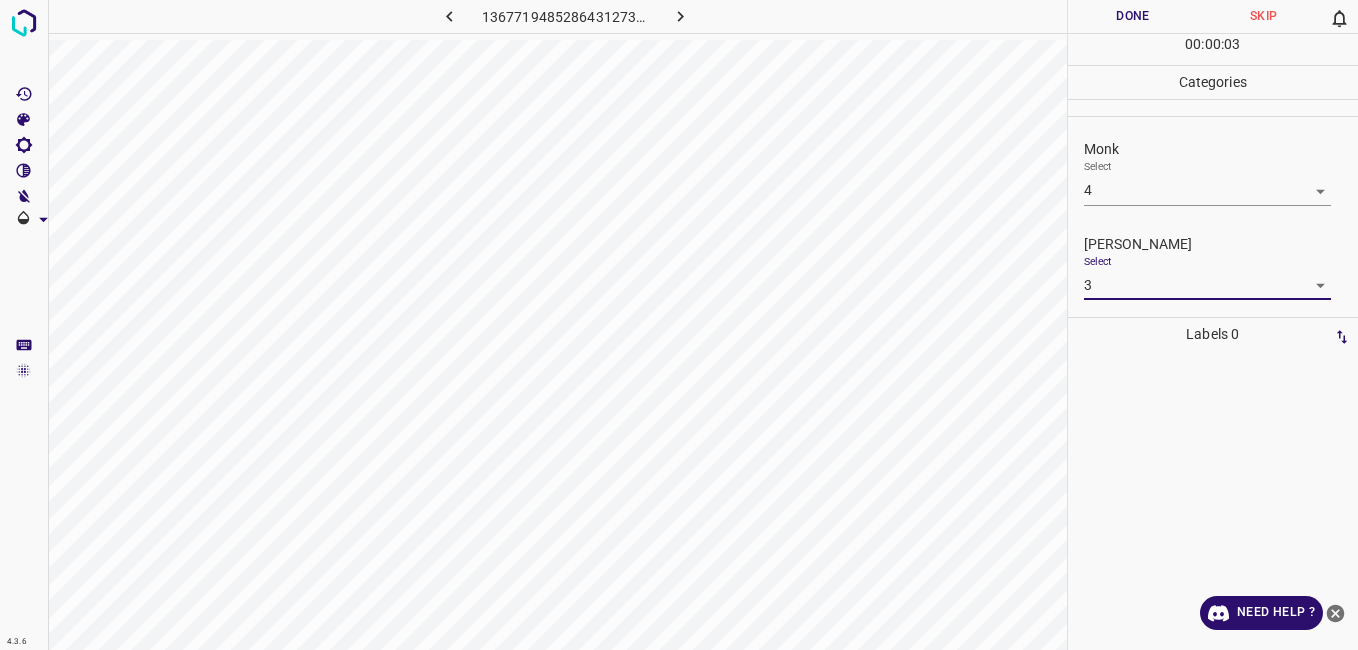 click on "Done" at bounding box center [1133, 16] 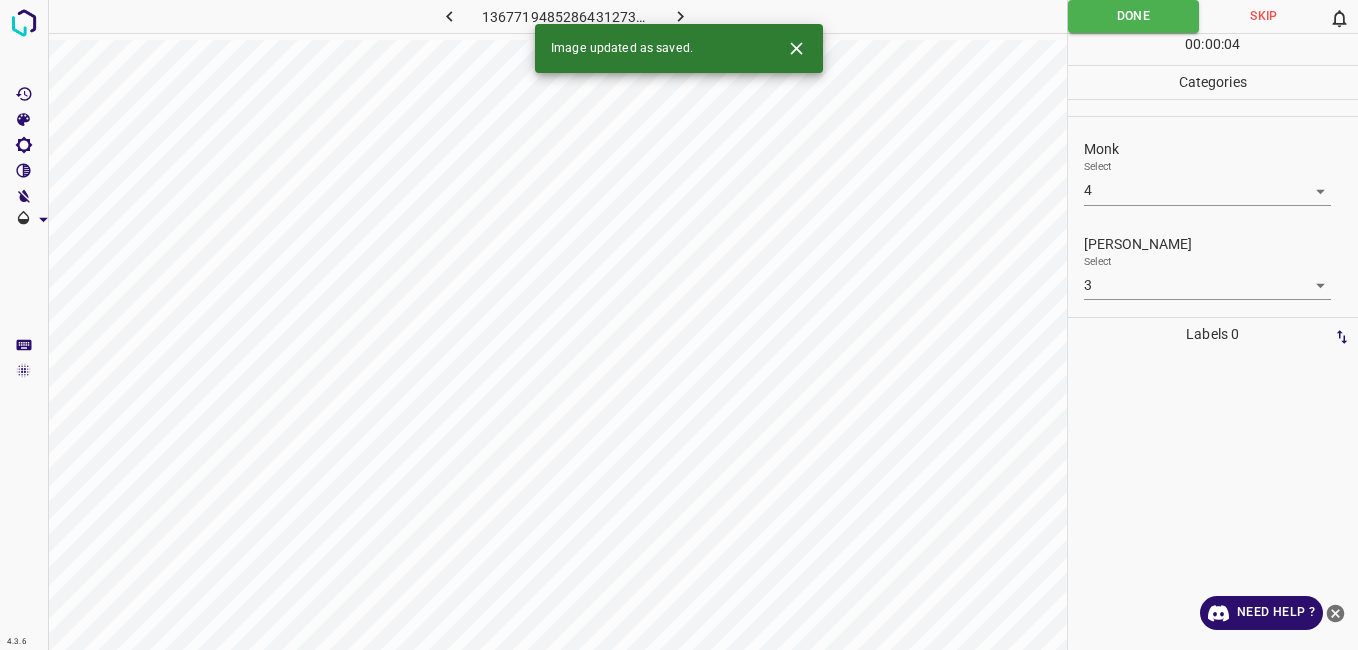 click at bounding box center [681, 16] 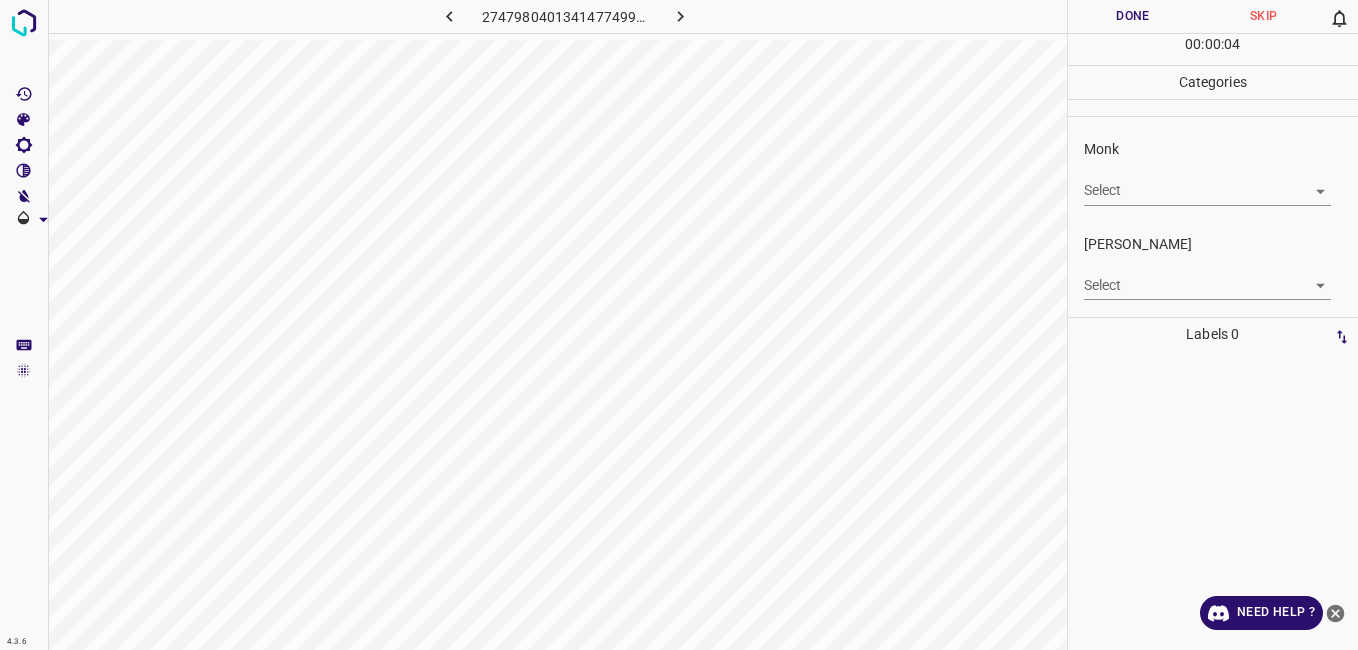 click on "4.3.6  2747980401341477499.png Done Skip 0 00   : 00   : 04   Categories Monk   Select ​  Fitzpatrick   Select ​ Labels   0 Categories 1 Monk 2  Fitzpatrick Tools Space Change between modes (Draw & Edit) I Auto labeling R Restore zoom M Zoom in N Zoom out Delete Delete selecte label Filters Z Restore filters X Saturation filter C Brightness filter V Contrast filter B Gray scale filter General O Download Need Help ? - Text - Hide - Delete" at bounding box center [679, 325] 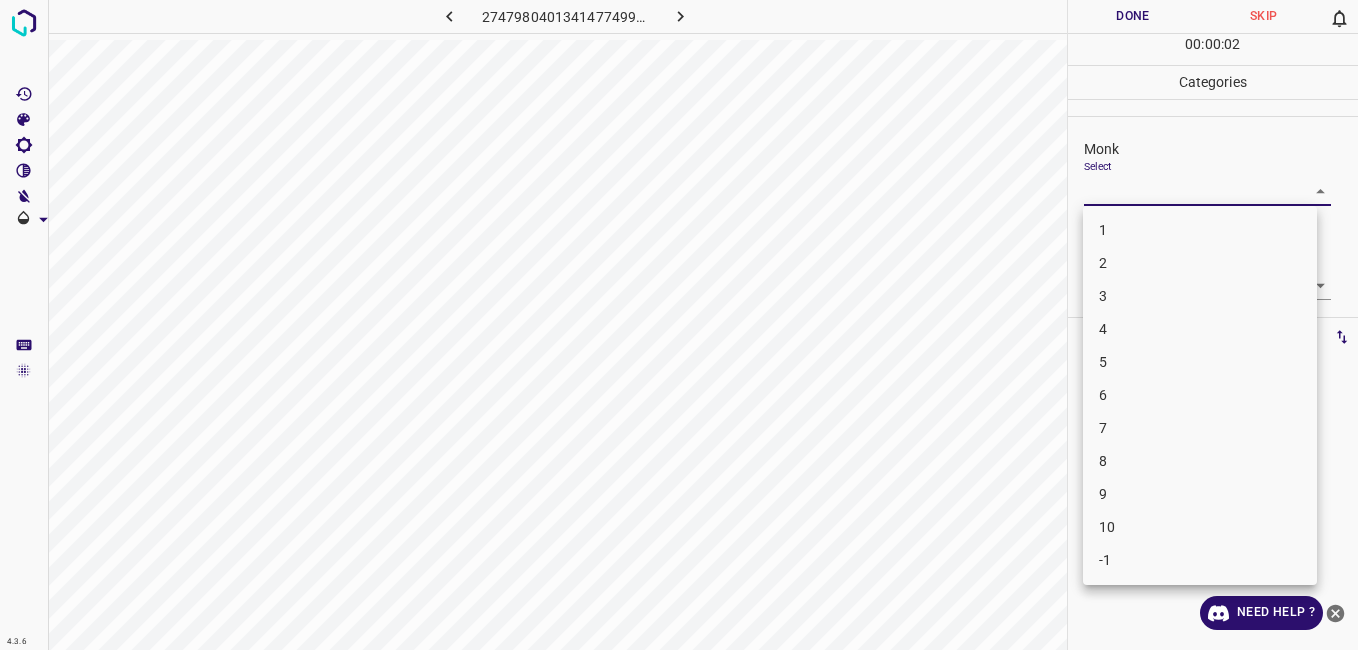 drag, startPoint x: 1115, startPoint y: 275, endPoint x: 1102, endPoint y: 274, distance: 13.038404 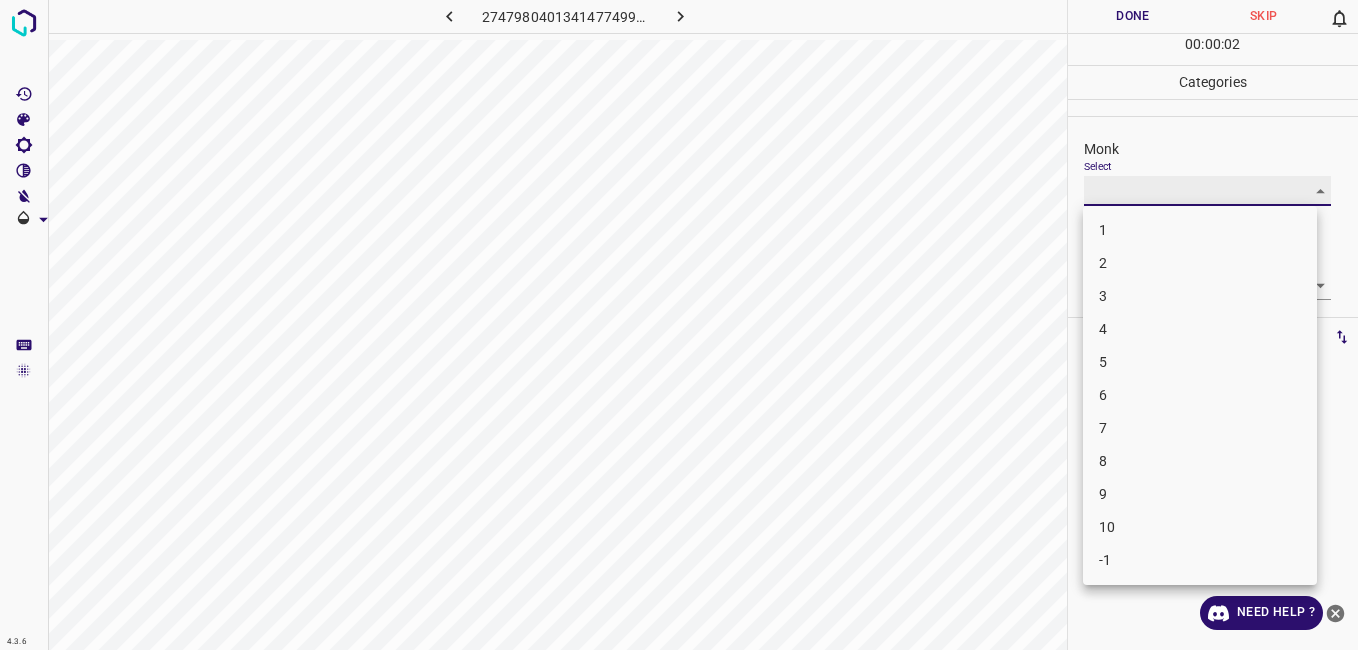 type on "2" 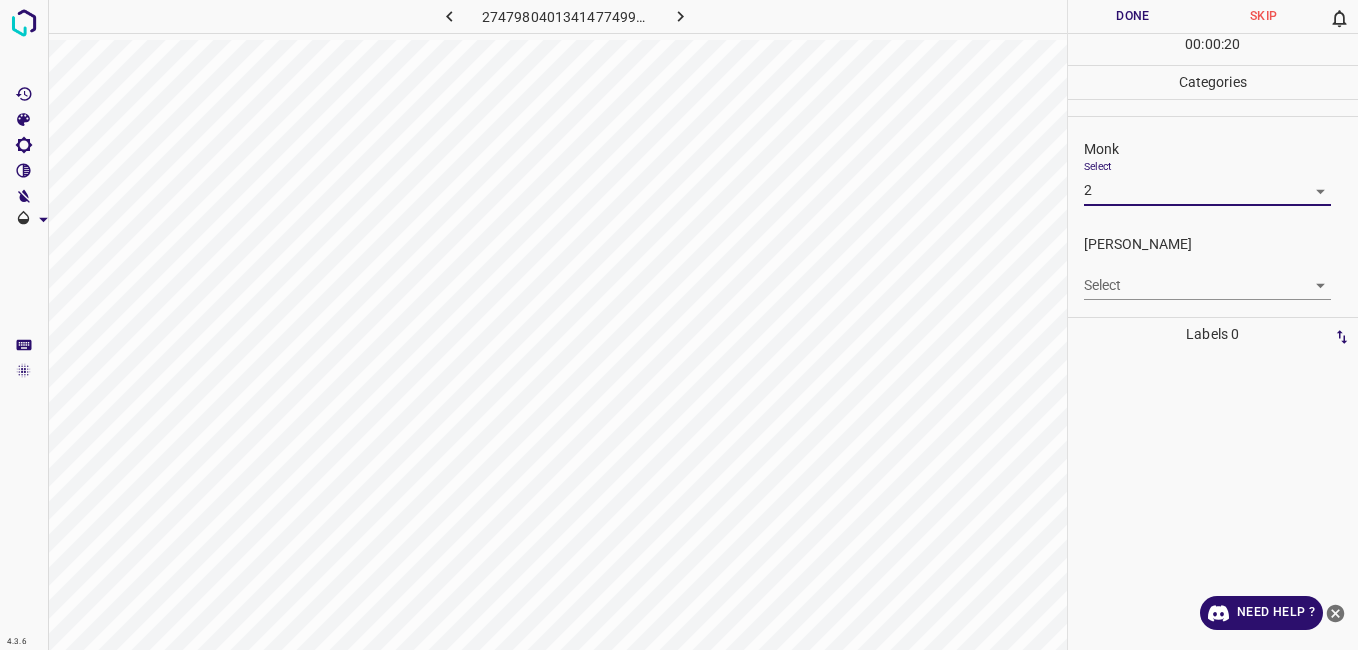 click on "4.3.6  2747980401341477499.png Done Skip 0 00   : 00   : 20   Categories Monk   Select 2 2  Fitzpatrick   Select ​ Labels   0 Categories 1 Monk 2  Fitzpatrick Tools Space Change between modes (Draw & Edit) I Auto labeling R Restore zoom M Zoom in N Zoom out Delete Delete selecte label Filters Z Restore filters X Saturation filter C Brightness filter V Contrast filter B Gray scale filter General O Download Need Help ? - Text - Hide - Delete" at bounding box center (679, 325) 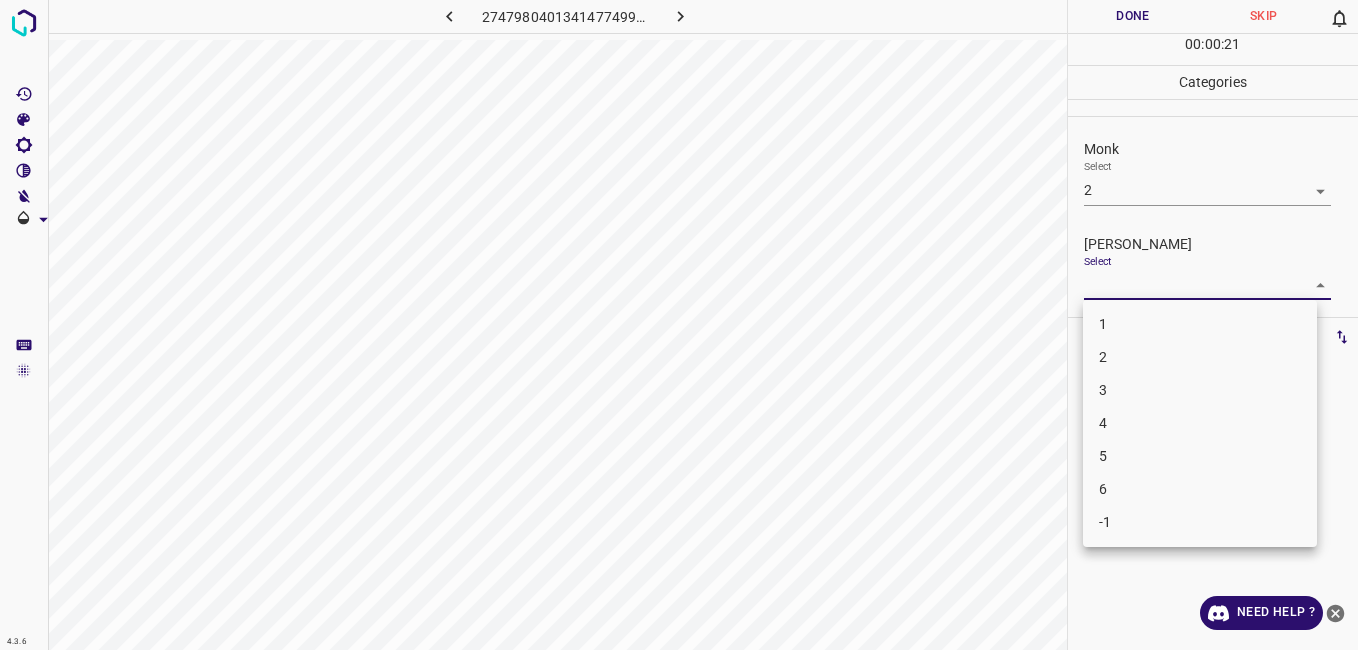 click on "1" at bounding box center [1200, 324] 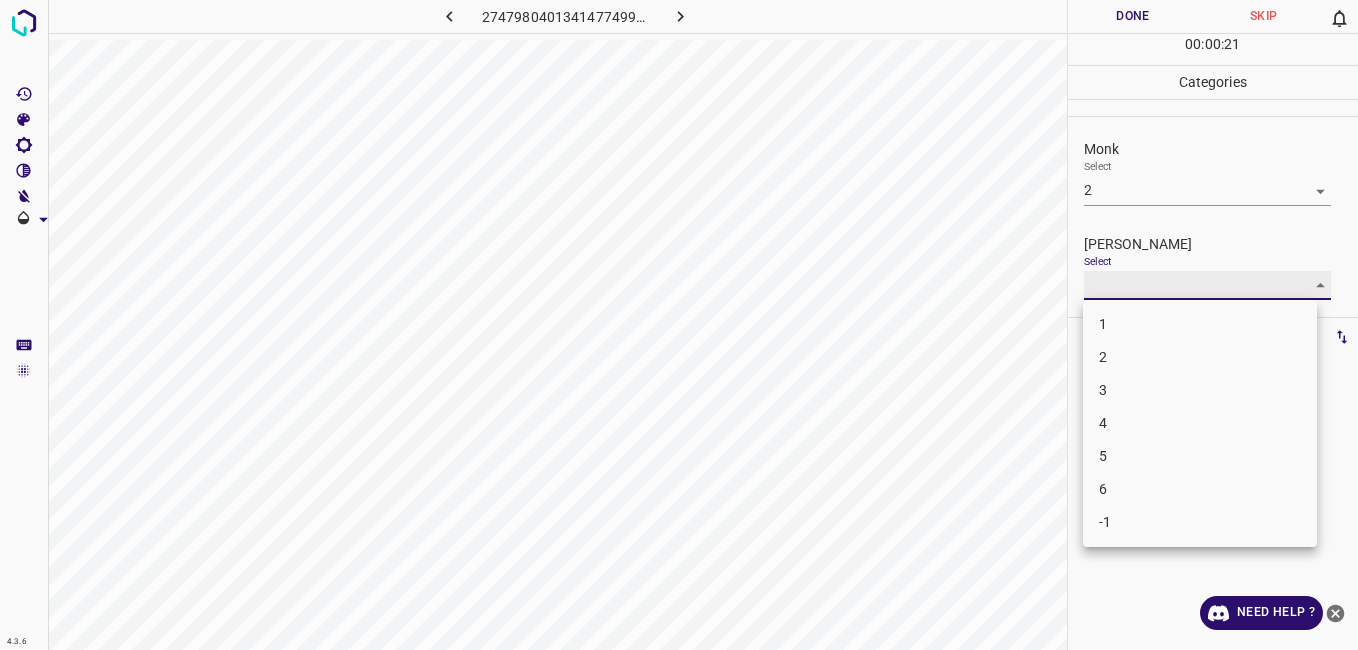 type on "1" 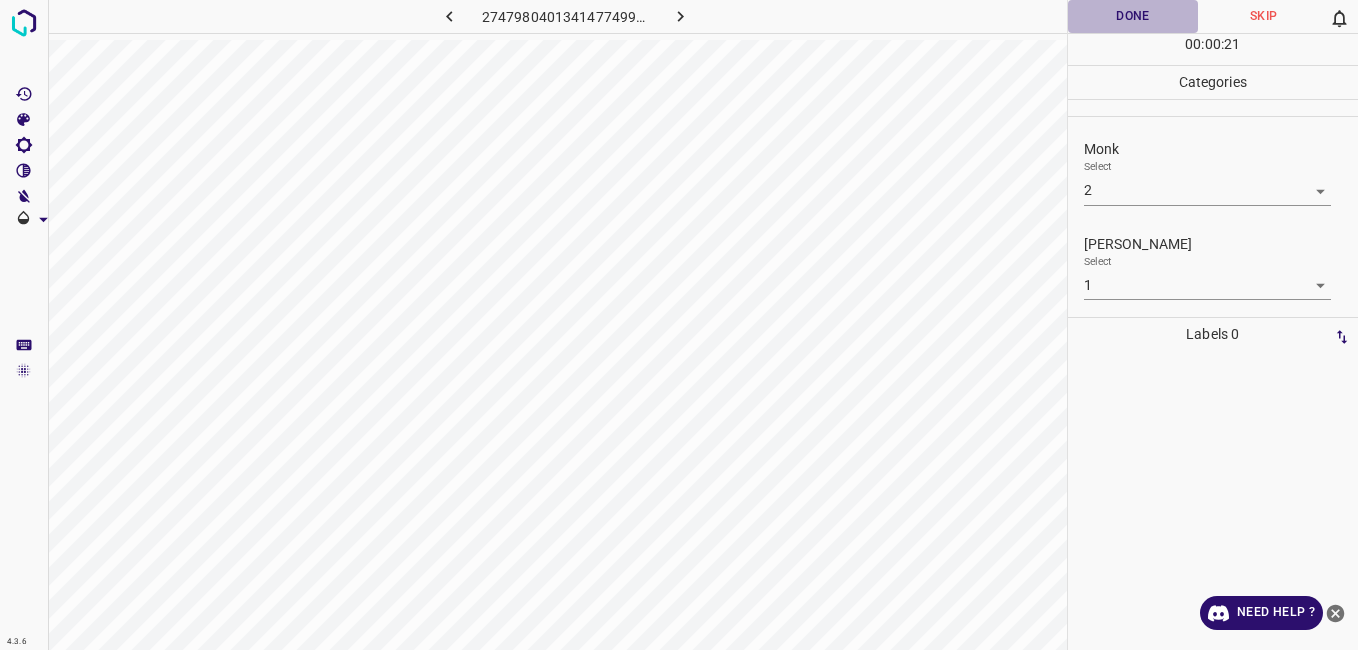 click on "Done" at bounding box center (1133, 16) 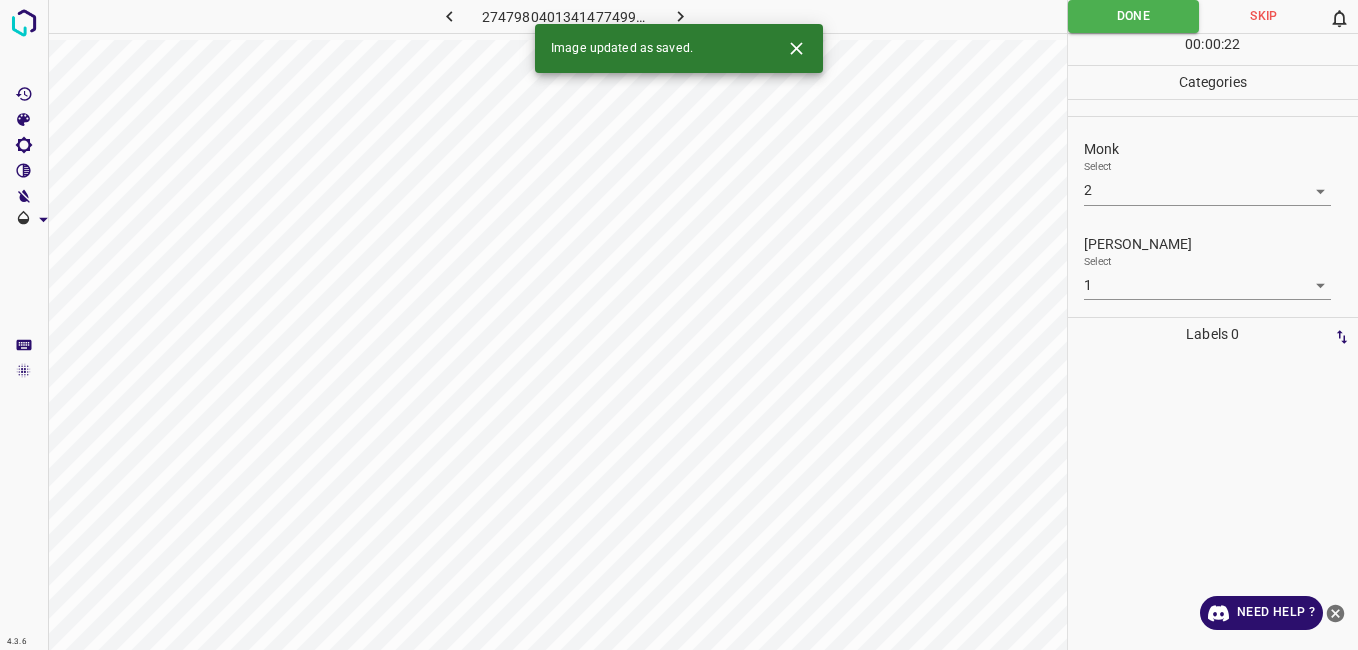 click at bounding box center [681, 16] 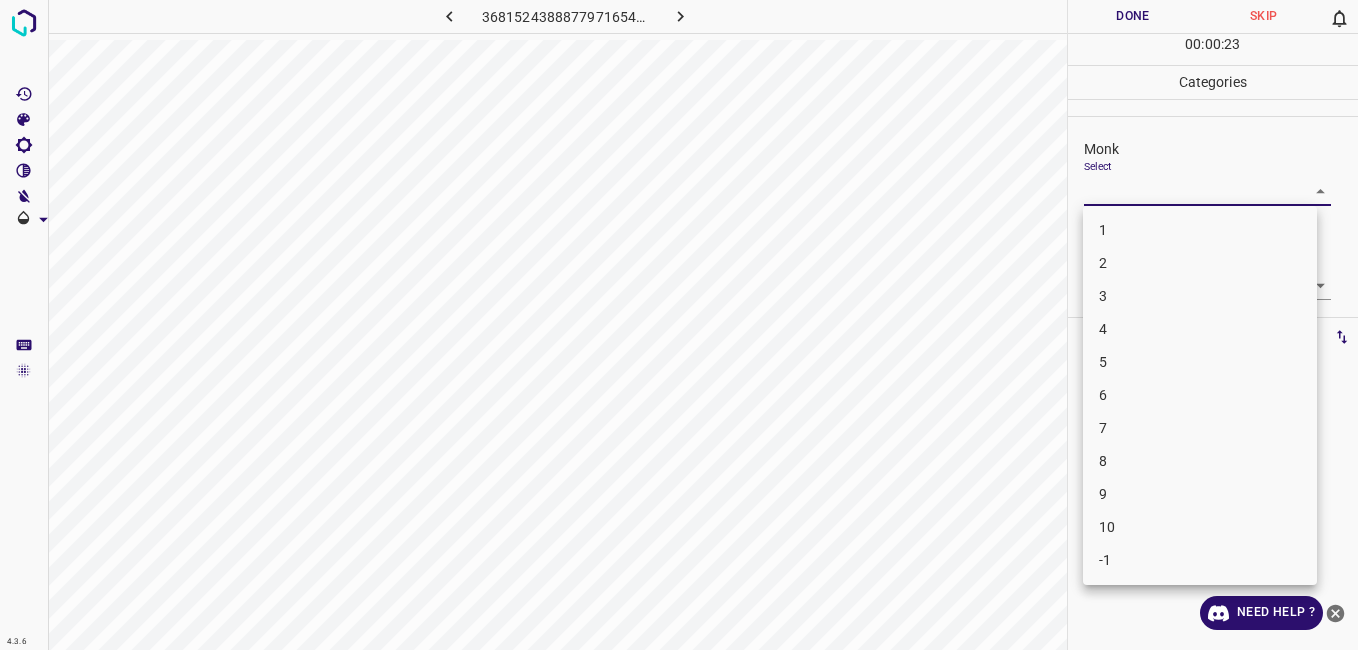 click on "4.3.6  3681524388877971654.png Done Skip 0 00   : 00   : 23   Categories Monk   Select ​  Fitzpatrick   Select ​ Labels   0 Categories 1 Monk 2  Fitzpatrick Tools Space Change between modes (Draw & Edit) I Auto labeling R Restore zoom M Zoom in N Zoom out Delete Delete selecte label Filters Z Restore filters X Saturation filter C Brightness filter V Contrast filter B Gray scale filter General O Download Need Help ? - Text - Hide - Delete 1 2 3 4 5 6 7 8 9 10 -1" at bounding box center [679, 325] 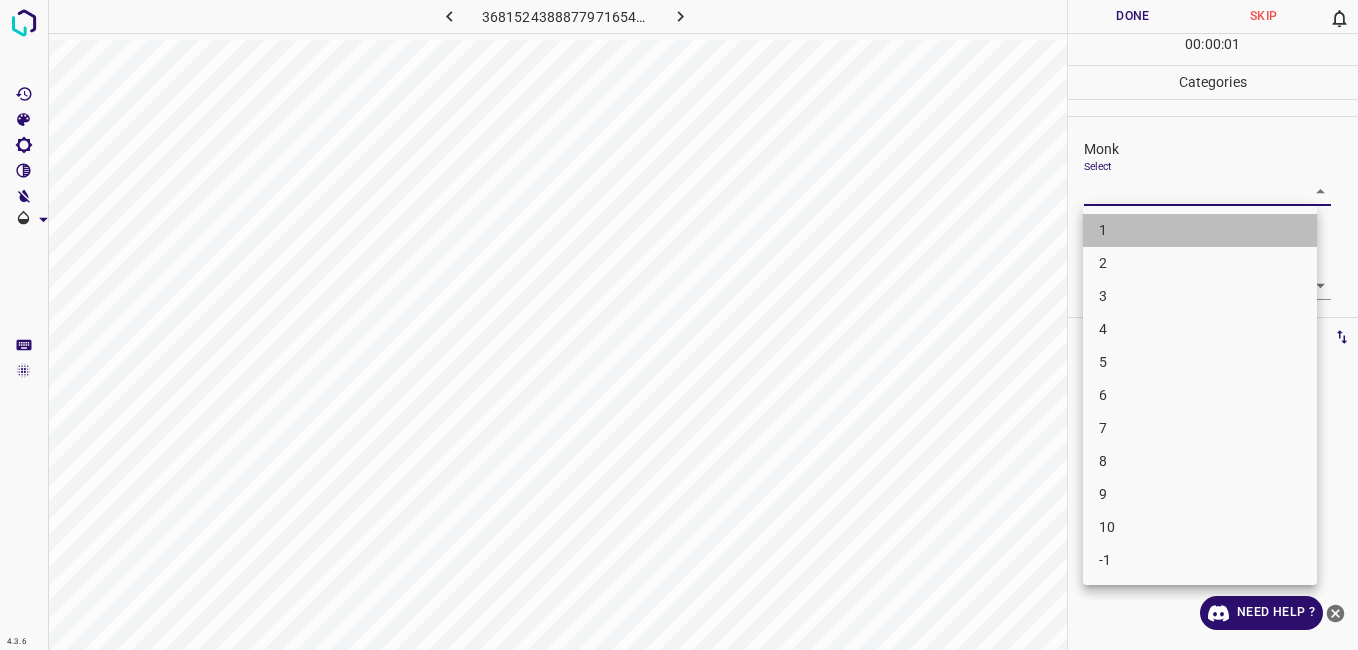 click on "1" at bounding box center [1200, 230] 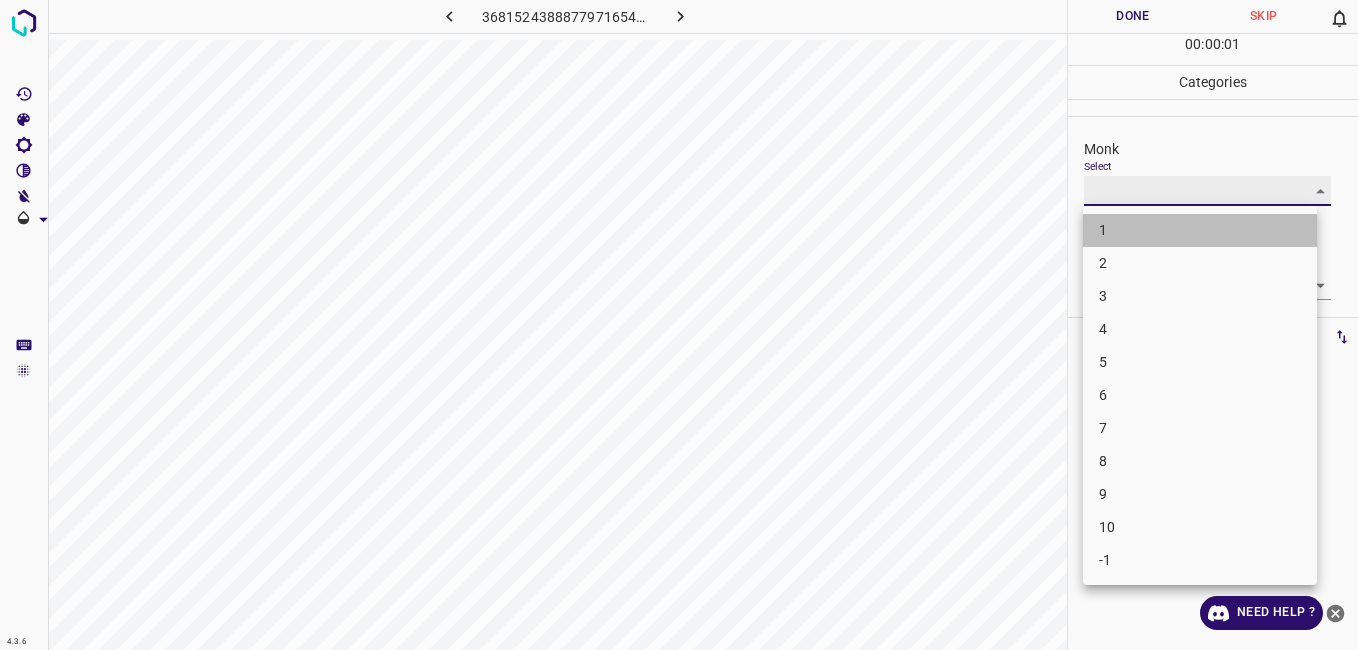 type on "1" 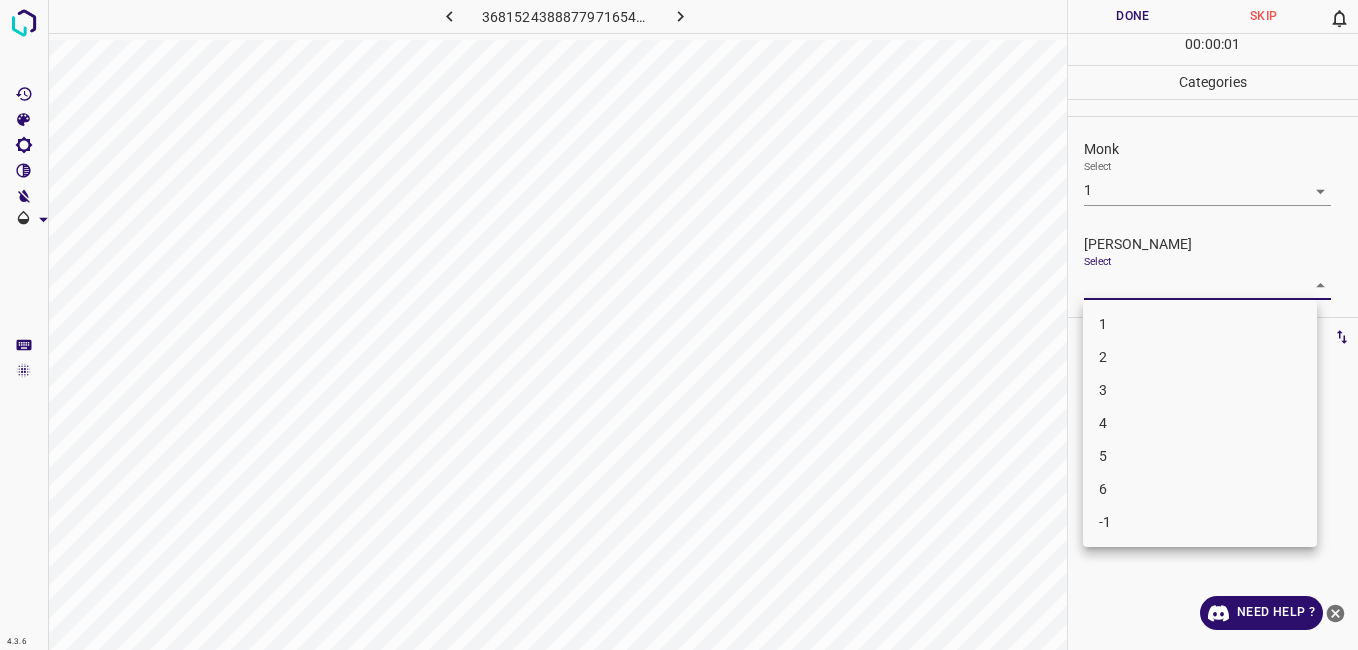 click on "4.3.6  3681524388877971654.png Done Skip 0 00   : 00   : 01   Categories Monk   Select 1 1  Fitzpatrick   Select ​ Labels   0 Categories 1 Monk 2  Fitzpatrick Tools Space Change between modes (Draw & Edit) I Auto labeling R Restore zoom M Zoom in N Zoom out Delete Delete selecte label Filters Z Restore filters X Saturation filter C Brightness filter V Contrast filter B Gray scale filter General O Download Need Help ? - Text - Hide - Delete 1 2 3 4 5 6 -1" at bounding box center (679, 325) 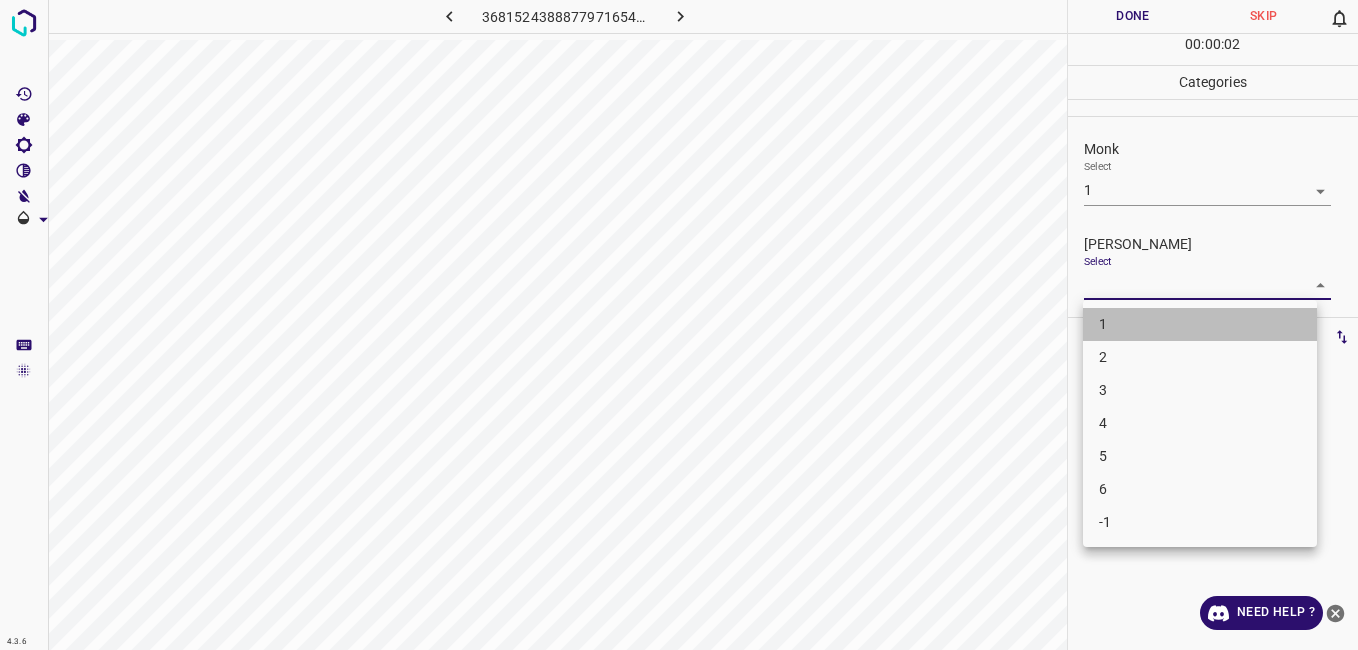 click on "1" at bounding box center (1200, 324) 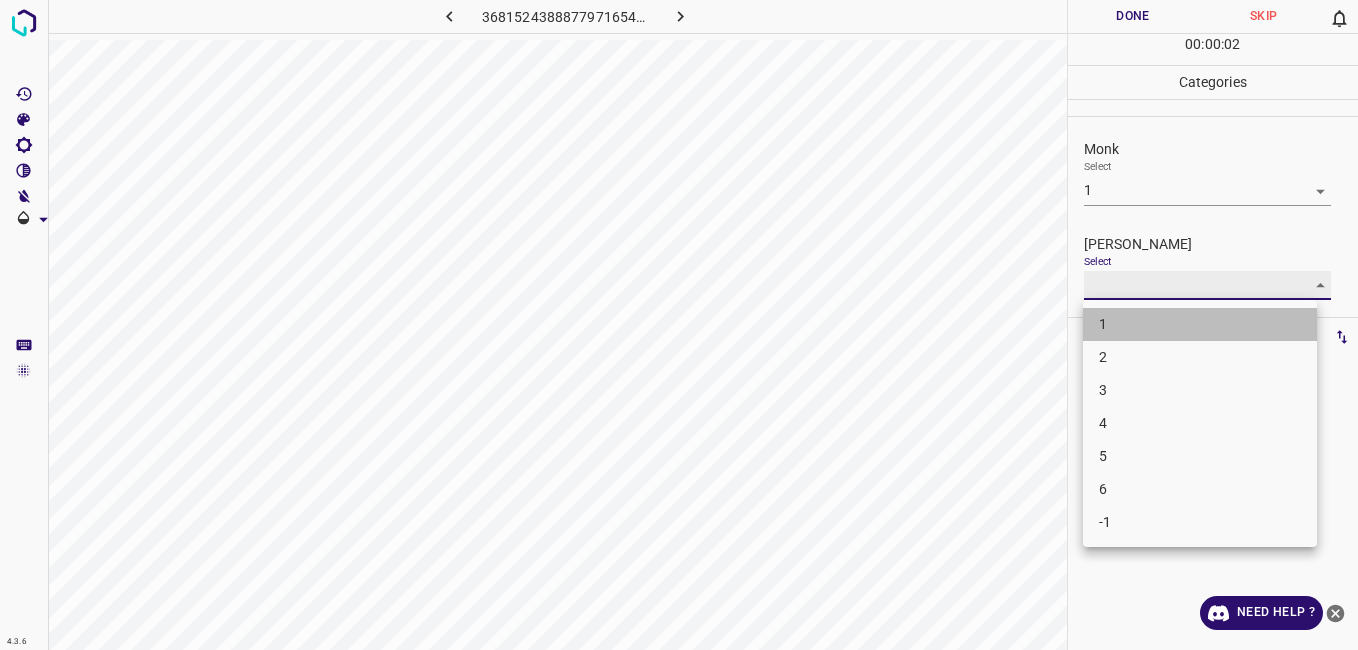 type on "1" 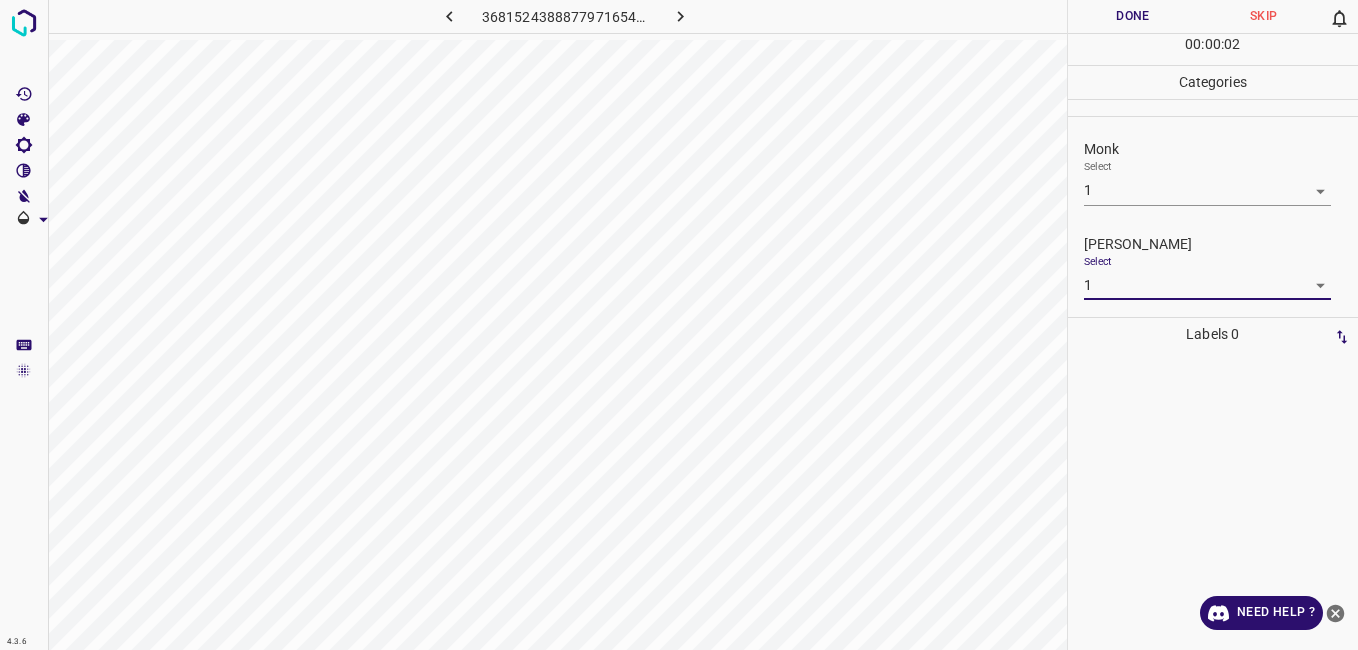 drag, startPoint x: 1099, startPoint y: 13, endPoint x: 945, endPoint y: 32, distance: 155.16765 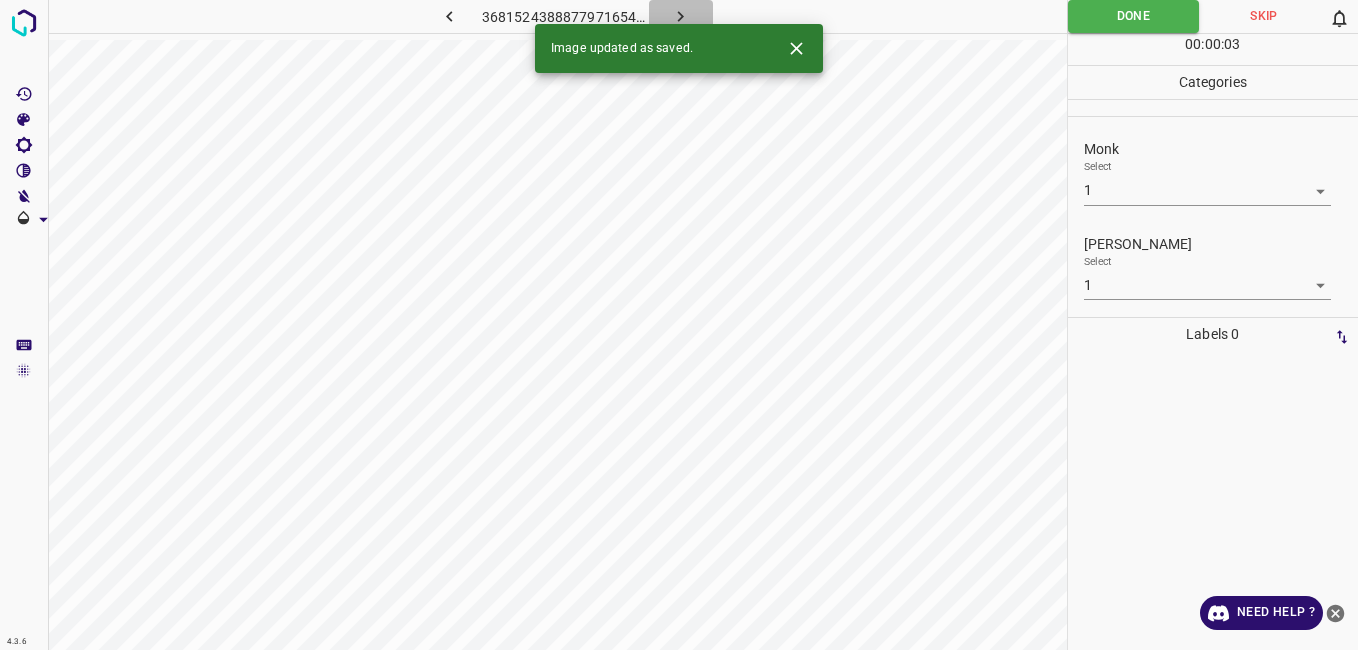 click 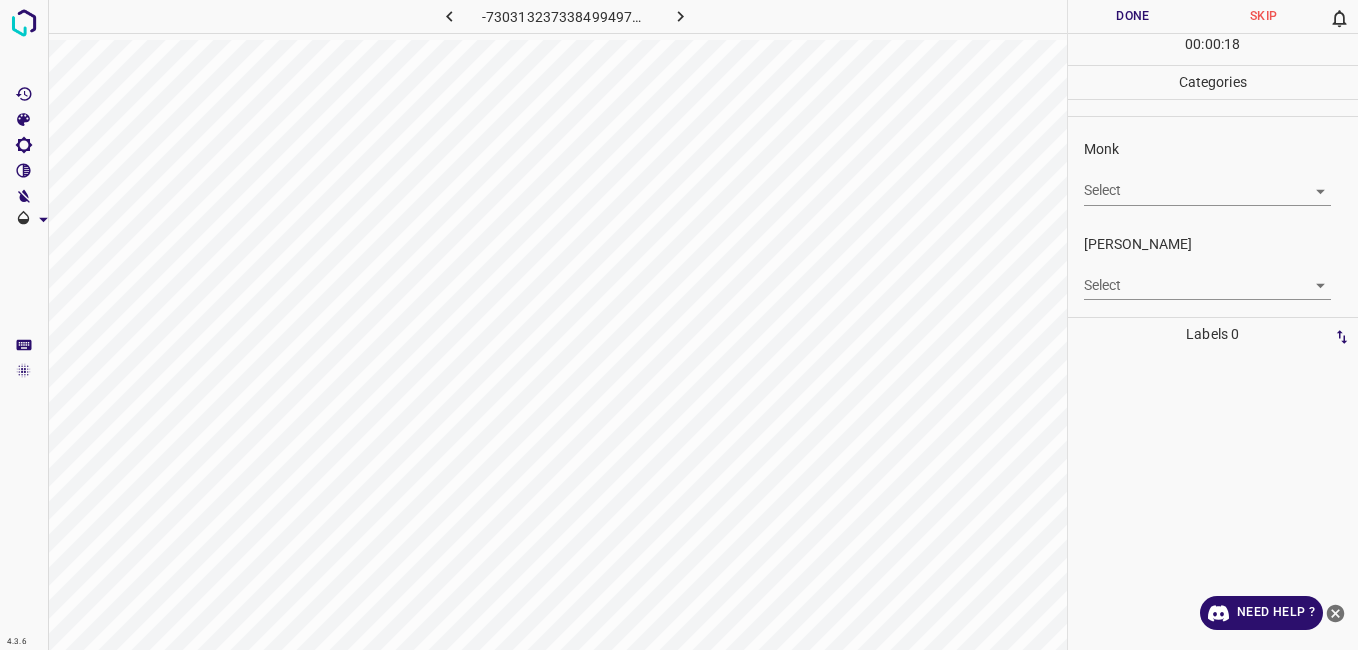 click on "4.3.6  -7303132373384994972.png Done Skip 0 00   : 00   : 18   Categories Monk   Select ​  Fitzpatrick   Select ​ Labels   0 Categories 1 Monk 2  Fitzpatrick Tools Space Change between modes (Draw & Edit) I Auto labeling R Restore zoom M Zoom in N Zoom out Delete Delete selecte label Filters Z Restore filters X Saturation filter C Brightness filter V Contrast filter B Gray scale filter General O Download Need Help ? - Text - Hide - Delete" at bounding box center (679, 325) 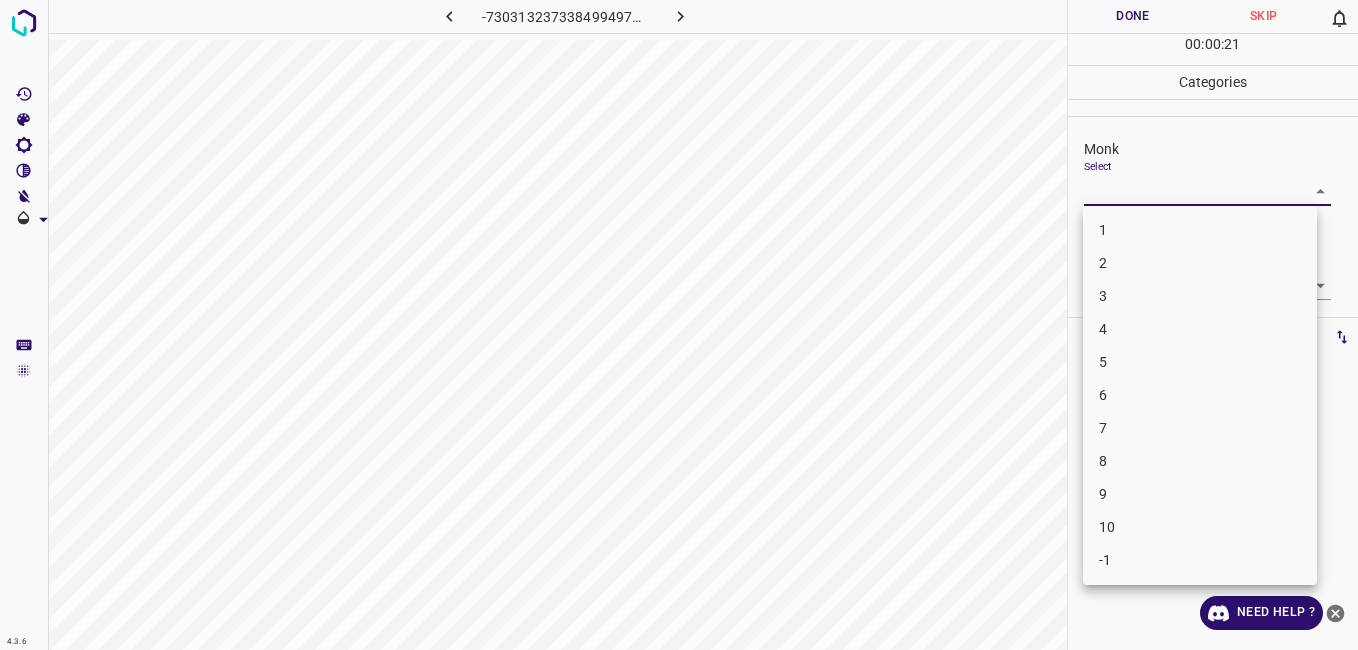 click on "9" at bounding box center [1200, 494] 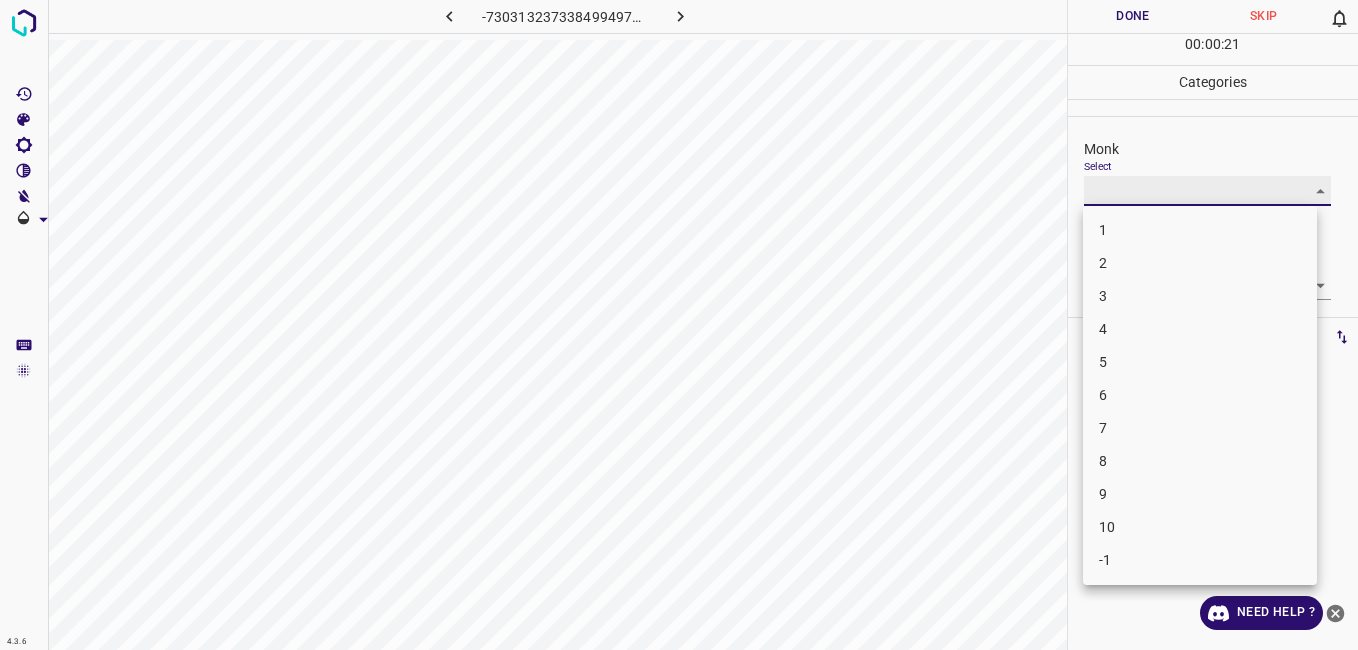 type on "9" 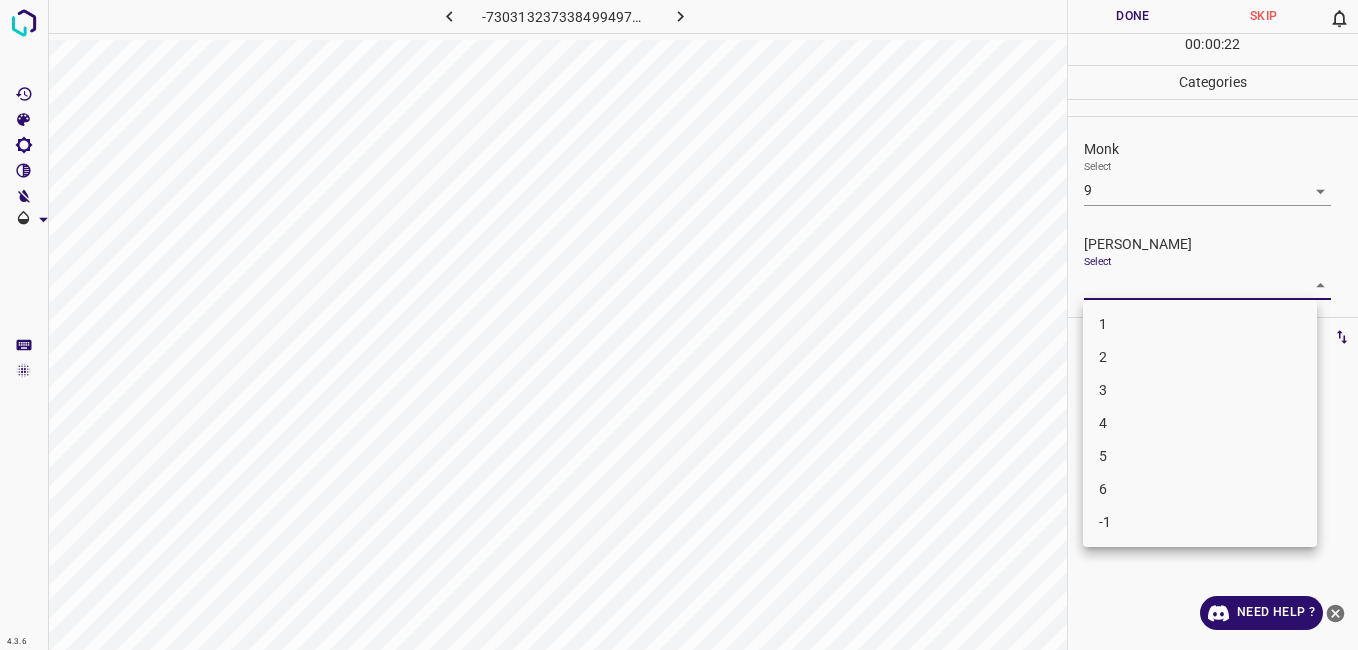 click on "4.3.6  -7303132373384994972.png Done Skip 0 00   : 00   : 22   Categories Monk   Select 9 9  Fitzpatrick   Select ​ Labels   0 Categories 1 Monk 2  Fitzpatrick Tools Space Change between modes (Draw & Edit) I Auto labeling R Restore zoom M Zoom in N Zoom out Delete Delete selecte label Filters Z Restore filters X Saturation filter C Brightness filter V Contrast filter B Gray scale filter General O Download Need Help ? - Text - Hide - Delete 1 2 3 4 5 6 -1" at bounding box center [679, 325] 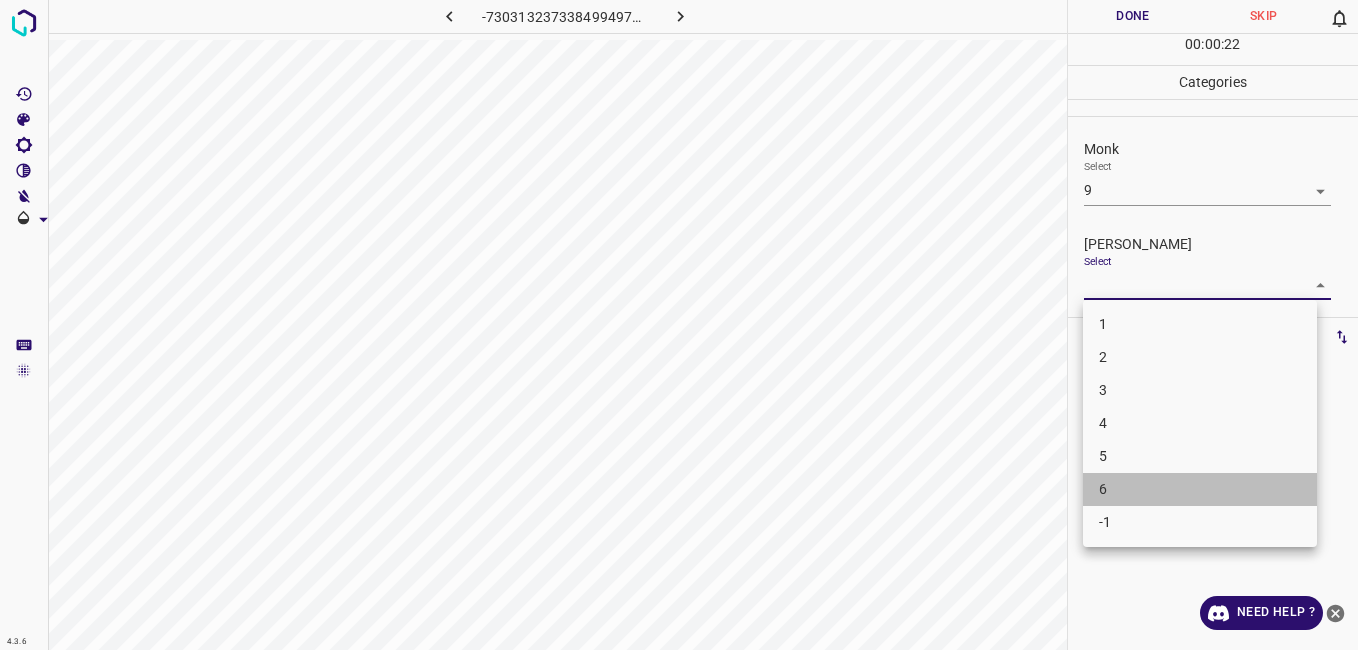 click on "6" at bounding box center [1200, 489] 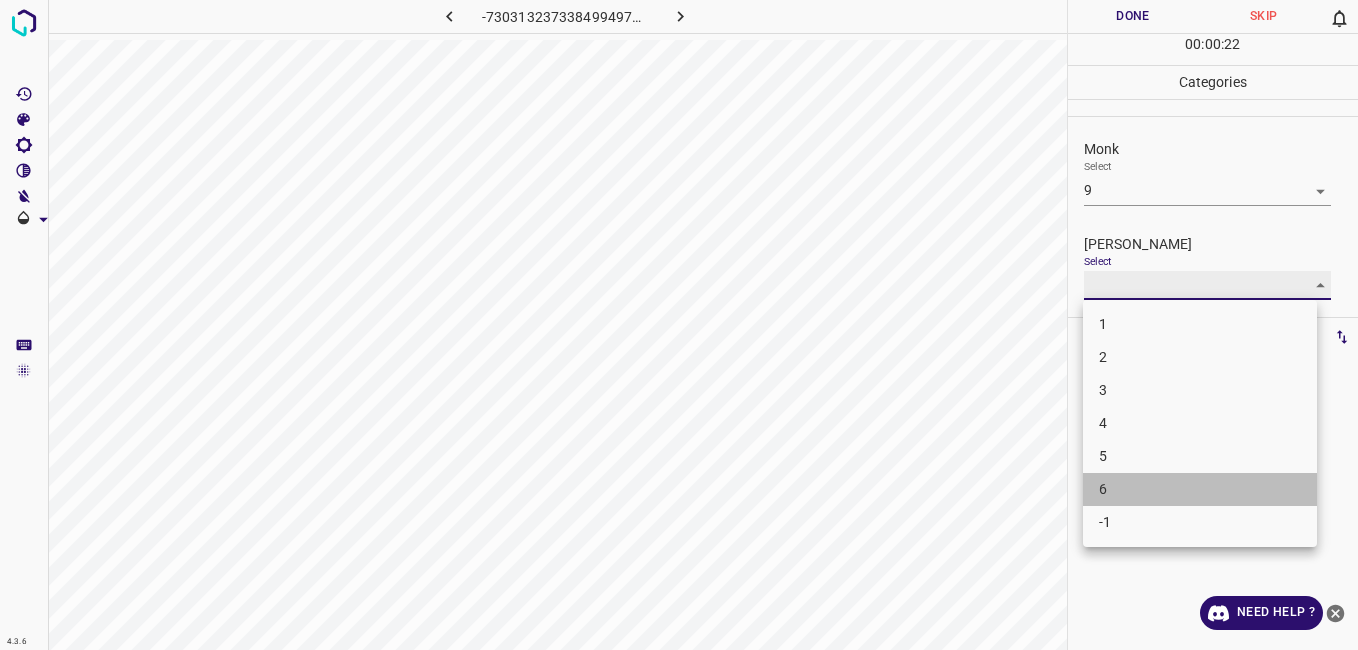 type on "6" 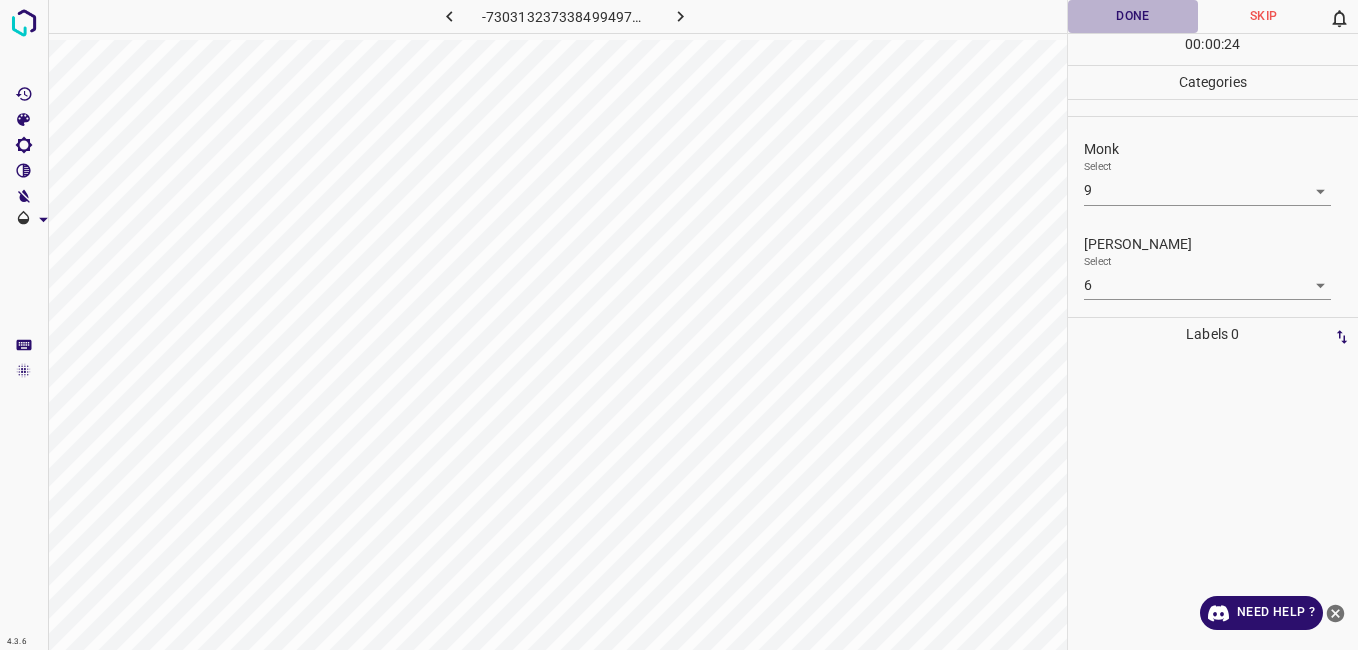 click on "Done" at bounding box center [1133, 16] 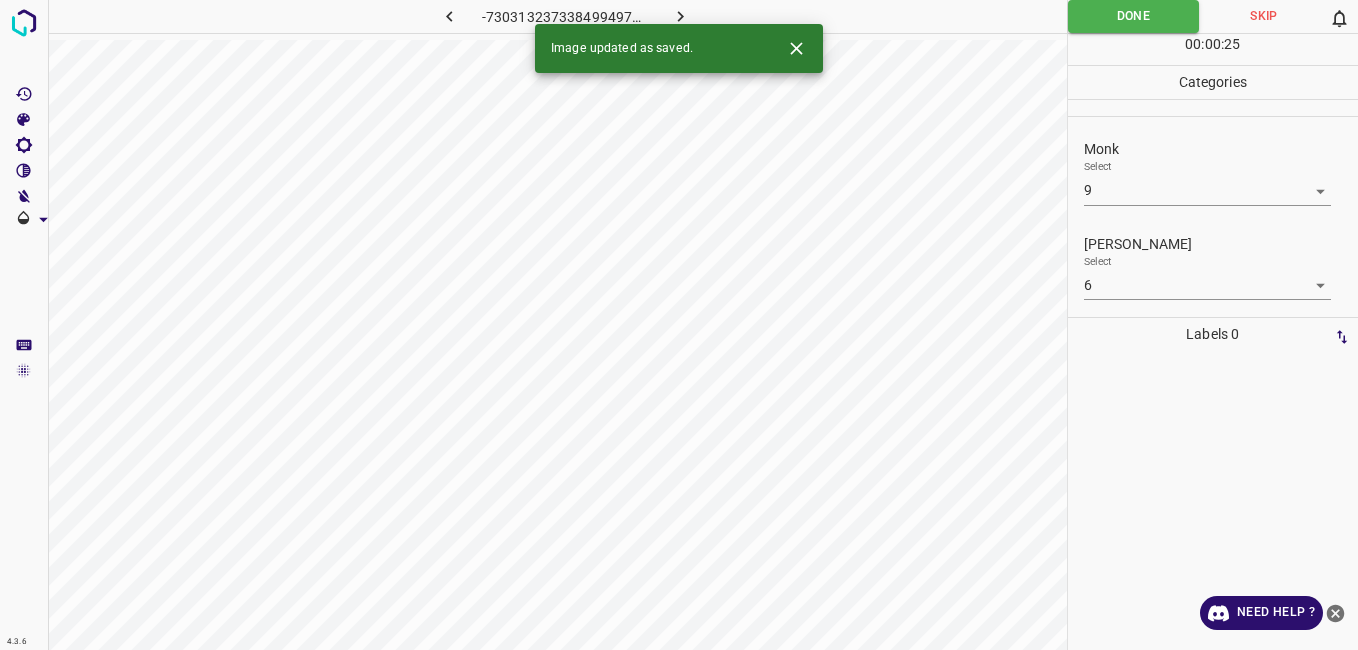 click 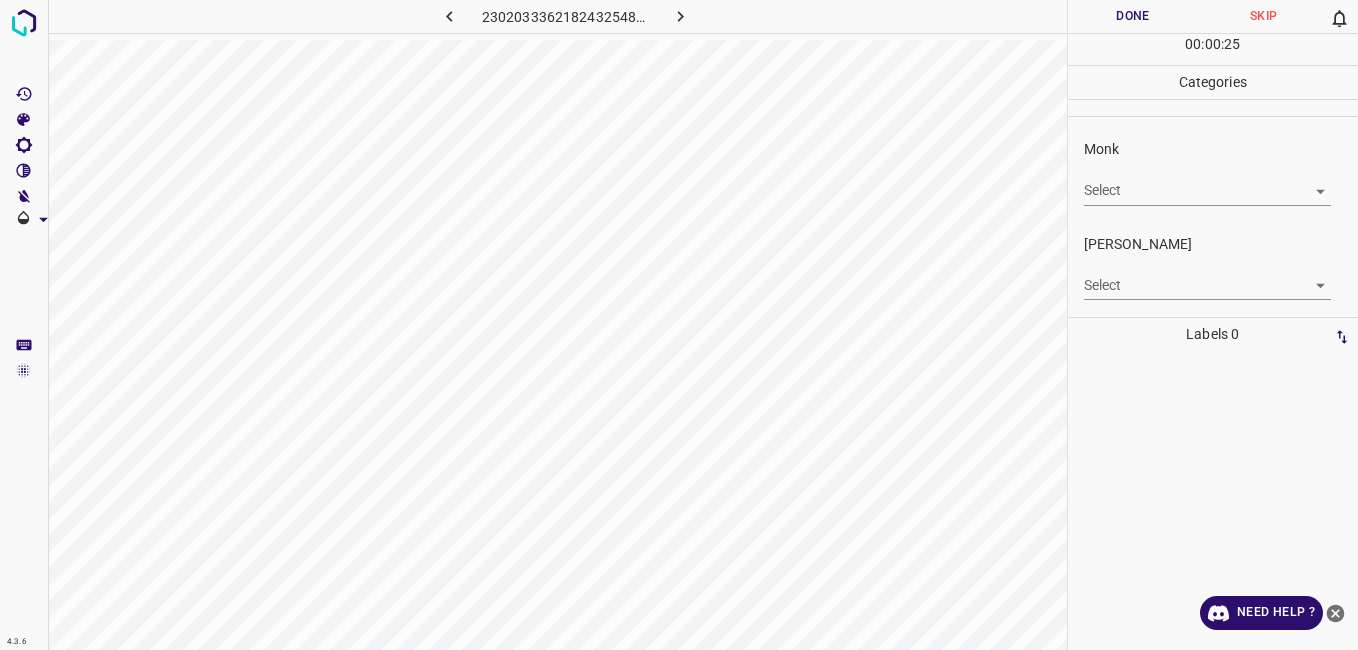 click on "4.3.6  2302033362182432548.png Done Skip 0 00   : 00   : 25   Categories Monk   Select ​  Fitzpatrick   Select ​ Labels   0 Categories 1 Monk 2  Fitzpatrick Tools Space Change between modes (Draw & Edit) I Auto labeling R Restore zoom M Zoom in N Zoom out Delete Delete selecte label Filters Z Restore filters X Saturation filter C Brightness filter V Contrast filter B Gray scale filter General O Download Need Help ? - Text - Hide - Delete" at bounding box center (679, 325) 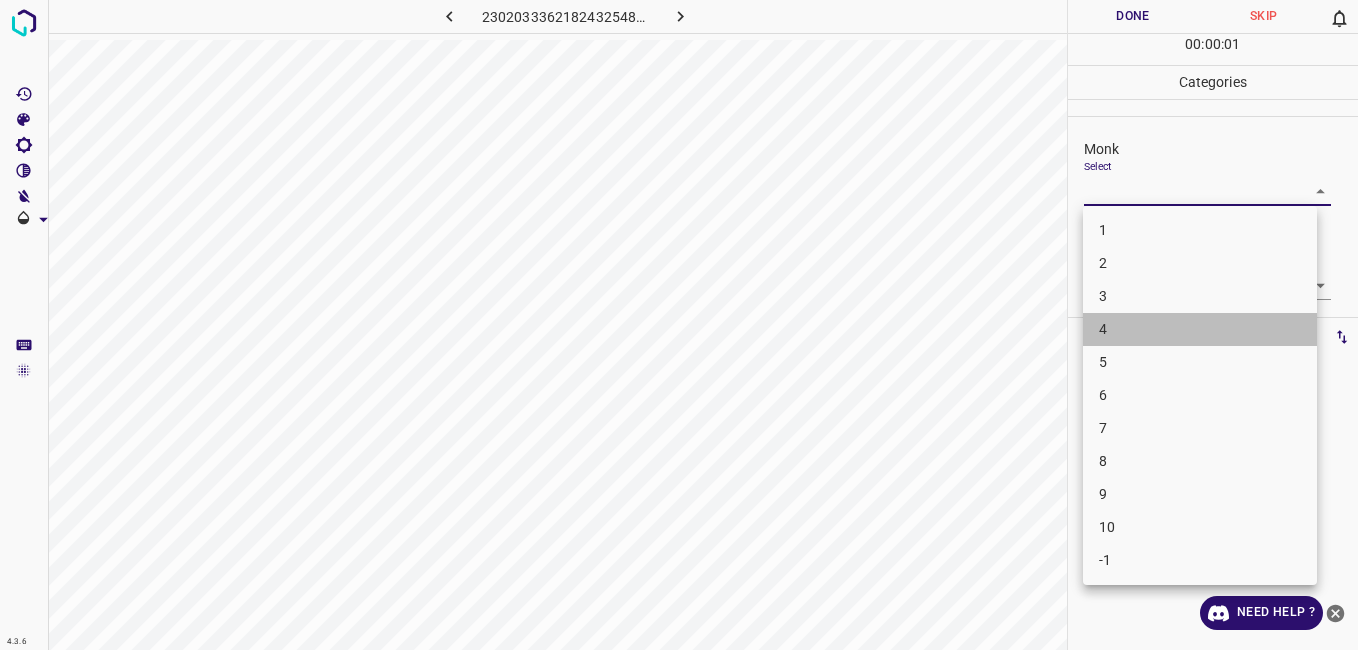 click on "4" at bounding box center (1200, 329) 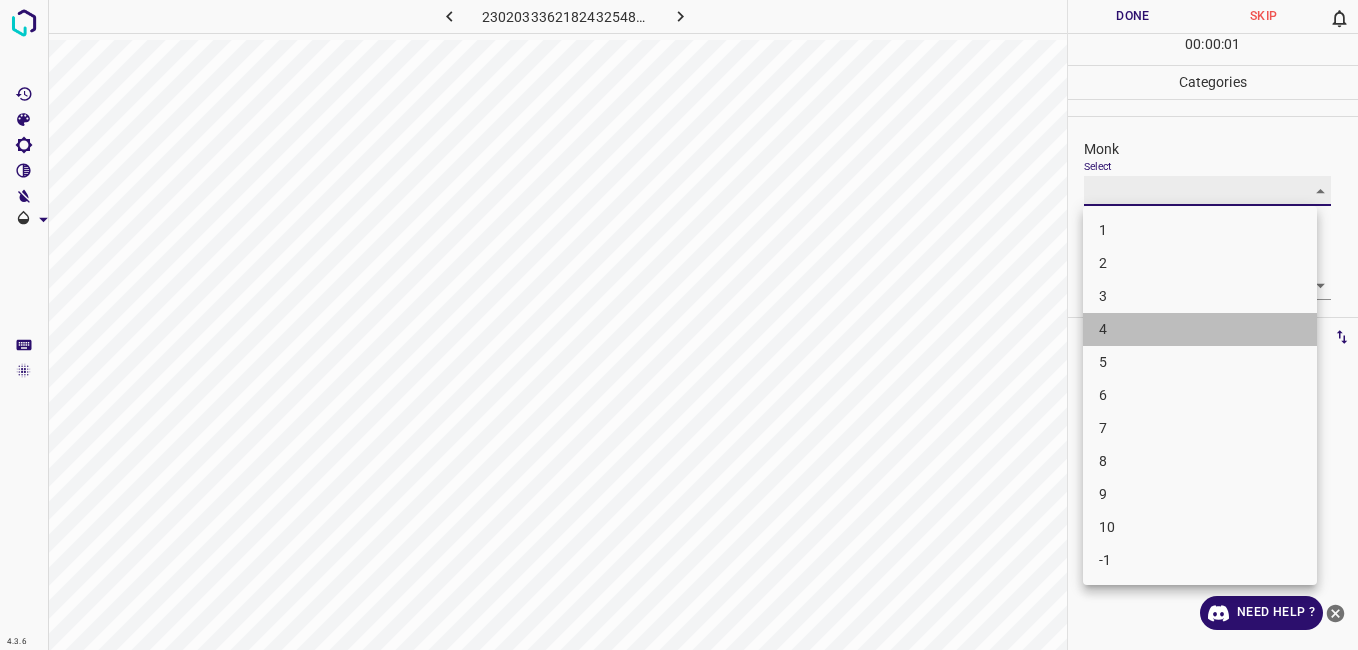 type on "4" 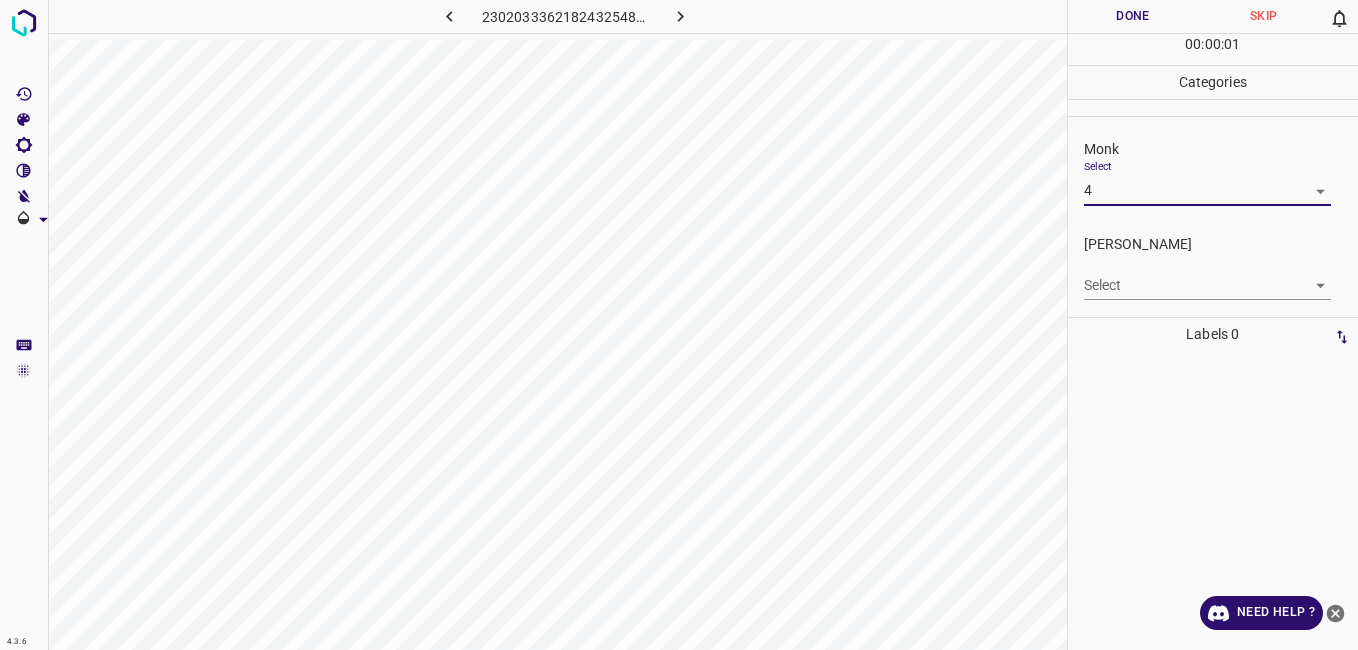 click on "4.3.6  2302033362182432548.png Done Skip 0 00   : 00   : 01   Categories Monk   Select 4 4  Fitzpatrick   Select ​ Labels   0 Categories 1 Monk 2  Fitzpatrick Tools Space Change between modes (Draw & Edit) I Auto labeling R Restore zoom M Zoom in N Zoom out Delete Delete selecte label Filters Z Restore filters X Saturation filter C Brightness filter V Contrast filter B Gray scale filter General O Download Need Help ? - Text - Hide - Delete" at bounding box center [679, 325] 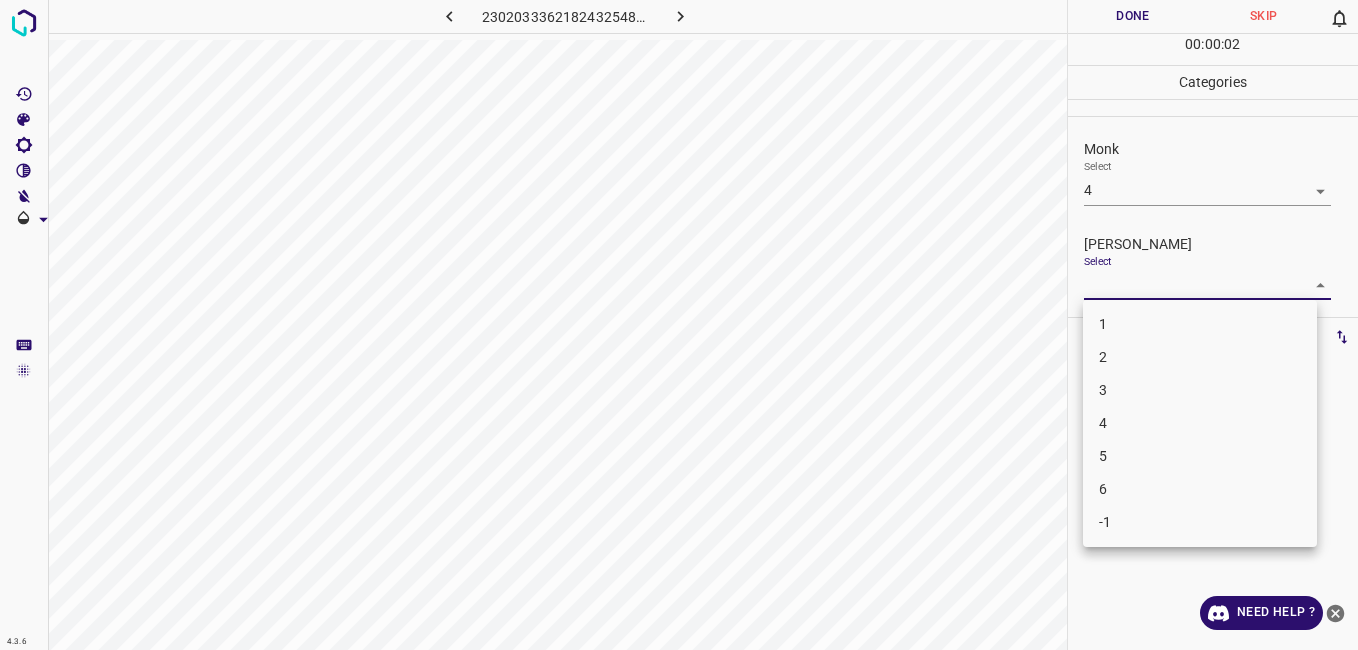 click on "3" at bounding box center (1200, 390) 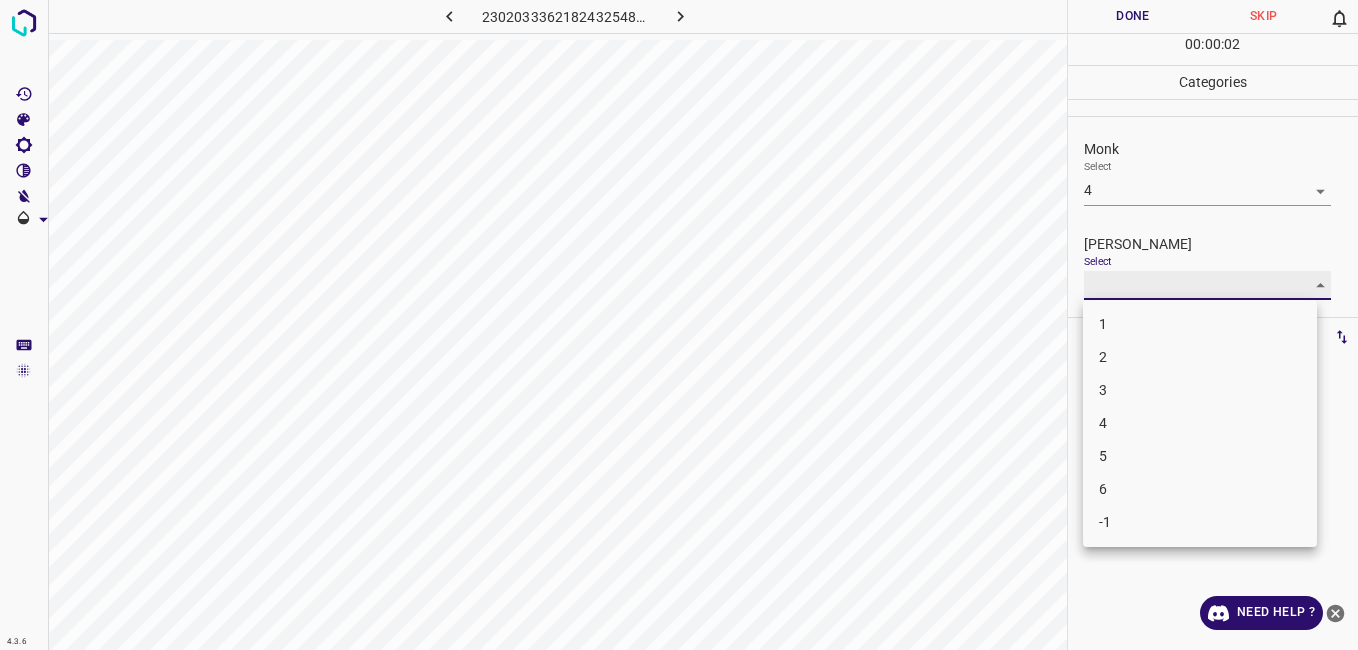 type on "3" 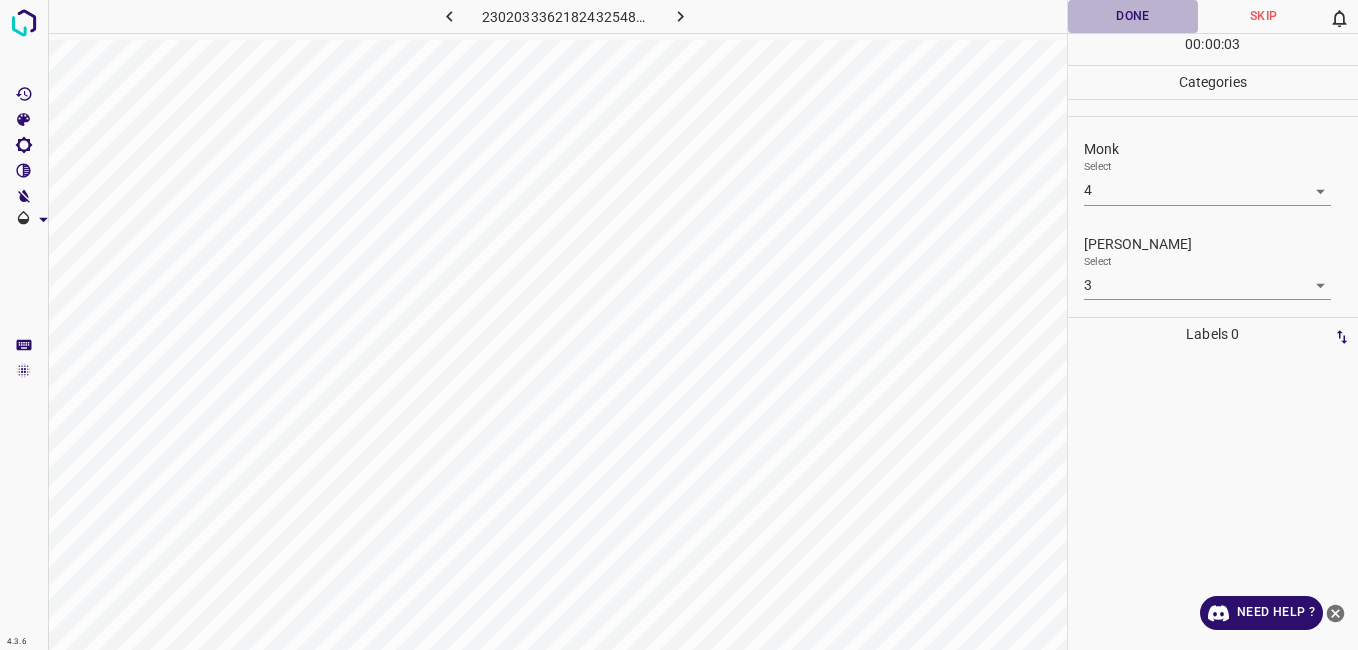 click on "Done" at bounding box center (1133, 16) 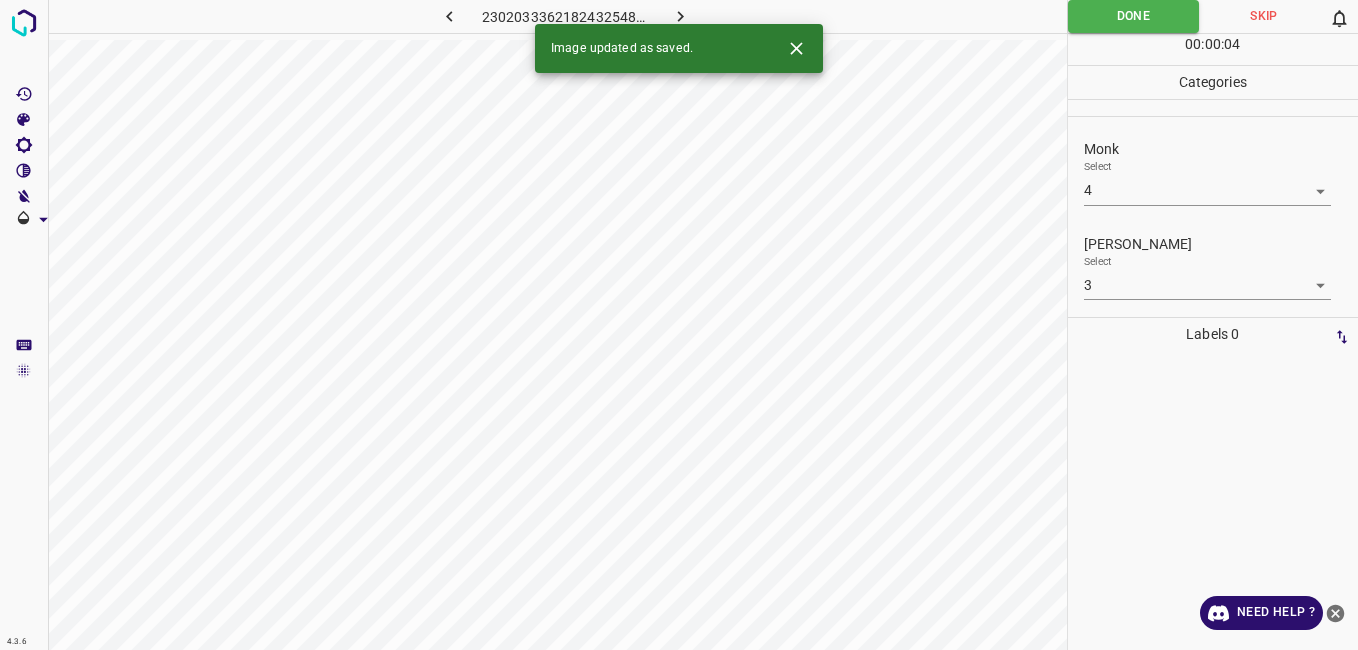 click 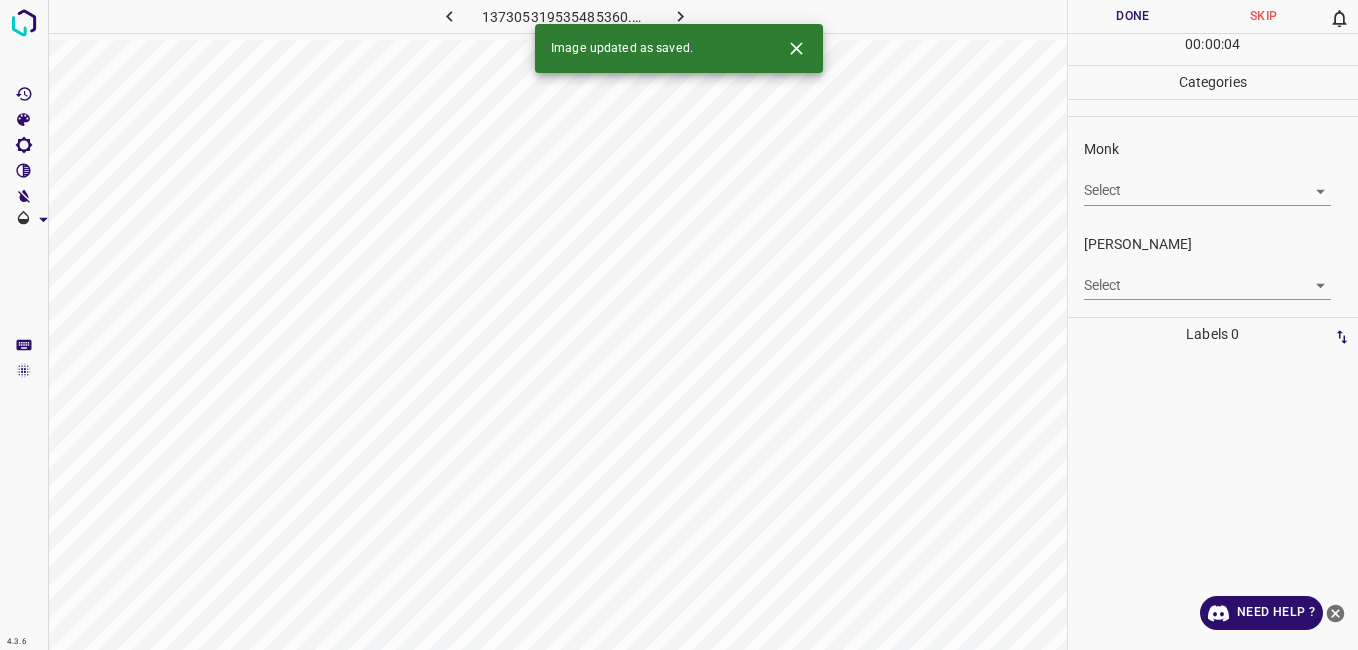 click on "4.3.6  137305319535485360.png Done Skip 0 00   : 00   : 04   Categories Monk   Select ​  Fitzpatrick   Select ​ Labels   0 Categories 1 Monk 2  Fitzpatrick Tools Space Change between modes (Draw & Edit) I Auto labeling R Restore zoom M Zoom in N Zoom out Delete Delete selecte label Filters Z Restore filters X Saturation filter C Brightness filter V Contrast filter B Gray scale filter General O Download Image updated as saved. Need Help ? - Text - Hide - Delete" at bounding box center [679, 325] 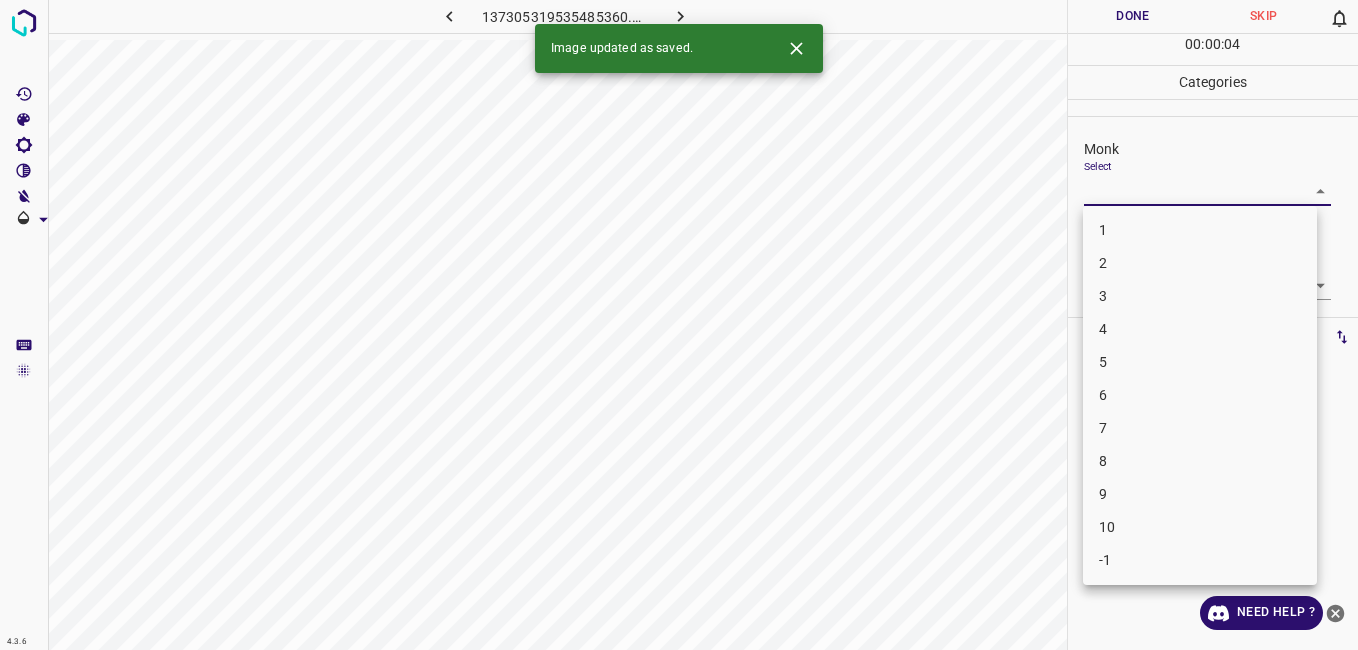 click on "2" at bounding box center (1200, 263) 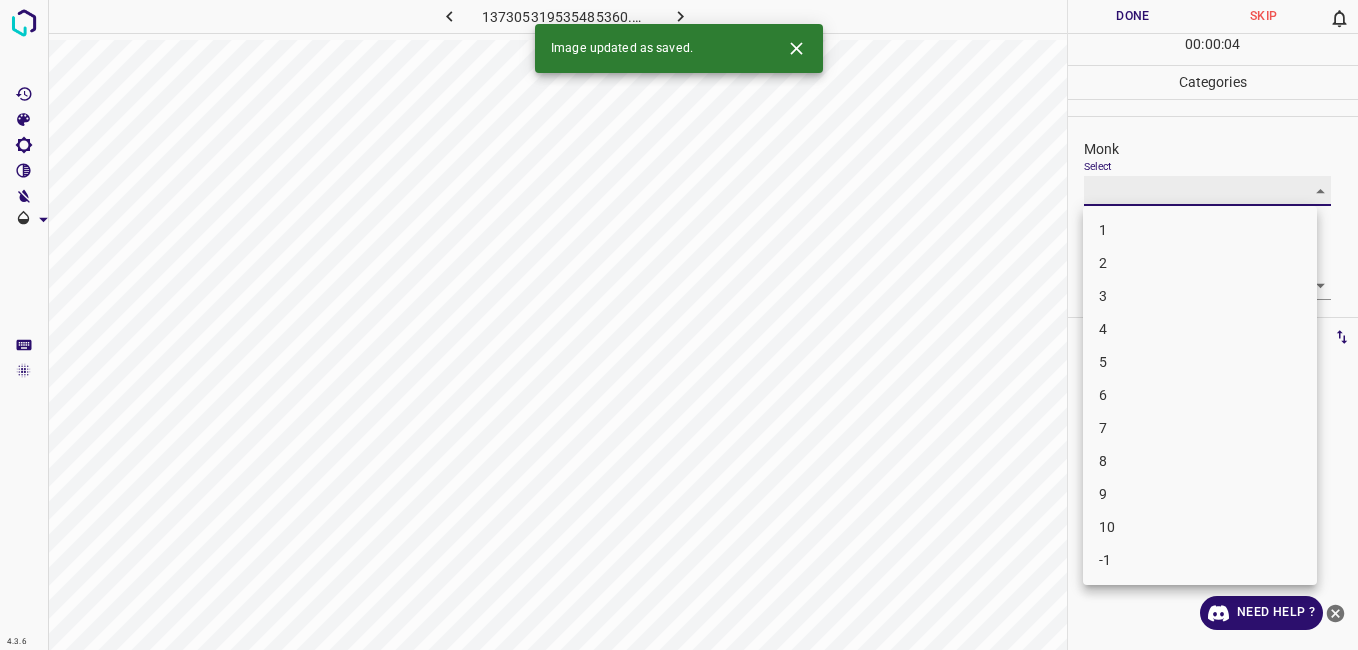 type on "2" 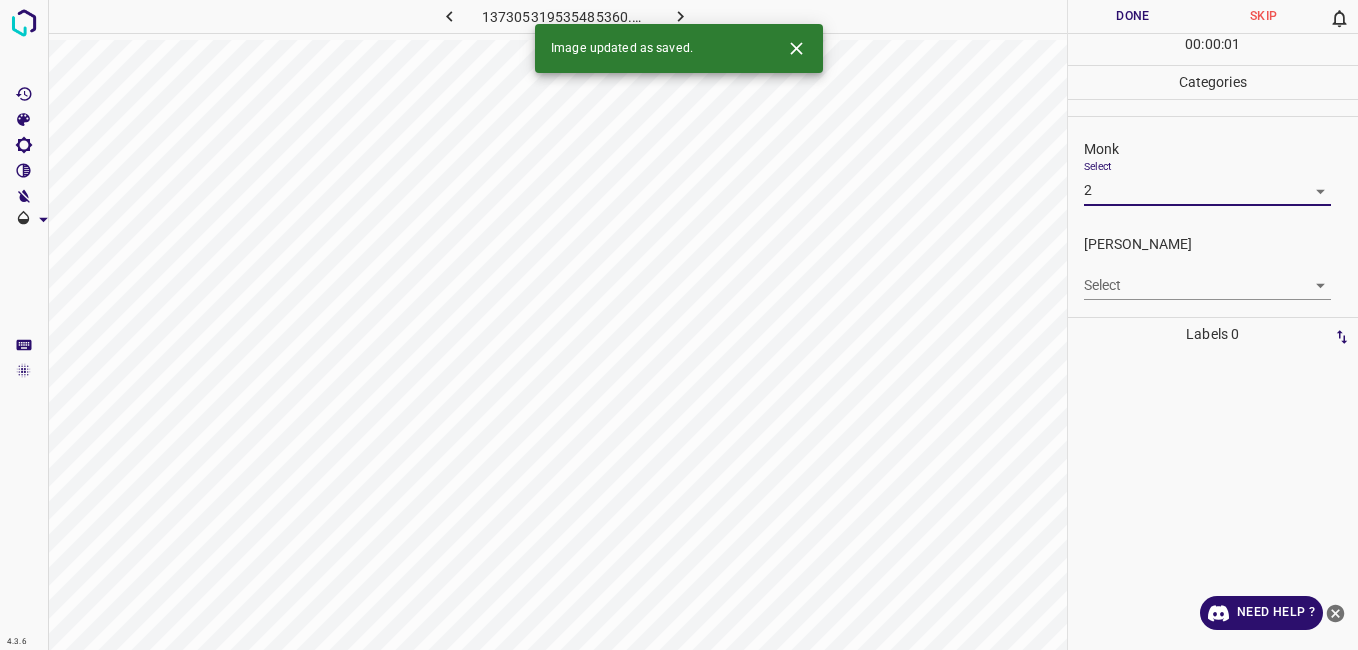 click on "4.3.6  137305319535485360.png Done Skip 0 00   : 00   : 01   Categories Monk   Select 2 2  Fitzpatrick   Select ​ Labels   0 Categories 1 Monk 2  Fitzpatrick Tools Space Change between modes (Draw & Edit) I Auto labeling R Restore zoom M Zoom in N Zoom out Delete Delete selecte label Filters Z Restore filters X Saturation filter C Brightness filter V Contrast filter B Gray scale filter General O Download Image updated as saved. Need Help ? - Text - Hide - Delete" at bounding box center [679, 325] 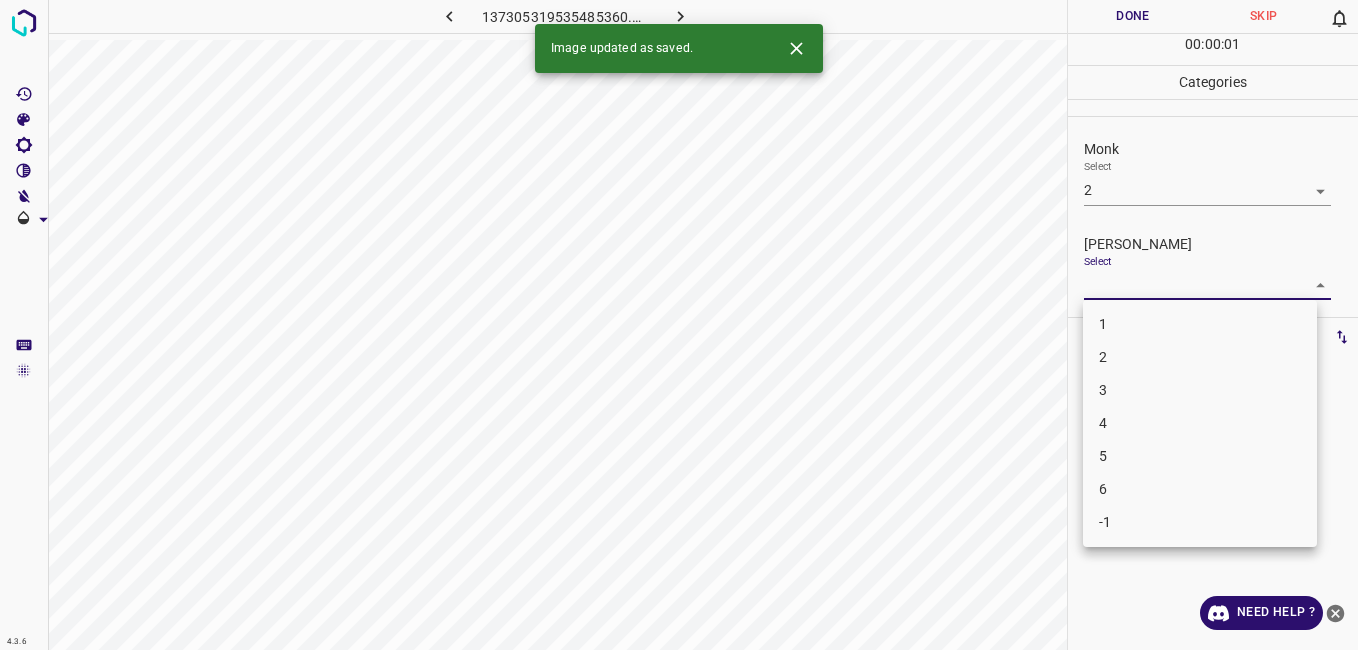 click on "1" at bounding box center [1200, 324] 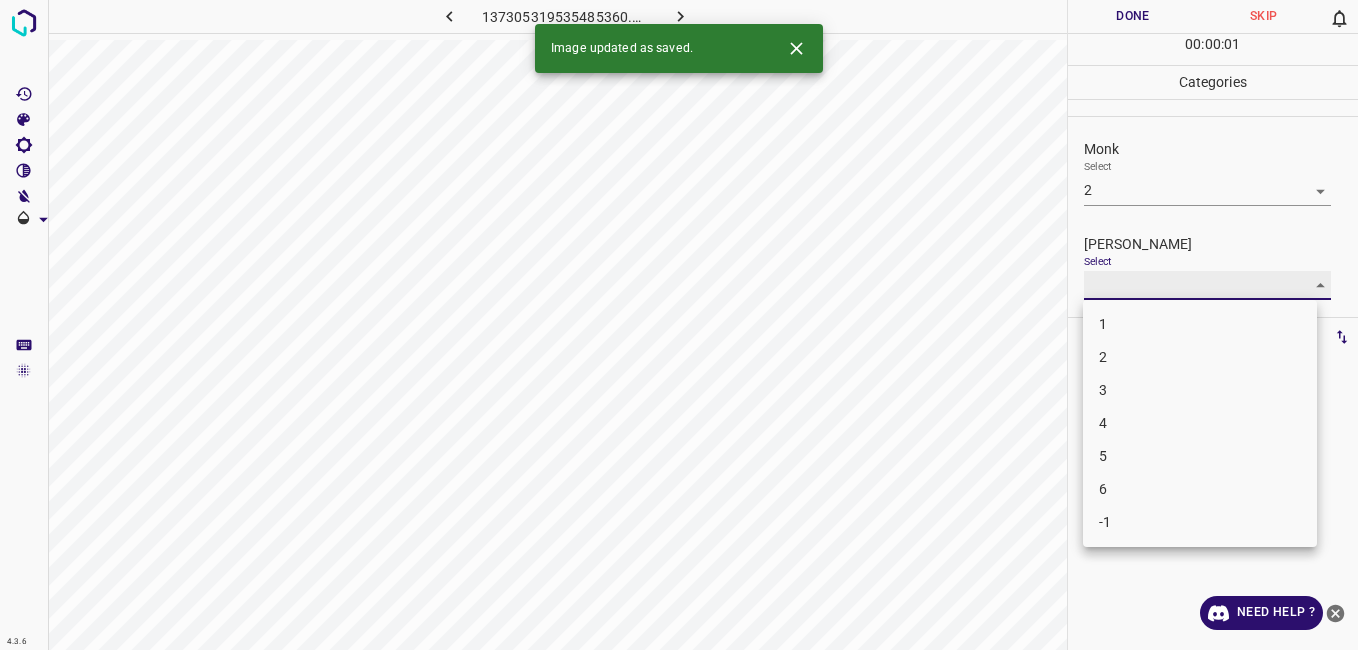 type on "1" 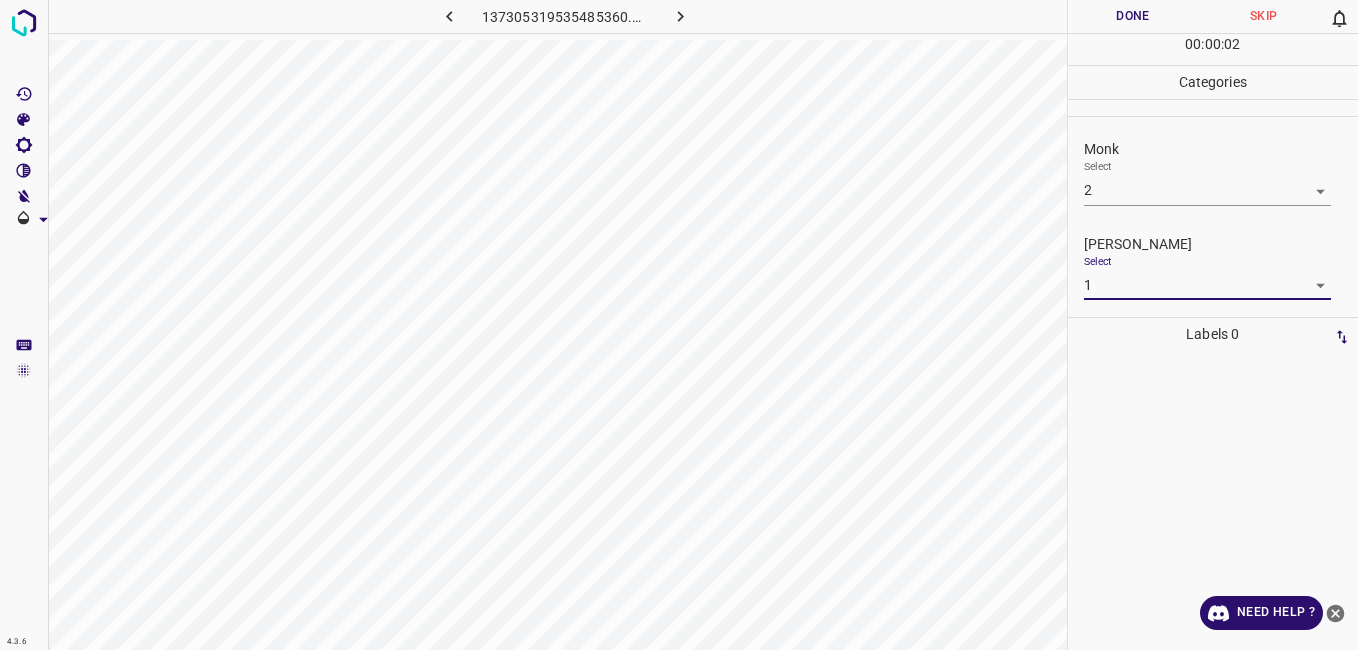 click on "Done" at bounding box center (1133, 16) 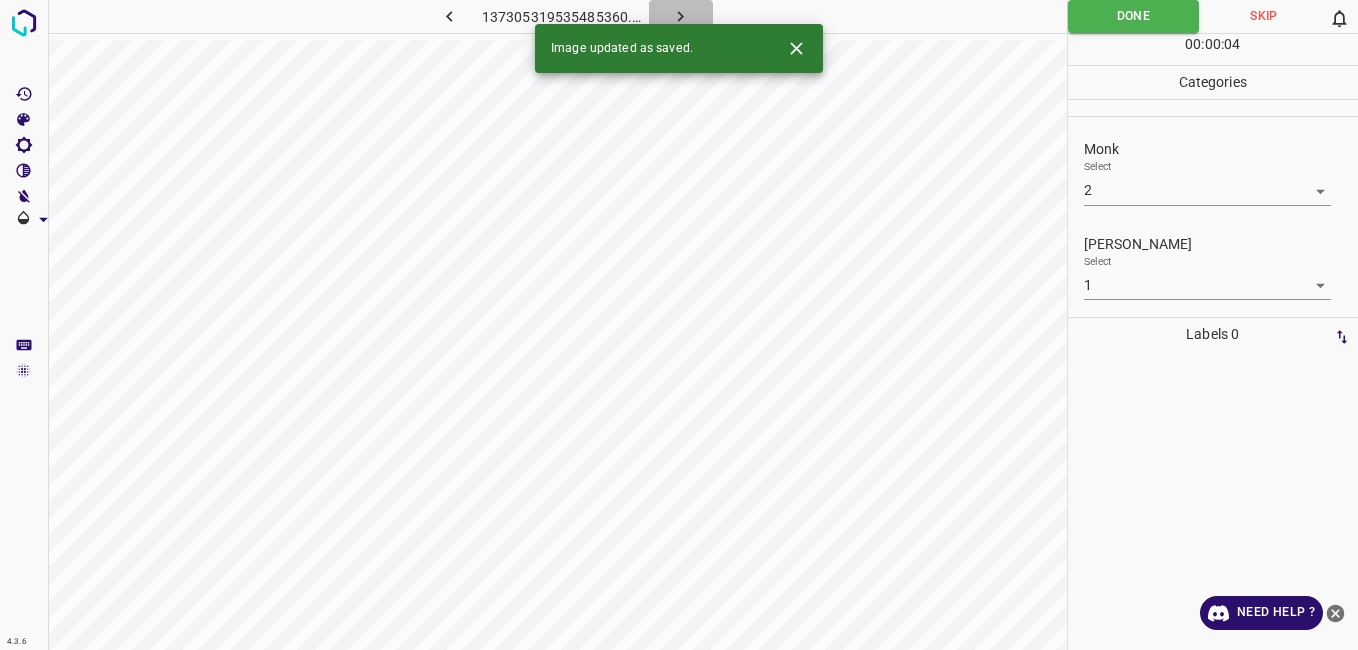 click 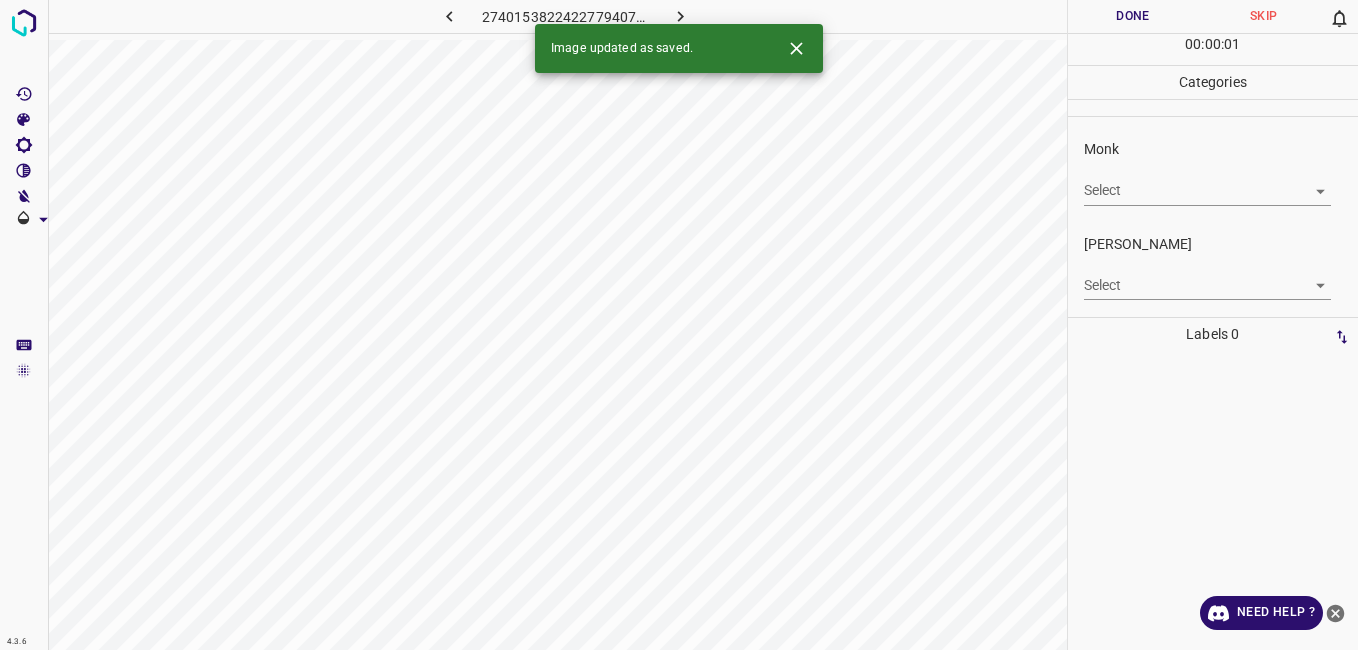 click on "4.3.6  2740153822422779407.png Done Skip 0 00   : 00   : 01   Categories Monk   Select ​  Fitzpatrick   Select ​ Labels   0 Categories 1 Monk 2  Fitzpatrick Tools Space Change between modes (Draw & Edit) I Auto labeling R Restore zoom M Zoom in N Zoom out Delete Delete selecte label Filters Z Restore filters X Saturation filter C Brightness filter V Contrast filter B Gray scale filter General O Download Image updated as saved. Need Help ? - Text - Hide - Delete" at bounding box center [679, 325] 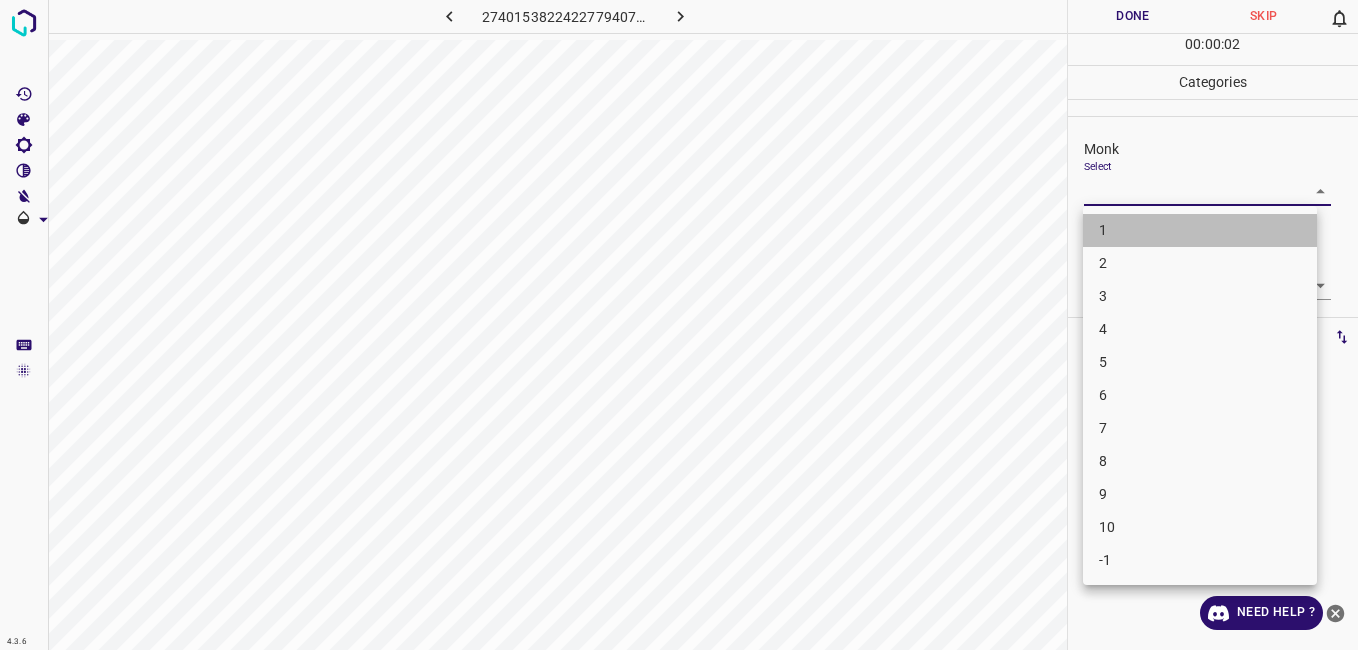 click on "1" at bounding box center (1200, 230) 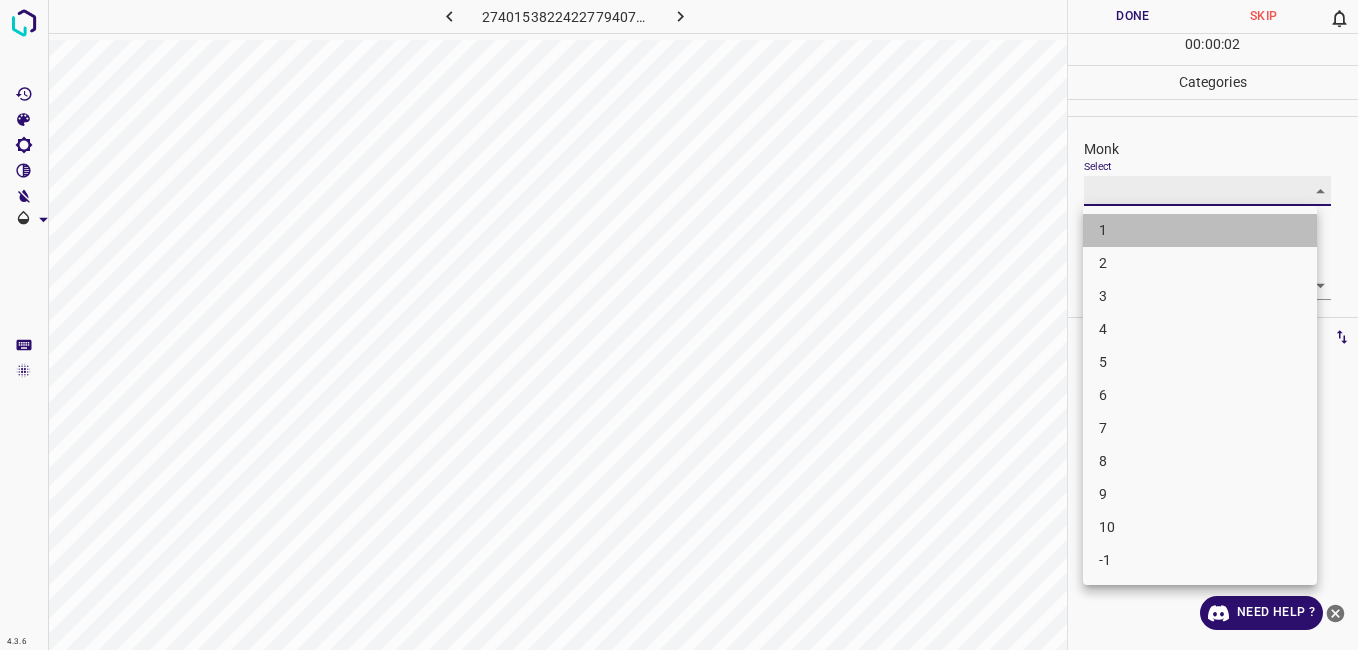 type on "1" 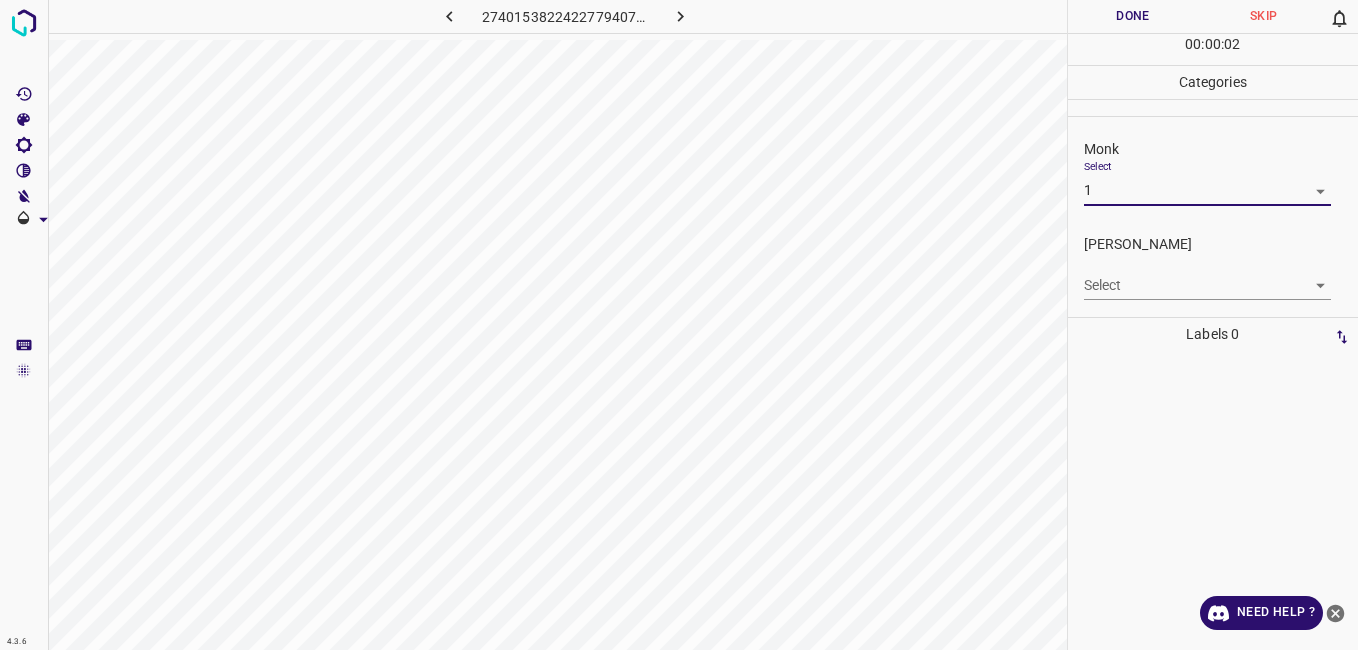 click on "4.3.6  2740153822422779407.png Done Skip 0 00   : 00   : 02   Categories Monk   Select 1 1  Fitzpatrick   Select ​ Labels   0 Categories 1 Monk 2  Fitzpatrick Tools Space Change between modes (Draw & Edit) I Auto labeling R Restore zoom M Zoom in N Zoom out Delete Delete selecte label Filters Z Restore filters X Saturation filter C Brightness filter V Contrast filter B Gray scale filter General O Download Need Help ? - Text - Hide - Delete 1 2 3 4 5 6 7 8 9 10 -1" at bounding box center [679, 325] 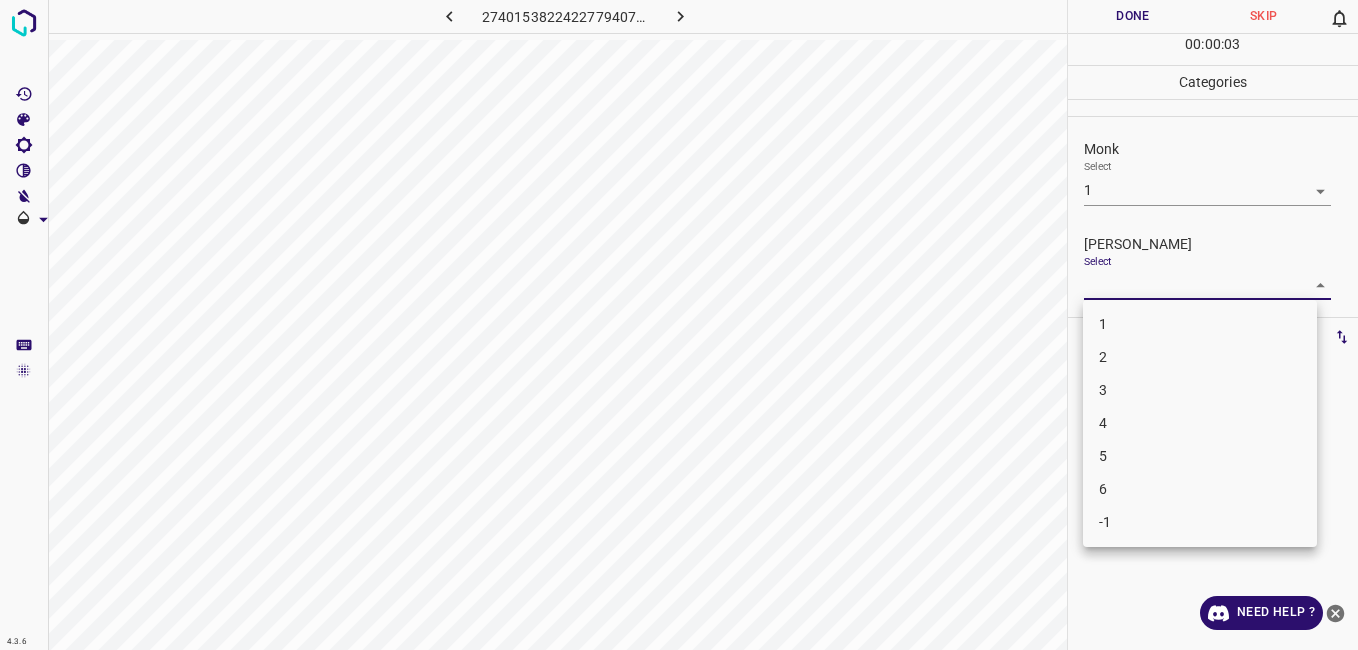 click on "1" at bounding box center (1200, 324) 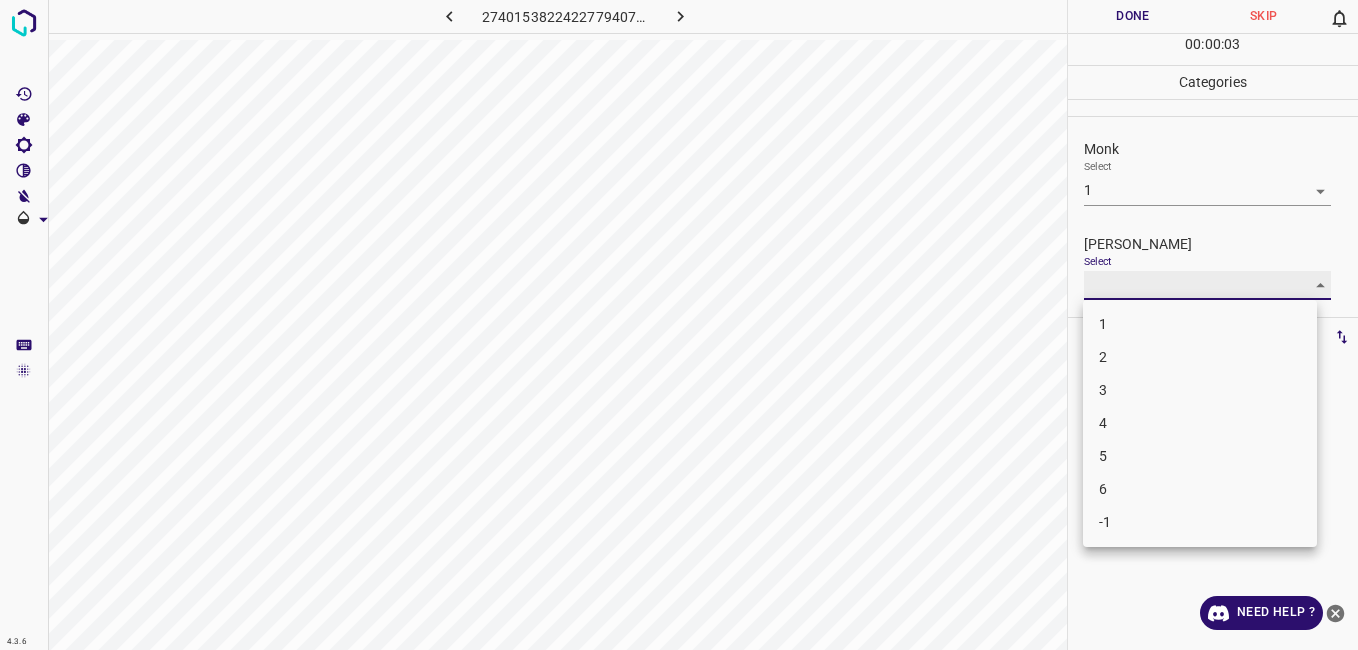 type on "1" 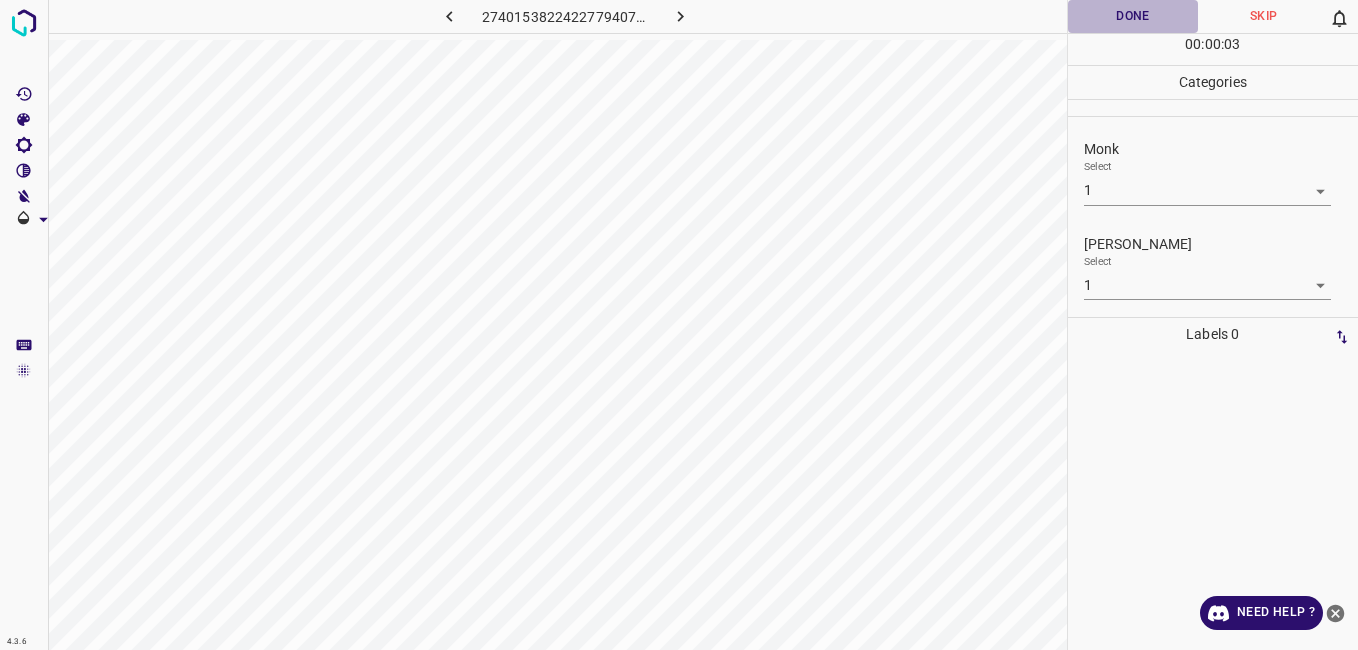 click on "Done" at bounding box center (1133, 16) 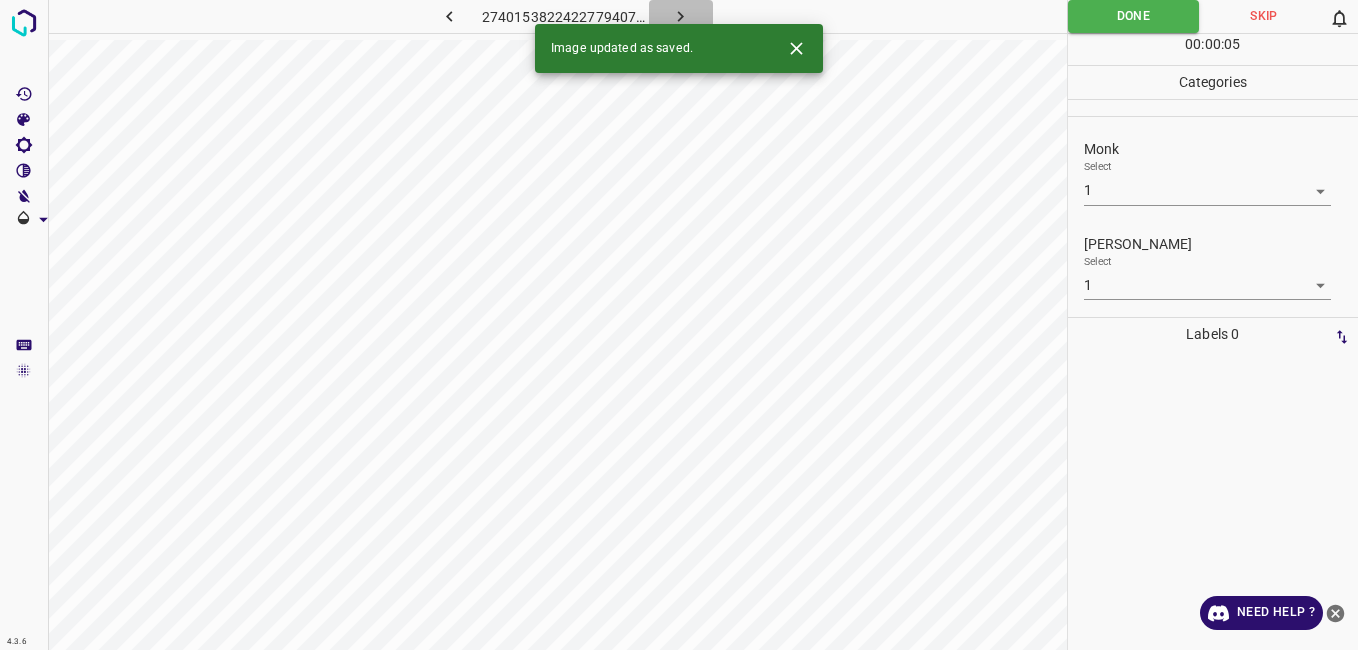 click at bounding box center [681, 16] 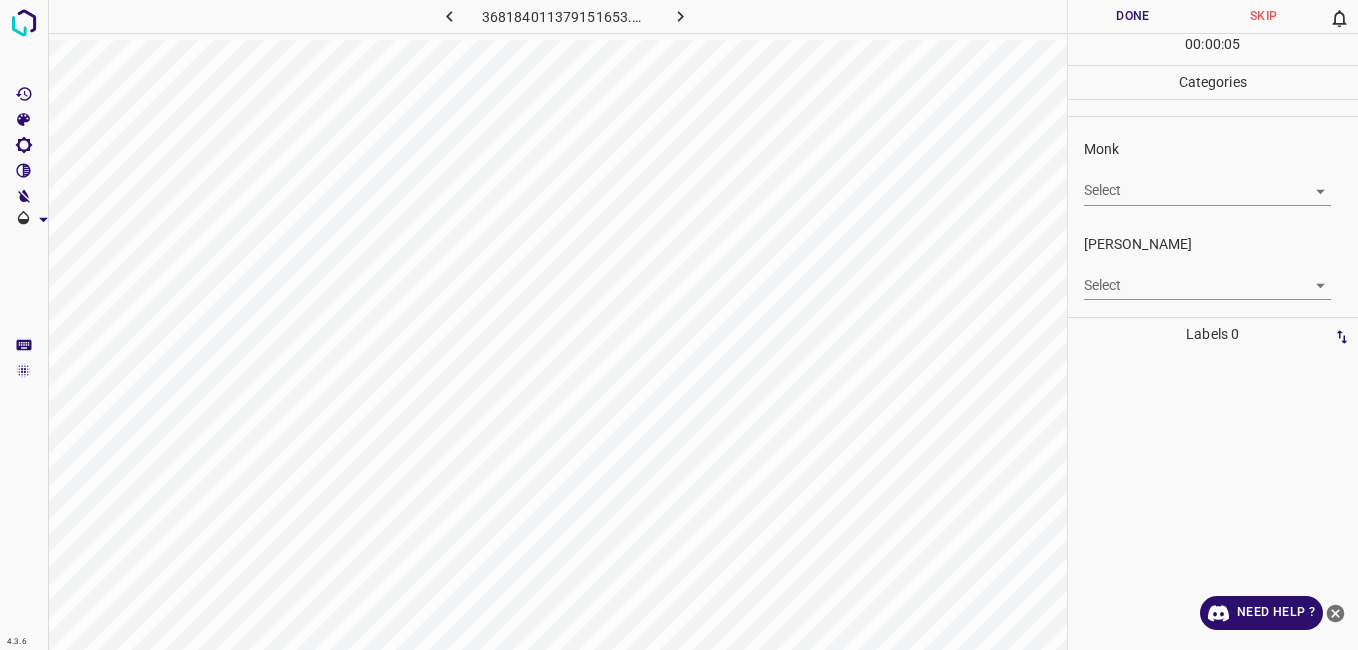 click on "4.3.6  368184011379151653.png Done Skip 0 00   : 00   : 05   Categories Monk   Select ​  Fitzpatrick   Select ​ Labels   0 Categories 1 Monk 2  Fitzpatrick Tools Space Change between modes (Draw & Edit) I Auto labeling R Restore zoom M Zoom in N Zoom out Delete Delete selecte label Filters Z Restore filters X Saturation filter C Brightness filter V Contrast filter B Gray scale filter General O Download Need Help ? - Text - Hide - Delete" at bounding box center [679, 325] 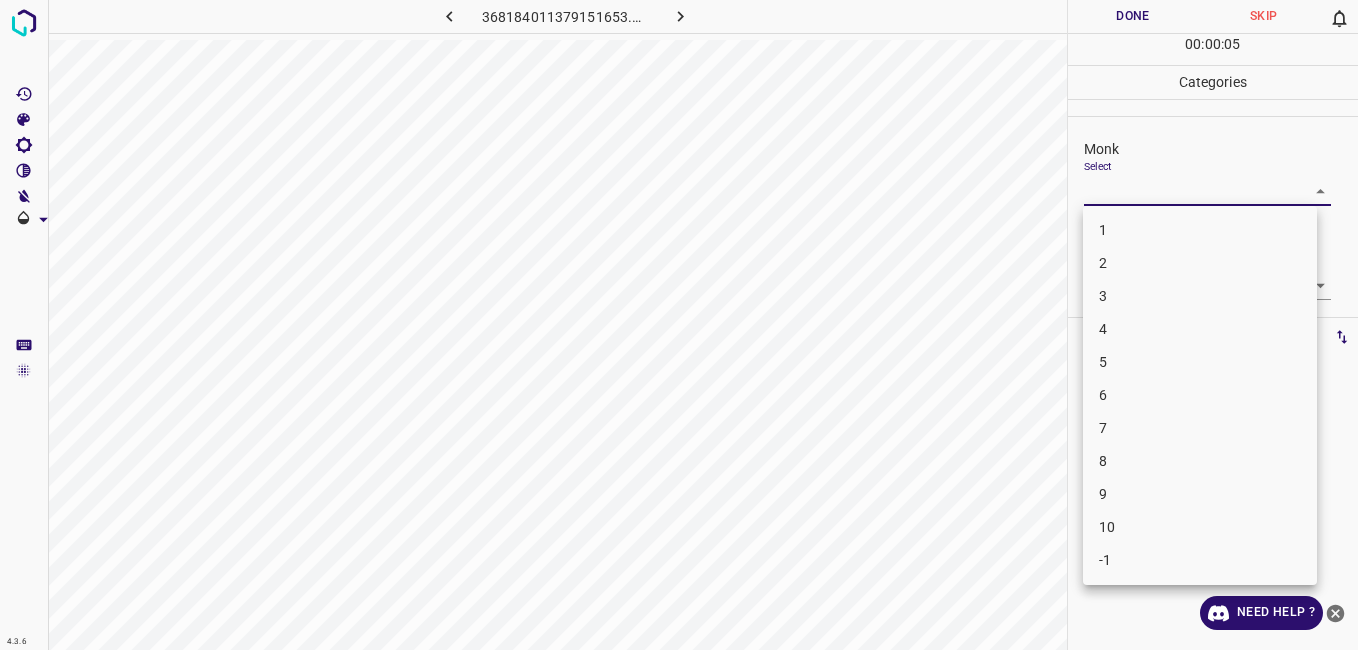 click on "4" at bounding box center [1200, 329] 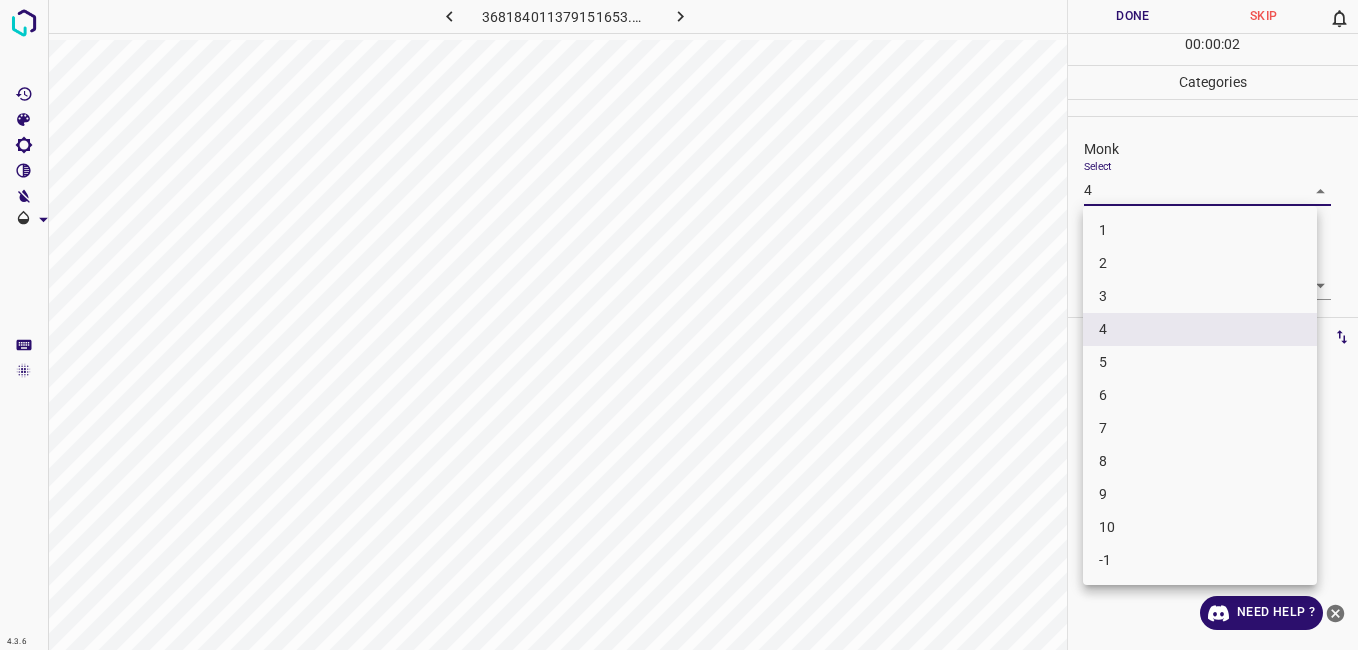 click on "4.3.6  368184011379151653.png Done Skip 0 00   : 00   : 02   Categories Monk   Select 4 4  Fitzpatrick   Select ​ Labels   0 Categories 1 Monk 2  Fitzpatrick Tools Space Change between modes (Draw & Edit) I Auto labeling R Restore zoom M Zoom in N Zoom out Delete Delete selecte label Filters Z Restore filters X Saturation filter C Brightness filter V Contrast filter B Gray scale filter General O Download Need Help ? - Text - Hide - Delete 1 2 3 4 5 6 7 8 9 10 -1" at bounding box center [679, 325] 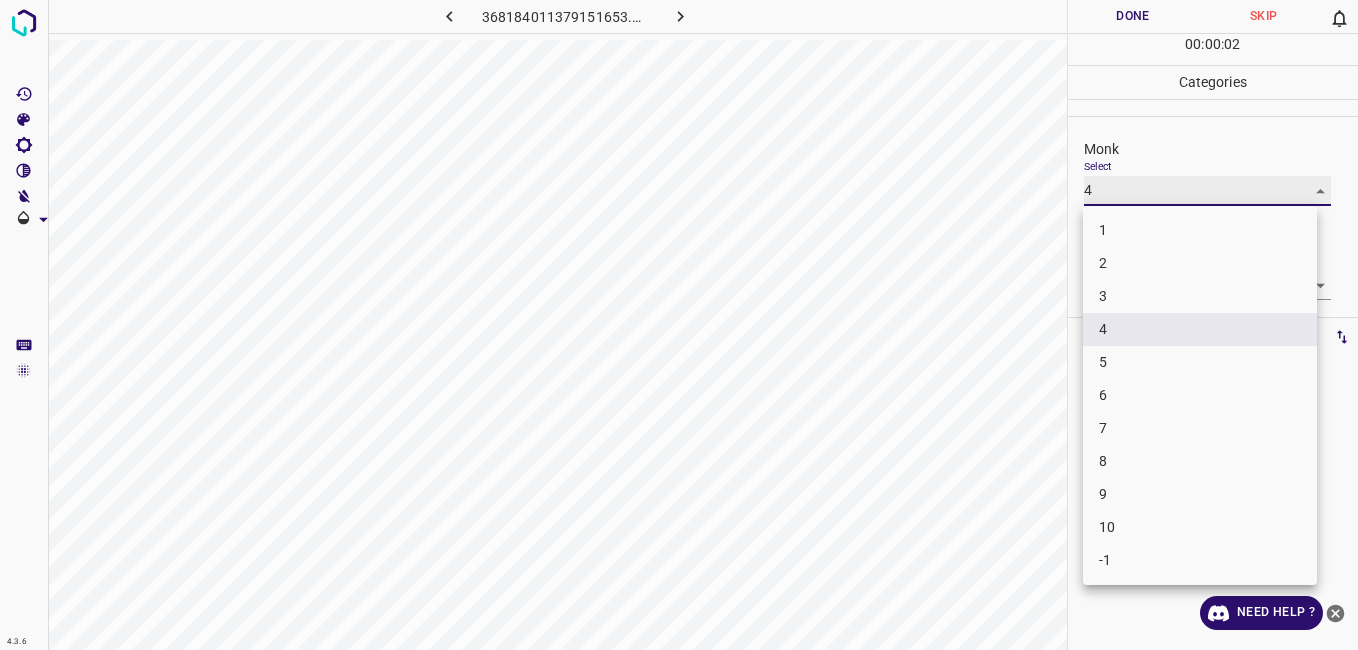type on "5" 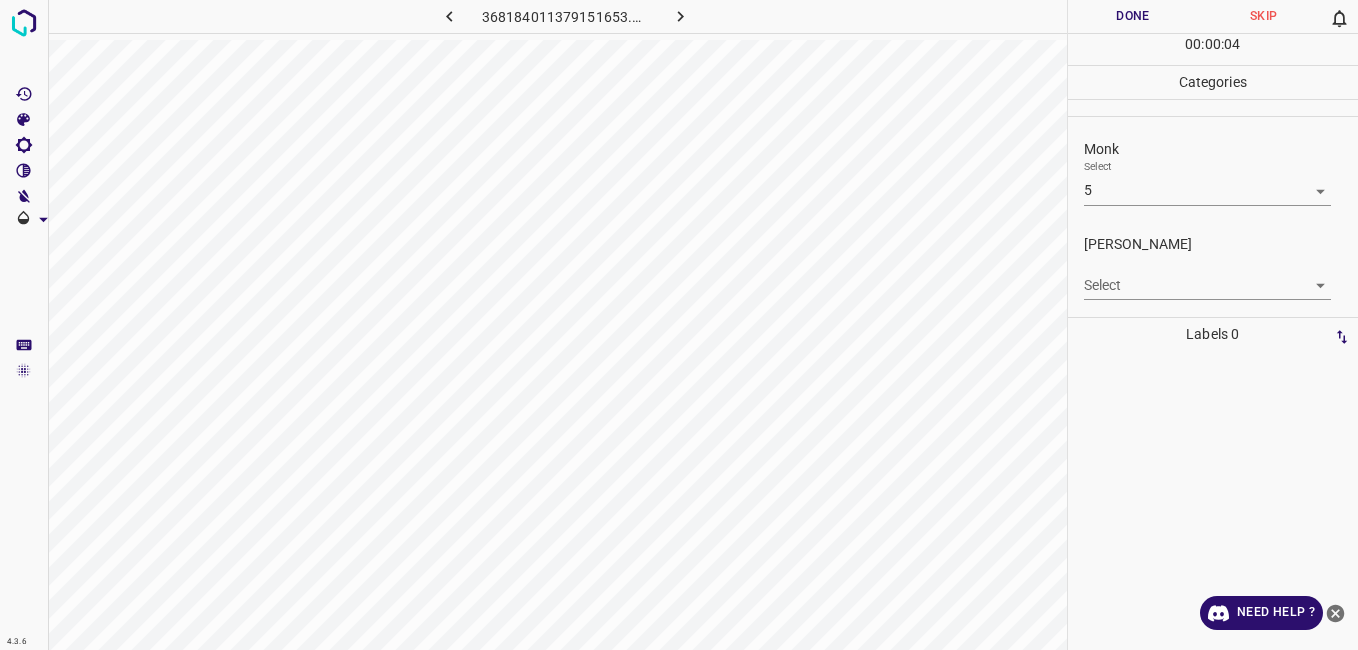 click on "Fitzpatrick   Select ​" at bounding box center [1213, 267] 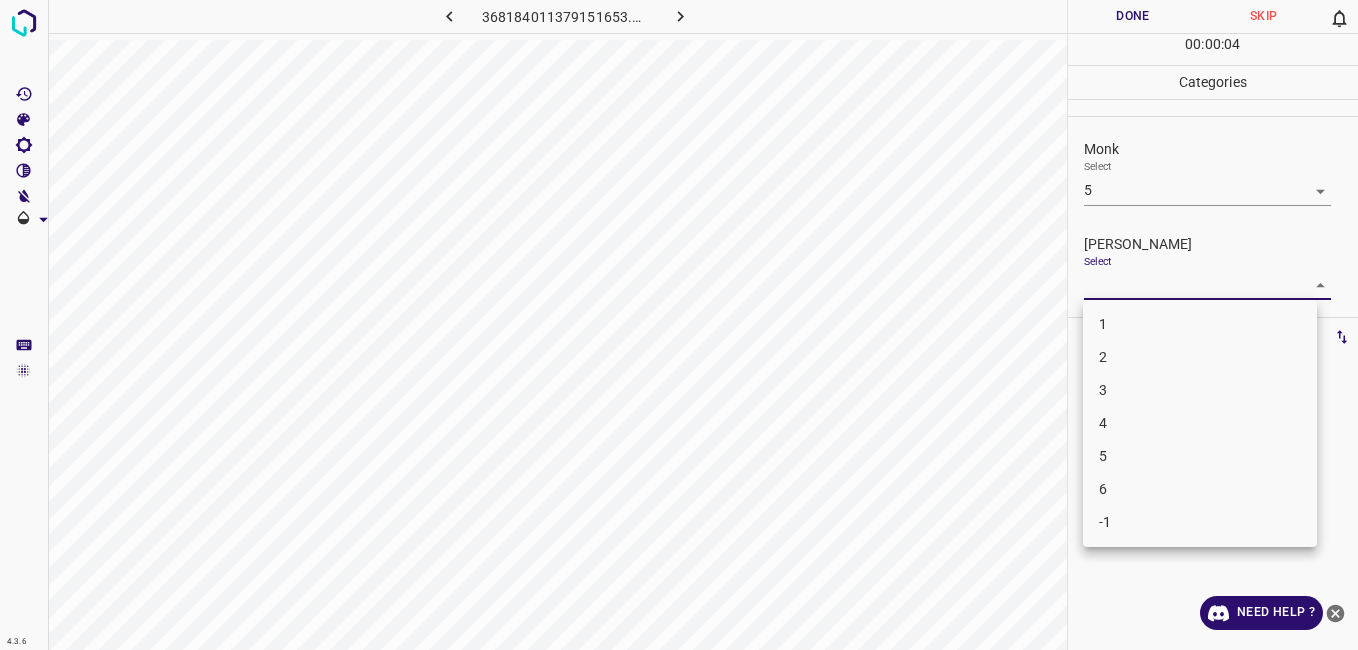click on "4.3.6  368184011379151653.png Done Skip 0 00   : 00   : 04   Categories Monk   Select 5 5  Fitzpatrick   Select ​ Labels   0 Categories 1 Monk 2  Fitzpatrick Tools Space Change between modes (Draw & Edit) I Auto labeling R Restore zoom M Zoom in N Zoom out Delete Delete selecte label Filters Z Restore filters X Saturation filter C Brightness filter V Contrast filter B Gray scale filter General O Download Need Help ? - Text - Hide - Delete 1 2 3 4 5 6 -1" at bounding box center (679, 325) 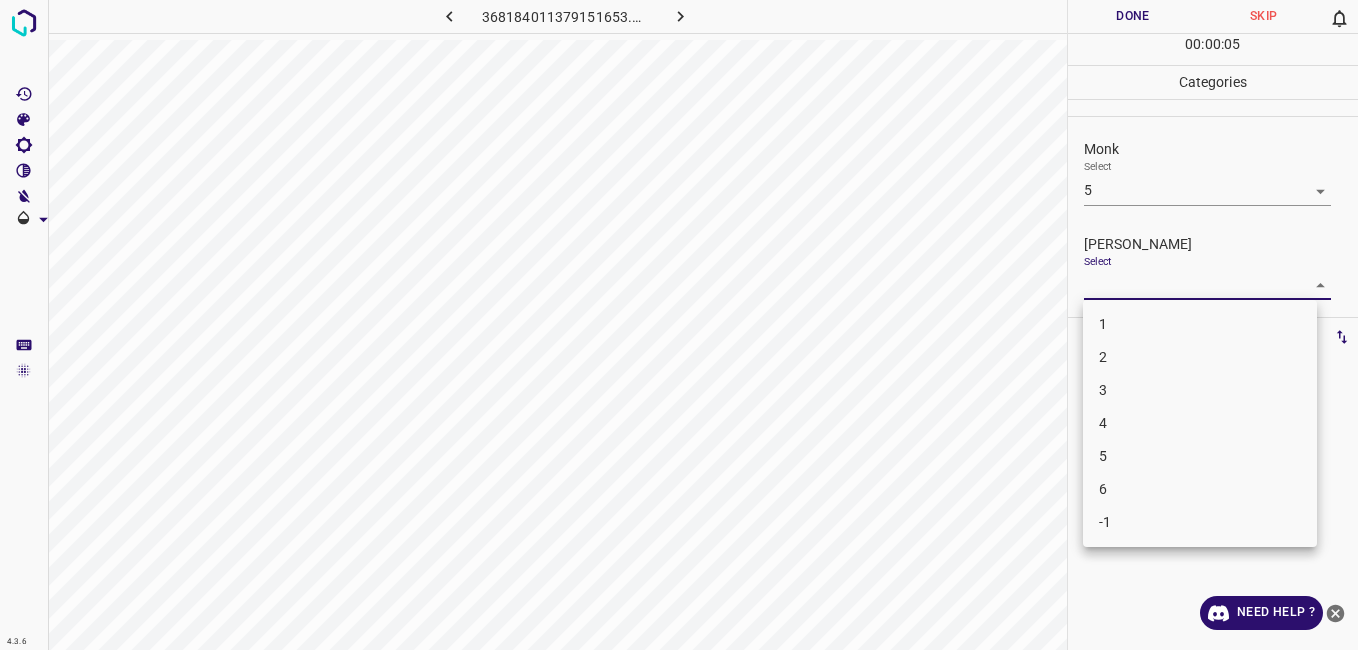 click on "4" at bounding box center (1200, 423) 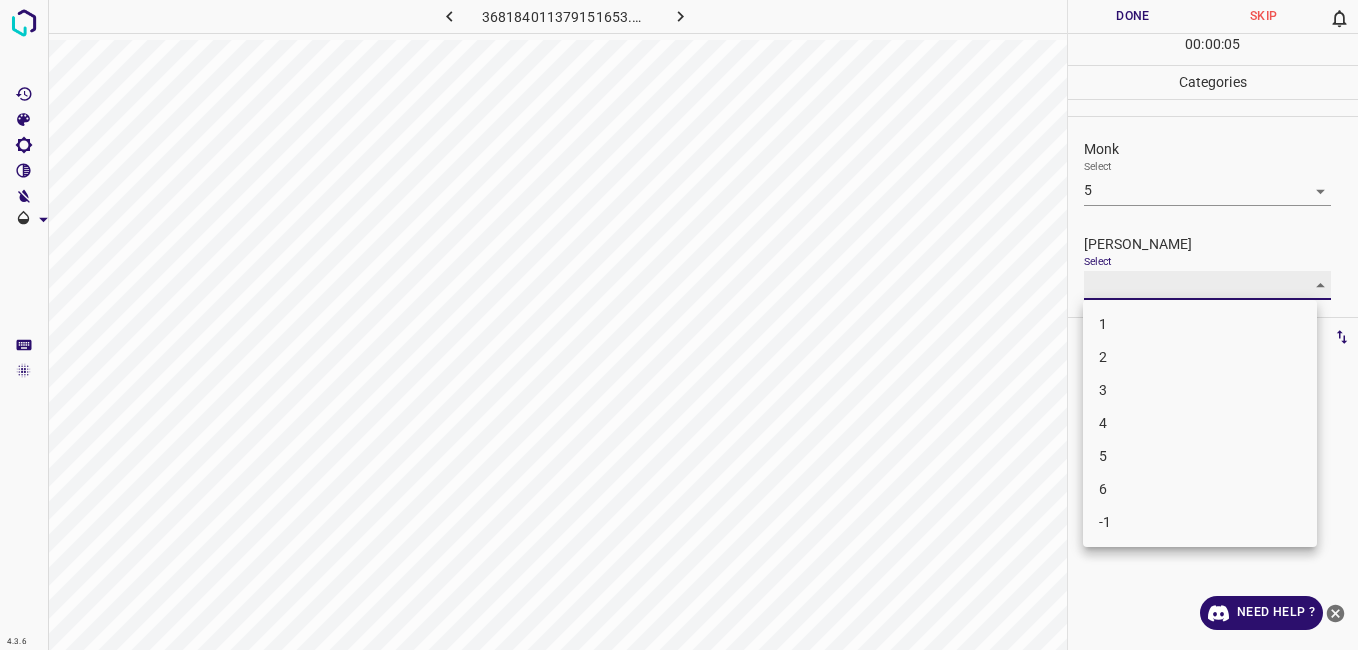 type on "4" 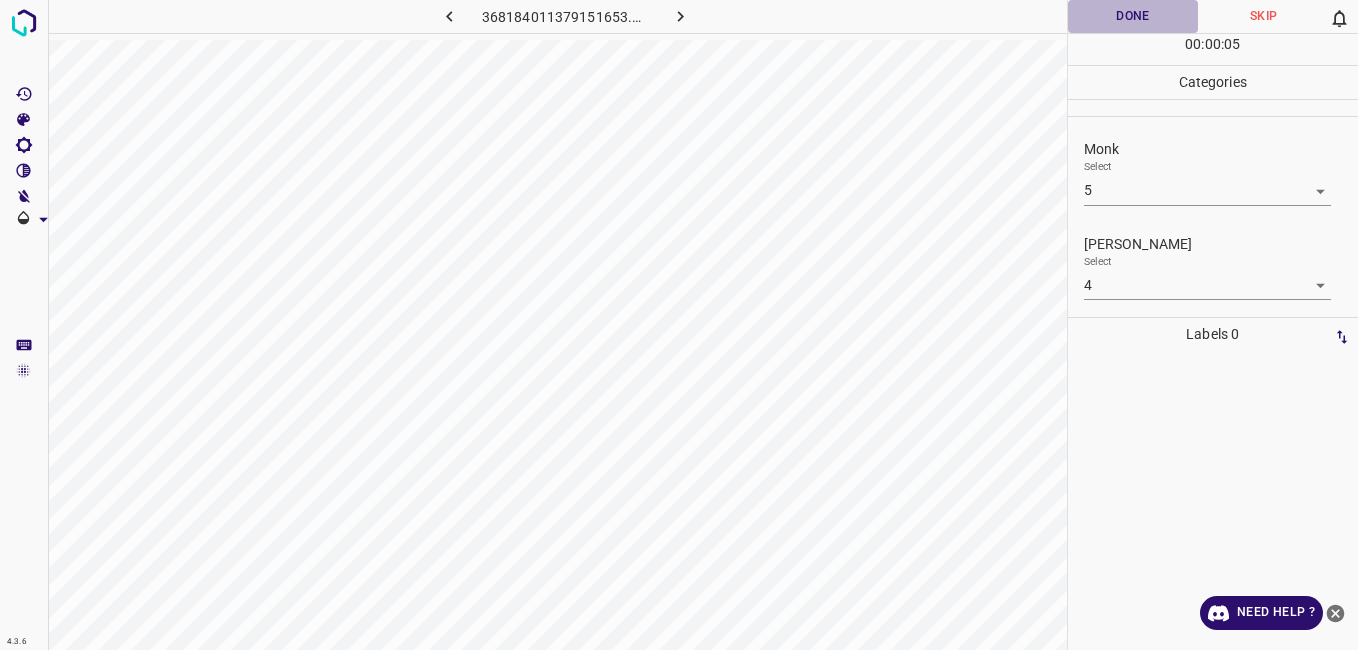 click on "Done" at bounding box center [1133, 16] 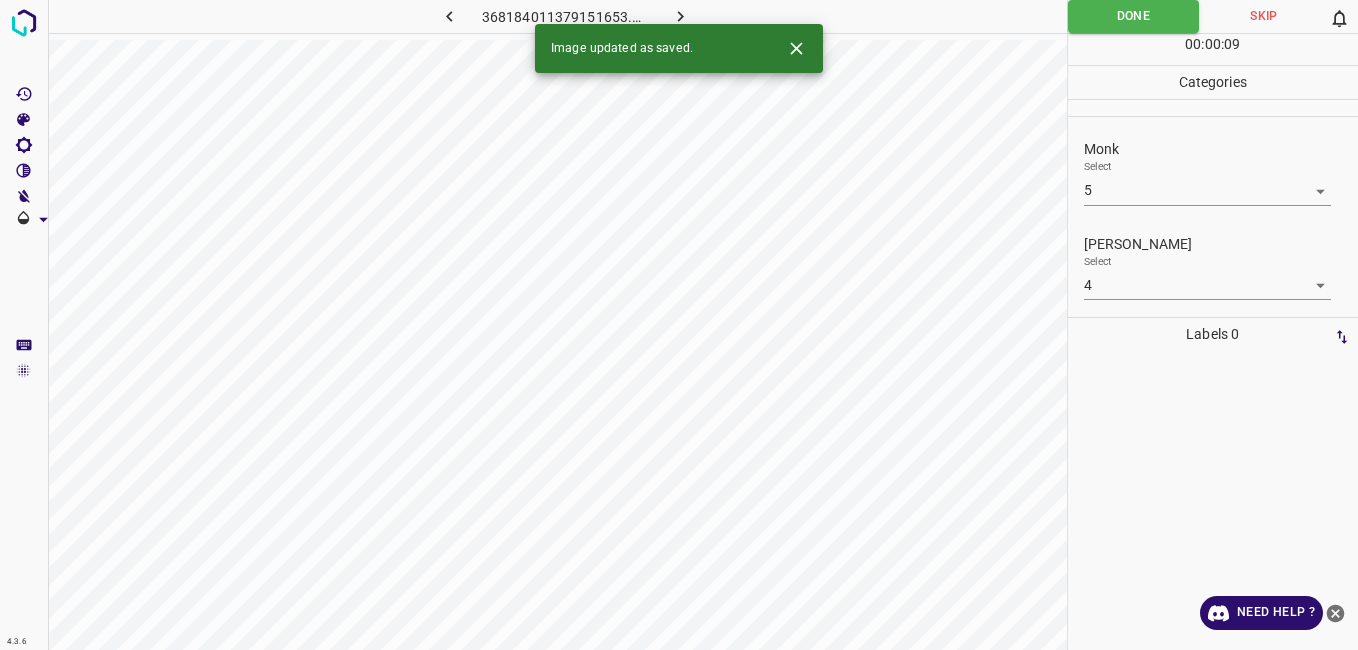 click at bounding box center (681, 16) 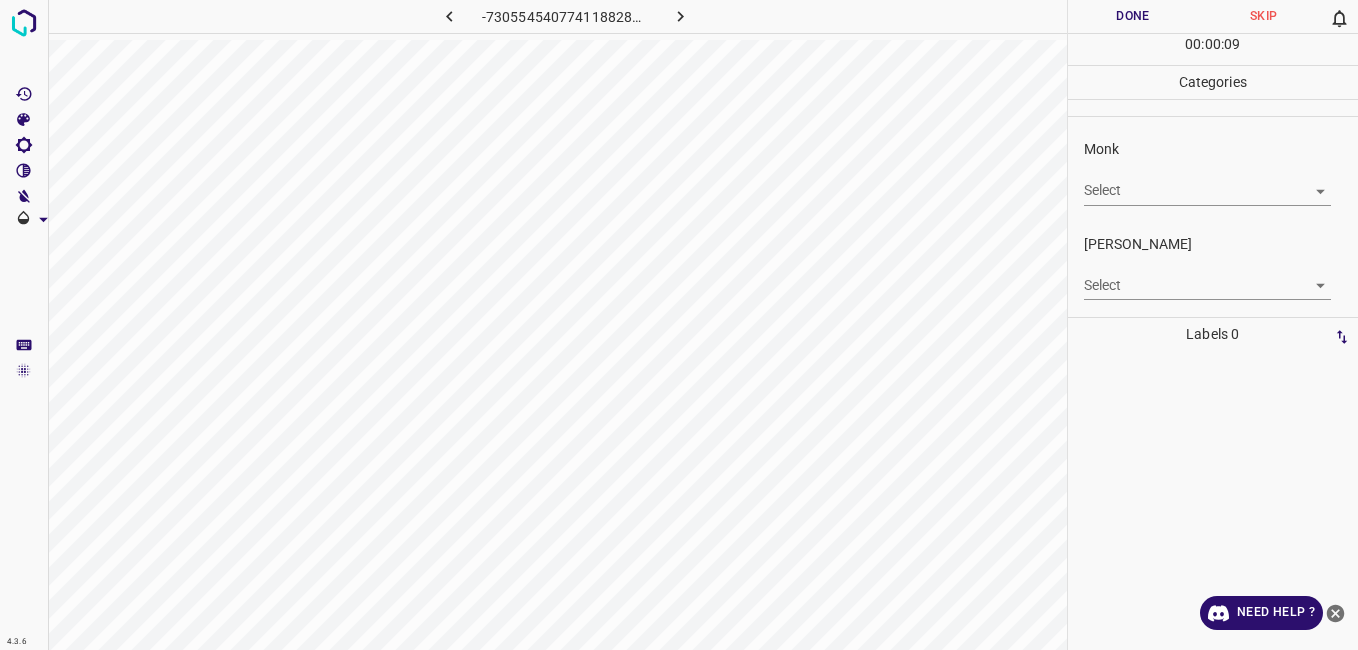 click on "4.3.6  -7305545407741188289.png Done Skip 0 00   : 00   : 09   Categories Monk   Select ​  Fitzpatrick   Select ​ Labels   0 Categories 1 Monk 2  Fitzpatrick Tools Space Change between modes (Draw & Edit) I Auto labeling R Restore zoom M Zoom in N Zoom out Delete Delete selecte label Filters Z Restore filters X Saturation filter C Brightness filter V Contrast filter B Gray scale filter General O Download Need Help ? - Text - Hide - Delete" at bounding box center (679, 325) 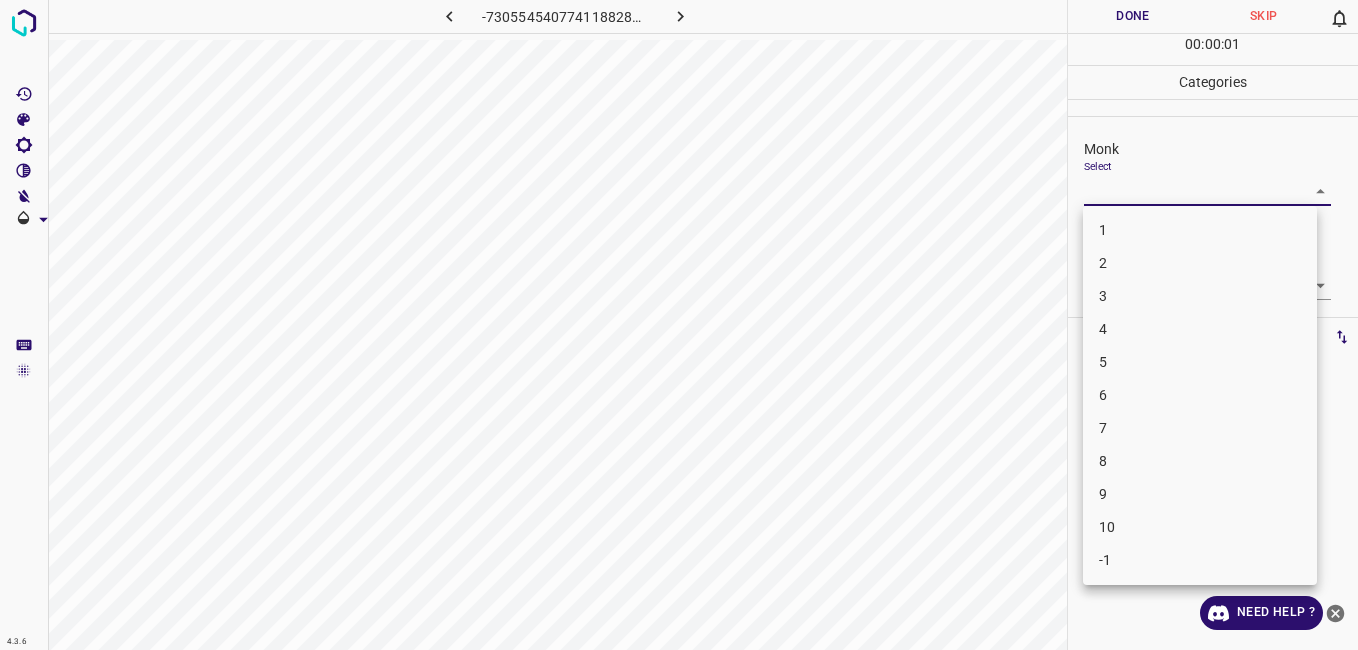 click on "5" at bounding box center [1200, 362] 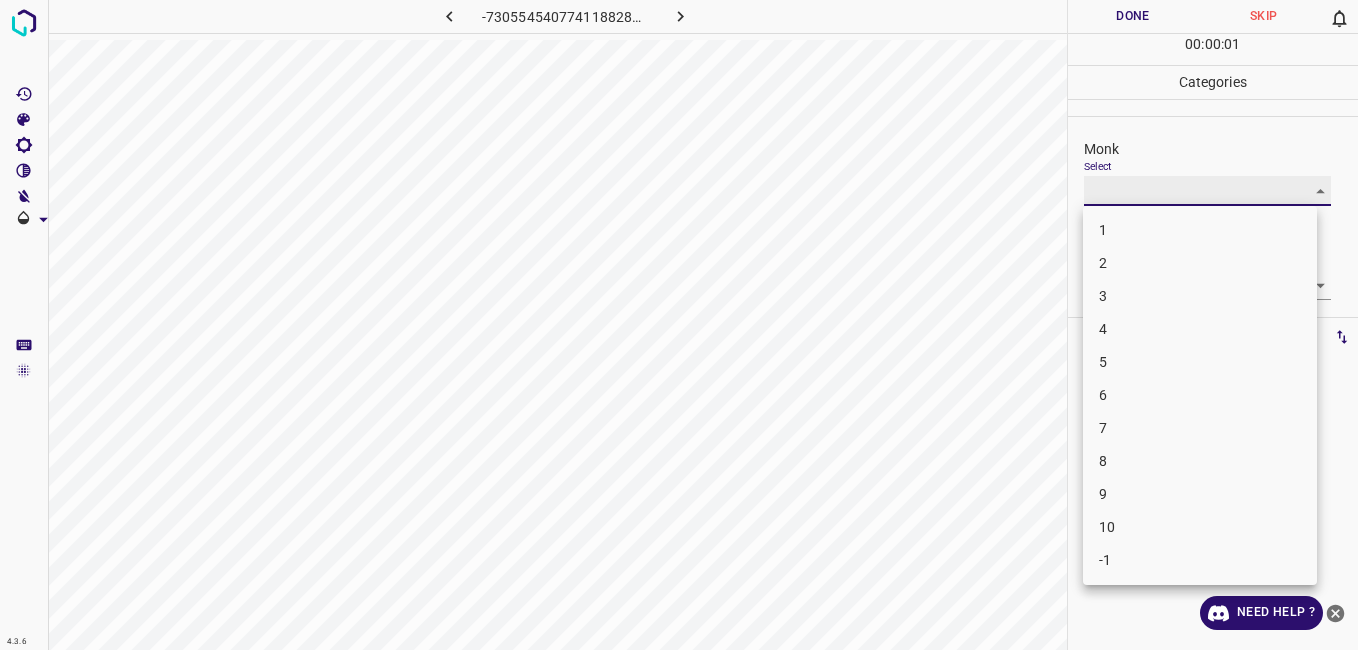 type on "5" 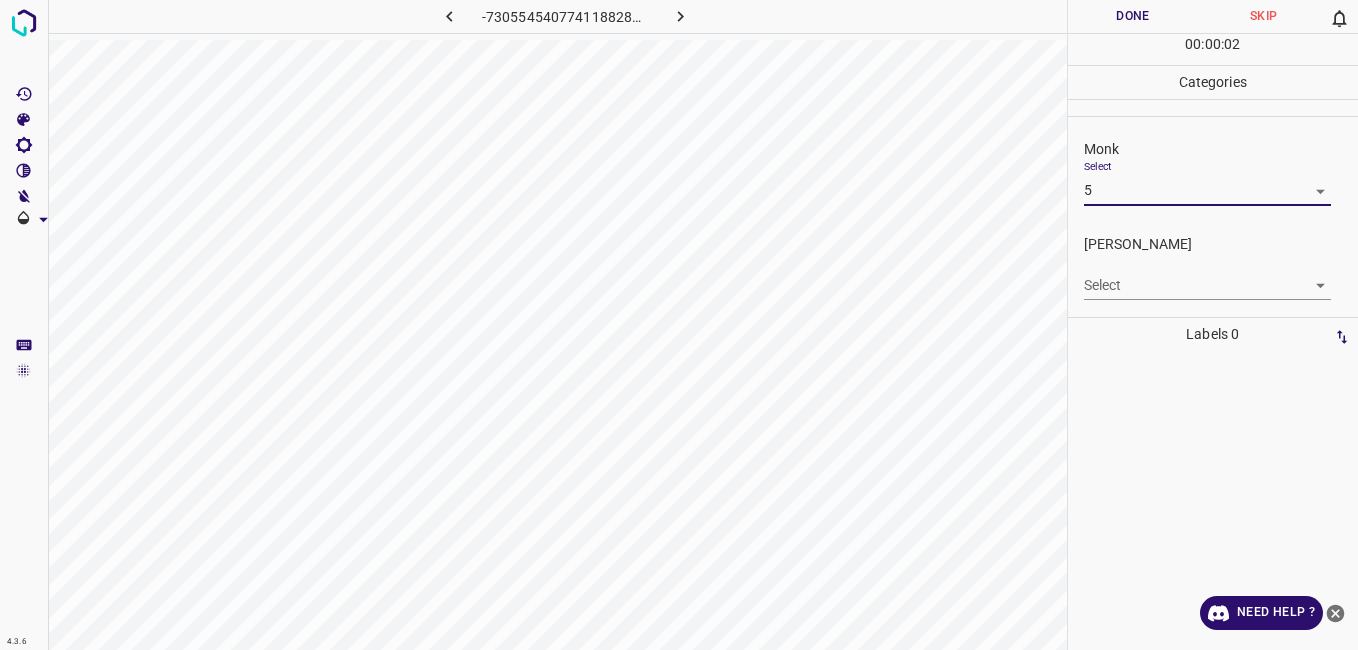 click on "4.3.6  -7305545407741188289.png Done Skip 0 00   : 00   : 02   Categories Monk   Select 5 5  Fitzpatrick   Select ​ Labels   0 Categories 1 Monk 2  Fitzpatrick Tools Space Change between modes (Draw & Edit) I Auto labeling R Restore zoom M Zoom in N Zoom out Delete Delete selecte label Filters Z Restore filters X Saturation filter C Brightness filter V Contrast filter B Gray scale filter General O Download Need Help ? - Text - Hide - Delete" at bounding box center [679, 325] 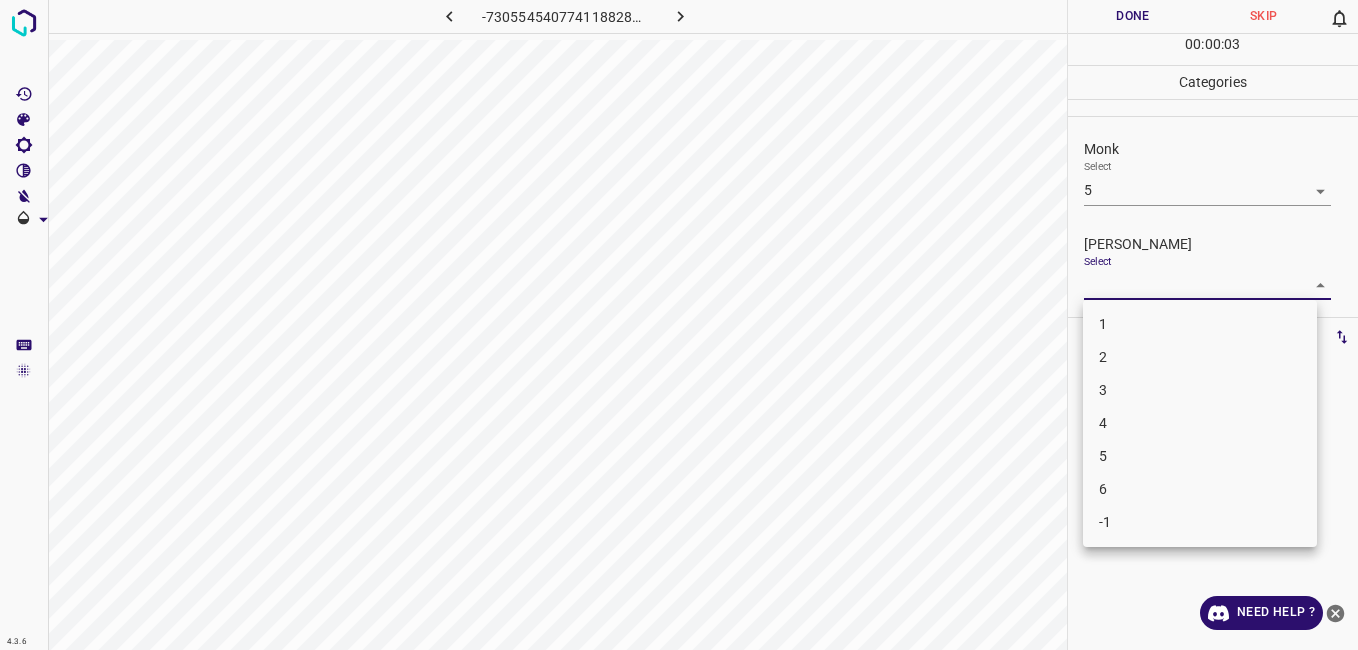 click on "4" at bounding box center (1200, 423) 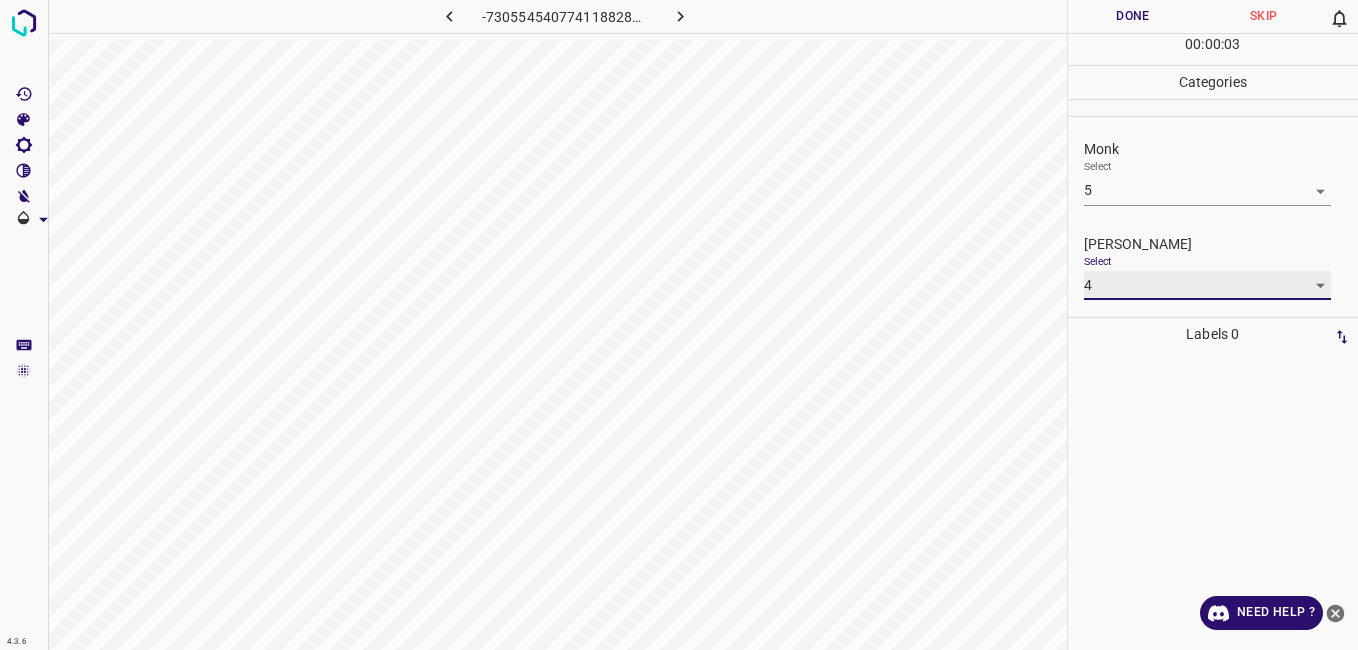 type on "4" 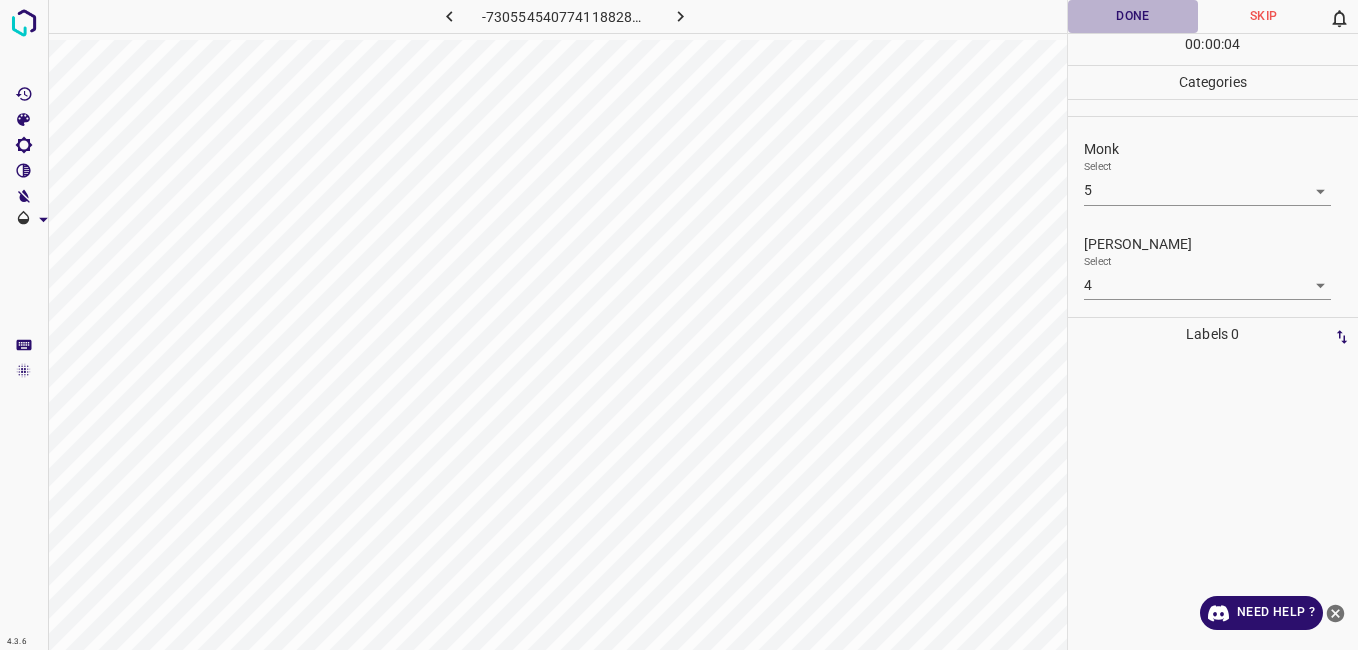 click on "Done" at bounding box center (1133, 16) 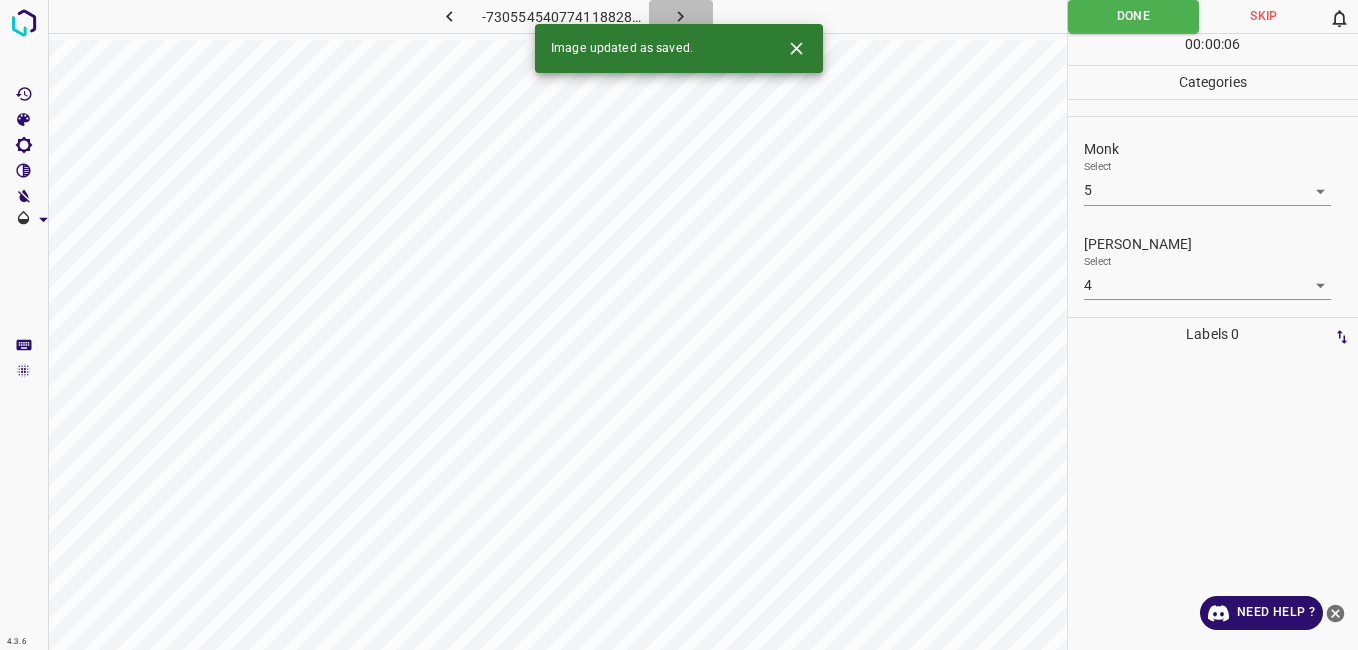 click 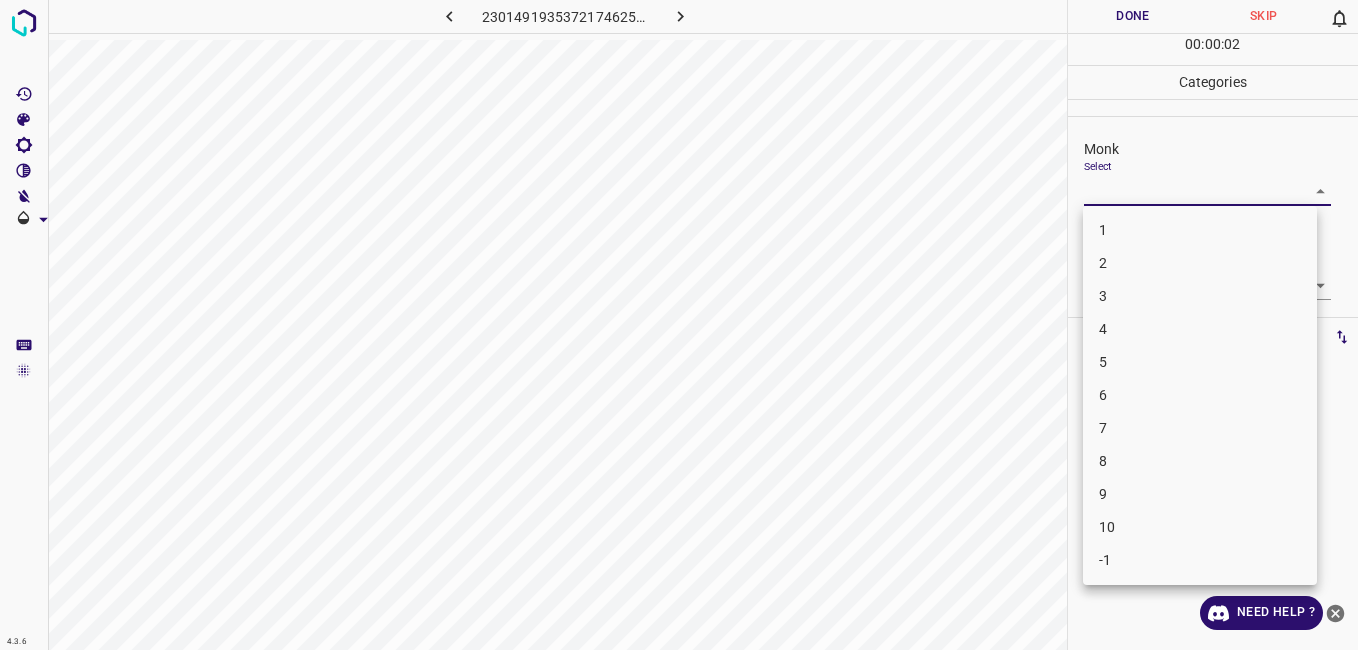 click on "4.3.6  2301491935372174625.png Done Skip 0 00   : 00   : 02   Categories Monk   Select ​  Fitzpatrick   Select ​ Labels   0 Categories 1 Monk 2  Fitzpatrick Tools Space Change between modes (Draw & Edit) I Auto labeling R Restore zoom M Zoom in N Zoom out Delete Delete selecte label Filters Z Restore filters X Saturation filter C Brightness filter V Contrast filter B Gray scale filter General O Download Need Help ? - Text - Hide - Delete 1 2 3 4 5 6 7 8 9 10 -1" at bounding box center (679, 325) 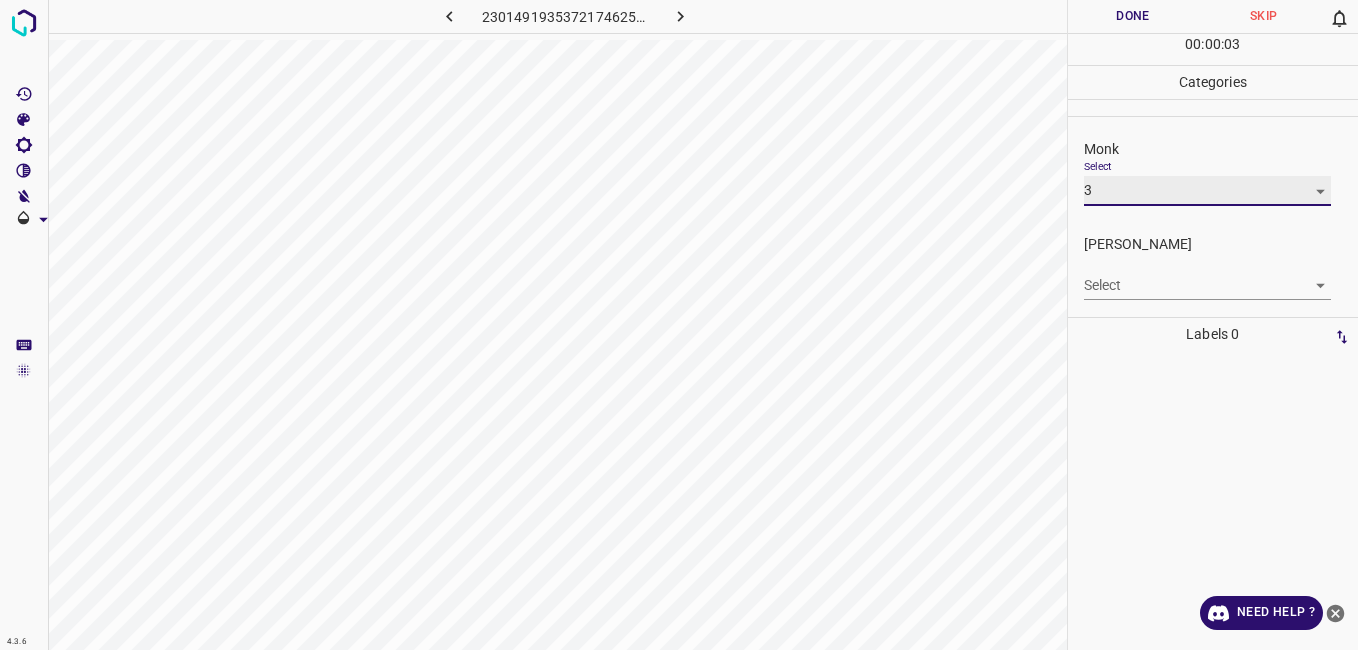 type on "3" 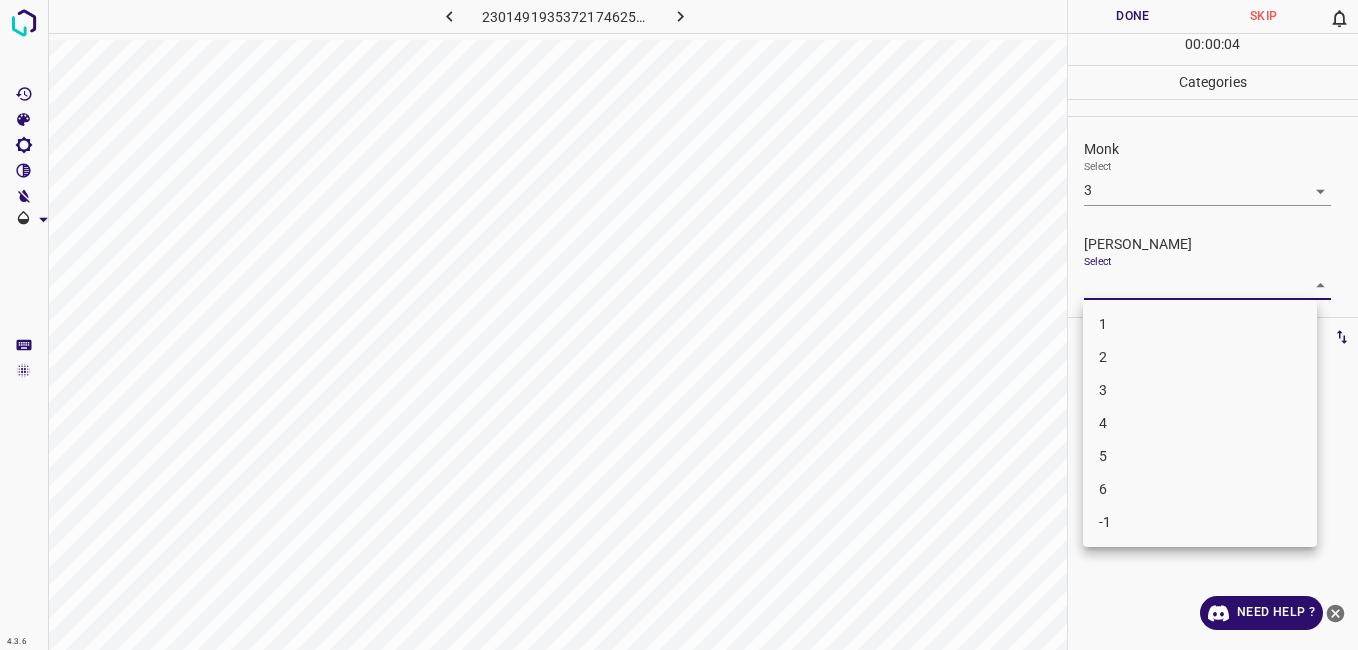 click on "4.3.6  2301491935372174625.png Done Skip 0 00   : 00   : 04   Categories Monk   Select 3 3  Fitzpatrick   Select ​ Labels   0 Categories 1 Monk 2  Fitzpatrick Tools Space Change between modes (Draw & Edit) I Auto labeling R Restore zoom M Zoom in N Zoom out Delete Delete selecte label Filters Z Restore filters X Saturation filter C Brightness filter V Contrast filter B Gray scale filter General O Download Need Help ? - Text - Hide - Delete 1 2 3 4 5 6 -1" at bounding box center [679, 325] 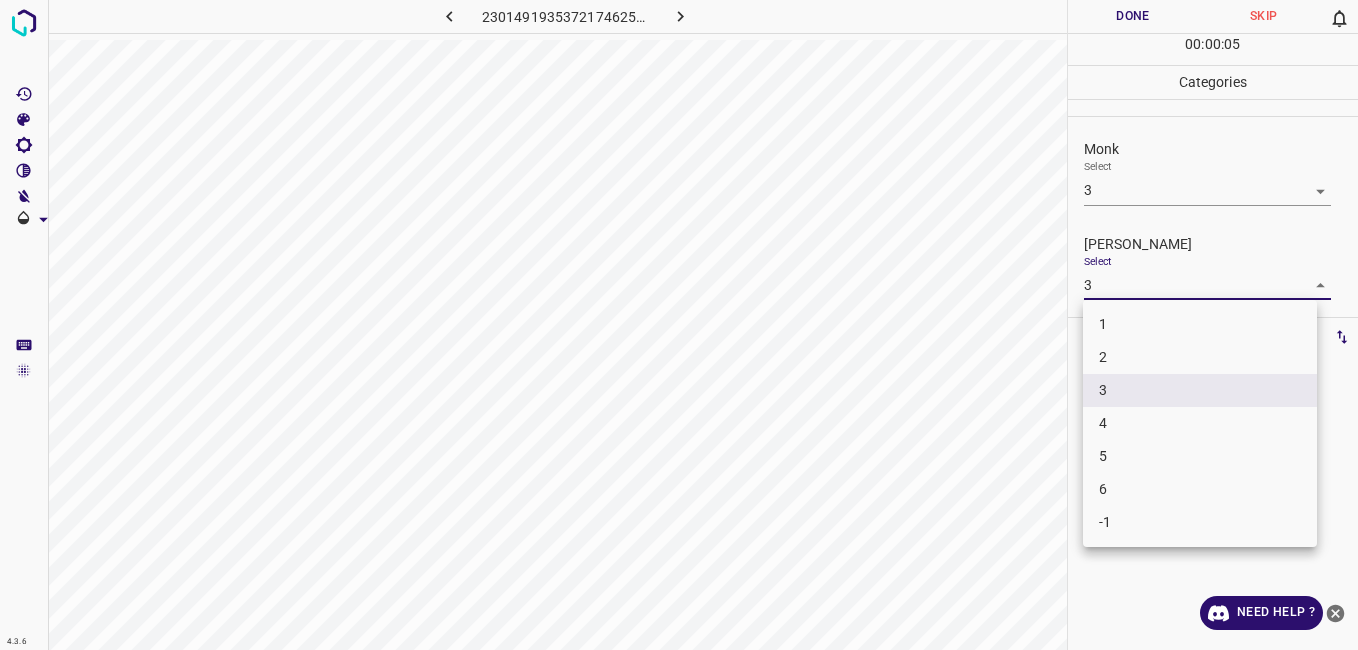 click on "4.3.6  2301491935372174625.png Done Skip 0 00   : 00   : 05   Categories Monk   Select 3 3  Fitzpatrick   Select 3 3 Labels   0 Categories 1 Monk 2  Fitzpatrick Tools Space Change between modes (Draw & Edit) I Auto labeling R Restore zoom M Zoom in N Zoom out Delete Delete selecte label Filters Z Restore filters X Saturation filter C Brightness filter V Contrast filter B Gray scale filter General O Download Need Help ? - Text - Hide - Delete 1 2 3 4 5 6 -1" at bounding box center (679, 325) 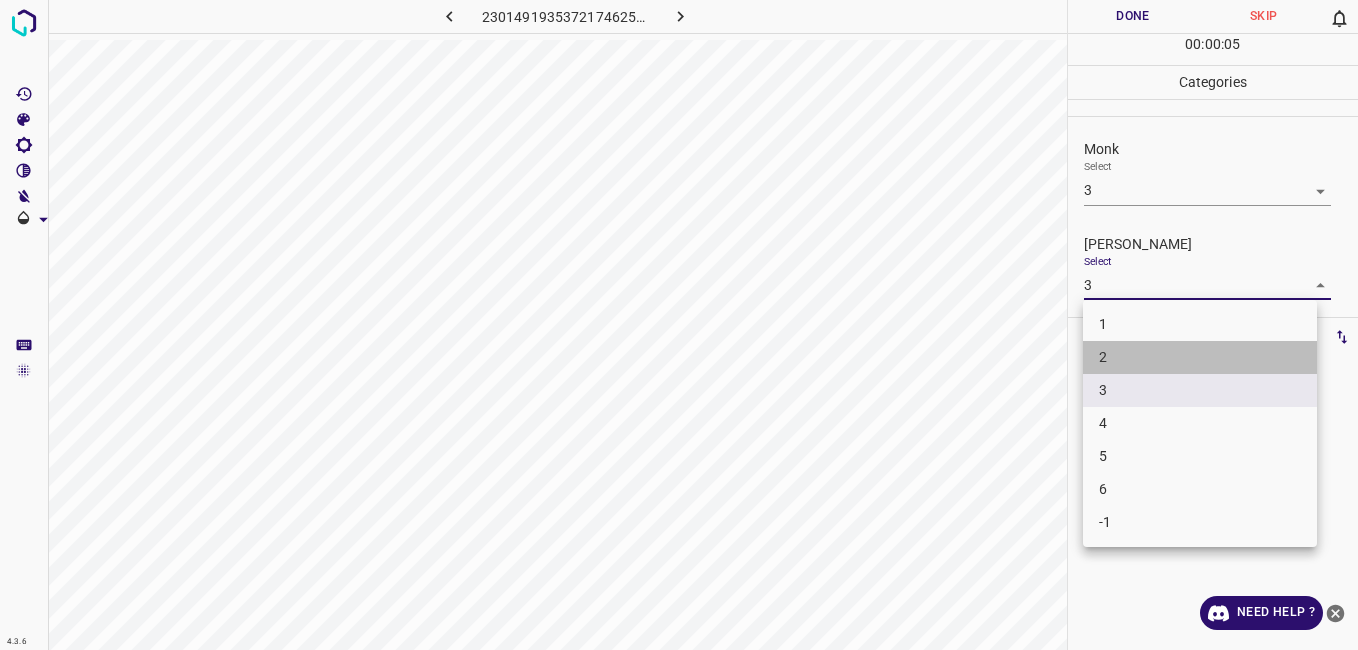 click on "2" at bounding box center (1200, 357) 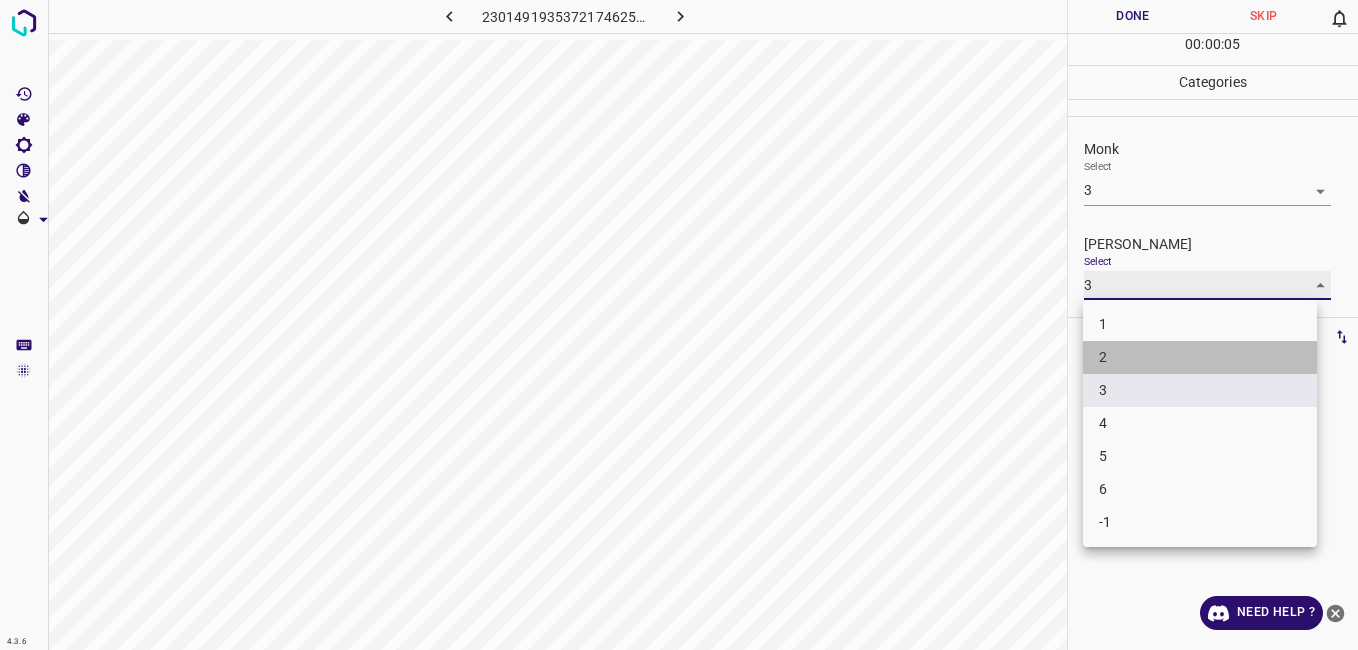 type on "2" 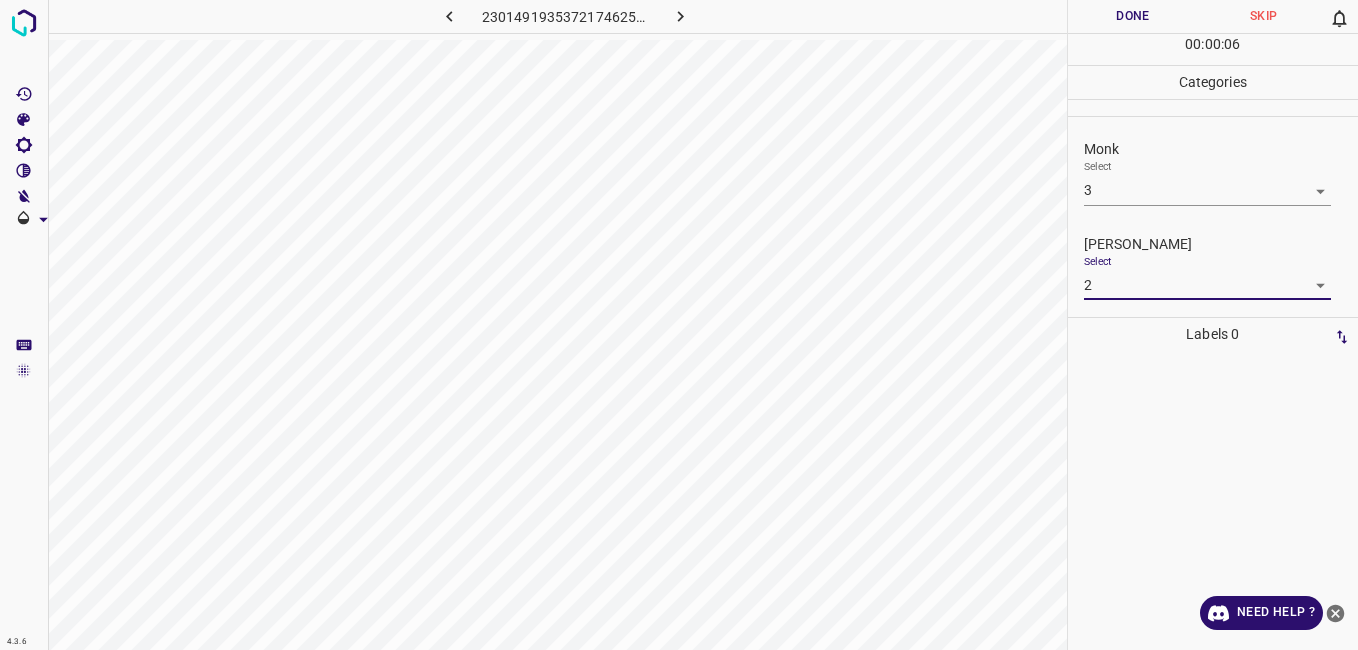 click on "Done" at bounding box center [1133, 16] 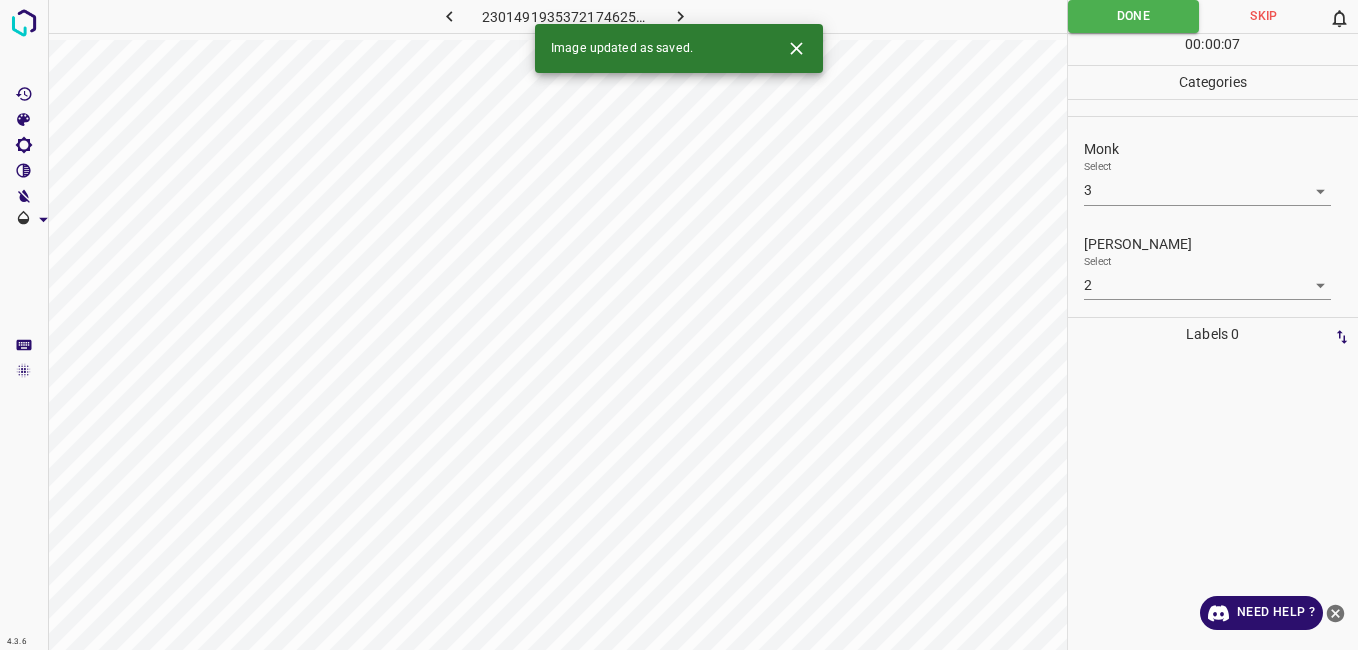 click 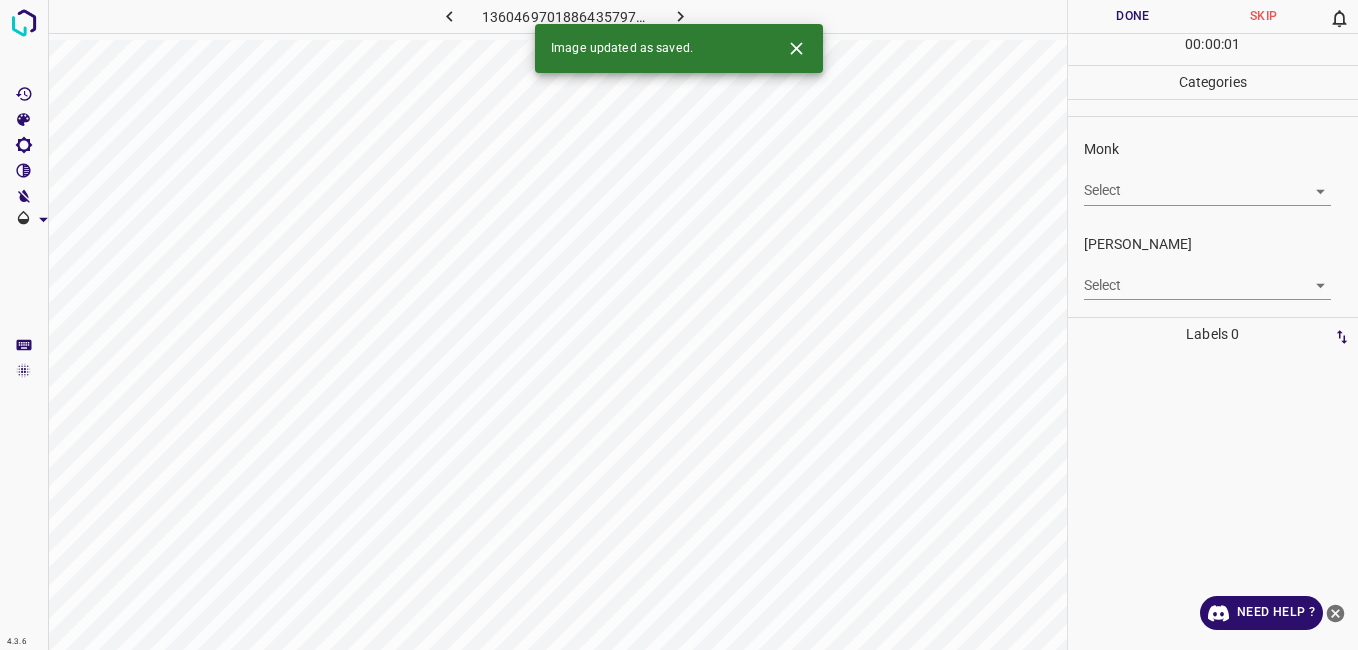 click on "Monk   Select ​" at bounding box center [1213, 172] 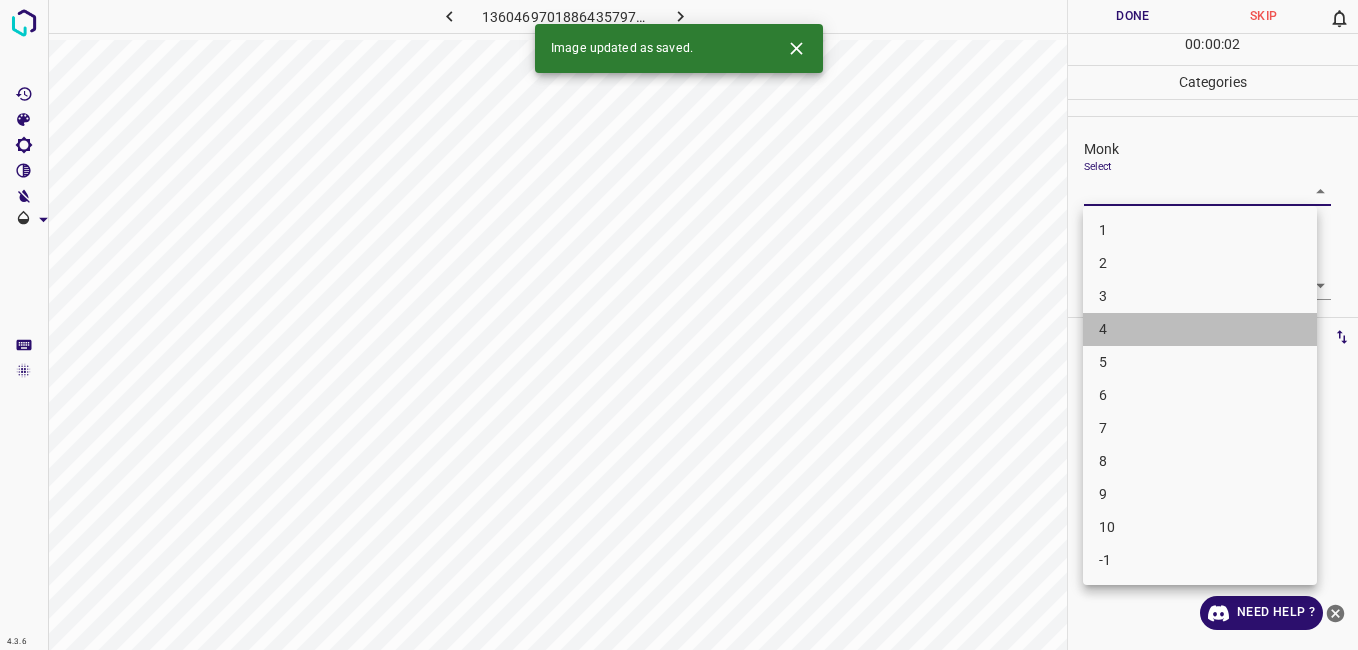 click on "4" at bounding box center [1200, 329] 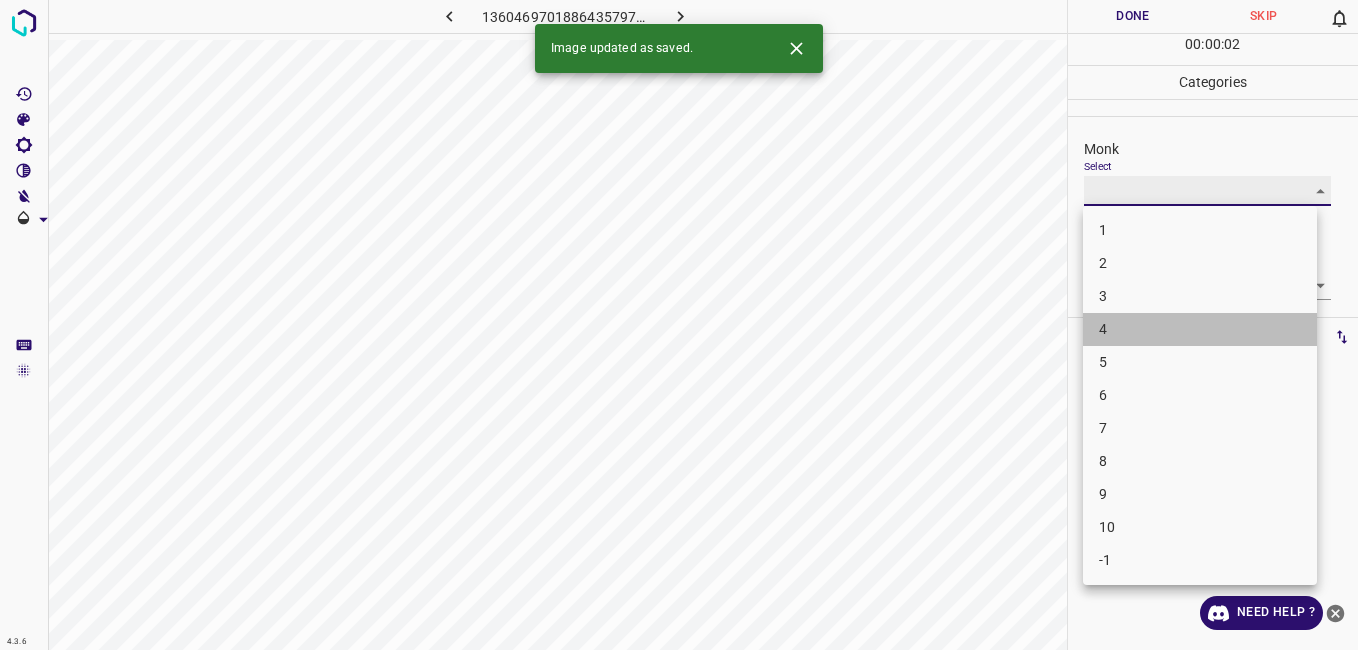 type on "4" 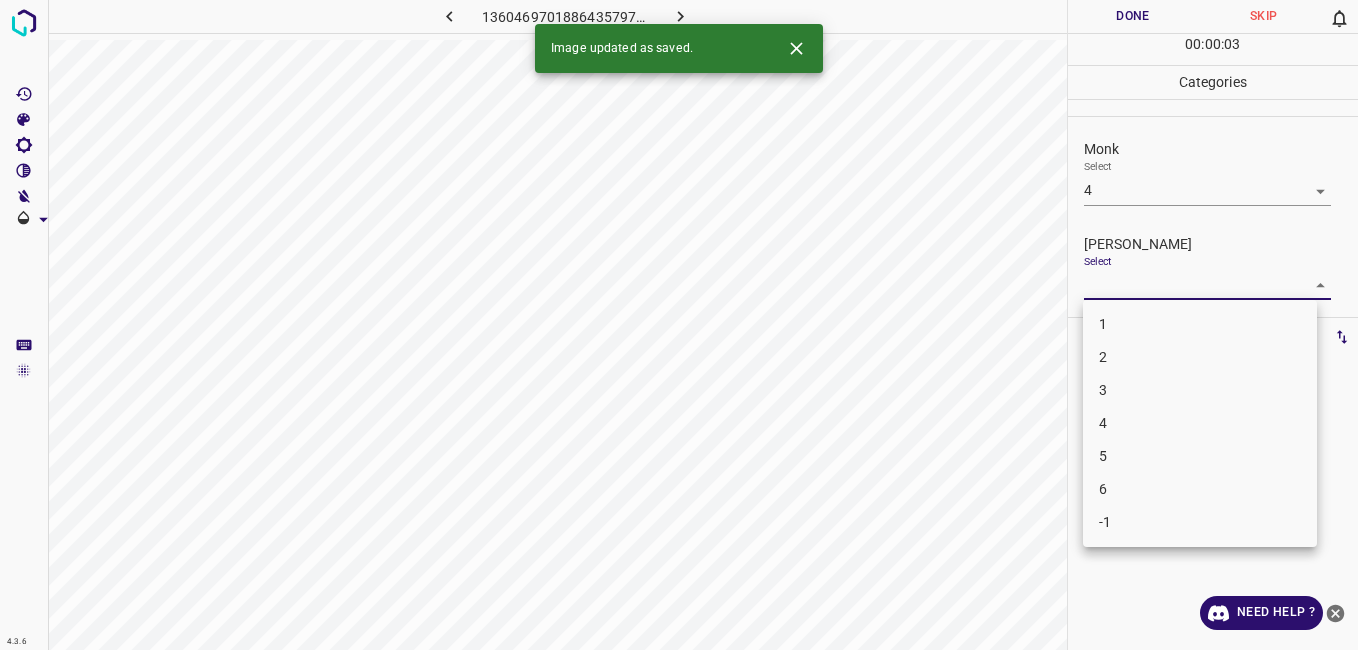 click on "4.3.6  1360469701886435797.png Done Skip 0 00   : 00   : 03   Categories Monk   Select 4 4  Fitzpatrick   Select ​ Labels   0 Categories 1 Monk 2  Fitzpatrick Tools Space Change between modes (Draw & Edit) I Auto labeling R Restore zoom M Zoom in N Zoom out Delete Delete selecte label Filters Z Restore filters X Saturation filter C Brightness filter V Contrast filter B Gray scale filter General O Download Image updated as saved. Need Help ? - Text - Hide - Delete 1 2 3 4 5 6 -1" at bounding box center (679, 325) 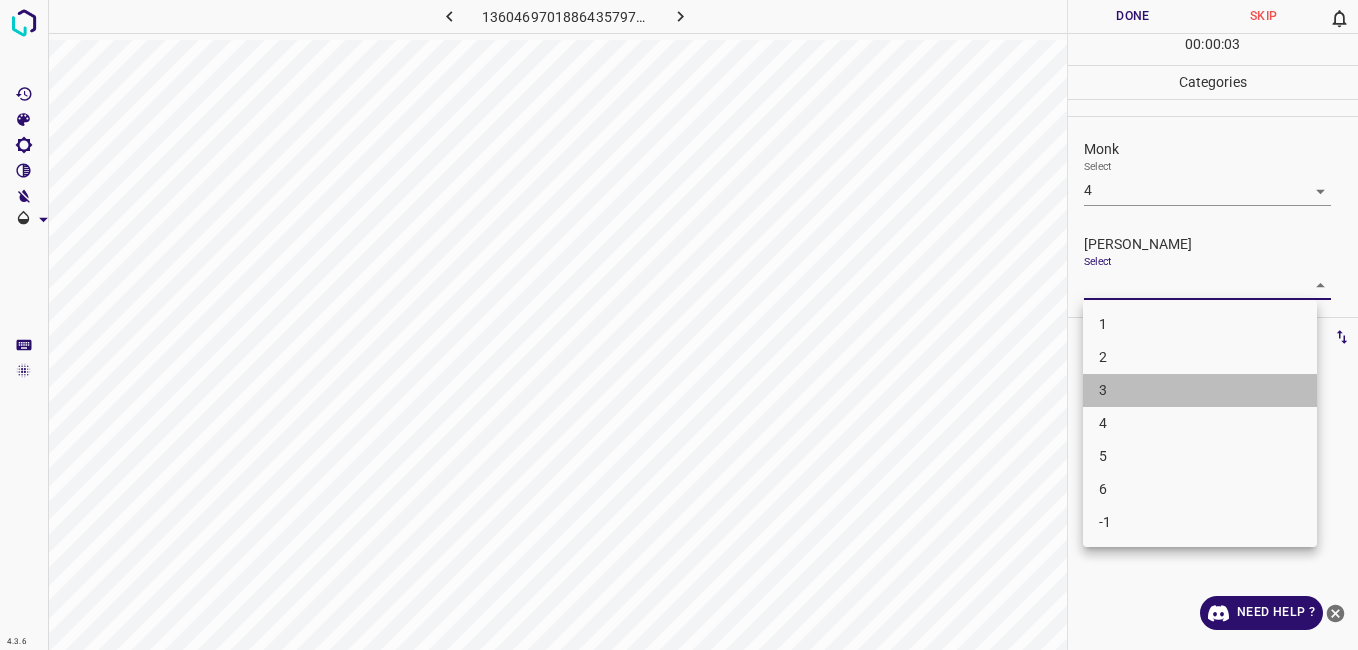 click on "3" at bounding box center [1200, 390] 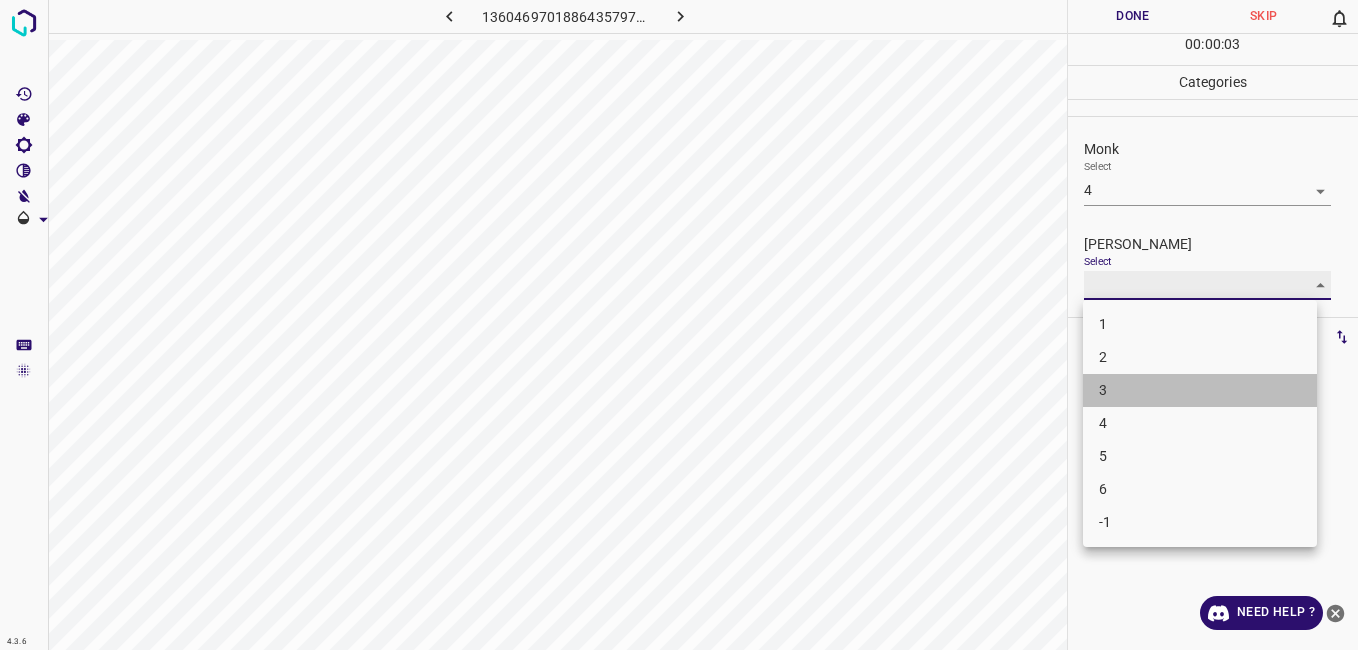 type on "3" 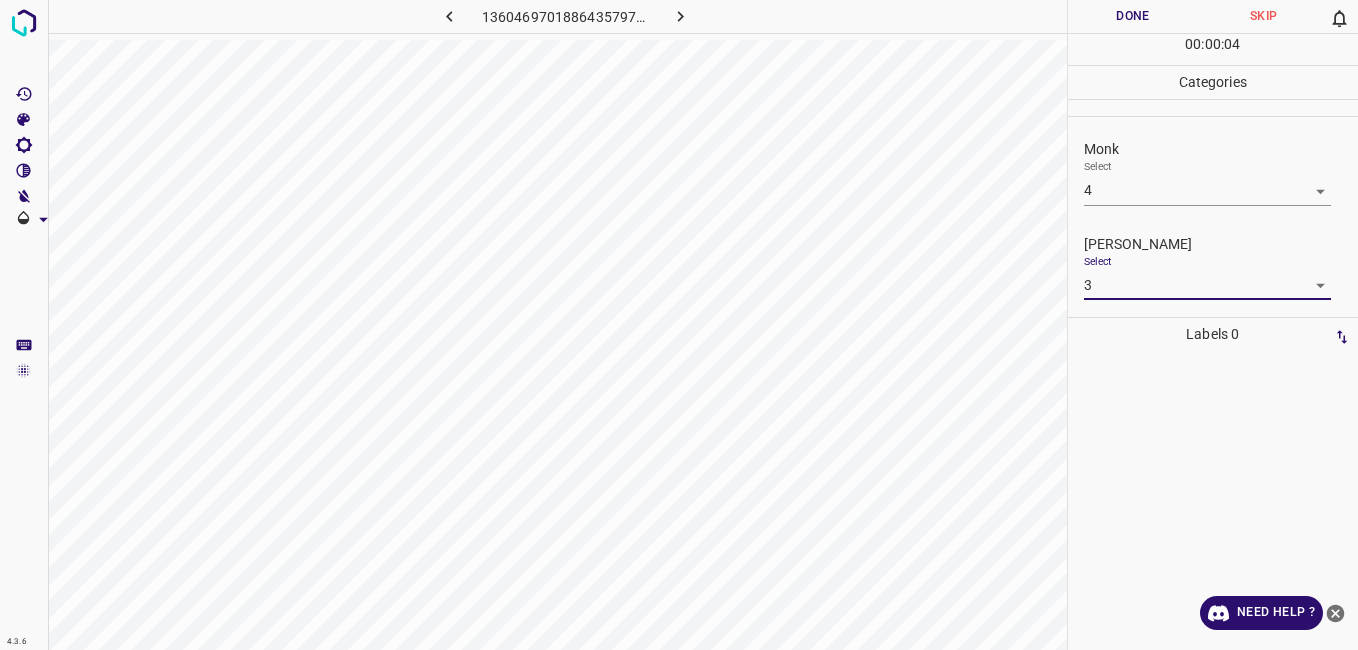 drag, startPoint x: 1125, startPoint y: 24, endPoint x: 1064, endPoint y: 30, distance: 61.294373 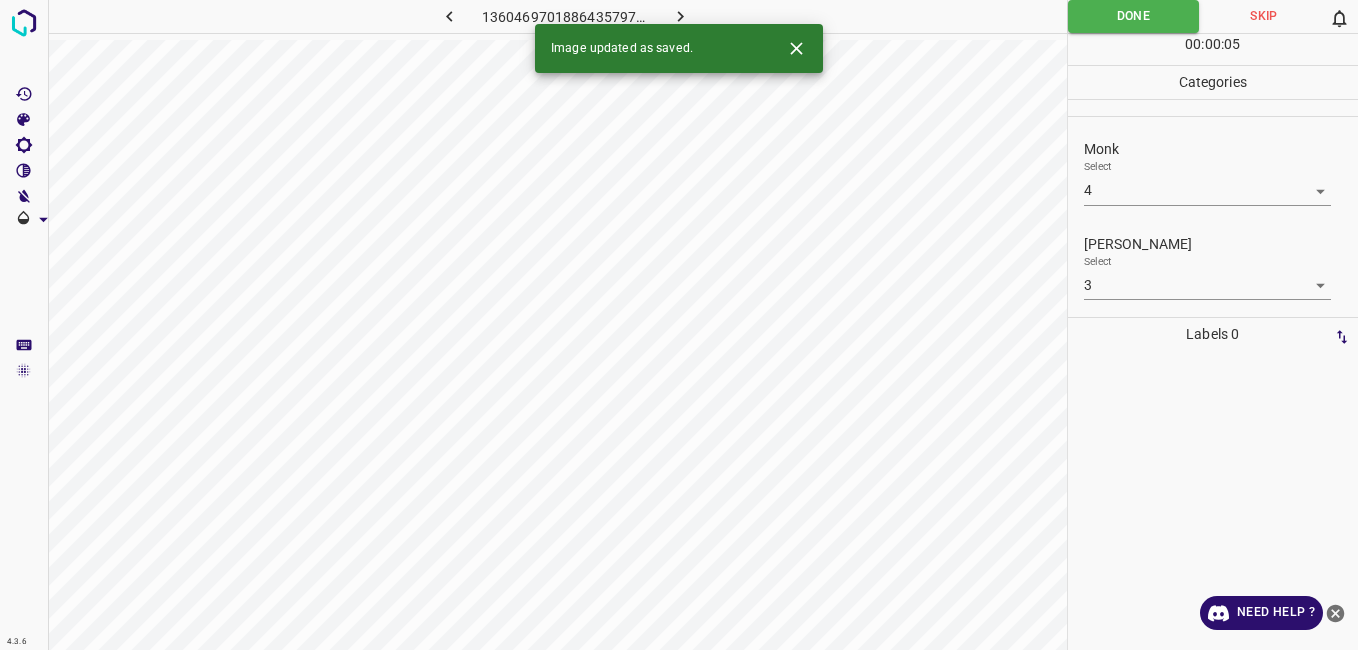 click 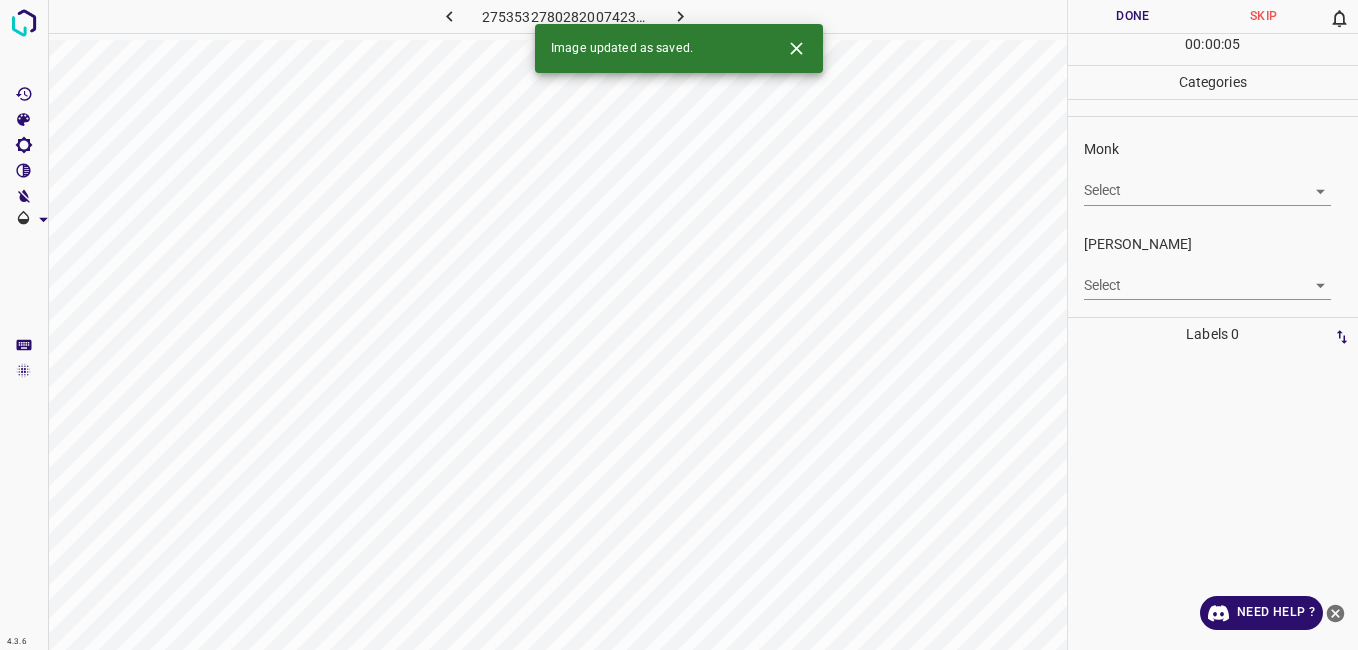 click on "4.3.6  2753532780282007423.png Done Skip 0 00   : 00   : 05   Categories Monk   Select ​  Fitzpatrick   Select ​ Labels   0 Categories 1 Monk 2  Fitzpatrick Tools Space Change between modes (Draw & Edit) I Auto labeling R Restore zoom M Zoom in N Zoom out Delete Delete selecte label Filters Z Restore filters X Saturation filter C Brightness filter V Contrast filter B Gray scale filter General O Download Image updated as saved. Need Help ? - Text - Hide - Delete" at bounding box center [679, 325] 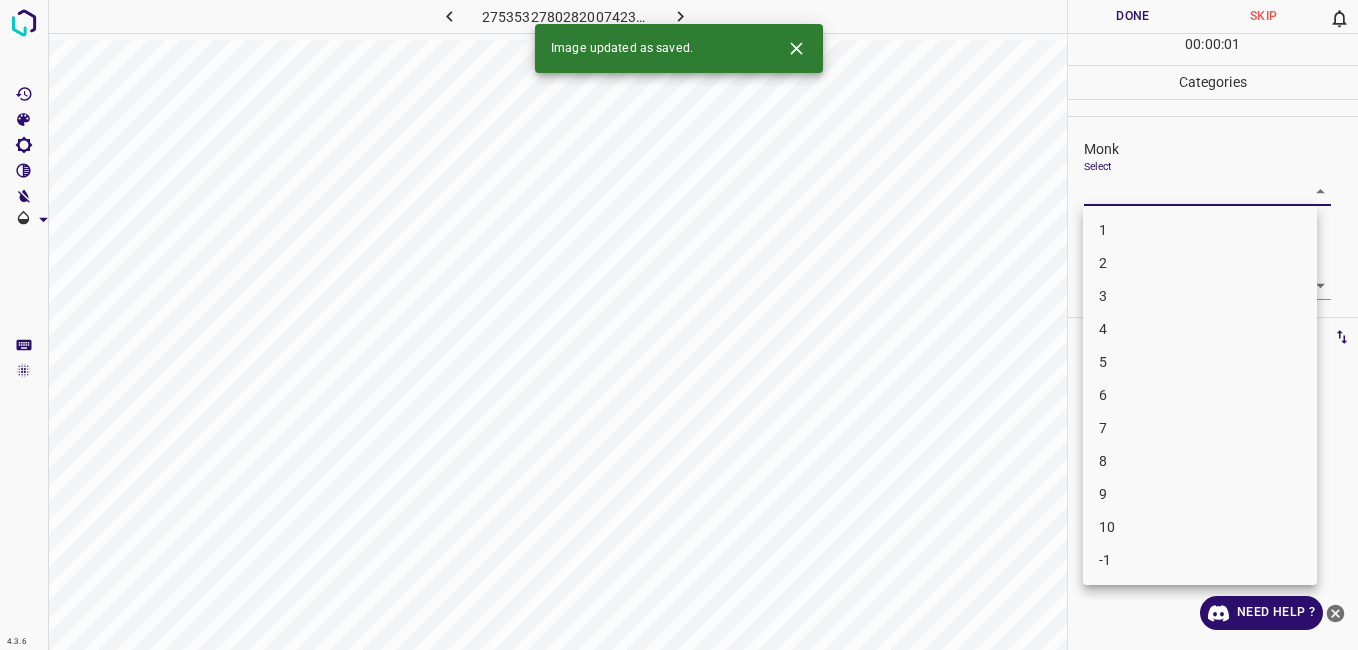 click on "4" at bounding box center (1200, 329) 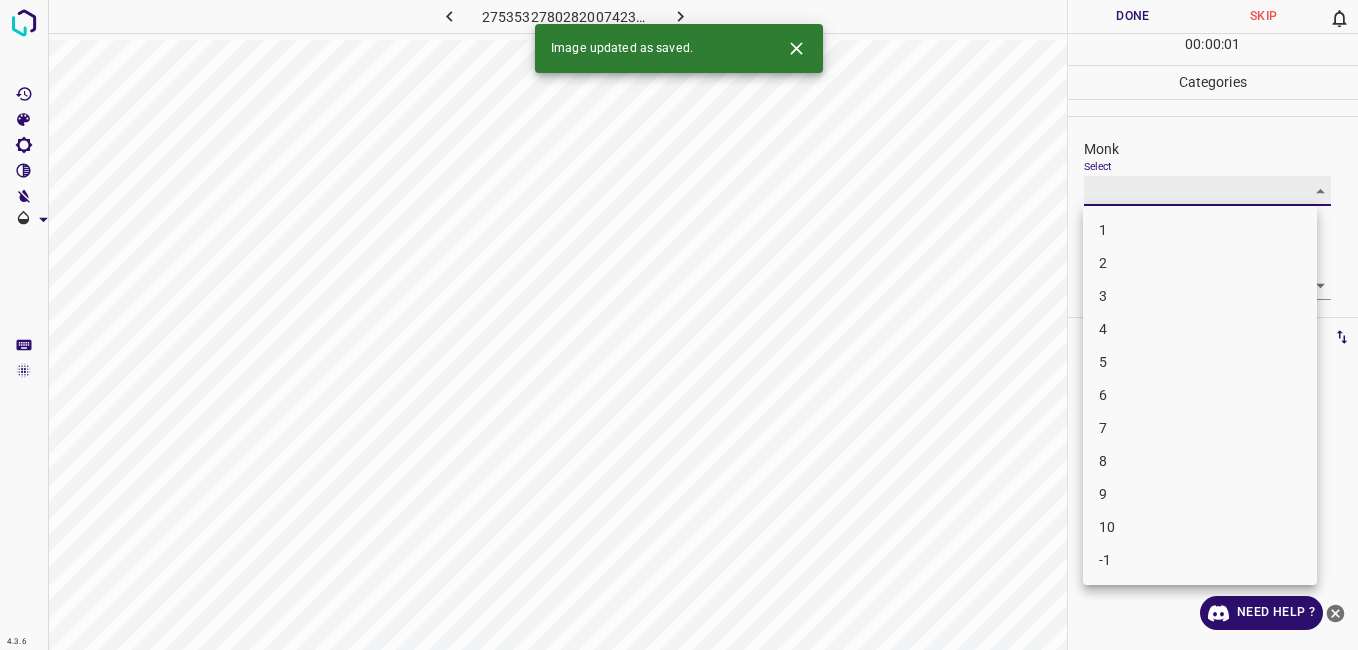 type on "4" 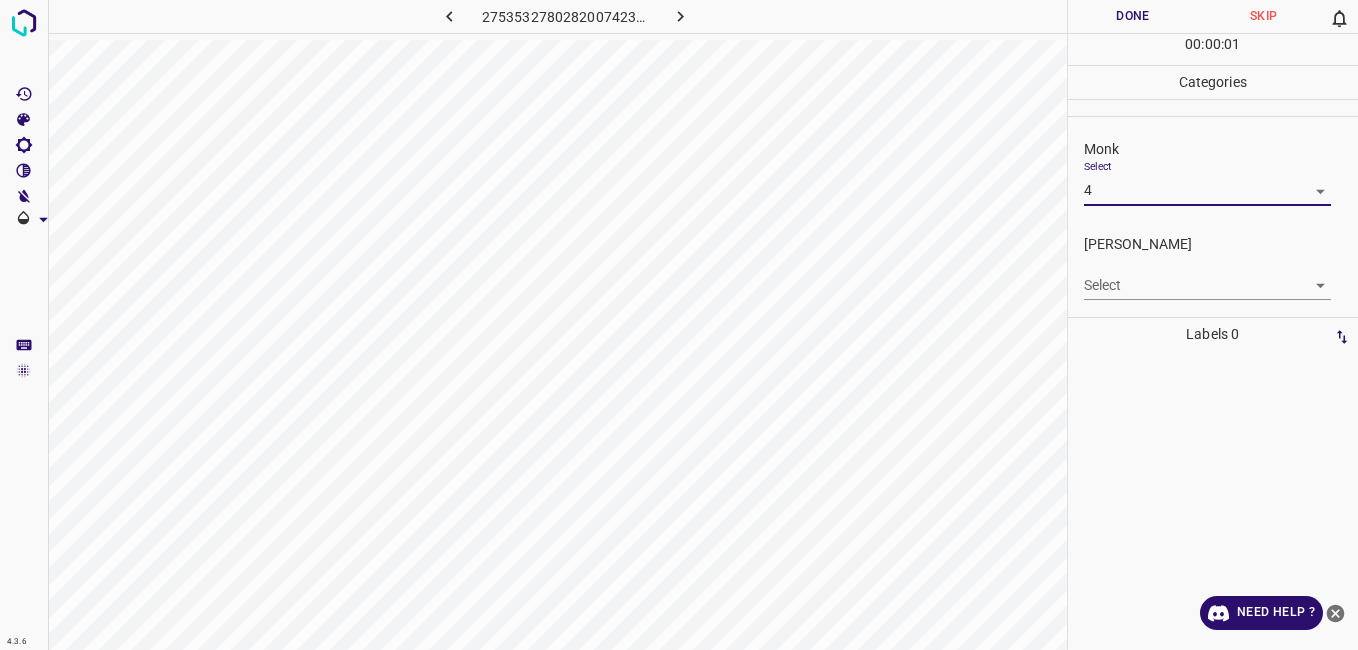 click on "4.3.6  2753532780282007423.png Done Skip 0 00   : 00   : 01   Categories Monk   Select 4 4  Fitzpatrick   Select ​ Labels   0 Categories 1 Monk 2  Fitzpatrick Tools Space Change between modes (Draw & Edit) I Auto labeling R Restore zoom M Zoom in N Zoom out Delete Delete selecte label Filters Z Restore filters X Saturation filter C Brightness filter V Contrast filter B Gray scale filter General O Download Need Help ? - Text - Hide - Delete 1 2 3 4 5 6 7 8 9 10 -1" at bounding box center (679, 325) 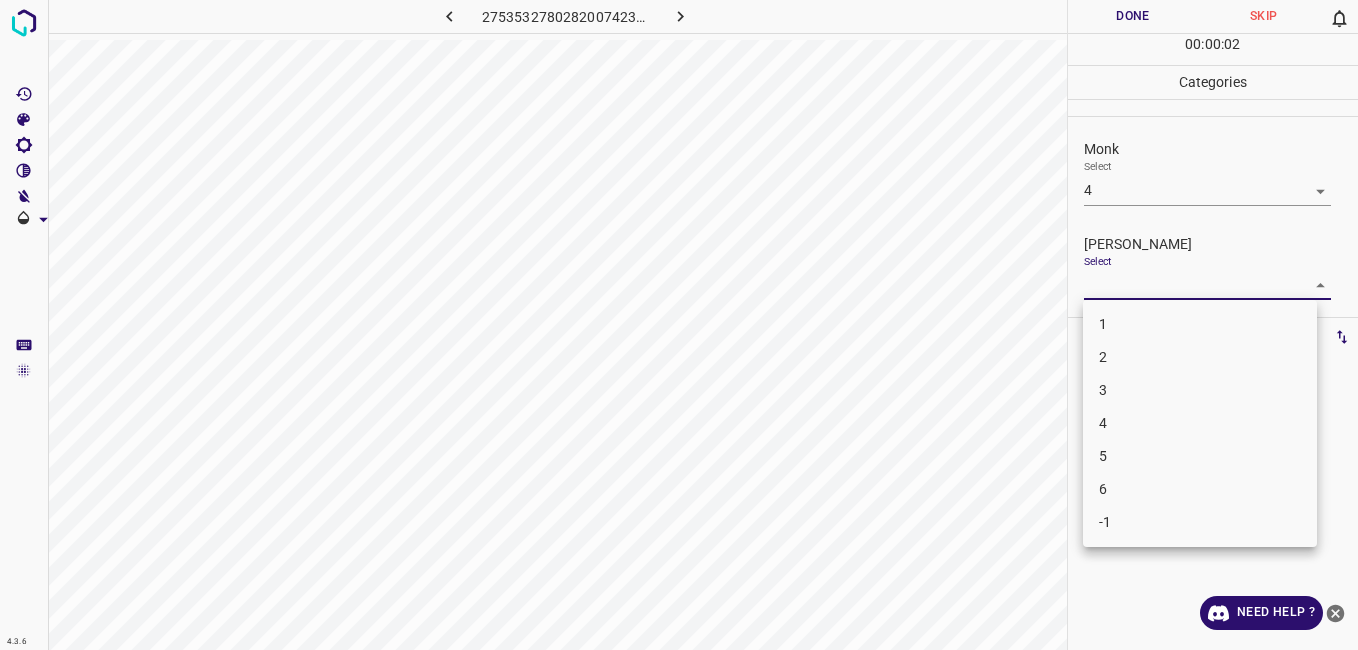 click on "3" at bounding box center (1200, 390) 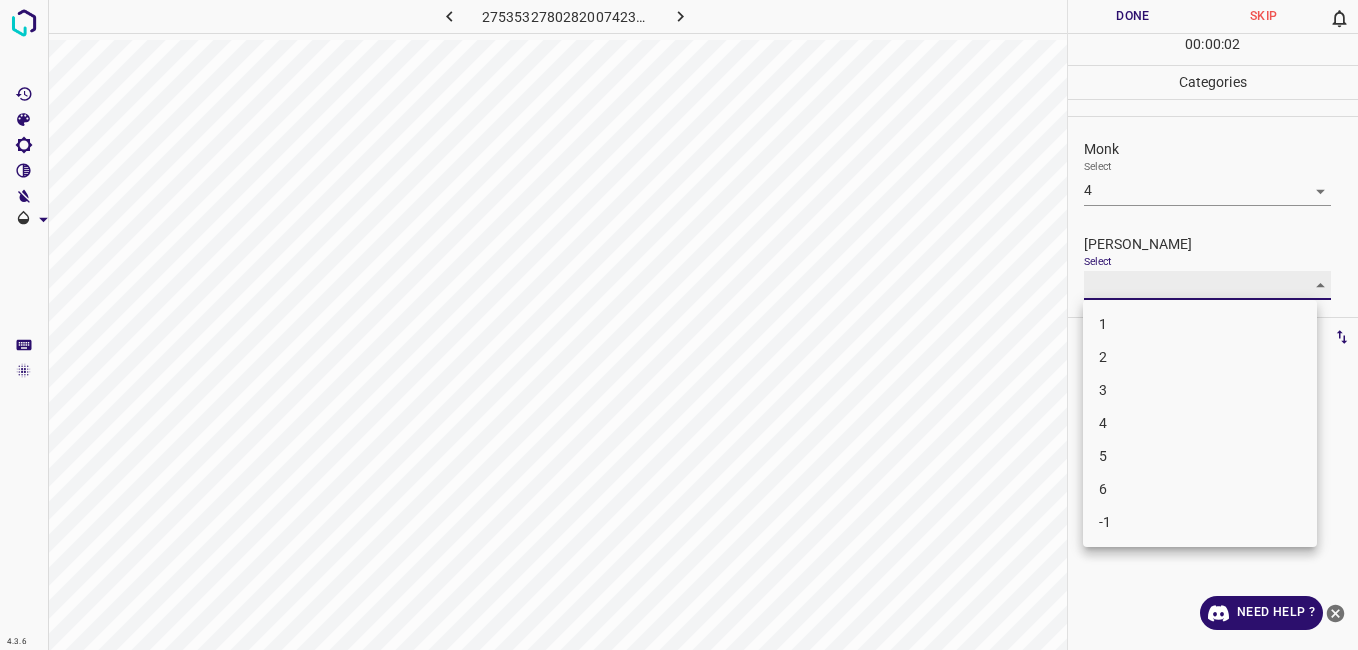 type on "3" 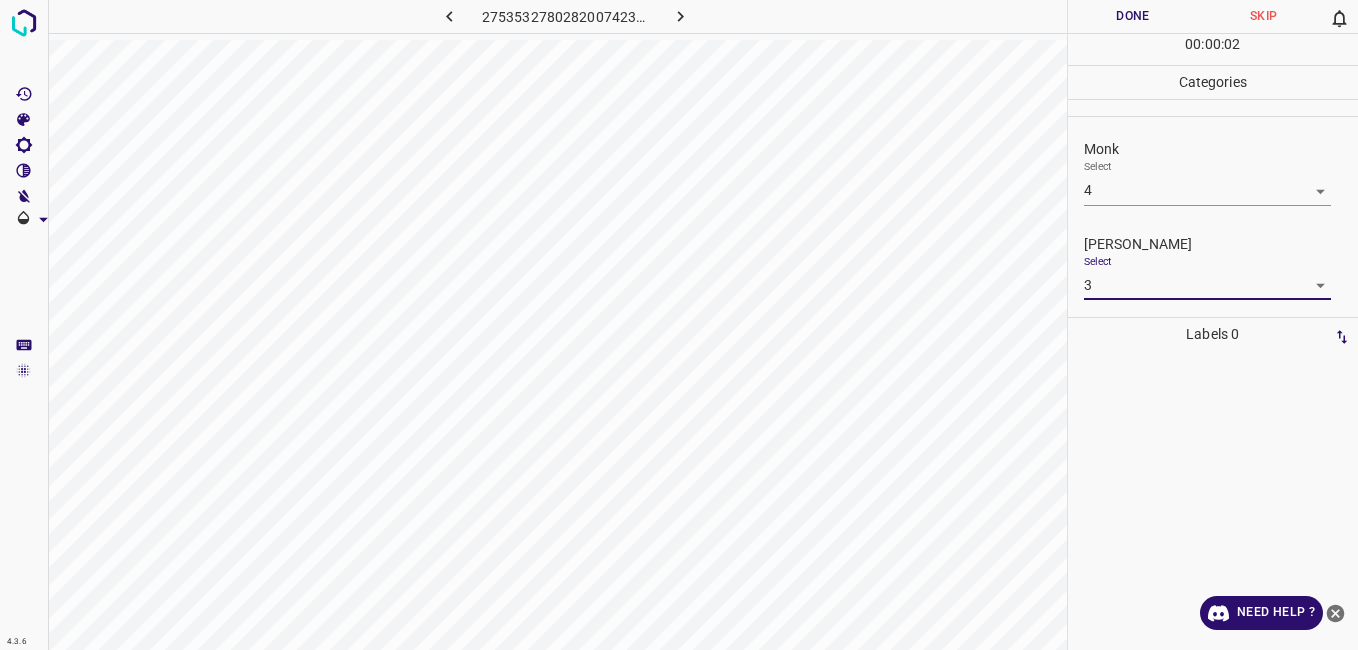 click on "Done" at bounding box center (1133, 16) 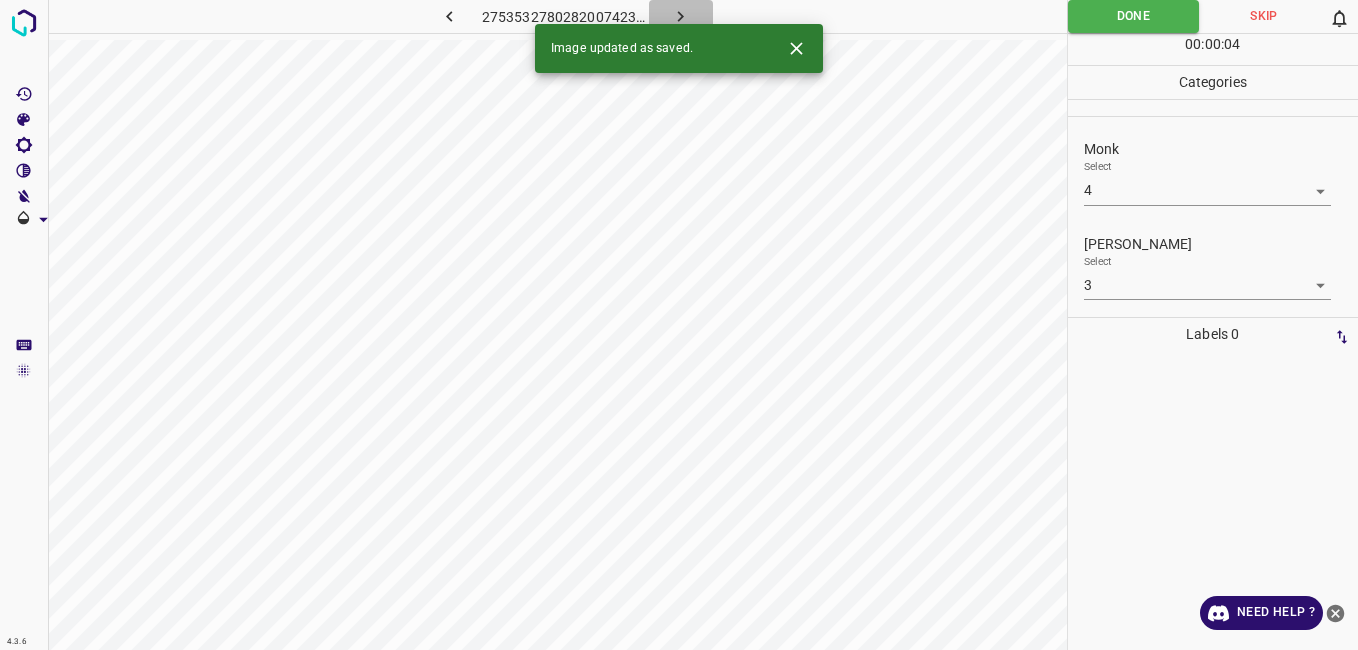 click 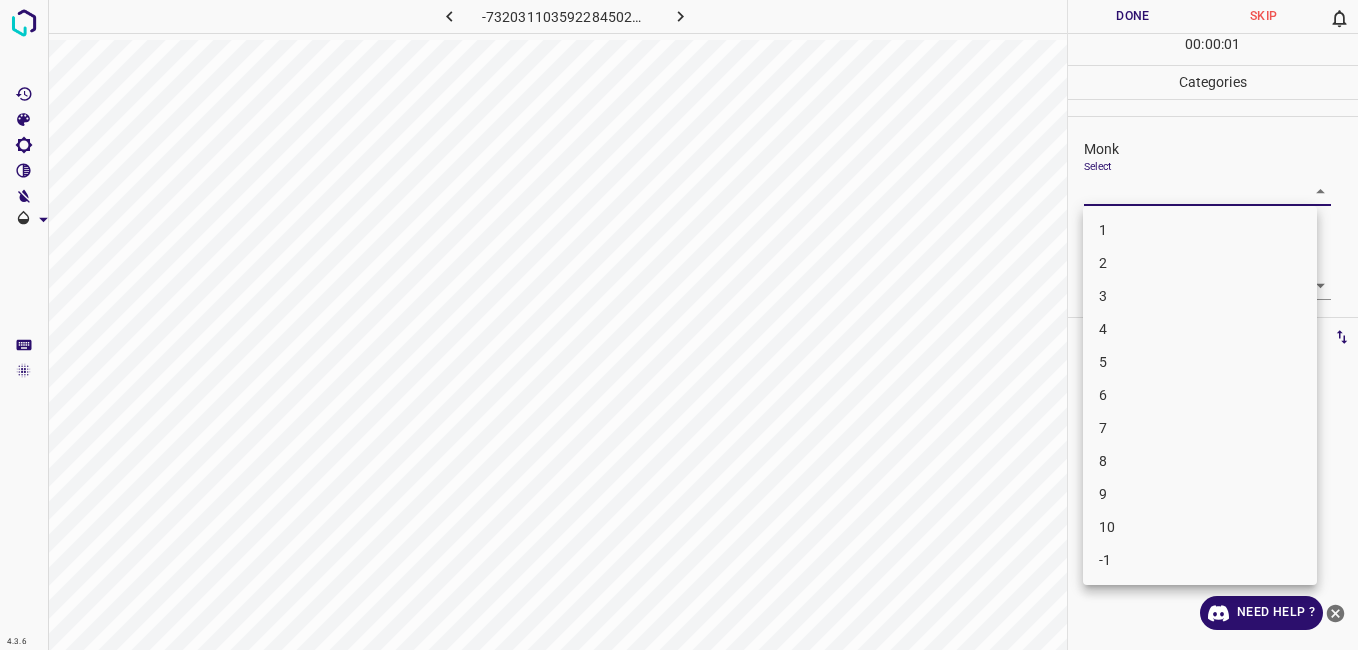 click on "4.3.6  -7320311035922845025.png Done Skip 0 00   : 00   : 01   Categories Monk   Select ​  Fitzpatrick   Select ​ Labels   0 Categories 1 Monk 2  Fitzpatrick Tools Space Change between modes (Draw & Edit) I Auto labeling R Restore zoom M Zoom in N Zoom out Delete Delete selecte label Filters Z Restore filters X Saturation filter C Brightness filter V Contrast filter B Gray scale filter General O Download Need Help ? - Text - Hide - Delete 1 2 3 4 5 6 7 8 9 10 -1" at bounding box center (679, 325) 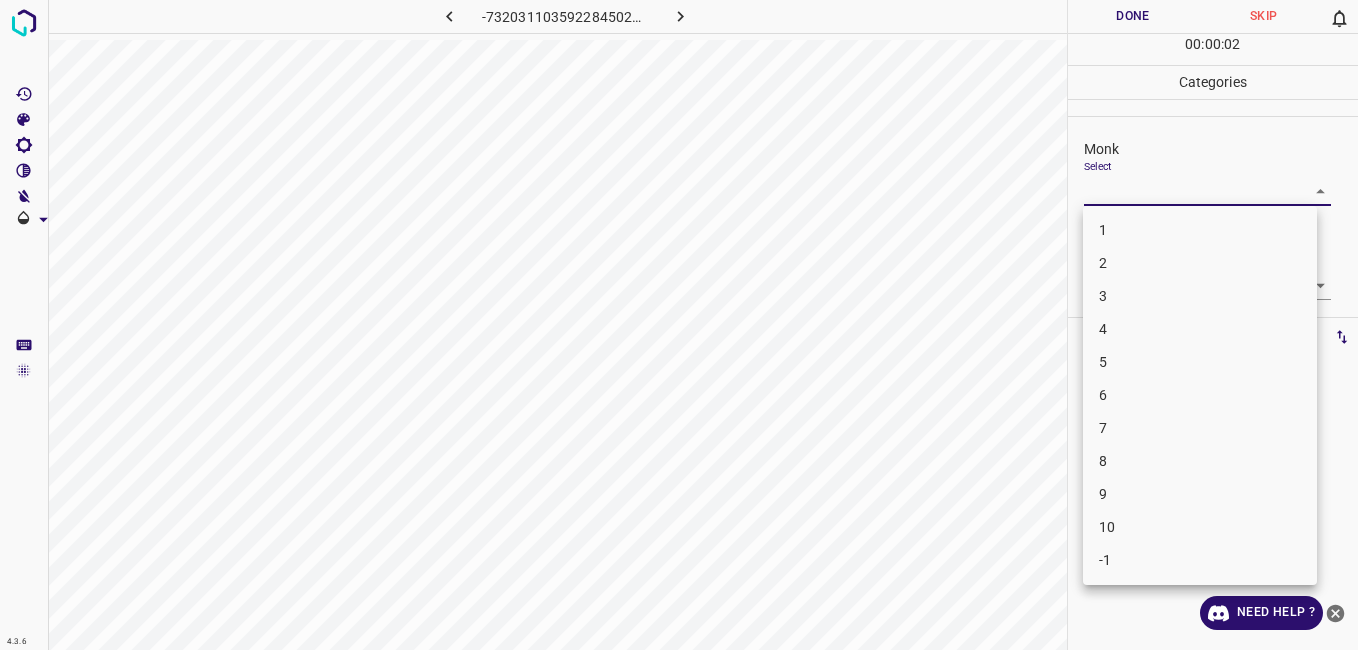 click on "4" at bounding box center [1200, 329] 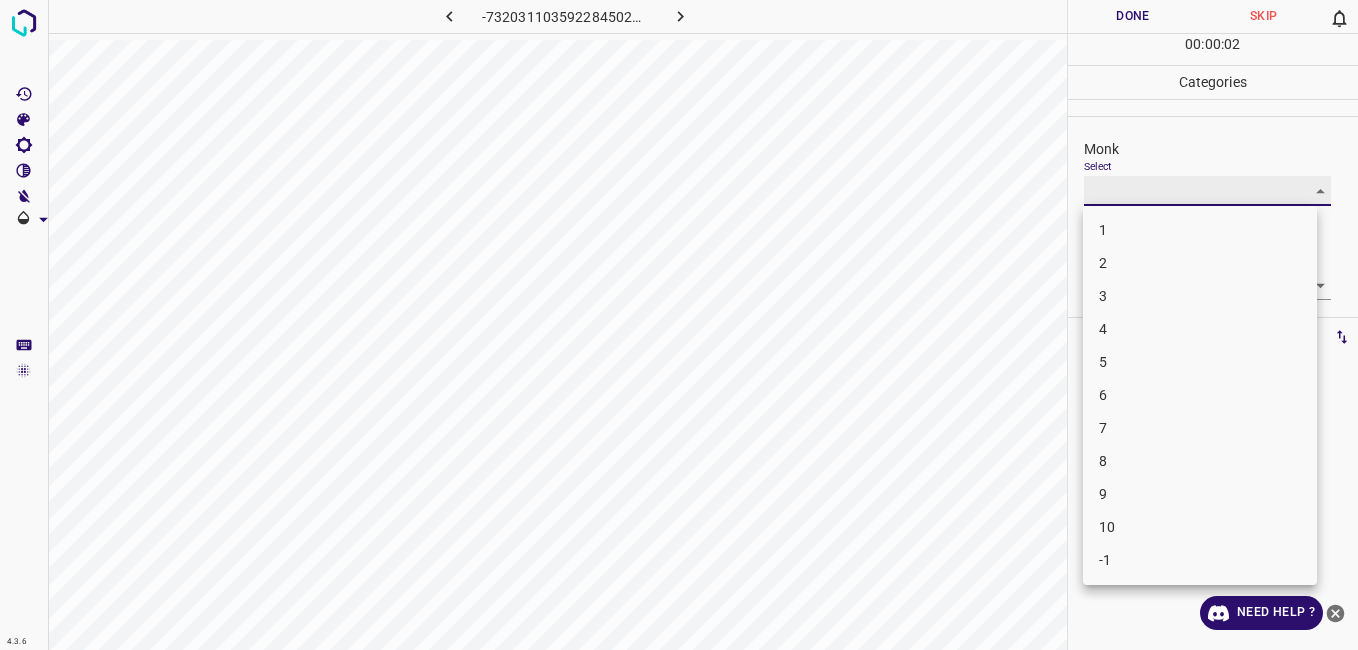 type on "4" 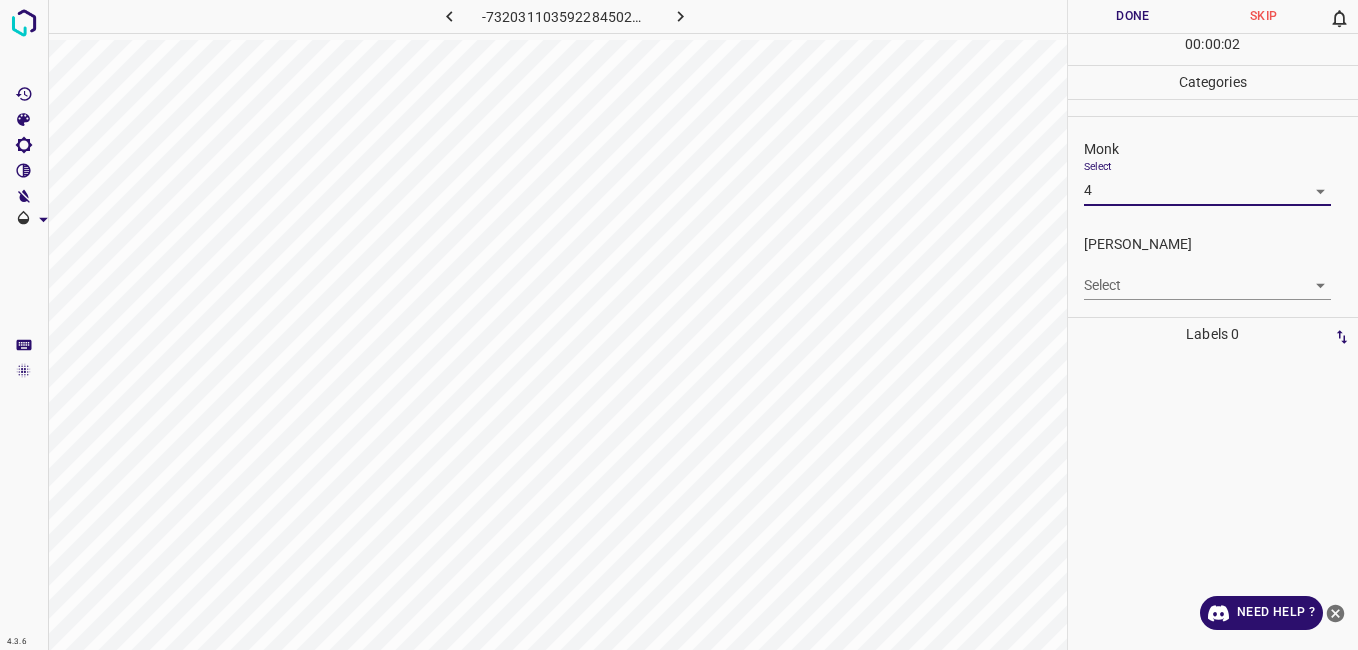 click on "4.3.6  -7320311035922845025.png Done Skip 0 00   : 00   : 02   Categories Monk   Select 4 4  Fitzpatrick   Select ​ Labels   0 Categories 1 Monk 2  Fitzpatrick Tools Space Change between modes (Draw & Edit) I Auto labeling R Restore zoom M Zoom in N Zoom out Delete Delete selecte label Filters Z Restore filters X Saturation filter C Brightness filter V Contrast filter B Gray scale filter General O Download Need Help ? - Text - Hide - Delete 1 2 3 4 5 6 7 8 9 10 -1" at bounding box center (679, 325) 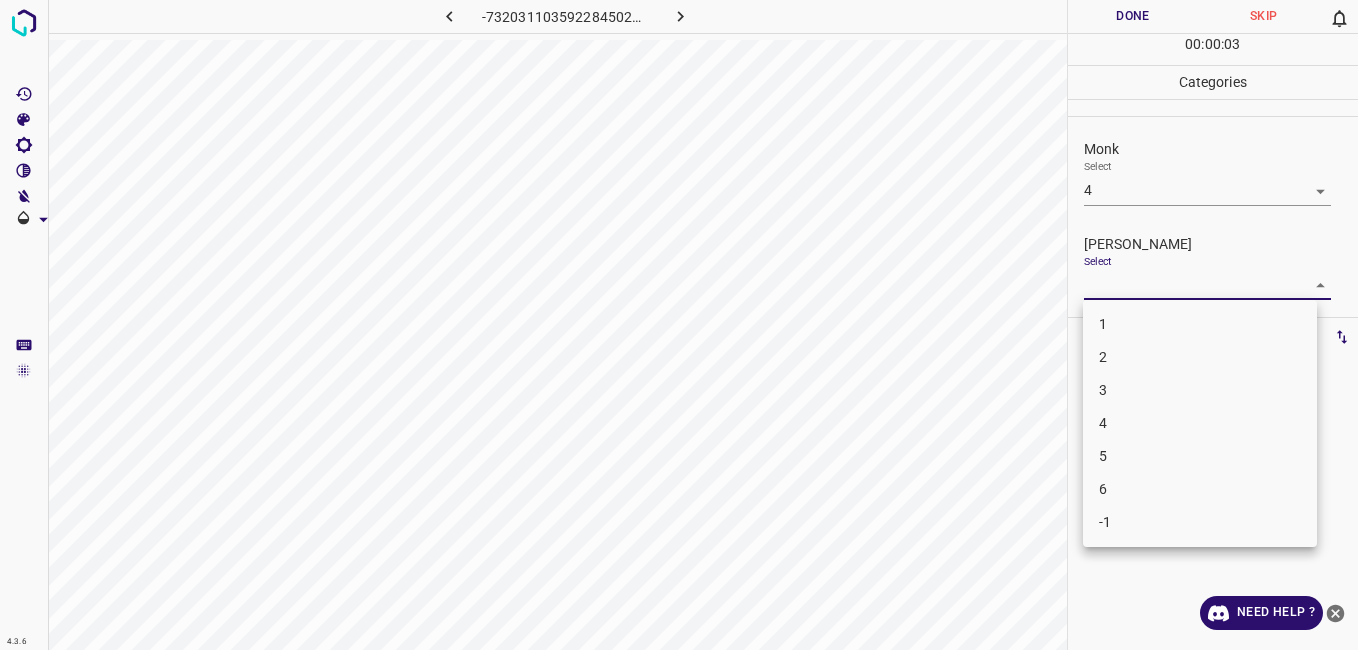 click on "3" at bounding box center (1200, 390) 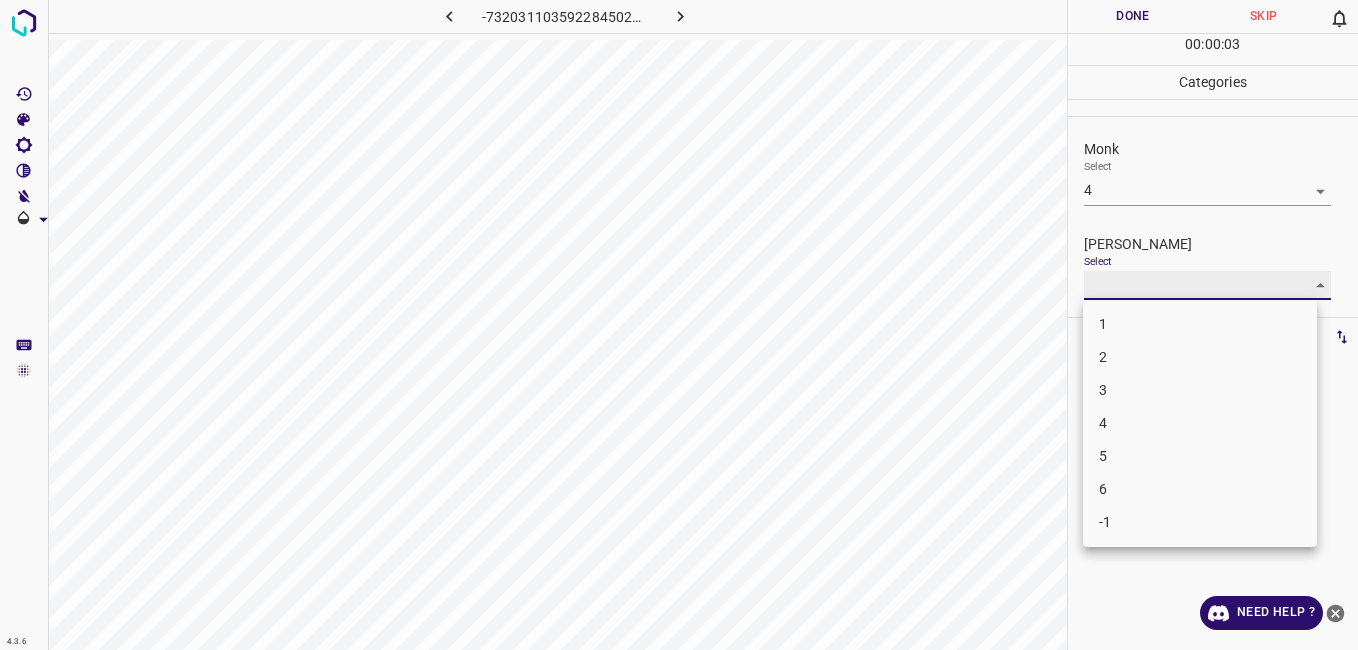 type on "3" 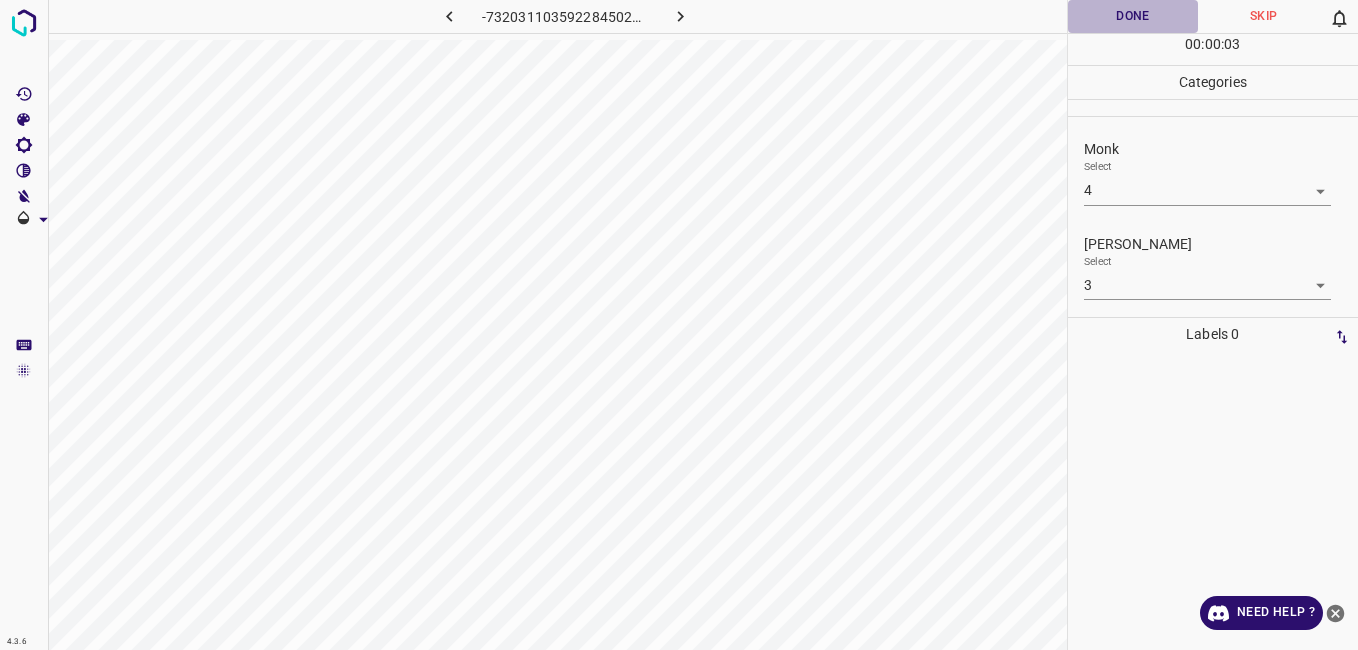 click on "Done" at bounding box center (1133, 16) 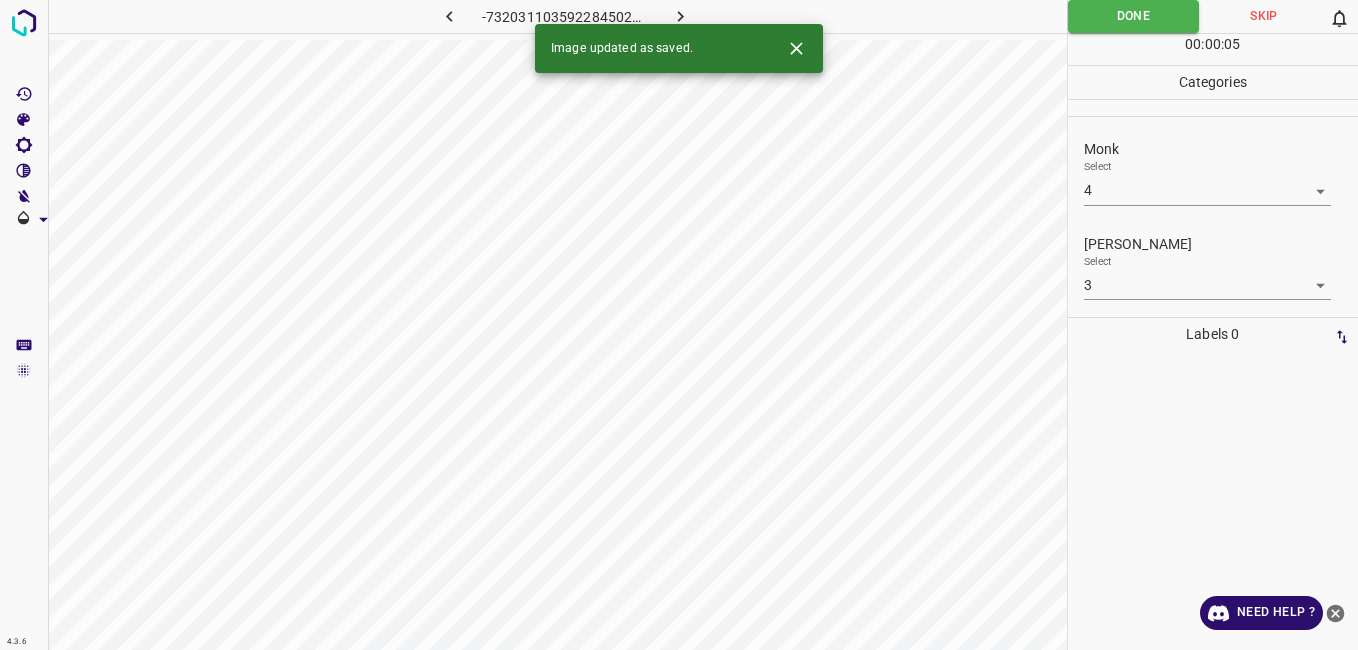 click 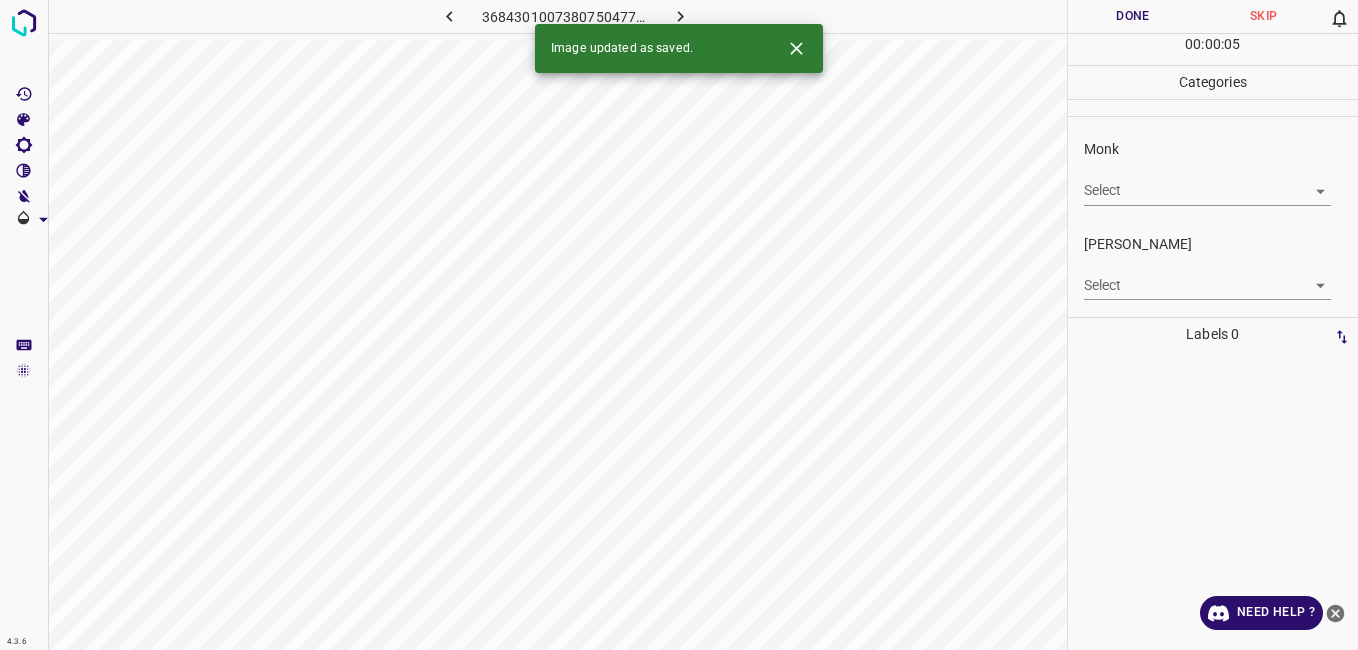 click on "4.3.6  3684301007380750477.png Done Skip 0 00   : 00   : 05   Categories Monk   Select ​  Fitzpatrick   Select ​ Labels   0 Categories 1 Monk 2  Fitzpatrick Tools Space Change between modes (Draw & Edit) I Auto labeling R Restore zoom M Zoom in N Zoom out Delete Delete selecte label Filters Z Restore filters X Saturation filter C Brightness filter V Contrast filter B Gray scale filter General O Download Image updated as saved. Need Help ? - Text - Hide - Delete" at bounding box center [679, 325] 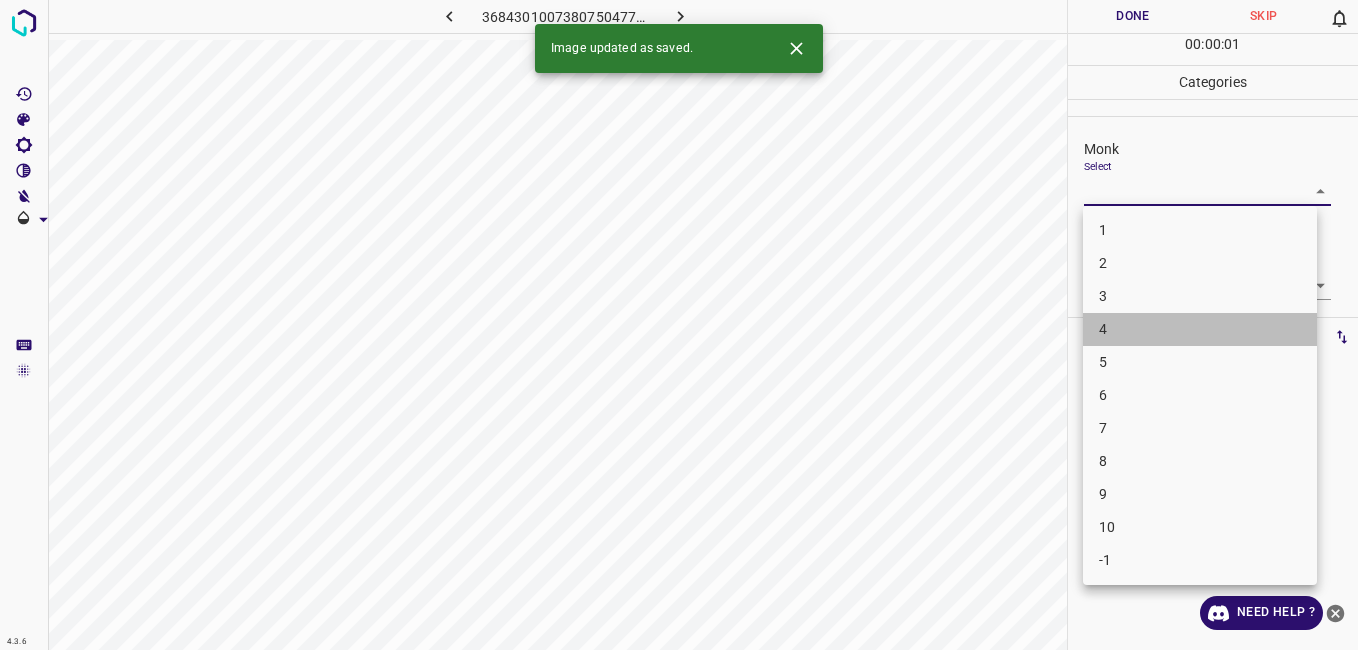 click on "4" at bounding box center (1200, 329) 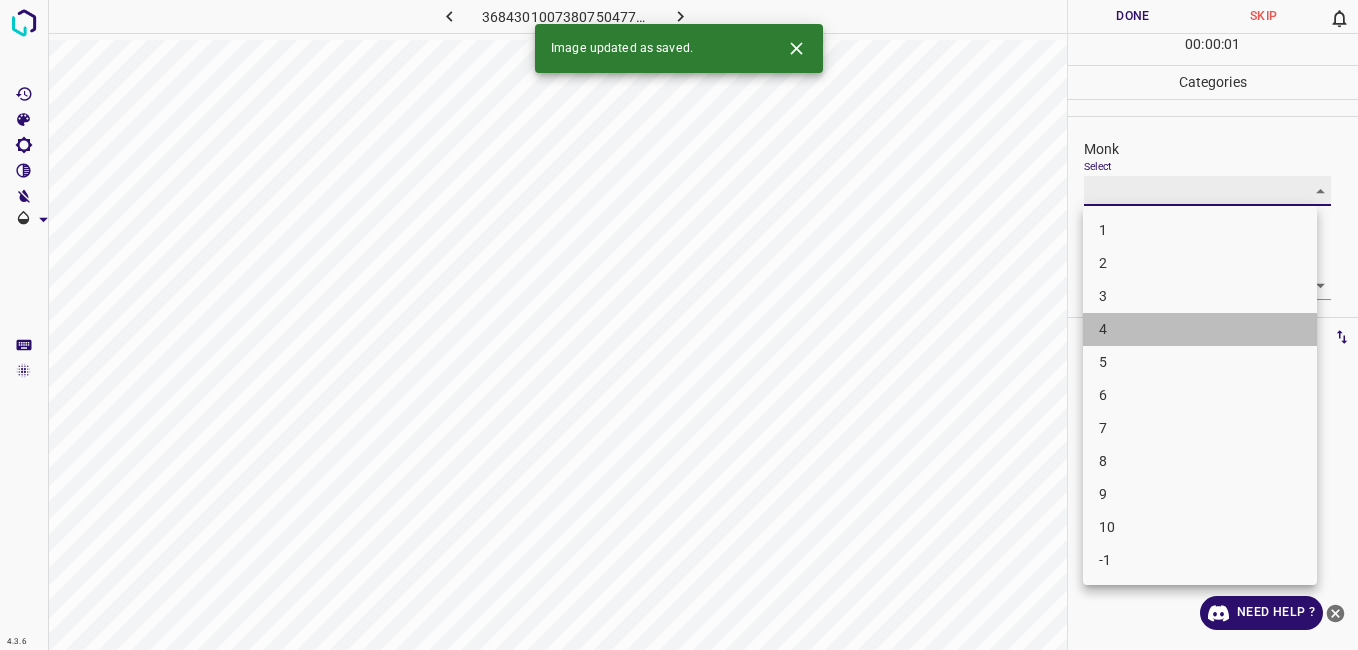 type on "4" 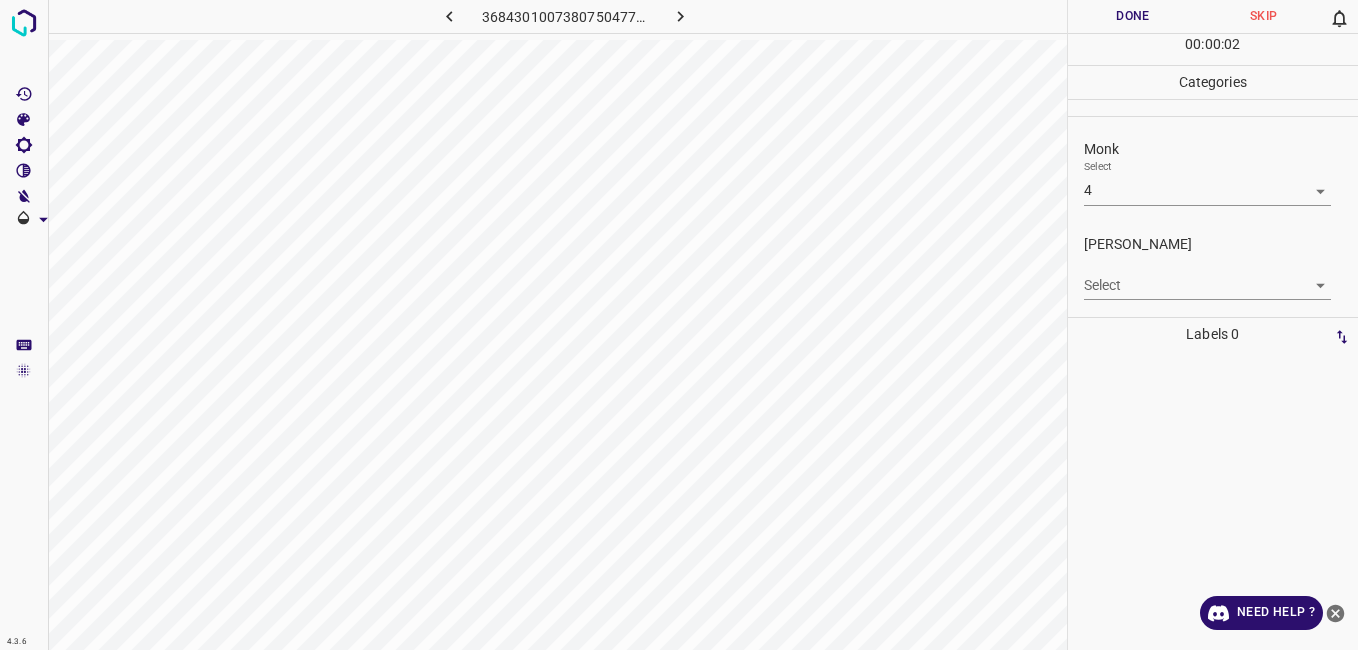 click on "4.3.6  3684301007380750477.png Done Skip 0 00   : 00   : 02   Categories Monk   Select 4 4  Fitzpatrick   Select ​ Labels   0 Categories 1 Monk 2  Fitzpatrick Tools Space Change between modes (Draw & Edit) I Auto labeling R Restore zoom M Zoom in N Zoom out Delete Delete selecte label Filters Z Restore filters X Saturation filter C Brightness filter V Contrast filter B Gray scale filter General O Download Need Help ? - Text - Hide - Delete" at bounding box center [679, 325] 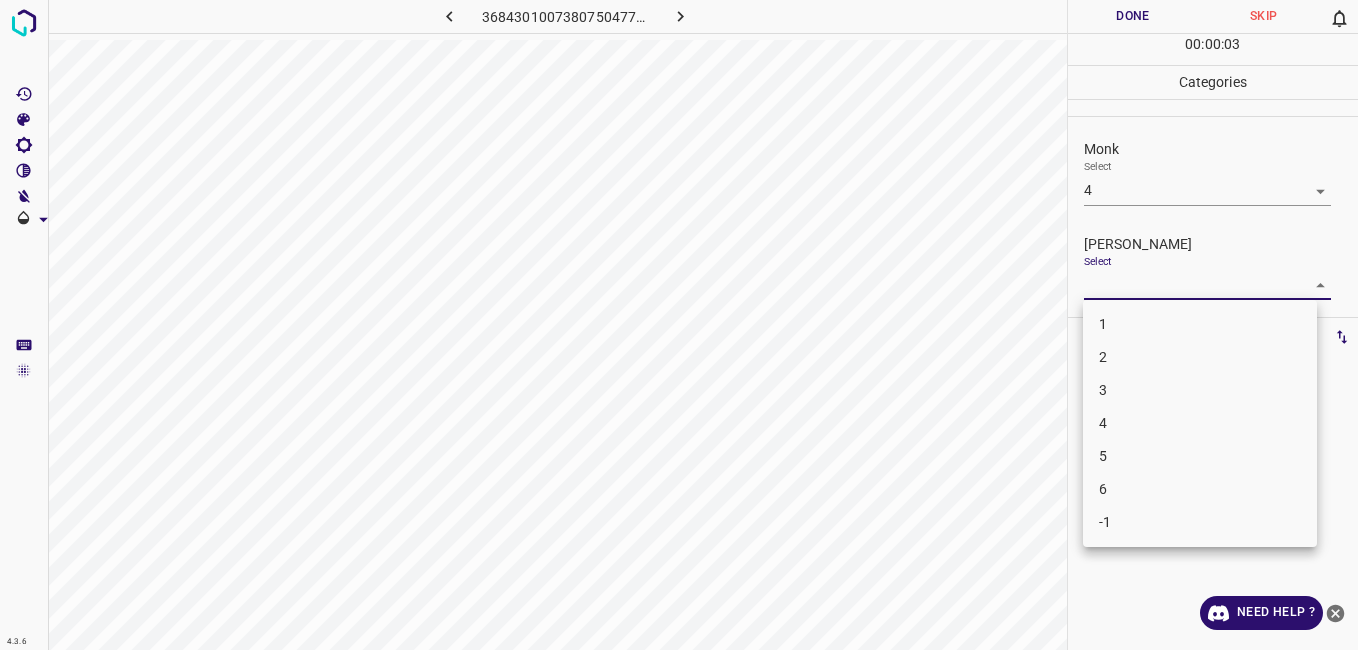 click on "3" at bounding box center [1200, 390] 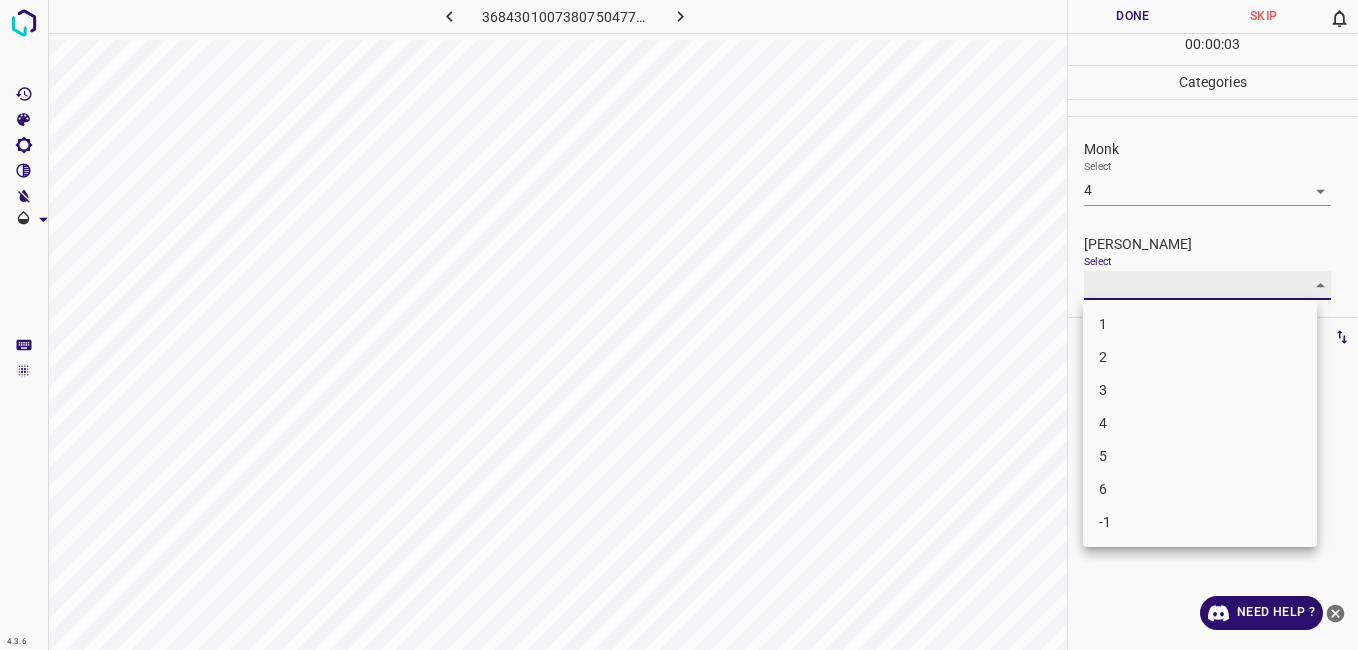 type on "3" 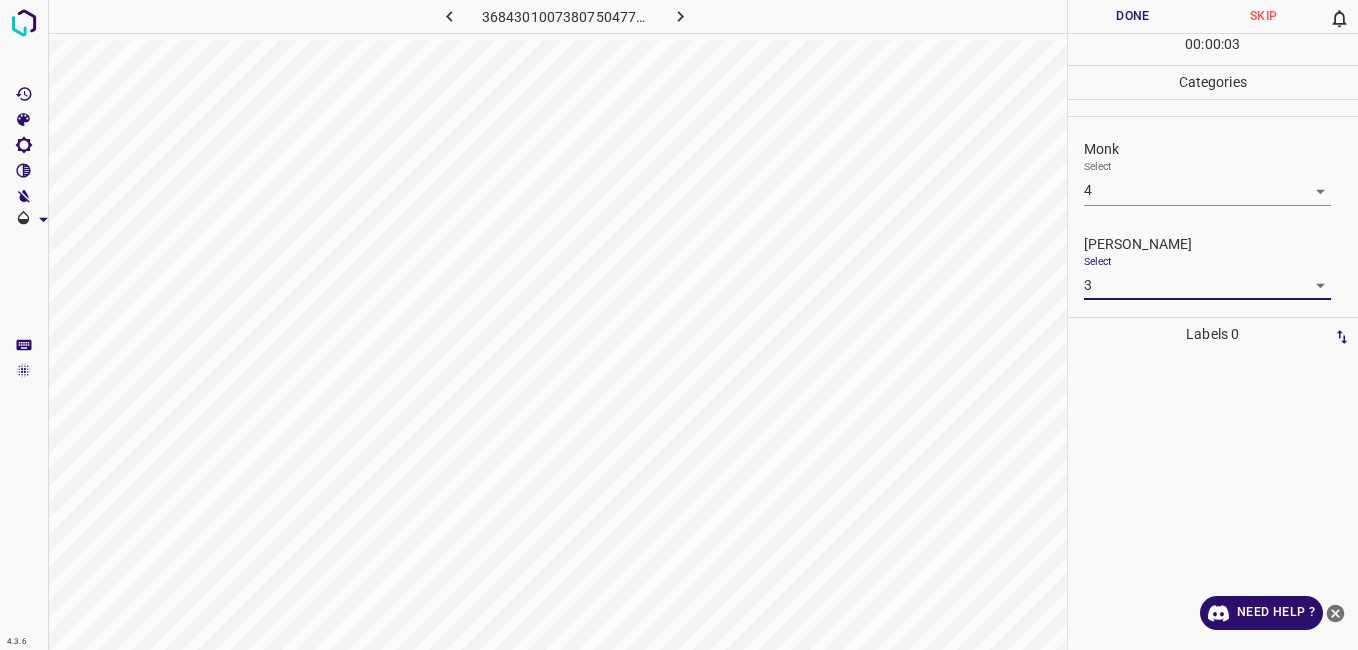 click on "Done" at bounding box center [1133, 16] 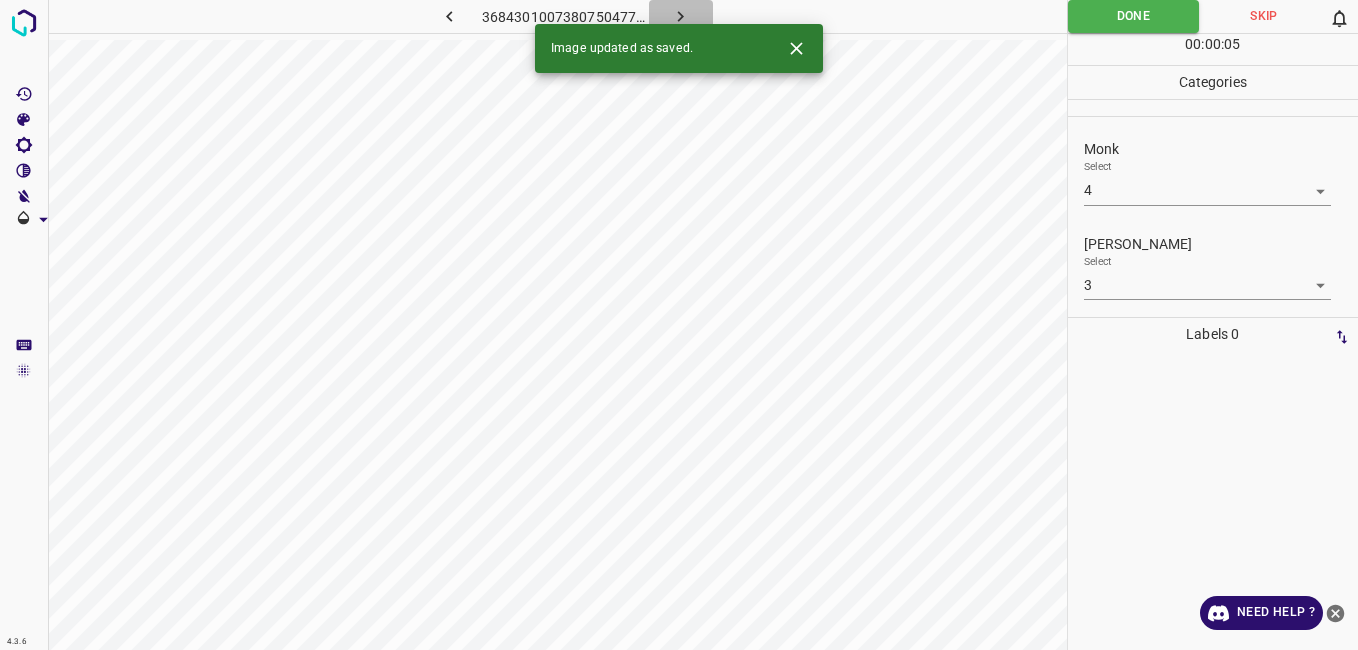 click 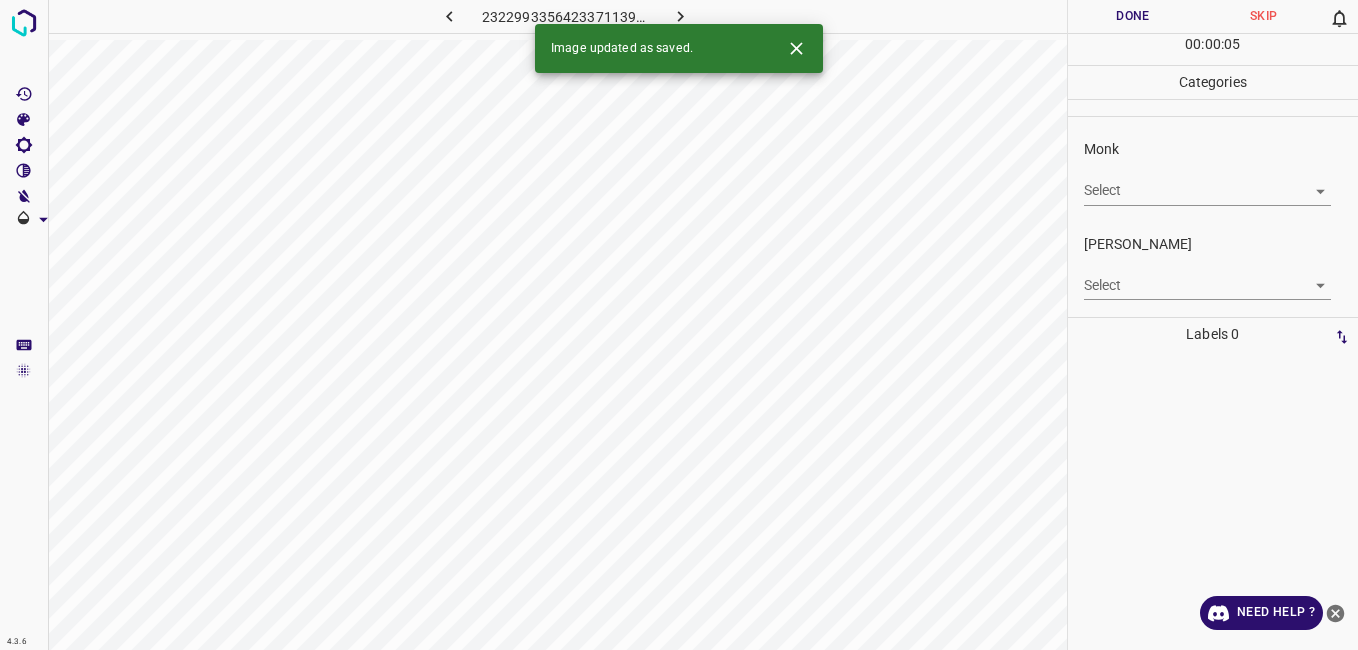 click on "4.3.6  2322993356423371139.png Done Skip 0 00   : 00   : 05   Categories Monk   Select ​  Fitzpatrick   Select ​ Labels   0 Categories 1 Monk 2  Fitzpatrick Tools Space Change between modes (Draw & Edit) I Auto labeling R Restore zoom M Zoom in N Zoom out Delete Delete selecte label Filters Z Restore filters X Saturation filter C Brightness filter V Contrast filter B Gray scale filter General O Download Image updated as saved. Need Help ? - Text - Hide - Delete" at bounding box center (679, 325) 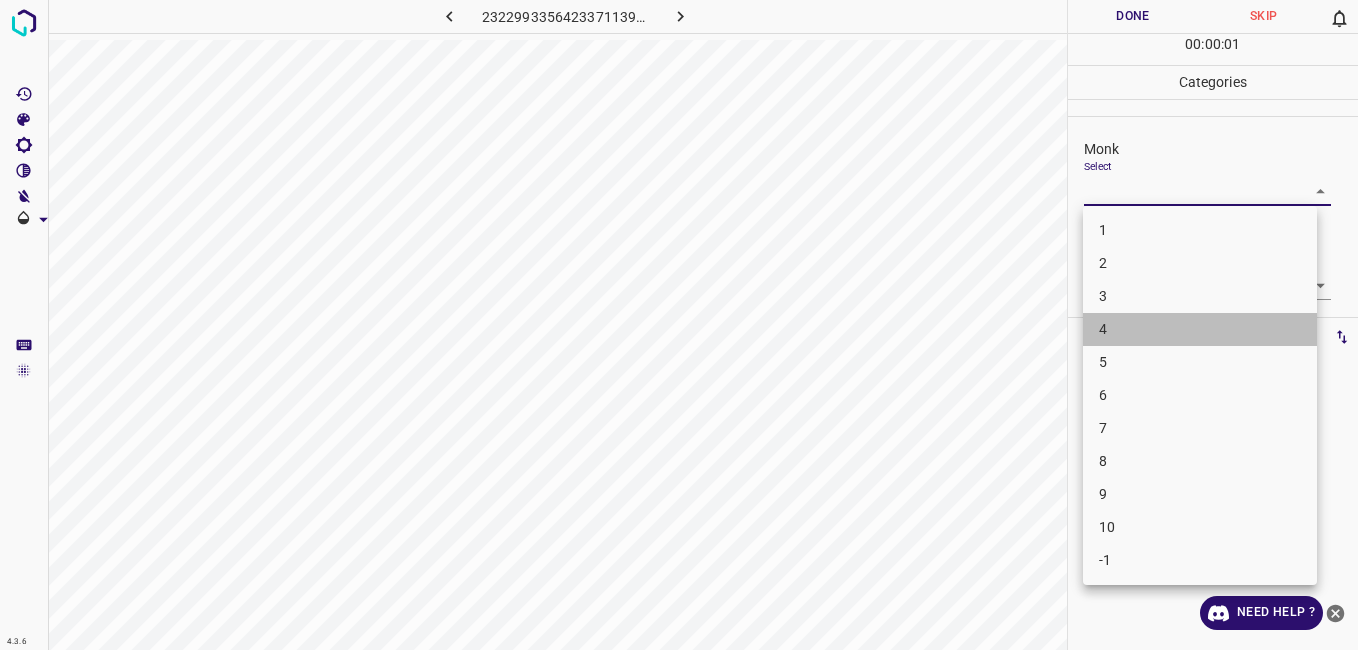 click on "4" at bounding box center [1200, 329] 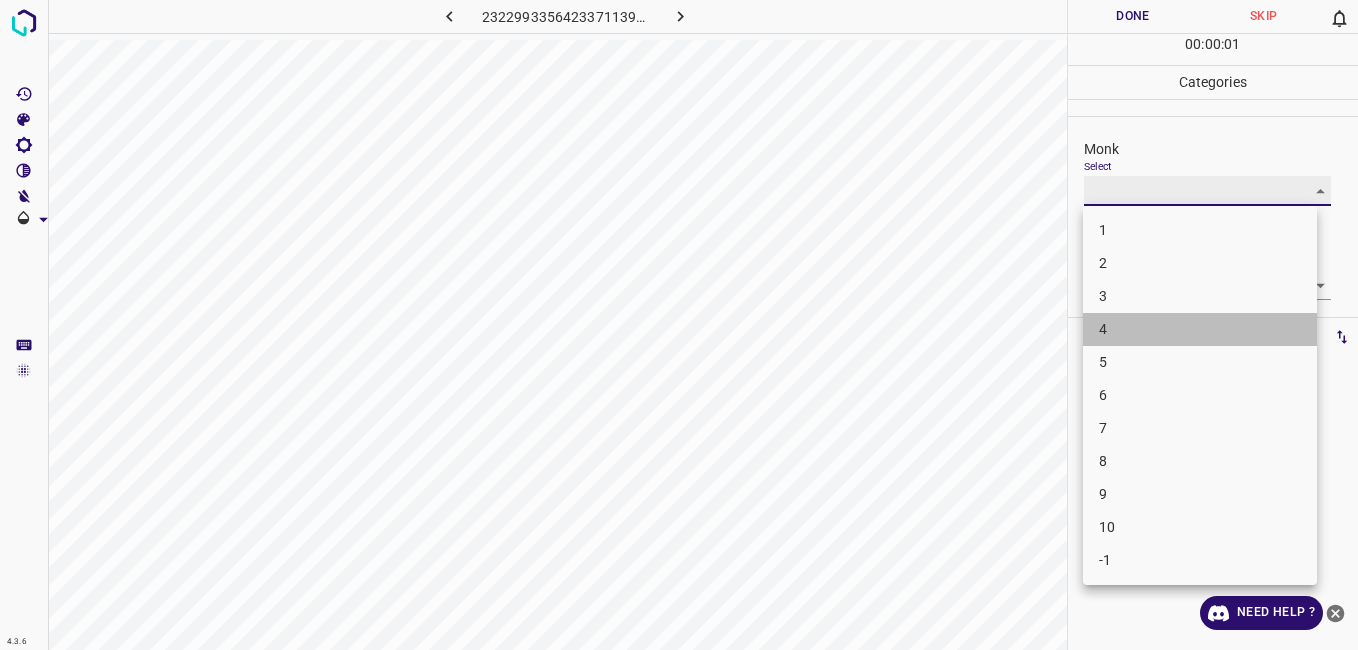 type on "4" 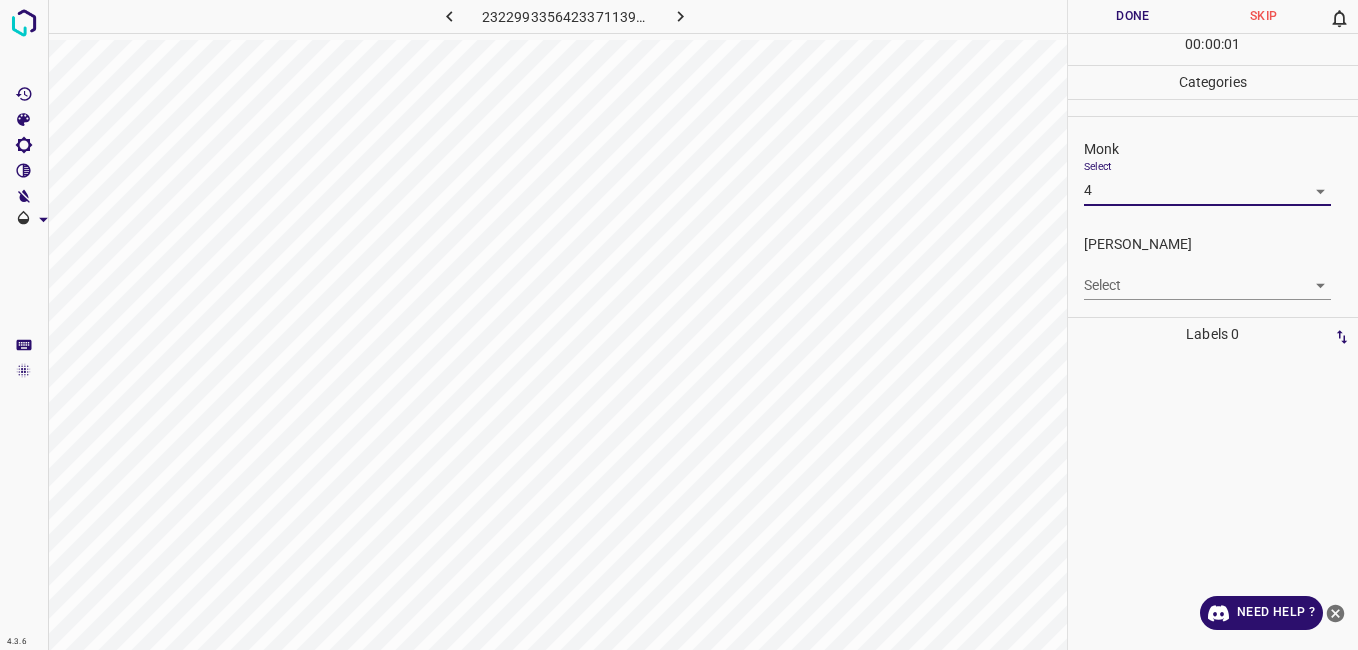 click on "4.3.6  2322993356423371139.png Done Skip 0 00   : 00   : 01   Categories Monk   Select 4 4  Fitzpatrick   Select ​ Labels   0 Categories 1 Monk 2  Fitzpatrick Tools Space Change between modes (Draw & Edit) I Auto labeling R Restore zoom M Zoom in N Zoom out Delete Delete selecte label Filters Z Restore filters X Saturation filter C Brightness filter V Contrast filter B Gray scale filter General O Download Need Help ? - Text - Hide - Delete" at bounding box center [679, 325] 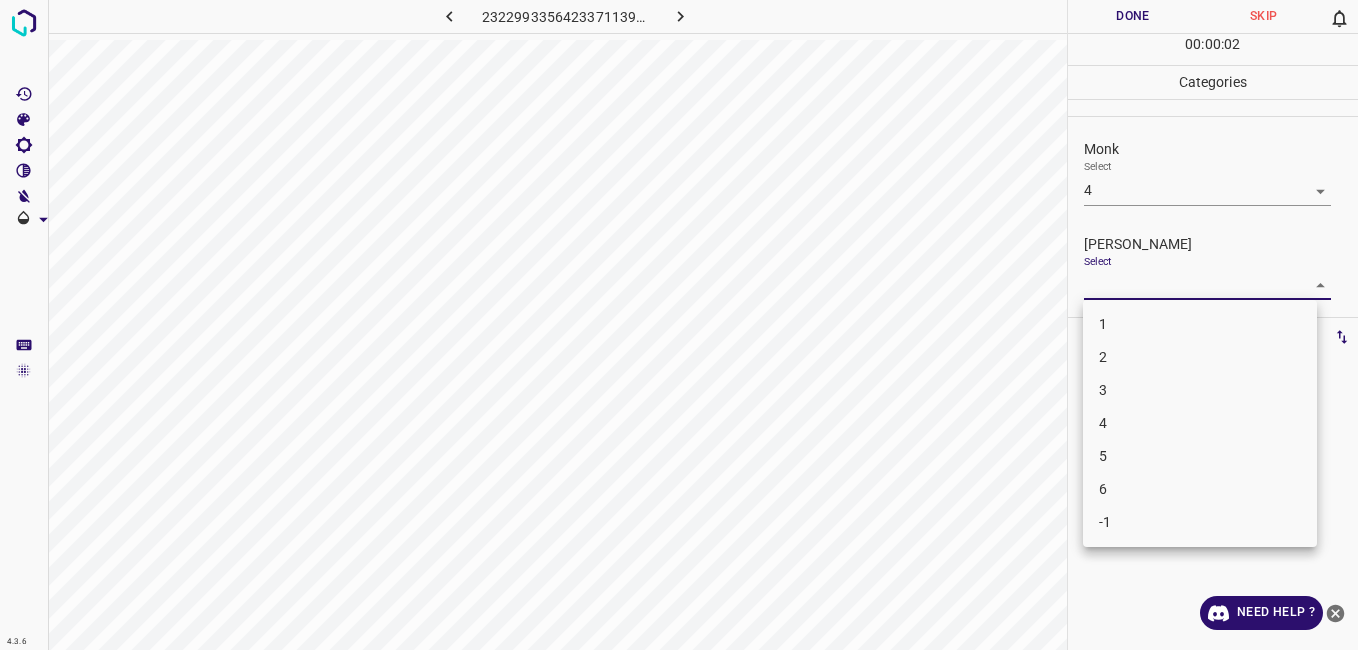 click on "3" at bounding box center (1200, 390) 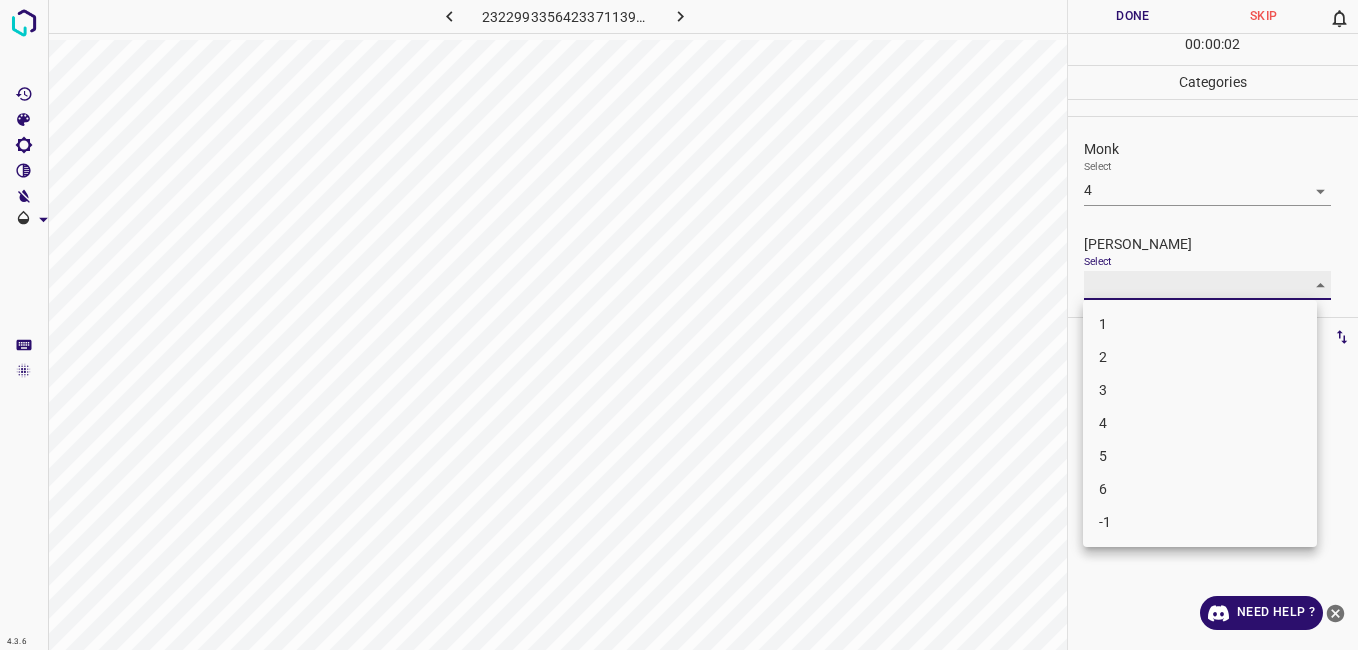 type on "3" 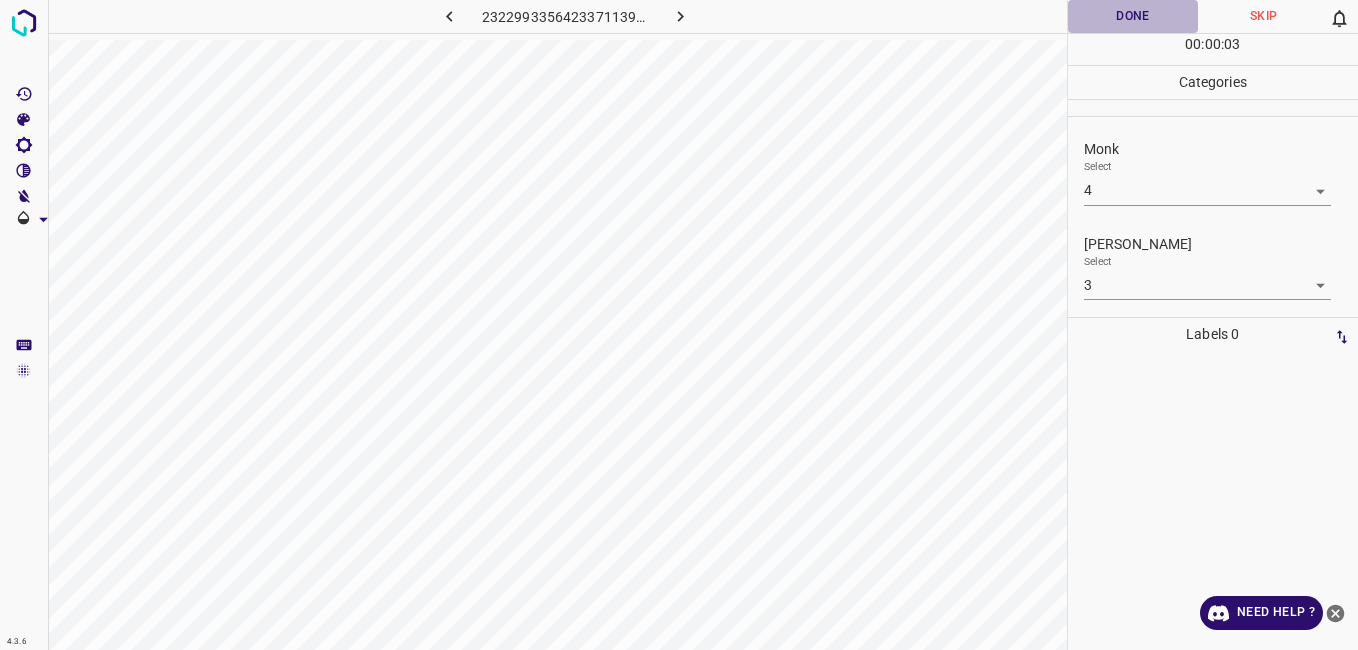 click on "Done" at bounding box center [1133, 16] 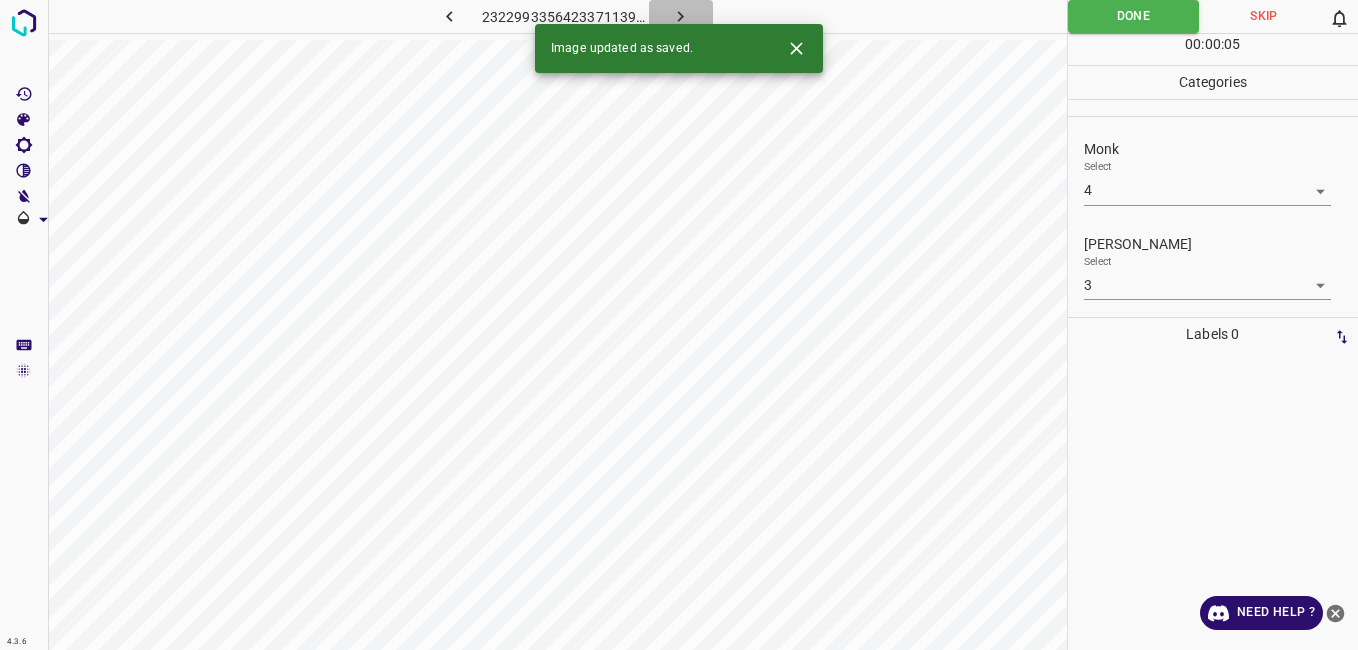 click 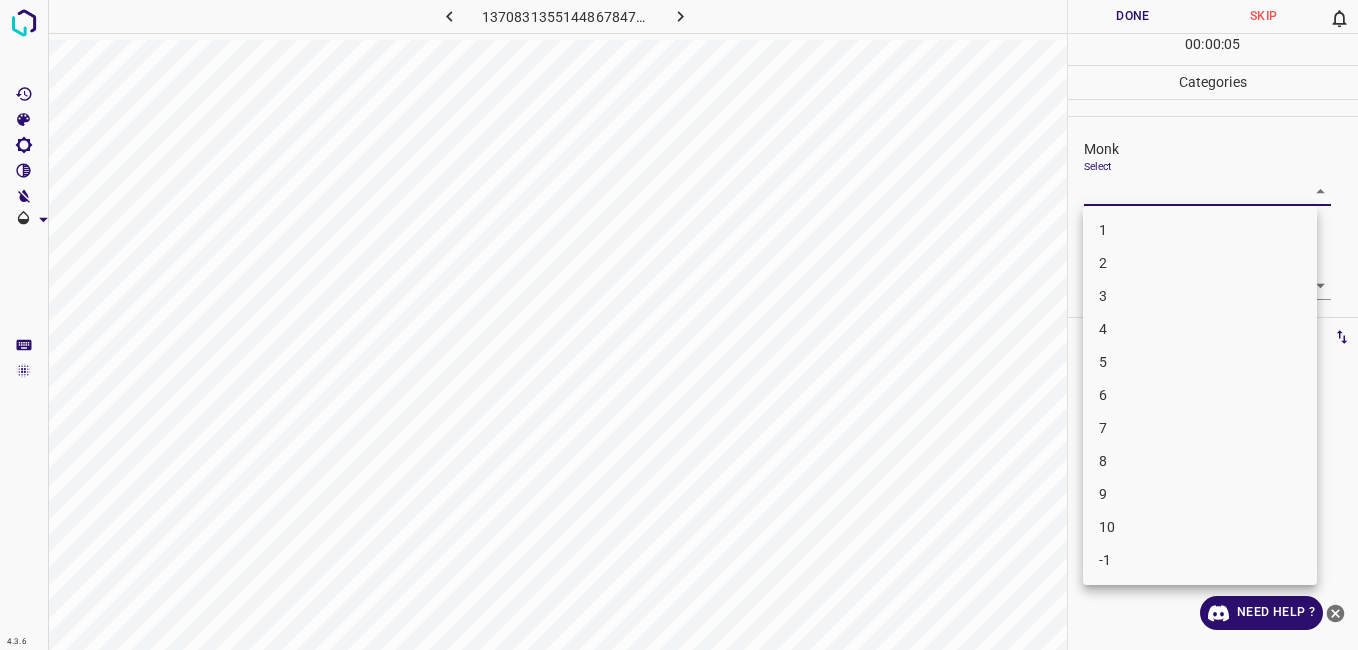 click on "4.3.6  1370831355144867847.png Done Skip 0 00   : 00   : 05   Categories Monk   Select ​  Fitzpatrick   Select ​ Labels   0 Categories 1 Monk 2  Fitzpatrick Tools Space Change between modes (Draw & Edit) I Auto labeling R Restore zoom M Zoom in N Zoom out Delete Delete selecte label Filters Z Restore filters X Saturation filter C Brightness filter V Contrast filter B Gray scale filter General O Download Need Help ? - Text - Hide - Delete 1 2 3 4 5 6 7 8 9 10 -1" at bounding box center (679, 325) 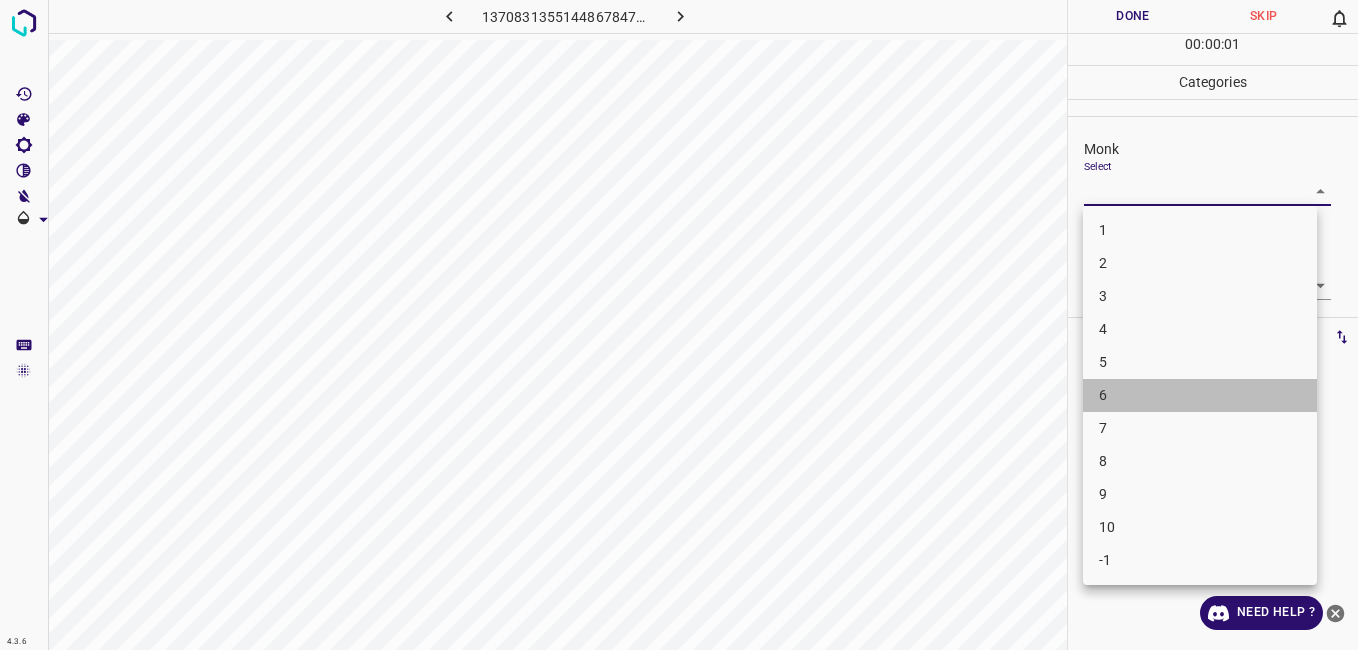 click on "6" at bounding box center (1200, 395) 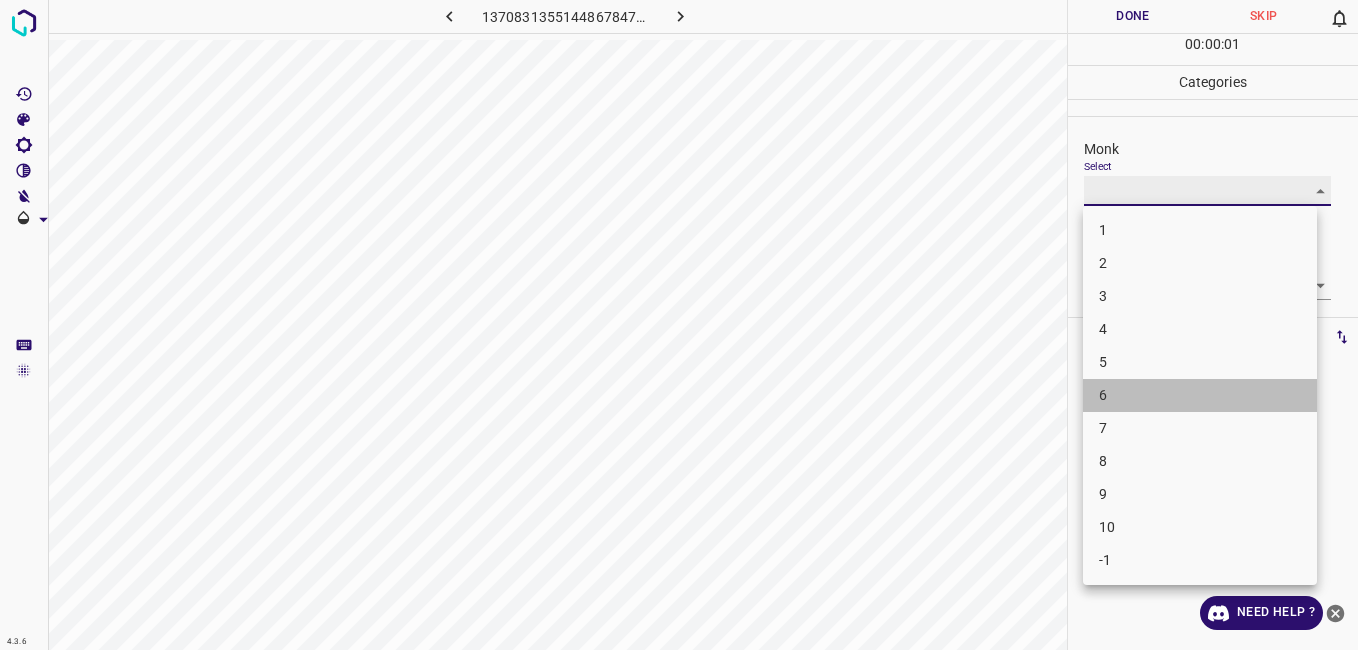 type on "6" 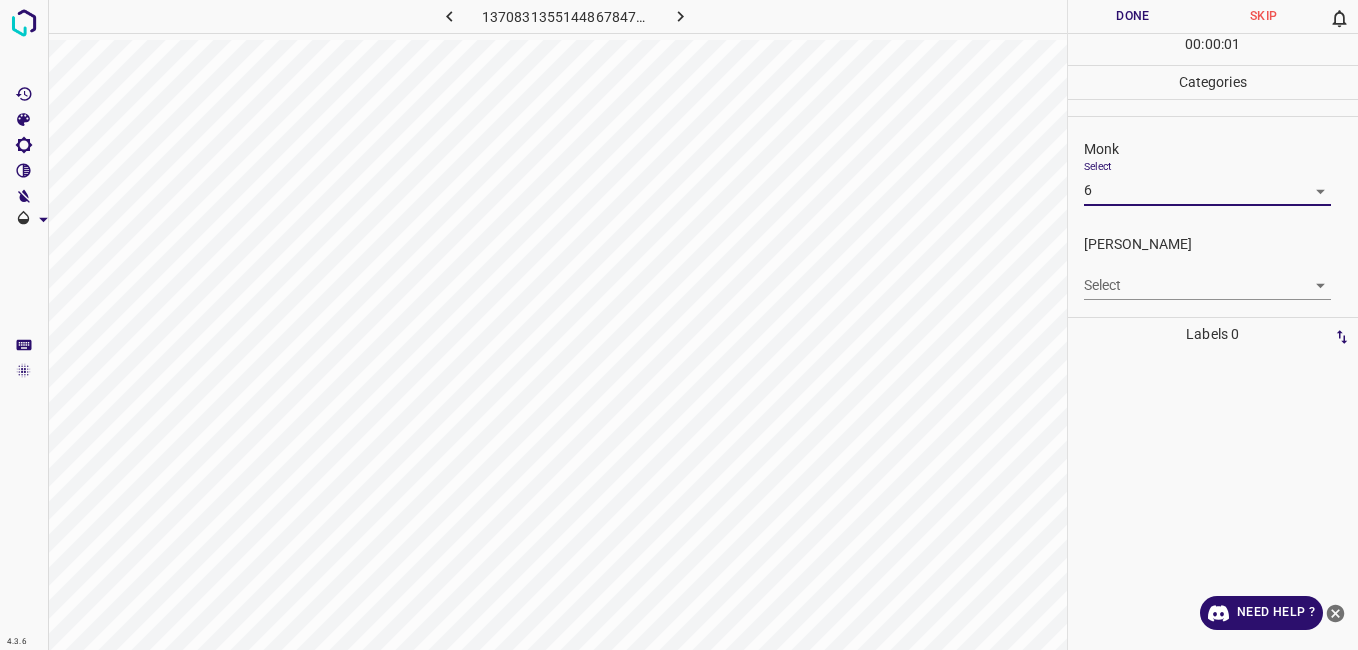click on "4.3.6  1370831355144867847.png Done Skip 0 00   : 00   : 01   Categories Monk   Select 6 6  Fitzpatrick   Select ​ Labels   0 Categories 1 Monk 2  Fitzpatrick Tools Space Change between modes (Draw & Edit) I Auto labeling R Restore zoom M Zoom in N Zoom out Delete Delete selecte label Filters Z Restore filters X Saturation filter C Brightness filter V Contrast filter B Gray scale filter General O Download Need Help ? - Text - Hide - Delete" at bounding box center [679, 325] 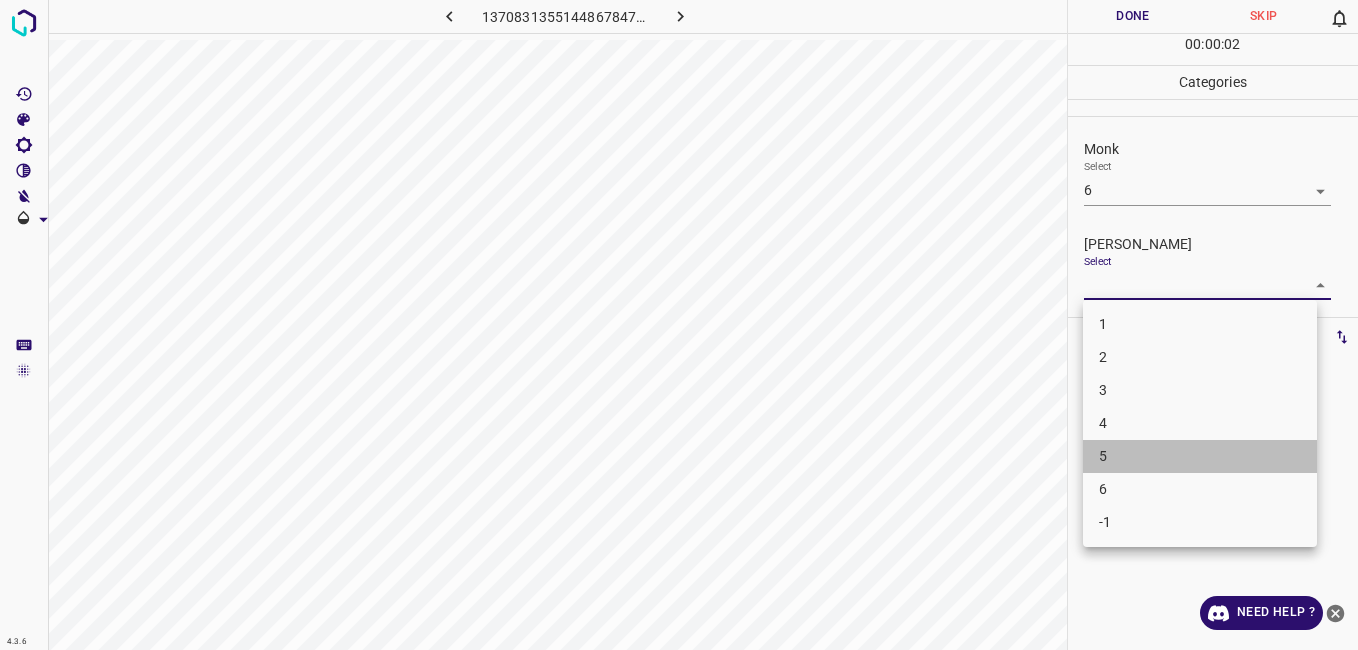 click on "5" at bounding box center (1200, 456) 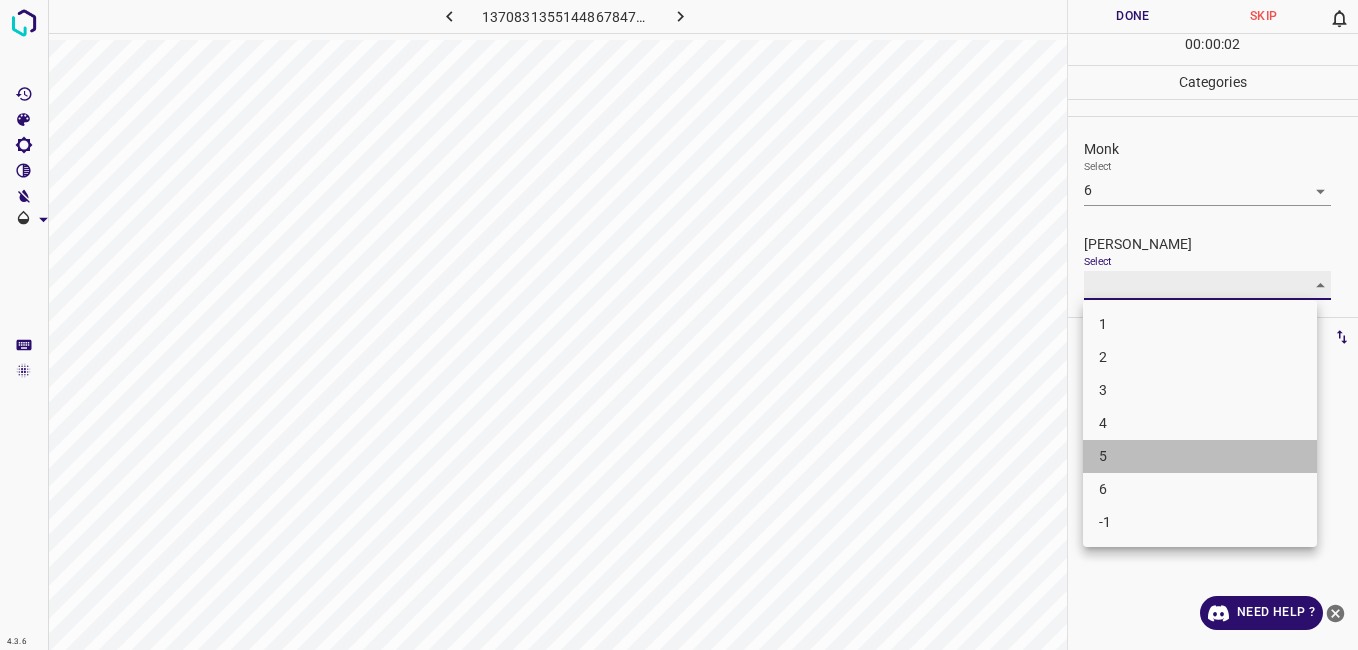 type on "5" 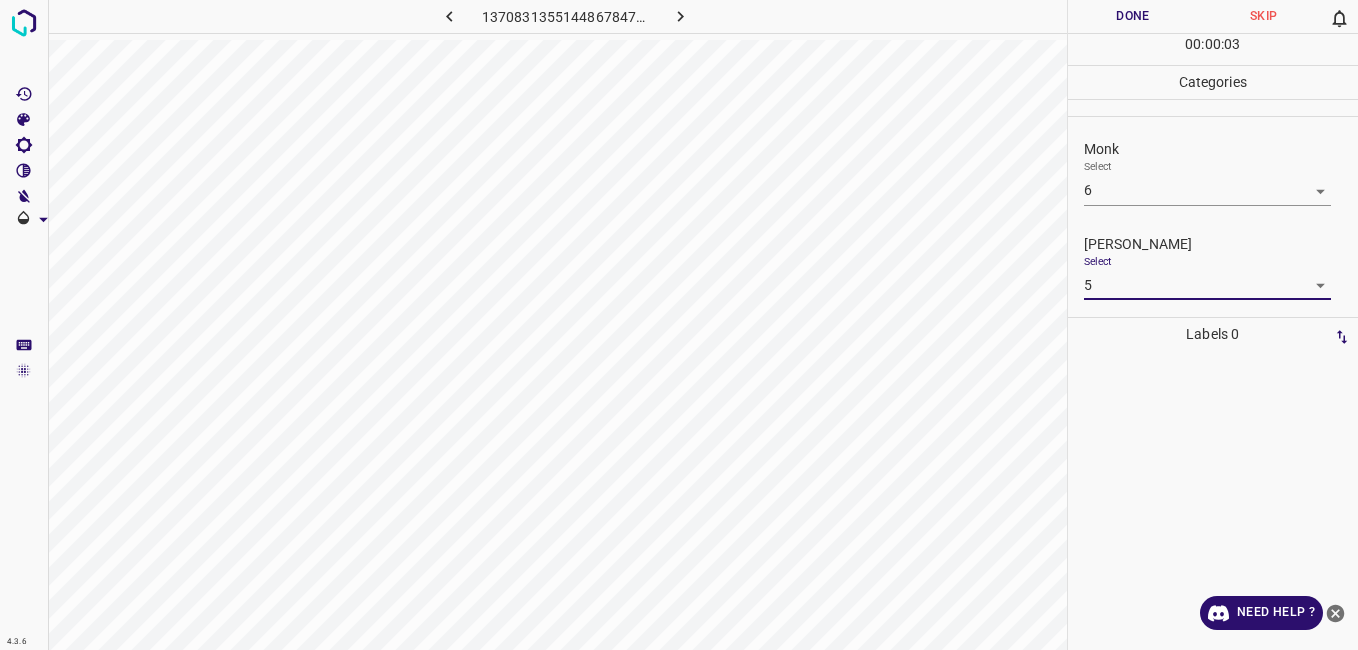 drag, startPoint x: 1090, startPoint y: 25, endPoint x: 1073, endPoint y: 40, distance: 22.671568 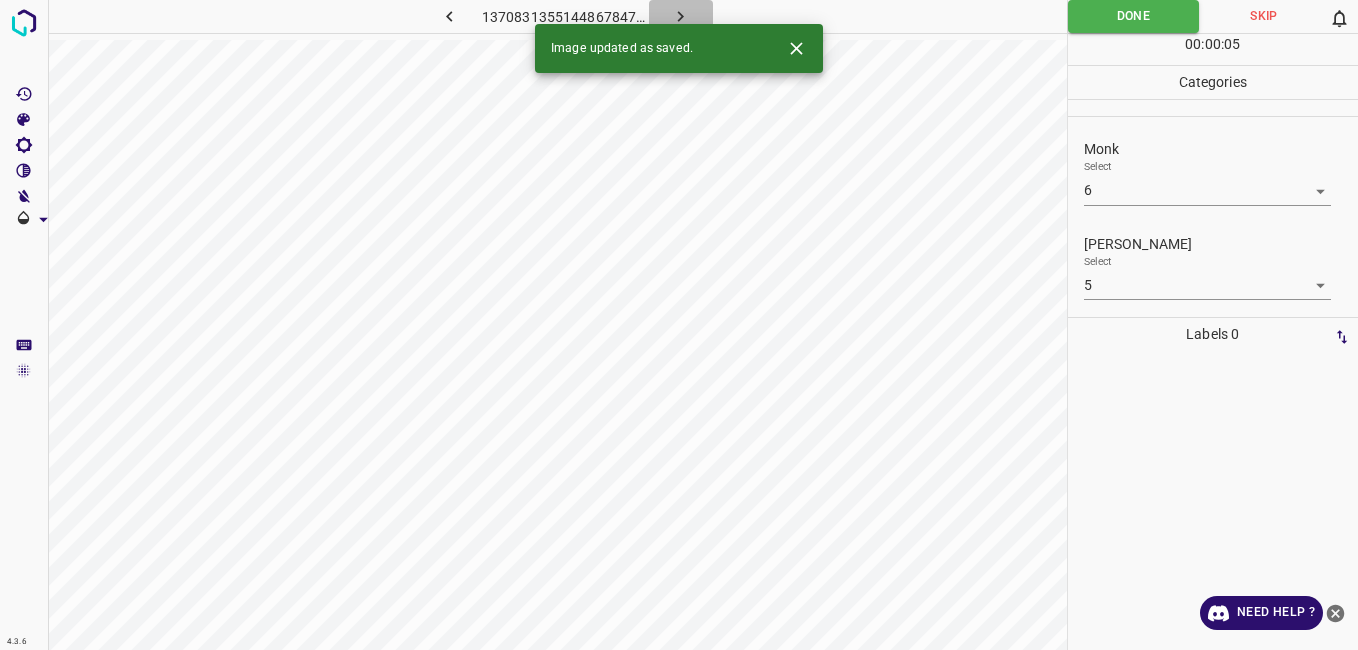 click 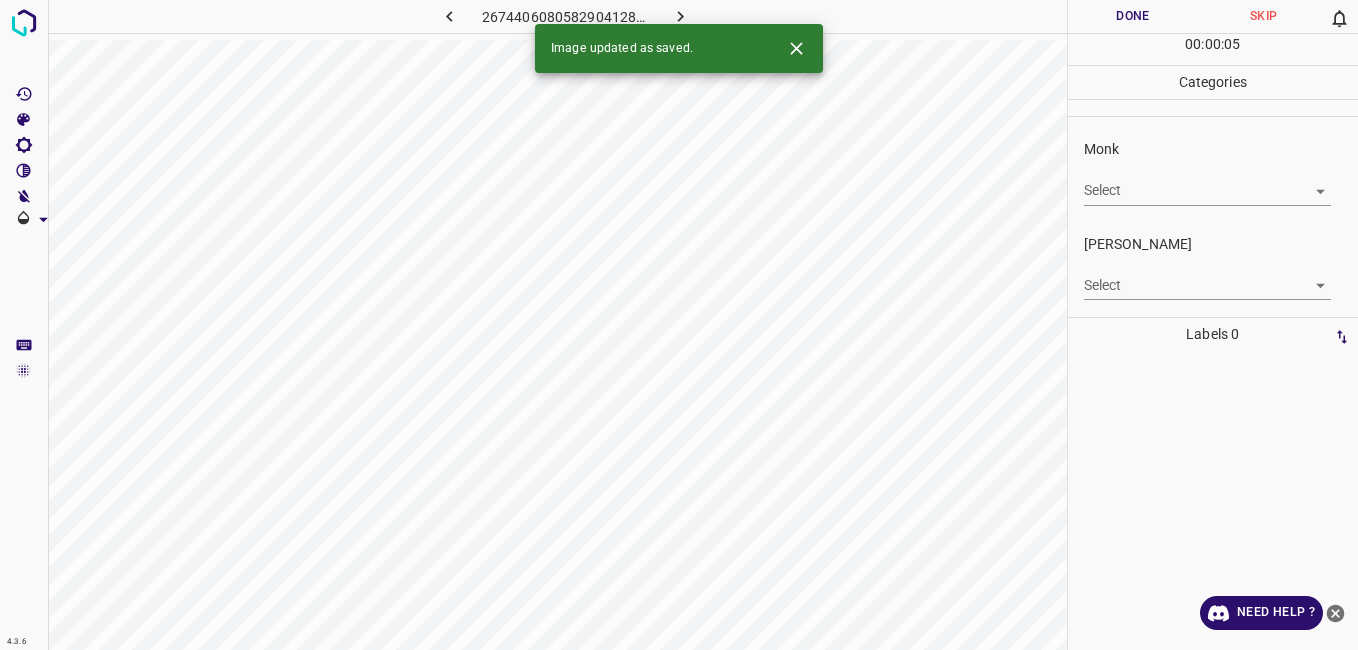 click on "4.3.6  2674406080582904128.png Done Skip 0 00   : 00   : 05   Categories Monk   Select ​  Fitzpatrick   Select ​ Labels   0 Categories 1 Monk 2  Fitzpatrick Tools Space Change between modes (Draw & Edit) I Auto labeling R Restore zoom M Zoom in N Zoom out Delete Delete selecte label Filters Z Restore filters X Saturation filter C Brightness filter V Contrast filter B Gray scale filter General O Download Image updated as saved. Need Help ? - Text - Hide - Delete" at bounding box center [679, 325] 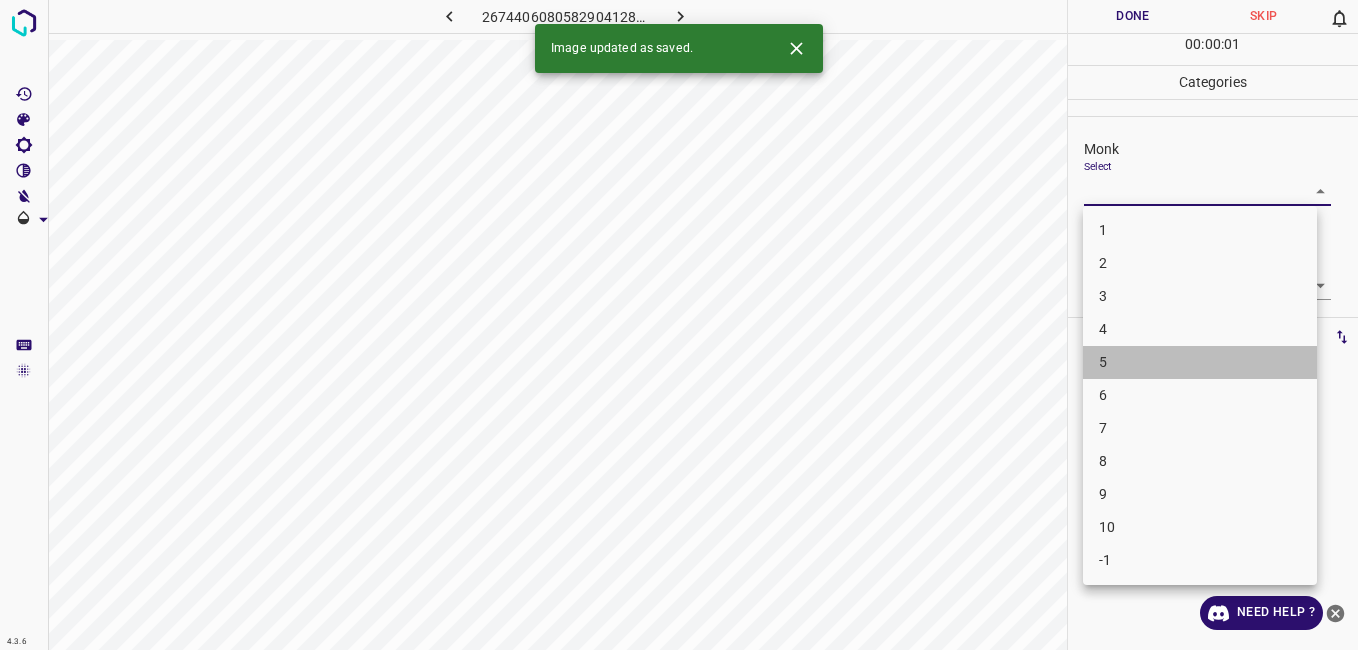 click on "5" at bounding box center [1200, 362] 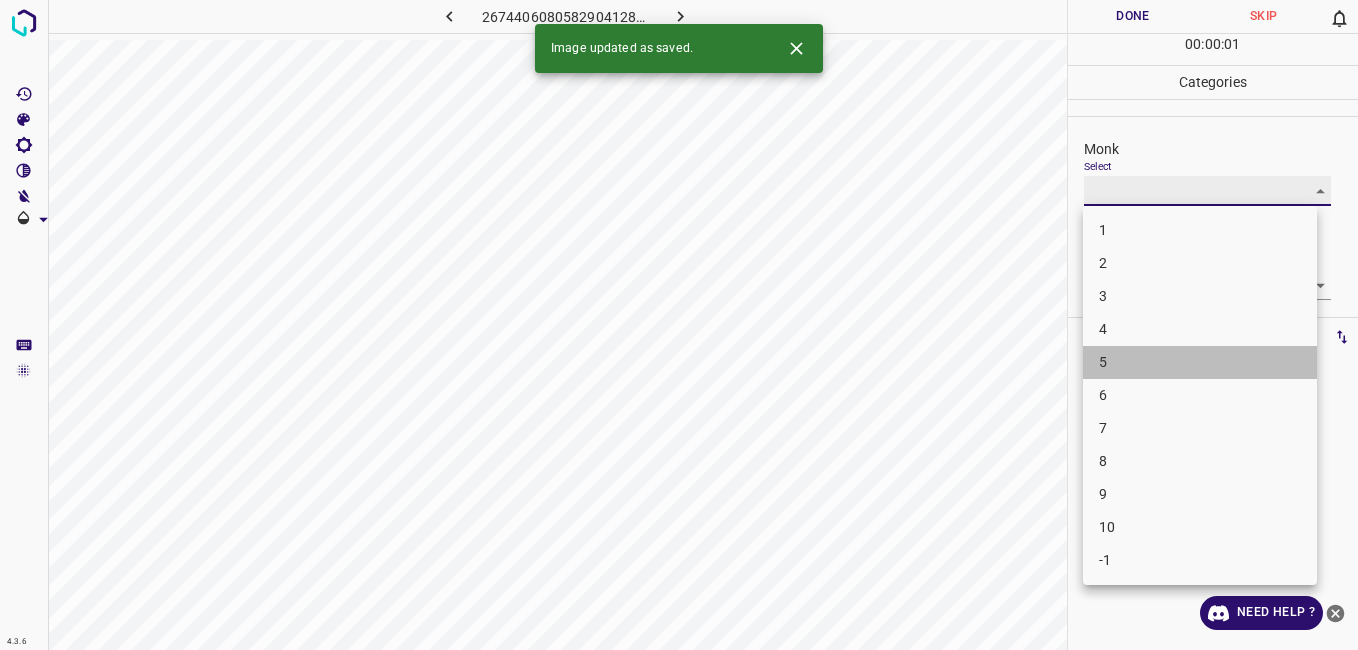 type on "5" 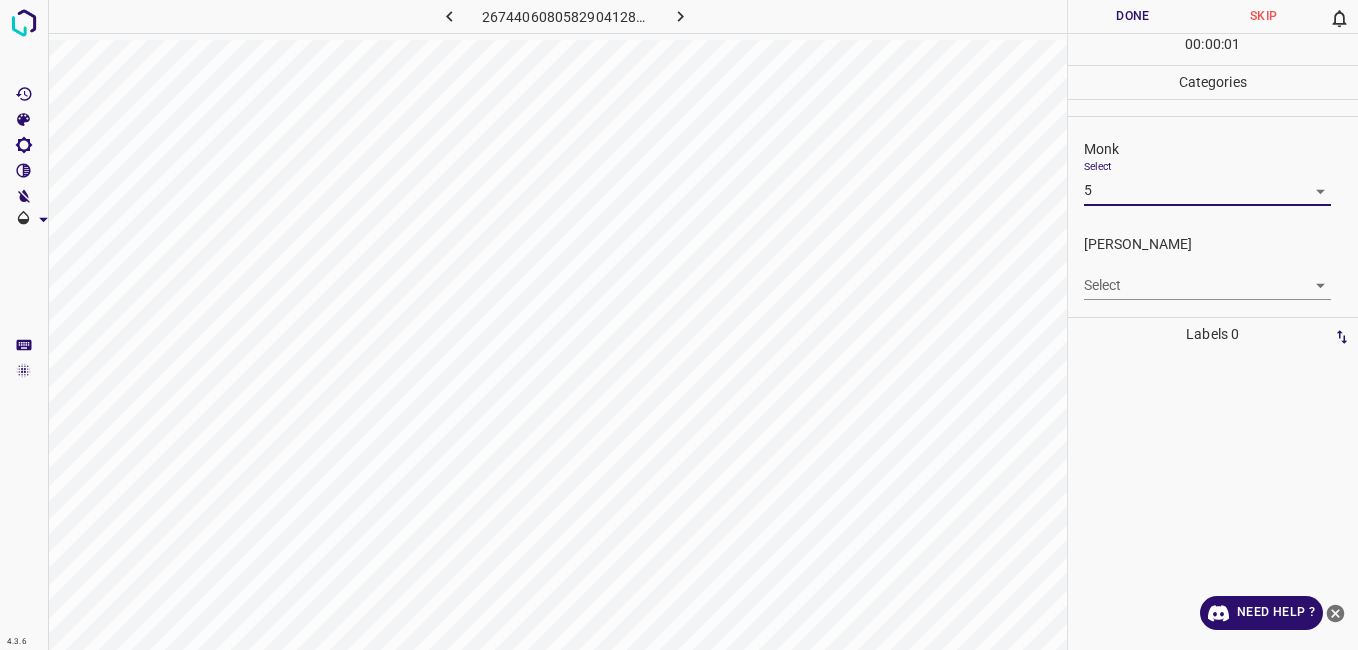 click on "4.3.6  2674406080582904128.png Done Skip 0 00   : 00   : 01   Categories Monk   Select 5 5  Fitzpatrick   Select ​ Labels   0 Categories 1 Monk 2  Fitzpatrick Tools Space Change between modes (Draw & Edit) I Auto labeling R Restore zoom M Zoom in N Zoom out Delete Delete selecte label Filters Z Restore filters X Saturation filter C Brightness filter V Contrast filter B Gray scale filter General O Download Need Help ? - Text - Hide - Delete" at bounding box center [679, 325] 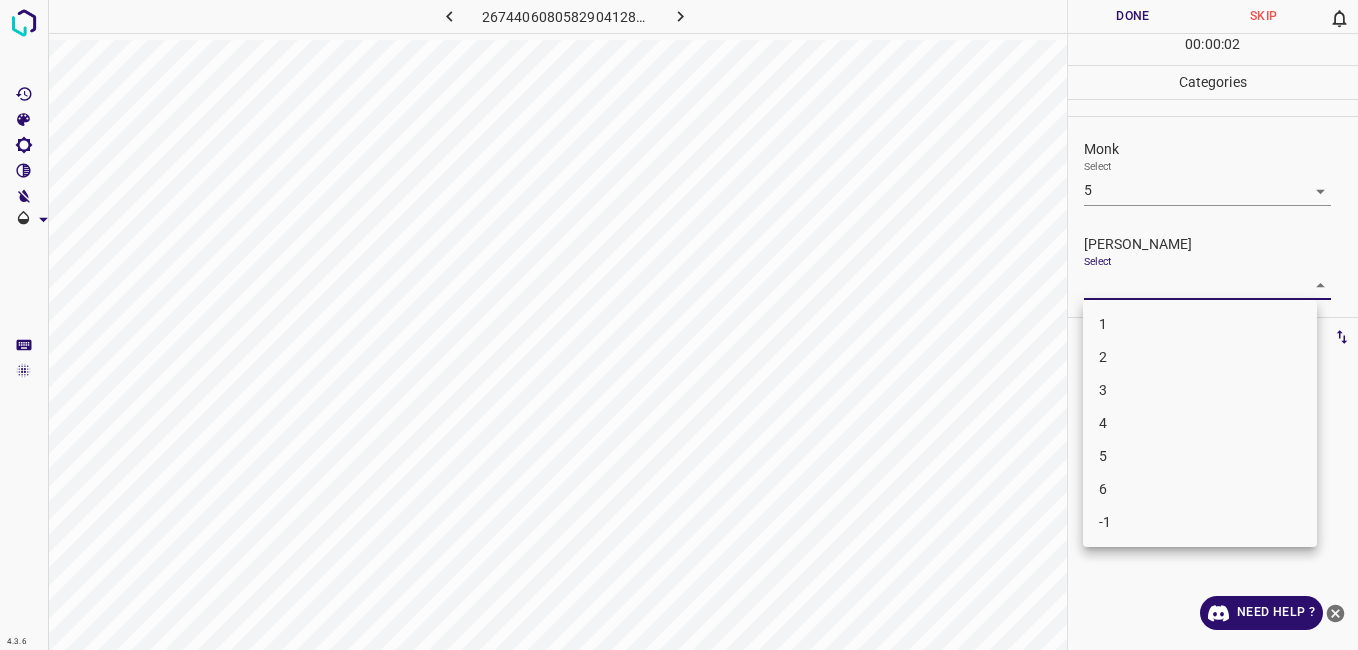 click on "4" at bounding box center [1200, 423] 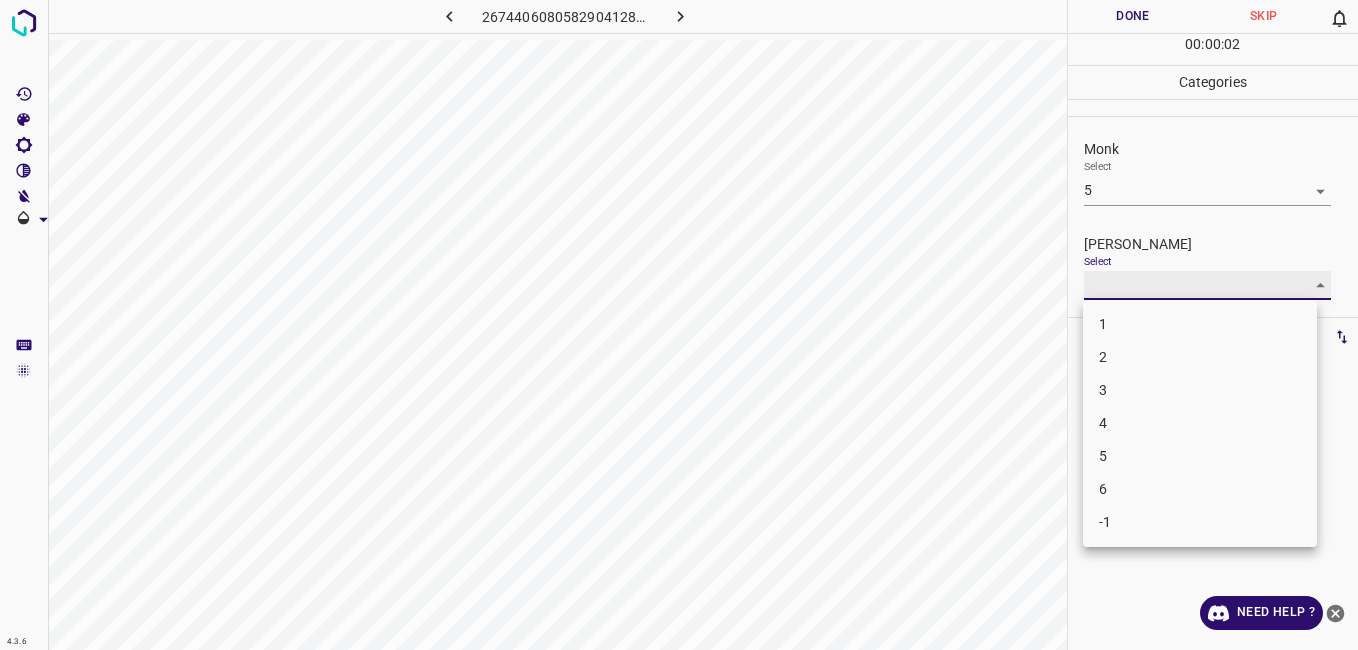 type on "4" 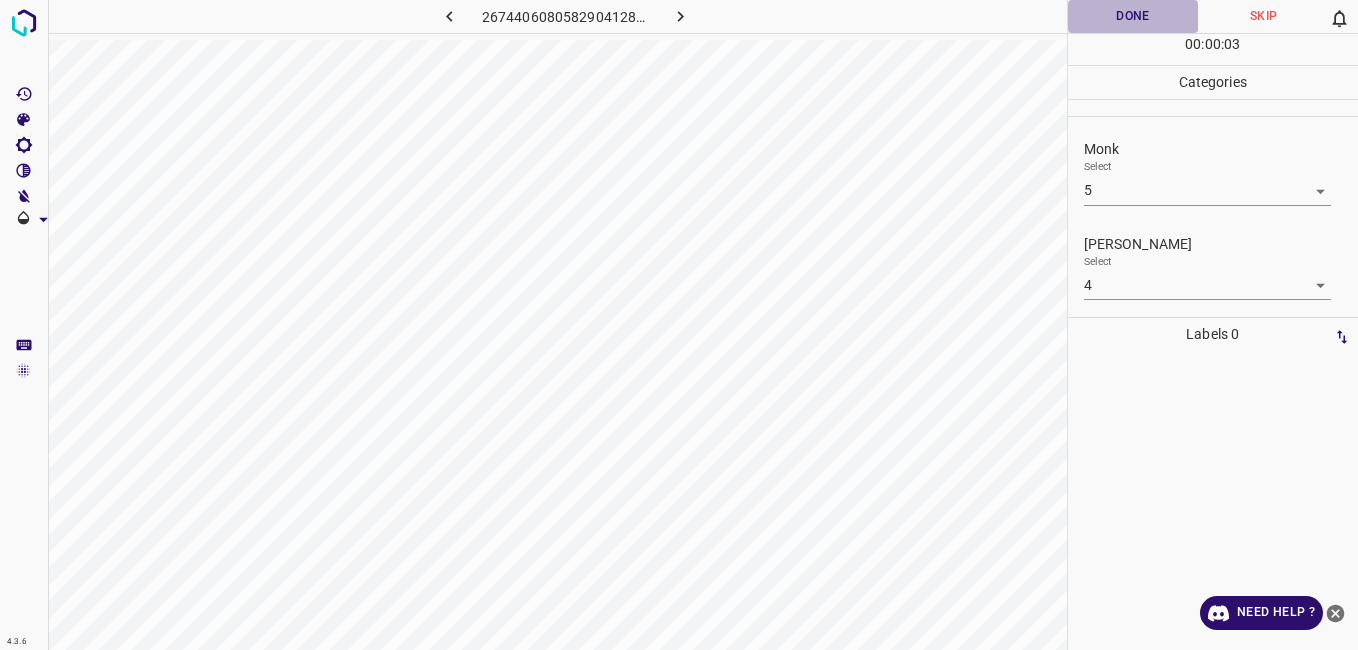 click on "Done" at bounding box center [1133, 16] 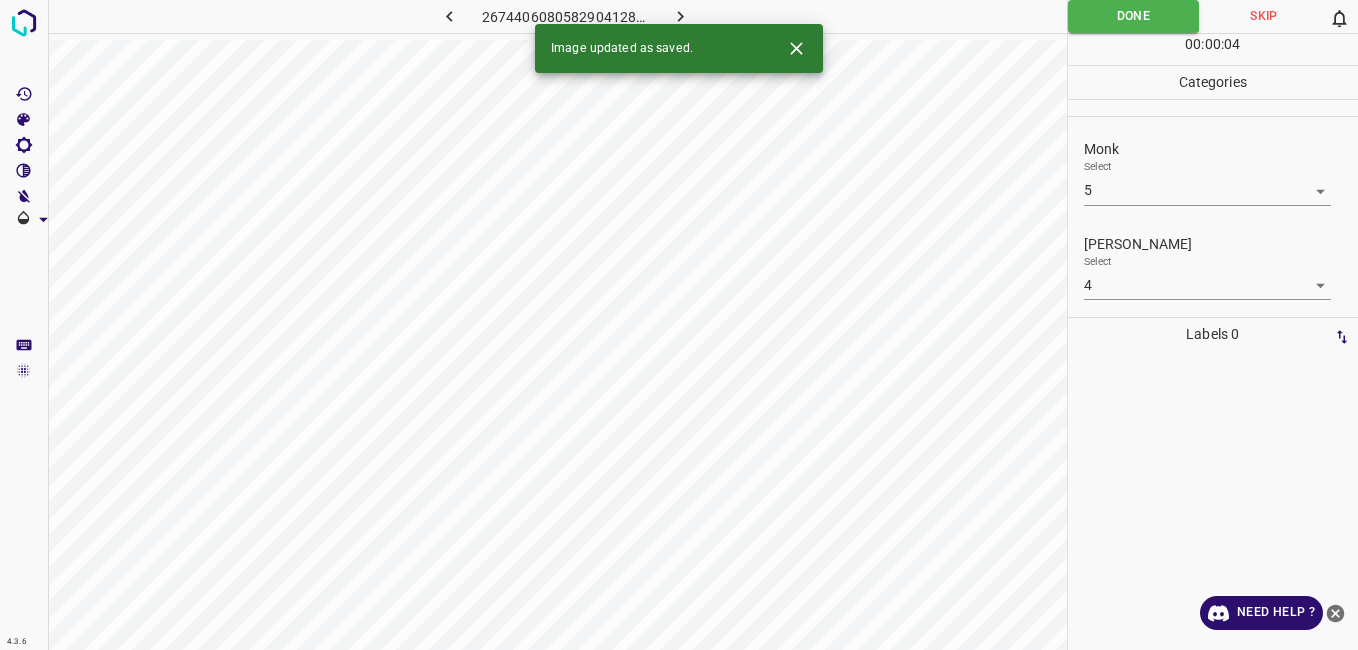 click 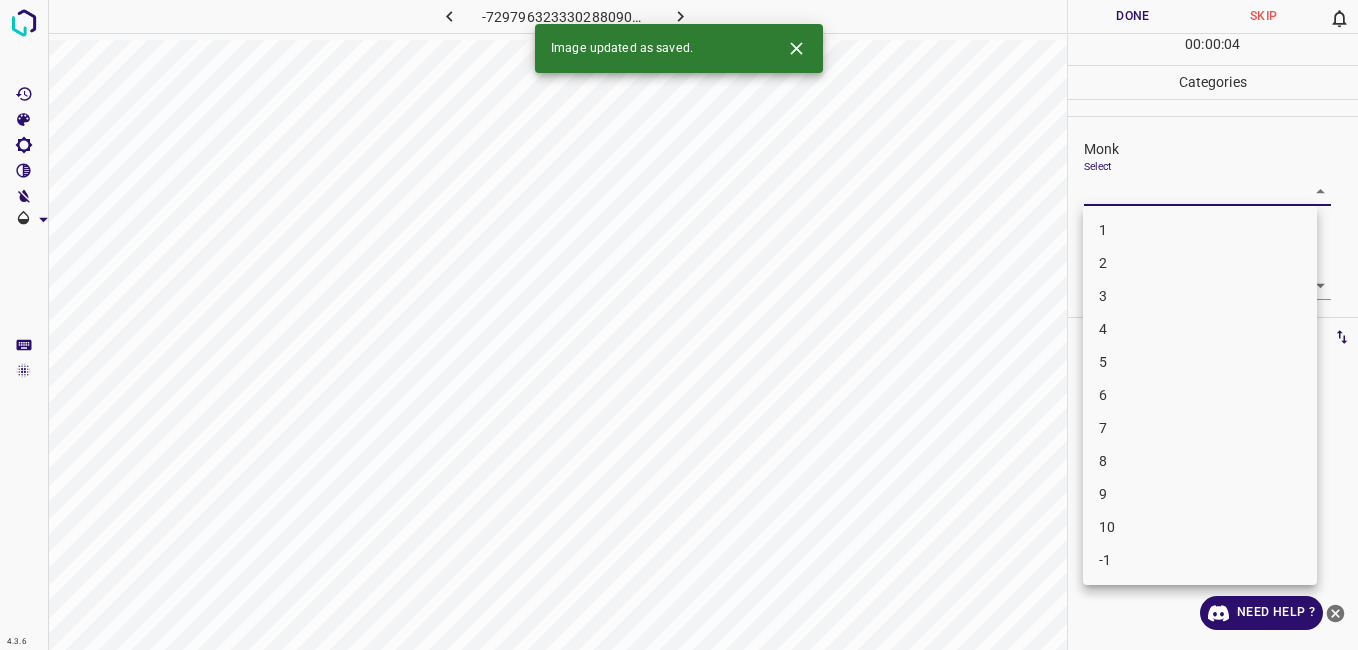 click on "4.3.6  -7297963233302880907.png Done Skip 0 00   : 00   : 04   Categories Monk   Select ​  Fitzpatrick   Select ​ Labels   0 Categories 1 Monk 2  Fitzpatrick Tools Space Change between modes (Draw & Edit) I Auto labeling R Restore zoom M Zoom in N Zoom out Delete Delete selecte label Filters Z Restore filters X Saturation filter C Brightness filter V Contrast filter B Gray scale filter General O Download Image updated as saved. Need Help ? - Text - Hide - Delete 1 2 3 4 5 6 7 8 9 10 -1" at bounding box center (679, 325) 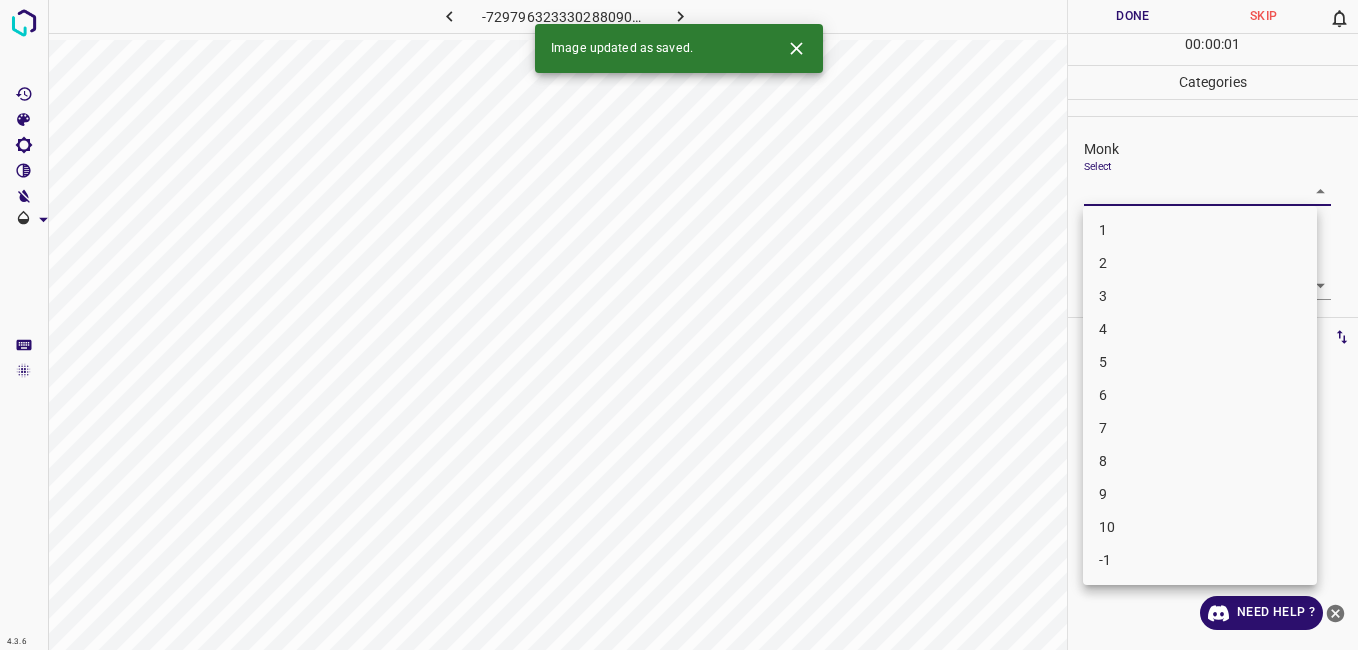 click on "4" at bounding box center [1200, 329] 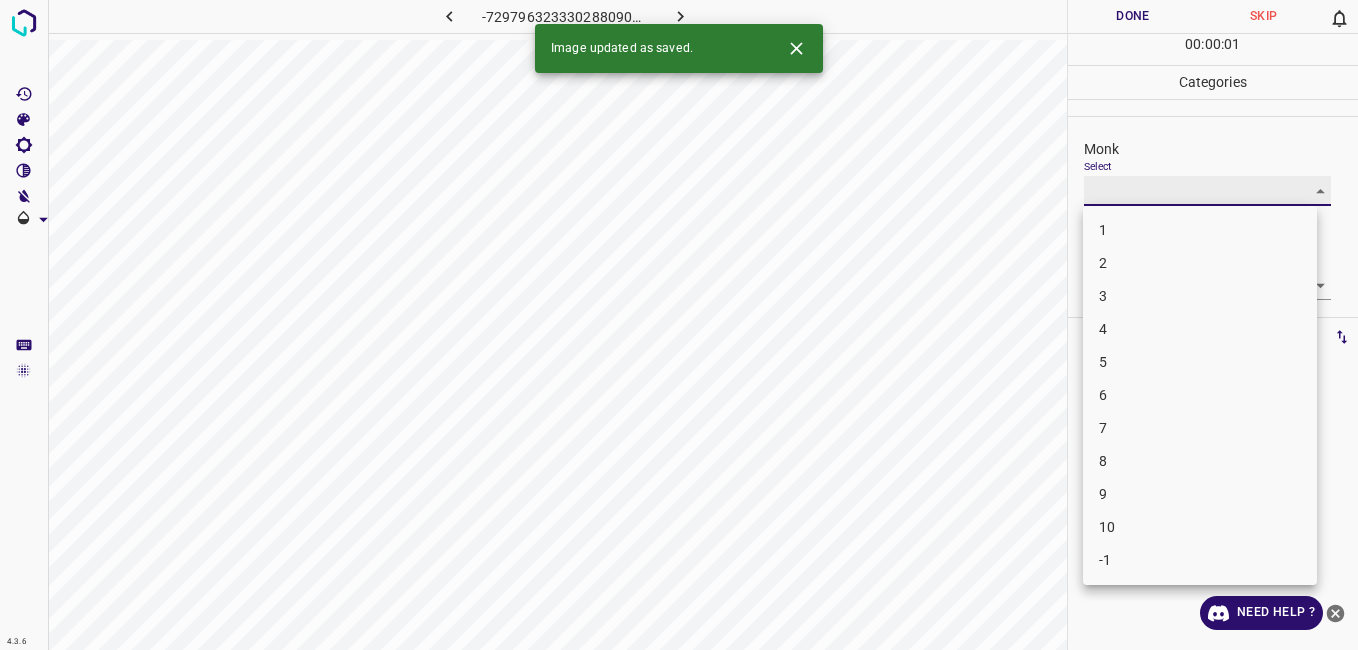 type on "4" 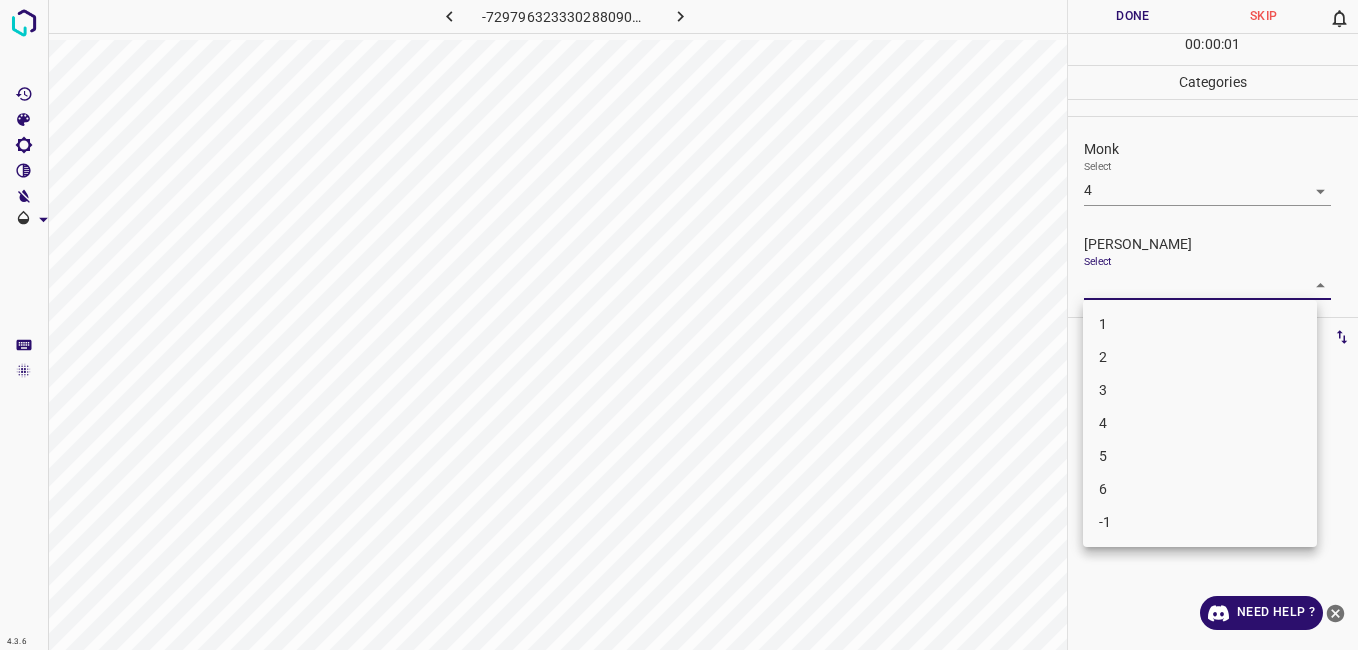 click on "4.3.6  -7297963233302880907.png Done Skip 0 00   : 00   : 01   Categories Monk   Select 4 4  Fitzpatrick   Select ​ Labels   0 Categories 1 Monk 2  Fitzpatrick Tools Space Change between modes (Draw & Edit) I Auto labeling R Restore zoom M Zoom in N Zoom out Delete Delete selecte label Filters Z Restore filters X Saturation filter C Brightness filter V Contrast filter B Gray scale filter General O Download Need Help ? - Text - Hide - Delete 1 2 3 4 5 6 -1" at bounding box center [679, 325] 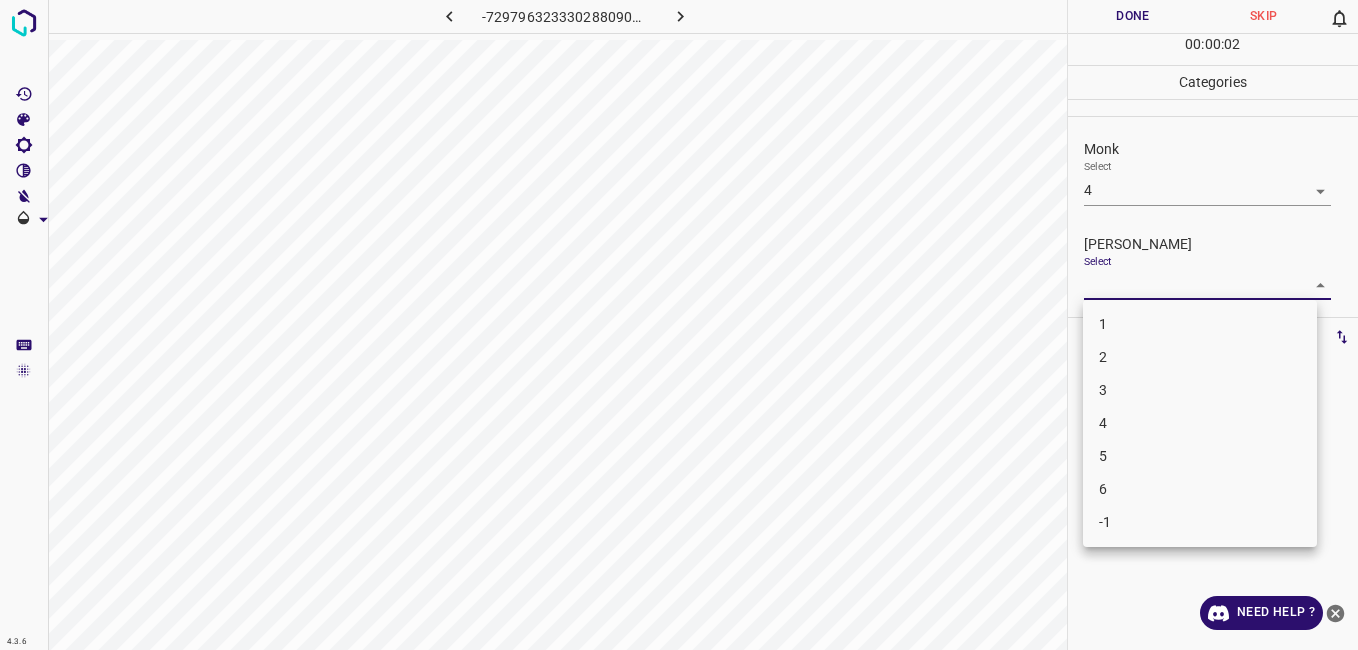 click on "3" at bounding box center [1200, 390] 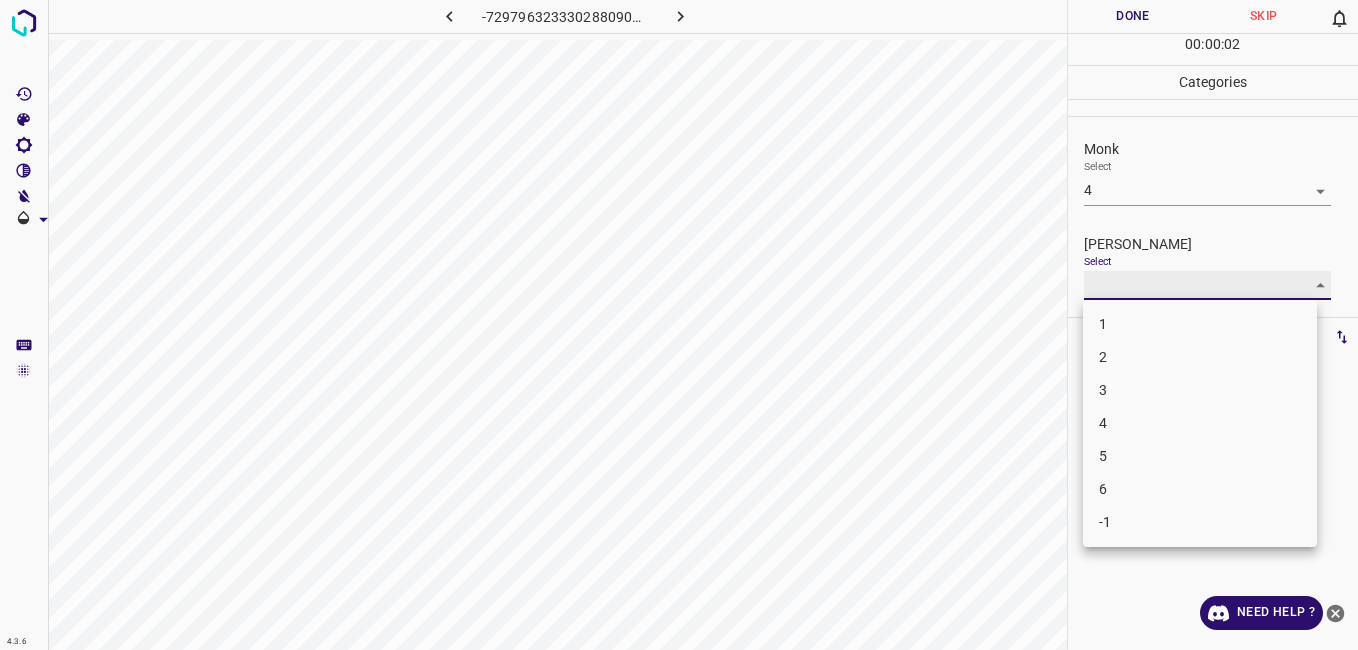 type on "3" 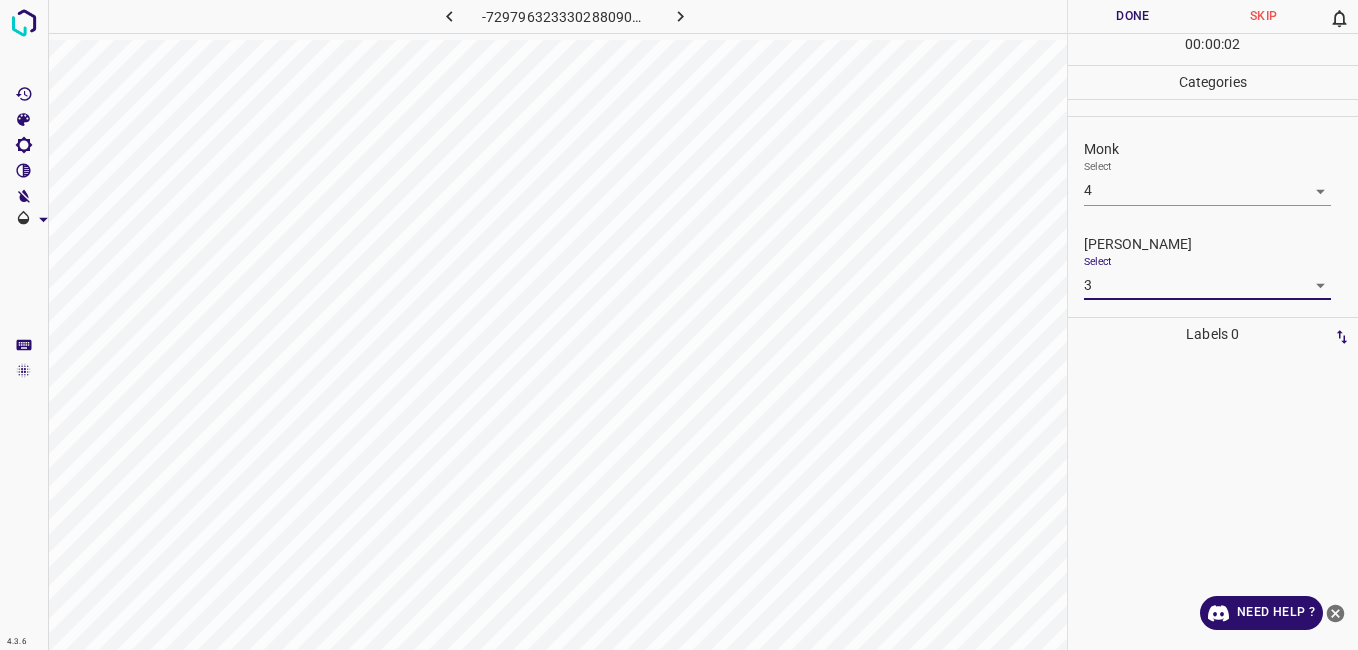 click on "Done" at bounding box center (1133, 16) 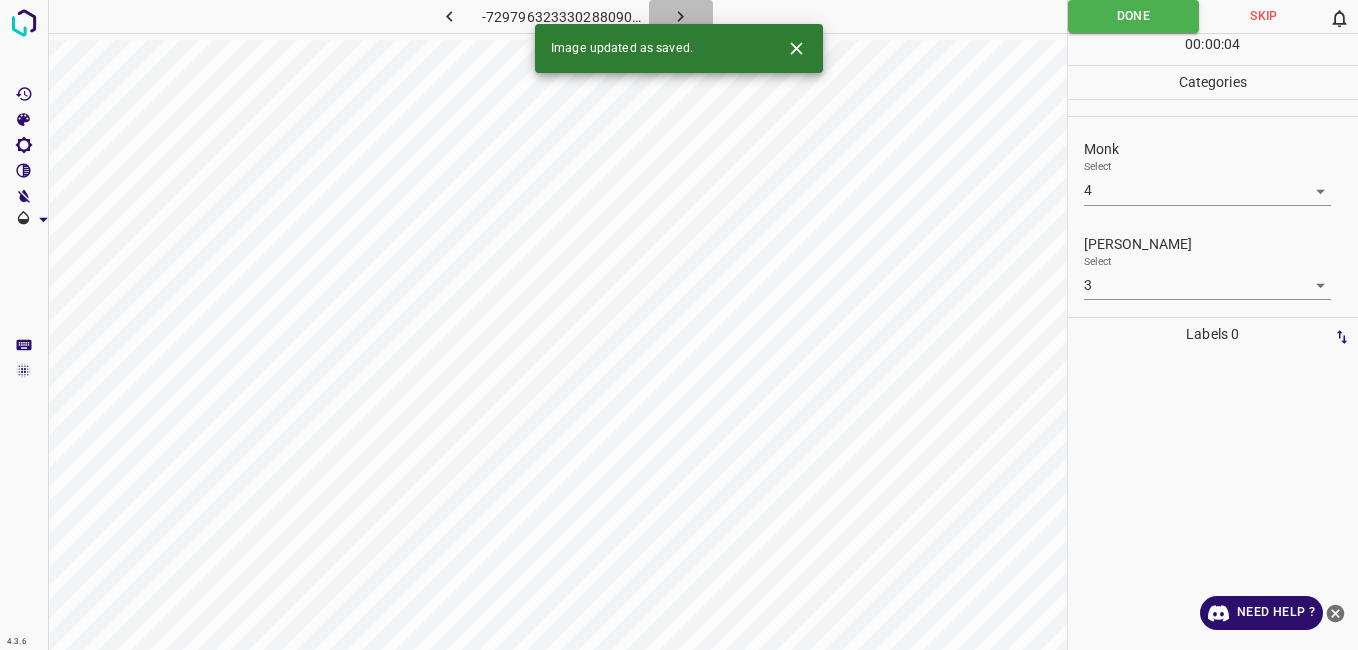 click 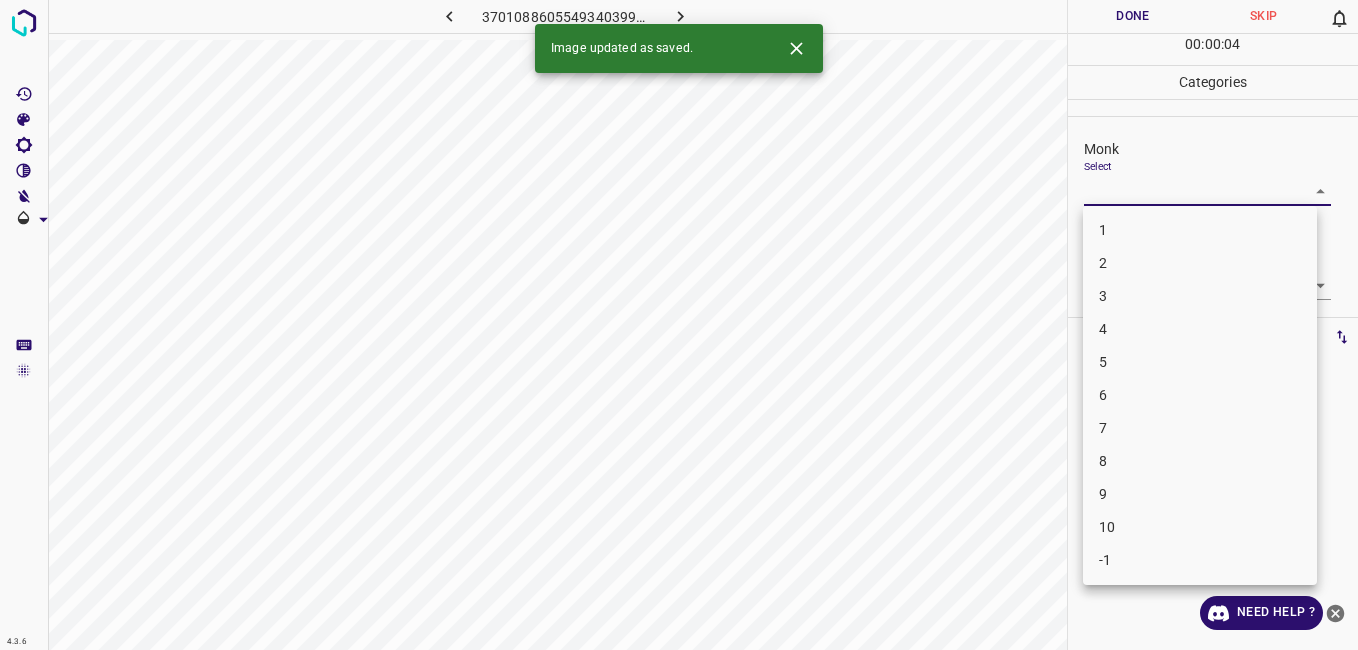 click on "4.3.6  3701088605549340399.png Done Skip 0 00   : 00   : 04   Categories Monk   Select ​  Fitzpatrick   Select ​ Labels   0 Categories 1 Monk 2  Fitzpatrick Tools Space Change between modes (Draw & Edit) I Auto labeling R Restore zoom M Zoom in N Zoom out Delete Delete selecte label Filters Z Restore filters X Saturation filter C Brightness filter V Contrast filter B Gray scale filter General O Download Image updated as saved. Need Help ? - Text - Hide - Delete 1 2 3 4 5 6 7 8 9 10 -1" at bounding box center [679, 325] 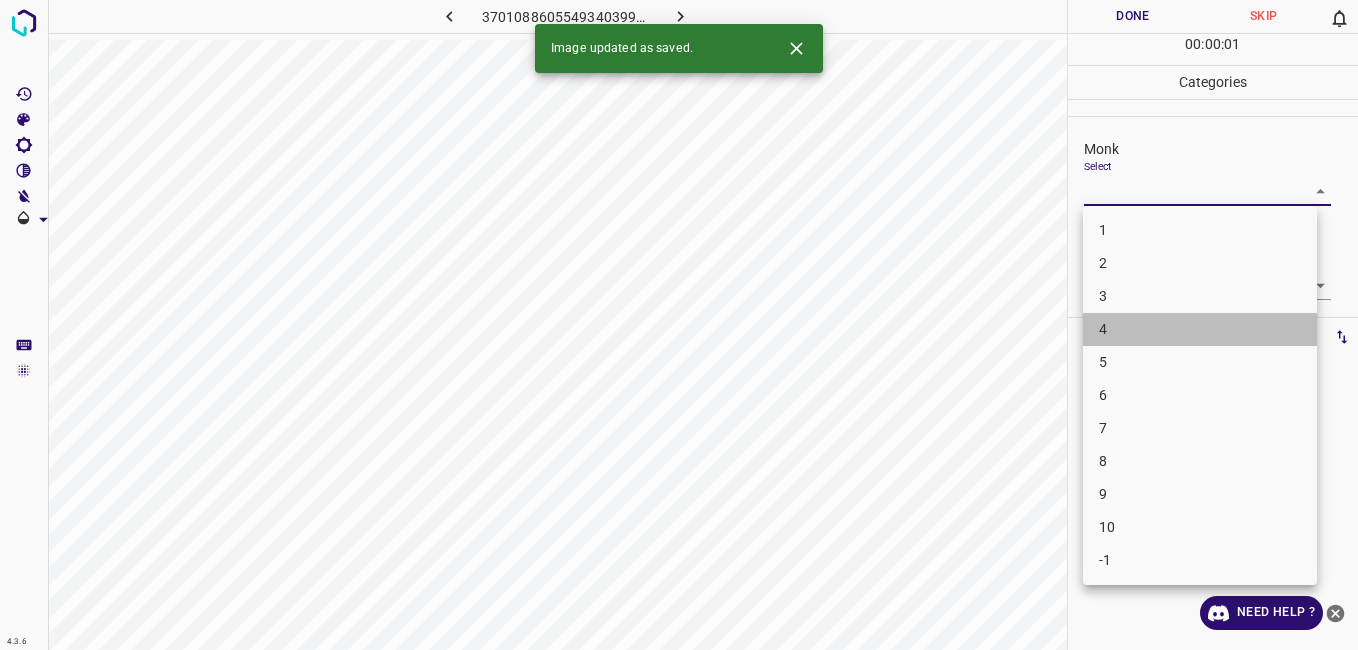 click on "4" at bounding box center [1200, 329] 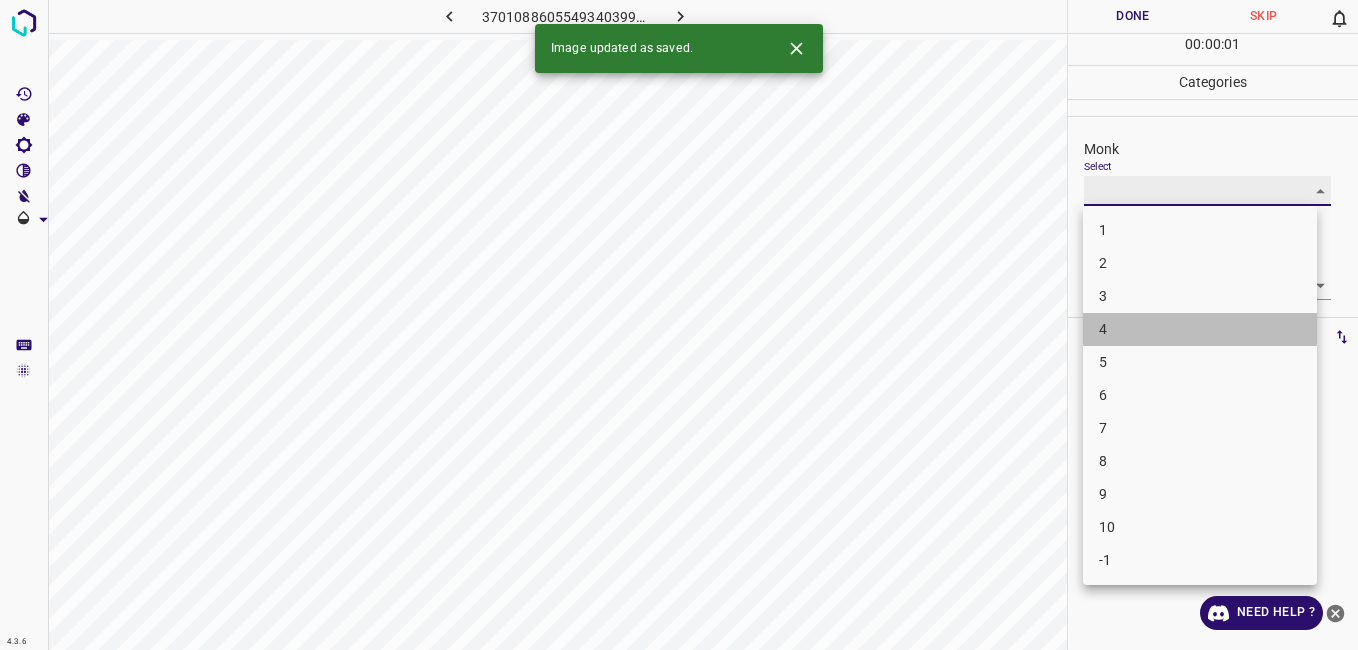 type on "4" 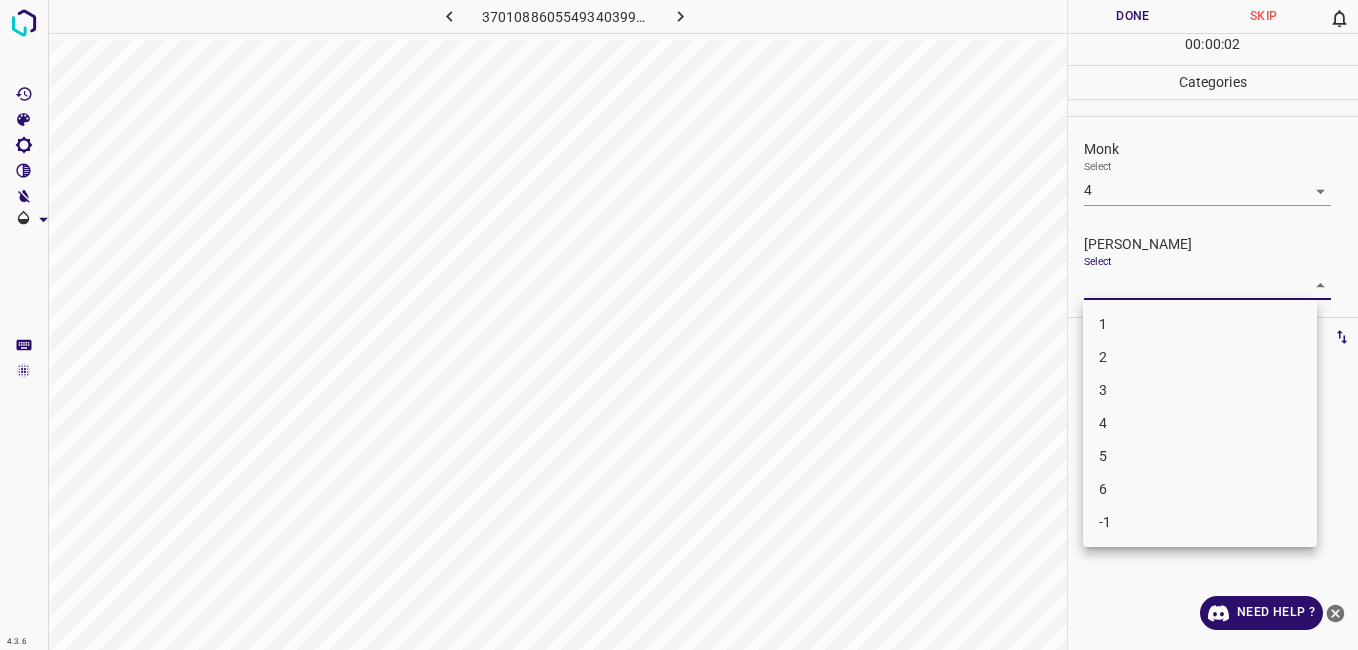 click on "4.3.6  3701088605549340399.png Done Skip 0 00   : 00   : 02   Categories Monk   Select 4 4  Fitzpatrick   Select ​ Labels   0 Categories 1 Monk 2  Fitzpatrick Tools Space Change between modes (Draw & Edit) I Auto labeling R Restore zoom M Zoom in N Zoom out Delete Delete selecte label Filters Z Restore filters X Saturation filter C Brightness filter V Contrast filter B Gray scale filter General O Download Need Help ? - Text - Hide - Delete 1 2 3 4 5 6 -1" at bounding box center (679, 325) 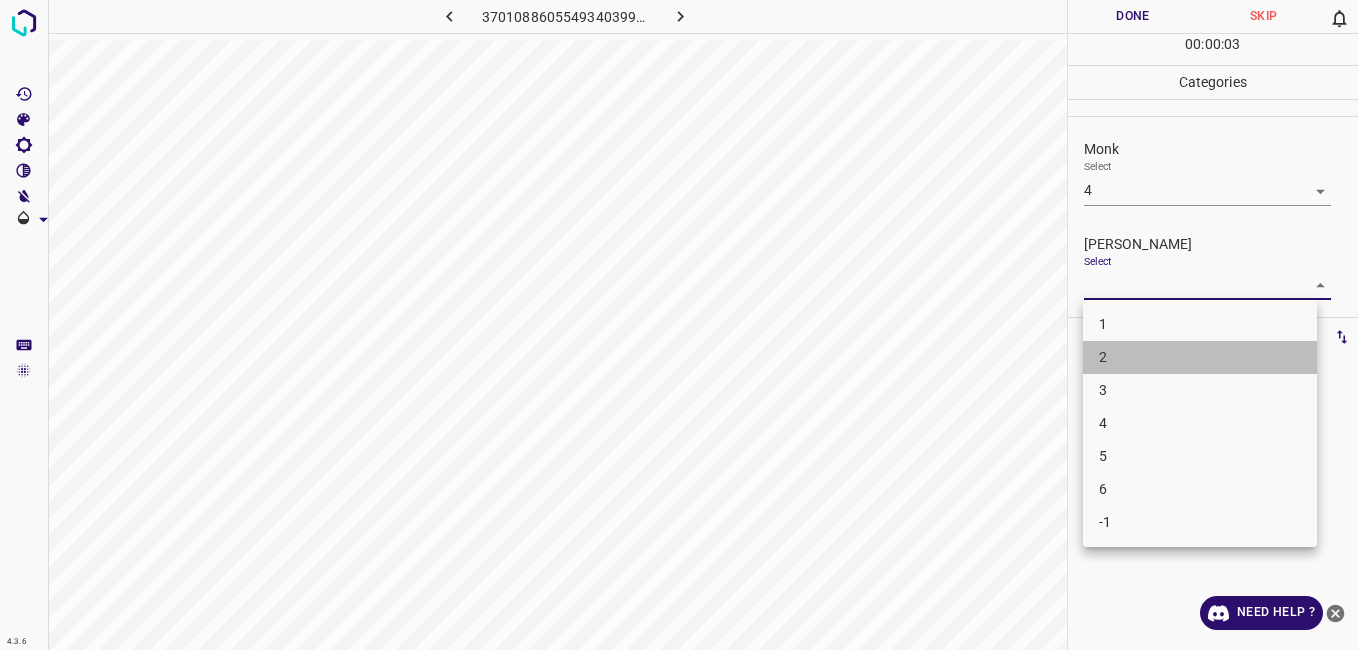 click on "2" at bounding box center [1200, 357] 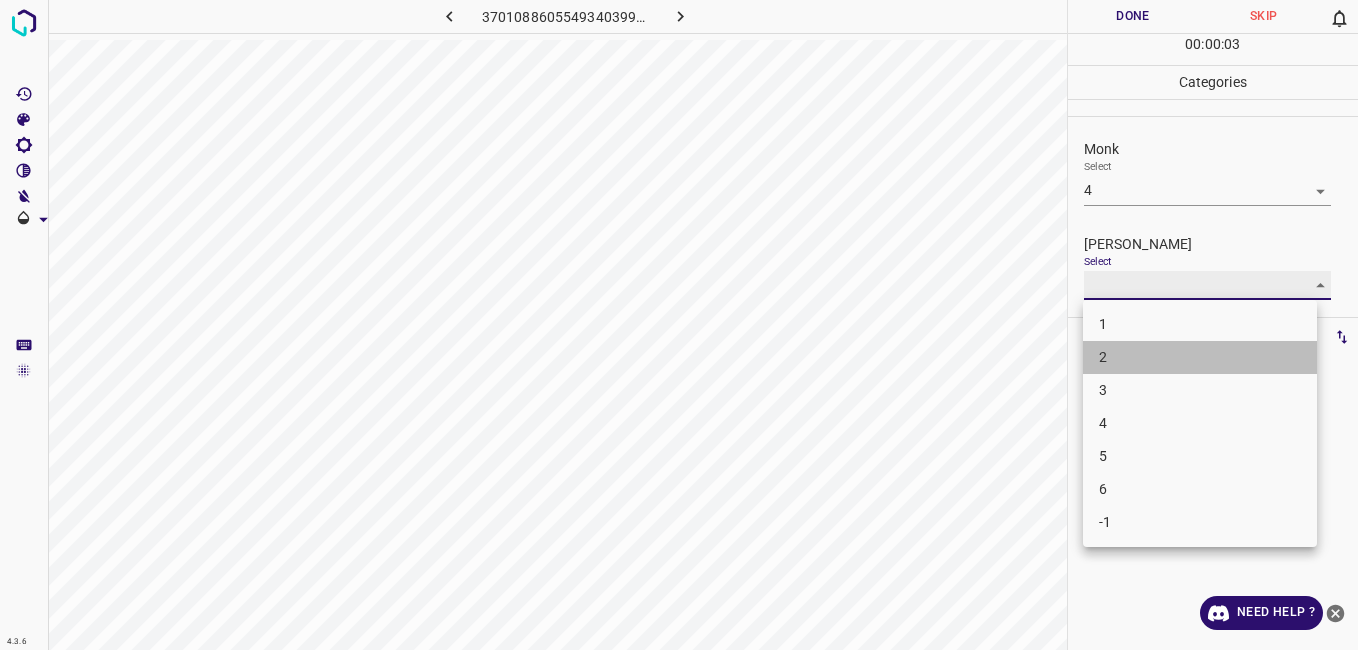 type on "2" 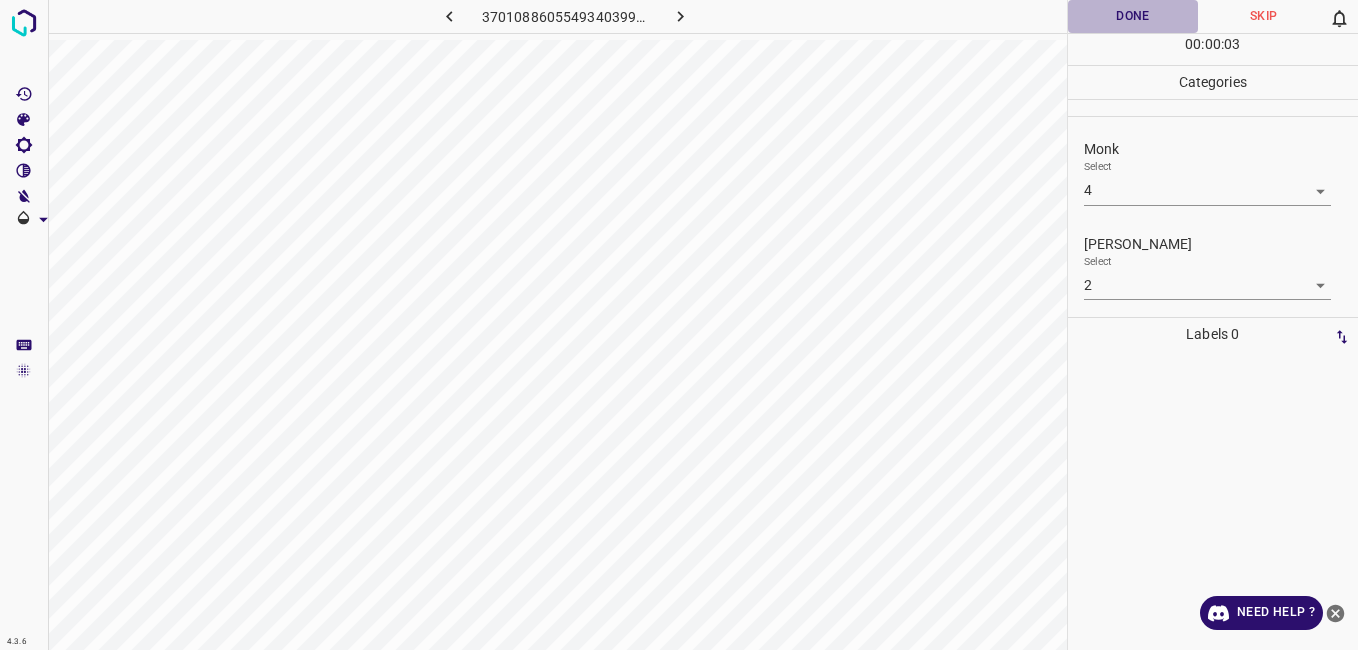 click on "Done" at bounding box center (1133, 16) 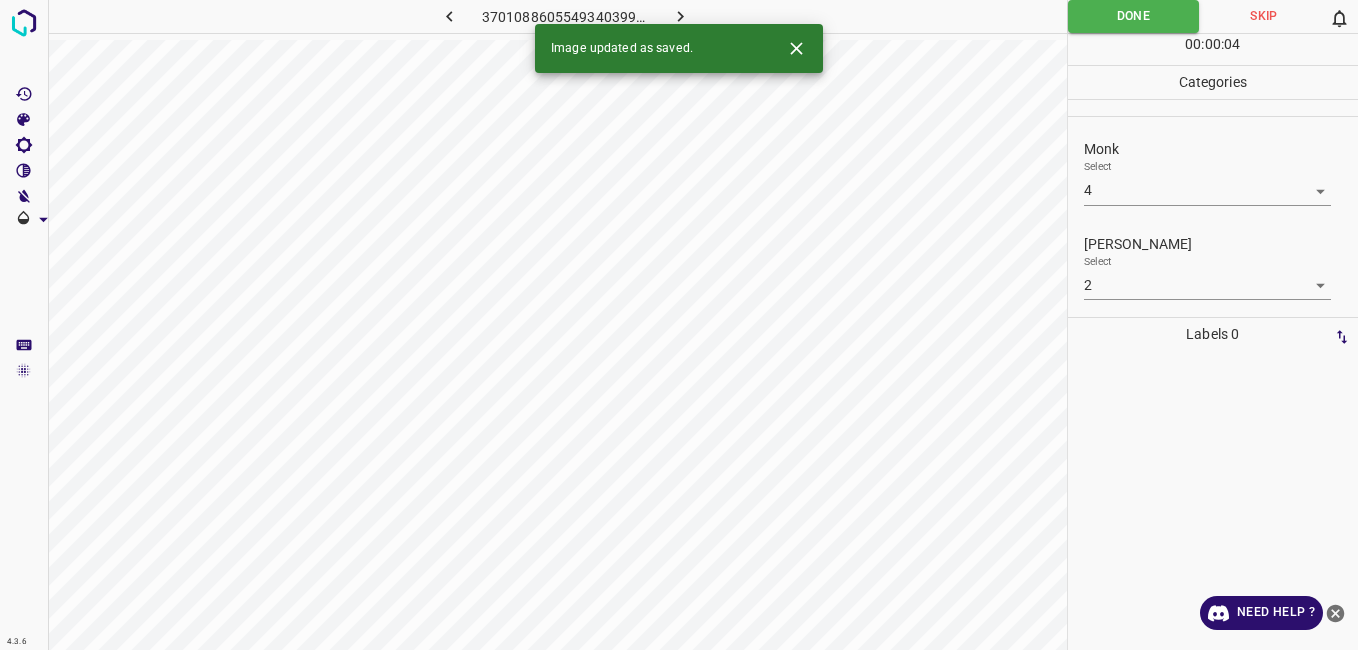 click 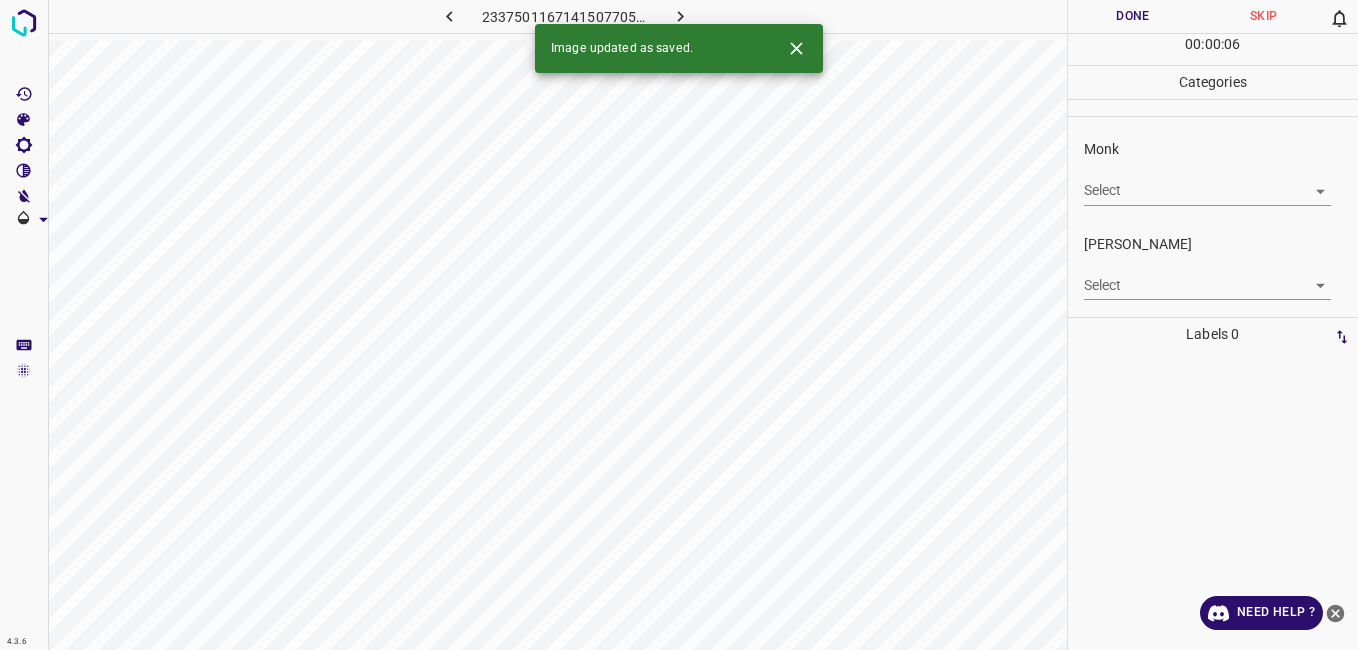 click on "4.3.6  2337501167141507705.png Done Skip 0 00   : 00   : 06   Categories Monk   Select ​  Fitzpatrick   Select ​ Labels   0 Categories 1 Monk 2  Fitzpatrick Tools Space Change between modes (Draw & Edit) I Auto labeling R Restore zoom M Zoom in N Zoom out Delete Delete selecte label Filters Z Restore filters X Saturation filter C Brightness filter V Contrast filter B Gray scale filter General O Download Image updated as saved. Need Help ? - Text - Hide - Delete" at bounding box center (679, 325) 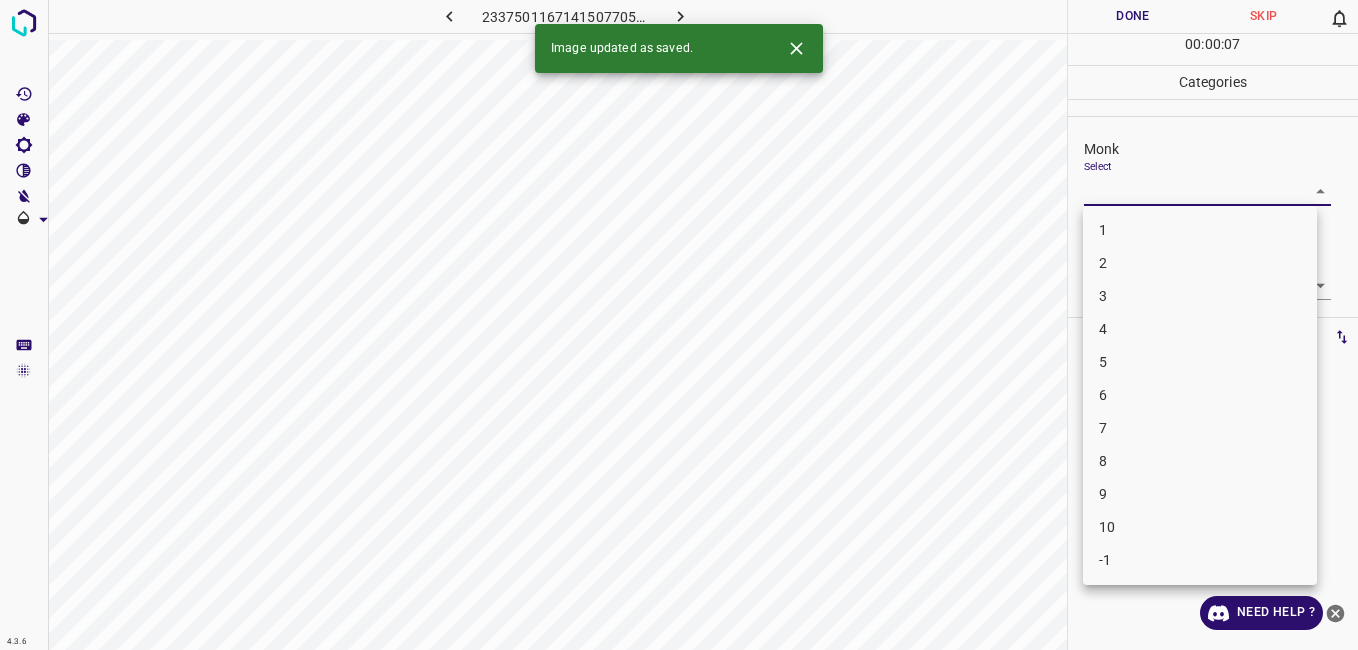 click on "4" at bounding box center [1200, 329] 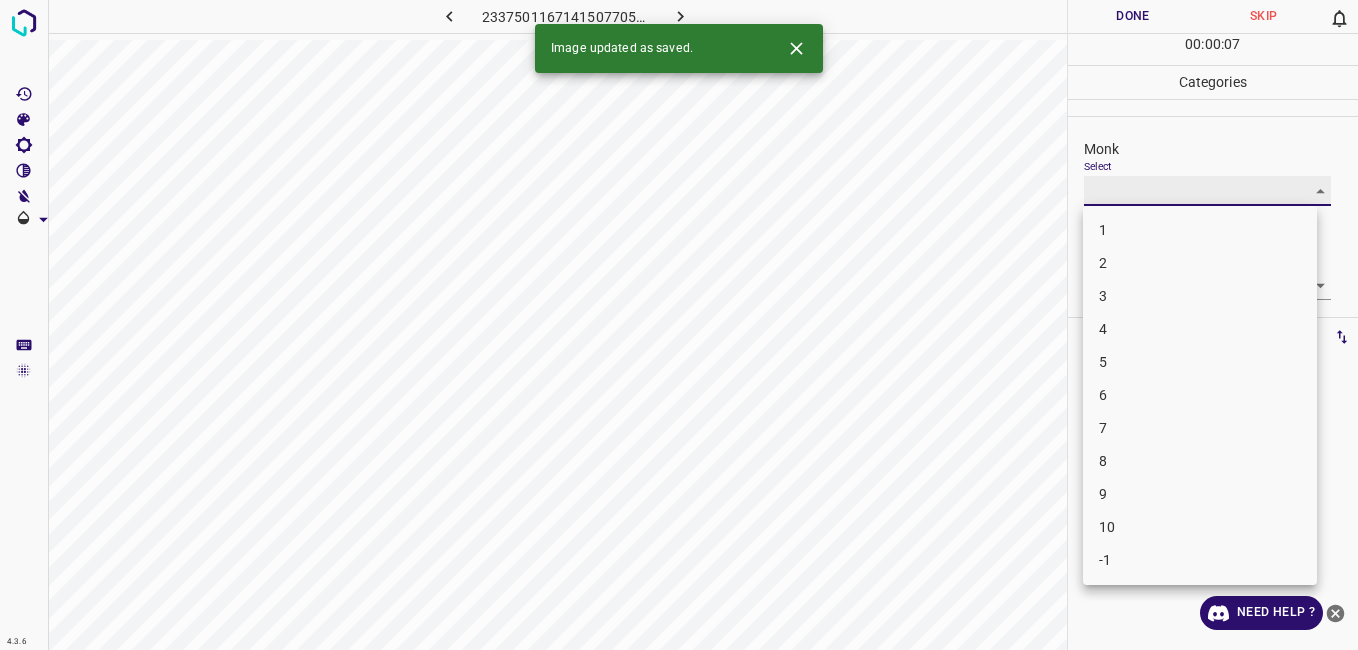 type on "4" 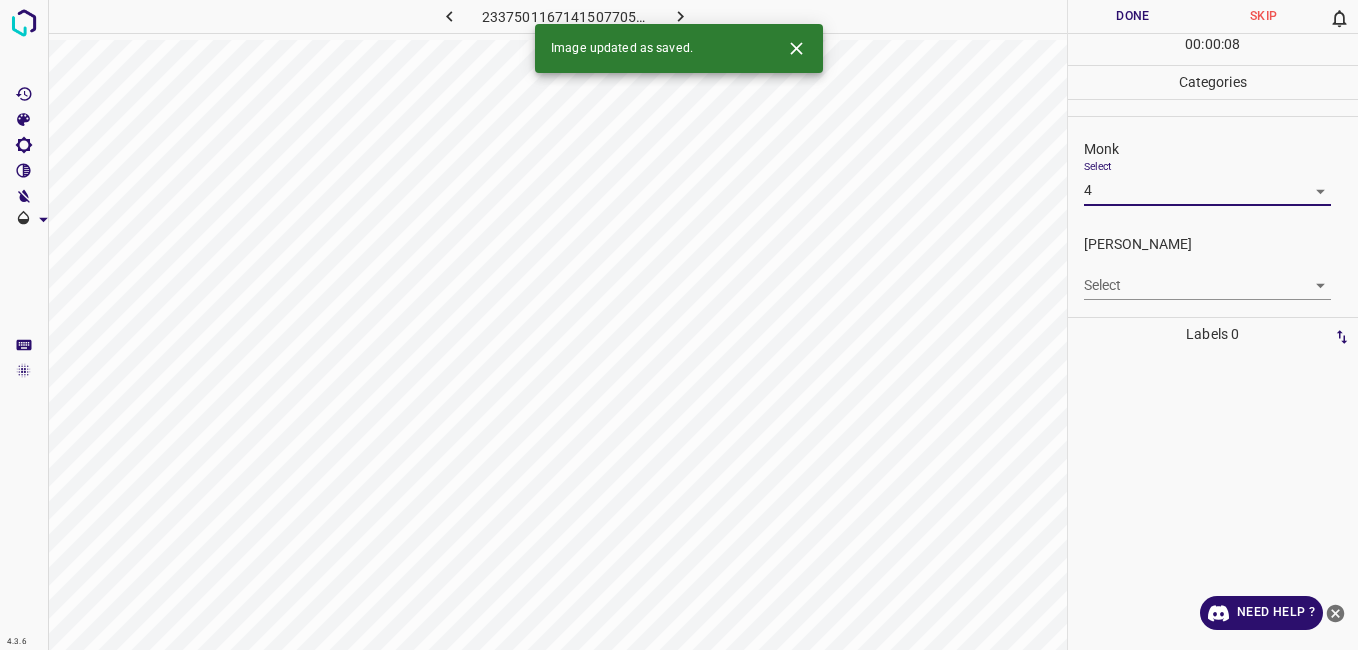 click on "4.3.6  2337501167141507705.png Done Skip 0 00   : 00   : 08   Categories Monk   Select 4 4  Fitzpatrick   Select ​ Labels   0 Categories 1 Monk 2  Fitzpatrick Tools Space Change between modes (Draw & Edit) I Auto labeling R Restore zoom M Zoom in N Zoom out Delete Delete selecte label Filters Z Restore filters X Saturation filter C Brightness filter V Contrast filter B Gray scale filter General O Download Image updated as saved. Need Help ? - Text - Hide - Delete 1 2 3 4 5 6 7 8 9 10 -1" at bounding box center (679, 325) 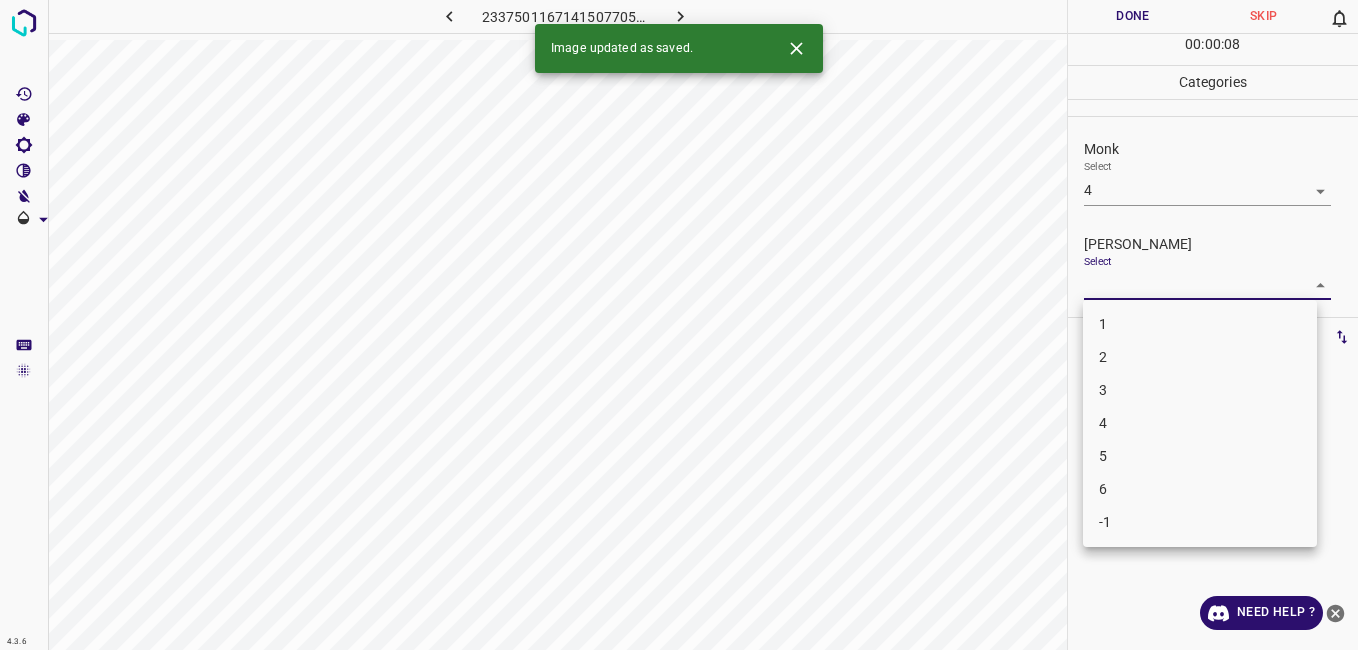 click on "3" at bounding box center [1200, 390] 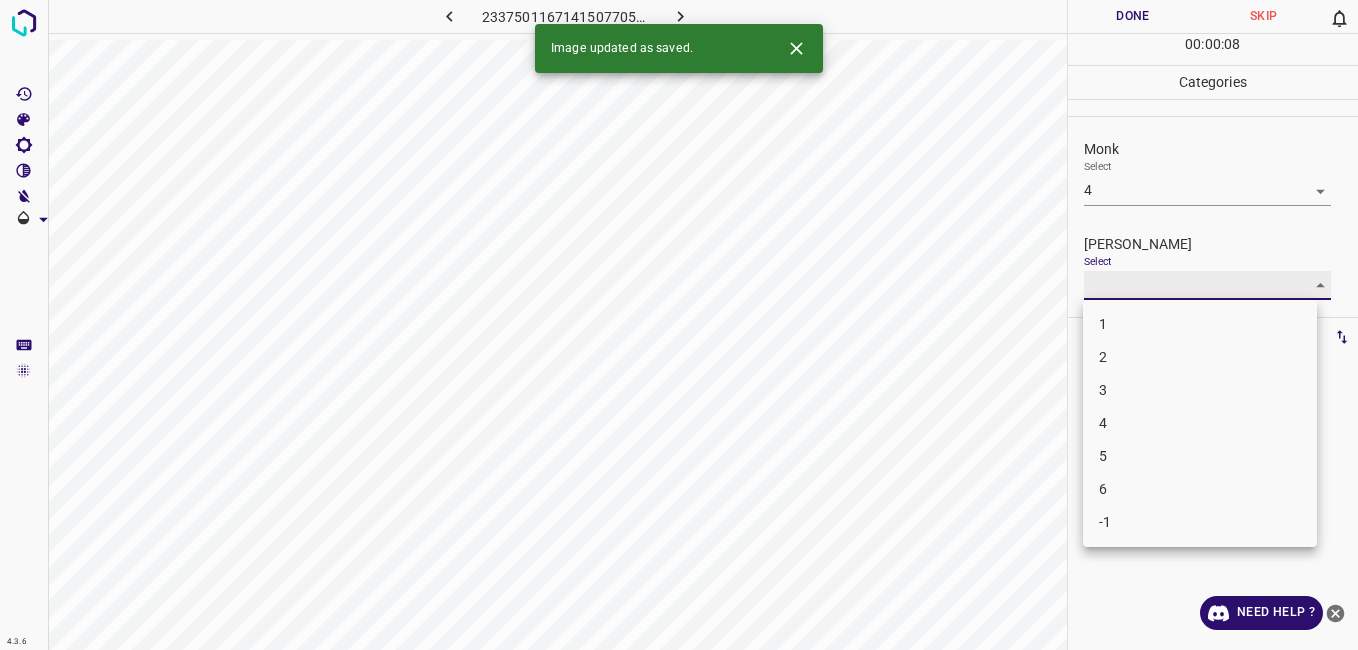 type on "3" 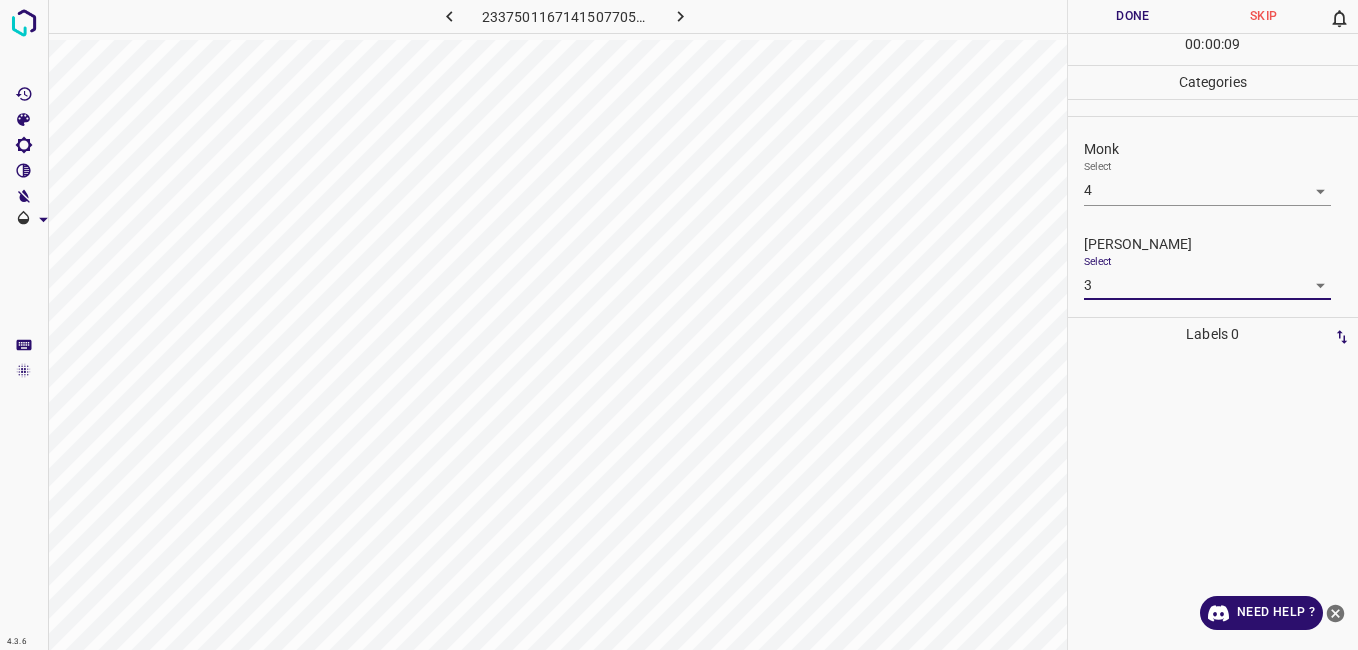 click on "Done" at bounding box center [1133, 16] 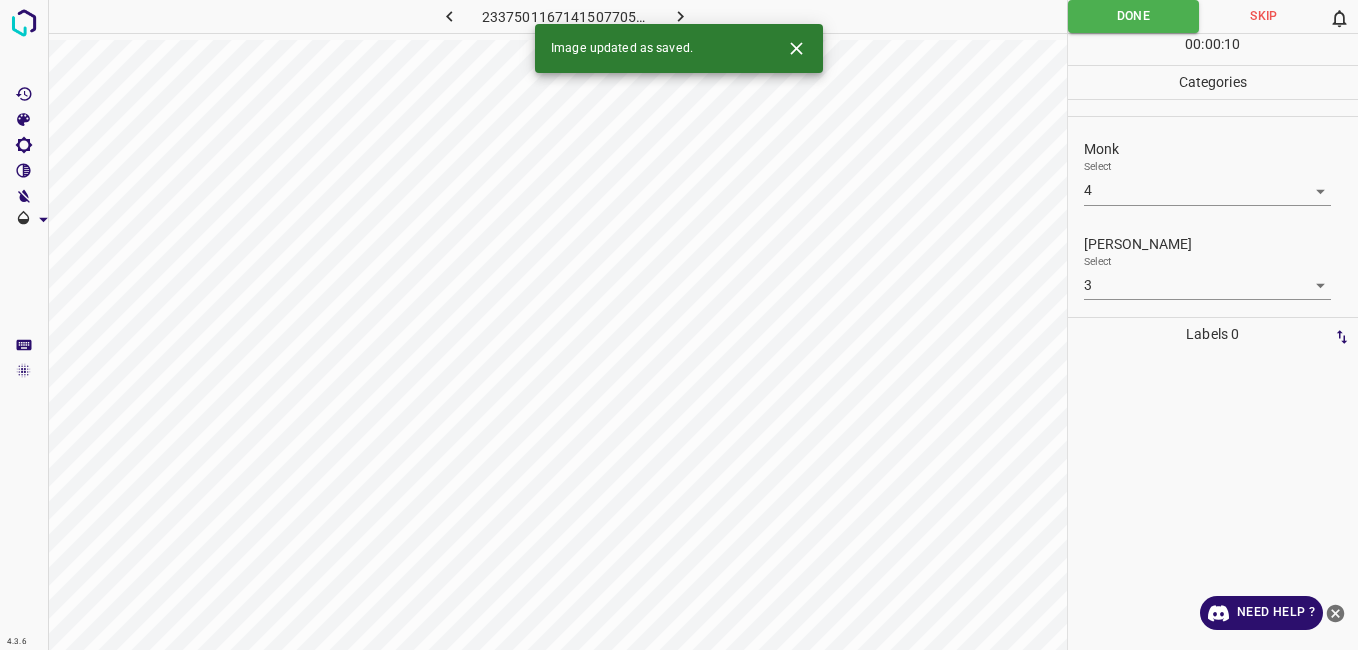 click 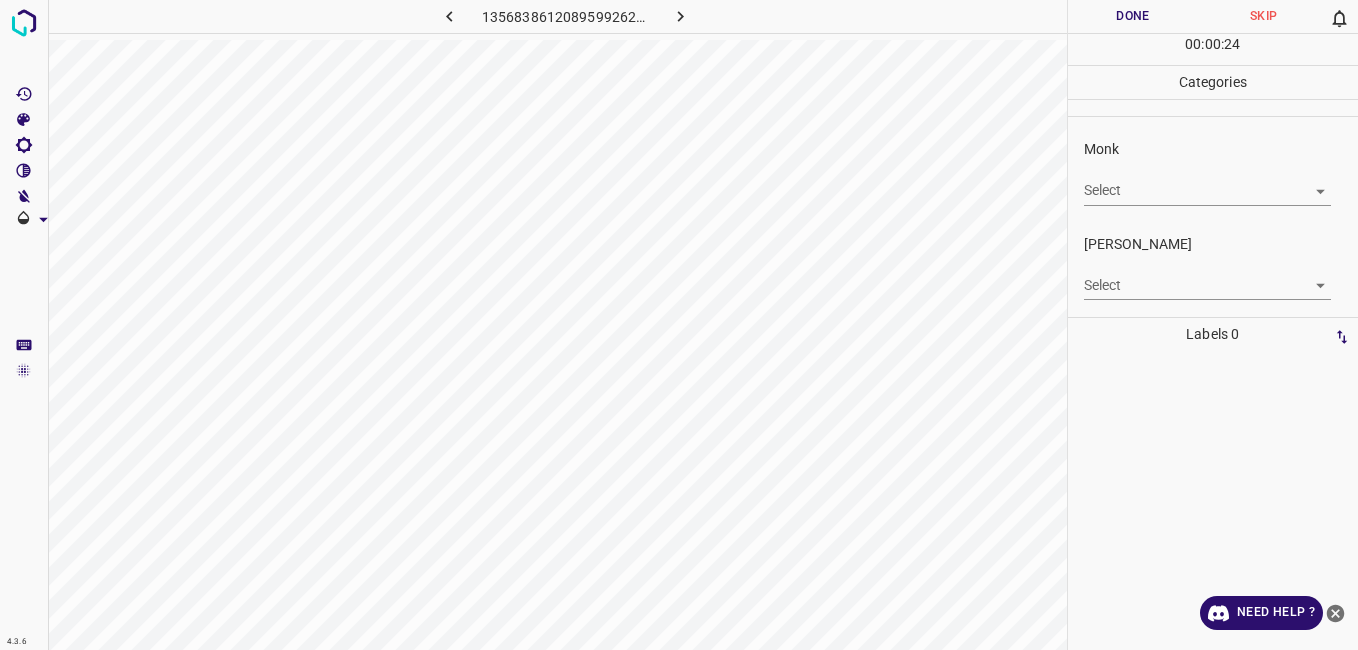 click on "4.3.6  1356838612089599262.png Done Skip 0 00   : 00   : 24   Categories Monk   Select ​  Fitzpatrick   Select ​ Labels   0 Categories 1 Monk 2  Fitzpatrick Tools Space Change between modes (Draw & Edit) I Auto labeling R Restore zoom M Zoom in N Zoom out Delete Delete selecte label Filters Z Restore filters X Saturation filter C Brightness filter V Contrast filter B Gray scale filter General O Download Need Help ? - Text - Hide - Delete" at bounding box center [679, 325] 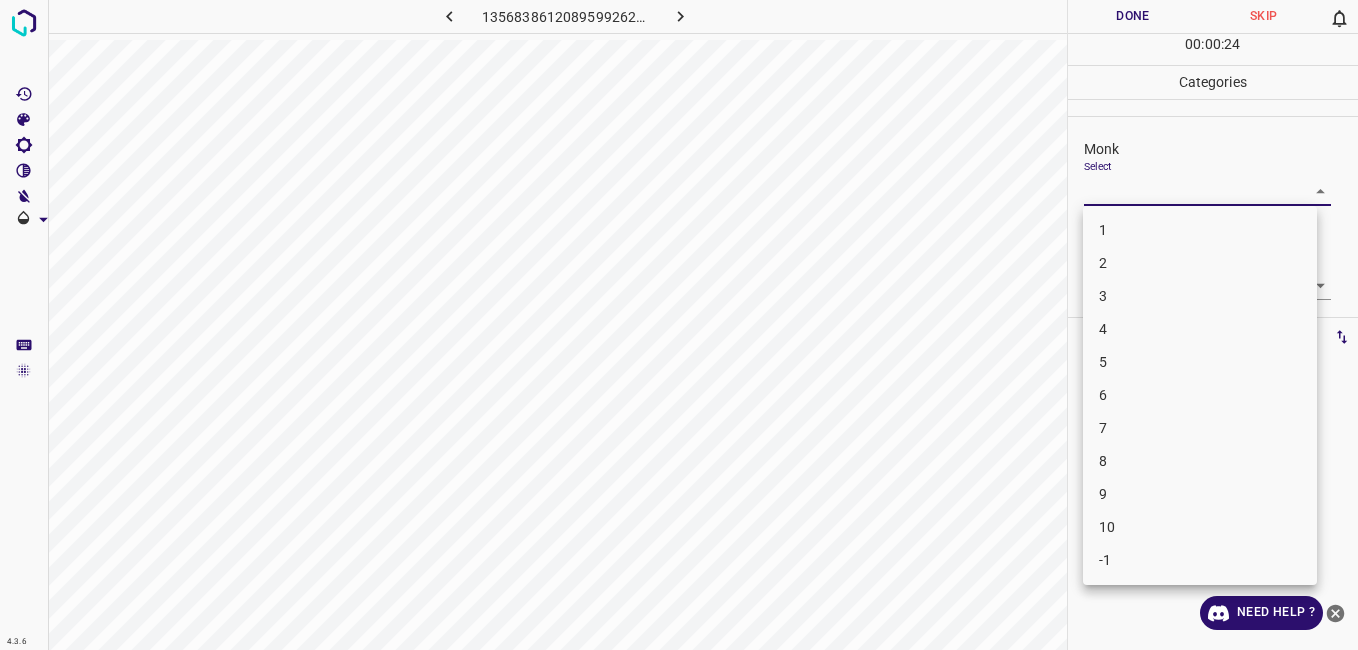 click on "3" at bounding box center [1200, 296] 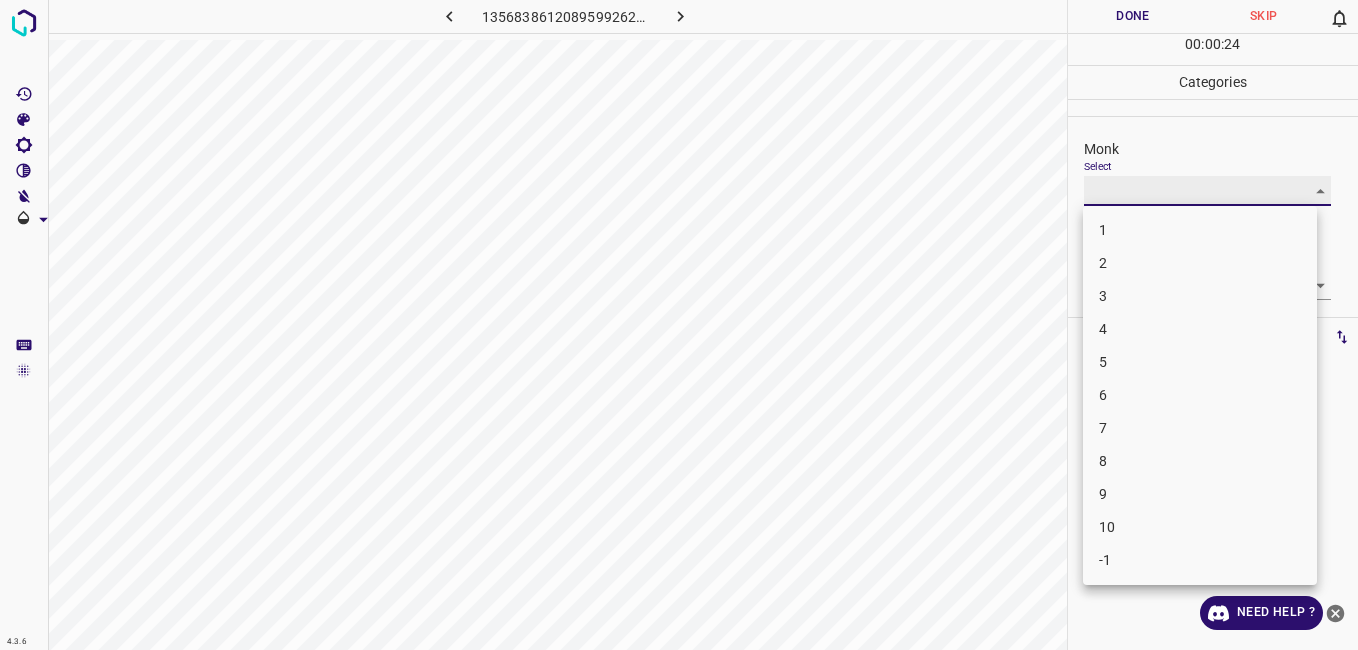 type on "3" 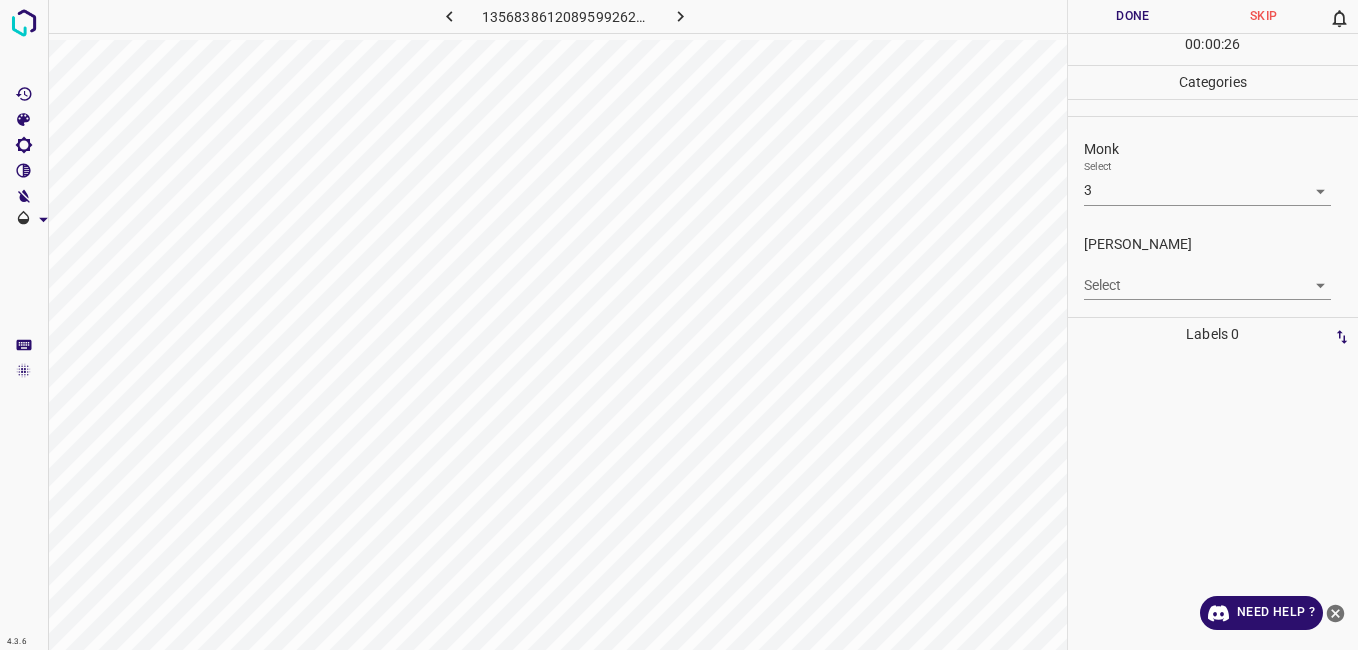 click on "4.3.6  1356838612089599262.png Done Skip 0 00   : 00   : 26   Categories Monk   Select 3 3  Fitzpatrick   Select ​ Labels   0 Categories 1 Monk 2  Fitzpatrick Tools Space Change between modes (Draw & Edit) I Auto labeling R Restore zoom M Zoom in N Zoom out Delete Delete selecte label Filters Z Restore filters X Saturation filter C Brightness filter V Contrast filter B Gray scale filter General O Download Need Help ? - Text - Hide - Delete" at bounding box center (679, 325) 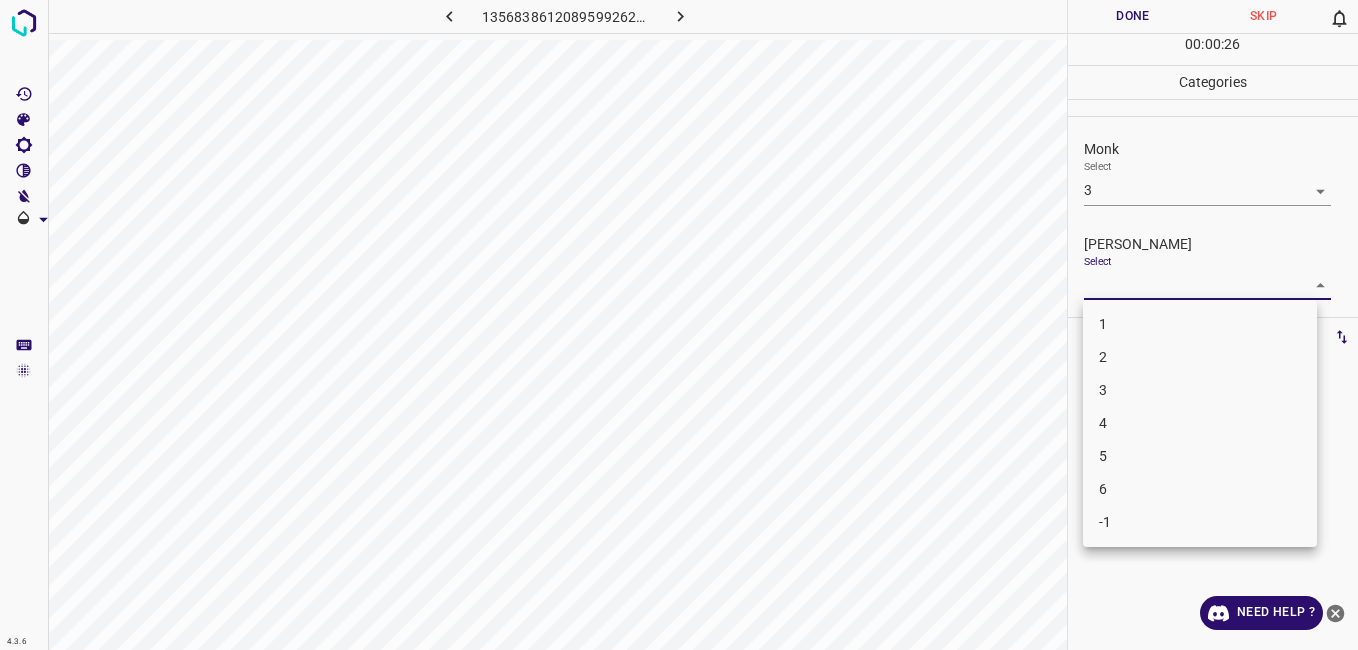 click on "2" at bounding box center (1200, 357) 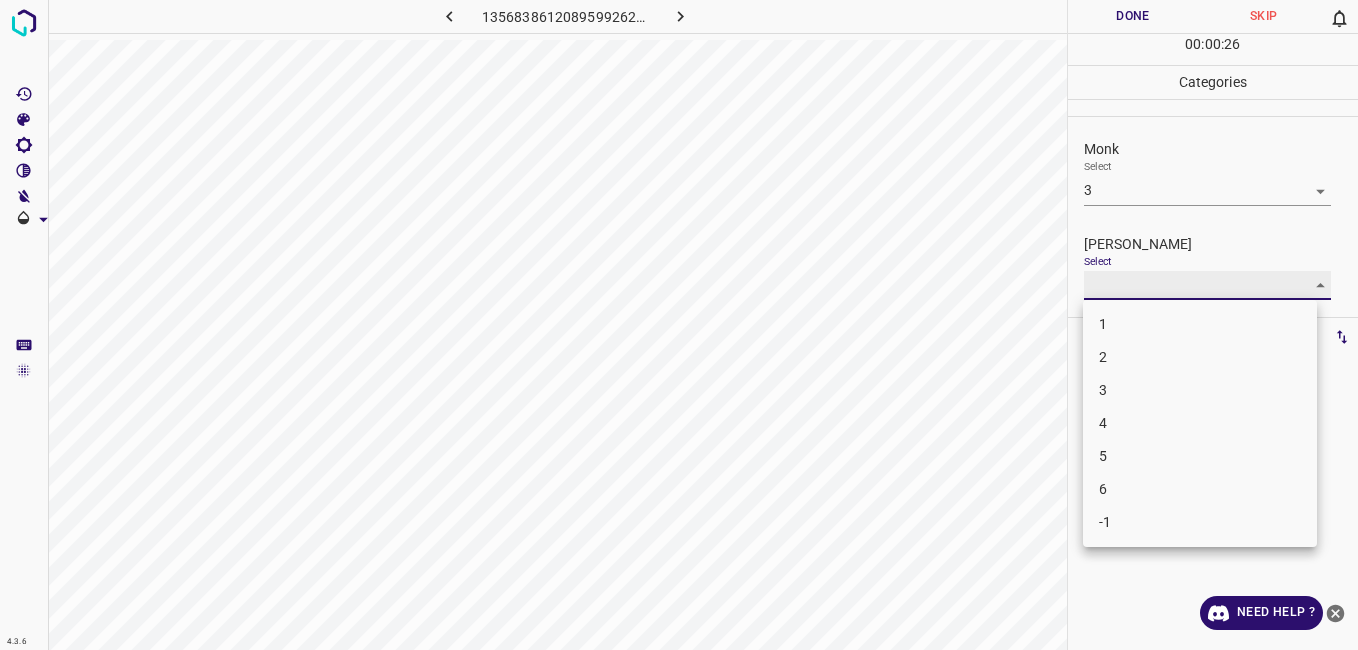 type on "2" 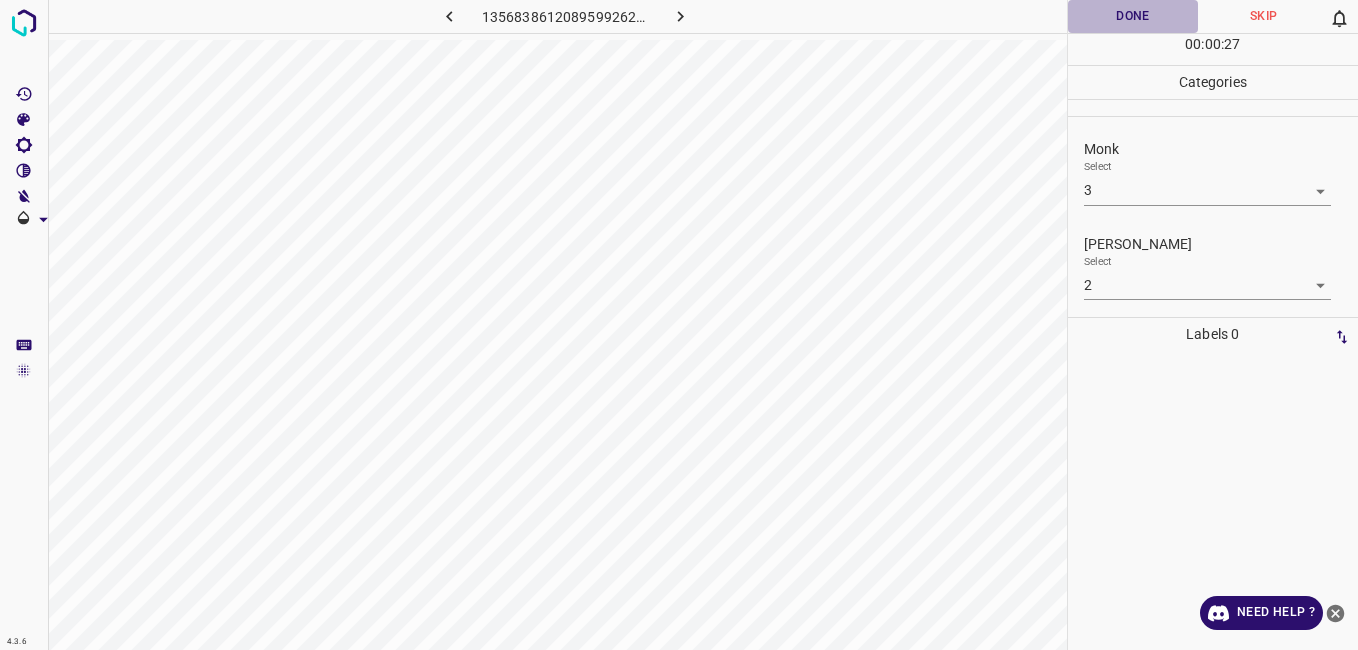 click on "Done" at bounding box center [1133, 16] 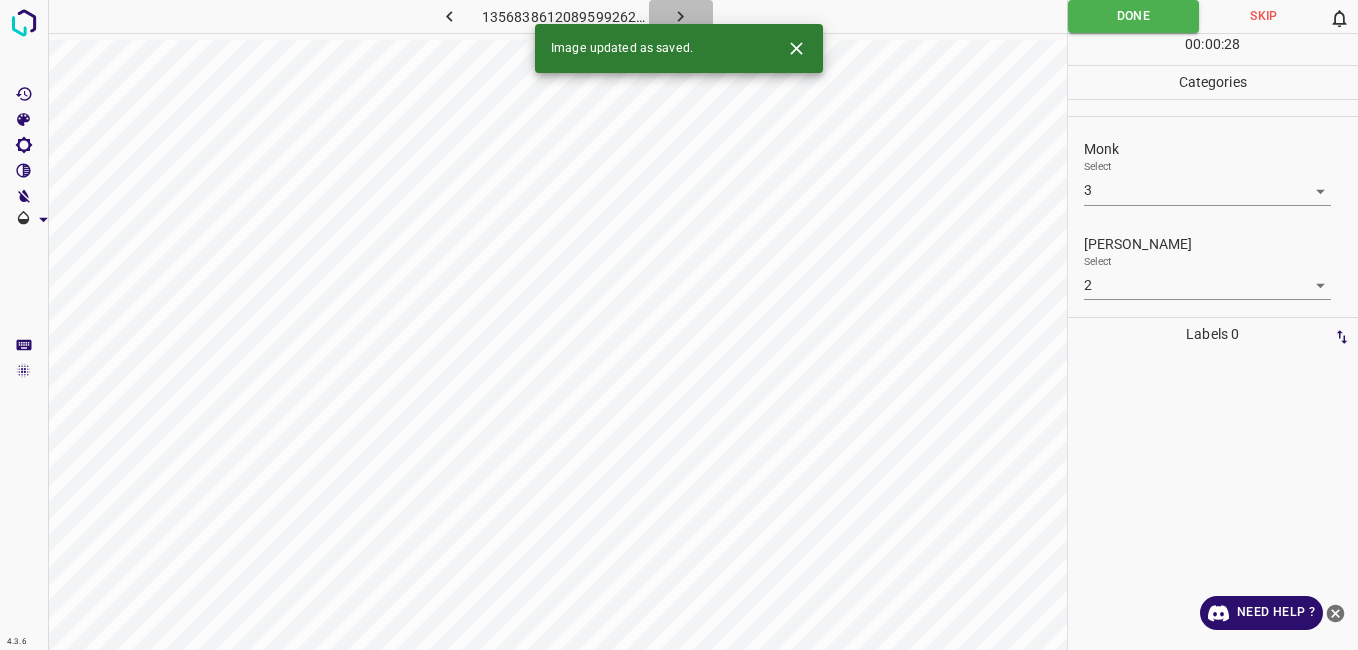 click at bounding box center (681, 16) 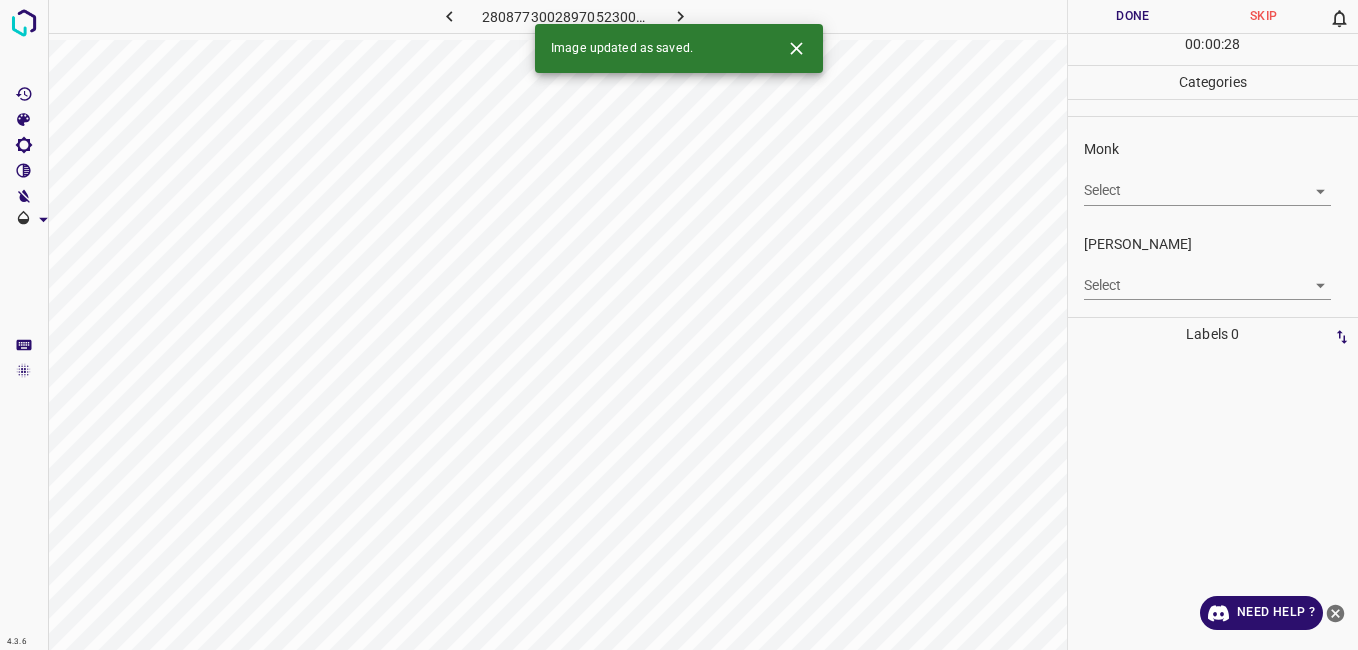 click on "4.3.6  2808773002897052300.png Done Skip 0 00   : 00   : 28   Categories Monk   Select ​  Fitzpatrick   Select ​ Labels   0 Categories 1 Monk 2  Fitzpatrick Tools Space Change between modes (Draw & Edit) I Auto labeling R Restore zoom M Zoom in N Zoom out Delete Delete selecte label Filters Z Restore filters X Saturation filter C Brightness filter V Contrast filter B Gray scale filter General O Download Image updated as saved. Need Help ? - Text - Hide - Delete" at bounding box center (679, 325) 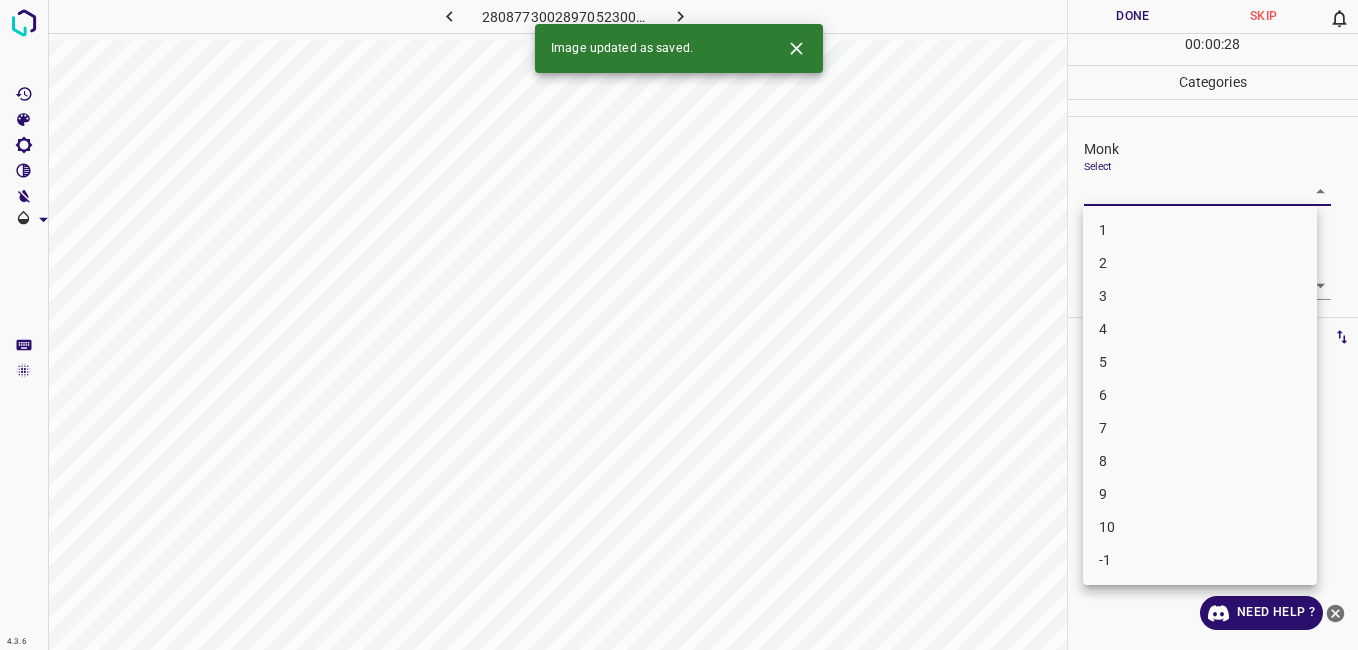 click on "4" at bounding box center (1200, 329) 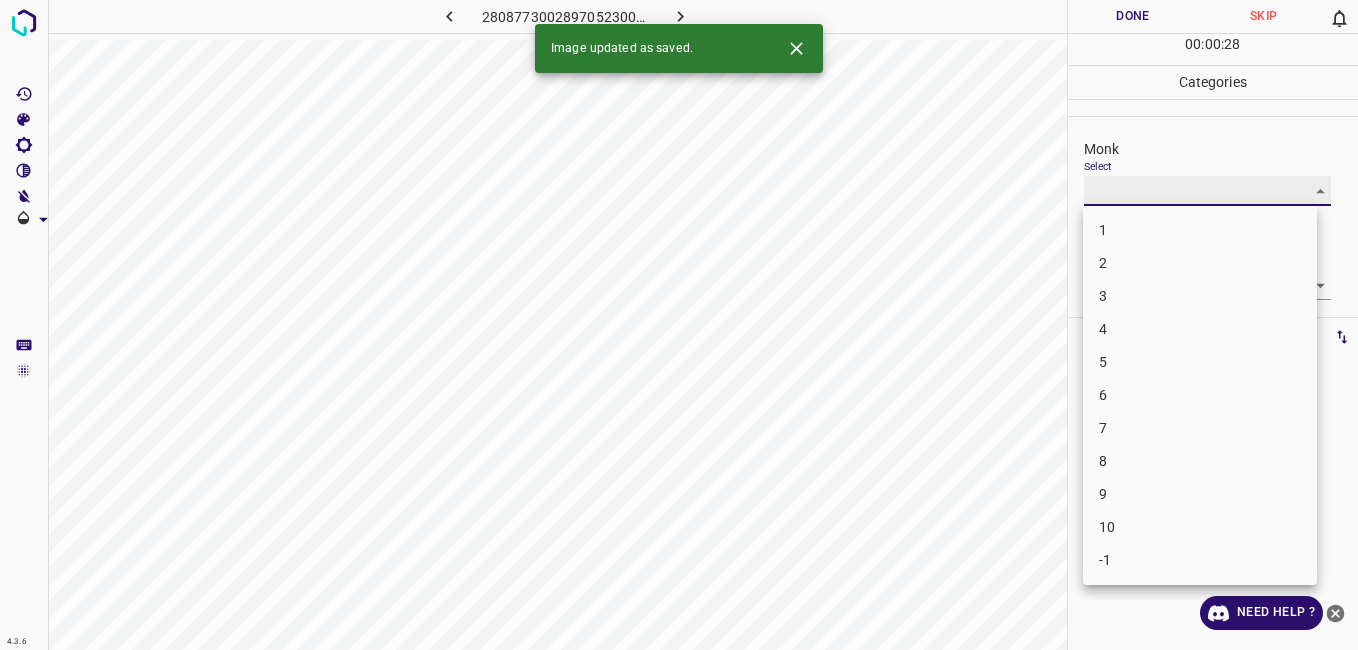type on "4" 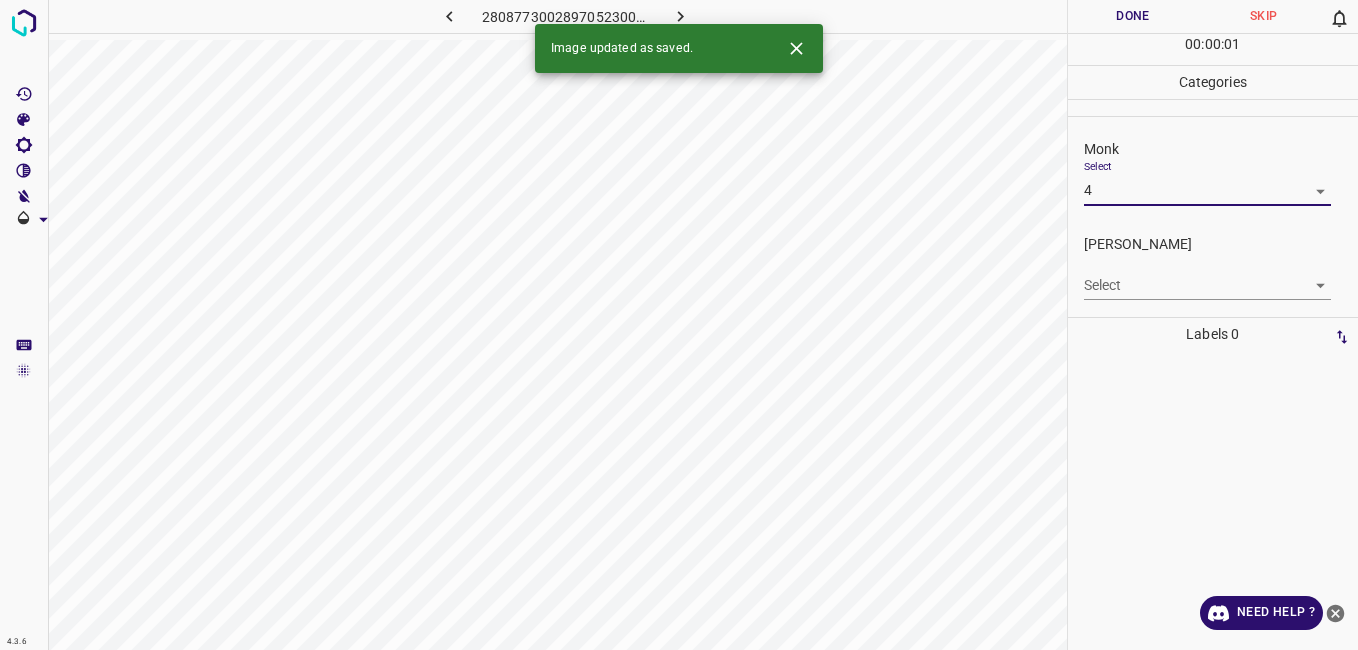 click on "4.3.6  2808773002897052300.png Done Skip 0 00   : 00   : 01   Categories Monk   Select 4 4  Fitzpatrick   Select ​ Labels   0 Categories 1 Monk 2  Fitzpatrick Tools Space Change between modes (Draw & Edit) I Auto labeling R Restore zoom M Zoom in N Zoom out Delete Delete selecte label Filters Z Restore filters X Saturation filter C Brightness filter V Contrast filter B Gray scale filter General O Download Image updated as saved. Need Help ? - Text - Hide - Delete" at bounding box center [679, 325] 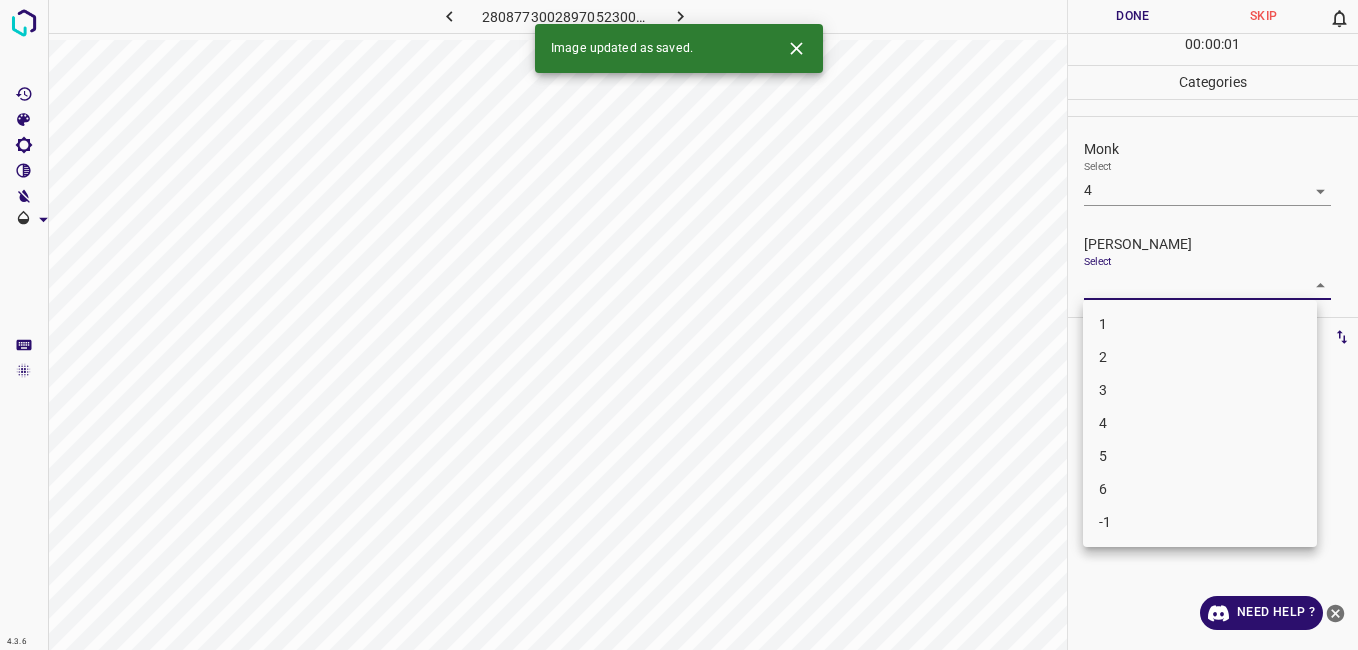 click on "3" at bounding box center (1200, 390) 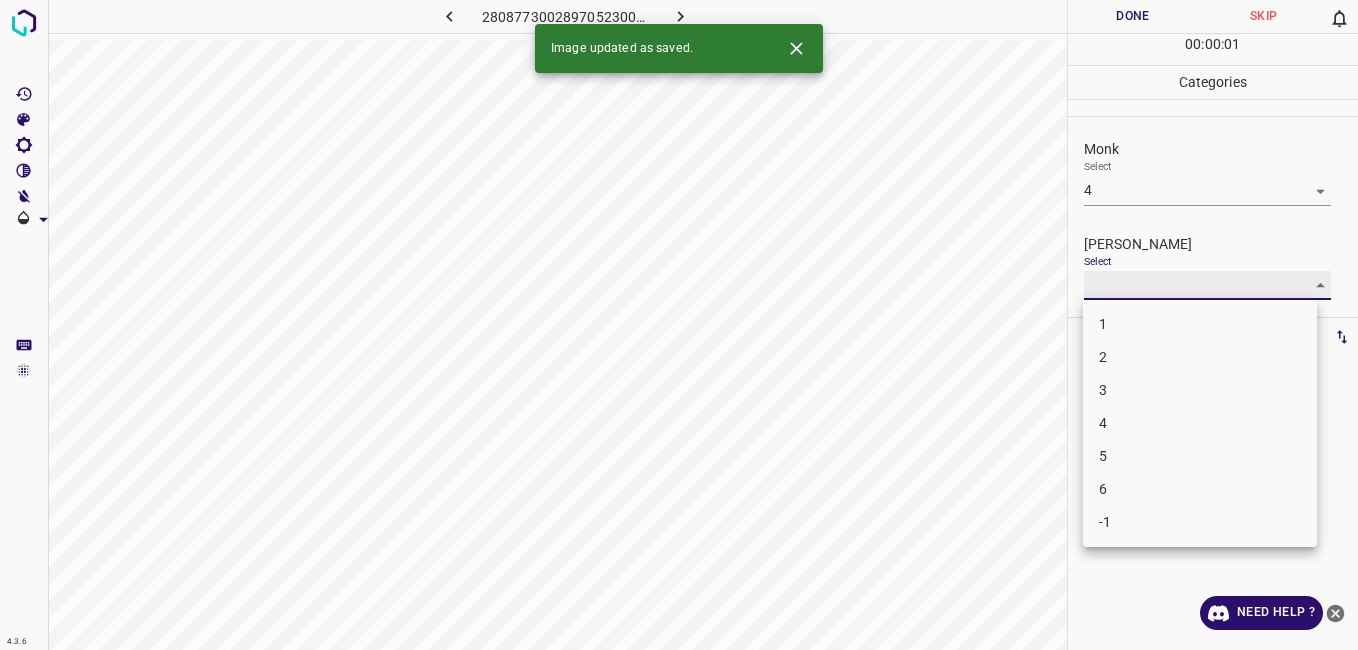 type on "3" 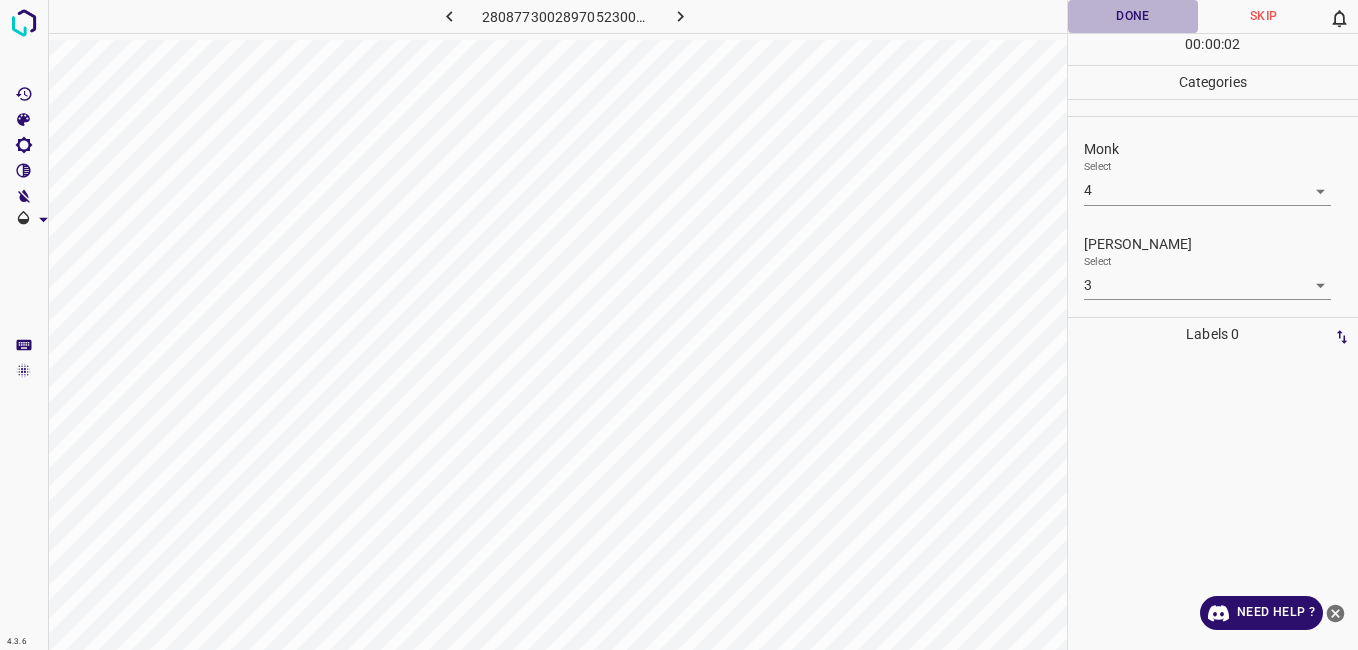 click on "Done" at bounding box center (1133, 16) 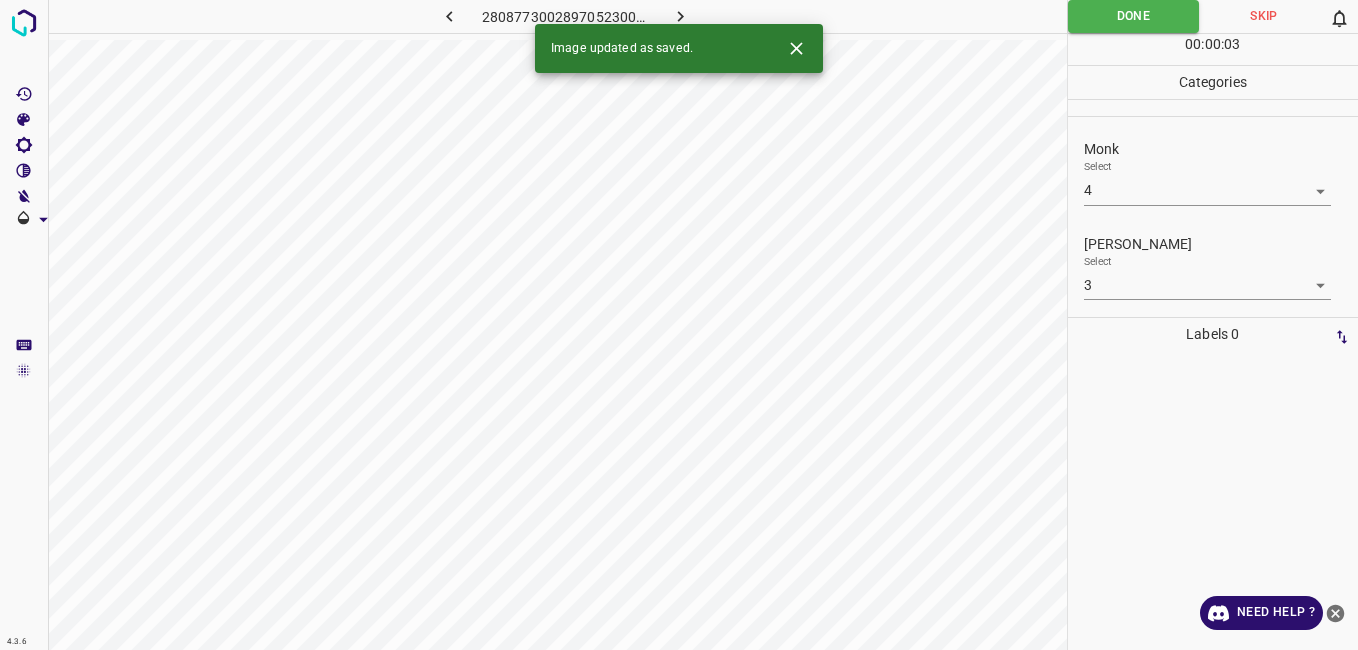 drag, startPoint x: 659, startPoint y: 28, endPoint x: 669, endPoint y: 22, distance: 11.661903 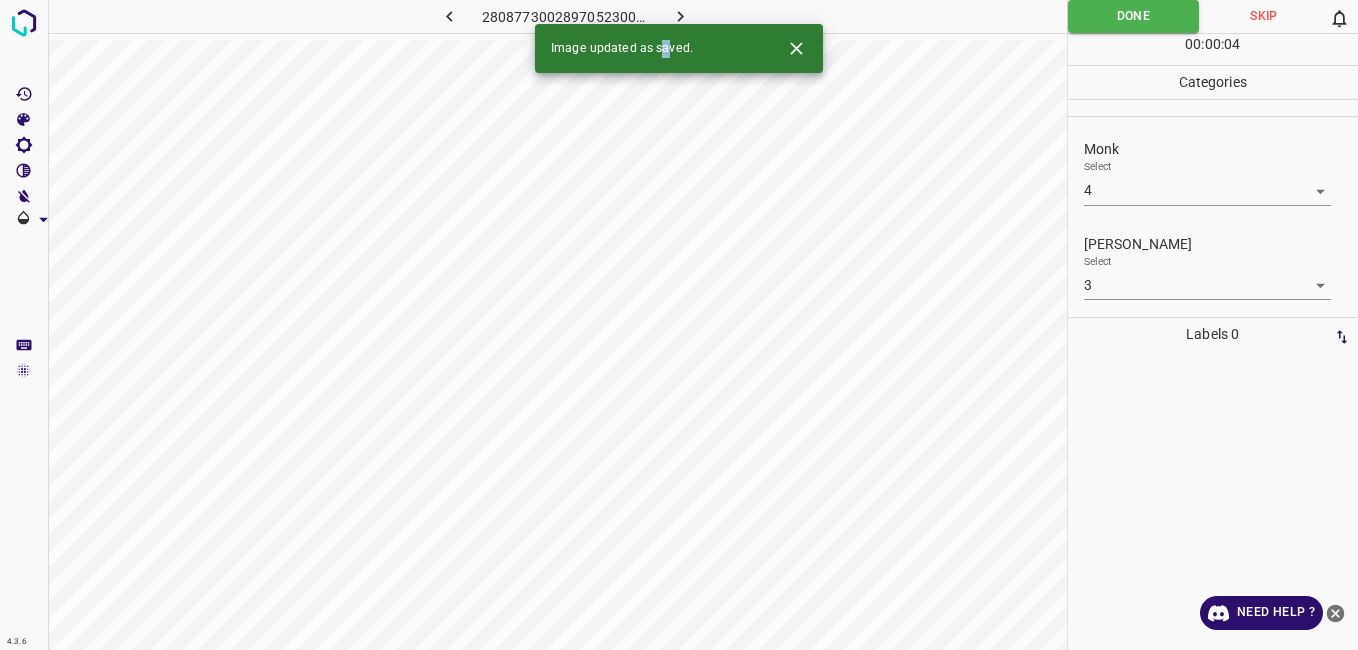 click 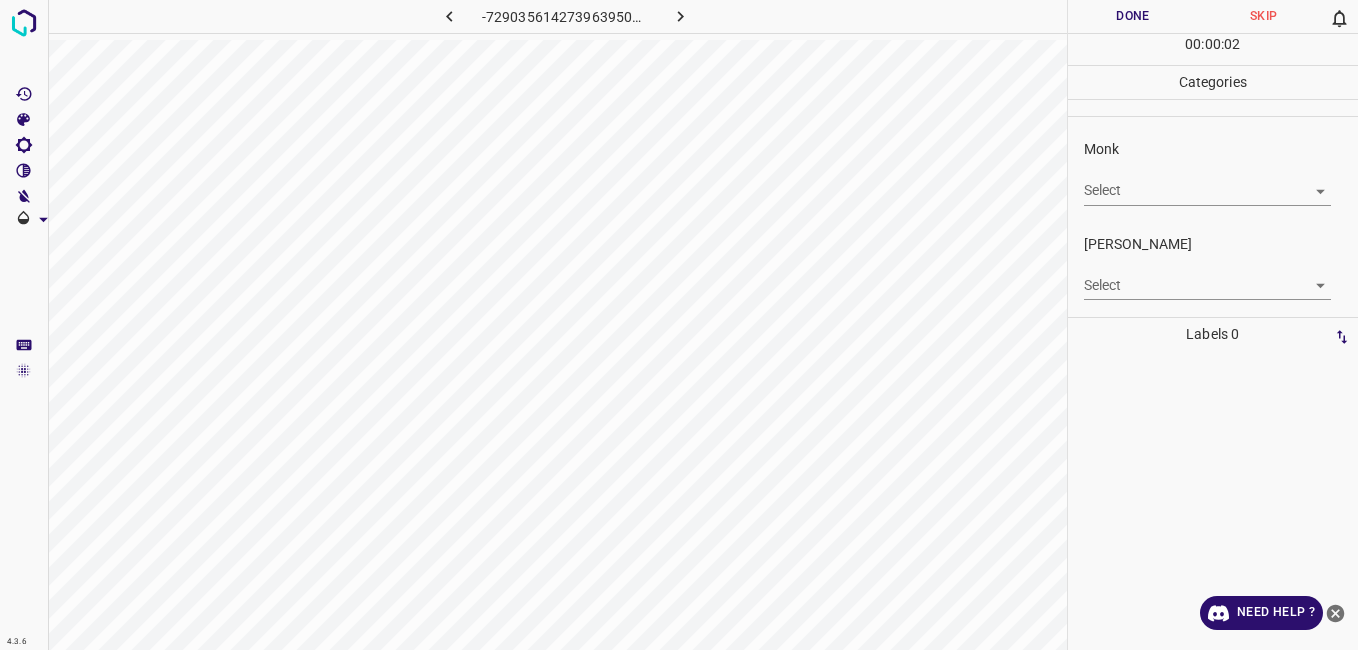 click on "4.3.6  -7290356142739639501.png Done Skip 0 00   : 00   : 02   Categories Monk   Select ​  Fitzpatrick   Select ​ Labels   0 Categories 1 Monk 2  Fitzpatrick Tools Space Change between modes (Draw & Edit) I Auto labeling R Restore zoom M Zoom in N Zoom out Delete Delete selecte label Filters Z Restore filters X Saturation filter C Brightness filter V Contrast filter B Gray scale filter General O Download Need Help ? - Text - Hide - Delete" at bounding box center (679, 325) 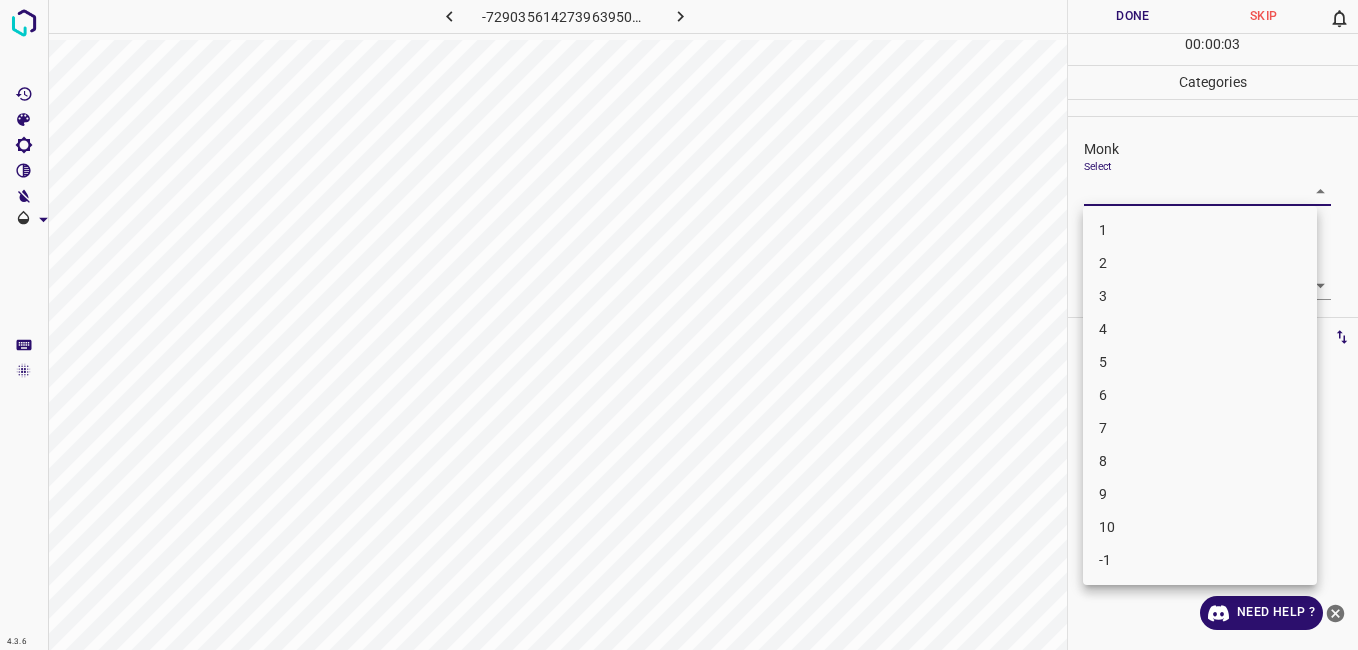 click on "3" at bounding box center (1200, 296) 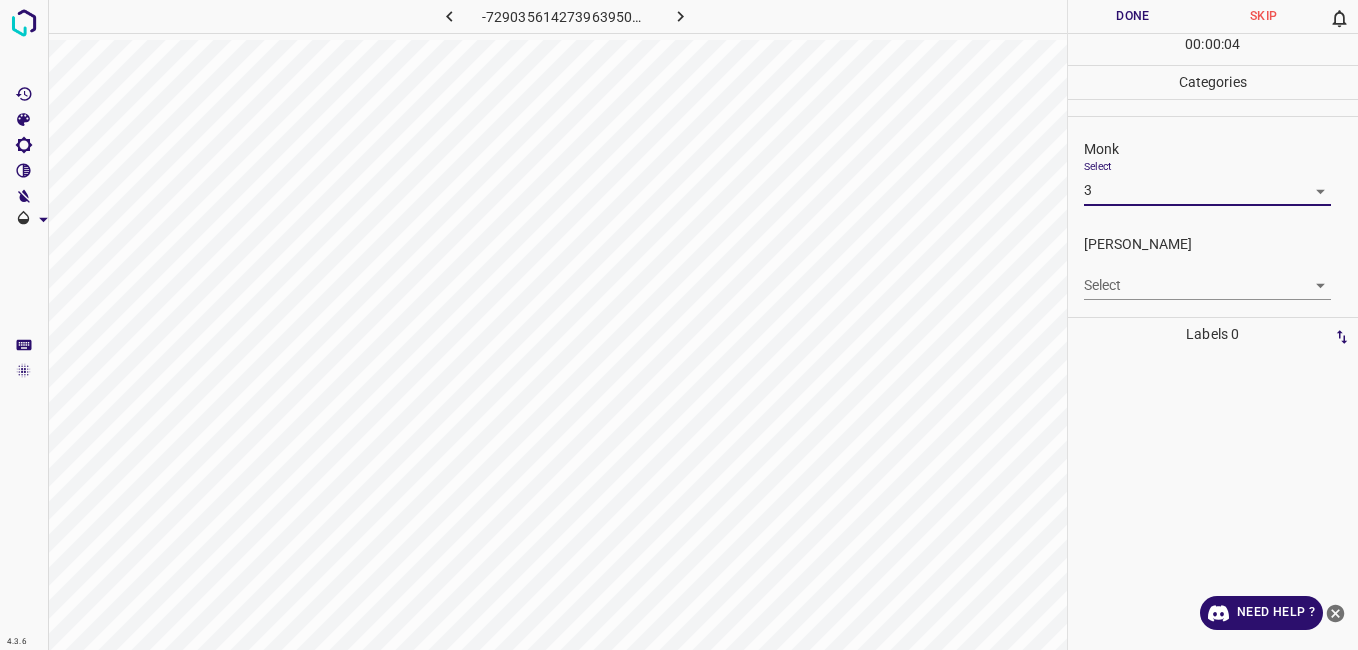 click on "4.3.6  -7290356142739639501.png Done Skip 0 00   : 00   : 04   Categories Monk   Select 3 3  Fitzpatrick   Select ​ Labels   0 Categories 1 Monk 2  Fitzpatrick Tools Space Change between modes (Draw & Edit) I Auto labeling R Restore zoom M Zoom in N Zoom out Delete Delete selecte label Filters Z Restore filters X Saturation filter C Brightness filter V Contrast filter B Gray scale filter General O Download Need Help ? - Text - Hide - Delete" at bounding box center (679, 325) 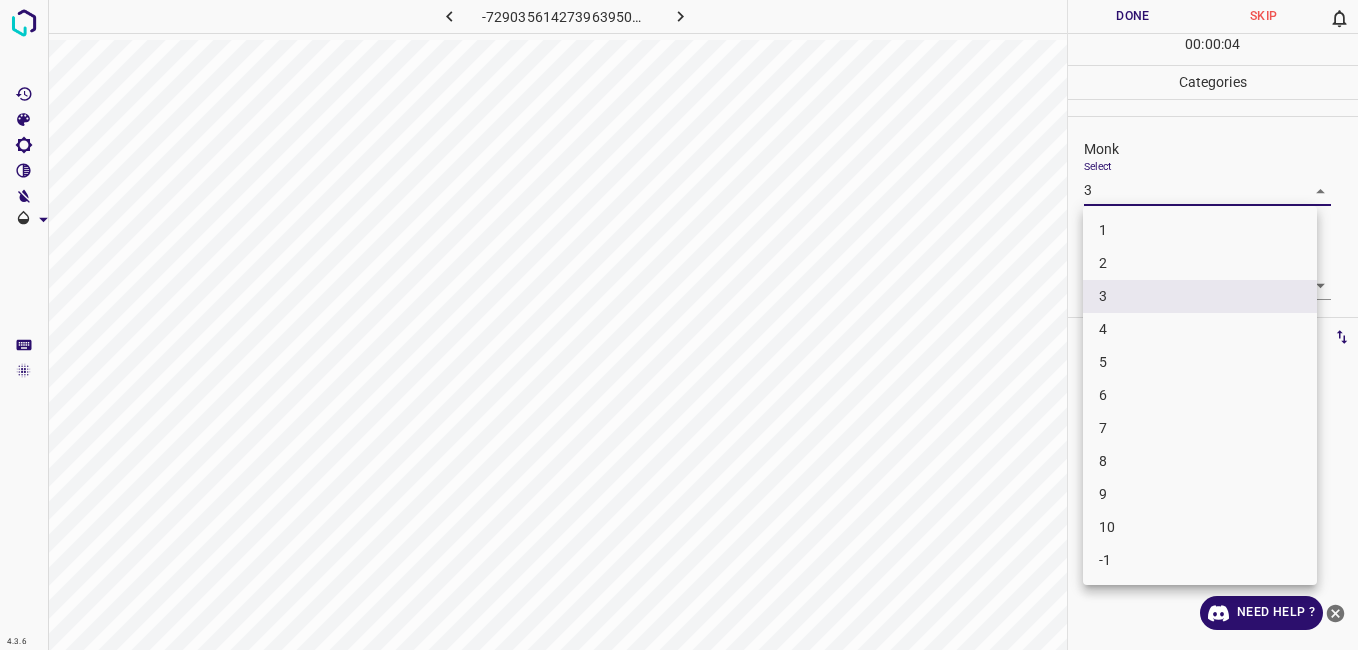 click on "2" at bounding box center (1200, 263) 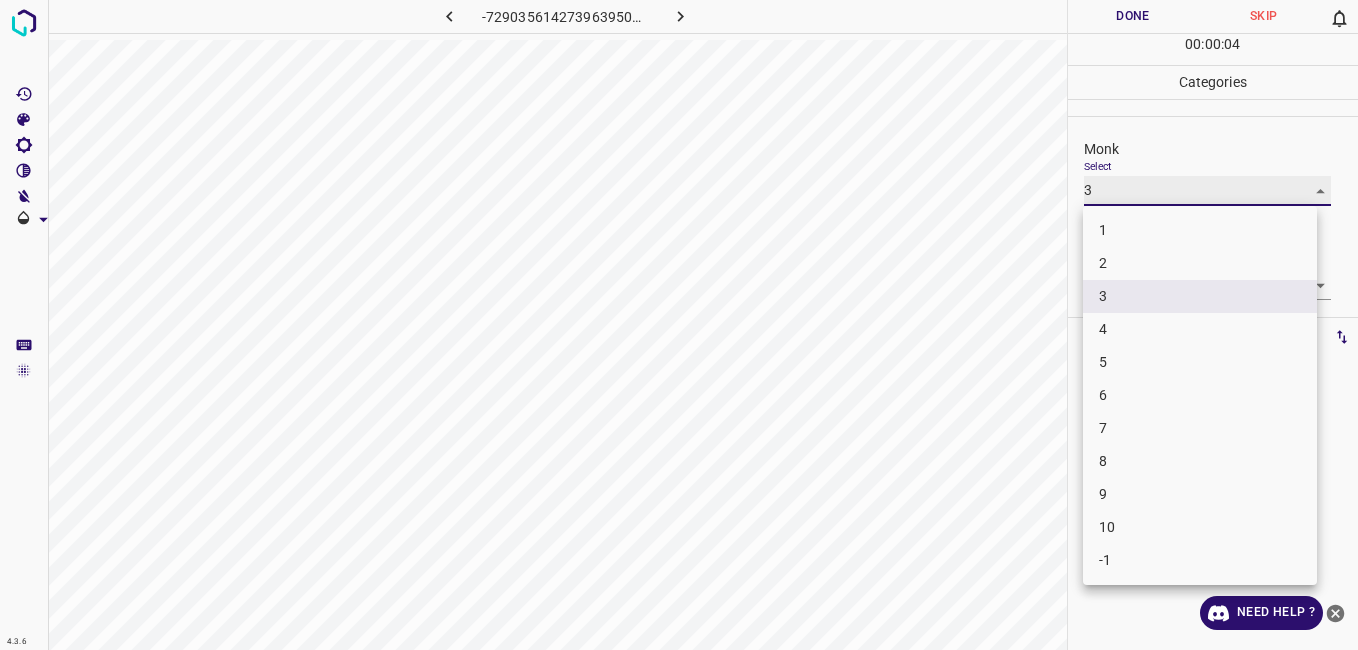 type on "2" 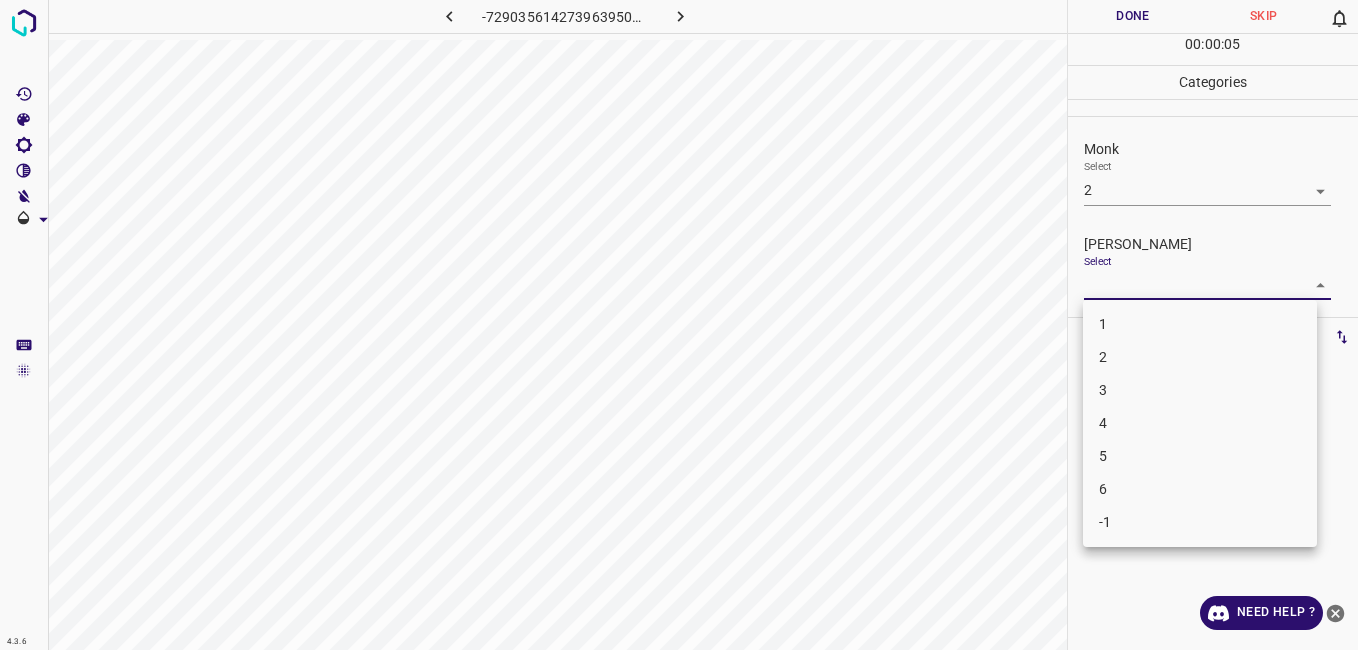 click on "4.3.6  -7290356142739639501.png Done Skip 0 00   : 00   : 05   Categories Monk   Select 2 2  Fitzpatrick   Select ​ Labels   0 Categories 1 Monk 2  Fitzpatrick Tools Space Change between modes (Draw & Edit) I Auto labeling R Restore zoom M Zoom in N Zoom out Delete Delete selecte label Filters Z Restore filters X Saturation filter C Brightness filter V Contrast filter B Gray scale filter General O Download Need Help ? - Text - Hide - Delete 1 2 3 4 5 6 -1" at bounding box center (679, 325) 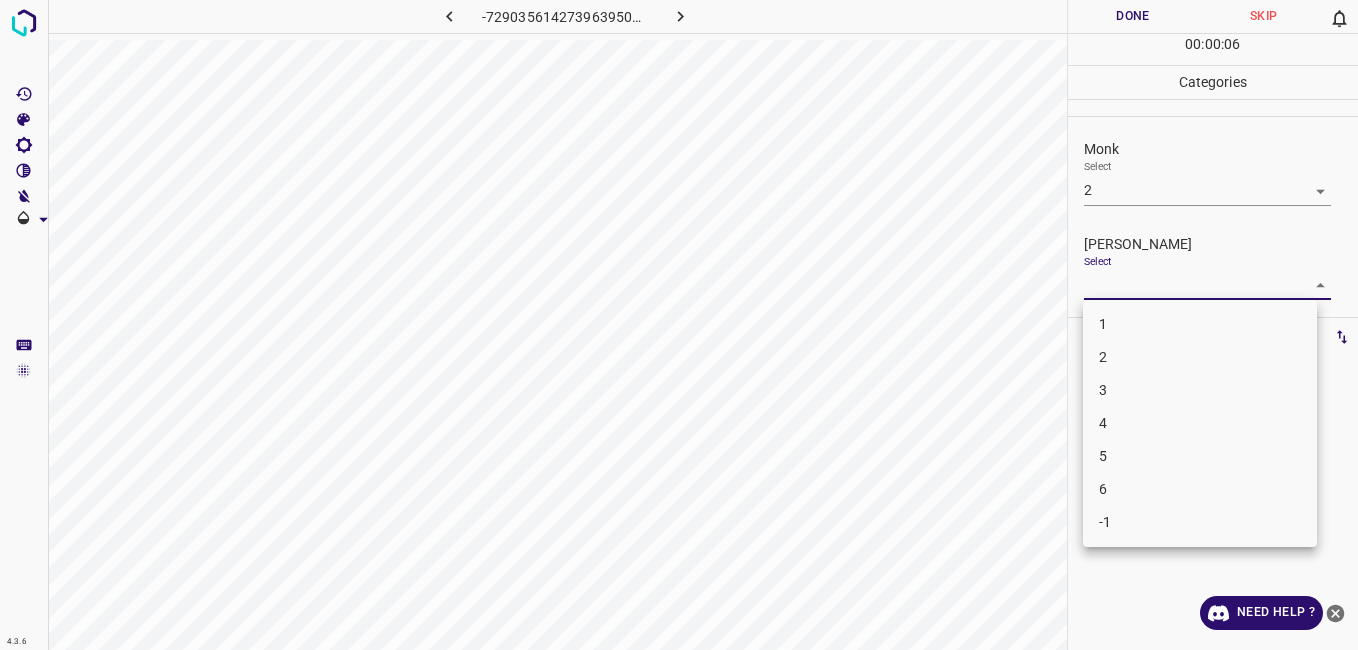click on "1" at bounding box center (1200, 324) 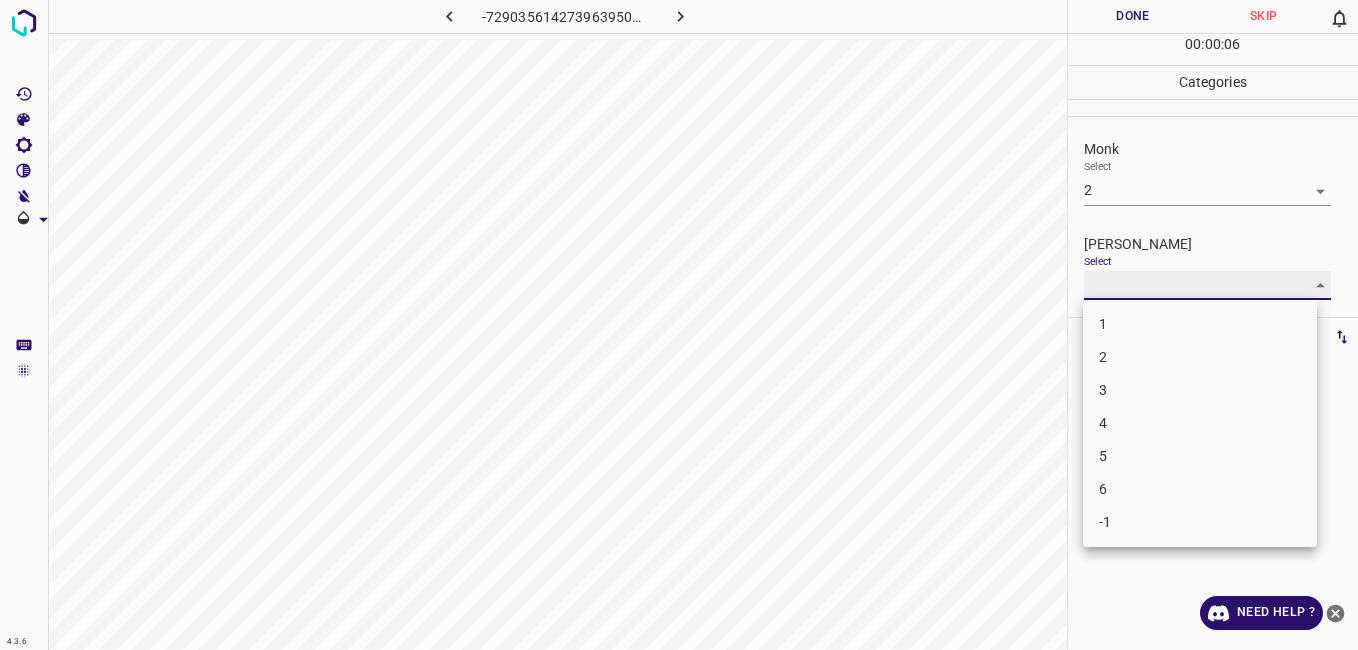 type on "1" 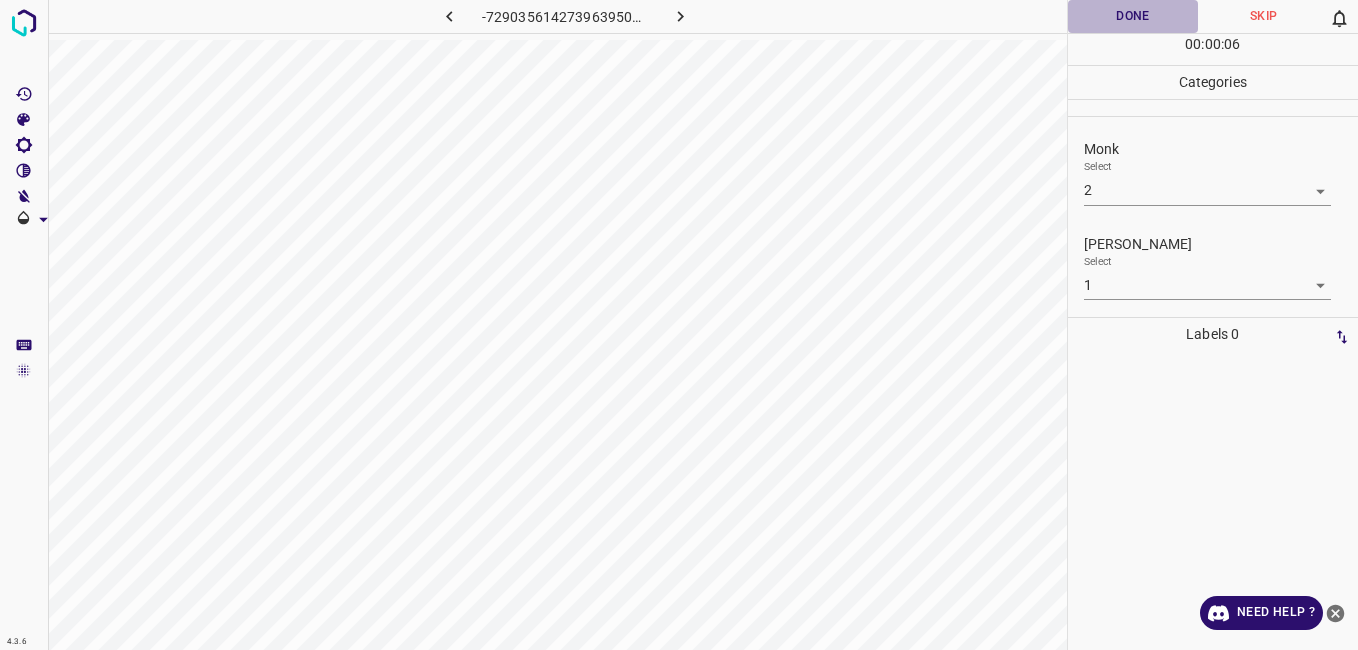 click on "Done" at bounding box center [1133, 16] 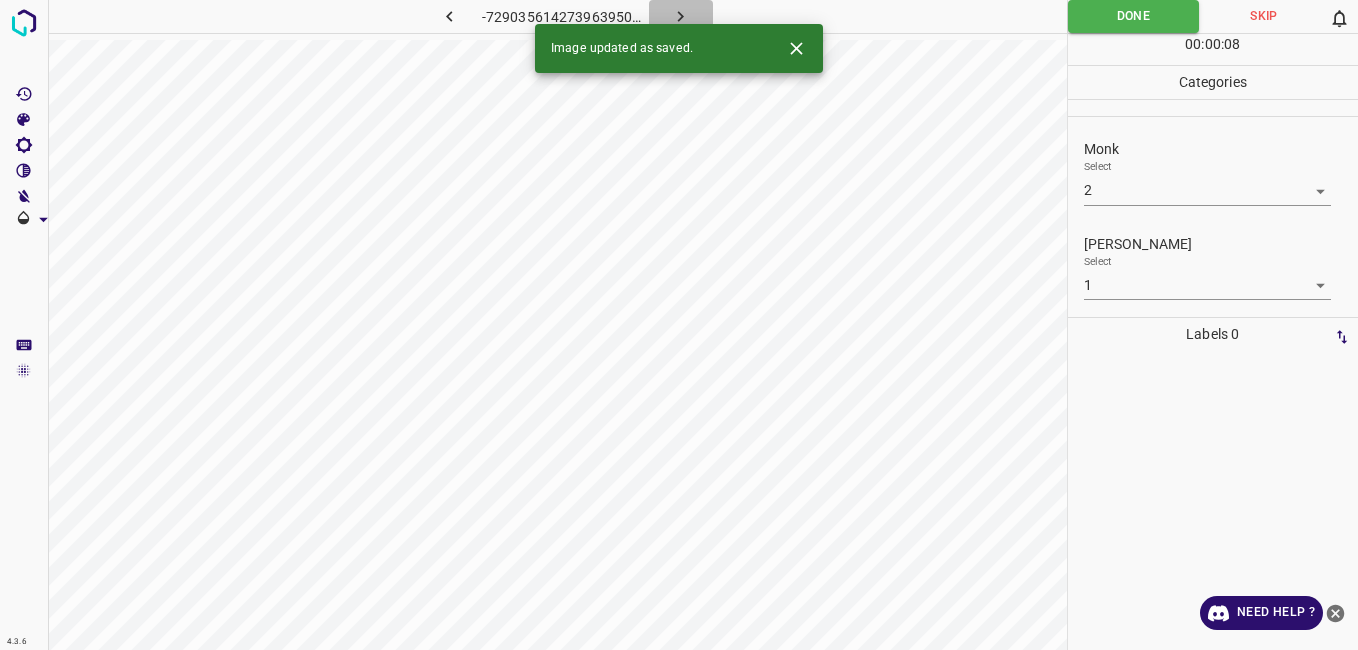 click 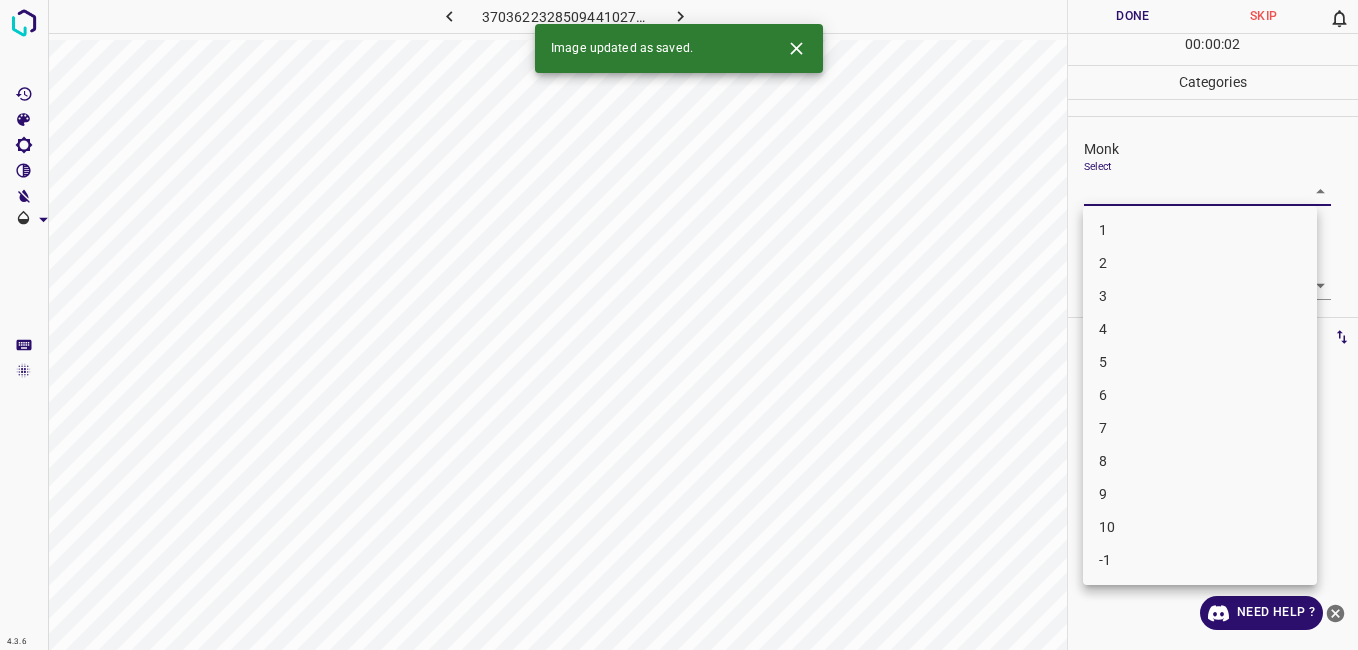 click on "4.3.6  3703622328509441027.png Done Skip 0 00   : 00   : 02   Categories Monk   Select ​  Fitzpatrick   Select ​ Labels   0 Categories 1 Monk 2  Fitzpatrick Tools Space Change between modes (Draw & Edit) I Auto labeling R Restore zoom M Zoom in N Zoom out Delete Delete selecte label Filters Z Restore filters X Saturation filter C Brightness filter V Contrast filter B Gray scale filter General O Download Image updated as saved. Need Help ? - Text - Hide - Delete 1 2 3 4 5 6 7 8 9 10 -1" at bounding box center (679, 325) 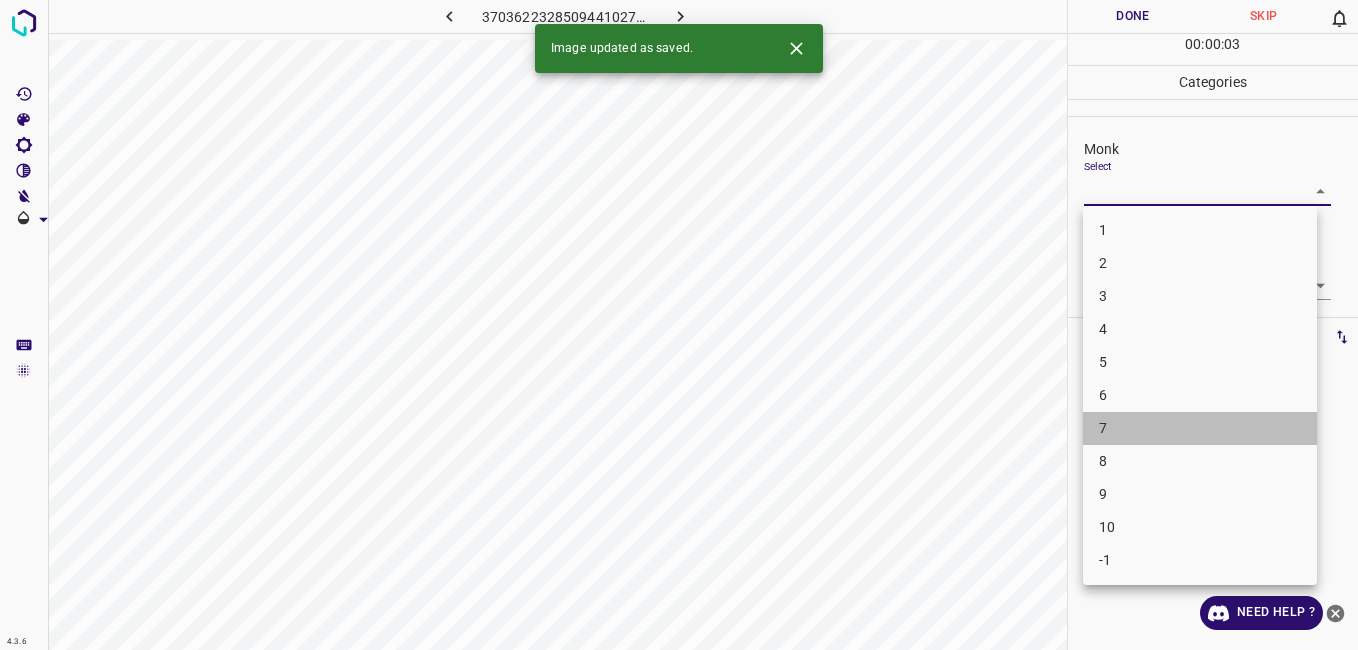 click on "7" at bounding box center (1200, 428) 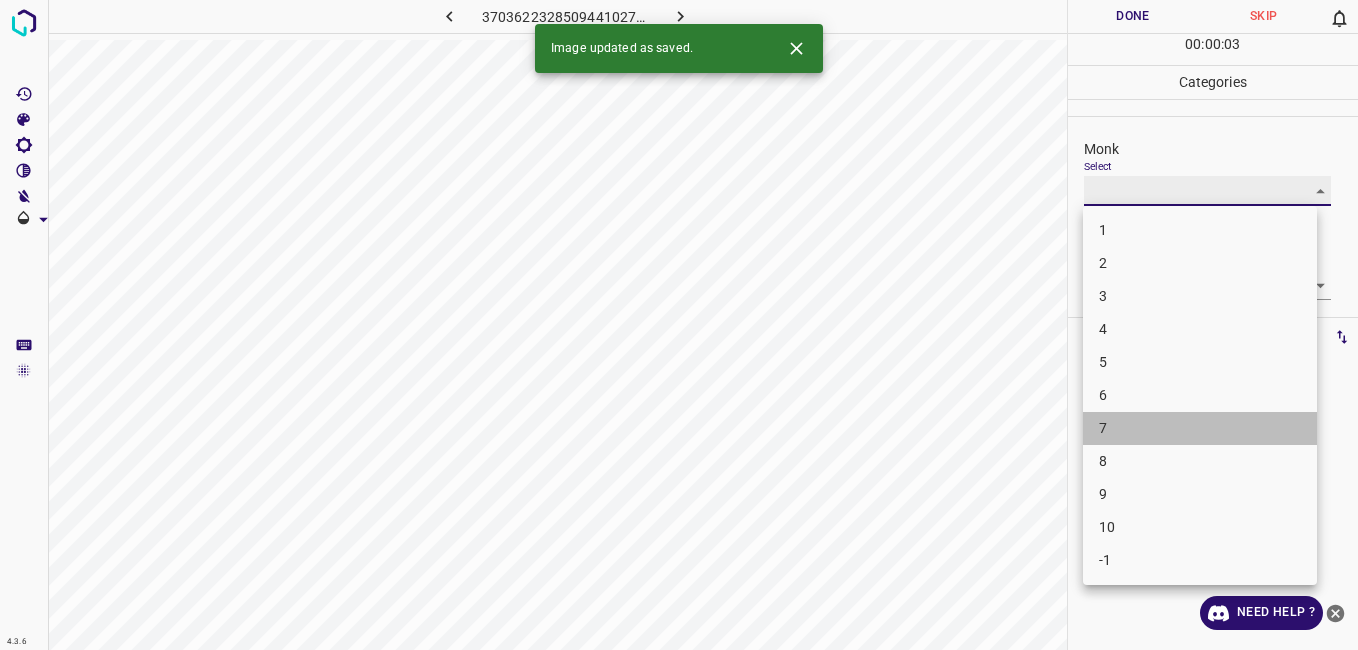 type on "7" 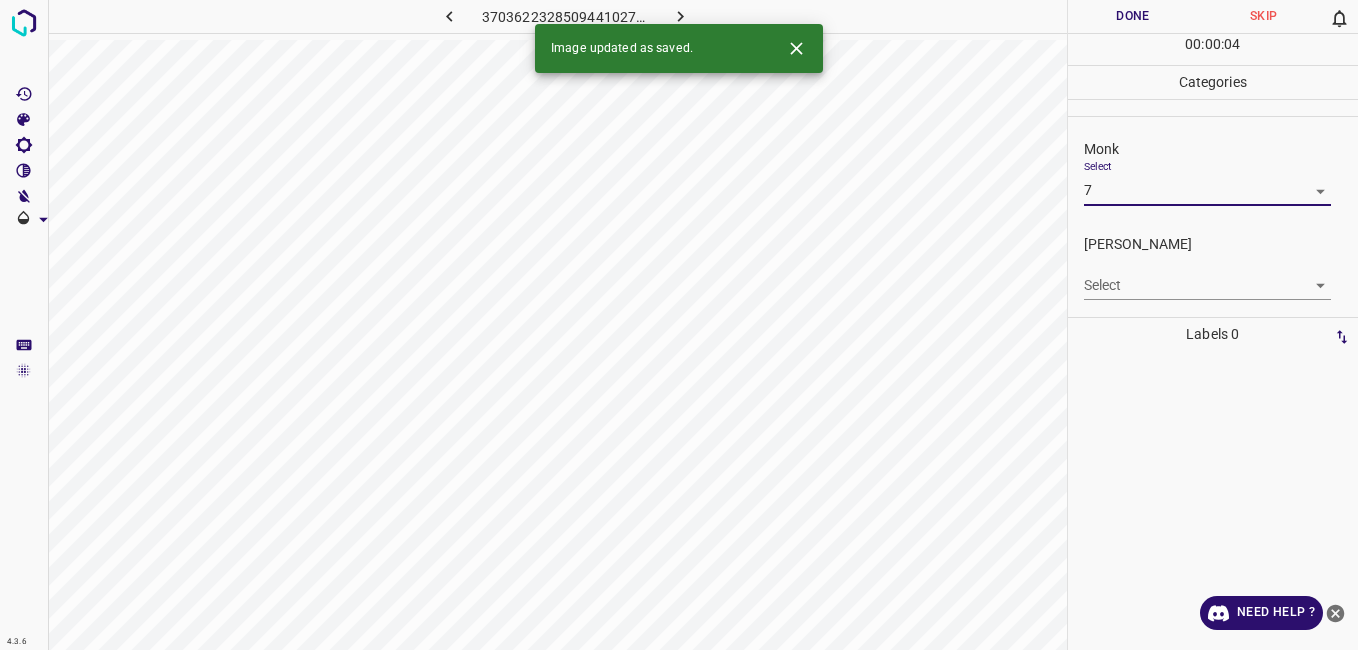 click on "4.3.6  3703622328509441027.png Done Skip 0 00   : 00   : 04   Categories Monk   Select 7 7  Fitzpatrick   Select ​ Labels   0 Categories 1 Monk 2  Fitzpatrick Tools Space Change between modes (Draw & Edit) I Auto labeling R Restore zoom M Zoom in N Zoom out Delete Delete selecte label Filters Z Restore filters X Saturation filter C Brightness filter V Contrast filter B Gray scale filter General O Download Image updated as saved. Need Help ? - Text - Hide - Delete" at bounding box center [679, 325] 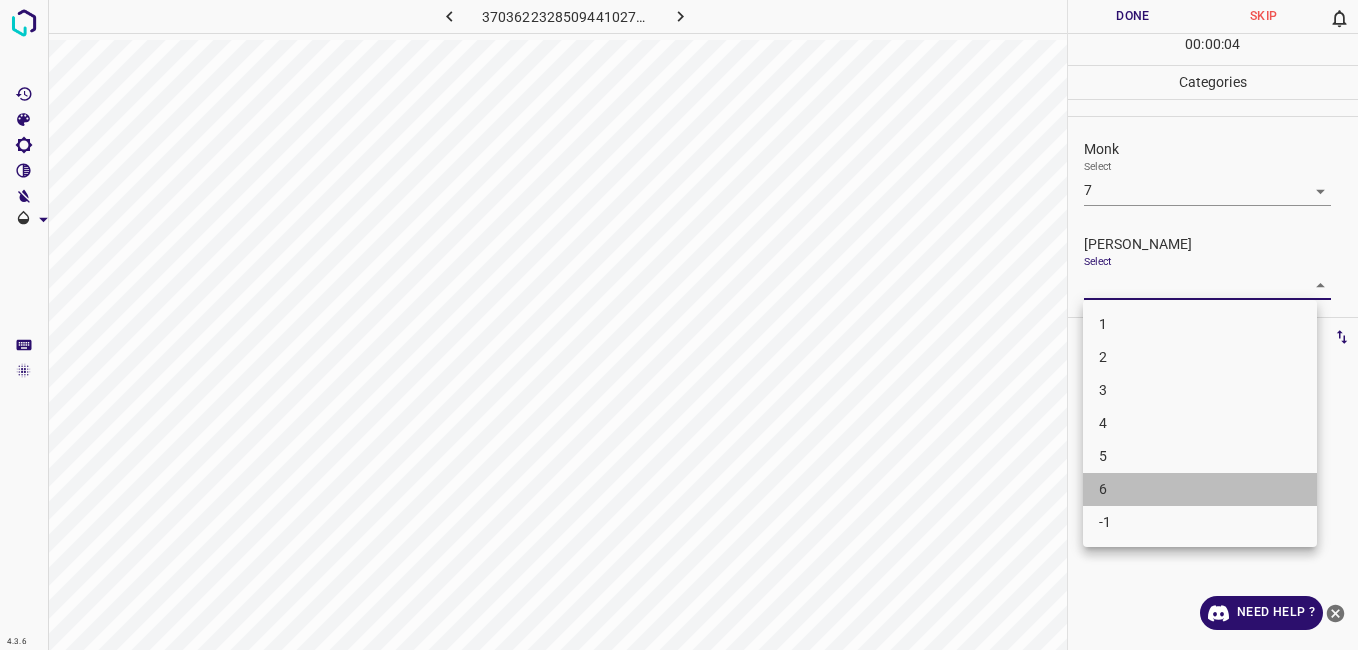 click on "6" at bounding box center (1200, 489) 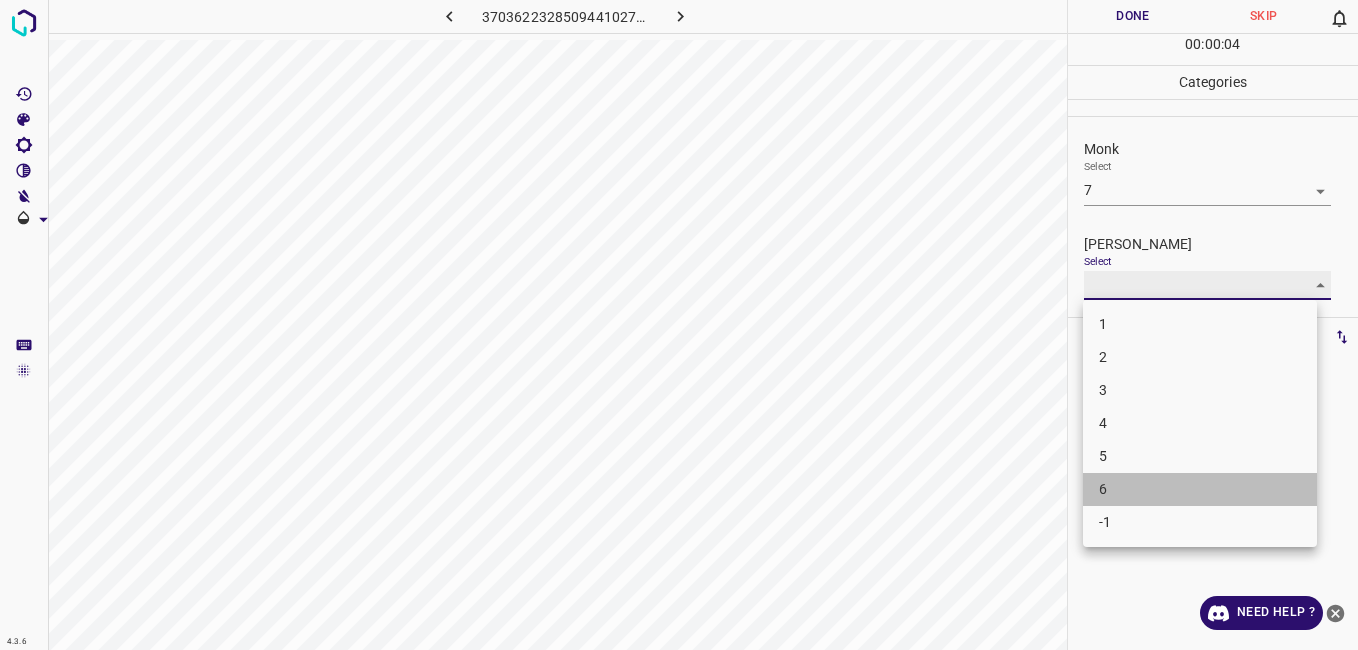 type on "6" 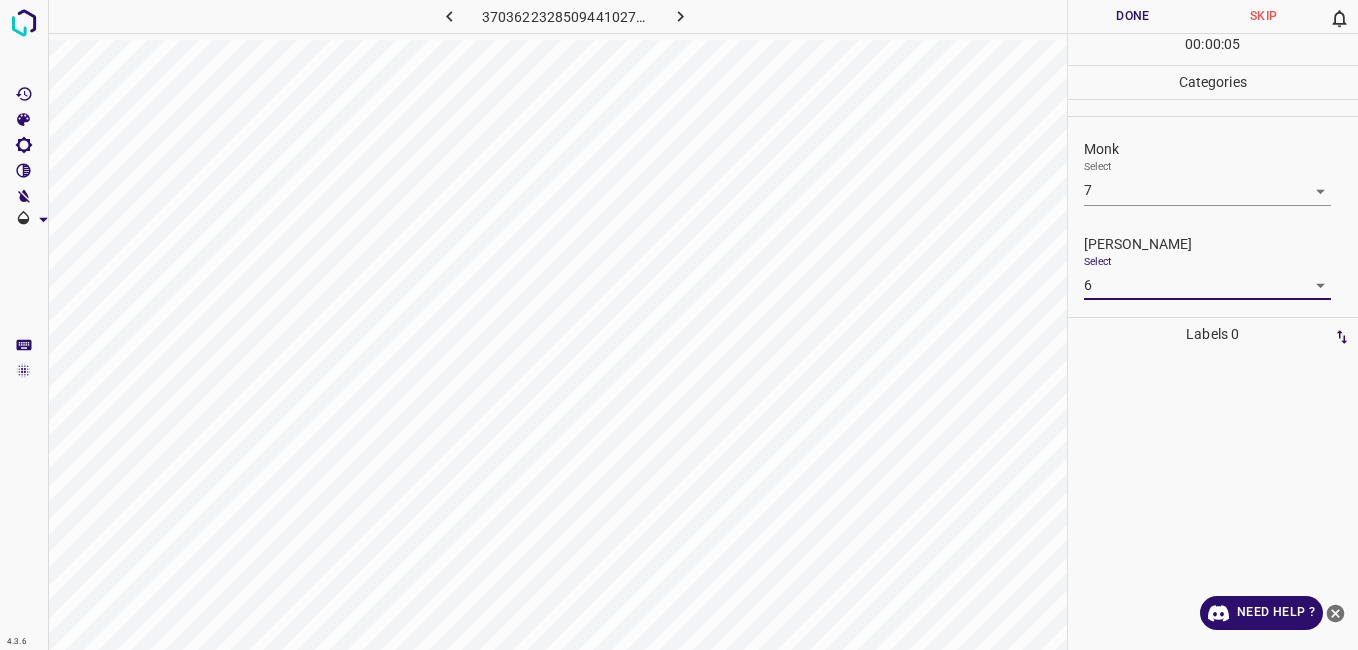 click on "Done" at bounding box center [1133, 16] 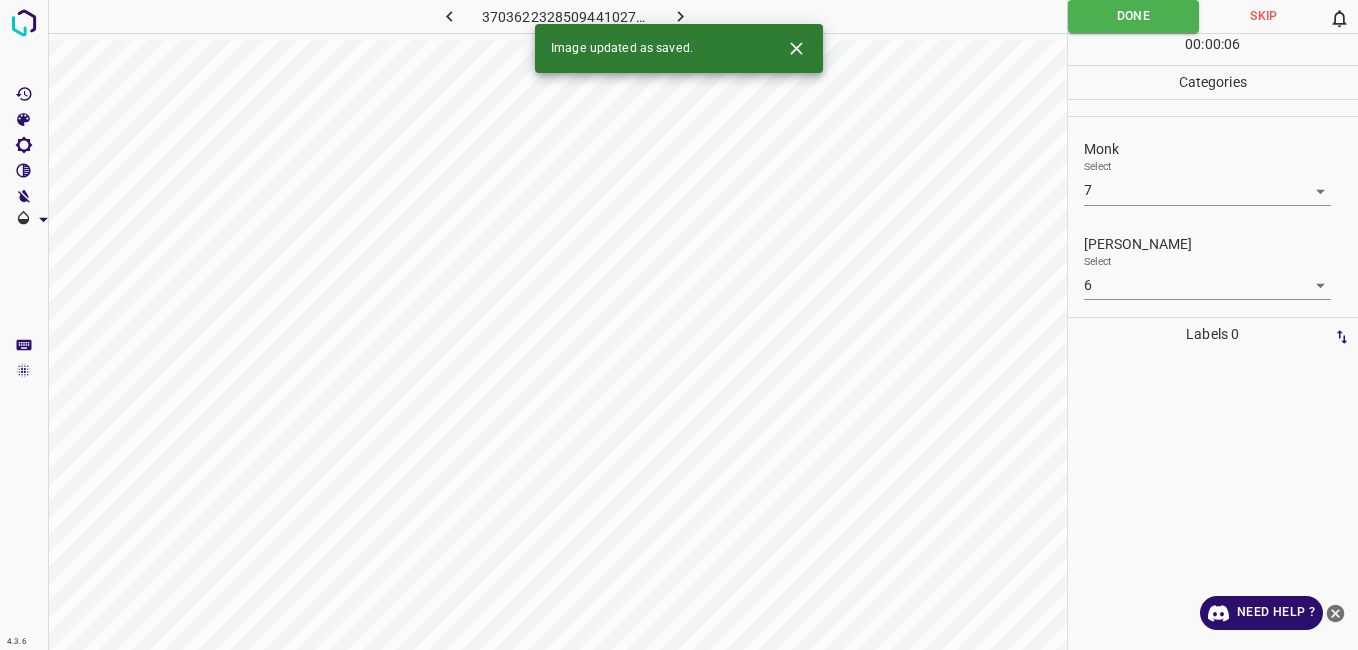 click 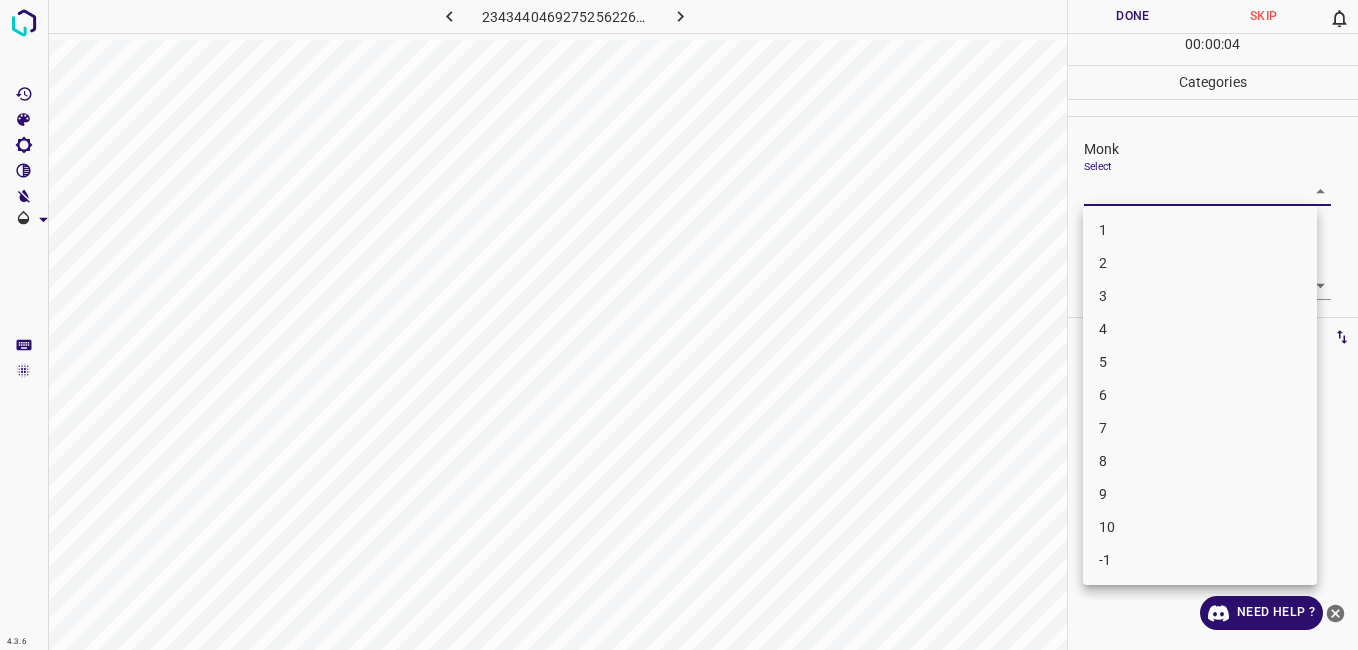 click on "4.3.6  2343440469275256226.png Done Skip 0 00   : 00   : 04   Categories Monk   Select ​  Fitzpatrick   Select ​ Labels   0 Categories 1 Monk 2  Fitzpatrick Tools Space Change between modes (Draw & Edit) I Auto labeling R Restore zoom M Zoom in N Zoom out Delete Delete selecte label Filters Z Restore filters X Saturation filter C Brightness filter V Contrast filter B Gray scale filter General O Download Need Help ? - Text - Hide - Delete 1 2 3 4 5 6 7 8 9 10 -1" at bounding box center (679, 325) 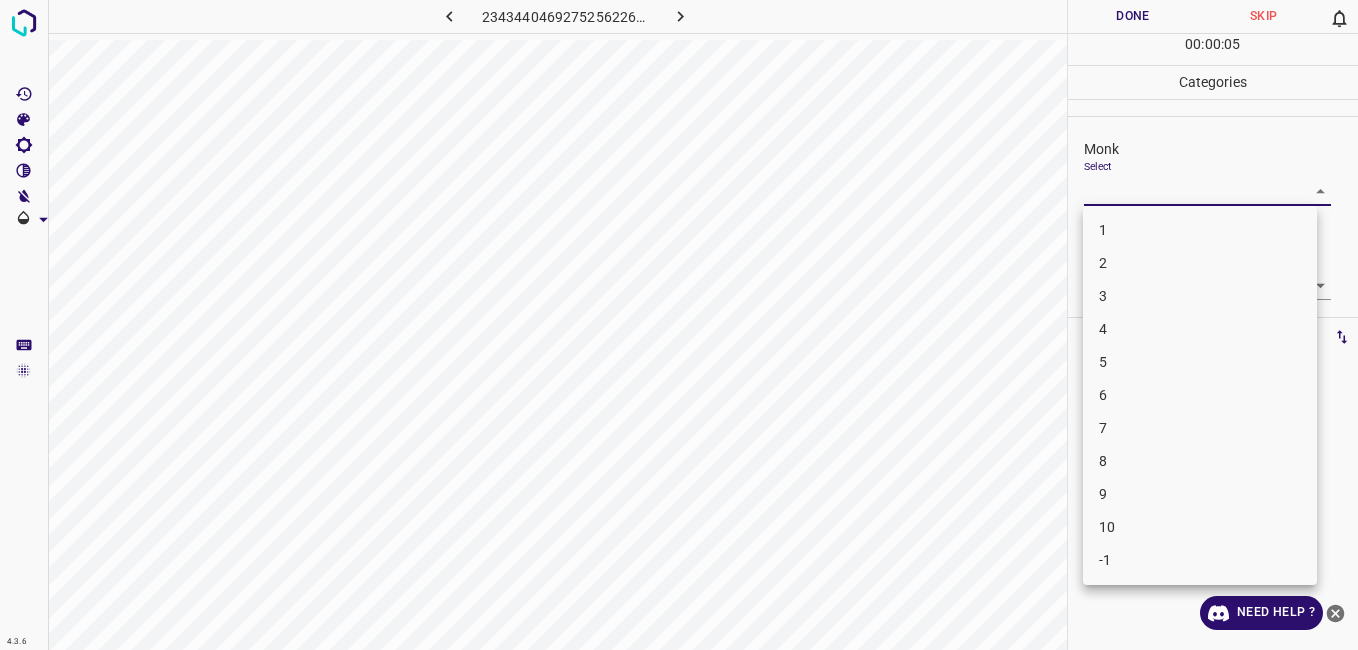 click on "3" at bounding box center [1200, 296] 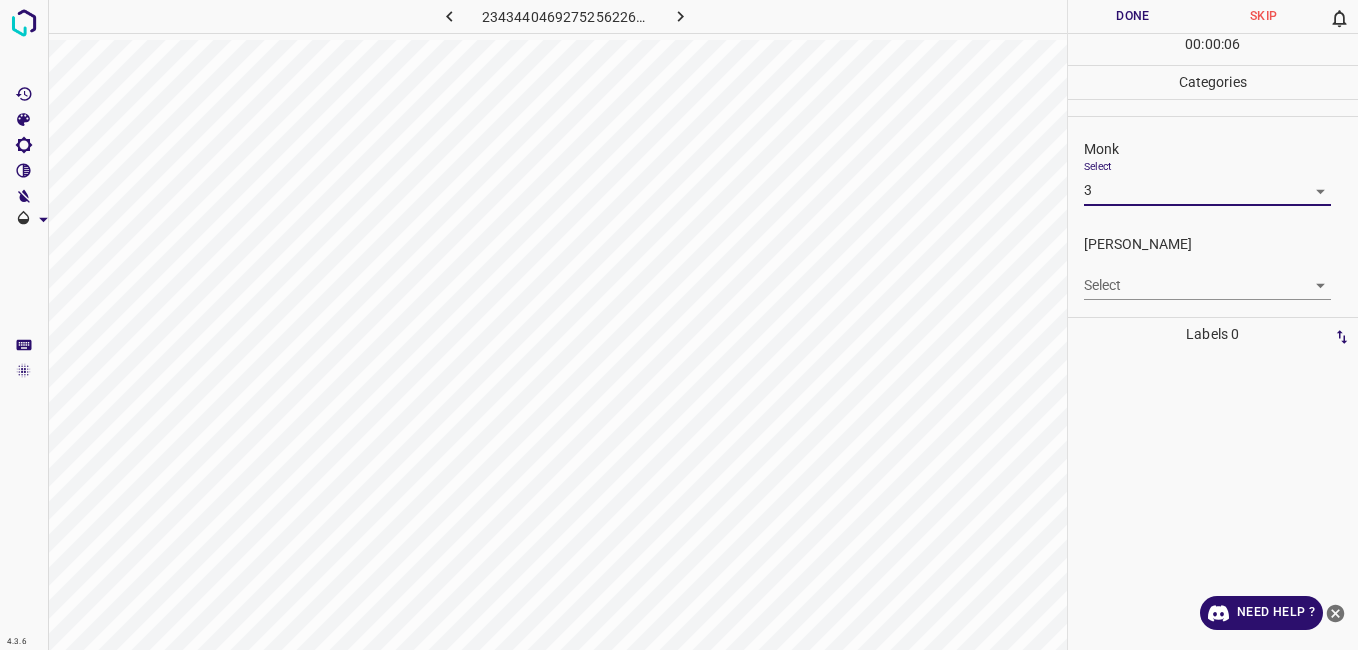 click on "4.3.6  2343440469275256226.png Done Skip 0 00   : 00   : 06   Categories Monk   Select 3 3  Fitzpatrick   Select ​ Labels   0 Categories 1 Monk 2  Fitzpatrick Tools Space Change between modes (Draw & Edit) I Auto labeling R Restore zoom M Zoom in N Zoom out Delete Delete selecte label Filters Z Restore filters X Saturation filter C Brightness filter V Contrast filter B Gray scale filter General O Download Need Help ? - Text - Hide - Delete" at bounding box center (679, 325) 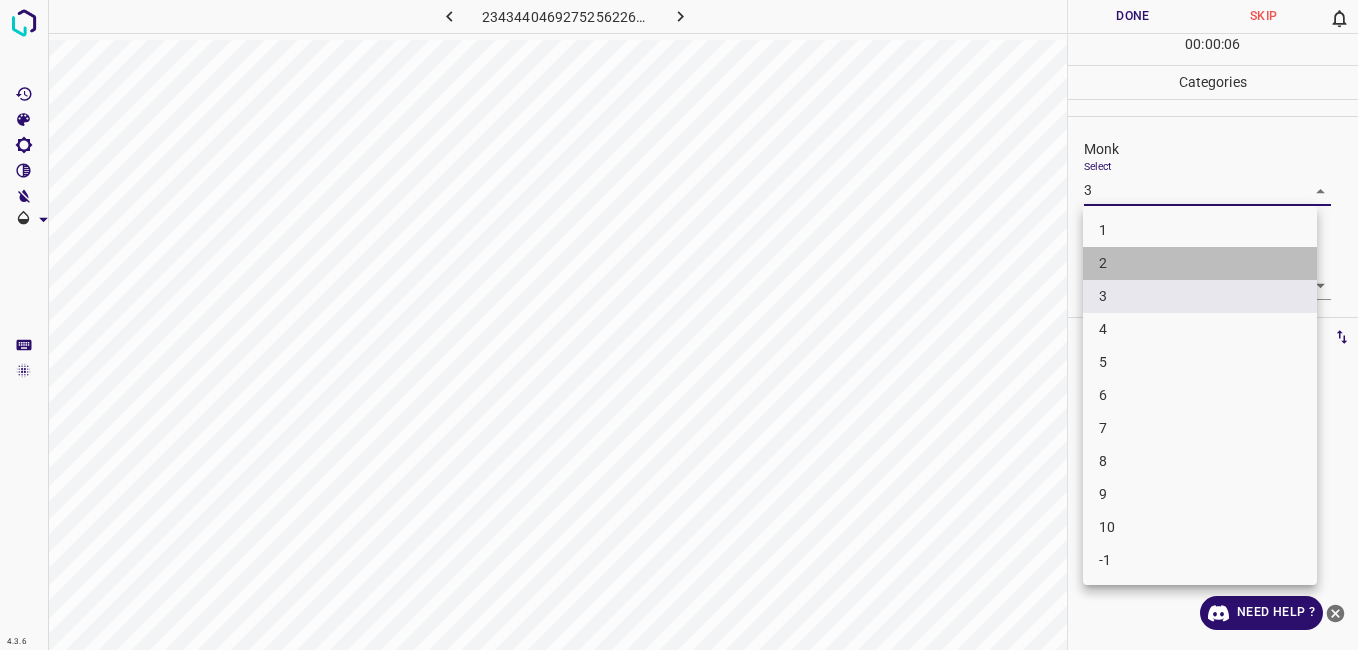 click on "2" at bounding box center [1200, 263] 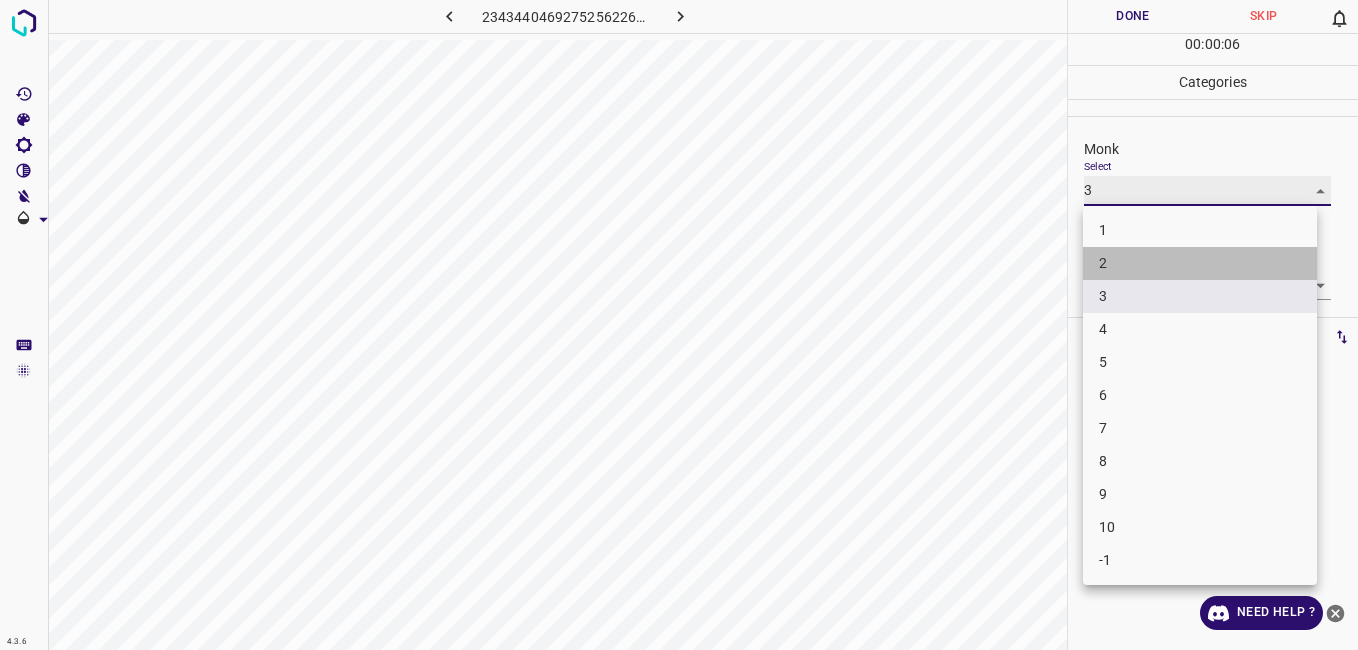 type on "2" 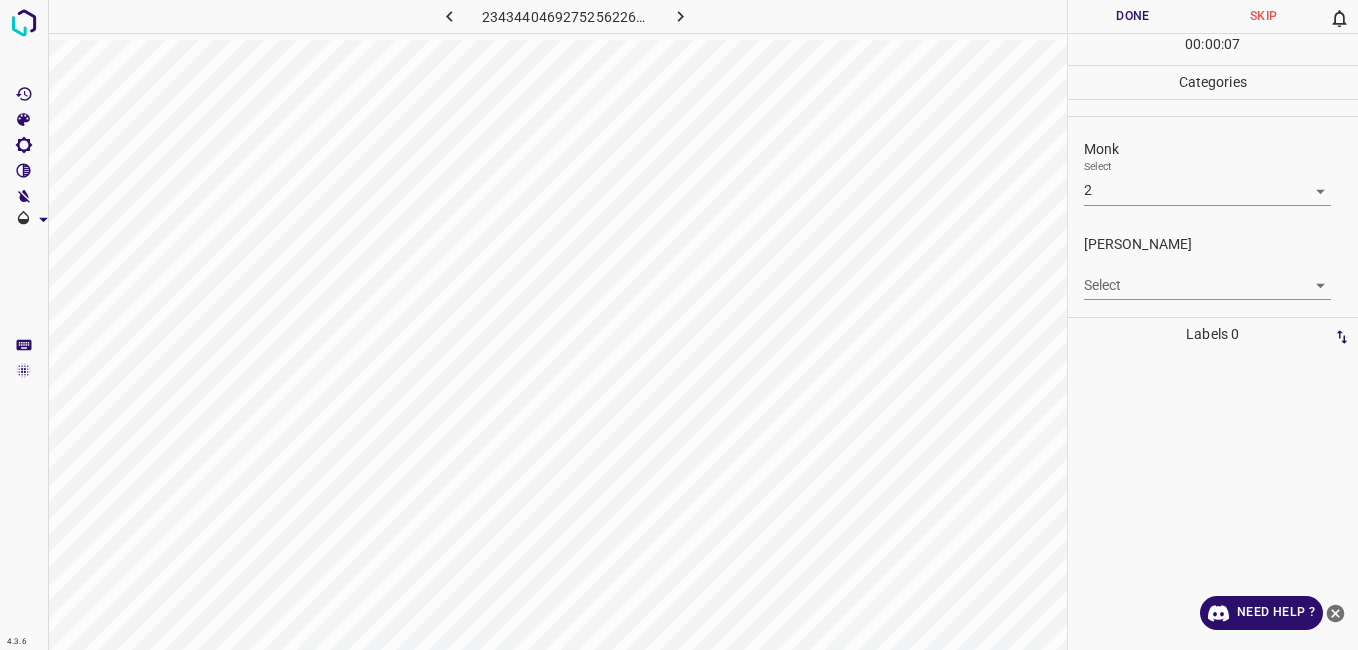 click on "4.3.6  2343440469275256226.png Done Skip 0 00   : 00   : 07   Categories Monk   Select 2 2  Fitzpatrick   Select ​ Labels   0 Categories 1 Monk 2  Fitzpatrick Tools Space Change between modes (Draw & Edit) I Auto labeling R Restore zoom M Zoom in N Zoom out Delete Delete selecte label Filters Z Restore filters X Saturation filter C Brightness filter V Contrast filter B Gray scale filter General O Download Need Help ? - Text - Hide - Delete" at bounding box center (679, 325) 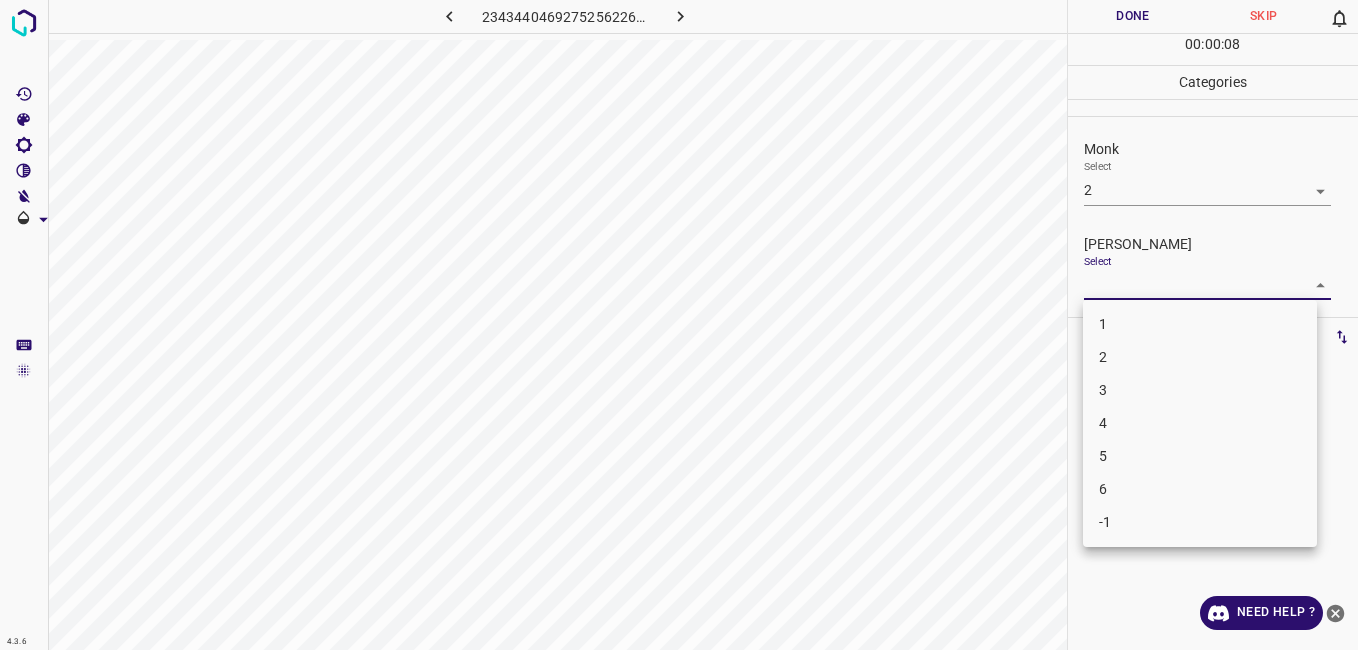 click on "1" at bounding box center [1200, 324] 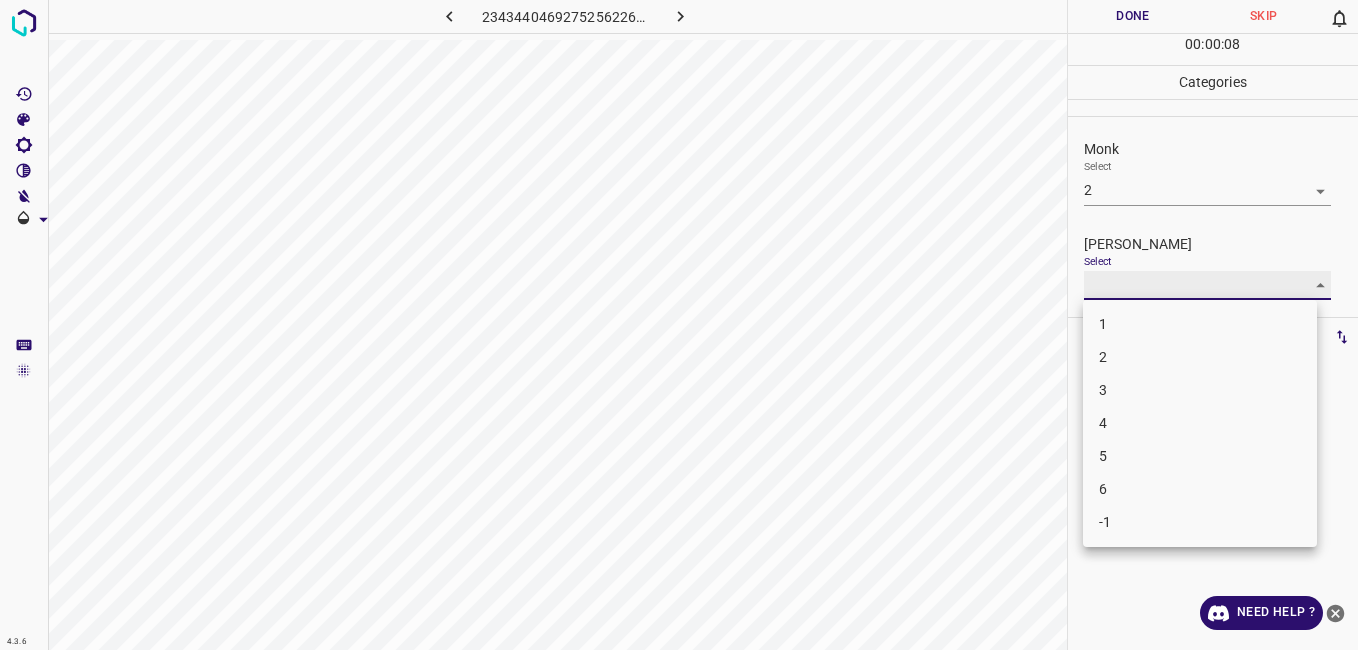 type on "1" 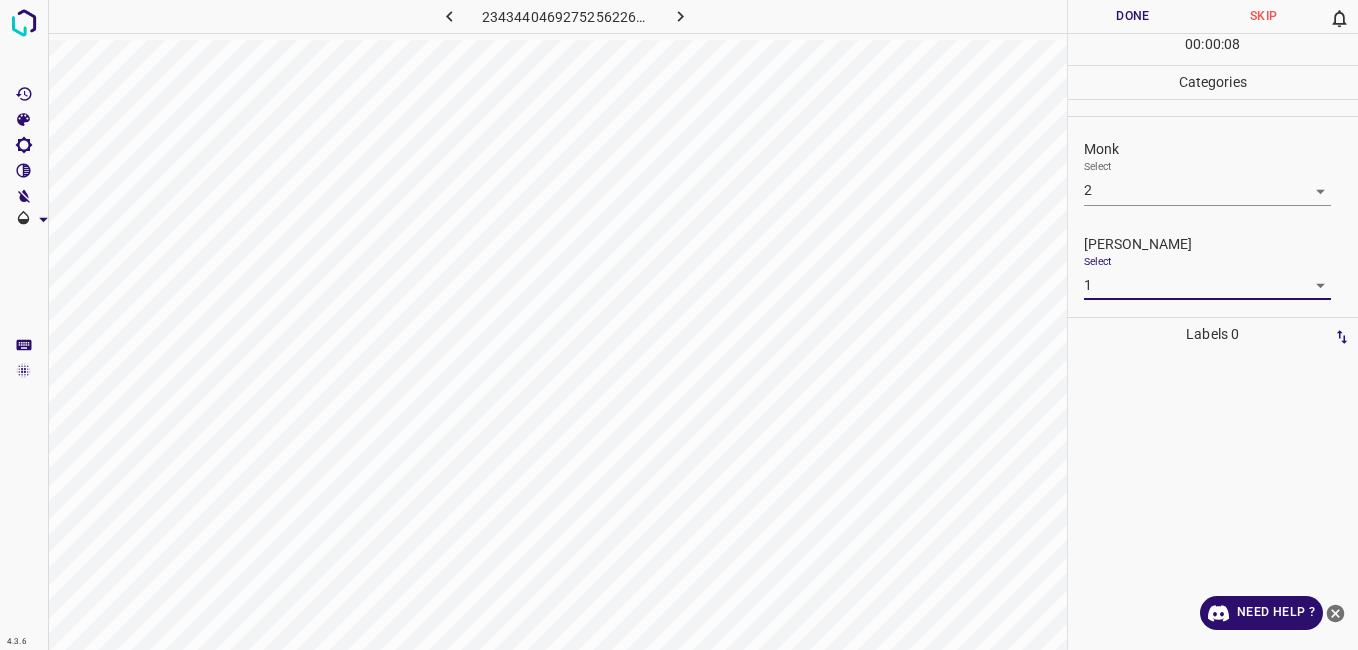 click on "Done" at bounding box center [1133, 16] 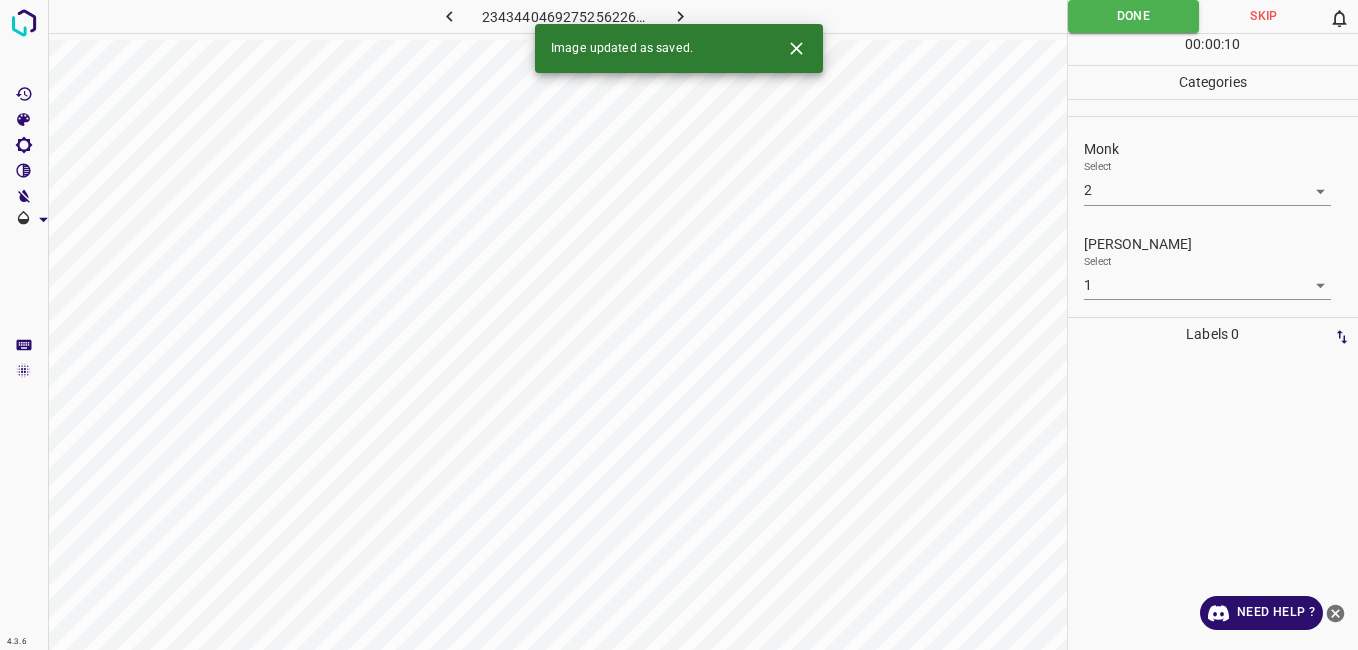 click 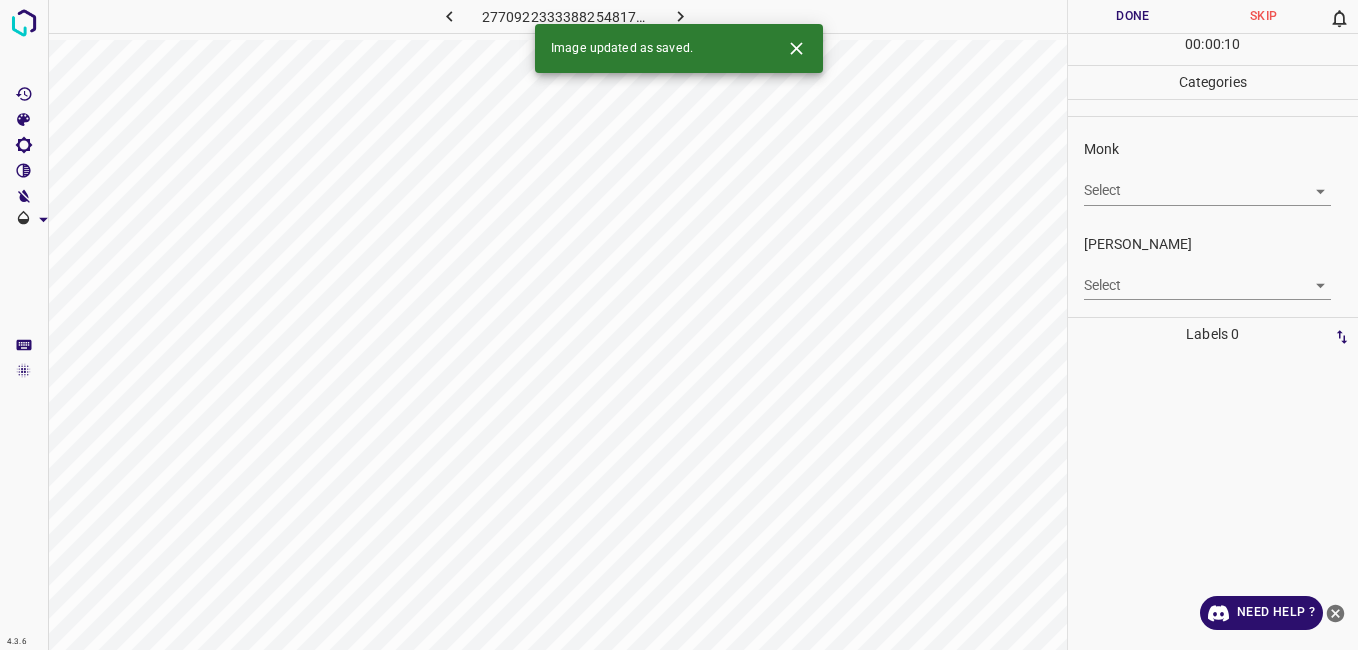 click on "4.3.6  2770922333388254817.png Done Skip 0 00   : 00   : 10   Categories Monk   Select ​  Fitzpatrick   Select ​ Labels   0 Categories 1 Monk 2  Fitzpatrick Tools Space Change between modes (Draw & Edit) I Auto labeling R Restore zoom M Zoom in N Zoom out Delete Delete selecte label Filters Z Restore filters X Saturation filter C Brightness filter V Contrast filter B Gray scale filter General O Download Image updated as saved. Need Help ? - Text - Hide - Delete" at bounding box center (679, 325) 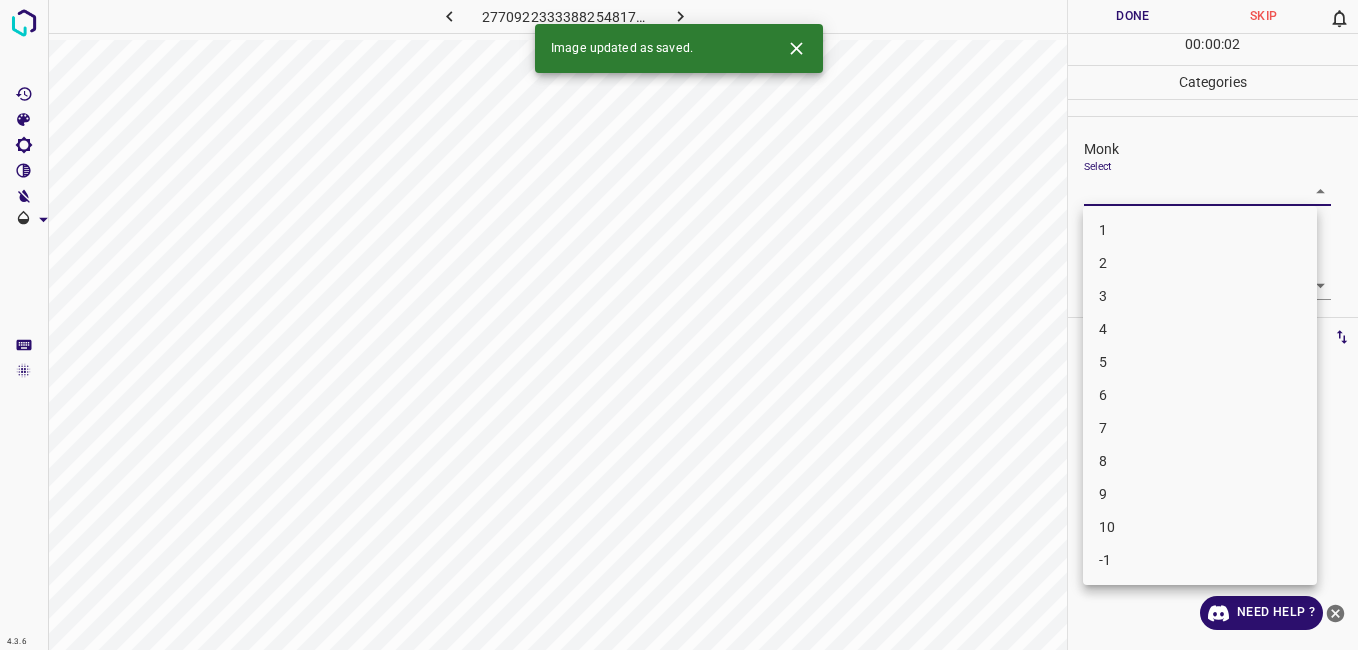 click on "3" at bounding box center [1200, 296] 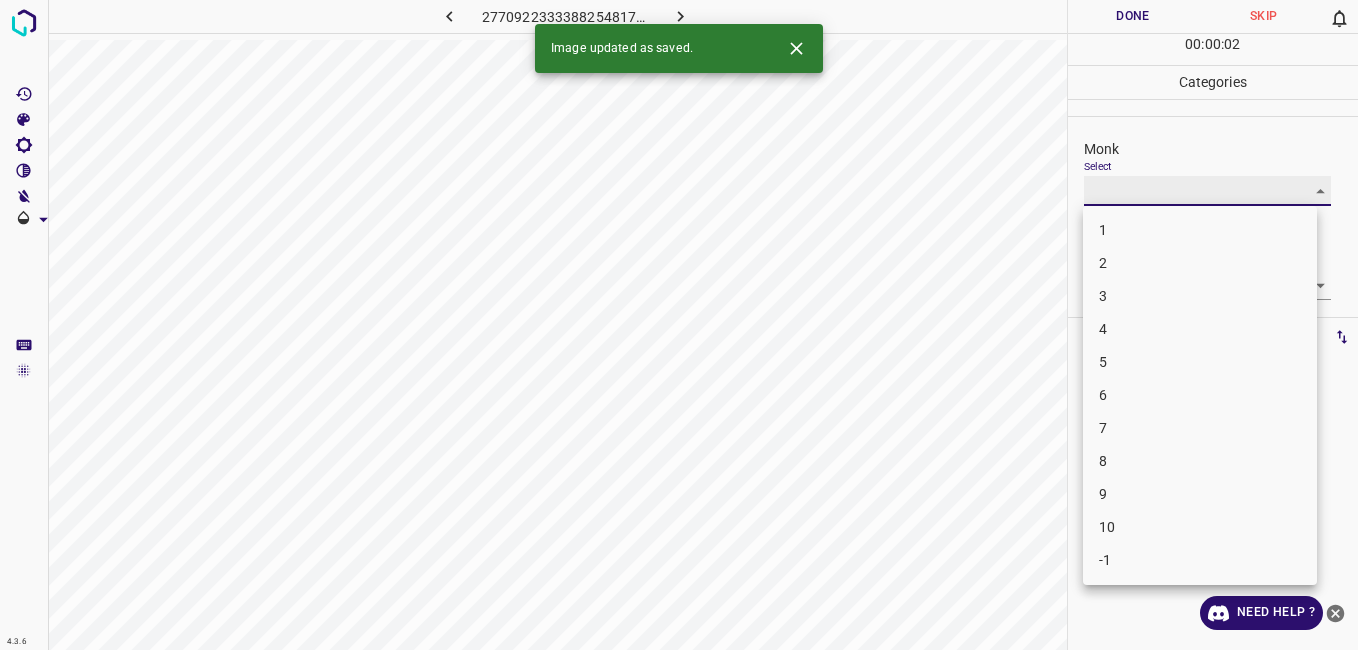 type on "3" 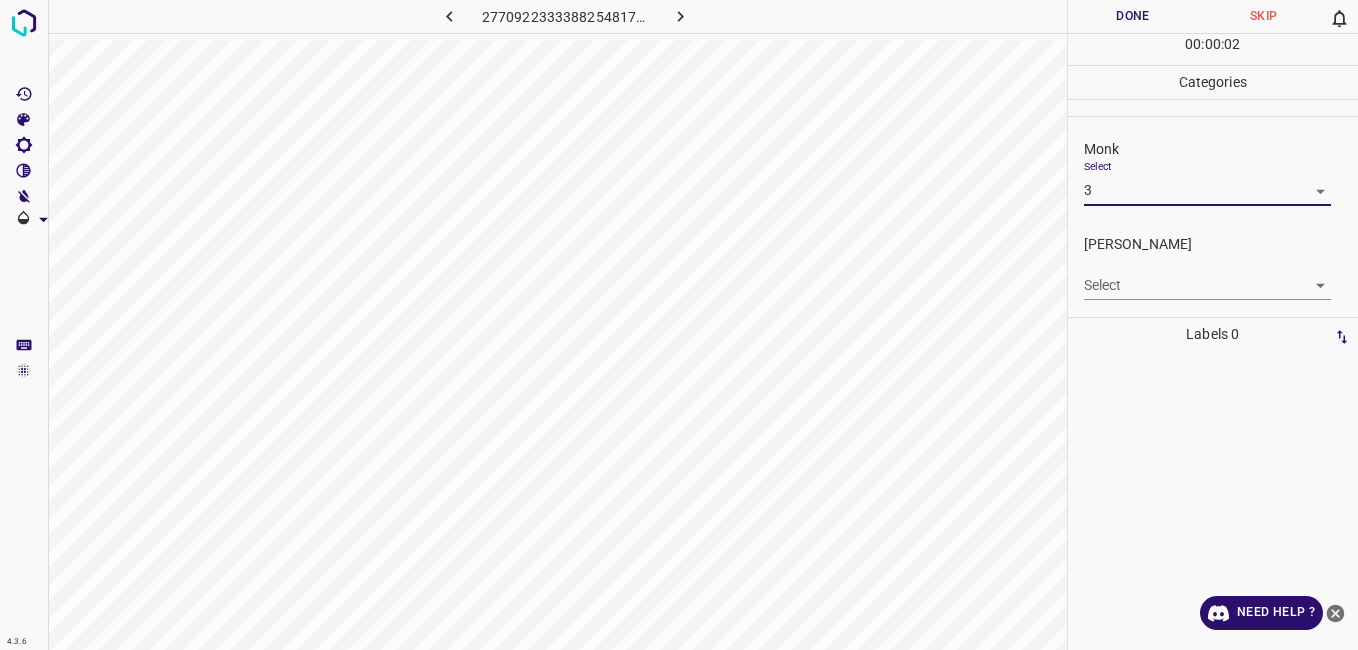 click on "4.3.6  2770922333388254817.png Done Skip 0 00   : 00   : 02   Categories Monk   Select 3 3  Fitzpatrick   Select ​ Labels   0 Categories 1 Monk 2  Fitzpatrick Tools Space Change between modes (Draw & Edit) I Auto labeling R Restore zoom M Zoom in N Zoom out Delete Delete selecte label Filters Z Restore filters X Saturation filter C Brightness filter V Contrast filter B Gray scale filter General O Download Need Help ? - Text - Hide - Delete" at bounding box center [679, 325] 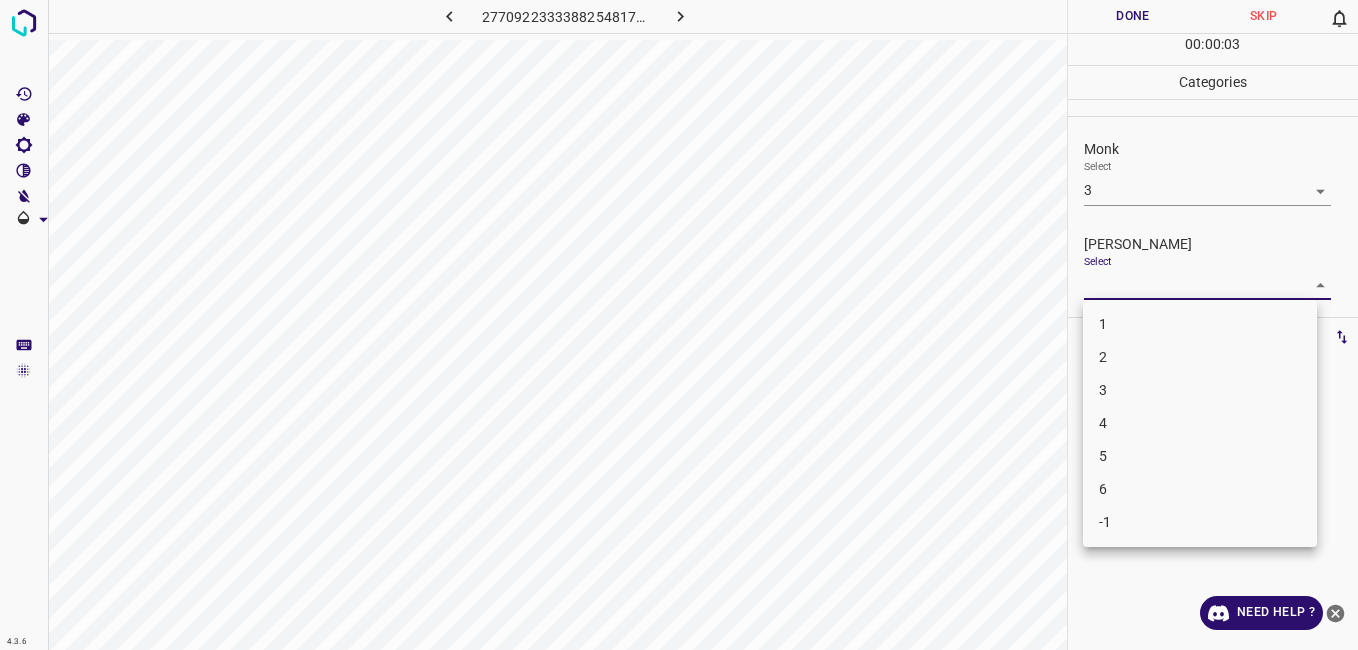 click on "3" at bounding box center (1200, 390) 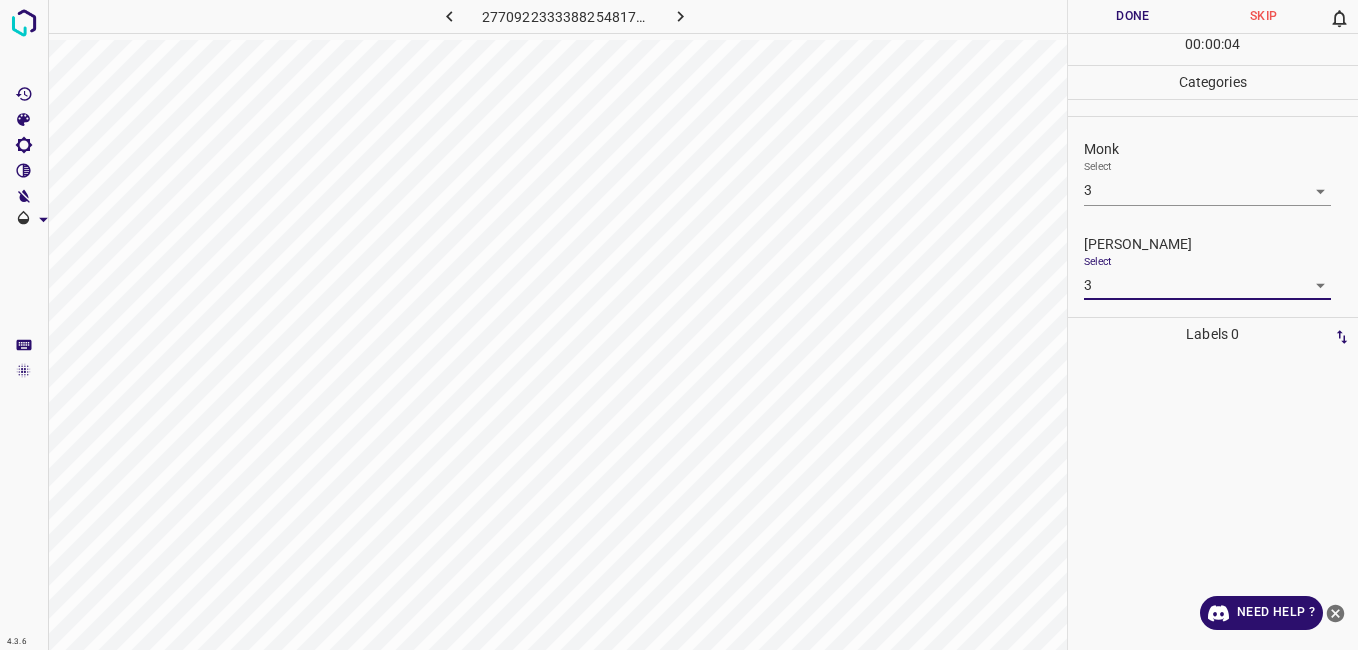 click on "4.3.6  2770922333388254817.png Done Skip 0 00   : 00   : 04   Categories Monk   Select 3 3  Fitzpatrick   Select 3 3 Labels   0 Categories 1 Monk 2  Fitzpatrick Tools Space Change between modes (Draw & Edit) I Auto labeling R Restore zoom M Zoom in N Zoom out Delete Delete selecte label Filters Z Restore filters X Saturation filter C Brightness filter V Contrast filter B Gray scale filter General O Download Need Help ? - Text - Hide - Delete" at bounding box center (679, 325) 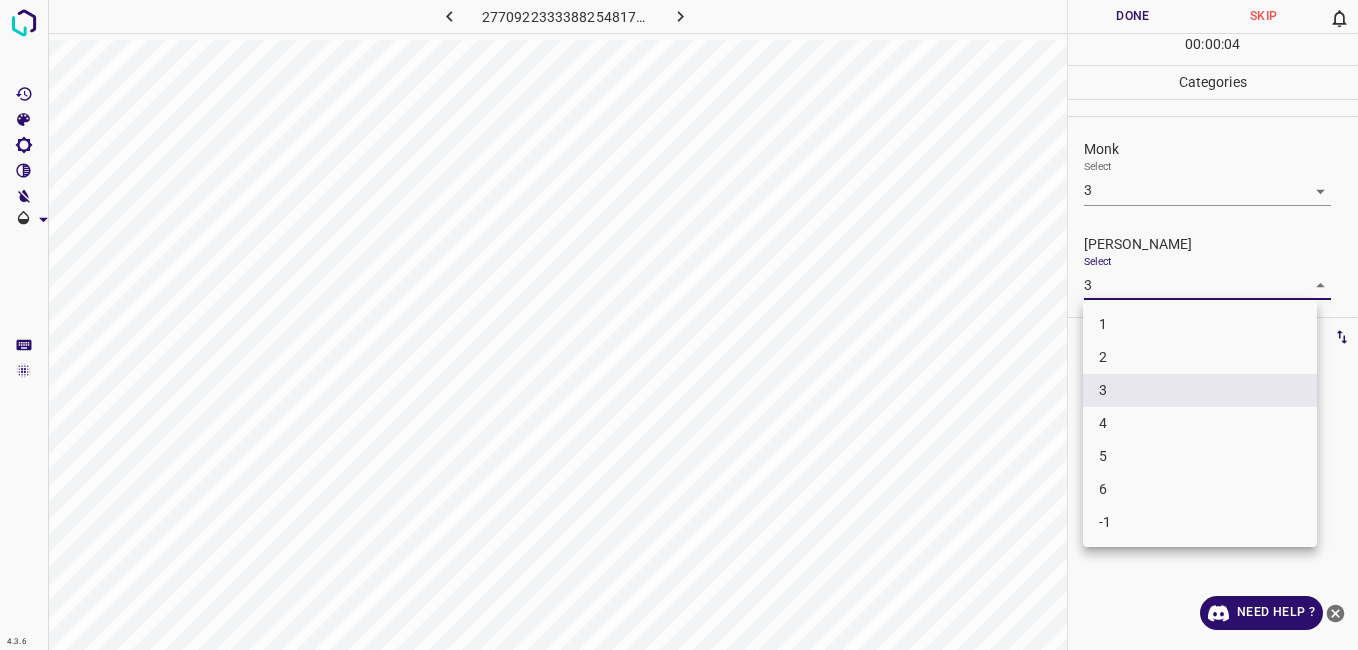 click on "2" at bounding box center (1200, 357) 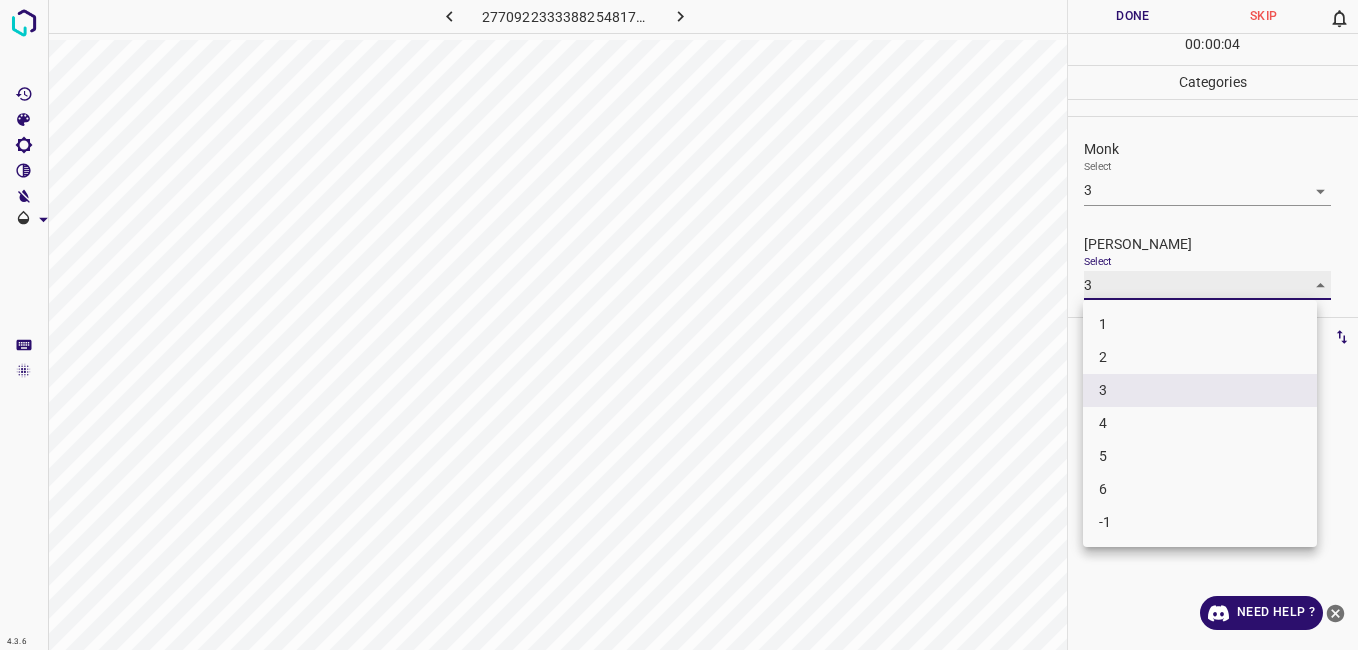 type on "2" 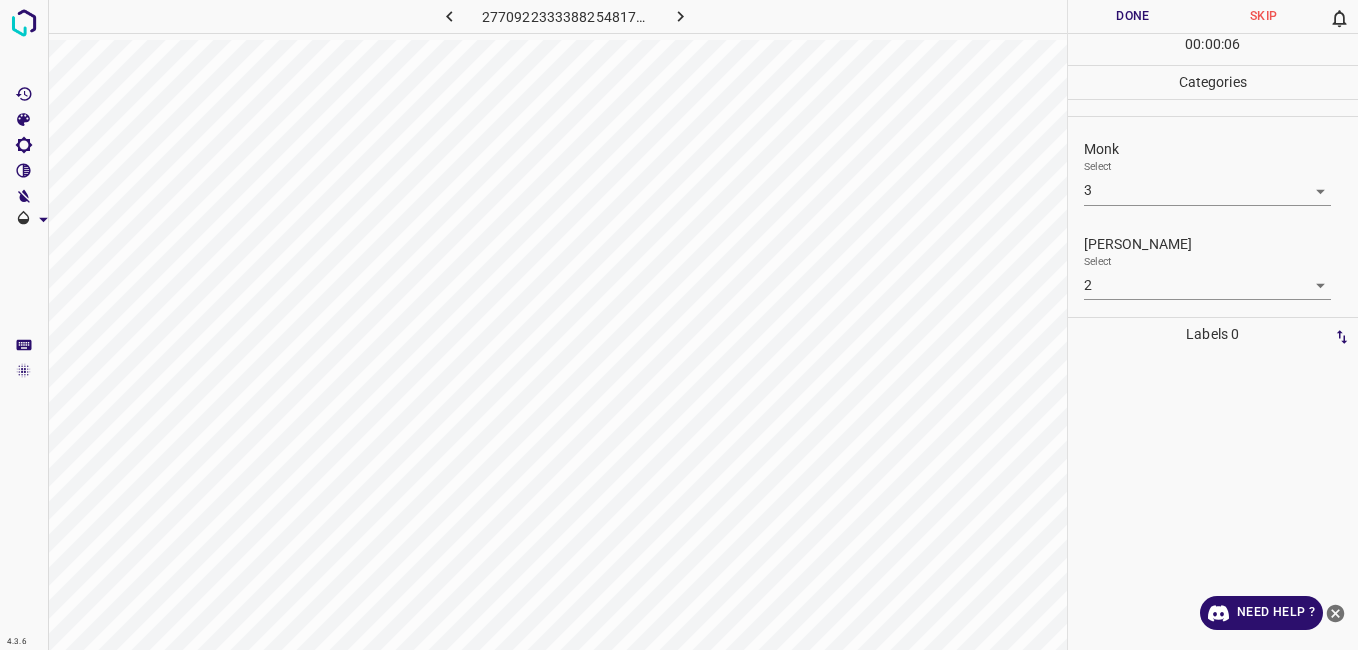 click on "Done" at bounding box center (1133, 16) 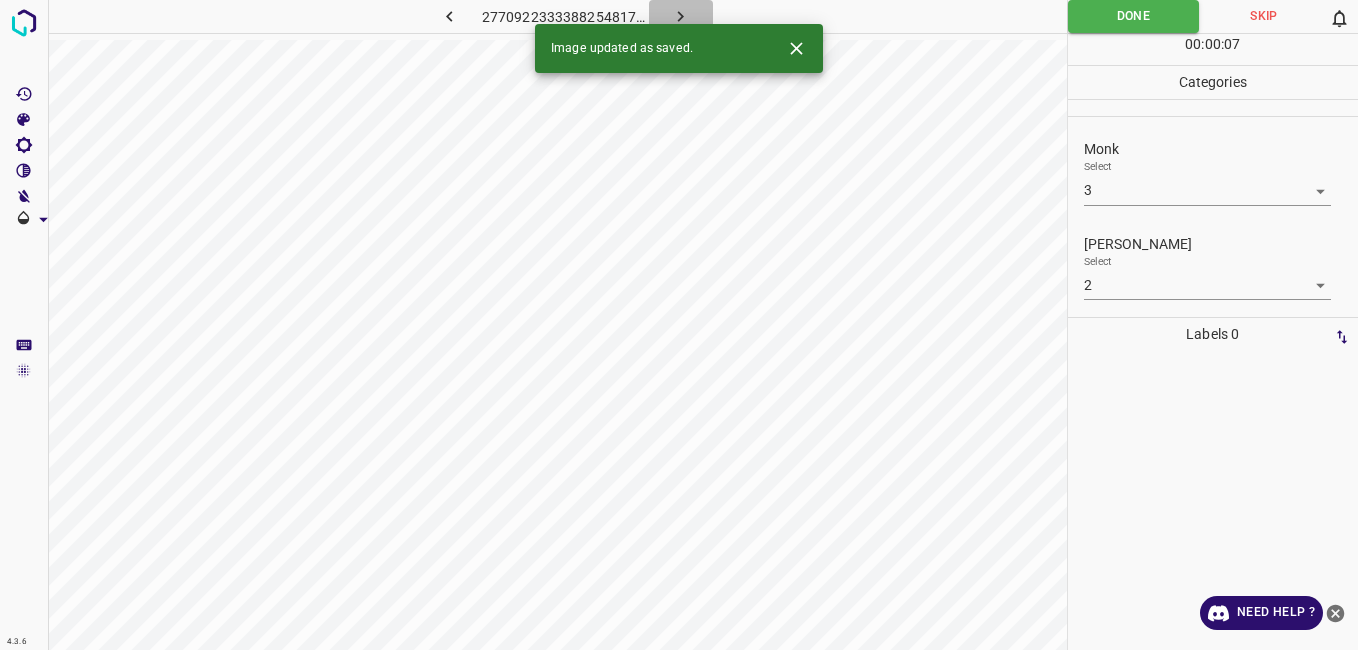 click 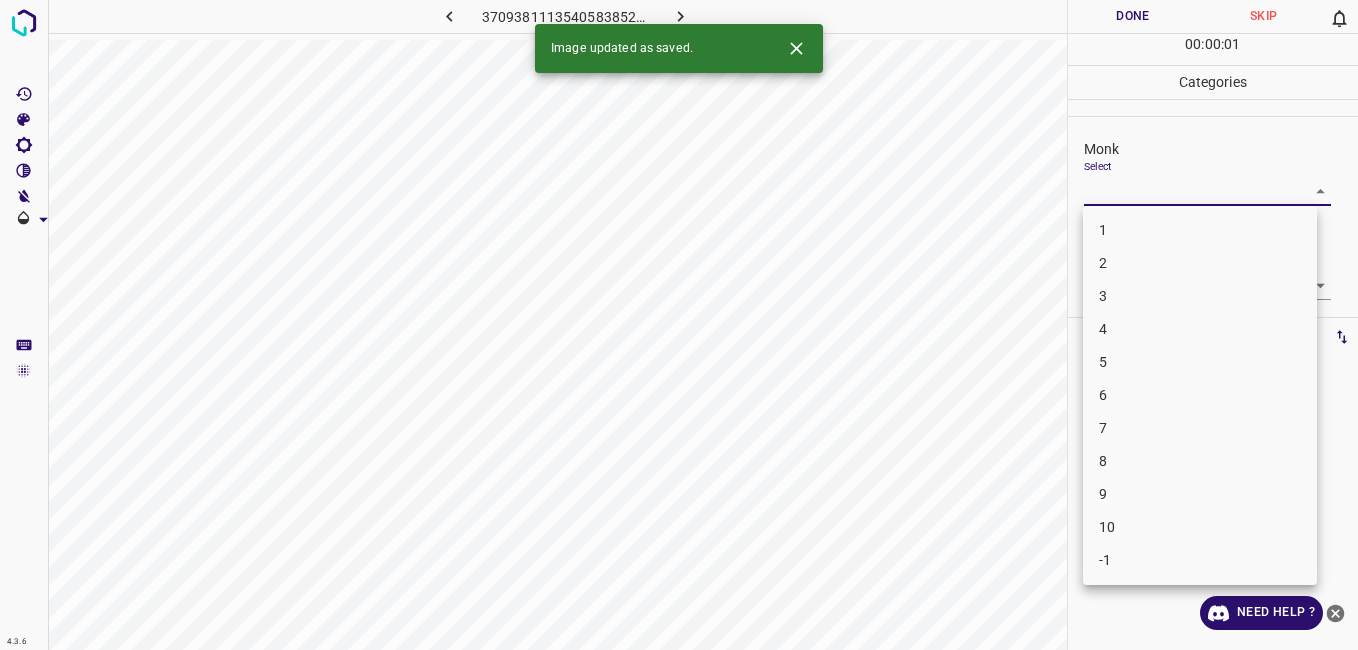 click on "4.3.6  3709381113540583852.png Done Skip 0 00   : 00   : 01   Categories Monk   Select ​  Fitzpatrick   Select ​ Labels   0 Categories 1 Monk 2  Fitzpatrick Tools Space Change between modes (Draw & Edit) I Auto labeling R Restore zoom M Zoom in N Zoom out Delete Delete selecte label Filters Z Restore filters X Saturation filter C Brightness filter V Contrast filter B Gray scale filter General O Download Image updated as saved. Need Help ? - Text - Hide - Delete 1 2 3 4 5 6 7 8 9 10 -1" at bounding box center [679, 325] 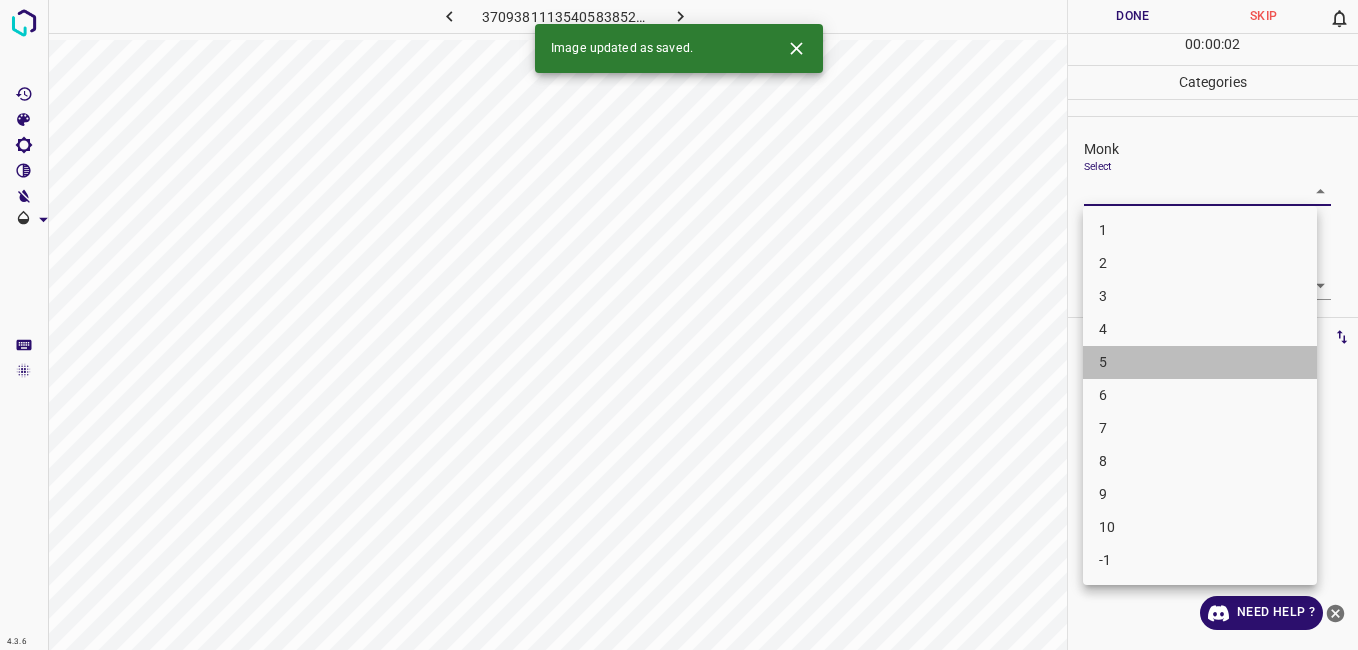 click on "5" at bounding box center [1200, 362] 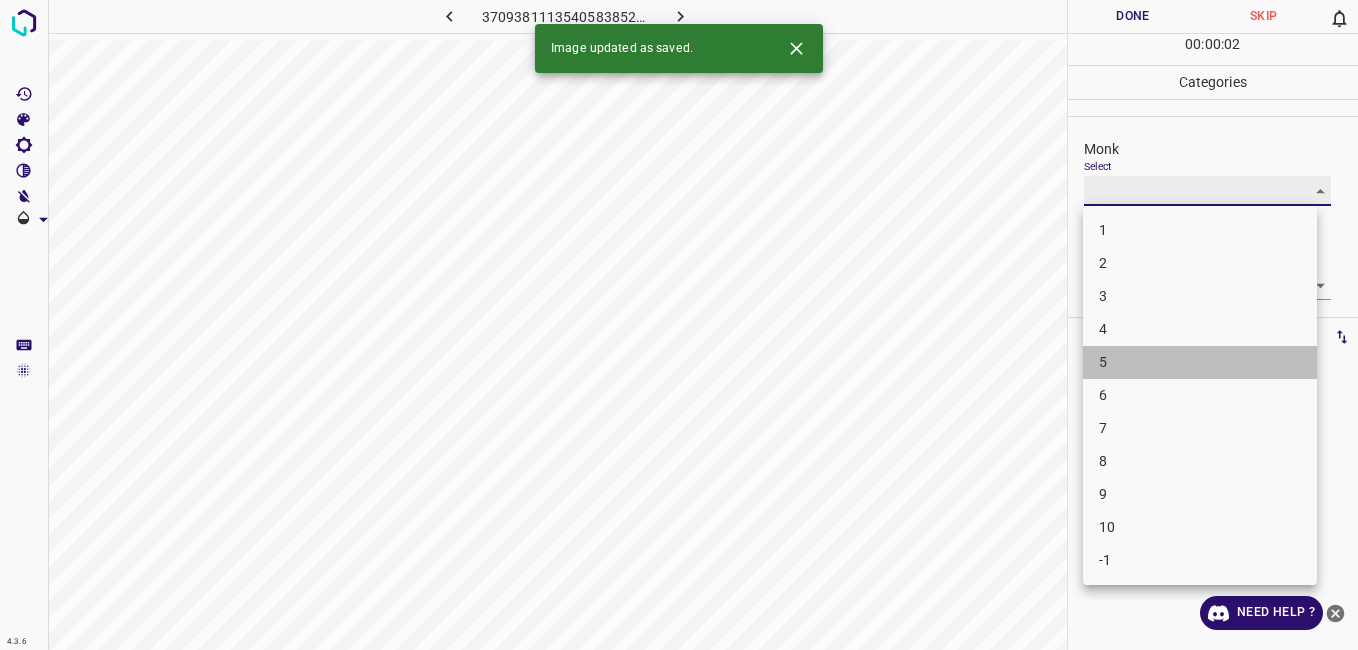 type on "5" 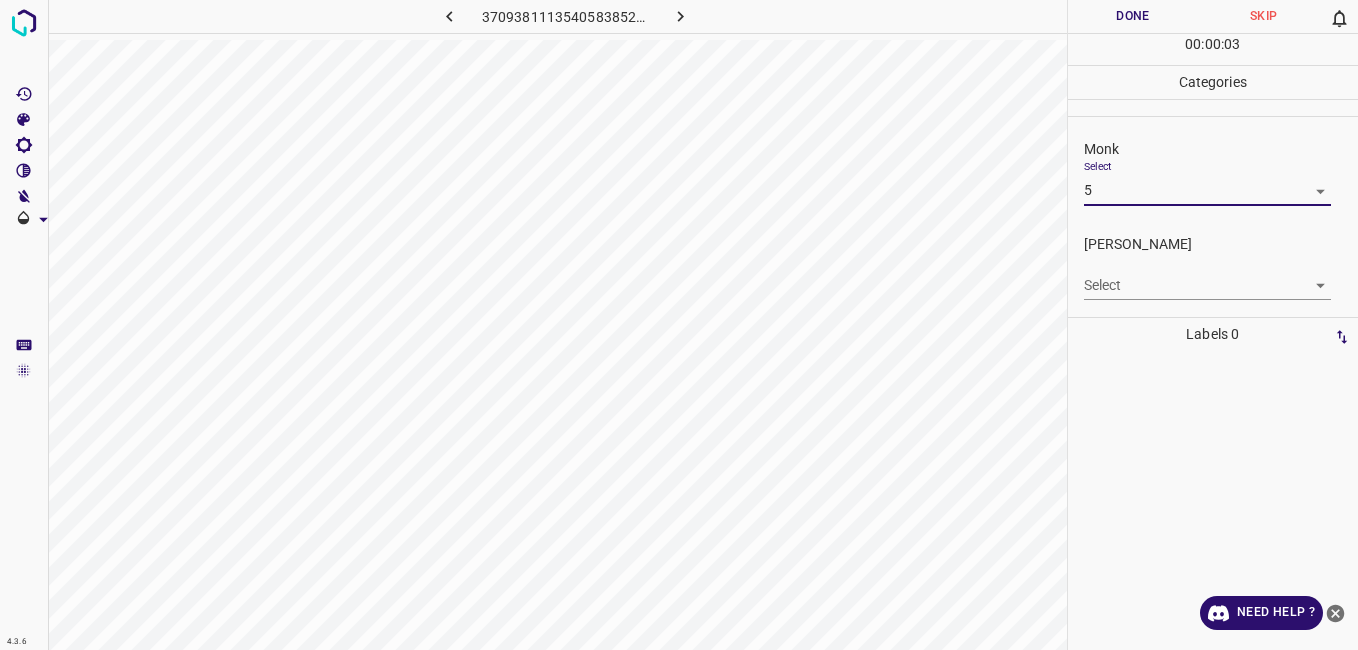 click on "4.3.6  3709381113540583852.png Done Skip 0 00   : 00   : 03   Categories Monk   Select 5 5  Fitzpatrick   Select ​ Labels   0 Categories 1 Monk 2  Fitzpatrick Tools Space Change between modes (Draw & Edit) I Auto labeling R Restore zoom M Zoom in N Zoom out Delete Delete selecte label Filters Z Restore filters X Saturation filter C Brightness filter V Contrast filter B Gray scale filter General O Download Need Help ? - Text - Hide - Delete" at bounding box center (679, 325) 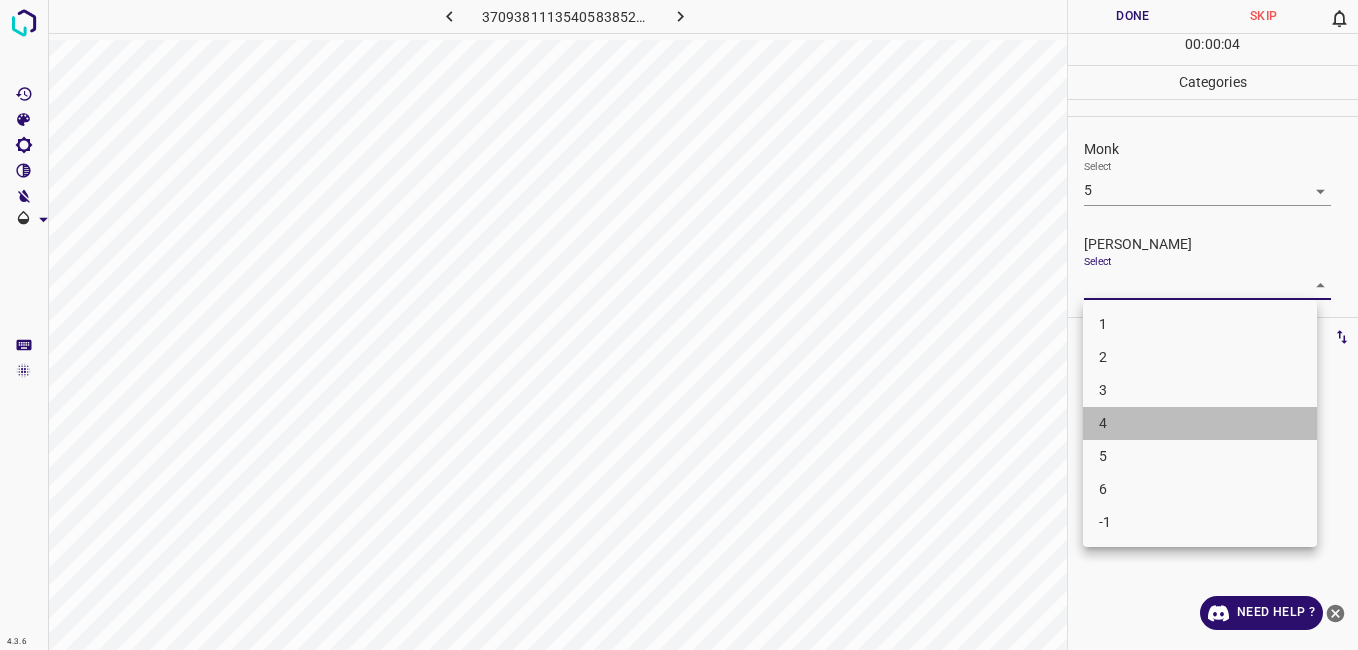 click on "4" at bounding box center (1200, 423) 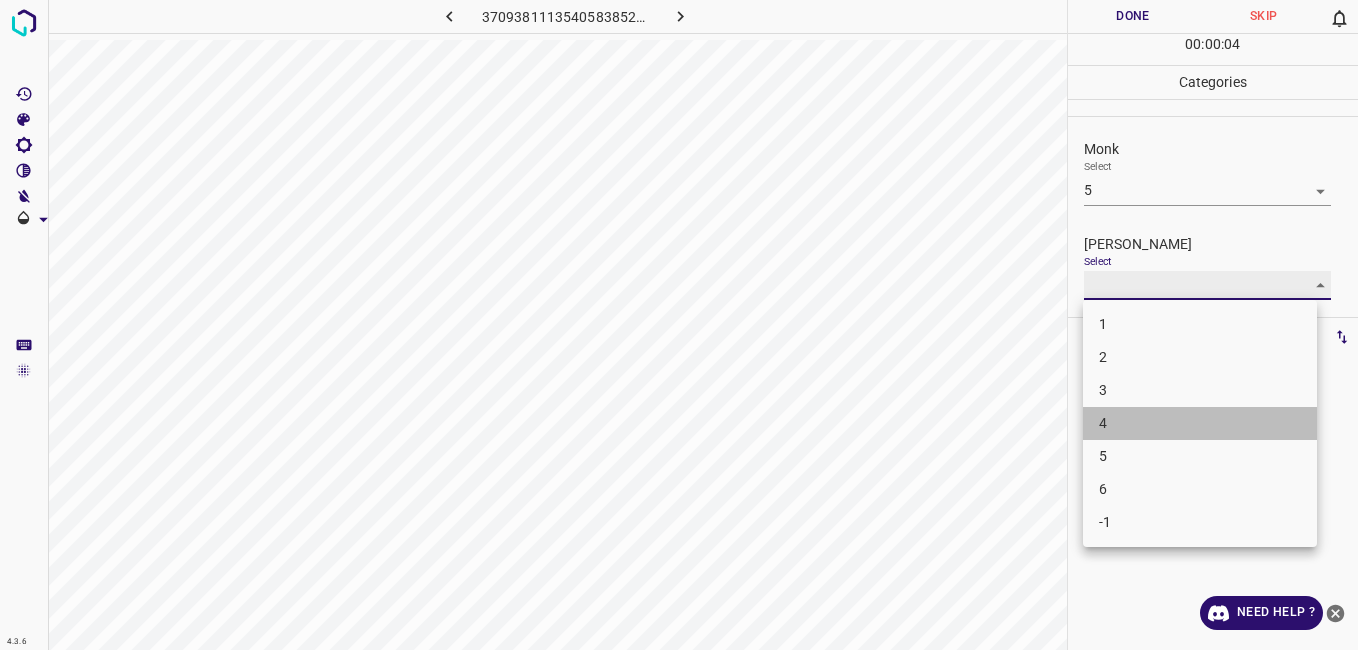 type on "4" 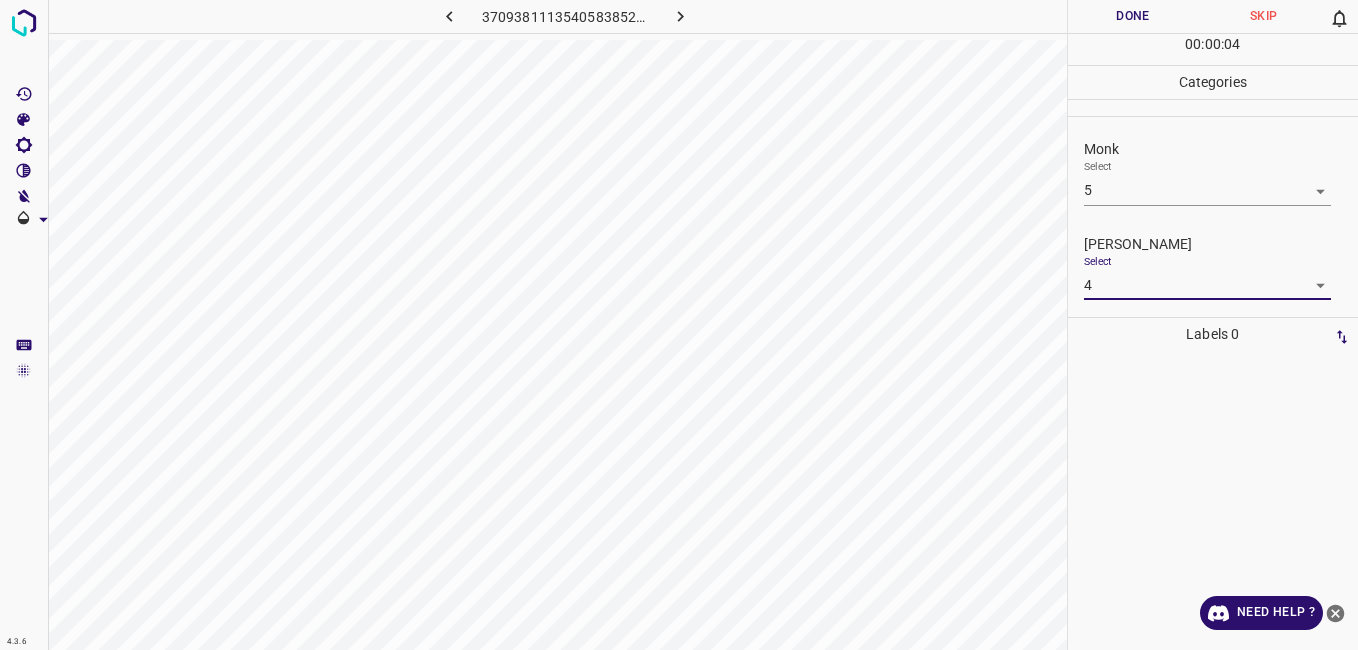 click on "Done" at bounding box center [1133, 16] 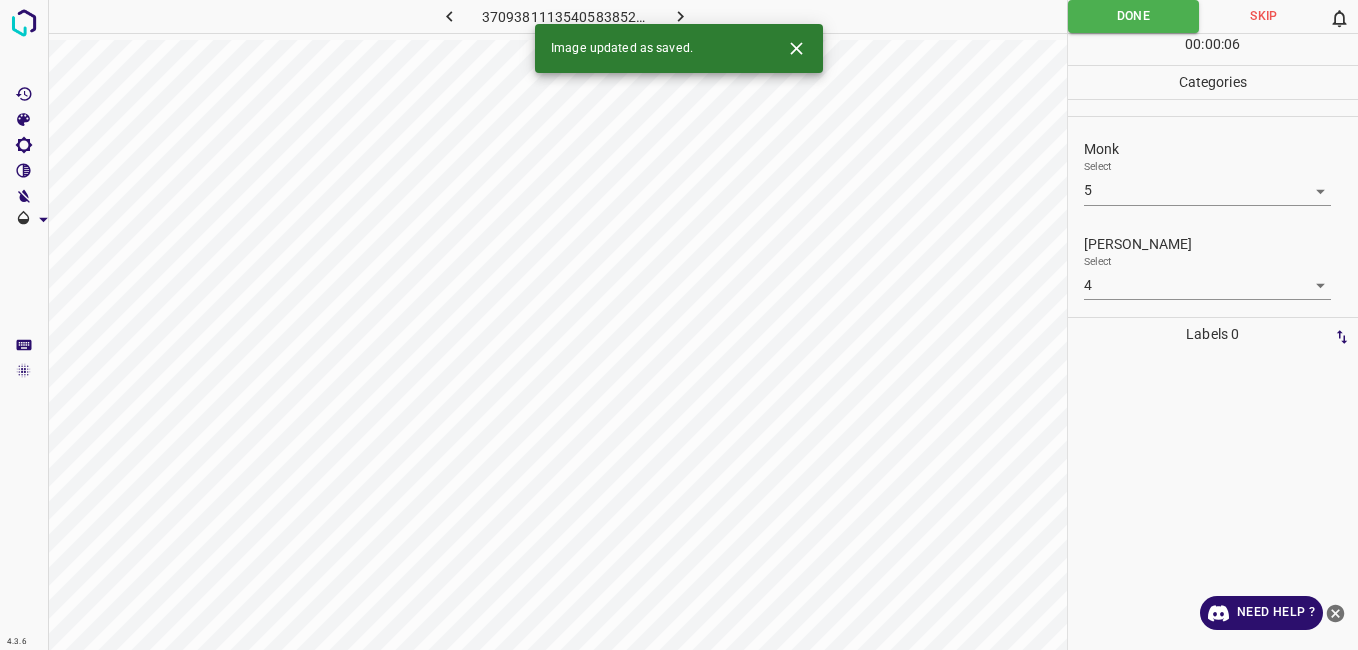 click 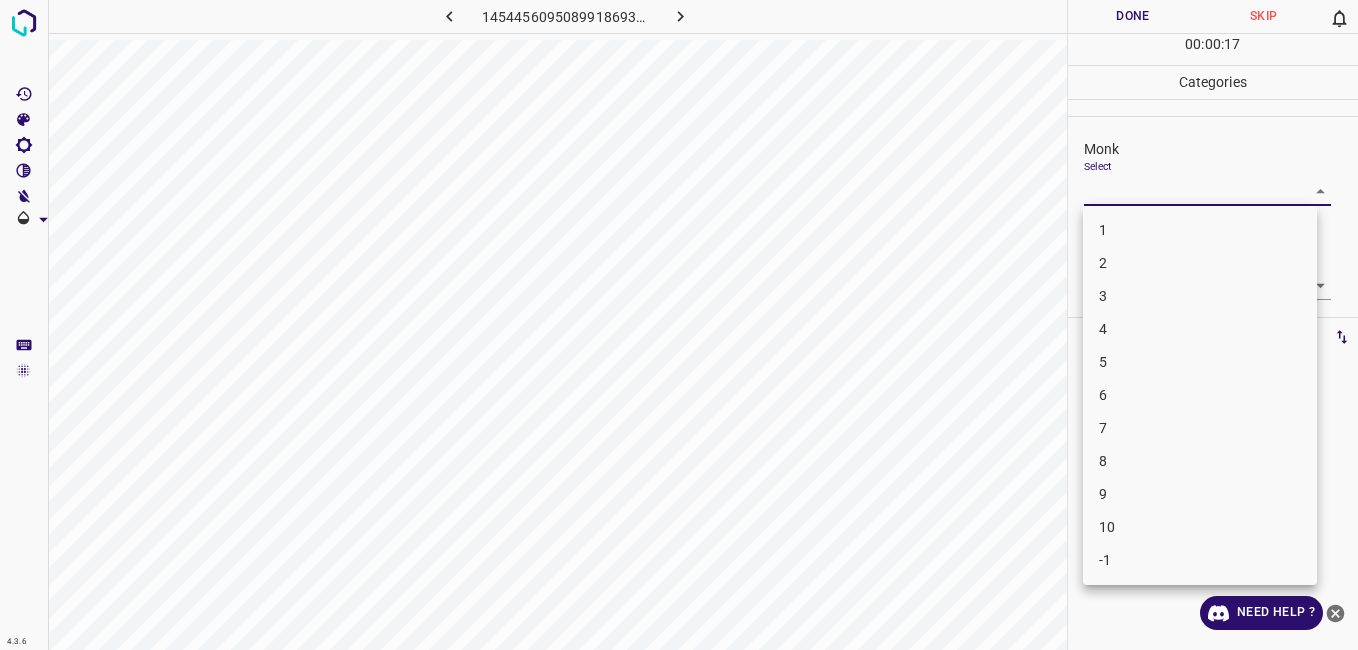 click on "4.3.6  1454456095089918693.png Done Skip 0 00   : 00   : 17   Categories Monk   Select ​  Fitzpatrick   Select ​ Labels   0 Categories 1 Monk 2  Fitzpatrick Tools Space Change between modes (Draw & Edit) I Auto labeling R Restore zoom M Zoom in N Zoom out Delete Delete selecte label Filters Z Restore filters X Saturation filter C Brightness filter V Contrast filter B Gray scale filter General O Download Need Help ? - Text - Hide - Delete 1 2 3 4 5 6 7 8 9 10 -1" at bounding box center (679, 325) 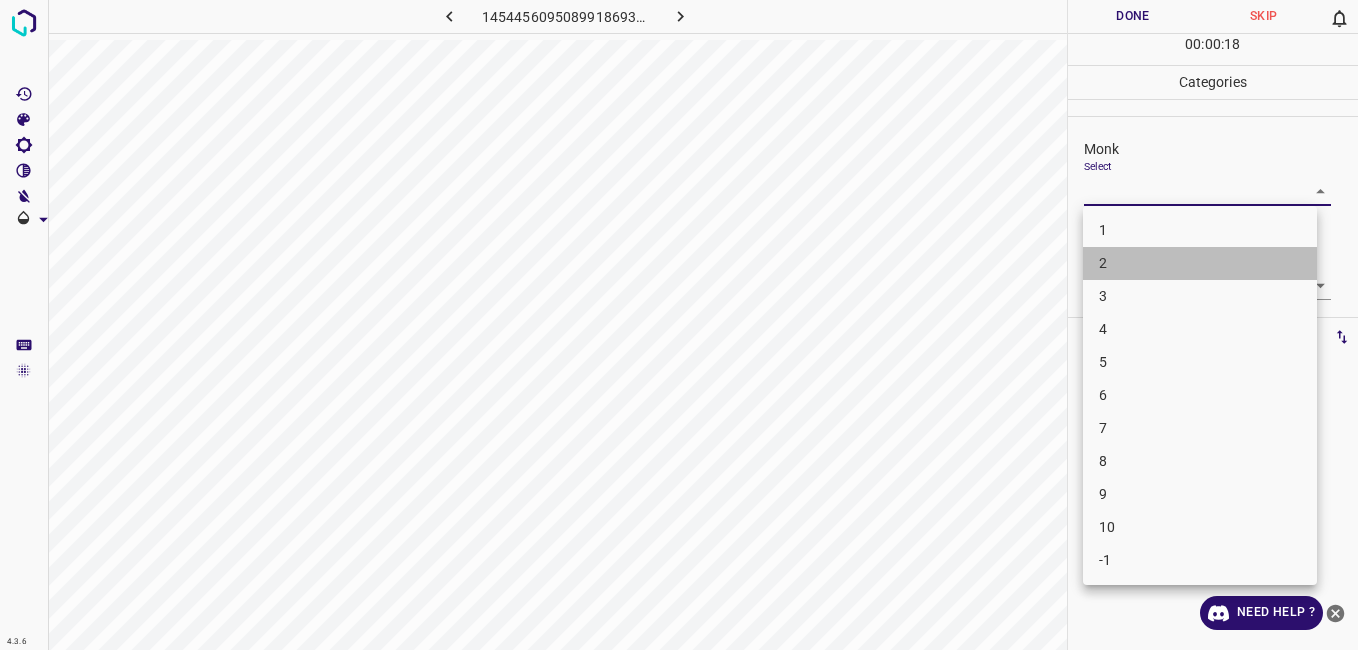 click on "2" at bounding box center (1200, 263) 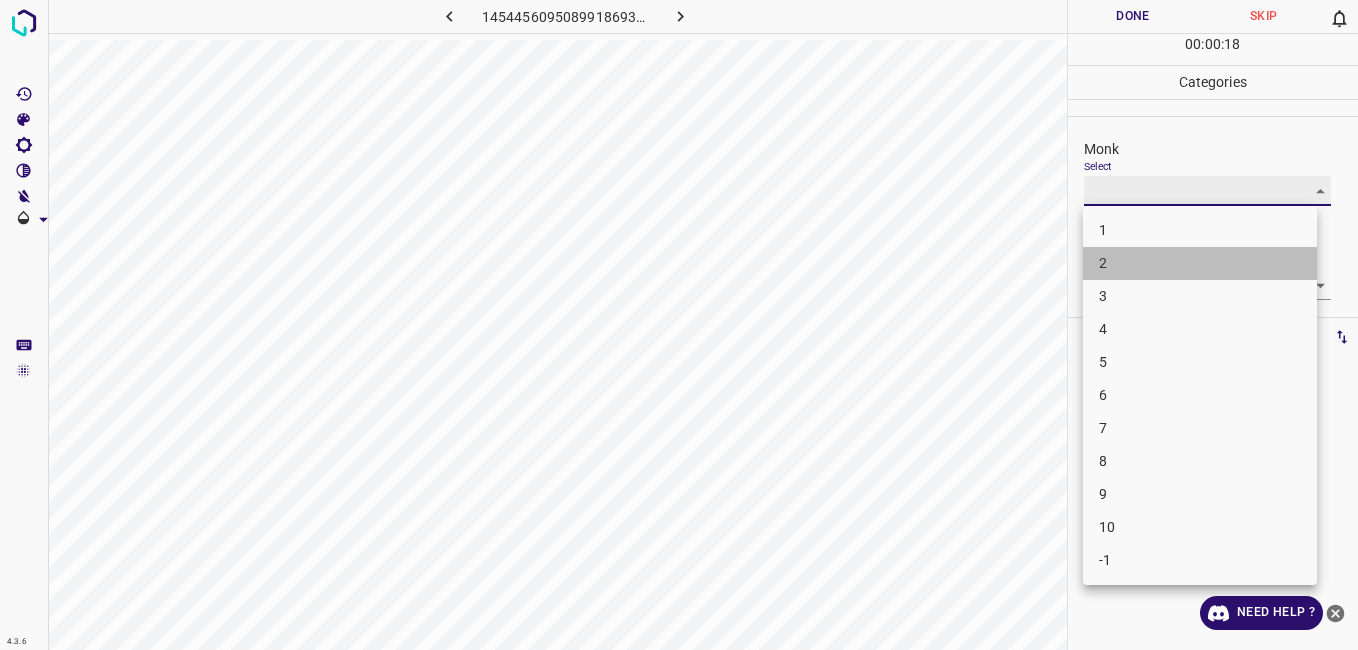 type on "2" 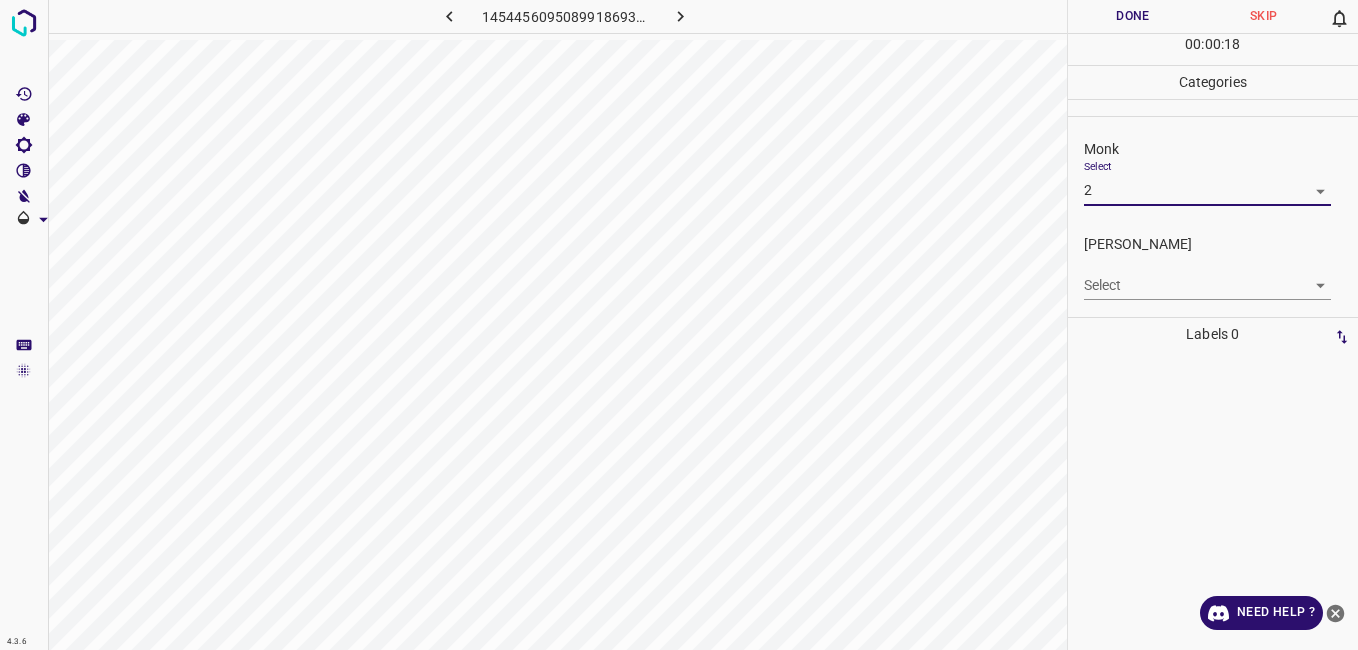 click on "4.3.6  1454456095089918693.png Done Skip 0 00   : 00   : 18   Categories Monk   Select 2 2  Fitzpatrick   Select ​ Labels   0 Categories 1 Monk 2  Fitzpatrick Tools Space Change between modes (Draw & Edit) I Auto labeling R Restore zoom M Zoom in N Zoom out Delete Delete selecte label Filters Z Restore filters X Saturation filter C Brightness filter V Contrast filter B Gray scale filter General O Download Need Help ? - Text - Hide - Delete" at bounding box center [679, 325] 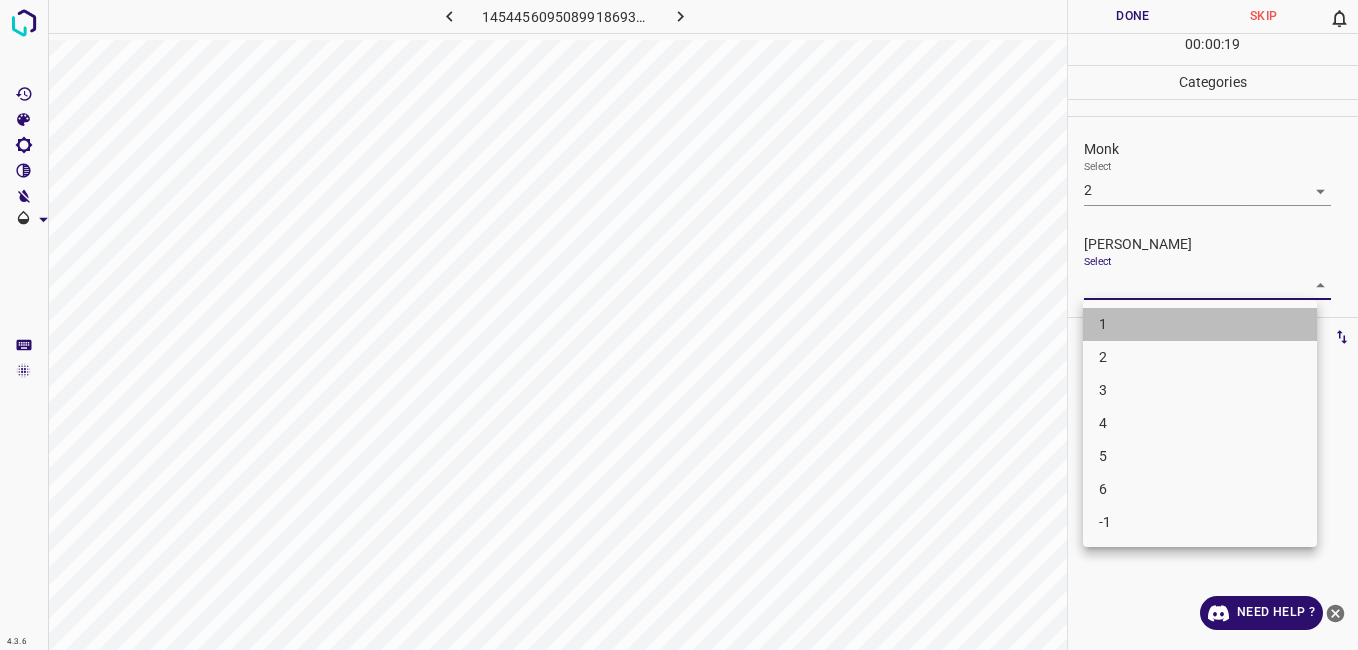 click on "1" at bounding box center [1200, 324] 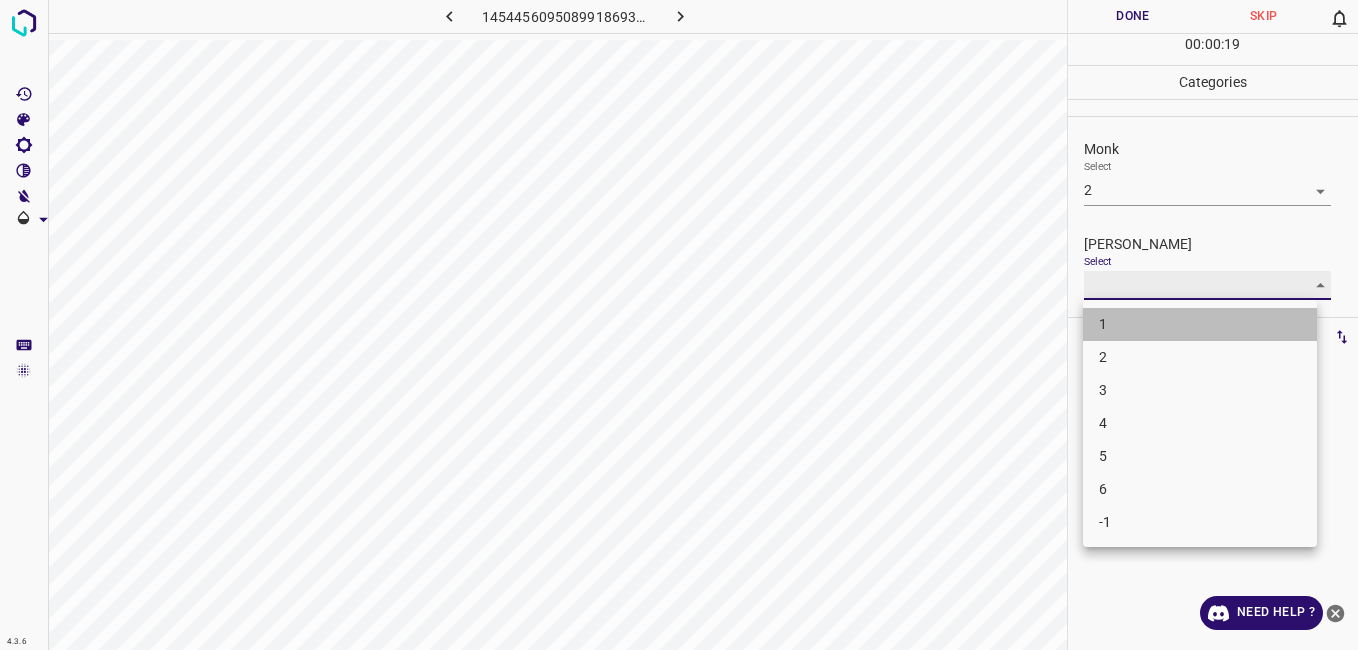 type on "1" 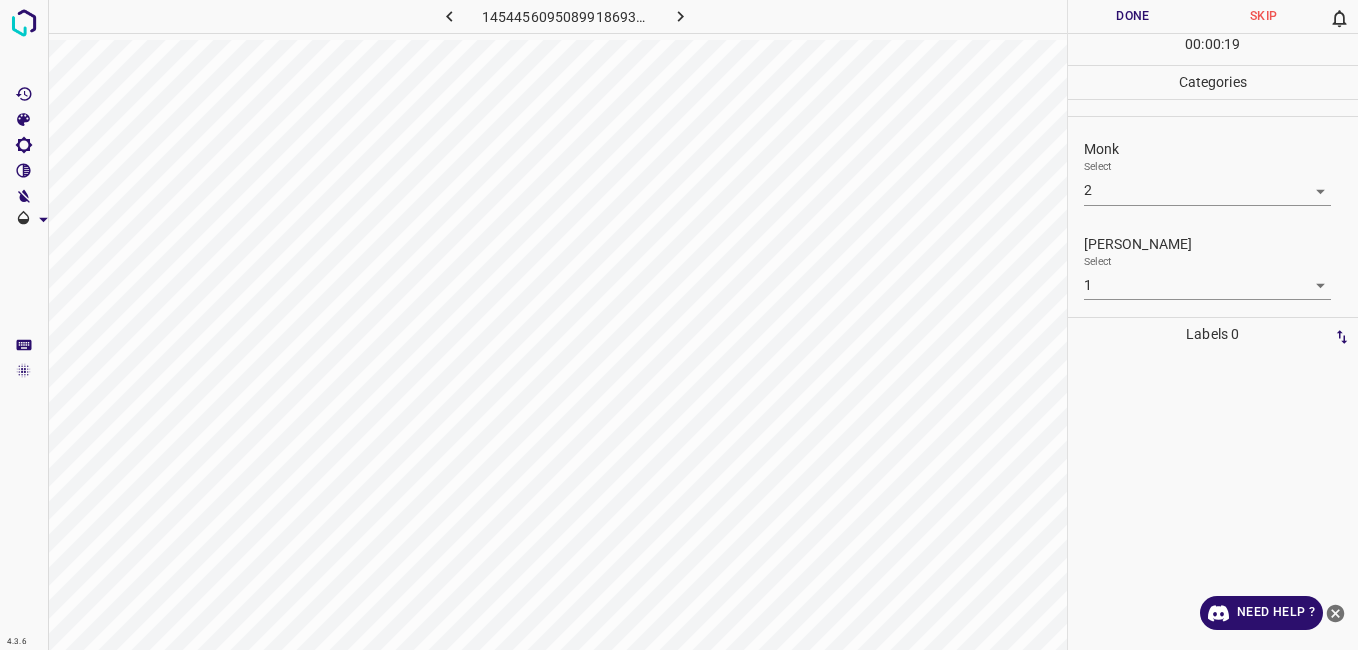 click on "00   : 00   : 19" at bounding box center (1213, 49) 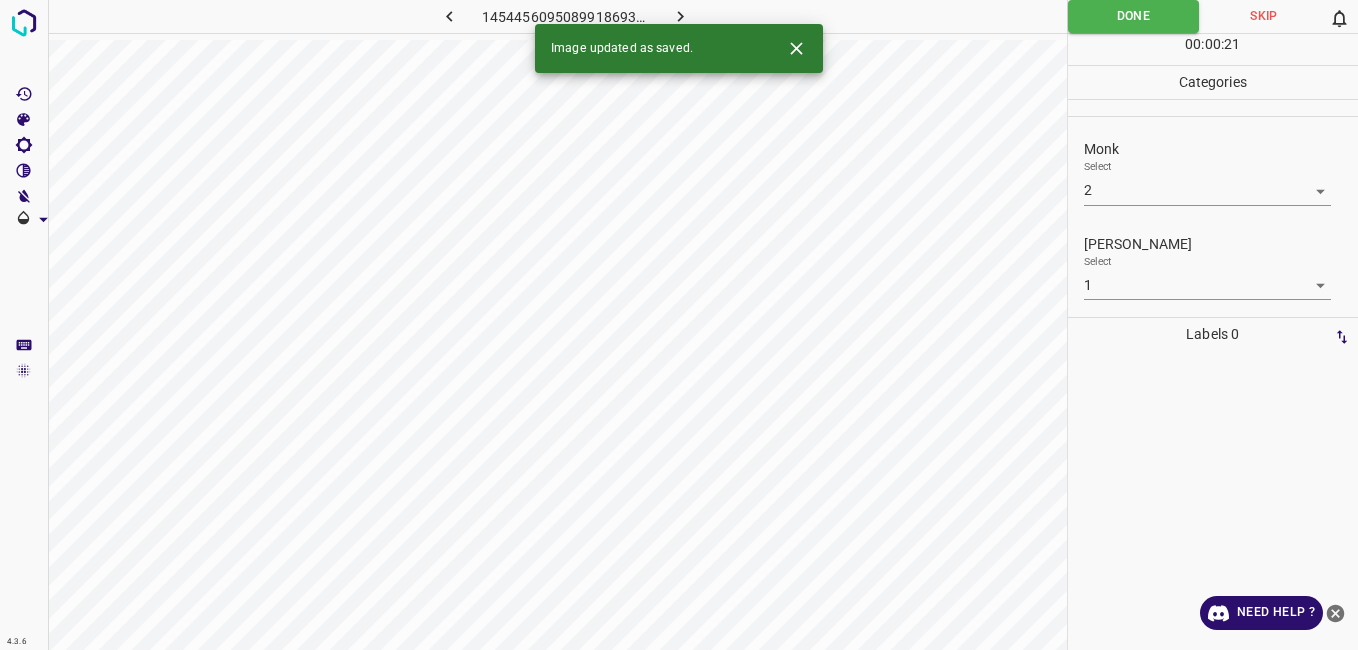 click 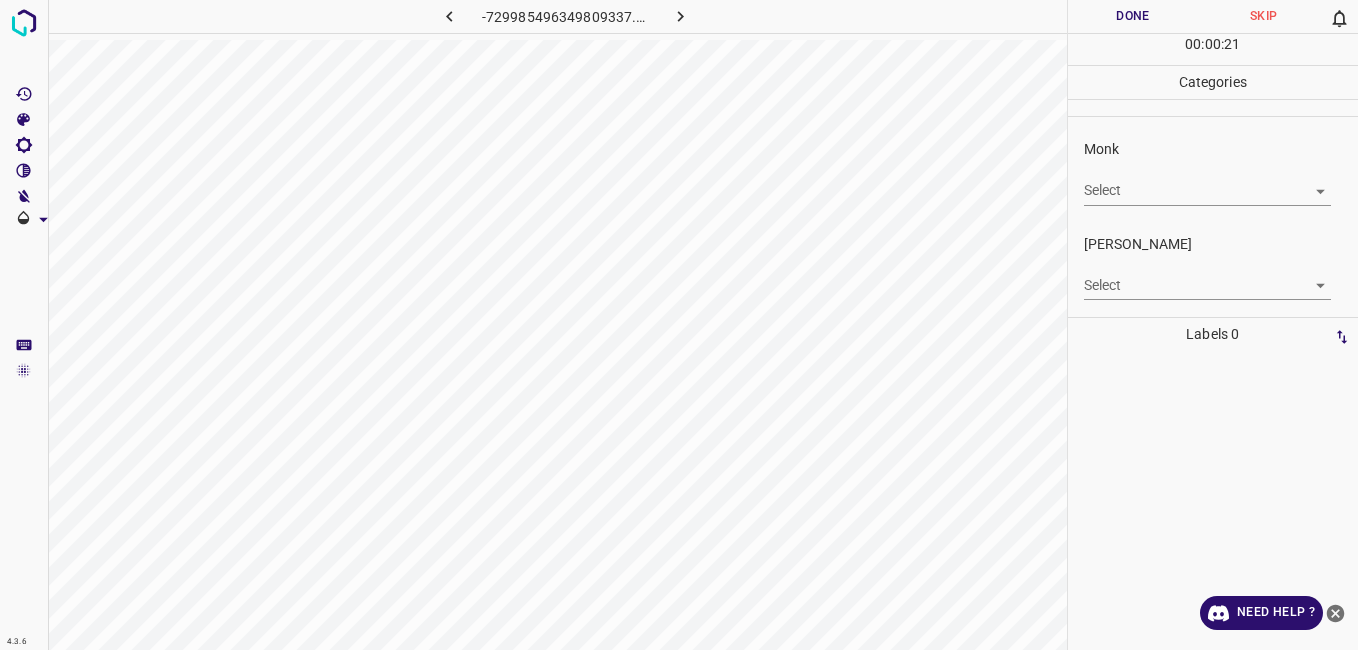 click on "4.3.6  -729985496349809337.png Done Skip 0 00   : 00   : 21   Categories Monk   Select ​  Fitzpatrick   Select ​ Labels   0 Categories 1 Monk 2  Fitzpatrick Tools Space Change between modes (Draw & Edit) I Auto labeling R Restore zoom M Zoom in N Zoom out Delete Delete selecte label Filters Z Restore filters X Saturation filter C Brightness filter V Contrast filter B Gray scale filter General O Download Need Help ? - Text - Hide - Delete" at bounding box center [679, 325] 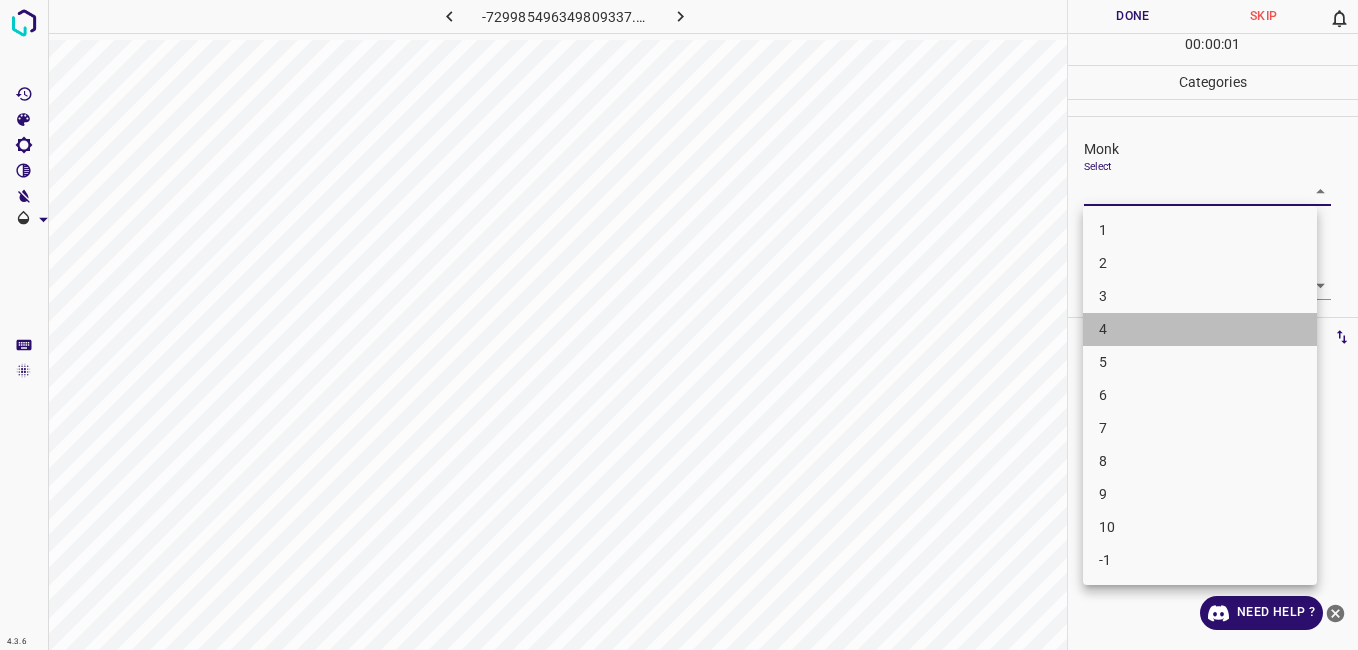 click on "4" at bounding box center (1200, 329) 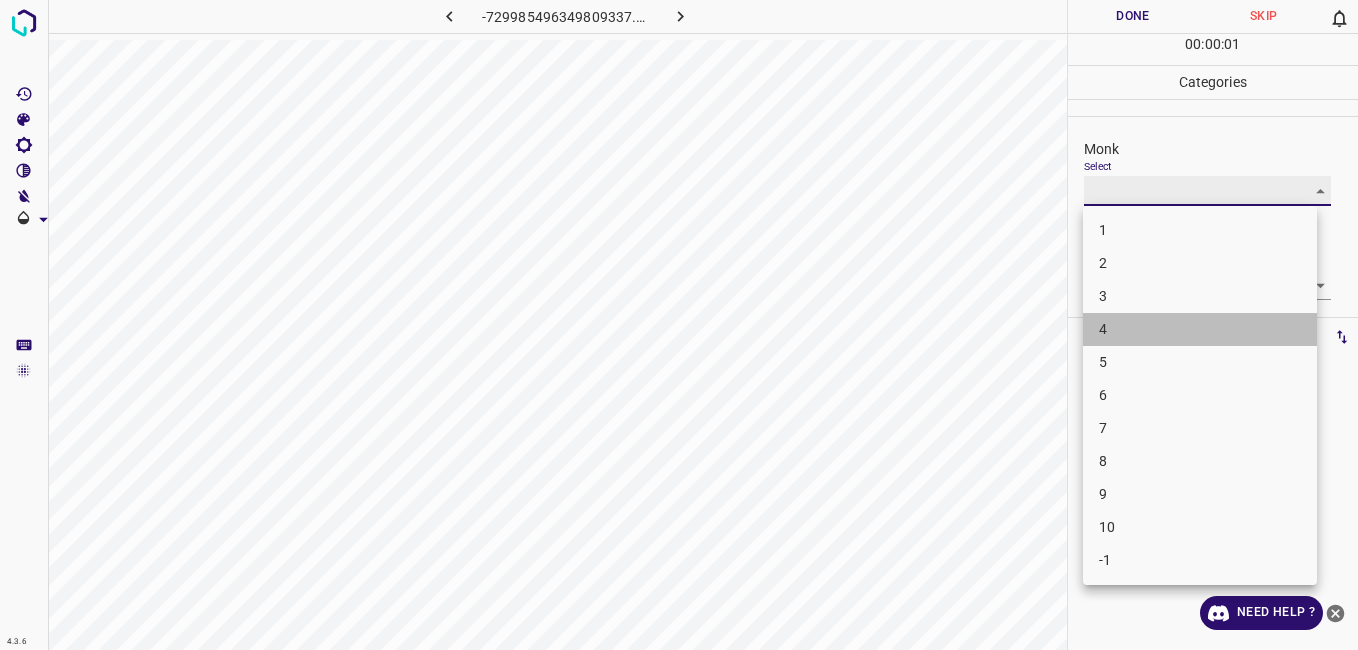 type on "4" 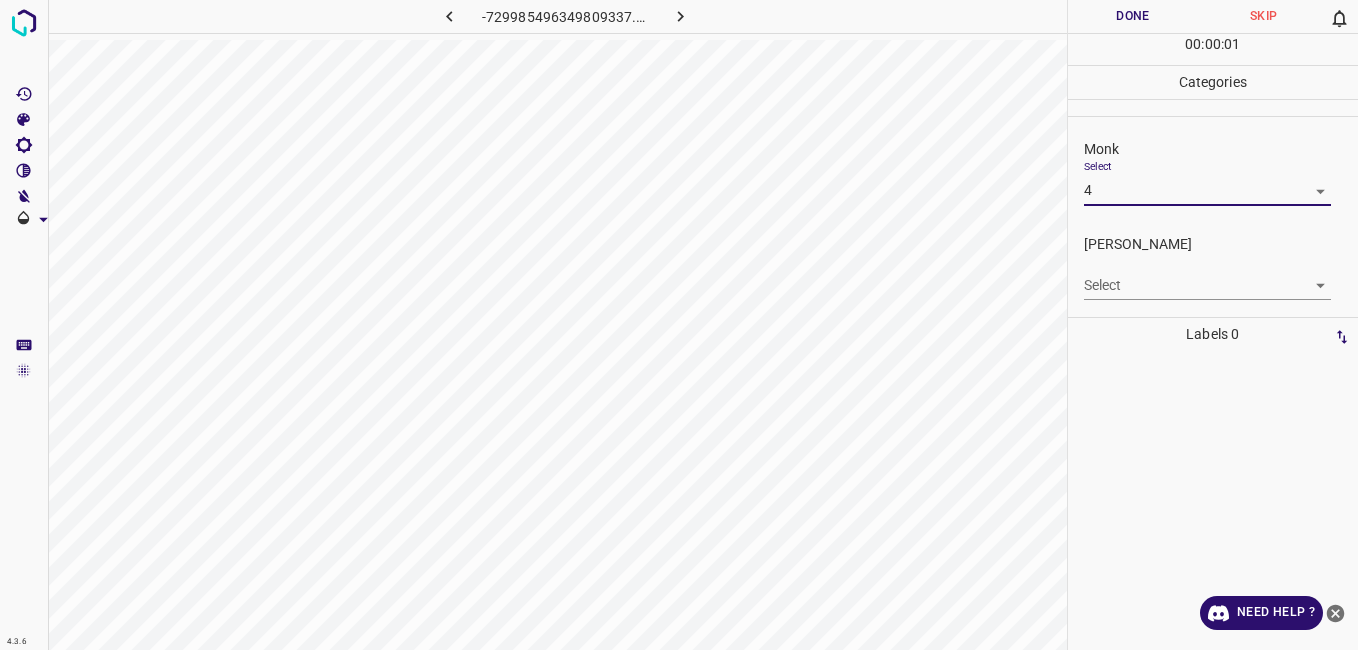 click on "4.3.6  -729985496349809337.png Done Skip 0 00   : 00   : 01   Categories Monk   Select 4 4  Fitzpatrick   Select ​ Labels   0 Categories 1 Monk 2  Fitzpatrick Tools Space Change between modes (Draw & Edit) I Auto labeling R Restore zoom M Zoom in N Zoom out Delete Delete selecte label Filters Z Restore filters X Saturation filter C Brightness filter V Contrast filter B Gray scale filter General O Download Need Help ? - Text - Hide - Delete" at bounding box center (679, 325) 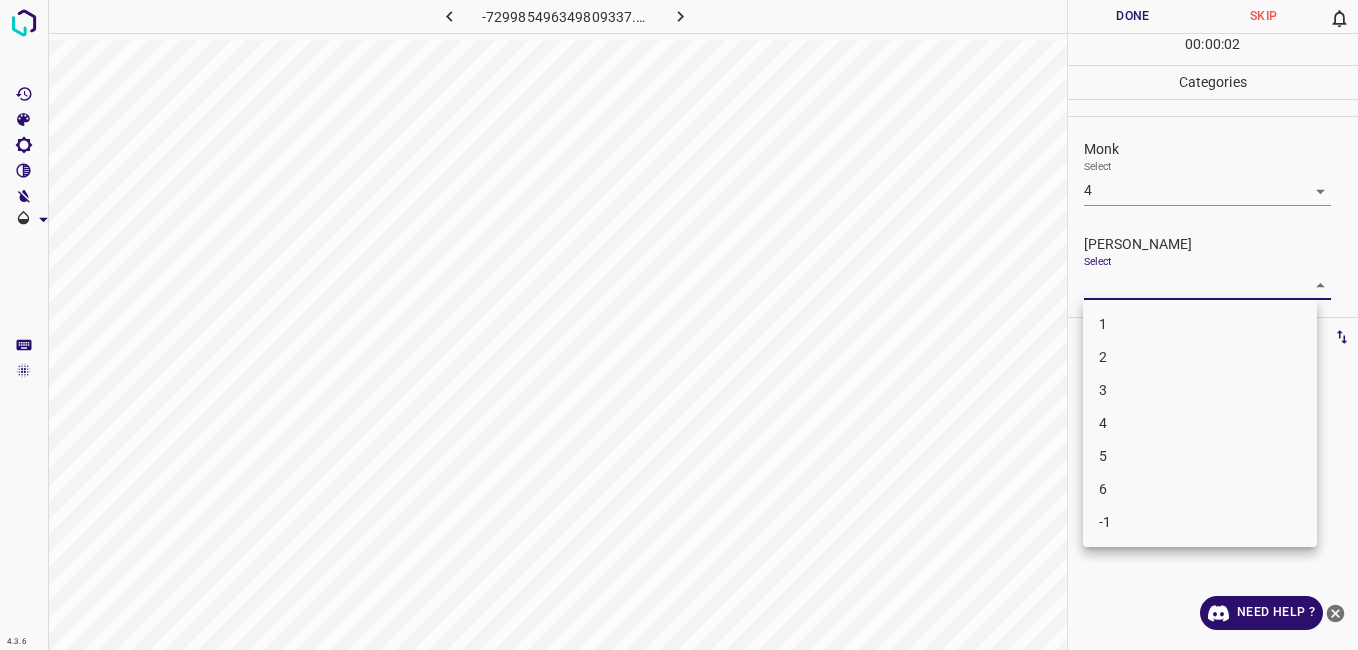 click on "3" at bounding box center [1200, 390] 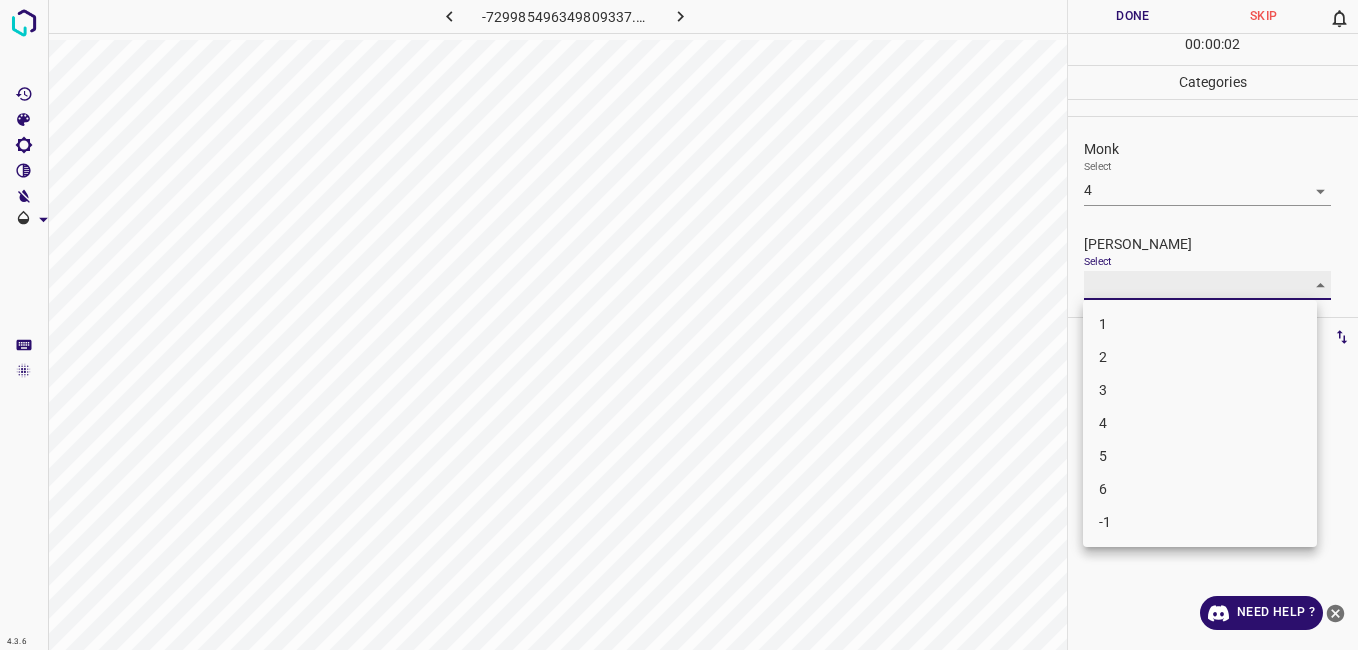 type on "3" 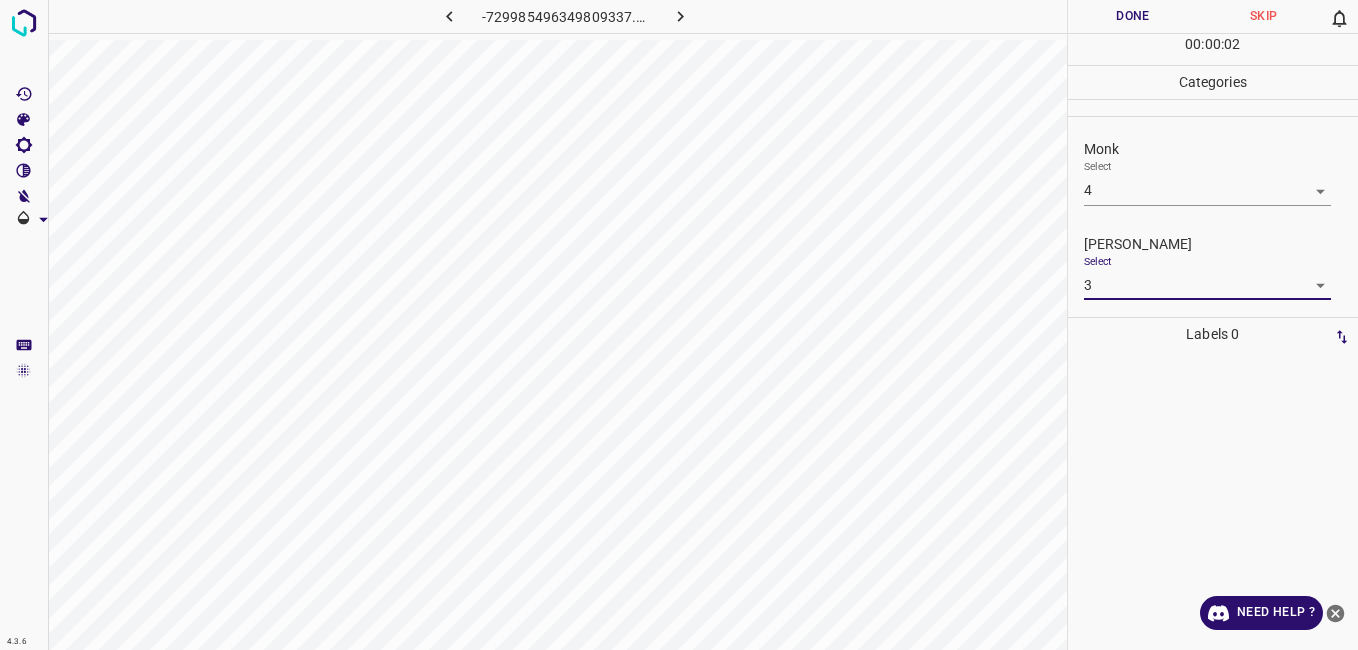 click on "Done" at bounding box center (1133, 16) 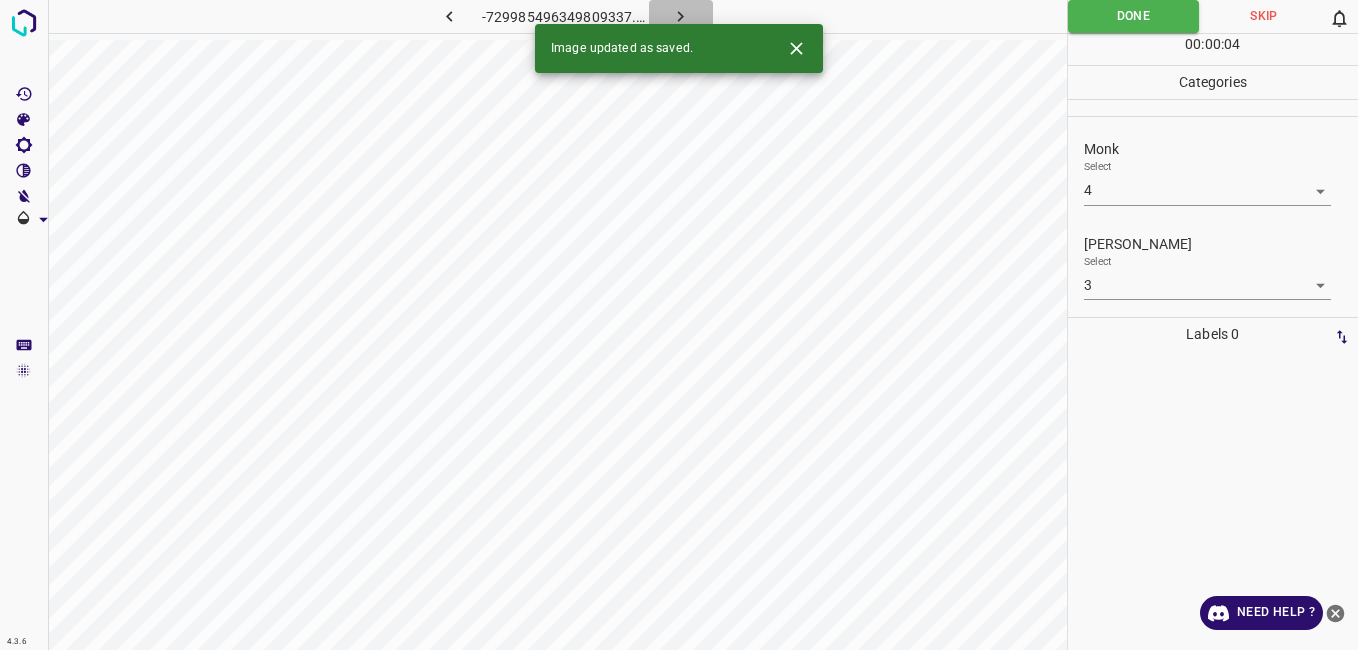 click 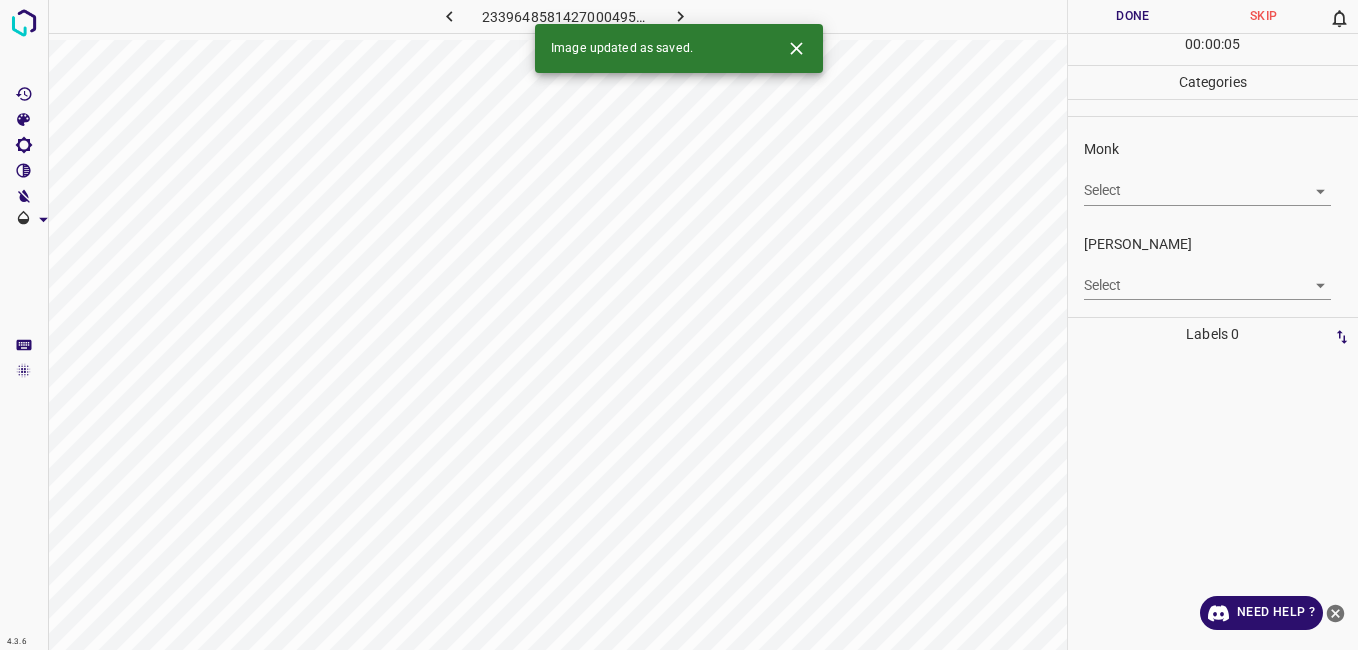 click on "4.3.6  2339648581427000495.png Done Skip 0 00   : 00   : 05   Categories Monk   Select ​  Fitzpatrick   Select ​ Labels   0 Categories 1 Monk 2  Fitzpatrick Tools Space Change between modes (Draw & Edit) I Auto labeling R Restore zoom M Zoom in N Zoom out Delete Delete selecte label Filters Z Restore filters X Saturation filter C Brightness filter V Contrast filter B Gray scale filter General O Download Image updated as saved. Need Help ? - Text - Hide - Delete" at bounding box center [679, 325] 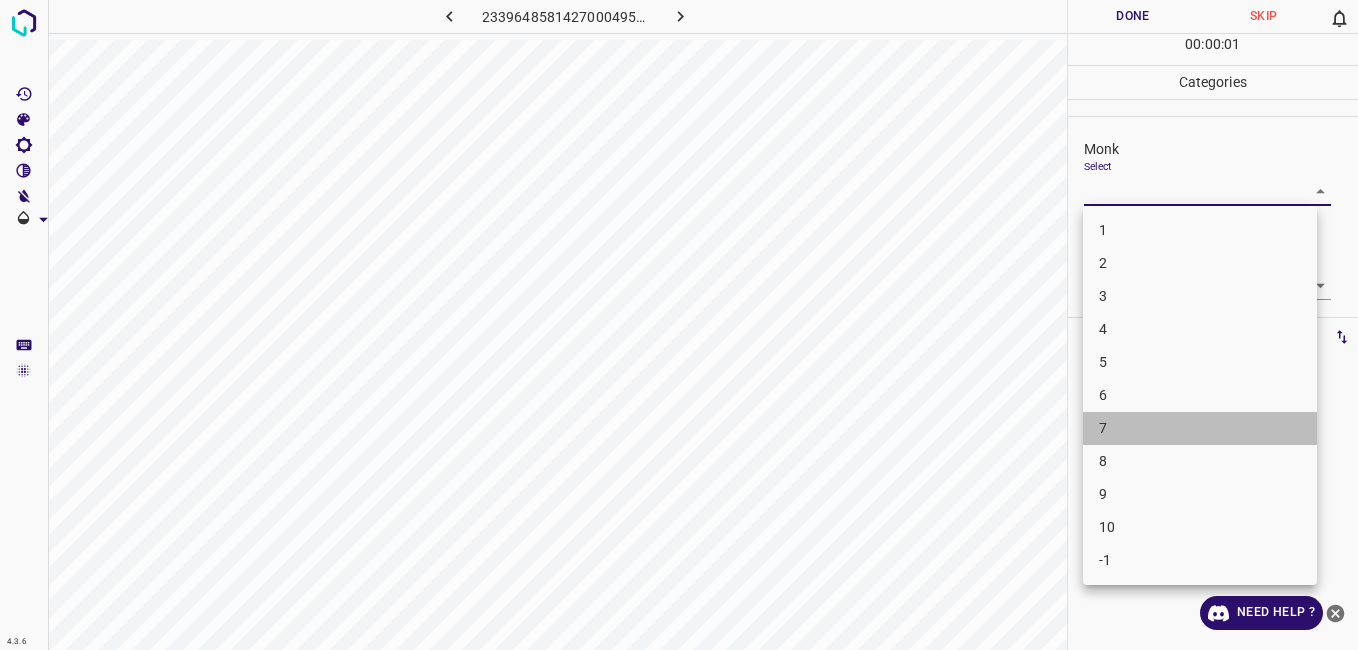 click on "7" at bounding box center (1200, 428) 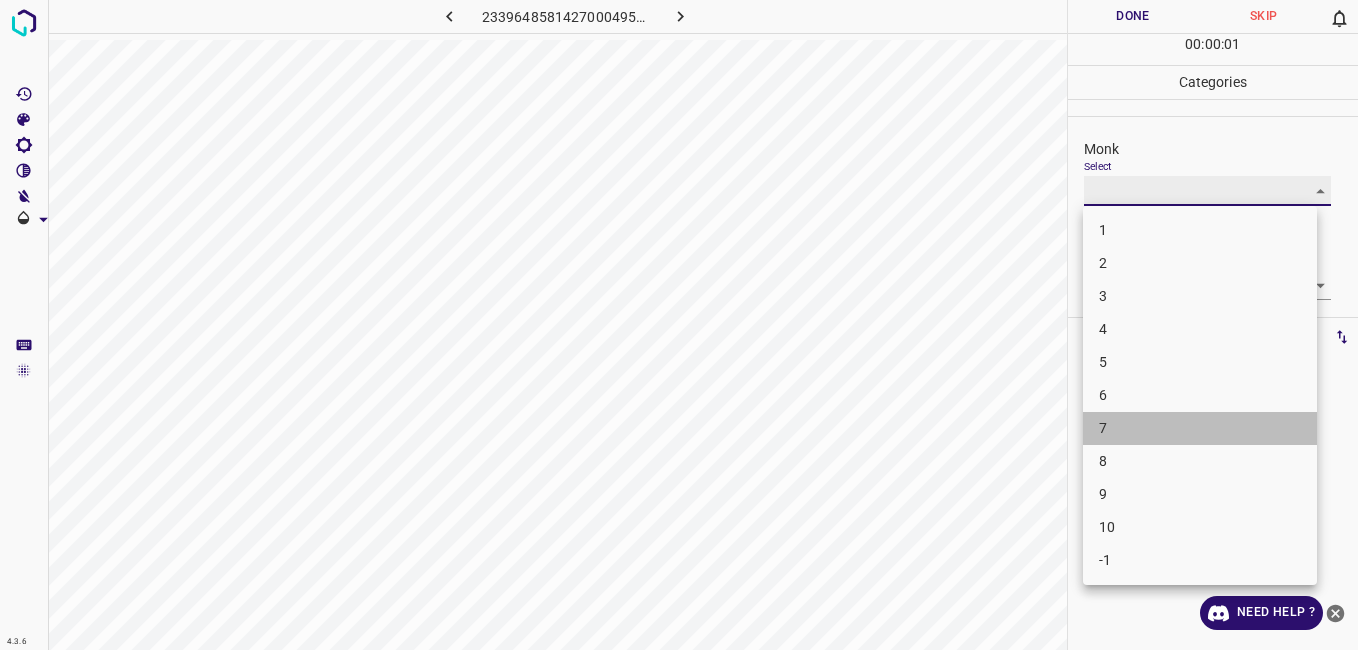 type on "7" 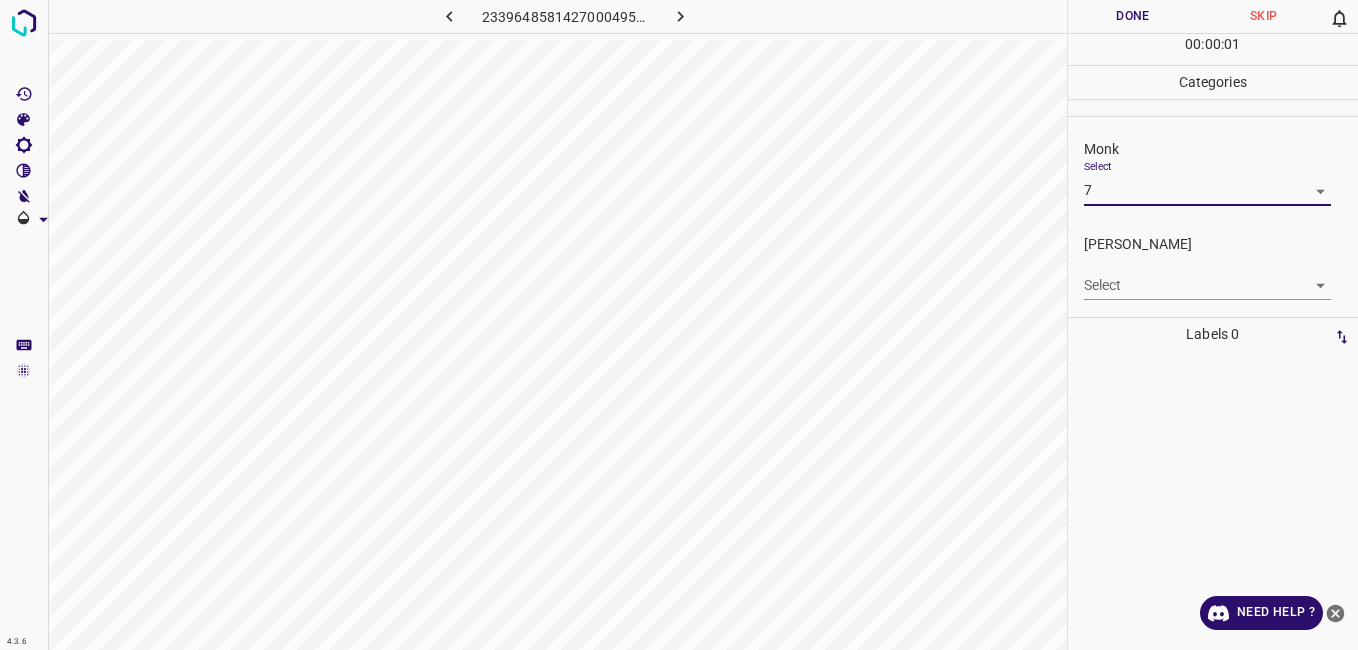 click on "4.3.6  2339648581427000495.png Done Skip 0 00   : 00   : 01   Categories Monk   Select 7 7  Fitzpatrick   Select ​ Labels   0 Categories 1 Monk 2  Fitzpatrick Tools Space Change between modes (Draw & Edit) I Auto labeling R Restore zoom M Zoom in N Zoom out Delete Delete selecte label Filters Z Restore filters X Saturation filter C Brightness filter V Contrast filter B Gray scale filter General O Download Need Help ? - Text - Hide - Delete" at bounding box center (679, 325) 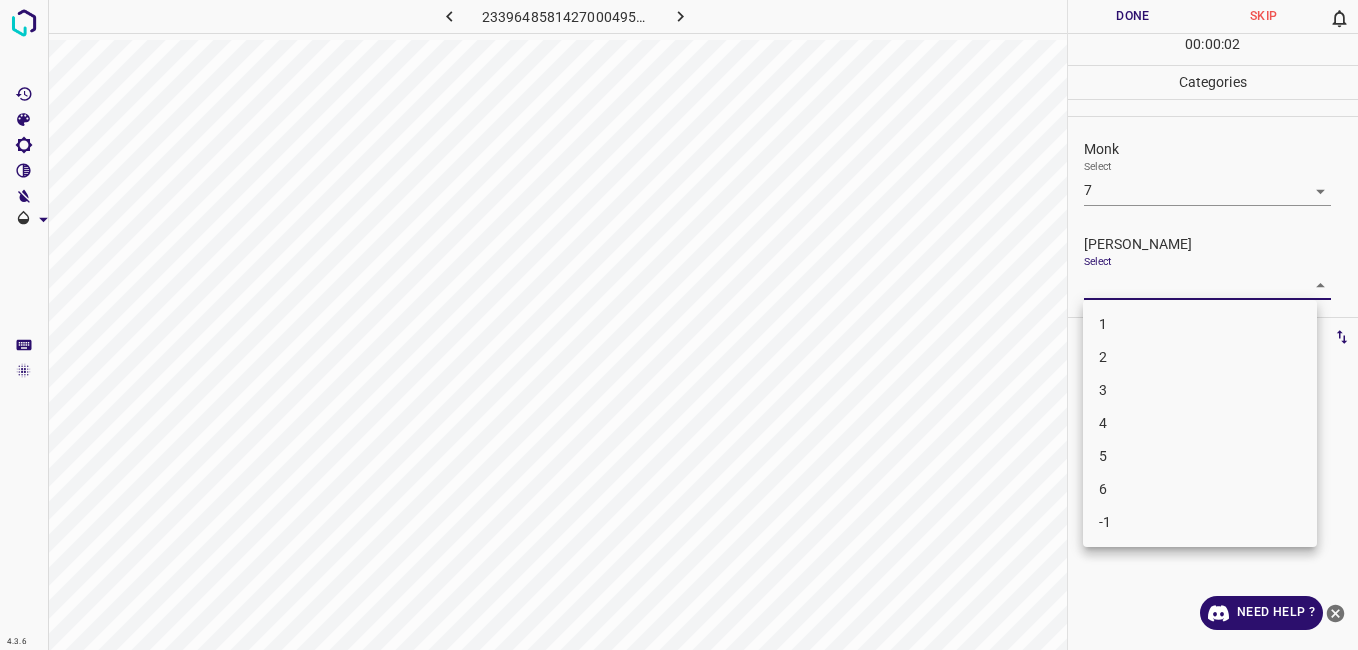 drag, startPoint x: 1128, startPoint y: 451, endPoint x: 1117, endPoint y: 416, distance: 36.687874 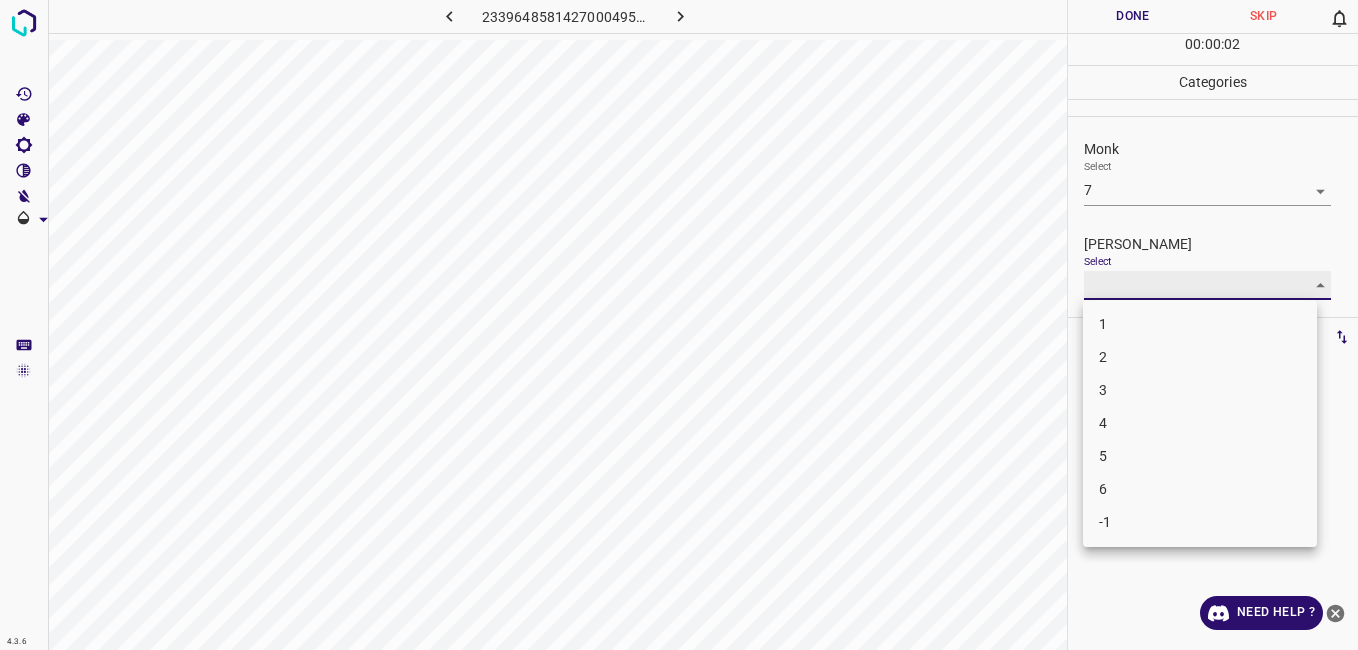 type on "5" 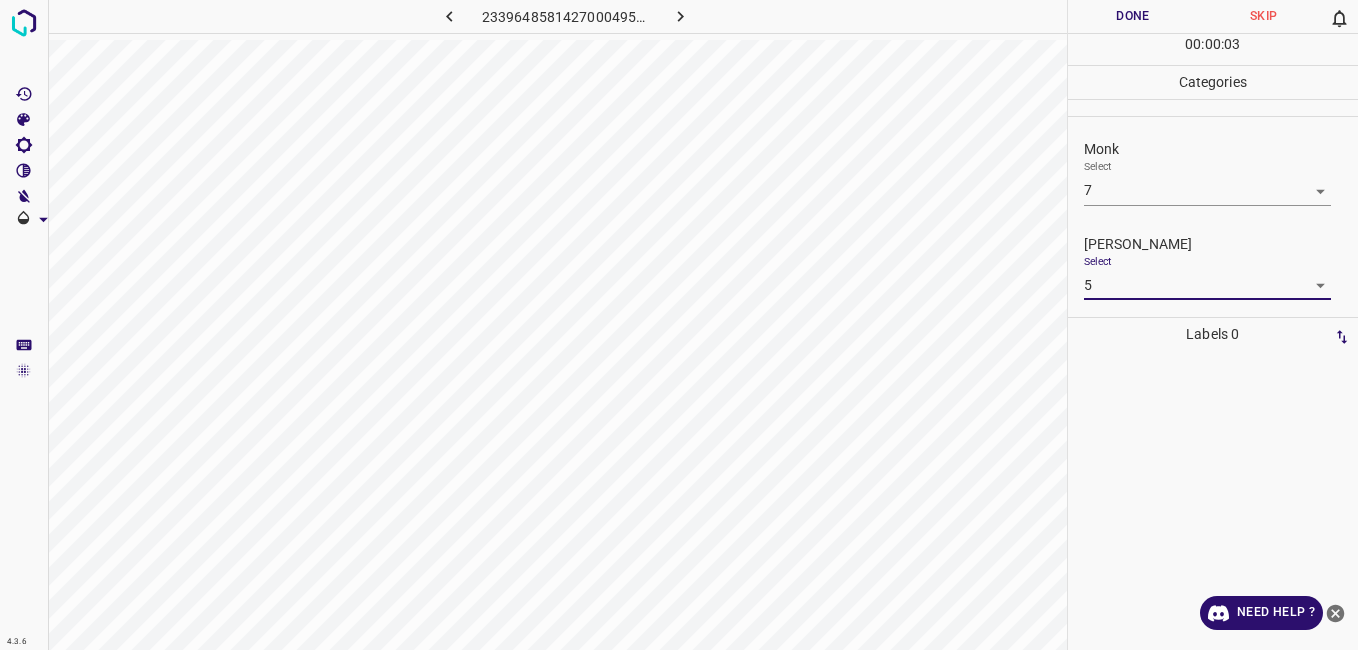 click on "Done" at bounding box center (1133, 16) 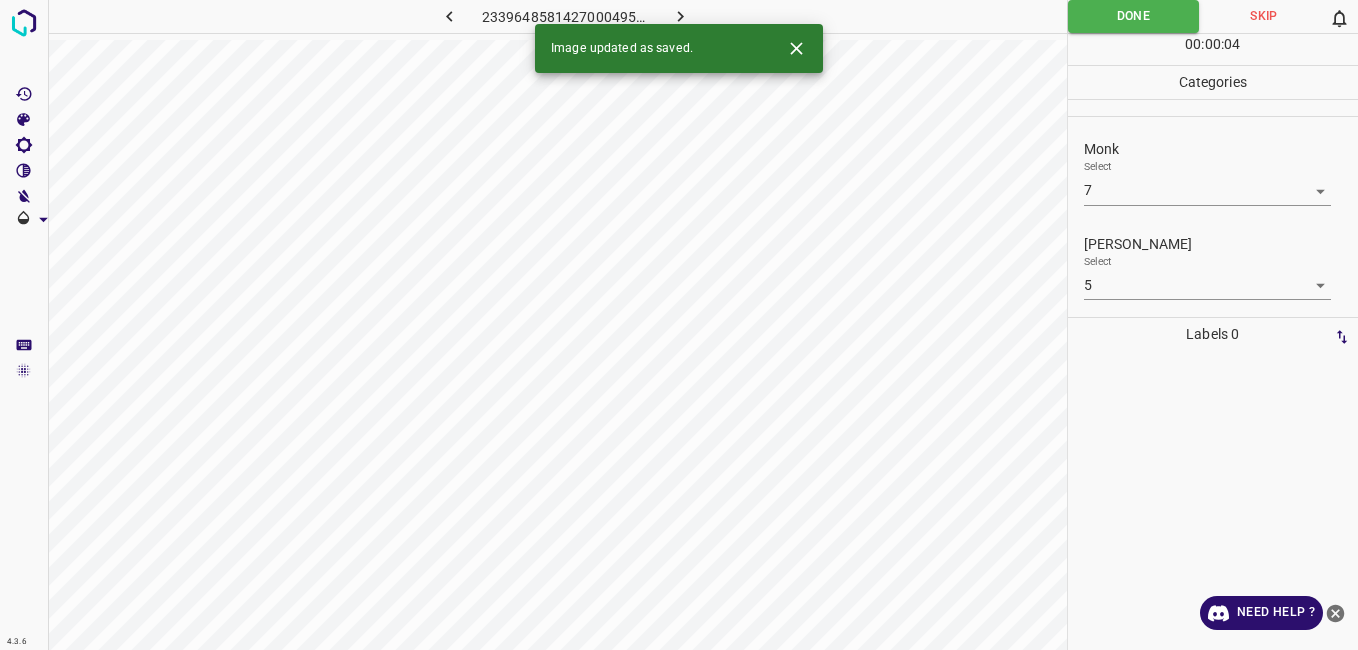 click on "Image updated as saved." at bounding box center (679, 48) 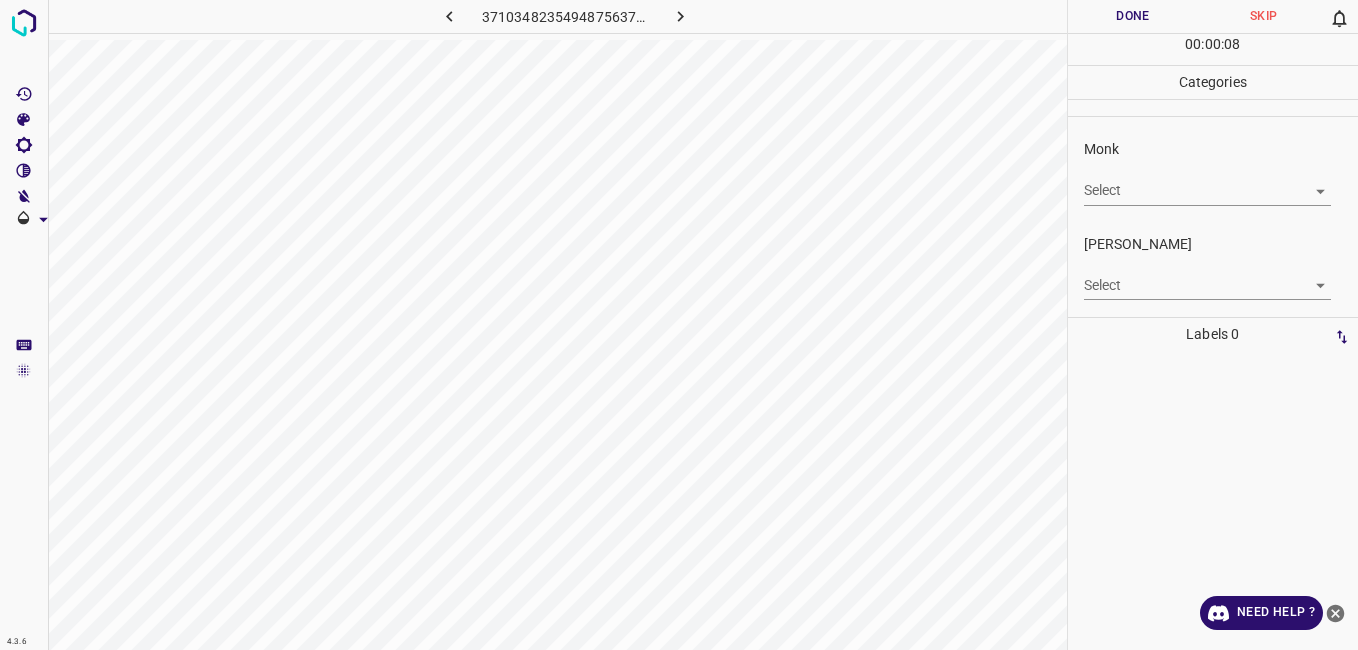 click on "4.3.6  3710348235494875637.png Done Skip 0 00   : 00   : 08   Categories Monk   Select ​  Fitzpatrick   Select ​ Labels   0 Categories 1 Monk 2  Fitzpatrick Tools Space Change between modes (Draw & Edit) I Auto labeling R Restore zoom M Zoom in N Zoom out Delete Delete selecte label Filters Z Restore filters X Saturation filter C Brightness filter V Contrast filter B Gray scale filter General O Download Need Help ? - Text - Hide - Delete" at bounding box center (679, 325) 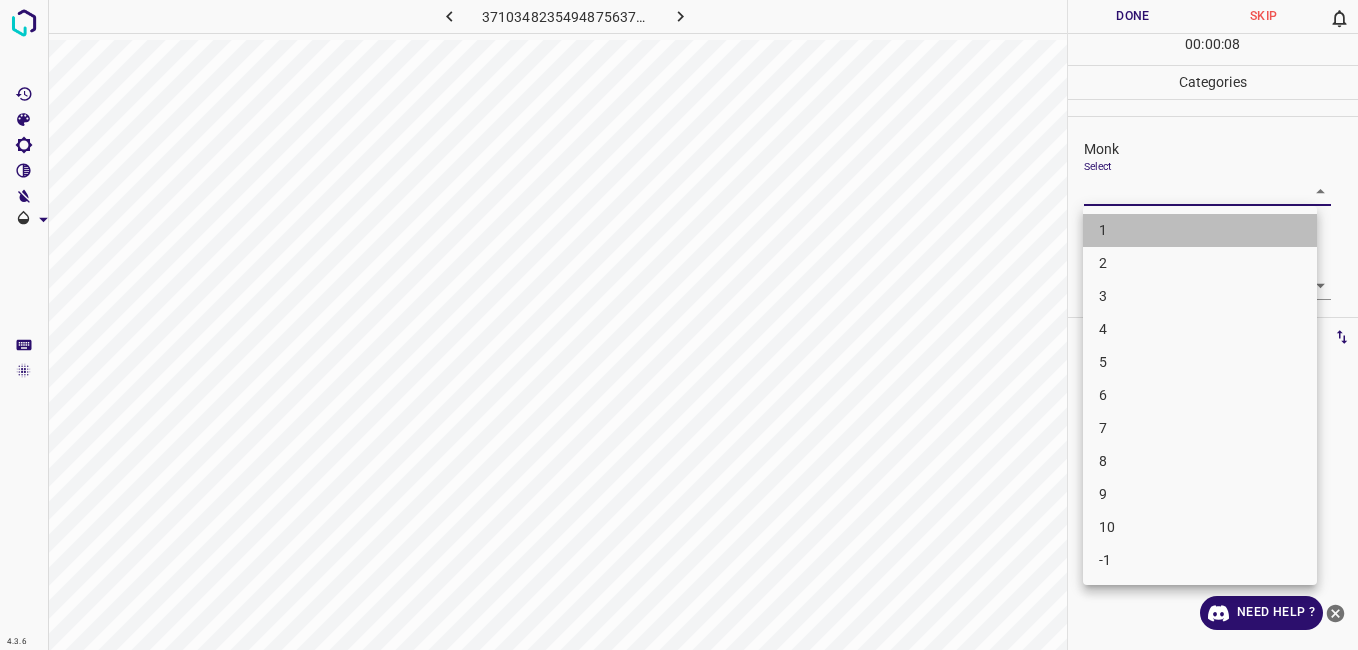 click on "1" at bounding box center [1200, 230] 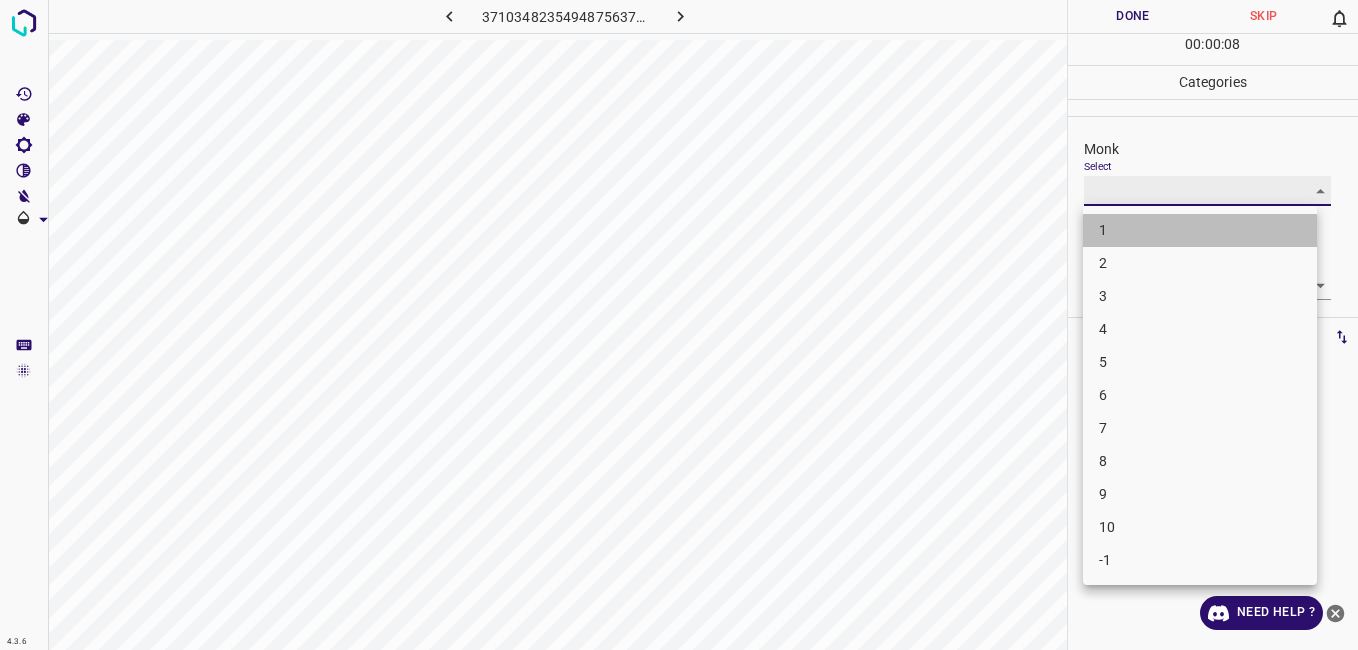 type on "1" 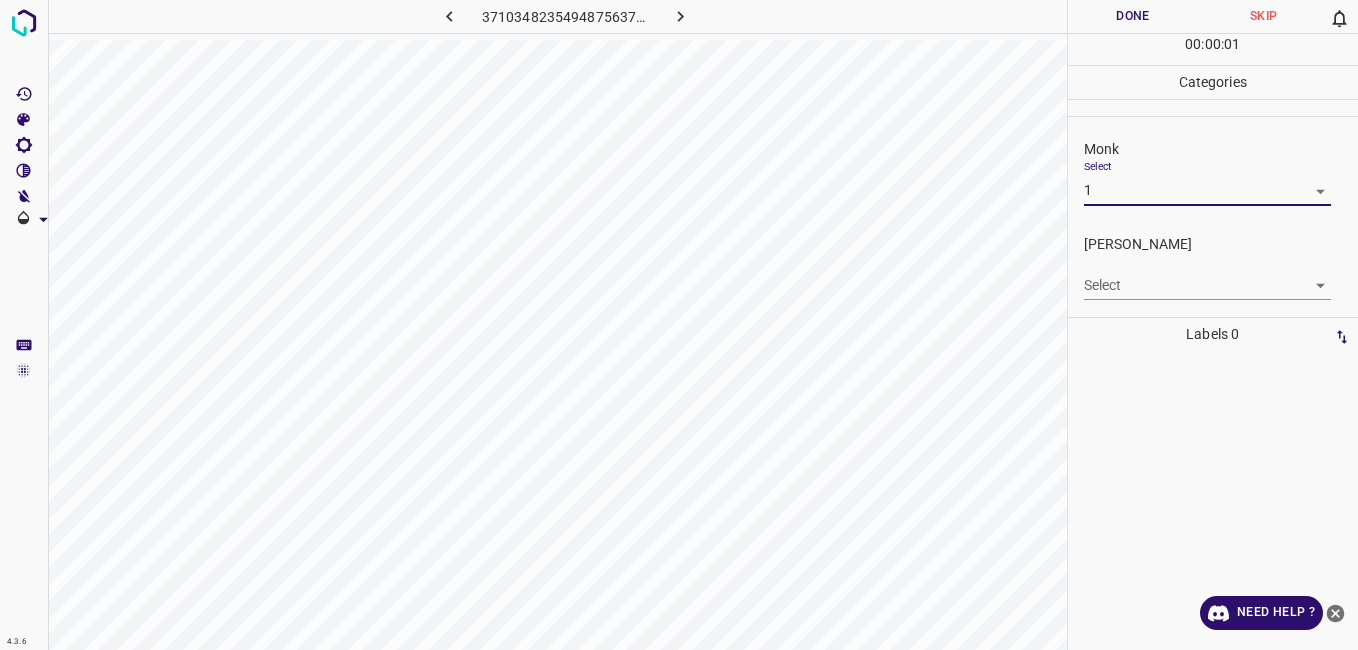 drag, startPoint x: 1114, startPoint y: 262, endPoint x: 1114, endPoint y: 290, distance: 28 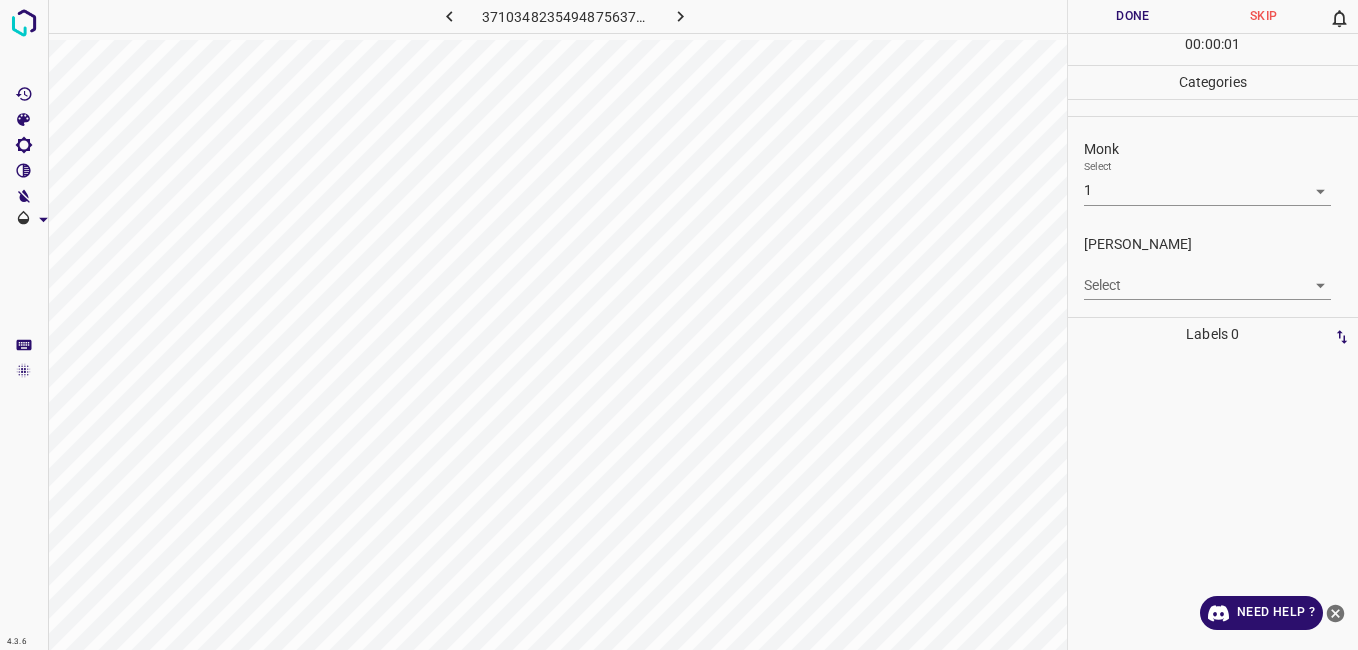 click on "4.3.6  3710348235494875637.png Done Skip 0 00   : 00   : 01   Categories Monk   Select 1 1  Fitzpatrick   Select ​ Labels   0 Categories 1 Monk 2  Fitzpatrick Tools Space Change between modes (Draw & Edit) I Auto labeling R Restore zoom M Zoom in N Zoom out Delete Delete selecte label Filters Z Restore filters X Saturation filter C Brightness filter V Contrast filter B Gray scale filter General O Download Need Help ? - Text - Hide - Delete" at bounding box center (679, 325) 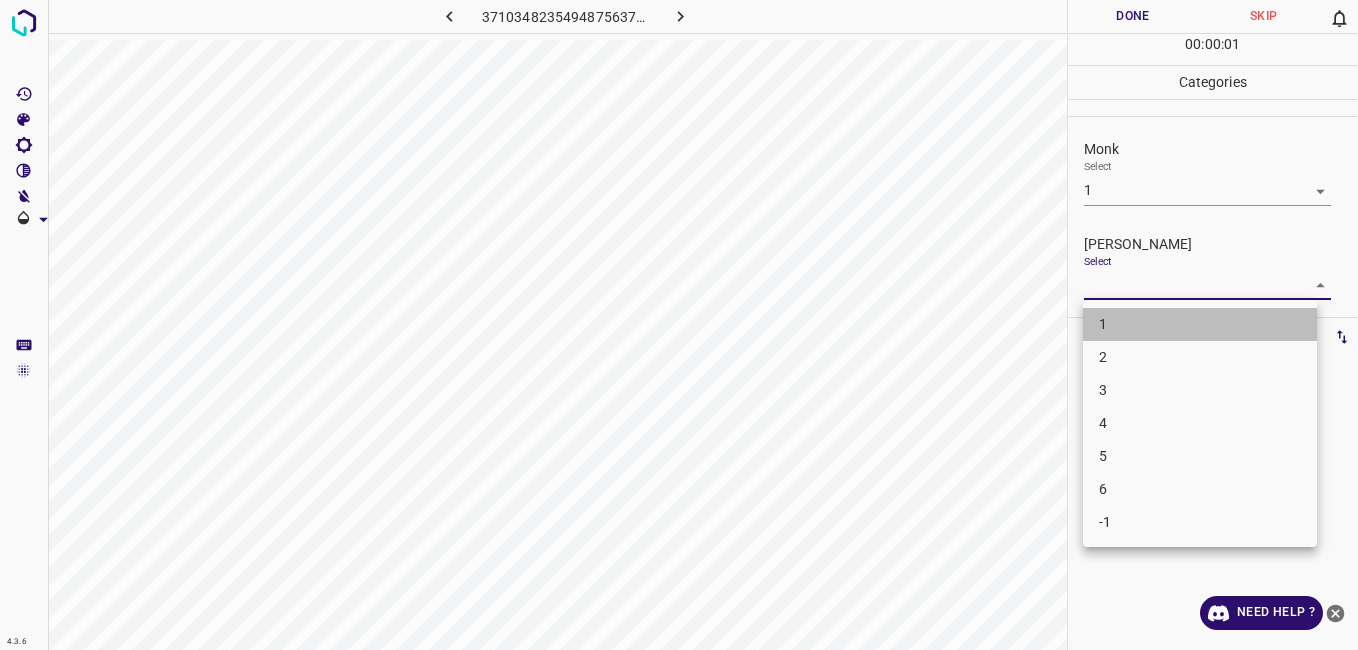 click on "1" at bounding box center (1200, 324) 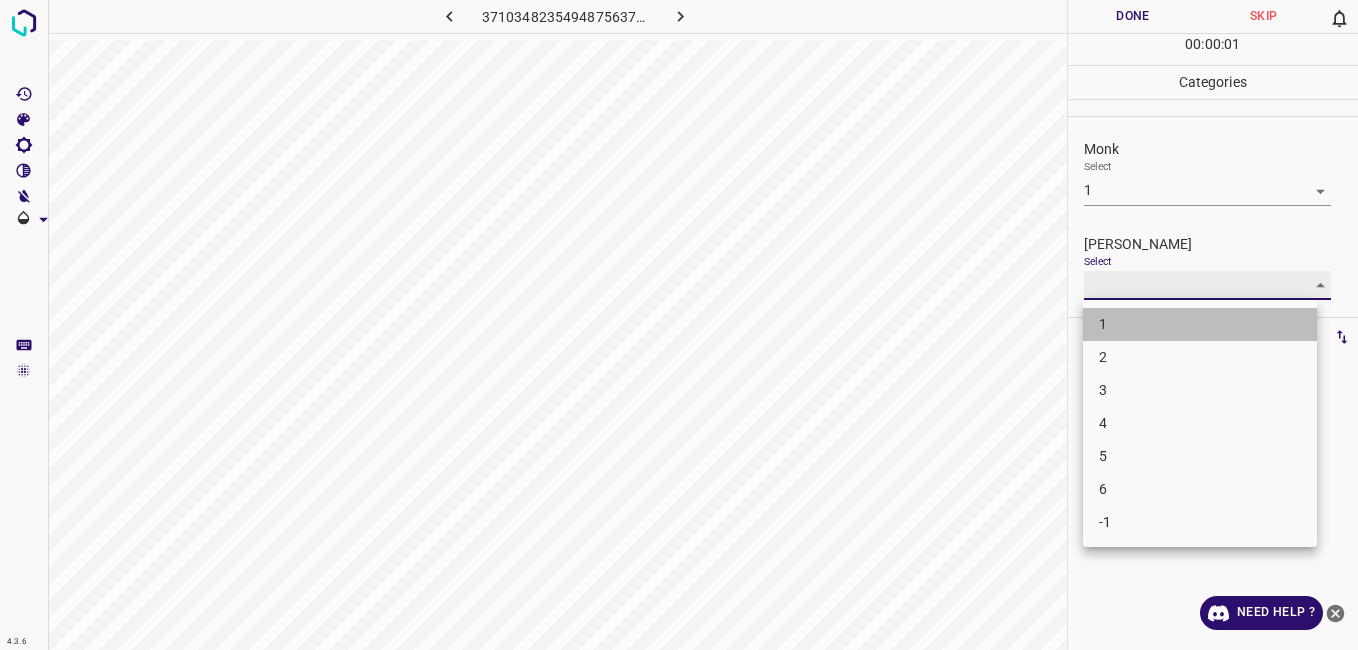 type on "1" 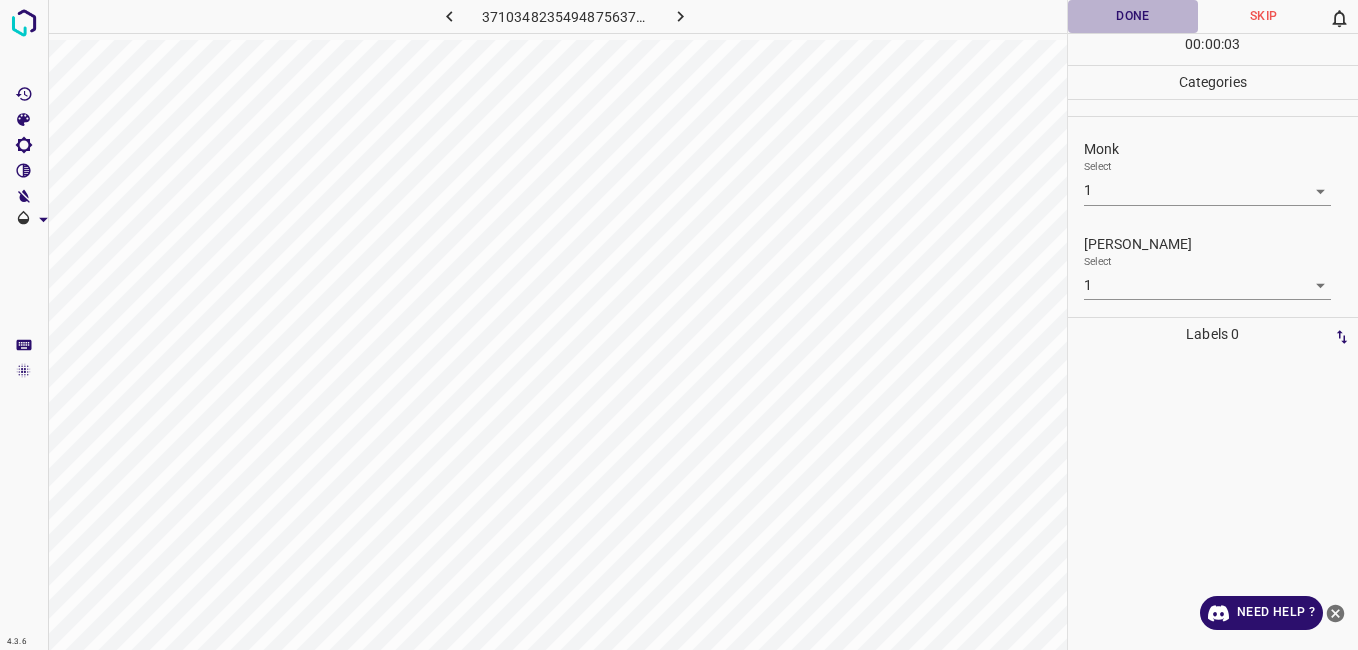 click on "Done" at bounding box center (1133, 16) 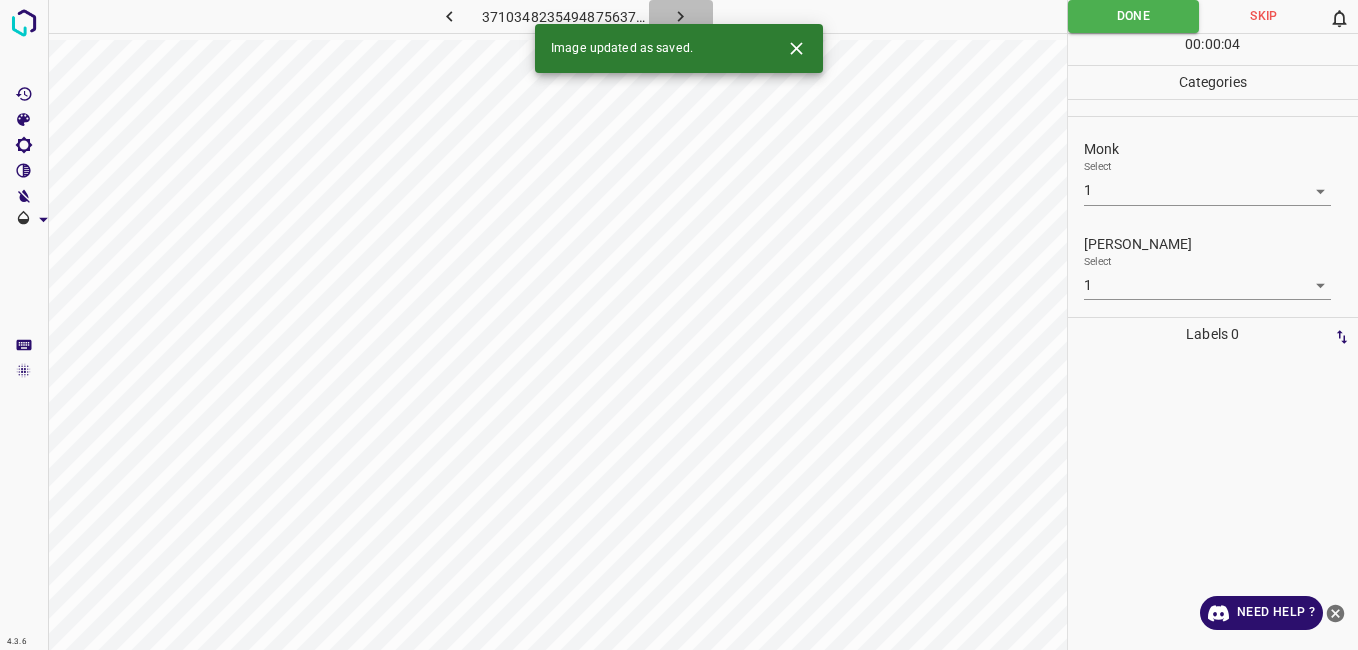 click 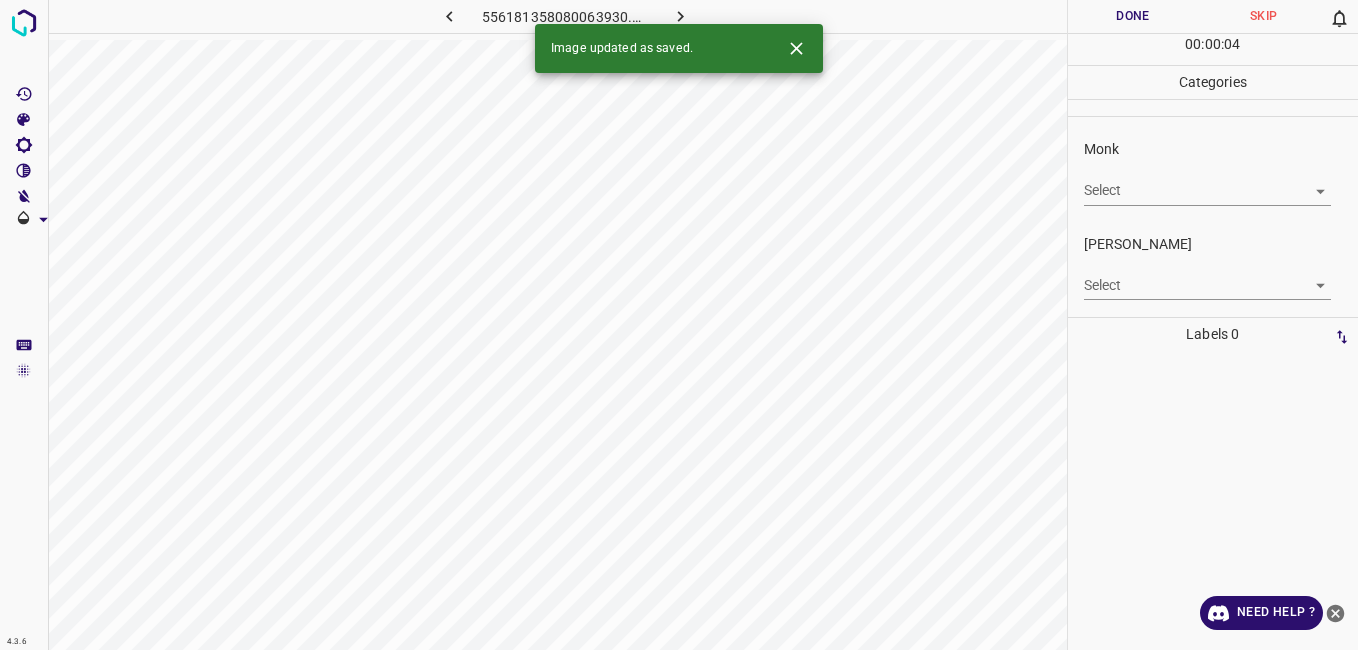 click on "4.3.6  556181358080063930.png Done Skip 0 00   : 00   : 04   Categories Monk   Select ​  Fitzpatrick   Select ​ Labels   0 Categories 1 Monk 2  Fitzpatrick Tools Space Change between modes (Draw & Edit) I Auto labeling R Restore zoom M Zoom in N Zoom out Delete Delete selecte label Filters Z Restore filters X Saturation filter C Brightness filter V Contrast filter B Gray scale filter General O Download Image updated as saved. Need Help ? - Text - Hide - Delete" at bounding box center (679, 325) 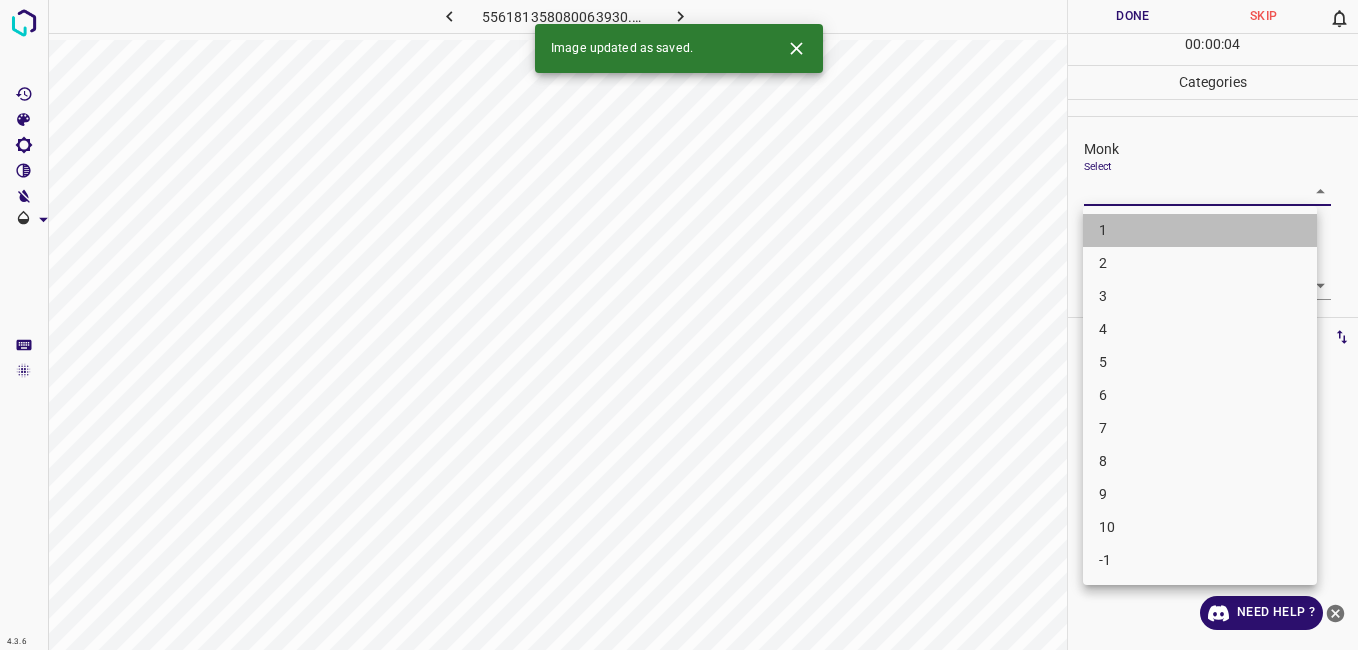 click on "1" at bounding box center (1200, 230) 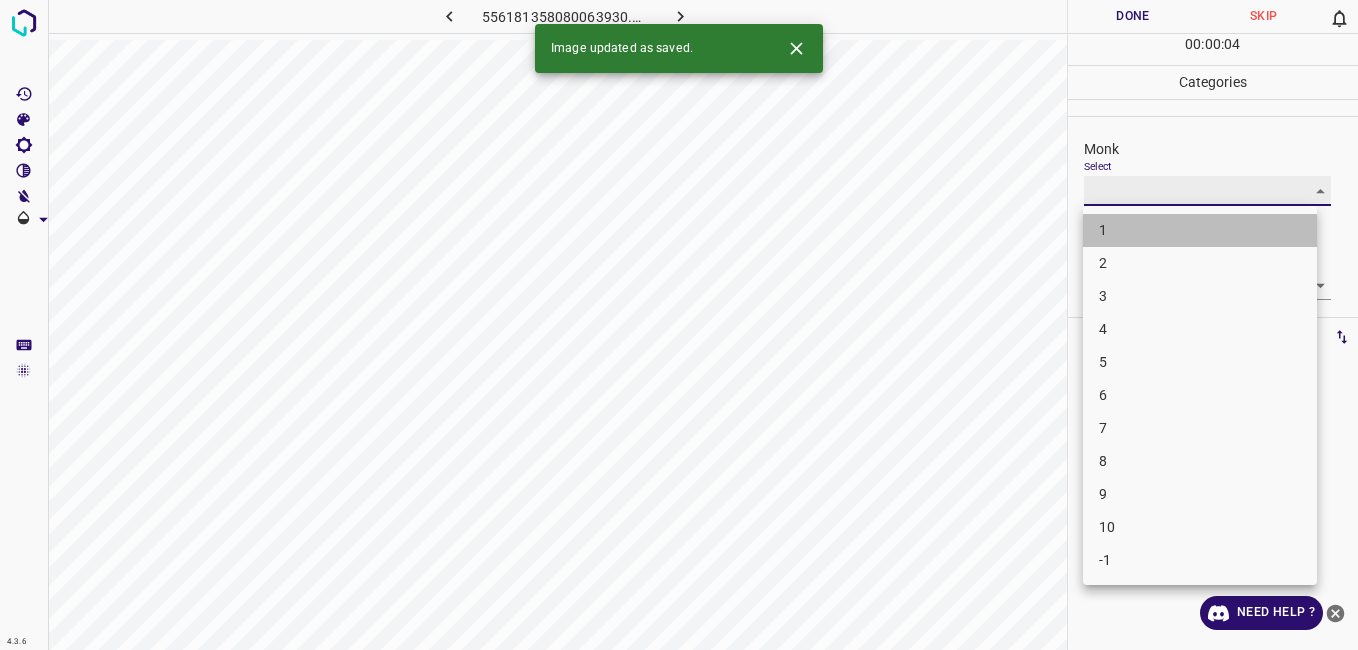 type on "1" 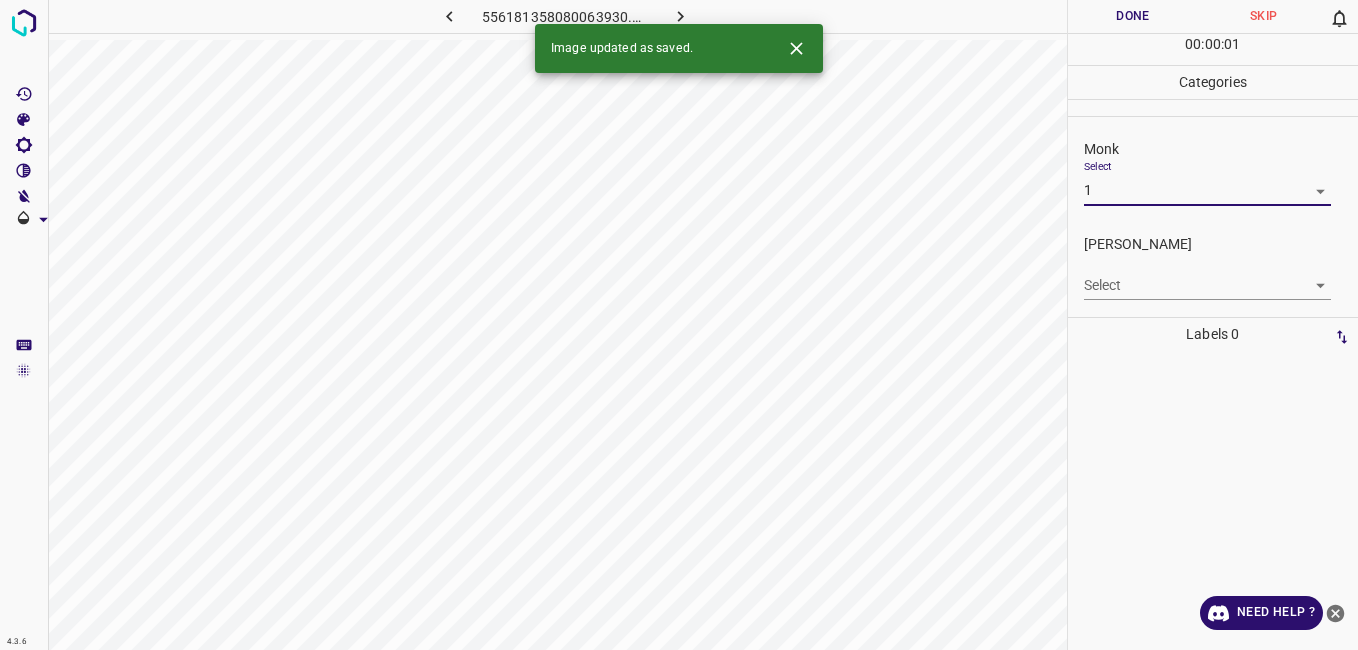 click on "4.3.6  556181358080063930.png Done Skip 0 00   : 00   : 01   Categories Monk   Select 1 1  Fitzpatrick   Select ​ Labels   0 Categories 1 Monk 2  Fitzpatrick Tools Space Change between modes (Draw & Edit) I Auto labeling R Restore zoom M Zoom in N Zoom out Delete Delete selecte label Filters Z Restore filters X Saturation filter C Brightness filter V Contrast filter B Gray scale filter General O Download Image updated as saved. Need Help ? - Text - Hide - Delete" at bounding box center (679, 325) 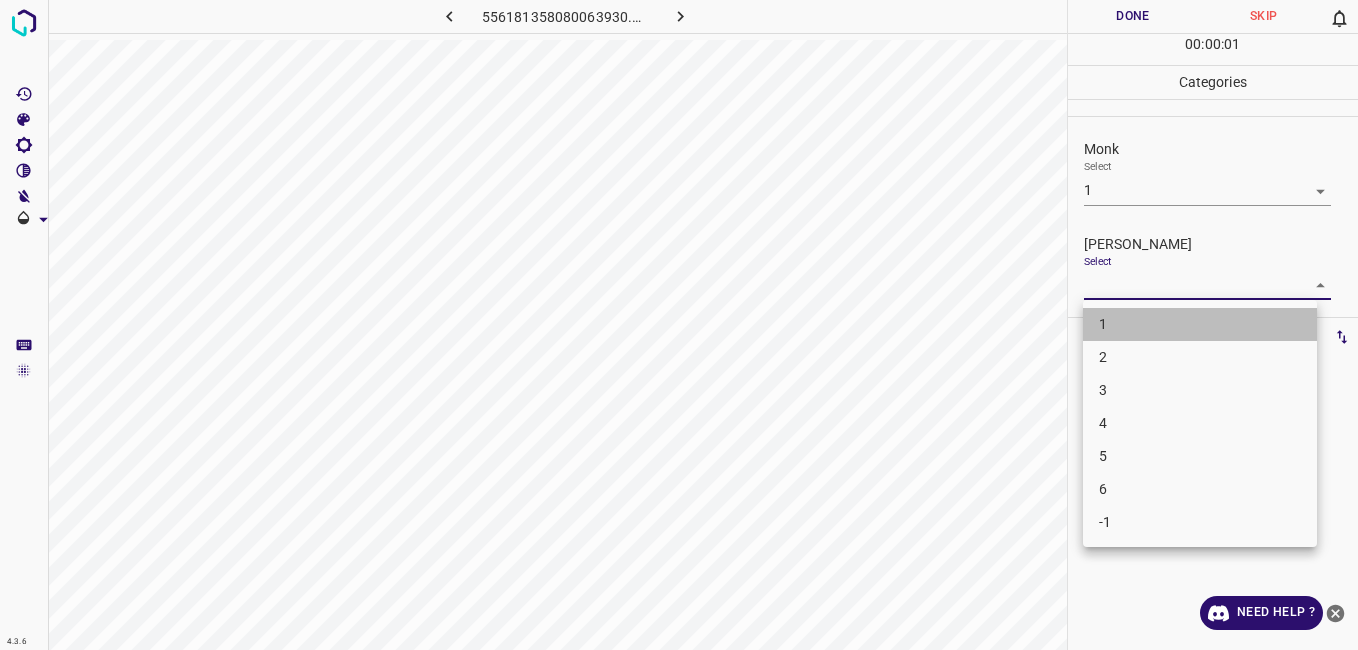 click on "1" at bounding box center [1200, 324] 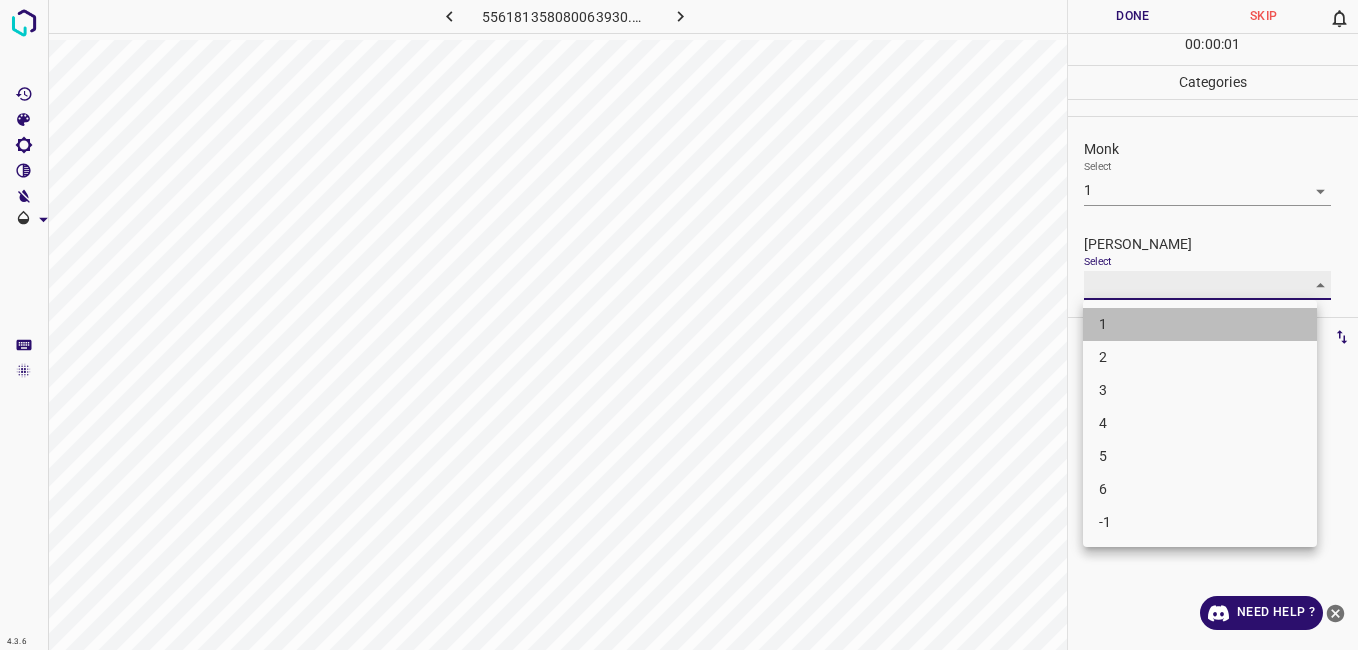 type on "1" 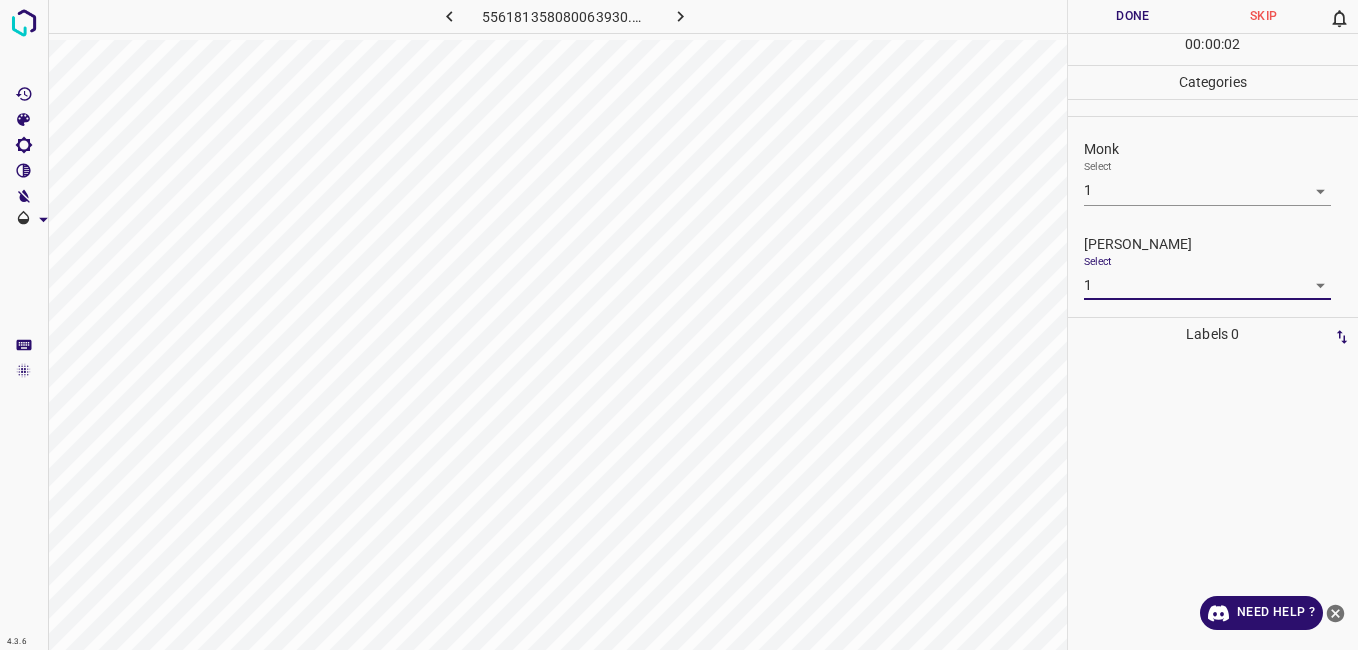 click on "Done" at bounding box center [1133, 16] 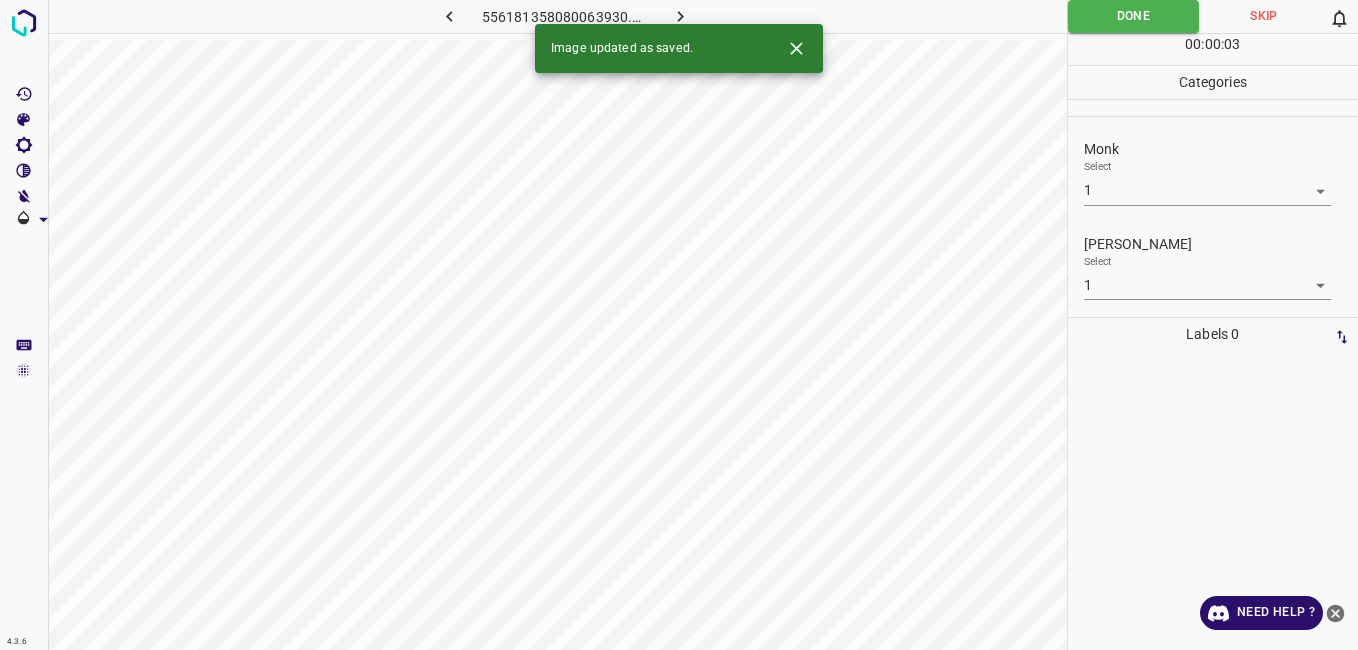 click on "Image updated as saved." at bounding box center [679, 48] 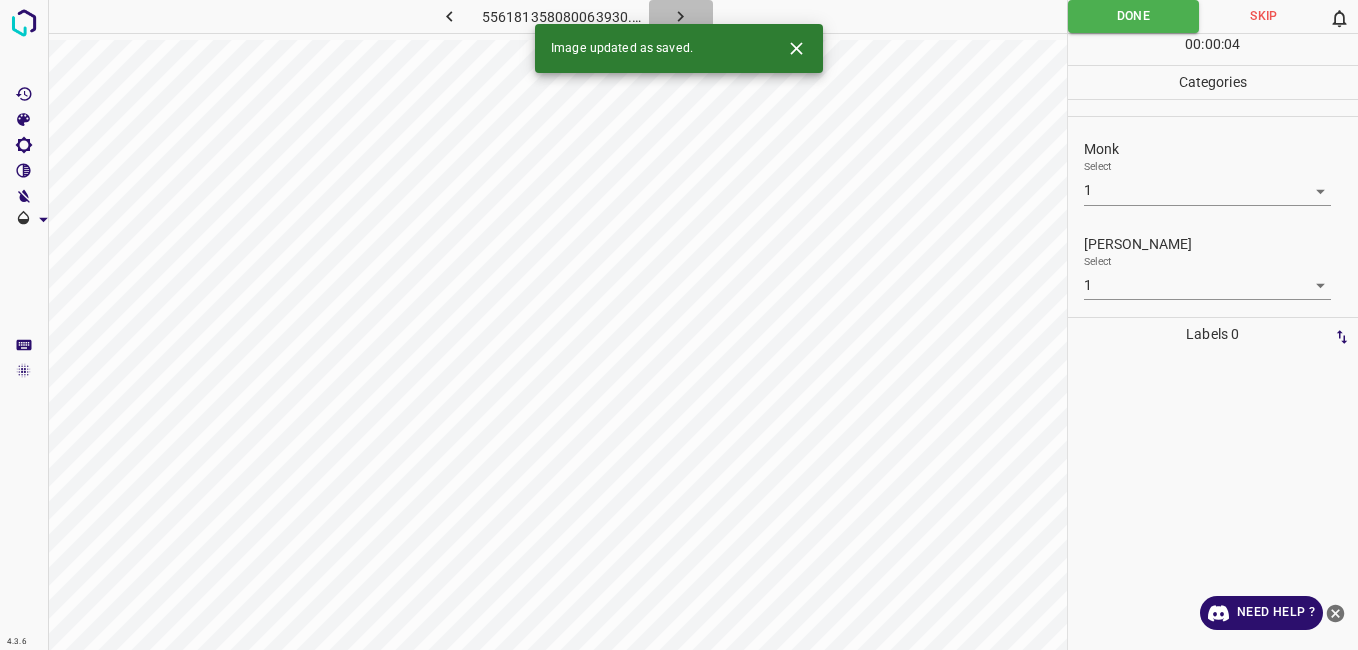 click 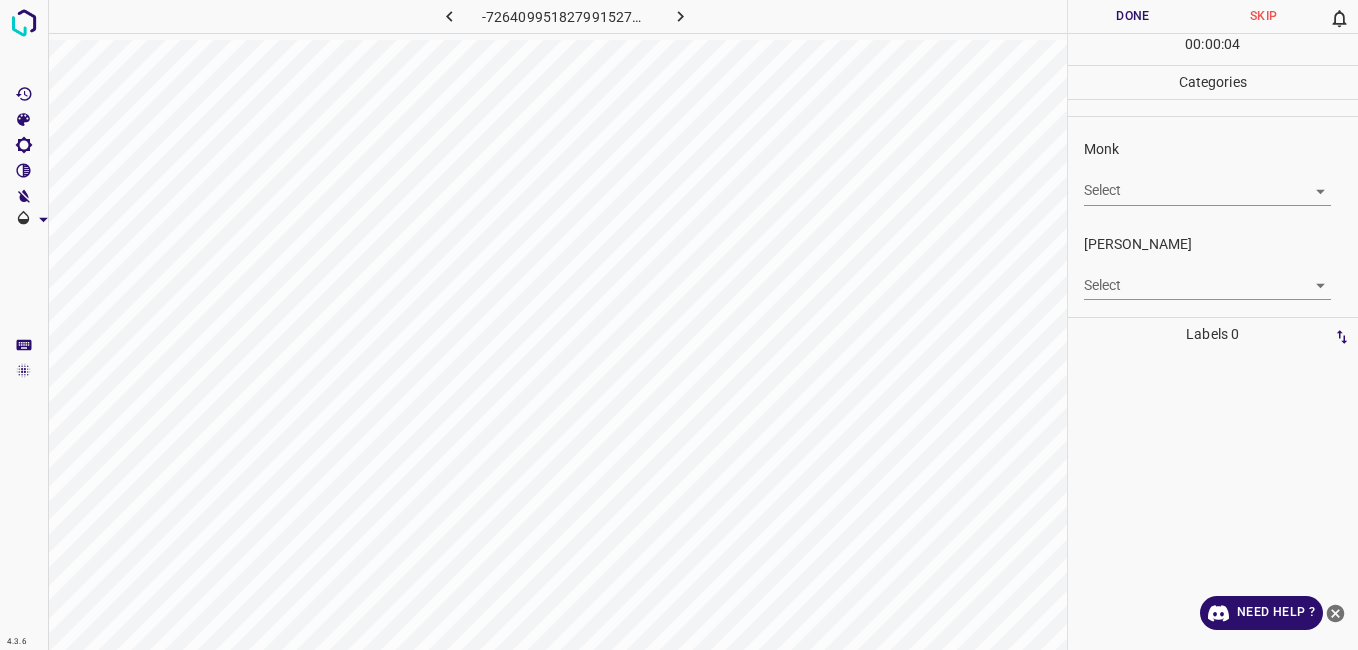 click on "4.3.6  -7264099518279915271.png Done Skip 0 00   : 00   : 04   Categories Monk   Select ​  Fitzpatrick   Select ​ Labels   0 Categories 1 Monk 2  Fitzpatrick Tools Space Change between modes (Draw & Edit) I Auto labeling R Restore zoom M Zoom in N Zoom out Delete Delete selecte label Filters Z Restore filters X Saturation filter C Brightness filter V Contrast filter B Gray scale filter General O Download Need Help ? - Text - Hide - Delete" at bounding box center [679, 325] 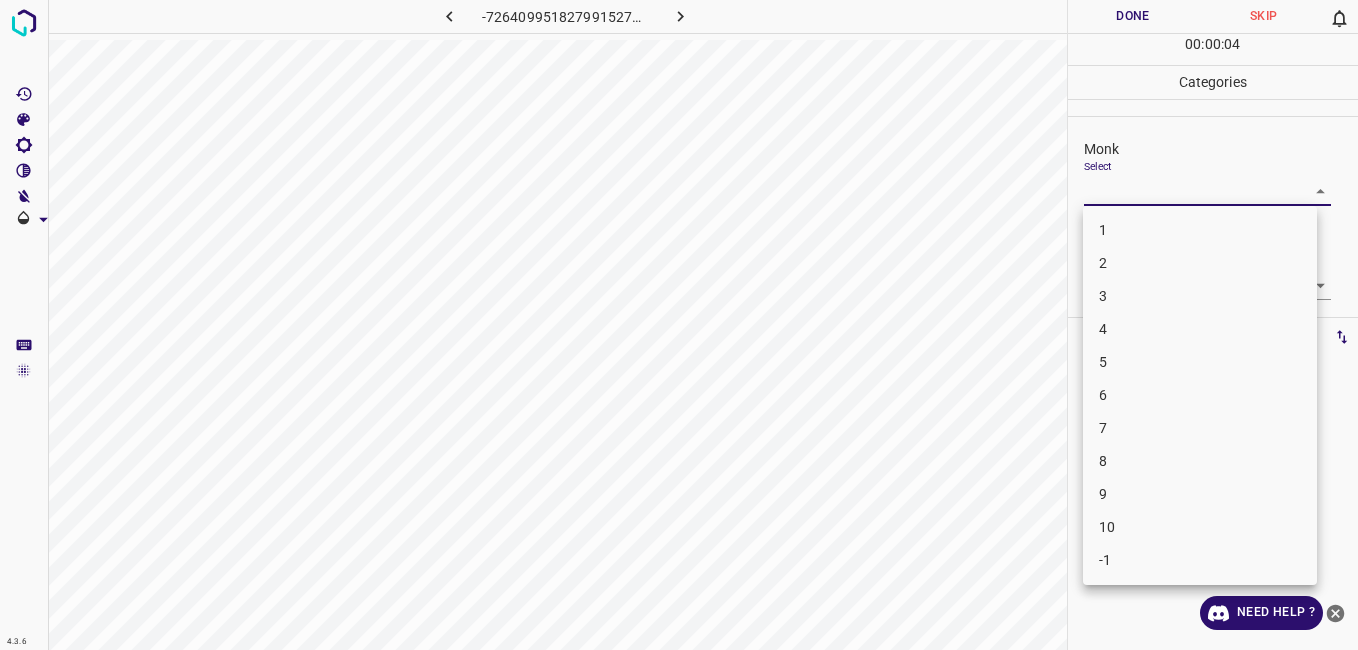 click on "6" at bounding box center [1200, 395] 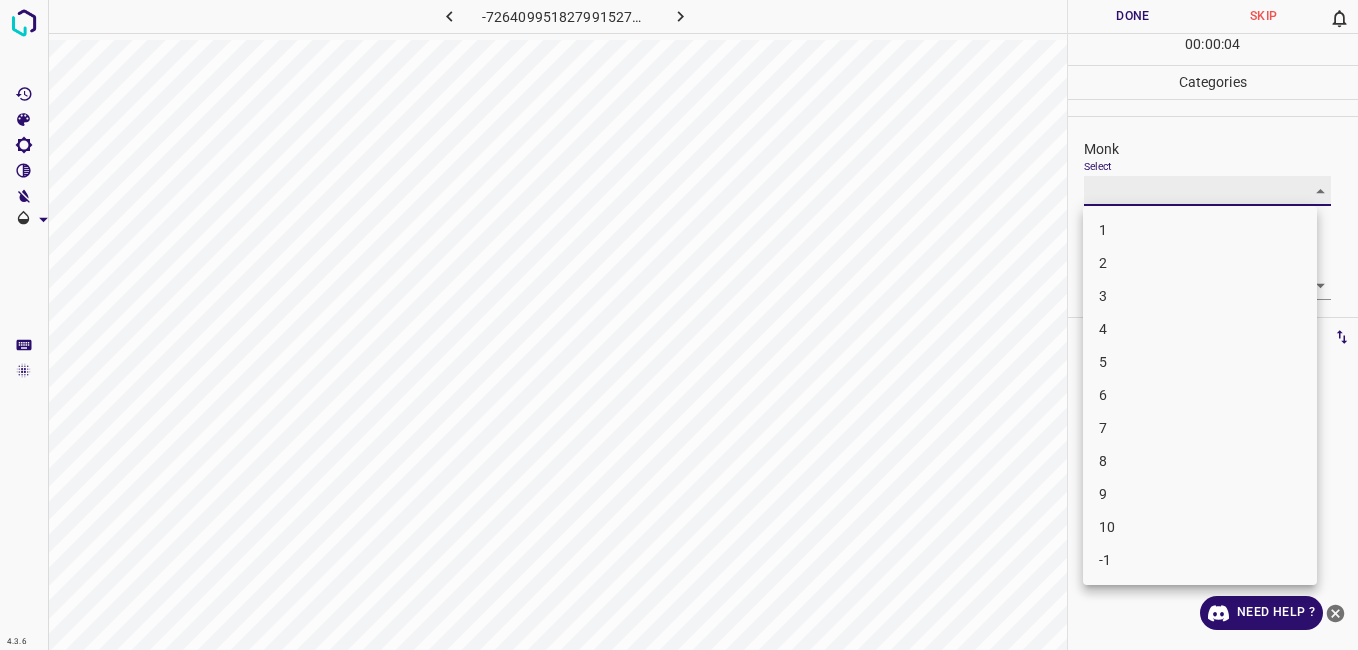 type on "6" 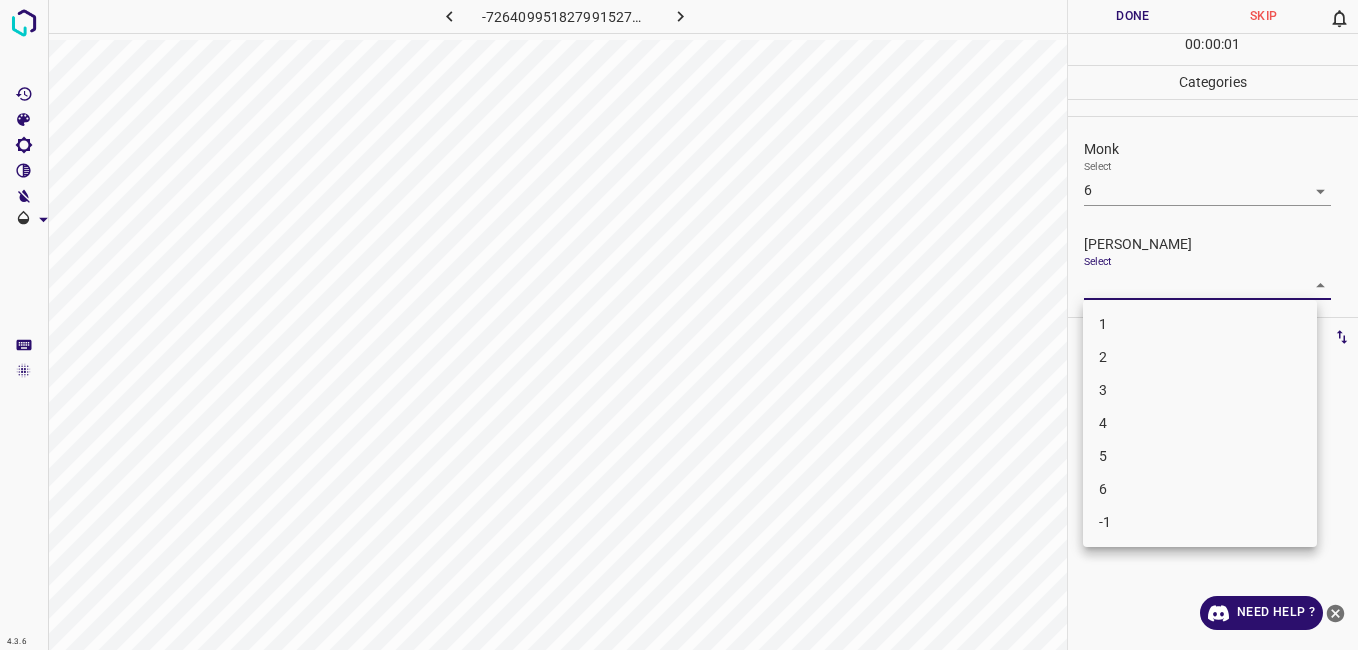 click on "4.3.6  -7264099518279915271.png Done Skip 0 00   : 00   : 01   Categories Monk   Select 6 6  Fitzpatrick   Select ​ Labels   0 Categories 1 Monk 2  Fitzpatrick Tools Space Change between modes (Draw & Edit) I Auto labeling R Restore zoom M Zoom in N Zoom out Delete Delete selecte label Filters Z Restore filters X Saturation filter C Brightness filter V Contrast filter B Gray scale filter General O Download Need Help ? - Text - Hide - Delete 1 2 3 4 5 6 -1" at bounding box center (679, 325) 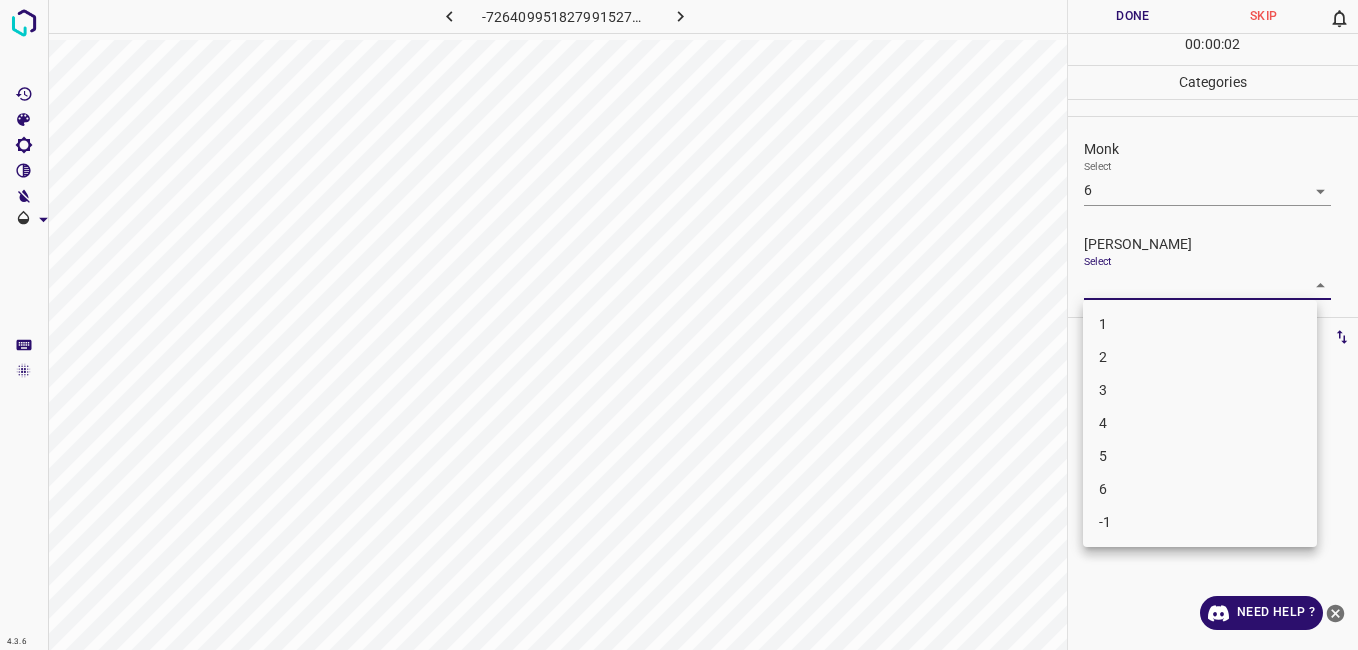 click on "5" at bounding box center [1200, 456] 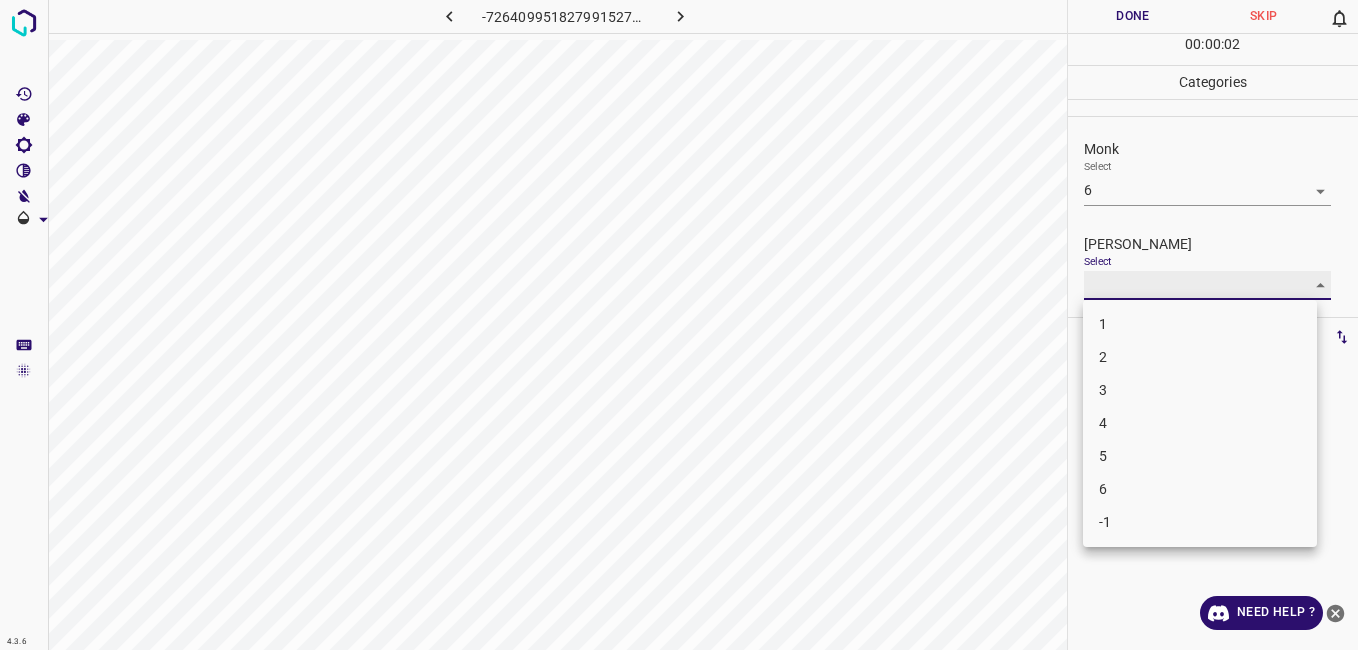 type on "5" 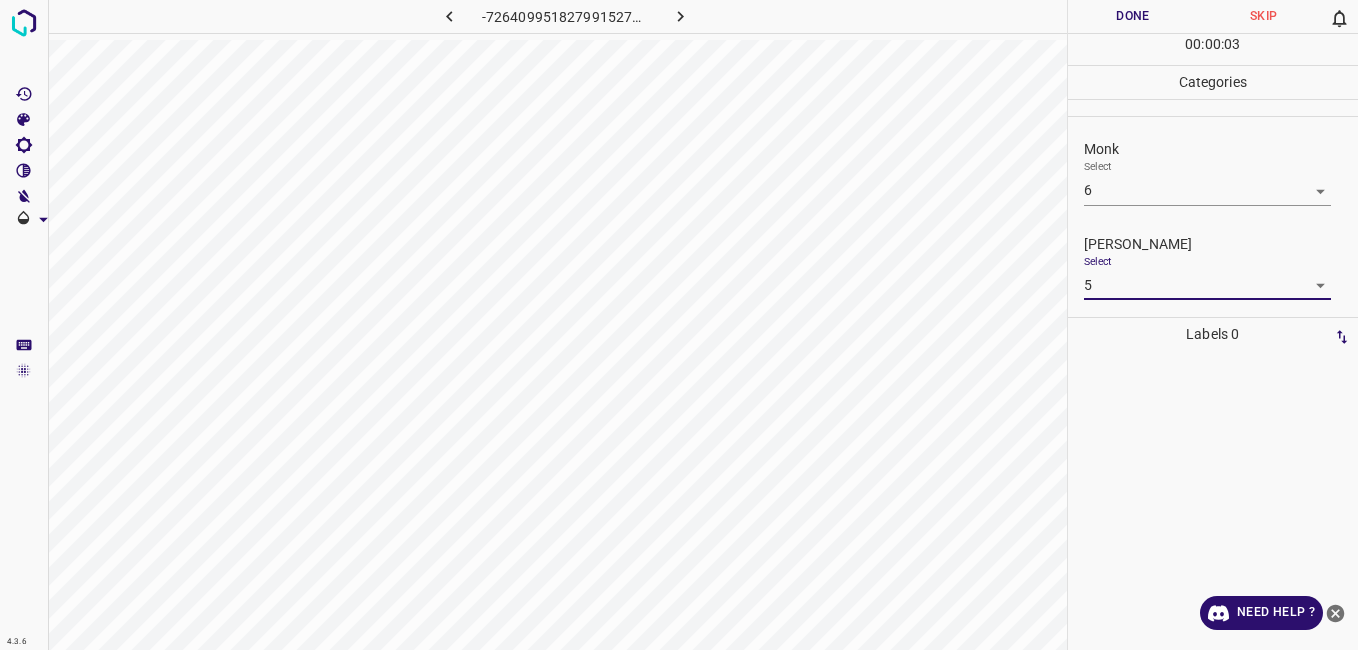 click on "Done" at bounding box center (1133, 16) 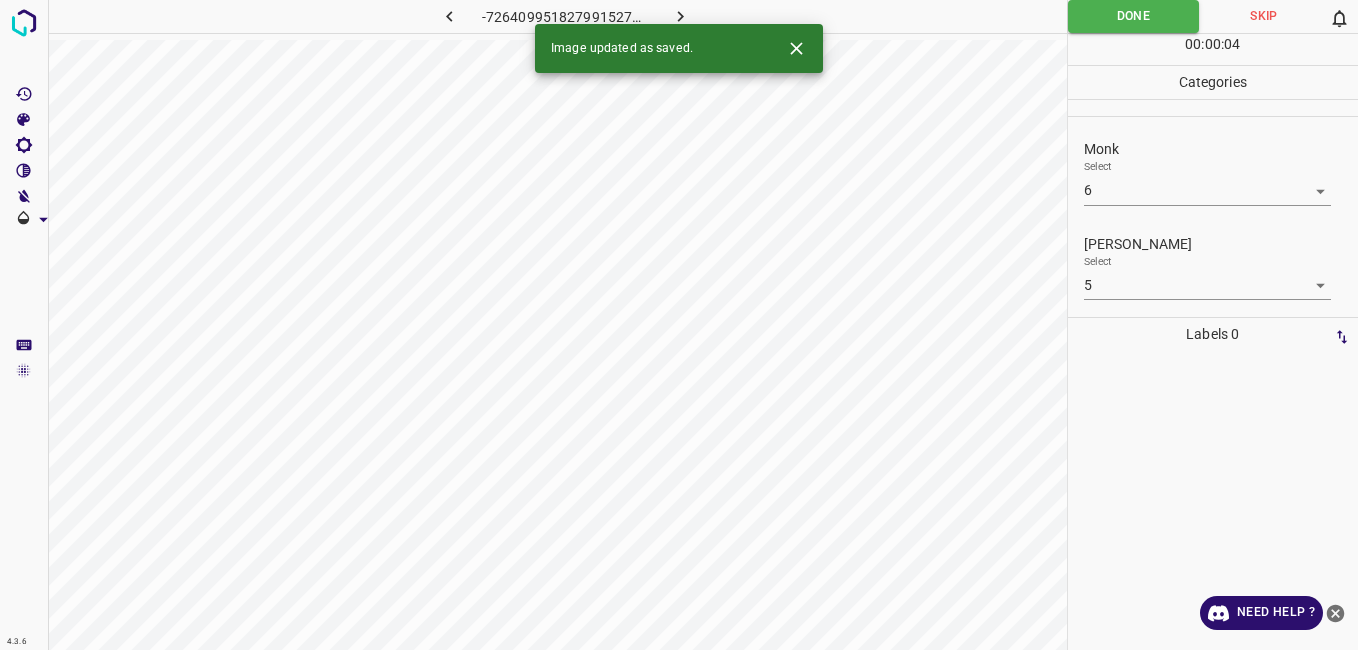 click on "Image updated as saved." at bounding box center (679, 48) 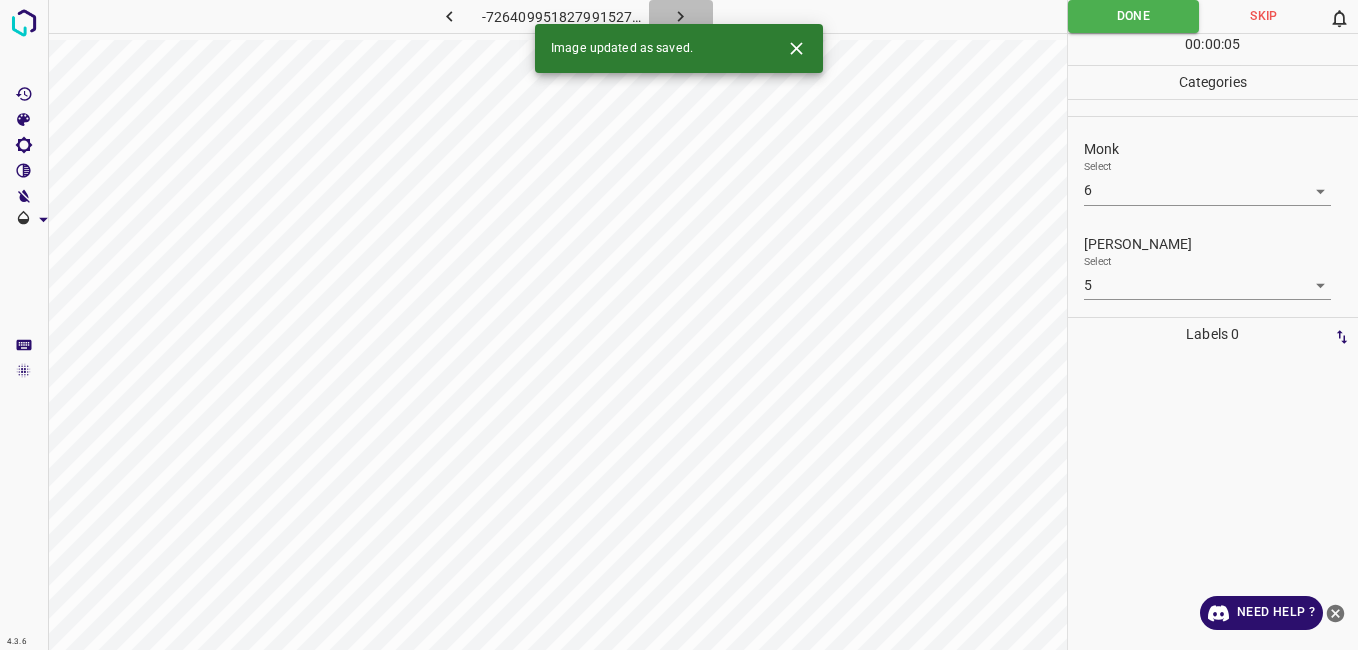 click 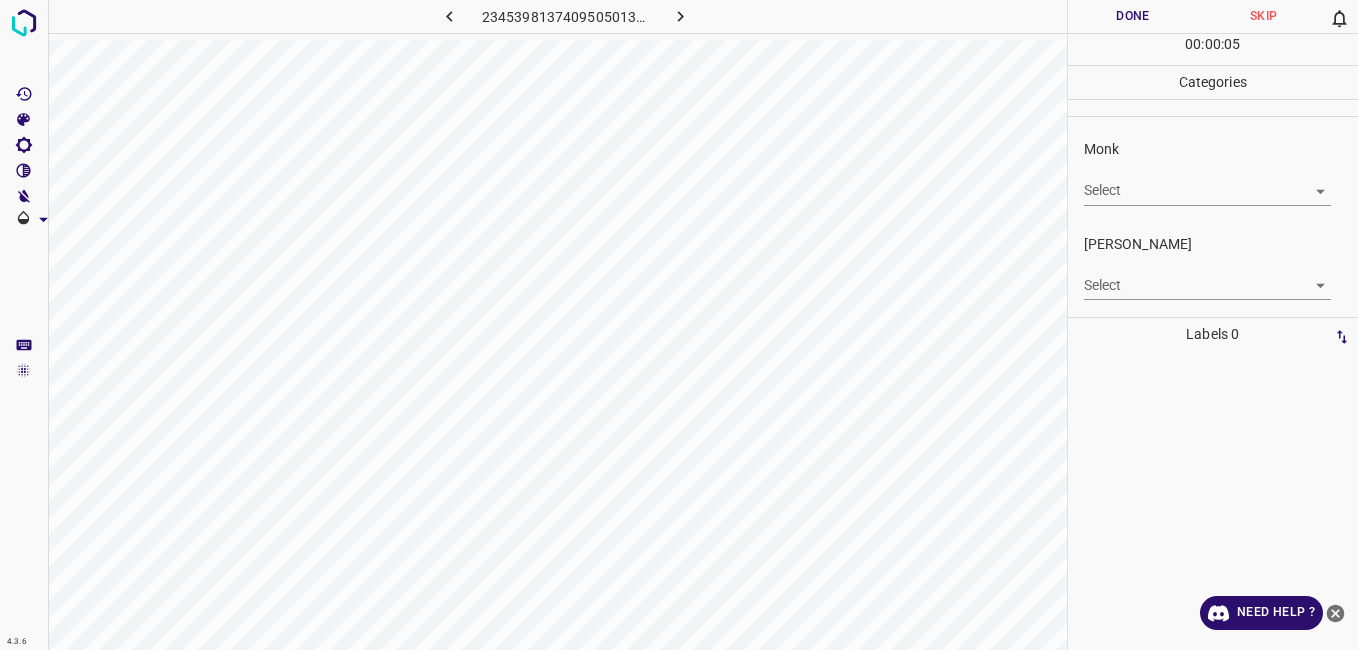 click on "4.3.6  2345398137409505013.png Done Skip 0 00   : 00   : 05   Categories Monk   Select ​  Fitzpatrick   Select ​ Labels   0 Categories 1 Monk 2  Fitzpatrick Tools Space Change between modes (Draw & Edit) I Auto labeling R Restore zoom M Zoom in N Zoom out Delete Delete selecte label Filters Z Restore filters X Saturation filter C Brightness filter V Contrast filter B Gray scale filter General O Download Need Help ? - Text - Hide - Delete" at bounding box center [679, 325] 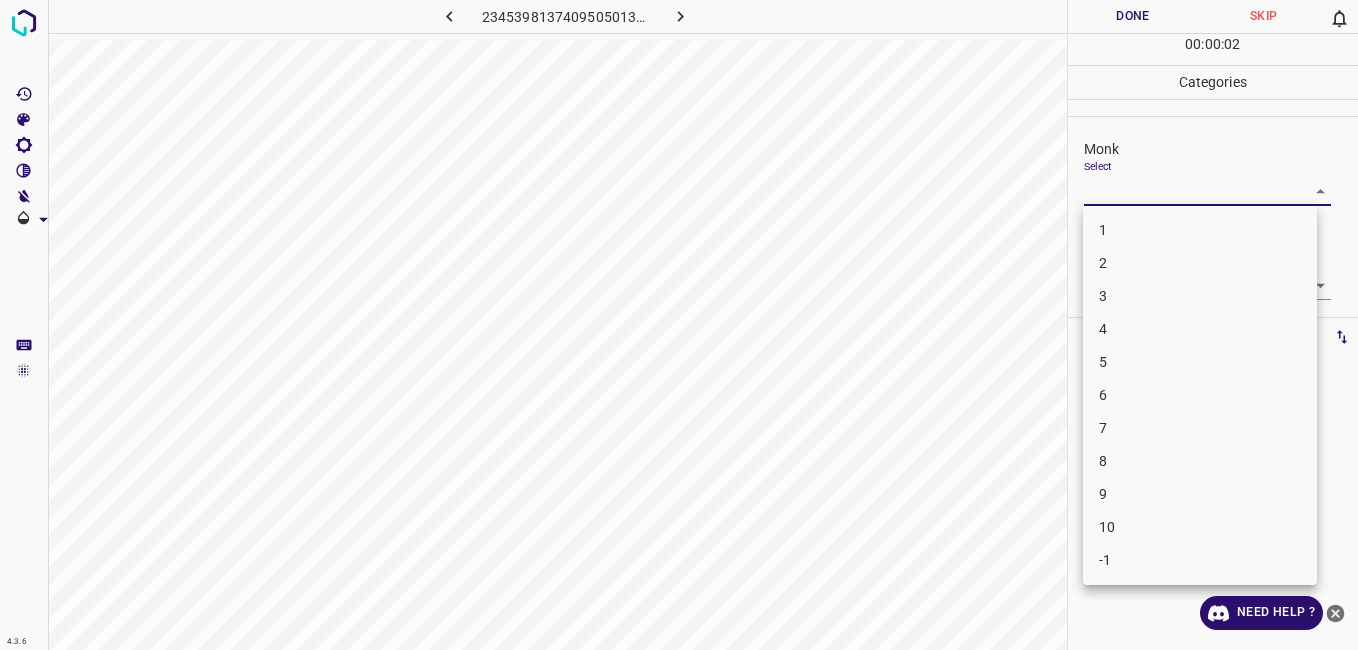 drag, startPoint x: 1115, startPoint y: 405, endPoint x: 1115, endPoint y: 378, distance: 27 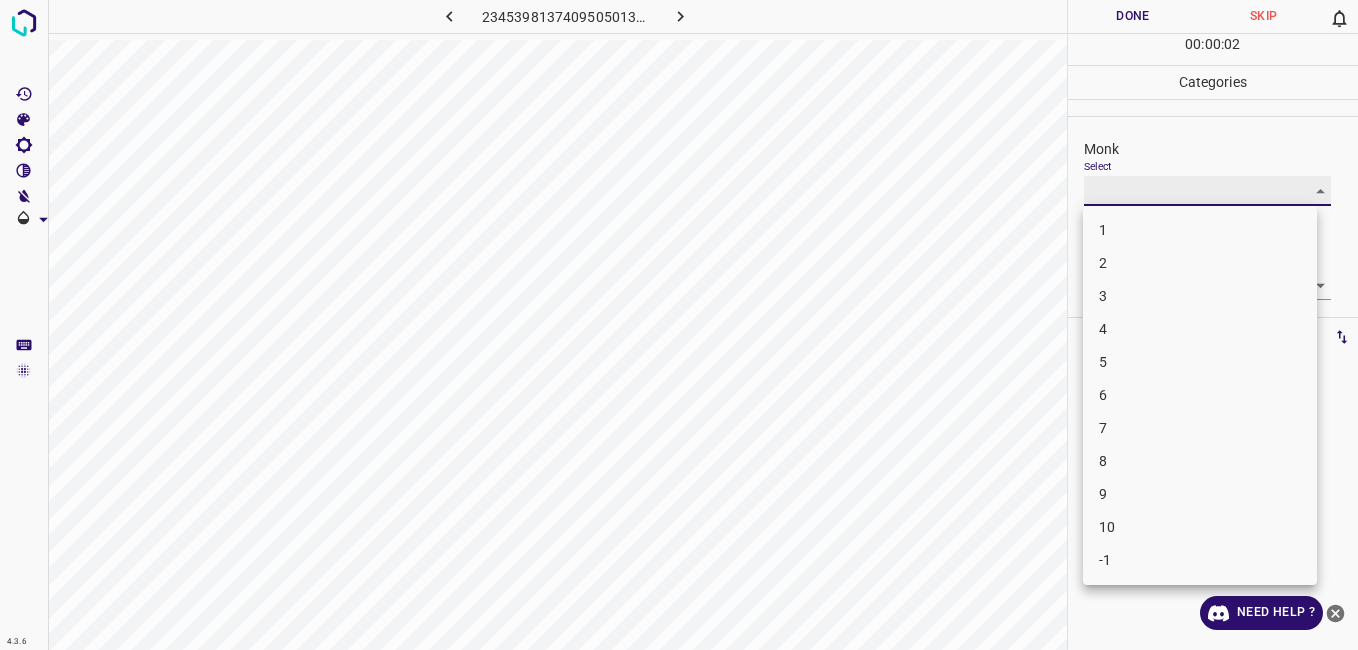 type on "5" 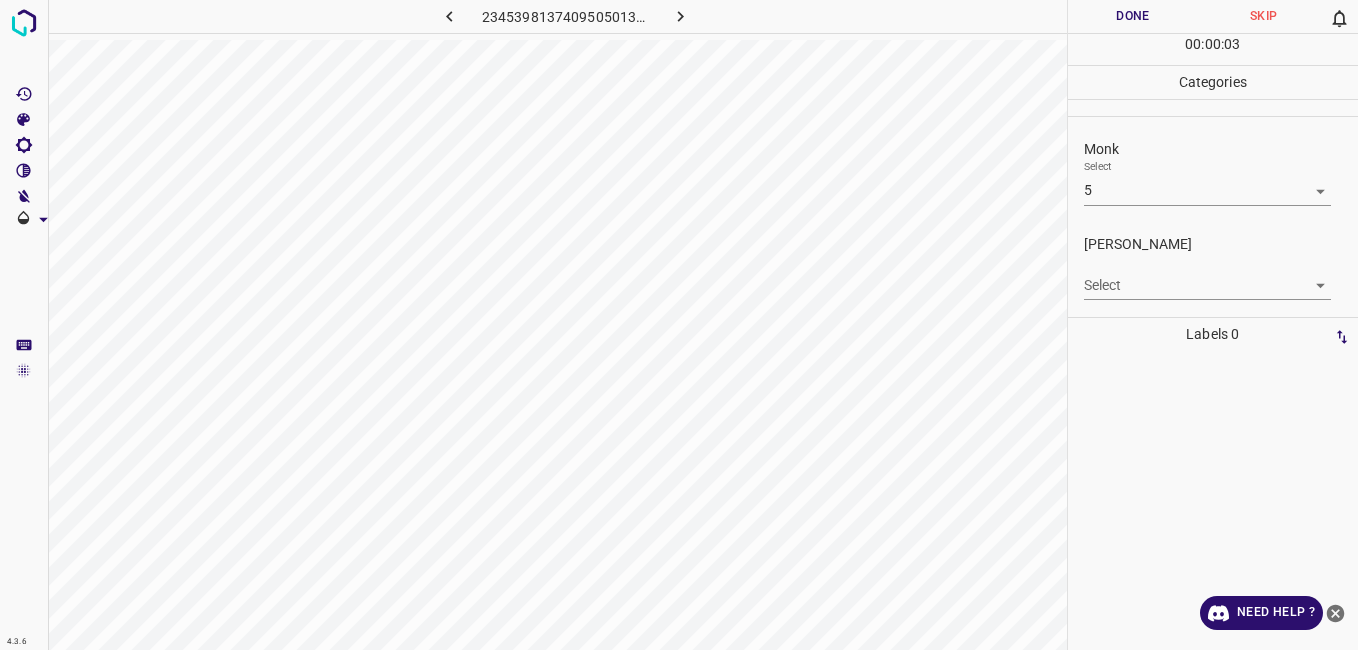 drag, startPoint x: 1116, startPoint y: 247, endPoint x: 1110, endPoint y: 282, distance: 35.510563 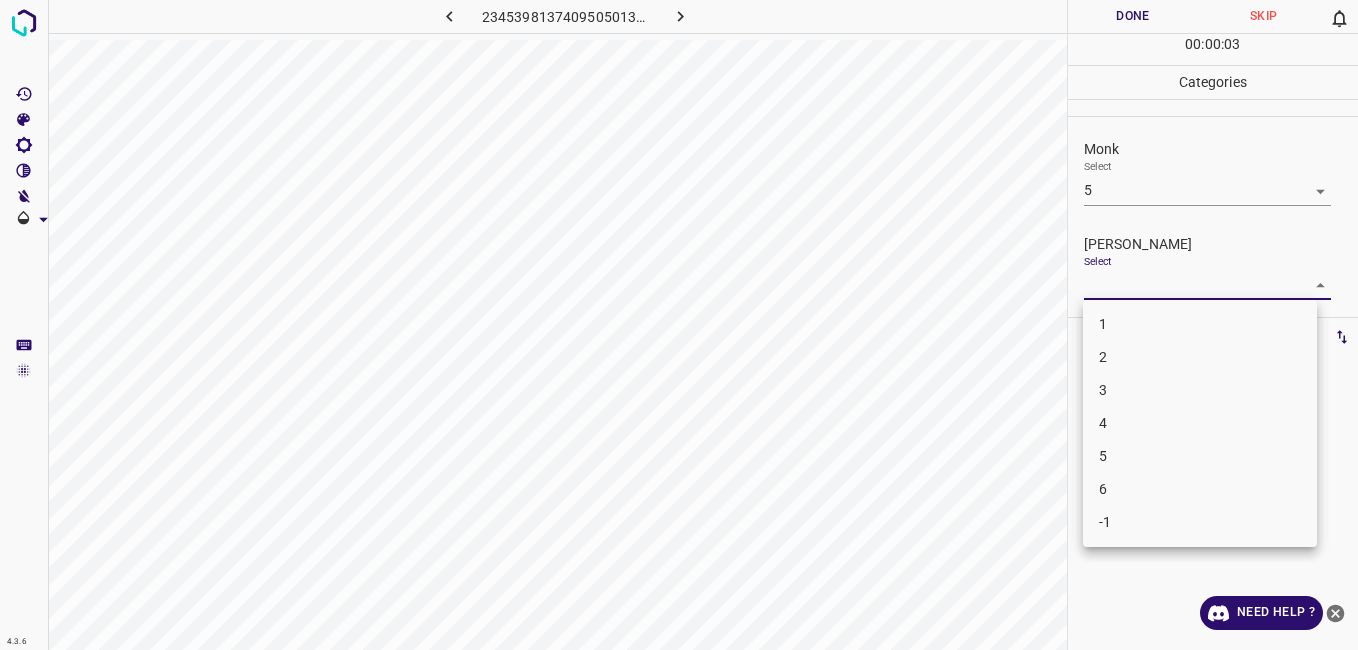 click on "4.3.6  2345398137409505013.png Done Skip 0 00   : 00   : 03   Categories Monk   Select 5 5  Fitzpatrick   Select ​ Labels   0 Categories 1 Monk 2  Fitzpatrick Tools Space Change between modes (Draw & Edit) I Auto labeling R Restore zoom M Zoom in N Zoom out Delete Delete selecte label Filters Z Restore filters X Saturation filter C Brightness filter V Contrast filter B Gray scale filter General O Download Need Help ? - Text - Hide - Delete 1 2 3 4 5 6 -1" at bounding box center [679, 325] 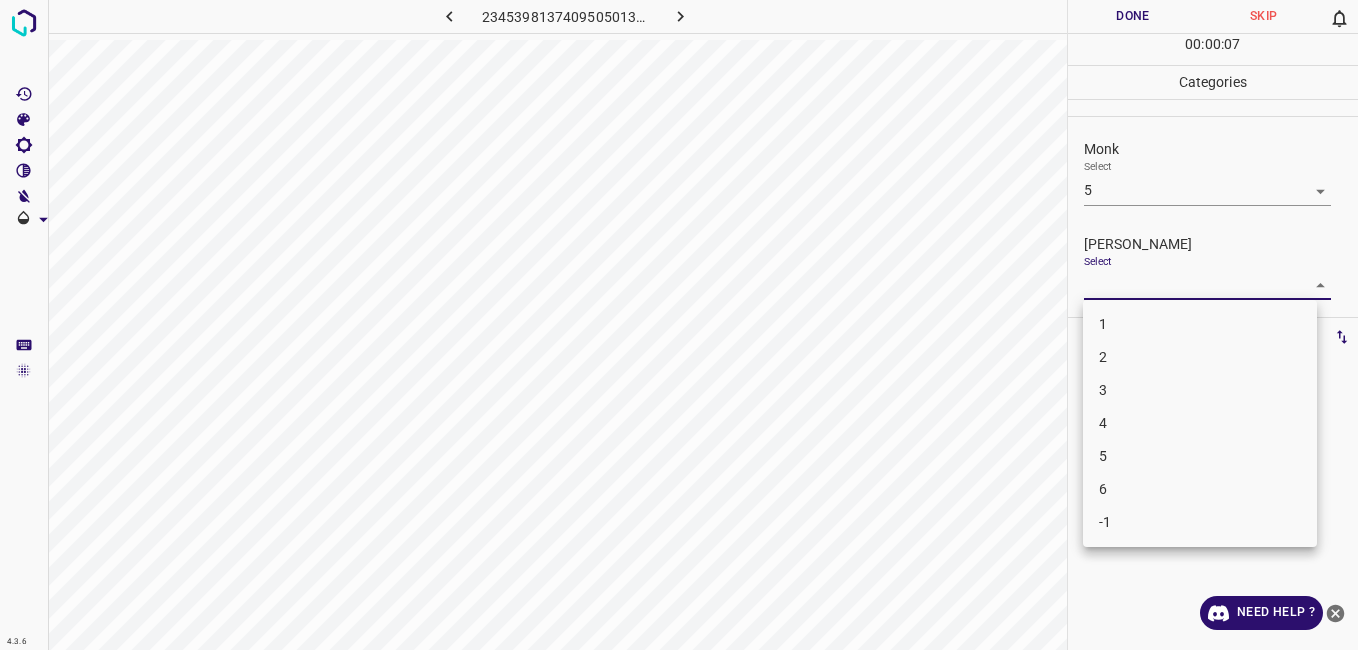 click on "4" at bounding box center (1200, 423) 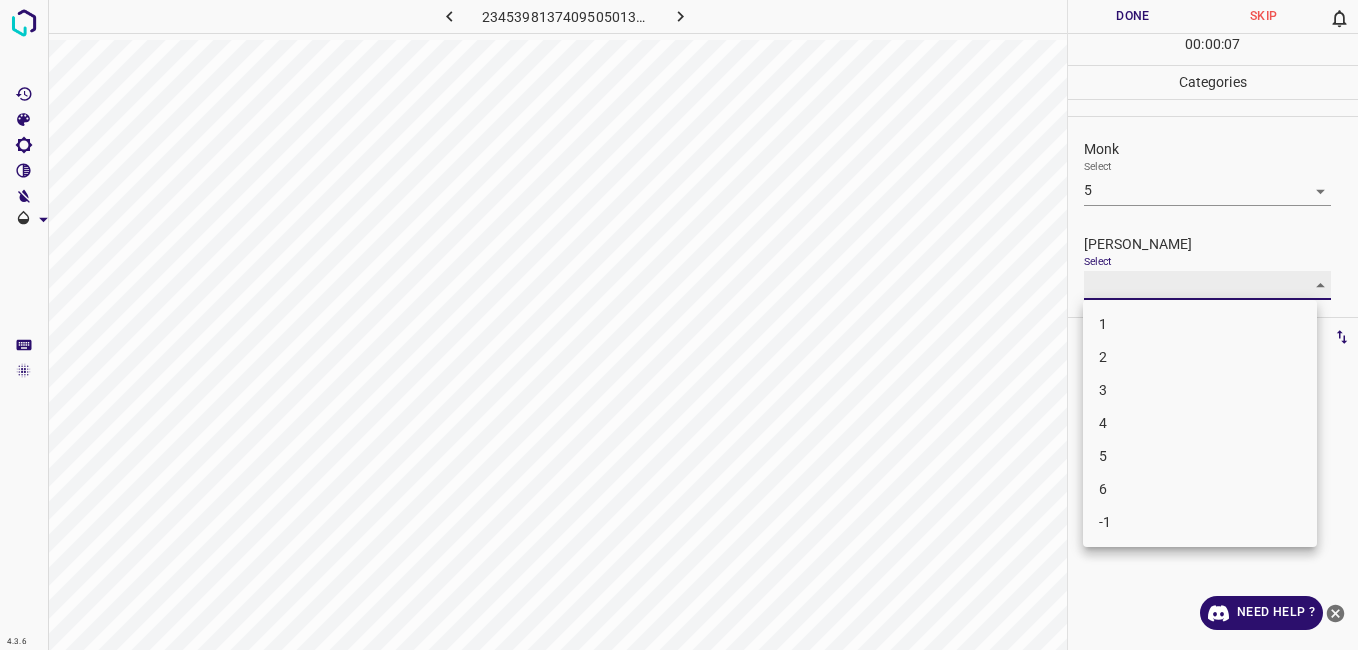 type on "4" 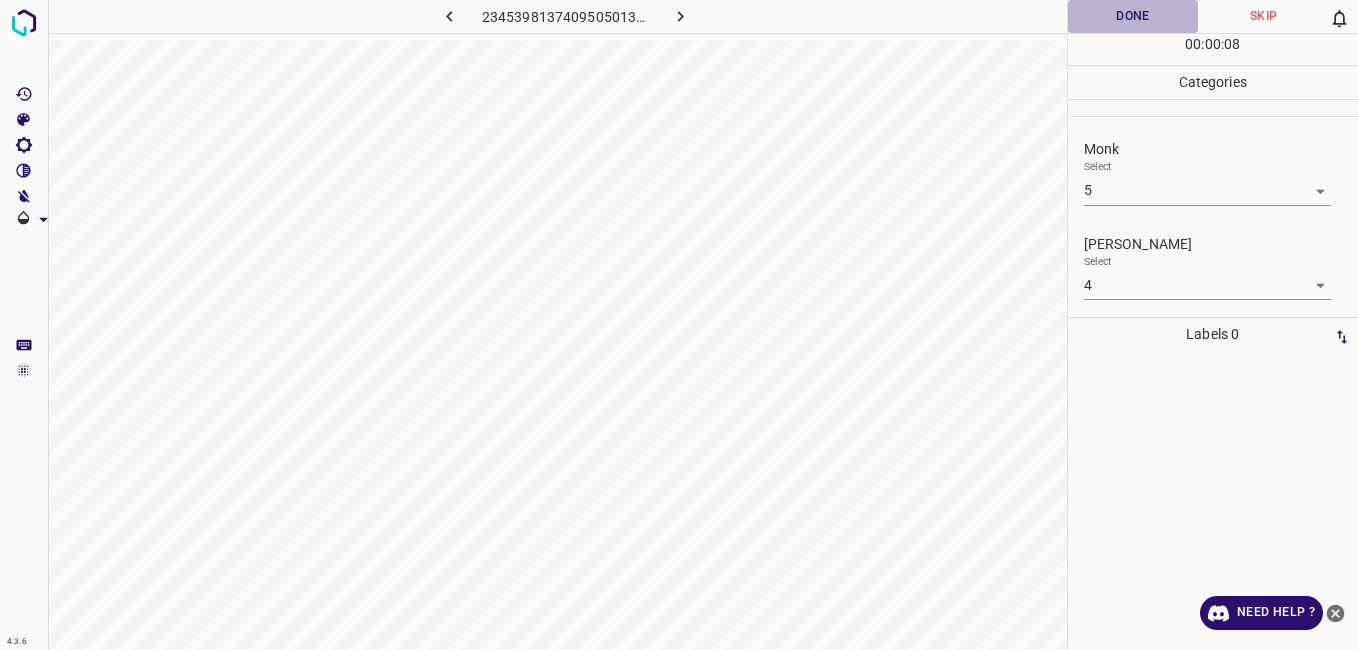 click on "Done" at bounding box center (1133, 16) 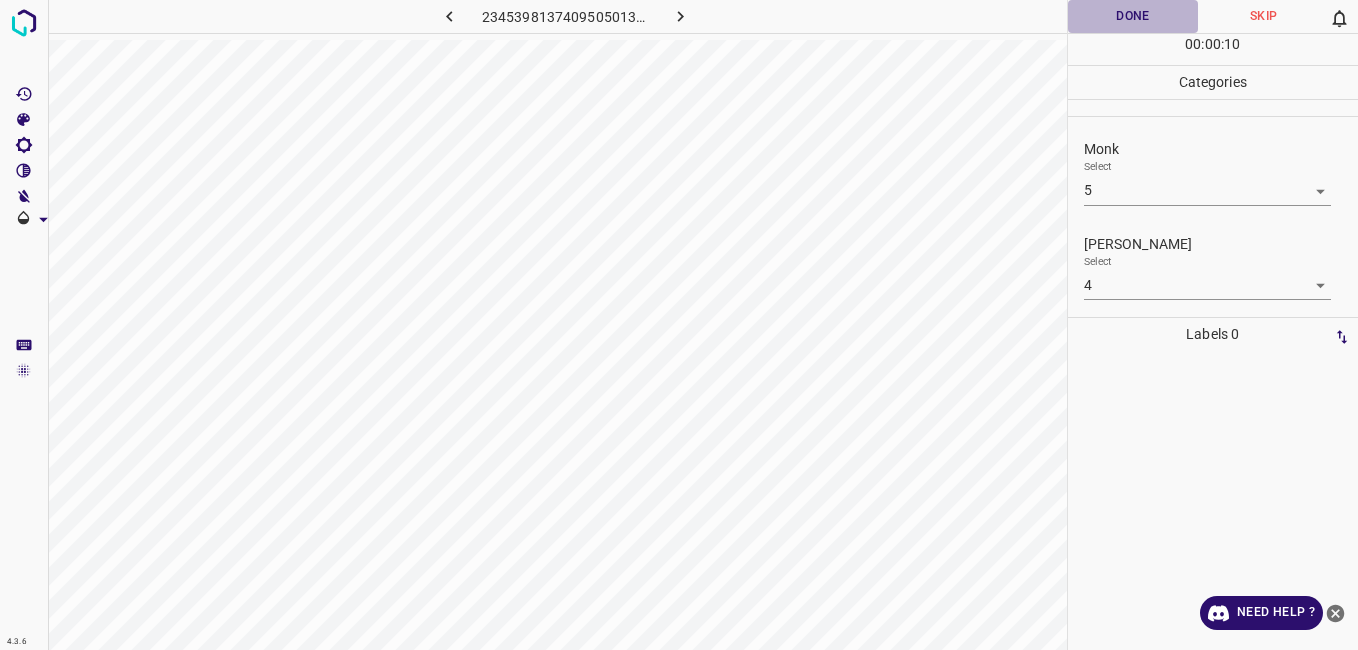 click on "Done" at bounding box center (1133, 16) 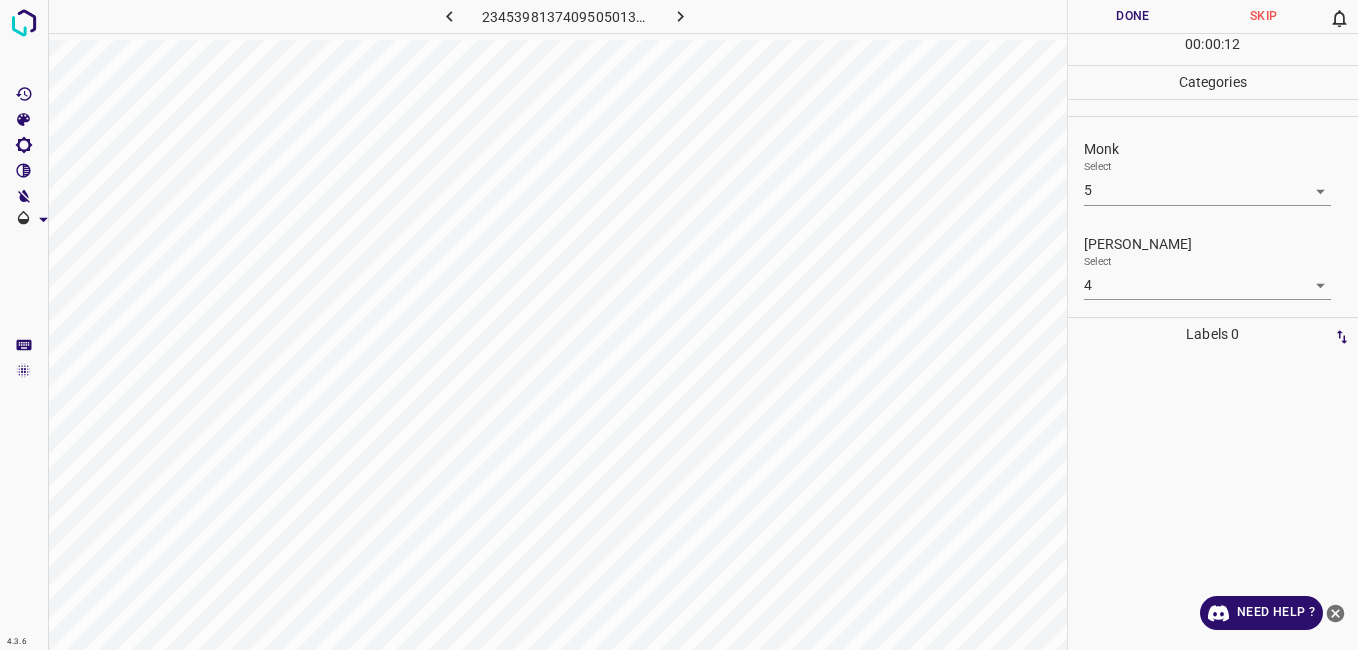 click on "Done" at bounding box center [1133, 16] 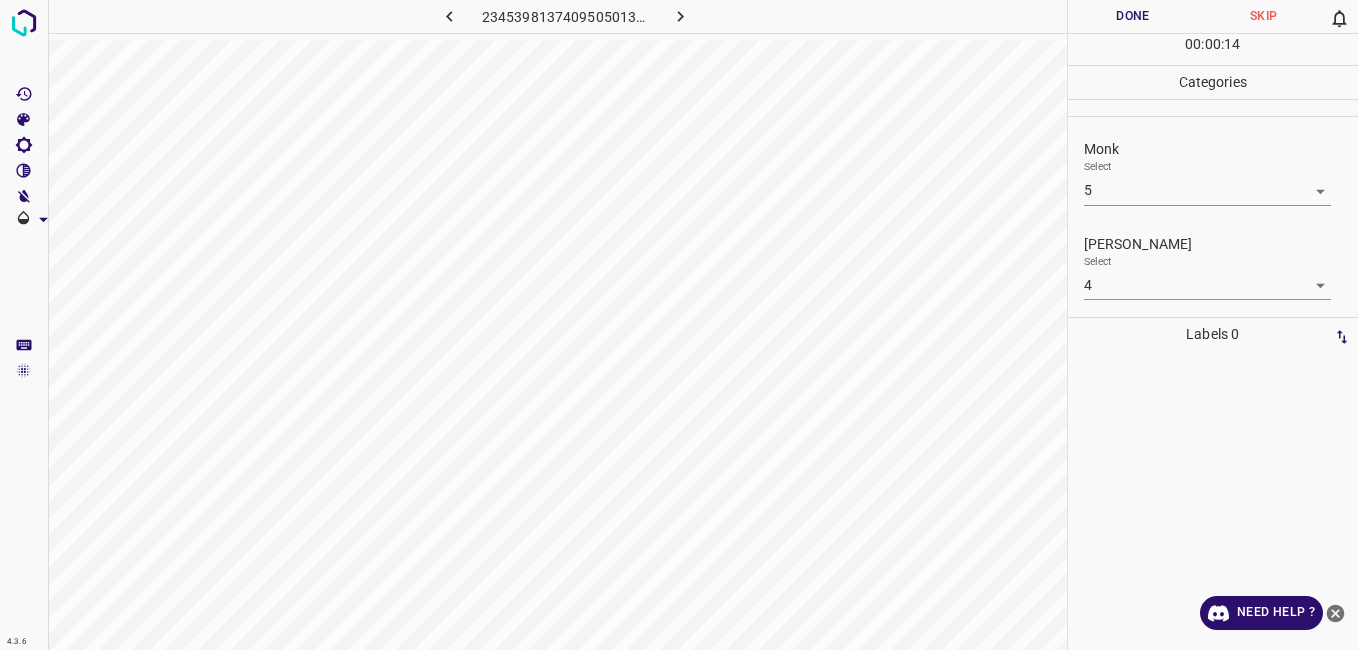 click on "Done" at bounding box center (1133, 16) 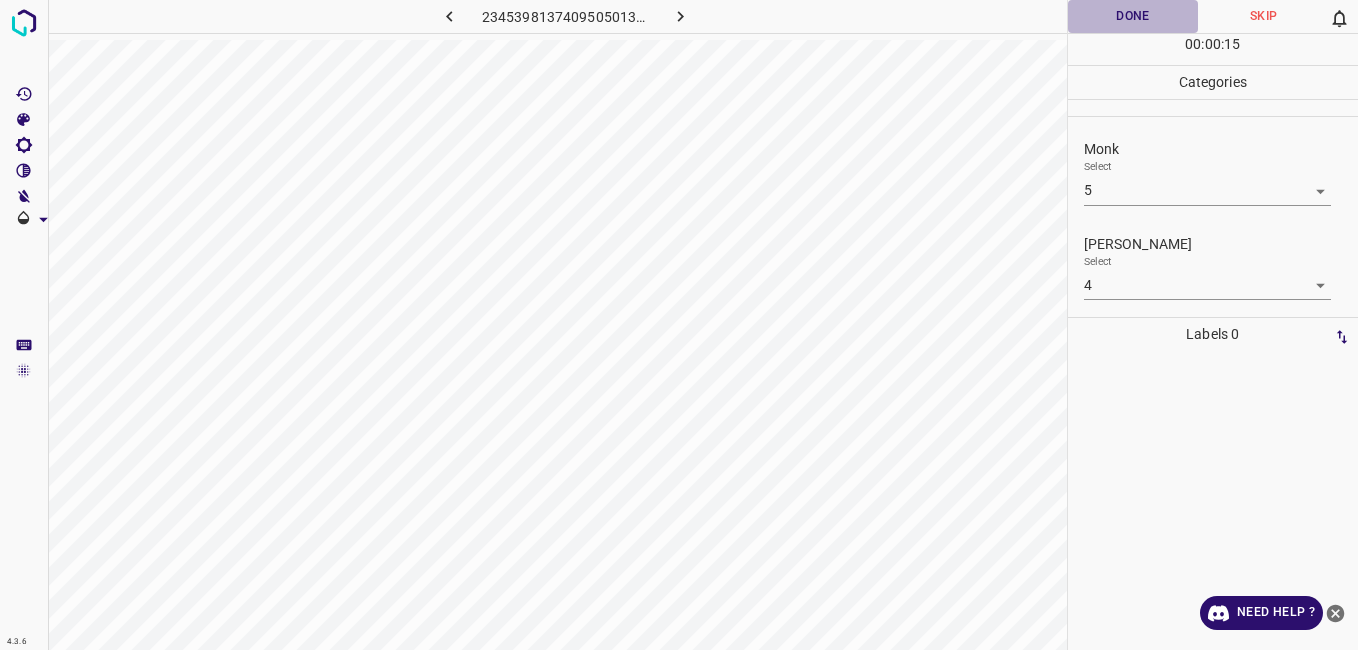 click on "Done" at bounding box center (1133, 16) 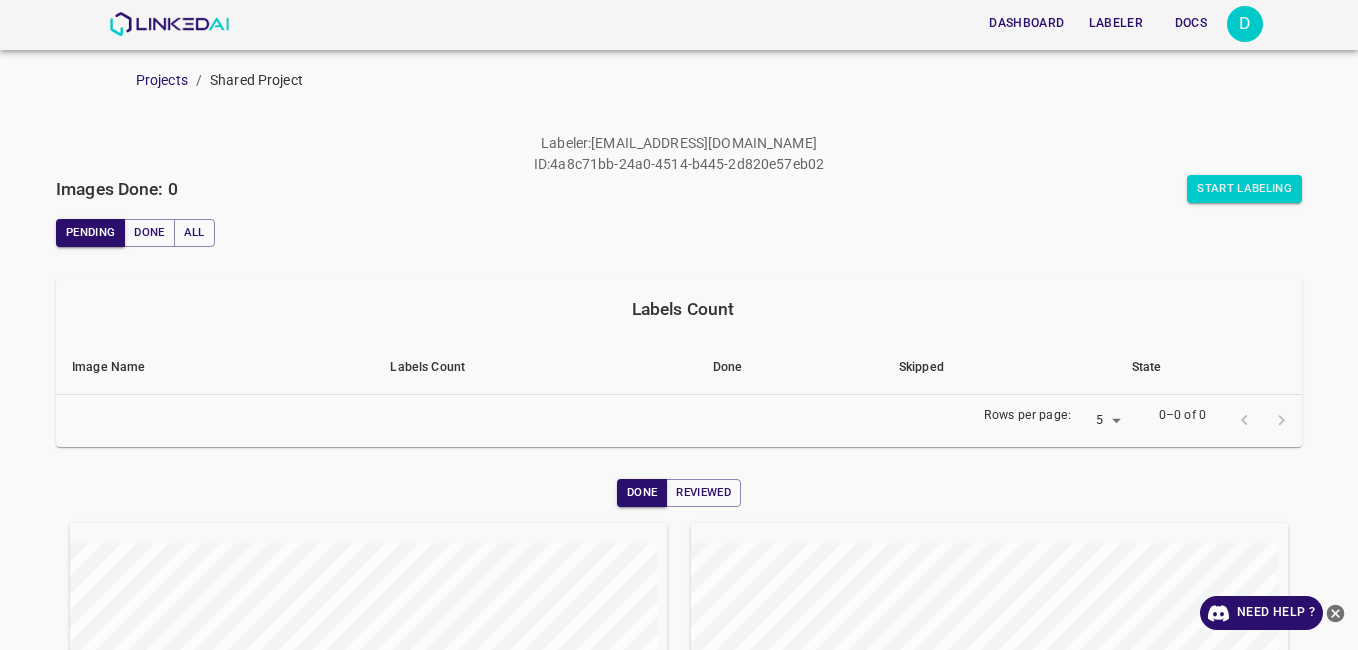 scroll, scrollTop: 0, scrollLeft: 0, axis: both 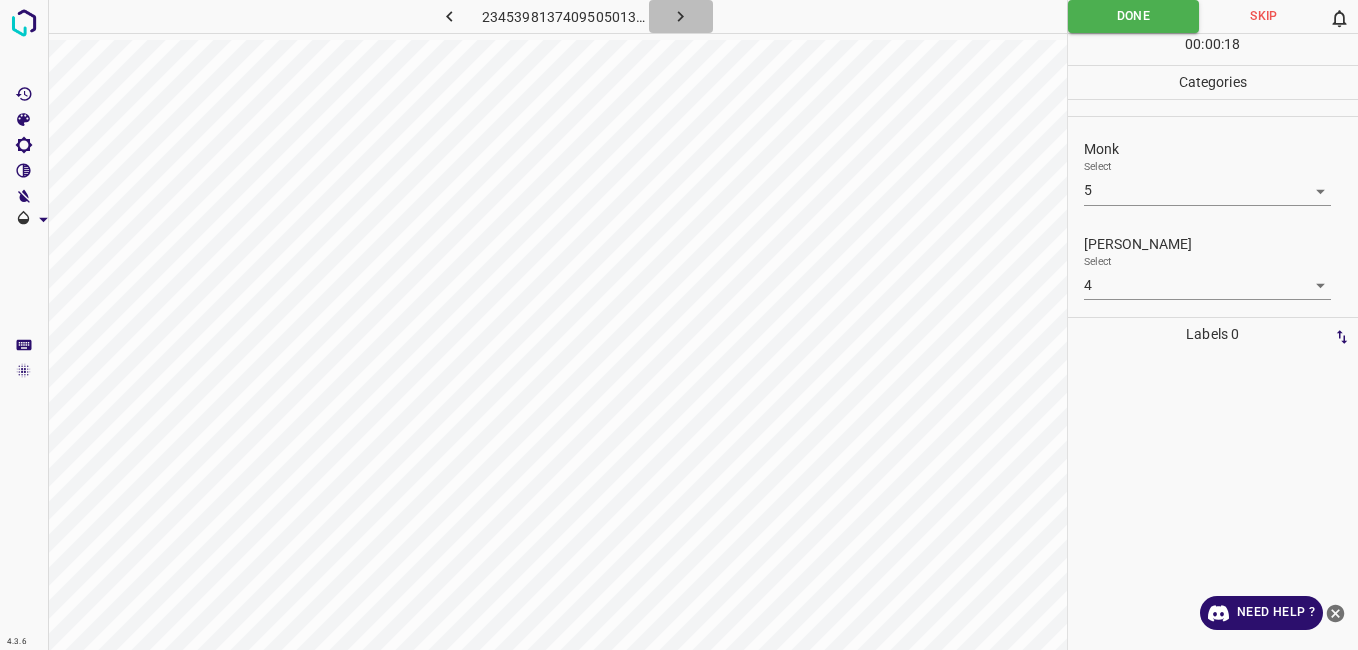click 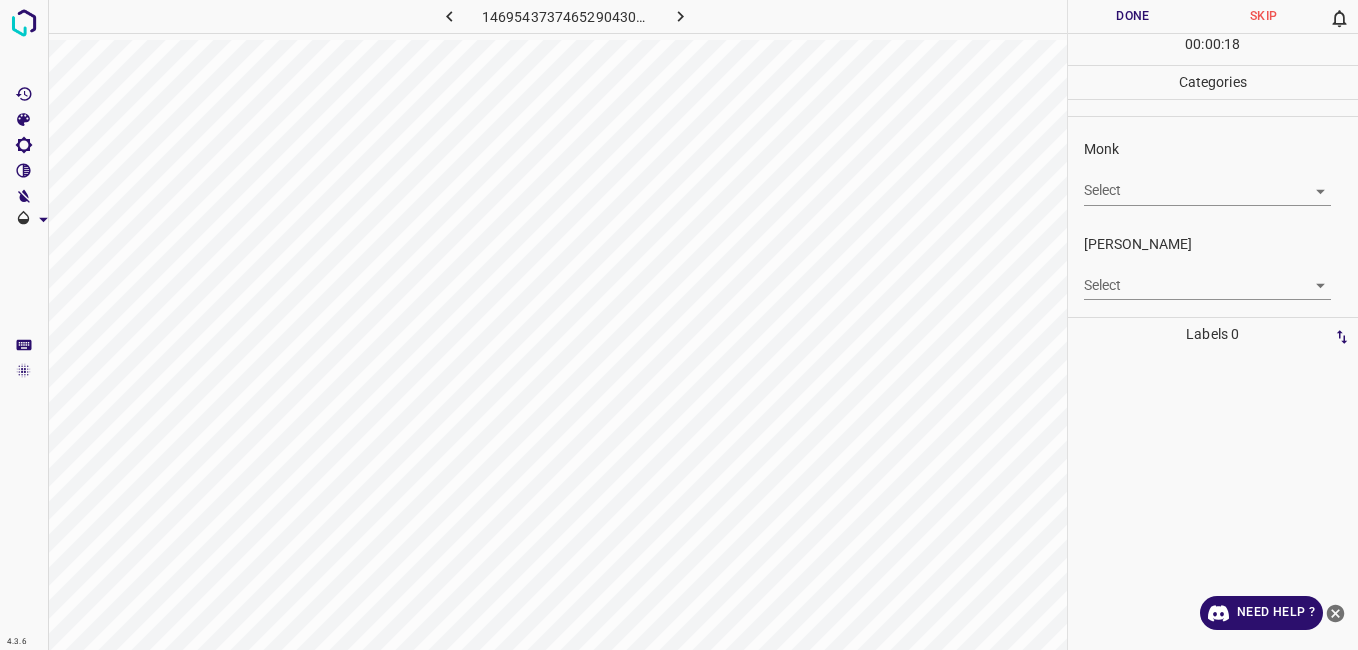 click on "4.3.6  1469543737465290430.png Done Skip 0 00   : 00   : 18   Categories Monk   Select ​  Fitzpatrick   Select ​ Labels   0 Categories 1 Monk 2  Fitzpatrick Tools Space Change between modes (Draw & Edit) I Auto labeling R Restore zoom M Zoom in N Zoom out Delete Delete selecte label Filters Z Restore filters X Saturation filter C Brightness filter V Contrast filter B Gray scale filter General O Download Need Help ? - Text - Hide - Delete" at bounding box center (679, 325) 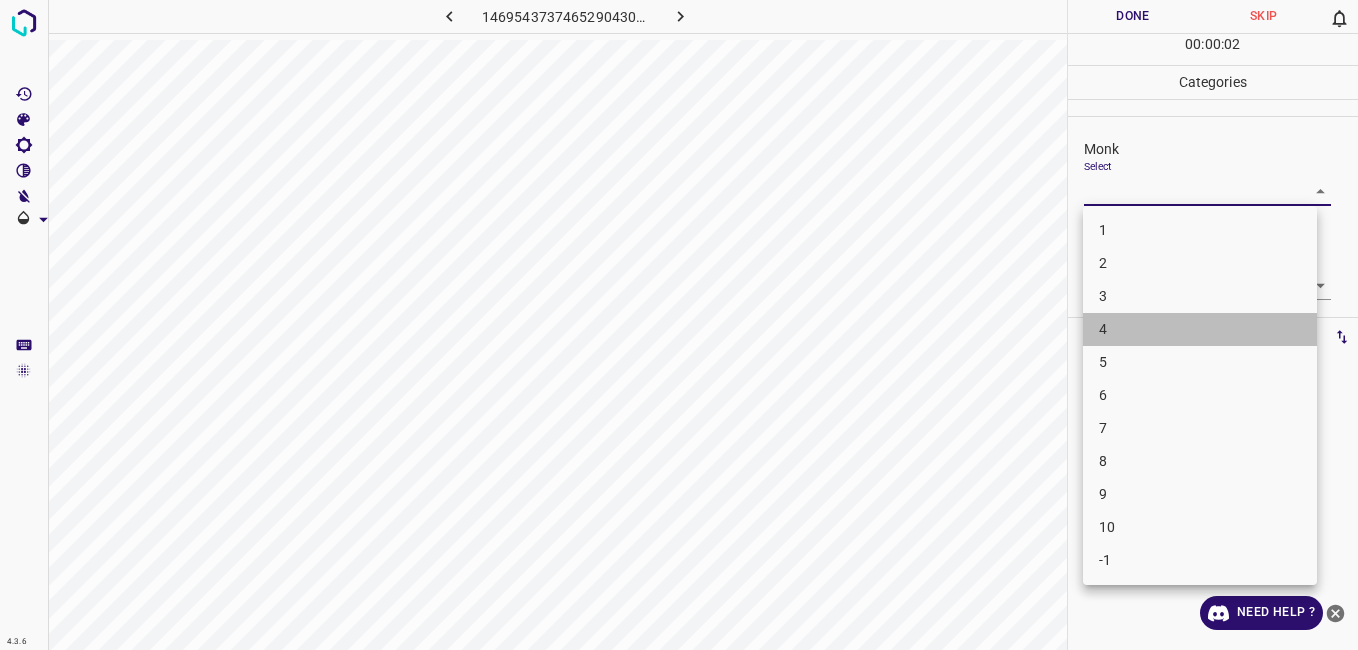 click on "4" at bounding box center (1200, 329) 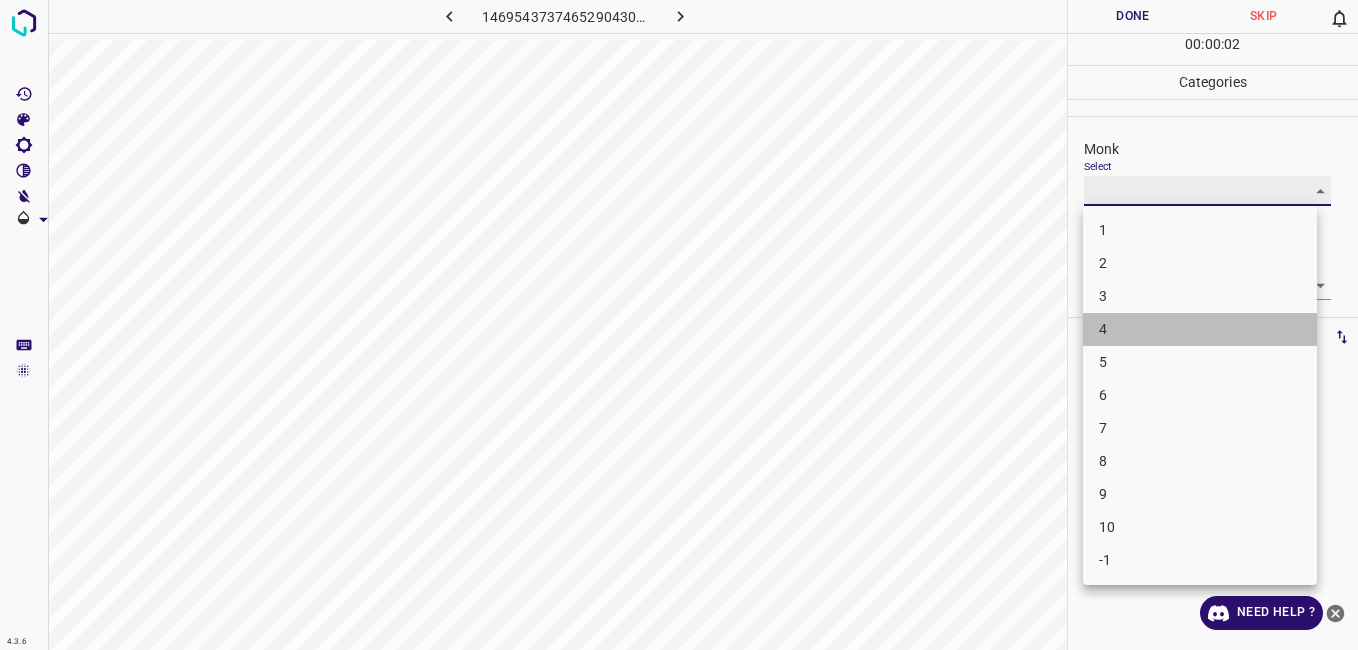 type on "4" 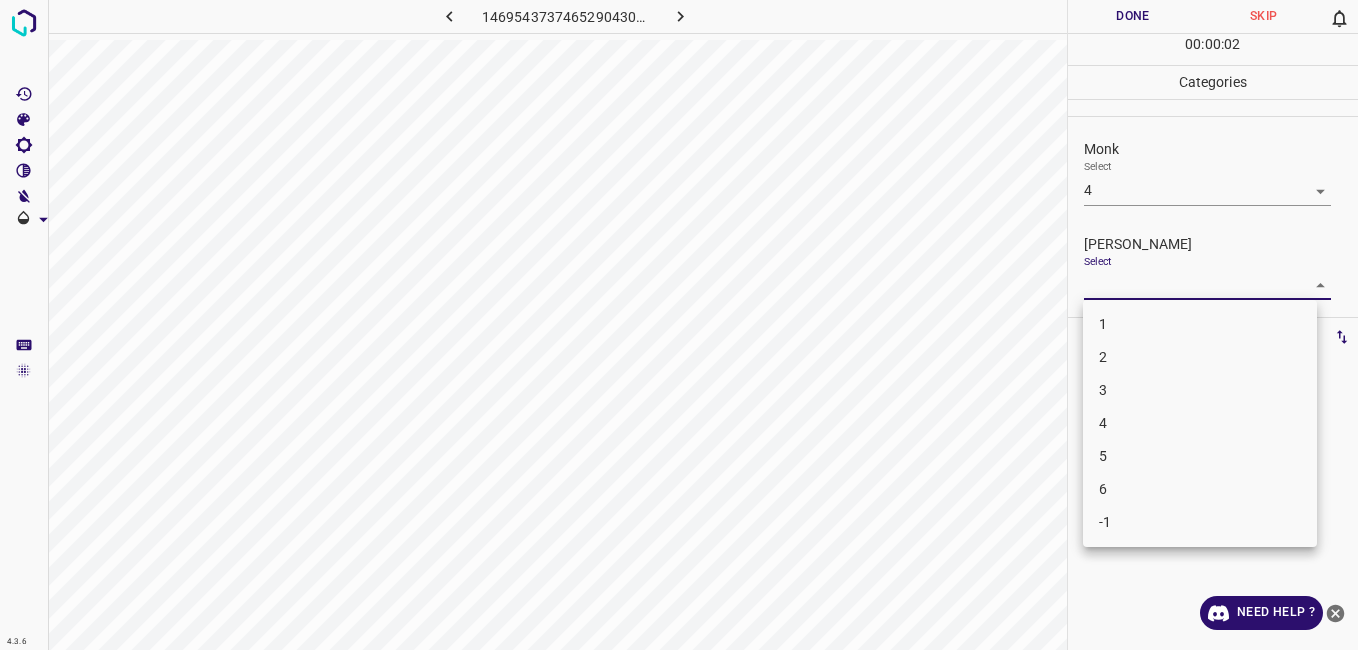 click on "4.3.6  1469543737465290430.png Done Skip 0 00   : 00   : 02   Categories Monk   Select 4 4  Fitzpatrick   Select ​ Labels   0 Categories 1 Monk 2  Fitzpatrick Tools Space Change between modes (Draw & Edit) I Auto labeling R Restore zoom M Zoom in N Zoom out Delete Delete selecte label Filters Z Restore filters X Saturation filter C Brightness filter V Contrast filter B Gray scale filter General O Download Need Help ? - Text - Hide - Delete 1 2 3 4 5 6 -1" at bounding box center (679, 325) 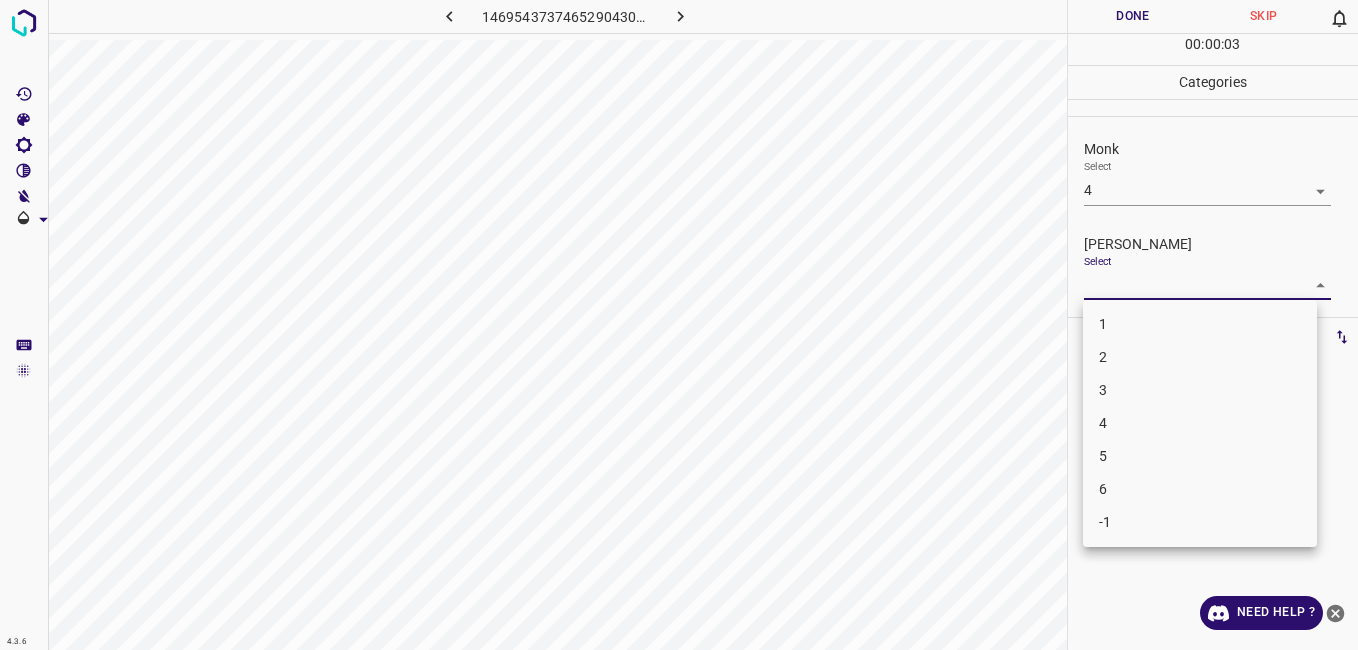 click on "3" at bounding box center (1200, 390) 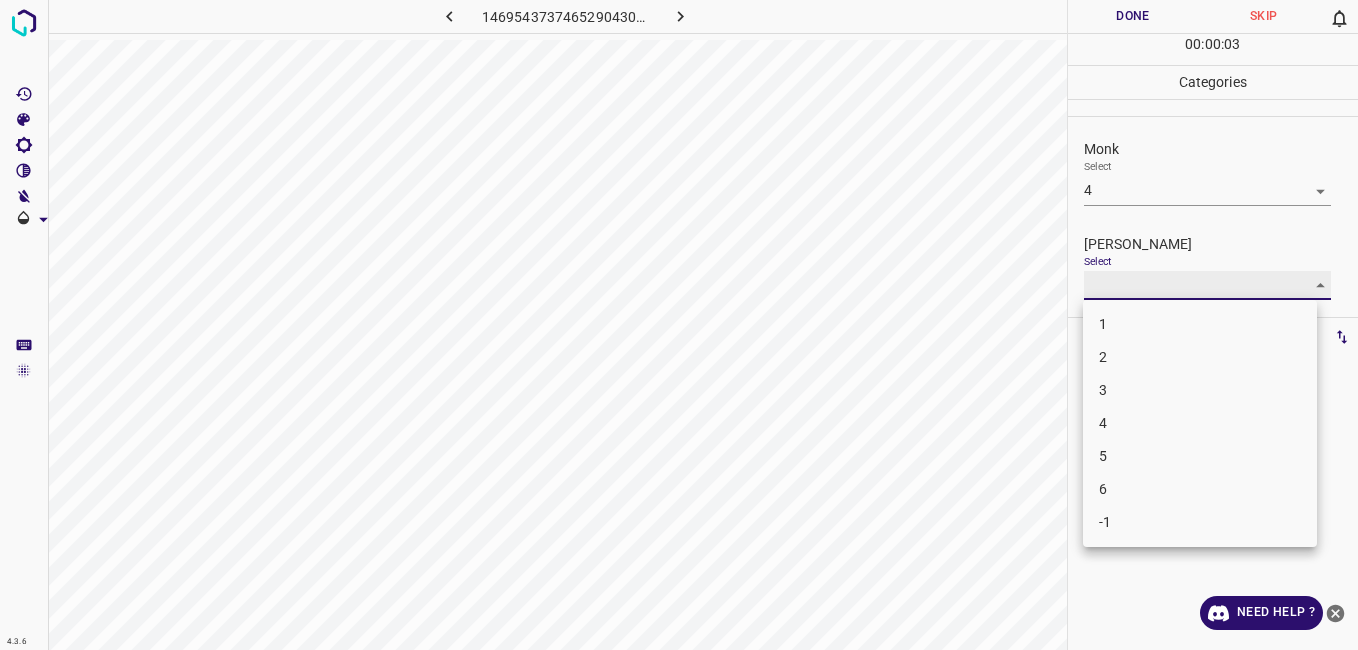 type on "3" 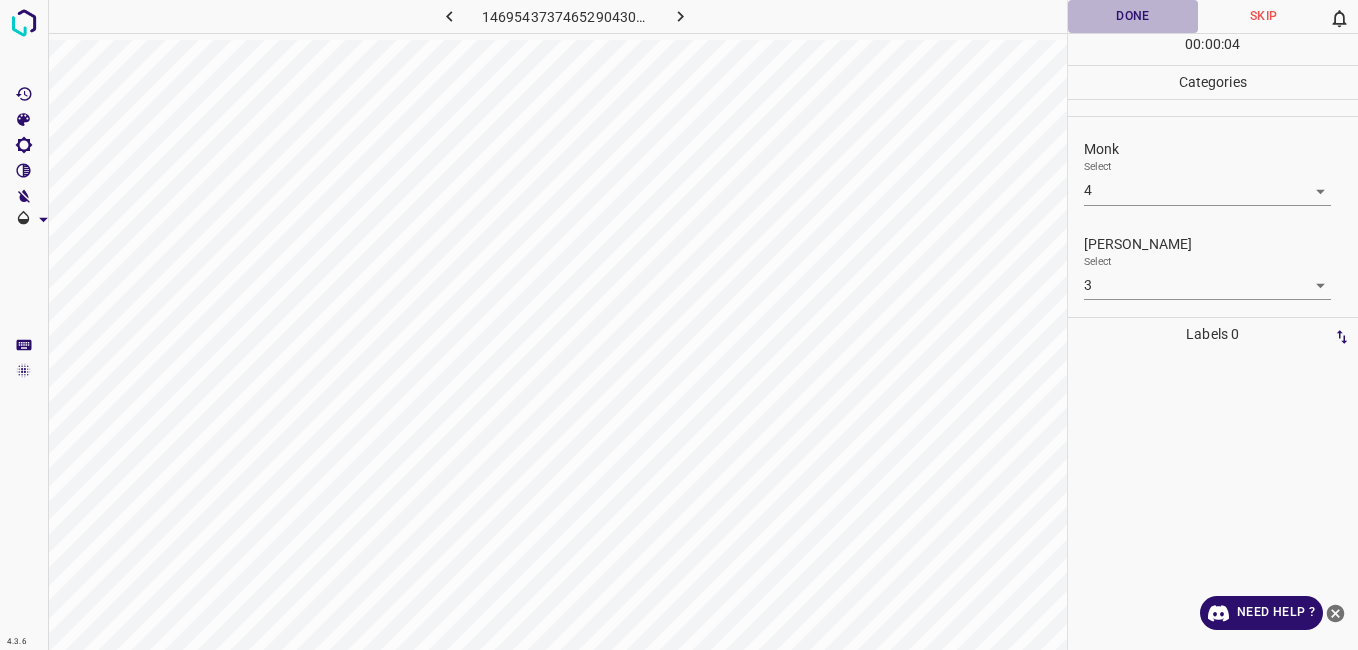 click on "Done" at bounding box center (1133, 16) 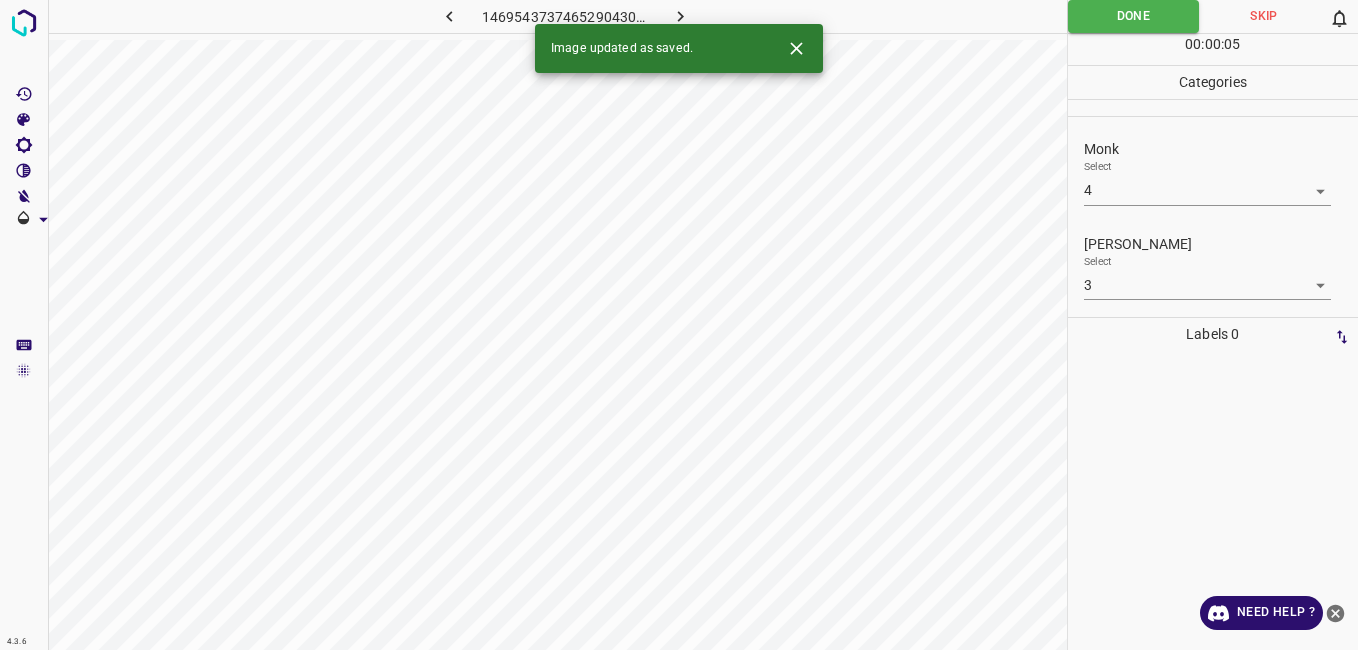 click 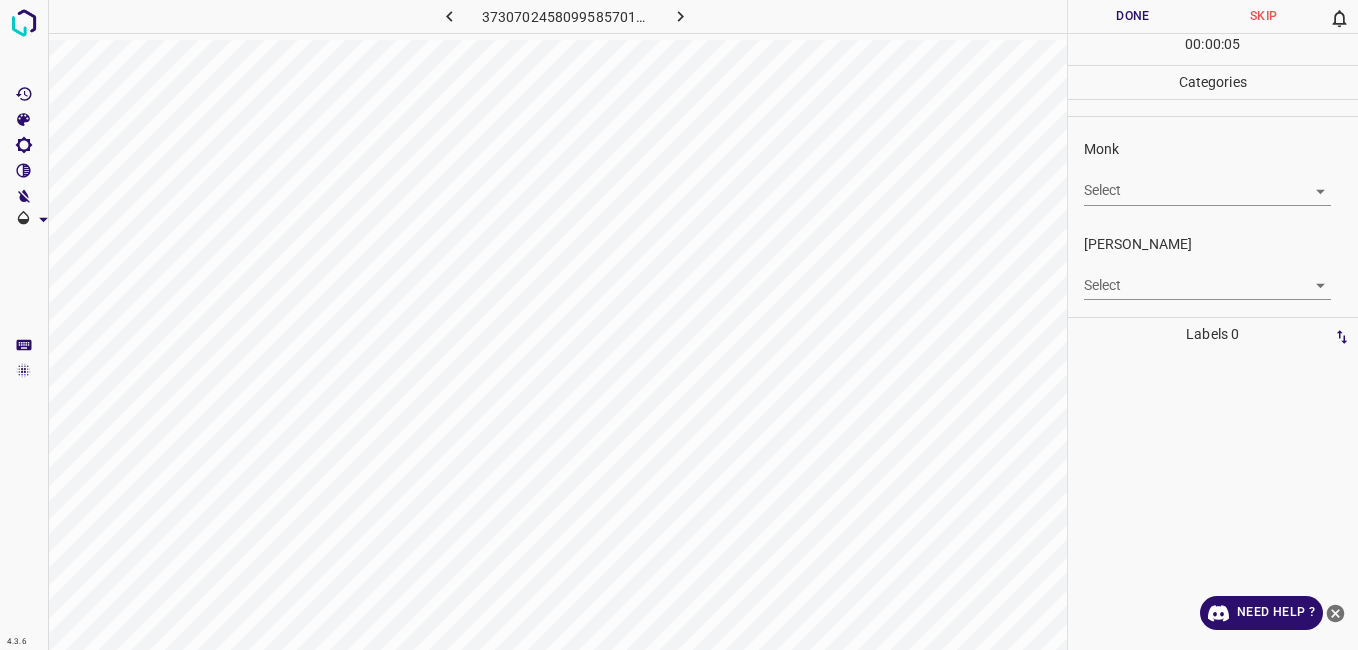 click on "4.3.6  3730702458099585701.png Done Skip 0 00   : 00   : 05   Categories Monk   Select ​  Fitzpatrick   Select ​ Labels   0 Categories 1 Monk 2  Fitzpatrick Tools Space Change between modes (Draw & Edit) I Auto labeling R Restore zoom M Zoom in N Zoom out Delete Delete selecte label Filters Z Restore filters X Saturation filter C Brightness filter V Contrast filter B Gray scale filter General O Download Need Help ? - Text - Hide - Delete" at bounding box center [679, 325] 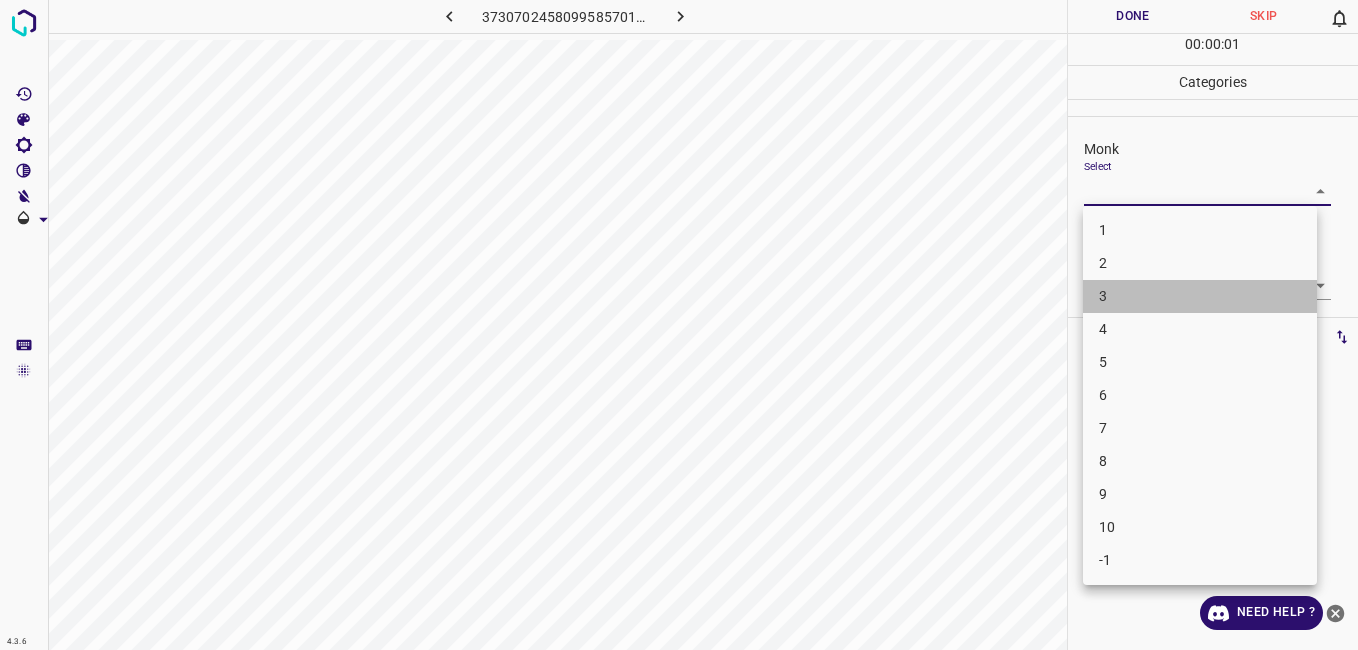 click on "3" at bounding box center [1200, 296] 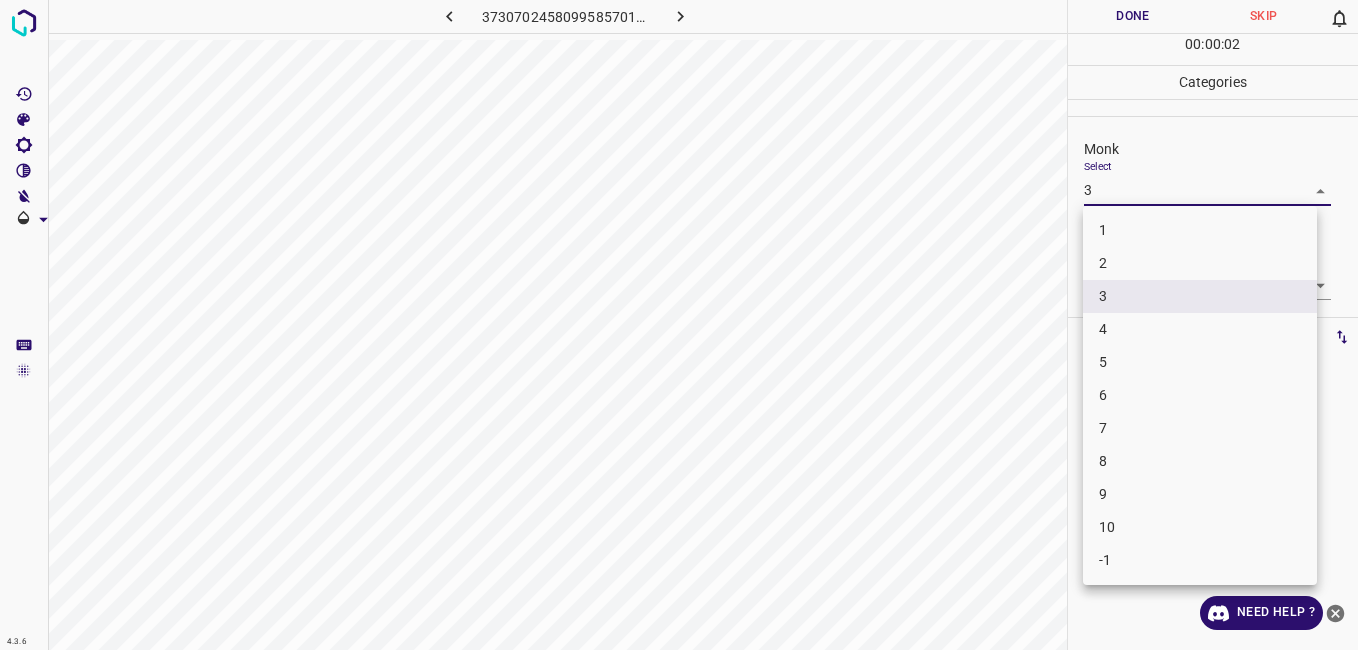 click on "4.3.6  3730702458099585701.png Done Skip 0 00   : 00   : 02   Categories Monk   Select 3 3  Fitzpatrick   Select ​ Labels   0 Categories 1 Monk 2  Fitzpatrick Tools Space Change between modes (Draw & Edit) I Auto labeling R Restore zoom M Zoom in N Zoom out Delete Delete selecte label Filters Z Restore filters X Saturation filter C Brightness filter V Contrast filter B Gray scale filter General O Download Need Help ? - Text - Hide - Delete 1 2 3 4 5 6 7 8 9 10 -1" at bounding box center [679, 325] 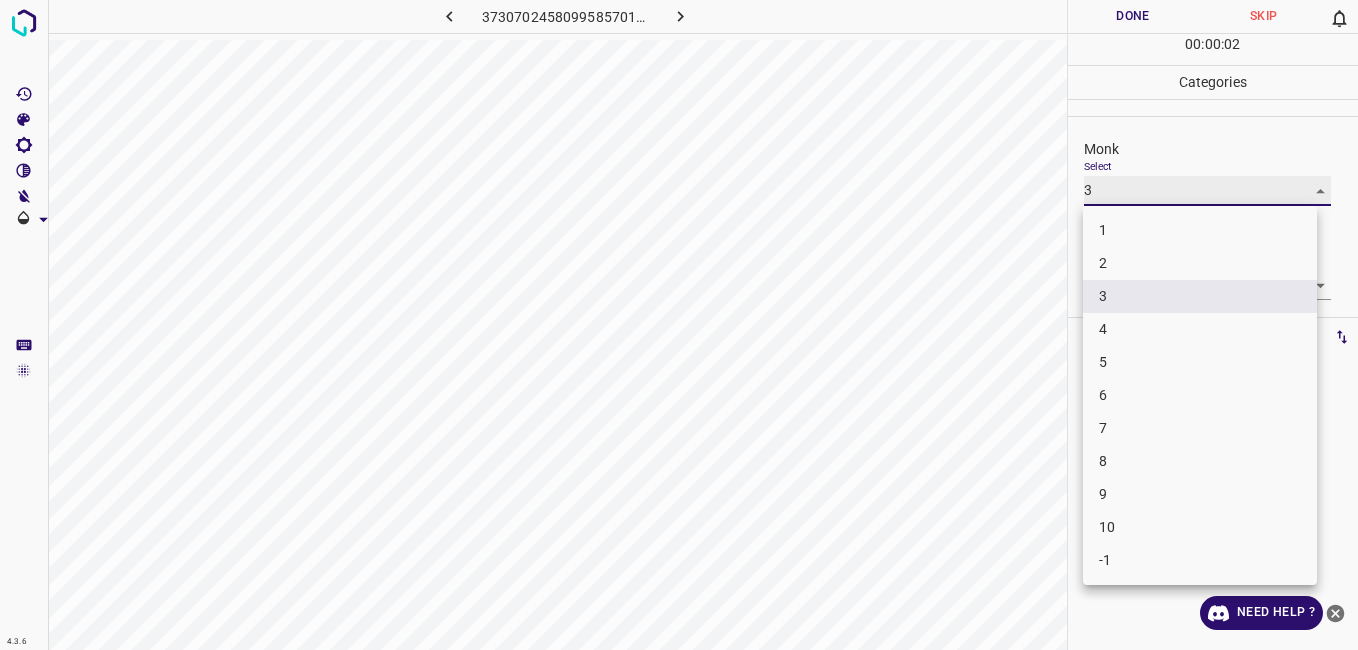 type on "4" 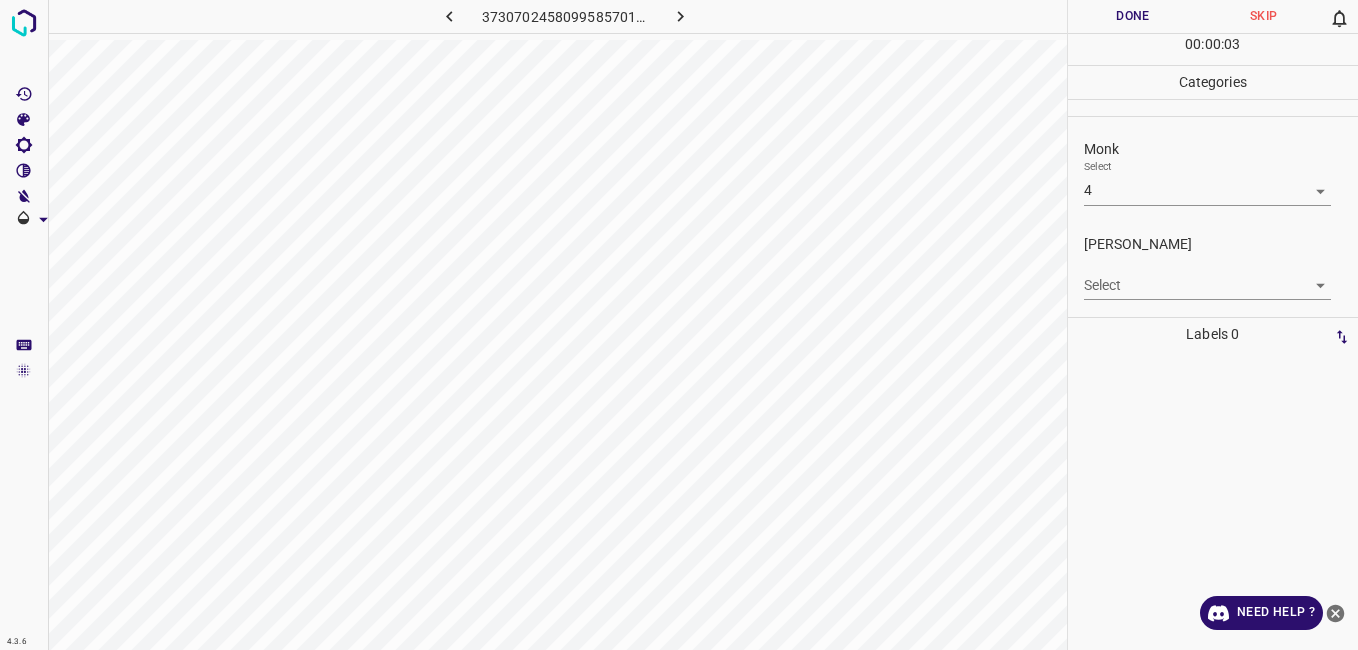 click on "4.3.6  3730702458099585701.png Done Skip 0 00   : 00   : 03   Categories Monk   Select 4 4  Fitzpatrick   Select ​ Labels   0 Categories 1 Monk 2  Fitzpatrick Tools Space Change between modes (Draw & Edit) I Auto labeling R Restore zoom M Zoom in N Zoom out Delete Delete selecte label Filters Z Restore filters X Saturation filter C Brightness filter V Contrast filter B Gray scale filter General O Download Need Help ? - Text - Hide - Delete" at bounding box center (679, 325) 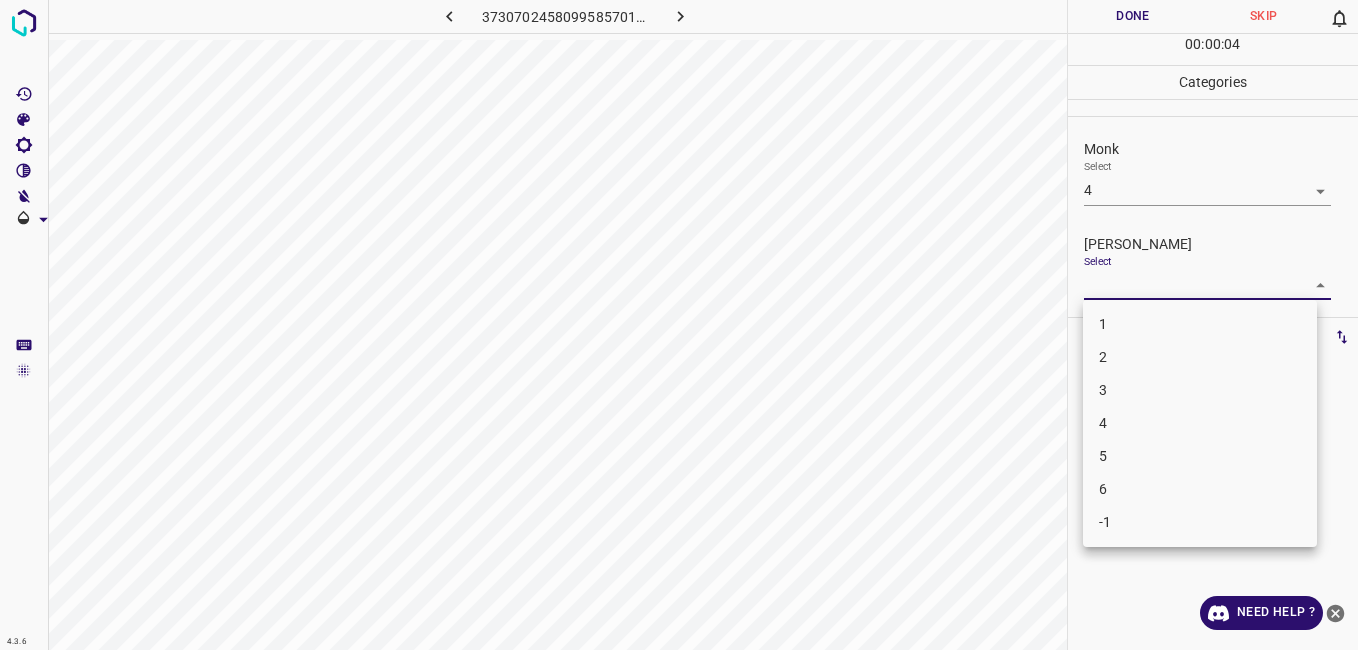 drag, startPoint x: 1129, startPoint y: 389, endPoint x: 1128, endPoint y: 354, distance: 35.014282 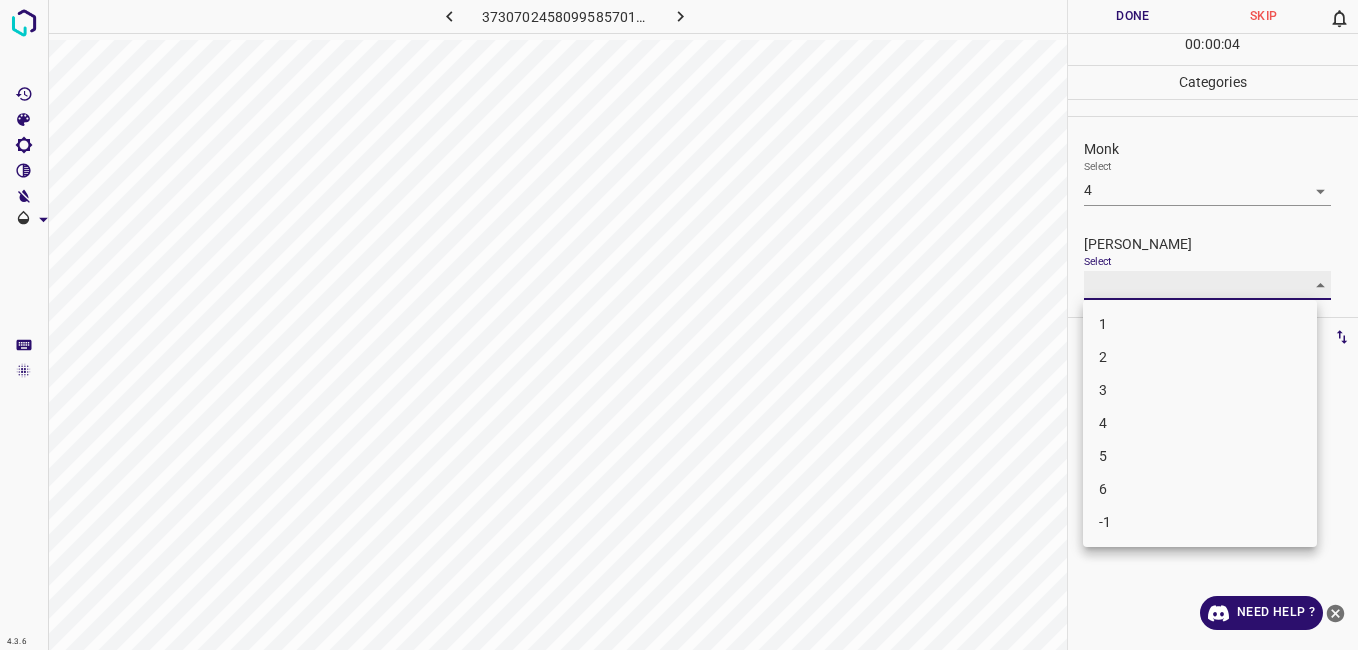 type on "3" 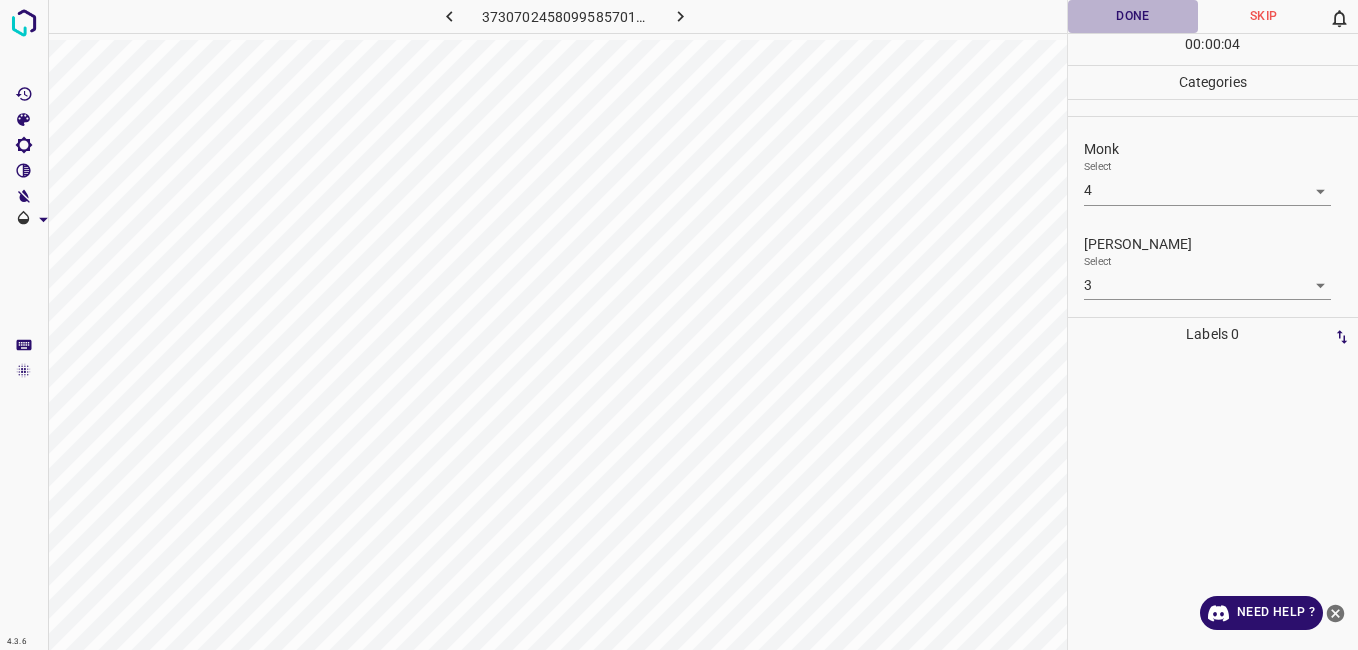 click on "Done" at bounding box center [1133, 16] 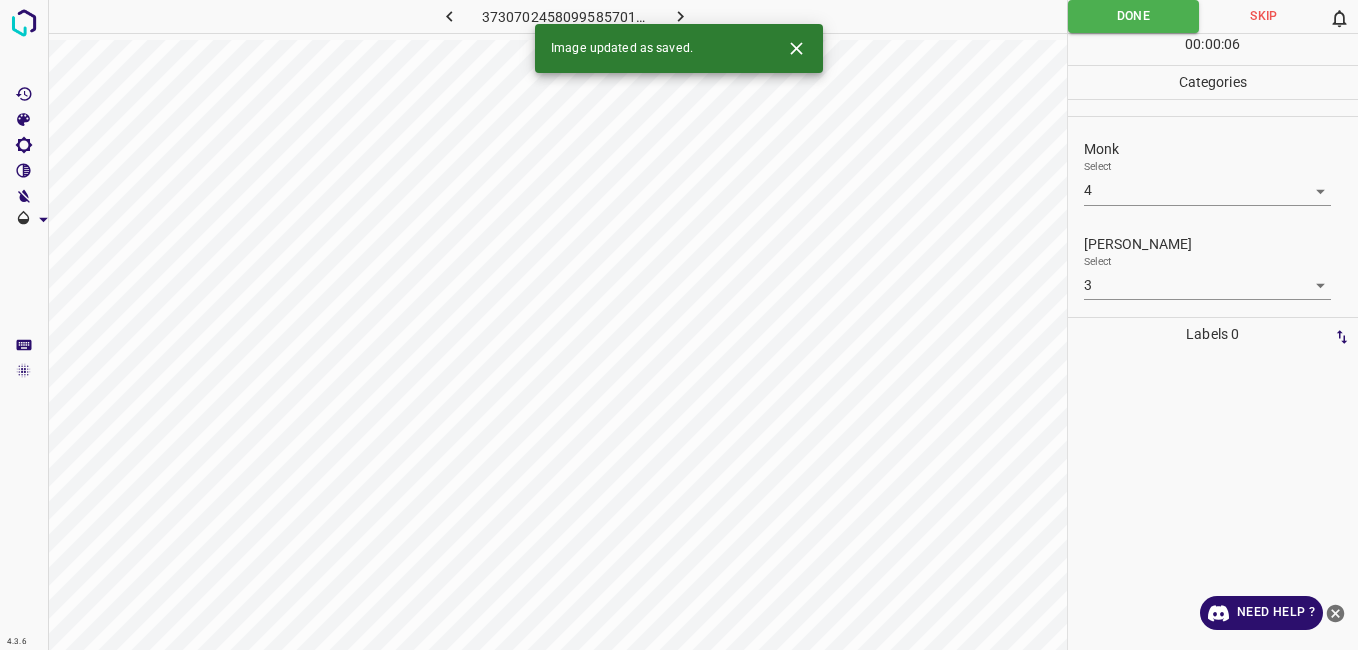 click at bounding box center (681, 16) 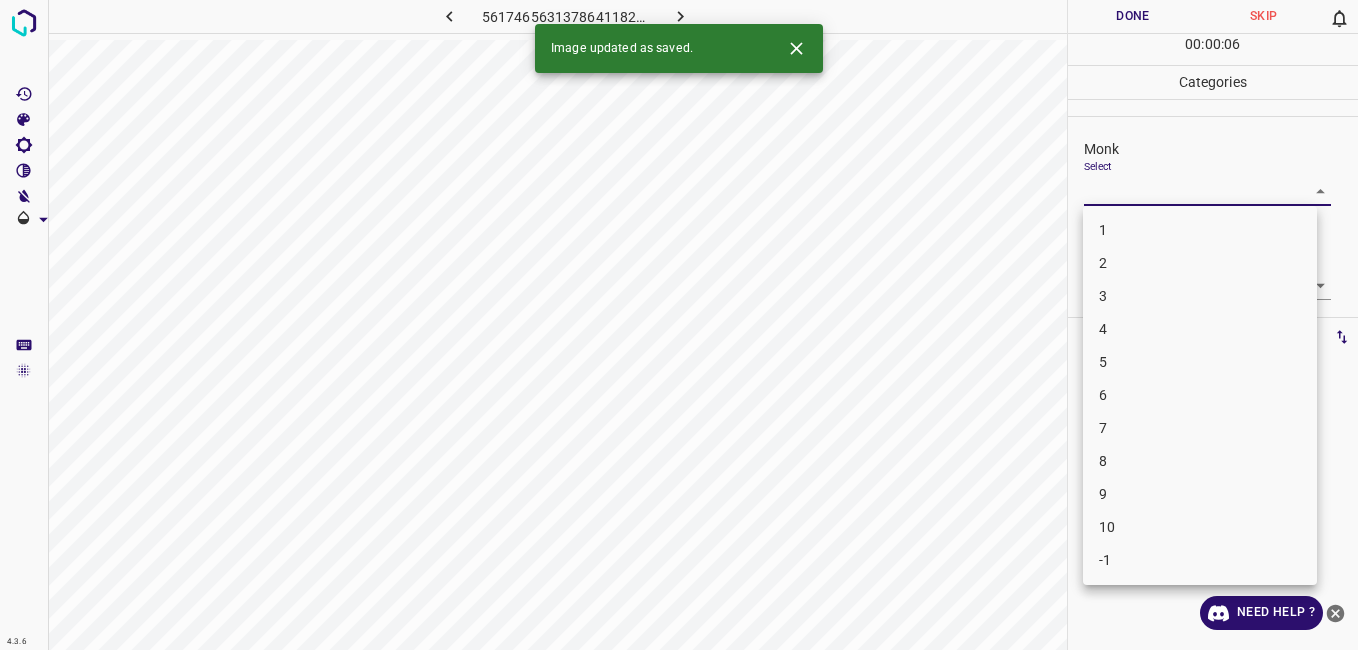 click on "4.3.6  5617465631378641182.png Done Skip 0 00   : 00   : 06   Categories Monk   Select ​  Fitzpatrick   Select ​ Labels   0 Categories 1 Monk 2  Fitzpatrick Tools Space Change between modes (Draw & Edit) I Auto labeling R Restore zoom M Zoom in N Zoom out Delete Delete selecte label Filters Z Restore filters X Saturation filter C Brightness filter V Contrast filter B Gray scale filter General O Download Image updated as saved. Need Help ? - Text - Hide - Delete 1 2 3 4 5 6 7 8 9 10 -1" at bounding box center [679, 325] 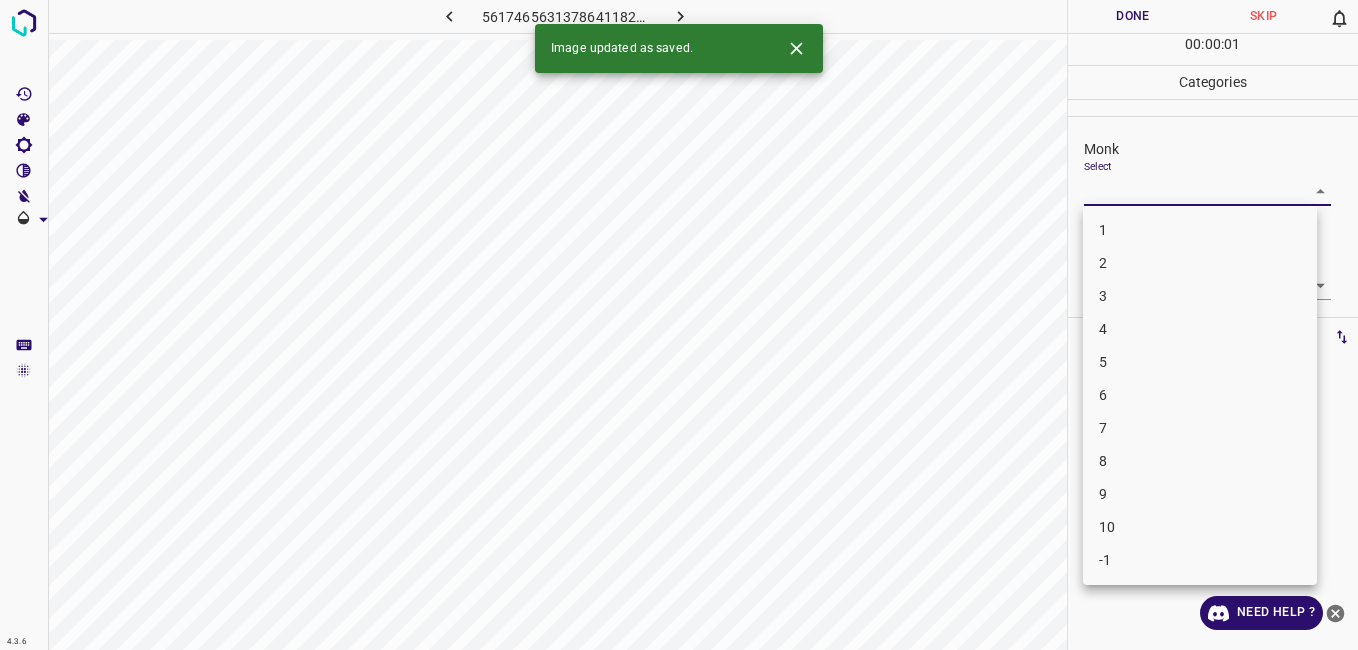 drag, startPoint x: 1125, startPoint y: 552, endPoint x: 1124, endPoint y: 432, distance: 120.004166 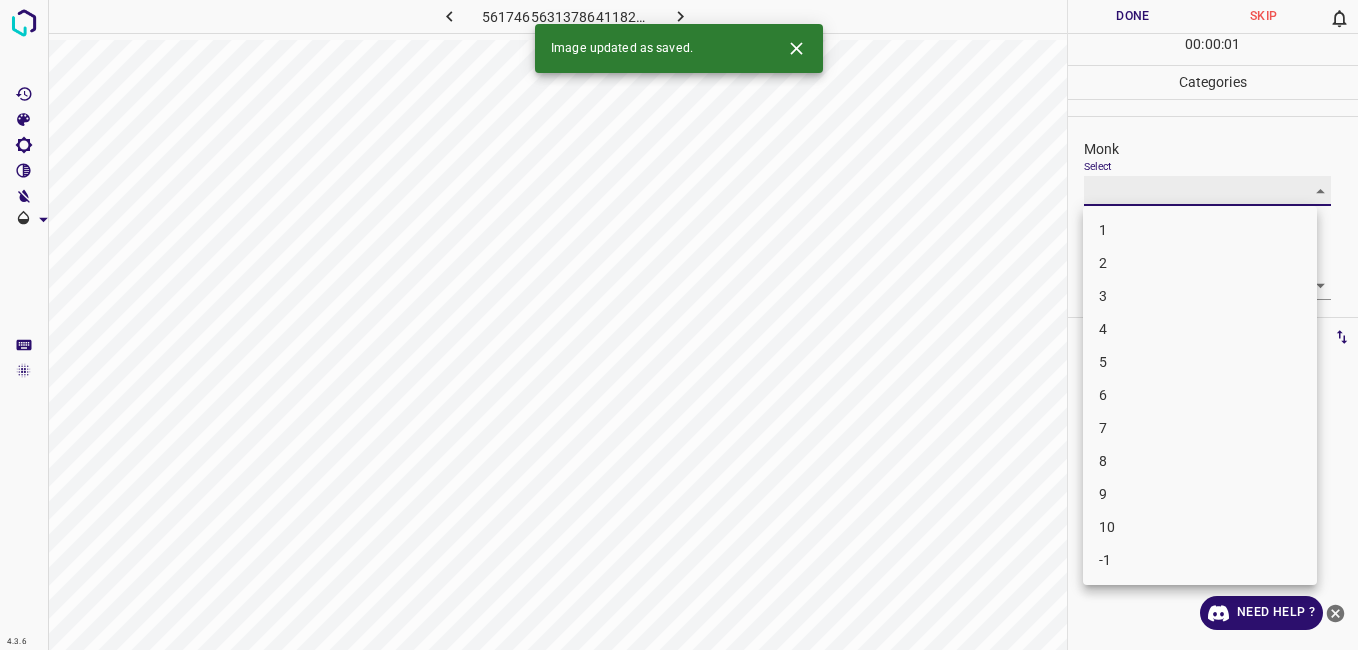 type on "-1" 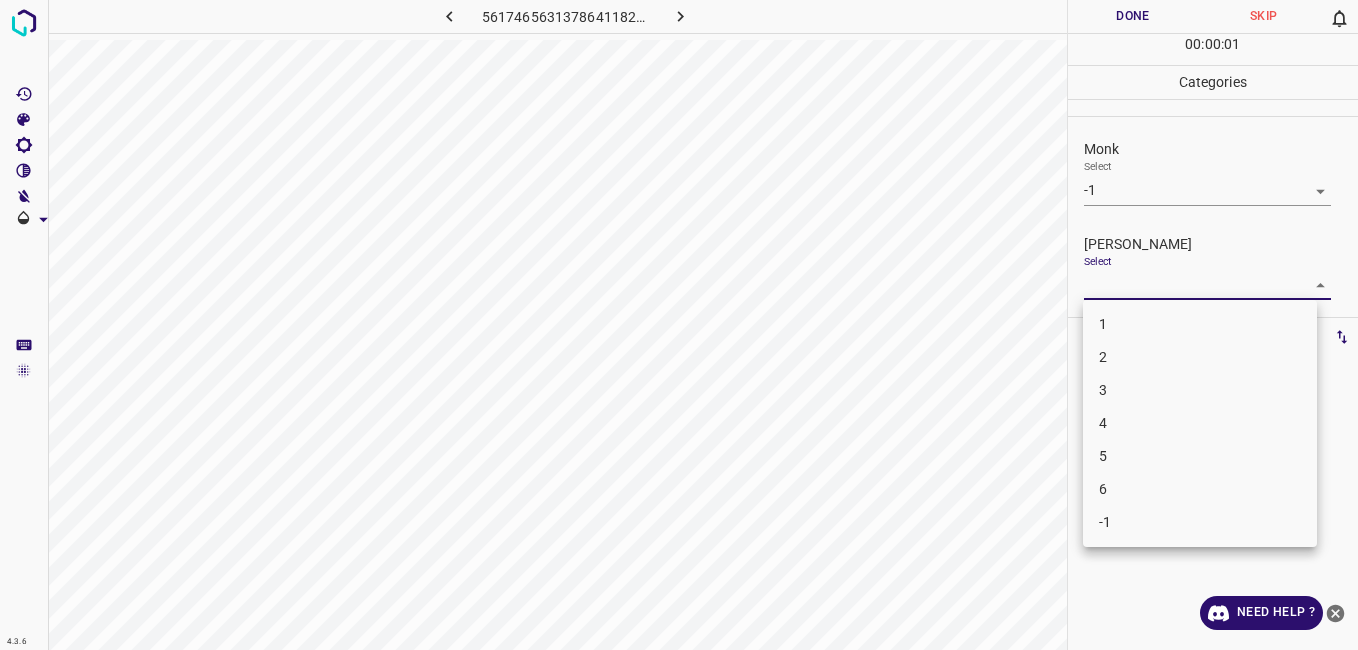 click on "4.3.6  5617465631378641182.png Done Skip 0 00   : 00   : 01   Categories Monk   Select -1 -1  Fitzpatrick   Select ​ Labels   0 Categories 1 Monk 2  Fitzpatrick Tools Space Change between modes (Draw & Edit) I Auto labeling R Restore zoom M Zoom in N Zoom out Delete Delete selecte label Filters Z Restore filters X Saturation filter C Brightness filter V Contrast filter B Gray scale filter General O Download Need Help ? - Text - Hide - Delete 1 2 3 4 5 6 -1" at bounding box center [679, 325] 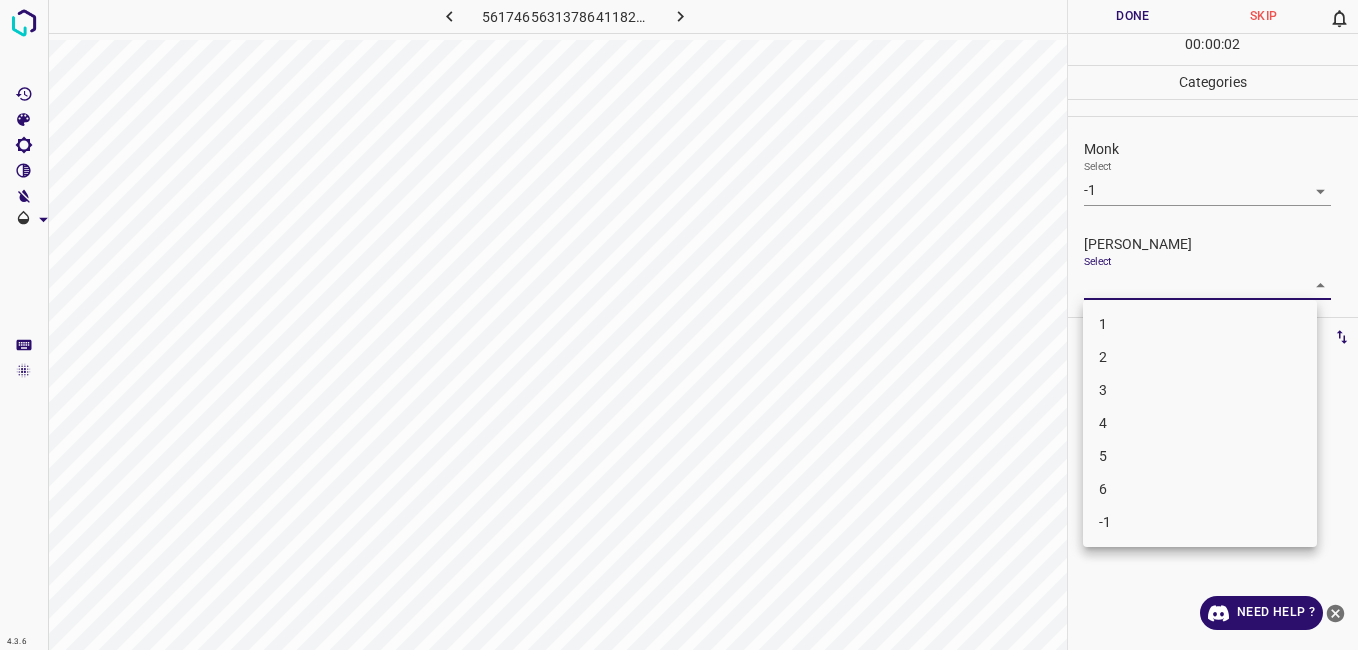 click on "-1" at bounding box center [1200, 522] 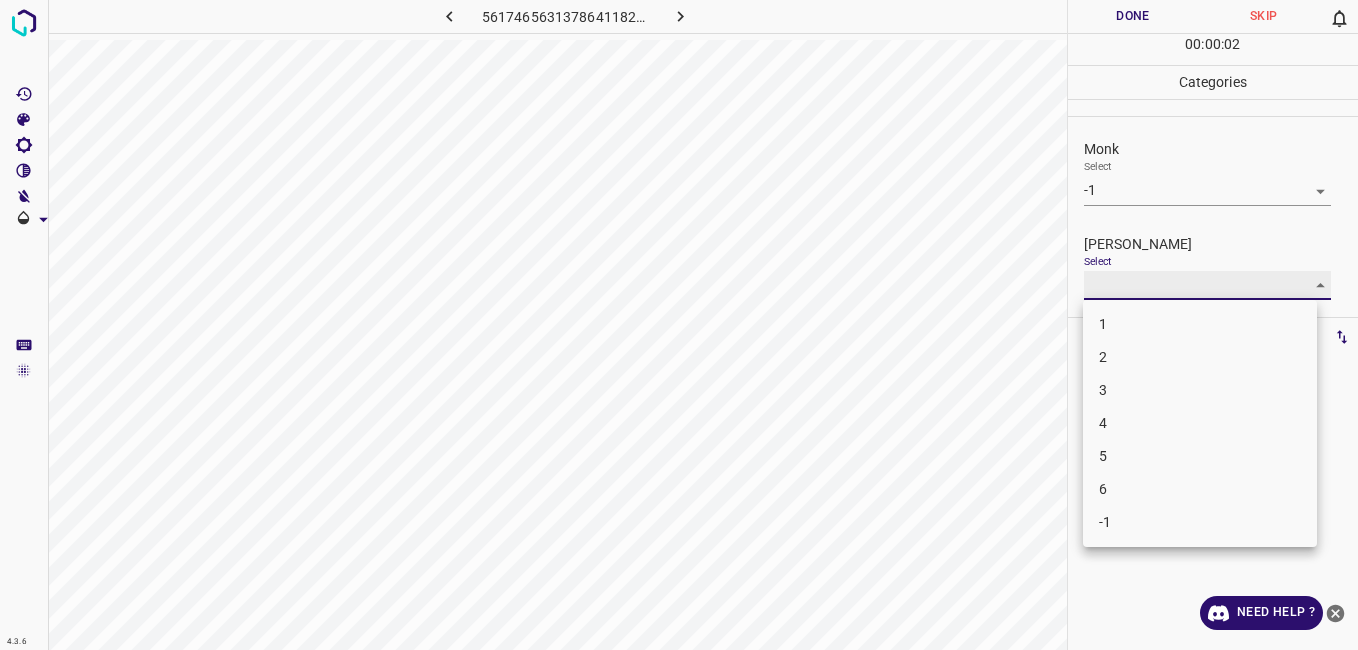type on "-1" 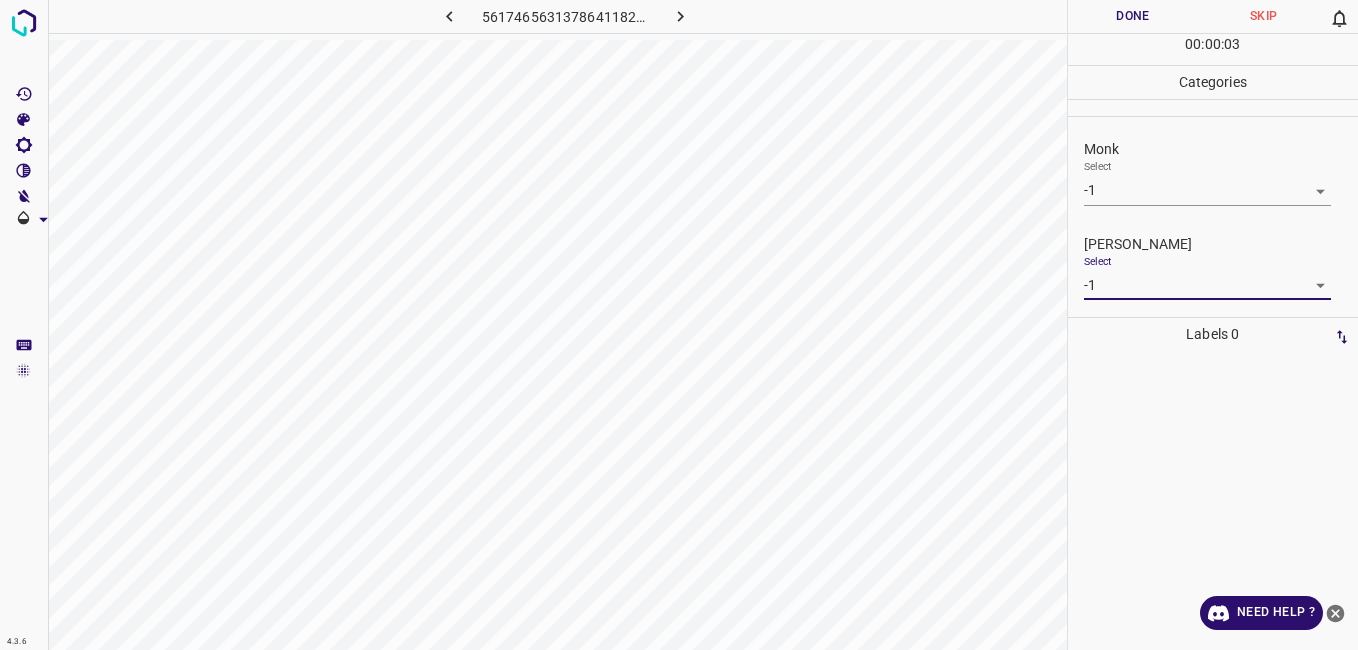 click on "Done" at bounding box center [1133, 16] 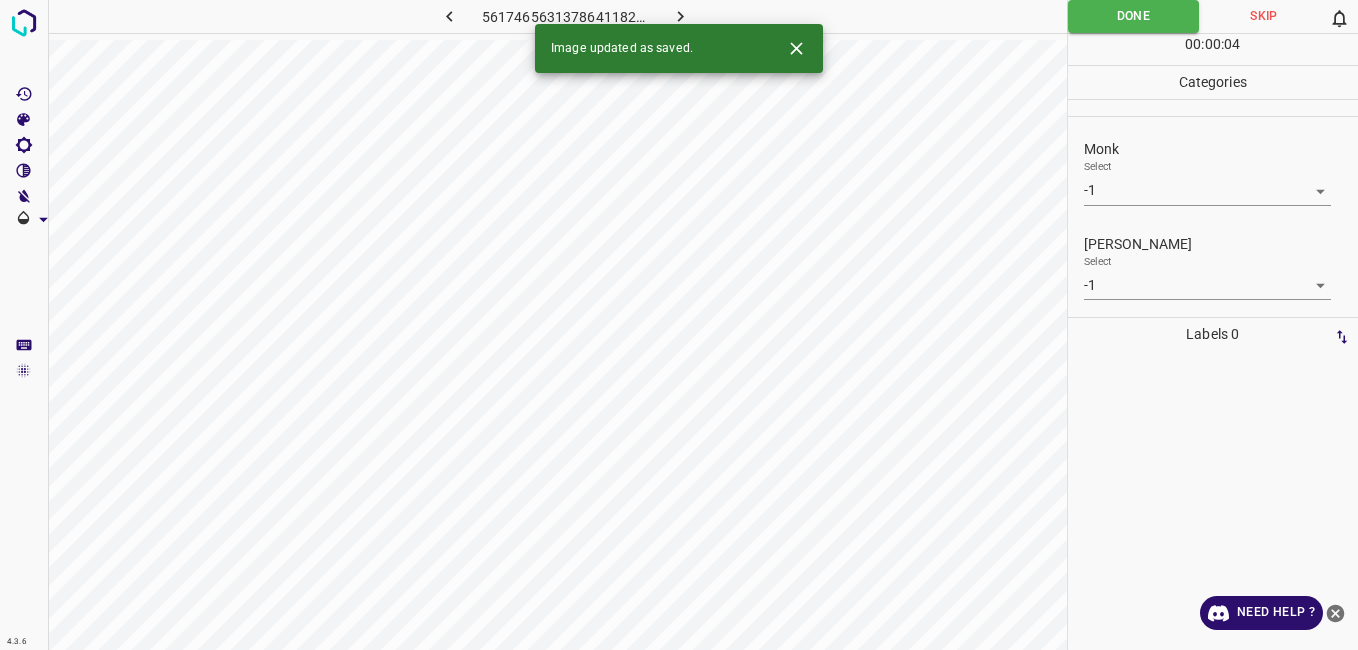 click 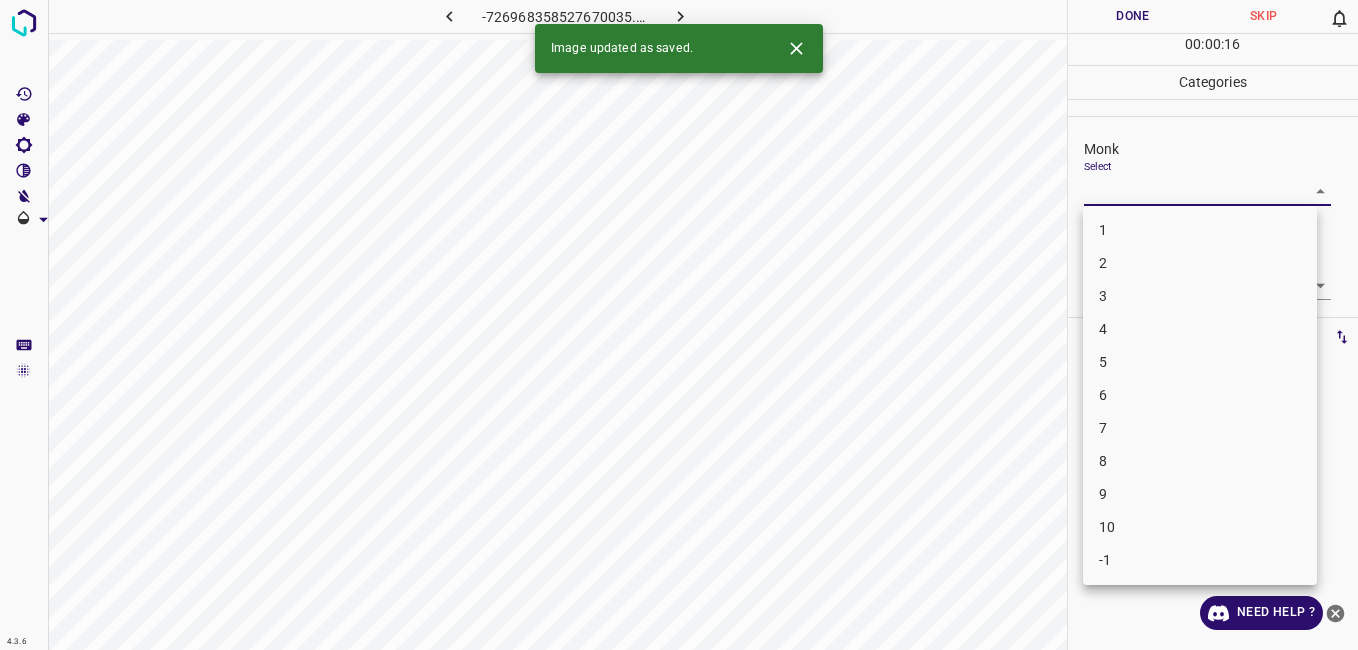 drag, startPoint x: 1088, startPoint y: 177, endPoint x: 1105, endPoint y: 186, distance: 19.235384 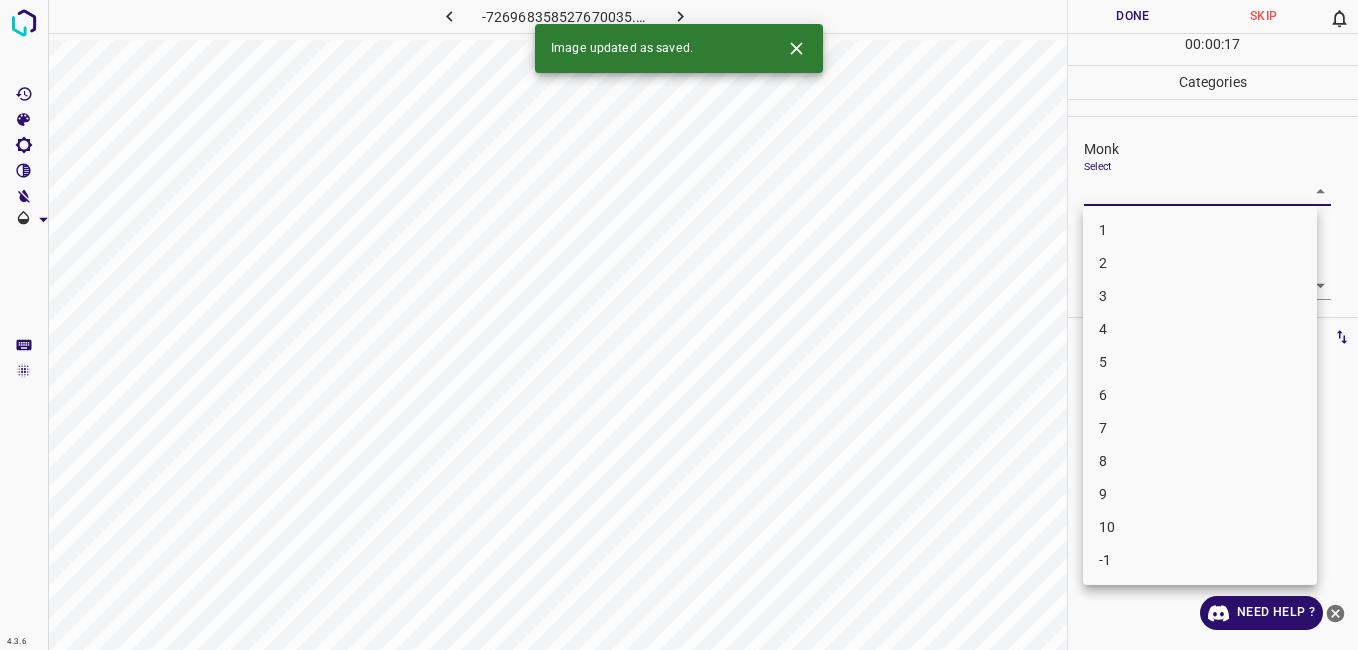 click on "3" at bounding box center (1200, 296) 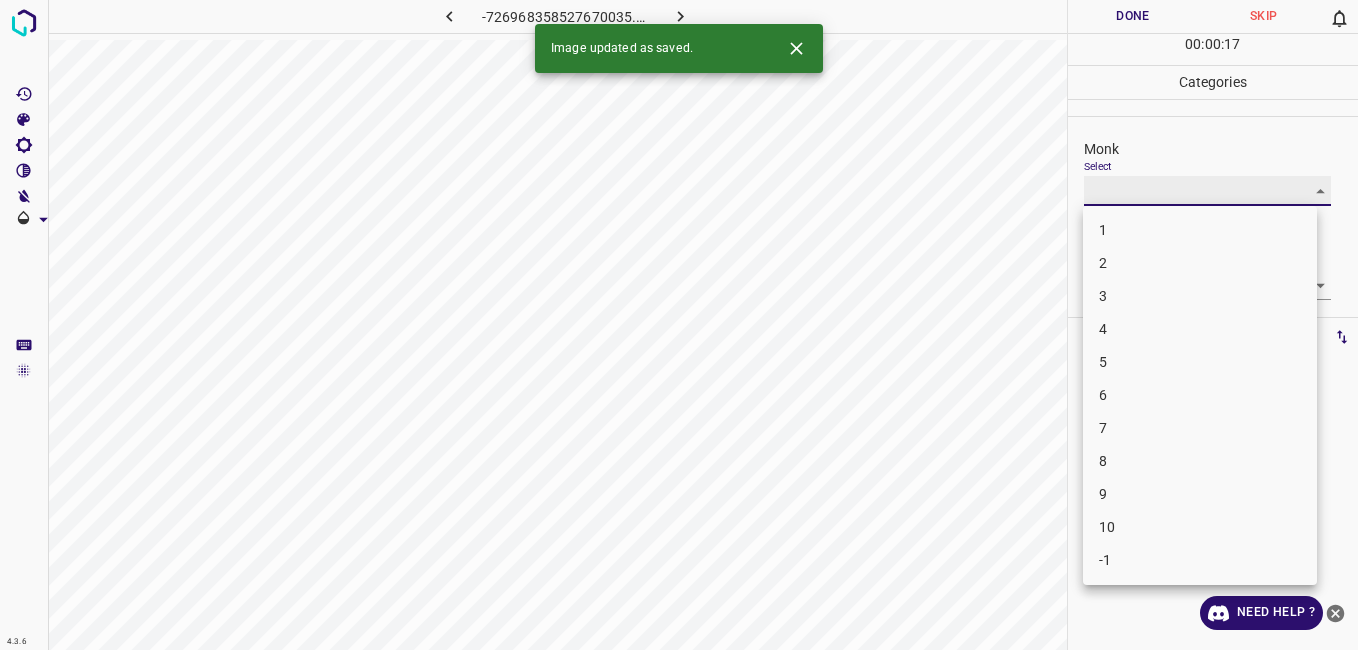 type on "3" 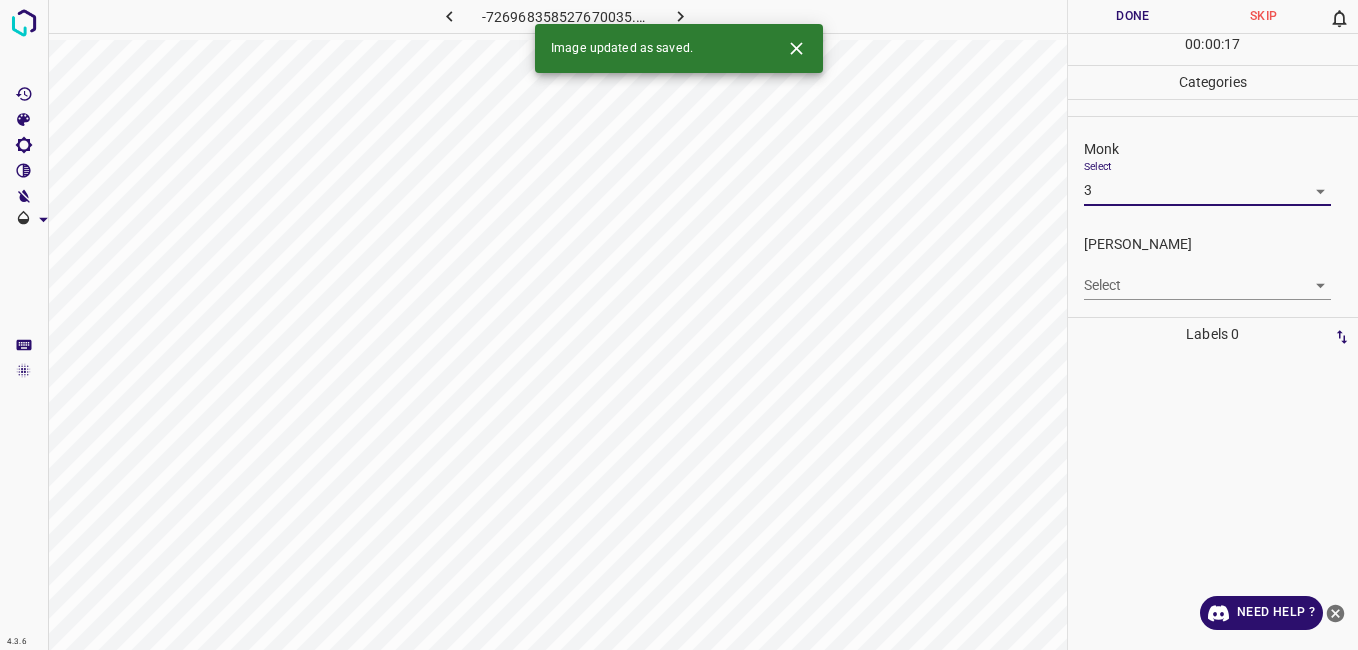 click on "4.3.6  -726968358527670035.png Done Skip 0 00   : 00   : 17   Categories Monk   Select 3 3  Fitzpatrick   Select ​ Labels   0 Categories 1 Monk 2  Fitzpatrick Tools Space Change between modes (Draw & Edit) I Auto labeling R Restore zoom M Zoom in N Zoom out Delete Delete selecte label Filters Z Restore filters X Saturation filter C Brightness filter V Contrast filter B Gray scale filter General O Download Image updated as saved. Need Help ? - Text - Hide - Delete" at bounding box center (679, 325) 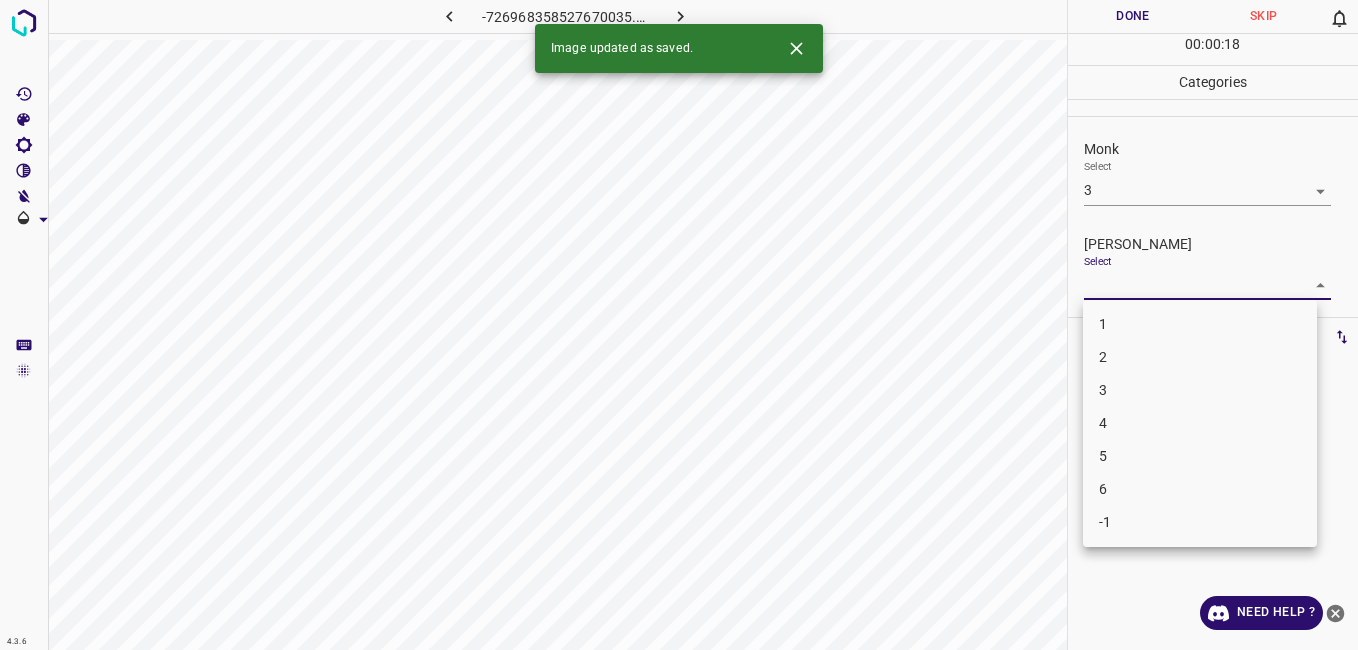 click on "1" at bounding box center (1200, 324) 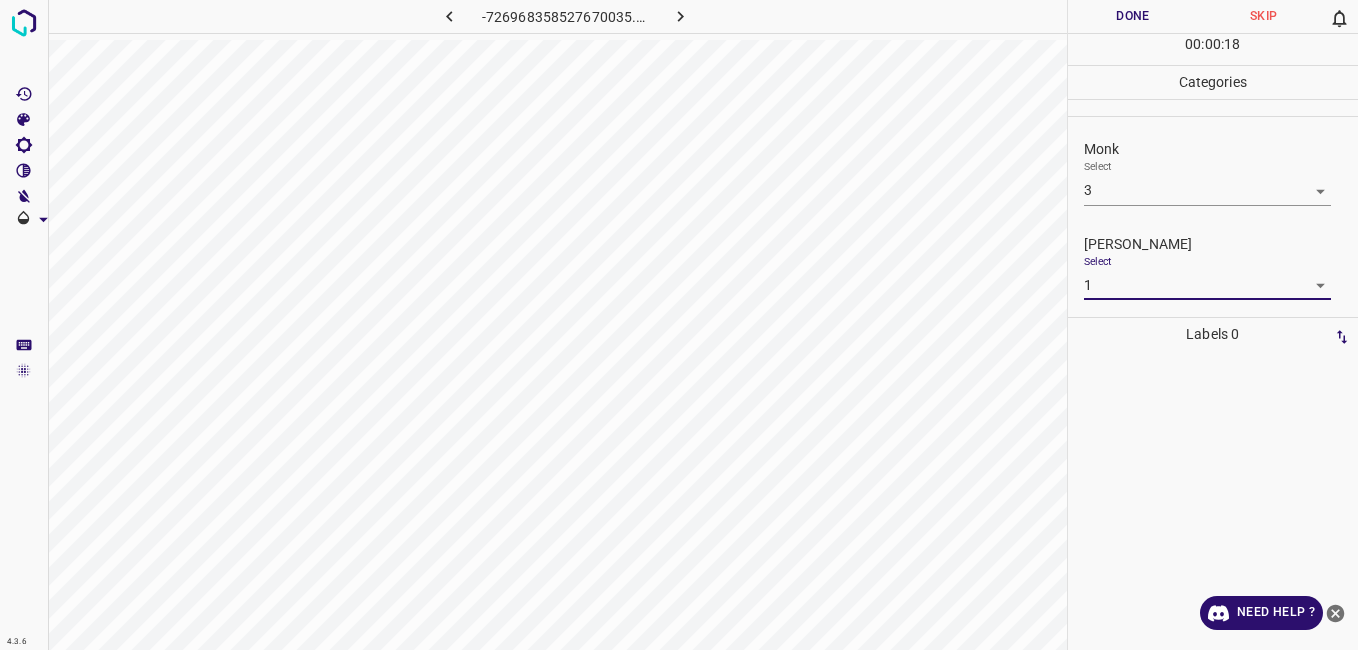 click on "4.3.6  -726968358527670035.png Done Skip 0 00   : 00   : 18   Categories Monk   Select 3 3  Fitzpatrick   Select 1 1 Labels   0 Categories 1 Monk 2  Fitzpatrick Tools Space Change between modes (Draw & Edit) I Auto labeling R Restore zoom M Zoom in N Zoom out Delete Delete selecte label Filters Z Restore filters X Saturation filter C Brightness filter V Contrast filter B Gray scale filter General O Download Need Help ? - Text - Hide - Delete" at bounding box center (679, 325) 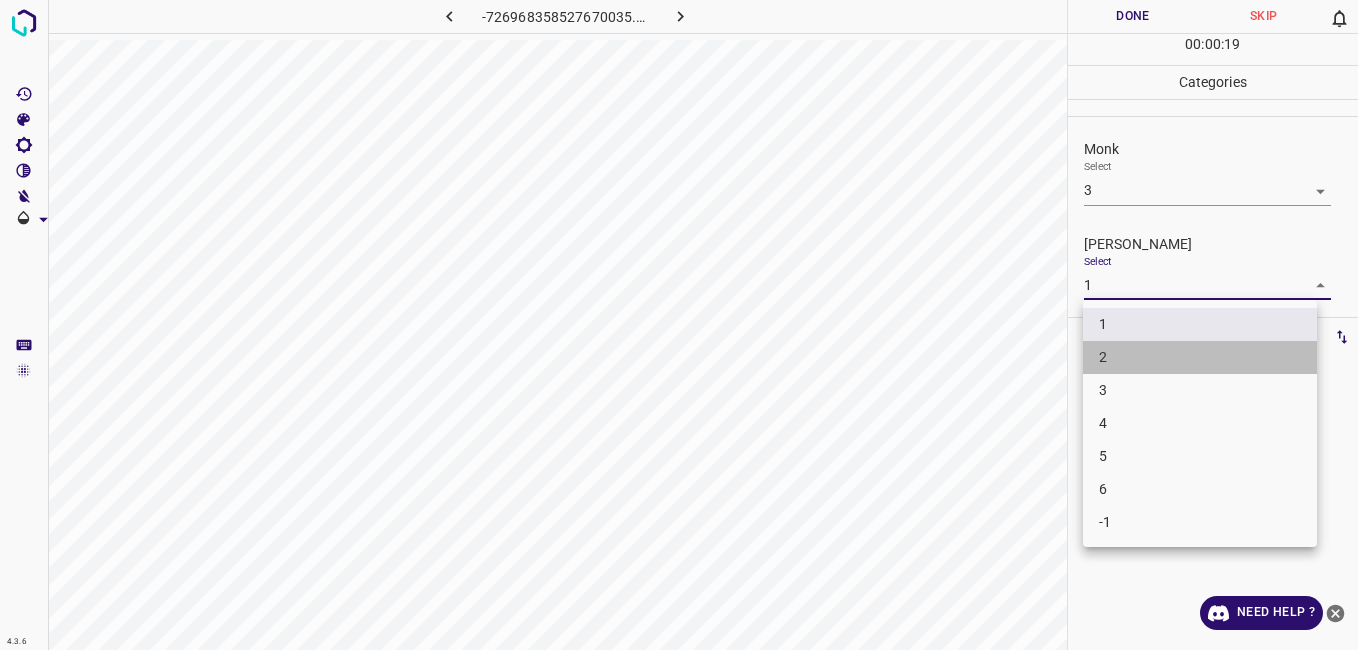 click on "2" at bounding box center [1200, 357] 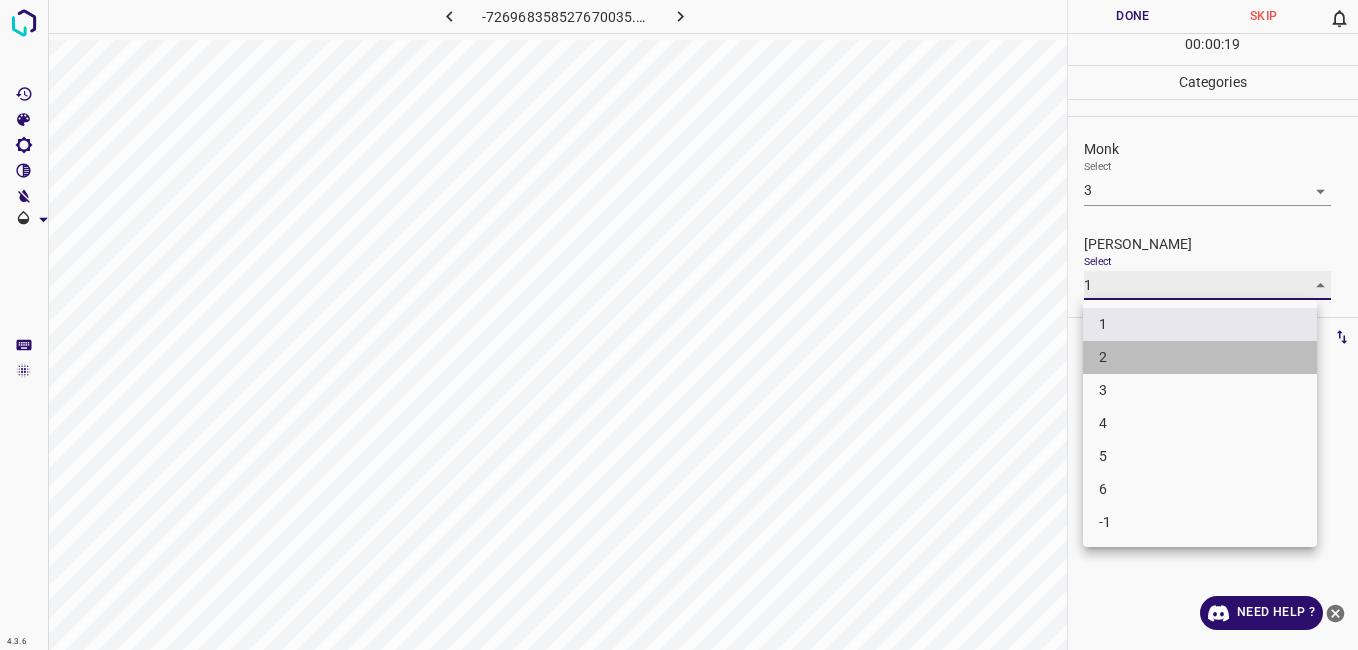 type on "2" 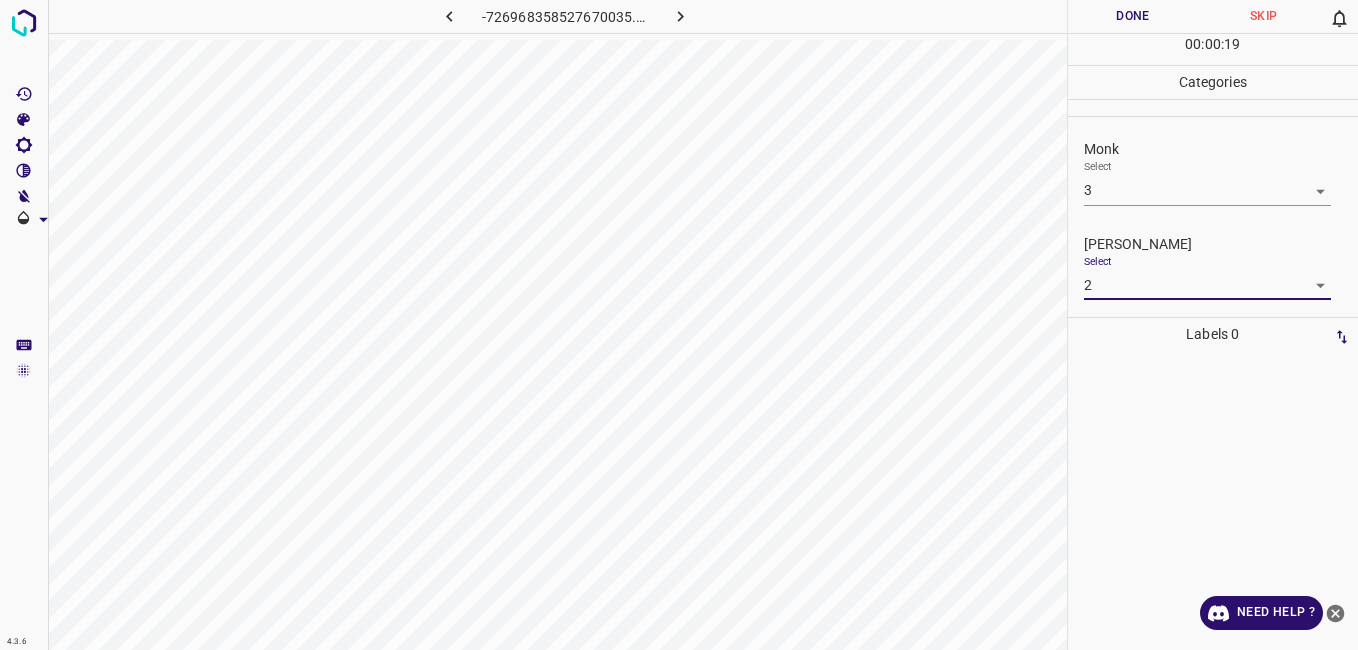 click on "Done" at bounding box center [1133, 16] 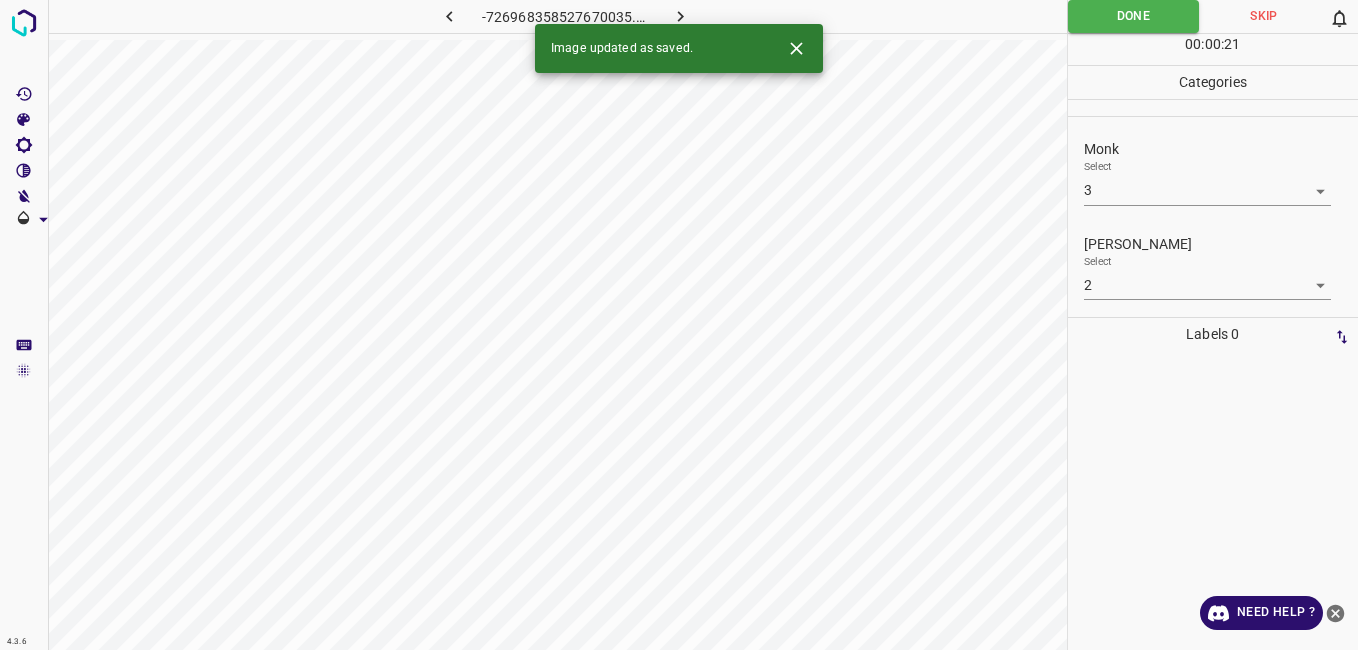 click at bounding box center [681, 16] 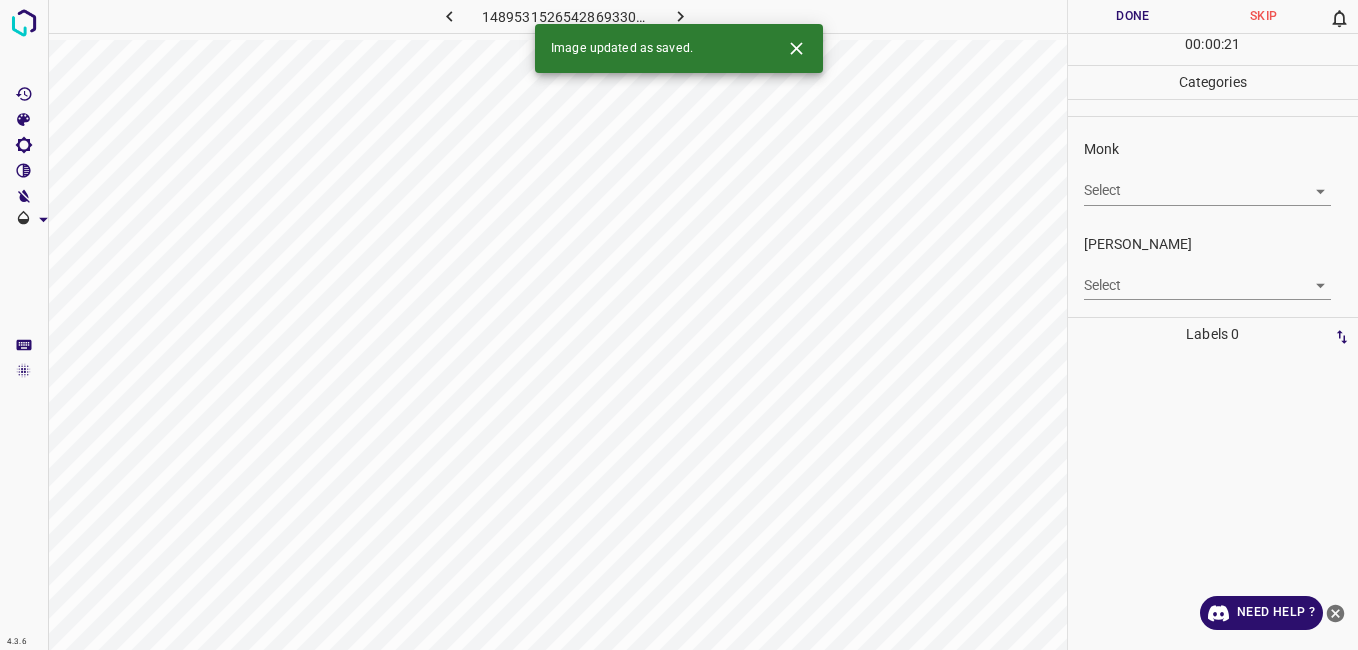 click on "4.3.6  1489531526542869330.png Done Skip 0 00   : 00   : 21   Categories Monk   Select ​  Fitzpatrick   Select ​ Labels   0 Categories 1 Monk 2  Fitzpatrick Tools Space Change between modes (Draw & Edit) I Auto labeling R Restore zoom M Zoom in N Zoom out Delete Delete selecte label Filters Z Restore filters X Saturation filter C Brightness filter V Contrast filter B Gray scale filter General O Download Image updated as saved. Need Help ? - Text - Hide - Delete" at bounding box center (679, 325) 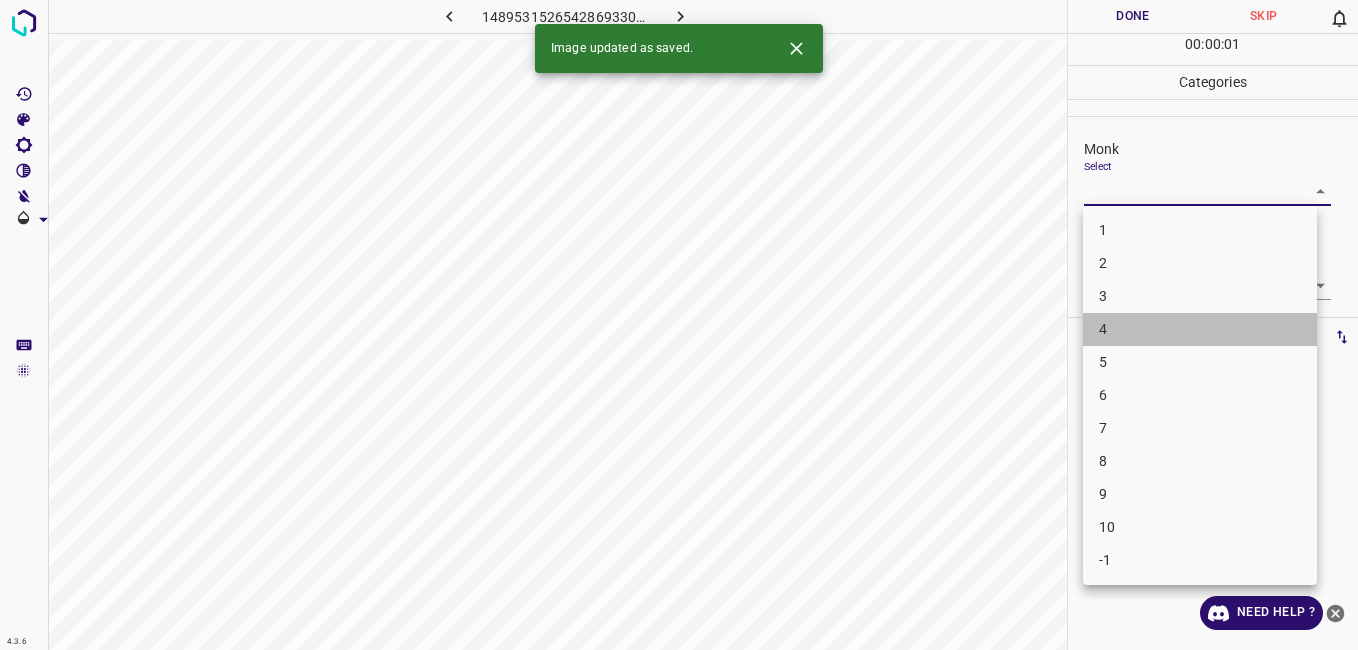 click on "4" at bounding box center [1200, 329] 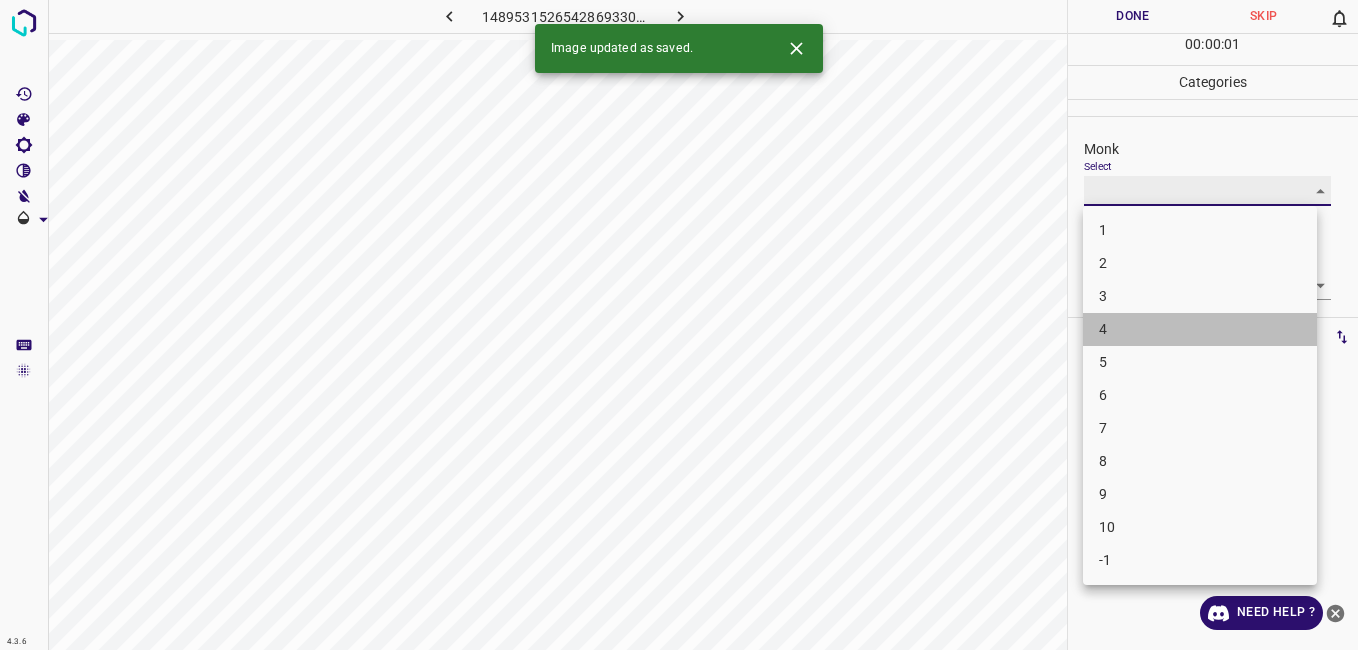 type on "4" 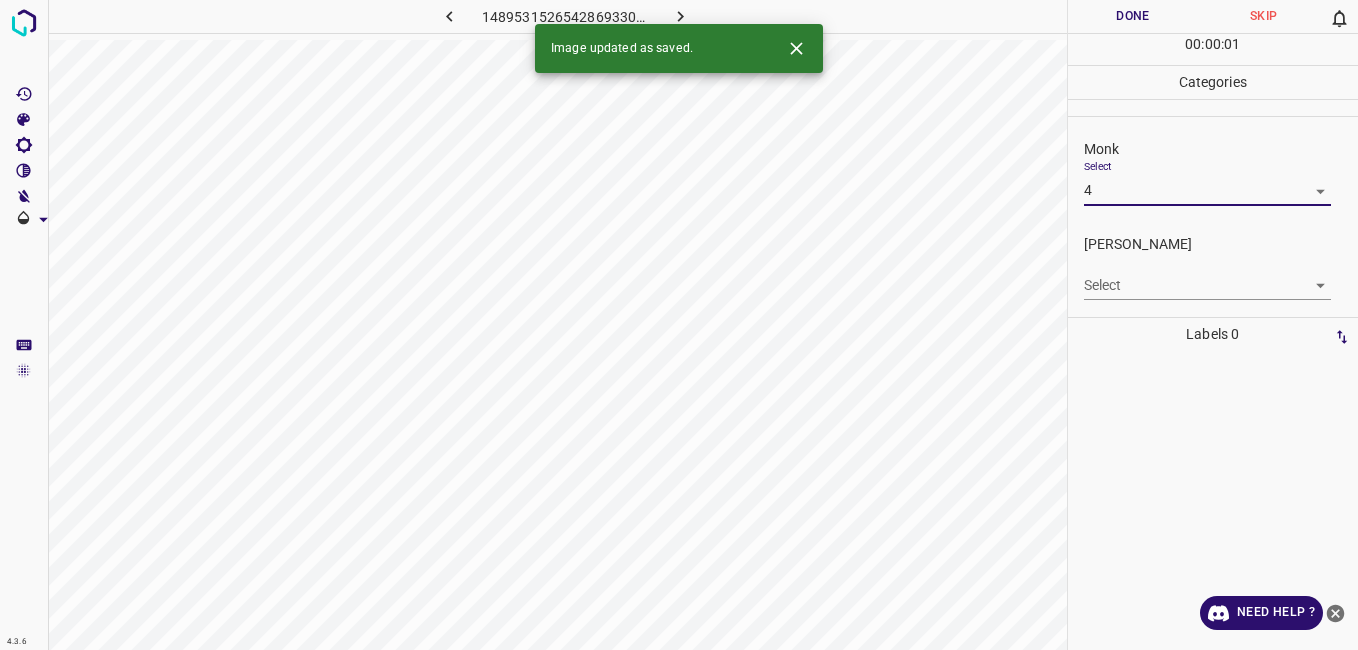 click on "4.3.6  1489531526542869330.png Done Skip 0 00   : 00   : 01   Categories Monk   Select 4 4  Fitzpatrick   Select ​ Labels   0 Categories 1 Monk 2  Fitzpatrick Tools Space Change between modes (Draw & Edit) I Auto labeling R Restore zoom M Zoom in N Zoom out Delete Delete selecte label Filters Z Restore filters X Saturation filter C Brightness filter V Contrast filter B Gray scale filter General O Download Image updated as saved. Need Help ? - Text - Hide - Delete" at bounding box center [679, 325] 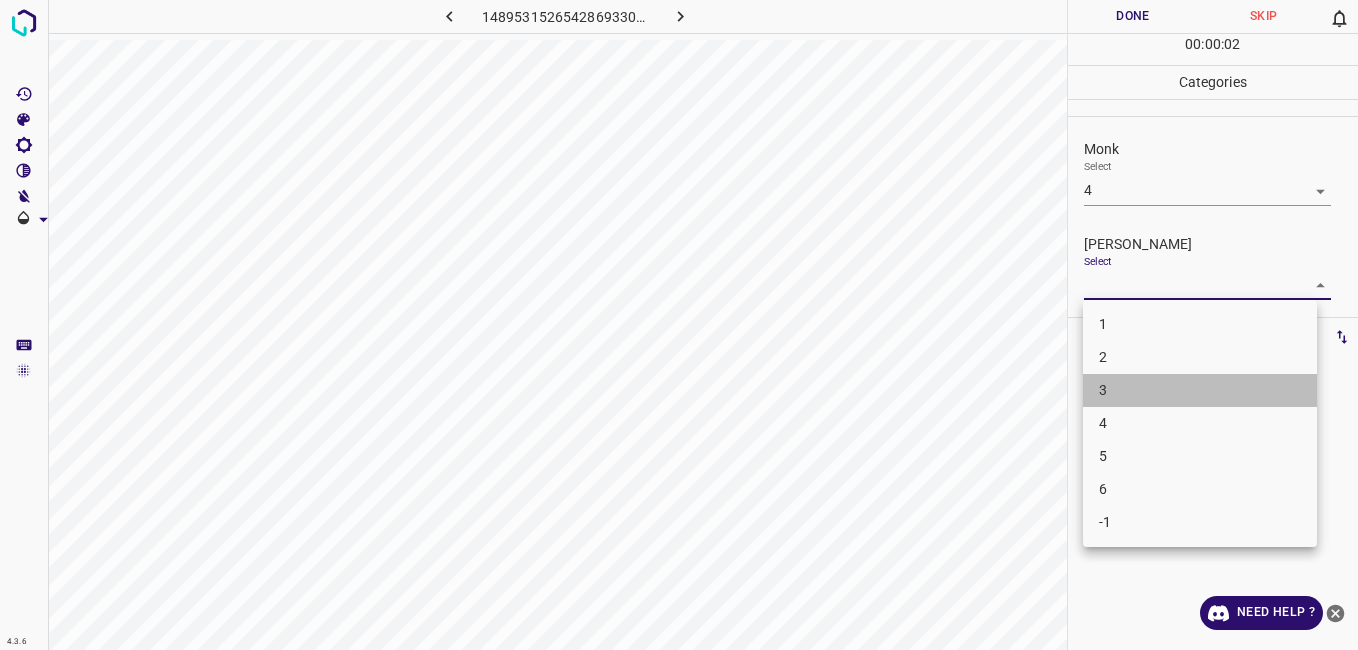 click on "3" at bounding box center [1200, 390] 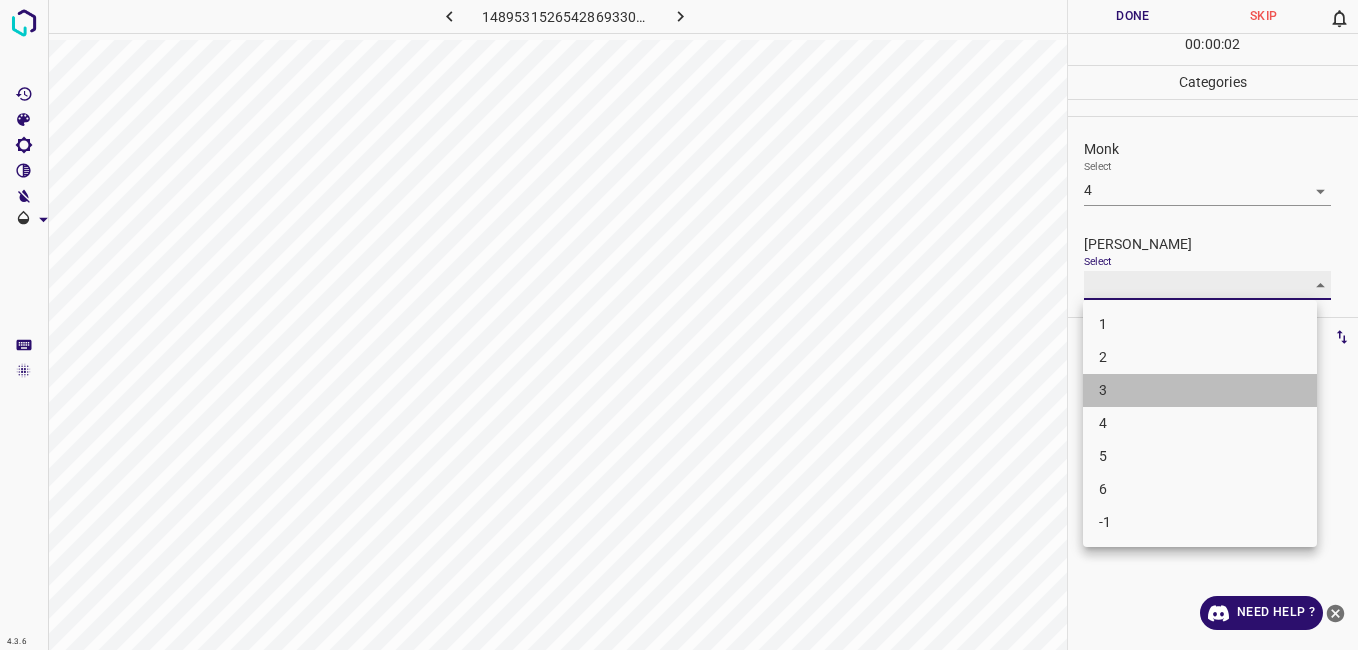 type on "3" 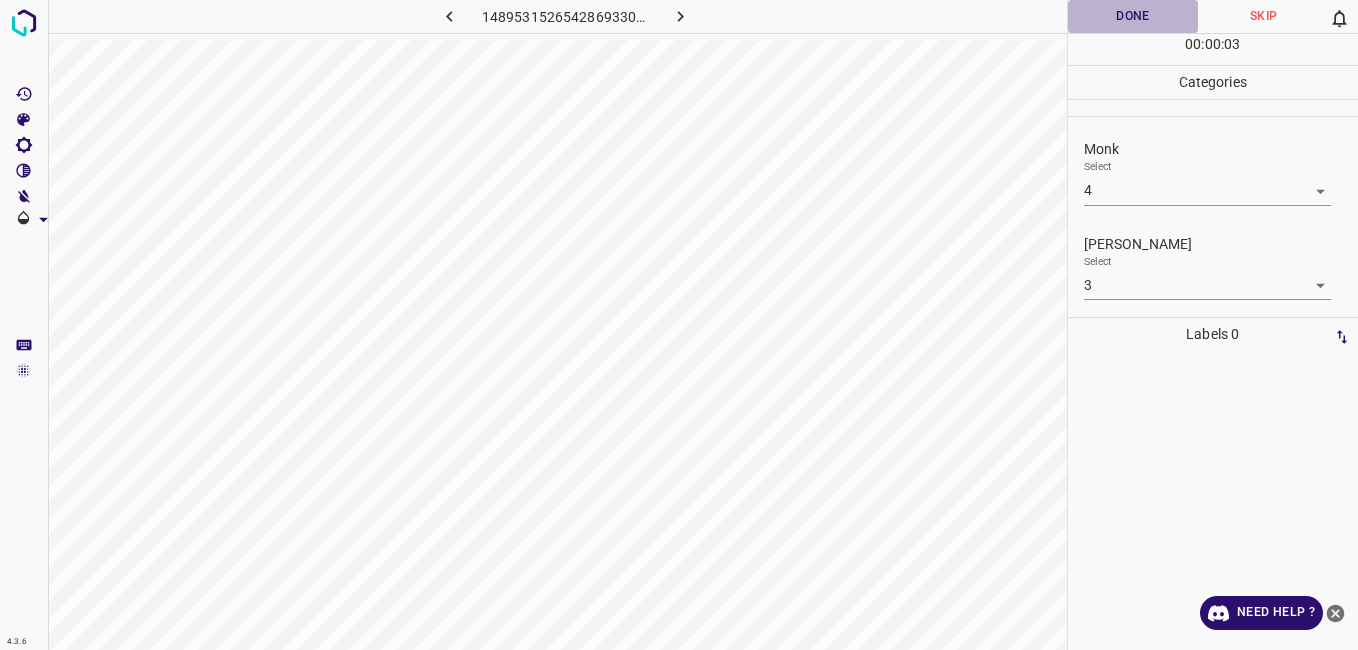 click on "Done" at bounding box center (1133, 16) 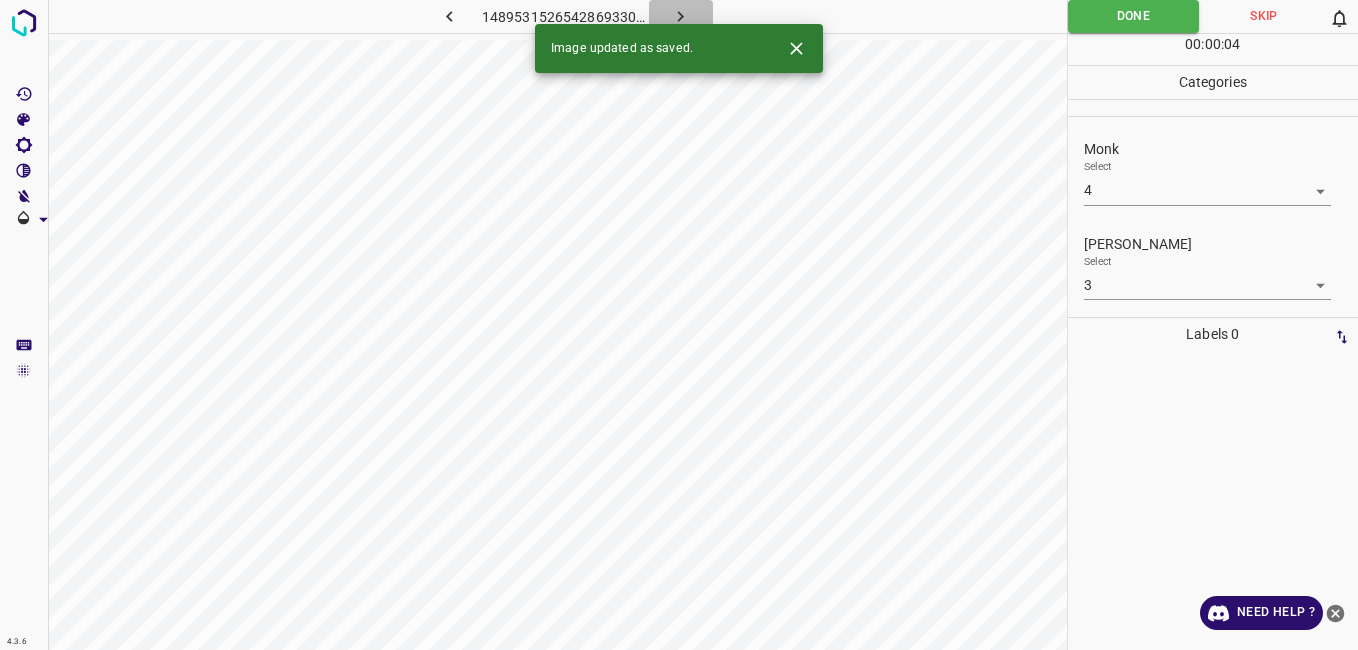click 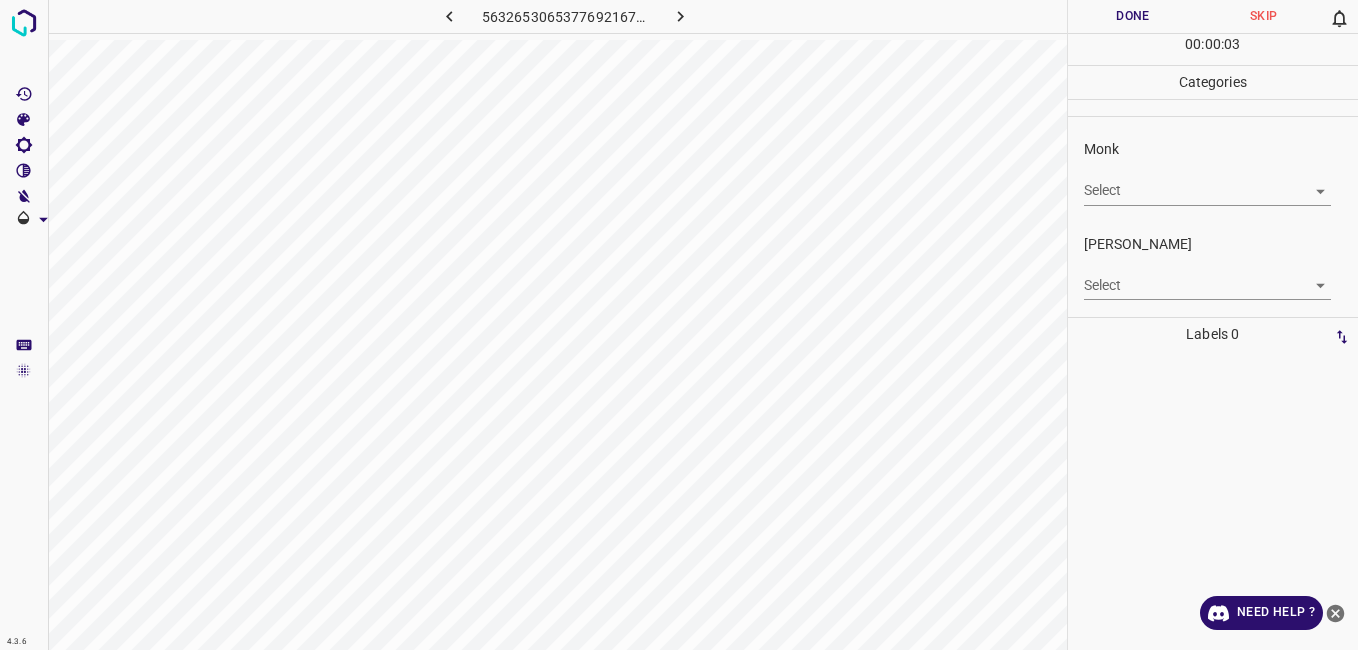 click on "4.3.6  5632653065377692167.png Done Skip 0 00   : 00   : 03   Categories Monk   Select ​  Fitzpatrick   Select ​ Labels   0 Categories 1 Monk 2  Fitzpatrick Tools Space Change between modes (Draw & Edit) I Auto labeling R Restore zoom M Zoom in N Zoom out Delete Delete selecte label Filters Z Restore filters X Saturation filter C Brightness filter V Contrast filter B Gray scale filter General O Download Need Help ? - Text - Hide - Delete" at bounding box center [679, 325] 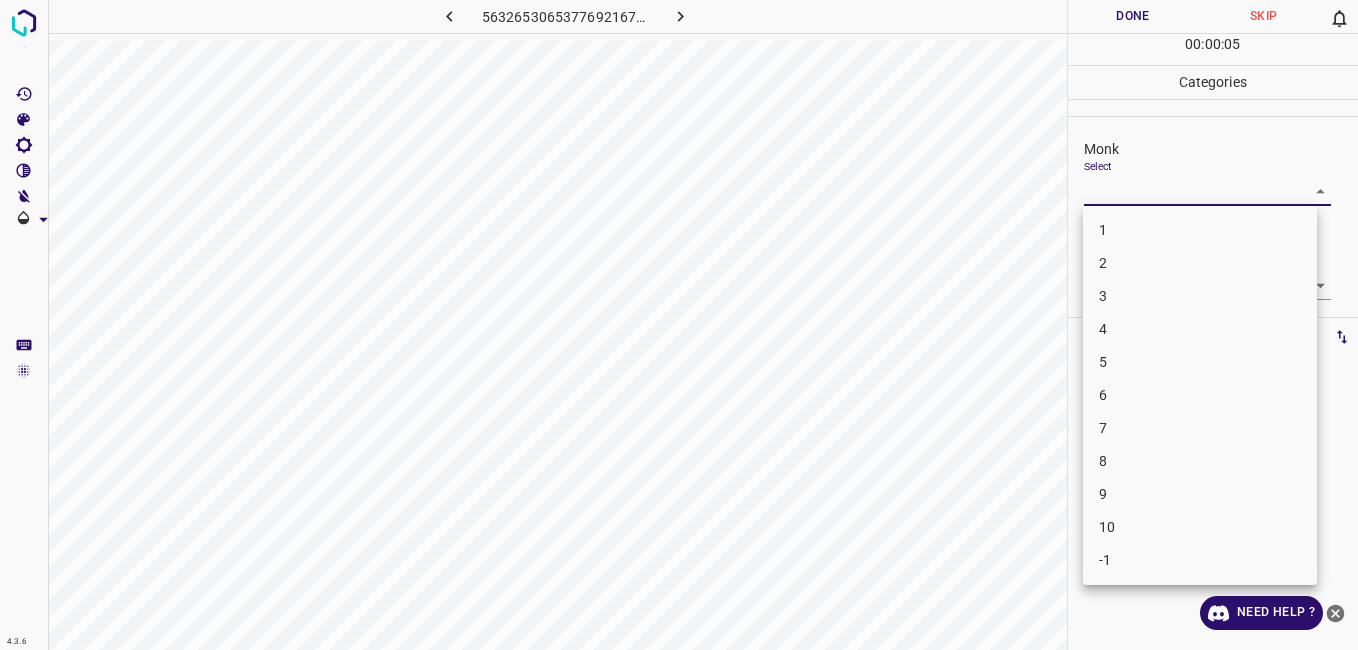 click on "2" at bounding box center (1200, 263) 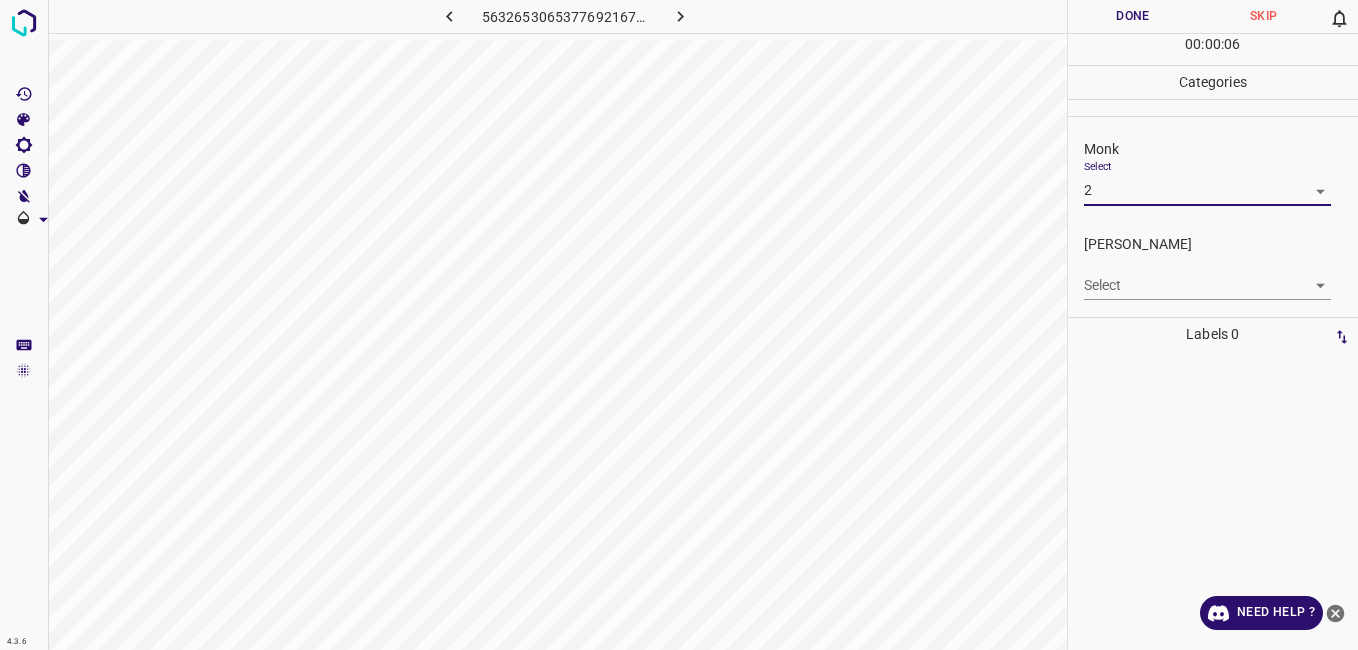 click on "4.3.6  5632653065377692167.png Done Skip 0 00   : 00   : 06   Categories Monk   Select 2 2  Fitzpatrick   Select ​ Labels   0 Categories 1 Monk 2  Fitzpatrick Tools Space Change between modes (Draw & Edit) I Auto labeling R Restore zoom M Zoom in N Zoom out Delete Delete selecte label Filters Z Restore filters X Saturation filter C Brightness filter V Contrast filter B Gray scale filter General O Download Need Help ? - Text - Hide - Delete" at bounding box center [679, 325] 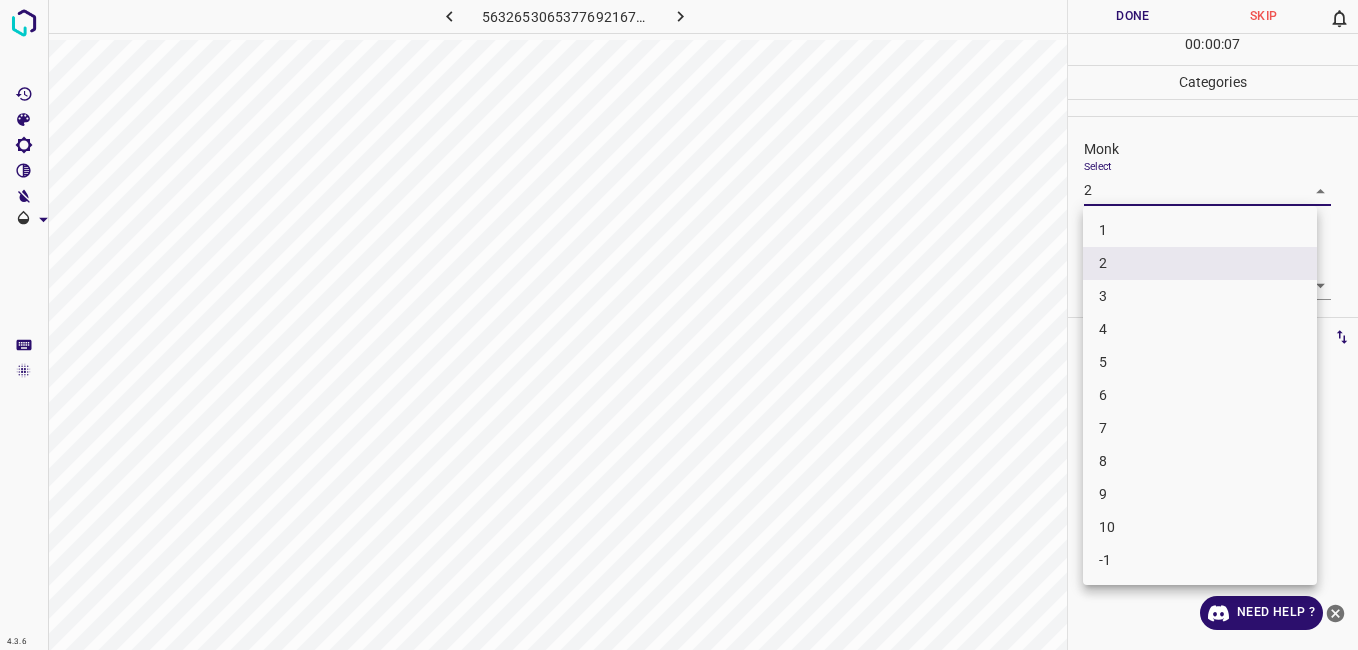 click on "3" at bounding box center [1200, 296] 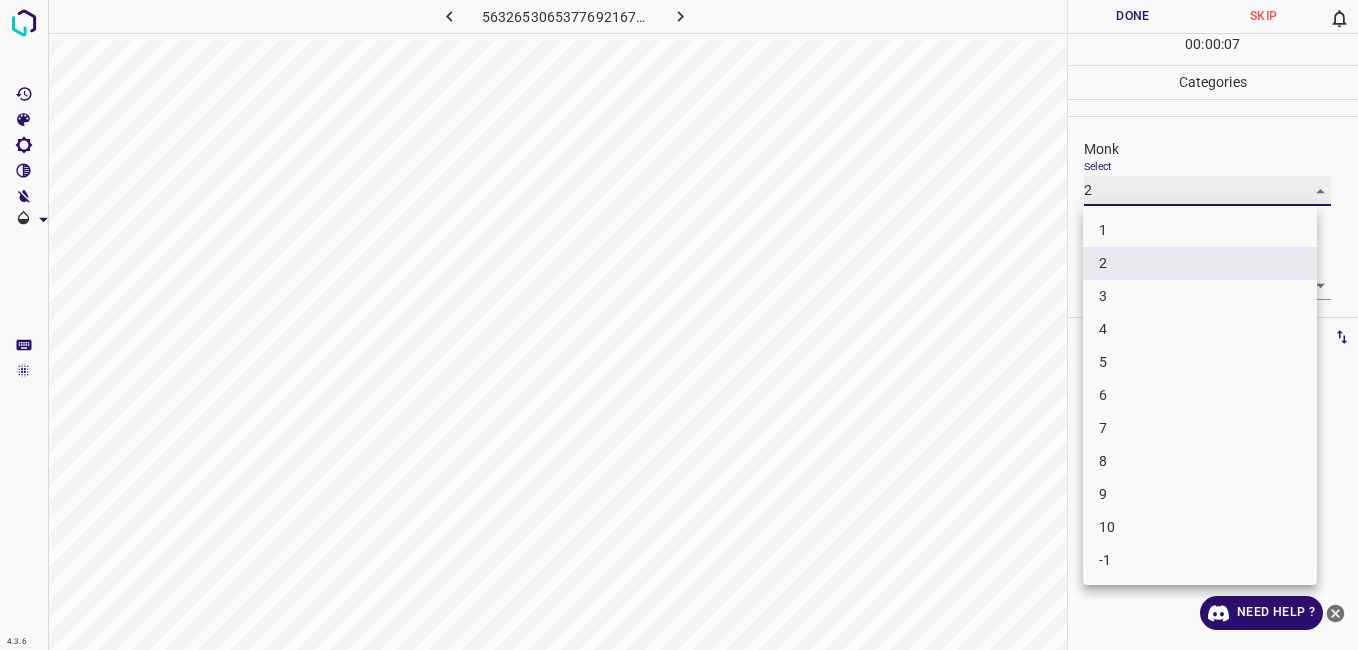 type on "3" 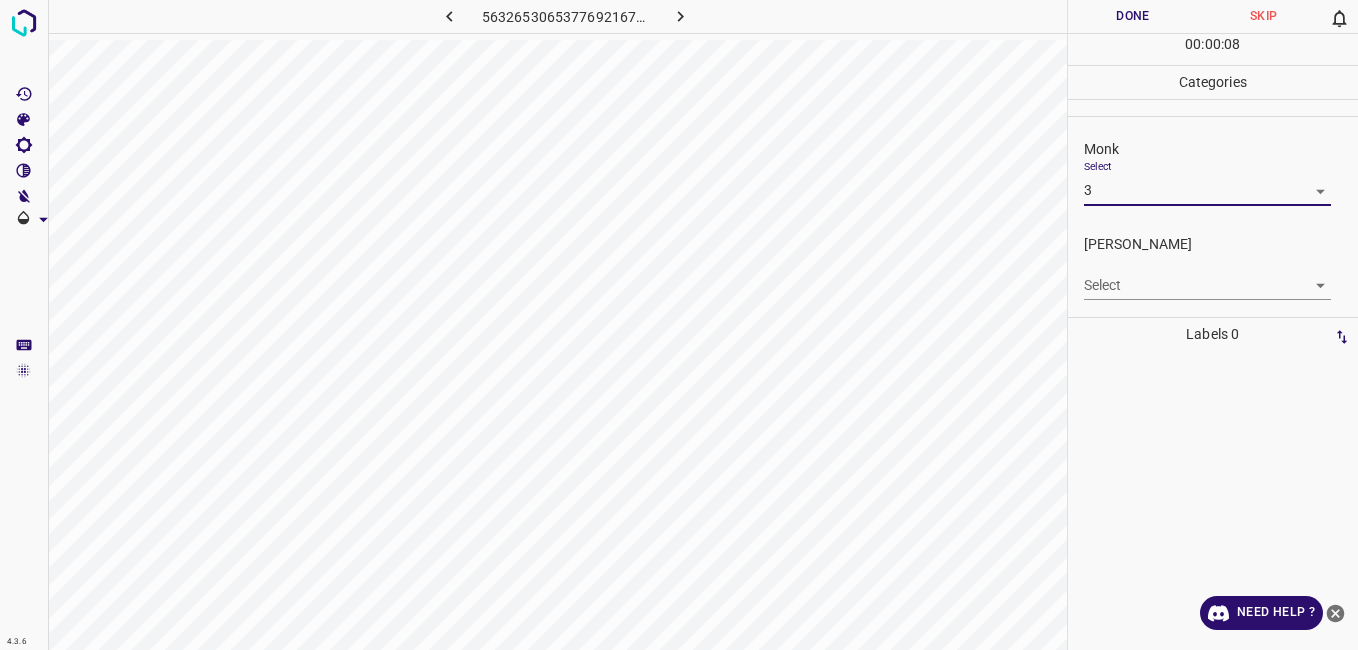 click on "4.3.6  5632653065377692167.png Done Skip 0 00   : 00   : 08   Categories Monk   Select 3 3  Fitzpatrick   Select ​ Labels   0 Categories 1 Monk 2  Fitzpatrick Tools Space Change between modes (Draw & Edit) I Auto labeling R Restore zoom M Zoom in N Zoom out Delete Delete selecte label Filters Z Restore filters X Saturation filter C Brightness filter V Contrast filter B Gray scale filter General O Download Need Help ? - Text - Hide - Delete 1 2 3 4 5 6 7 8 9 10 -1" at bounding box center (679, 325) 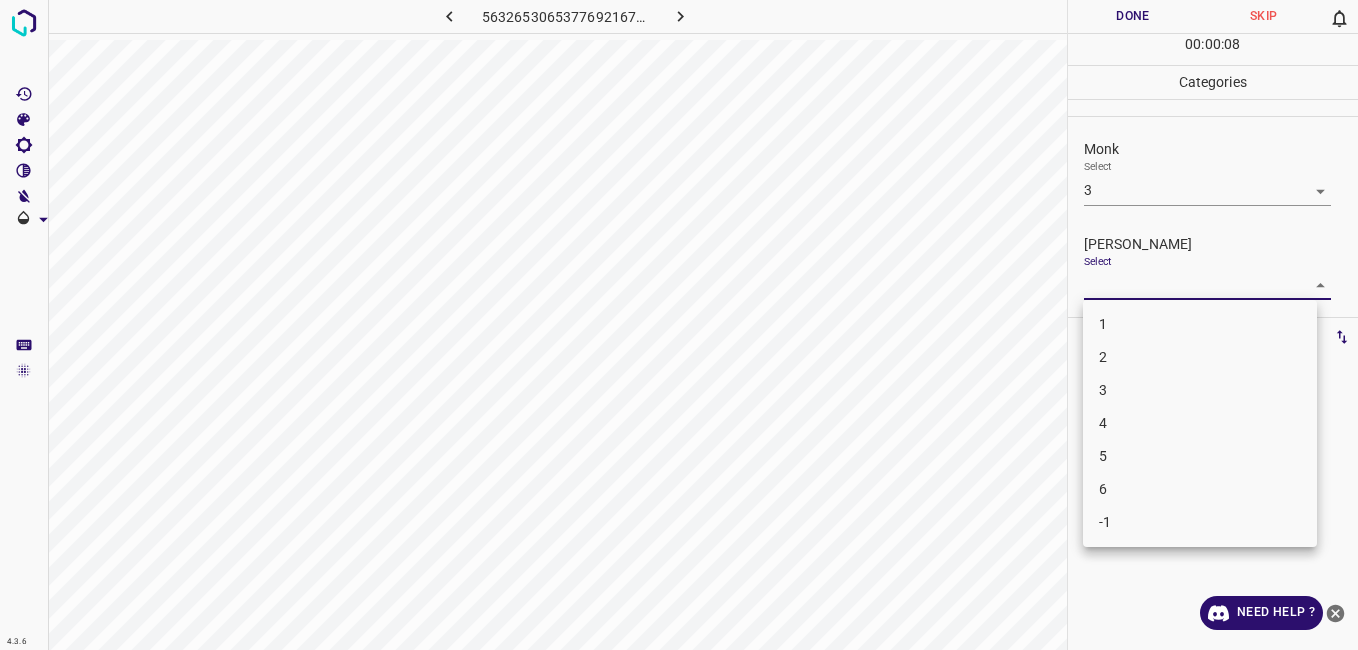 click on "2" at bounding box center (1200, 357) 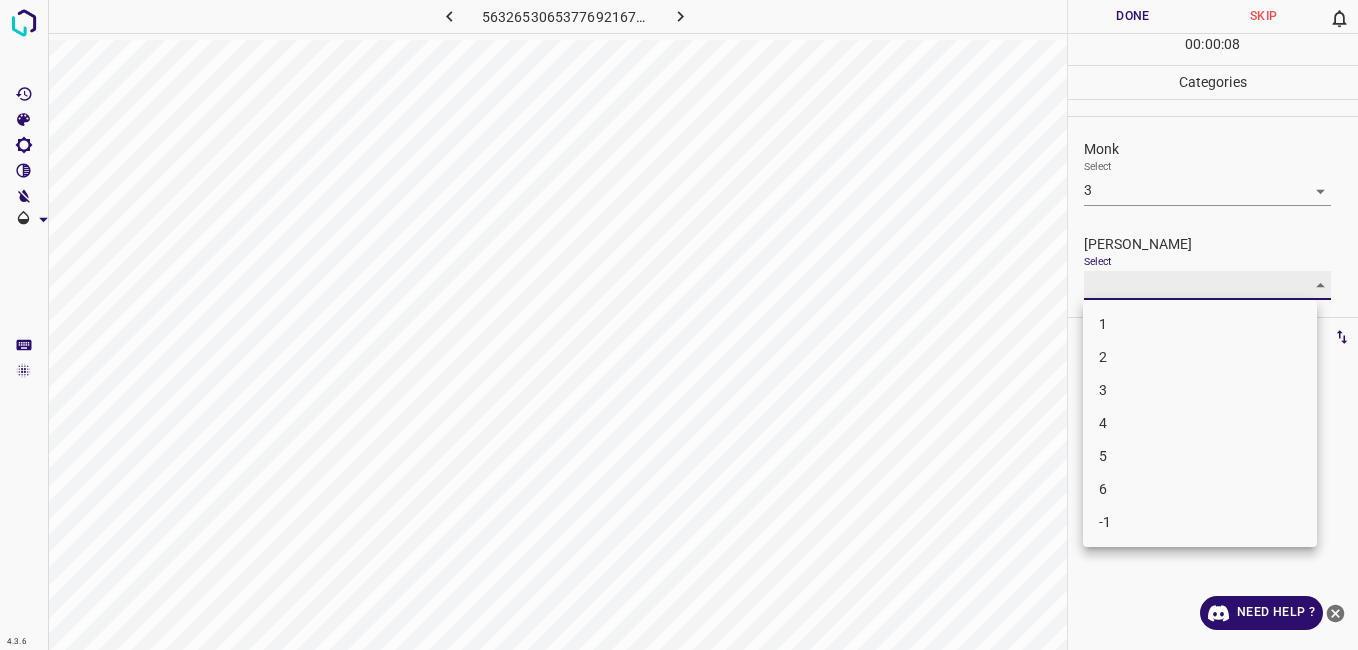 type on "2" 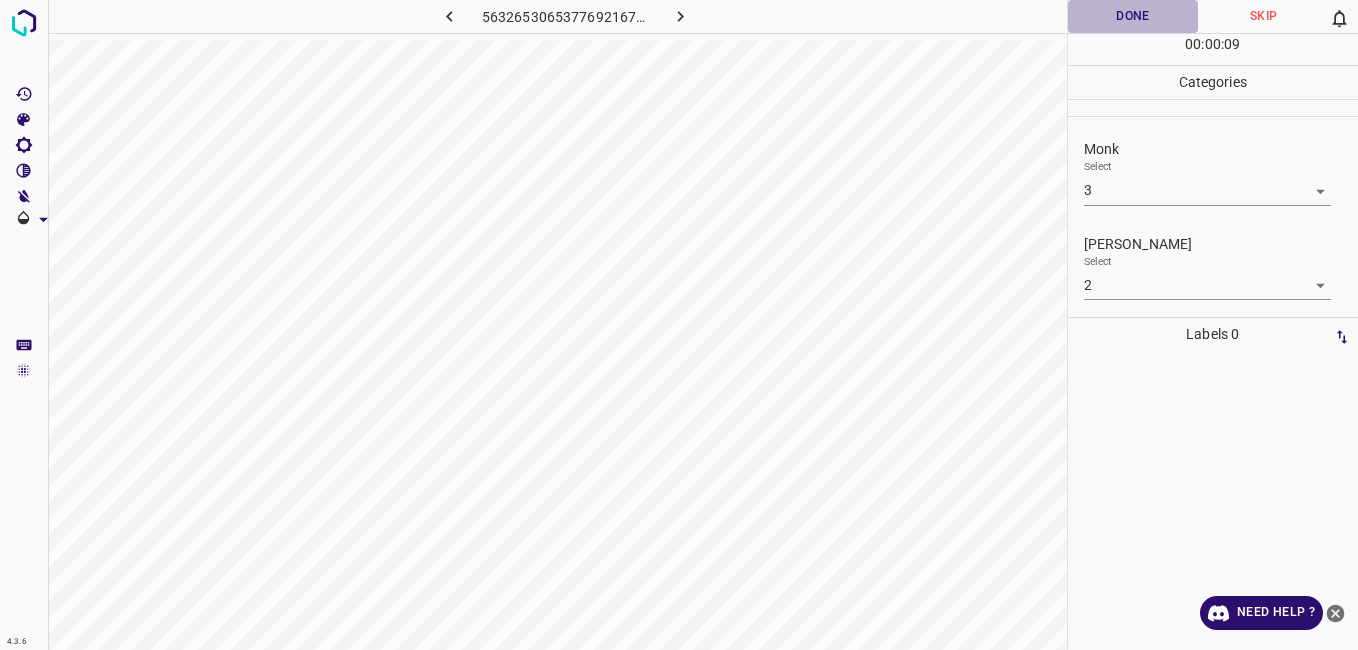 click on "Done" at bounding box center (1133, 16) 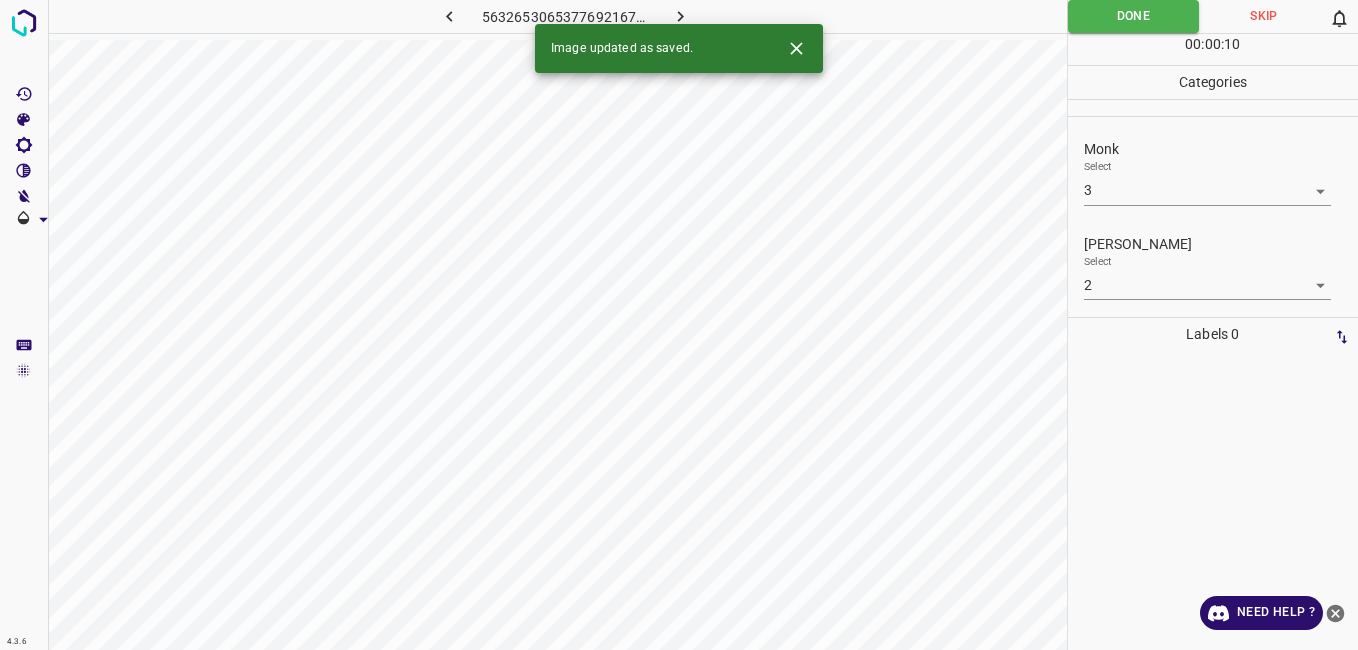 click 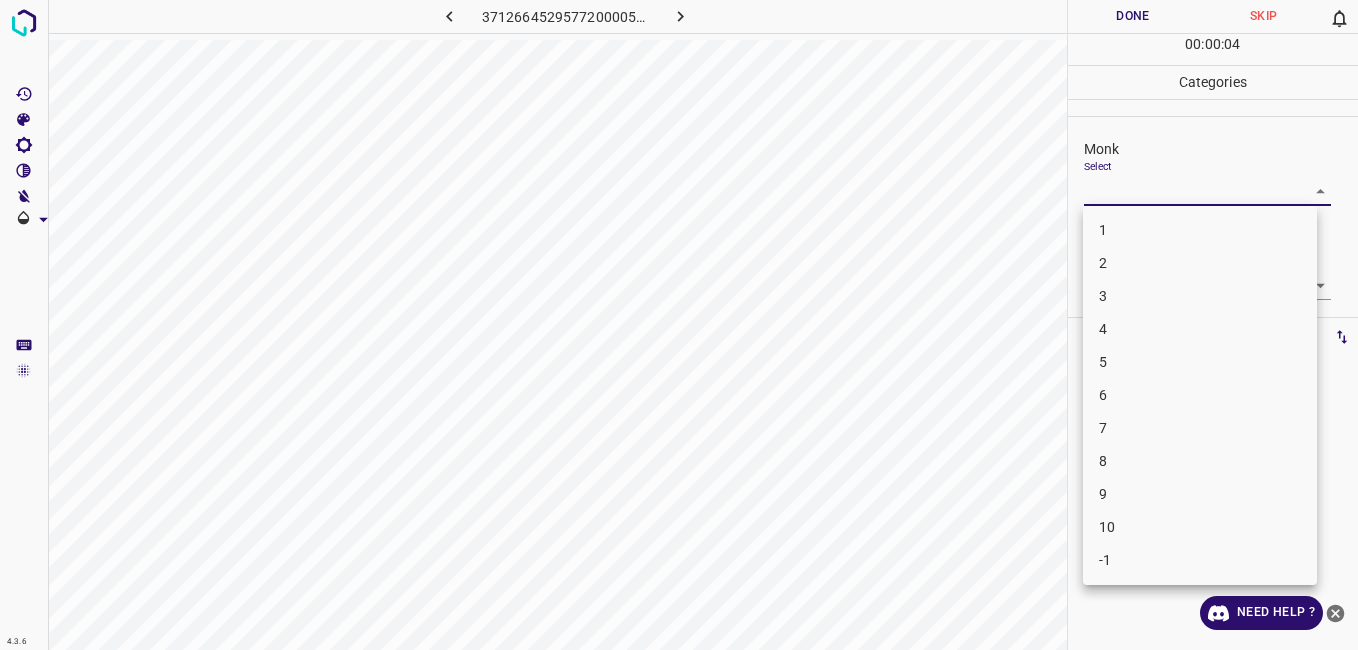 click on "4.3.6  3712664529577200005.png Done Skip 0 00   : 00   : 04   Categories Monk   Select ​  Fitzpatrick   Select ​ Labels   0 Categories 1 Monk 2  Fitzpatrick Tools Space Change between modes (Draw & Edit) I Auto labeling R Restore zoom M Zoom in N Zoom out Delete Delete selecte label Filters Z Restore filters X Saturation filter C Brightness filter V Contrast filter B Gray scale filter General O Download Need Help ? - Text - Hide - Delete 1 2 3 4 5 6 7 8 9 10 -1" at bounding box center [679, 325] 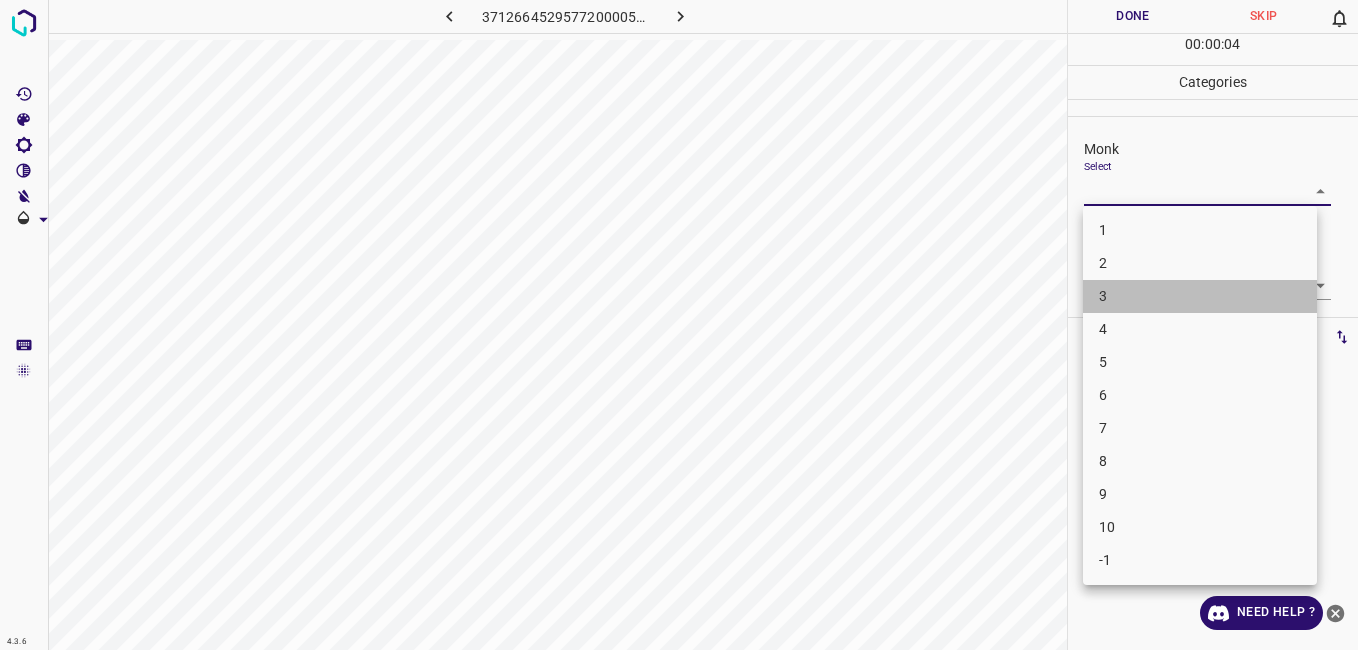 click on "3" at bounding box center [1200, 296] 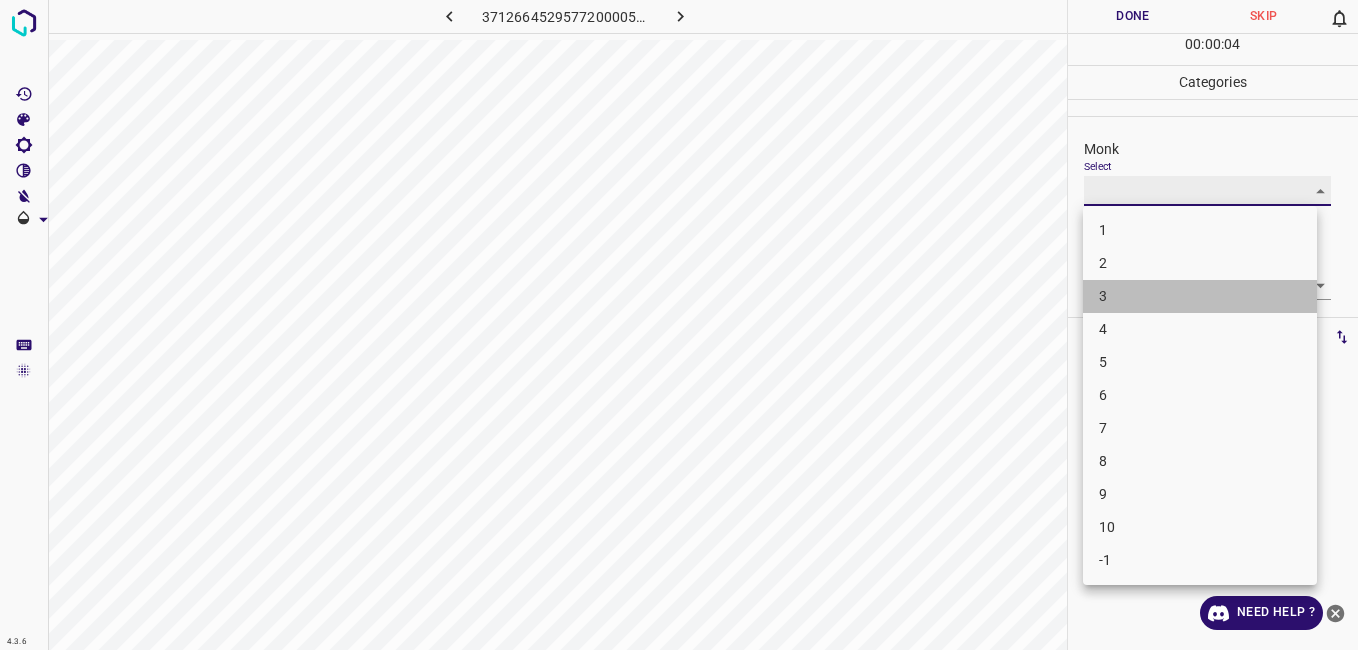 type on "3" 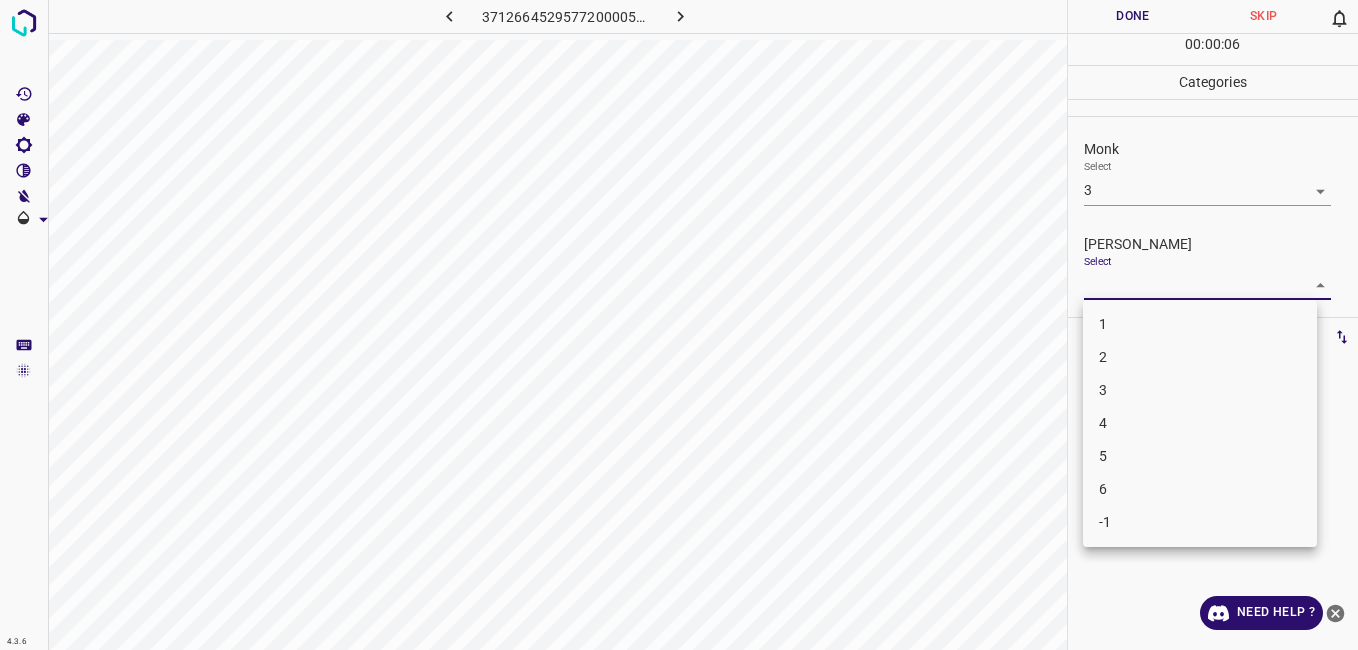 click on "4.3.6  3712664529577200005.png Done Skip 0 00   : 00   : 06   Categories Monk   Select 3 3  Fitzpatrick   Select ​ Labels   0 Categories 1 Monk 2  Fitzpatrick Tools Space Change between modes (Draw & Edit) I Auto labeling R Restore zoom M Zoom in N Zoom out Delete Delete selecte label Filters Z Restore filters X Saturation filter C Brightness filter V Contrast filter B Gray scale filter General O Download Need Help ? - Text - Hide - Delete 1 2 3 4 5 6 -1" at bounding box center (679, 325) 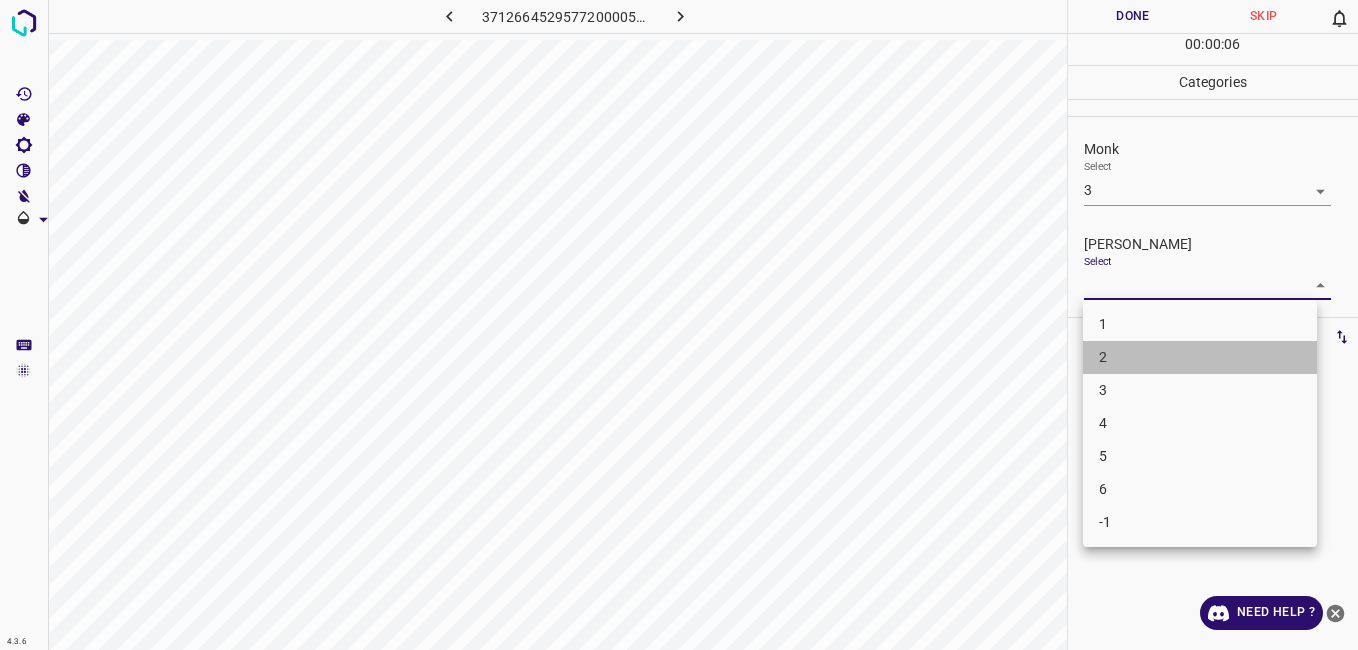 click on "2" at bounding box center (1200, 357) 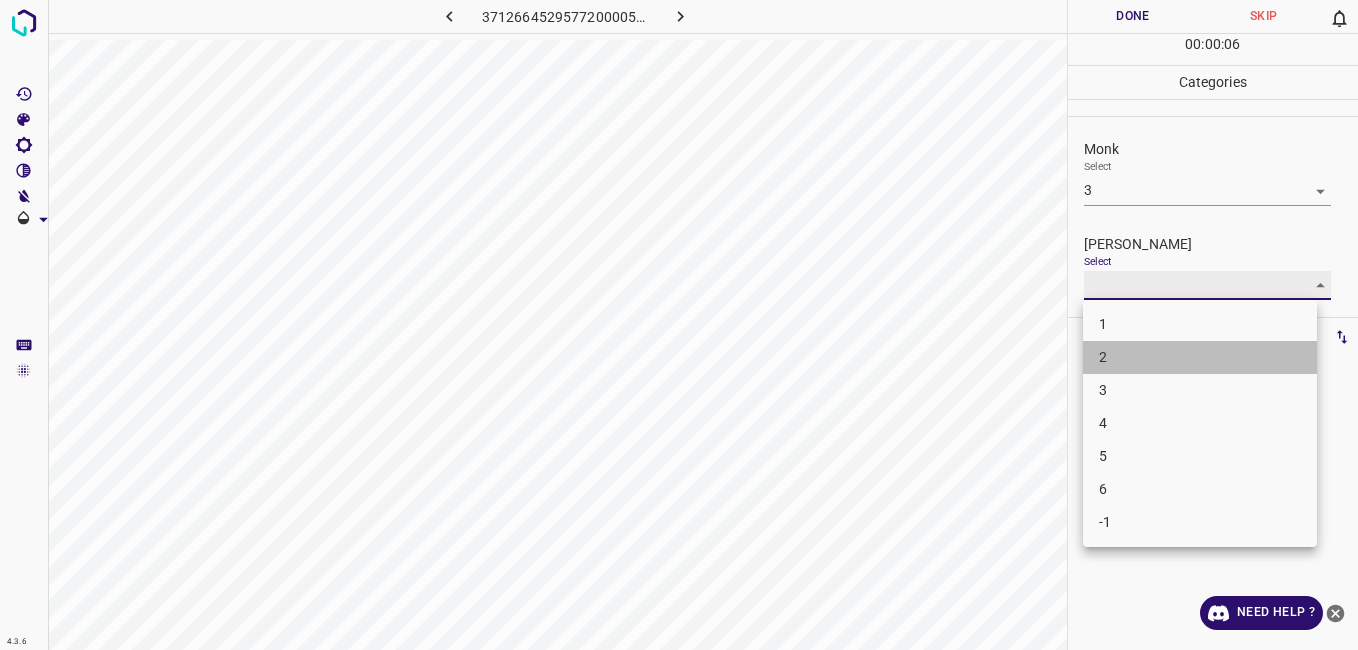 type on "2" 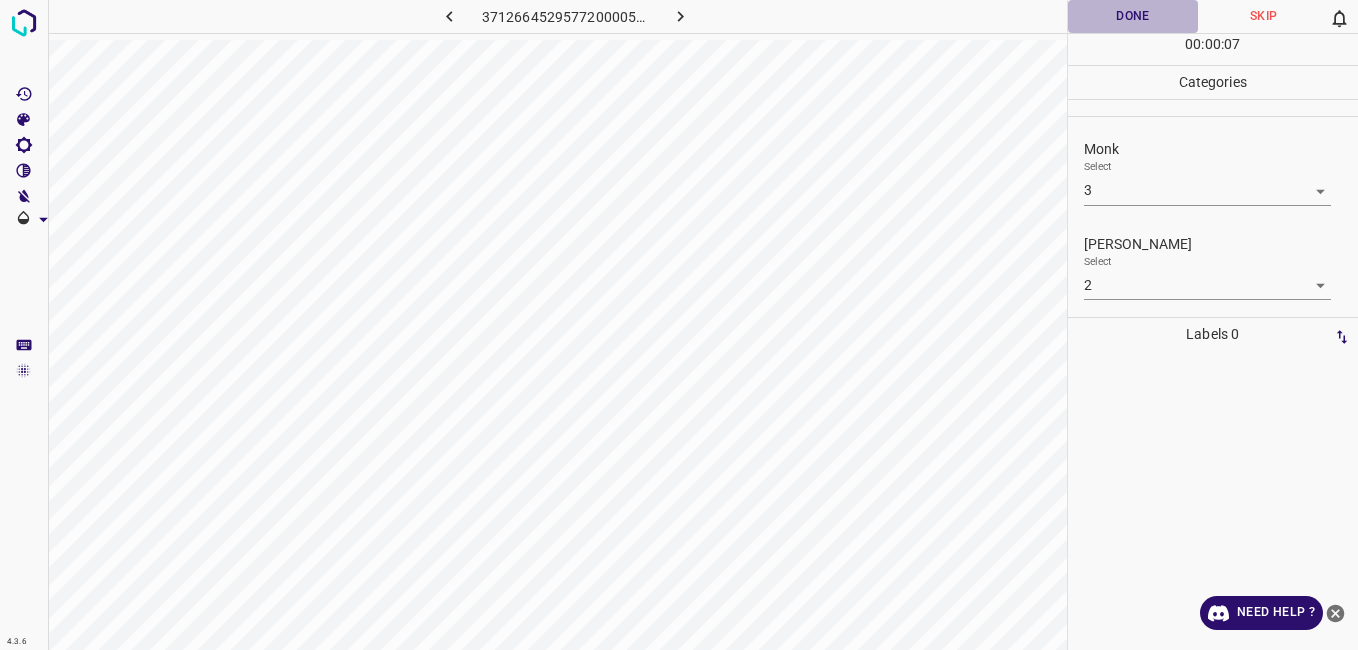 click on "Done" at bounding box center (1133, 16) 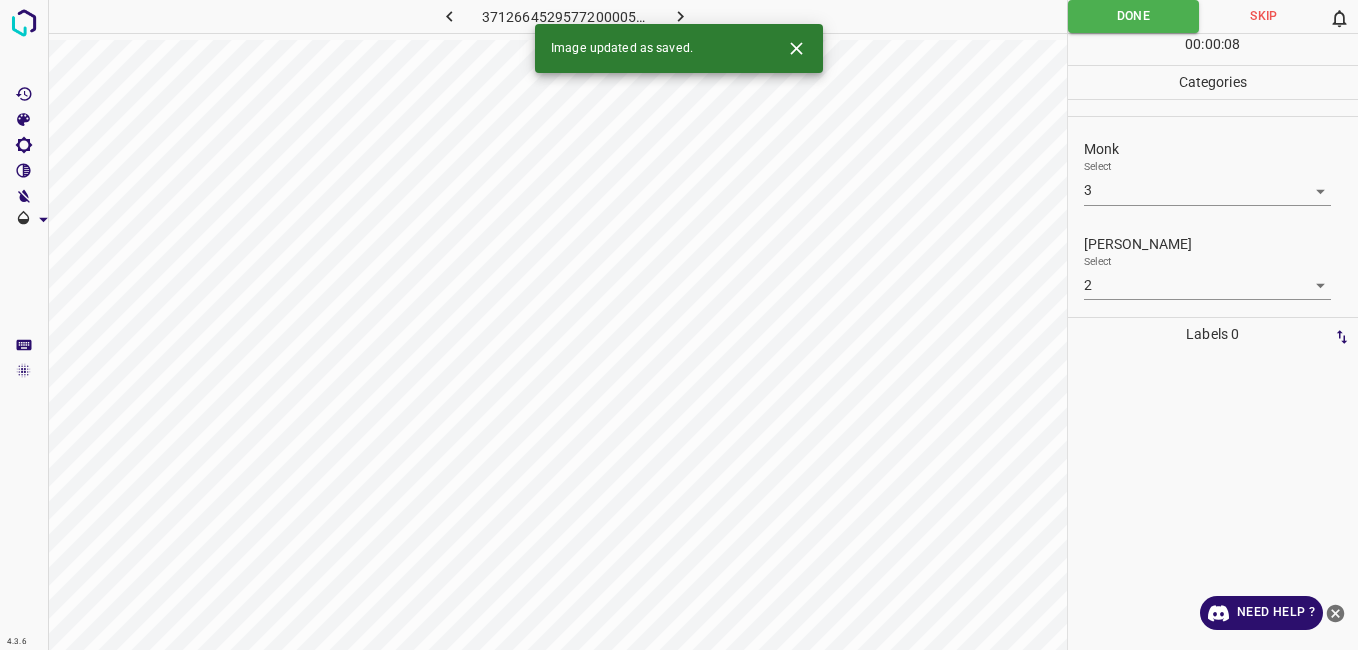 click 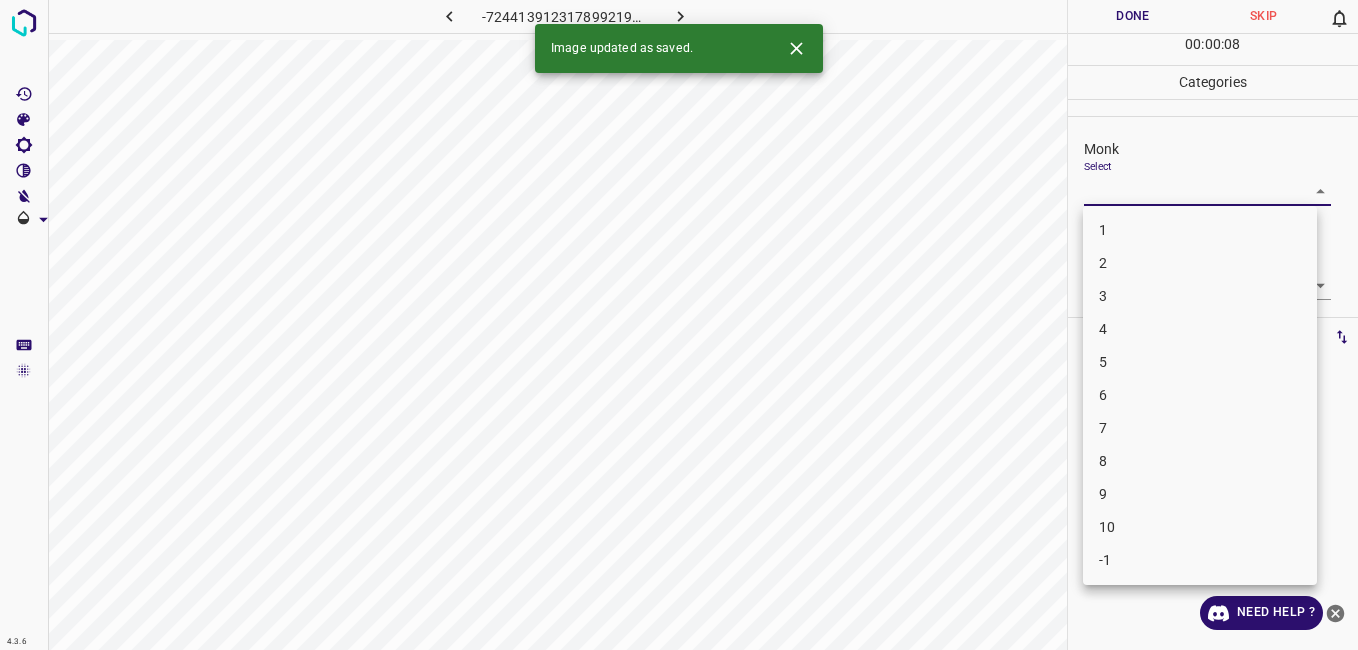 click on "4.3.6  -7244139123178992195.png Done Skip 0 00   : 00   : 08   Categories Monk   Select ​  Fitzpatrick   Select ​ Labels   0 Categories 1 Monk 2  Fitzpatrick Tools Space Change between modes (Draw & Edit) I Auto labeling R Restore zoom M Zoom in N Zoom out Delete Delete selecte label Filters Z Restore filters X Saturation filter C Brightness filter V Contrast filter B Gray scale filter General O Download Image updated as saved. Need Help ? - Text - Hide - Delete 1 2 3 4 5 6 7 8 9 10 -1" at bounding box center (679, 325) 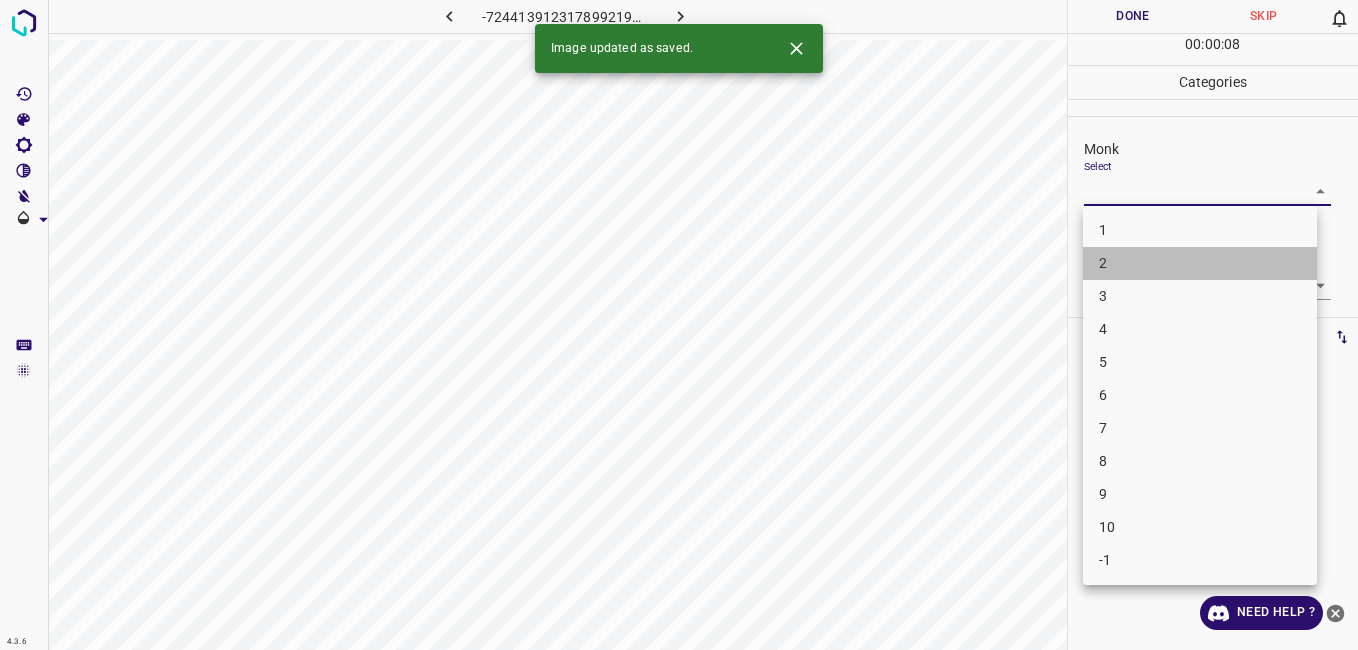 click on "2" at bounding box center [1200, 263] 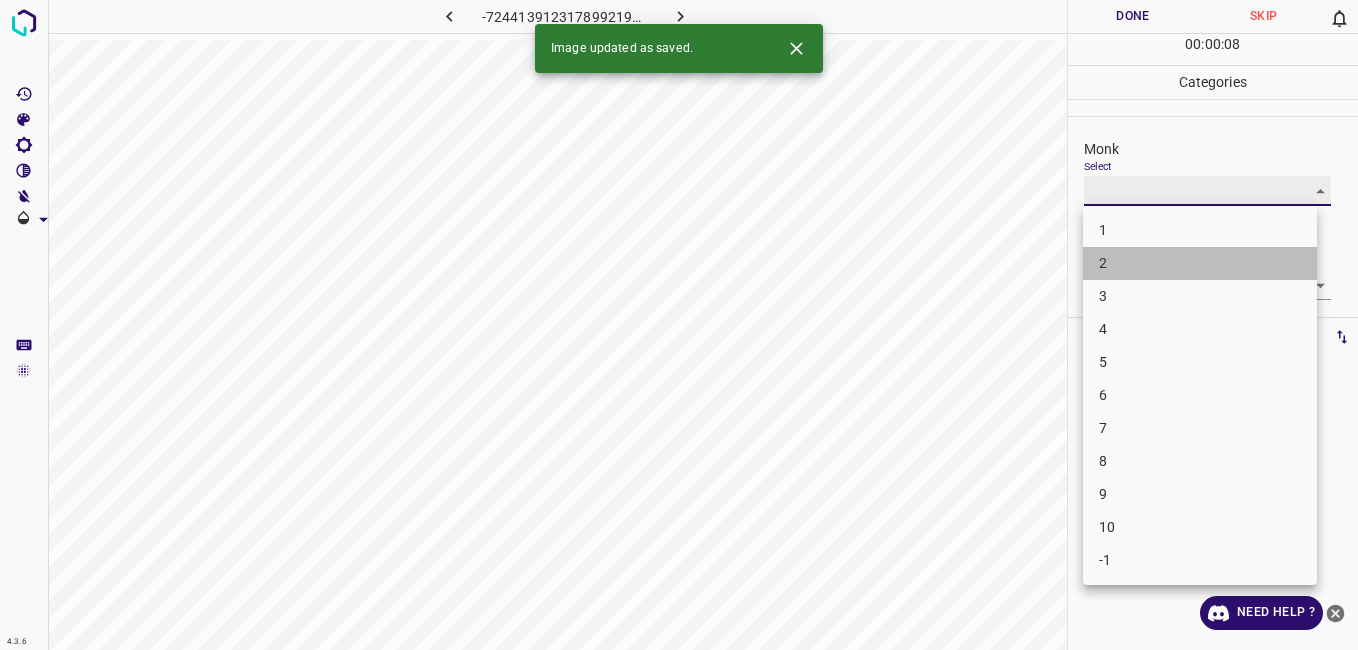 type on "2" 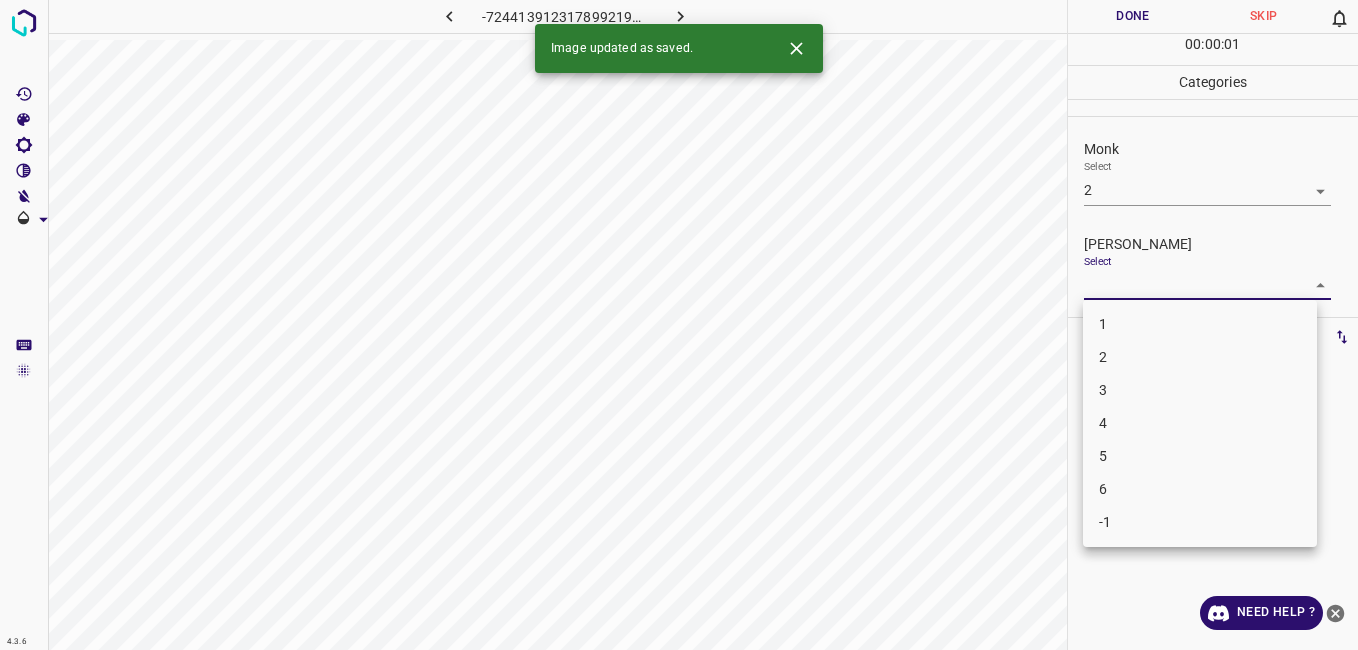 click on "4.3.6  -7244139123178992195.png Done Skip 0 00   : 00   : 01   Categories Monk   Select 2 2  Fitzpatrick   Select ​ Labels   0 Categories 1 Monk 2  Fitzpatrick Tools Space Change between modes (Draw & Edit) I Auto labeling R Restore zoom M Zoom in N Zoom out Delete Delete selecte label Filters Z Restore filters X Saturation filter C Brightness filter V Contrast filter B Gray scale filter General O Download Image updated as saved. Need Help ? - Text - Hide - Delete 1 2 3 4 5 6 -1" at bounding box center (679, 325) 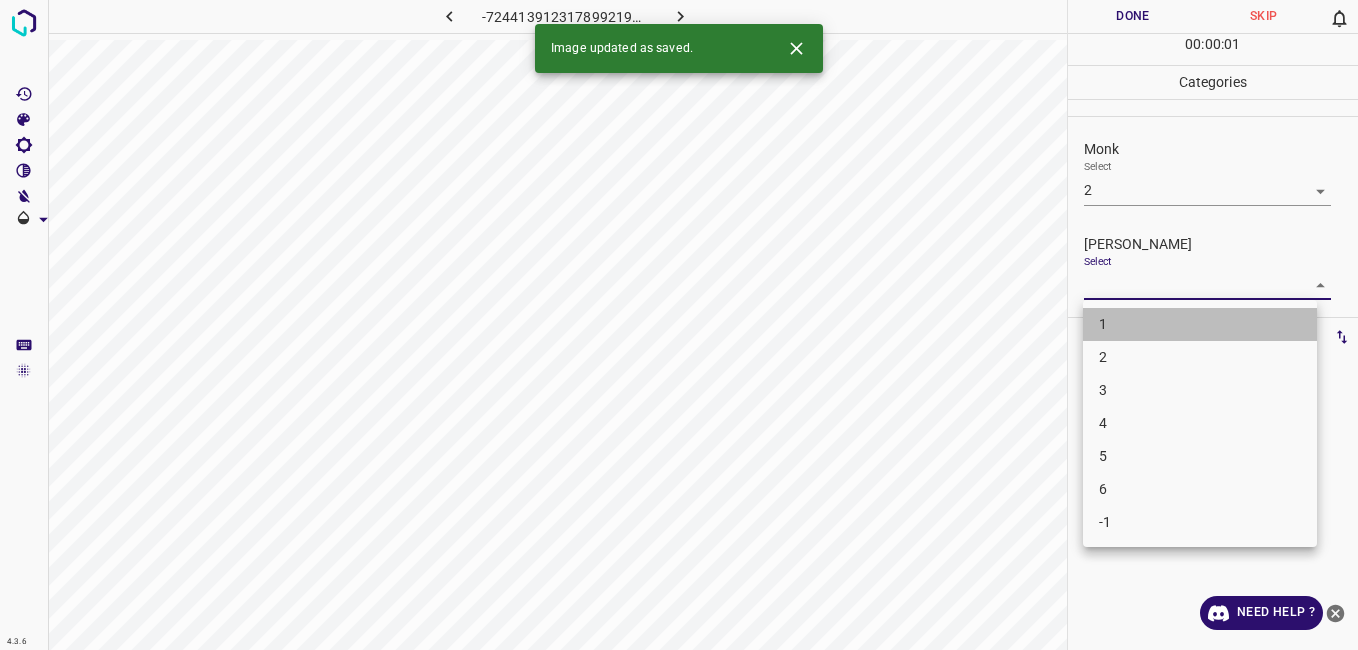 click on "1" at bounding box center [1200, 324] 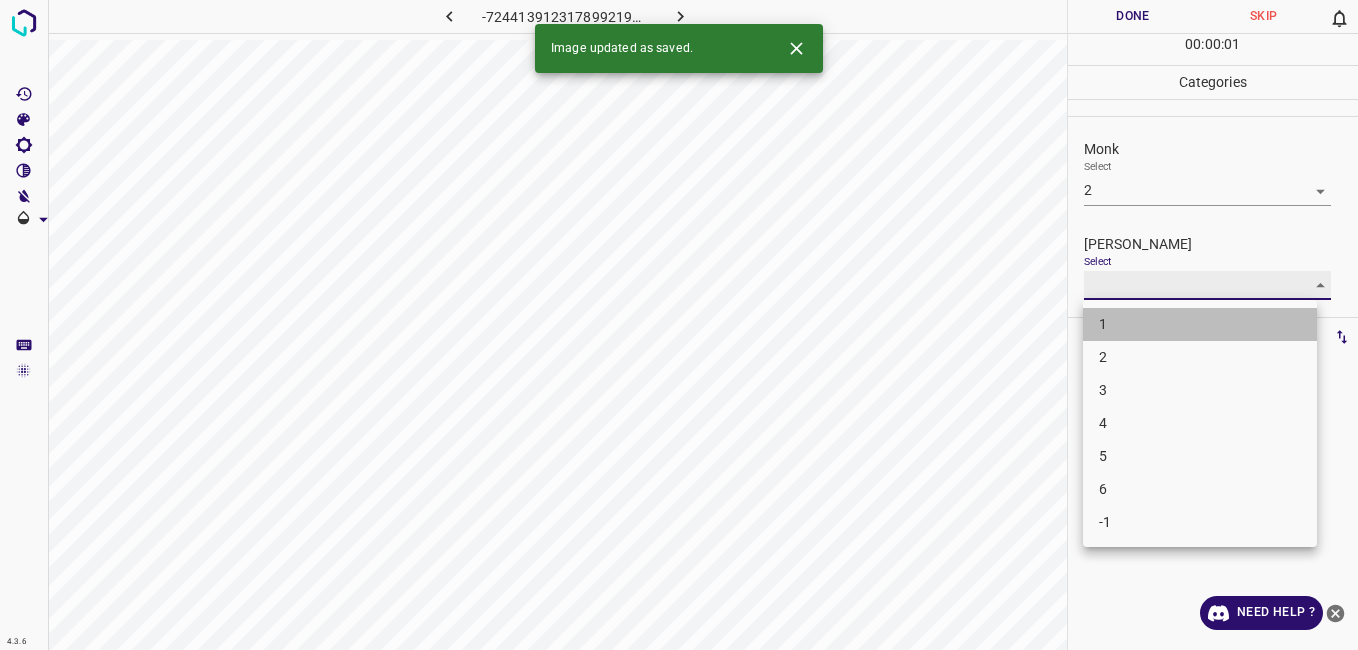 type on "1" 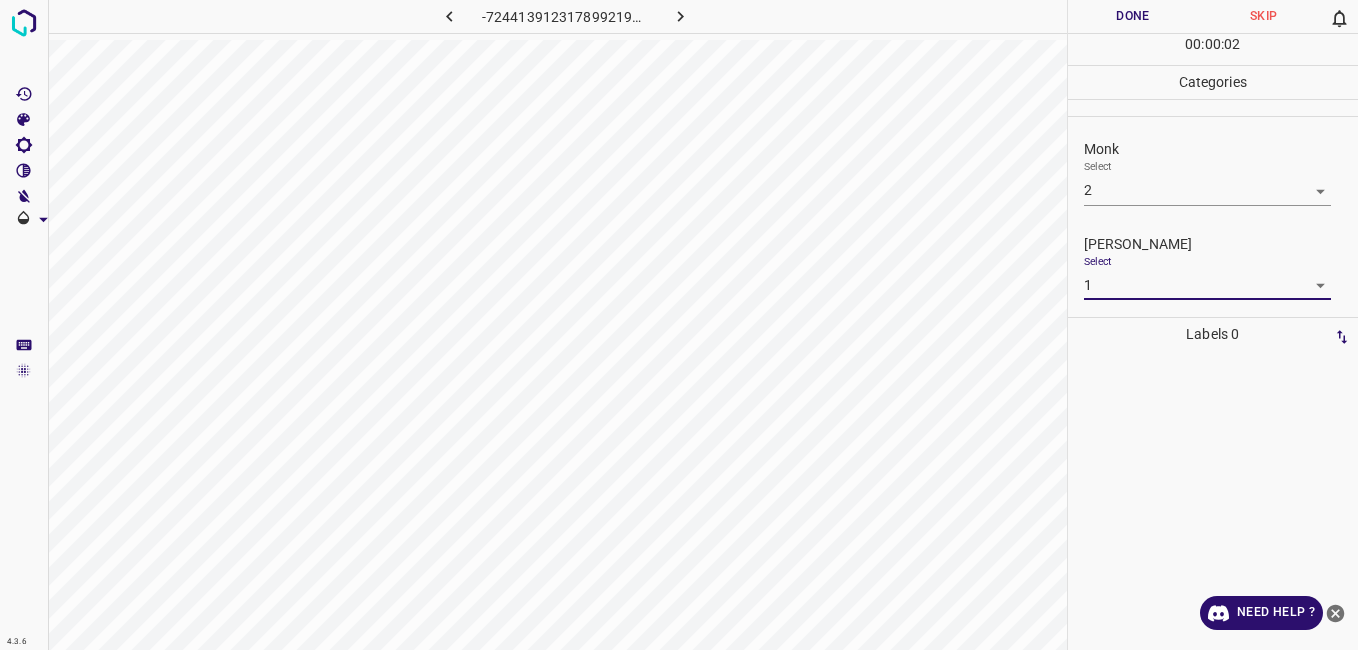 click on "Done" at bounding box center (1133, 16) 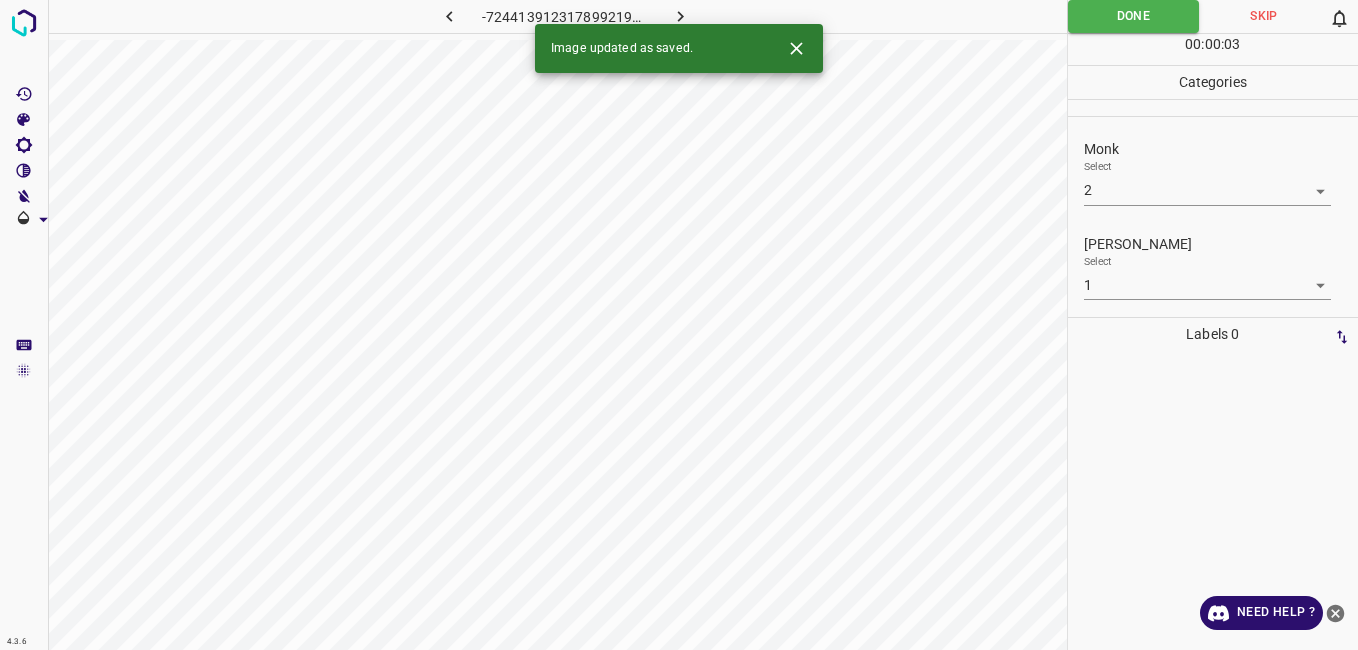 click at bounding box center [681, 16] 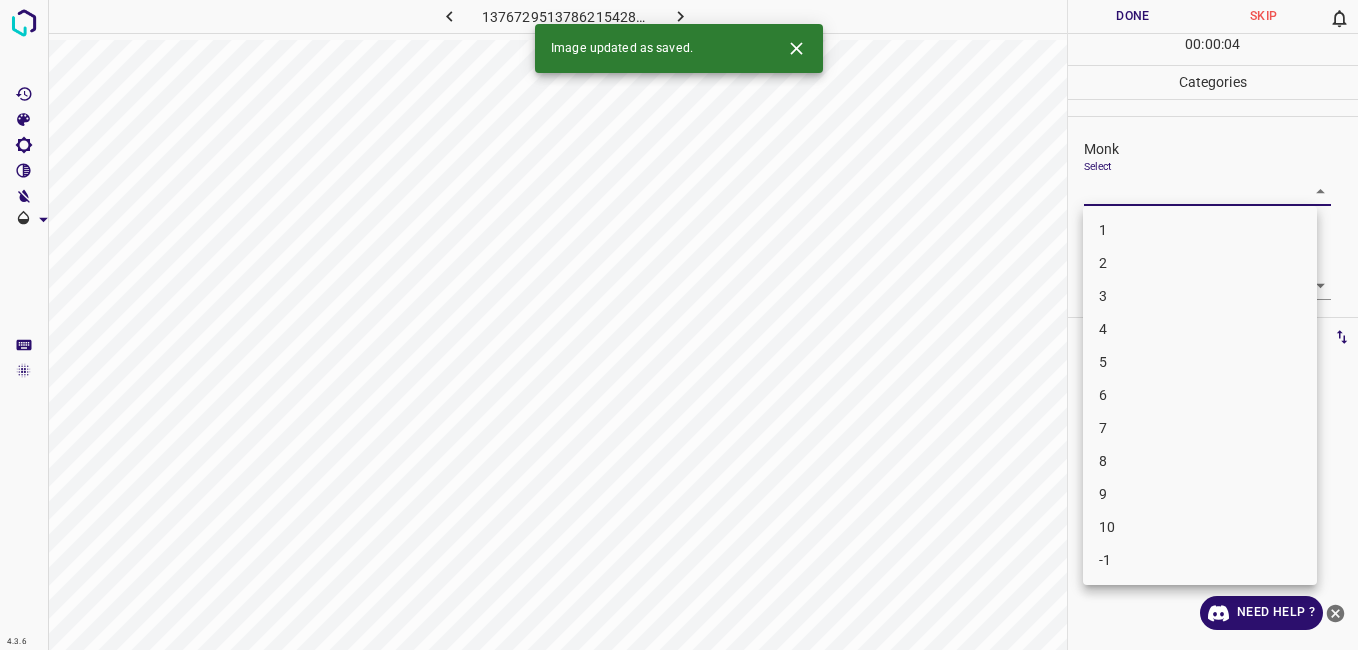 click on "4.3.6  1376729513786215428.png Done Skip 0 00   : 00   : 04   Categories Monk   Select ​  Fitzpatrick   Select ​ Labels   0 Categories 1 Monk 2  Fitzpatrick Tools Space Change between modes (Draw & Edit) I Auto labeling R Restore zoom M Zoom in N Zoom out Delete Delete selecte label Filters Z Restore filters X Saturation filter C Brightness filter V Contrast filter B Gray scale filter General O Download Image updated as saved. Need Help ? - Text - Hide - Delete 1 2 3 4 5 6 7 8 9 10 -1" at bounding box center (679, 325) 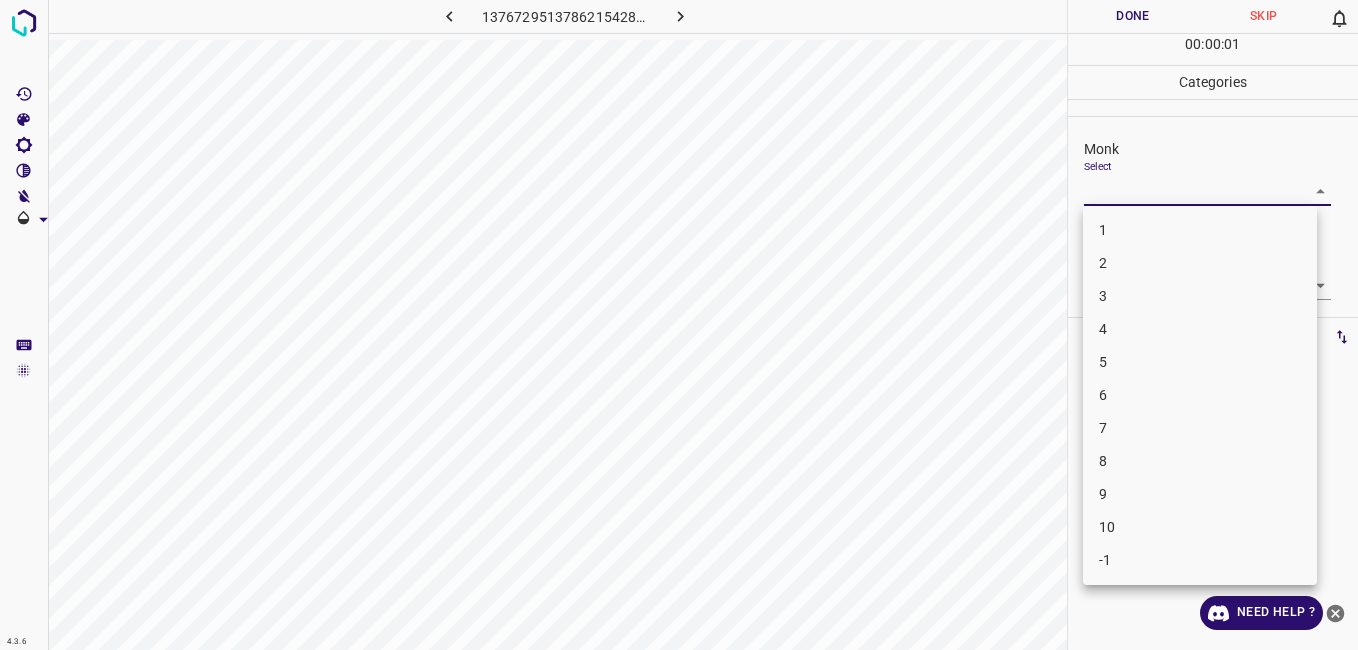click on "4" at bounding box center (1200, 329) 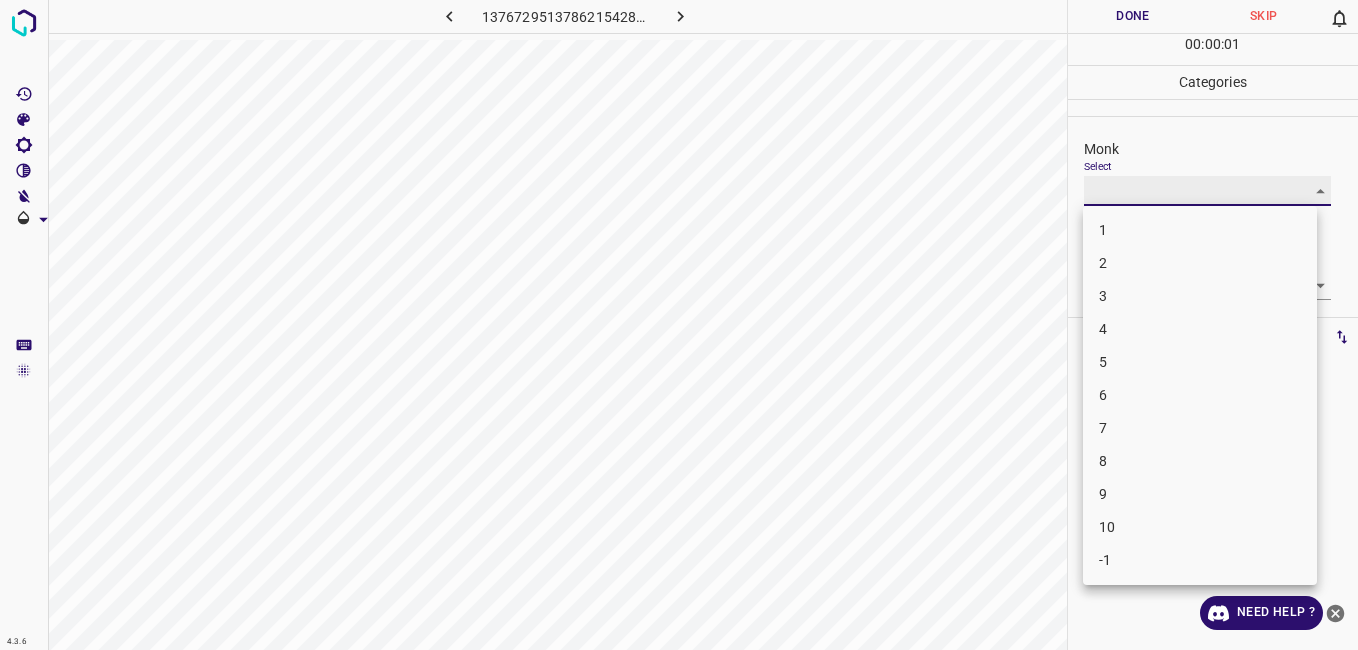 type on "4" 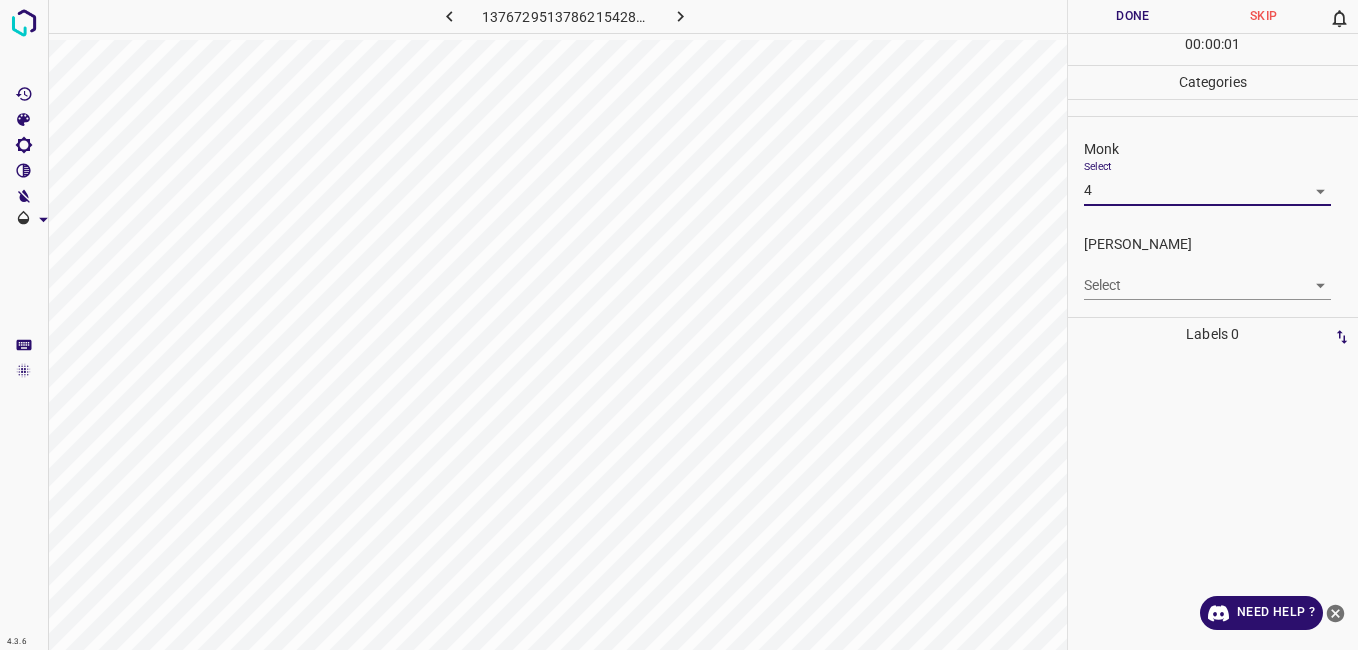 click on "4.3.6  1376729513786215428.png Done Skip 0 00   : 00   : 01   Categories Monk   Select 4 4  Fitzpatrick   Select ​ Labels   0 Categories 1 Monk 2  Fitzpatrick Tools Space Change between modes (Draw & Edit) I Auto labeling R Restore zoom M Zoom in N Zoom out Delete Delete selecte label Filters Z Restore filters X Saturation filter C Brightness filter V Contrast filter B Gray scale filter General O Download Need Help ? - Text - Hide - Delete" at bounding box center [679, 325] 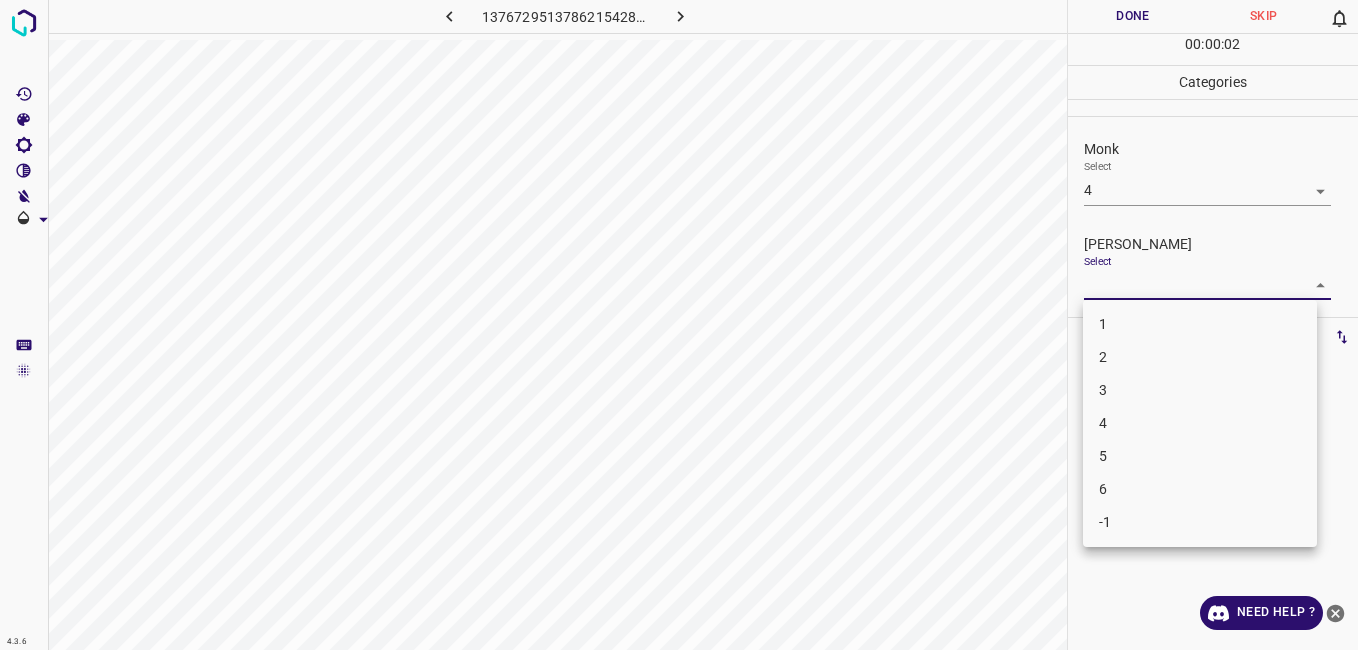 click on "3" at bounding box center [1200, 390] 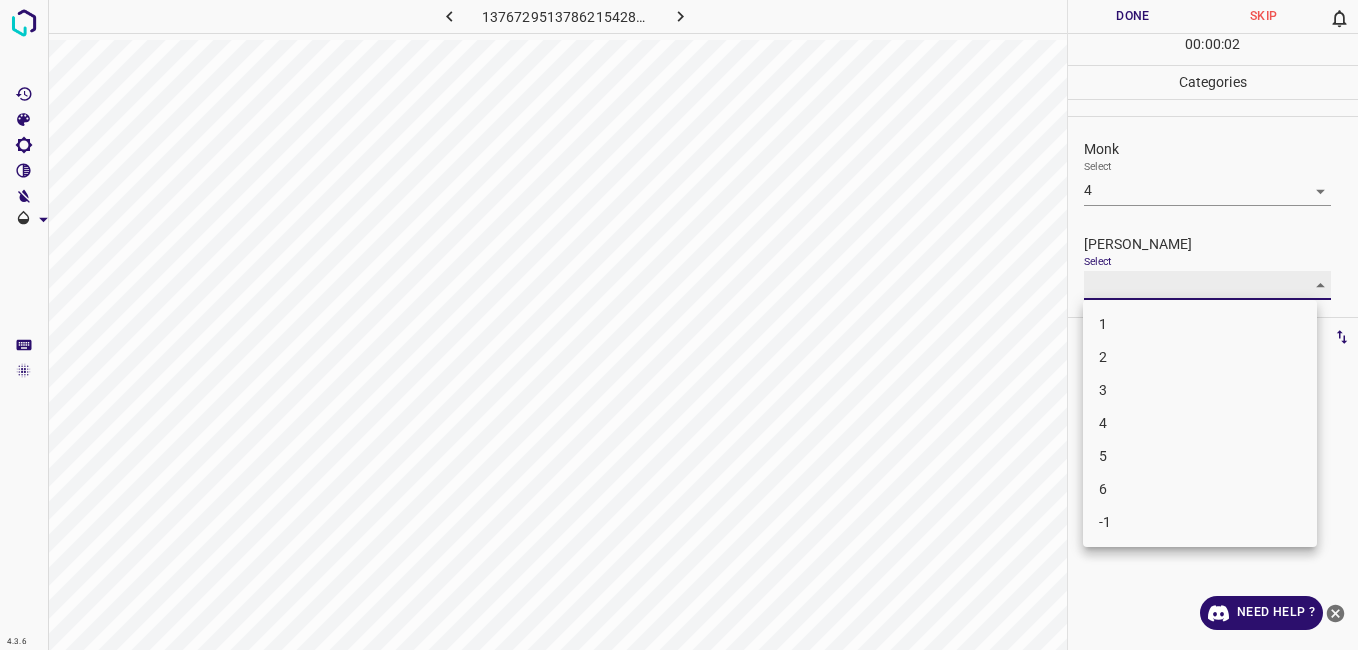 type on "3" 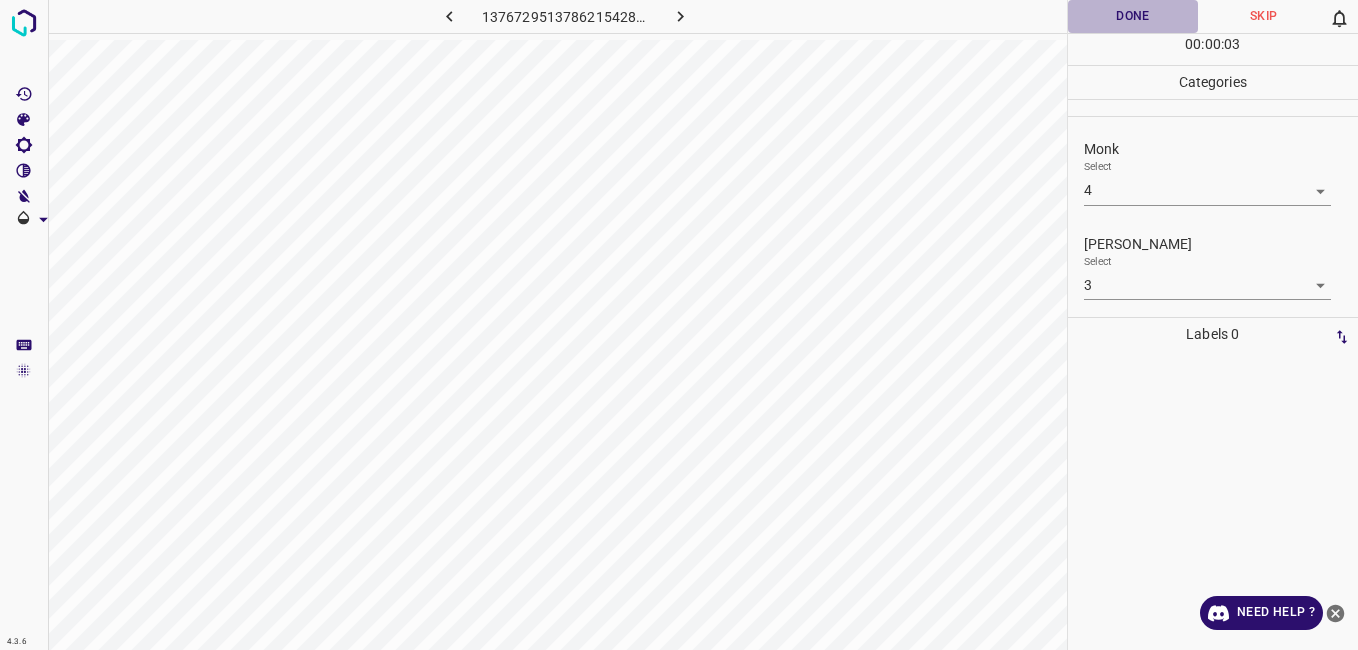 click on "Done" at bounding box center (1133, 16) 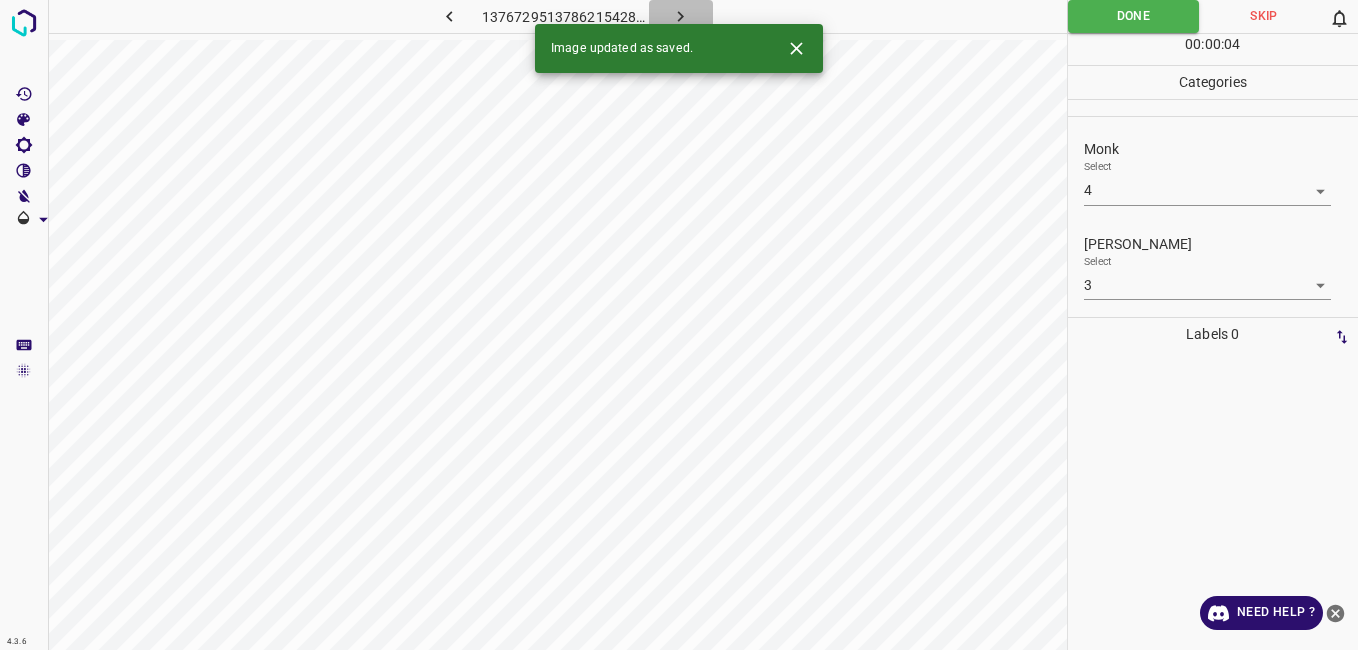 click 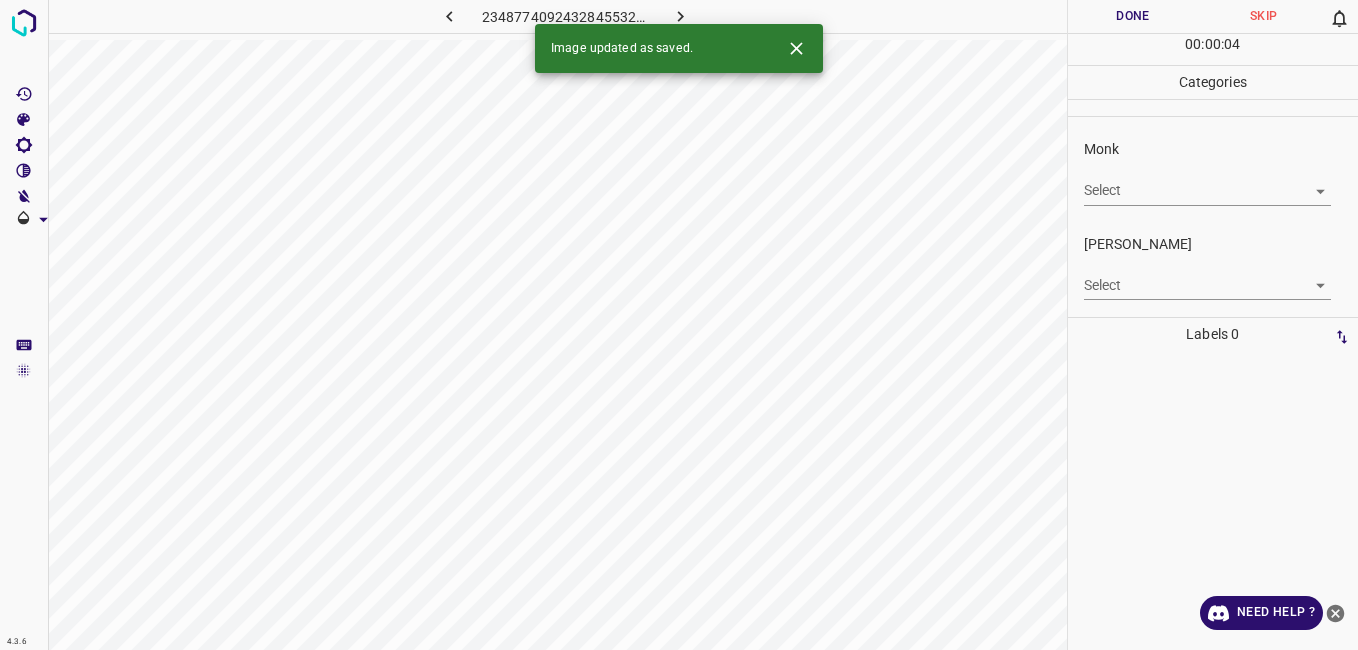 click on "4.3.6  2348774092432845532.png Done Skip 0 00   : 00   : 04   Categories Monk   Select ​  Fitzpatrick   Select ​ Labels   0 Categories 1 Monk 2  Fitzpatrick Tools Space Change between modes (Draw & Edit) I Auto labeling R Restore zoom M Zoom in N Zoom out Delete Delete selecte label Filters Z Restore filters X Saturation filter C Brightness filter V Contrast filter B Gray scale filter General O Download Image updated as saved. Need Help ? - Text - Hide - Delete" at bounding box center (679, 325) 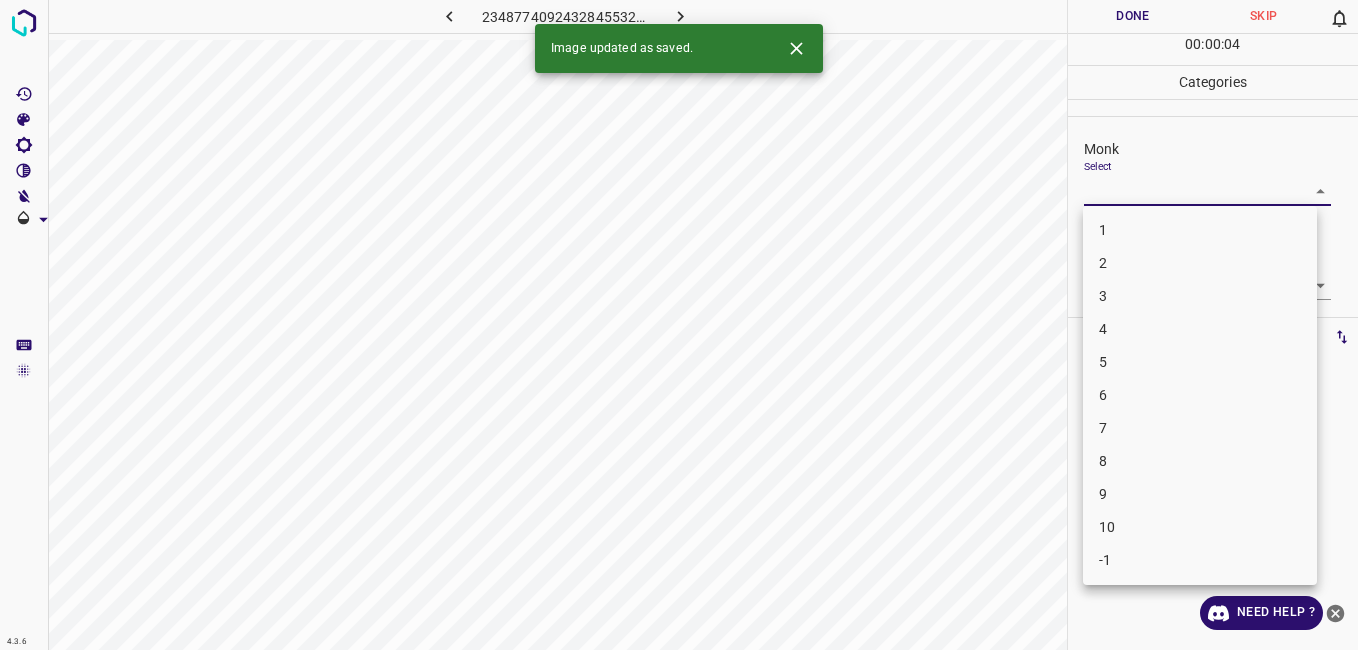 click on "3" at bounding box center [1200, 296] 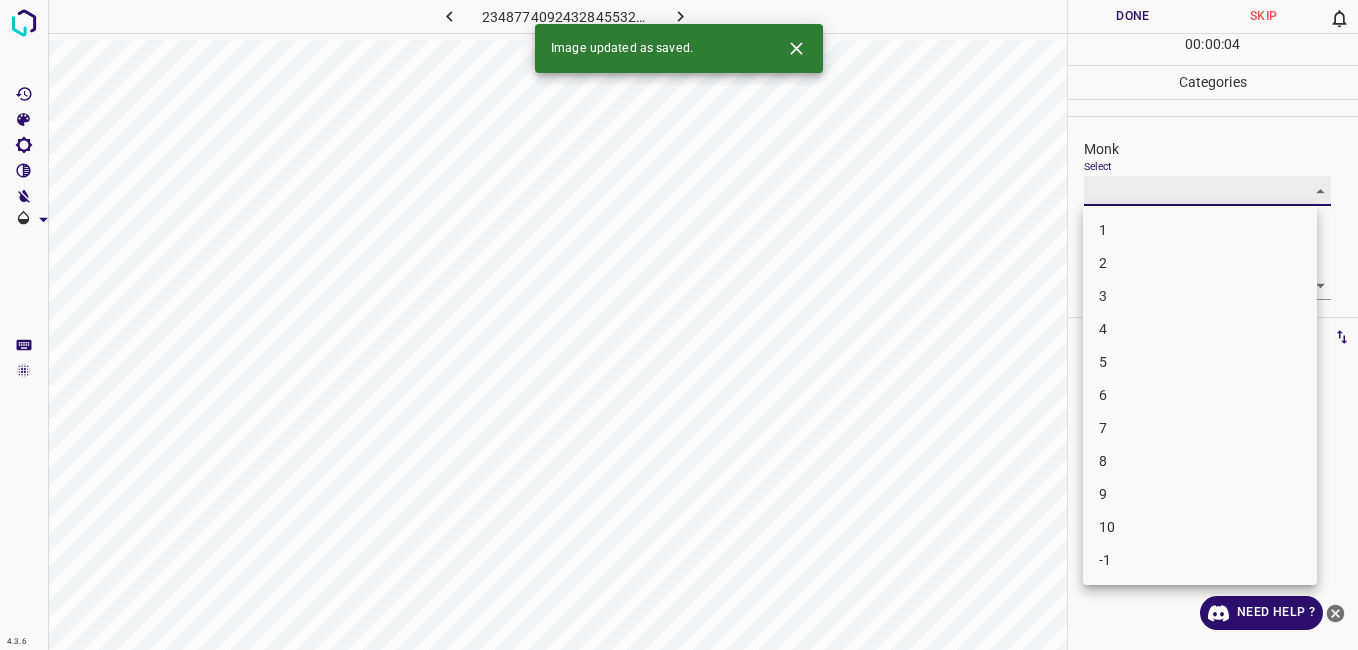 type on "3" 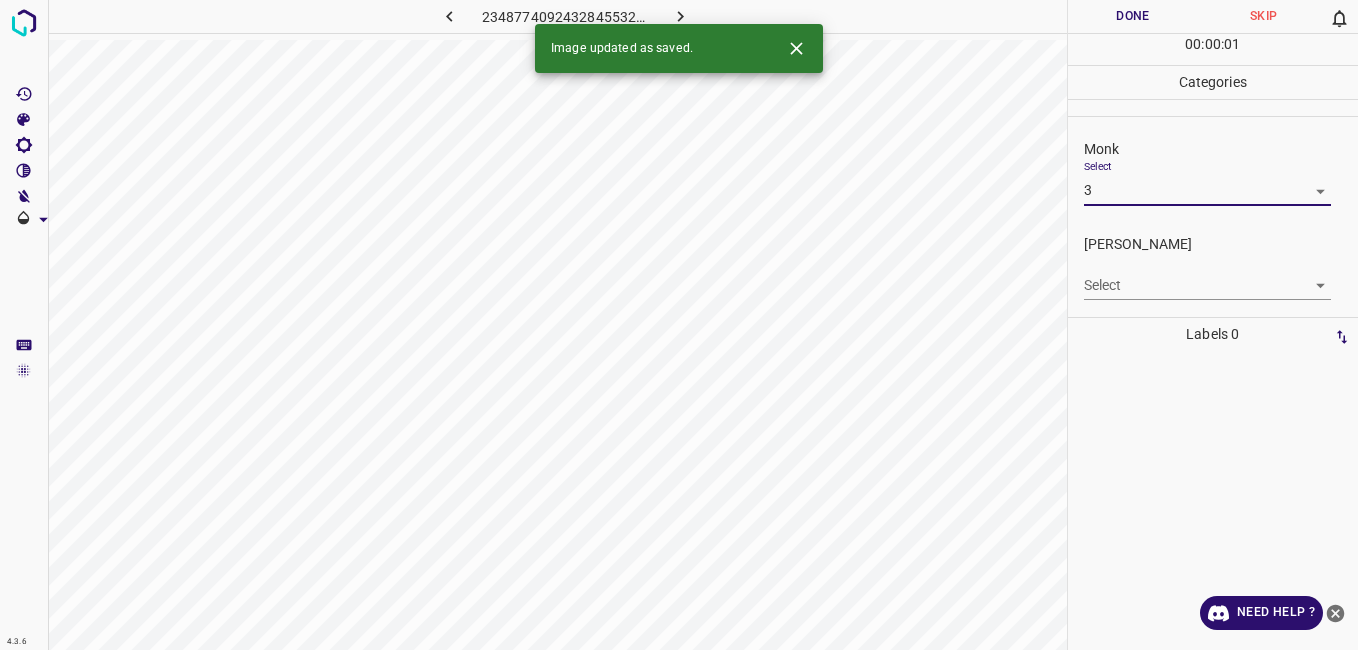 click on "4.3.6  2348774092432845532.png Done Skip 0 00   : 00   : 01   Categories Monk   Select 3 3  Fitzpatrick   Select ​ Labels   0 Categories 1 Monk 2  Fitzpatrick Tools Space Change between modes (Draw & Edit) I Auto labeling R Restore zoom M Zoom in N Zoom out Delete Delete selecte label Filters Z Restore filters X Saturation filter C Brightness filter V Contrast filter B Gray scale filter General O Download Image updated as saved. Need Help ? - Text - Hide - Delete" at bounding box center [679, 325] 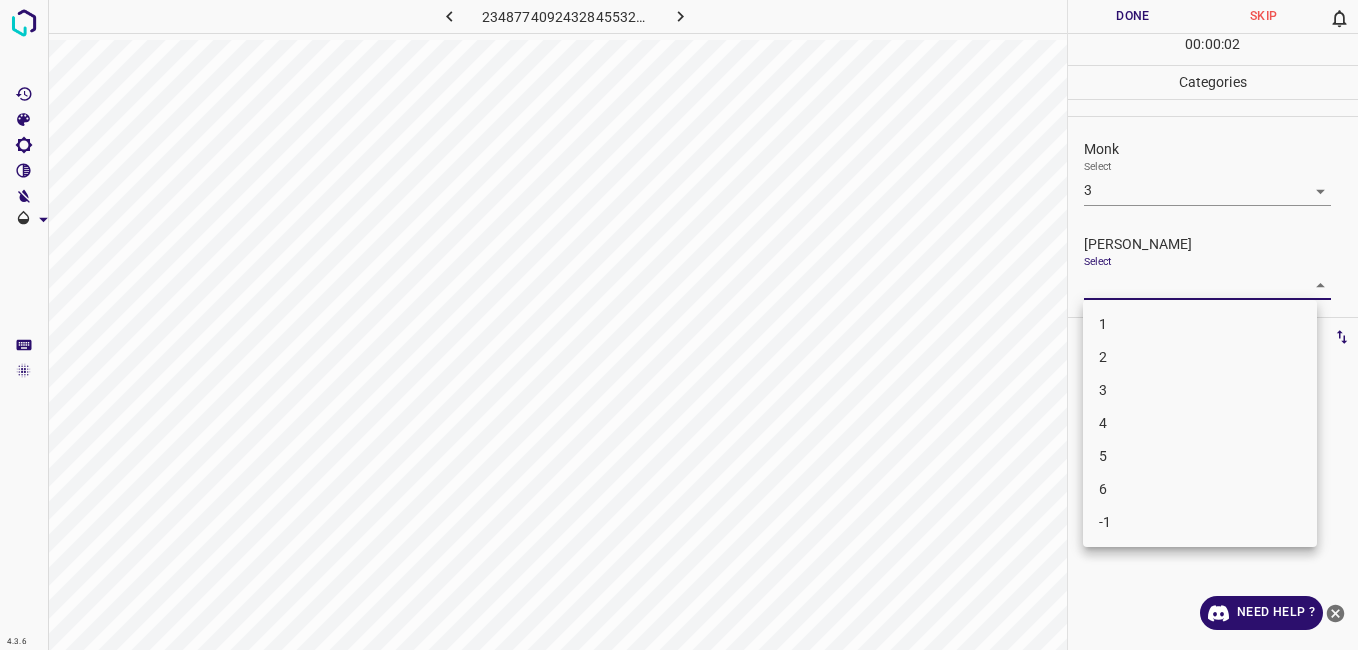 click on "3" at bounding box center (1200, 390) 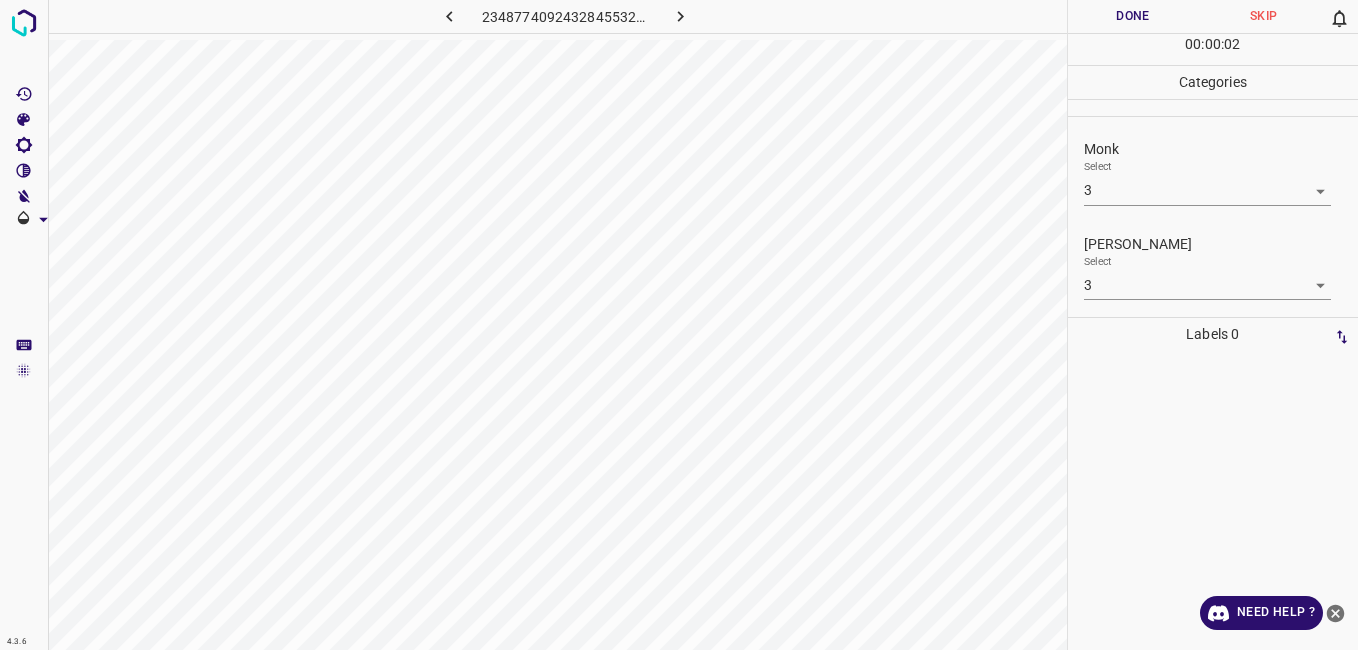 click on "Select" at bounding box center (1098, 166) 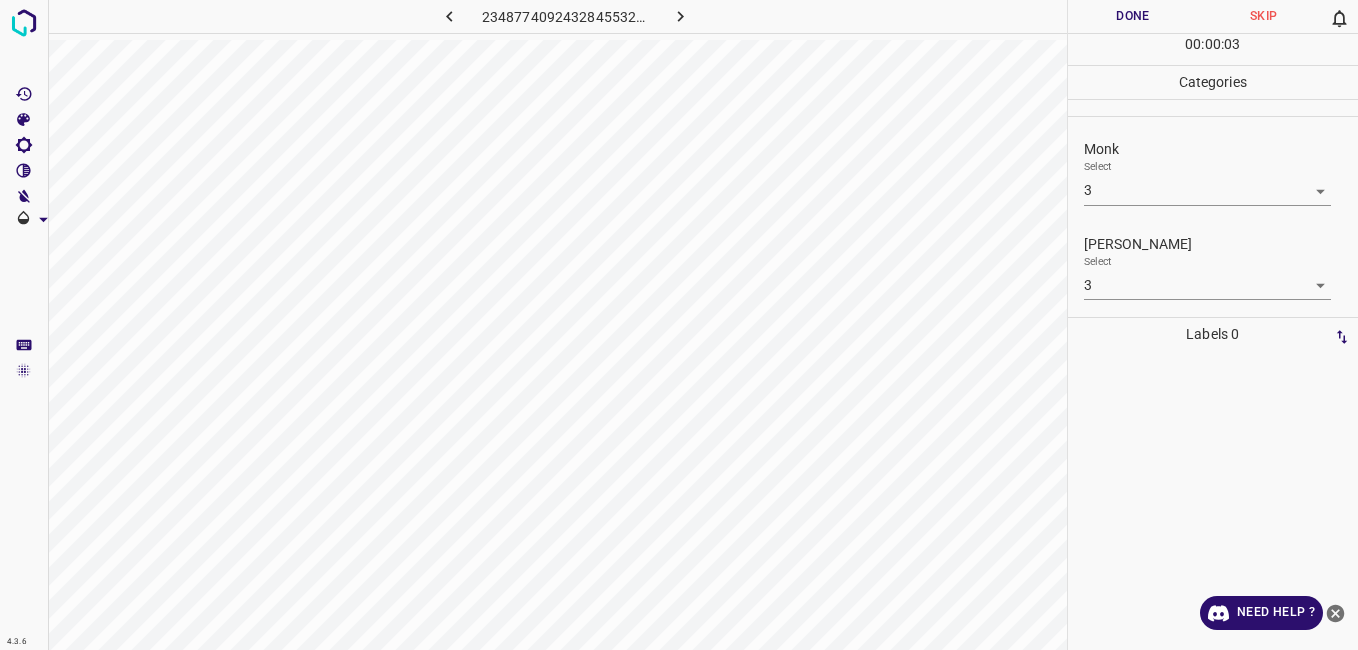 click on "4.3.6  2348774092432845532.png Done Skip 0 00   : 00   : 03   Categories Monk   Select 3 3  Fitzpatrick   Select 3 3 Labels   0 Categories 1 Monk 2  Fitzpatrick Tools Space Change between modes (Draw & Edit) I Auto labeling R Restore zoom M Zoom in N Zoom out Delete Delete selecte label Filters Z Restore filters X Saturation filter C Brightness filter V Contrast filter B Gray scale filter General O Download Need Help ? - Text - Hide - Delete" at bounding box center (679, 325) 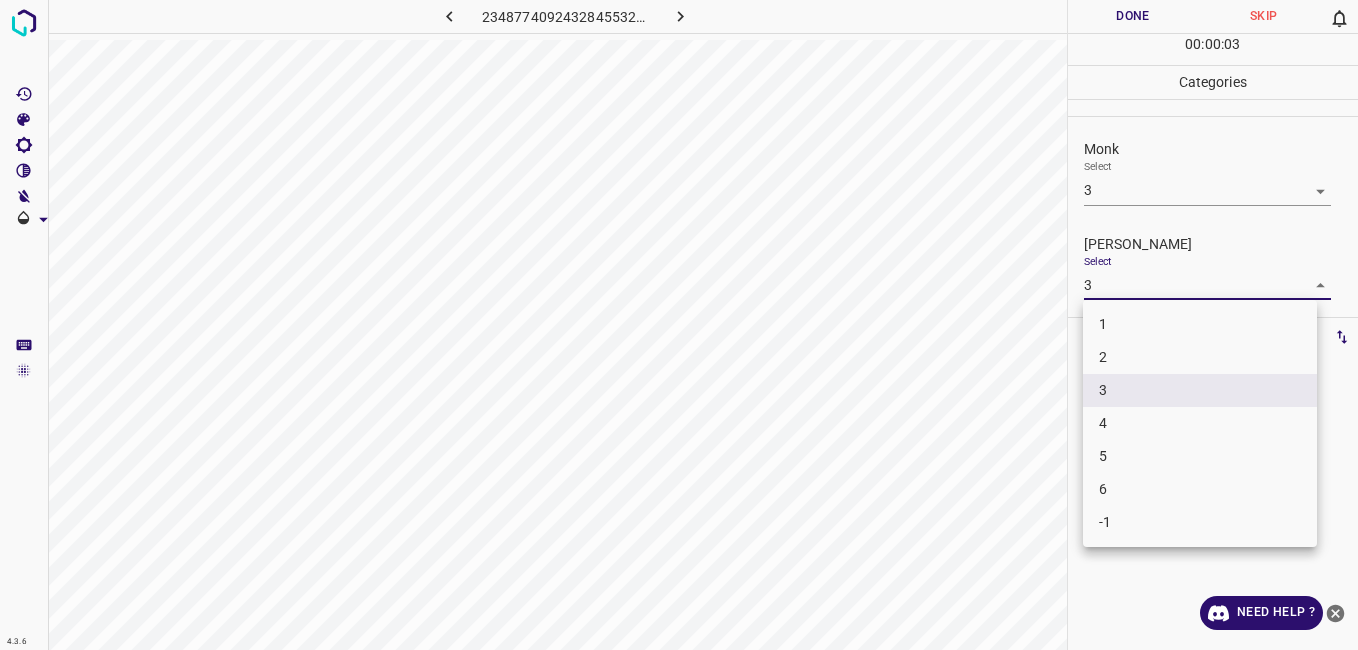 click on "2" at bounding box center [1200, 357] 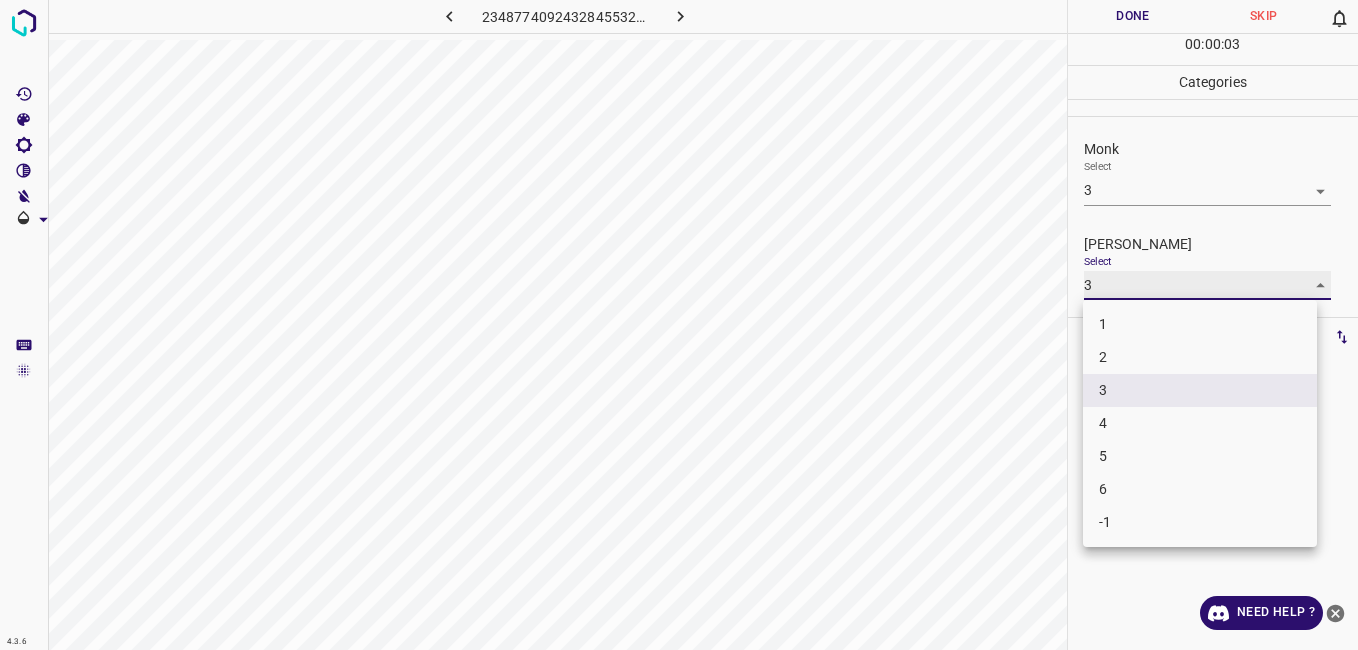 type on "2" 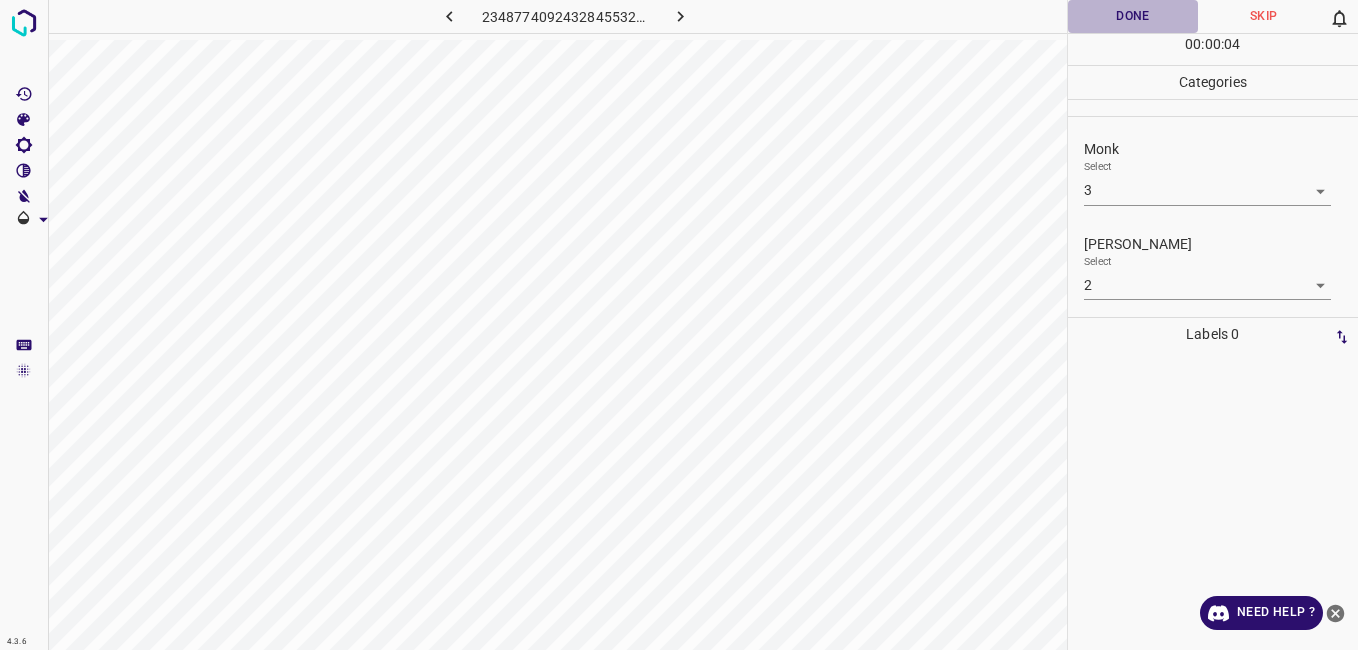 click on "Done" at bounding box center (1133, 16) 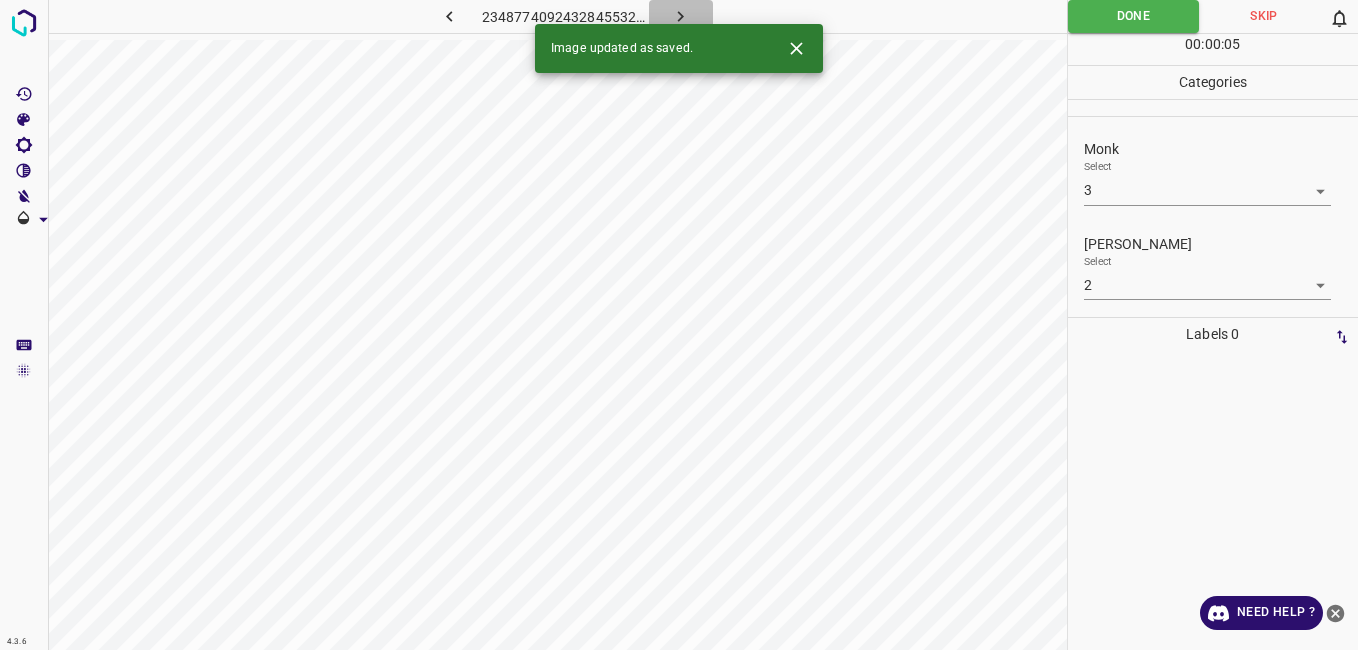 click at bounding box center (681, 16) 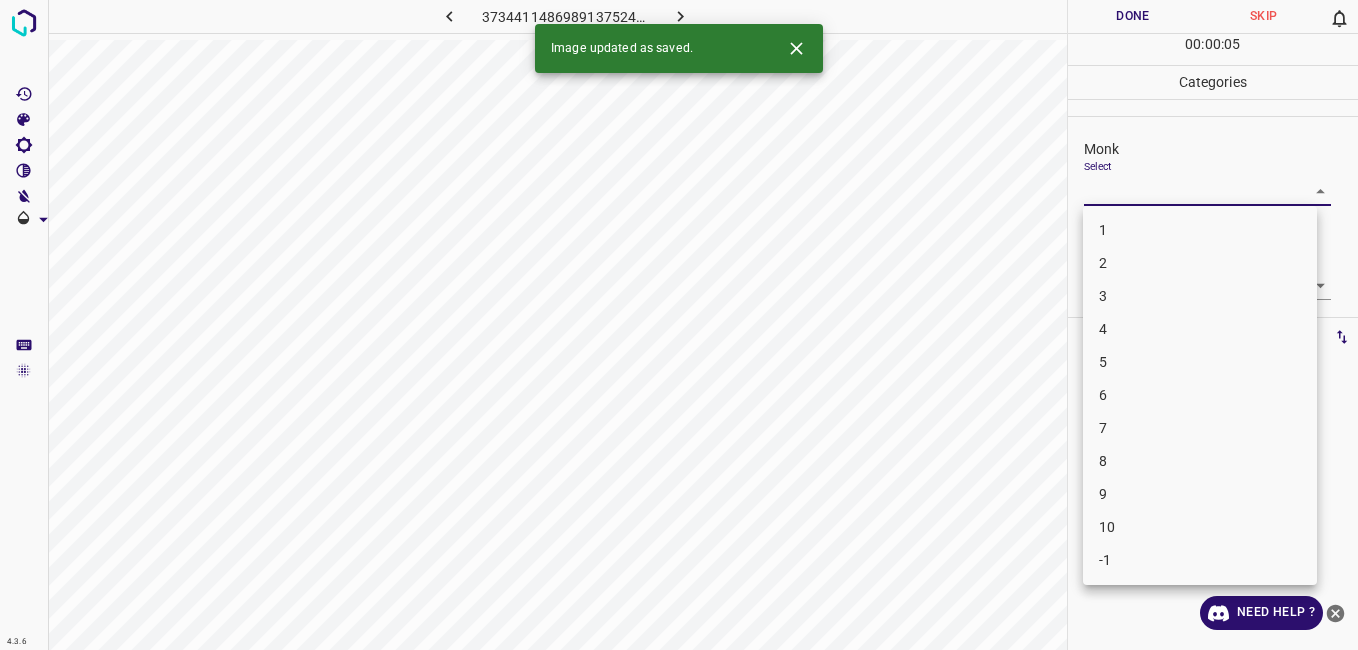 click on "4.3.6  3734411486989137524.png Done Skip 0 00   : 00   : 05   Categories Monk   Select ​  Fitzpatrick   Select ​ Labels   0 Categories 1 Monk 2  Fitzpatrick Tools Space Change between modes (Draw & Edit) I Auto labeling R Restore zoom M Zoom in N Zoom out Delete Delete selecte label Filters Z Restore filters X Saturation filter C Brightness filter V Contrast filter B Gray scale filter General O Download Image updated as saved. Need Help ? - Text - Hide - Delete 1 2 3 4 5 6 7 8 9 10 -1" at bounding box center [679, 325] 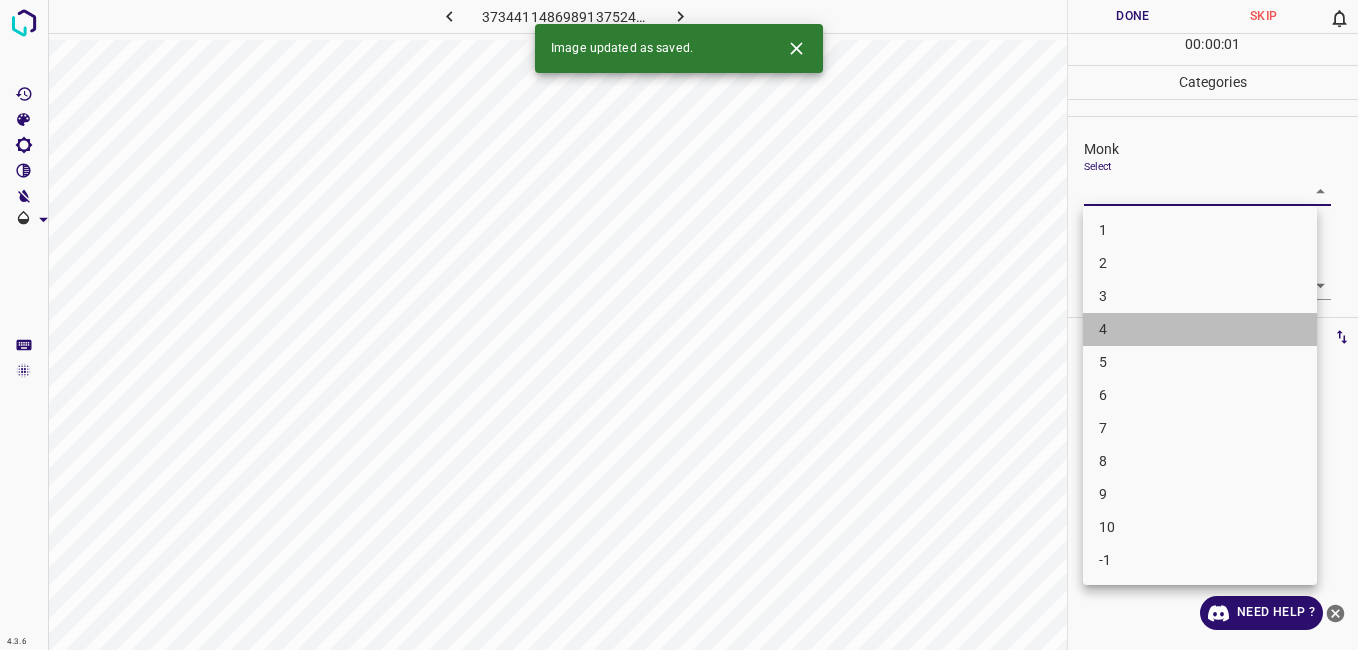 click on "4" at bounding box center [1200, 329] 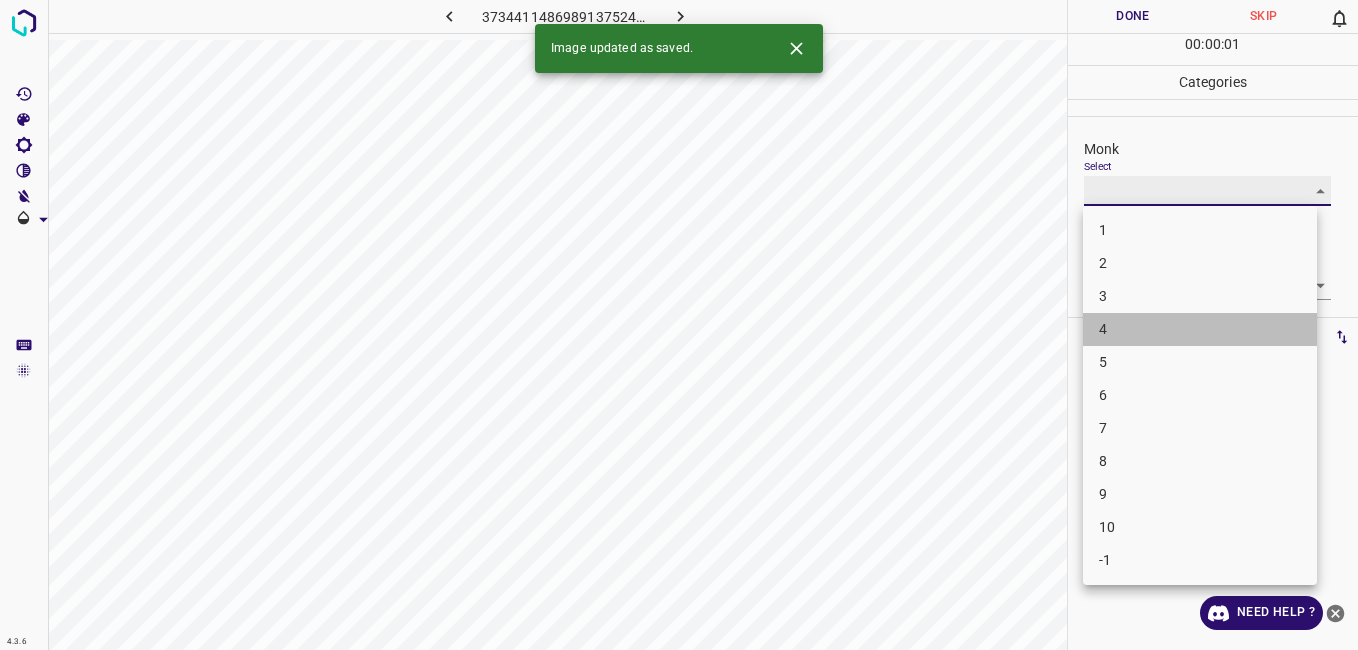 type on "4" 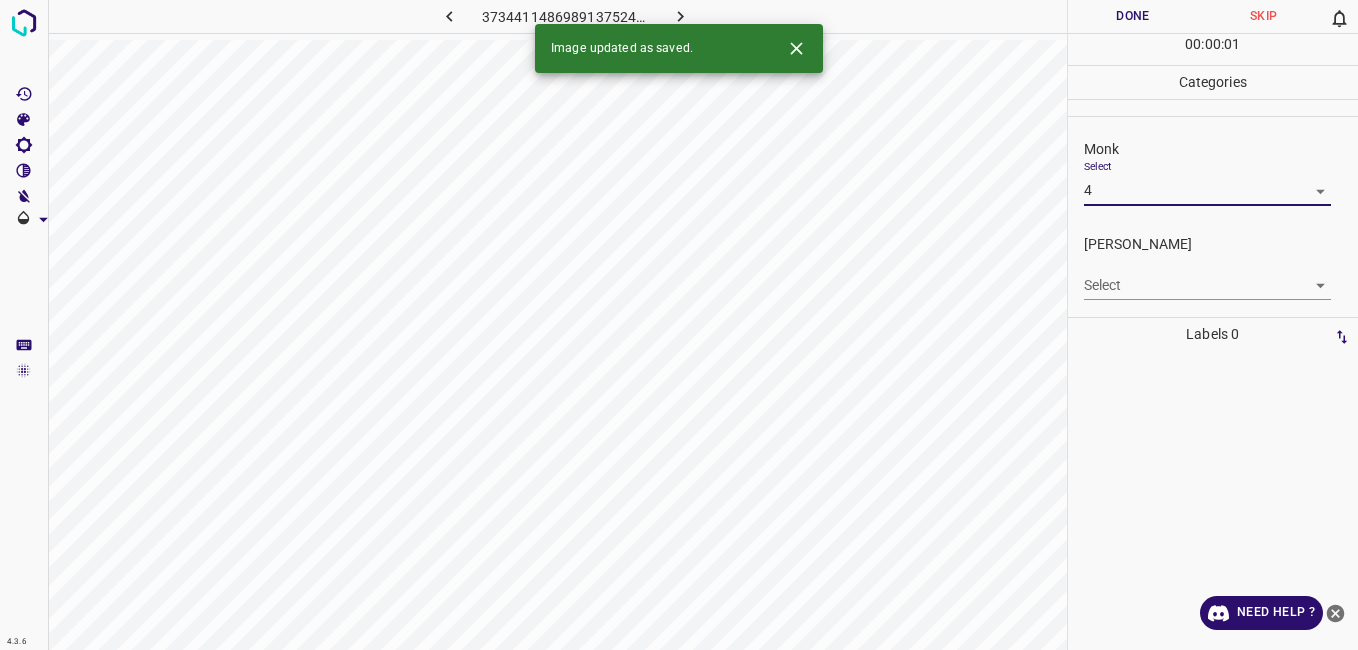 click on "4.3.6  3734411486989137524.png Done Skip 0 00   : 00   : 01   Categories Monk   Select 4 4  Fitzpatrick   Select ​ Labels   0 Categories 1 Monk 2  Fitzpatrick Tools Space Change between modes (Draw & Edit) I Auto labeling R Restore zoom M Zoom in N Zoom out Delete Delete selecte label Filters Z Restore filters X Saturation filter C Brightness filter V Contrast filter B Gray scale filter General O Download Image updated as saved. Need Help ? - Text - Hide - Delete" at bounding box center (679, 325) 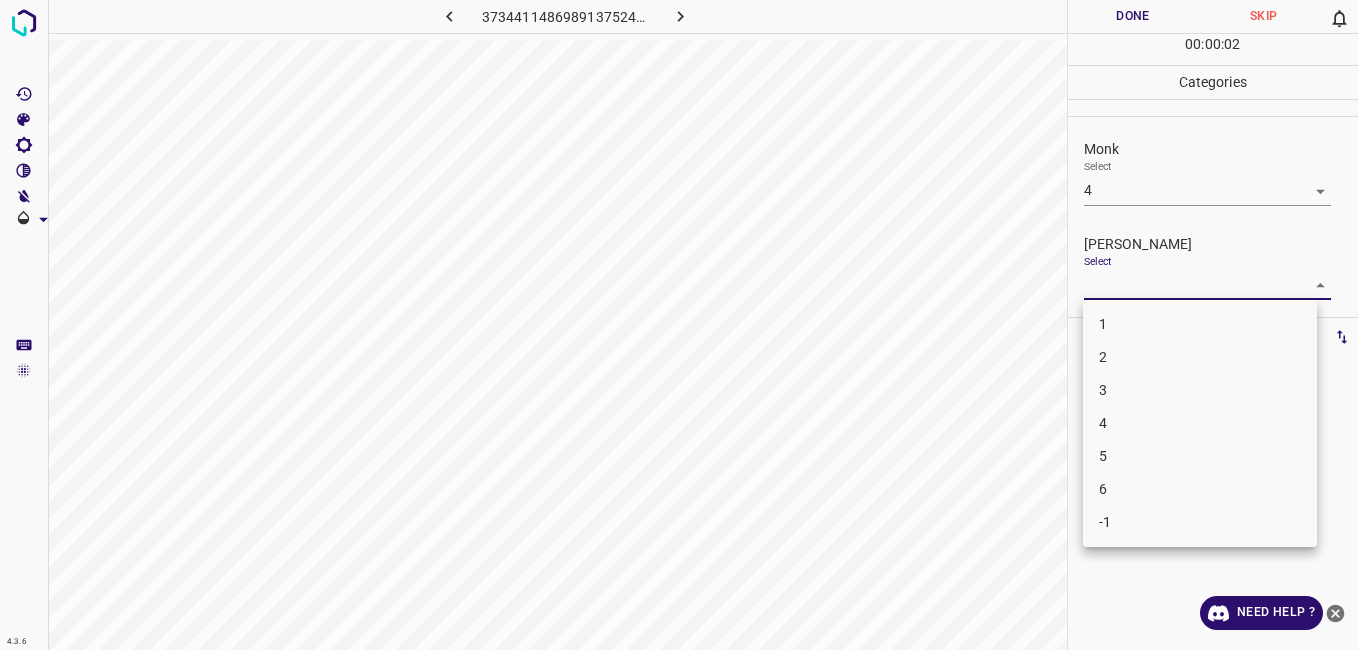 click on "3" at bounding box center [1200, 390] 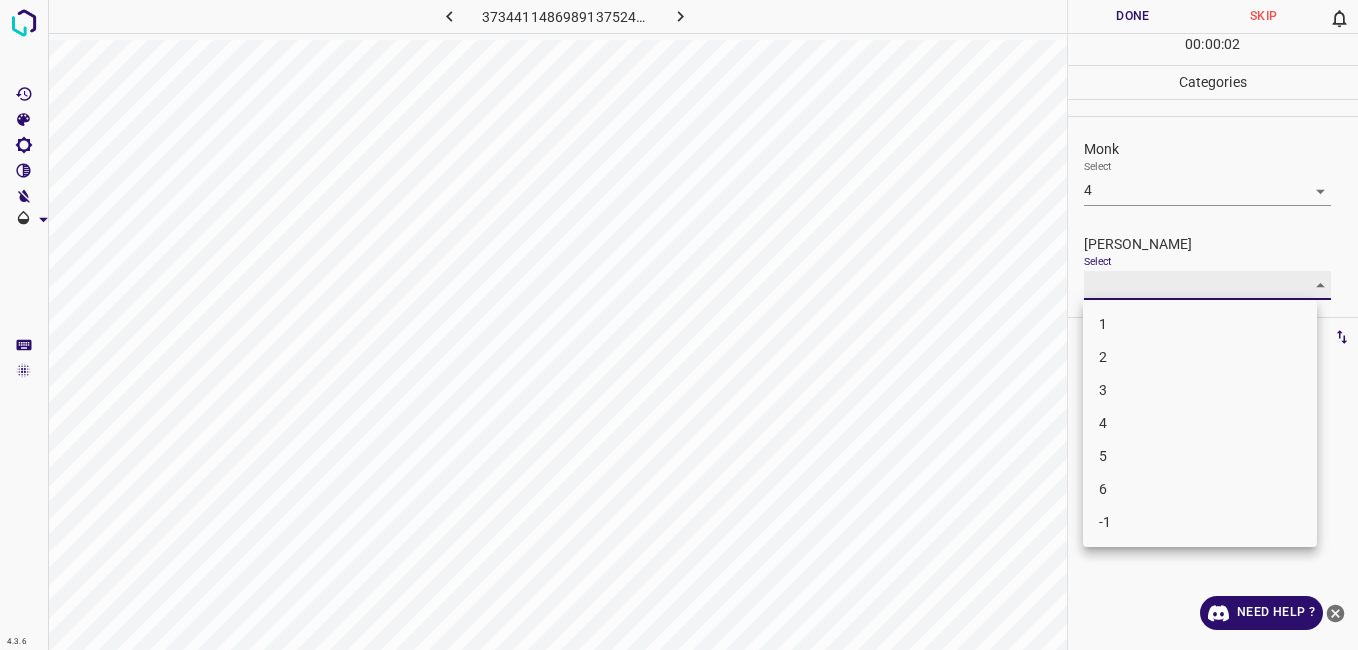 type on "3" 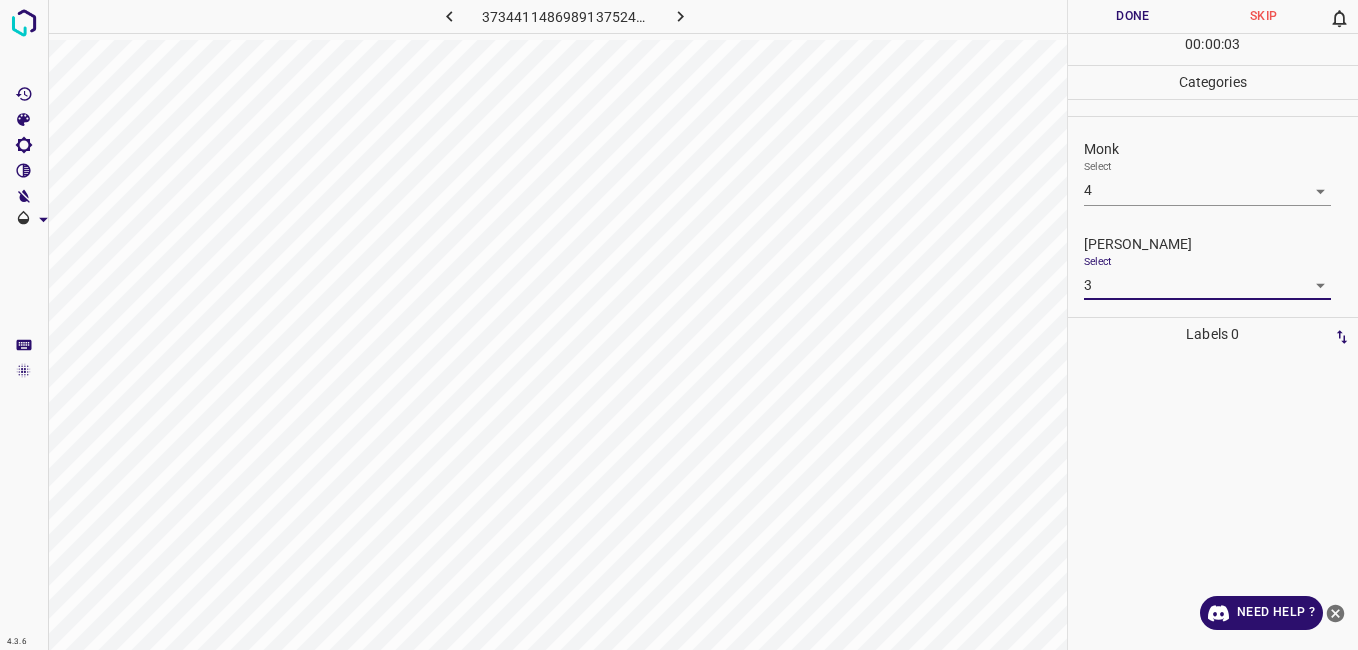 click on "Done" at bounding box center (1133, 16) 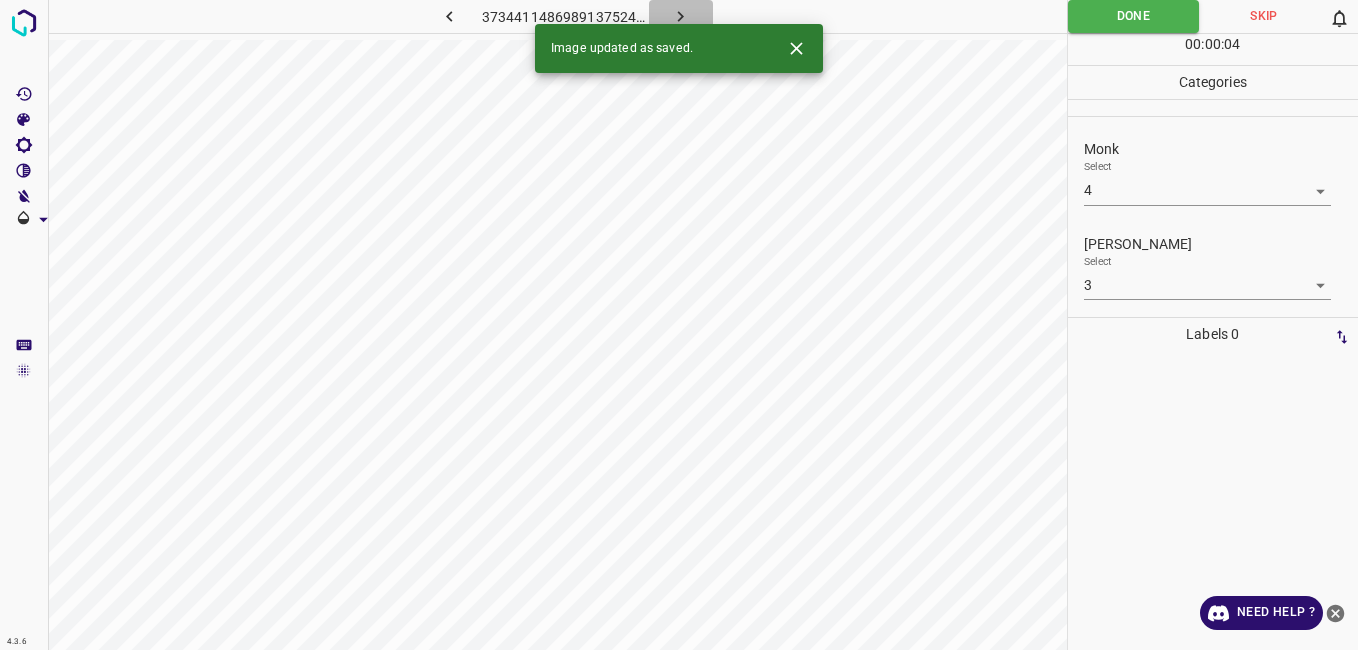 click 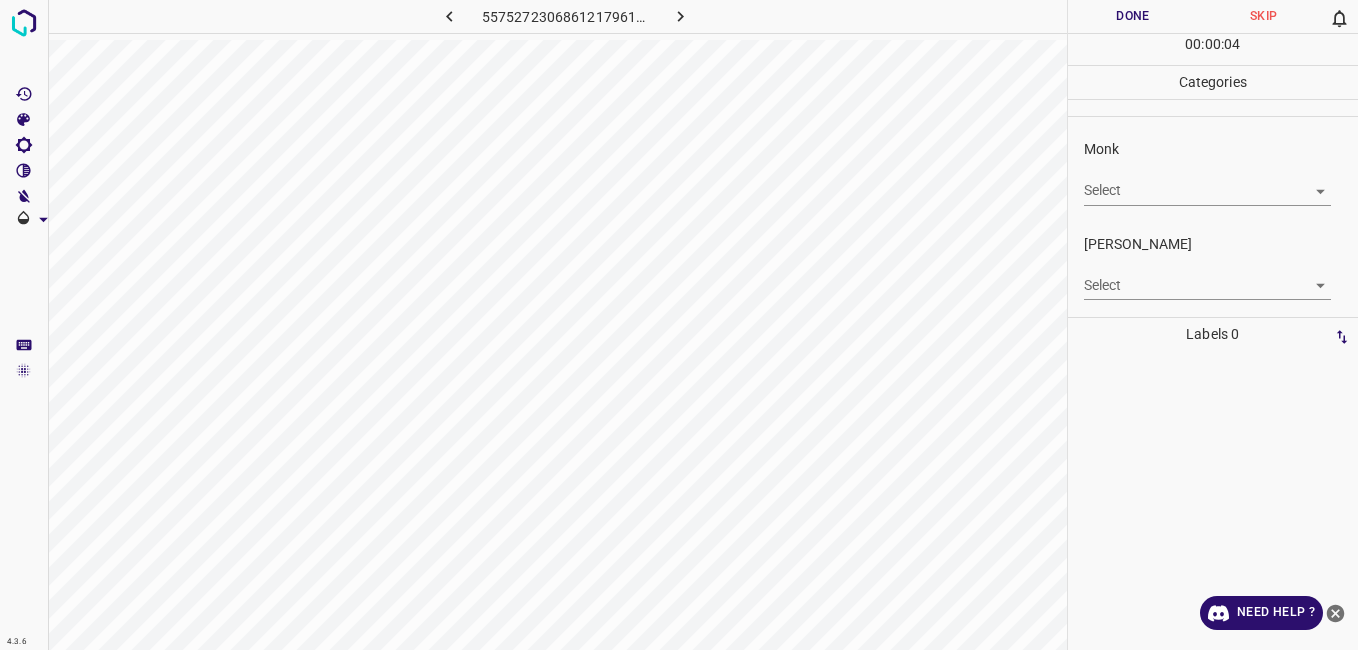 click on "4.3.6  5575272306861217961.png Done Skip 0 00   : 00   : 04   Categories Monk   Select ​  Fitzpatrick   Select ​ Labels   0 Categories 1 Monk 2  Fitzpatrick Tools Space Change between modes (Draw & Edit) I Auto labeling R Restore zoom M Zoom in N Zoom out Delete Delete selecte label Filters Z Restore filters X Saturation filter C Brightness filter V Contrast filter B Gray scale filter General O Download Need Help ? - Text - Hide - Delete" at bounding box center (679, 325) 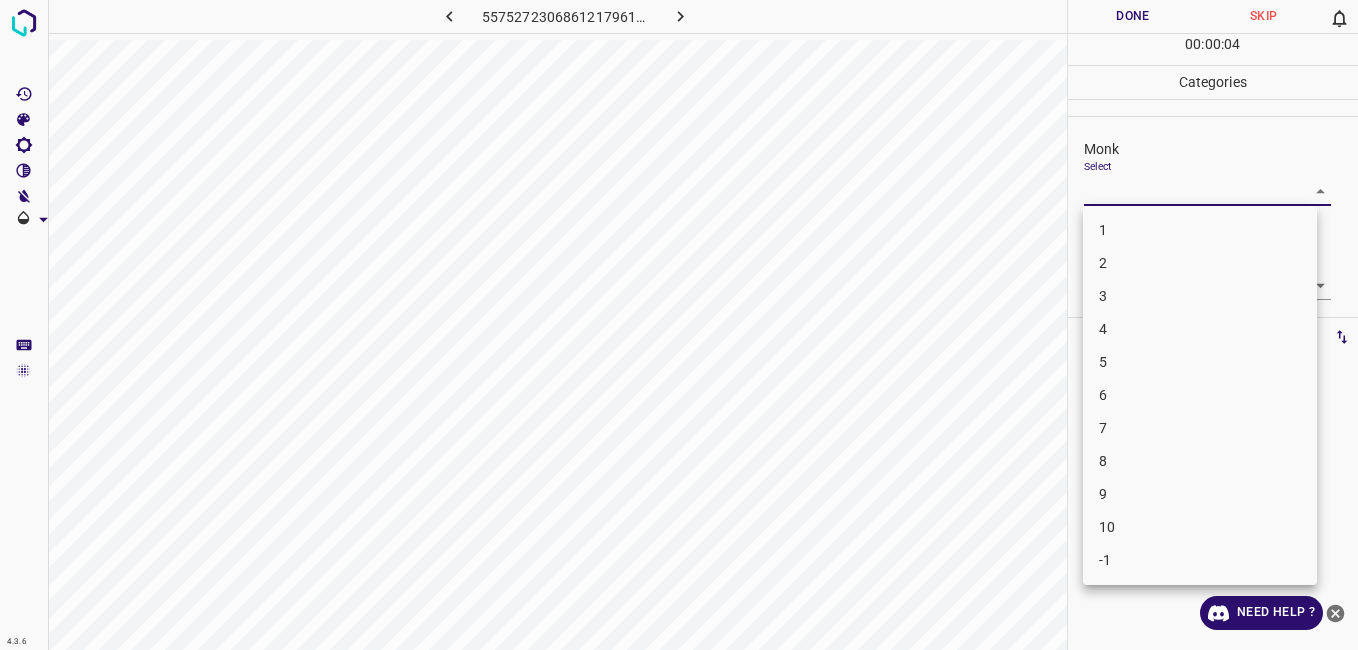 click on "5" at bounding box center [1200, 362] 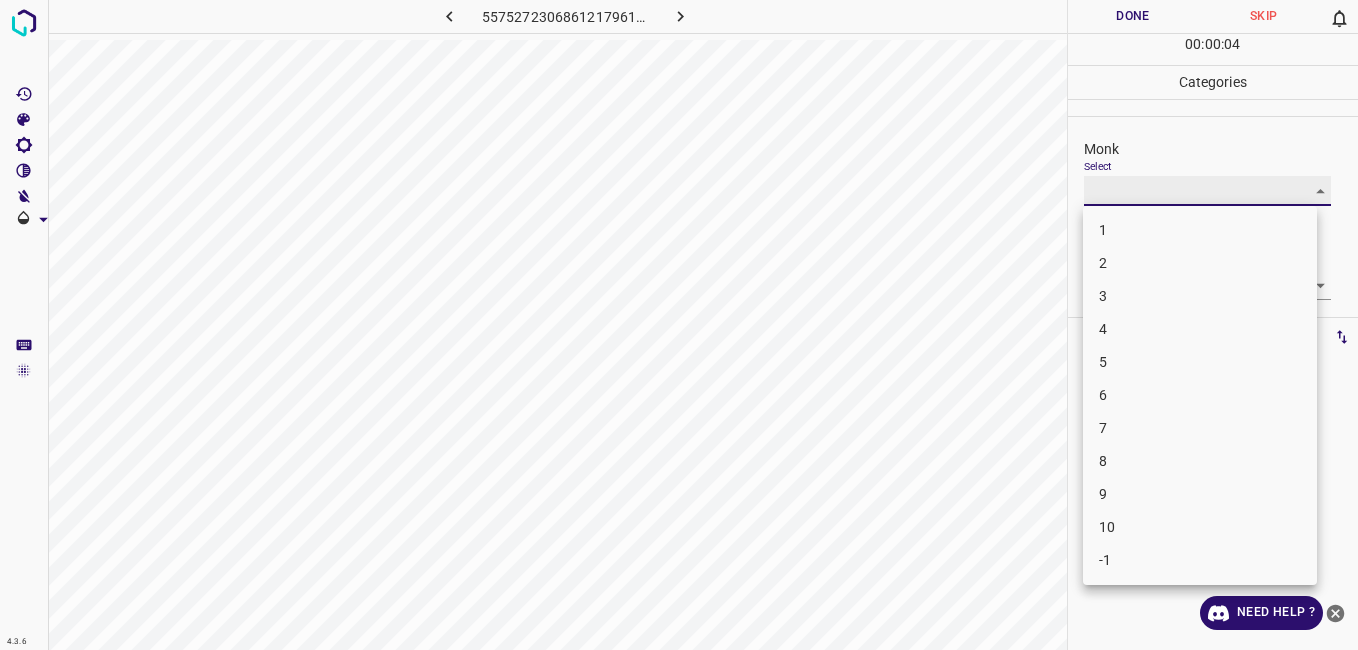 type on "5" 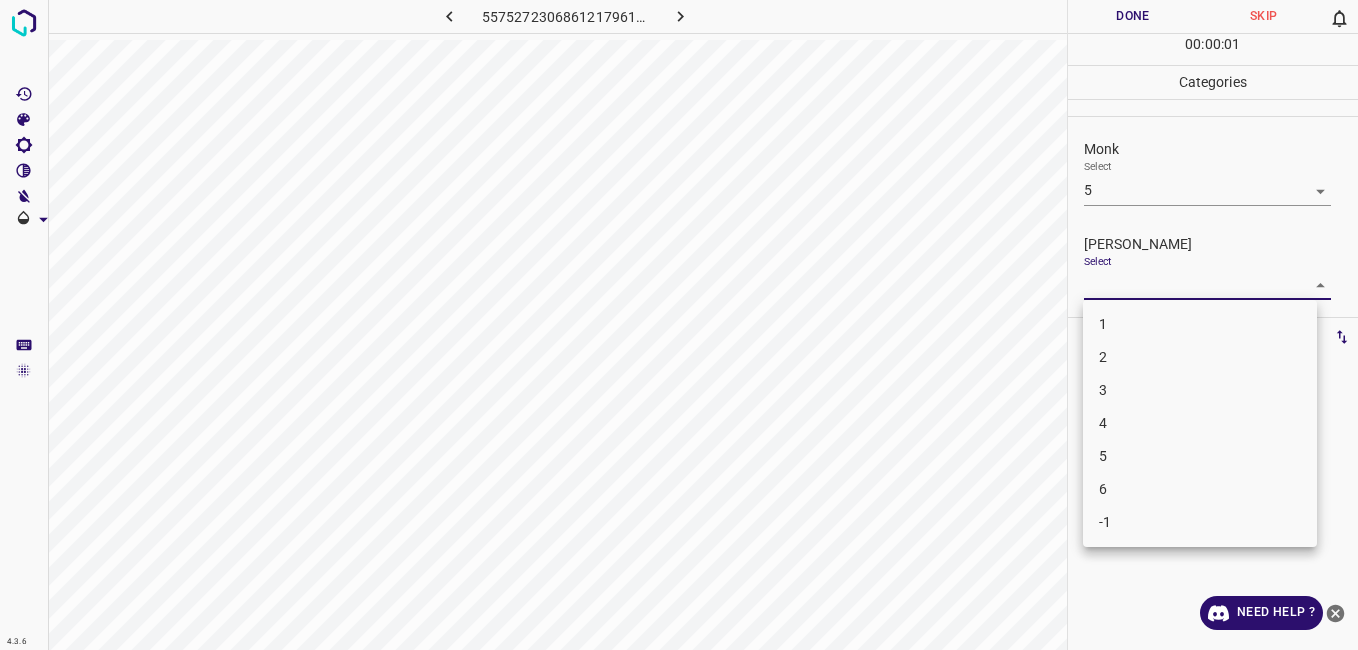 click on "4.3.6  5575272306861217961.png Done Skip 0 00   : 00   : 01   Categories Monk   Select 5 5  Fitzpatrick   Select ​ Labels   0 Categories 1 Monk 2  Fitzpatrick Tools Space Change between modes (Draw & Edit) I Auto labeling R Restore zoom M Zoom in N Zoom out Delete Delete selecte label Filters Z Restore filters X Saturation filter C Brightness filter V Contrast filter B Gray scale filter General O Download Need Help ? - Text - Hide - Delete 1 2 3 4 5 6 -1" at bounding box center [679, 325] 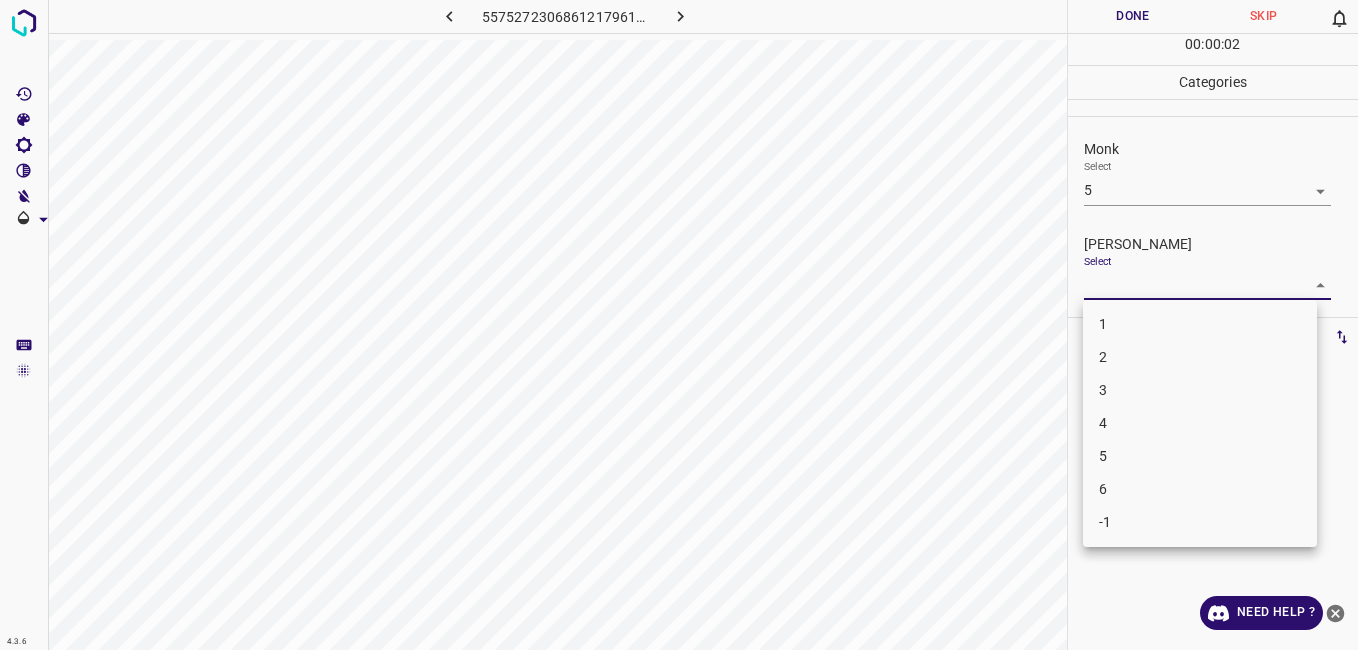 click on "3" at bounding box center (1200, 390) 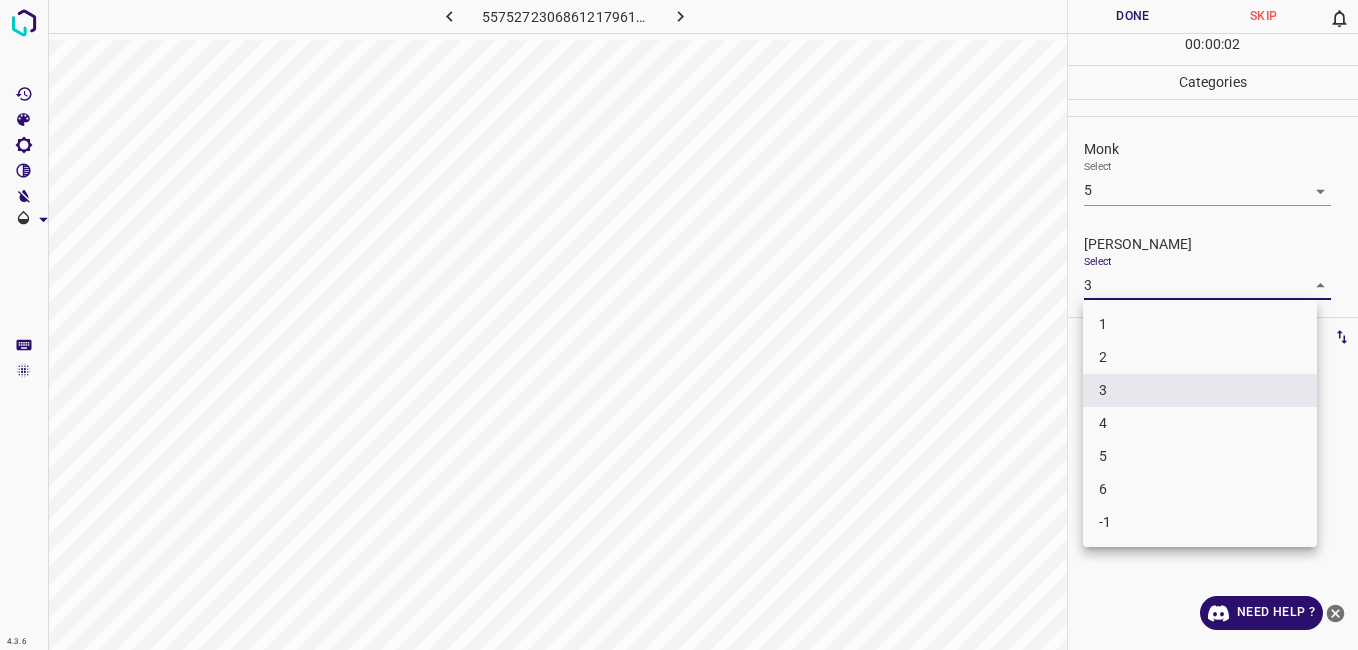 click on "4.3.6  5575272306861217961.png Done Skip 0 00   : 00   : 02   Categories Monk   Select 5 5  Fitzpatrick   Select 3 3 Labels   0 Categories 1 Monk 2  Fitzpatrick Tools Space Change between modes (Draw & Edit) I Auto labeling R Restore zoom M Zoom in N Zoom out Delete Delete selecte label Filters Z Restore filters X Saturation filter C Brightness filter V Contrast filter B Gray scale filter General O Download Need Help ? - Text - Hide - Delete 1 2 3 4 5 6 -1" at bounding box center [679, 325] 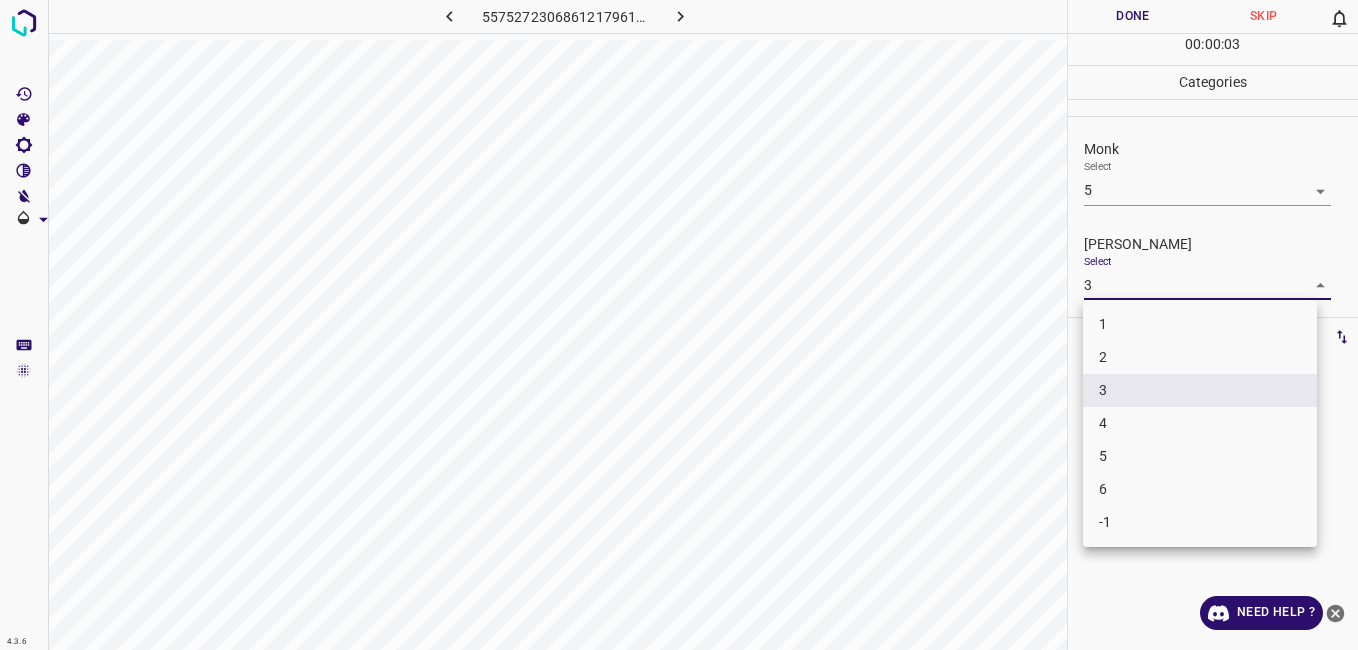 click on "4" at bounding box center (1200, 423) 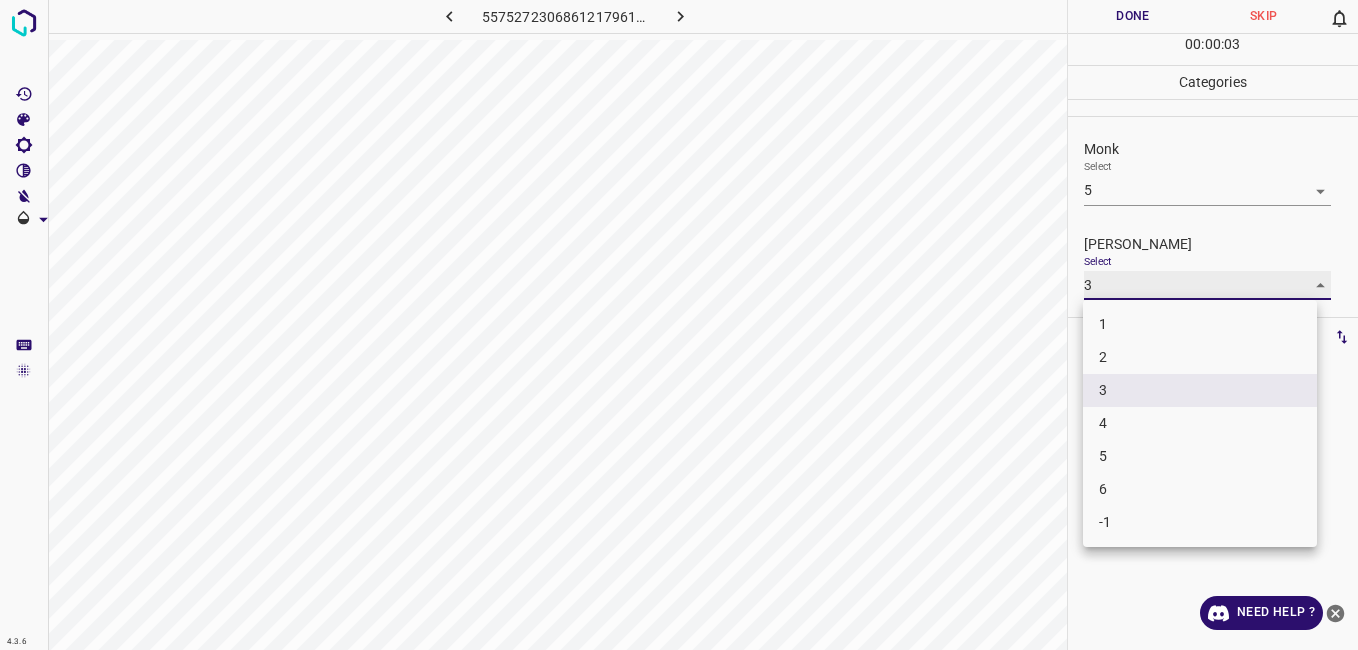 type on "4" 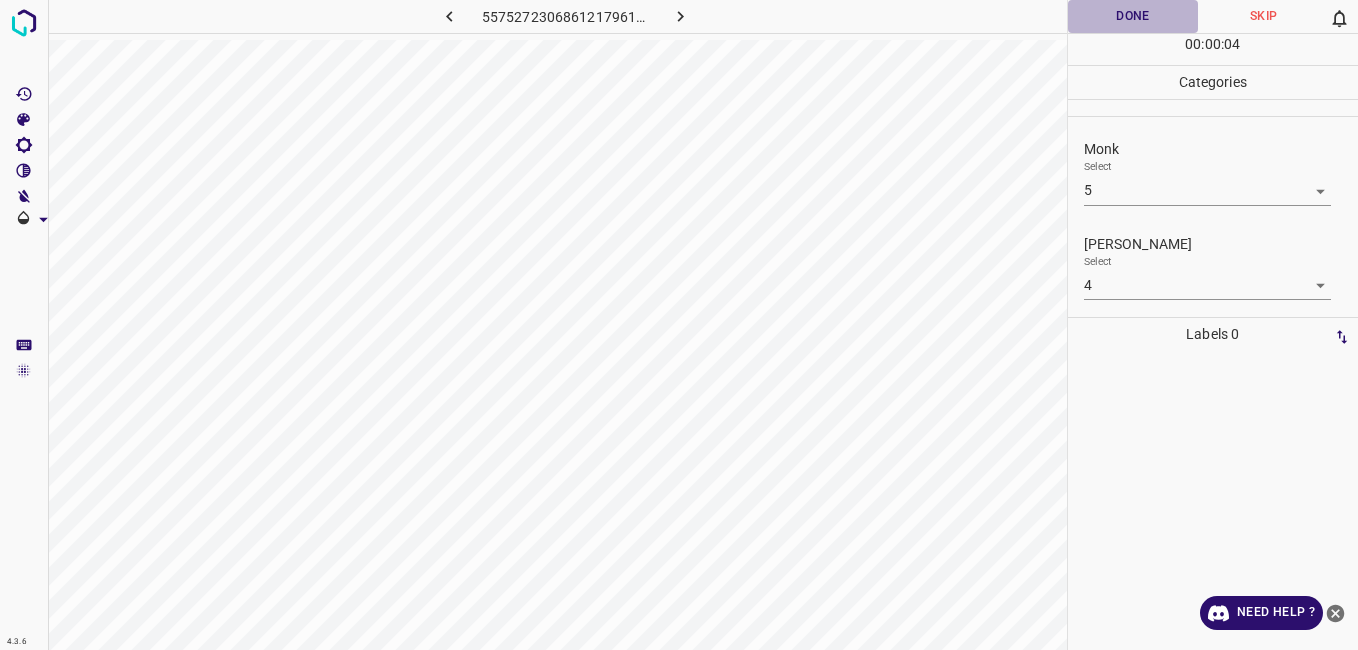 drag, startPoint x: 1114, startPoint y: 17, endPoint x: 1118, endPoint y: 3, distance: 14.56022 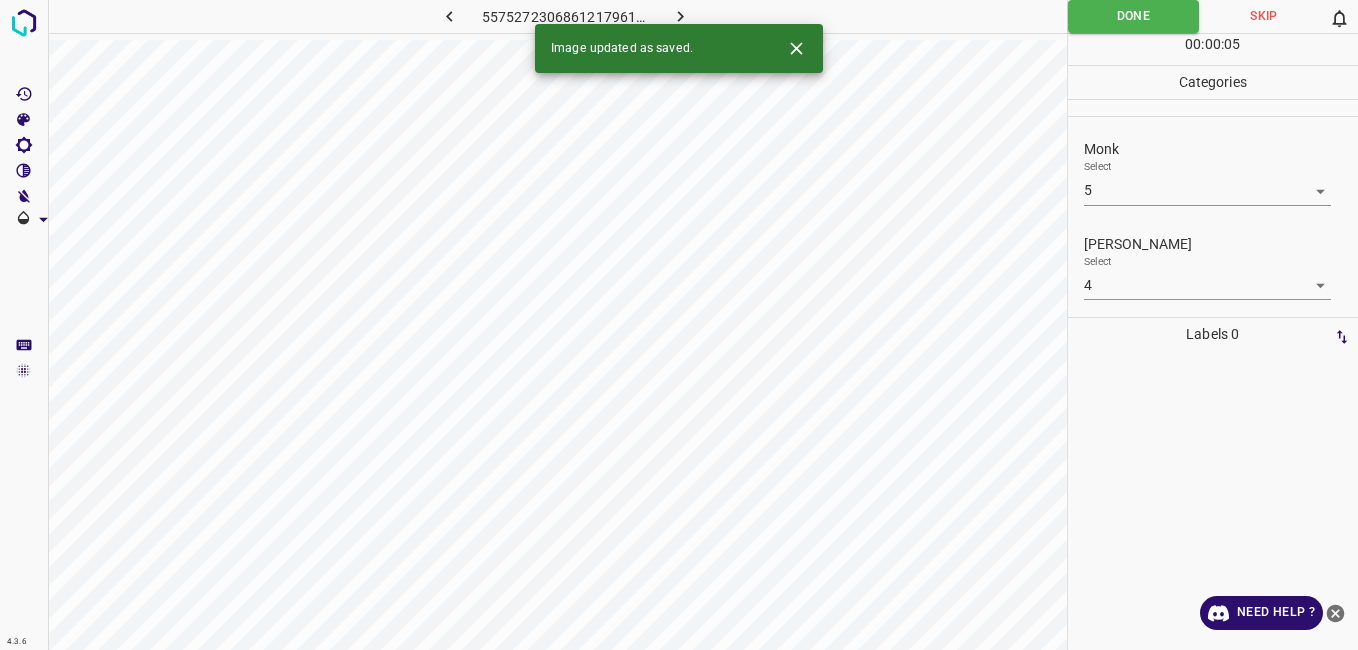 click at bounding box center [681, 16] 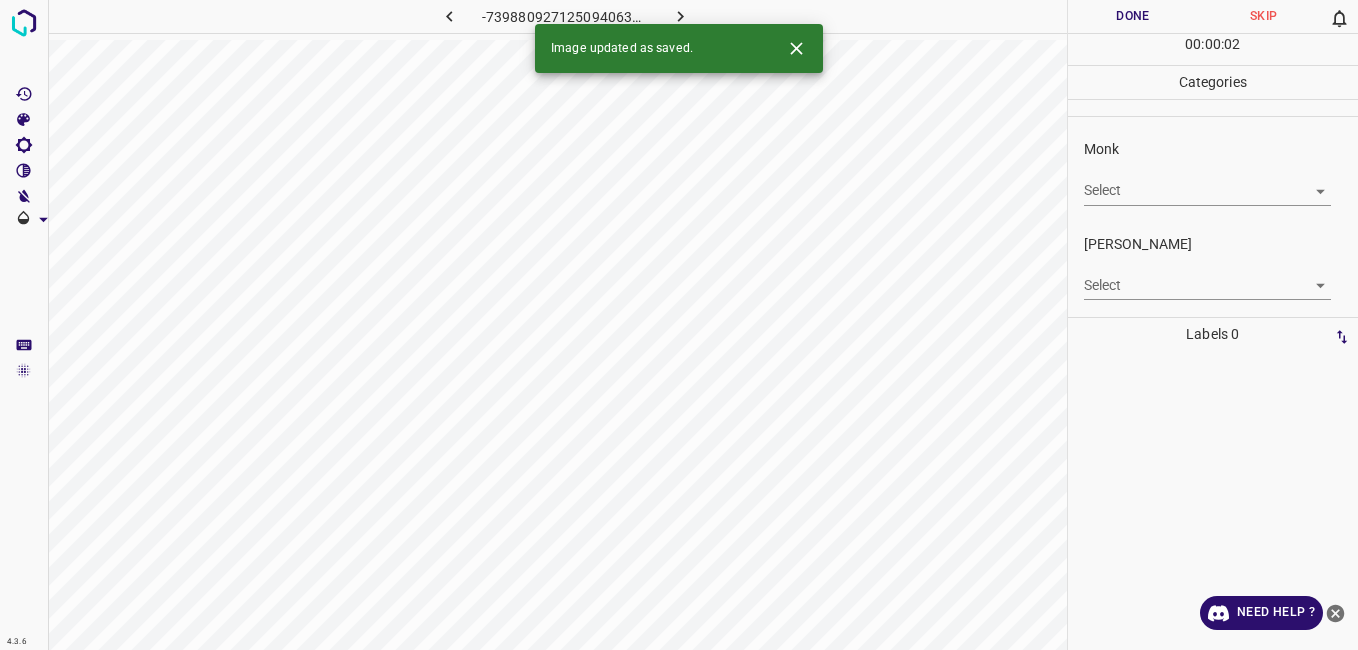click on "4.3.6  -7398809271250940635.png Done Skip 0 00   : 00   : 02   Categories Monk   Select ​  Fitzpatrick   Select ​ Labels   0 Categories 1 Monk 2  Fitzpatrick Tools Space Change between modes (Draw & Edit) I Auto labeling R Restore zoom M Zoom in N Zoom out Delete Delete selecte label Filters Z Restore filters X Saturation filter C Brightness filter V Contrast filter B Gray scale filter General O Download Image updated as saved. Need Help ? - Text - Hide - Delete" at bounding box center [679, 325] 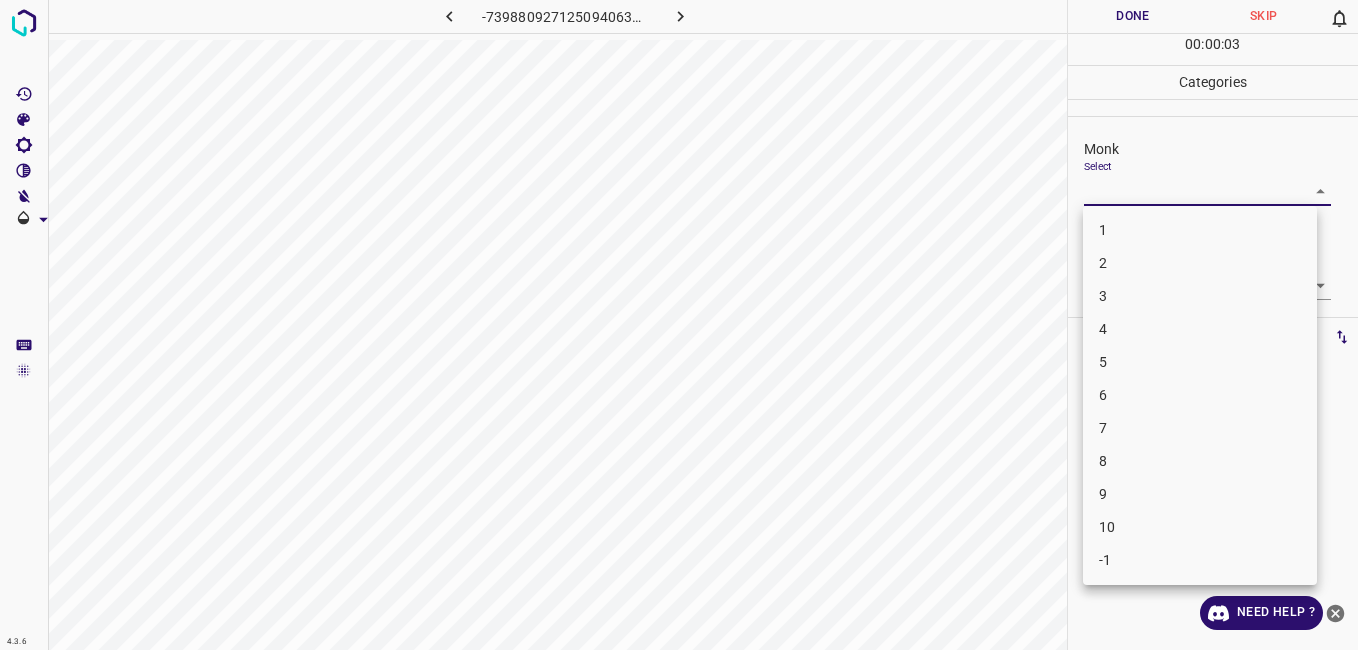 click on "5" at bounding box center (1200, 362) 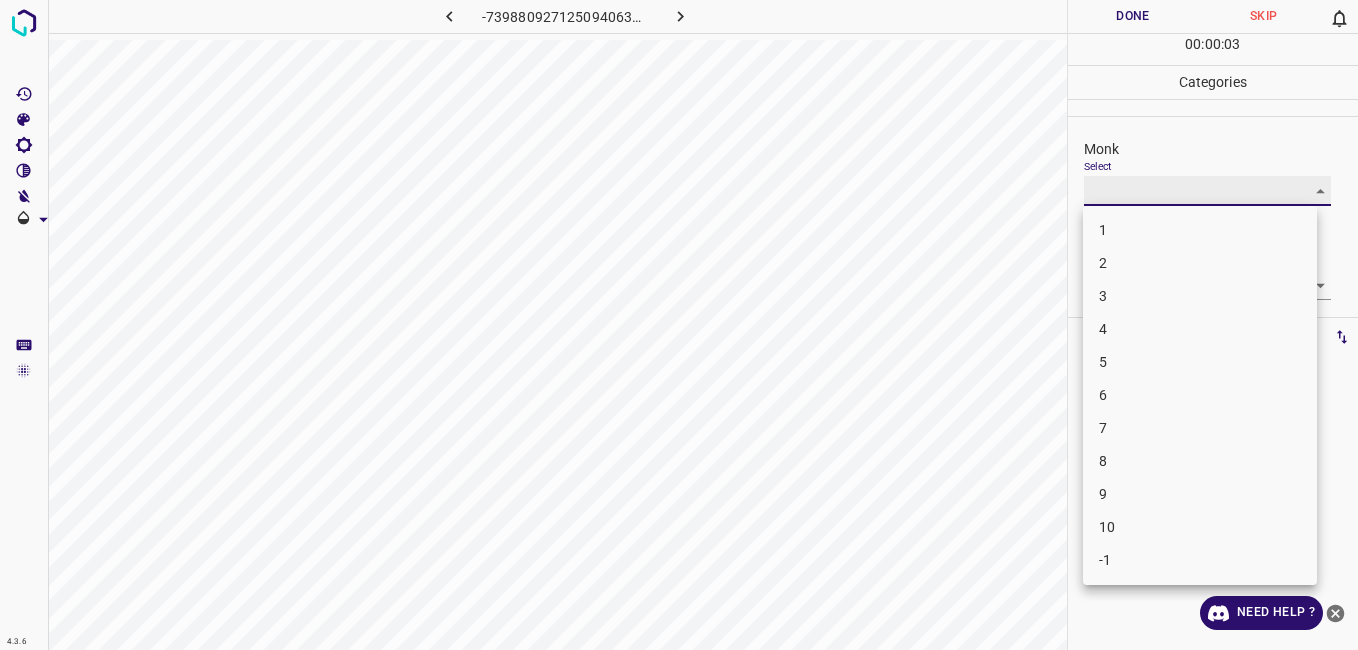 type on "5" 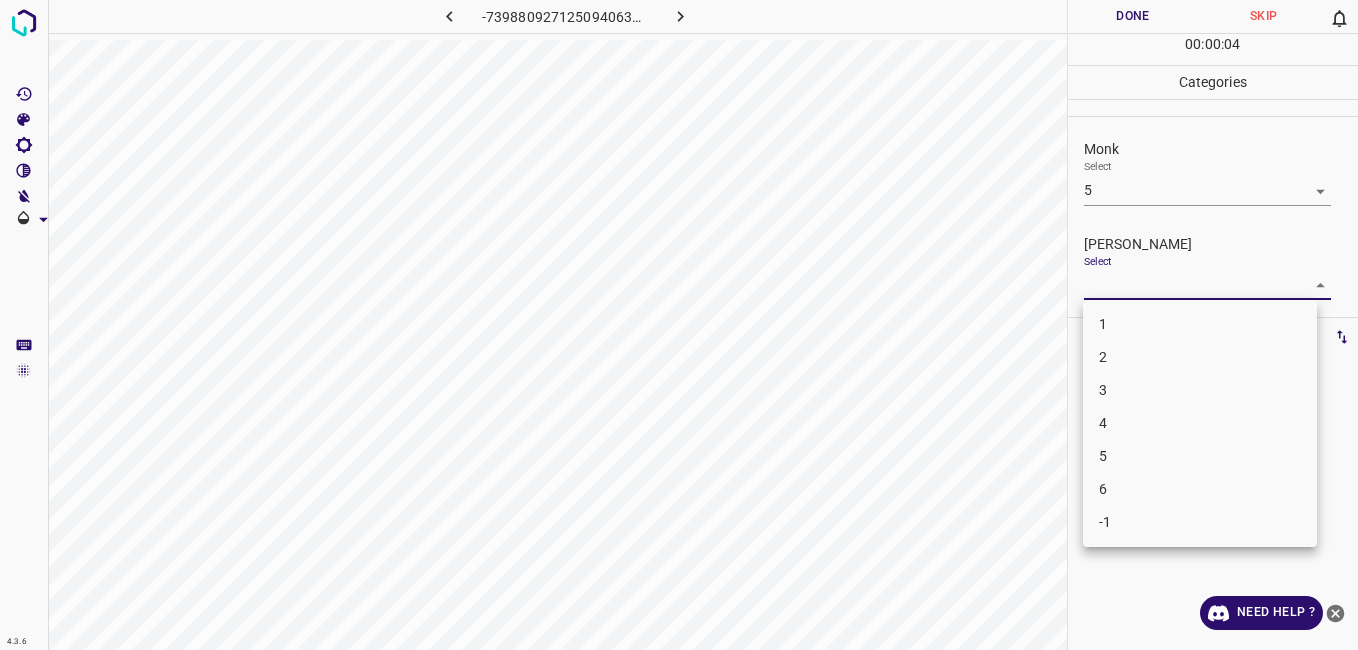 click on "4.3.6  -7398809271250940635.png Done Skip 0 00   : 00   : 04   Categories Monk   Select 5 5  Fitzpatrick   Select ​ Labels   0 Categories 1 Monk 2  Fitzpatrick Tools Space Change between modes (Draw & Edit) I Auto labeling R Restore zoom M Zoom in N Zoom out Delete Delete selecte label Filters Z Restore filters X Saturation filter C Brightness filter V Contrast filter B Gray scale filter General O Download Need Help ? - Text - Hide - Delete 1 2 3 4 5 6 -1" at bounding box center [679, 325] 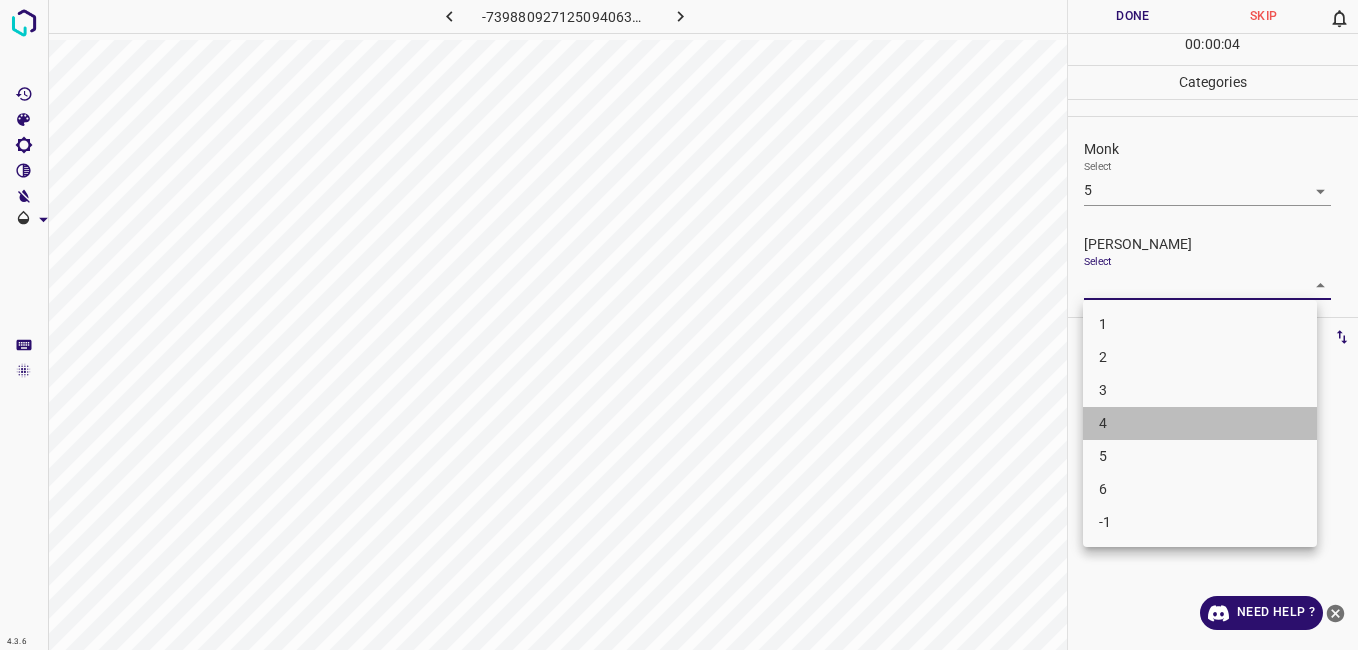 click on "4" at bounding box center (1200, 423) 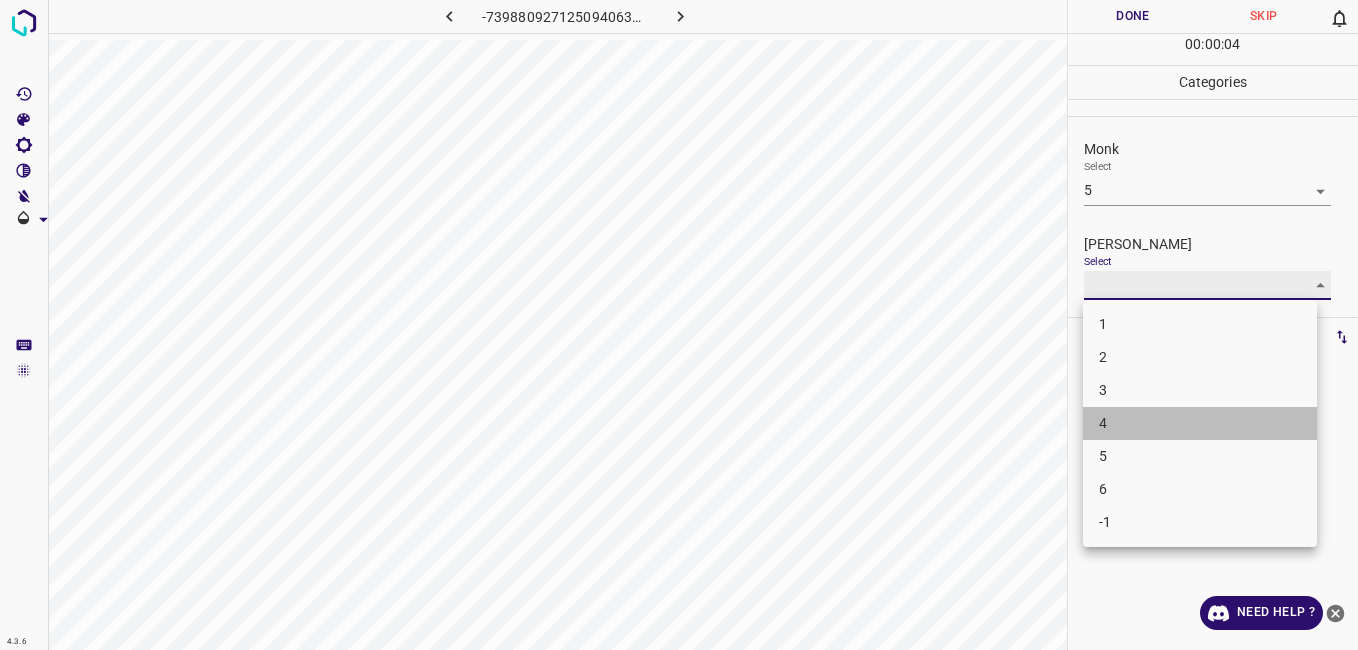 type on "4" 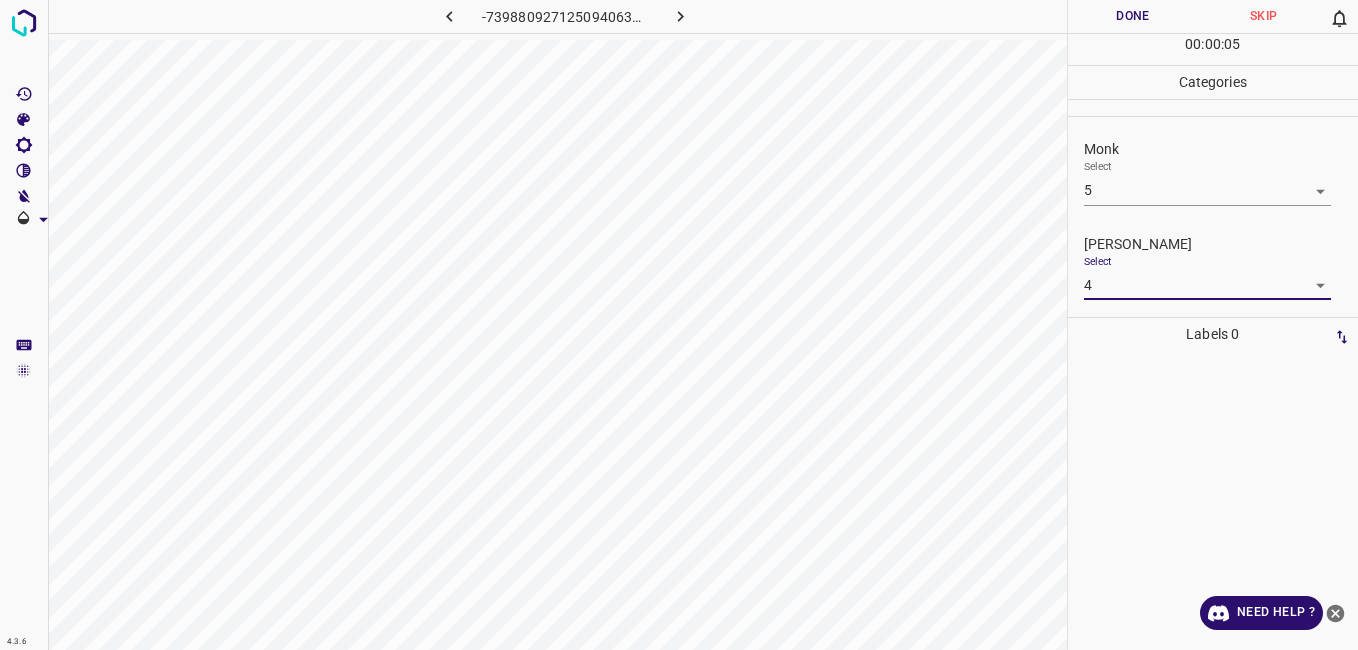 click on "Done" at bounding box center [1133, 16] 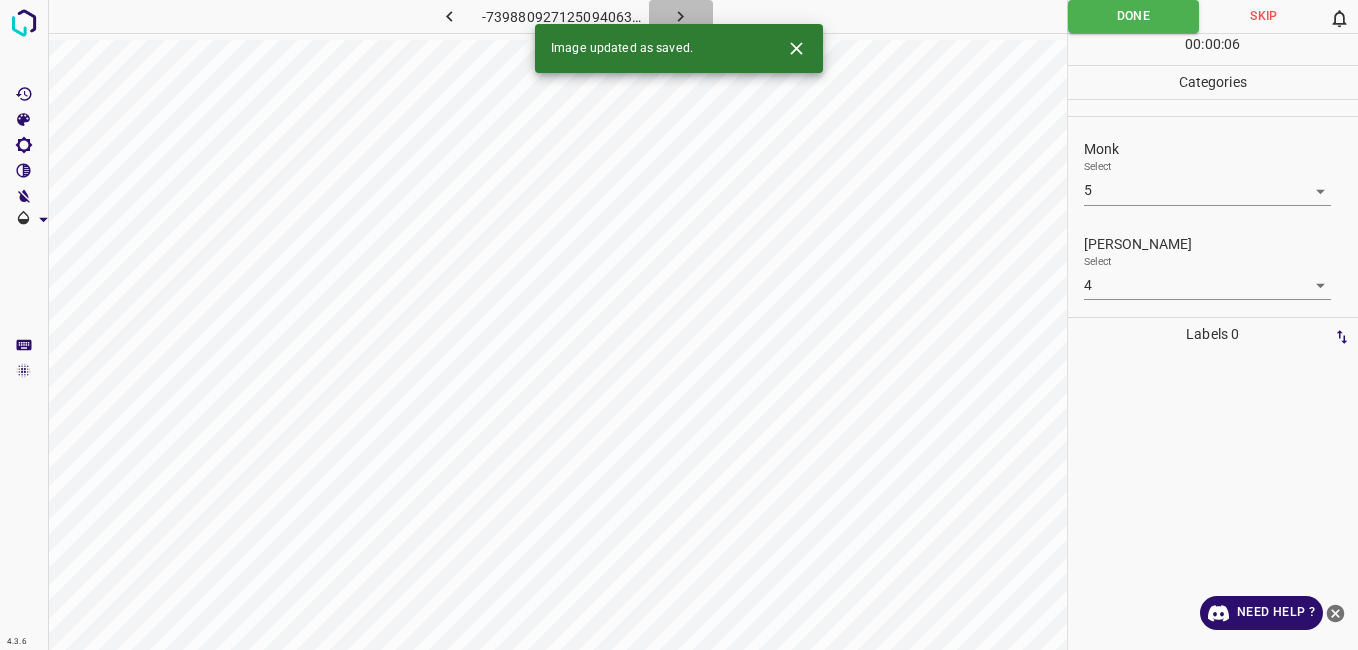 click 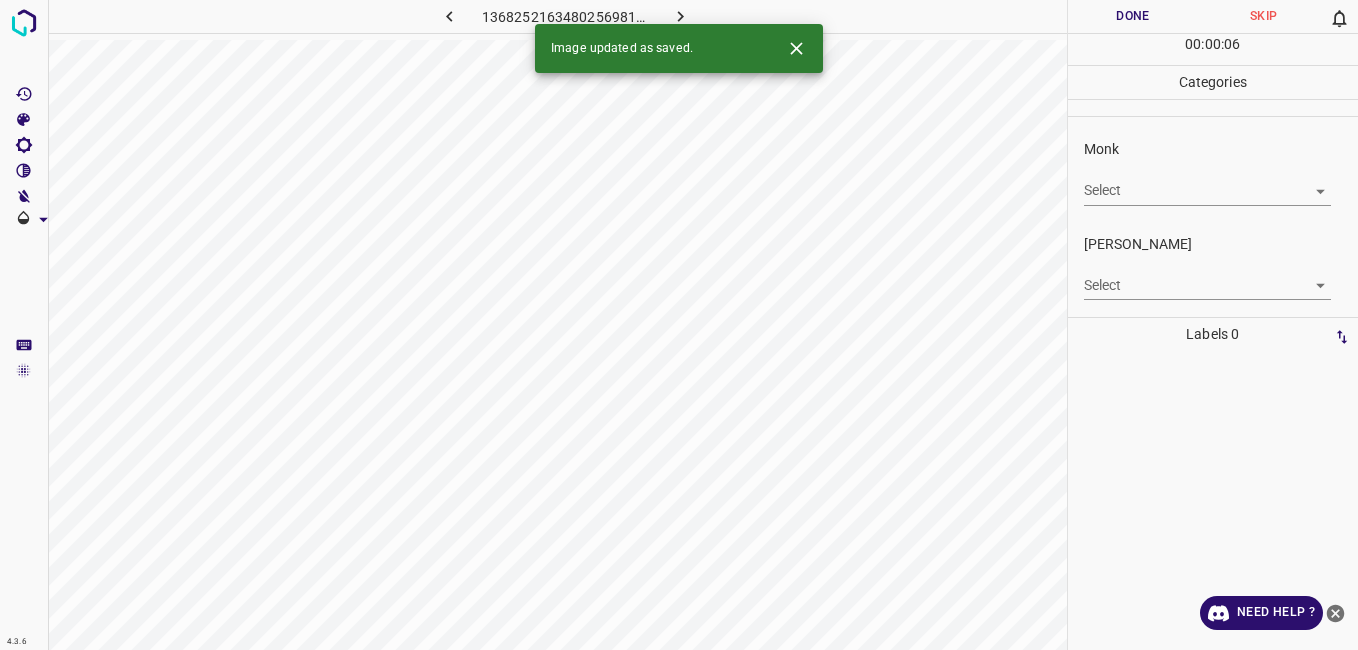 click on "4.3.6  1368252163480256981.png Done Skip 0 00   : 00   : 06   Categories Monk   Select ​  Fitzpatrick   Select ​ Labels   0 Categories 1 Monk 2  Fitzpatrick Tools Space Change between modes (Draw & Edit) I Auto labeling R Restore zoom M Zoom in N Zoom out Delete Delete selecte label Filters Z Restore filters X Saturation filter C Brightness filter V Contrast filter B Gray scale filter General O Download Image updated as saved. Need Help ? - Text - Hide - Delete" at bounding box center (679, 325) 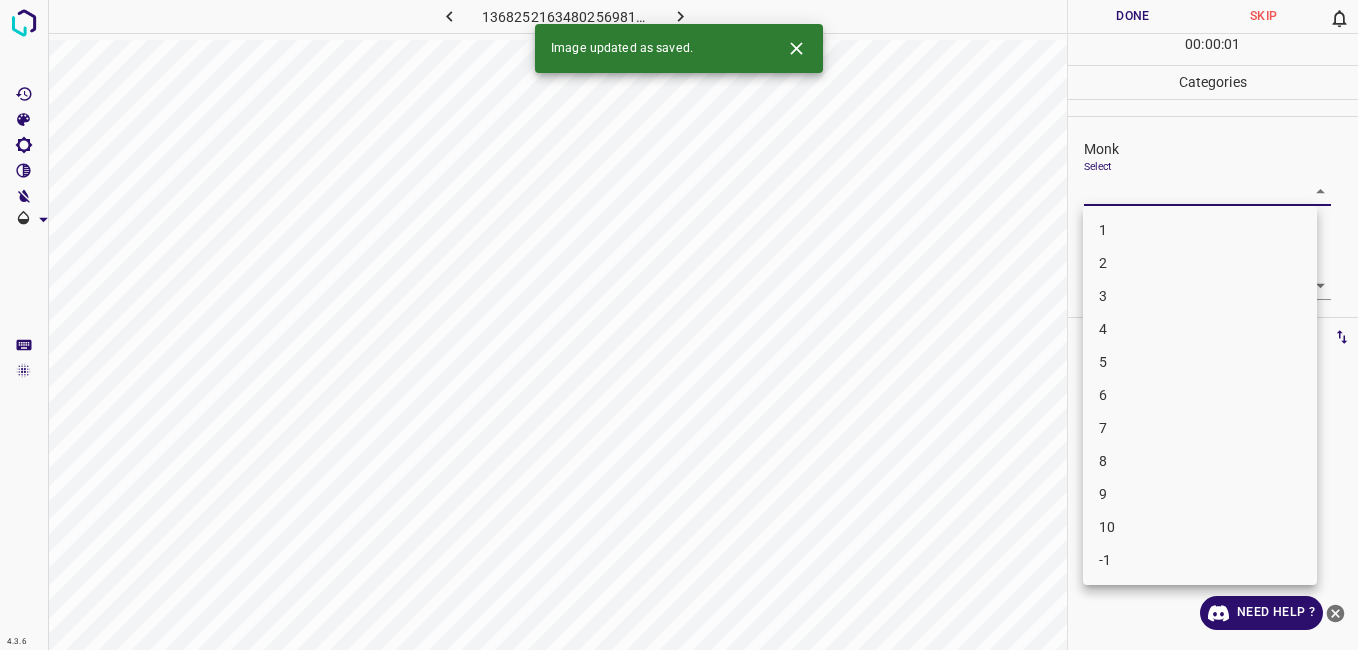 click on "6" at bounding box center [1200, 395] 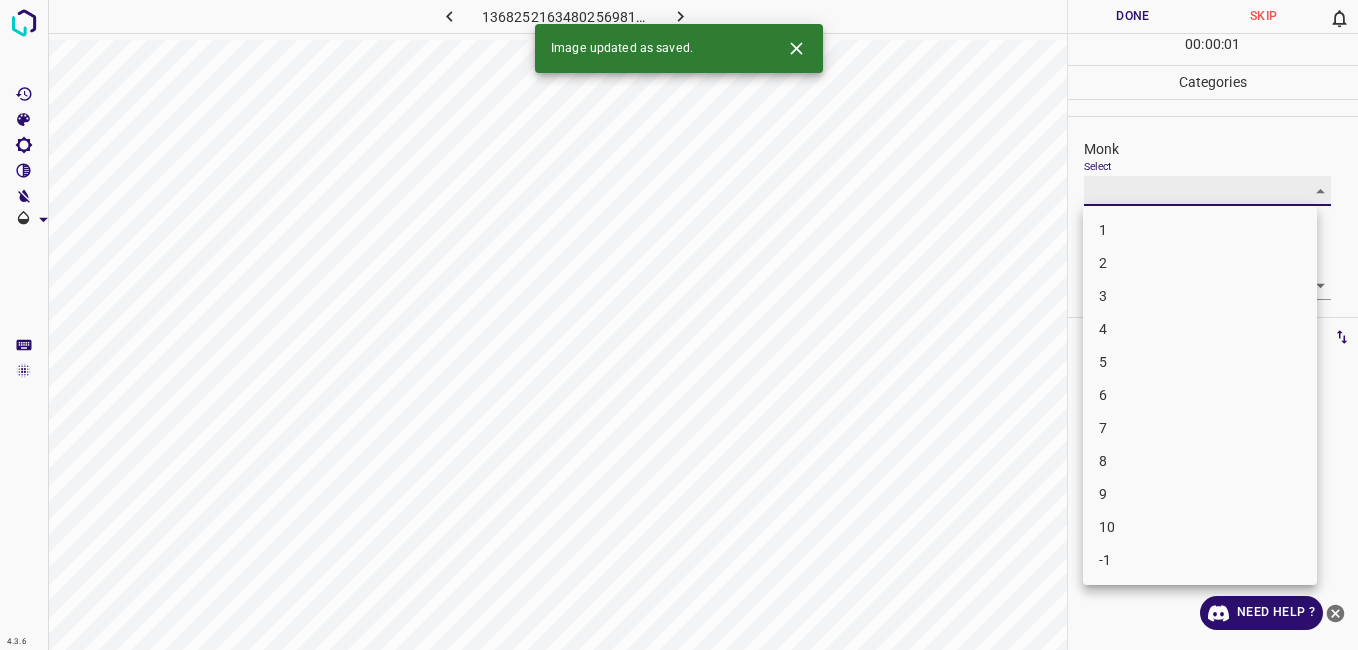 type on "6" 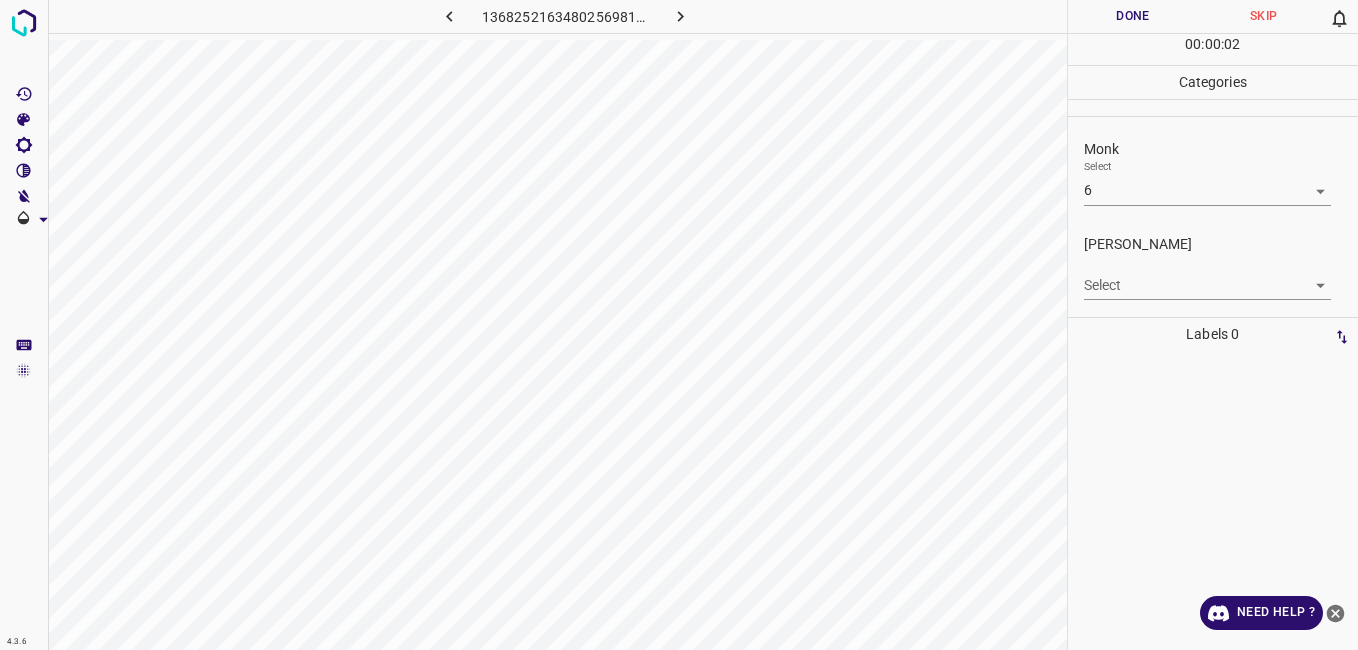 drag, startPoint x: 1125, startPoint y: 255, endPoint x: 1127, endPoint y: 289, distance: 34.058773 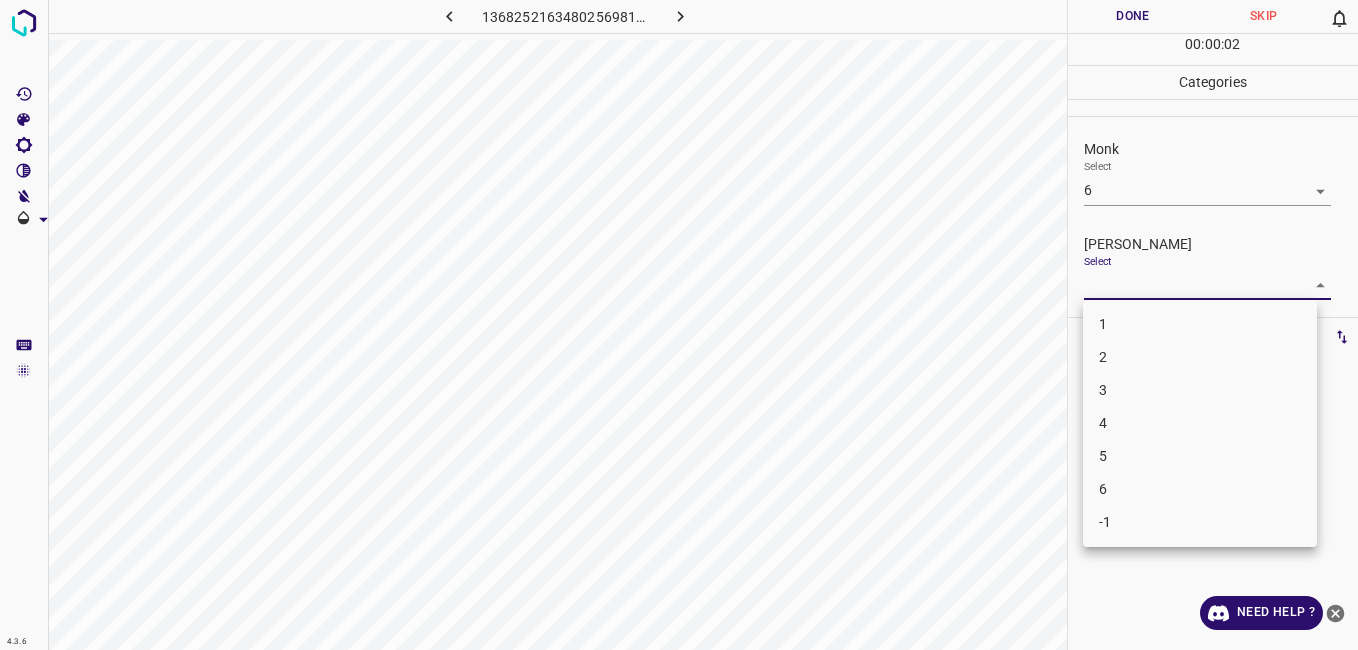 click on "5" at bounding box center [1200, 456] 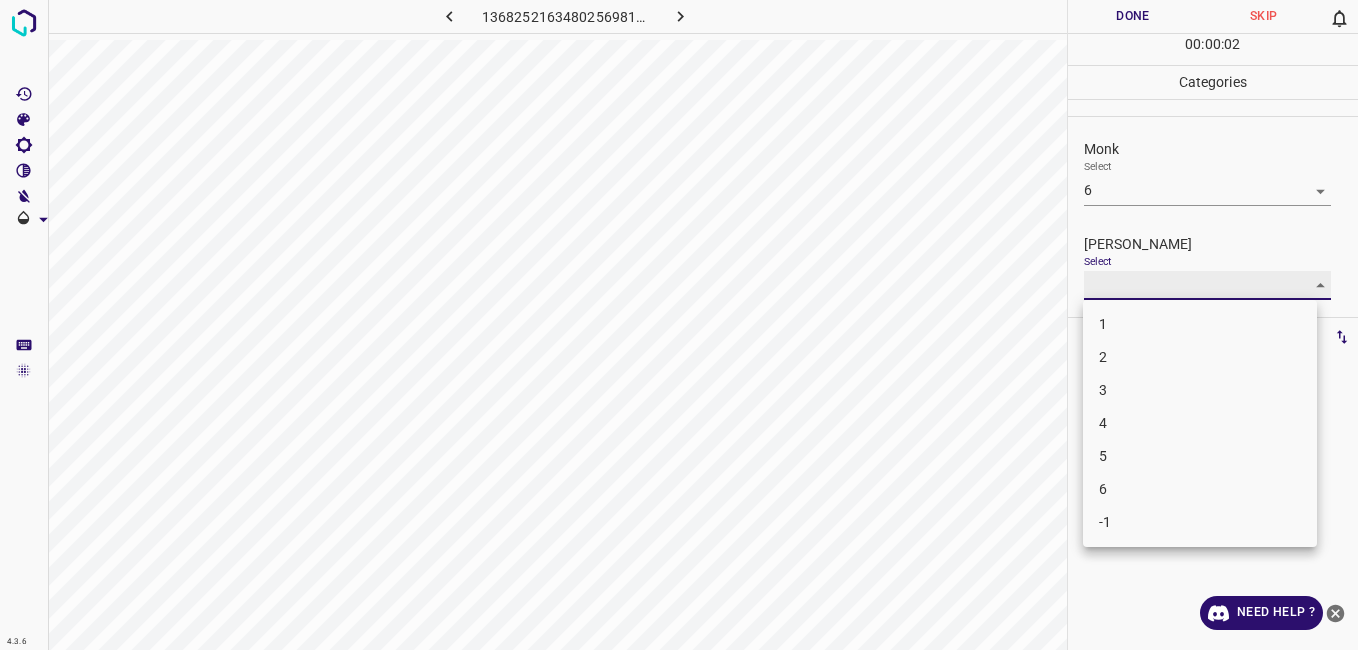 type on "5" 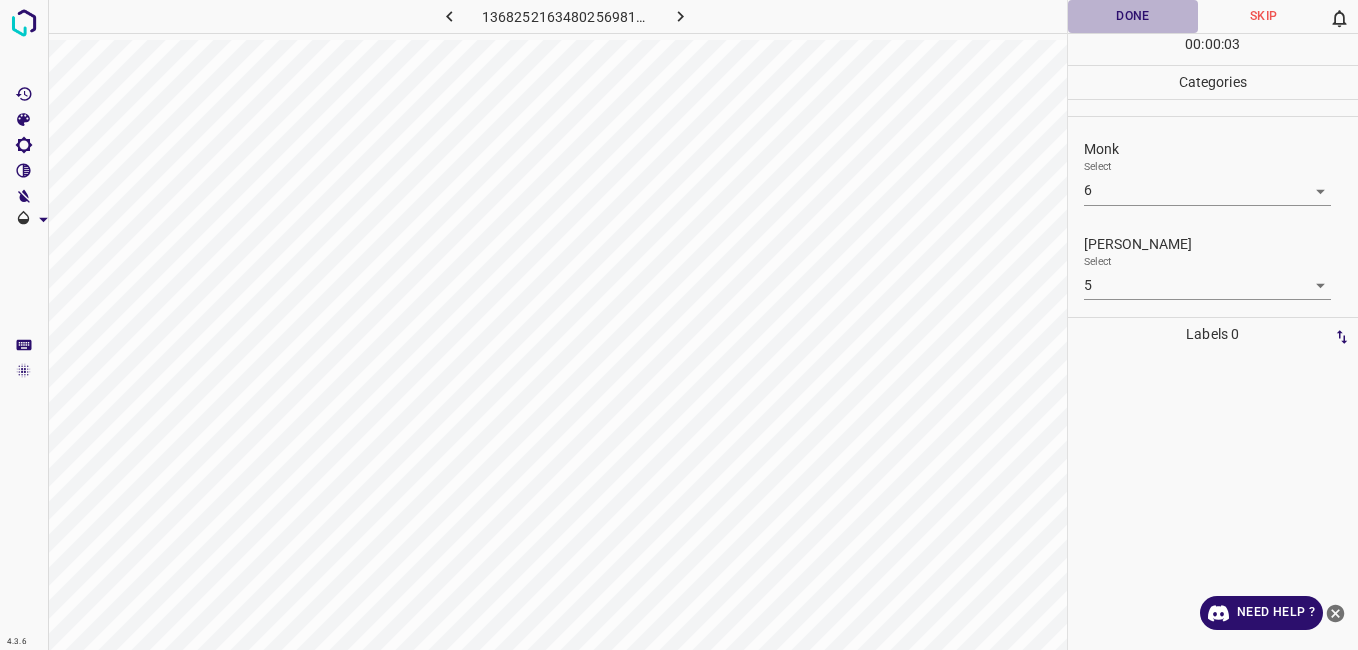 click on "Done" at bounding box center (1133, 16) 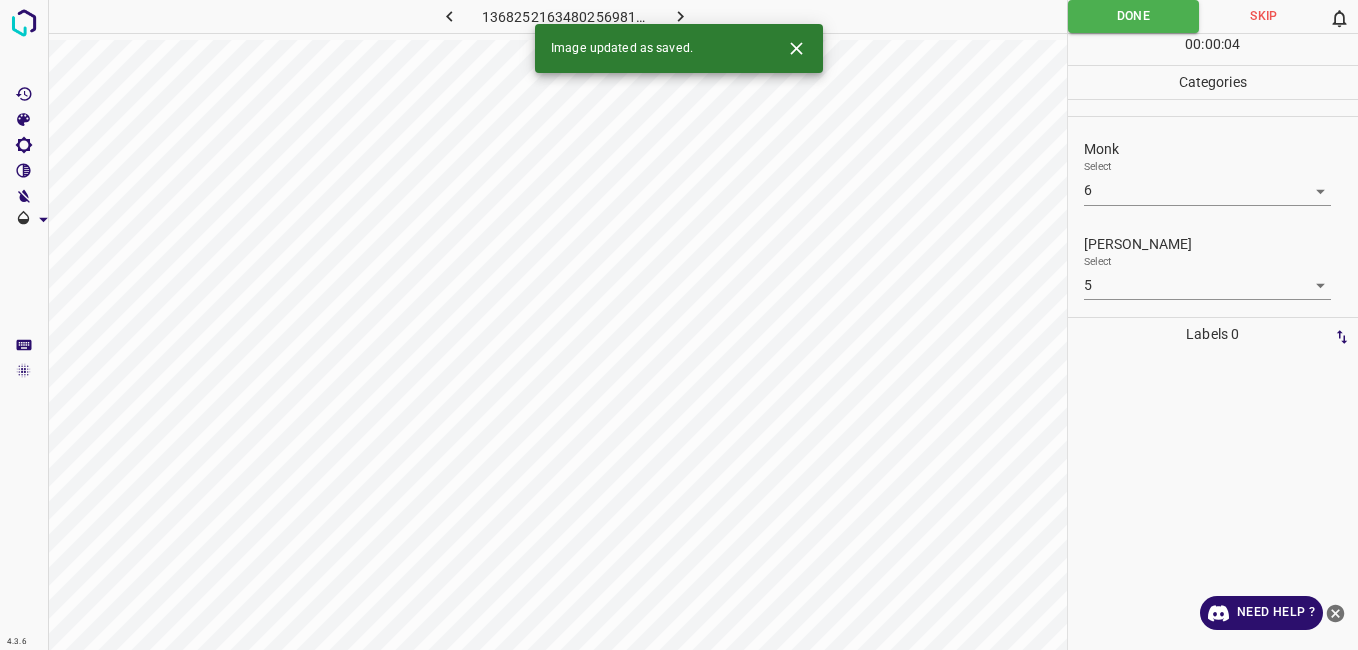 click 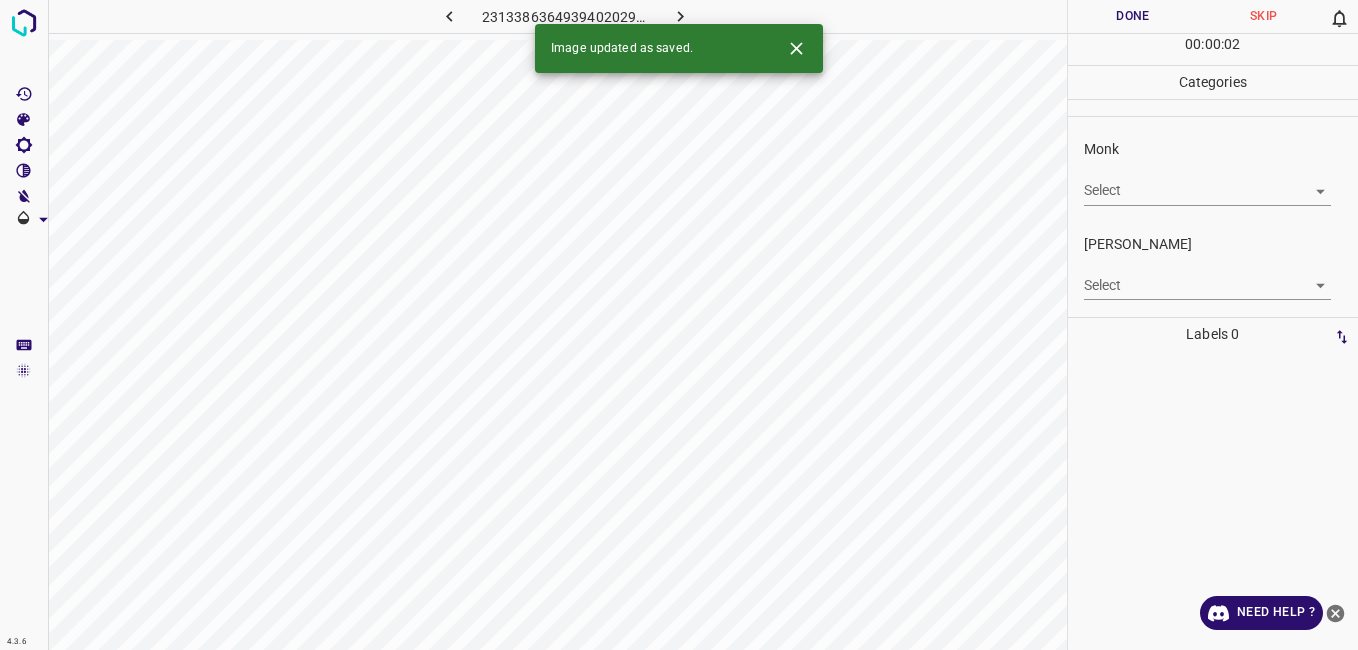 click on "4.3.6  2313386364939402029.png Done Skip 0 00   : 00   : 02   Categories Monk   Select ​  Fitzpatrick   Select ​ Labels   0 Categories 1 Monk 2  Fitzpatrick Tools Space Change between modes (Draw & Edit) I Auto labeling R Restore zoom M Zoom in N Zoom out Delete Delete selecte label Filters Z Restore filters X Saturation filter C Brightness filter V Contrast filter B Gray scale filter General O Download Image updated as saved. Need Help ? - Text - Hide - Delete" at bounding box center (679, 325) 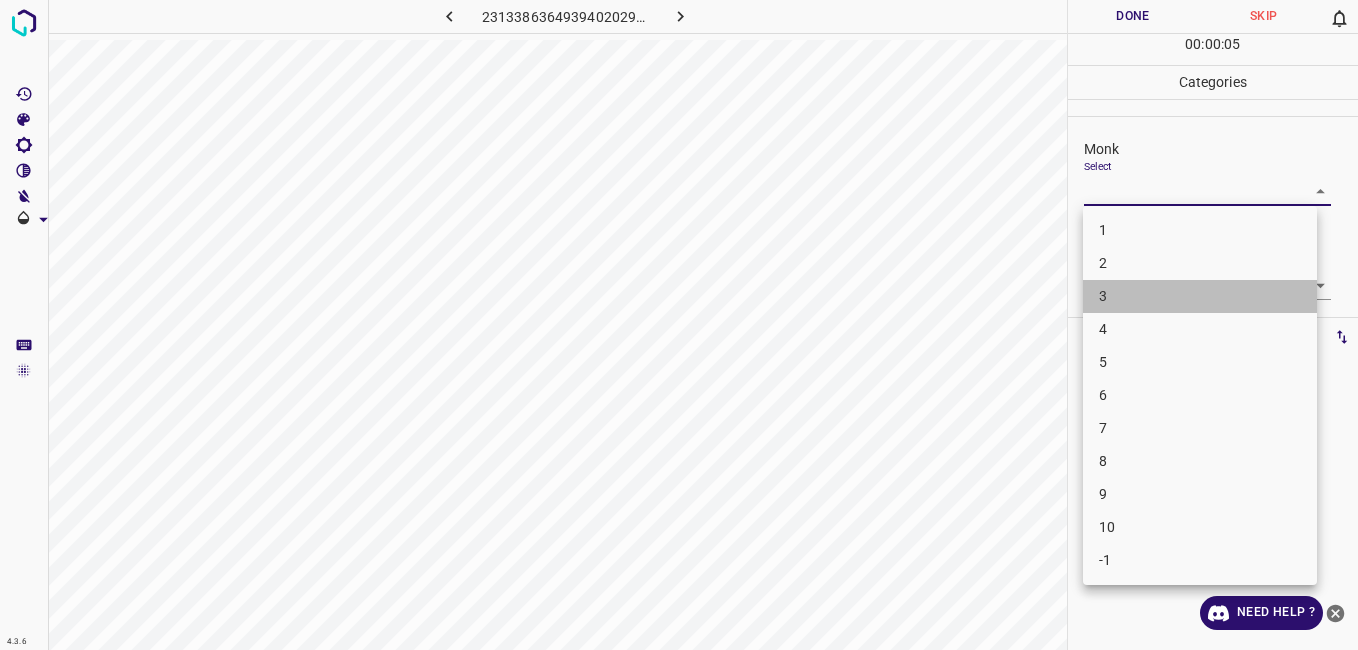click on "3" at bounding box center [1200, 296] 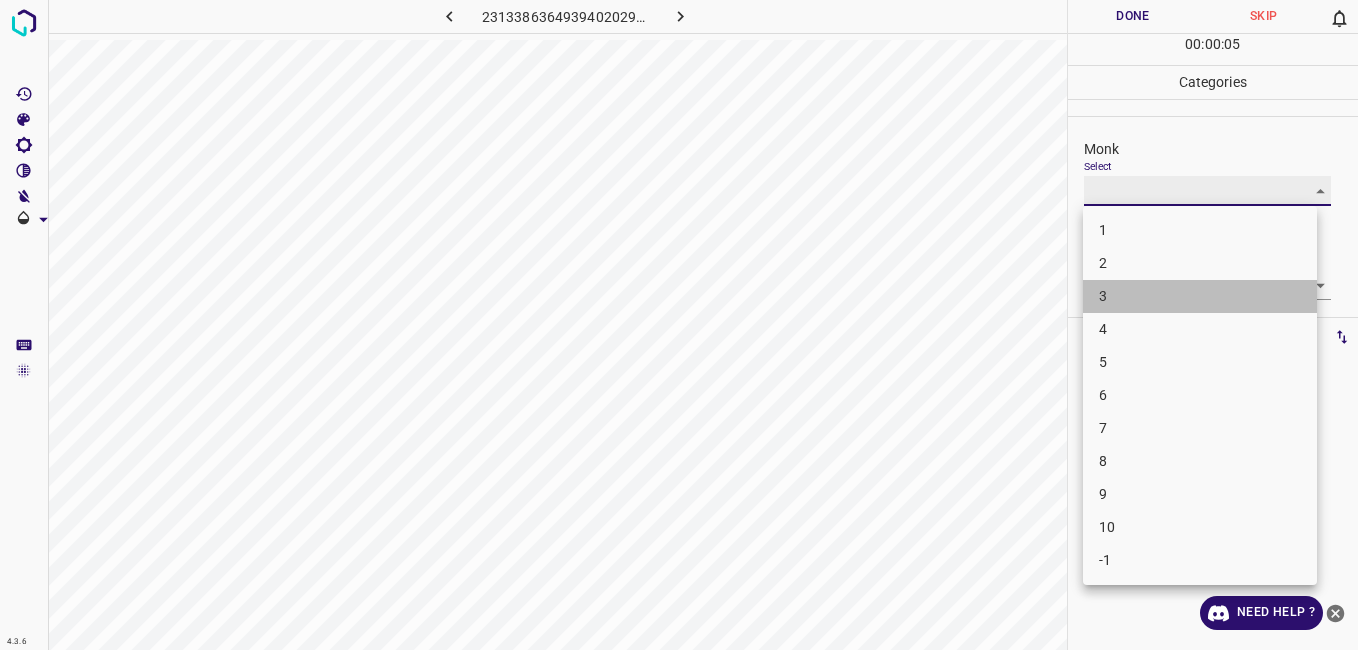 type on "3" 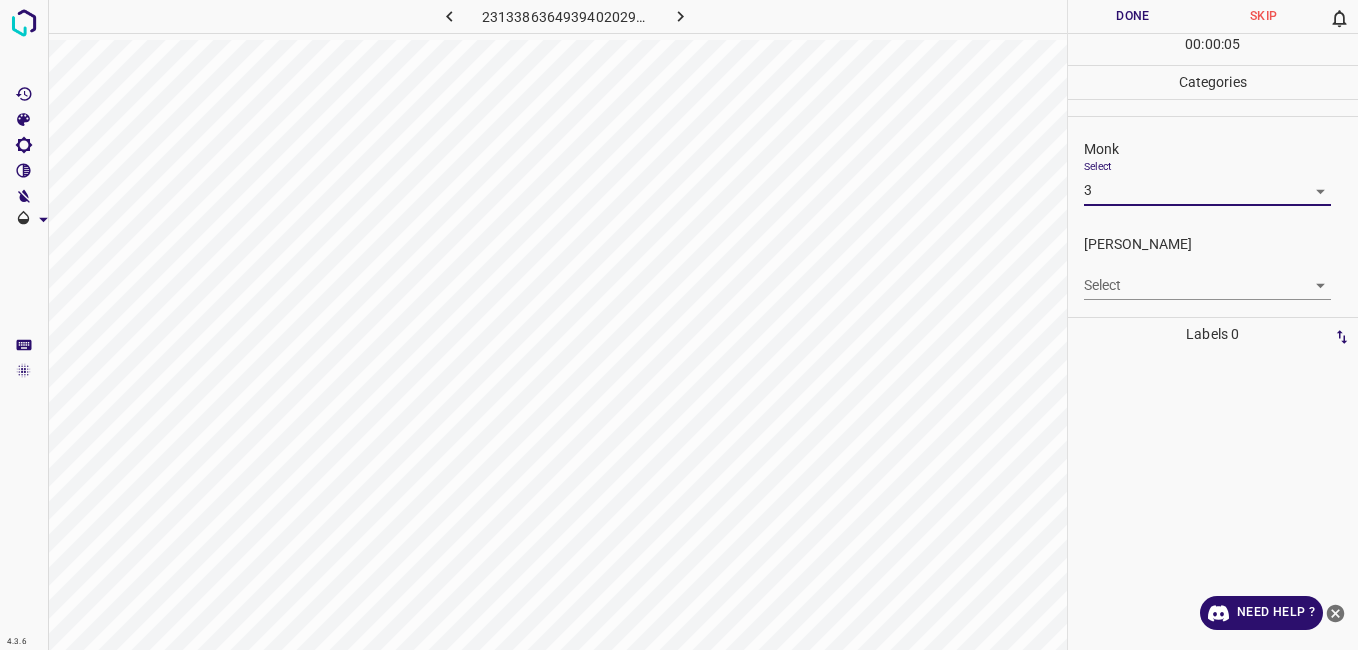 click on "4.3.6  2313386364939402029.png Done Skip 0 00   : 00   : 05   Categories Monk   Select 3 3  Fitzpatrick   Select ​ Labels   0 Categories 1 Monk 2  Fitzpatrick Tools Space Change between modes (Draw & Edit) I Auto labeling R Restore zoom M Zoom in N Zoom out Delete Delete selecte label Filters Z Restore filters X Saturation filter C Brightness filter V Contrast filter B Gray scale filter General O Download Need Help ? - Text - Hide - Delete" at bounding box center [679, 325] 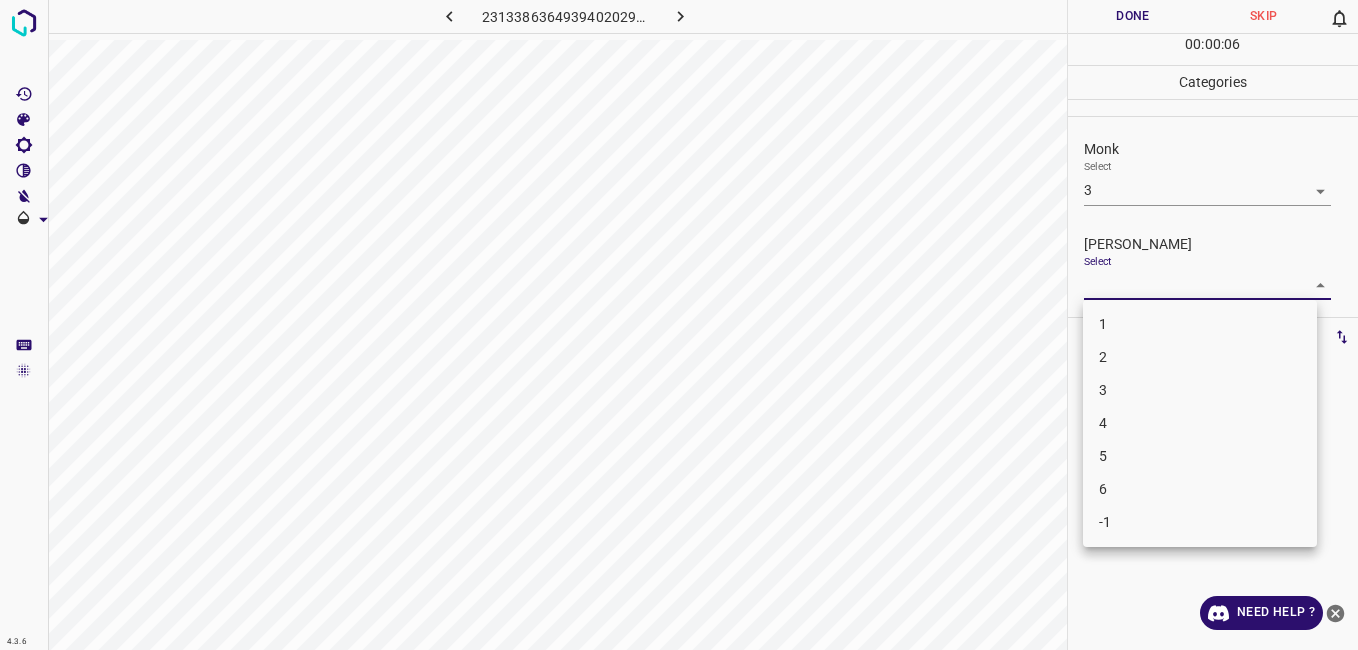 click on "2" at bounding box center (1200, 357) 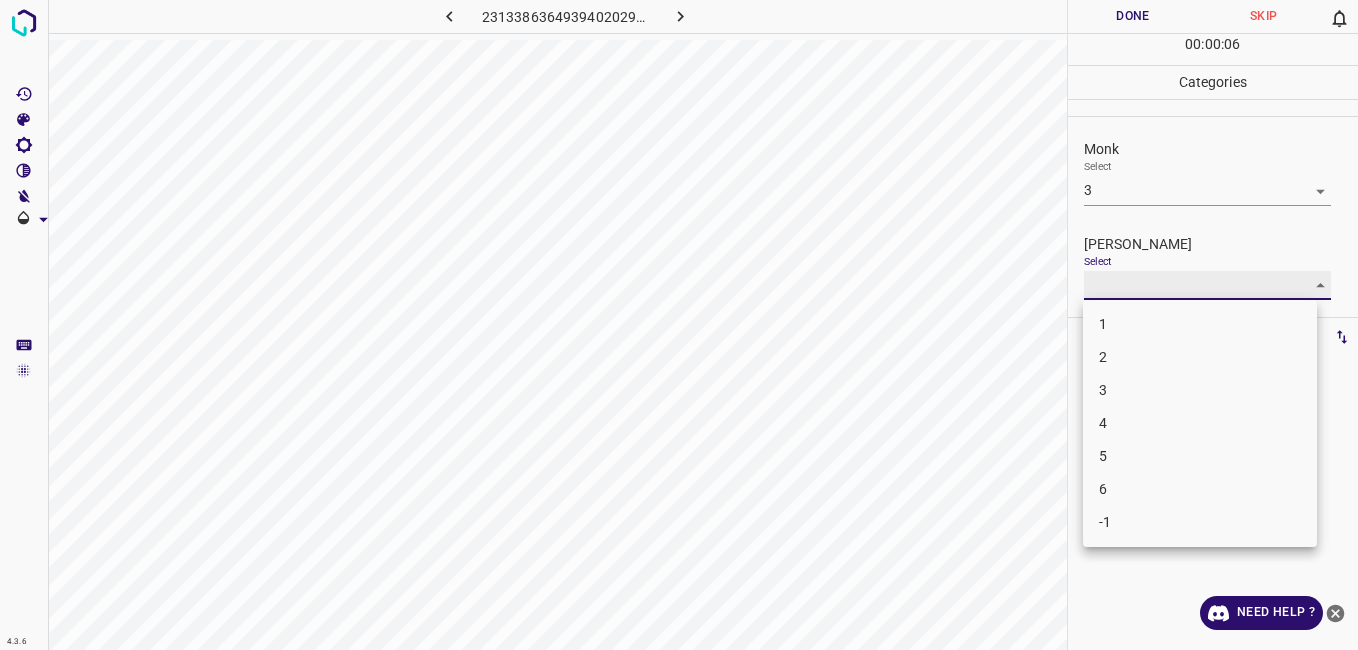 type on "2" 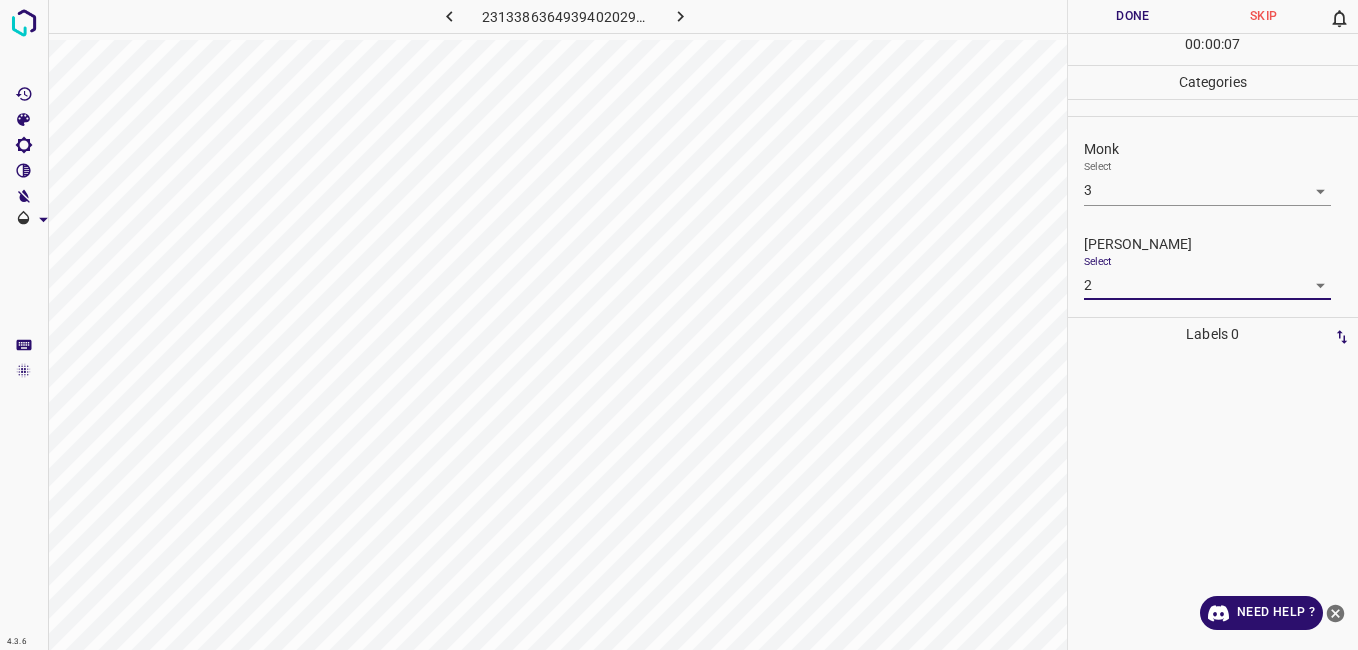 click on "Done" at bounding box center (1133, 16) 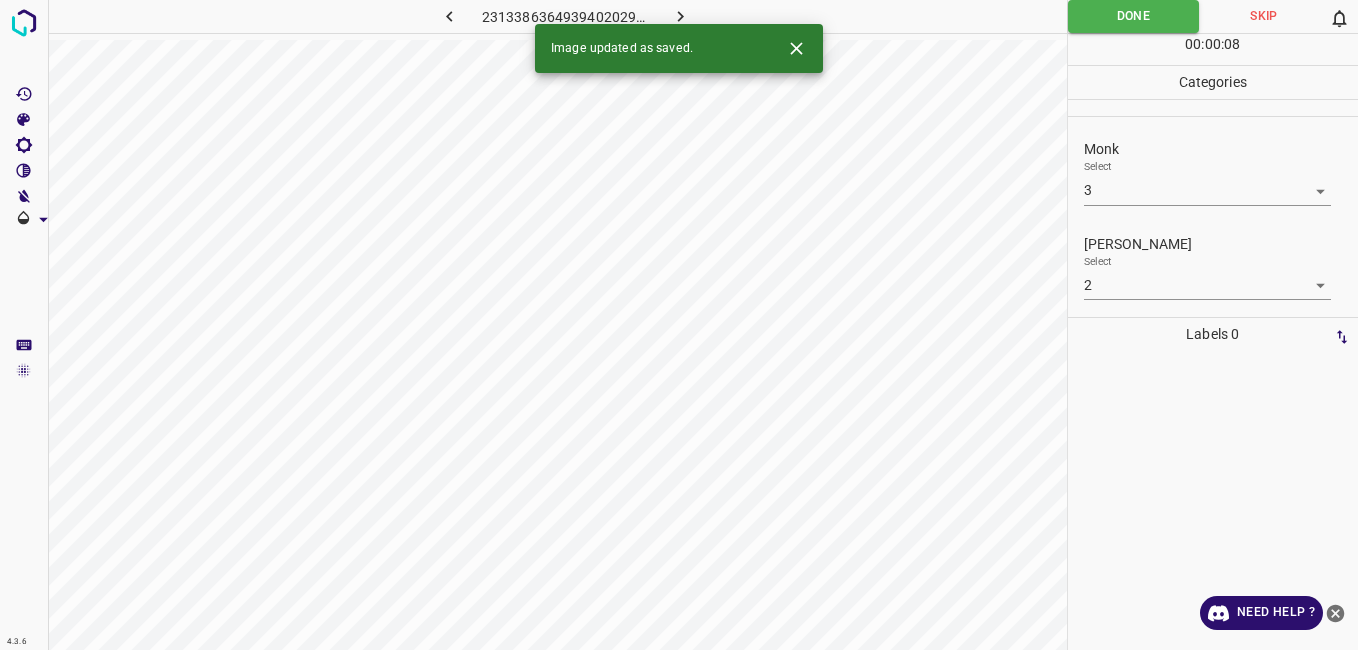 click at bounding box center (681, 16) 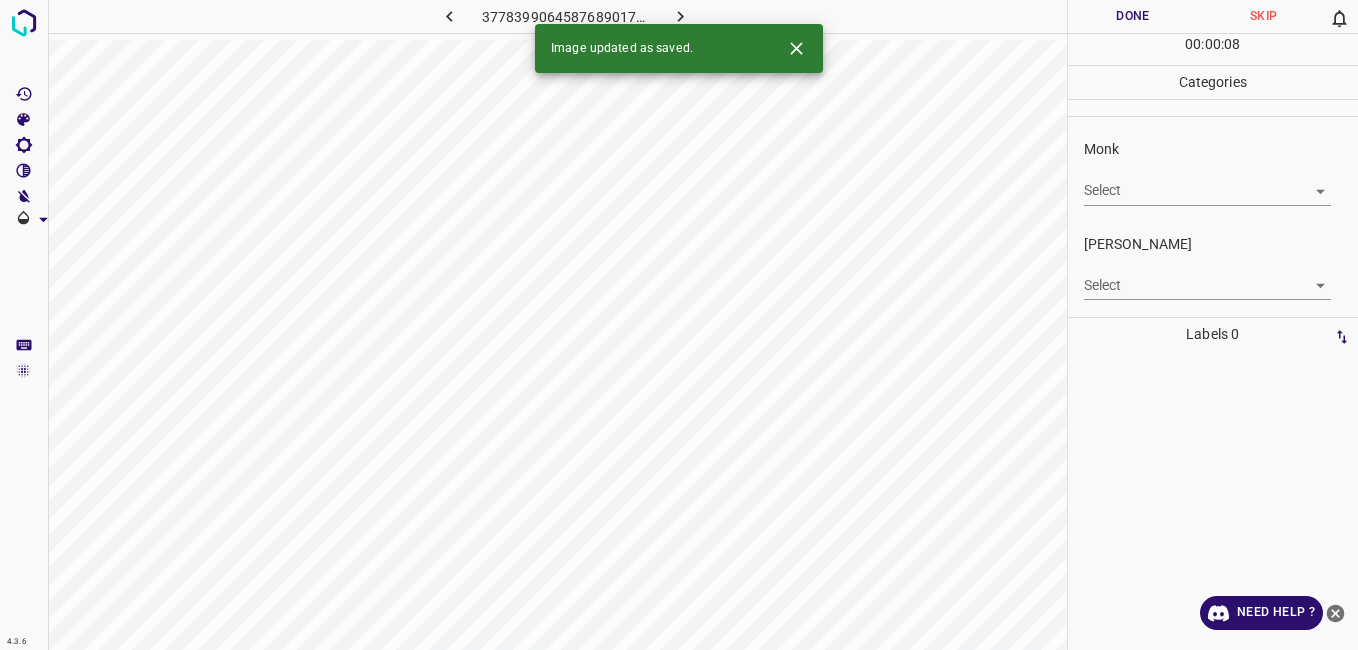 click on "4.3.6  3778399064587689017.png Done Skip 0 00   : 00   : 08   Categories Monk   Select ​  Fitzpatrick   Select ​ Labels   0 Categories 1 Monk 2  Fitzpatrick Tools Space Change between modes (Draw & Edit) I Auto labeling R Restore zoom M Zoom in N Zoom out Delete Delete selecte label Filters Z Restore filters X Saturation filter C Brightness filter V Contrast filter B Gray scale filter General O Download Image updated as saved. Need Help ? - Text - Hide - Delete" at bounding box center [679, 325] 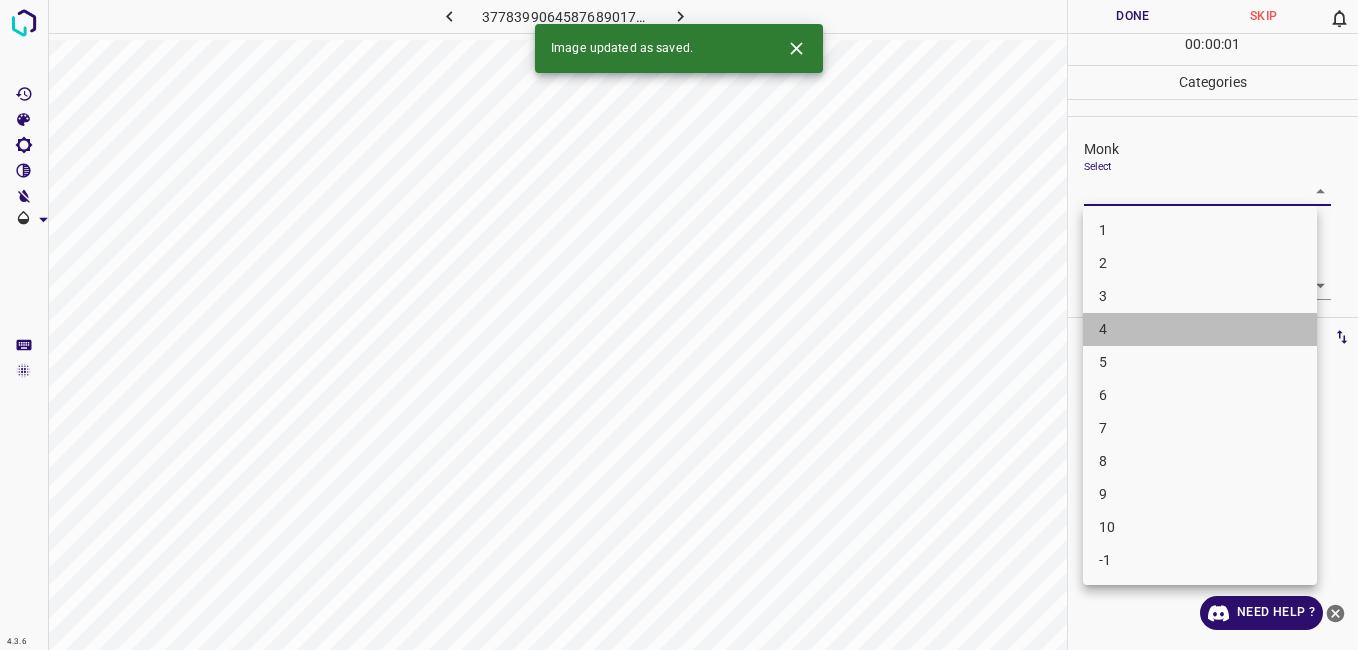 click on "4" at bounding box center (1200, 329) 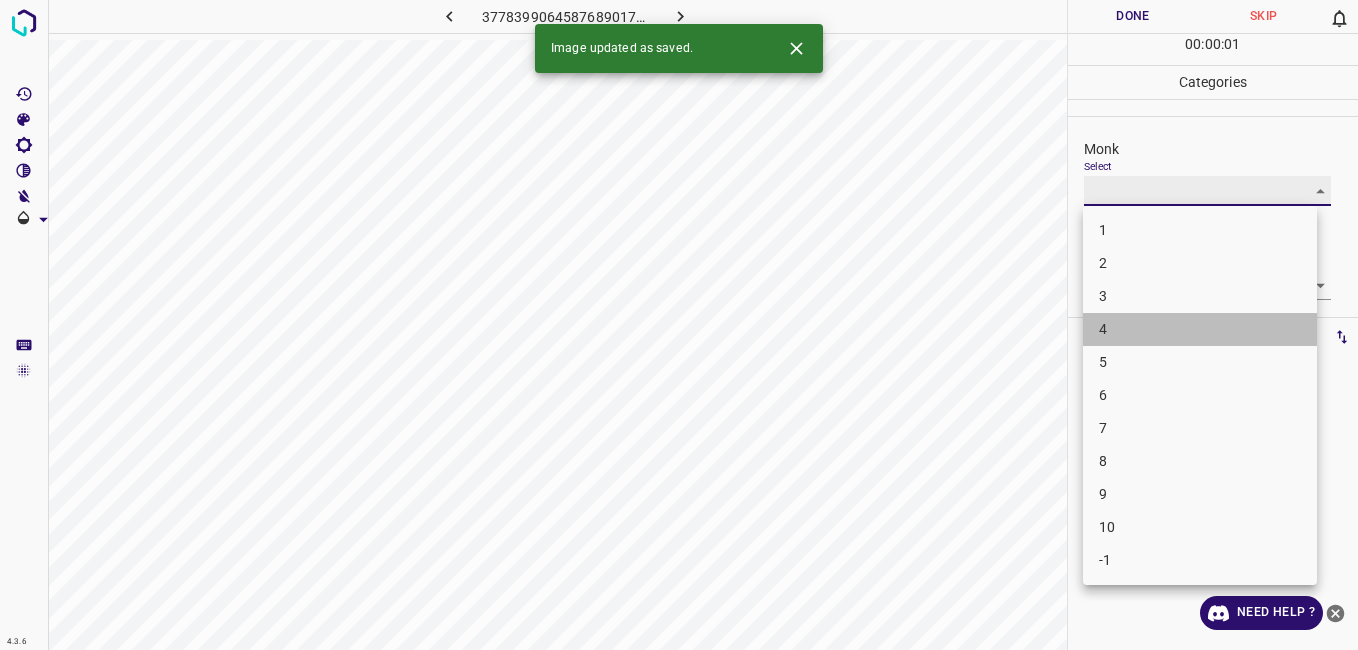 type on "4" 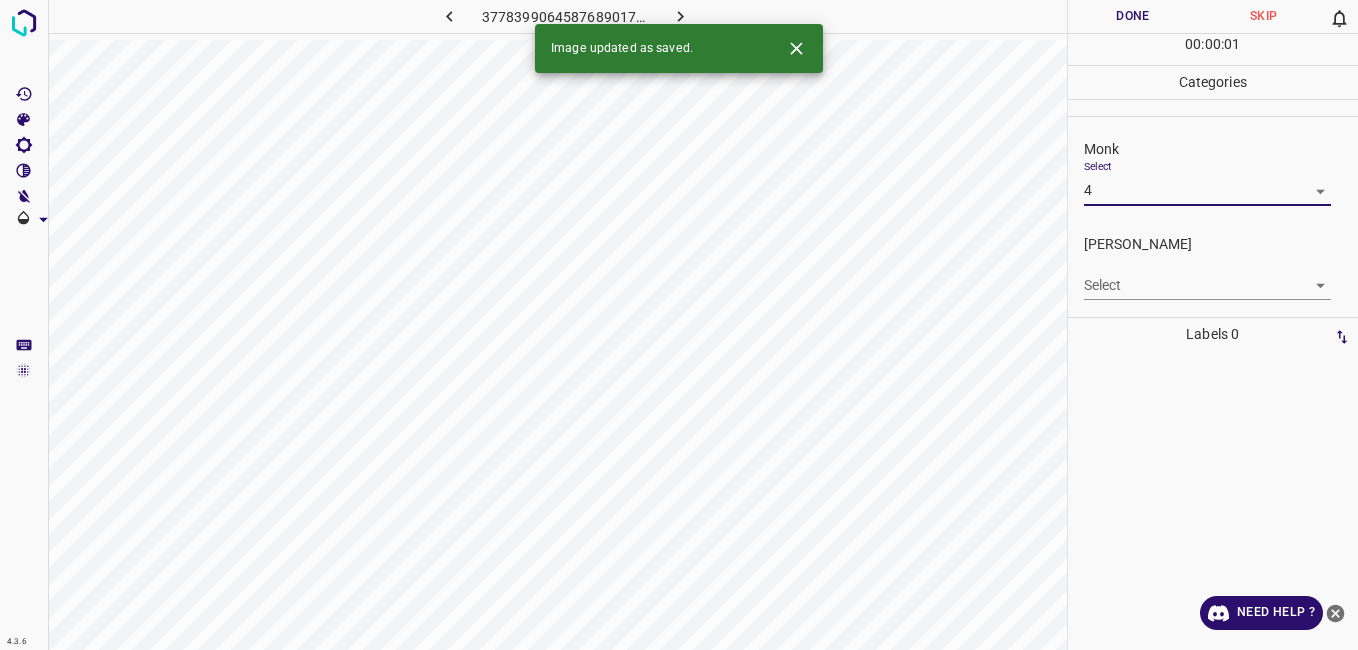 click on "4.3.6  3778399064587689017.png Done Skip 0 00   : 00   : 01   Categories Monk   Select 4 4  Fitzpatrick   Select ​ Labels   0 Categories 1 Monk 2  Fitzpatrick Tools Space Change between modes (Draw & Edit) I Auto labeling R Restore zoom M Zoom in N Zoom out Delete Delete selecte label Filters Z Restore filters X Saturation filter C Brightness filter V Contrast filter B Gray scale filter General O Download Image updated as saved. Need Help ? - Text - Hide - Delete" at bounding box center [679, 325] 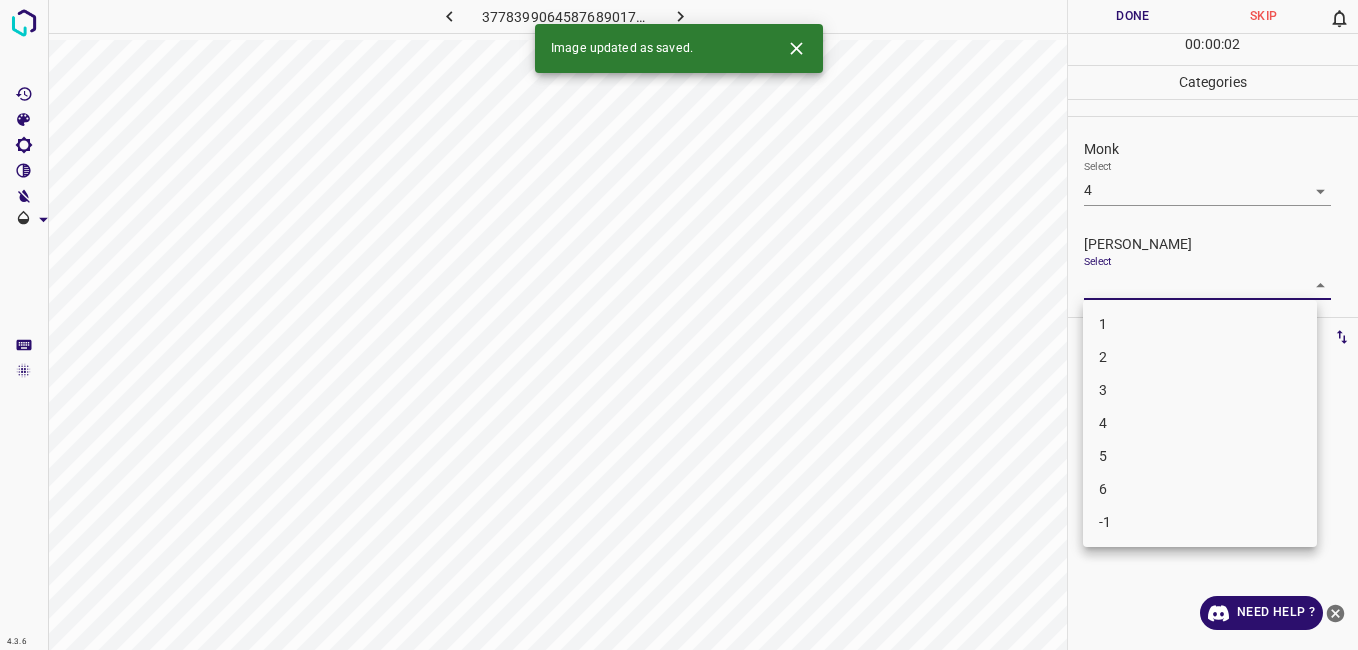 click on "3" at bounding box center (1200, 390) 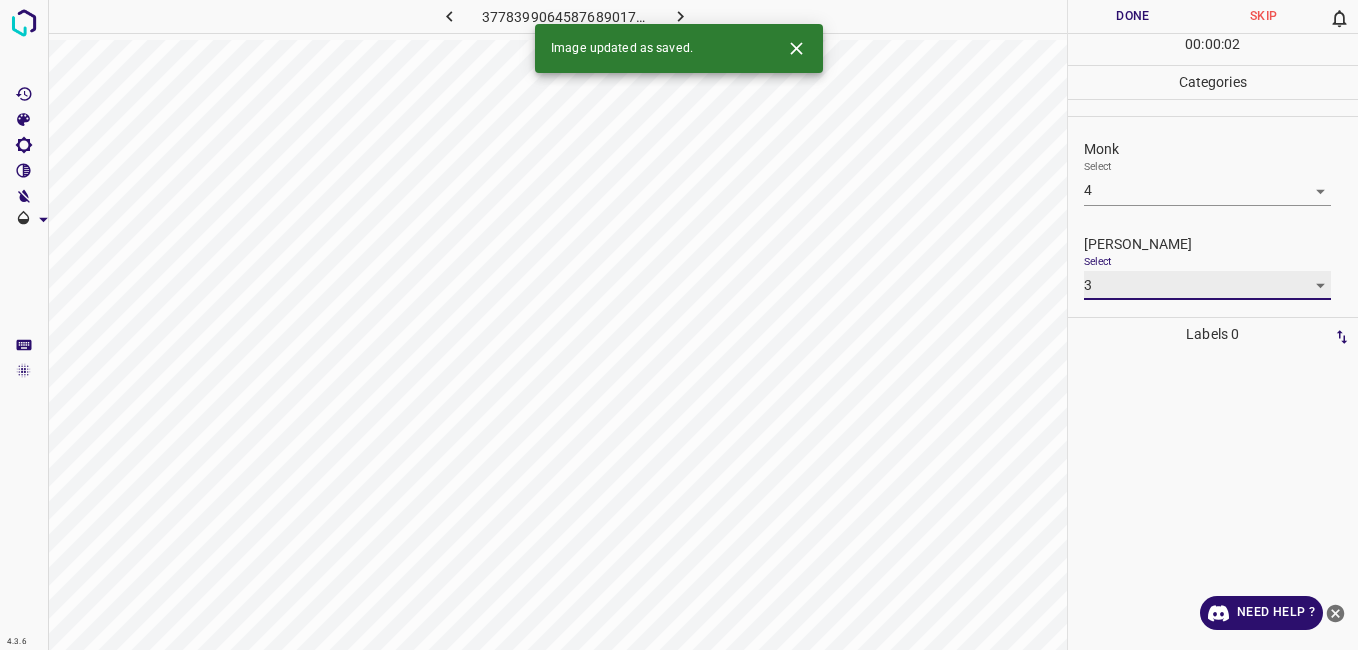 type on "3" 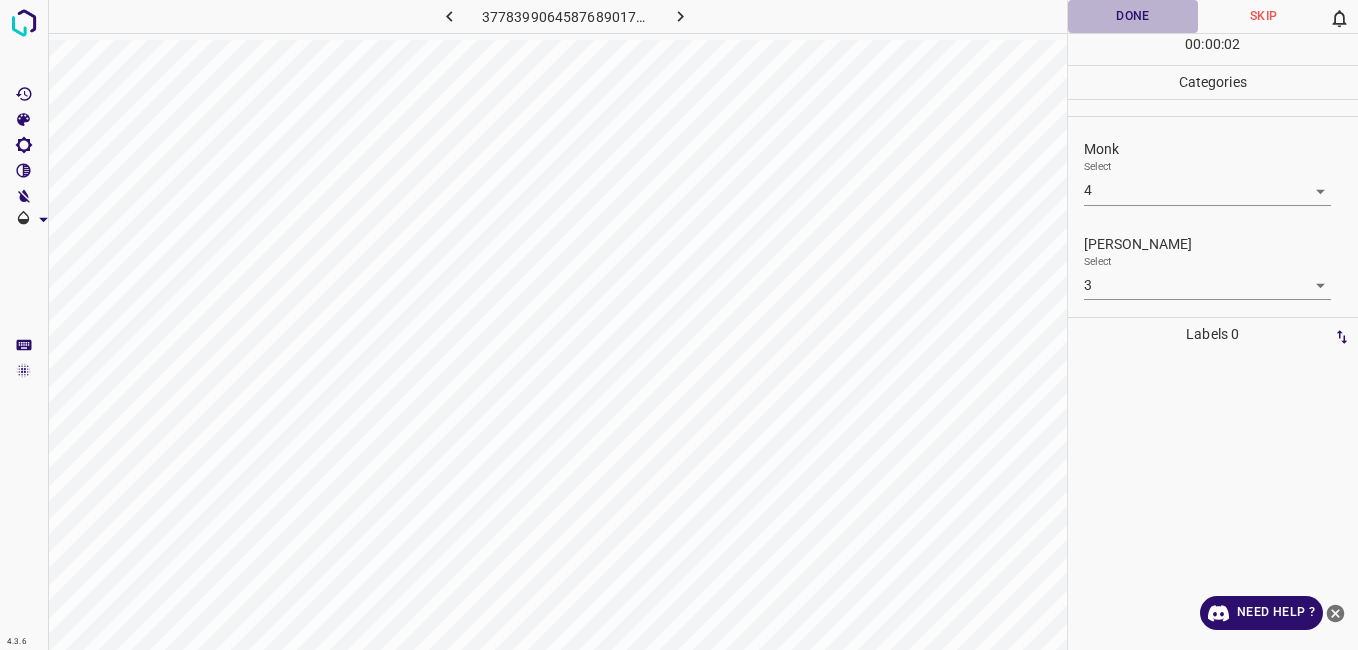 click on "Done" at bounding box center [1133, 16] 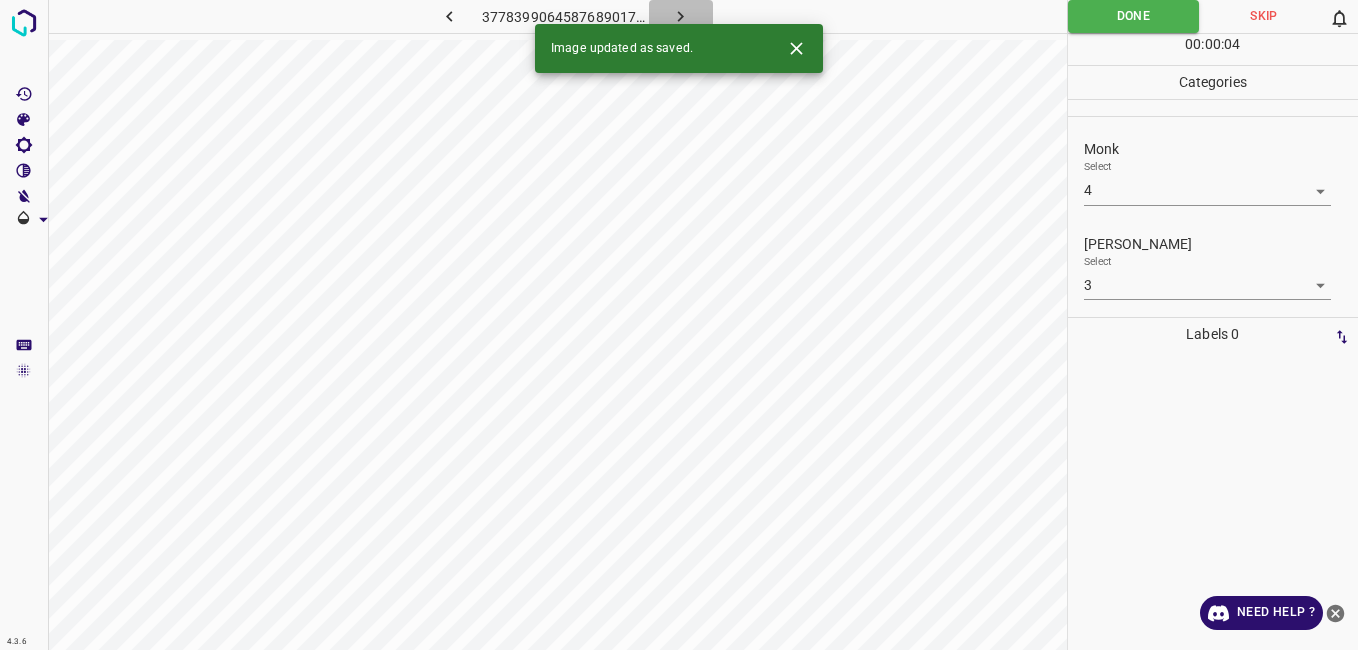 click at bounding box center (681, 16) 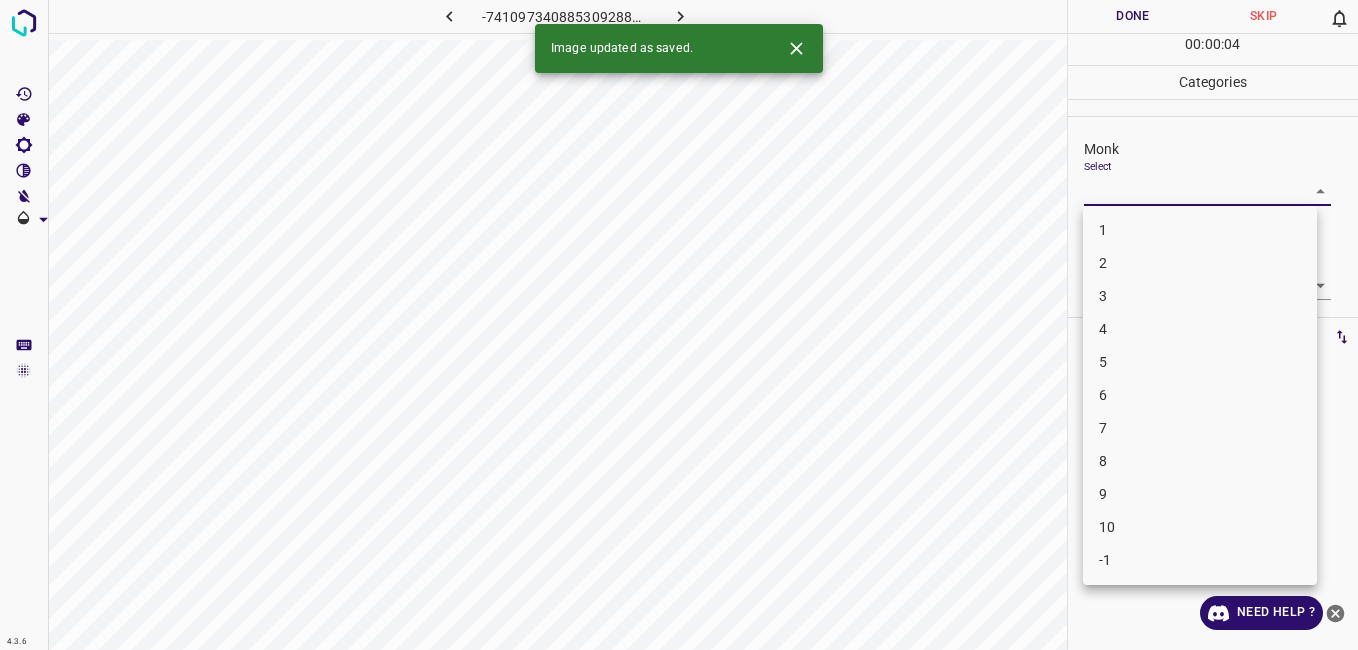 click on "4.3.6  -7410973408853092888.png Done Skip 0 00   : 00   : 04   Categories Monk   Select ​  Fitzpatrick   Select ​ Labels   0 Categories 1 Monk 2  Fitzpatrick Tools Space Change between modes (Draw & Edit) I Auto labeling R Restore zoom M Zoom in N Zoom out Delete Delete selecte label Filters Z Restore filters X Saturation filter C Brightness filter V Contrast filter B Gray scale filter General O Download Image updated as saved. Need Help ? - Text - Hide - Delete 1 2 3 4 5 6 7 8 9 10 -1" at bounding box center (679, 325) 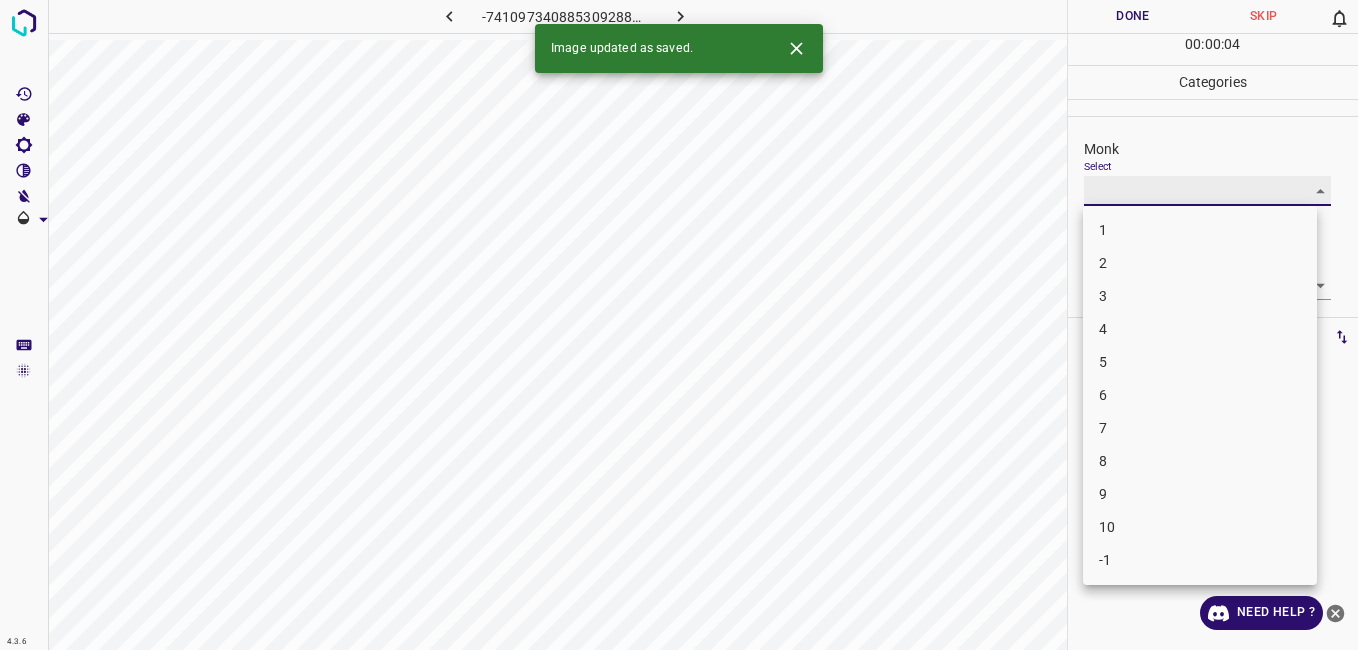 type on "3" 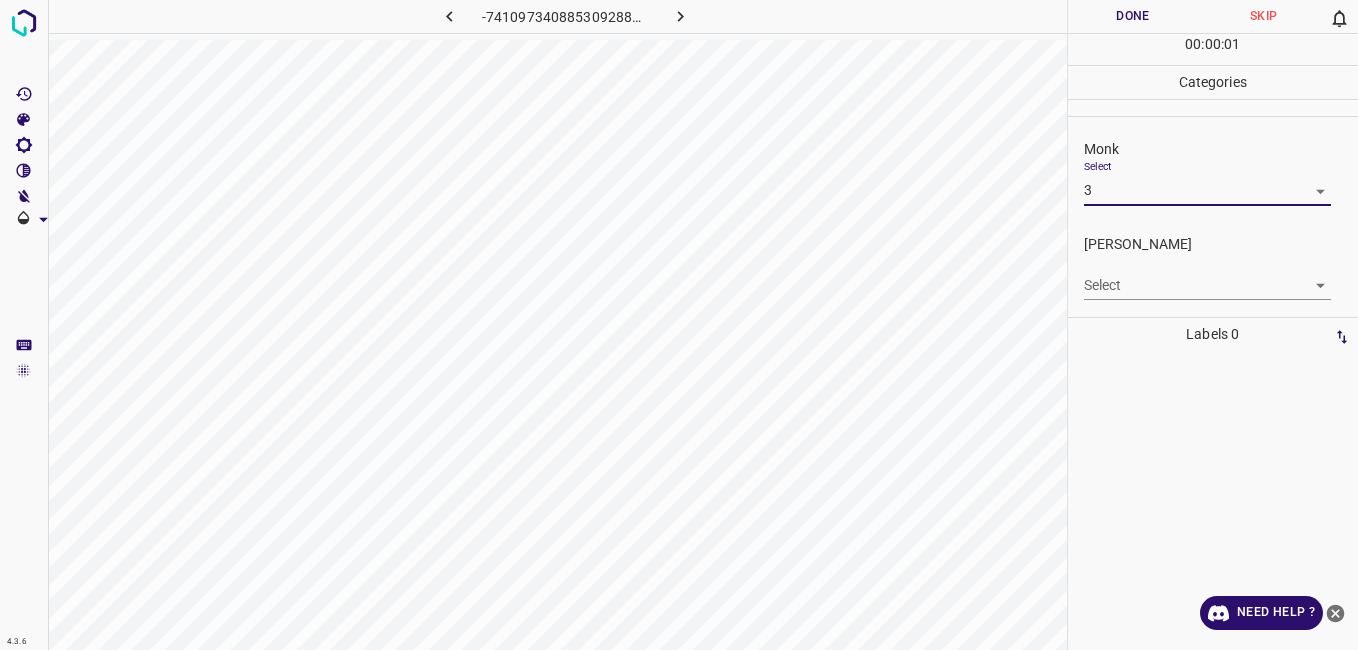 click on "4.3.6  -7410973408853092888.png Done Skip 0 00   : 00   : 01   Categories Monk   Select 3 3  Fitzpatrick   Select ​ Labels   0 Categories 1 Monk 2  Fitzpatrick Tools Space Change between modes (Draw & Edit) I Auto labeling R Restore zoom M Zoom in N Zoom out Delete Delete selecte label Filters Z Restore filters X Saturation filter C Brightness filter V Contrast filter B Gray scale filter General O Download Need Help ? - Text - Hide - Delete 1 2 3 4 5 6 7 8 9 10 -1" at bounding box center [679, 325] 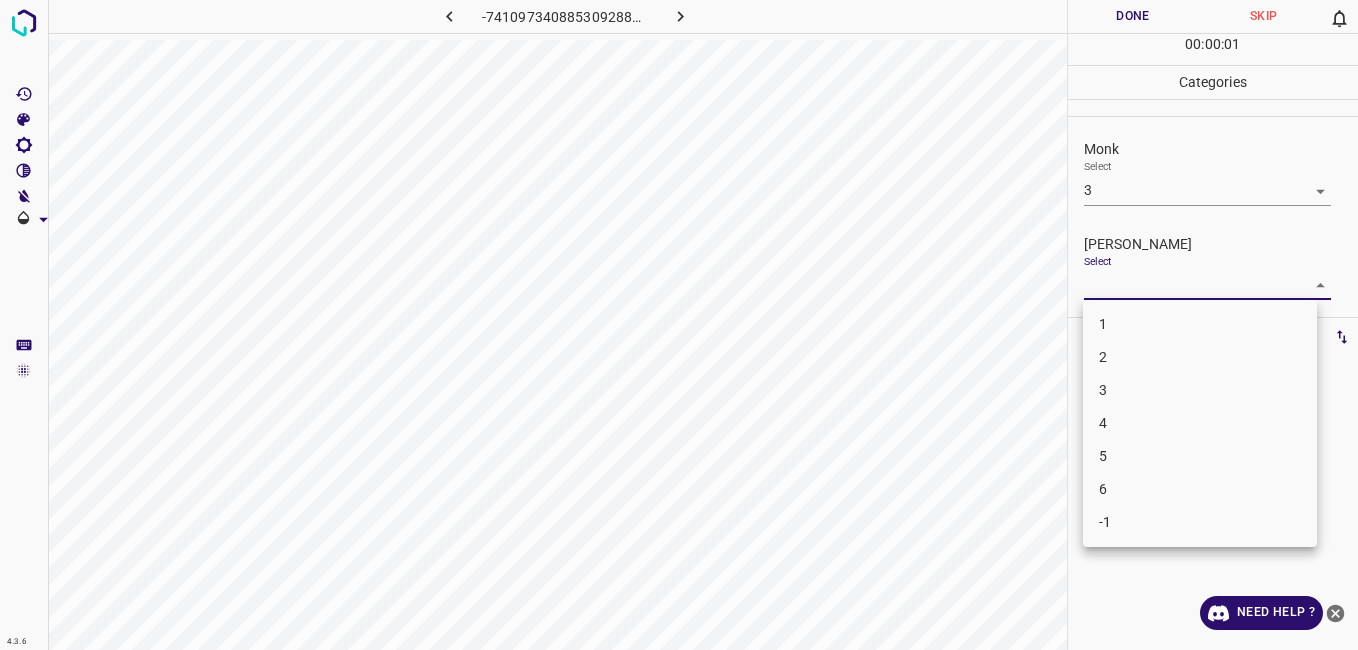 click on "2" at bounding box center (1200, 357) 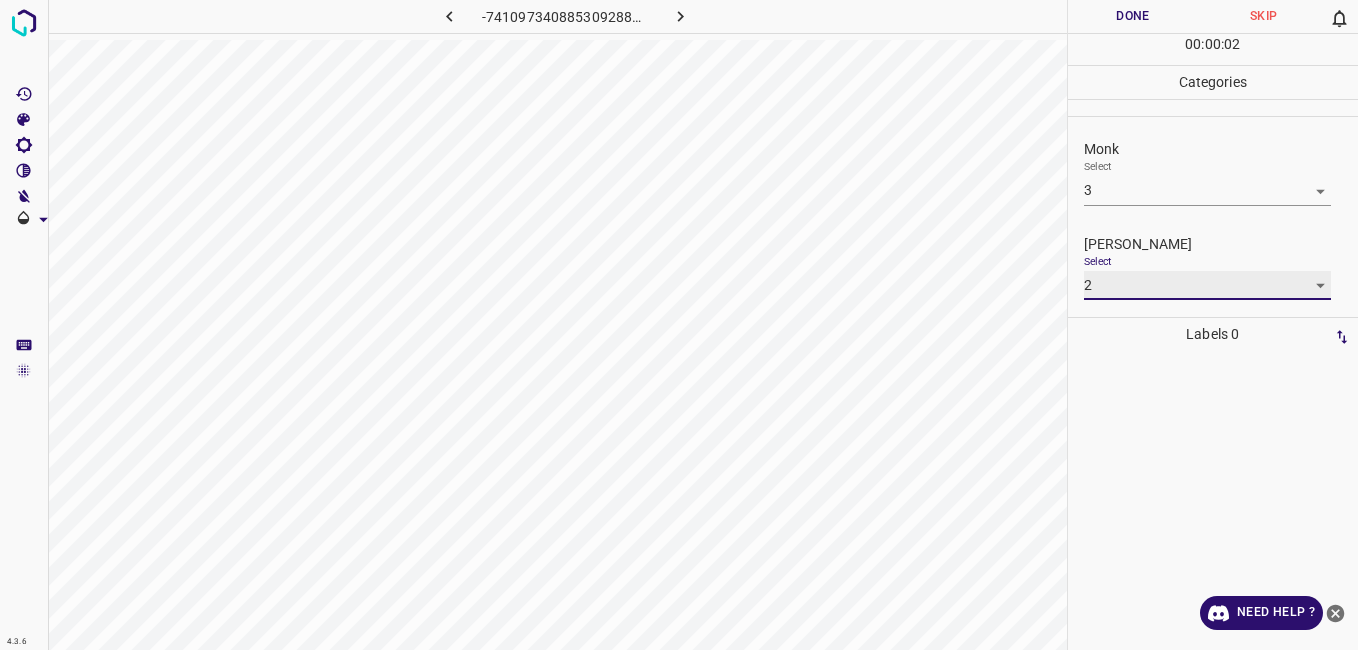 type on "2" 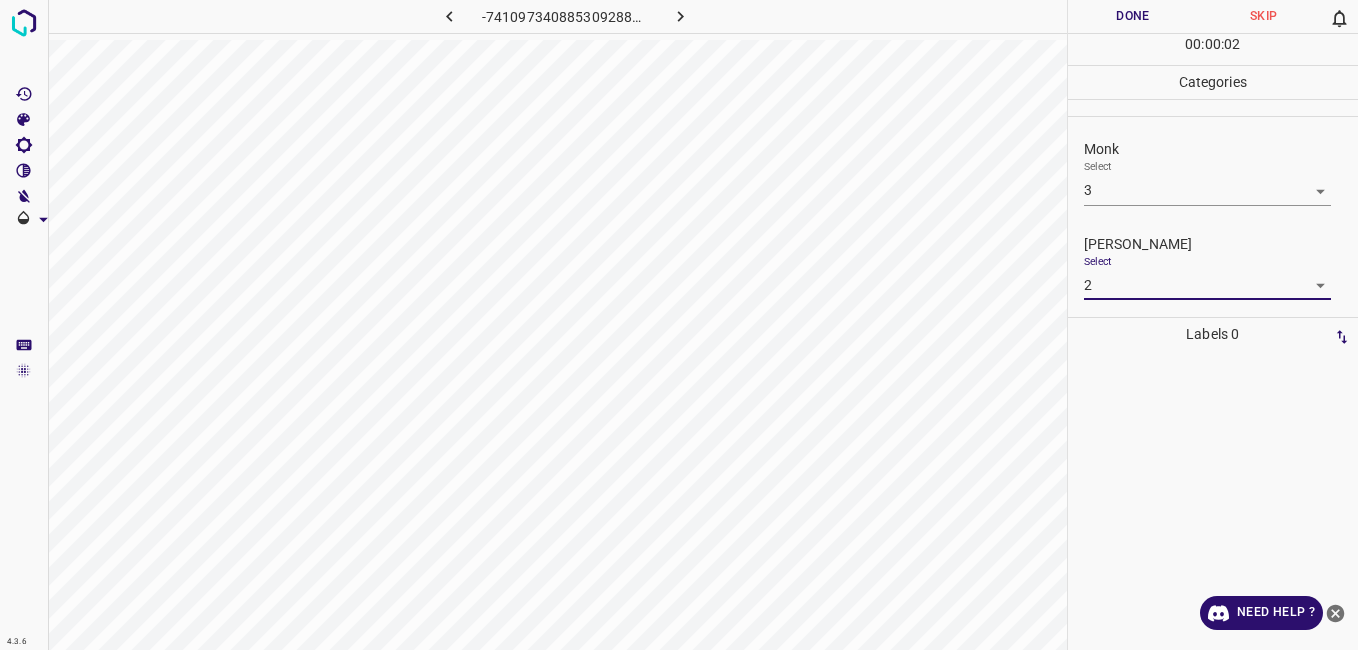 click on "Done" at bounding box center [1133, 16] 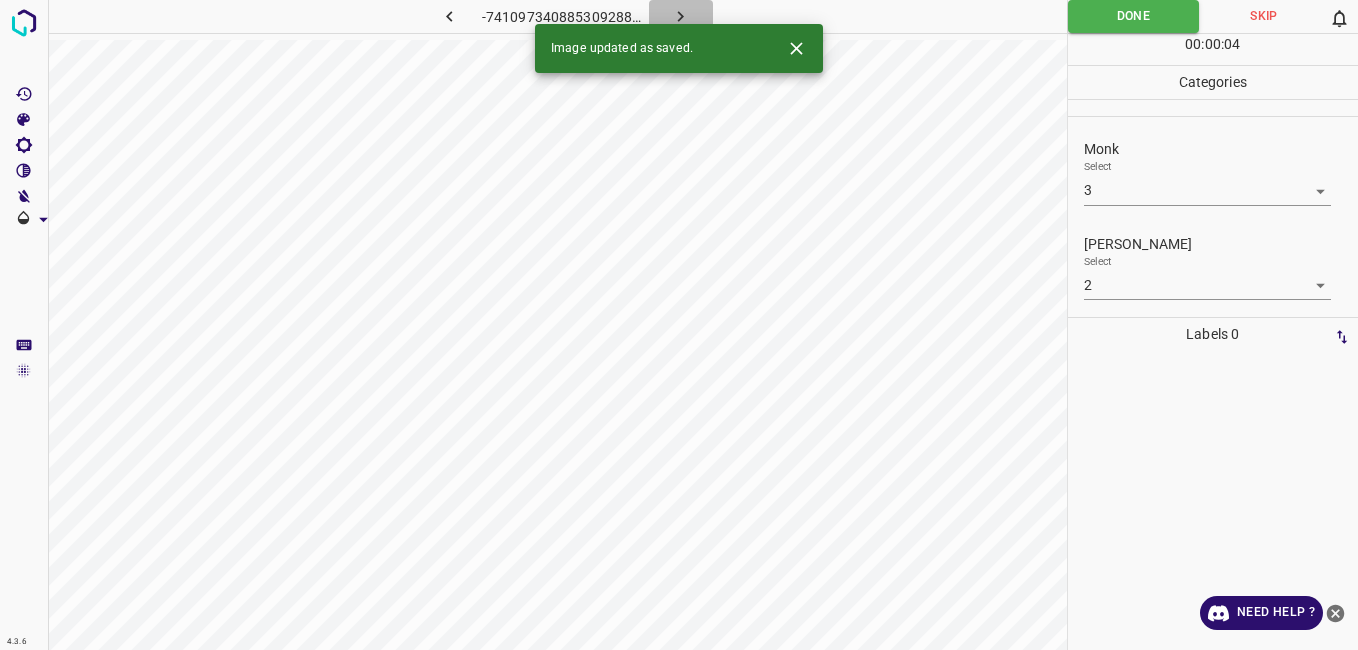 click 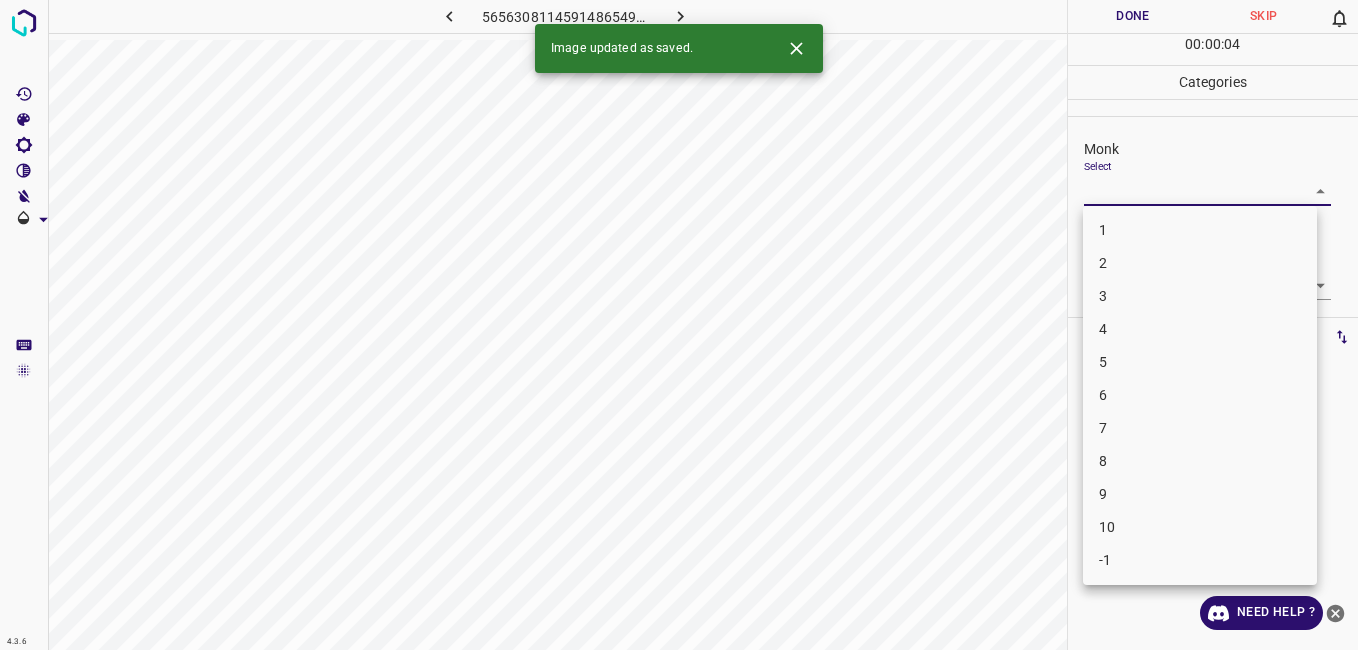 click on "4.3.6  5656308114591486549.png Done Skip 0 00   : 00   : 04   Categories Monk   Select ​  Fitzpatrick   Select ​ Labels   0 Categories 1 Monk 2  Fitzpatrick Tools Space Change between modes (Draw & Edit) I Auto labeling R Restore zoom M Zoom in N Zoom out Delete Delete selecte label Filters Z Restore filters X Saturation filter C Brightness filter V Contrast filter B Gray scale filter General O Download Image updated as saved. Need Help ? - Text - Hide - Delete 1 2 3 4 5 6 7 8 9 10 -1" at bounding box center [679, 325] 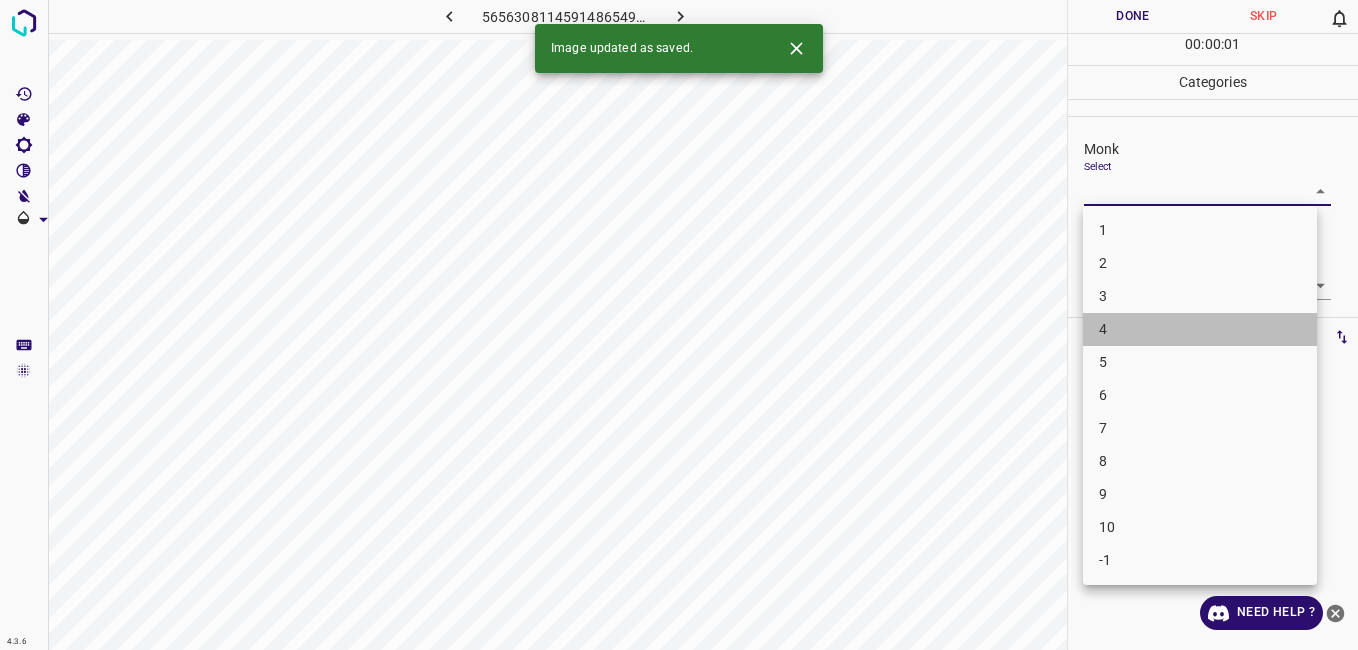 click on "4" at bounding box center (1200, 329) 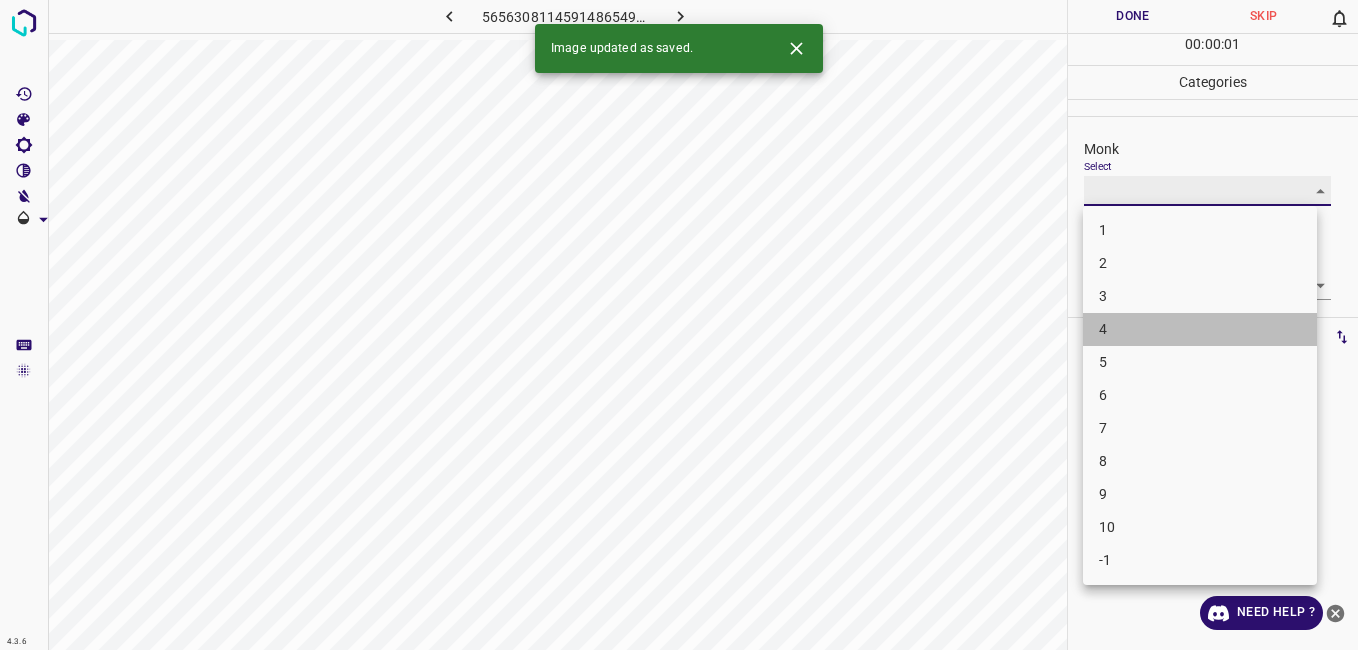 type on "4" 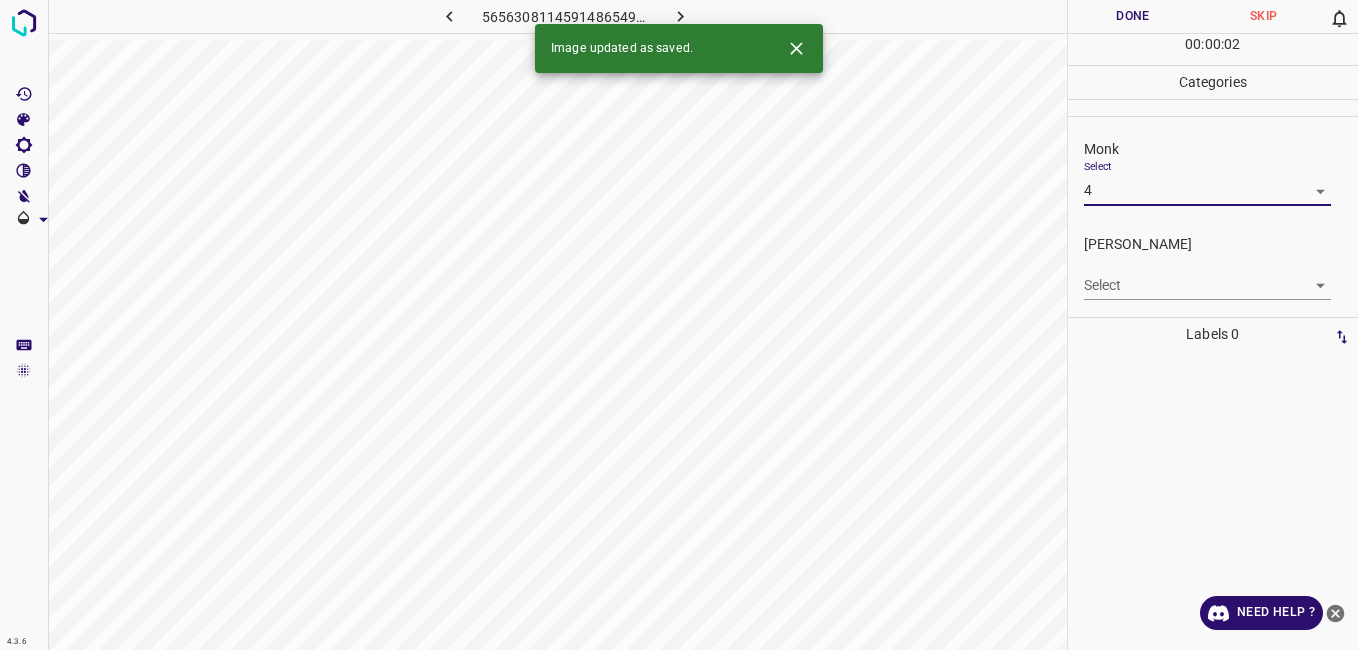 click on "4.3.6  5656308114591486549.png Done Skip 0 00   : 00   : 02   Categories Monk   Select 4 4  Fitzpatrick   Select ​ Labels   0 Categories 1 Monk 2  Fitzpatrick Tools Space Change between modes (Draw & Edit) I Auto labeling R Restore zoom M Zoom in N Zoom out Delete Delete selecte label Filters Z Restore filters X Saturation filter C Brightness filter V Contrast filter B Gray scale filter General O Download Image updated as saved. Need Help ? - Text - Hide - Delete" at bounding box center (679, 325) 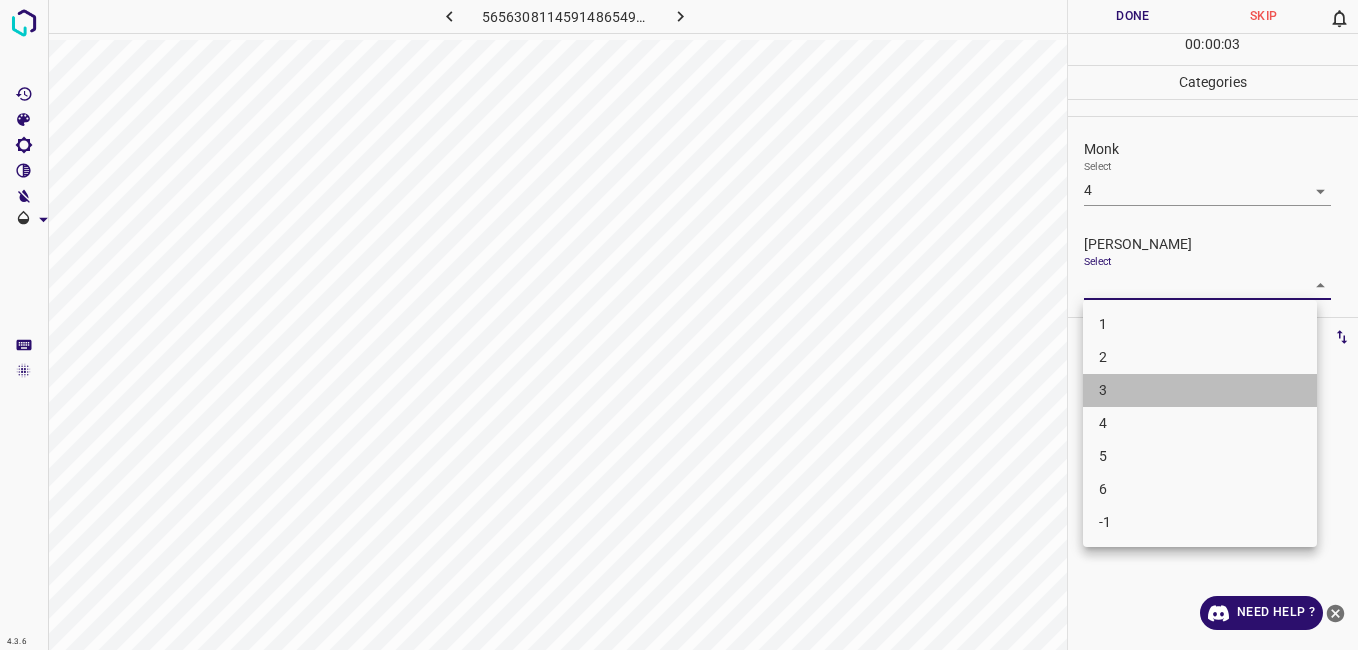 click on "3" at bounding box center [1200, 390] 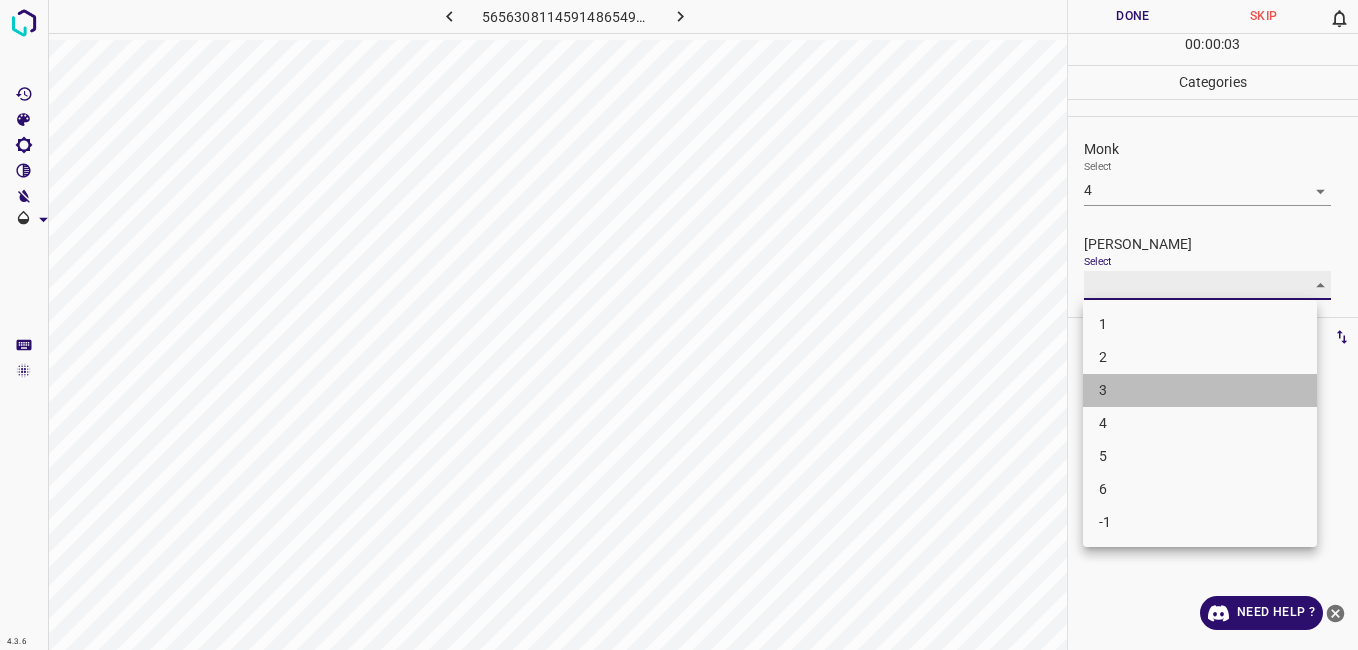 type on "3" 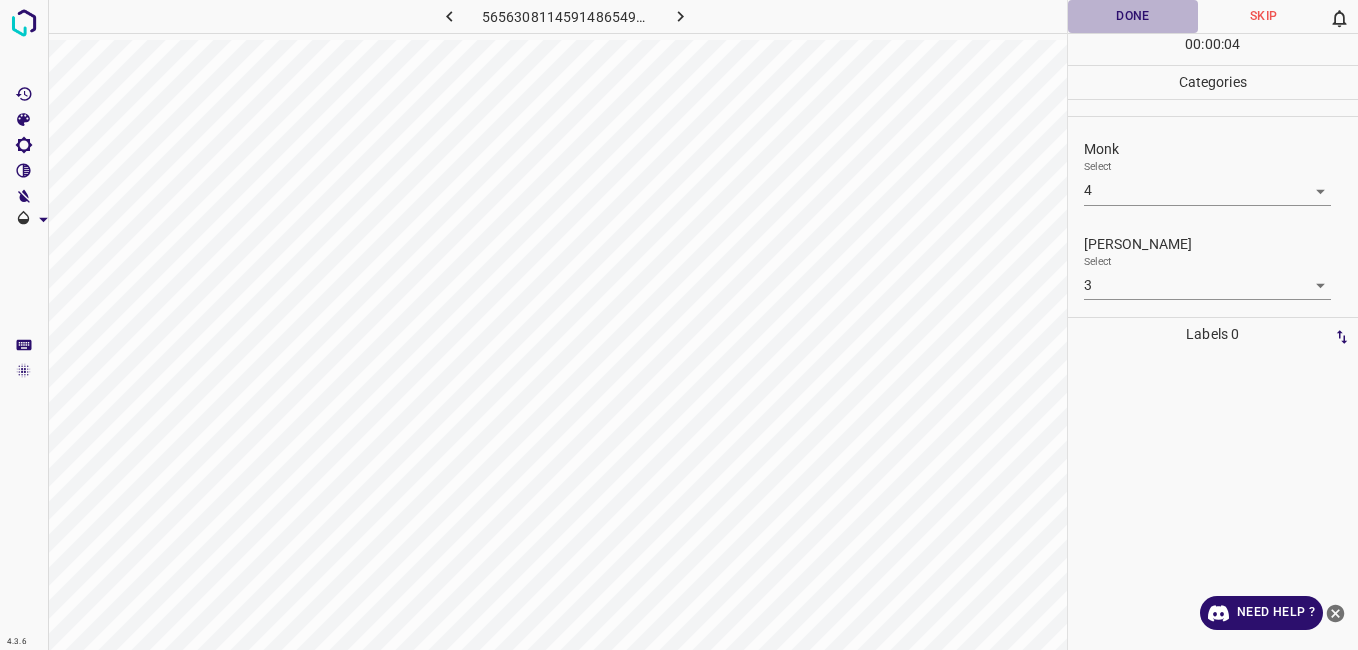click on "Done" at bounding box center (1133, 16) 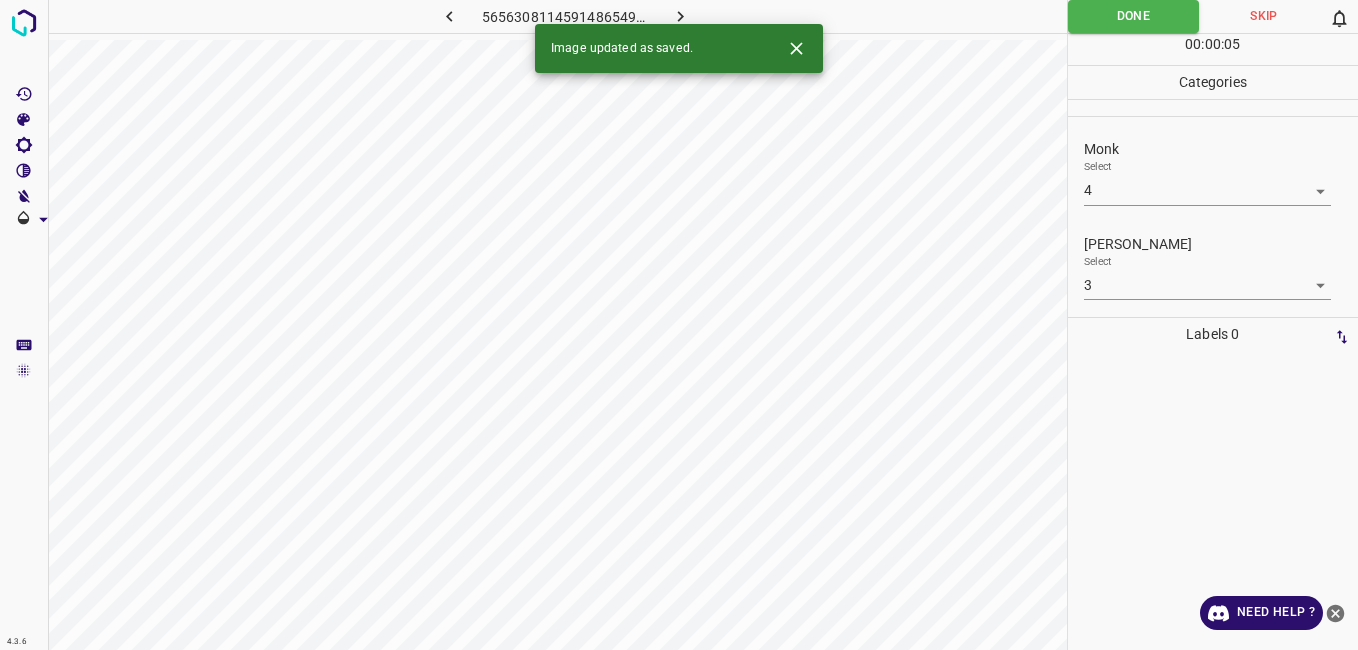 click at bounding box center [681, 16] 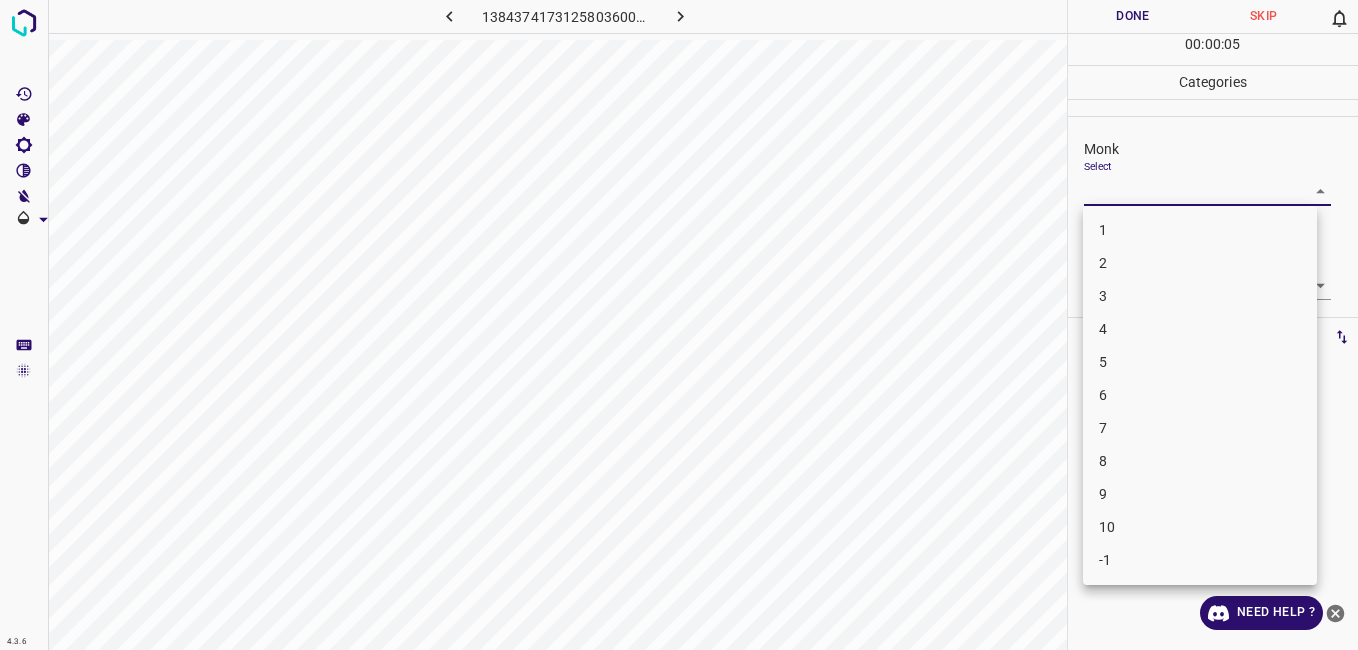 click on "4.3.6  1384374173125803600.png Done Skip 0 00   : 00   : 05   Categories Monk   Select ​  Fitzpatrick   Select ​ Labels   0 Categories 1 Monk 2  Fitzpatrick Tools Space Change between modes (Draw & Edit) I Auto labeling R Restore zoom M Zoom in N Zoom out Delete Delete selecte label Filters Z Restore filters X Saturation filter C Brightness filter V Contrast filter B Gray scale filter General O Download Need Help ? - Text - Hide - Delete 1 2 3 4 5 6 7 8 9 10 -1" at bounding box center (679, 325) 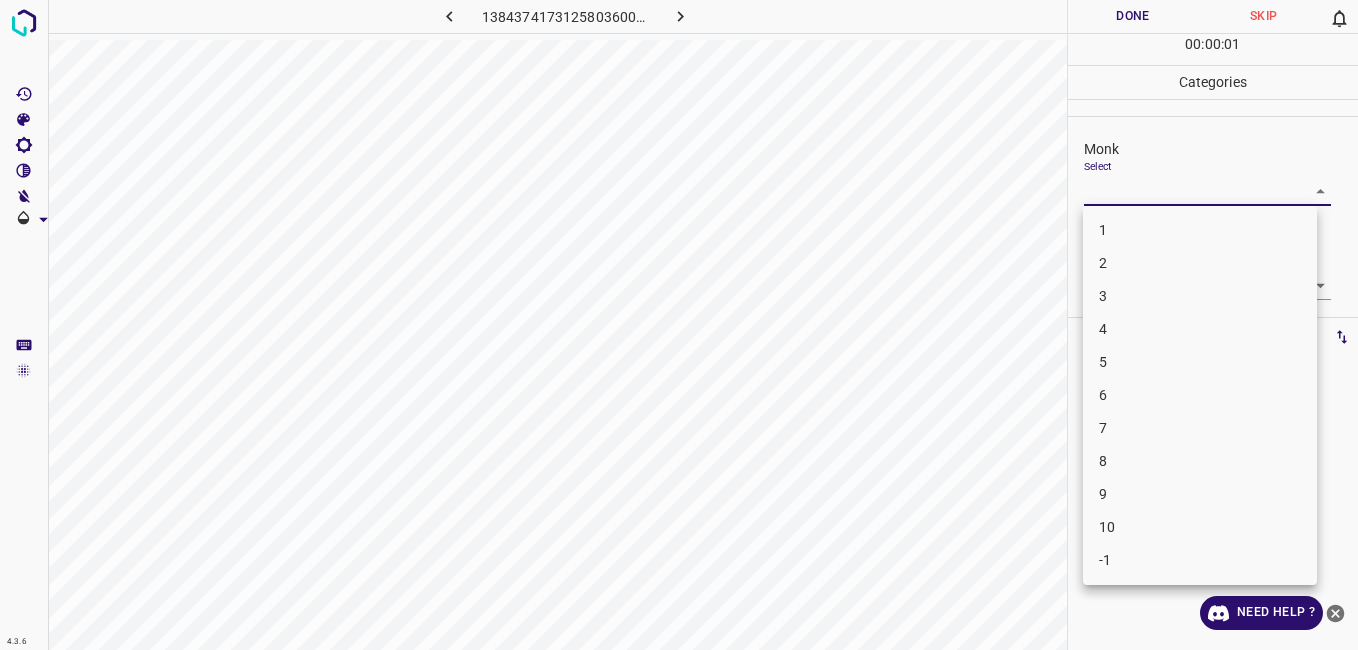 click on "3" at bounding box center [1200, 296] 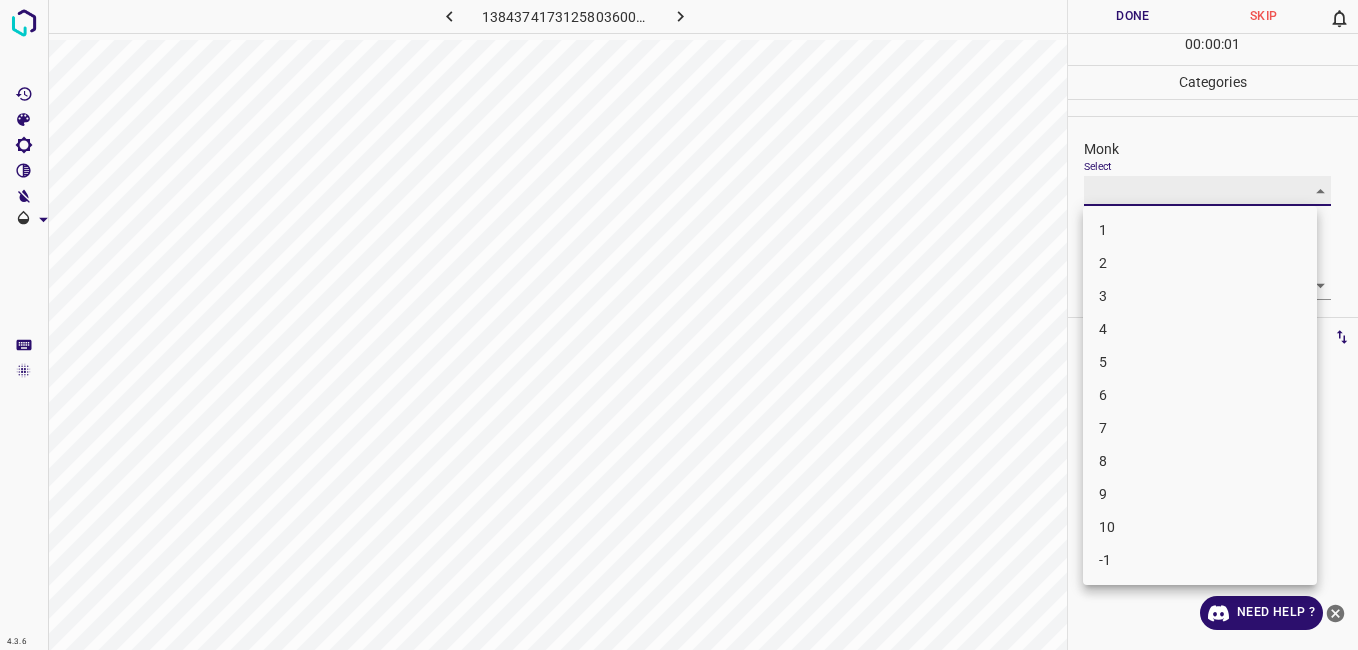 type on "3" 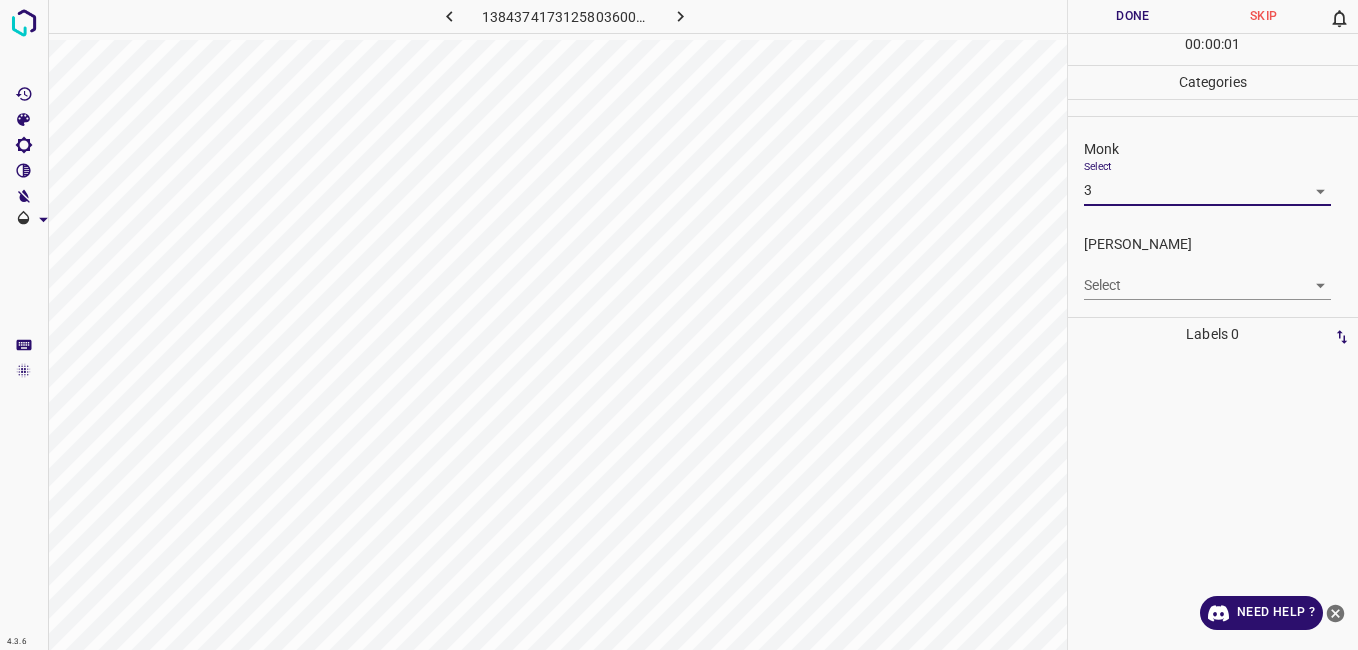 click on "4.3.6  1384374173125803600.png Done Skip 0 00   : 00   : 01   Categories Monk   Select 3 3  Fitzpatrick   Select ​ Labels   0 Categories 1 Monk 2  Fitzpatrick Tools Space Change between modes (Draw & Edit) I Auto labeling R Restore zoom M Zoom in N Zoom out Delete Delete selecte label Filters Z Restore filters X Saturation filter C Brightness filter V Contrast filter B Gray scale filter General O Download Need Help ? - Text - Hide - Delete 1 2 3 4 5 6 7 8 9 10 -1" at bounding box center [679, 325] 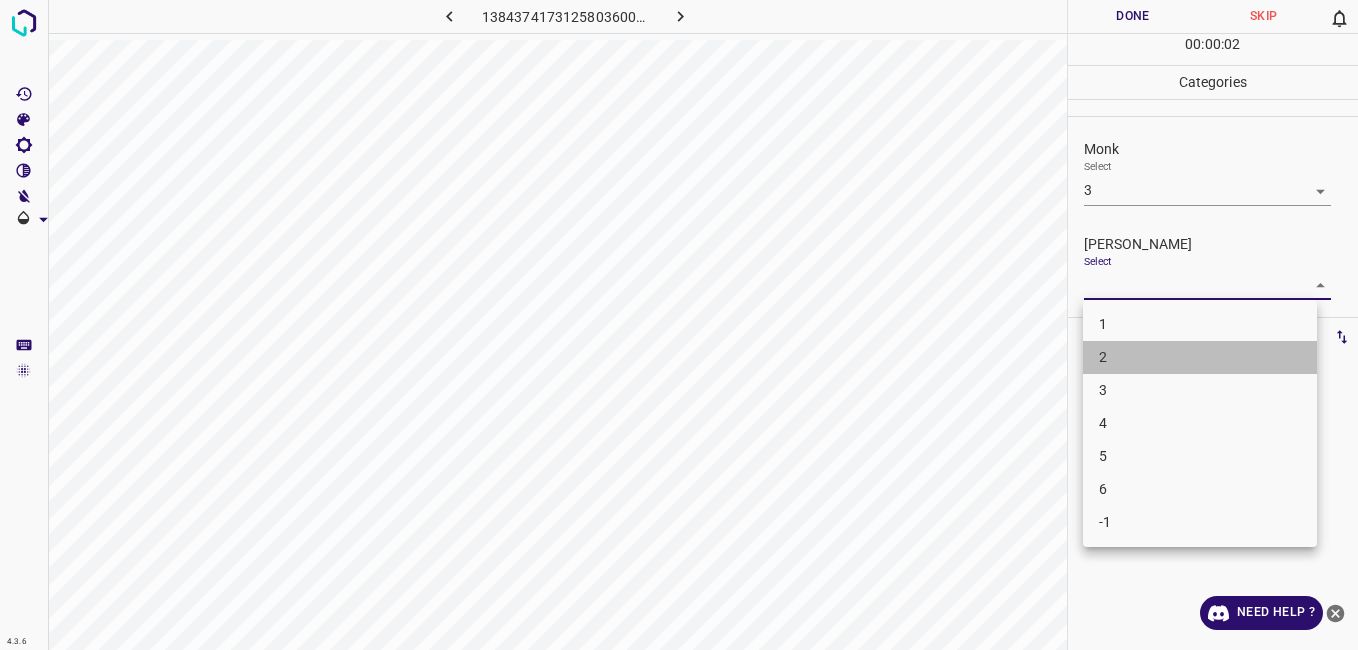click on "2" at bounding box center (1200, 357) 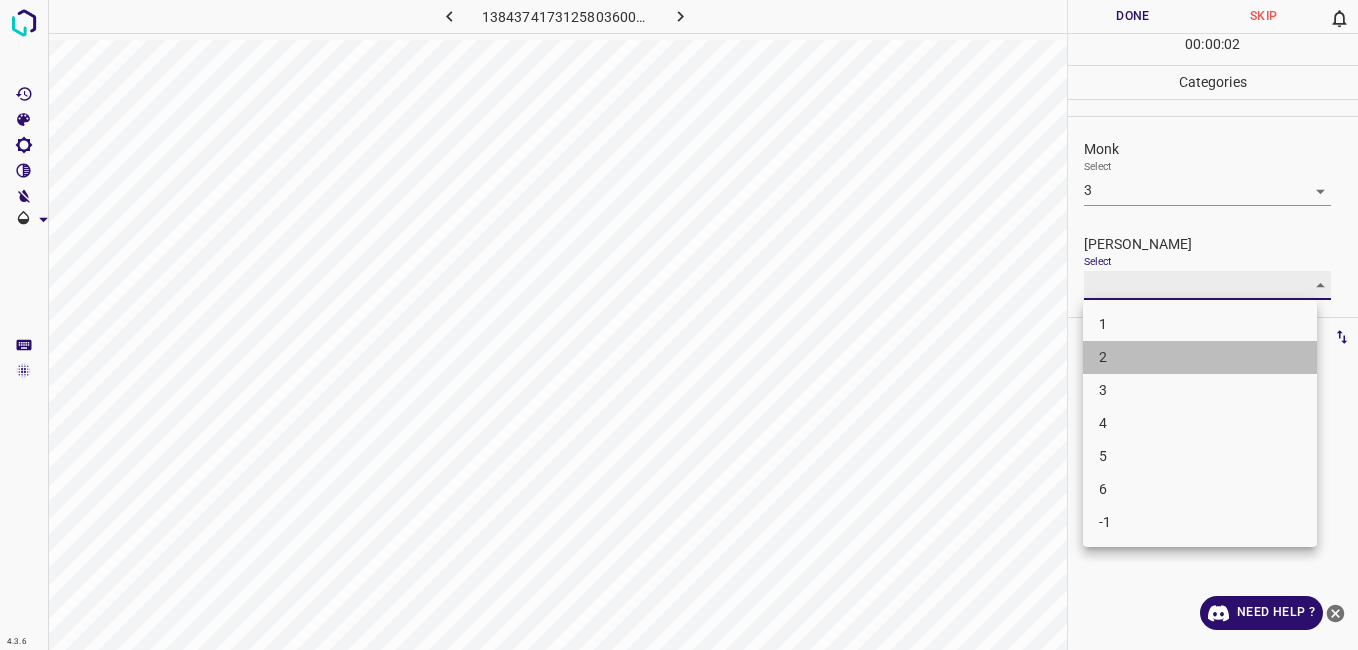 type on "2" 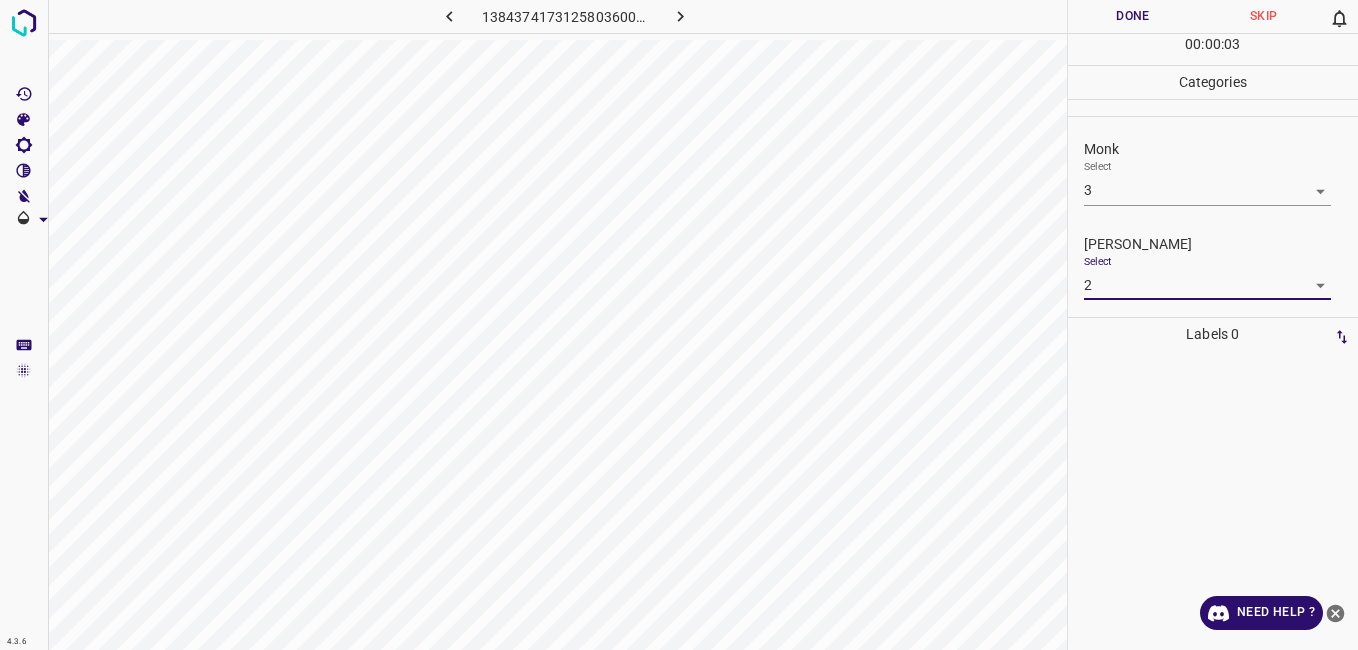 click on "Done" at bounding box center (1133, 16) 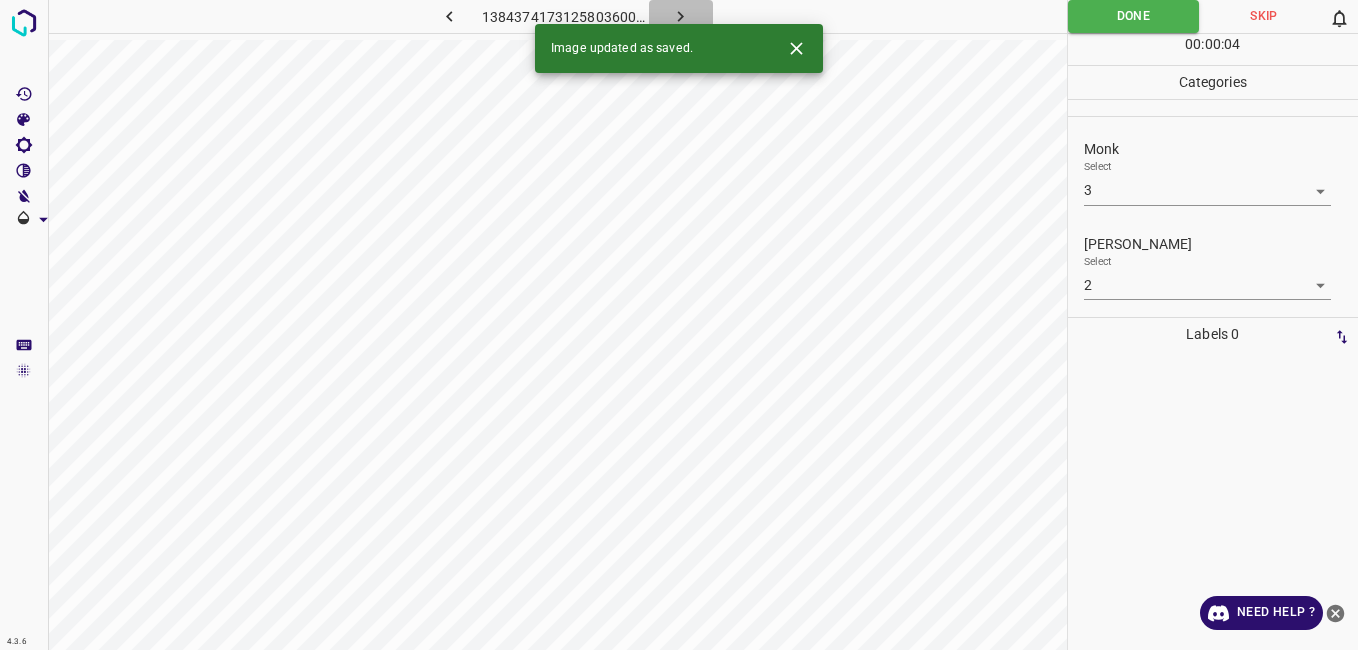 click 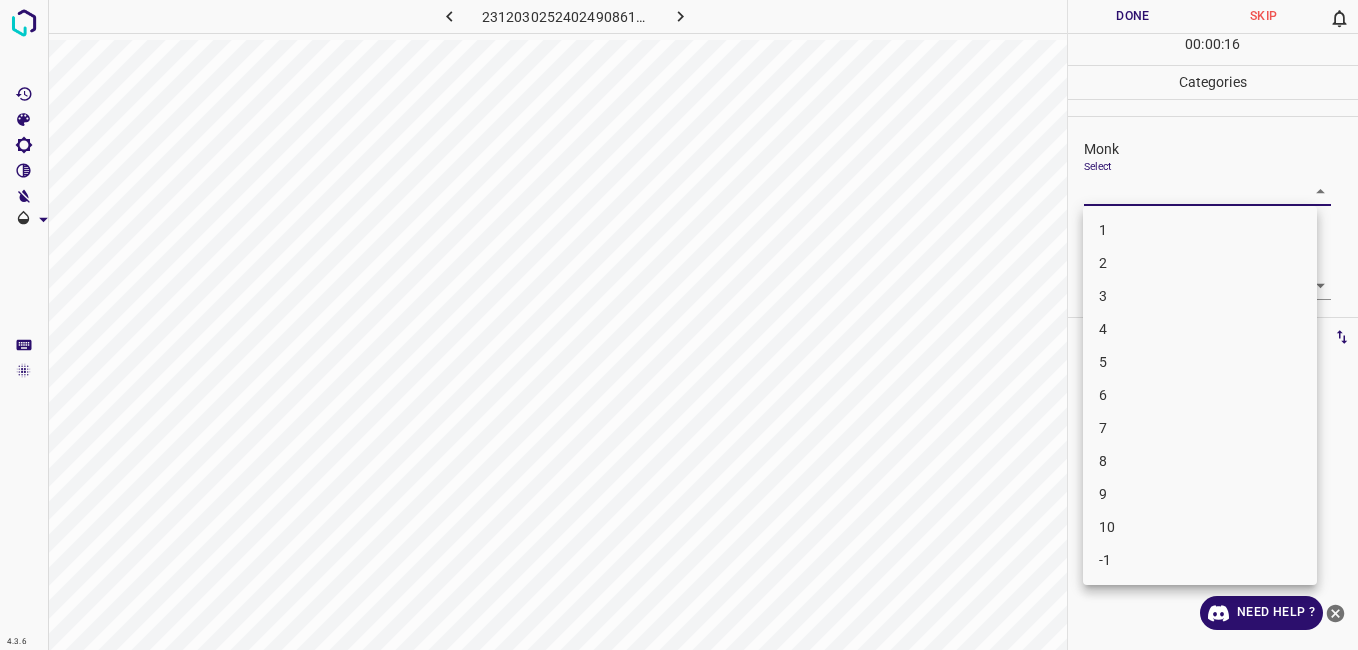 click on "4.3.6  2312030252402490861.png Done Skip 0 00   : 00   : 16   Categories Monk   Select ​  Fitzpatrick   Select ​ Labels   0 Categories 1 Monk 2  Fitzpatrick Tools Space Change between modes (Draw & Edit) I Auto labeling R Restore zoom M Zoom in N Zoom out Delete Delete selecte label Filters Z Restore filters X Saturation filter C Brightness filter V Contrast filter B Gray scale filter General O Download Need Help ? - Text - Hide - Delete 1 2 3 4 5 6 7 8 9 10 -1" at bounding box center (679, 325) 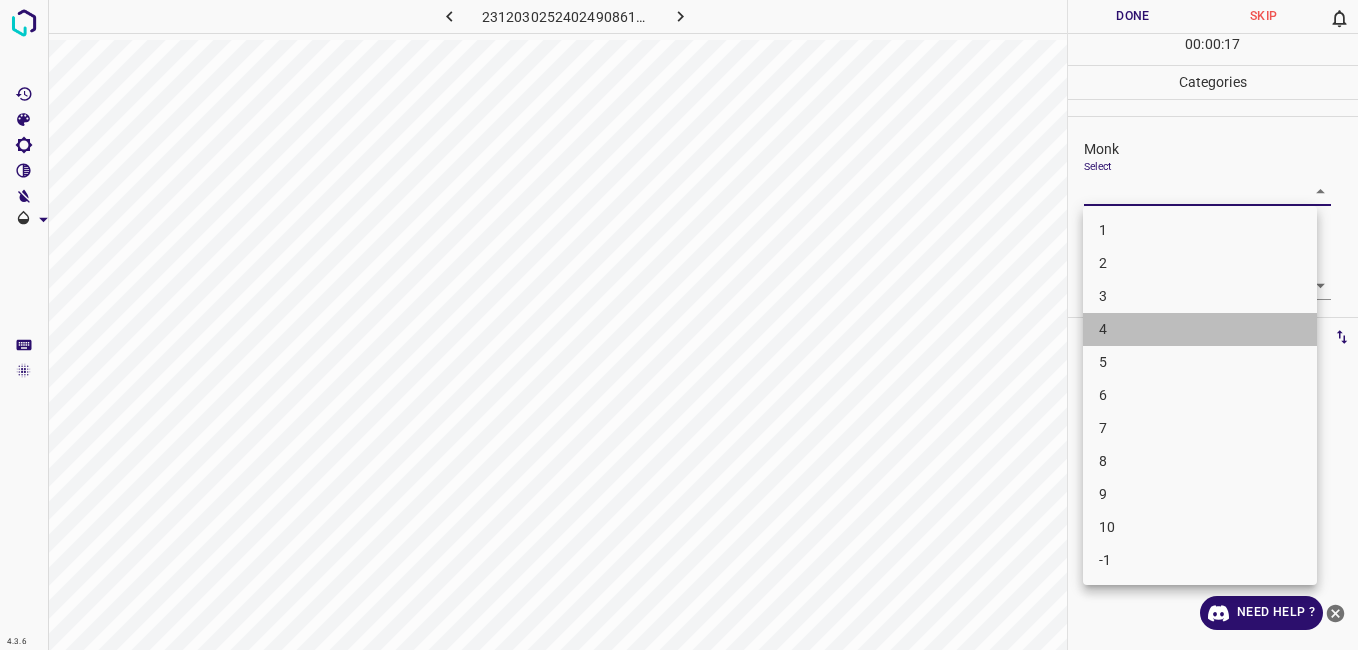 click on "4" at bounding box center [1200, 329] 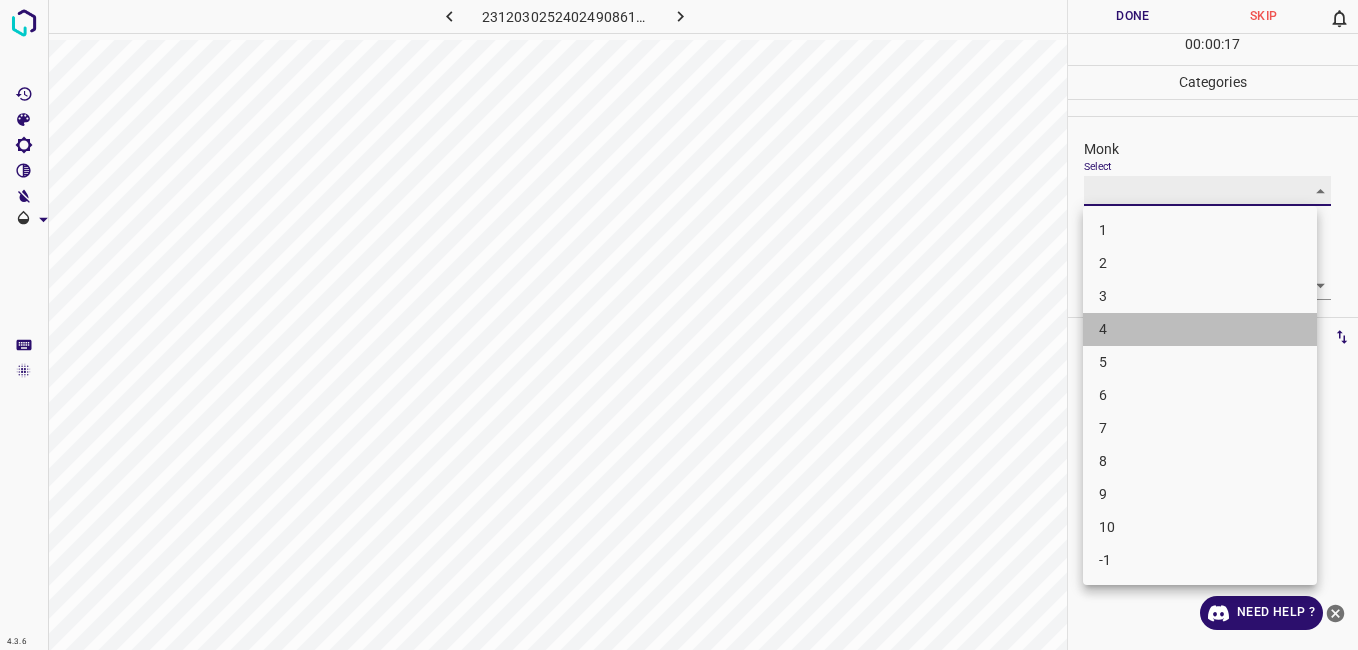 type on "4" 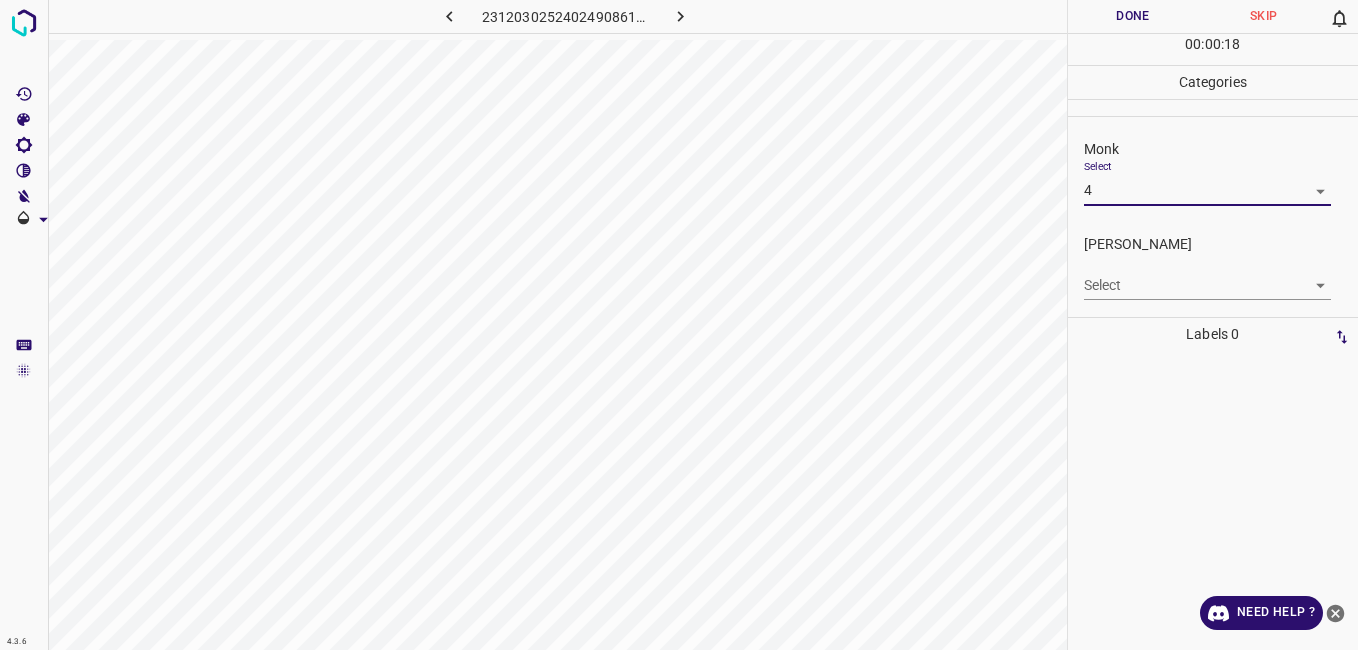 click on "Select ​" at bounding box center [1207, 277] 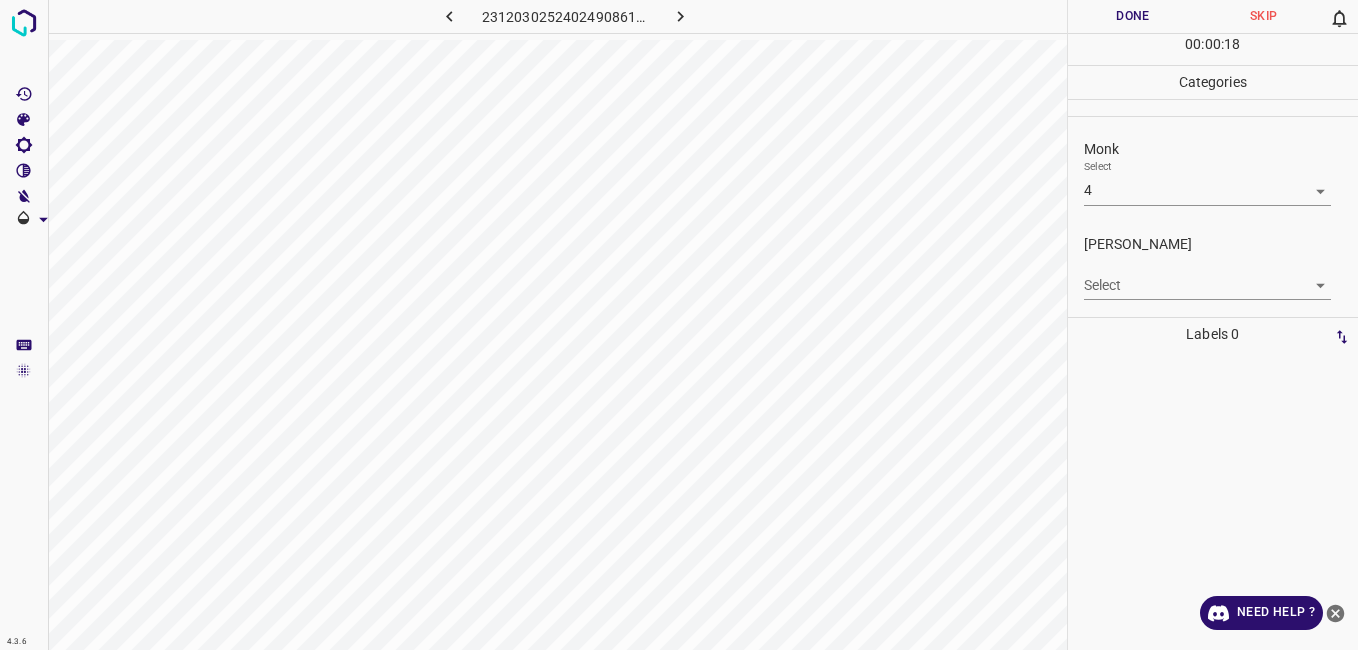 click on "4.3.6  2312030252402490861.png Done Skip 0 00   : 00   : 18   Categories Monk   Select 4 4  Fitzpatrick   Select ​ Labels   0 Categories 1 Monk 2  Fitzpatrick Tools Space Change between modes (Draw & Edit) I Auto labeling R Restore zoom M Zoom in N Zoom out Delete Delete selecte label Filters Z Restore filters X Saturation filter C Brightness filter V Contrast filter B Gray scale filter General O Download Need Help ? - Text - Hide - Delete" at bounding box center [679, 325] 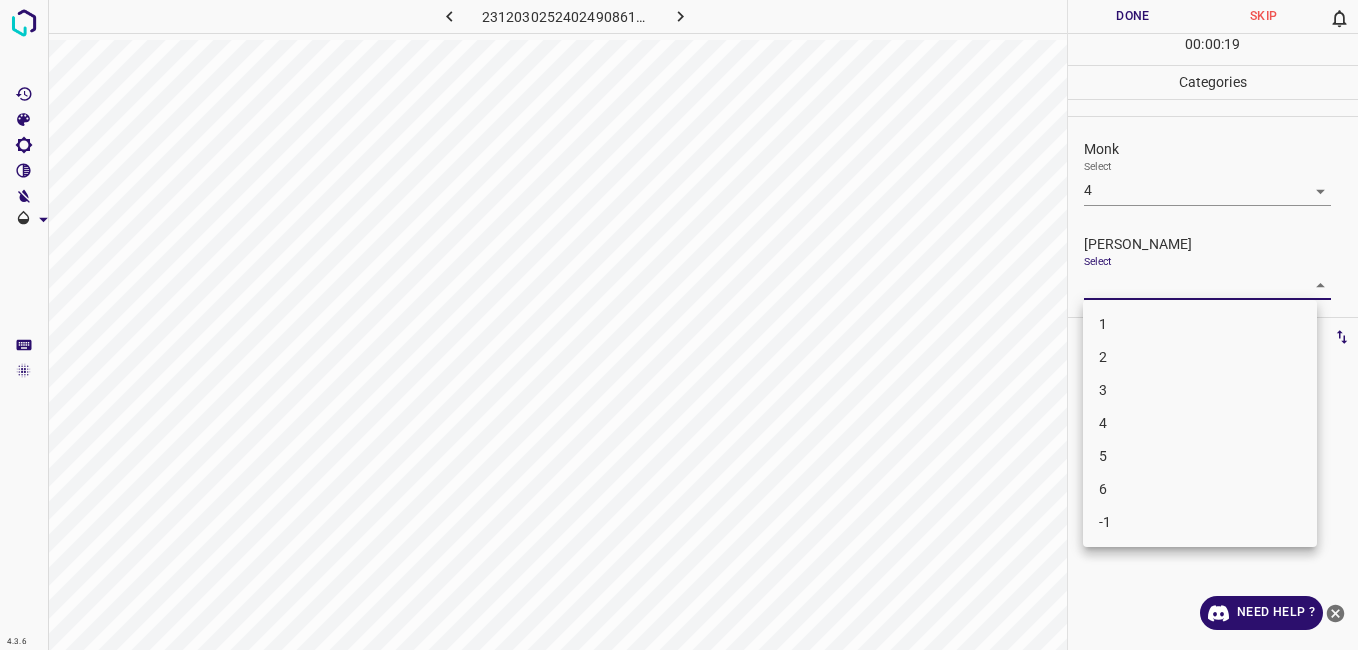 click on "3" at bounding box center [1200, 390] 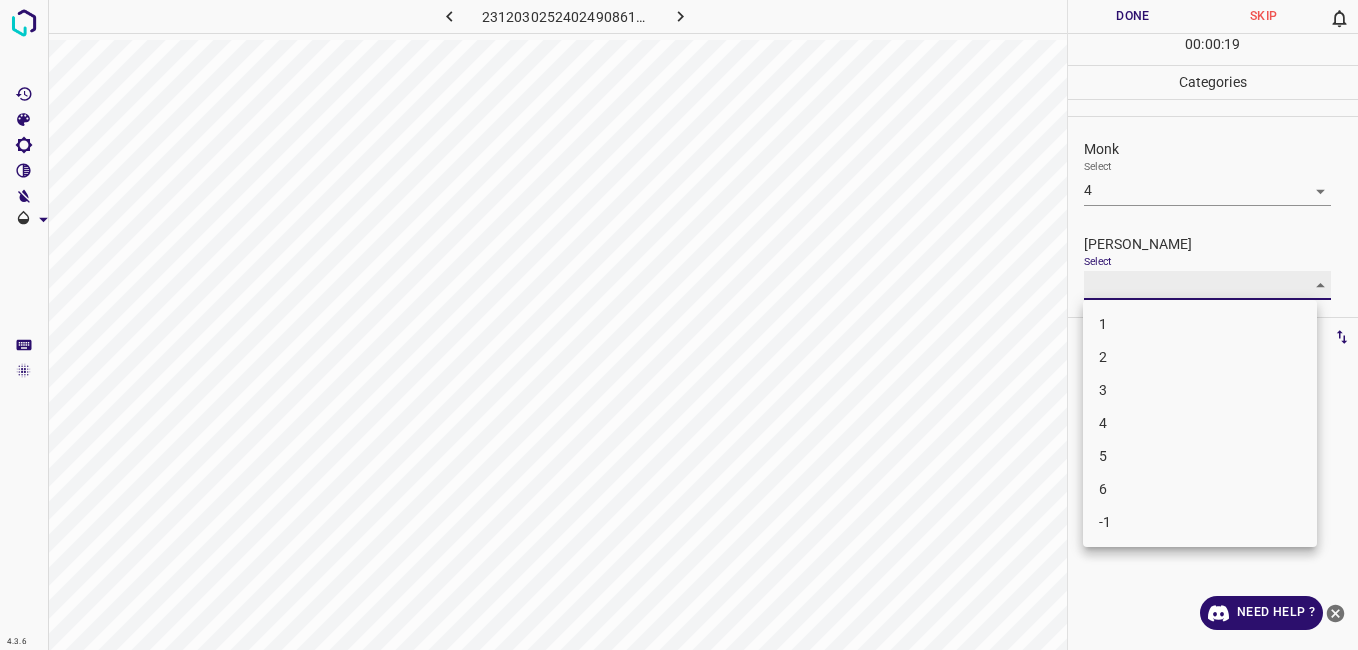type on "3" 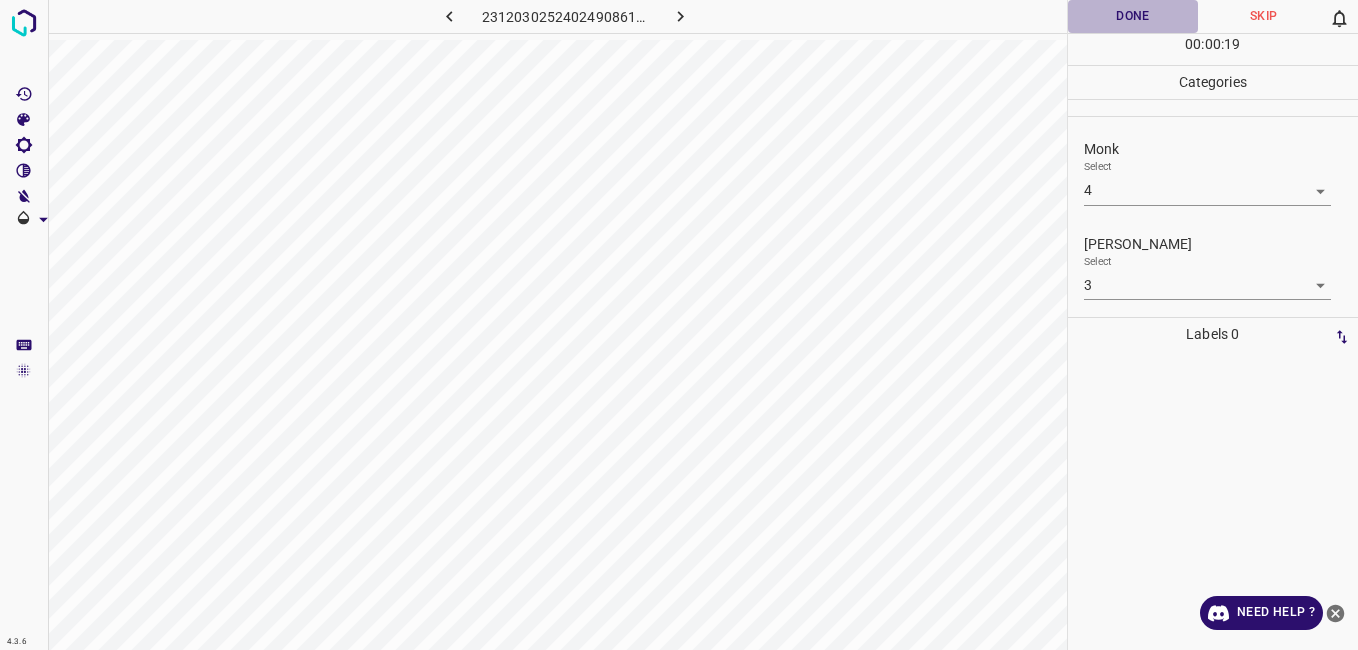 click on "Done" at bounding box center (1133, 16) 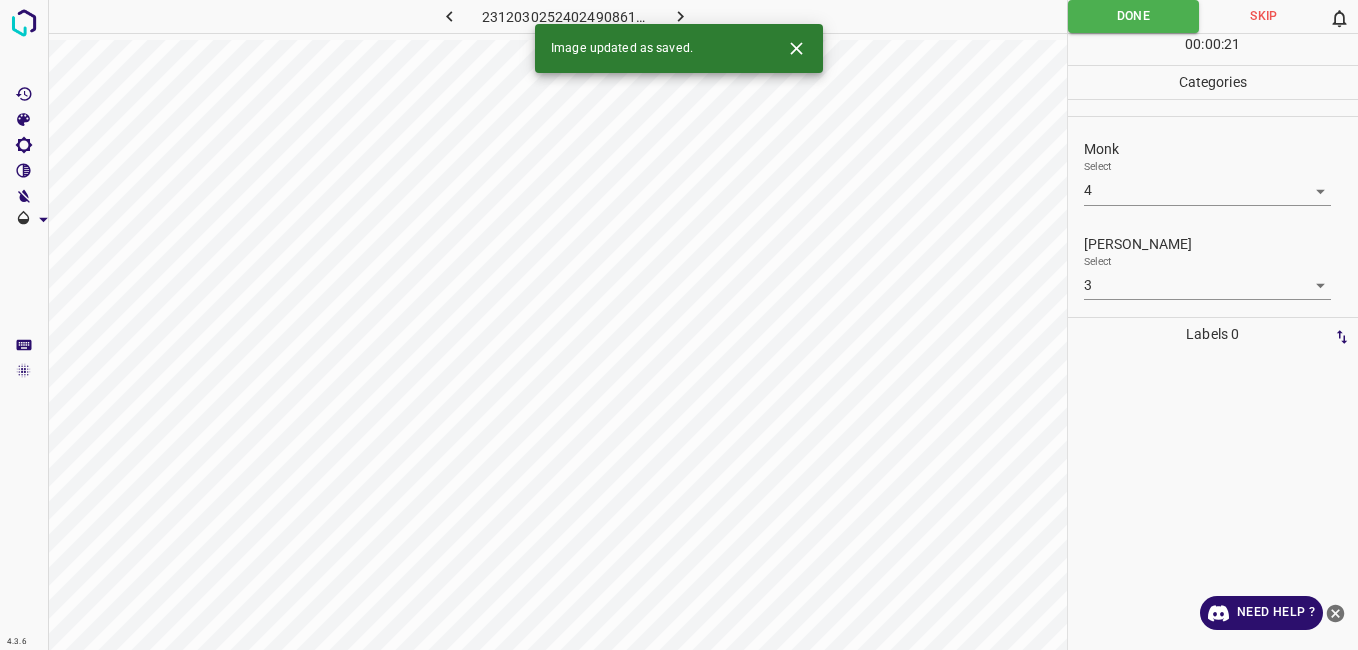 click at bounding box center (681, 16) 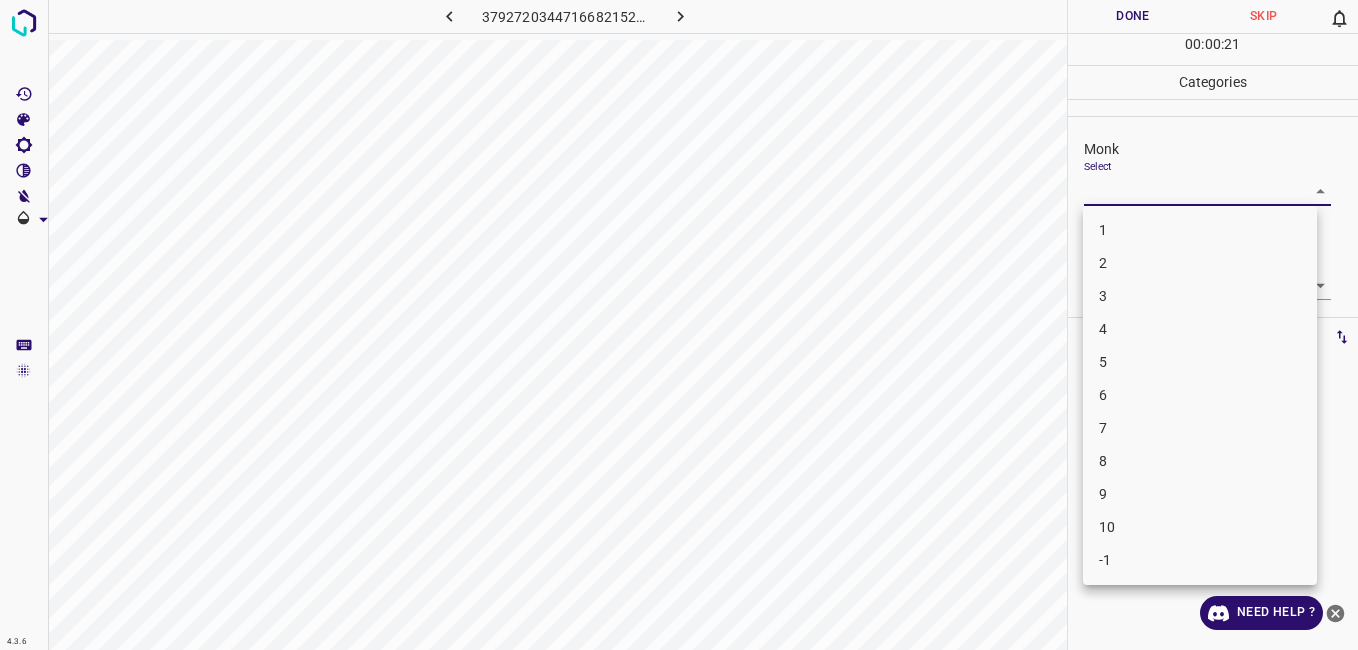 click on "4.3.6  3792720344716682152.png Done Skip 0 00   : 00   : 21   Categories Monk   Select ​  Fitzpatrick   Select ​ Labels   0 Categories 1 Monk 2  Fitzpatrick Tools Space Change between modes (Draw & Edit) I Auto labeling R Restore zoom M Zoom in N Zoom out Delete Delete selecte label Filters Z Restore filters X Saturation filter C Brightness filter V Contrast filter B Gray scale filter General O Download Need Help ? - Text - Hide - Delete 1 2 3 4 5 6 7 8 9 10 -1" at bounding box center [679, 325] 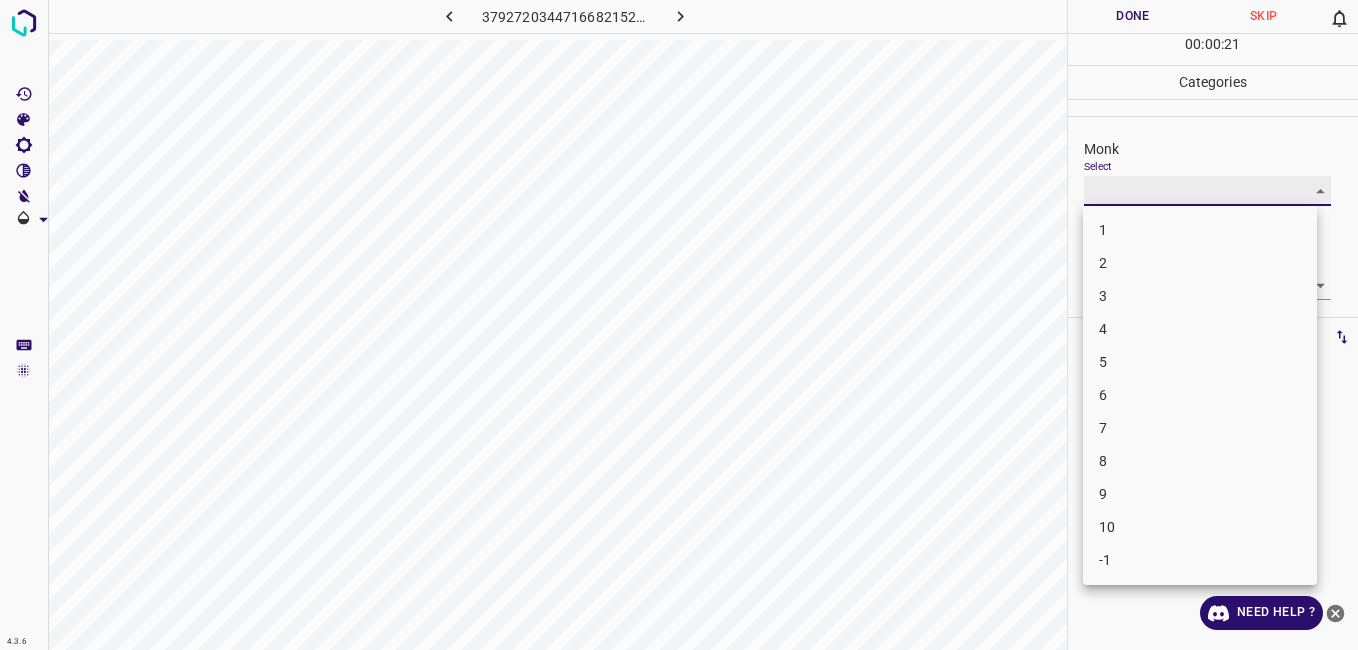 type on "3" 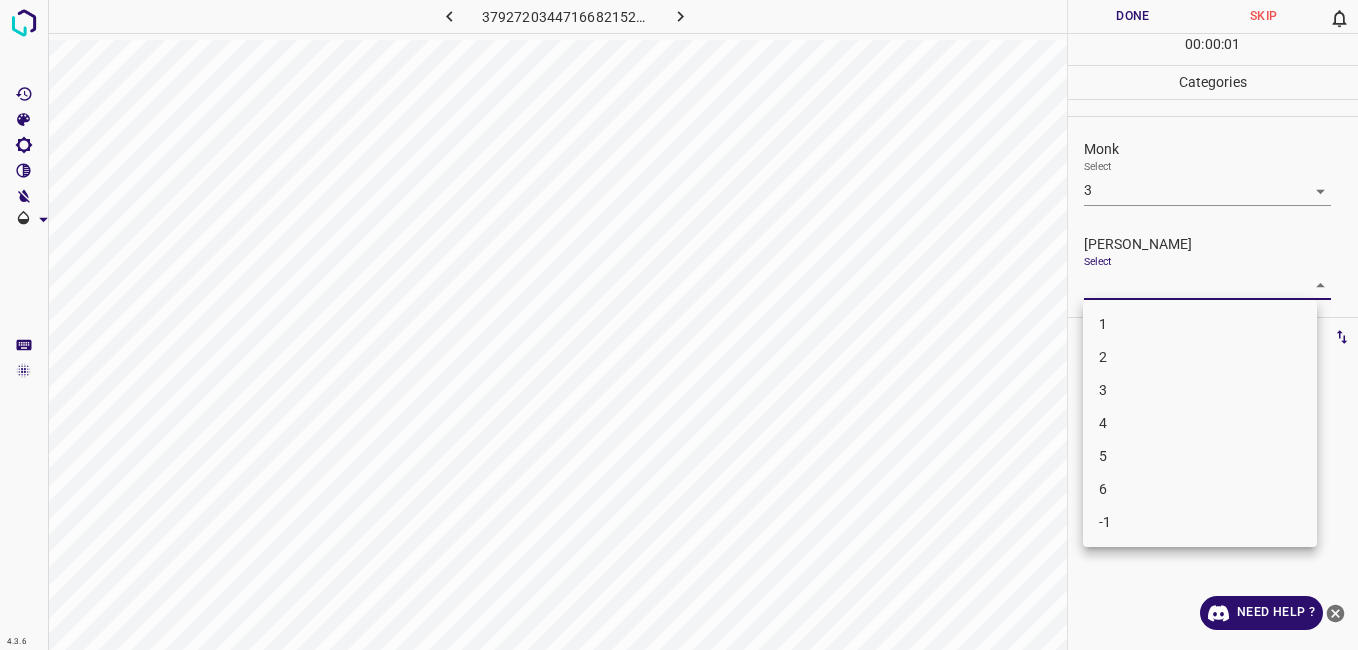 click on "4.3.6  3792720344716682152.png Done Skip 0 00   : 00   : 01   Categories Monk   Select 3 3  Fitzpatrick   Select ​ Labels   0 Categories 1 Monk 2  Fitzpatrick Tools Space Change between modes (Draw & Edit) I Auto labeling R Restore zoom M Zoom in N Zoom out Delete Delete selecte label Filters Z Restore filters X Saturation filter C Brightness filter V Contrast filter B Gray scale filter General O Download Need Help ? - Text - Hide - Delete 1 2 3 4 5 6 -1" at bounding box center (679, 325) 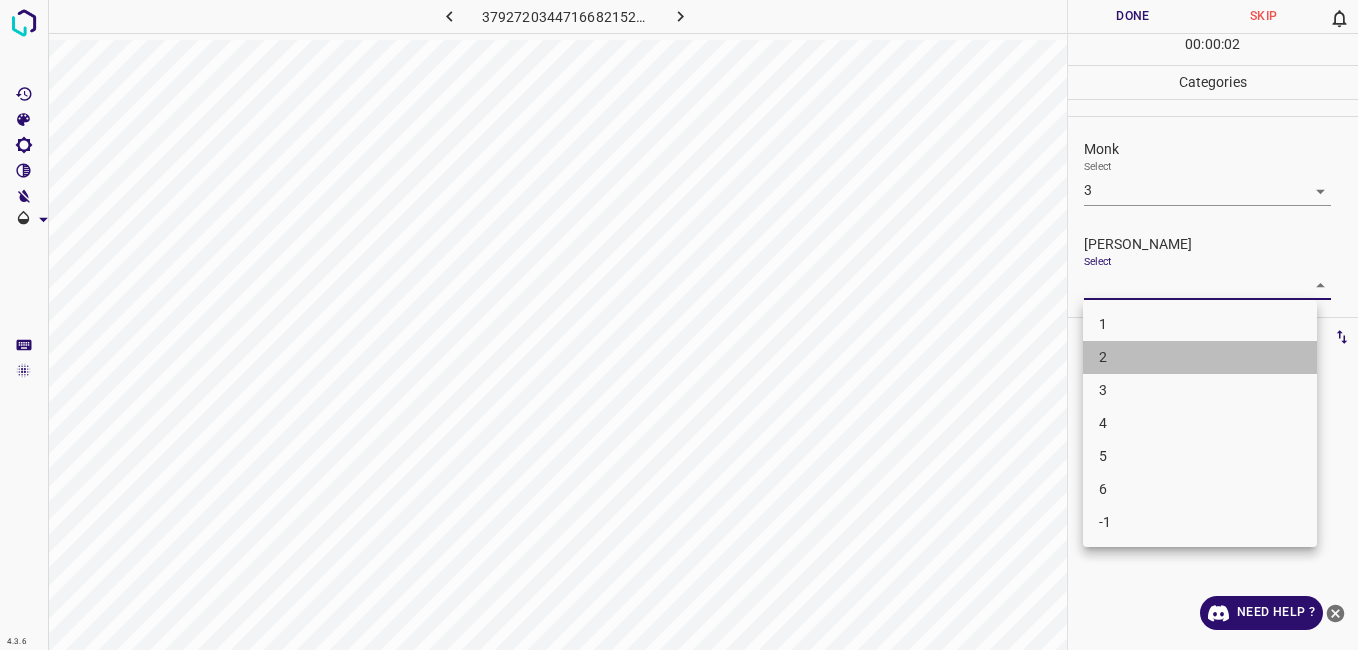 click on "2" at bounding box center [1200, 357] 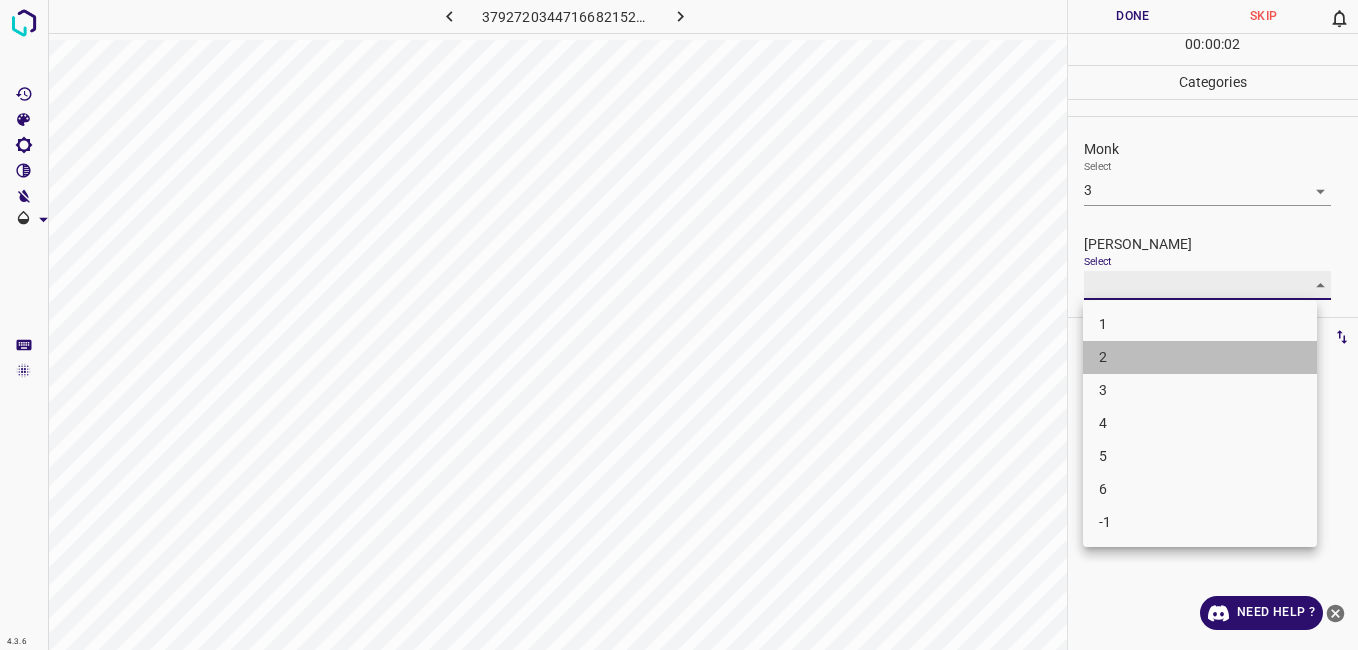 type on "2" 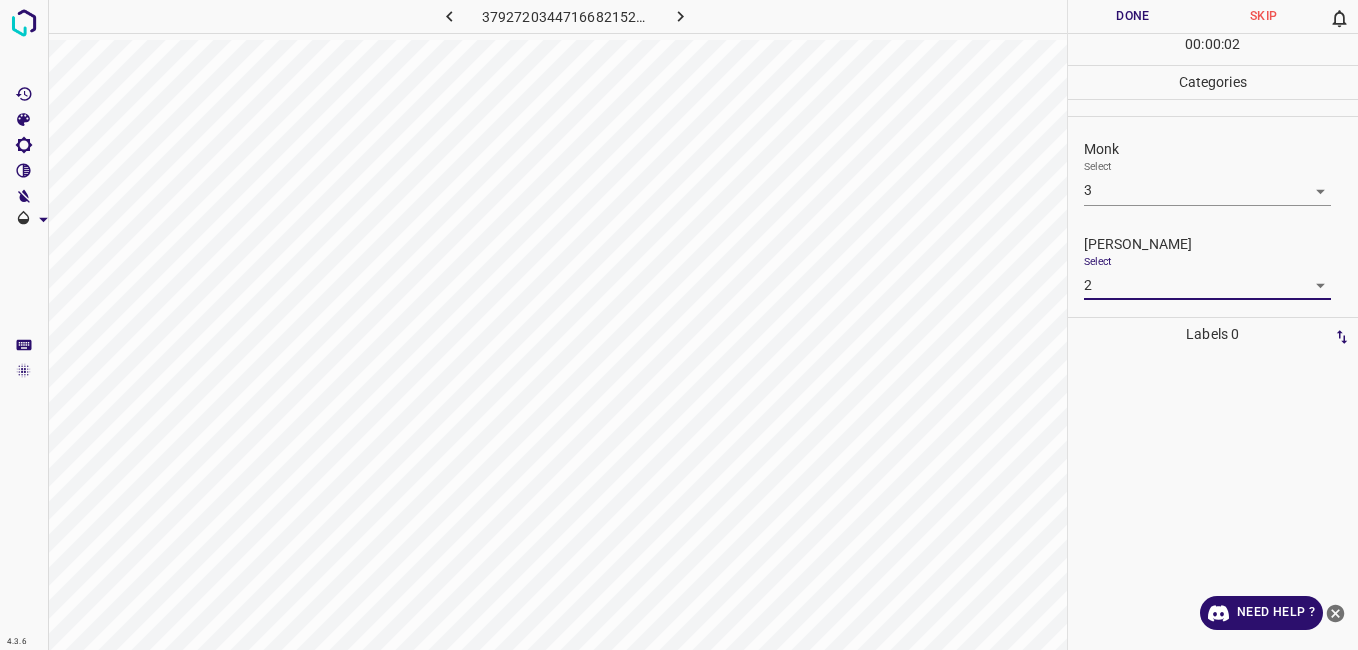 click on "Done" at bounding box center [1133, 16] 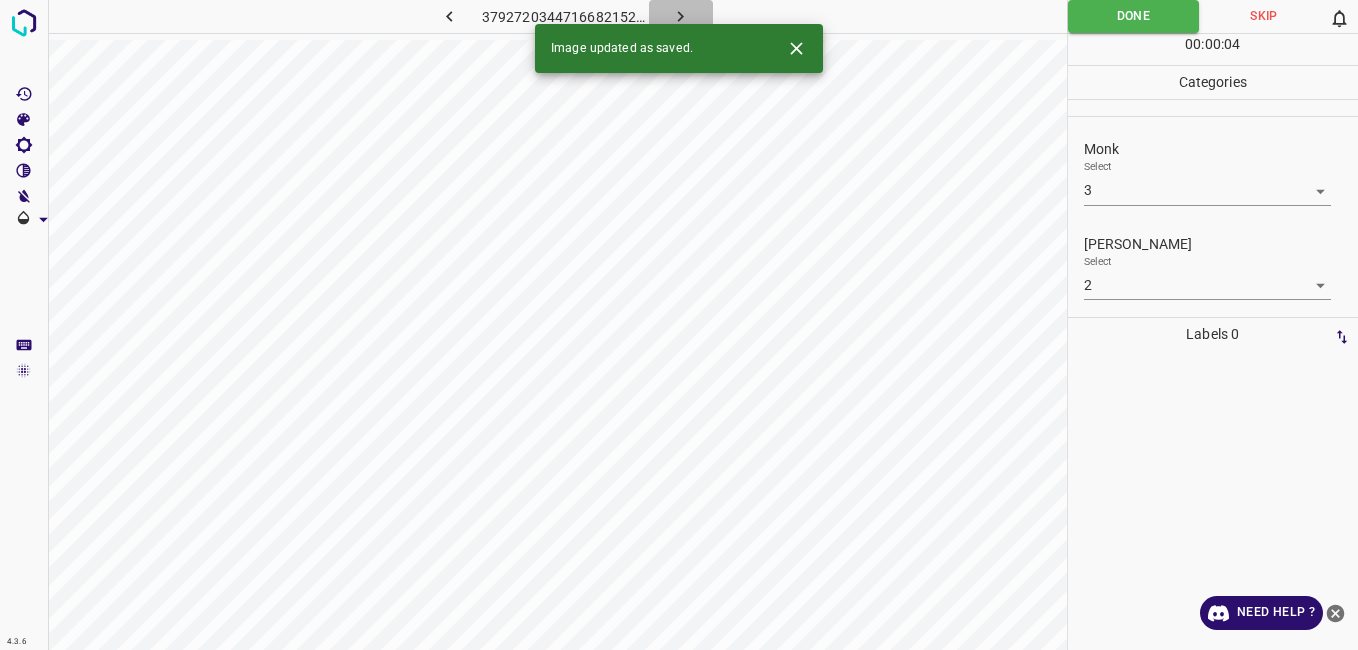 click at bounding box center [681, 16] 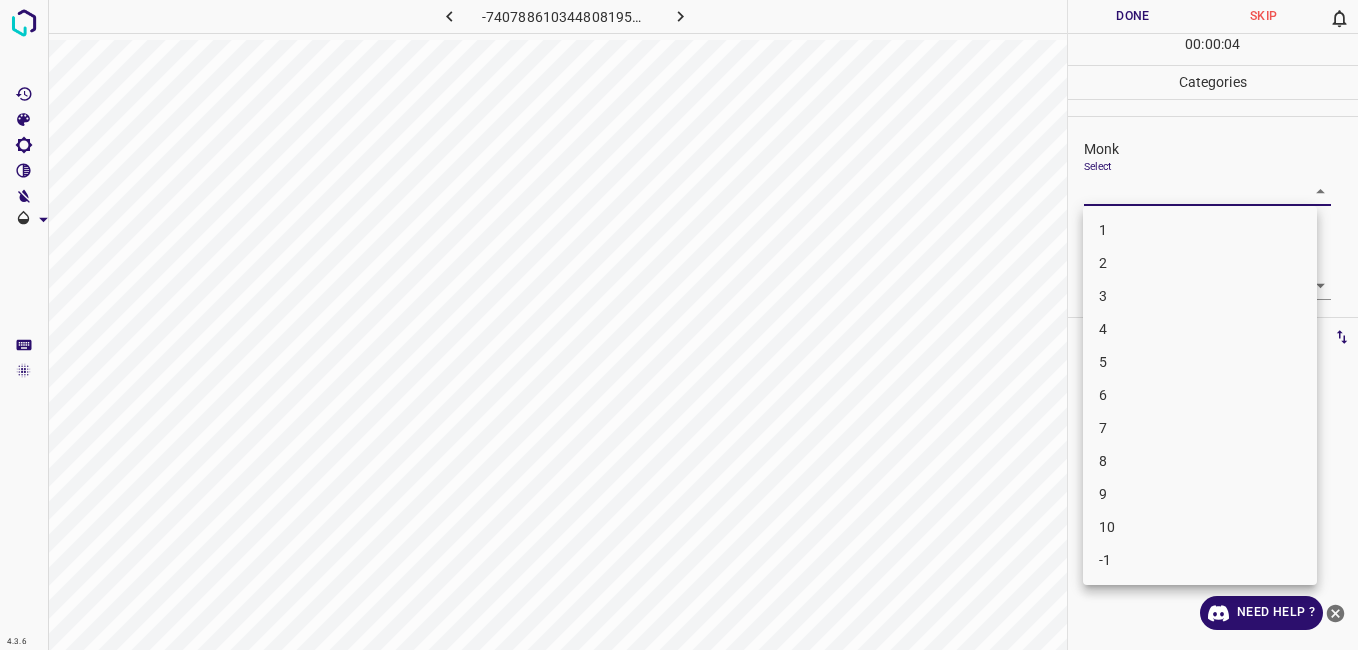 click on "4.3.6  -7407886103448081951.png Done Skip 0 00   : 00   : 04   Categories Monk   Select ​  Fitzpatrick   Select ​ Labels   0 Categories 1 Monk 2  Fitzpatrick Tools Space Change between modes (Draw & Edit) I Auto labeling R Restore zoom M Zoom in N Zoom out Delete Delete selecte label Filters Z Restore filters X Saturation filter C Brightness filter V Contrast filter B Gray scale filter General O Download Need Help ? - Text - Hide - Delete 1 2 3 4 5 6 7 8 9 10 -1" at bounding box center [679, 325] 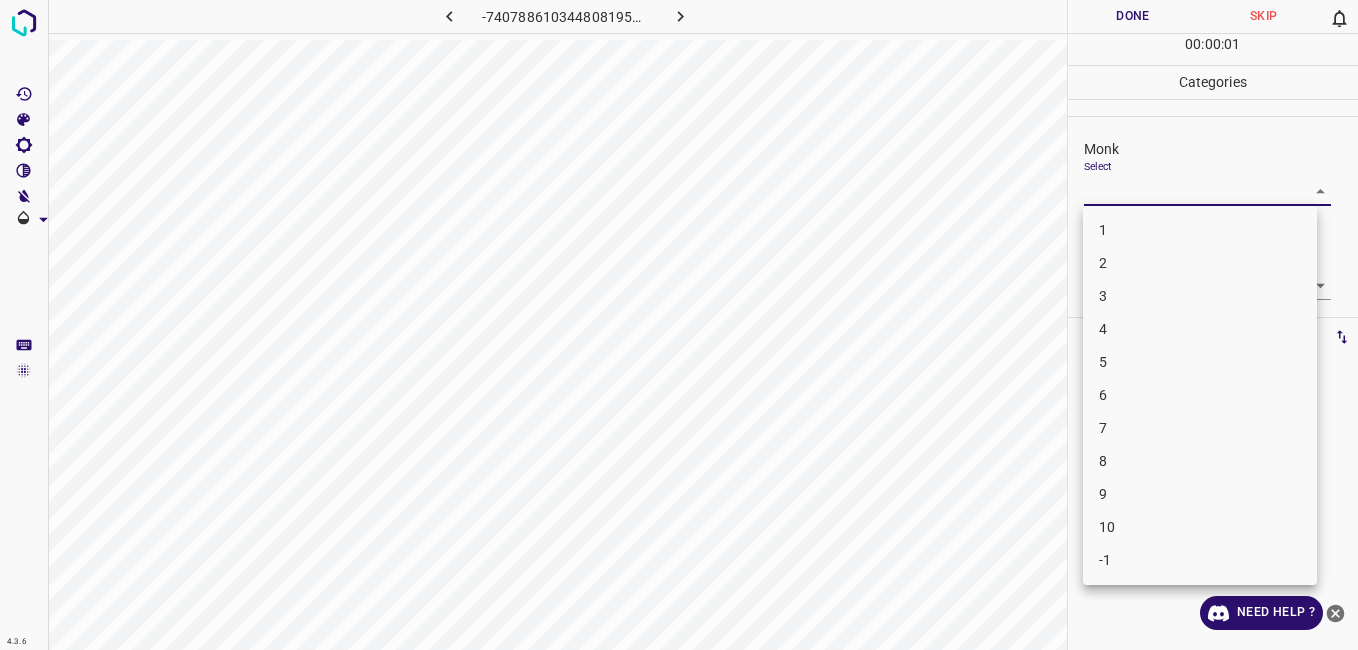 click on "3" at bounding box center [1200, 296] 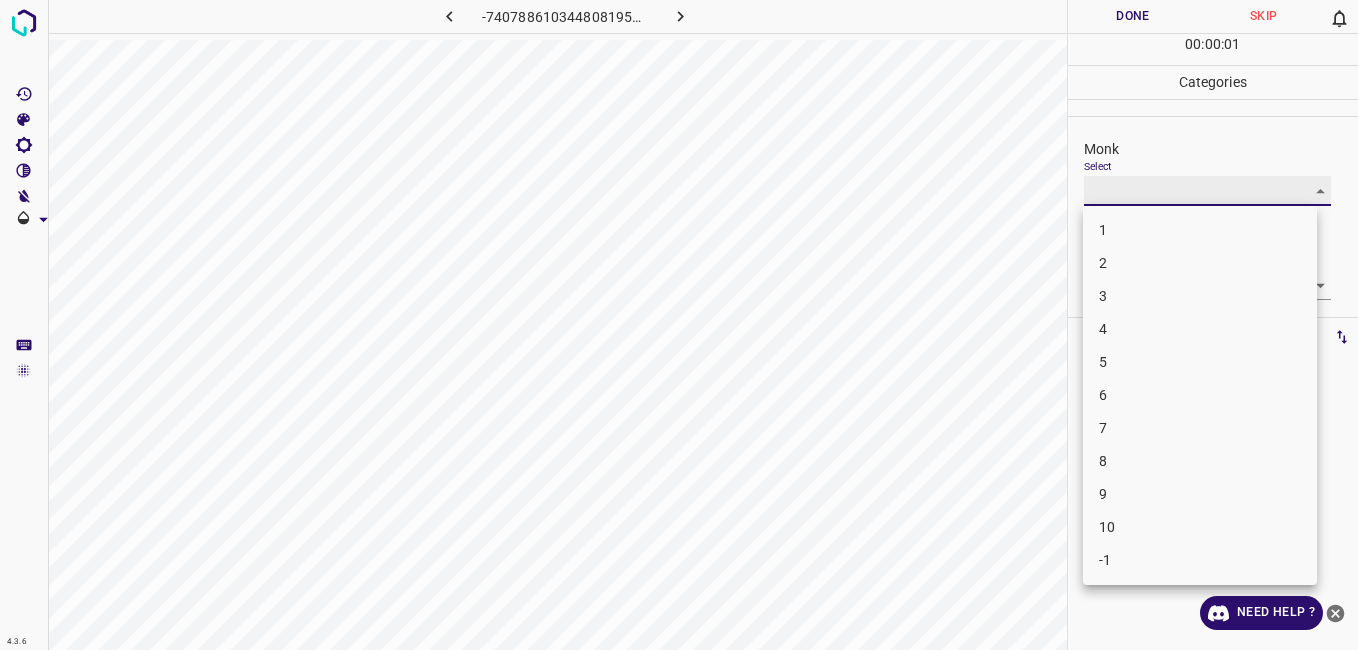 type on "3" 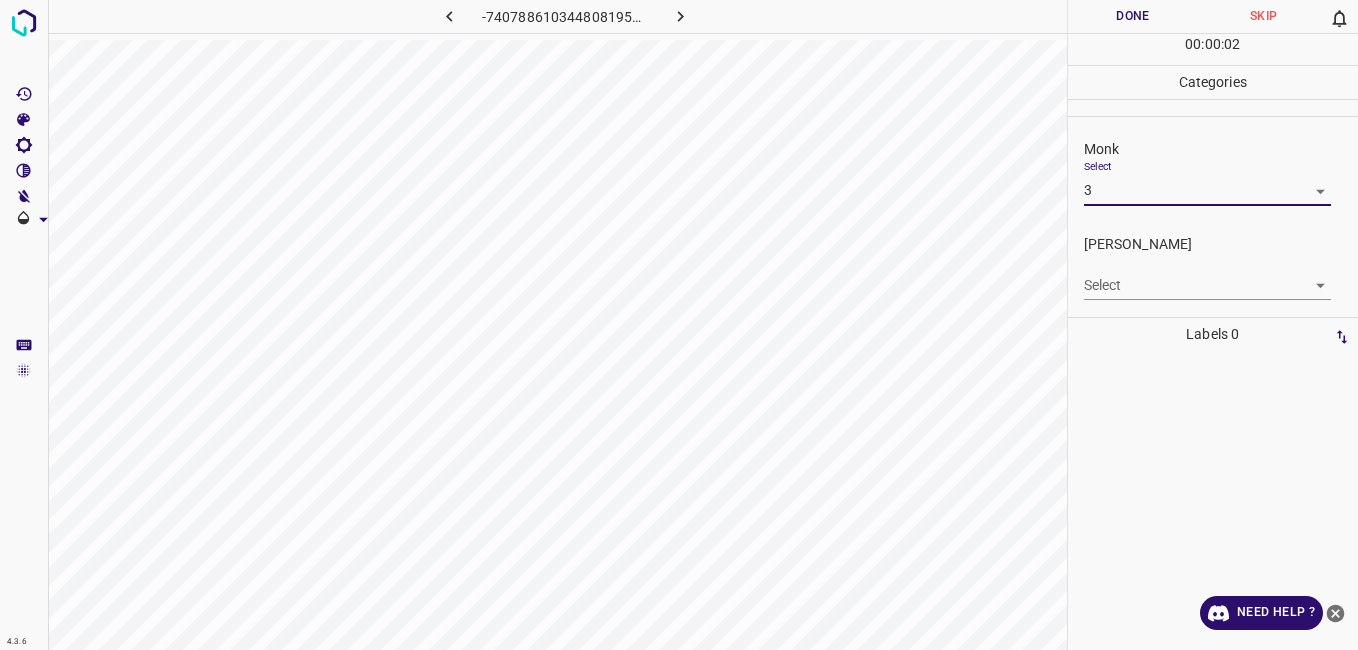 click on "4.3.6  -7407886103448081951.png Done Skip 0 00   : 00   : 02   Categories Monk   Select 3 3  Fitzpatrick   Select ​ Labels   0 Categories 1 Monk 2  Fitzpatrick Tools Space Change between modes (Draw & Edit) I Auto labeling R Restore zoom M Zoom in N Zoom out Delete Delete selecte label Filters Z Restore filters X Saturation filter C Brightness filter V Contrast filter B Gray scale filter General O Download Need Help ? - Text - Hide - Delete 1 2 3 4 5 6 7 8 9 10 -1" at bounding box center (679, 325) 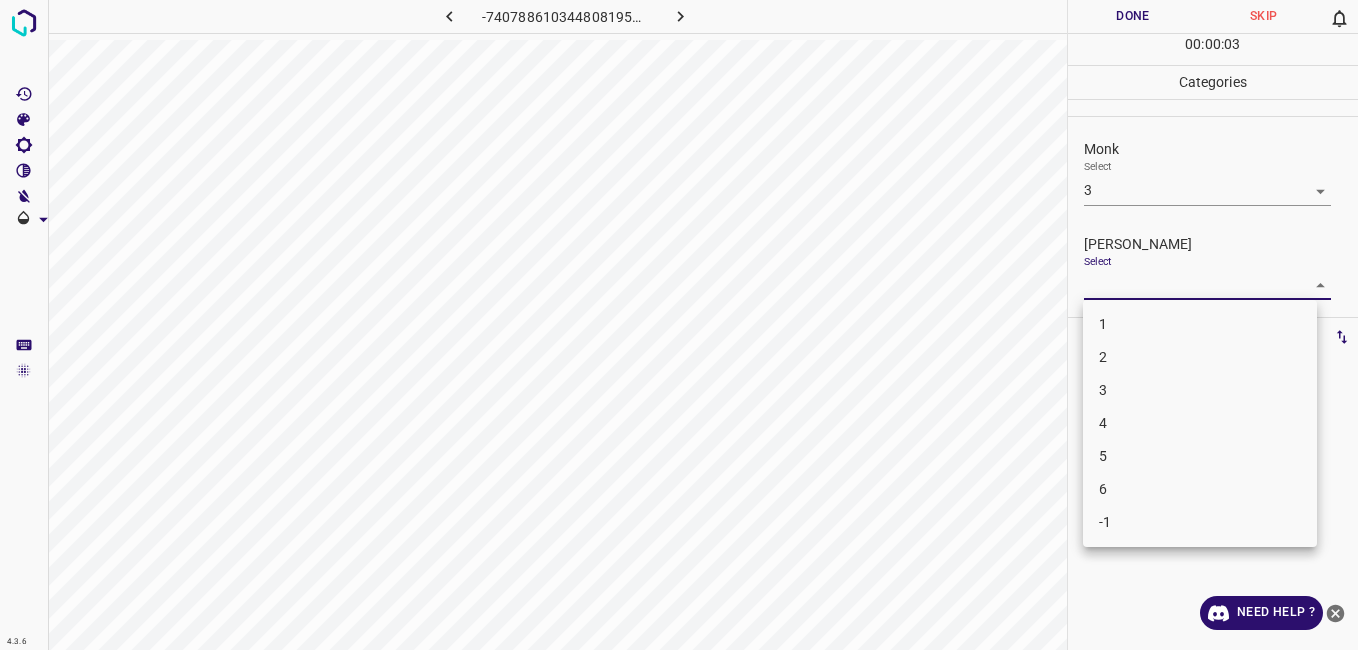 drag, startPoint x: 1102, startPoint y: 388, endPoint x: 1104, endPoint y: 363, distance: 25.079872 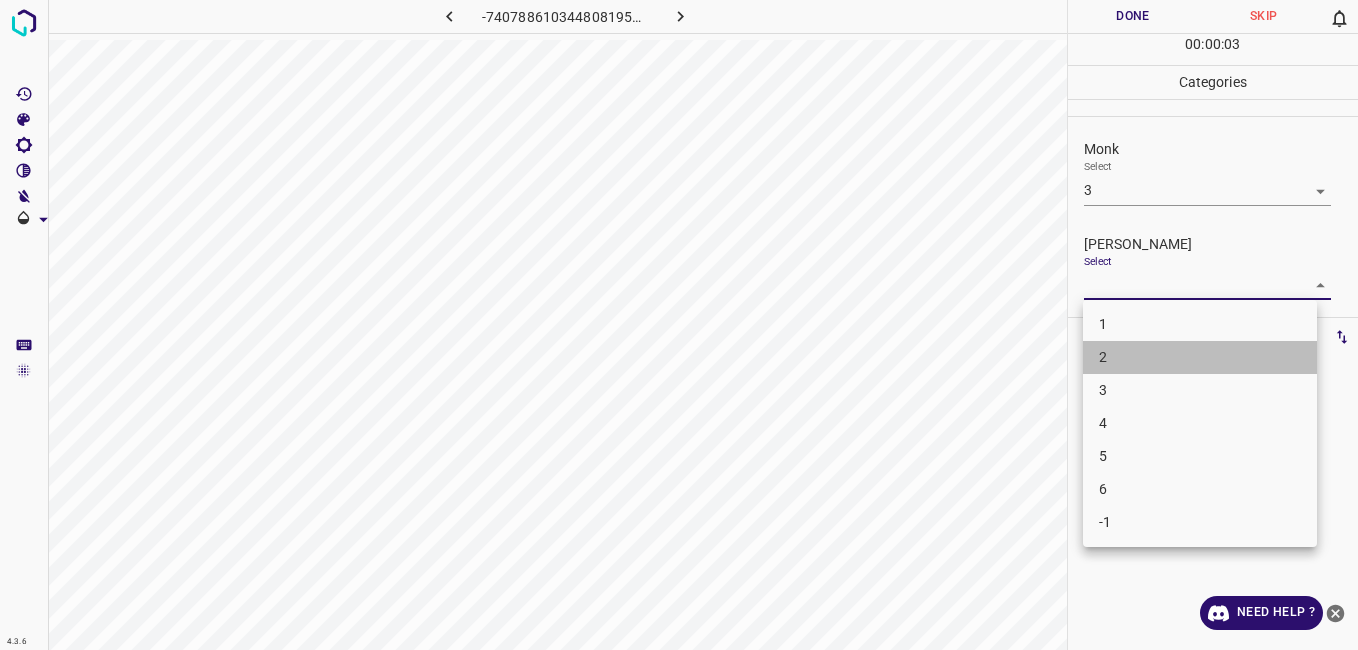 click on "2" at bounding box center (1200, 357) 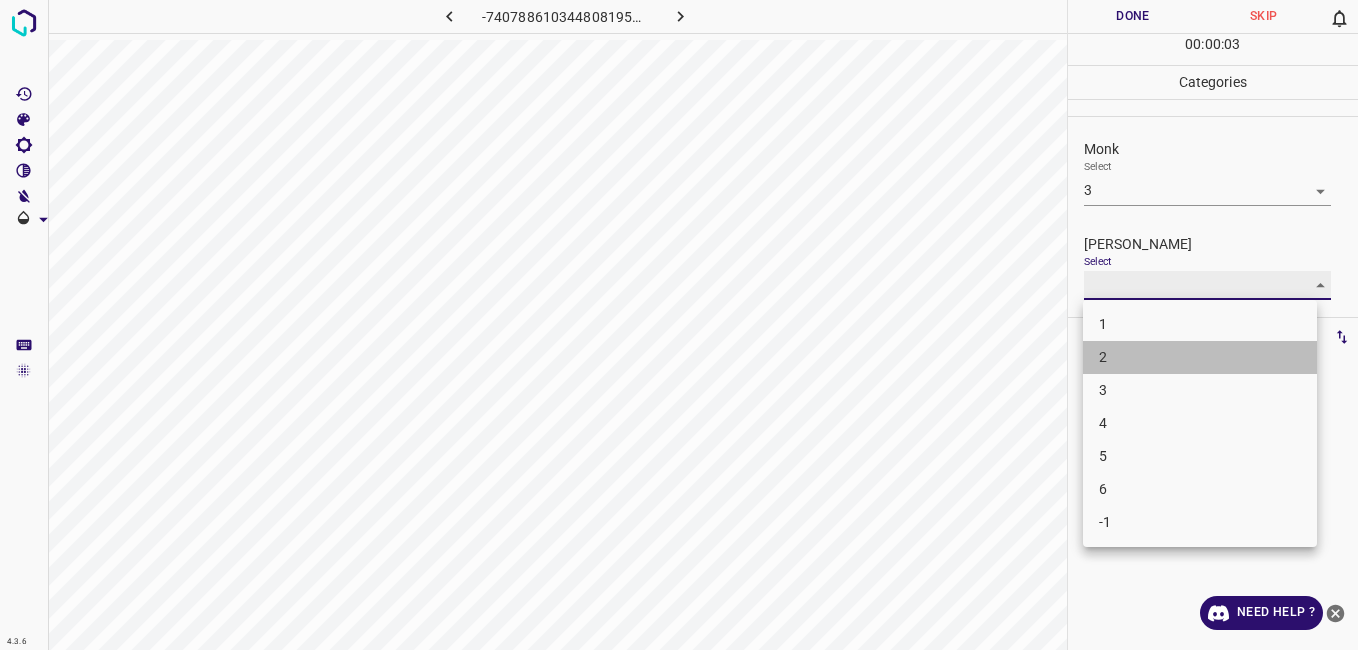 type on "2" 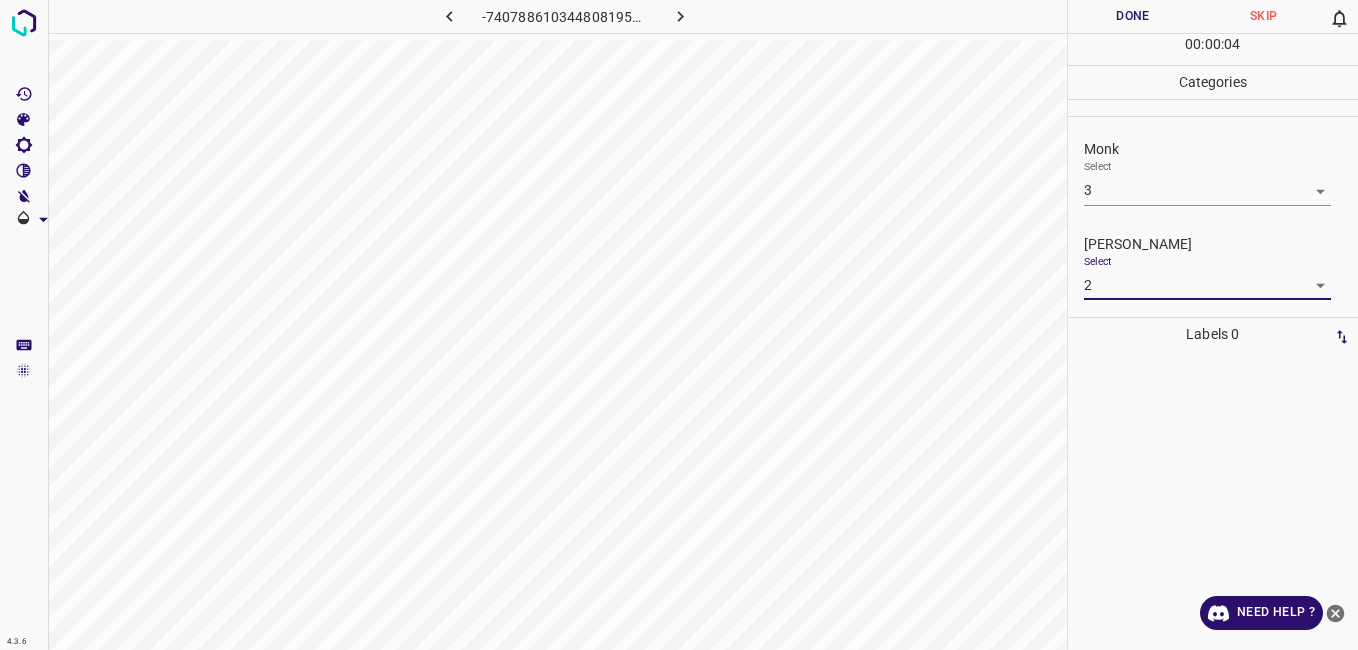 click on "Done" at bounding box center (1133, 16) 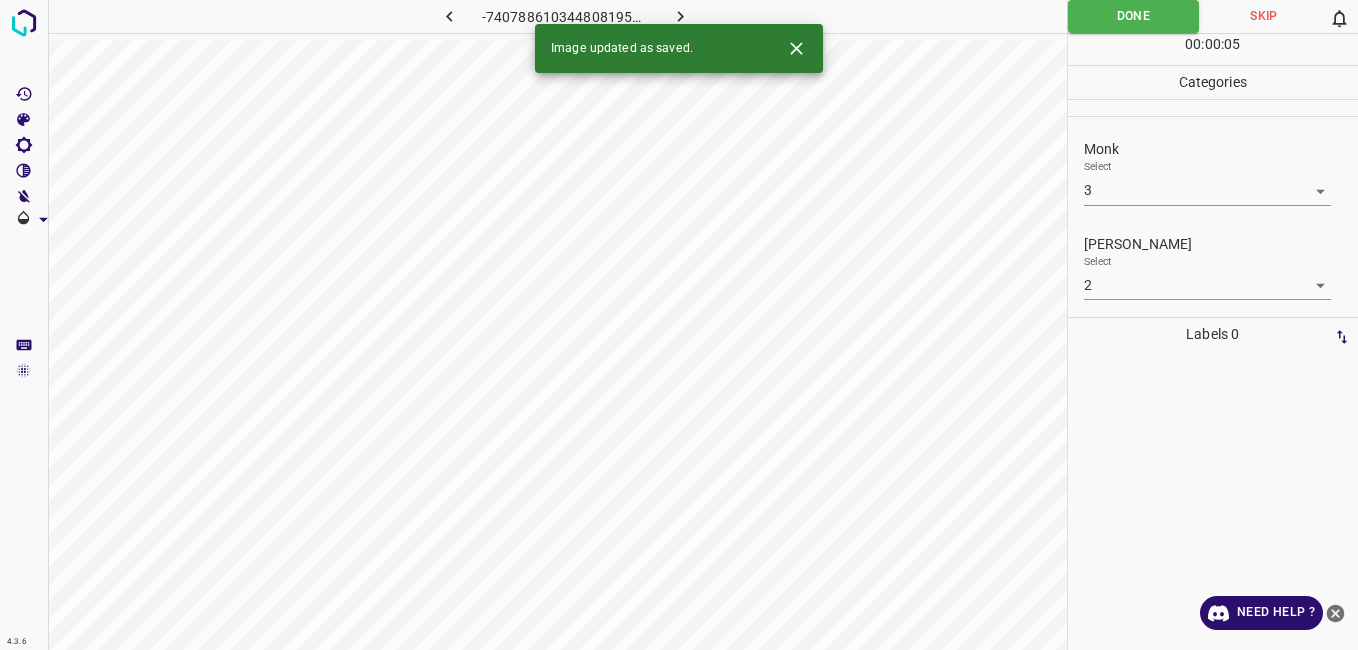 click on "Image updated as saved." at bounding box center (679, 48) 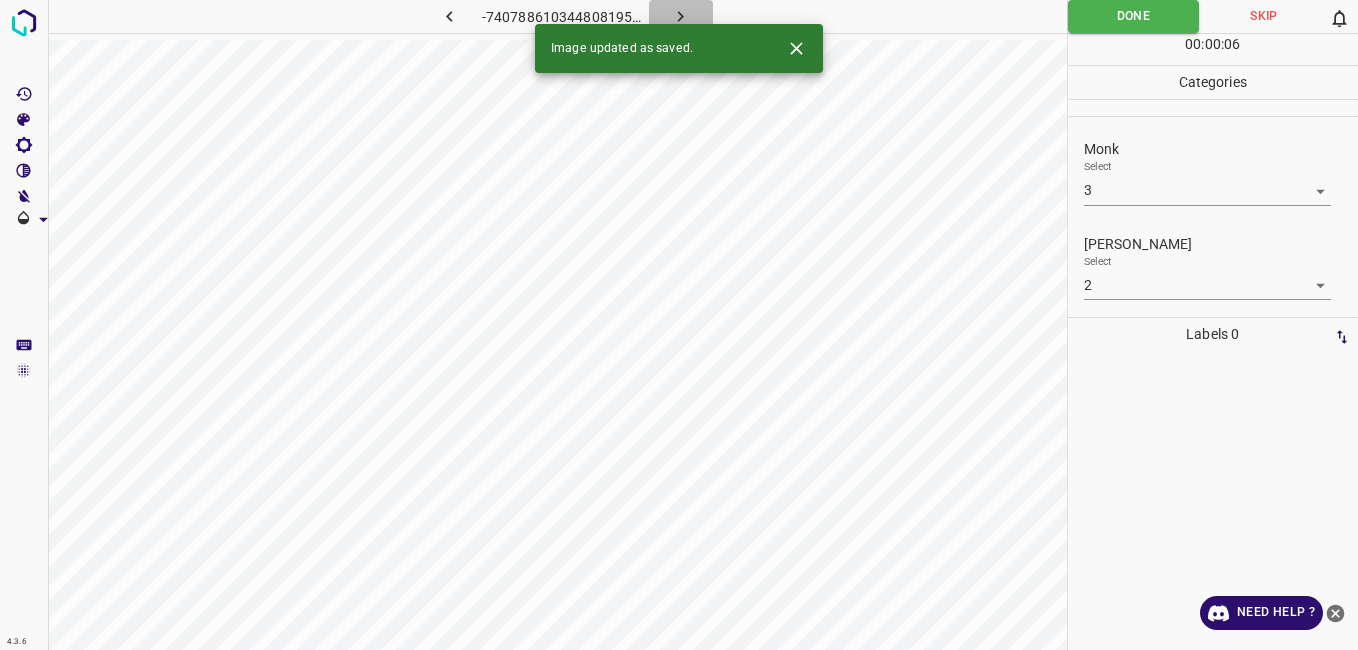 click 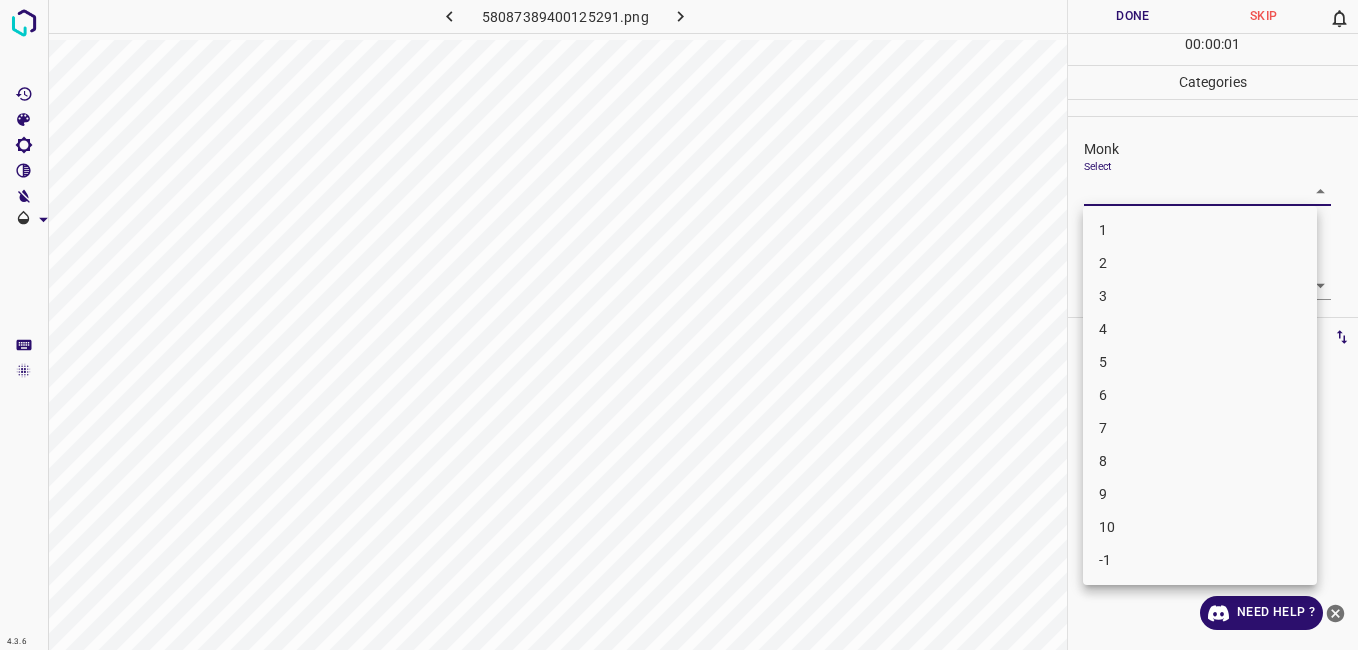 click on "4.3.6  58087389400125291.png Done Skip 0 00   : 00   : 01   Categories Monk   Select ​  Fitzpatrick   Select ​ Labels   0 Categories 1 Monk 2  Fitzpatrick Tools Space Change between modes (Draw & Edit) I Auto labeling R Restore zoom M Zoom in N Zoom out Delete Delete selecte label Filters Z Restore filters X Saturation filter C Brightness filter V Contrast filter B Gray scale filter General O Download Need Help ? - Text - Hide - Delete 1 2 3 4 5 6 7 8 9 10 -1" at bounding box center (679, 325) 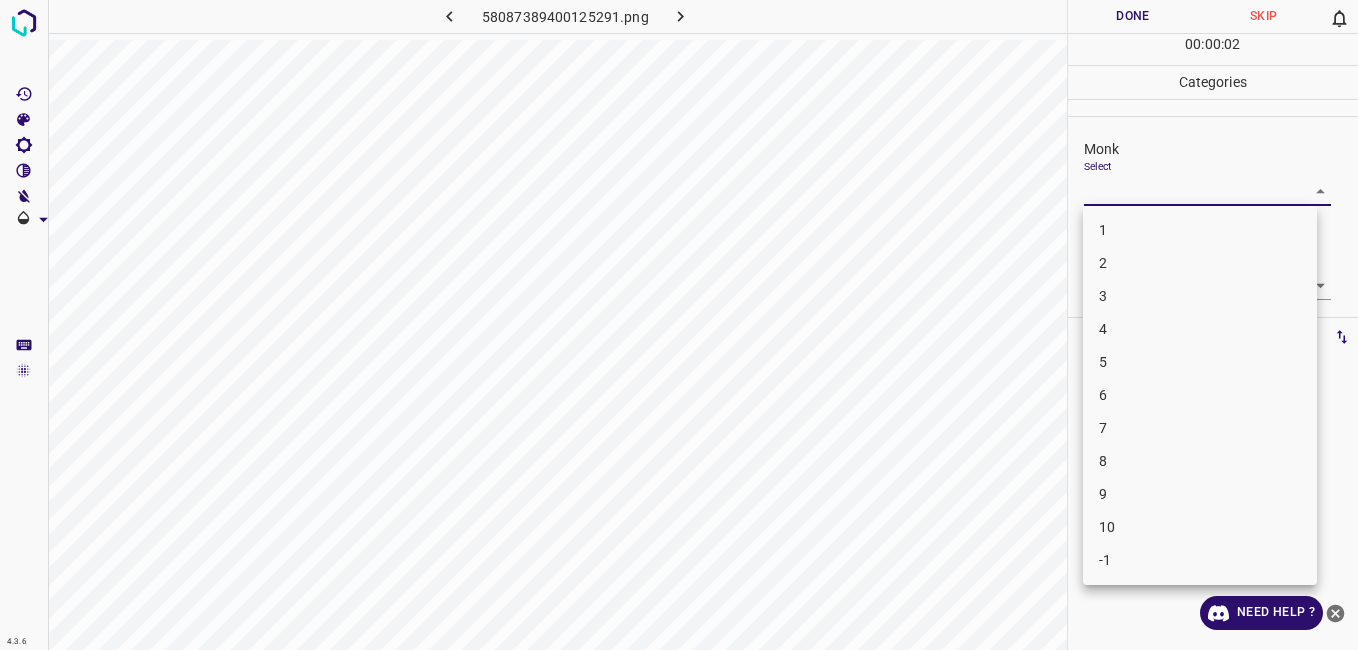 click on "5" at bounding box center (1200, 362) 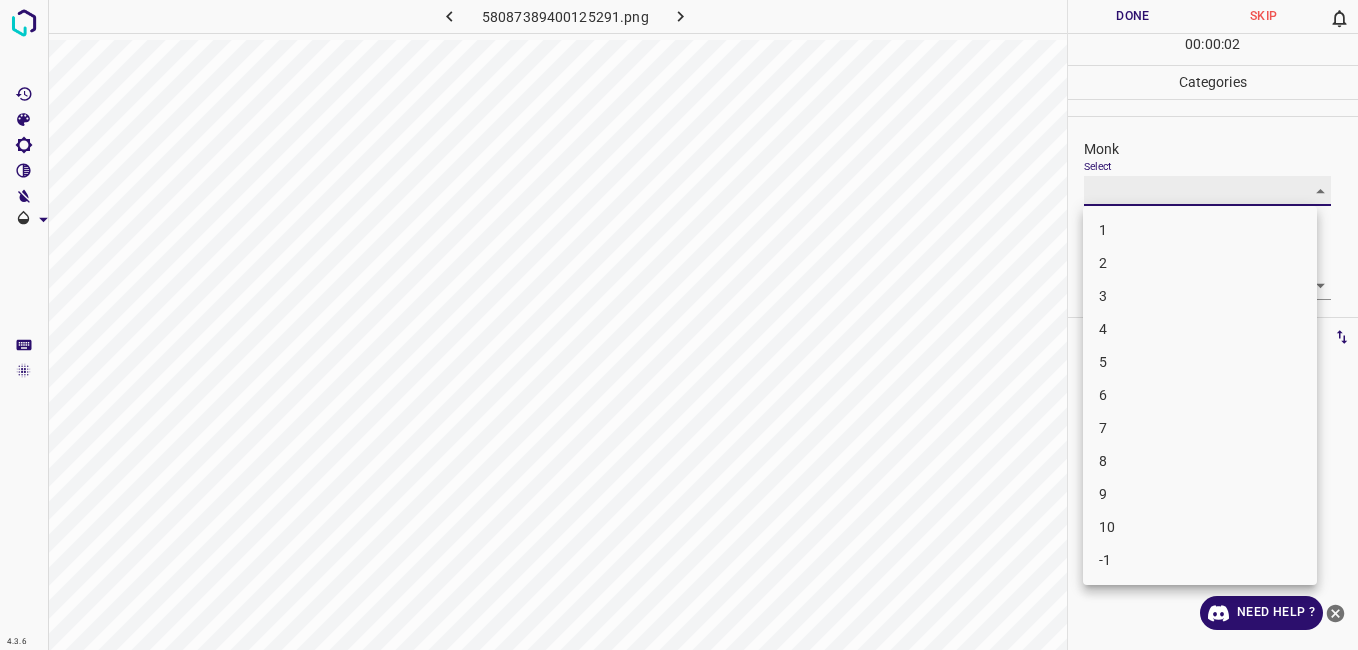 type on "5" 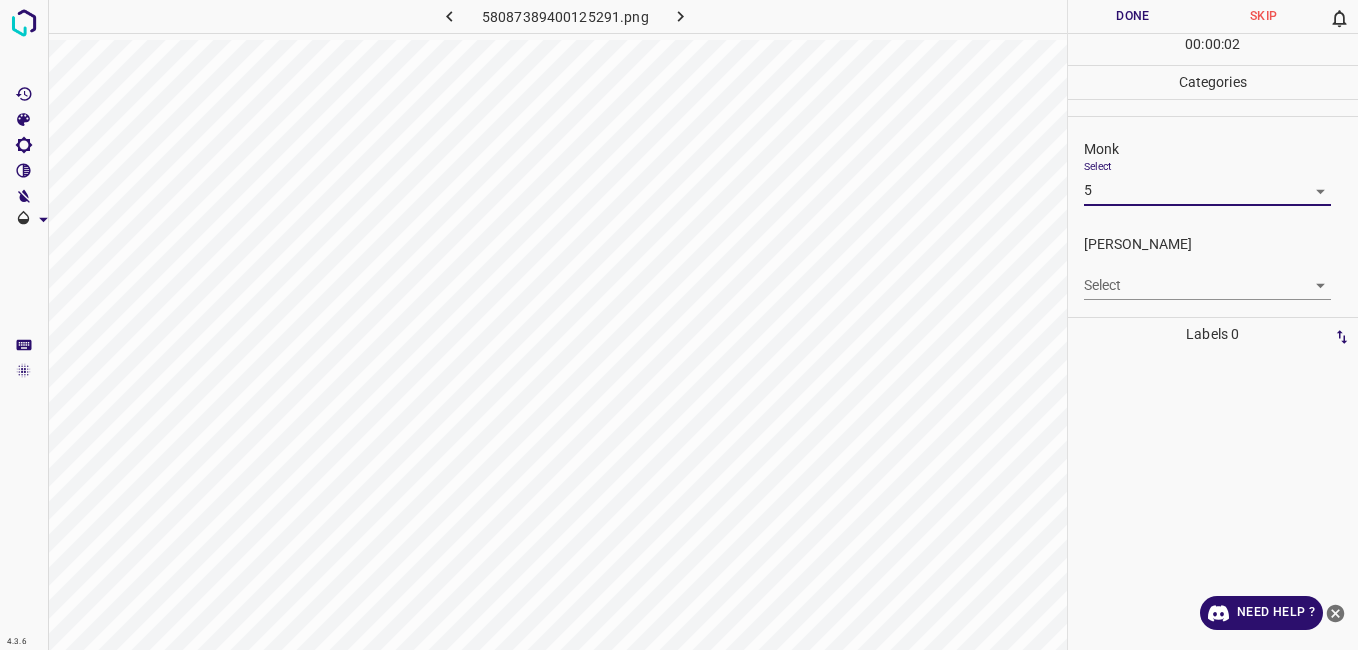 click on "4.3.6  58087389400125291.png Done Skip 0 00   : 00   : 02   Categories Monk   Select 5 5  Fitzpatrick   Select ​ Labels   0 Categories 1 Monk 2  Fitzpatrick Tools Space Change between modes (Draw & Edit) I Auto labeling R Restore zoom M Zoom in N Zoom out Delete Delete selecte label Filters Z Restore filters X Saturation filter C Brightness filter V Contrast filter B Gray scale filter General O Download Need Help ? - Text - Hide - Delete 1 2 3 4 5 6 7 8 9 10 -1" at bounding box center [679, 325] 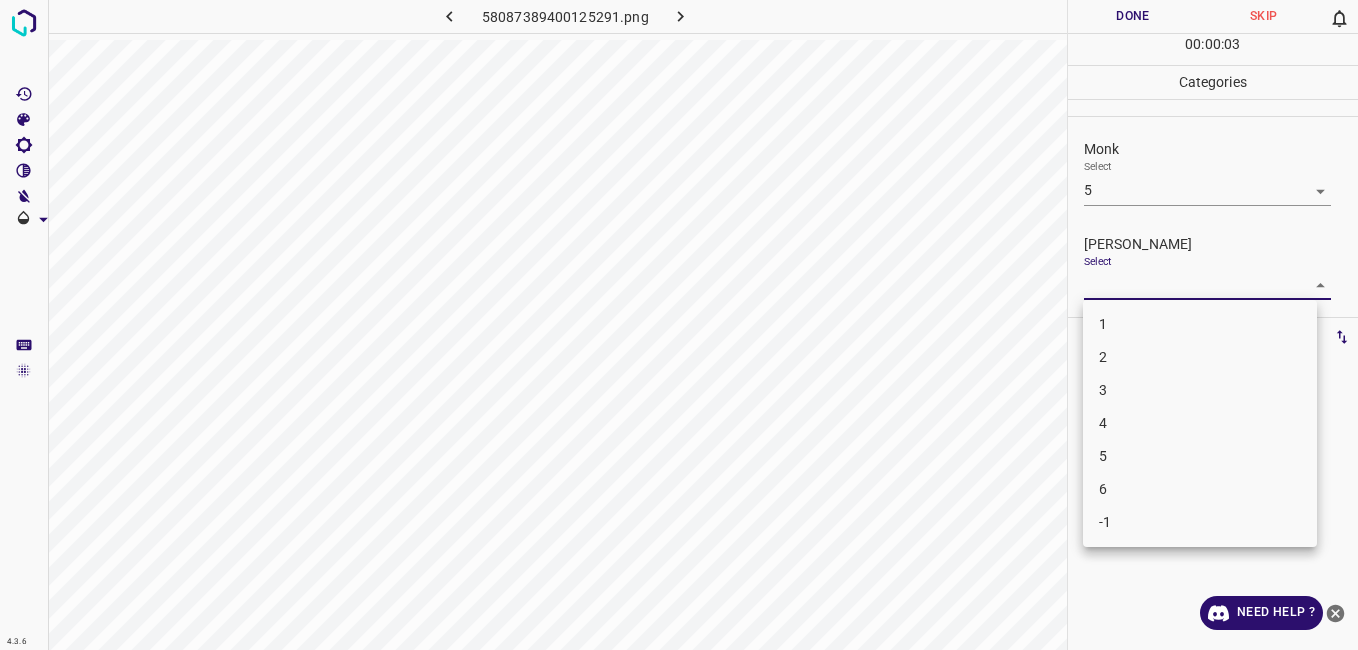 click on "4" at bounding box center (1200, 423) 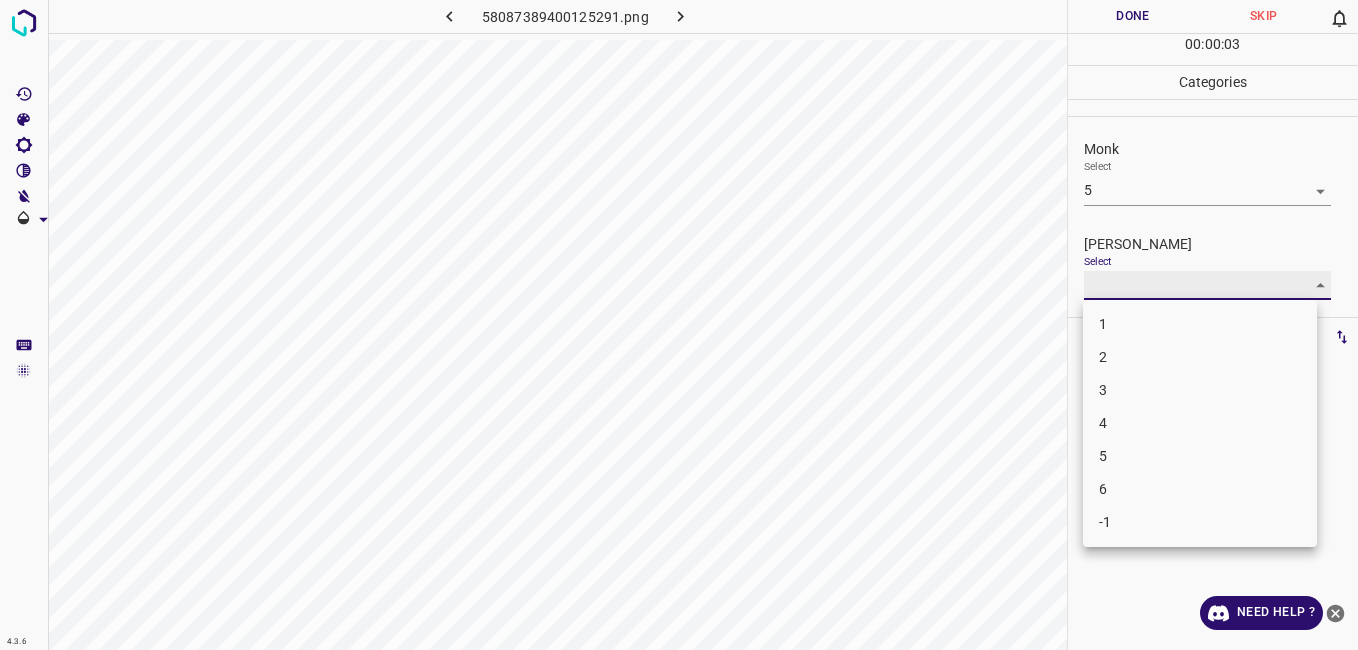 type on "4" 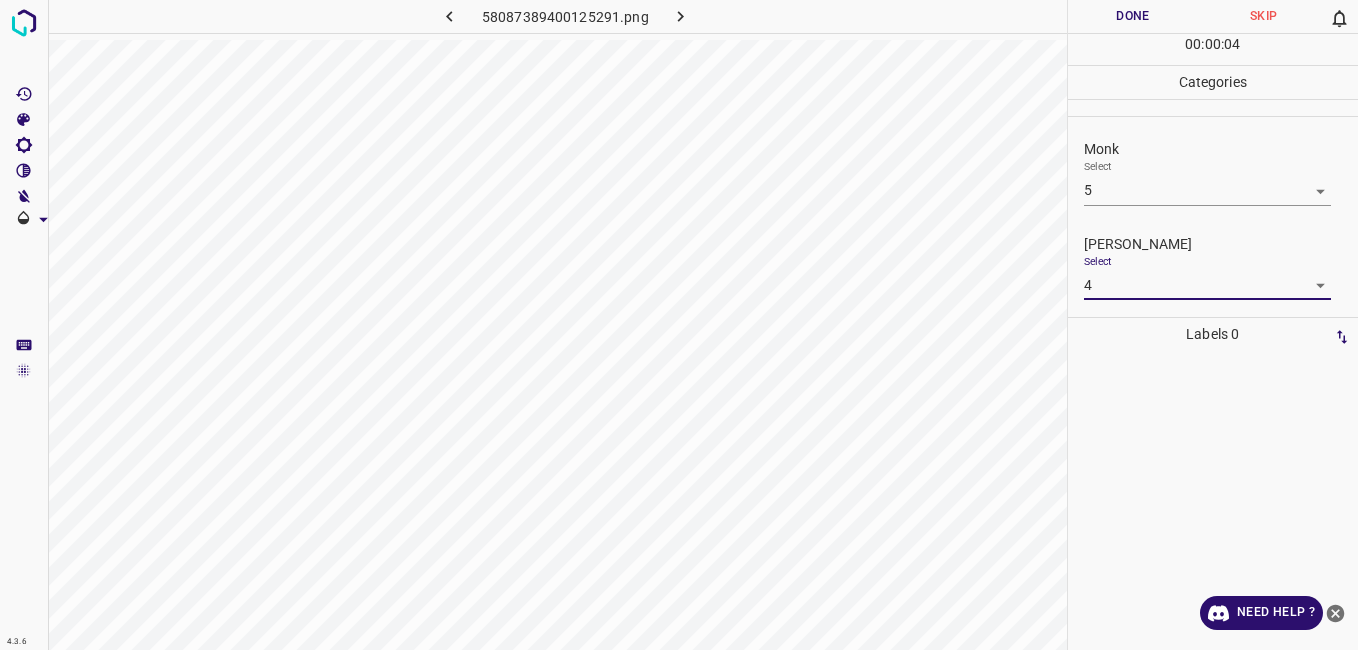 click on "Done" at bounding box center (1133, 16) 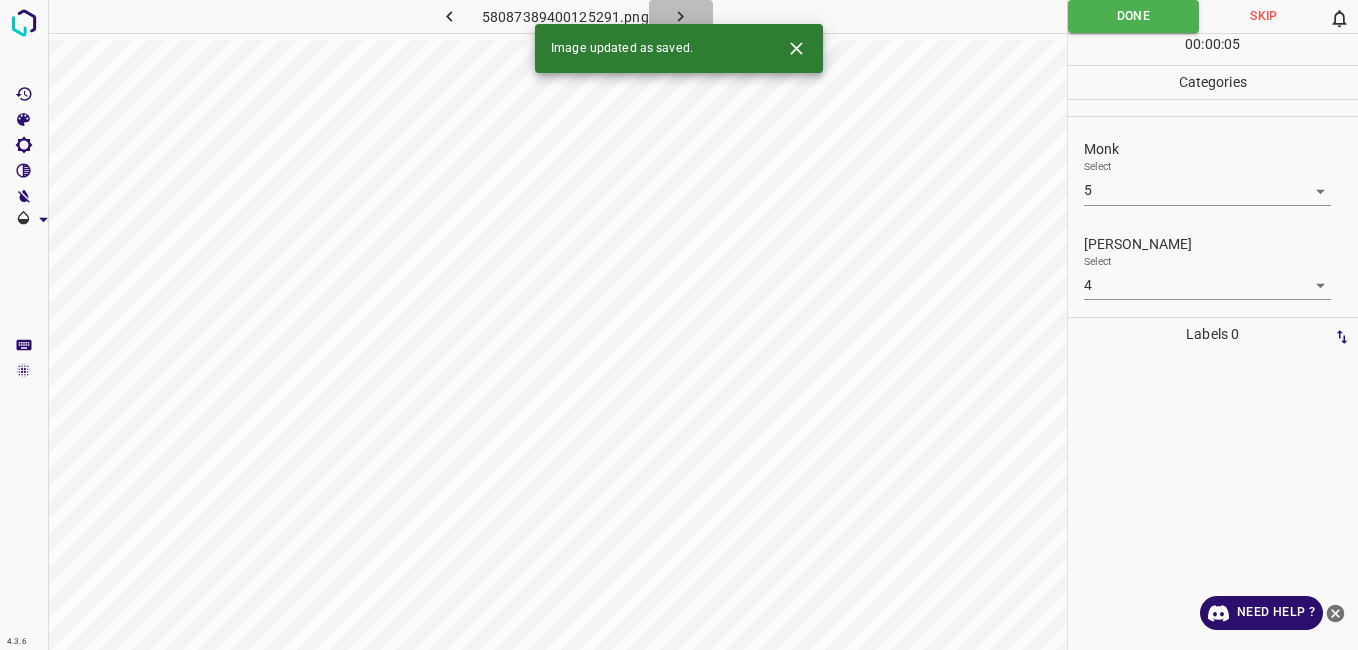 click 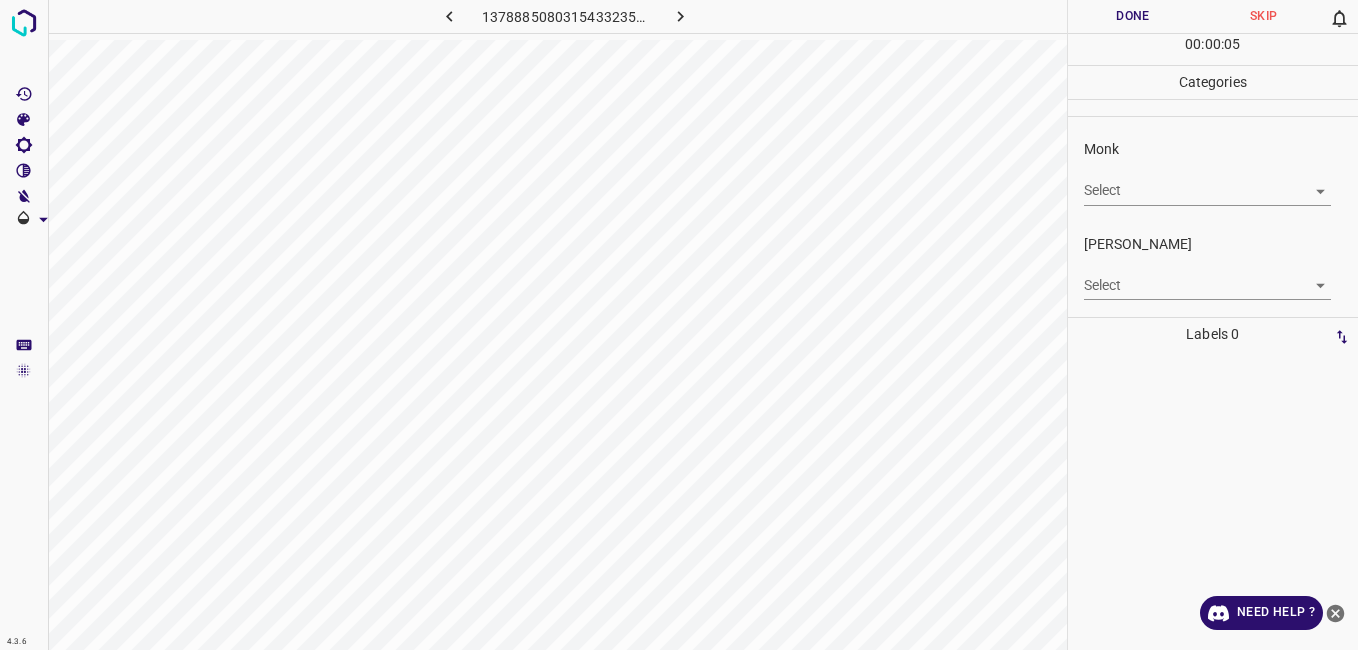 click on "4.3.6  1378885080315433235.png Done Skip 0 00   : 00   : 05   Categories Monk   Select ​  Fitzpatrick   Select ​ Labels   0 Categories 1 Monk 2  Fitzpatrick Tools Space Change between modes (Draw & Edit) I Auto labeling R Restore zoom M Zoom in N Zoom out Delete Delete selecte label Filters Z Restore filters X Saturation filter C Brightness filter V Contrast filter B Gray scale filter General O Download Need Help ? - Text - Hide - Delete" at bounding box center [679, 325] 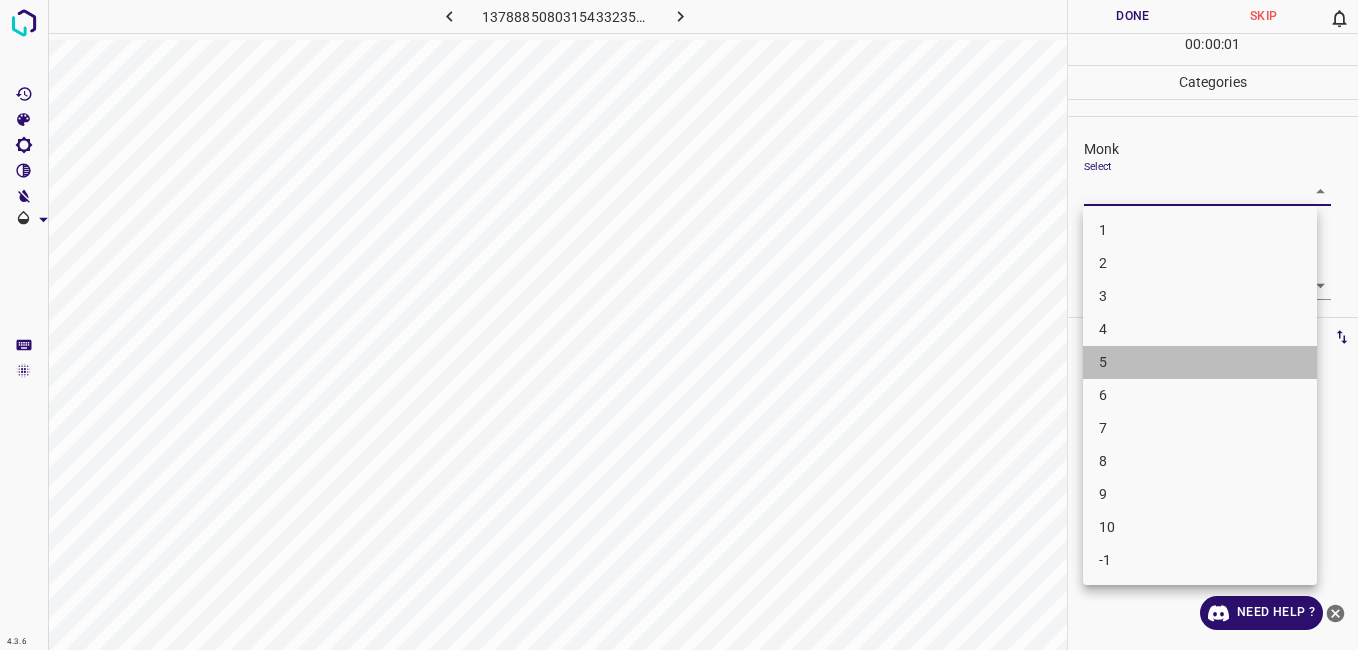 click on "5" at bounding box center (1200, 362) 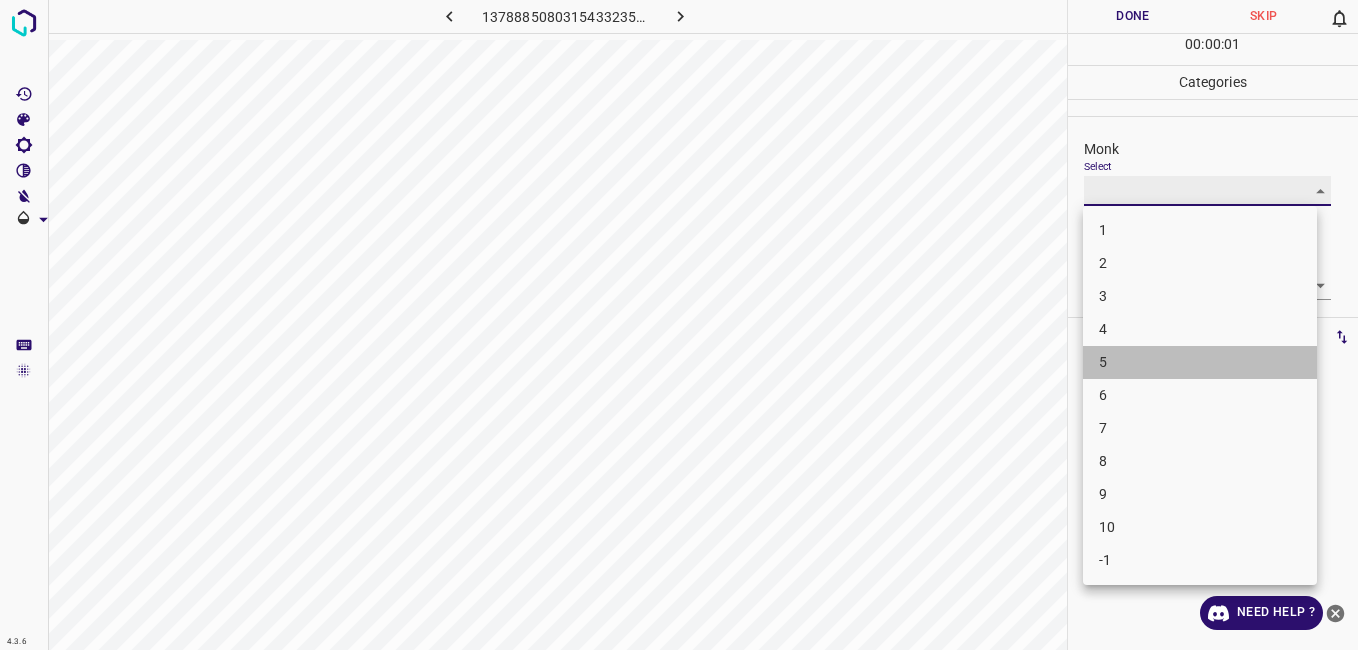 type on "5" 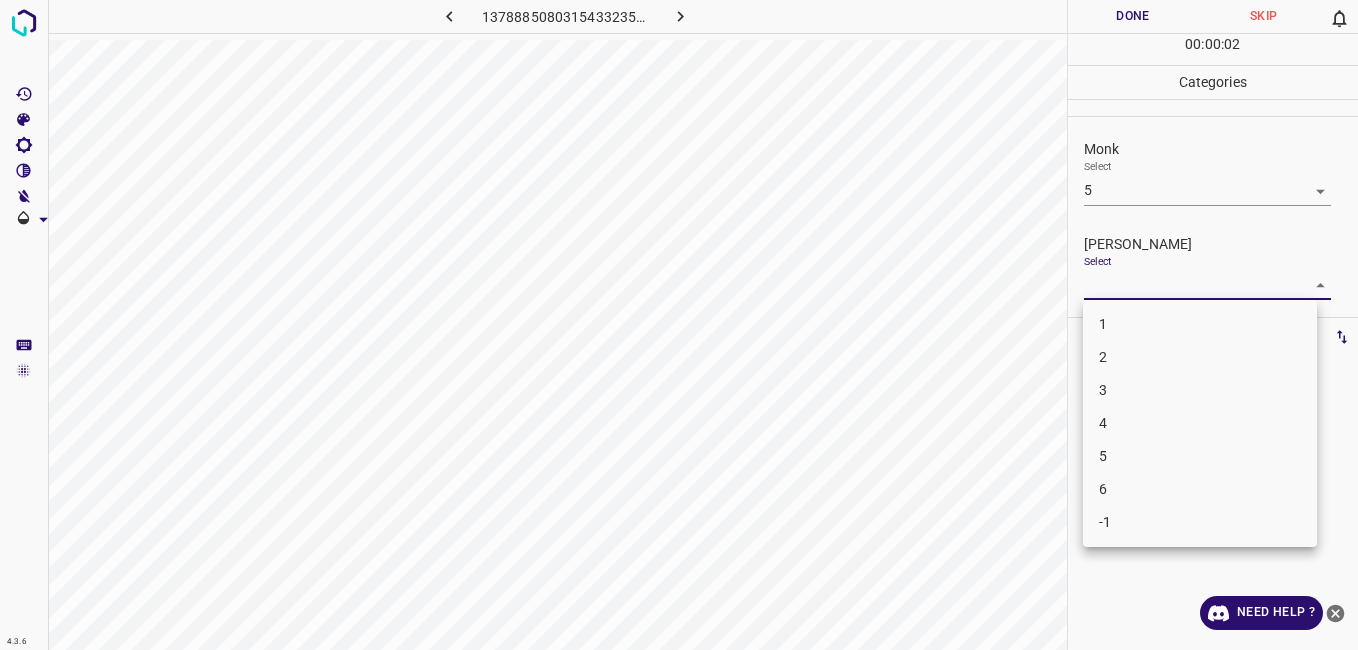 click on "4.3.6  1378885080315433235.png Done Skip 0 00   : 00   : 02   Categories Monk   Select 5 5  Fitzpatrick   Select ​ Labels   0 Categories 1 Monk 2  Fitzpatrick Tools Space Change between modes (Draw & Edit) I Auto labeling R Restore zoom M Zoom in N Zoom out Delete Delete selecte label Filters Z Restore filters X Saturation filter C Brightness filter V Contrast filter B Gray scale filter General O Download Need Help ? - Text - Hide - Delete 1 2 3 4 5 6 -1" at bounding box center (679, 325) 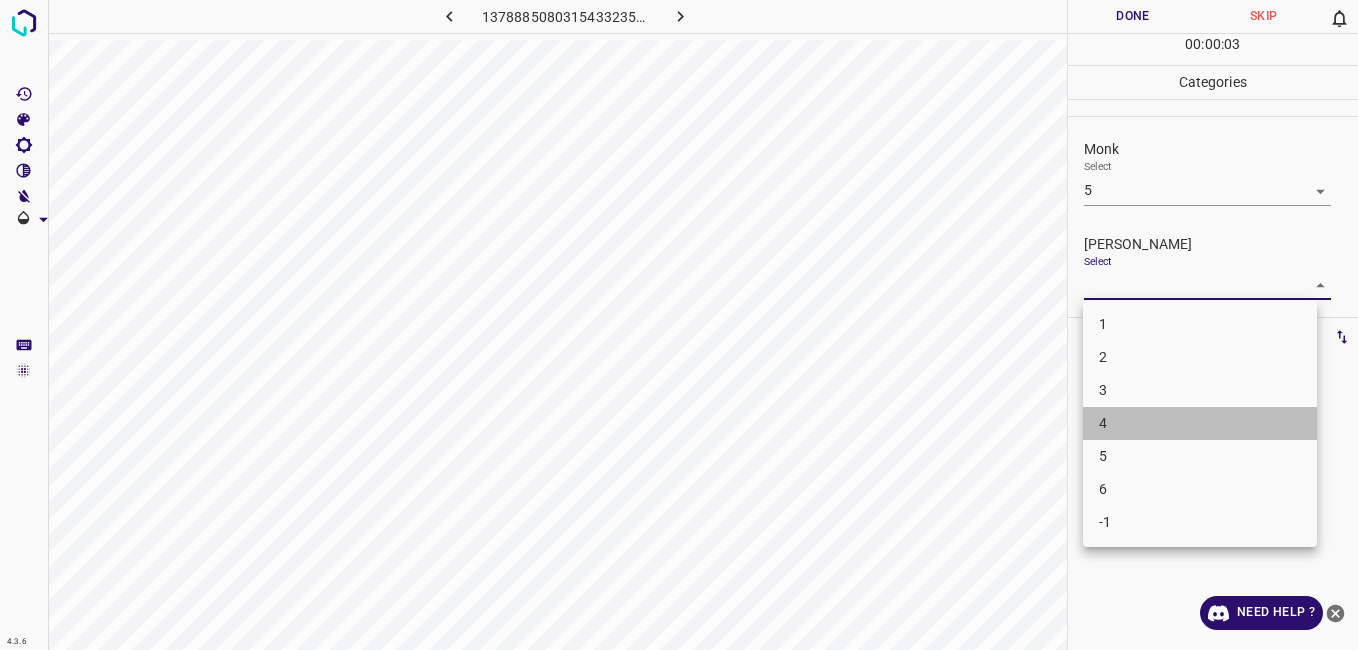 click on "4" at bounding box center (1200, 423) 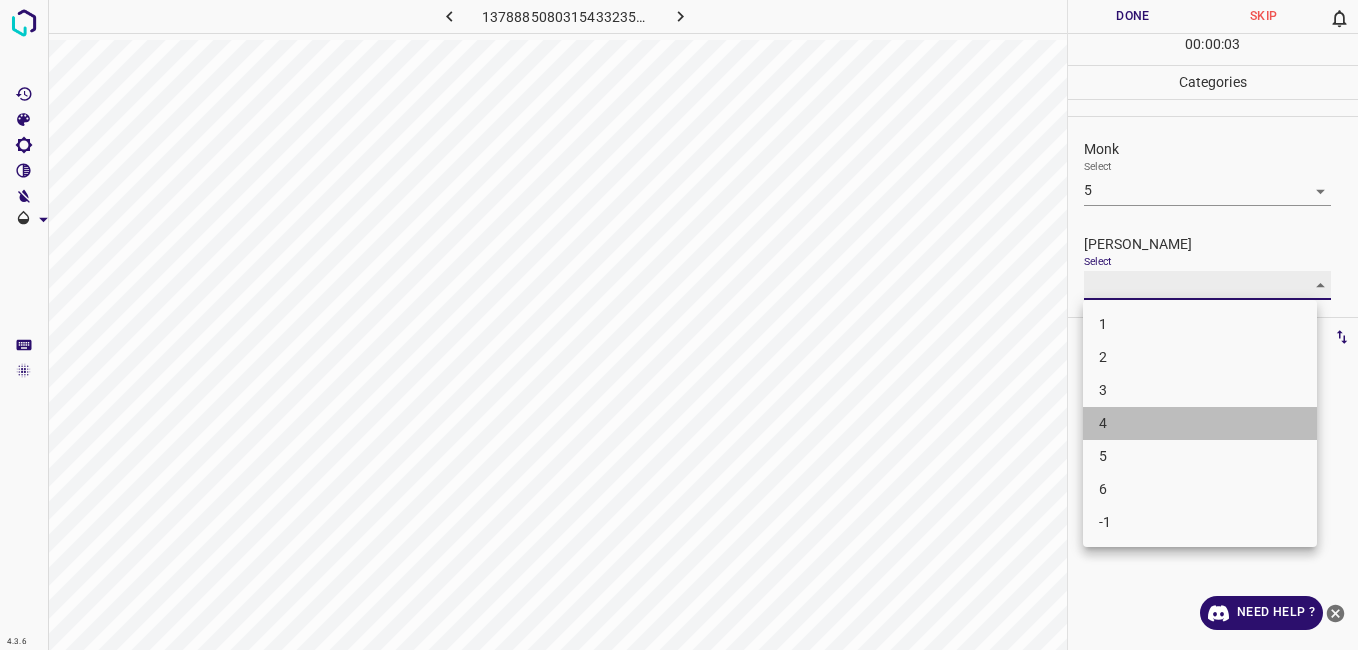 type on "4" 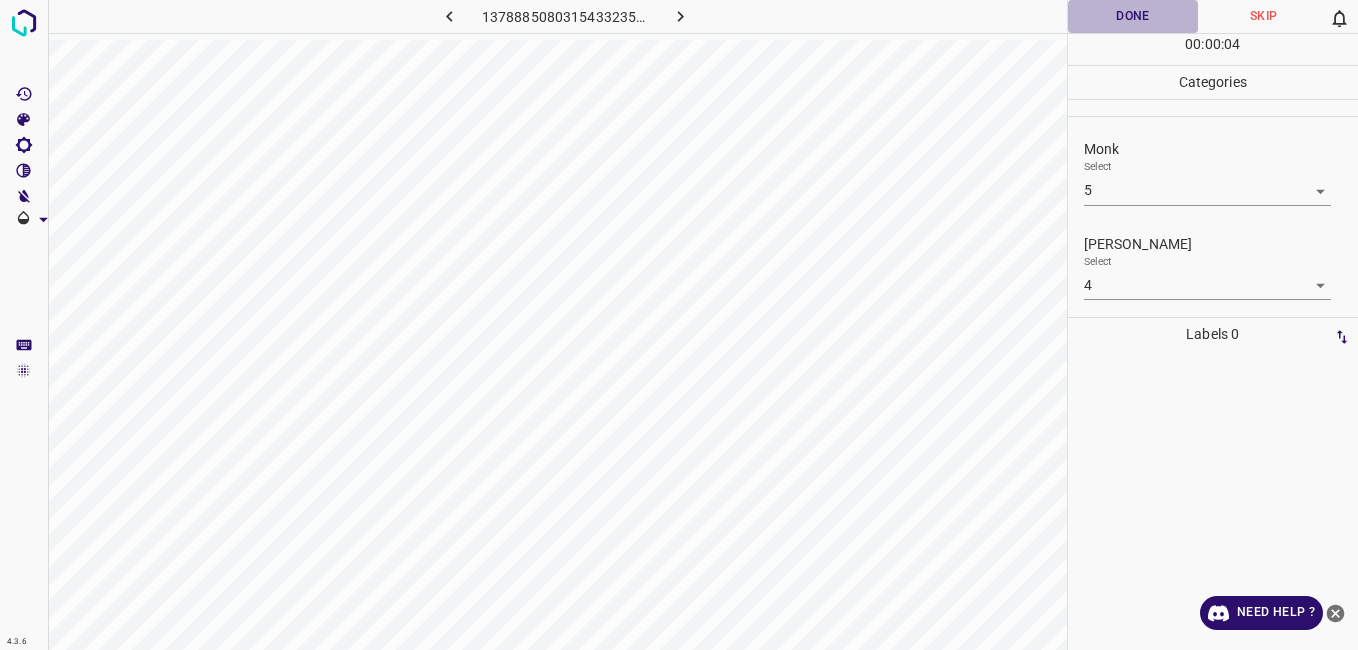 click on "Done" at bounding box center [1133, 16] 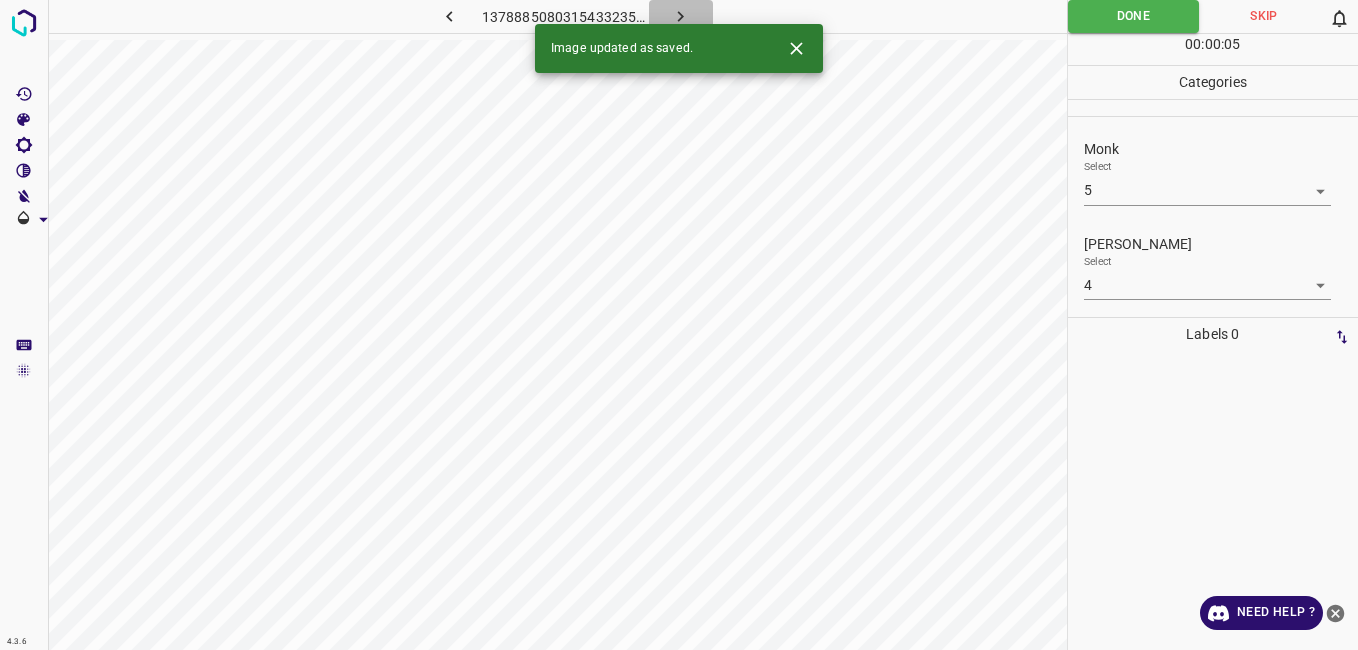 click 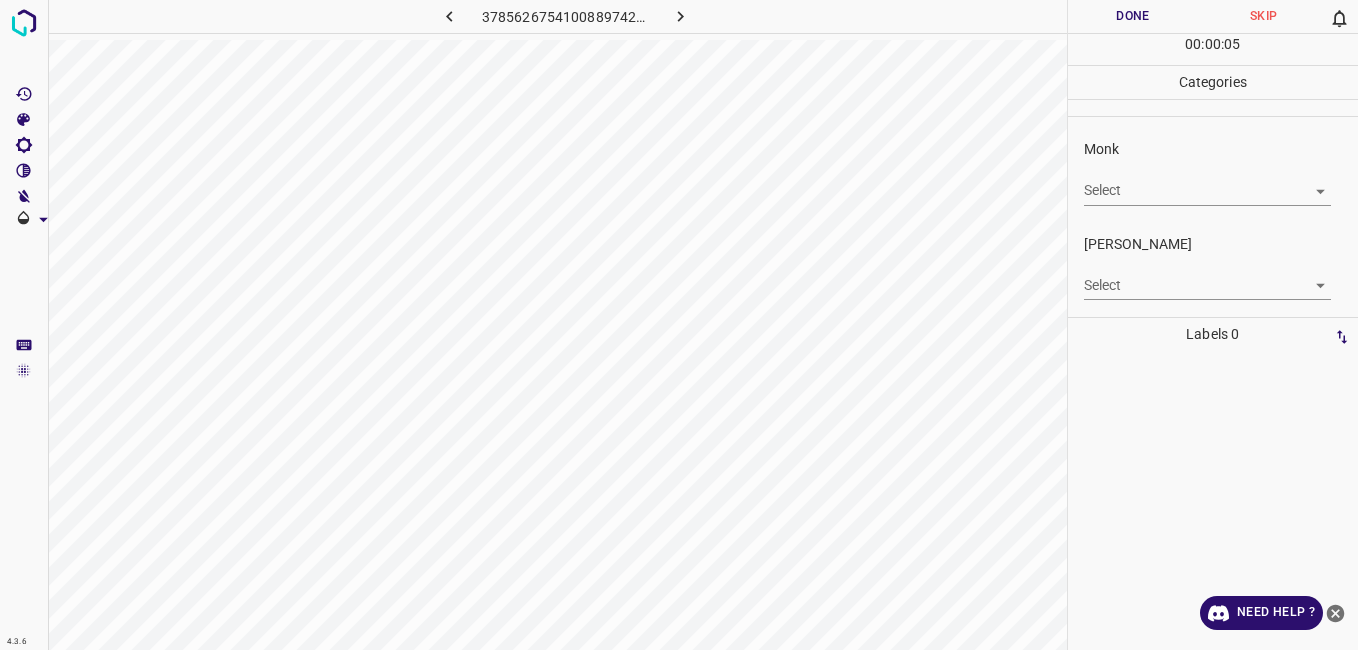 click on "4.3.6  3785626754100889742.png Done Skip 0 00   : 00   : 05   Categories Monk   Select ​  Fitzpatrick   Select ​ Labels   0 Categories 1 Monk 2  Fitzpatrick Tools Space Change between modes (Draw & Edit) I Auto labeling R Restore zoom M Zoom in N Zoom out Delete Delete selecte label Filters Z Restore filters X Saturation filter C Brightness filter V Contrast filter B Gray scale filter General O Download Need Help ? - Text - Hide - Delete" at bounding box center [679, 325] 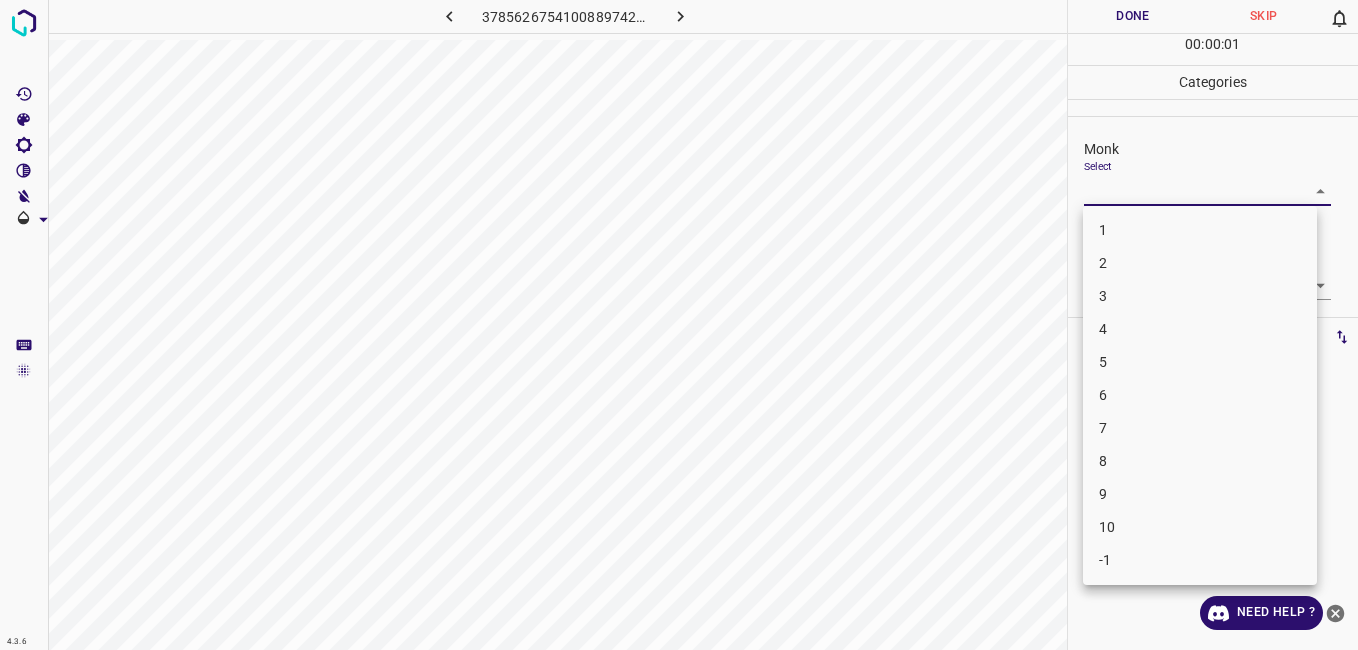 click on "5" at bounding box center [1200, 362] 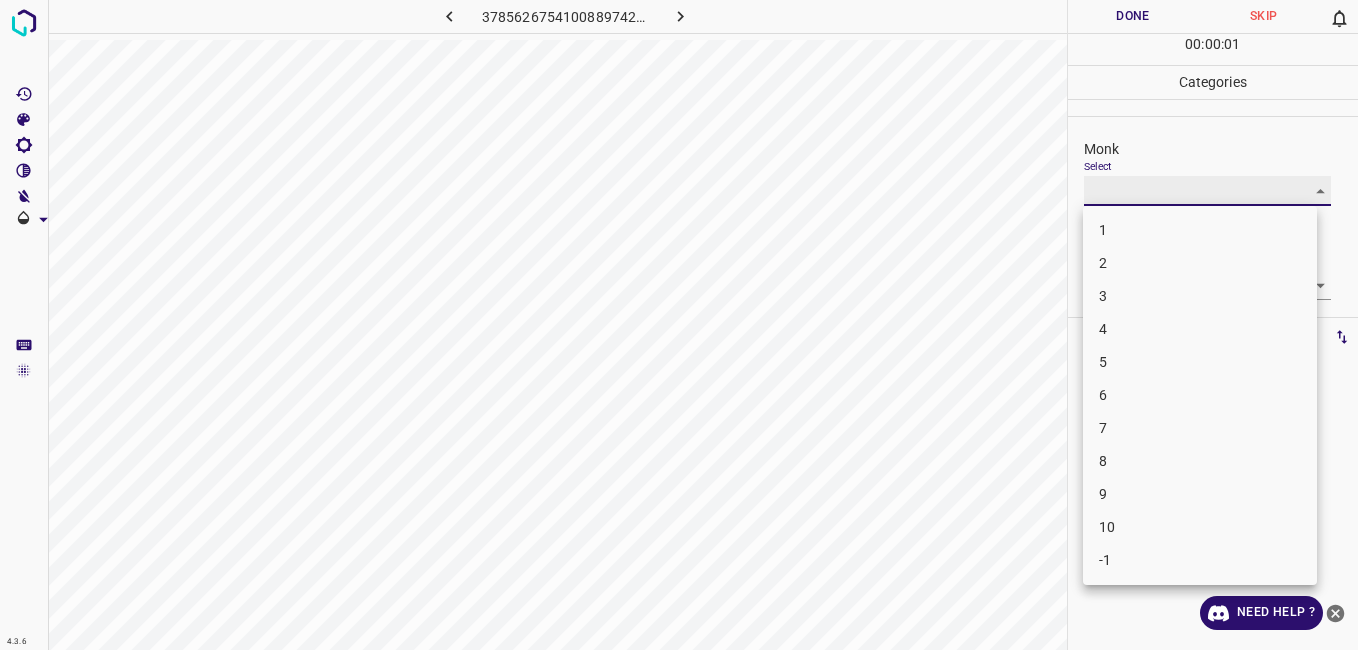 type on "5" 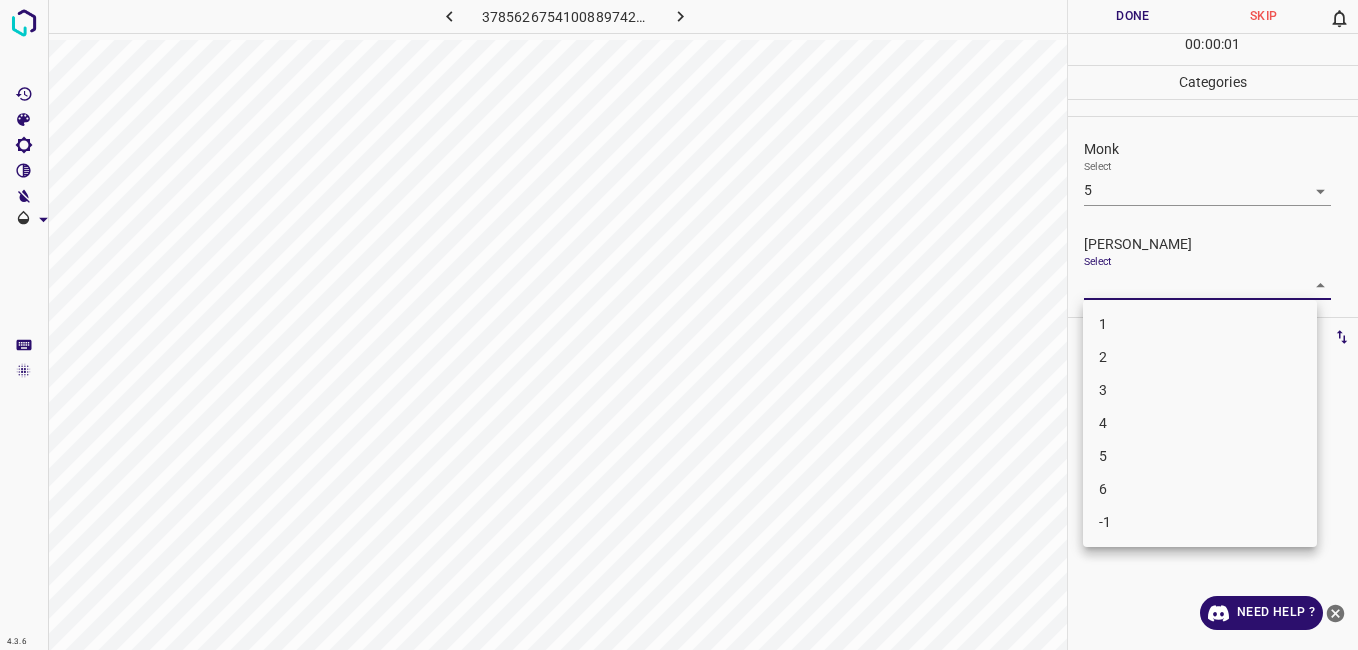 click on "4.3.6  3785626754100889742.png Done Skip 0 00   : 00   : 01   Categories Monk   Select 5 5  Fitzpatrick   Select ​ Labels   0 Categories 1 Monk 2  Fitzpatrick Tools Space Change between modes (Draw & Edit) I Auto labeling R Restore zoom M Zoom in N Zoom out Delete Delete selecte label Filters Z Restore filters X Saturation filter C Brightness filter V Contrast filter B Gray scale filter General O Download Need Help ? - Text - Hide - Delete 1 2 3 4 5 6 -1" at bounding box center (679, 325) 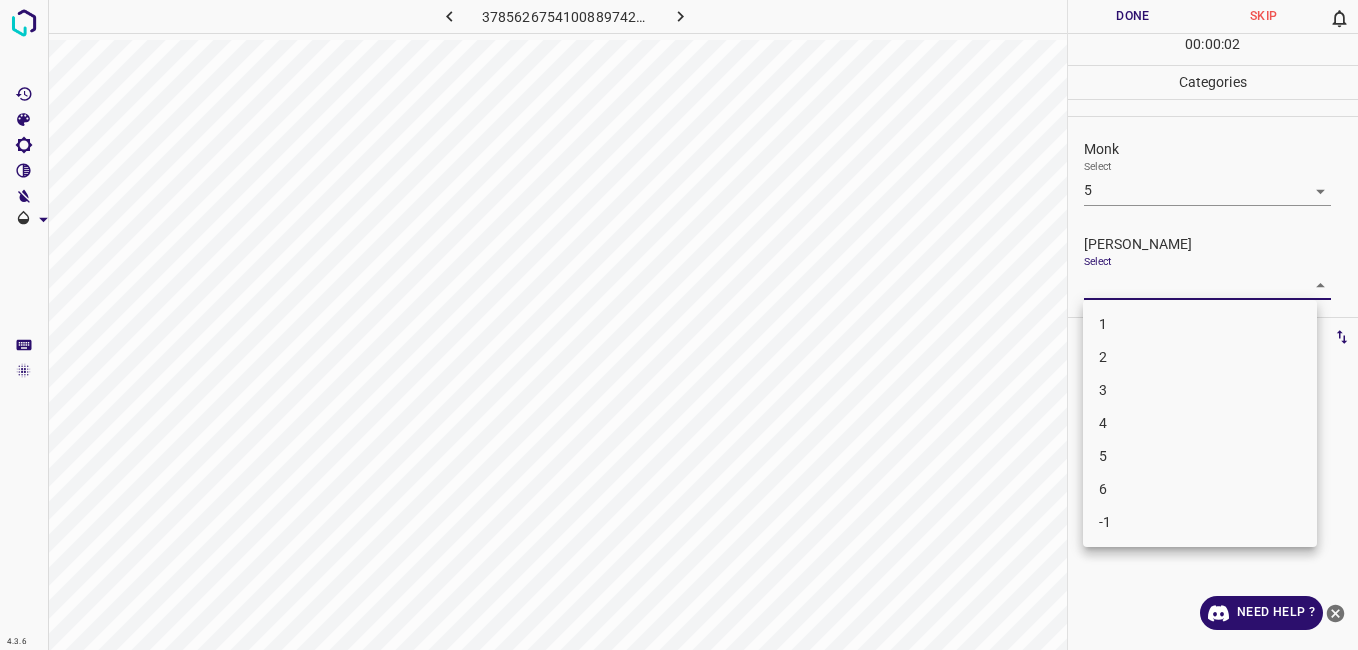 click on "4" at bounding box center [1200, 423] 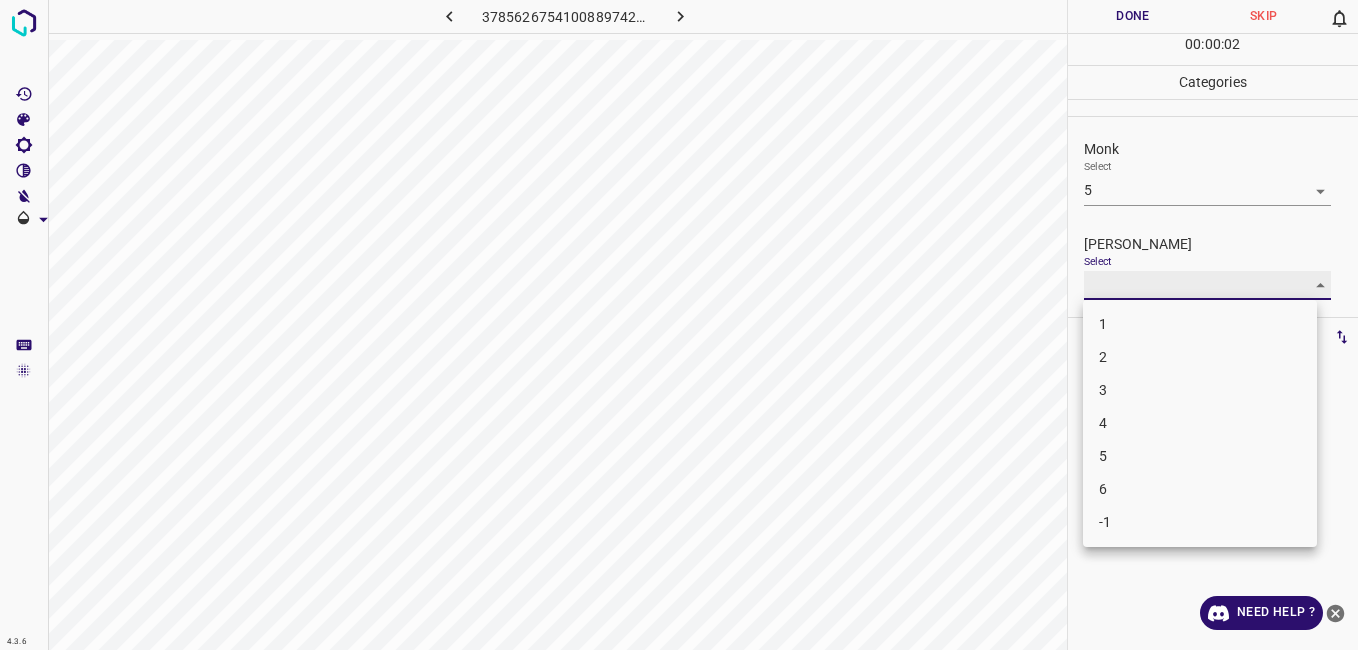 type on "4" 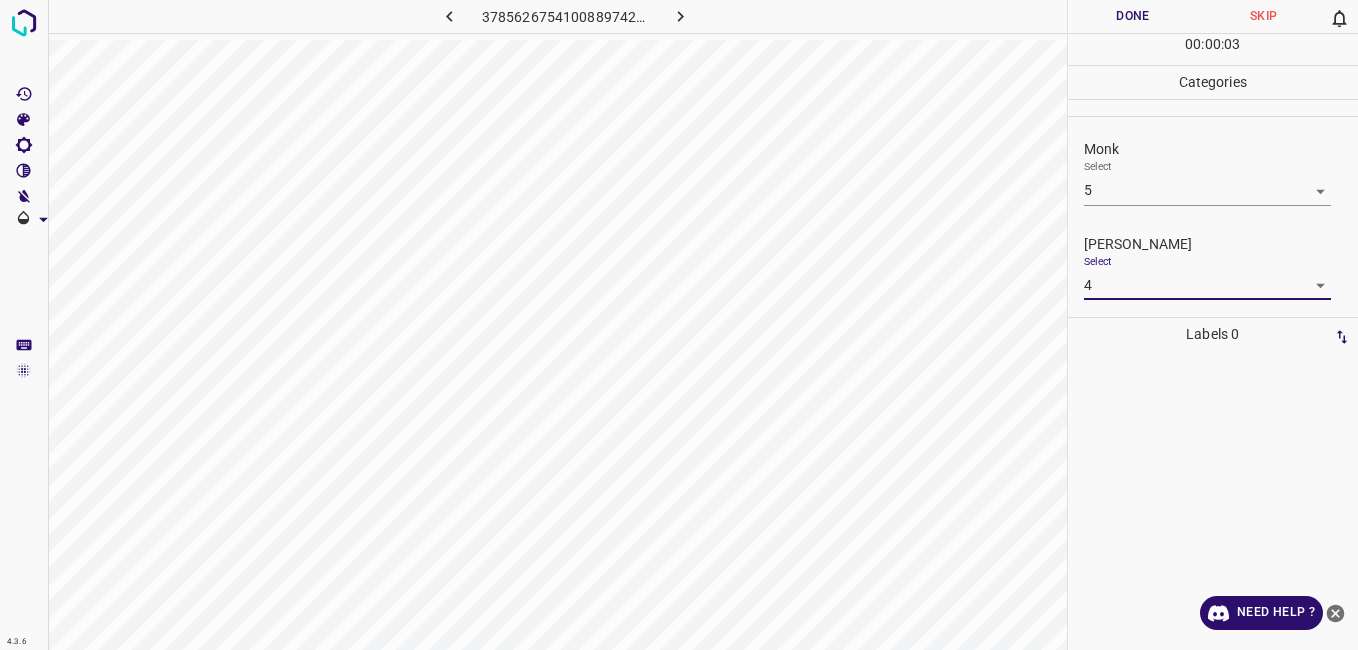 click on "Done" at bounding box center [1133, 16] 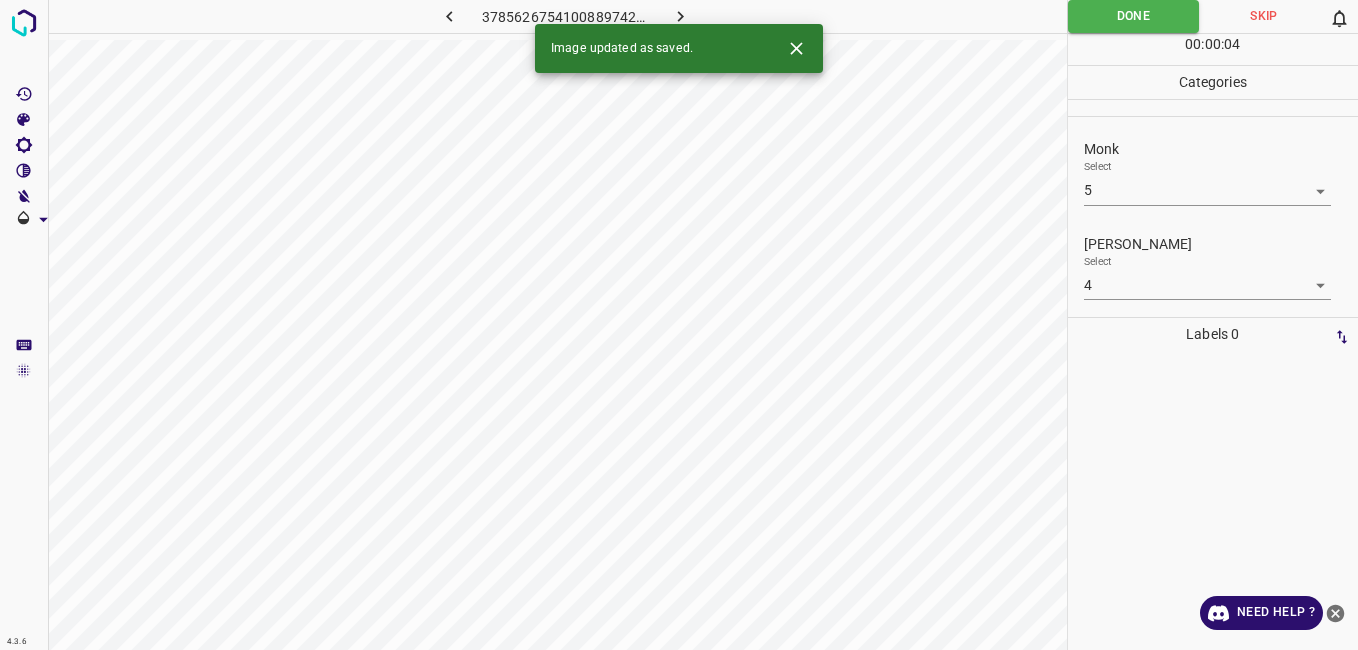 click at bounding box center (681, 16) 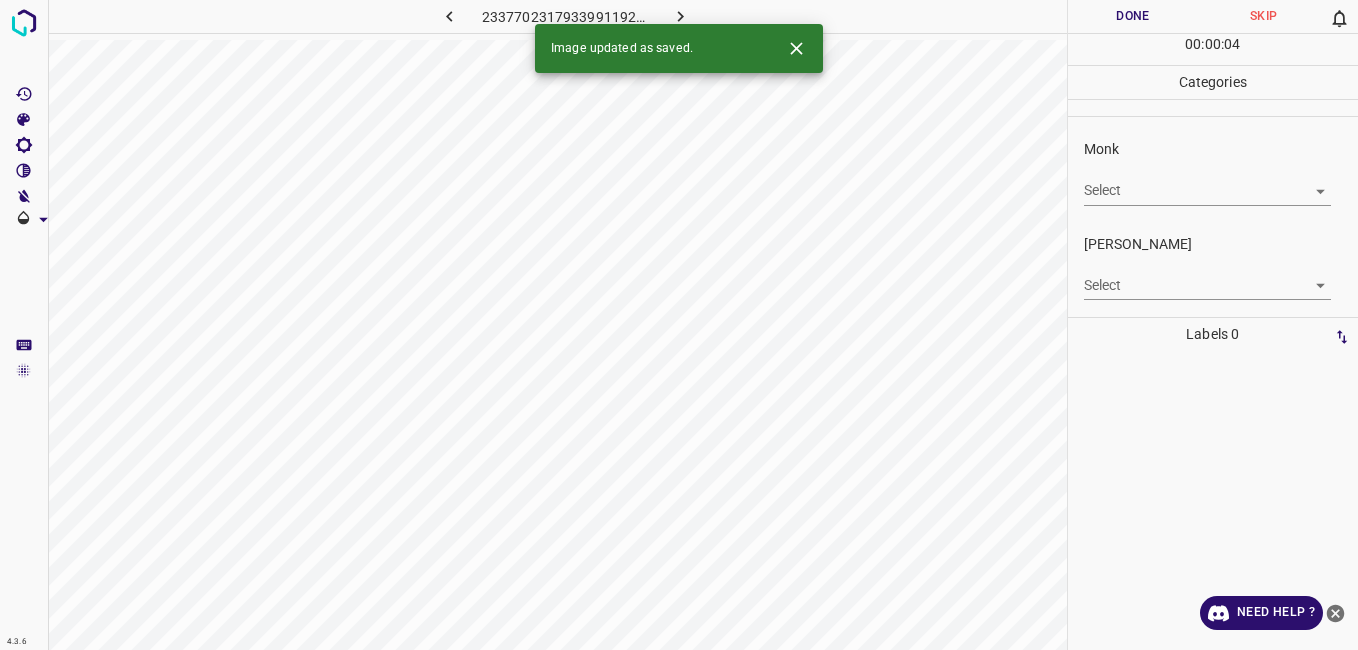 click on "4.3.6  2337702317933991192.png Done Skip 0 00   : 00   : 04   Categories Monk   Select ​  Fitzpatrick   Select ​ Labels   0 Categories 1 Monk 2  Fitzpatrick Tools Space Change between modes (Draw & Edit) I Auto labeling R Restore zoom M Zoom in N Zoom out Delete Delete selecte label Filters Z Restore filters X Saturation filter C Brightness filter V Contrast filter B Gray scale filter General O Download Image updated as saved. Need Help ? - Text - Hide - Delete" at bounding box center (679, 325) 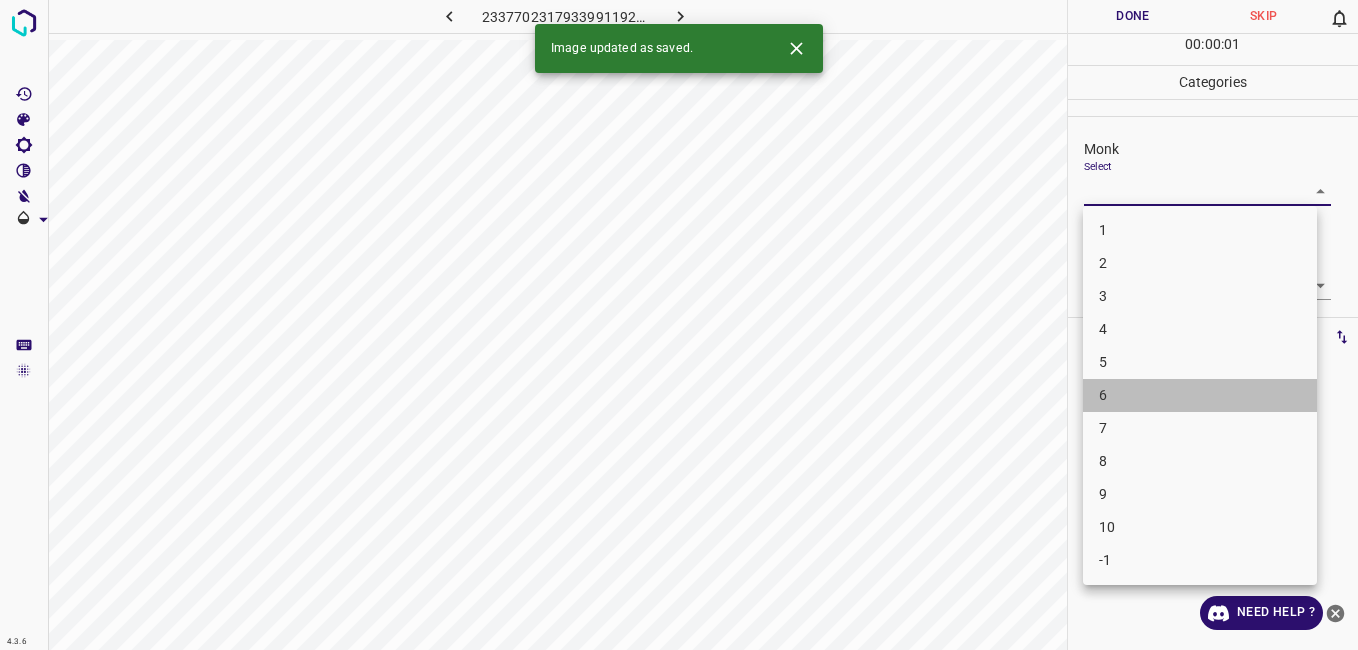 click on "6" at bounding box center [1200, 395] 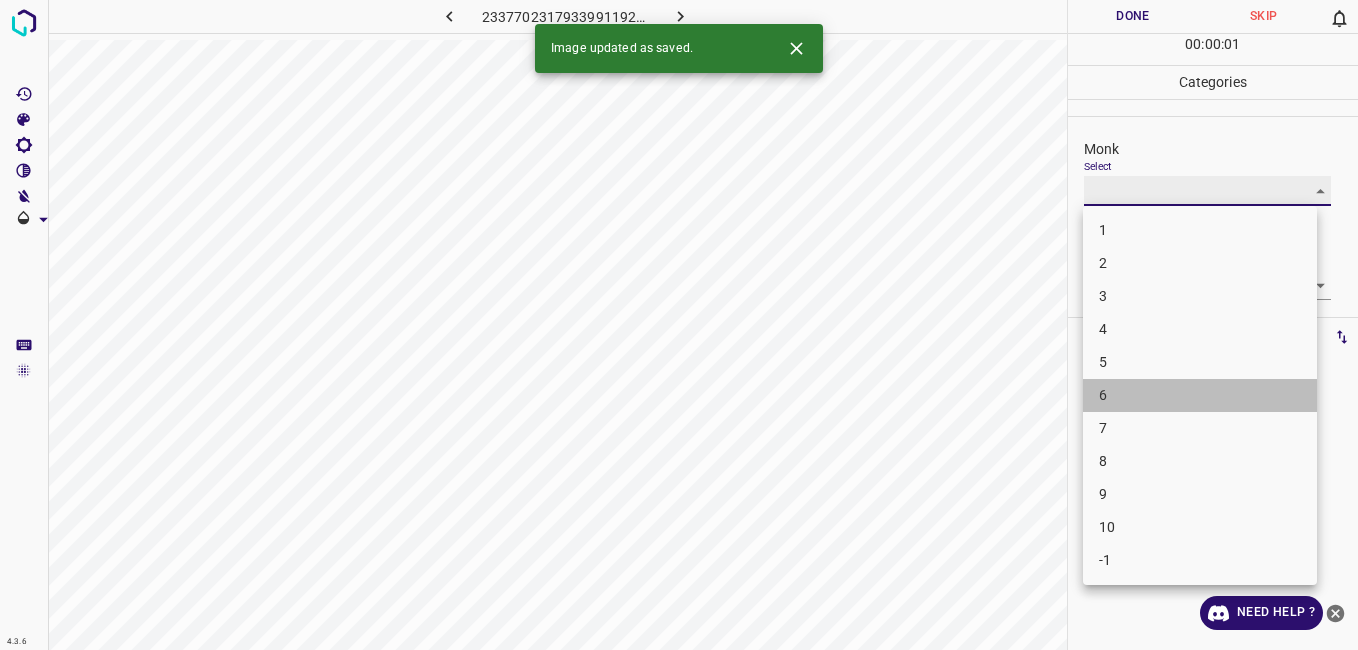 type on "6" 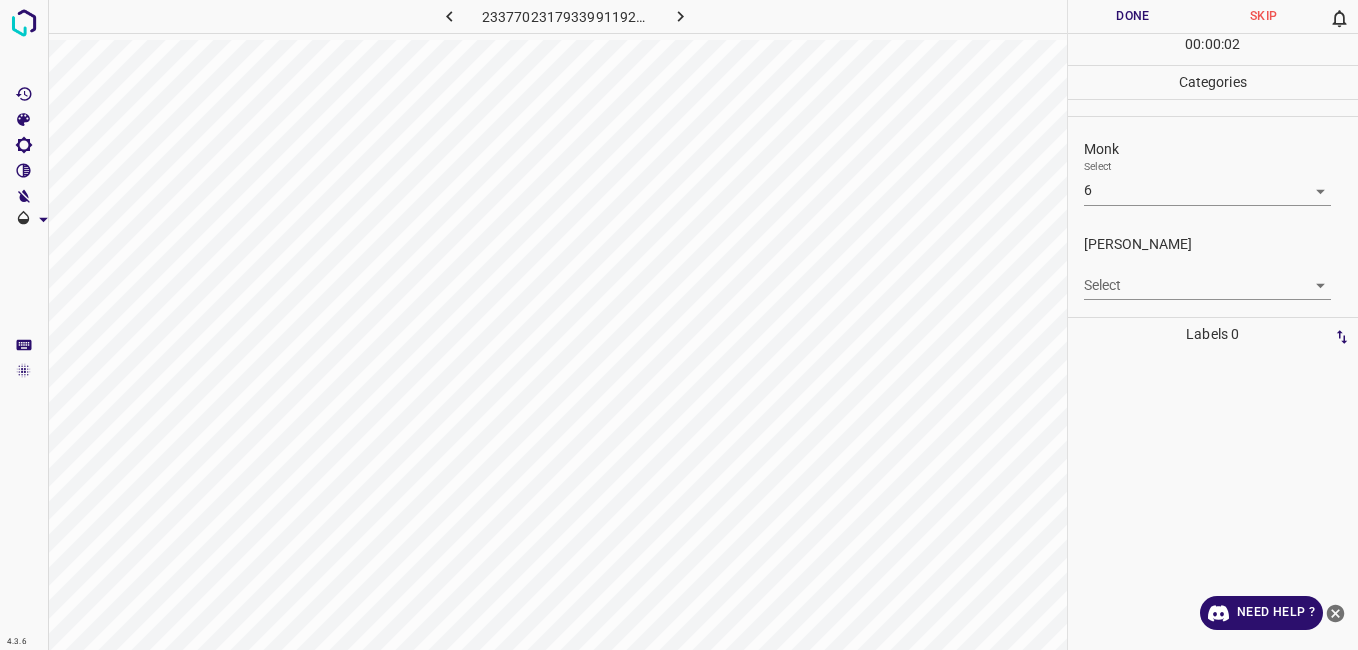 click on "Select ​" at bounding box center (1207, 277) 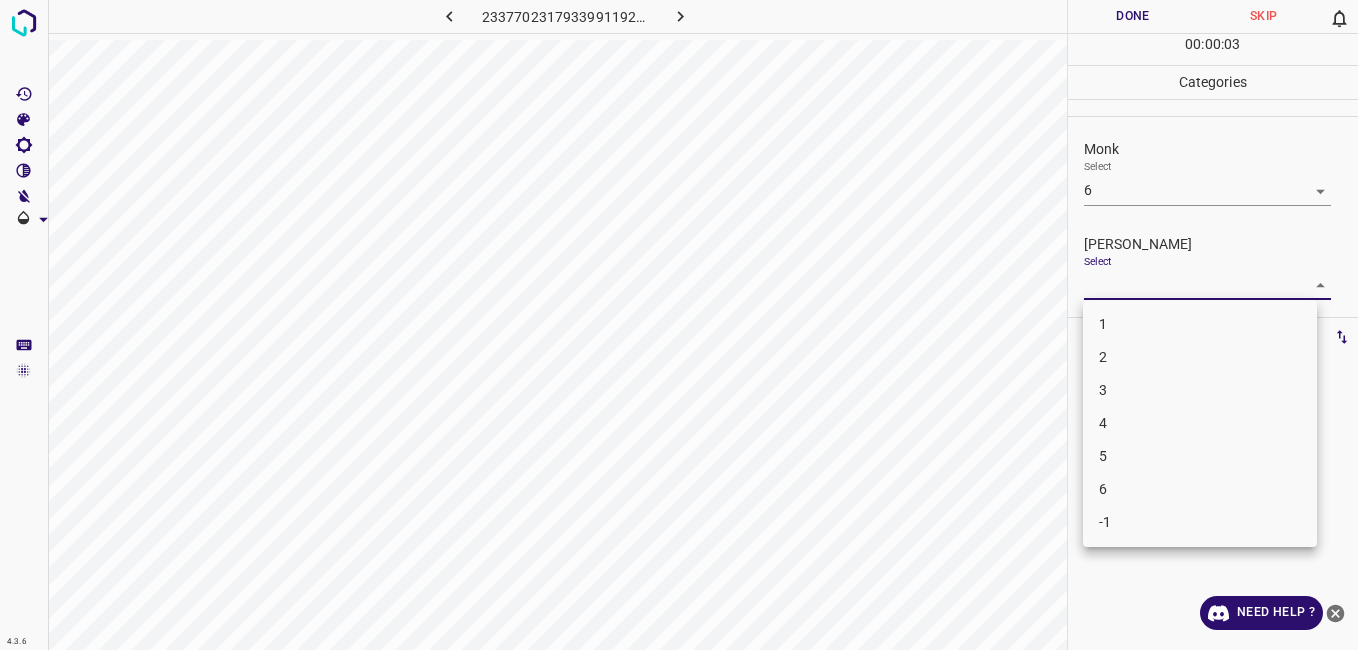 click on "5" at bounding box center [1200, 456] 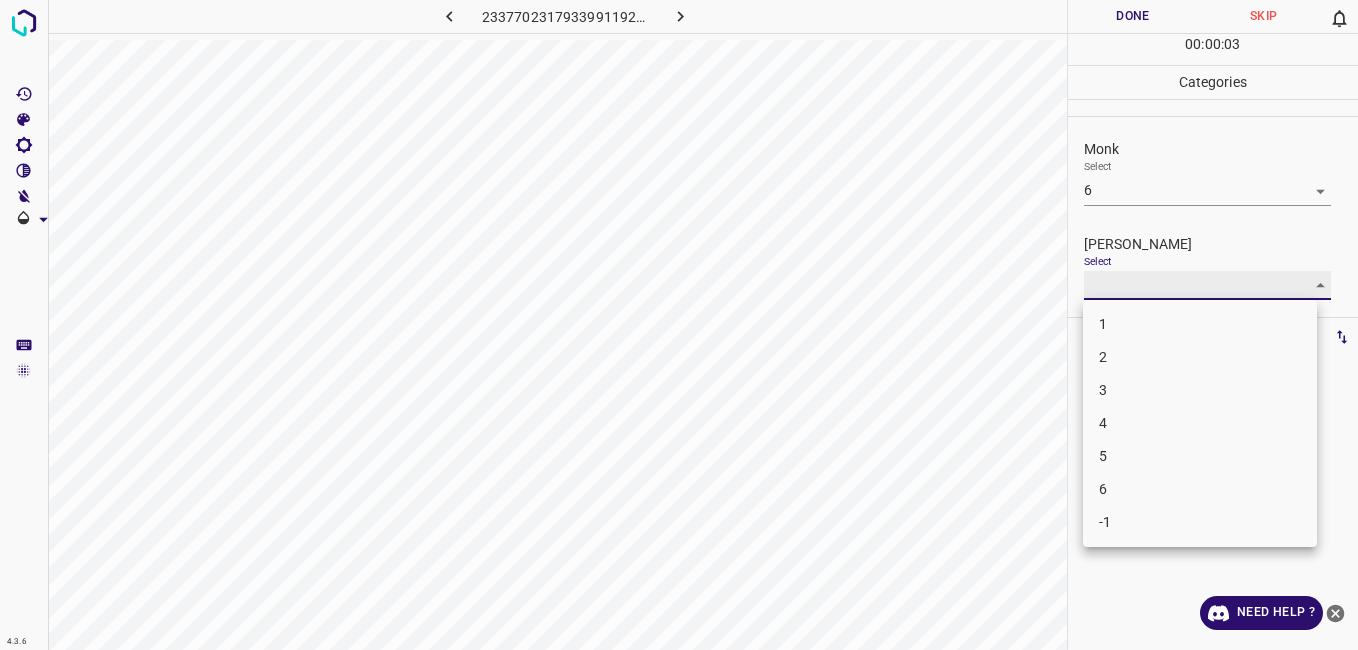type on "5" 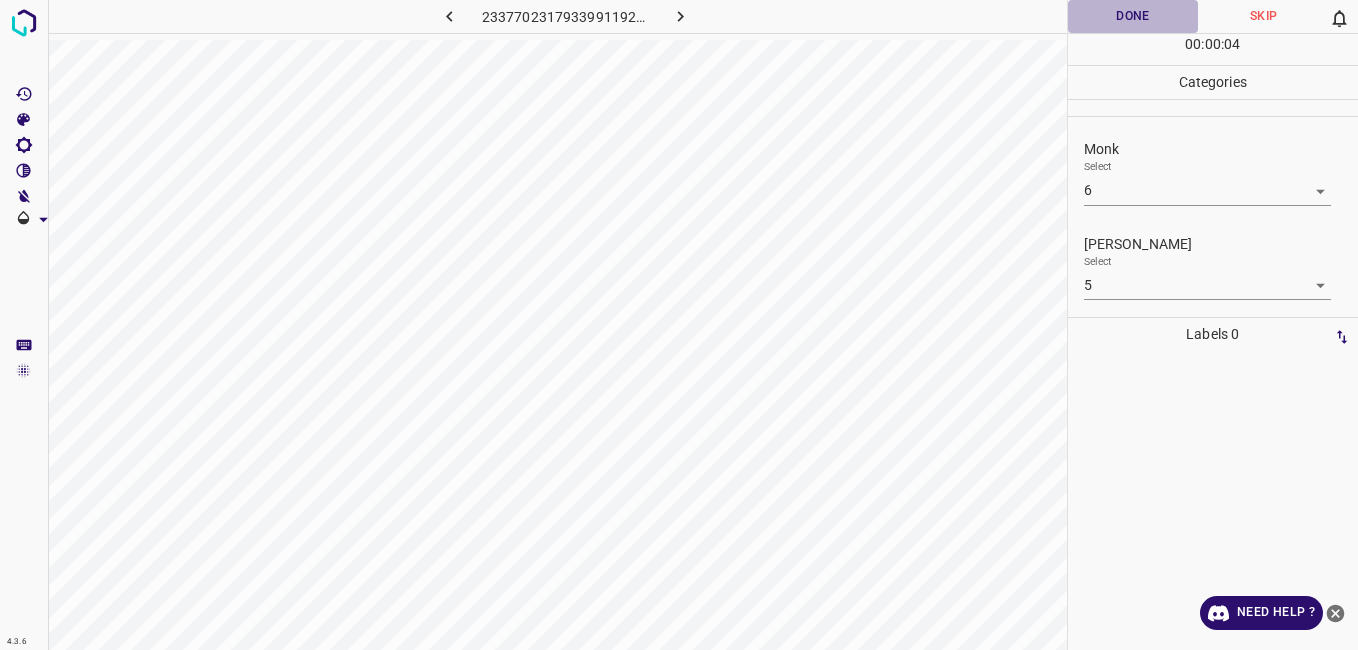 click on "Done" at bounding box center (1133, 16) 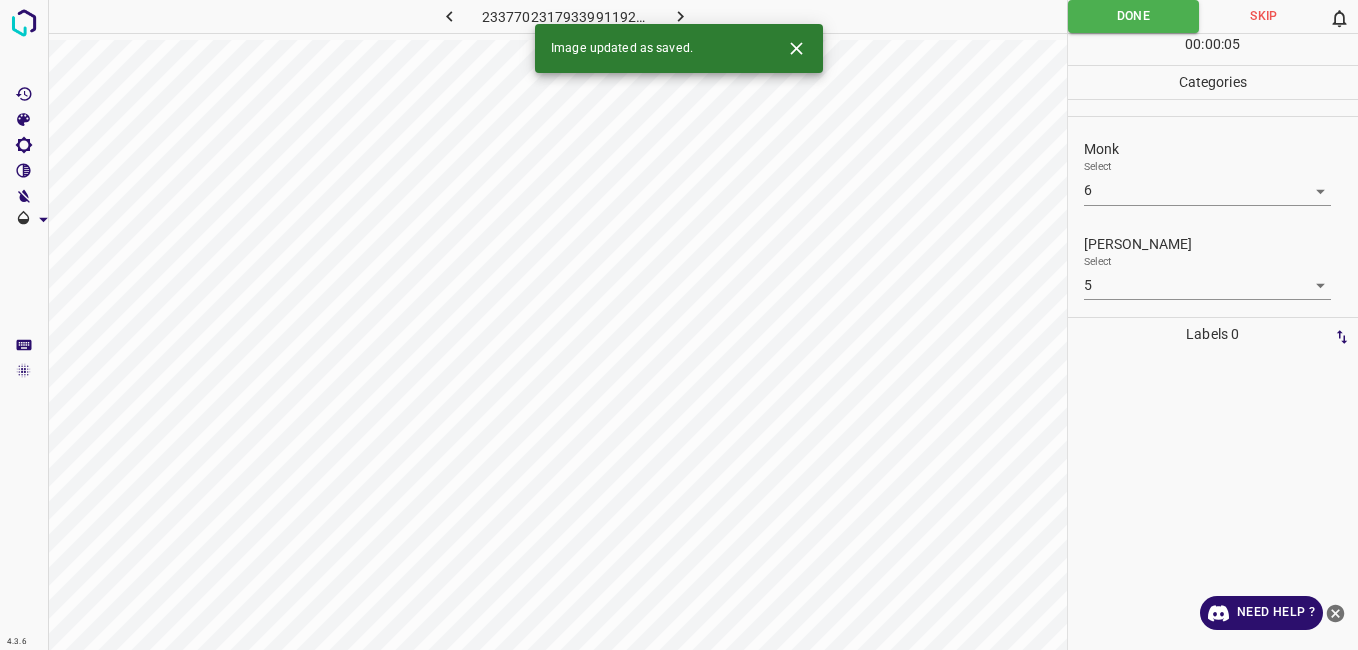 click on "Image updated as saved." at bounding box center [679, 48] 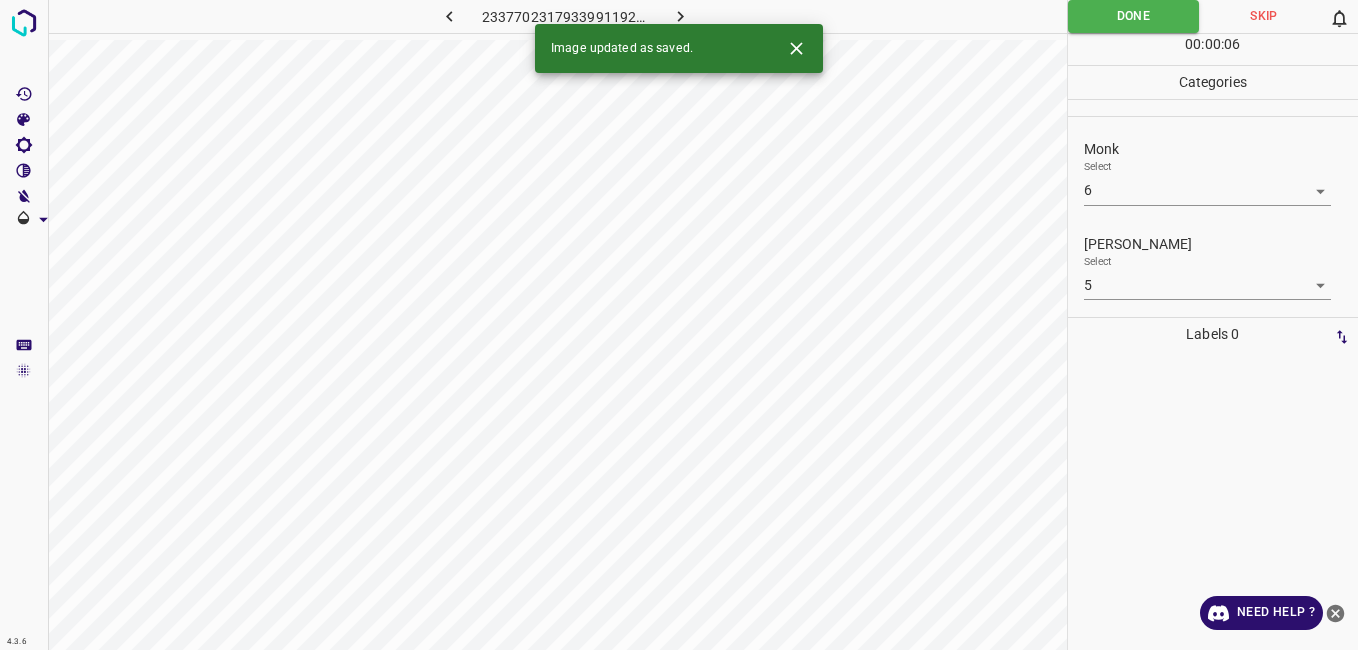 click 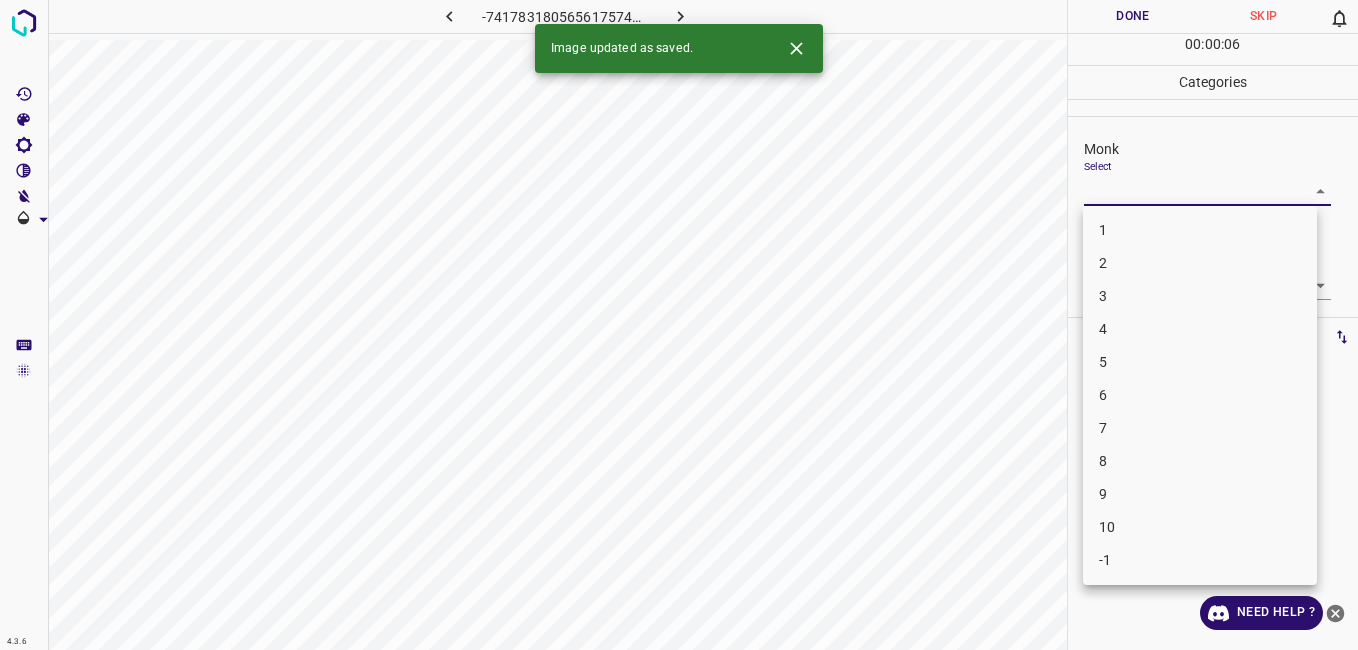 click on "4.3.6  -7417831805656175741.png Done Skip 0 00   : 00   : 06   Categories Monk   Select ​  Fitzpatrick   Select ​ Labels   0 Categories 1 Monk 2  Fitzpatrick Tools Space Change between modes (Draw & Edit) I Auto labeling R Restore zoom M Zoom in N Zoom out Delete Delete selecte label Filters Z Restore filters X Saturation filter C Brightness filter V Contrast filter B Gray scale filter General O Download Image updated as saved. Need Help ? - Text - Hide - Delete 1 2 3 4 5 6 7 8 9 10 -1" at bounding box center [679, 325] 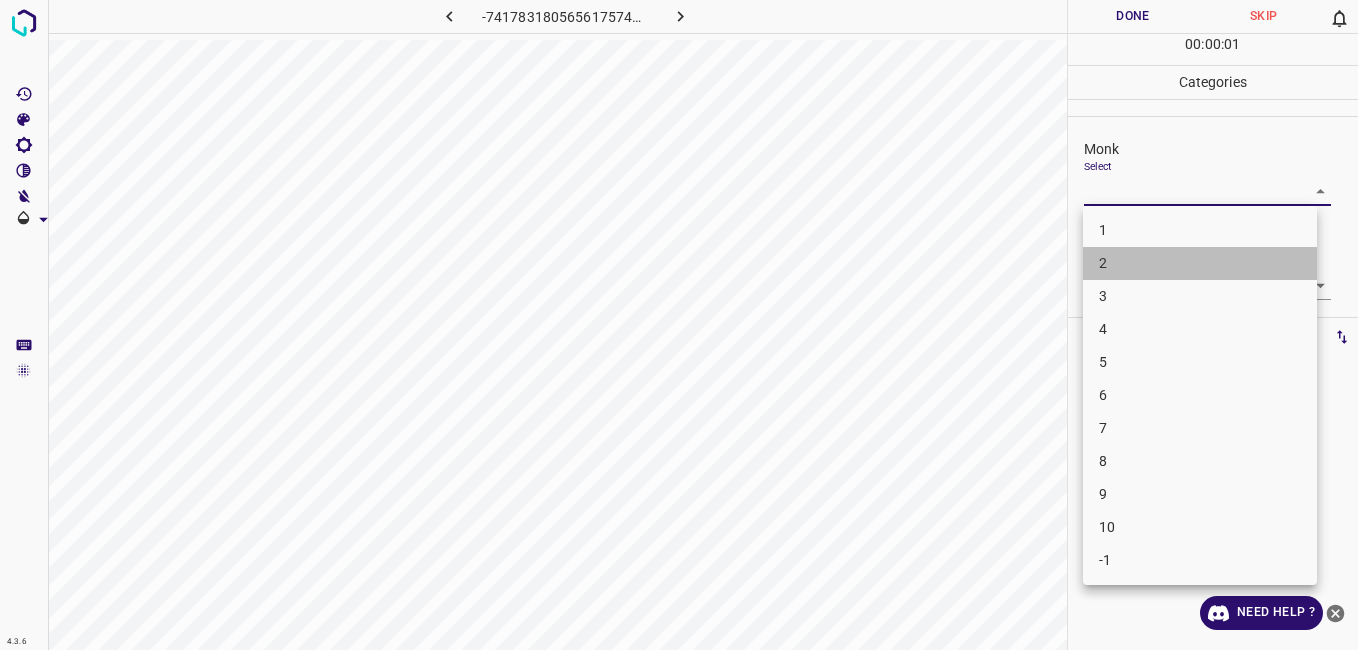 click on "2" at bounding box center (1200, 263) 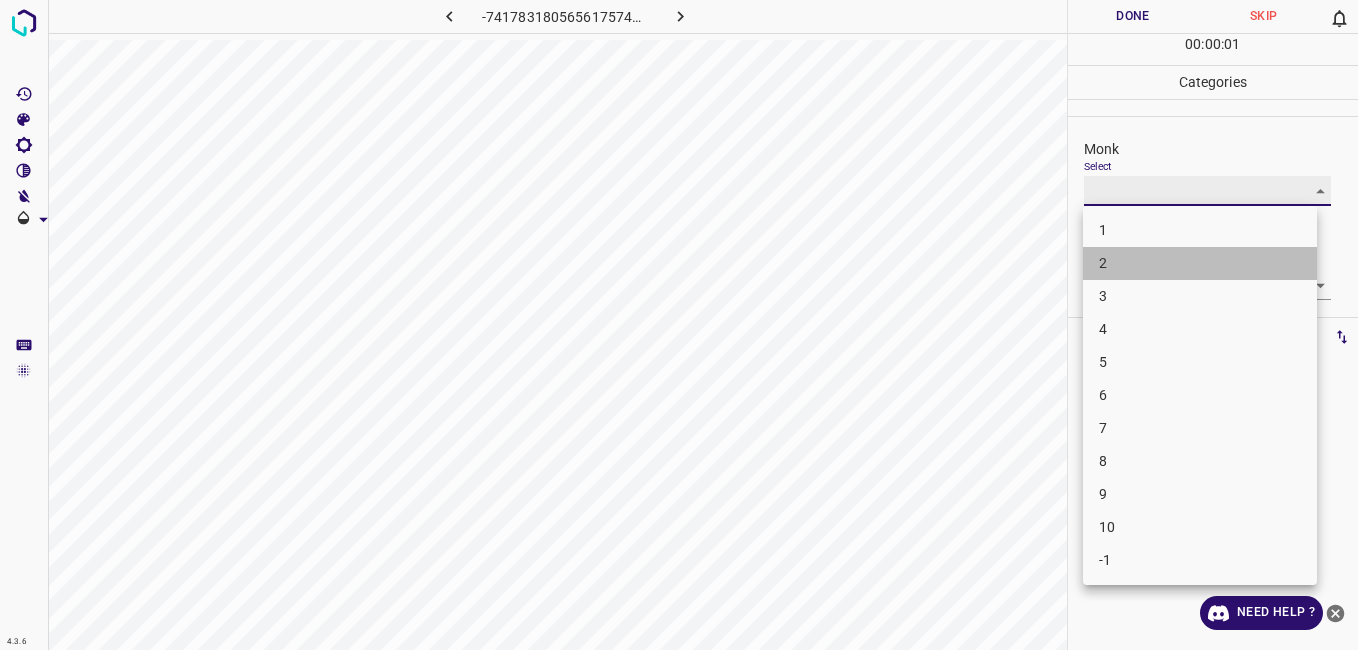 type on "2" 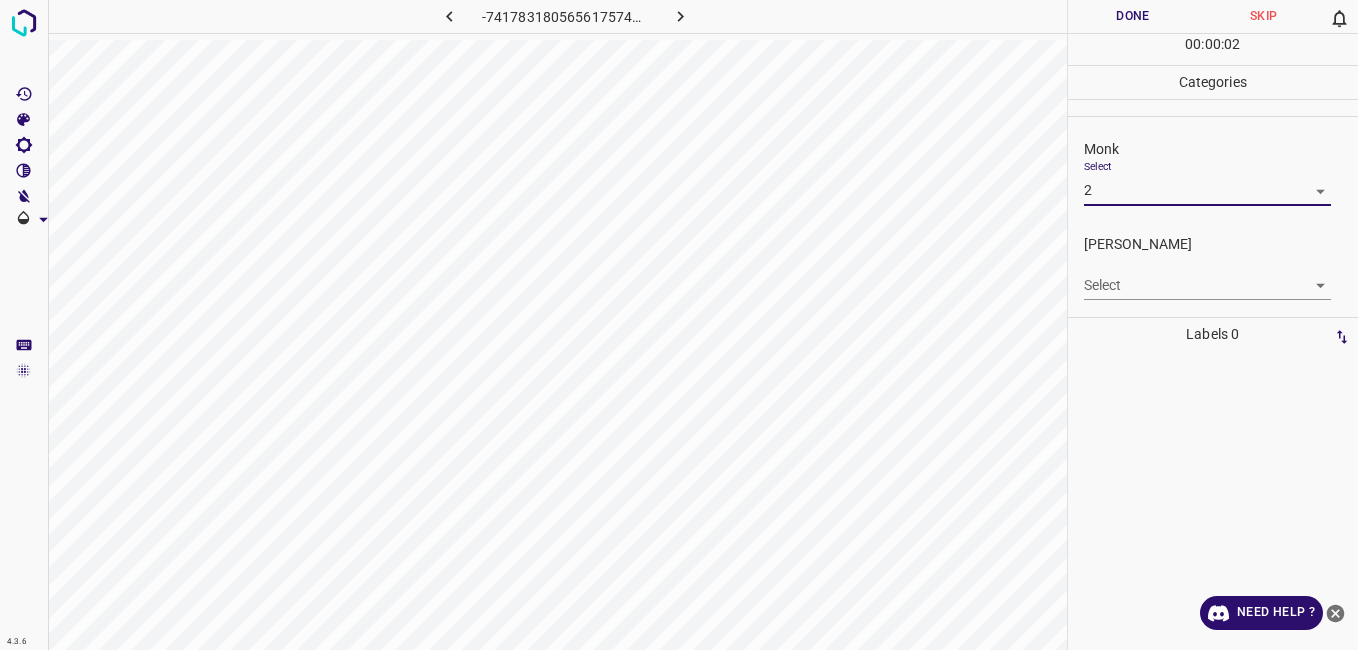 click on "4.3.6  -7417831805656175741.png Done Skip 0 00   : 00   : 02   Categories Monk   Select 2 2  Fitzpatrick   Select ​ Labels   0 Categories 1 Monk 2  Fitzpatrick Tools Space Change between modes (Draw & Edit) I Auto labeling R Restore zoom M Zoom in N Zoom out Delete Delete selecte label Filters Z Restore filters X Saturation filter C Brightness filter V Contrast filter B Gray scale filter General O Download Need Help ? - Text - Hide - Delete" at bounding box center (679, 325) 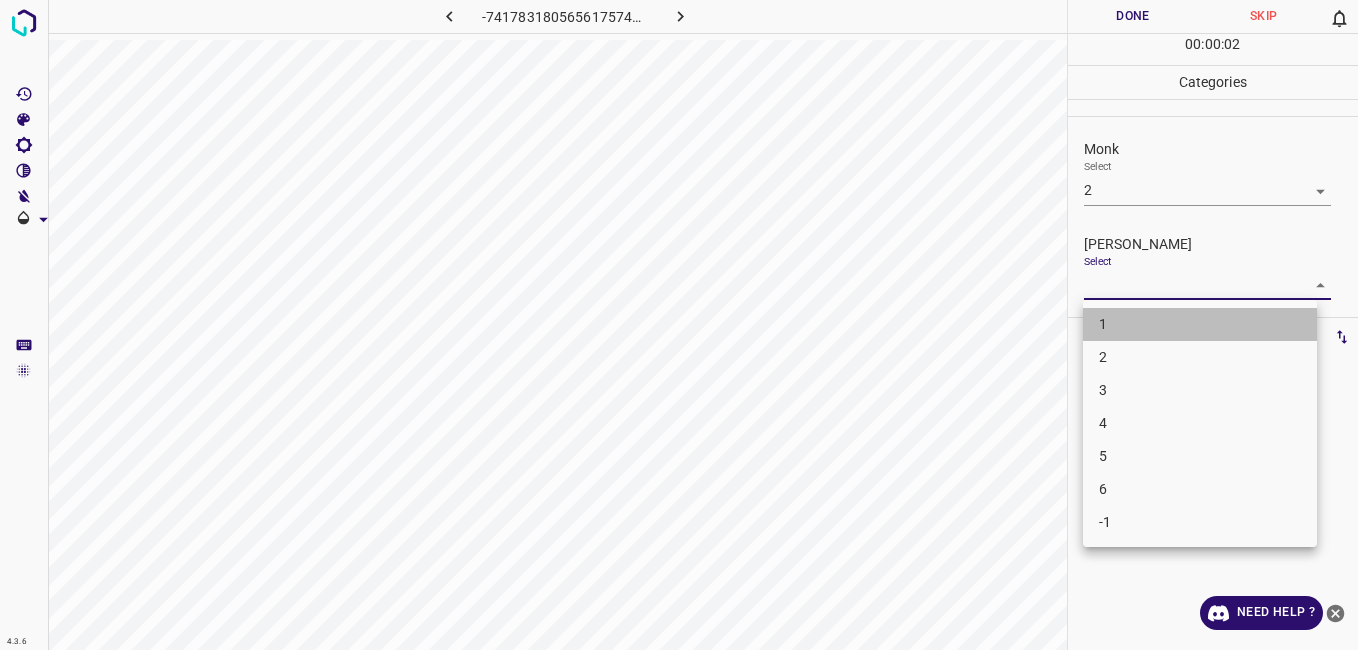 click on "1" at bounding box center (1200, 324) 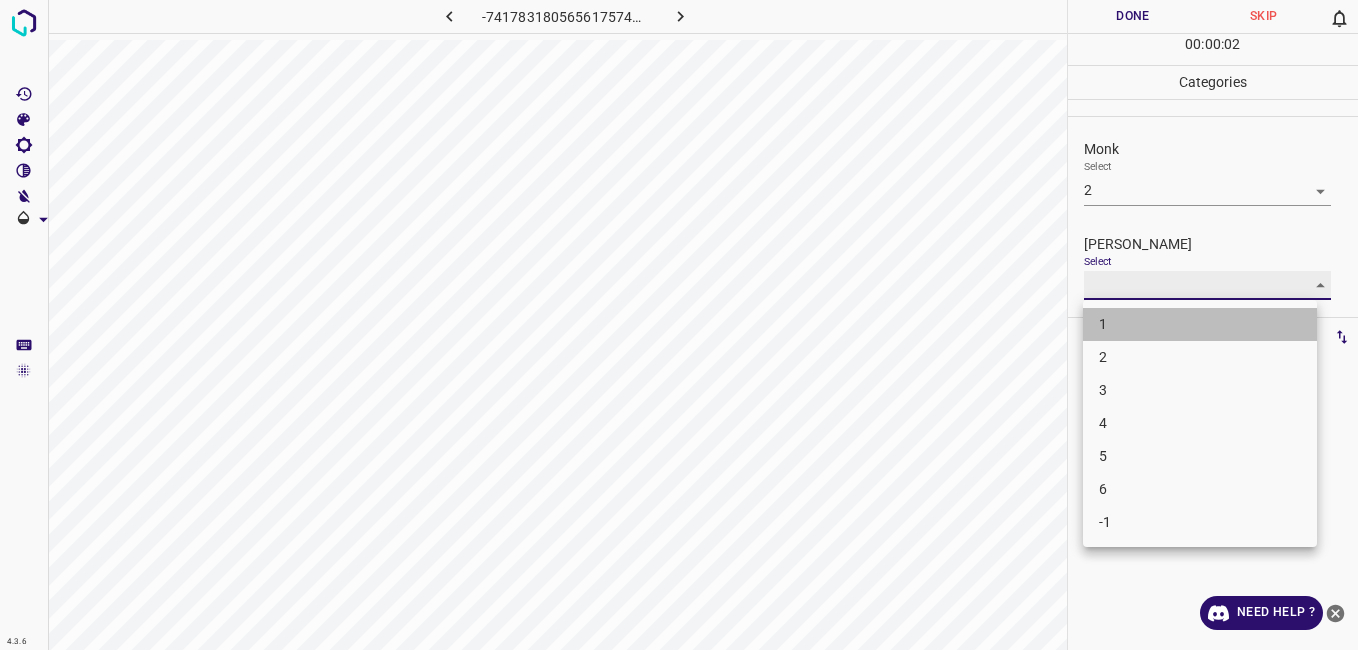 type on "1" 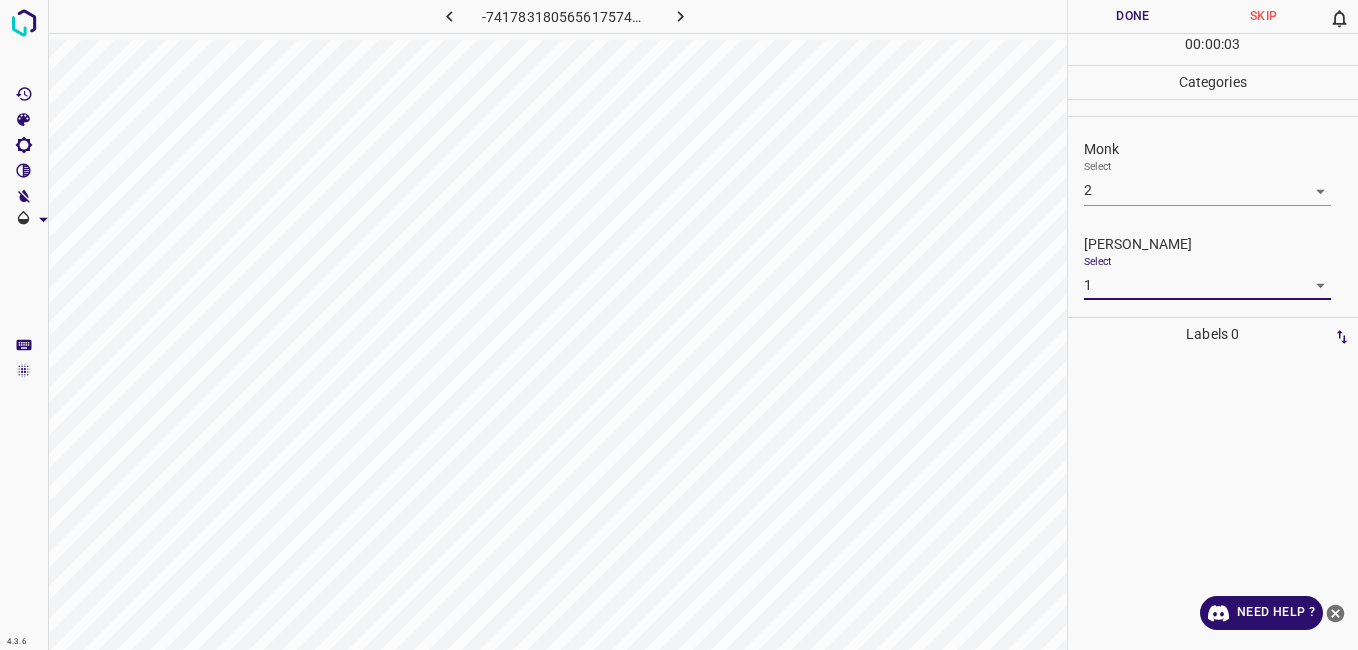 click on "Done" at bounding box center (1133, 16) 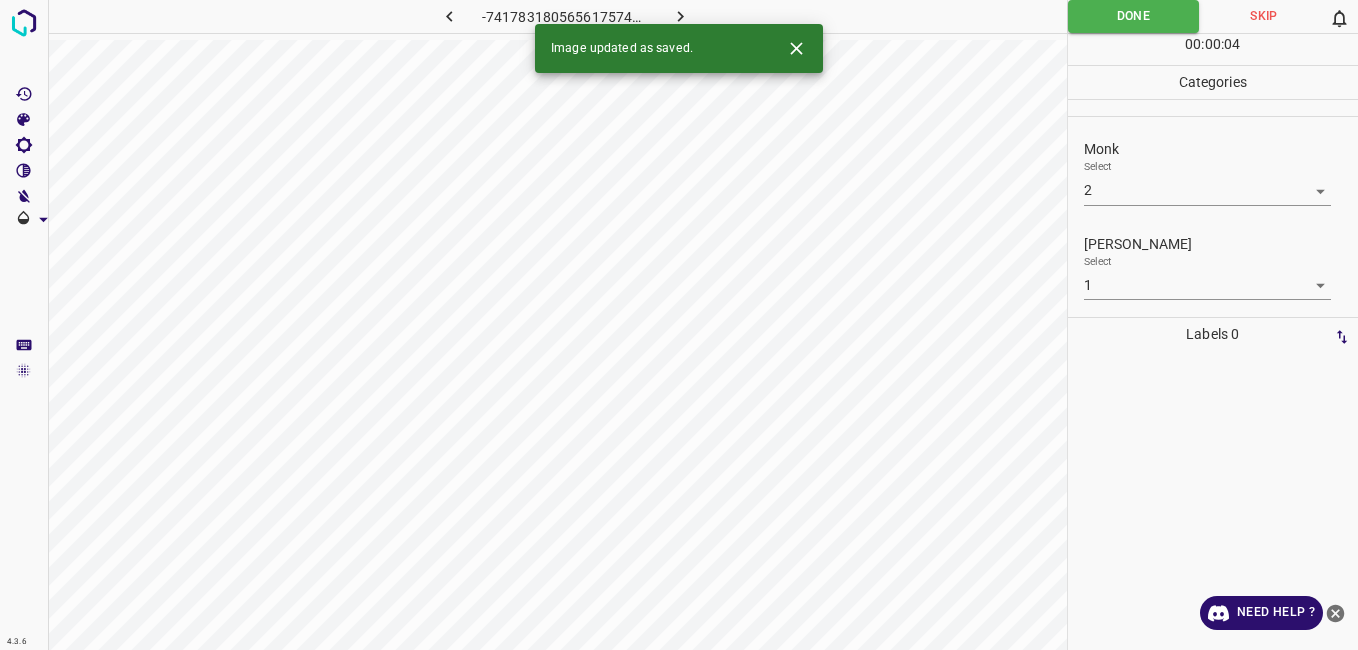click at bounding box center [681, 16] 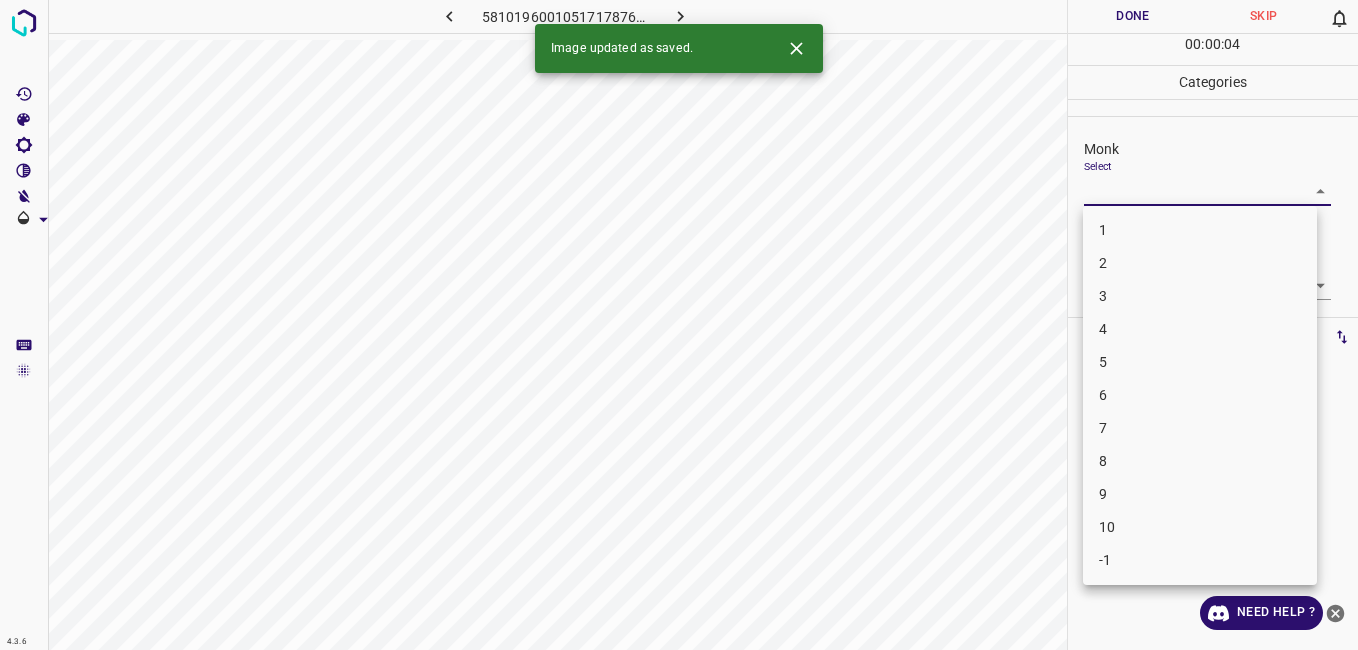 click on "4.3.6  5810196001051717876.png Done Skip 0 00   : 00   : 04   Categories Monk   Select ​  Fitzpatrick   Select ​ Labels   0 Categories 1 Monk 2  Fitzpatrick Tools Space Change between modes (Draw & Edit) I Auto labeling R Restore zoom M Zoom in N Zoom out Delete Delete selecte label Filters Z Restore filters X Saturation filter C Brightness filter V Contrast filter B Gray scale filter General O Download Image updated as saved. Need Help ? - Text - Hide - Delete 1 2 3 4 5 6 7 8 9 10 -1" at bounding box center (679, 325) 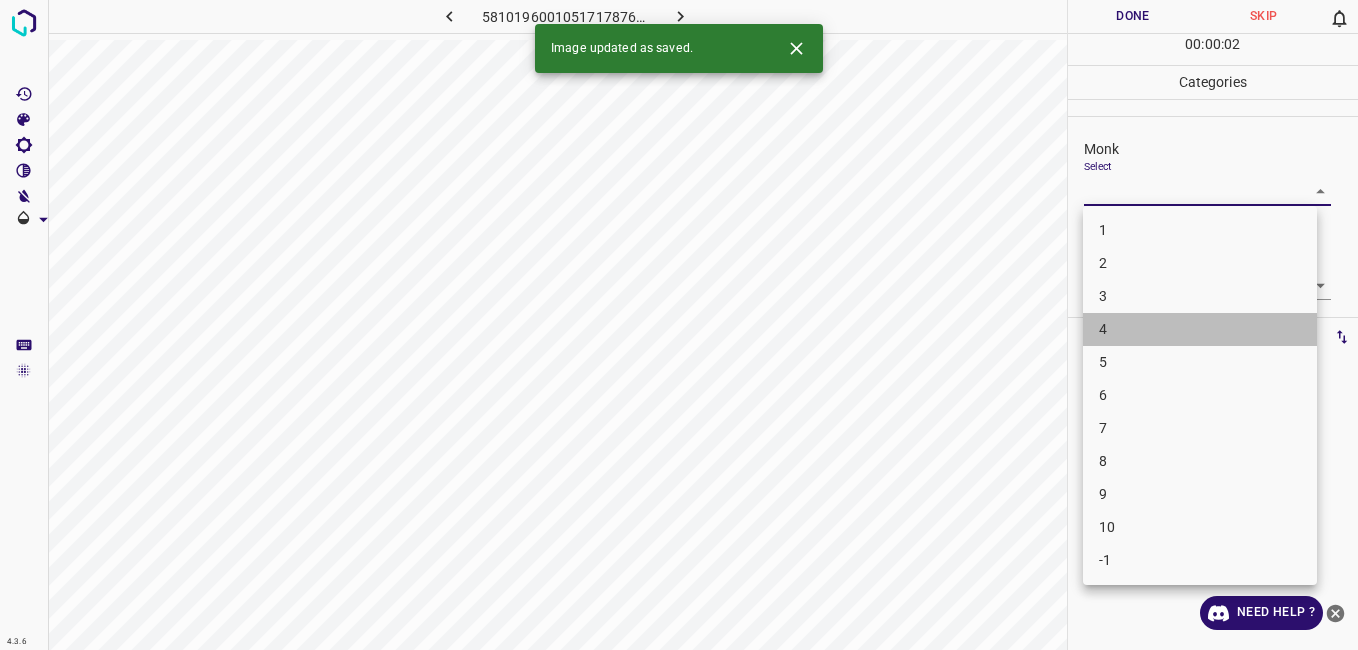 click on "4" at bounding box center (1200, 329) 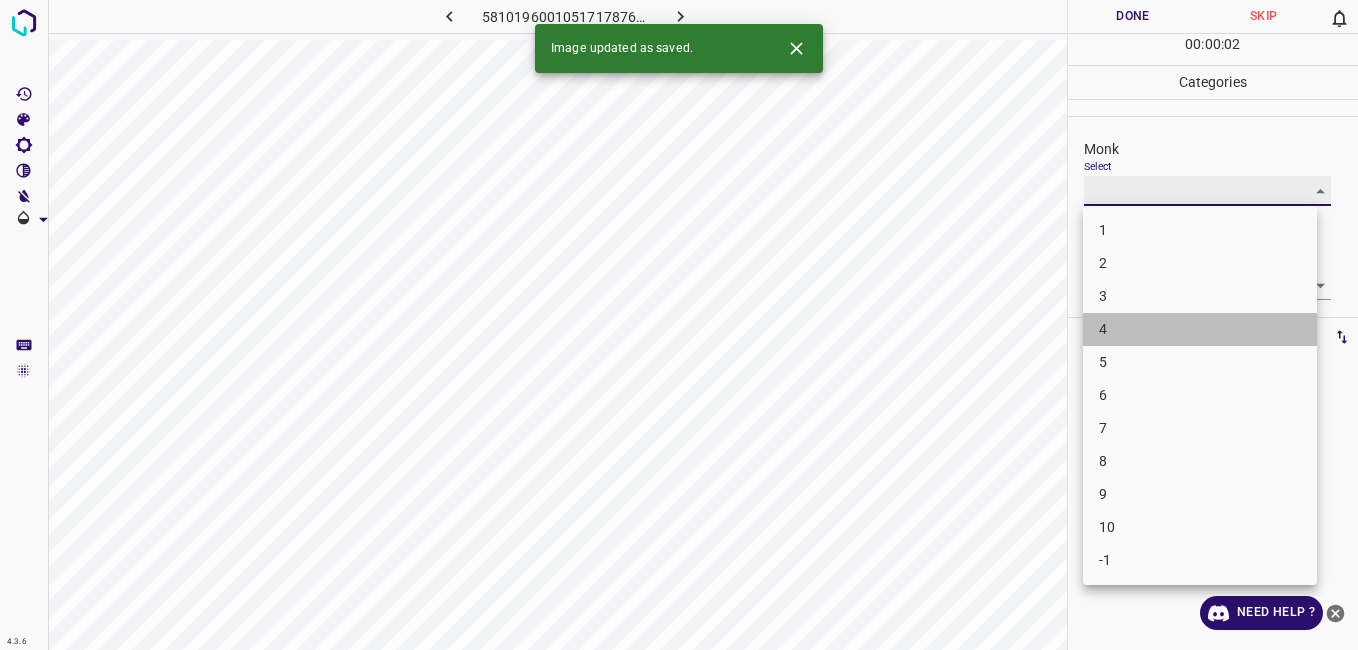 type on "4" 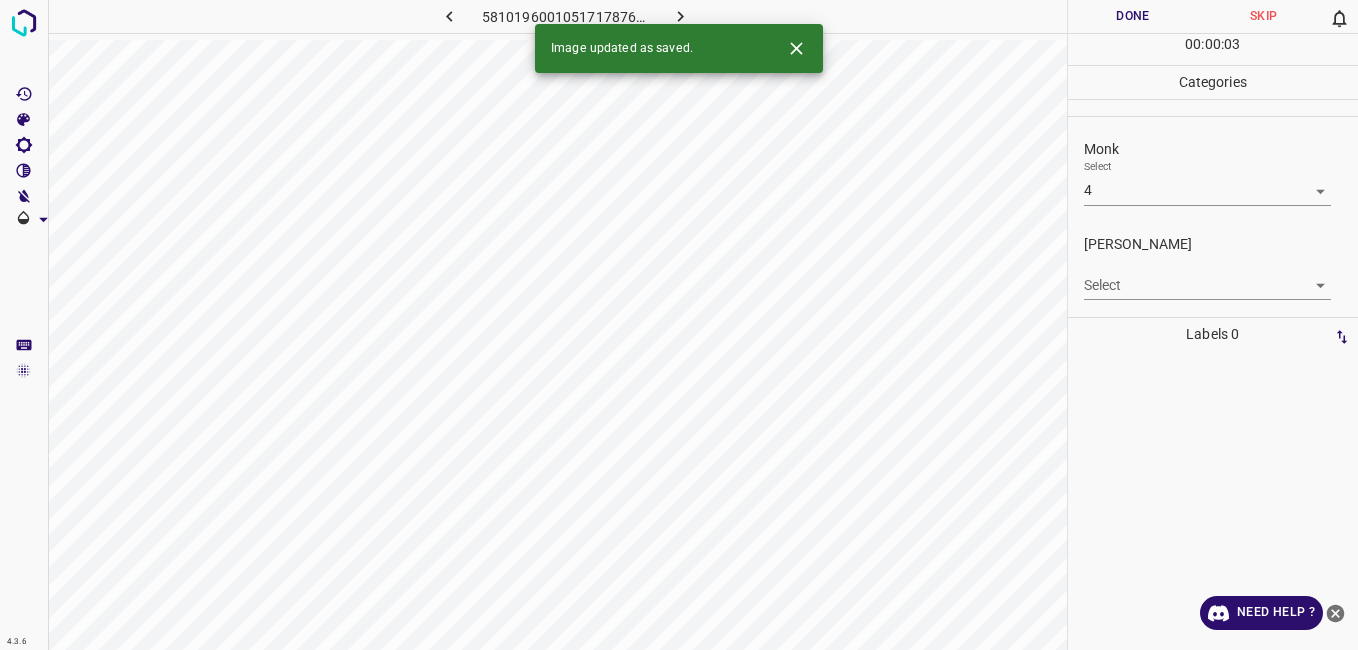click on "Fitzpatrick   Select ​" at bounding box center (1213, 267) 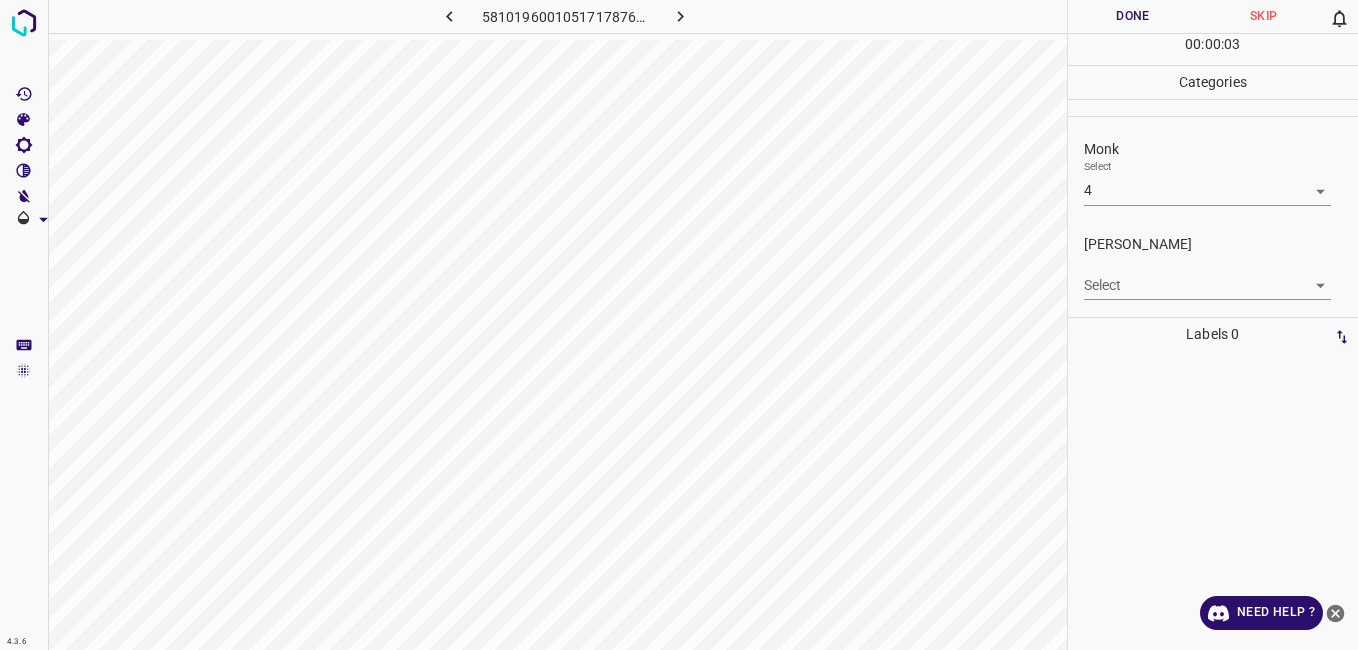 click on "4.3.6  5810196001051717876.png Done Skip 0 00   : 00   : 03   Categories Monk   Select 4 4  Fitzpatrick   Select ​ Labels   0 Categories 1 Monk 2  Fitzpatrick Tools Space Change between modes (Draw & Edit) I Auto labeling R Restore zoom M Zoom in N Zoom out Delete Delete selecte label Filters Z Restore filters X Saturation filter C Brightness filter V Contrast filter B Gray scale filter General O Download Need Help ? - Text - Hide - Delete" at bounding box center [679, 325] 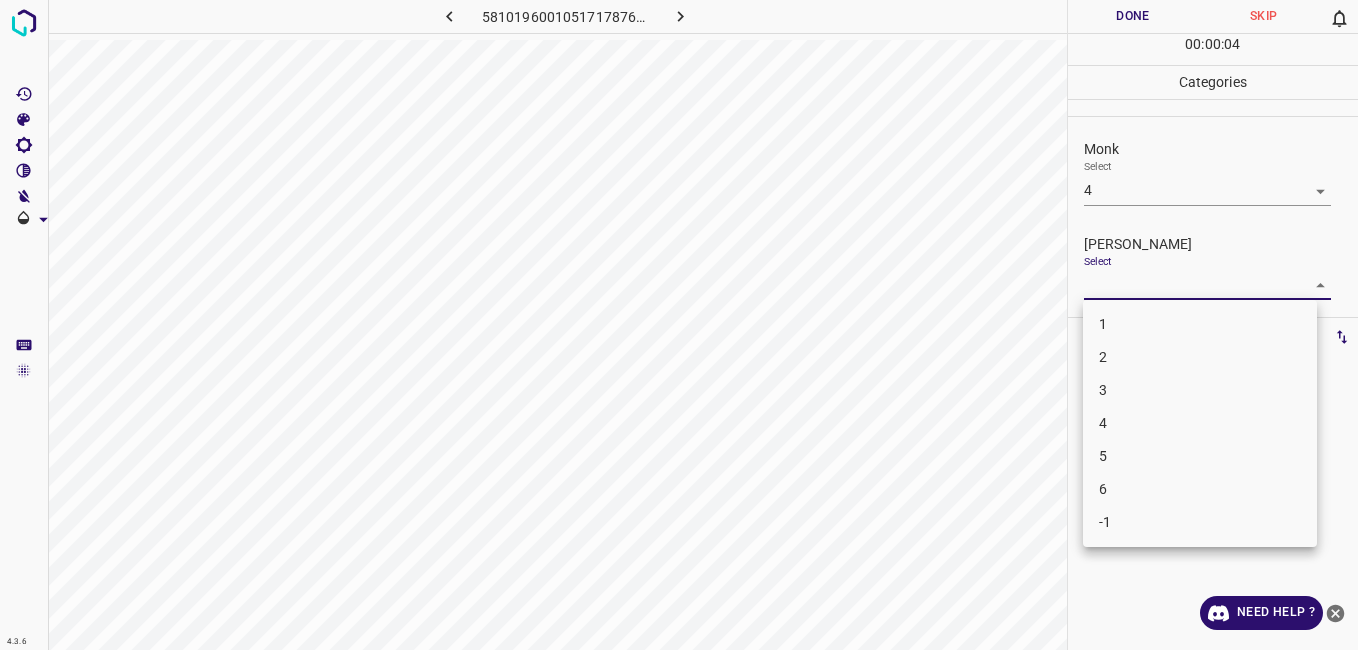 click on "3" at bounding box center (1200, 390) 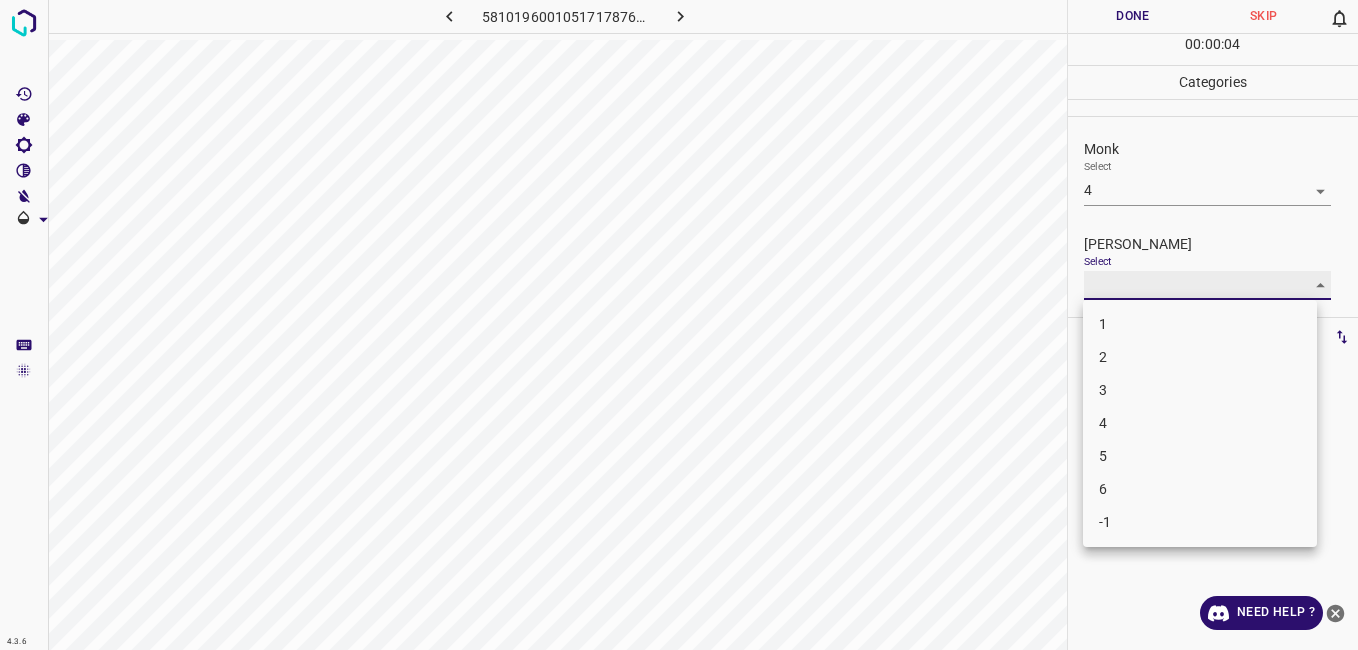 type on "3" 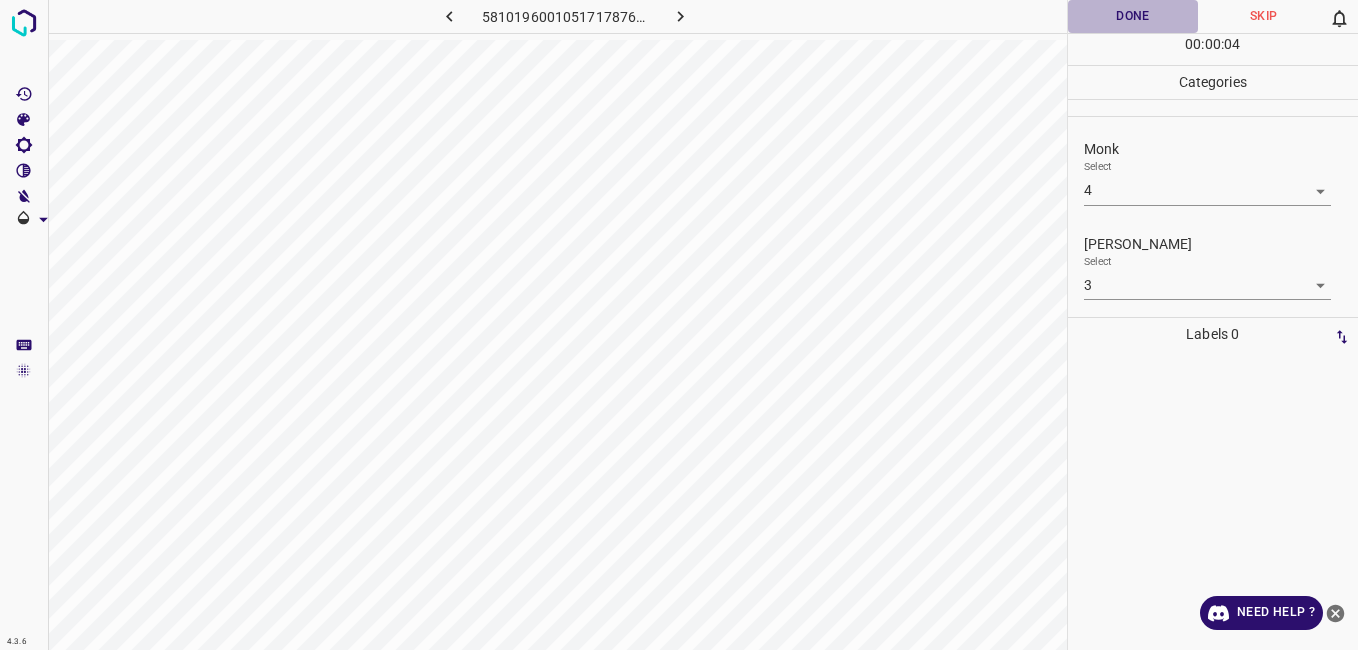 click on "Done" at bounding box center (1133, 16) 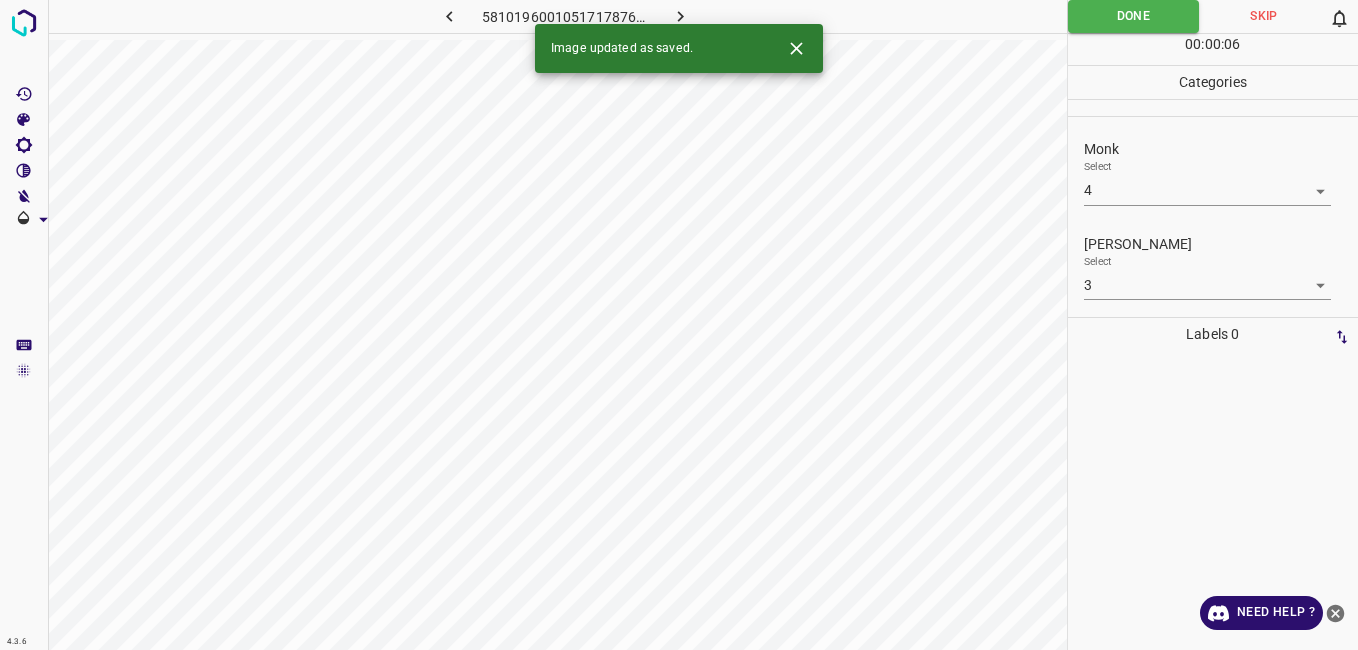 click 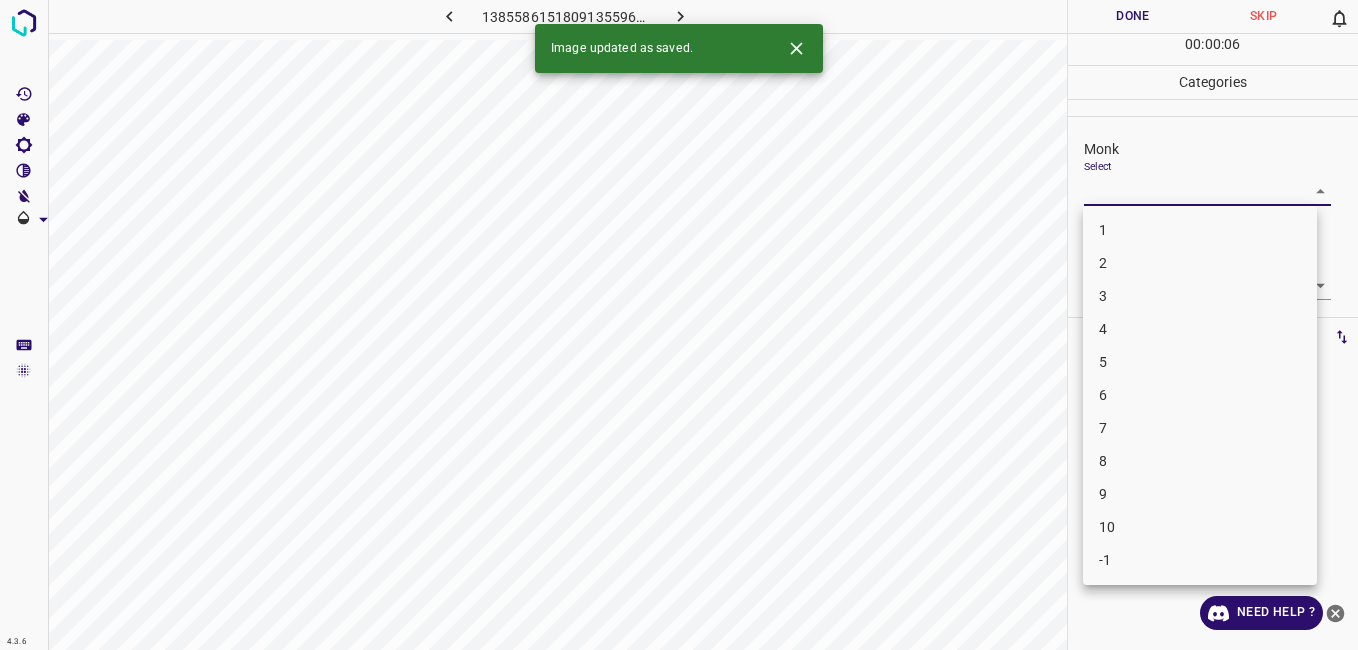 click on "4.3.6  1385586151809135596.png Done Skip 0 00   : 00   : 06   Categories Monk   Select ​  Fitzpatrick   Select ​ Labels   0 Categories 1 Monk 2  Fitzpatrick Tools Space Change between modes (Draw & Edit) I Auto labeling R Restore zoom M Zoom in N Zoom out Delete Delete selecte label Filters Z Restore filters X Saturation filter C Brightness filter V Contrast filter B Gray scale filter General O Download Image updated as saved. Need Help ? - Text - Hide - Delete 1 2 3 4 5 6 7 8 9 10 -1" at bounding box center (679, 325) 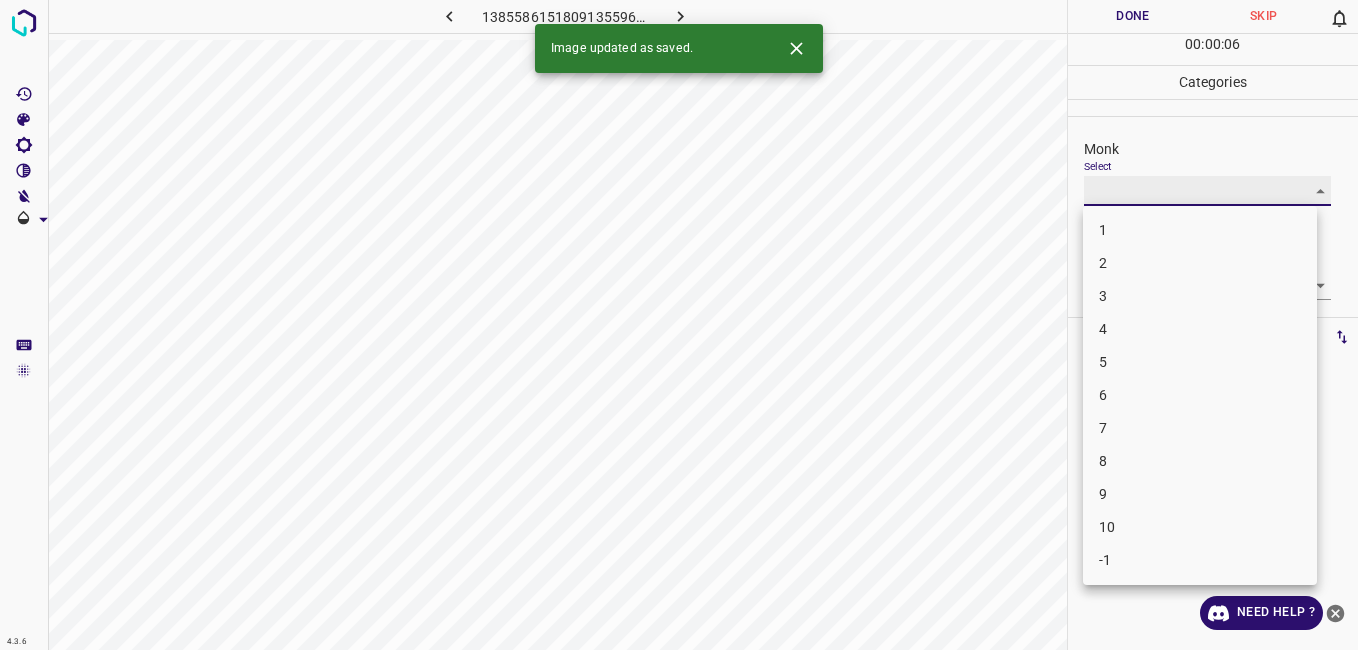 type on "5" 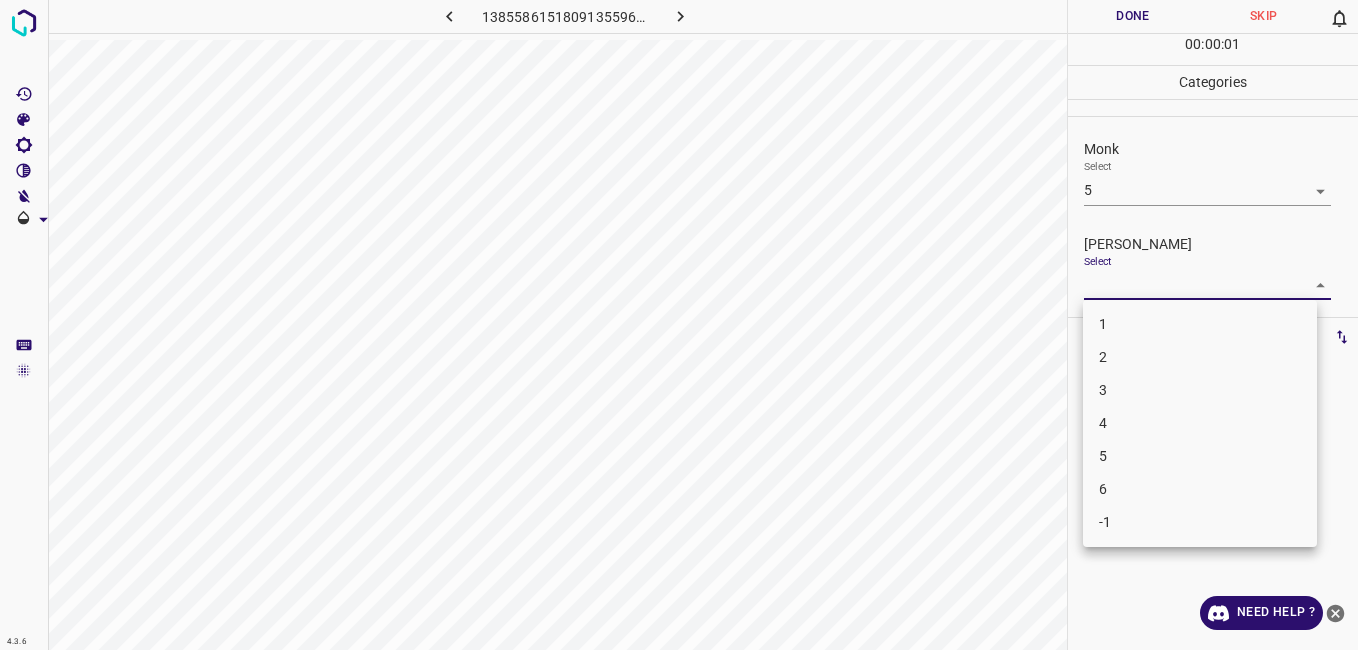 click on "4.3.6  1385586151809135596.png Done Skip 0 00   : 00   : 01   Categories Monk   Select 5 5  Fitzpatrick   Select ​ Labels   0 Categories 1 Monk 2  Fitzpatrick Tools Space Change between modes (Draw & Edit) I Auto labeling R Restore zoom M Zoom in N Zoom out Delete Delete selecte label Filters Z Restore filters X Saturation filter C Brightness filter V Contrast filter B Gray scale filter General O Download Need Help ? - Text - Hide - Delete 1 2 3 4 5 6 -1" at bounding box center (679, 325) 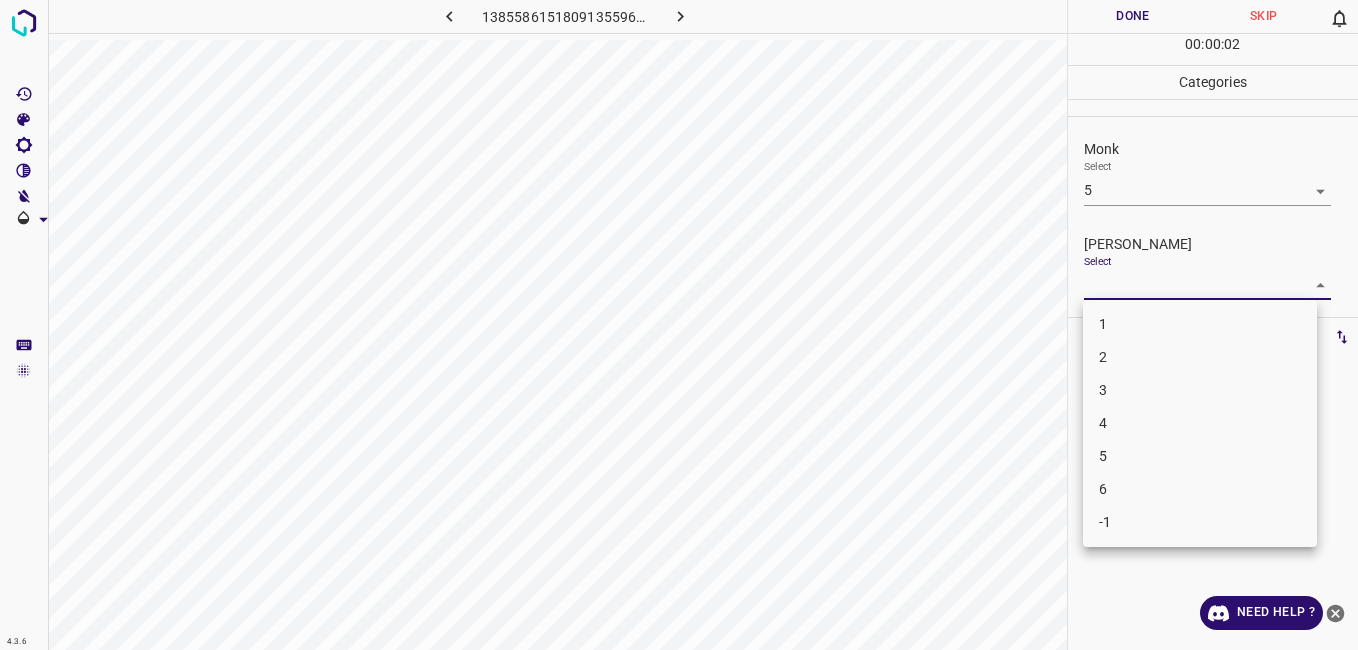 drag, startPoint x: 1112, startPoint y: 422, endPoint x: 1111, endPoint y: 405, distance: 17.029387 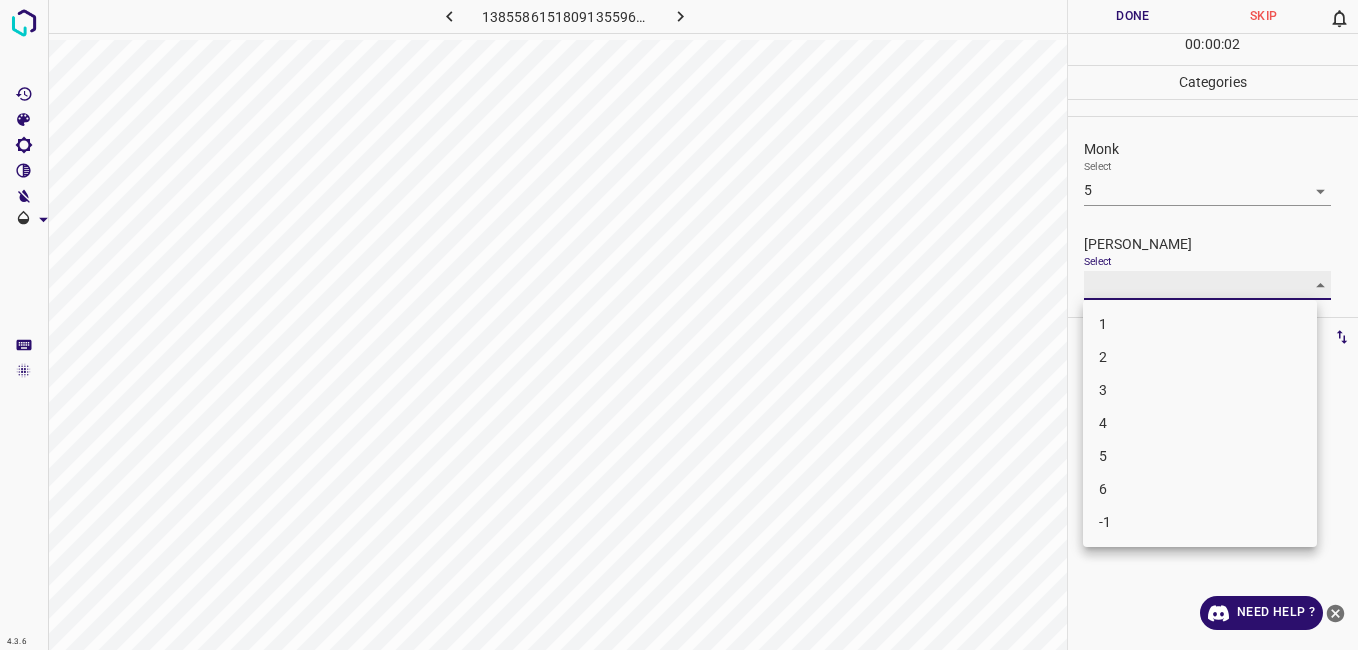 type on "4" 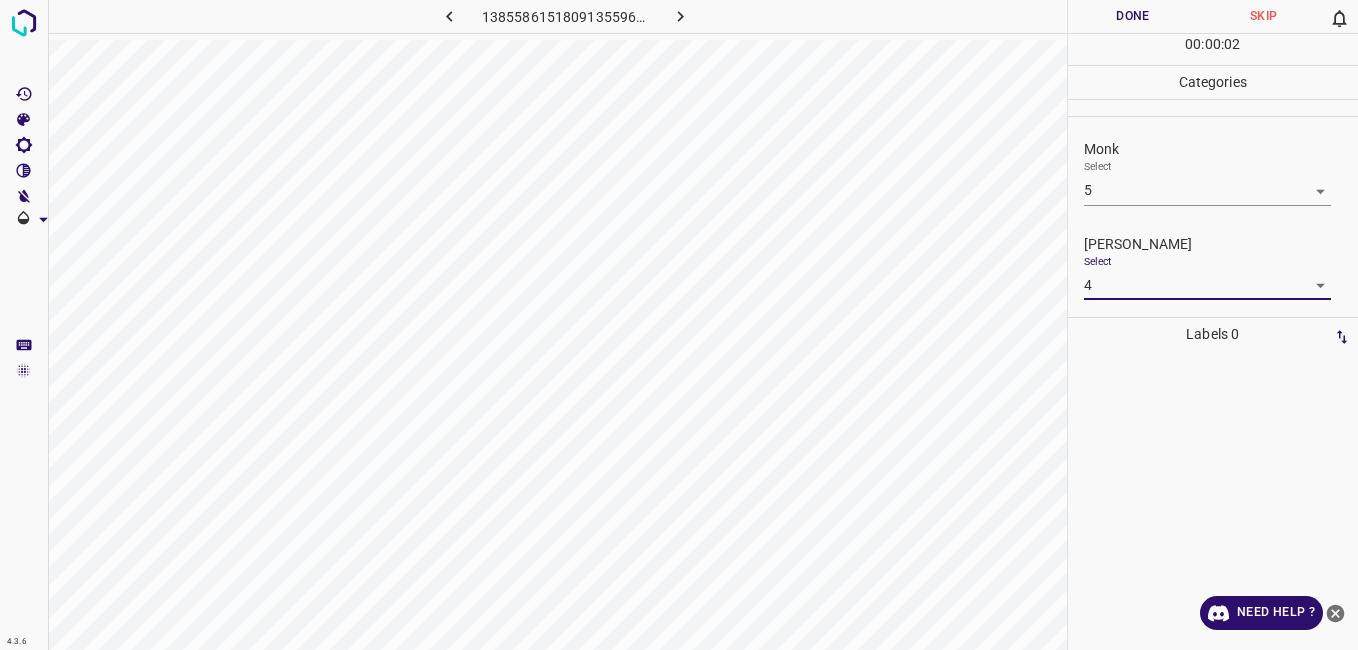 click on "Done" at bounding box center [1133, 16] 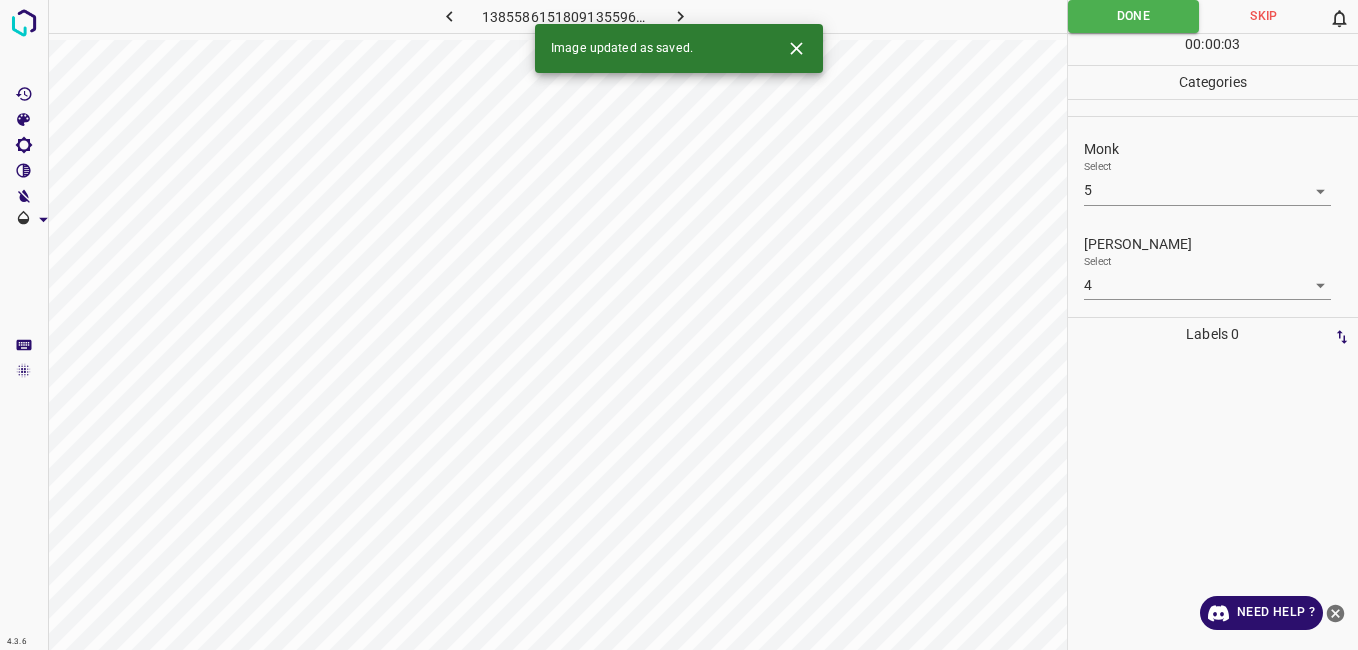 click 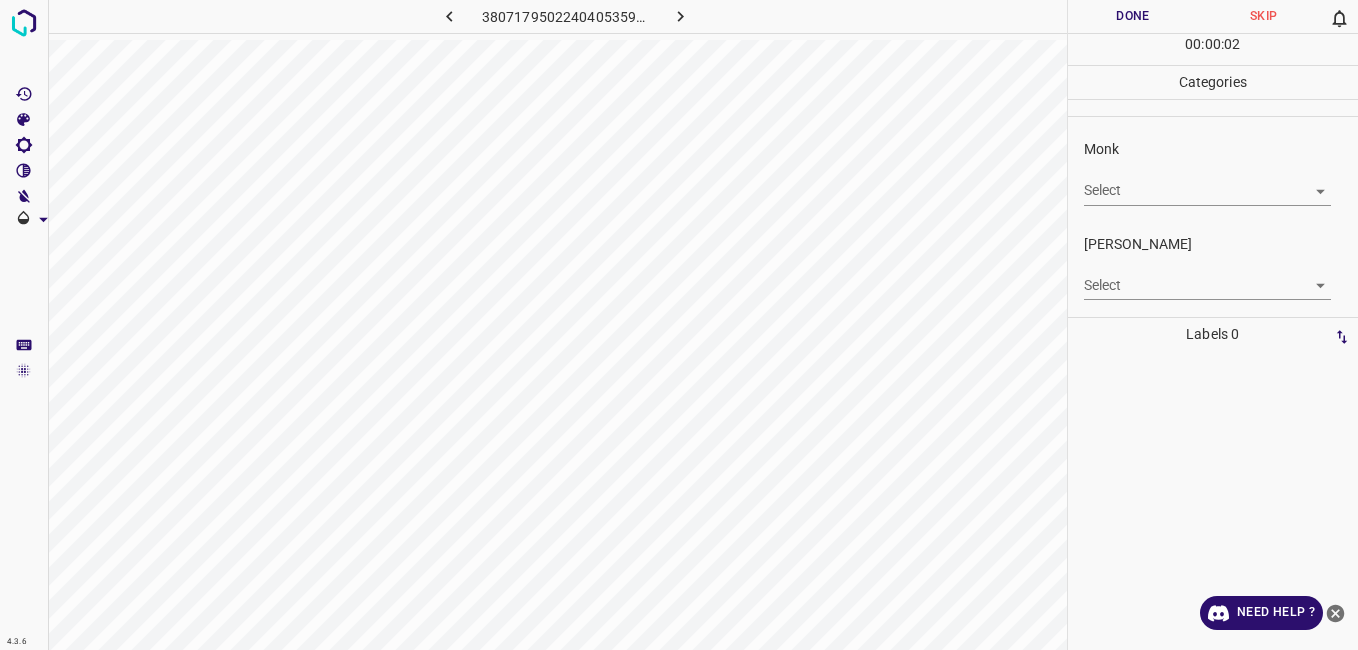 click on "4.3.6  3807179502240405359.png Done Skip 0 00   : 00   : 02   Categories Monk   Select ​  Fitzpatrick   Select ​ Labels   0 Categories 1 Monk 2  Fitzpatrick Tools Space Change between modes (Draw & Edit) I Auto labeling R Restore zoom M Zoom in N Zoom out Delete Delete selecte label Filters Z Restore filters X Saturation filter C Brightness filter V Contrast filter B Gray scale filter General O Download Need Help ? - Text - Hide - Delete" at bounding box center (679, 325) 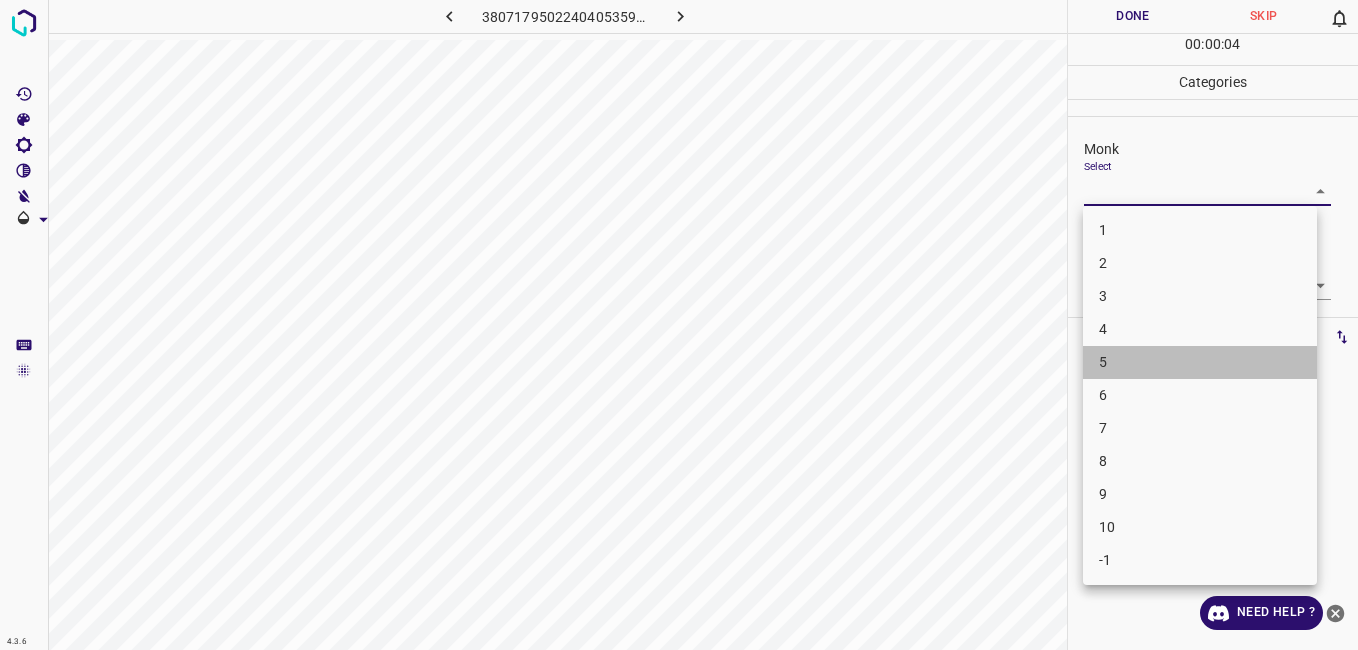 click on "5" at bounding box center (1200, 362) 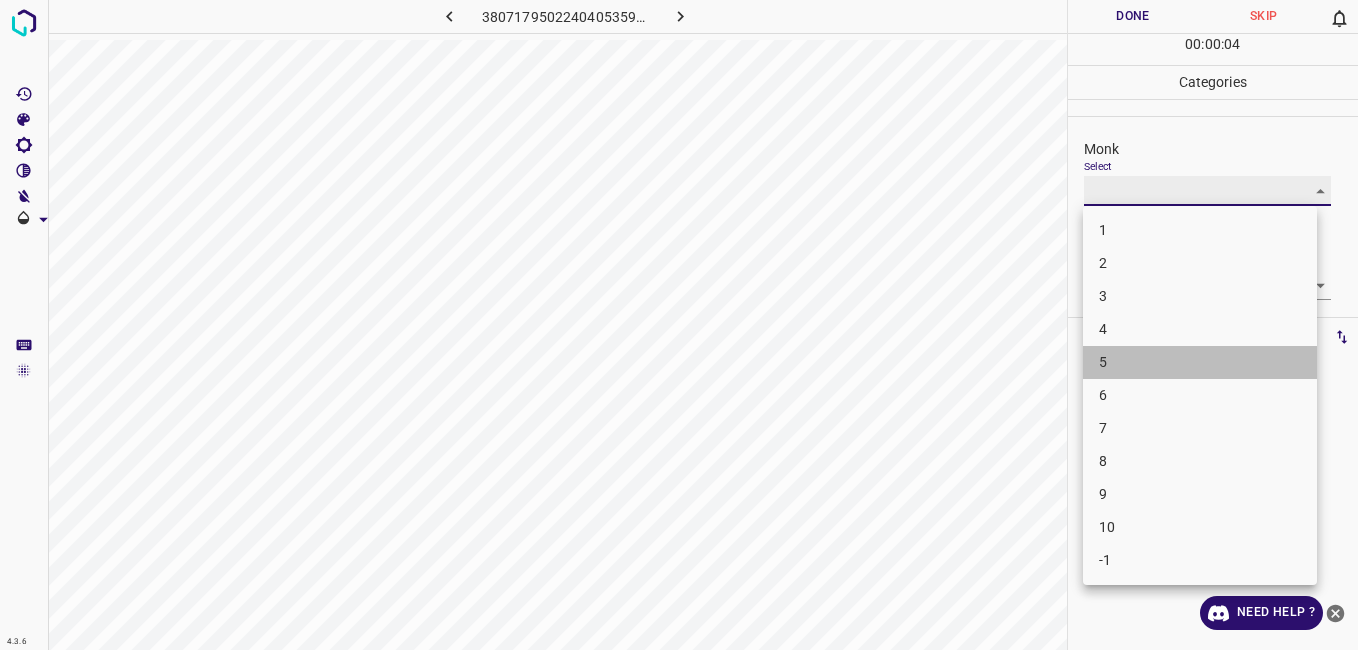 type on "5" 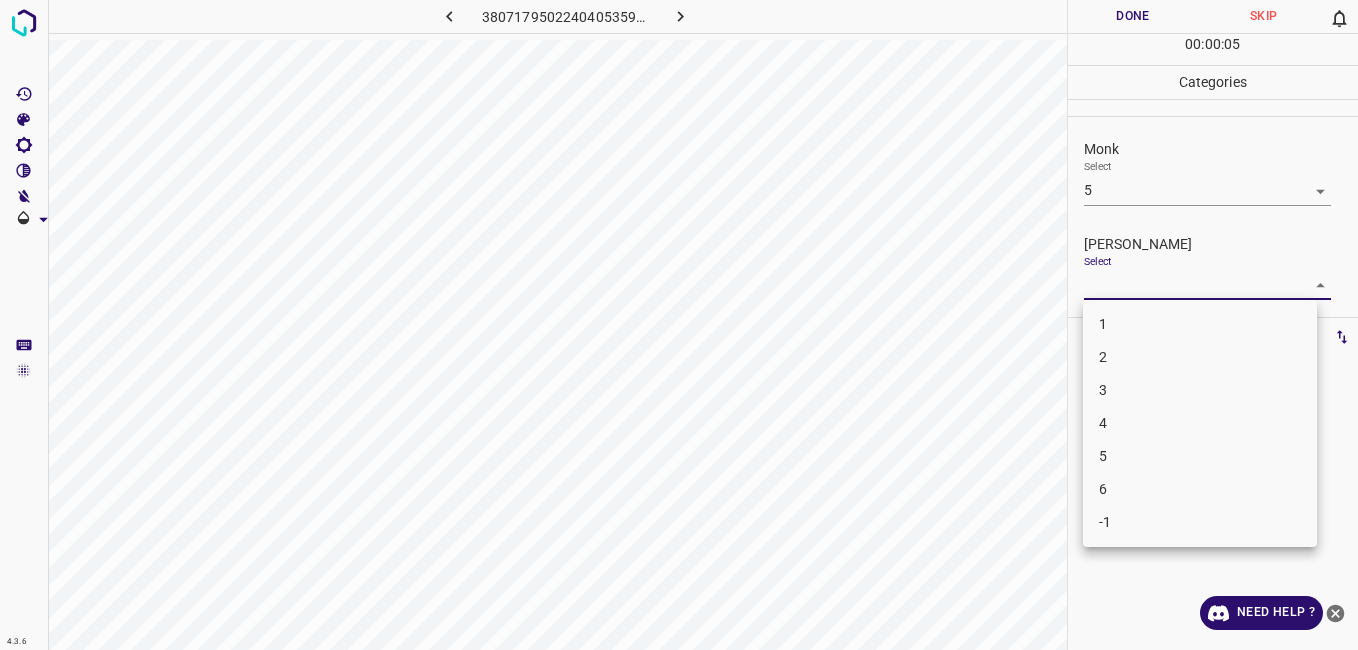 click on "4.3.6  3807179502240405359.png Done Skip 0 00   : 00   : 05   Categories Monk   Select 5 5  Fitzpatrick   Select ​ Labels   0 Categories 1 Monk 2  Fitzpatrick Tools Space Change between modes (Draw & Edit) I Auto labeling R Restore zoom M Zoom in N Zoom out Delete Delete selecte label Filters Z Restore filters X Saturation filter C Brightness filter V Contrast filter B Gray scale filter General O Download Need Help ? - Text - Hide - Delete 1 2 3 4 5 6 -1" at bounding box center (679, 325) 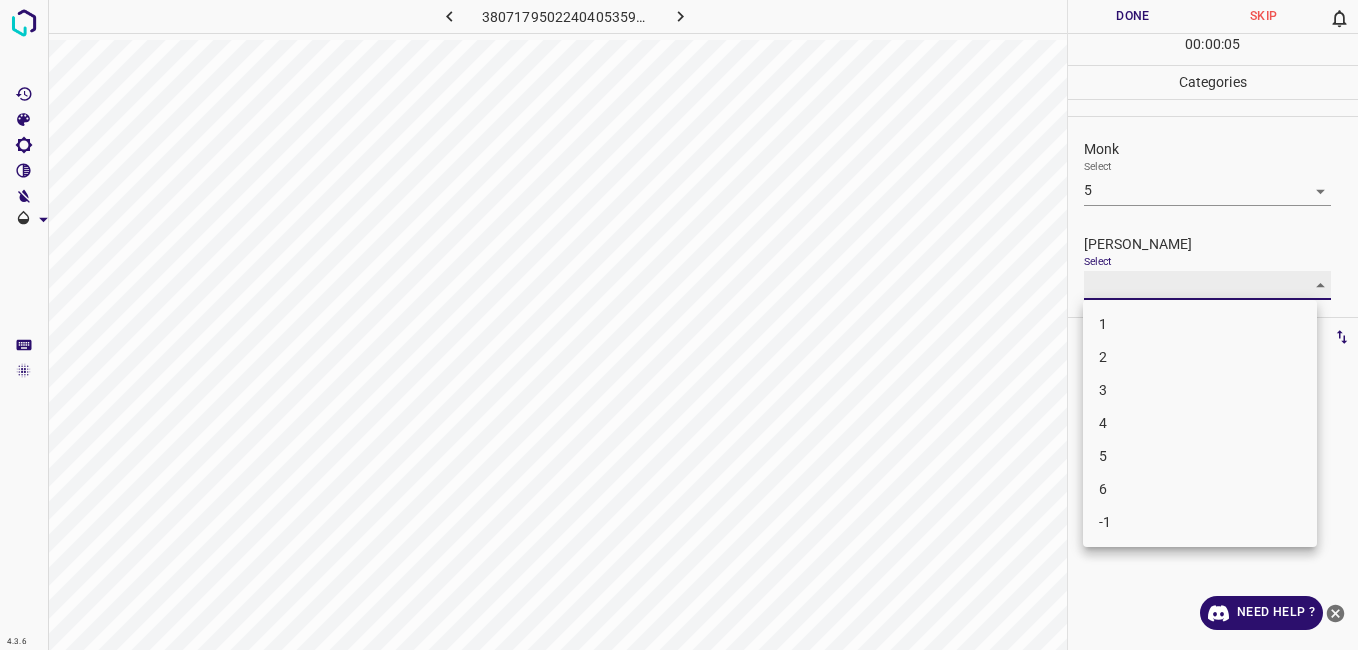 type on "4" 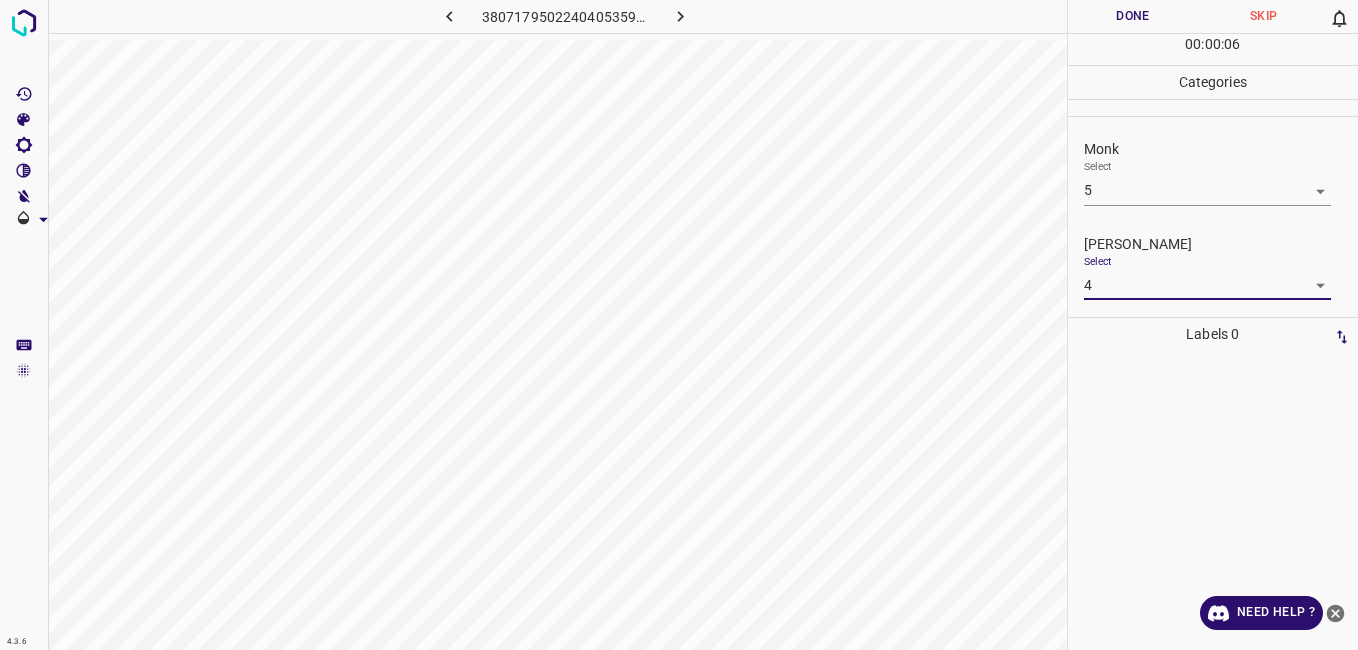 click on "Done" at bounding box center (1133, 16) 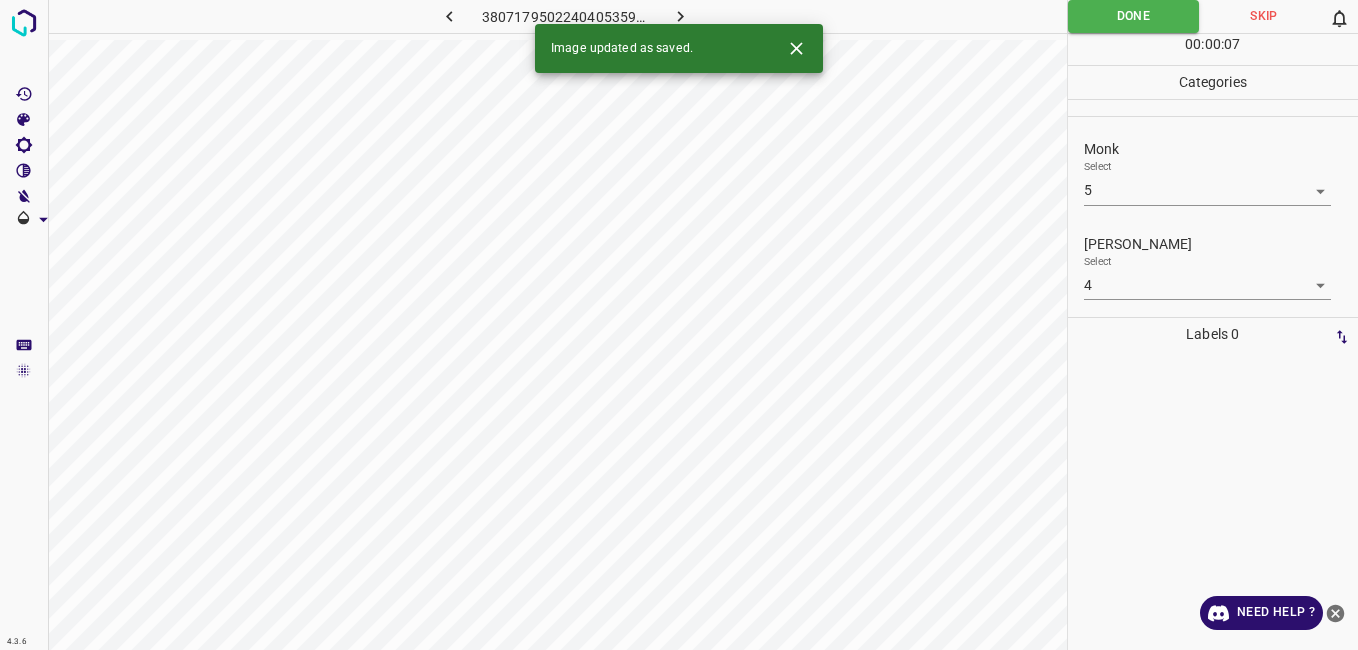 click 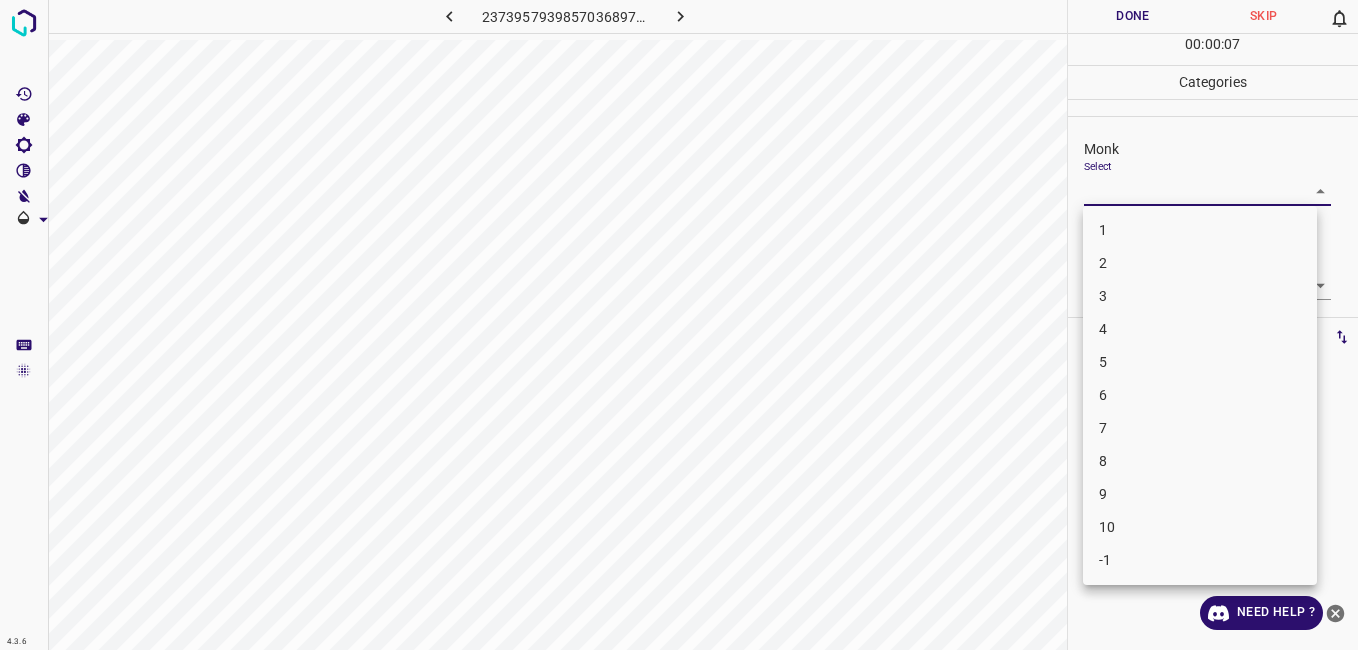 click on "4.3.6  2373957939857036897.png Done Skip 0 00   : 00   : 07   Categories Monk   Select ​  Fitzpatrick   Select ​ Labels   0 Categories 1 Monk 2  Fitzpatrick Tools Space Change between modes (Draw & Edit) I Auto labeling R Restore zoom M Zoom in N Zoom out Delete Delete selecte label Filters Z Restore filters X Saturation filter C Brightness filter V Contrast filter B Gray scale filter General O Download Need Help ? - Text - Hide - Delete 1 2 3 4 5 6 7 8 9 10 -1" at bounding box center (679, 325) 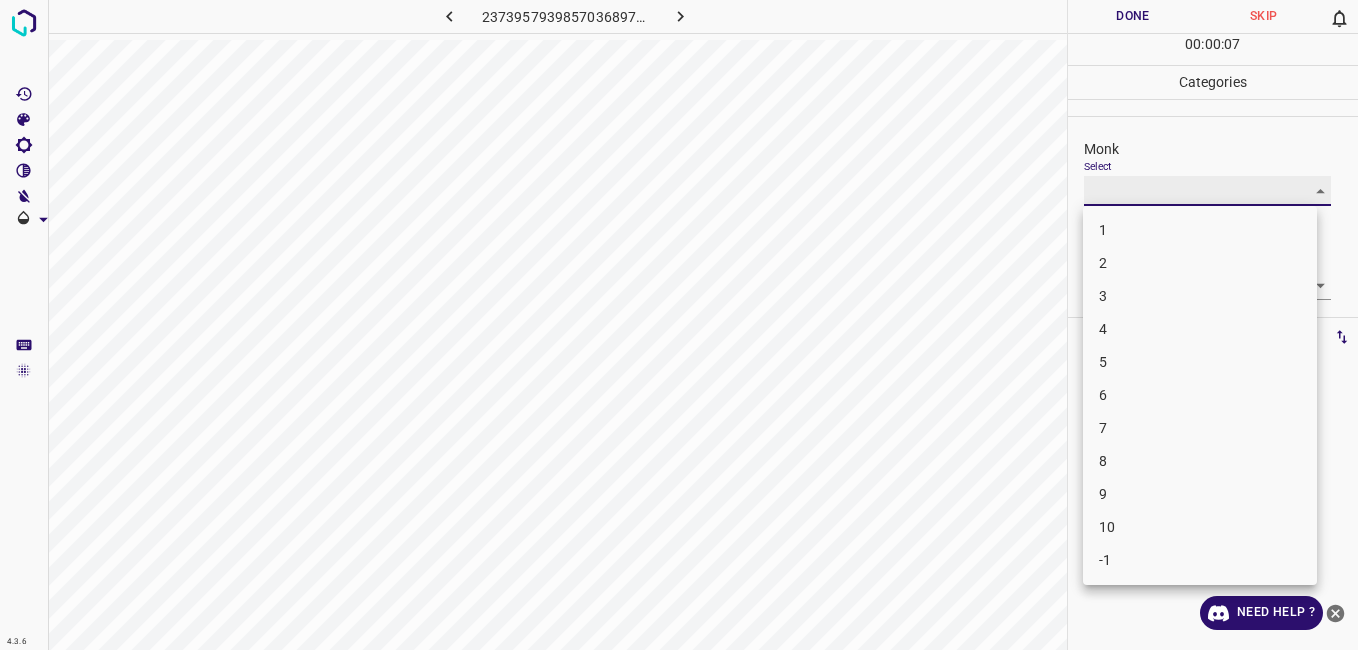 type on "4" 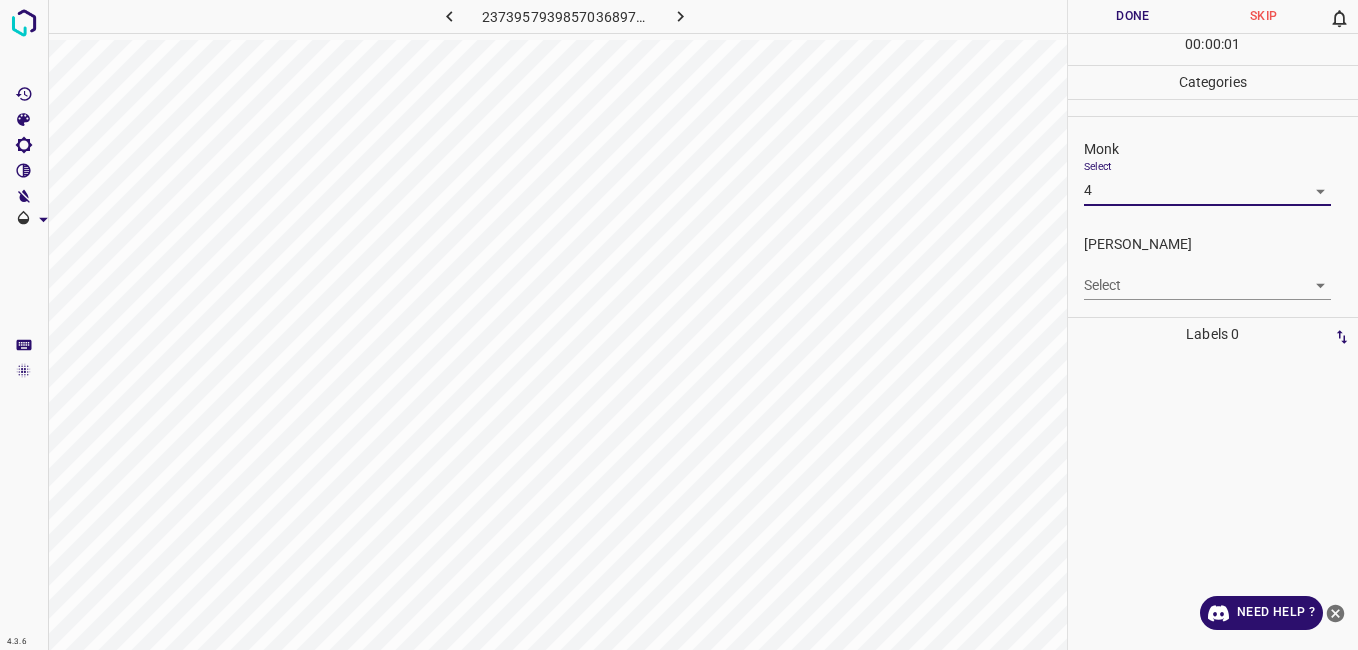 click on "4.3.6  2373957939857036897.png Done Skip 0 00   : 00   : 01   Categories Monk   Select 4 4  Fitzpatrick   Select ​ Labels   0 Categories 1 Monk 2  Fitzpatrick Tools Space Change between modes (Draw & Edit) I Auto labeling R Restore zoom M Zoom in N Zoom out Delete Delete selecte label Filters Z Restore filters X Saturation filter C Brightness filter V Contrast filter B Gray scale filter General O Download Need Help ? - Text - Hide - Delete 1 2 3 4 5 6 7 8 9 10 -1" at bounding box center [679, 325] 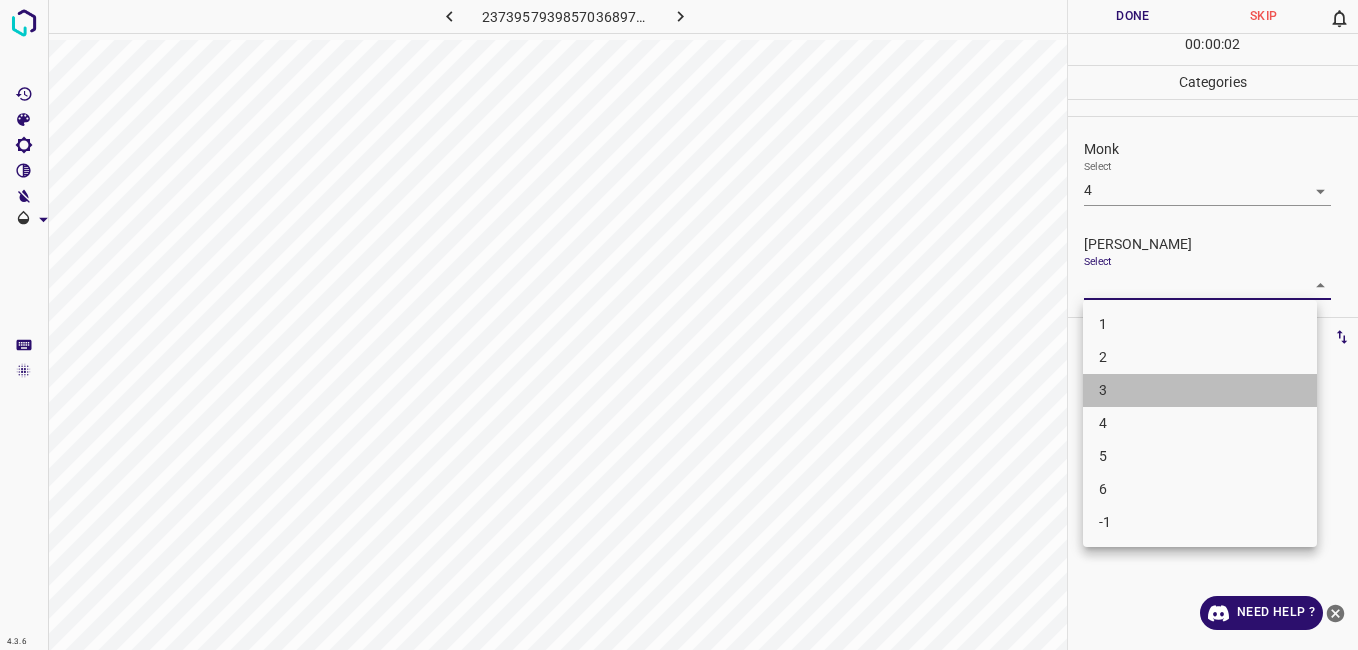 click on "3" at bounding box center (1200, 390) 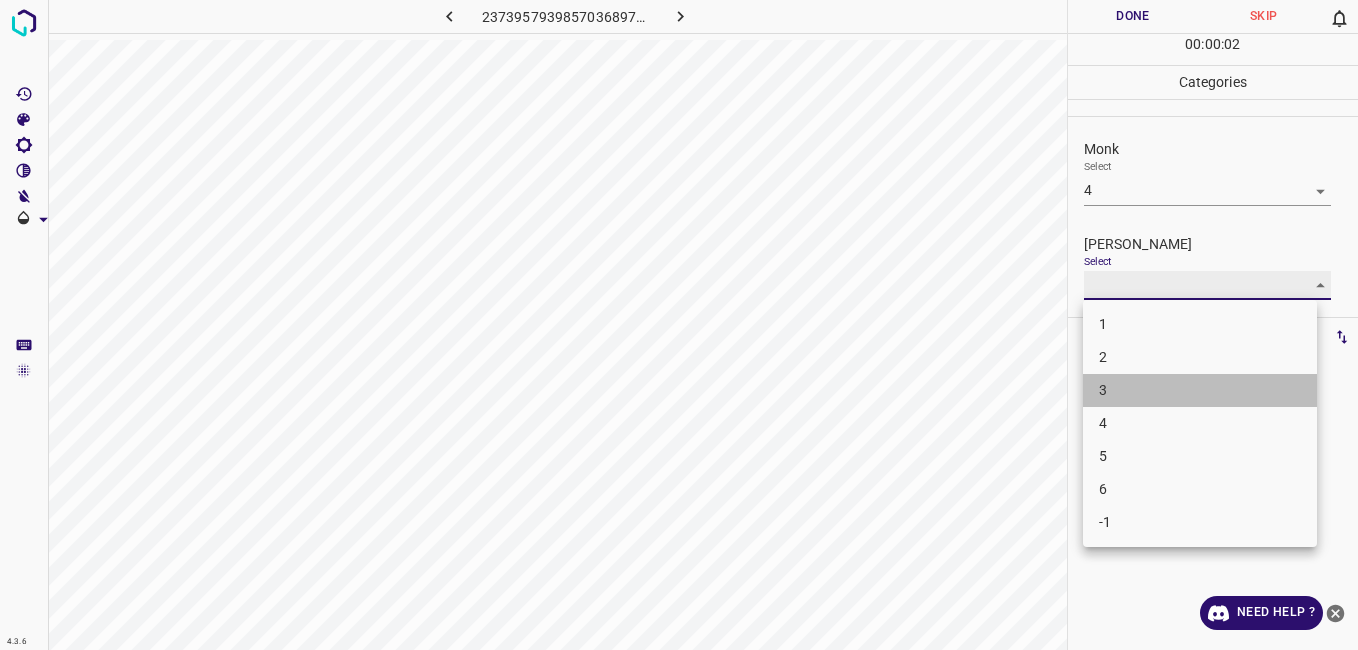 type on "3" 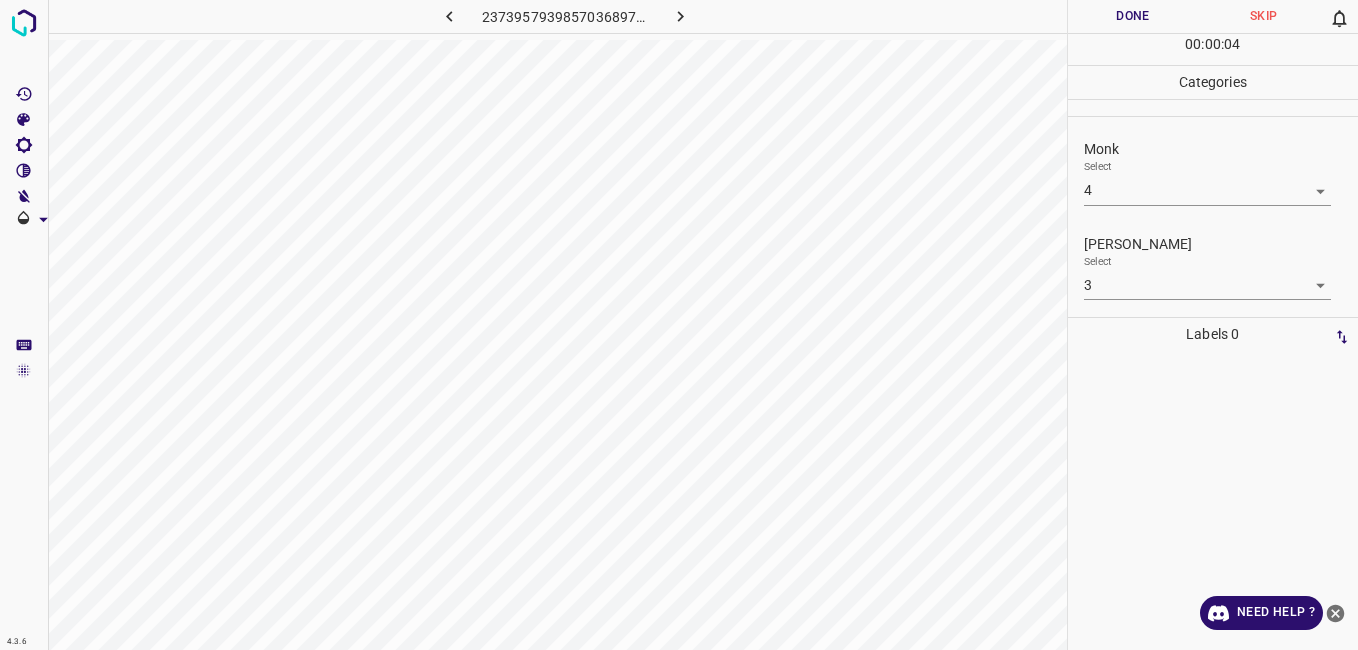 click on "Done" at bounding box center [1133, 16] 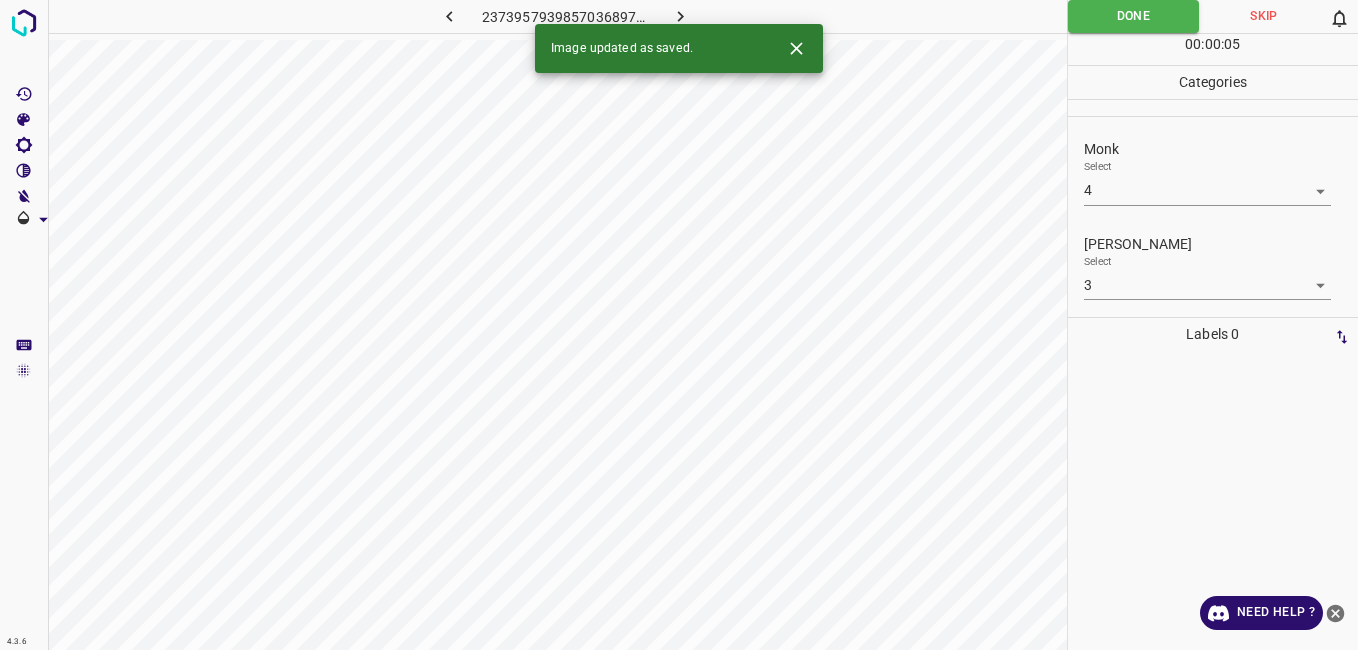 click at bounding box center [681, 16] 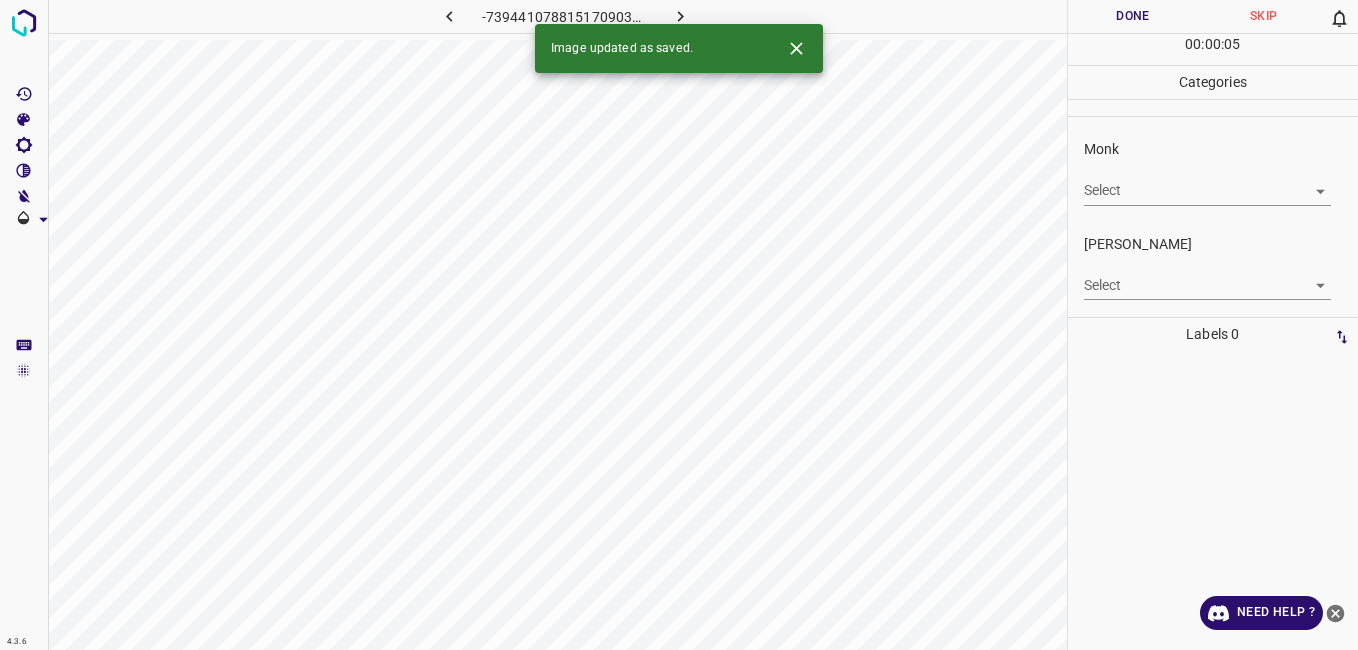 click on "4.3.6  -7394410788151709030.png Done Skip 0 00   : 00   : 05   Categories Monk   Select ​  Fitzpatrick   Select ​ Labels   0 Categories 1 Monk 2  Fitzpatrick Tools Space Change between modes (Draw & Edit) I Auto labeling R Restore zoom M Zoom in N Zoom out Delete Delete selecte label Filters Z Restore filters X Saturation filter C Brightness filter V Contrast filter B Gray scale filter General O Download Image updated as saved. Need Help ? - Text - Hide - Delete" at bounding box center [679, 325] 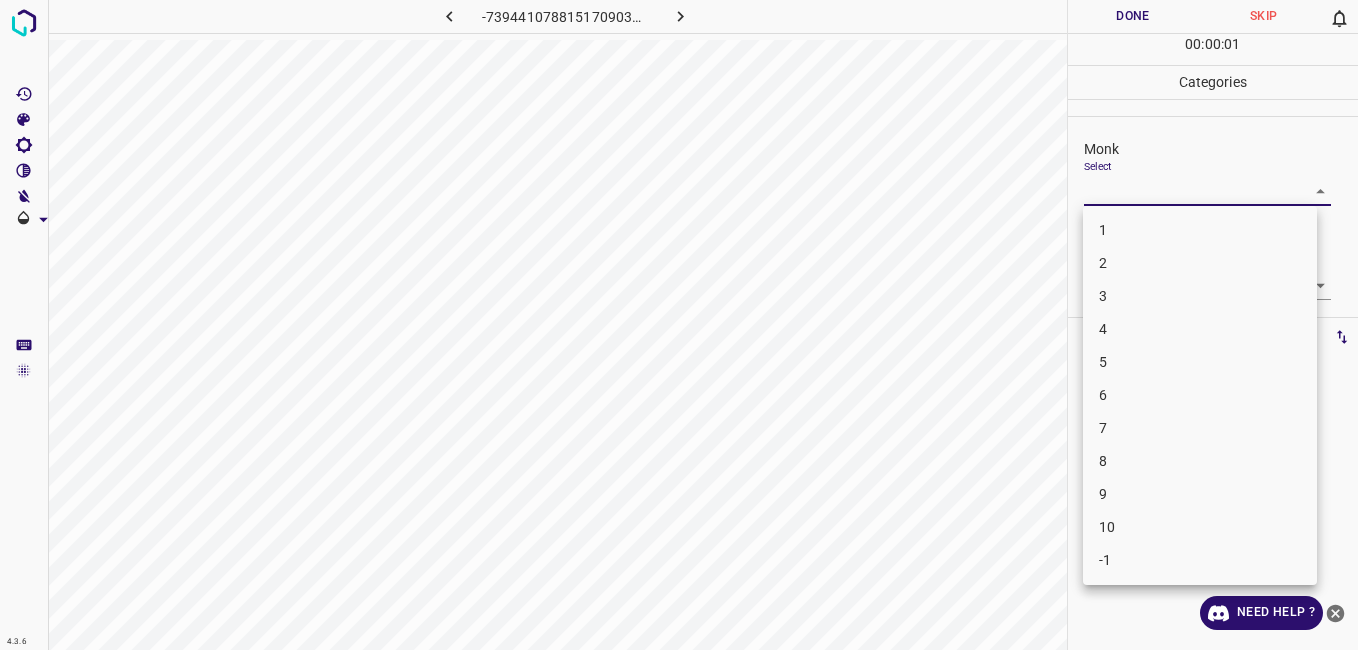 click on "5" at bounding box center [1200, 362] 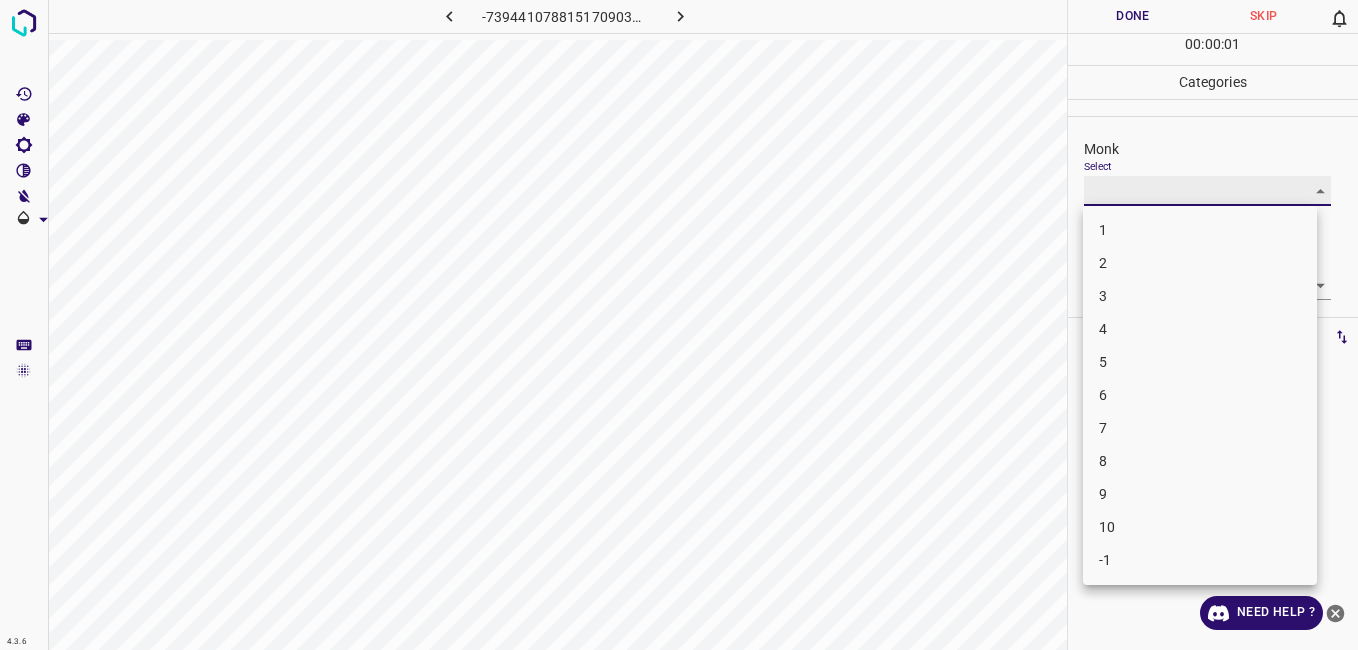 type on "5" 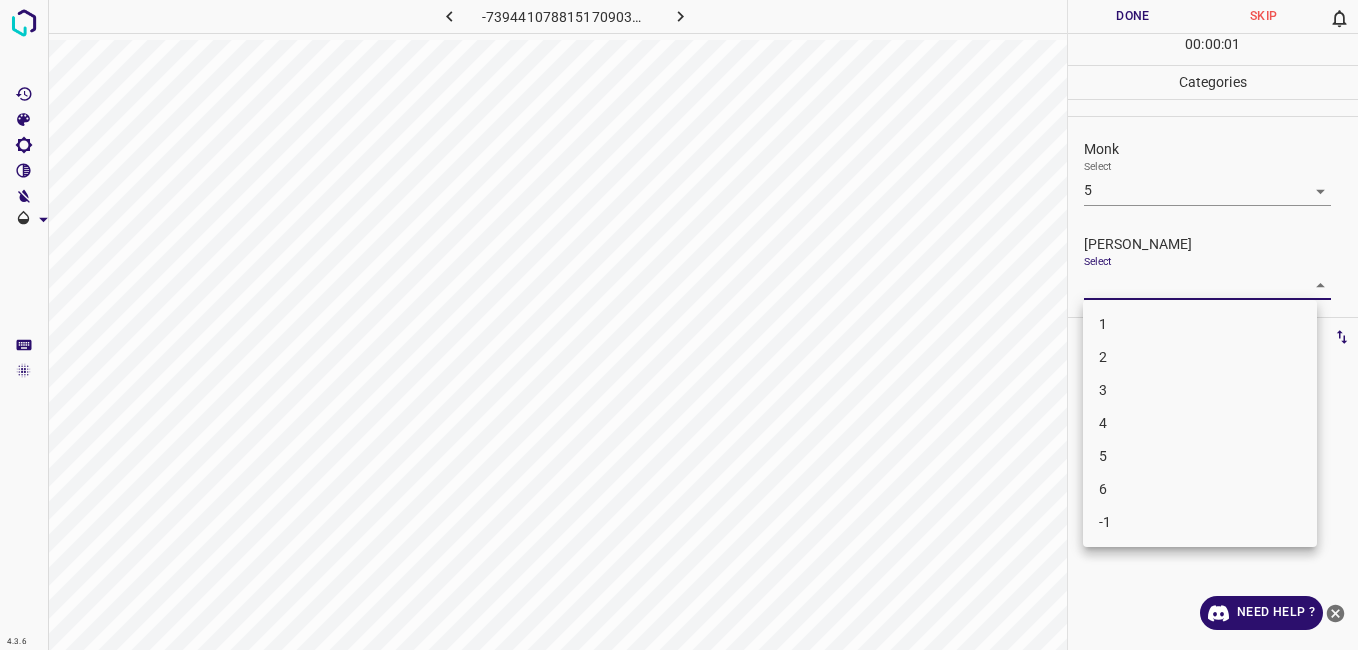 click on "4.3.6  -7394410788151709030.png Done Skip 0 00   : 00   : 01   Categories Monk   Select 5 5  Fitzpatrick   Select ​ Labels   0 Categories 1 Monk 2  Fitzpatrick Tools Space Change between modes (Draw & Edit) I Auto labeling R Restore zoom M Zoom in N Zoom out Delete Delete selecte label Filters Z Restore filters X Saturation filter C Brightness filter V Contrast filter B Gray scale filter General O Download Need Help ? - Text - Hide - Delete 1 2 3 4 5 6 -1" at bounding box center (679, 325) 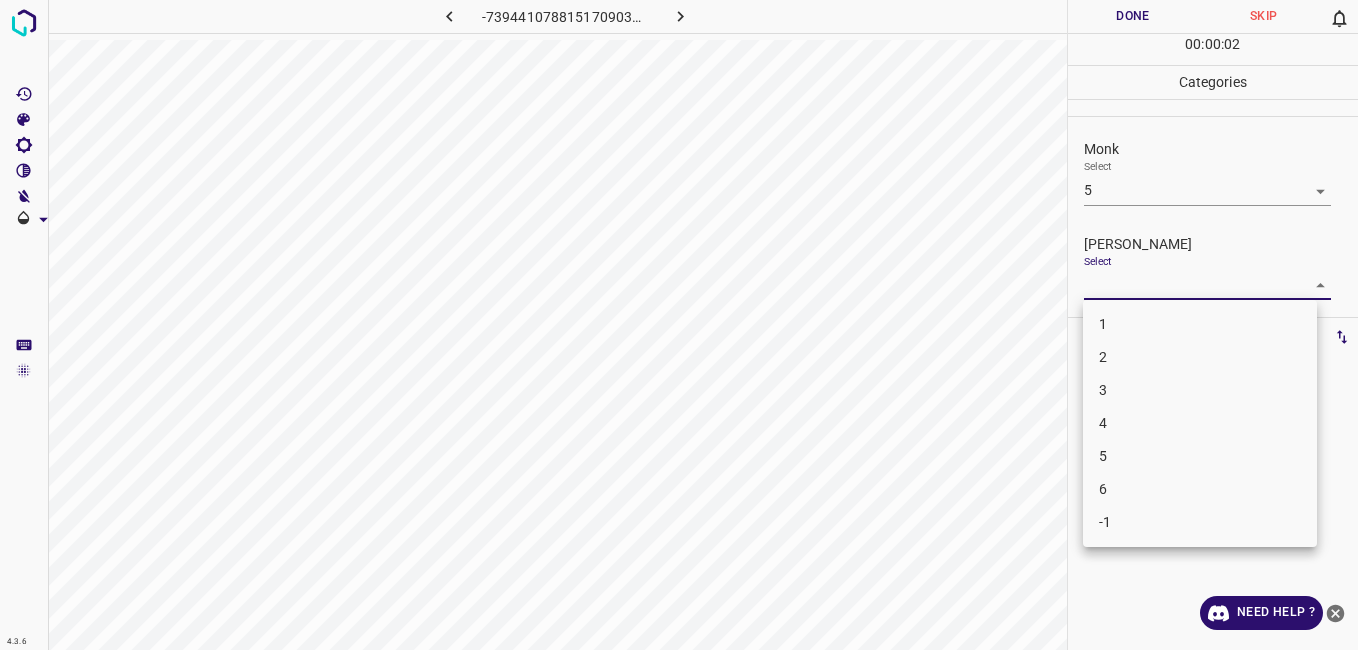 click on "4" at bounding box center [1200, 423] 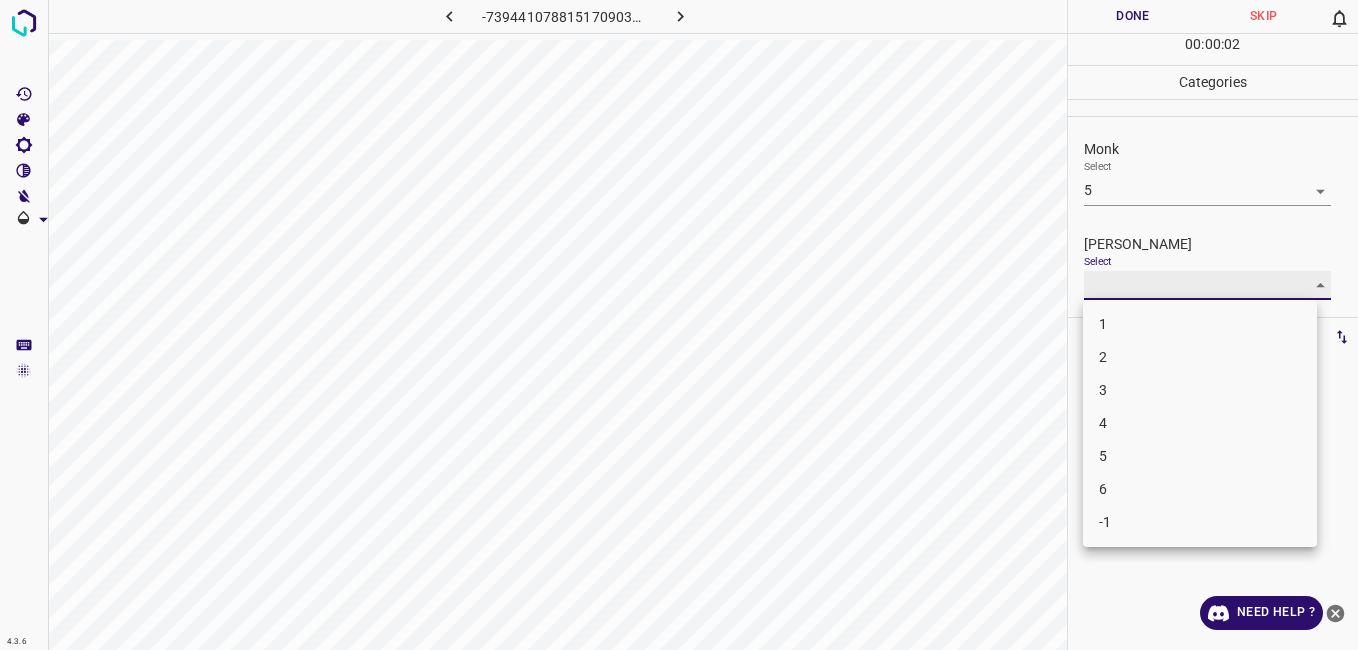 type on "4" 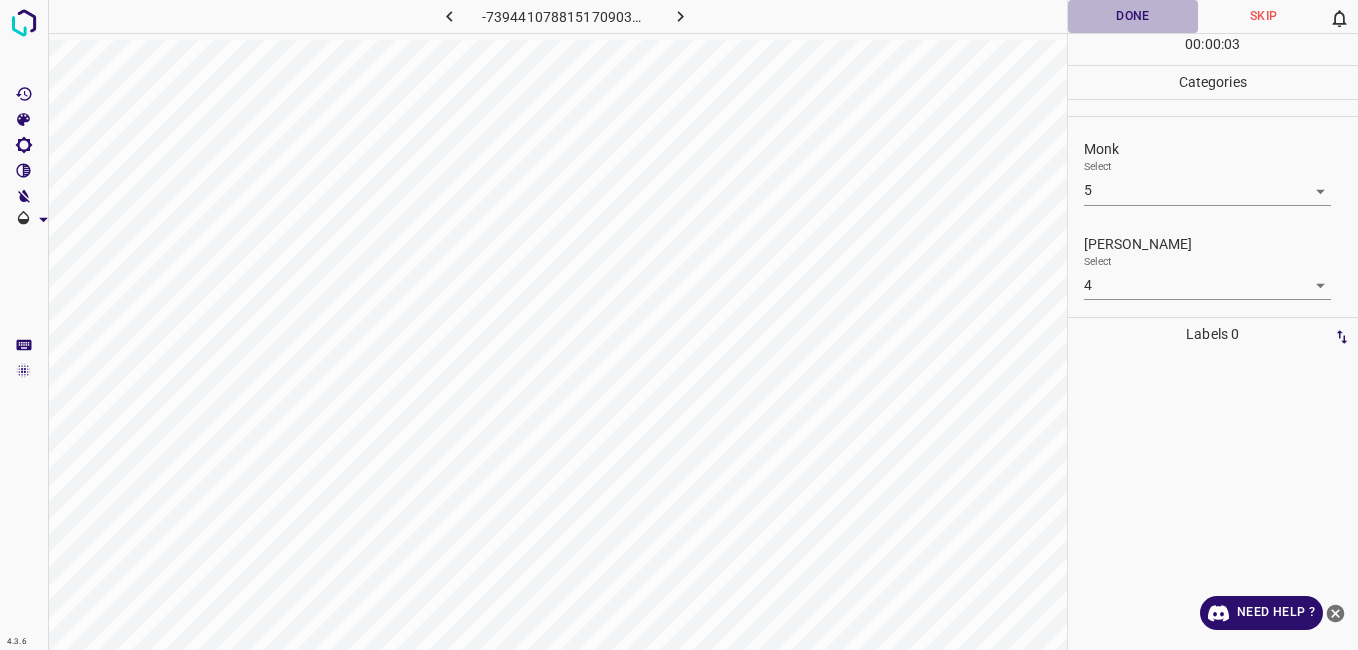 click on "Done" at bounding box center (1133, 16) 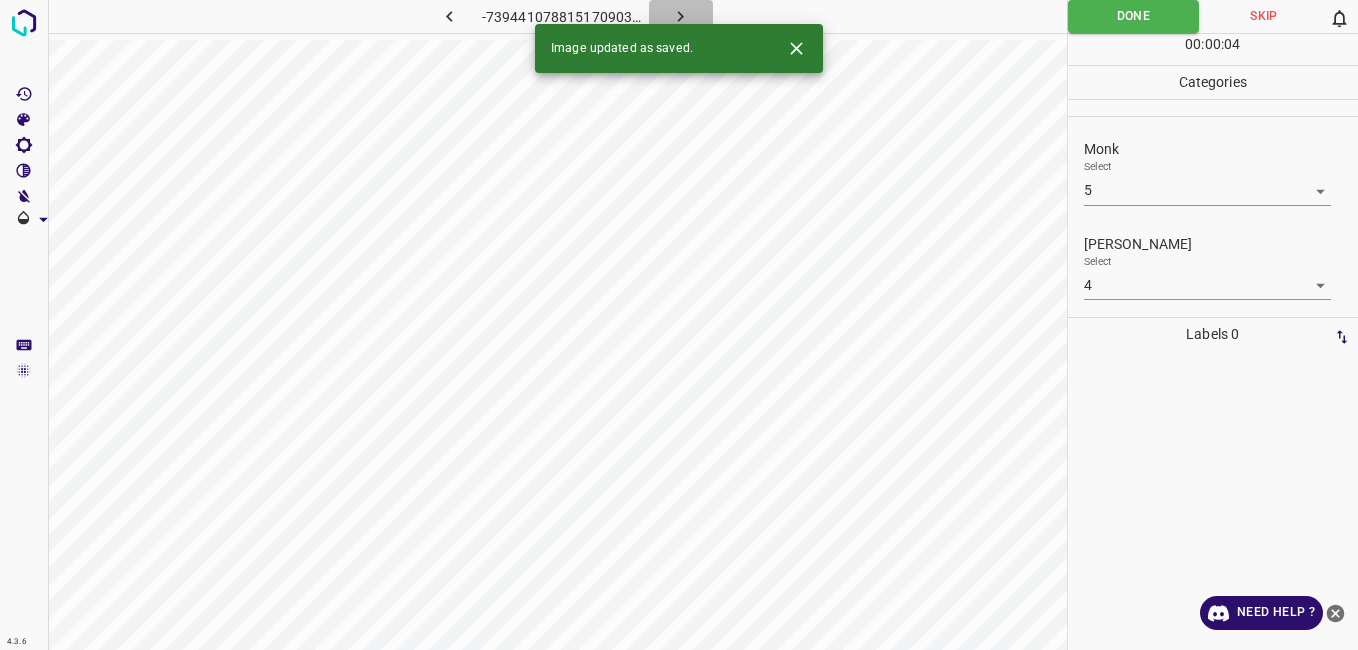 click 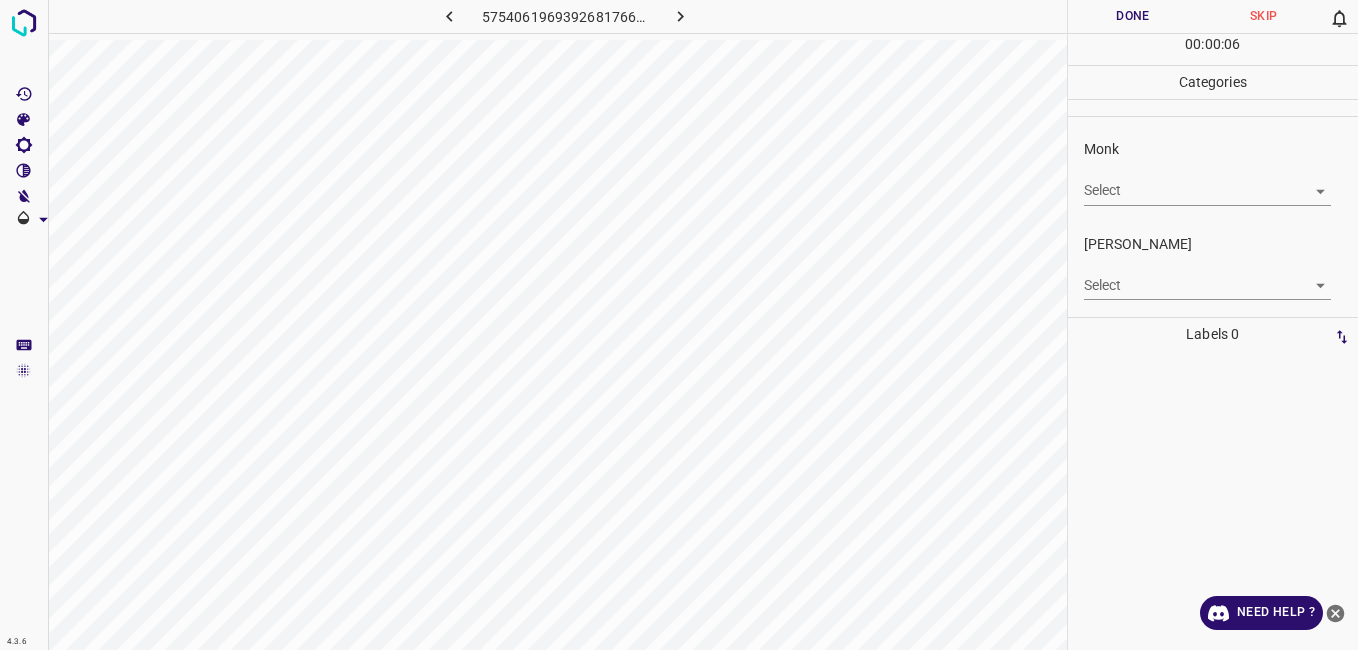 click on "Monk   Select ​" at bounding box center (1221, 172) 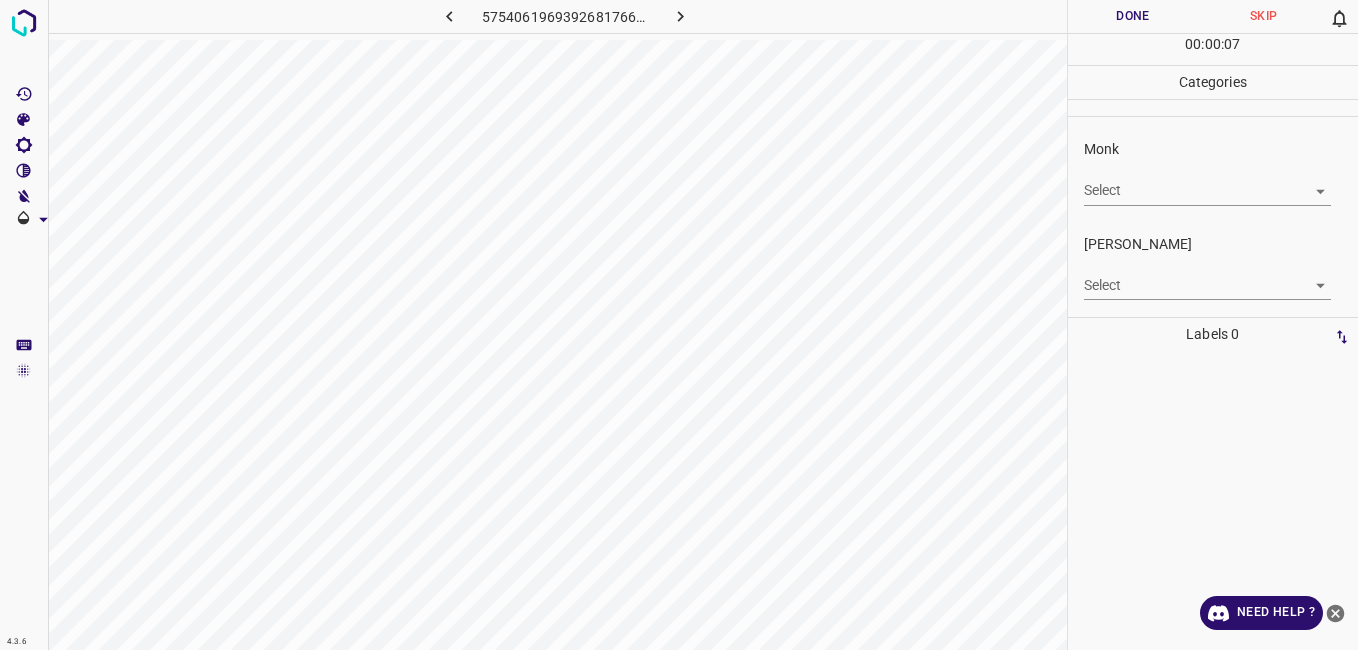 drag, startPoint x: 1183, startPoint y: 171, endPoint x: 1151, endPoint y: 206, distance: 47.423622 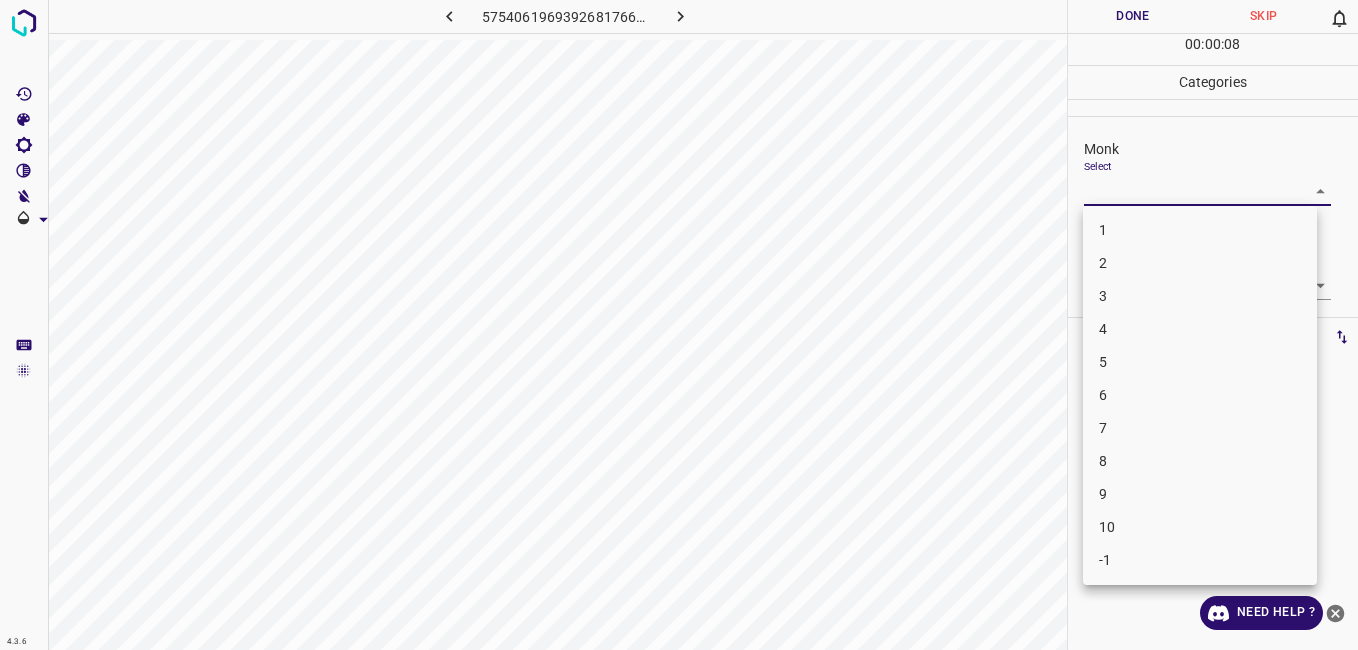 click on "3" at bounding box center (1200, 296) 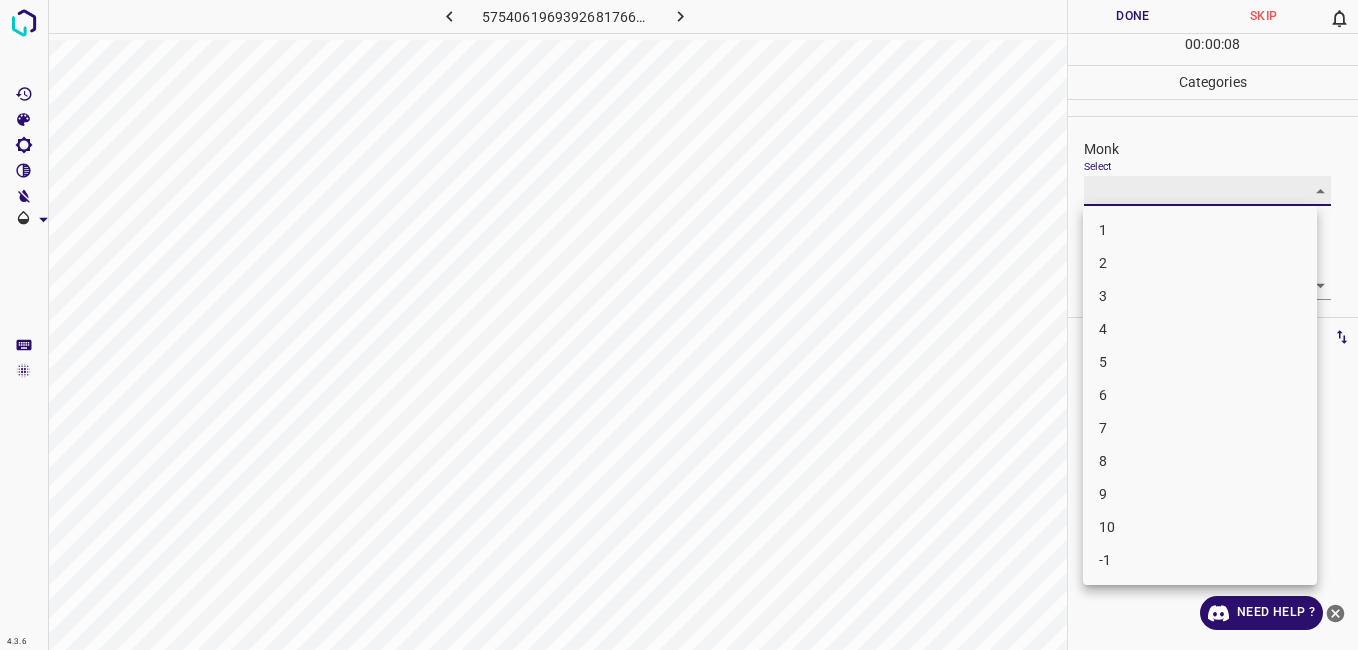 type on "3" 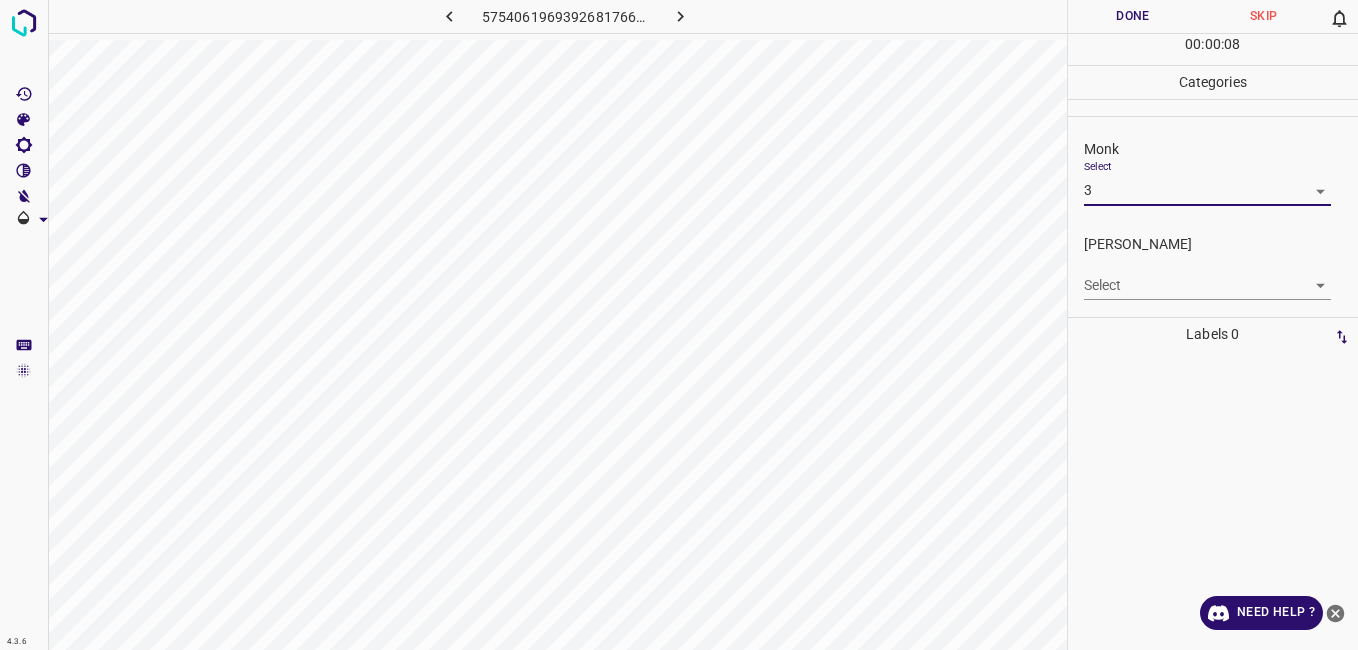 click on "4.3.6  5754061969392681766.png Done Skip 0 00   : 00   : 08   Categories Monk   Select 3 3  Fitzpatrick   Select ​ Labels   0 Categories 1 Monk 2  Fitzpatrick Tools Space Change between modes (Draw & Edit) I Auto labeling R Restore zoom M Zoom in N Zoom out Delete Delete selecte label Filters Z Restore filters X Saturation filter C Brightness filter V Contrast filter B Gray scale filter General O Download Need Help ? - Text - Hide - Delete 1 2 3 4 5 6 7 8 9 10 -1" at bounding box center (679, 325) 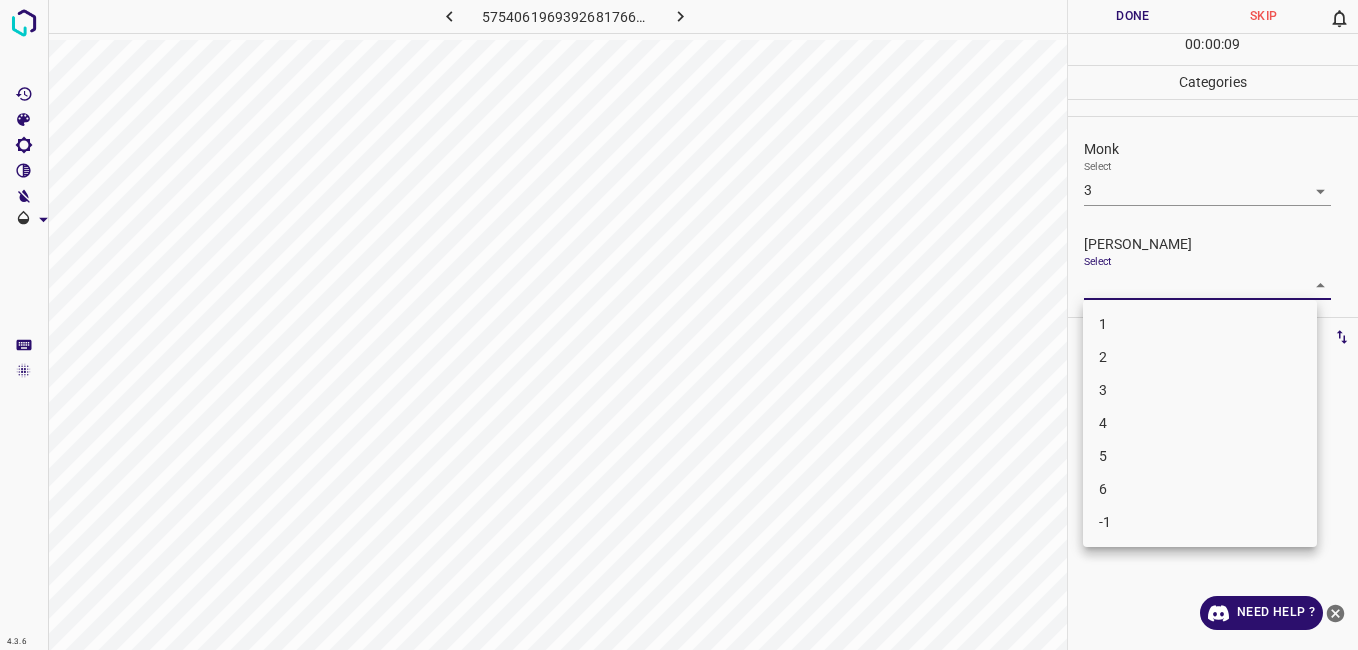 click on "2" at bounding box center [1200, 357] 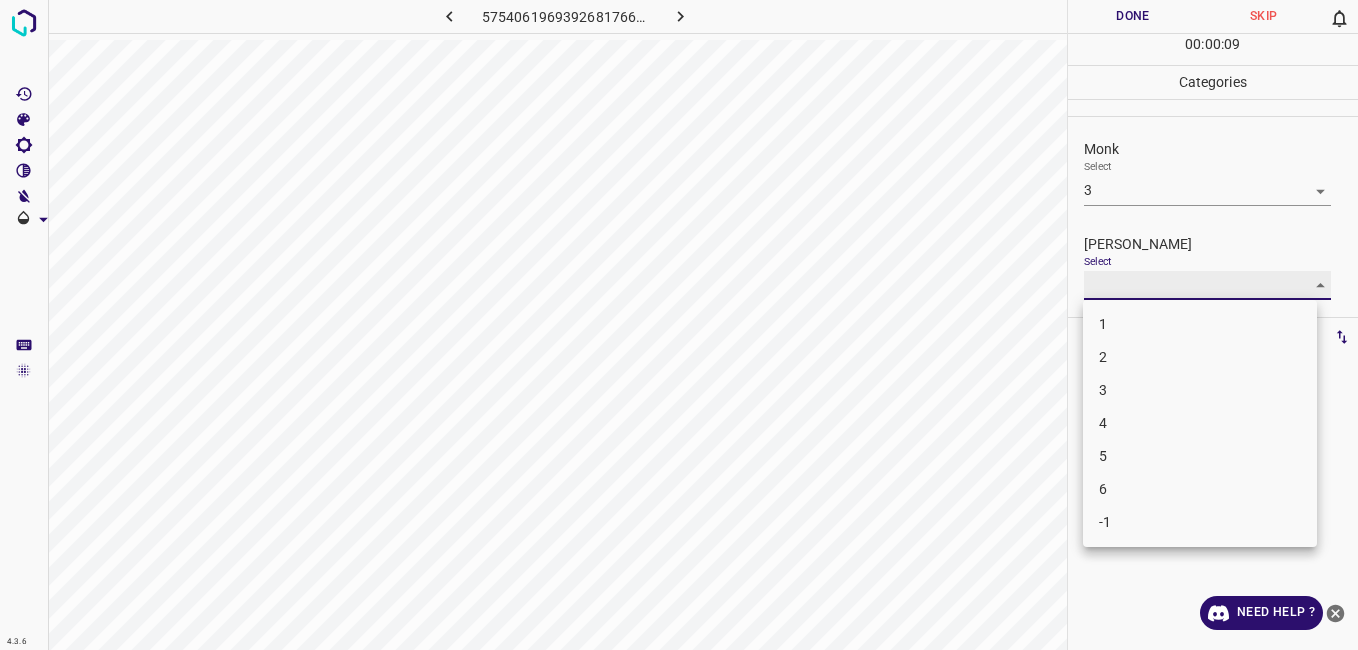 type on "2" 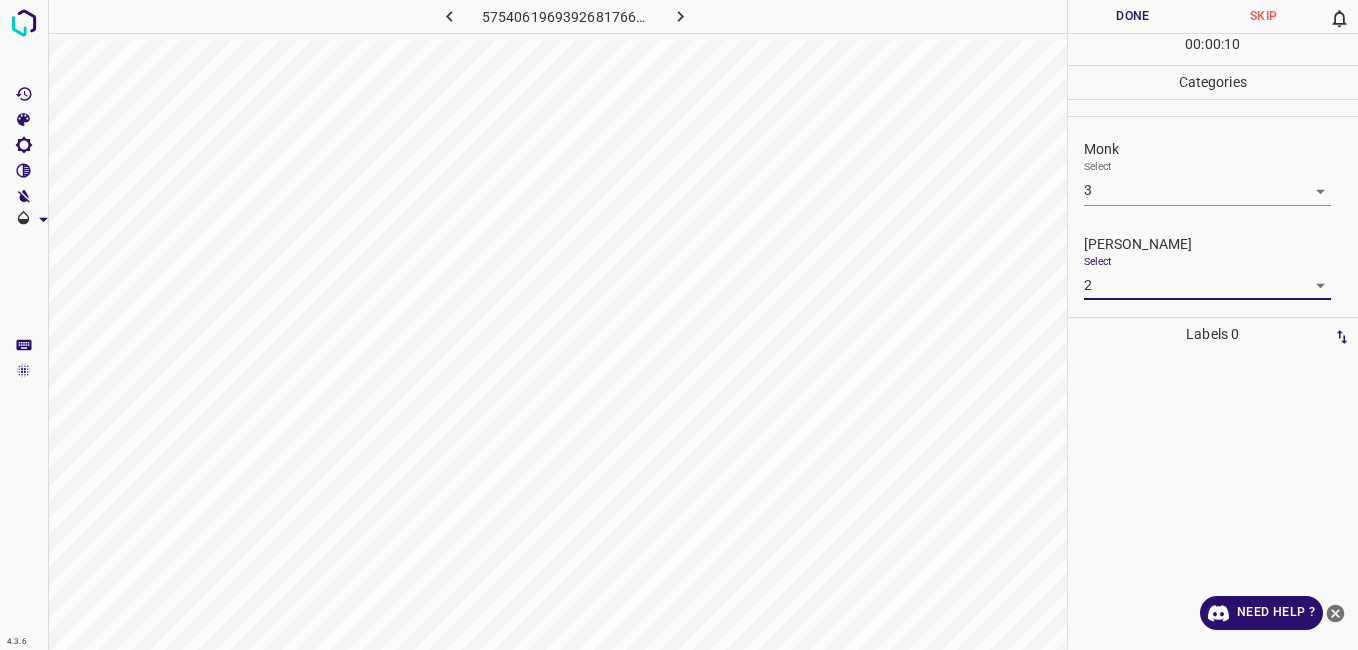 click on "Done" at bounding box center (1133, 16) 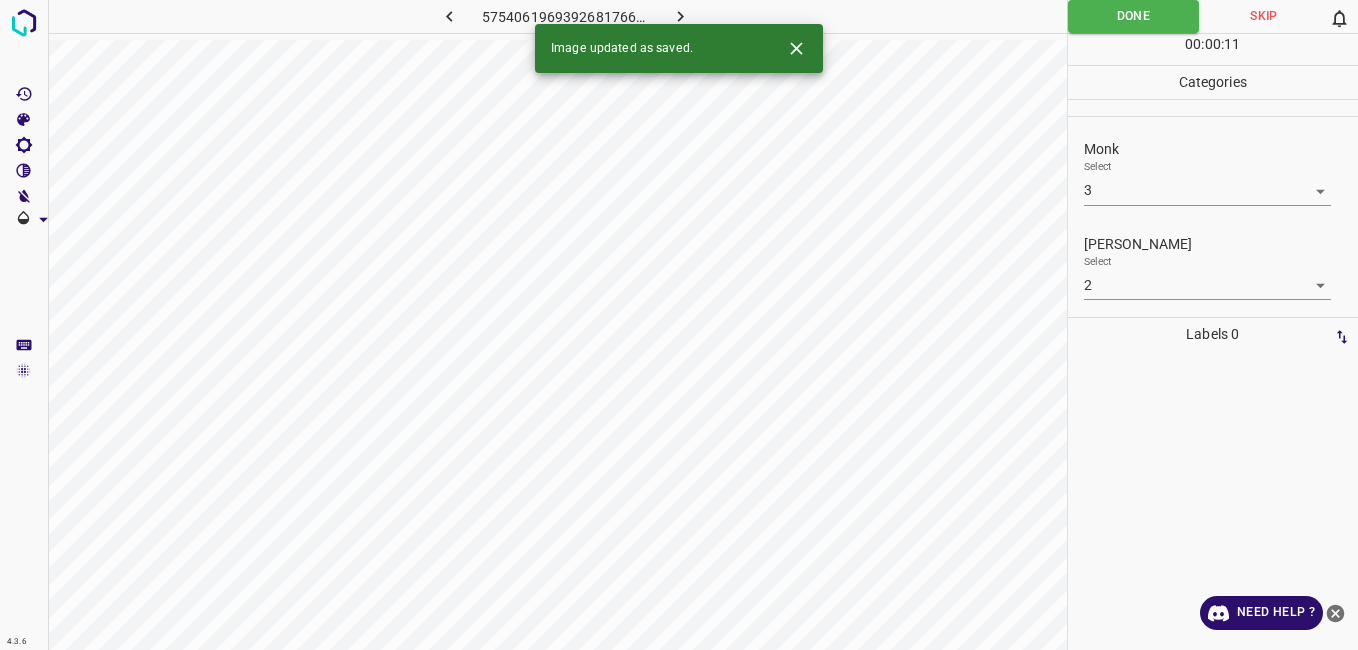 click 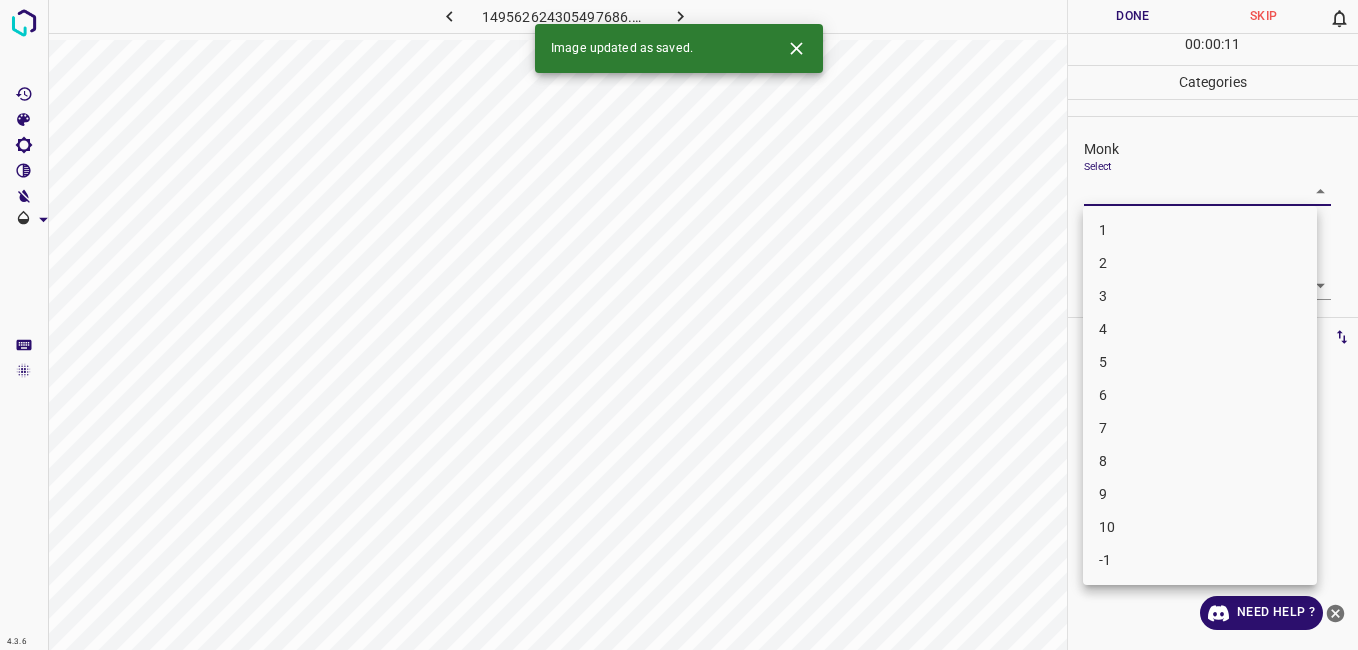 click on "4.3.6  149562624305497686.png Done Skip 0 00   : 00   : 11   Categories Monk   Select ​  Fitzpatrick   Select ​ Labels   0 Categories 1 Monk 2  Fitzpatrick Tools Space Change between modes (Draw & Edit) I Auto labeling R Restore zoom M Zoom in N Zoom out Delete Delete selecte label Filters Z Restore filters X Saturation filter C Brightness filter V Contrast filter B Gray scale filter General O Download Image updated as saved. Need Help ? - Text - Hide - Delete 1 2 3 4 5 6 7 8 9 10 -1" at bounding box center (679, 325) 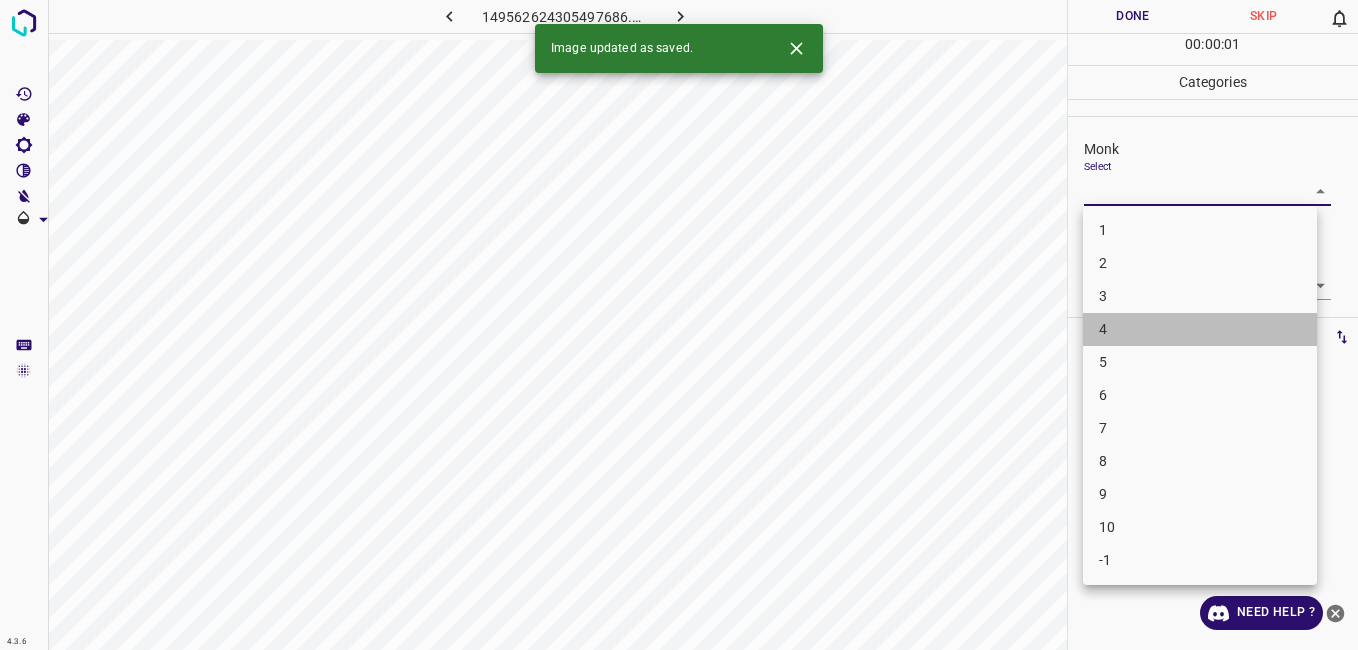 click on "4" at bounding box center (1200, 329) 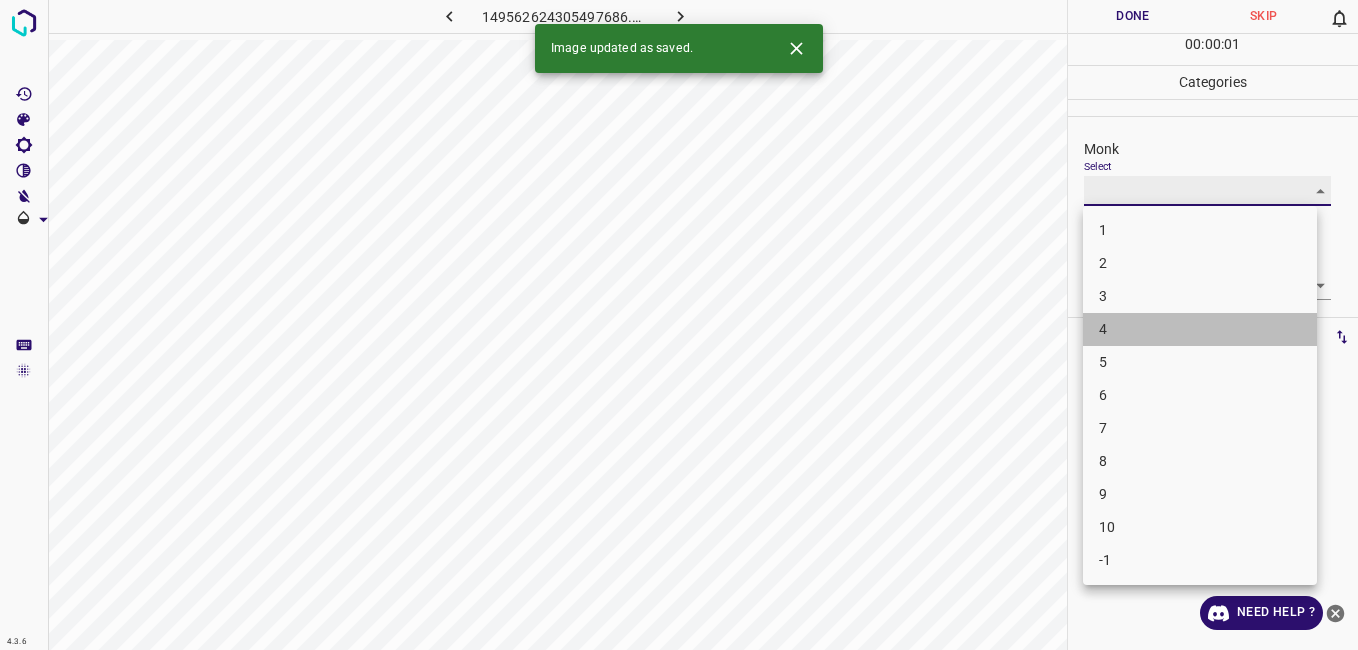 type on "4" 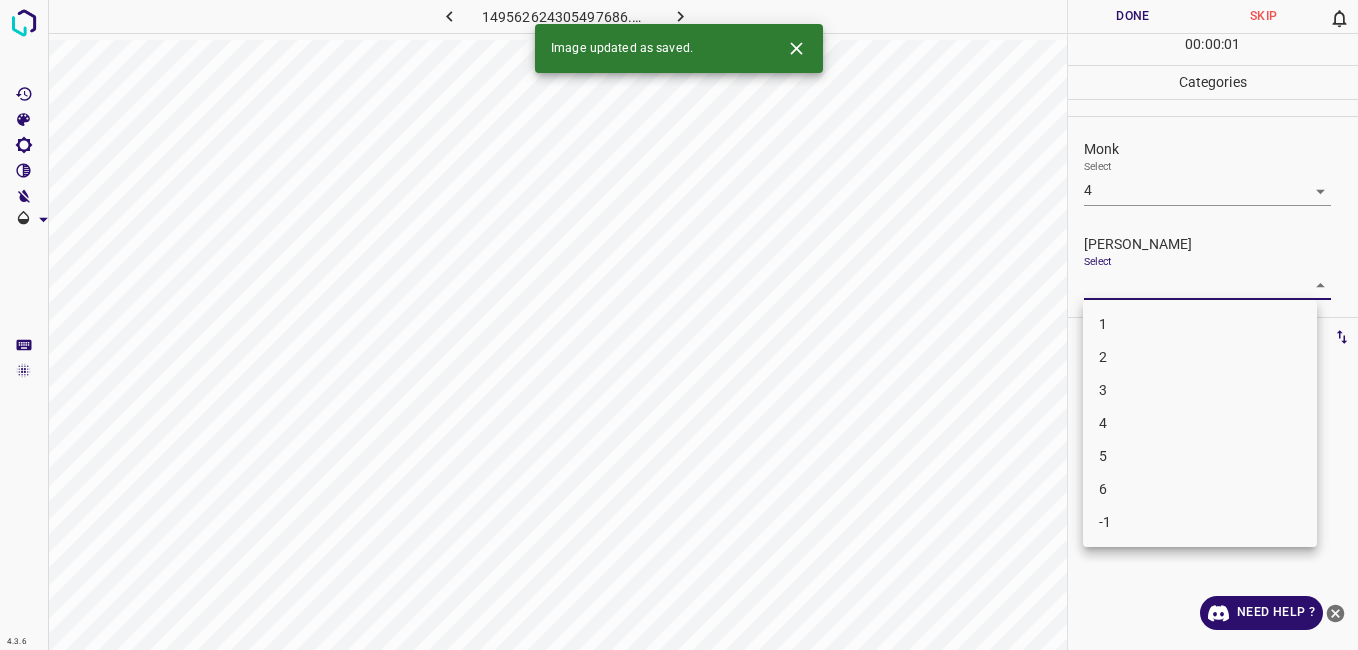 click on "4.3.6  149562624305497686.png Done Skip 0 00   : 00   : 01   Categories Monk   Select 4 4  Fitzpatrick   Select ​ Labels   0 Categories 1 Monk 2  Fitzpatrick Tools Space Change between modes (Draw & Edit) I Auto labeling R Restore zoom M Zoom in N Zoom out Delete Delete selecte label Filters Z Restore filters X Saturation filter C Brightness filter V Contrast filter B Gray scale filter General O Download Image updated as saved. Need Help ? - Text - Hide - Delete 1 2 3 4 5 6 -1" at bounding box center (679, 325) 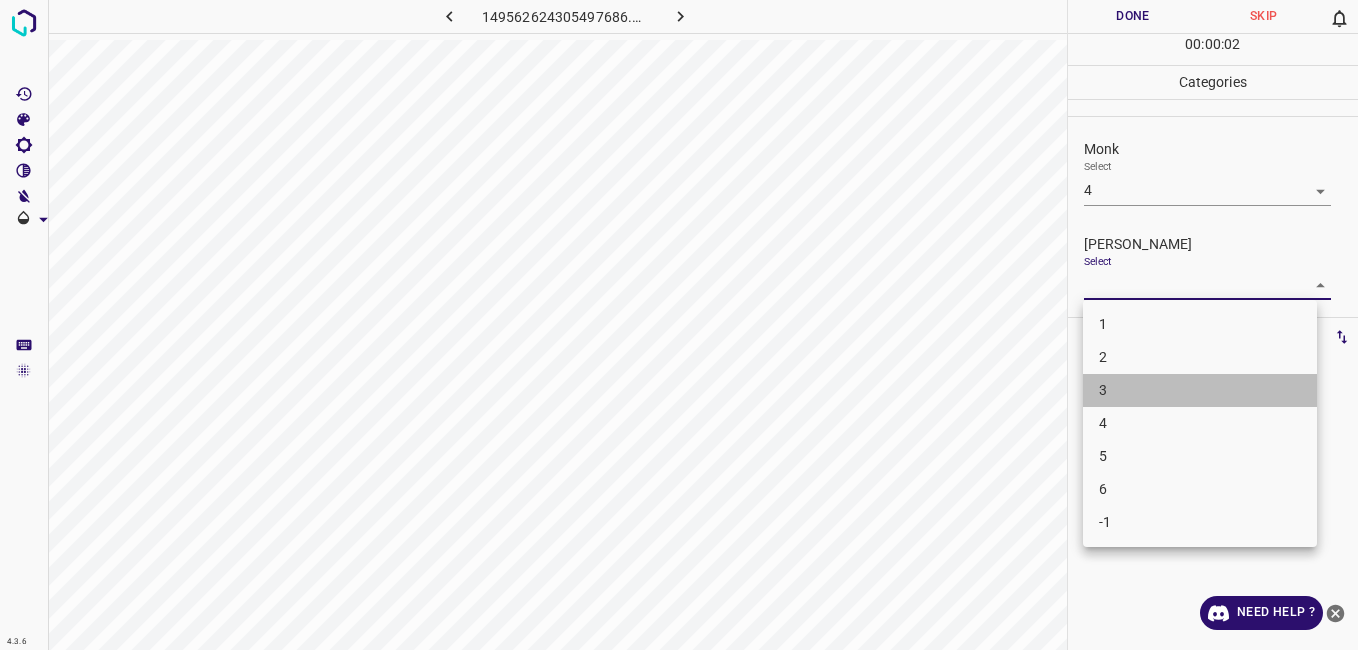click on "3" at bounding box center [1200, 390] 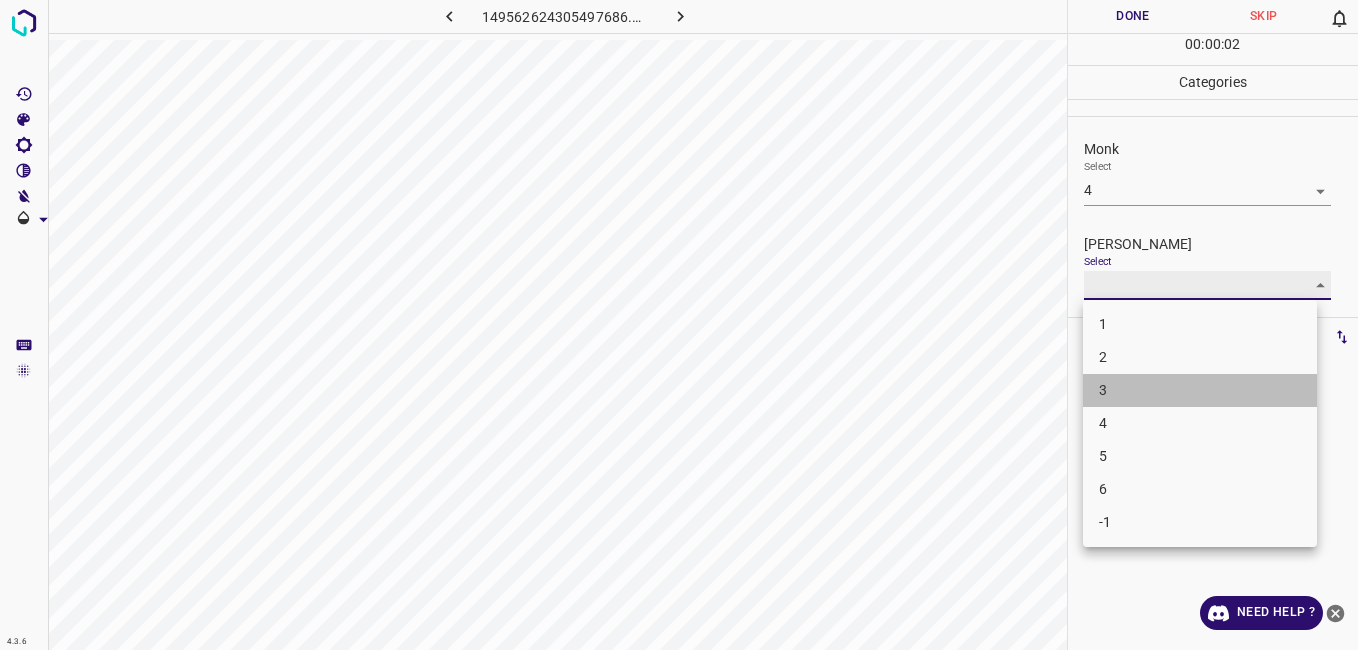 type on "3" 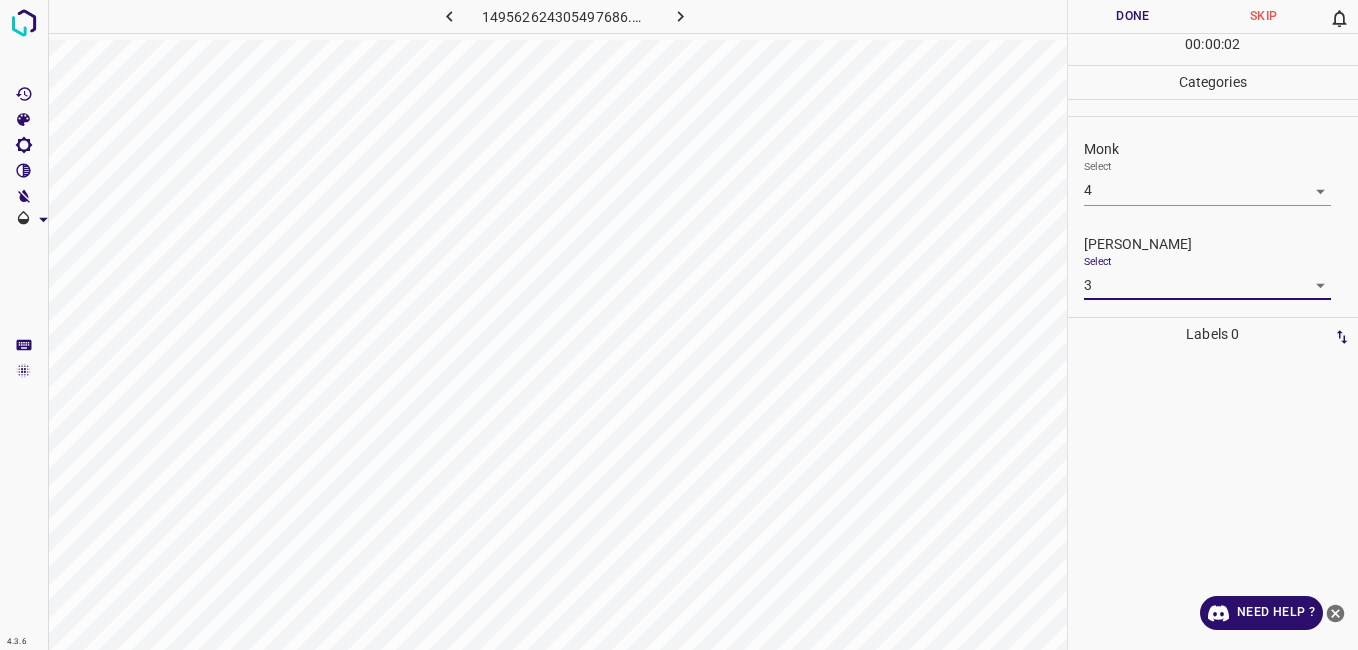 drag, startPoint x: 1114, startPoint y: 26, endPoint x: 1091, endPoint y: 32, distance: 23.769728 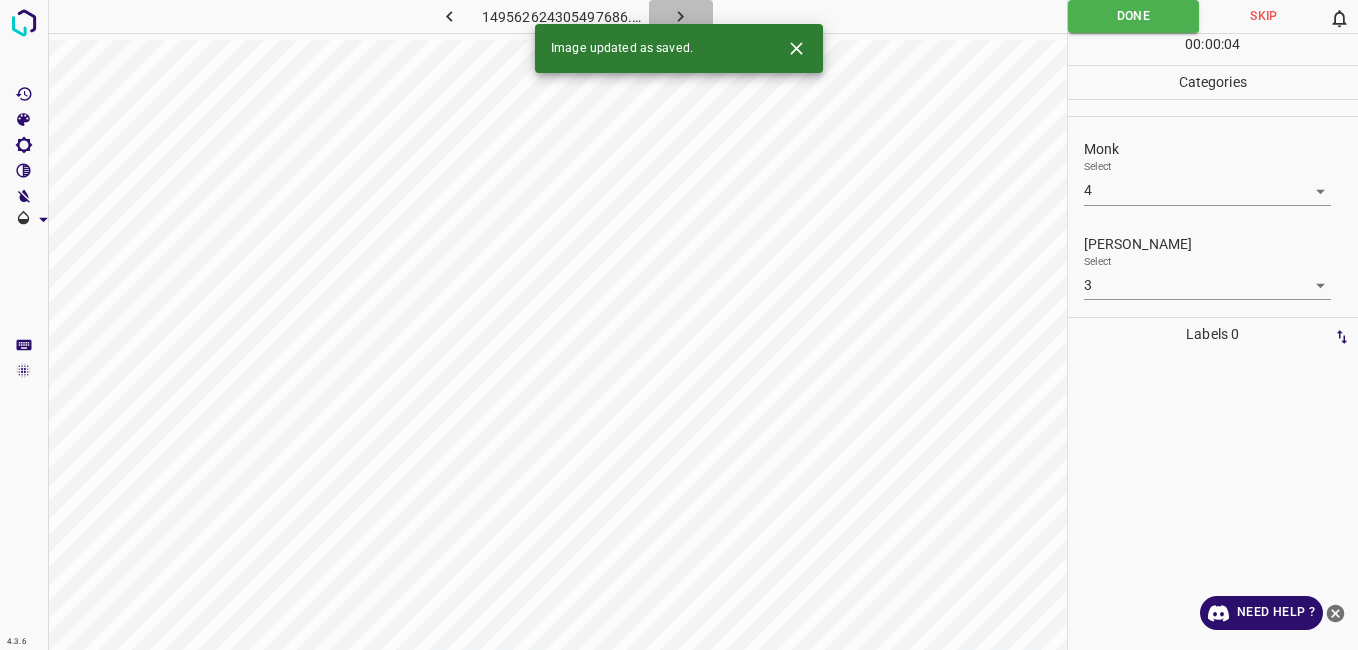 click 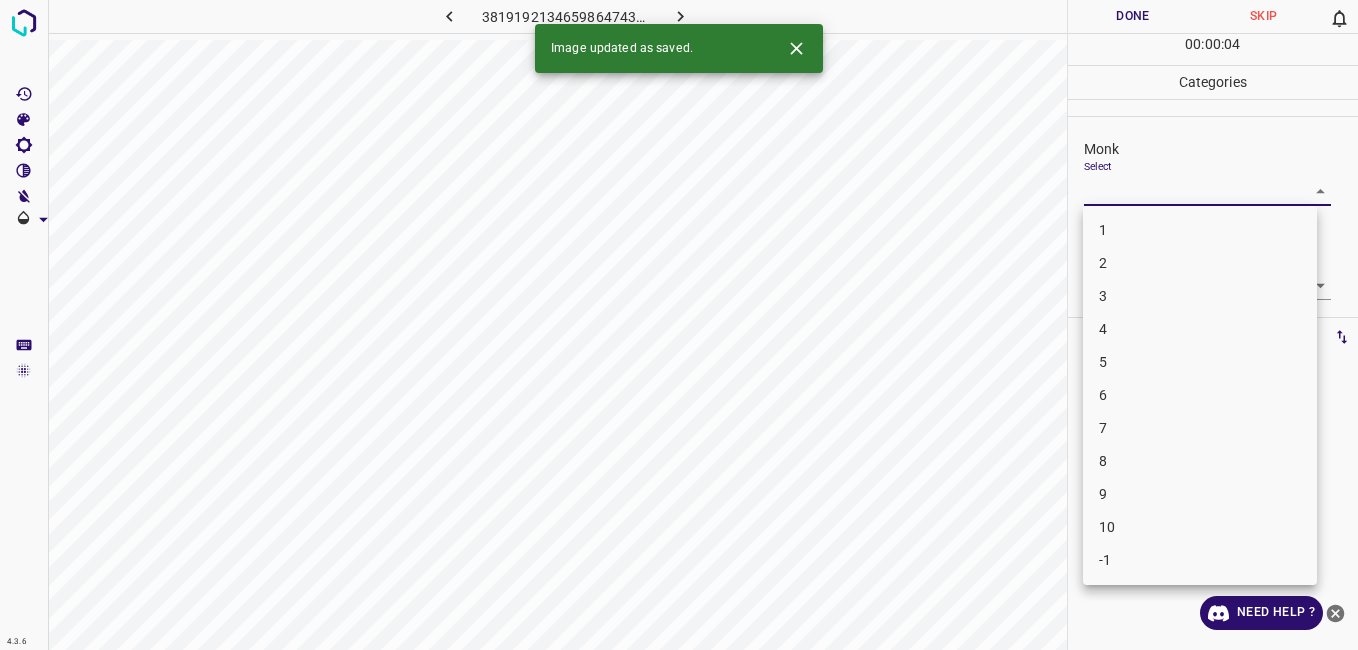 click on "4.3.6  3819192134659864743.png Done Skip 0 00   : 00   : 04   Categories Monk   Select ​  Fitzpatrick   Select ​ Labels   0 Categories 1 Monk 2  Fitzpatrick Tools Space Change between modes (Draw & Edit) I Auto labeling R Restore zoom M Zoom in N Zoom out Delete Delete selecte label Filters Z Restore filters X Saturation filter C Brightness filter V Contrast filter B Gray scale filter General O Download Image updated as saved. Need Help ? - Text - Hide - Delete 1 2 3 4 5 6 7 8 9 10 -1" at bounding box center (679, 325) 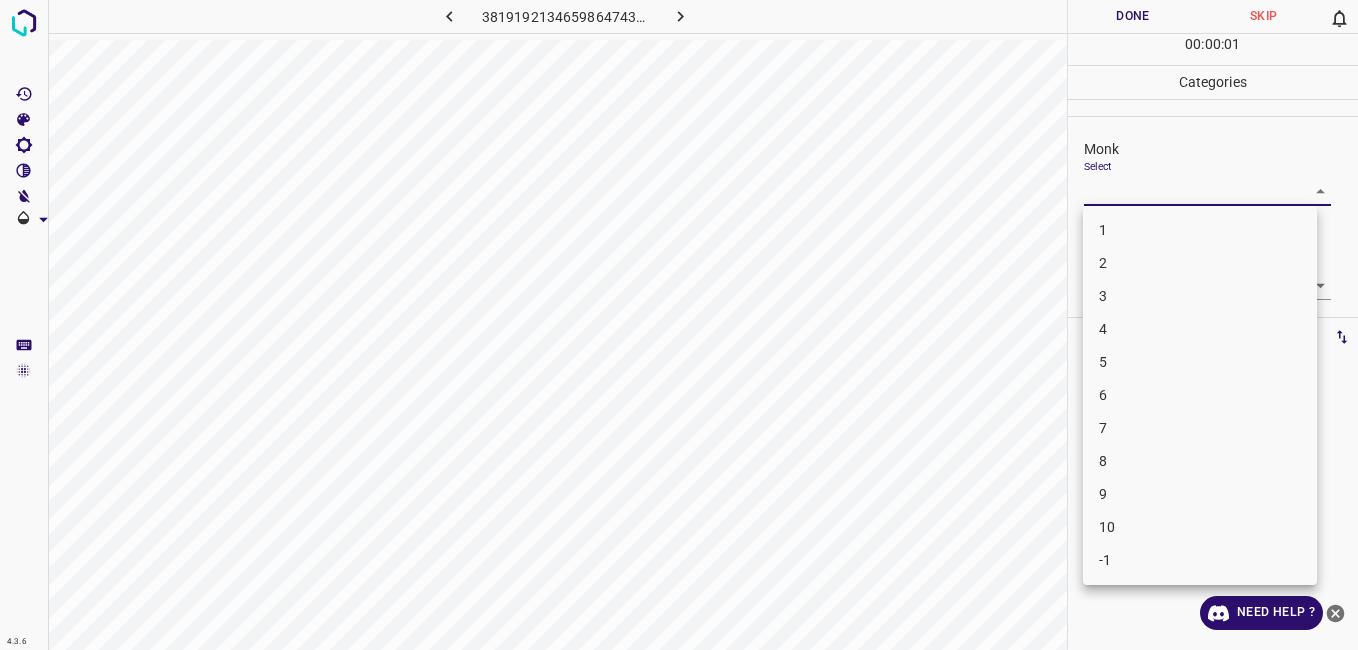 click on "3" at bounding box center [1200, 296] 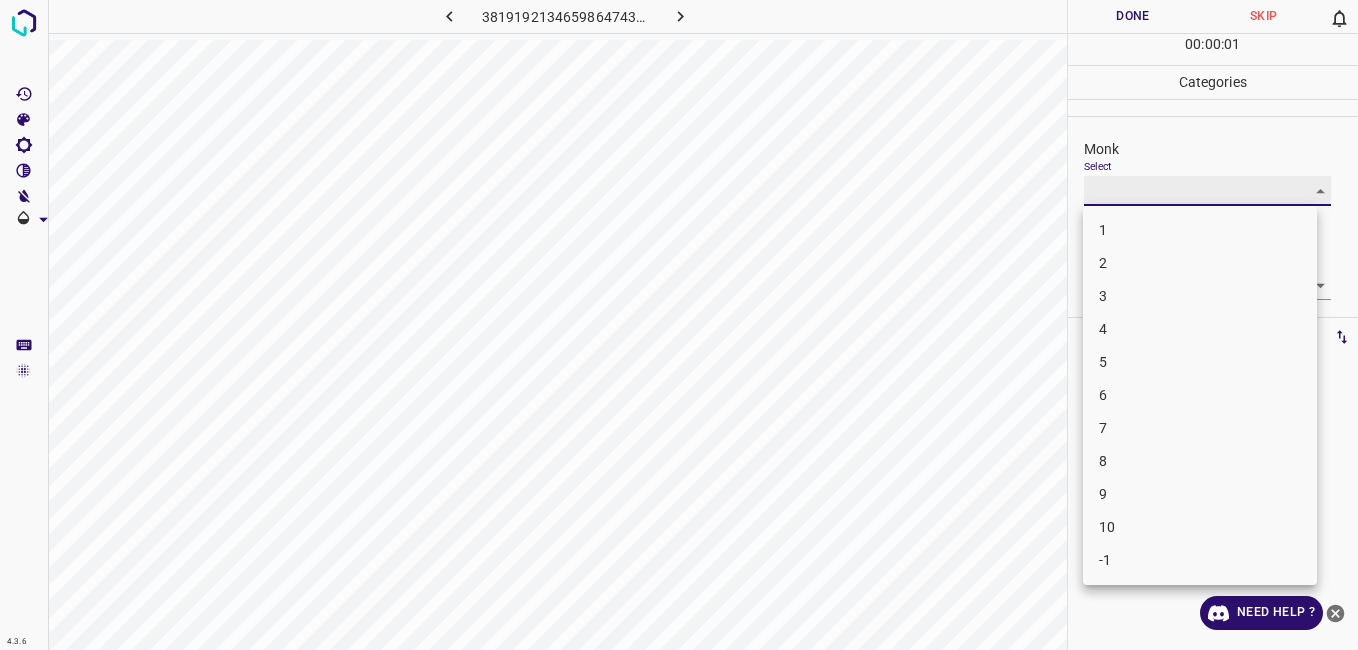 type on "3" 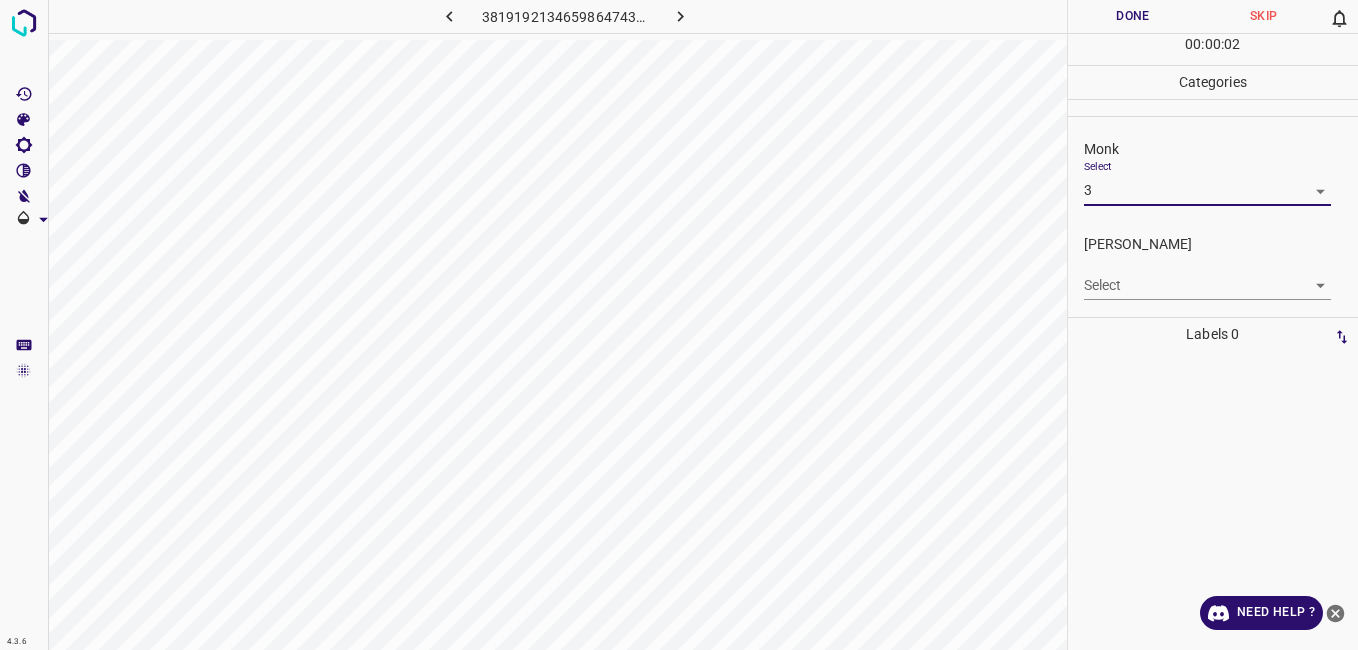 click on "4.3.6  3819192134659864743.png Done Skip 0 00   : 00   : 02   Categories Monk   Select 3 3  Fitzpatrick   Select ​ Labels   0 Categories 1 Monk 2  Fitzpatrick Tools Space Change between modes (Draw & Edit) I Auto labeling R Restore zoom M Zoom in N Zoom out Delete Delete selecte label Filters Z Restore filters X Saturation filter C Brightness filter V Contrast filter B Gray scale filter General O Download Need Help ? - Text - Hide - Delete 1 2 3 4 5 6 7 8 9 10 -1" at bounding box center [679, 325] 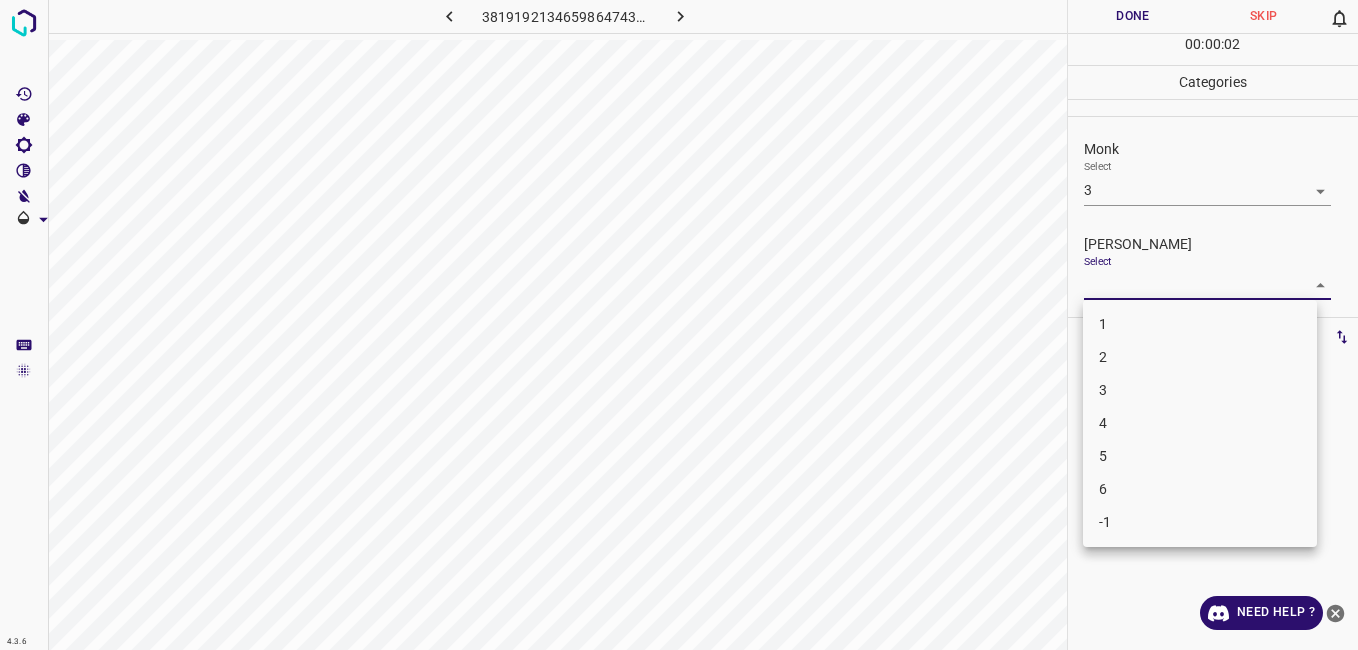click on "2" at bounding box center [1200, 357] 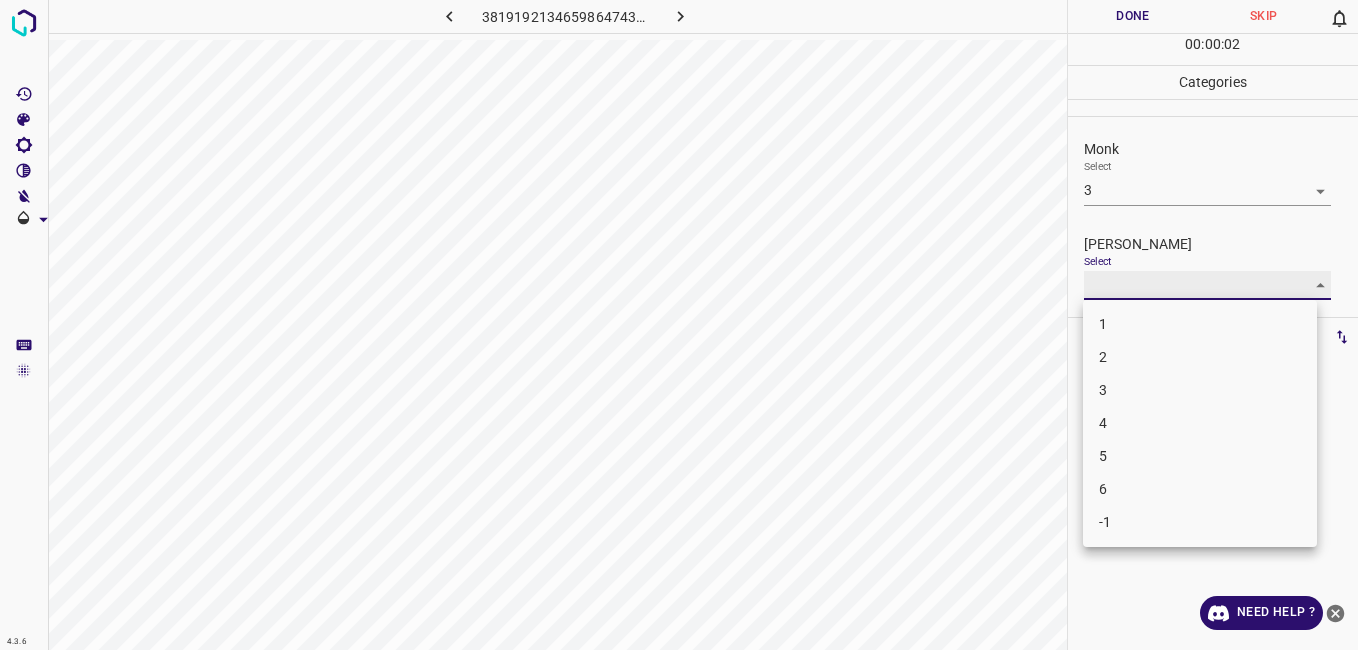 type on "2" 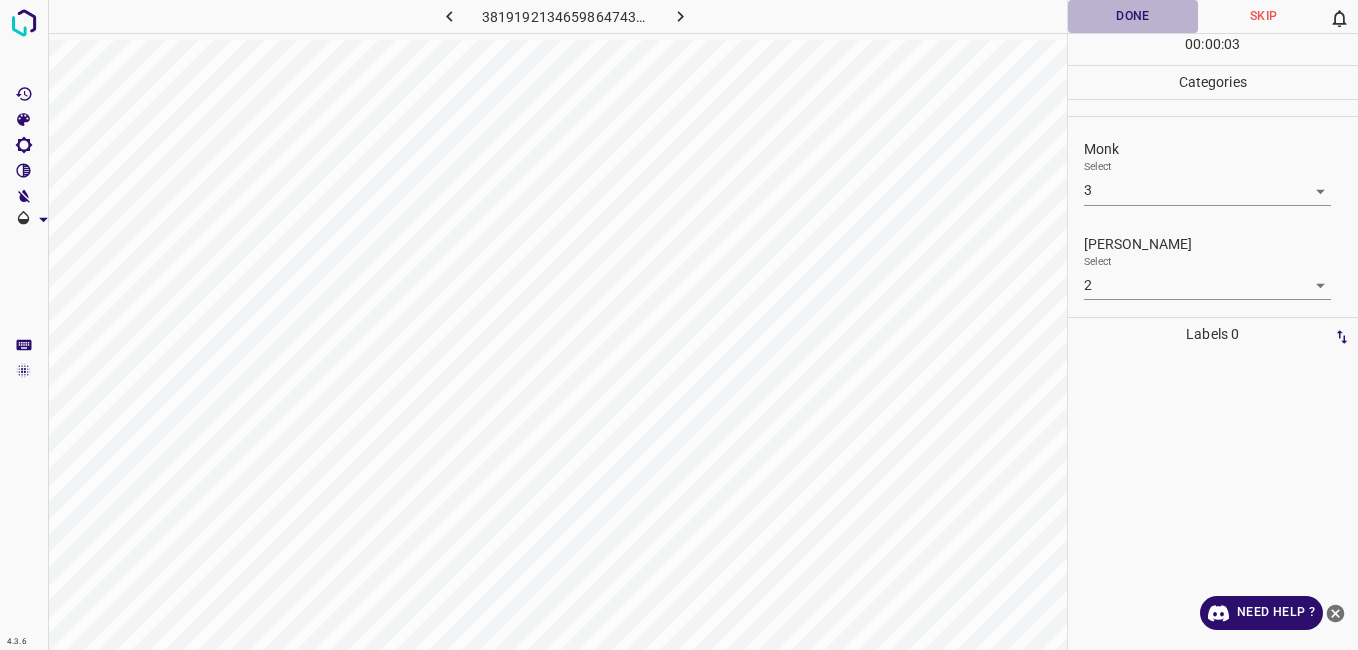 click on "Done" at bounding box center [1133, 16] 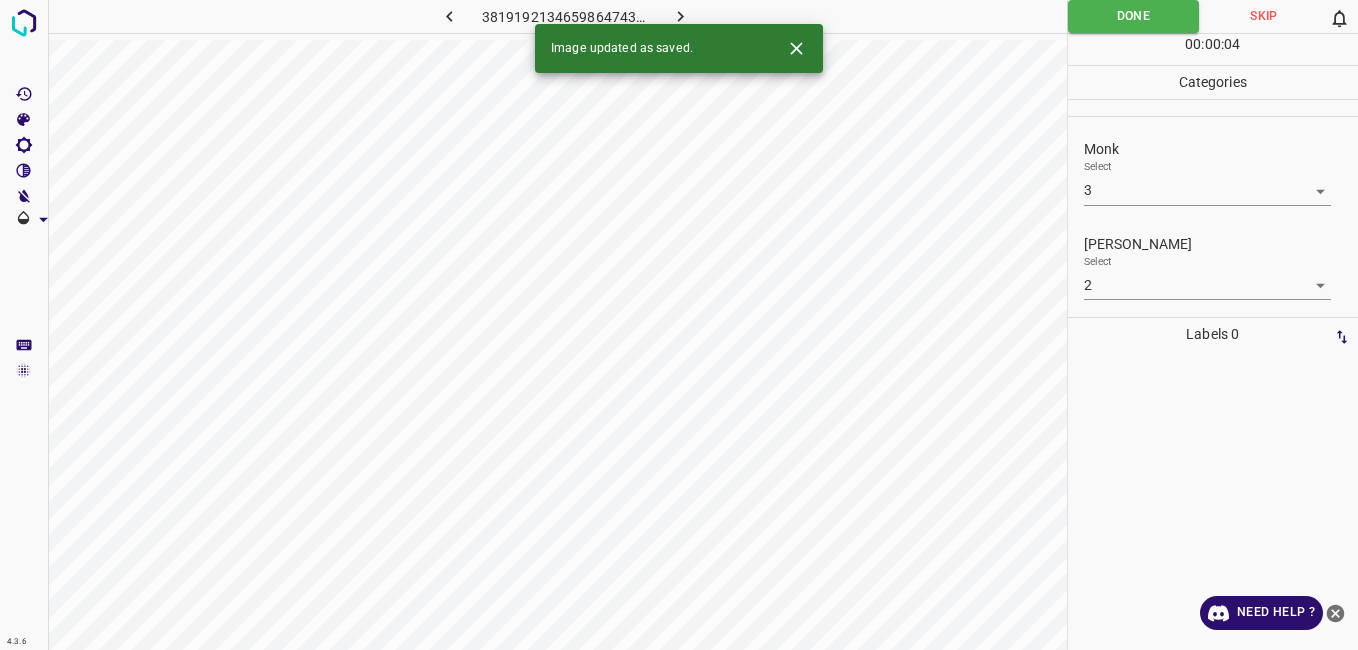 click on "Image updated as saved." at bounding box center [679, 48] 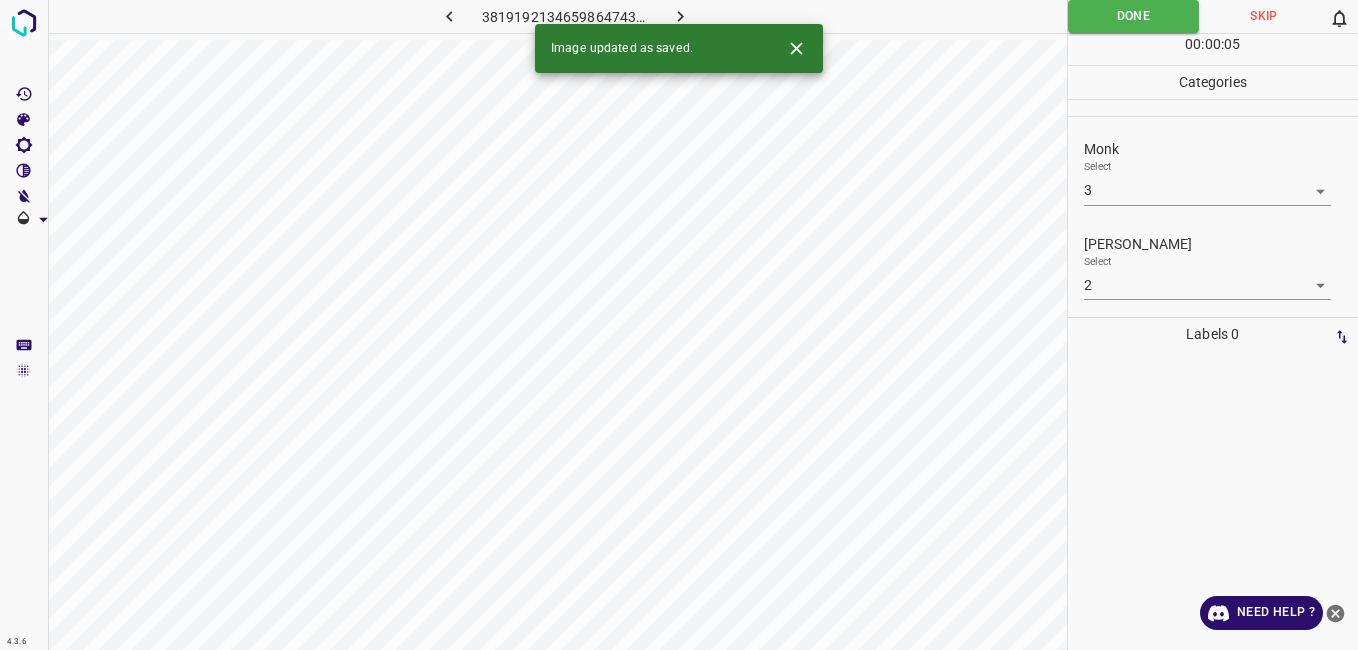 click 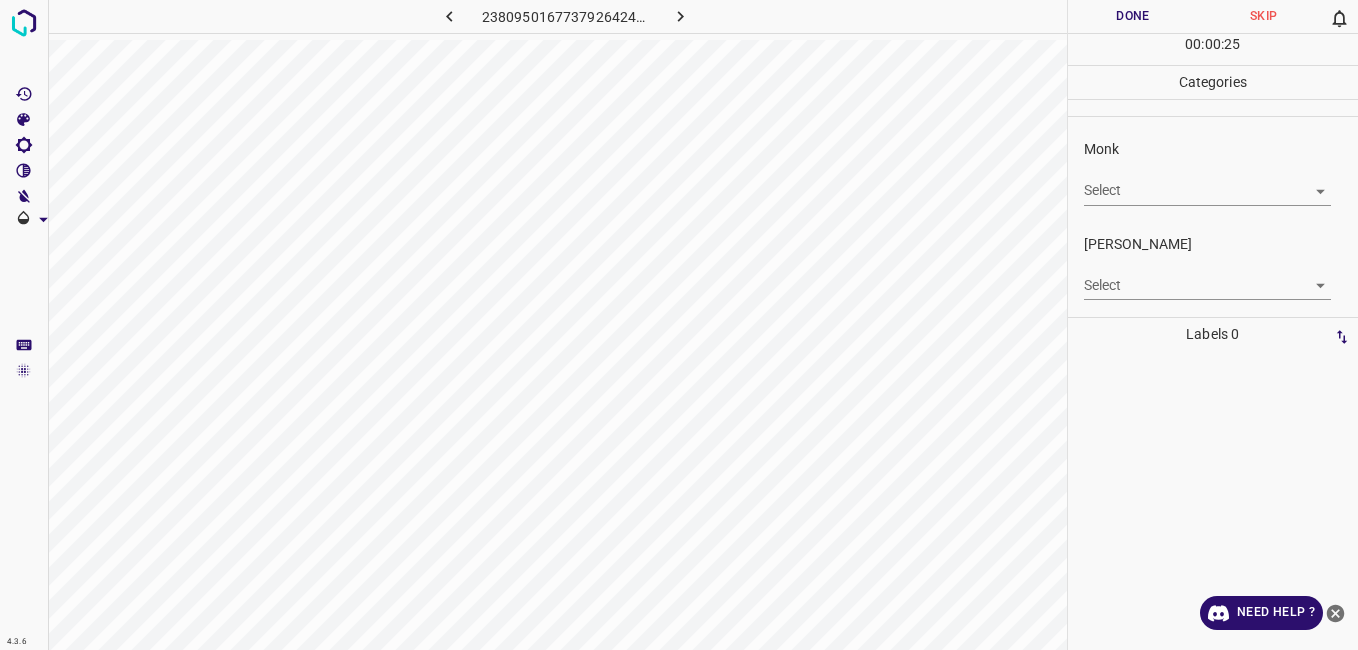 drag, startPoint x: 1108, startPoint y: 166, endPoint x: 1102, endPoint y: 197, distance: 31.575306 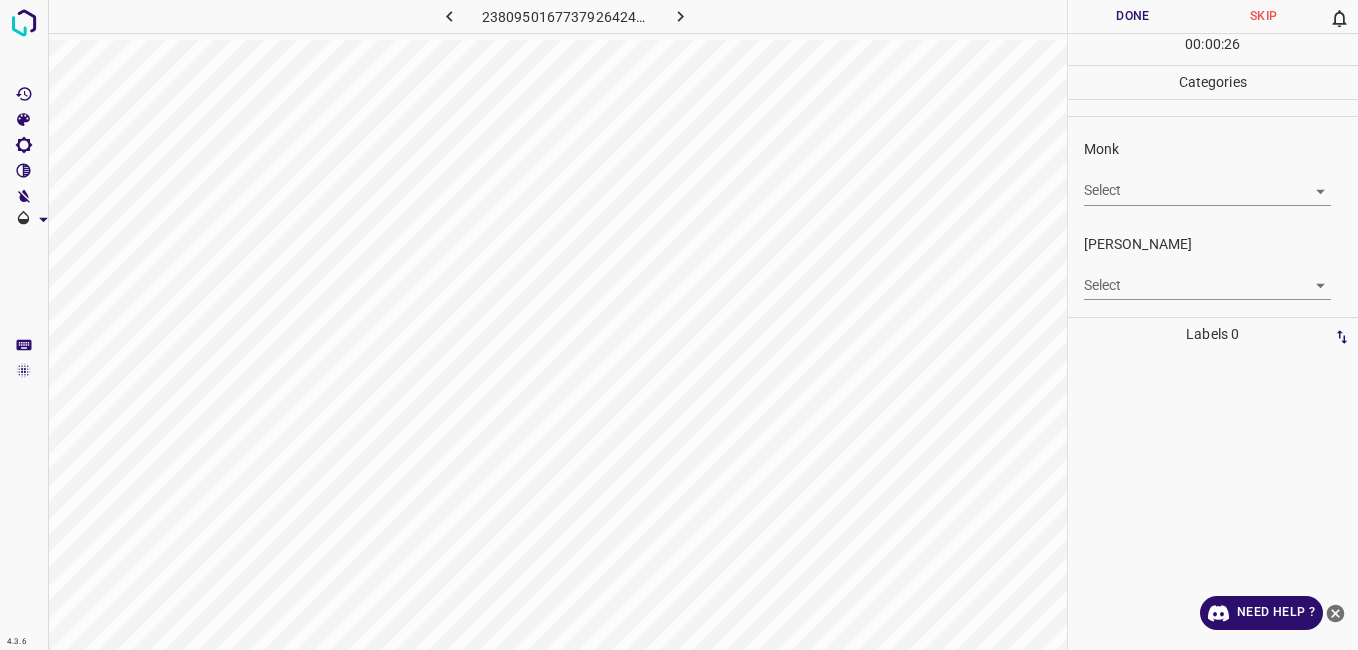 click on "4.3.6  2380950167737926424.png Done Skip 0 00   : 00   : 26   Categories Monk   Select ​  Fitzpatrick   Select ​ Labels   0 Categories 1 Monk 2  Fitzpatrick Tools Space Change between modes (Draw & Edit) I Auto labeling R Restore zoom M Zoom in N Zoom out Delete Delete selecte label Filters Z Restore filters X Saturation filter C Brightness filter V Contrast filter B Gray scale filter General O Download Need Help ? - Text - Hide - Delete" at bounding box center [679, 325] 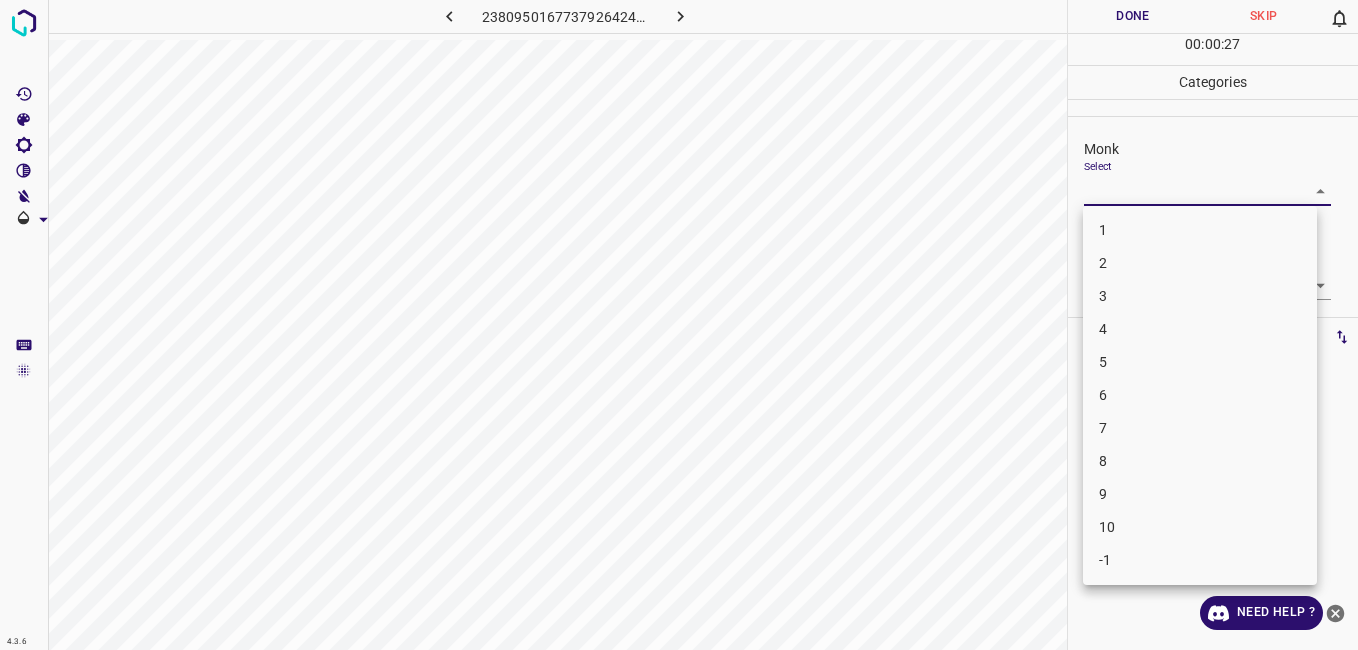 click on "5" at bounding box center [1200, 362] 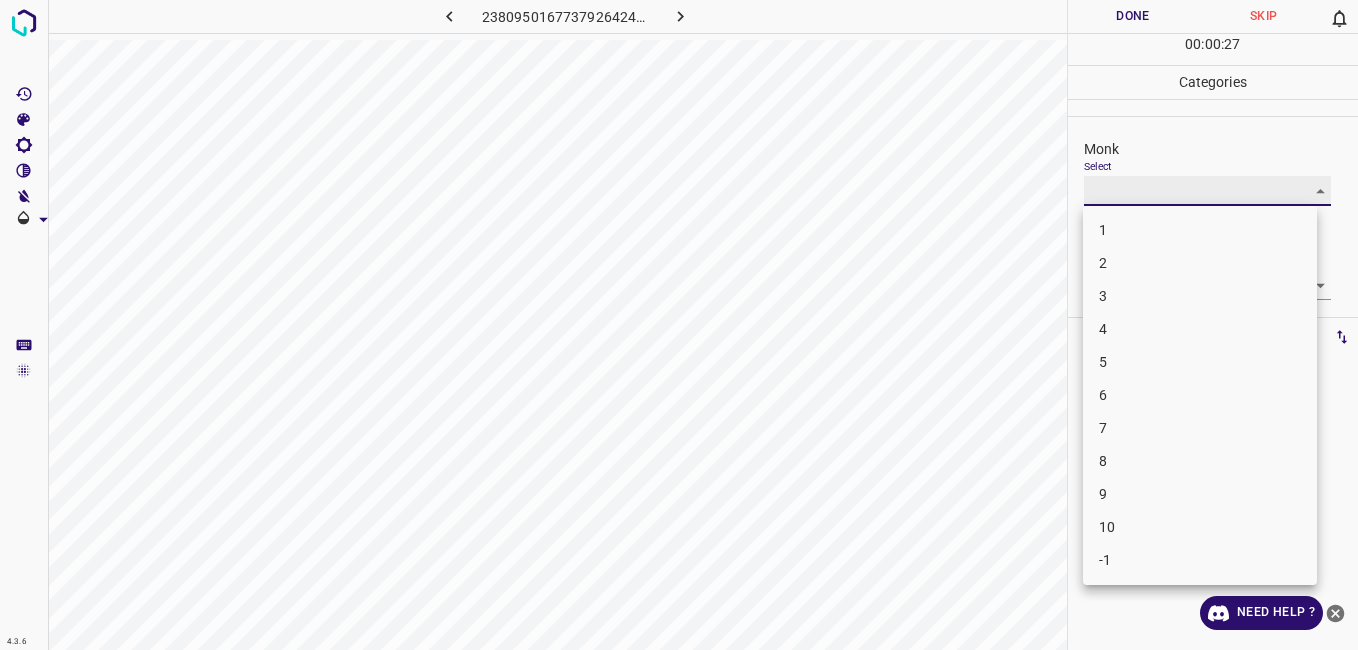 type on "5" 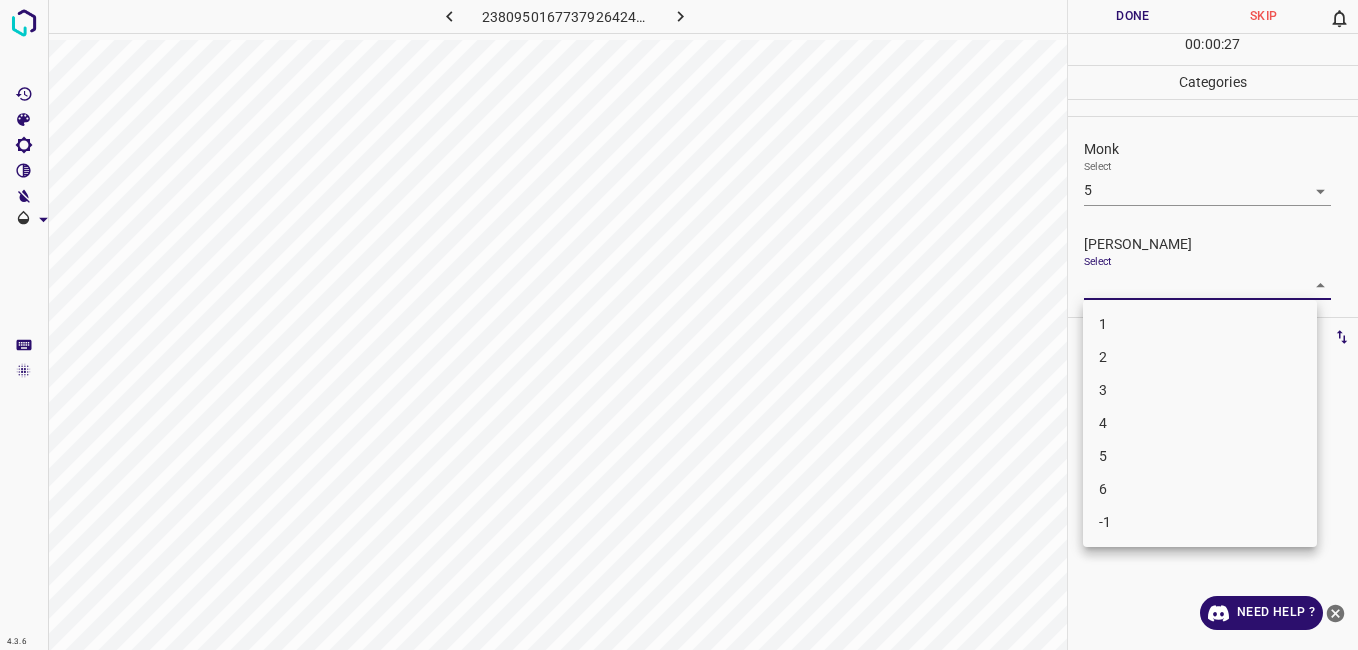 click on "4.3.6  2380950167737926424.png Done Skip 0 00   : 00   : 27   Categories Monk   Select 5 5  Fitzpatrick   Select ​ Labels   0 Categories 1 Monk 2  Fitzpatrick Tools Space Change between modes (Draw & Edit) I Auto labeling R Restore zoom M Zoom in N Zoom out Delete Delete selecte label Filters Z Restore filters X Saturation filter C Brightness filter V Contrast filter B Gray scale filter General O Download Need Help ? - Text - Hide - Delete 1 2 3 4 5 6 -1" at bounding box center (679, 325) 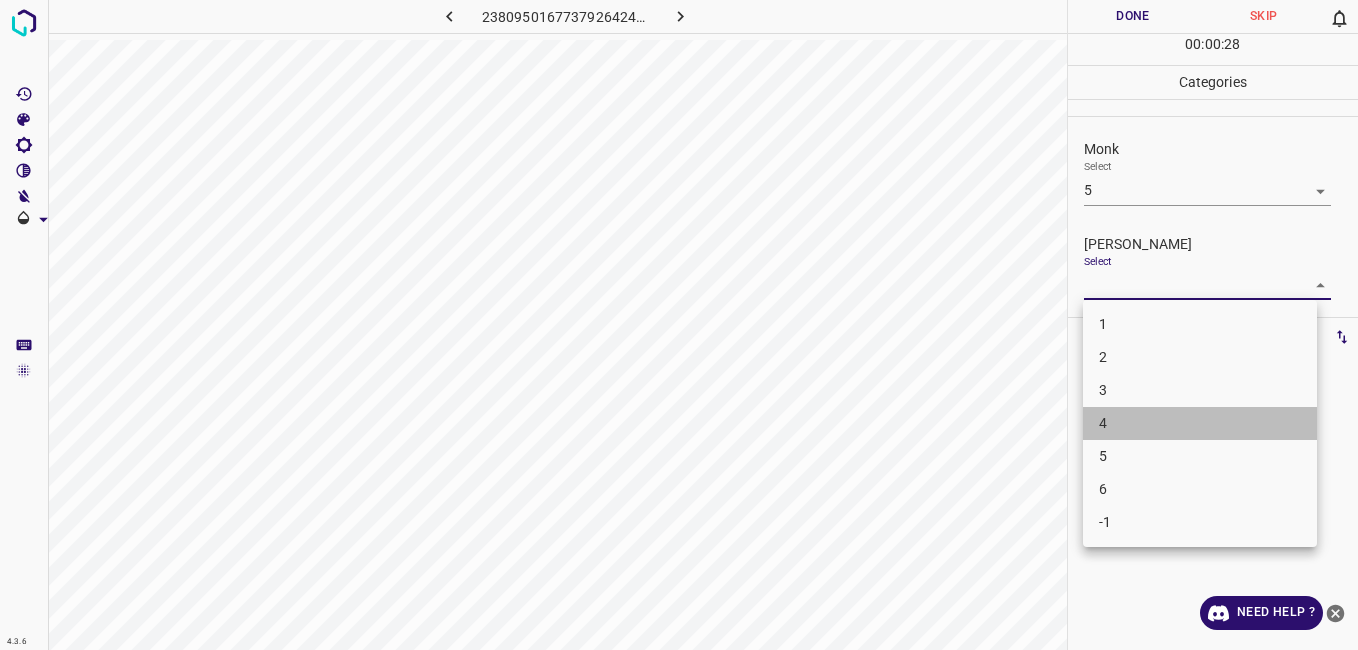 click on "4" at bounding box center [1200, 423] 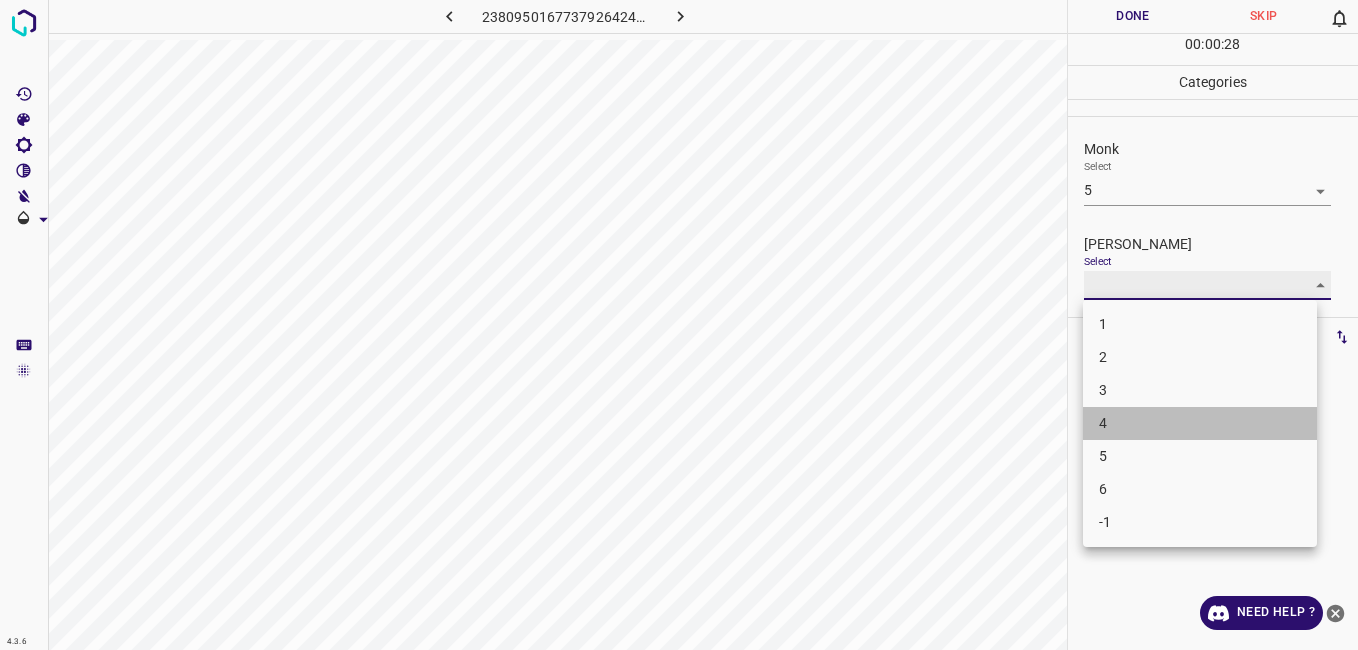 type on "4" 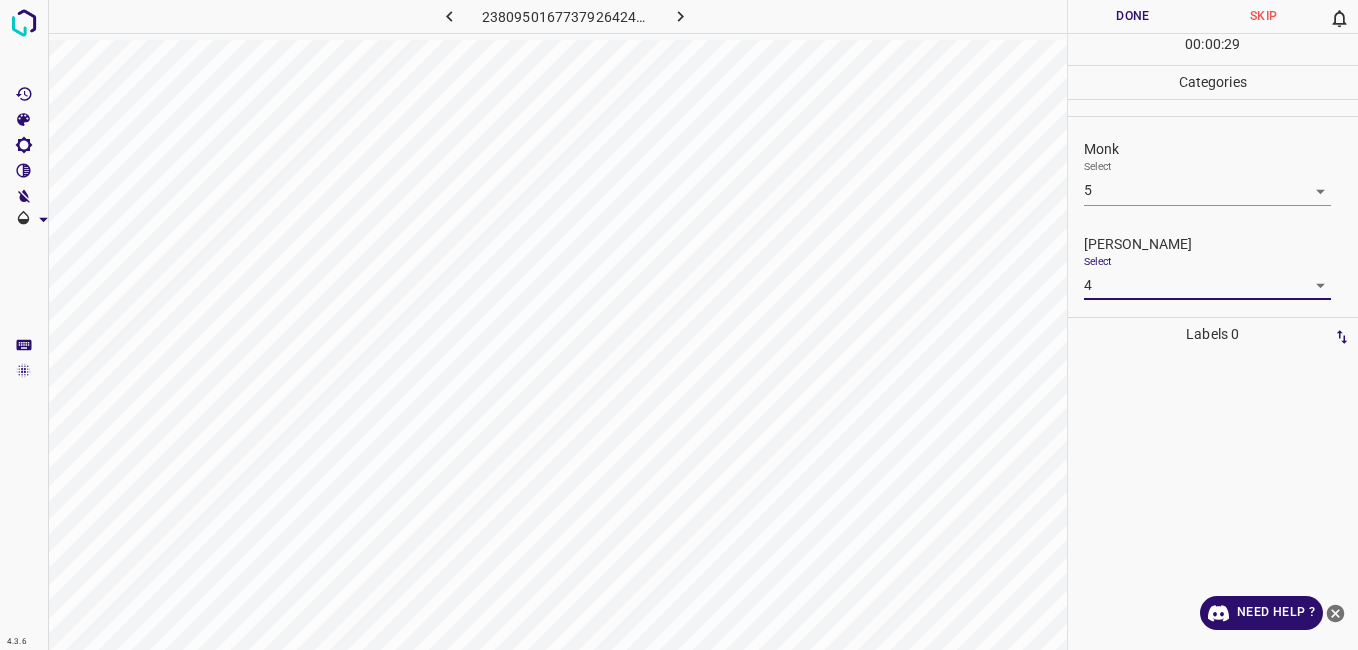 click on "Done" at bounding box center [1133, 16] 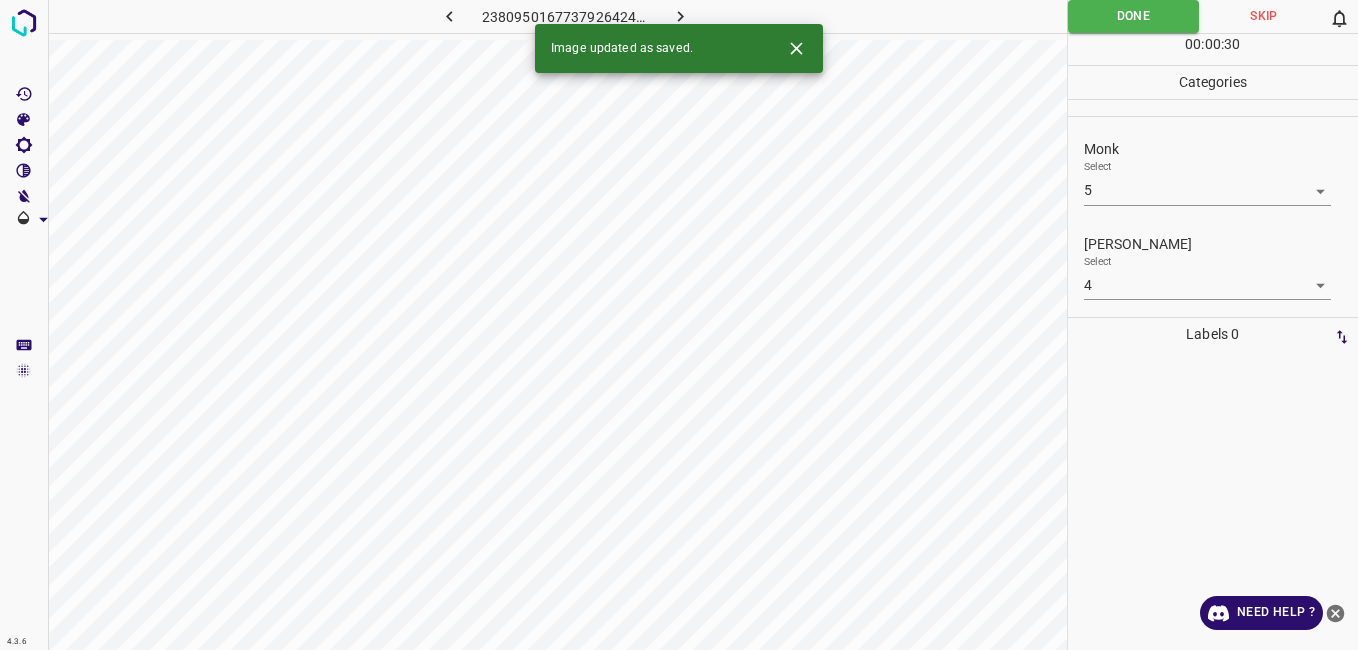 click 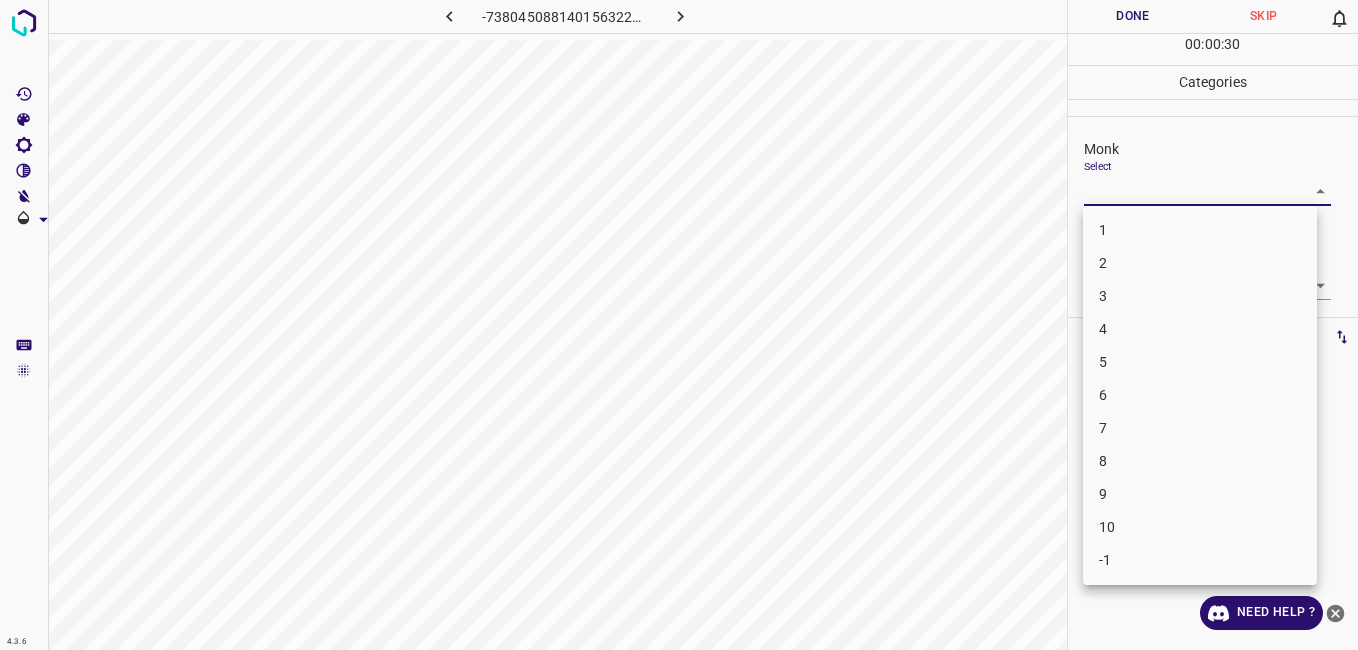 click on "4.3.6  -7380450881401563228.png Done Skip 0 00   : 00   : 30   Categories Monk   Select ​  Fitzpatrick   Select ​ Labels   0 Categories 1 Monk 2  Fitzpatrick Tools Space Change between modes (Draw & Edit) I Auto labeling R Restore zoom M Zoom in N Zoom out Delete Delete selecte label Filters Z Restore filters X Saturation filter C Brightness filter V Contrast filter B Gray scale filter General O Download Need Help ? - Text - Hide - Delete 1 2 3 4 5 6 7 8 9 10 -1" at bounding box center [679, 325] 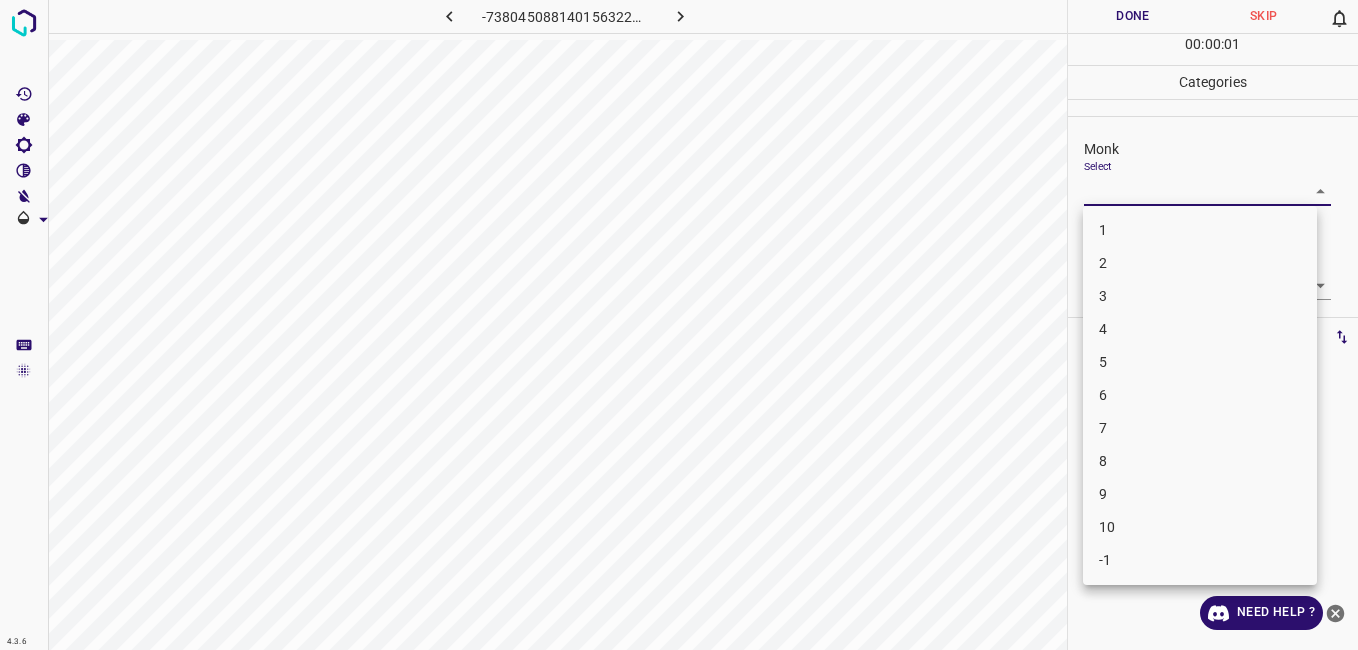 click on "8" at bounding box center (1200, 461) 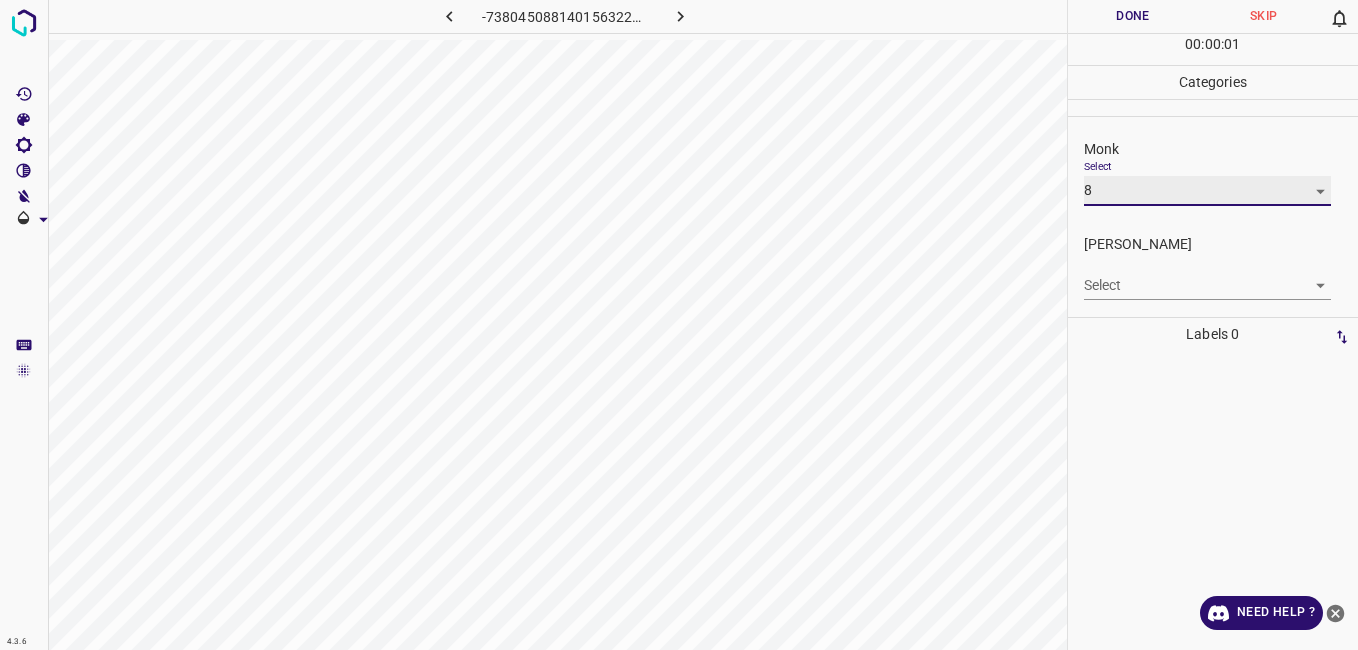 type on "8" 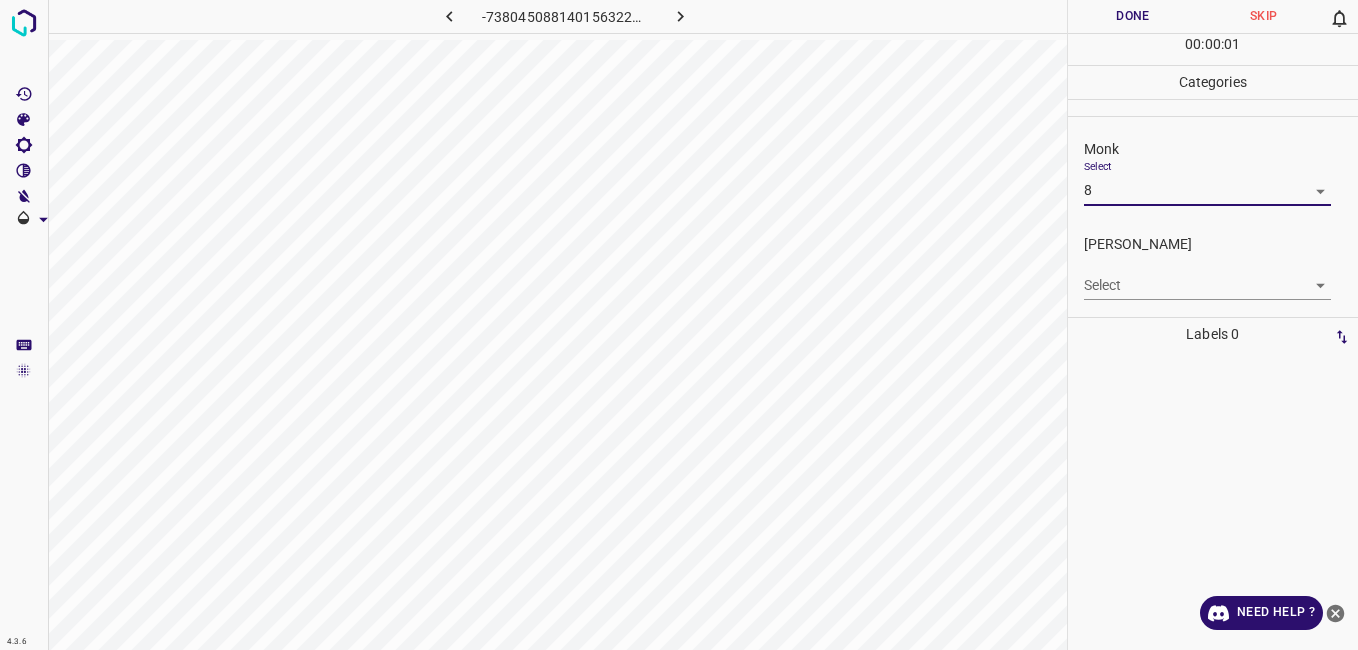click on "4.3.6  -7380450881401563228.png Done Skip 0 00   : 00   : 01   Categories Monk   Select 8 8  Fitzpatrick   Select ​ Labels   0 Categories 1 Monk 2  Fitzpatrick Tools Space Change between modes (Draw & Edit) I Auto labeling R Restore zoom M Zoom in N Zoom out Delete Delete selecte label Filters Z Restore filters X Saturation filter C Brightness filter V Contrast filter B Gray scale filter General O Download Need Help ? - Text - Hide - Delete" at bounding box center (679, 325) 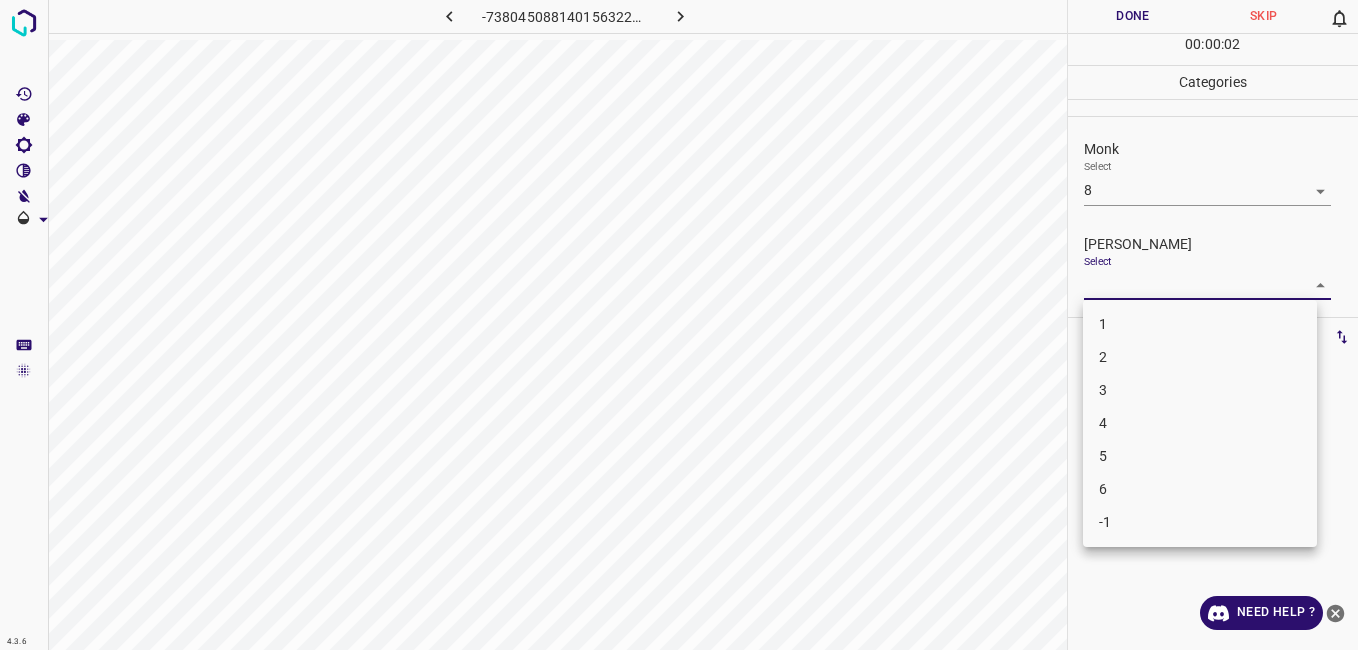 drag, startPoint x: 1122, startPoint y: 480, endPoint x: 1102, endPoint y: 471, distance: 21.931713 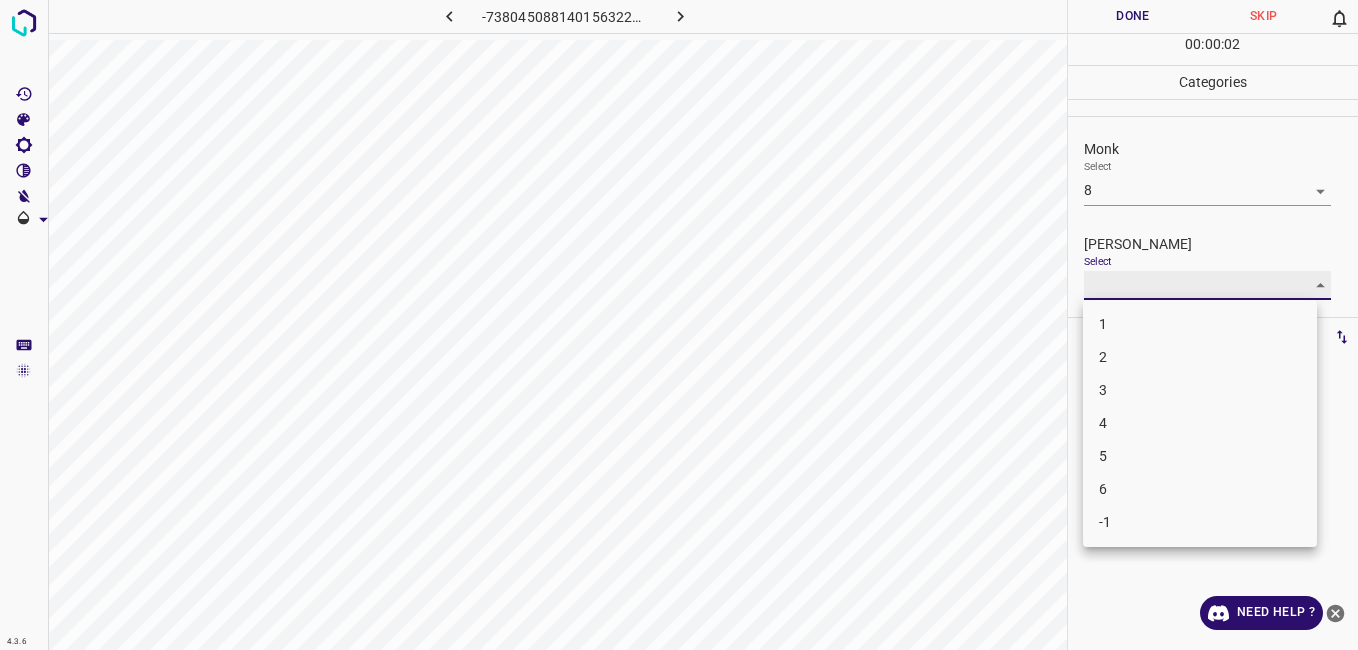 type on "6" 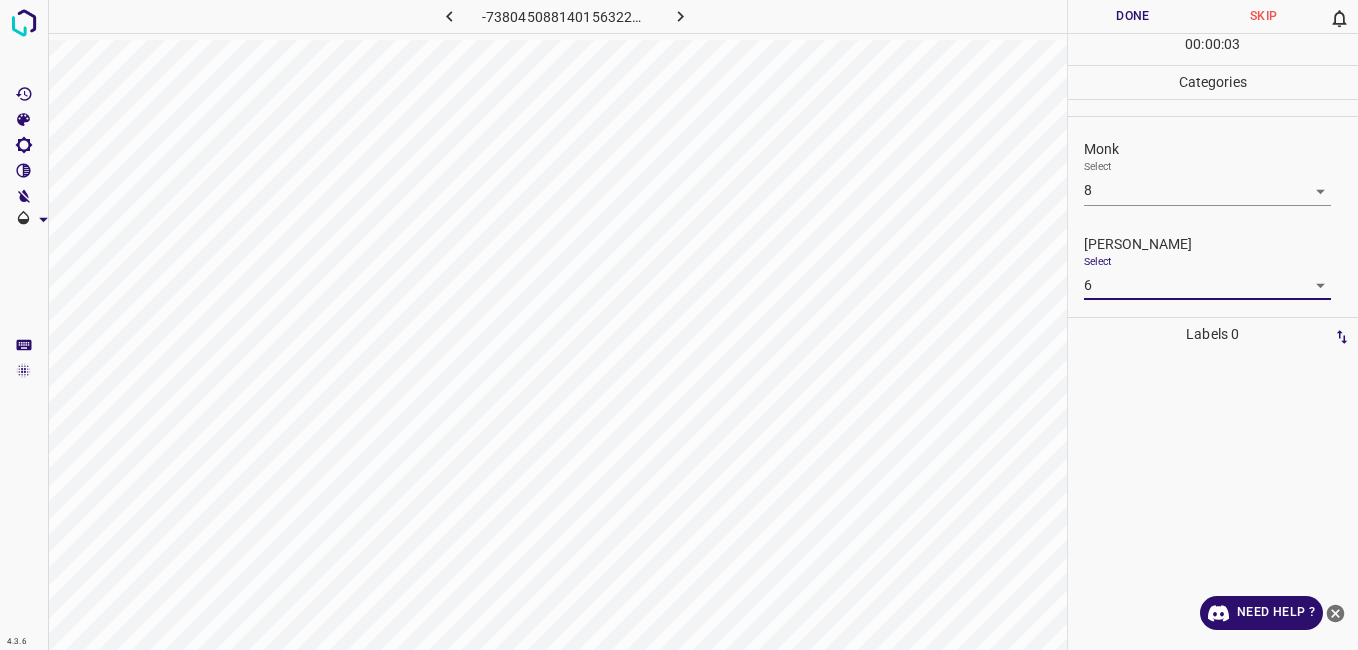 click on "Done" at bounding box center (1133, 16) 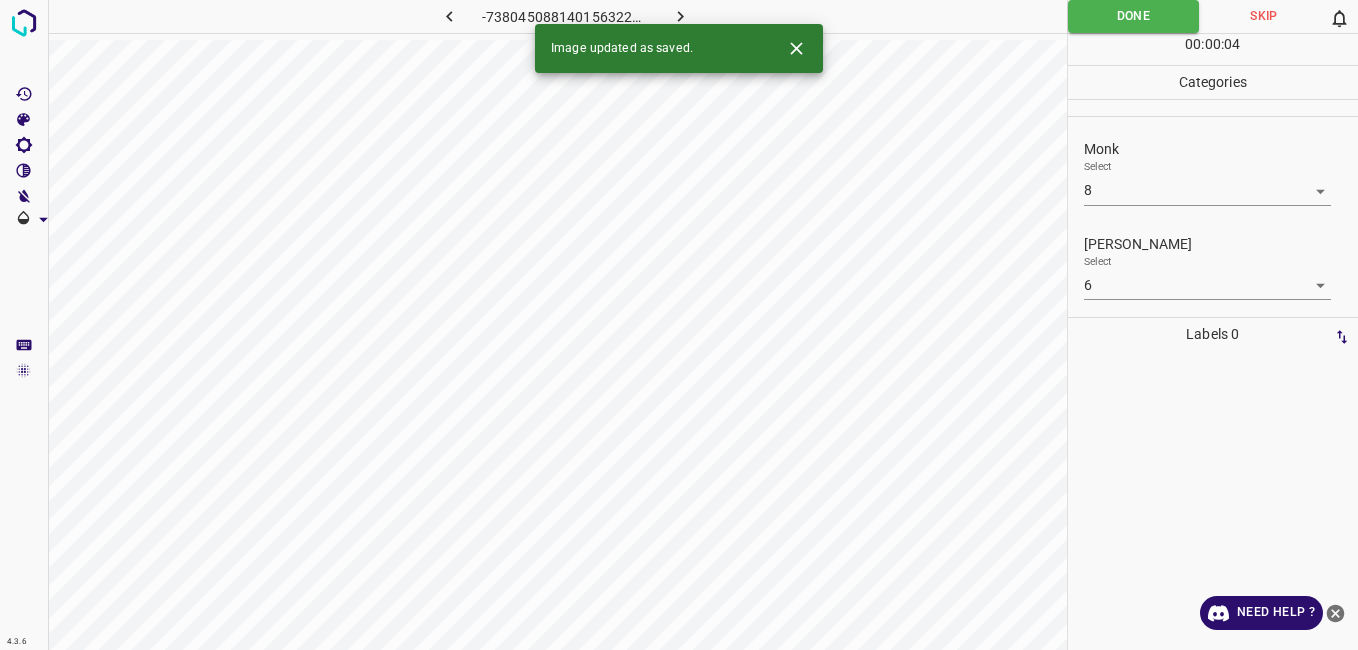 click 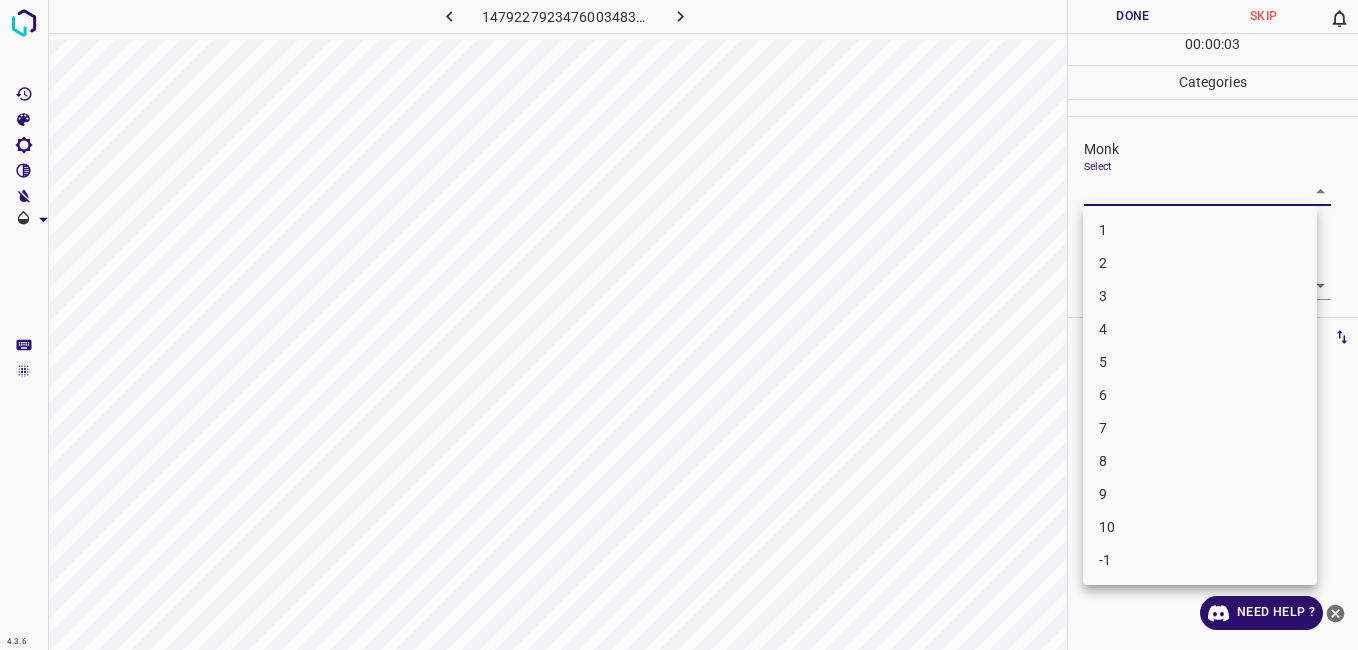 click on "4.3.6  1479227923476003483.png Done Skip 0 00   : 00   : 03   Categories Monk   Select ​  Fitzpatrick   Select ​ Labels   0 Categories 1 Monk 2  Fitzpatrick Tools Space Change between modes (Draw & Edit) I Auto labeling R Restore zoom M Zoom in N Zoom out Delete Delete selecte label Filters Z Restore filters X Saturation filter C Brightness filter V Contrast filter B Gray scale filter General O Download Need Help ? - Text - Hide - Delete 1 2 3 4 5 6 7 8 9 10 -1" at bounding box center (679, 325) 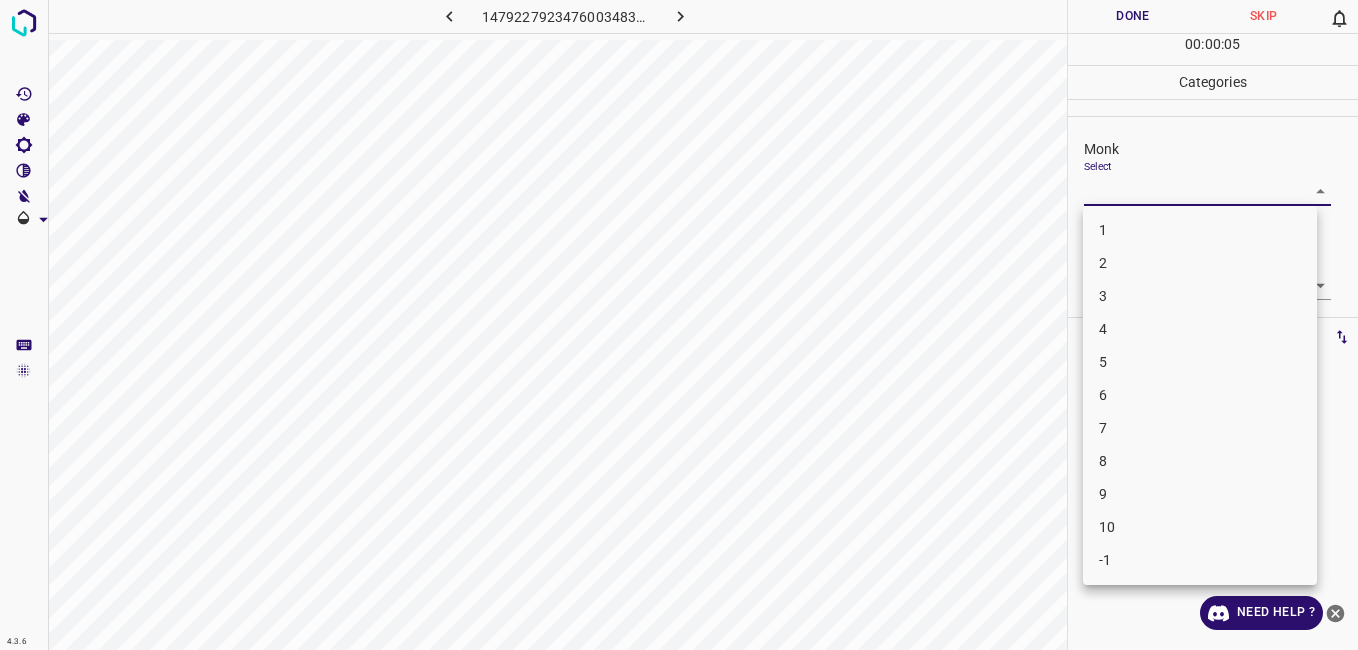 click on "4" at bounding box center [1200, 329] 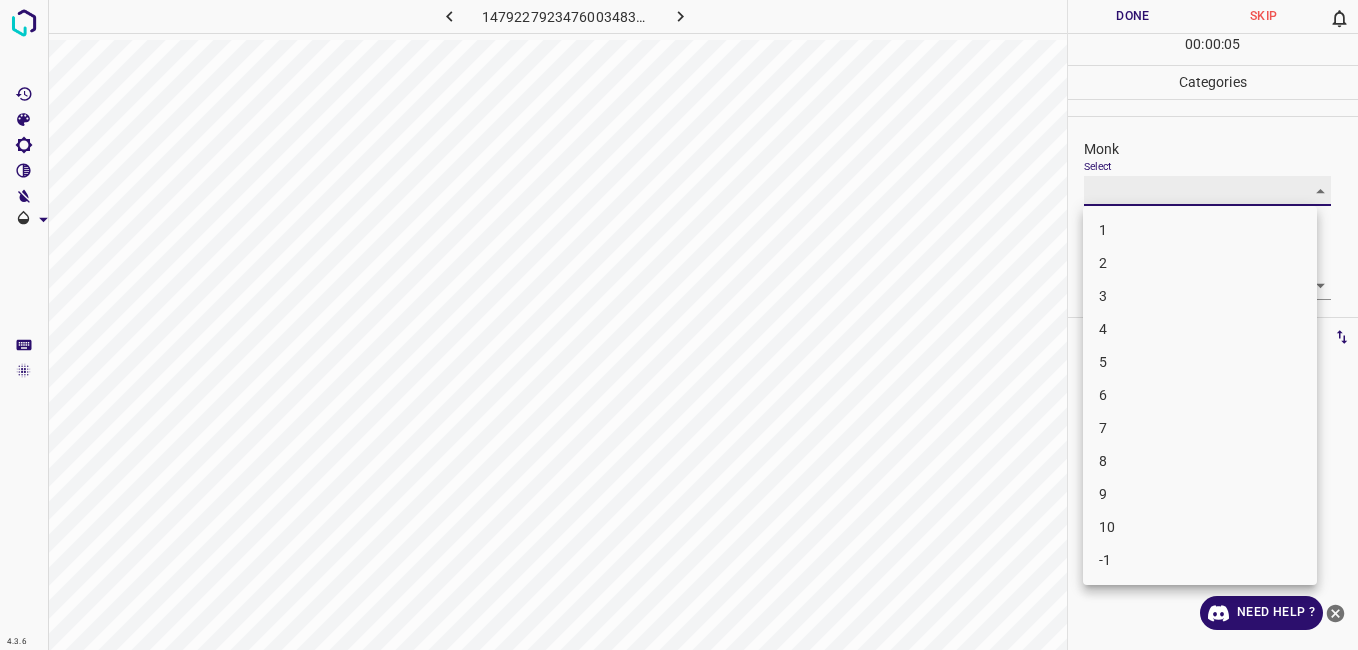 type on "4" 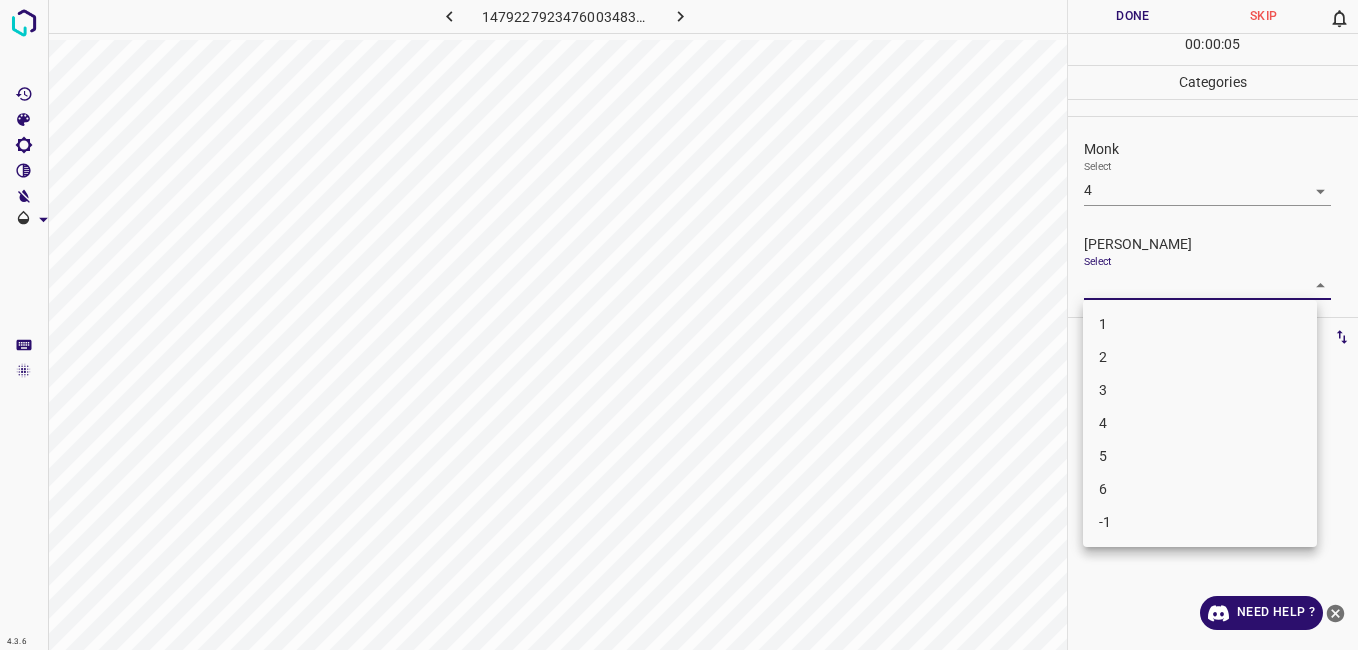 click on "4.3.6  1479227923476003483.png Done Skip 0 00   : 00   : 05   Categories Monk   Select 4 4  Fitzpatrick   Select ​ Labels   0 Categories 1 Monk 2  Fitzpatrick Tools Space Change between modes (Draw & Edit) I Auto labeling R Restore zoom M Zoom in N Zoom out Delete Delete selecte label Filters Z Restore filters X Saturation filter C Brightness filter V Contrast filter B Gray scale filter General O Download Need Help ? - Text - Hide - Delete 1 2 3 4 5 6 -1" at bounding box center [679, 325] 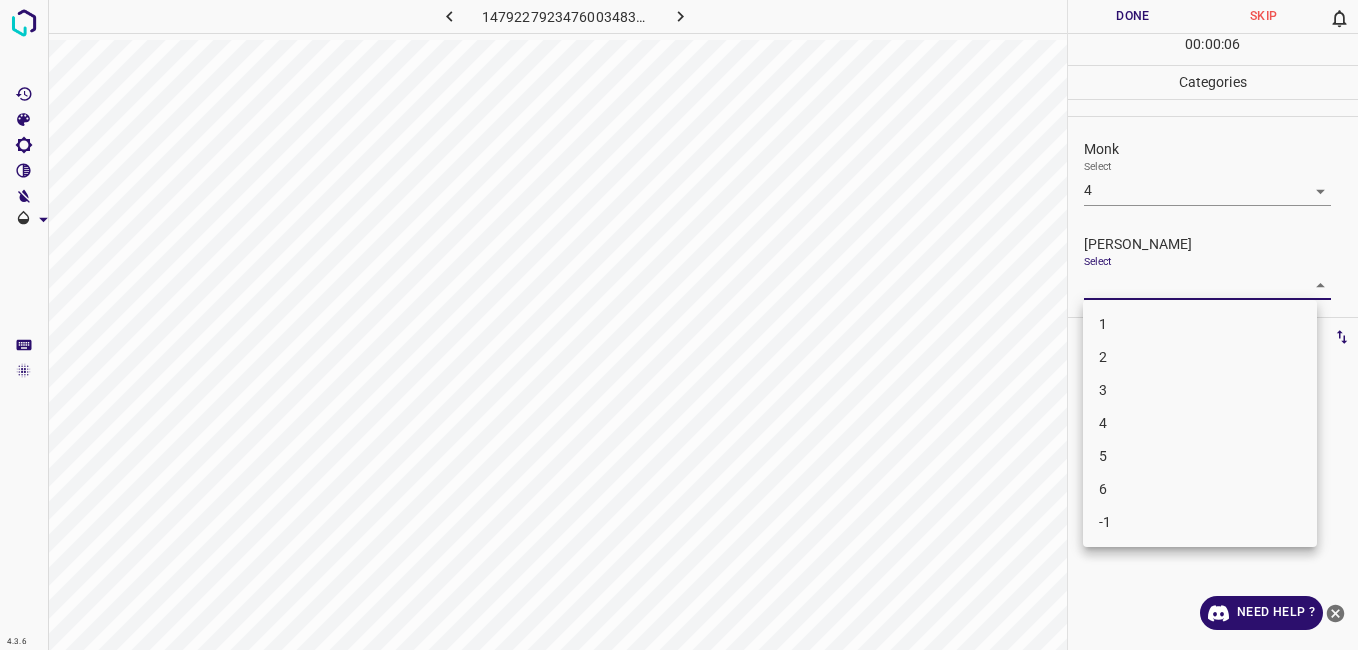 click on "3" at bounding box center [1200, 390] 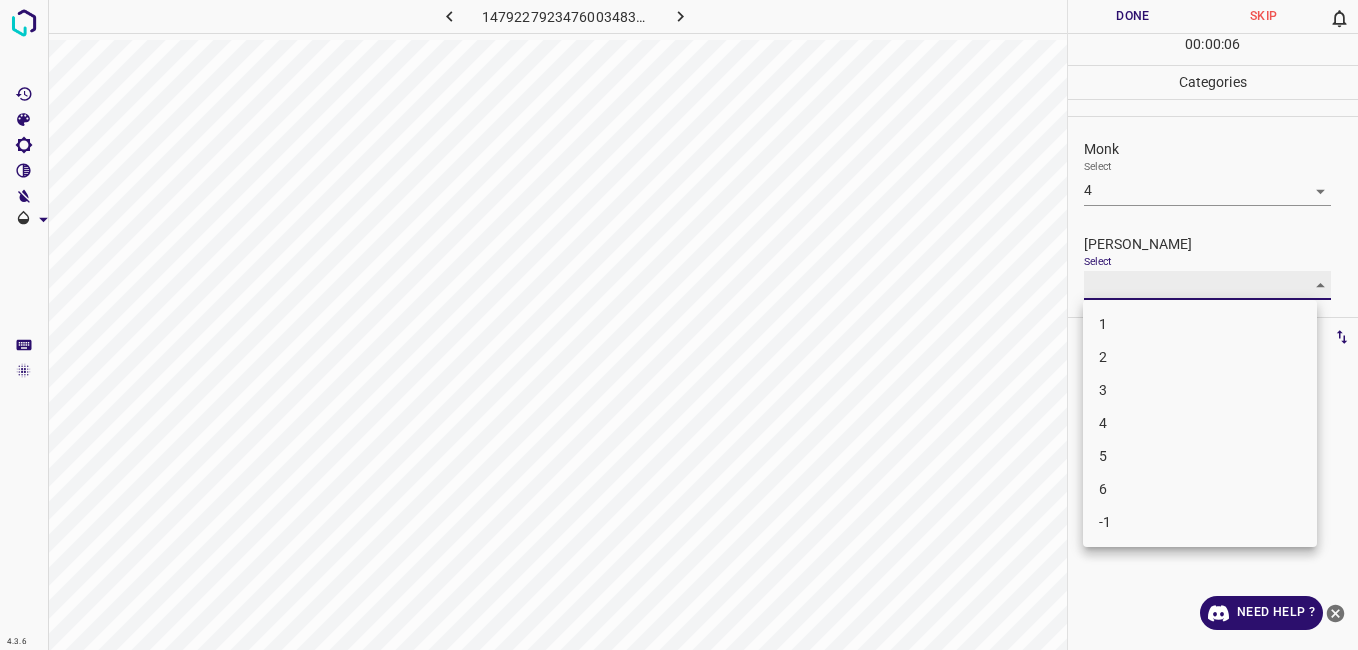type on "3" 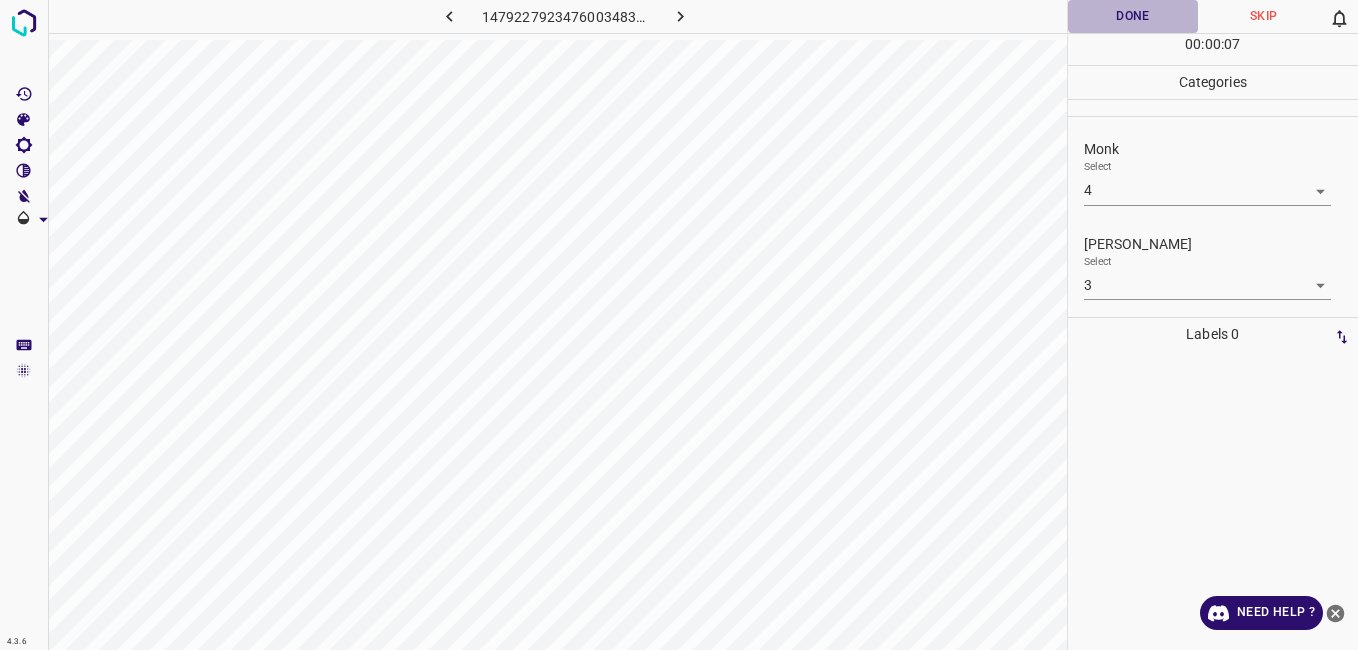 click on "Done" at bounding box center [1133, 16] 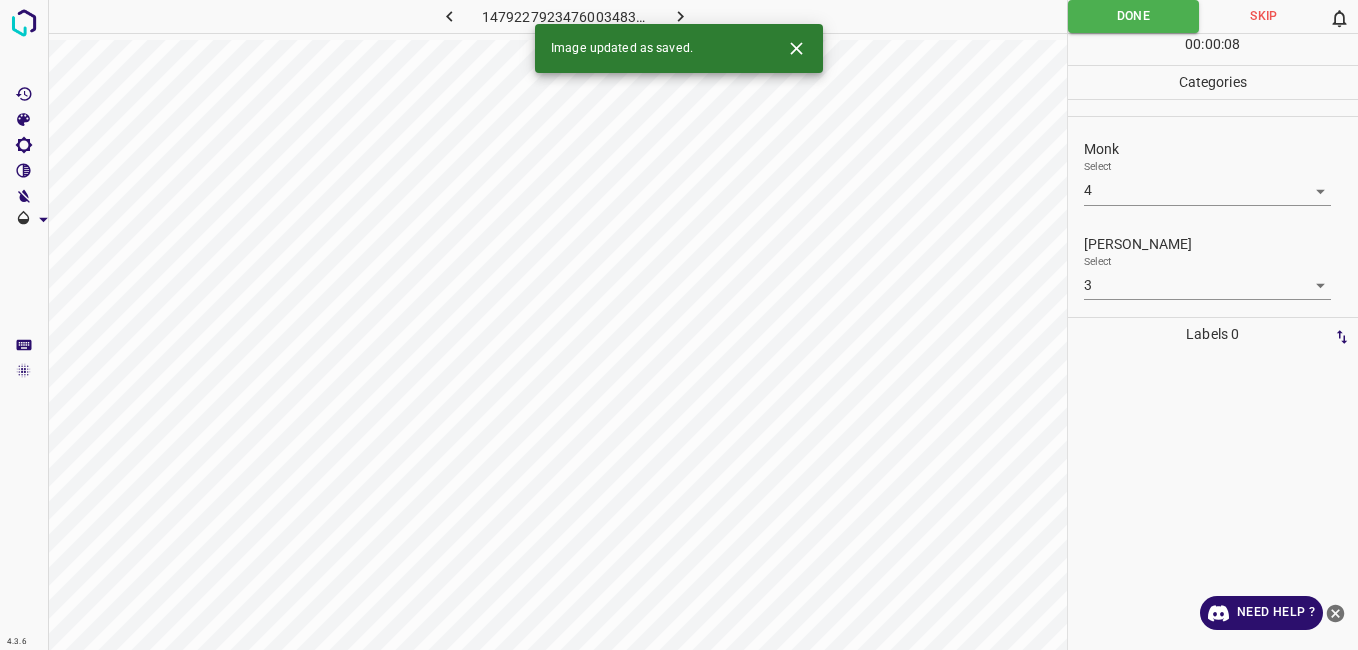 click 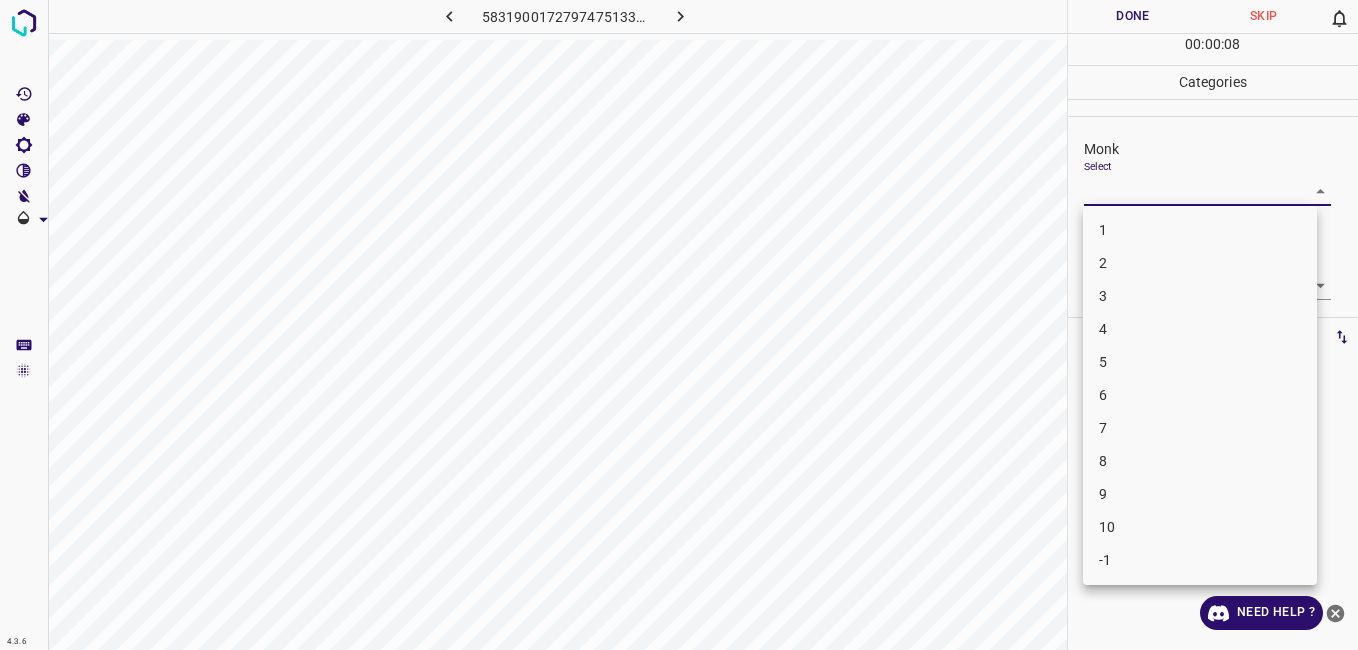 click on "4.3.6  5831900172797475133.png Done Skip 0 00   : 00   : 08   Categories Monk   Select ​  Fitzpatrick   Select ​ Labels   0 Categories 1 Monk 2  Fitzpatrick Tools Space Change between modes (Draw & Edit) I Auto labeling R Restore zoom M Zoom in N Zoom out Delete Delete selecte label Filters Z Restore filters X Saturation filter C Brightness filter V Contrast filter B Gray scale filter General O Download Need Help ? - Text - Hide - Delete 1 2 3 4 5 6 7 8 9 10 -1" at bounding box center (679, 325) 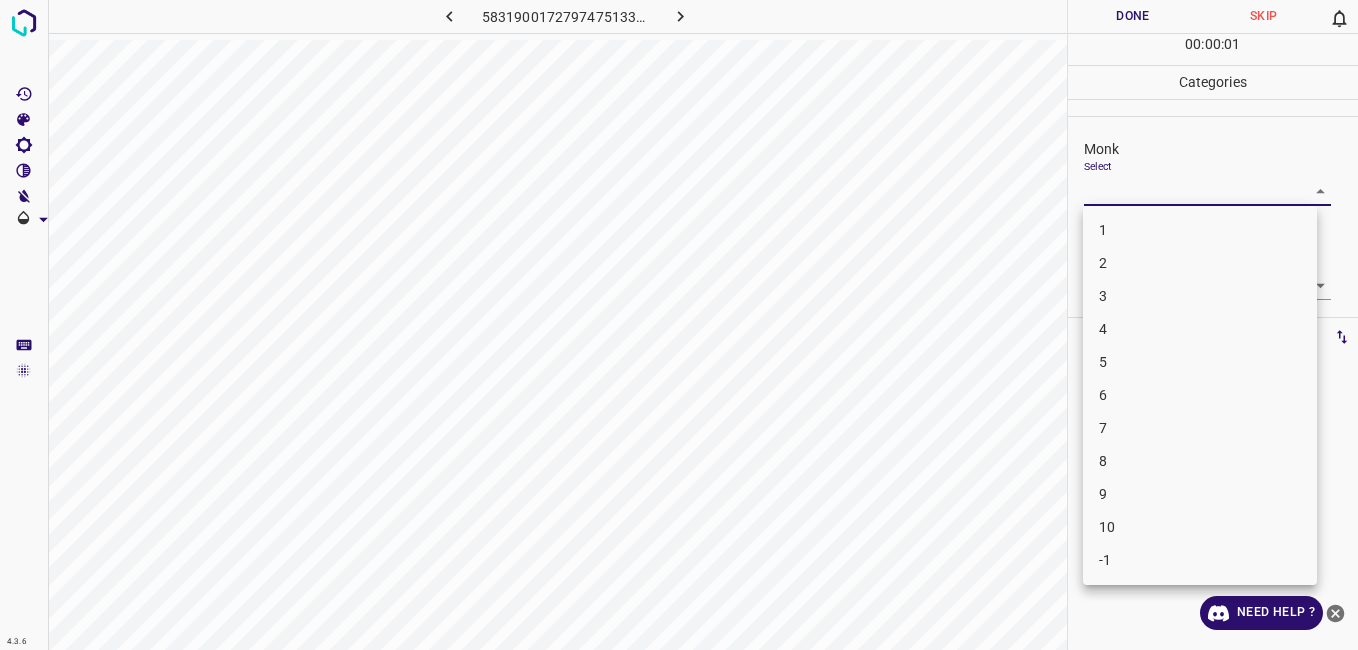 click on "2" at bounding box center (1200, 263) 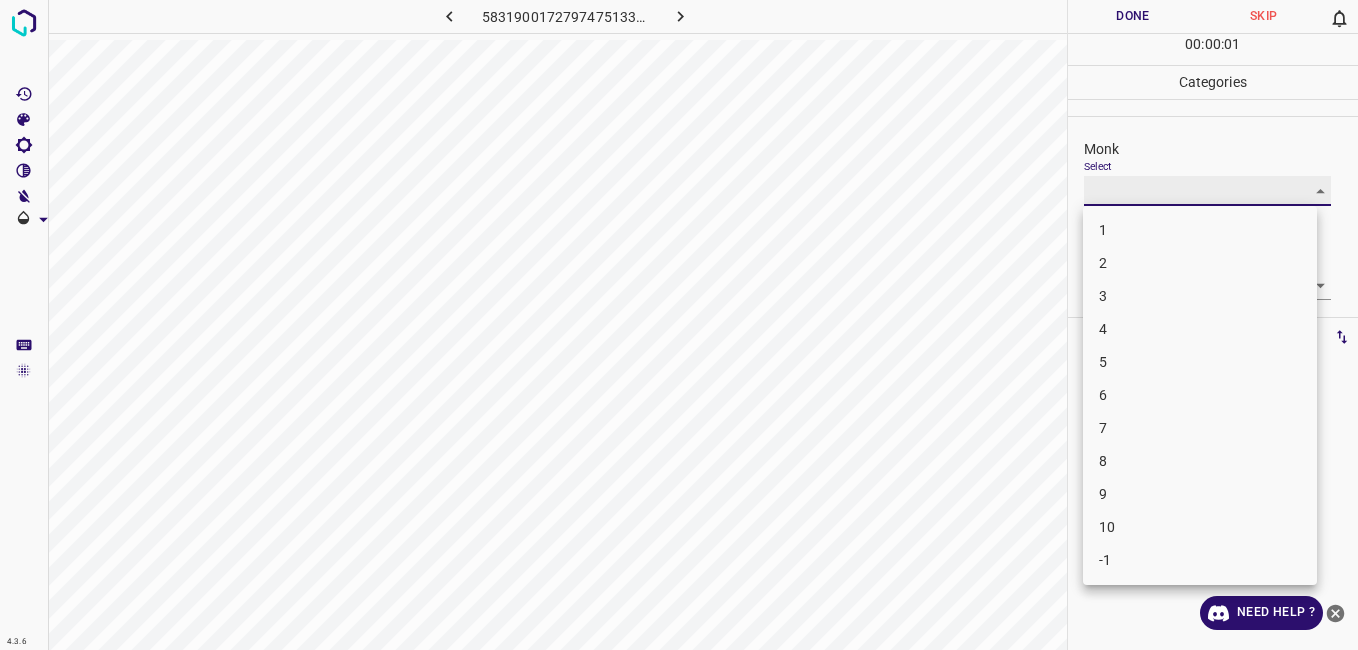 type on "2" 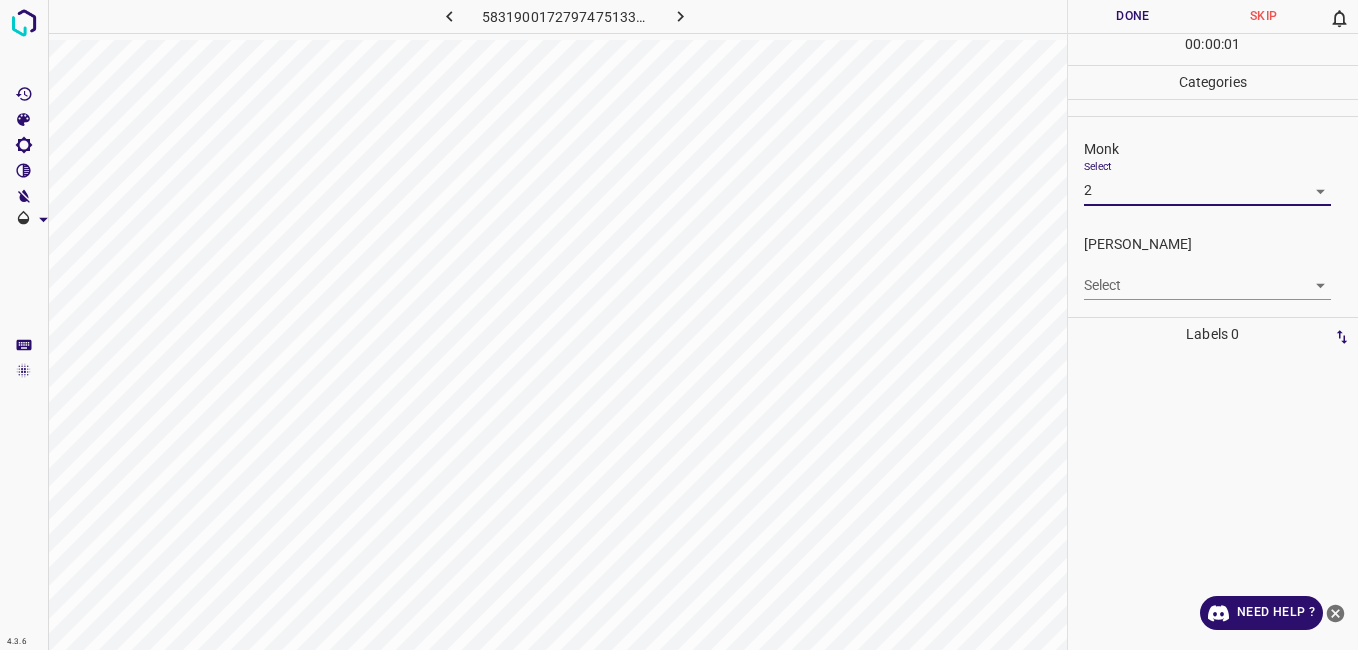 click on "4.3.6  5831900172797475133.png Done Skip 0 00   : 00   : 01   Categories Monk   Select 2 2  Fitzpatrick   Select ​ Labels   0 Categories 1 Monk 2  Fitzpatrick Tools Space Change between modes (Draw & Edit) I Auto labeling R Restore zoom M Zoom in N Zoom out Delete Delete selecte label Filters Z Restore filters X Saturation filter C Brightness filter V Contrast filter B Gray scale filter General O Download Need Help ? - Text - Hide - Delete" at bounding box center [679, 325] 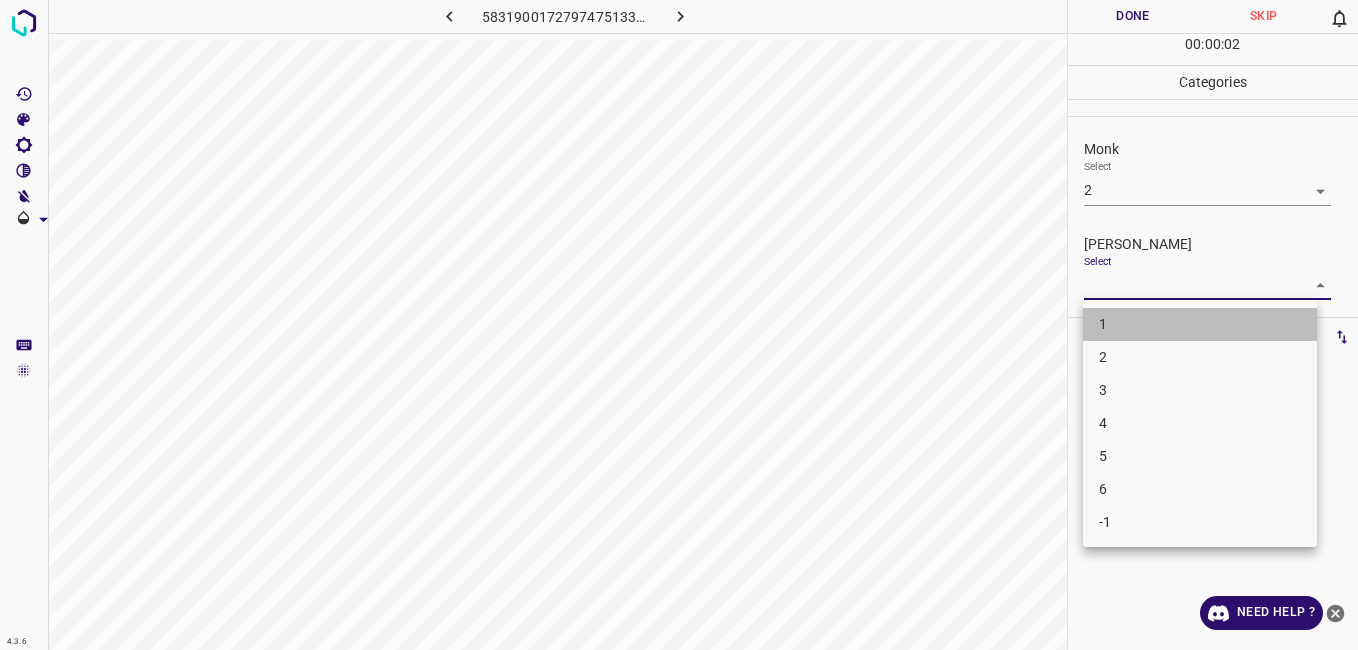 click on "1" at bounding box center (1200, 324) 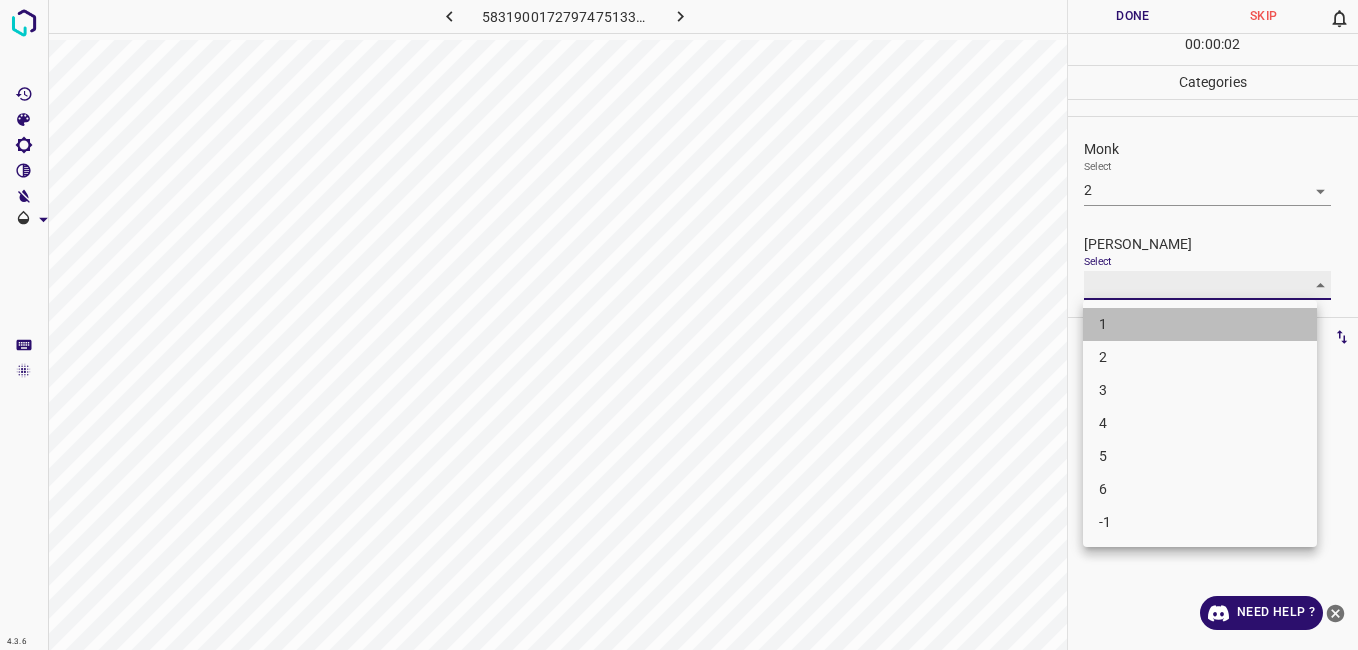 type on "1" 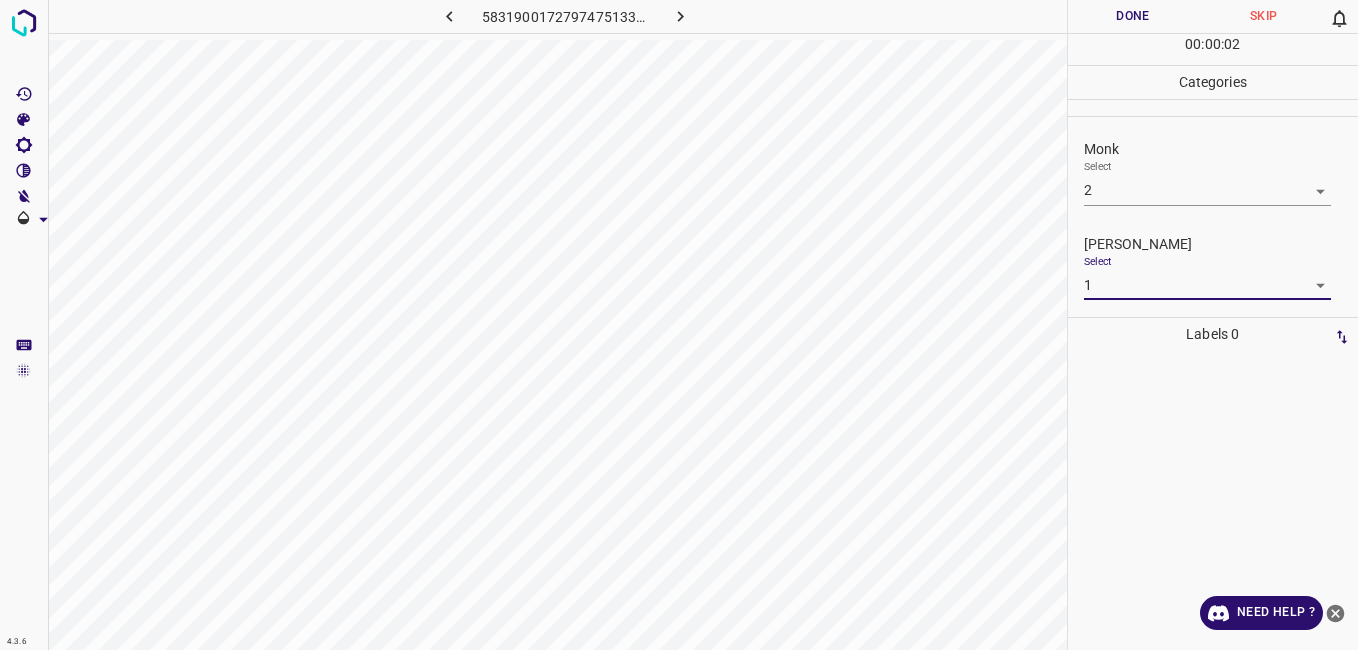 click on "Done" at bounding box center (1133, 16) 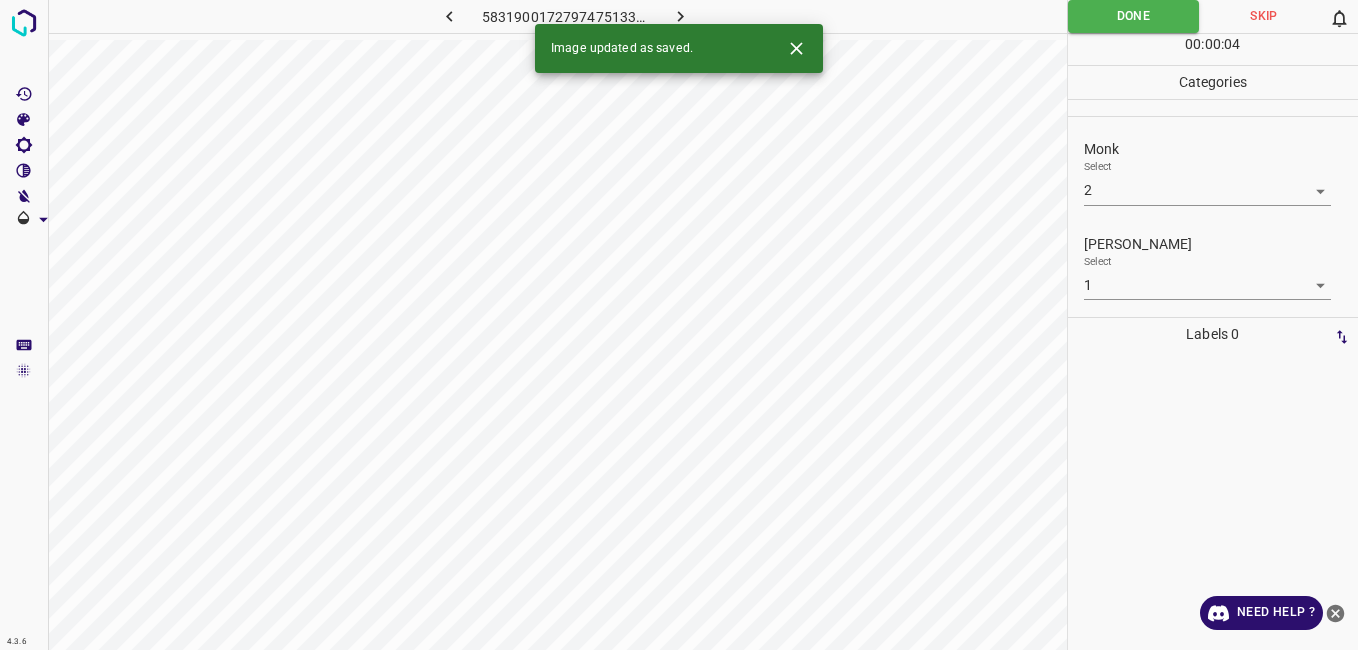 click 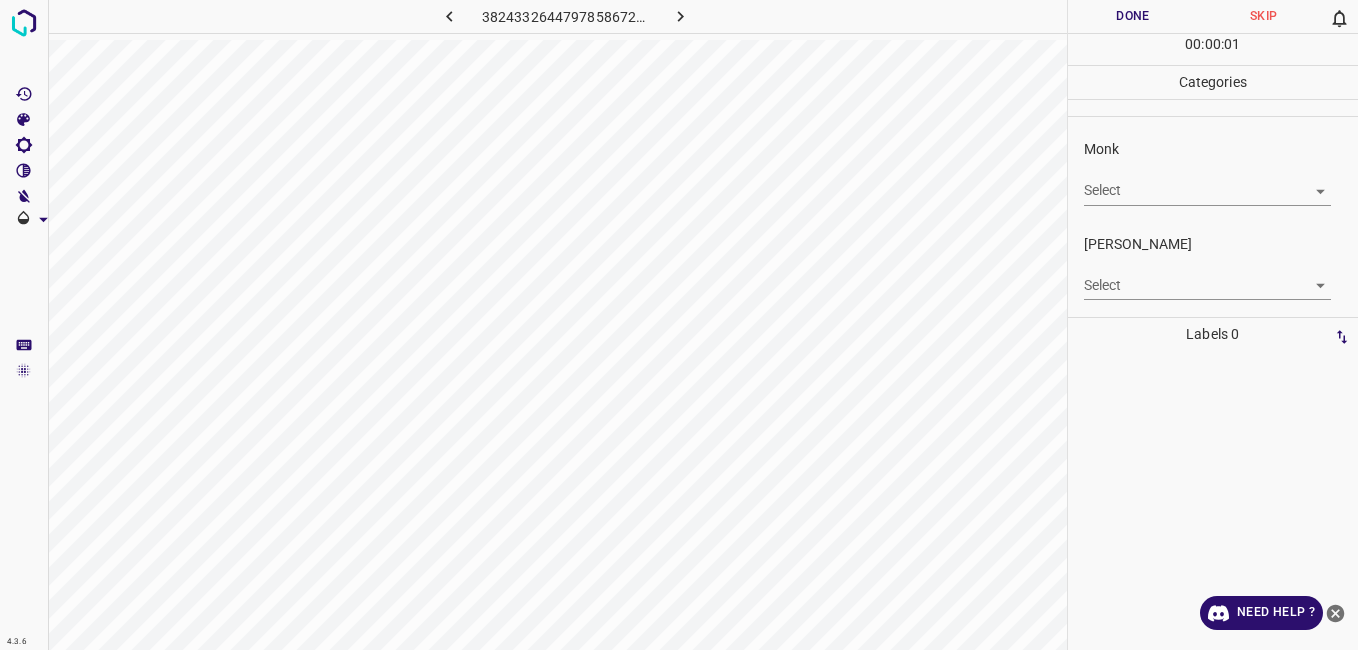 click on "4.3.6  3824332644797858672.png Done Skip 0 00   : 00   : 01   Categories Monk   Select ​  Fitzpatrick   Select ​ Labels   0 Categories 1 Monk 2  Fitzpatrick Tools Space Change between modes (Draw & Edit) I Auto labeling R Restore zoom M Zoom in N Zoom out Delete Delete selecte label Filters Z Restore filters X Saturation filter C Brightness filter V Contrast filter B Gray scale filter General O Download Need Help ? - Text - Hide - Delete" at bounding box center [679, 325] 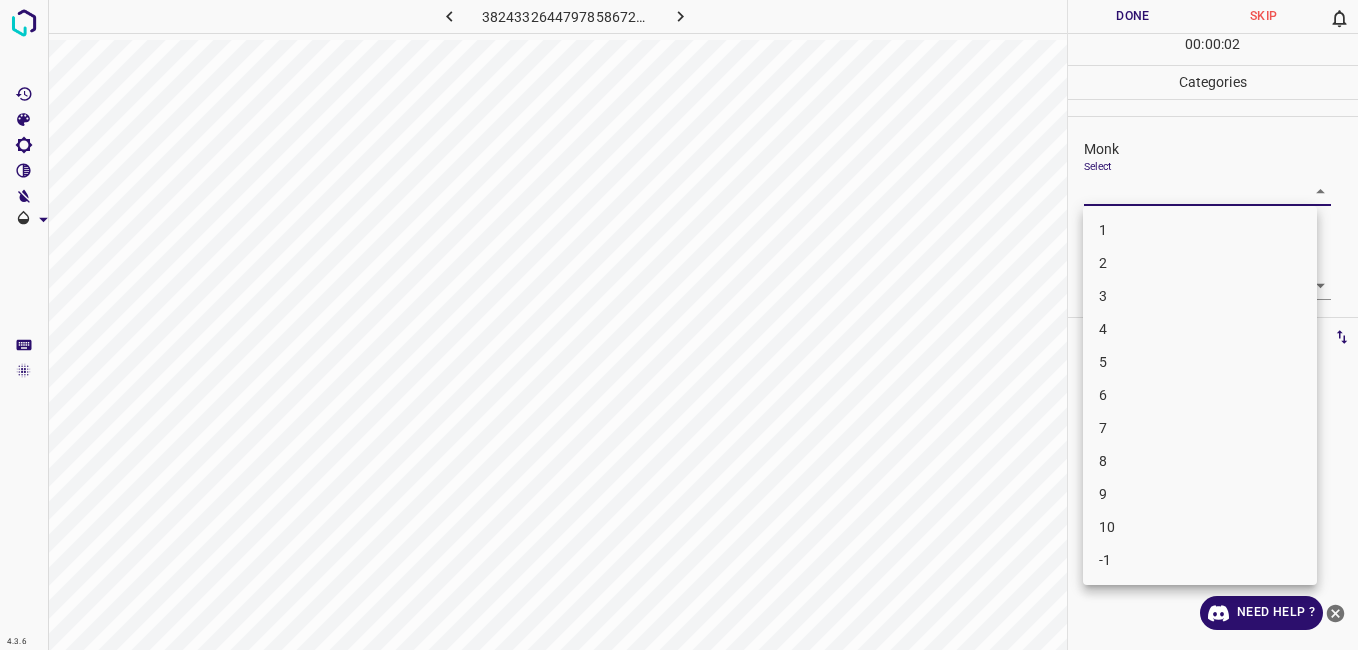 click on "3" at bounding box center (1200, 296) 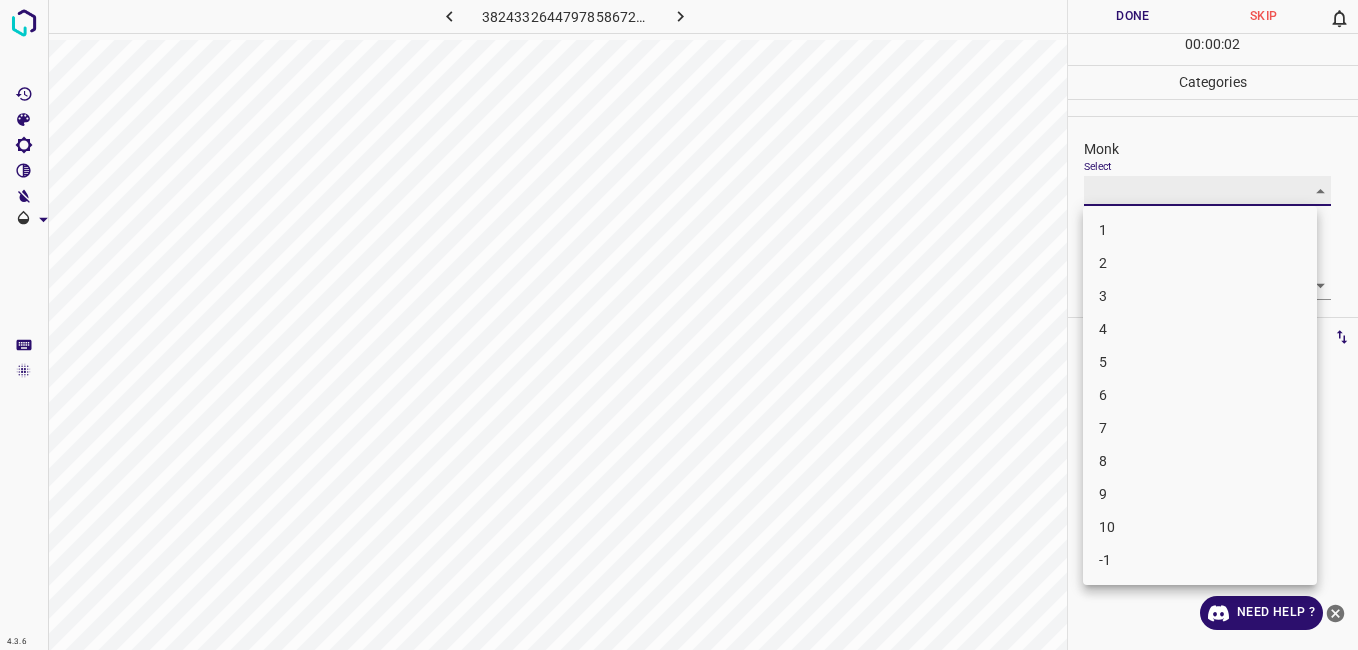type on "3" 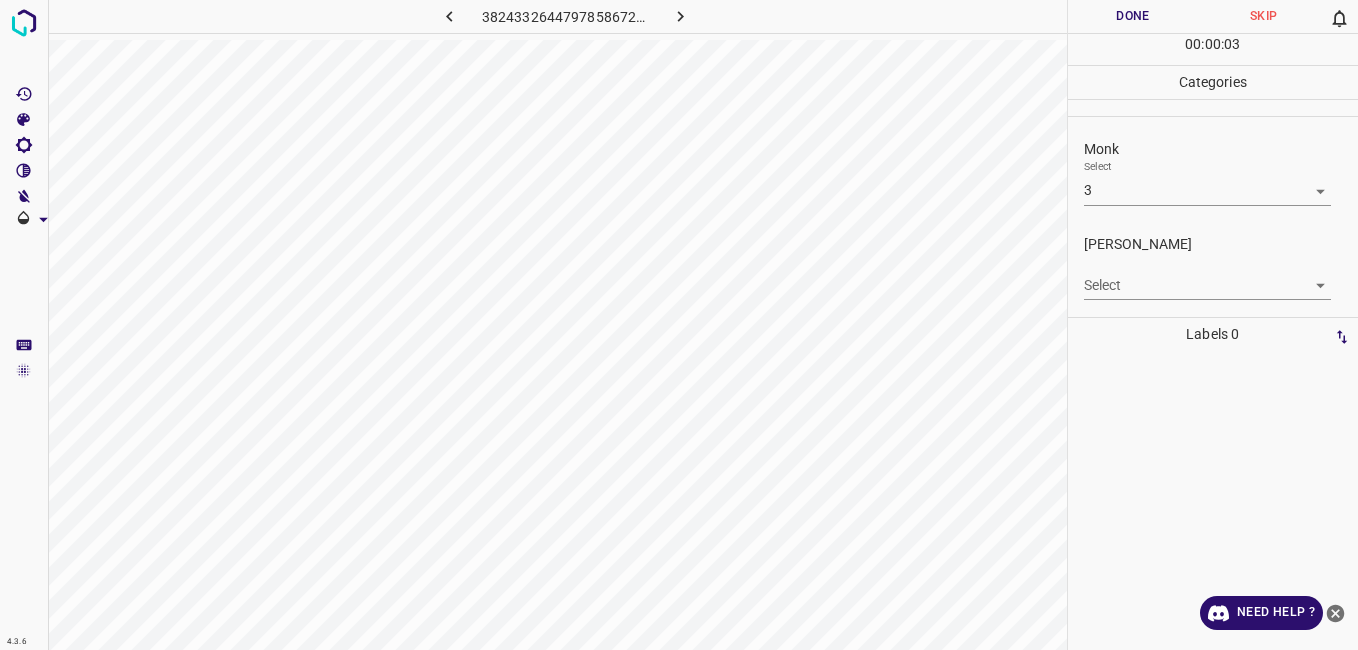 click on "4.3.6  3824332644797858672.png Done Skip 0 00   : 00   : 03   Categories Monk   Select 3 3  Fitzpatrick   Select ​ Labels   0 Categories 1 Monk 2  Fitzpatrick Tools Space Change between modes (Draw & Edit) I Auto labeling R Restore zoom M Zoom in N Zoom out Delete Delete selecte label Filters Z Restore filters X Saturation filter C Brightness filter V Contrast filter B Gray scale filter General O Download Need Help ? - Text - Hide - Delete" at bounding box center (679, 325) 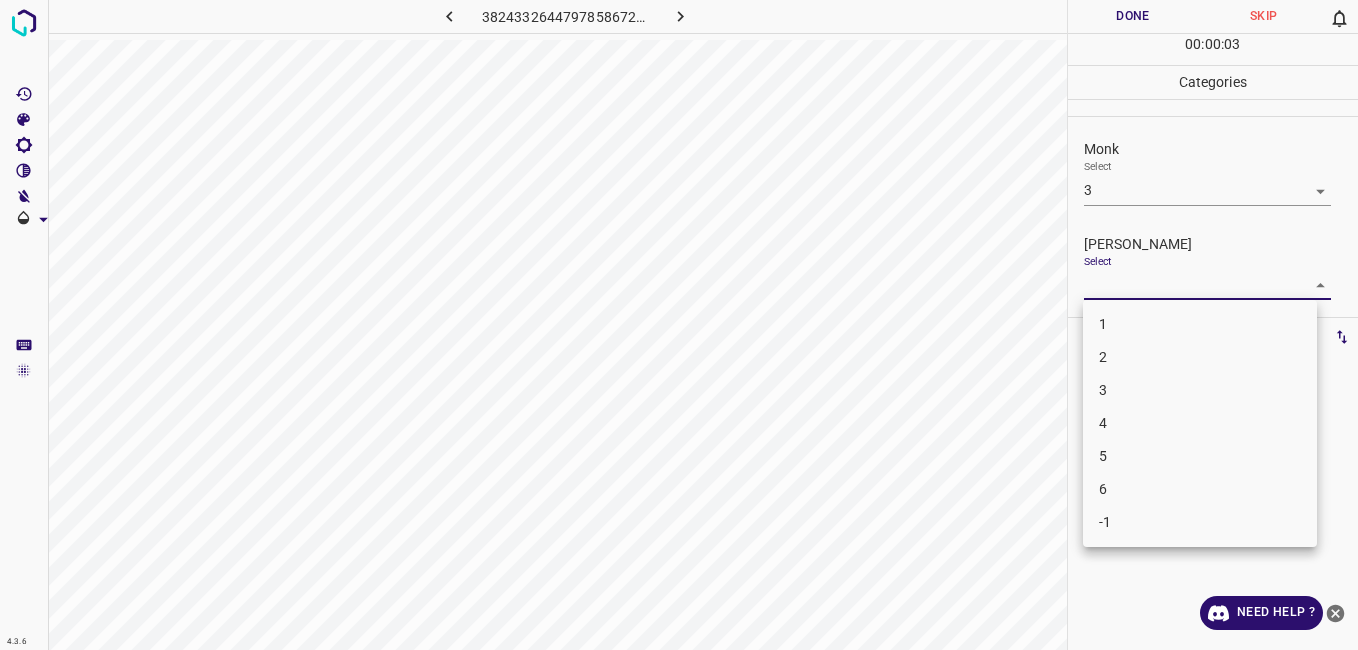 click on "2" at bounding box center (1200, 357) 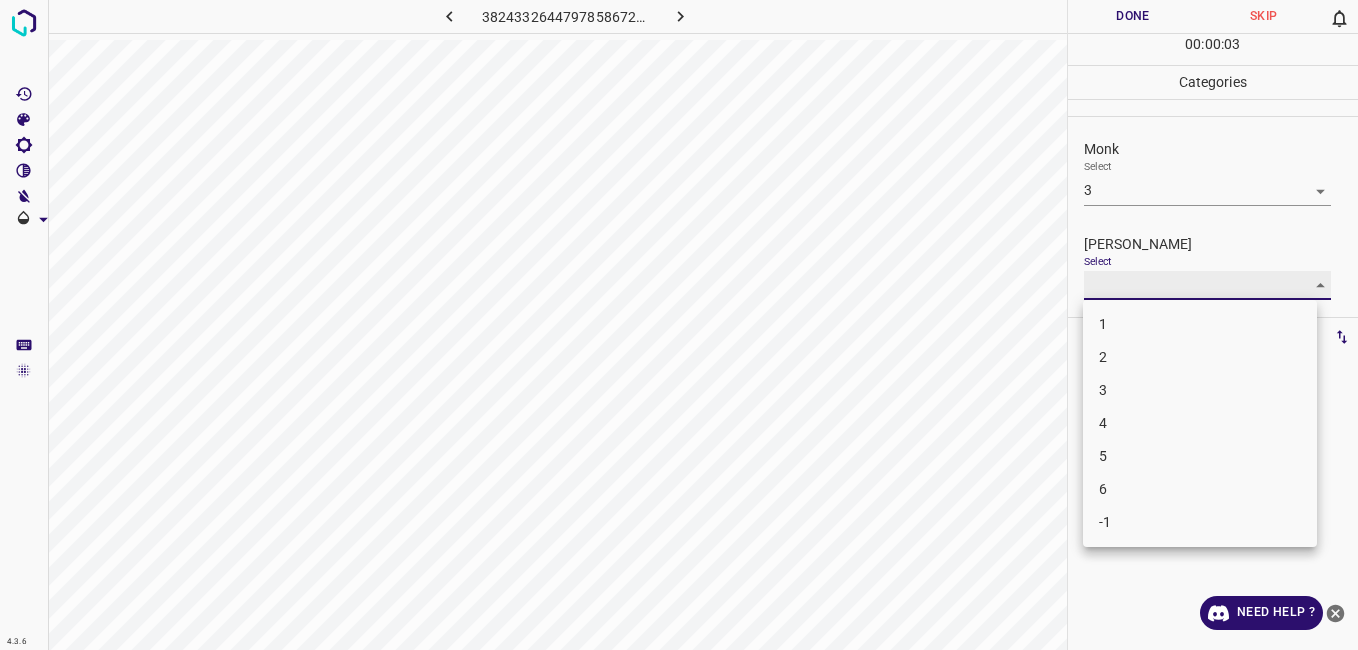 type on "2" 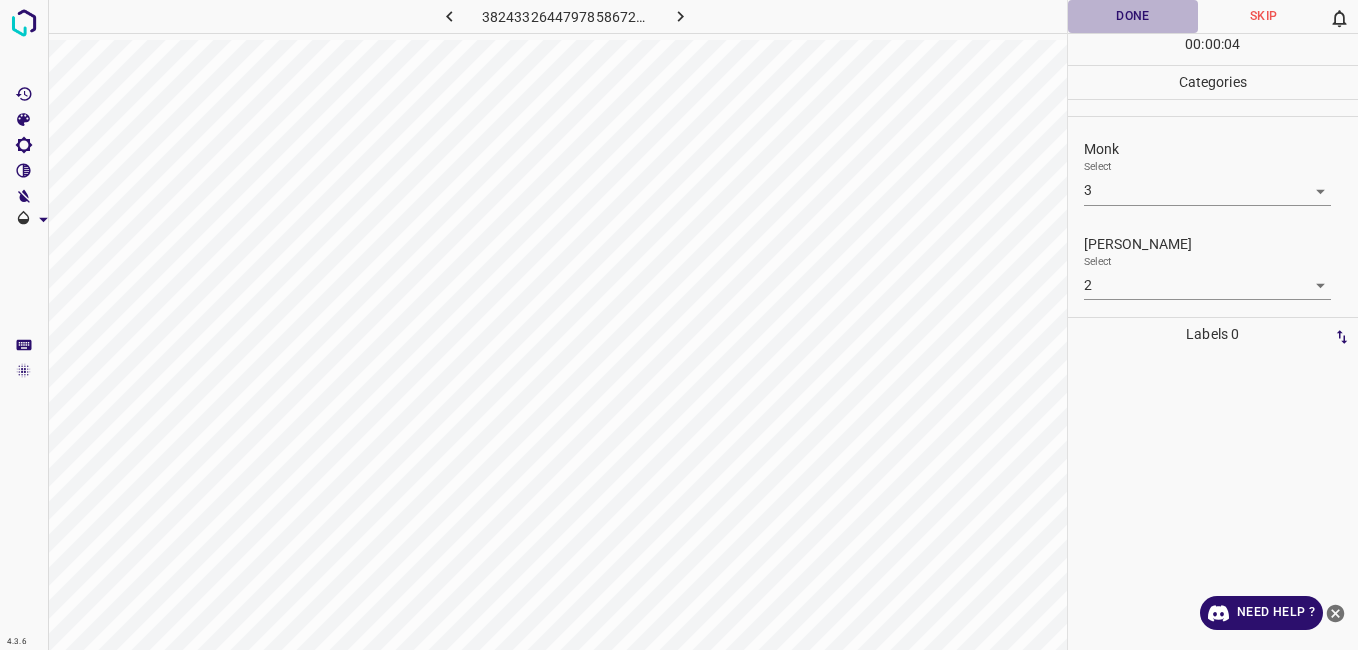 click on "Done" at bounding box center (1133, 16) 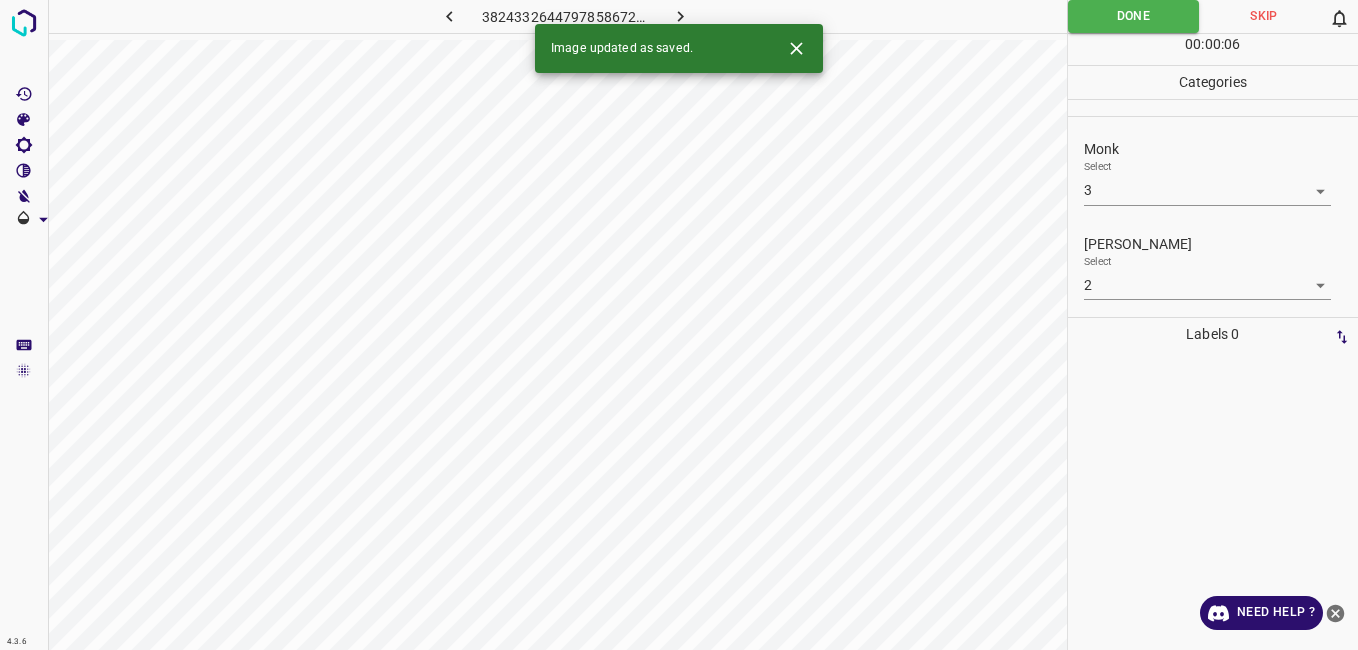 click 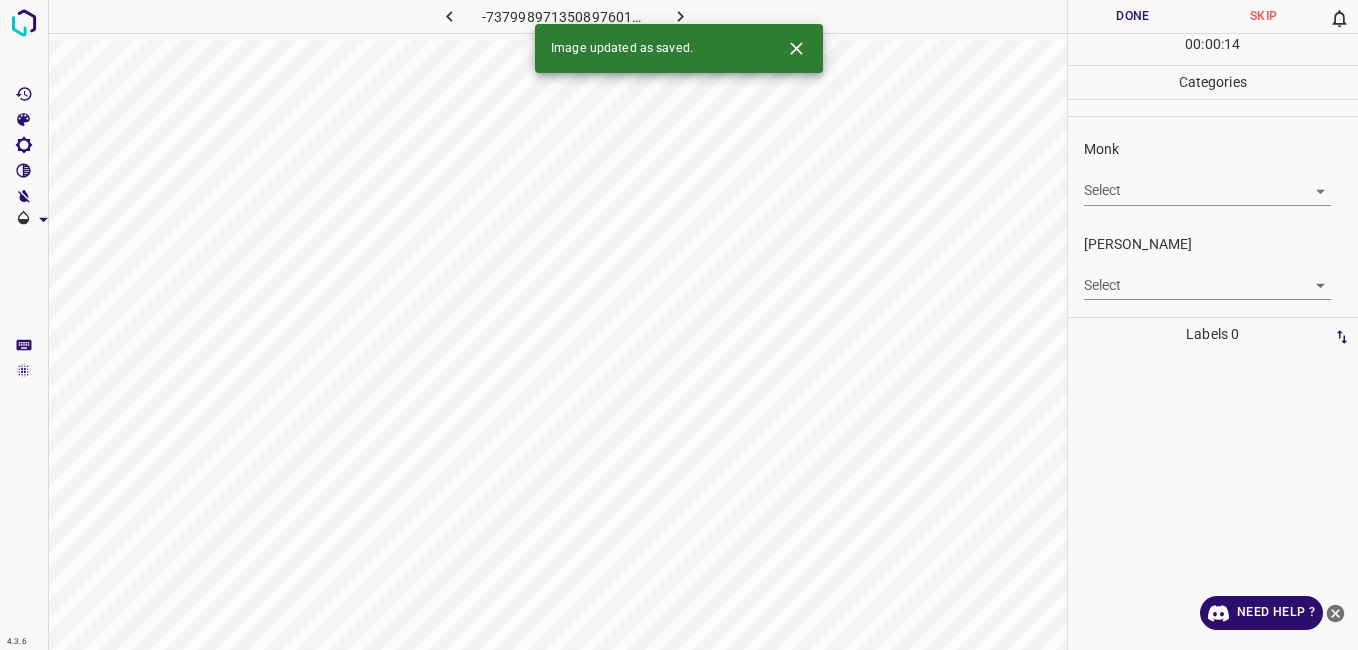click on "Monk   Select ​" at bounding box center (1213, 172) 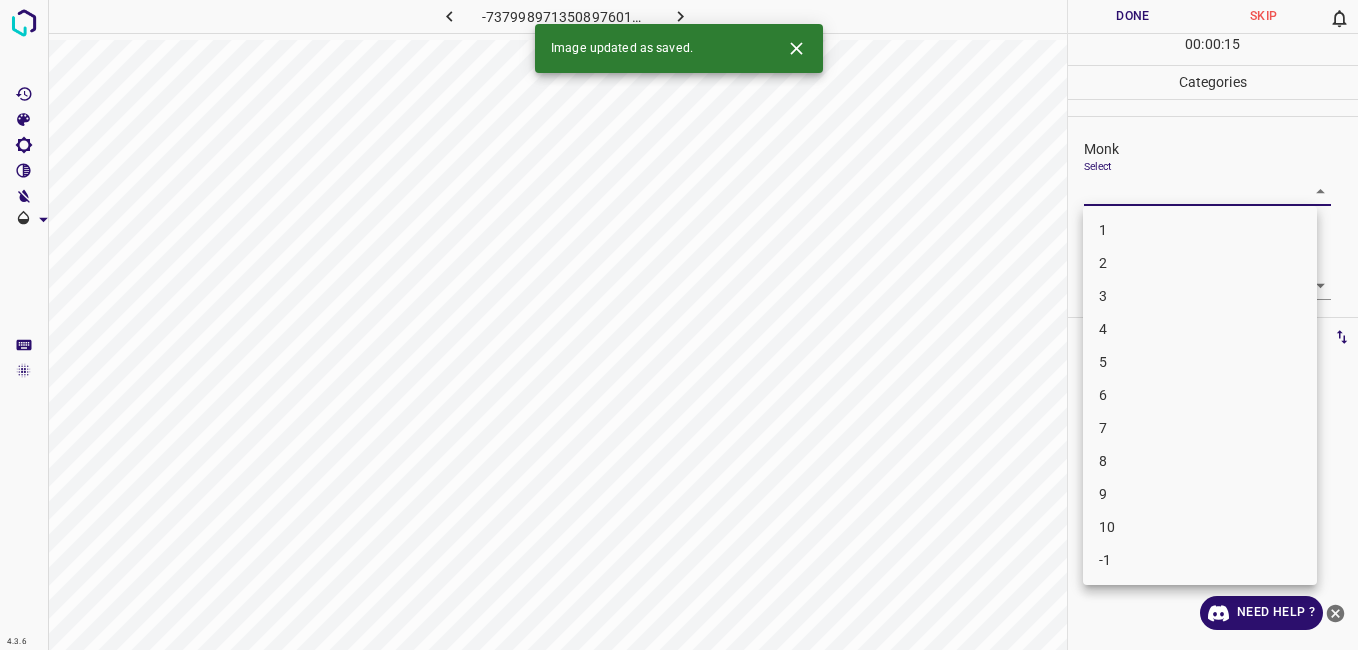 click on "4.3.6  -7379989713508976017.png Done Skip 0 00   : 00   : 15   Categories Monk   Select ​  Fitzpatrick   Select ​ Labels   0 Categories 1 Monk 2  Fitzpatrick Tools Space Change between modes (Draw & Edit) I Auto labeling R Restore zoom M Zoom in N Zoom out Delete Delete selecte label Filters Z Restore filters X Saturation filter C Brightness filter V Contrast filter B Gray scale filter General O Download Image updated as saved. Need Help ? - Text - Hide - Delete 1 2 3 4 5 6 7 8 9 10 -1" at bounding box center (679, 325) 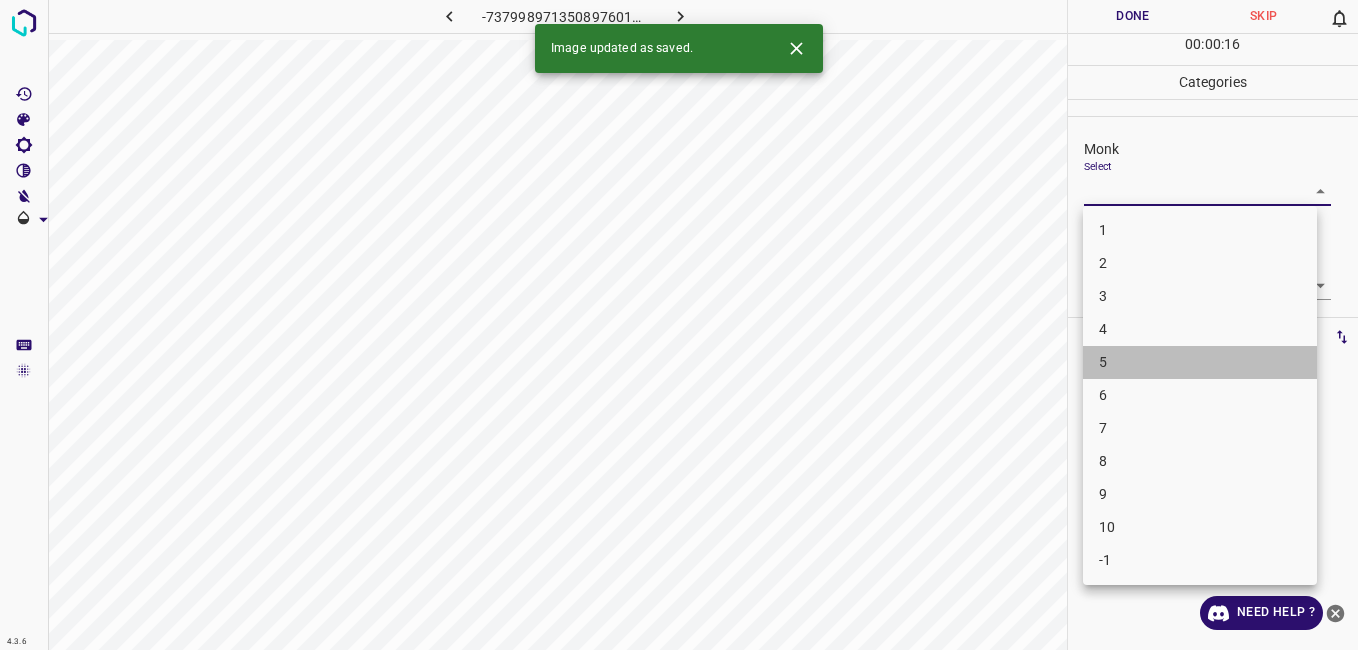 click on "5" at bounding box center (1200, 362) 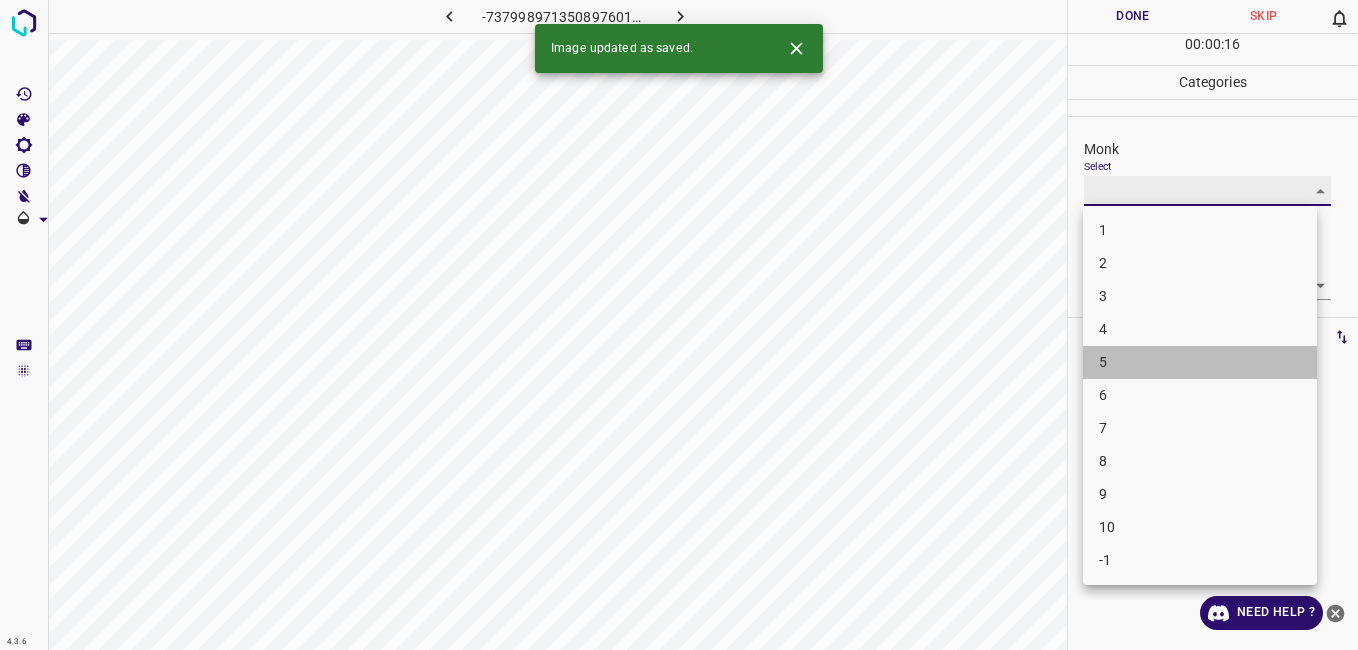 type on "5" 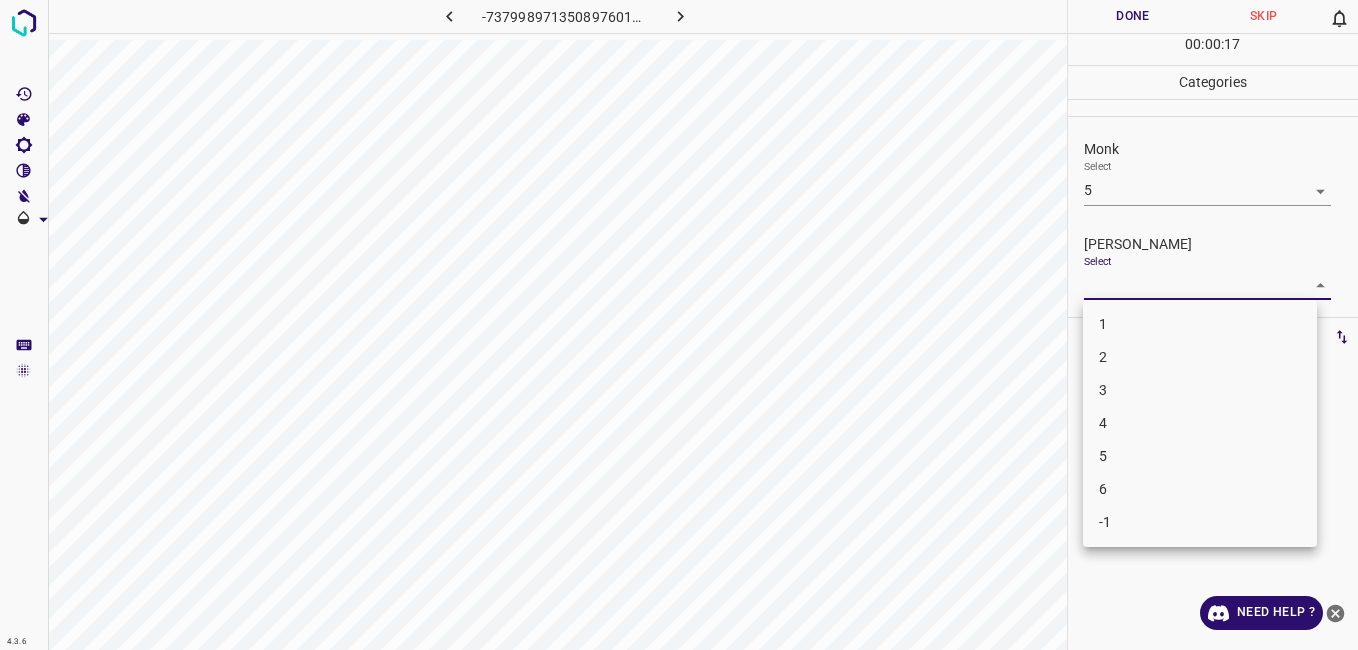 click on "4.3.6  -7379989713508976017.png Done Skip 0 00   : 00   : 17   Categories Monk   Select 5 5  Fitzpatrick   Select ​ Labels   0 Categories 1 Monk 2  Fitzpatrick Tools Space Change between modes (Draw & Edit) I Auto labeling R Restore zoom M Zoom in N Zoom out Delete Delete selecte label Filters Z Restore filters X Saturation filter C Brightness filter V Contrast filter B Gray scale filter General O Download Need Help ? - Text - Hide - Delete 1 2 3 4 5 6 -1" at bounding box center (679, 325) 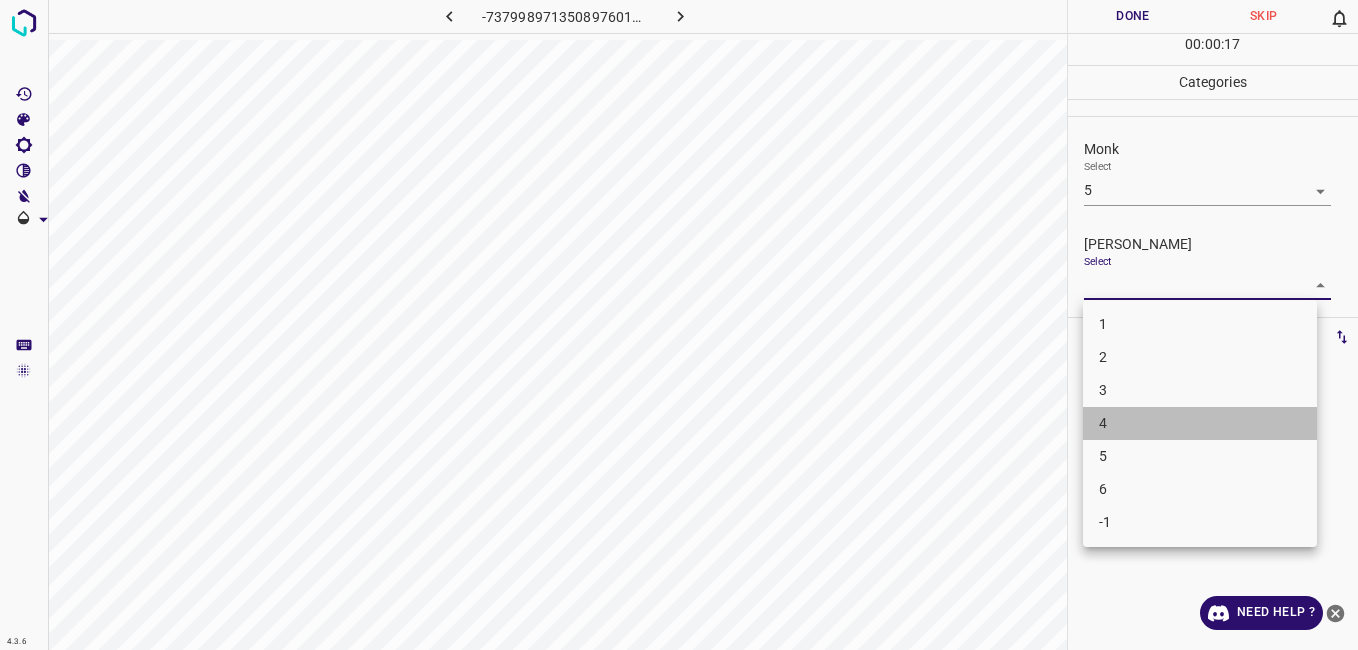 click on "4" at bounding box center [1200, 423] 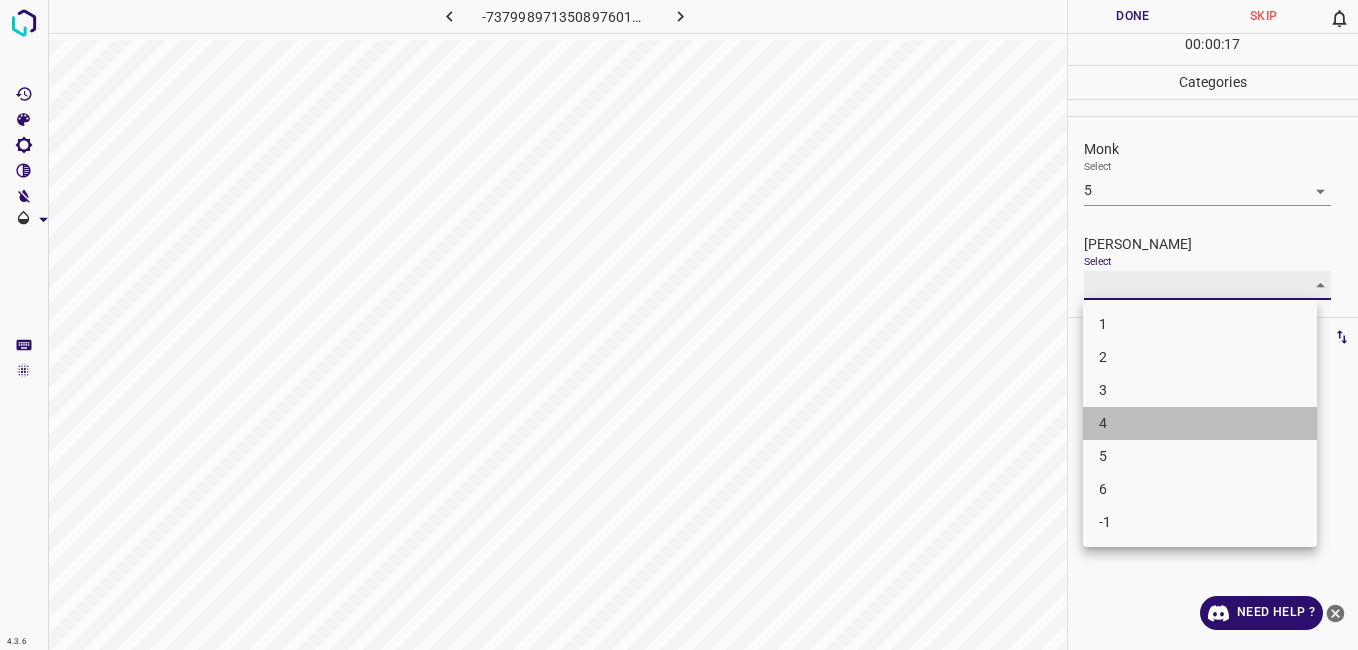 type on "4" 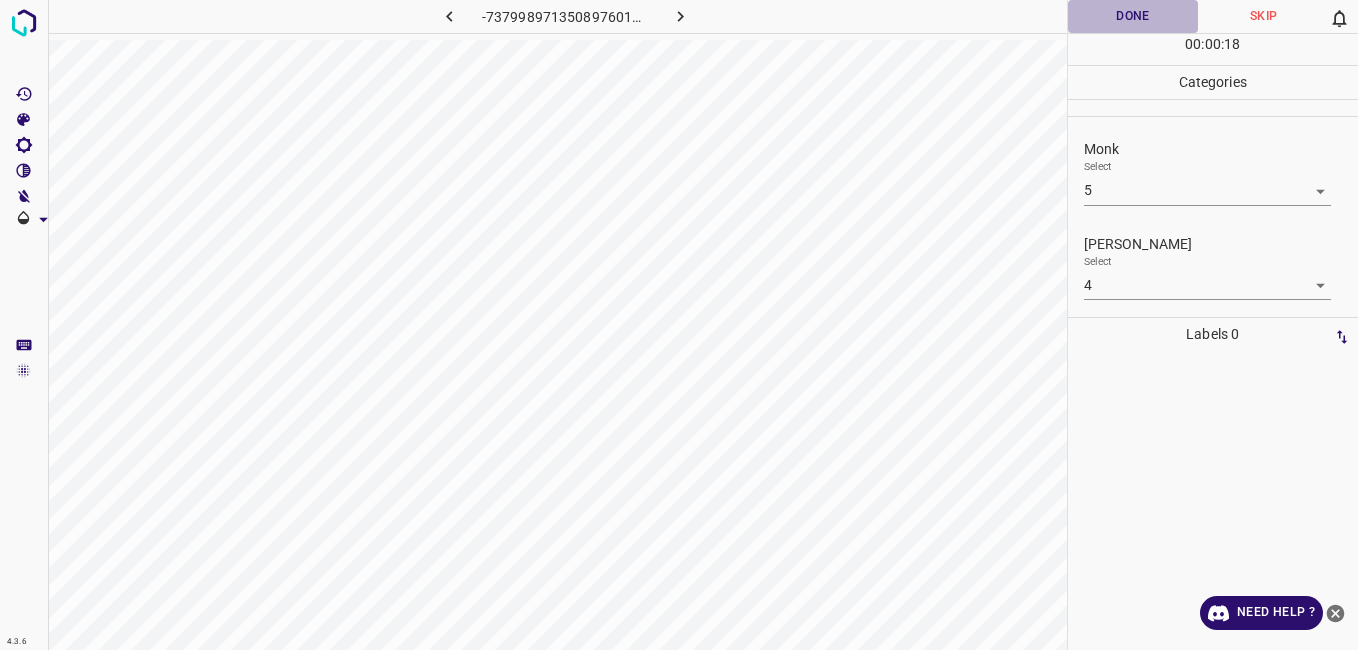 drag, startPoint x: 1115, startPoint y: 23, endPoint x: 1091, endPoint y: 24, distance: 24.020824 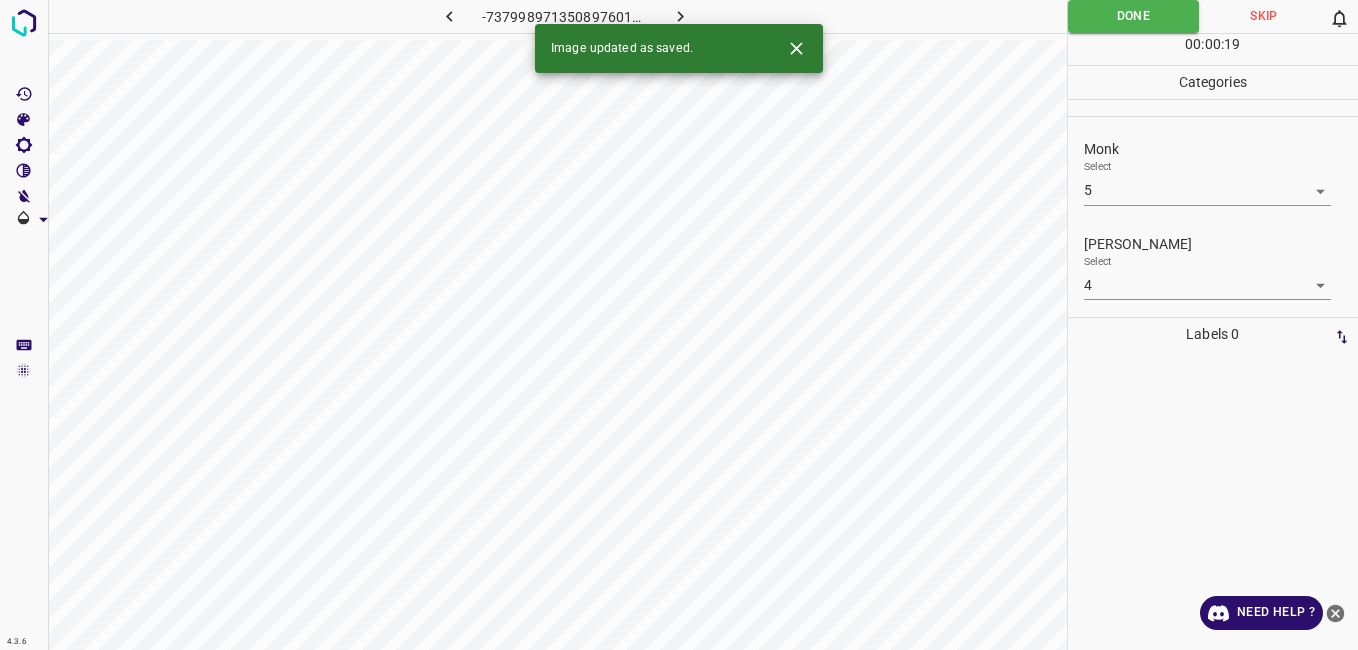 click at bounding box center (681, 16) 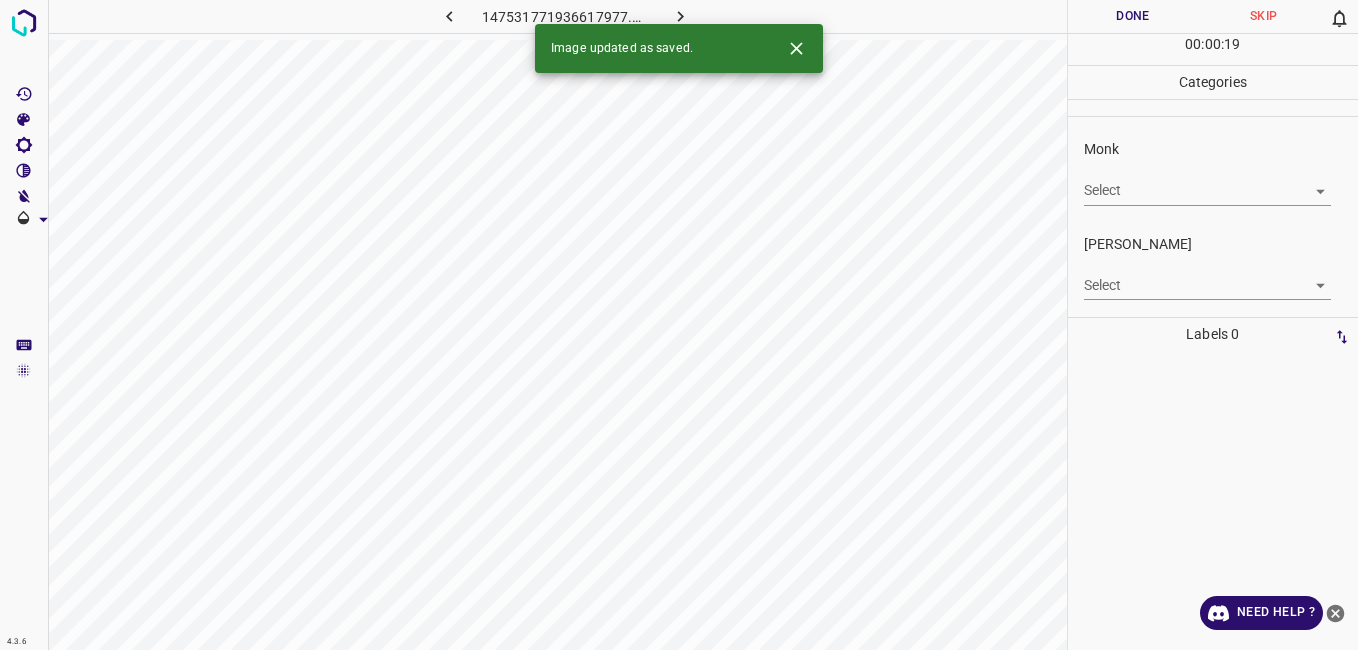 click on "Monk   Select ​" at bounding box center (1213, 172) 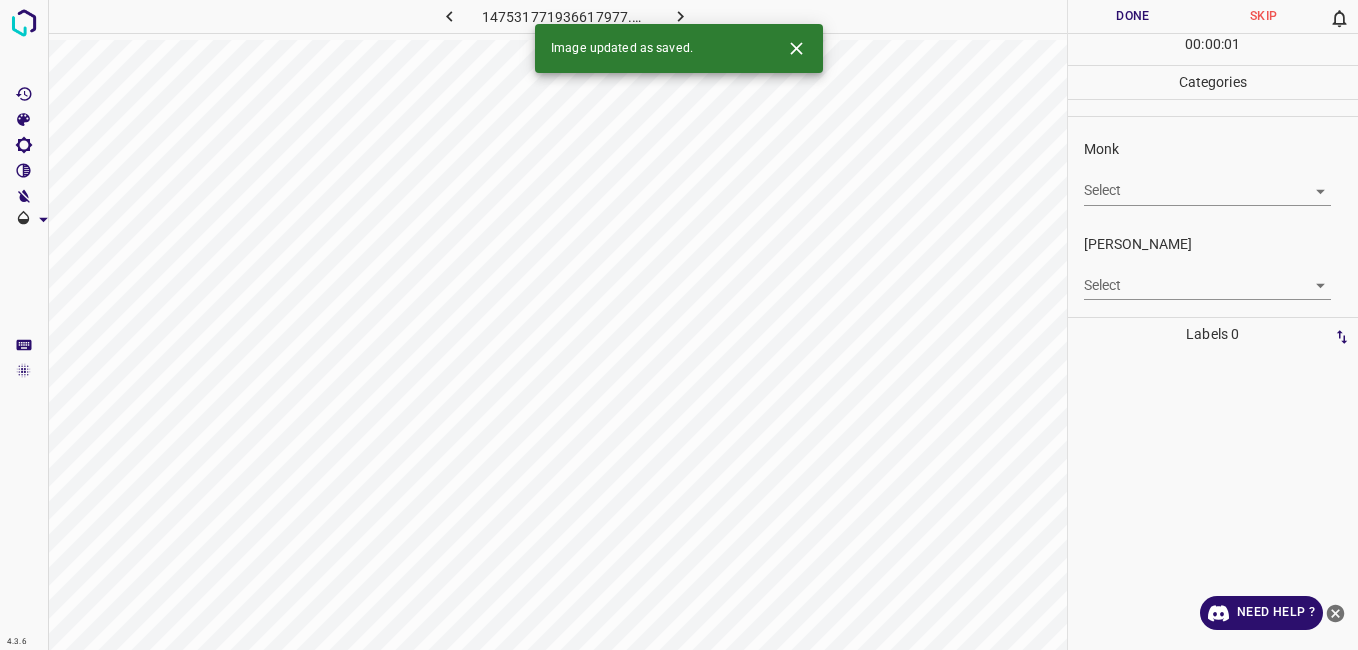 click on "Select ​" at bounding box center [1207, 182] 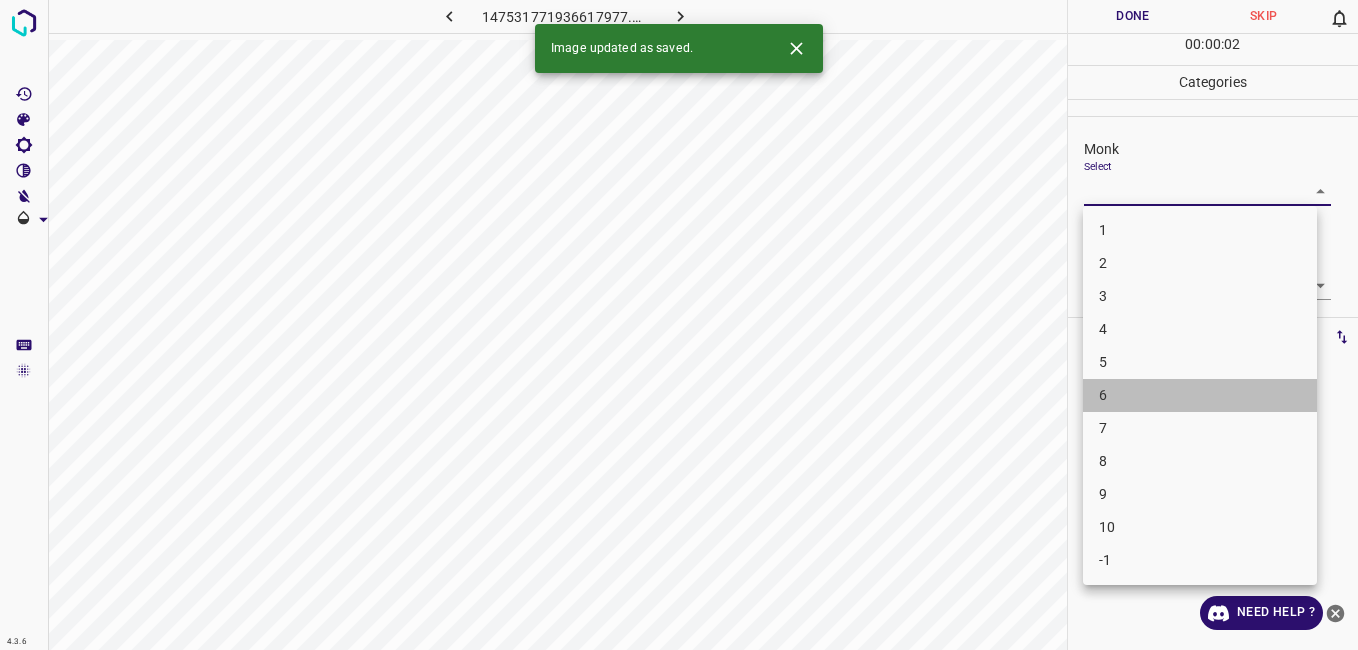 click on "6" at bounding box center [1200, 395] 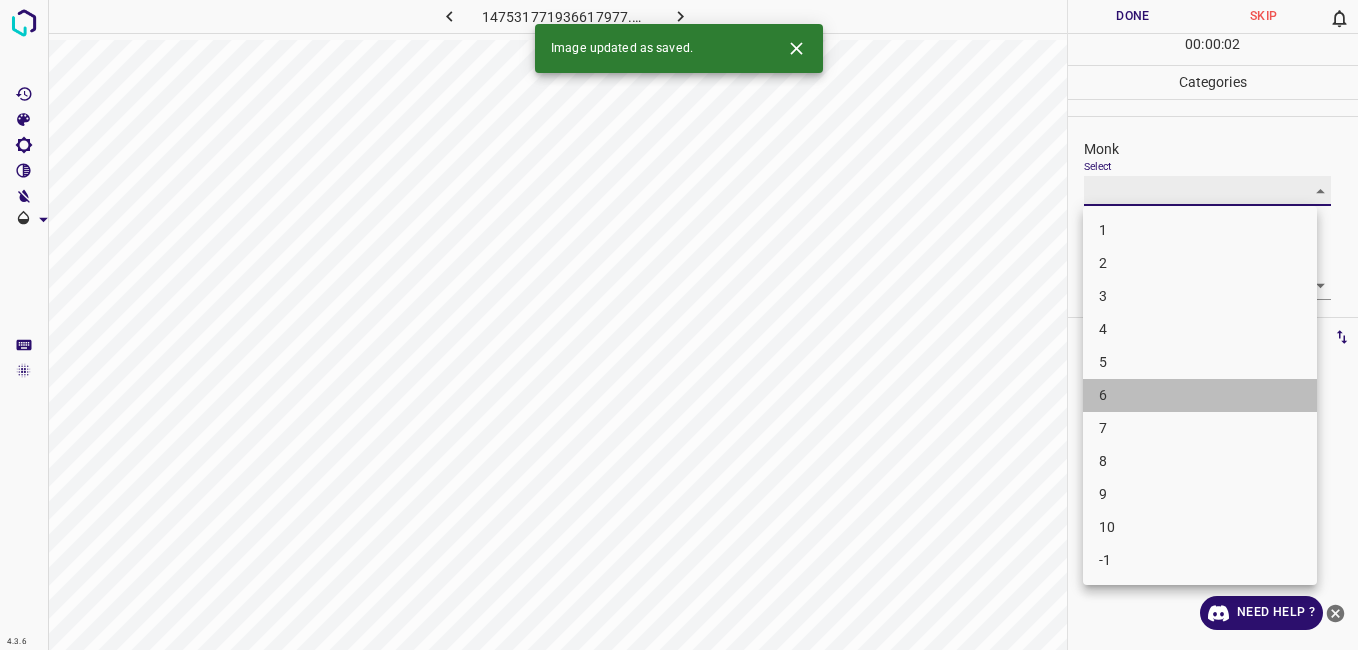 type on "6" 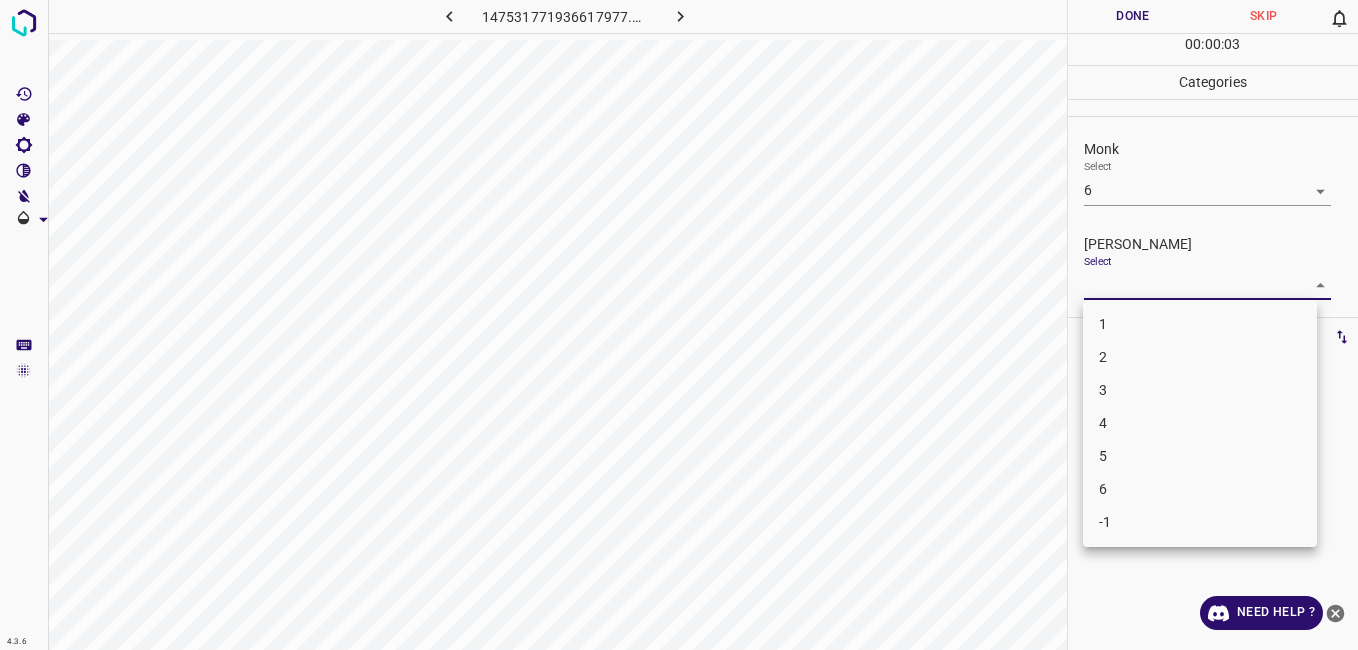 click on "4.3.6  147531771936617977.png Done Skip 0 00   : 00   : 03   Categories Monk   Select 6 6  Fitzpatrick   Select ​ Labels   0 Categories 1 Monk 2  Fitzpatrick Tools Space Change between modes (Draw & Edit) I Auto labeling R Restore zoom M Zoom in N Zoom out Delete Delete selecte label Filters Z Restore filters X Saturation filter C Brightness filter V Contrast filter B Gray scale filter General O Download Need Help ? - Text - Hide - Delete 1 2 3 4 5 6 -1" at bounding box center [679, 325] 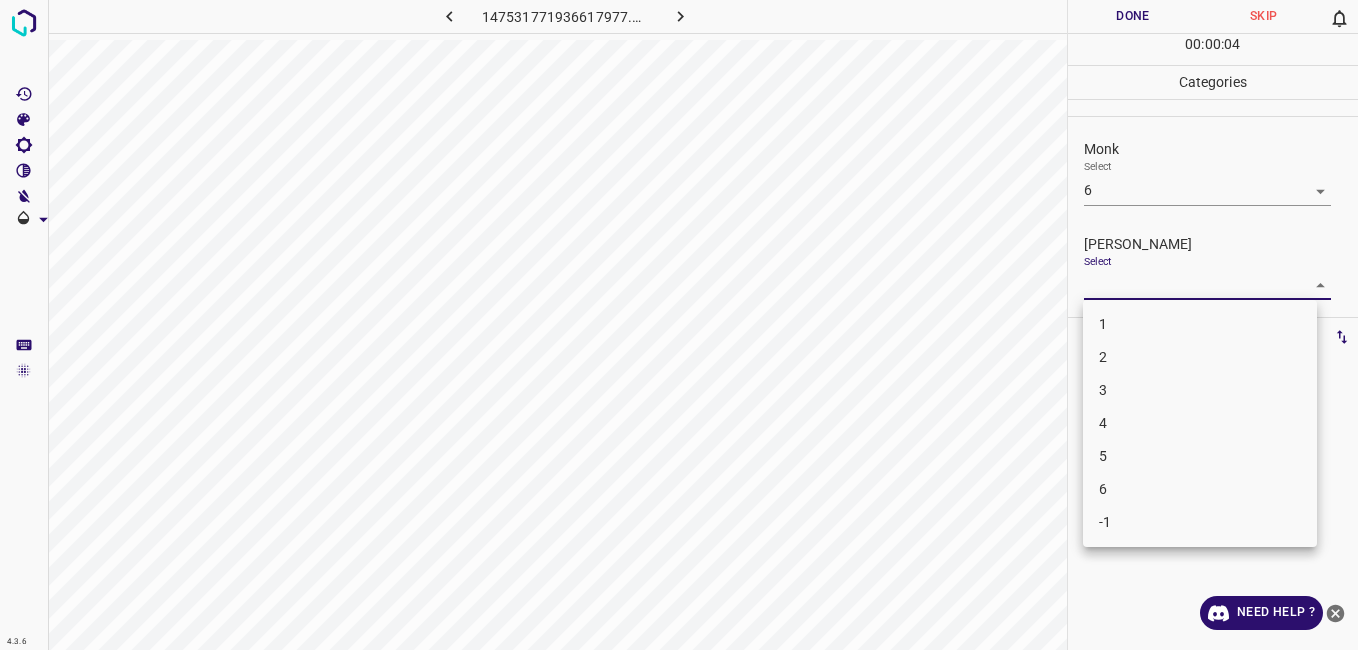 click on "5" at bounding box center [1200, 456] 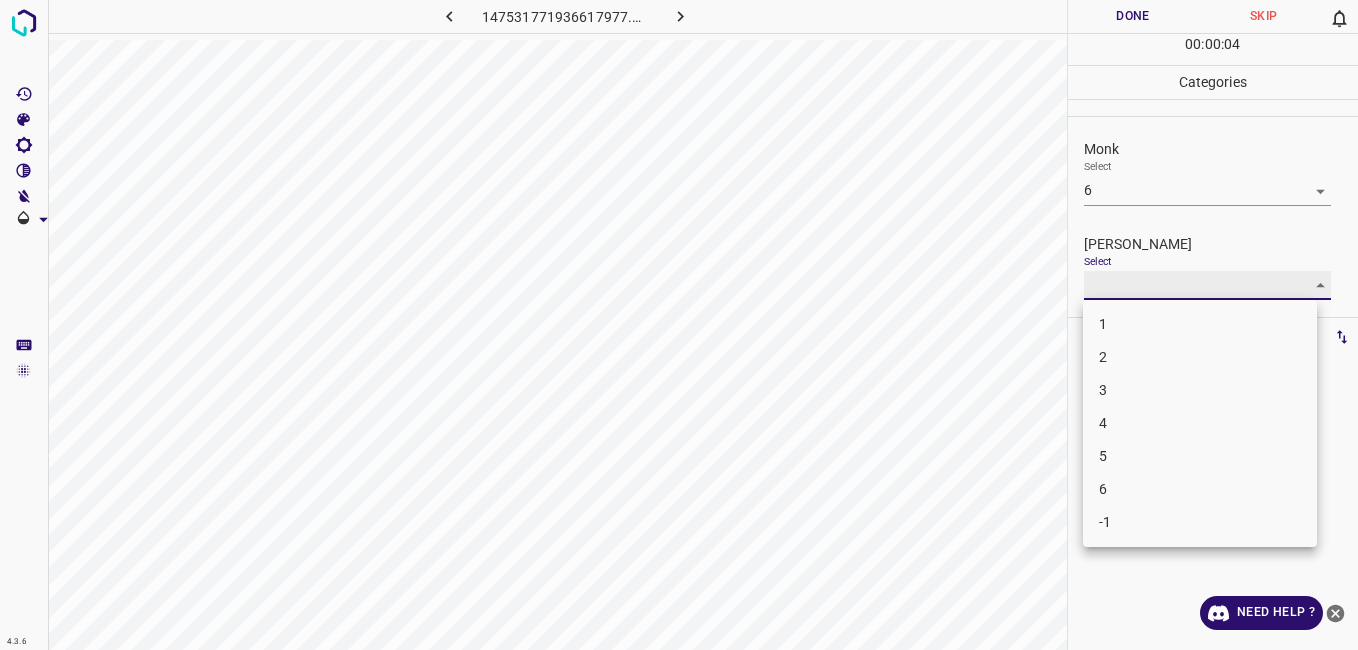 type on "5" 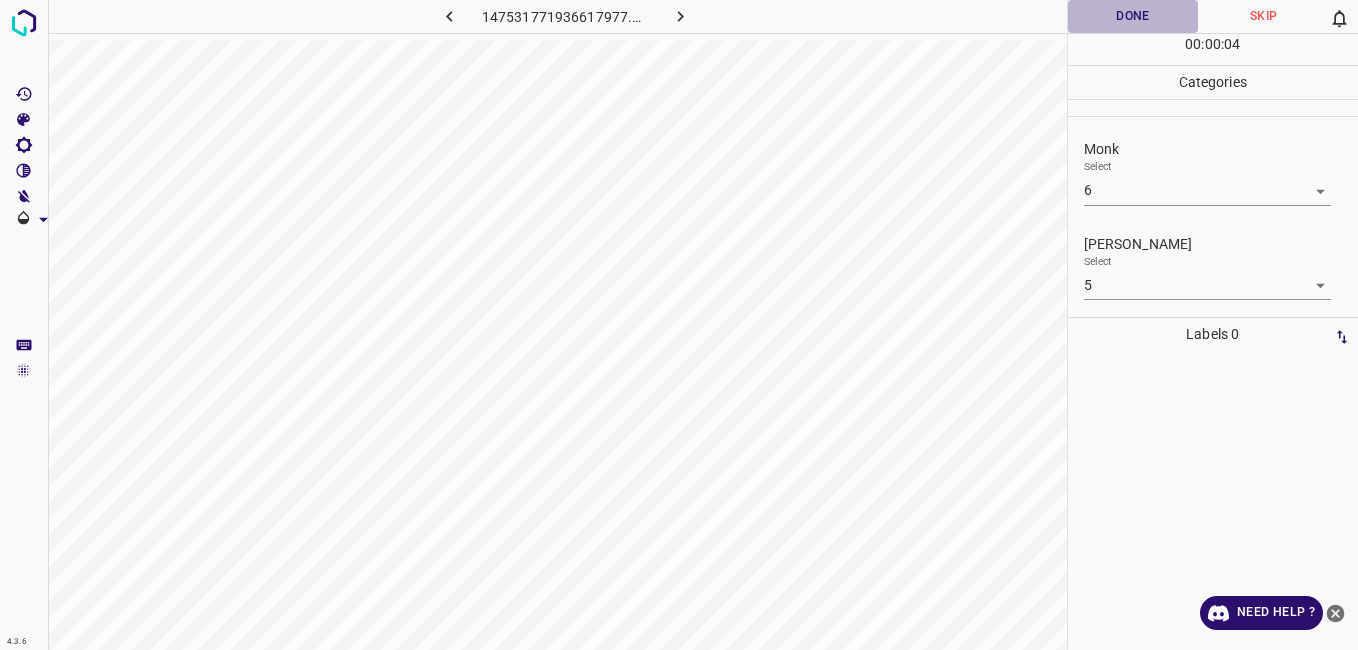 click on "Done" at bounding box center [1133, 16] 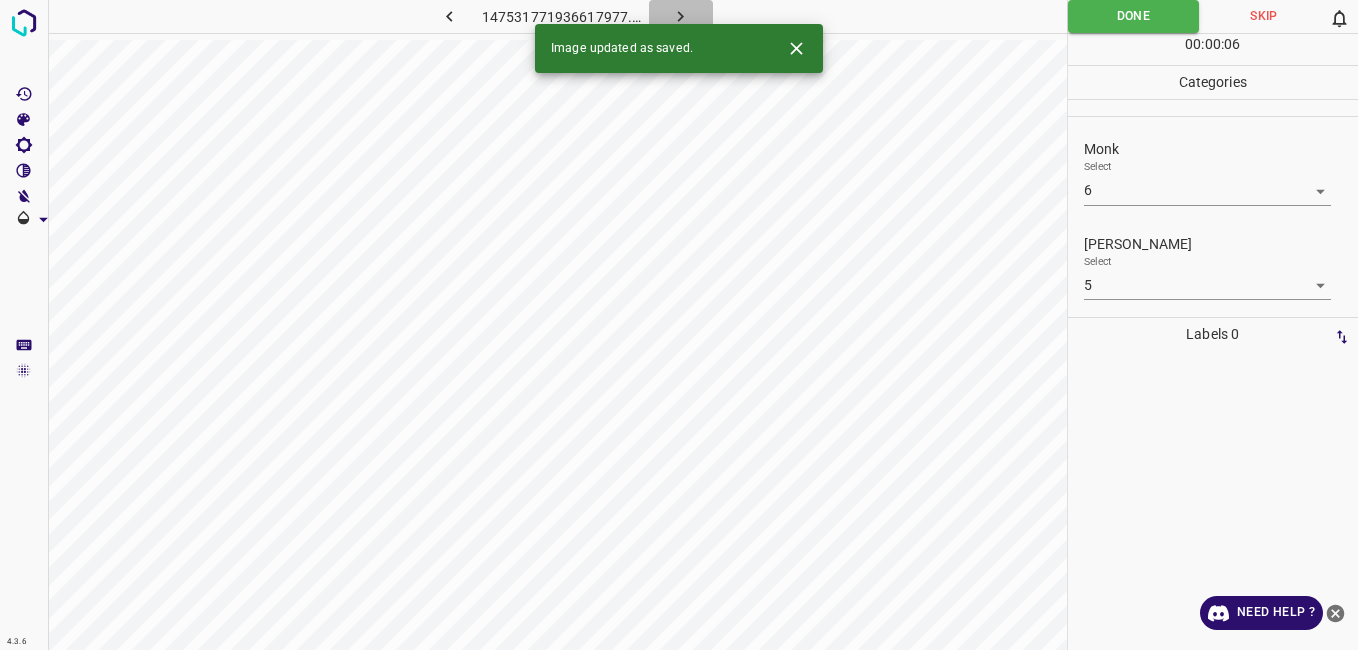 click 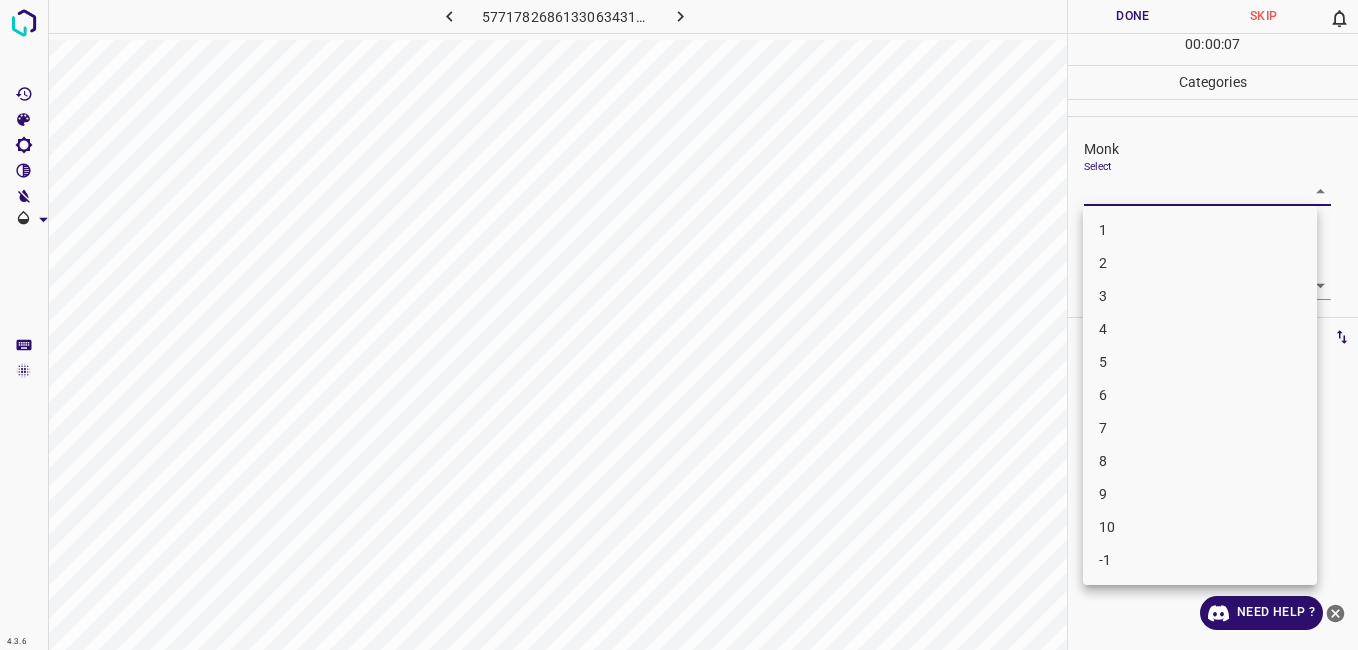 click on "4.3.6  5771782686133063431.png Done Skip 0 00   : 00   : 07   Categories Monk   Select ​  Fitzpatrick   Select ​ Labels   0 Categories 1 Monk 2  Fitzpatrick Tools Space Change between modes (Draw & Edit) I Auto labeling R Restore zoom M Zoom in N Zoom out Delete Delete selecte label Filters Z Restore filters X Saturation filter C Brightness filter V Contrast filter B Gray scale filter General O Download Need Help ? - Text - Hide - Delete 1 2 3 4 5 6 7 8 9 10 -1" at bounding box center [679, 325] 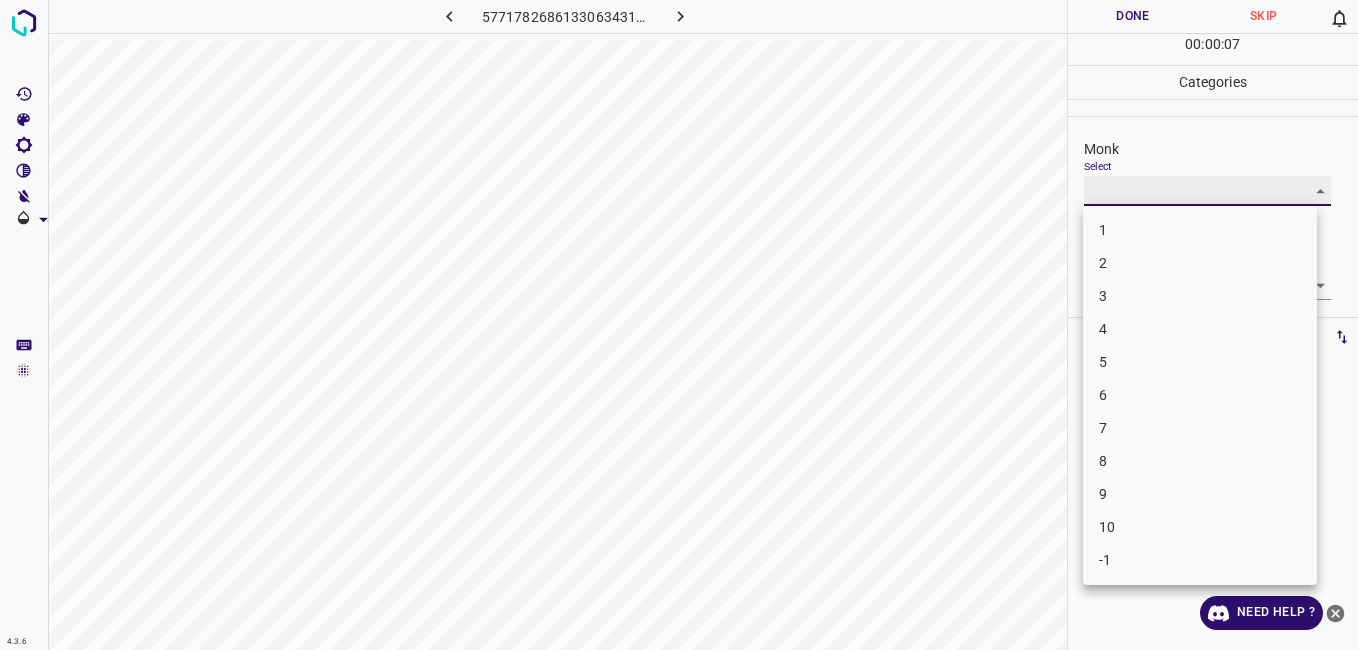 type on "4" 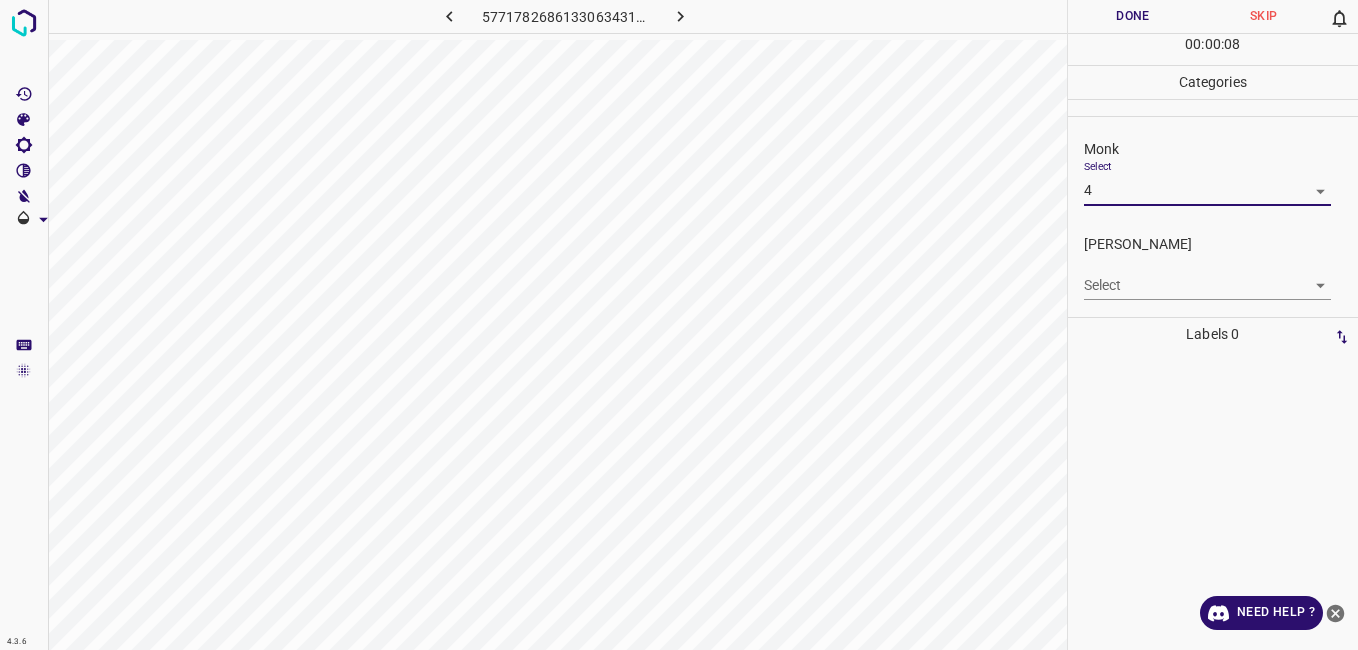 click on "4.3.6  5771782686133063431.png Done Skip 0 00   : 00   : 08   Categories Monk   Select 4 4  Fitzpatrick   Select ​ Labels   0 Categories 1 Monk 2  Fitzpatrick Tools Space Change between modes (Draw & Edit) I Auto labeling R Restore zoom M Zoom in N Zoom out Delete Delete selecte label Filters Z Restore filters X Saturation filter C Brightness filter V Contrast filter B Gray scale filter General O Download Need Help ? - Text - Hide - Delete 1 2 3 4 5 6 7 8 9 10 -1" at bounding box center [679, 325] 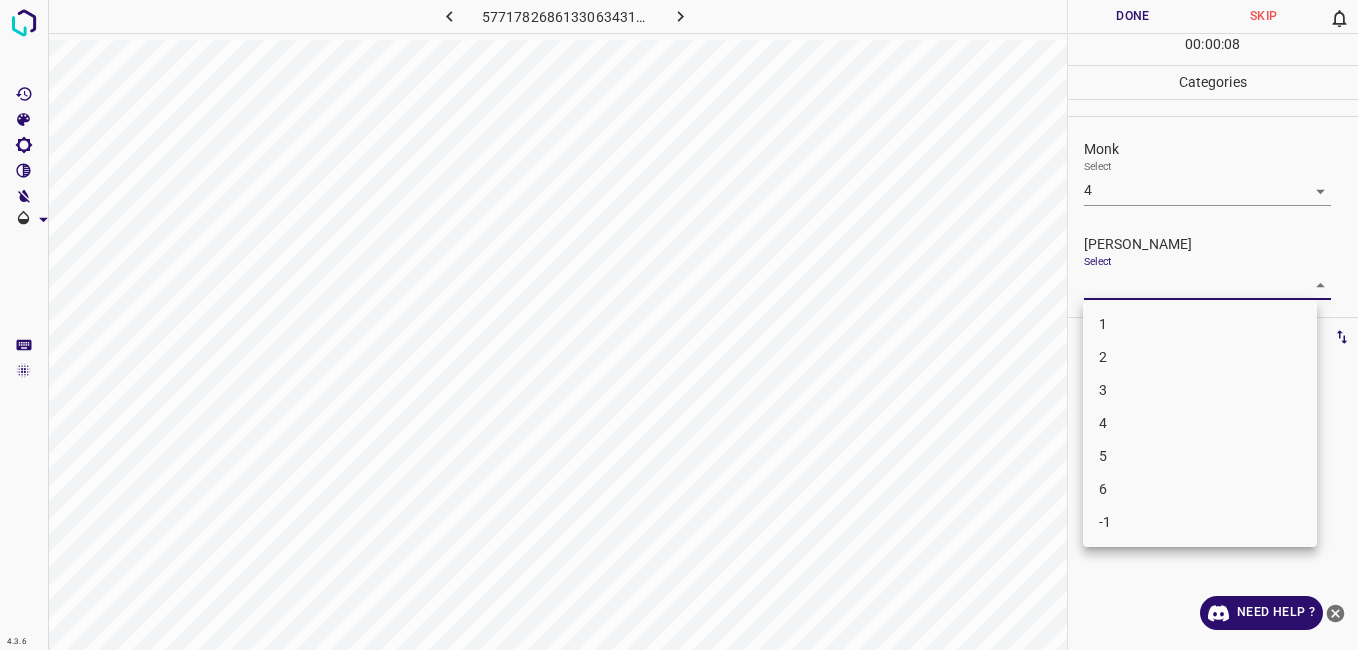 click on "3" at bounding box center (1200, 390) 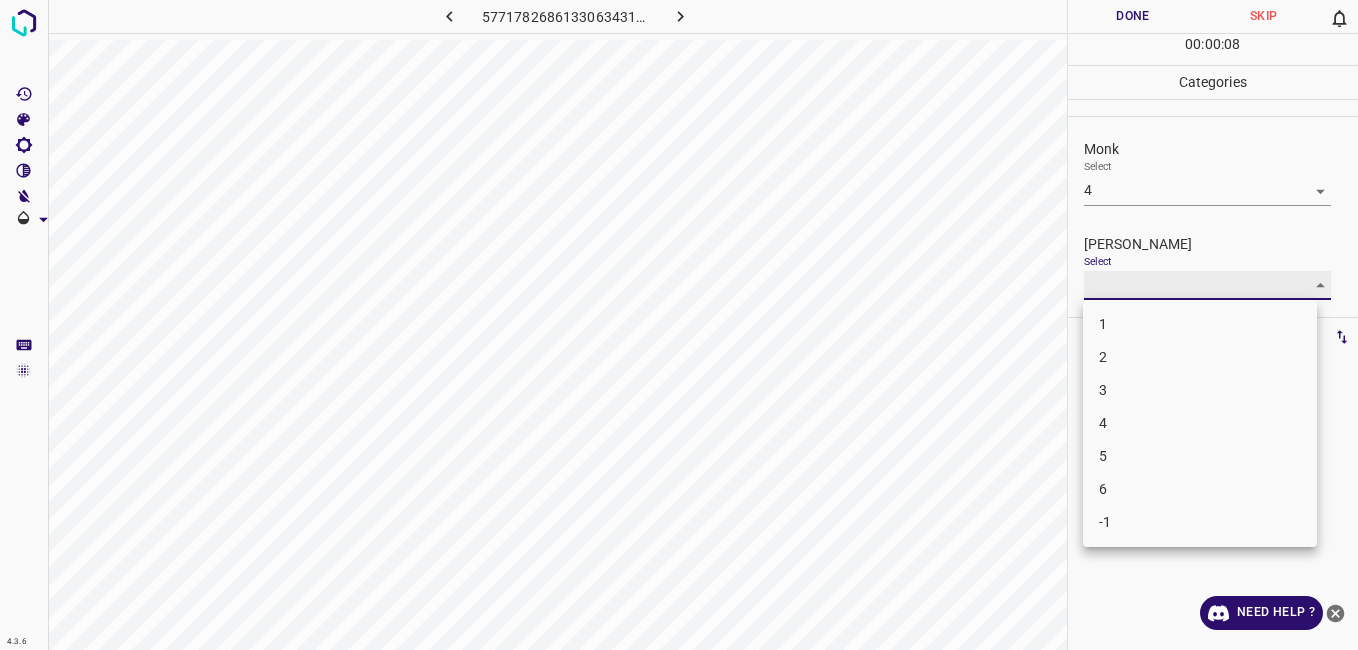 type on "3" 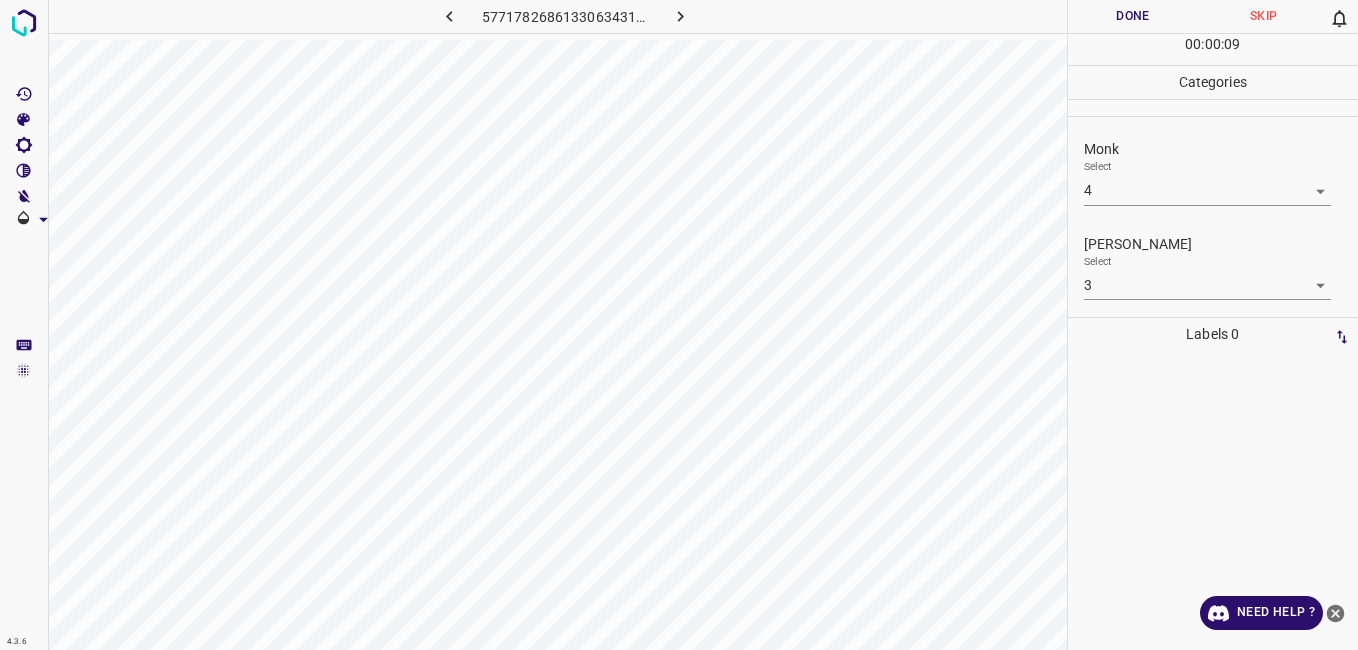 click on "00   : 00   : 09" at bounding box center (1213, 49) 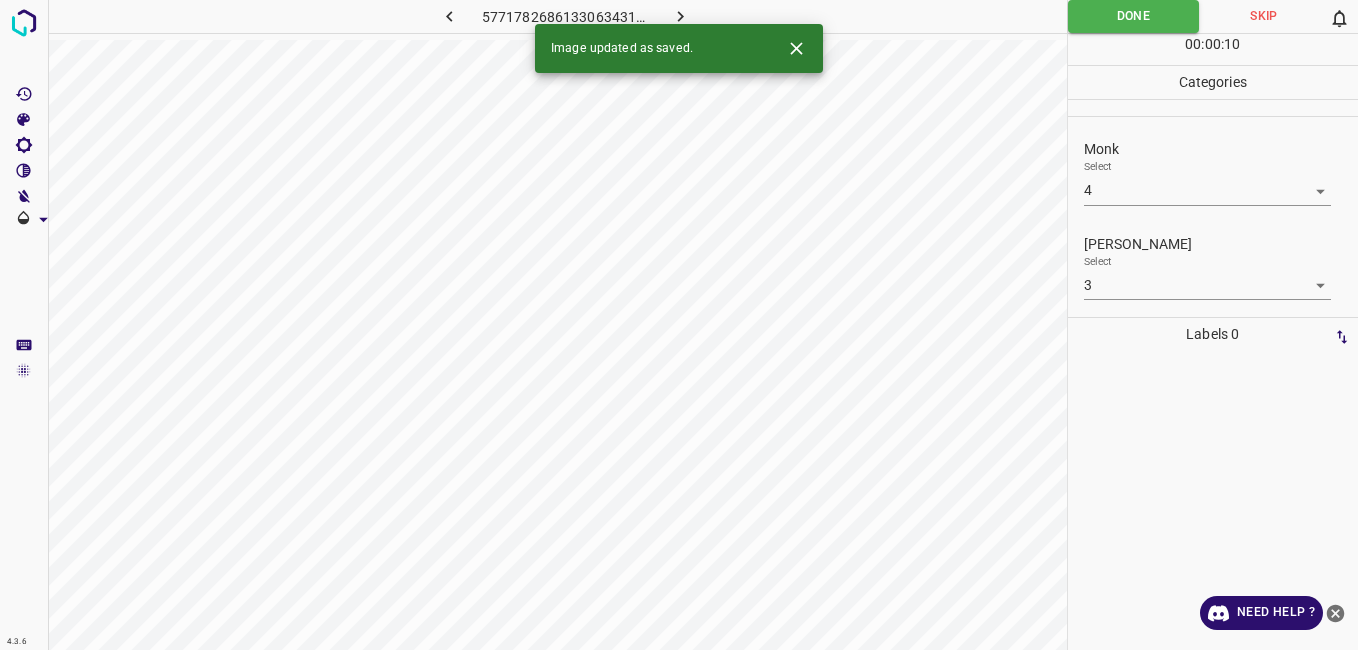 click 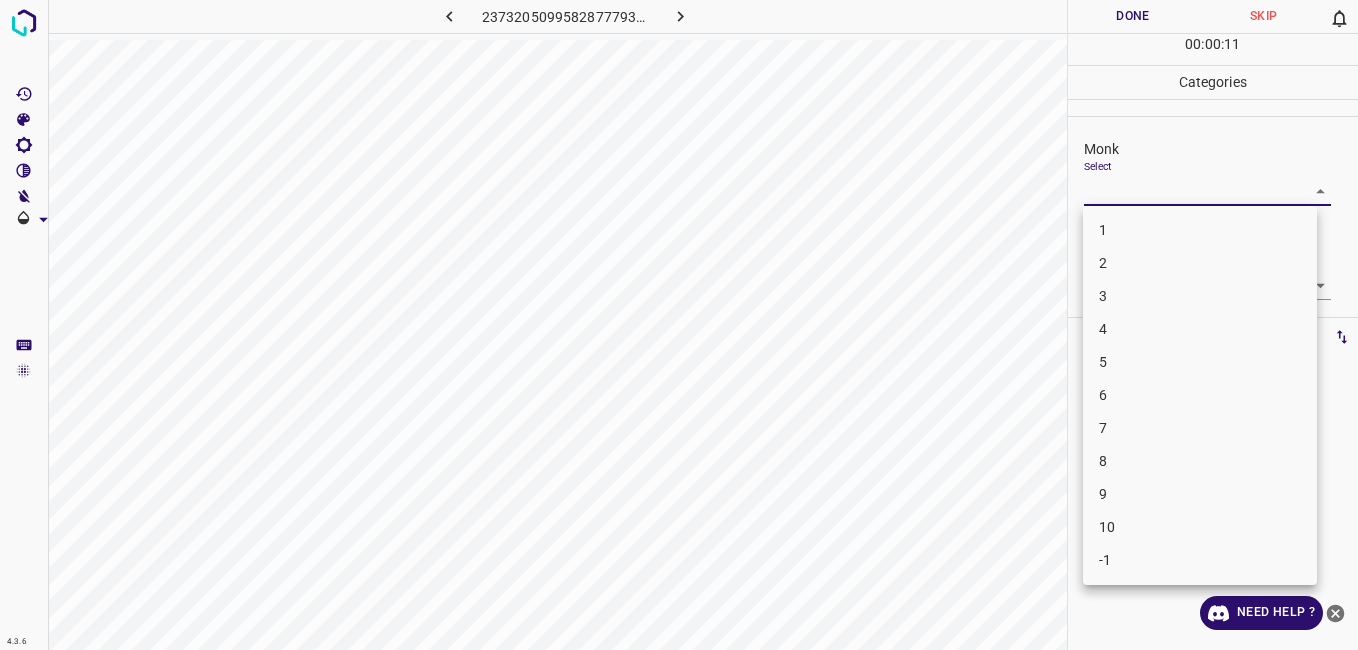 click on "4.3.6  2373205099582877793.png Done Skip 0 00   : 00   : 11   Categories Monk   Select ​  Fitzpatrick   Select ​ Labels   0 Categories 1 Monk 2  Fitzpatrick Tools Space Change between modes (Draw & Edit) I Auto labeling R Restore zoom M Zoom in N Zoom out Delete Delete selecte label Filters Z Restore filters X Saturation filter C Brightness filter V Contrast filter B Gray scale filter General O Download Need Help ? - Text - Hide - Delete 1 2 3 4 5 6 7 8 9 10 -1" at bounding box center [679, 325] 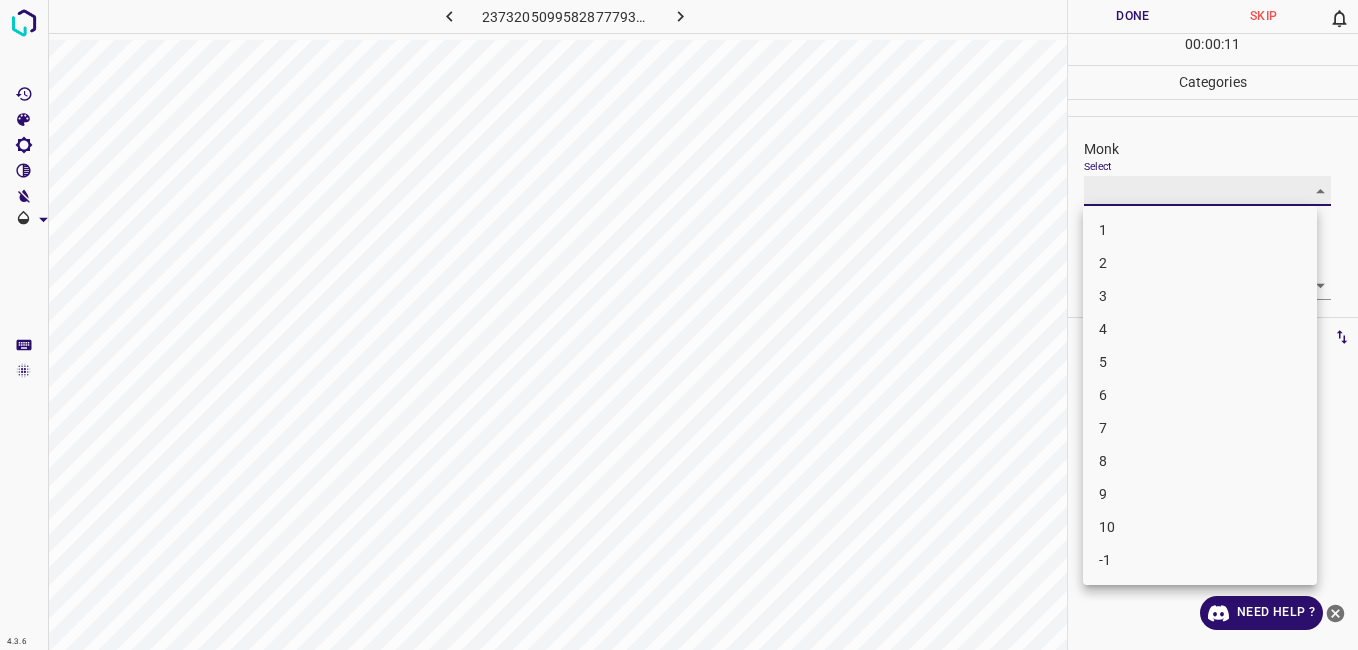 type on "3" 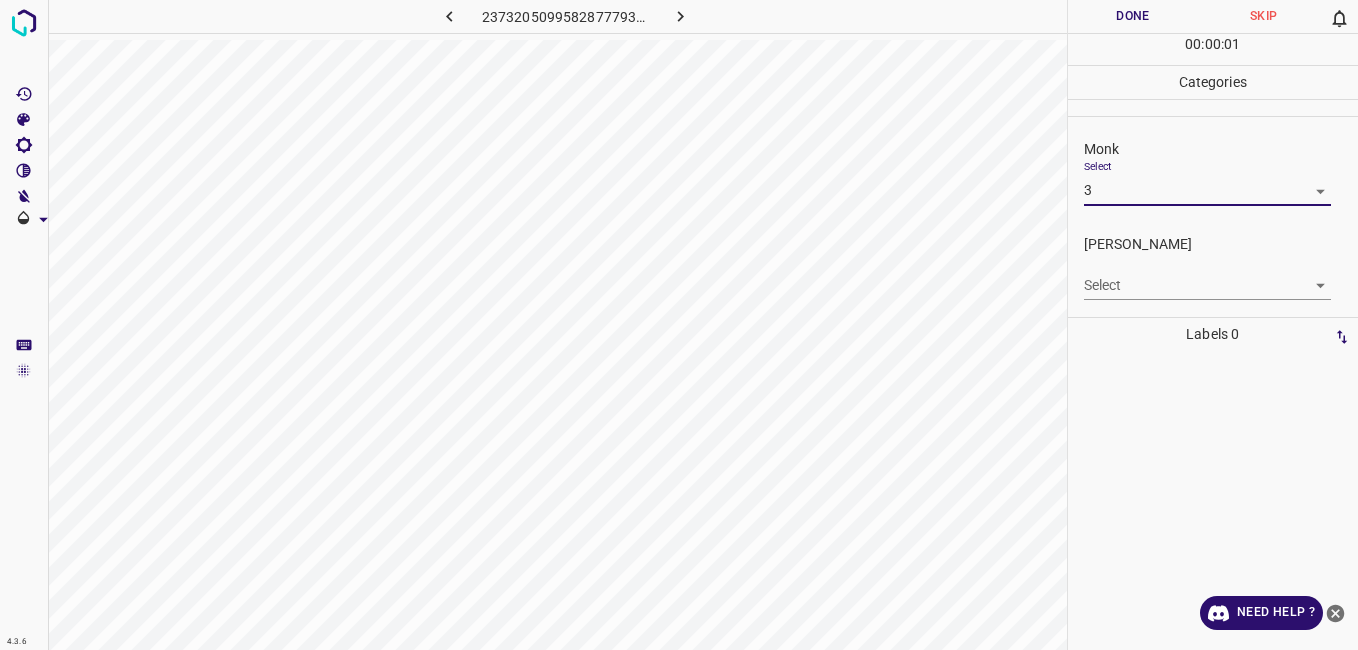 click on "4.3.6  2373205099582877793.png Done Skip 0 00   : 00   : 01   Categories Monk   Select 3 3  Fitzpatrick   Select ​ Labels   0 Categories 1 Monk 2  Fitzpatrick Tools Space Change between modes (Draw & Edit) I Auto labeling R Restore zoom M Zoom in N Zoom out Delete Delete selecte label Filters Z Restore filters X Saturation filter C Brightness filter V Contrast filter B Gray scale filter General O Download Need Help ? - Text - Hide - Delete 1 2 3 4 5 6 7 8 9 10 -1" at bounding box center [679, 325] 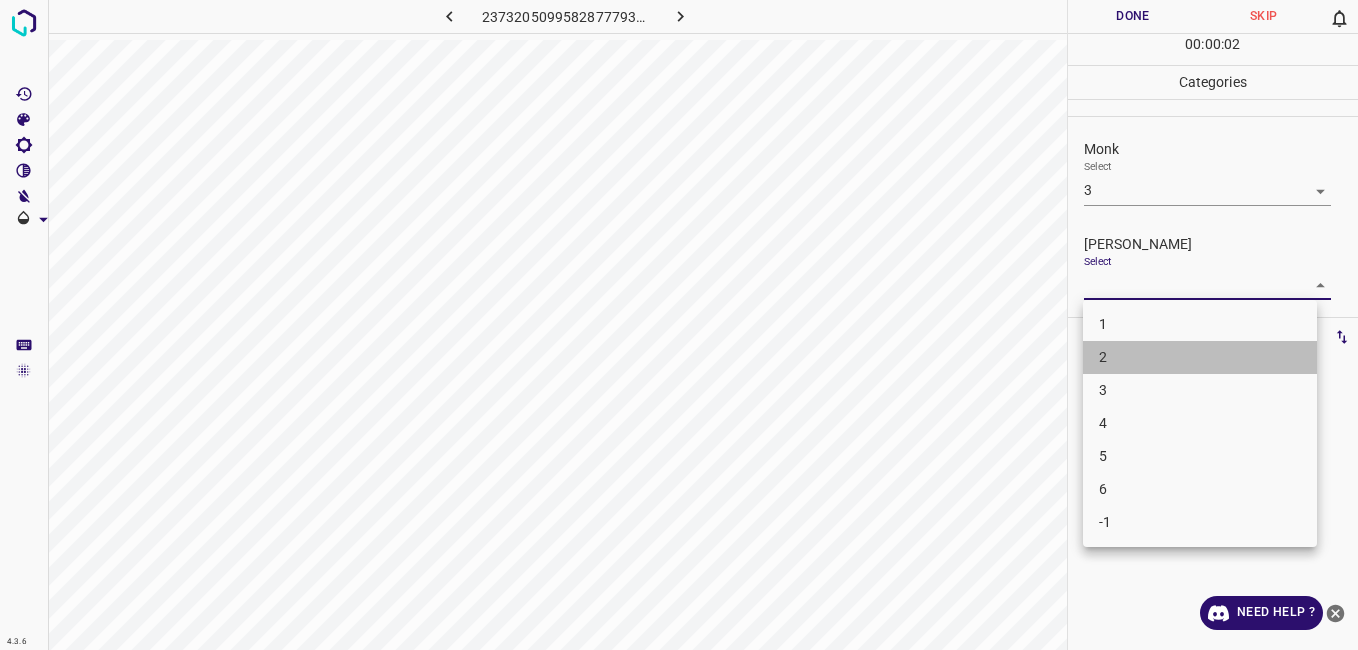 click on "2" at bounding box center (1200, 357) 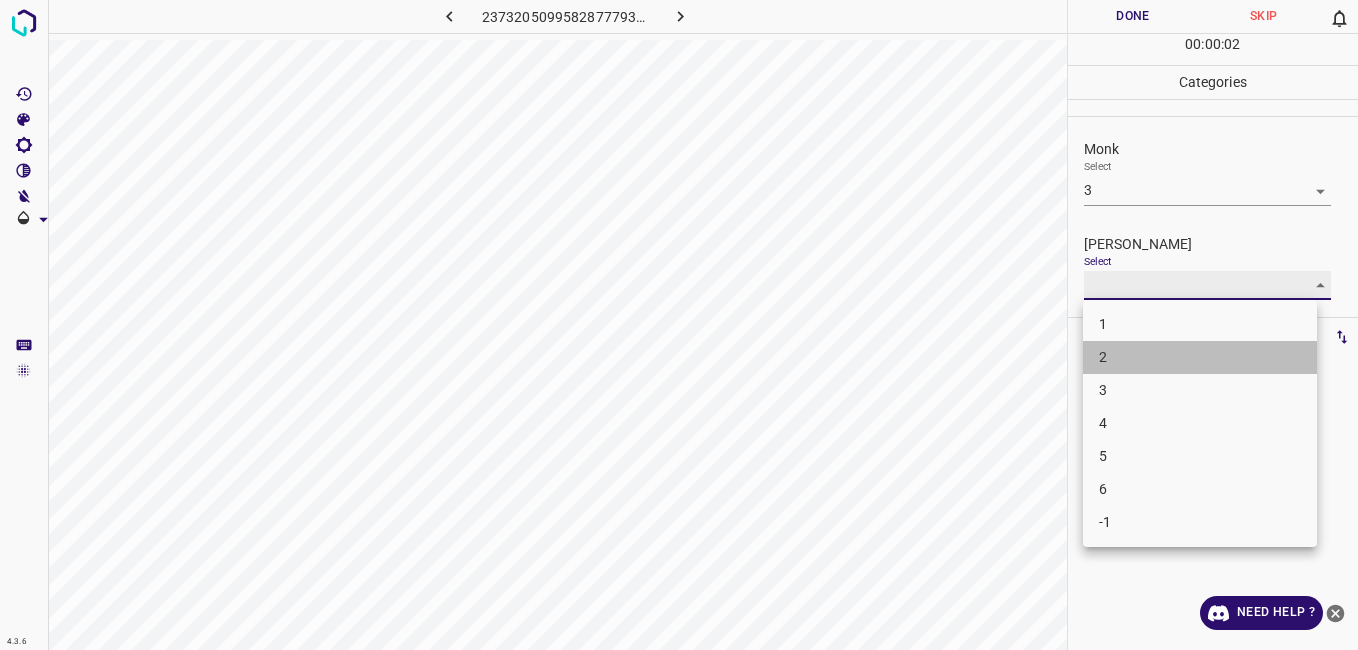 type on "2" 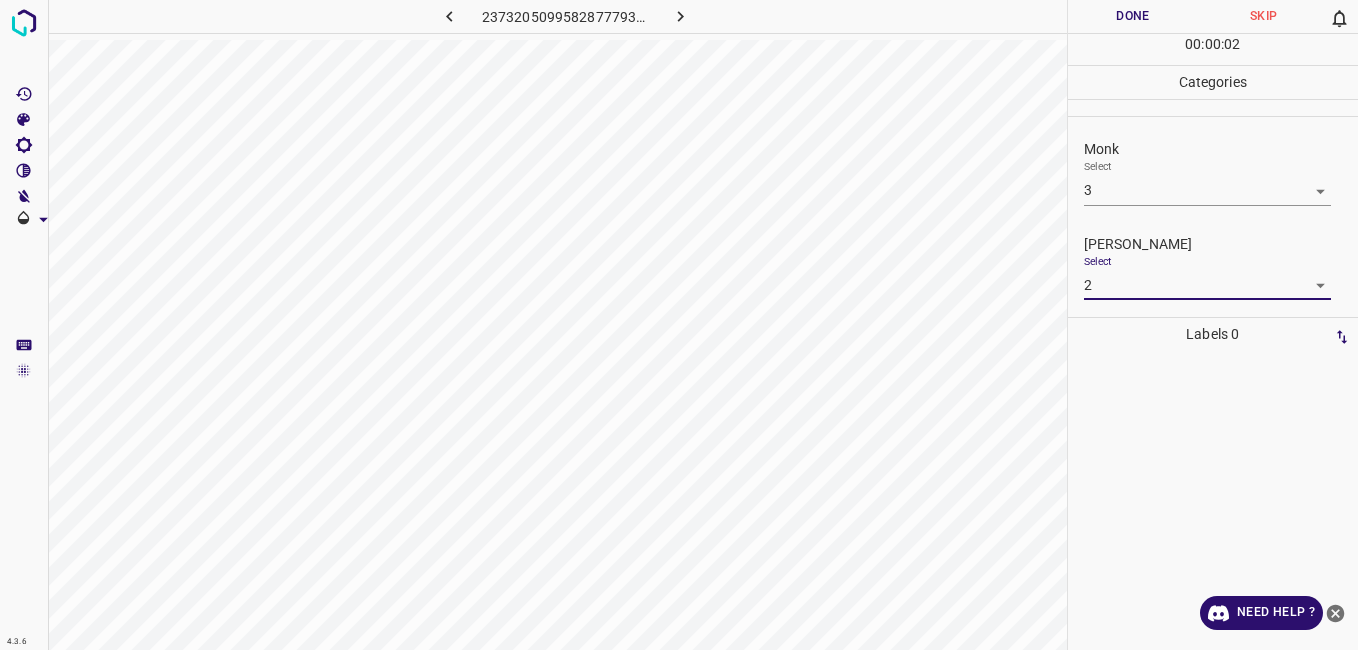drag, startPoint x: 1126, startPoint y: 16, endPoint x: 1104, endPoint y: 12, distance: 22.36068 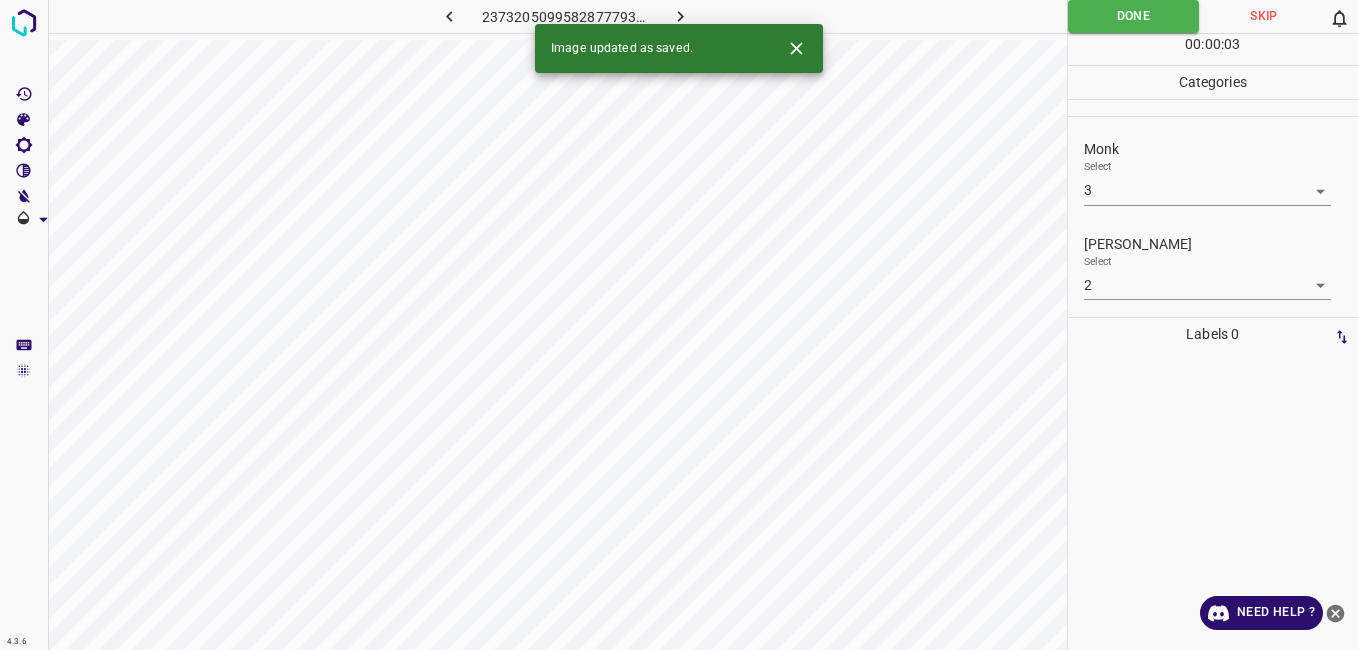 click 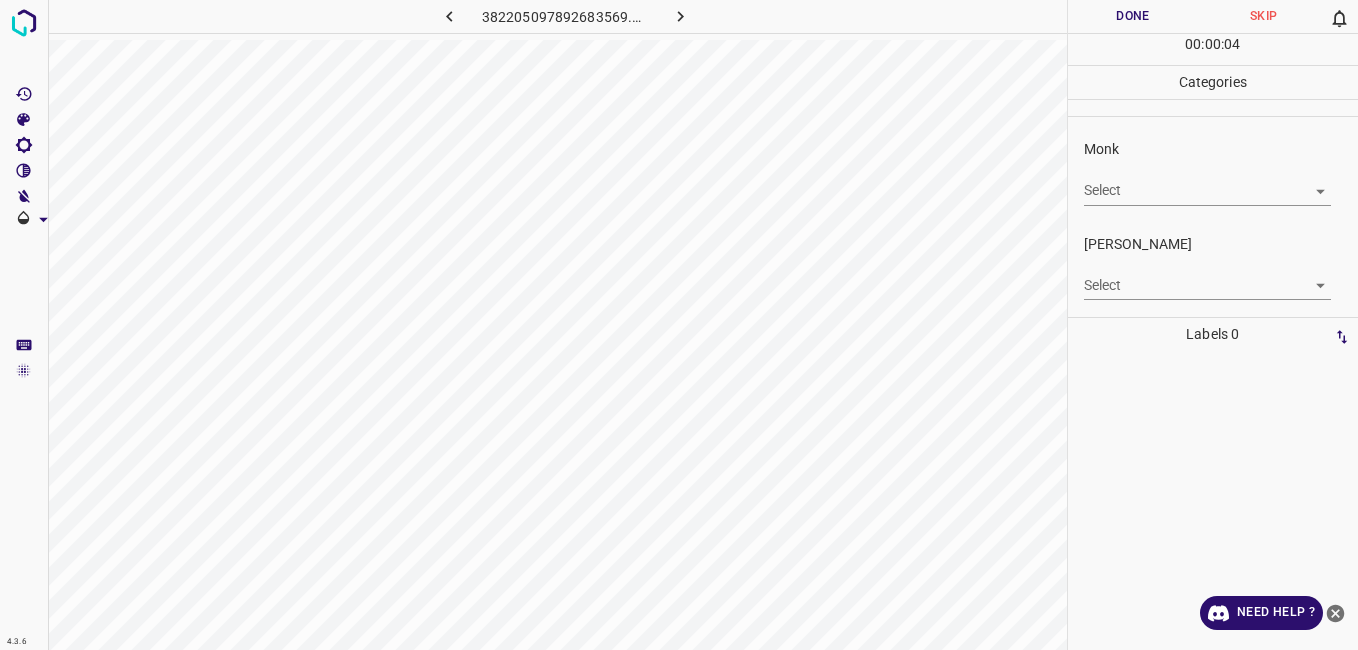 click on "4.3.6  382205097892683569.png Done Skip 0 00   : 00   : 04   Categories Monk   Select ​  Fitzpatrick   Select ​ Labels   0 Categories 1 Monk 2  Fitzpatrick Tools Space Change between modes (Draw & Edit) I Auto labeling R Restore zoom M Zoom in N Zoom out Delete Delete selecte label Filters Z Restore filters X Saturation filter C Brightness filter V Contrast filter B Gray scale filter General O Download Need Help ? - Text - Hide - Delete" at bounding box center [679, 325] 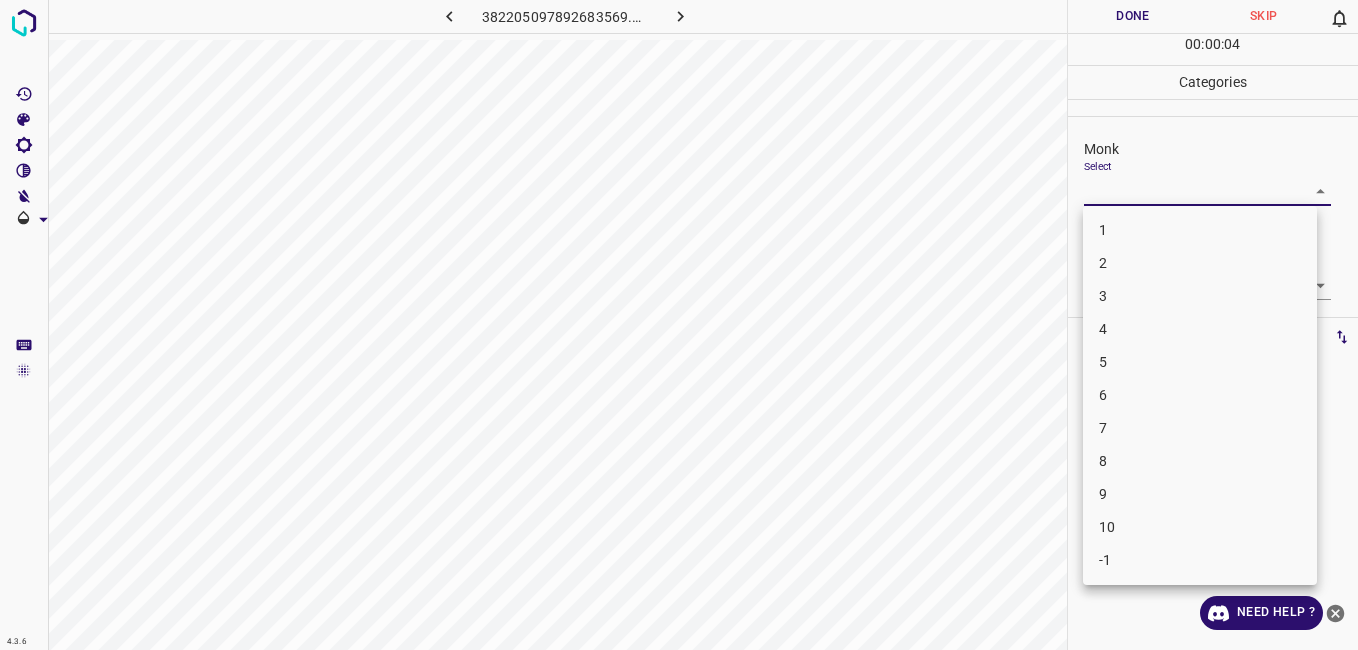 click on "3" at bounding box center (1200, 296) 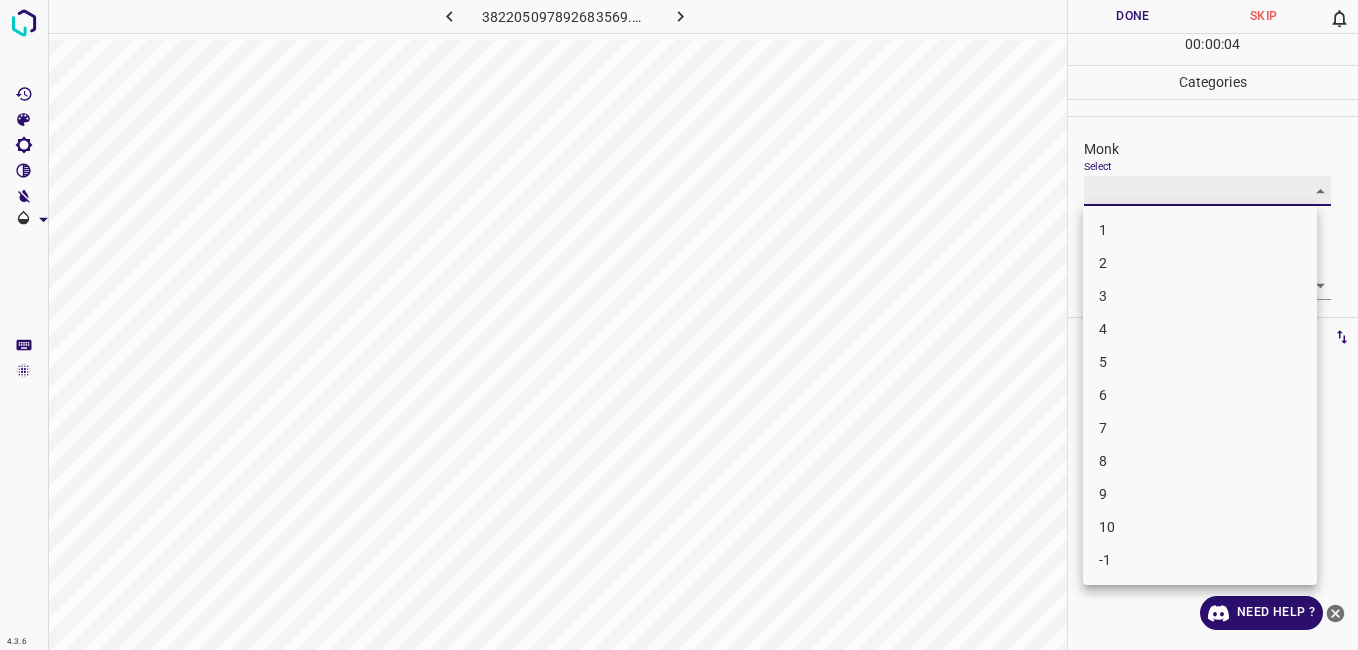 type on "3" 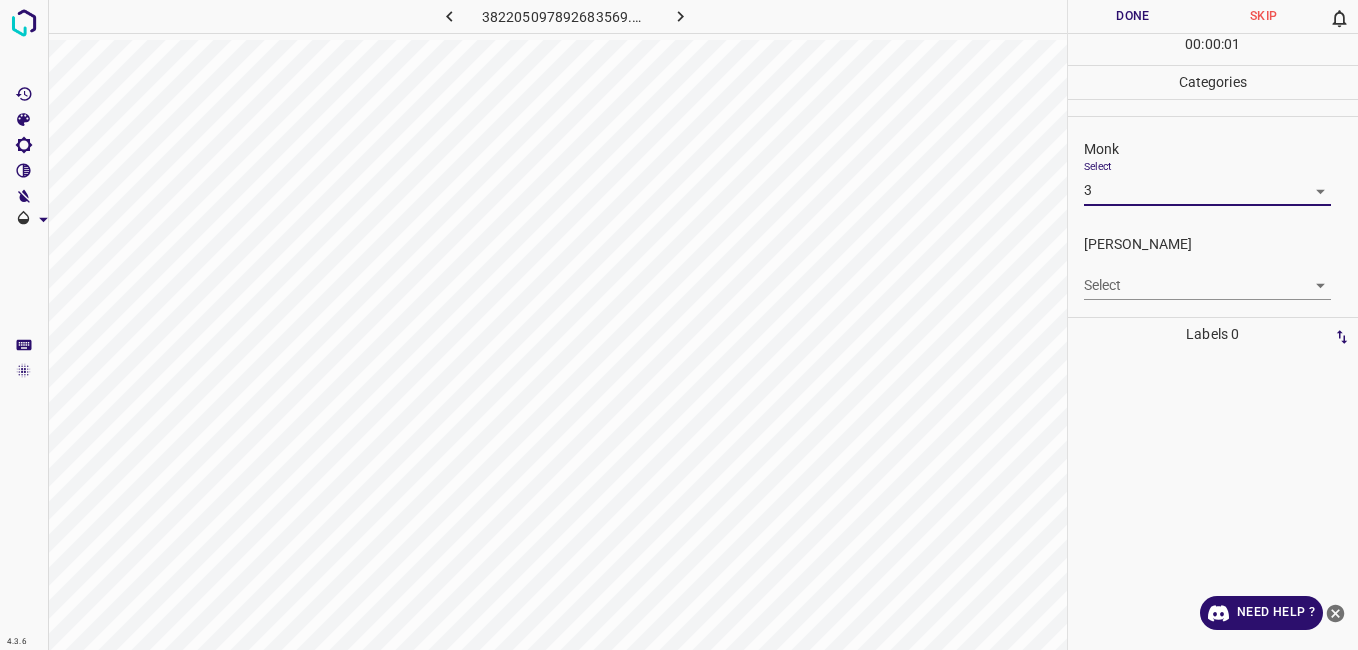 click on "4.3.6  382205097892683569.png Done Skip 0 00   : 00   : 01   Categories Monk   Select 3 3  Fitzpatrick   Select ​ Labels   0 Categories 1 Monk 2  Fitzpatrick Tools Space Change between modes (Draw & Edit) I Auto labeling R Restore zoom M Zoom in N Zoom out Delete Delete selecte label Filters Z Restore filters X Saturation filter C Brightness filter V Contrast filter B Gray scale filter General O Download Need Help ? - Text - Hide - Delete" at bounding box center [679, 325] 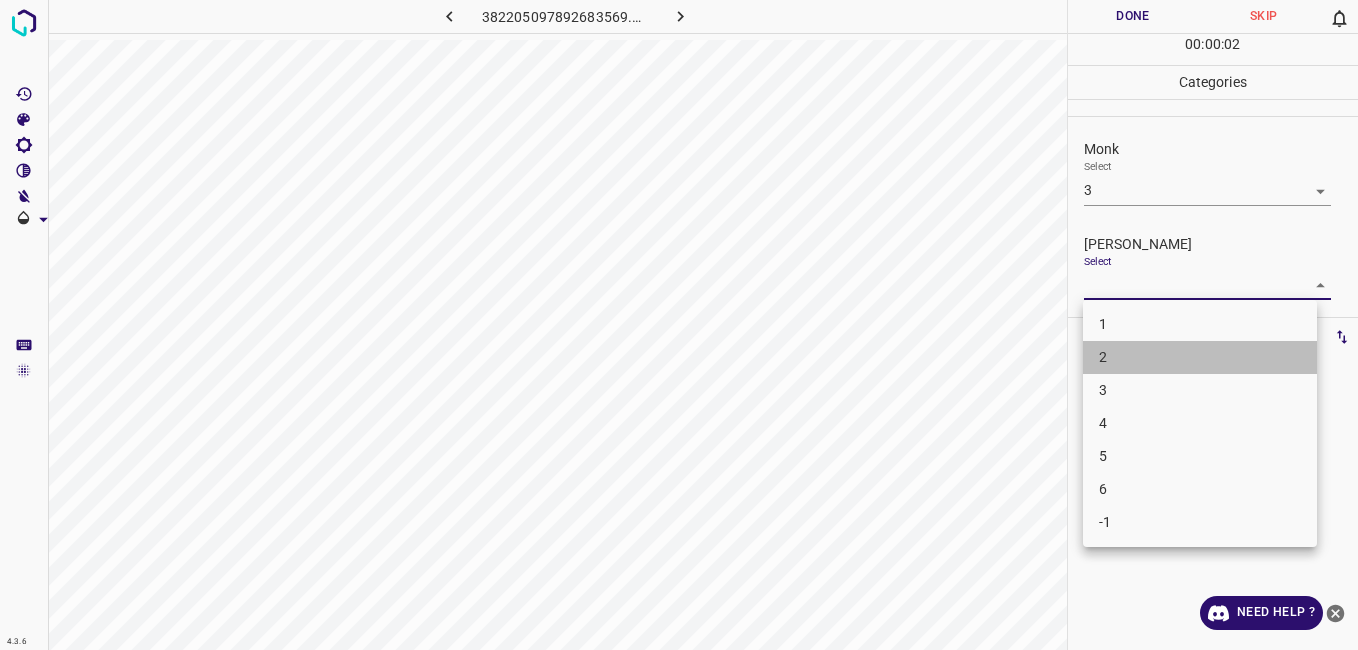 click on "2" at bounding box center [1200, 357] 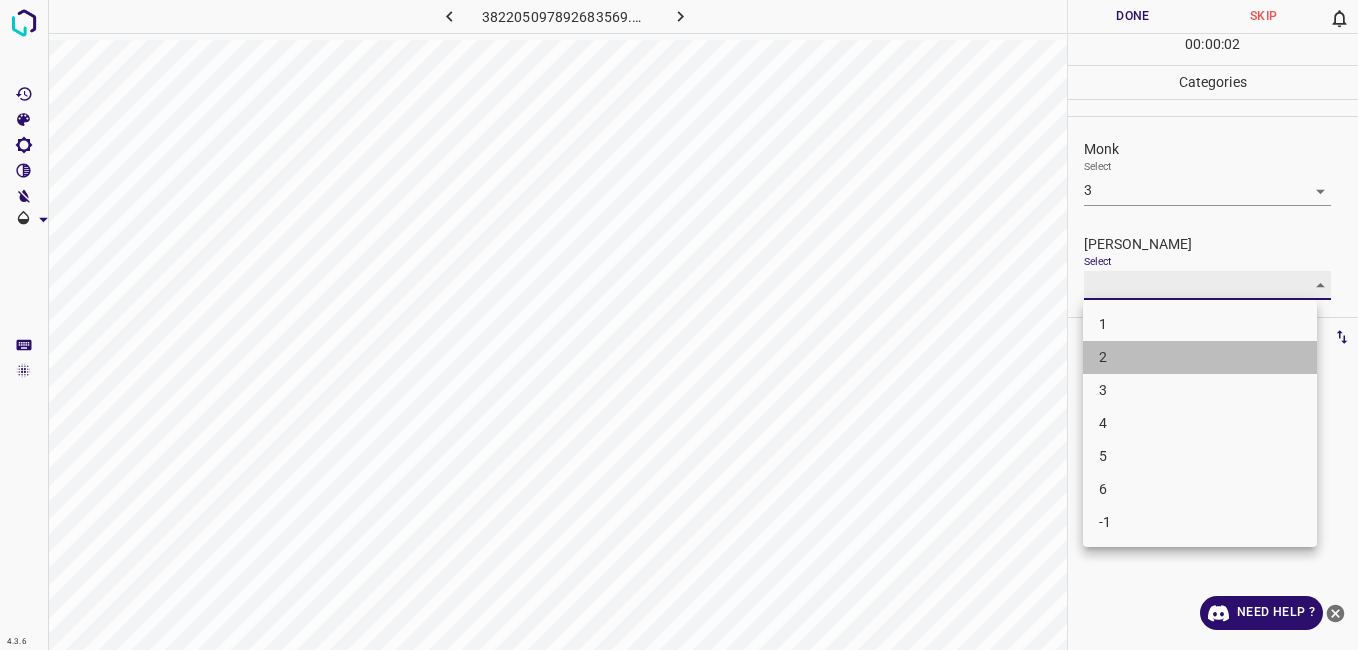 type on "2" 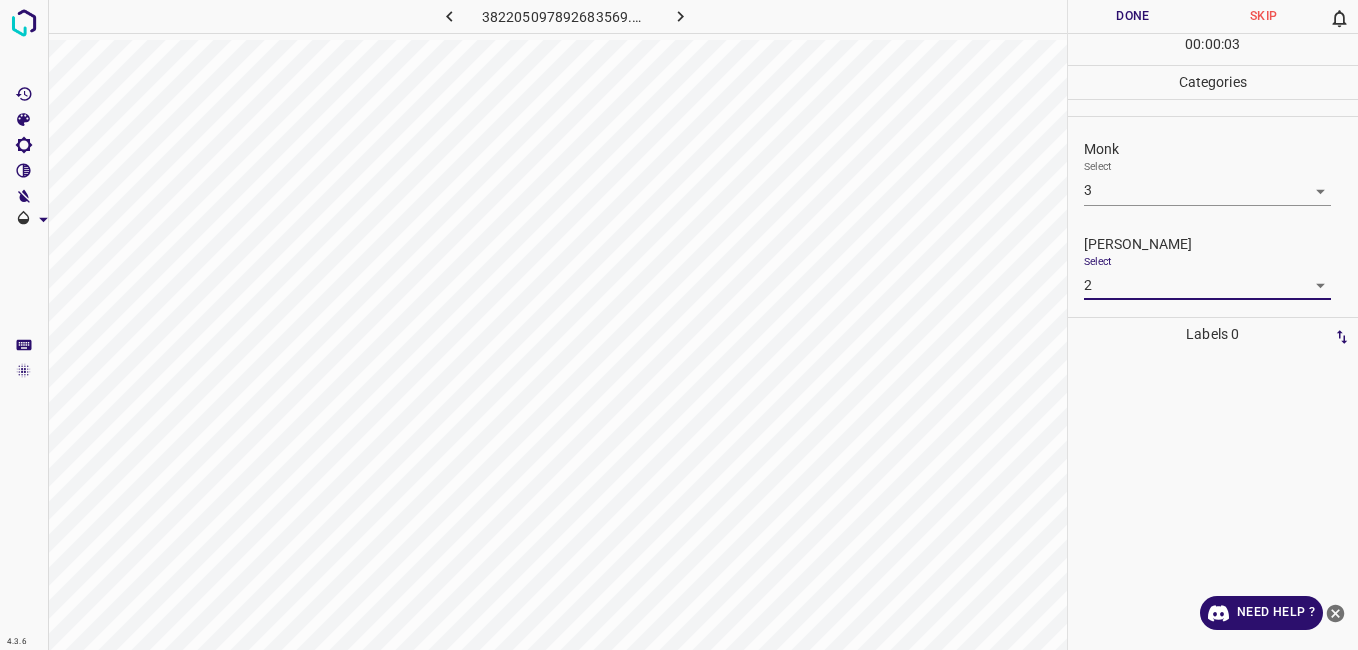 click on "Done" at bounding box center [1133, 16] 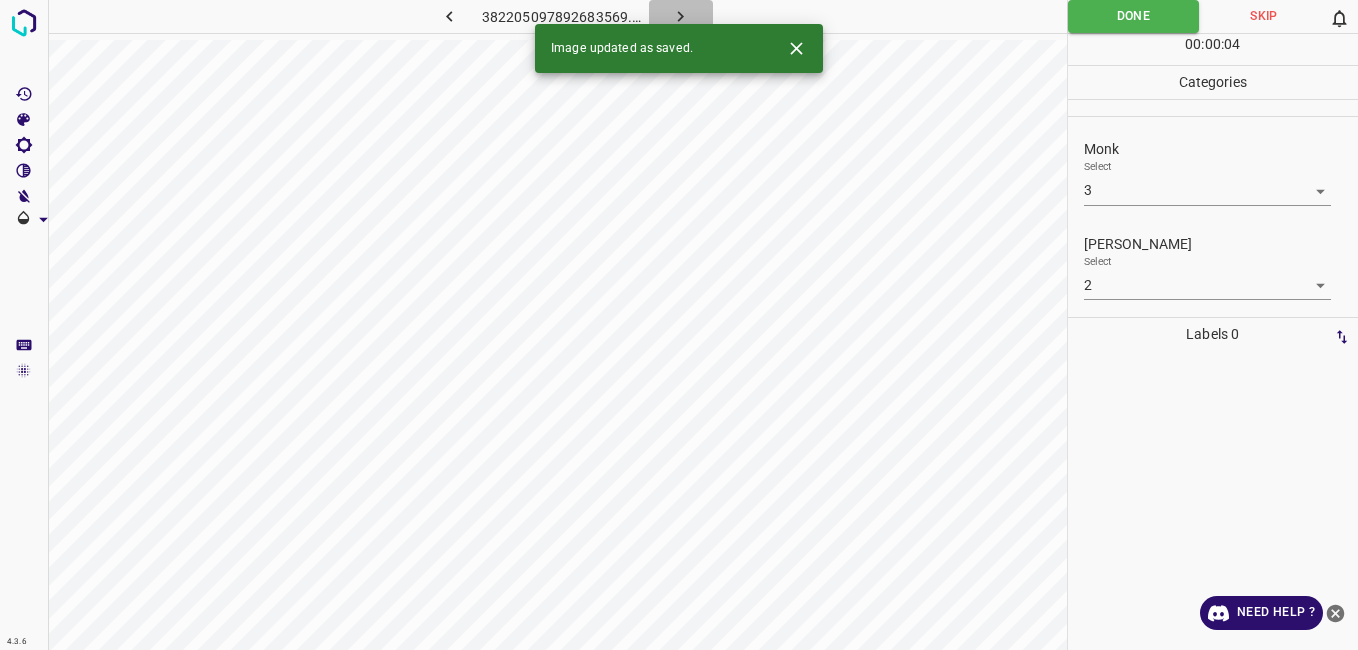 click 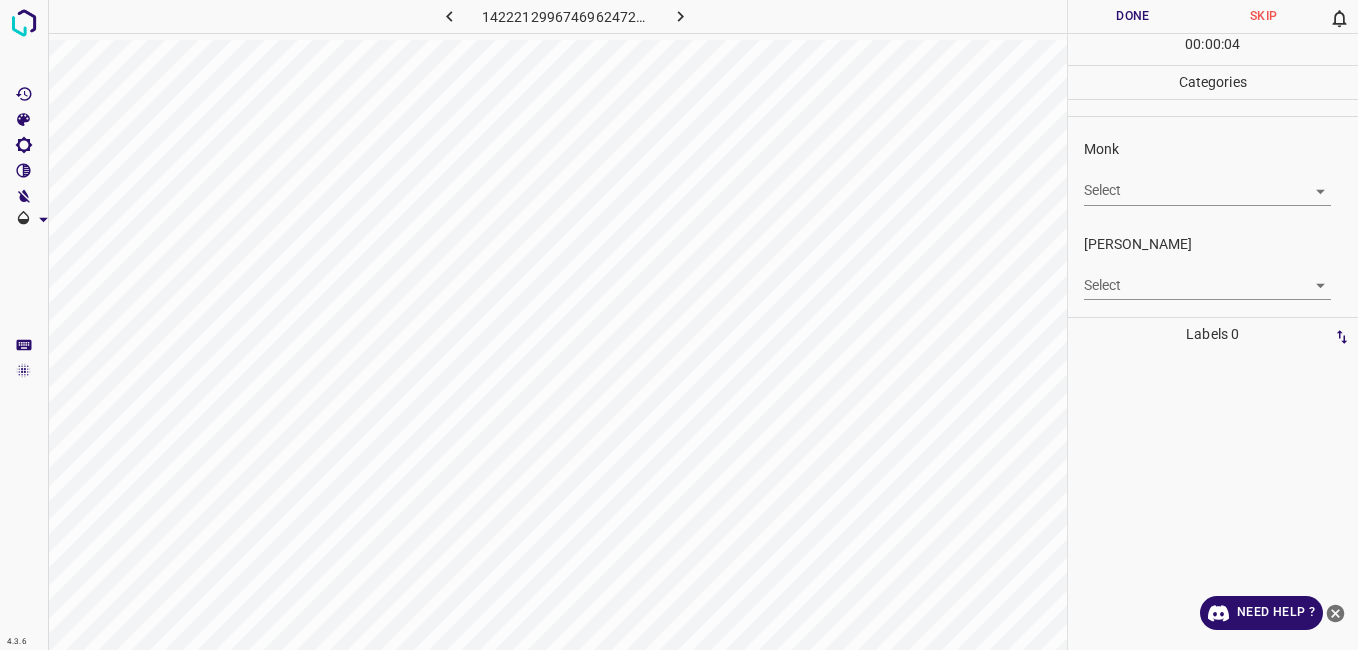 click on "4.3.6  1422212996746962472.png Done Skip 0 00   : 00   : 04   Categories Monk   Select ​  Fitzpatrick   Select ​ Labels   0 Categories 1 Monk 2  Fitzpatrick Tools Space Change between modes (Draw & Edit) I Auto labeling R Restore zoom M Zoom in N Zoom out Delete Delete selecte label Filters Z Restore filters X Saturation filter C Brightness filter V Contrast filter B Gray scale filter General O Download Need Help ? - Text - Hide - Delete" at bounding box center [679, 325] 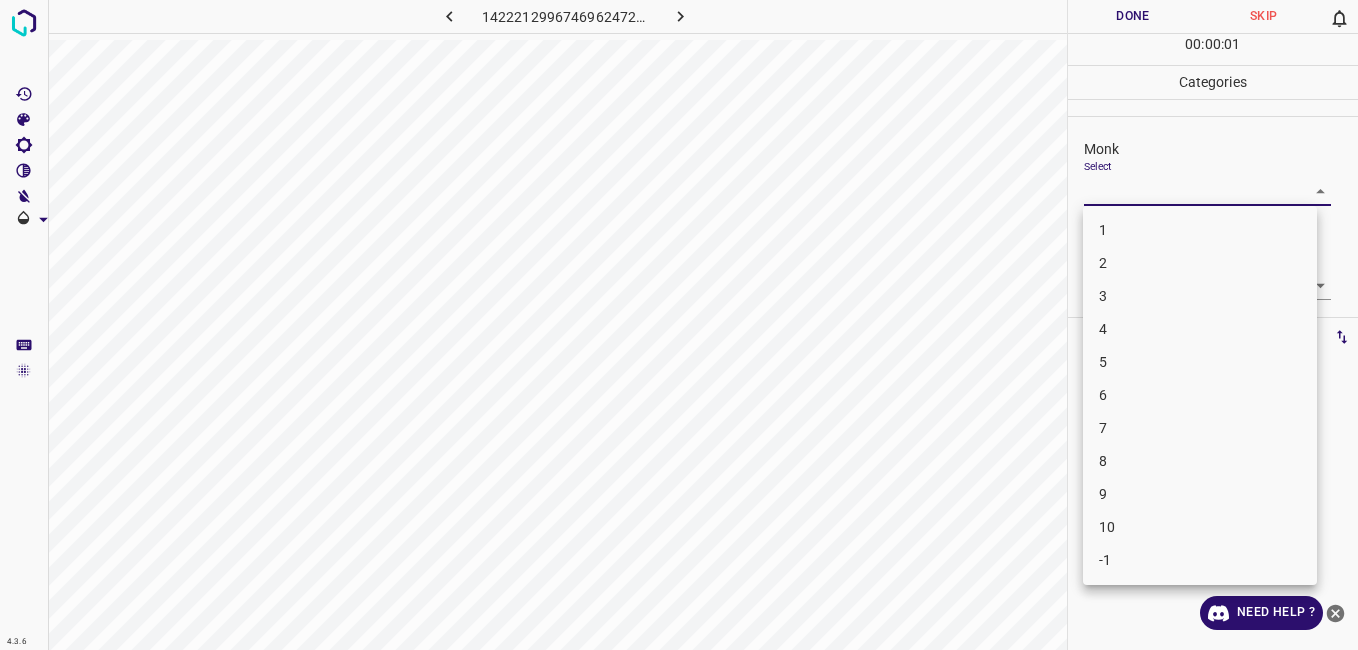 click on "2" at bounding box center [1200, 263] 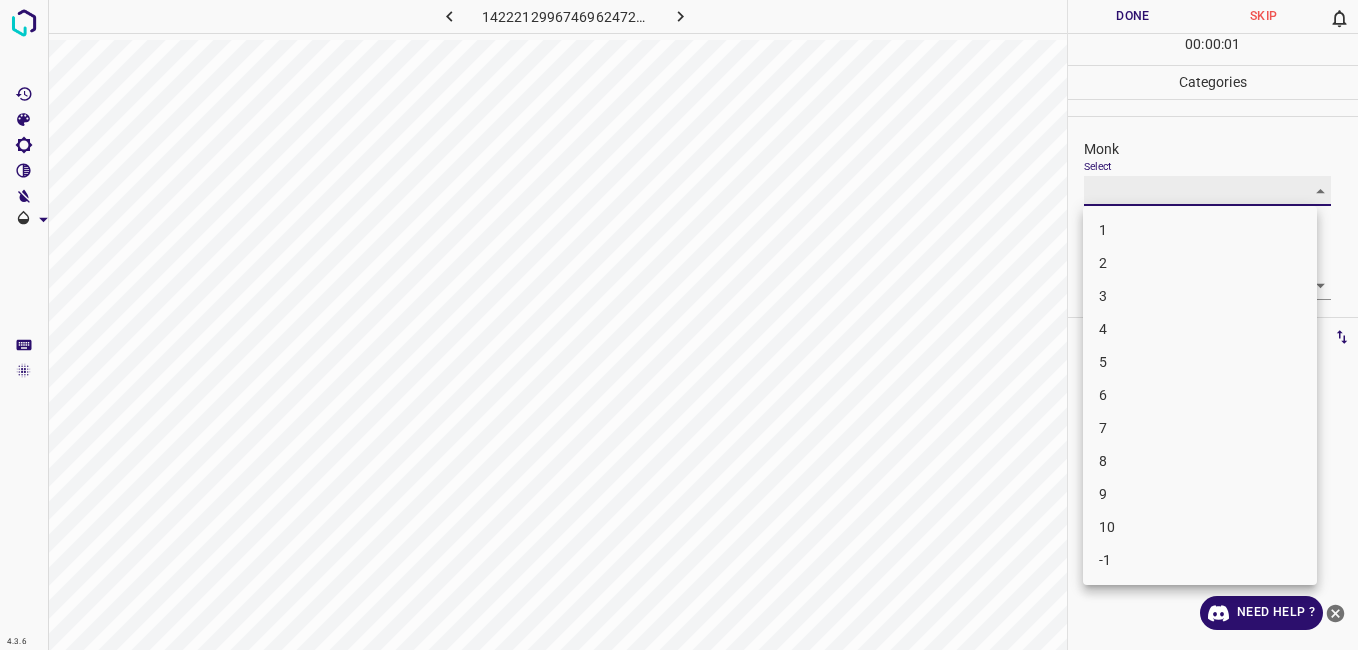 type on "2" 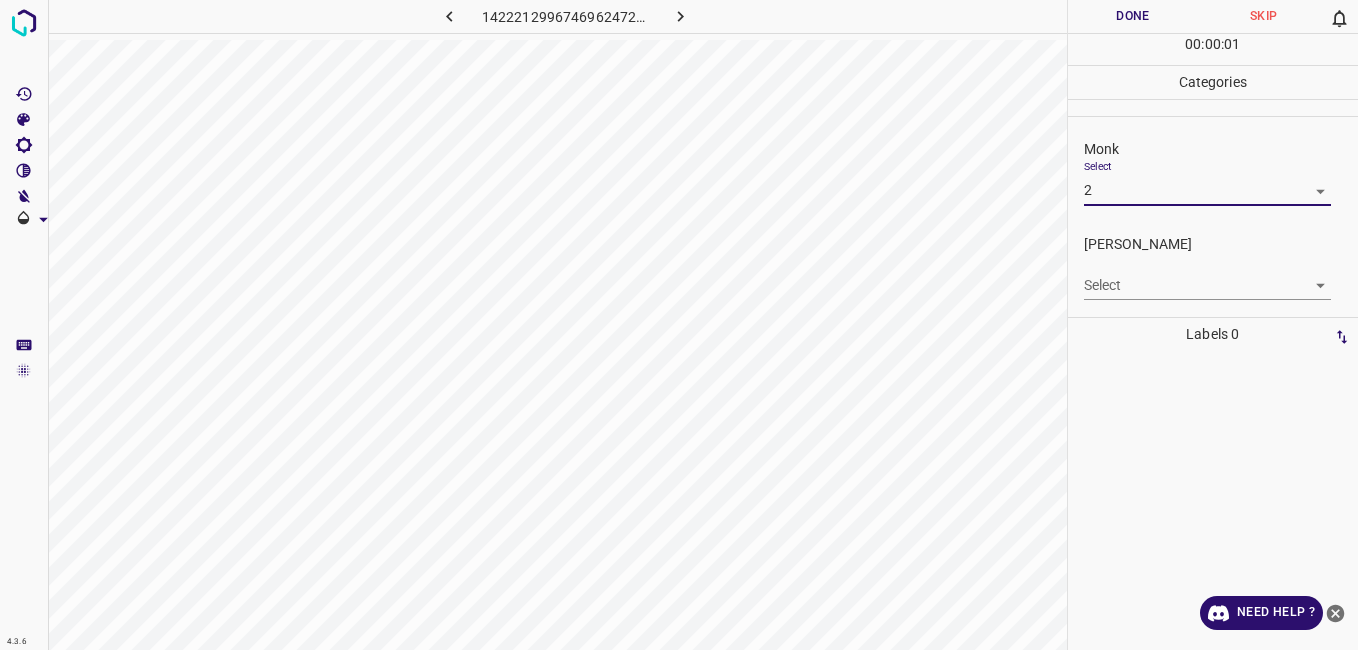 click on "4.3.6  1422212996746962472.png Done Skip 0 00   : 00   : 01   Categories Monk   Select 2 2  Fitzpatrick   Select ​ Labels   0 Categories 1 Monk 2  Fitzpatrick Tools Space Change between modes (Draw & Edit) I Auto labeling R Restore zoom M Zoom in N Zoom out Delete Delete selecte label Filters Z Restore filters X Saturation filter C Brightness filter V Contrast filter B Gray scale filter General O Download Need Help ? - Text - Hide - Delete" at bounding box center [679, 325] 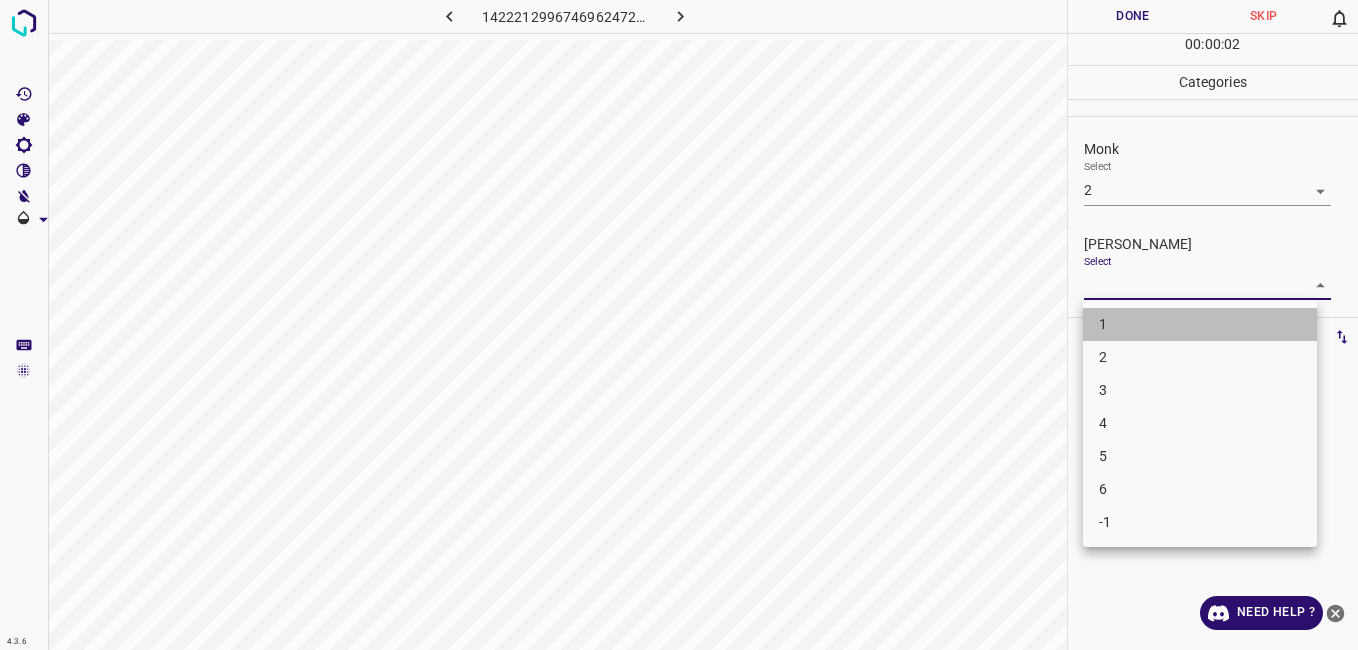 click on "1" at bounding box center (1200, 324) 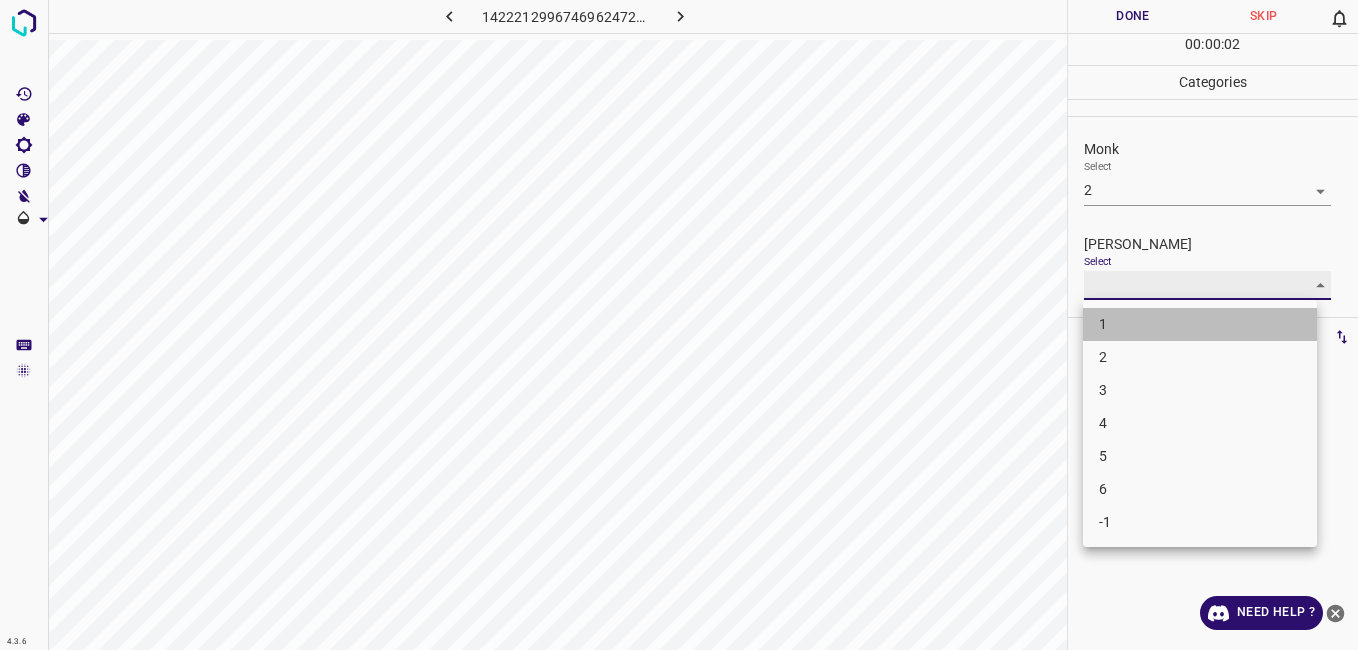 type on "1" 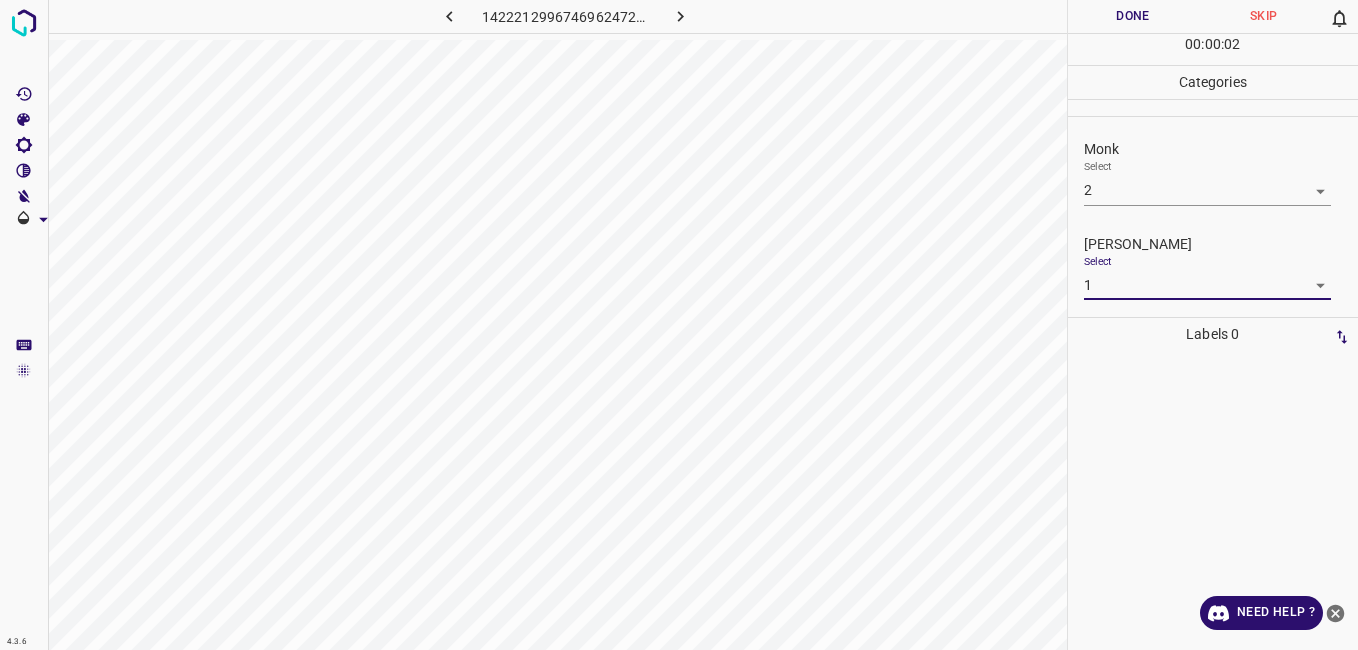 click on "Done" at bounding box center [1133, 16] 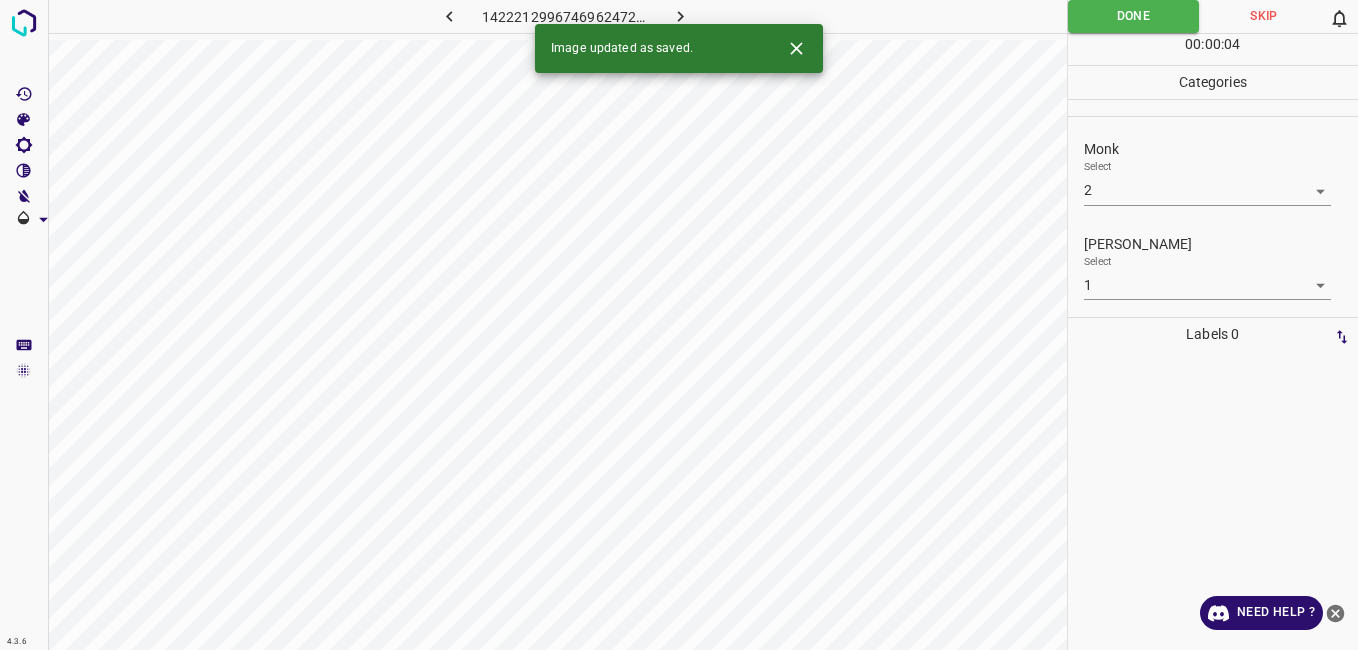click on "Image updated as saved." at bounding box center (679, 48) 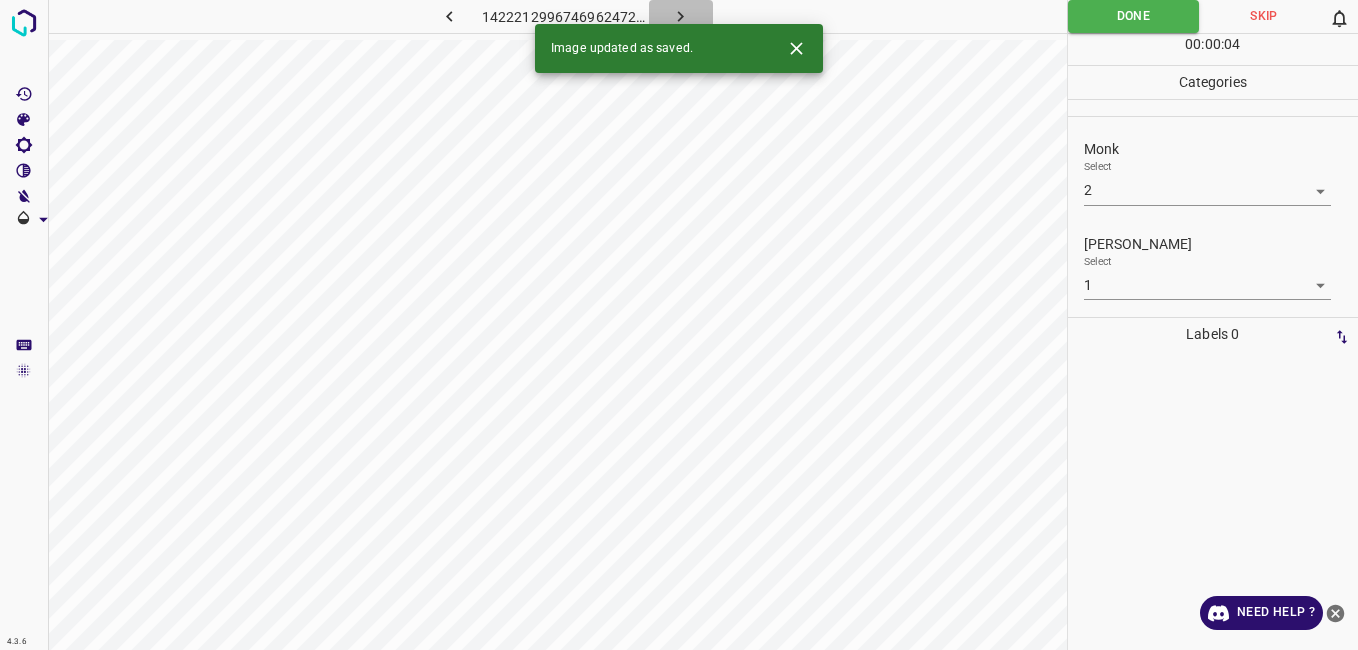 click 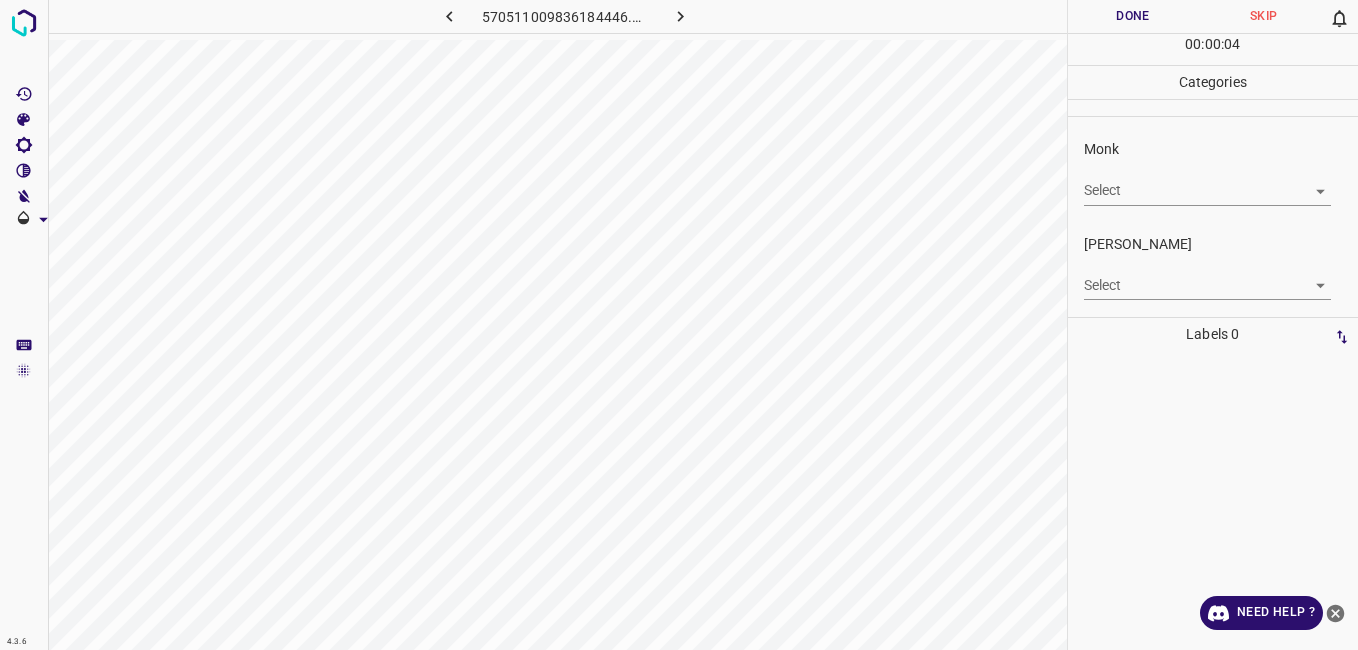 click on "4.3.6  570511009836184446.png Done Skip 0 00   : 00   : 04   Categories Monk   Select ​  Fitzpatrick   Select ​ Labels   0 Categories 1 Monk 2  Fitzpatrick Tools Space Change between modes (Draw & Edit) I Auto labeling R Restore zoom M Zoom in N Zoom out Delete Delete selecte label Filters Z Restore filters X Saturation filter C Brightness filter V Contrast filter B Gray scale filter General O Download Need Help ? - Text - Hide - Delete" at bounding box center [679, 325] 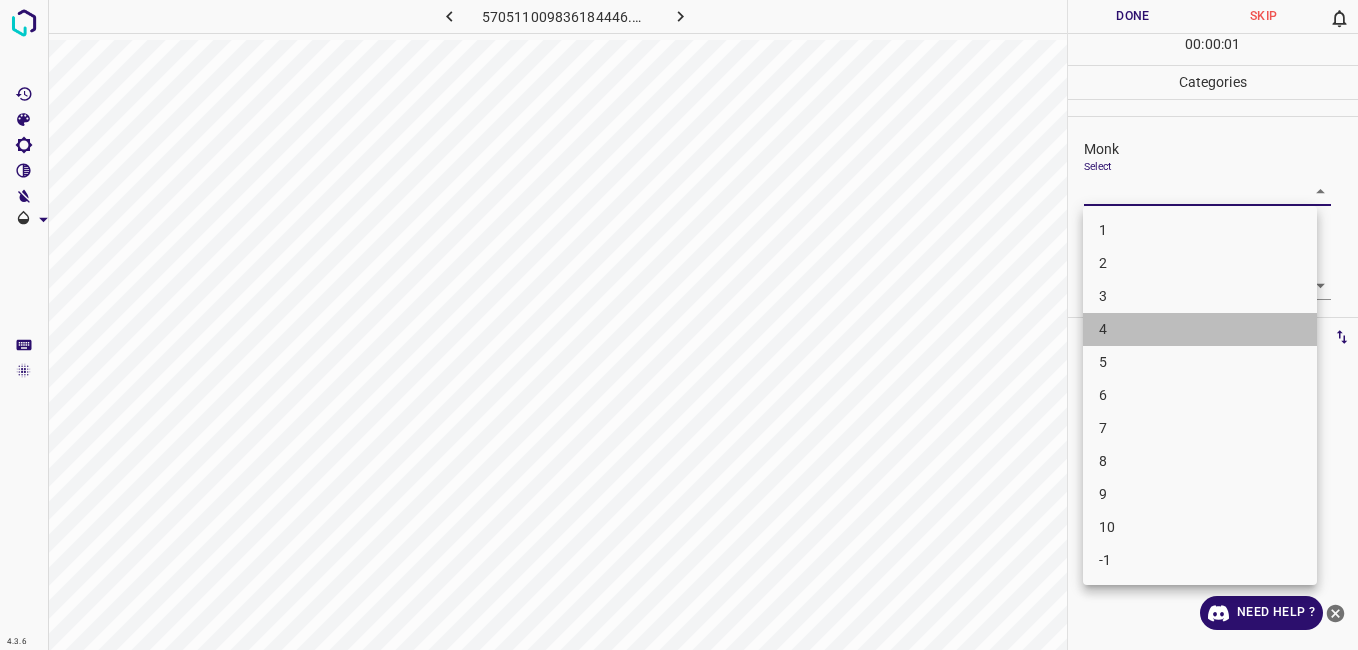 click on "4" at bounding box center [1200, 329] 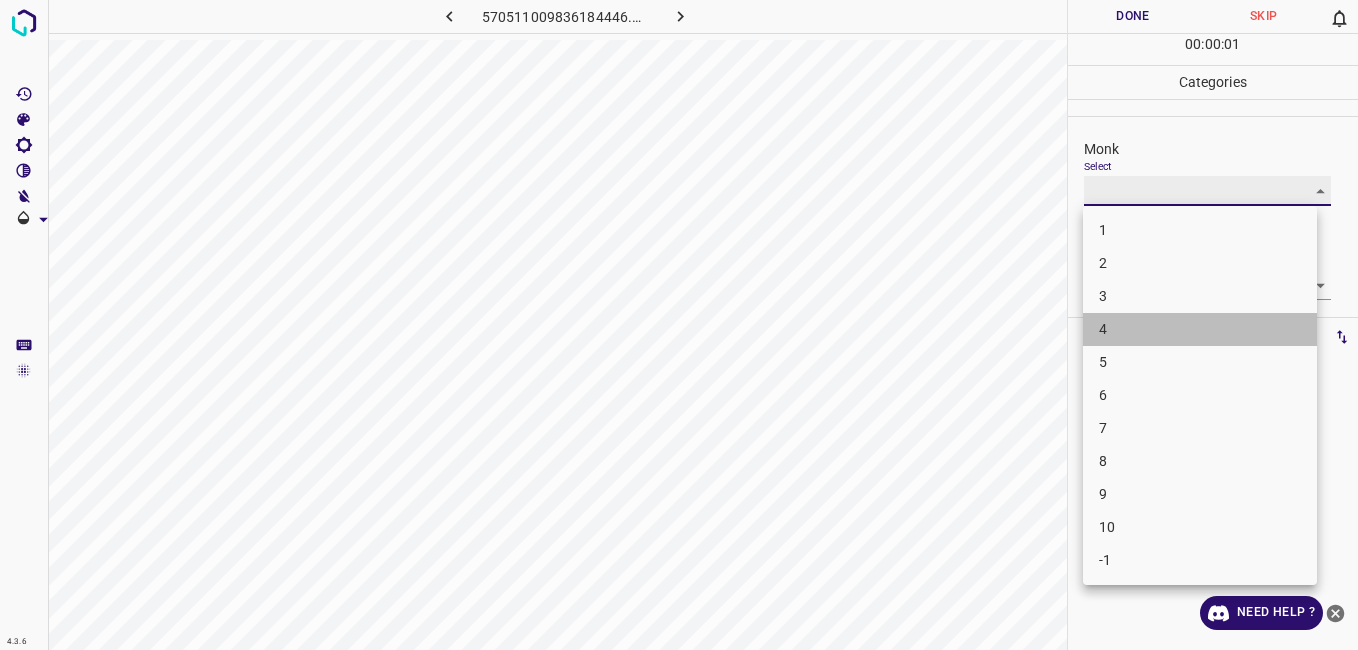 type on "4" 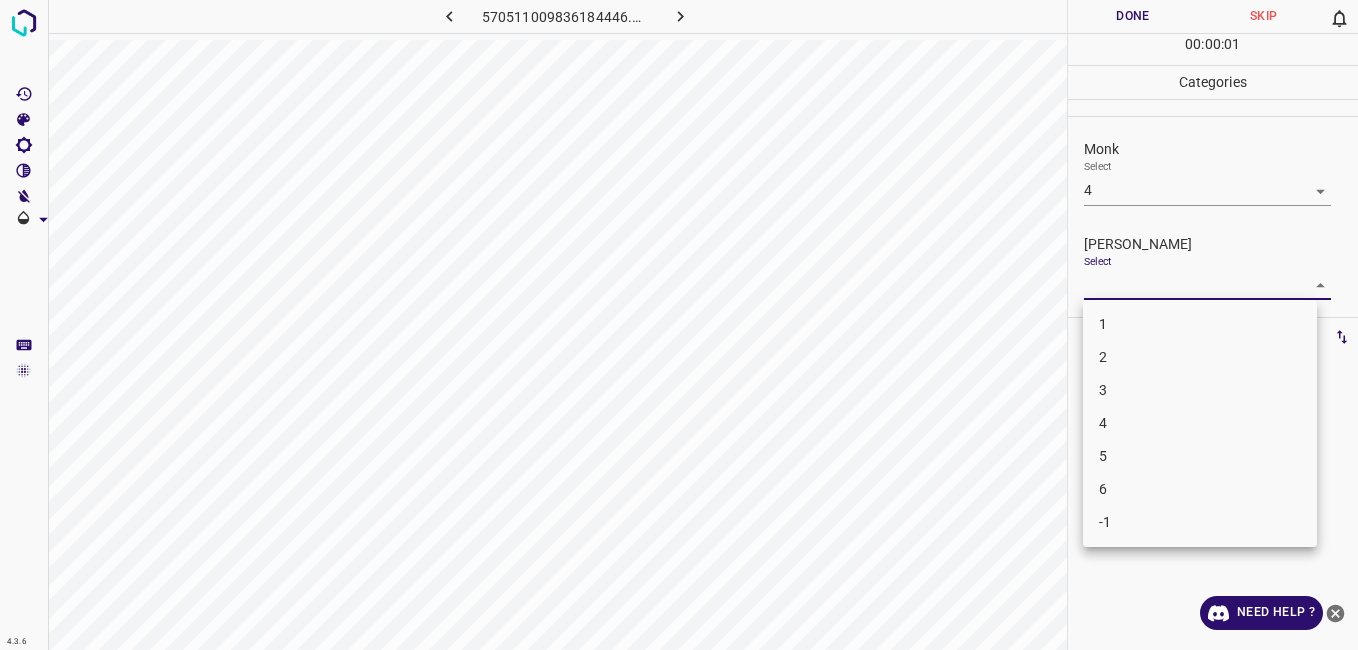 click on "4.3.6  570511009836184446.png Done Skip 0 00   : 00   : 01   Categories Monk   Select 4 4  Fitzpatrick   Select ​ Labels   0 Categories 1 Monk 2  Fitzpatrick Tools Space Change between modes (Draw & Edit) I Auto labeling R Restore zoom M Zoom in N Zoom out Delete Delete selecte label Filters Z Restore filters X Saturation filter C Brightness filter V Contrast filter B Gray scale filter General O Download Need Help ? - Text - Hide - Delete 1 2 3 4 5 6 -1" at bounding box center (679, 325) 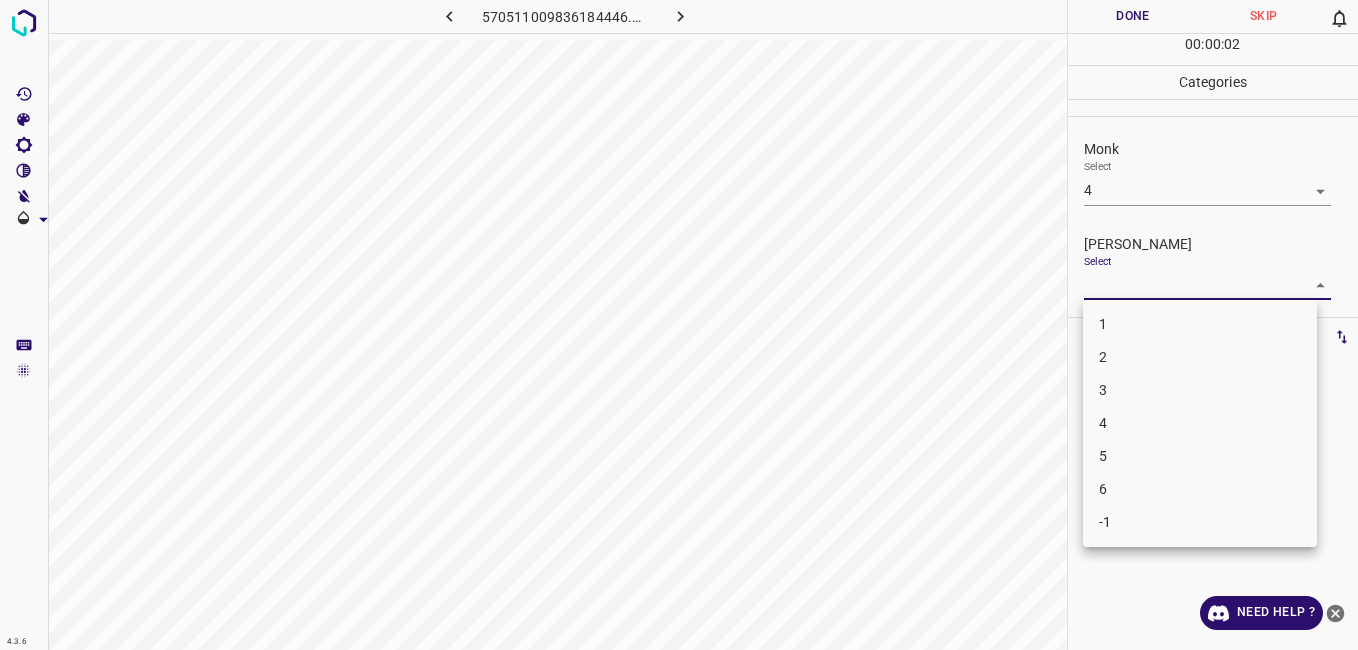 click on "3" at bounding box center [1200, 390] 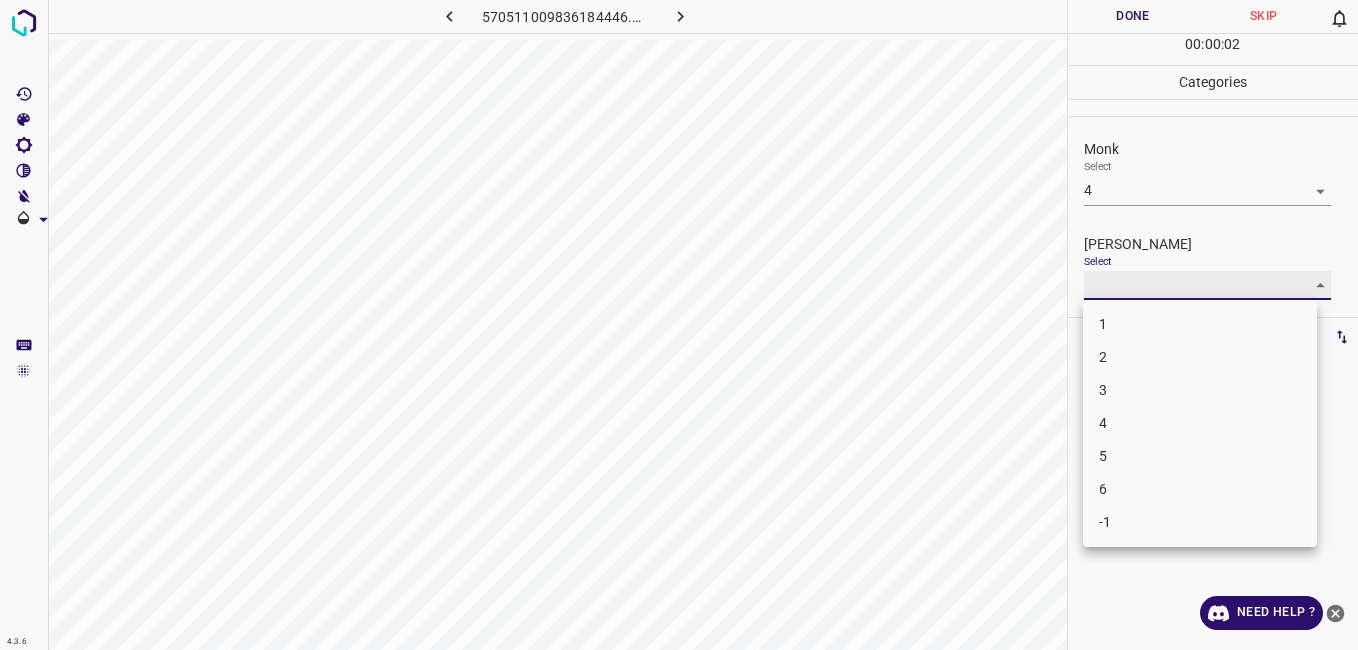 type on "3" 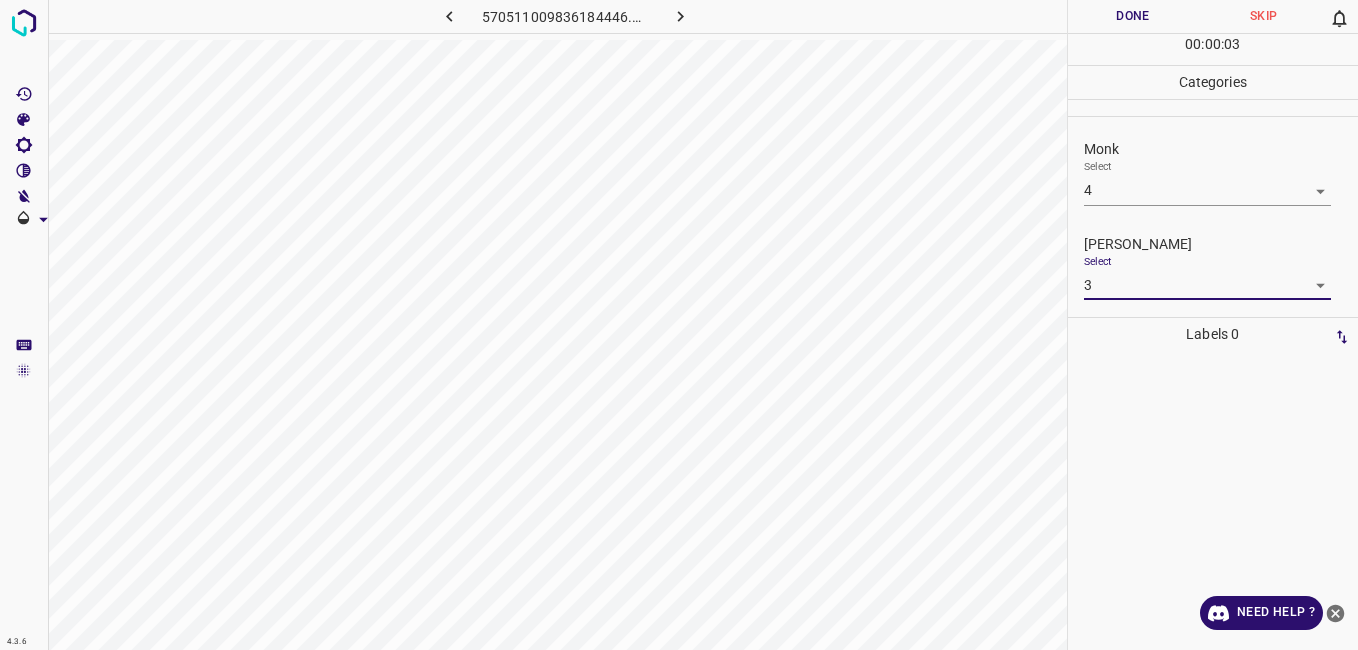 click on "Done" at bounding box center (1133, 16) 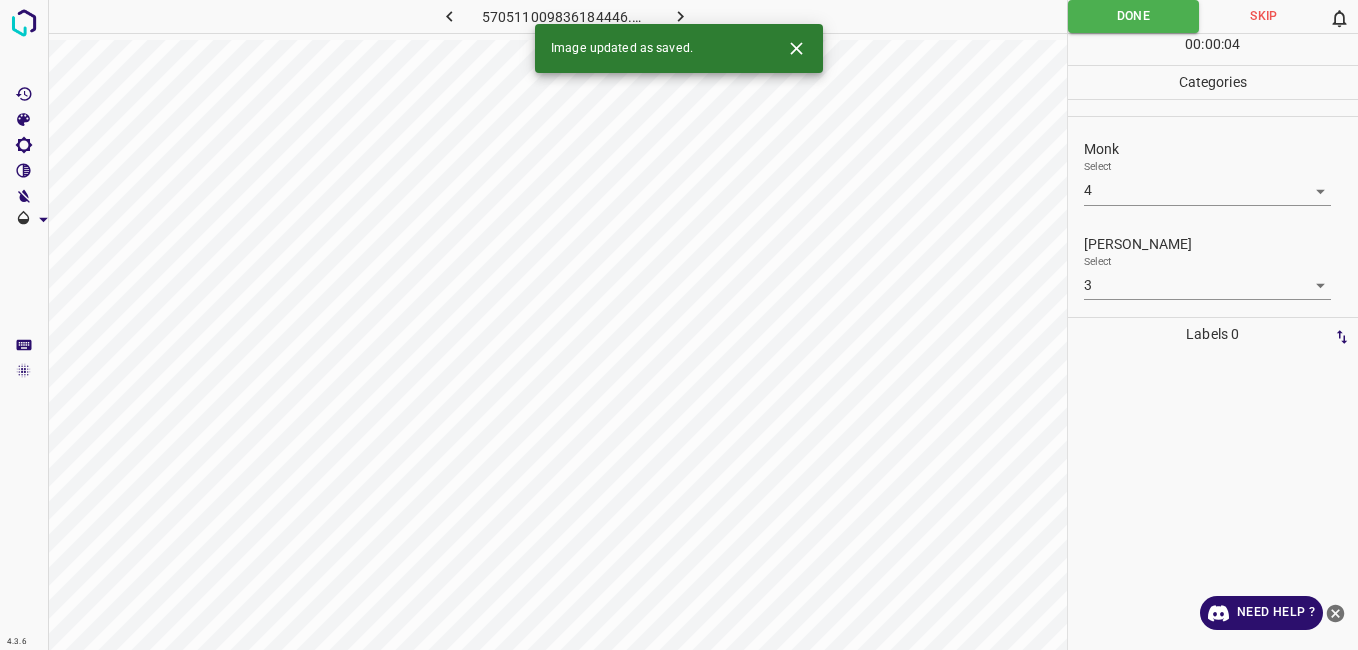 click 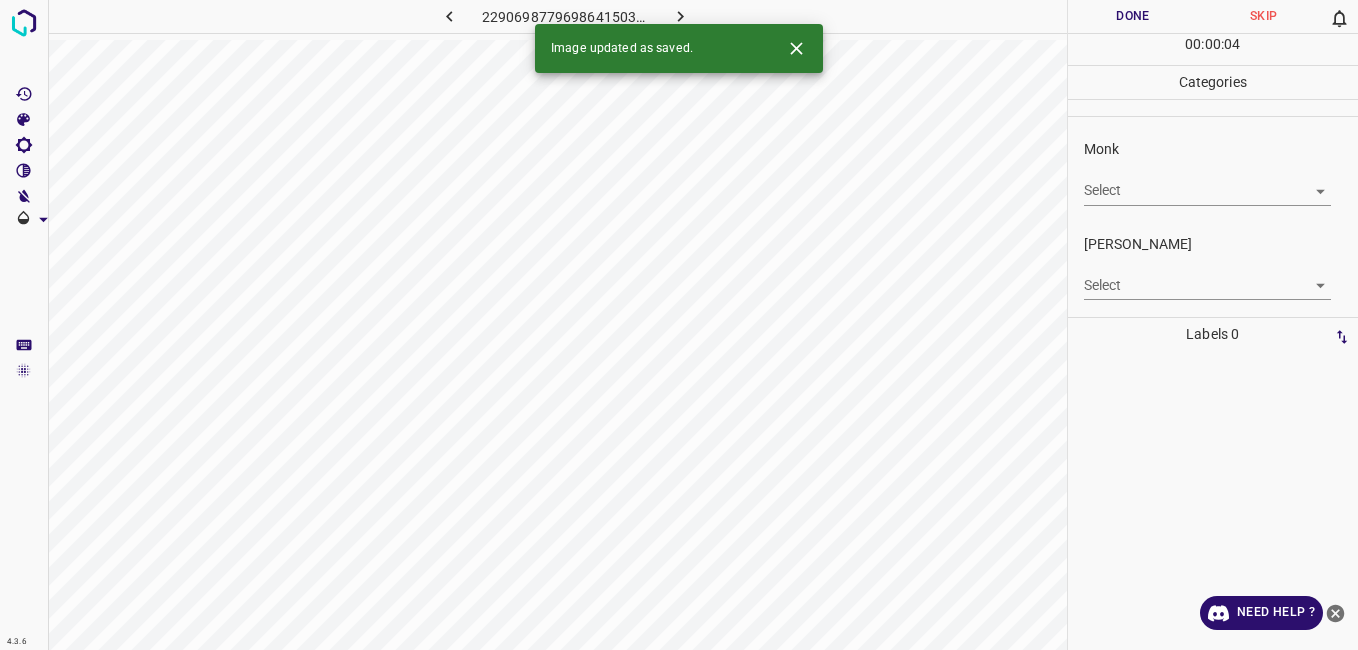 click on "Monk   Select ​" at bounding box center (1213, 172) 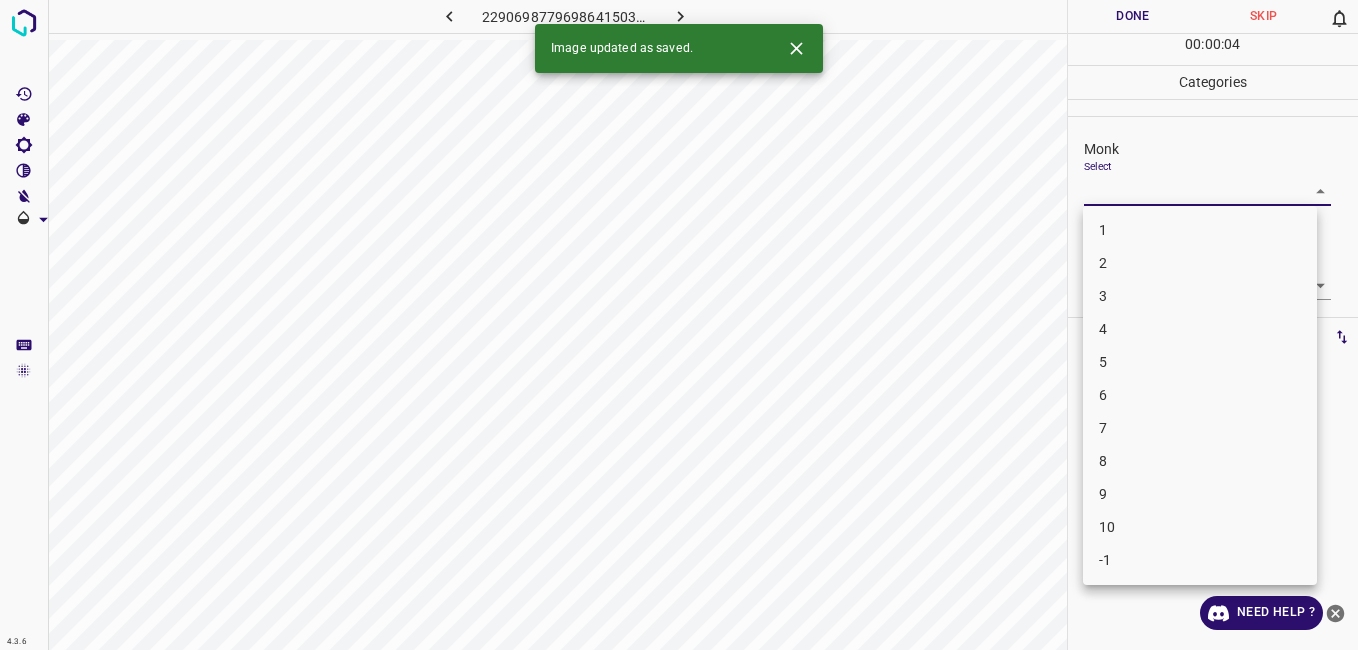 click on "4.3.6  2290698779698641503.png Done Skip 0 00   : 00   : 04   Categories Monk   Select ​  Fitzpatrick   Select ​ Labels   0 Categories 1 Monk 2  Fitzpatrick Tools Space Change between modes (Draw & Edit) I Auto labeling R Restore zoom M Zoom in N Zoom out Delete Delete selecte label Filters Z Restore filters X Saturation filter C Brightness filter V Contrast filter B Gray scale filter General O Download Image updated as saved. Need Help ? - Text - Hide - Delete 1 2 3 4 5 6 7 8 9 10 -1" at bounding box center [679, 325] 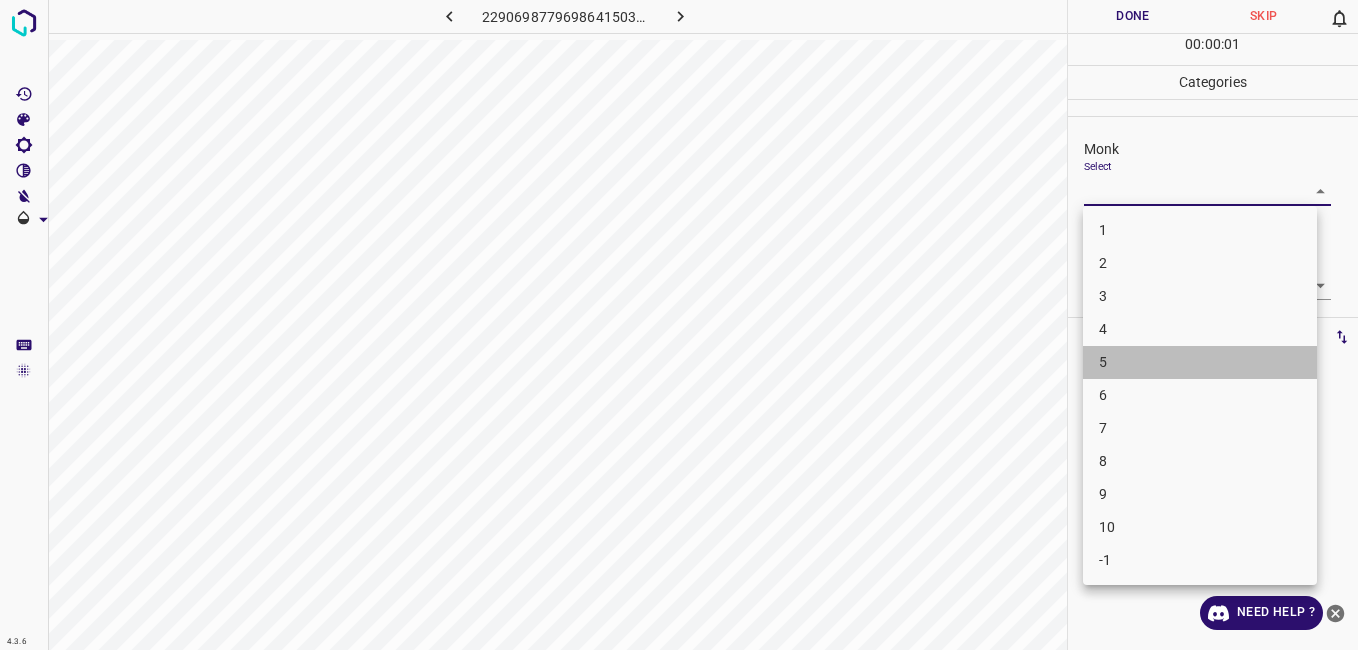 click on "5" at bounding box center [1200, 362] 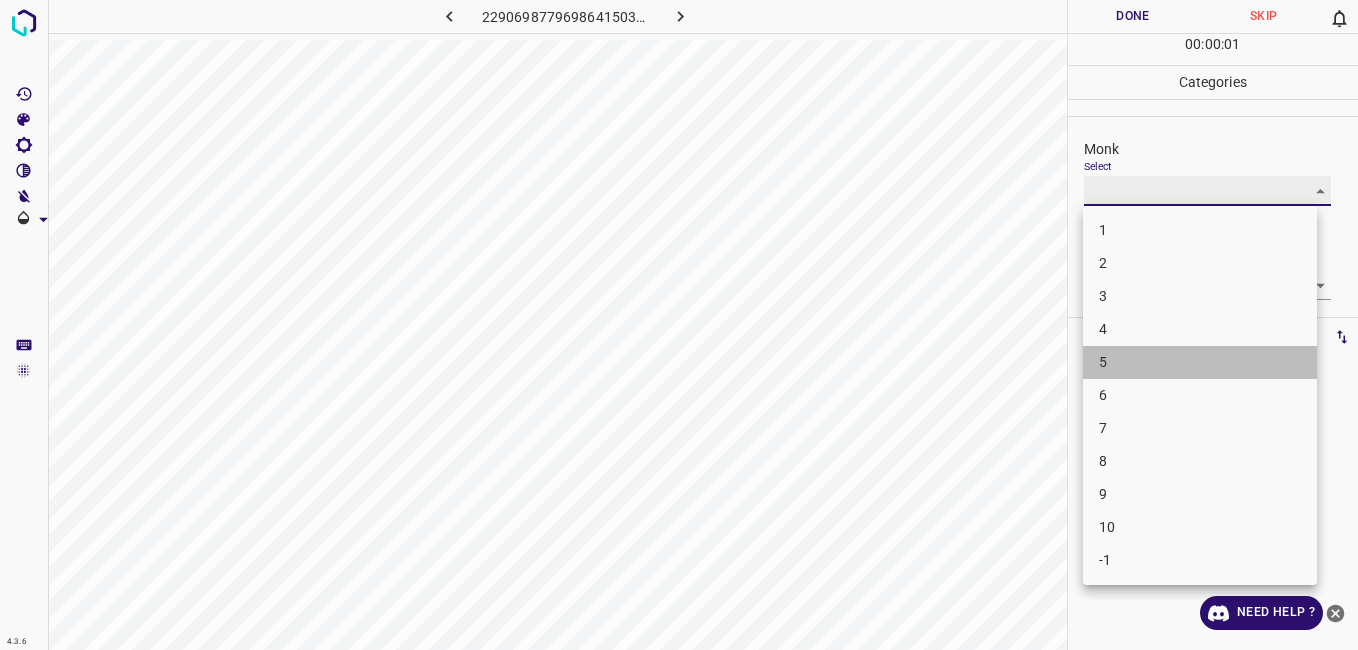 type on "5" 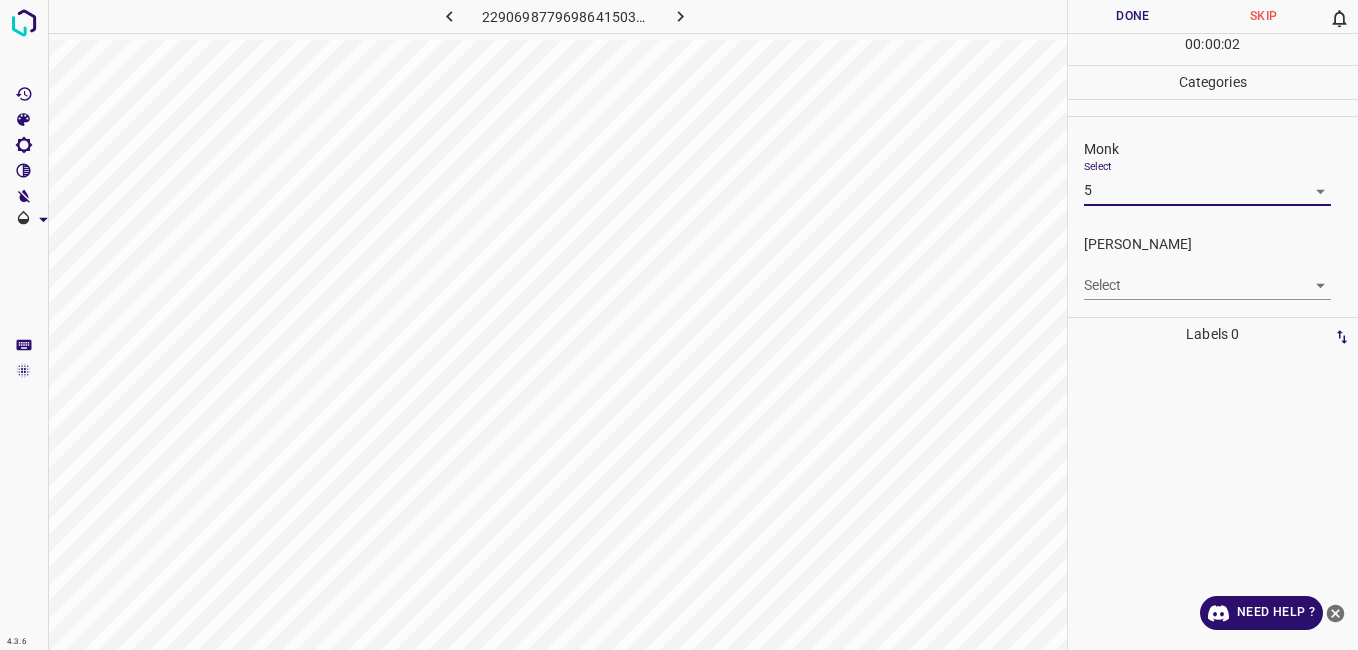 click on "4.3.6  2290698779698641503.png Done Skip 0 00   : 00   : 02   Categories Monk   Select 5 5  Fitzpatrick   Select ​ Labels   0 Categories 1 Monk 2  Fitzpatrick Tools Space Change between modes (Draw & Edit) I Auto labeling R Restore zoom M Zoom in N Zoom out Delete Delete selecte label Filters Z Restore filters X Saturation filter C Brightness filter V Contrast filter B Gray scale filter General O Download Need Help ? - Text - Hide - Delete" at bounding box center [679, 325] 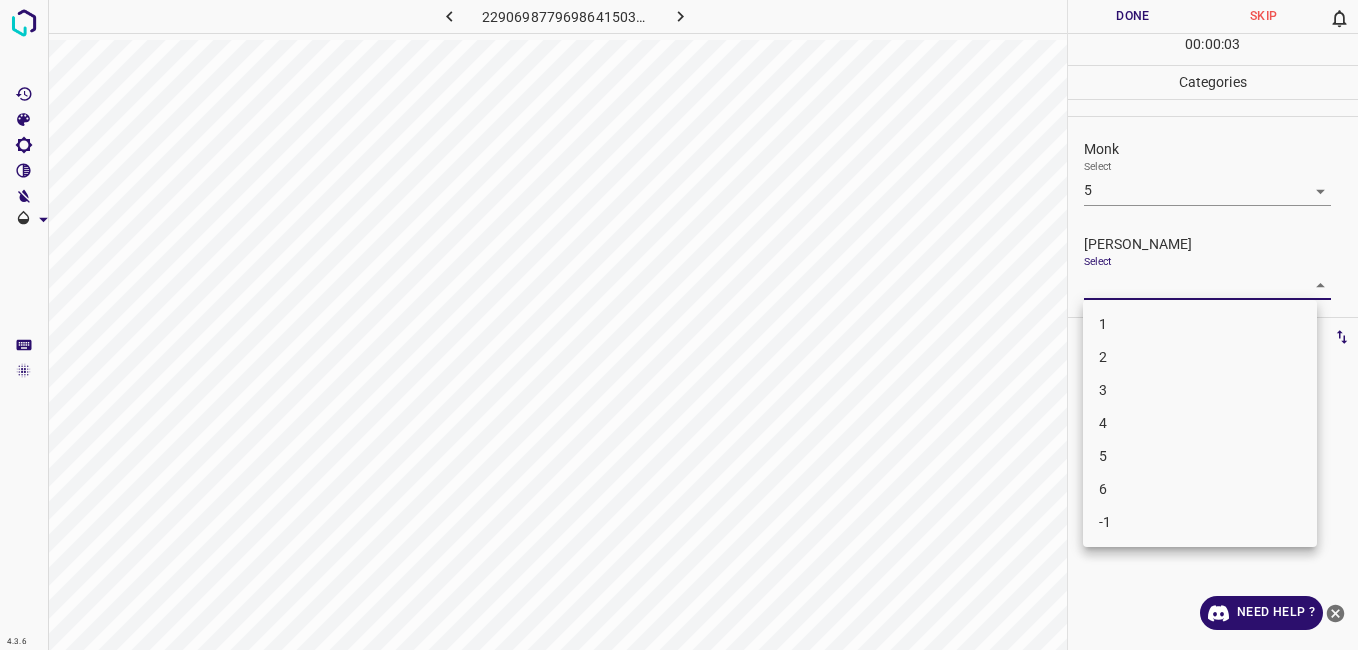click on "4" at bounding box center (1200, 423) 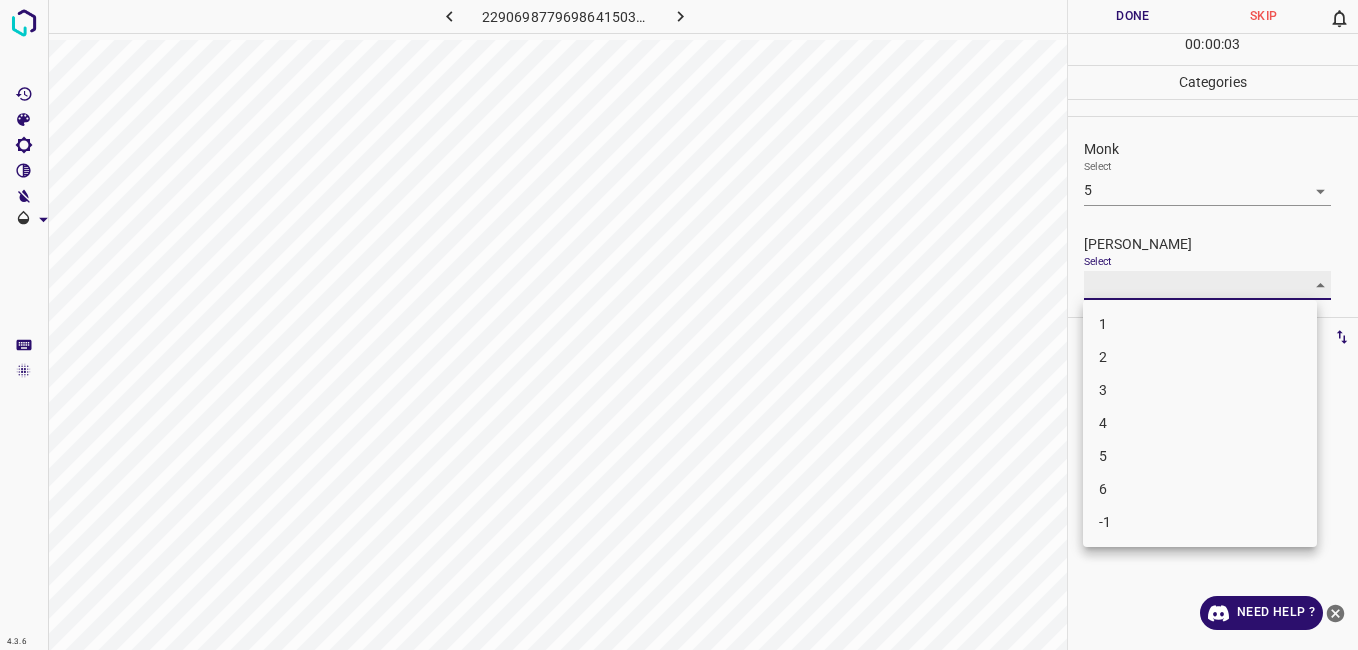 type on "4" 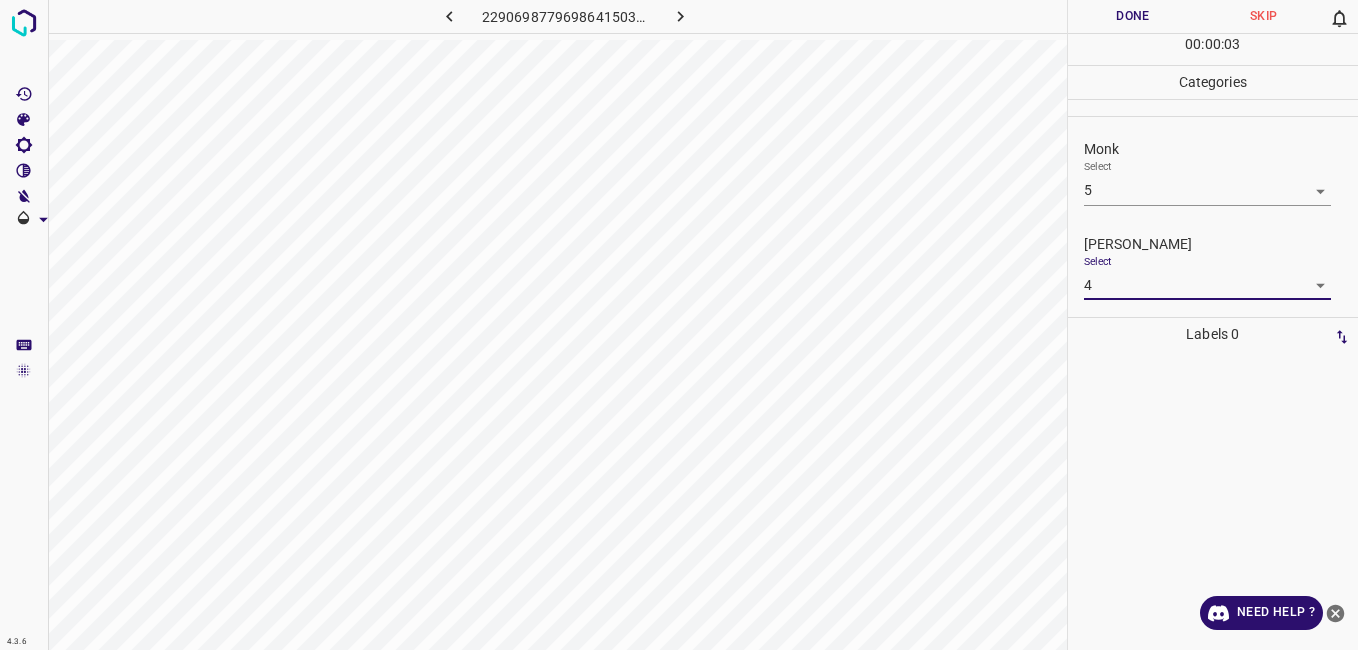 click on "Done" at bounding box center (1133, 16) 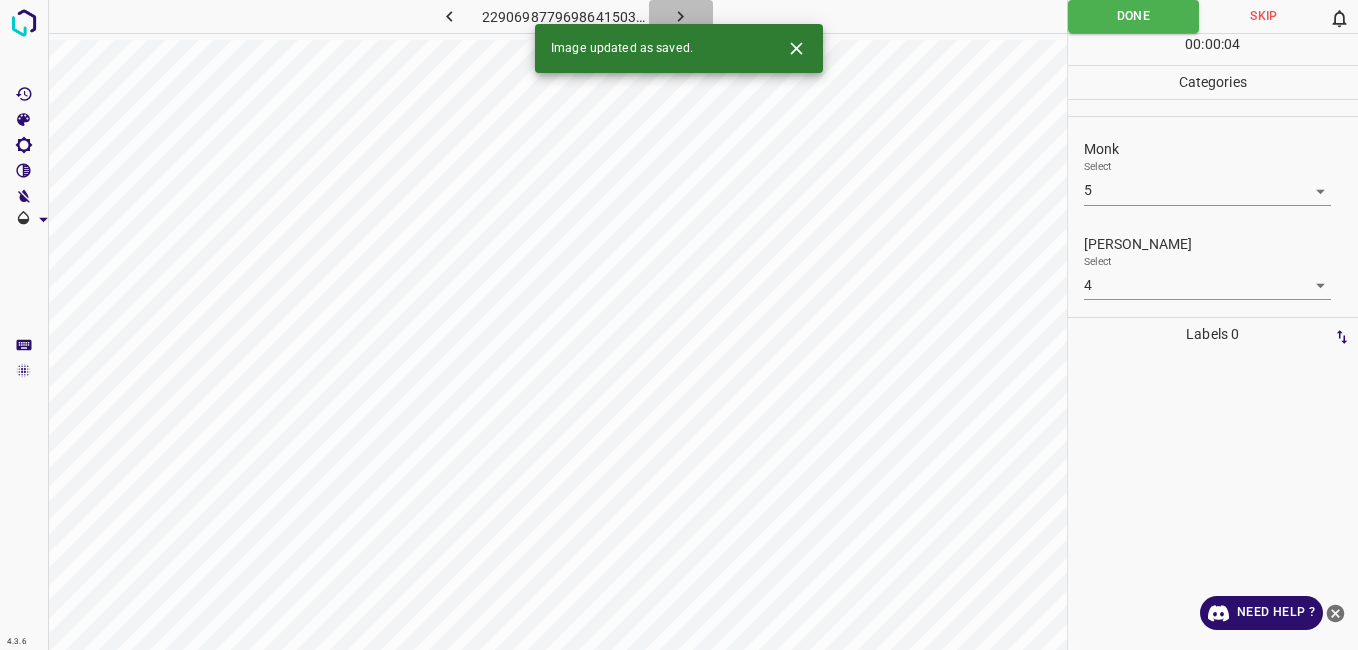 click at bounding box center (681, 16) 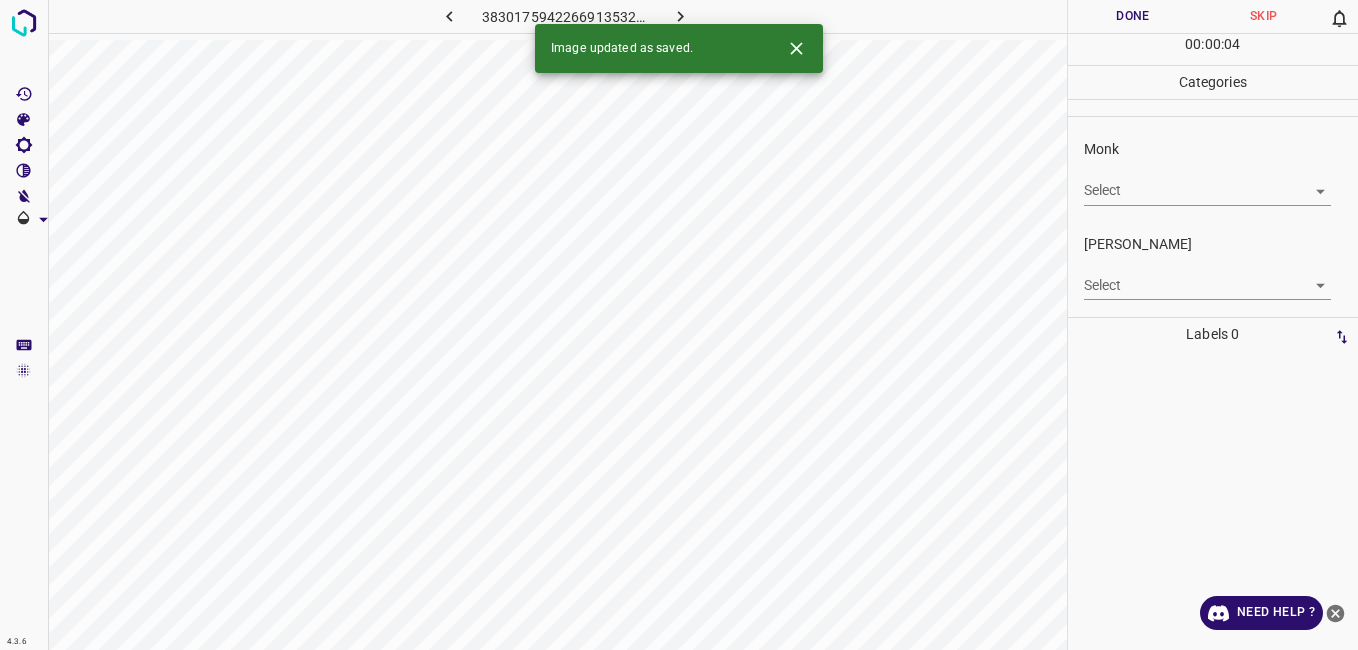 click on "4.3.6  3830175942266913532.png Done Skip 0 00   : 00   : 04   Categories Monk   Select ​  Fitzpatrick   Select ​ Labels   0 Categories 1 Monk 2  Fitzpatrick Tools Space Change between modes (Draw & Edit) I Auto labeling R Restore zoom M Zoom in N Zoom out Delete Delete selecte label Filters Z Restore filters X Saturation filter C Brightness filter V Contrast filter B Gray scale filter General O Download Image updated as saved. Need Help ? - Text - Hide - Delete" at bounding box center (679, 325) 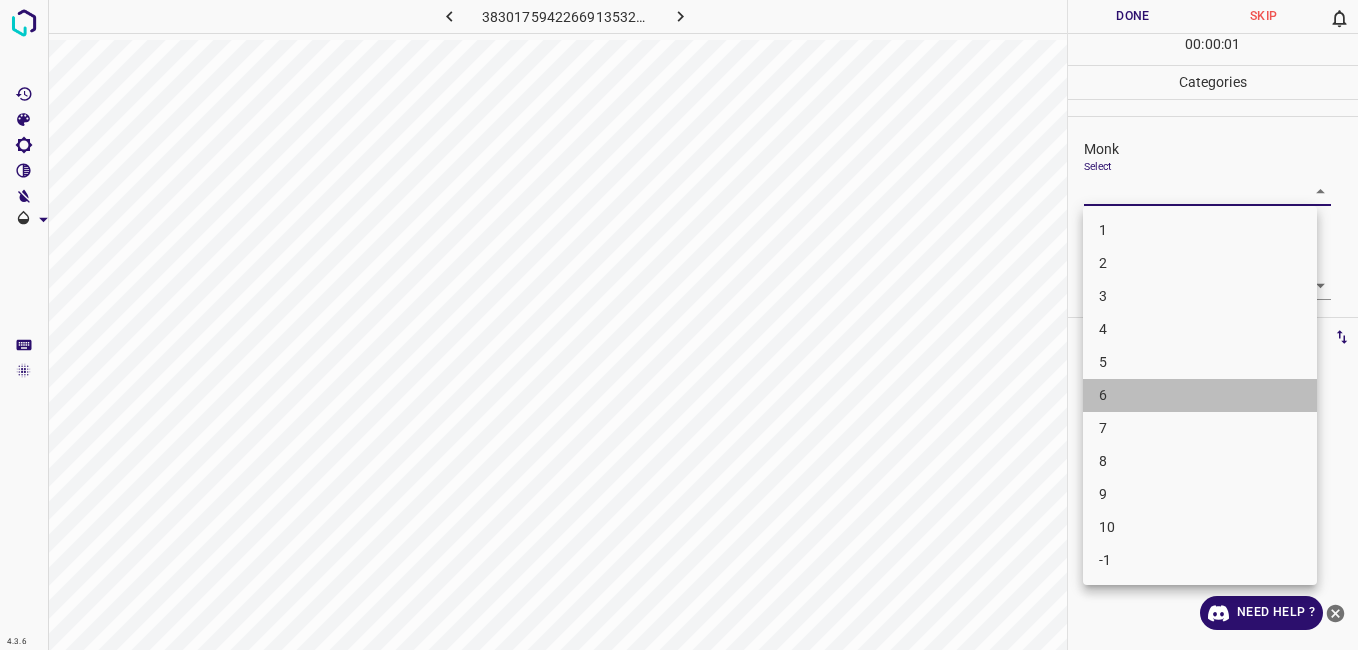 click on "6" at bounding box center [1200, 395] 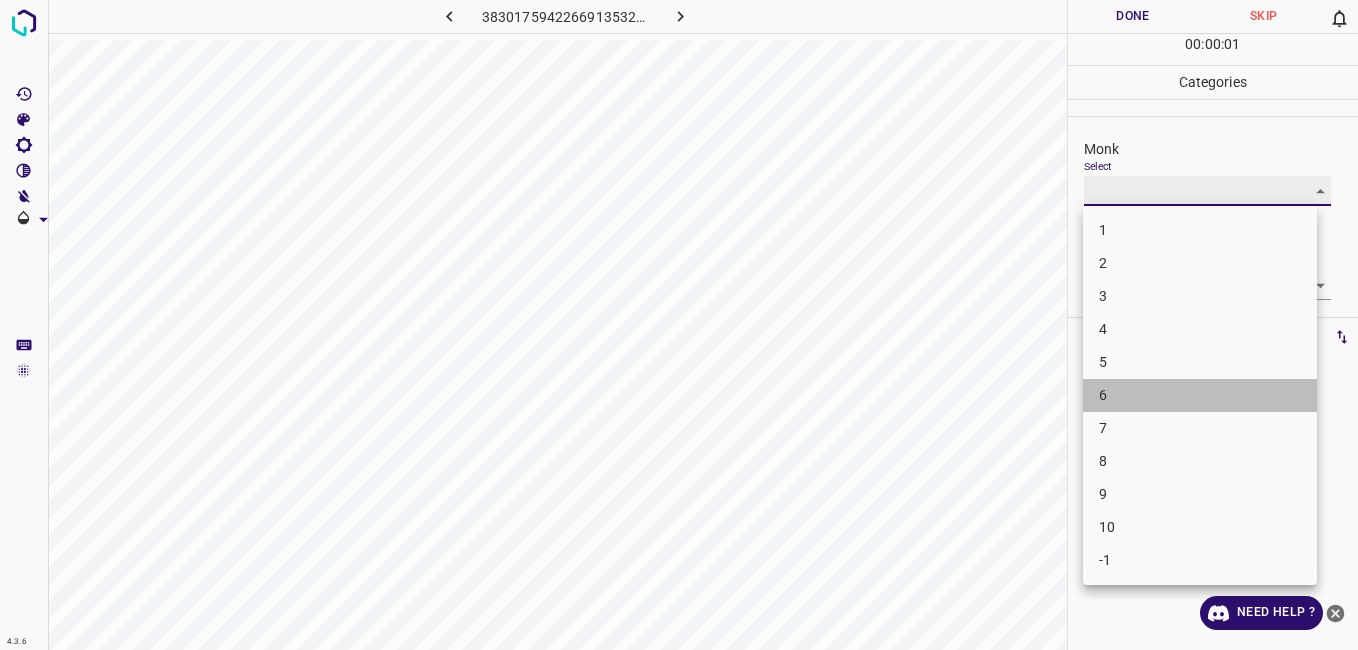 type on "6" 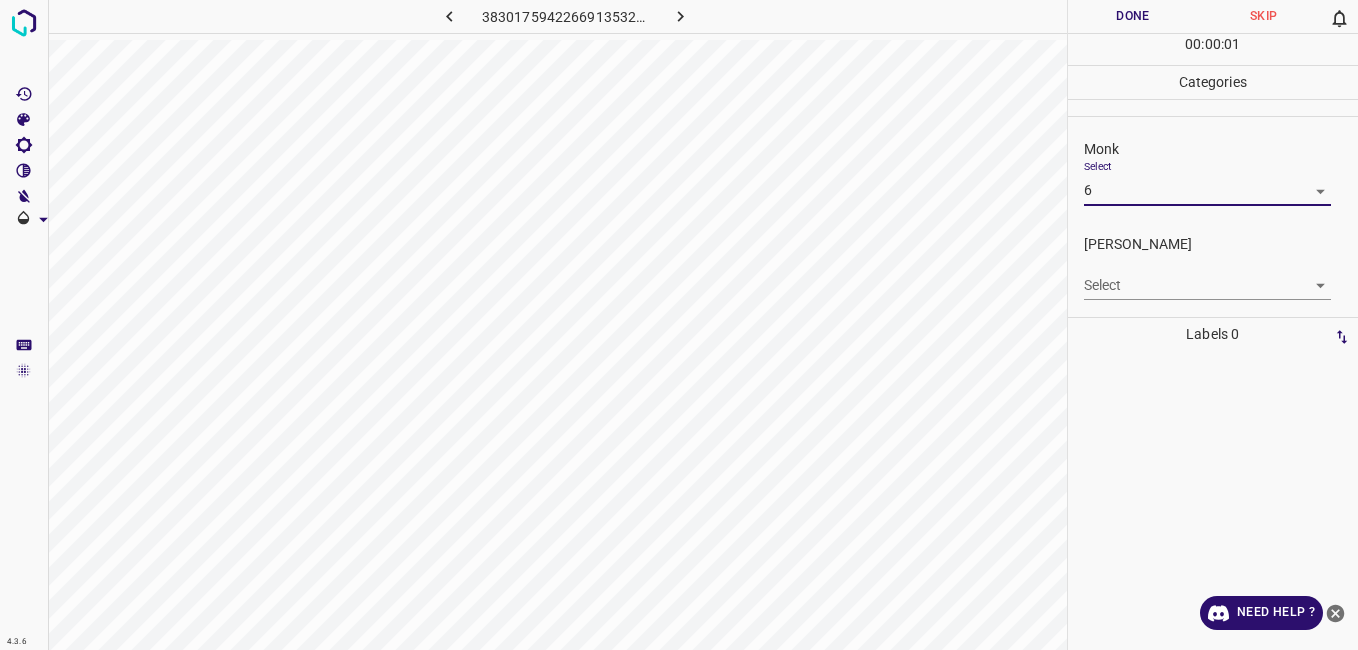 click on "4.3.6  3830175942266913532.png Done Skip 0 00   : 00   : 01   Categories Monk   Select 6 6  Fitzpatrick   Select ​ Labels   0 Categories 1 Monk 2  Fitzpatrick Tools Space Change between modes (Draw & Edit) I Auto labeling R Restore zoom M Zoom in N Zoom out Delete Delete selecte label Filters Z Restore filters X Saturation filter C Brightness filter V Contrast filter B Gray scale filter General O Download Need Help ? - Text - Hide - Delete" at bounding box center (679, 325) 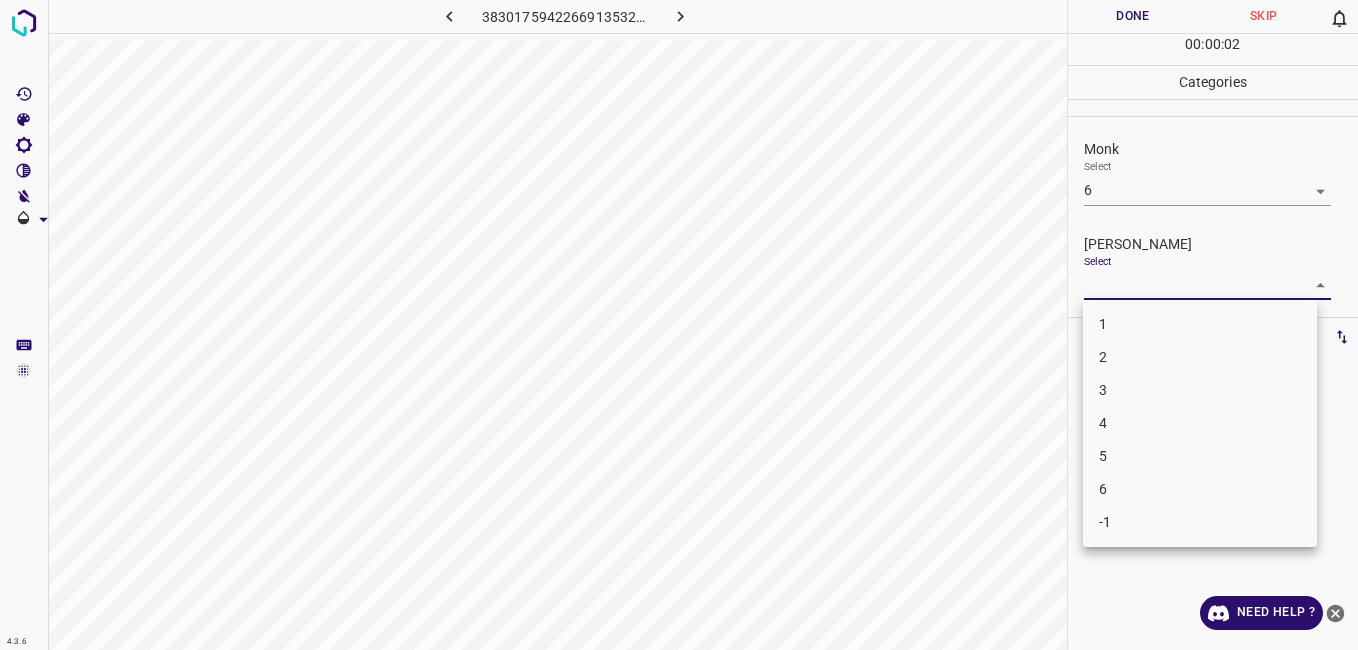 click on "5" at bounding box center [1200, 456] 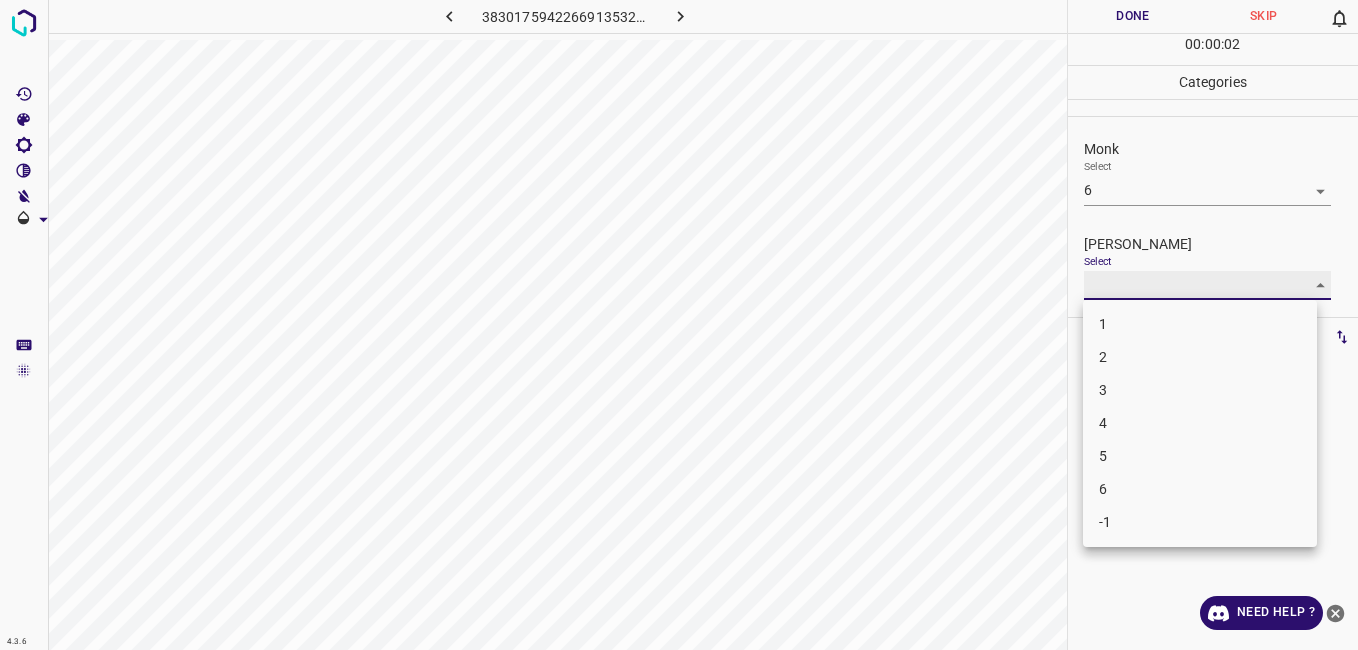 type on "5" 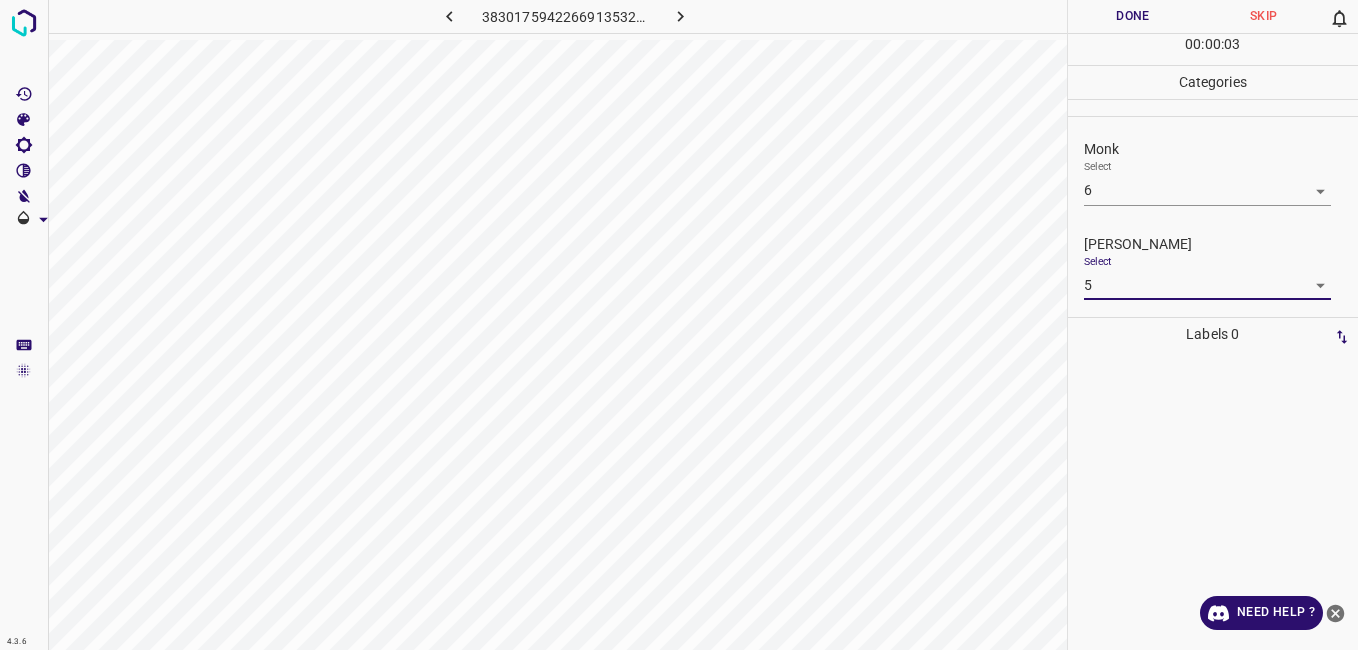 click on "Done" at bounding box center (1133, 16) 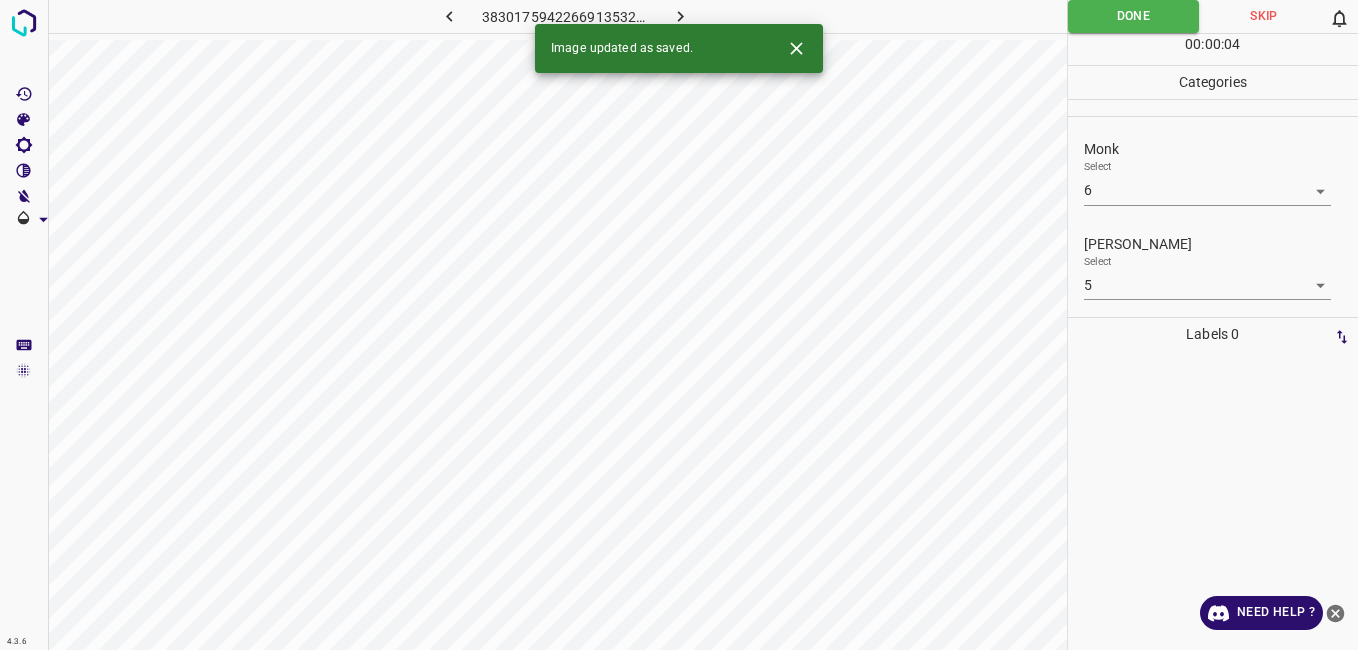 click 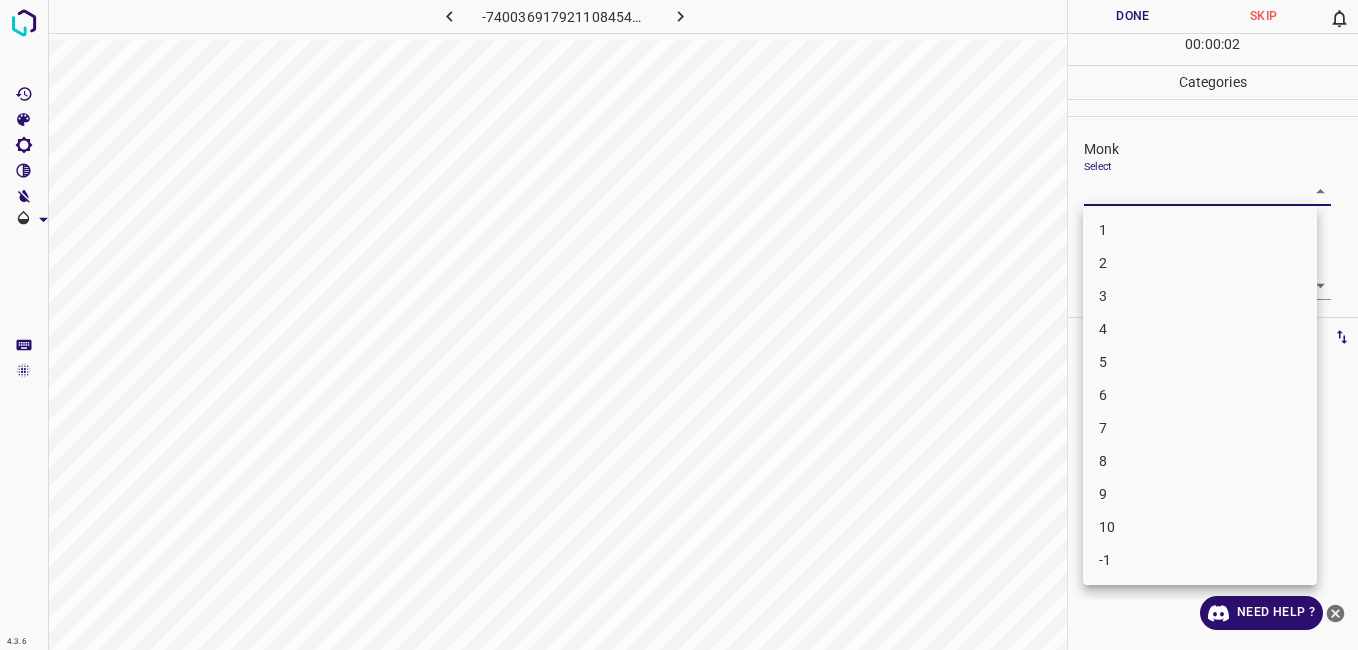 click on "4.3.6  -7400369179211084541.png Done Skip 0 00   : 00   : 02   Categories Monk   Select ​  Fitzpatrick   Select ​ Labels   0 Categories 1 Monk 2  Fitzpatrick Tools Space Change between modes (Draw & Edit) I Auto labeling R Restore zoom M Zoom in N Zoom out Delete Delete selecte label Filters Z Restore filters X Saturation filter C Brightness filter V Contrast filter B Gray scale filter General O Download Need Help ? - Text - Hide - Delete 1 2 3 4 5 6 7 8 9 10 -1" at bounding box center [679, 325] 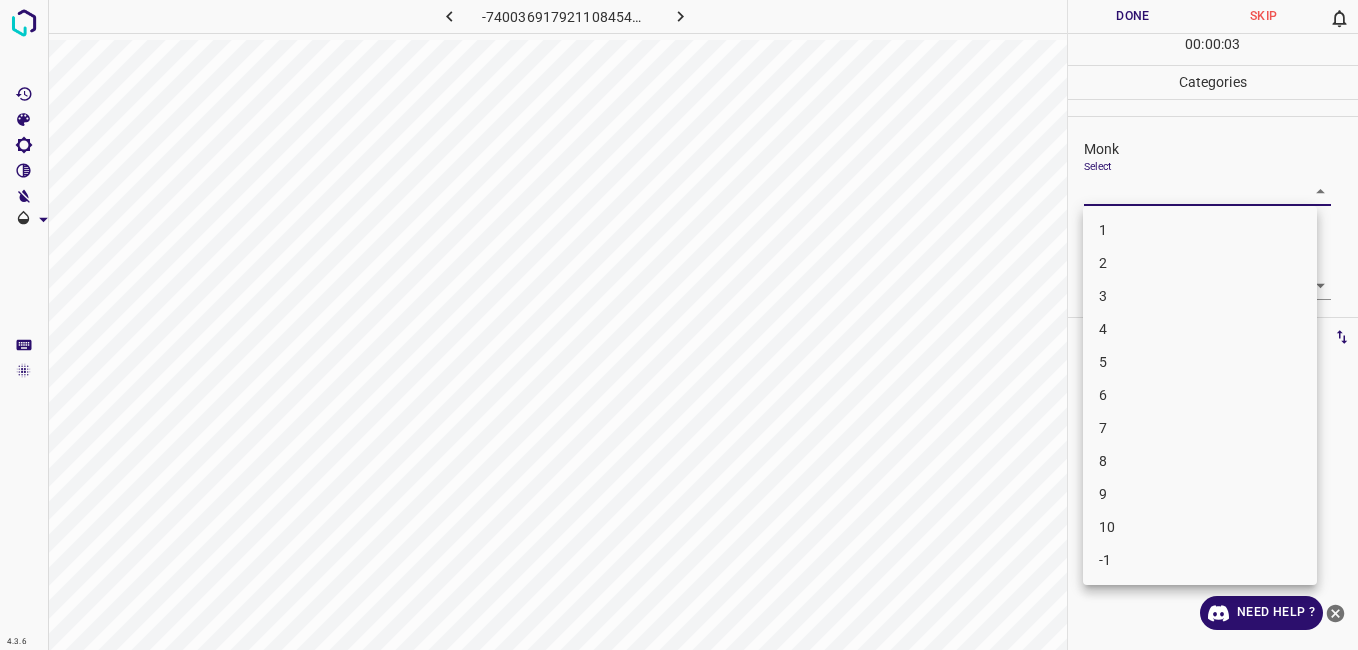 click on "5" at bounding box center [1200, 362] 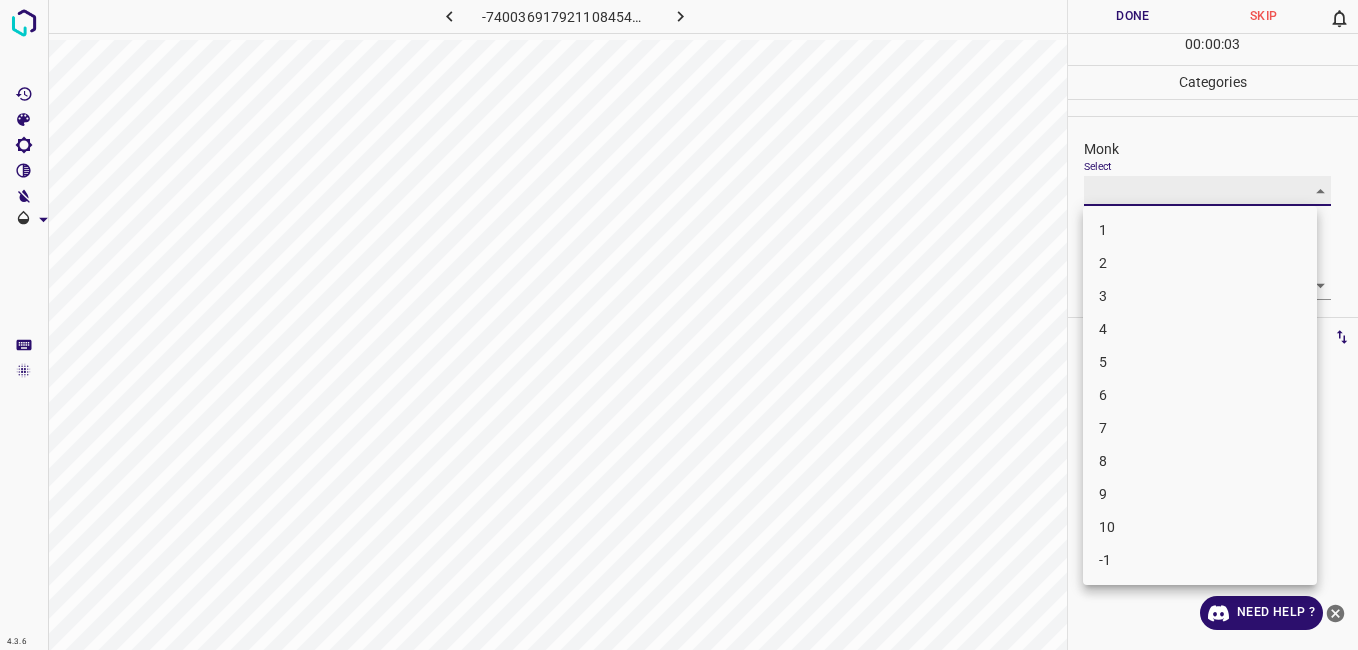 type on "5" 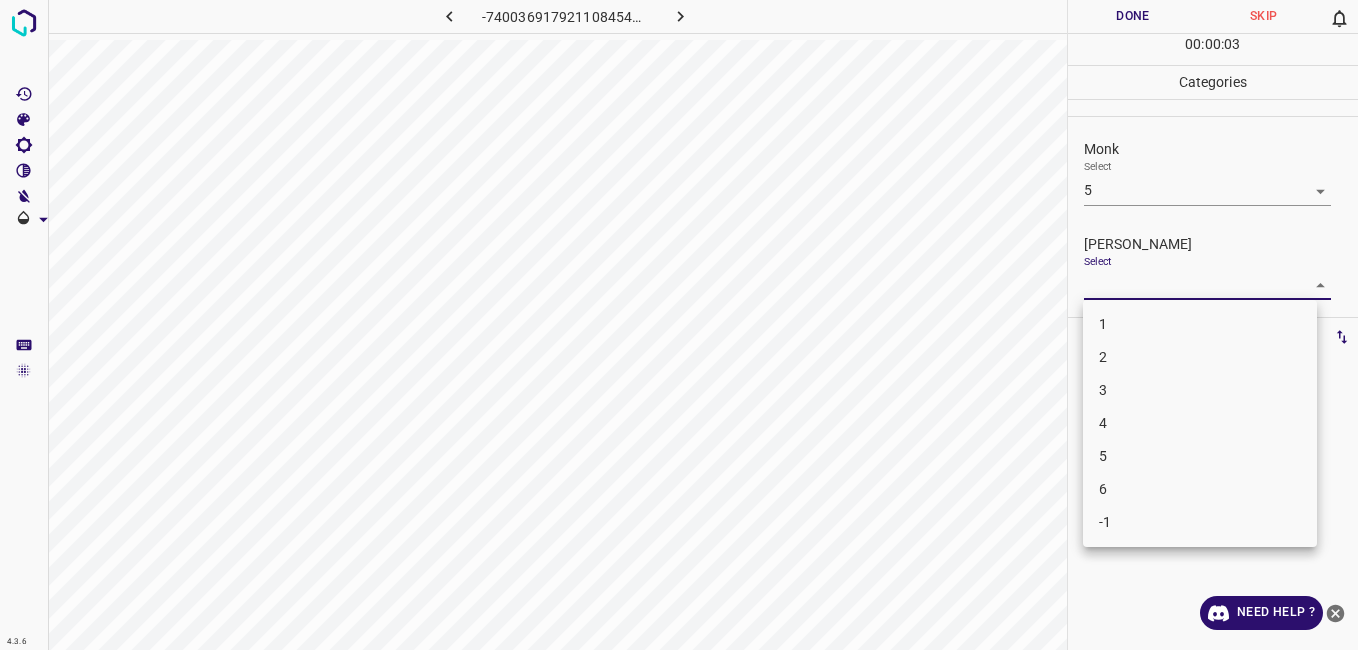 click on "4.3.6  -7400369179211084541.png Done Skip 0 00   : 00   : 03   Categories Monk   Select 5 5  Fitzpatrick   Select ​ Labels   0 Categories 1 Monk 2  Fitzpatrick Tools Space Change between modes (Draw & Edit) I Auto labeling R Restore zoom M Zoom in N Zoom out Delete Delete selecte label Filters Z Restore filters X Saturation filter C Brightness filter V Contrast filter B Gray scale filter General O Download Need Help ? - Text - Hide - Delete 1 2 3 4 5 6 -1" at bounding box center (679, 325) 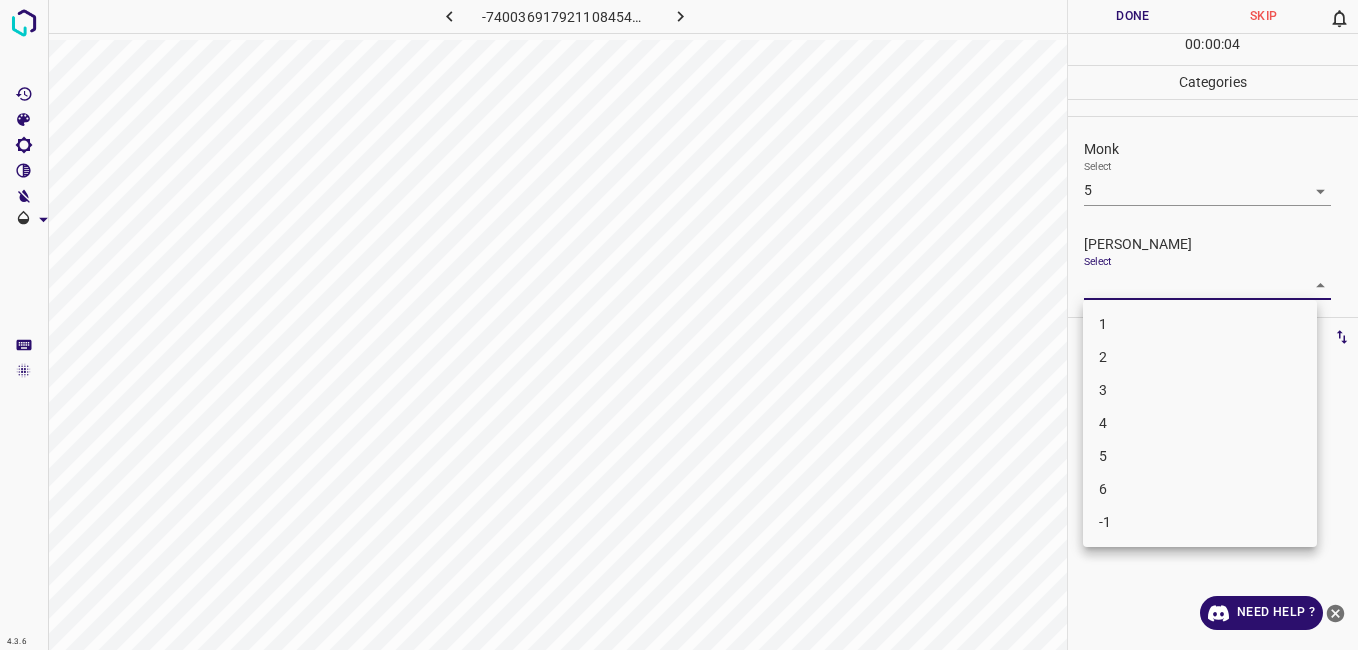 click on "4" at bounding box center [1200, 423] 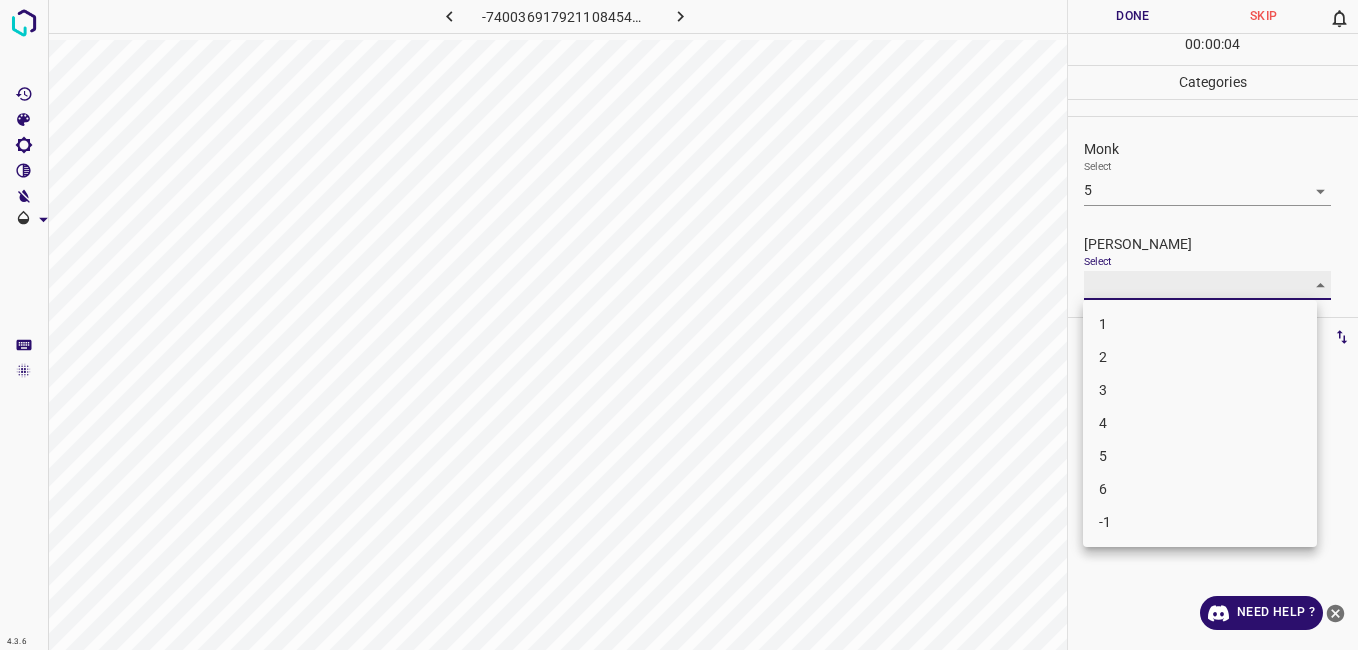 type on "4" 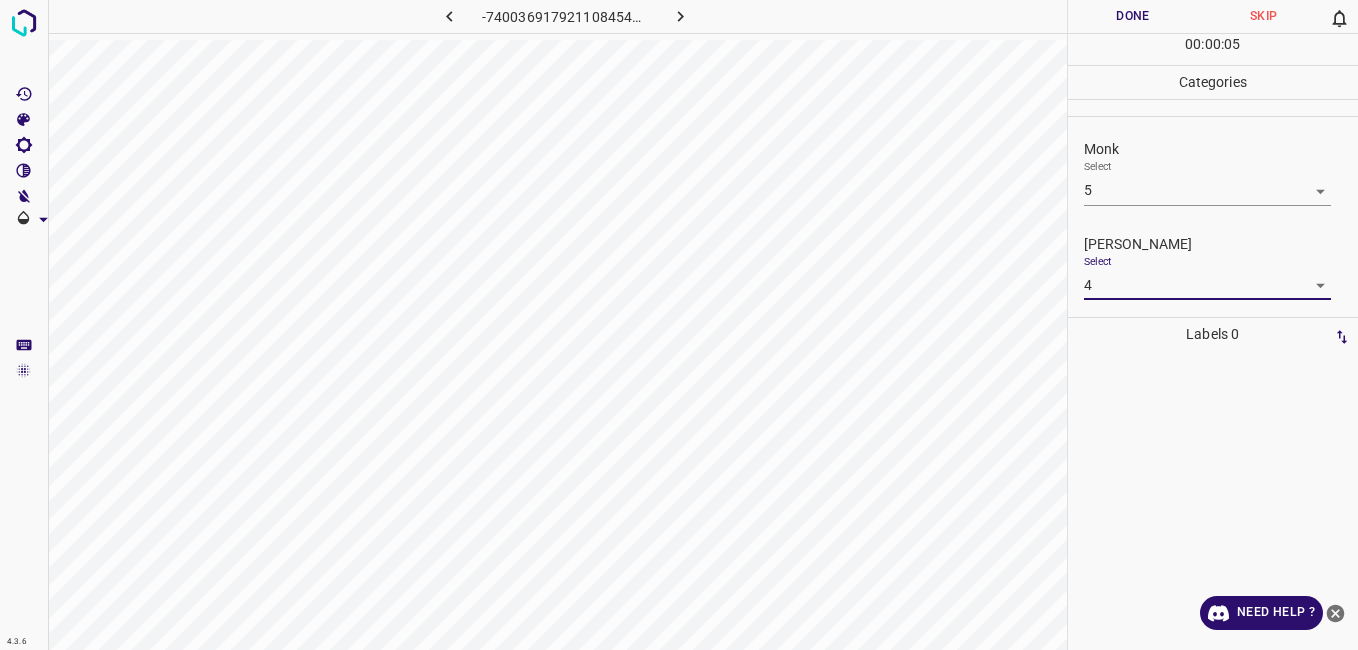 click on "Done" at bounding box center [1133, 16] 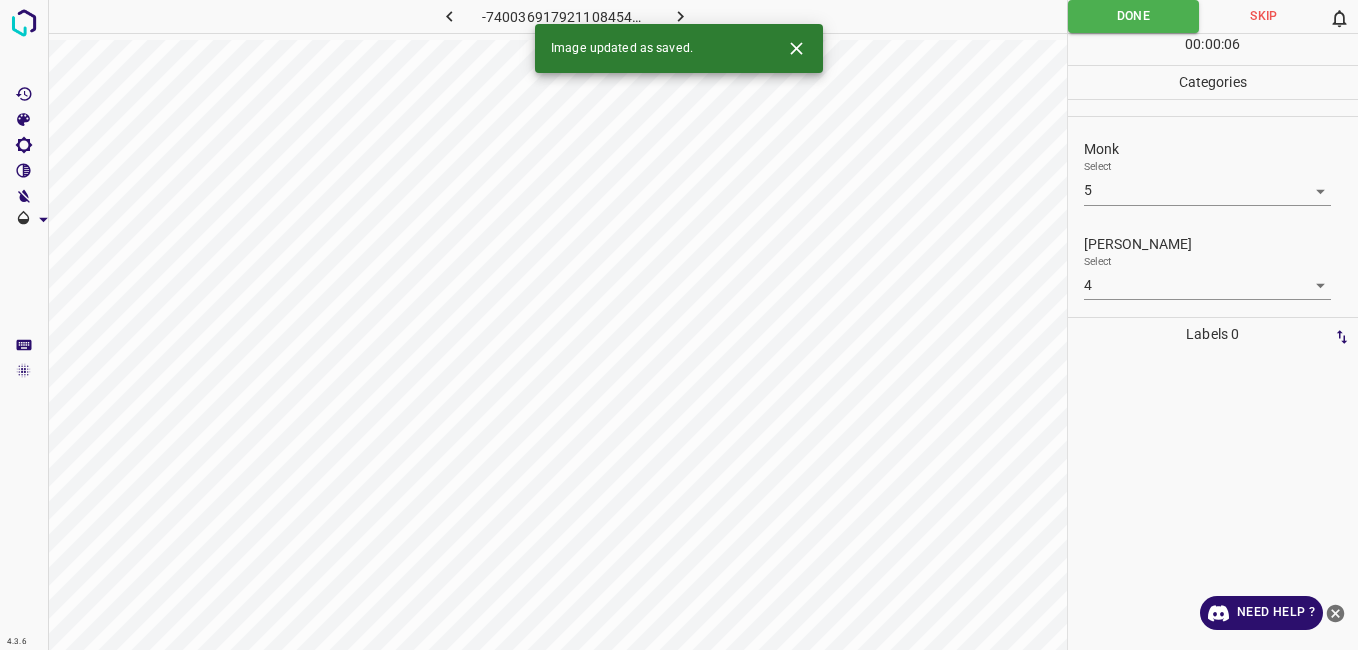 click 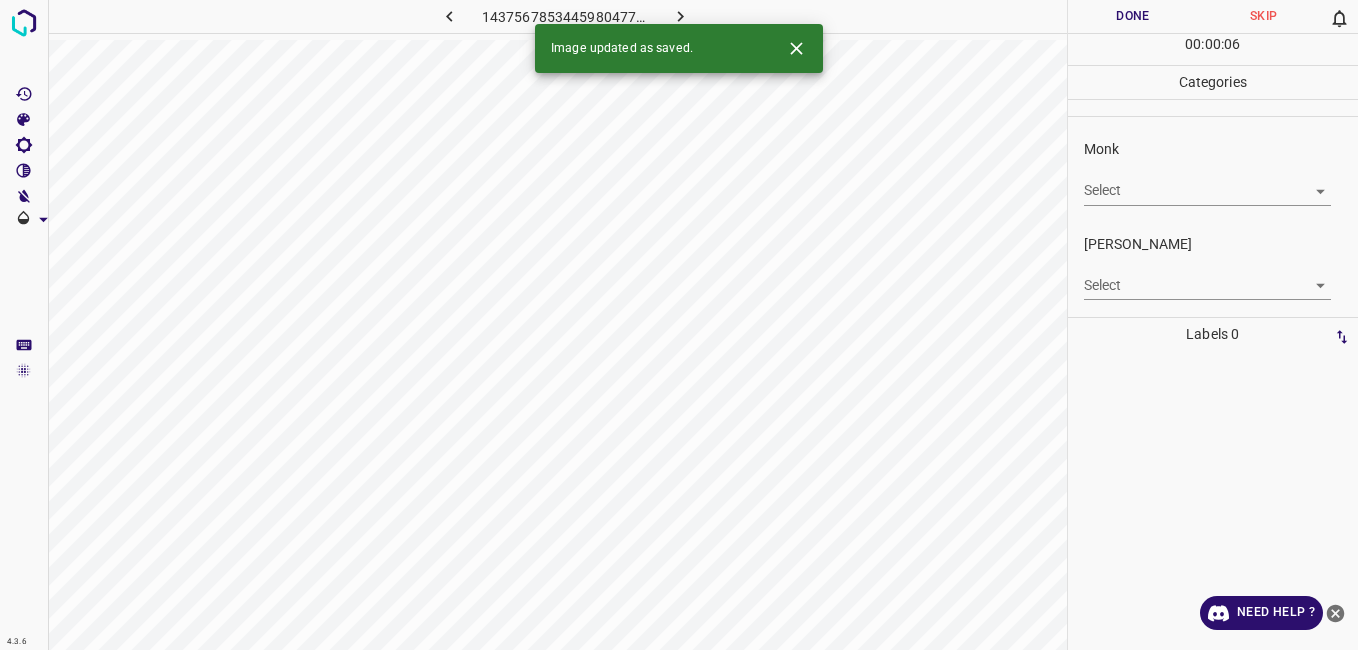 click on "4.3.6  1437567853445980477.png Done Skip 0 00   : 00   : 06   Categories Monk   Select ​  Fitzpatrick   Select ​ Labels   0 Categories 1 Monk 2  Fitzpatrick Tools Space Change between modes (Draw & Edit) I Auto labeling R Restore zoom M Zoom in N Zoom out Delete Delete selecte label Filters Z Restore filters X Saturation filter C Brightness filter V Contrast filter B Gray scale filter General O Download Image updated as saved. Need Help ? - Text - Hide - Delete" at bounding box center [679, 325] 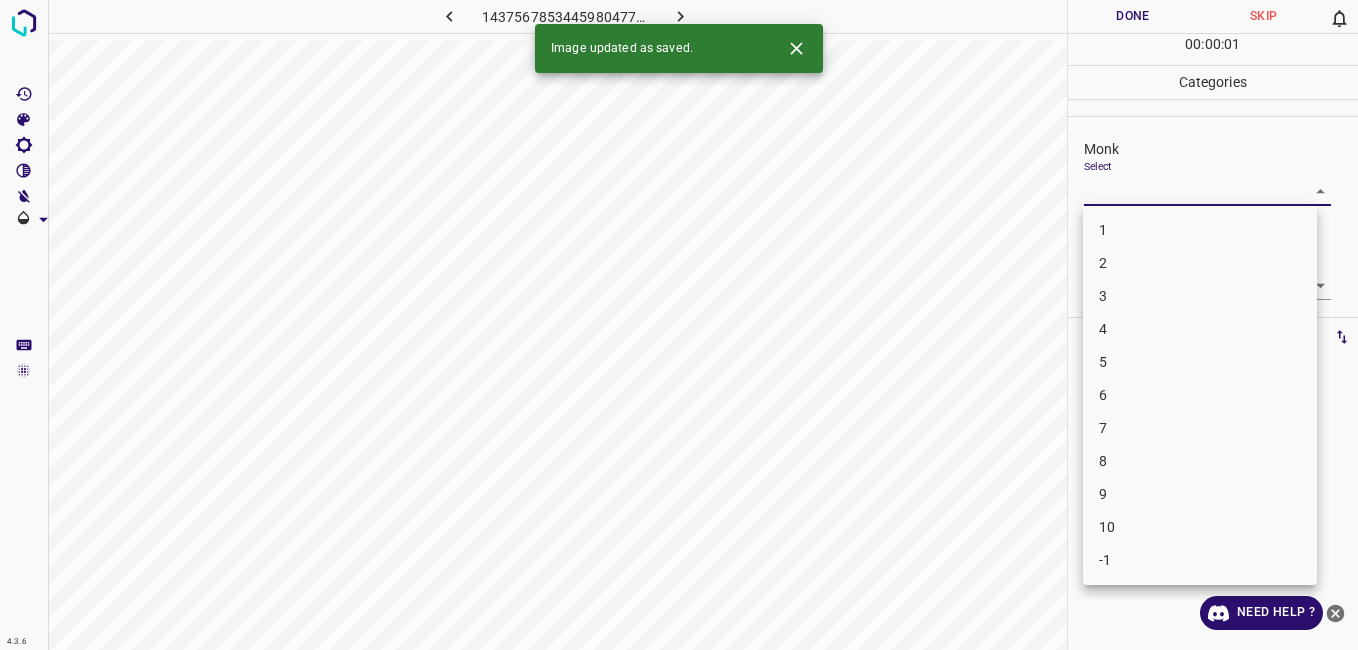 click on "3" at bounding box center (1200, 296) 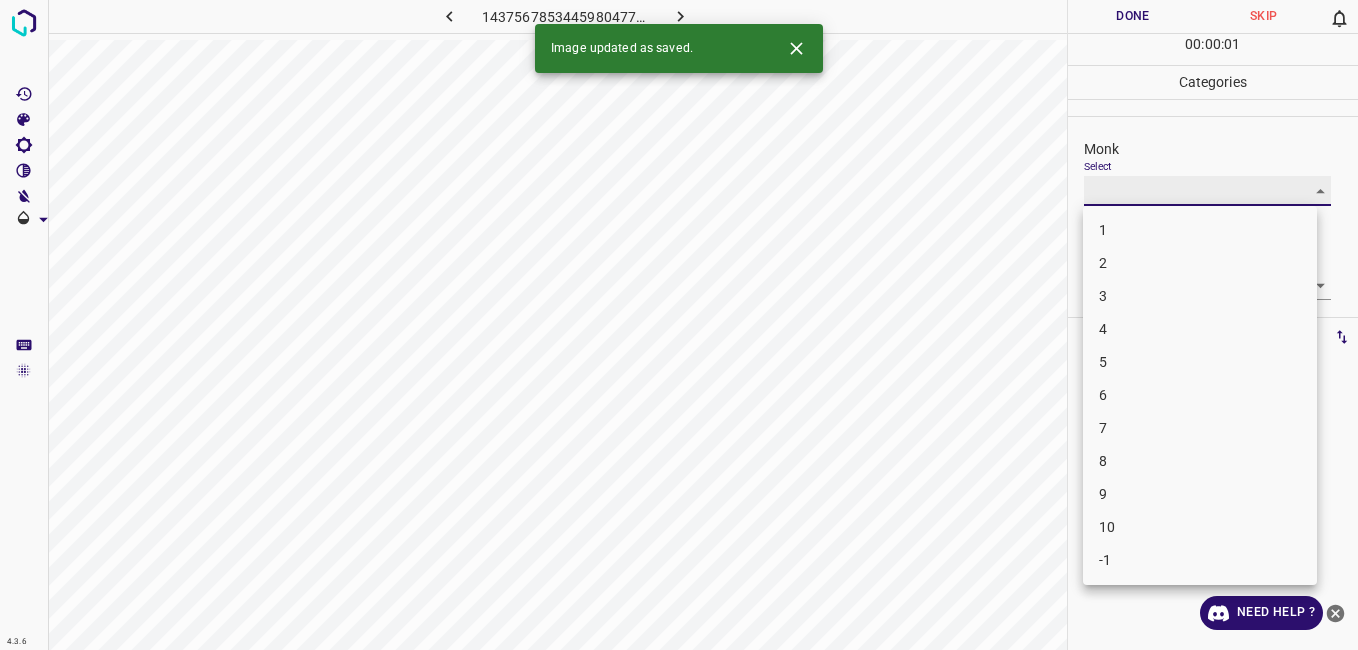 type on "3" 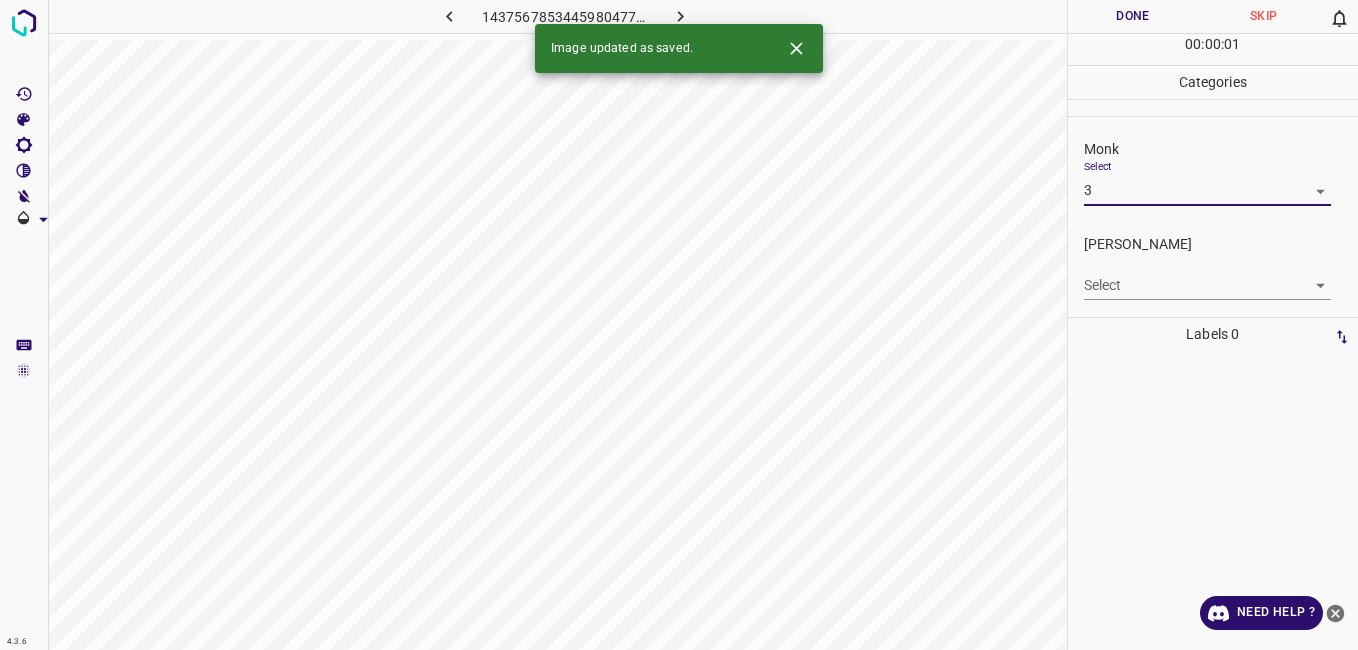 click on "4.3.6  1437567853445980477.png Done Skip 0 00   : 00   : 01   Categories Monk   Select 3 3  Fitzpatrick   Select ​ Labels   0 Categories 1 Monk 2  Fitzpatrick Tools Space Change between modes (Draw & Edit) I Auto labeling R Restore zoom M Zoom in N Zoom out Delete Delete selecte label Filters Z Restore filters X Saturation filter C Brightness filter V Contrast filter B Gray scale filter General O Download Image updated as saved. Need Help ? - Text - Hide - Delete" at bounding box center [679, 325] 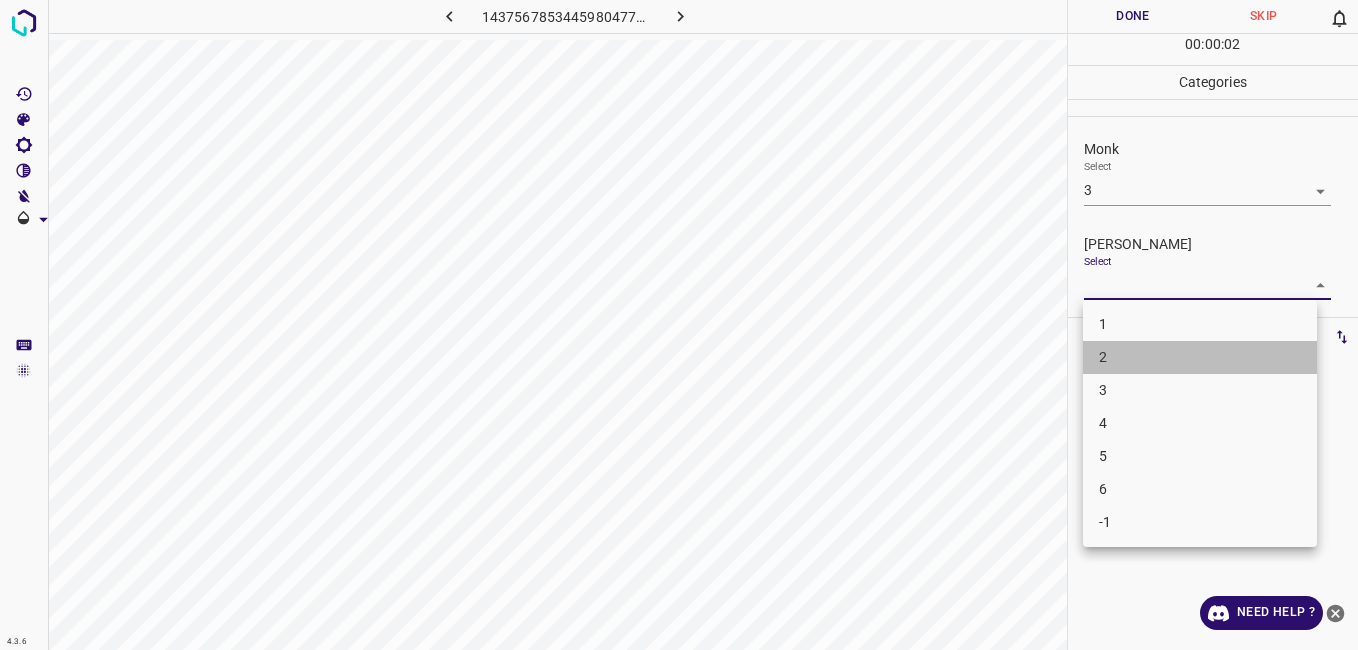 click on "2" at bounding box center [1200, 357] 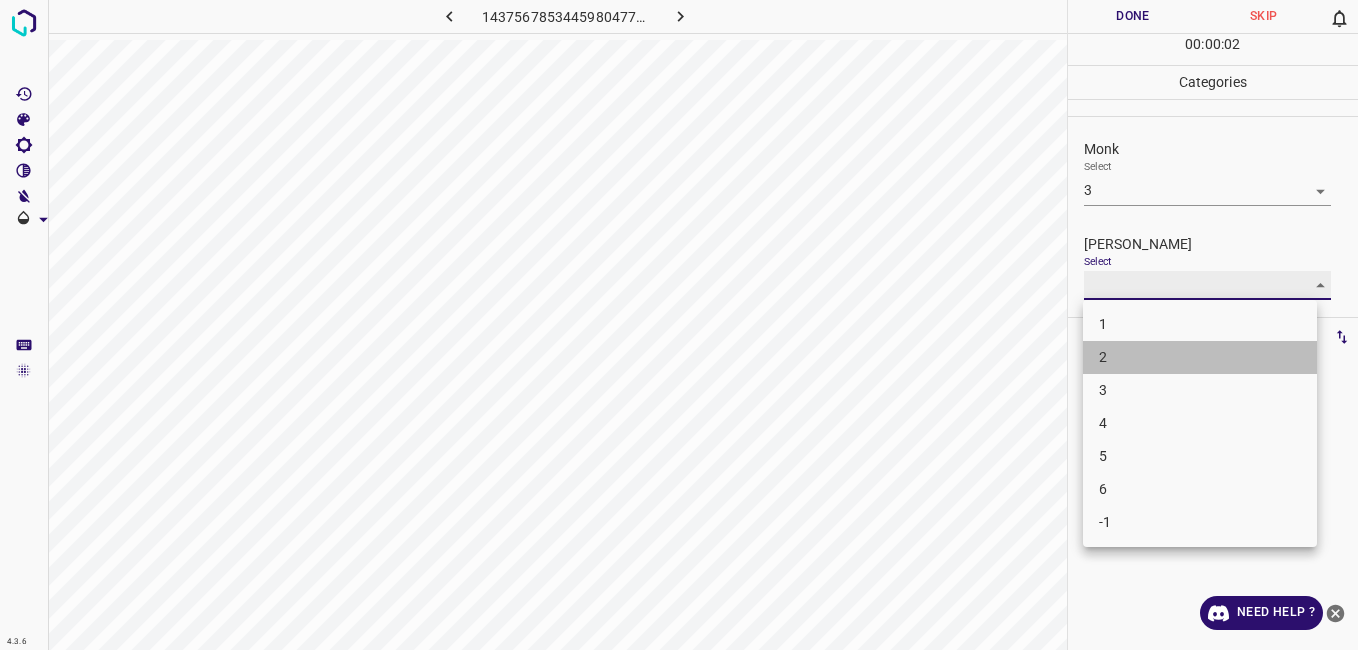 type on "2" 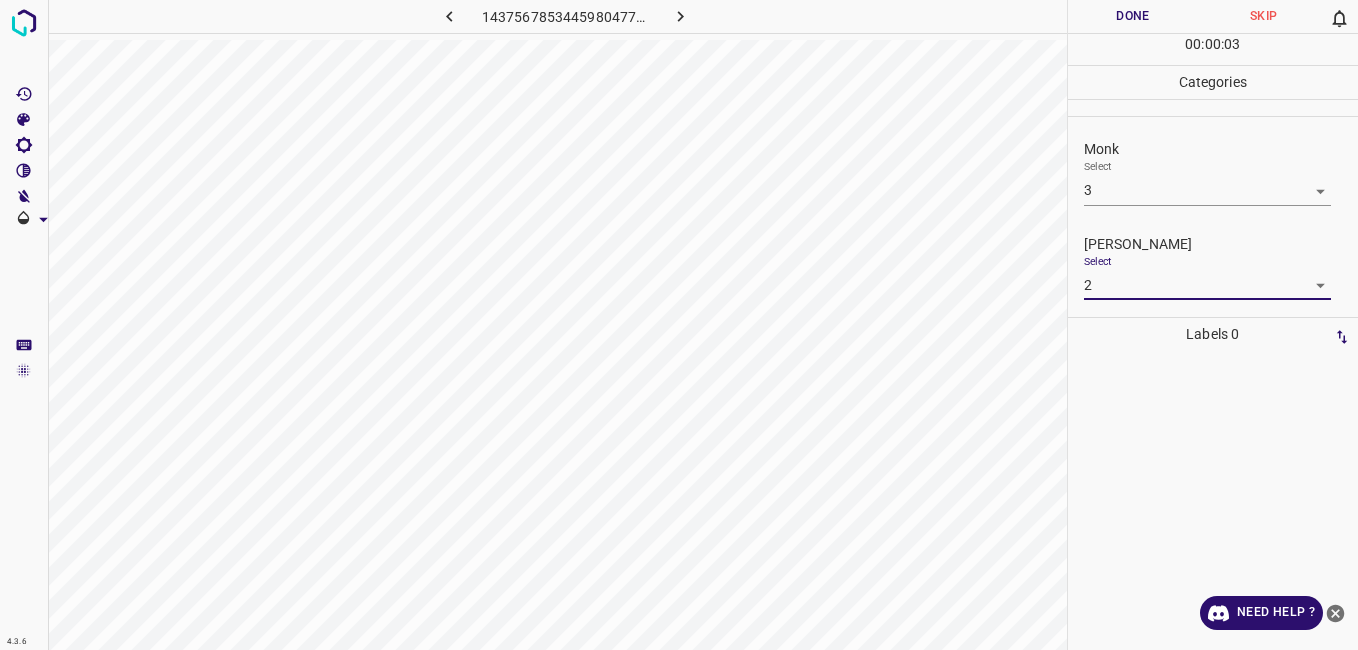 click on "00   : 00   : 03" at bounding box center [1213, 49] 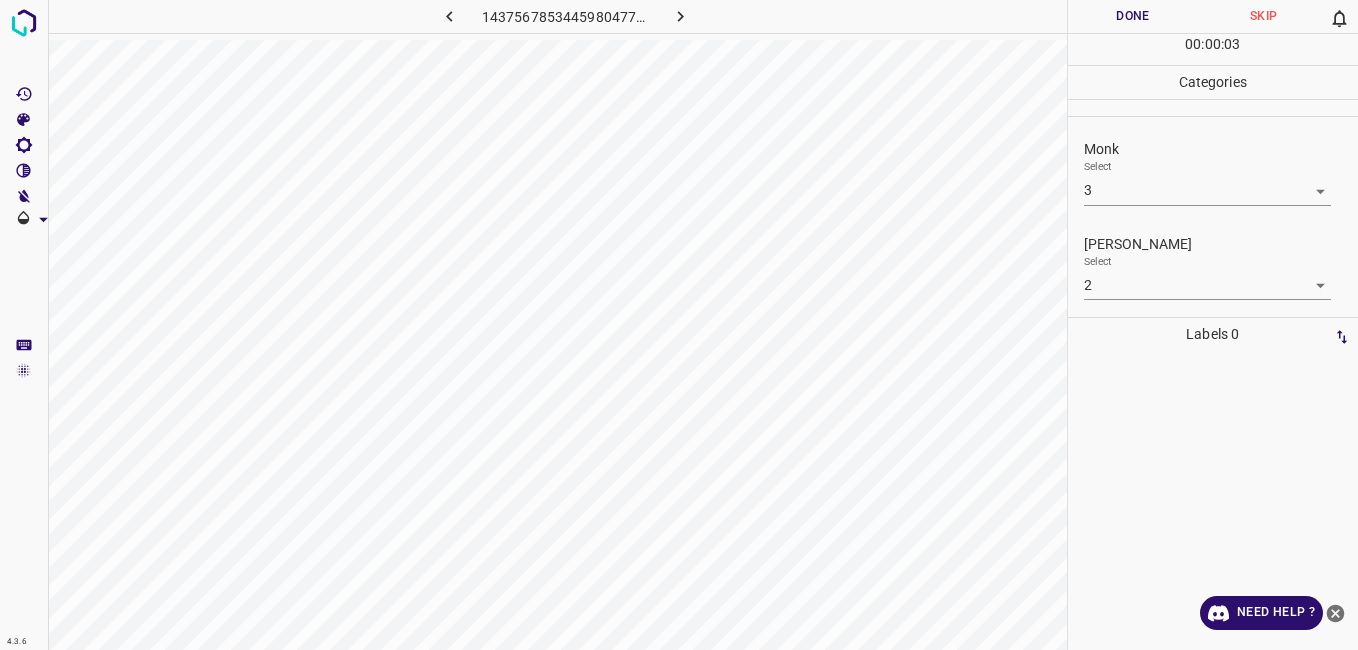 click on "Done" at bounding box center (1133, 16) 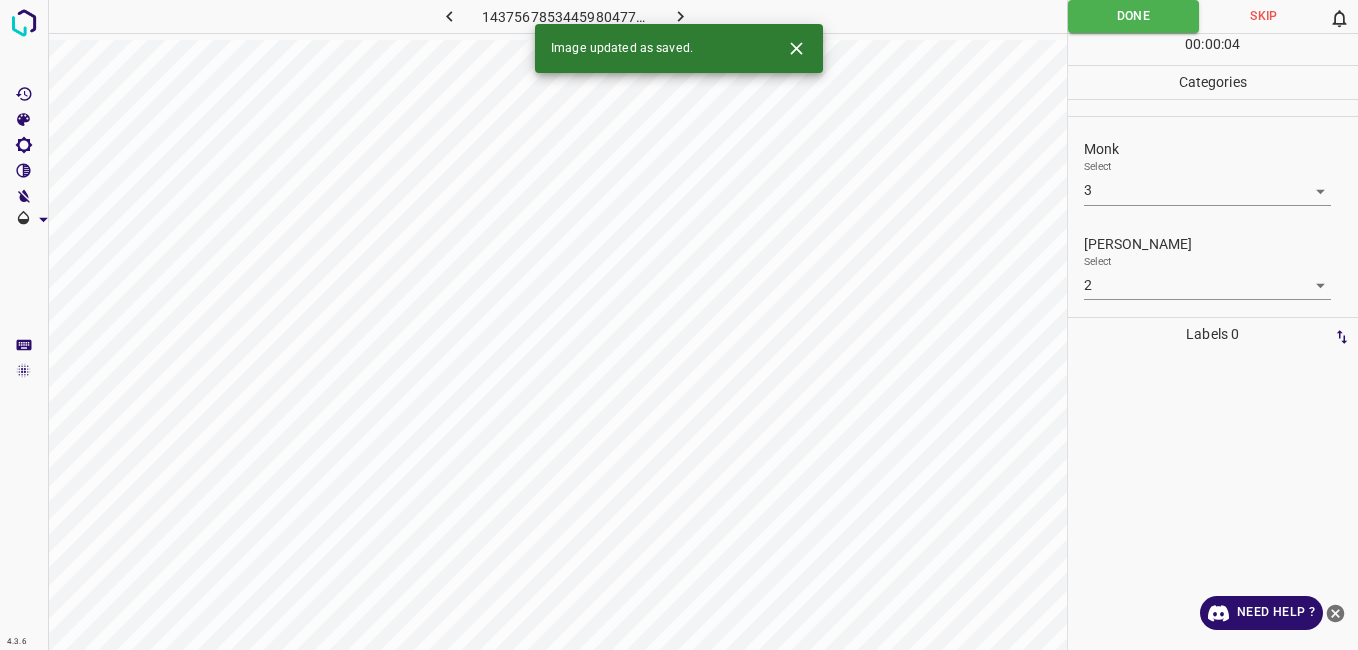 click 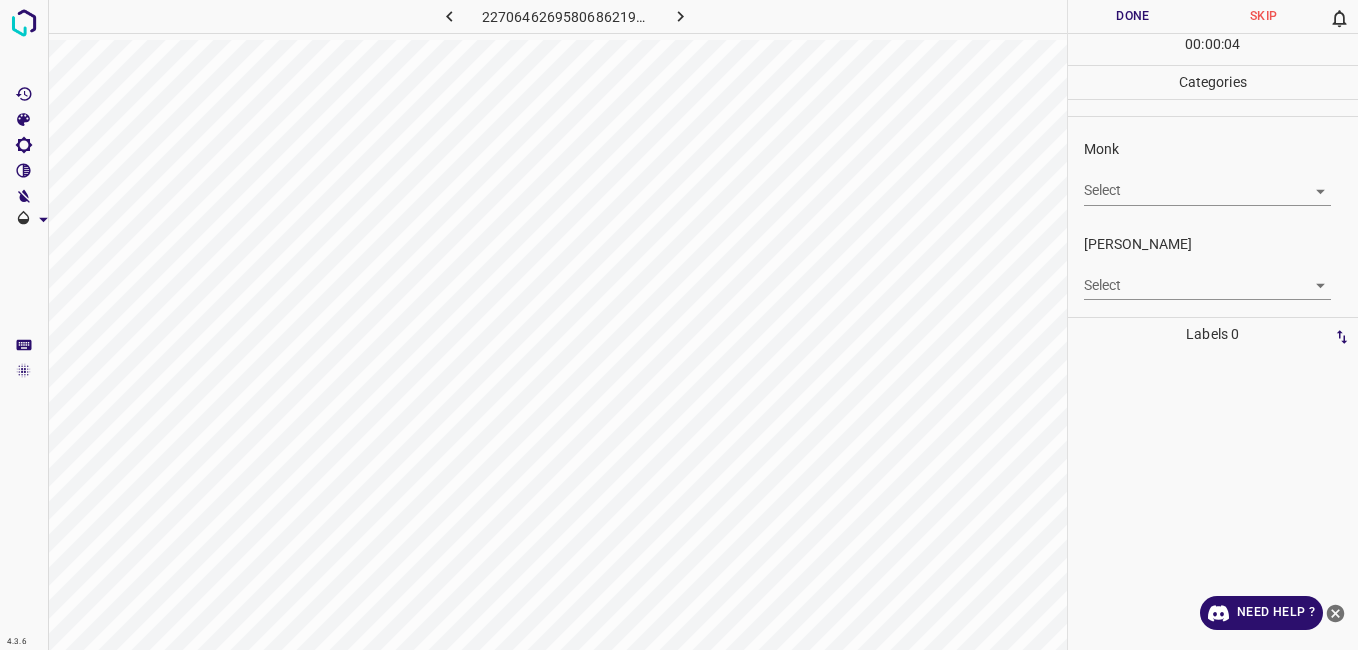 click on "Monk   Select ​" at bounding box center [1213, 172] 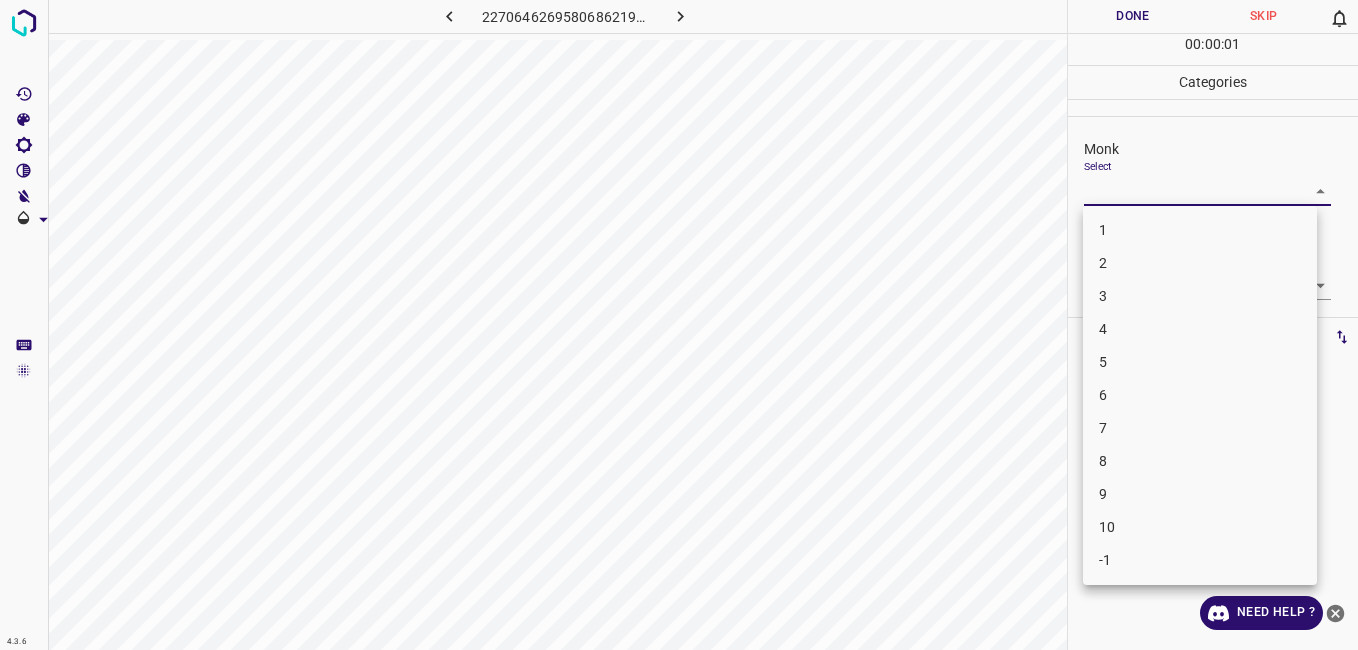 click on "3" at bounding box center (1200, 296) 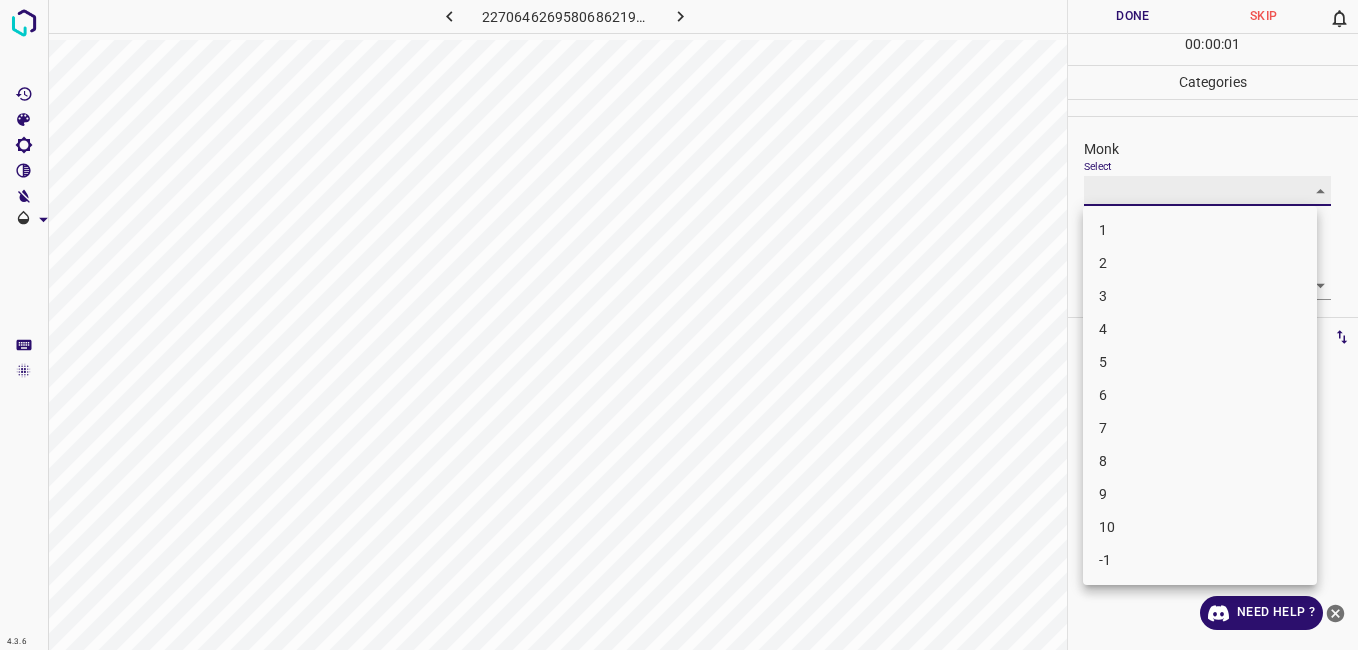 type on "3" 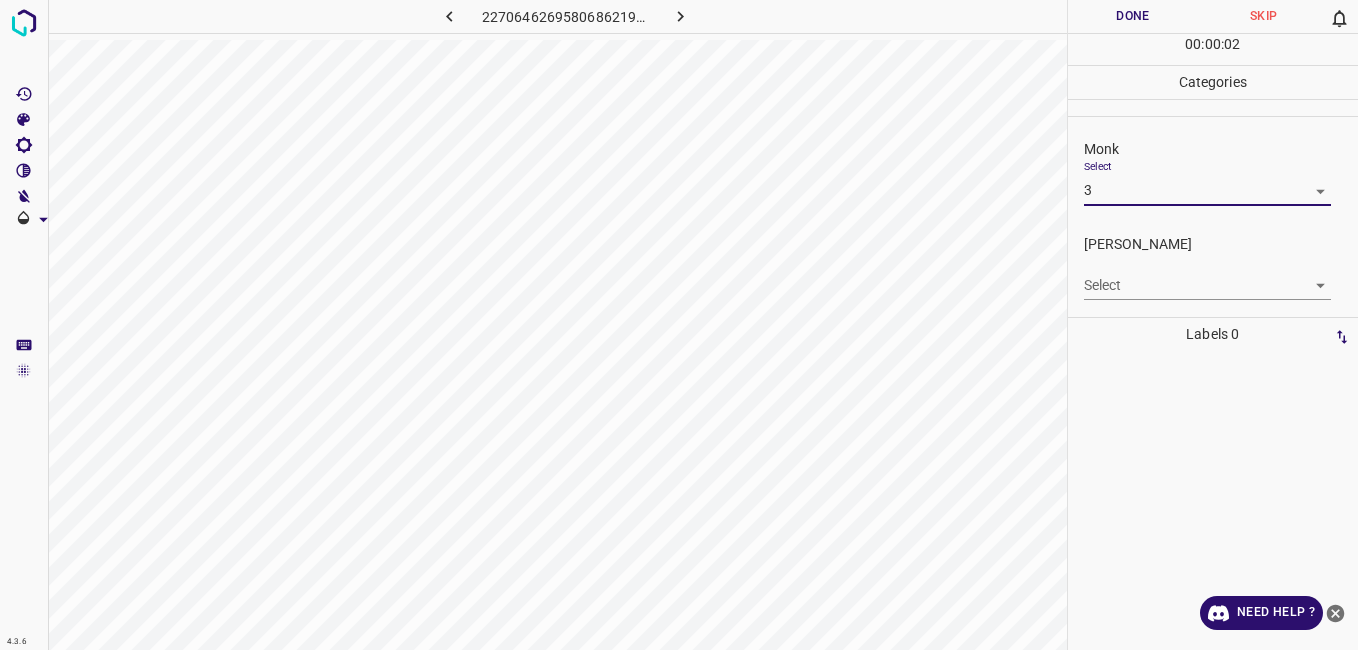 click on "4.3.6  2270646269580686219.png Done Skip 0 00   : 00   : 02   Categories Monk   Select 3 3  Fitzpatrick   Select ​ Labels   0 Categories 1 Monk 2  Fitzpatrick Tools Space Change between modes (Draw & Edit) I Auto labeling R Restore zoom M Zoom in N Zoom out Delete Delete selecte label Filters Z Restore filters X Saturation filter C Brightness filter V Contrast filter B Gray scale filter General O Download Need Help ? - Text - Hide - Delete" at bounding box center [679, 325] 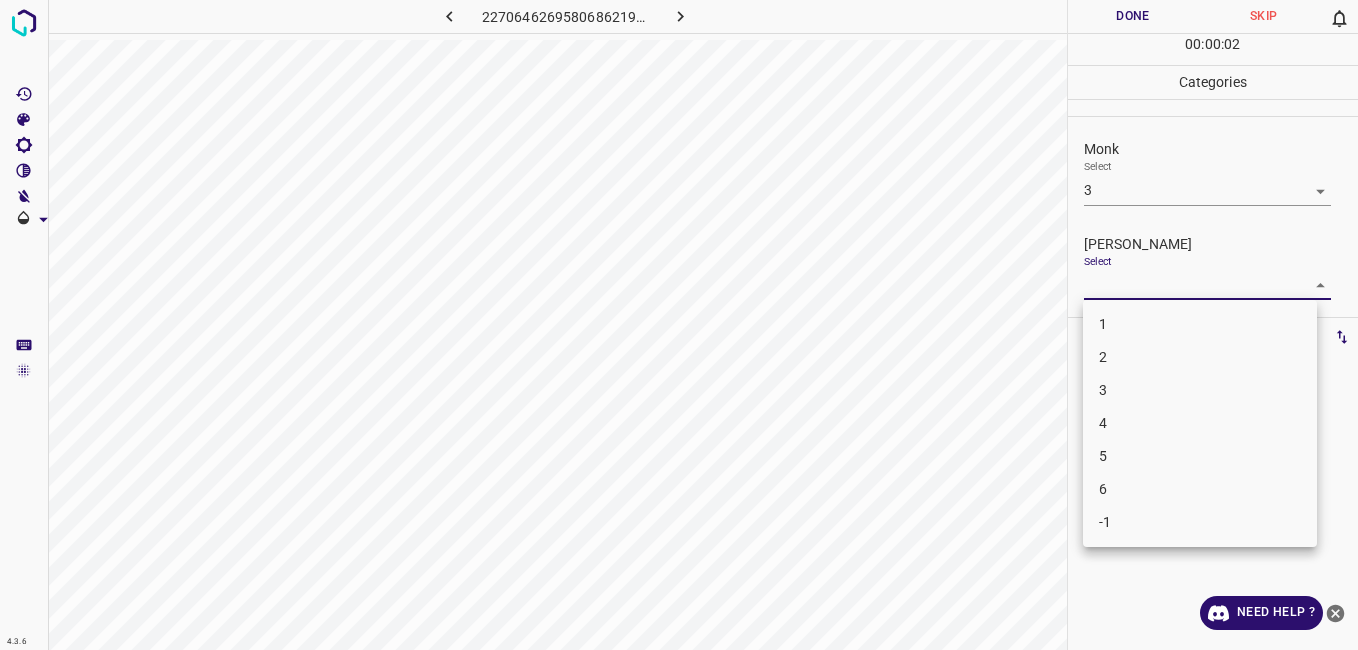 click on "2" at bounding box center (1200, 357) 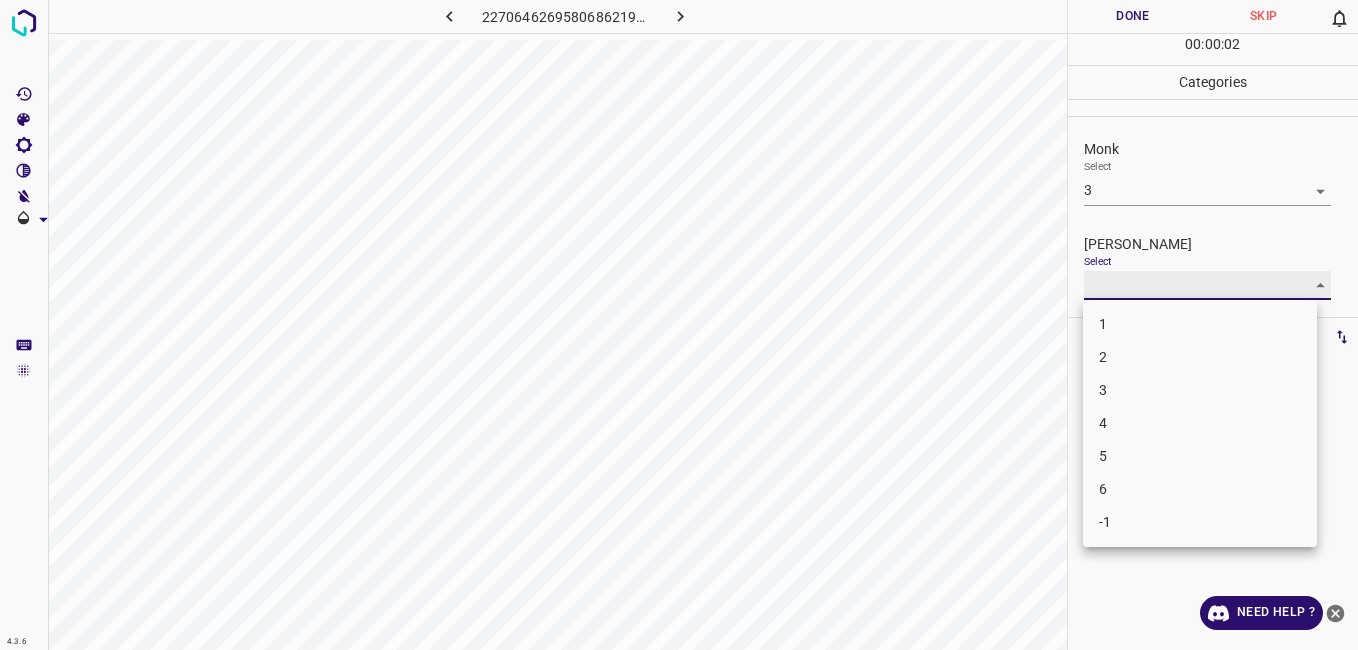 type on "2" 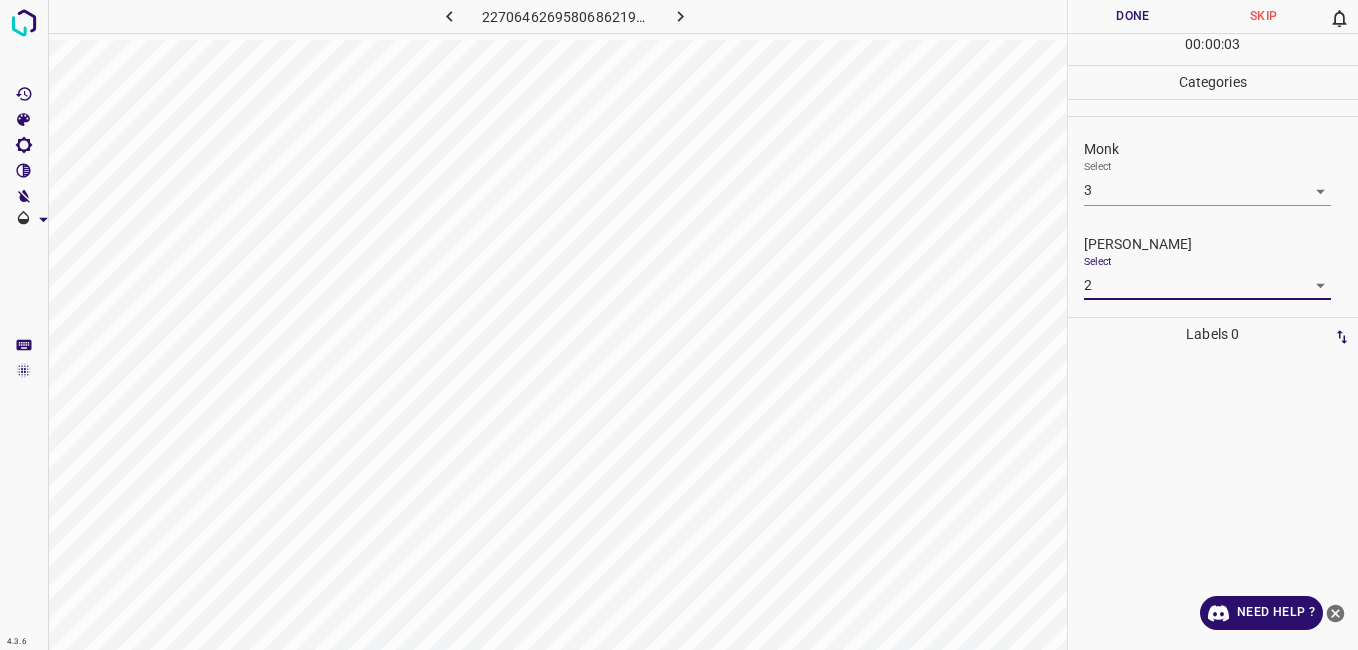 click on "Done" at bounding box center (1133, 16) 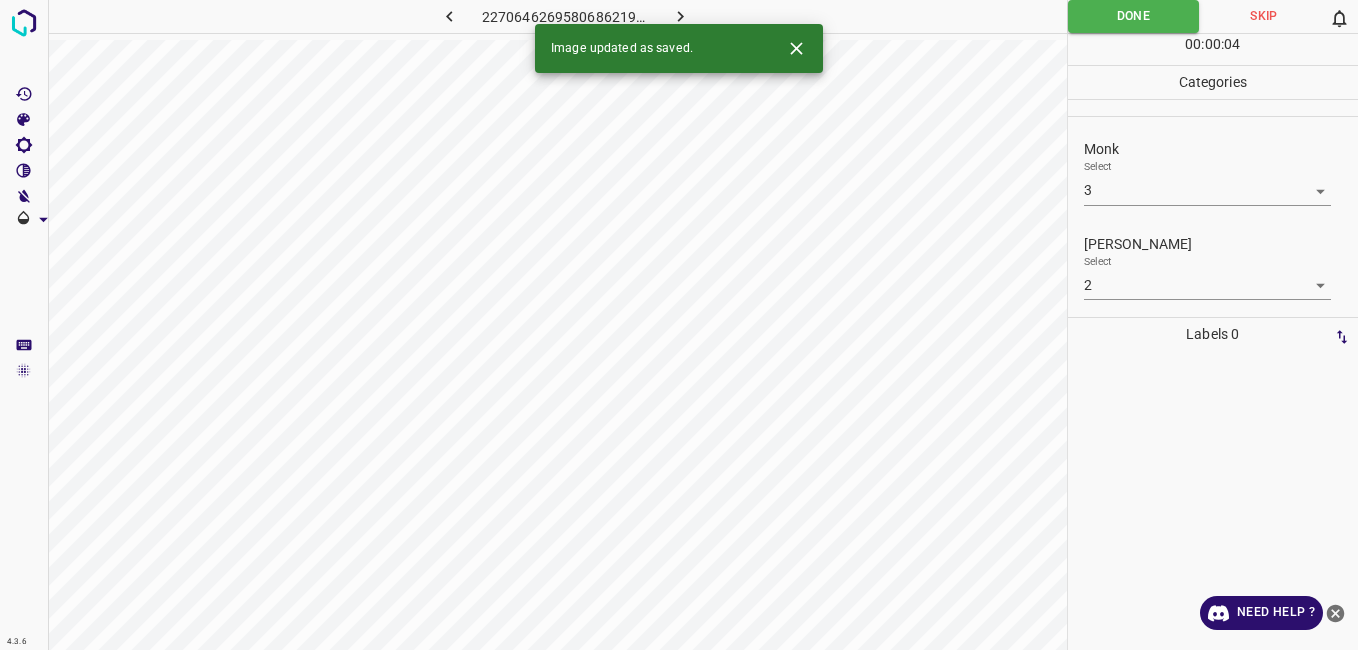 click 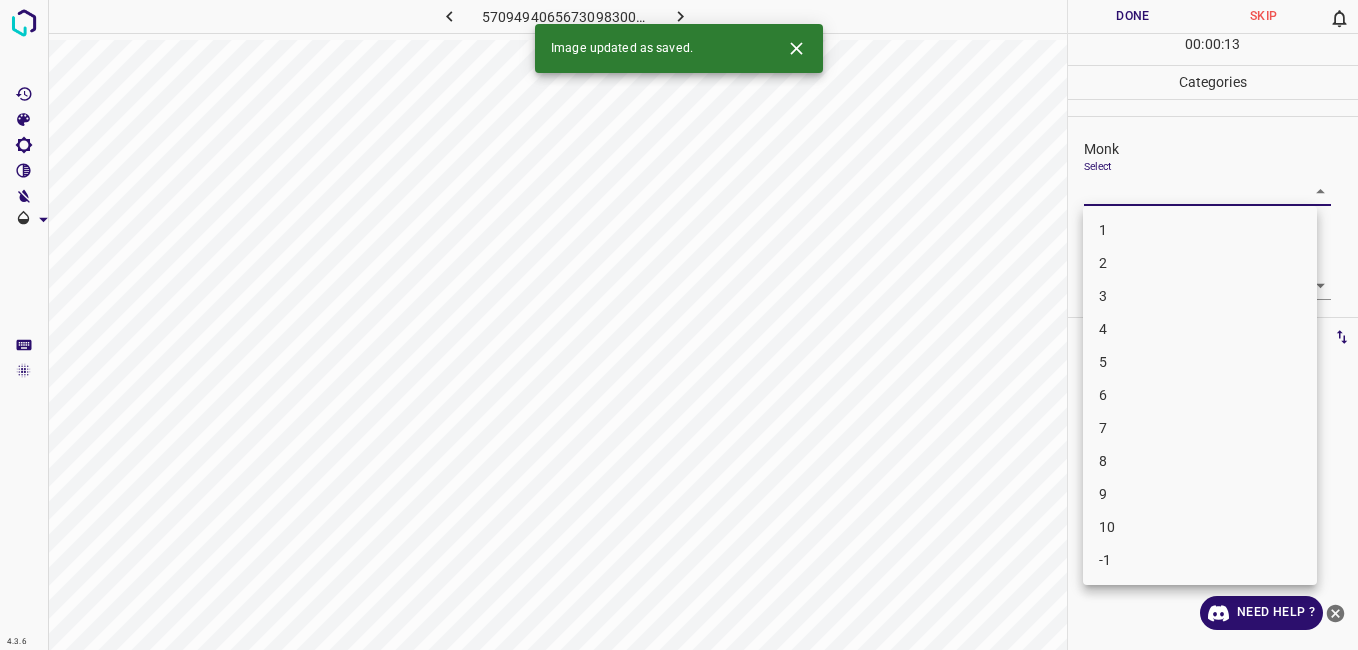 click on "4.3.6  5709494065673098300.png Done Skip 0 00   : 00   : 13   Categories Monk   Select ​  Fitzpatrick   Select ​ Labels   0 Categories 1 Monk 2  Fitzpatrick Tools Space Change between modes (Draw & Edit) I Auto labeling R Restore zoom M Zoom in N Zoom out Delete Delete selecte label Filters Z Restore filters X Saturation filter C Brightness filter V Contrast filter B Gray scale filter General O Download Image updated as saved. Need Help ? - Text - Hide - Delete 1 2 3 4 5 6 7 8 9 10 -1" at bounding box center (679, 325) 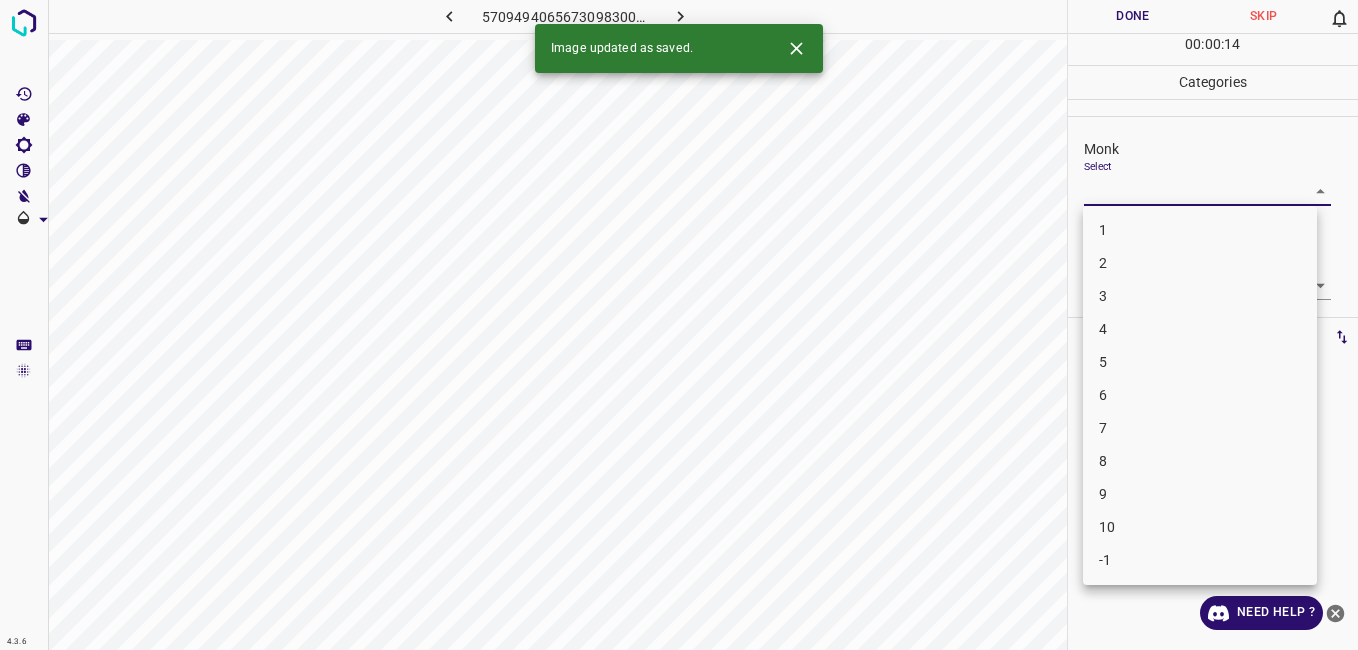 click on "3" at bounding box center [1200, 296] 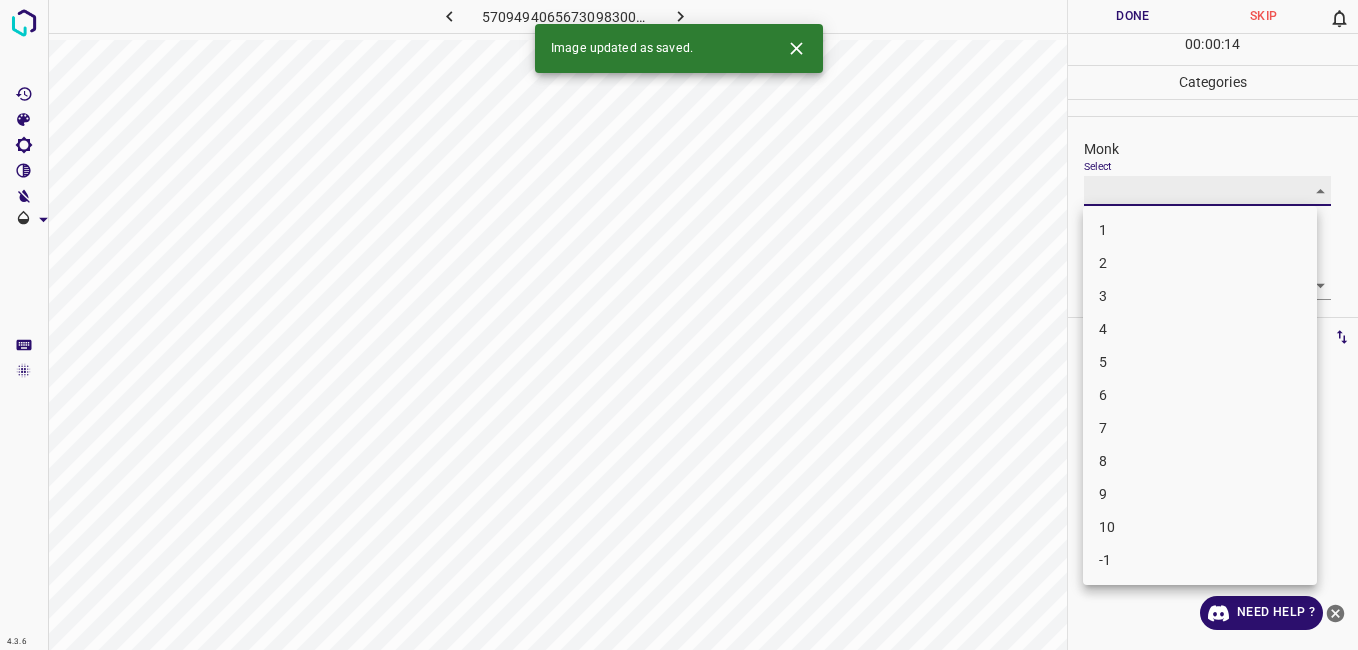 type on "3" 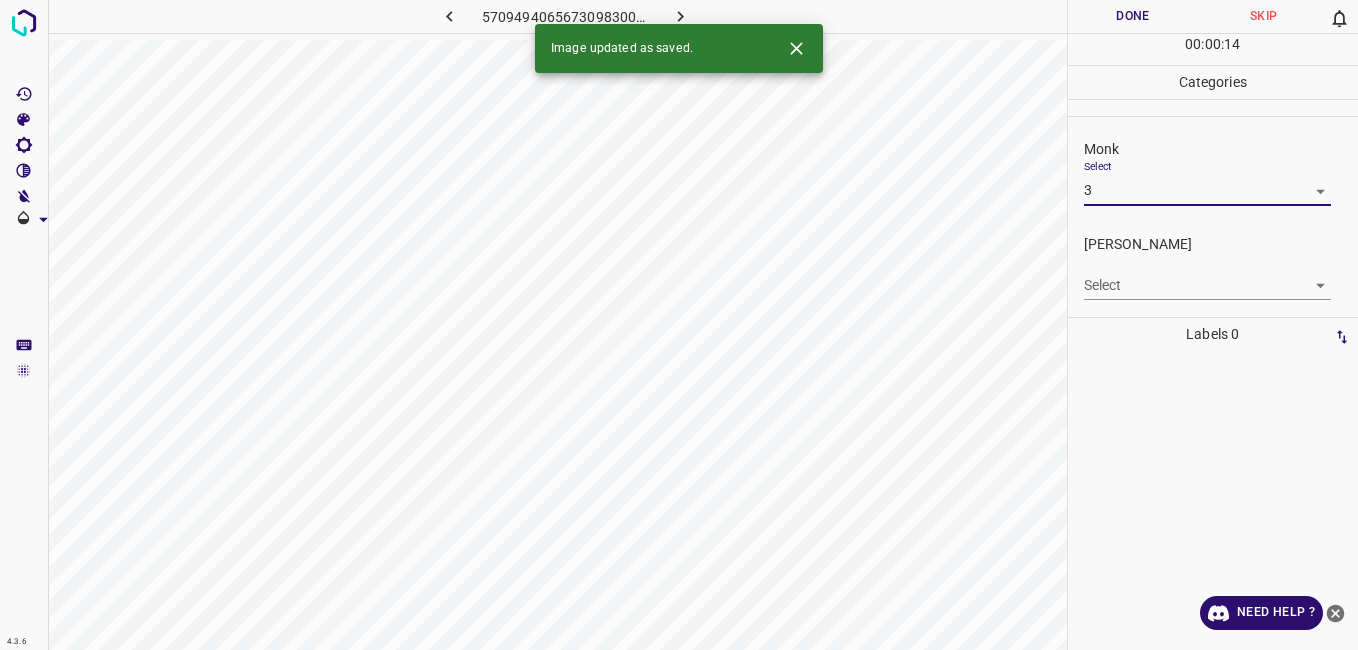 click on "4.3.6  5709494065673098300.png Done Skip 0 00   : 00   : 14   Categories Monk   Select 3 3  Fitzpatrick   Select ​ Labels   0 Categories 1 Monk 2  Fitzpatrick Tools Space Change between modes (Draw & Edit) I Auto labeling R Restore zoom M Zoom in N Zoom out Delete Delete selecte label Filters Z Restore filters X Saturation filter C Brightness filter V Contrast filter B Gray scale filter General O Download Image updated as saved. Need Help ? - Text - Hide - Delete 1 2 3 4 5 6 7 8 9 10 -1" at bounding box center (679, 325) 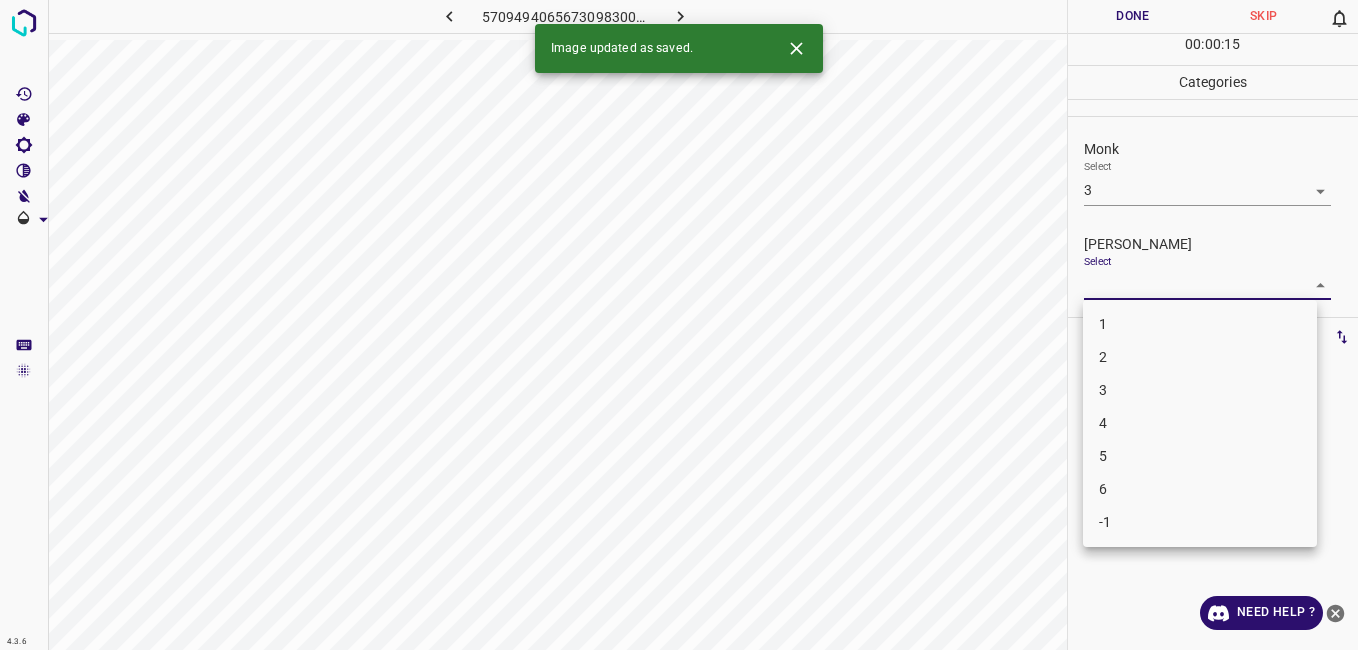 click on "2" at bounding box center (1200, 357) 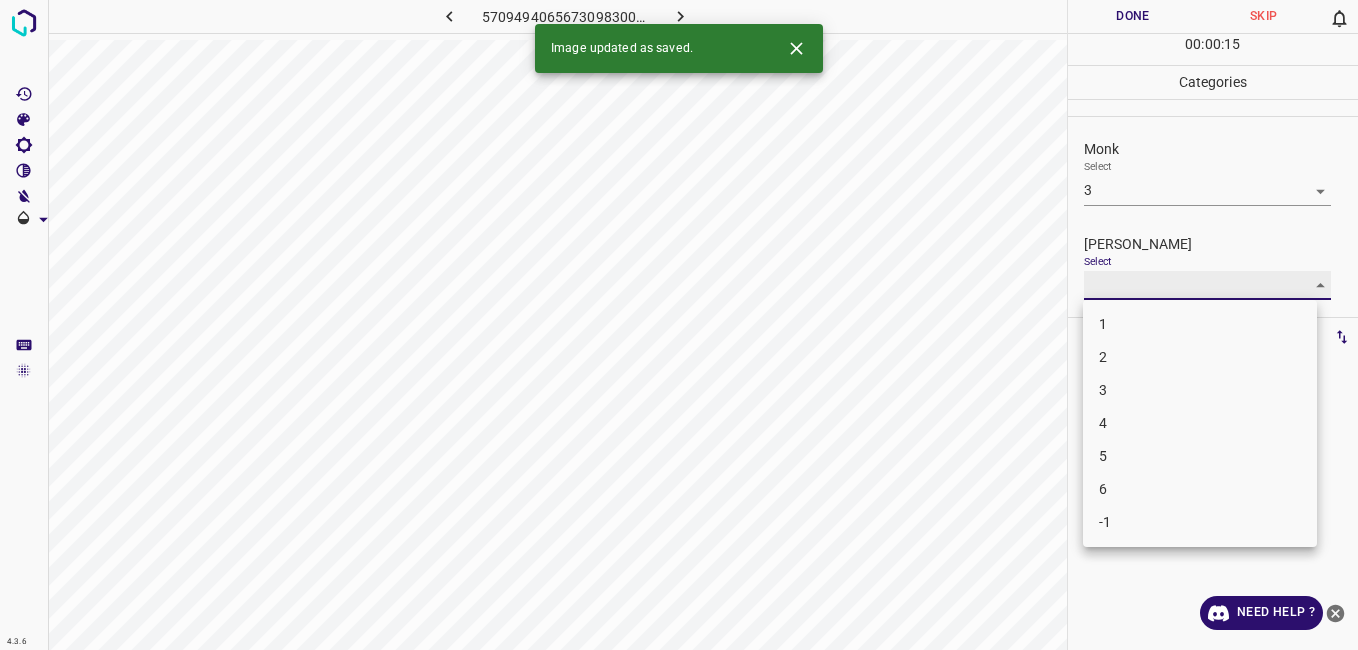 type on "2" 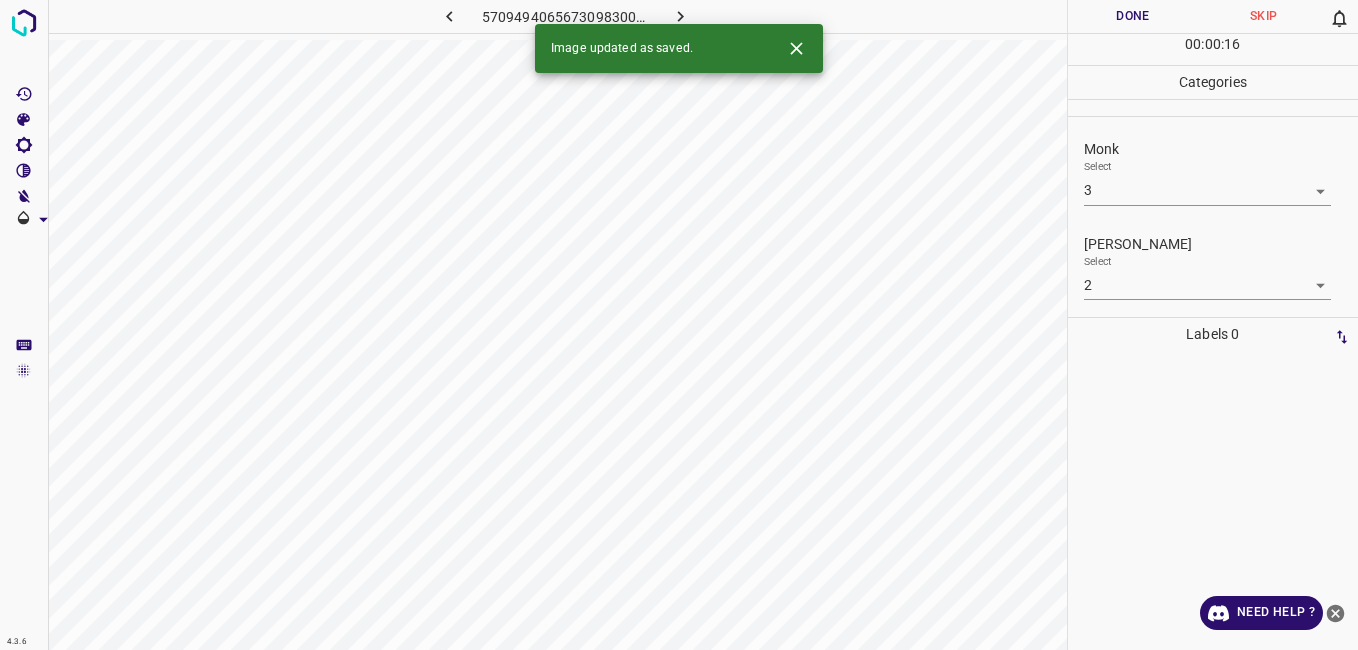 click on "Done" at bounding box center (1133, 16) 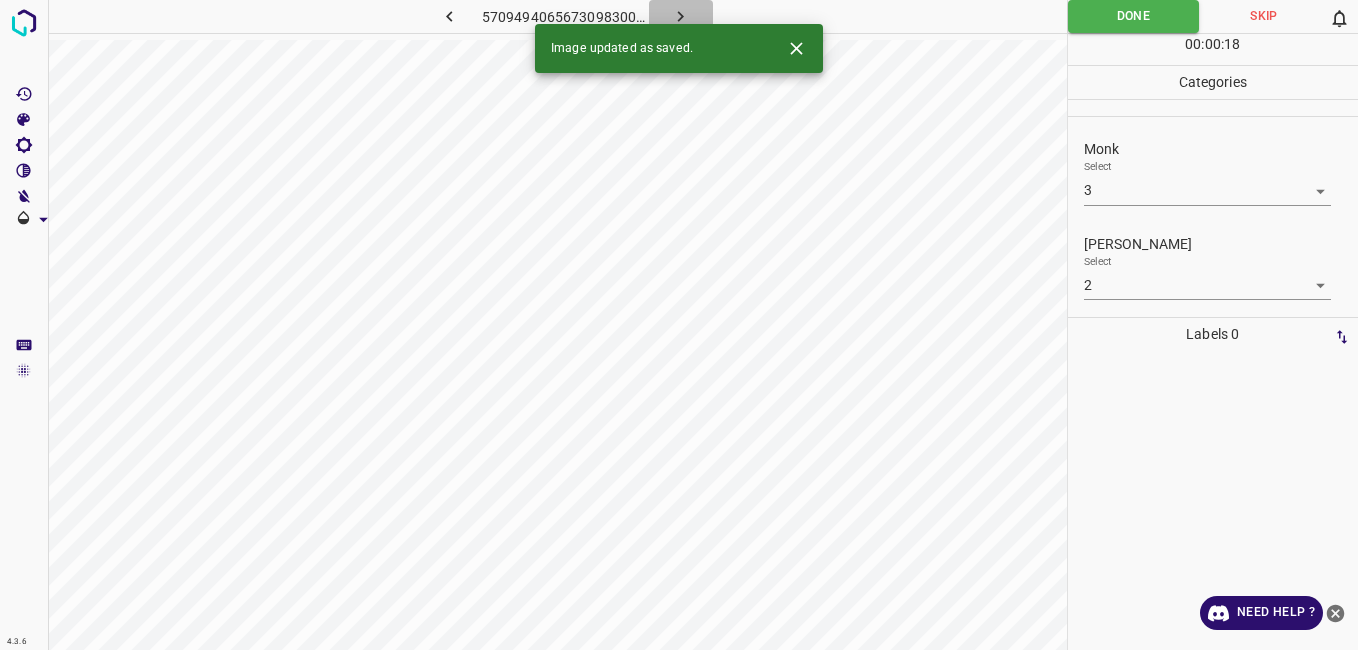 click at bounding box center [681, 16] 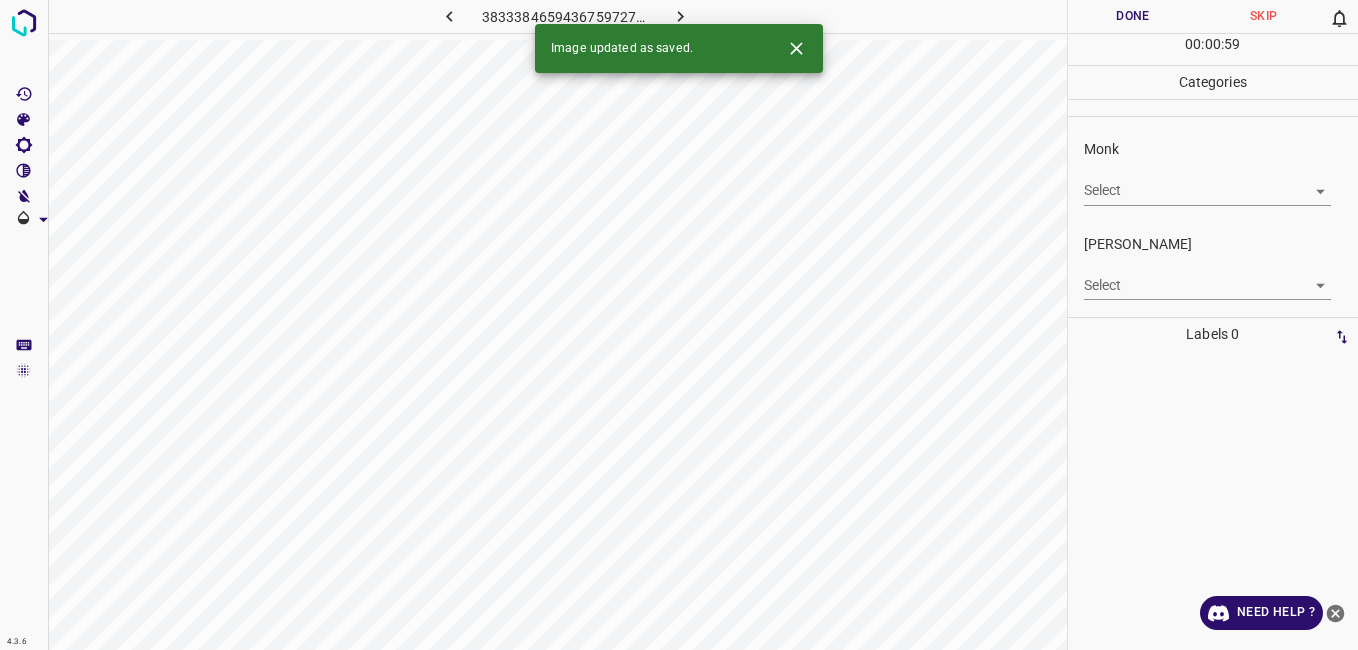 click on "4.3.6  3833384659436759727.png Done Skip 0 00   : 00   : 59   Categories Monk   Select ​  Fitzpatrick   Select ​ Labels   0 Categories 1 Monk 2  Fitzpatrick Tools Space Change between modes (Draw & Edit) I Auto labeling R Restore zoom M Zoom in N Zoom out Delete Delete selecte label Filters Z Restore filters X Saturation filter C Brightness filter V Contrast filter B Gray scale filter General O Download Image updated as saved. Need Help ? - Text - Hide - Delete" at bounding box center [679, 325] 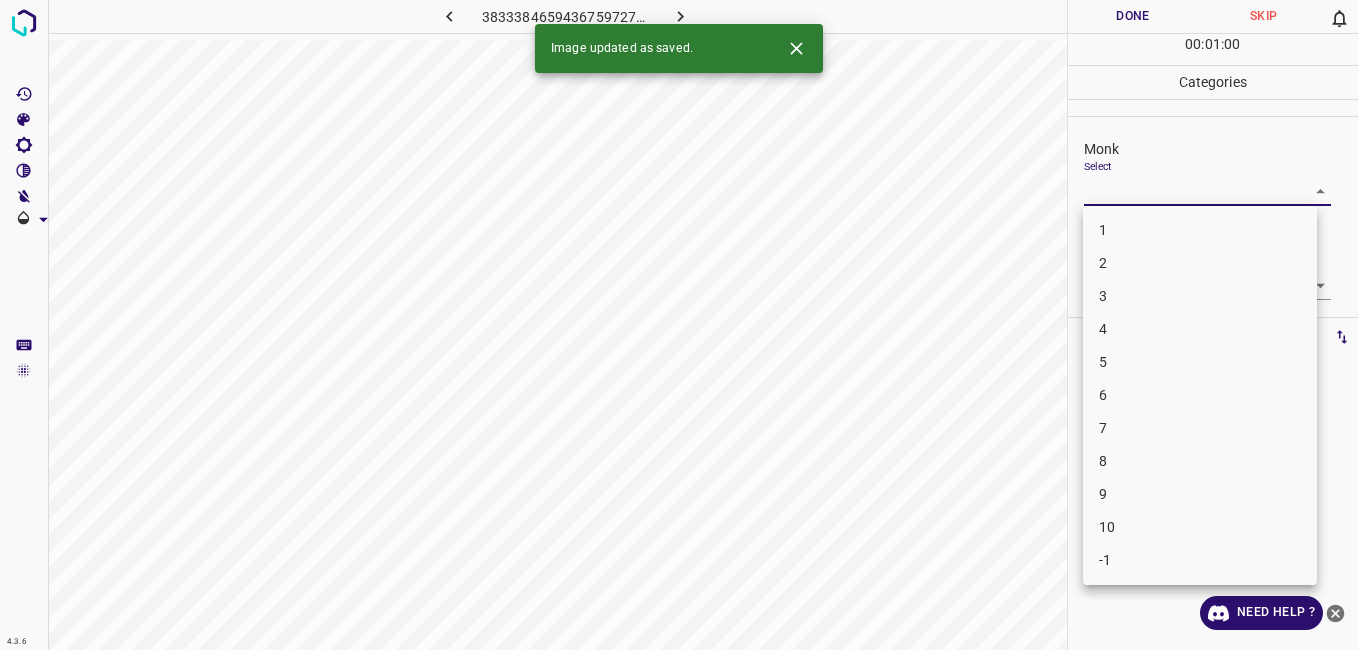click on "4" at bounding box center (1200, 329) 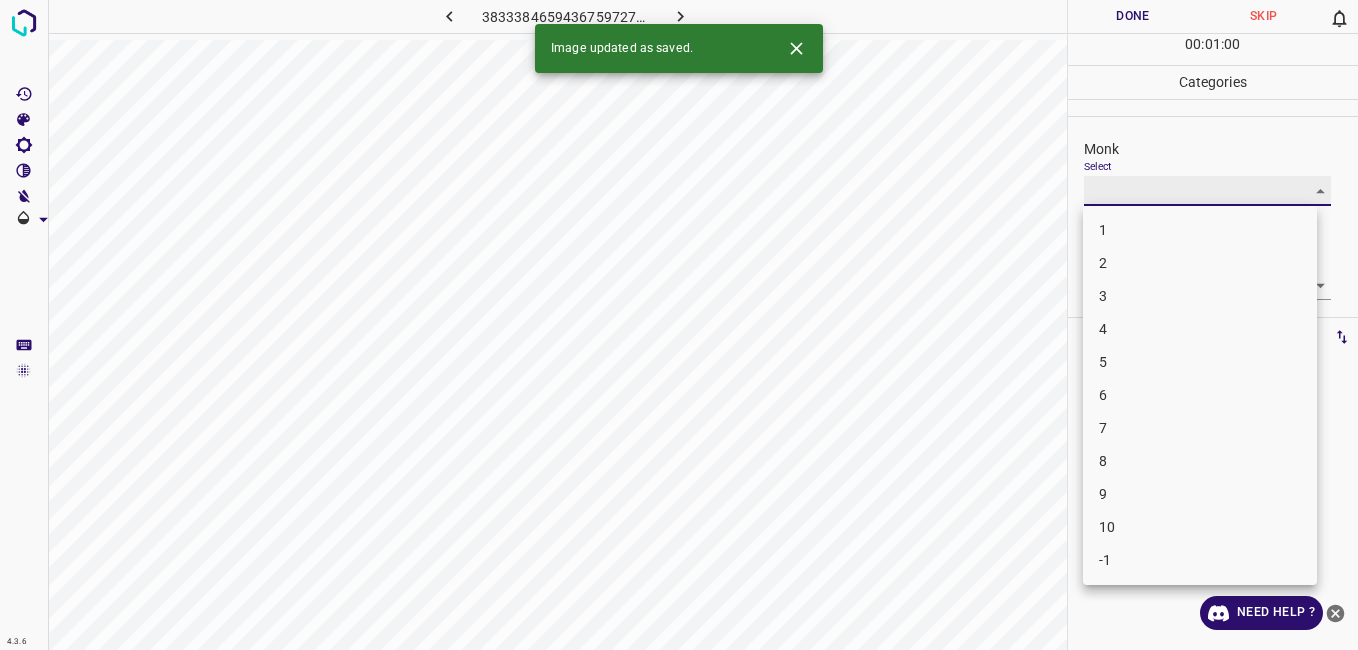 type on "4" 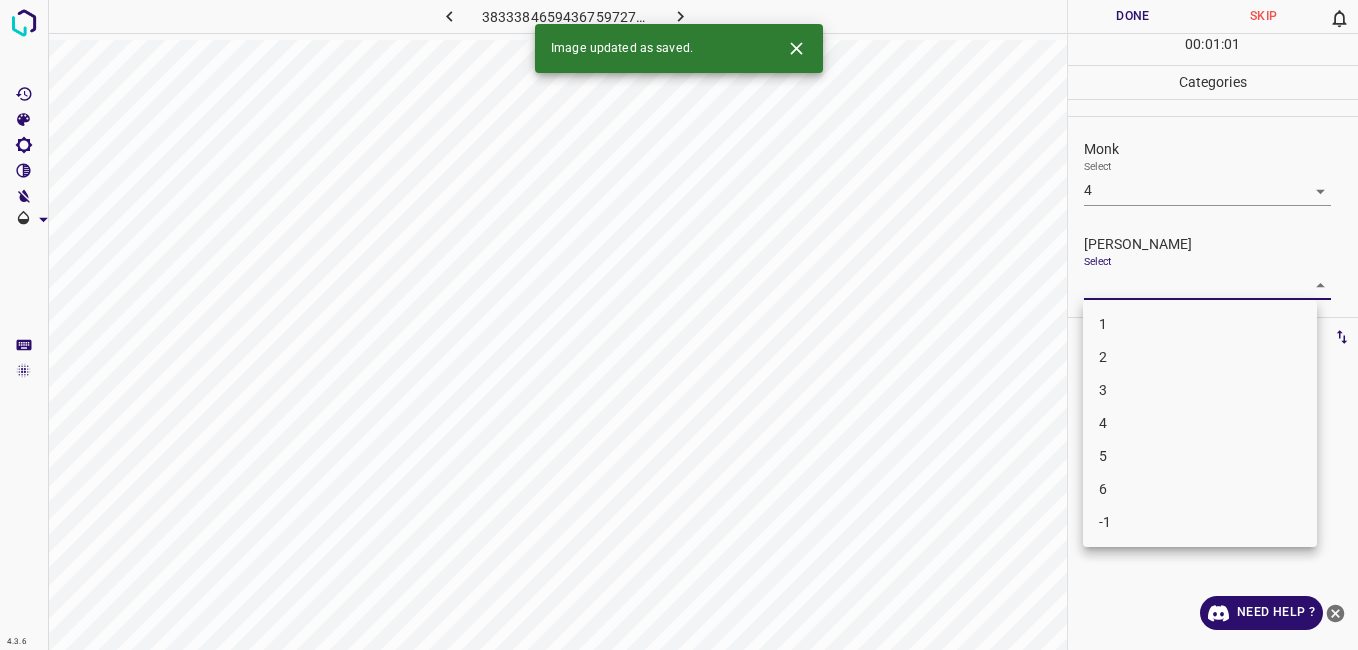 click on "4.3.6  3833384659436759727.png Done Skip 0 00   : 01   : 01   Categories Monk   Select 4 4  Fitzpatrick   Select ​ Labels   0 Categories 1 Monk 2  Fitzpatrick Tools Space Change between modes (Draw & Edit) I Auto labeling R Restore zoom M Zoom in N Zoom out Delete Delete selecte label Filters Z Restore filters X Saturation filter C Brightness filter V Contrast filter B Gray scale filter General O Download Image updated as saved. Need Help ? - Text - Hide - Delete 1 2 3 4 5 6 -1" at bounding box center [679, 325] 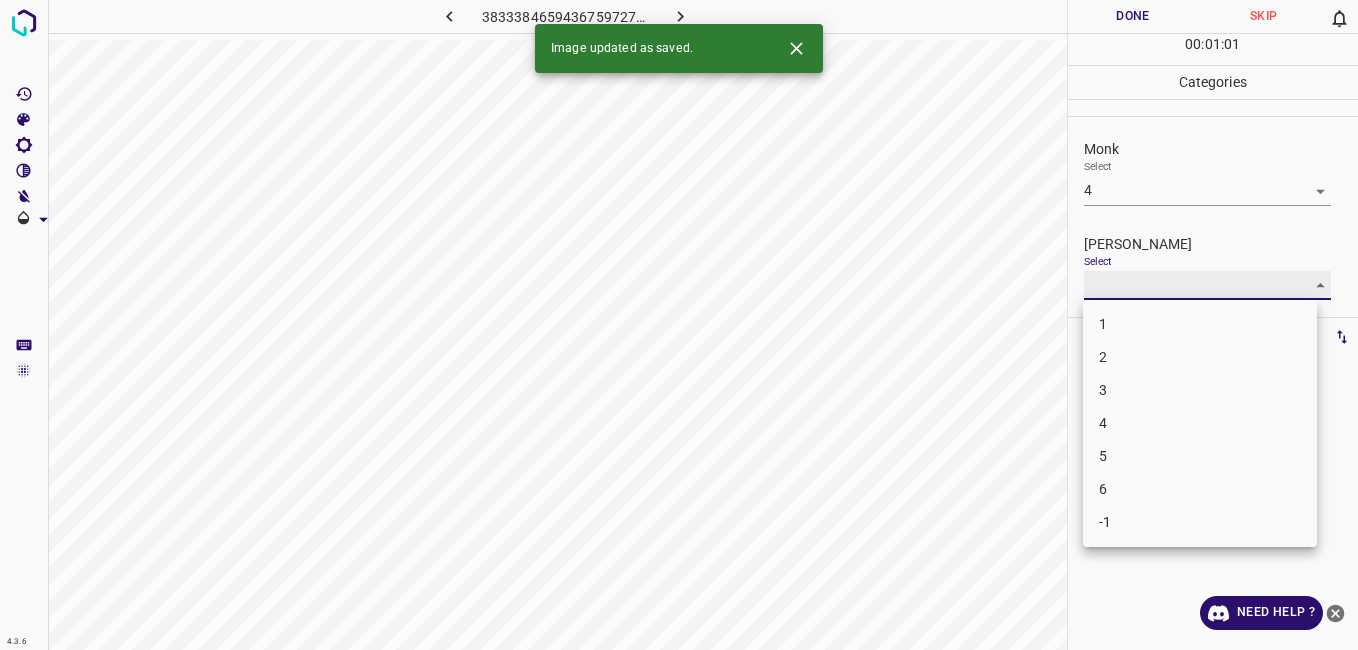 type on "3" 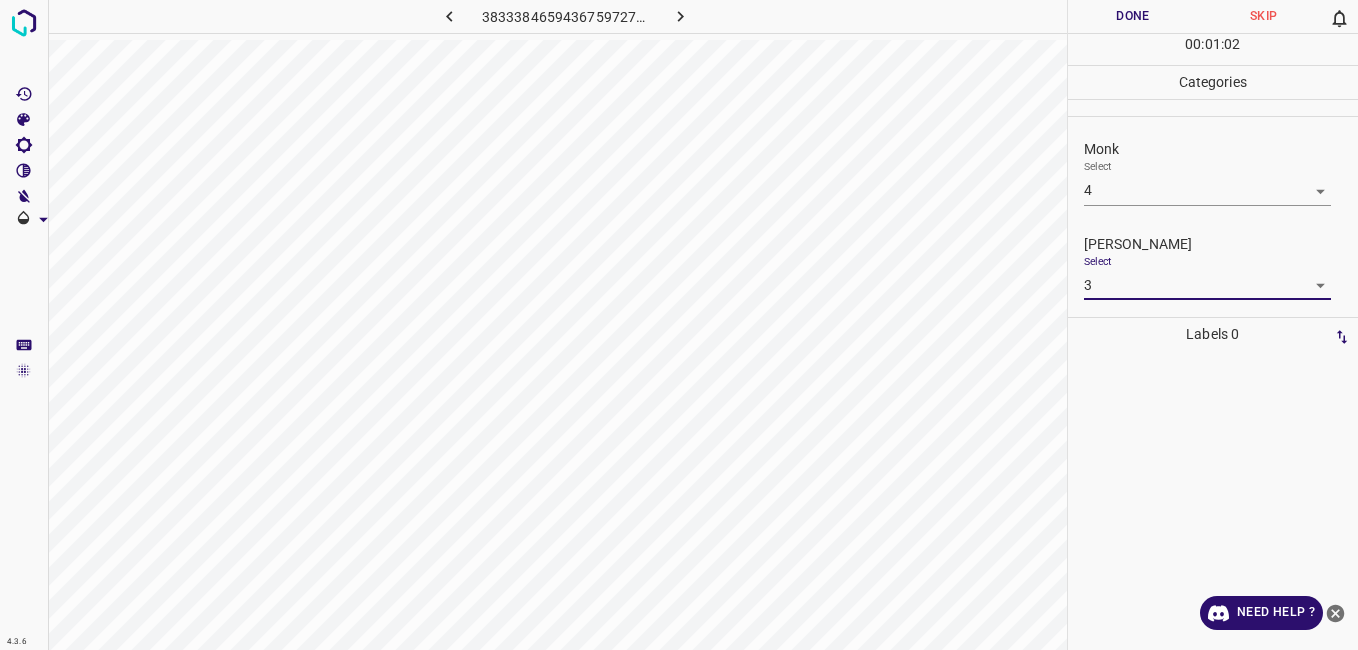 click on "Done" at bounding box center [1133, 16] 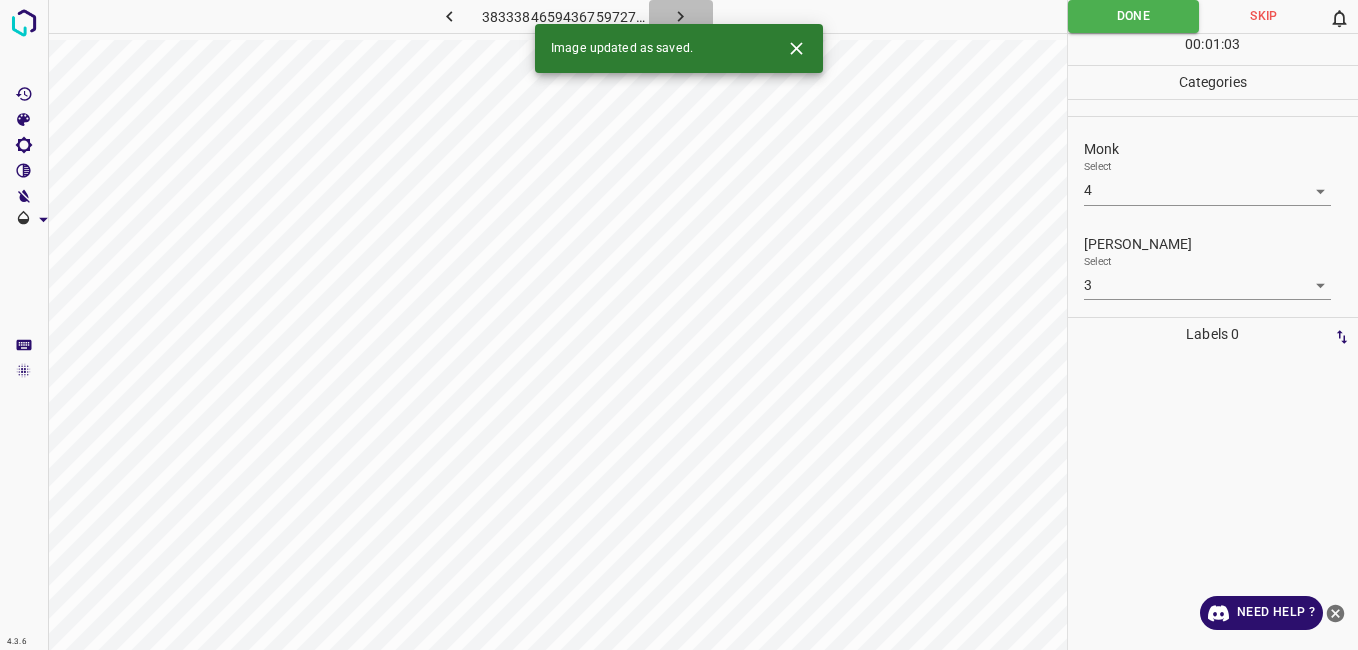 click 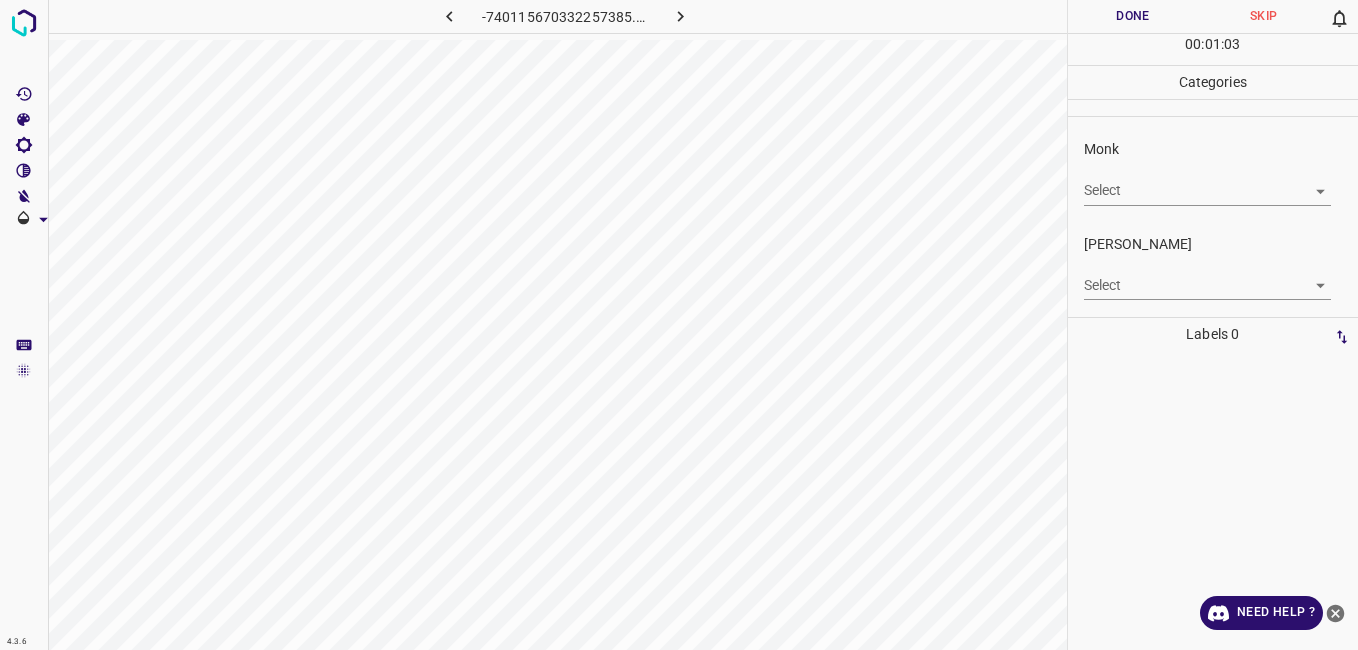 click on "4.3.6  -740115670332257385.png Done Skip 0 00   : 01   : 03   Categories Monk   Select ​  Fitzpatrick   Select ​ Labels   0 Categories 1 Monk 2  Fitzpatrick Tools Space Change between modes (Draw & Edit) I Auto labeling R Restore zoom M Zoom in N Zoom out Delete Delete selecte label Filters Z Restore filters X Saturation filter C Brightness filter V Contrast filter B Gray scale filter General O Download Need Help ? - Text - Hide - Delete" at bounding box center (679, 325) 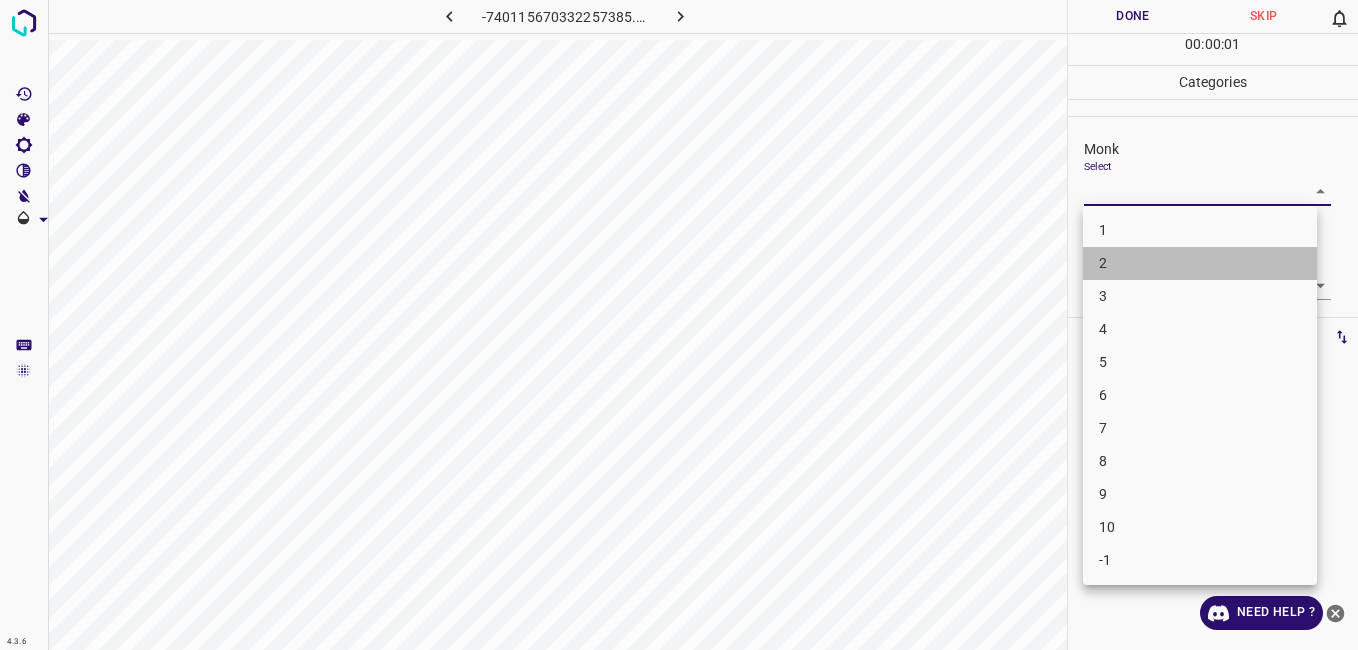 click on "2" at bounding box center (1200, 263) 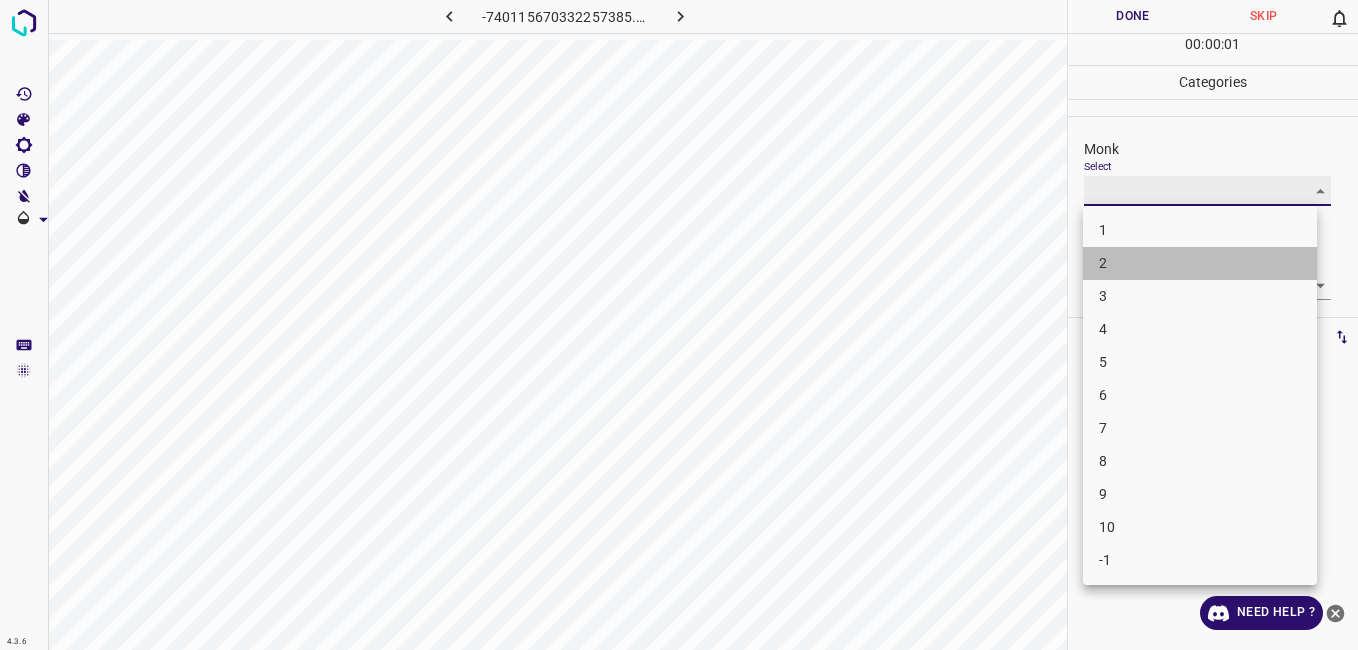 type on "2" 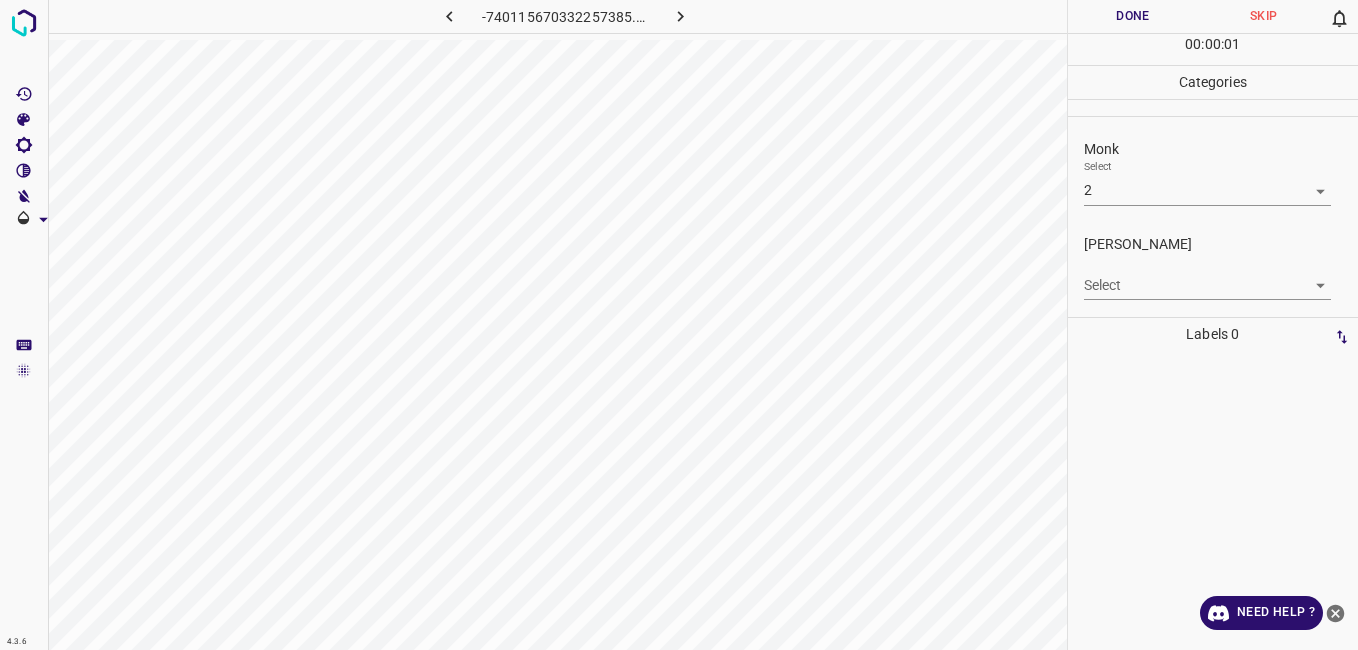 click on "Select ​" at bounding box center (1207, 277) 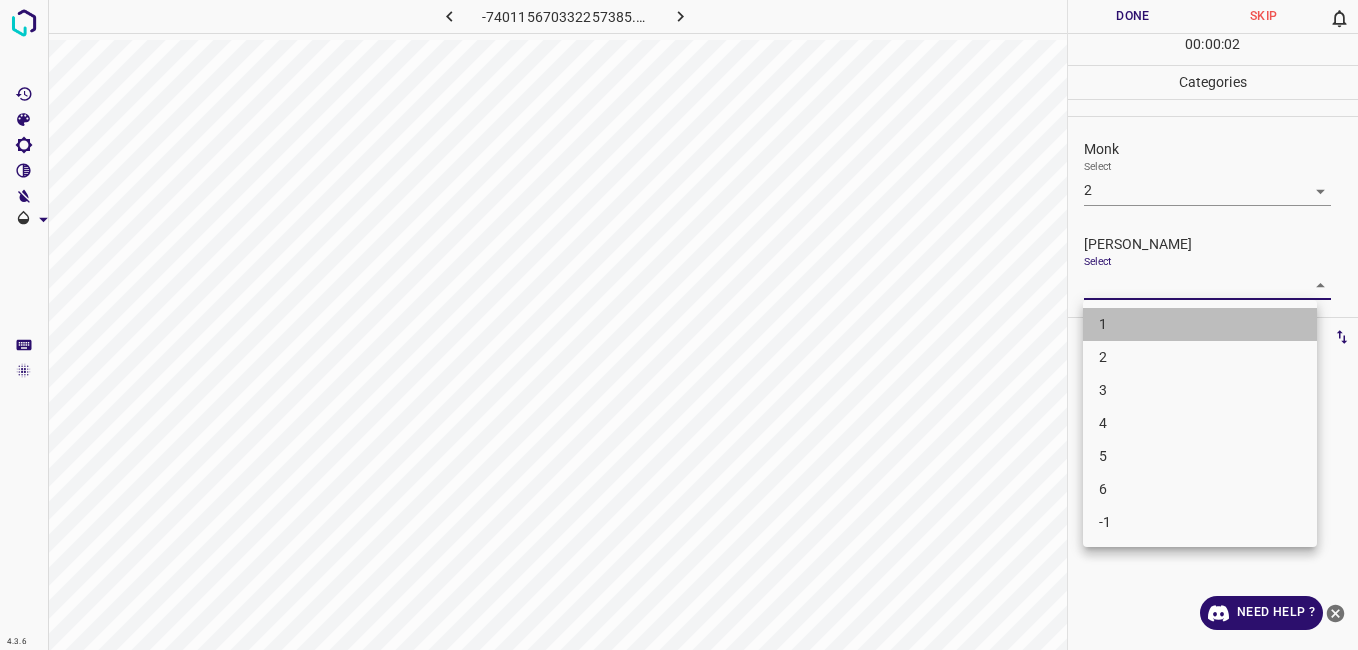 click on "1" at bounding box center [1200, 324] 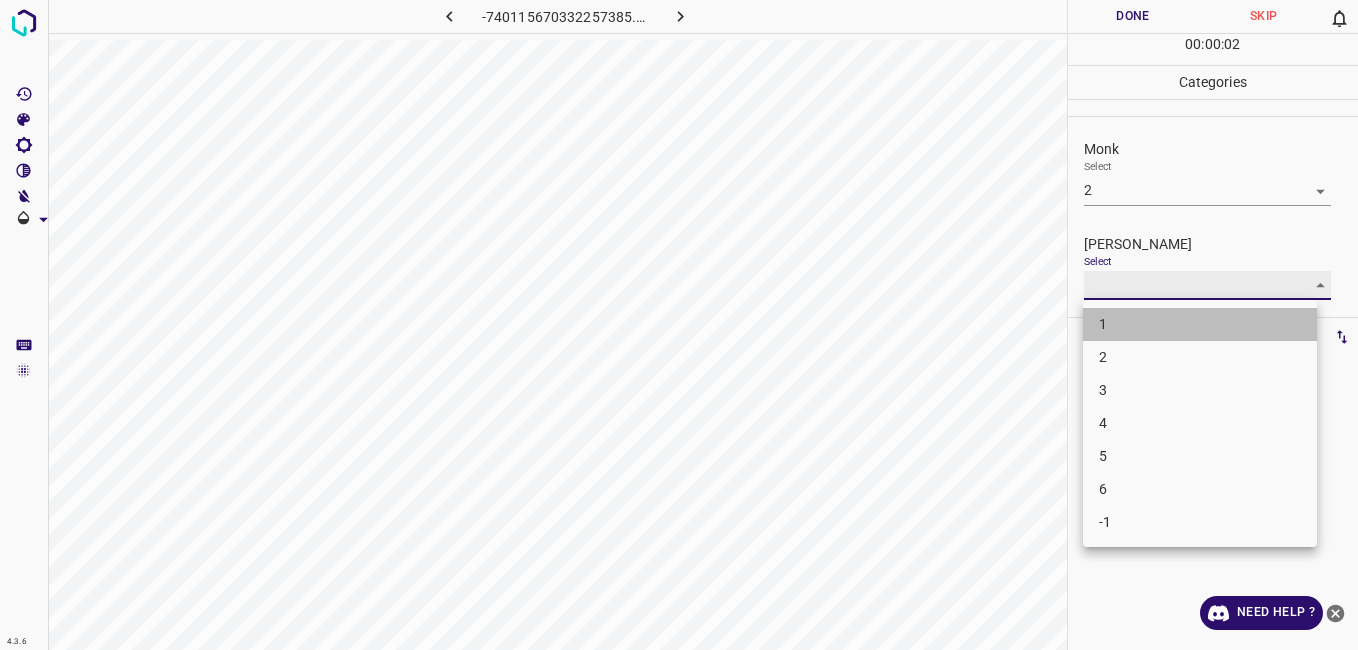 type on "1" 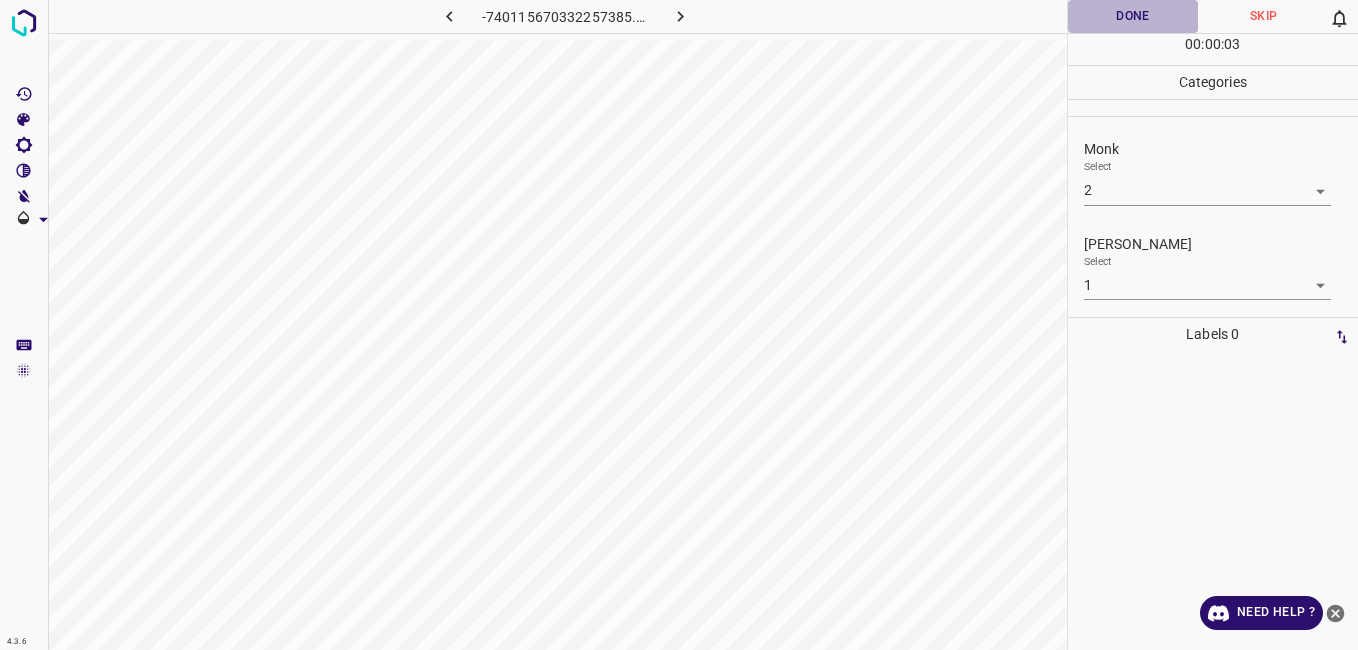 drag, startPoint x: 1116, startPoint y: 17, endPoint x: 1087, endPoint y: 18, distance: 29.017237 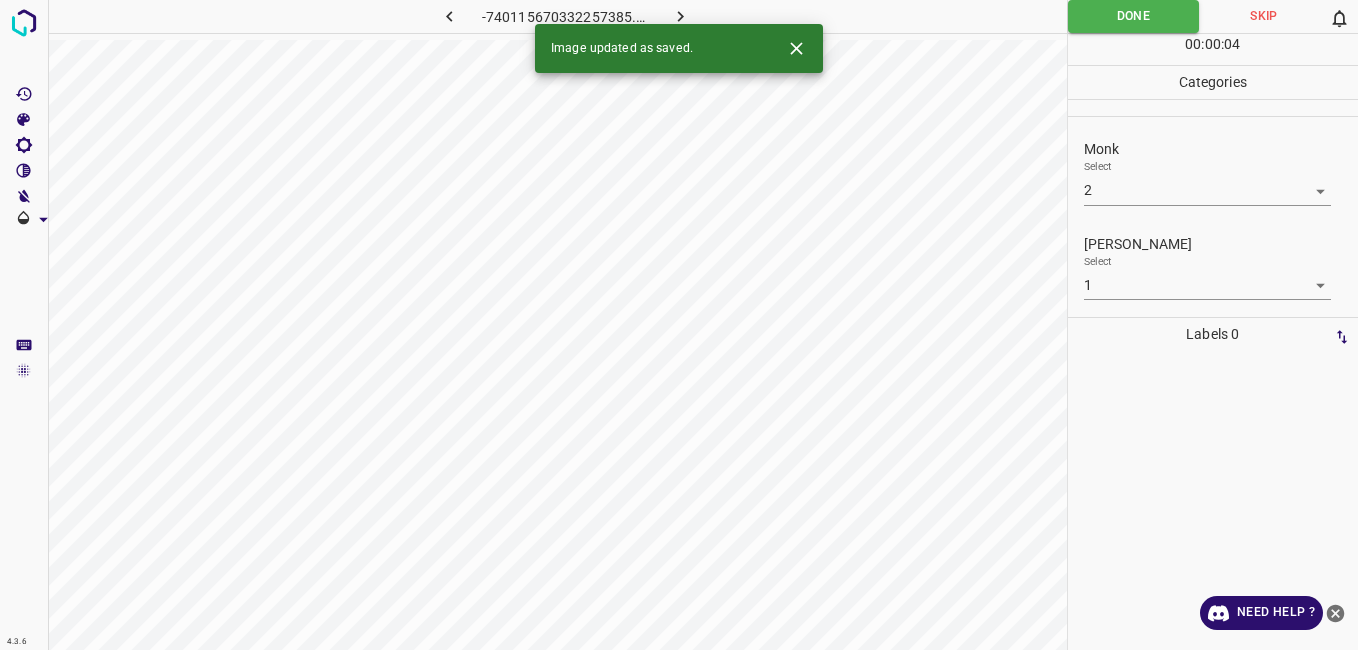 click 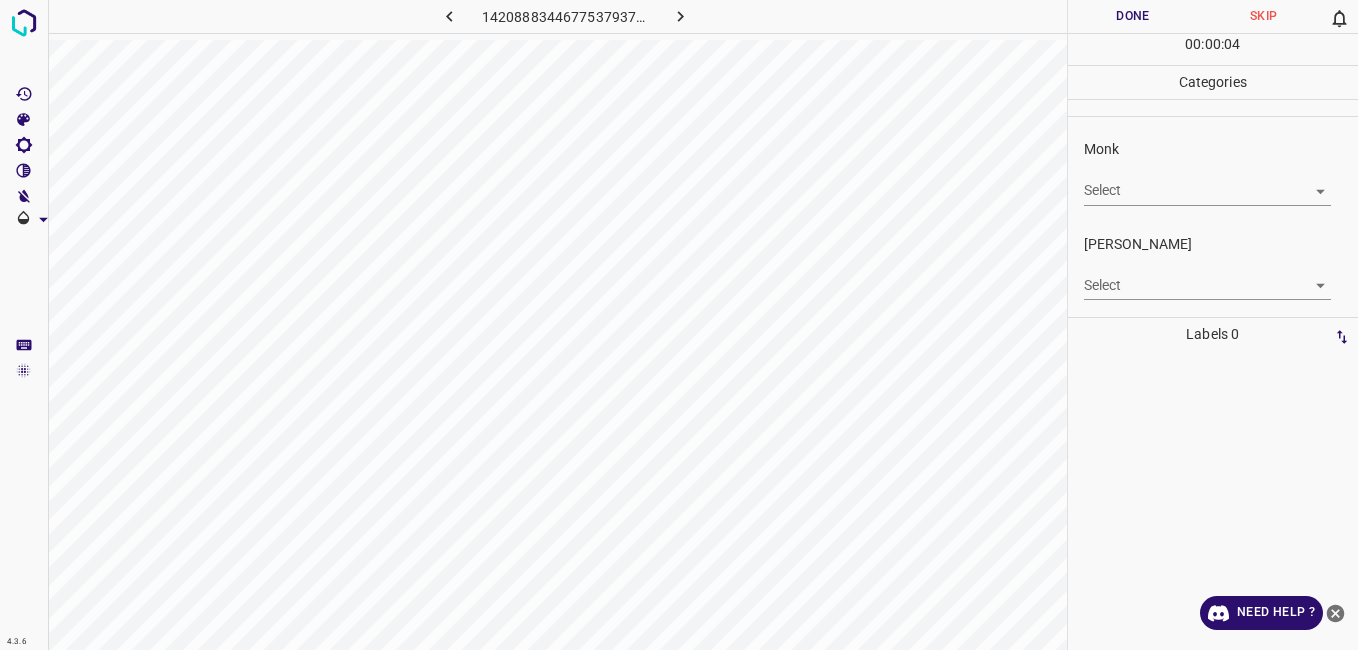 click on "4.3.6  1420888344677537937.png Done Skip 0 00   : 00   : 04   Categories Monk   Select ​  Fitzpatrick   Select ​ Labels   0 Categories 1 Monk 2  Fitzpatrick Tools Space Change between modes (Draw & Edit) I Auto labeling R Restore zoom M Zoom in N Zoom out Delete Delete selecte label Filters Z Restore filters X Saturation filter C Brightness filter V Contrast filter B Gray scale filter General O Download Need Help ? - Text - Hide - Delete" at bounding box center (679, 325) 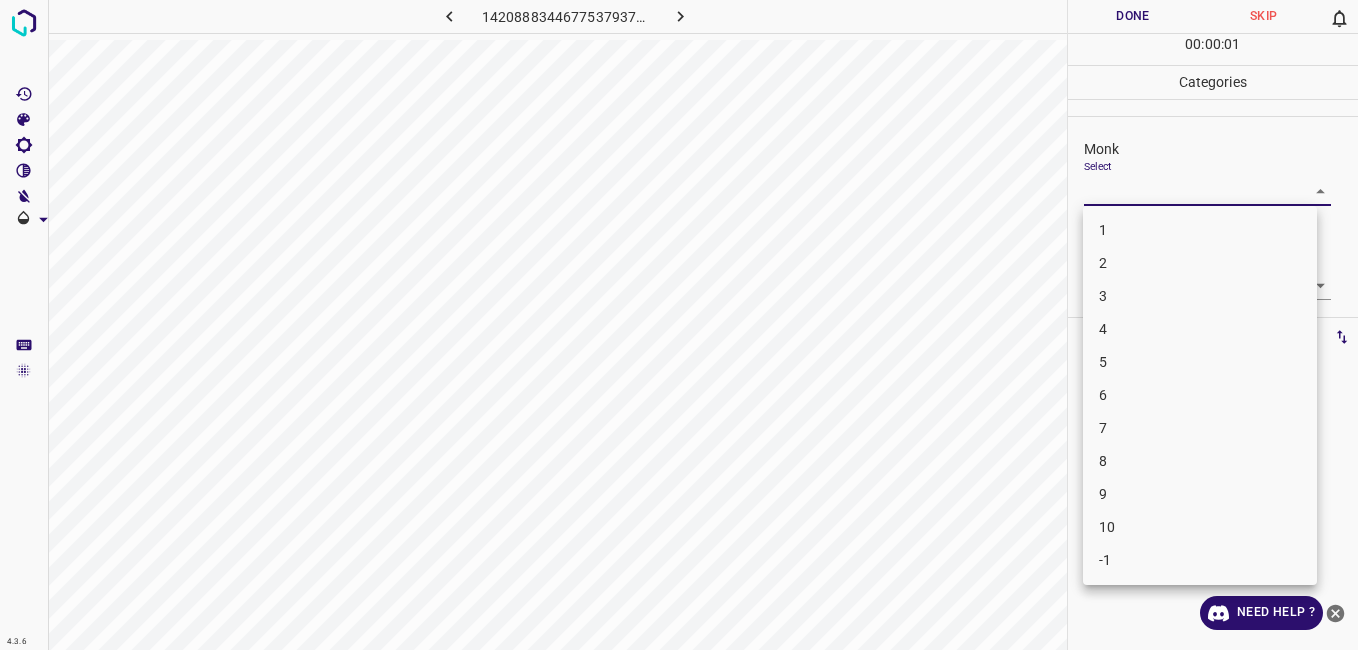 click on "3" at bounding box center [1200, 296] 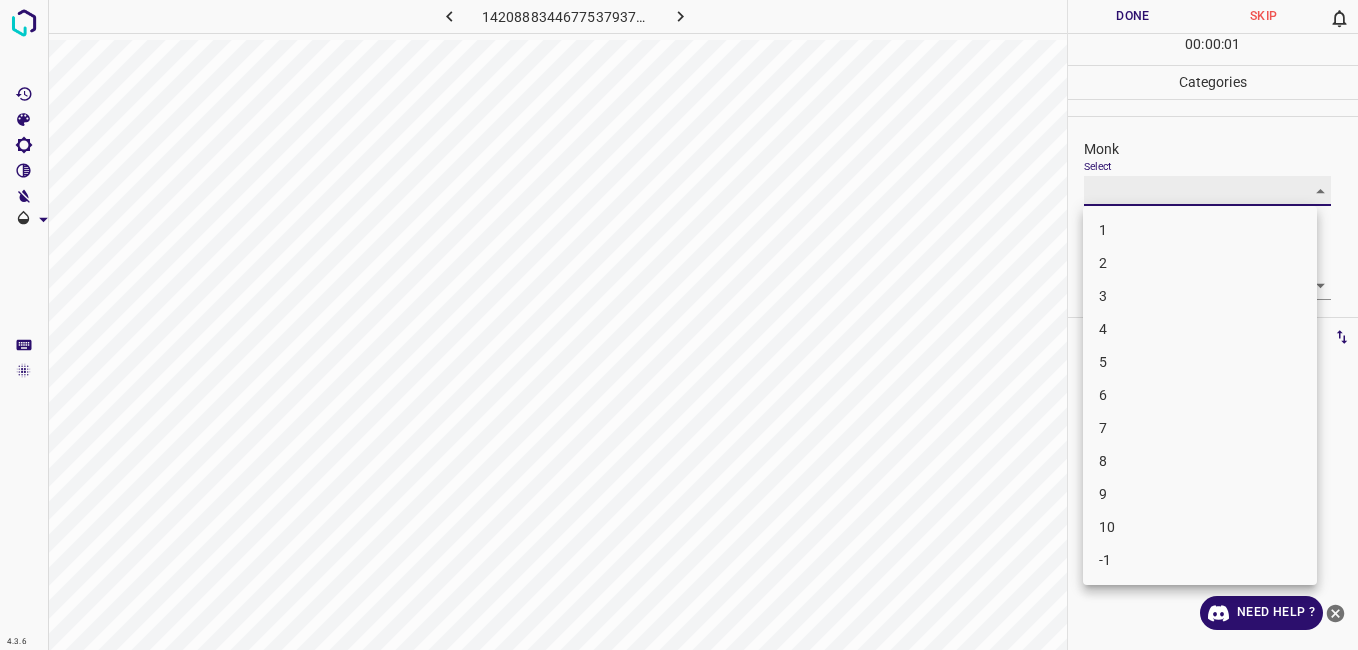 type on "3" 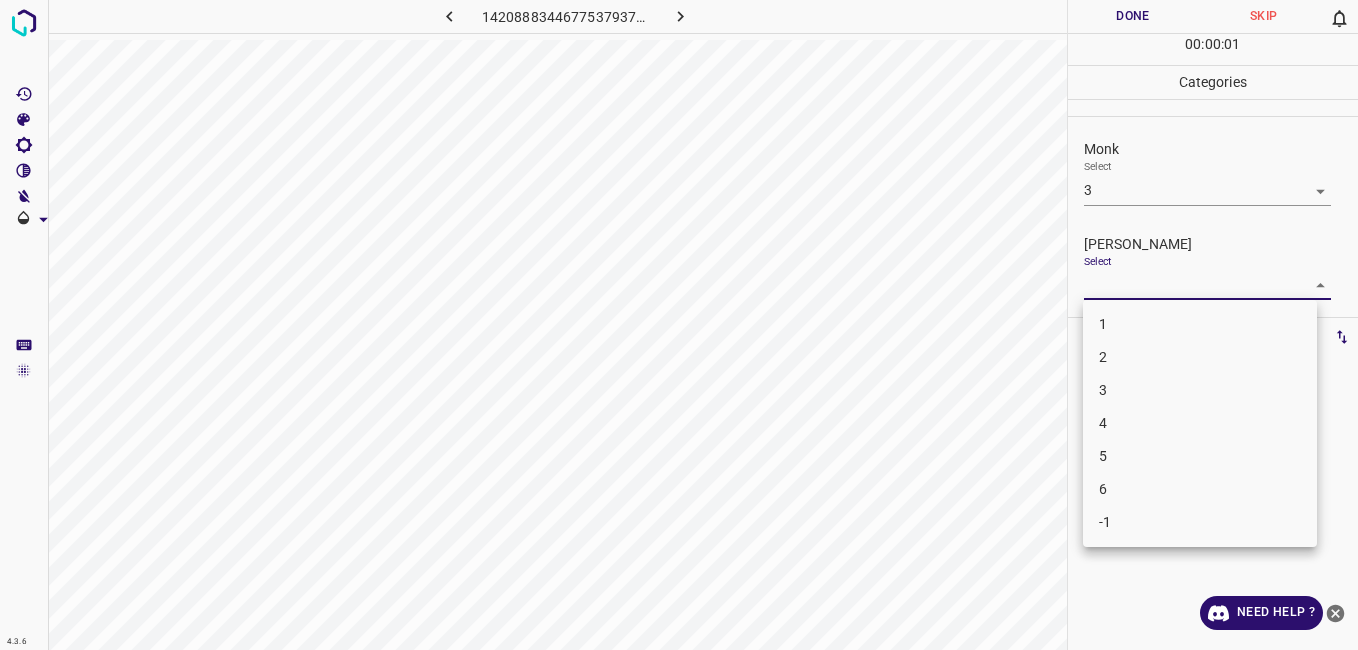 click on "4.3.6  1420888344677537937.png Done Skip 0 00   : 00   : 01   Categories Monk   Select 3 3  Fitzpatrick   Select ​ Labels   0 Categories 1 Monk 2  Fitzpatrick Tools Space Change between modes (Draw & Edit) I Auto labeling R Restore zoom M Zoom in N Zoom out Delete Delete selecte label Filters Z Restore filters X Saturation filter C Brightness filter V Contrast filter B Gray scale filter General O Download Need Help ? - Text - Hide - Delete 1 2 3 4 5 6 -1" at bounding box center [679, 325] 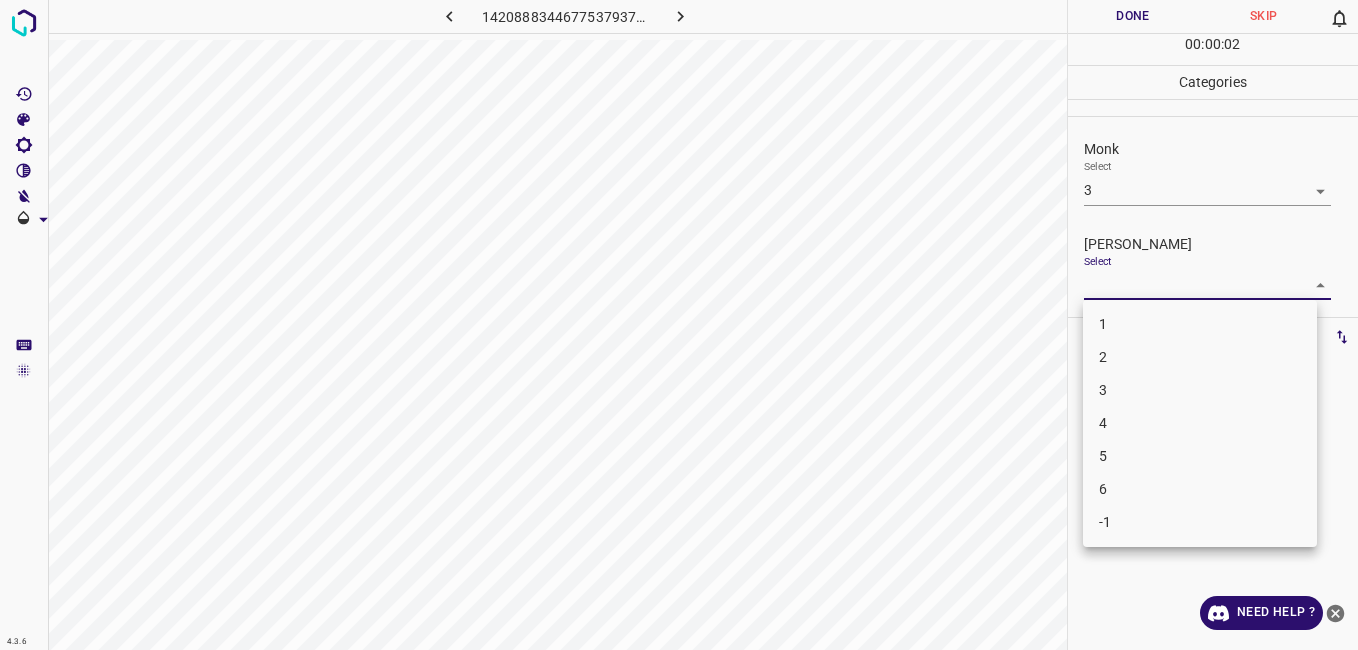 click on "2" at bounding box center [1200, 357] 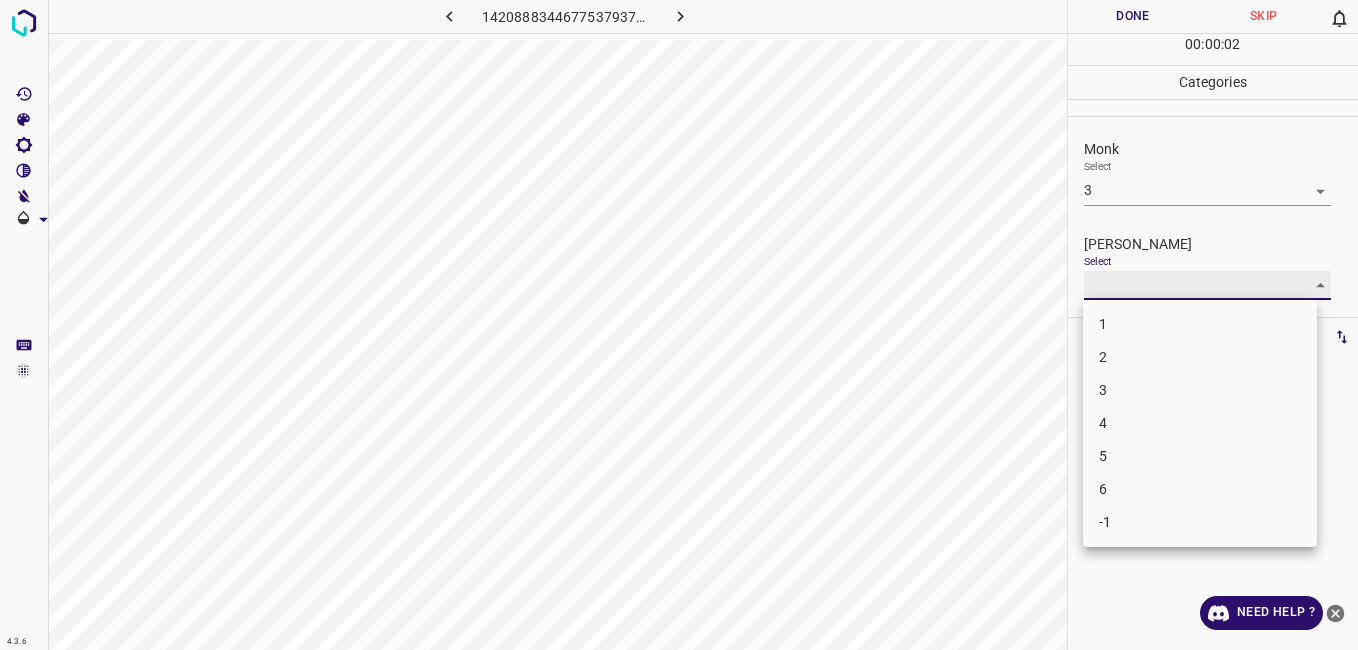 type on "2" 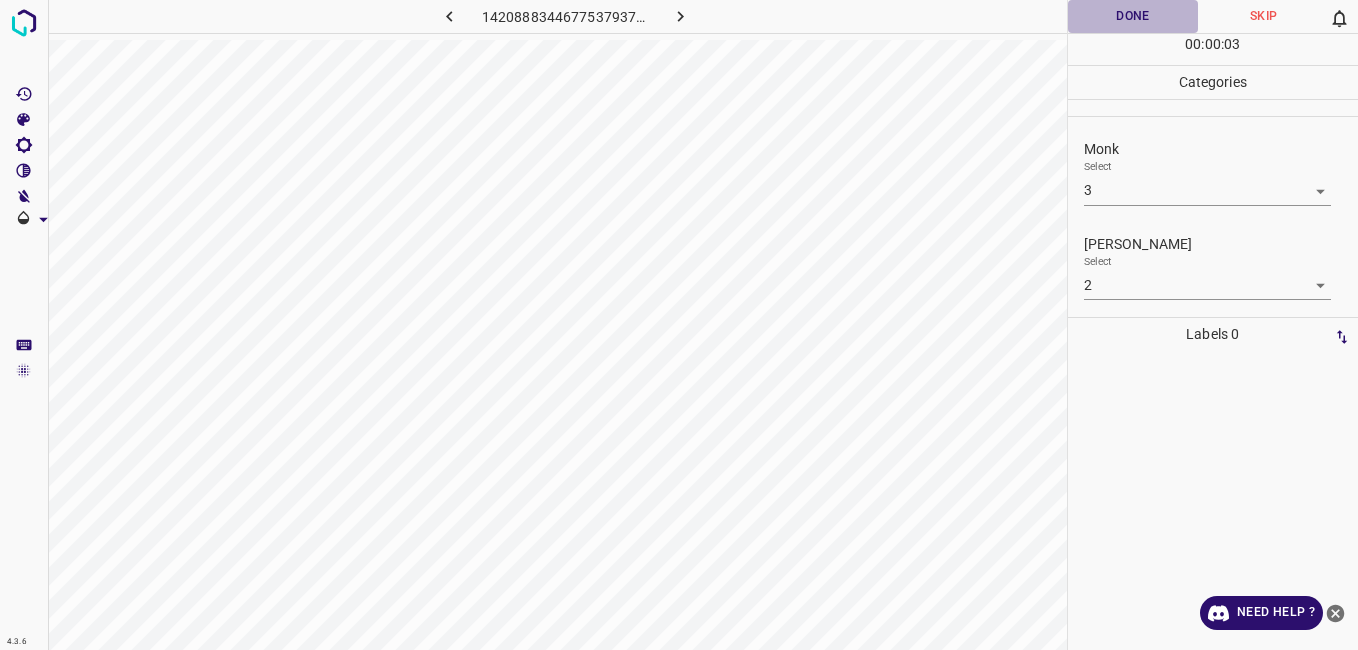 click on "Done" at bounding box center (1133, 16) 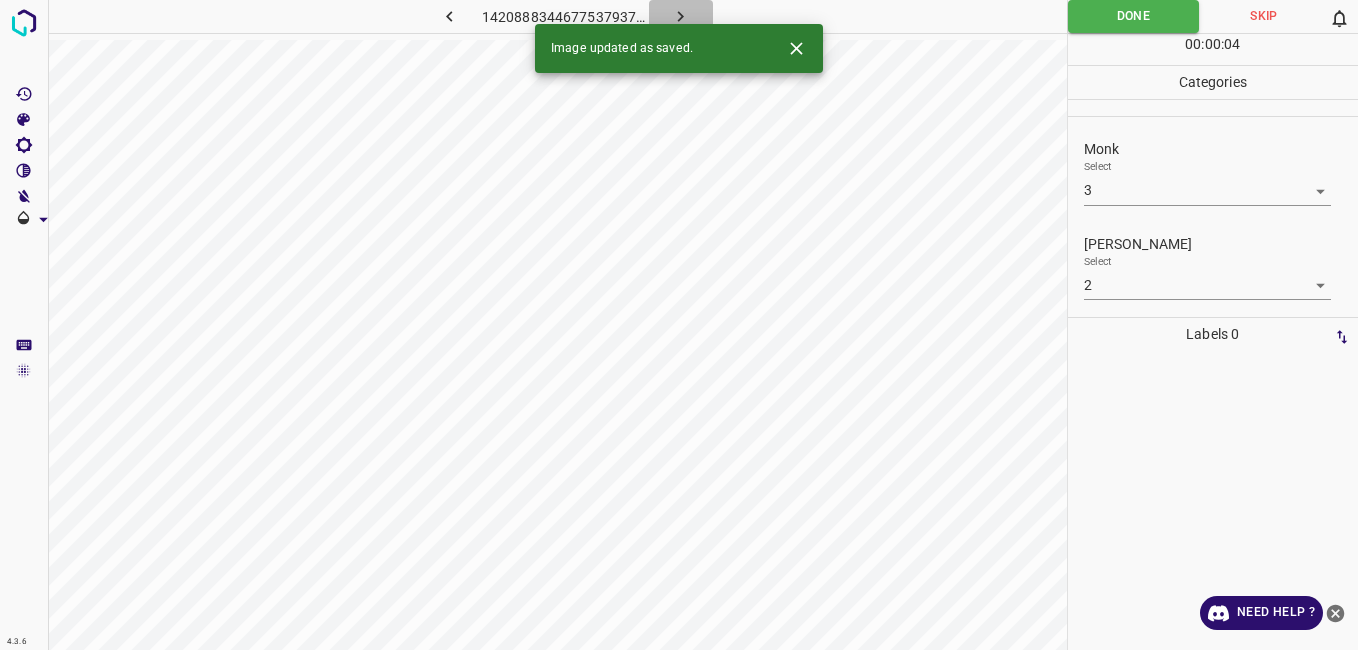 click 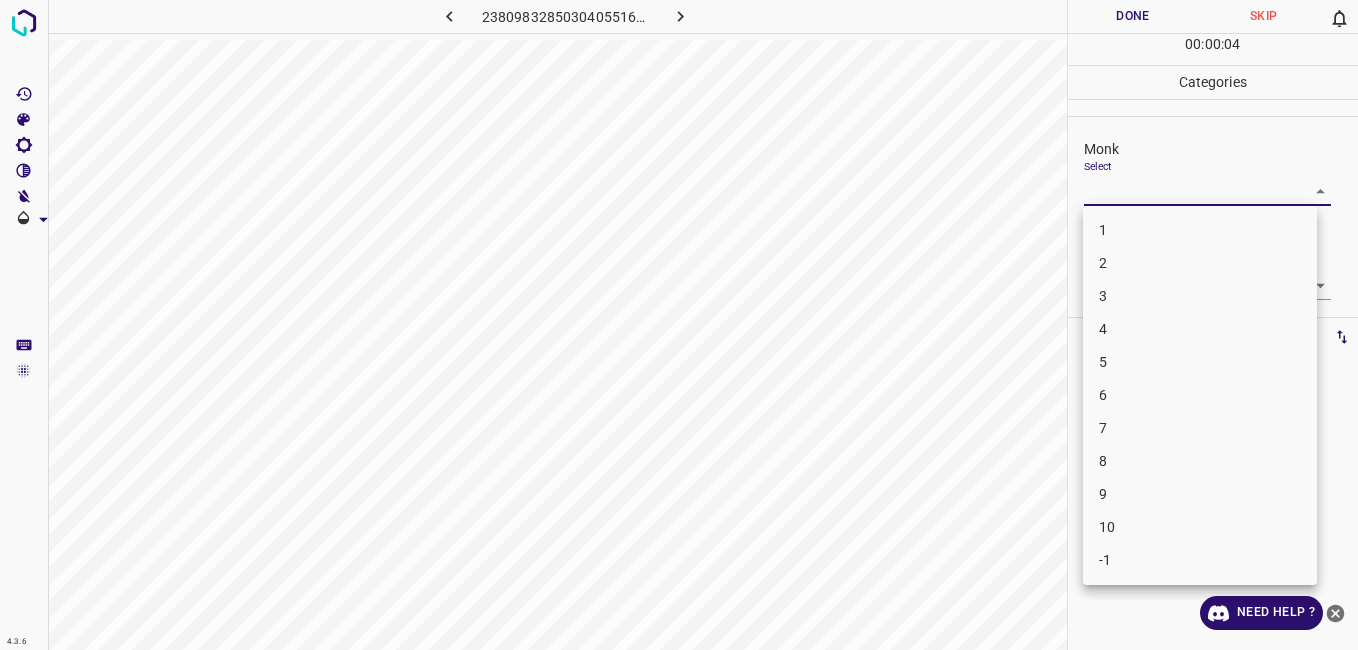 click on "4.3.6  2380983285030405516.png Done Skip 0 00   : 00   : 04   Categories Monk   Select ​  Fitzpatrick   Select ​ Labels   0 Categories 1 Monk 2  Fitzpatrick Tools Space Change between modes (Draw & Edit) I Auto labeling R Restore zoom M Zoom in N Zoom out Delete Delete selecte label Filters Z Restore filters X Saturation filter C Brightness filter V Contrast filter B Gray scale filter General O Download Need Help ? - Text - Hide - Delete 1 2 3 4 5 6 7 8 9 10 -1" at bounding box center [679, 325] 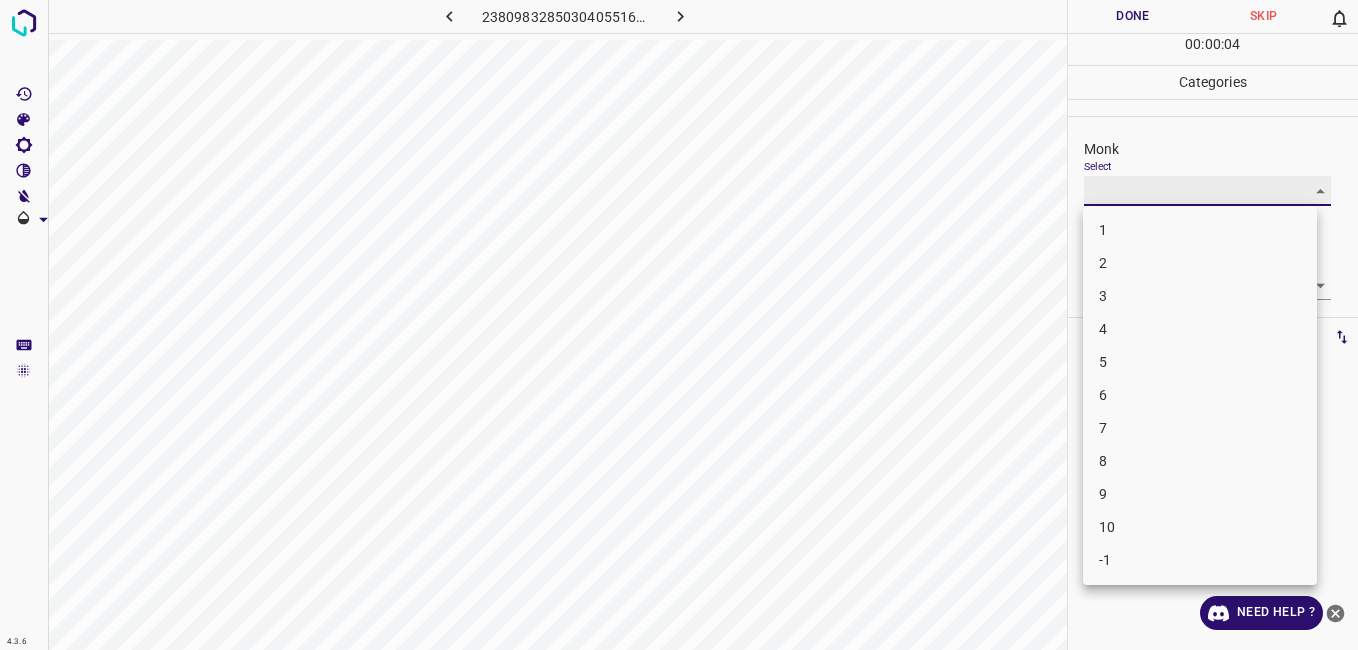type on "3" 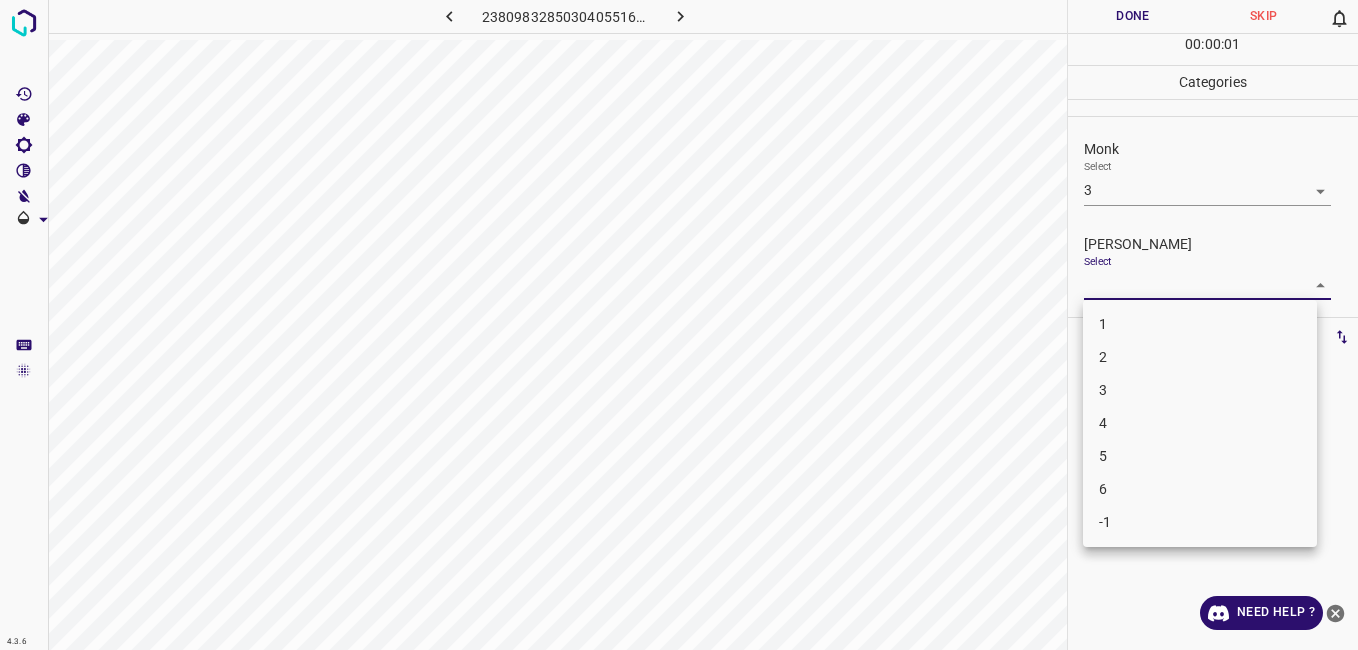 click on "4.3.6  2380983285030405516.png Done Skip 0 00   : 00   : 01   Categories Monk   Select 3 3  Fitzpatrick   Select ​ Labels   0 Categories 1 Monk 2  Fitzpatrick Tools Space Change between modes (Draw & Edit) I Auto labeling R Restore zoom M Zoom in N Zoom out Delete Delete selecte label Filters Z Restore filters X Saturation filter C Brightness filter V Contrast filter B Gray scale filter General O Download Need Help ? - Text - Hide - Delete 1 2 3 4 5 6 -1" at bounding box center (679, 325) 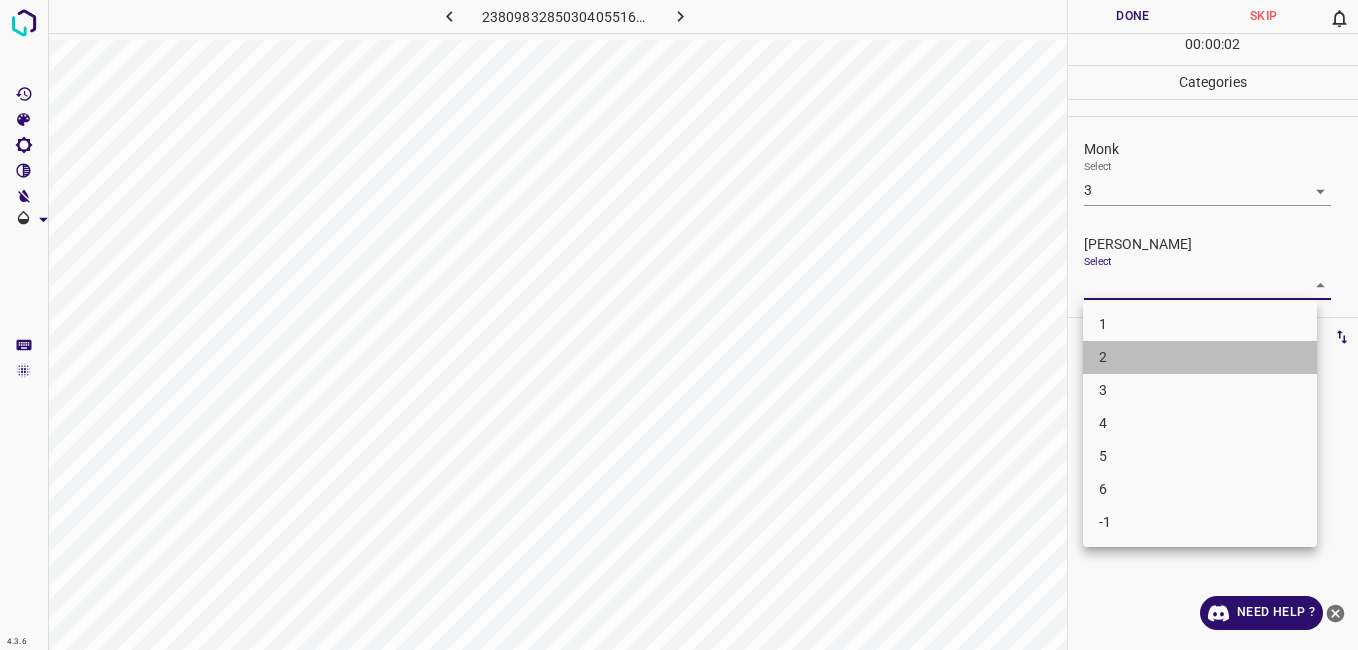 click on "2" at bounding box center (1200, 357) 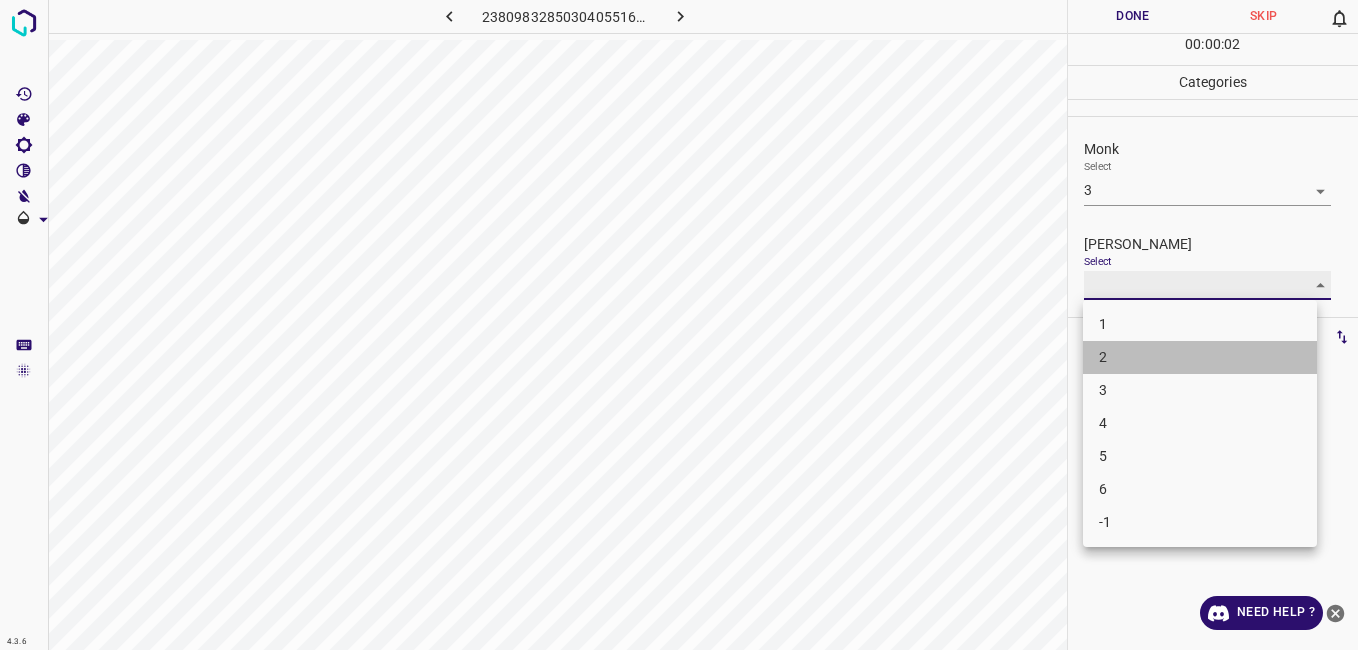 type on "2" 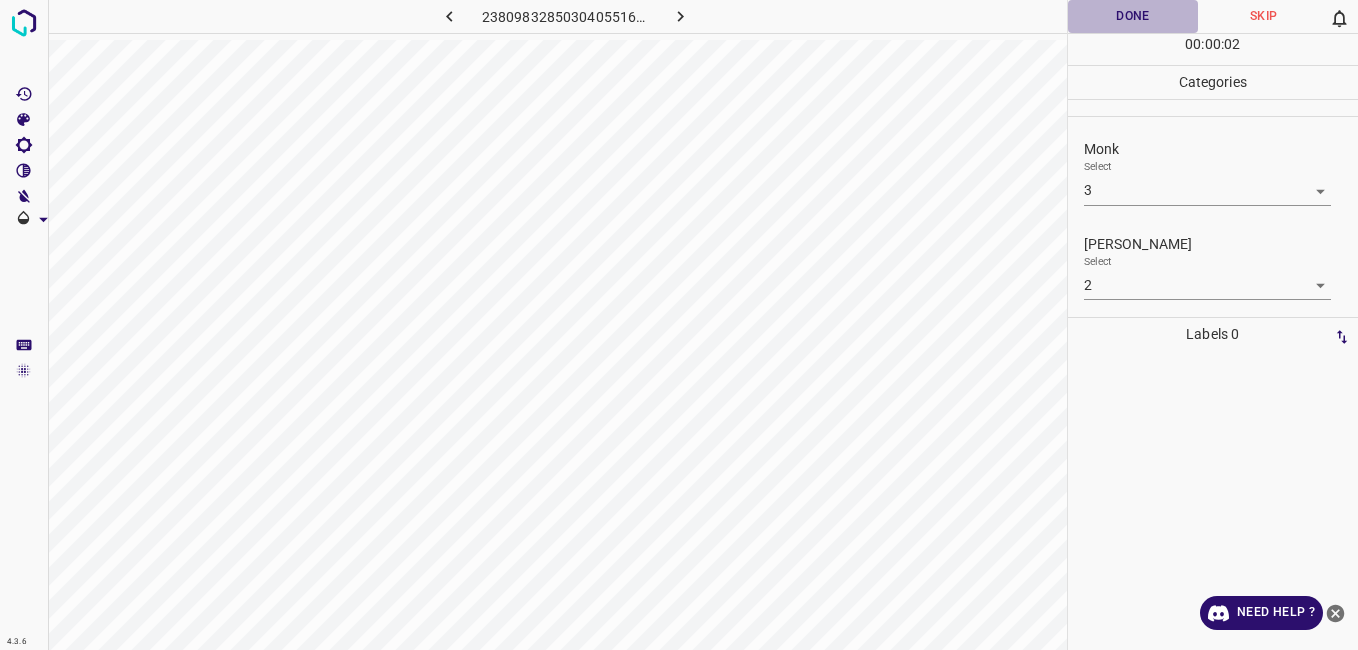 click on "Done" at bounding box center [1133, 16] 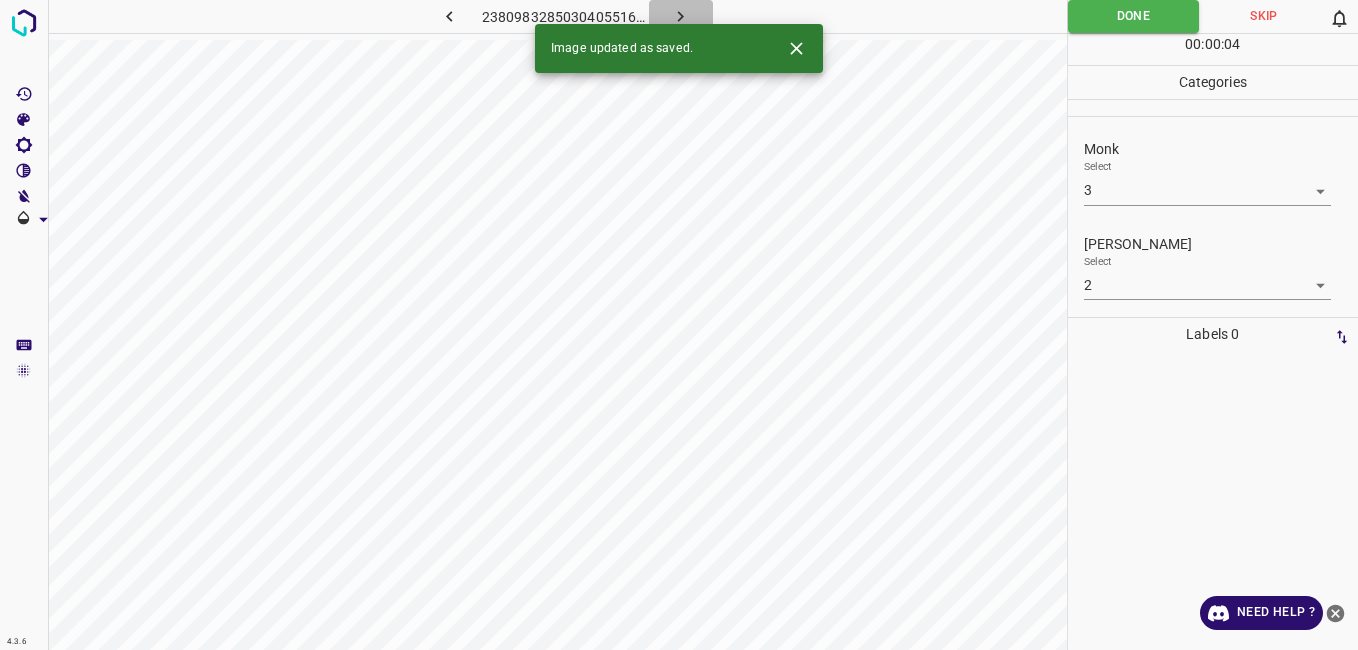 click 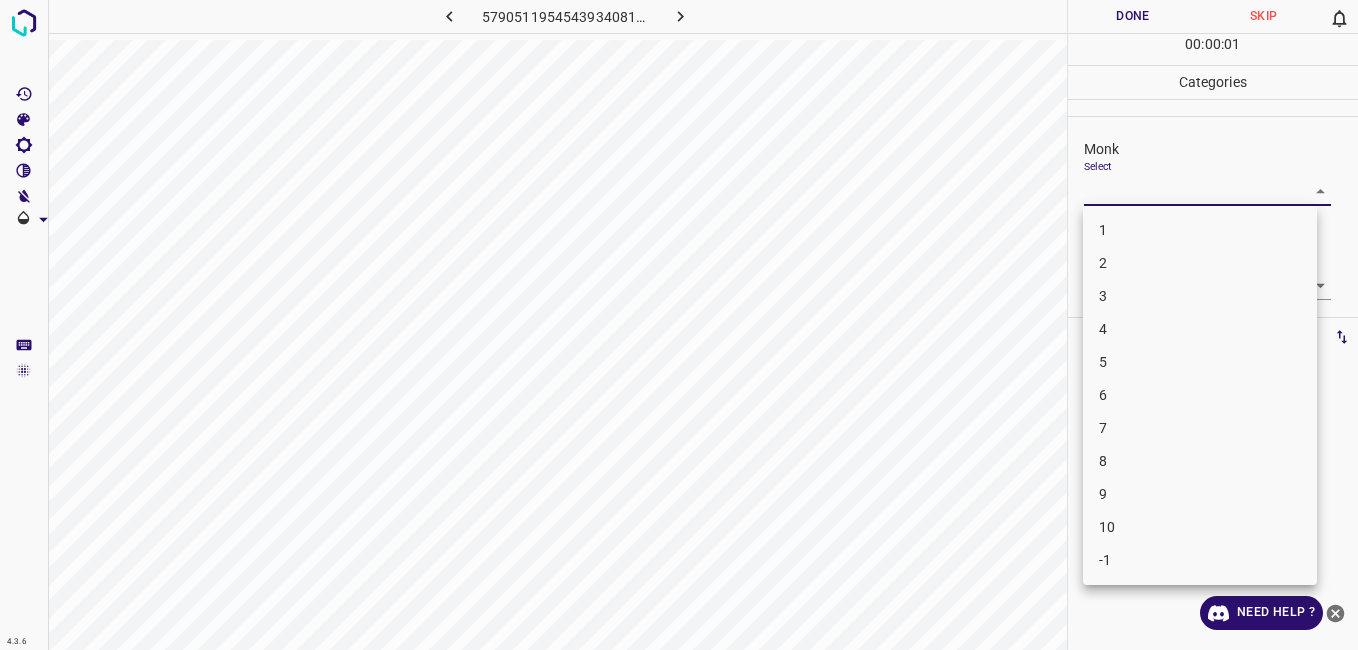 click on "4.3.6  5790511954543934081.png Done Skip 0 00   : 00   : 01   Categories Monk   Select ​  Fitzpatrick   Select ​ Labels   0 Categories 1 Monk 2  Fitzpatrick Tools Space Change between modes (Draw & Edit) I Auto labeling R Restore zoom M Zoom in N Zoom out Delete Delete selecte label Filters Z Restore filters X Saturation filter C Brightness filter V Contrast filter B Gray scale filter General O Download Need Help ? - Text - Hide - Delete 1 2 3 4 5 6 7 8 9 10 -1" at bounding box center (679, 325) 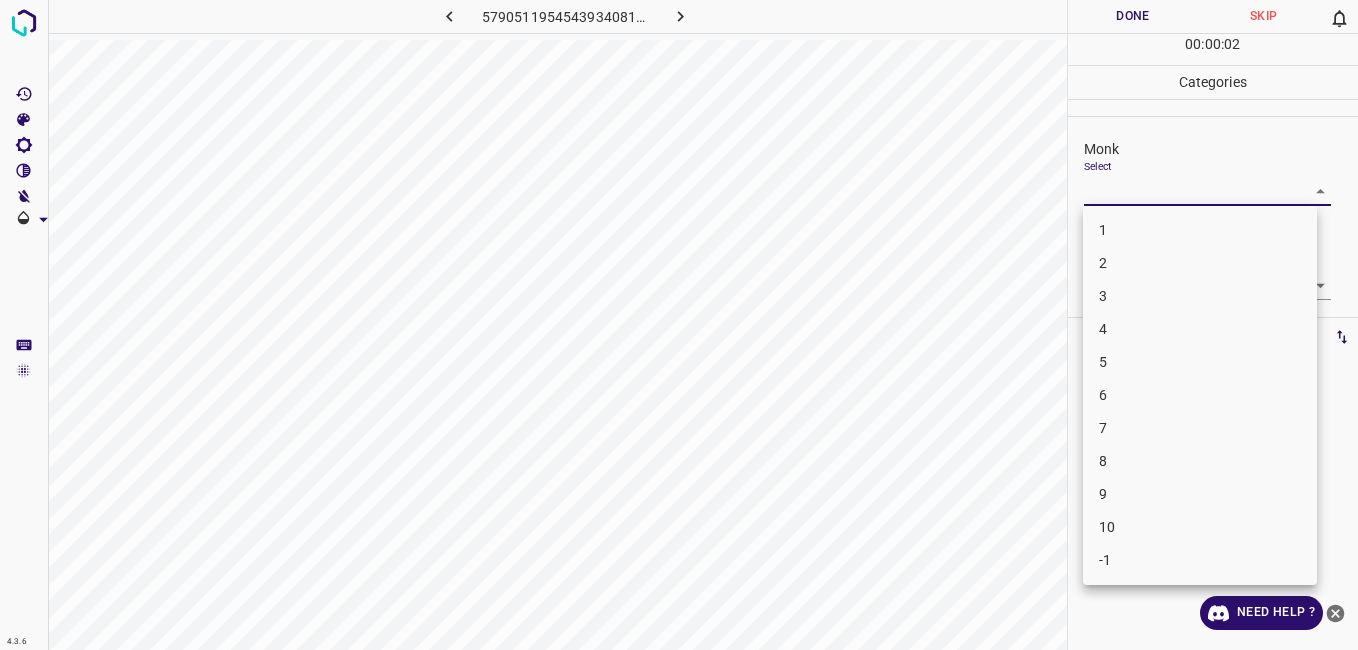 click on "2" at bounding box center [1200, 263] 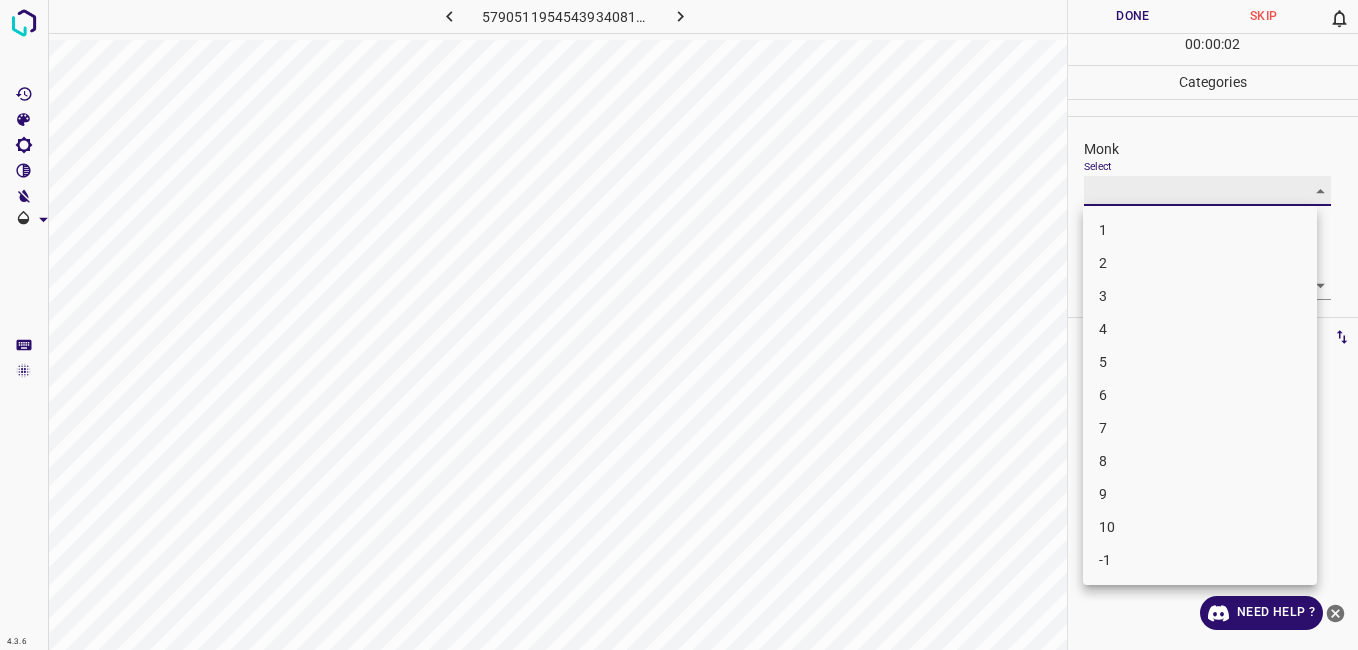 type on "2" 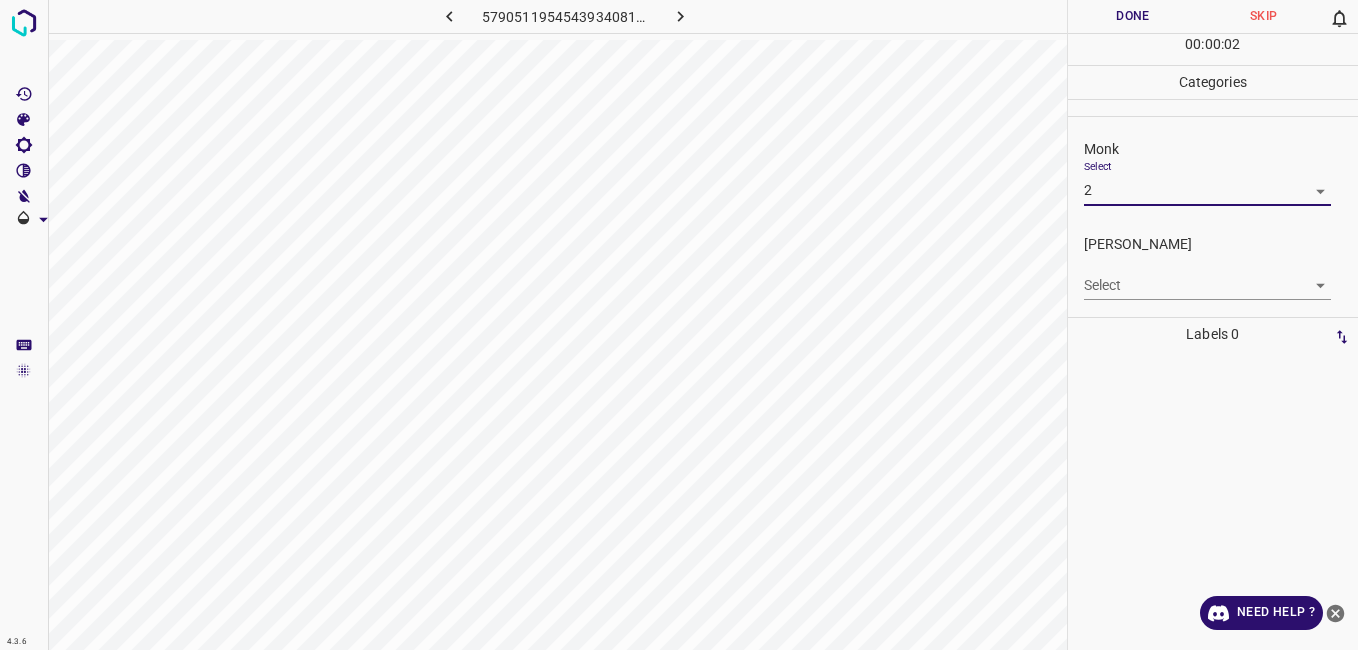click on "4.3.6  5790511954543934081.png Done Skip 0 00   : 00   : 02   Categories Monk   Select 2 2  Fitzpatrick   Select ​ Labels   0 Categories 1 Monk 2  Fitzpatrick Tools Space Change between modes (Draw & Edit) I Auto labeling R Restore zoom M Zoom in N Zoom out Delete Delete selecte label Filters Z Restore filters X Saturation filter C Brightness filter V Contrast filter B Gray scale filter General O Download Need Help ? - Text - Hide - Delete 1 2 3 4 5 6 7 8 9 10 -1" at bounding box center [679, 325] 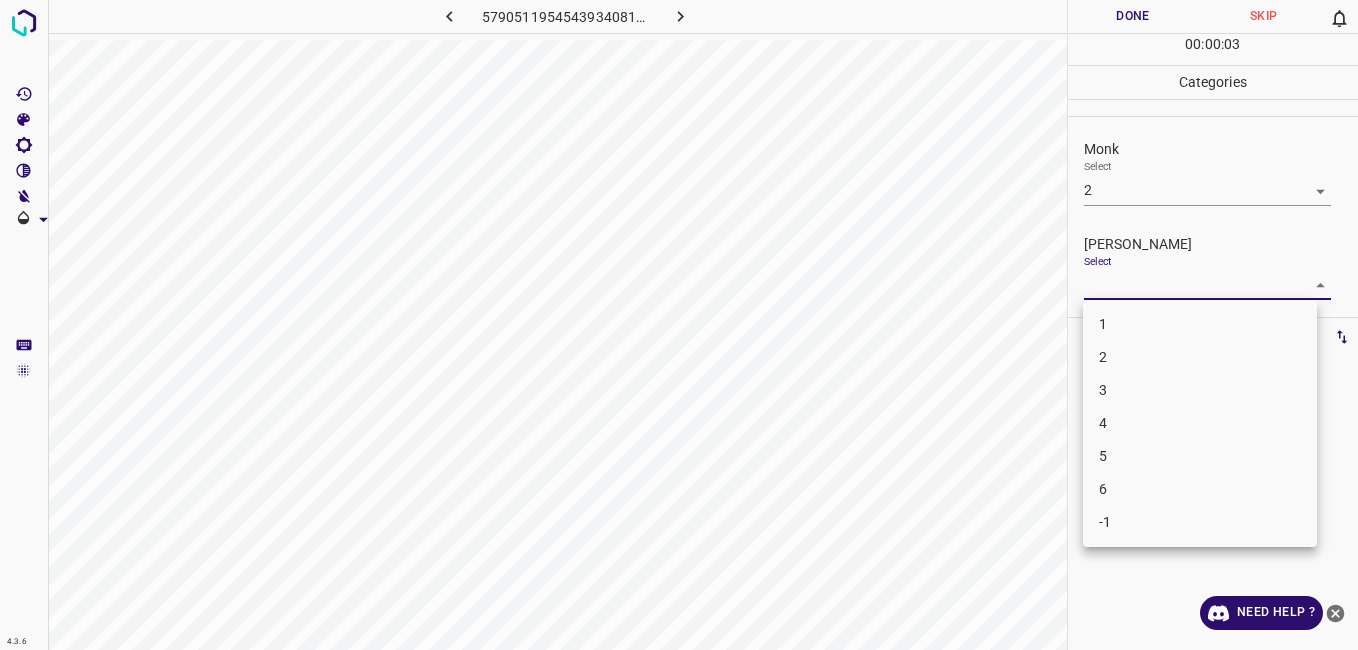 click on "1" at bounding box center [1200, 324] 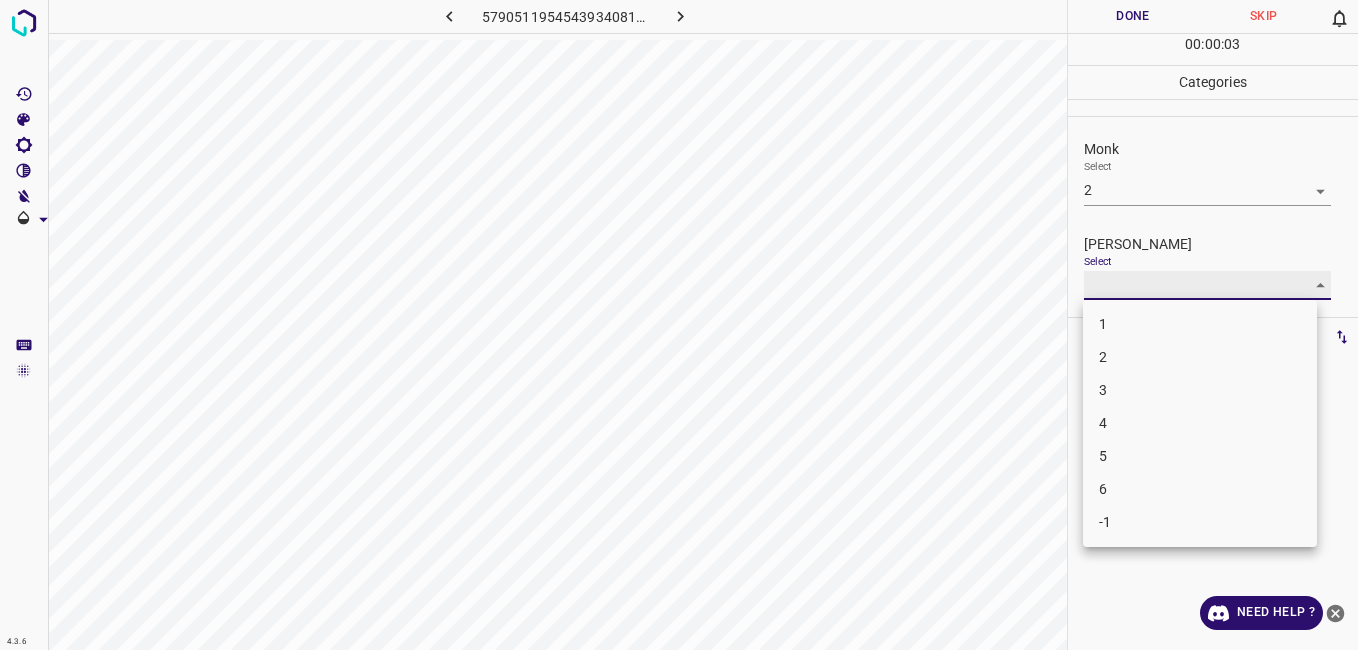 type on "1" 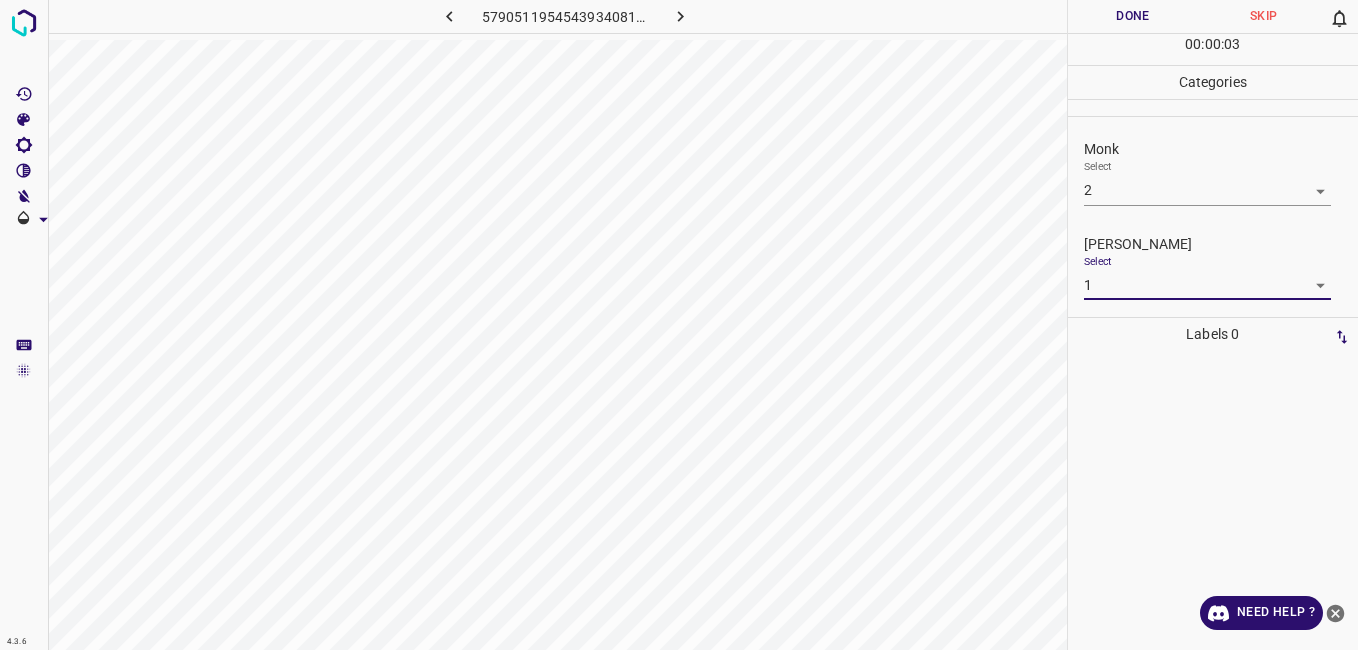 click on "Done" at bounding box center (1133, 16) 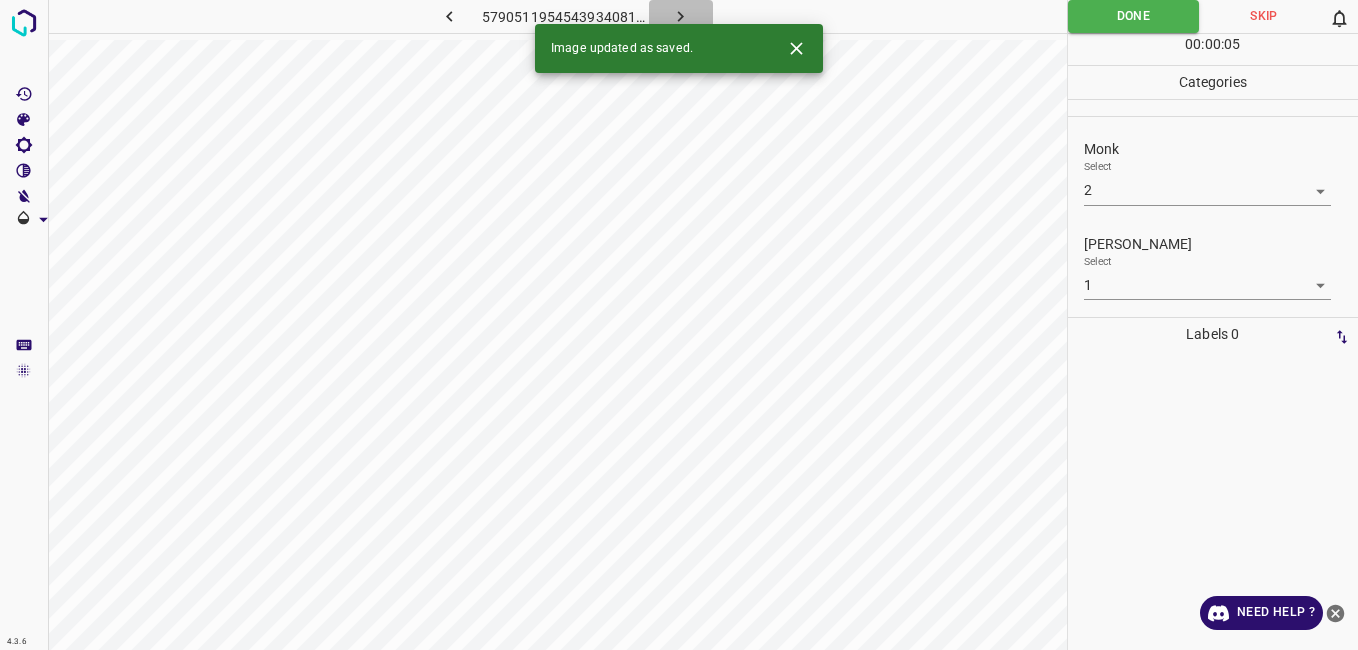click 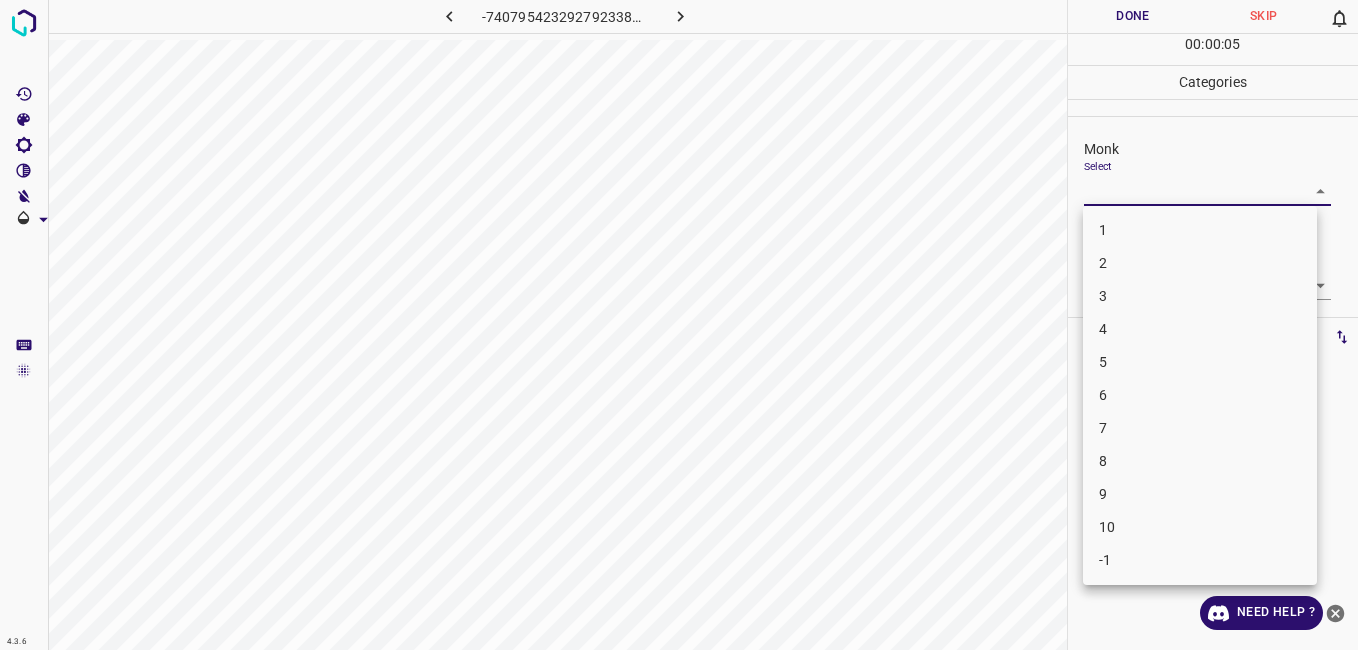 click on "4.3.6  -7407954232927923385.png Done Skip 0 00   : 00   : 05   Categories Monk   Select ​  Fitzpatrick   Select ​ Labels   0 Categories 1 Monk 2  Fitzpatrick Tools Space Change between modes (Draw & Edit) I Auto labeling R Restore zoom M Zoom in N Zoom out Delete Delete selecte label Filters Z Restore filters X Saturation filter C Brightness filter V Contrast filter B Gray scale filter General O Download Need Help ? - Text - Hide - Delete 1 2 3 4 5 6 7 8 9 10 -1" at bounding box center (679, 325) 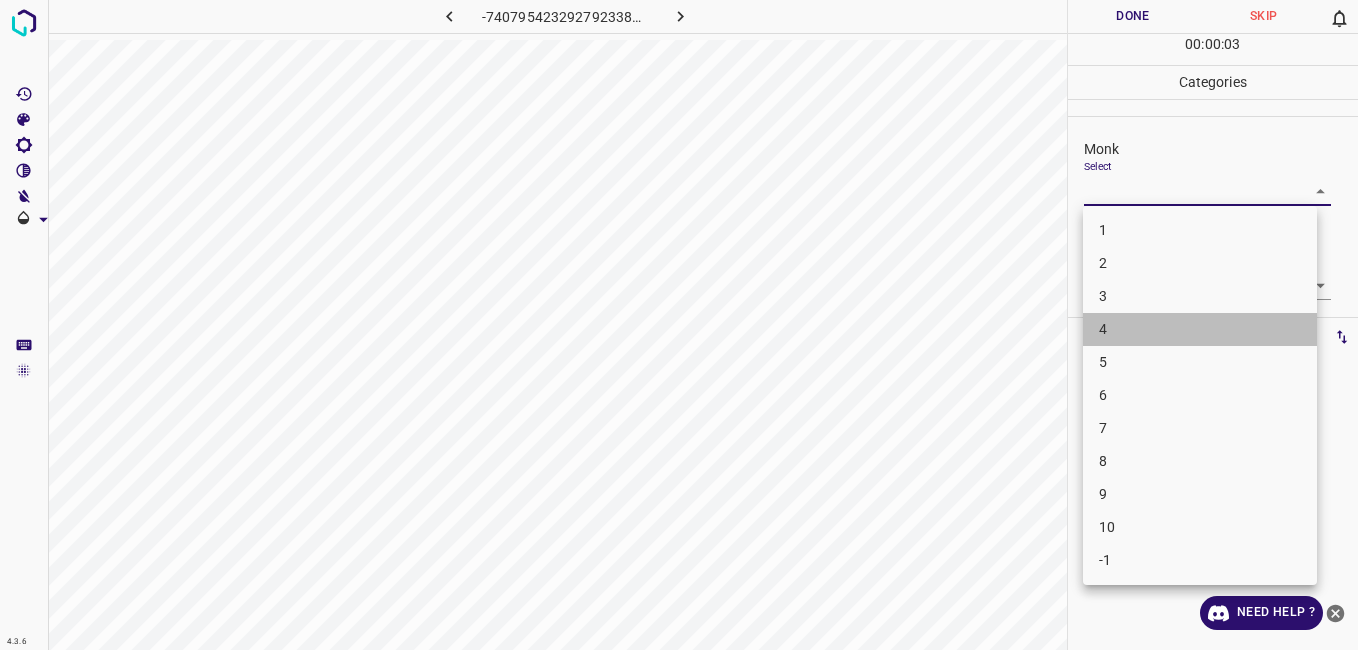 click on "4" at bounding box center (1200, 329) 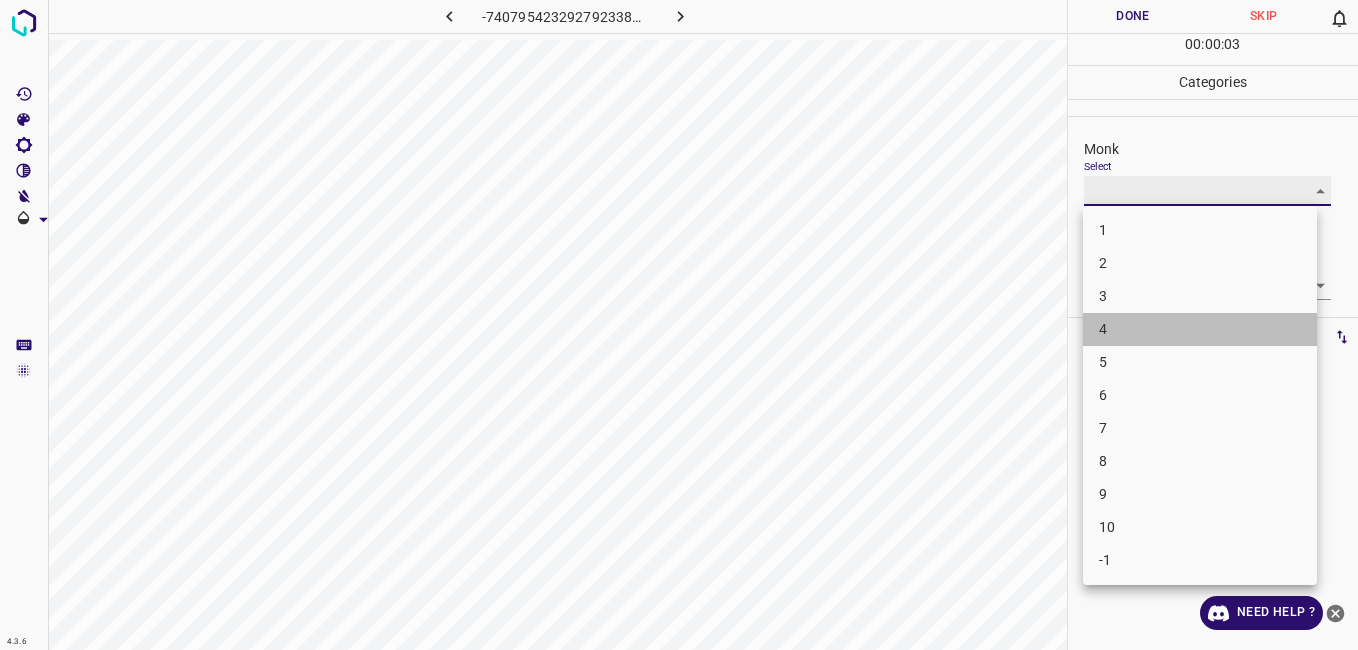 type on "4" 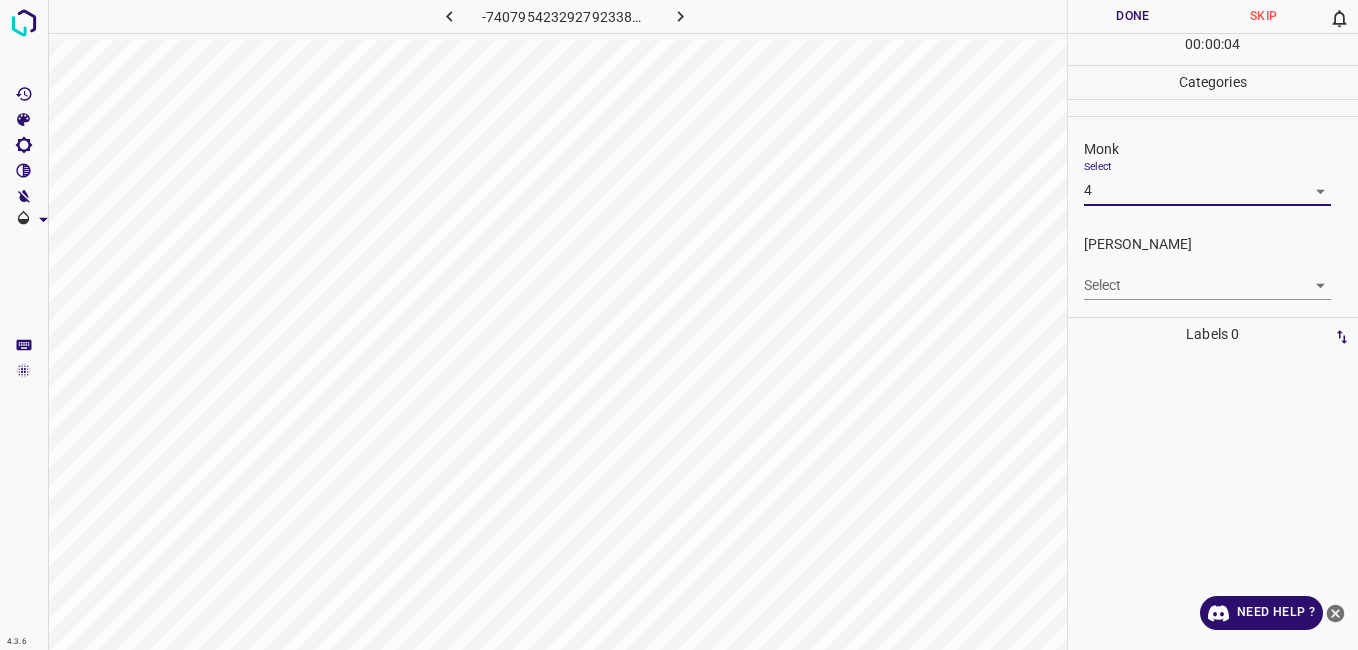 click on "4.3.6  -7407954232927923385.png Done Skip 0 00   : 00   : 04   Categories Monk   Select 4 4  Fitzpatrick   Select ​ Labels   0 Categories 1 Monk 2  Fitzpatrick Tools Space Change between modes (Draw & Edit) I Auto labeling R Restore zoom M Zoom in N Zoom out Delete Delete selecte label Filters Z Restore filters X Saturation filter C Brightness filter V Contrast filter B Gray scale filter General O Download Need Help ? - Text - Hide - Delete" at bounding box center (679, 325) 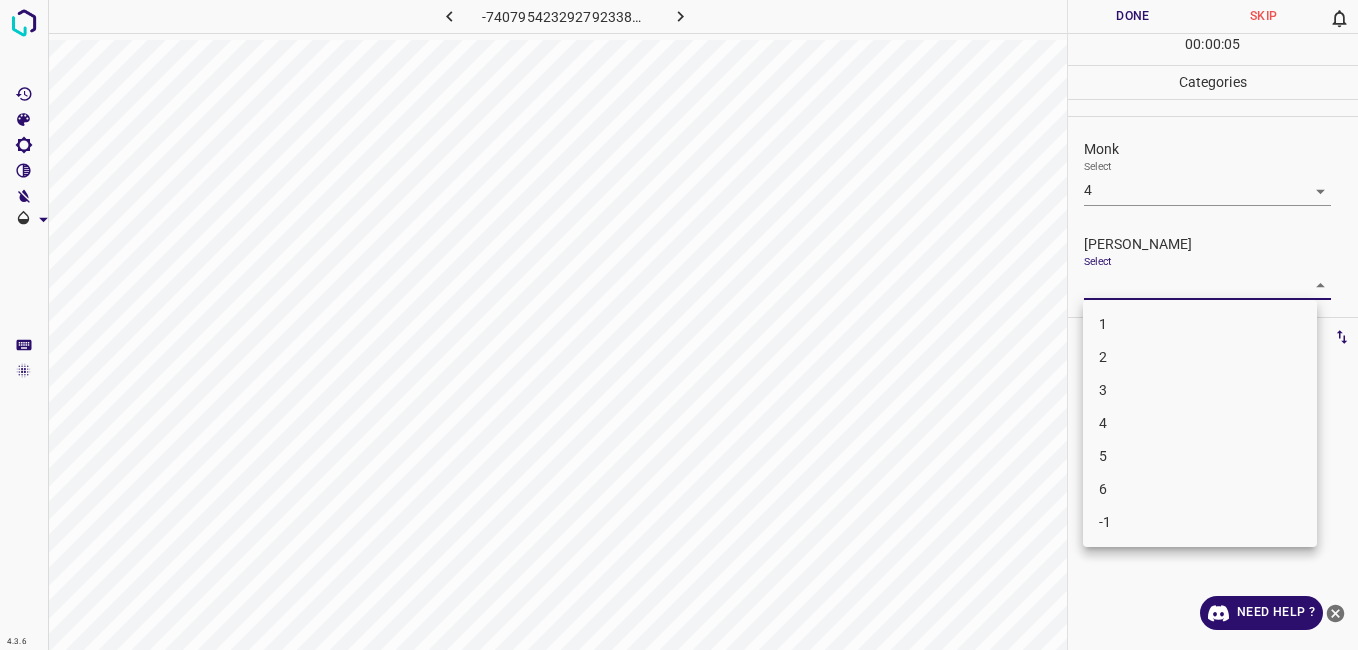 click on "3" at bounding box center (1200, 390) 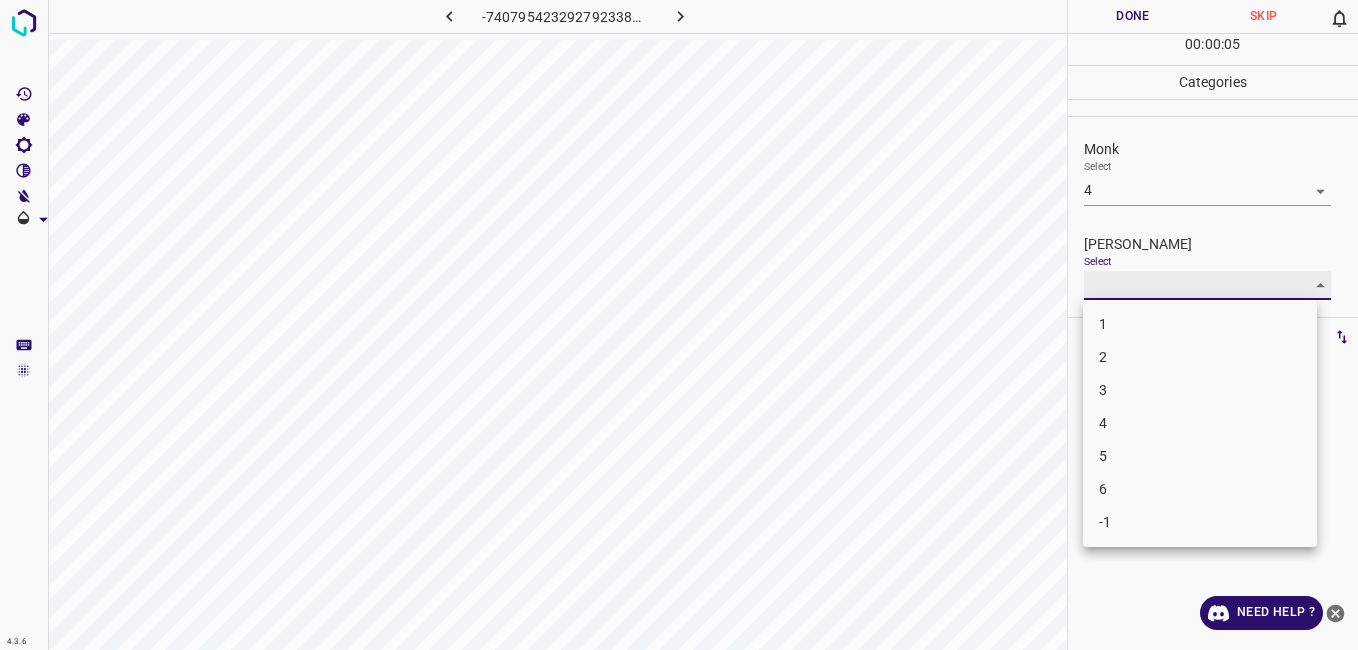 type on "3" 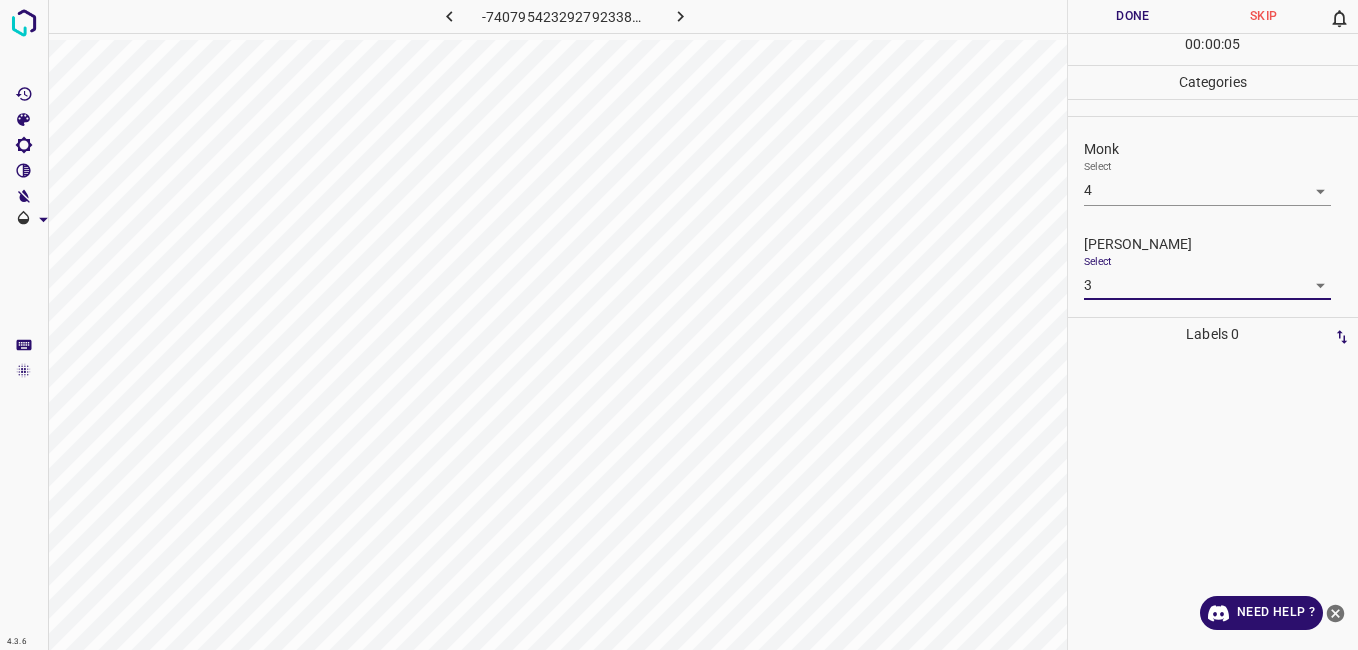 click on "Done" at bounding box center (1133, 16) 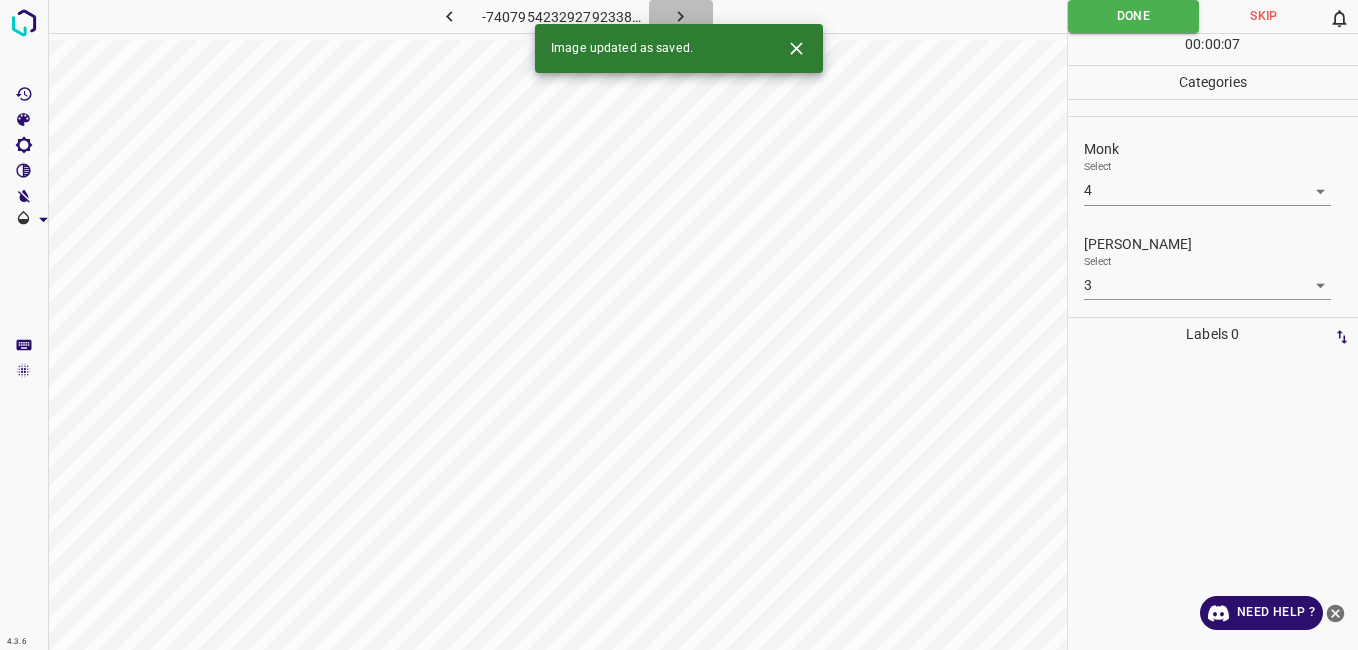 click at bounding box center [681, 16] 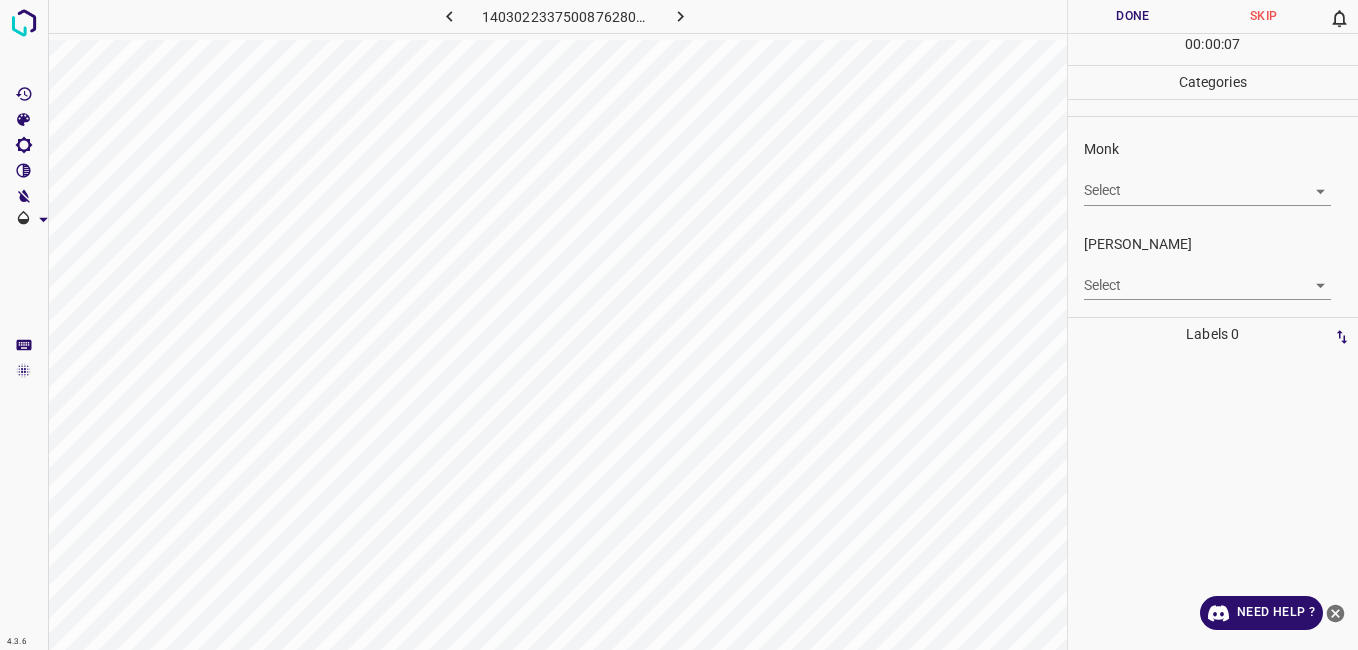click on "4.3.6  1403022337500876280.png Done Skip 0 00   : 00   : 07   Categories Monk   Select ​  Fitzpatrick   Select ​ Labels   0 Categories 1 Monk 2  Fitzpatrick Tools Space Change between modes (Draw & Edit) I Auto labeling R Restore zoom M Zoom in N Zoom out Delete Delete selecte label Filters Z Restore filters X Saturation filter C Brightness filter V Contrast filter B Gray scale filter General O Download Need Help ? - Text - Hide - Delete" at bounding box center (679, 325) 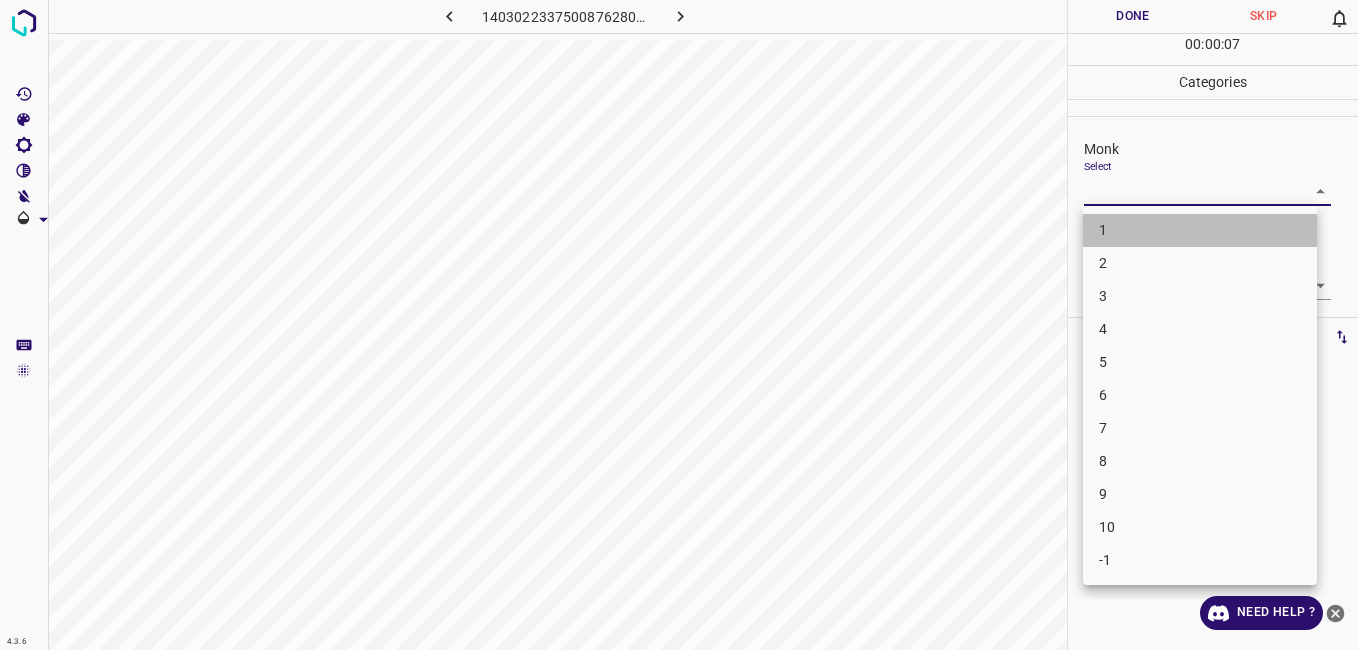 click on "1" at bounding box center (1200, 230) 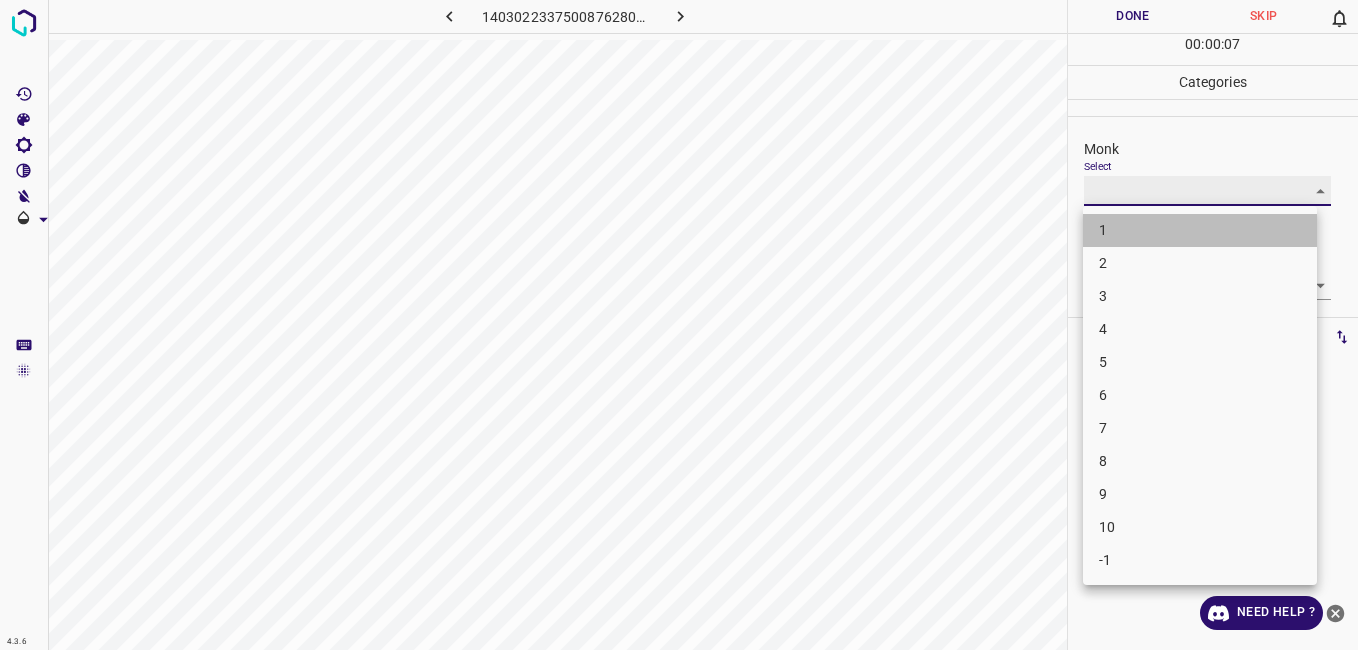 type on "1" 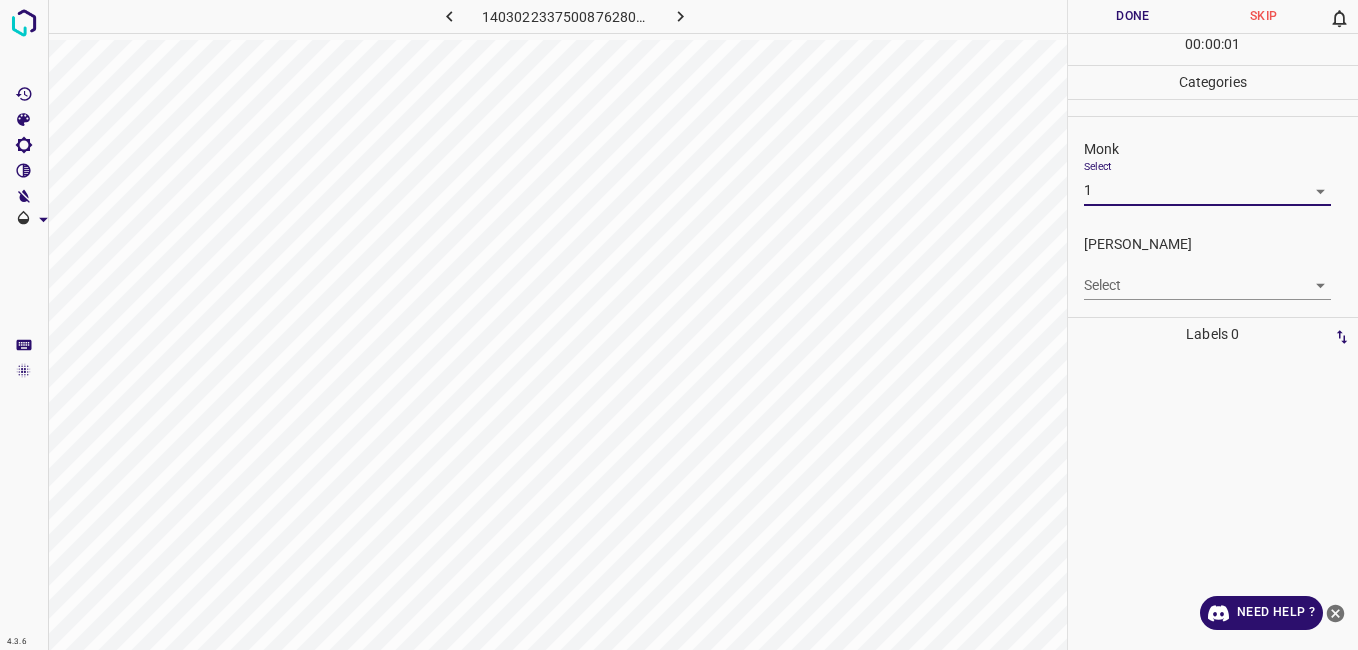 click on "4.3.6  1403022337500876280.png Done Skip 0 00   : 00   : 01   Categories Monk   Select 1 1  Fitzpatrick   Select ​ Labels   0 Categories 1 Monk 2  Fitzpatrick Tools Space Change between modes (Draw & Edit) I Auto labeling R Restore zoom M Zoom in N Zoom out Delete Delete selecte label Filters Z Restore filters X Saturation filter C Brightness filter V Contrast filter B Gray scale filter General O Download Need Help ? - Text - Hide - Delete" at bounding box center (679, 325) 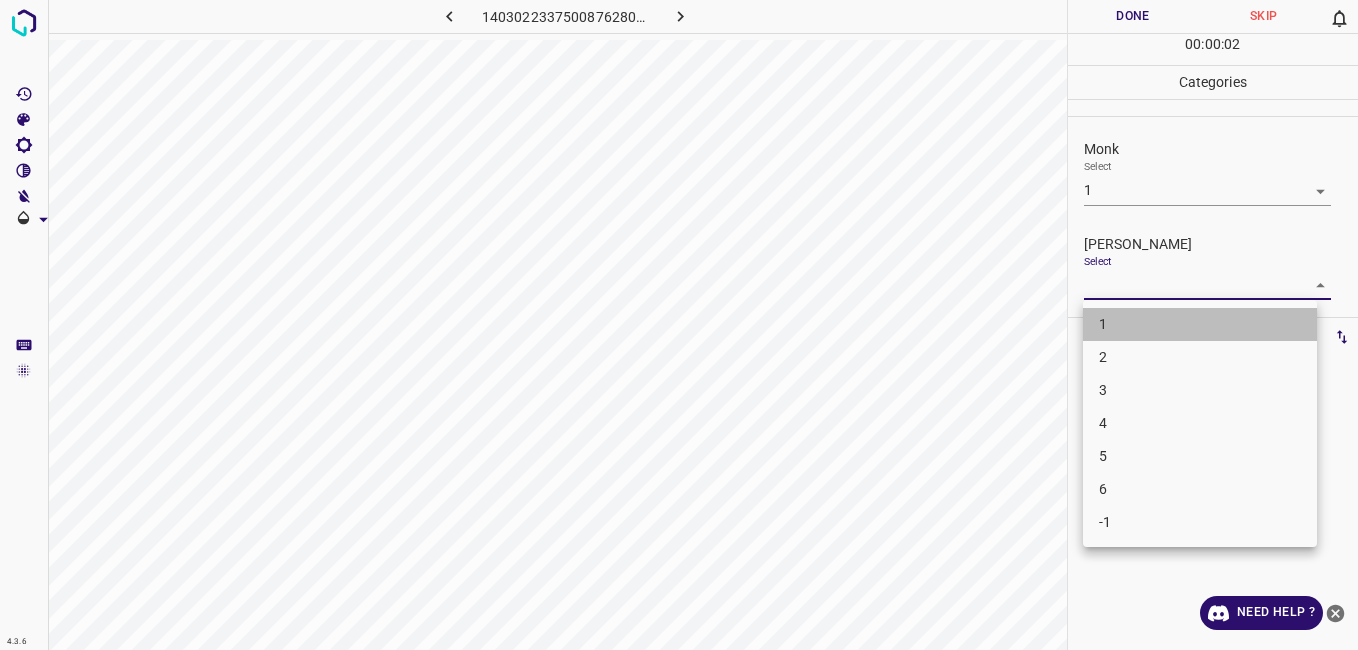 click on "1" at bounding box center (1200, 324) 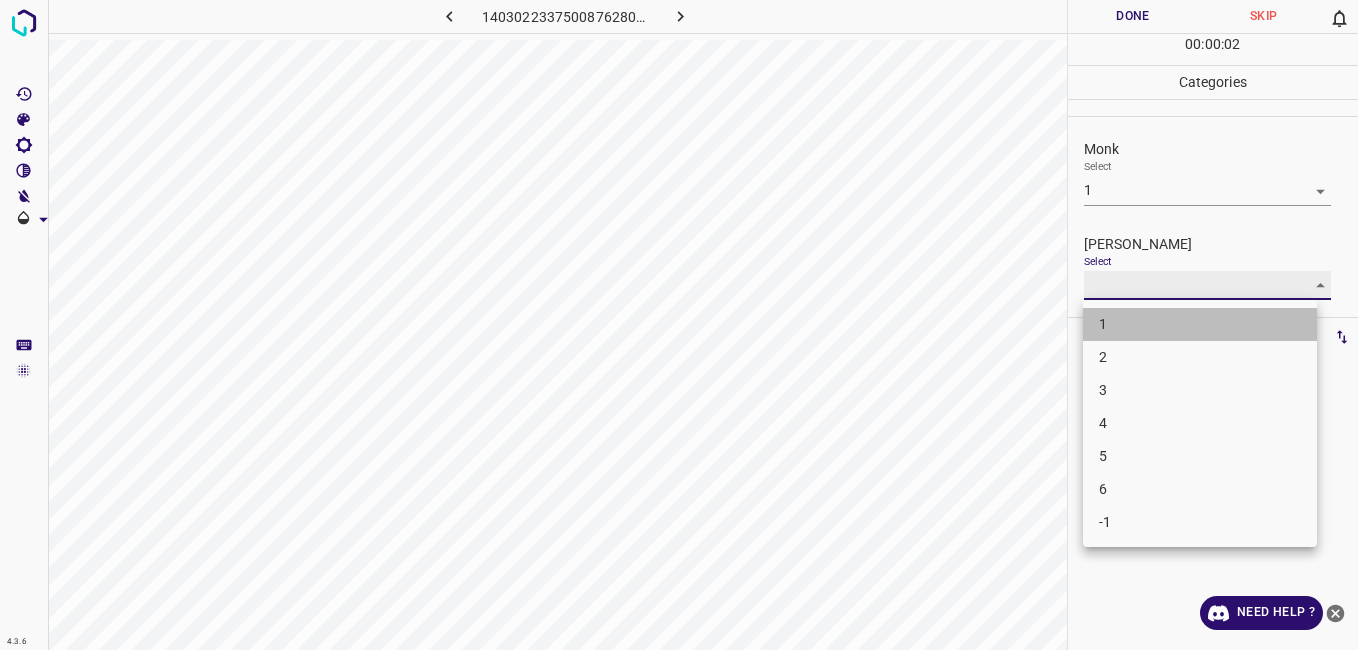 type on "1" 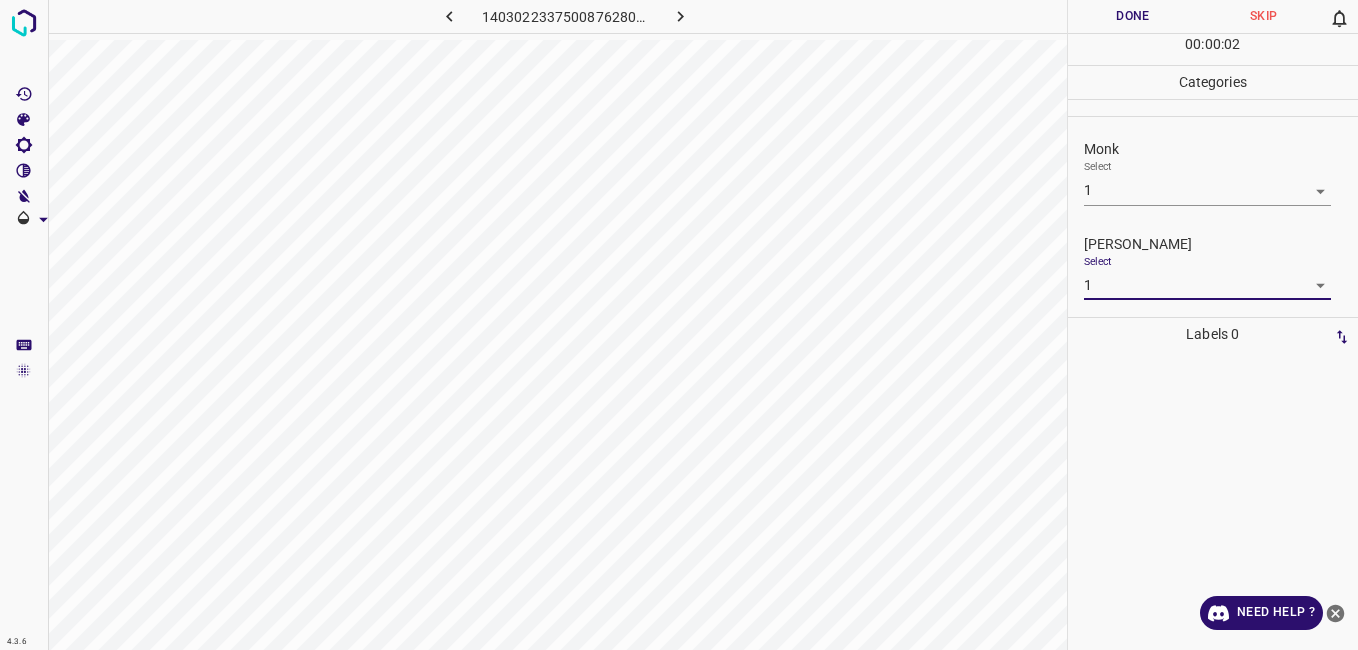 click on "Done" at bounding box center (1133, 16) 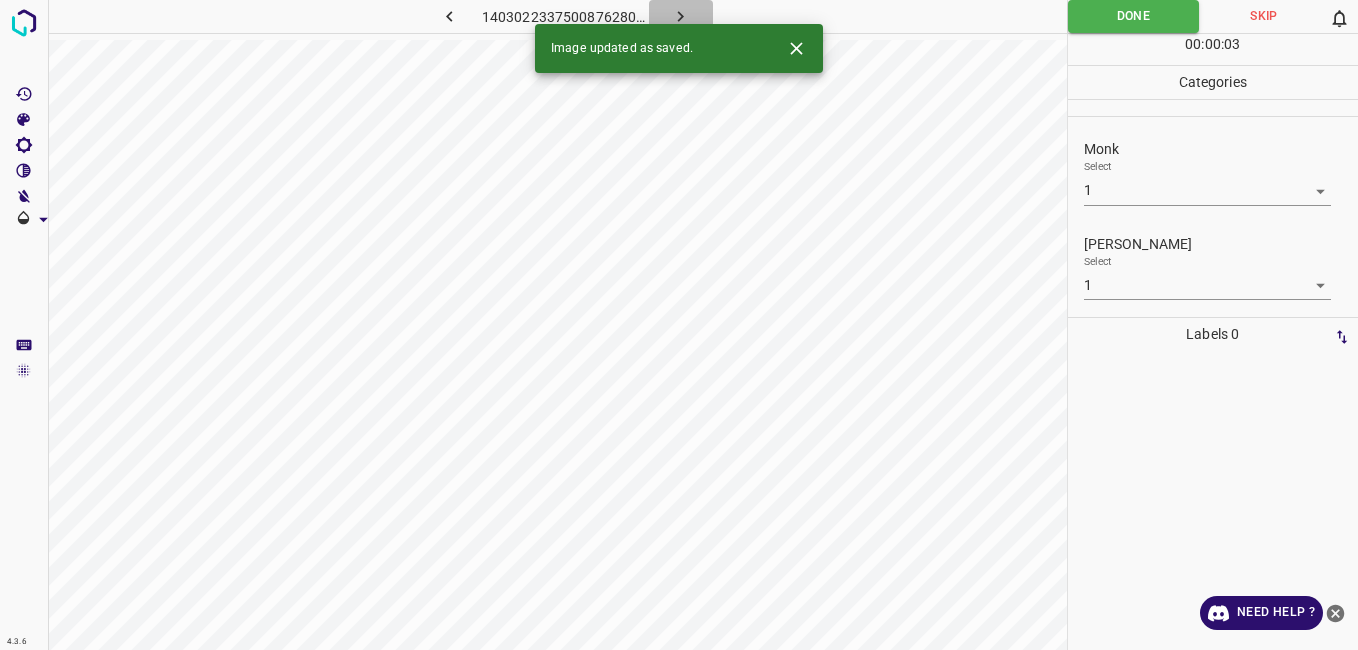 click 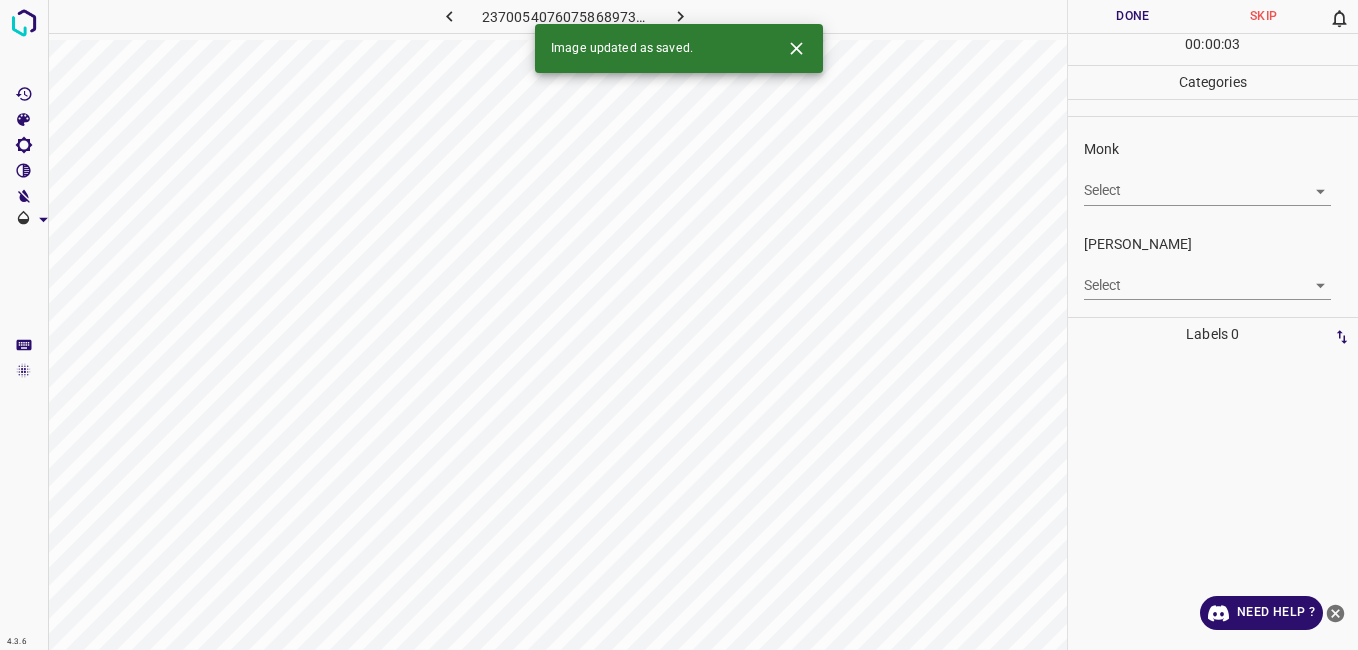 click on "4.3.6  2370054076075868973.png Done Skip 0 00   : 00   : 03   Categories Monk   Select ​  Fitzpatrick   Select ​ Labels   0 Categories 1 Monk 2  Fitzpatrick Tools Space Change between modes (Draw & Edit) I Auto labeling R Restore zoom M Zoom in N Zoom out Delete Delete selecte label Filters Z Restore filters X Saturation filter C Brightness filter V Contrast filter B Gray scale filter General O Download Image updated as saved. Need Help ? - Text - Hide - Delete" at bounding box center (679, 325) 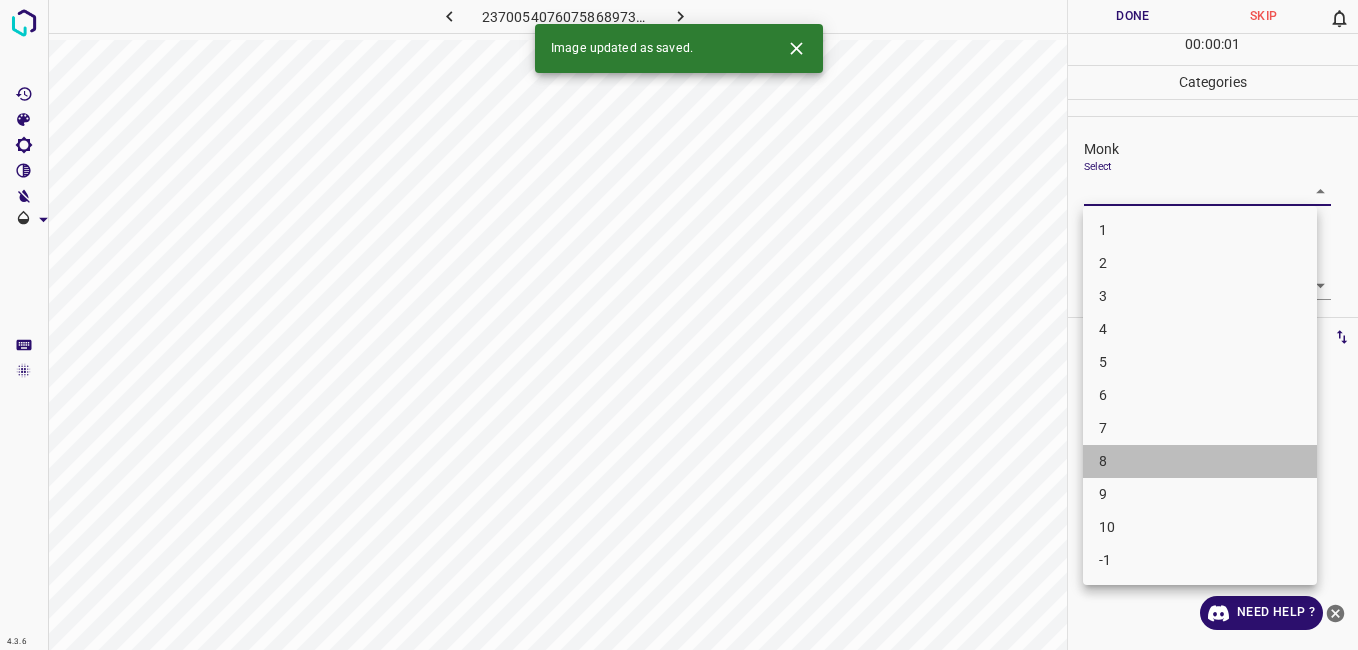 click on "8" at bounding box center [1200, 461] 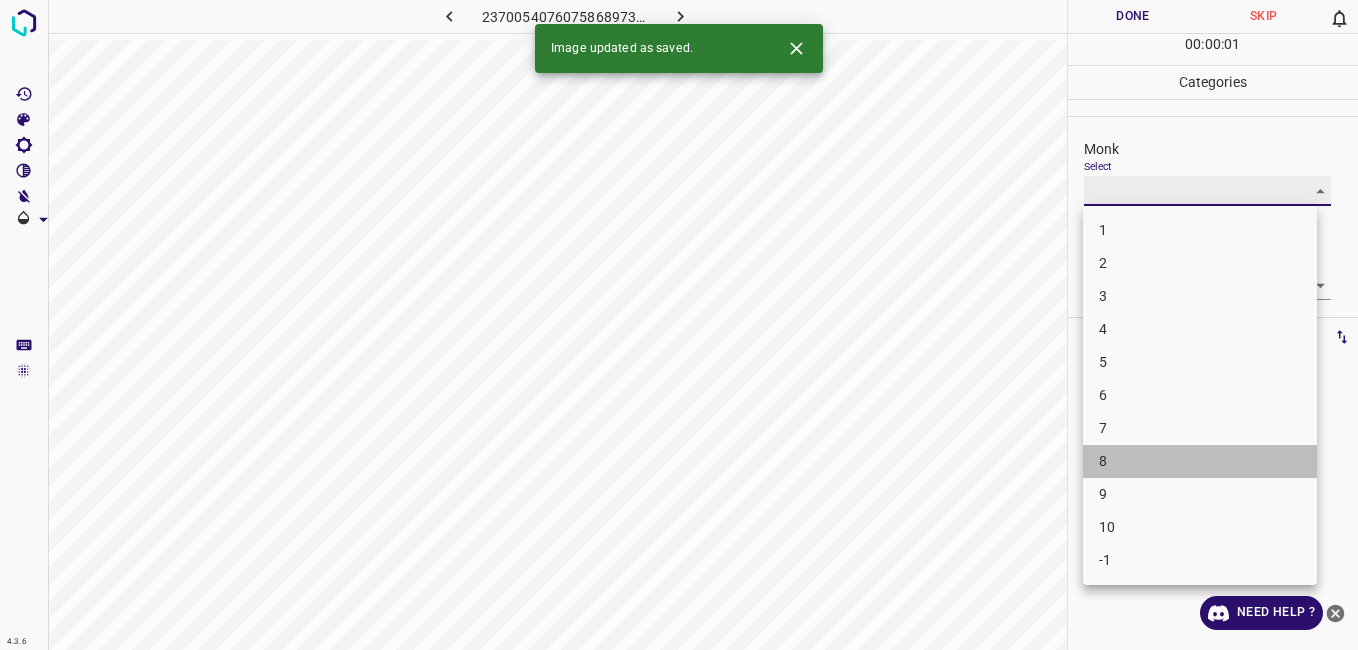 type on "8" 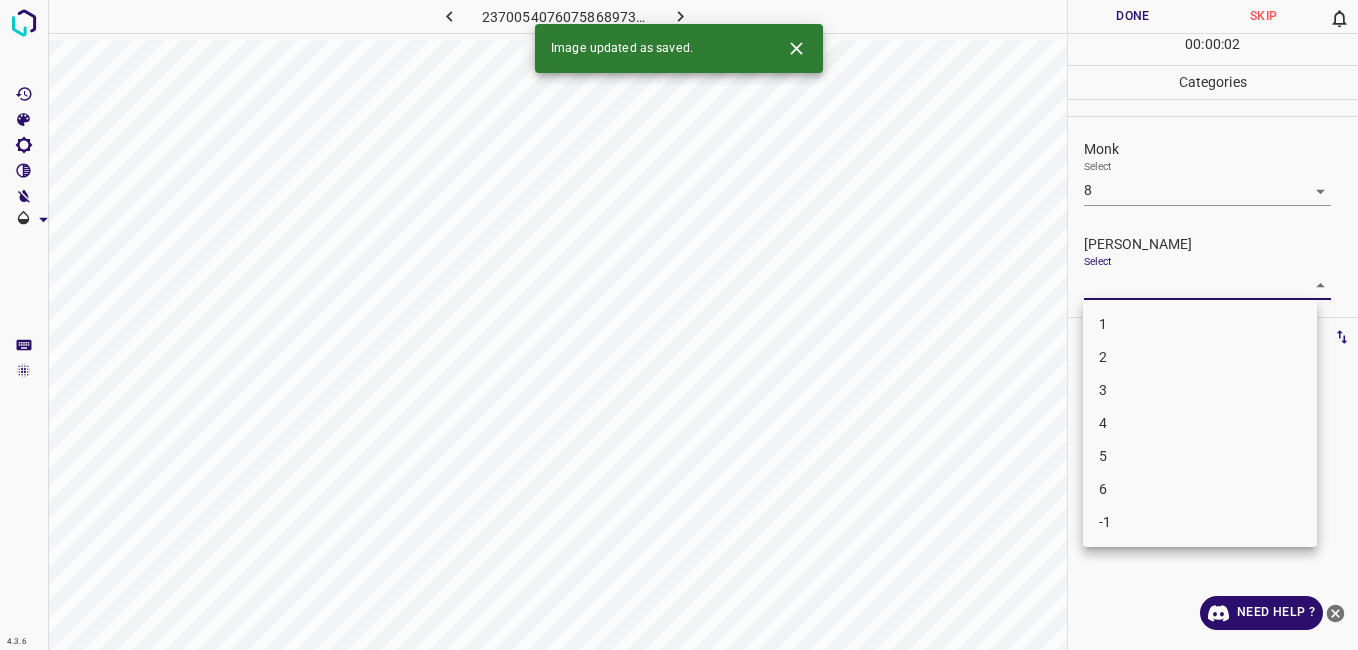 click on "4.3.6  2370054076075868973.png Done Skip 0 00   : 00   : 02   Categories Monk   Select 8 8  Fitzpatrick   Select ​ Labels   0 Categories 1 Monk 2  Fitzpatrick Tools Space Change between modes (Draw & Edit) I Auto labeling R Restore zoom M Zoom in N Zoom out Delete Delete selecte label Filters Z Restore filters X Saturation filter C Brightness filter V Contrast filter B Gray scale filter General O Download Image updated as saved. Need Help ? - Text - Hide - Delete 1 2 3 4 5 6 -1" at bounding box center [679, 325] 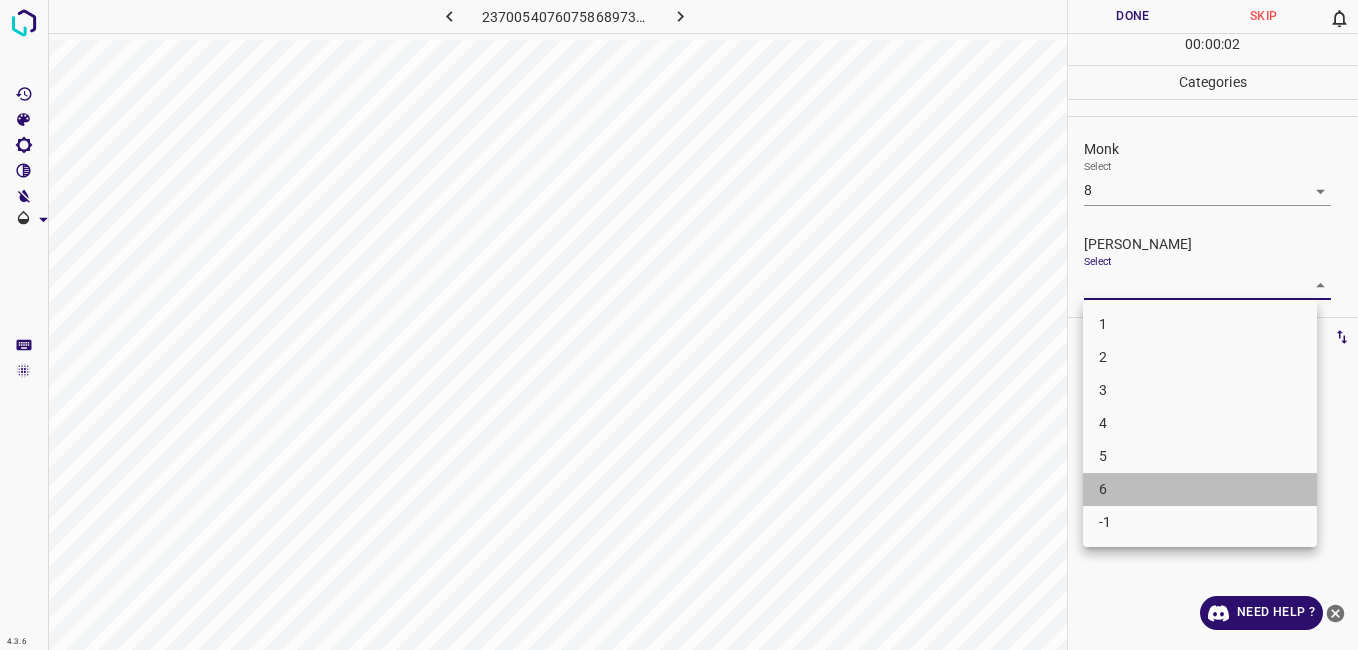 click on "6" at bounding box center [1200, 489] 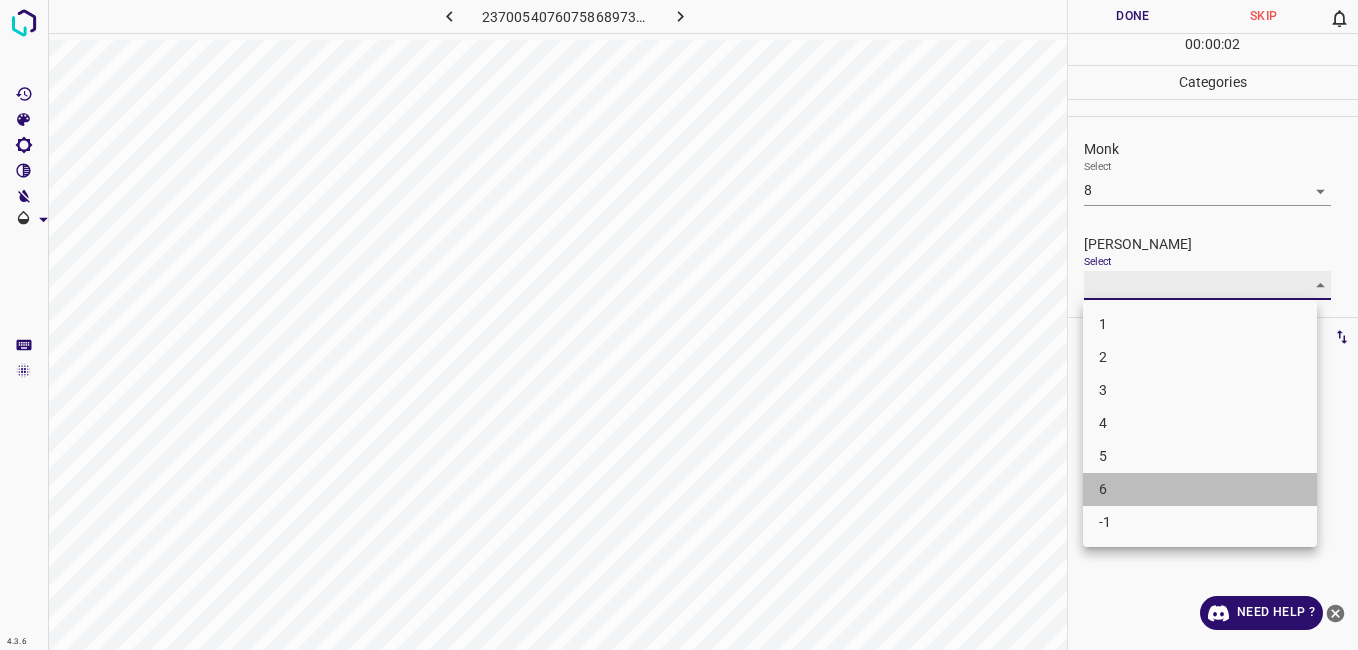 type on "6" 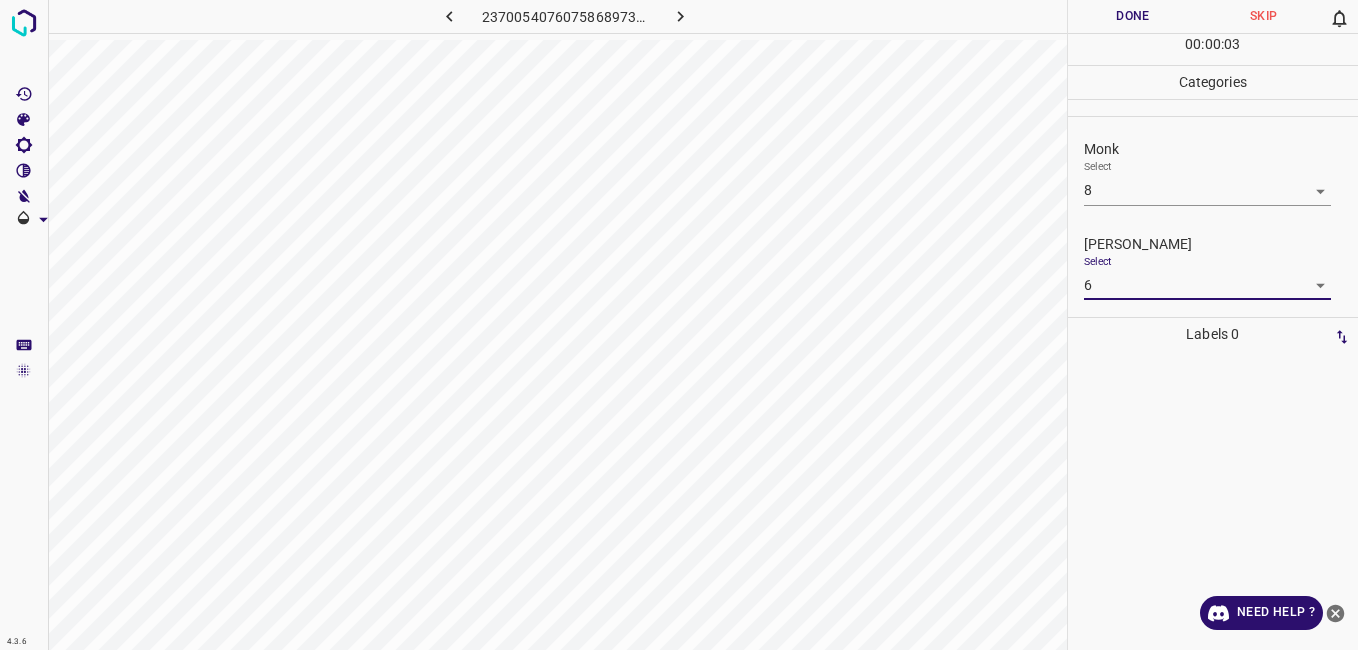 click on "Done" at bounding box center [1133, 16] 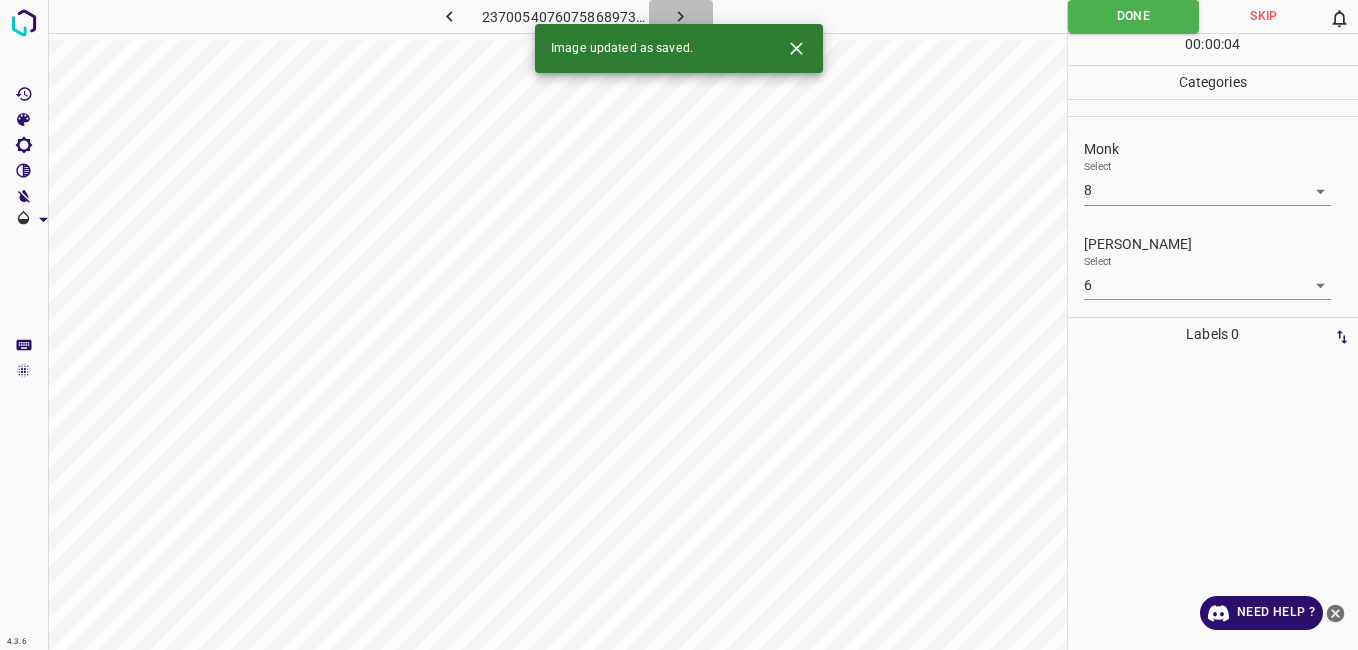 click 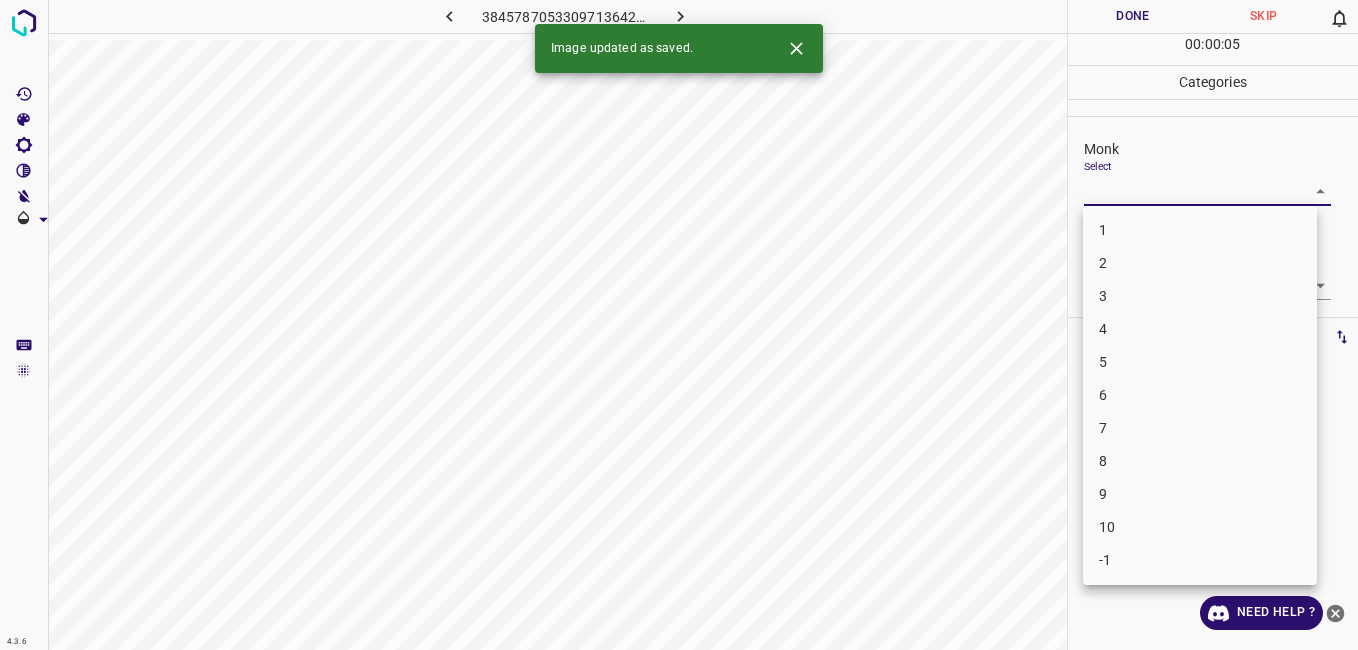 click on "4.3.6  3845787053309713642.png Done Skip 0 00   : 00   : 05   Categories Monk   Select ​  Fitzpatrick   Select ​ Labels   0 Categories 1 Monk 2  Fitzpatrick Tools Space Change between modes (Draw & Edit) I Auto labeling R Restore zoom M Zoom in N Zoom out Delete Delete selecte label Filters Z Restore filters X Saturation filter C Brightness filter V Contrast filter B Gray scale filter General O Download Image updated as saved. Need Help ? - Text - Hide - Delete 1 2 3 4 5 6 7 8 9 10 -1" at bounding box center (679, 325) 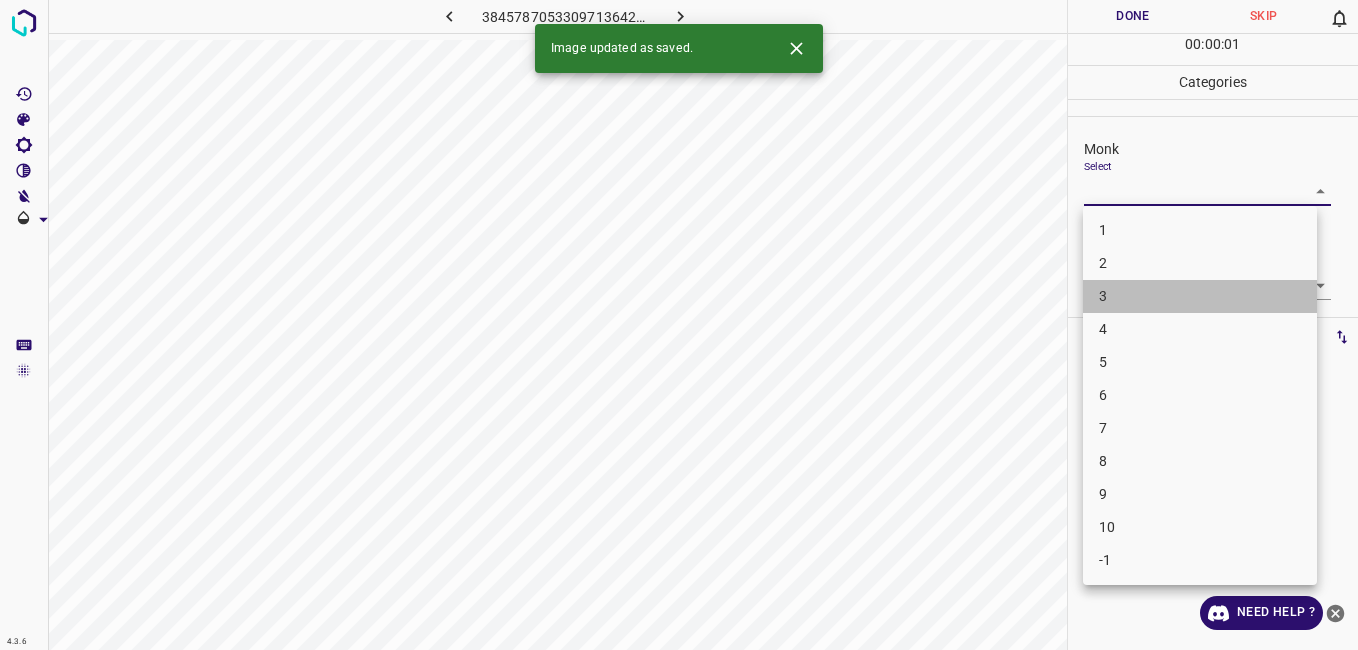 click on "3" at bounding box center [1200, 296] 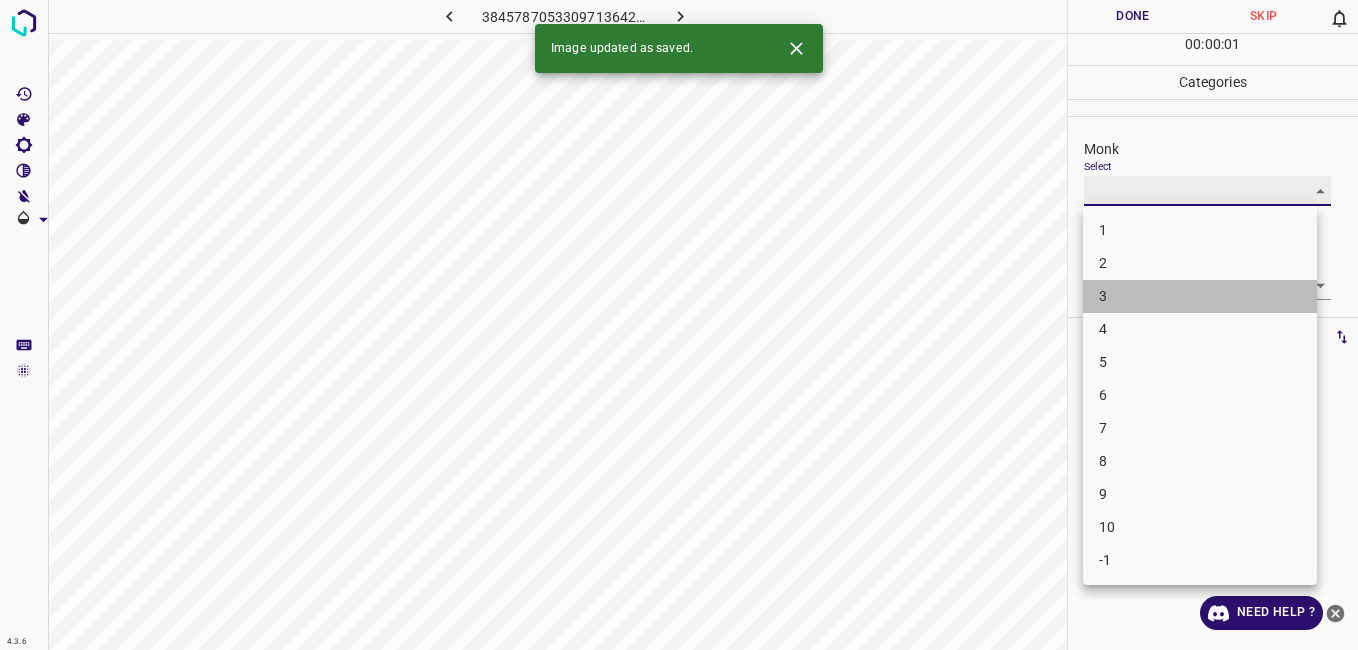 type on "3" 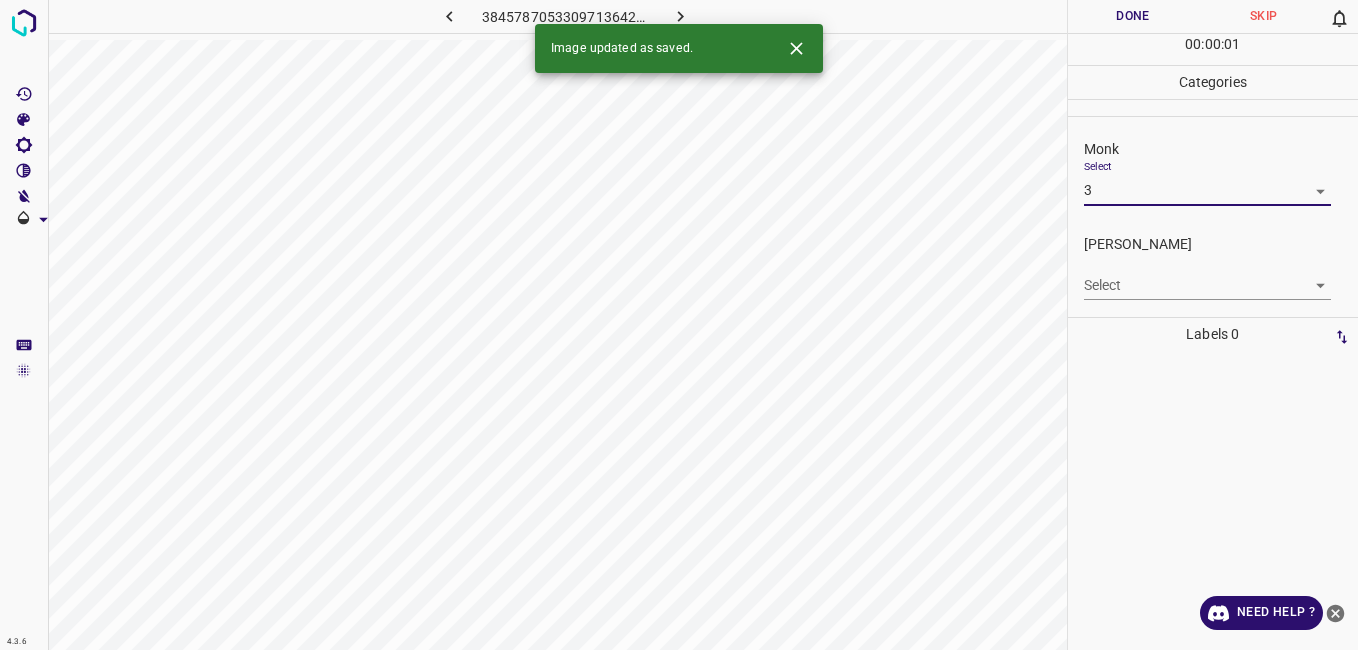 click on "4.3.6  3845787053309713642.png Done Skip 0 00   : 00   : 01   Categories Monk   Select 3 3  Fitzpatrick   Select ​ Labels   0 Categories 1 Monk 2  Fitzpatrick Tools Space Change between modes (Draw & Edit) I Auto labeling R Restore zoom M Zoom in N Zoom out Delete Delete selecte label Filters Z Restore filters X Saturation filter C Brightness filter V Contrast filter B Gray scale filter General O Download Image updated as saved. Need Help ? - Text - Hide - Delete" at bounding box center (679, 325) 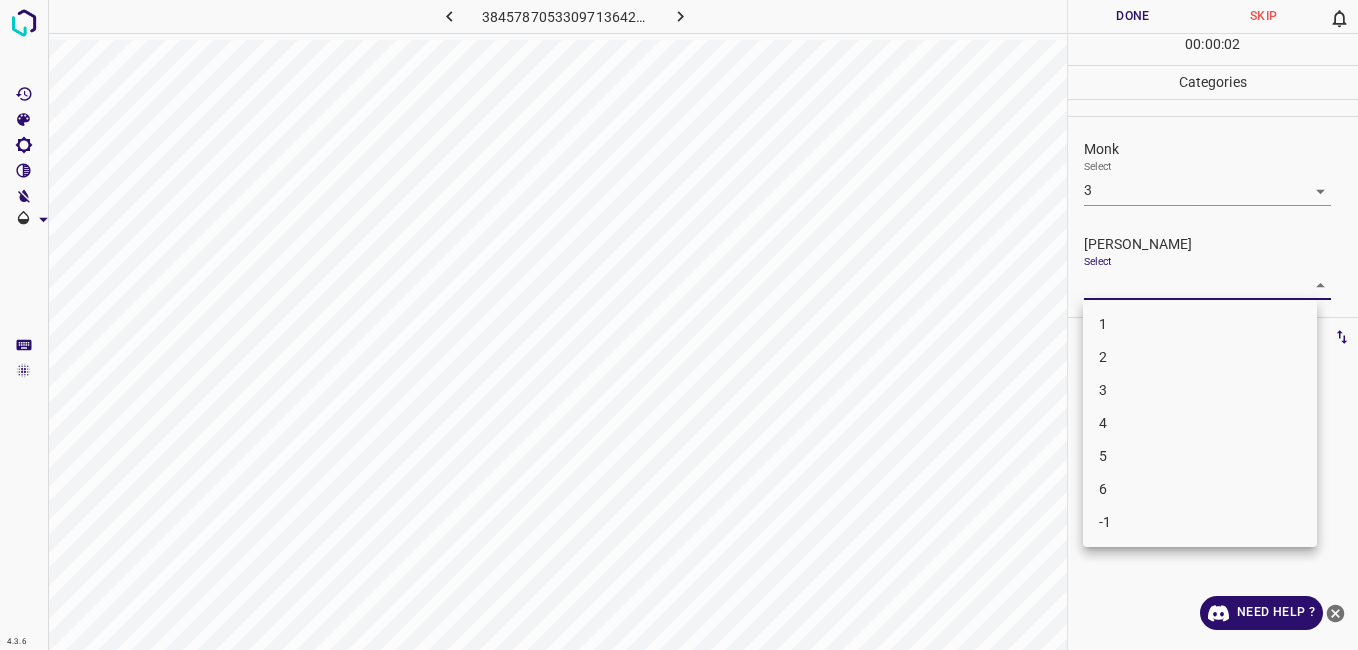 click on "2" at bounding box center (1200, 357) 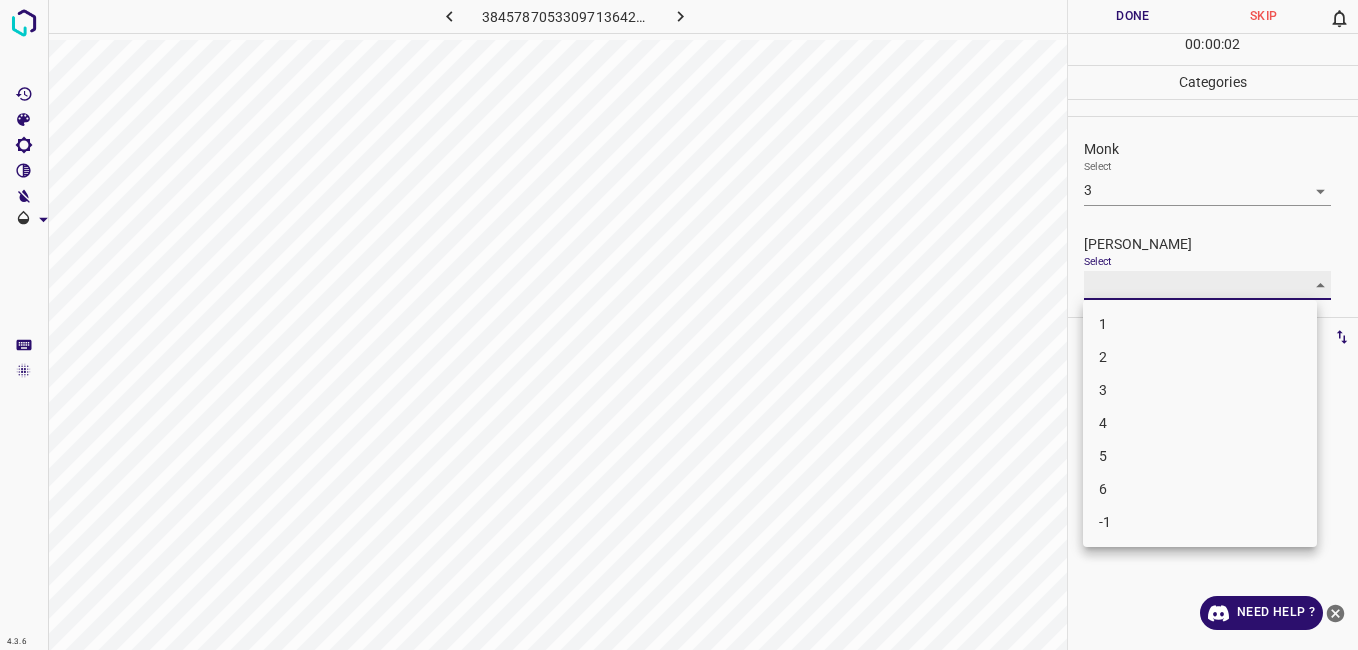 type on "2" 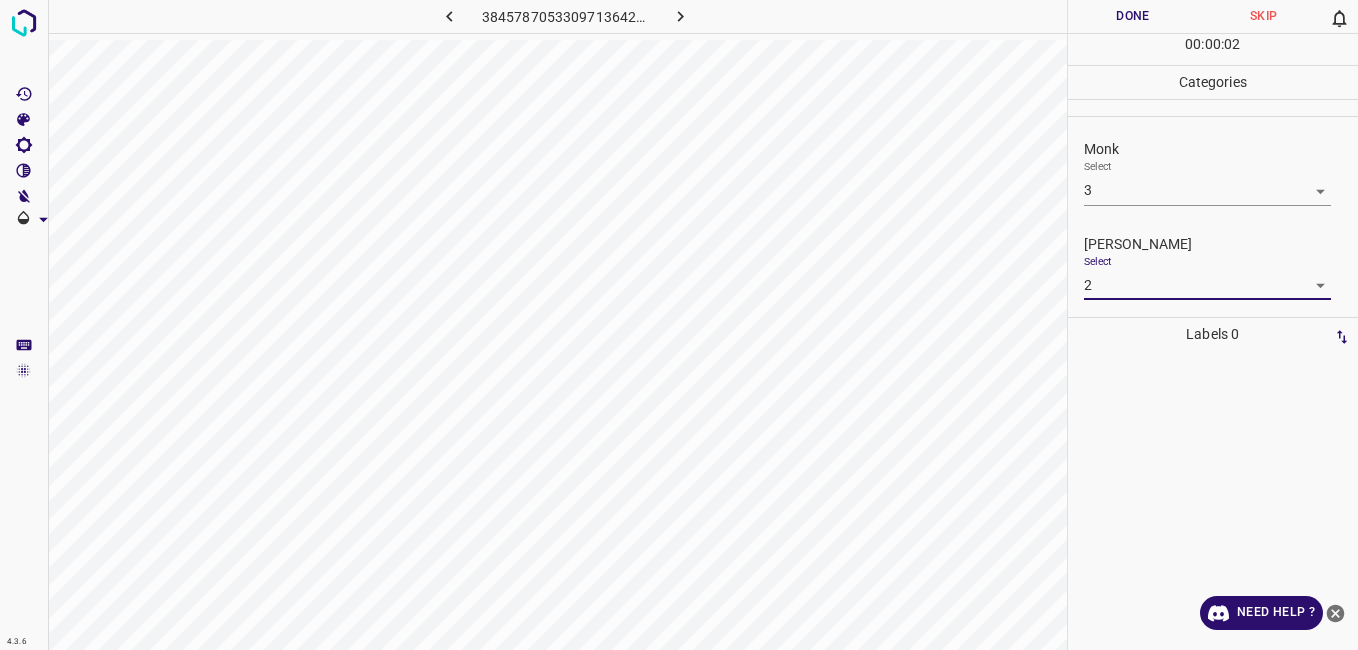 click on "Done" at bounding box center [1133, 16] 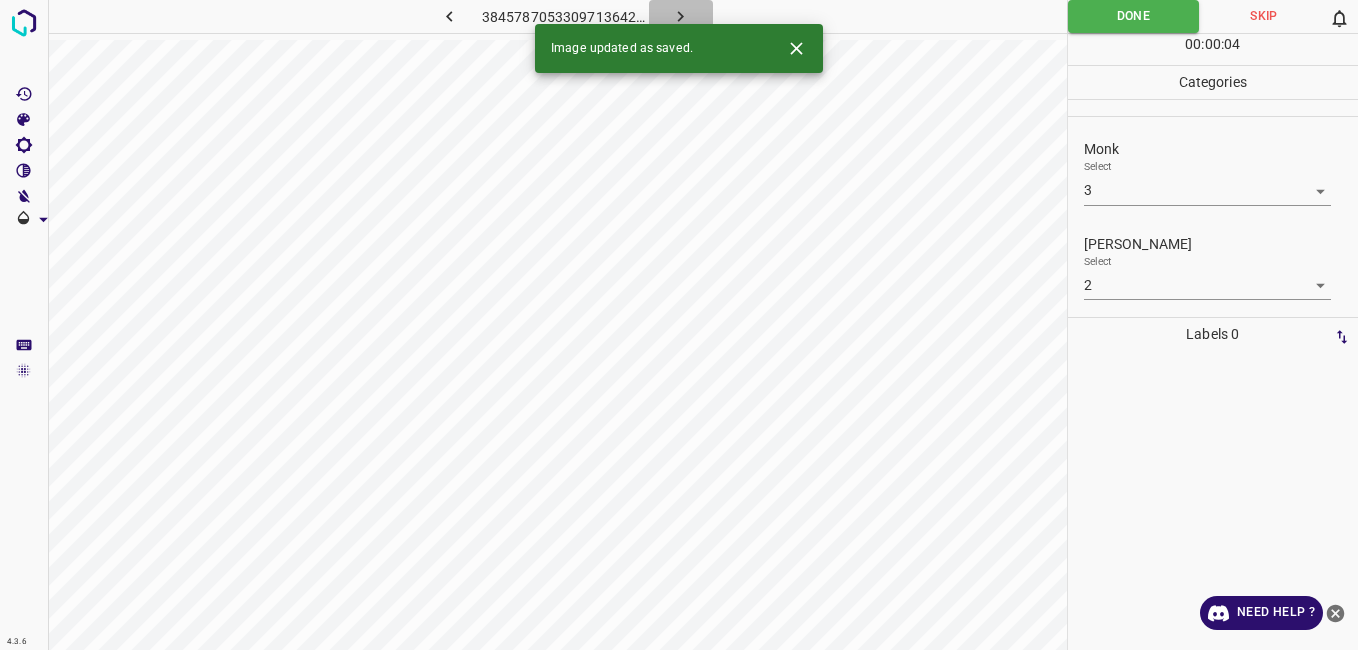 click 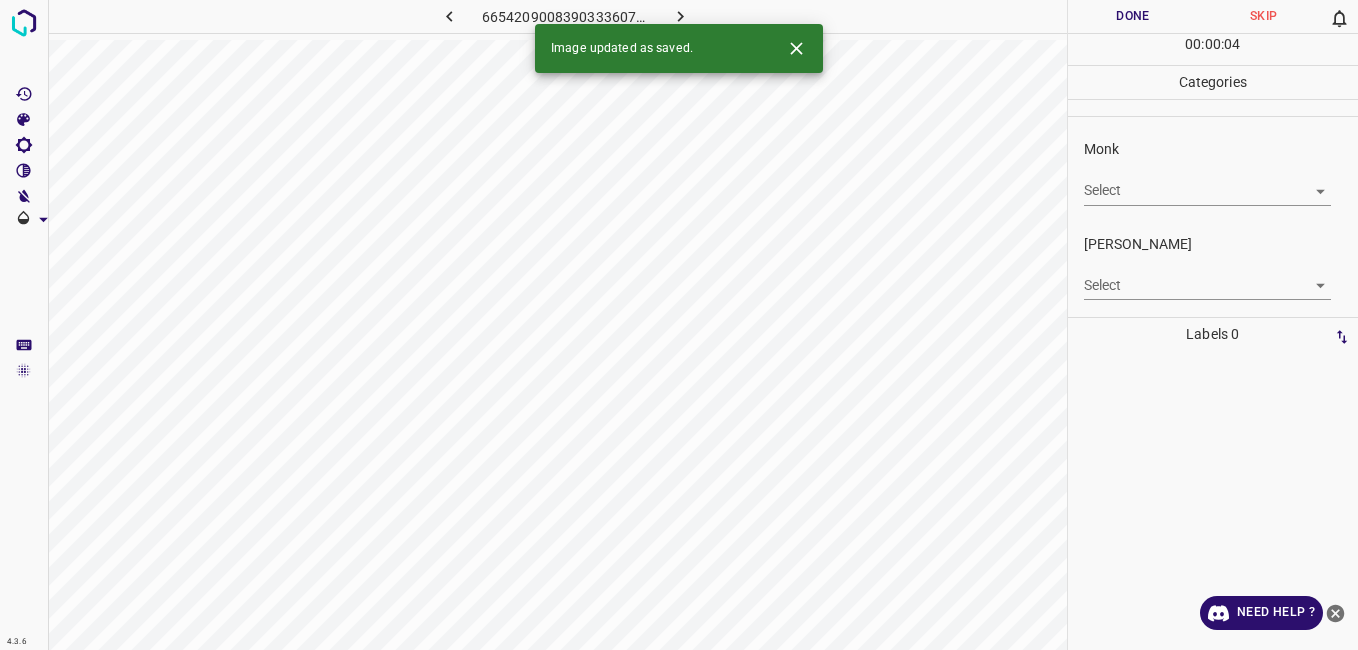 click on "4.3.6  6654209008390333607.png Done Skip 0 00   : 00   : 04   Categories Monk   Select ​  Fitzpatrick   Select ​ Labels   0 Categories 1 Monk 2  Fitzpatrick Tools Space Change between modes (Draw & Edit) I Auto labeling R Restore zoom M Zoom in N Zoom out Delete Delete selecte label Filters Z Restore filters X Saturation filter C Brightness filter V Contrast filter B Gray scale filter General O Download Image updated as saved. Need Help ? - Text - Hide - Delete" at bounding box center [679, 325] 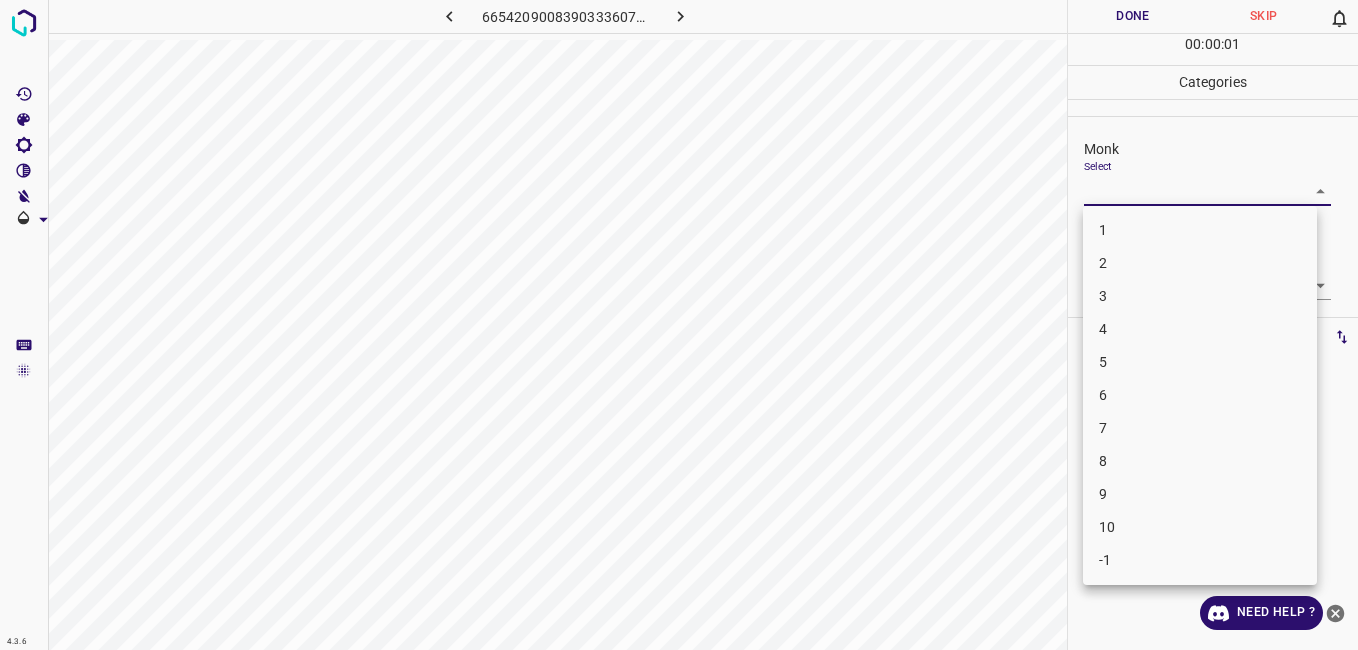click on "7" at bounding box center [1200, 428] 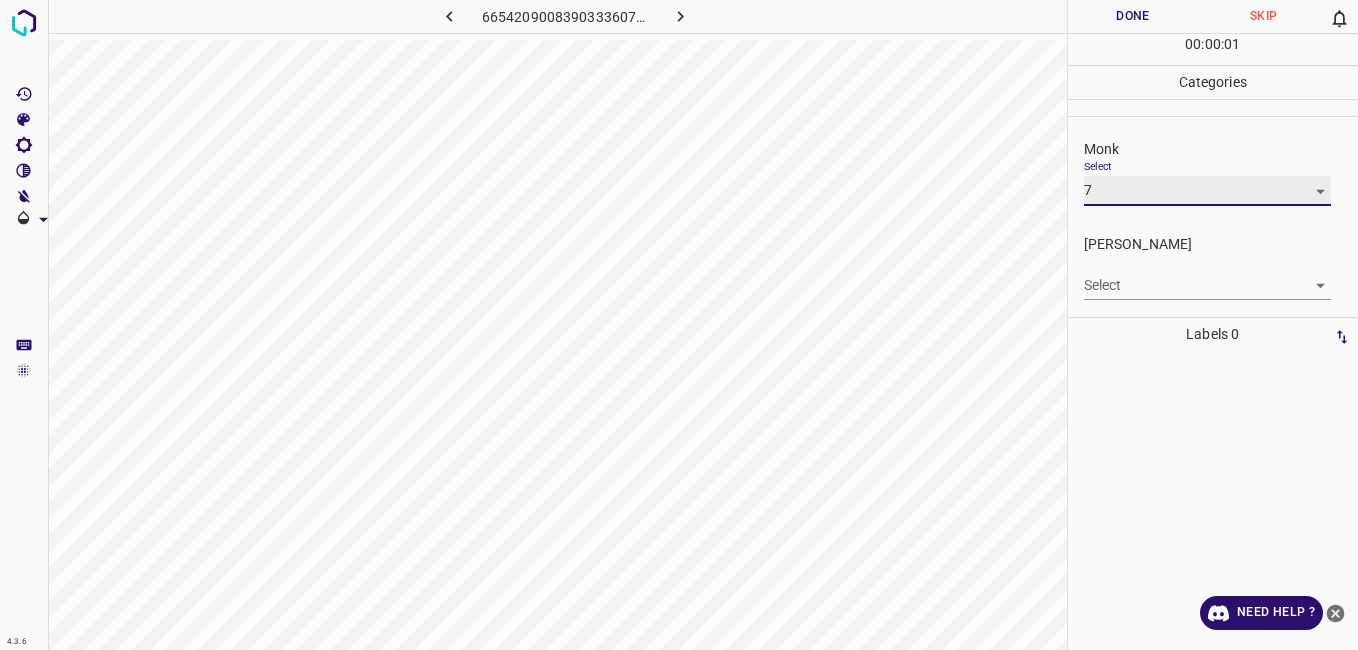 type on "7" 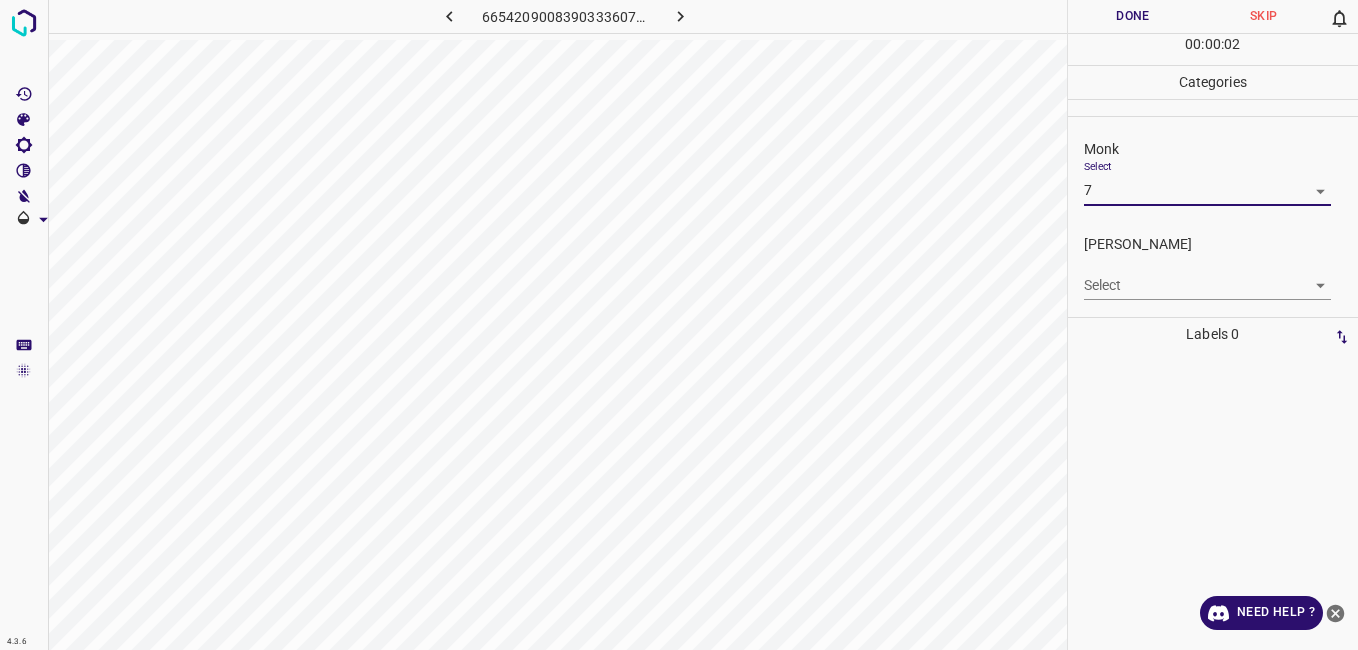 click on "4.3.6  6654209008390333607.png Done Skip 0 00   : 00   : 02   Categories Monk   Select 7 7  Fitzpatrick   Select ​ Labels   0 Categories 1 Monk 2  Fitzpatrick Tools Space Change between modes (Draw & Edit) I Auto labeling R Restore zoom M Zoom in N Zoom out Delete Delete selecte label Filters Z Restore filters X Saturation filter C Brightness filter V Contrast filter B Gray scale filter General O Download Need Help ? - Text - Hide - Delete" at bounding box center [679, 325] 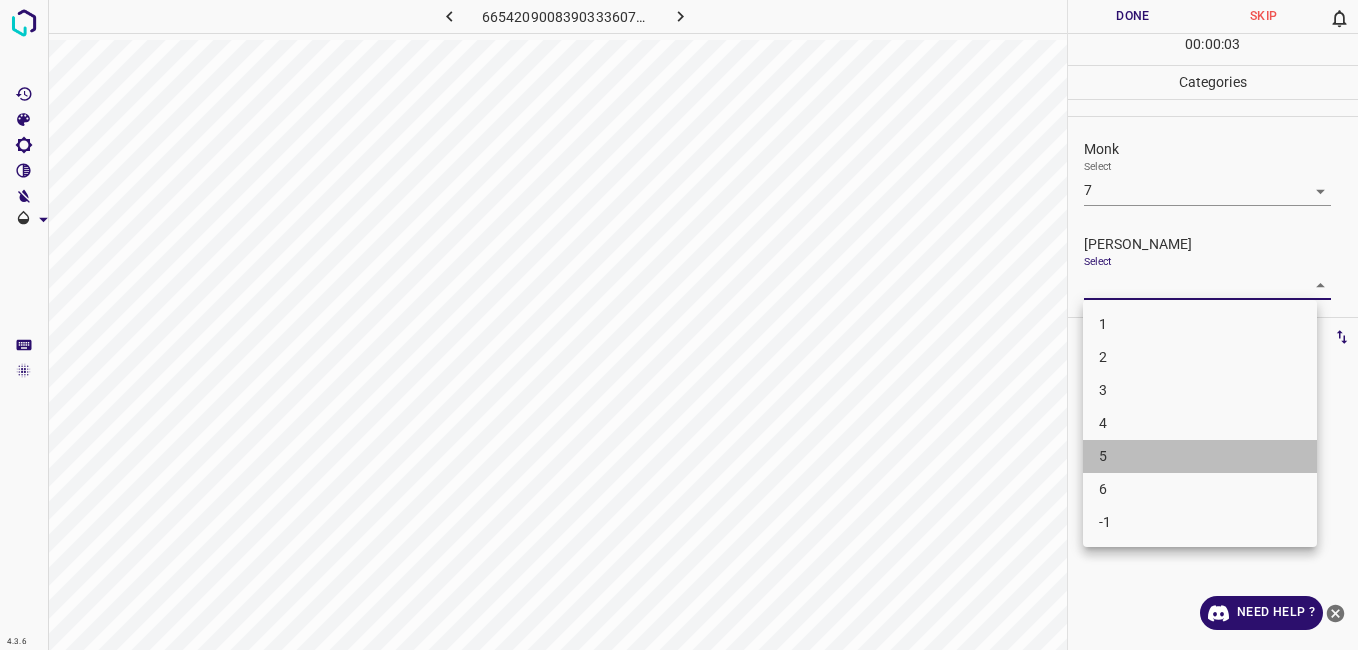 click on "5" at bounding box center (1200, 456) 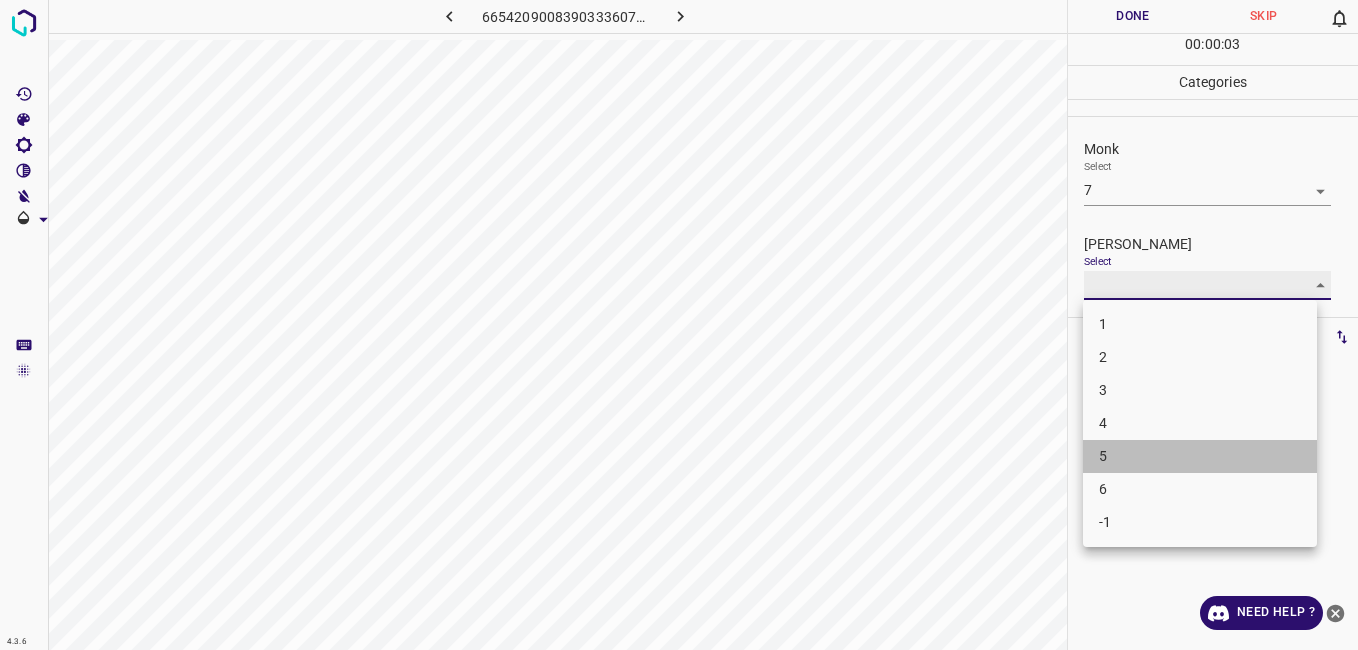 type on "5" 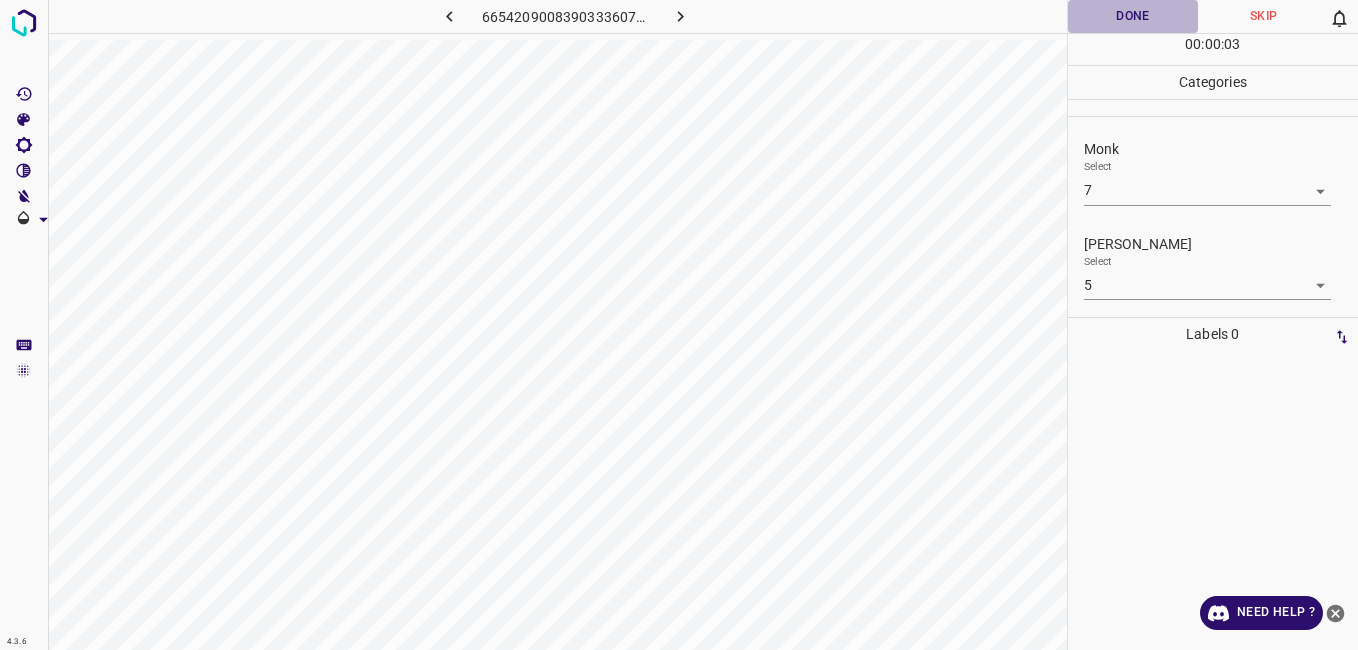 click on "Done" at bounding box center [1133, 16] 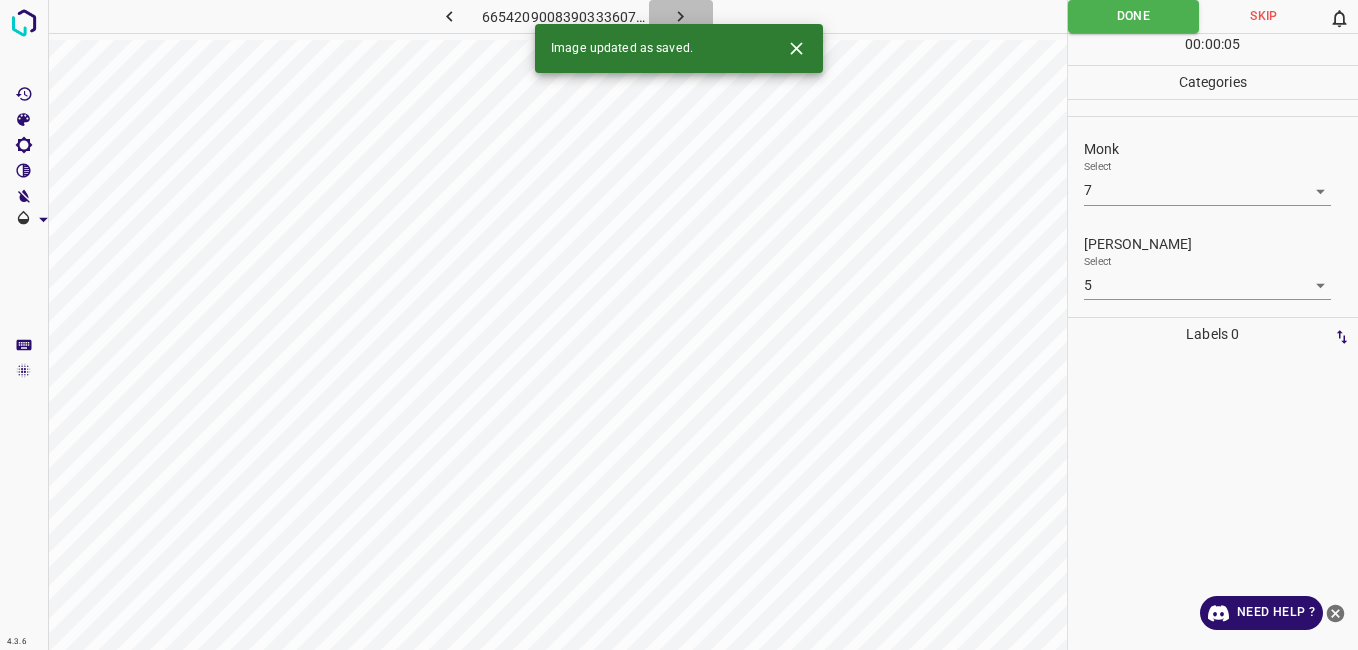 click 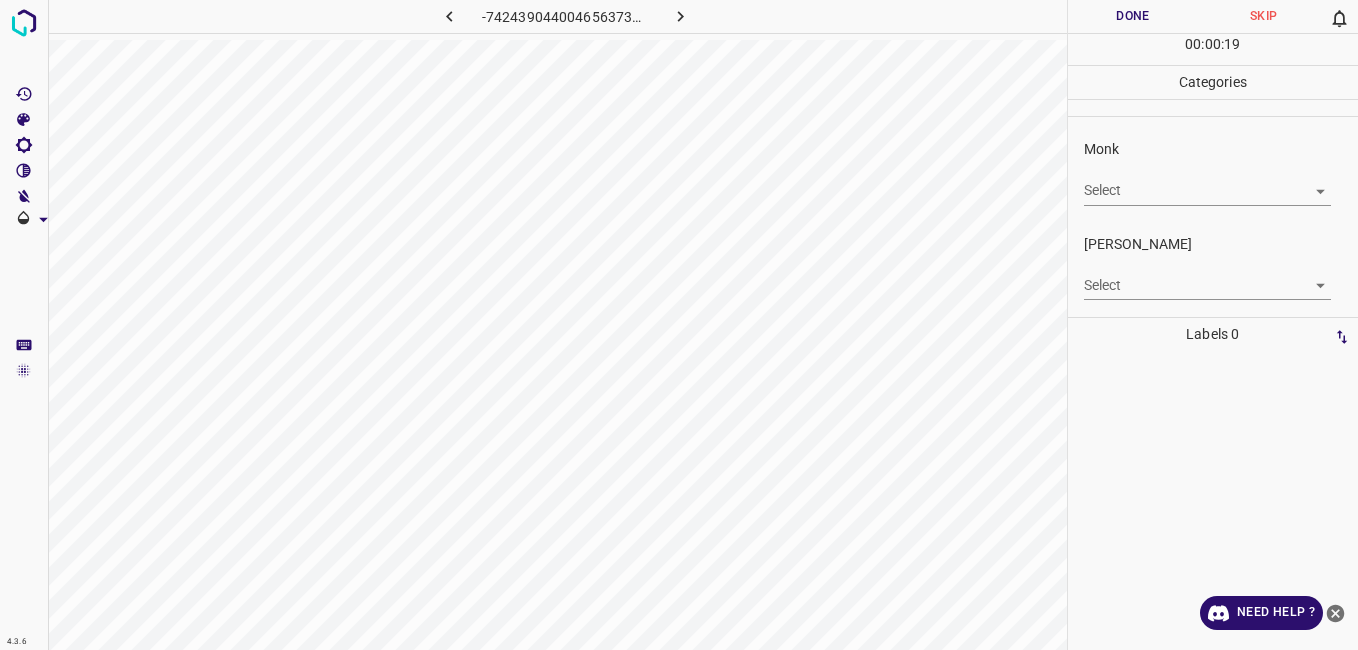 click on "Monk   Select ​" at bounding box center (1213, 172) 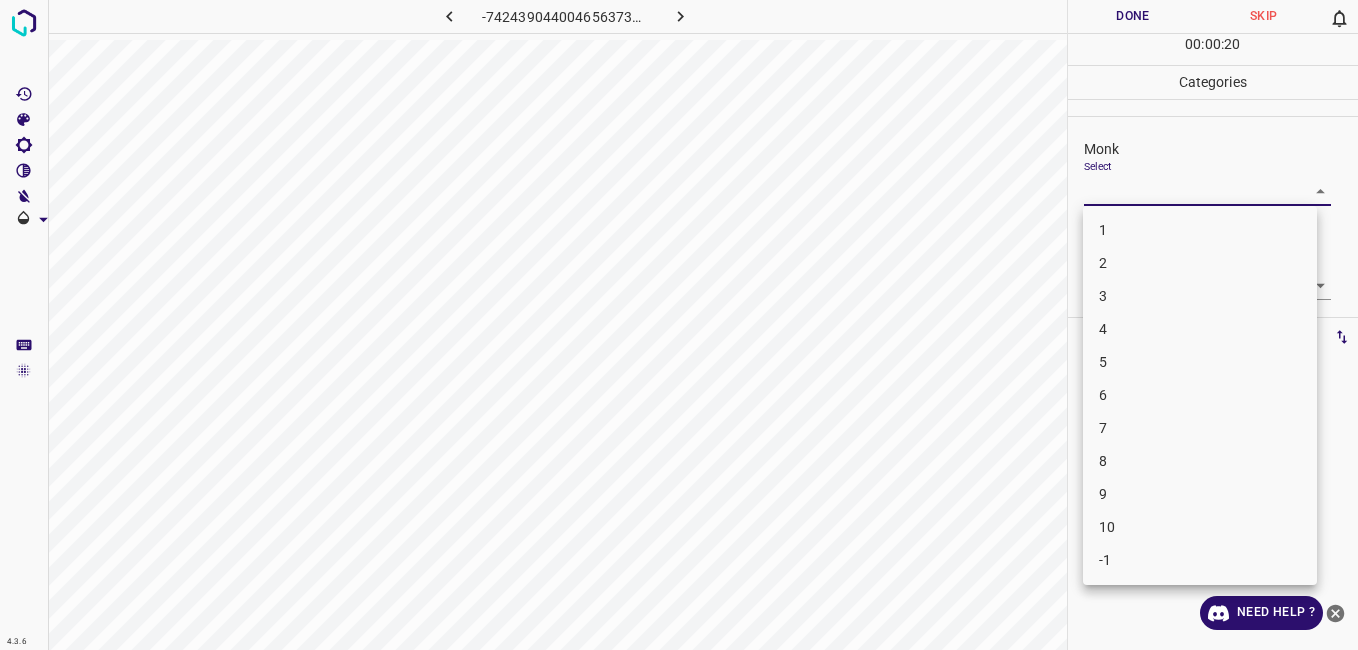 click on "1" at bounding box center [1200, 230] 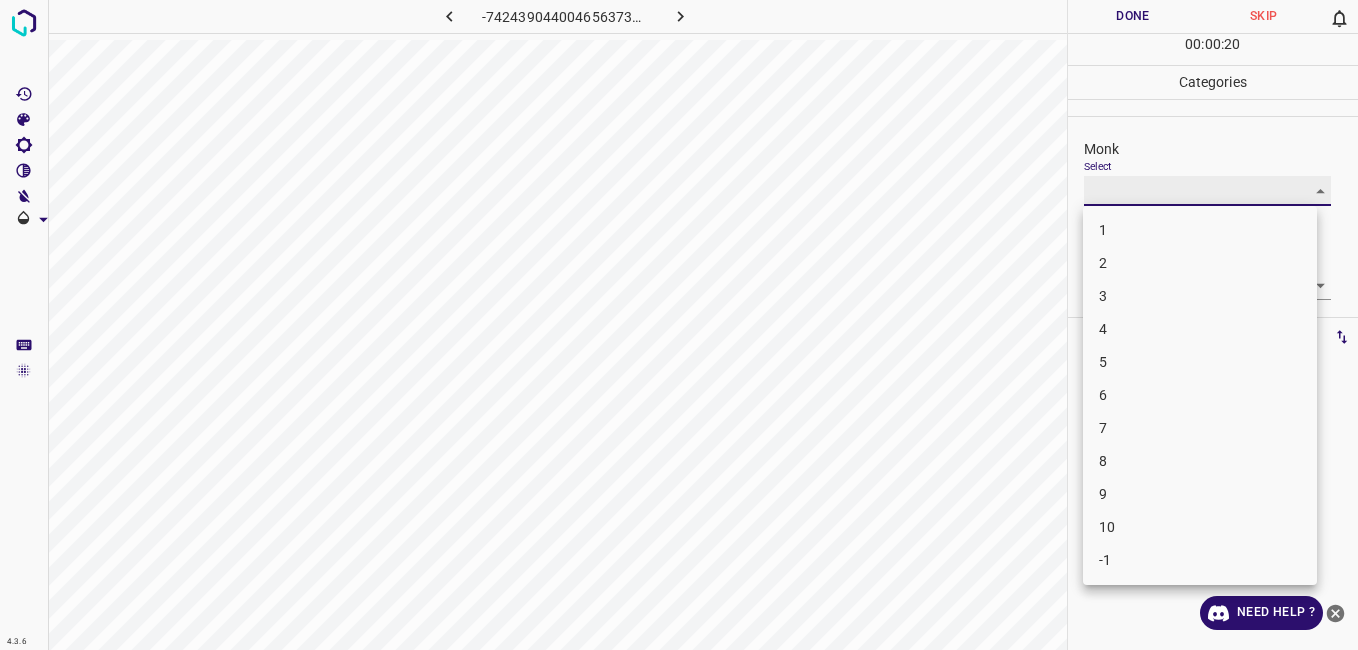 type on "1" 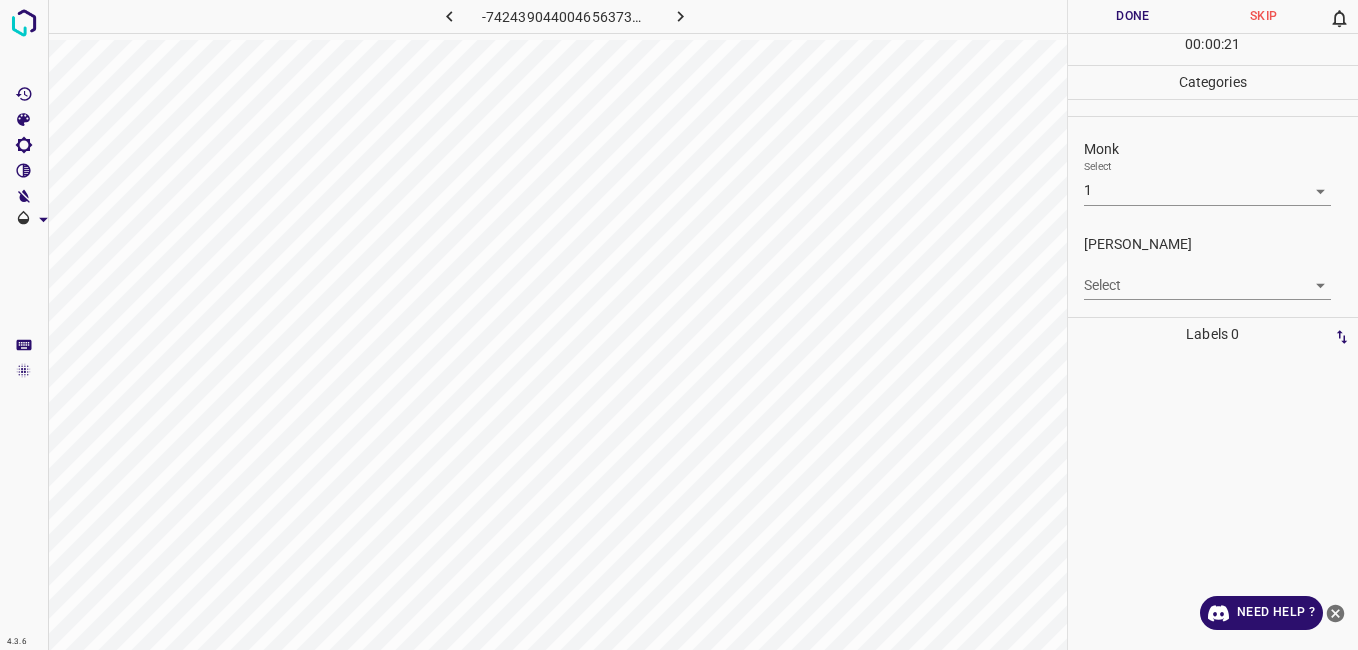 click on "4.3.6  -7424390440046563737.png Done Skip 0 00   : 00   : 21   Categories Monk   Select 1 1  Fitzpatrick   Select ​ Labels   0 Categories 1 Monk 2  Fitzpatrick Tools Space Change between modes (Draw & Edit) I Auto labeling R Restore zoom M Zoom in N Zoom out Delete Delete selecte label Filters Z Restore filters X Saturation filter C Brightness filter V Contrast filter B Gray scale filter General O Download Need Help ? - Text - Hide - Delete" at bounding box center (679, 325) 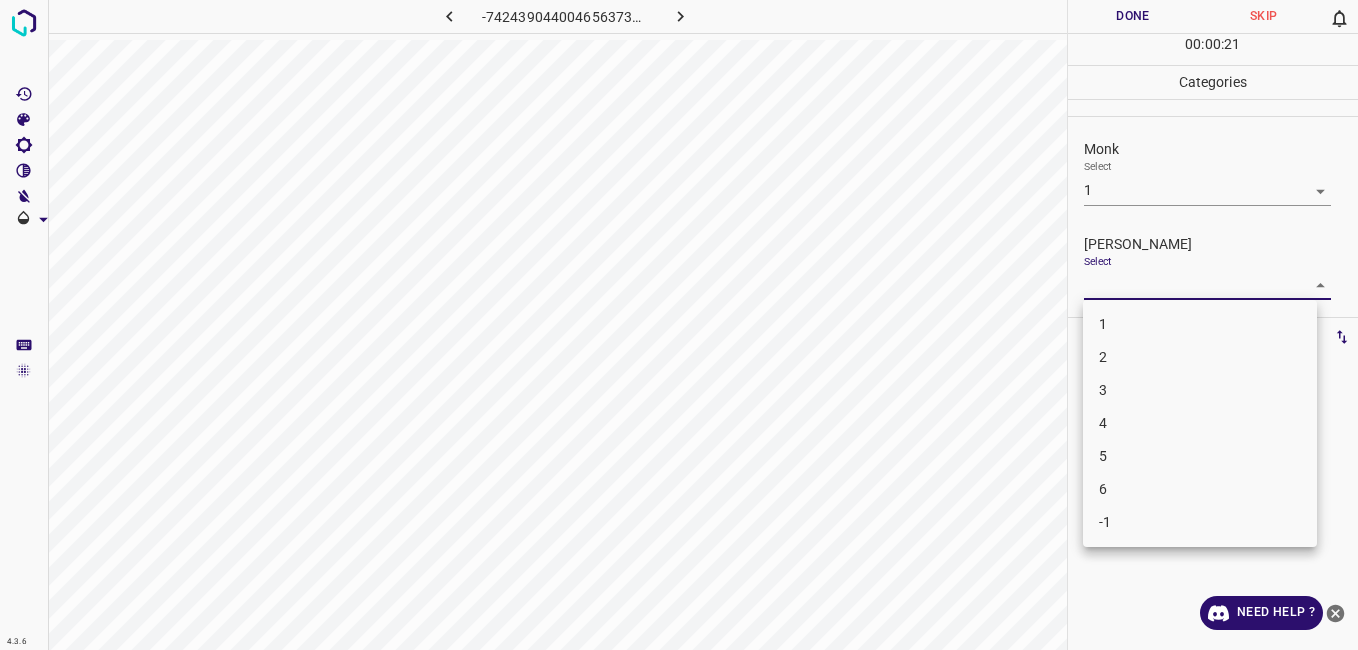 click on "1" at bounding box center (1200, 324) 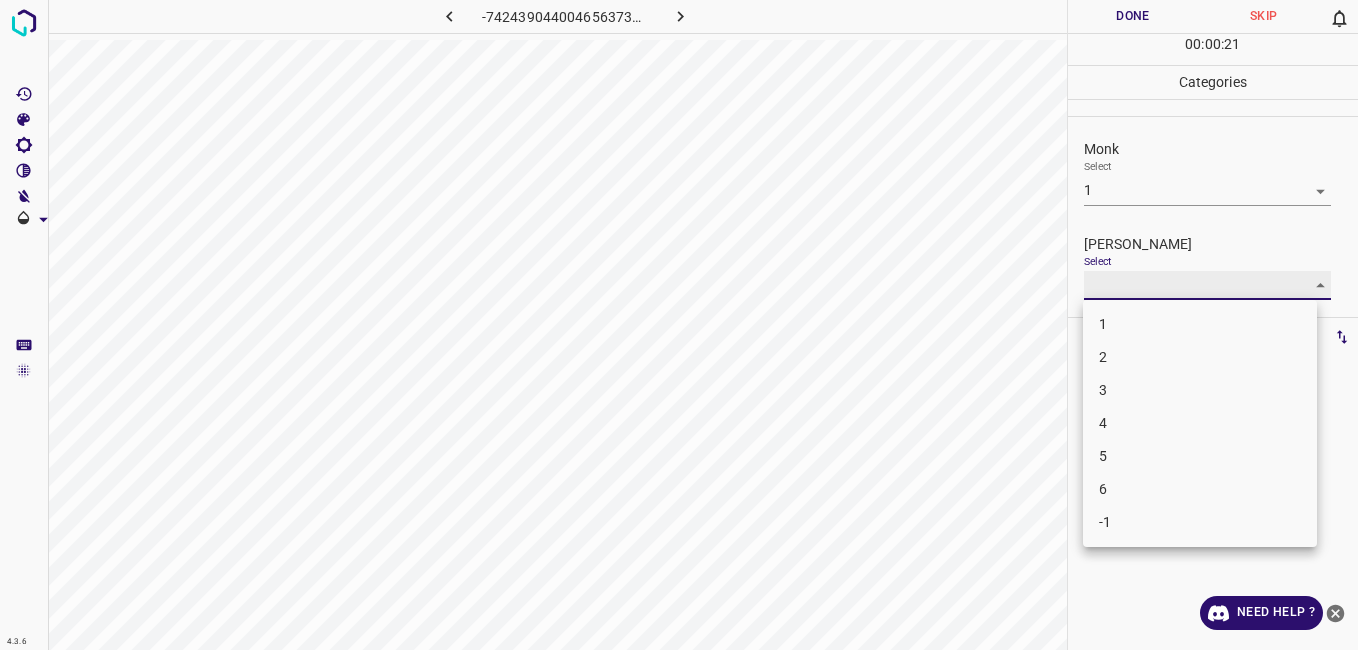type on "1" 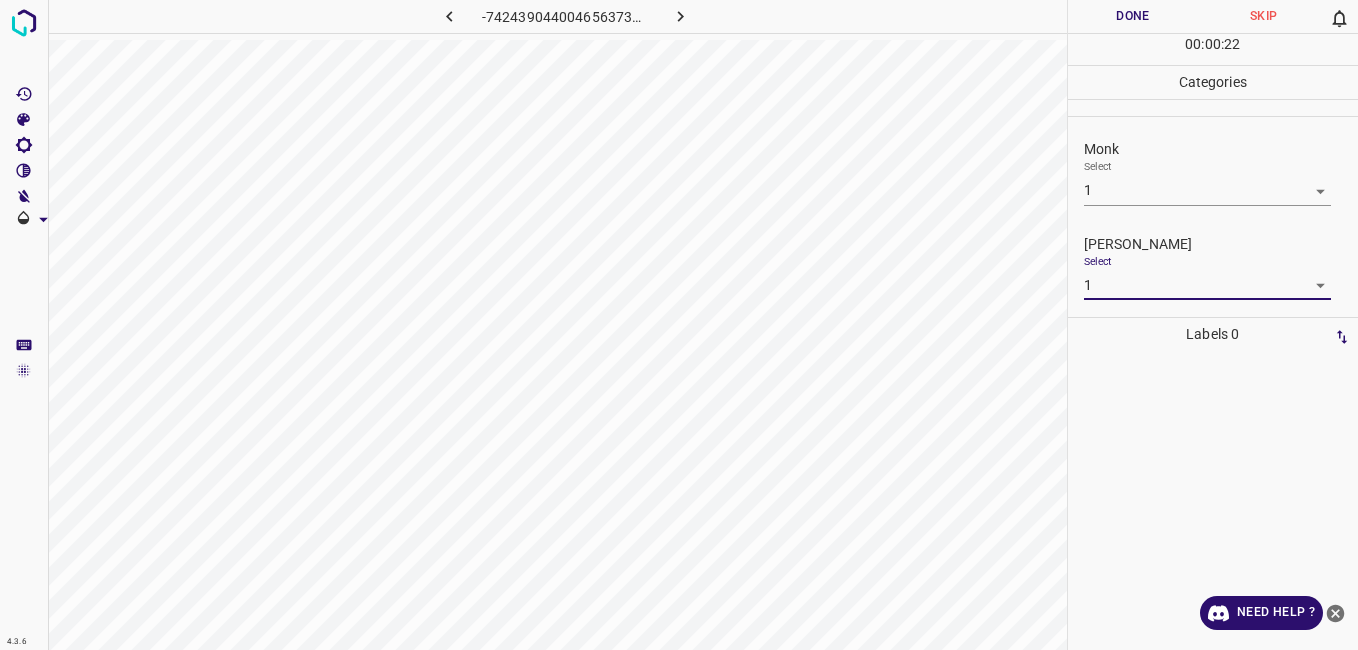 click on "Done" at bounding box center (1133, 16) 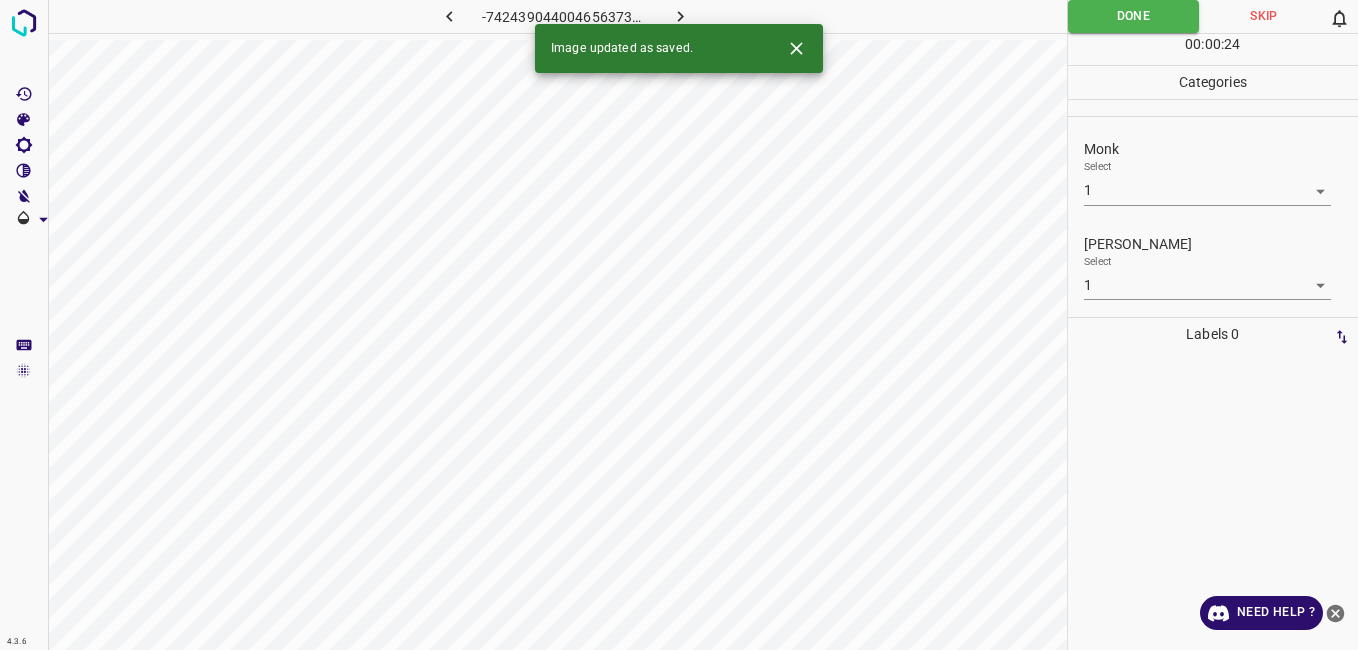 click 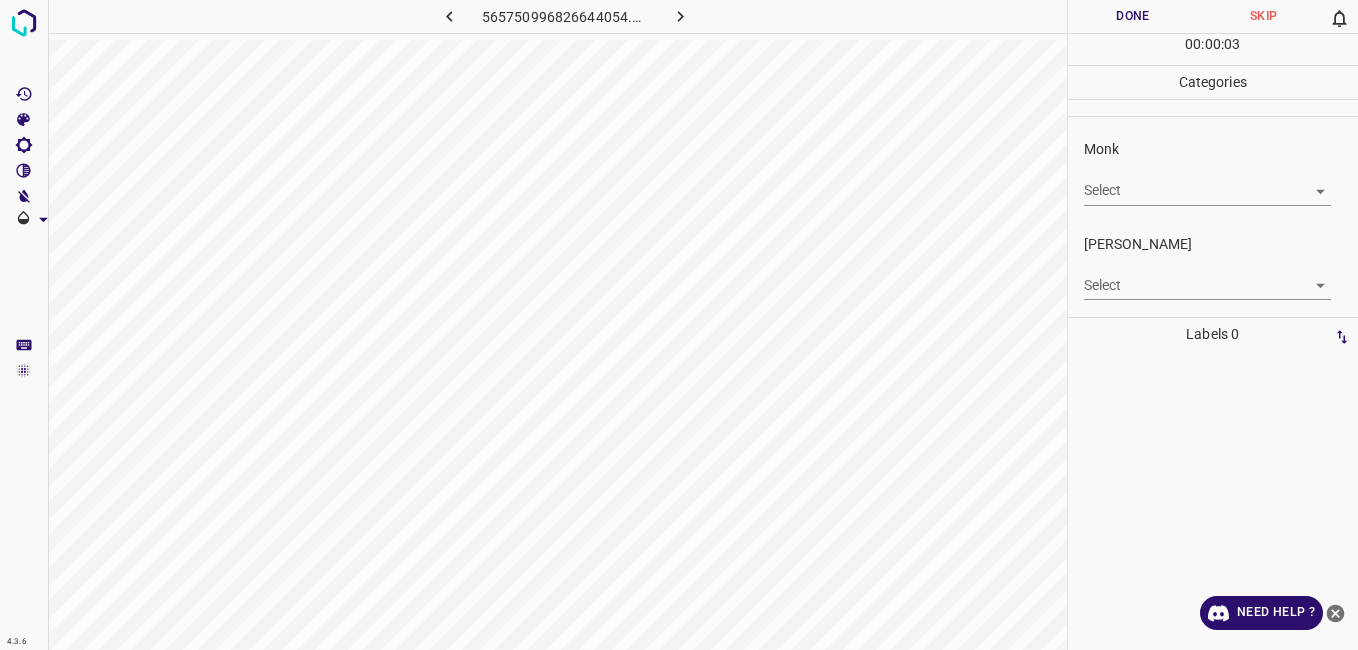 click on "Monk   Select ​" at bounding box center (1213, 172) 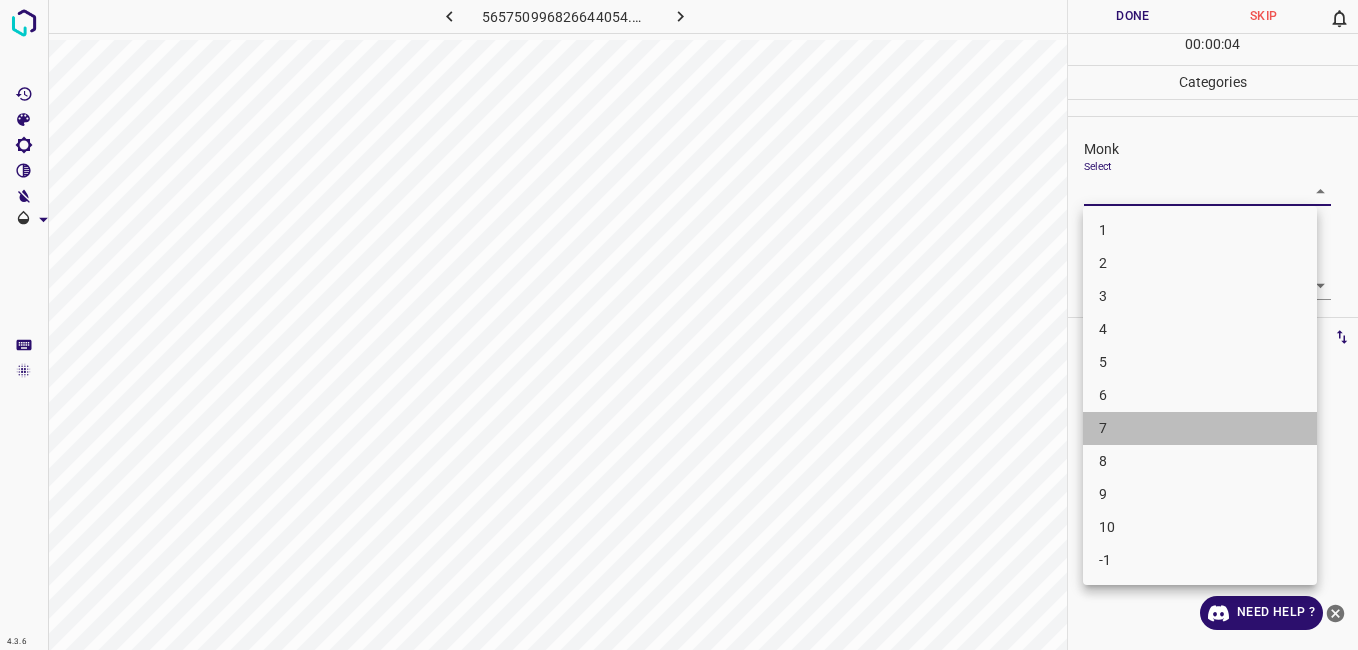 click on "7" at bounding box center (1200, 428) 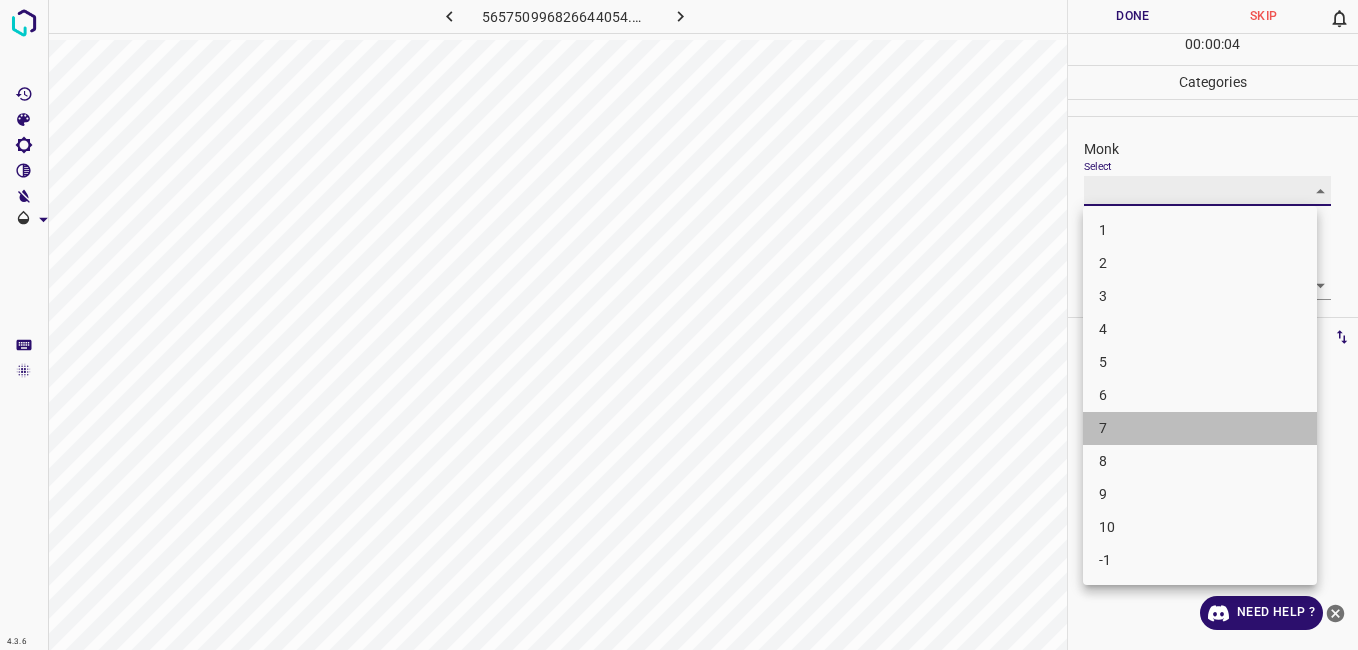 type on "7" 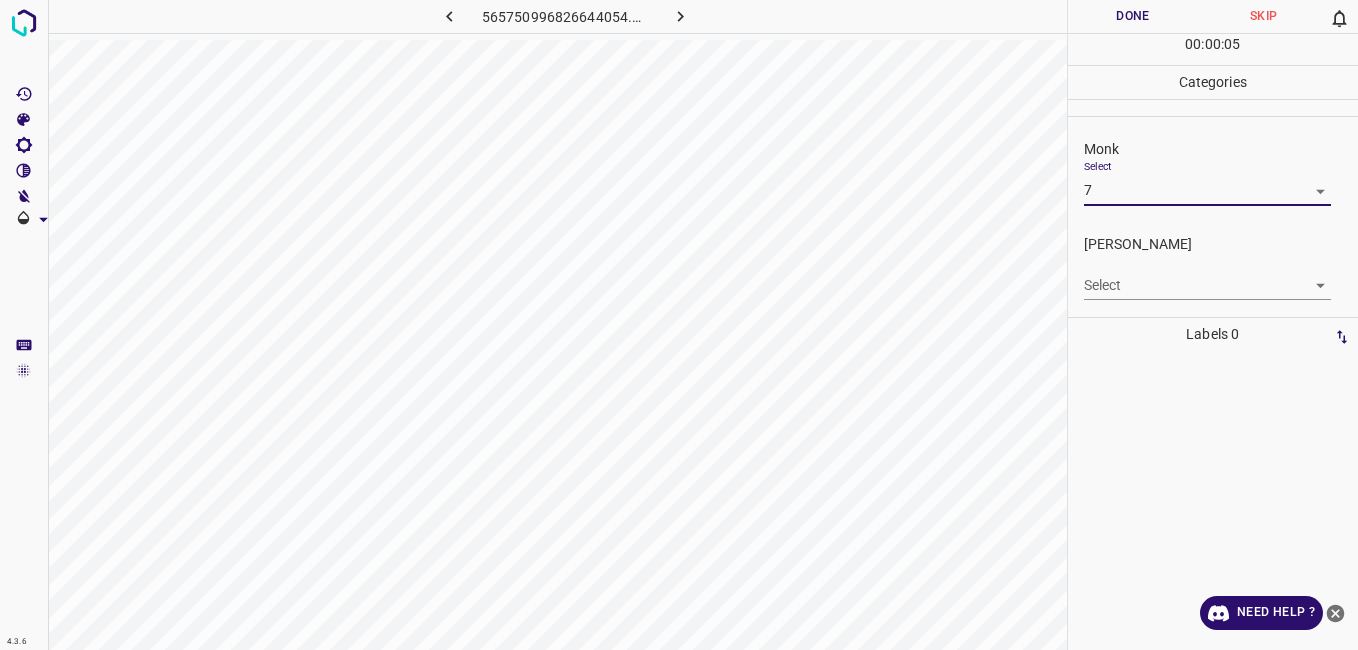 click on "4.3.6  565750996826644054.png Done Skip 0 00   : 00   : 05   Categories Monk   Select 7 7  Fitzpatrick   Select ​ Labels   0 Categories 1 Monk 2  Fitzpatrick Tools Space Change between modes (Draw & Edit) I Auto labeling R Restore zoom M Zoom in N Zoom out Delete Delete selecte label Filters Z Restore filters X Saturation filter C Brightness filter V Contrast filter B Gray scale filter General O Download Need Help ? - Text - Hide - Delete" at bounding box center [679, 325] 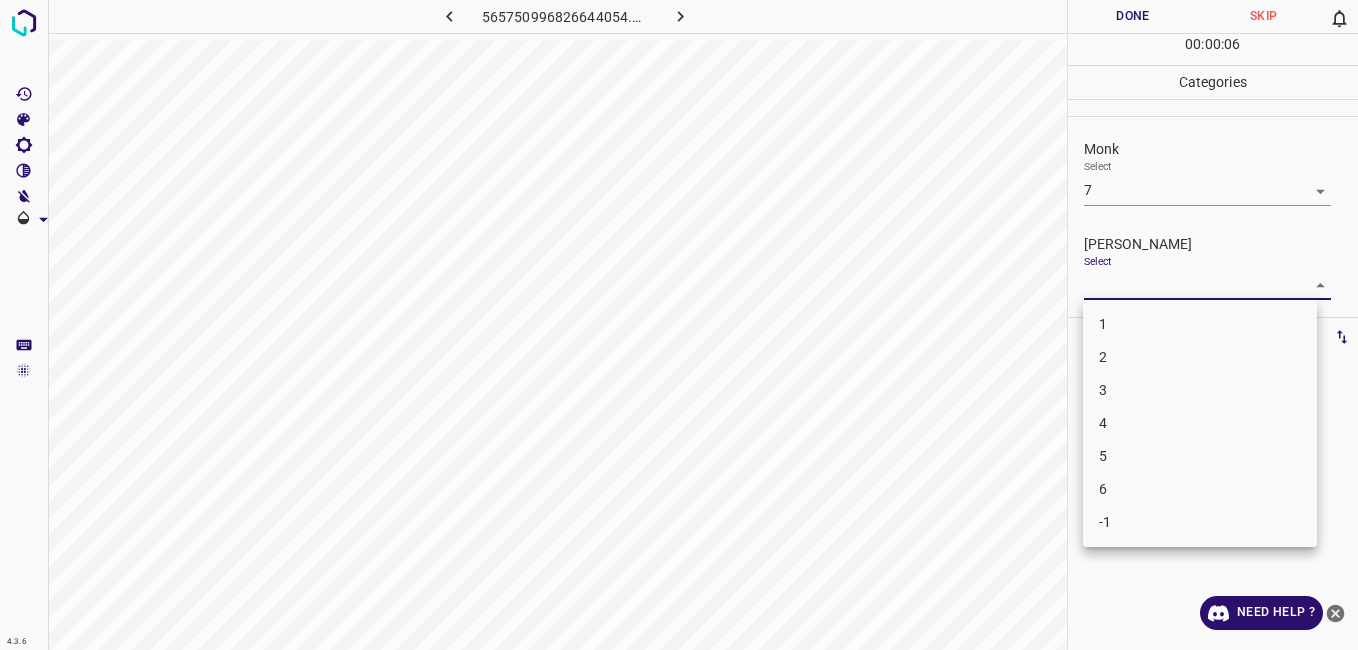 click on "5" at bounding box center [1200, 456] 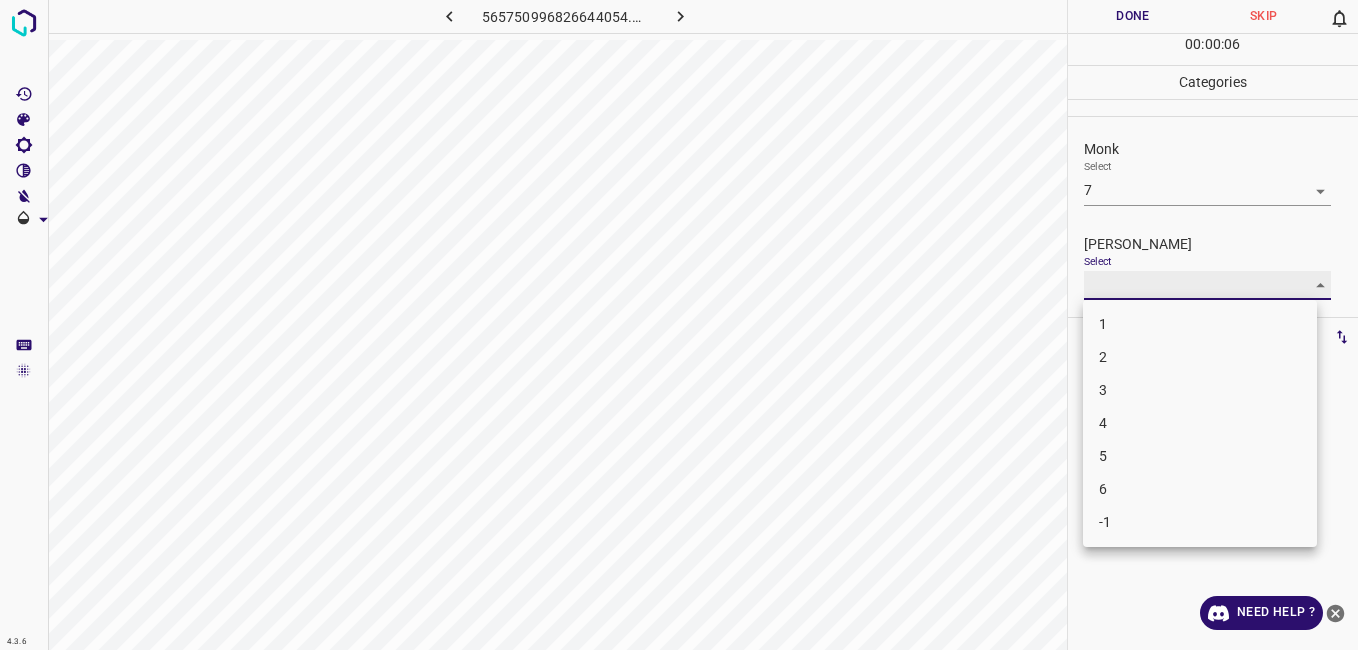 type on "5" 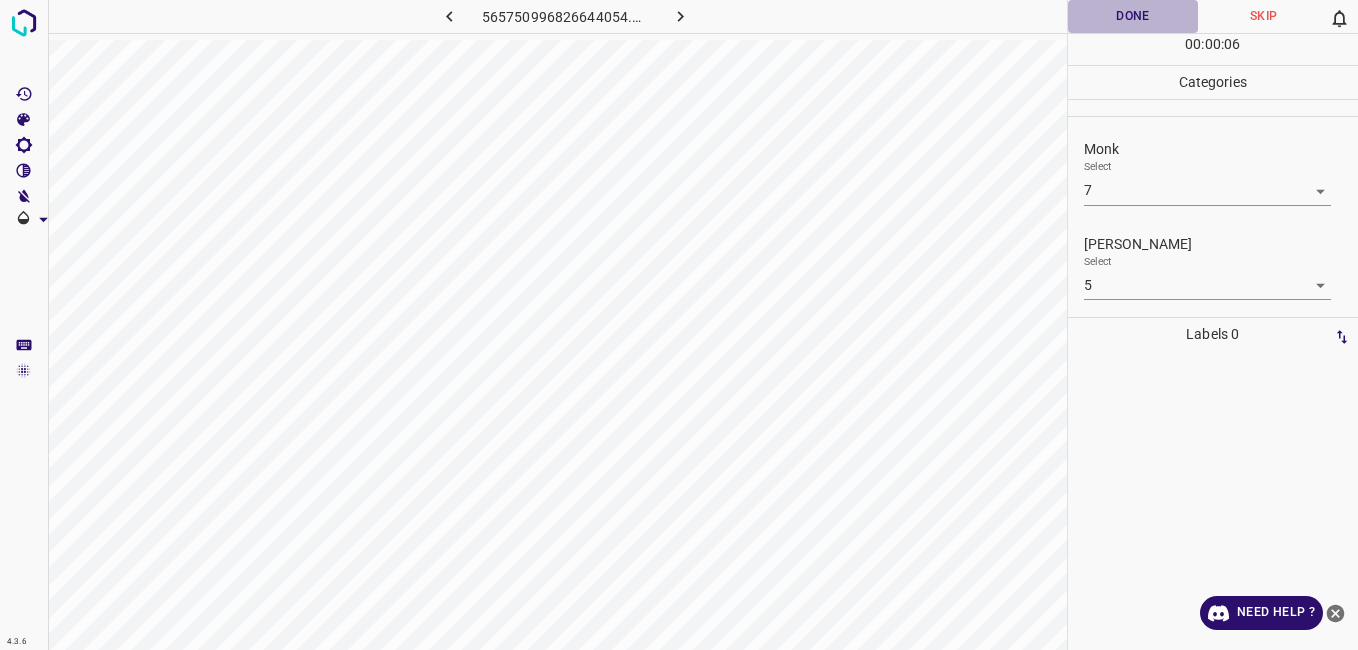 click on "Done" at bounding box center [1133, 16] 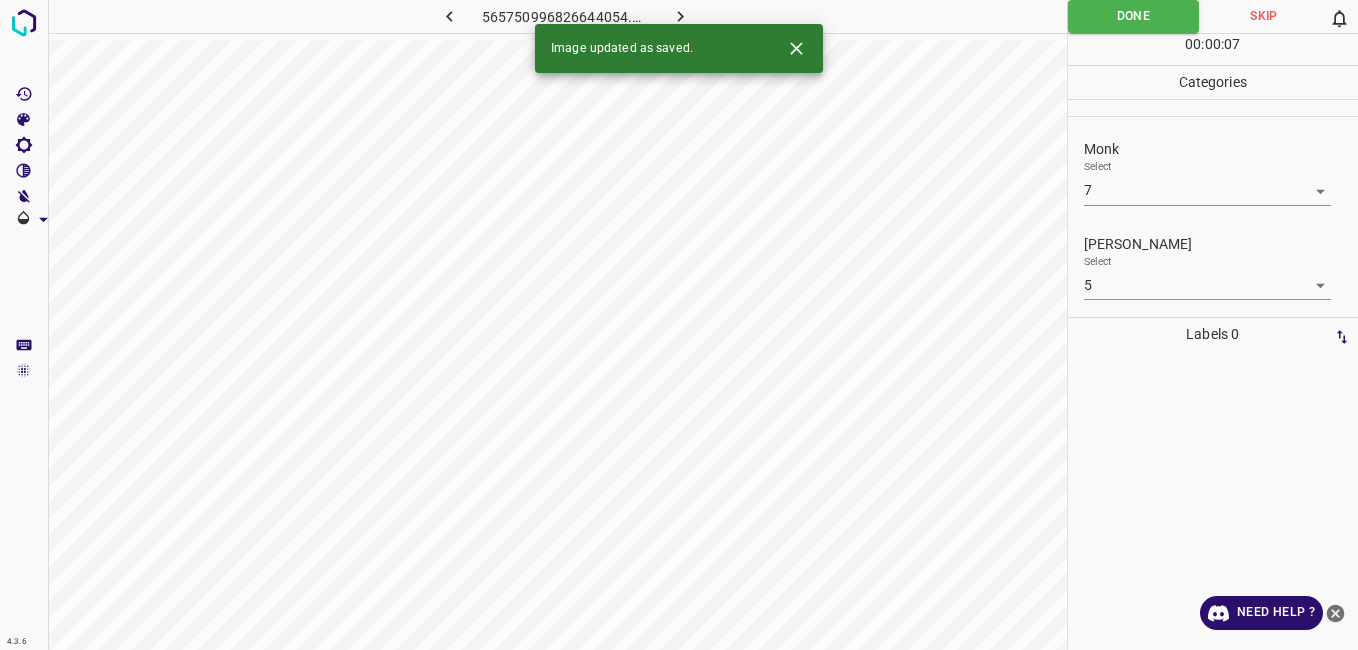 click at bounding box center (681, 16) 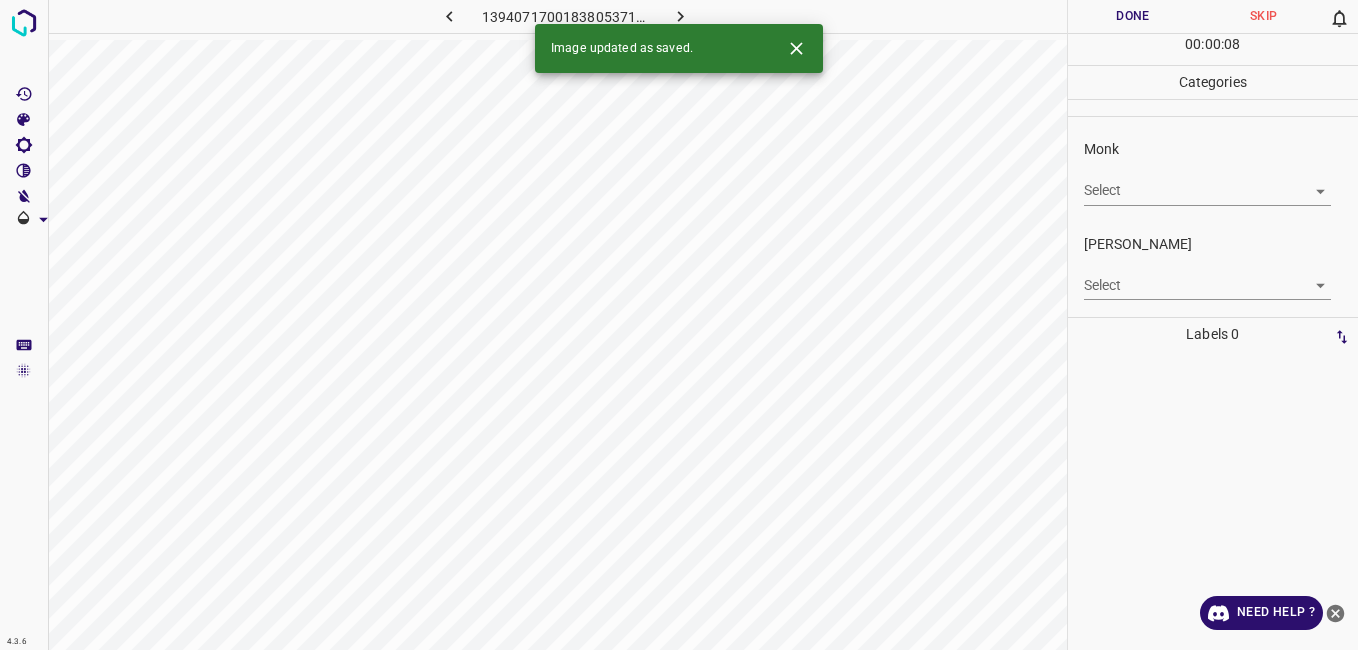 click on "Select ​" at bounding box center [1207, 182] 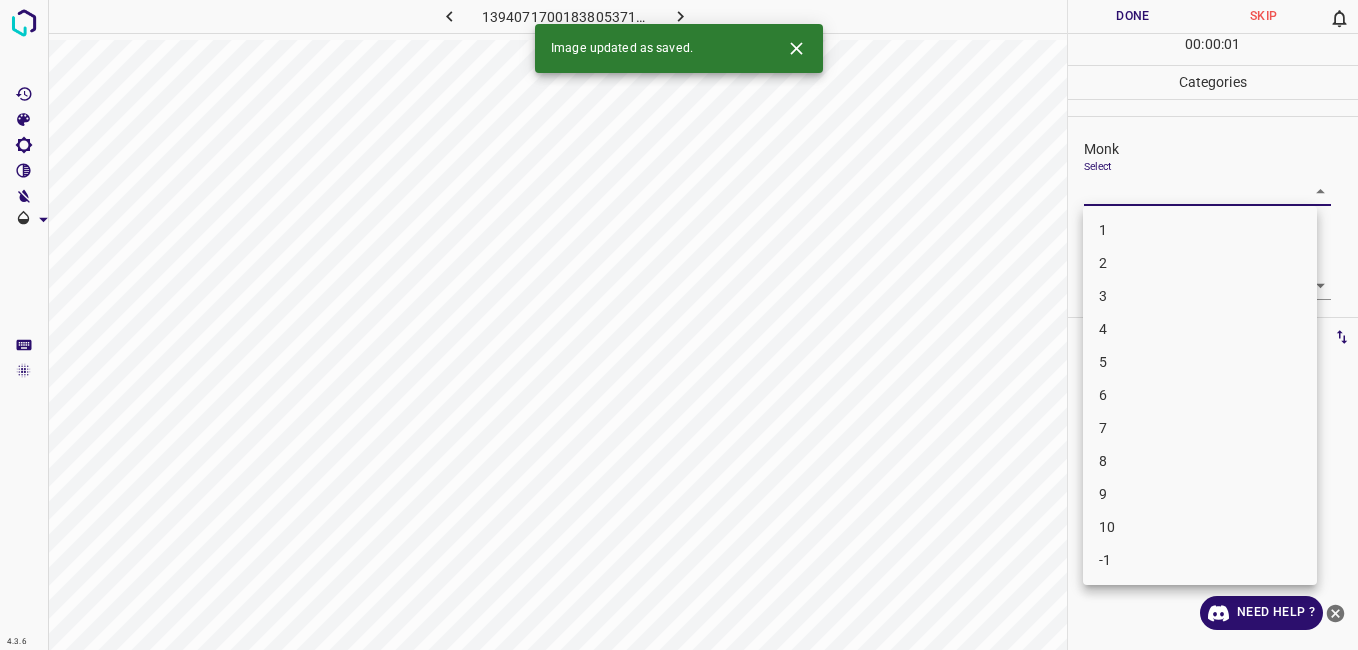 click on "3" at bounding box center [1200, 296] 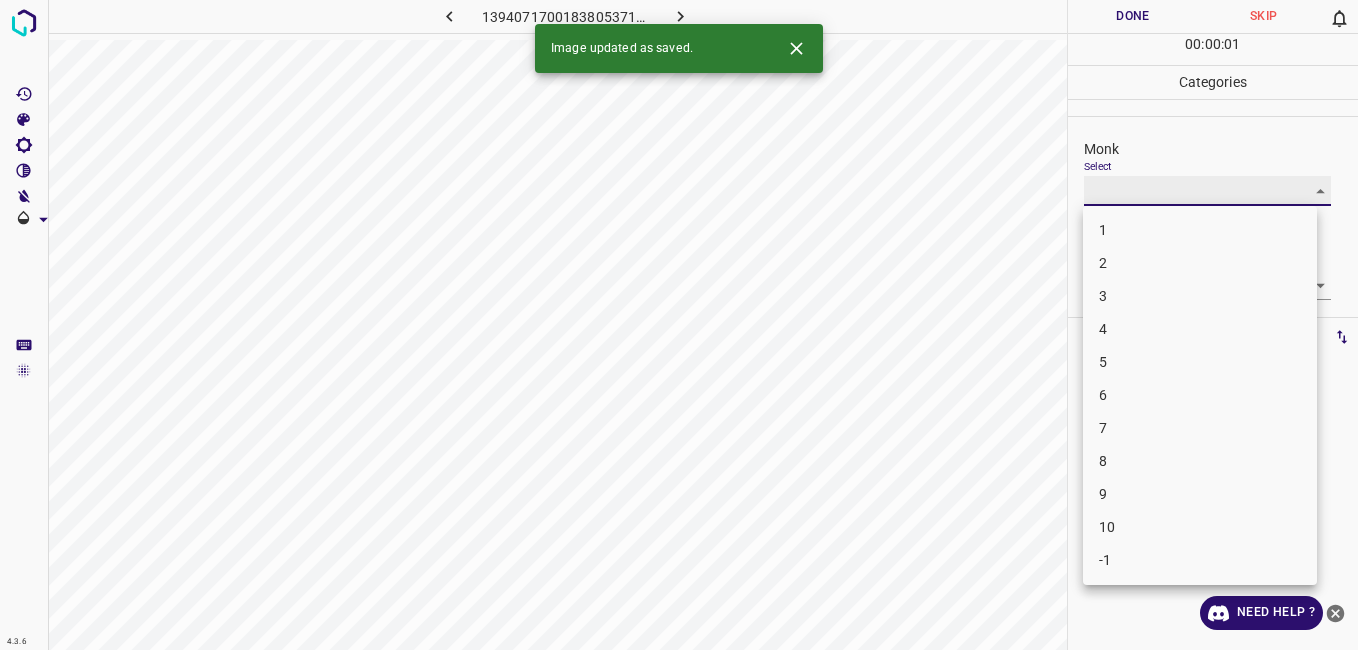 type on "3" 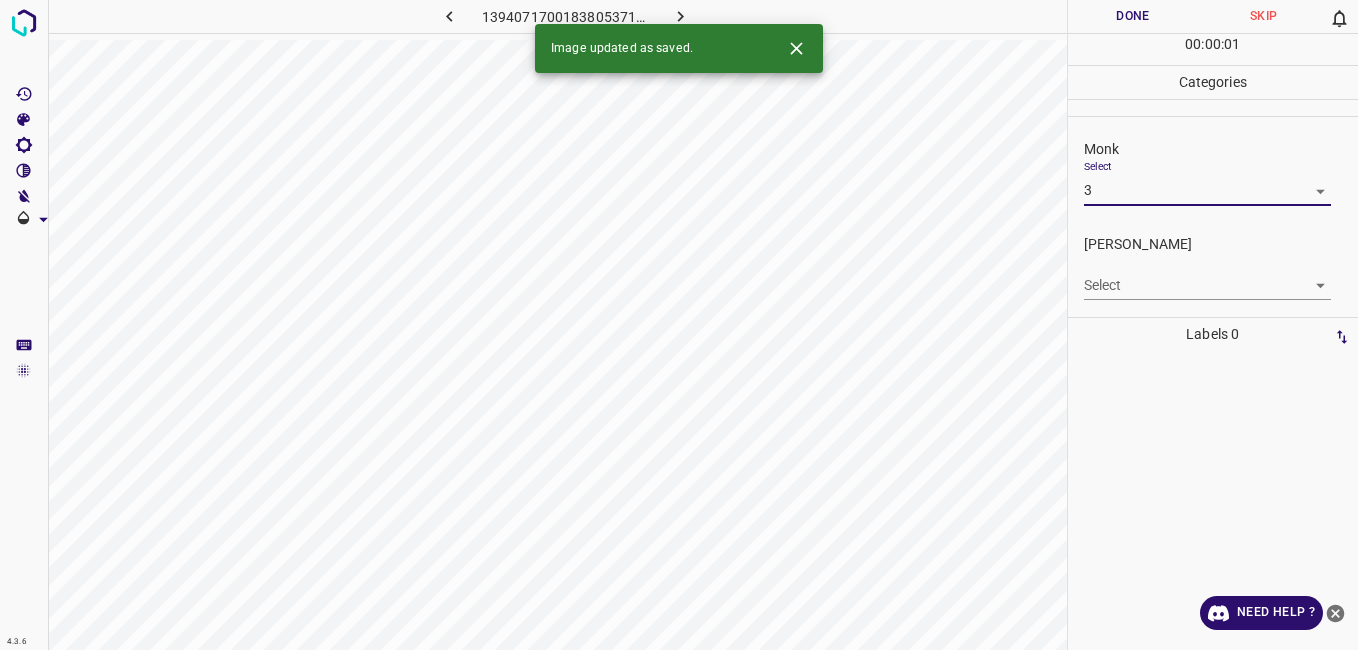 click on "4.3.6  1394071700183805371.png Done Skip 0 00   : 00   : 01   Categories Monk   Select 3 3  Fitzpatrick   Select ​ Labels   0 Categories 1 Monk 2  Fitzpatrick Tools Space Change between modes (Draw & Edit) I Auto labeling R Restore zoom M Zoom in N Zoom out Delete Delete selecte label Filters Z Restore filters X Saturation filter C Brightness filter V Contrast filter B Gray scale filter General O Download Image updated as saved. Need Help ? - Text - Hide - Delete 1 2 3 4 5 6 7 8 9 10 -1" at bounding box center (679, 325) 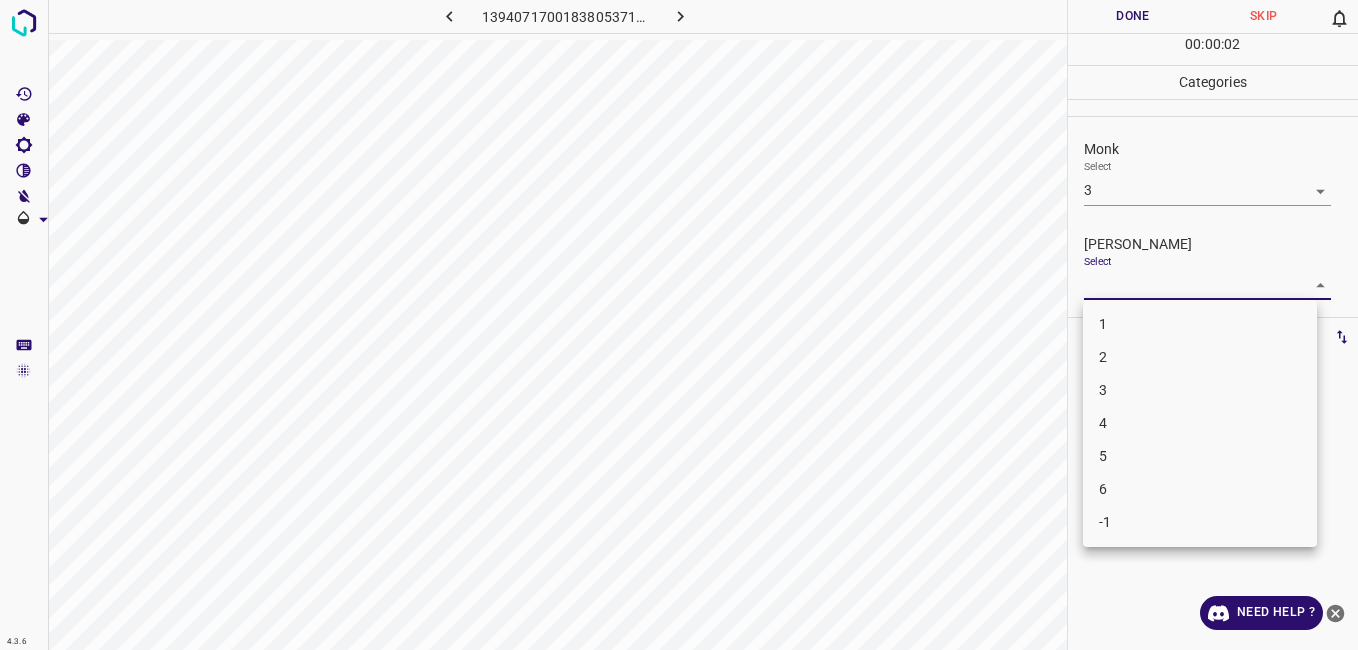 click on "2" at bounding box center (1200, 357) 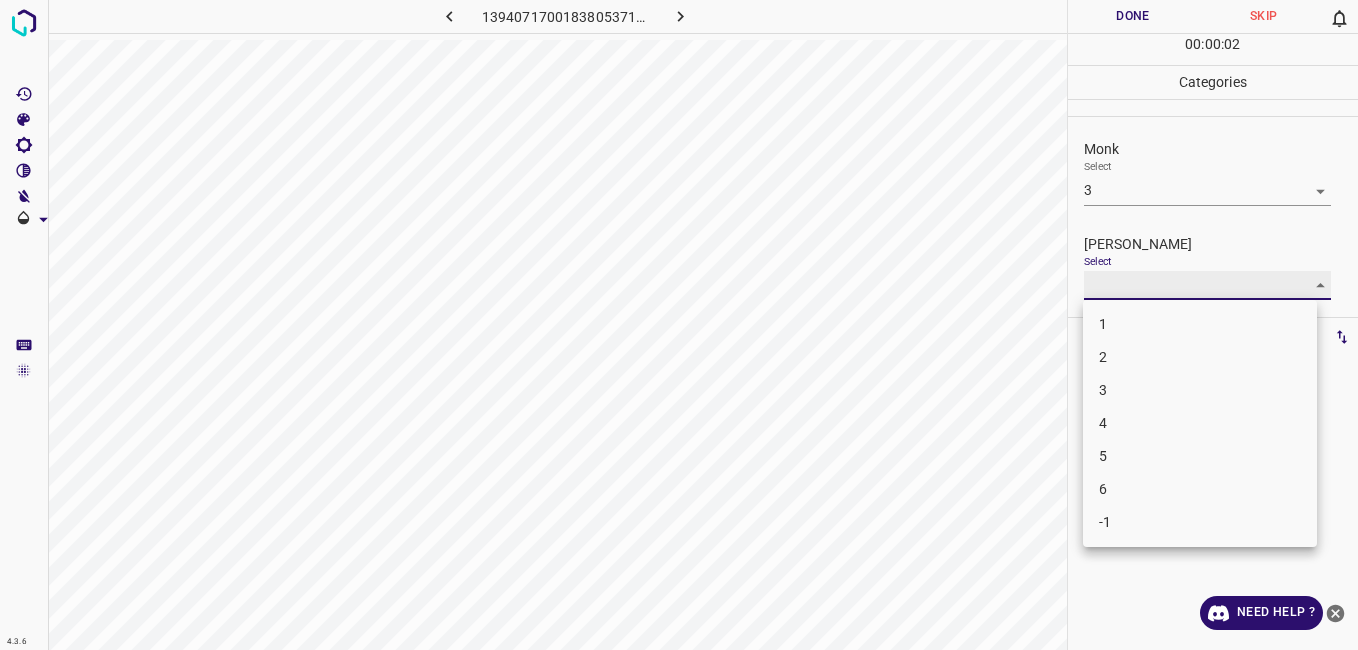 type on "2" 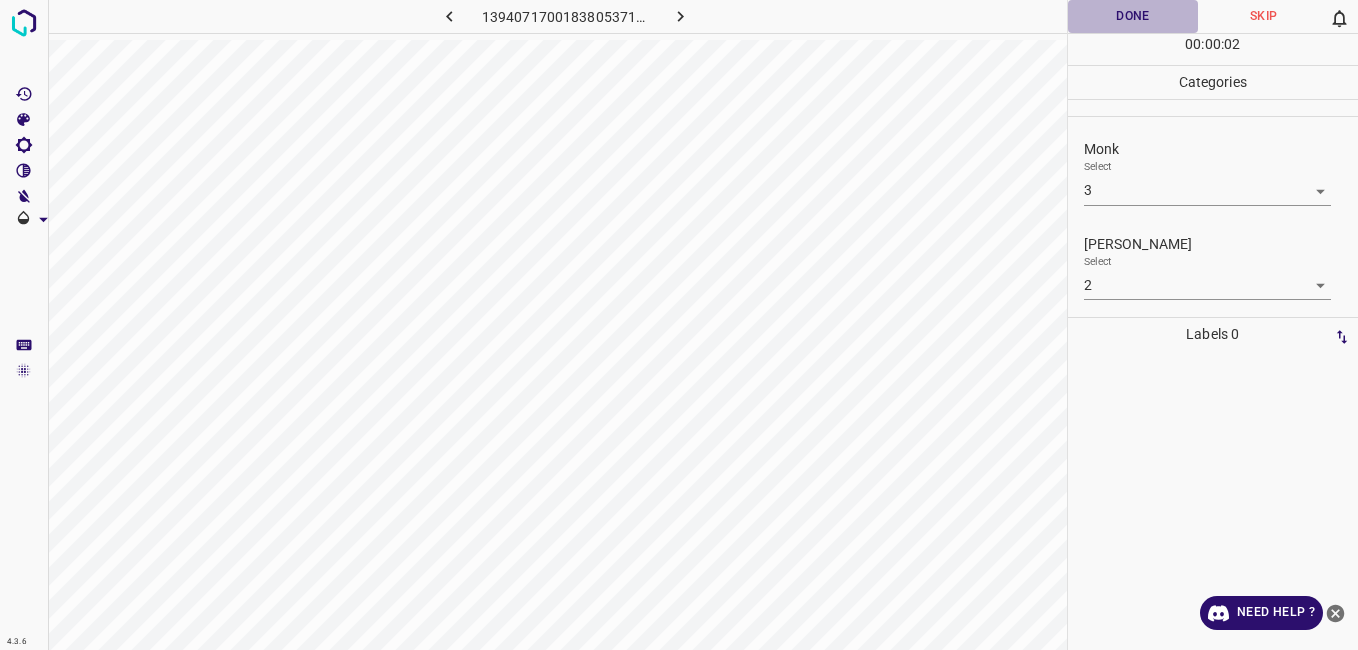 click on "Done" at bounding box center (1133, 16) 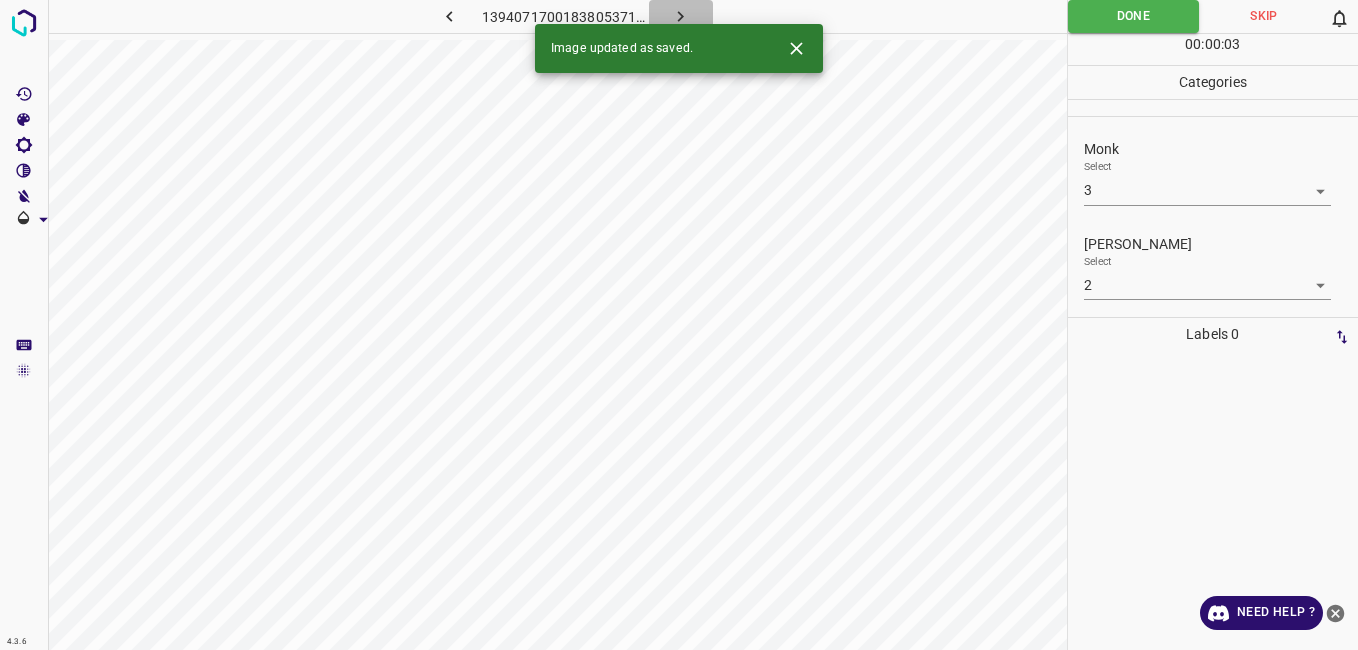 click at bounding box center [681, 16] 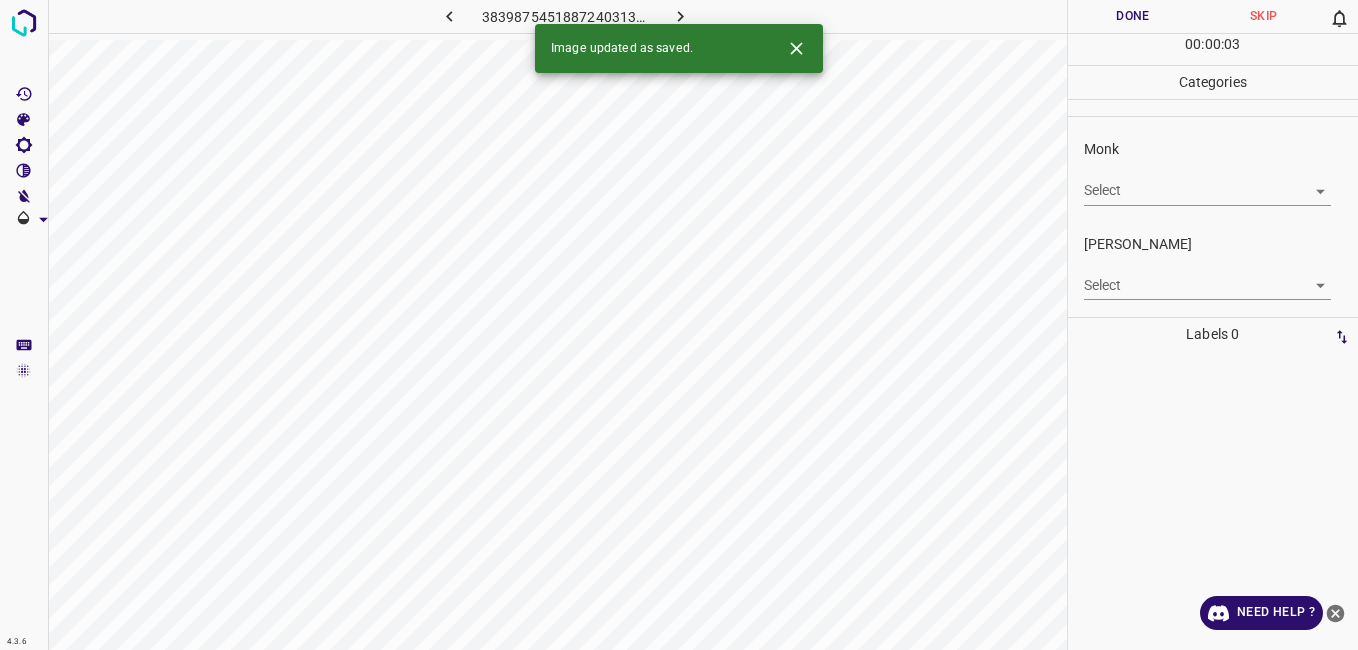 click on "4.3.6  3839875451887240313.png Done Skip 0 00   : 00   : 03   Categories Monk   Select ​  Fitzpatrick   Select ​ Labels   0 Categories 1 Monk 2  Fitzpatrick Tools Space Change between modes (Draw & Edit) I Auto labeling R Restore zoom M Zoom in N Zoom out Delete Delete selecte label Filters Z Restore filters X Saturation filter C Brightness filter V Contrast filter B Gray scale filter General O Download Image updated as saved. Need Help ? - Text - Hide - Delete" at bounding box center (679, 325) 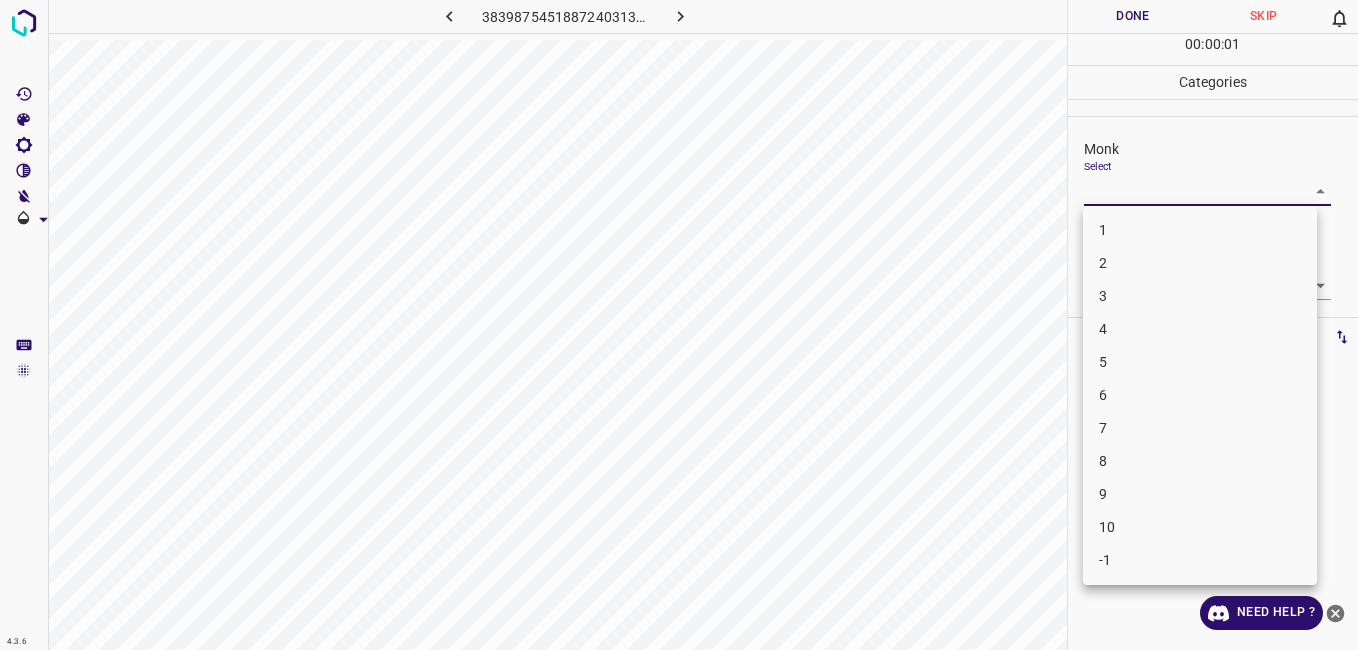 click on "4" at bounding box center [1200, 329] 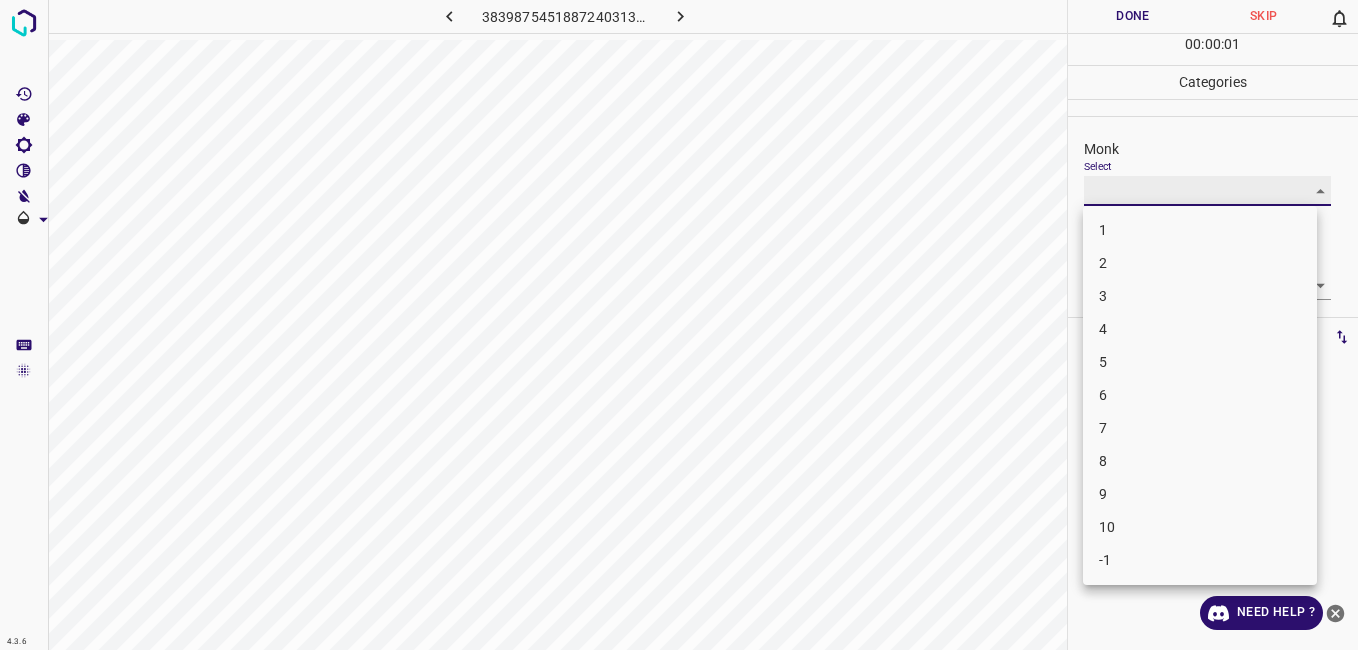 type on "4" 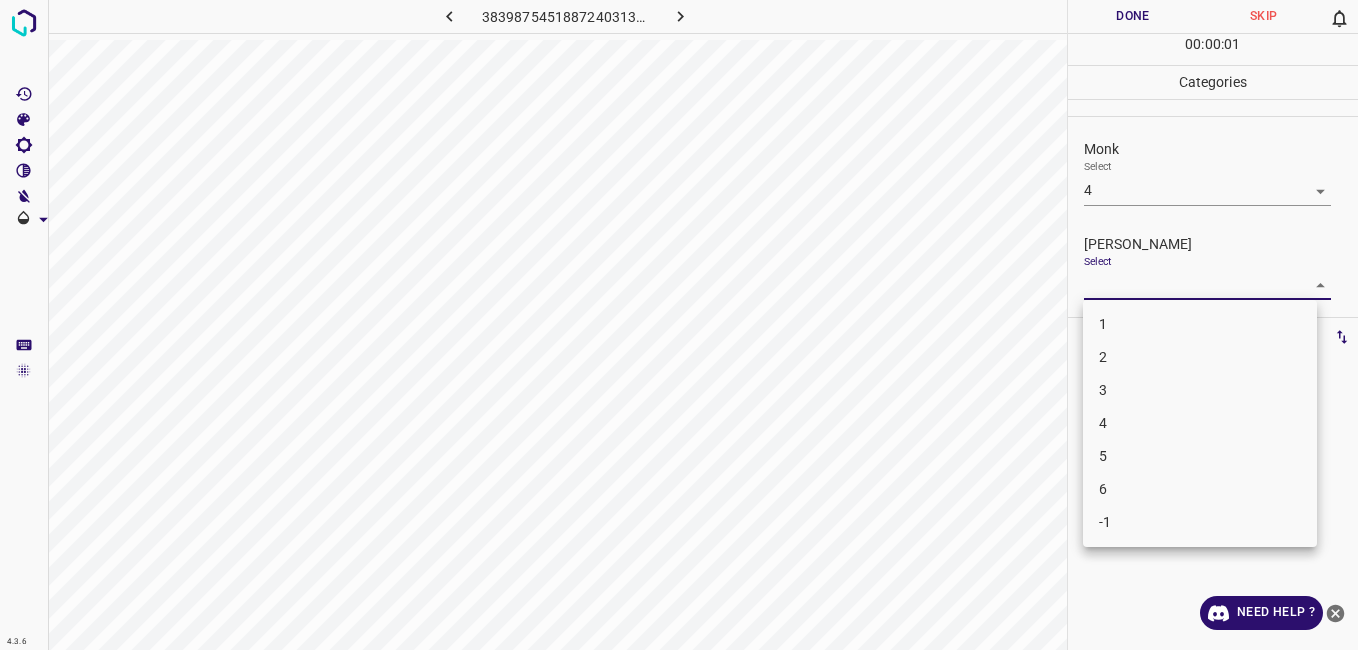 click on "4.3.6  3839875451887240313.png Done Skip 0 00   : 00   : 01   Categories Monk   Select 4 4  Fitzpatrick   Select ​ Labels   0 Categories 1 Monk 2  Fitzpatrick Tools Space Change between modes (Draw & Edit) I Auto labeling R Restore zoom M Zoom in N Zoom out Delete Delete selecte label Filters Z Restore filters X Saturation filter C Brightness filter V Contrast filter B Gray scale filter General O Download Need Help ? - Text - Hide - Delete 1 2 3 4 5 6 -1" at bounding box center (679, 325) 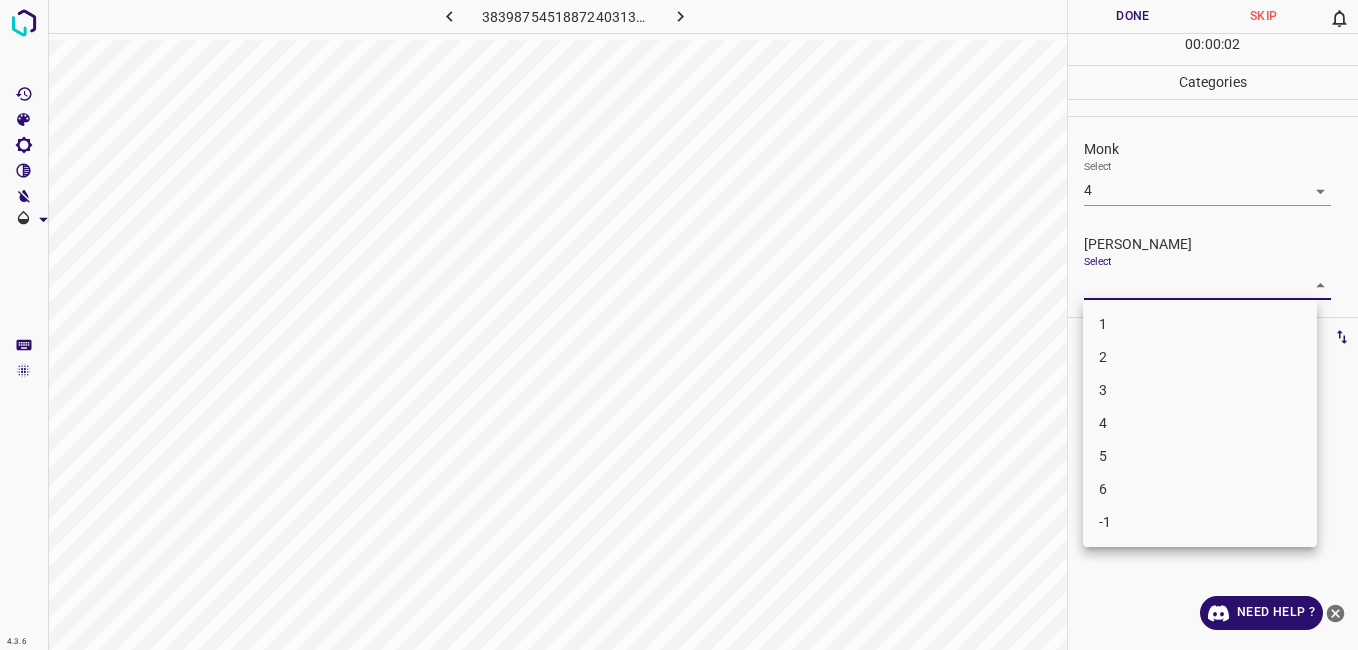 click on "3" at bounding box center [1200, 390] 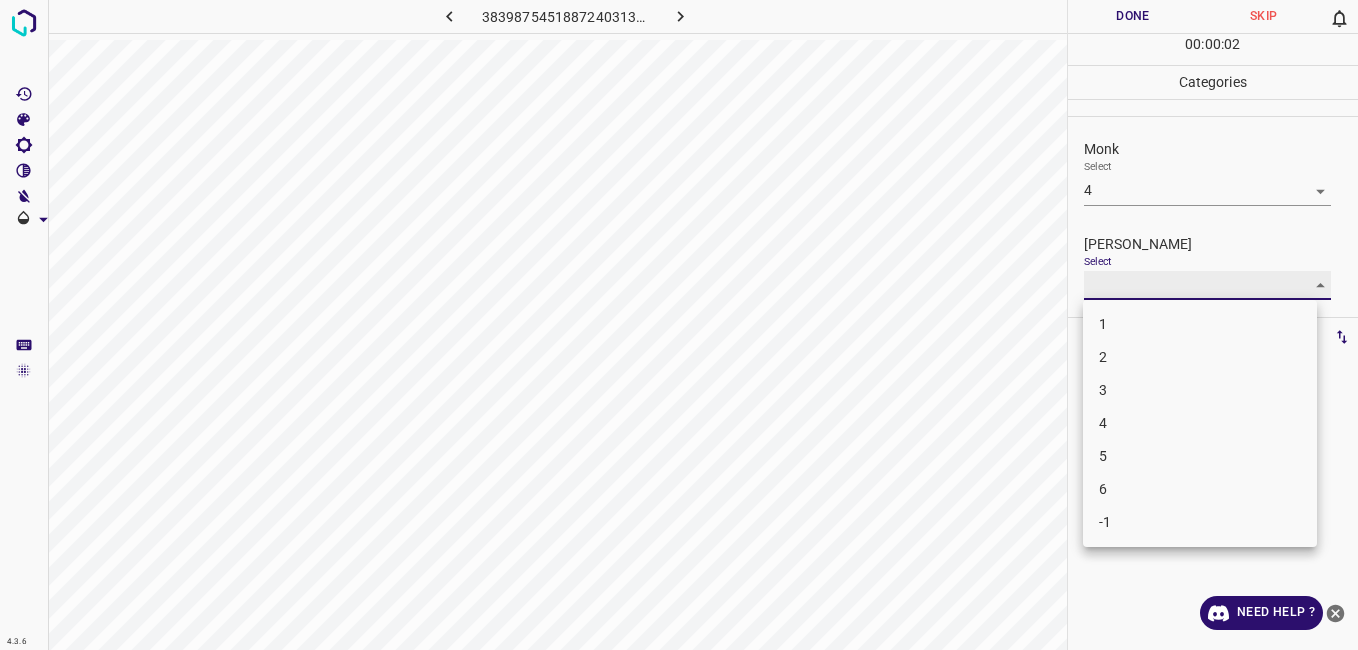 type on "3" 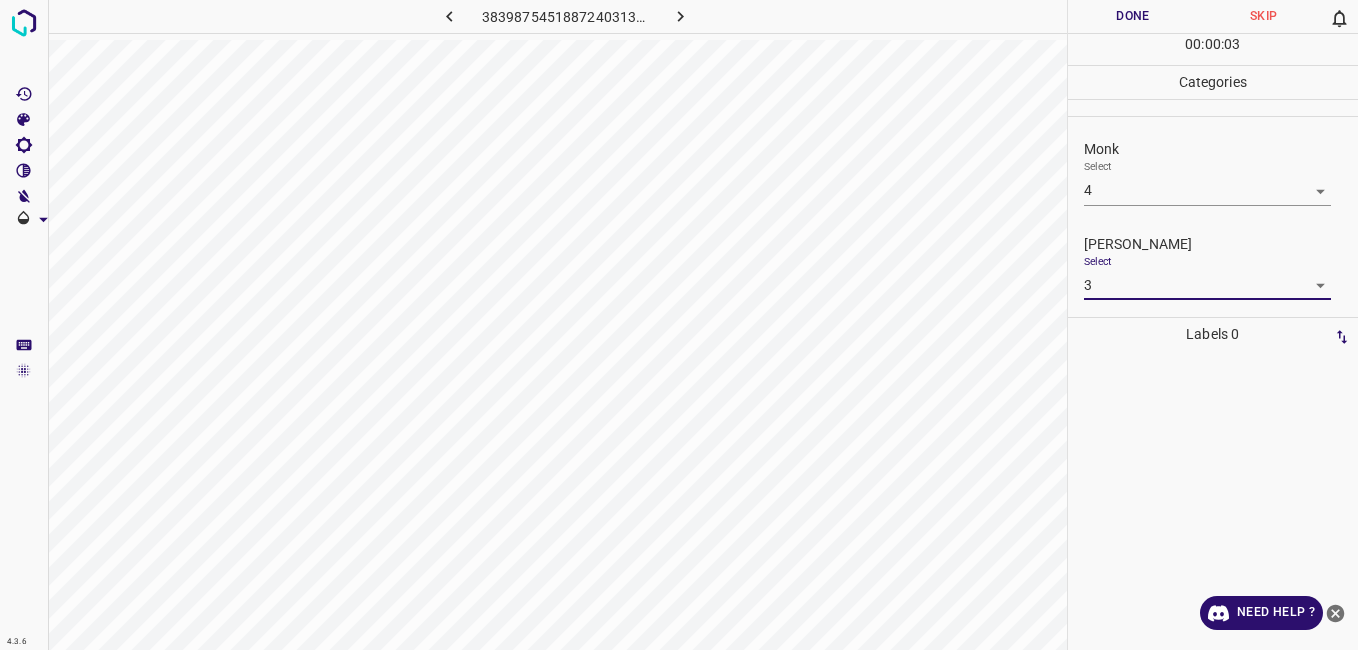 click on "Done" at bounding box center [1133, 16] 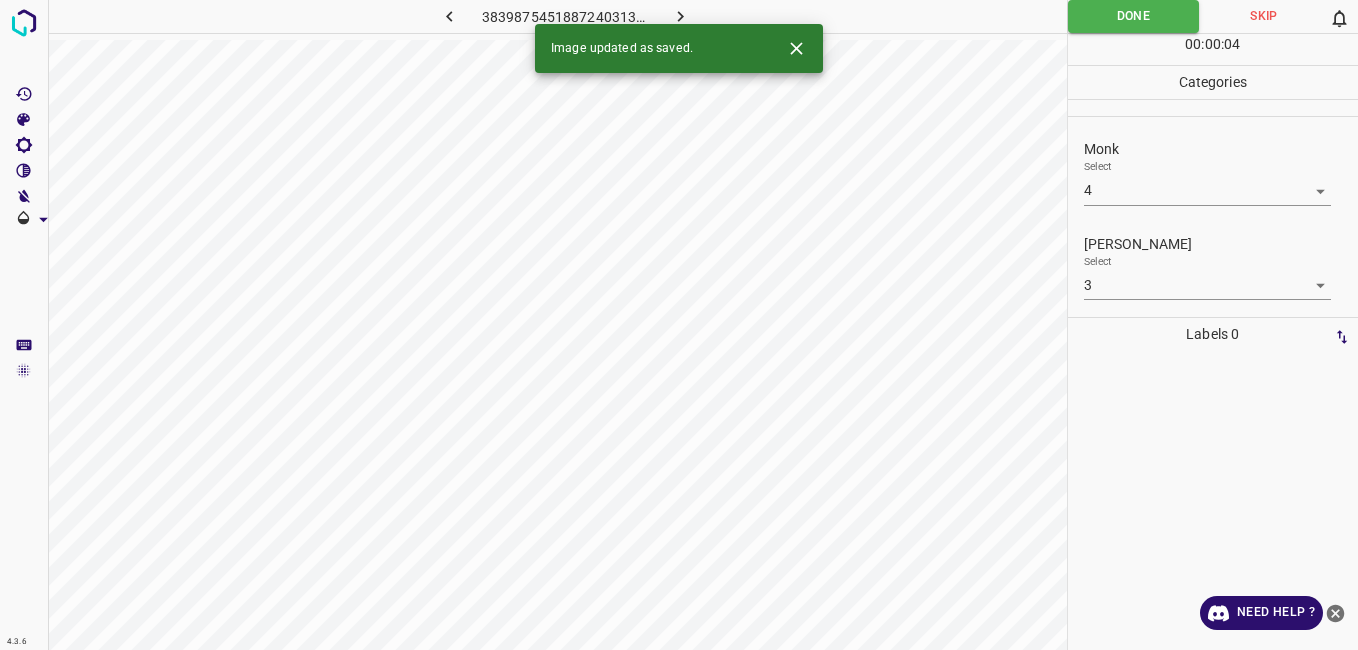 click 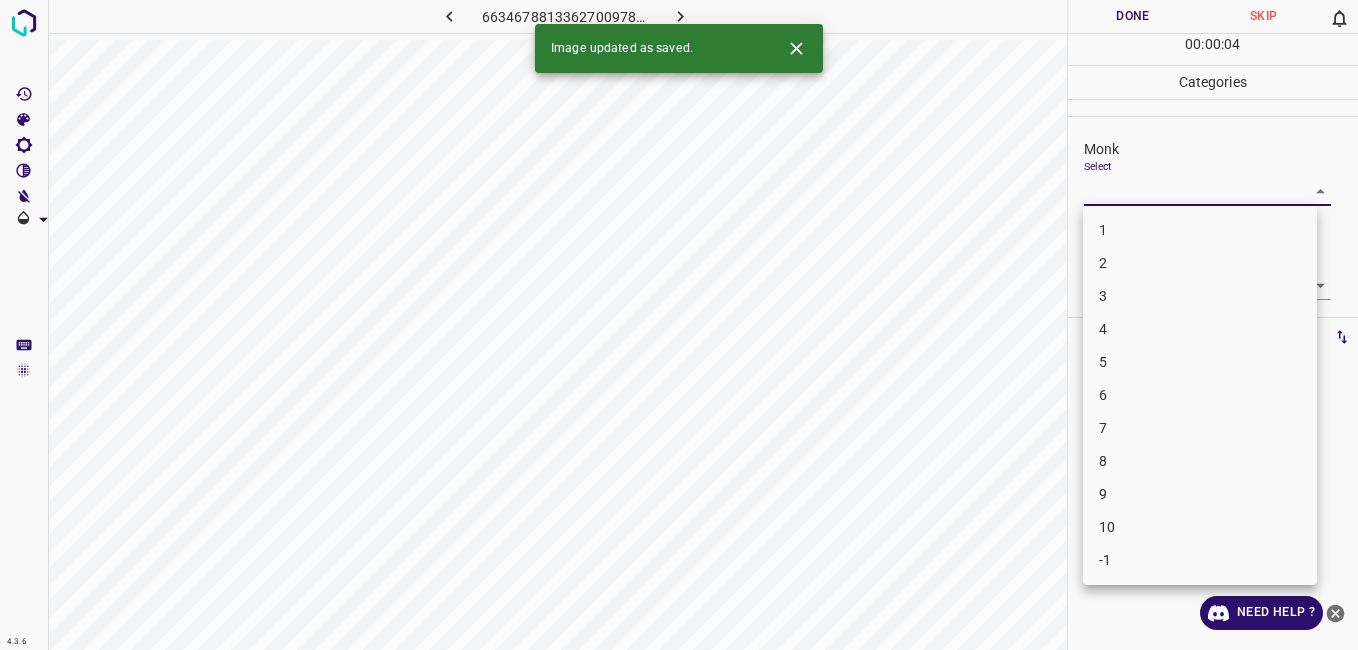 click on "4.3.6  6634678813362700978.png Done Skip 0 00   : 00   : 04   Categories Monk   Select ​  Fitzpatrick   Select ​ Labels   0 Categories 1 Monk 2  Fitzpatrick Tools Space Change between modes (Draw & Edit) I Auto labeling R Restore zoom M Zoom in N Zoom out Delete Delete selecte label Filters Z Restore filters X Saturation filter C Brightness filter V Contrast filter B Gray scale filter General O Download Image updated as saved. Need Help ? - Text - Hide - Delete 1 2 3 4 5 6 7 8 9 10 -1" at bounding box center [679, 325] 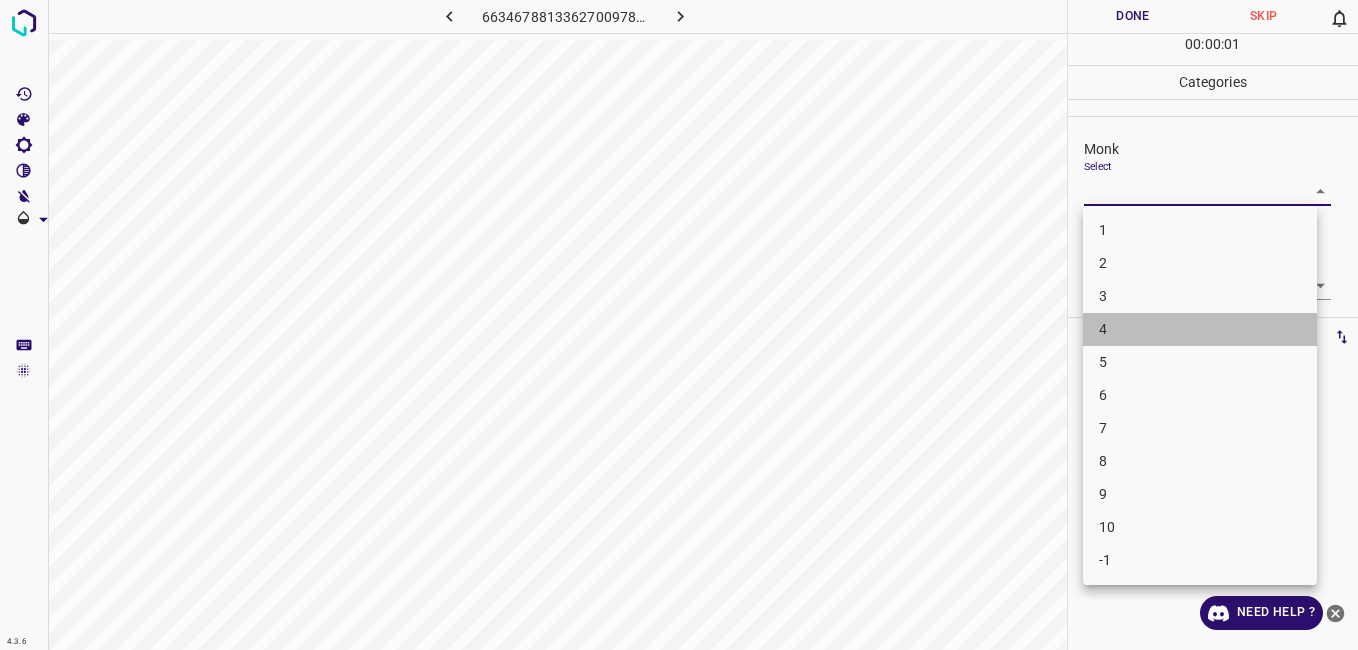 click on "4" at bounding box center (1200, 329) 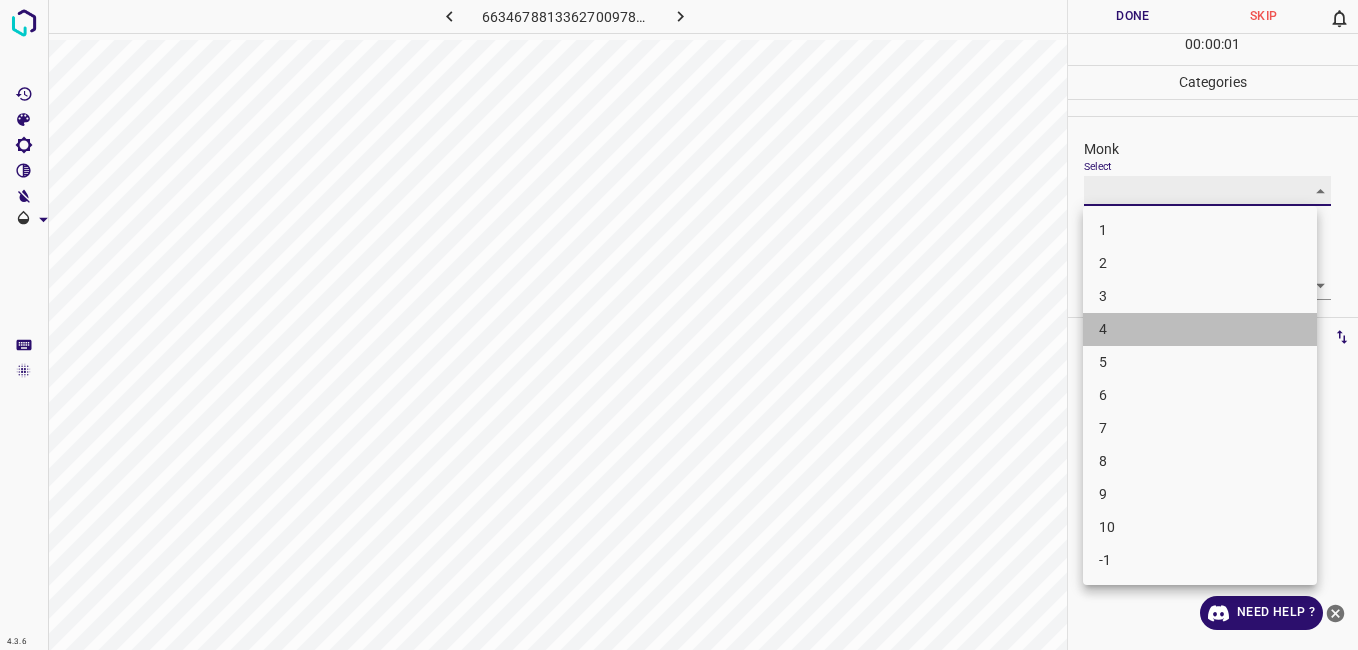 type on "4" 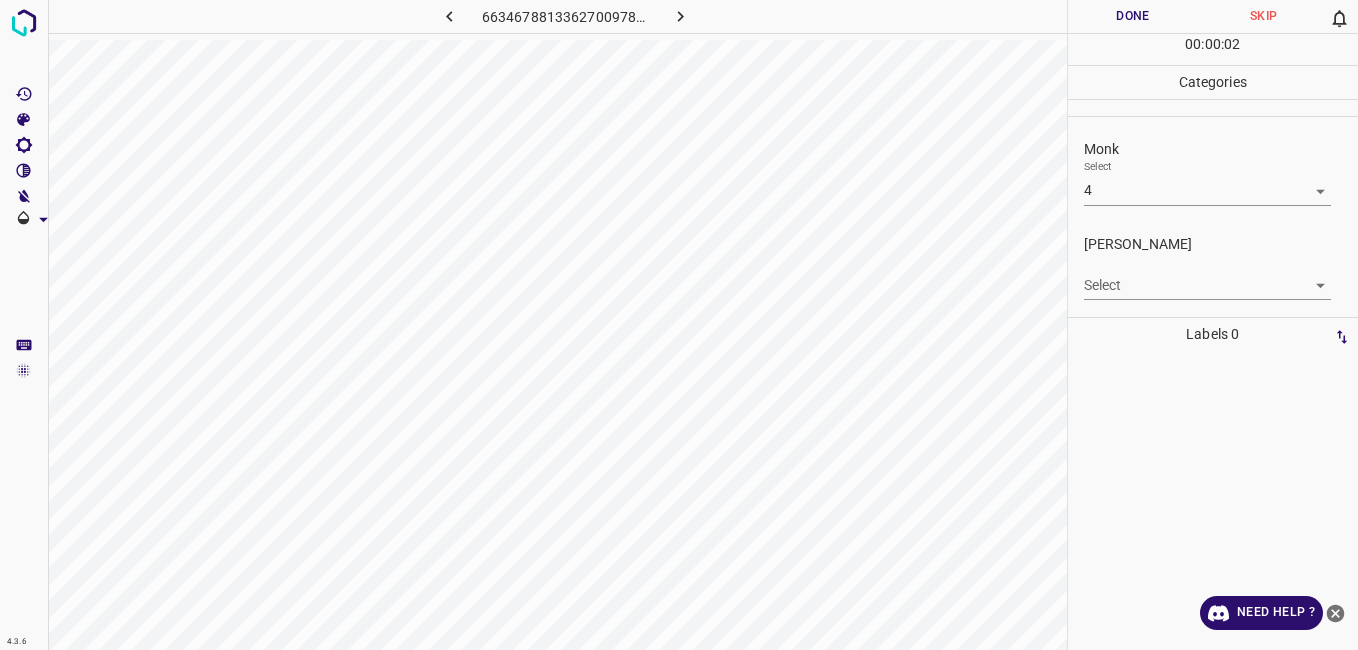 click on "4.3.6  6634678813362700978.png Done Skip 0 00   : 00   : 02   Categories Monk   Select 4 4  Fitzpatrick   Select ​ Labels   0 Categories 1 Monk 2  Fitzpatrick Tools Space Change between modes (Draw & Edit) I Auto labeling R Restore zoom M Zoom in N Zoom out Delete Delete selecte label Filters Z Restore filters X Saturation filter C Brightness filter V Contrast filter B Gray scale filter General O Download Need Help ? - Text - Hide - Delete" at bounding box center [679, 325] 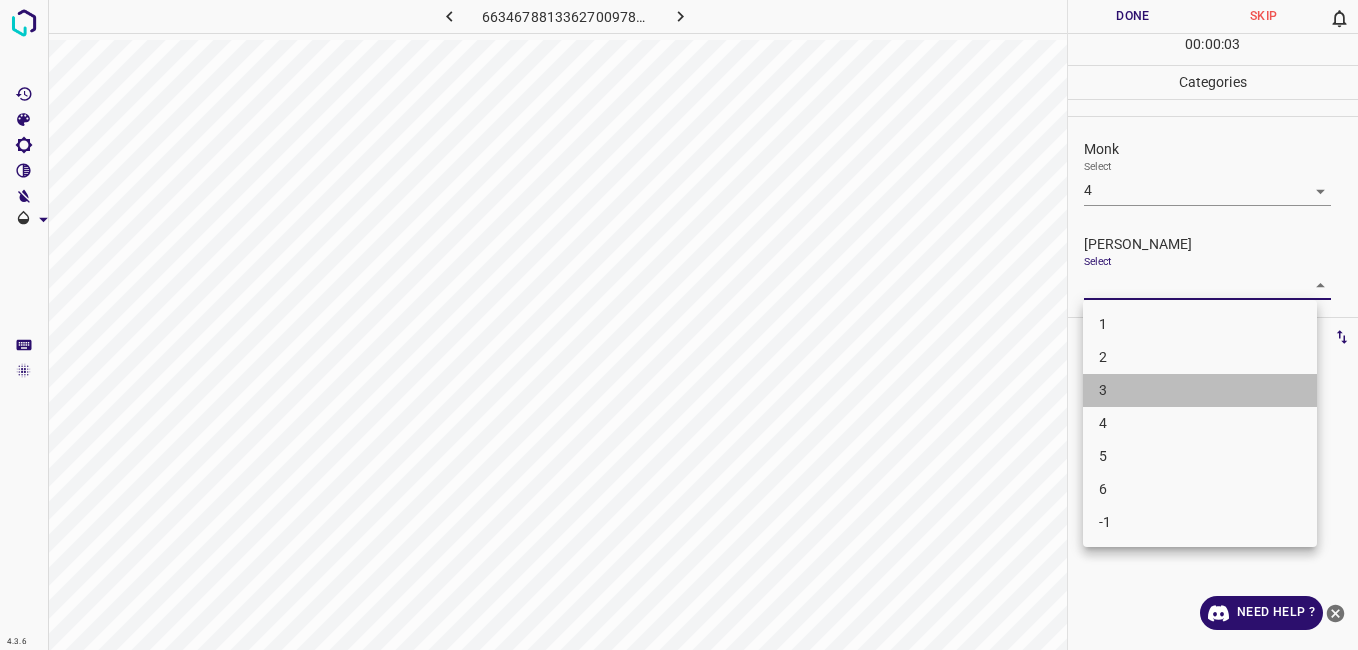 click on "3" at bounding box center (1200, 390) 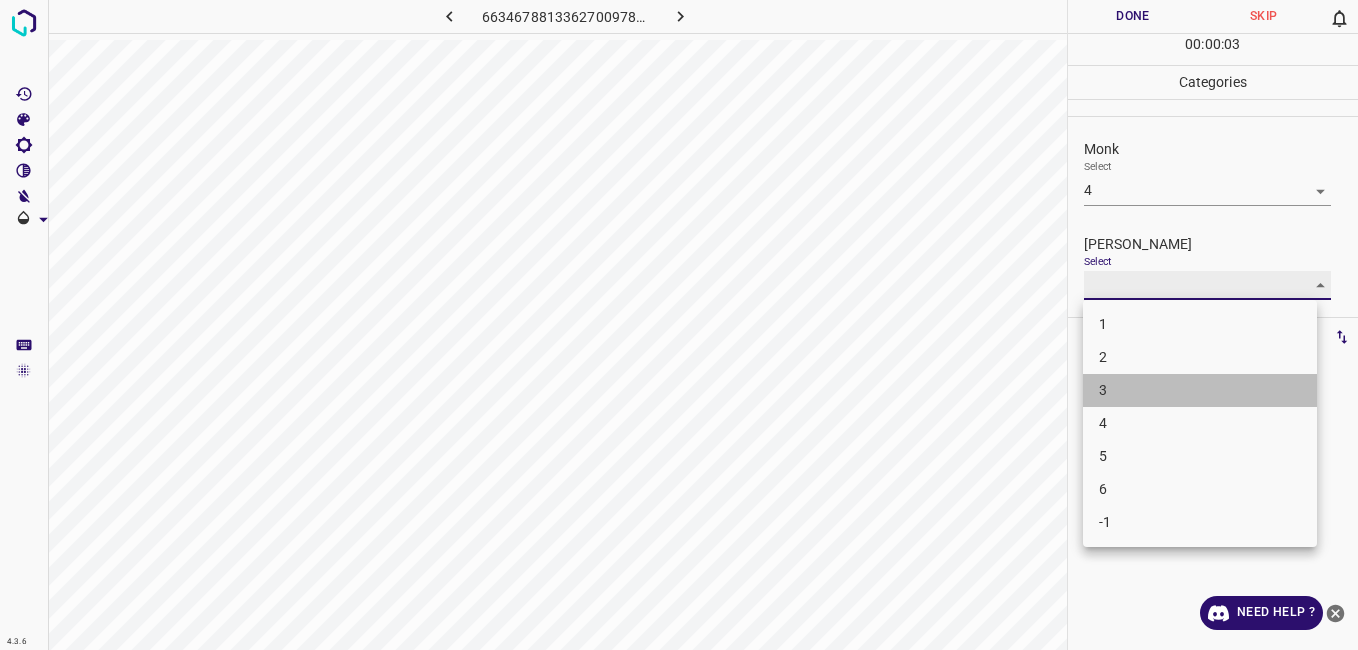 type on "3" 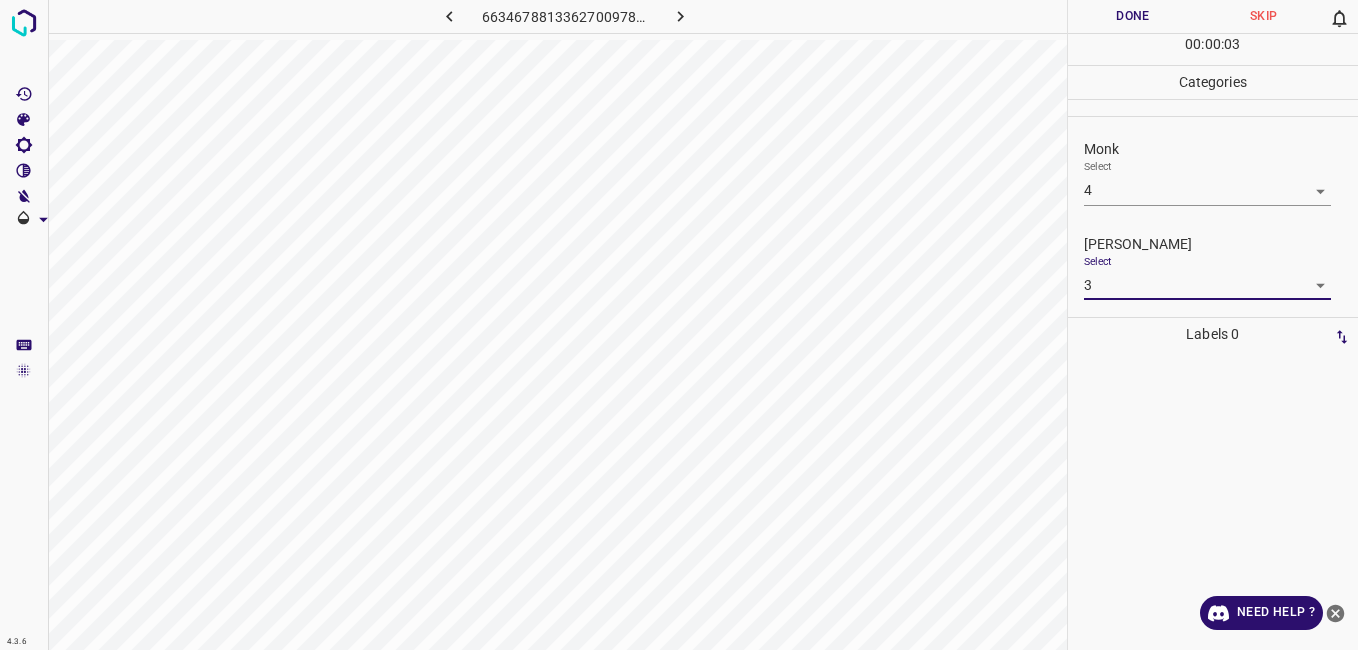 click on "Done" at bounding box center [1133, 16] 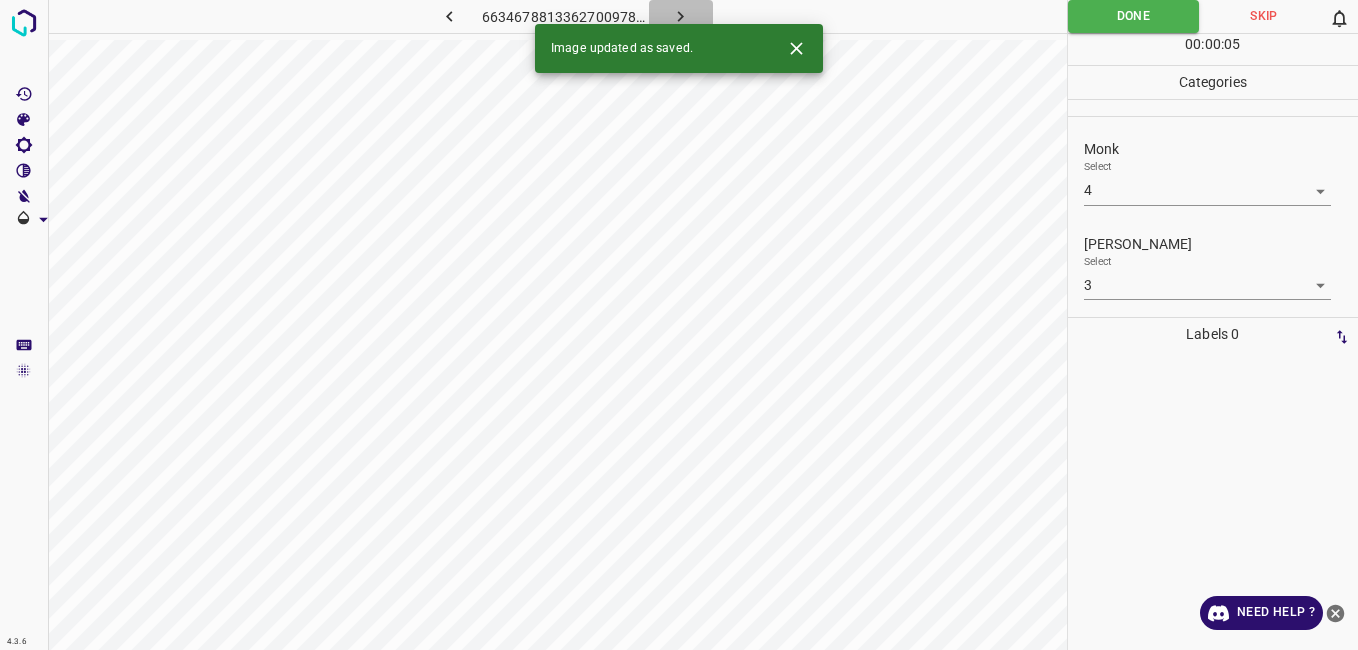 click 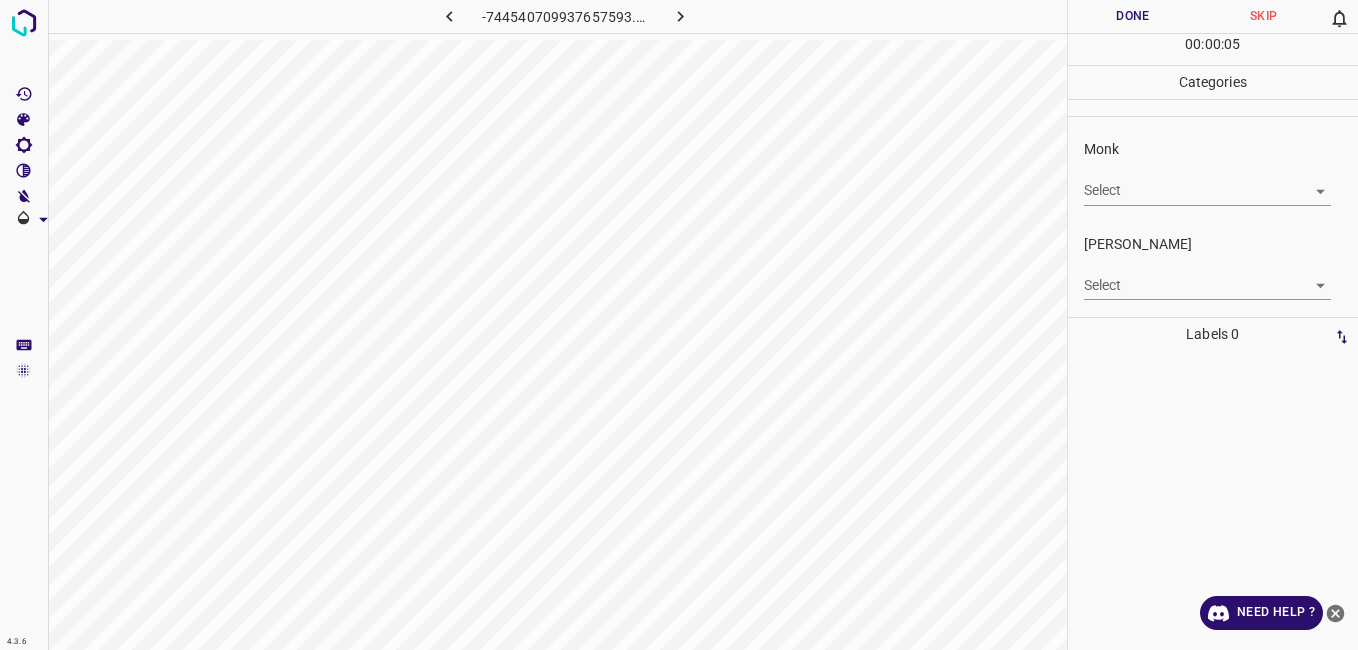 click on "4.3.6  -744540709937657593.png Done Skip 0 00   : 00   : 05   Categories Monk   Select ​  Fitzpatrick   Select ​ Labels   0 Categories 1 Monk 2  Fitzpatrick Tools Space Change between modes (Draw & Edit) I Auto labeling R Restore zoom M Zoom in N Zoom out Delete Delete selecte label Filters Z Restore filters X Saturation filter C Brightness filter V Contrast filter B Gray scale filter General O Download Need Help ? - Text - Hide - Delete" at bounding box center (679, 325) 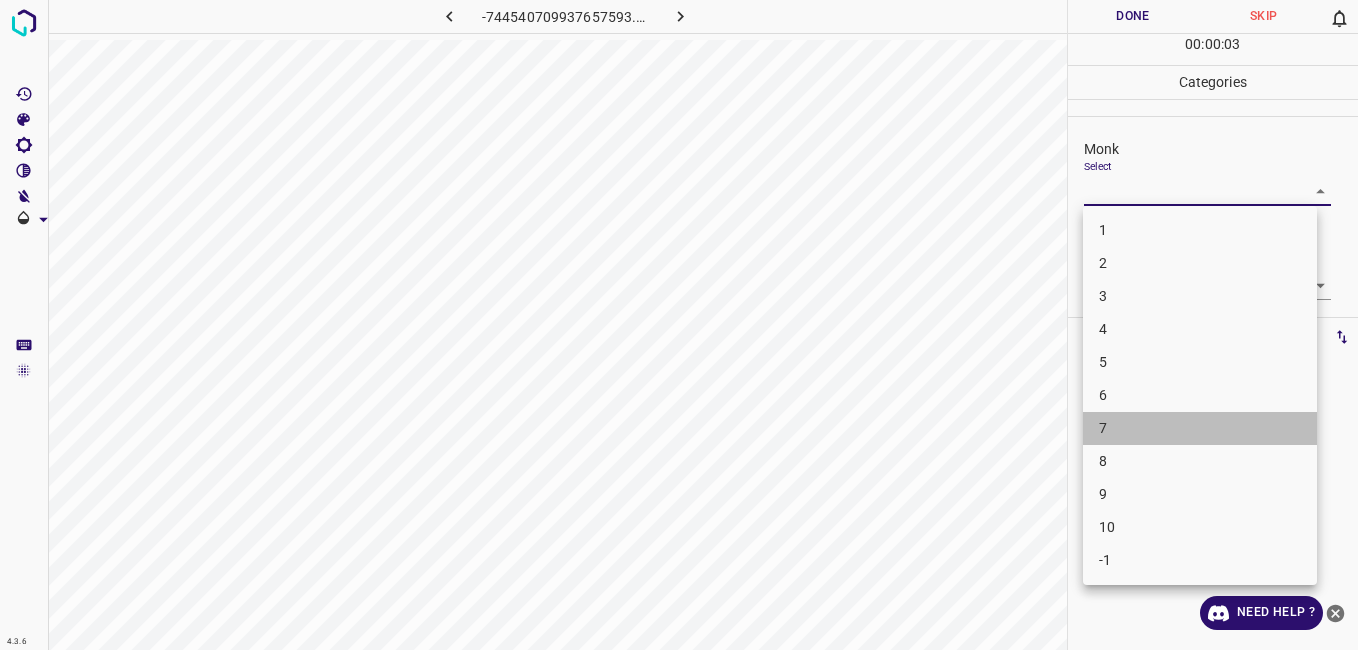 click on "7" at bounding box center (1200, 428) 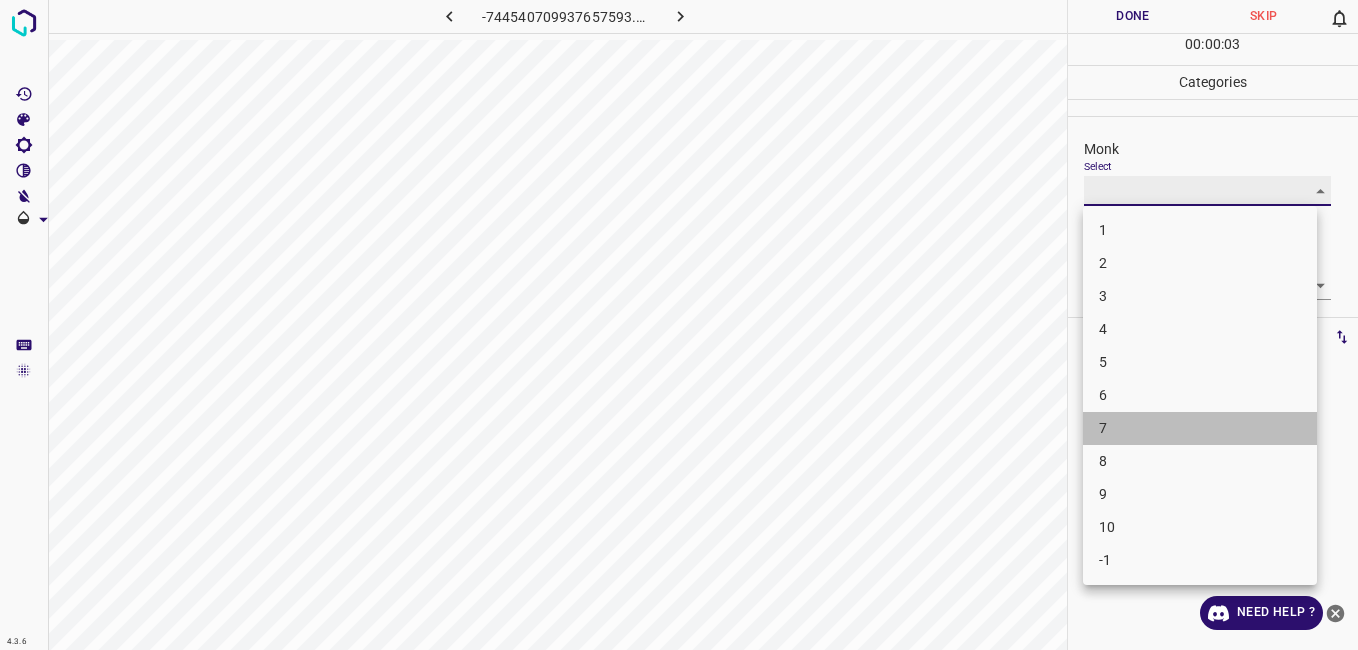 type on "7" 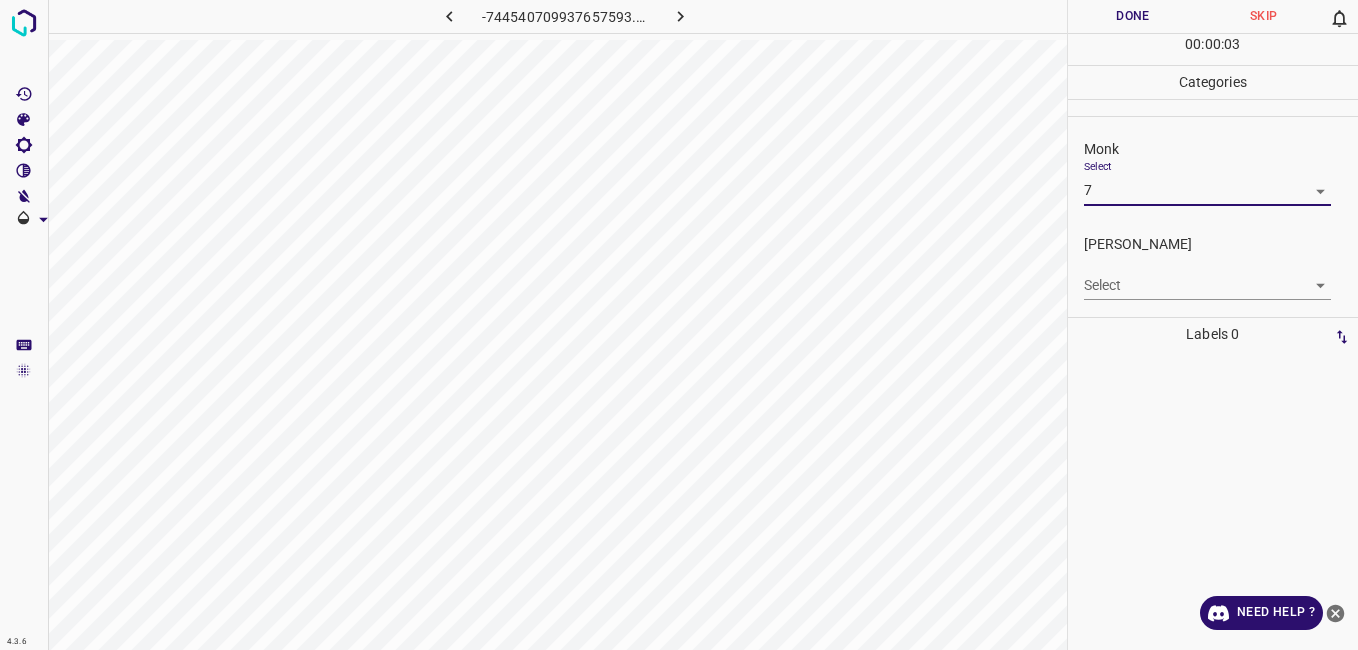click on "4.3.6  -744540709937657593.png Done Skip 0 00   : 00   : 03   Categories Monk   Select 7 7  Fitzpatrick   Select ​ Labels   0 Categories 1 Monk 2  Fitzpatrick Tools Space Change between modes (Draw & Edit) I Auto labeling R Restore zoom M Zoom in N Zoom out Delete Delete selecte label Filters Z Restore filters X Saturation filter C Brightness filter V Contrast filter B Gray scale filter General O Download Need Help ? - Text - Hide - Delete" at bounding box center (679, 325) 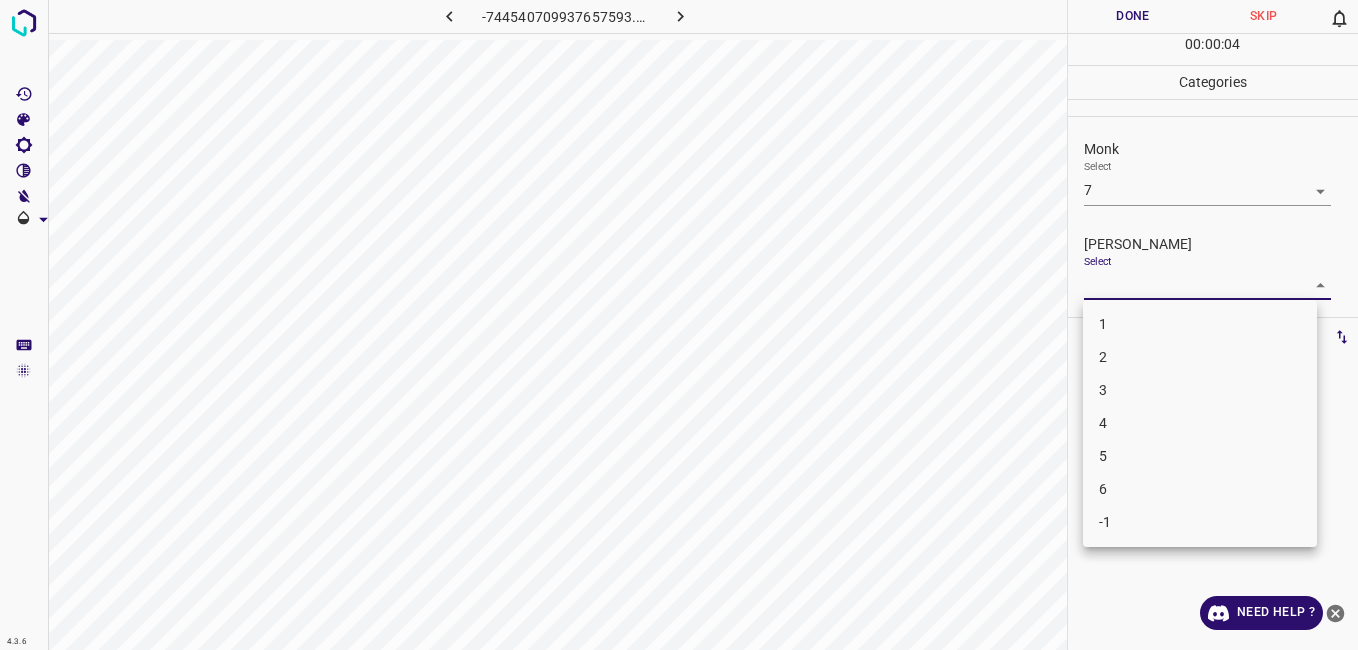 click on "5" at bounding box center [1200, 456] 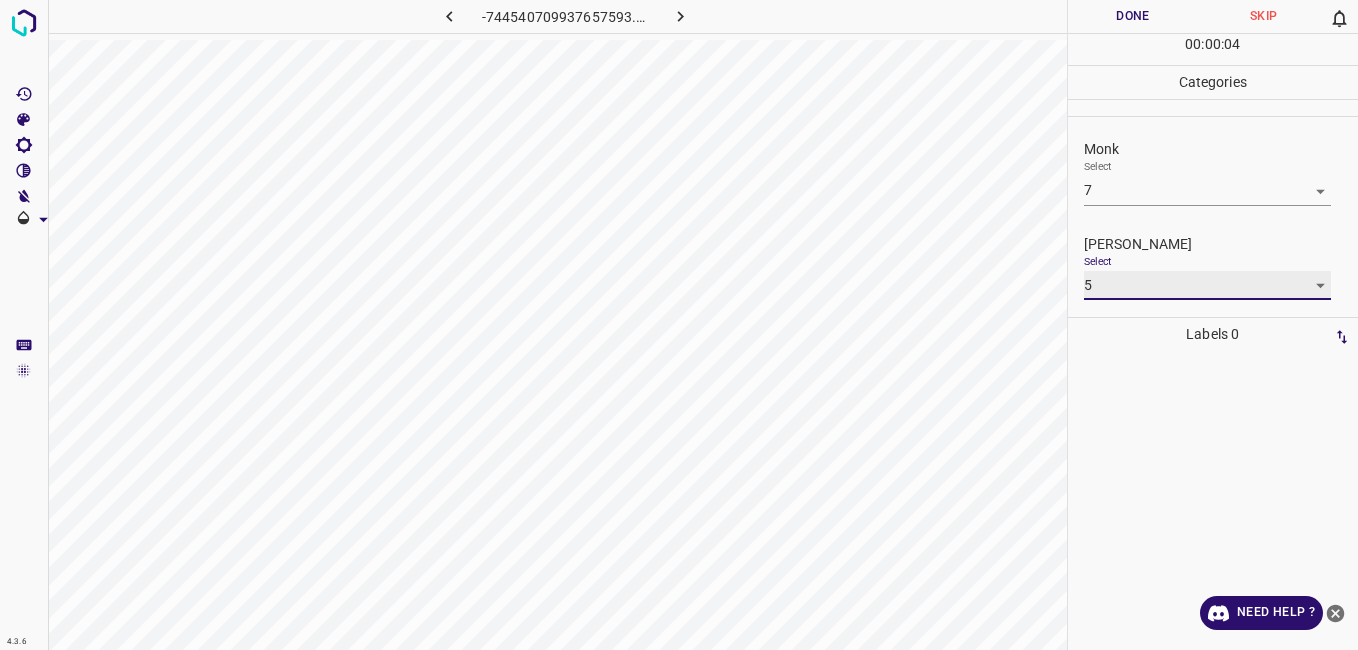 type on "5" 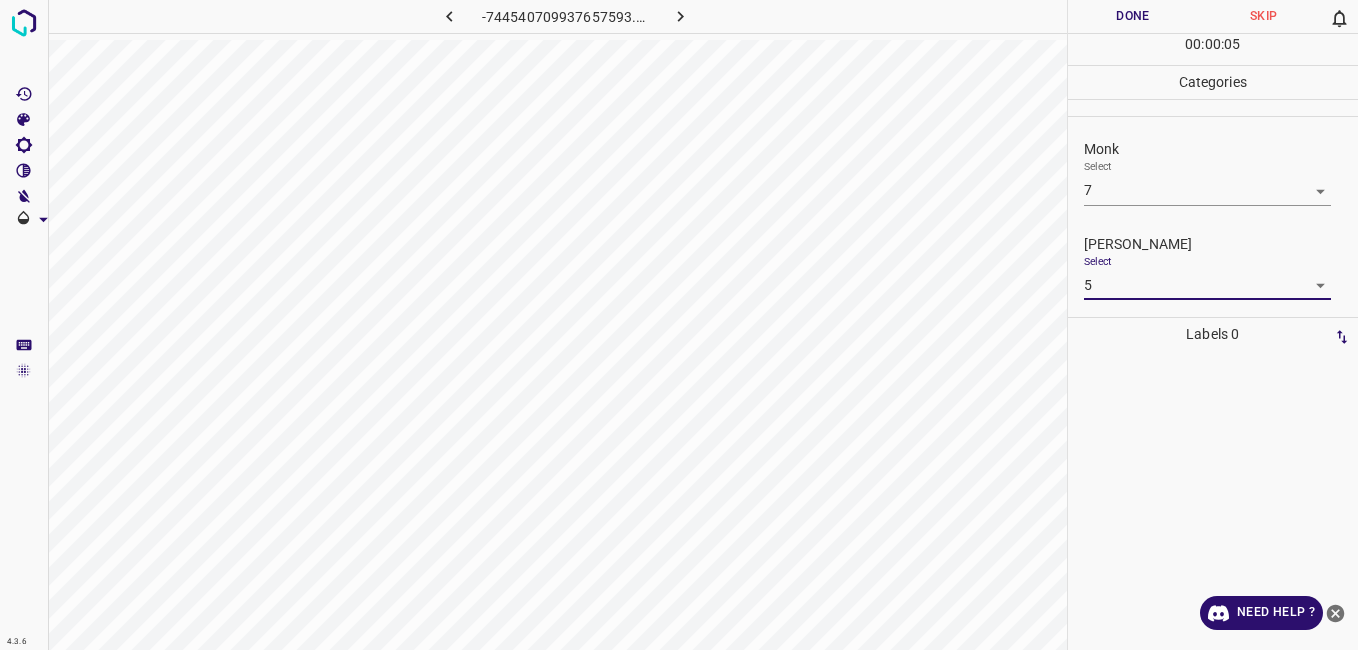 drag, startPoint x: 1111, startPoint y: 47, endPoint x: 1111, endPoint y: 32, distance: 15 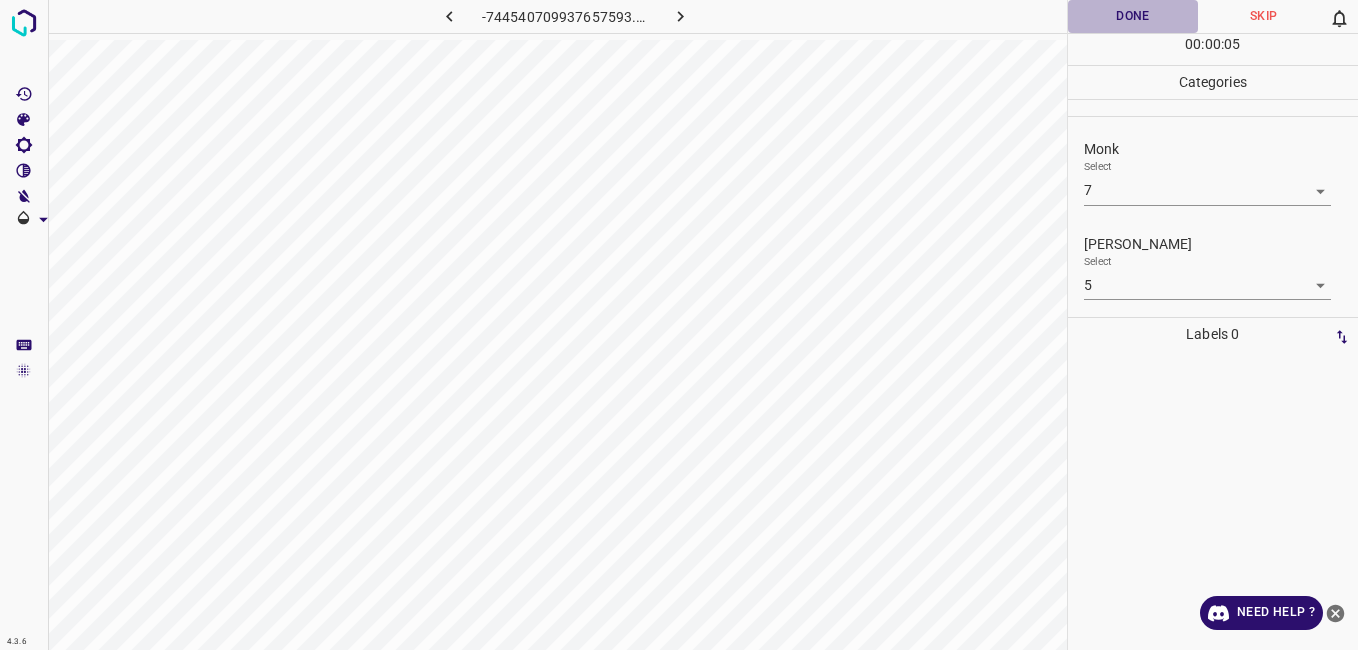 drag, startPoint x: 1111, startPoint y: 32, endPoint x: 1124, endPoint y: 19, distance: 18.384777 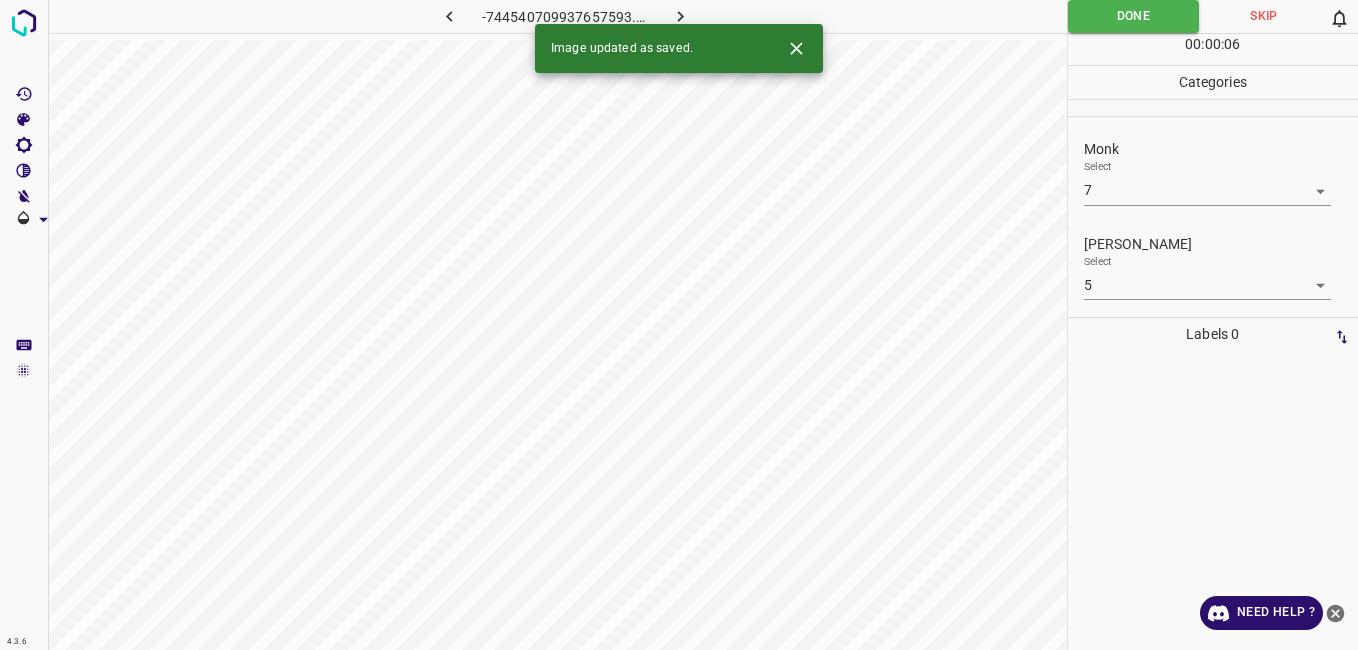 click 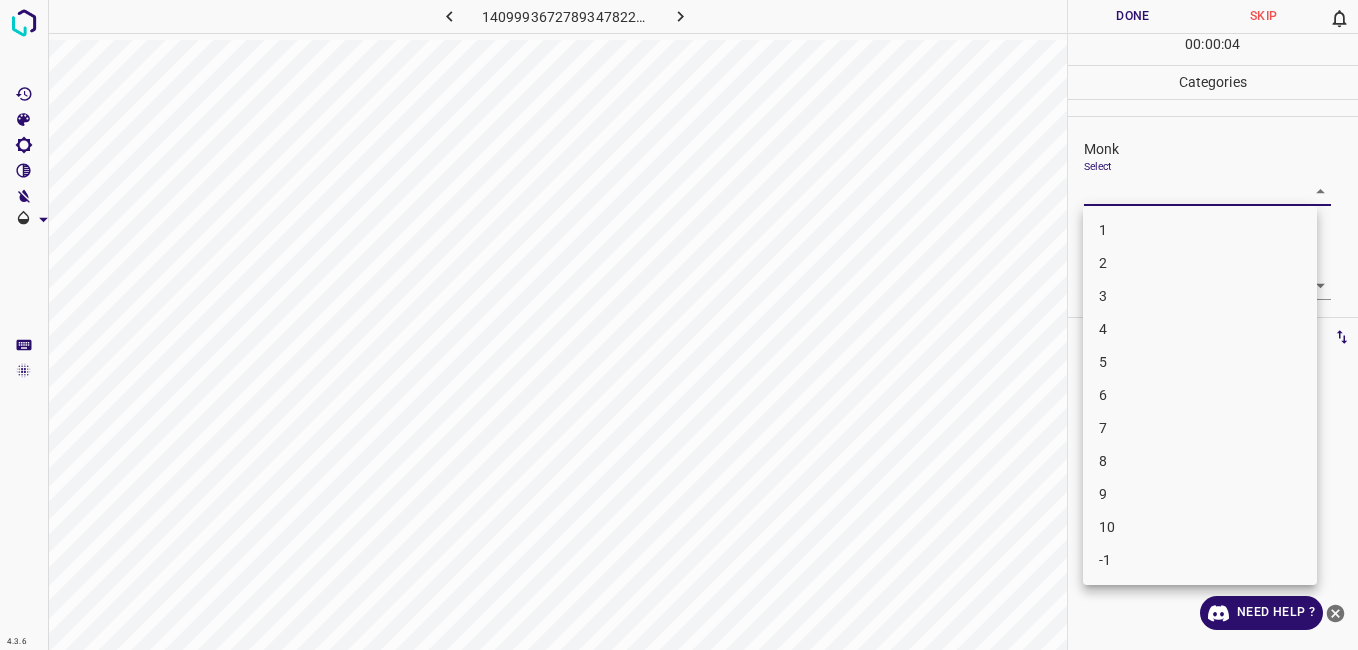 click on "4.3.6  1409993672789347822.png Done Skip 0 00   : 00   : 04   Categories Monk   Select ​  Fitzpatrick   Select ​ Labels   0 Categories 1 Monk 2  Fitzpatrick Tools Space Change between modes (Draw & Edit) I Auto labeling R Restore zoom M Zoom in N Zoom out Delete Delete selecte label Filters Z Restore filters X Saturation filter C Brightness filter V Contrast filter B Gray scale filter General O Download Need Help ? - Text - Hide - Delete 1 2 3 4 5 6 7 8 9 10 -1" at bounding box center (679, 325) 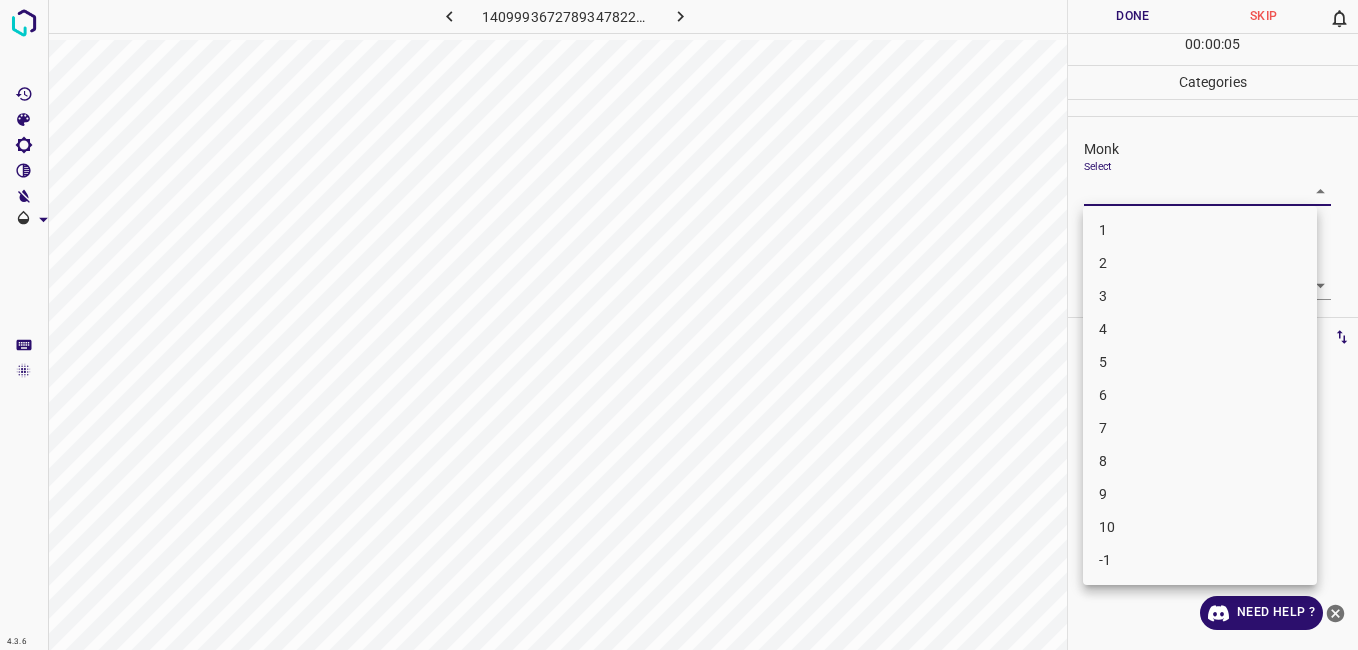 click on "3" at bounding box center [1200, 296] 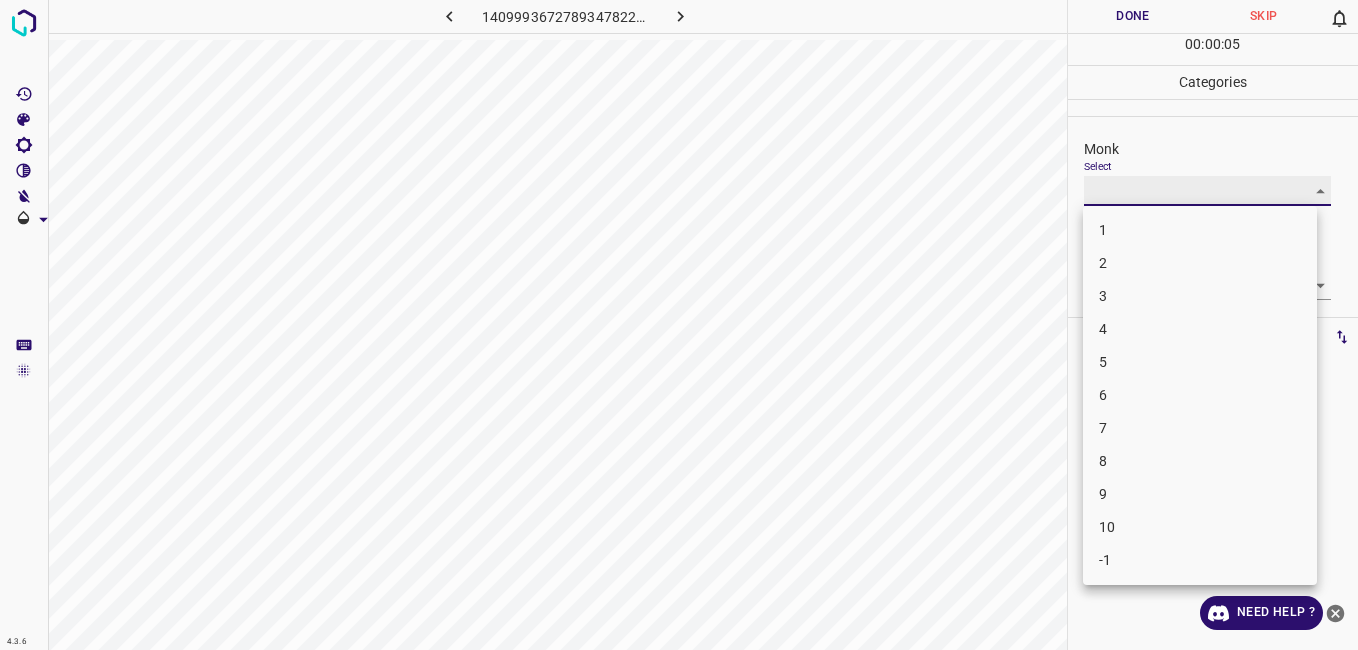 type on "3" 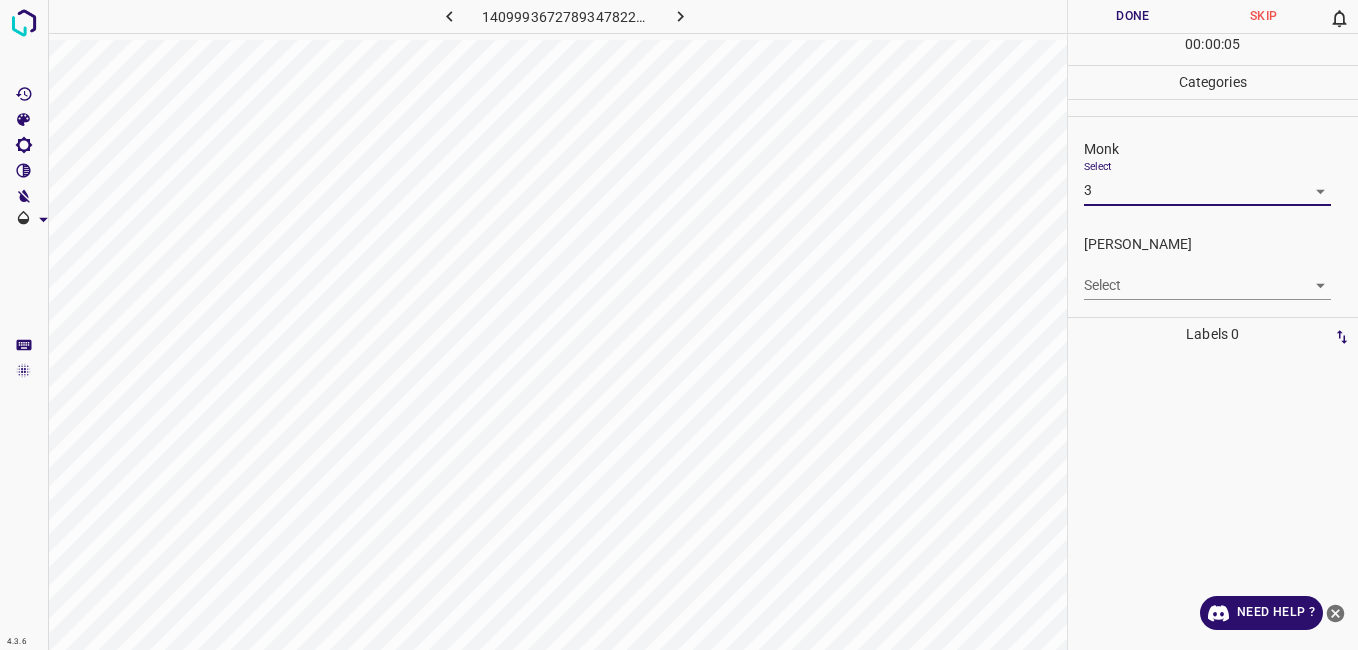 click on "4.3.6  1409993672789347822.png Done Skip 0 00   : 00   : 05   Categories Monk   Select 3 3  Fitzpatrick   Select ​ Labels   0 Categories 1 Monk 2  Fitzpatrick Tools Space Change between modes (Draw & Edit) I Auto labeling R Restore zoom M Zoom in N Zoom out Delete Delete selecte label Filters Z Restore filters X Saturation filter C Brightness filter V Contrast filter B Gray scale filter General O Download Need Help ? - Text - Hide - Delete 1 2 3 4 5 6 7 8 9 10 -1" at bounding box center [679, 325] 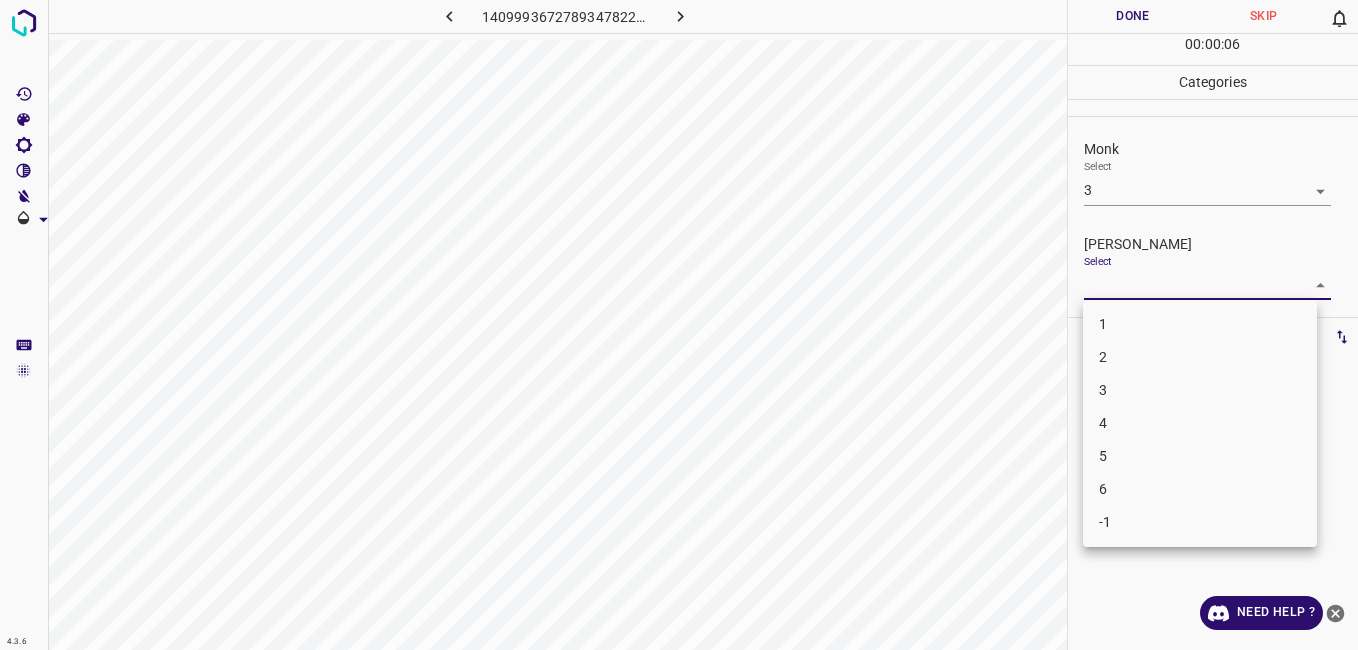 click on "2" at bounding box center (1200, 357) 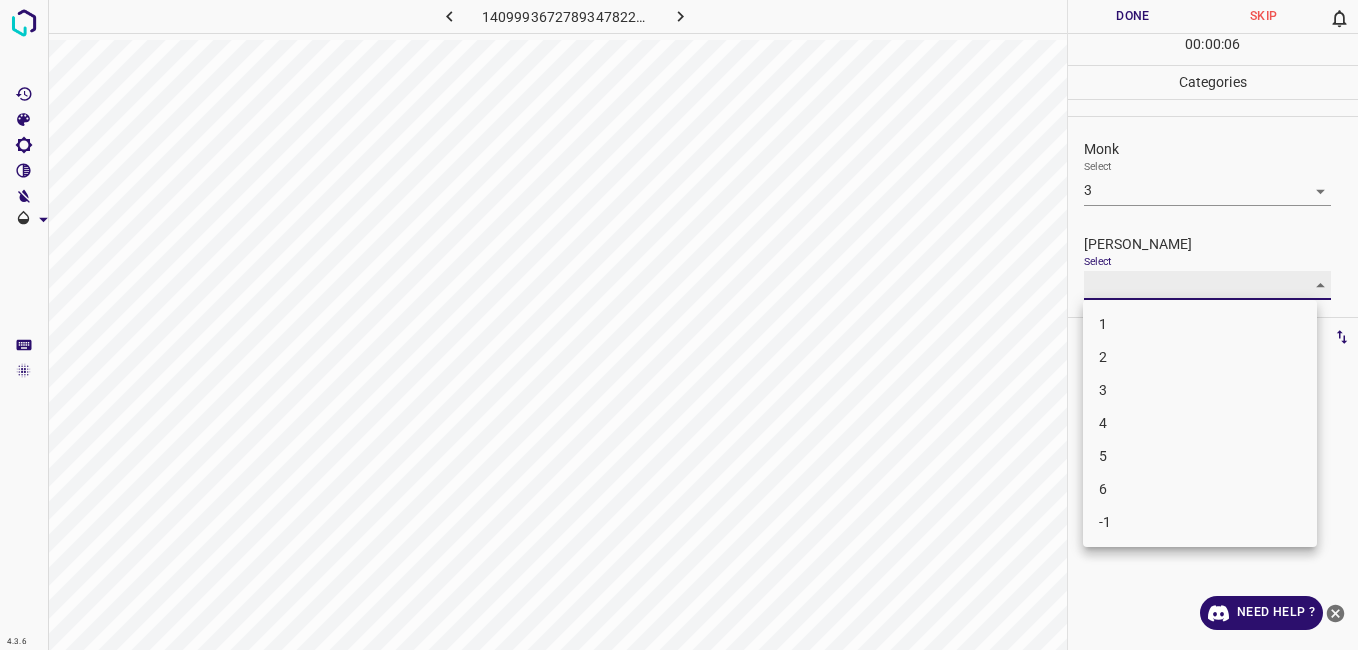 type on "2" 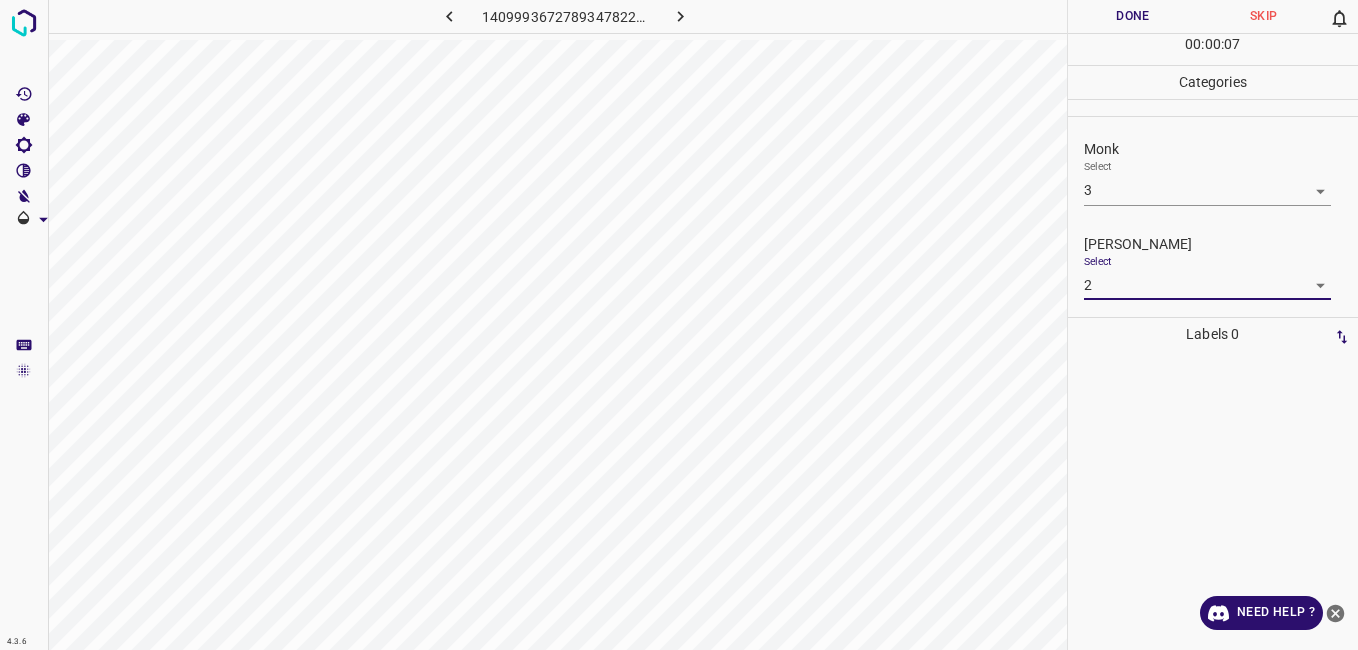 click on "Done" at bounding box center [1133, 16] 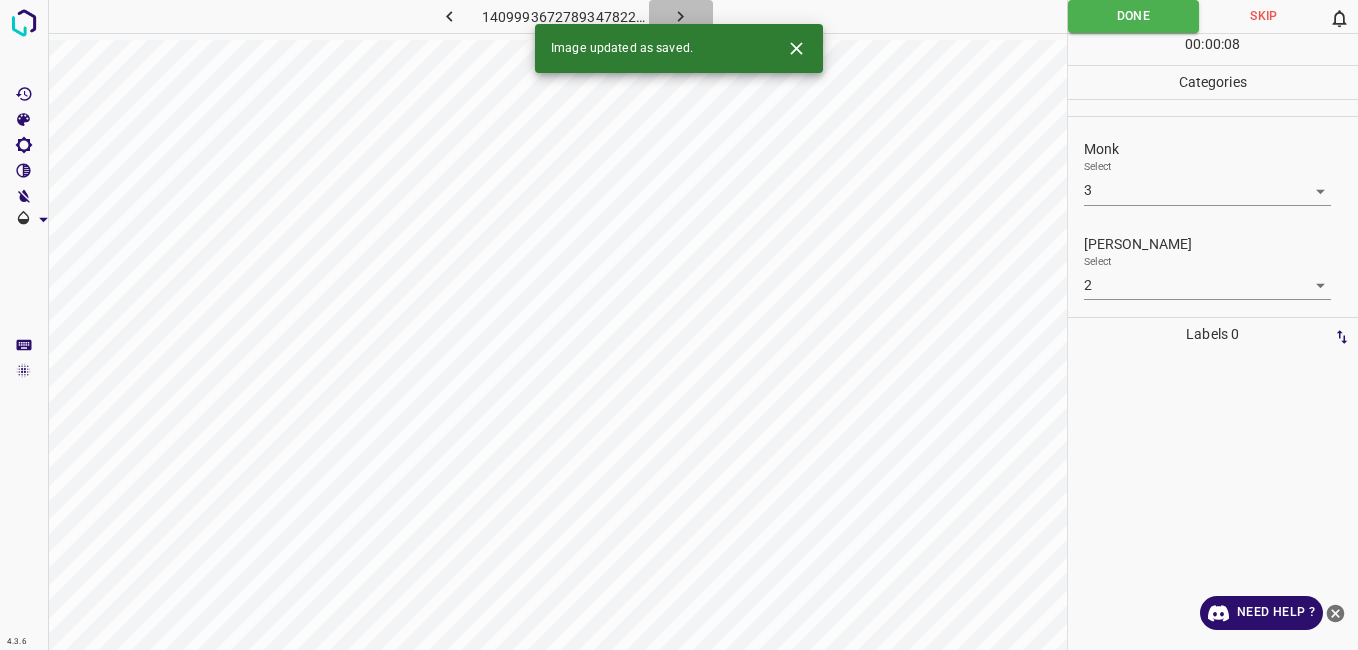 click 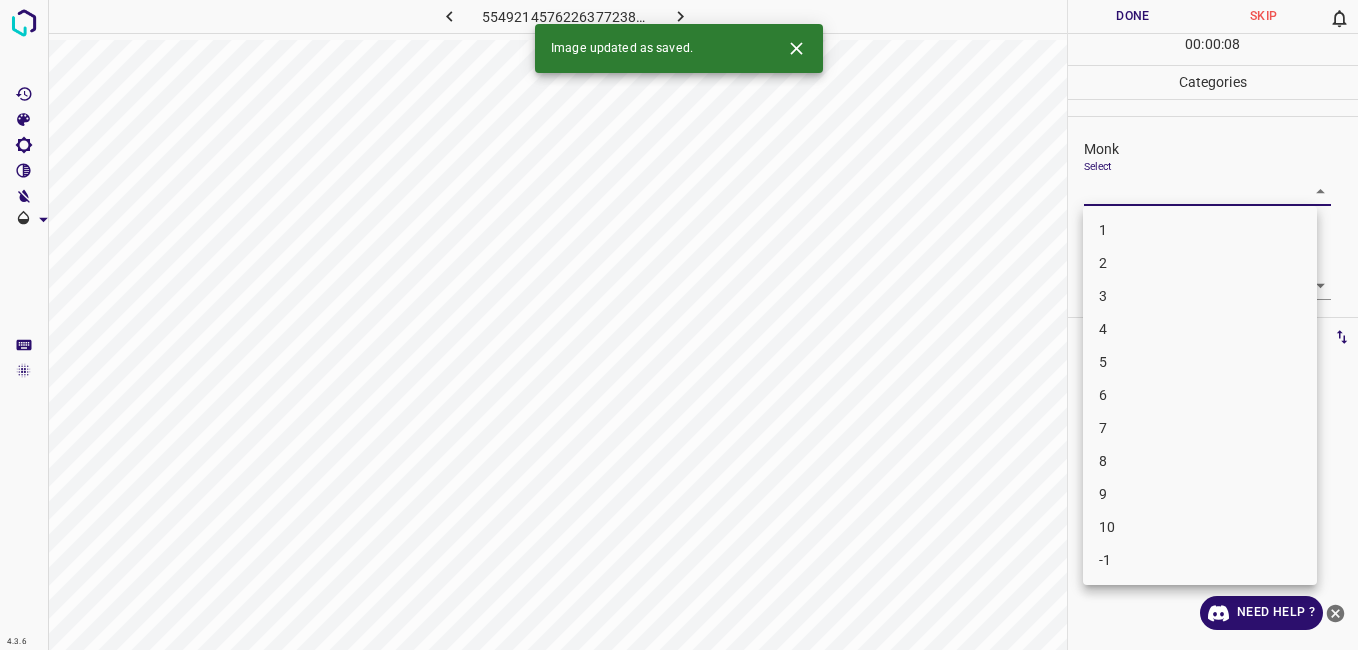 click on "4.3.6  5549214576226377238.png Done Skip 0 00   : 00   : 08   Categories Monk   Select ​  Fitzpatrick   Select ​ Labels   0 Categories 1 Monk 2  Fitzpatrick Tools Space Change between modes (Draw & Edit) I Auto labeling R Restore zoom M Zoom in N Zoom out Delete Delete selecte label Filters Z Restore filters X Saturation filter C Brightness filter V Contrast filter B Gray scale filter General O Download Image updated as saved. Need Help ? - Text - Hide - Delete 1 2 3 4 5 6 7 8 9 10 -1" at bounding box center [679, 325] 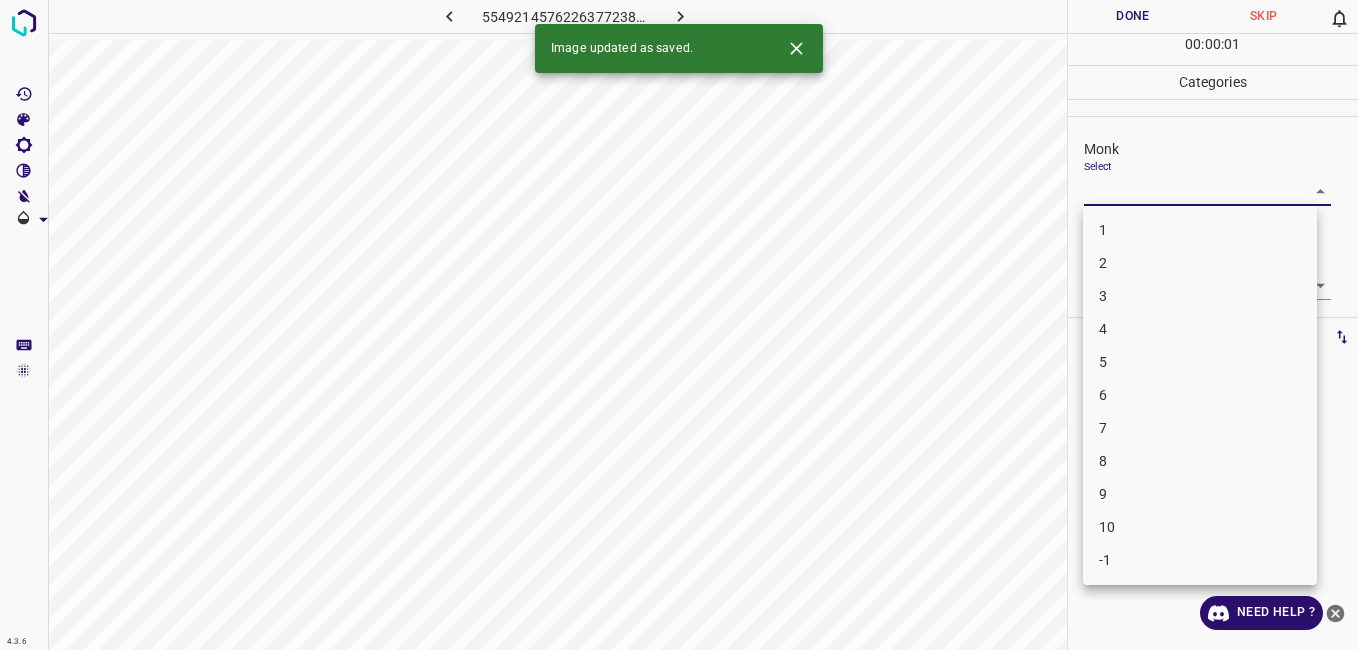 click on "4" at bounding box center [1200, 329] 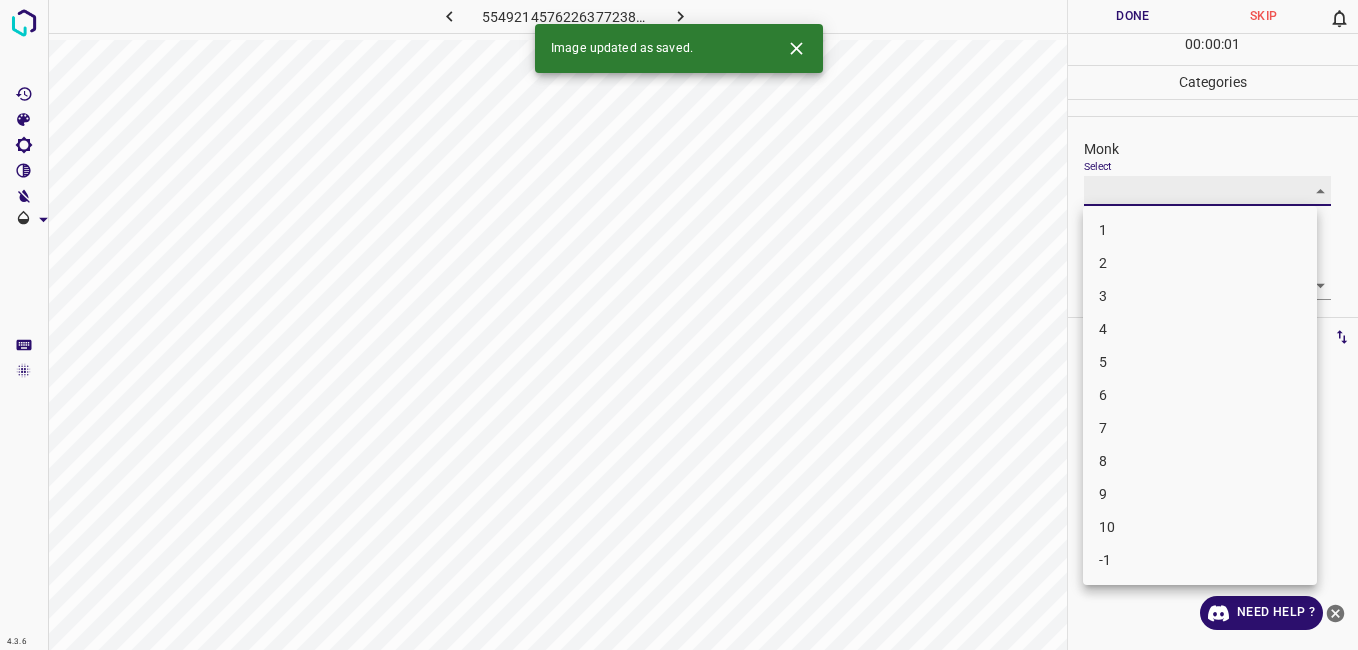 type on "4" 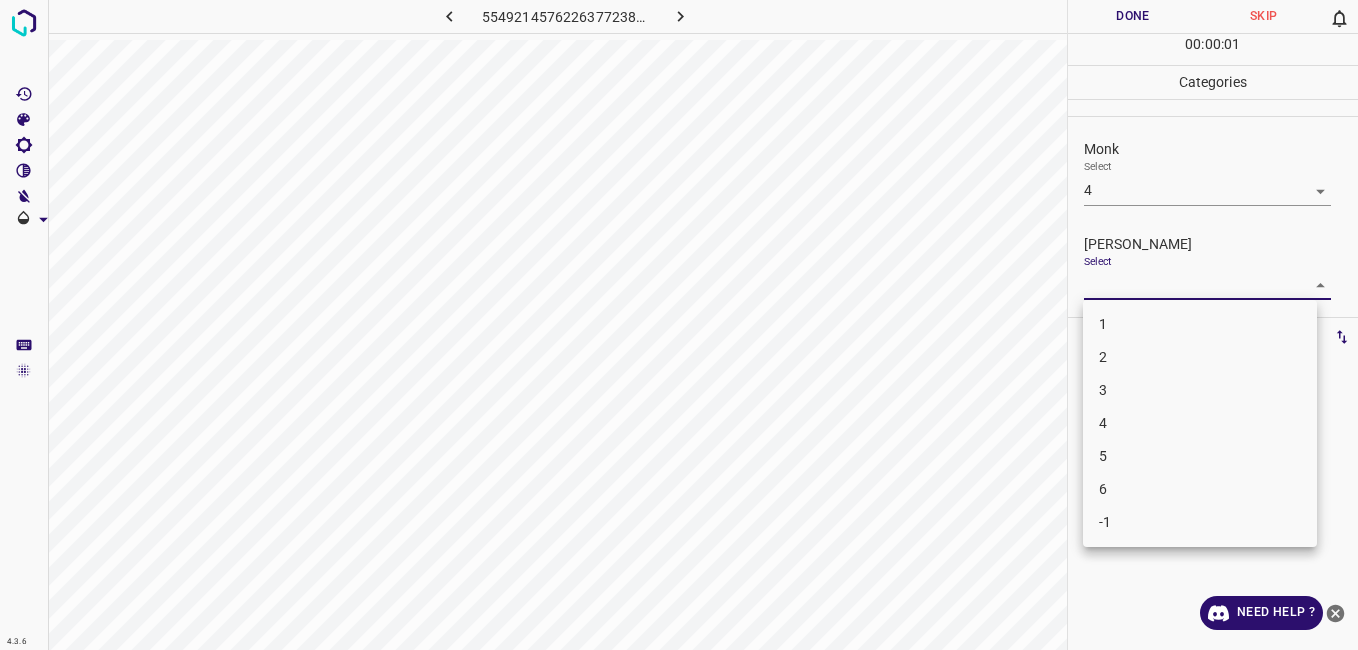 click on "4.3.6  5549214576226377238.png Done Skip 0 00   : 00   : 01   Categories Monk   Select 4 4  Fitzpatrick   Select ​ Labels   0 Categories 1 Monk 2  Fitzpatrick Tools Space Change between modes (Draw & Edit) I Auto labeling R Restore zoom M Zoom in N Zoom out Delete Delete selecte label Filters Z Restore filters X Saturation filter C Brightness filter V Contrast filter B Gray scale filter General O Download Need Help ? - Text - Hide - Delete 1 2 3 4 5 6 -1" at bounding box center (679, 325) 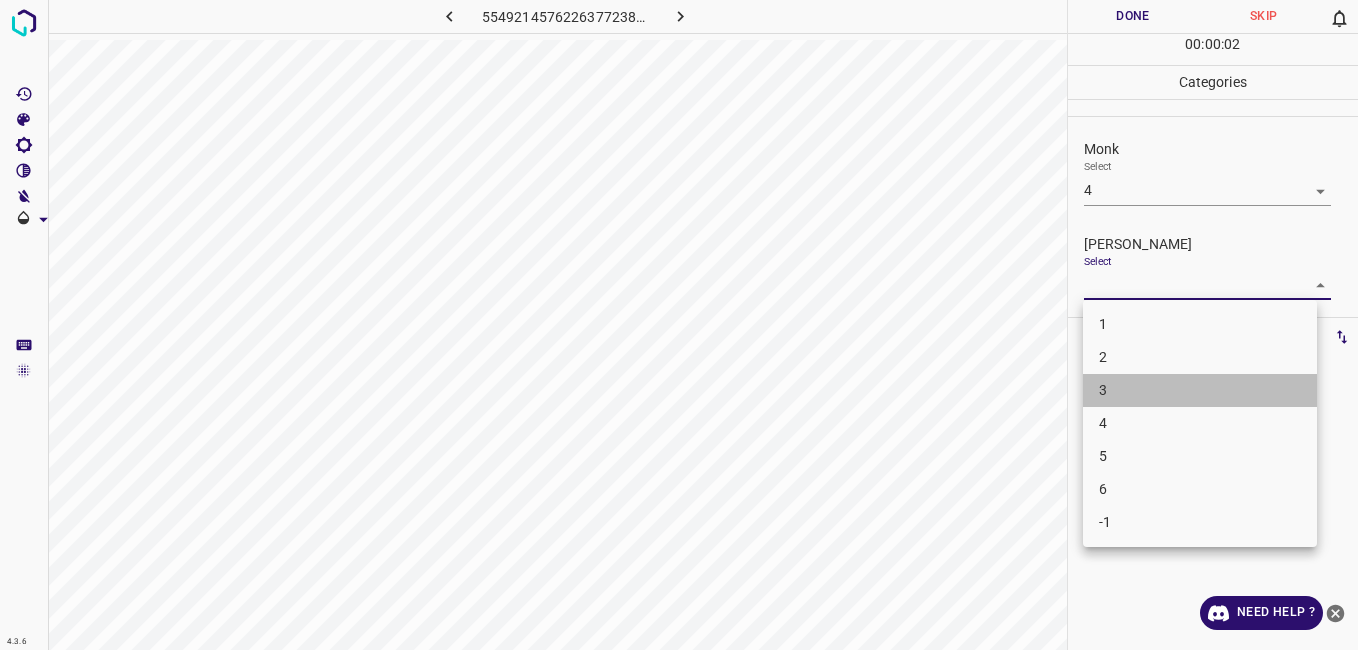click on "3" at bounding box center (1200, 390) 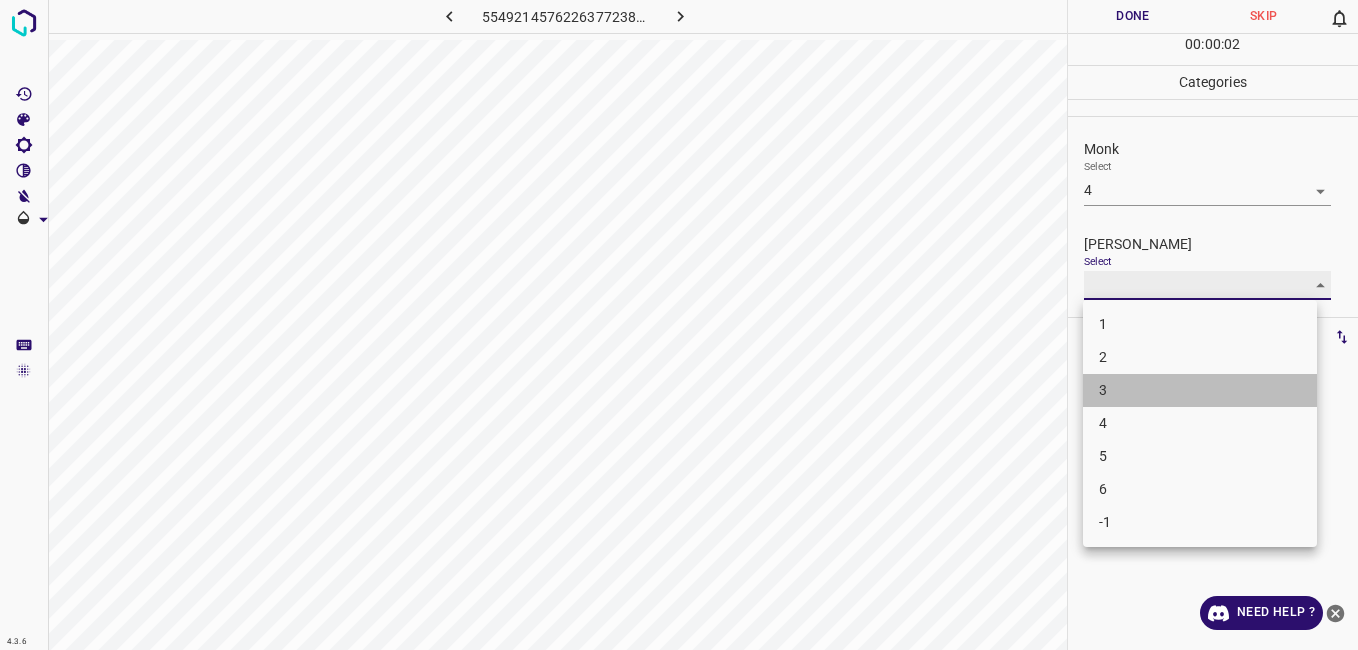 type on "3" 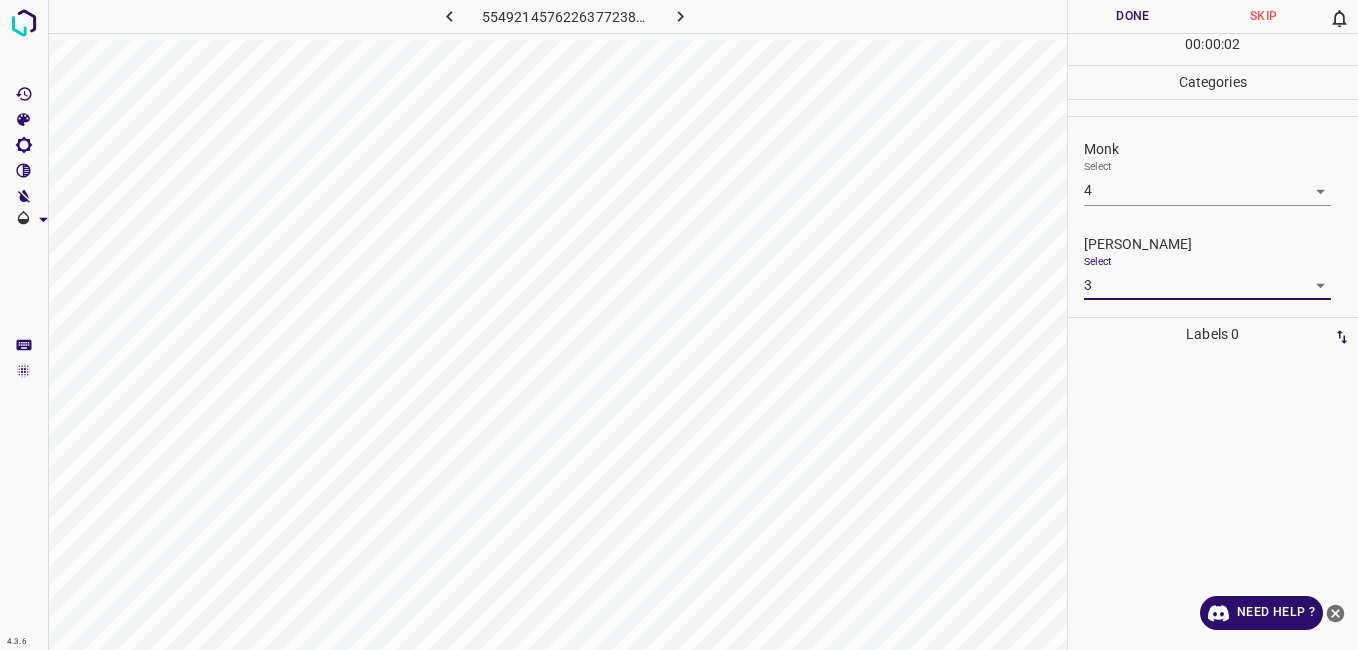click on "Done" at bounding box center (1133, 16) 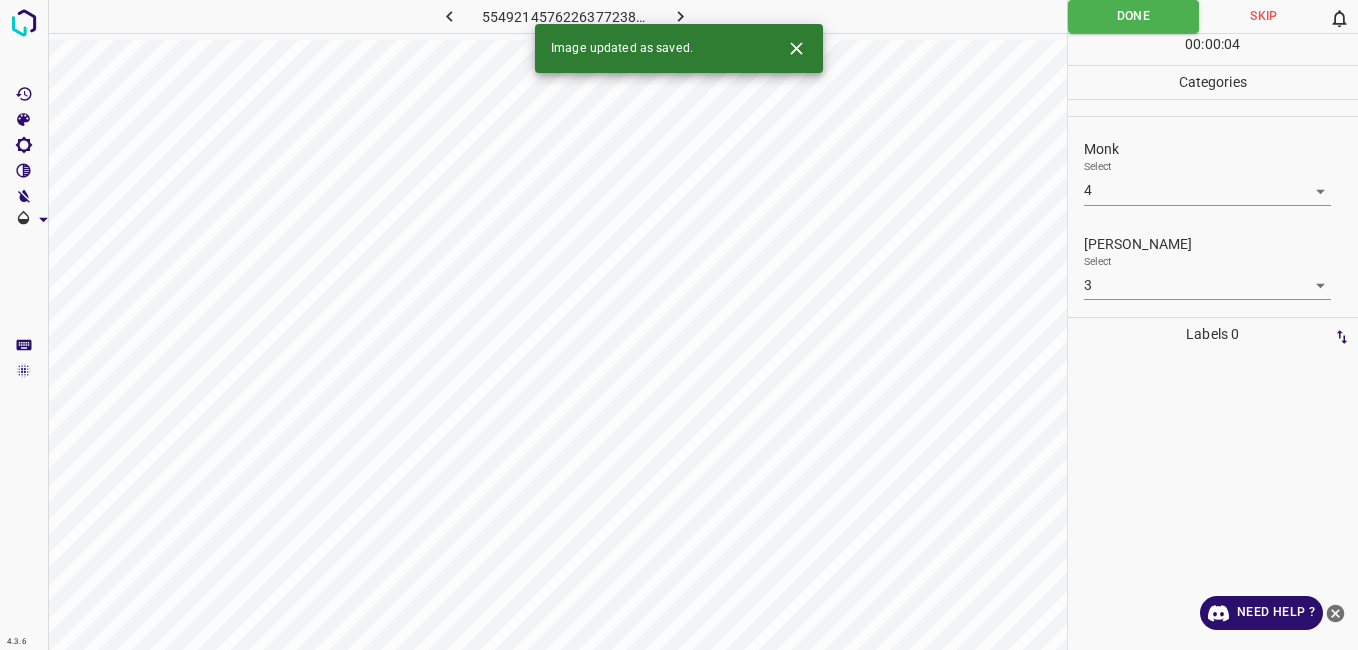 click 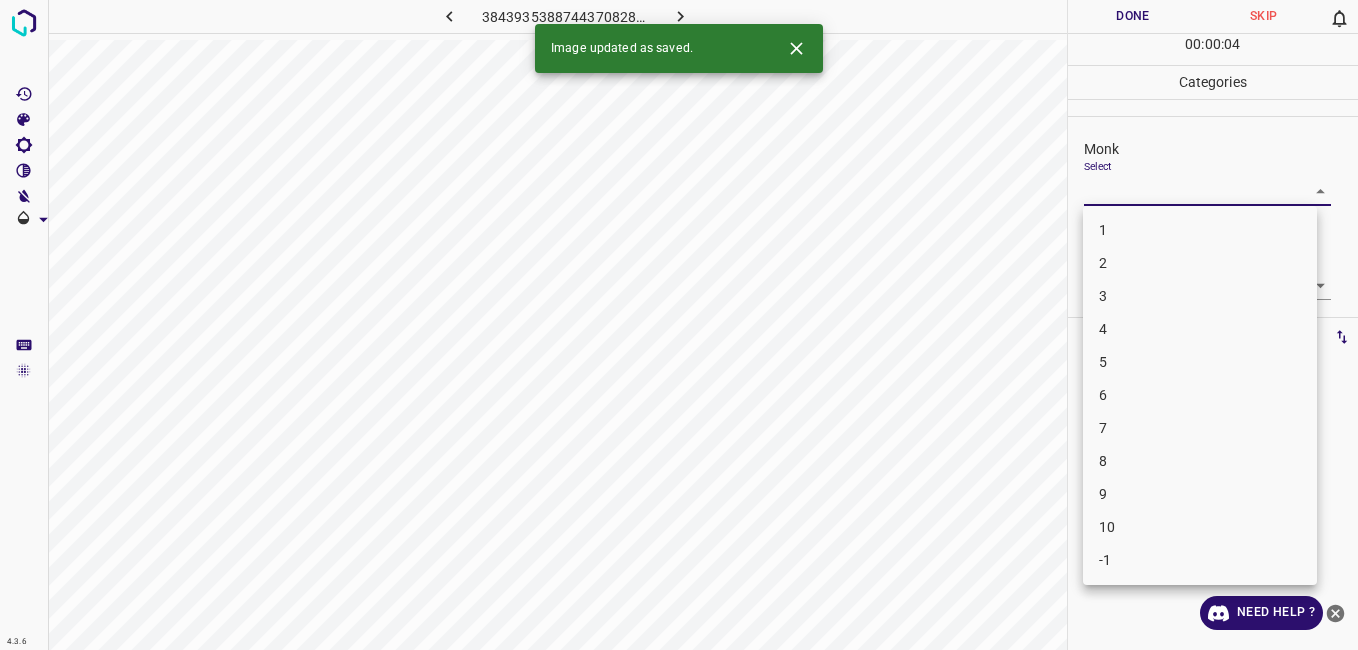 click on "4.3.6  3843935388744370828.png Done Skip 0 00   : 00   : 04   Categories Monk   Select ​  Fitzpatrick   Select ​ Labels   0 Categories 1 Monk 2  Fitzpatrick Tools Space Change between modes (Draw & Edit) I Auto labeling R Restore zoom M Zoom in N Zoom out Delete Delete selecte label Filters Z Restore filters X Saturation filter C Brightness filter V Contrast filter B Gray scale filter General O Download Image updated as saved. Need Help ? - Text - Hide - Delete 1 2 3 4 5 6 7 8 9 10 -1" at bounding box center [679, 325] 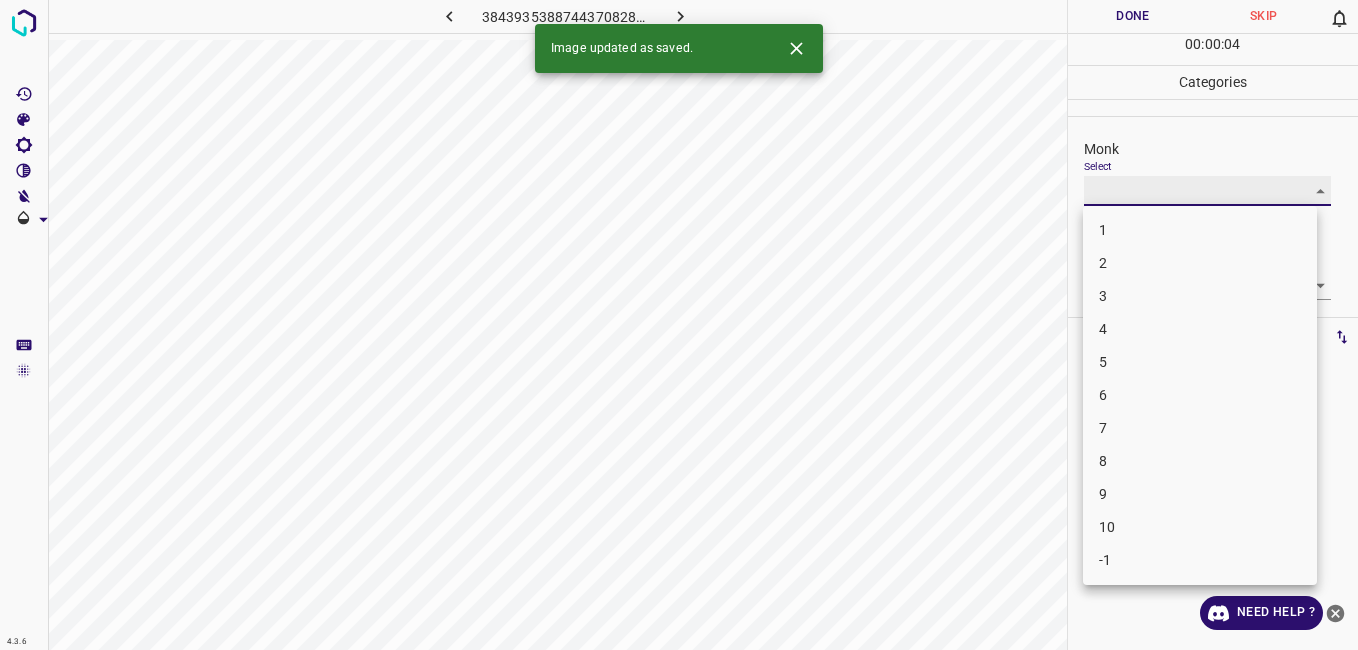 type on "3" 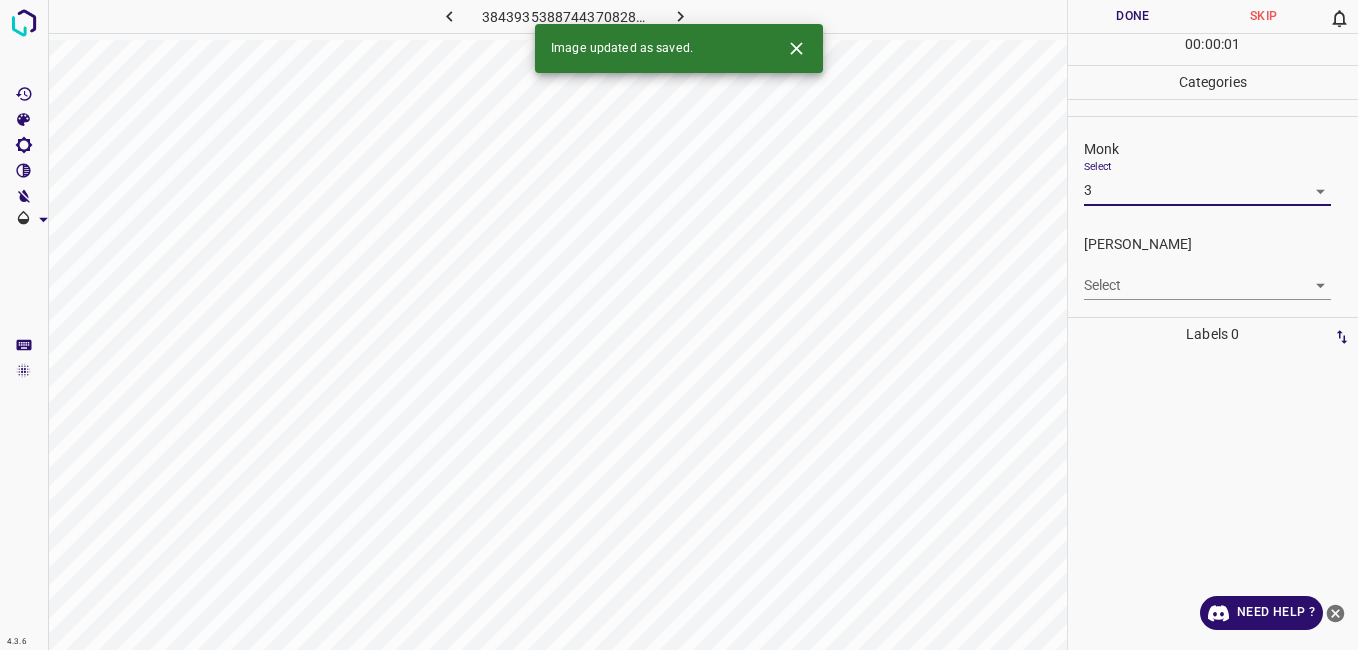 click on "Select ​" at bounding box center (1207, 277) 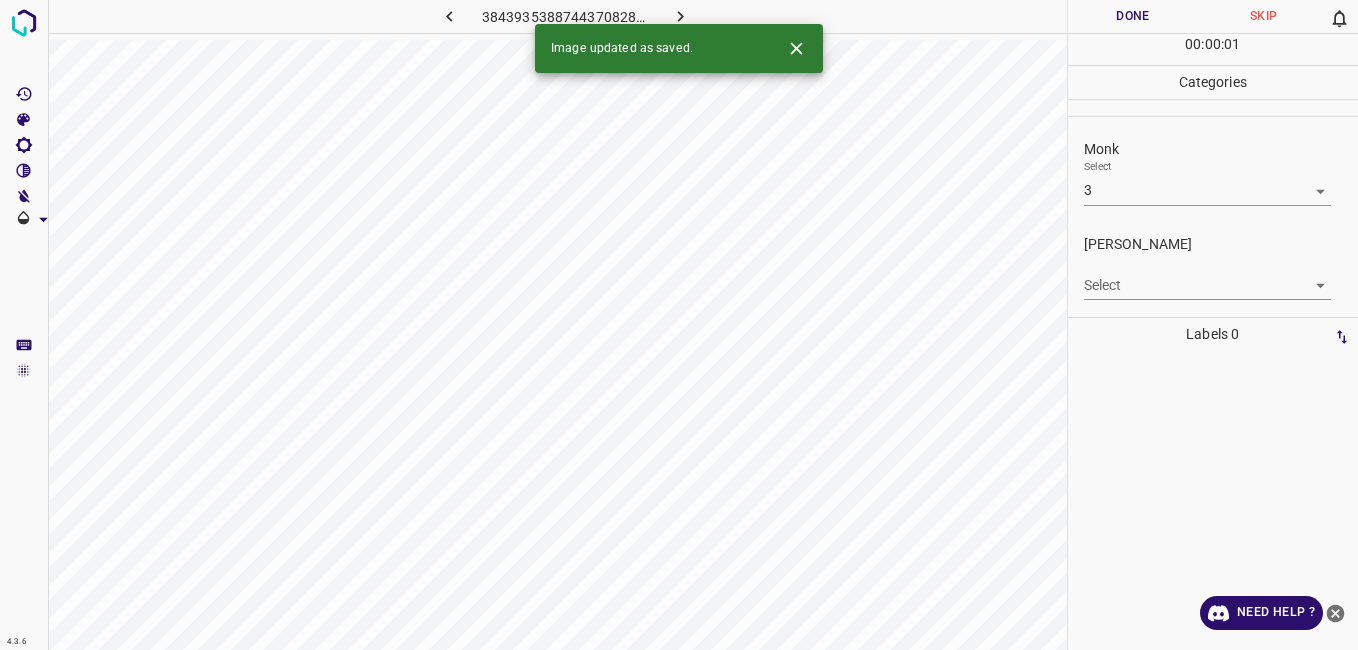 click on "4.3.6  3843935388744370828.png Done Skip 0 00   : 00   : 01   Categories Monk   Select 3 3  Fitzpatrick   Select ​ Labels   0 Categories 1 Monk 2  Fitzpatrick Tools Space Change between modes (Draw & Edit) I Auto labeling R Restore zoom M Zoom in N Zoom out Delete Delete selecte label Filters Z Restore filters X Saturation filter C Brightness filter V Contrast filter B Gray scale filter General O Download Image updated as saved. Need Help ? - Text - Hide - Delete" at bounding box center [679, 325] 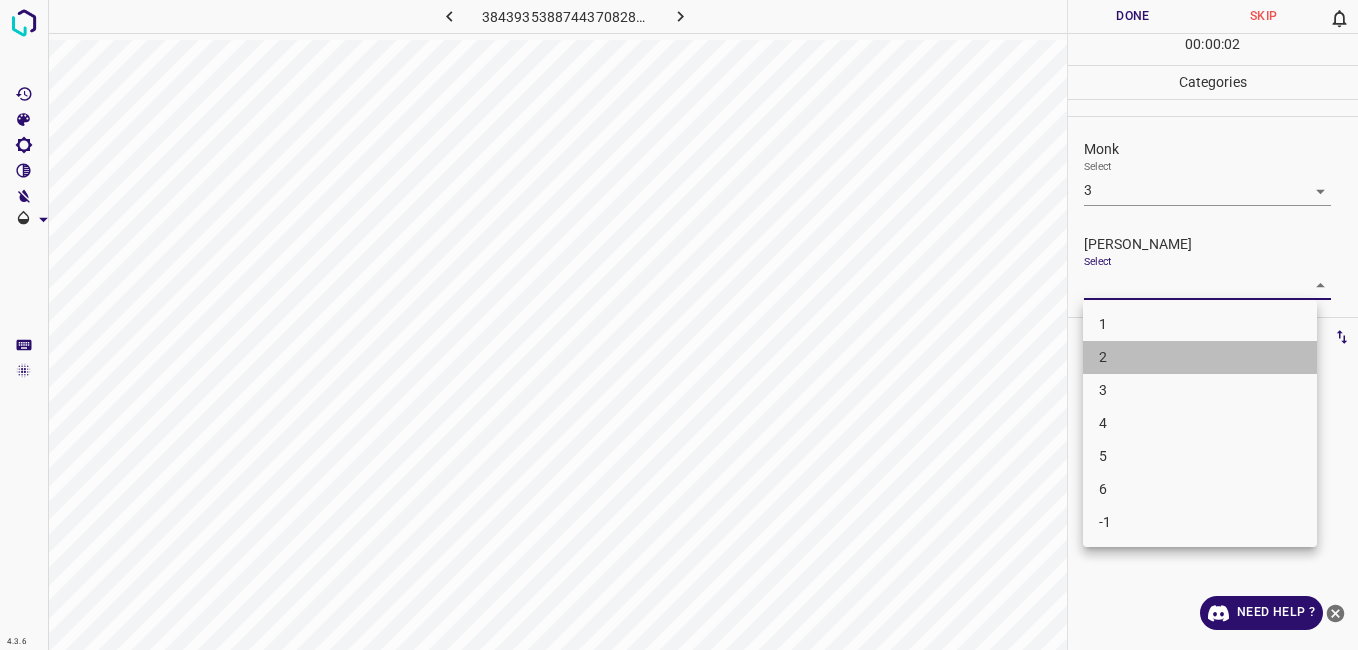 click on "2" at bounding box center [1200, 357] 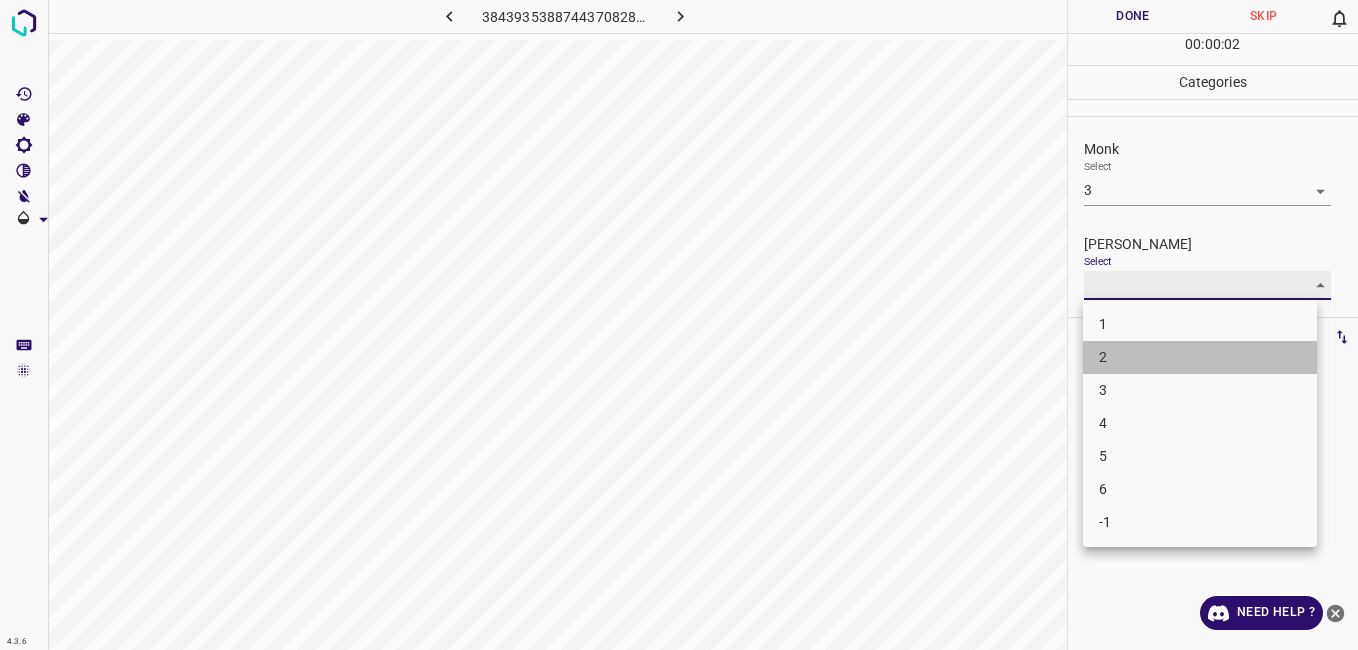 type on "2" 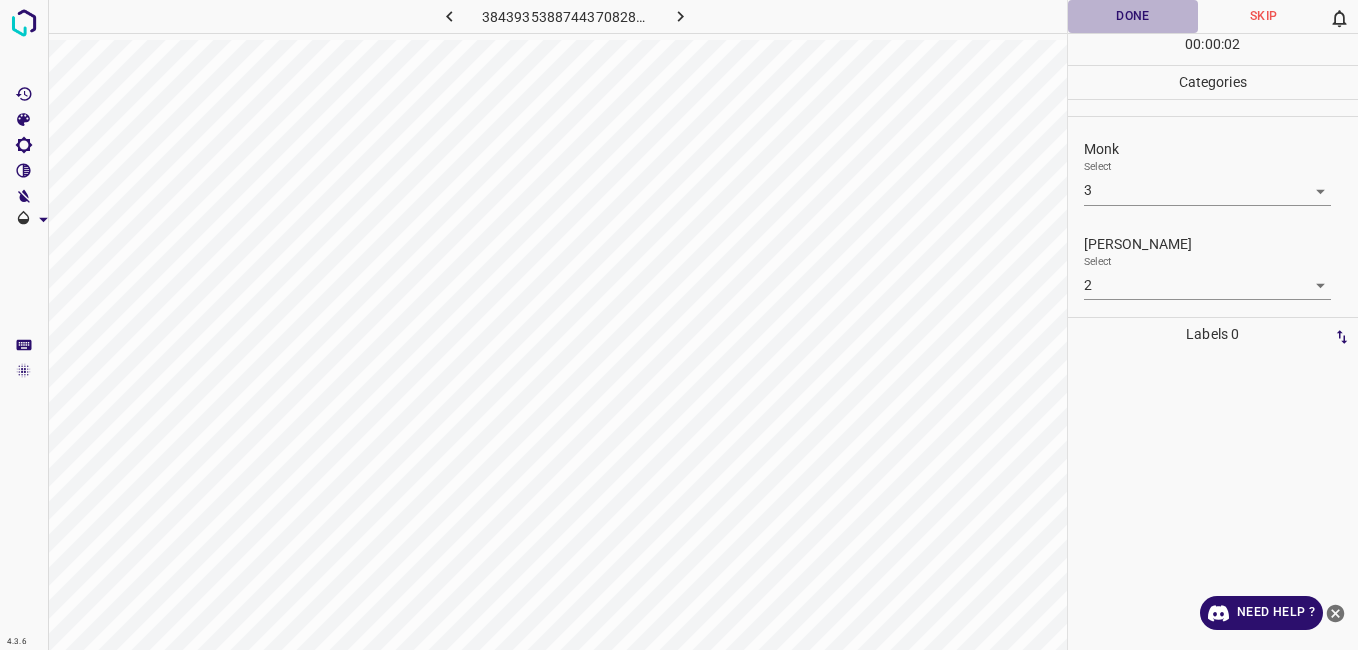 click on "Done" at bounding box center (1133, 16) 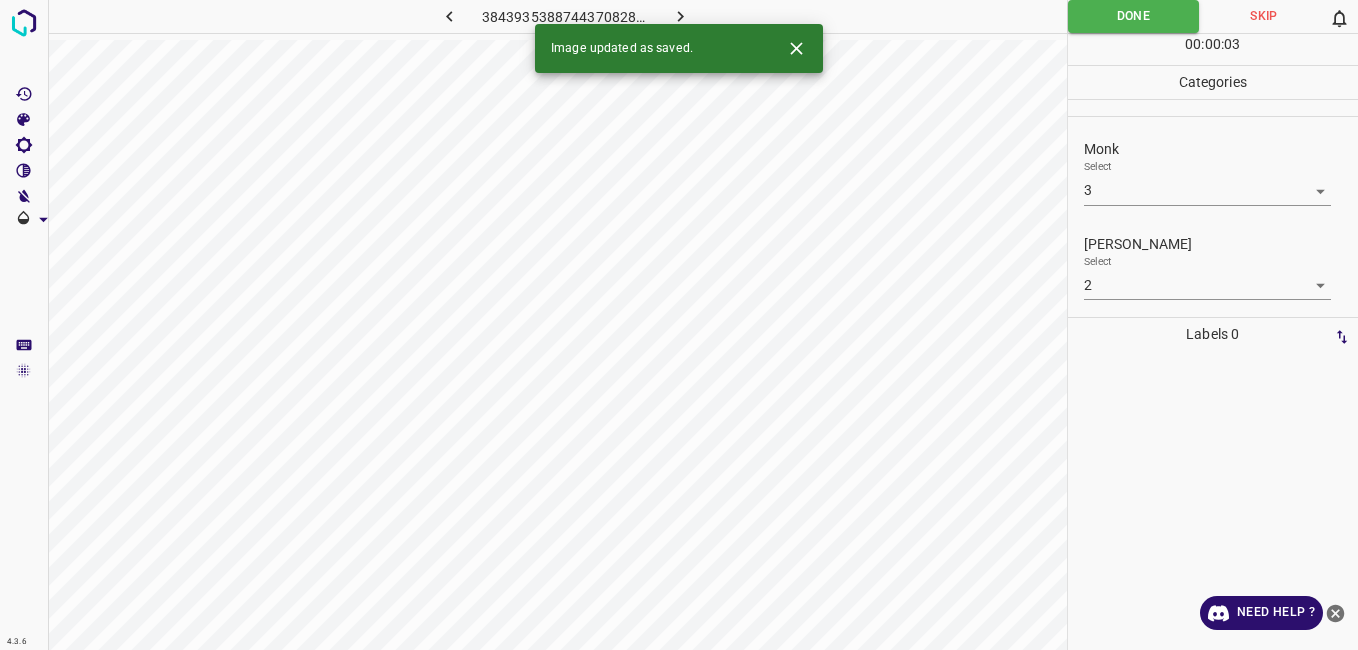 click on "Image updated as saved." at bounding box center [679, 48] 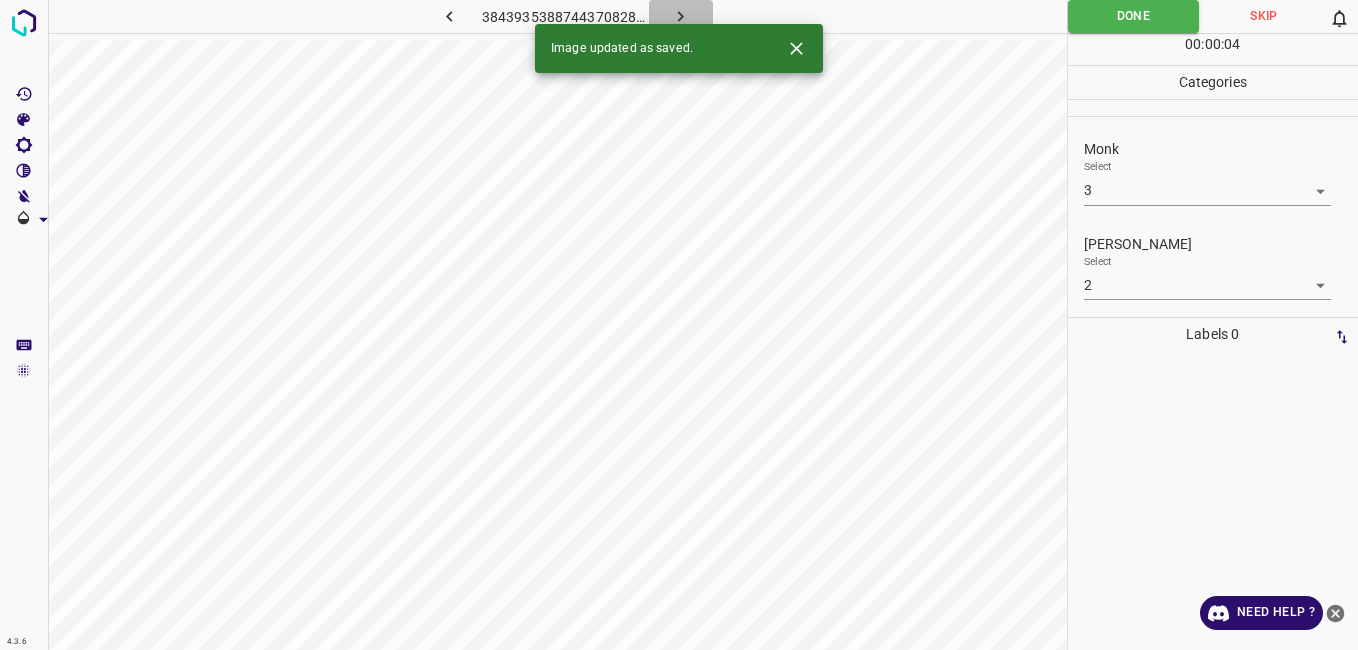 click 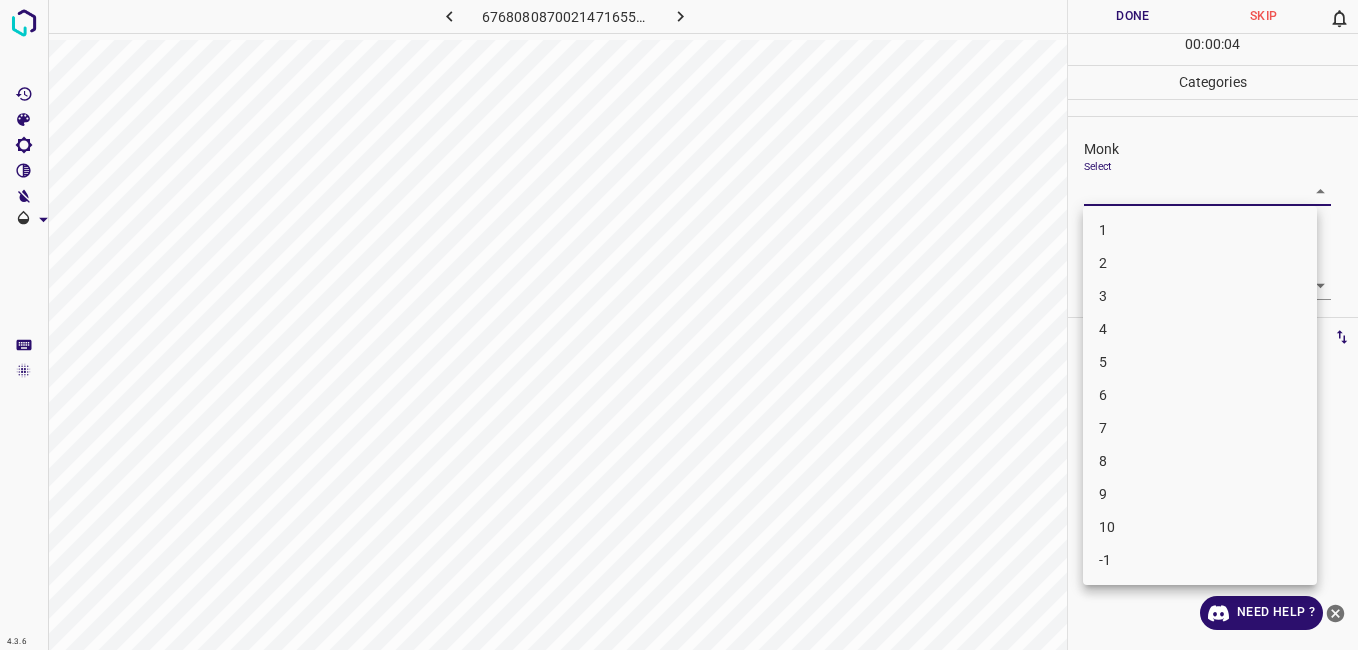 click on "4.3.6  6768080870021471655.png Done Skip 0 00   : 00   : 04   Categories Monk   Select ​  Fitzpatrick   Select ​ Labels   0 Categories 1 Monk 2  Fitzpatrick Tools Space Change between modes (Draw & Edit) I Auto labeling R Restore zoom M Zoom in N Zoom out Delete Delete selecte label Filters Z Restore filters X Saturation filter C Brightness filter V Contrast filter B Gray scale filter General O Download Need Help ? - Text - Hide - Delete 1 2 3 4 5 6 7 8 9 10 -1" at bounding box center [679, 325] 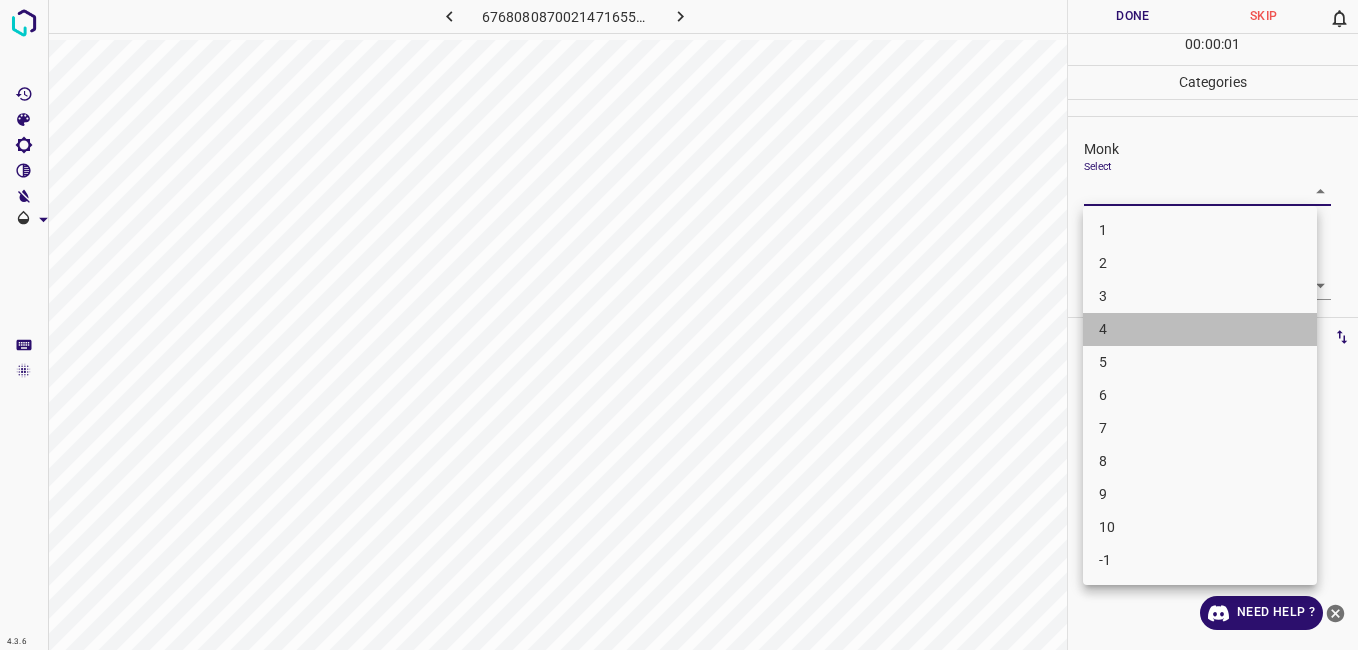 click on "4" at bounding box center (1200, 329) 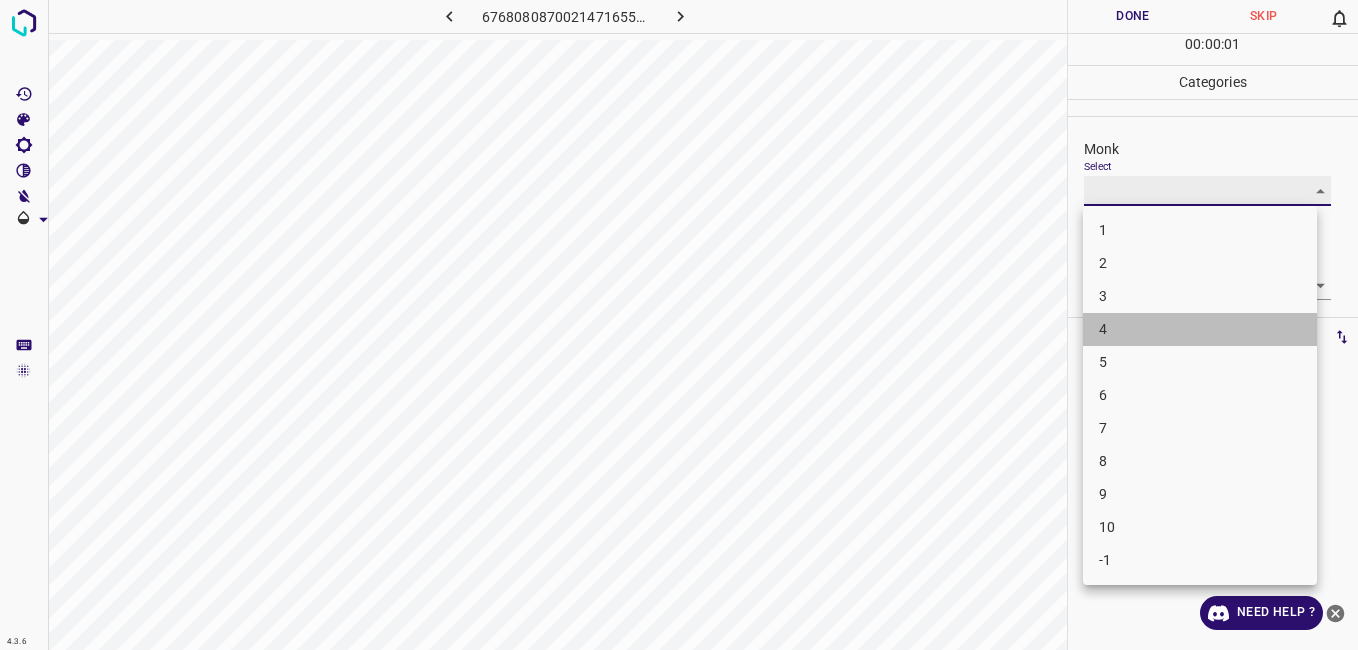 type on "4" 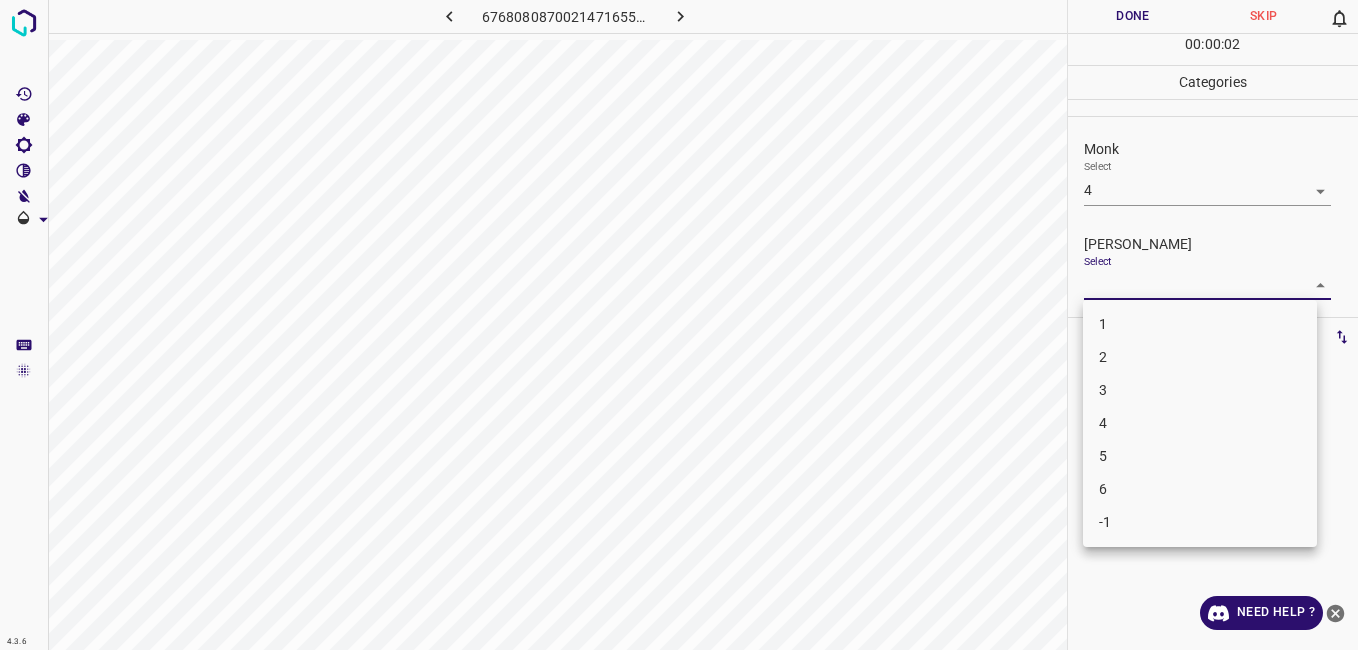 click on "4.3.6  6768080870021471655.png Done Skip 0 00   : 00   : 02   Categories Monk   Select 4 4  Fitzpatrick   Select ​ Labels   0 Categories 1 Monk 2  Fitzpatrick Tools Space Change between modes (Draw & Edit) I Auto labeling R Restore zoom M Zoom in N Zoom out Delete Delete selecte label Filters Z Restore filters X Saturation filter C Brightness filter V Contrast filter B Gray scale filter General O Download Need Help ? - Text - Hide - Delete 1 2 3 4 5 6 -1" at bounding box center (679, 325) 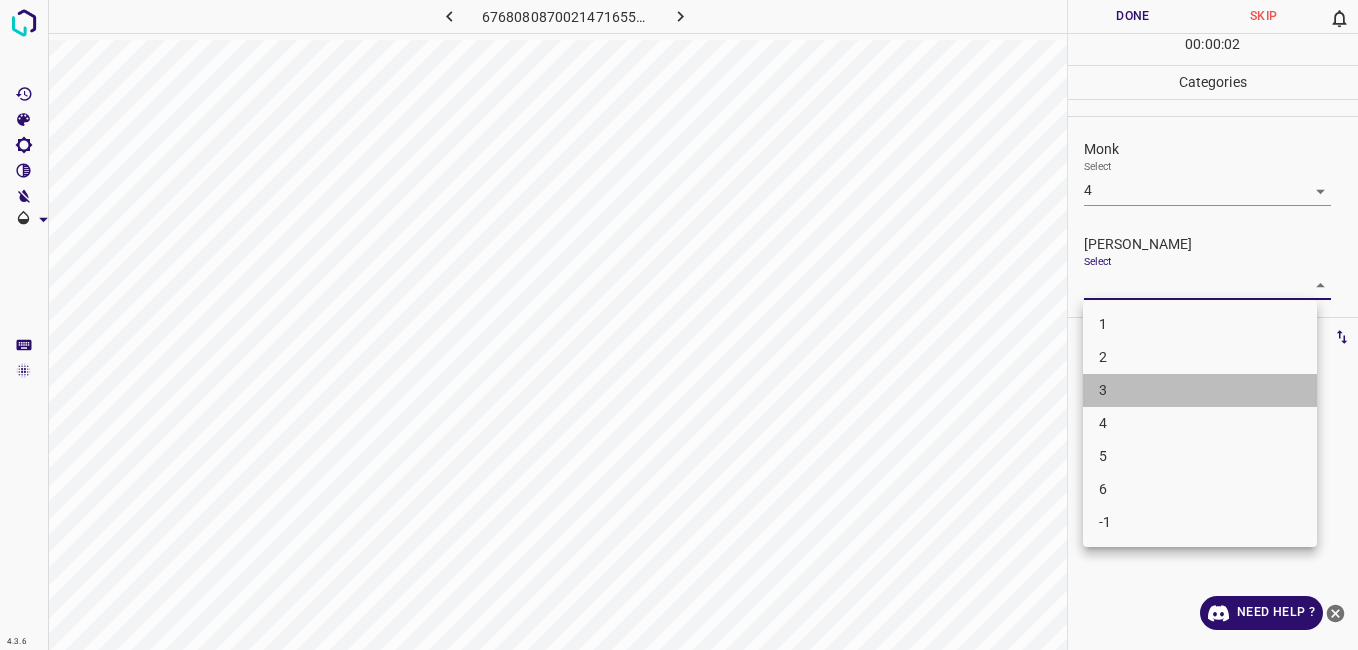 click on "3" at bounding box center (1200, 390) 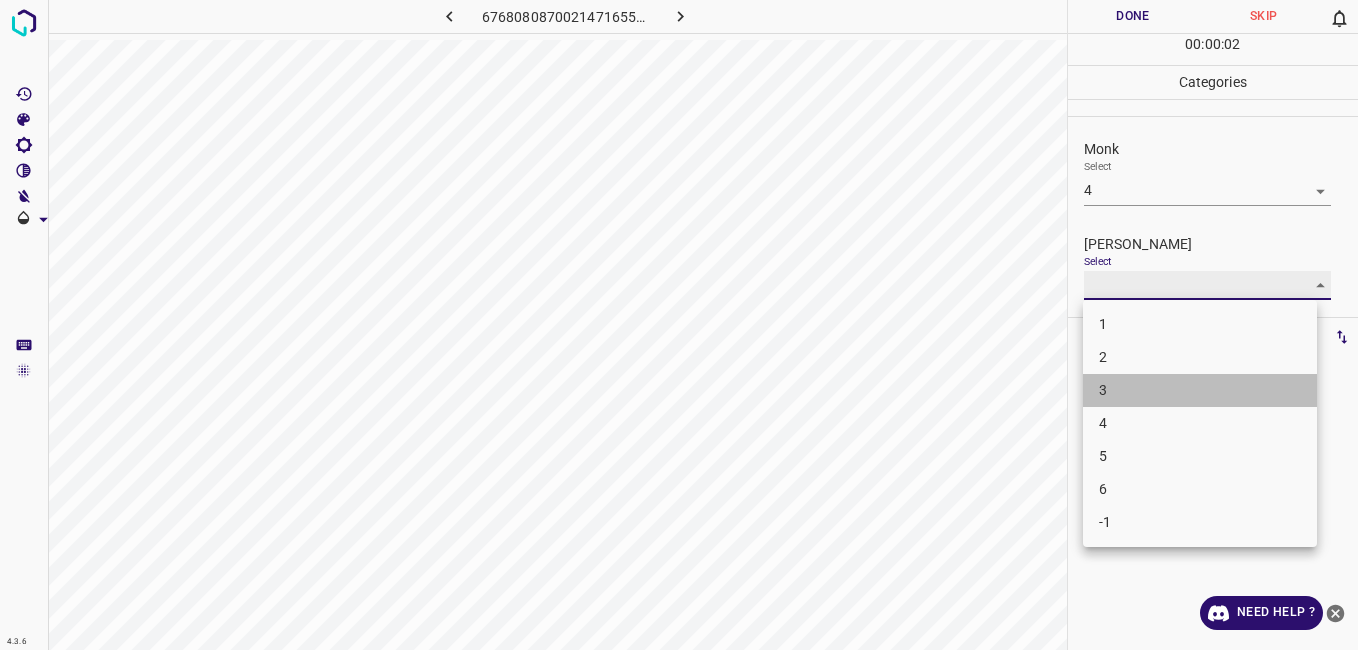 type on "3" 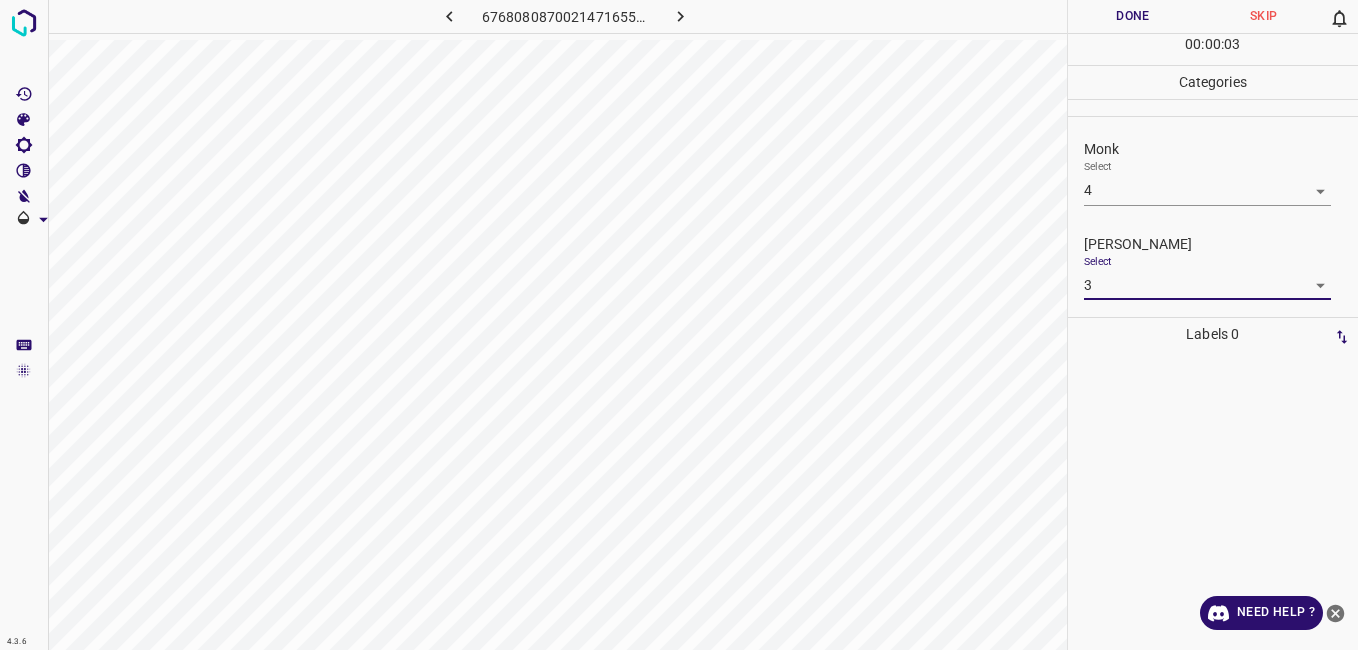 click on "Done" at bounding box center [1133, 16] 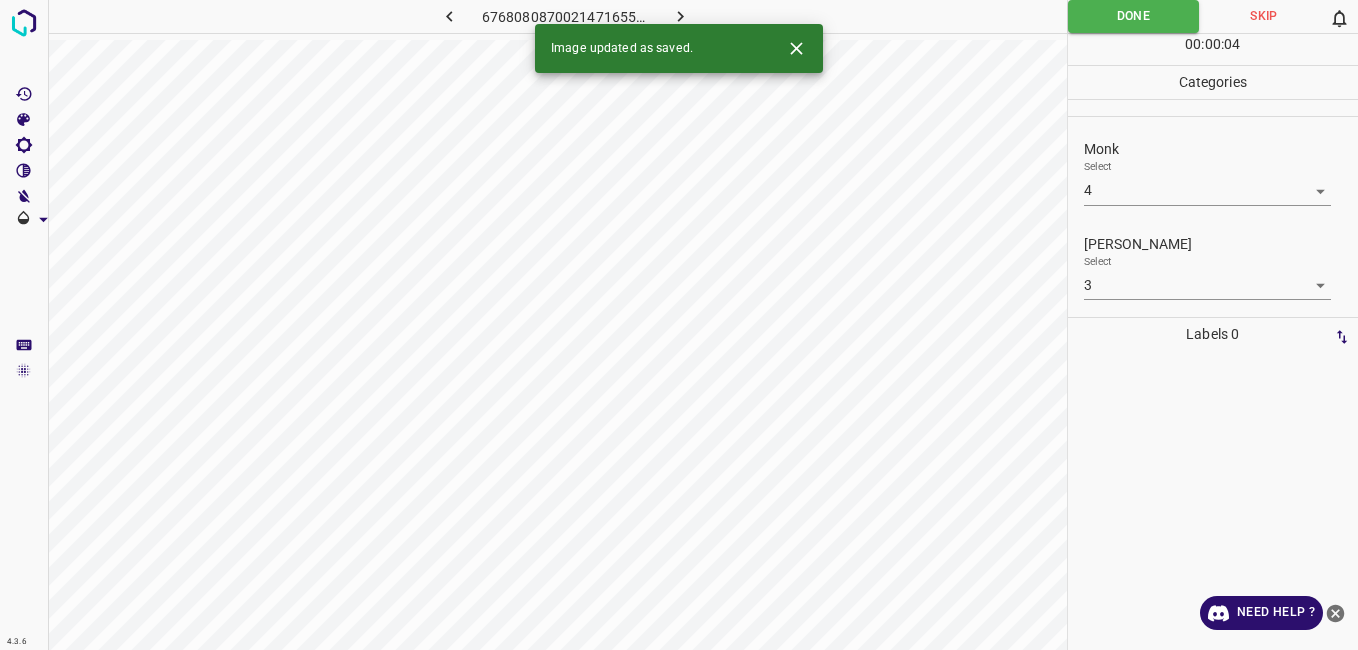 click 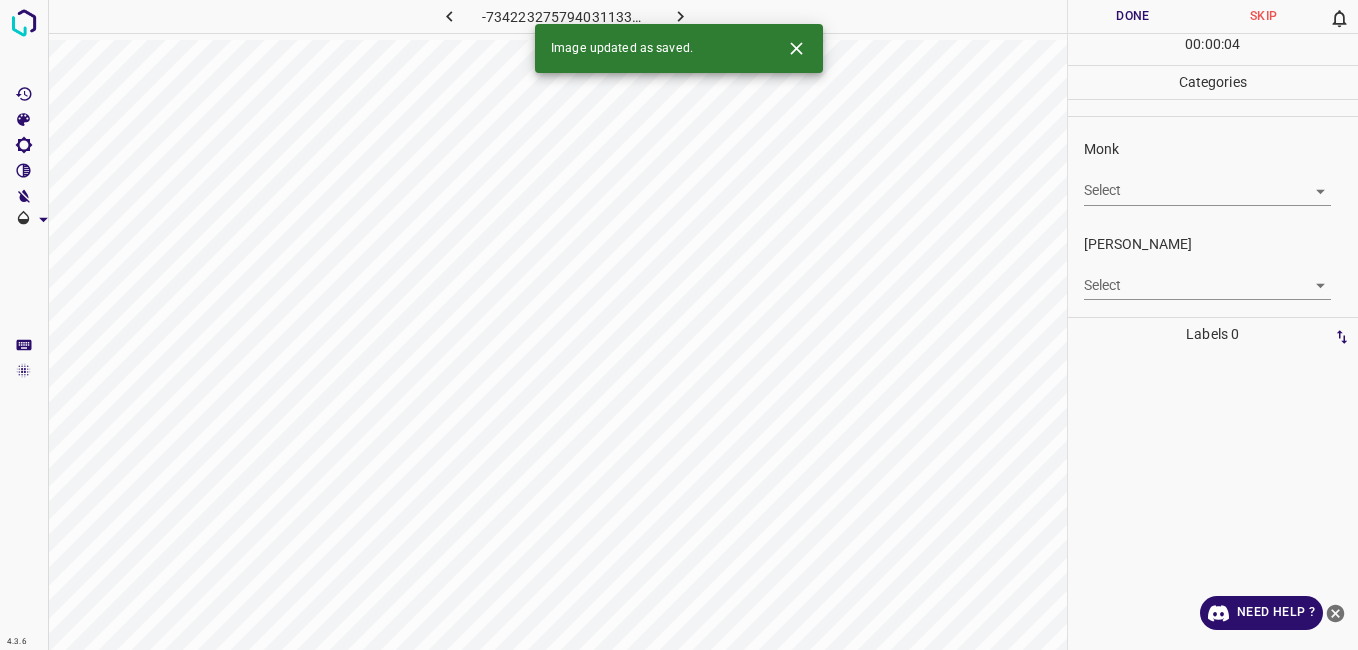 click on "4.3.6  -7342232757940311338.png Done Skip 0 00   : 00   : 04   Categories Monk   Select ​  Fitzpatrick   Select ​ Labels   0 Categories 1 Monk 2  Fitzpatrick Tools Space Change between modes (Draw & Edit) I Auto labeling R Restore zoom M Zoom in N Zoom out Delete Delete selecte label Filters Z Restore filters X Saturation filter C Brightness filter V Contrast filter B Gray scale filter General O Download Image updated as saved. Need Help ? - Text - Hide - Delete" at bounding box center [679, 325] 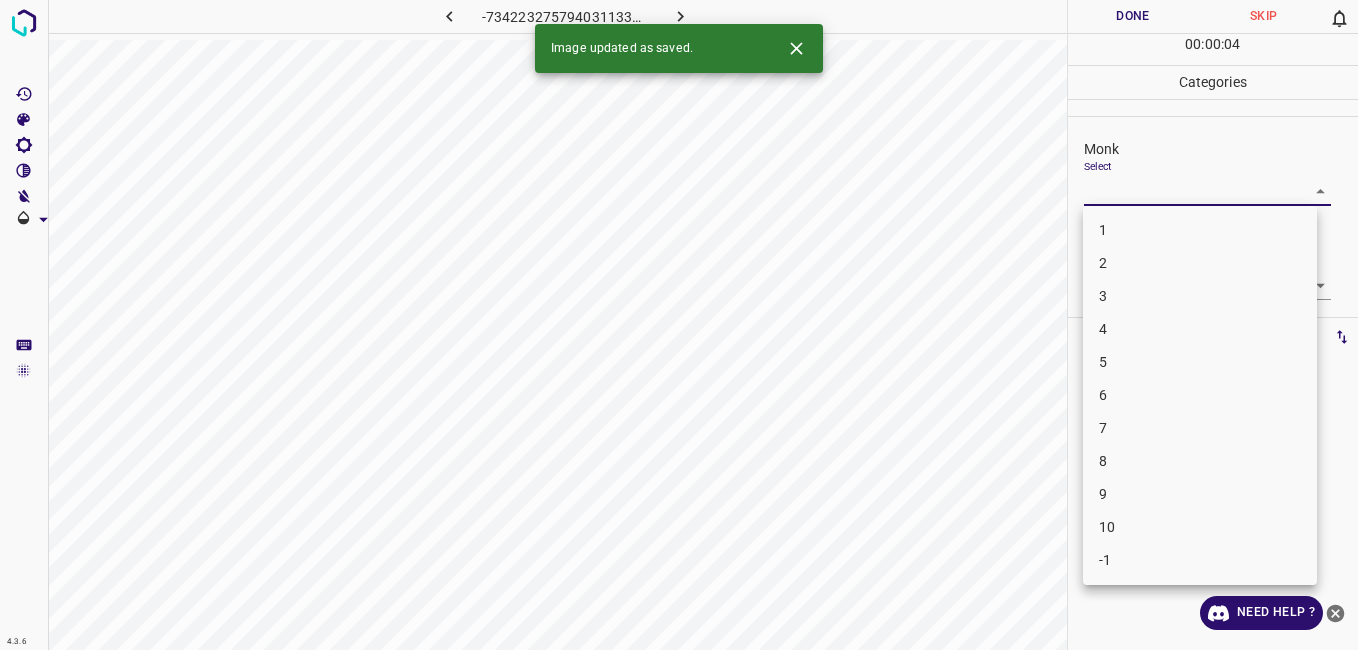 click on "1" at bounding box center (1200, 230) 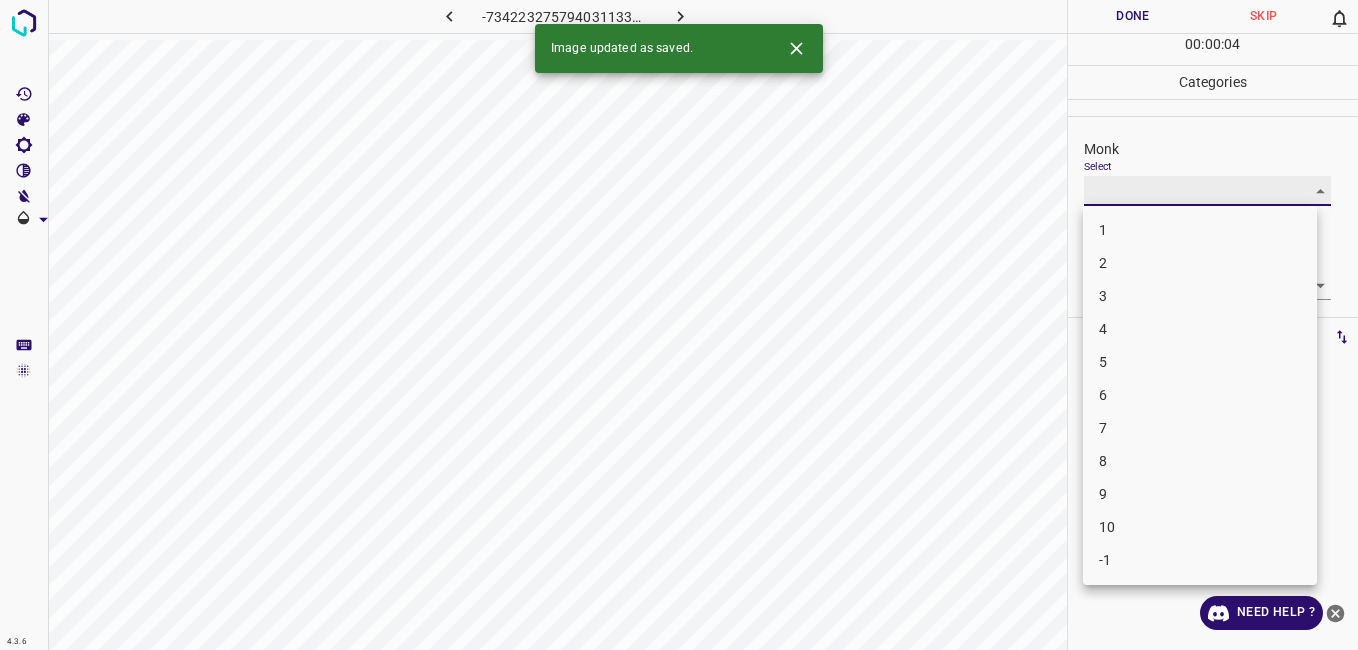 type on "1" 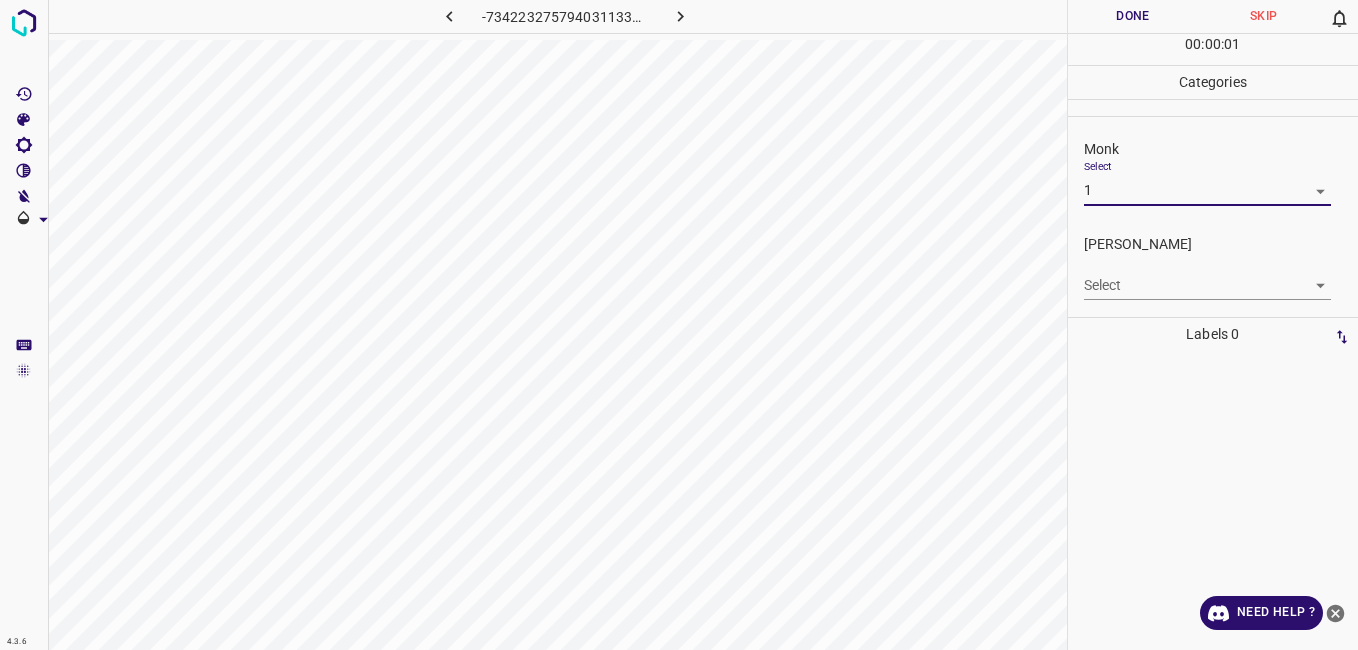 click on "4.3.6  -7342232757940311338.png Done Skip 0 00   : 00   : 01   Categories Monk   Select 1 1  Fitzpatrick   Select ​ Labels   0 Categories 1 Monk 2  Fitzpatrick Tools Space Change between modes (Draw & Edit) I Auto labeling R Restore zoom M Zoom in N Zoom out Delete Delete selecte label Filters Z Restore filters X Saturation filter C Brightness filter V Contrast filter B Gray scale filter General O Download Need Help ? - Text - Hide - Delete 1 2 3 4 5 6 7 8 9 10 -1" at bounding box center [679, 325] 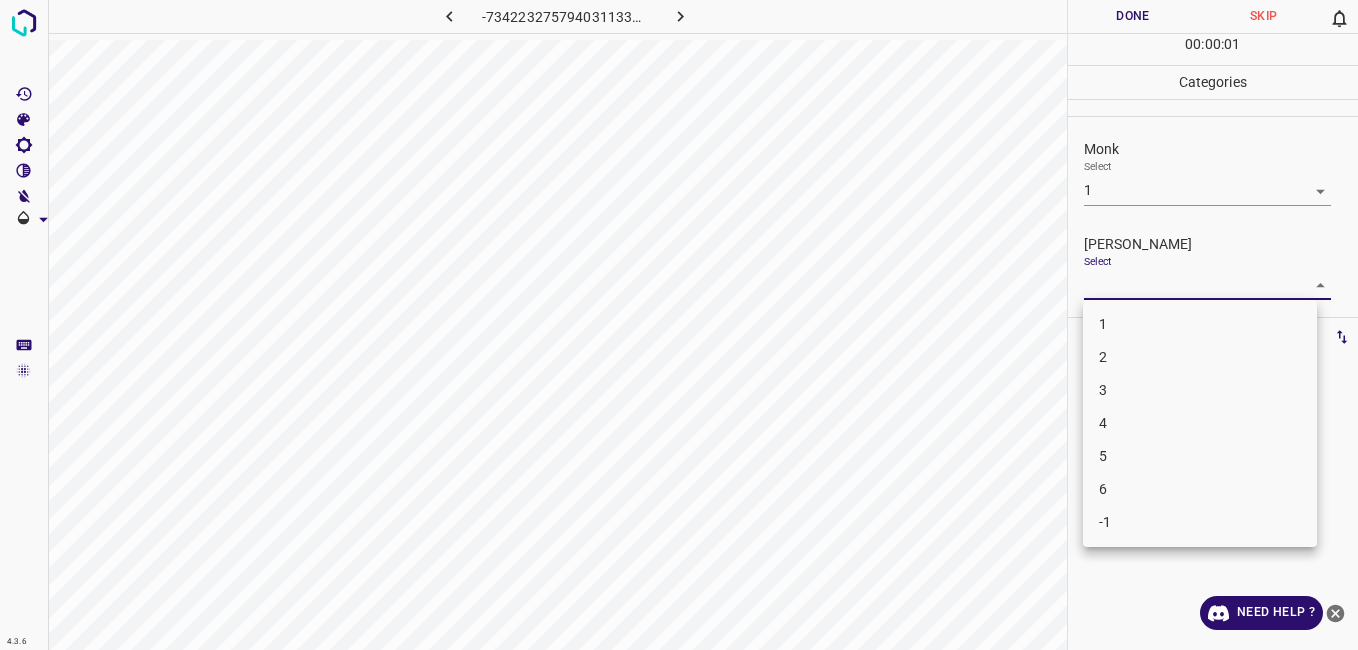 click on "1" at bounding box center (1200, 324) 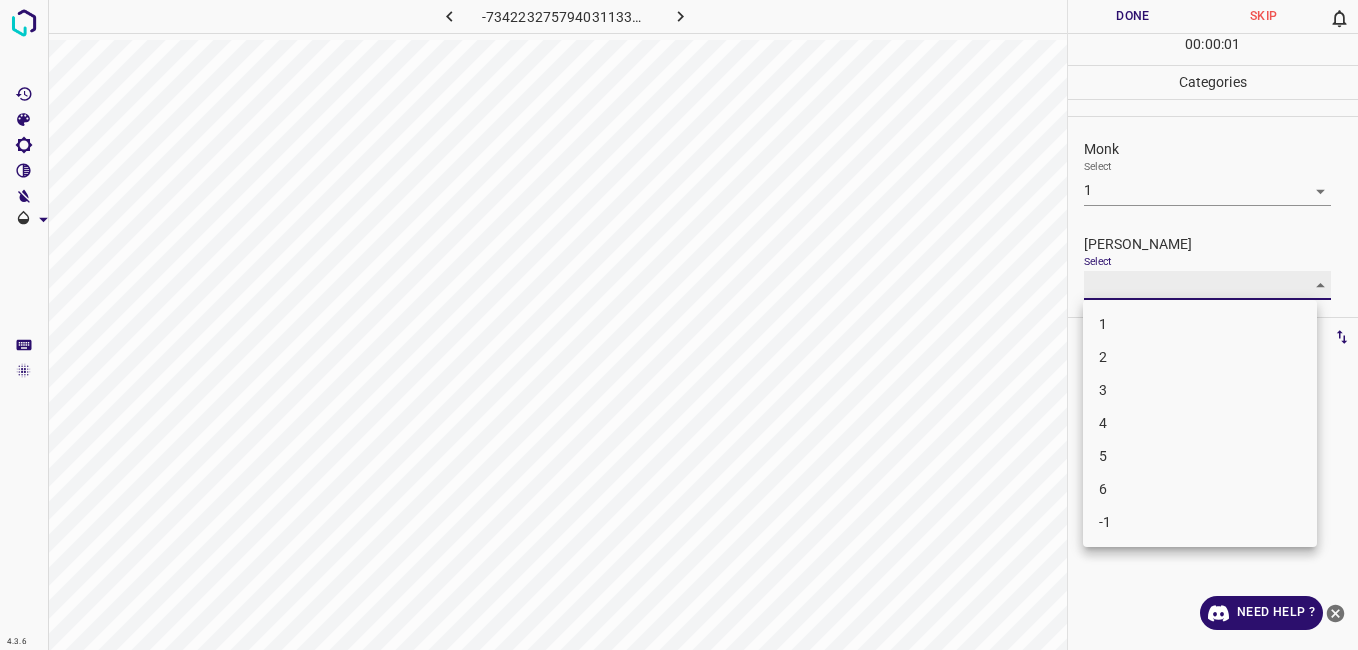 type on "1" 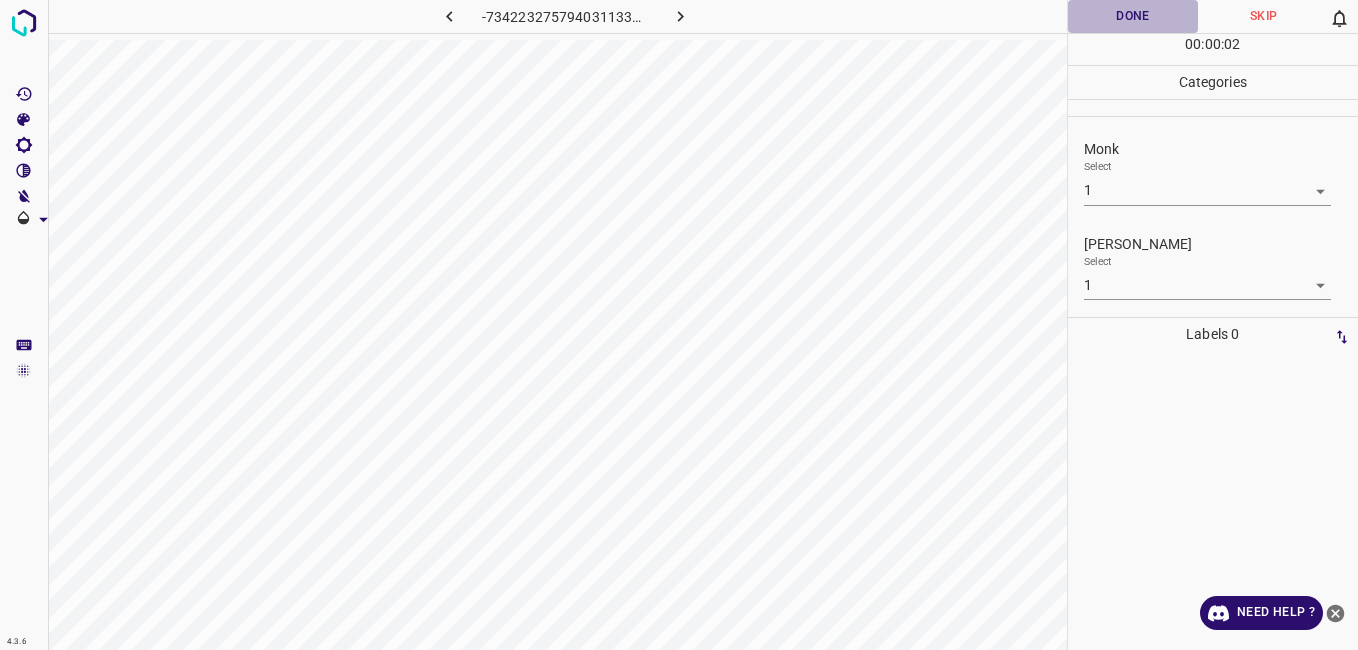 click on "Done" at bounding box center [1133, 16] 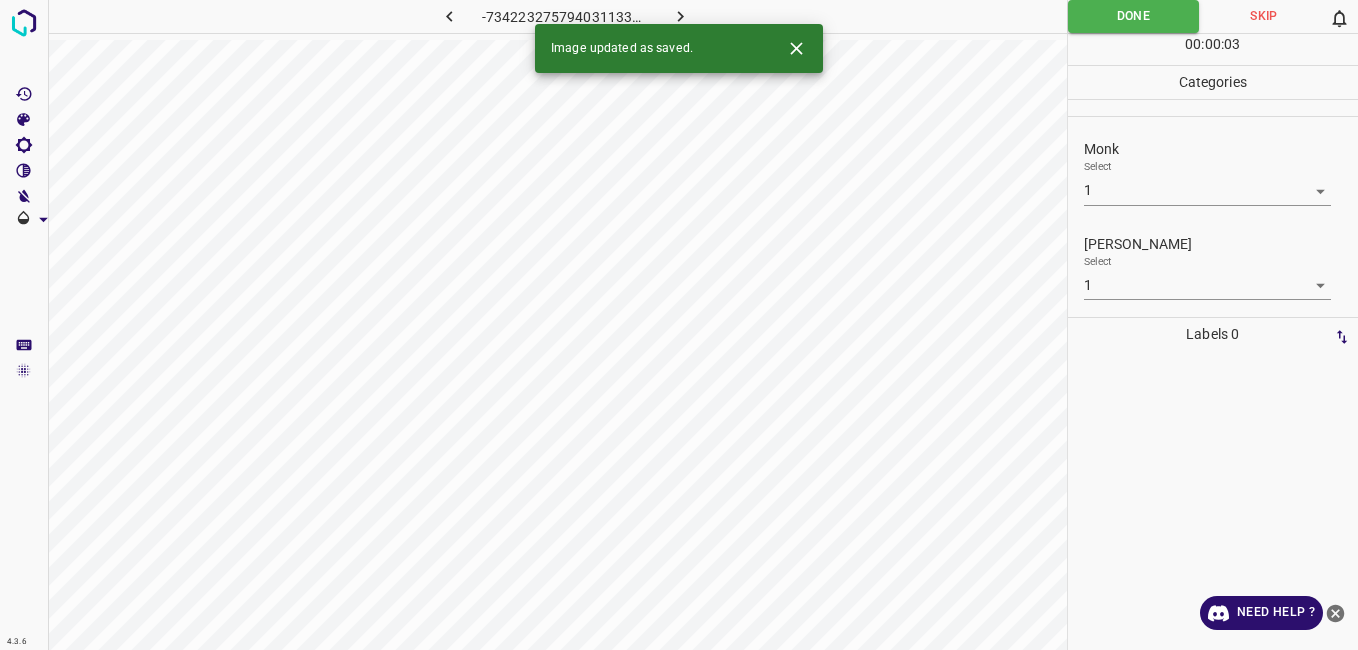 click 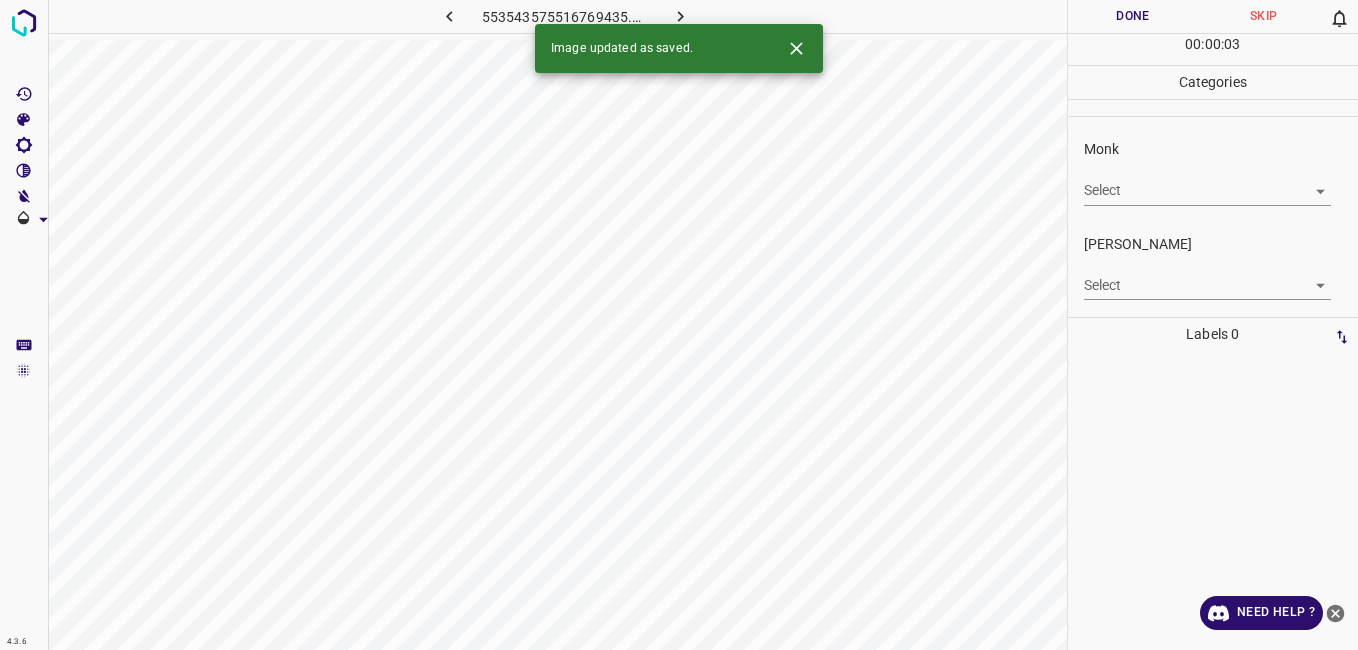 click on "4.3.6  553543575516769435.png Done Skip 0 00   : 00   : 03   Categories Monk   Select ​  Fitzpatrick   Select ​ Labels   0 Categories 1 Monk 2  Fitzpatrick Tools Space Change between modes (Draw & Edit) I Auto labeling R Restore zoom M Zoom in N Zoom out Delete Delete selecte label Filters Z Restore filters X Saturation filter C Brightness filter V Contrast filter B Gray scale filter General O Download Image updated as saved. Need Help ? - Text - Hide - Delete" at bounding box center [679, 325] 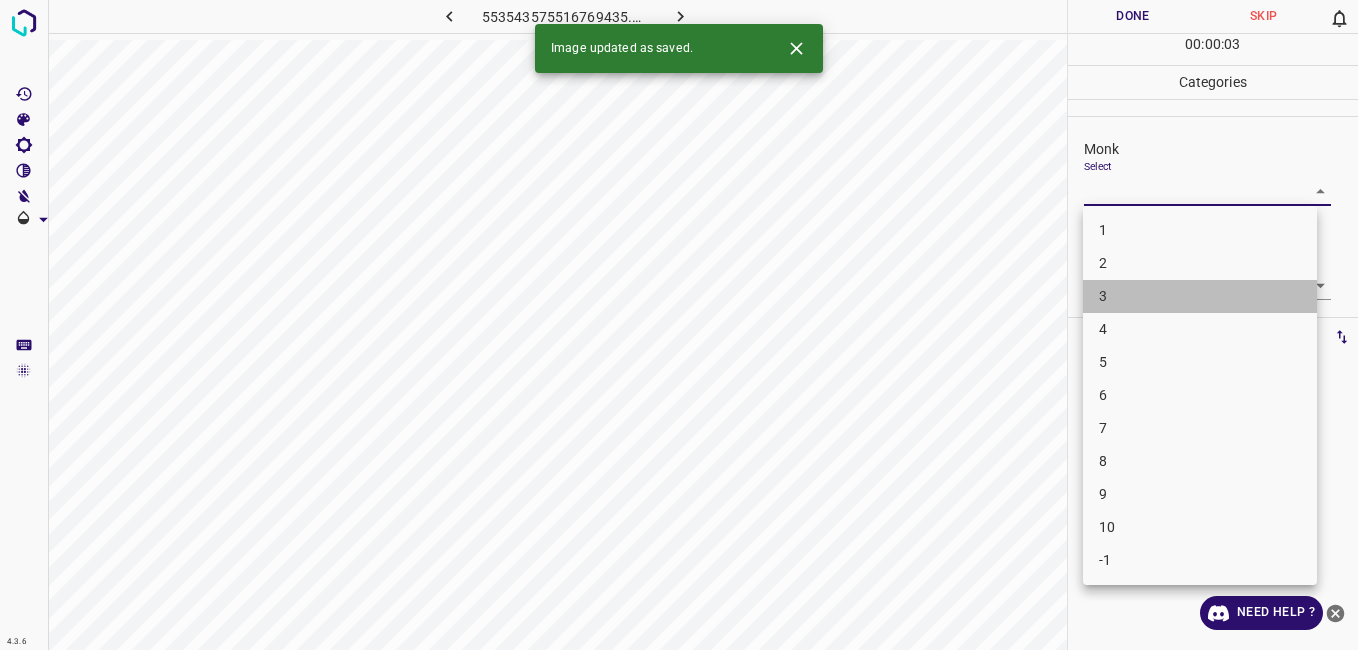 click on "3" at bounding box center (1200, 296) 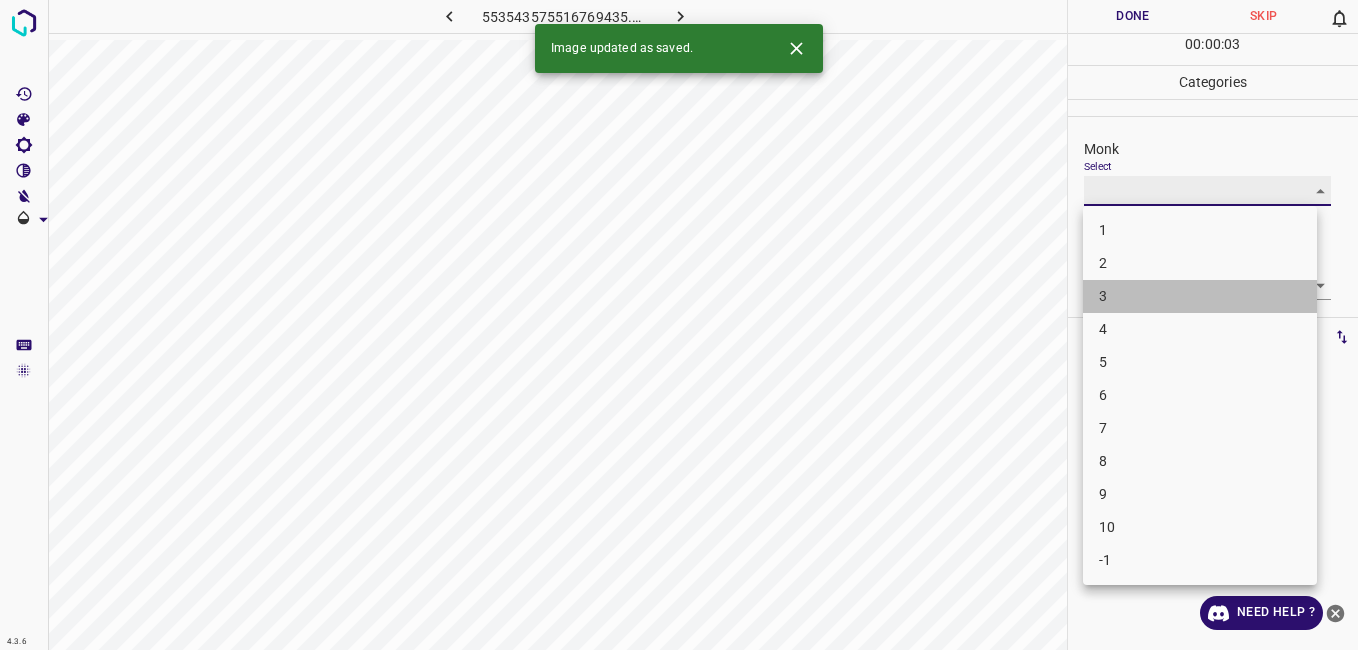 type on "3" 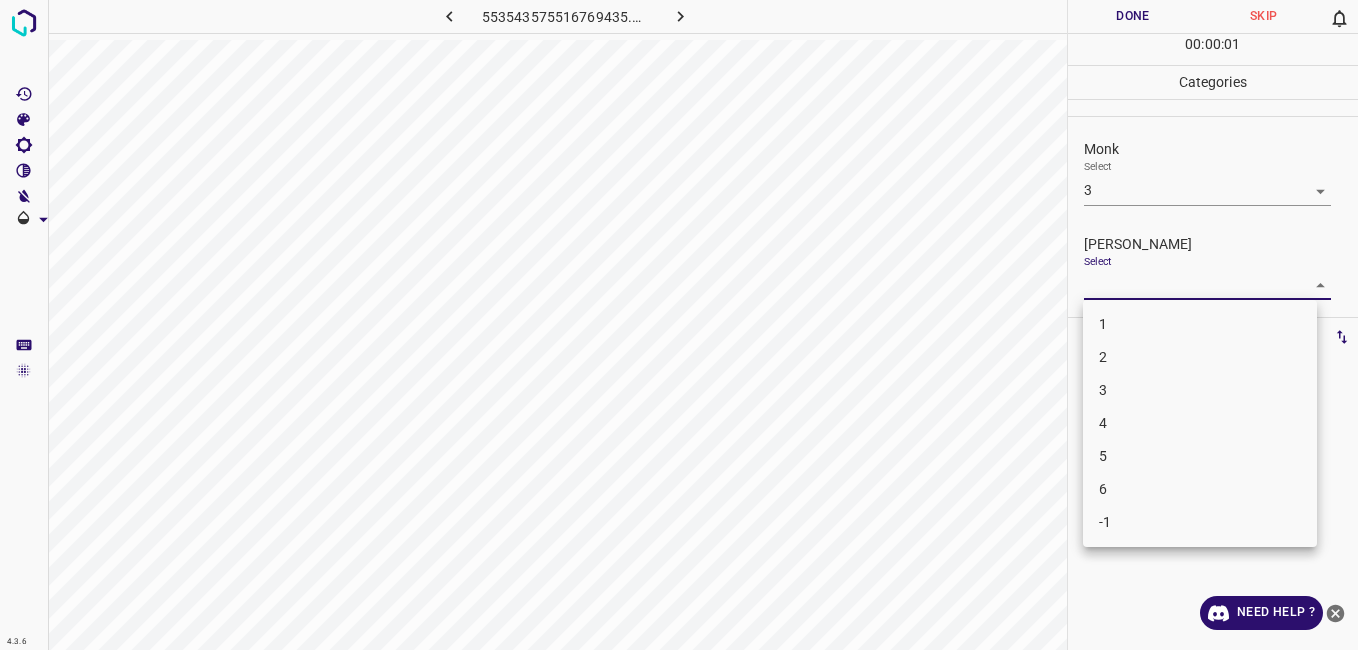 click on "4.3.6  553543575516769435.png Done Skip 0 00   : 00   : 01   Categories Monk   Select 3 3  Fitzpatrick   Select ​ Labels   0 Categories 1 Monk 2  Fitzpatrick Tools Space Change between modes (Draw & Edit) I Auto labeling R Restore zoom M Zoom in N Zoom out Delete Delete selecte label Filters Z Restore filters X Saturation filter C Brightness filter V Contrast filter B Gray scale filter General O Download Need Help ? - Text - Hide - Delete 1 2 3 4 5 6 -1" at bounding box center [679, 325] 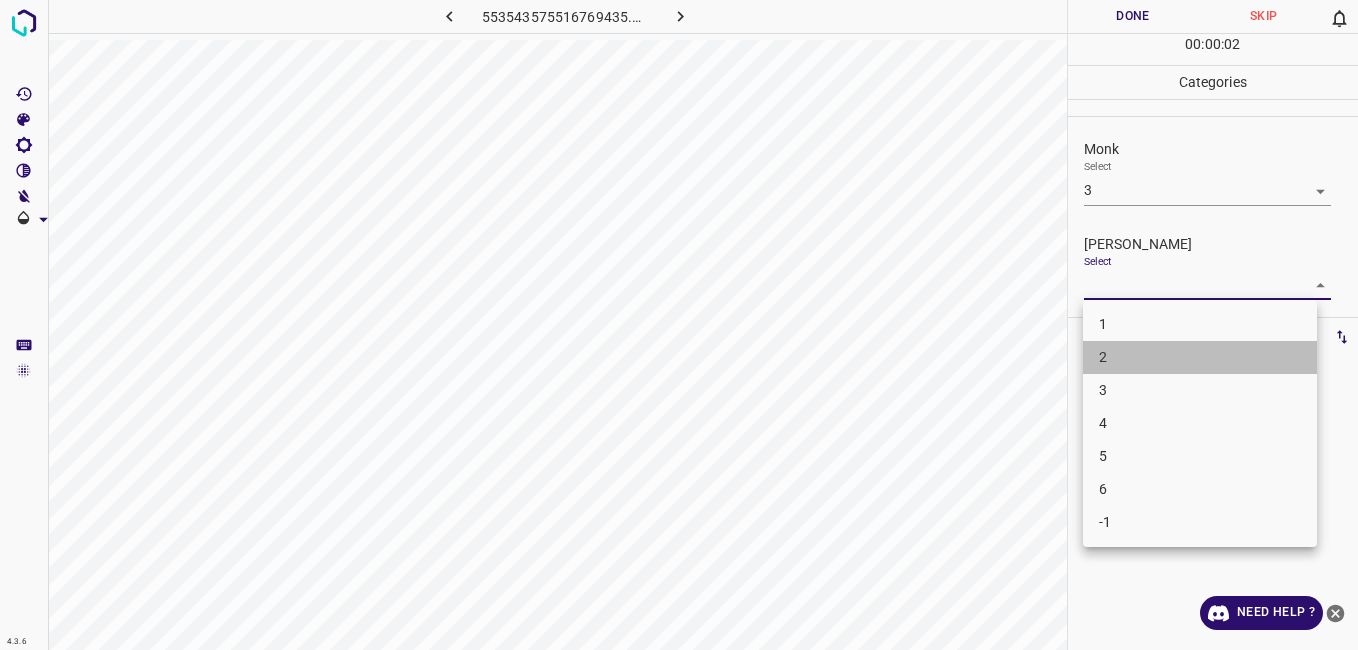 click on "2" at bounding box center (1200, 357) 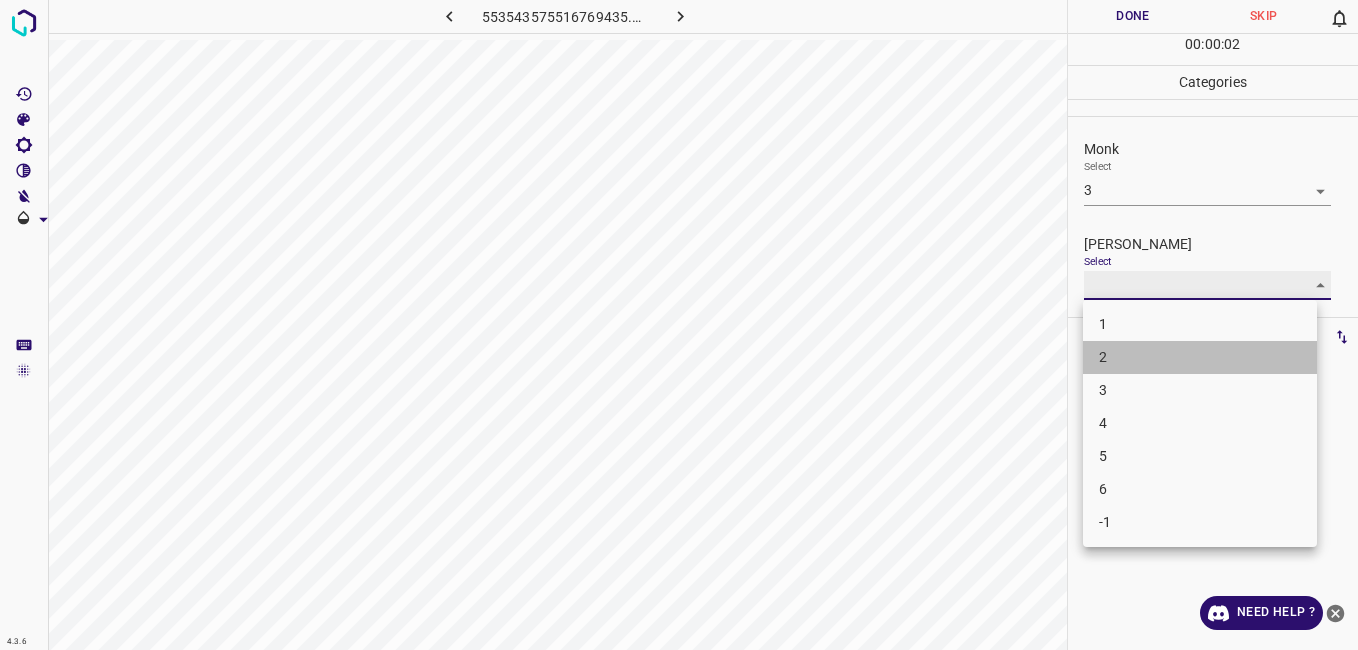 type on "2" 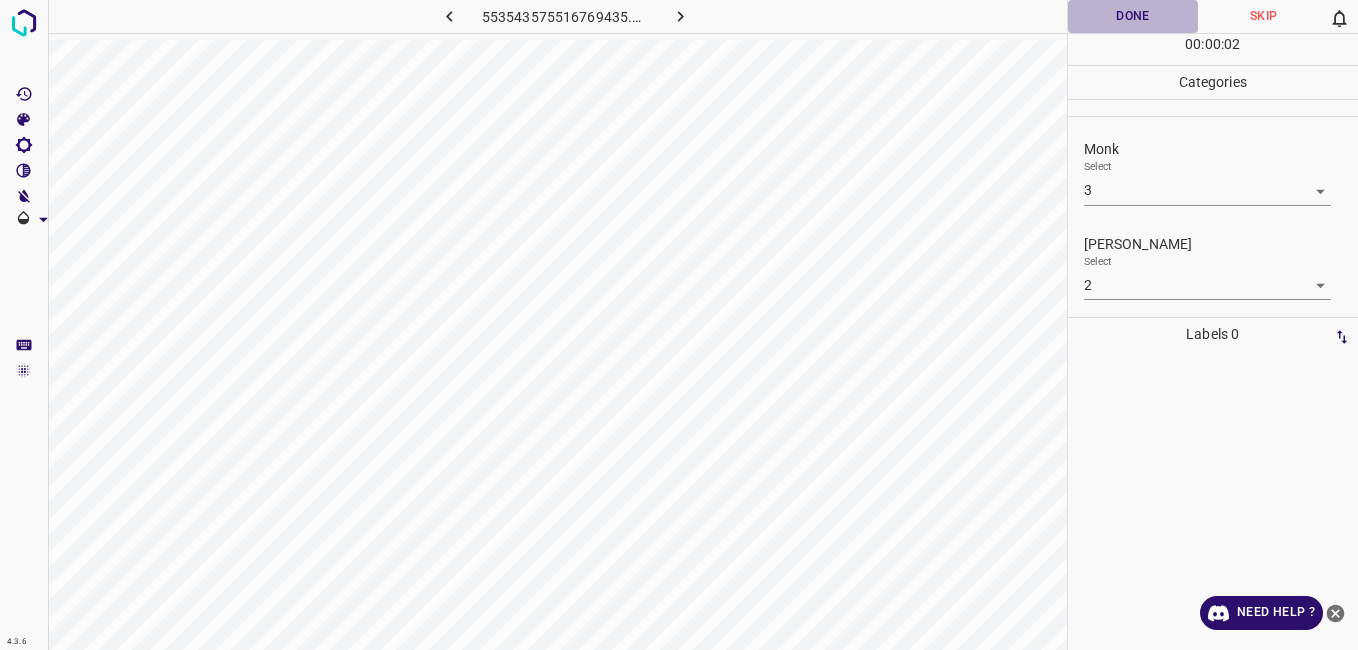 click on "Done" at bounding box center (1133, 16) 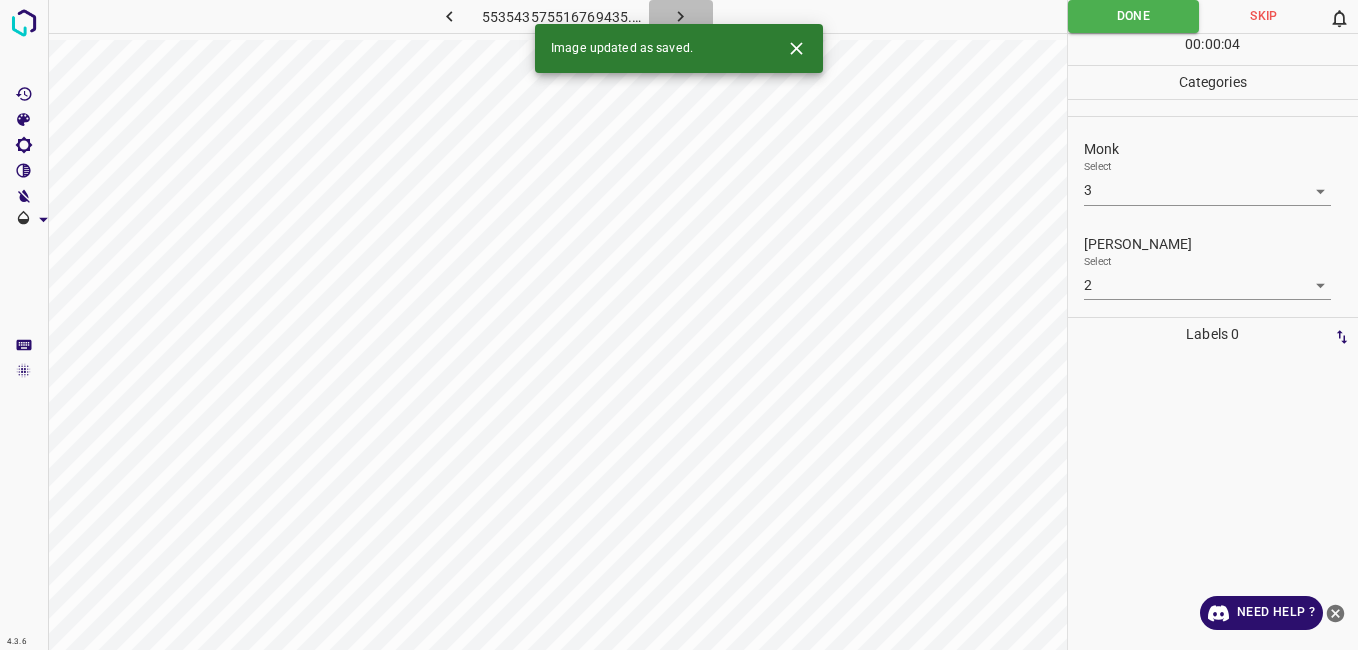 click 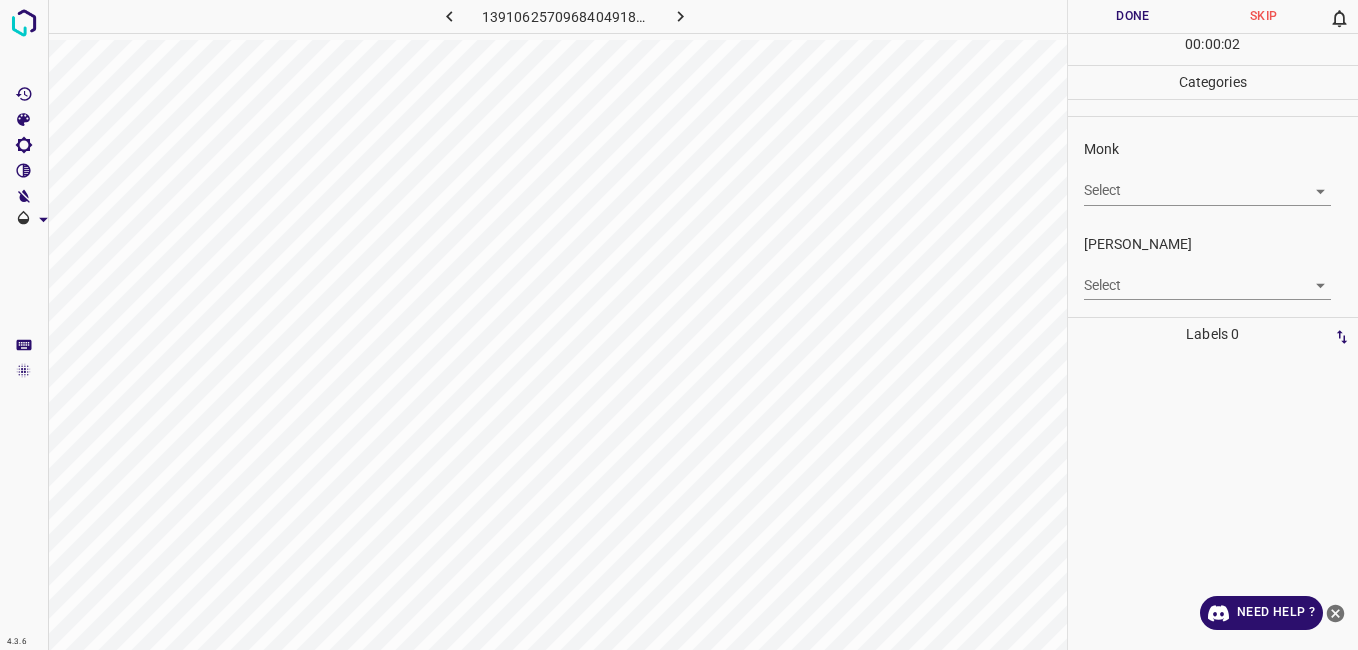 click on "4.3.6  1391062570968404918.png Done Skip 0 00   : 00   : 02   Categories Monk   Select ​  Fitzpatrick   Select ​ Labels   0 Categories 1 Monk 2  Fitzpatrick Tools Space Change between modes (Draw & Edit) I Auto labeling R Restore zoom M Zoom in N Zoom out Delete Delete selecte label Filters Z Restore filters X Saturation filter C Brightness filter V Contrast filter B Gray scale filter General O Download Need Help ? - Text - Hide - Delete" at bounding box center [679, 325] 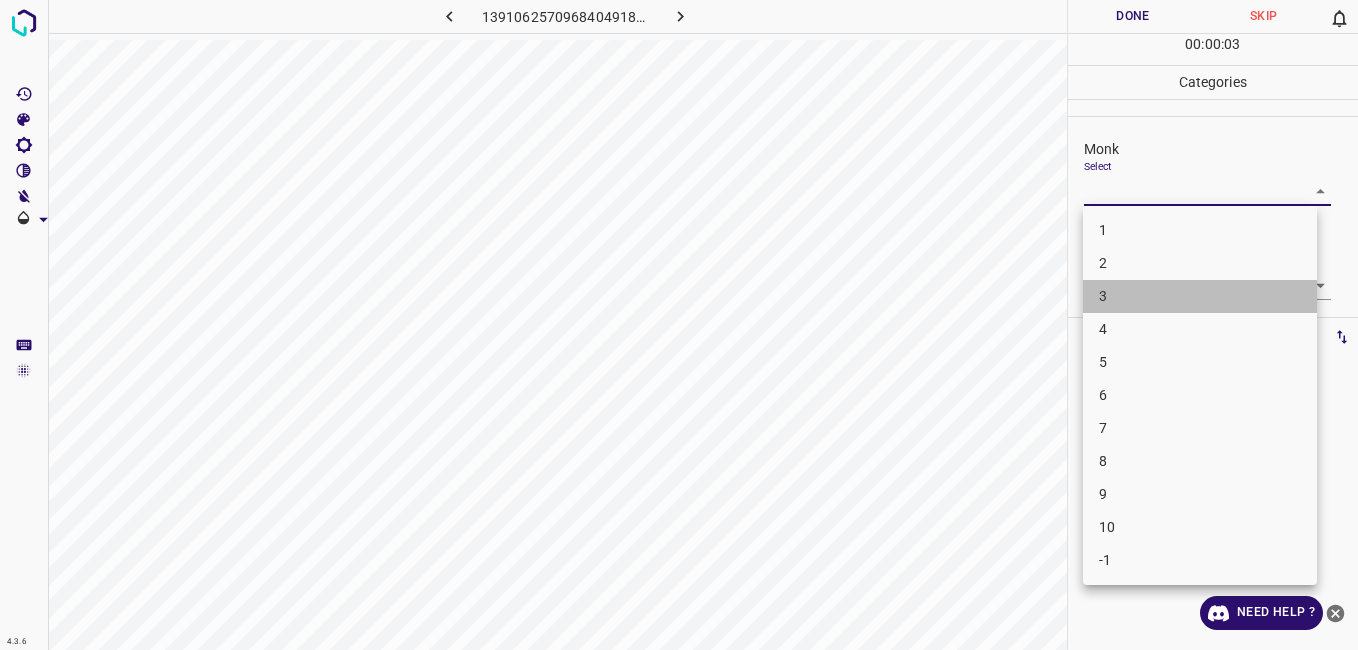 click on "3" at bounding box center (1200, 296) 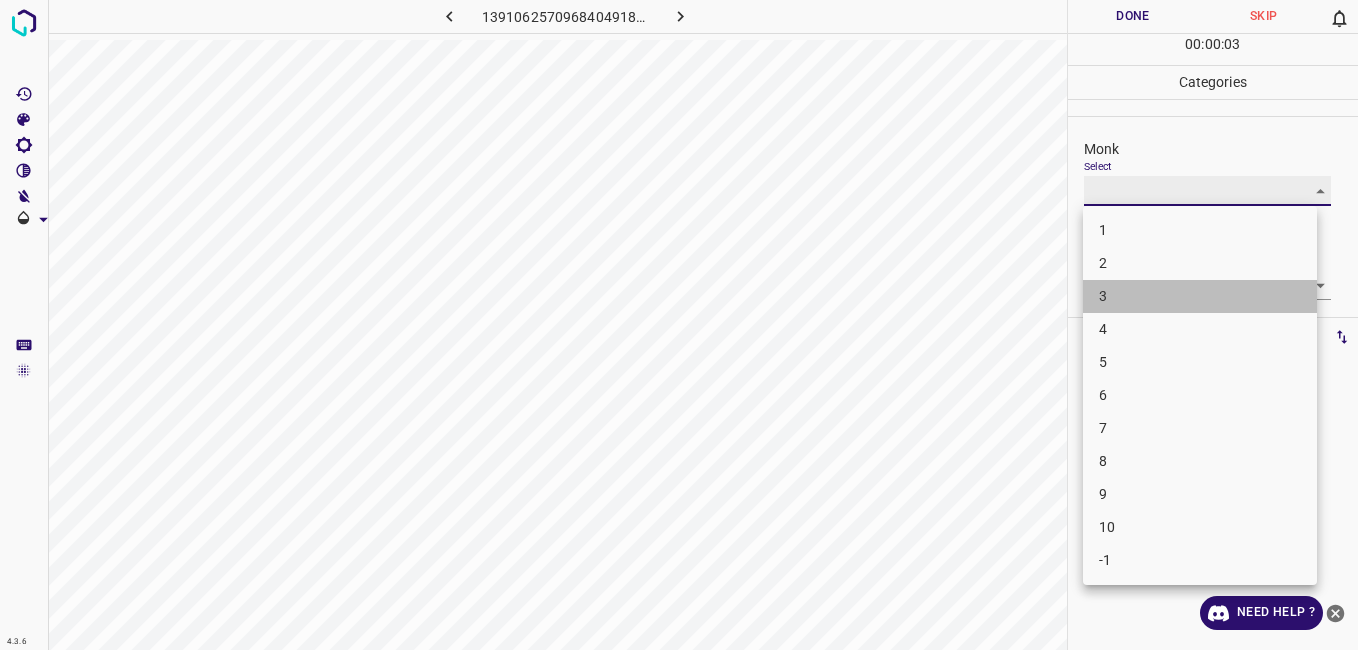 type on "3" 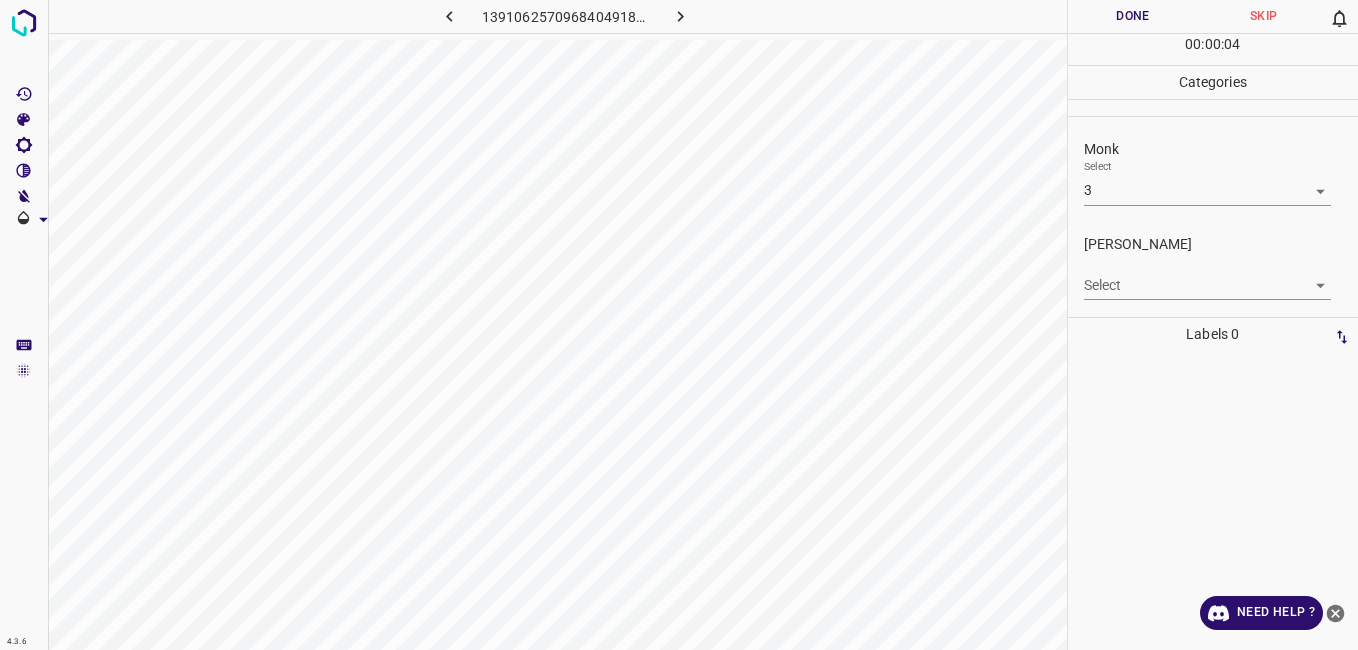 click on "Fitzpatrick   Select ​" at bounding box center (1213, 267) 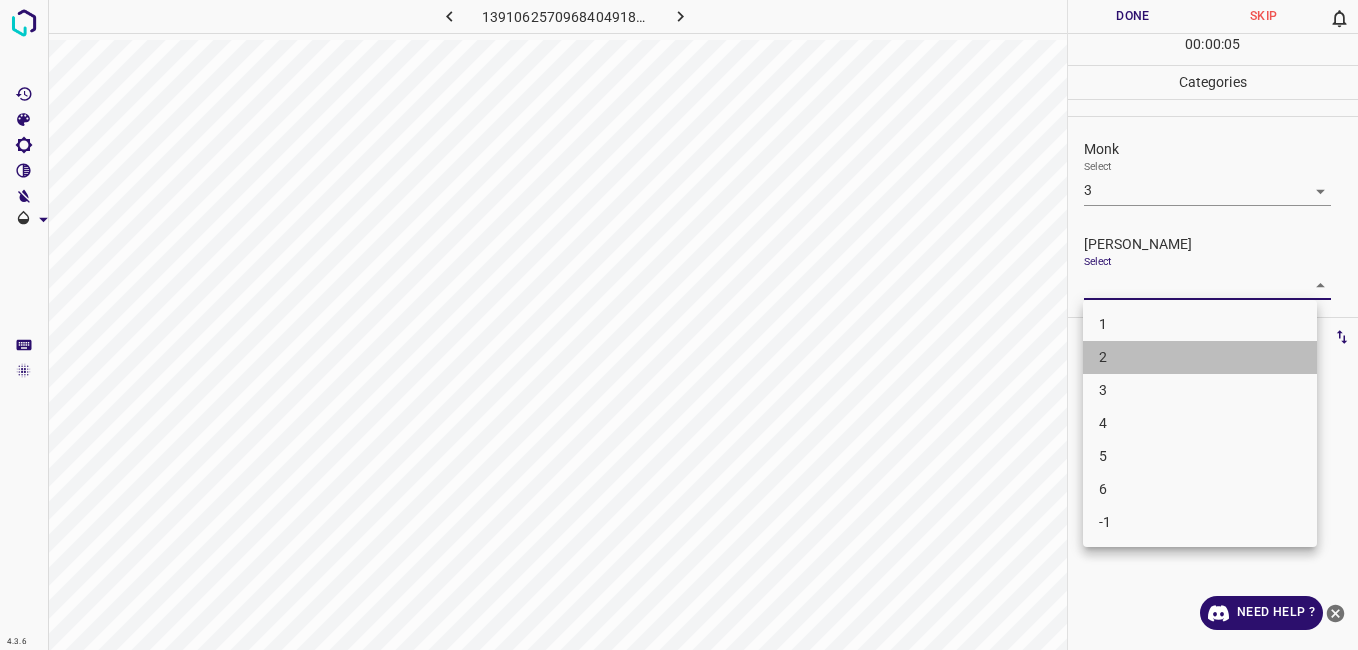 click on "2" at bounding box center [1200, 357] 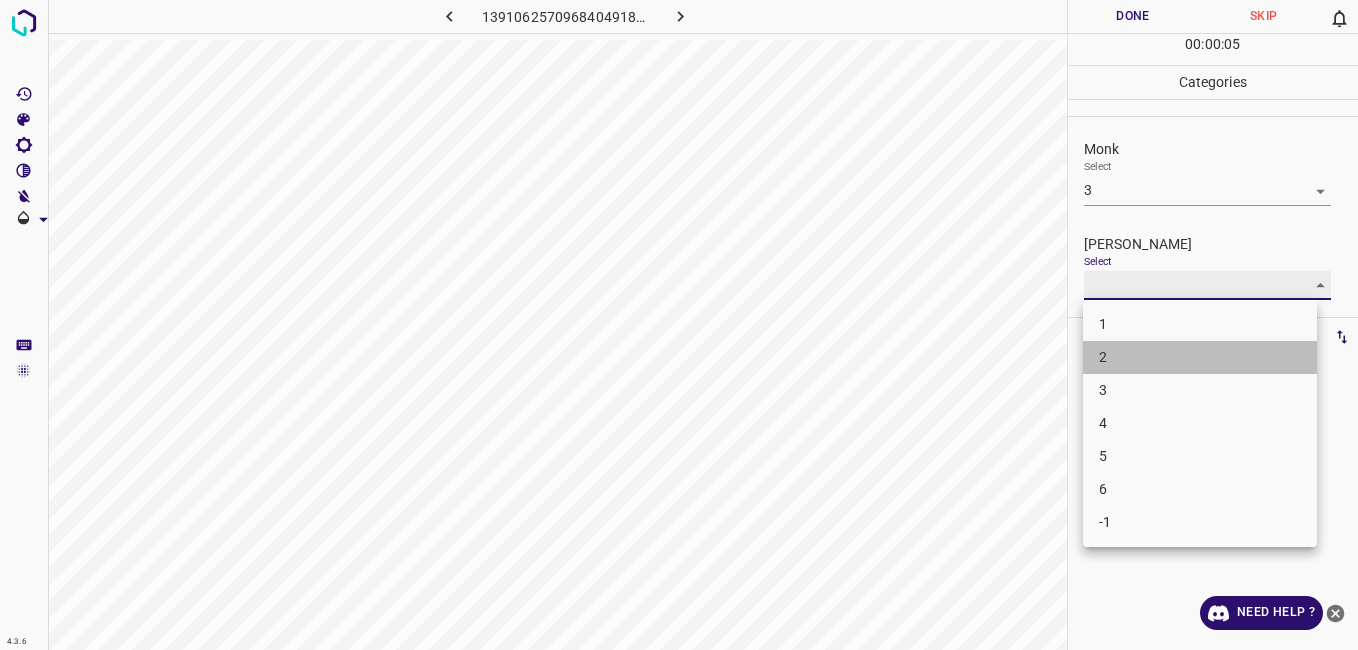 type on "2" 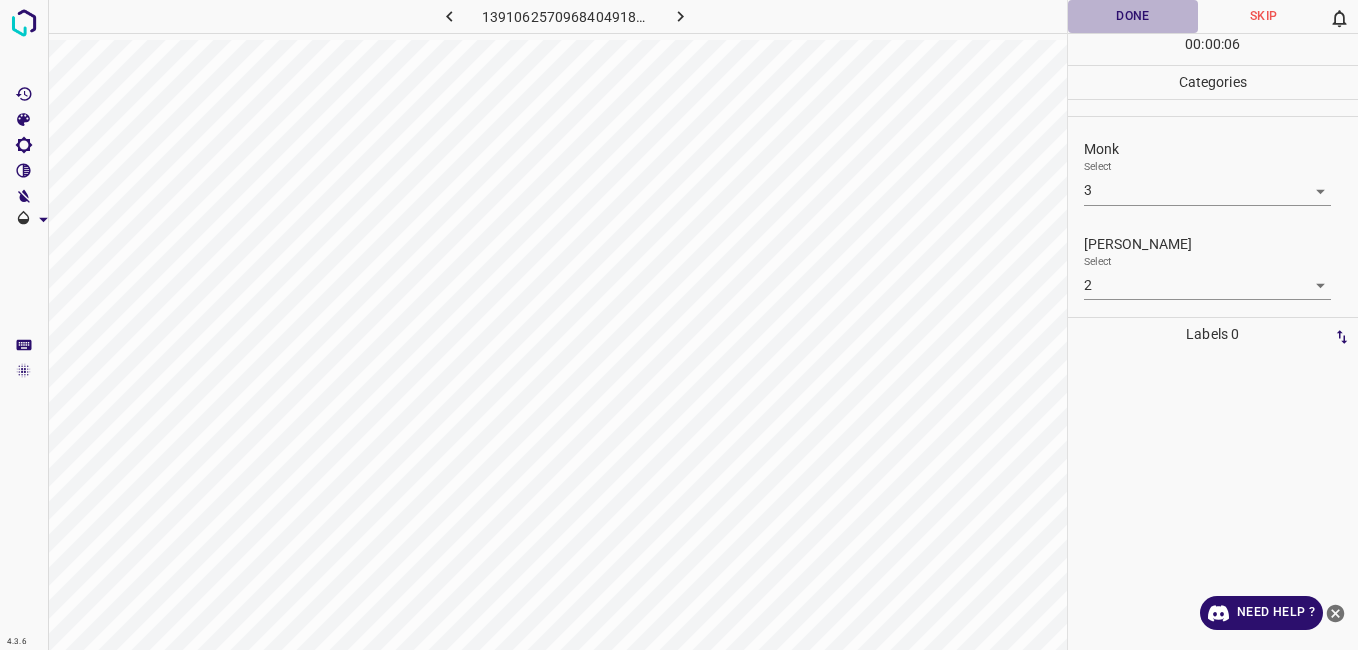 click on "Done" at bounding box center [1133, 16] 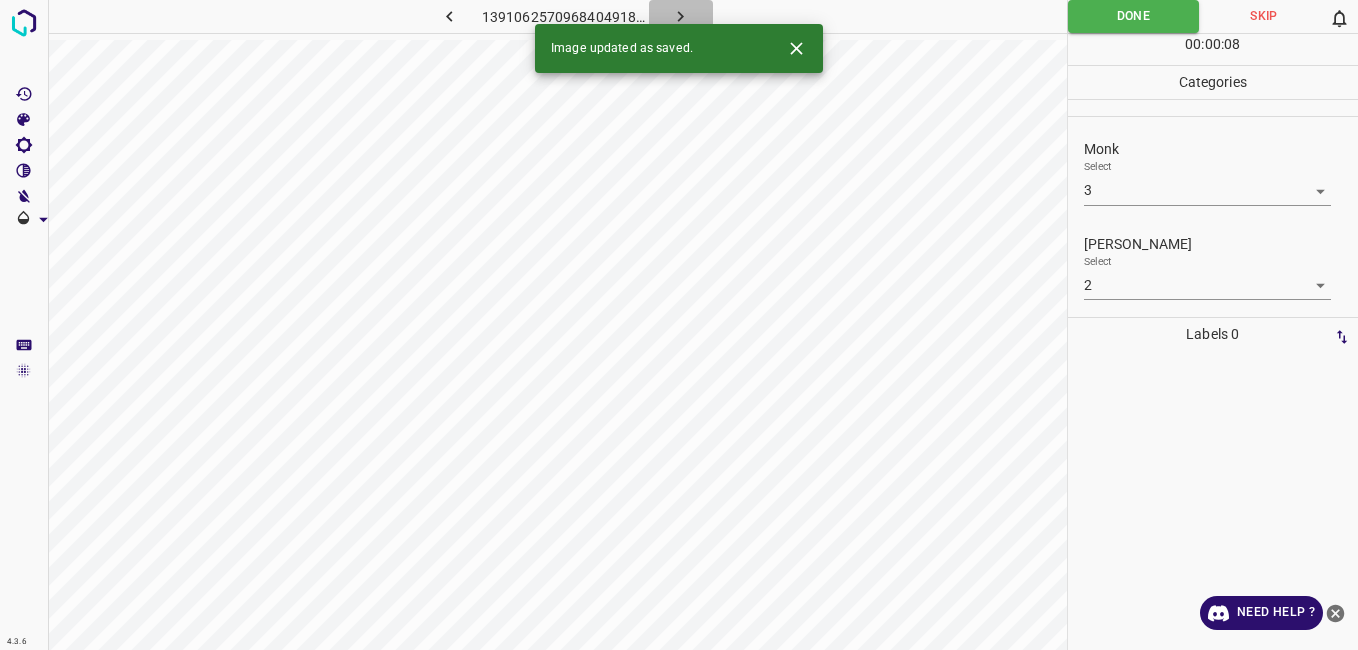 click 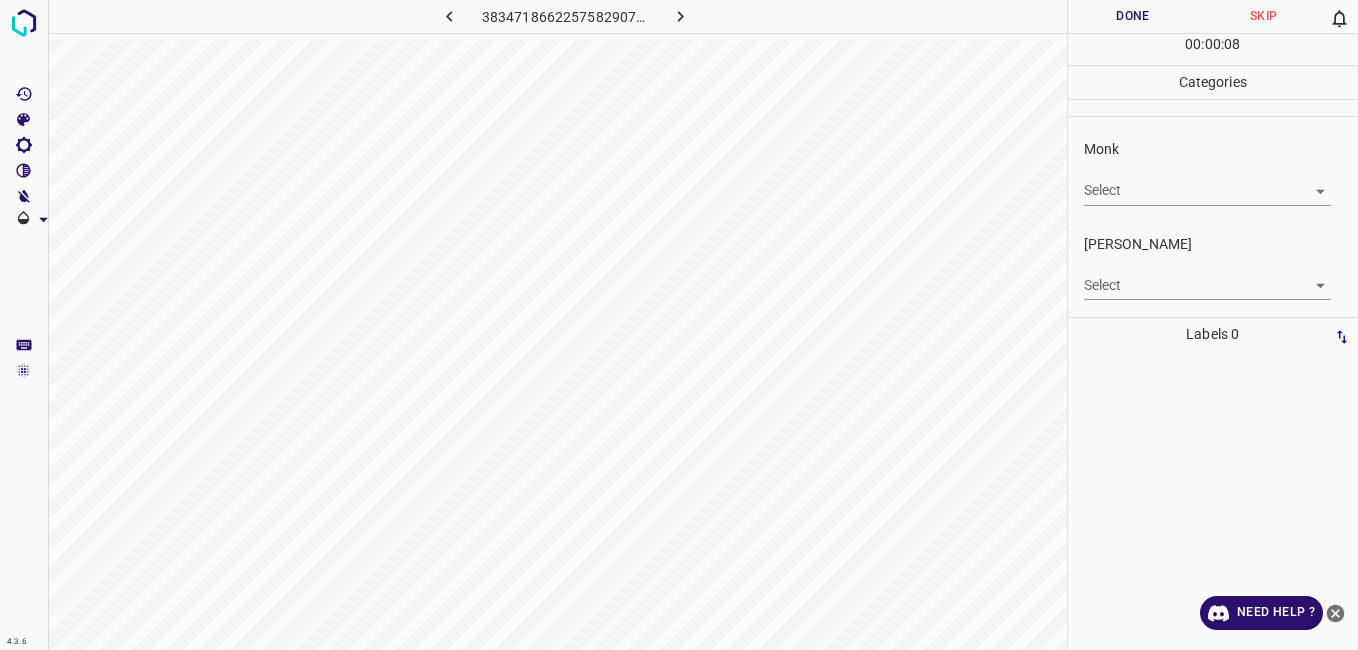 click on "4.3.6  3834718662257582907.png Done Skip 0 00   : 00   : 08   Categories Monk   Select ​  Fitzpatrick   Select ​ Labels   0 Categories 1 Monk 2  Fitzpatrick Tools Space Change between modes (Draw & Edit) I Auto labeling R Restore zoom M Zoom in N Zoom out Delete Delete selecte label Filters Z Restore filters X Saturation filter C Brightness filter V Contrast filter B Gray scale filter General O Download Need Help ? - Text - Hide - Delete" at bounding box center (679, 325) 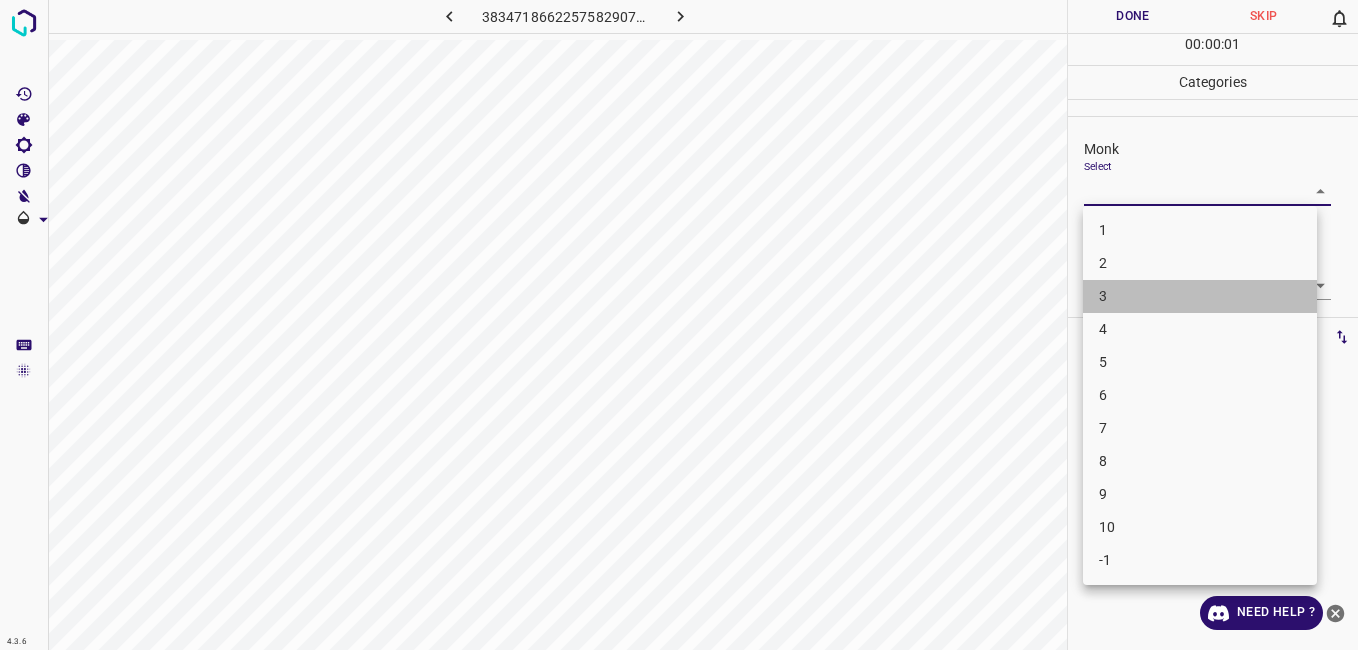 click on "3" at bounding box center (1200, 296) 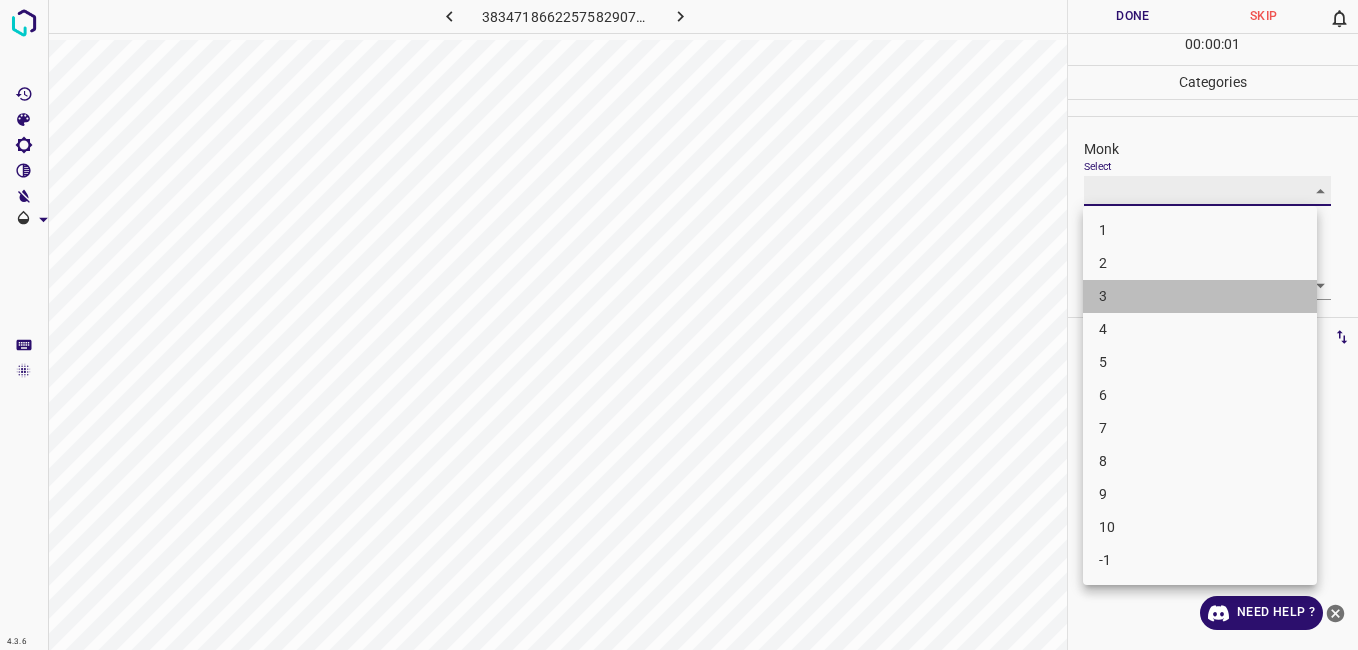 type on "3" 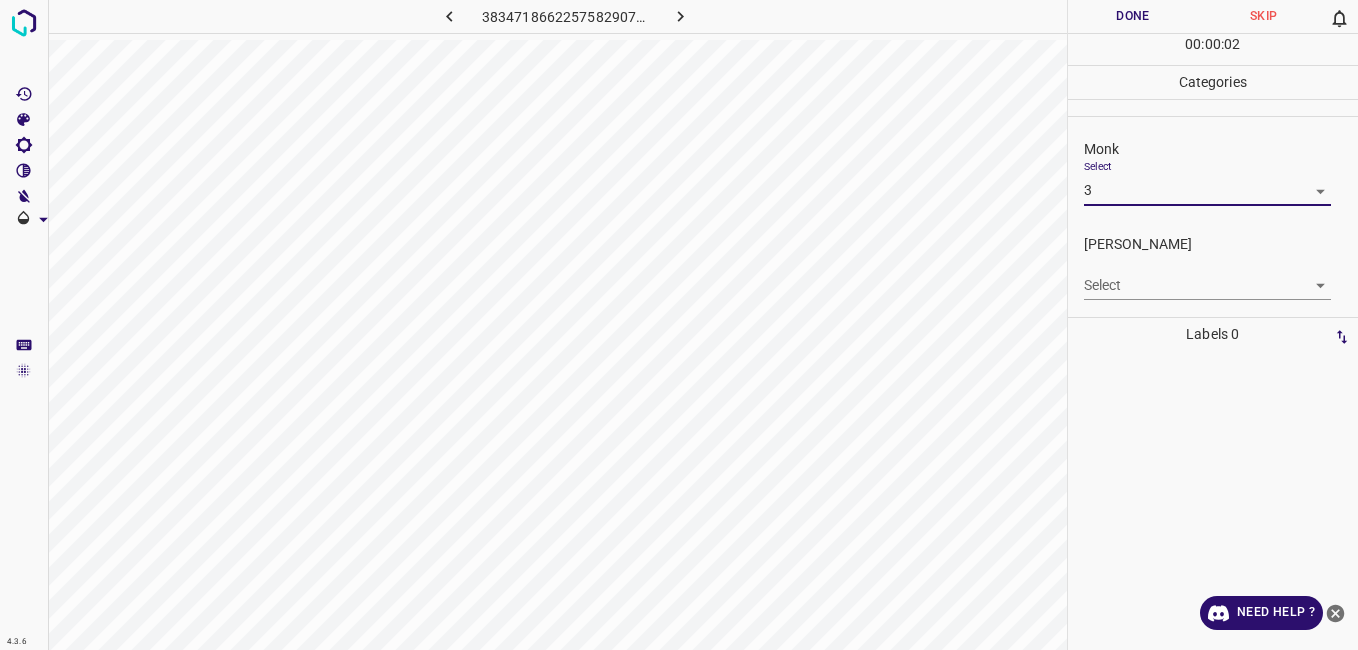 click on "4.3.6  3834718662257582907.png Done Skip 0 00   : 00   : 02   Categories Monk   Select 3 3  Fitzpatrick   Select ​ Labels   0 Categories 1 Monk 2  Fitzpatrick Tools Space Change between modes (Draw & Edit) I Auto labeling R Restore zoom M Zoom in N Zoom out Delete Delete selecte label Filters Z Restore filters X Saturation filter C Brightness filter V Contrast filter B Gray scale filter General O Download Need Help ? - Text - Hide - Delete" at bounding box center [679, 325] 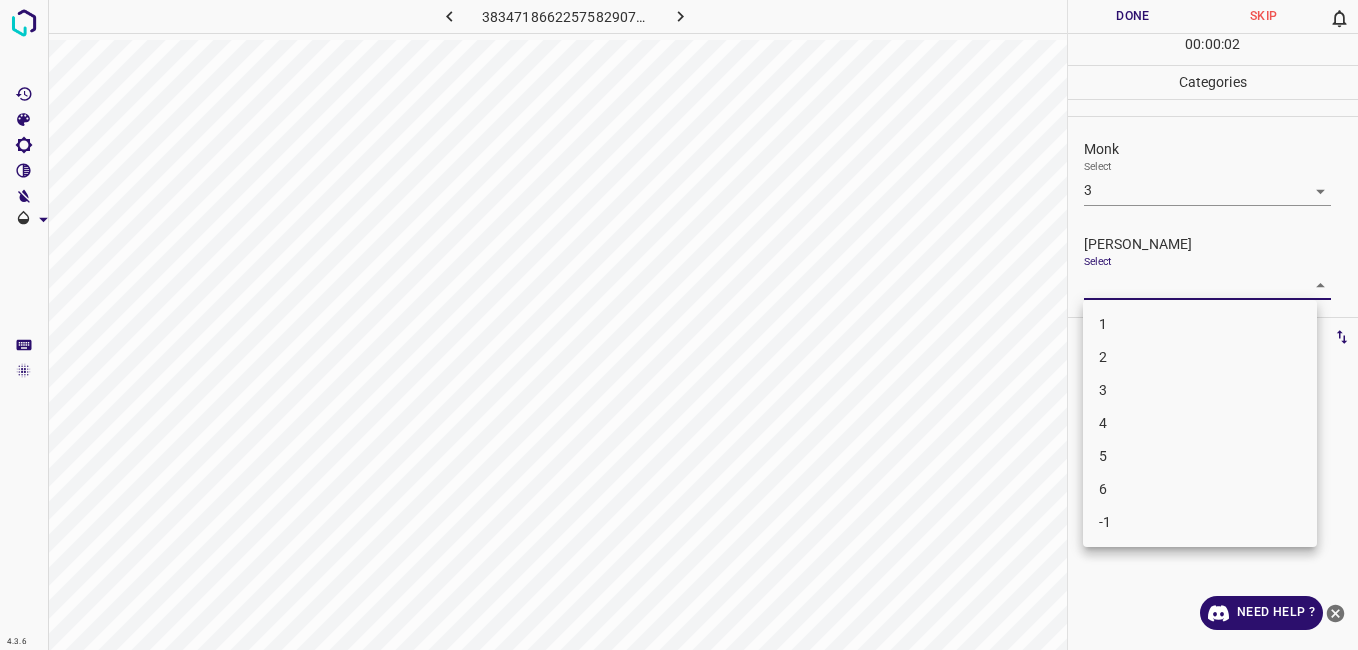 click on "2" at bounding box center [1200, 357] 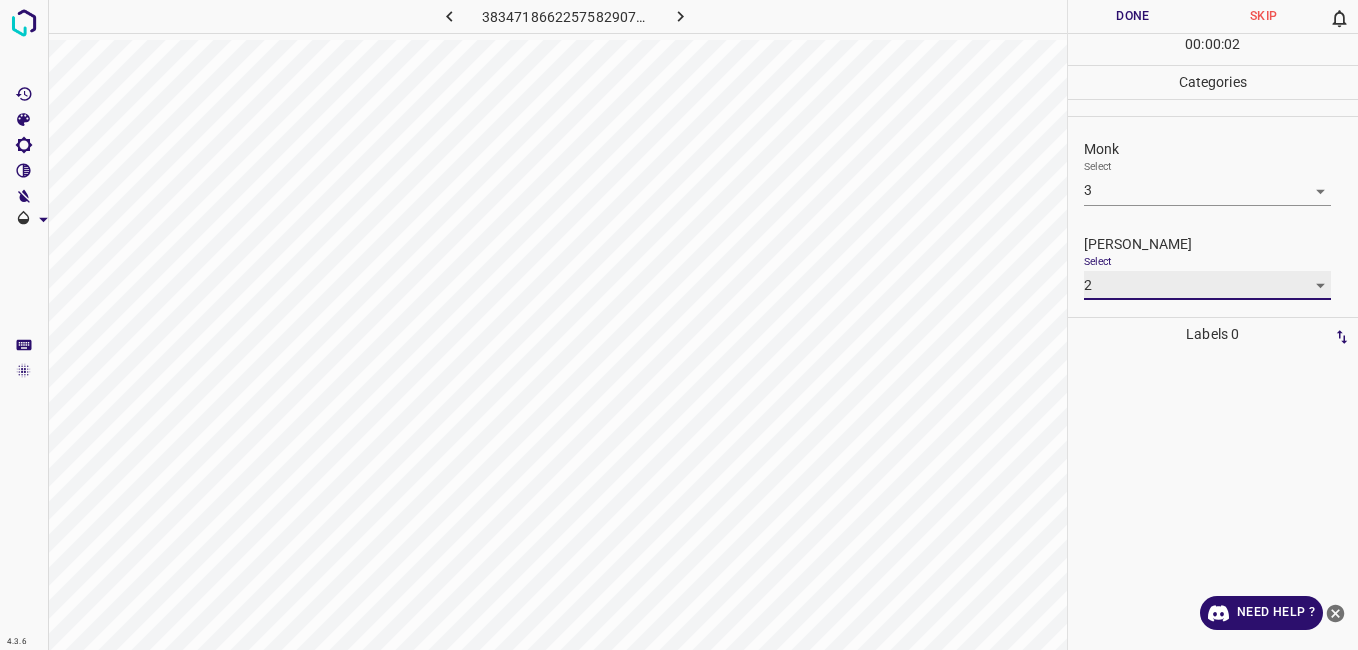 type on "2" 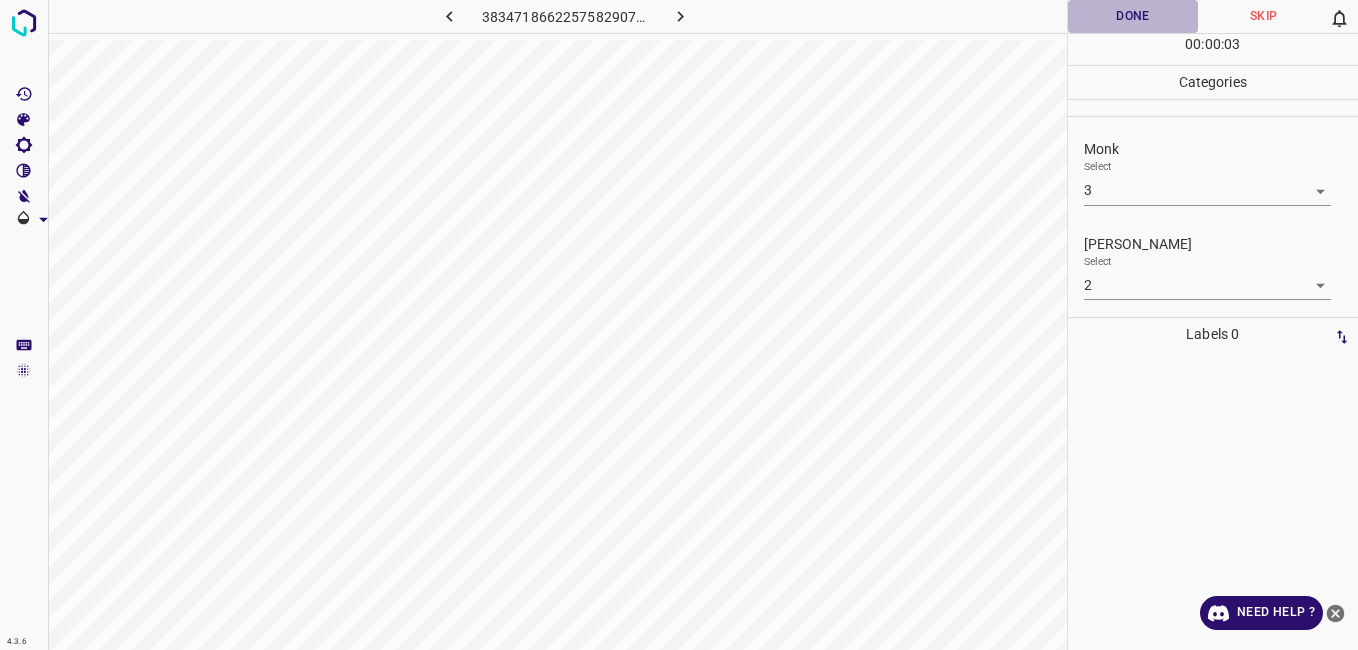 click on "Done" at bounding box center (1133, 16) 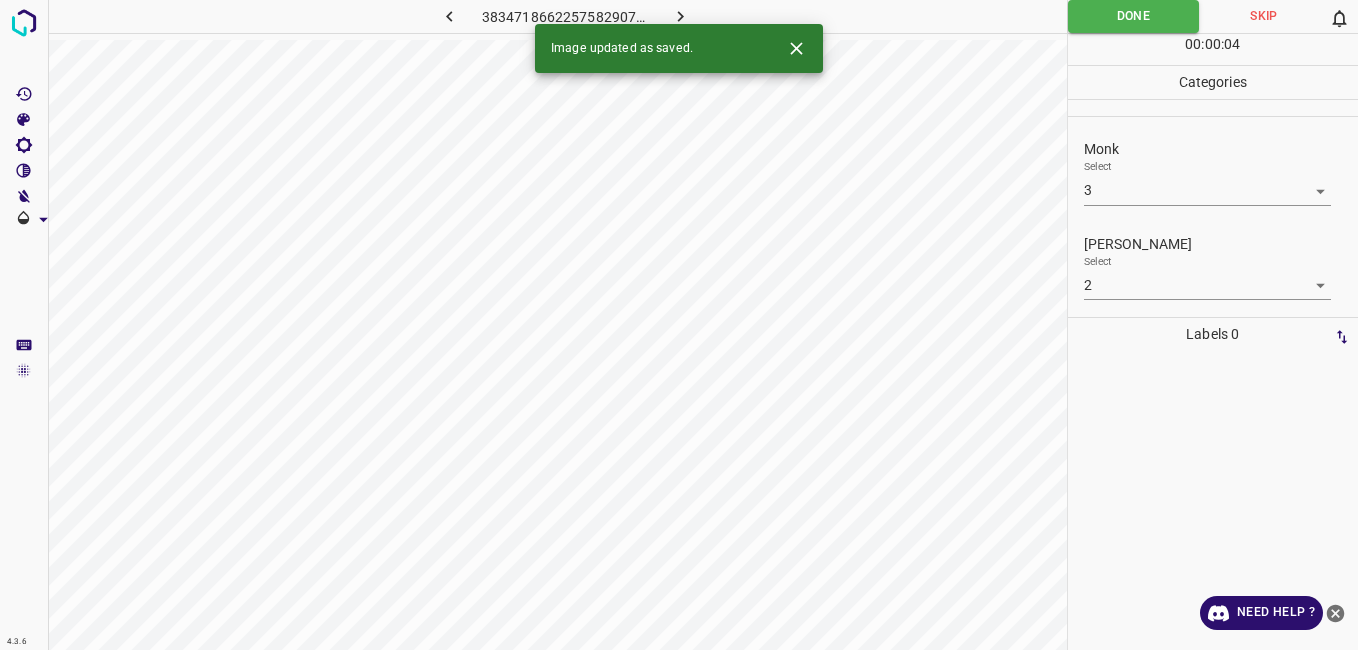 click 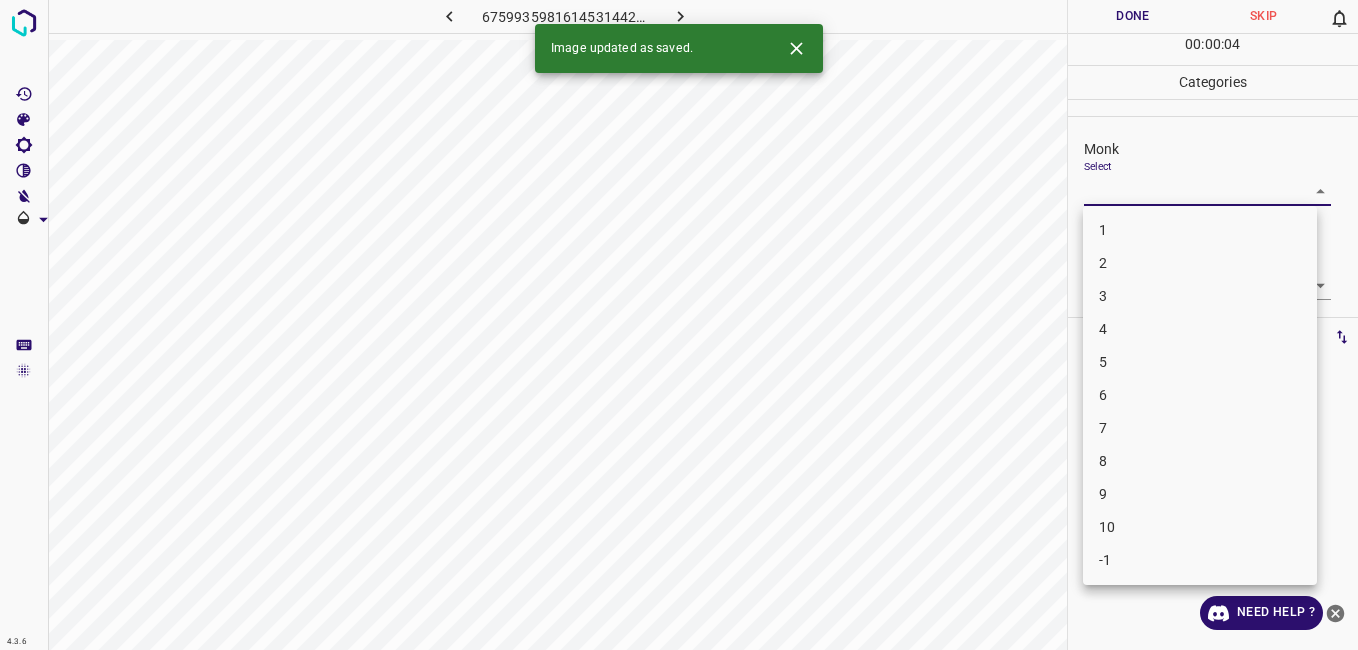 click on "4.3.6  6759935981614531442.png Done Skip 0 00   : 00   : 04   Categories Monk   Select ​  Fitzpatrick   Select ​ Labels   0 Categories 1 Monk 2  Fitzpatrick Tools Space Change between modes (Draw & Edit) I Auto labeling R Restore zoom M Zoom in N Zoom out Delete Delete selecte label Filters Z Restore filters X Saturation filter C Brightness filter V Contrast filter B Gray scale filter General O Download Image updated as saved. Need Help ? - Text - Hide - Delete 1 2 3 4 5 6 7 8 9 10 -1" at bounding box center [679, 325] 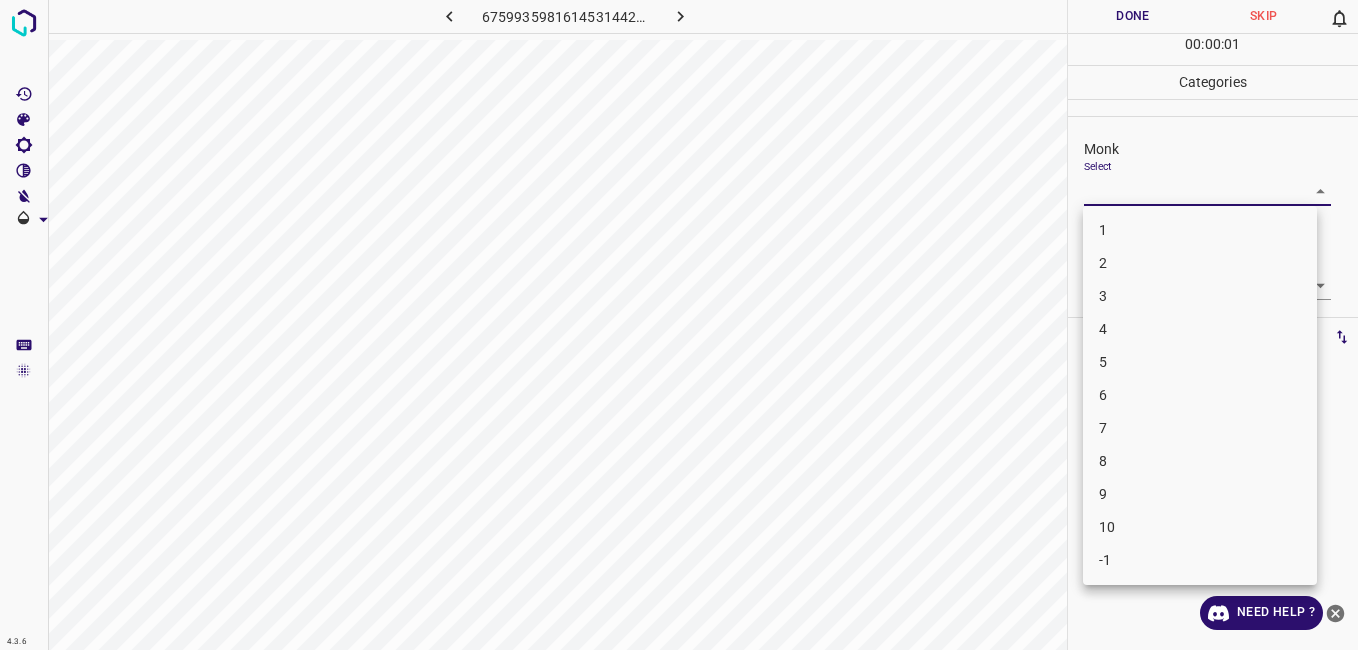 click on "4" at bounding box center [1200, 329] 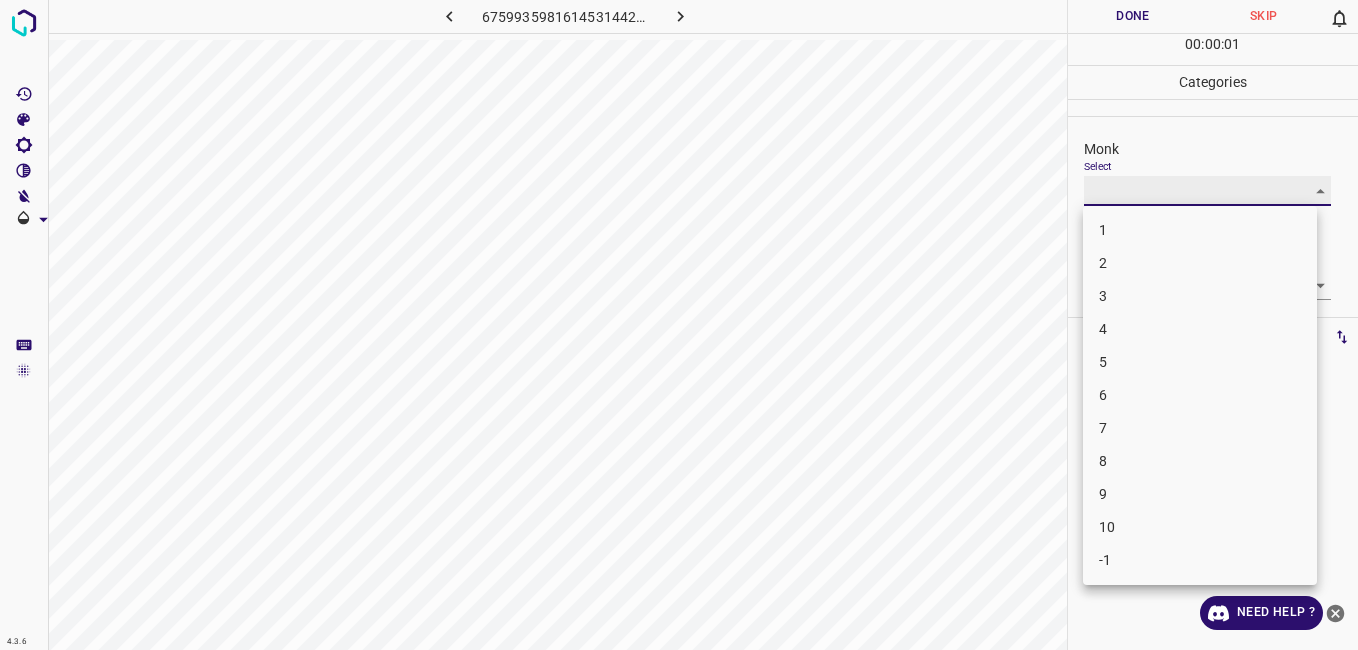 type on "4" 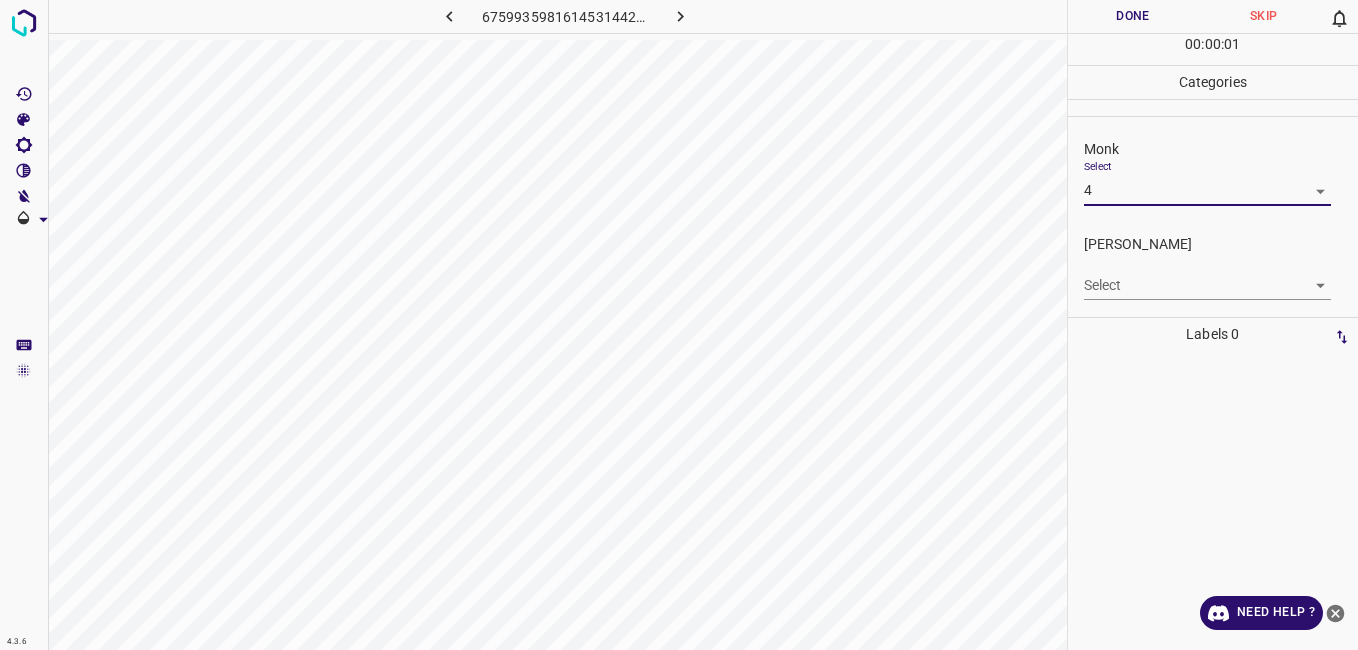 click on "4.3.6  6759935981614531442.png Done Skip 0 00   : 00   : 01   Categories Monk   Select 4 4  Fitzpatrick   Select ​ Labels   0 Categories 1 Monk 2  Fitzpatrick Tools Space Change between modes (Draw & Edit) I Auto labeling R Restore zoom M Zoom in N Zoom out Delete Delete selecte label Filters Z Restore filters X Saturation filter C Brightness filter V Contrast filter B Gray scale filter General O Download Need Help ? - Text - Hide - Delete 1 2 3 4 5 6 7 8 9 10 -1" at bounding box center [679, 325] 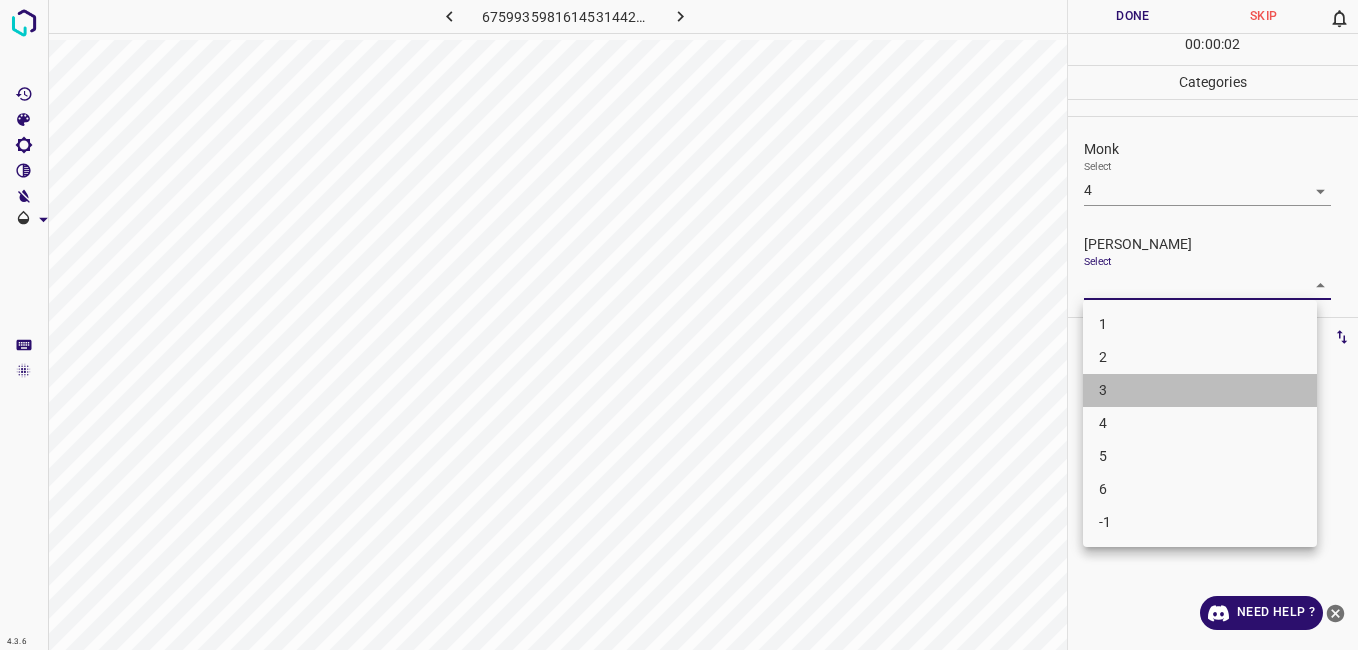 click on "3" at bounding box center [1200, 390] 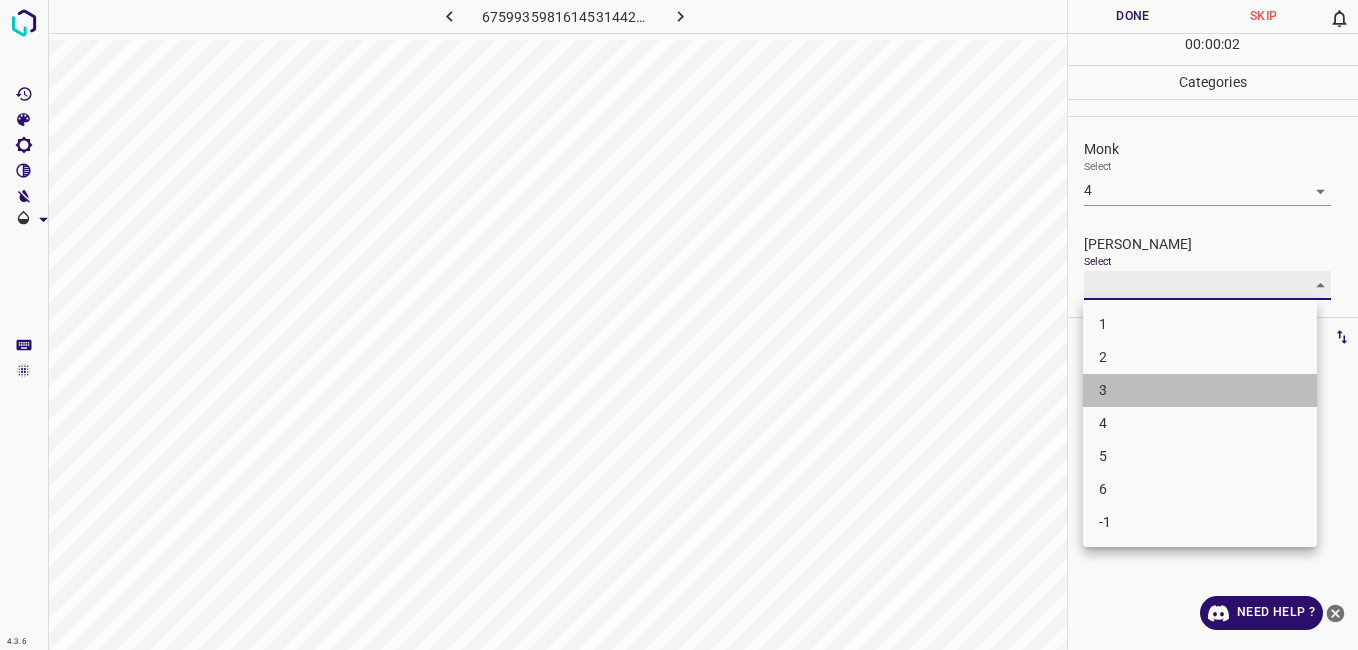 type on "3" 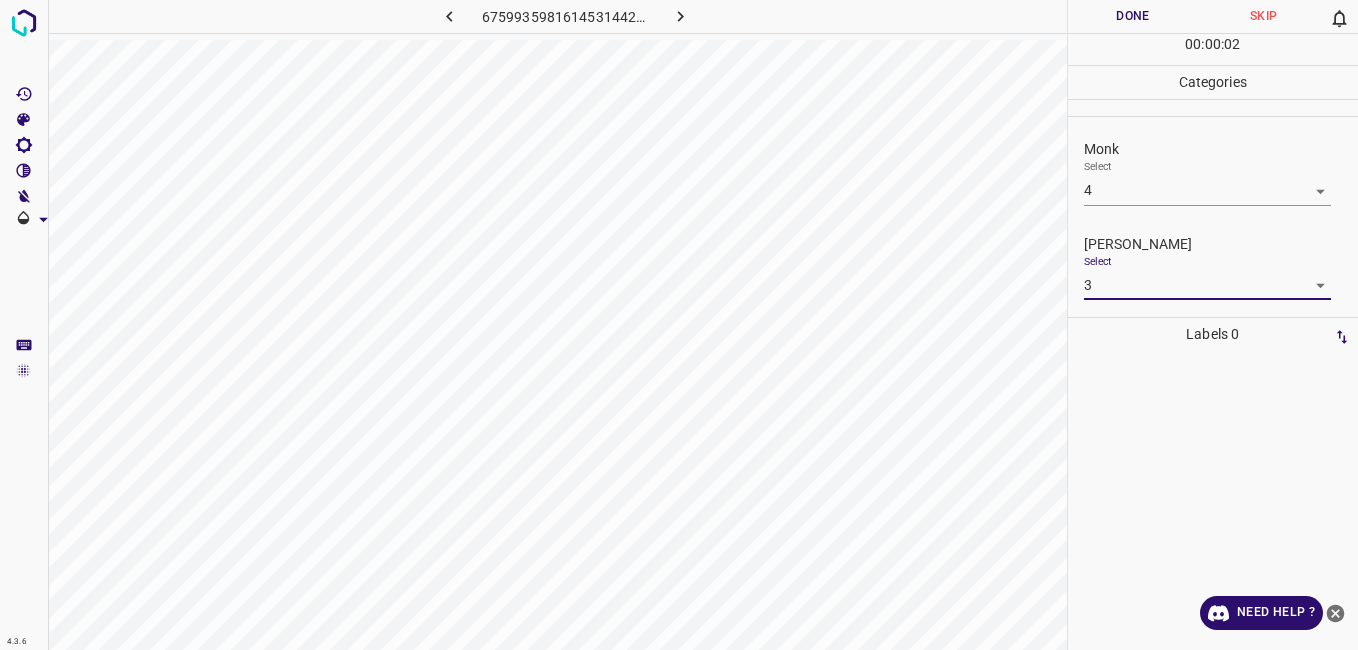 click on "Done" at bounding box center [1133, 16] 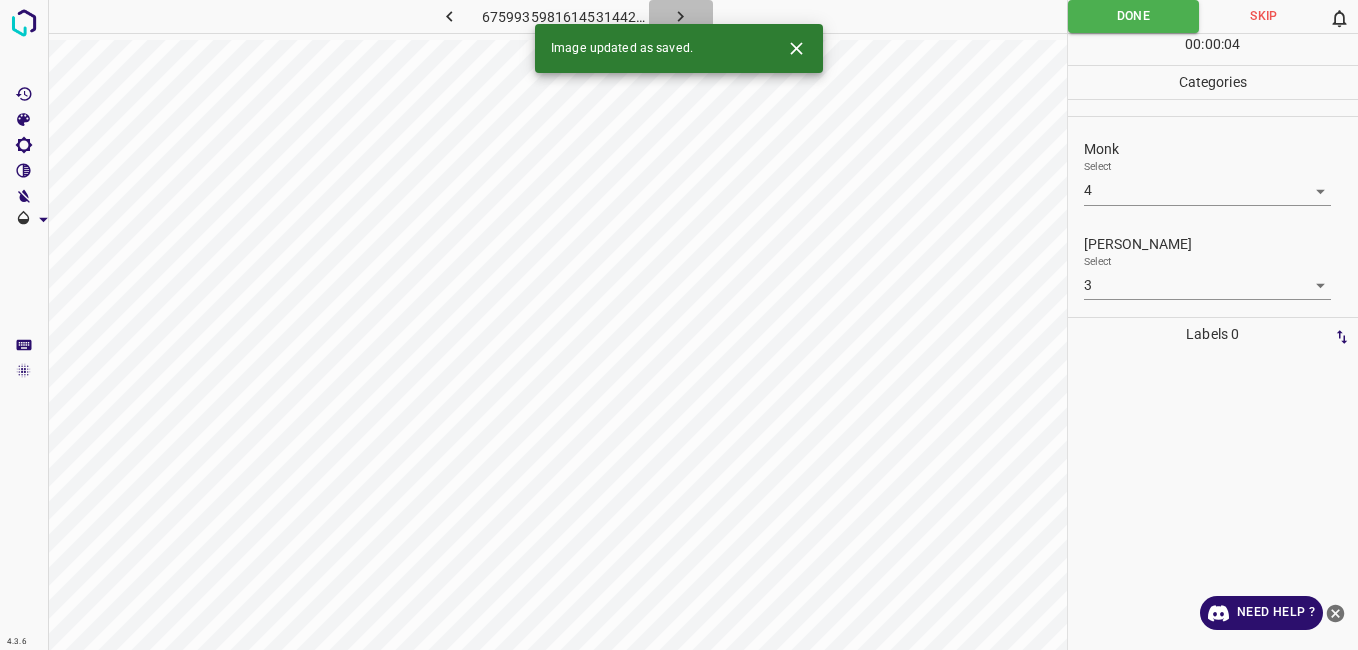 click at bounding box center (681, 16) 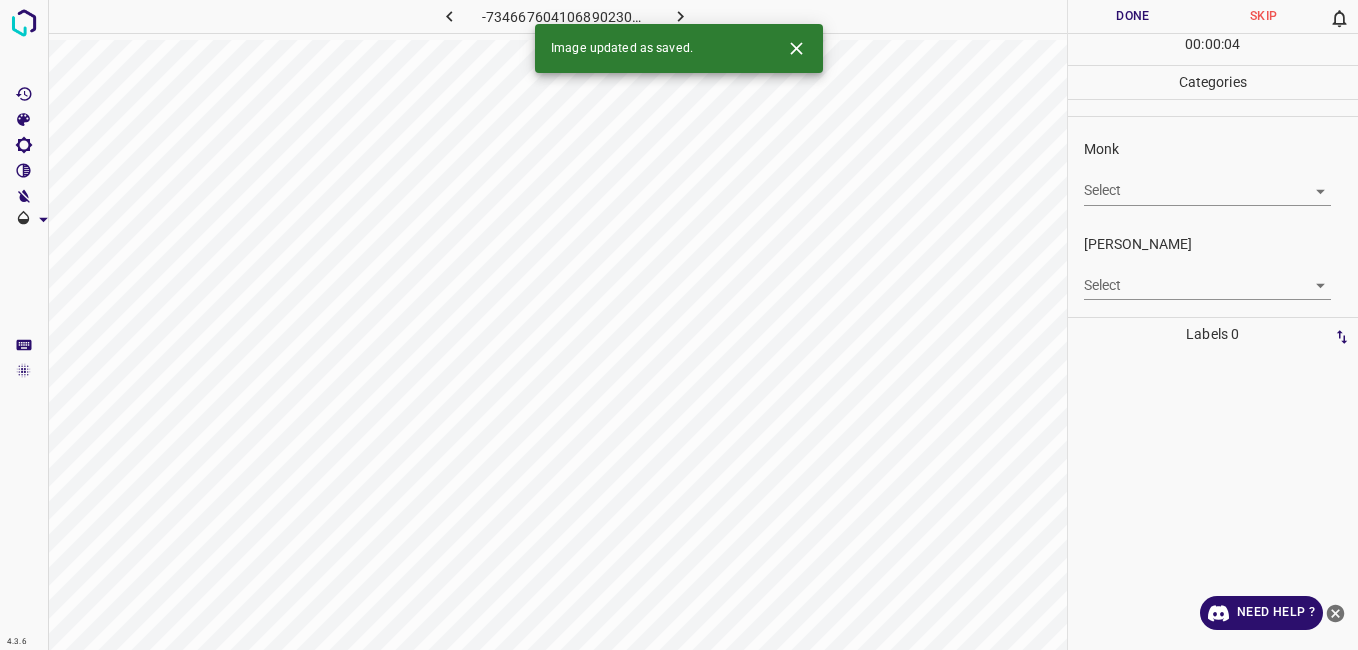 click on "4.3.6  -7346676041068902309.png Done Skip 0 00   : 00   : 04   Categories Monk   Select ​  Fitzpatrick   Select ​ Labels   0 Categories 1 Monk 2  Fitzpatrick Tools Space Change between modes (Draw & Edit) I Auto labeling R Restore zoom M Zoom in N Zoom out Delete Delete selecte label Filters Z Restore filters X Saturation filter C Brightness filter V Contrast filter B Gray scale filter General O Download Image updated as saved. Need Help ? - Text - Hide - Delete" at bounding box center [679, 325] 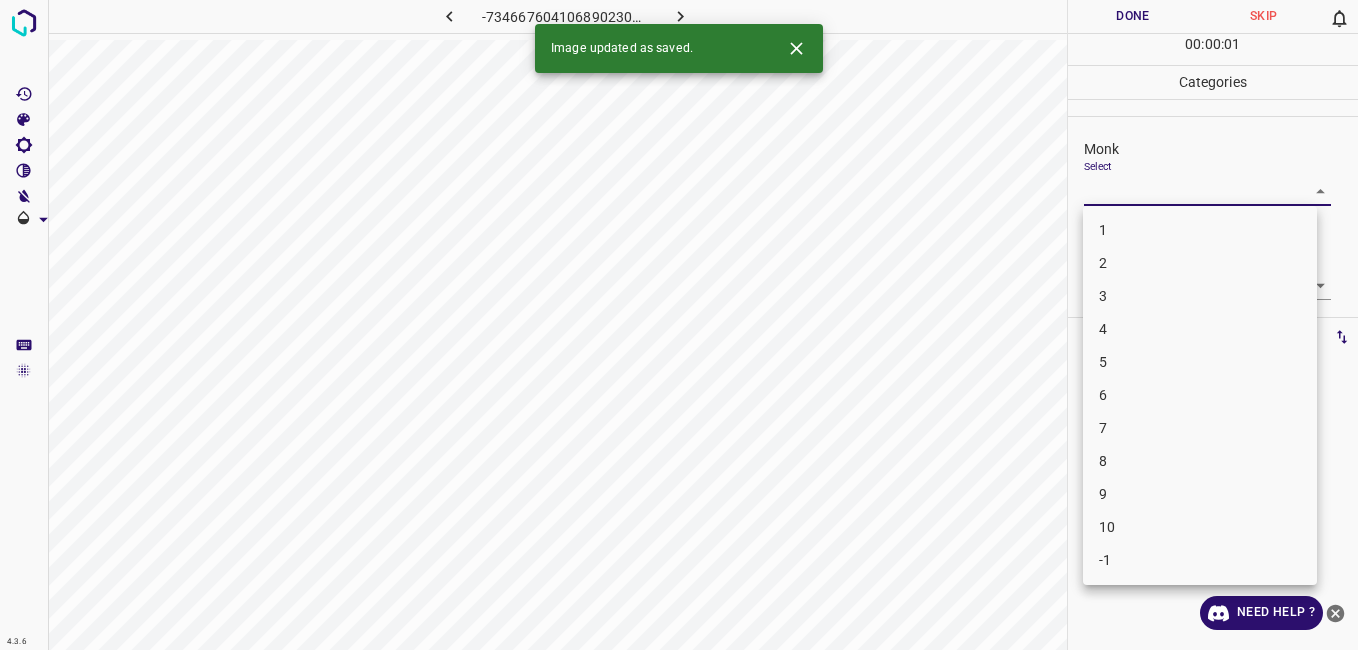 click on "3" at bounding box center [1200, 296] 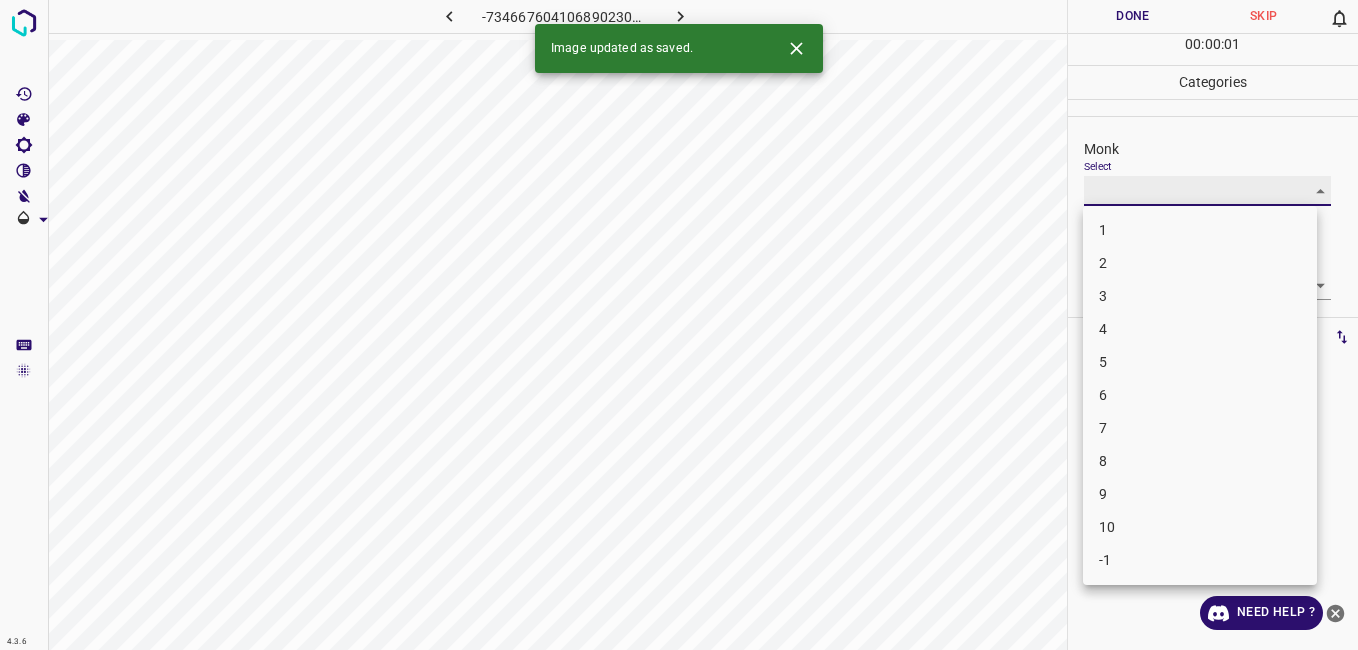 type on "3" 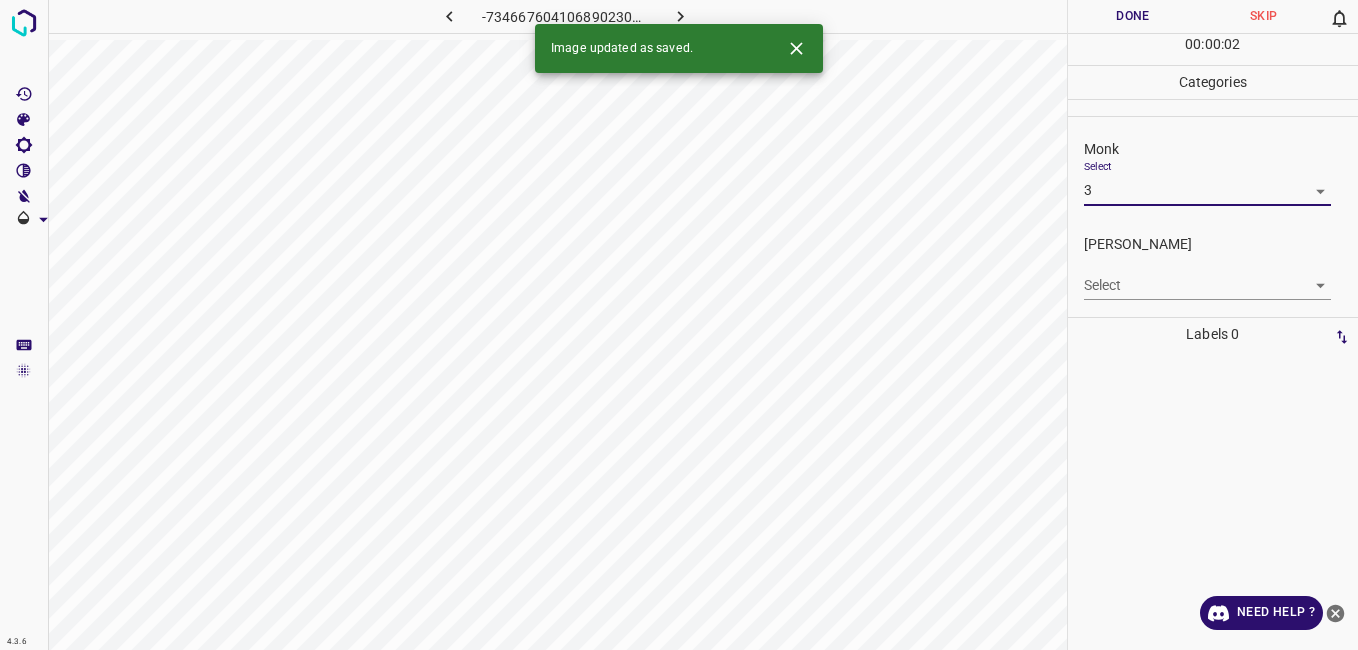 click on "4.3.6  -7346676041068902309.png Done Skip 0 00   : 00   : 02   Categories Monk   Select 3 3  Fitzpatrick   Select ​ Labels   0 Categories 1 Monk 2  Fitzpatrick Tools Space Change between modes (Draw & Edit) I Auto labeling R Restore zoom M Zoom in N Zoom out Delete Delete selecte label Filters Z Restore filters X Saturation filter C Brightness filter V Contrast filter B Gray scale filter General O Download Image updated as saved. Need Help ? - Text - Hide - Delete 1 2 3 4 5 6 7 8 9 10 -1" at bounding box center (679, 325) 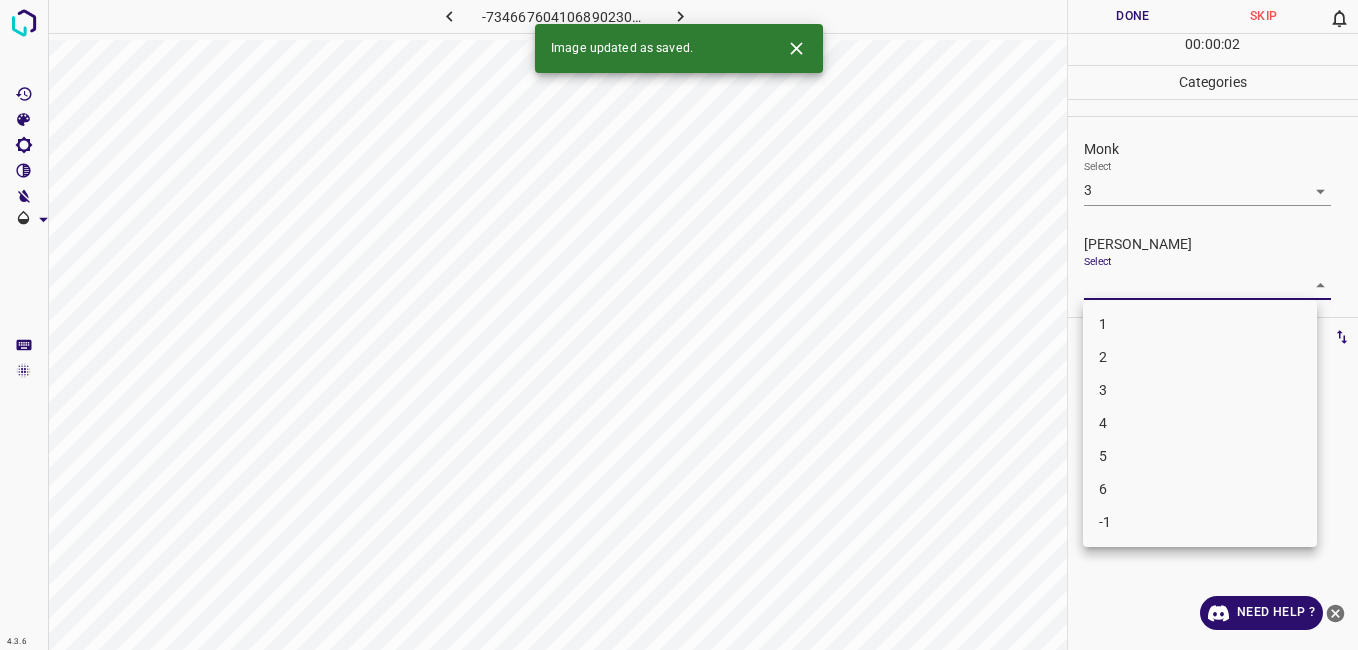 click on "2" at bounding box center (1200, 357) 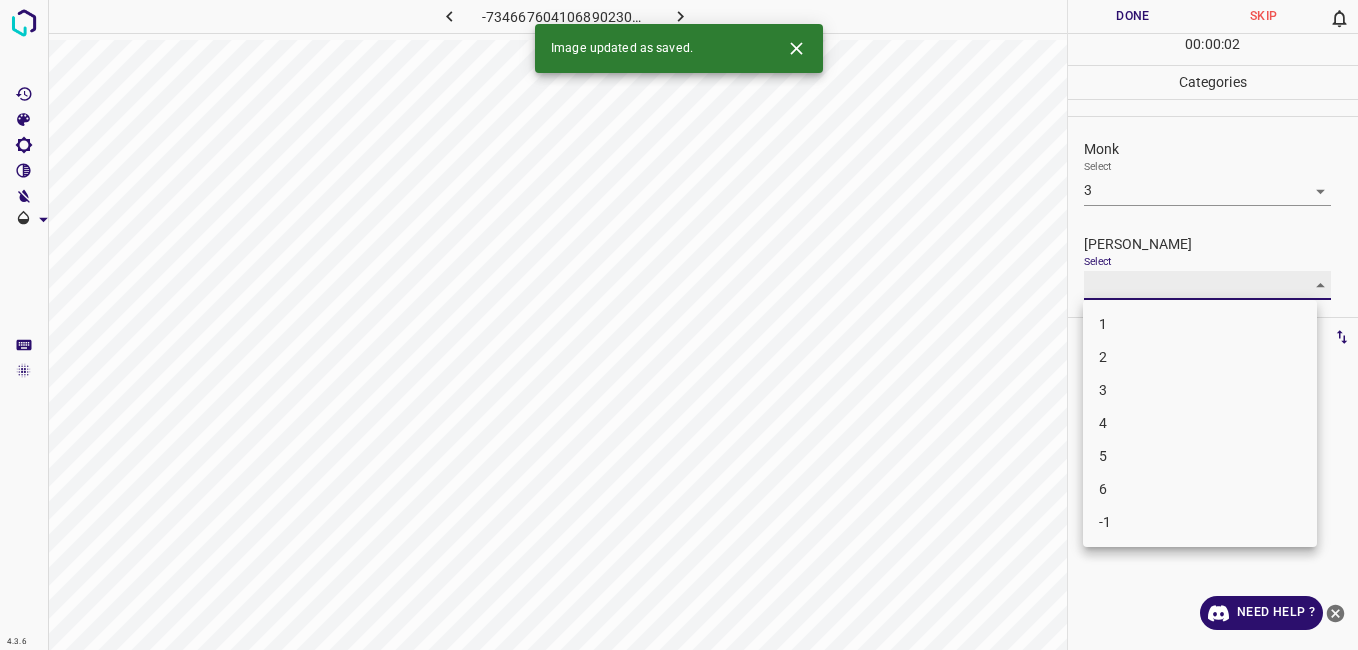 type on "2" 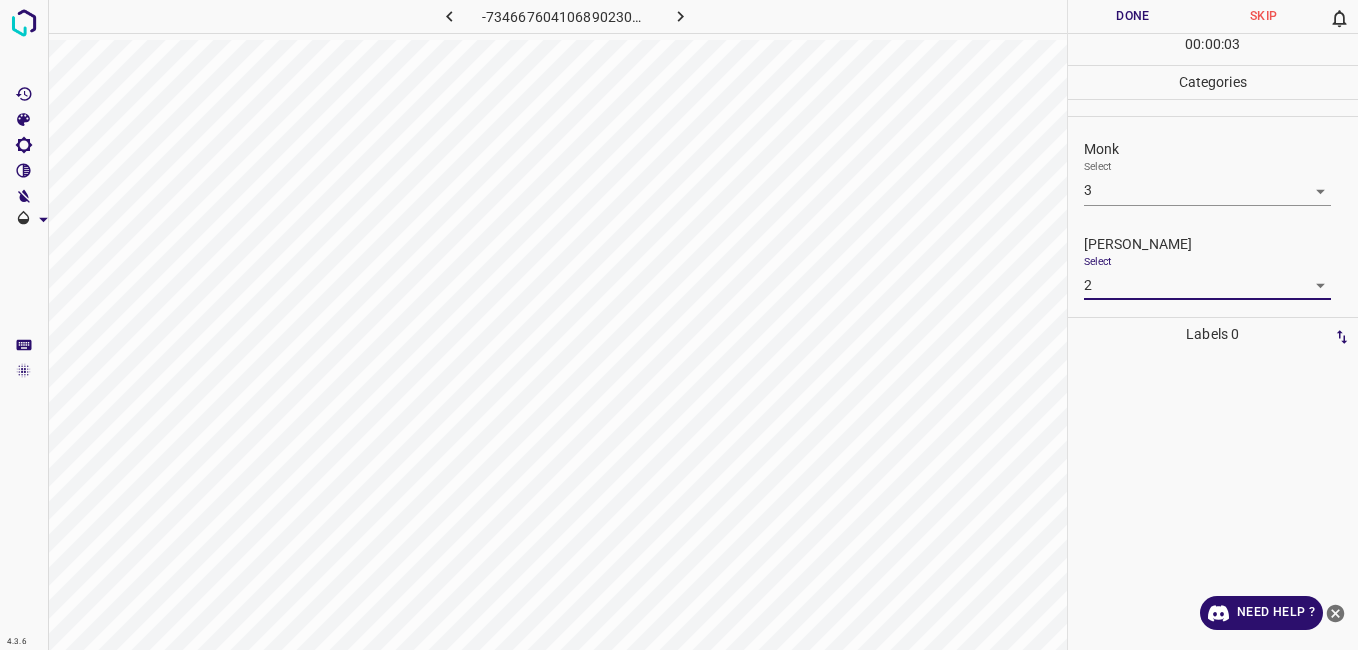 click on "Done" at bounding box center (1133, 16) 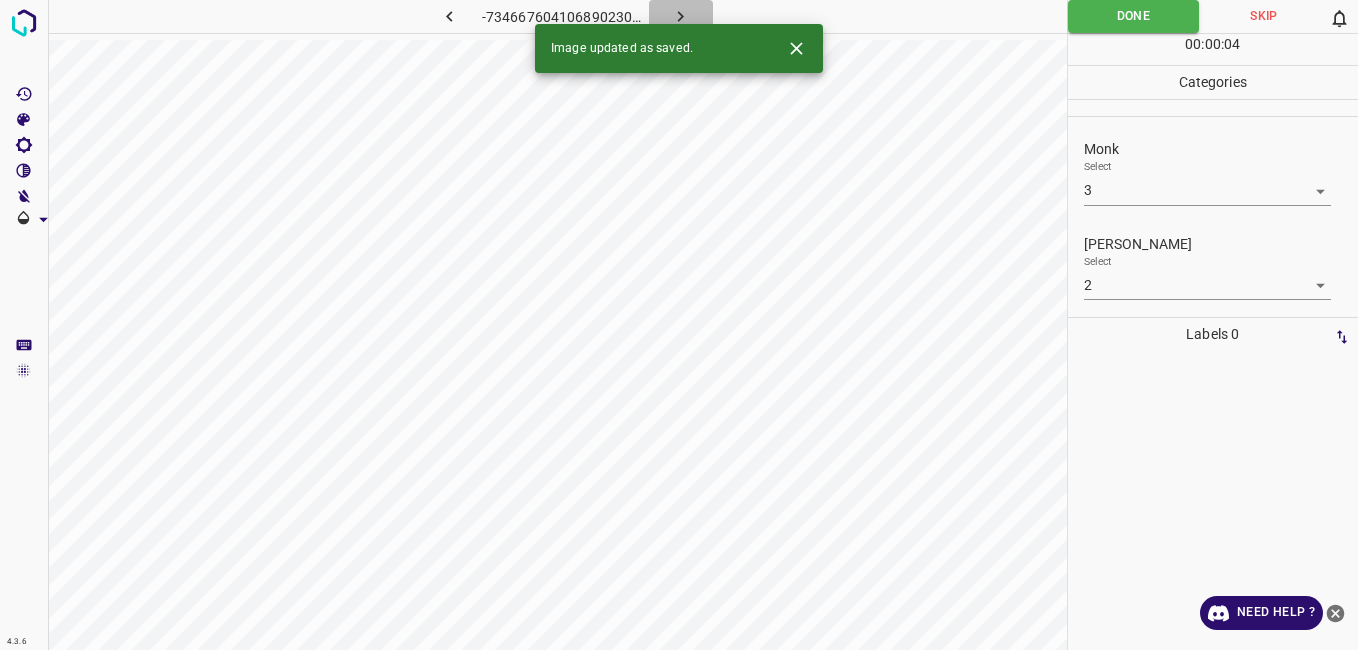 click 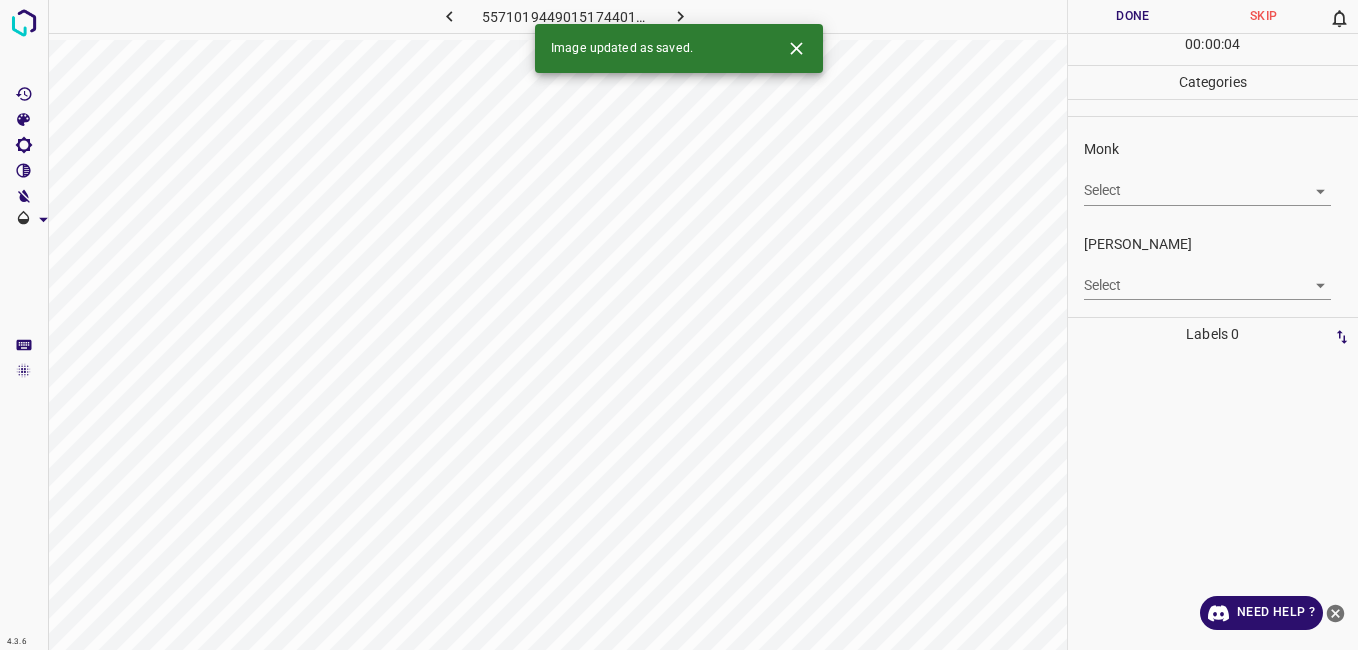click on "4.3.6  5571019449015174401.png Done Skip 0 00   : 00   : 04   Categories Monk   Select ​  Fitzpatrick   Select ​ Labels   0 Categories 1 Monk 2  Fitzpatrick Tools Space Change between modes (Draw & Edit) I Auto labeling R Restore zoom M Zoom in N Zoom out Delete Delete selecte label Filters Z Restore filters X Saturation filter C Brightness filter V Contrast filter B Gray scale filter General O Download Image updated as saved. Need Help ? - Text - Hide - Delete" at bounding box center [679, 325] 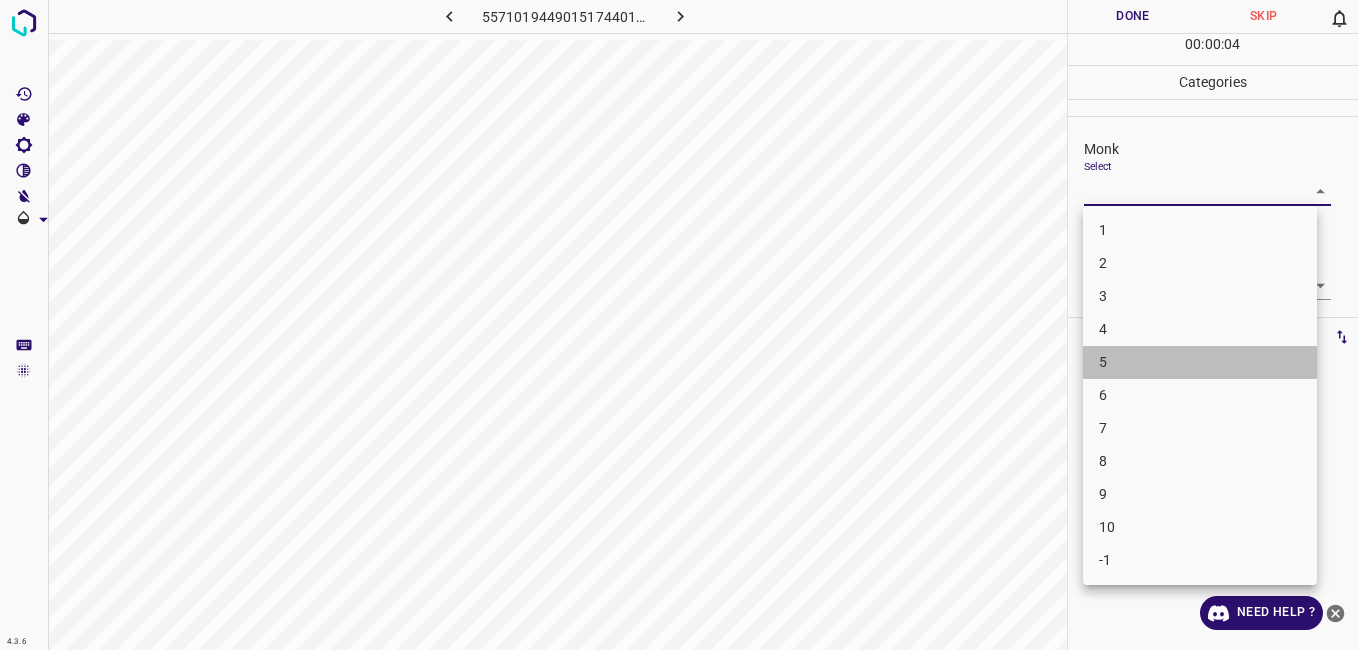 click on "5" at bounding box center (1200, 362) 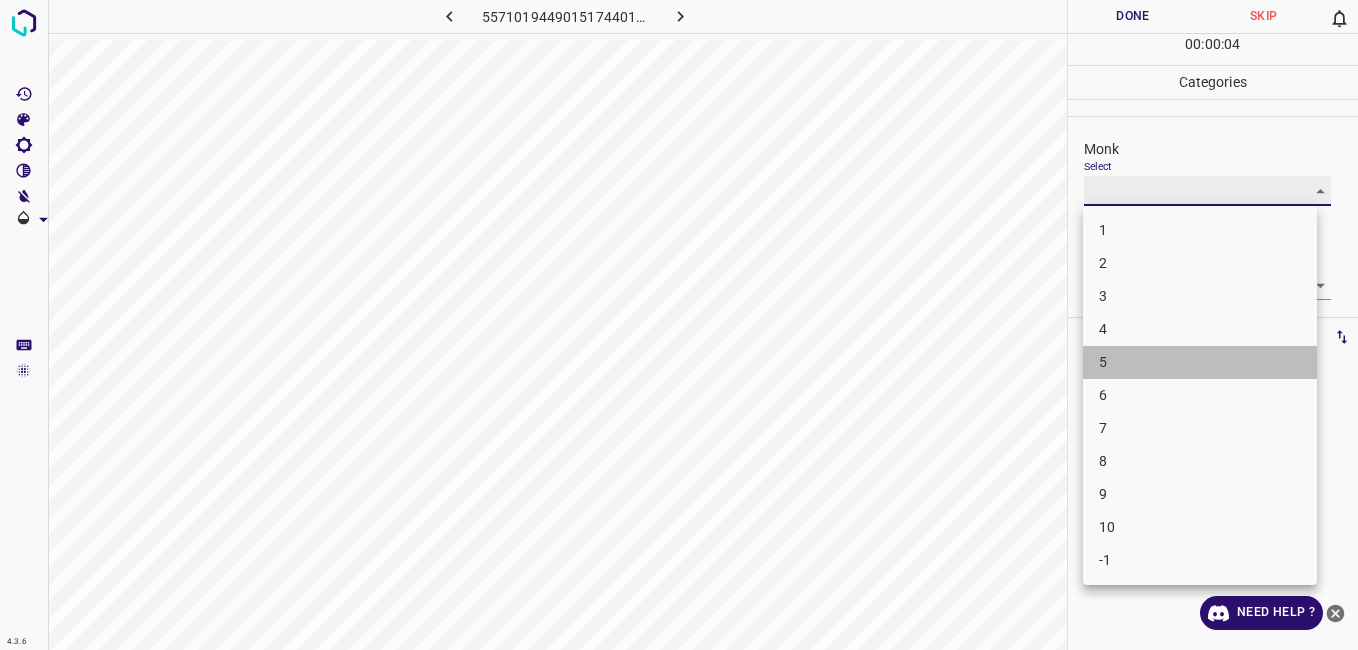 type on "5" 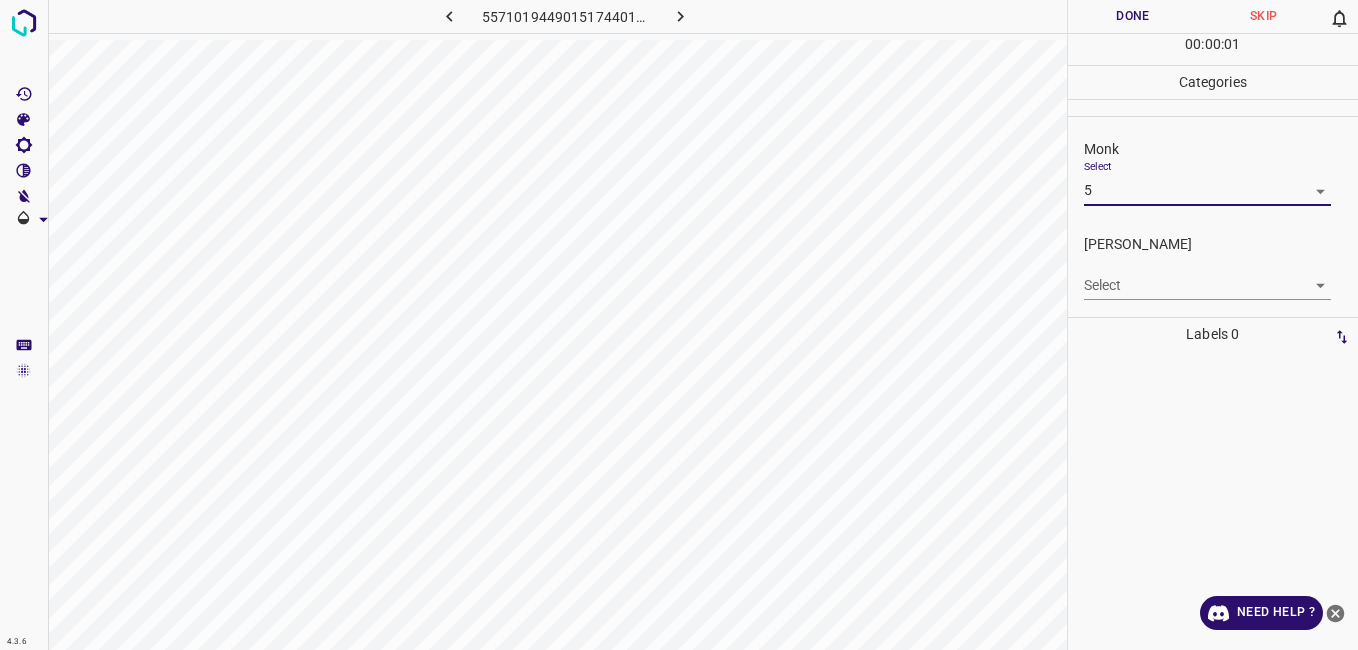 click on "4.3.6  5571019449015174401.png Done Skip 0 00   : 00   : 01   Categories Monk   Select 5 5  Fitzpatrick   Select ​ Labels   0 Categories 1 Monk 2  Fitzpatrick Tools Space Change between modes (Draw & Edit) I Auto labeling R Restore zoom M Zoom in N Zoom out Delete Delete selecte label Filters Z Restore filters X Saturation filter C Brightness filter V Contrast filter B Gray scale filter General O Download Need Help ? - Text - Hide - Delete" at bounding box center [679, 325] 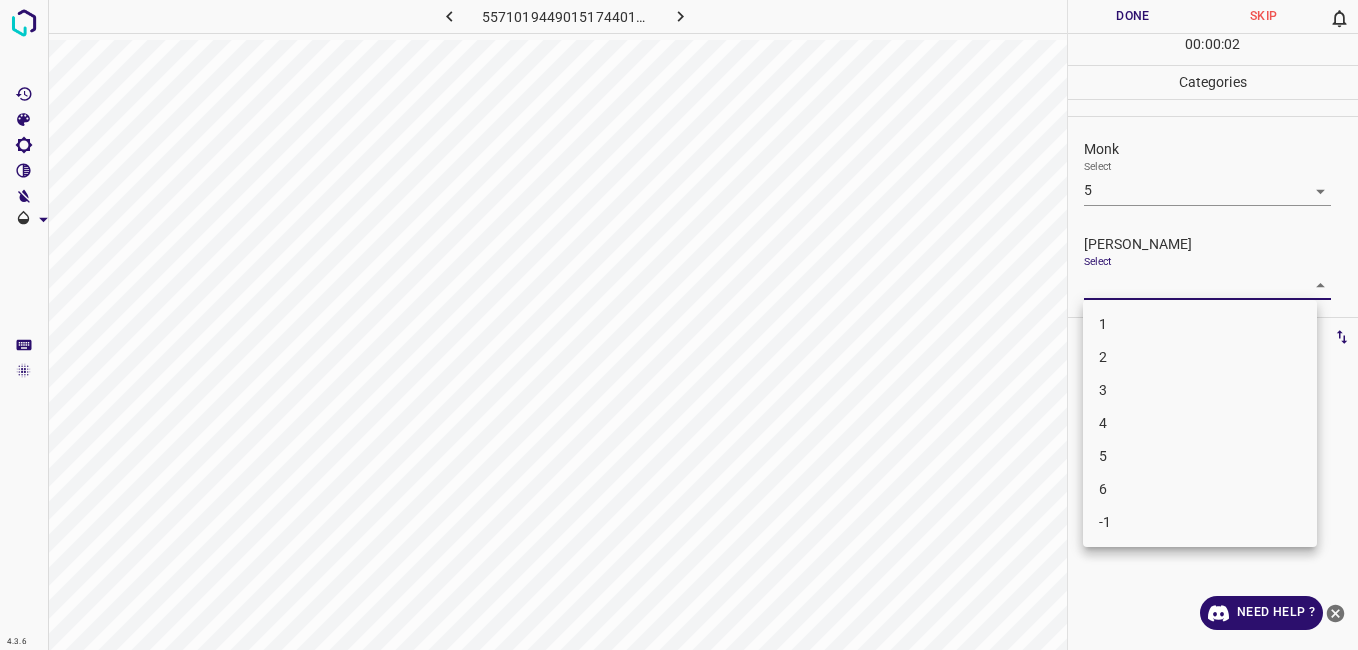 click on "4" at bounding box center [1200, 423] 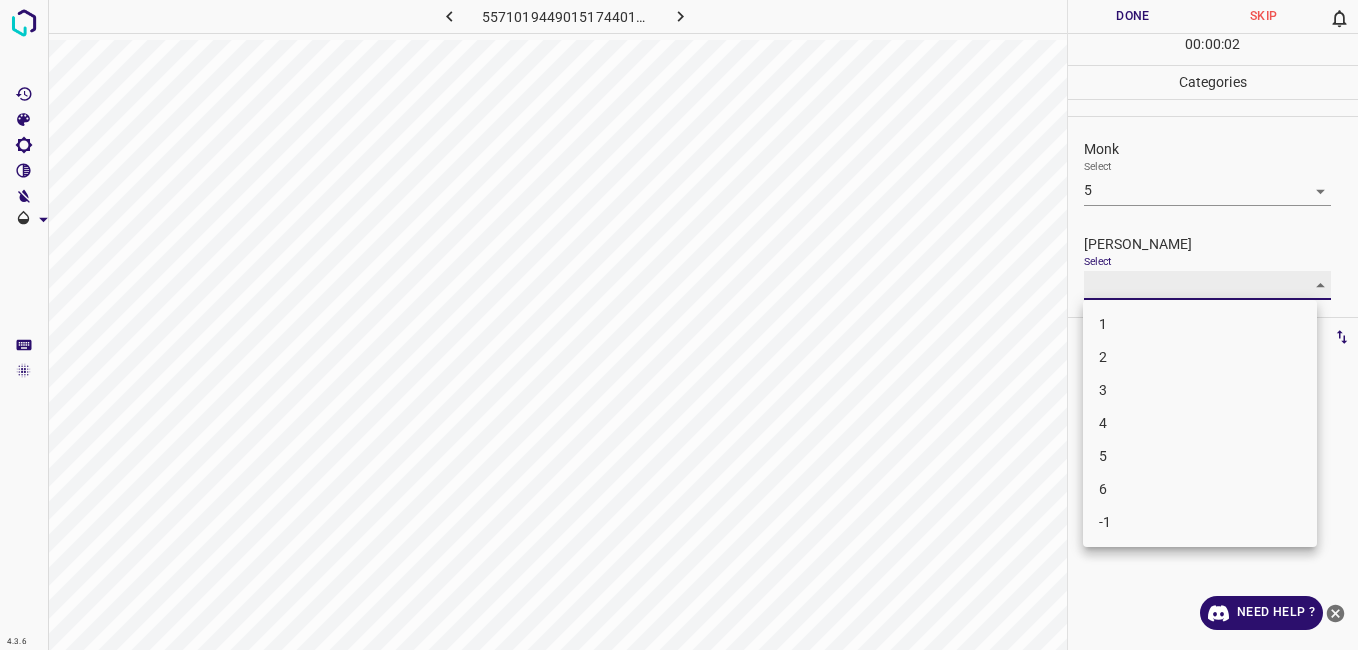 type on "4" 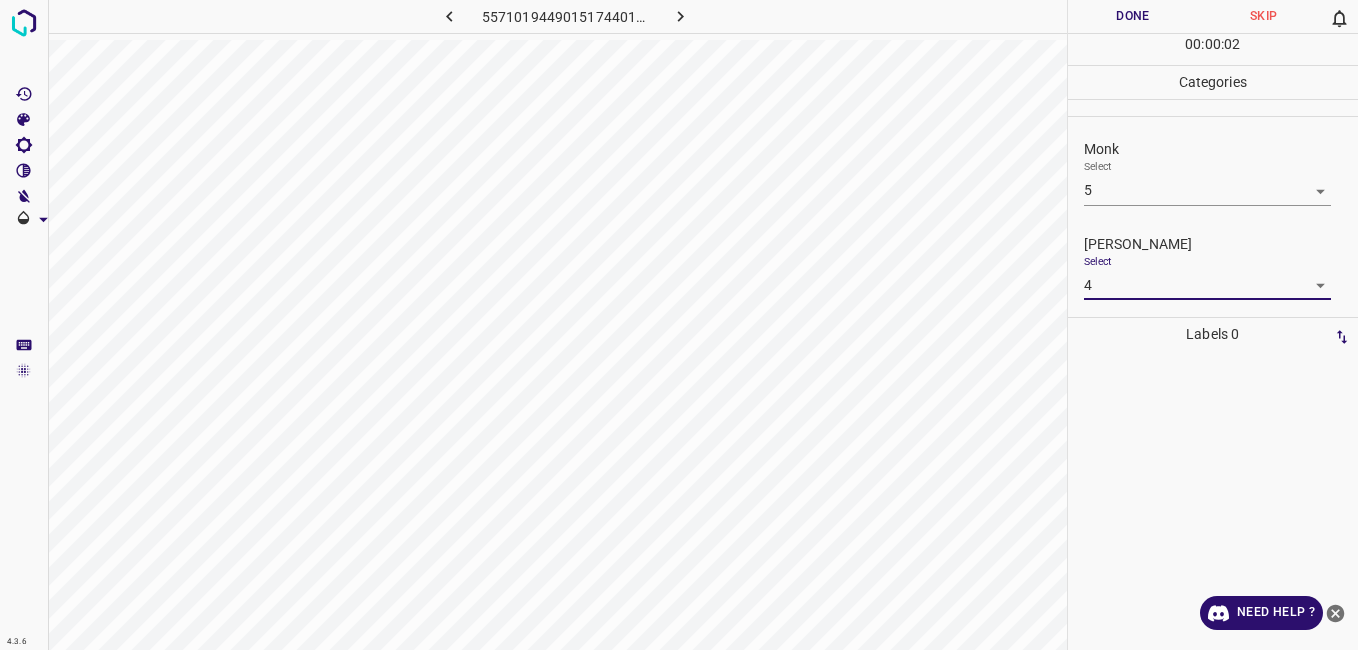 click on "Done" at bounding box center (1133, 16) 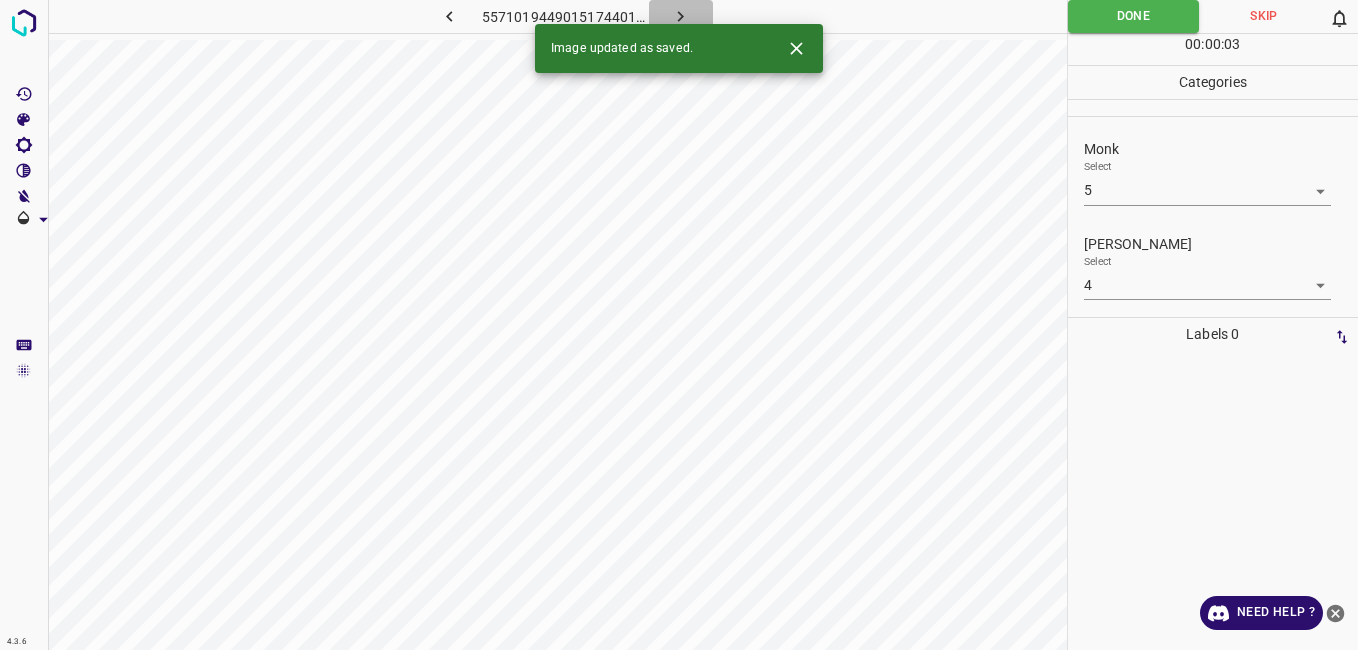 click 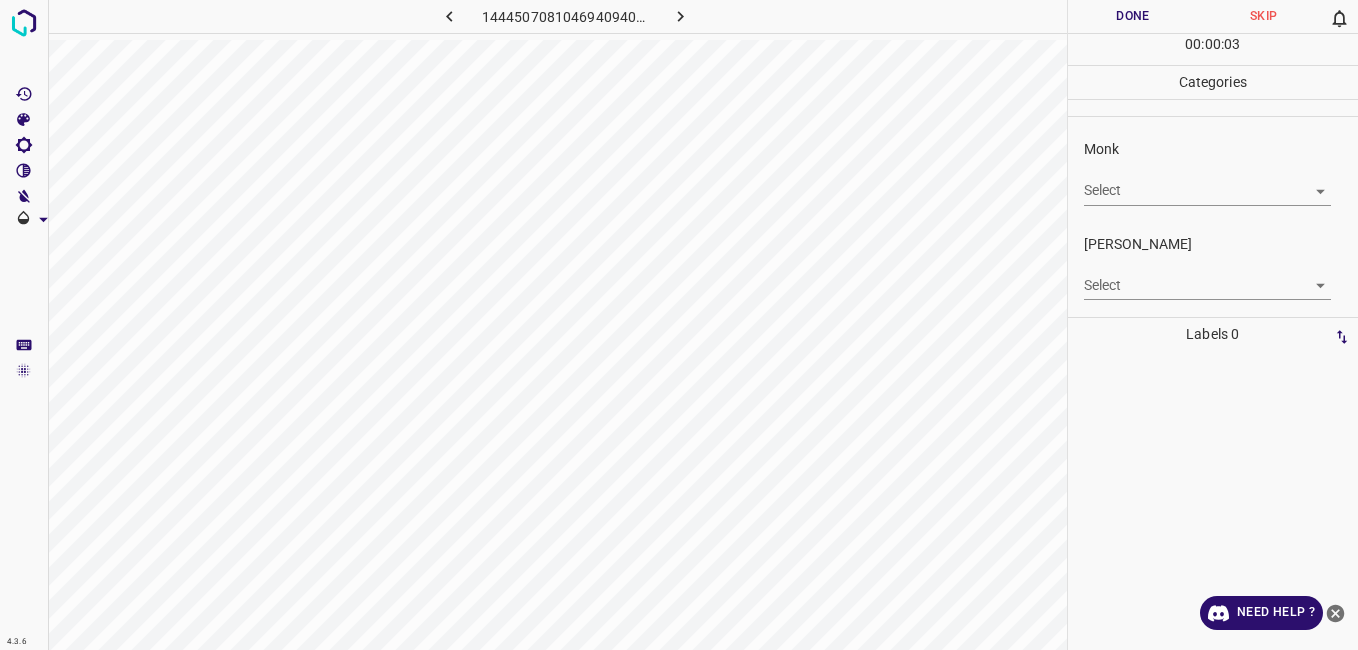 click on "4.3.6  1444507081046940940.png Done Skip 0 00   : 00   : 03   Categories Monk   Select ​  Fitzpatrick   Select ​ Labels   0 Categories 1 Monk 2  Fitzpatrick Tools Space Change between modes (Draw & Edit) I Auto labeling R Restore zoom M Zoom in N Zoom out Delete Delete selecte label Filters Z Restore filters X Saturation filter C Brightness filter V Contrast filter B Gray scale filter General O Download Need Help ? - Text - Hide - Delete" at bounding box center (679, 325) 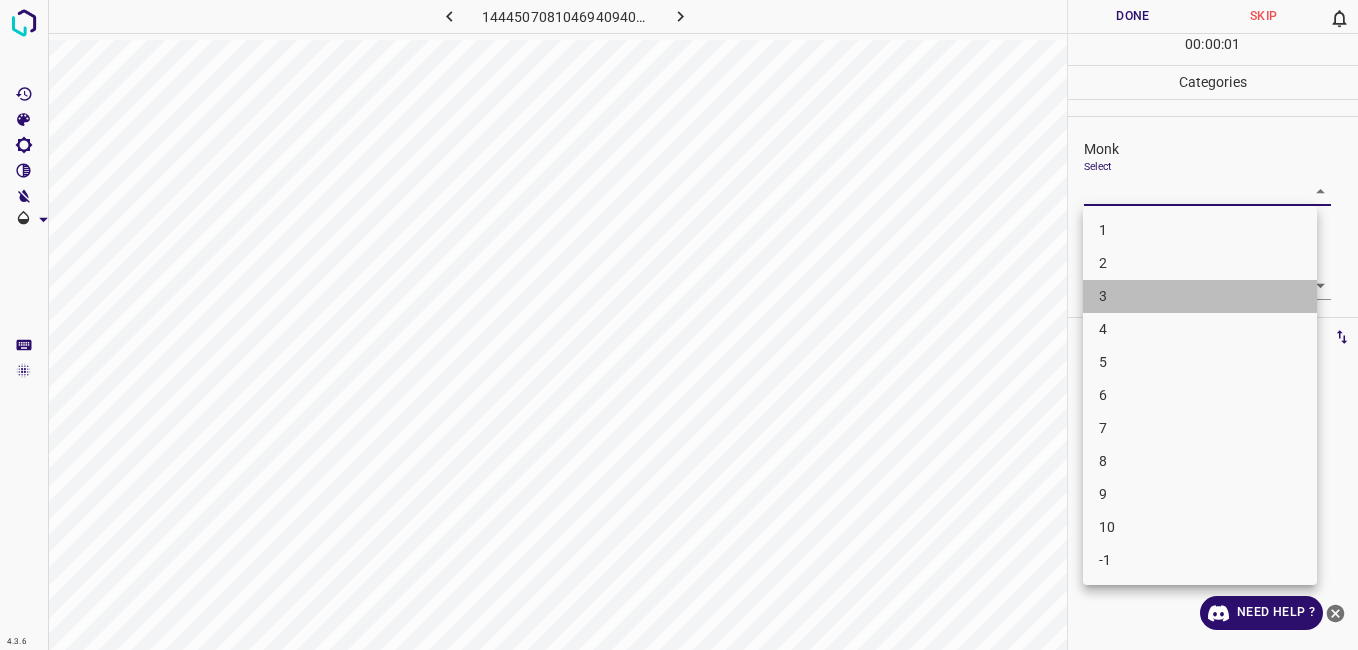 click on "3" at bounding box center [1200, 296] 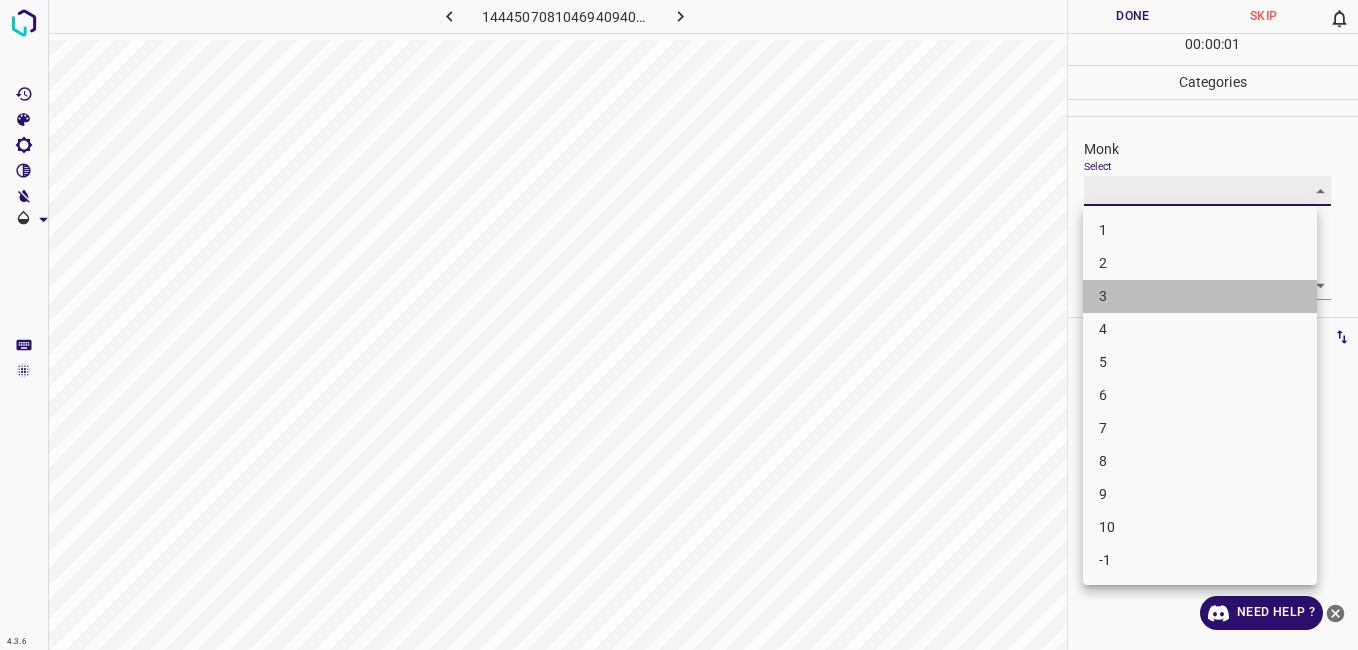 type on "3" 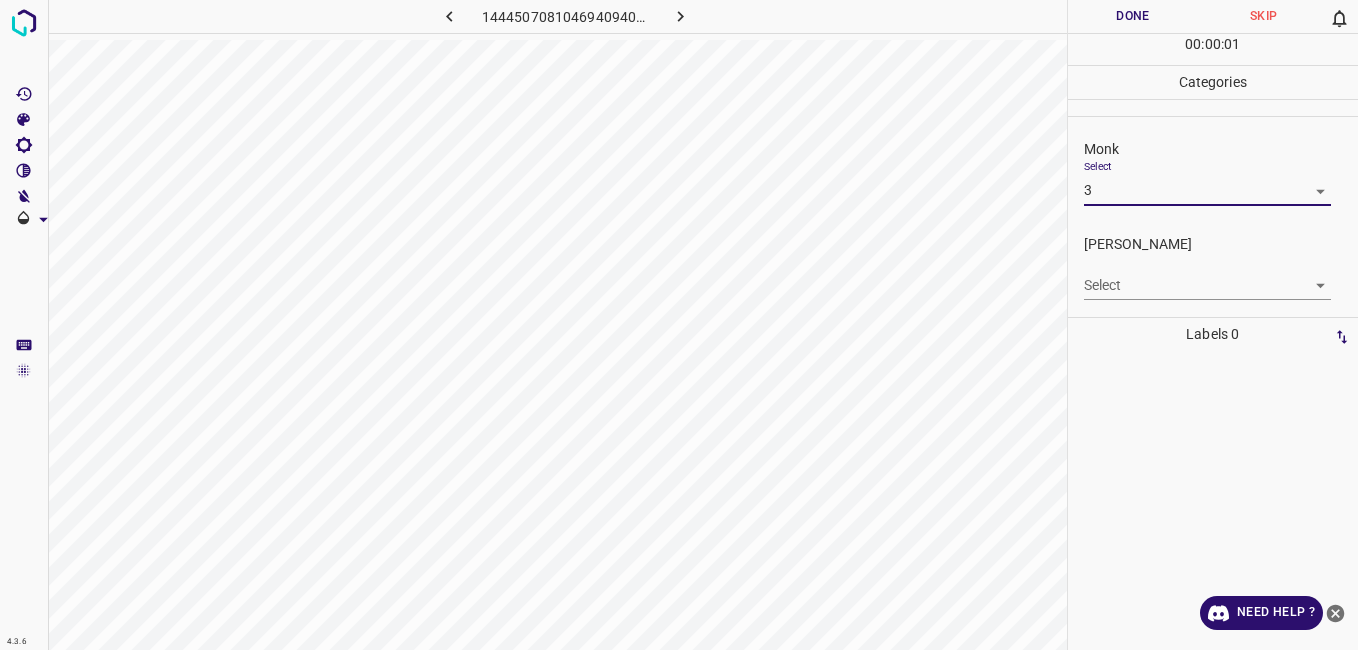 click on "4.3.6  1444507081046940940.png Done Skip 0 00   : 00   : 01   Categories Monk   Select 3 3  Fitzpatrick   Select ​ Labels   0 Categories 1 Monk 2  Fitzpatrick Tools Space Change between modes (Draw & Edit) I Auto labeling R Restore zoom M Zoom in N Zoom out Delete Delete selecte label Filters Z Restore filters X Saturation filter C Brightness filter V Contrast filter B Gray scale filter General O Download Need Help ? - Text - Hide - Delete" at bounding box center [679, 325] 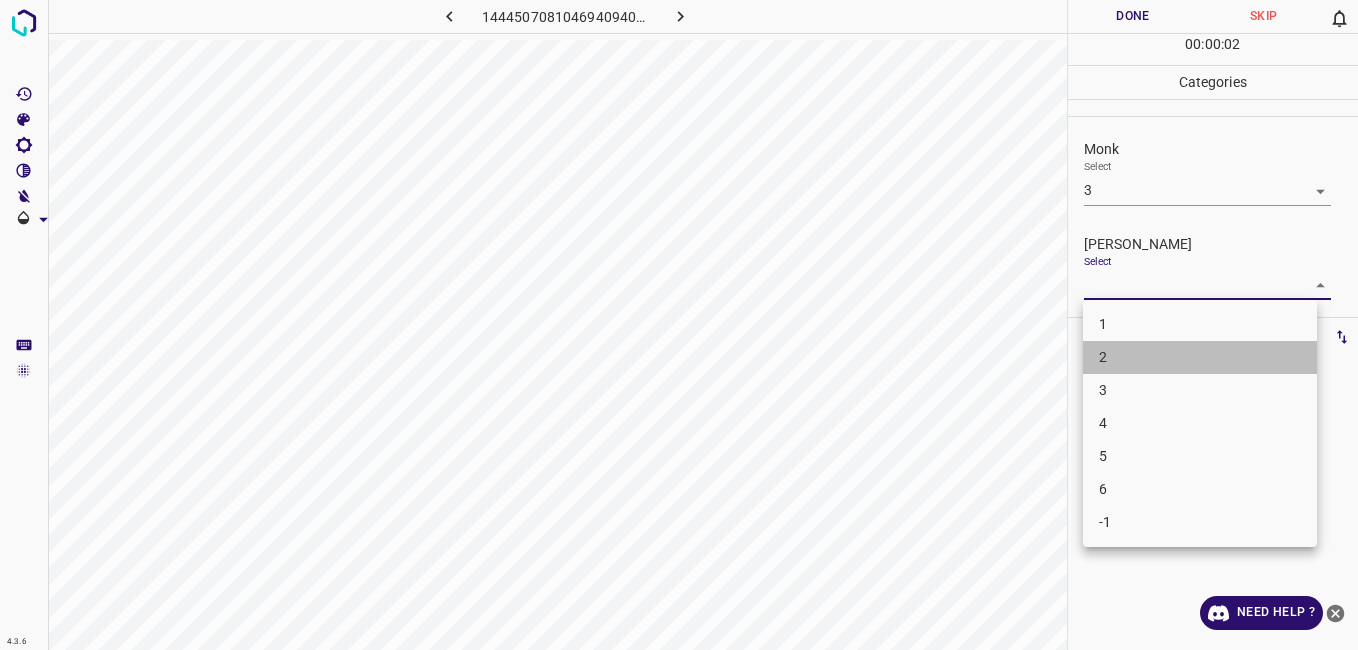 click on "2" at bounding box center [1200, 357] 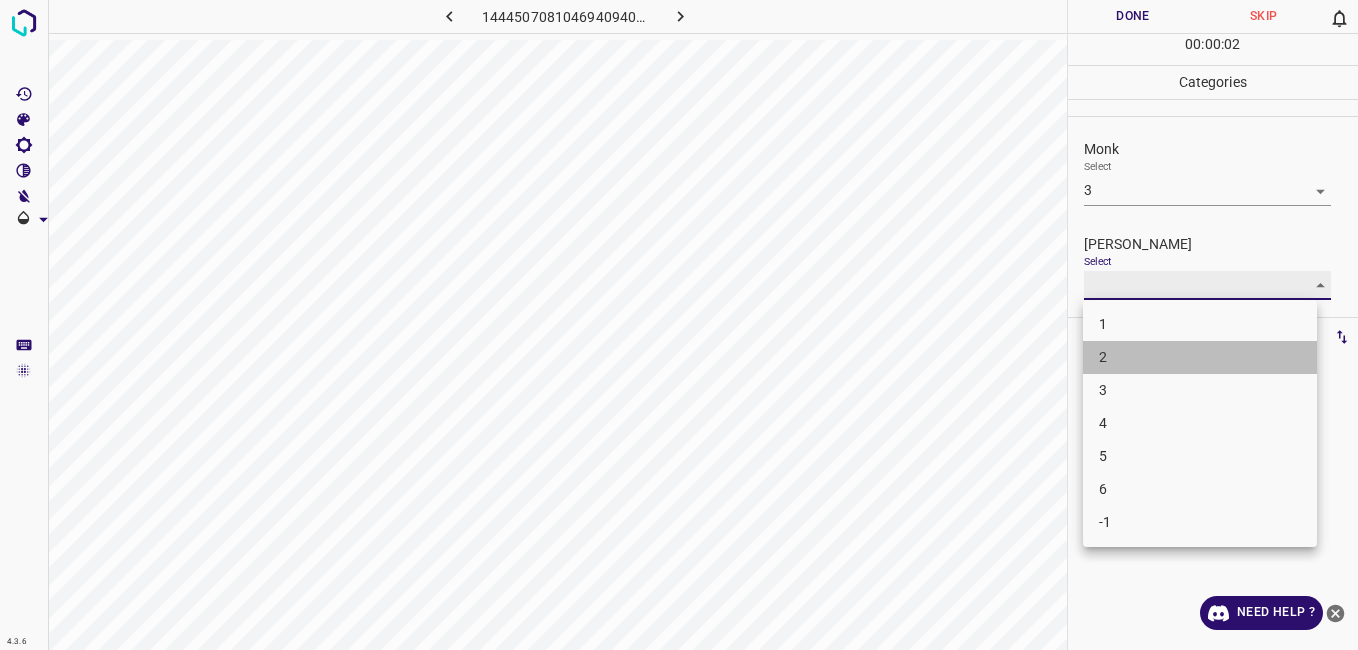type on "2" 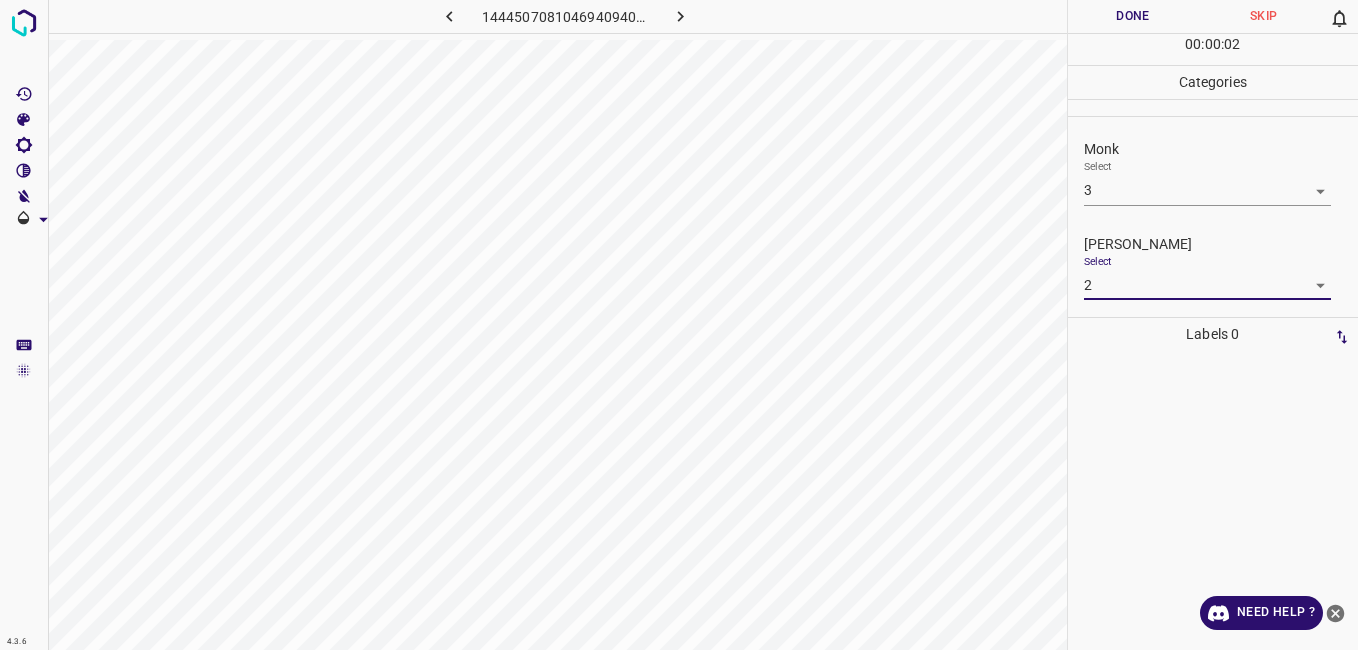 click on "Done" at bounding box center (1133, 16) 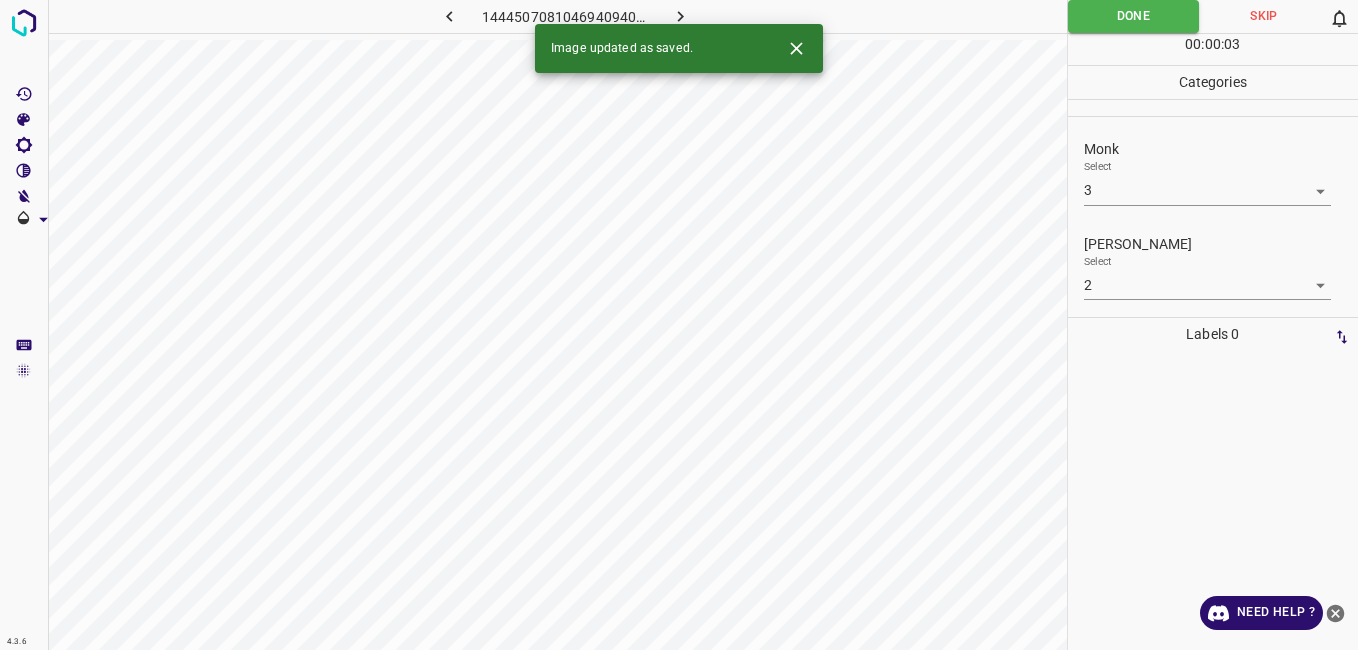 click 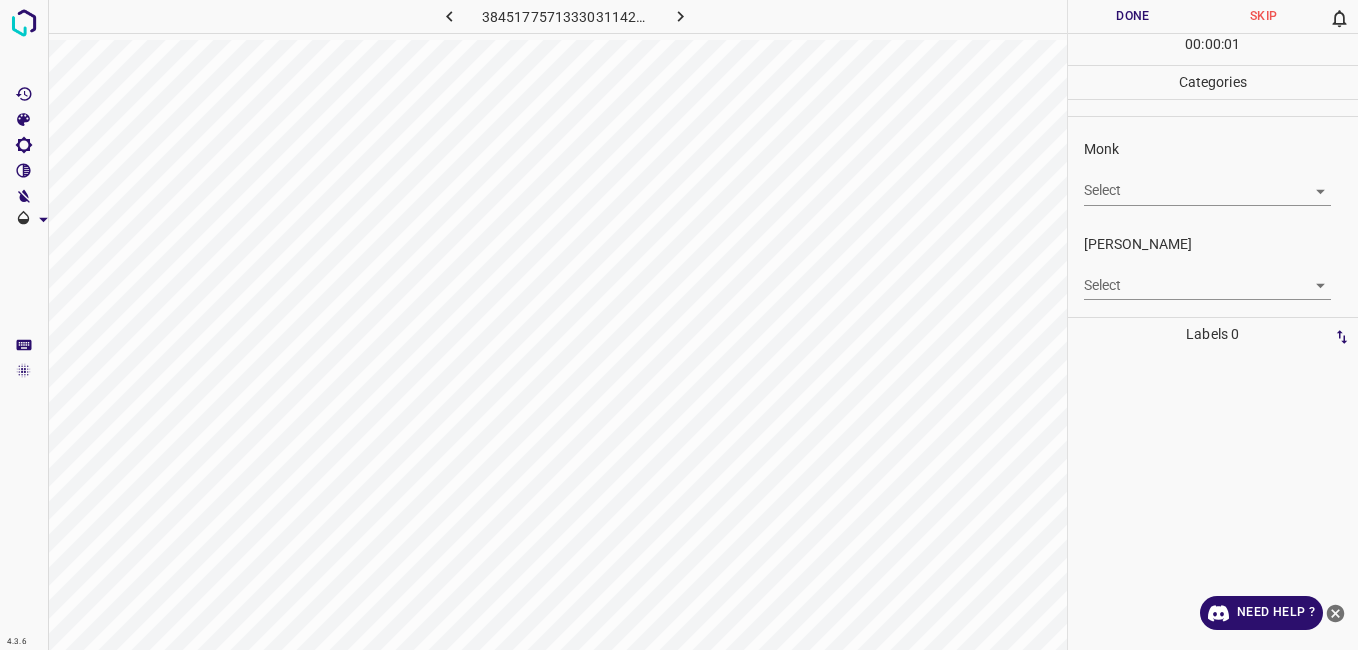 click on "4.3.6  3845177571333031142.png Done Skip 0 00   : 00   : 01   Categories Monk   Select ​  Fitzpatrick   Select ​ Labels   0 Categories 1 Monk 2  Fitzpatrick Tools Space Change between modes (Draw & Edit) I Auto labeling R Restore zoom M Zoom in N Zoom out Delete Delete selecte label Filters Z Restore filters X Saturation filter C Brightness filter V Contrast filter B Gray scale filter General O Download Need Help ? - Text - Hide - Delete" at bounding box center [679, 325] 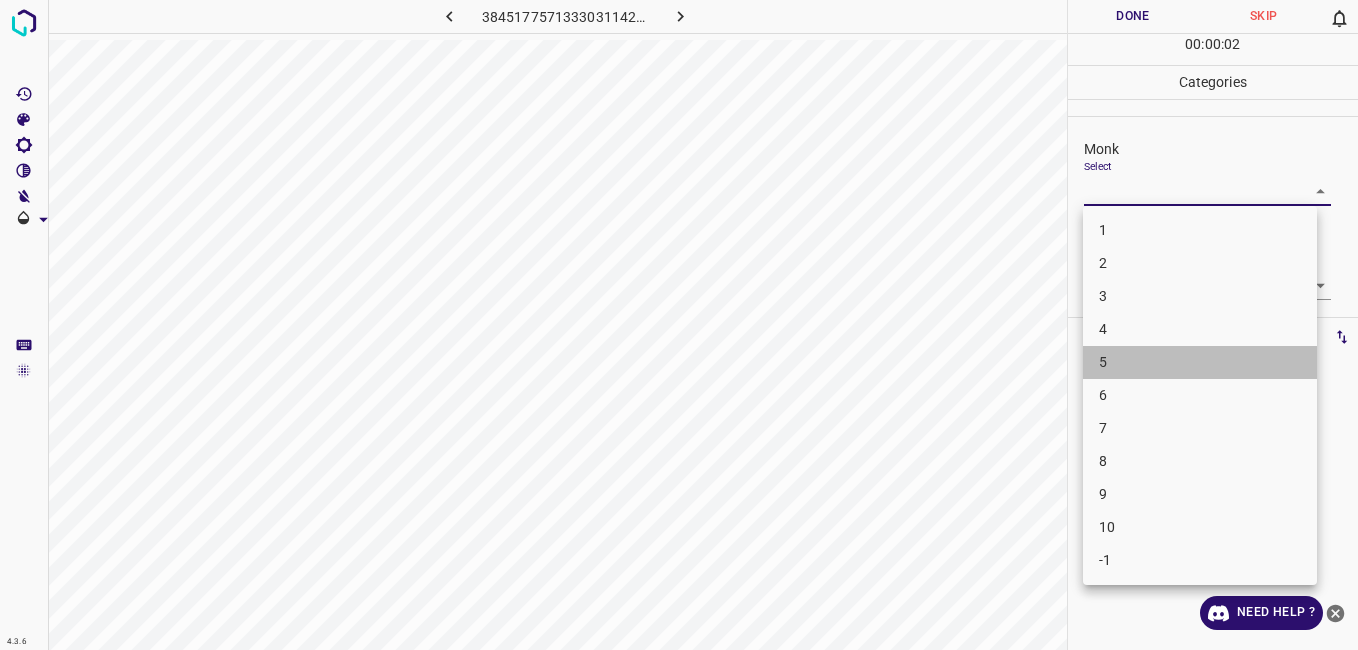 click on "5" at bounding box center (1200, 362) 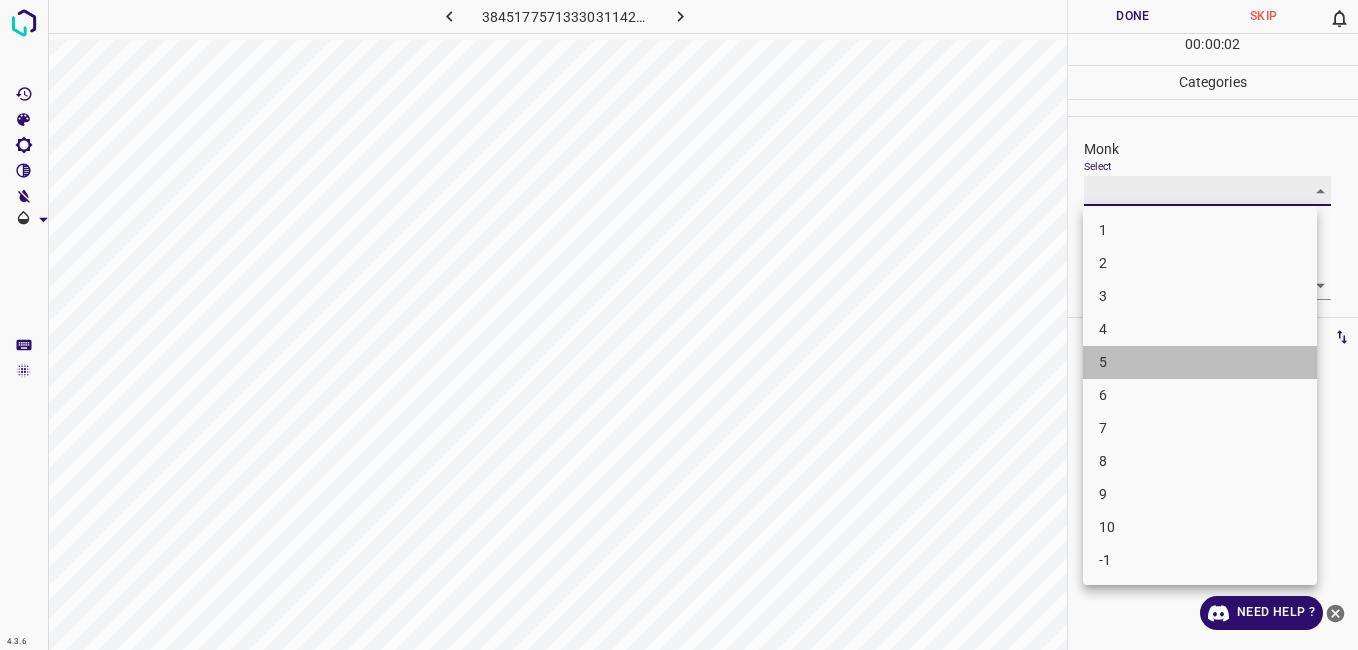 type on "5" 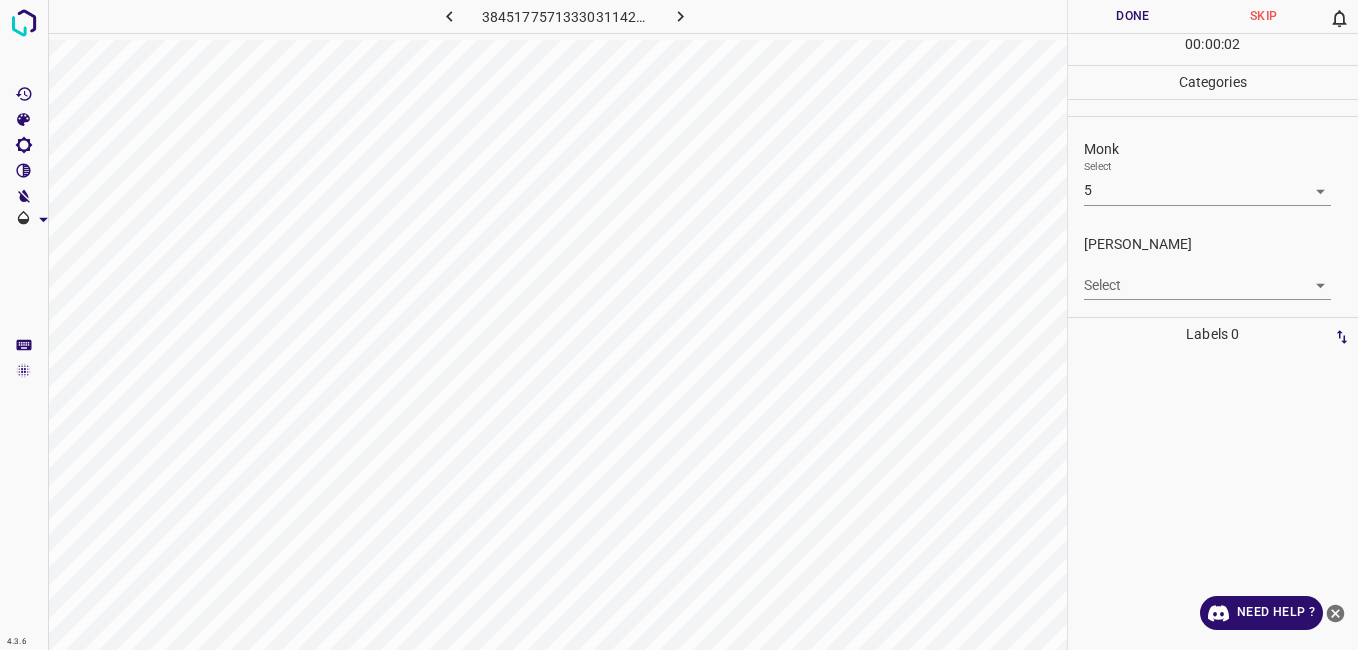 click on "Select ​" at bounding box center [1207, 277] 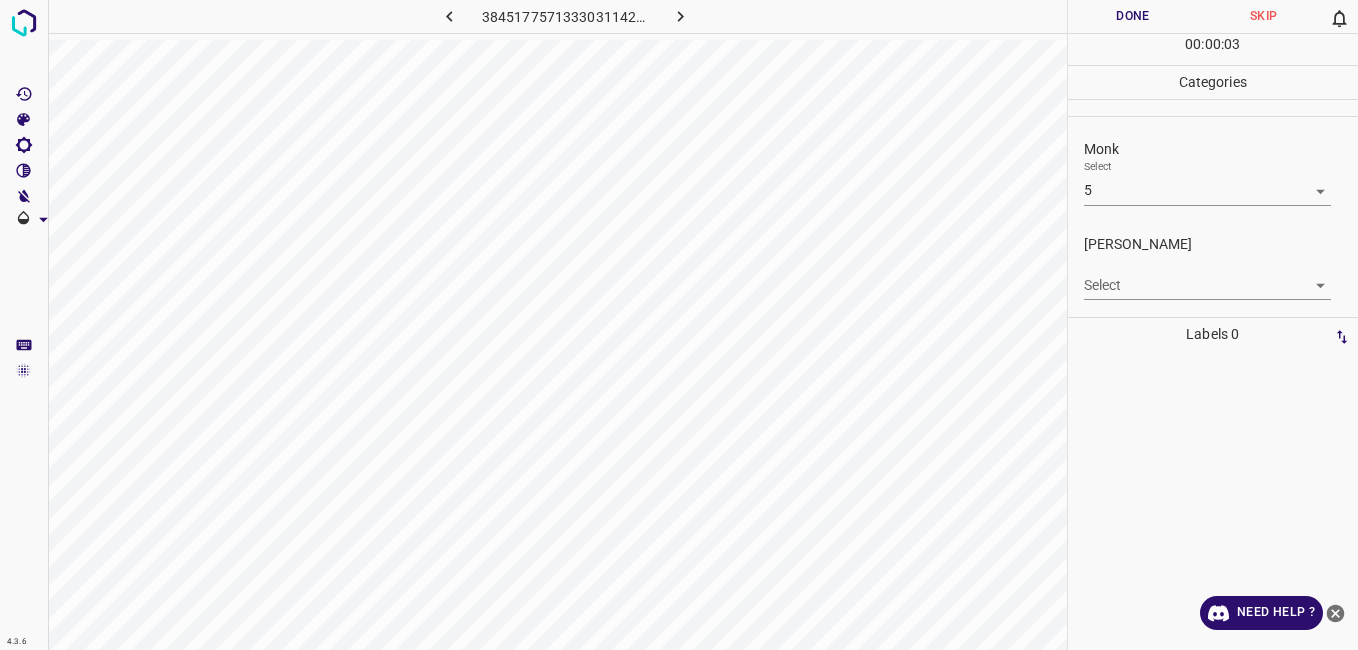 click on "4.3.6  3845177571333031142.png Done Skip 0 00   : 00   : 03   Categories Monk   Select 5 5  Fitzpatrick   Select ​ Labels   0 Categories 1 Monk 2  Fitzpatrick Tools Space Change between modes (Draw & Edit) I Auto labeling R Restore zoom M Zoom in N Zoom out Delete Delete selecte label Filters Z Restore filters X Saturation filter C Brightness filter V Contrast filter B Gray scale filter General O Download Need Help ? - Text - Hide - Delete" at bounding box center (679, 325) 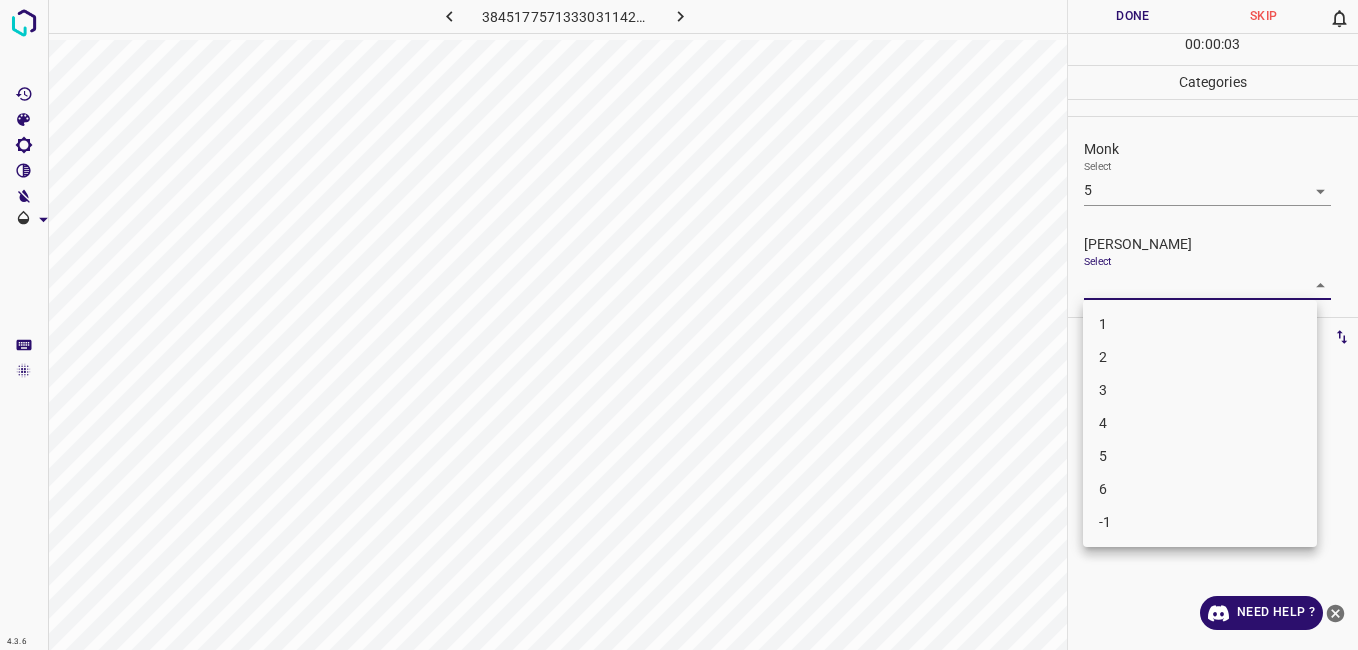 click on "4" at bounding box center (1200, 423) 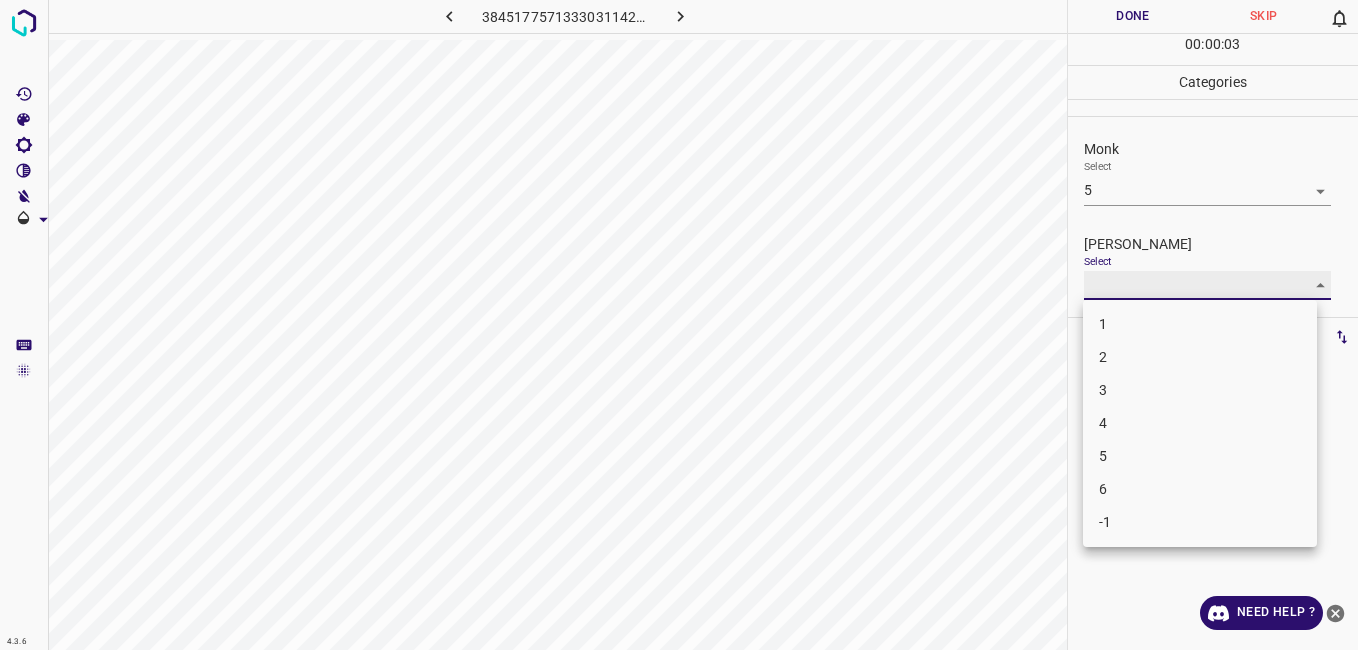type on "4" 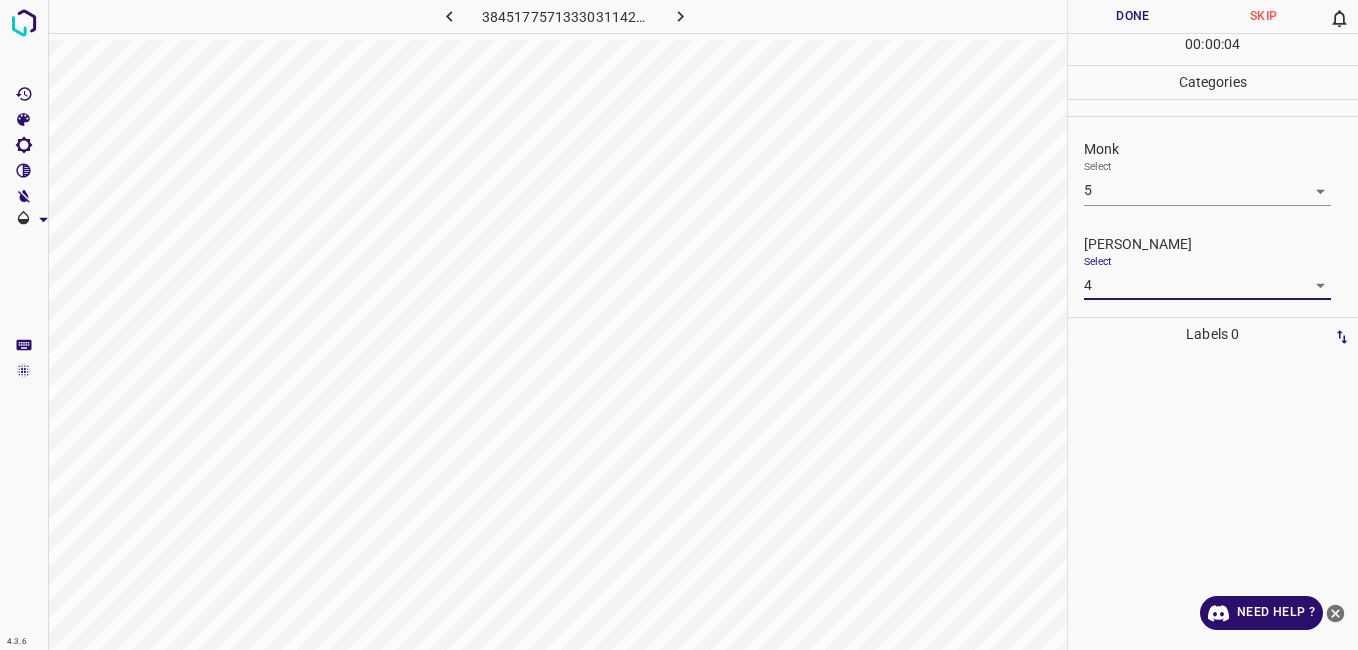 click on "Done" at bounding box center [1133, 16] 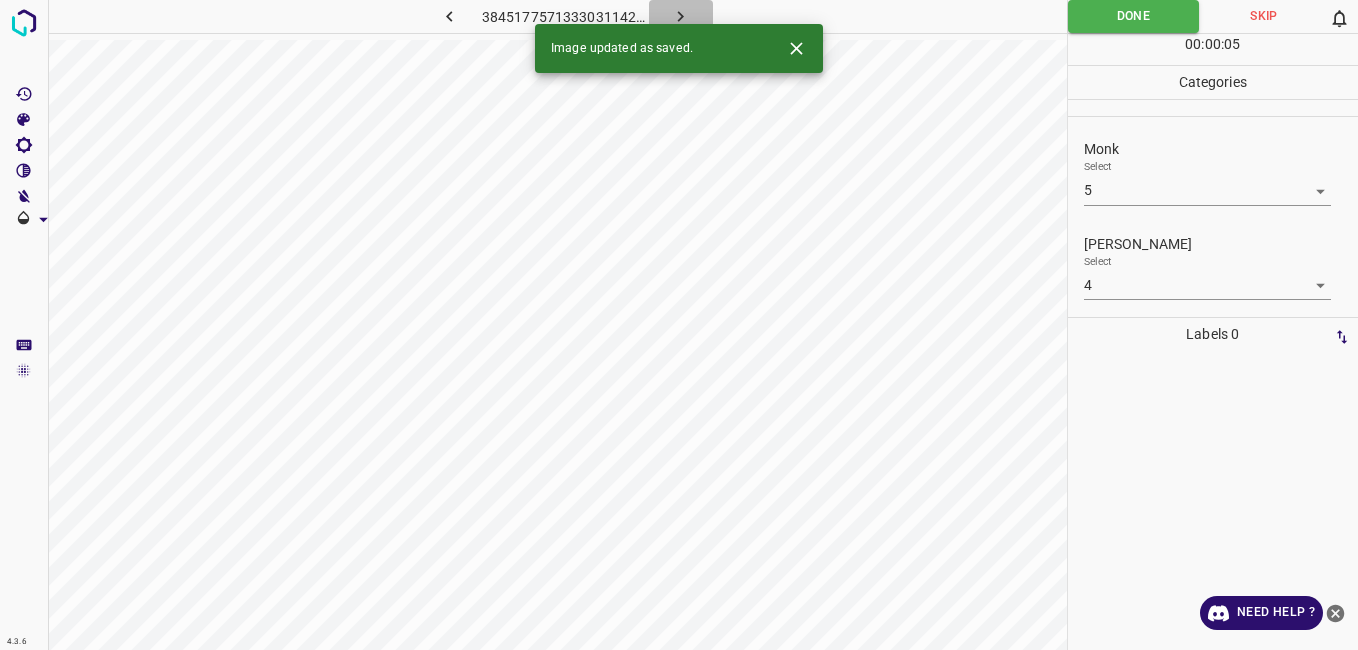 click at bounding box center [681, 16] 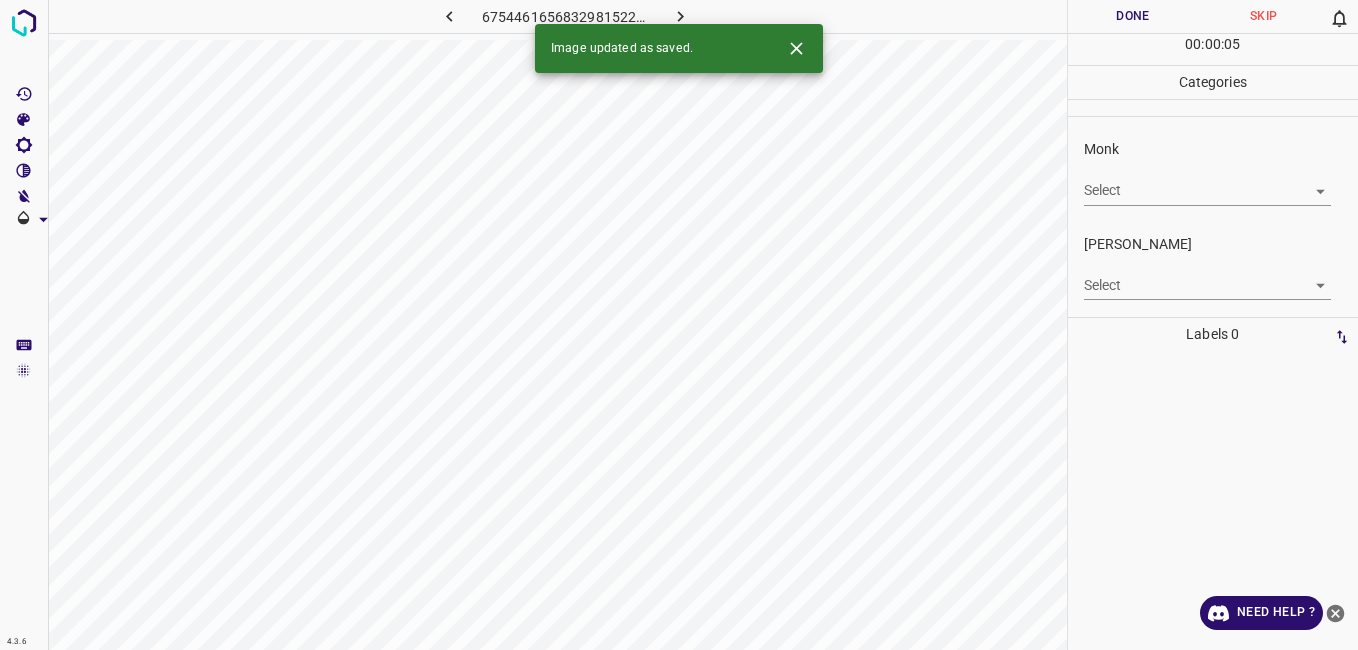 click on "4.3.6  6754461656832981522.png Done Skip 0 00   : 00   : 05   Categories Monk   Select ​  Fitzpatrick   Select ​ Labels   0 Categories 1 Monk 2  Fitzpatrick Tools Space Change between modes (Draw & Edit) I Auto labeling R Restore zoom M Zoom in N Zoom out Delete Delete selecte label Filters Z Restore filters X Saturation filter C Brightness filter V Contrast filter B Gray scale filter General O Download Image updated as saved. Need Help ? - Text - Hide - Delete" at bounding box center [679, 325] 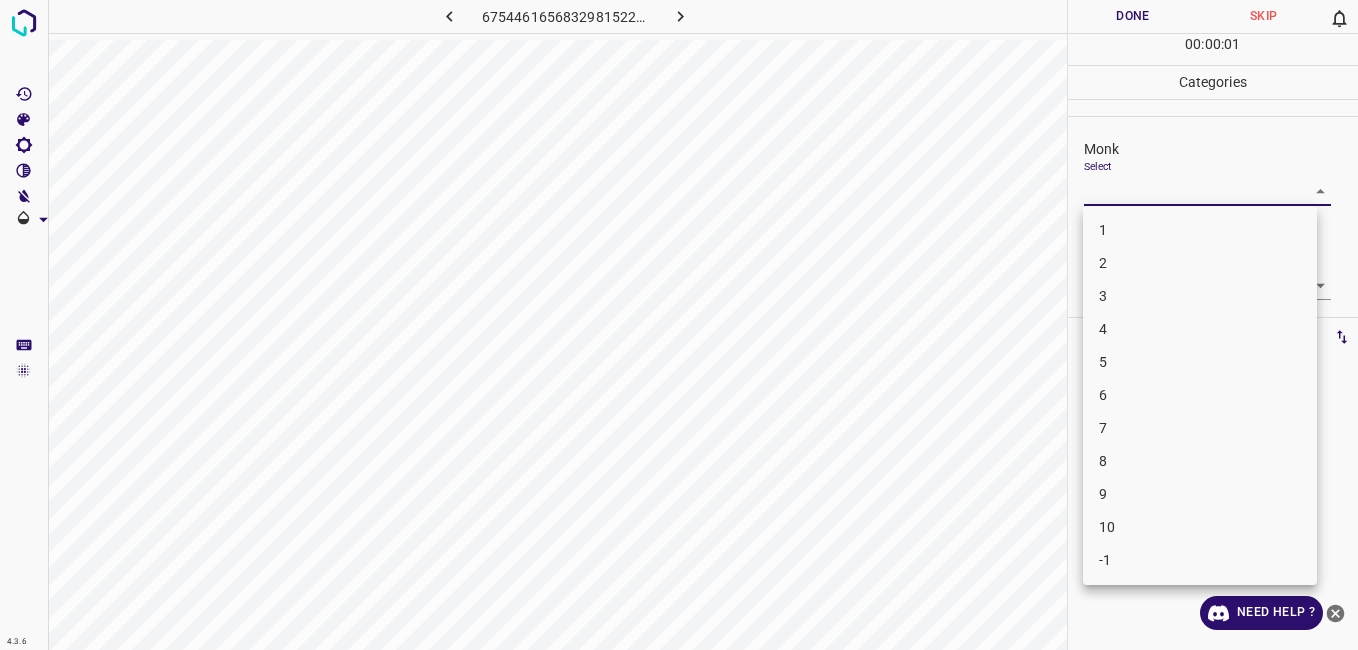 click on "6" at bounding box center (1200, 395) 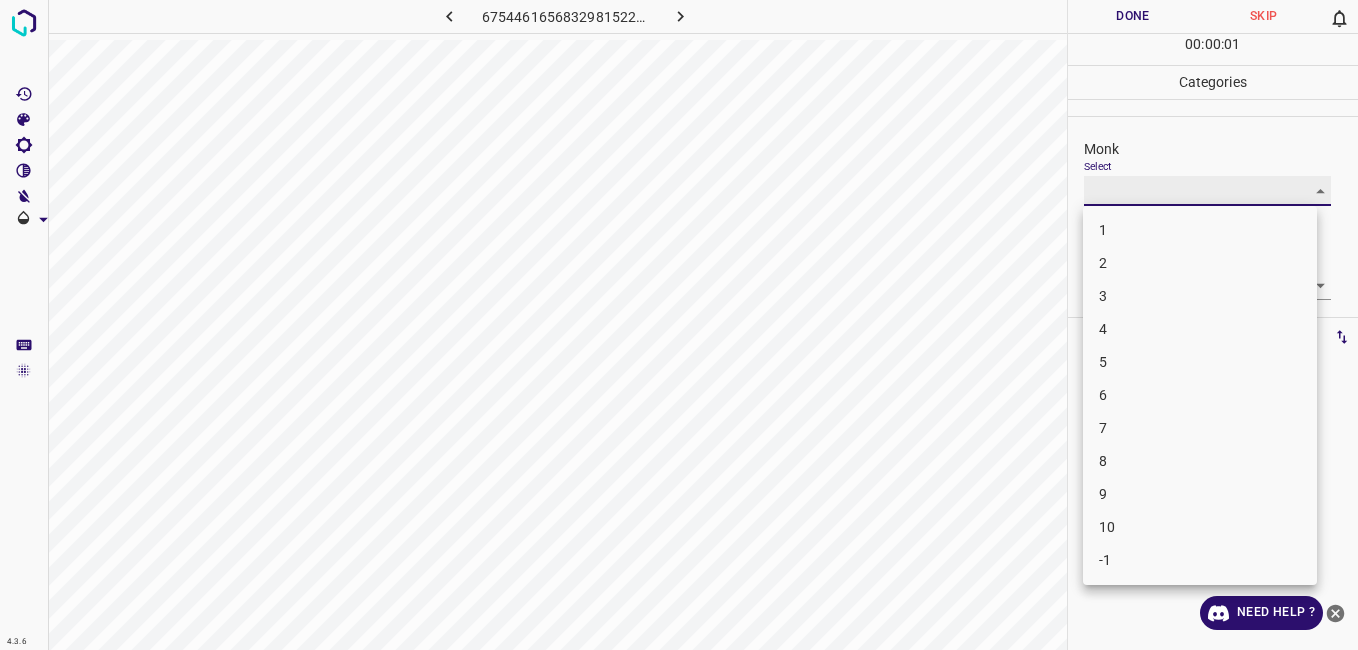 type on "6" 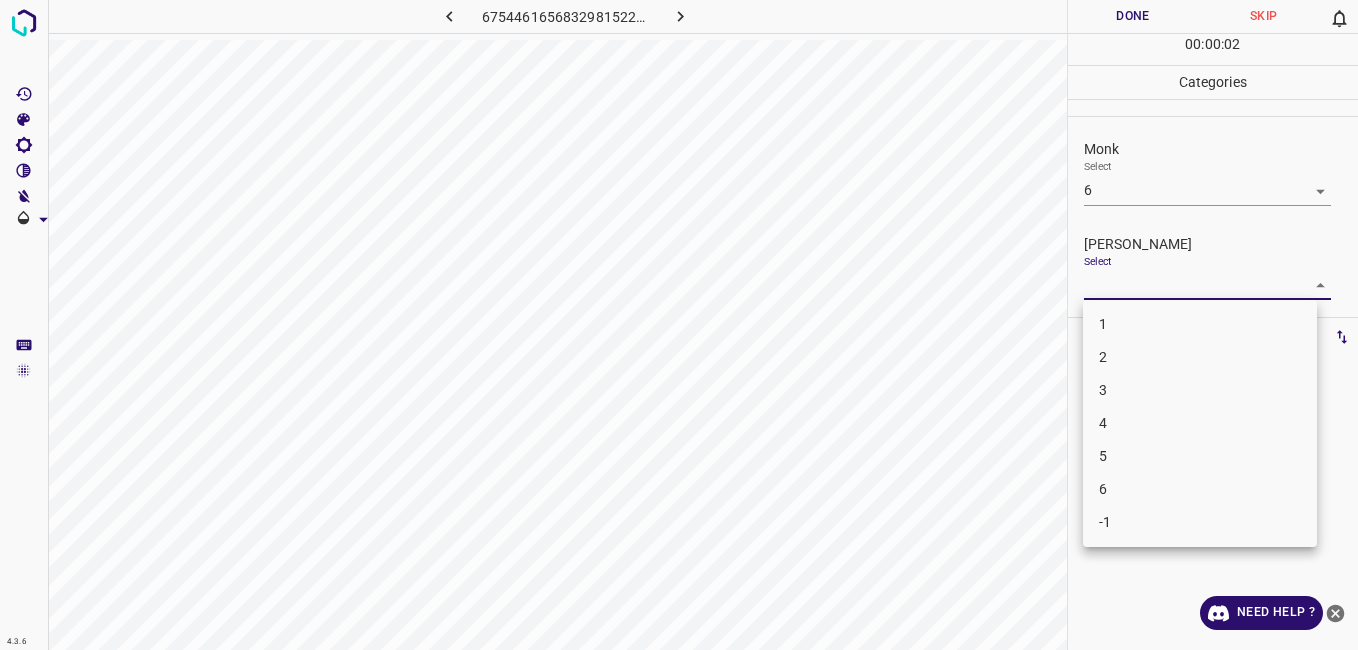 click on "4.3.6  6754461656832981522.png Done Skip 0 00   : 00   : 02   Categories Monk   Select 6 6  Fitzpatrick   Select ​ Labels   0 Categories 1 Monk 2  Fitzpatrick Tools Space Change between modes (Draw & Edit) I Auto labeling R Restore zoom M Zoom in N Zoom out Delete Delete selecte label Filters Z Restore filters X Saturation filter C Brightness filter V Contrast filter B Gray scale filter General O Download Need Help ? - Text - Hide - Delete 1 2 3 4 5 6 -1" at bounding box center (679, 325) 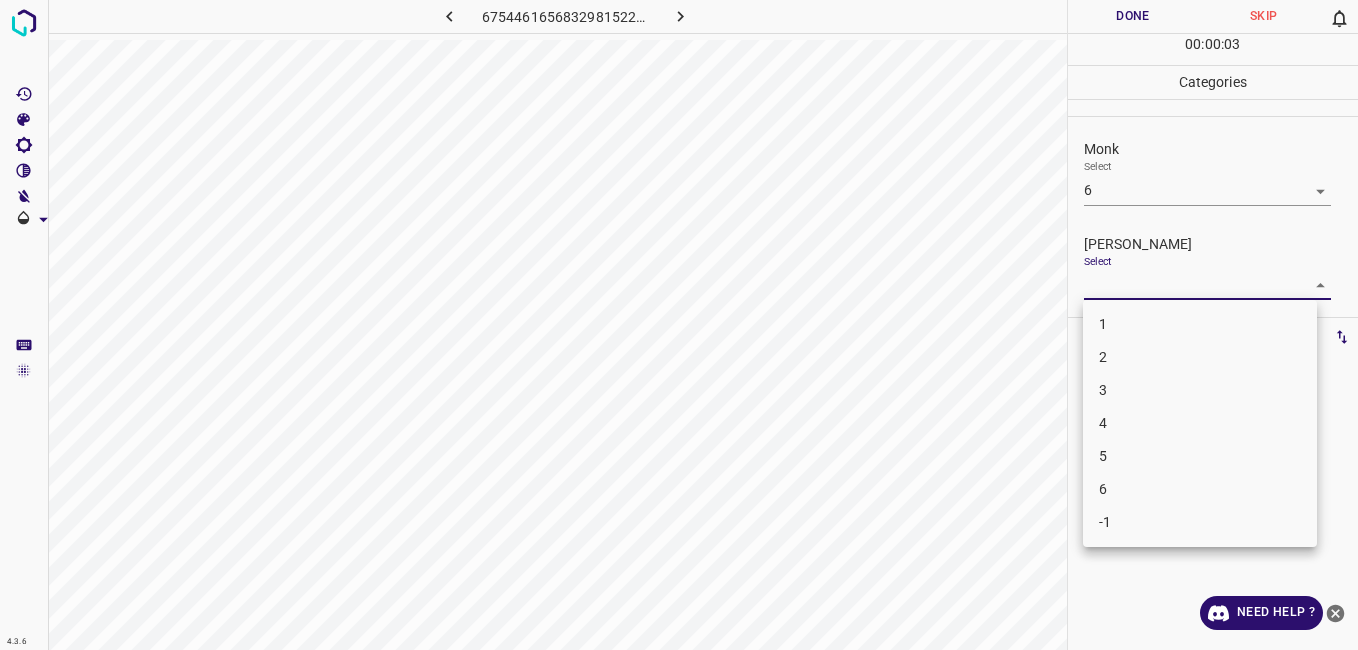 drag, startPoint x: 1116, startPoint y: 423, endPoint x: 1116, endPoint y: 446, distance: 23 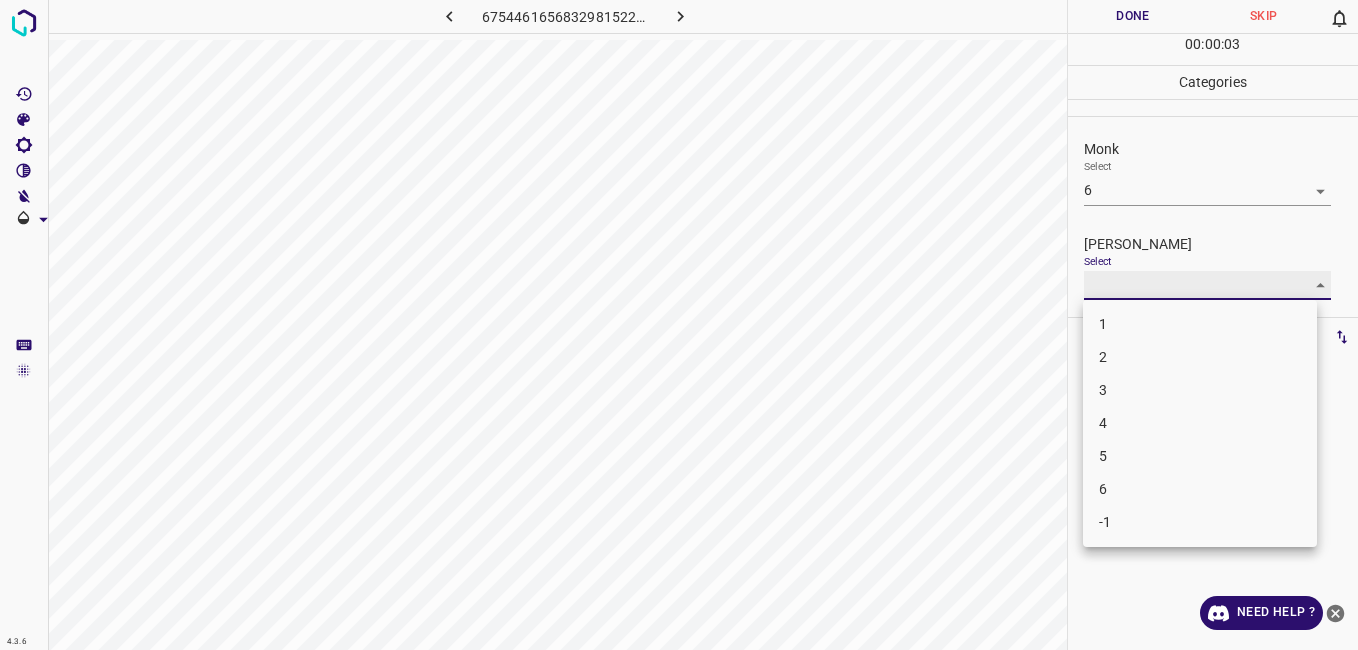 type on "5" 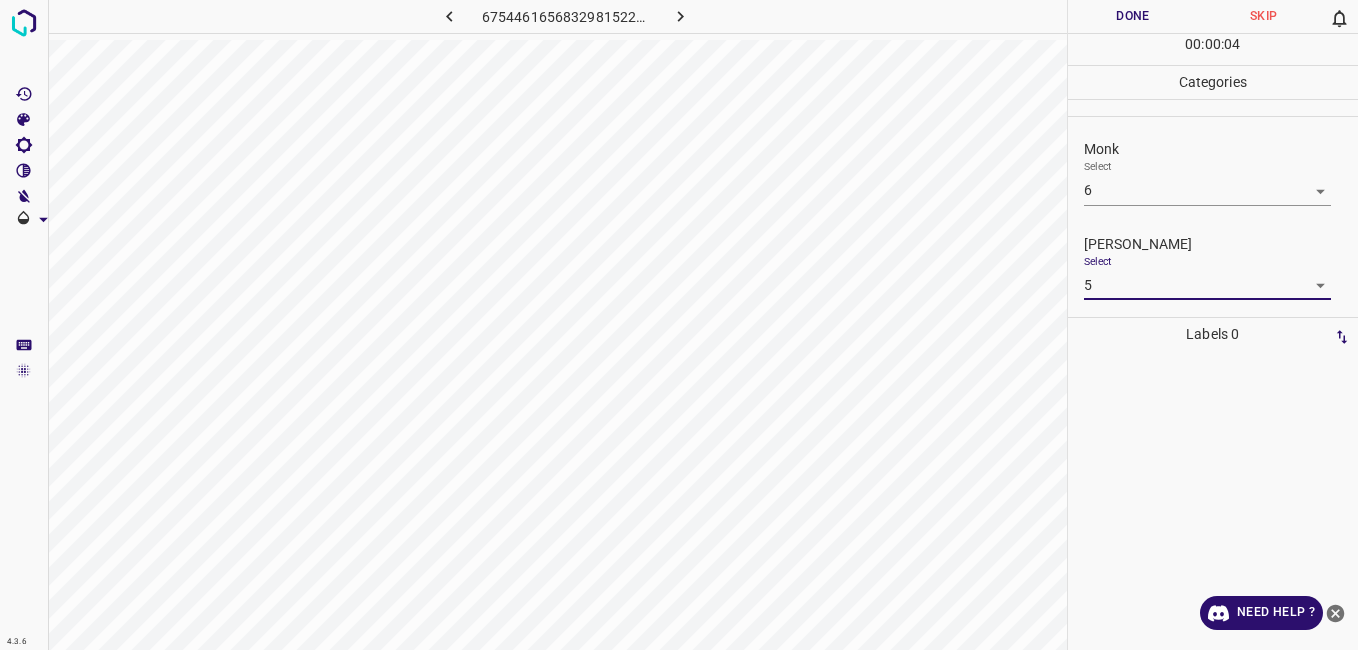 click on "Done" at bounding box center [1133, 16] 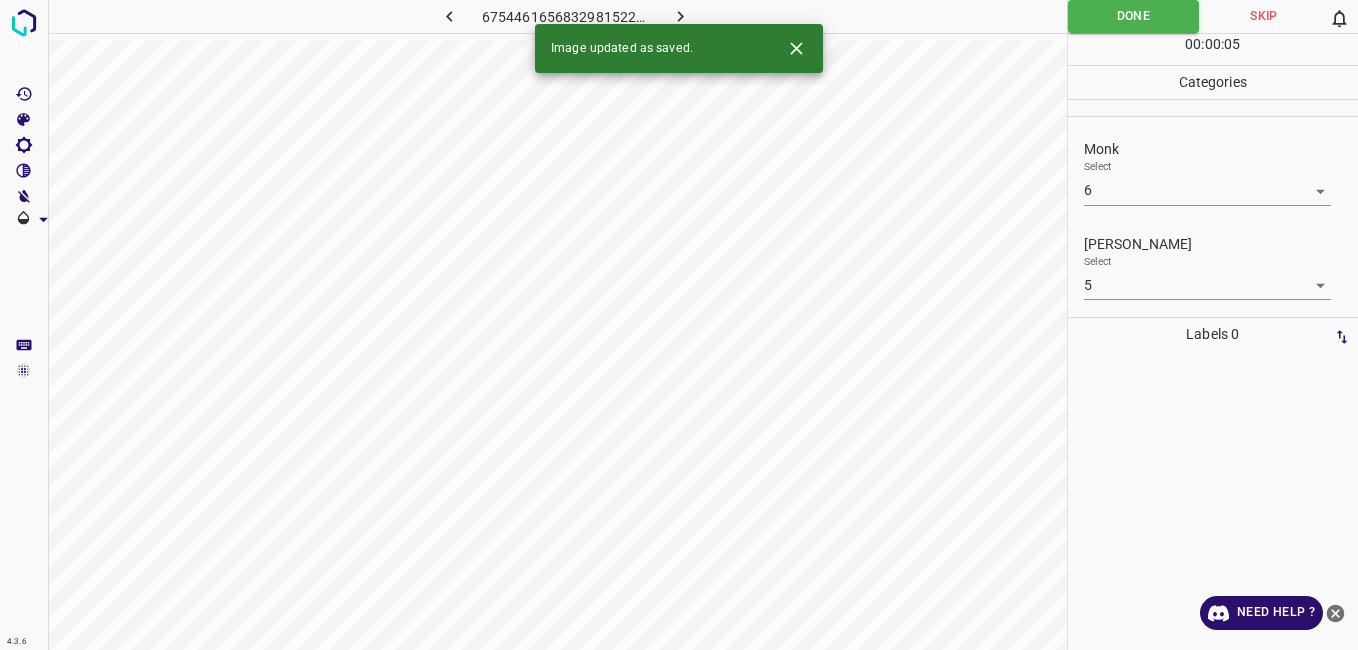 click at bounding box center [681, 16] 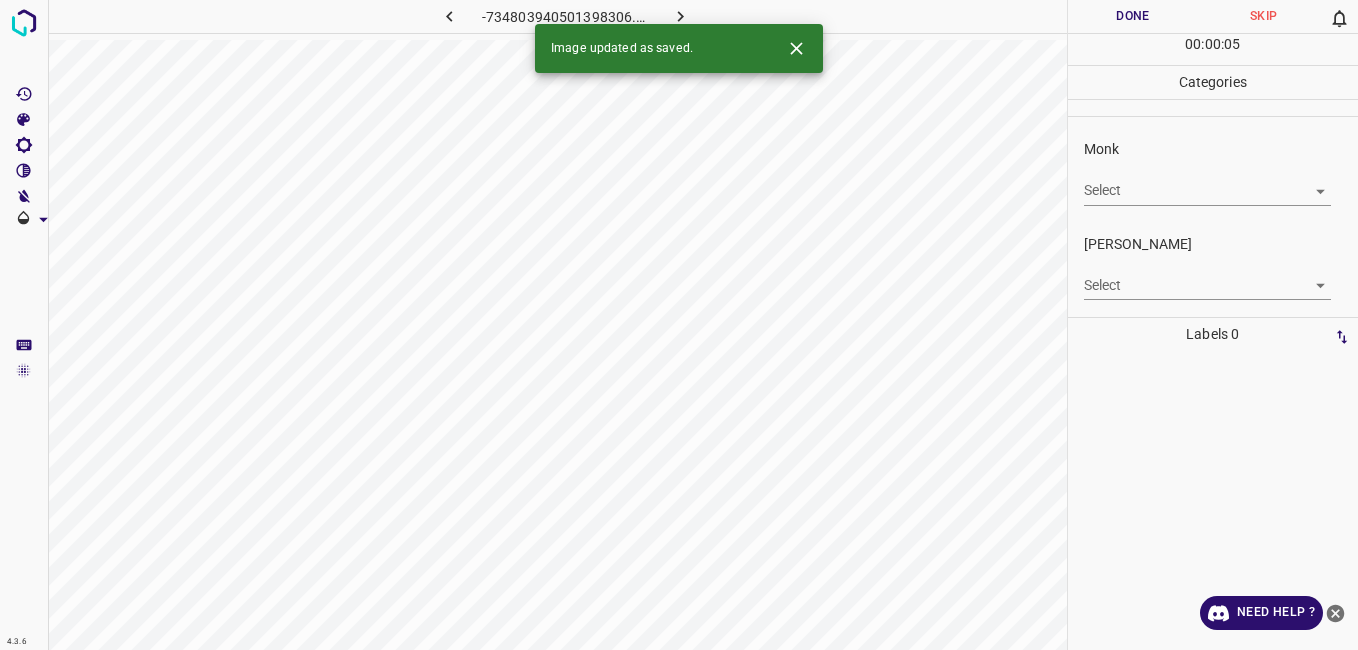 click on "Monk   Select ​" at bounding box center [1213, 172] 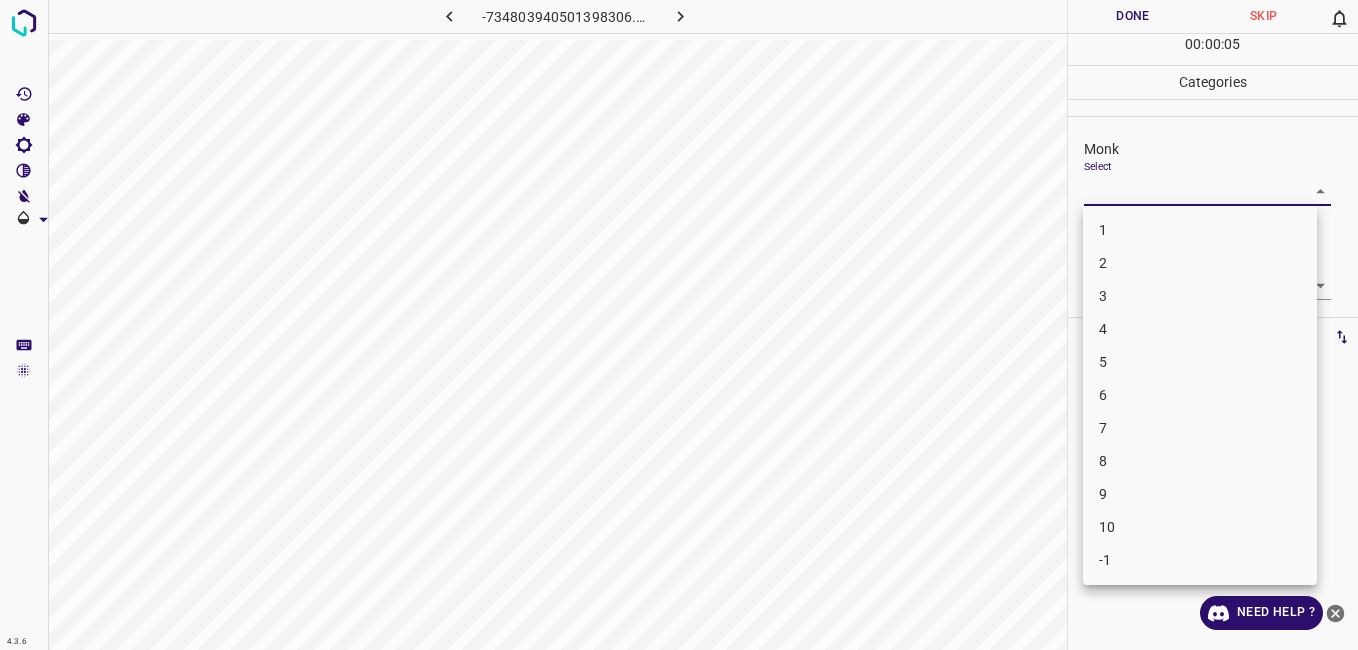 click on "4.3.6  -734803940501398306.png Done Skip 0 00   : 00   : 05   Categories Monk   Select ​  Fitzpatrick   Select ​ Labels   0 Categories 1 Monk 2  Fitzpatrick Tools Space Change between modes (Draw & Edit) I Auto labeling R Restore zoom M Zoom in N Zoom out Delete Delete selecte label Filters Z Restore filters X Saturation filter C Brightness filter V Contrast filter B Gray scale filter General O Download Need Help ? - Text - Hide - Delete 1 2 3 4 5 6 7 8 9 10 -1" at bounding box center [679, 325] 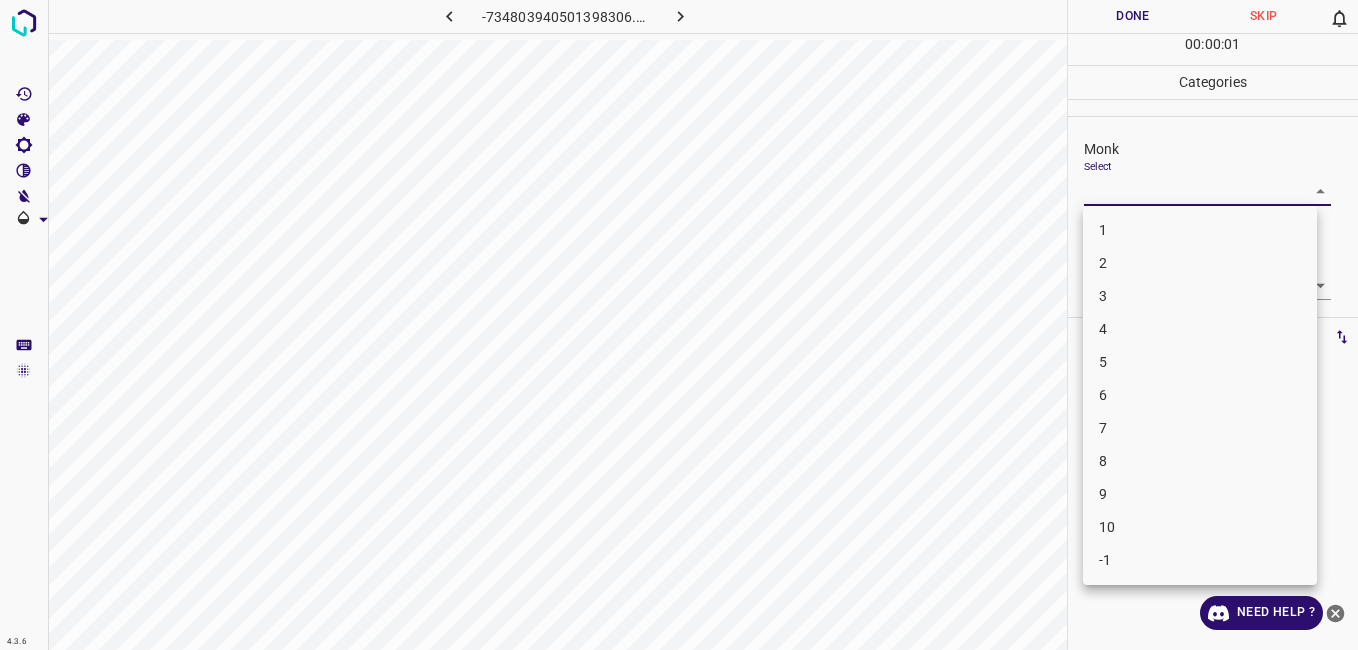 click on "4" at bounding box center [1200, 329] 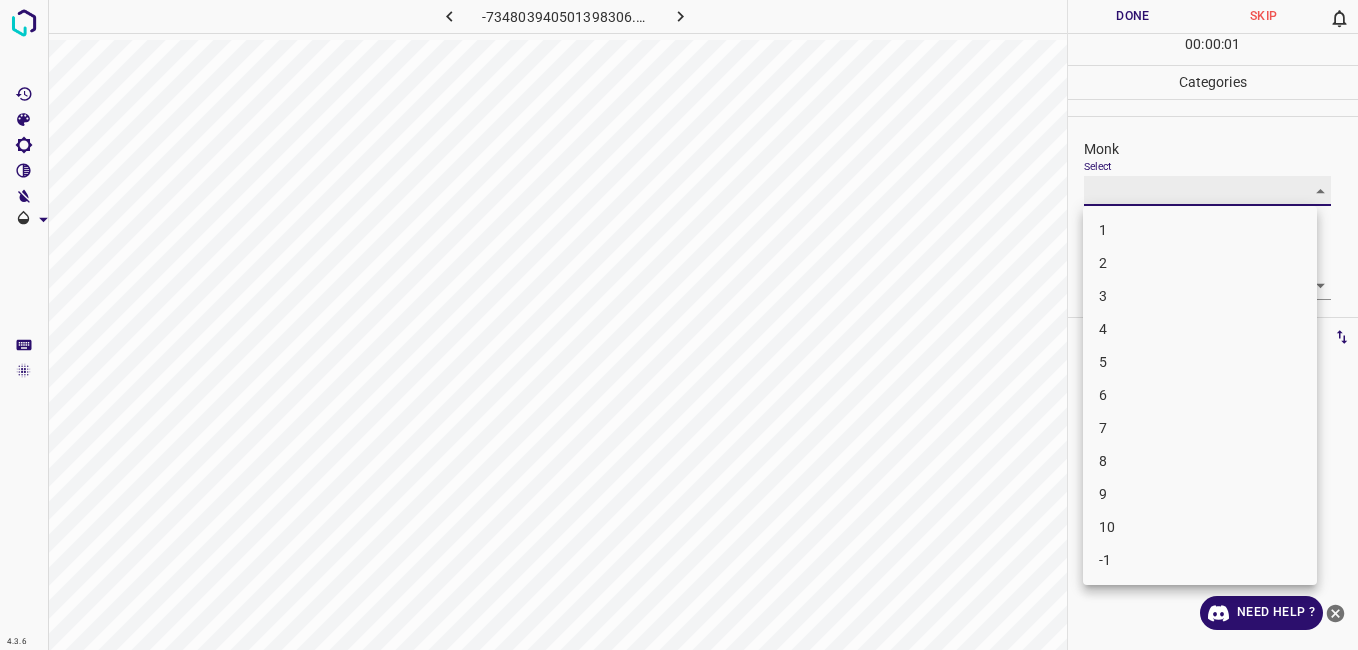 type on "4" 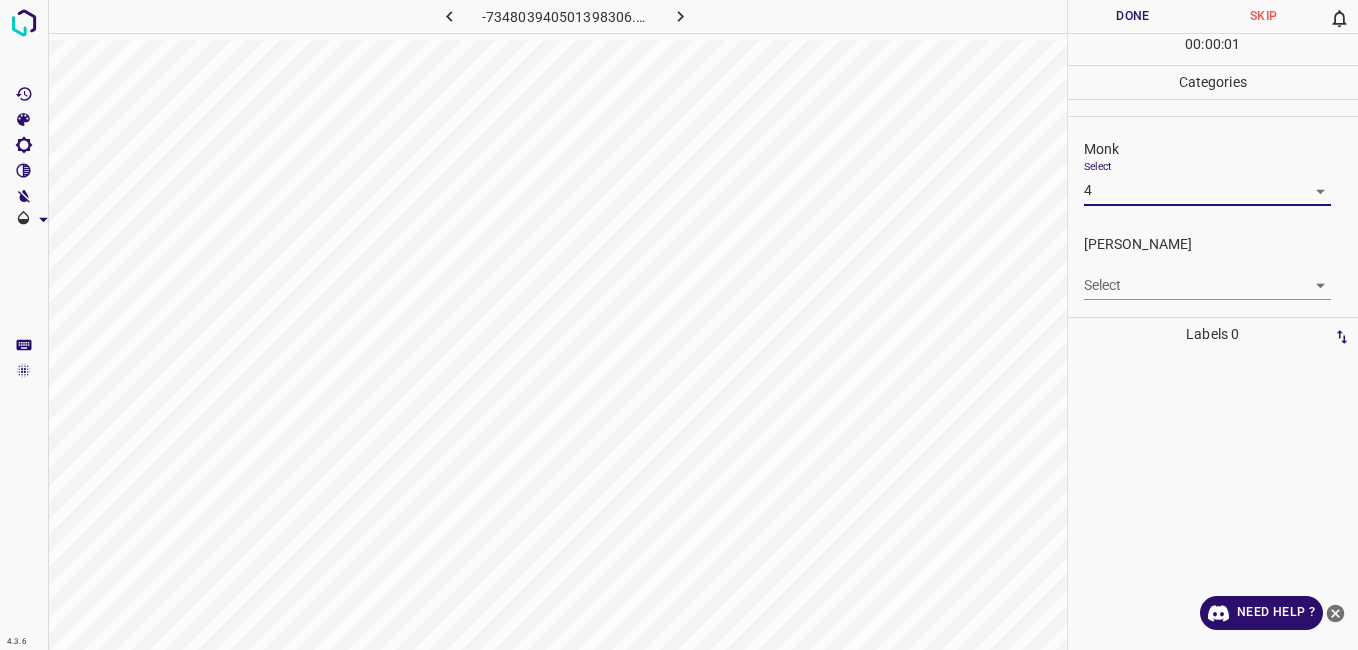 click on "Fitzpatrick   Select ​" at bounding box center (1213, 267) 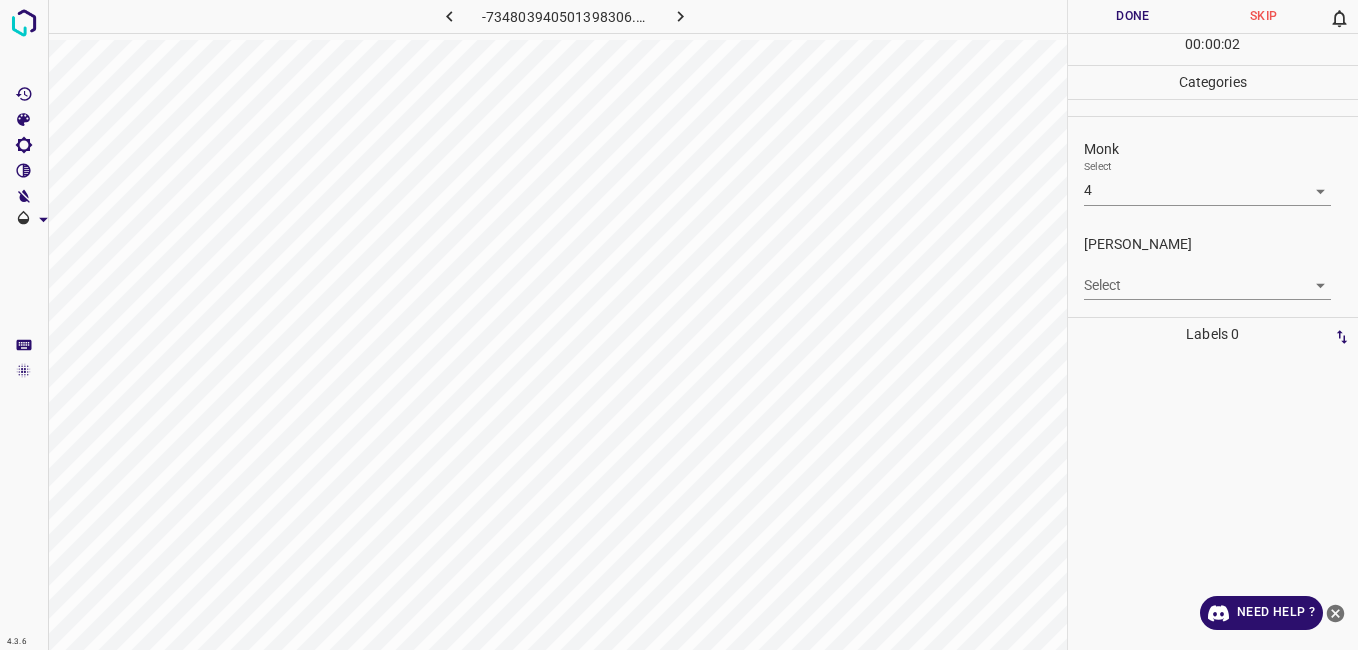 click on "4.3.6  -734803940501398306.png Done Skip 0 00   : 00   : 02   Categories Monk   Select 4 4  Fitzpatrick   Select ​ Labels   0 Categories 1 Monk 2  Fitzpatrick Tools Space Change between modes (Draw & Edit) I Auto labeling R Restore zoom M Zoom in N Zoom out Delete Delete selecte label Filters Z Restore filters X Saturation filter C Brightness filter V Contrast filter B Gray scale filter General O Download Need Help ? - Text - Hide - Delete" at bounding box center (679, 325) 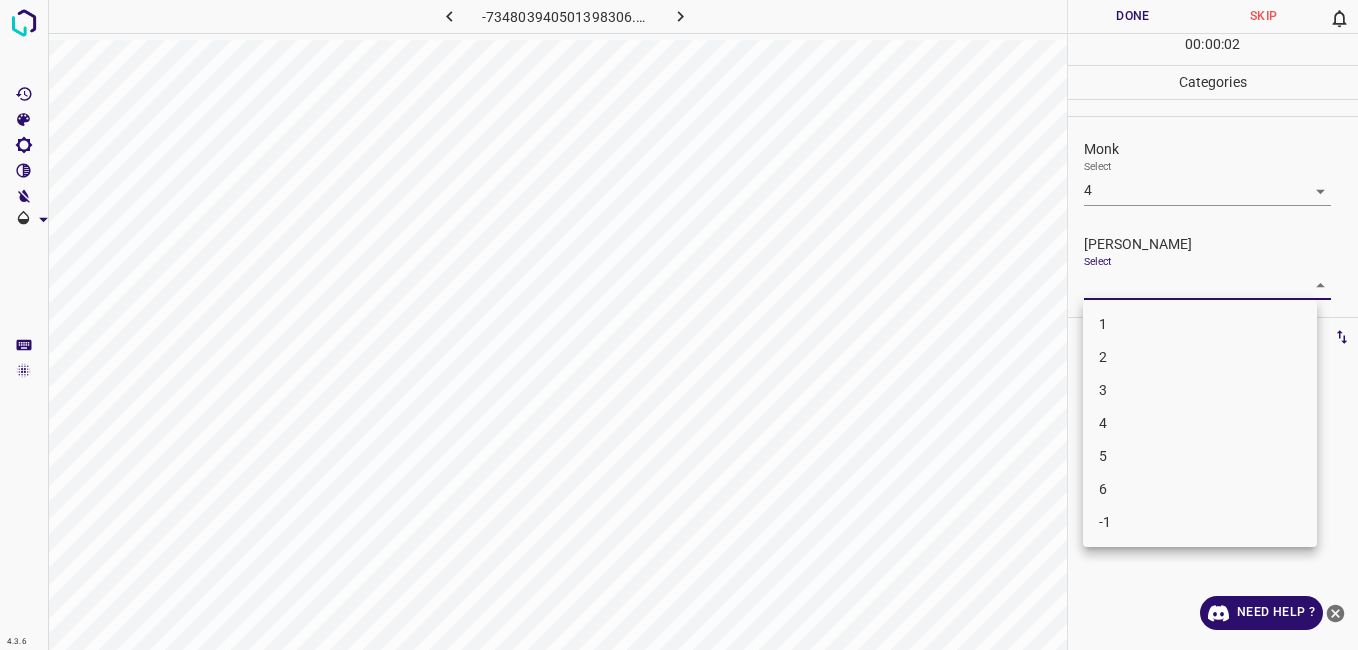 click on "3" at bounding box center [1200, 390] 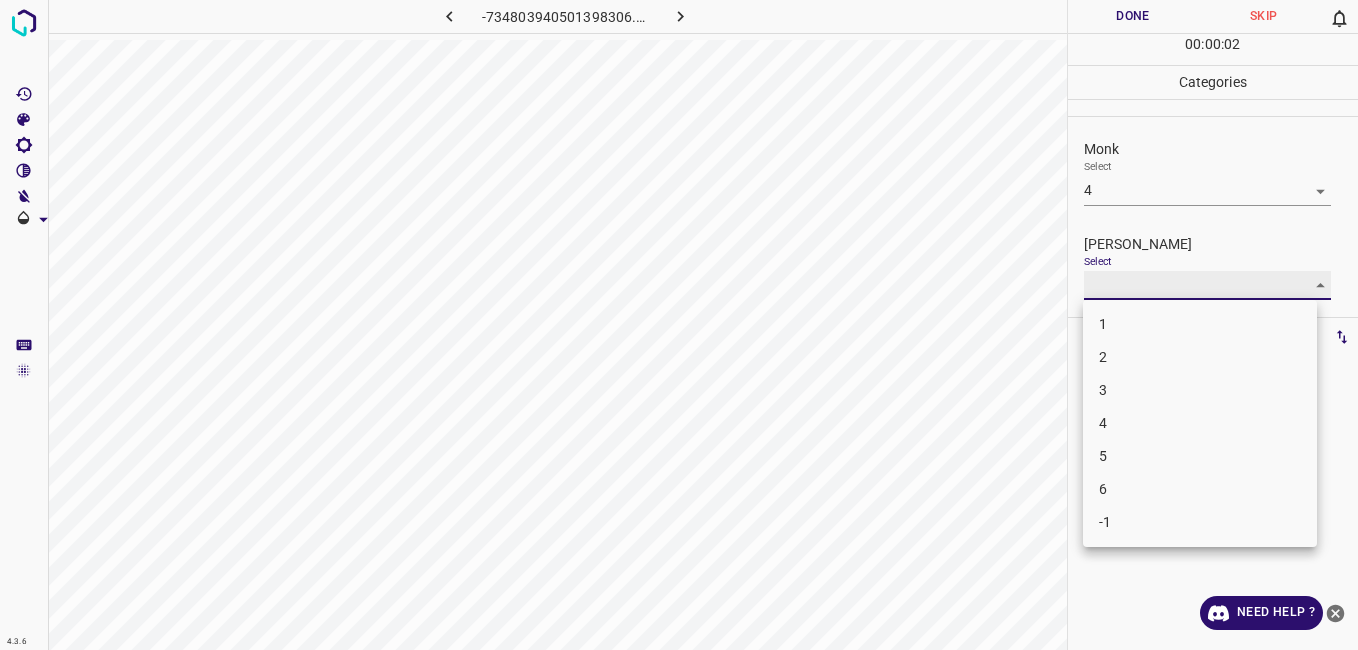 type on "3" 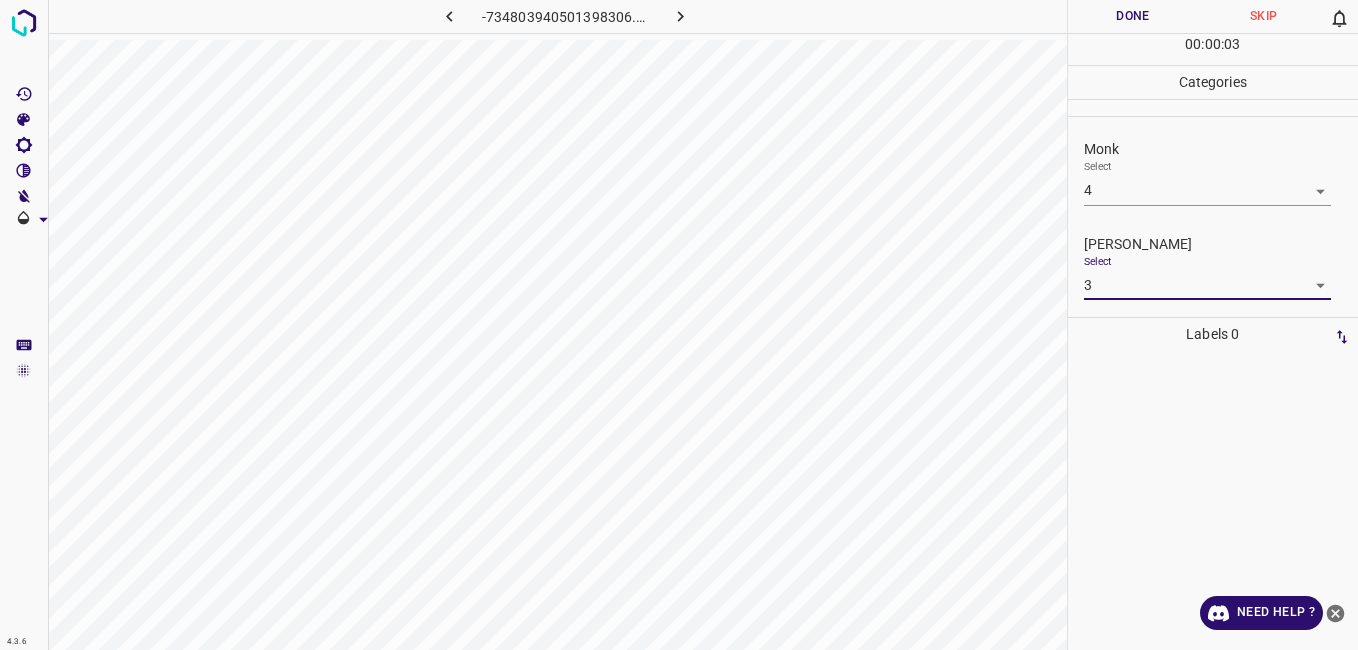 click on "Done" at bounding box center [1133, 16] 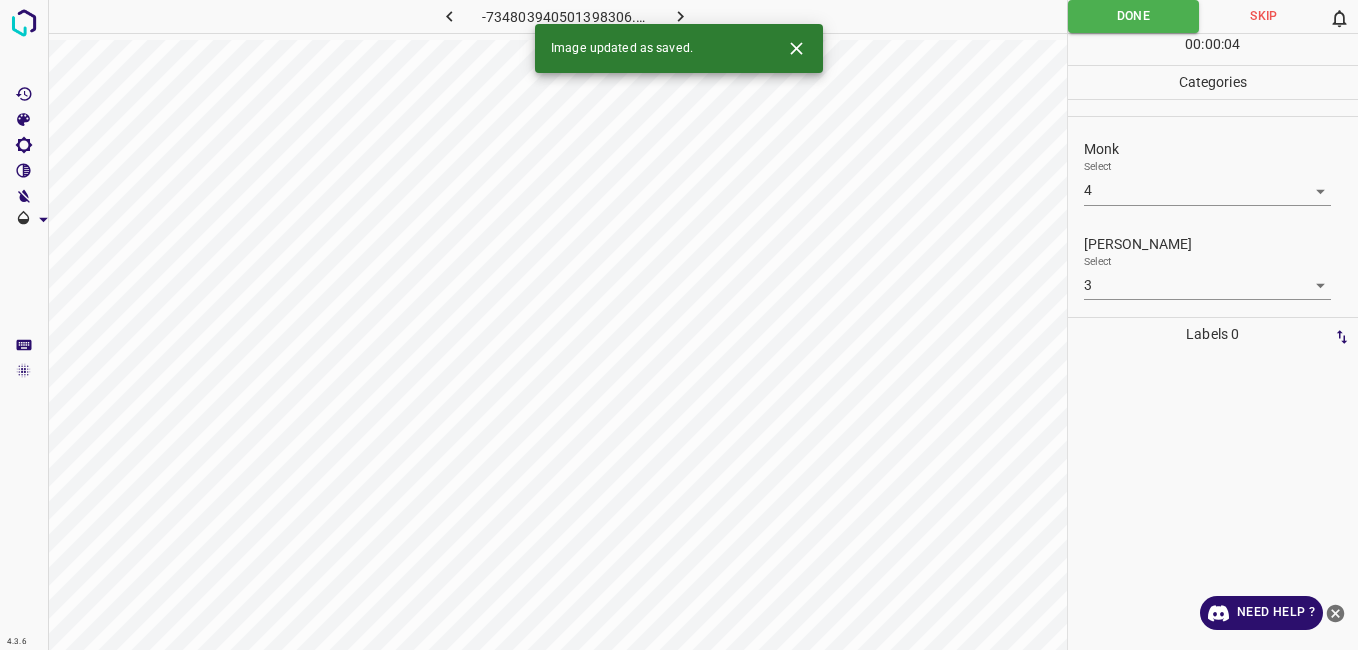 click at bounding box center (681, 16) 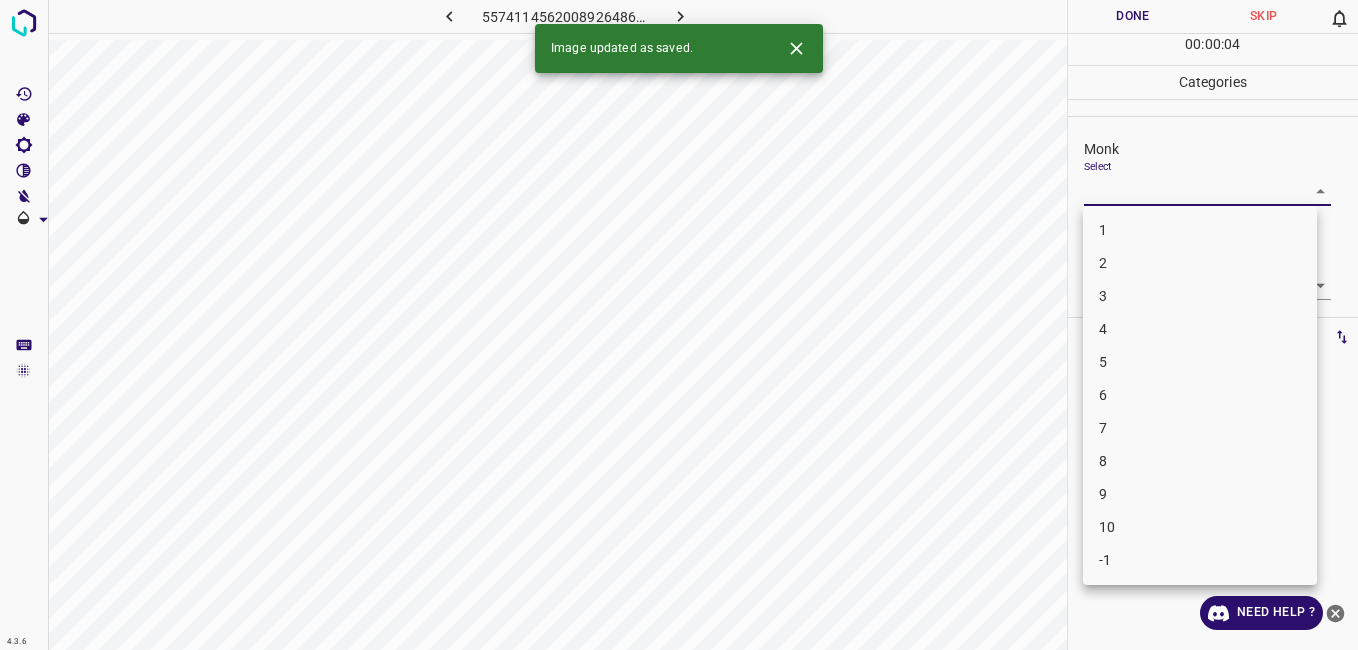 click on "4.3.6  5574114562008926486.png Done Skip 0 00   : 00   : 04   Categories Monk   Select ​  Fitzpatrick   Select ​ Labels   0 Categories 1 Monk 2  Fitzpatrick Tools Space Change between modes (Draw & Edit) I Auto labeling R Restore zoom M Zoom in N Zoom out Delete Delete selecte label Filters Z Restore filters X Saturation filter C Brightness filter V Contrast filter B Gray scale filter General O Download Image updated as saved. Need Help ? - Text - Hide - Delete 1 2 3 4 5 6 7 8 9 10 -1" at bounding box center [679, 325] 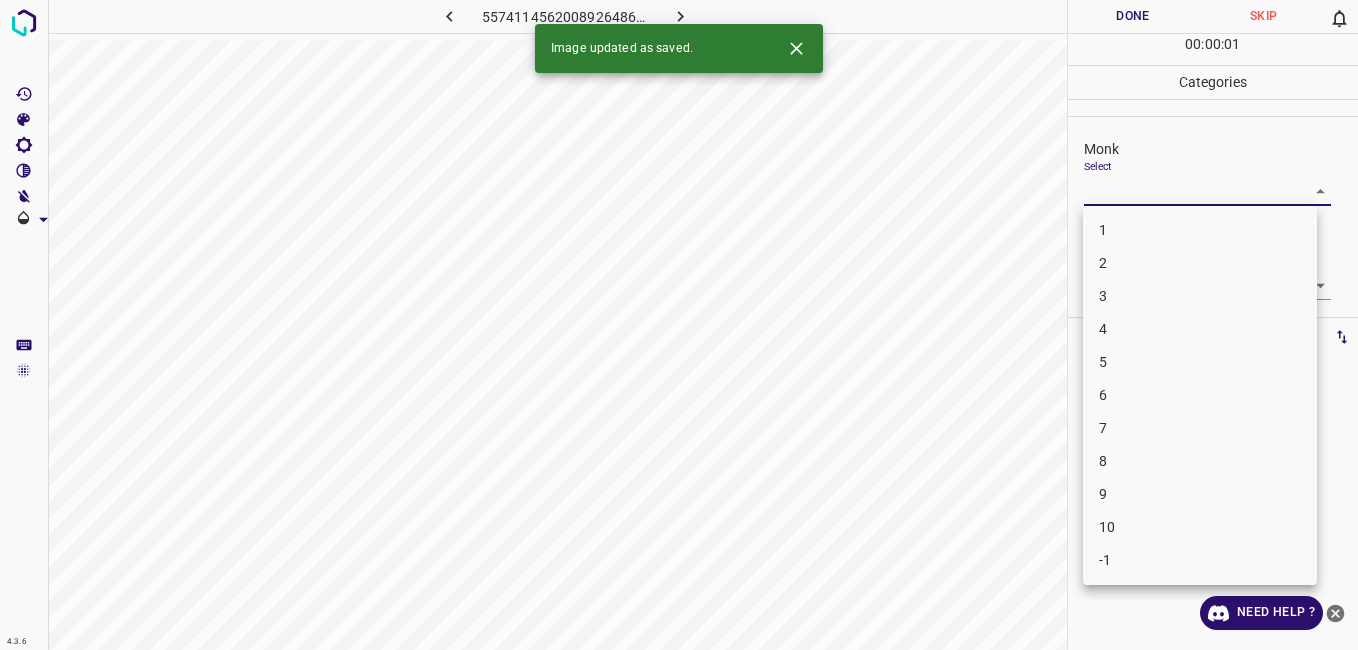 click on "3" at bounding box center (1200, 296) 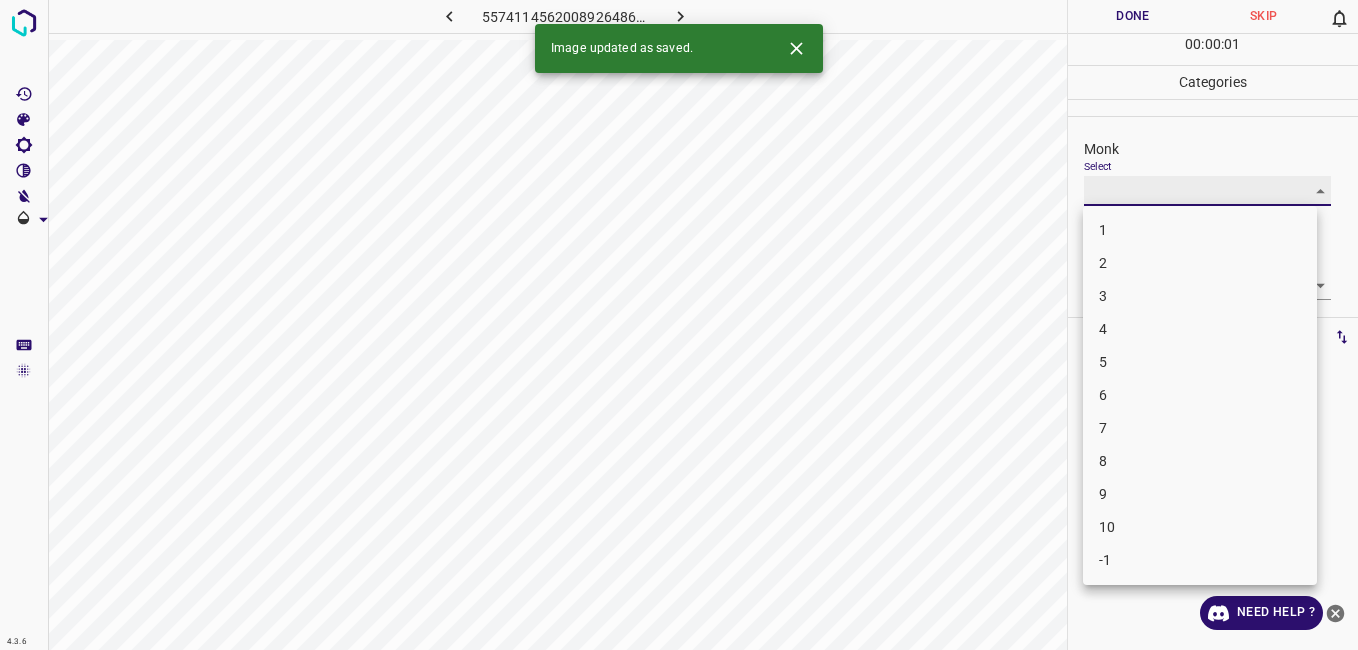 type on "3" 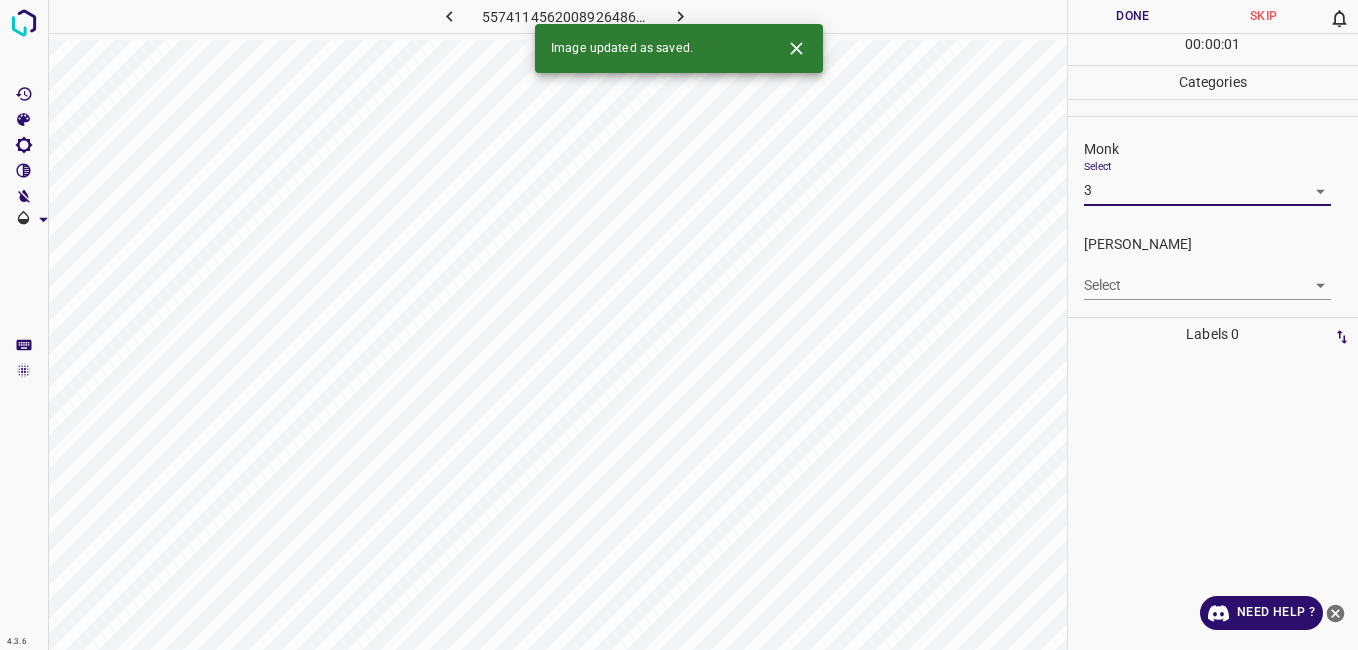 click on "4.3.6  5574114562008926486.png Done Skip 0 00   : 00   : 01   Categories Monk   Select 3 3  Fitzpatrick   Select ​ Labels   0 Categories 1 Monk 2  Fitzpatrick Tools Space Change between modes (Draw & Edit) I Auto labeling R Restore zoom M Zoom in N Zoom out Delete Delete selecte label Filters Z Restore filters X Saturation filter C Brightness filter V Contrast filter B Gray scale filter General O Download Image updated as saved. Need Help ? - Text - Hide - Delete 1 2 3 4 5 6 7 8 9 10 -1" at bounding box center (679, 325) 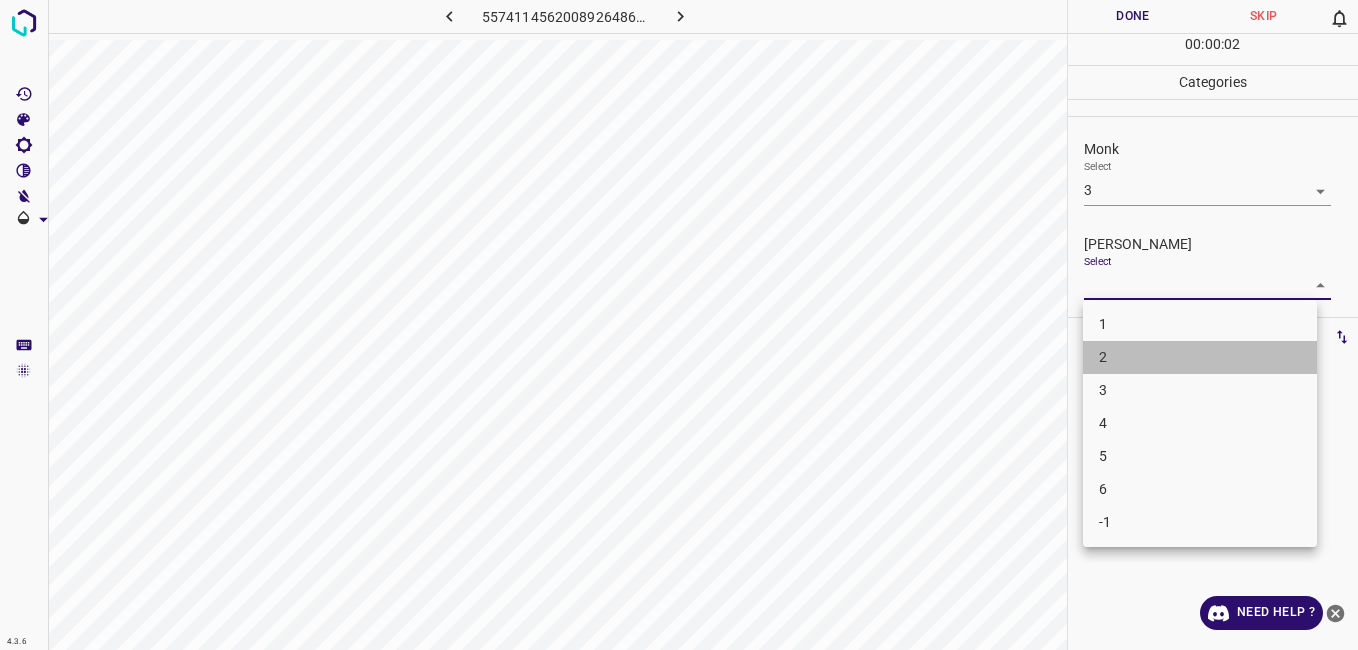 click on "2" at bounding box center (1200, 357) 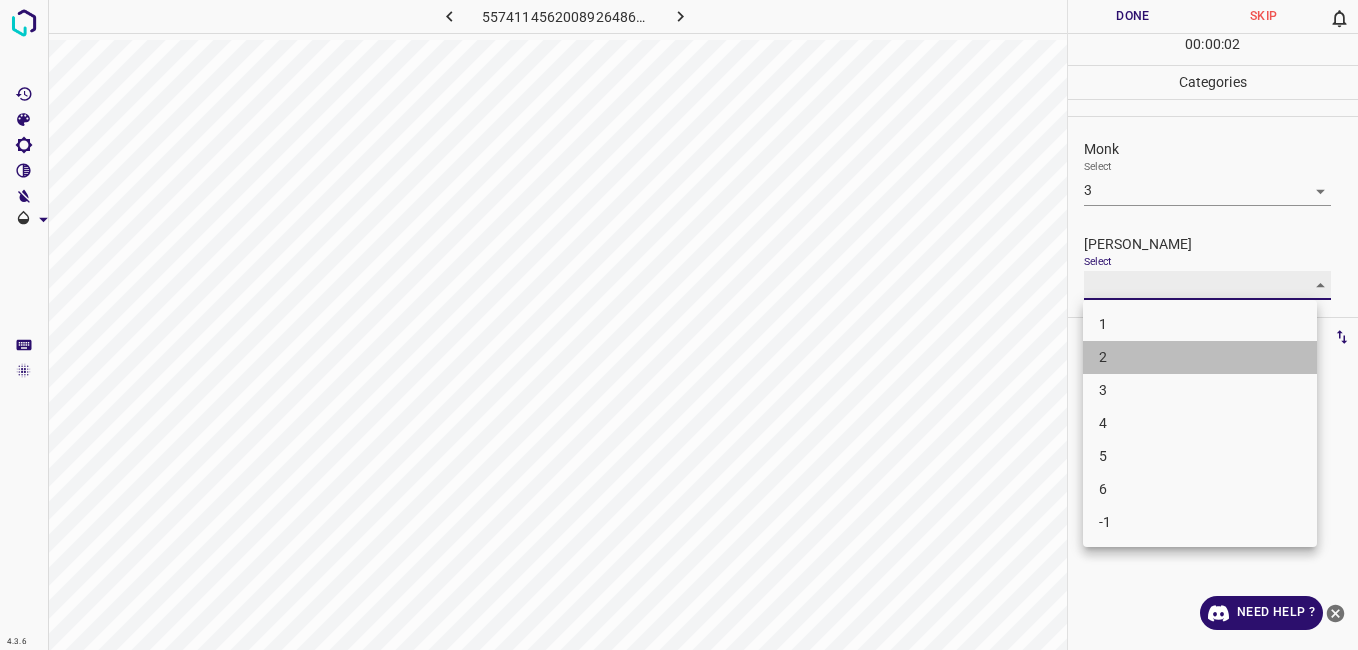 type on "2" 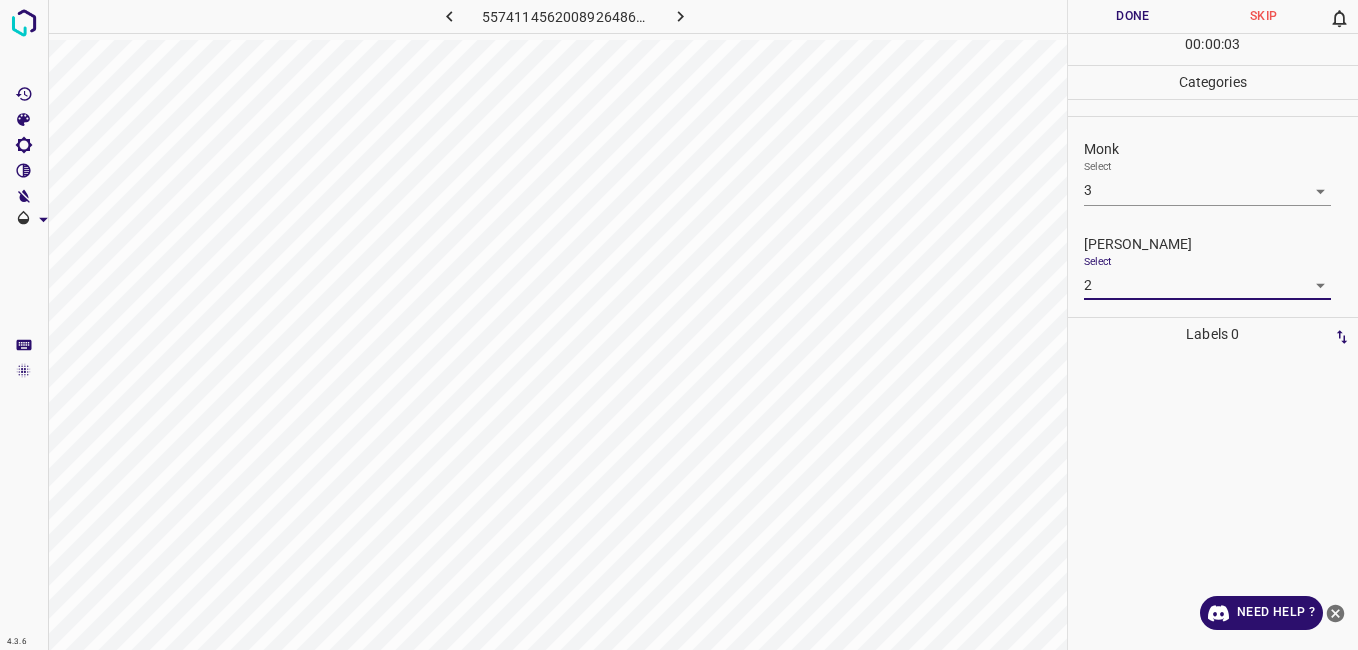 click on "Done" at bounding box center (1133, 16) 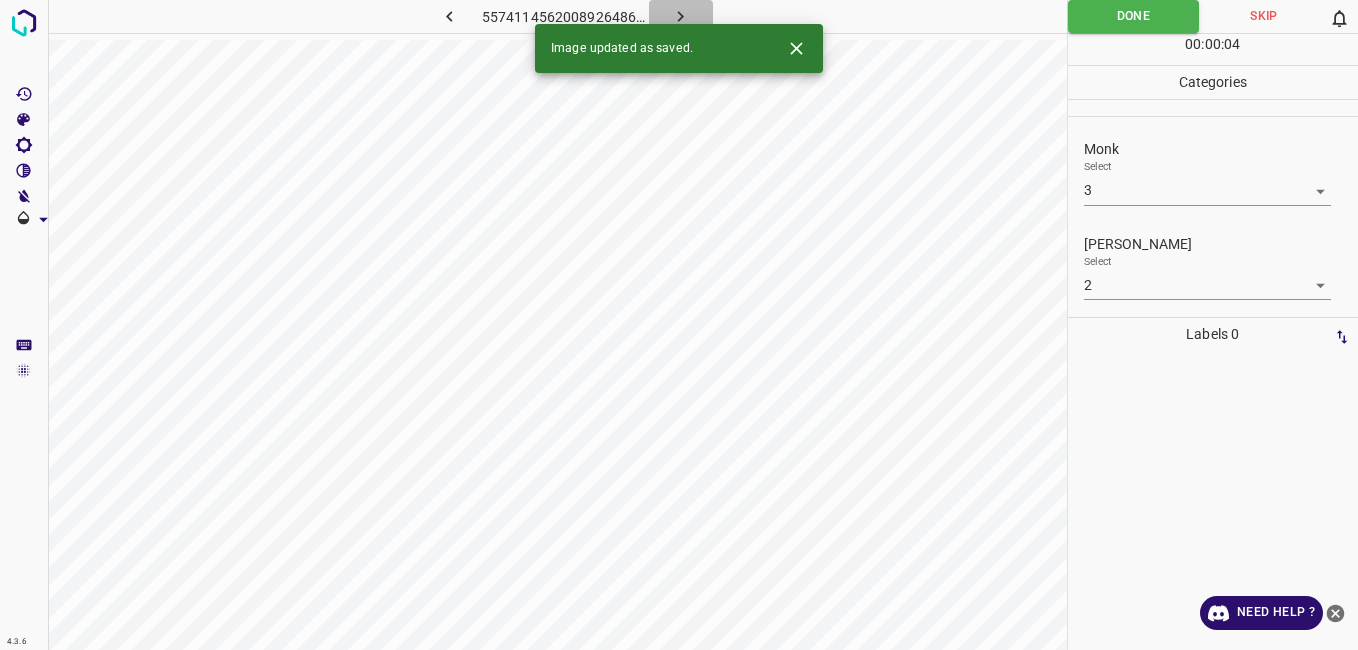 click 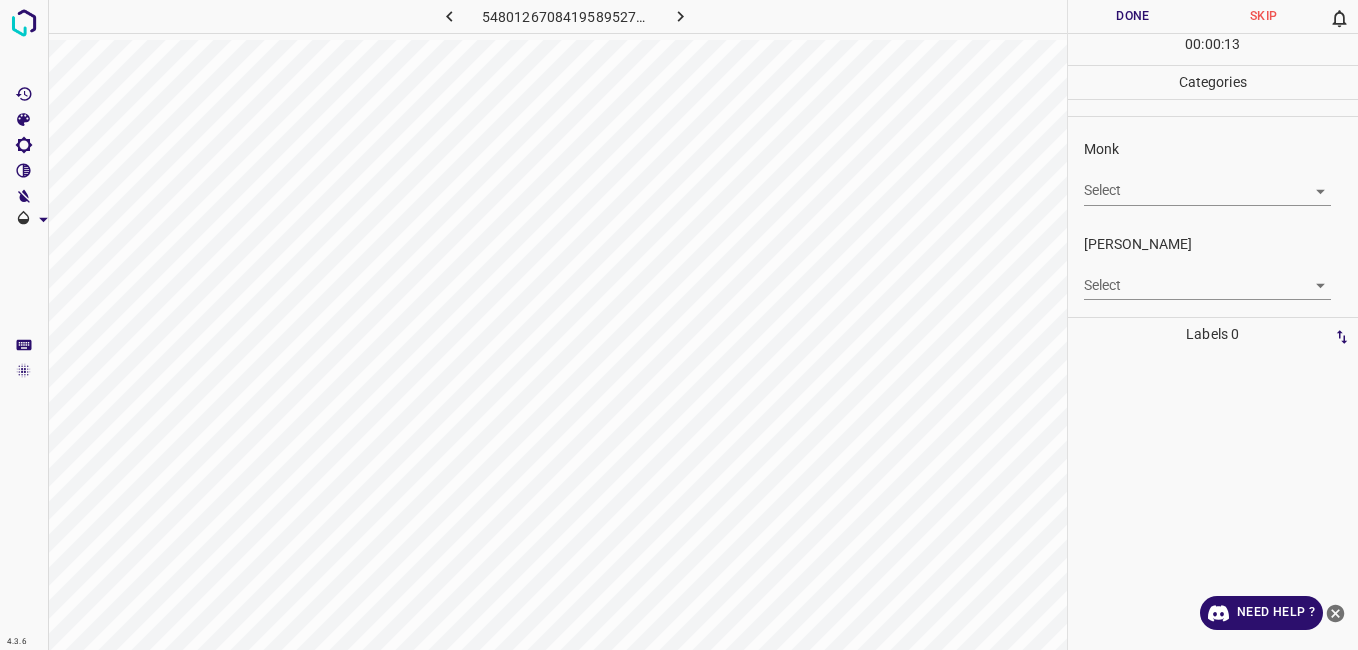 click on "4.3.6  5480126708419589527.png Done Skip 0 00   : 00   : 13   Categories Monk   Select ​  Fitzpatrick   Select ​ Labels   0 Categories 1 Monk 2  Fitzpatrick Tools Space Change between modes (Draw & Edit) I Auto labeling R Restore zoom M Zoom in N Zoom out Delete Delete selecte label Filters Z Restore filters X Saturation filter C Brightness filter V Contrast filter B Gray scale filter General O Download Need Help ? - Text - Hide - Delete" at bounding box center (679, 325) 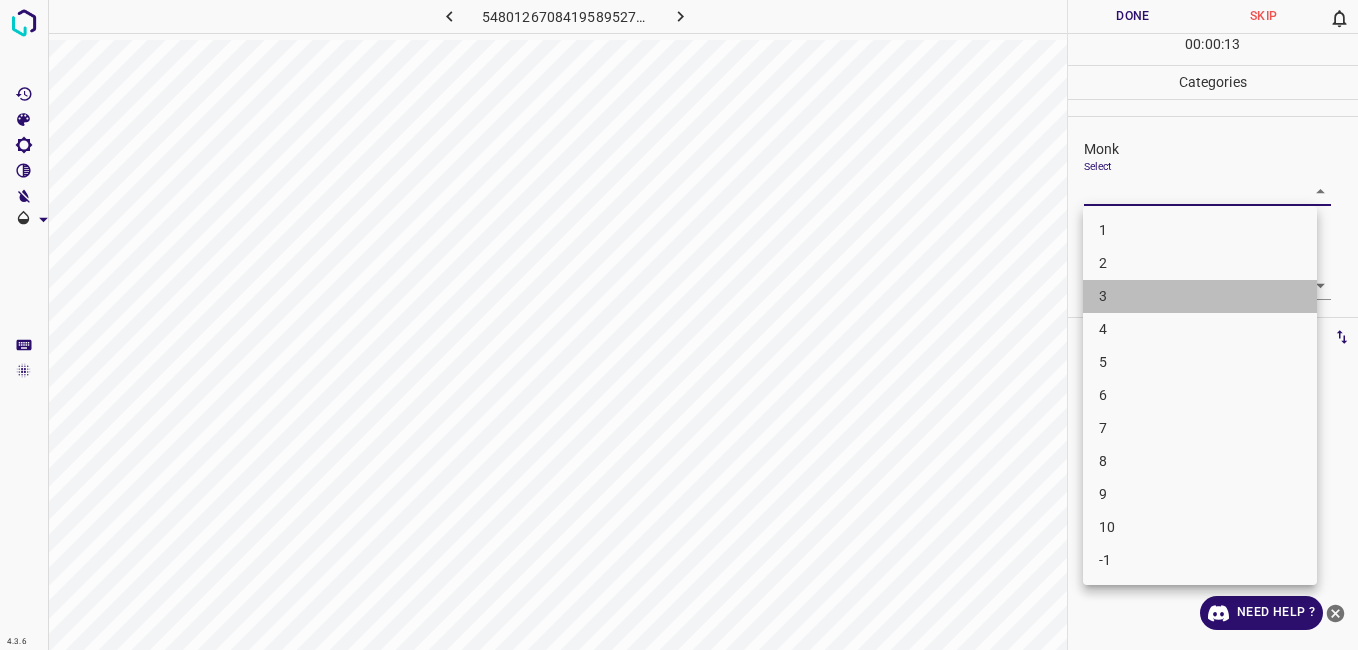 click on "3" at bounding box center (1200, 296) 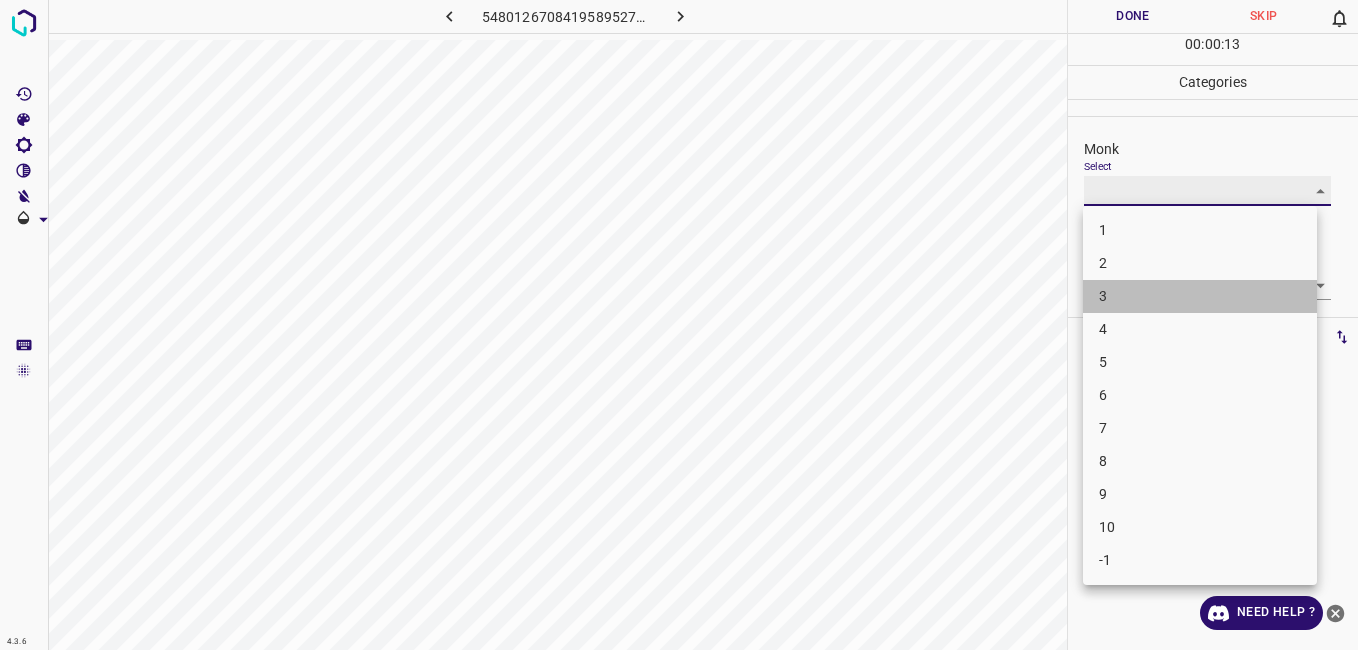type on "3" 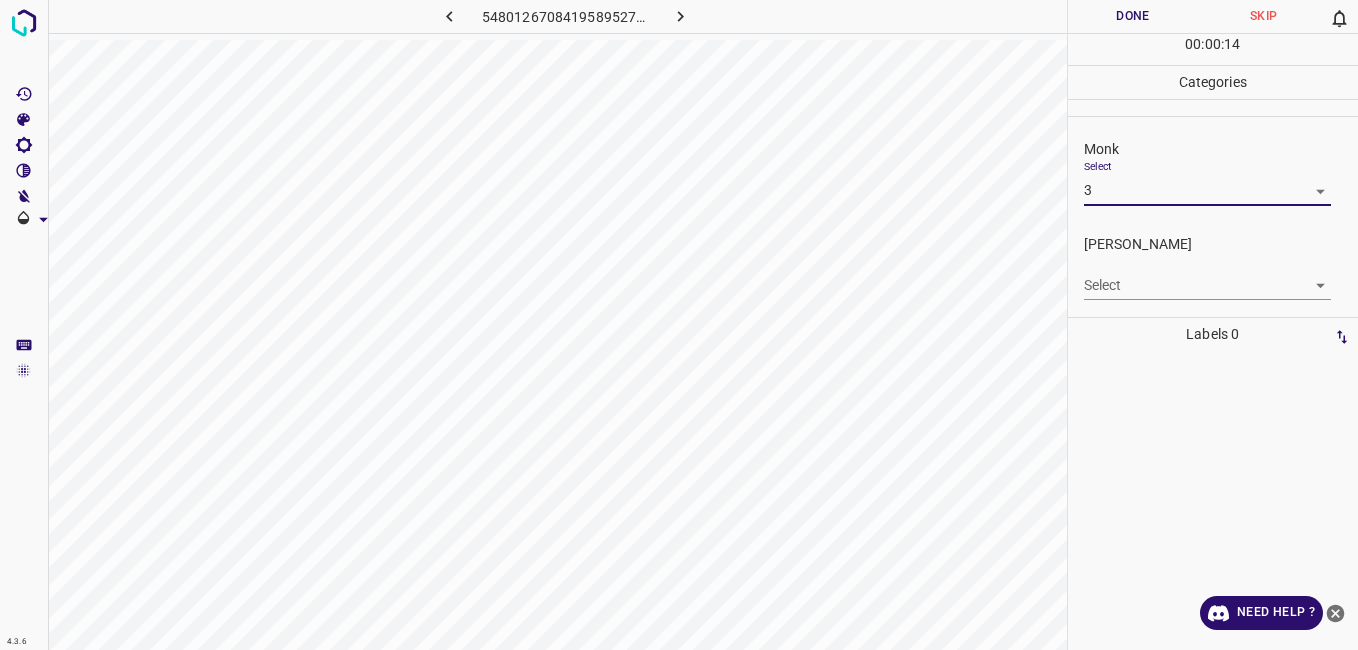 click on "4.3.6  5480126708419589527.png Done Skip 0 00   : 00   : 14   Categories Monk   Select 3 3  Fitzpatrick   Select ​ Labels   0 Categories 1 Monk 2  Fitzpatrick Tools Space Change between modes (Draw & Edit) I Auto labeling R Restore zoom M Zoom in N Zoom out Delete Delete selecte label Filters Z Restore filters X Saturation filter C Brightness filter V Contrast filter B Gray scale filter General O Download Need Help ? - Text - Hide - Delete" at bounding box center (679, 325) 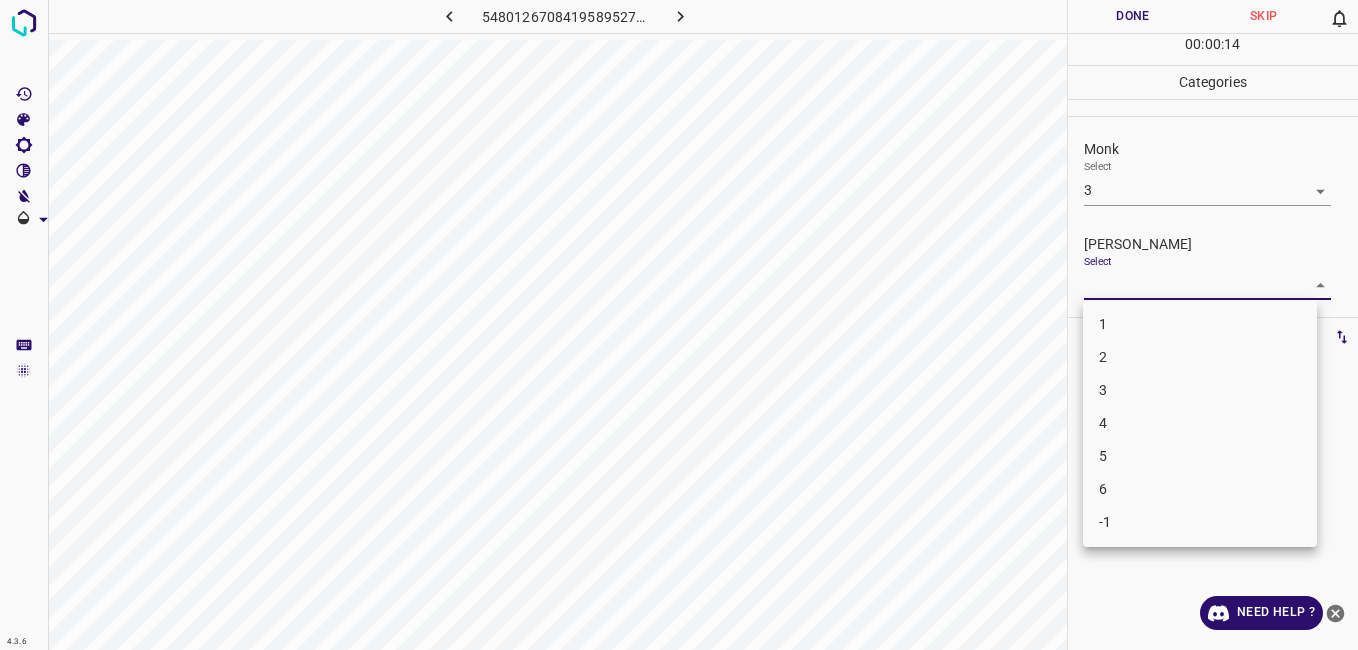 click on "2" at bounding box center (1200, 357) 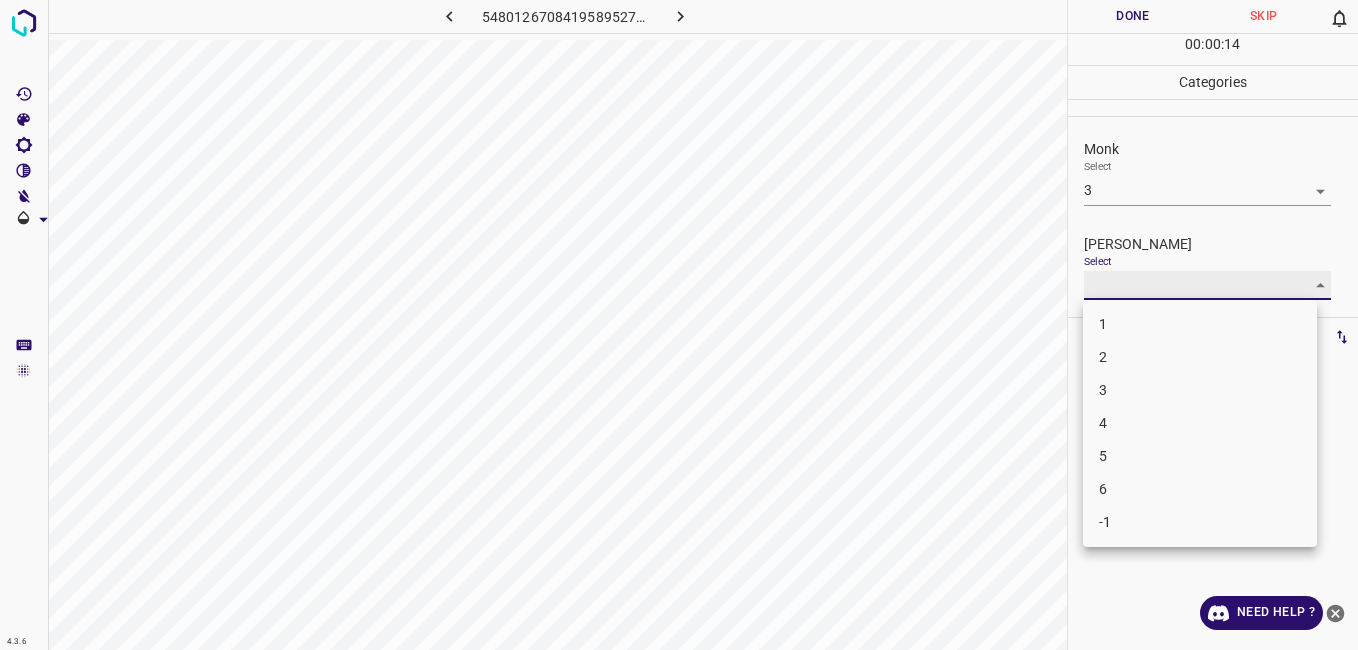 type on "2" 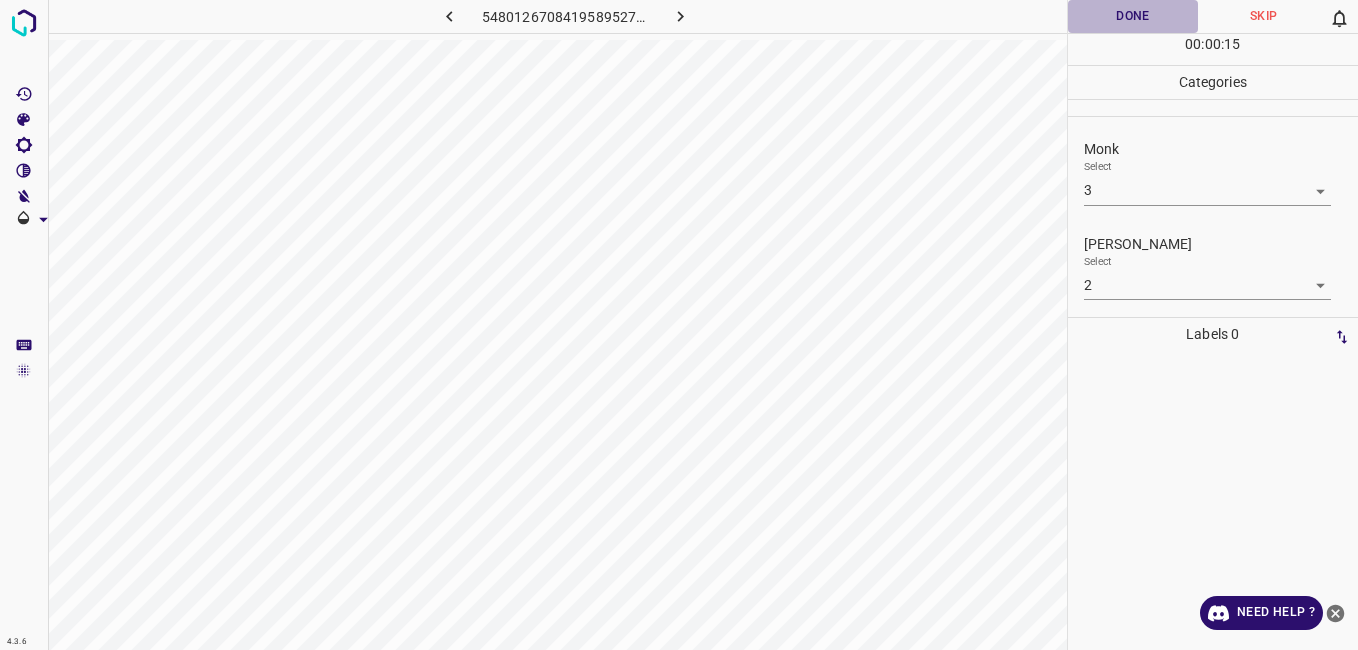 click on "Done" at bounding box center (1133, 16) 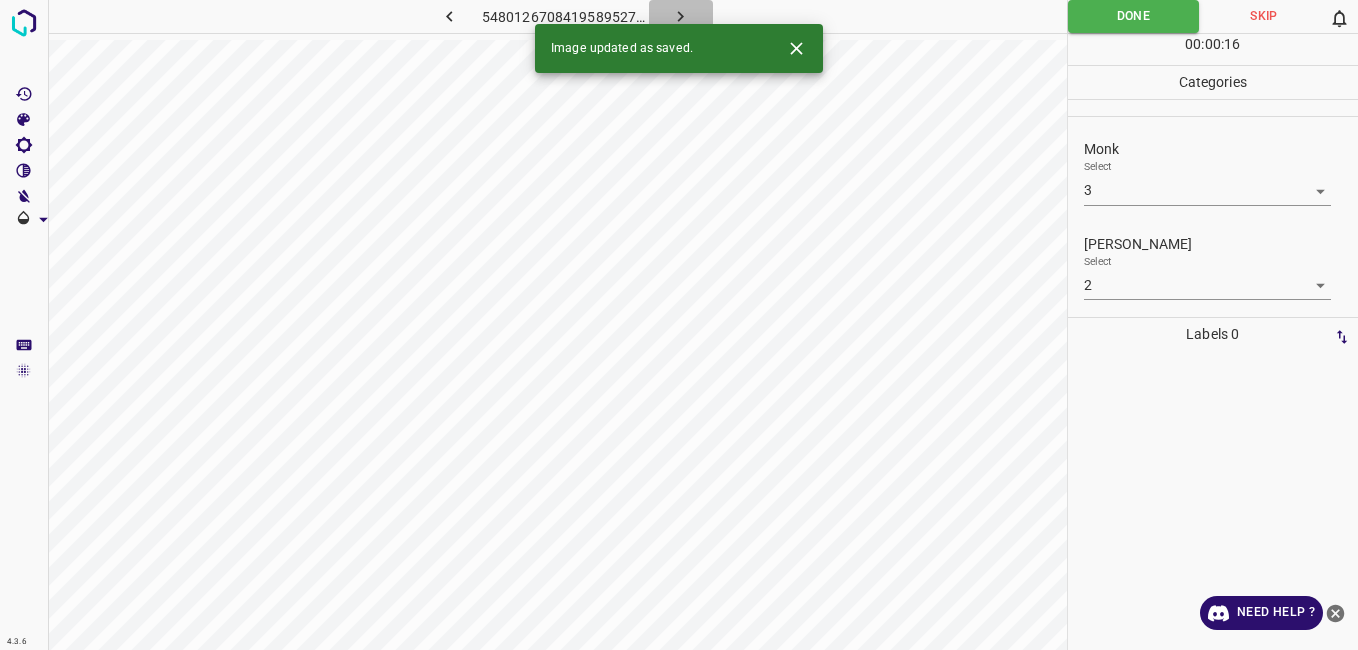 click 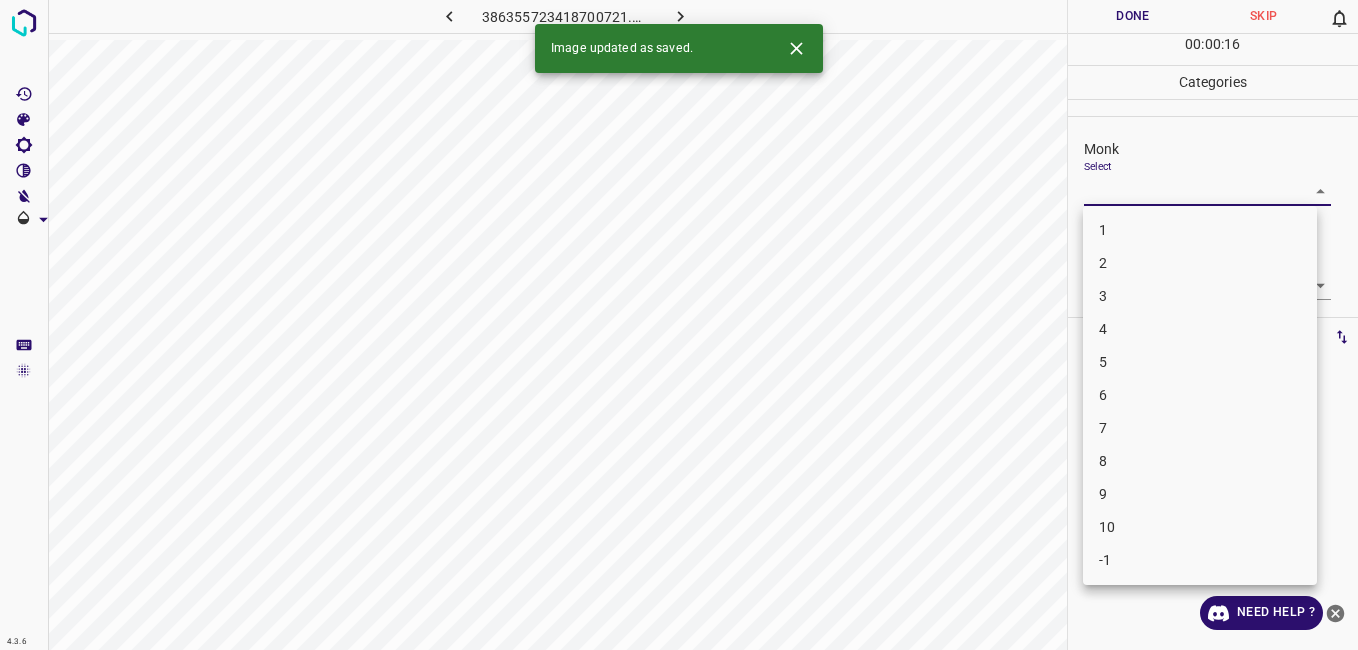 click on "4.3.6  386355723418700721.png Done Skip 0 00   : 00   : 16   Categories Monk   Select ​  Fitzpatrick   Select ​ Labels   0 Categories 1 Monk 2  Fitzpatrick Tools Space Change between modes (Draw & Edit) I Auto labeling R Restore zoom M Zoom in N Zoom out Delete Delete selecte label Filters Z Restore filters X Saturation filter C Brightness filter V Contrast filter B Gray scale filter General O Download Image updated as saved. Need Help ? - Text - Hide - Delete 1 2 3 4 5 6 7 8 9 10 -1" at bounding box center [679, 325] 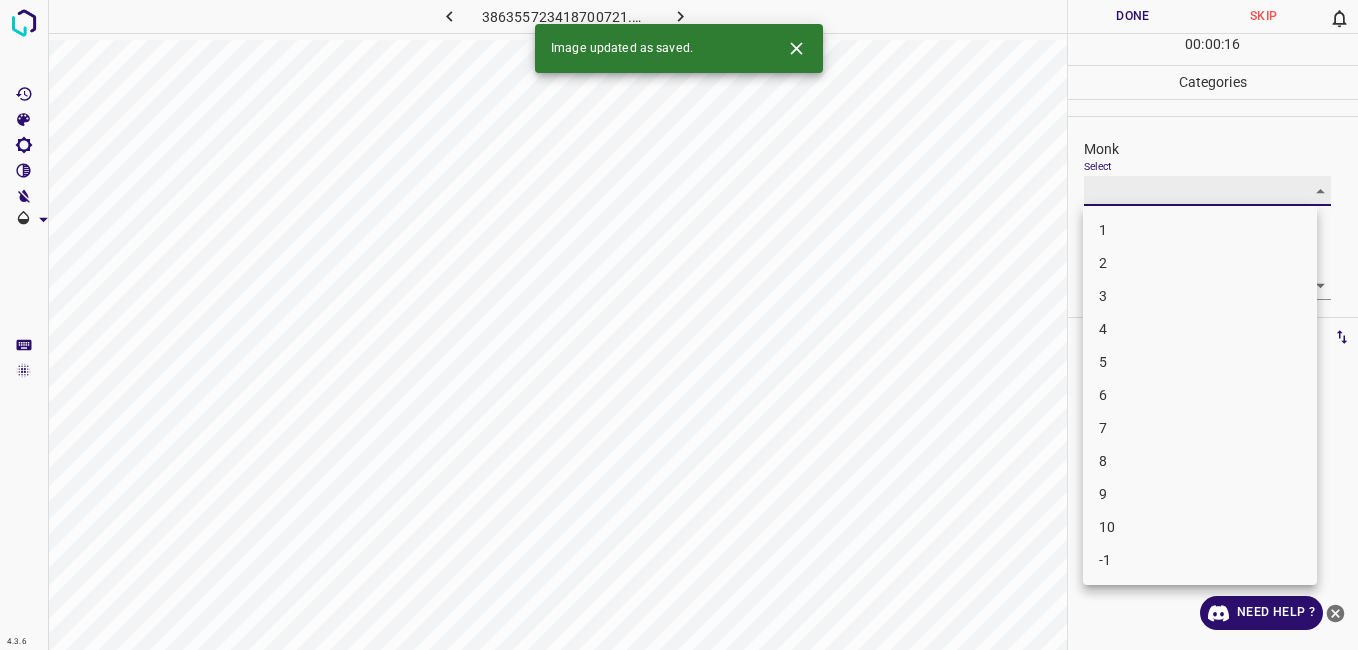 type on "3" 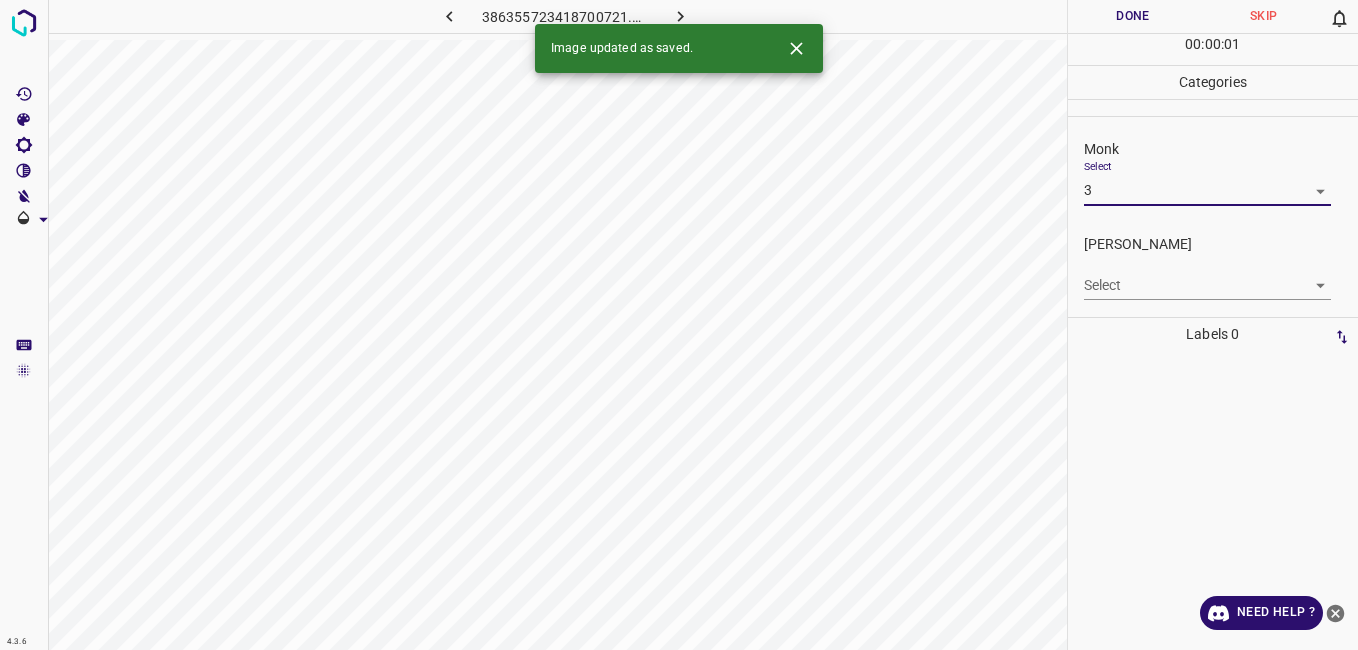 click on "Select ​" at bounding box center (1207, 277) 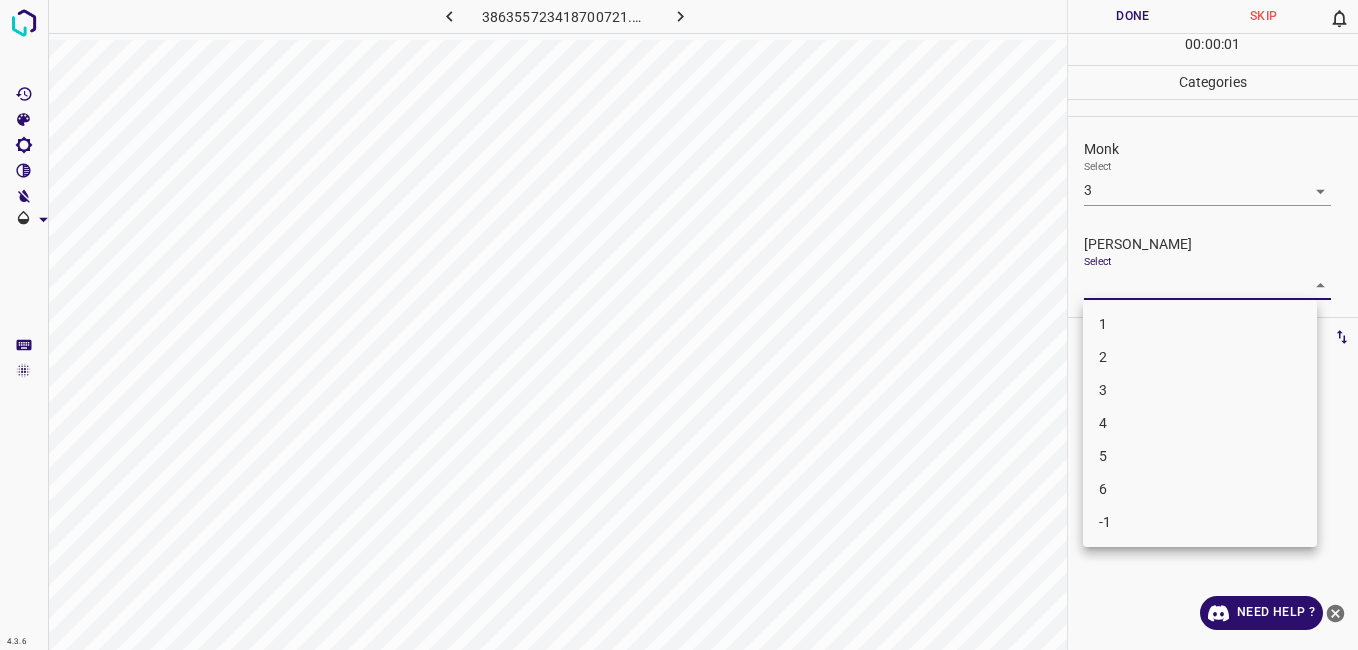 click on "4.3.6  386355723418700721.png Done Skip 0 00   : 00   : 01   Categories Monk   Select 3 3  Fitzpatrick   Select ​ Labels   0 Categories 1 Monk 2  Fitzpatrick Tools Space Change between modes (Draw & Edit) I Auto labeling R Restore zoom M Zoom in N Zoom out Delete Delete selecte label Filters Z Restore filters X Saturation filter C Brightness filter V Contrast filter B Gray scale filter General O Download Need Help ? - Text - Hide - Delete 1 2 3 4 5 6 -1" at bounding box center [679, 325] 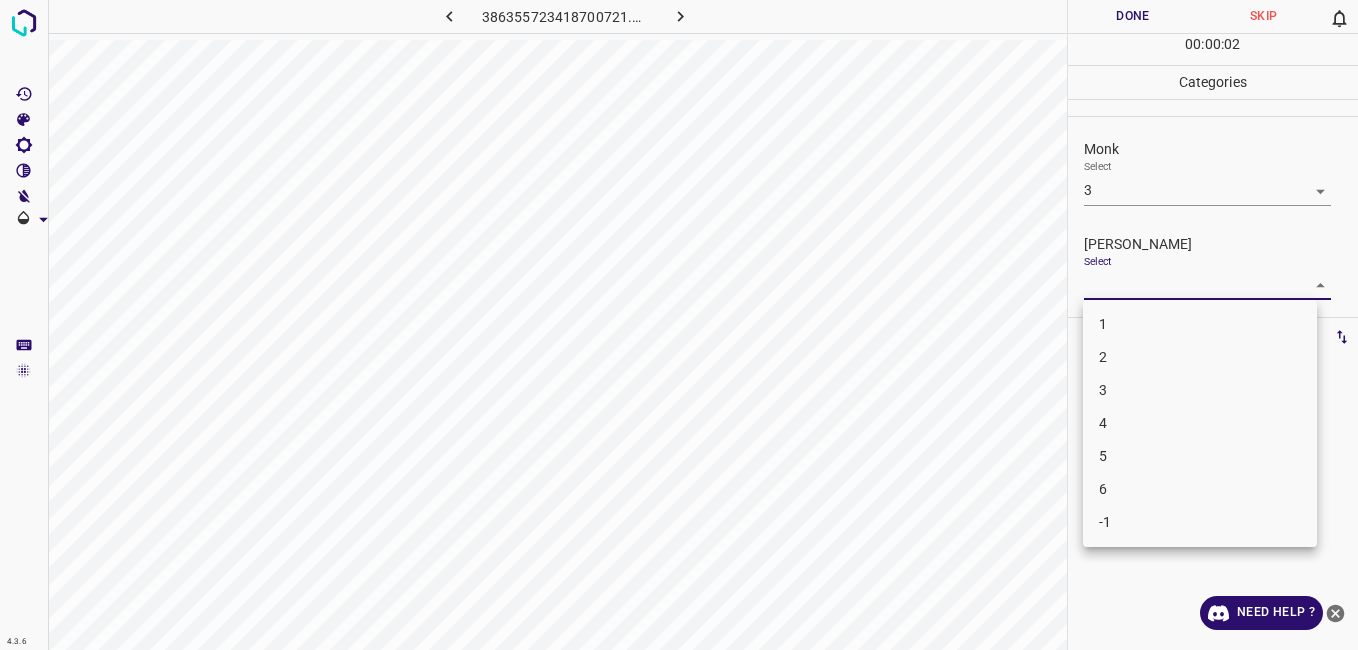 click on "2" at bounding box center [1200, 357] 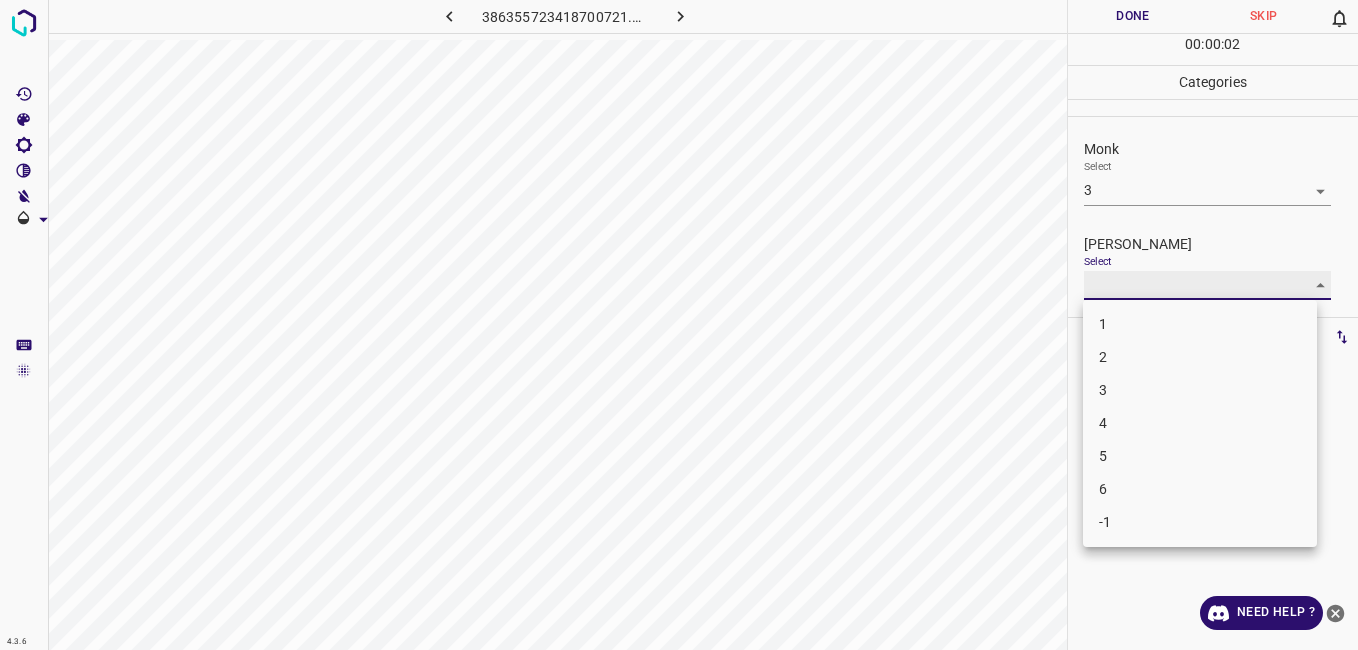 type on "2" 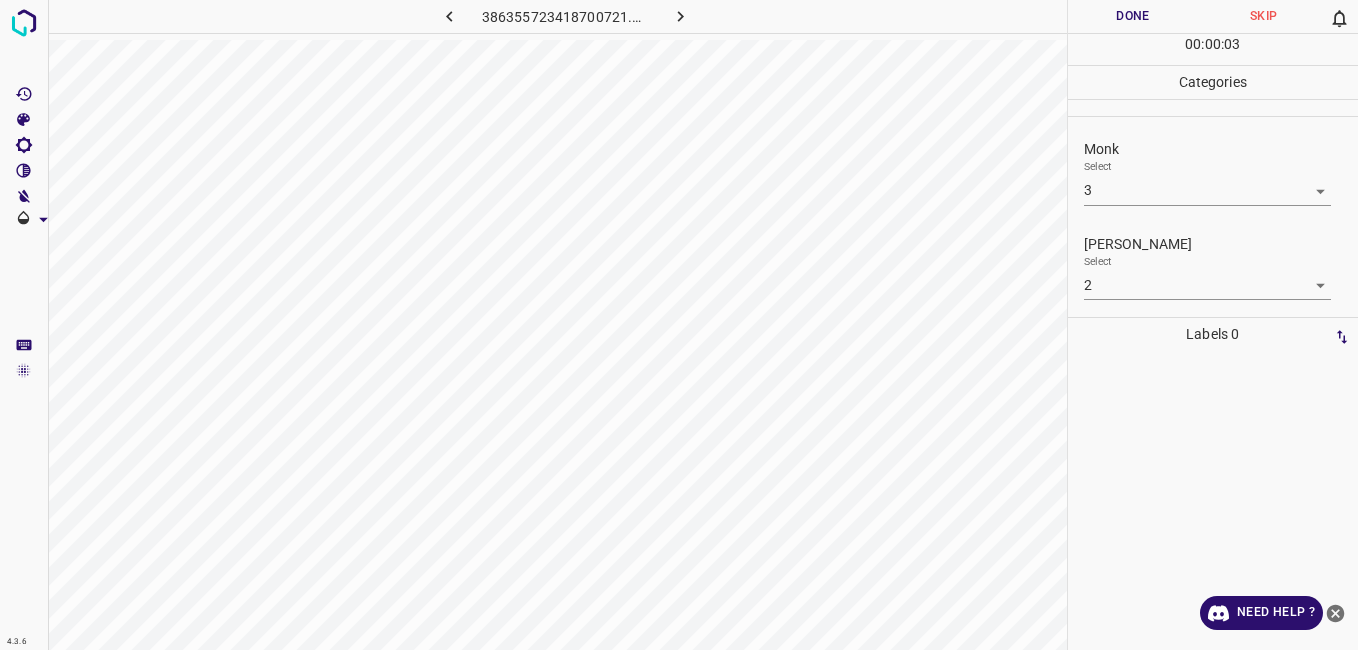 click on "Done" at bounding box center [1133, 16] 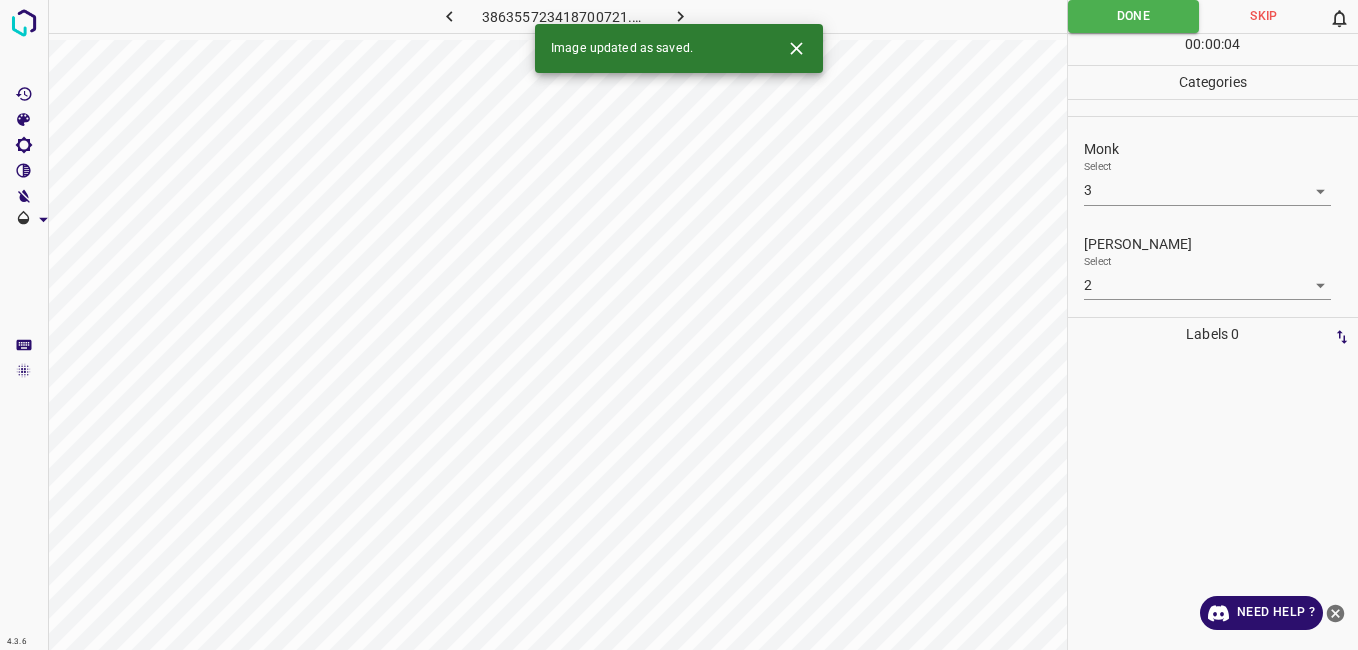 click on "386355723418700721.png" at bounding box center [565, 19] 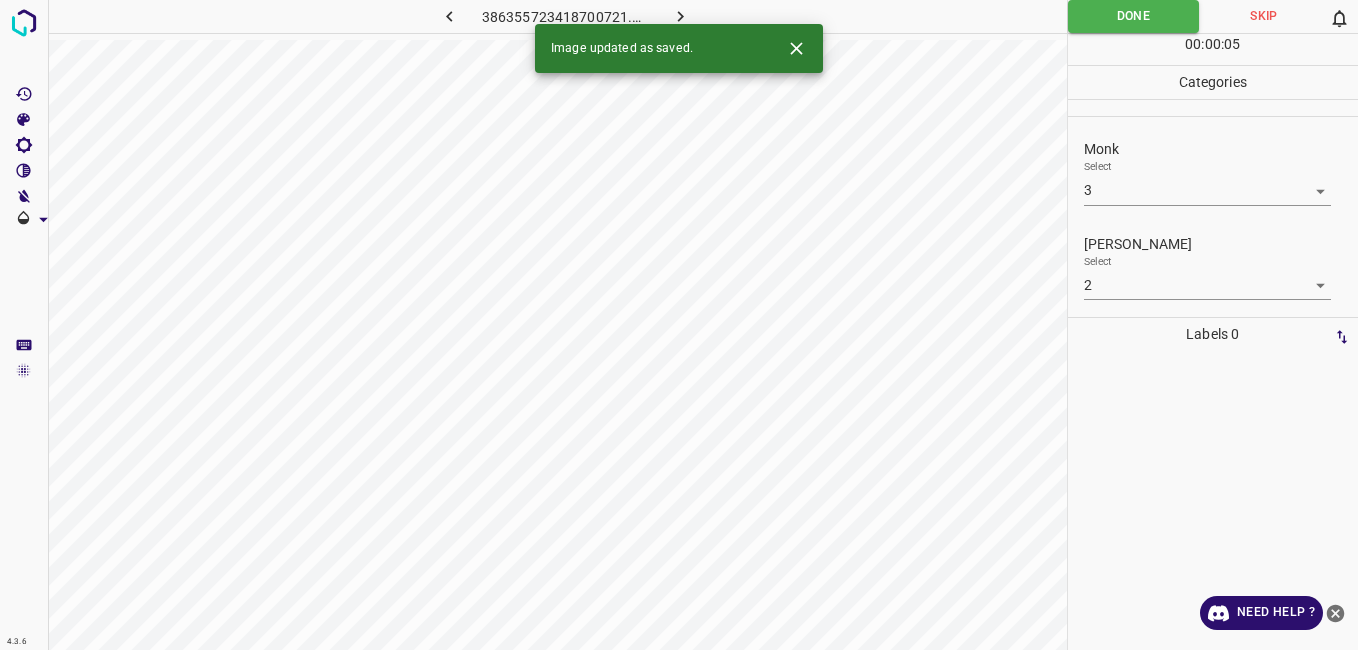 click at bounding box center (681, 16) 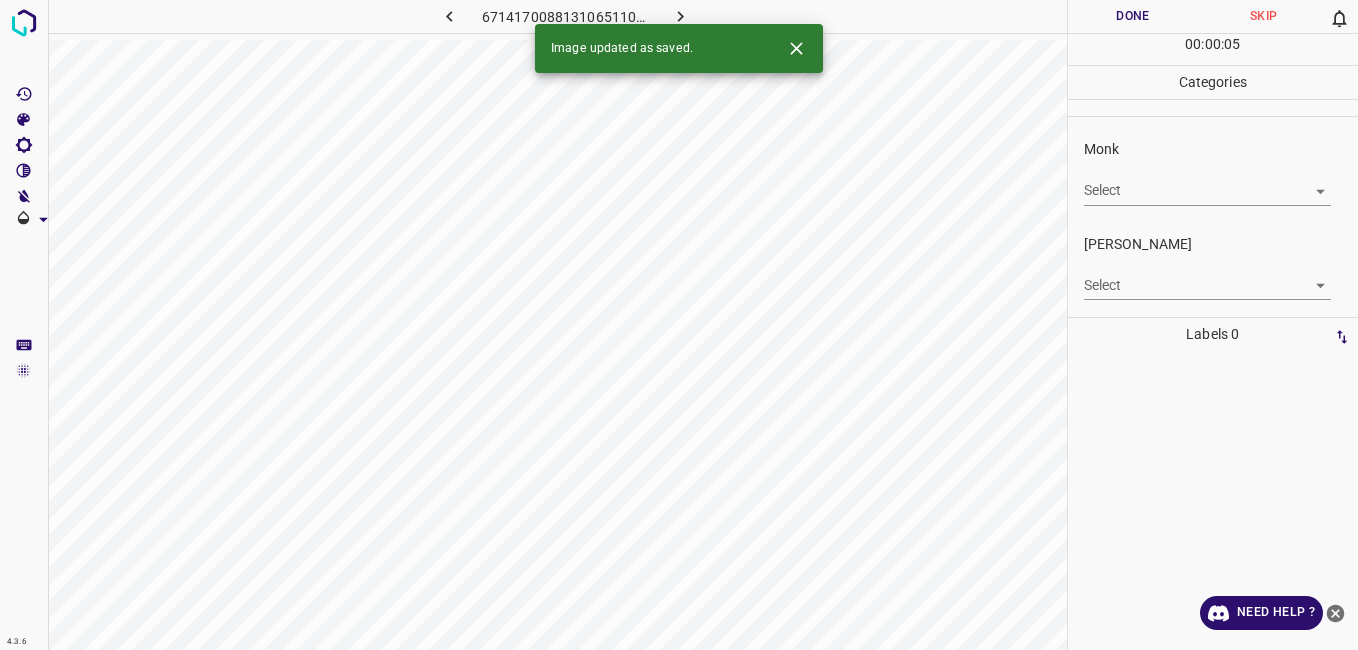 click on "Monk   Select ​" at bounding box center [1213, 172] 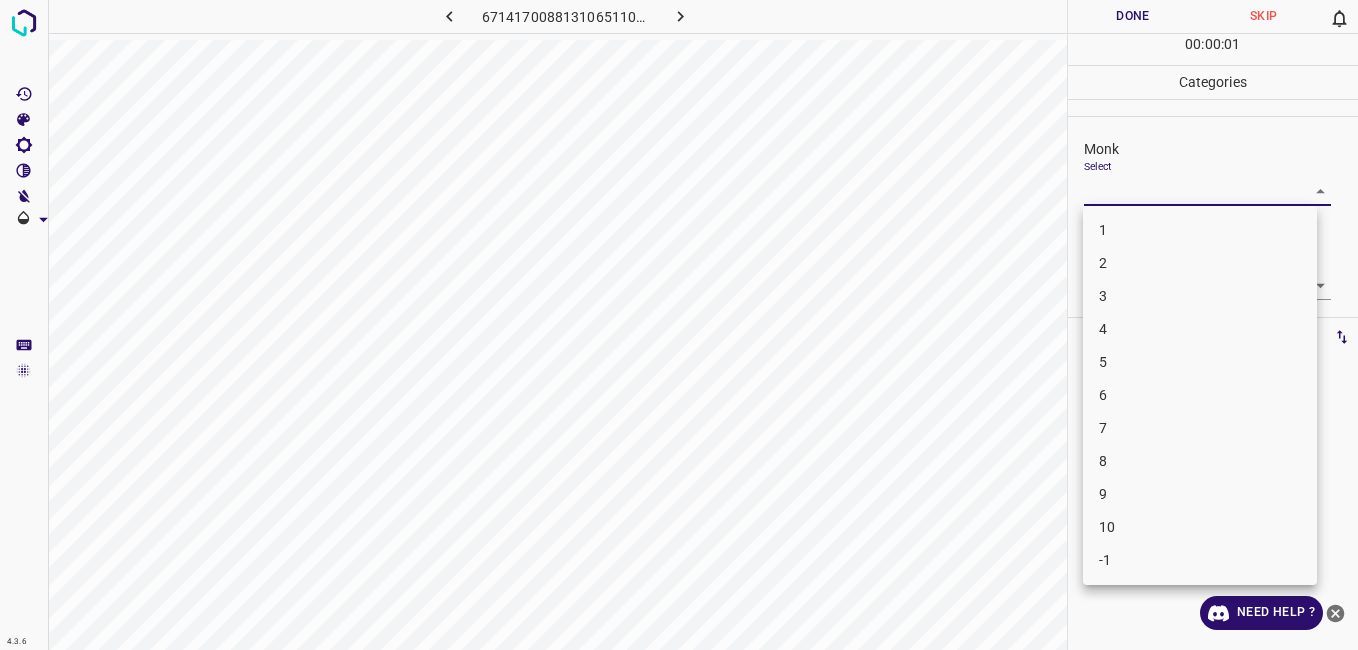 click on "3" at bounding box center [1200, 296] 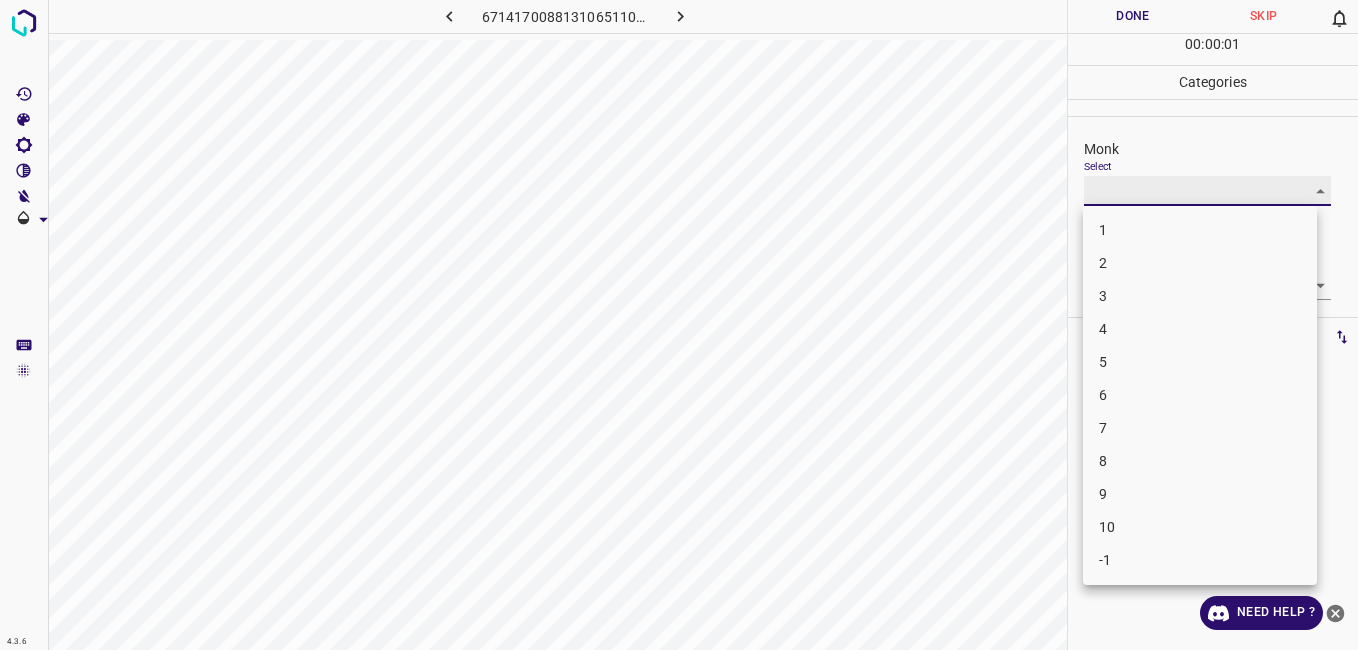 type on "3" 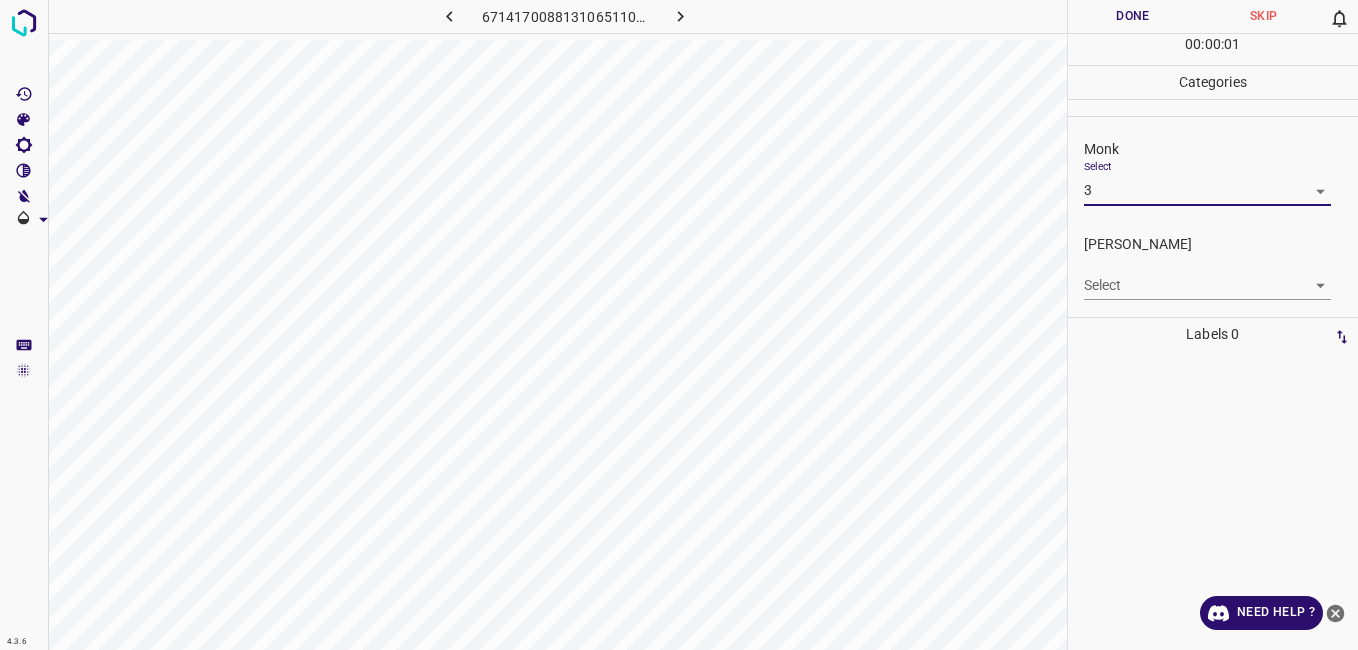 click on "4.3.6  6714170088131065110.png Done Skip 0 00   : 00   : 01   Categories Monk   Select 3 3  Fitzpatrick   Select ​ Labels   0 Categories 1 Monk 2  Fitzpatrick Tools Space Change between modes (Draw & Edit) I Auto labeling R Restore zoom M Zoom in N Zoom out Delete Delete selecte label Filters Z Restore filters X Saturation filter C Brightness filter V Contrast filter B Gray scale filter General O Download Need Help ? - Text - Hide - Delete 1 2 3 4 5 6 7 8 9 10 -1" at bounding box center (679, 325) 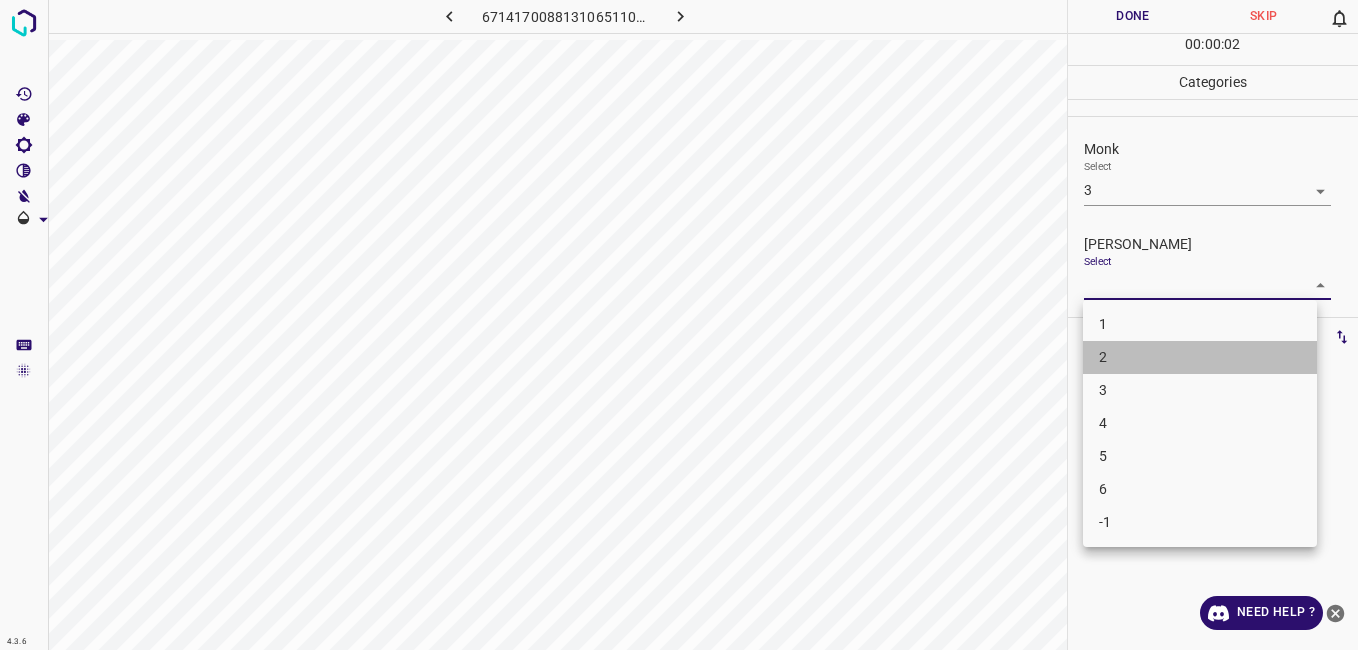 click on "2" at bounding box center (1200, 357) 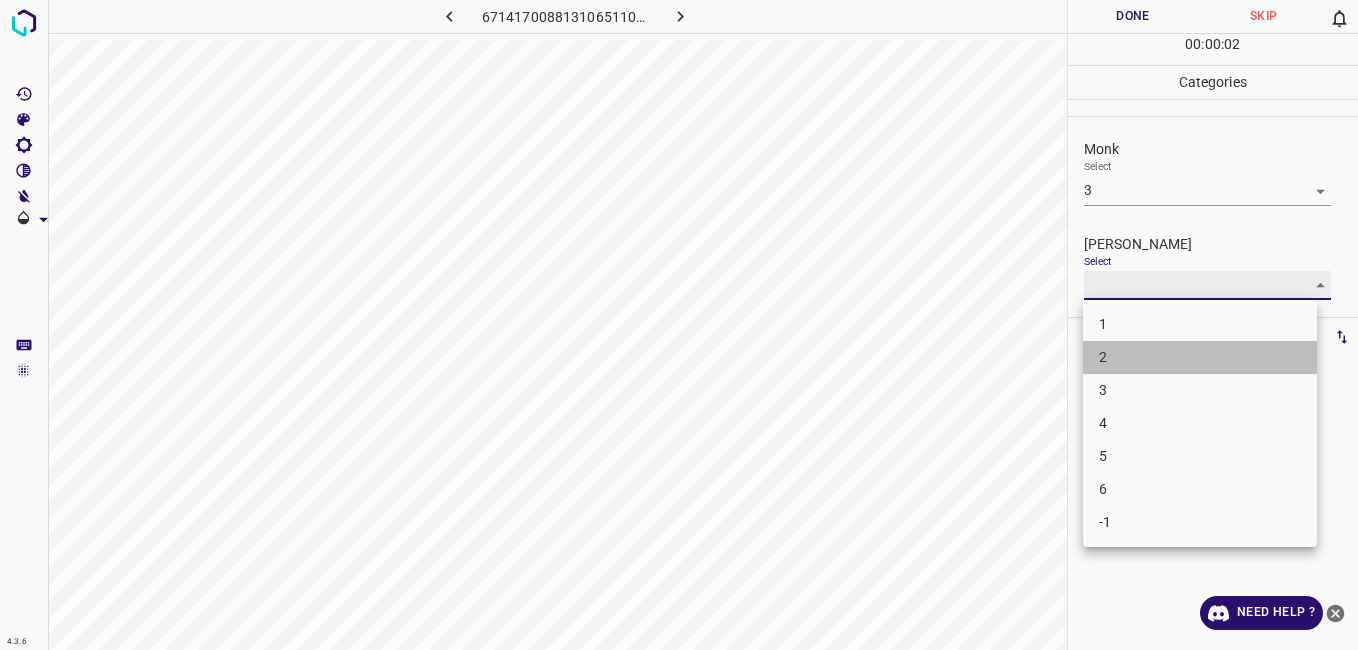 type on "2" 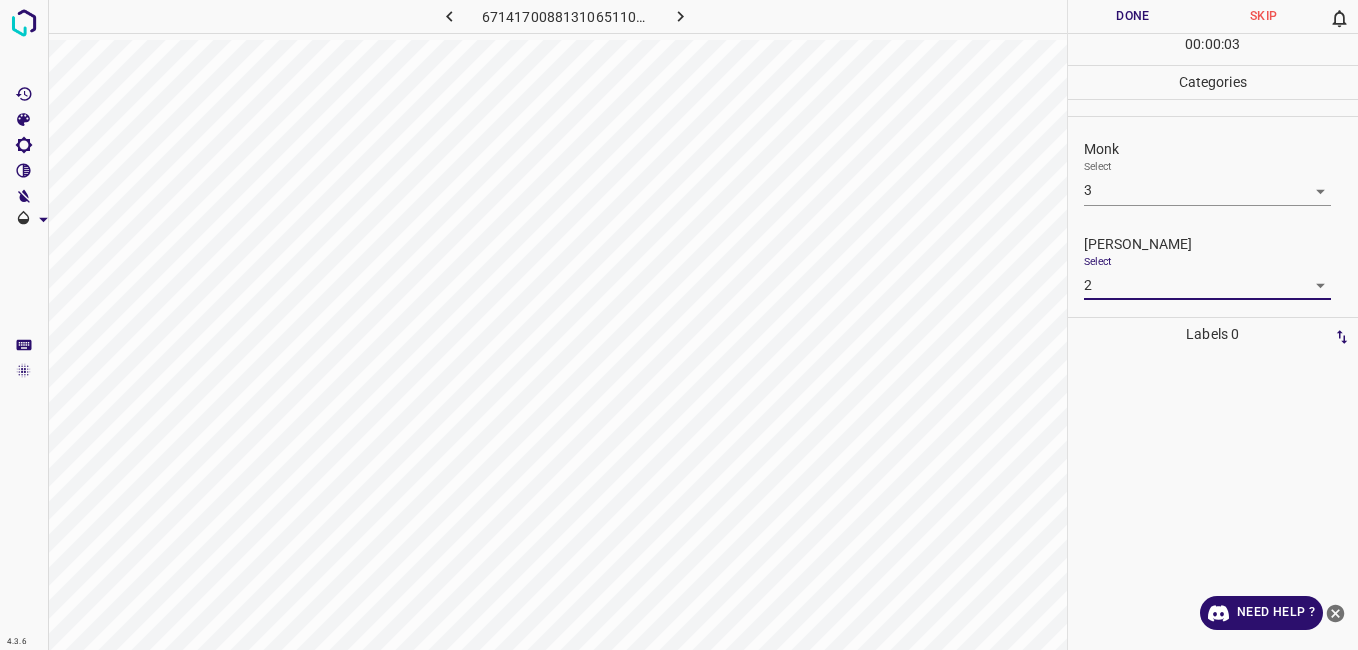drag, startPoint x: 1158, startPoint y: 25, endPoint x: 1138, endPoint y: 18, distance: 21.189621 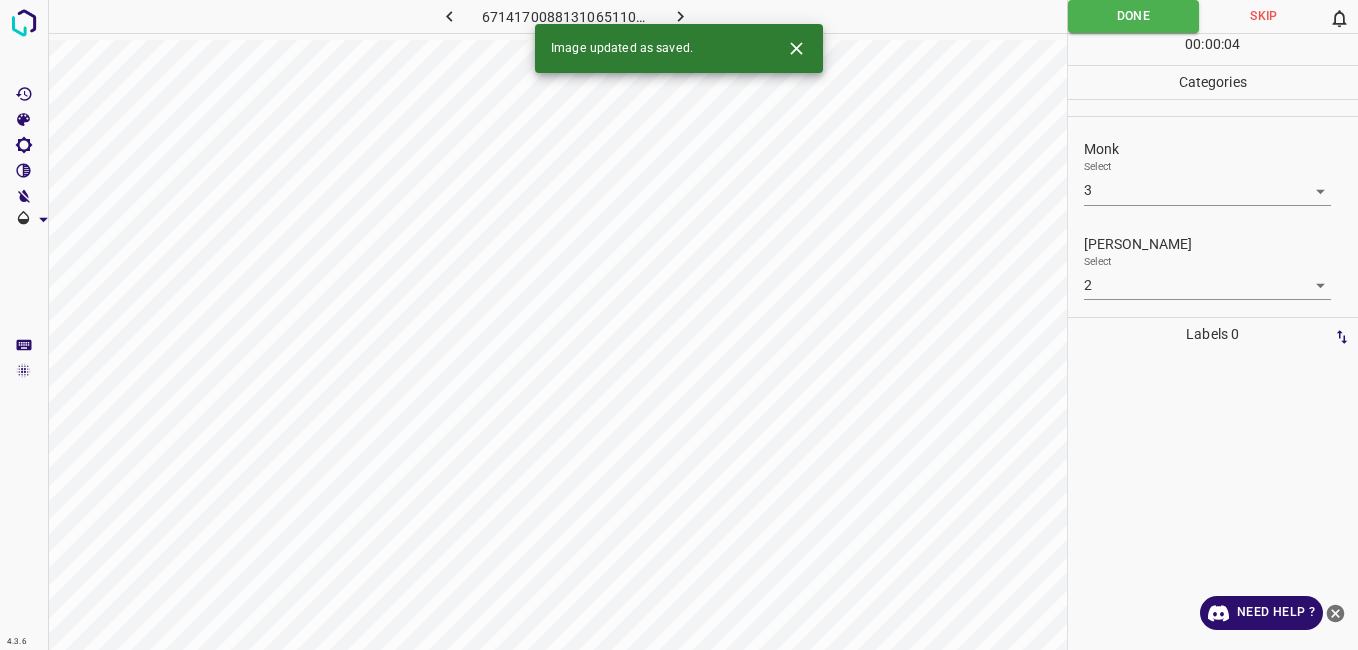 click 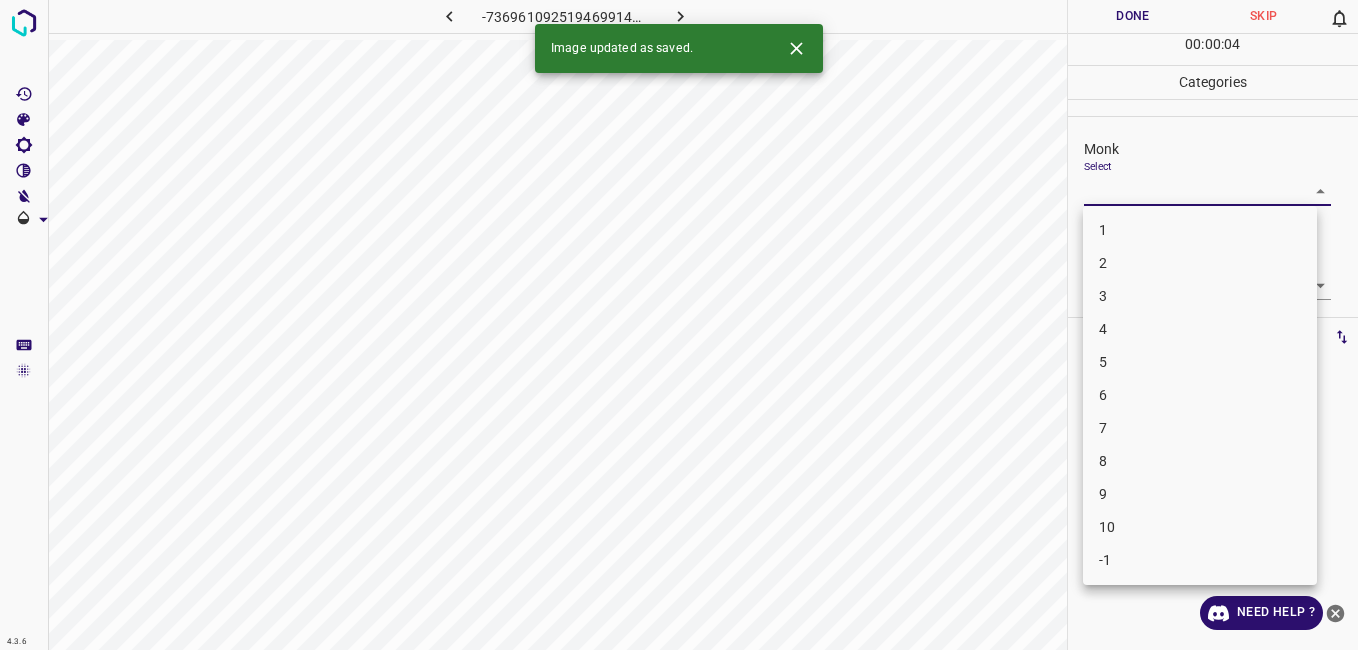 click on "4.3.6  -7369610925194699144.png Done Skip 0 00   : 00   : 04   Categories Monk   Select ​  Fitzpatrick   Select ​ Labels   0 Categories 1 Monk 2  Fitzpatrick Tools Space Change between modes (Draw & Edit) I Auto labeling R Restore zoom M Zoom in N Zoom out Delete Delete selecte label Filters Z Restore filters X Saturation filter C Brightness filter V Contrast filter B Gray scale filter General O Download Image updated as saved. Need Help ? - Text - Hide - Delete 1 2 3 4 5 6 7 8 9 10 -1" at bounding box center (679, 325) 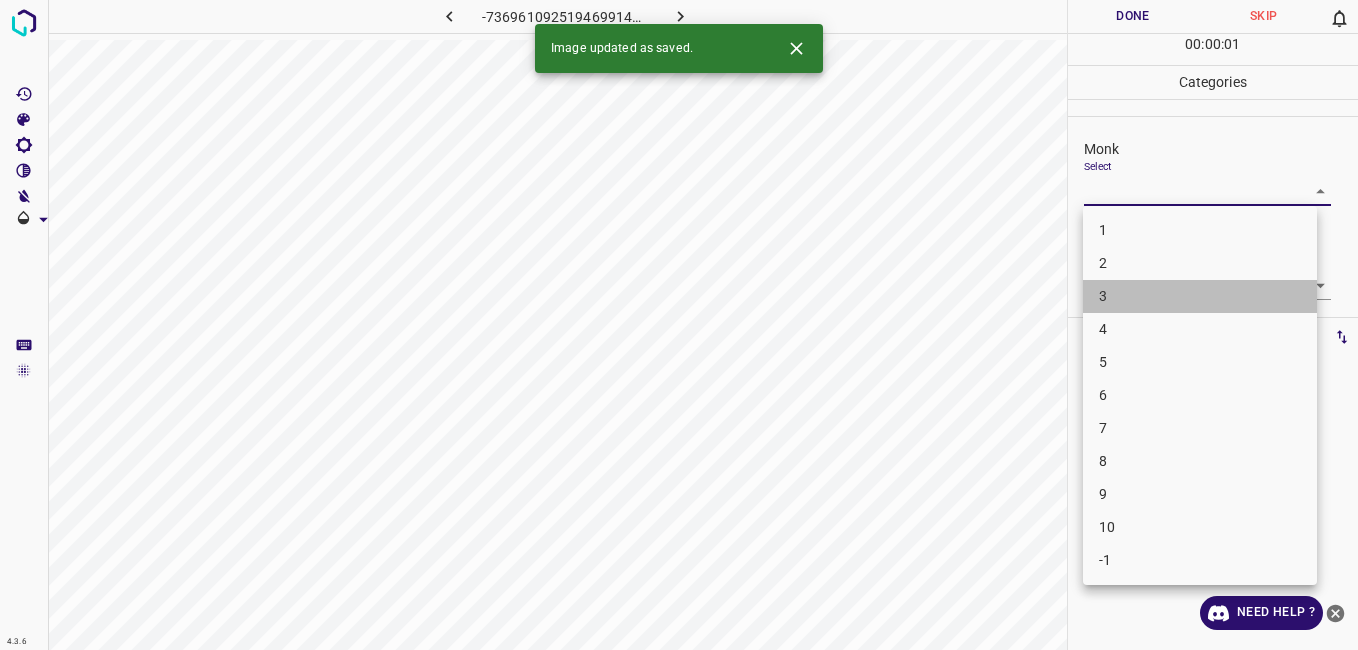 click on "3" at bounding box center (1200, 296) 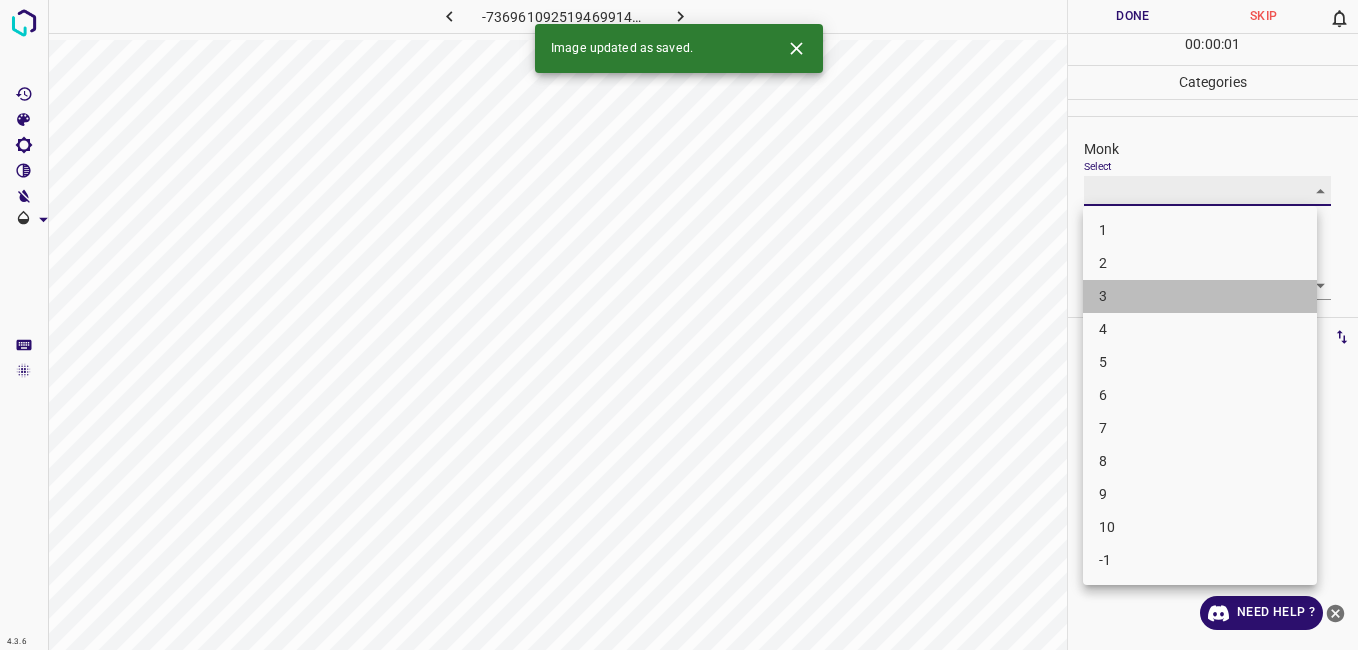 type on "3" 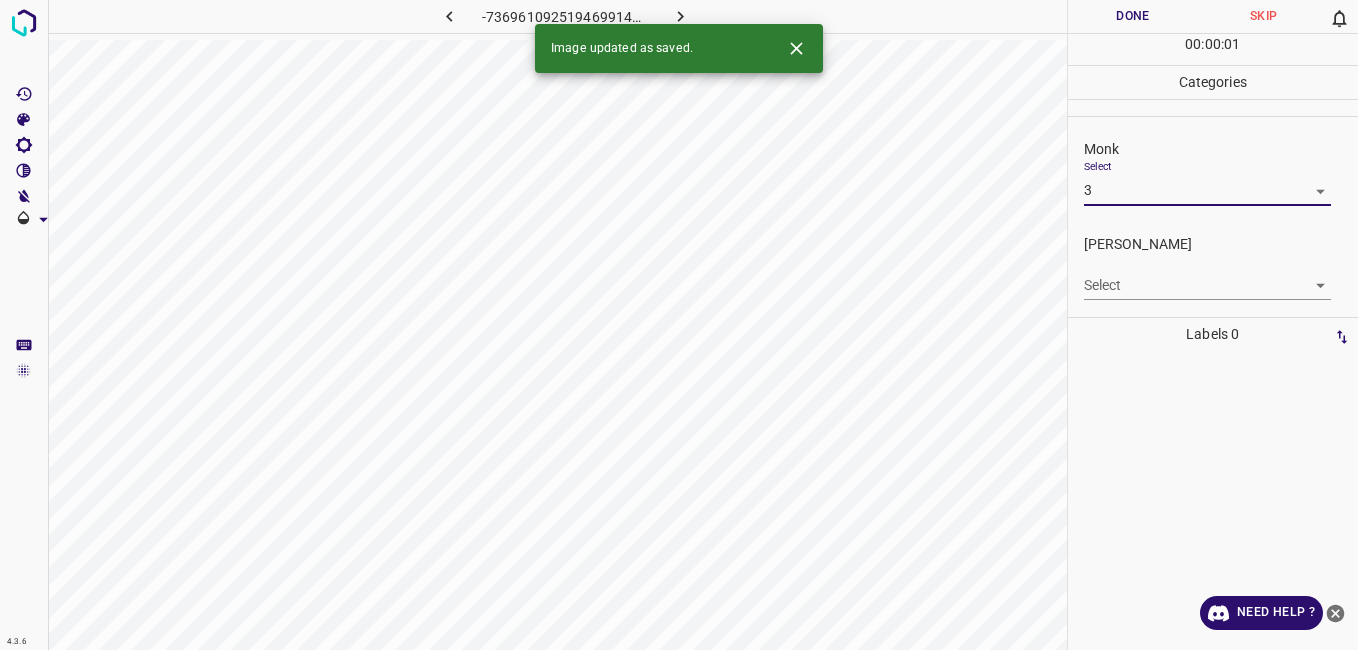 click on "Select ​" at bounding box center (1207, 277) 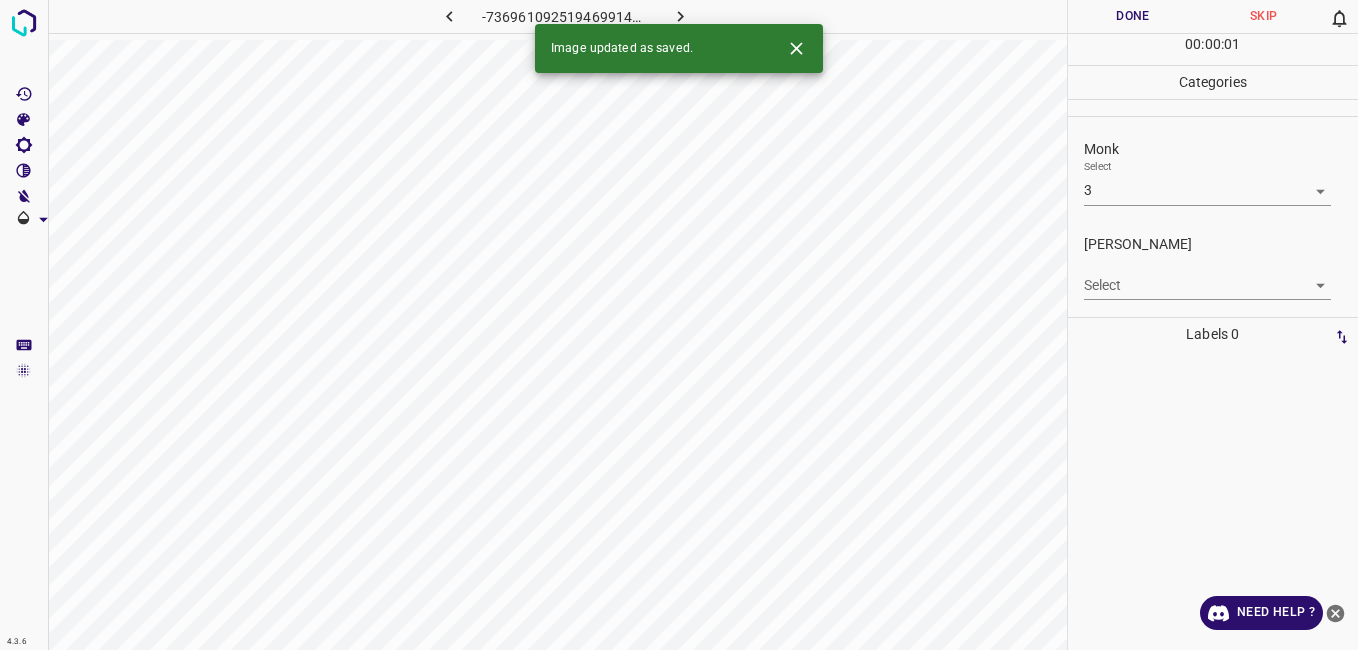 click on "4.3.6  -7369610925194699144.png Done Skip 0 00   : 00   : 01   Categories Monk   Select 3 3  Fitzpatrick   Select ​ Labels   0 Categories 1 Monk 2  Fitzpatrick Tools Space Change between modes (Draw & Edit) I Auto labeling R Restore zoom M Zoom in N Zoom out Delete Delete selecte label Filters Z Restore filters X Saturation filter C Brightness filter V Contrast filter B Gray scale filter General O Download Image updated as saved. Need Help ? - Text - Hide - Delete" at bounding box center (679, 325) 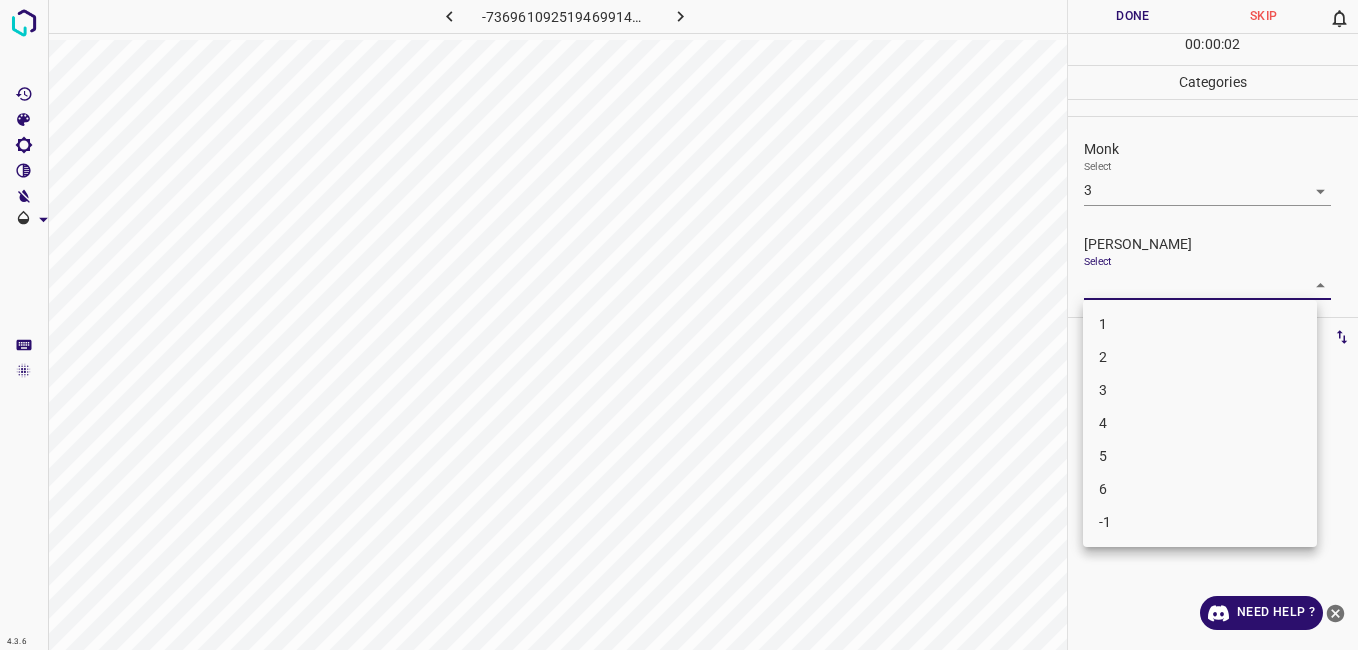 click on "2" at bounding box center [1200, 357] 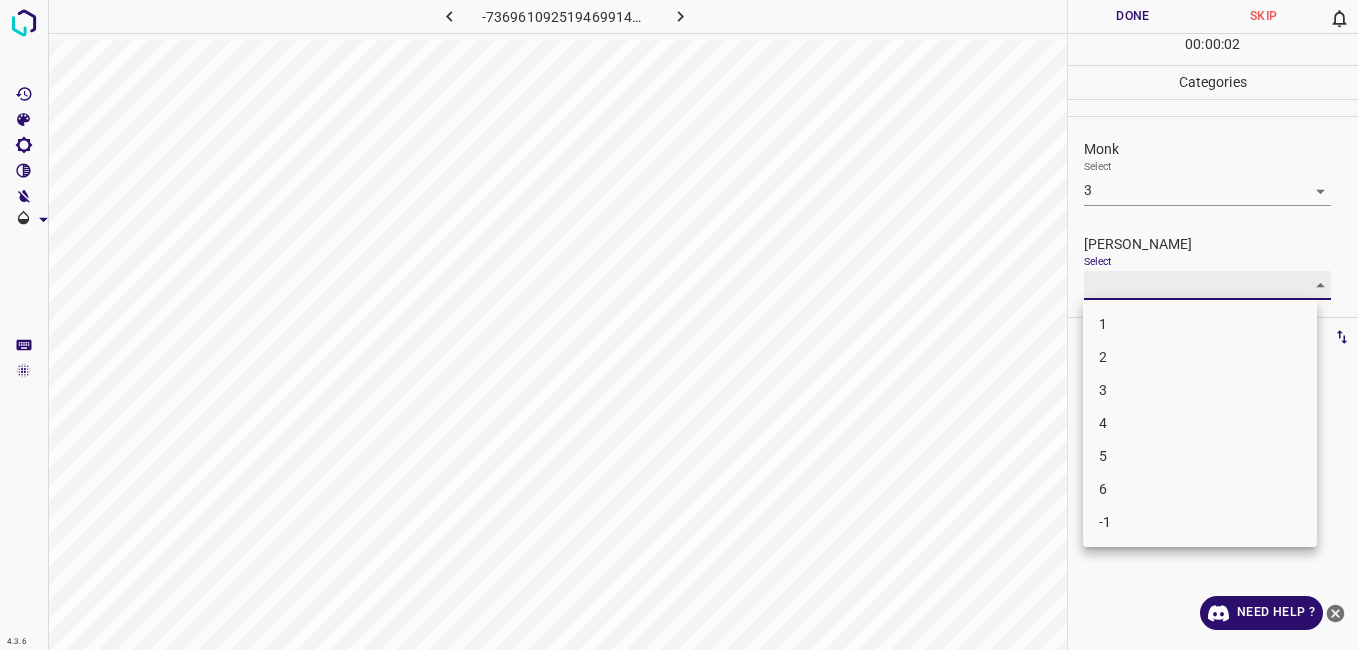 type on "2" 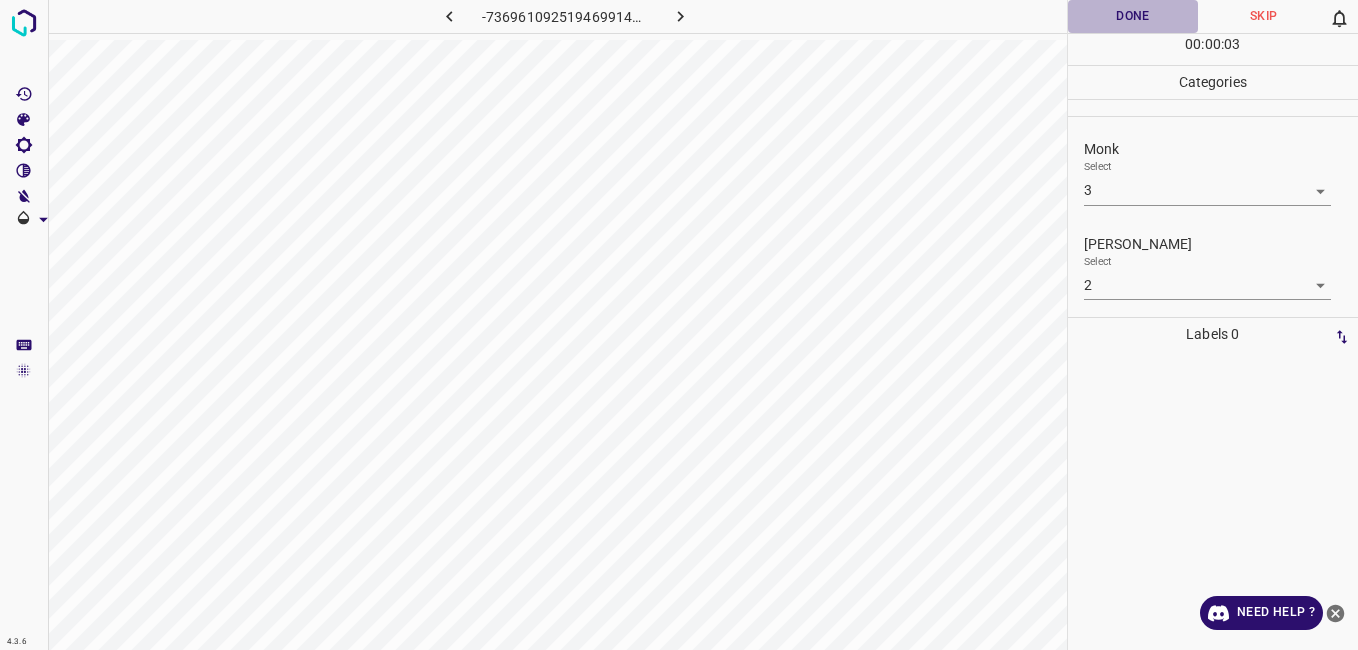 click on "Done" at bounding box center [1133, 16] 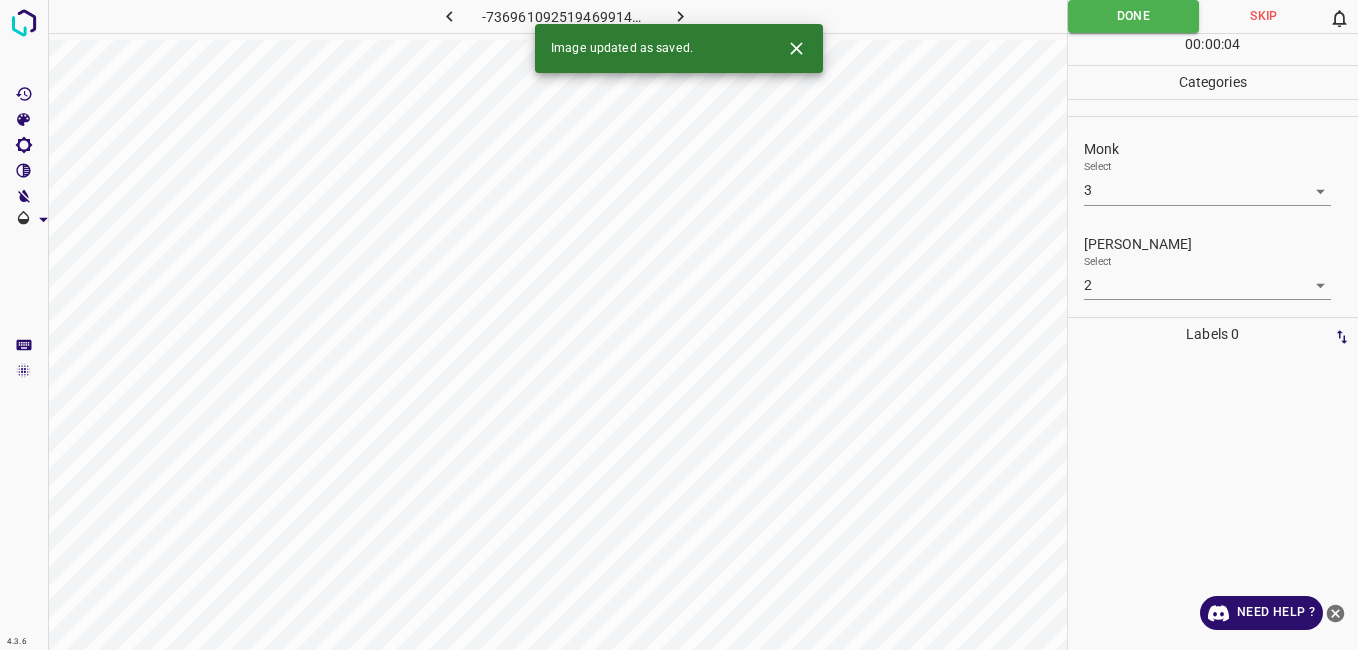 click 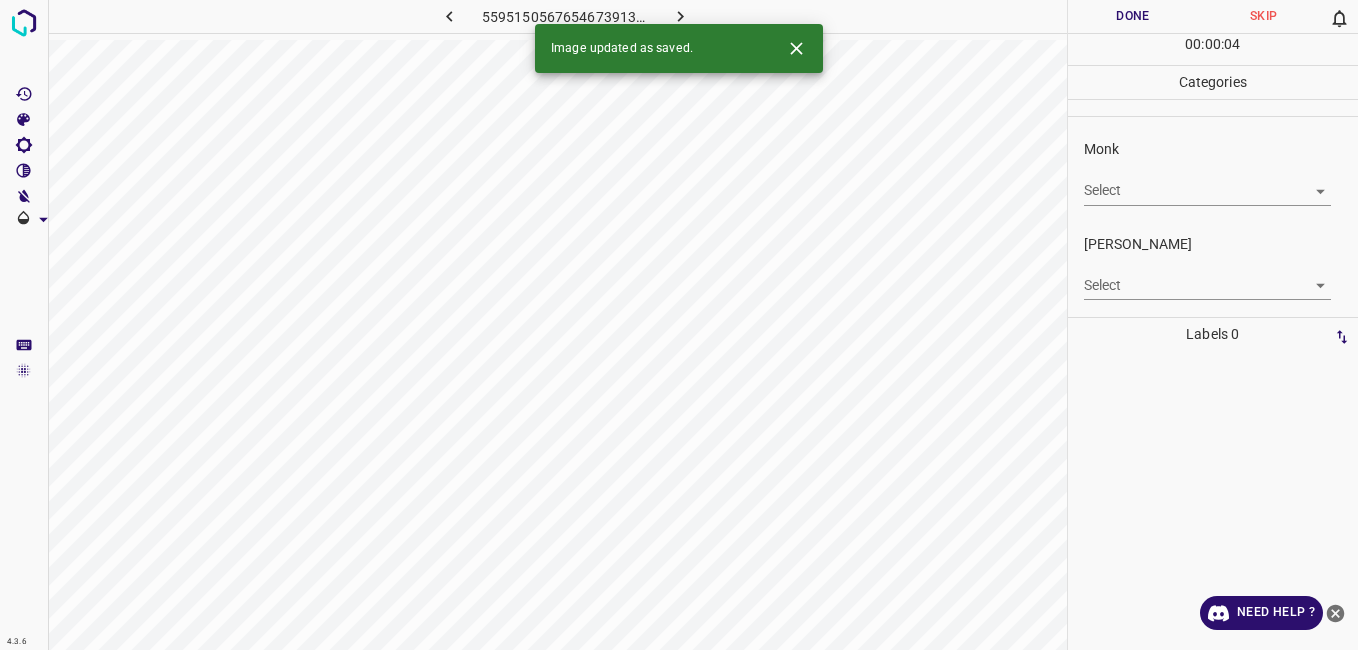 click on "Monk   Select ​" at bounding box center (1213, 172) 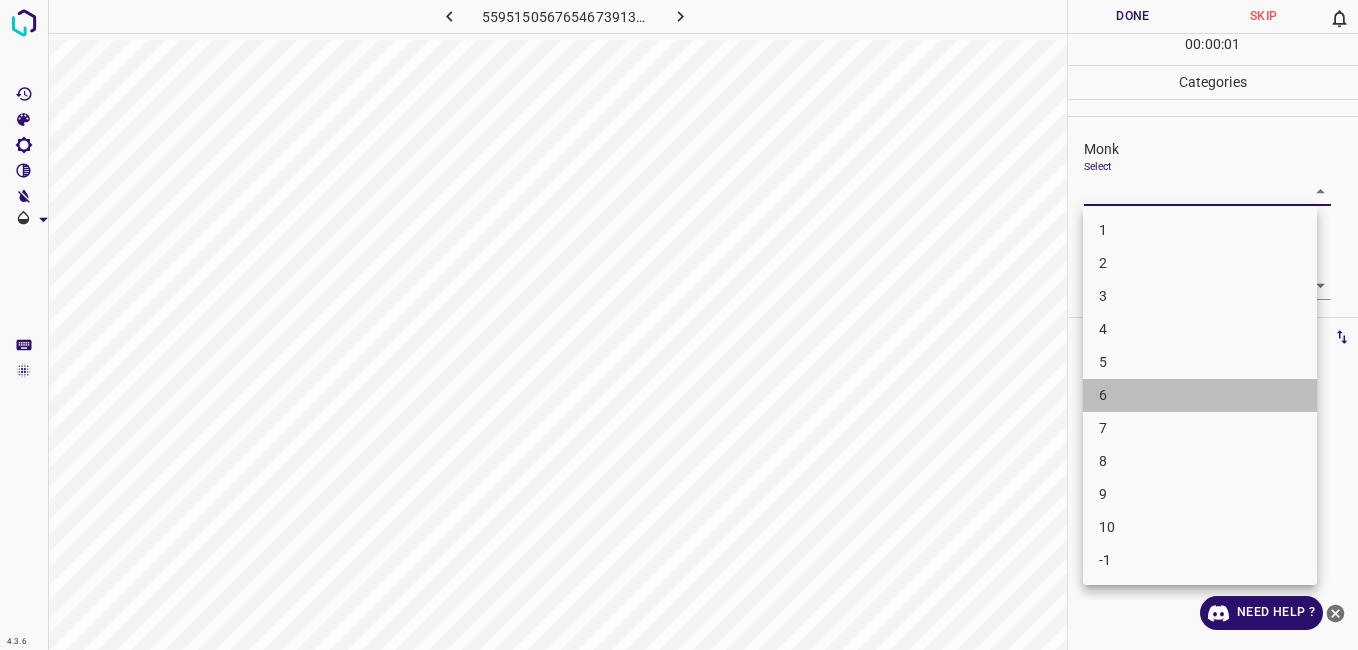 click on "6" at bounding box center [1200, 395] 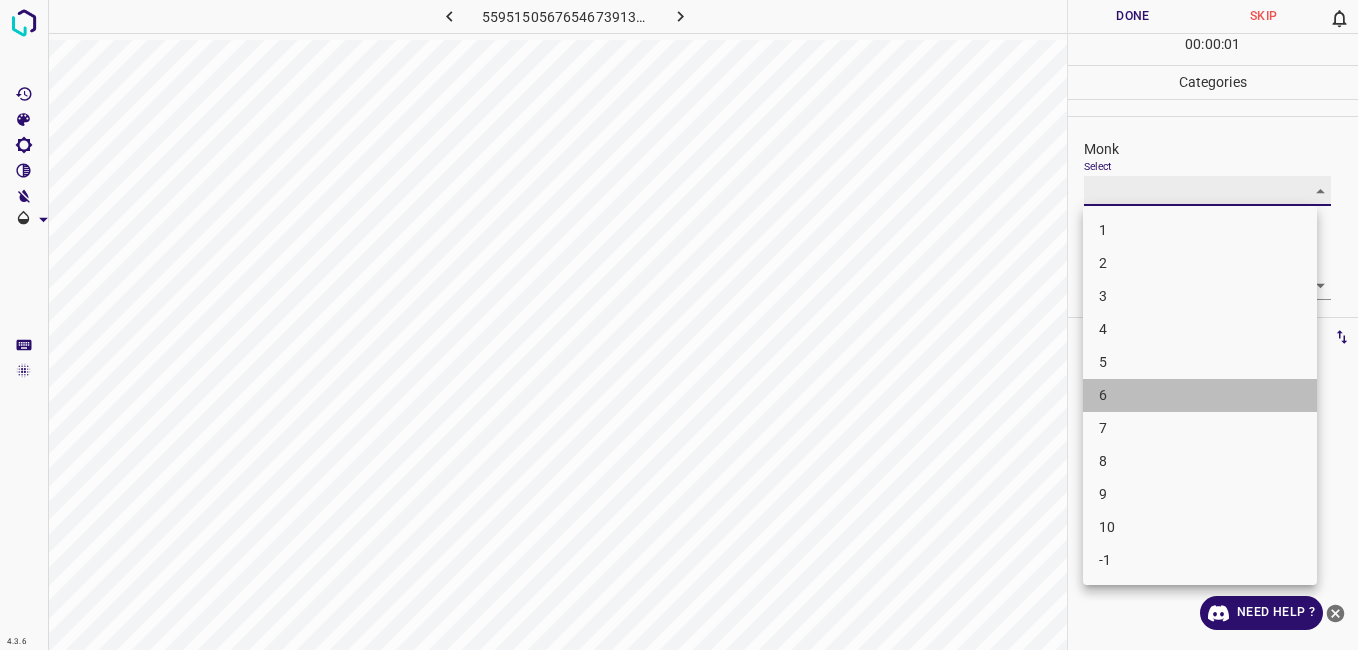 type on "6" 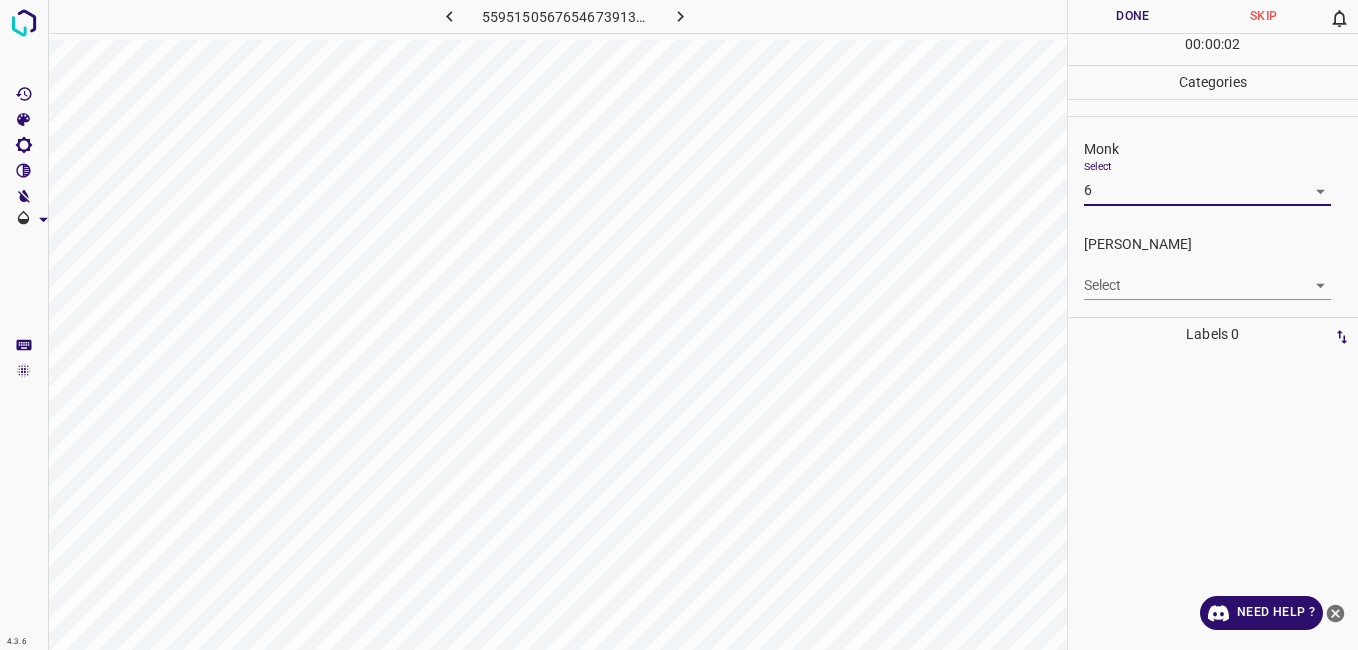 click on "Select ​" at bounding box center [1207, 277] 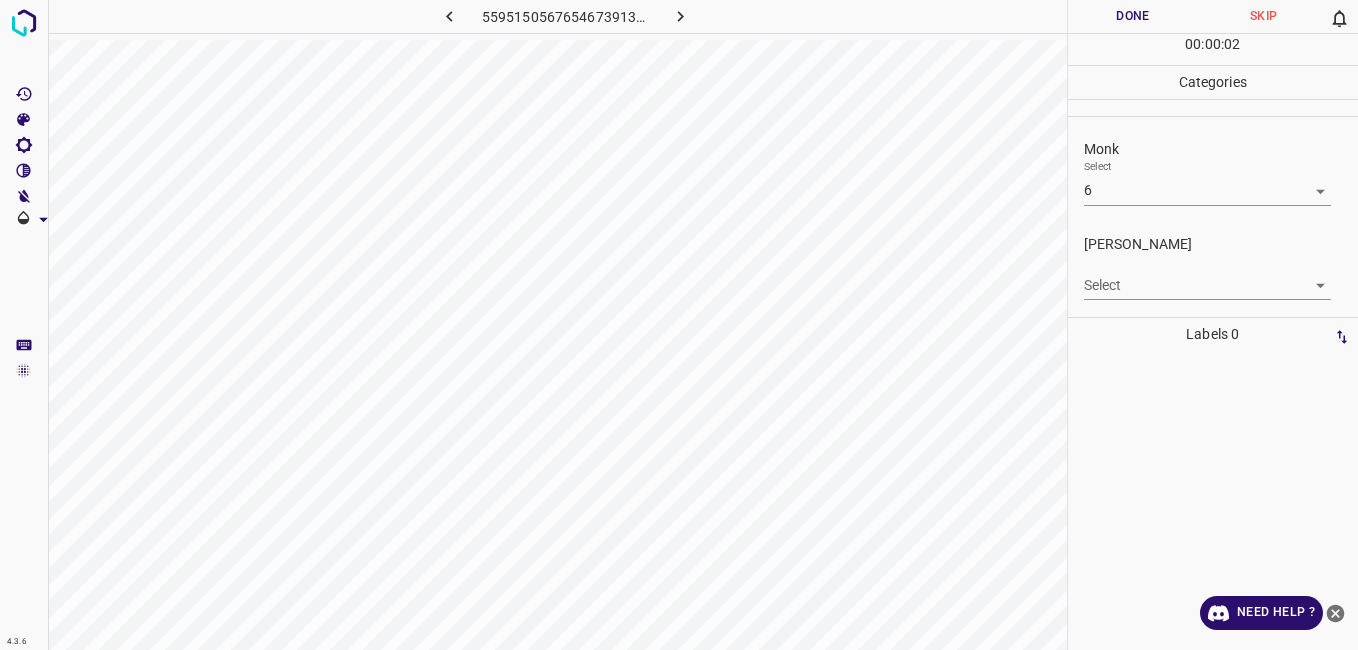 click on "4.3.6  5595150567654673913.png Done Skip 0 00   : 00   : 02   Categories Monk   Select 6 6  Fitzpatrick   Select ​ Labels   0 Categories 1 Monk 2  Fitzpatrick Tools Space Change between modes (Draw & Edit) I Auto labeling R Restore zoom M Zoom in N Zoom out Delete Delete selecte label Filters Z Restore filters X Saturation filter C Brightness filter V Contrast filter B Gray scale filter General O Download Need Help ? - Text - Hide - Delete" at bounding box center (679, 325) 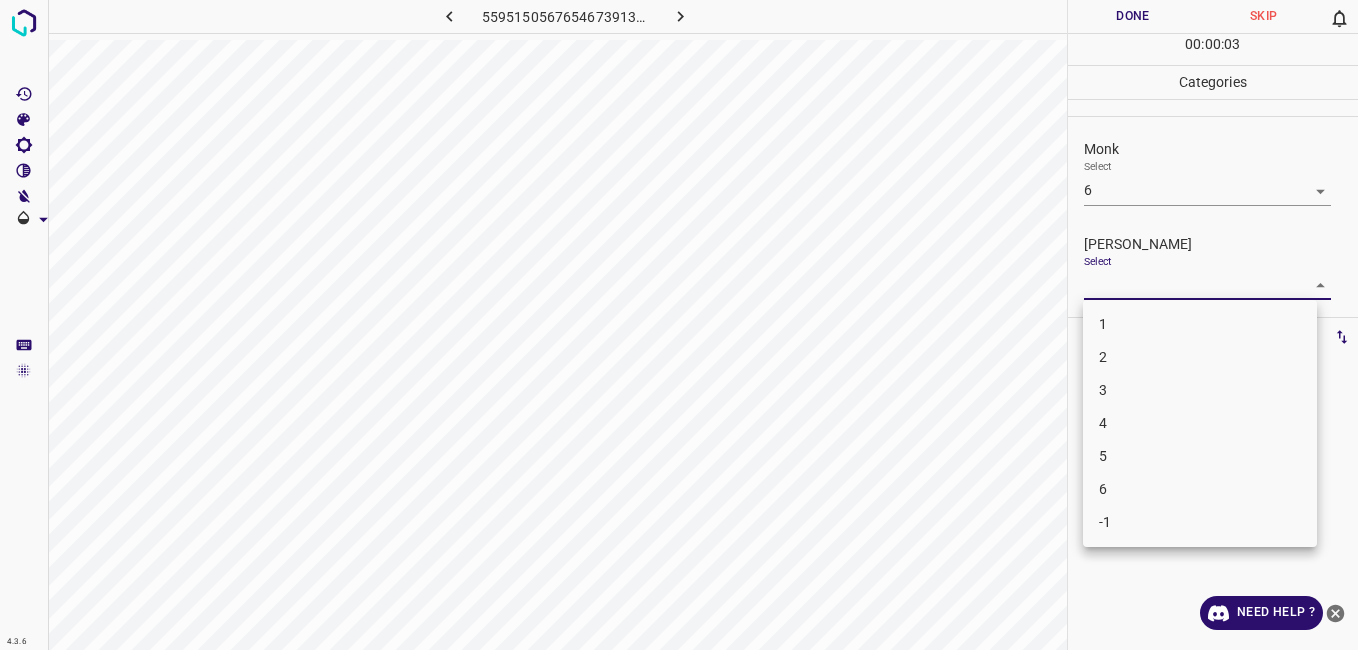 click on "5" at bounding box center [1200, 456] 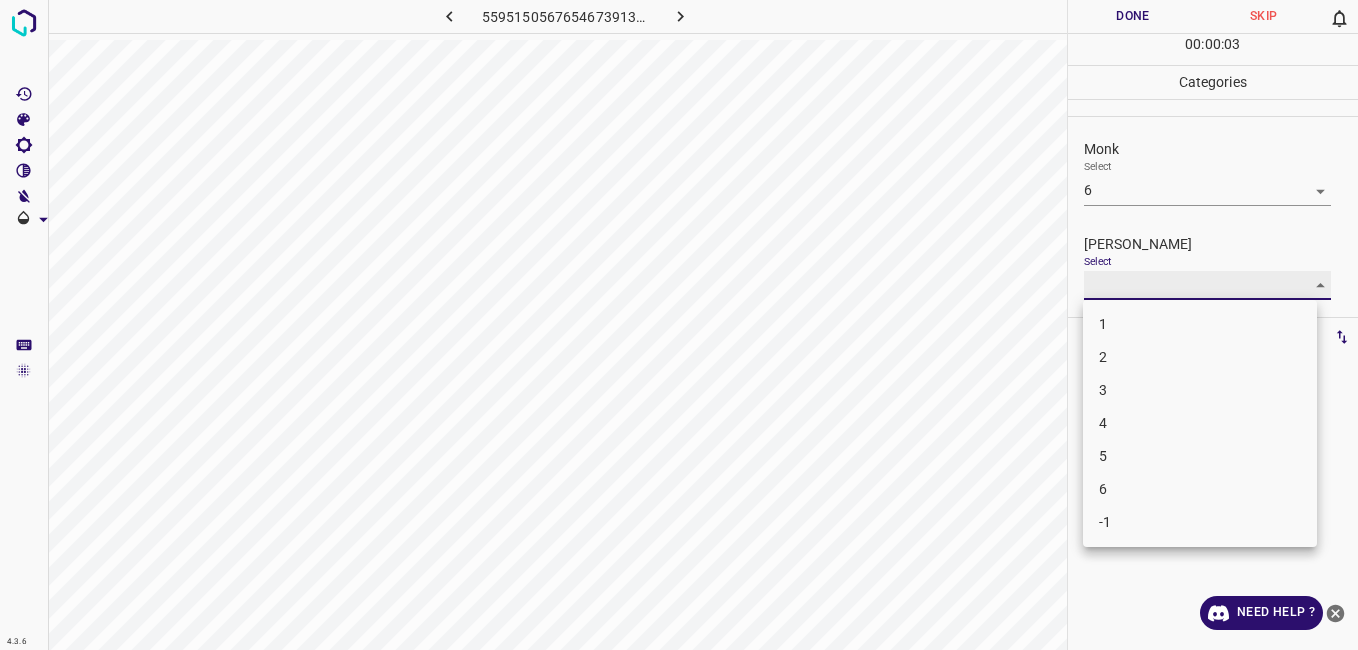 type on "5" 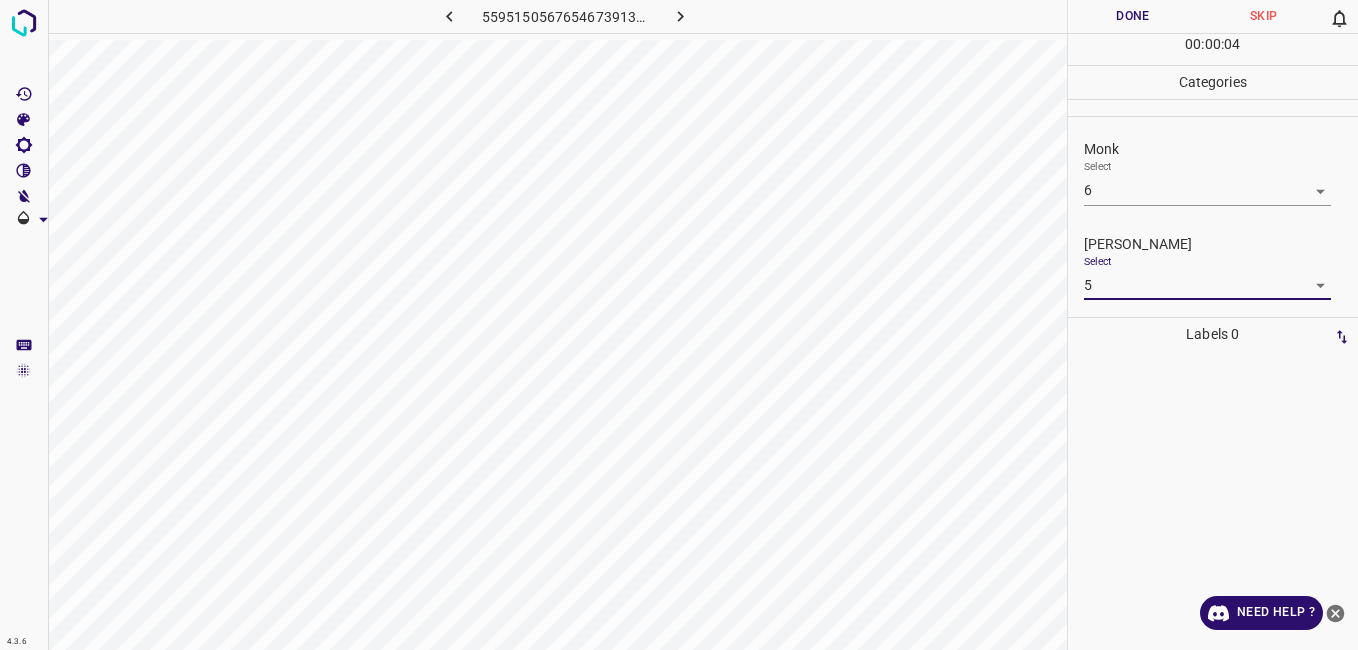 click on "Done" at bounding box center (1133, 16) 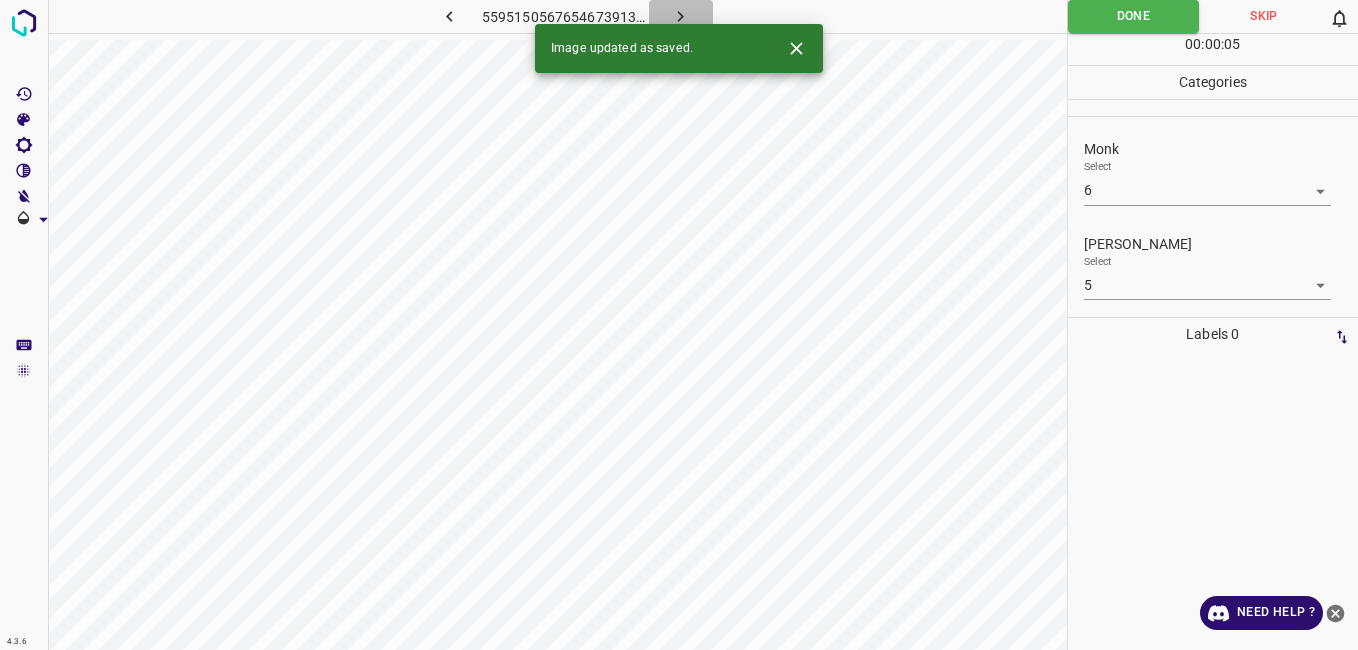 click 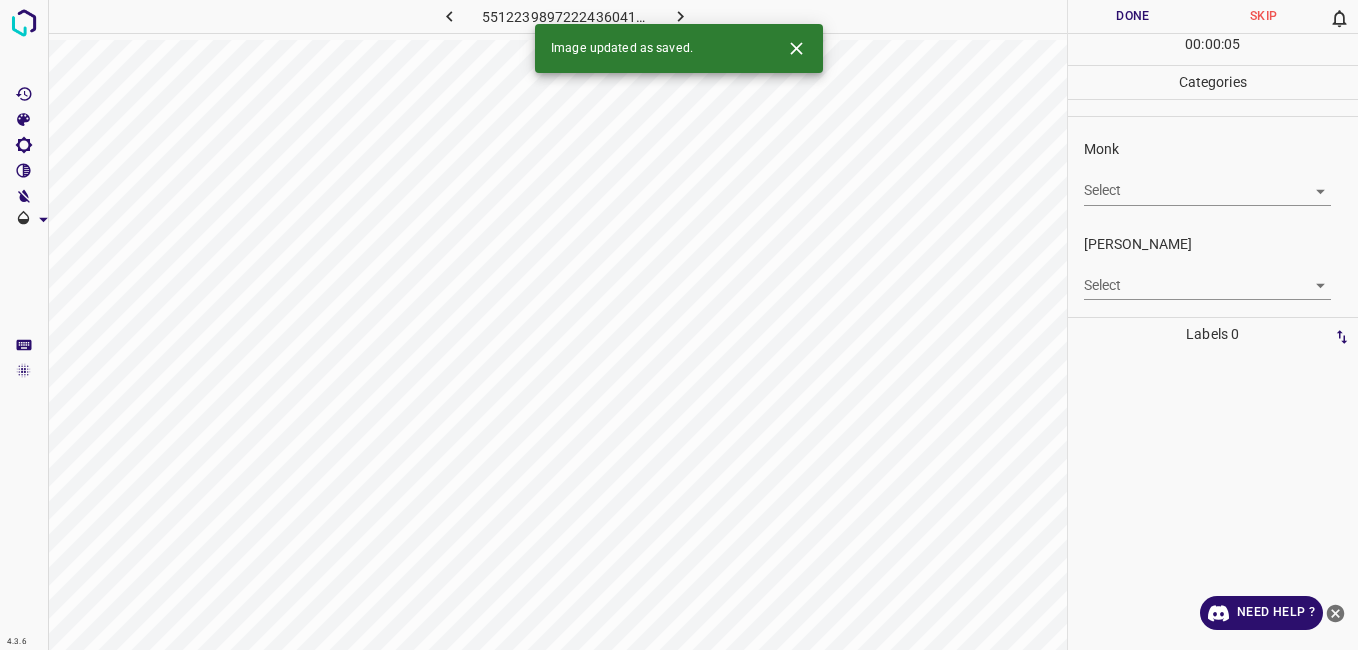 click on "Select ​" at bounding box center [1207, 182] 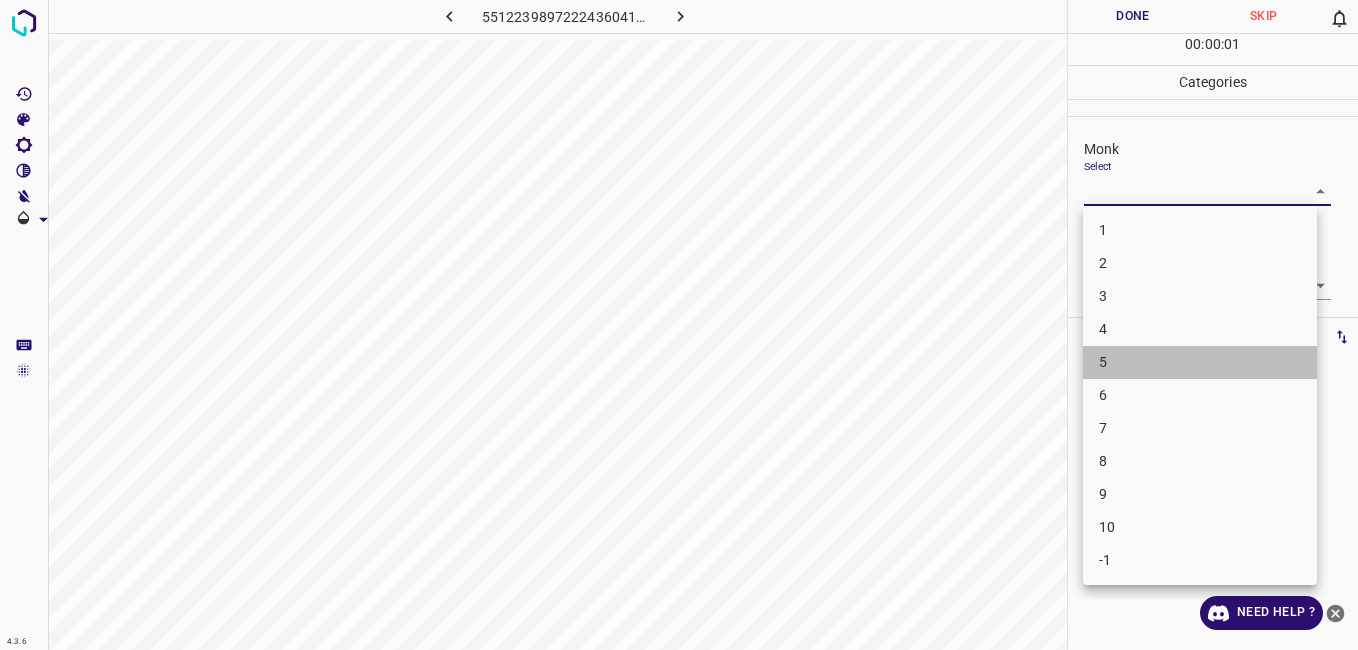 click on "5" at bounding box center (1200, 362) 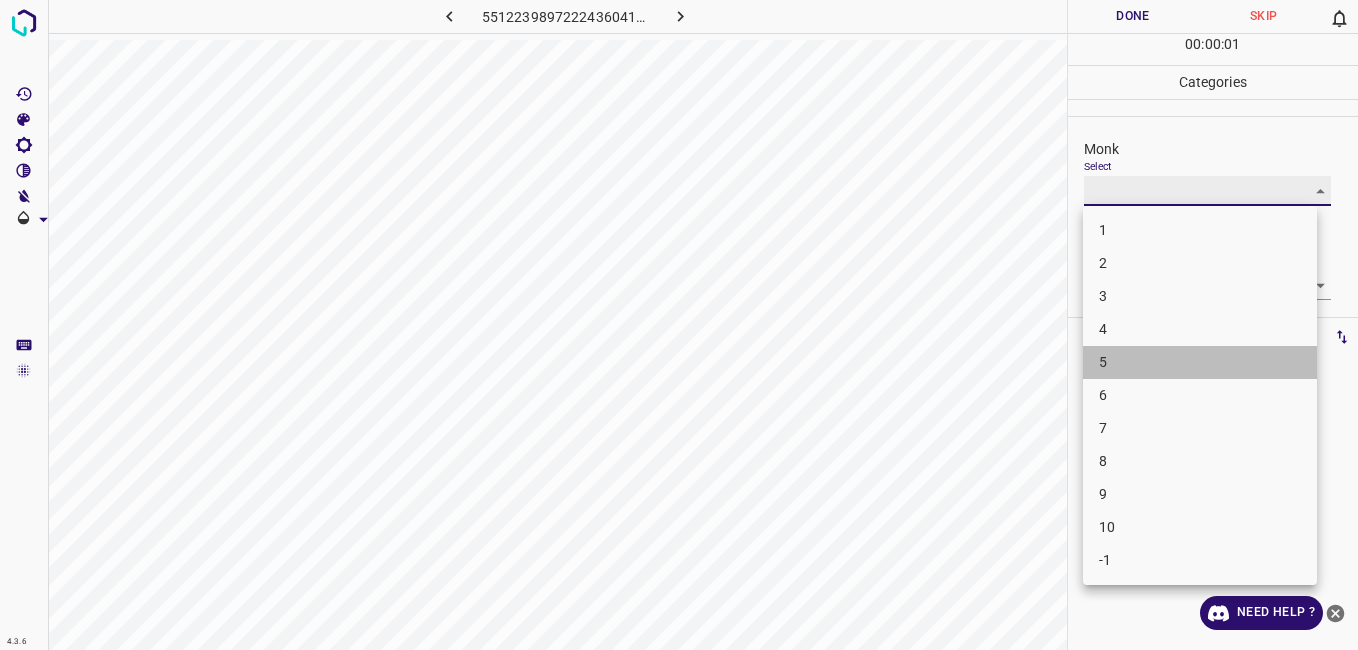 type on "5" 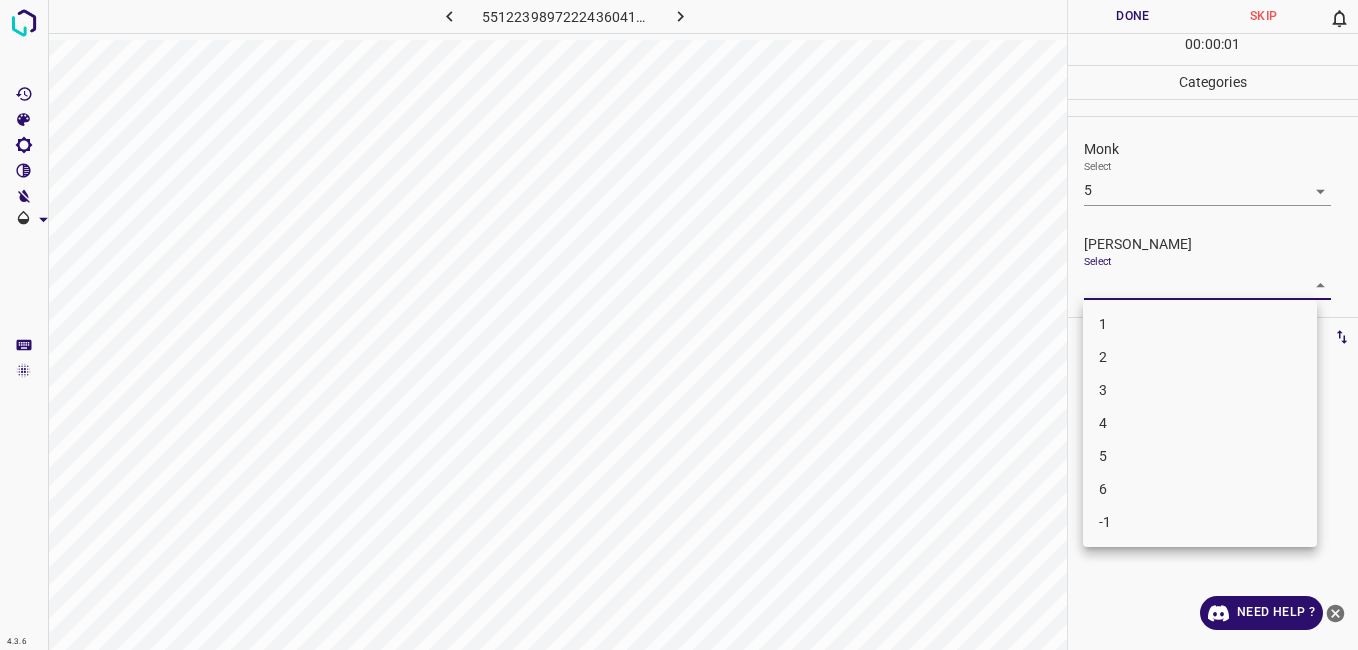 click on "4.3.6  5512239897222436041.png Done Skip 0 00   : 00   : 01   Categories Monk   Select 5 5  Fitzpatrick   Select ​ Labels   0 Categories 1 Monk 2  Fitzpatrick Tools Space Change between modes (Draw & Edit) I Auto labeling R Restore zoom M Zoom in N Zoom out Delete Delete selecte label Filters Z Restore filters X Saturation filter C Brightness filter V Contrast filter B Gray scale filter General O Download Need Help ? - Text - Hide - Delete 1 2 3 4 5 6 -1" at bounding box center [679, 325] 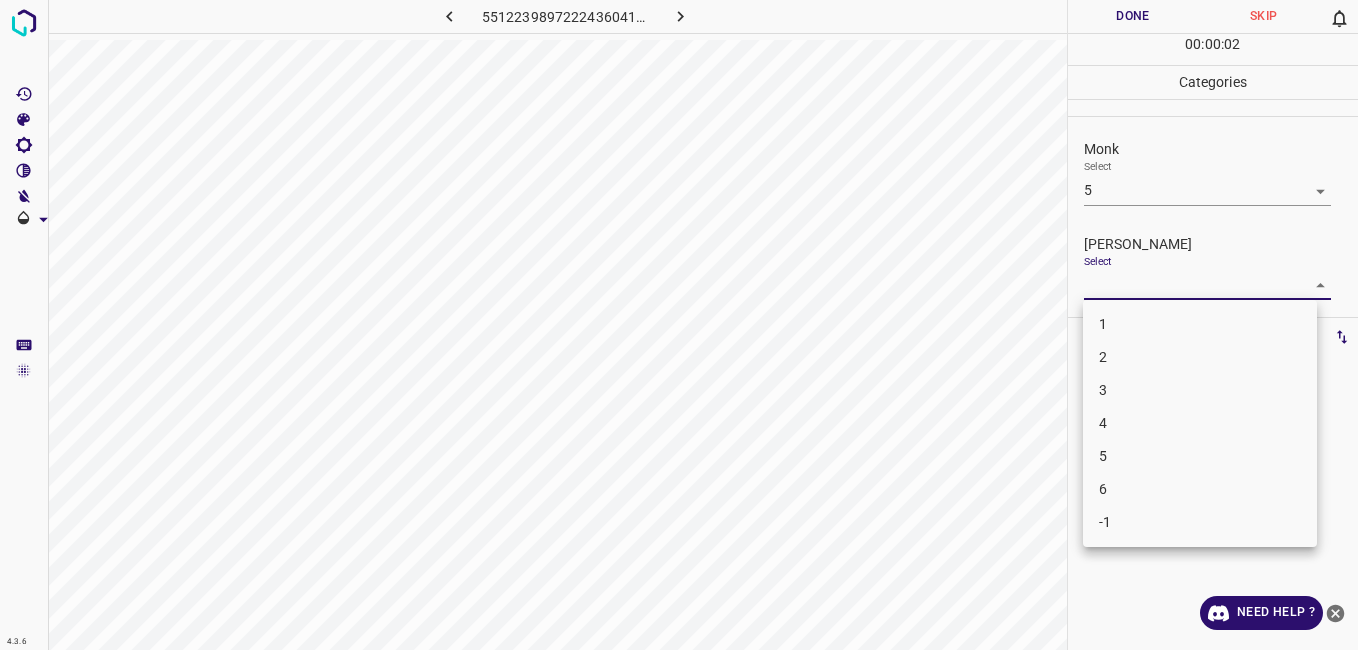 click on "4" at bounding box center [1200, 423] 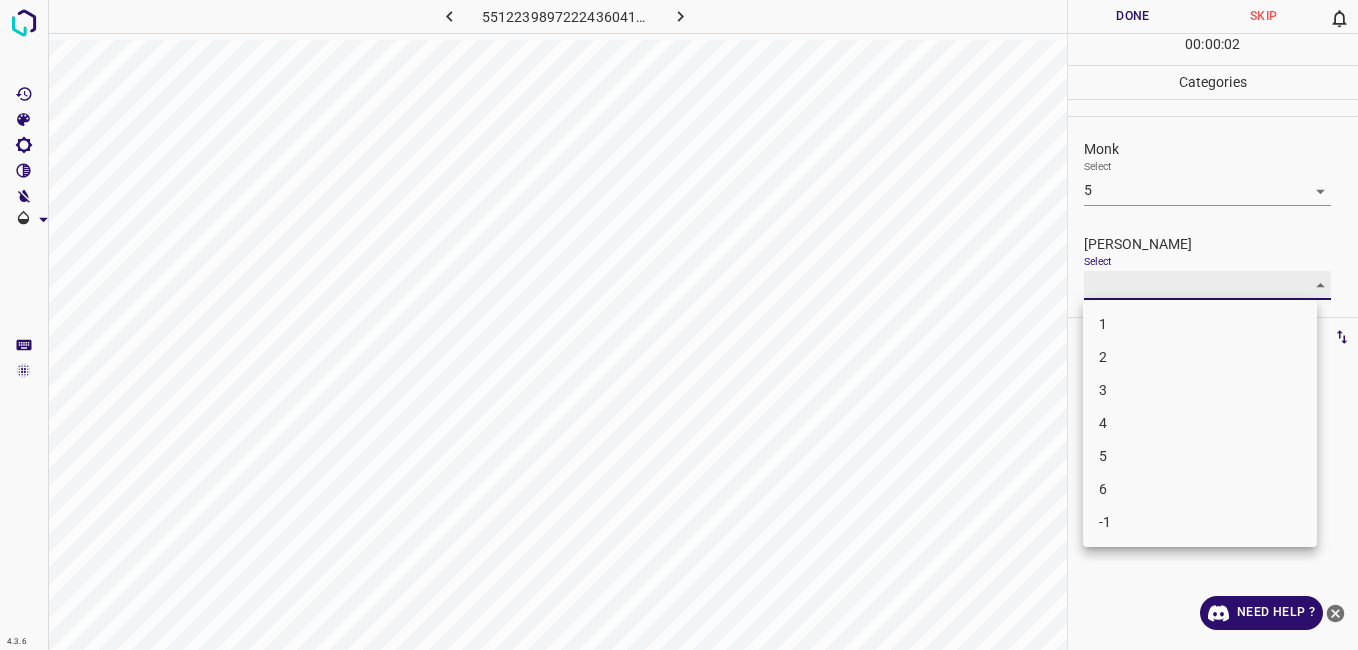 type on "4" 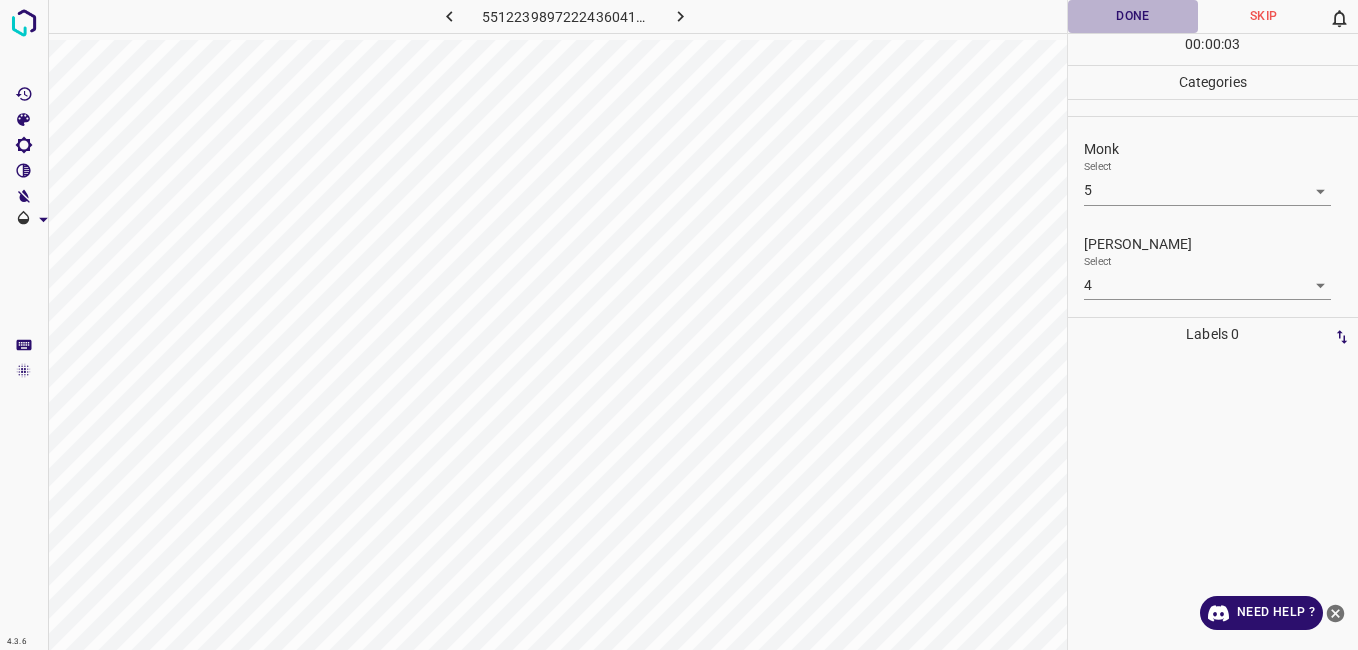 click on "Done" at bounding box center (1133, 16) 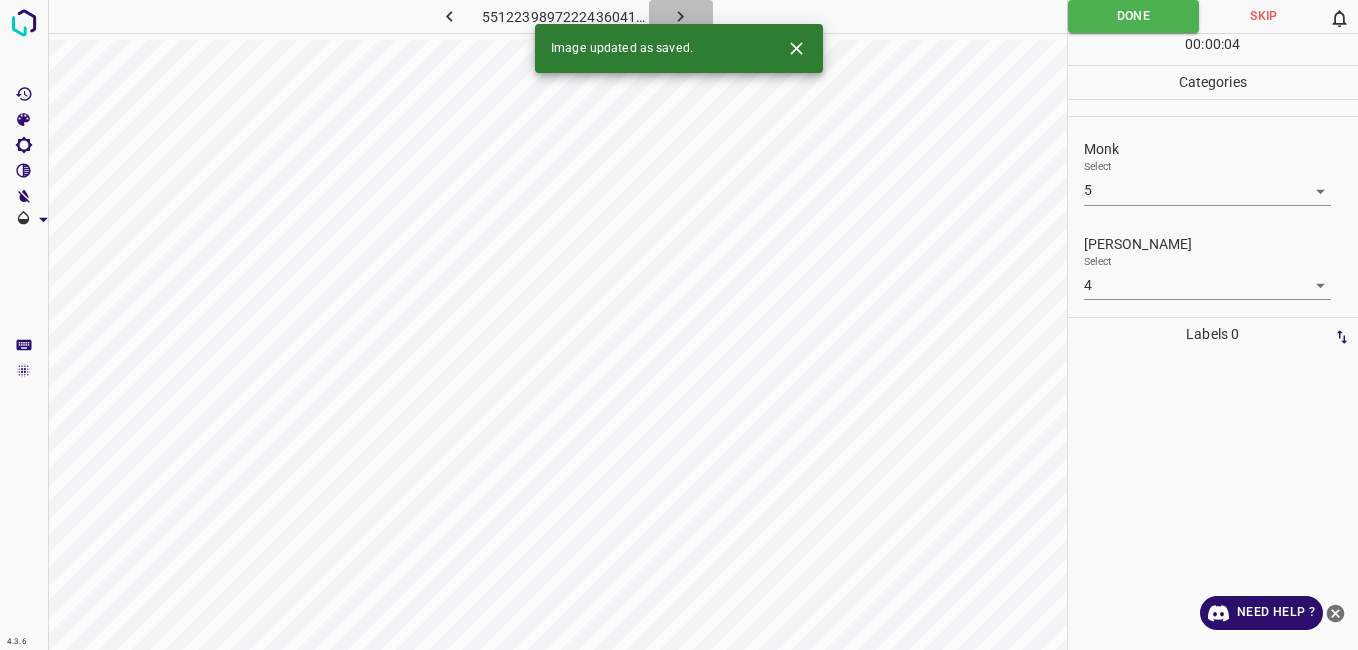 click 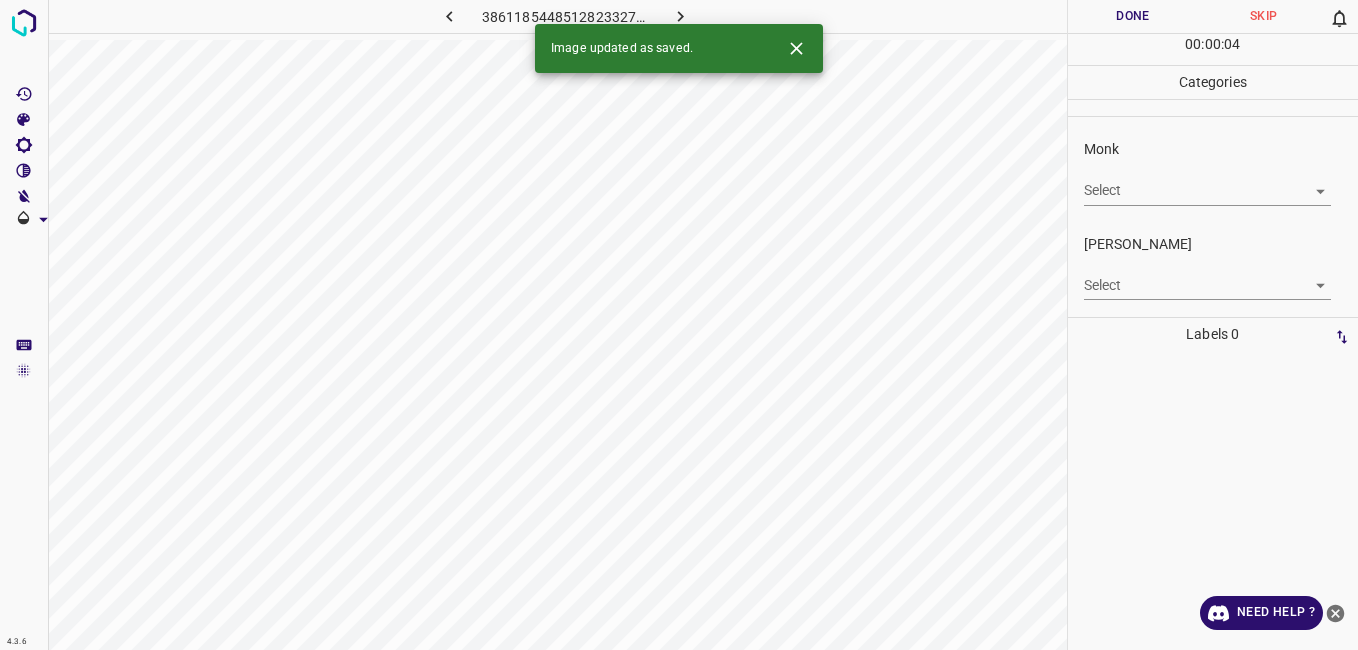 click on "4.3.6  3861185448512823327.png Done Skip 0 00   : 00   : 04   Categories Monk   Select ​  Fitzpatrick   Select ​ Labels   0 Categories 1 Monk 2  Fitzpatrick Tools Space Change between modes (Draw & Edit) I Auto labeling R Restore zoom M Zoom in N Zoom out Delete Delete selecte label Filters Z Restore filters X Saturation filter C Brightness filter V Contrast filter B Gray scale filter General O Download Image updated as saved. Need Help ? - Text - Hide - Delete" at bounding box center (679, 325) 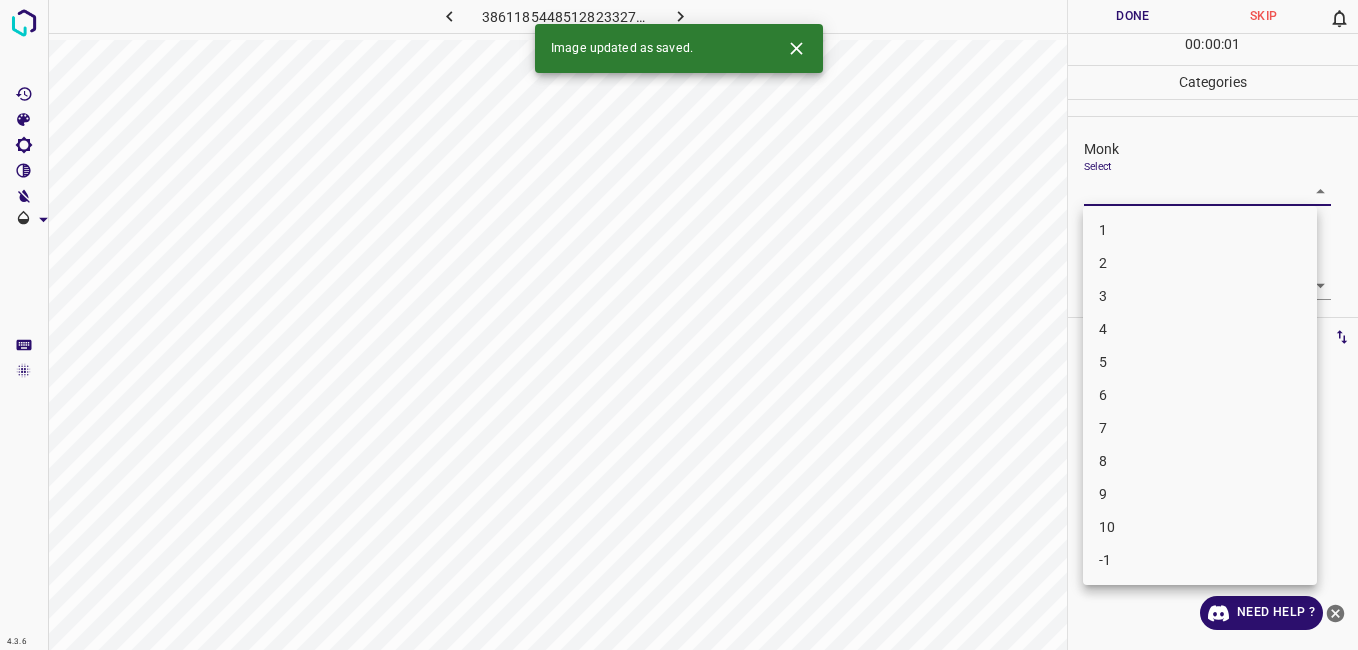 click on "5" at bounding box center (1200, 362) 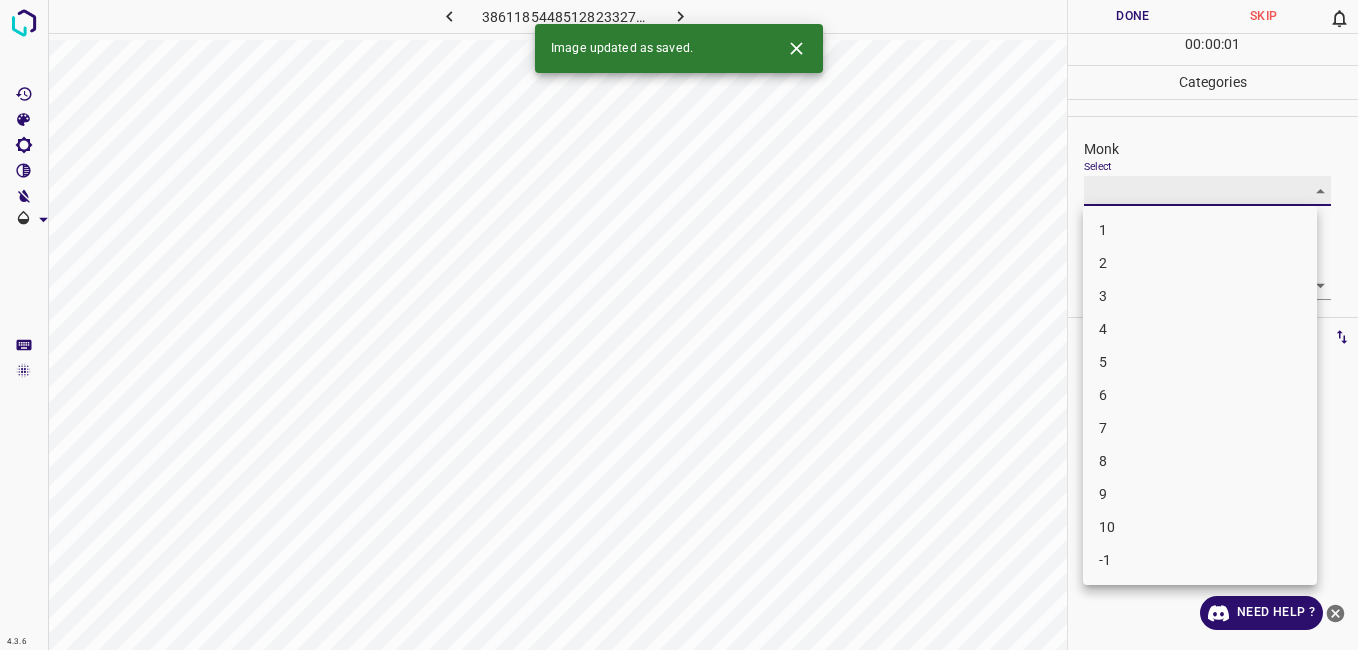 type on "5" 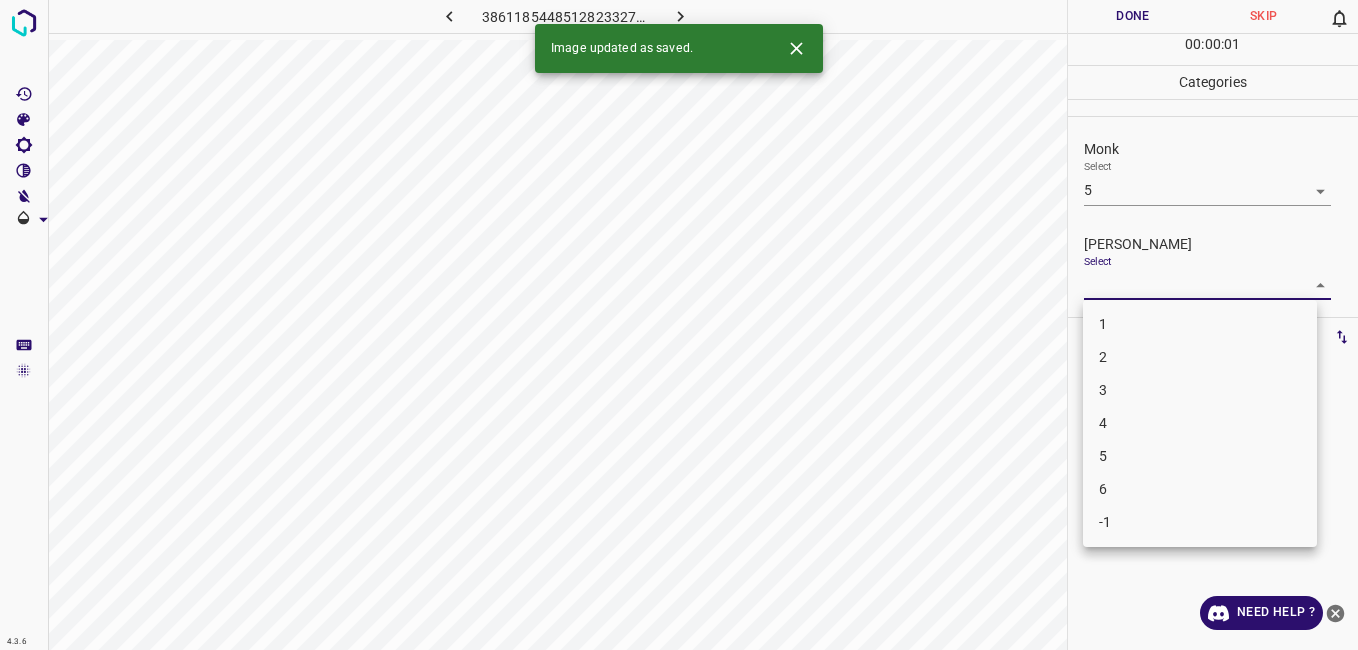 click on "4.3.6  3861185448512823327.png Done Skip 0 00   : 00   : 01   Categories Monk   Select 5 5  Fitzpatrick   Select ​ Labels   0 Categories 1 Monk 2  Fitzpatrick Tools Space Change between modes (Draw & Edit) I Auto labeling R Restore zoom M Zoom in N Zoom out Delete Delete selecte label Filters Z Restore filters X Saturation filter C Brightness filter V Contrast filter B Gray scale filter General O Download Image updated as saved. Need Help ? - Text - Hide - Delete 1 2 3 4 5 6 -1" at bounding box center (679, 325) 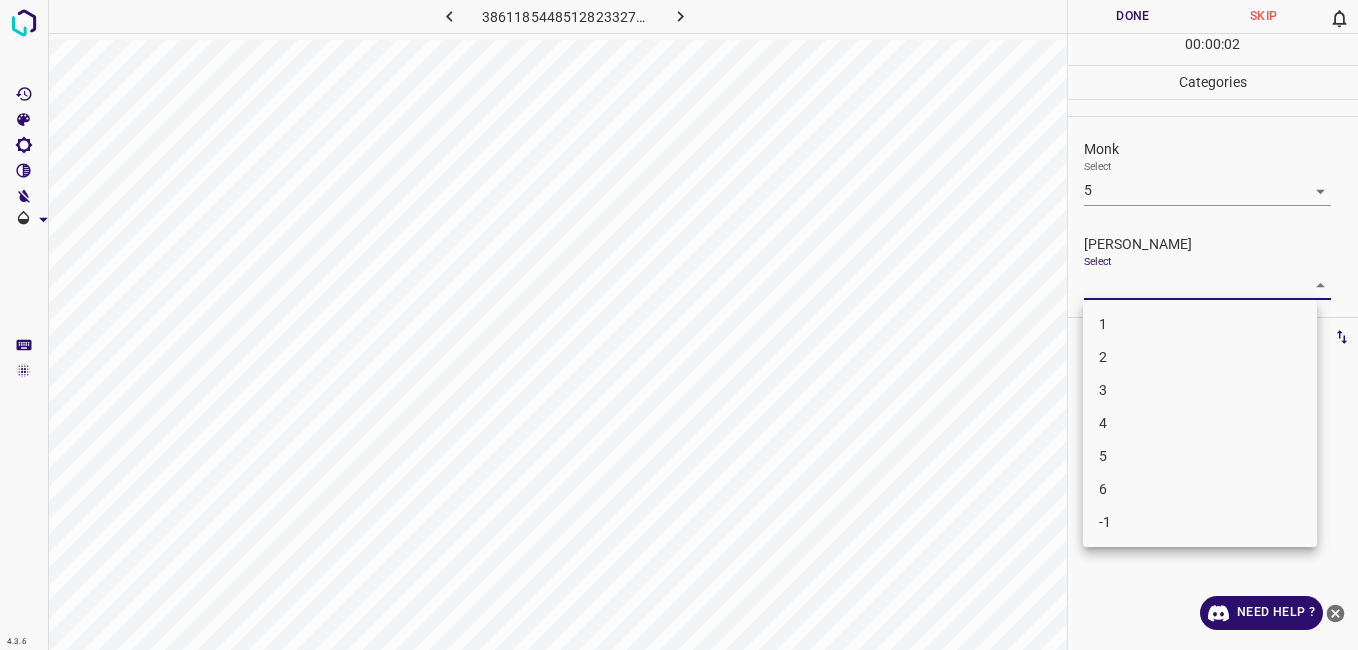 click on "4" at bounding box center (1200, 423) 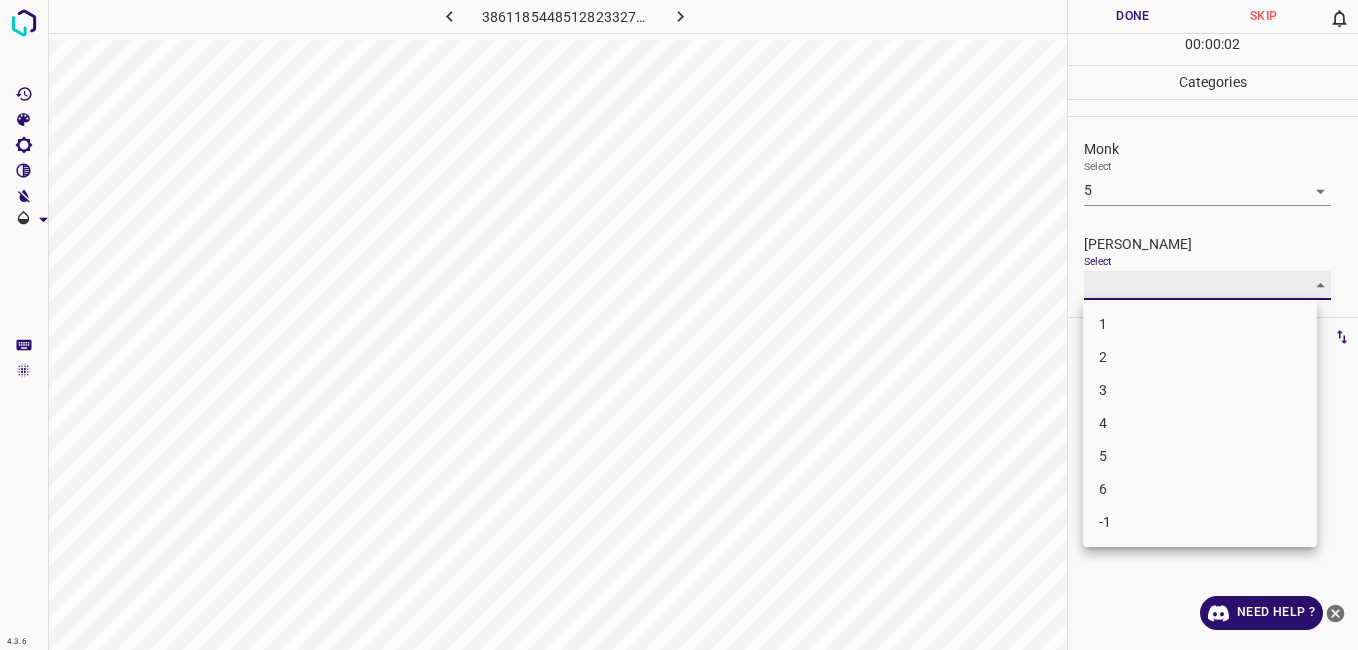 type on "4" 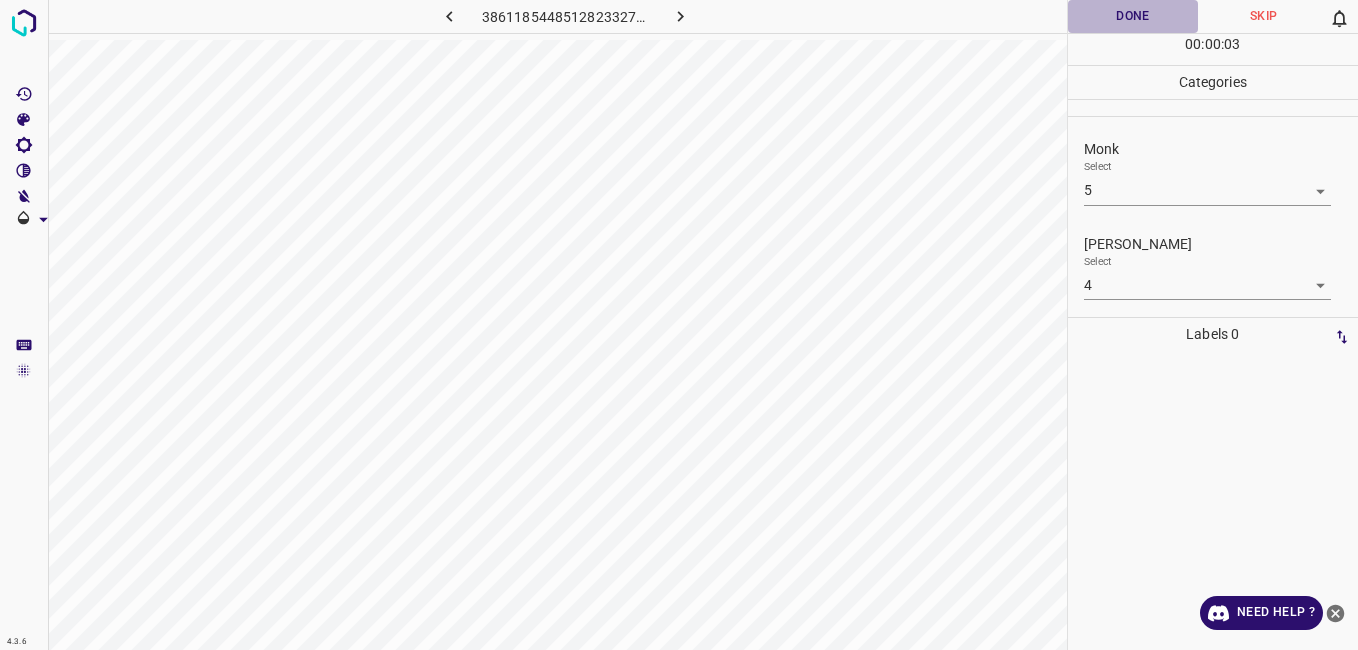 click on "Done" at bounding box center (1133, 16) 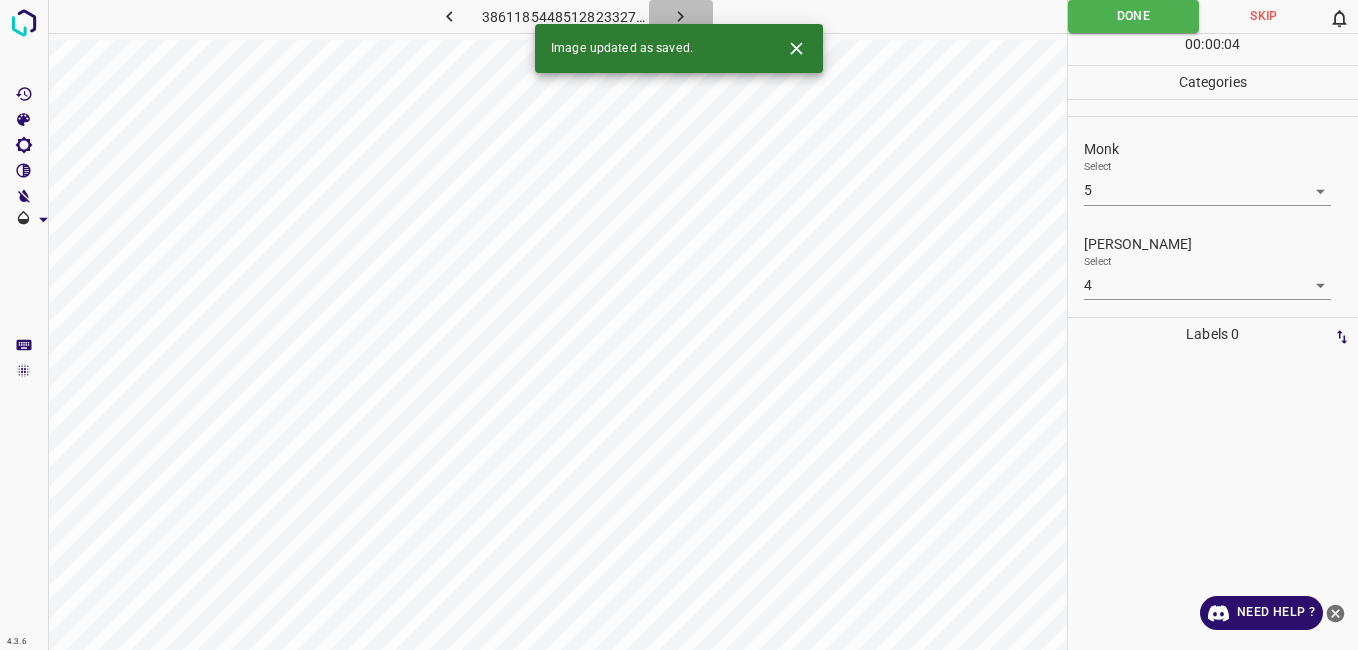 click 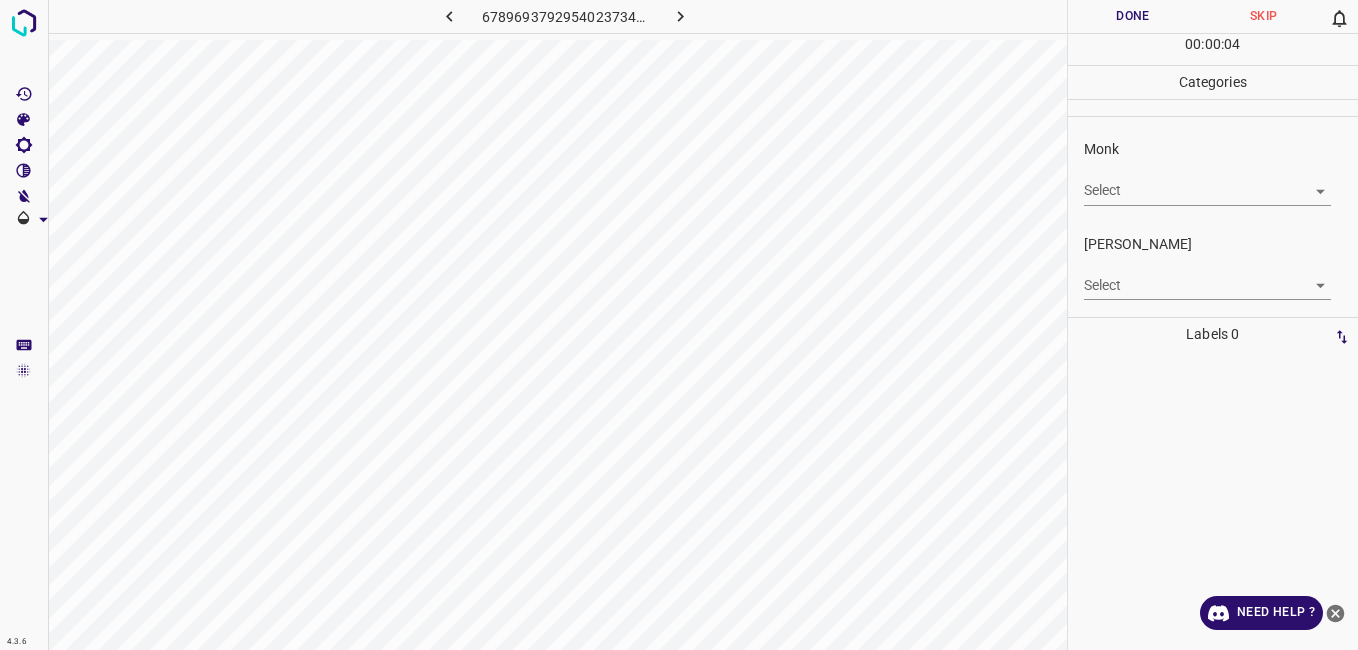 click on "4.3.6  6789693792954023734.png Done Skip 0 00   : 00   : 04   Categories Monk   Select ​  Fitzpatrick   Select ​ Labels   0 Categories 1 Monk 2  Fitzpatrick Tools Space Change between modes (Draw & Edit) I Auto labeling R Restore zoom M Zoom in N Zoom out Delete Delete selecte label Filters Z Restore filters X Saturation filter C Brightness filter V Contrast filter B Gray scale filter General O Download Need Help ? - Text - Hide - Delete" at bounding box center (679, 325) 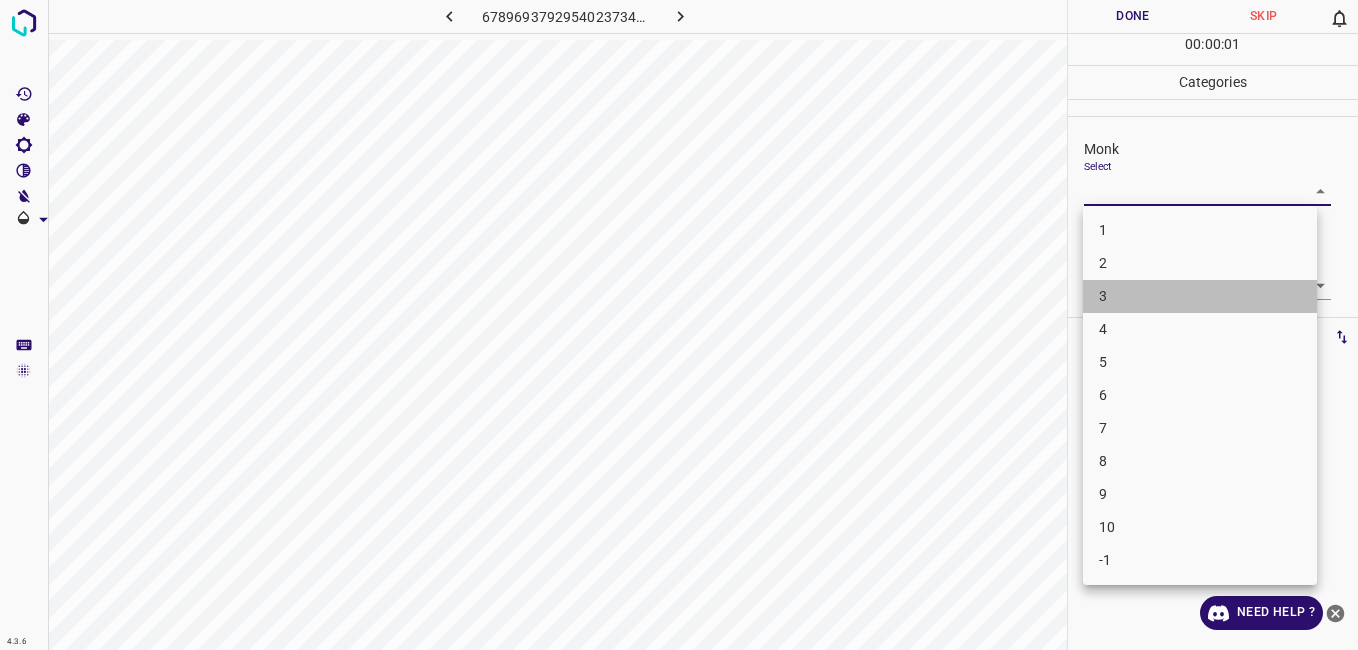 click on "3" at bounding box center (1200, 296) 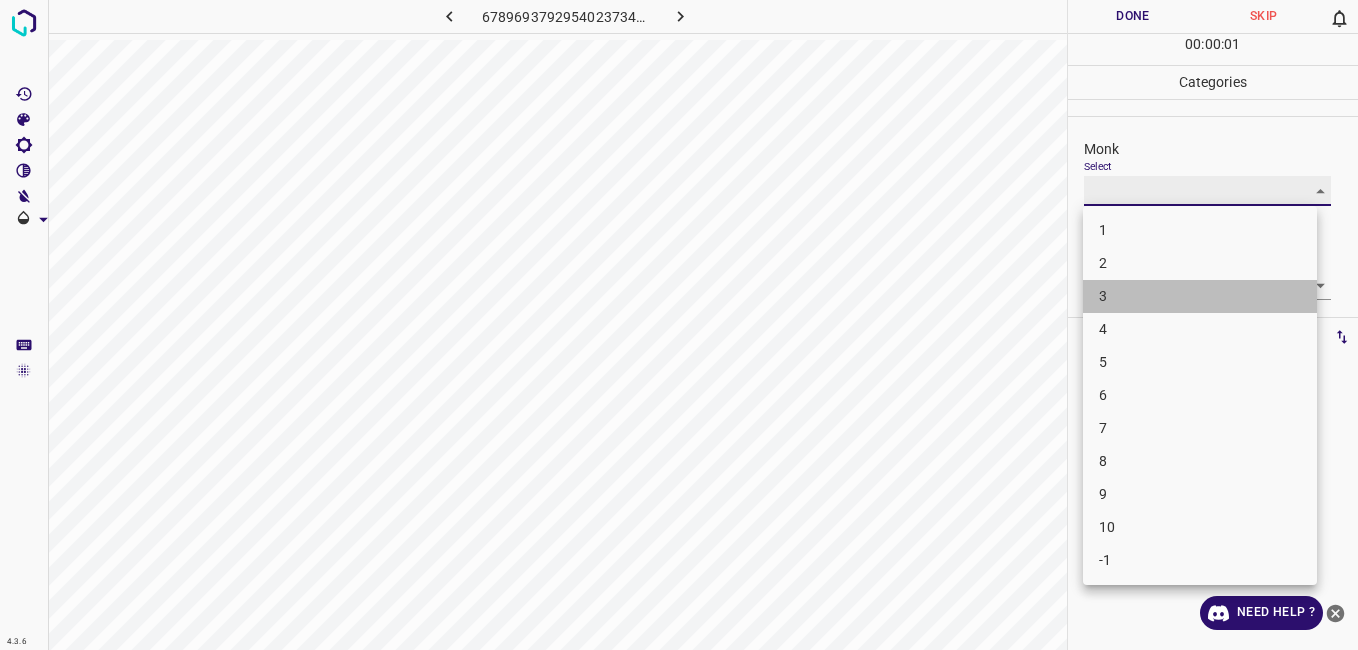 type on "3" 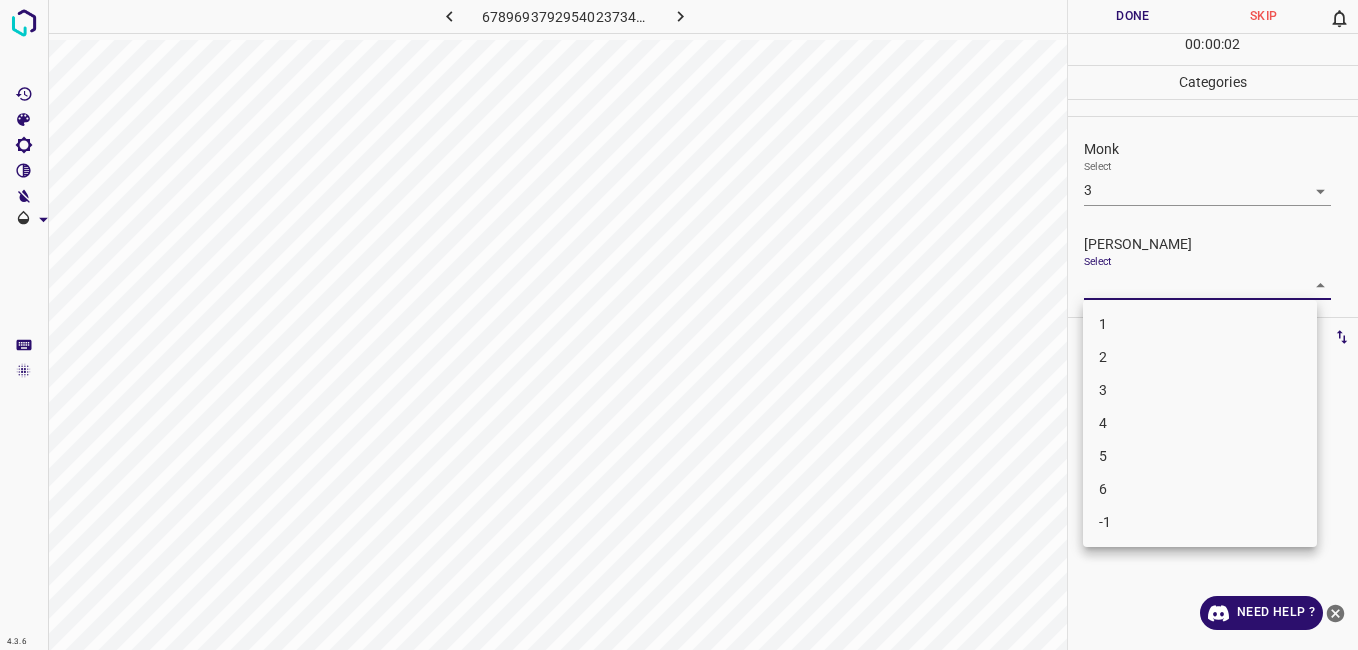 click on "4.3.6  6789693792954023734.png Done Skip 0 00   : 00   : 02   Categories Monk   Select 3 3  Fitzpatrick   Select ​ Labels   0 Categories 1 Monk 2  Fitzpatrick Tools Space Change between modes (Draw & Edit) I Auto labeling R Restore zoom M Zoom in N Zoom out Delete Delete selecte label Filters Z Restore filters X Saturation filter C Brightness filter V Contrast filter B Gray scale filter General O Download Need Help ? - Text - Hide - Delete 1 2 3 4 5 6 -1" at bounding box center [679, 325] 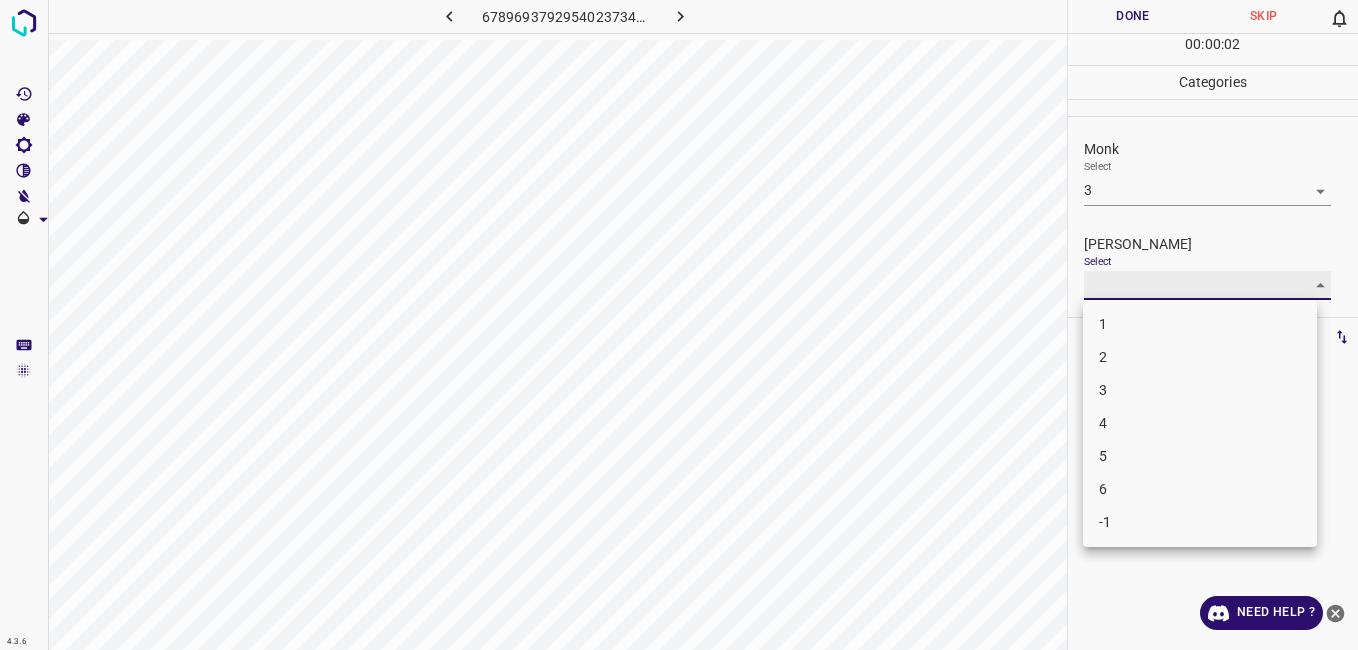 type on "2" 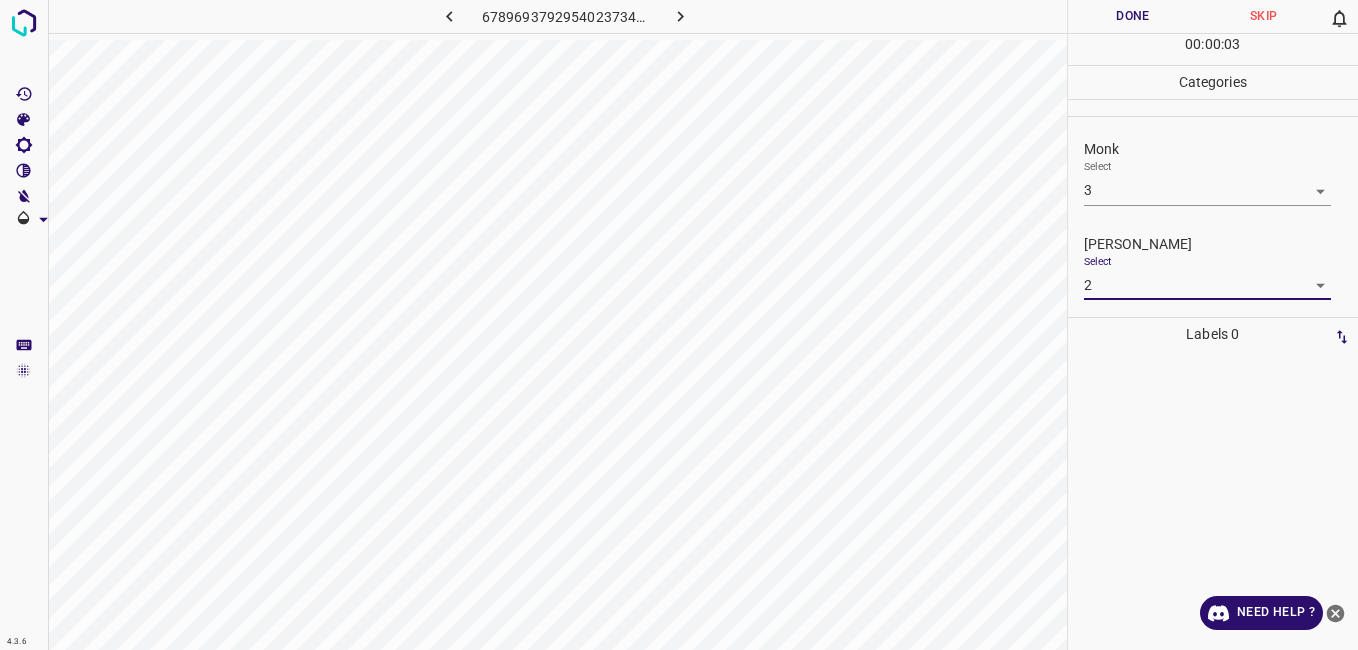 click on "Done" at bounding box center (1133, 16) 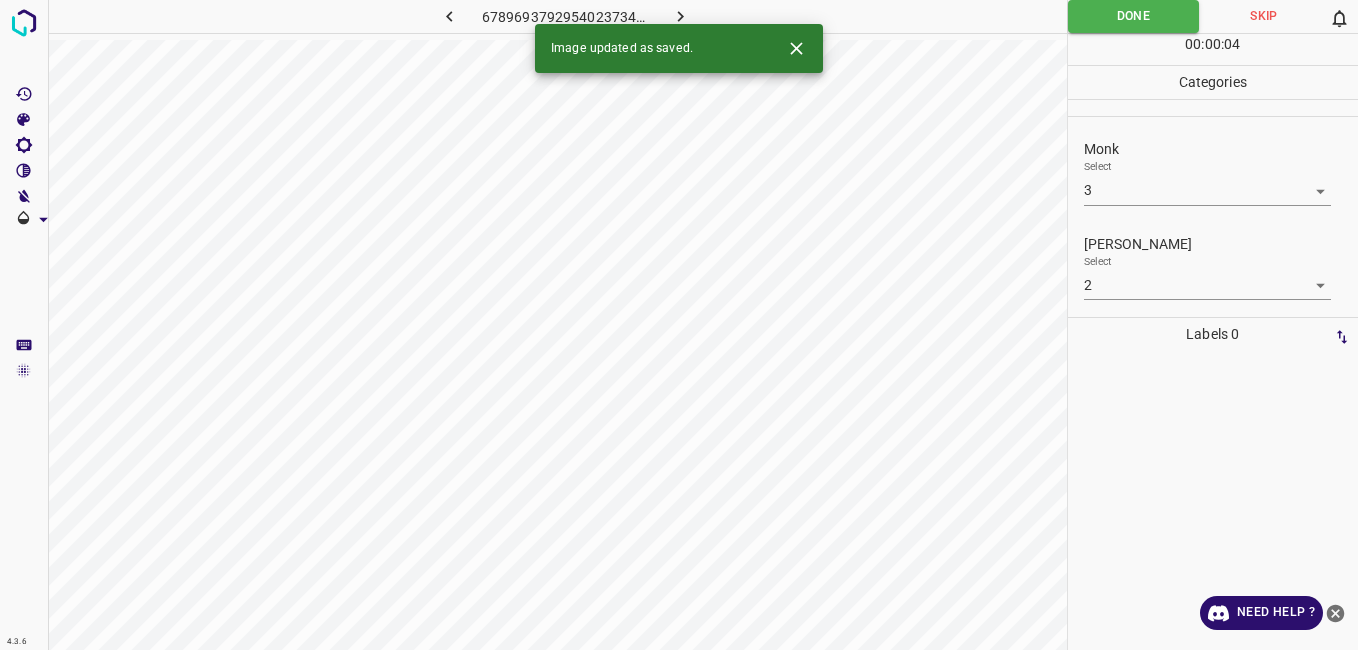 click at bounding box center [681, 16] 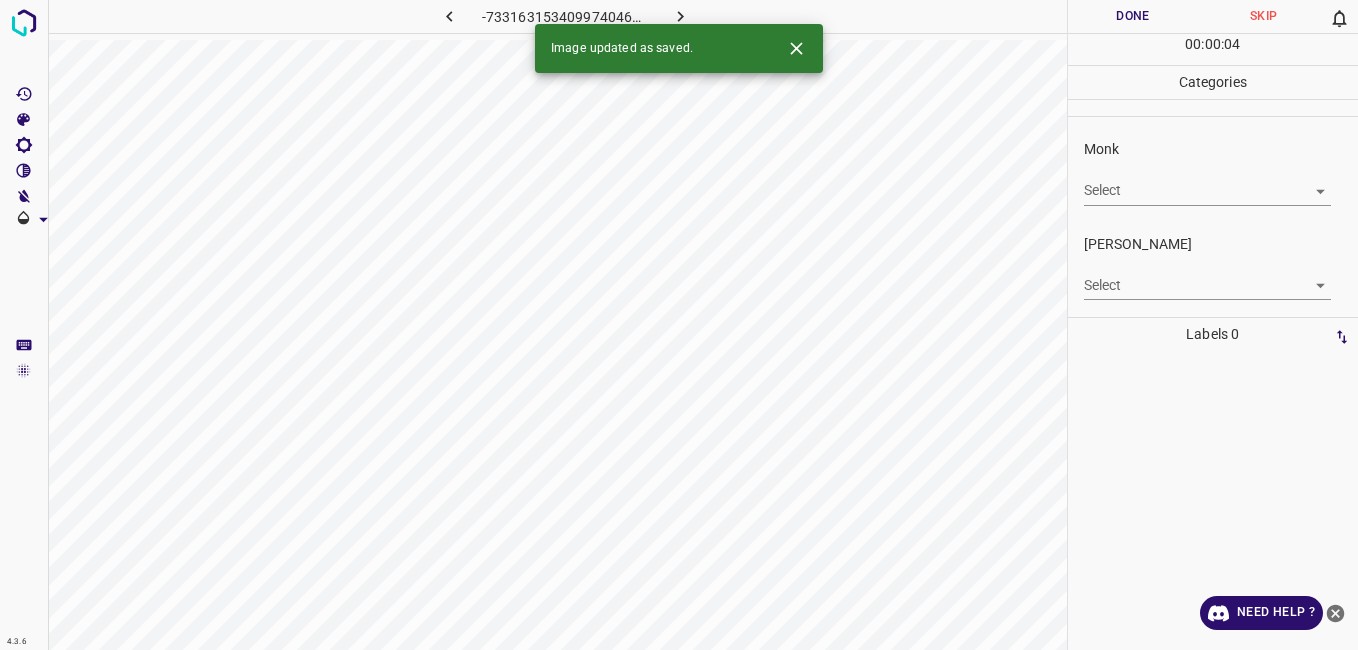 click on "4.3.6  -7331631534099740461.png Done Skip 0 00   : 00   : 04   Categories Monk   Select ​  Fitzpatrick   Select ​ Labels   0 Categories 1 Monk 2  Fitzpatrick Tools Space Change between modes (Draw & Edit) I Auto labeling R Restore zoom M Zoom in N Zoom out Delete Delete selecte label Filters Z Restore filters X Saturation filter C Brightness filter V Contrast filter B Gray scale filter General O Download Image updated as saved. Need Help ? - Text - Hide - Delete" at bounding box center (679, 325) 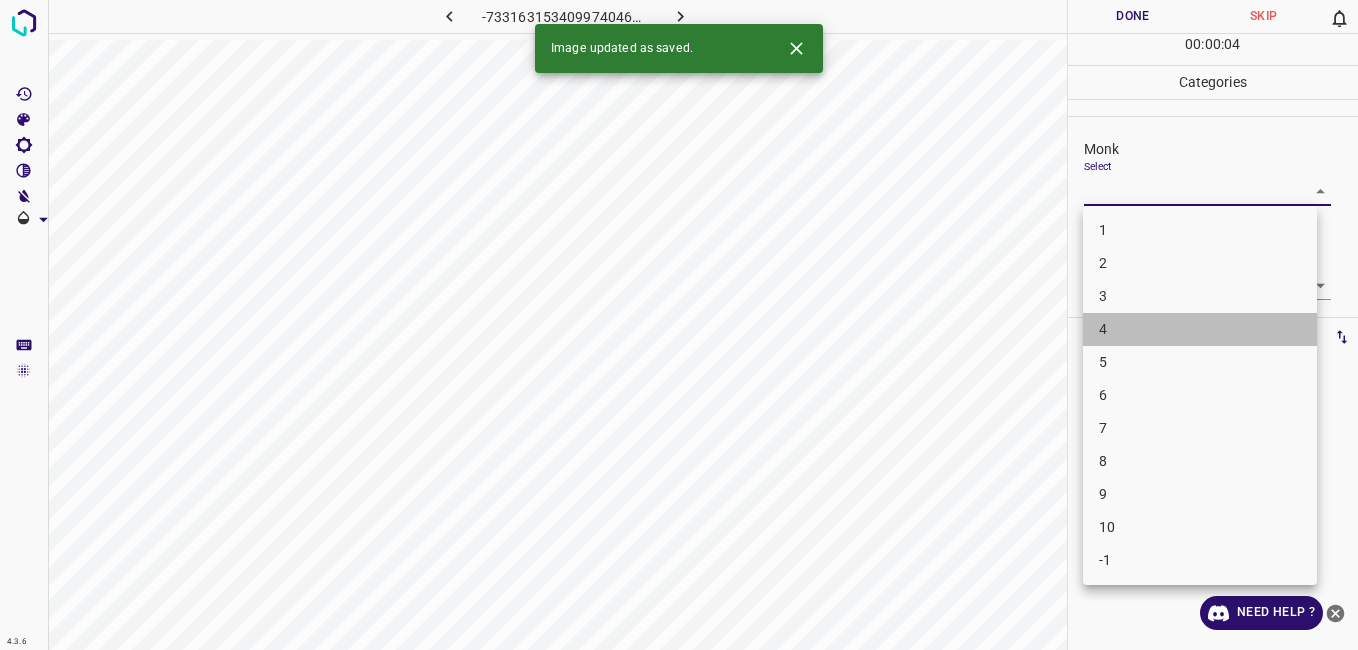 click on "4" at bounding box center [1200, 329] 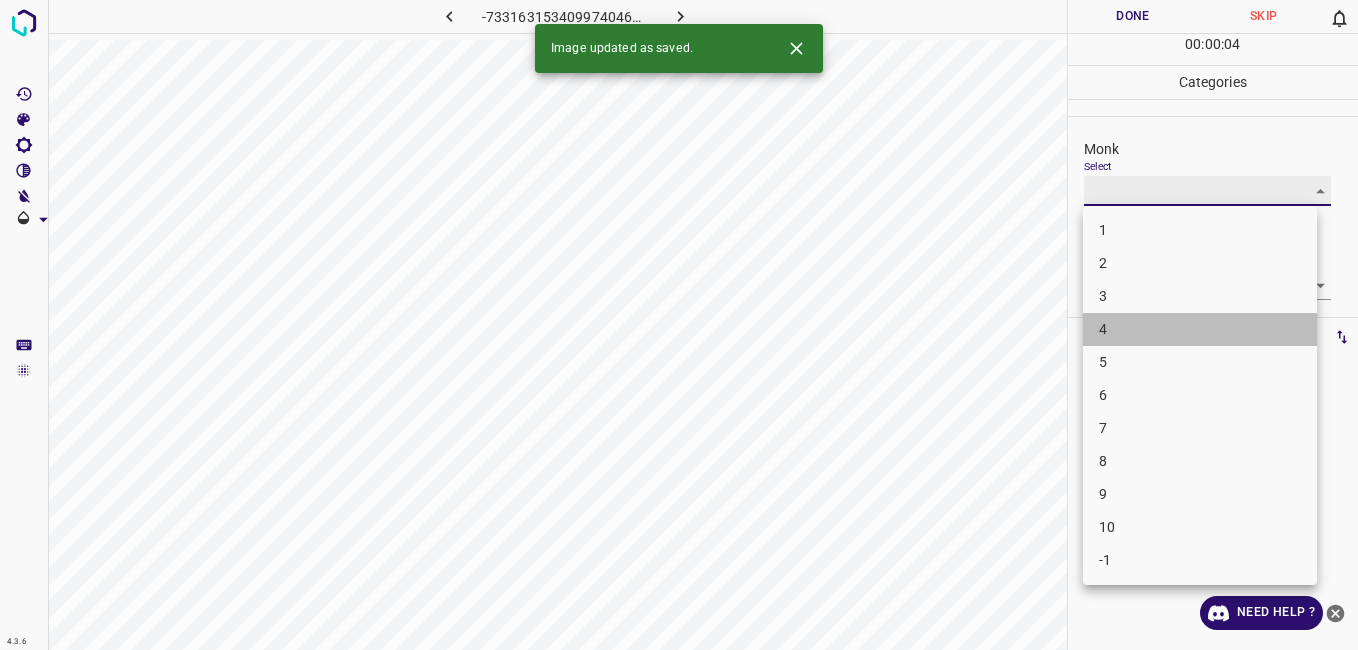 type on "4" 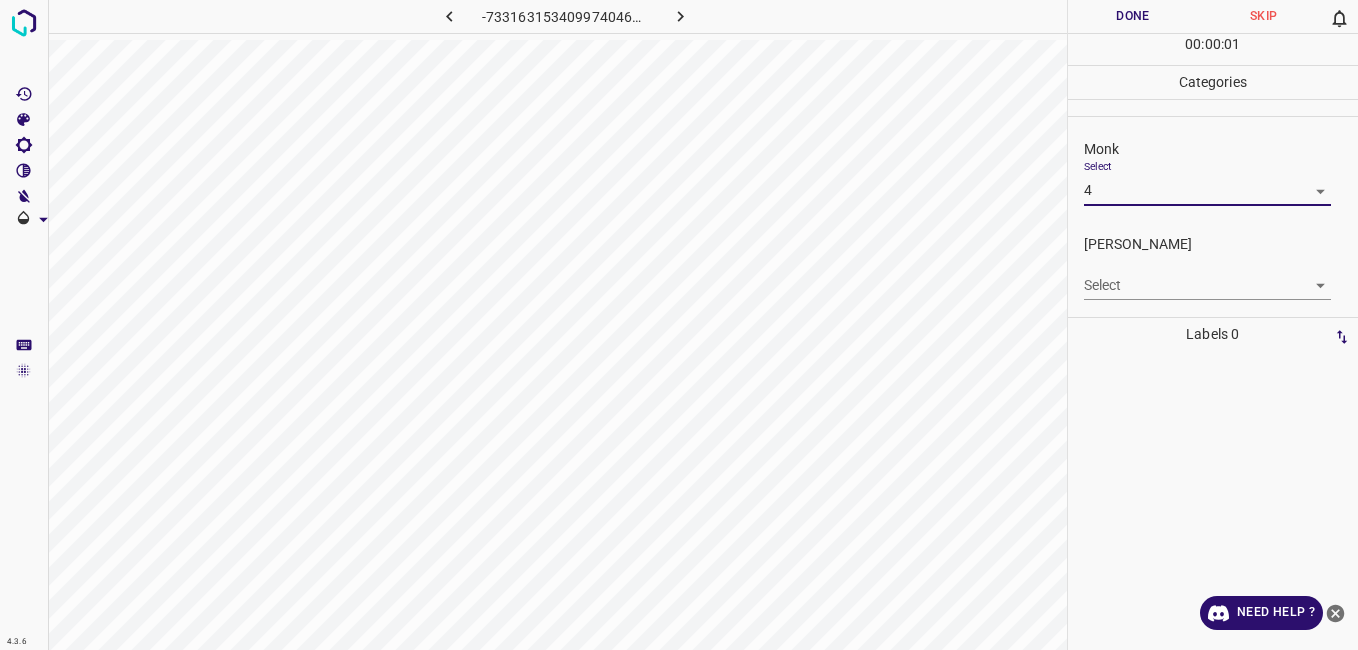click on "4.3.6  -7331631534099740461.png Done Skip 0 00   : 00   : 01   Categories Monk   Select 4 4  Fitzpatrick   Select ​ Labels   0 Categories 1 Monk 2  Fitzpatrick Tools Space Change between modes (Draw & Edit) I Auto labeling R Restore zoom M Zoom in N Zoom out Delete Delete selecte label Filters Z Restore filters X Saturation filter C Brightness filter V Contrast filter B Gray scale filter General O Download Need Help ? - Text - Hide - Delete" at bounding box center (679, 325) 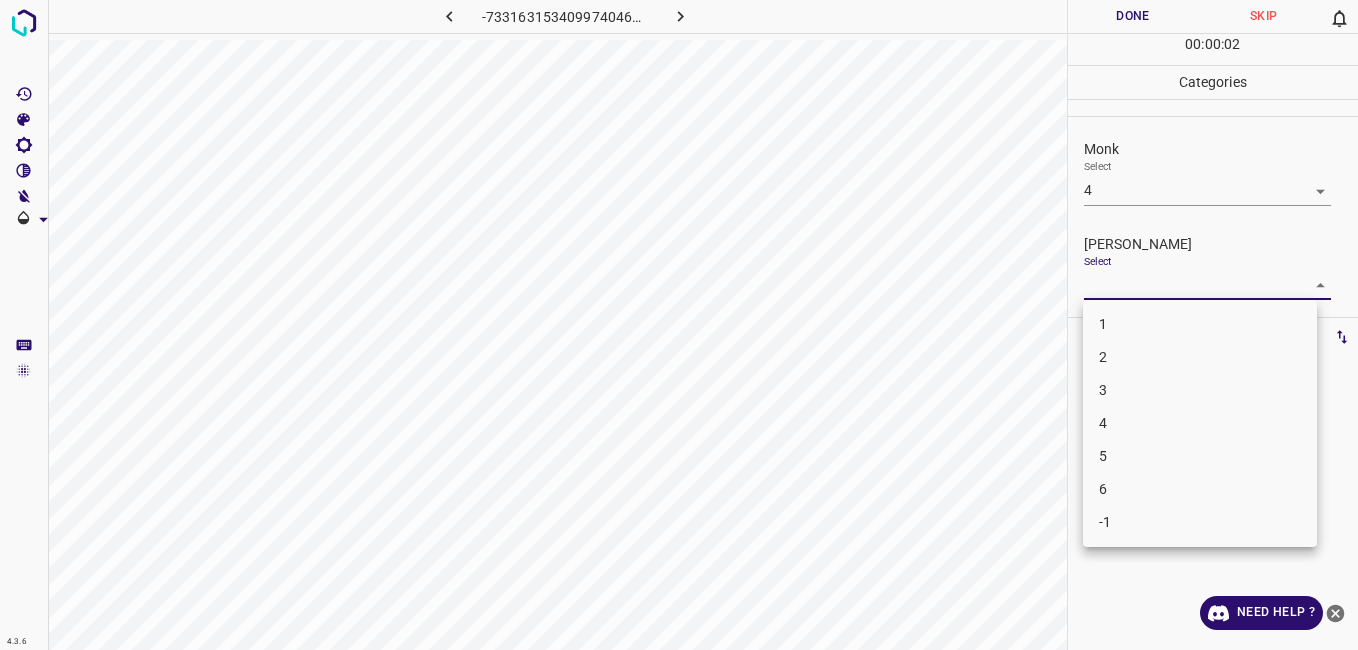 click on "3" at bounding box center [1200, 390] 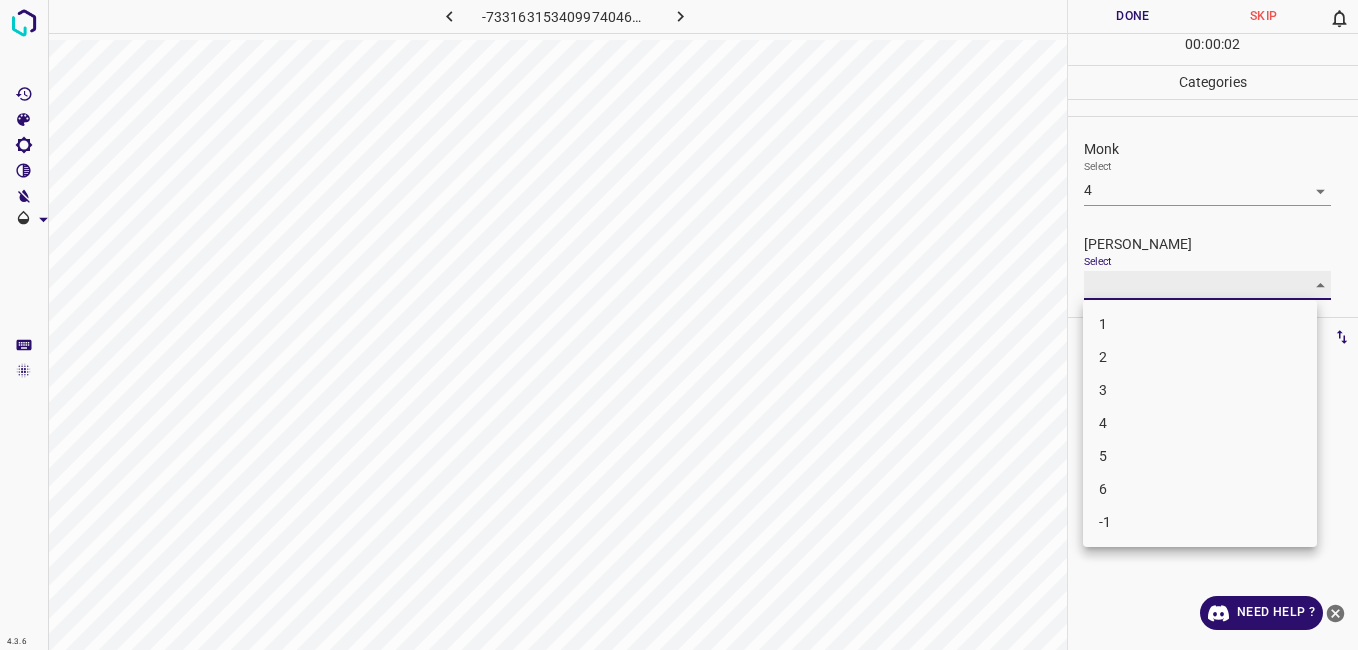 type on "3" 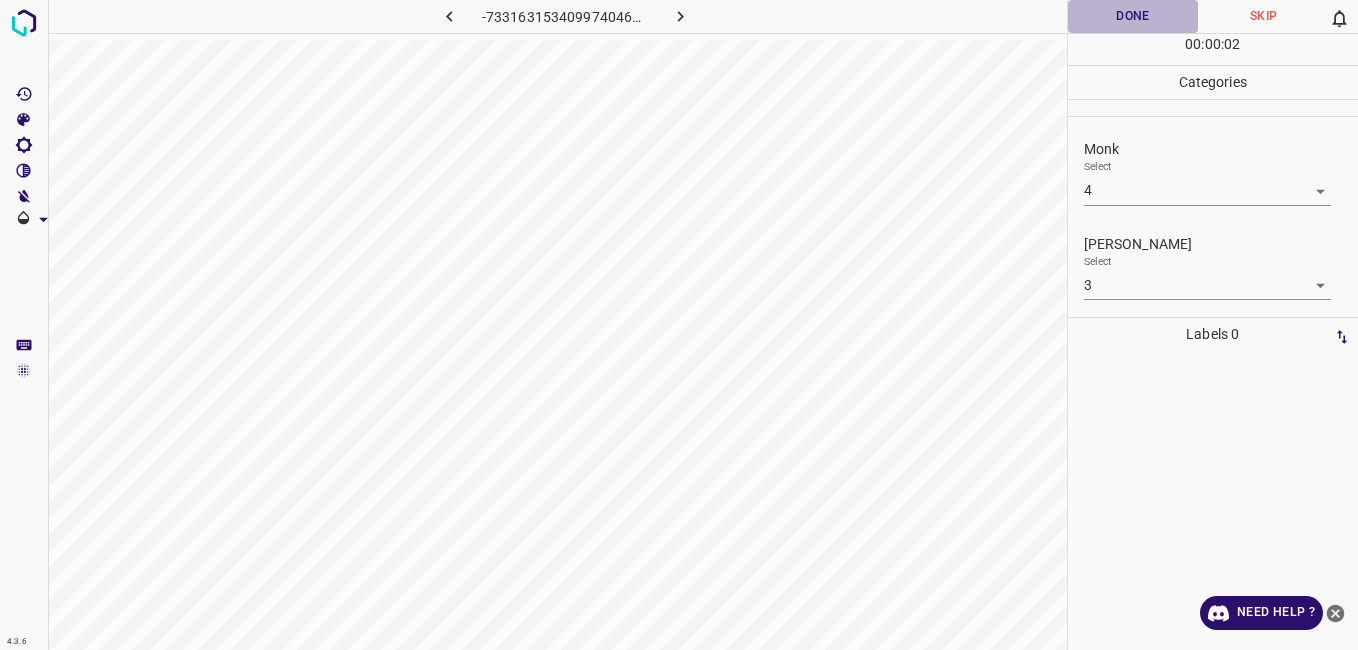 click on "Done" at bounding box center [1133, 16] 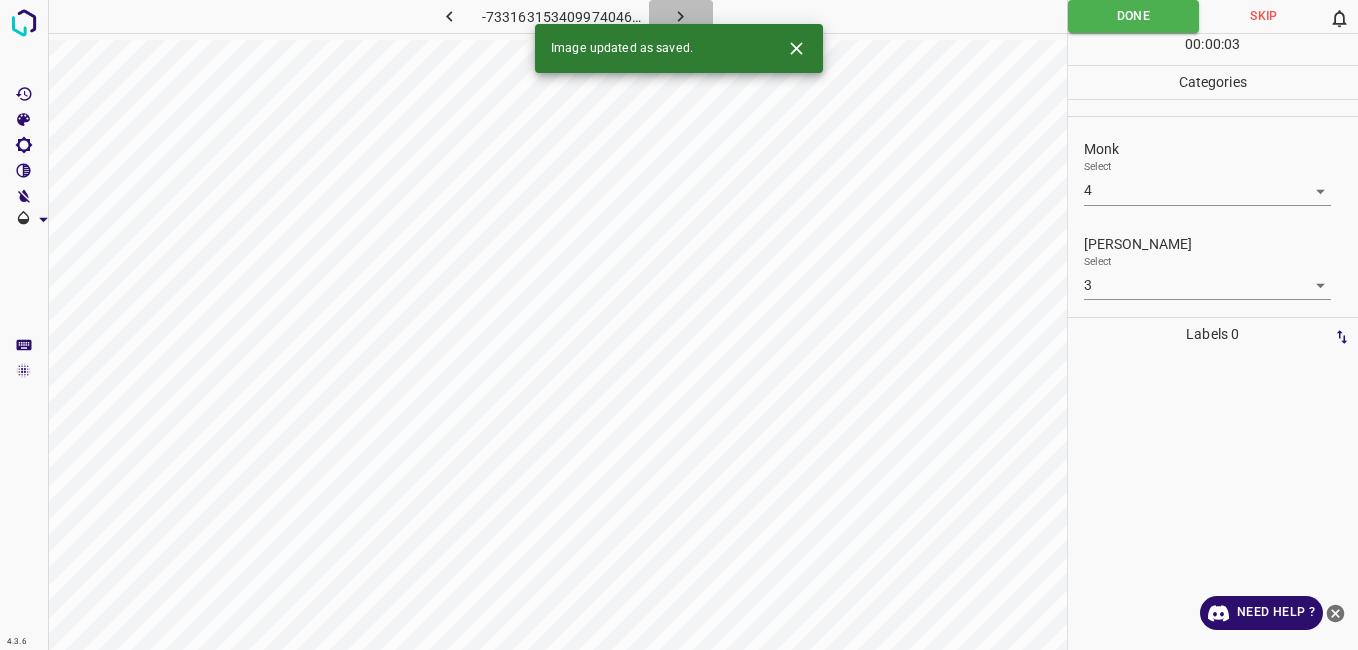 click 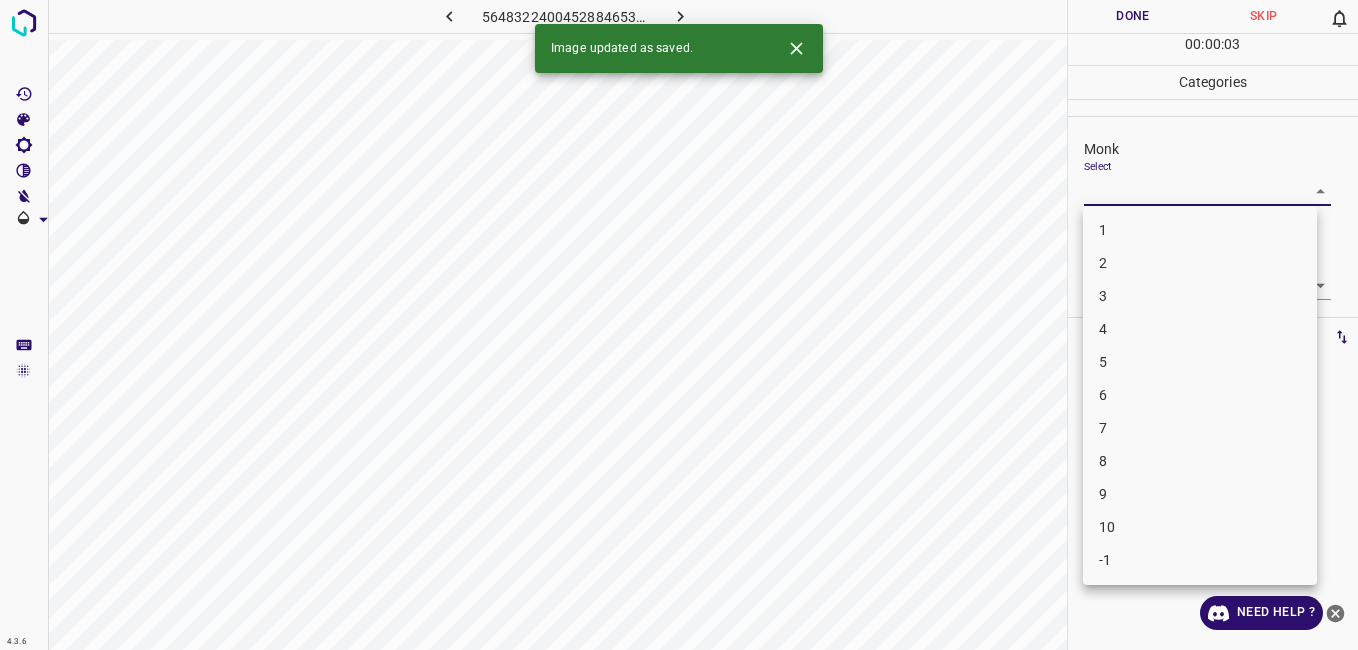 click on "4.3.6  5648322400452884653.png Done Skip 0 00   : 00   : 03   Categories Monk   Select ​  Fitzpatrick   Select ​ Labels   0 Categories 1 Monk 2  Fitzpatrick Tools Space Change between modes (Draw & Edit) I Auto labeling R Restore zoom M Zoom in N Zoom out Delete Delete selecte label Filters Z Restore filters X Saturation filter C Brightness filter V Contrast filter B Gray scale filter General O Download Image updated as saved. Need Help ? - Text - Hide - Delete 1 2 3 4 5 6 7 8 9 10 -1" at bounding box center [679, 325] 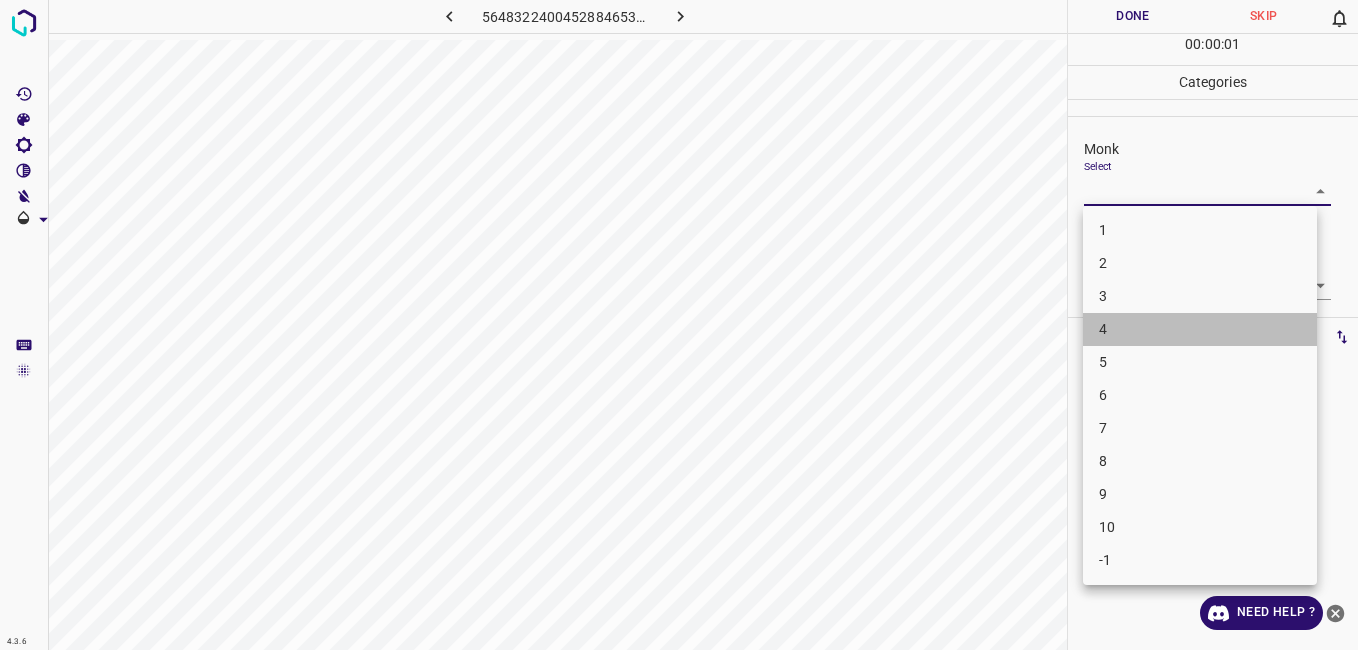 click on "4" at bounding box center (1200, 329) 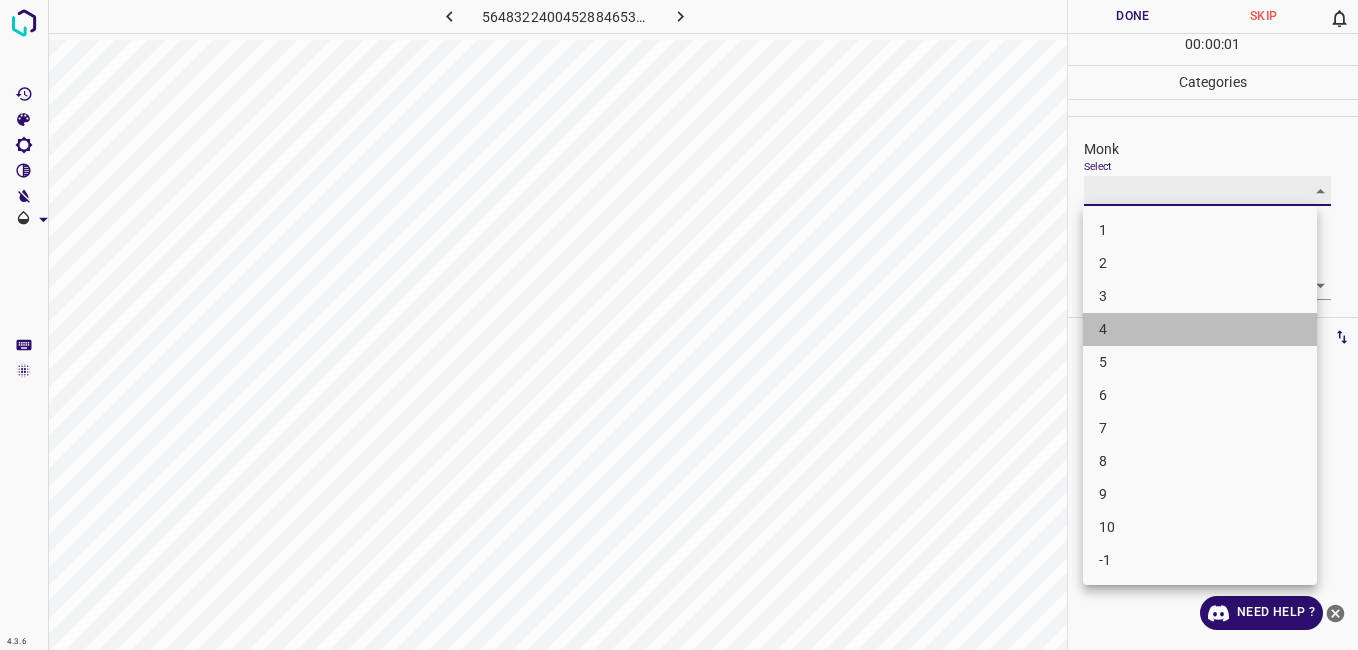 type on "4" 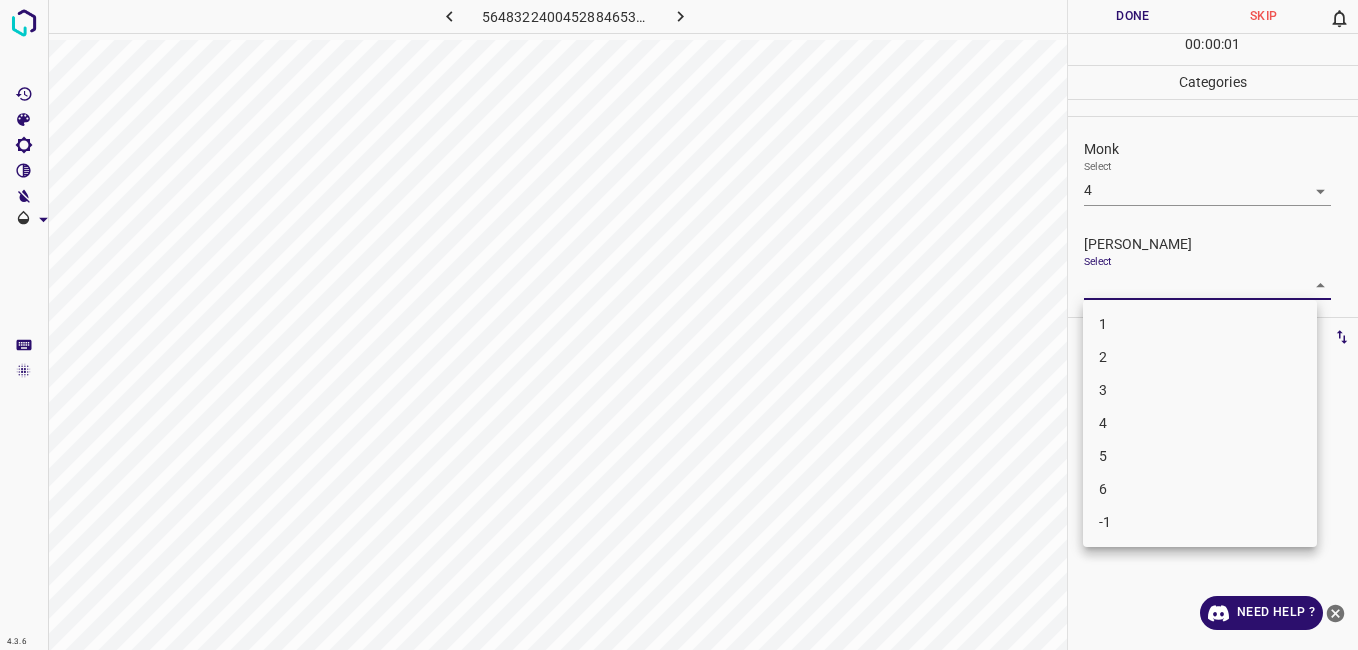 click on "4.3.6  5648322400452884653.png Done Skip 0 00   : 00   : 01   Categories Monk   Select 4 4  Fitzpatrick   Select ​ Labels   0 Categories 1 Monk 2  Fitzpatrick Tools Space Change between modes (Draw & Edit) I Auto labeling R Restore zoom M Zoom in N Zoom out Delete Delete selecte label Filters Z Restore filters X Saturation filter C Brightness filter V Contrast filter B Gray scale filter General O Download Need Help ? - Text - Hide - Delete 1 2 3 4 5 6 -1" at bounding box center (679, 325) 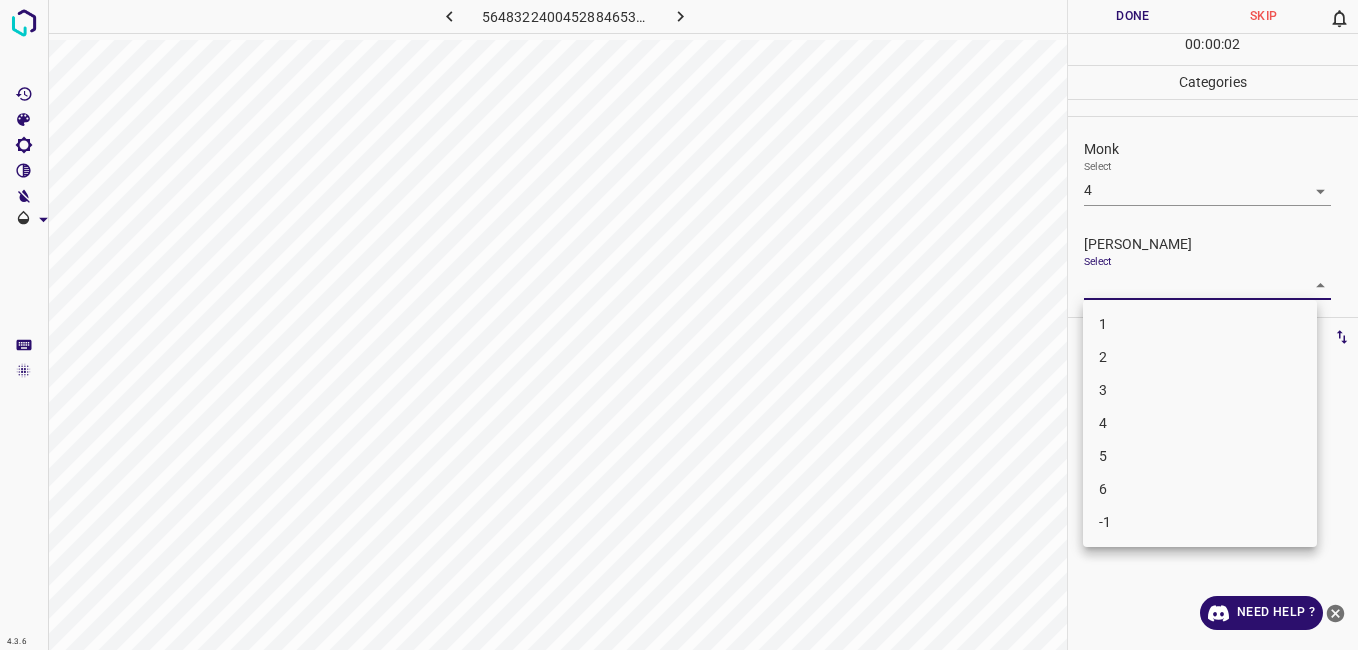 click on "3" at bounding box center (1200, 390) 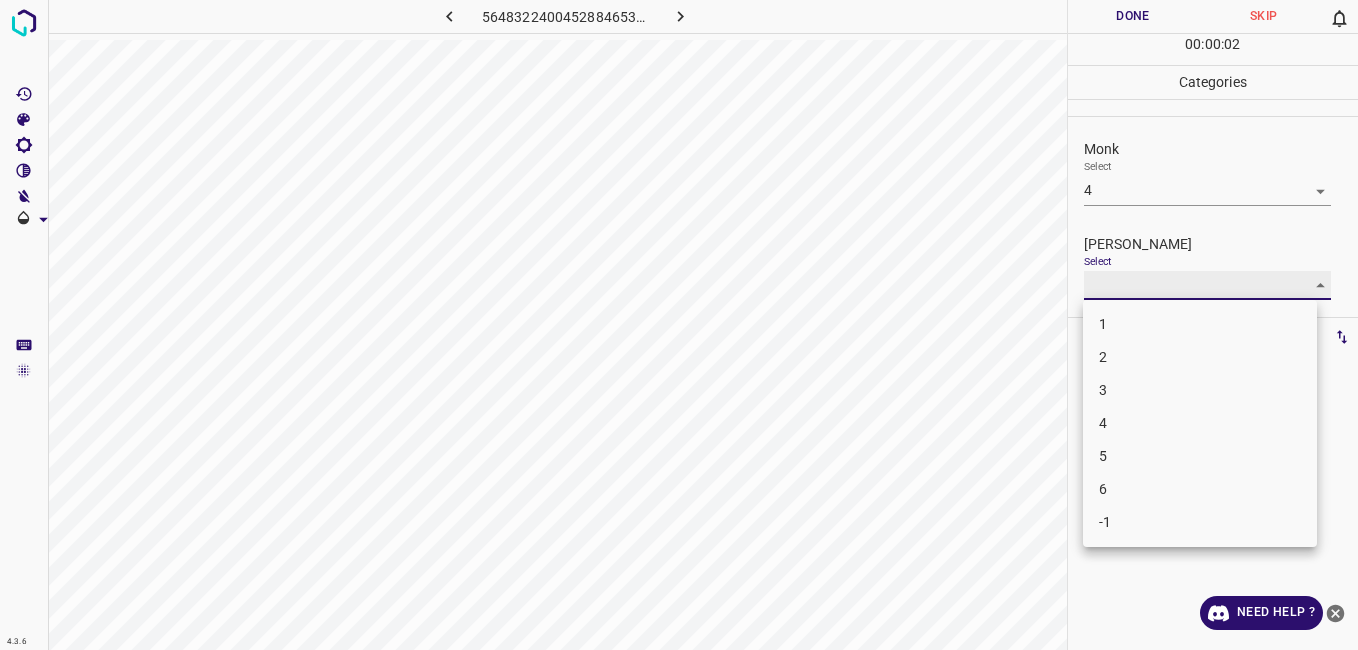 type on "3" 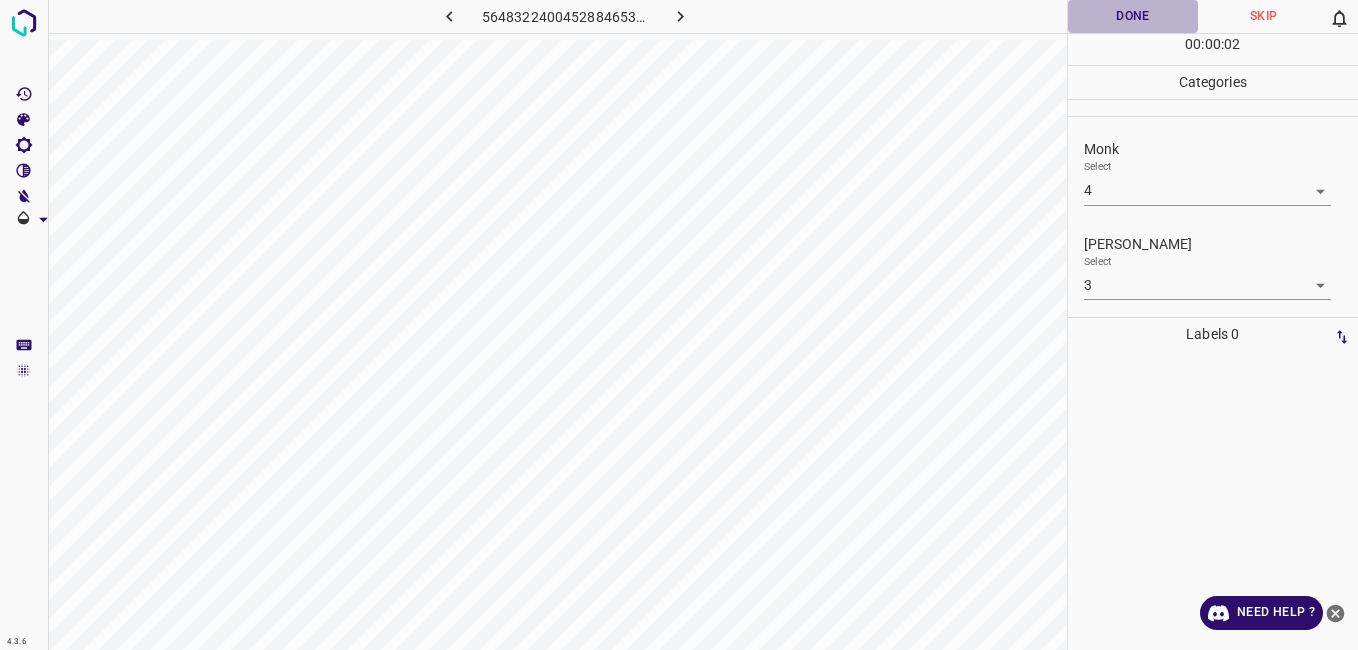 drag, startPoint x: 1120, startPoint y: 18, endPoint x: 712, endPoint y: 37, distance: 408.44217 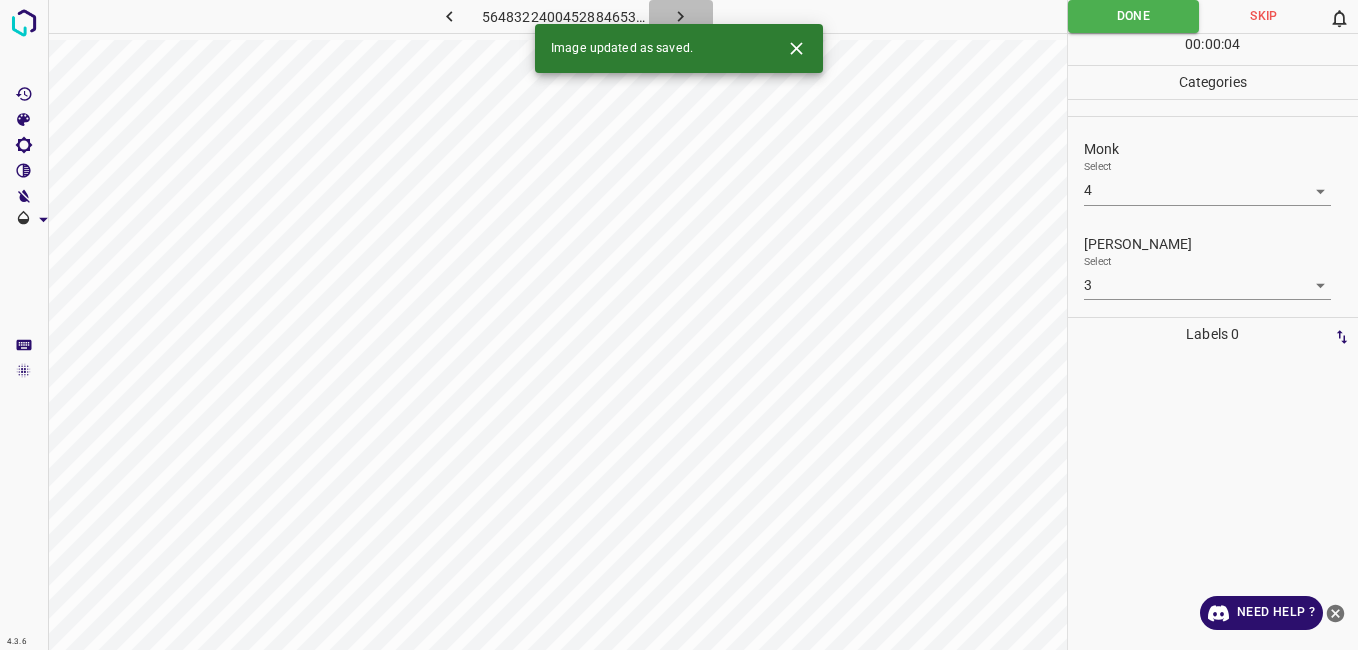 click 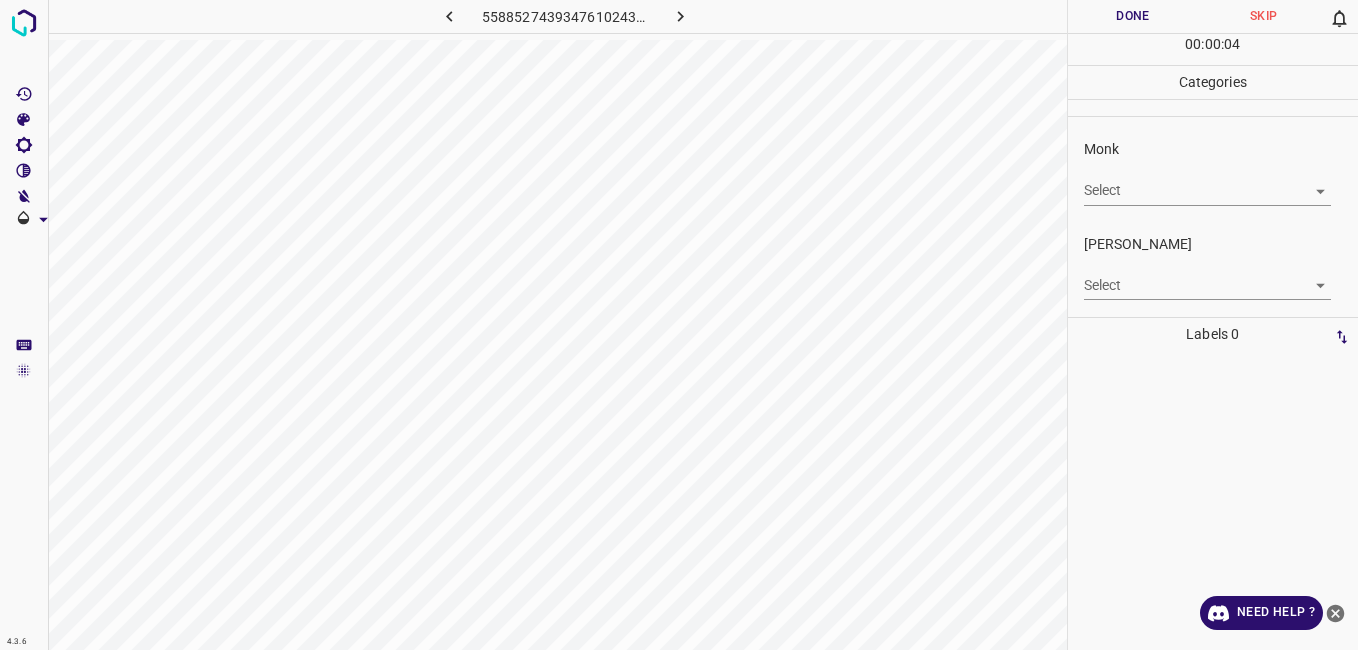 click on "4.3.6  5588527439347610243.png Done Skip 0 00   : 00   : 04   Categories Monk   Select ​  Fitzpatrick   Select ​ Labels   0 Categories 1 Monk 2  Fitzpatrick Tools Space Change between modes (Draw & Edit) I Auto labeling R Restore zoom M Zoom in N Zoom out Delete Delete selecte label Filters Z Restore filters X Saturation filter C Brightness filter V Contrast filter B Gray scale filter General O Download Need Help ? - Text - Hide - Delete" at bounding box center [679, 325] 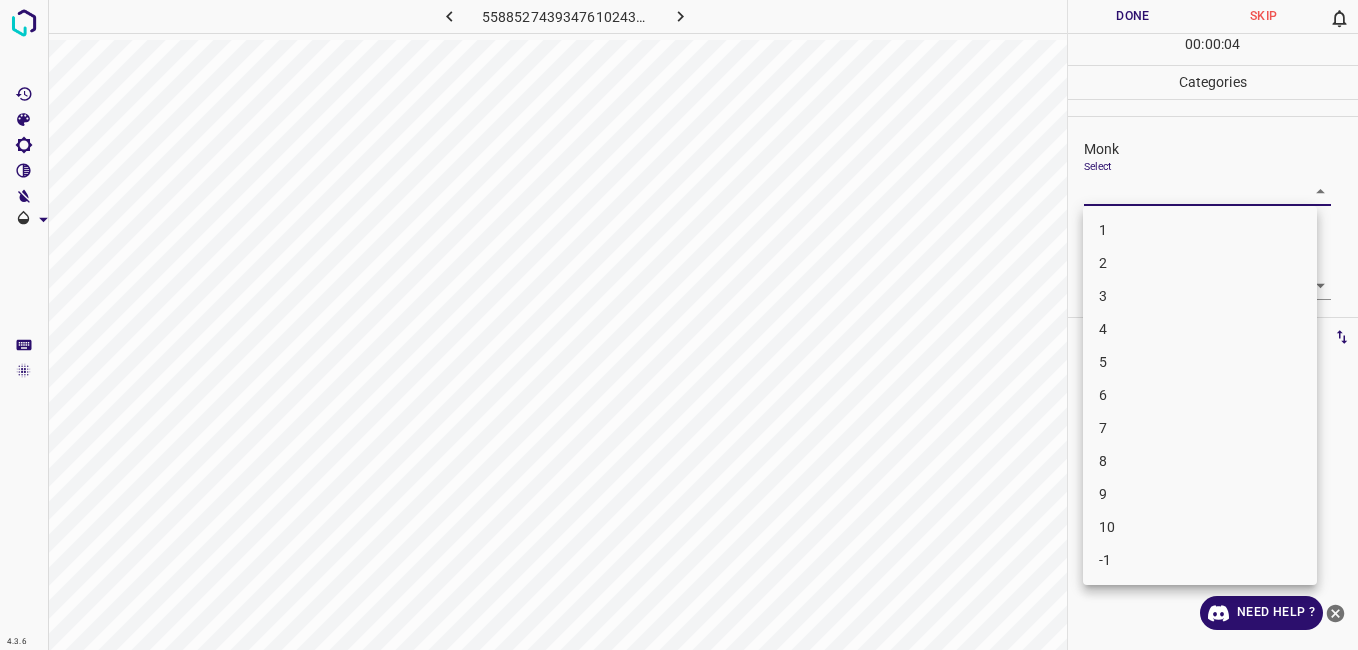 click on "3" at bounding box center (1200, 296) 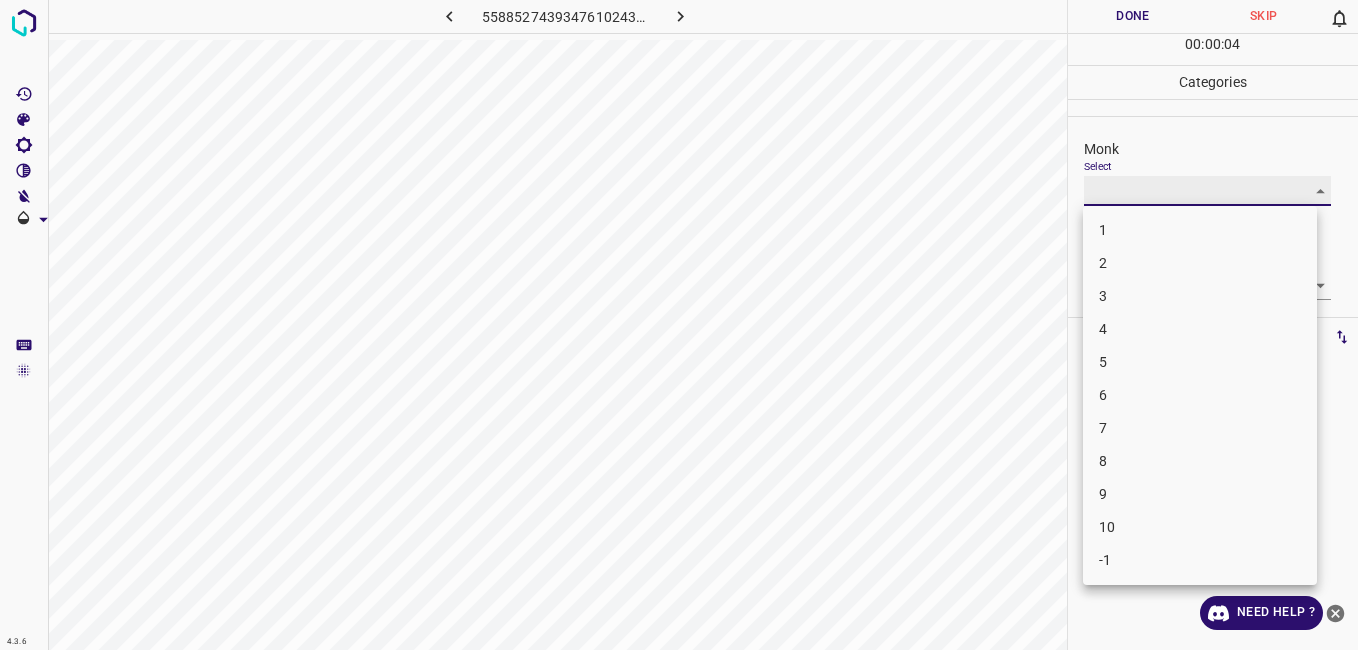 type on "3" 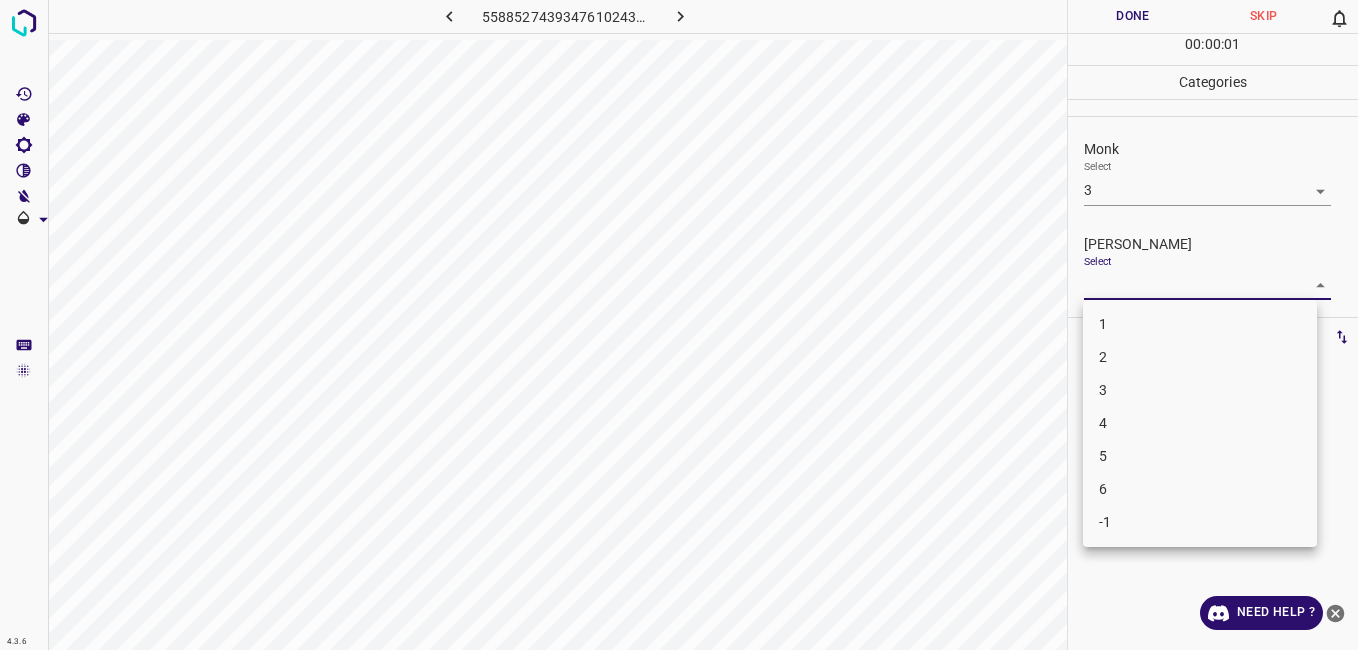 click on "4.3.6  5588527439347610243.png Done Skip 0 00   : 00   : 01   Categories Monk   Select 3 3  Fitzpatrick   Select ​ Labels   0 Categories 1 Monk 2  Fitzpatrick Tools Space Change between modes (Draw & Edit) I Auto labeling R Restore zoom M Zoom in N Zoom out Delete Delete selecte label Filters Z Restore filters X Saturation filter C Brightness filter V Contrast filter B Gray scale filter General O Download Need Help ? - Text - Hide - Delete 1 2 3 4 5 6 -1" at bounding box center (679, 325) 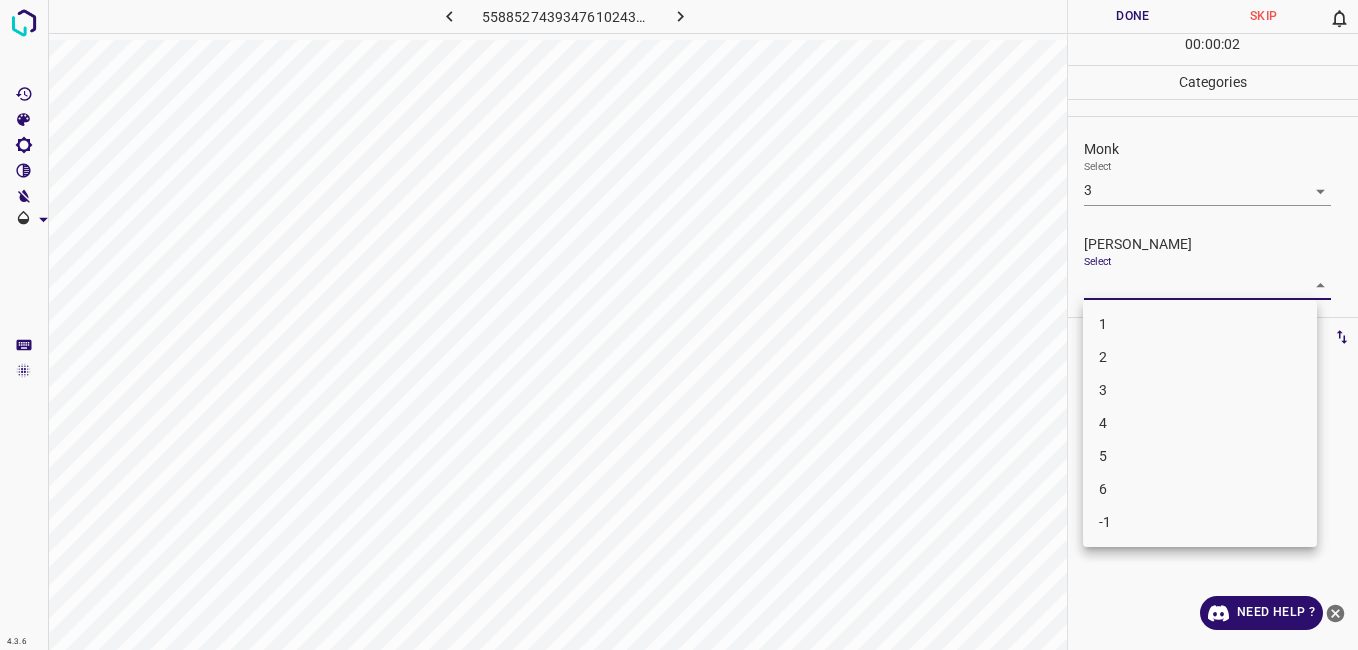 click on "2" at bounding box center [1200, 357] 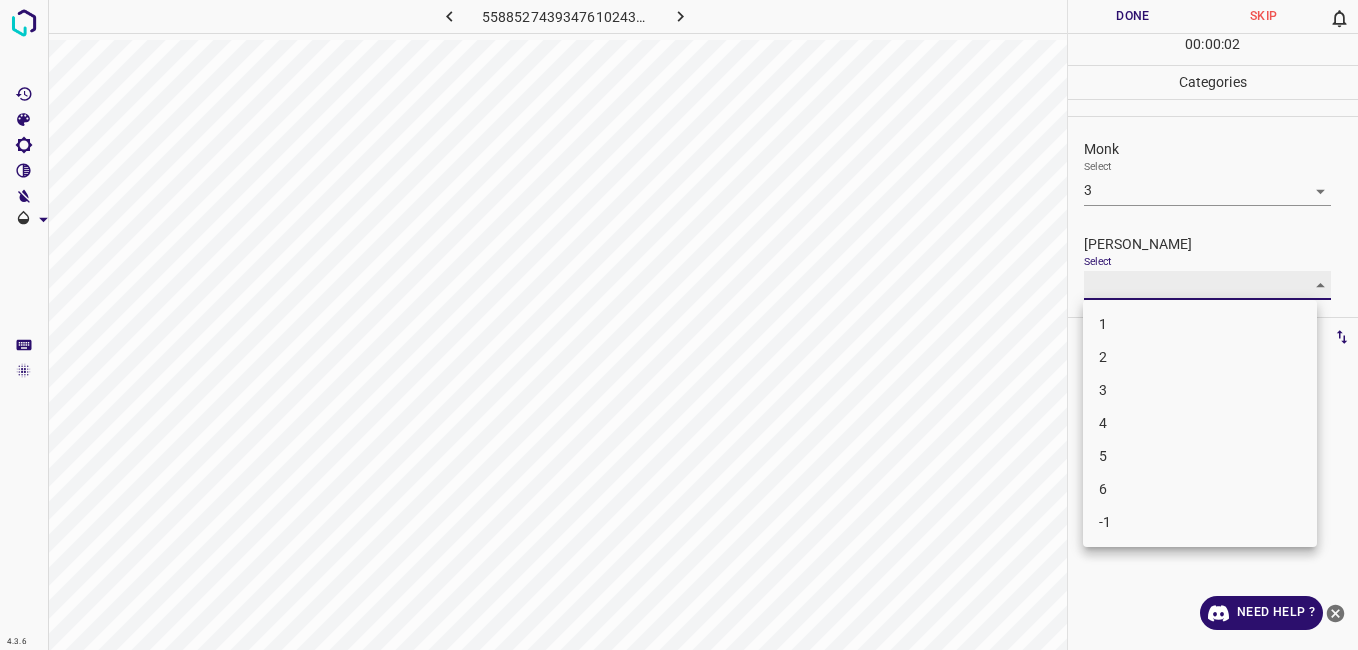 type on "2" 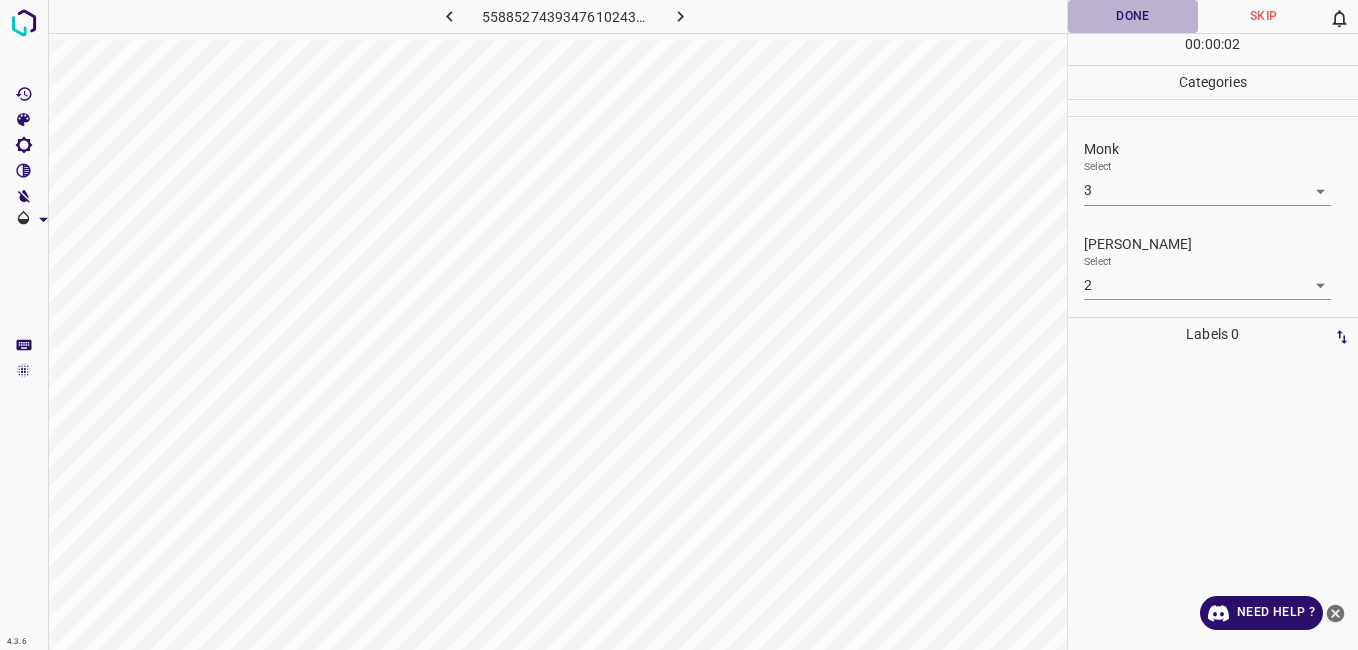 click on "Done" at bounding box center [1133, 16] 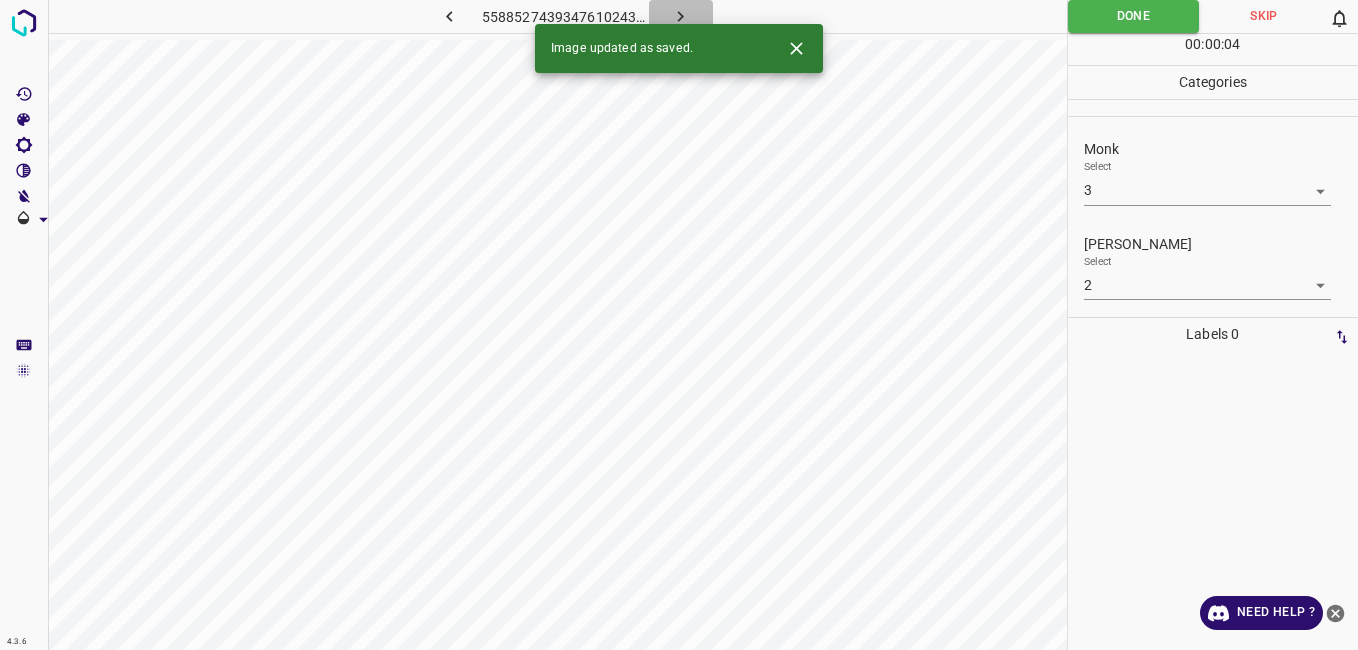 click 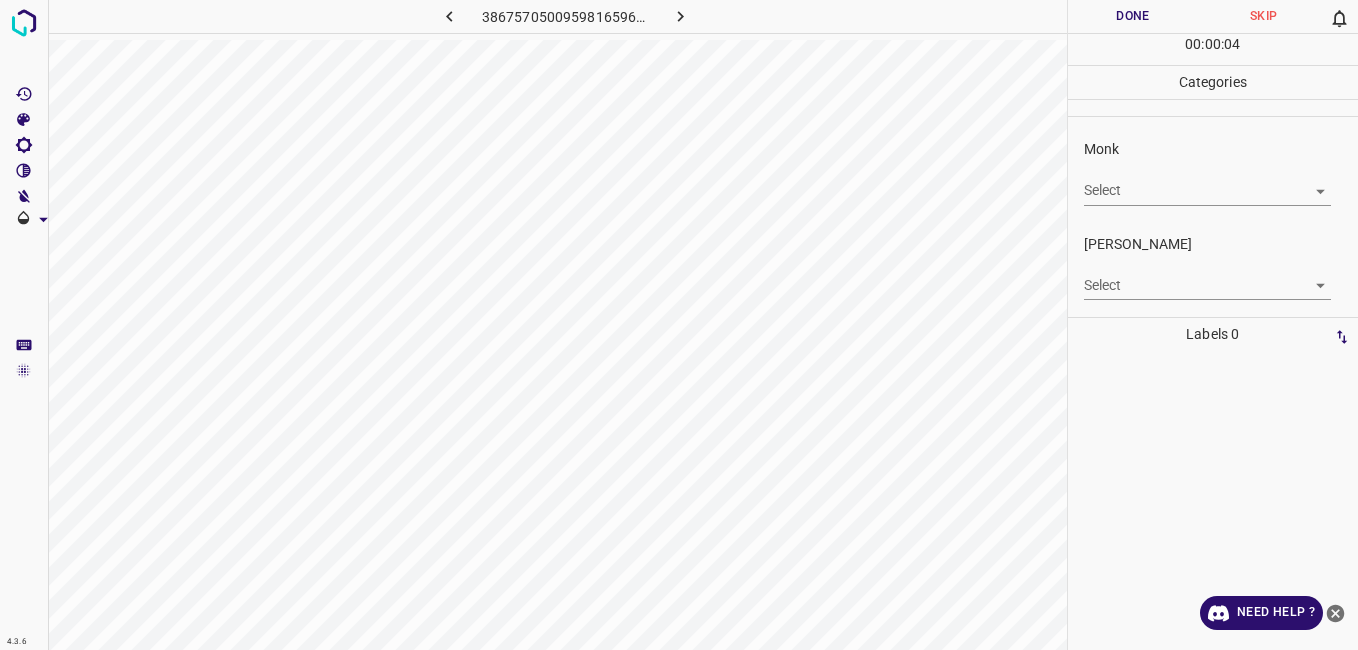 drag, startPoint x: 1109, startPoint y: 207, endPoint x: 1111, endPoint y: 195, distance: 12.165525 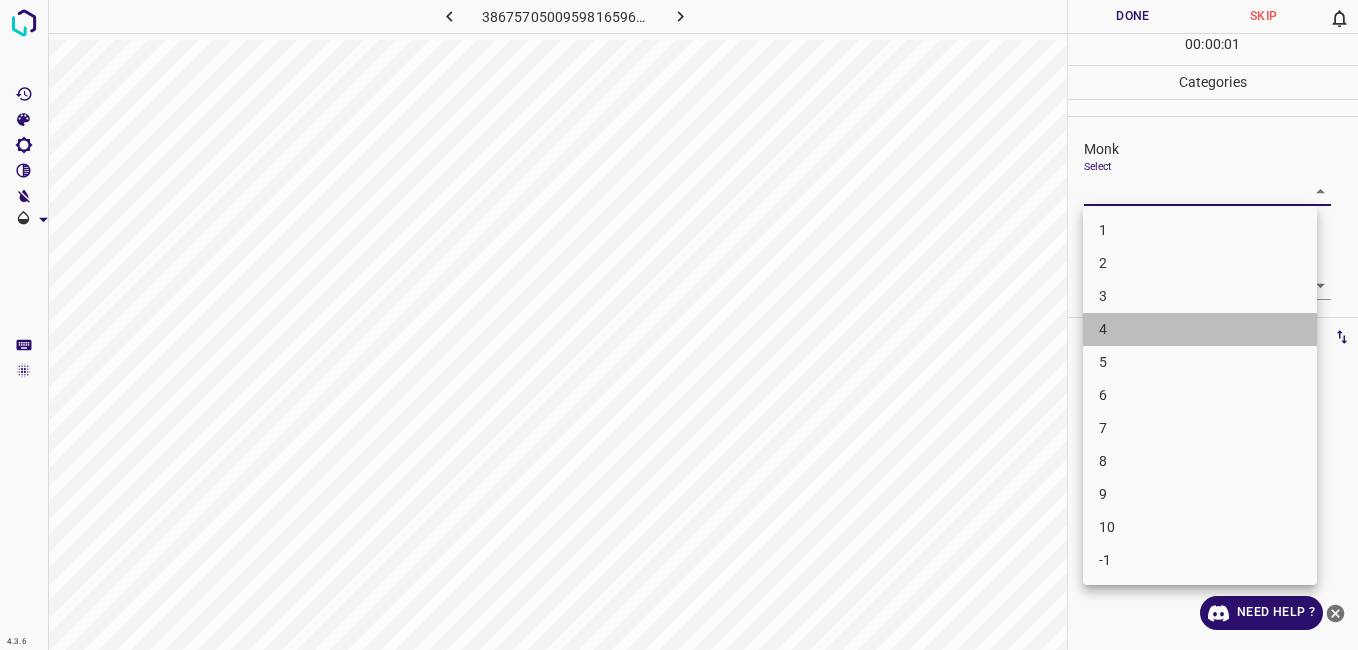 click on "4" at bounding box center [1200, 329] 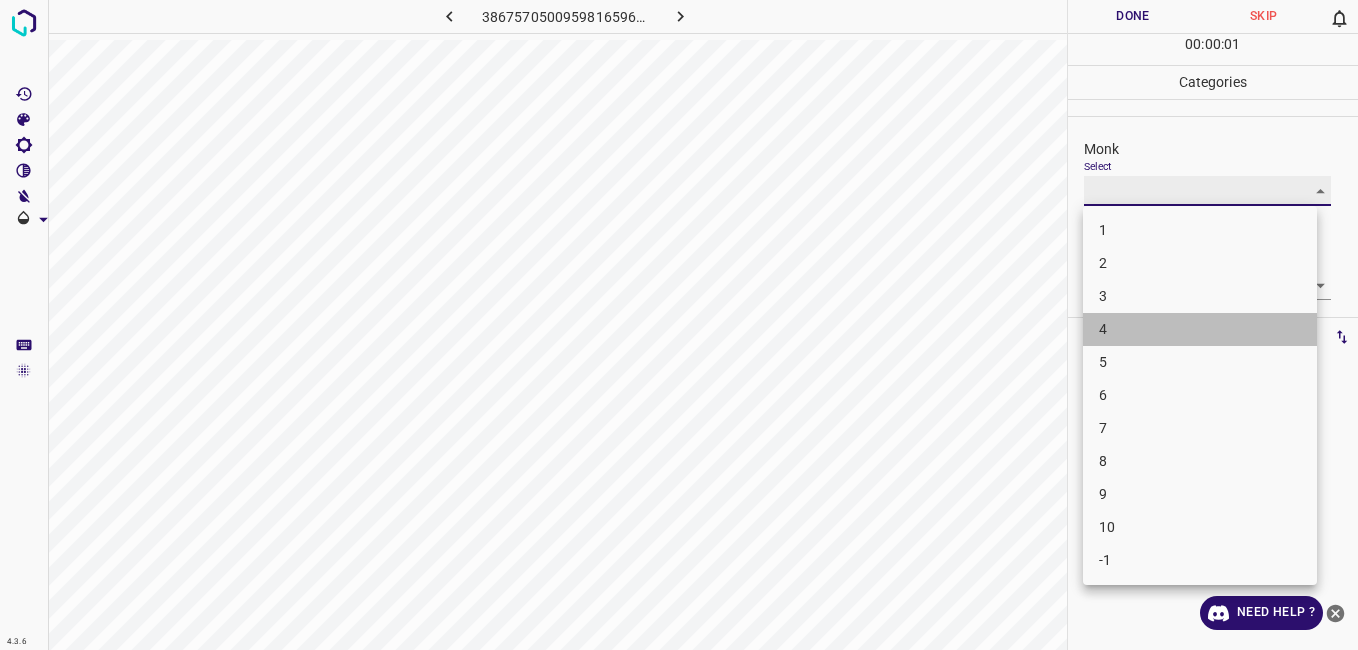 type on "4" 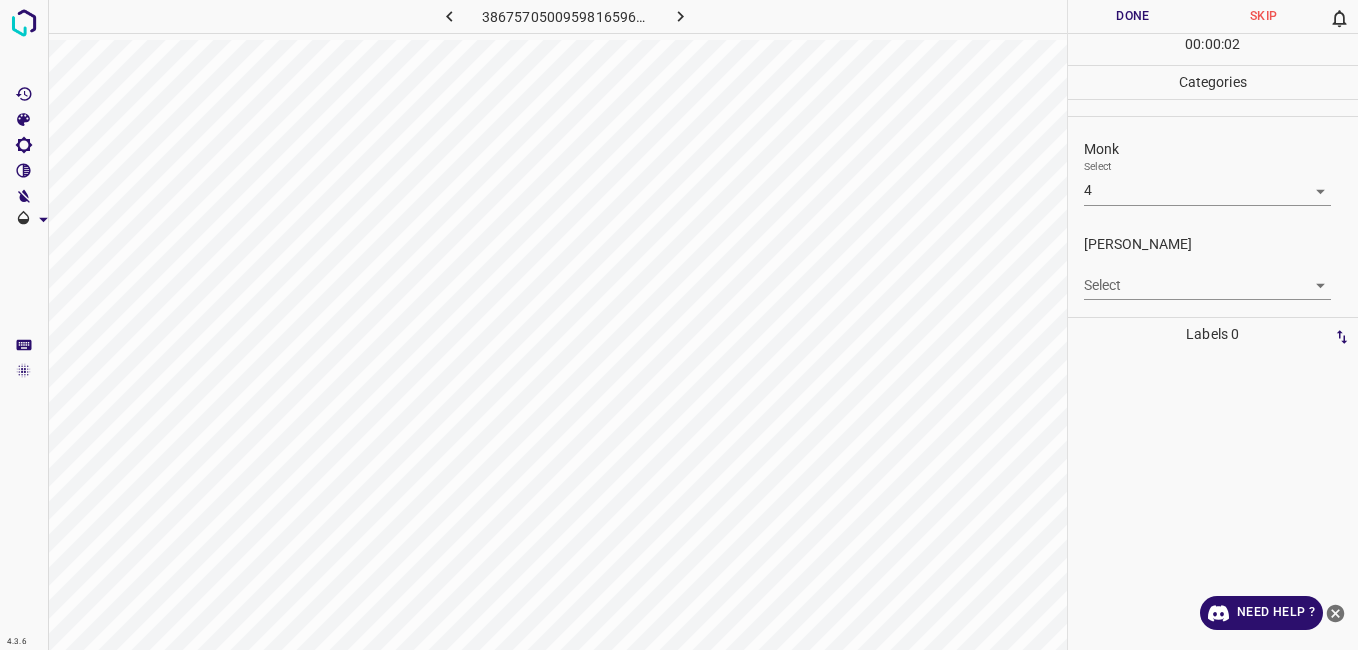 click on "Fitzpatrick   Select ​" at bounding box center (1213, 267) 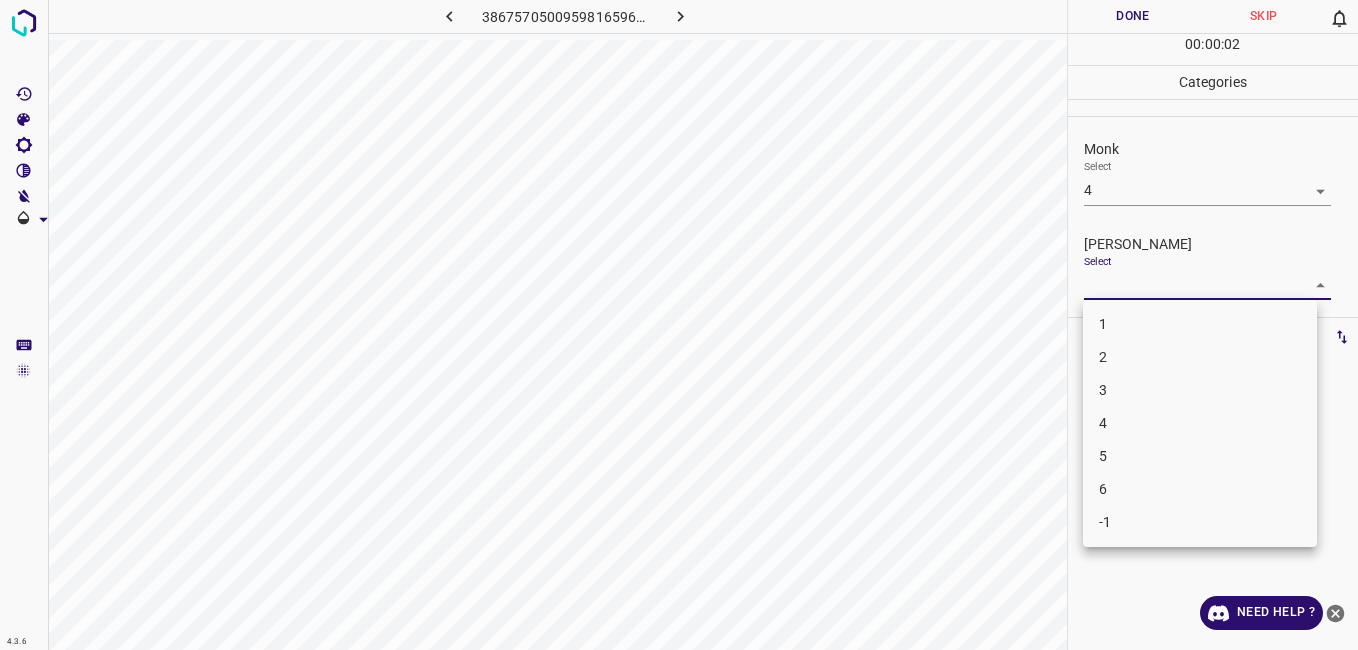 click on "4.3.6  3867570500959816596.png Done Skip 0 00   : 00   : 02   Categories Monk   Select 4 4  Fitzpatrick   Select ​ Labels   0 Categories 1 Monk 2  Fitzpatrick Tools Space Change between modes (Draw & Edit) I Auto labeling R Restore zoom M Zoom in N Zoom out Delete Delete selecte label Filters Z Restore filters X Saturation filter C Brightness filter V Contrast filter B Gray scale filter General O Download Need Help ? - Text - Hide - Delete 1 2 3 4 5 6 -1" at bounding box center [679, 325] 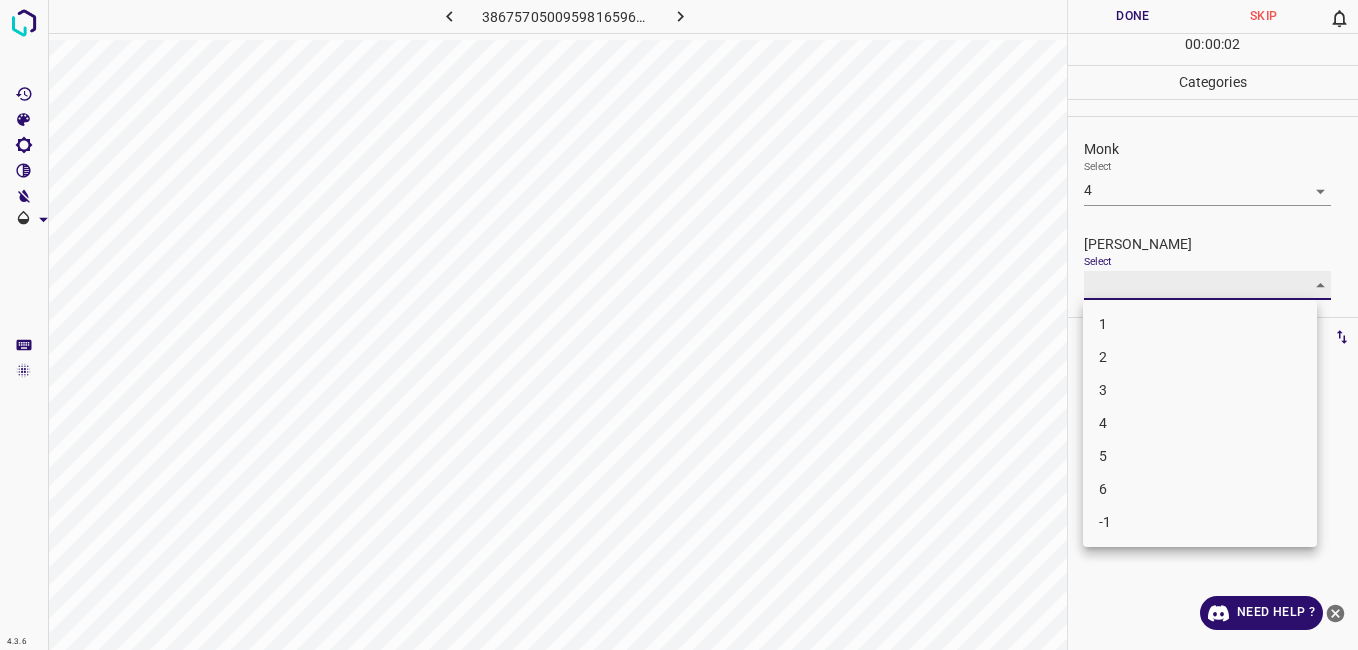 type on "3" 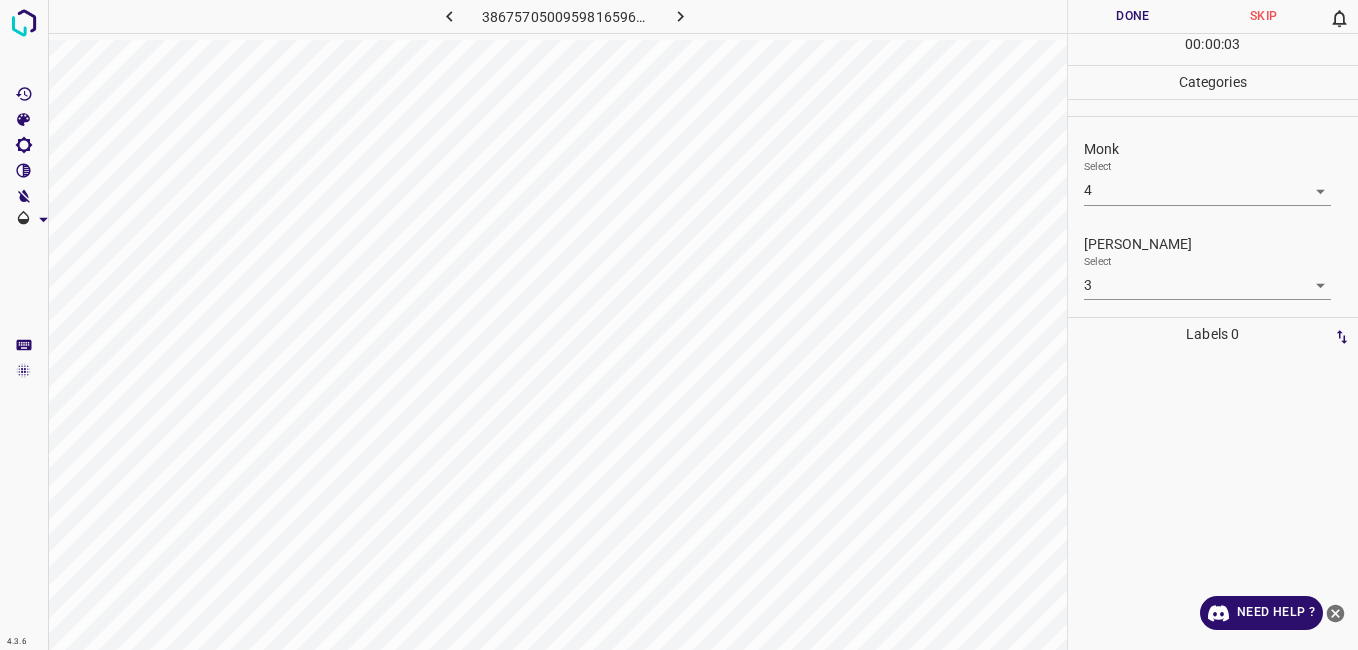 drag, startPoint x: 1122, startPoint y: 38, endPoint x: 1122, endPoint y: 23, distance: 15 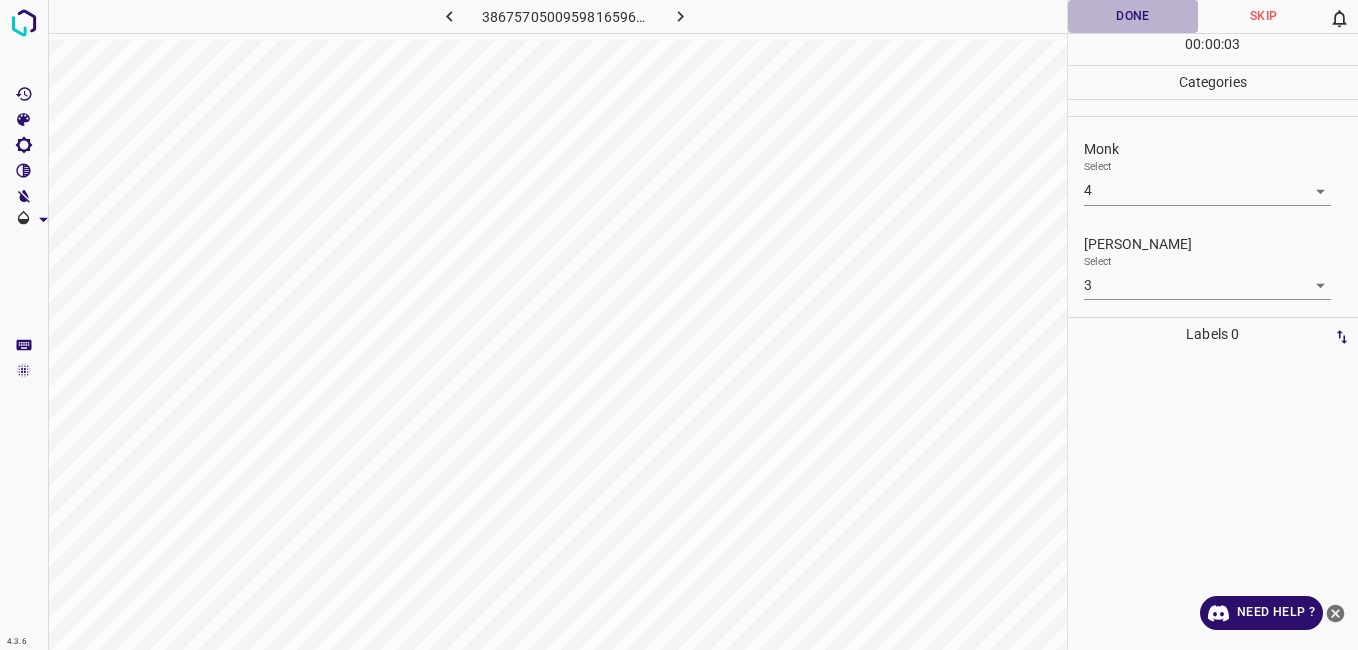 click on "Done" at bounding box center [1133, 16] 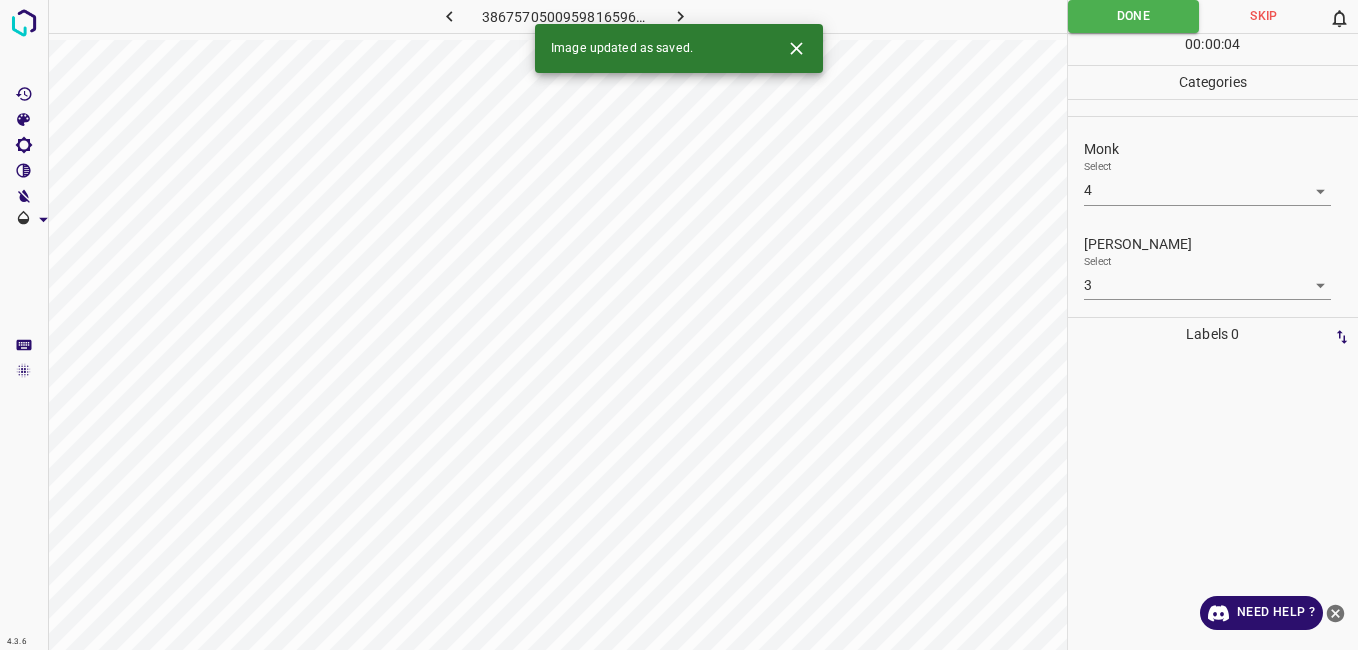 click 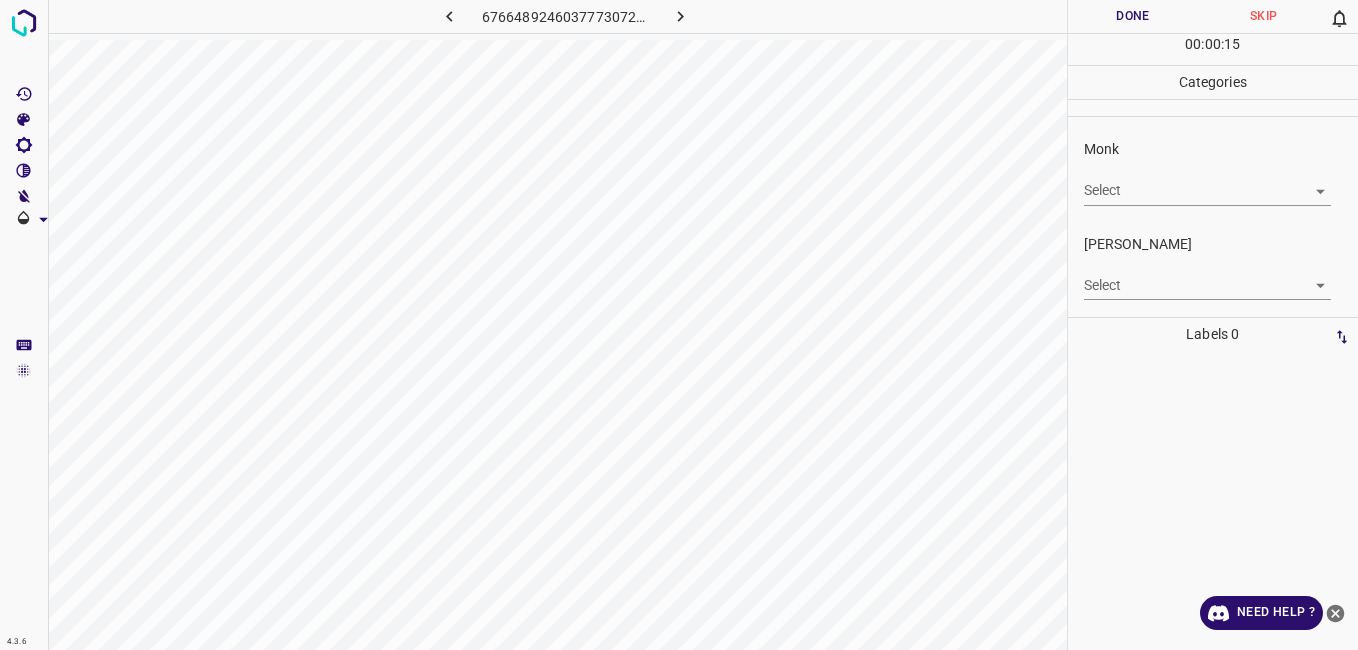 click on "4.3.6  6766489246037773072.png Done Skip 0 00   : 00   : 15   Categories Monk   Select ​  Fitzpatrick   Select ​ Labels   0 Categories 1 Monk 2  Fitzpatrick Tools Space Change between modes (Draw & Edit) I Auto labeling R Restore zoom M Zoom in N Zoom out Delete Delete selecte label Filters Z Restore filters X Saturation filter C Brightness filter V Contrast filter B Gray scale filter General O Download Need Help ? - Text - Hide - Delete" at bounding box center [679, 325] 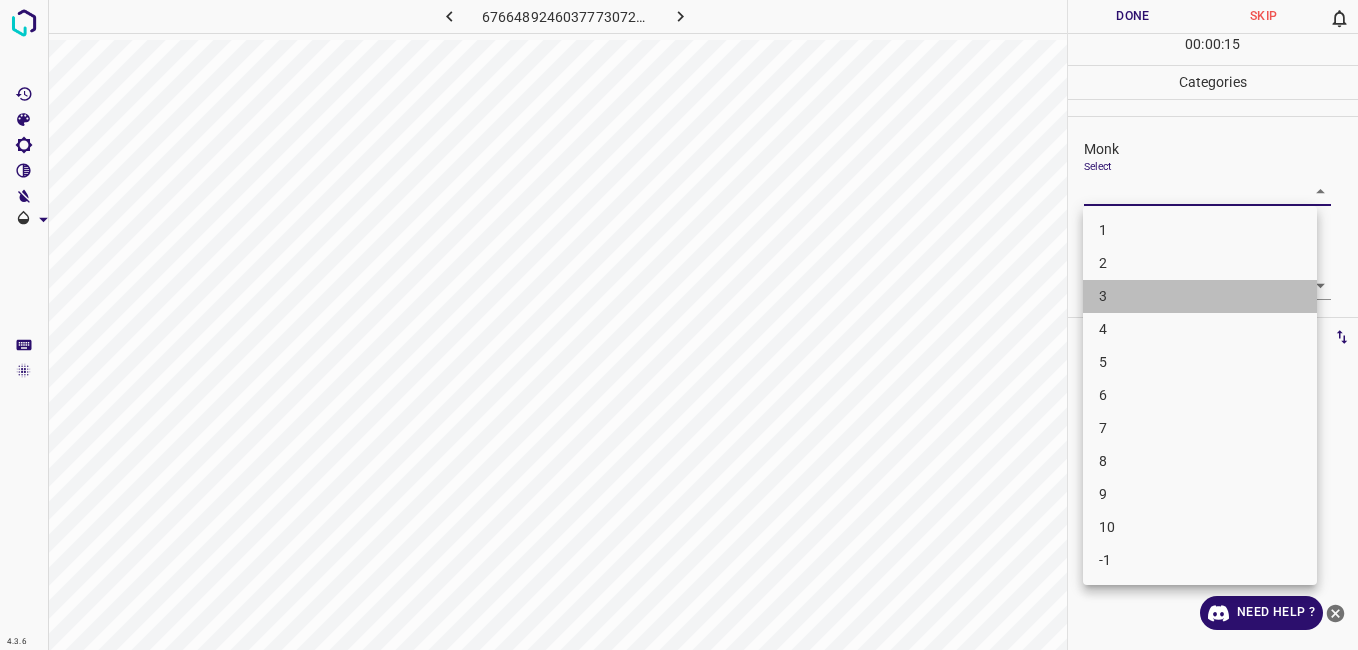 click on "3" at bounding box center [1200, 296] 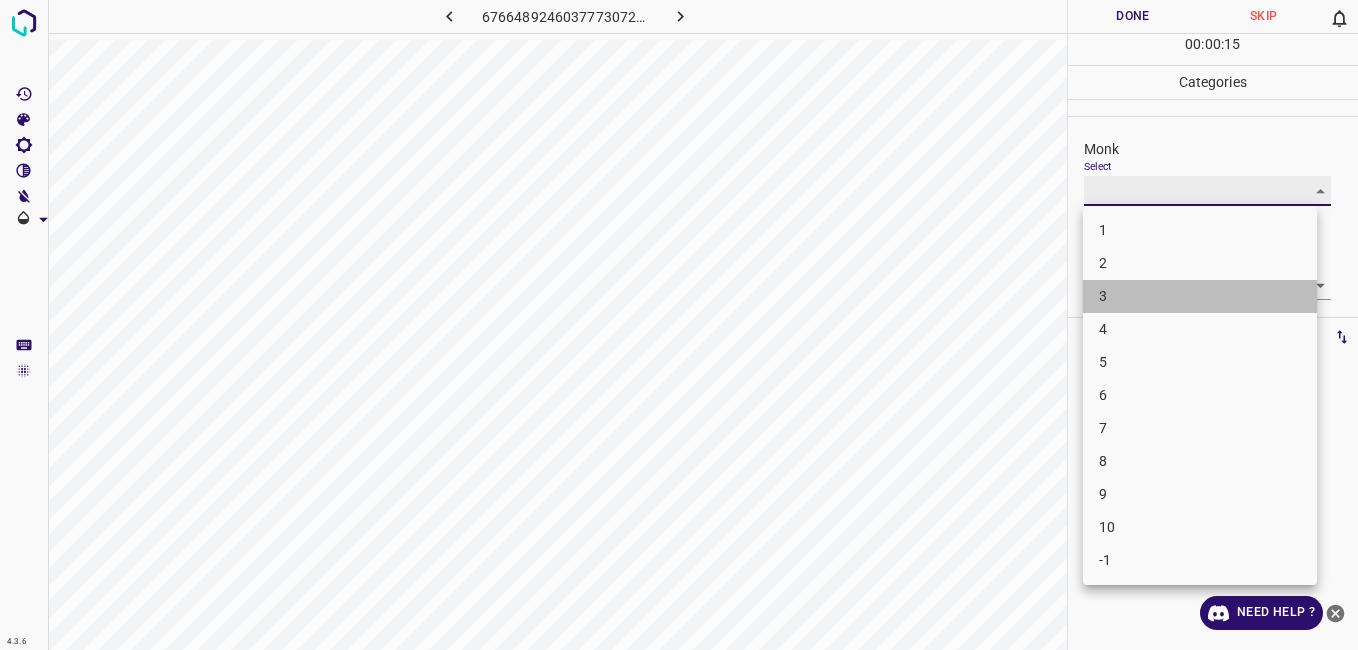 type on "3" 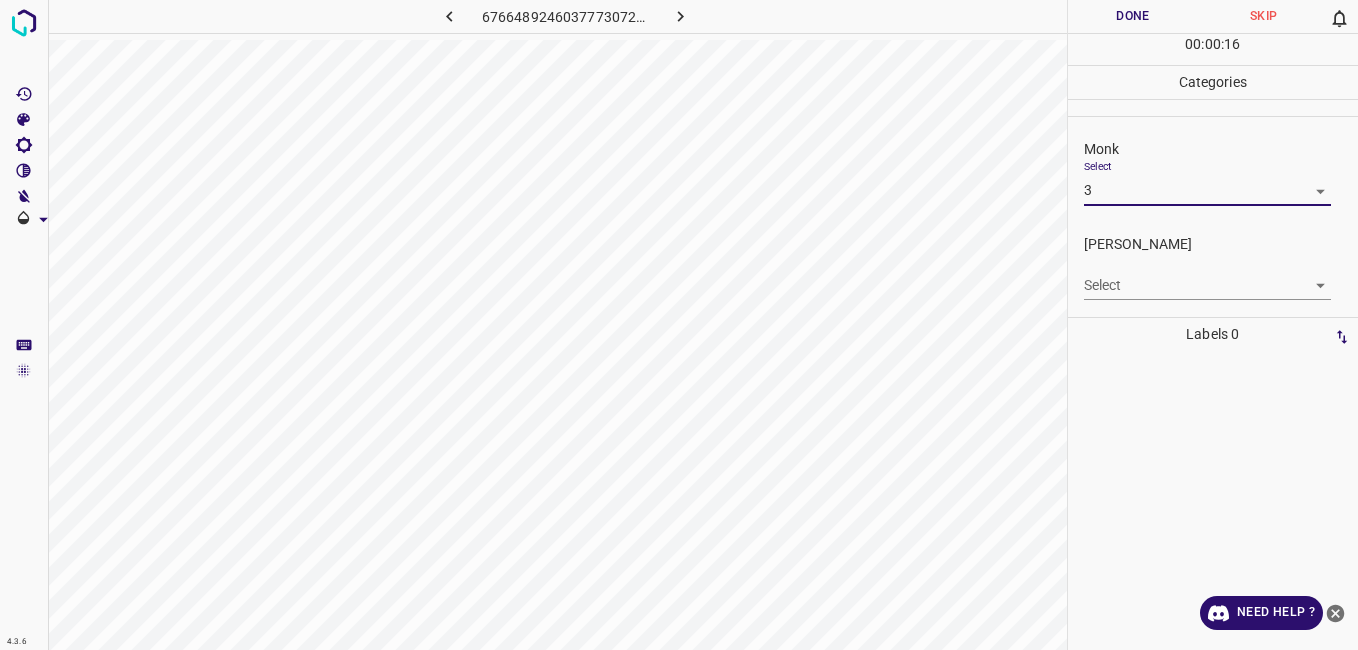 click on "4.3.6  6766489246037773072.png Done Skip 0 00   : 00   : 16   Categories Monk   Select 3 3  Fitzpatrick   Select ​ Labels   0 Categories 1 Monk 2  Fitzpatrick Tools Space Change between modes (Draw & Edit) I Auto labeling R Restore zoom M Zoom in N Zoom out Delete Delete selecte label Filters Z Restore filters X Saturation filter C Brightness filter V Contrast filter B Gray scale filter General O Download Need Help ? - Text - Hide - Delete" at bounding box center [679, 325] 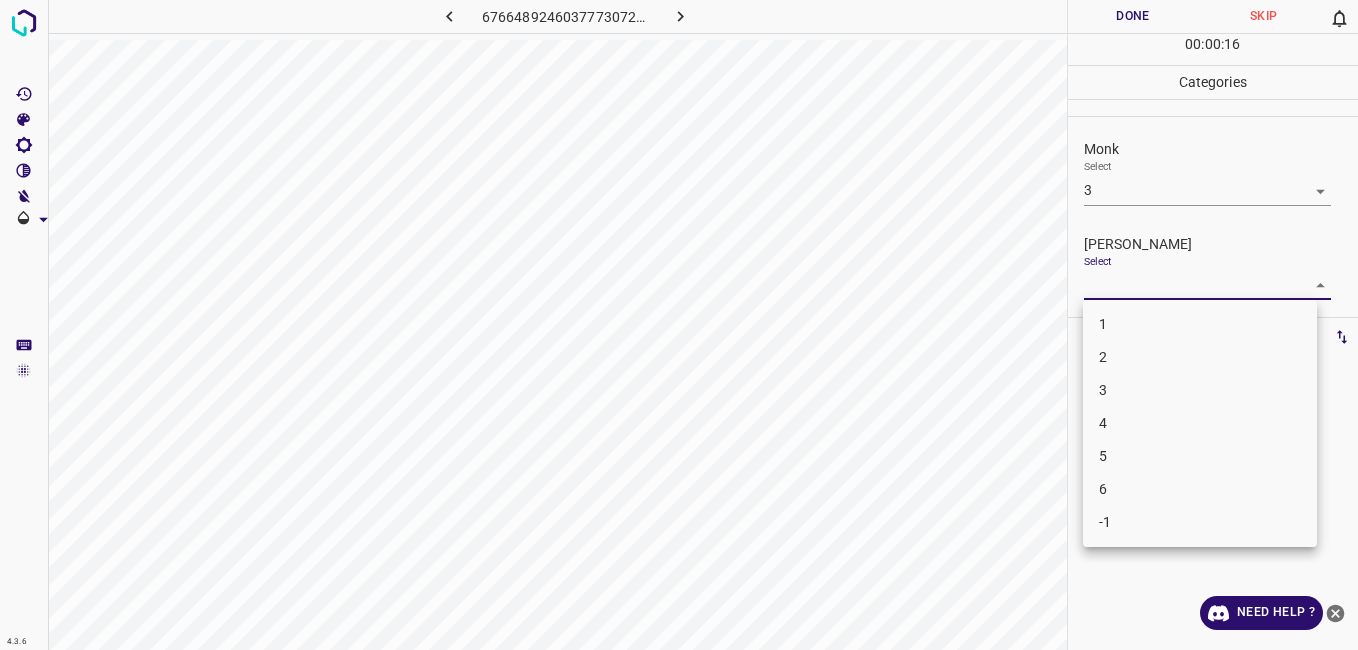click on "2" at bounding box center (1200, 357) 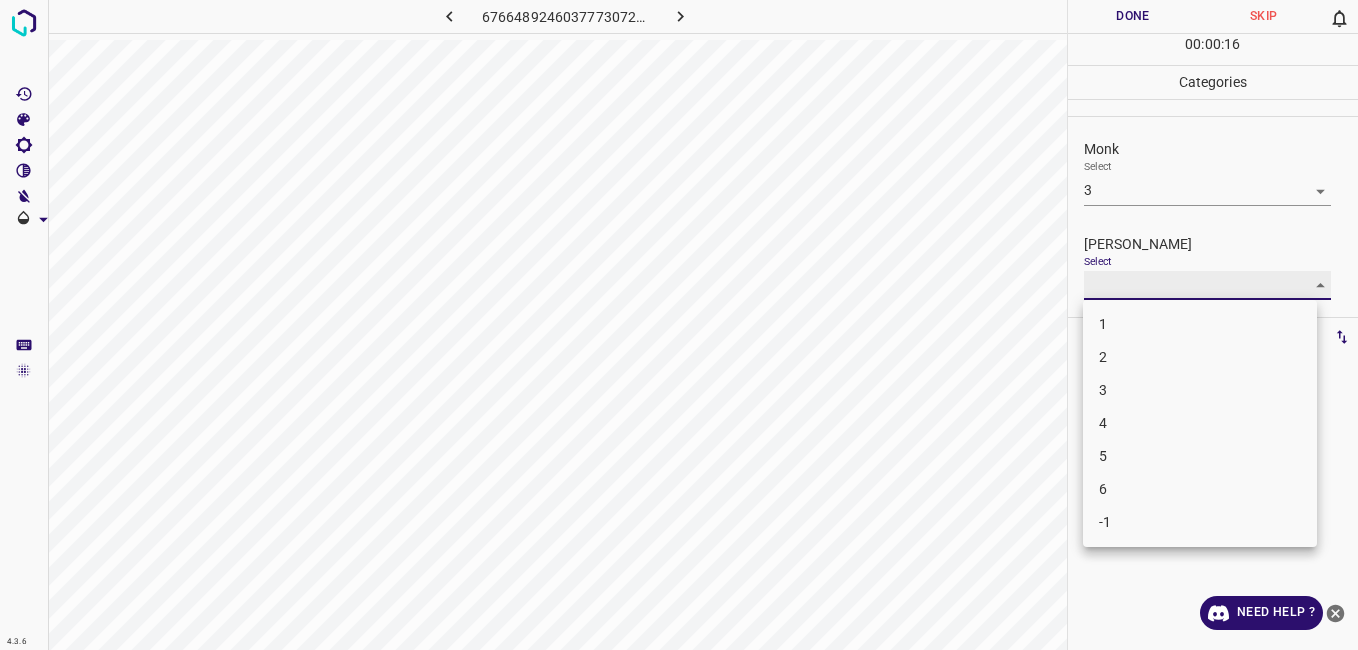 type on "2" 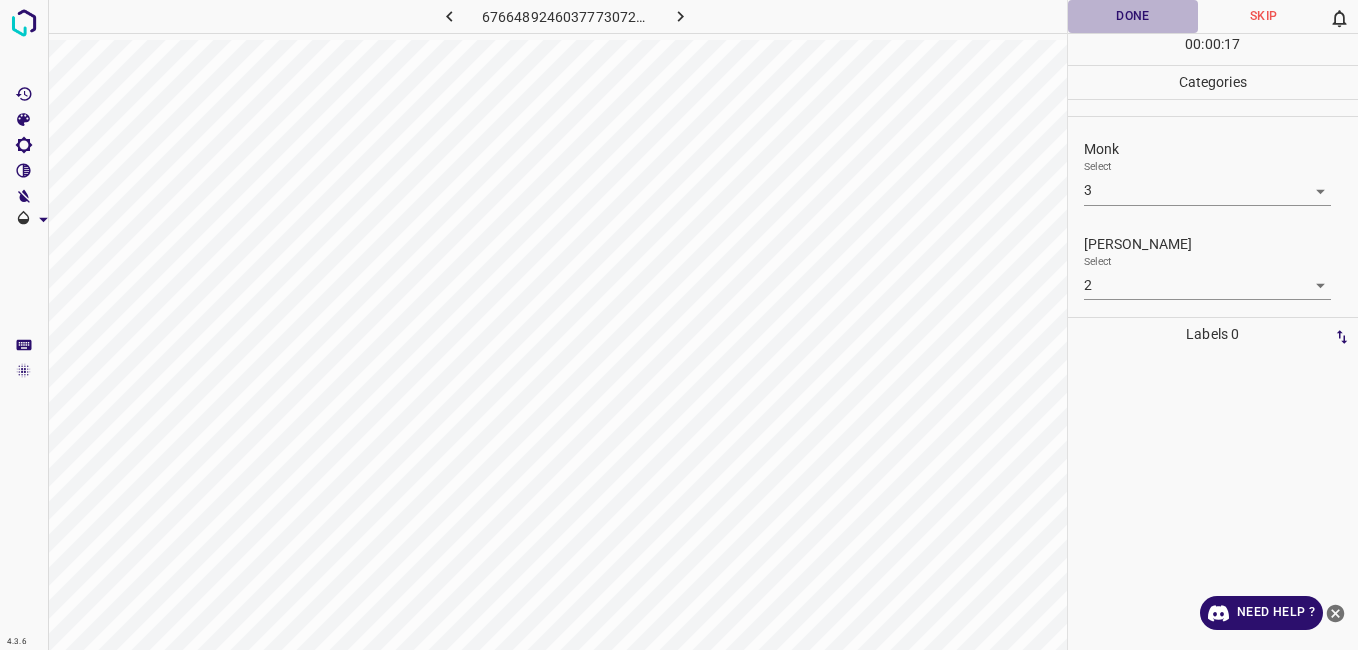 click on "Done" at bounding box center [1133, 16] 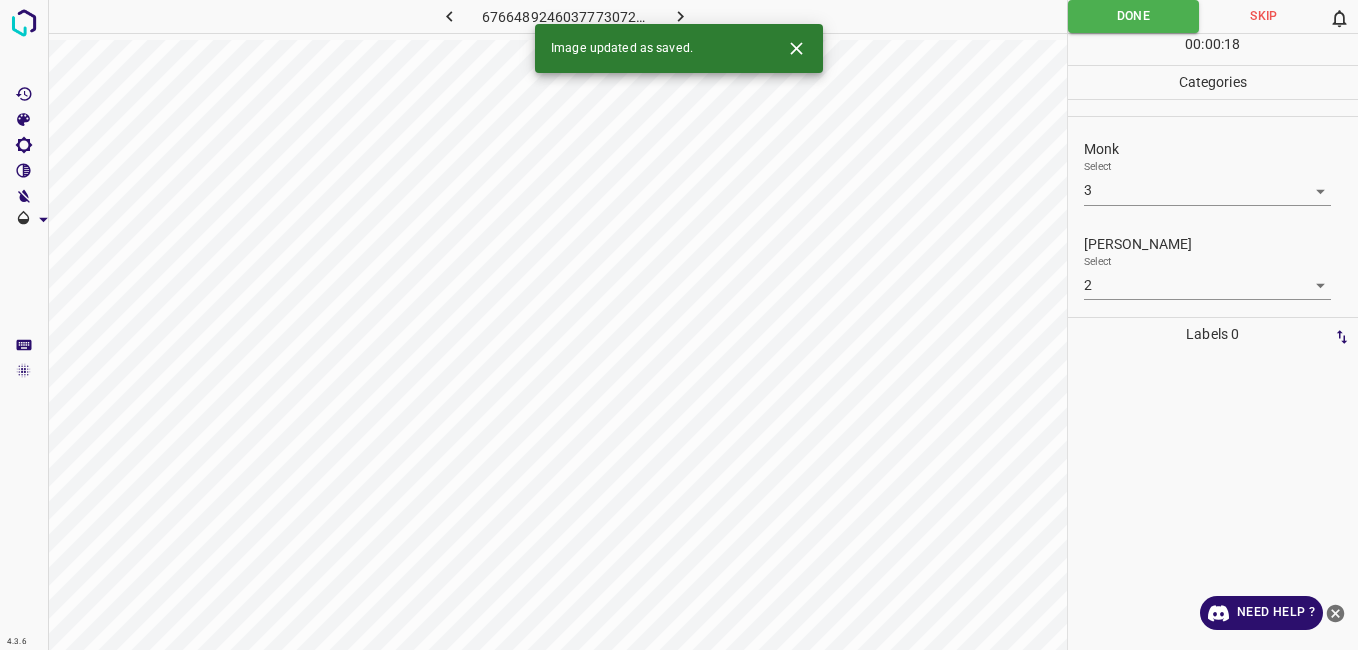 click 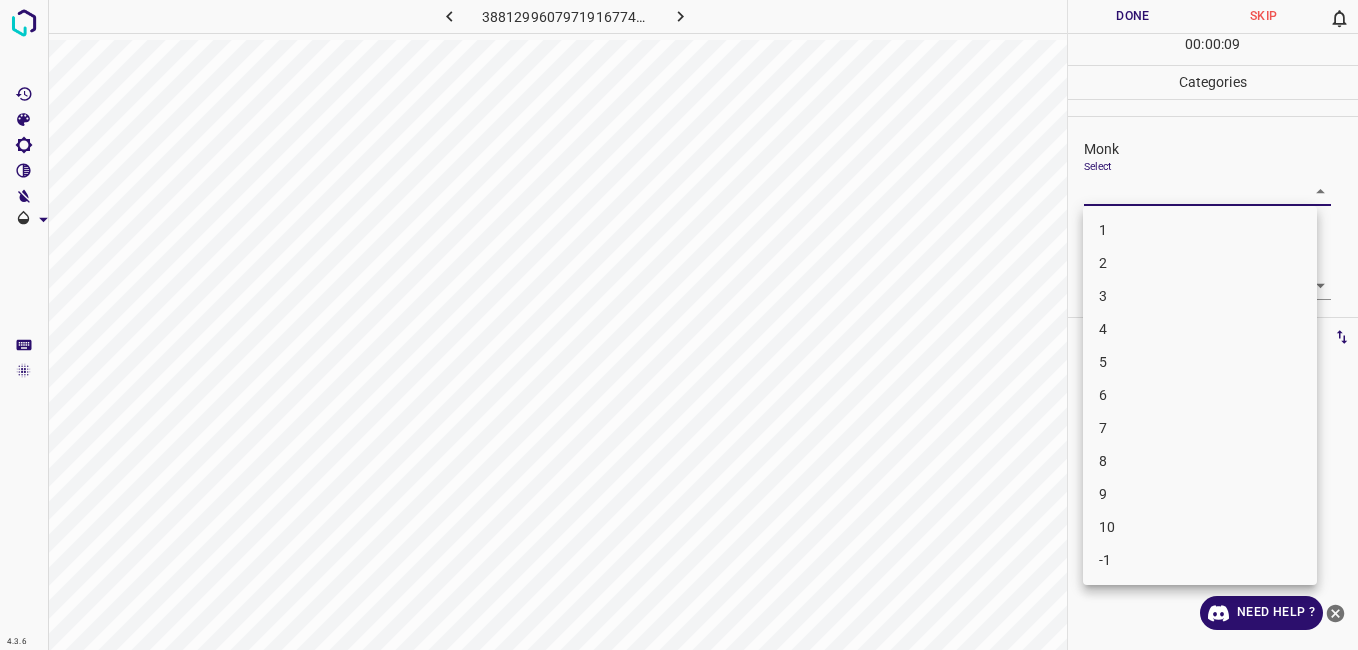 click on "4.3.6  3881299607971916774.png Done Skip 0 00   : 00   : 09   Categories Monk   Select ​  Fitzpatrick   Select ​ Labels   0 Categories 1 Monk 2  Fitzpatrick Tools Space Change between modes (Draw & Edit) I Auto labeling R Restore zoom M Zoom in N Zoom out Delete Delete selecte label Filters Z Restore filters X Saturation filter C Brightness filter V Contrast filter B Gray scale filter General O Download Need Help ? - Text - Hide - Delete 1 2 3 4 5 6 7 8 9 10 -1" at bounding box center (679, 325) 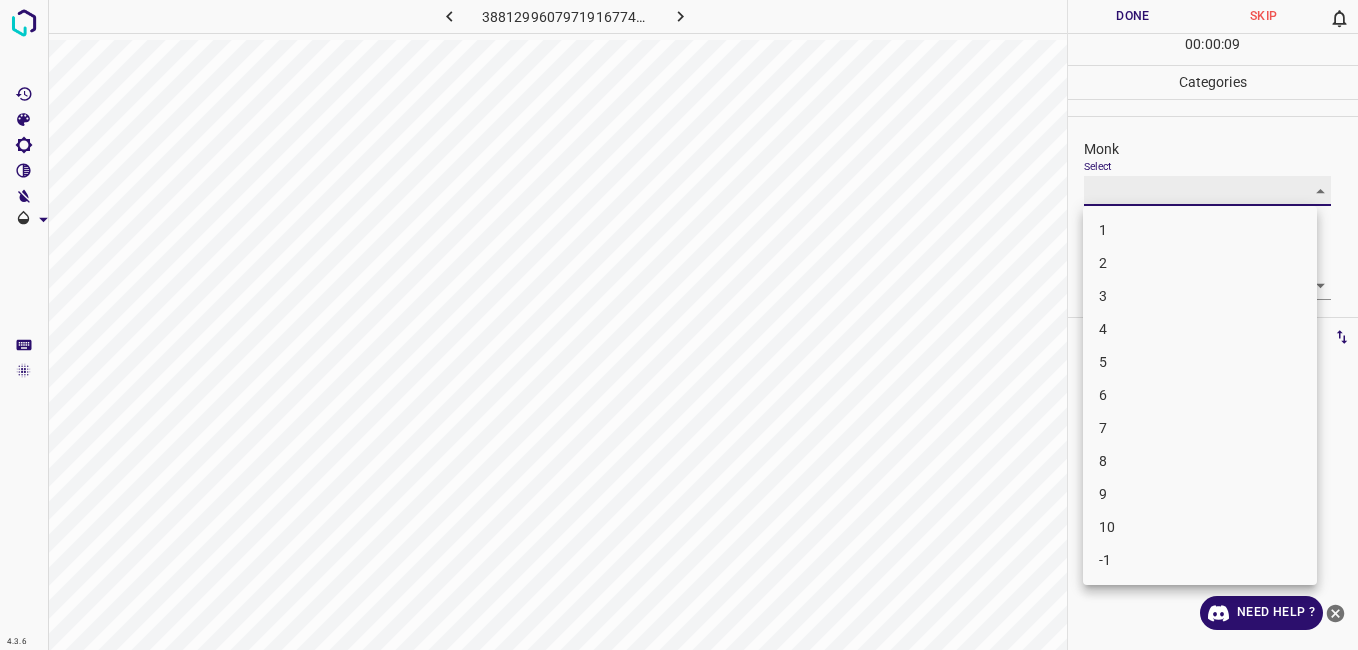 type on "3" 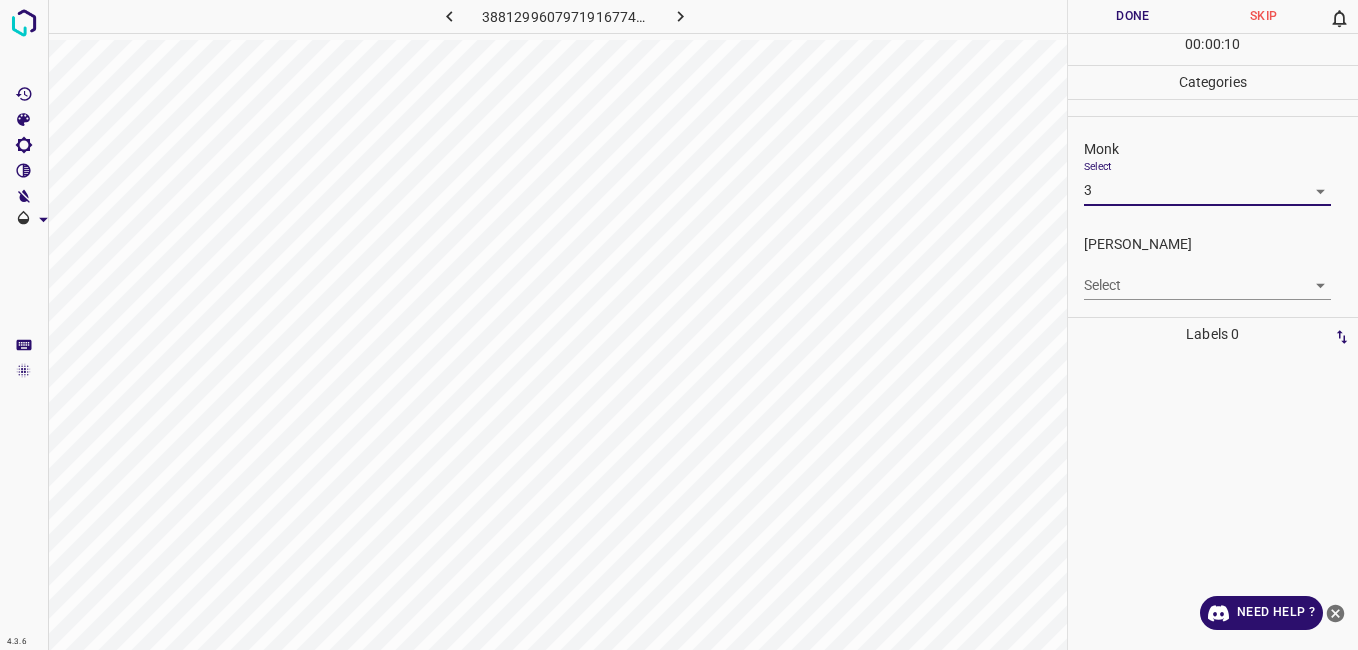 click on "4.3.6  3881299607971916774.png Done Skip 0 00   : 00   : 10   Categories Monk   Select 3 3  Fitzpatrick   Select ​ Labels   0 Categories 1 Monk 2  Fitzpatrick Tools Space Change between modes (Draw & Edit) I Auto labeling R Restore zoom M Zoom in N Zoom out Delete Delete selecte label Filters Z Restore filters X Saturation filter C Brightness filter V Contrast filter B Gray scale filter General O Download Need Help ? - Text - Hide - Delete" at bounding box center [679, 325] 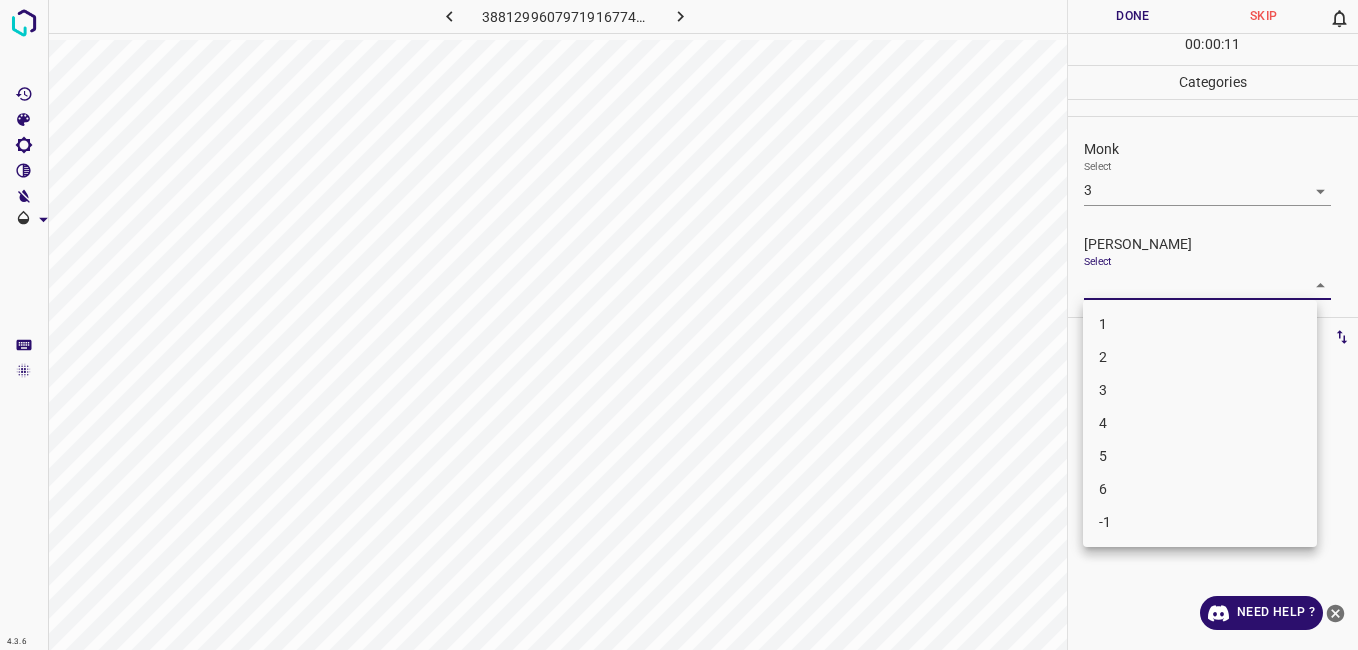 click on "2" at bounding box center (1200, 357) 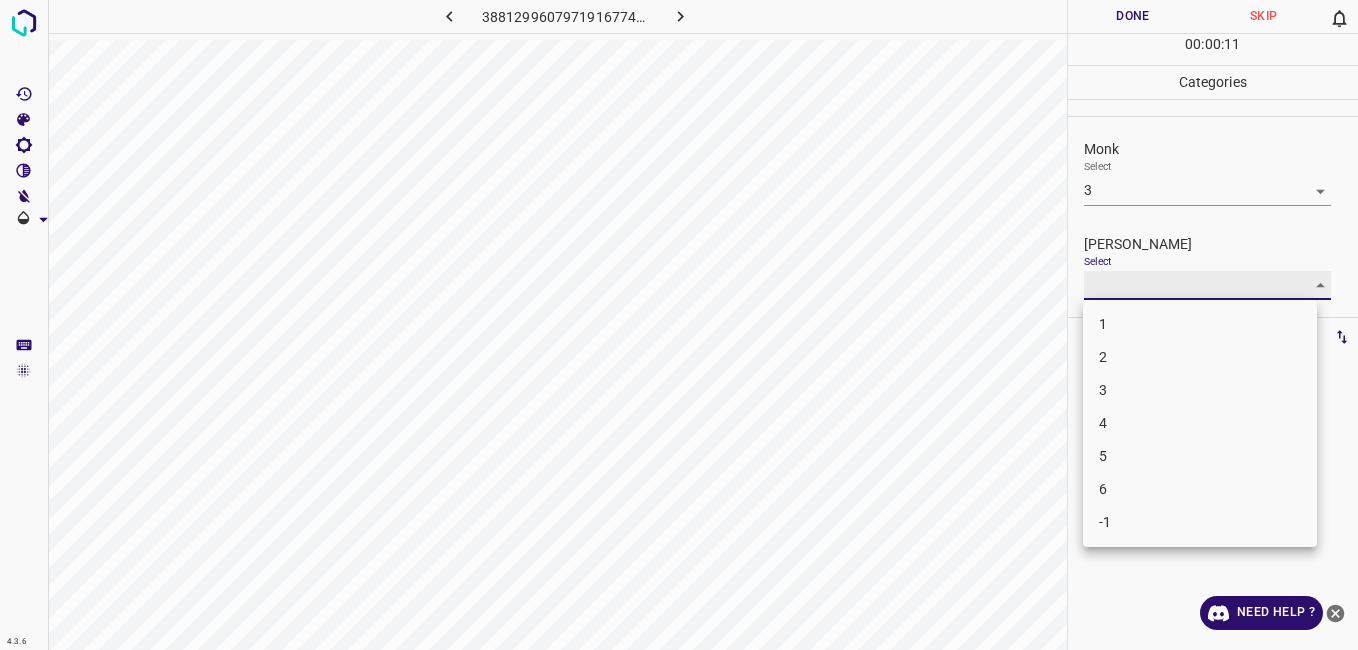 type on "2" 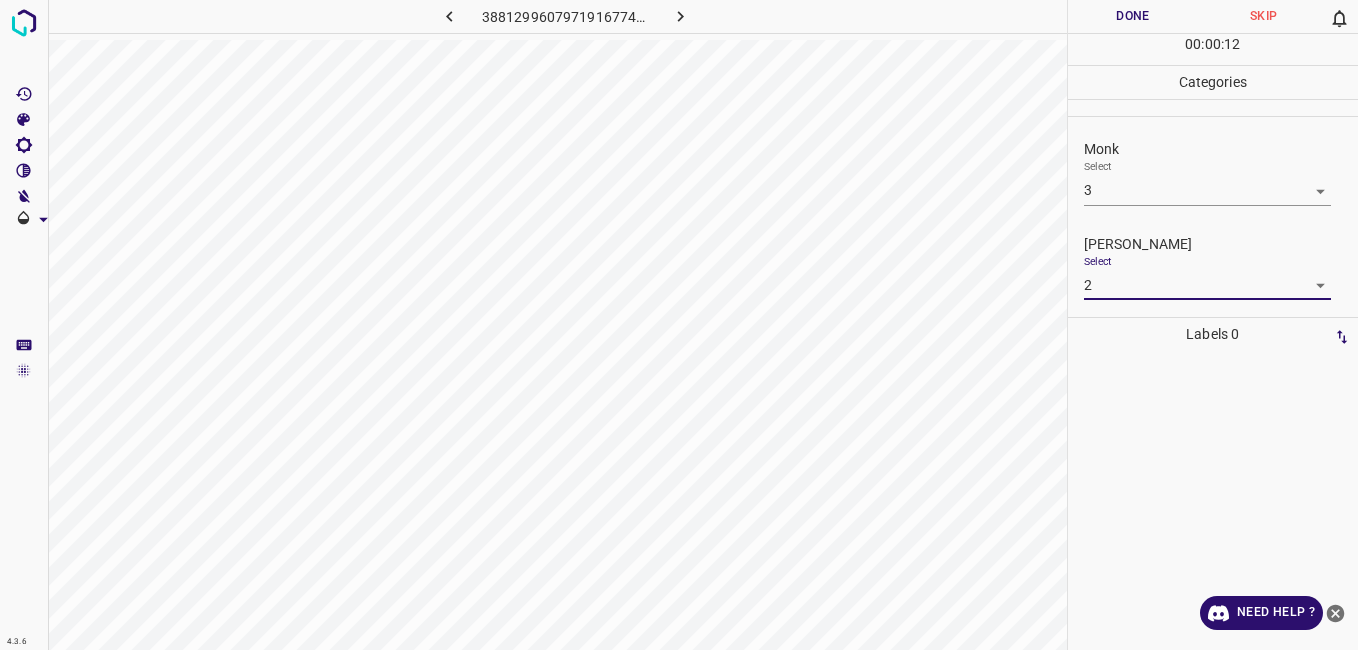 click on "Done" at bounding box center (1133, 16) 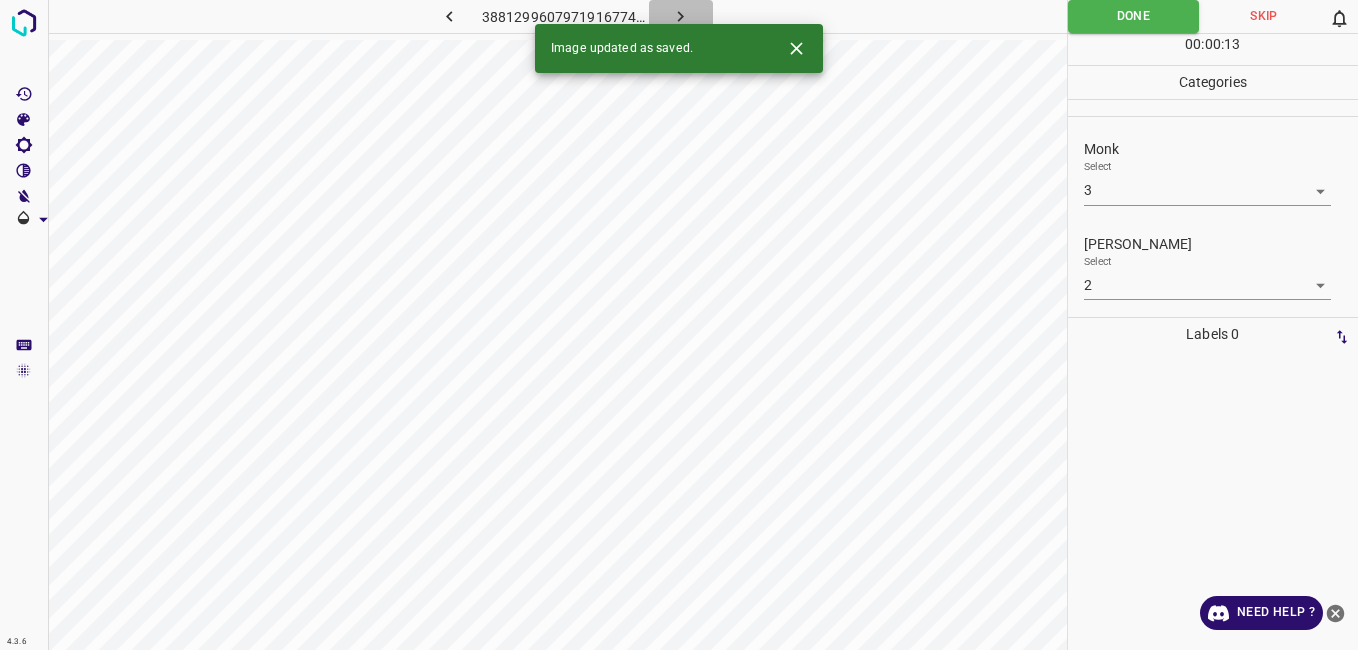 click at bounding box center [681, 16] 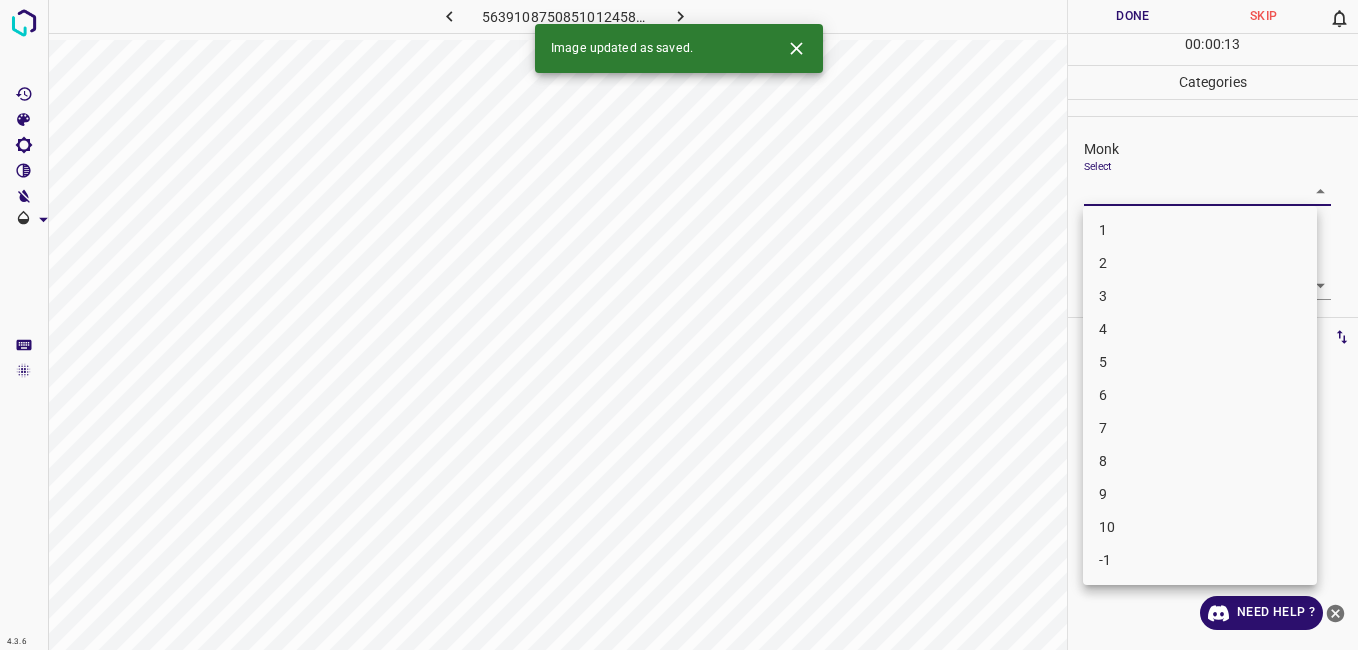 click on "4.3.6  5639108750851012458.png Done Skip 0 00   : 00   : 13   Categories Monk   Select ​  Fitzpatrick   Select ​ Labels   0 Categories 1 Monk 2  Fitzpatrick Tools Space Change between modes (Draw & Edit) I Auto labeling R Restore zoom M Zoom in N Zoom out Delete Delete selecte label Filters Z Restore filters X Saturation filter C Brightness filter V Contrast filter B Gray scale filter General O Download Image updated as saved. Need Help ? - Text - Hide - Delete 1 2 3 4 5 6 7 8 9 10 -1" at bounding box center (679, 325) 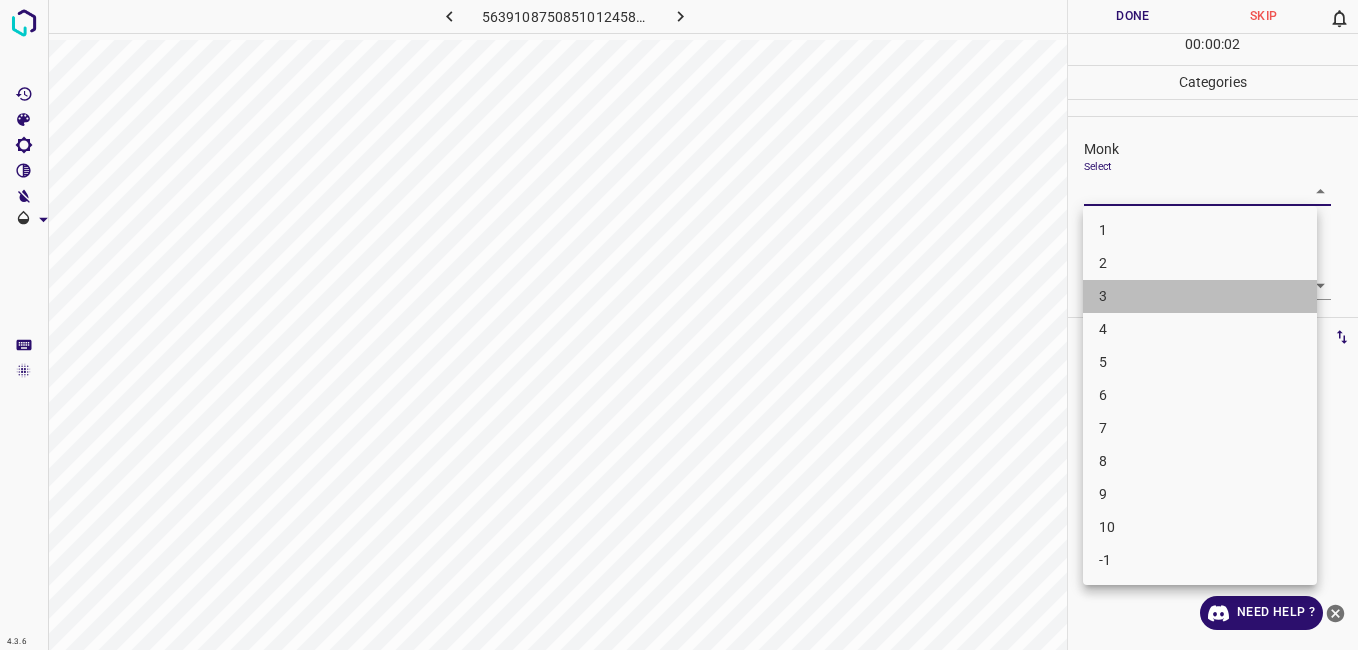 click on "3" at bounding box center [1200, 296] 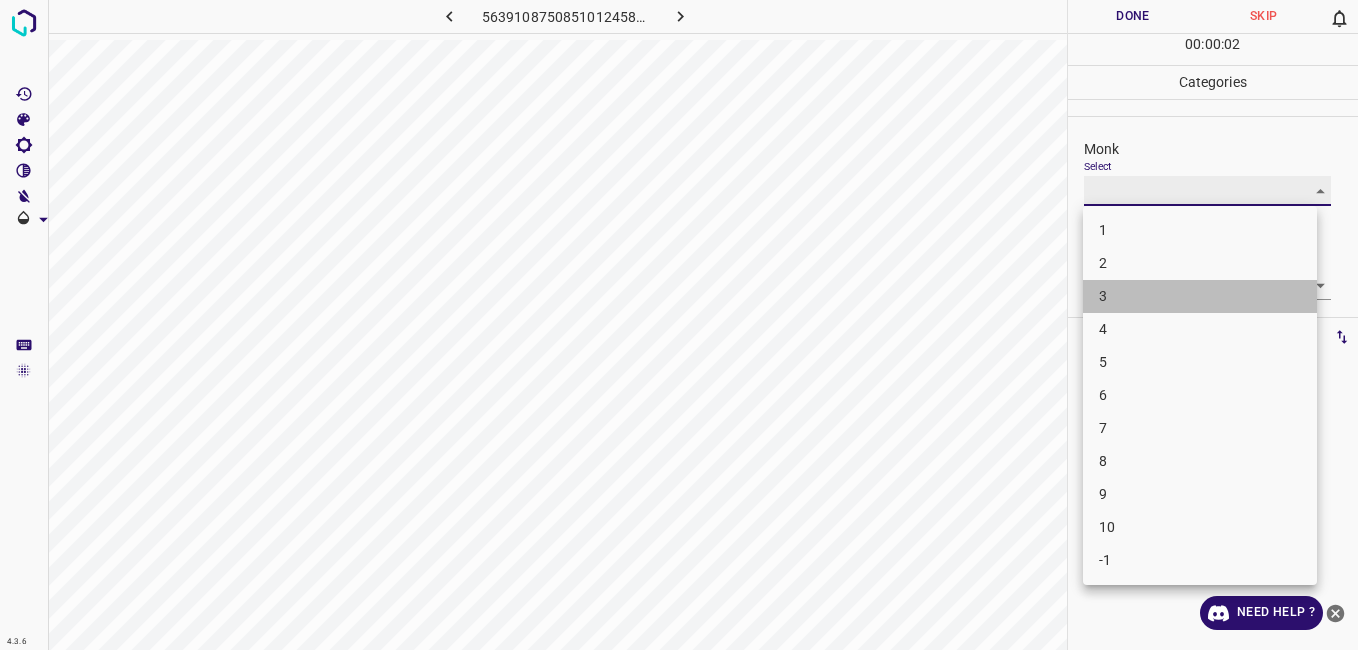 type on "3" 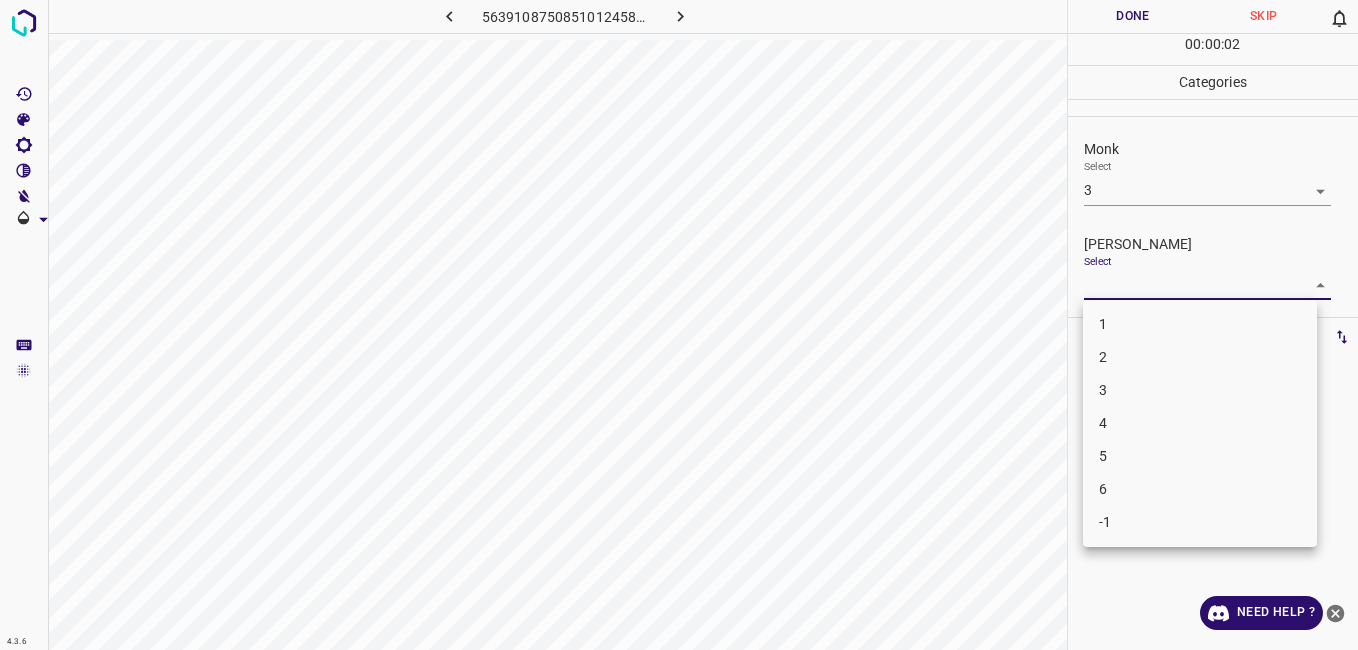 click on "4.3.6  5639108750851012458.png Done Skip 0 00   : 00   : 02   Categories Monk   Select 3 3  Fitzpatrick   Select ​ Labels   0 Categories 1 Monk 2  Fitzpatrick Tools Space Change between modes (Draw & Edit) I Auto labeling R Restore zoom M Zoom in N Zoom out Delete Delete selecte label Filters Z Restore filters X Saturation filter C Brightness filter V Contrast filter B Gray scale filter General O Download Need Help ? - Text - Hide - Delete 1 2 3 4 5 6 -1" at bounding box center (679, 325) 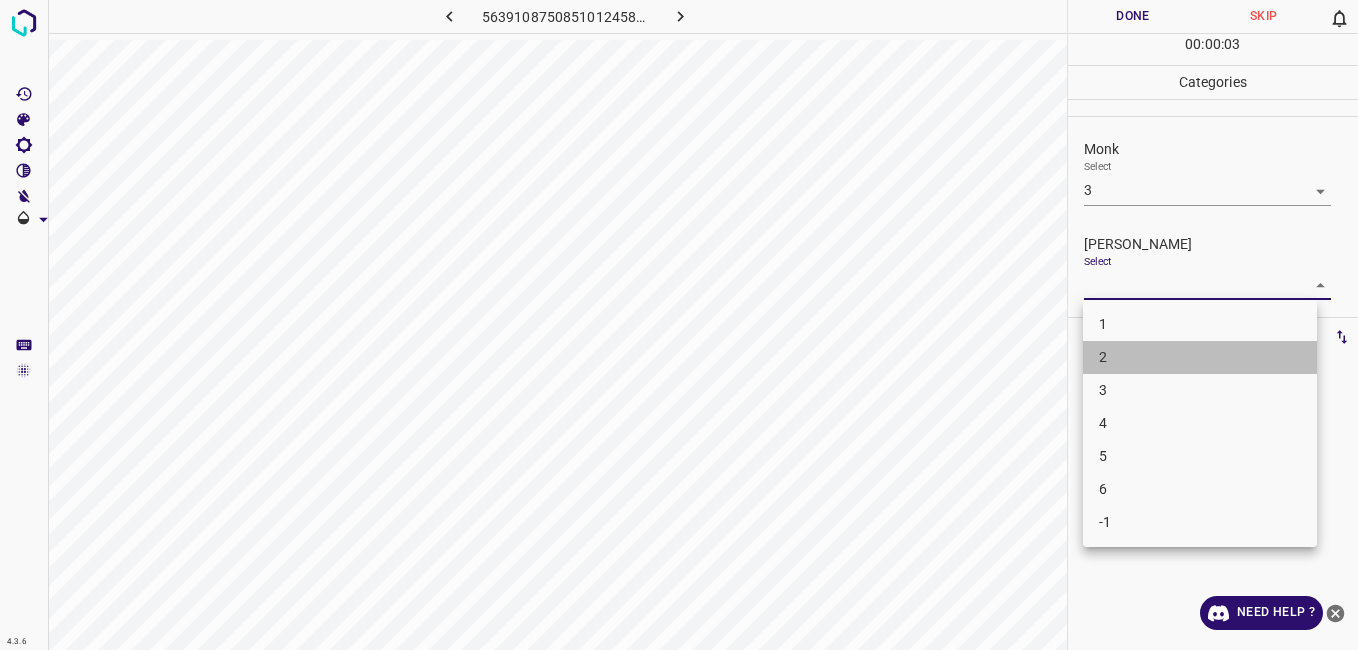 click on "2" at bounding box center [1200, 357] 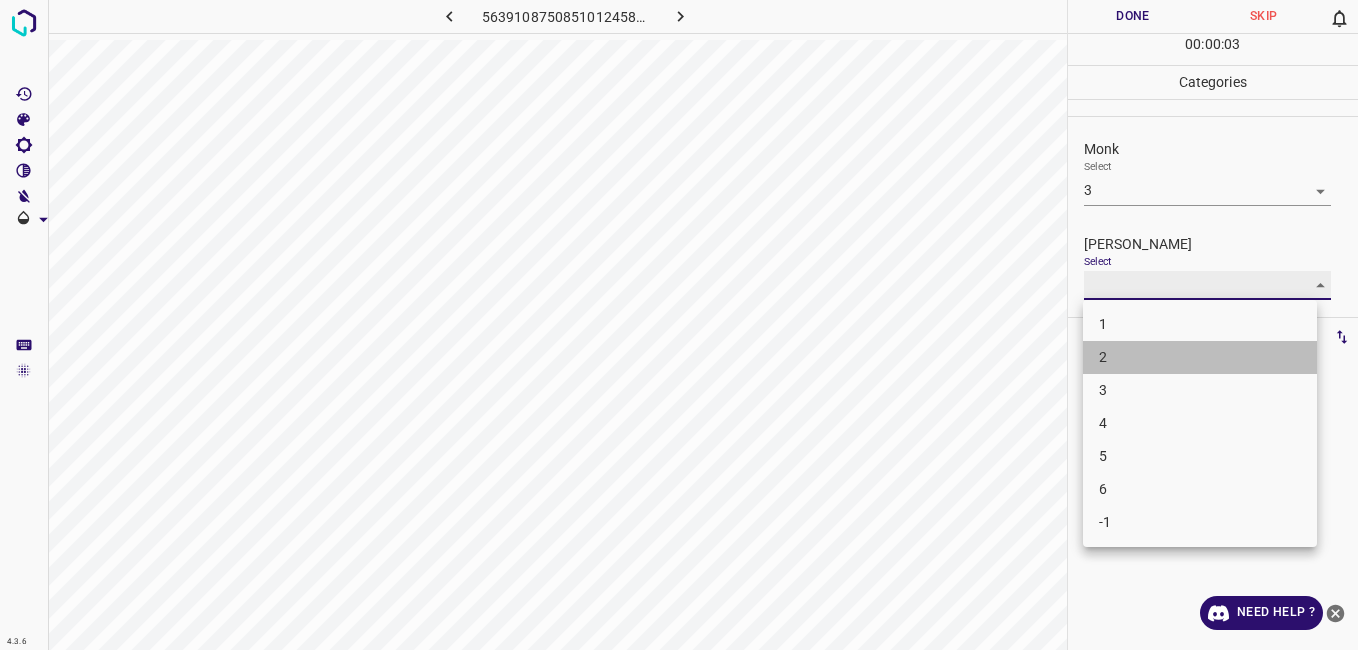 type on "2" 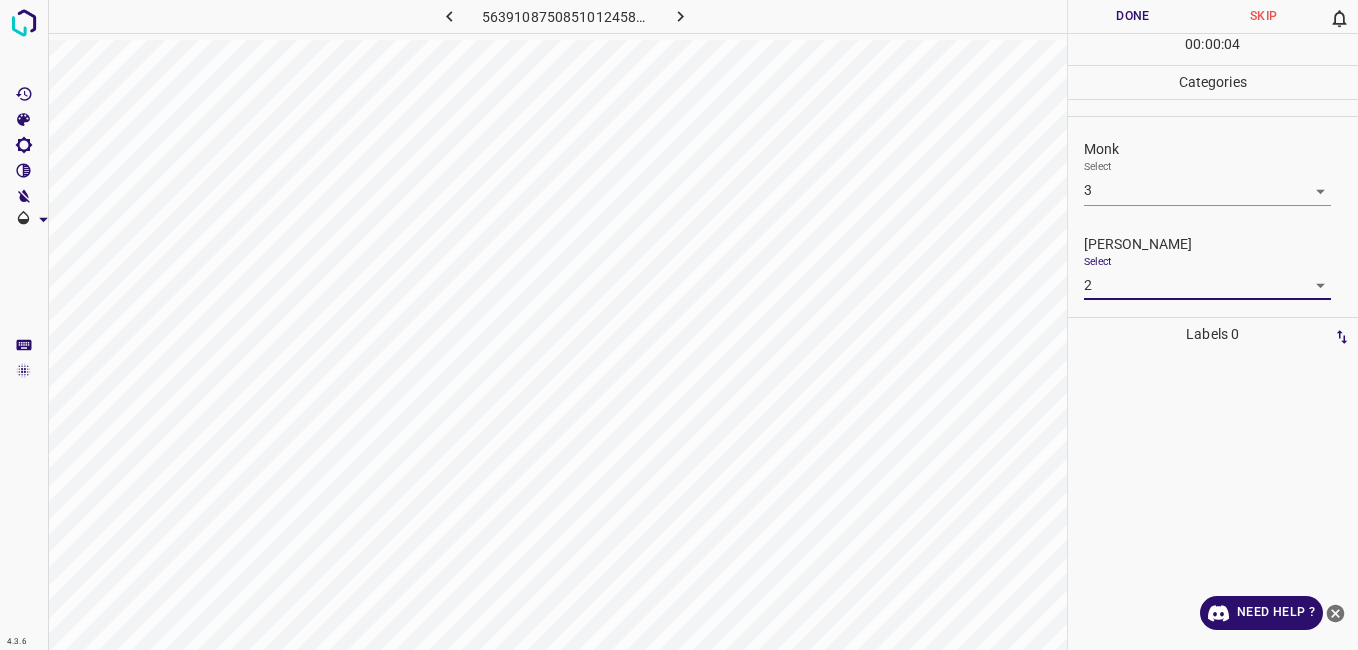 click on "Done" at bounding box center (1133, 16) 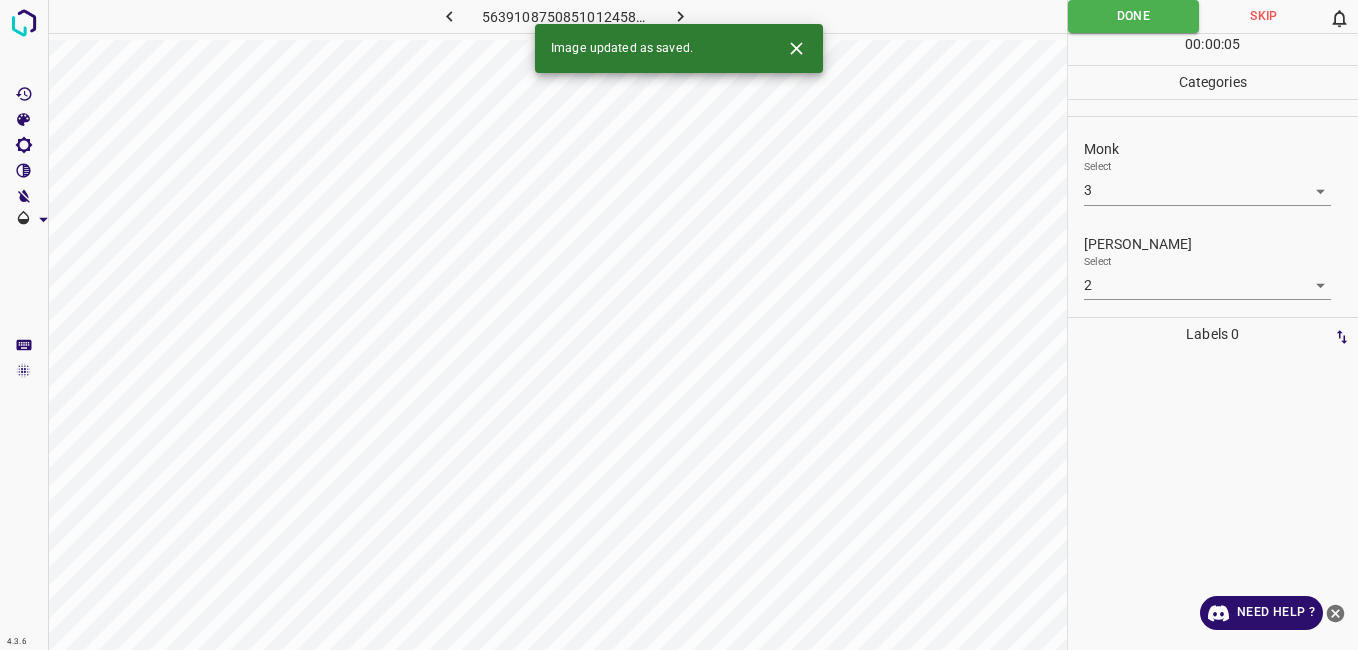 click on "Image updated as saved." at bounding box center (679, 48) 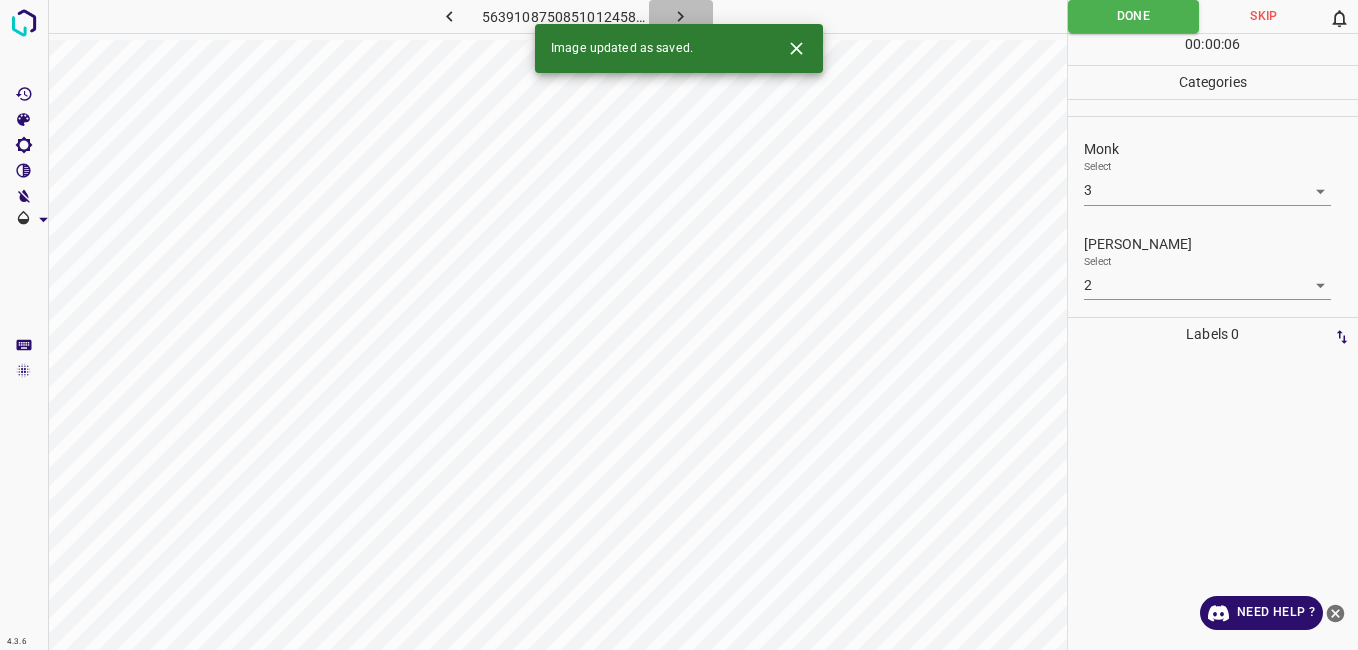click 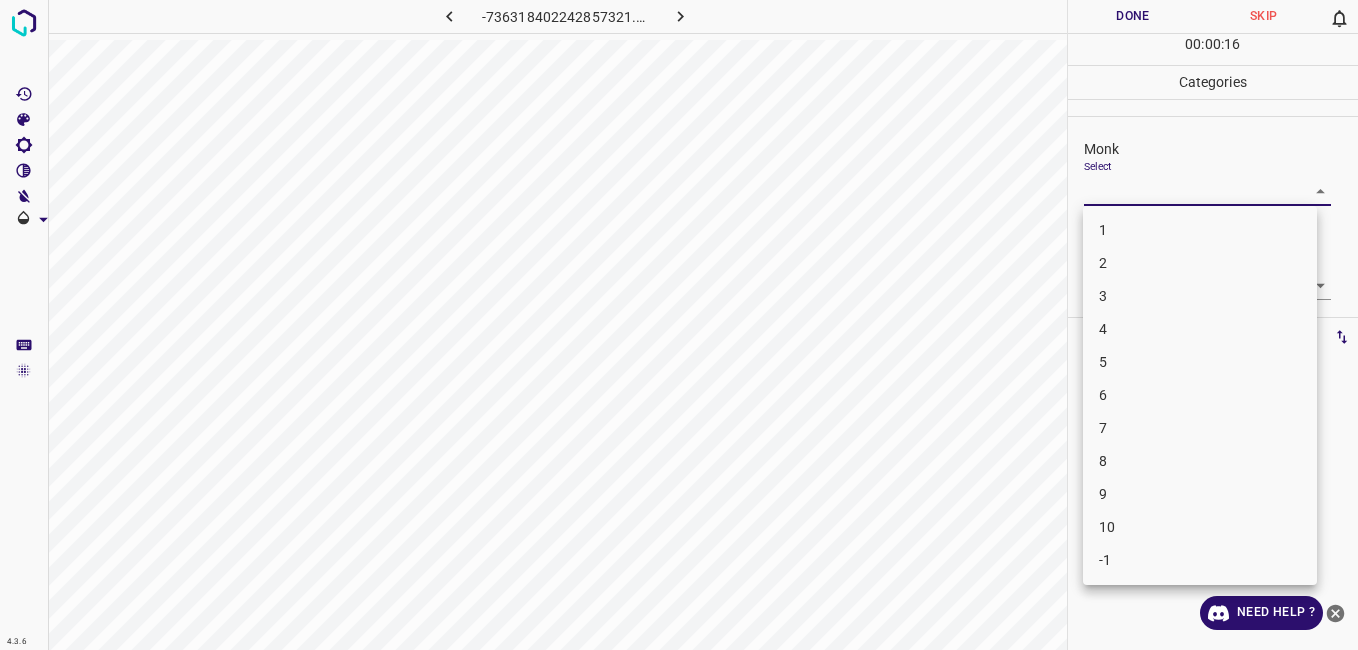 click on "4.3.6  -736318402242857321.png Done Skip 0 00   : 00   : 16   Categories Monk   Select ​  Fitzpatrick   Select ​ Labels   0 Categories 1 Monk 2  Fitzpatrick Tools Space Change between modes (Draw & Edit) I Auto labeling R Restore zoom M Zoom in N Zoom out Delete Delete selecte label Filters Z Restore filters X Saturation filter C Brightness filter V Contrast filter B Gray scale filter General O Download Need Help ? - Text - Hide - Delete 1 2 3 4 5 6 7 8 9 10 -1" at bounding box center (679, 325) 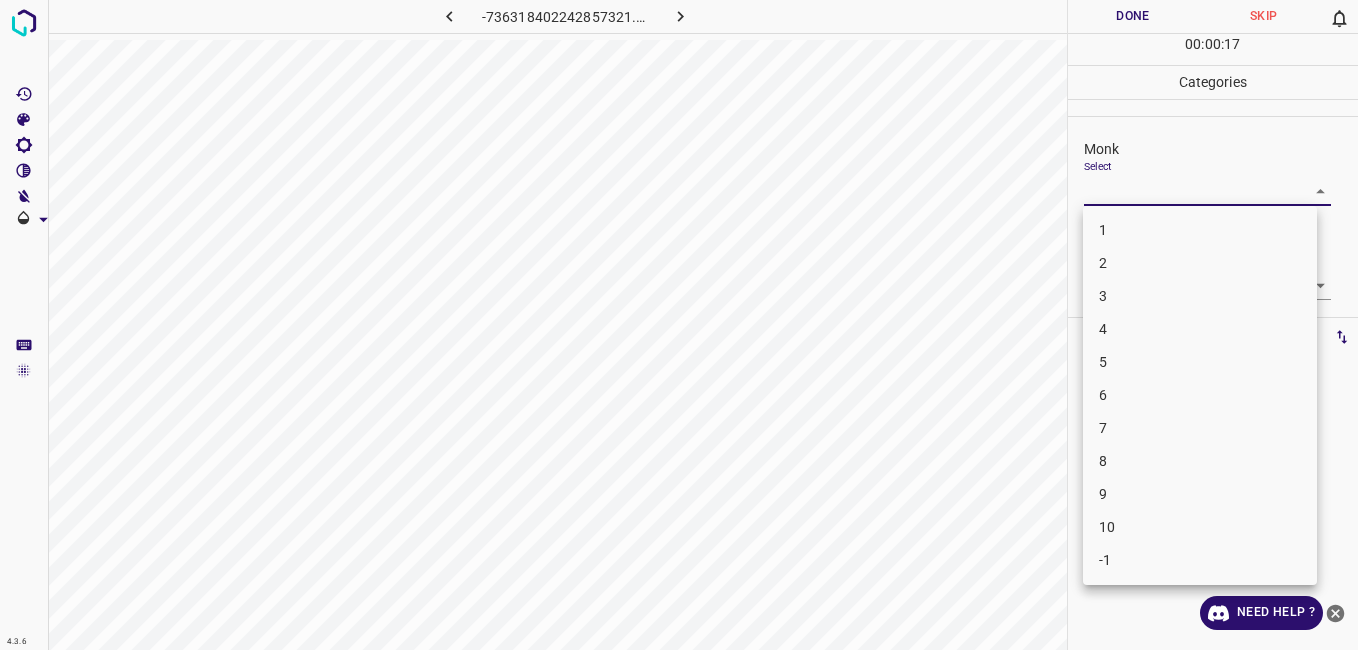 drag, startPoint x: 1162, startPoint y: 323, endPoint x: 1149, endPoint y: 360, distance: 39.217342 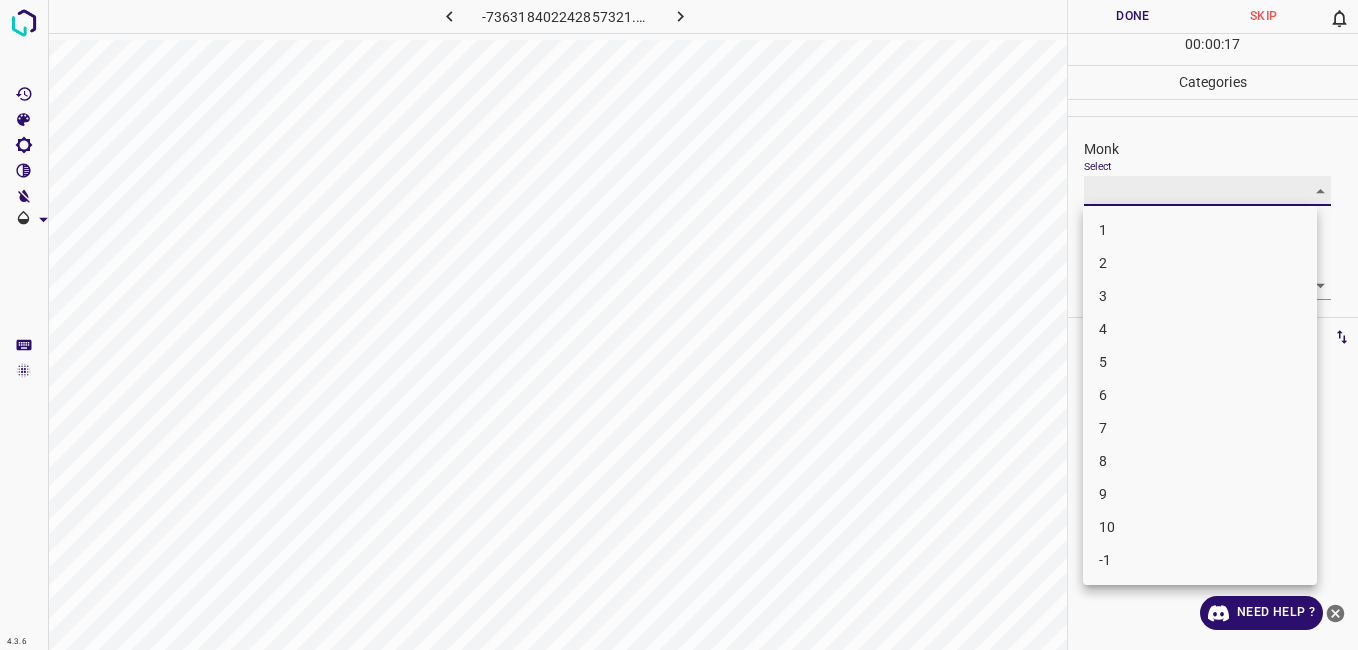 type 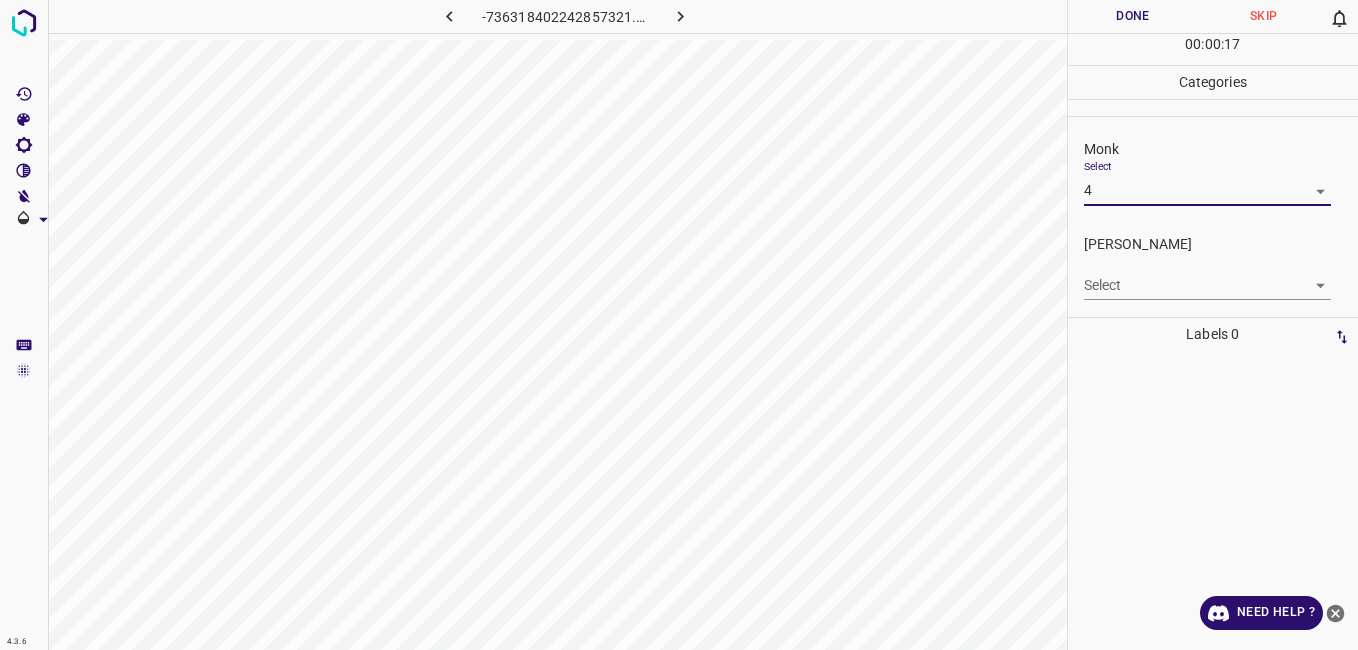 click on "4.3.6  -736318402242857321.png Done Skip 0 00   : 00   : 17   Categories Monk   Select 4 4  Fitzpatrick   Select ​ Labels   0 Categories 1 Monk 2  Fitzpatrick Tools Space Change between modes (Draw & Edit) I Auto labeling R Restore zoom M Zoom in N Zoom out Delete Delete selecte label Filters Z Restore filters X Saturation filter C Brightness filter V Contrast filter B Gray scale filter General O Download Need Help ? - Text - Hide - Delete" at bounding box center (679, 325) 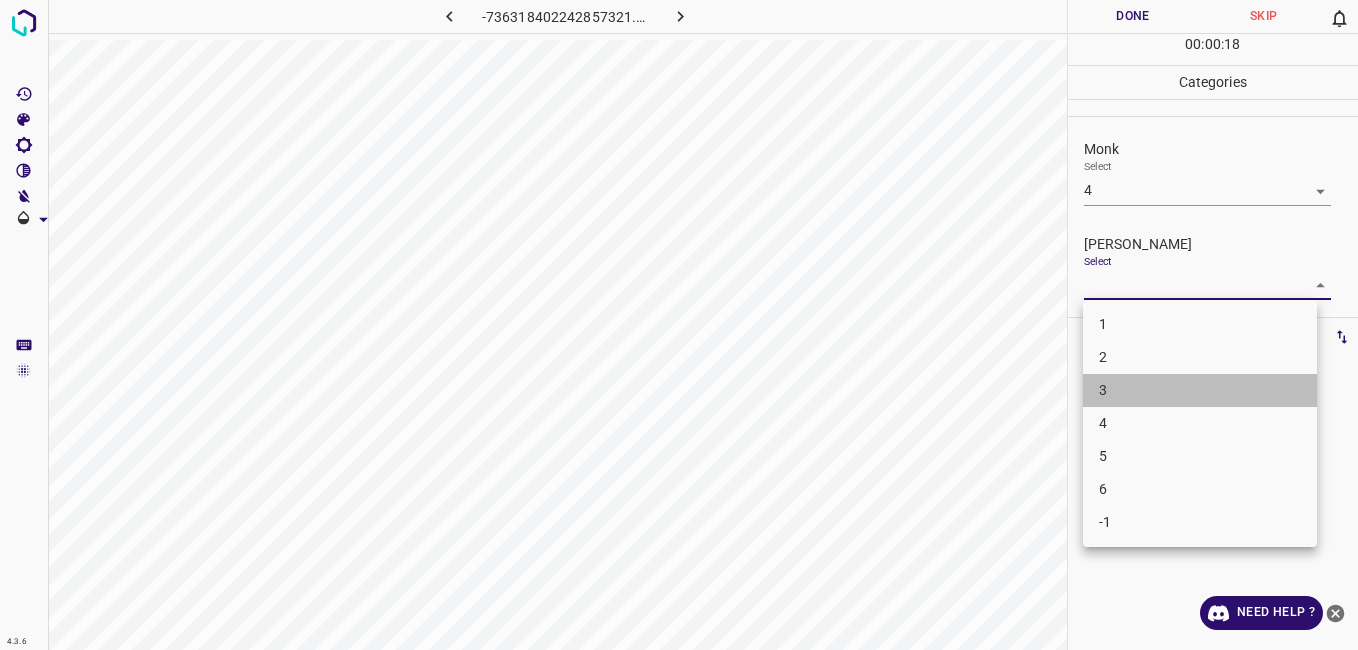 click on "3" at bounding box center (1200, 390) 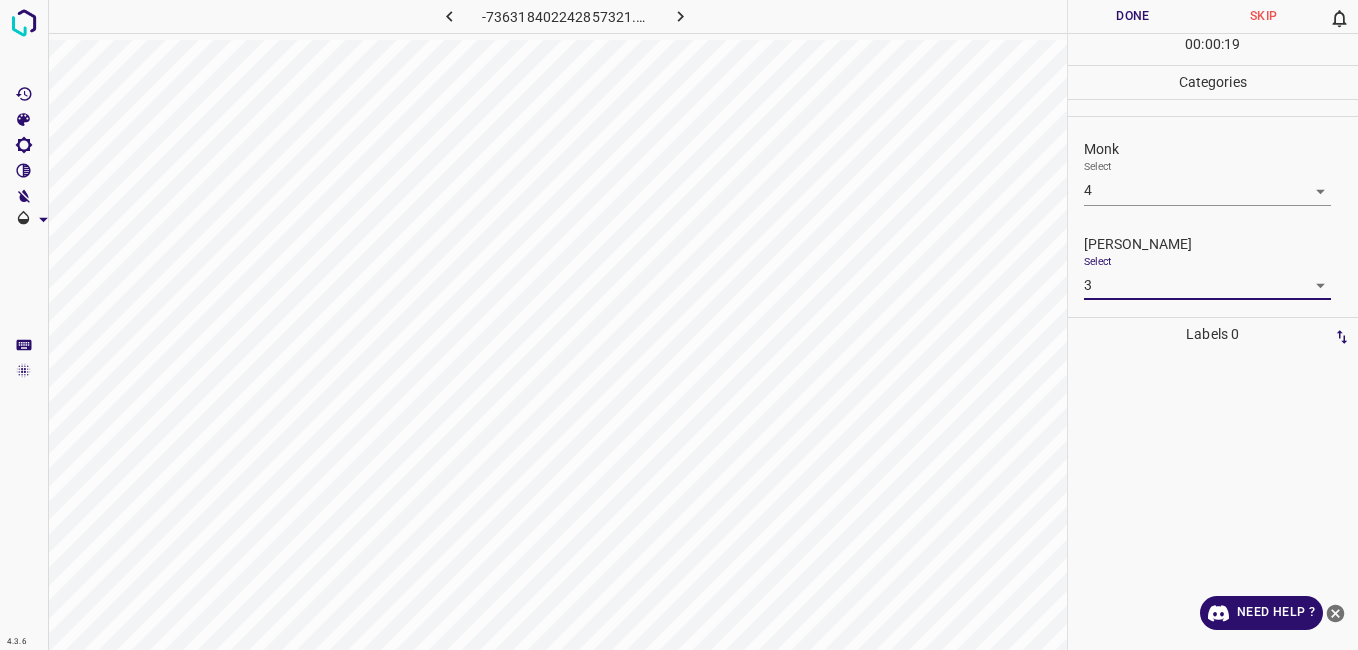click on "Done" at bounding box center (1133, 16) 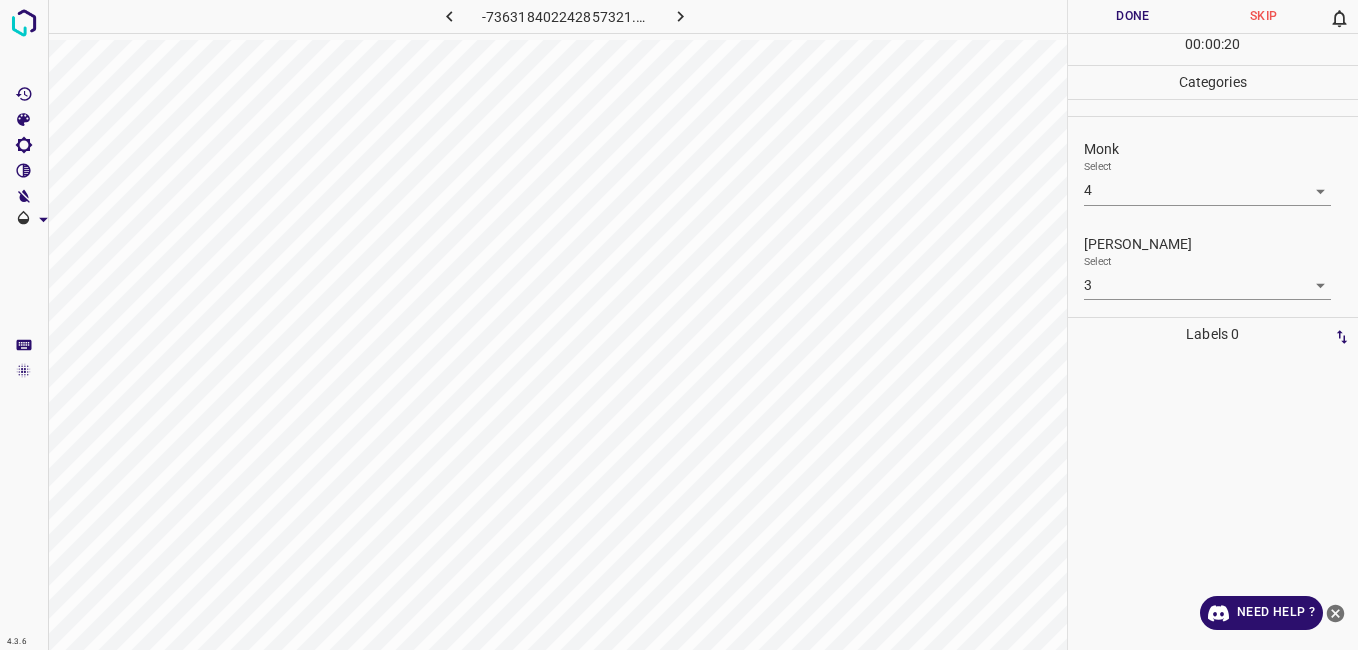 click 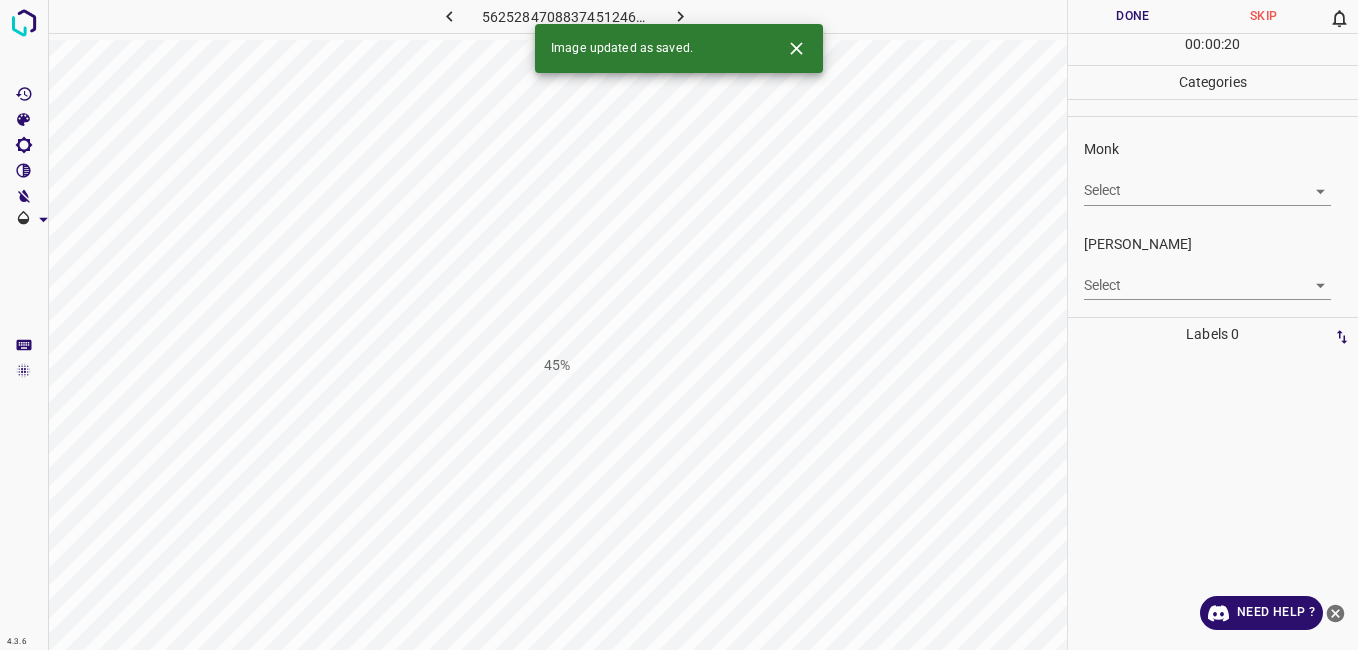click on "4.3.6  5625284708837451246.png 45% Done Skip 0 00   : 00   : 20   Categories Monk   Select ​  Fitzpatrick   Select ​ Labels   0 Categories 1 Monk 2  Fitzpatrick Tools Space Change between modes (Draw & Edit) I Auto labeling R Restore zoom M Zoom in N Zoom out Delete Delete selecte label Filters Z Restore filters X Saturation filter C Brightness filter V Contrast filter B Gray scale filter General O Download Image updated as saved. Need Help ? - Text - Hide - Delete" at bounding box center [679, 325] 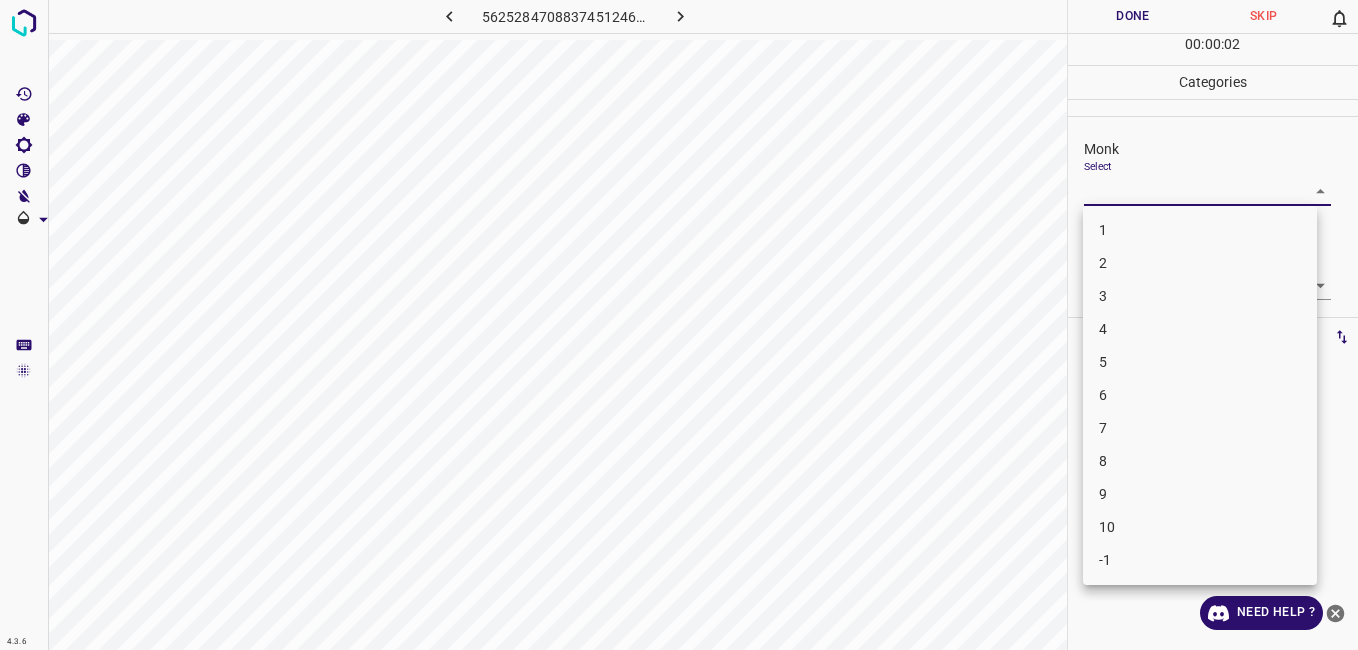 click on "4" at bounding box center [1200, 329] 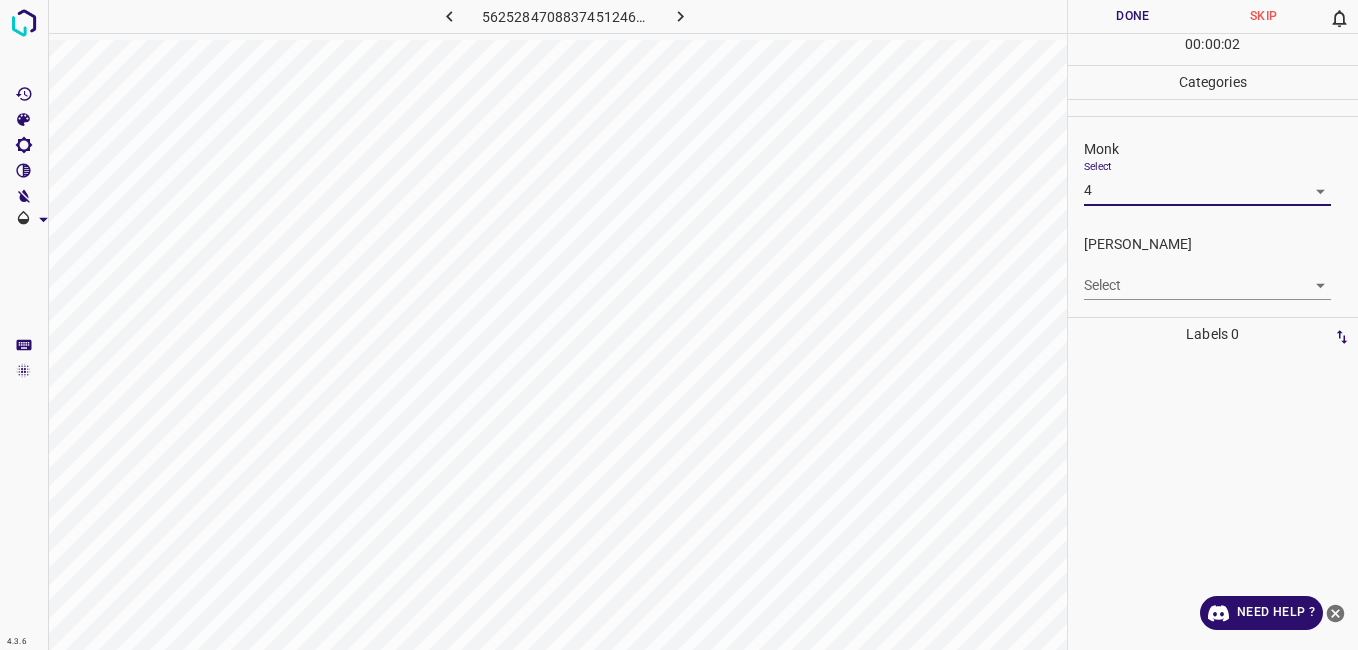 click on "4.3.6  5625284708837451246.png Done Skip 0 00   : 00   : 02   Categories Monk   Select 4 4  Fitzpatrick   Select ​ Labels   0 Categories 1 Monk 2  Fitzpatrick Tools Space Change between modes (Draw & Edit) I Auto labeling R Restore zoom M Zoom in N Zoom out Delete Delete selecte label Filters Z Restore filters X Saturation filter C Brightness filter V Contrast filter B Gray scale filter General O Download Need Help ? - Text - Hide - Delete" at bounding box center (679, 325) 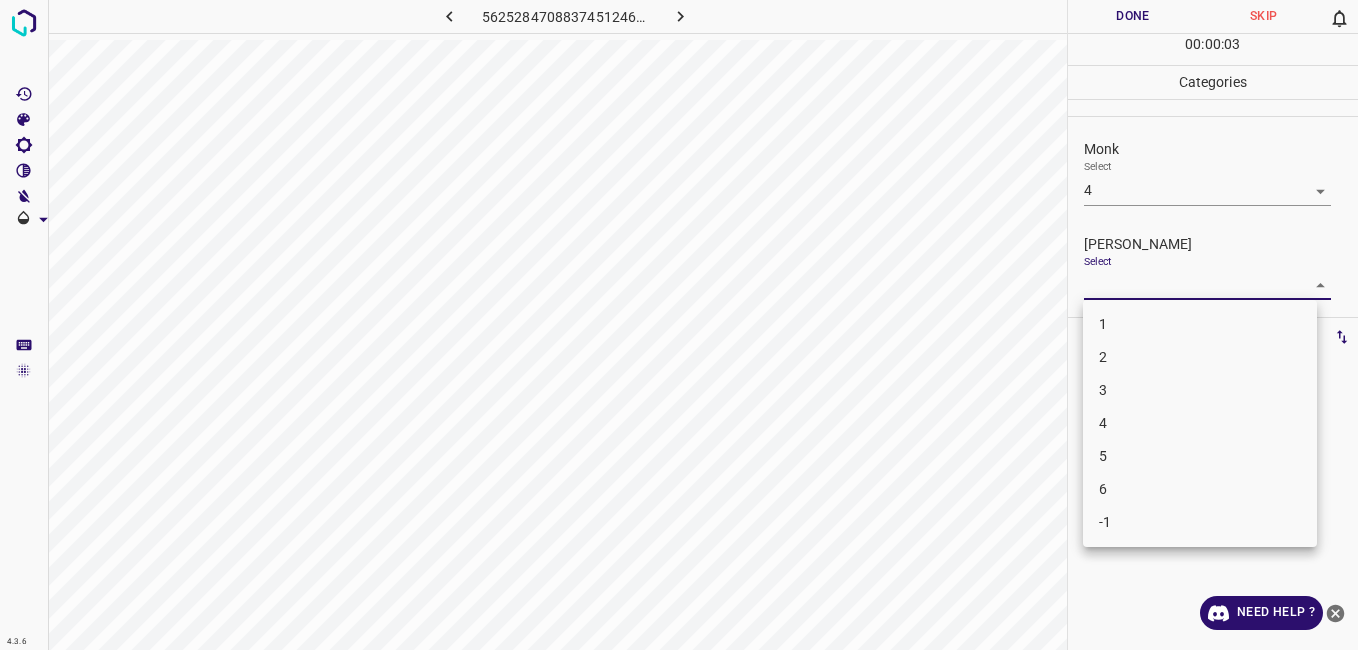 click on "3" at bounding box center (1200, 390) 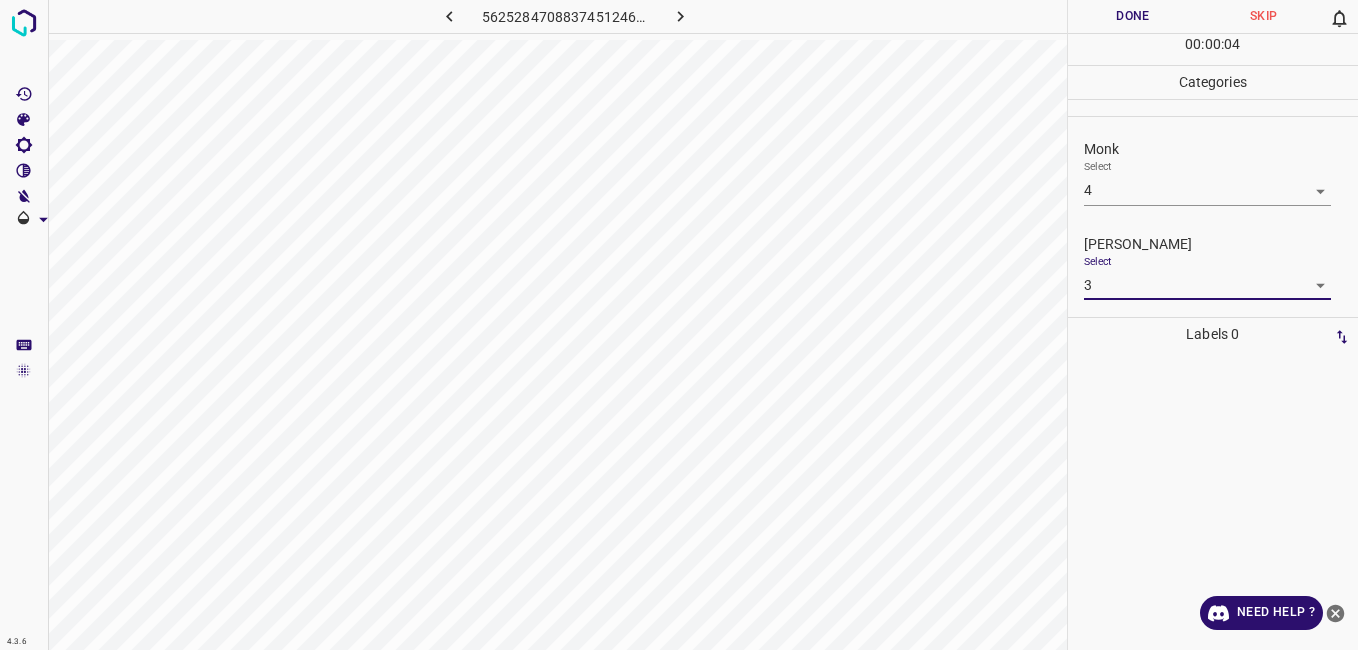 click on "Done" at bounding box center [1133, 16] 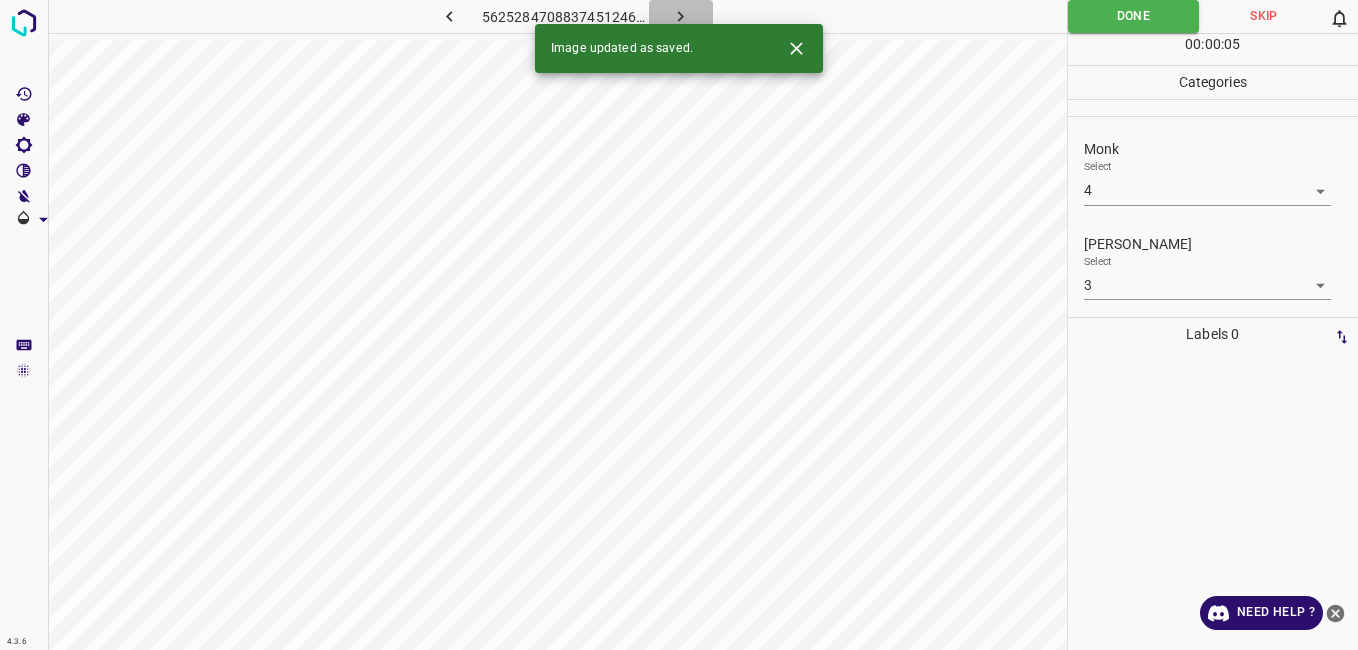 click 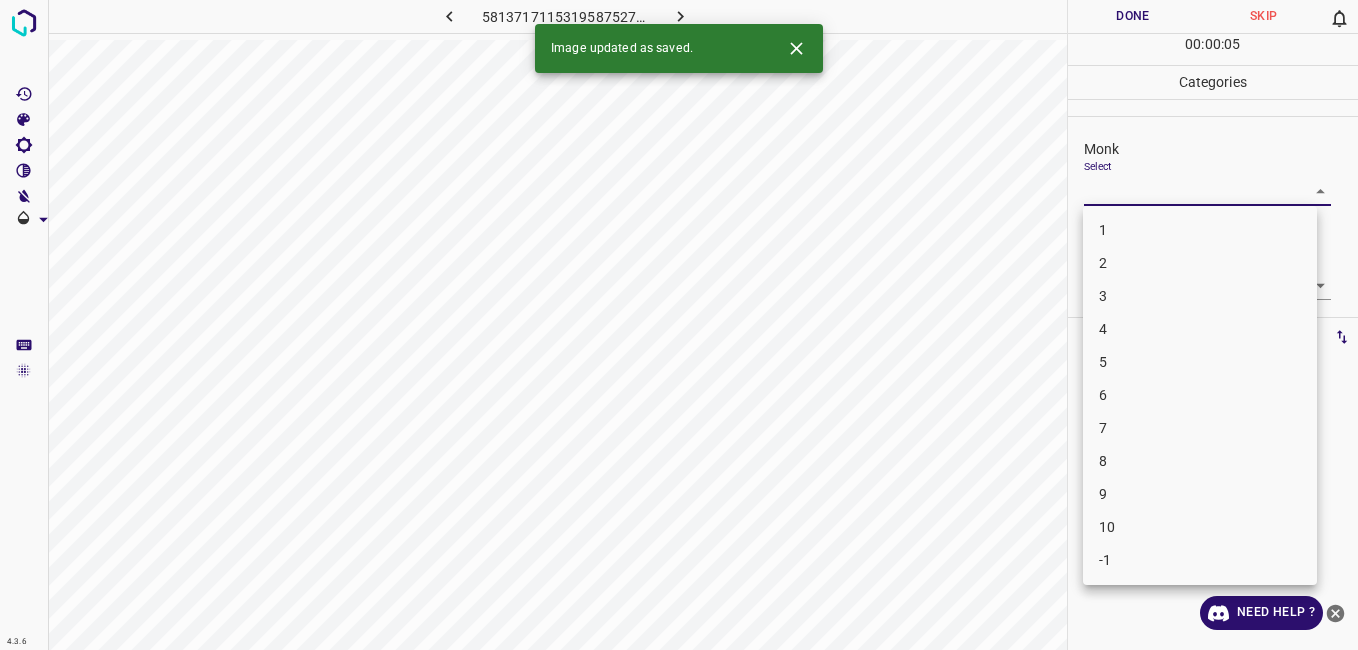 click on "4.3.6  5813717115319587527.png Done Skip 0 00   : 00   : 05   Categories Monk   Select ​  Fitzpatrick   Select ​ Labels   0 Categories 1 Monk 2  Fitzpatrick Tools Space Change between modes (Draw & Edit) I Auto labeling R Restore zoom M Zoom in N Zoom out Delete Delete selecte label Filters Z Restore filters X Saturation filter C Brightness filter V Contrast filter B Gray scale filter General O Download Image updated as saved. Need Help ? - Text - Hide - Delete 1 2 3 4 5 6 7 8 9 10 -1" at bounding box center (679, 325) 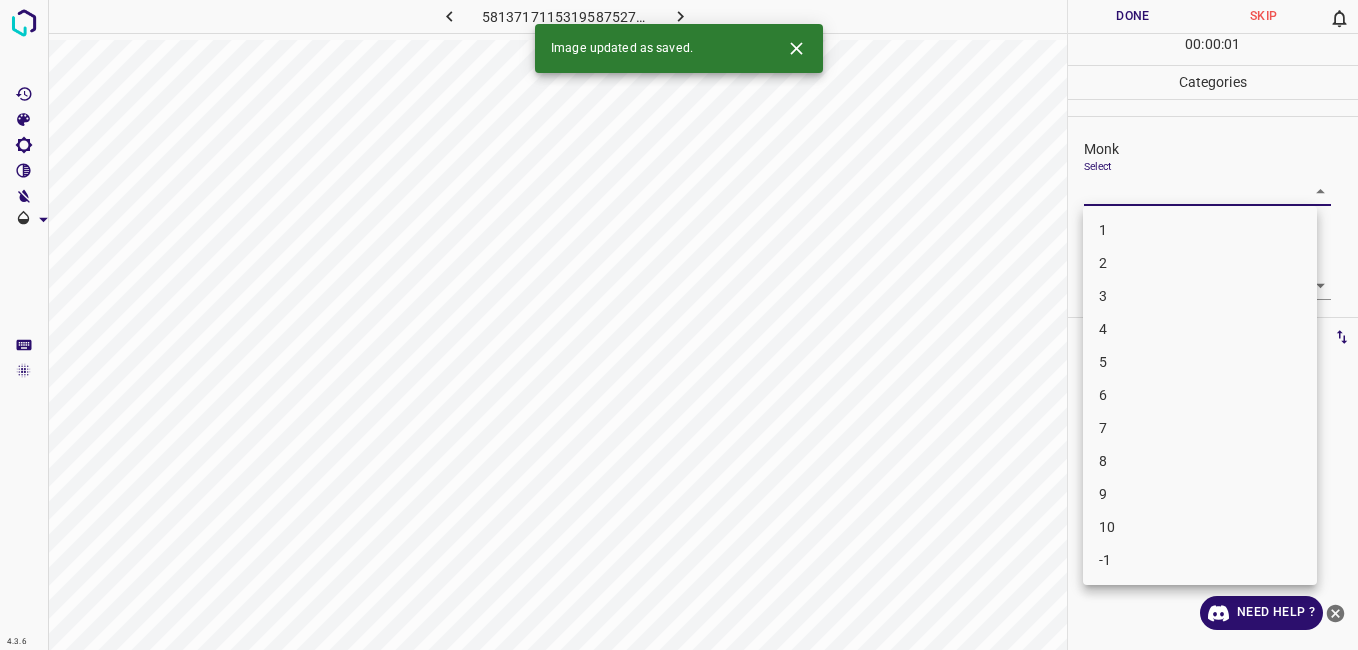 click on "5" at bounding box center (1200, 362) 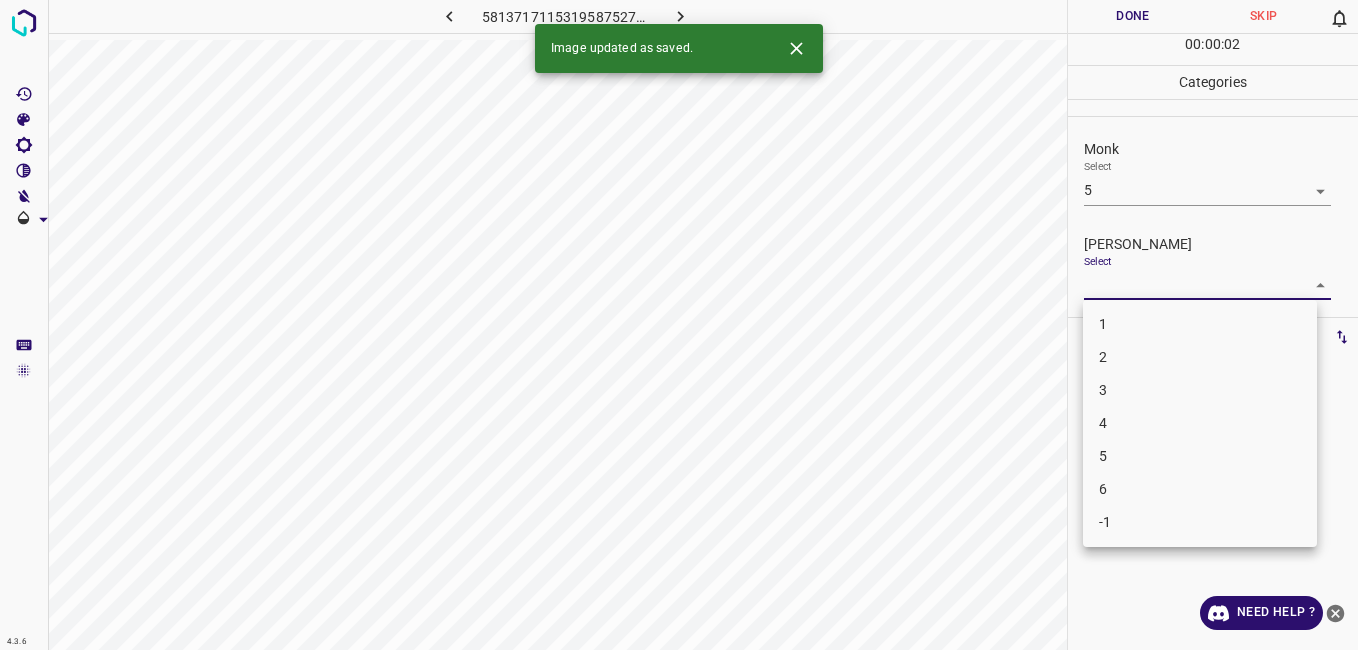 click on "4.3.6  5813717115319587527.png Done Skip 0 00   : 00   : 02   Categories Monk   Select 5 5  Fitzpatrick   Select ​ Labels   0 Categories 1 Monk 2  Fitzpatrick Tools Space Change between modes (Draw & Edit) I Auto labeling R Restore zoom M Zoom in N Zoom out Delete Delete selecte label Filters Z Restore filters X Saturation filter C Brightness filter V Contrast filter B Gray scale filter General O Download Image updated as saved. Need Help ? - Text - Hide - Delete 1 2 3 4 5 6 -1" at bounding box center (679, 325) 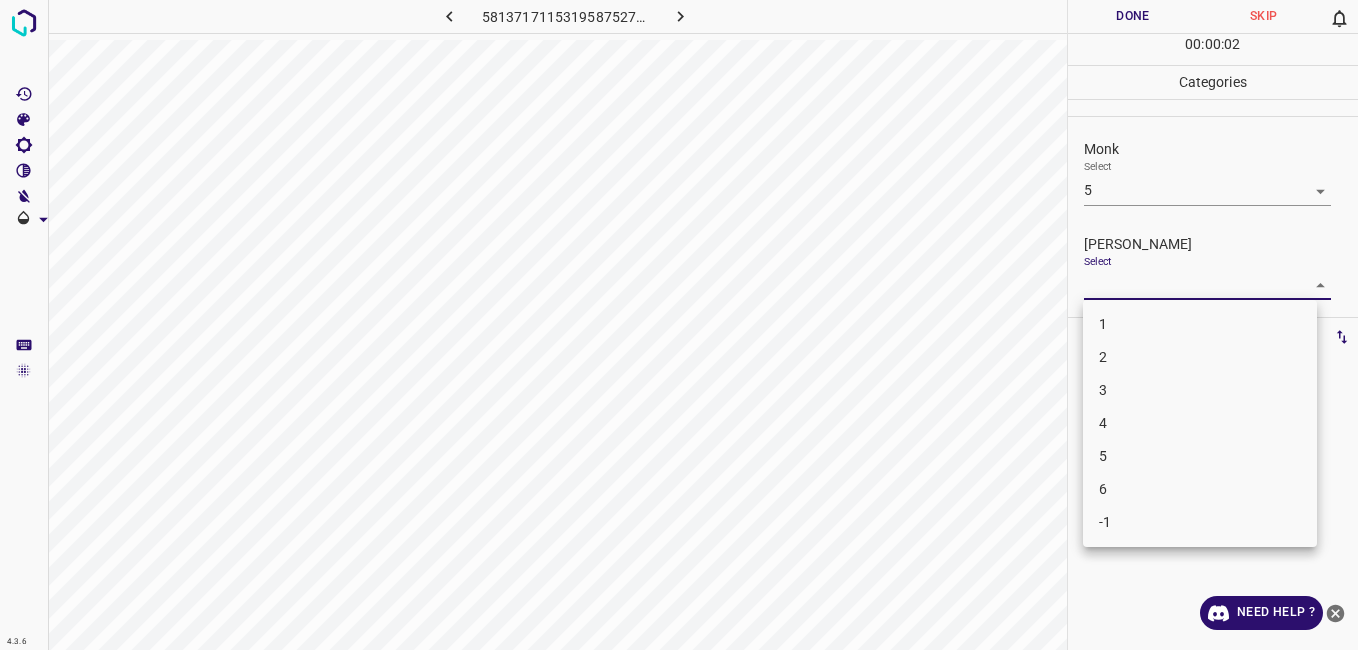click on "4" at bounding box center [1200, 423] 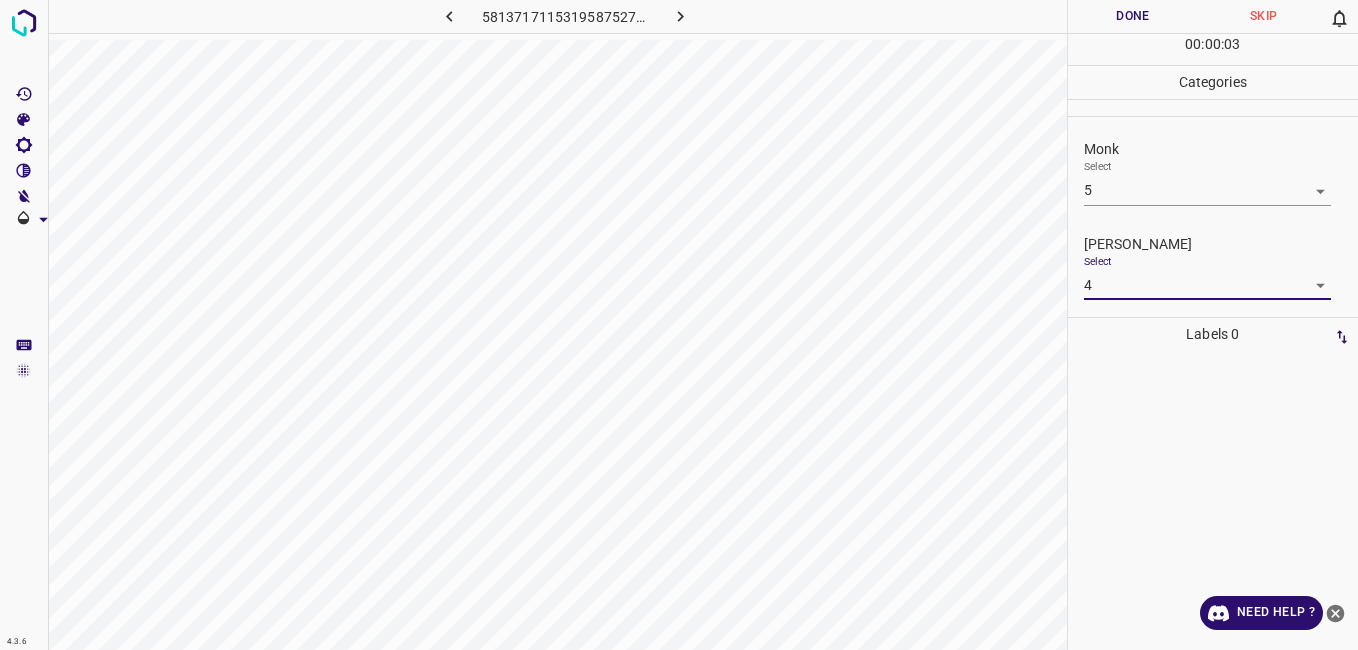click on "Done" at bounding box center [1133, 16] 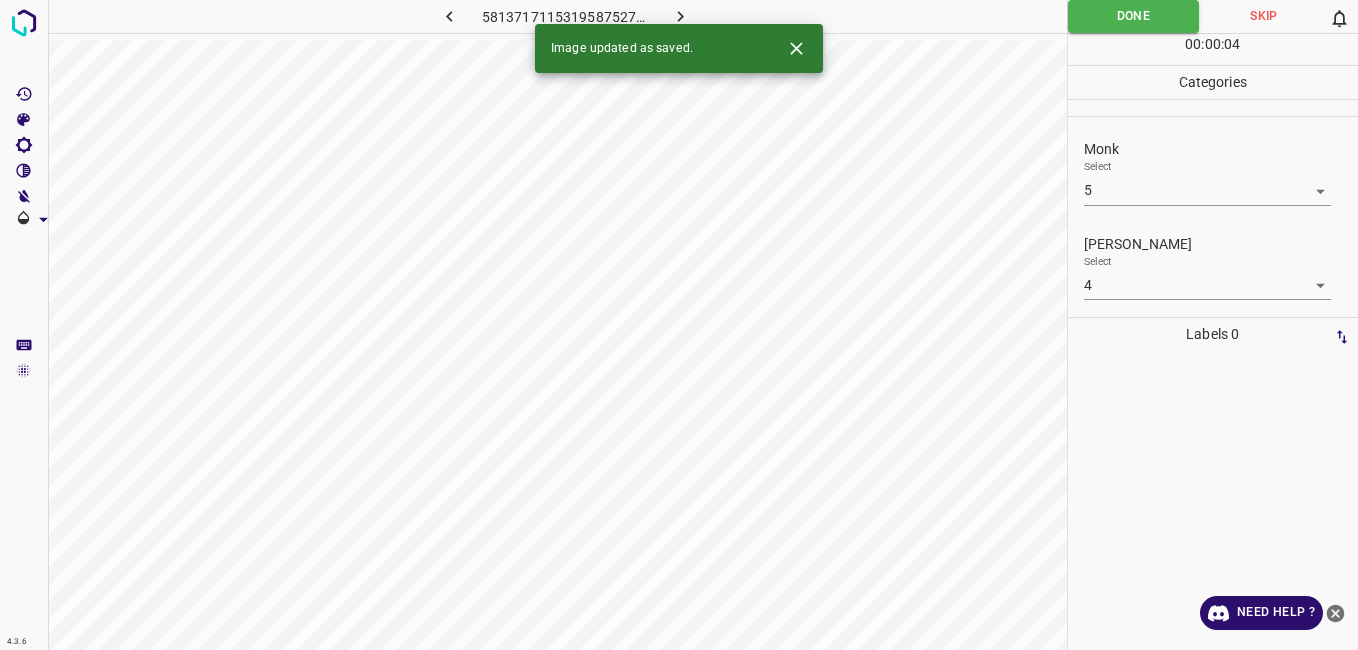 click at bounding box center [681, 16] 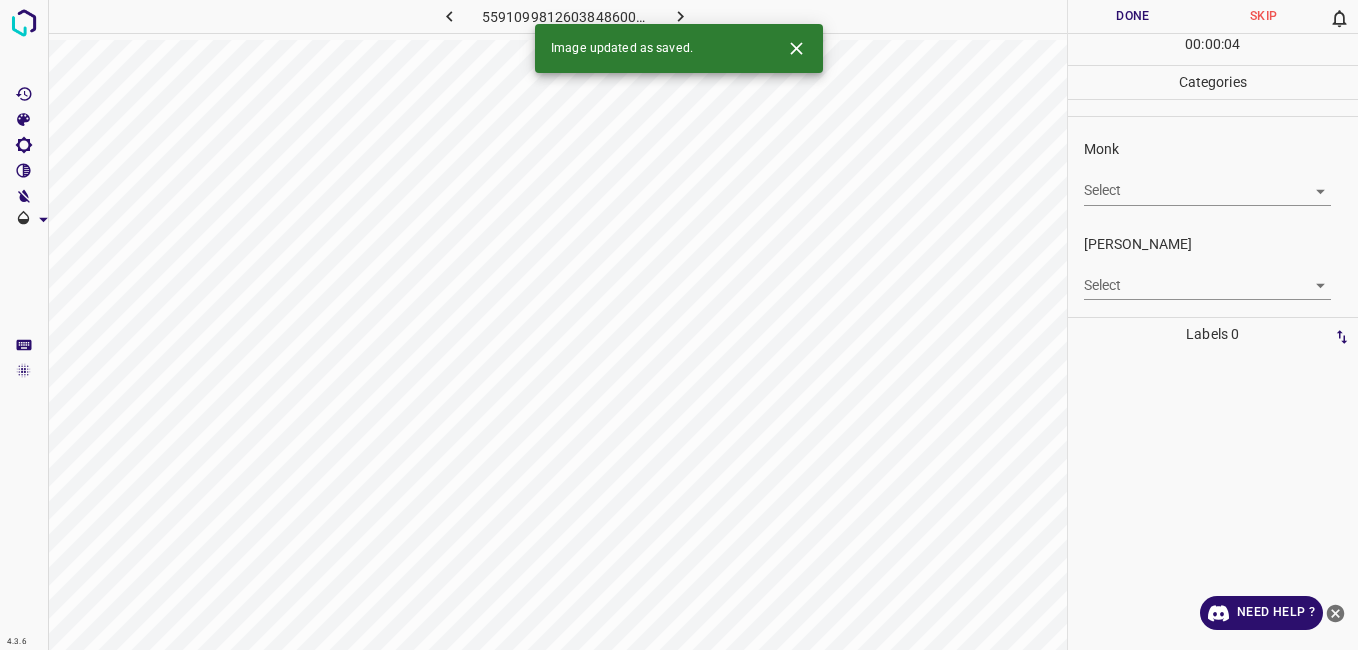 click on "4.3.6  5591099812603848600.png Done Skip 0 00   : 00   : 04   Categories Monk   Select ​  Fitzpatrick   Select ​ Labels   0 Categories 1 Monk 2  Fitzpatrick Tools Space Change between modes (Draw & Edit) I Auto labeling R Restore zoom M Zoom in N Zoom out Delete Delete selecte label Filters Z Restore filters X Saturation filter C Brightness filter V Contrast filter B Gray scale filter General O Download Image updated as saved. Need Help ? - Text - Hide - Delete" at bounding box center [679, 325] 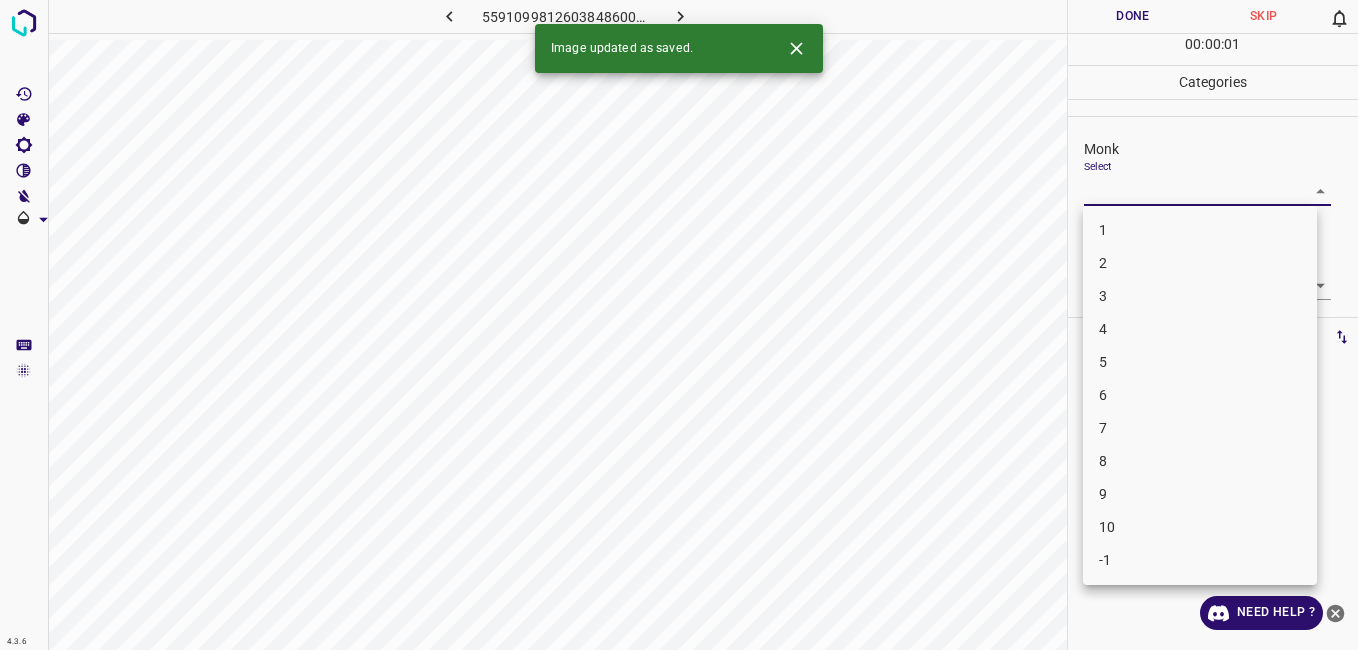 click on "3" at bounding box center (1200, 296) 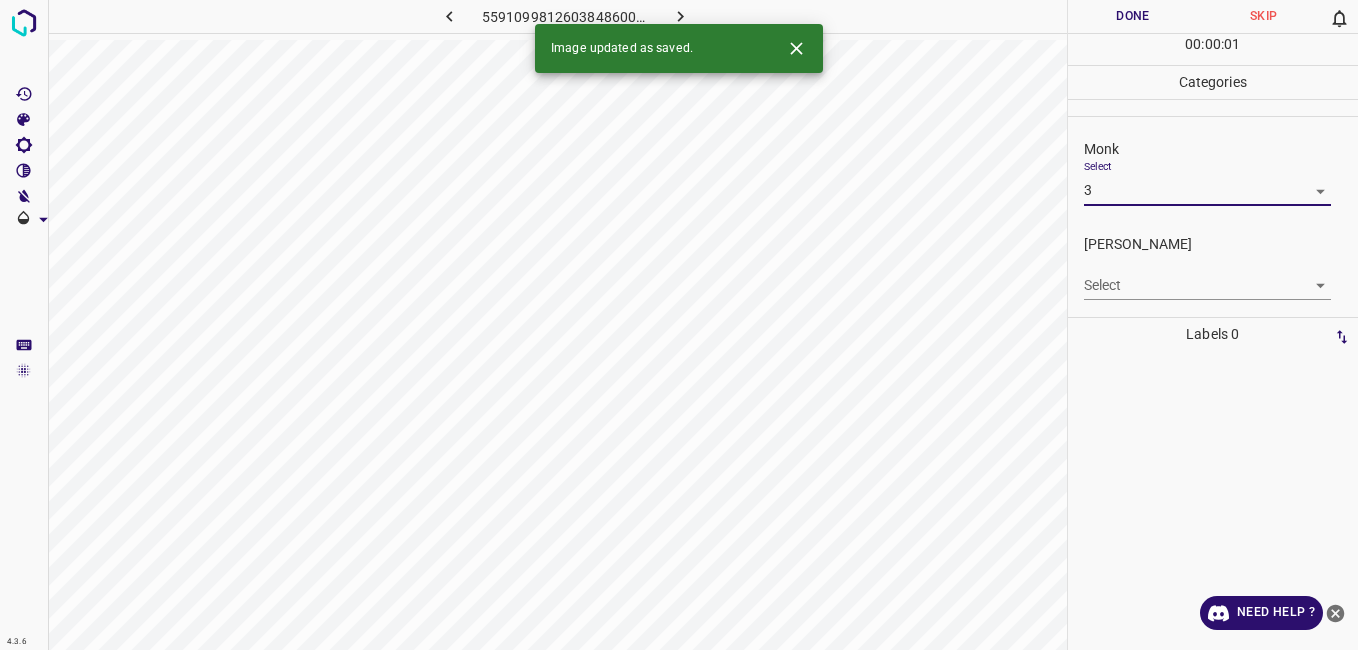 click on "4.3.6  5591099812603848600.png Done Skip 0 00   : 00   : 01   Categories Monk   Select 3 3  Fitzpatrick   Select ​ Labels   0 Categories 1 Monk 2  Fitzpatrick Tools Space Change between modes (Draw & Edit) I Auto labeling R Restore zoom M Zoom in N Zoom out Delete Delete selecte label Filters Z Restore filters X Saturation filter C Brightness filter V Contrast filter B Gray scale filter General O Download Image updated as saved. Need Help ? - Text - Hide - Delete" at bounding box center [679, 325] 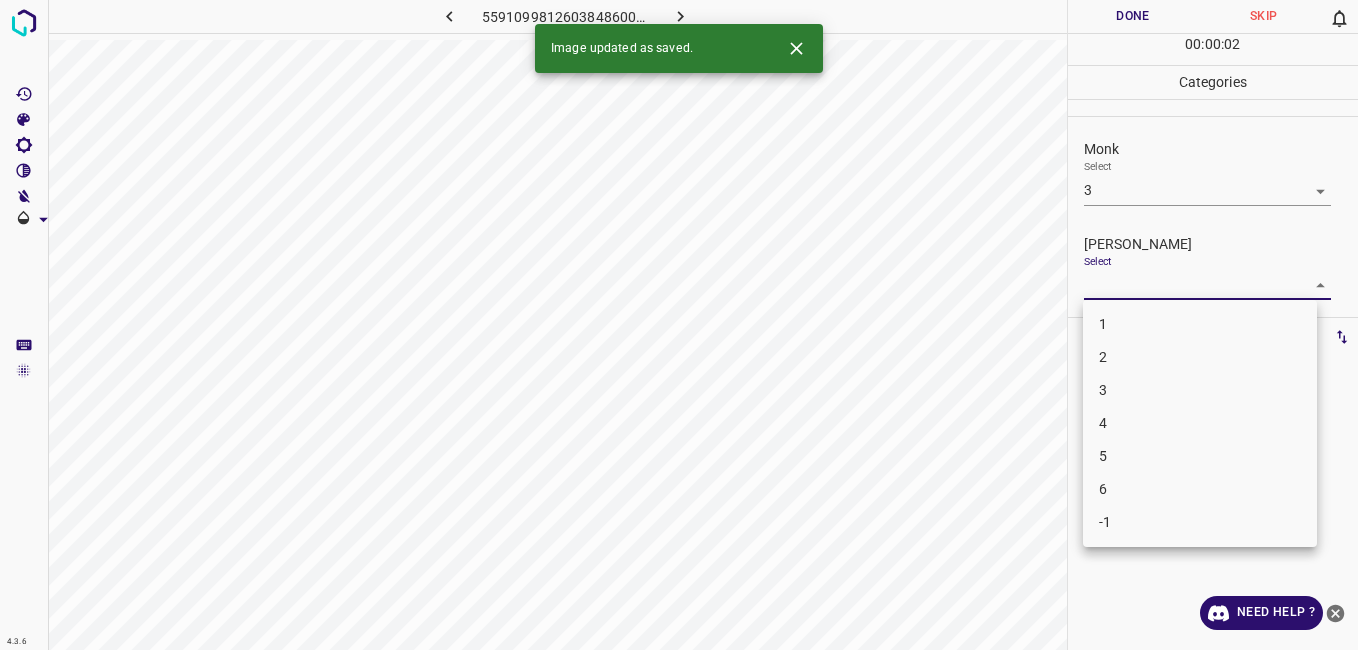 click on "2" at bounding box center [1200, 357] 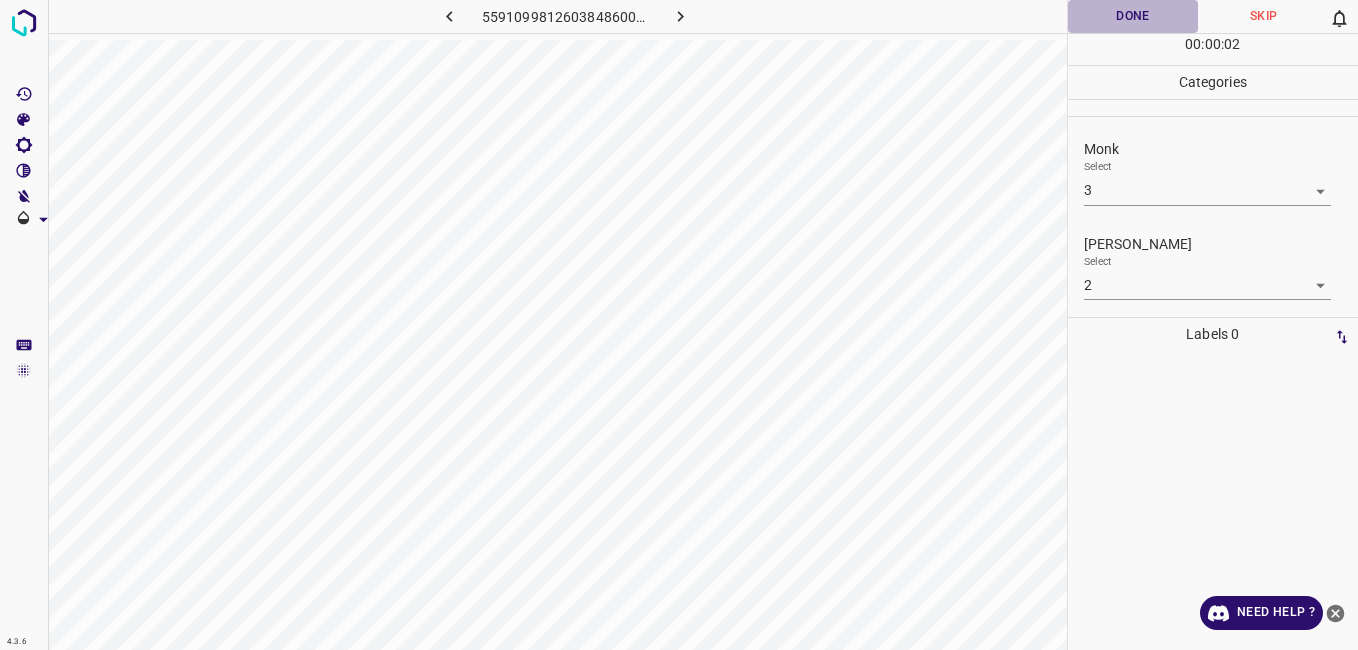 click on "Done" at bounding box center (1133, 16) 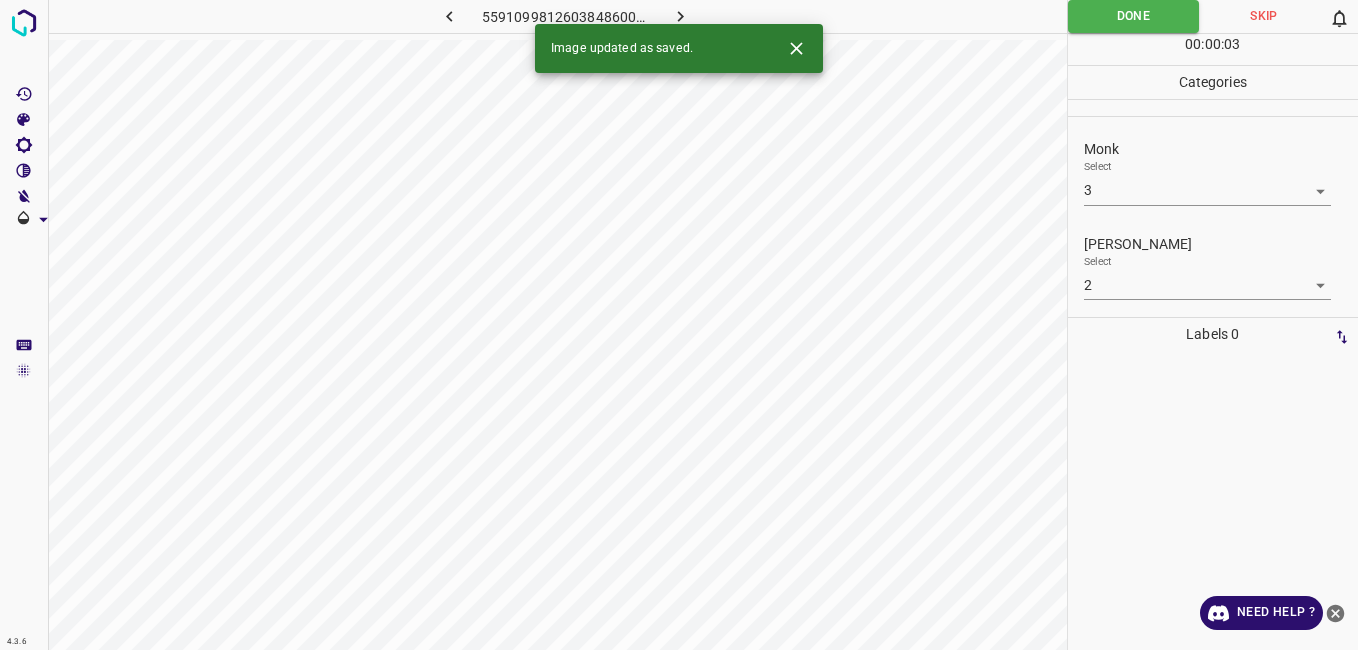 click 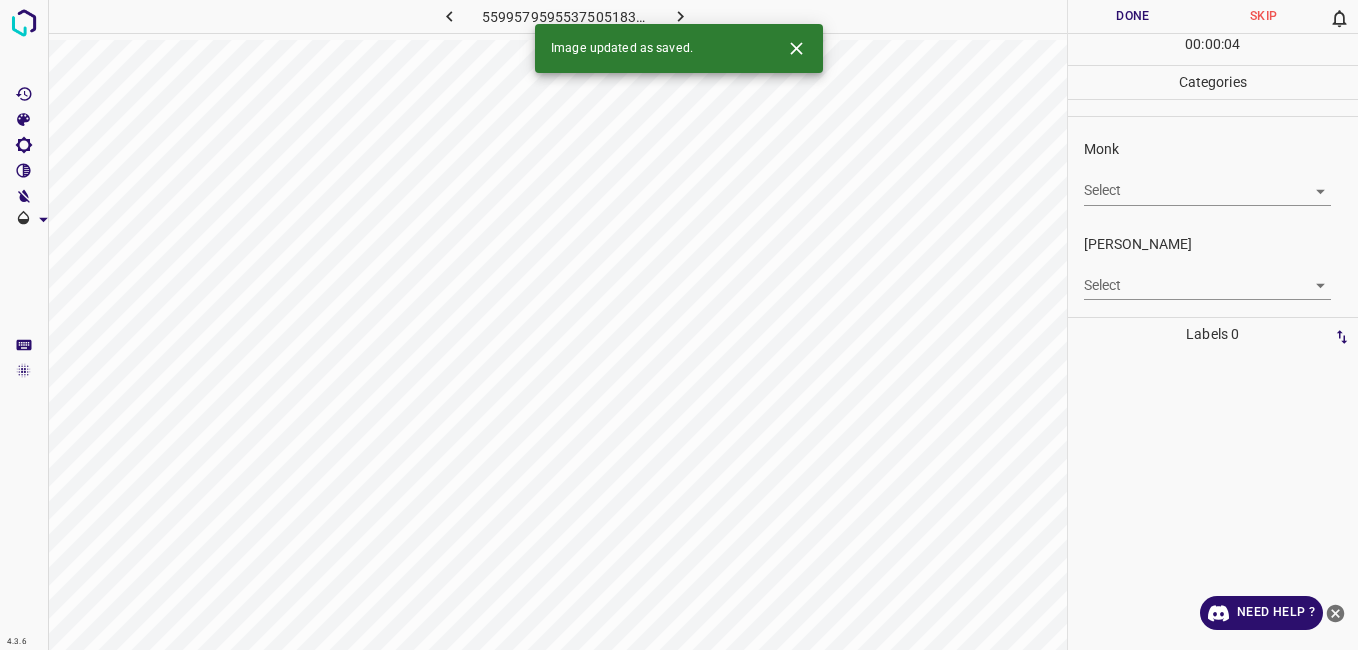click on "4.3.6  5599579595537505183.png Done Skip 0 00   : 00   : 04   Categories Monk   Select ​  Fitzpatrick   Select ​ Labels   0 Categories 1 Monk 2  Fitzpatrick Tools Space Change between modes (Draw & Edit) I Auto labeling R Restore zoom M Zoom in N Zoom out Delete Delete selecte label Filters Z Restore filters X Saturation filter C Brightness filter V Contrast filter B Gray scale filter General O Download Image updated as saved. Need Help ? - Text - Hide - Delete" at bounding box center [679, 325] 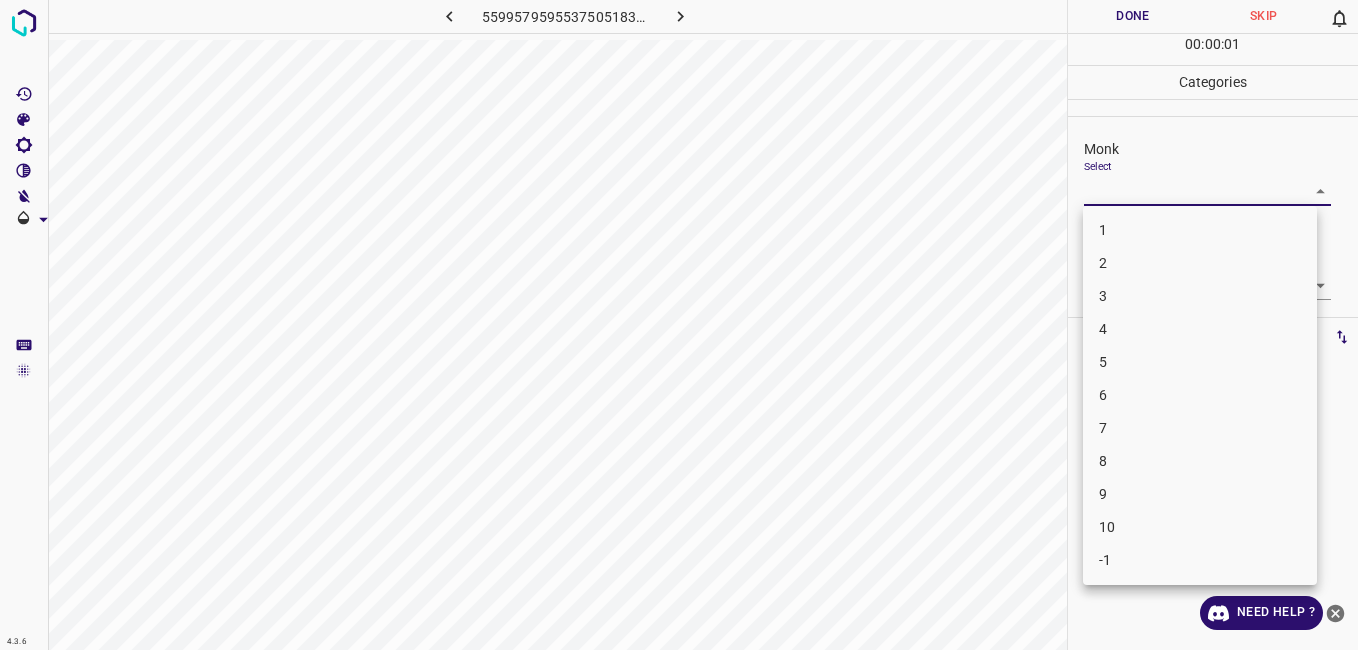 click on "3" at bounding box center (1200, 296) 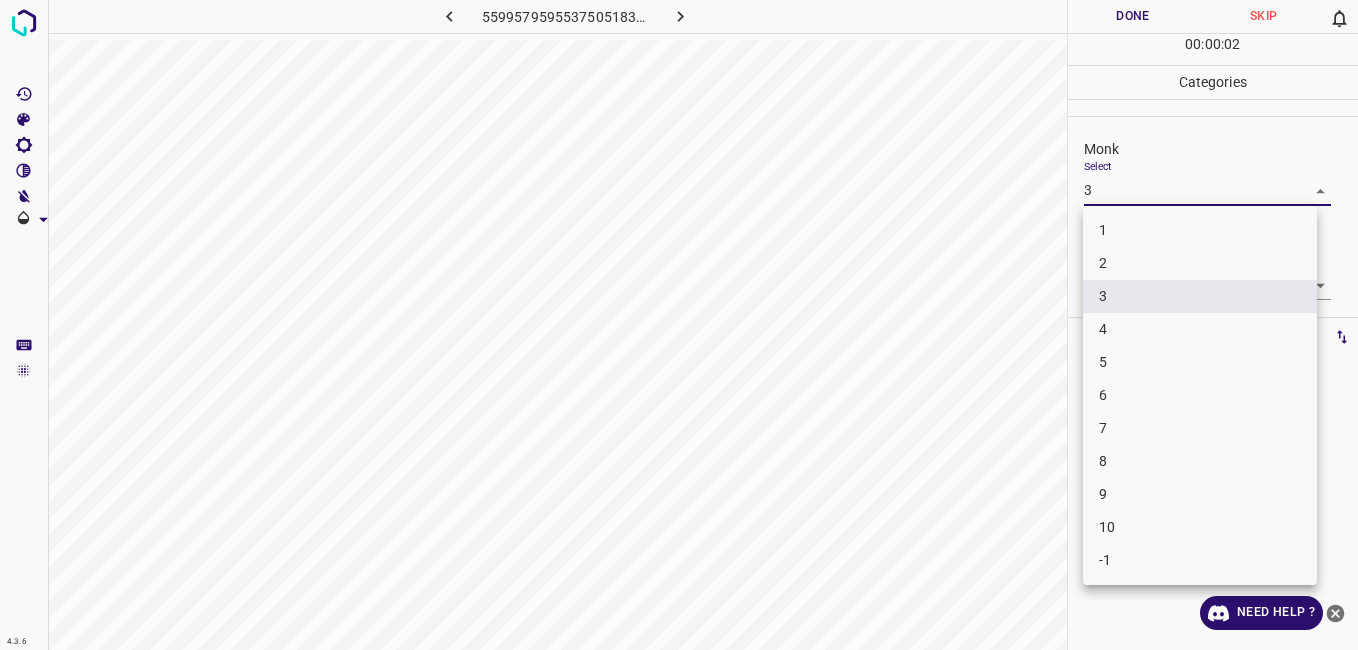 click on "4.3.6  5599579595537505183.png Done Skip 0 00   : 00   : 02   Categories Monk   Select 3 3  Fitzpatrick   Select ​ Labels   0 Categories 1 Monk 2  Fitzpatrick Tools Space Change between modes (Draw & Edit) I Auto labeling R Restore zoom M Zoom in N Zoom out Delete Delete selecte label Filters Z Restore filters X Saturation filter C Brightness filter V Contrast filter B Gray scale filter General O Download Need Help ? - Text - Hide - Delete 1 2 3 4 5 6 7 8 9 10 -1" at bounding box center (679, 325) 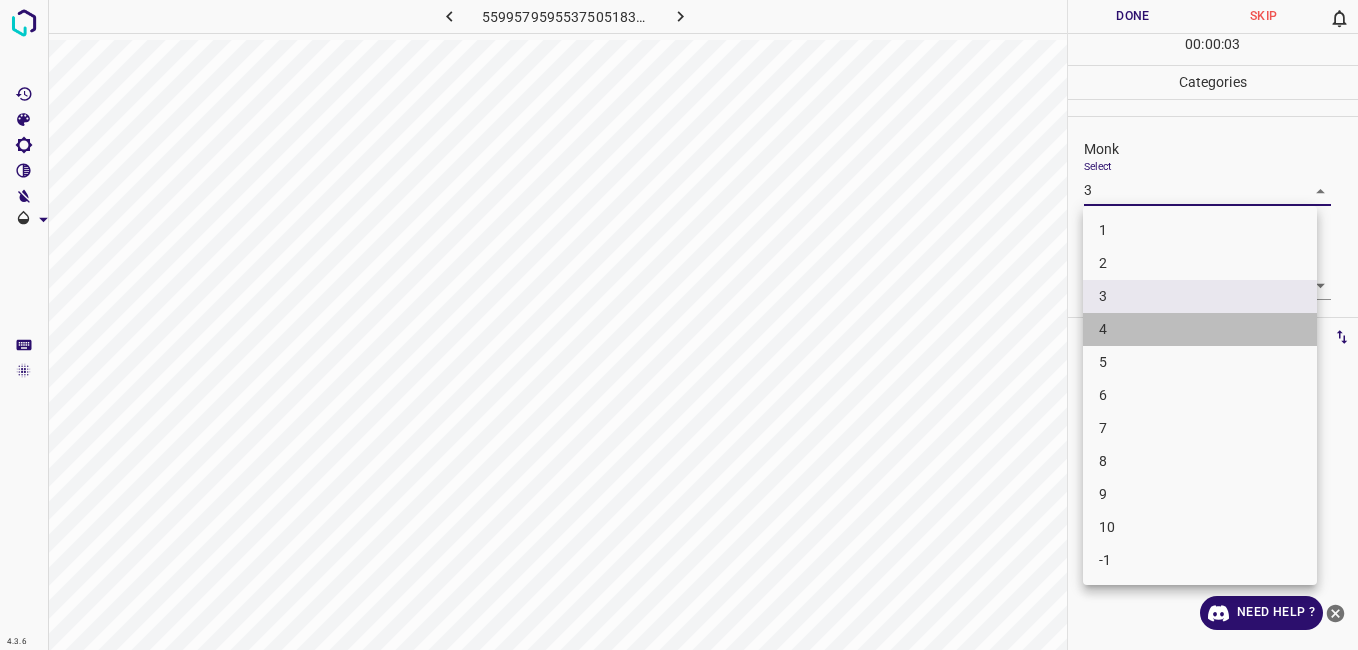 click on "4" at bounding box center [1200, 329] 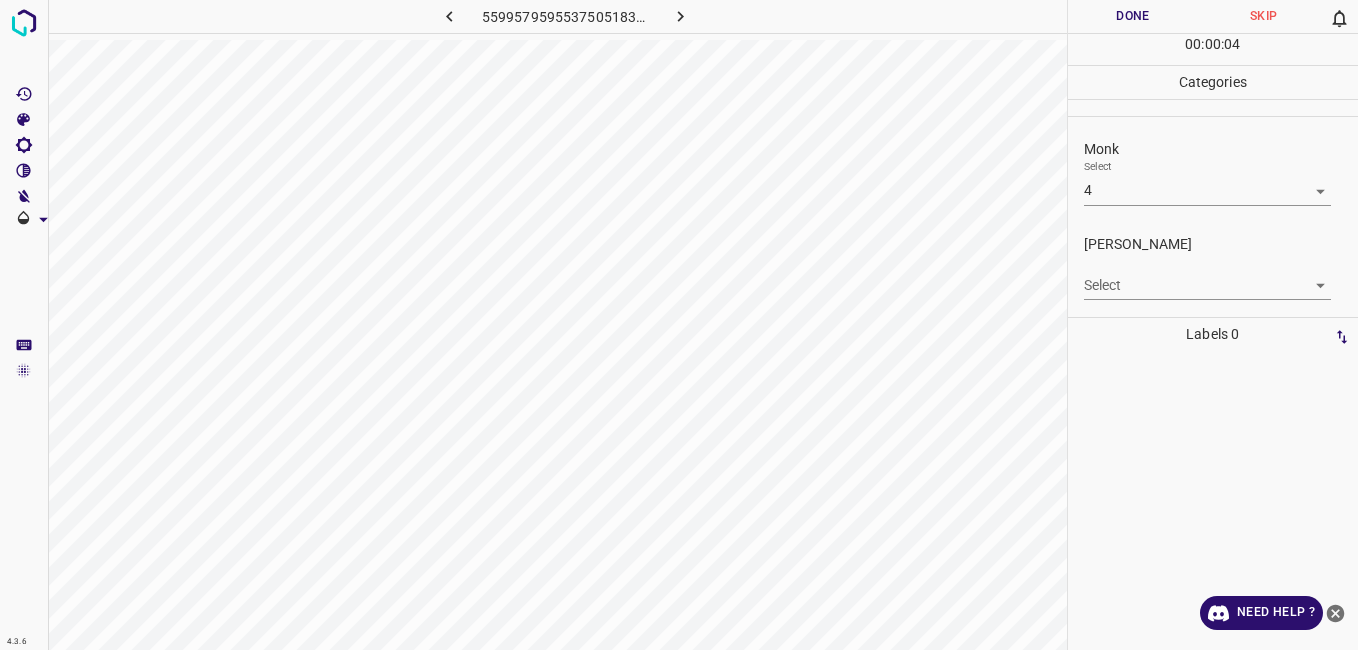 click on "4.3.6  5599579595537505183.png Done Skip 0 00   : 00   : 04   Categories Monk   Select 4 4  Fitzpatrick   Select ​ Labels   0 Categories 1 Monk 2  Fitzpatrick Tools Space Change between modes (Draw & Edit) I Auto labeling R Restore zoom M Zoom in N Zoom out Delete Delete selecte label Filters Z Restore filters X Saturation filter C Brightness filter V Contrast filter B Gray scale filter General O Download Need Help ? - Text - Hide - Delete" at bounding box center [679, 325] 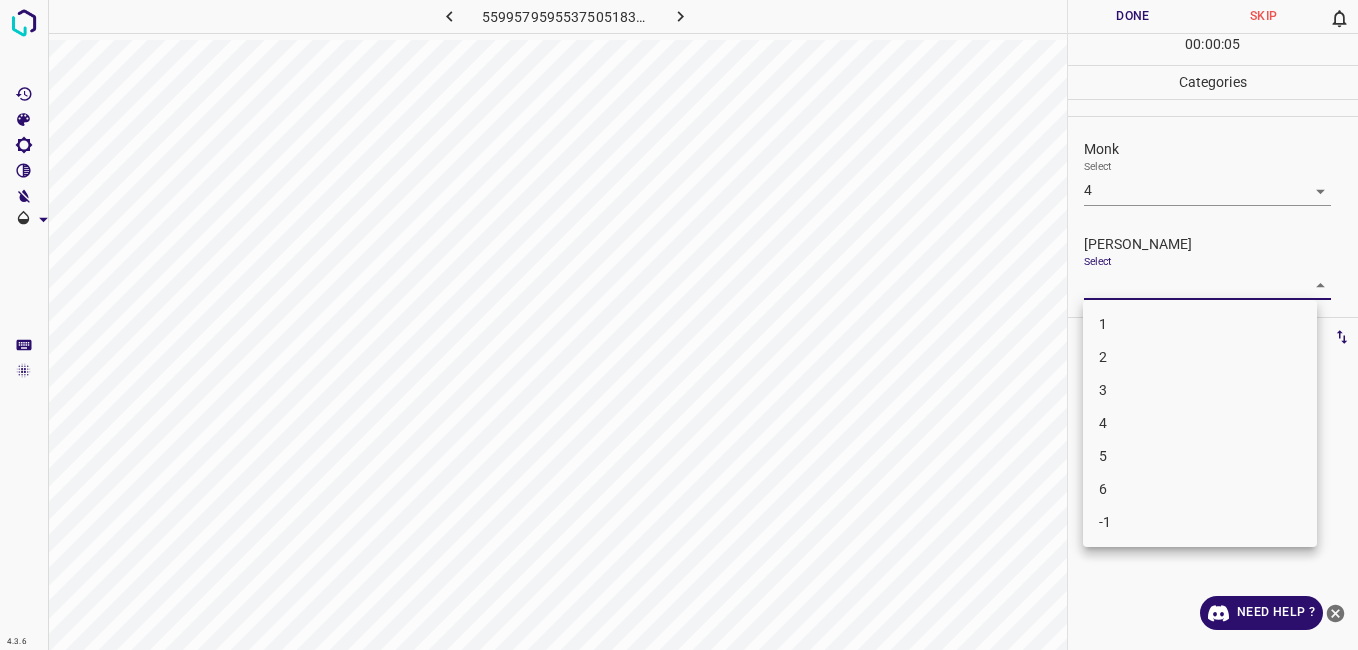 click on "3" at bounding box center (1200, 390) 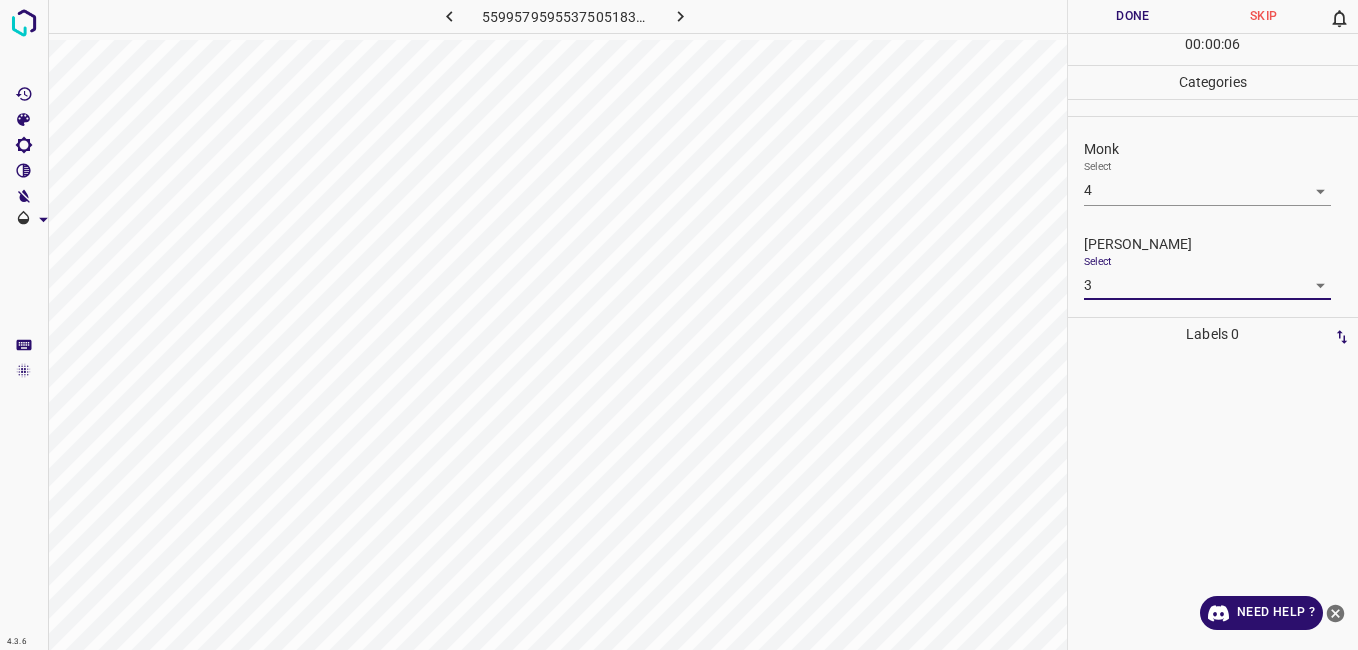 click on "Done" at bounding box center [1133, 16] 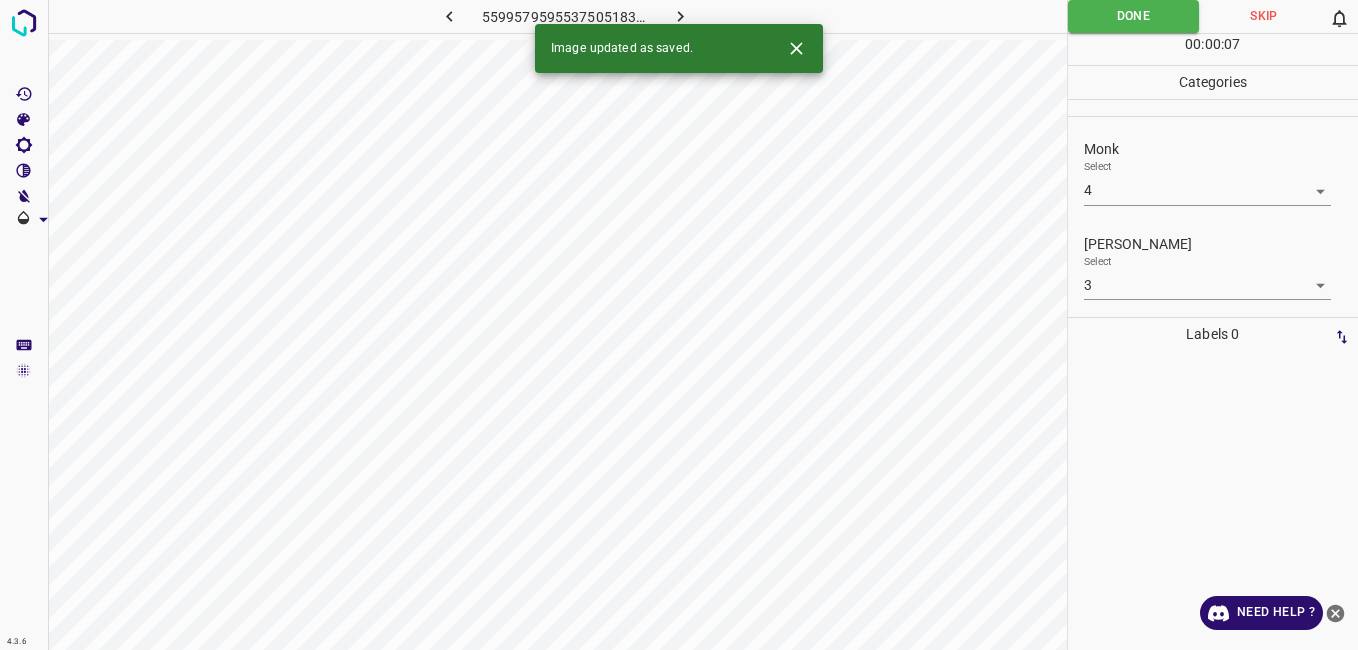 click on "Image updated as saved." at bounding box center [679, 48] 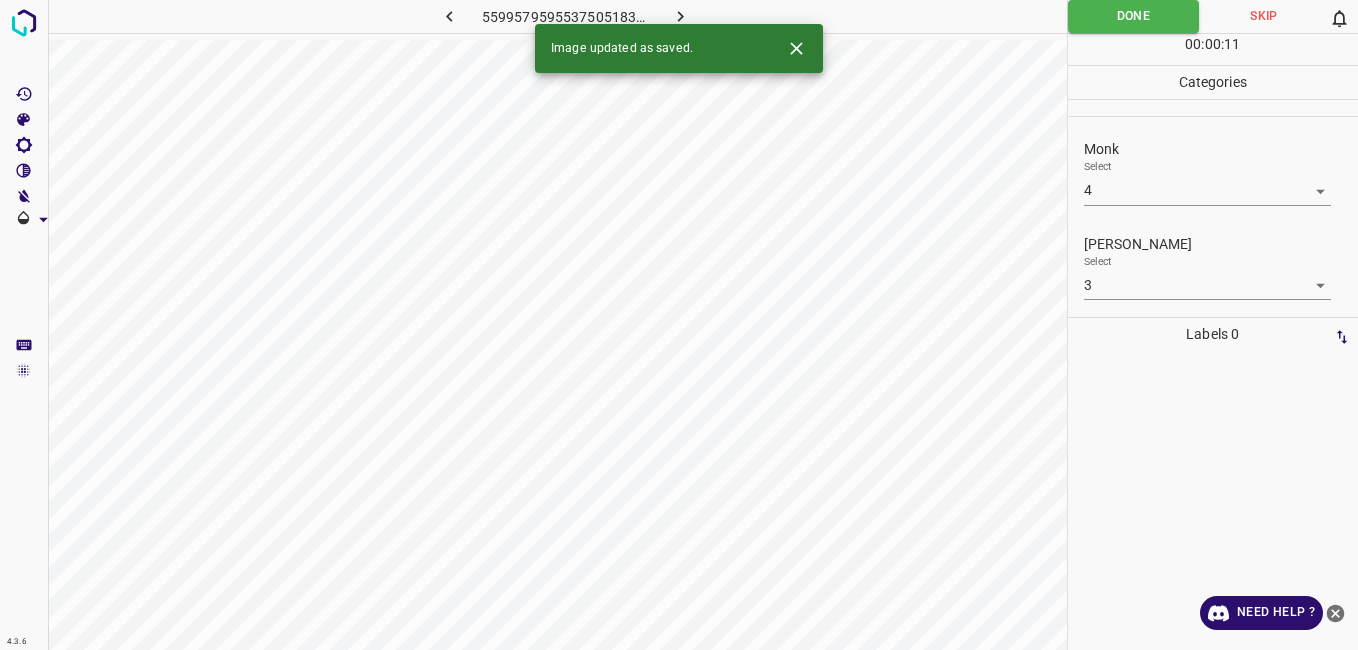 click at bounding box center (681, 16) 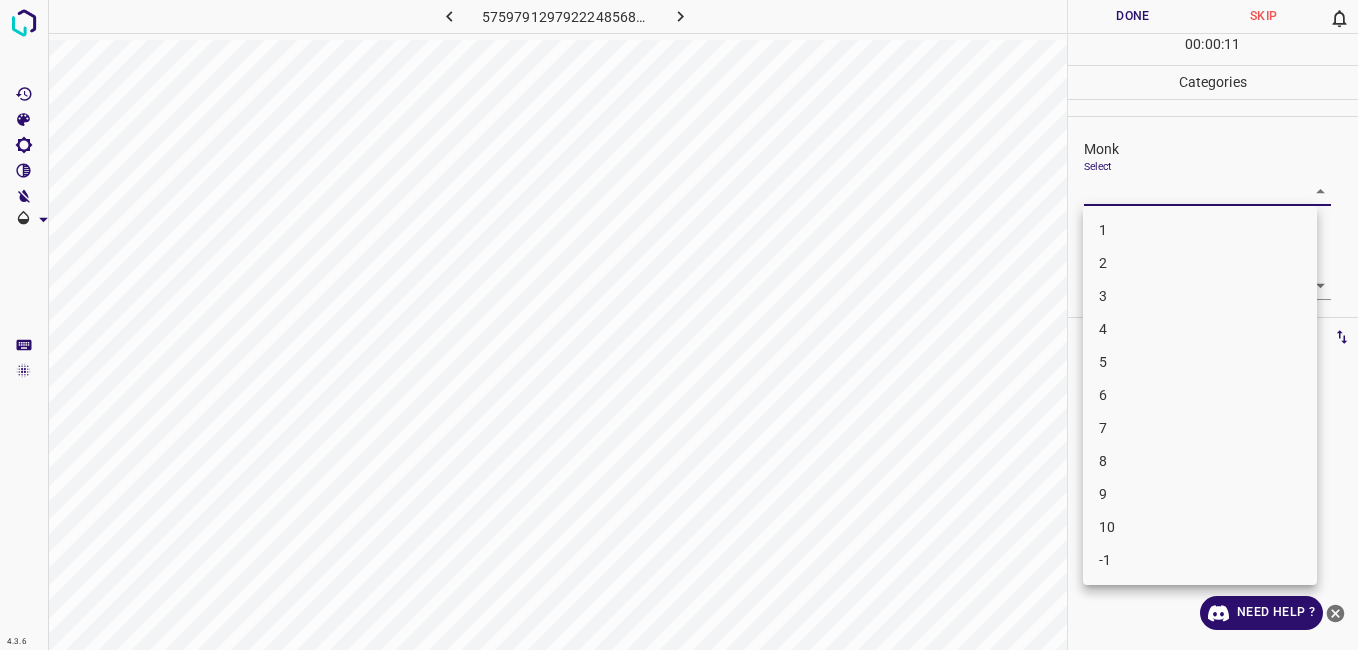 click on "4.3.6  5759791297922248568.png Done Skip 0 00   : 00   : 11   Categories Monk   Select ​  Fitzpatrick   Select ​ Labels   0 Categories 1 Monk 2  Fitzpatrick Tools Space Change between modes (Draw & Edit) I Auto labeling R Restore zoom M Zoom in N Zoom out Delete Delete selecte label Filters Z Restore filters X Saturation filter C Brightness filter V Contrast filter B Gray scale filter General O Download Need Help ? - Text - Hide - Delete 1 2 3 4 5 6 7 8 9 10 -1" at bounding box center [679, 325] 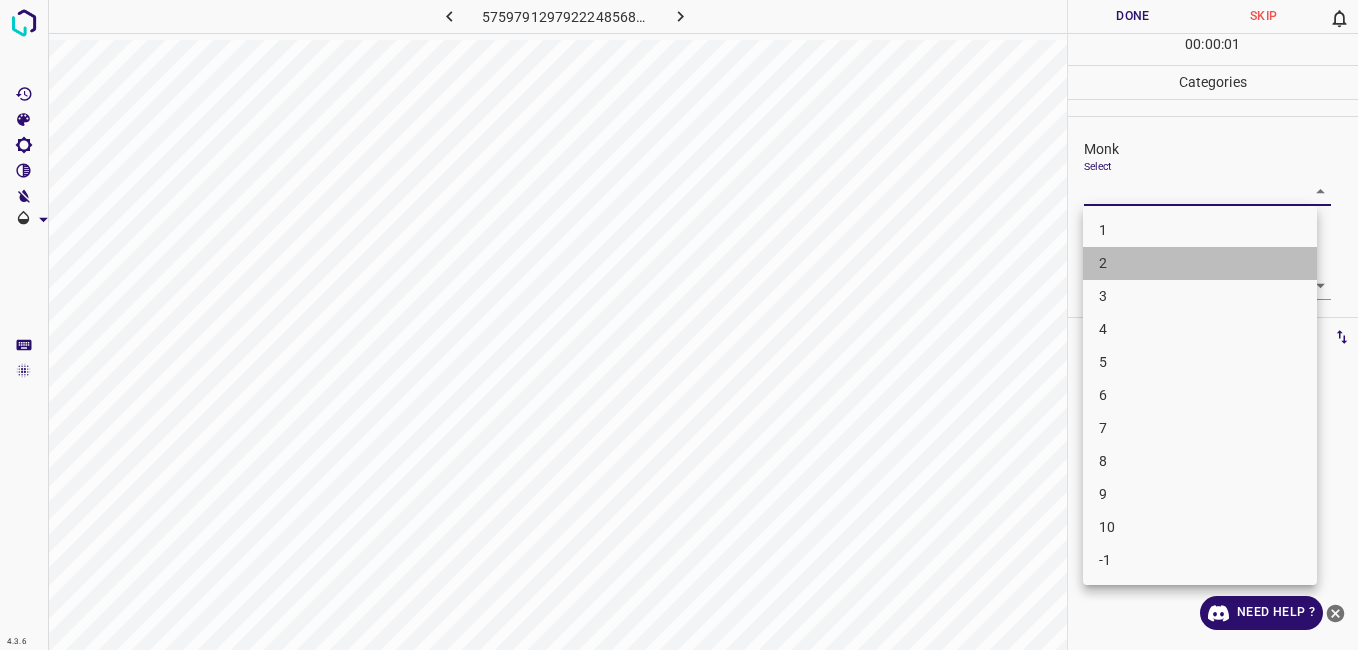 click on "2" at bounding box center (1200, 263) 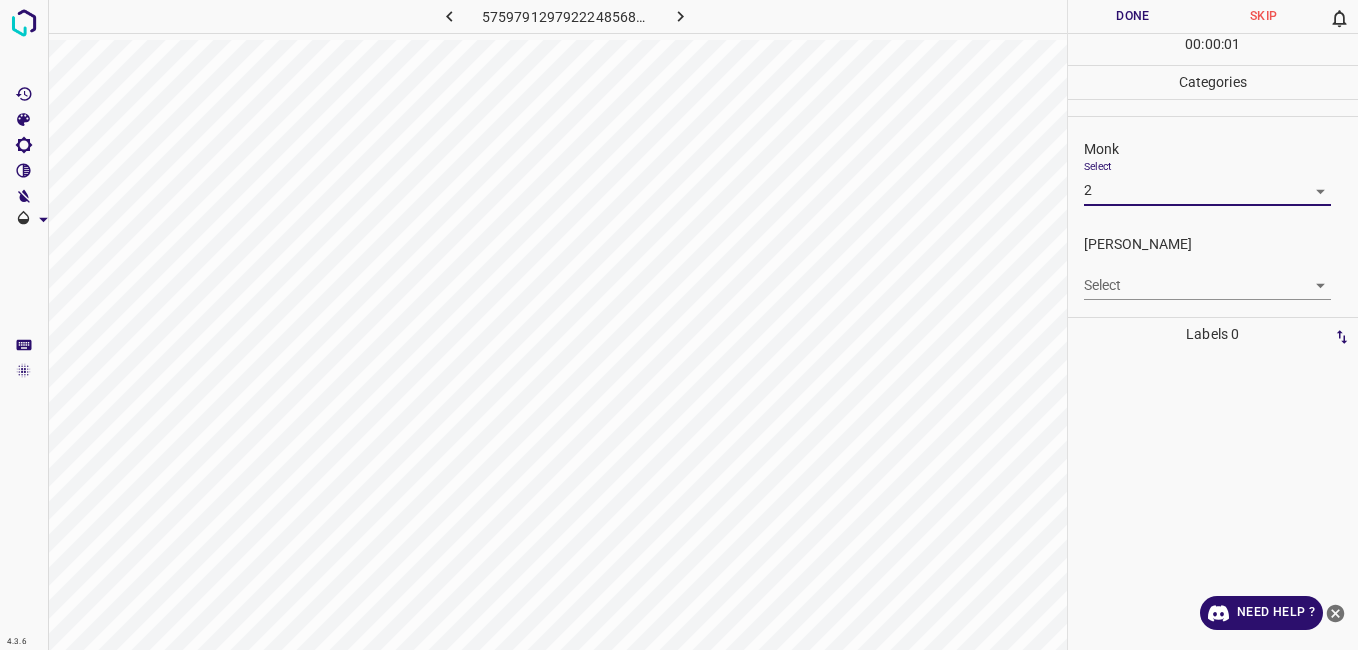 click on "4.3.6  5759791297922248568.png Done Skip 0 00   : 00   : 01   Categories Monk   Select 2 2  Fitzpatrick   Select ​ Labels   0 Categories 1 Monk 2  Fitzpatrick Tools Space Change between modes (Draw & Edit) I Auto labeling R Restore zoom M Zoom in N Zoom out Delete Delete selecte label Filters Z Restore filters X Saturation filter C Brightness filter V Contrast filter B Gray scale filter General O Download Need Help ? - Text - Hide - Delete" at bounding box center [679, 325] 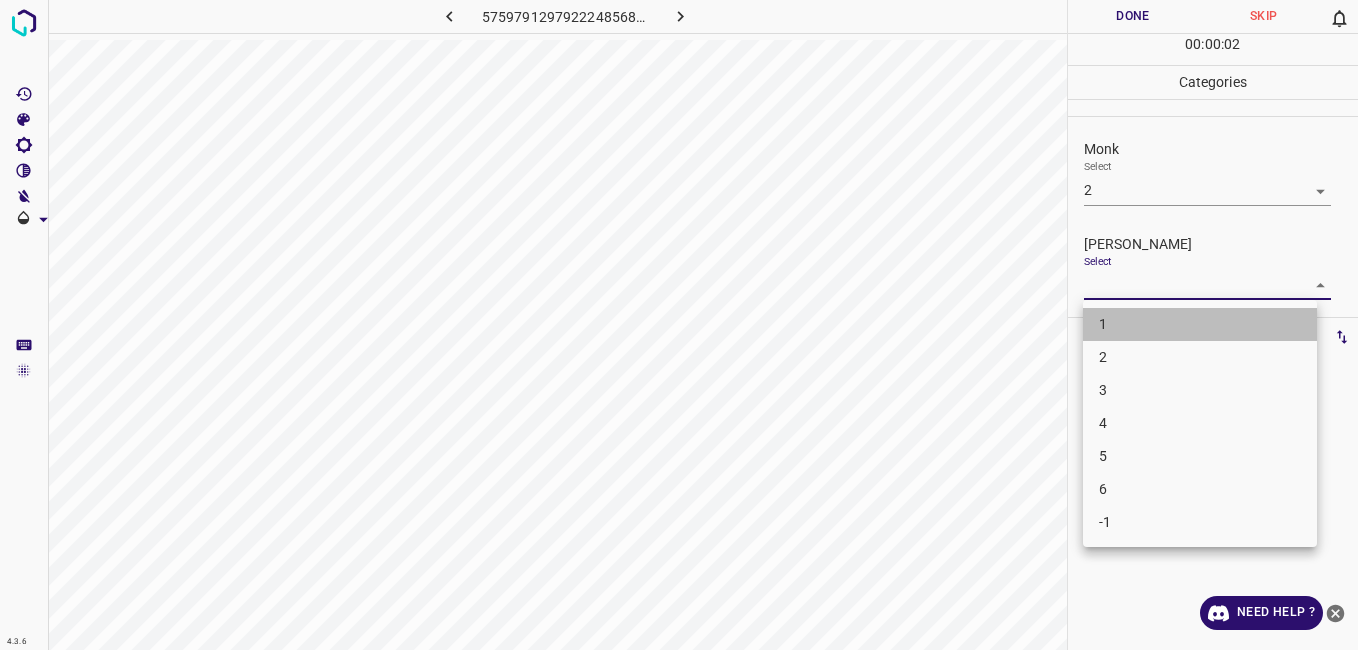click on "1" at bounding box center (1200, 324) 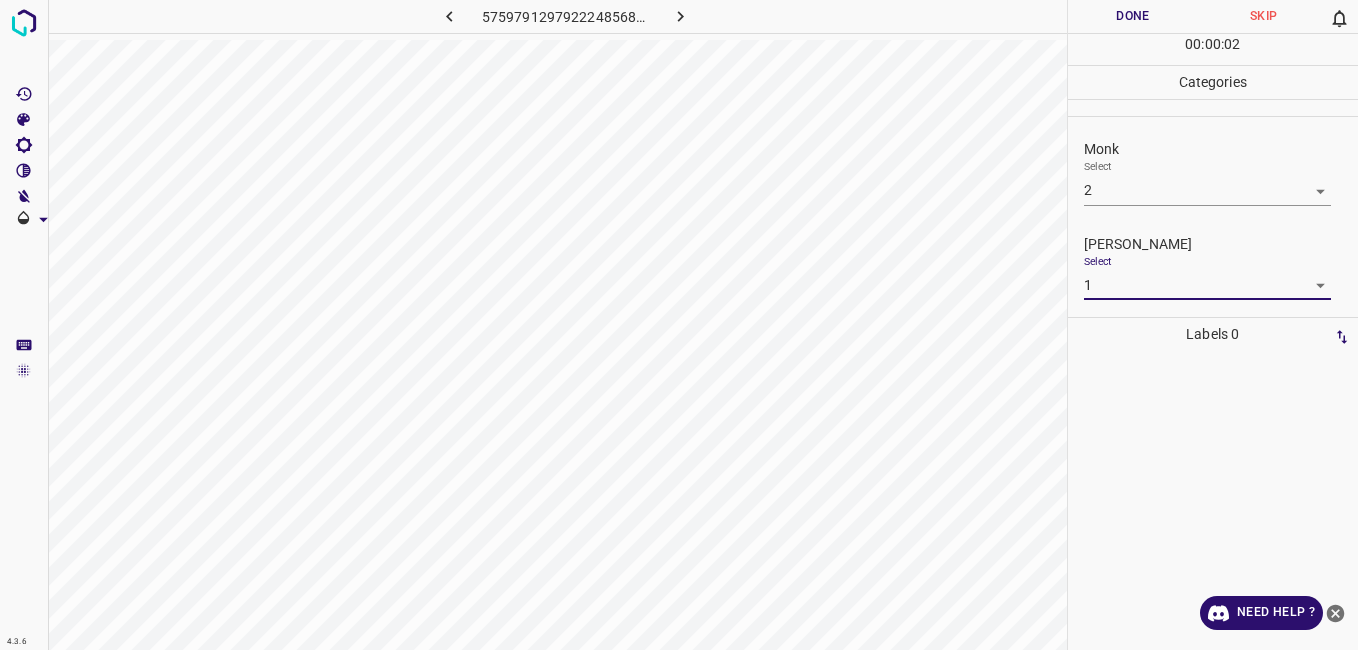 click on "Done" at bounding box center [1133, 16] 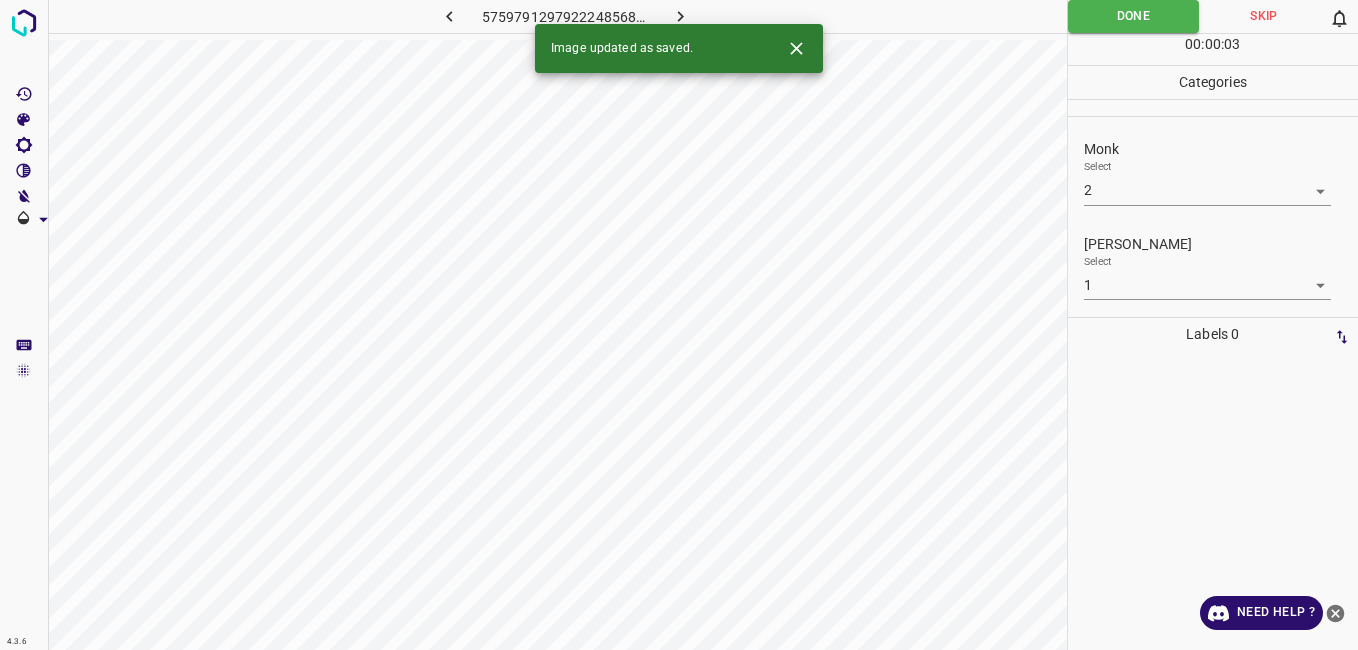 click 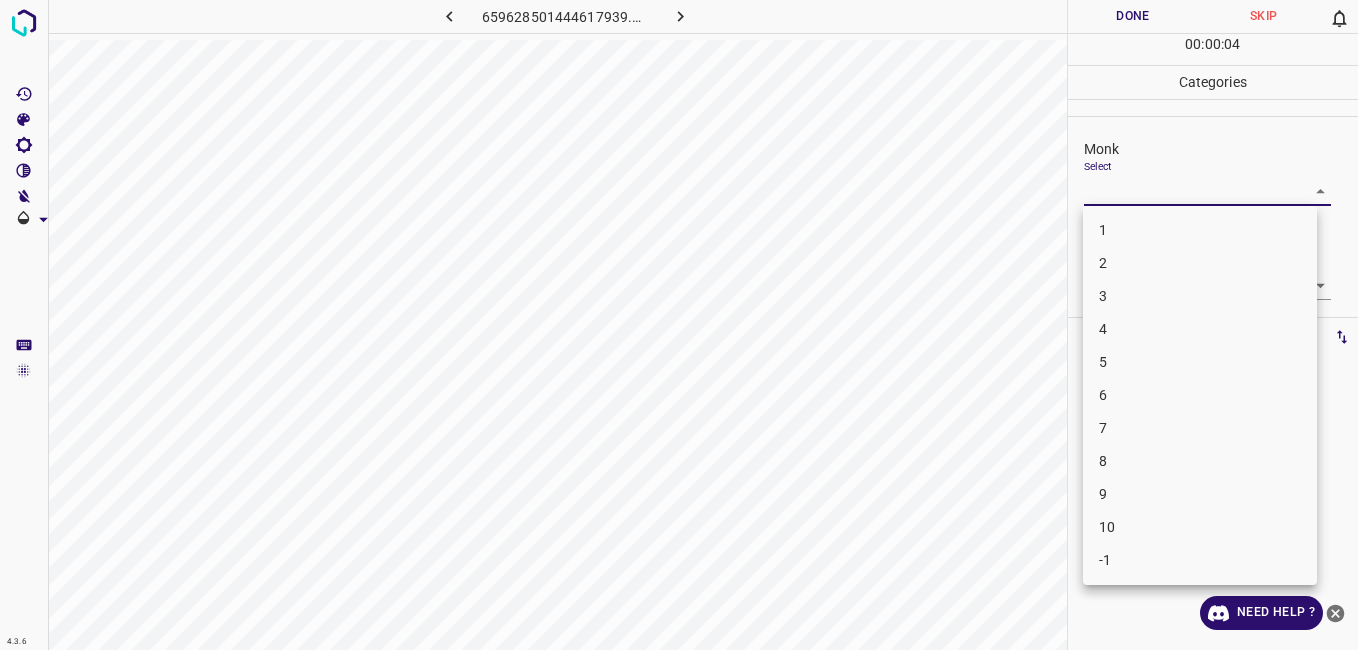 click on "4.3.6  659628501444617939.png Done Skip 0 00   : 00   : 04   Categories Monk   Select ​  Fitzpatrick   Select ​ Labels   0 Categories 1 Monk 2  Fitzpatrick Tools Space Change between modes (Draw & Edit) I Auto labeling R Restore zoom M Zoom in N Zoom out Delete Delete selecte label Filters Z Restore filters X Saturation filter C Brightness filter V Contrast filter B Gray scale filter General O Download Need Help ? - Text - Hide - Delete 1 2 3 4 5 6 7 8 9 10 -1" at bounding box center (679, 325) 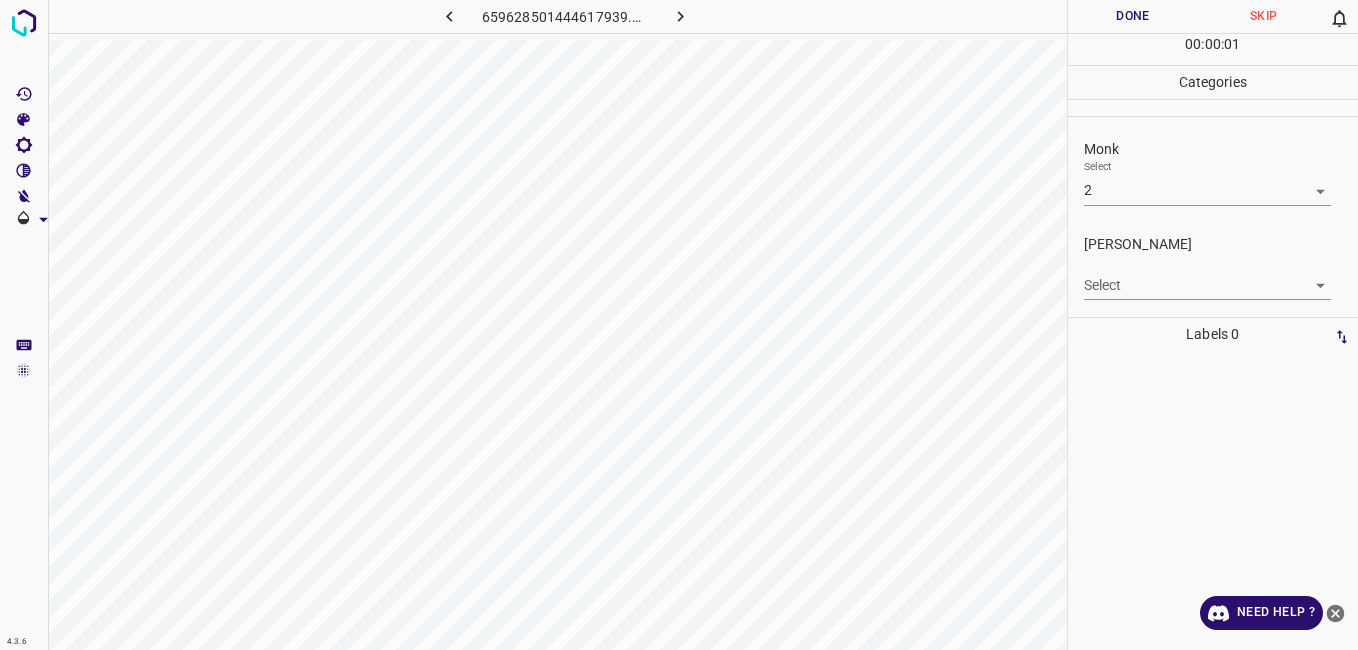 click on "Select ​" at bounding box center (1207, 277) 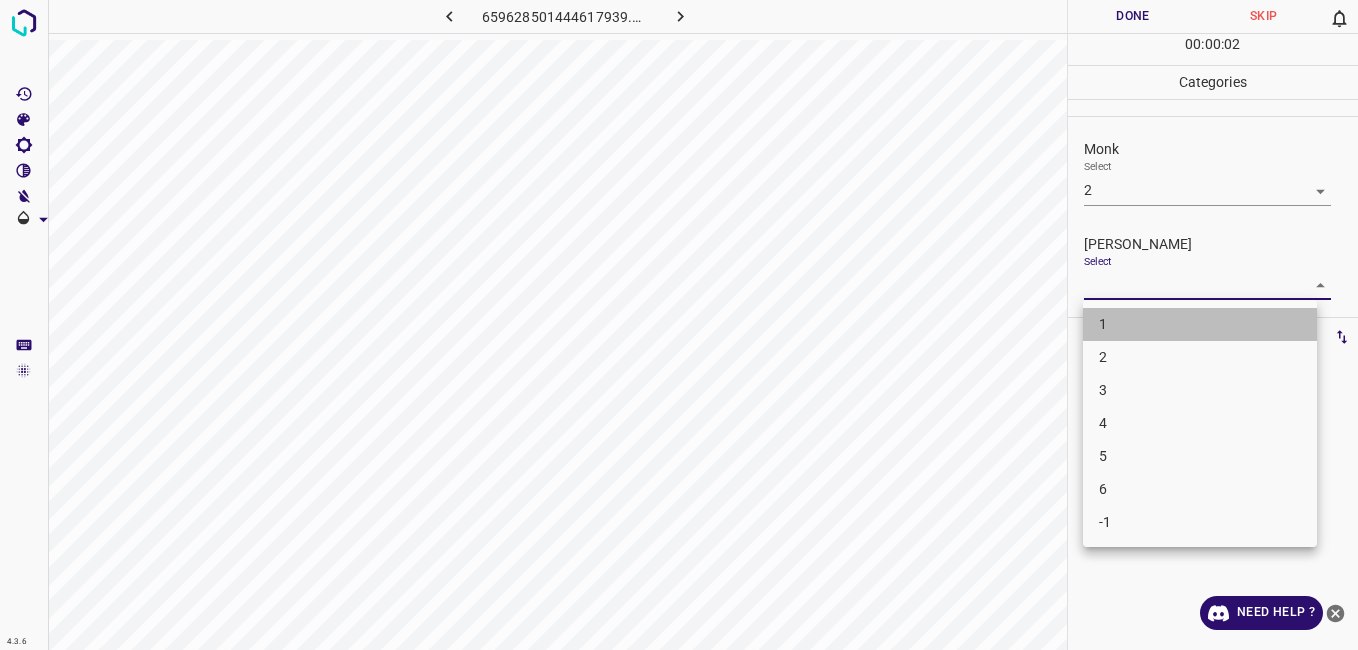 click on "1" at bounding box center [1200, 324] 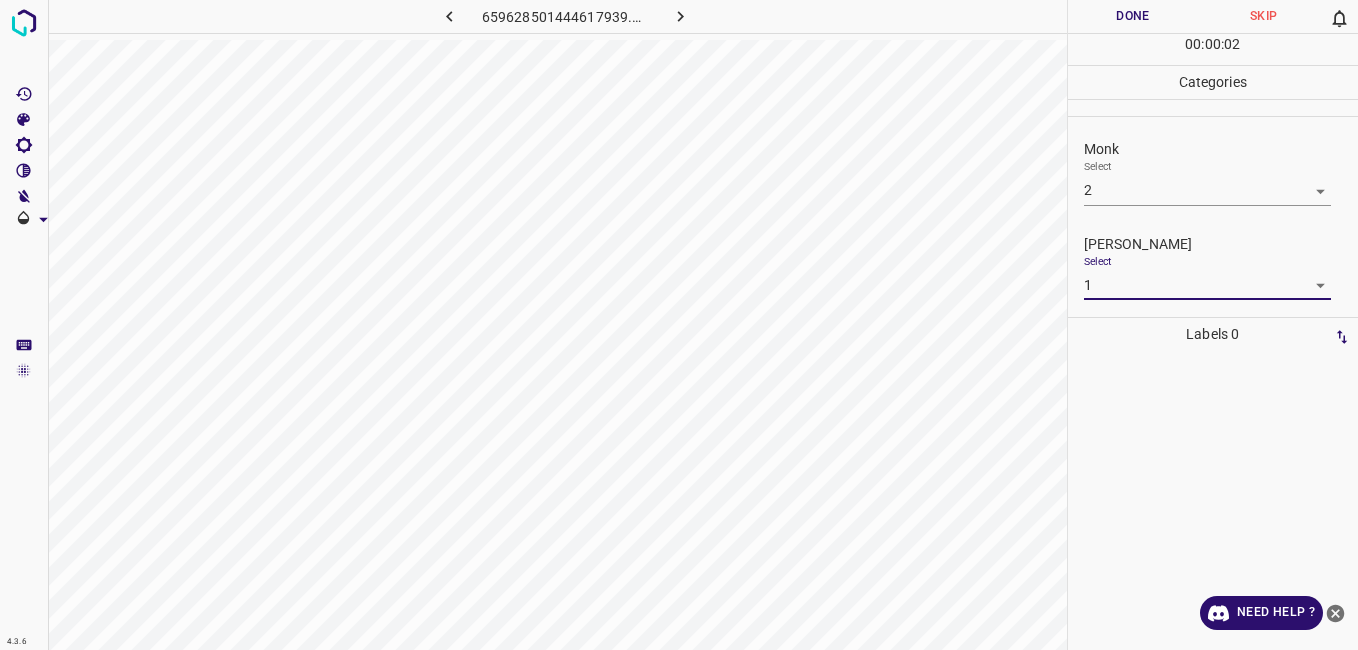 click on "Done" at bounding box center (1133, 16) 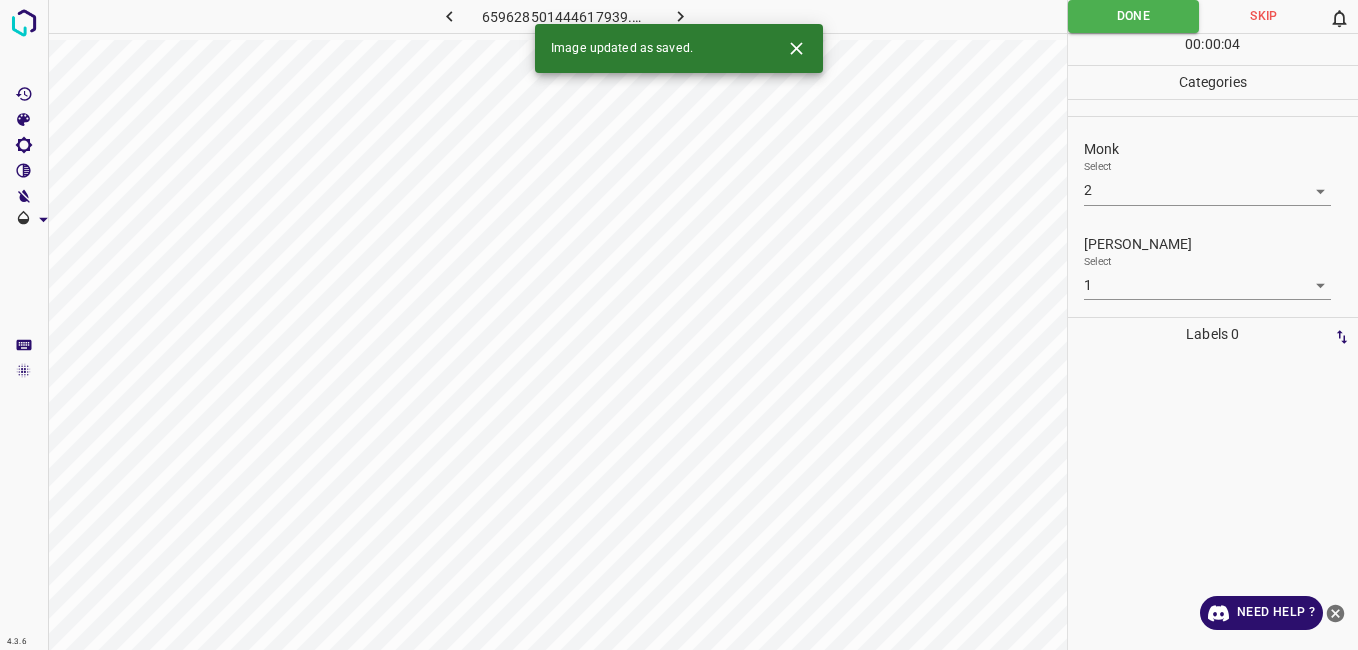 click 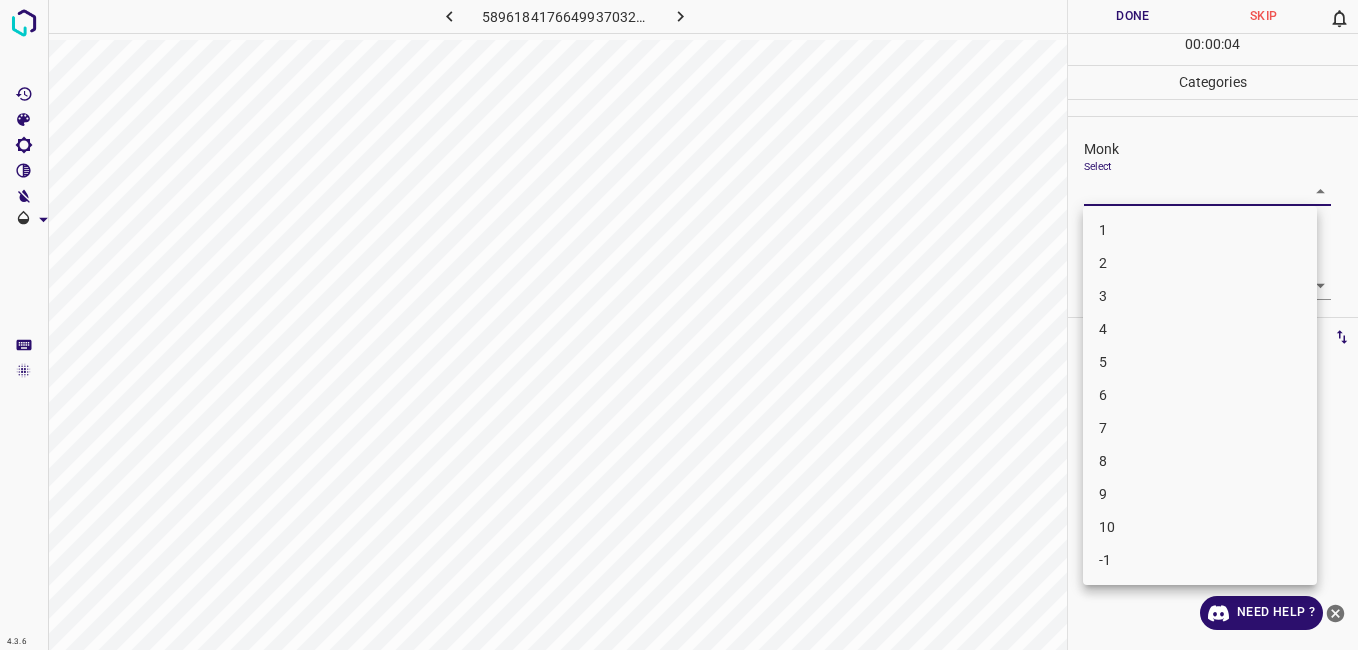 click on "4.3.6  5896184176649937032.png Done Skip 0 00   : 00   : 04   Categories Monk   Select ​  Fitzpatrick   Select ​ Labels   0 Categories 1 Monk 2  Fitzpatrick Tools Space Change between modes (Draw & Edit) I Auto labeling R Restore zoom M Zoom in N Zoom out Delete Delete selecte label Filters Z Restore filters X Saturation filter C Brightness filter V Contrast filter B Gray scale filter General O Download Need Help ? - Text - Hide - Delete 1 2 3 4 5 6 7 8 9 10 -1" at bounding box center (679, 325) 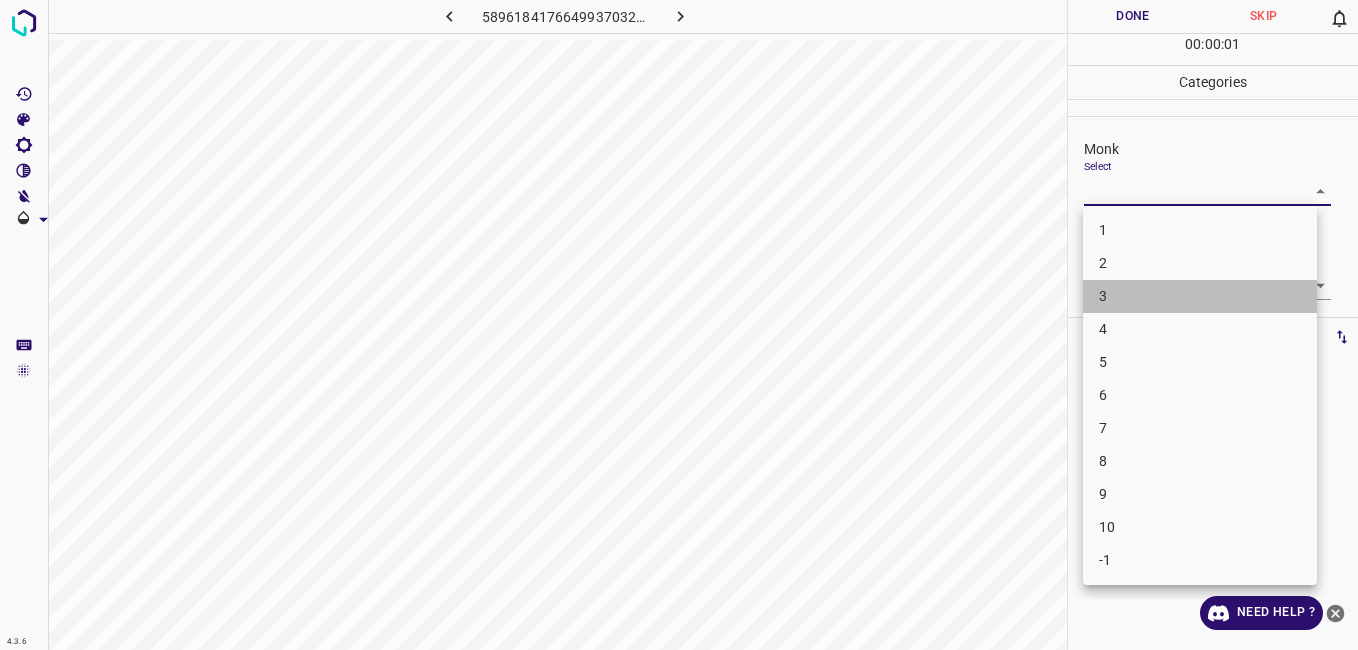 click on "3" at bounding box center [1200, 296] 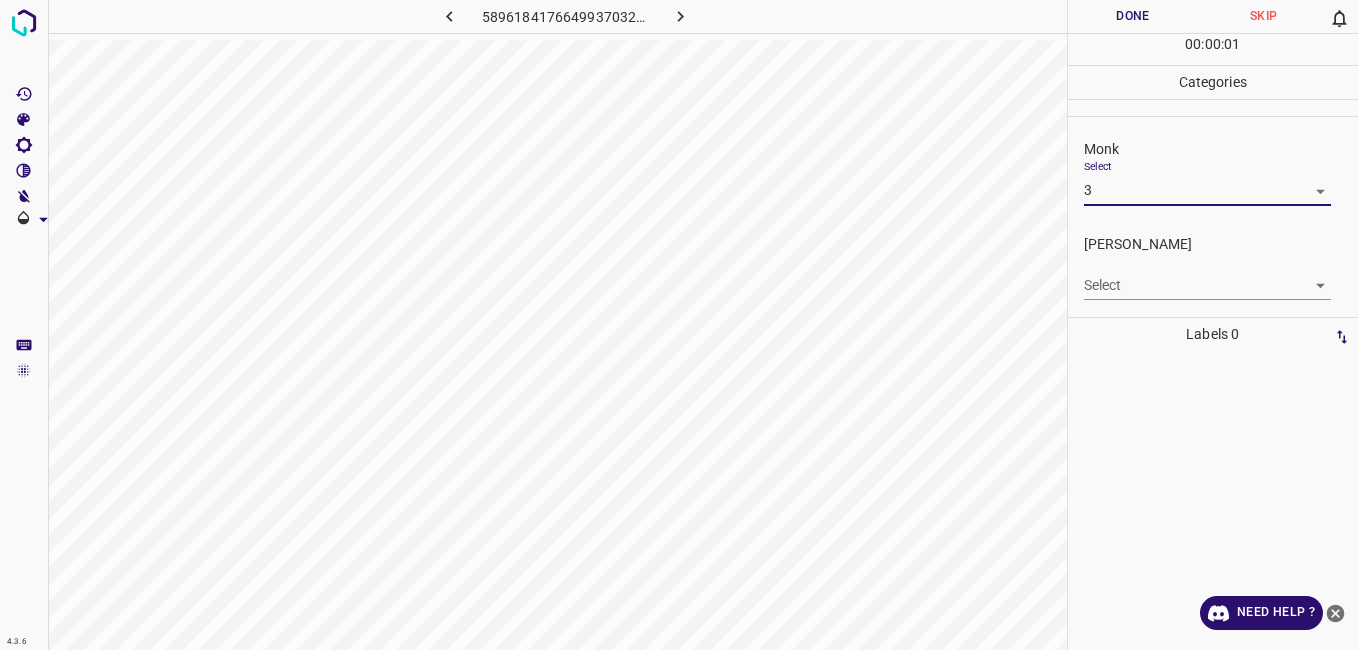 click on "4.3.6  5896184176649937032.png Done Skip 0 00   : 00   : 01   Categories Monk   Select 3 3  Fitzpatrick   Select ​ Labels   0 Categories 1 Monk 2  Fitzpatrick Tools Space Change between modes (Draw & Edit) I Auto labeling R Restore zoom M Zoom in N Zoom out Delete Delete selecte label Filters Z Restore filters X Saturation filter C Brightness filter V Contrast filter B Gray scale filter General O Download Need Help ? - Text - Hide - Delete" at bounding box center (679, 325) 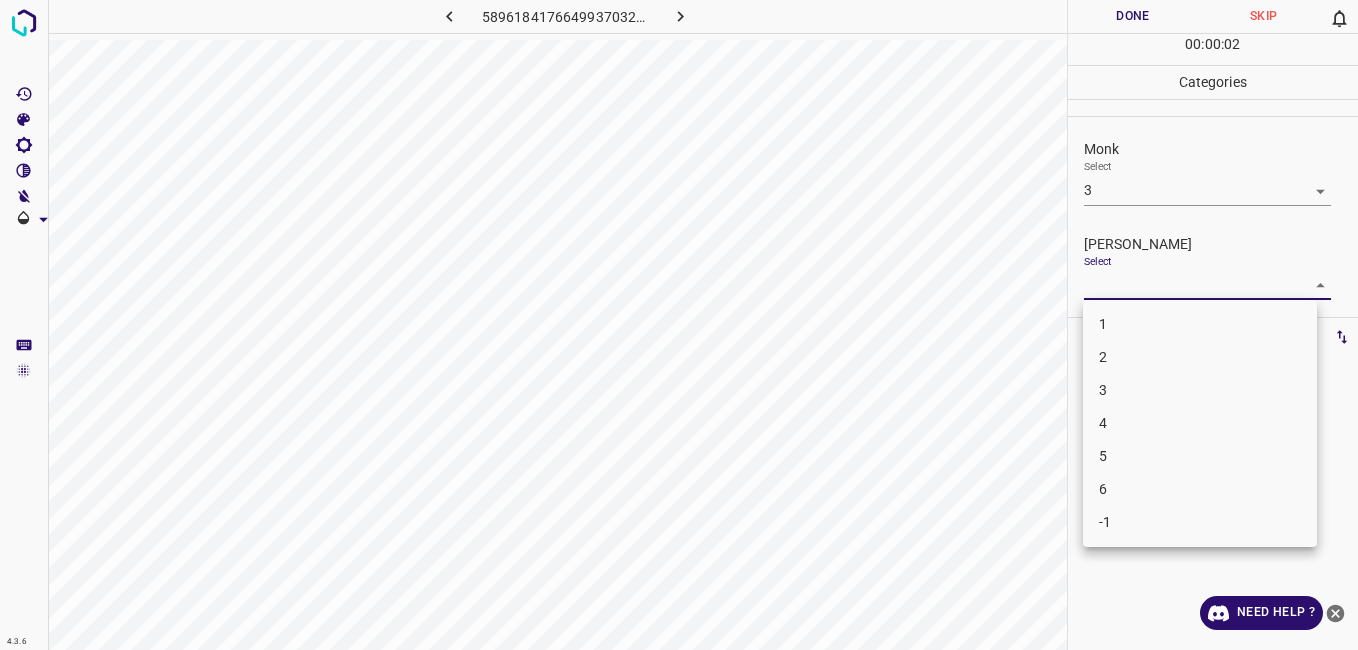 click on "2" at bounding box center [1200, 357] 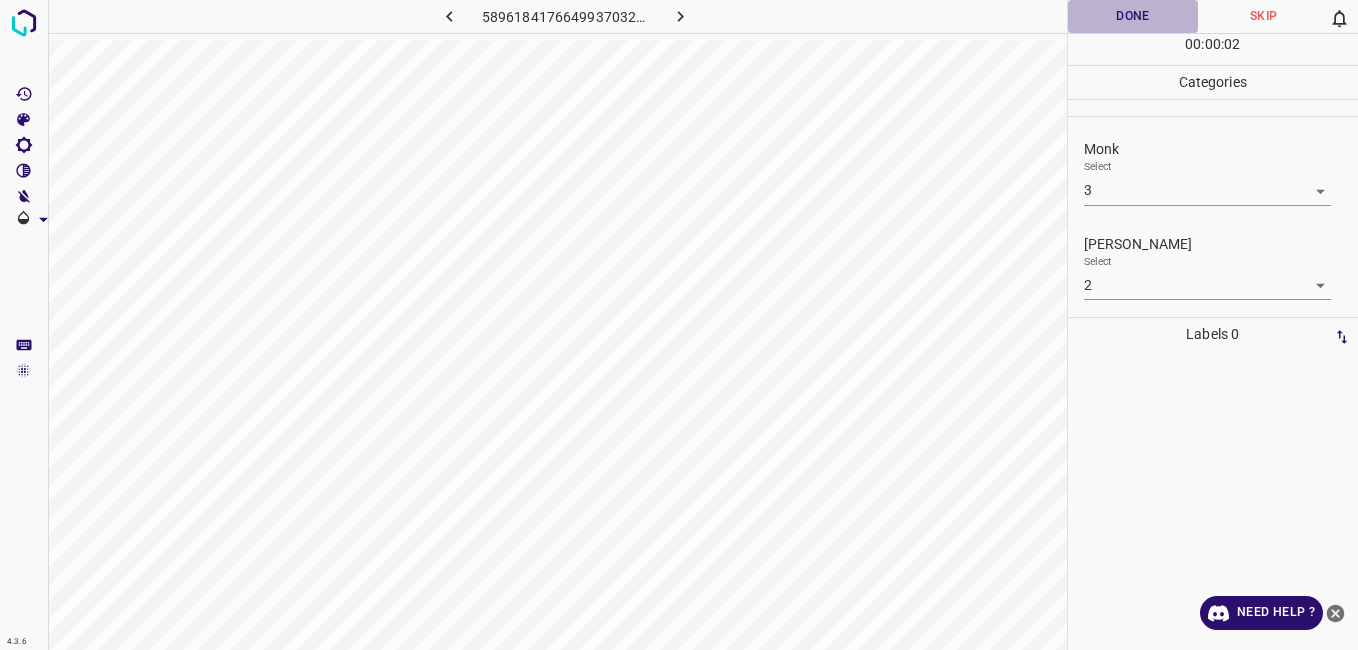 click on "Done" at bounding box center (1133, 16) 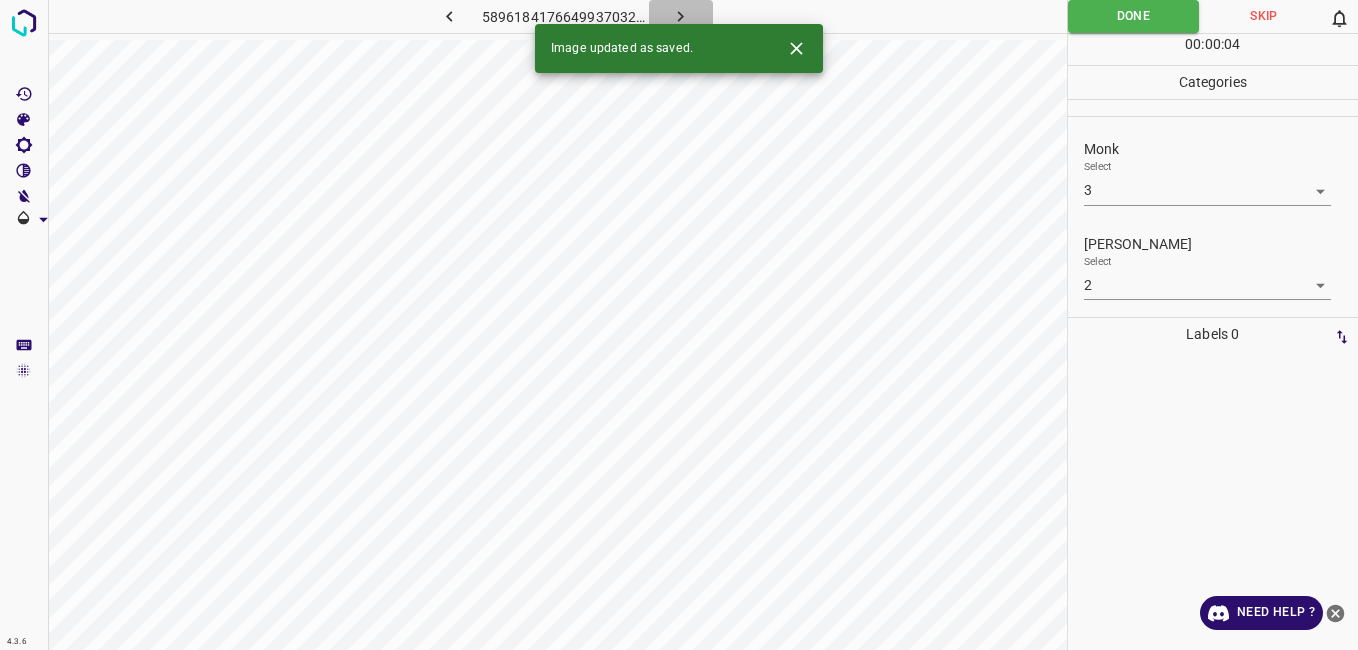 click at bounding box center (681, 16) 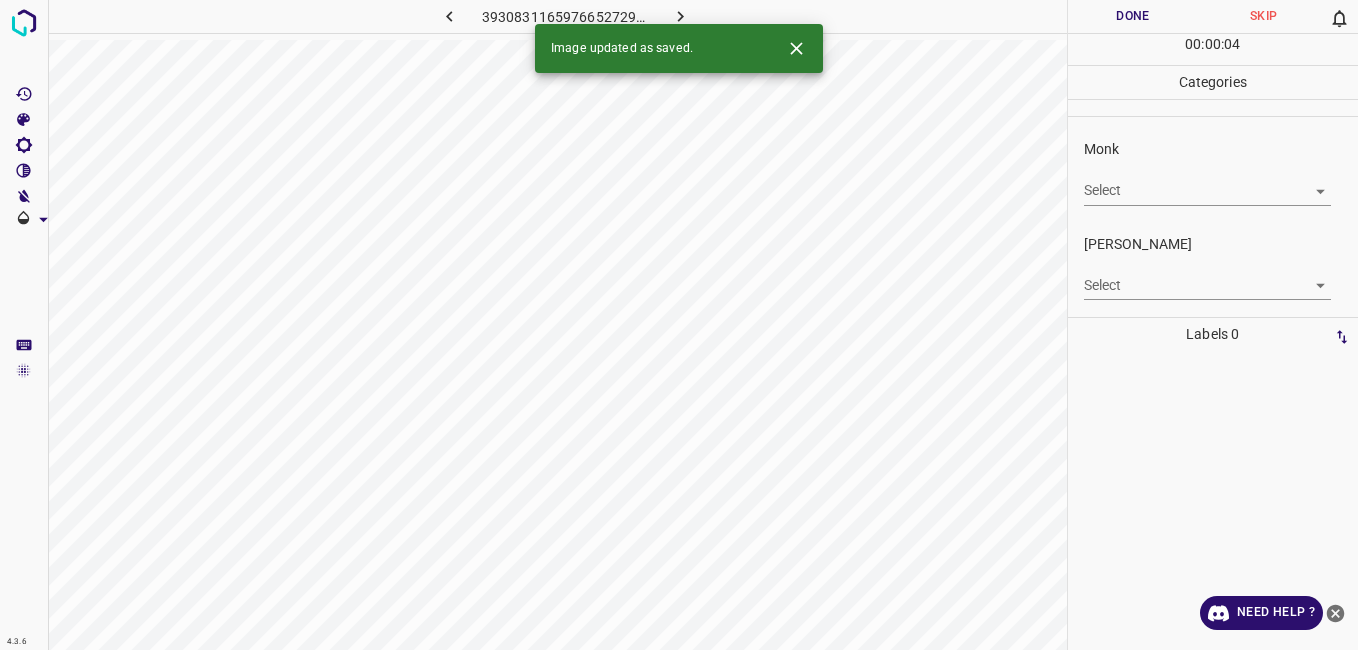 click on "4.3.6  3930831165976652729.png Done Skip 0 00   : 00   : 04   Categories Monk   Select ​  Fitzpatrick   Select ​ Labels   0 Categories 1 Monk 2  Fitzpatrick Tools Space Change between modes (Draw & Edit) I Auto labeling R Restore zoom M Zoom in N Zoom out Delete Delete selecte label Filters Z Restore filters X Saturation filter C Brightness filter V Contrast filter B Gray scale filter General O Download Image updated as saved. Need Help ? - Text - Hide - Delete" at bounding box center [679, 325] 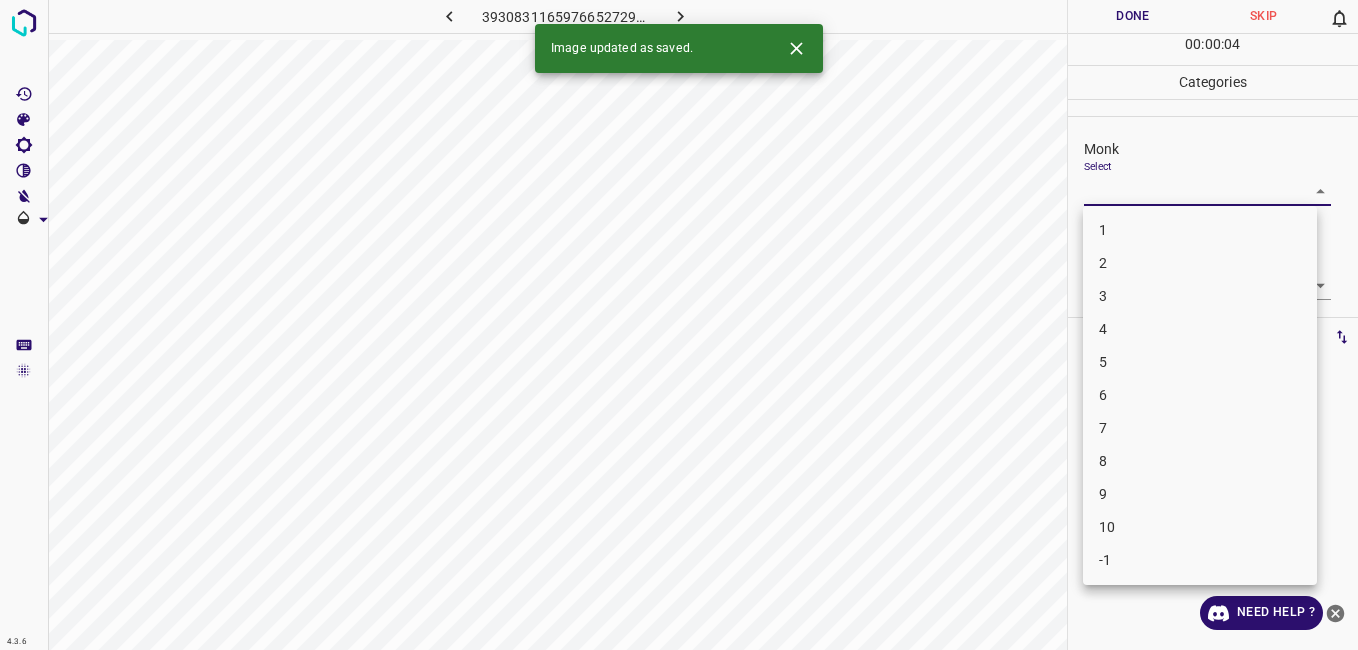 click on "4" at bounding box center [1200, 329] 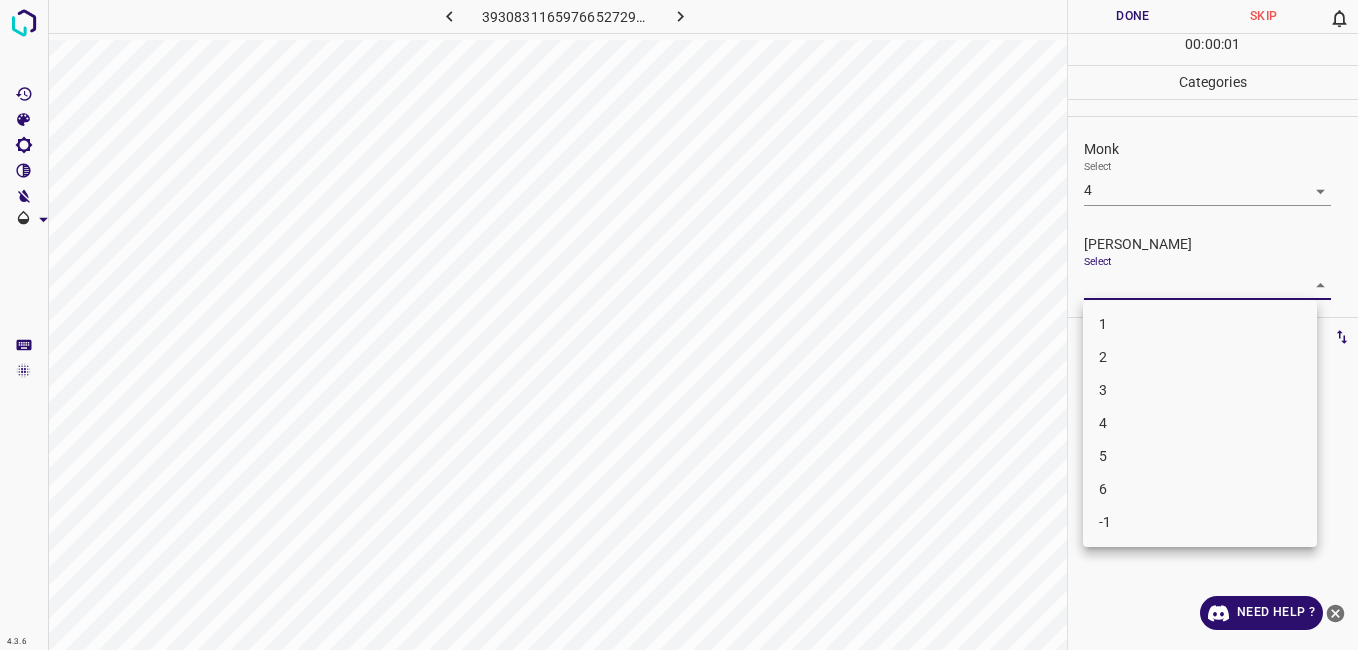 click on "4.3.6  3930831165976652729.png Done Skip 0 00   : 00   : 01   Categories Monk   Select 4 4  Fitzpatrick   Select ​ Labels   0 Categories 1 Monk 2  Fitzpatrick Tools Space Change between modes (Draw & Edit) I Auto labeling R Restore zoom M Zoom in N Zoom out Delete Delete selecte label Filters Z Restore filters X Saturation filter C Brightness filter V Contrast filter B Gray scale filter General O Download Need Help ? - Text - Hide - Delete 1 2 3 4 5 6 -1" at bounding box center [679, 325] 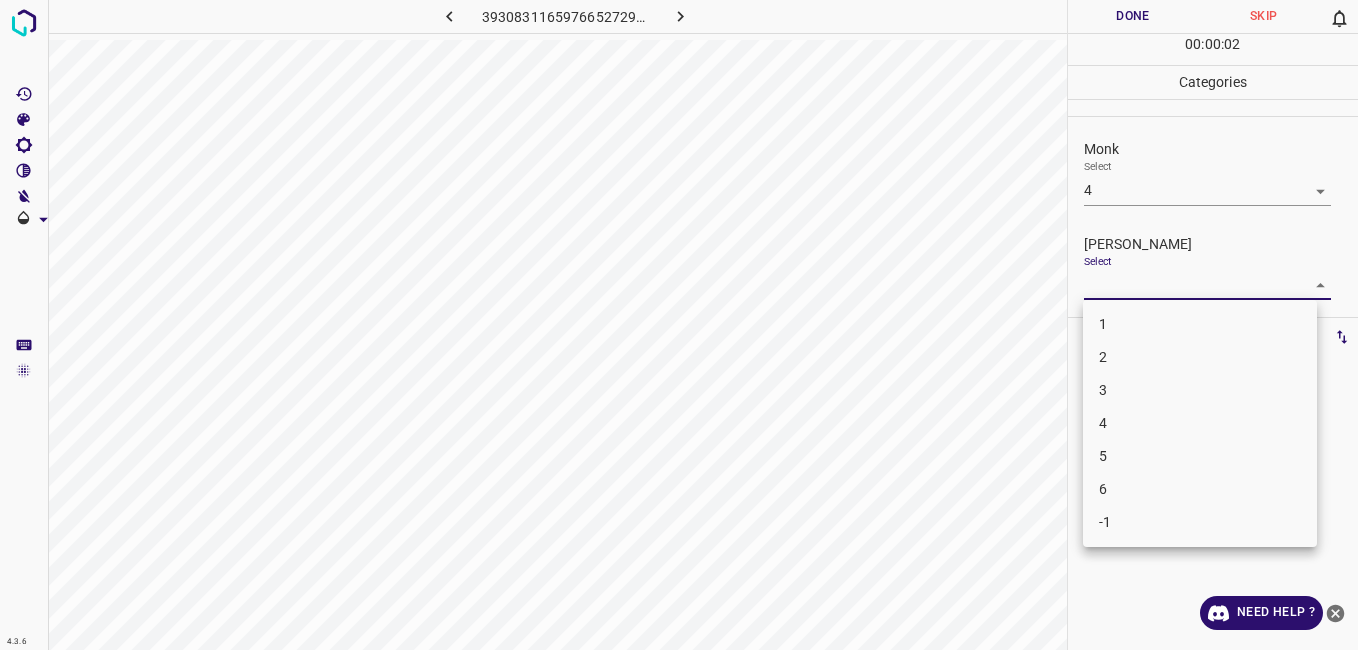click on "3" at bounding box center (1200, 390) 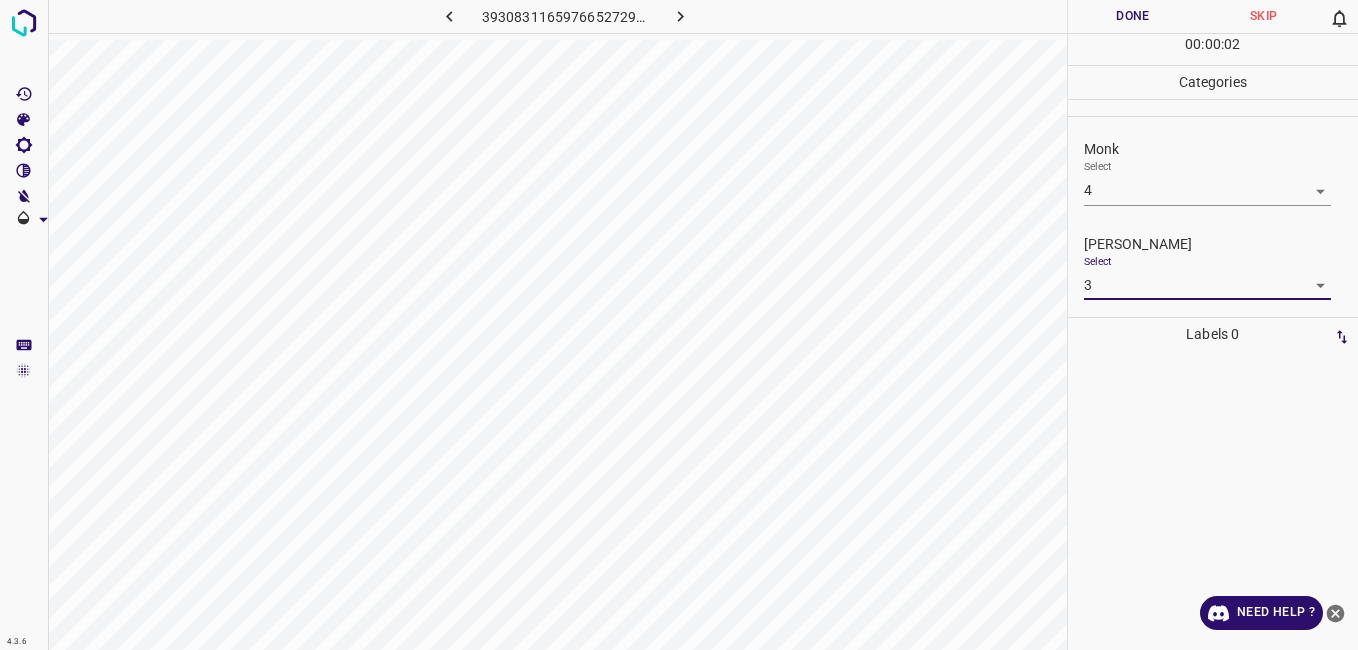 click on "Done" at bounding box center (1133, 16) 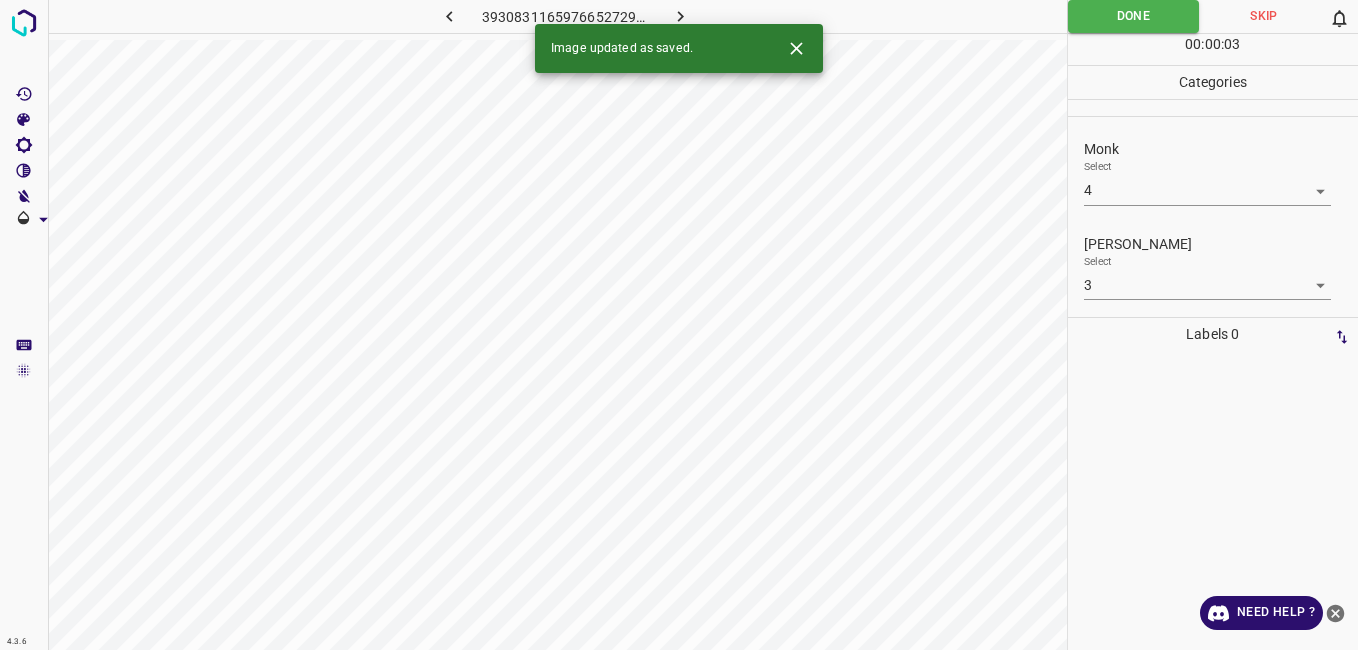 click 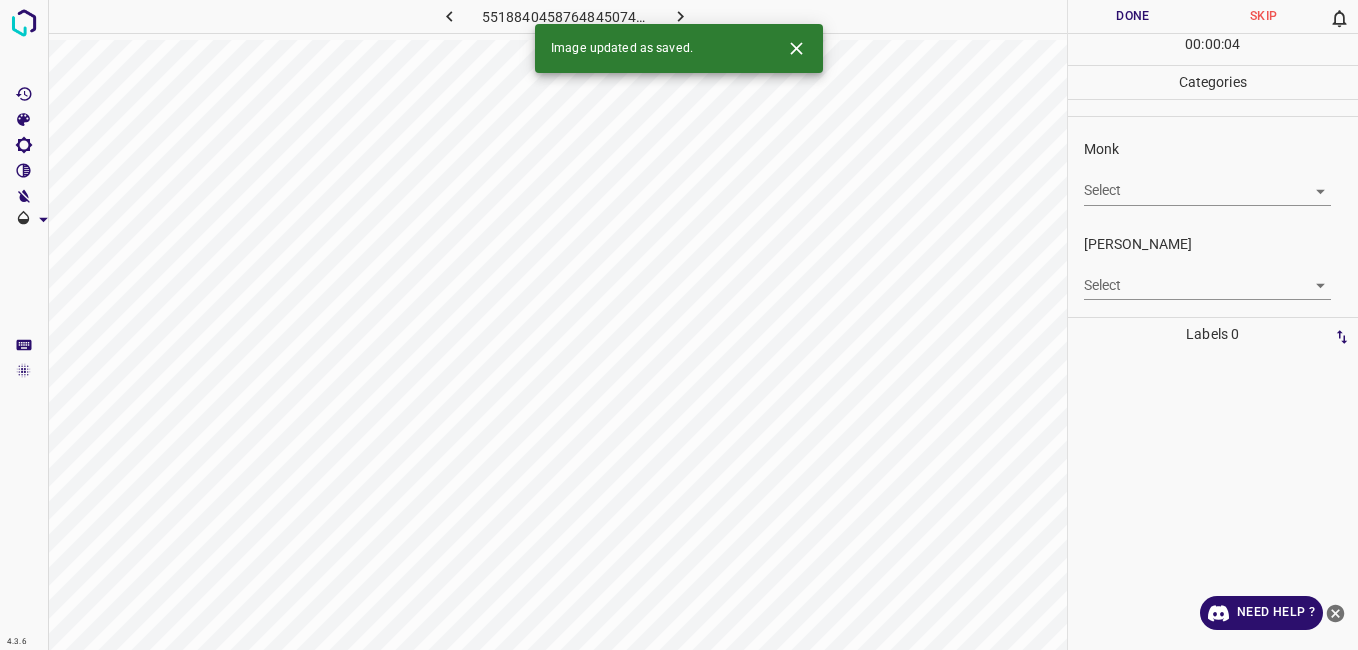click on "4.3.6  5518840458764845074.png Done Skip 0 00   : 00   : 04   Categories Monk   Select ​  Fitzpatrick   Select ​ Labels   0 Categories 1 Monk 2  Fitzpatrick Tools Space Change between modes (Draw & Edit) I Auto labeling R Restore zoom M Zoom in N Zoom out Delete Delete selecte label Filters Z Restore filters X Saturation filter C Brightness filter V Contrast filter B Gray scale filter General O Download Image updated as saved. Need Help ? - Text - Hide - Delete" at bounding box center (679, 325) 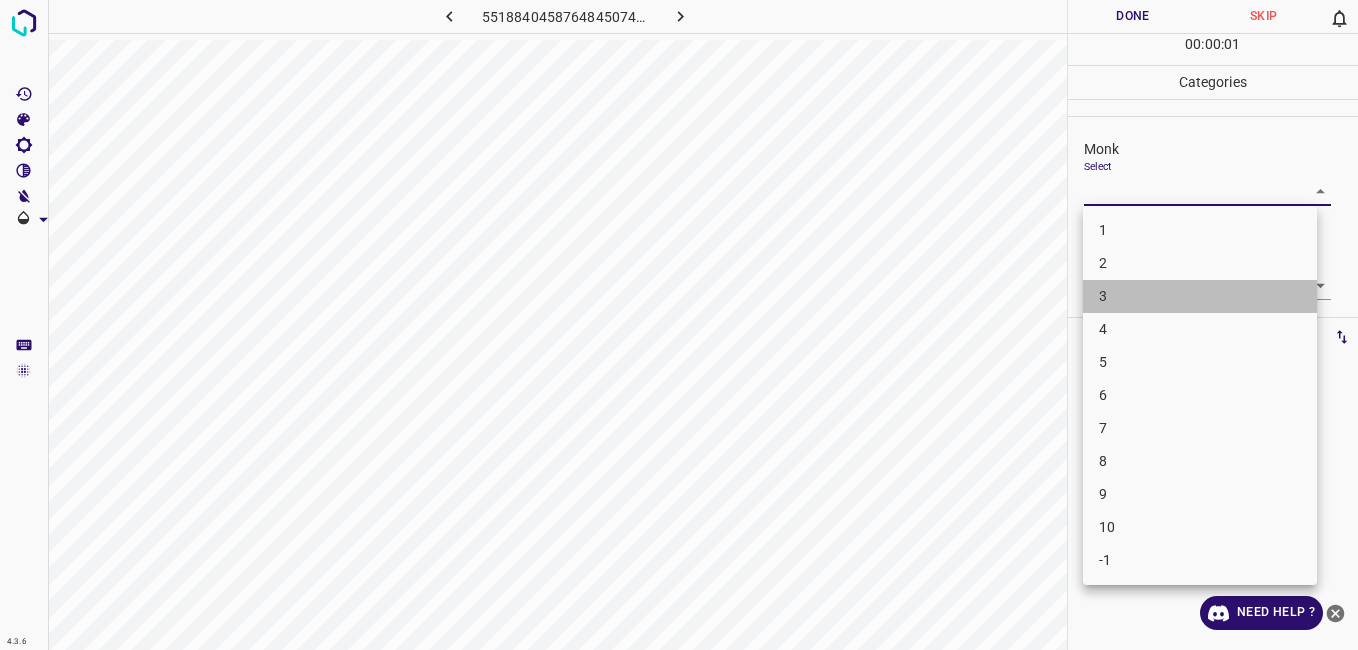 click on "3" at bounding box center (1200, 296) 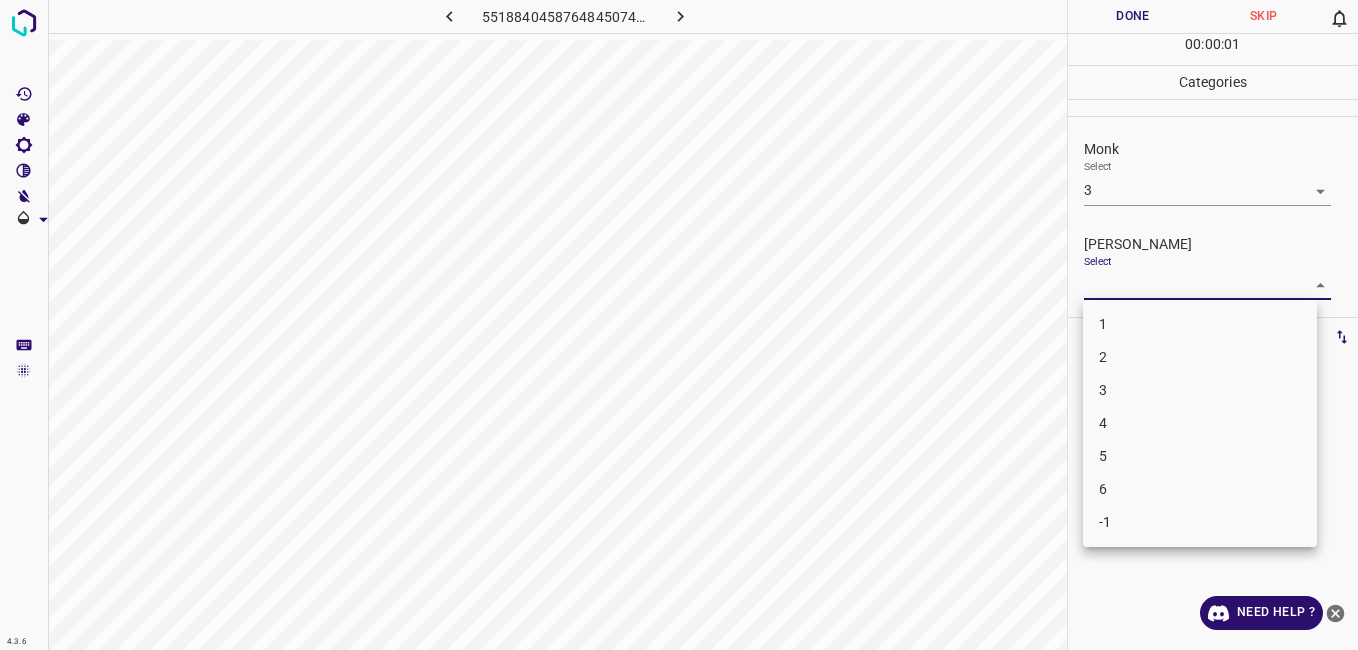 click on "4.3.6  5518840458764845074.png Done Skip 0 00   : 00   : 01   Categories Monk   Select 3 3  Fitzpatrick   Select ​ Labels   0 Categories 1 Monk 2  Fitzpatrick Tools Space Change between modes (Draw & Edit) I Auto labeling R Restore zoom M Zoom in N Zoom out Delete Delete selecte label Filters Z Restore filters X Saturation filter C Brightness filter V Contrast filter B Gray scale filter General O Download Need Help ? - Text - Hide - Delete 1 2 3 4 5 6 -1" at bounding box center [679, 325] 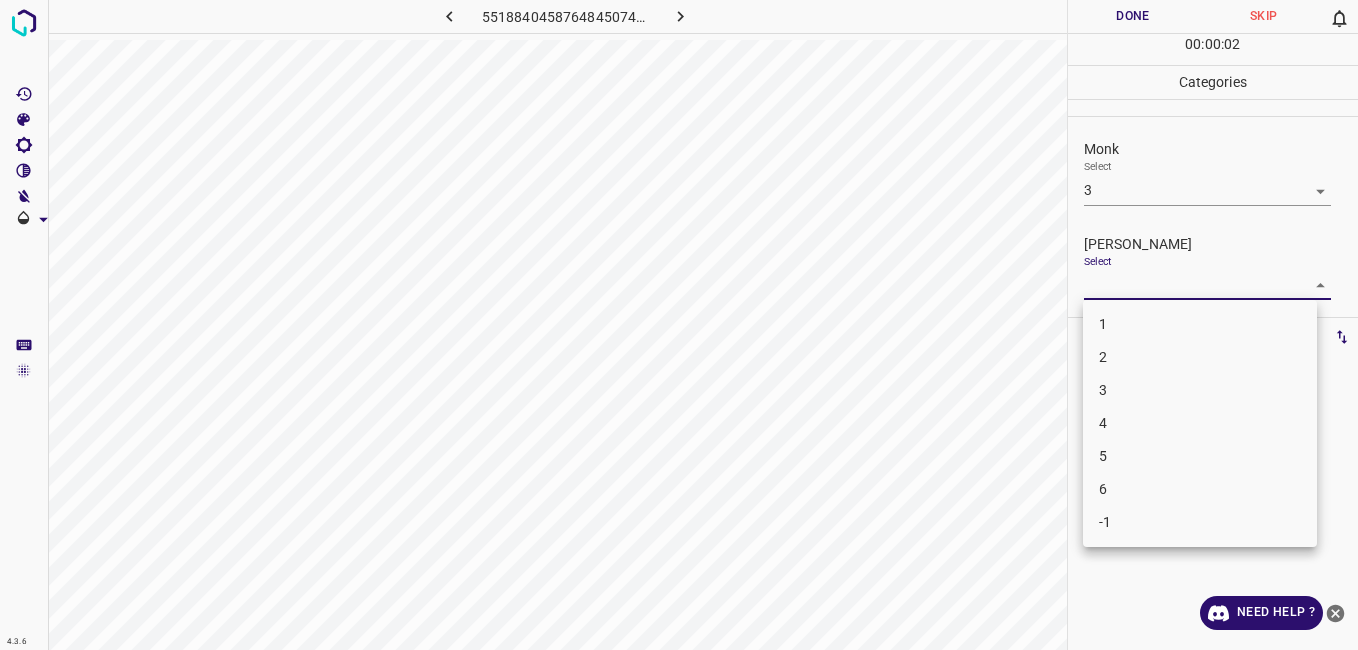 click on "2" at bounding box center [1200, 357] 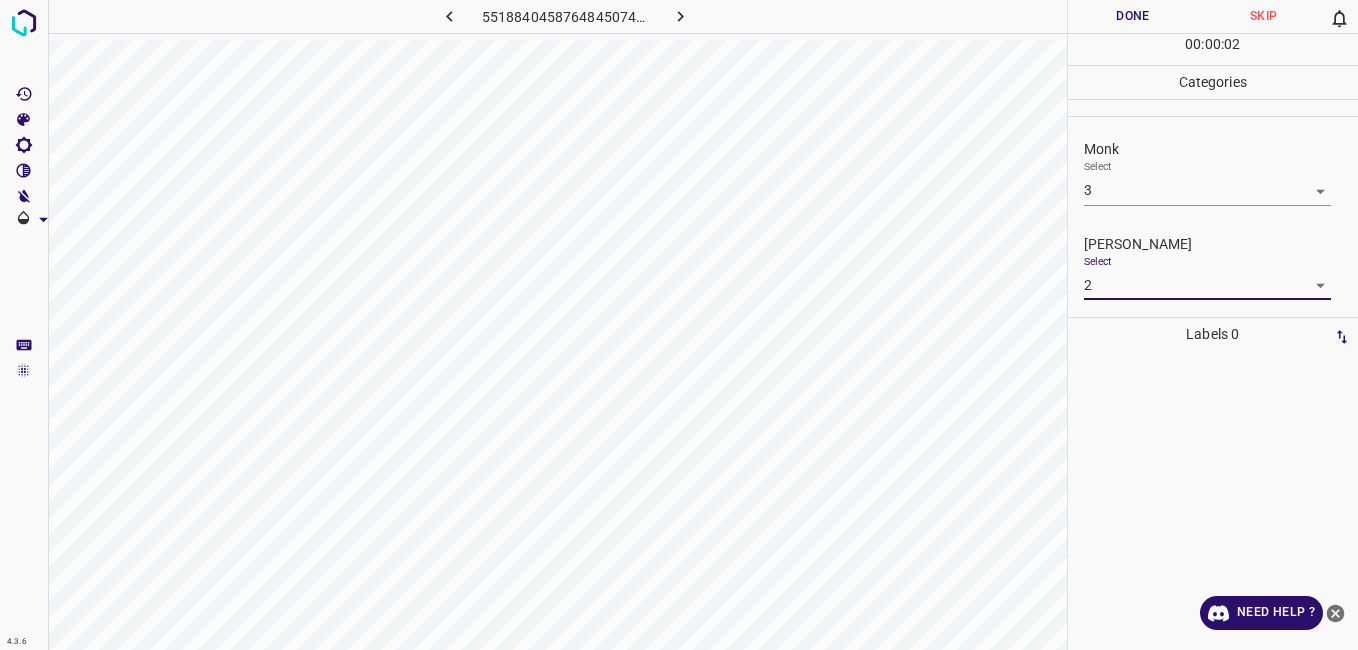 click on "Done" at bounding box center [1133, 16] 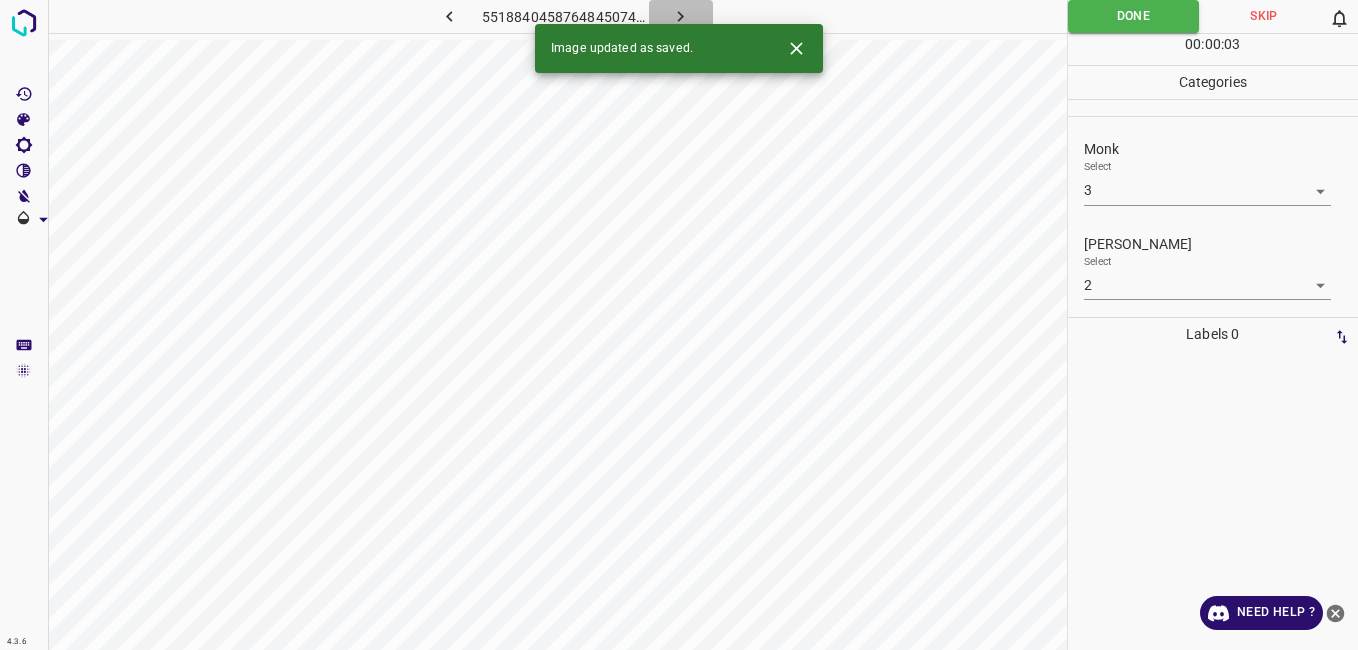 click 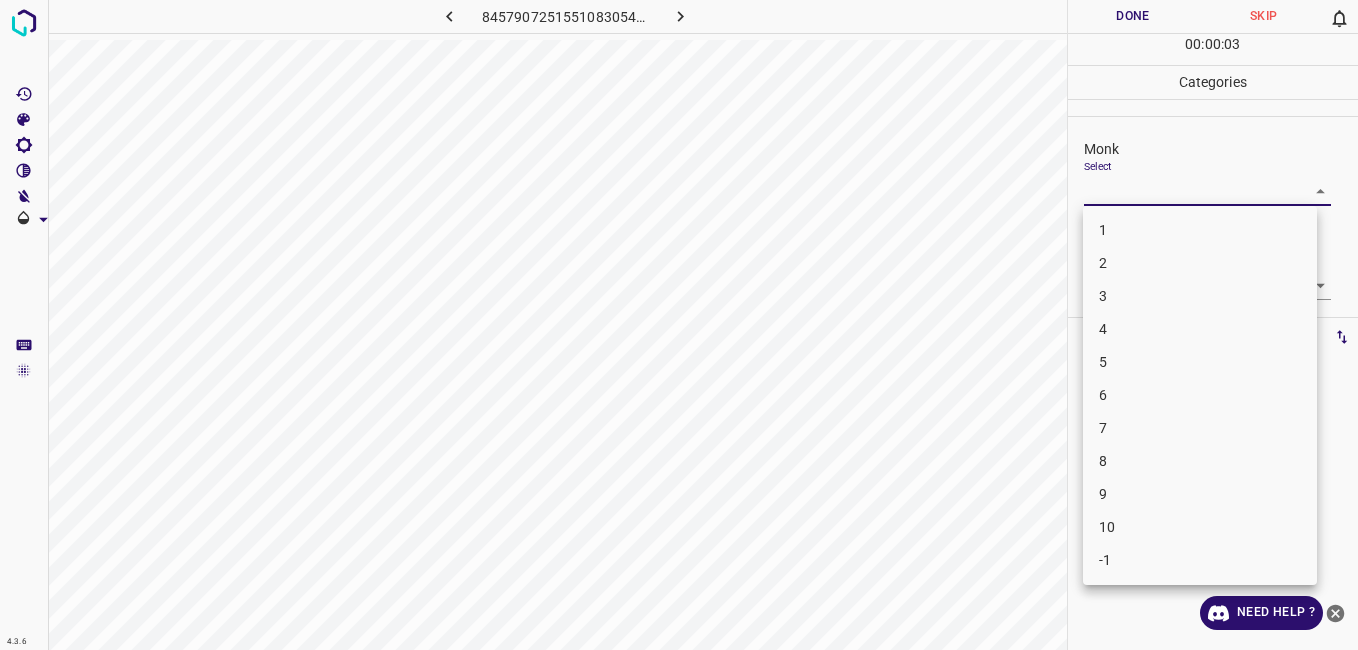 click on "4.3.6  8457907251551083054.png Done Skip 0 00   : 00   : 03   Categories Monk   Select ​  Fitzpatrick   Select ​ Labels   0 Categories 1 Monk 2  Fitzpatrick Tools Space Change between modes (Draw & Edit) I Auto labeling R Restore zoom M Zoom in N Zoom out Delete Delete selecte label Filters Z Restore filters X Saturation filter C Brightness filter V Contrast filter B Gray scale filter General O Download Need Help ? - Text - Hide - Delete 1 2 3 4 5 6 7 8 9 10 -1" at bounding box center (679, 325) 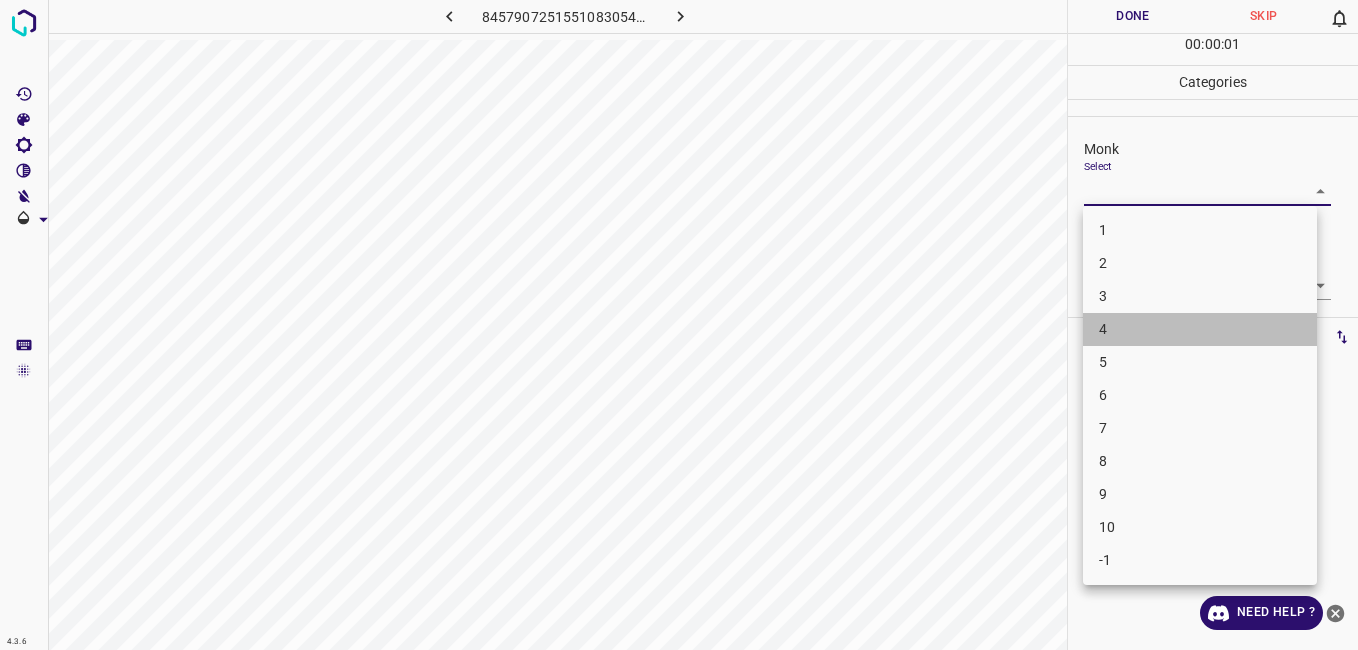 click on "4" at bounding box center (1200, 329) 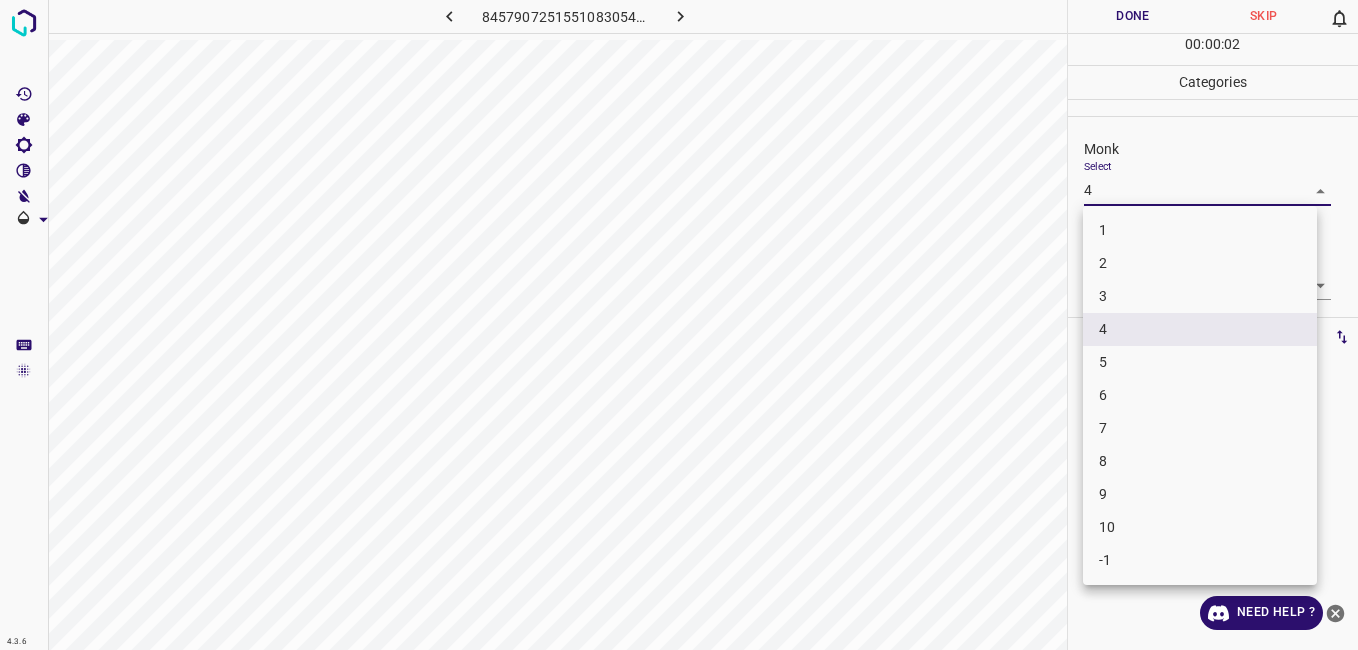click on "4.3.6  8457907251551083054.png Done Skip 0 00   : 00   : 02   Categories Monk   Select 4 4  Fitzpatrick   Select ​ Labels   0 Categories 1 Monk 2  Fitzpatrick Tools Space Change between modes (Draw & Edit) I Auto labeling R Restore zoom M Zoom in N Zoom out Delete Delete selecte label Filters Z Restore filters X Saturation filter C Brightness filter V Contrast filter B Gray scale filter General O Download Need Help ? - Text - Hide - Delete 1 2 3 4 5 6 7 8 9 10 -1" at bounding box center [679, 325] 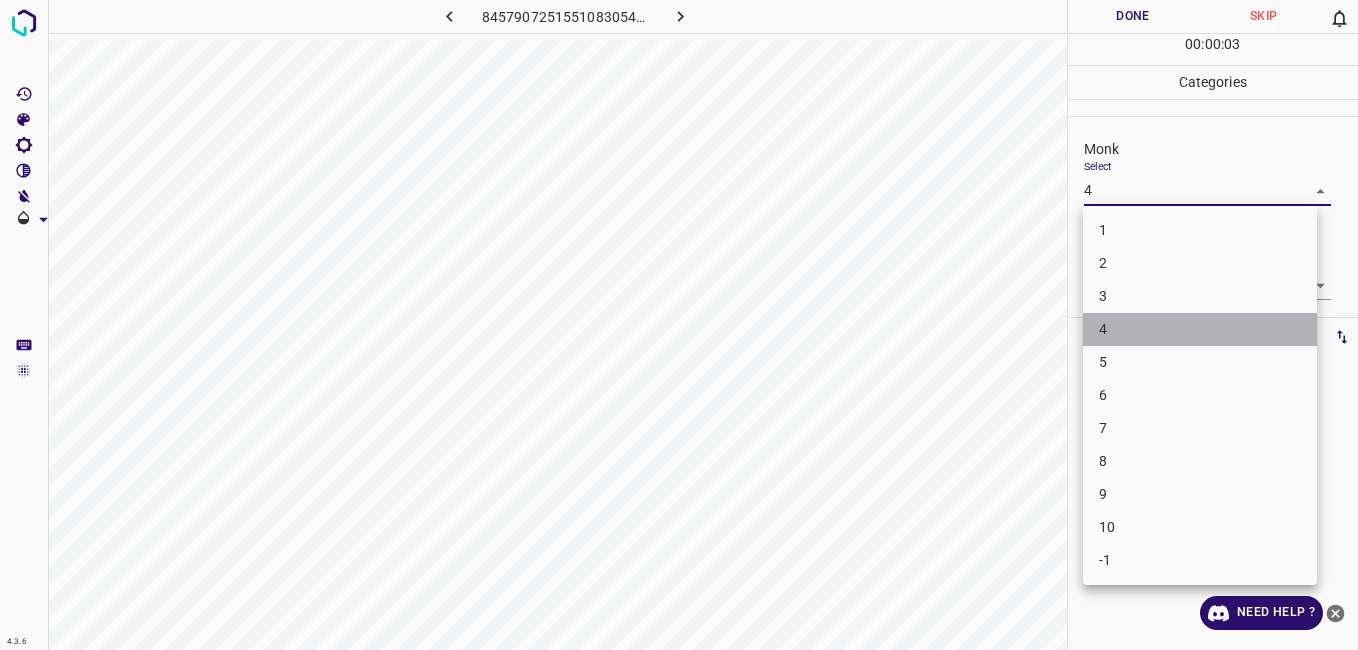 click on "4" at bounding box center (1200, 329) 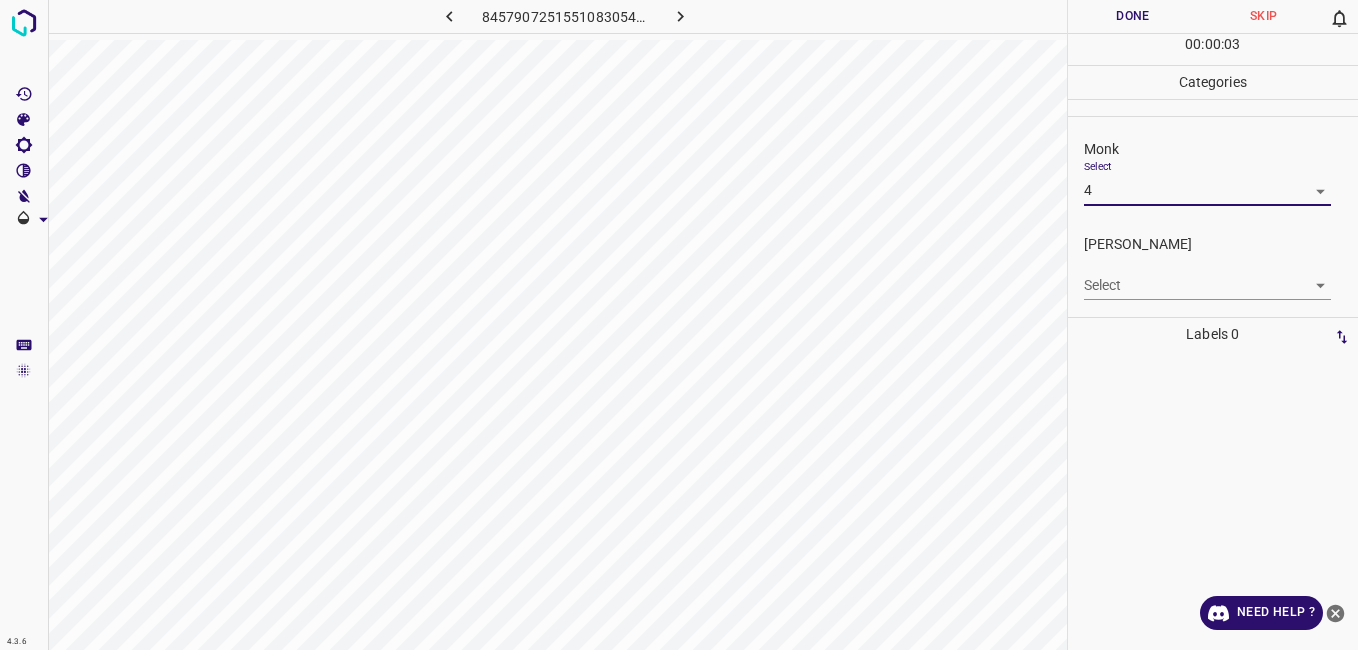 click on "4.3.6  8457907251551083054.png Done Skip 0 00   : 00   : 03   Categories Monk   Select 4 4  Fitzpatrick   Select ​ Labels   0 Categories 1 Monk 2  Fitzpatrick Tools Space Change between modes (Draw & Edit) I Auto labeling R Restore zoom M Zoom in N Zoom out Delete Delete selecte label Filters Z Restore filters X Saturation filter C Brightness filter V Contrast filter B Gray scale filter General O Download Need Help ? - Text - Hide - Delete" at bounding box center [679, 325] 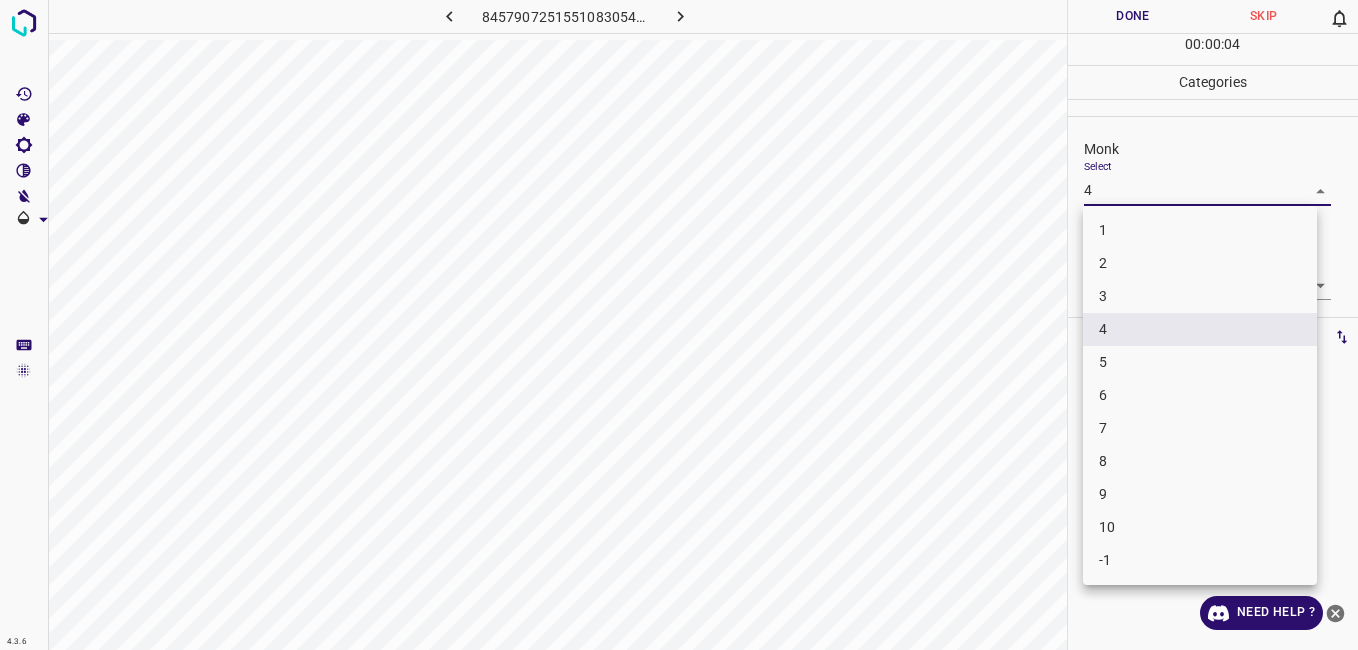 click on "5" at bounding box center [1200, 362] 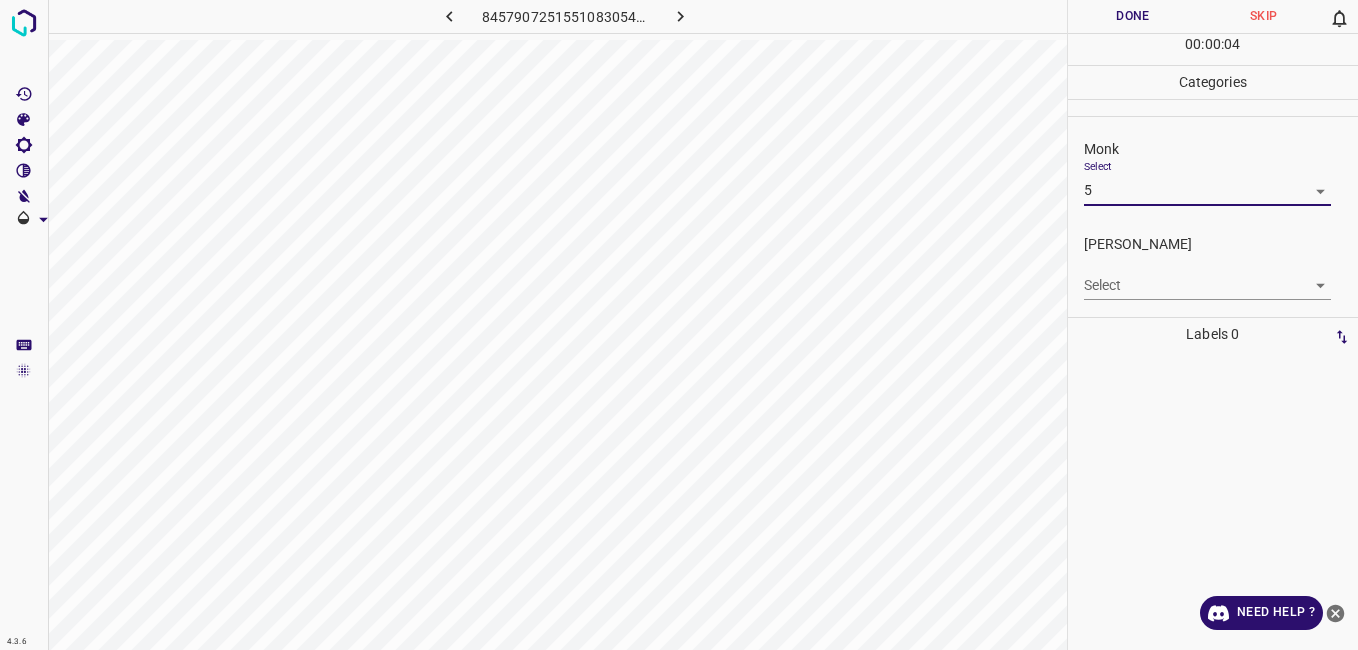 click on "4.3.6  8457907251551083054.png Done Skip 0 00   : 00   : 04   Categories Monk   Select 5 5  Fitzpatrick   Select ​ Labels   0 Categories 1 Monk 2  Fitzpatrick Tools Space Change between modes (Draw & Edit) I Auto labeling R Restore zoom M Zoom in N Zoom out Delete Delete selecte label Filters Z Restore filters X Saturation filter C Brightness filter V Contrast filter B Gray scale filter General O Download Need Help ? - Text - Hide - Delete 1 2 3 4 5 6 7 8 9 10 -1" at bounding box center [679, 325] 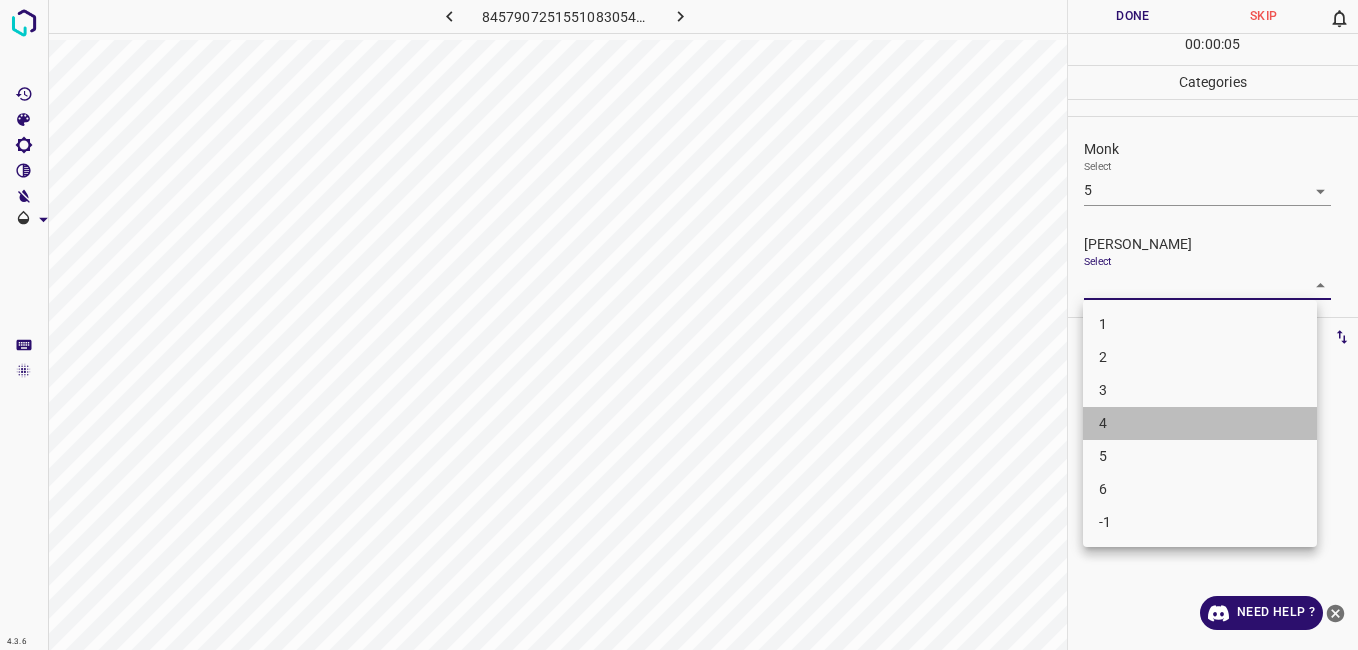 click on "4" at bounding box center [1200, 423] 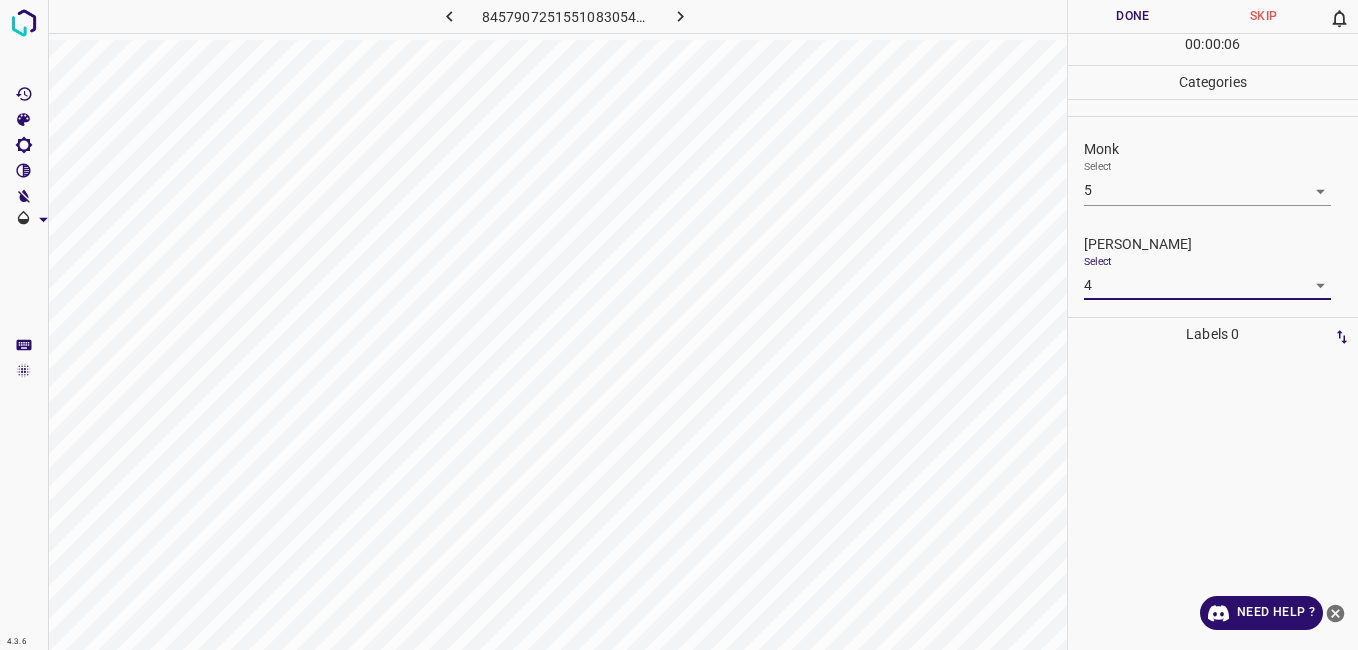 click on "Done" at bounding box center [1133, 16] 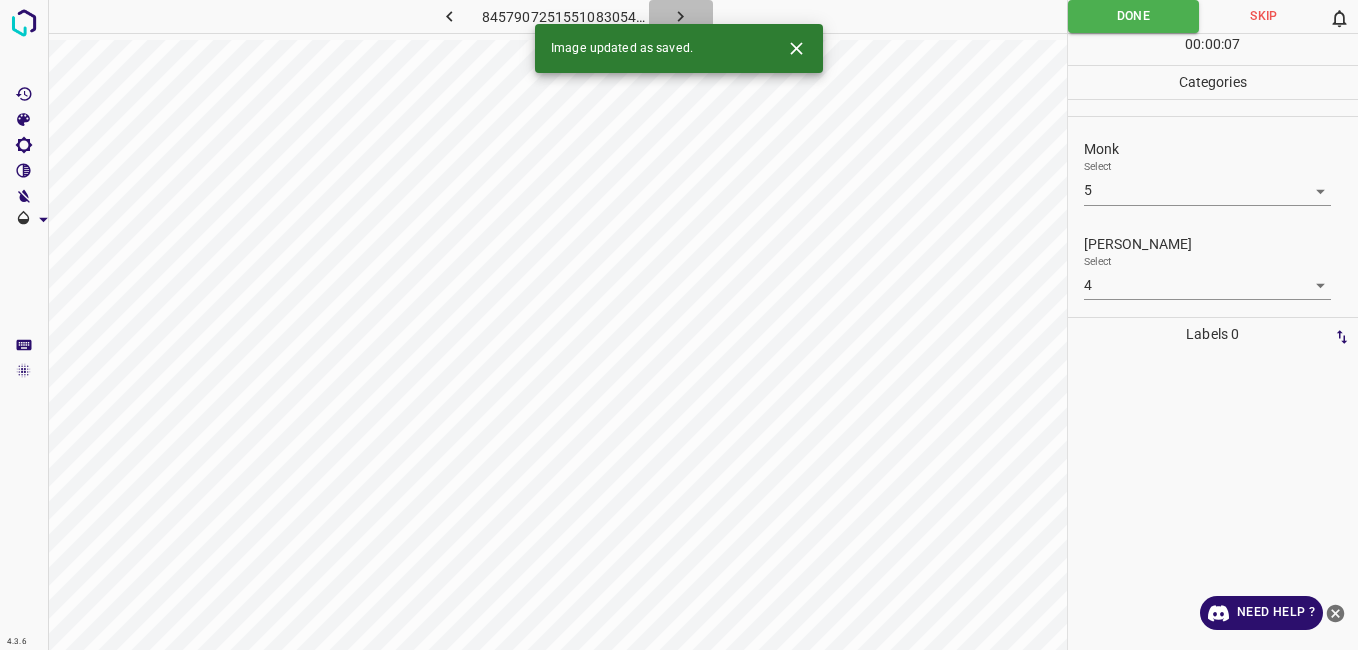 click 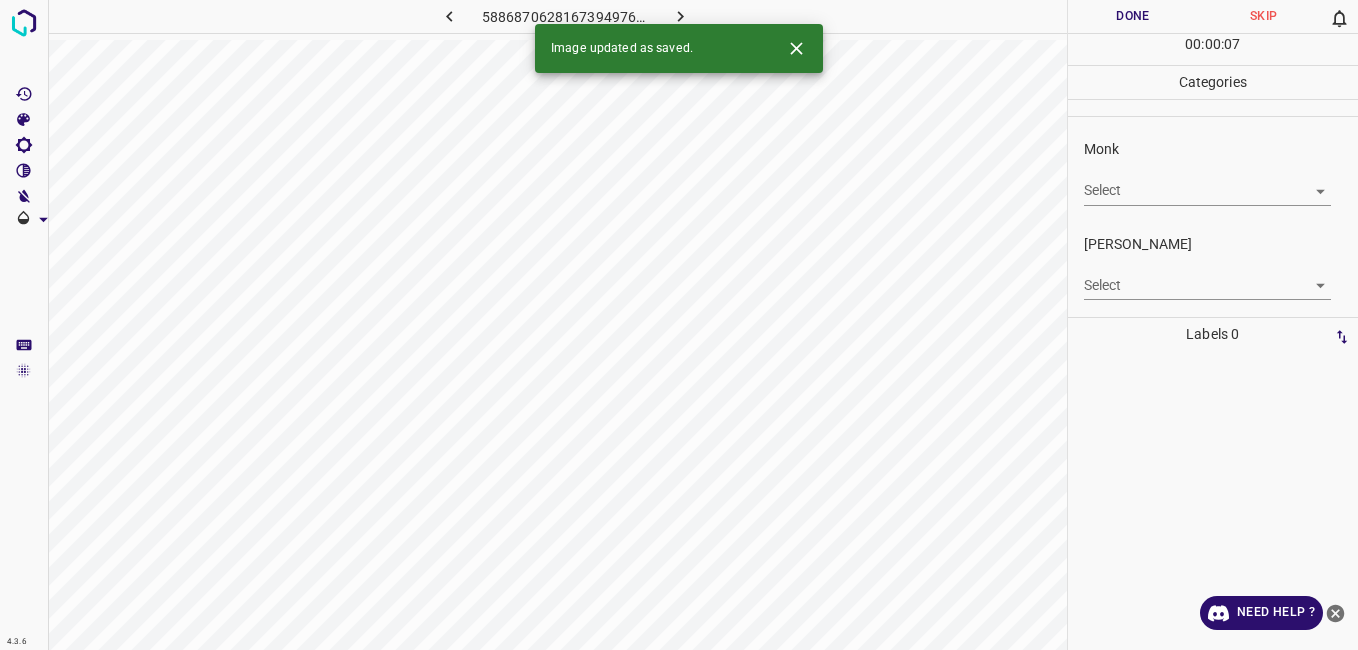 click on "4.3.6  5886870628167394976.png Done Skip 0 00   : 00   : 07   Categories Monk   Select ​  Fitzpatrick   Select ​ Labels   0 Categories 1 Monk 2  Fitzpatrick Tools Space Change between modes (Draw & Edit) I Auto labeling R Restore zoom M Zoom in N Zoom out Delete Delete selecte label Filters Z Restore filters X Saturation filter C Brightness filter V Contrast filter B Gray scale filter General O Download Image updated as saved. Need Help ? - Text - Hide - Delete" at bounding box center (679, 325) 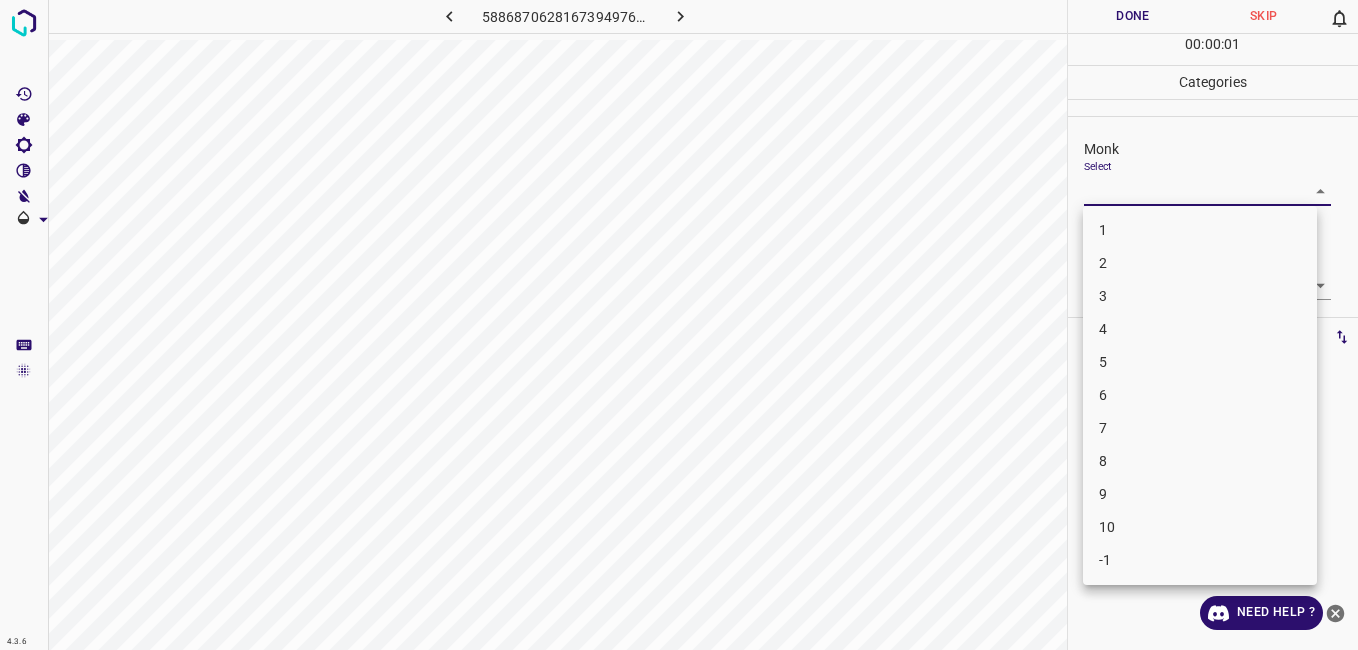 click on "4" at bounding box center (1200, 329) 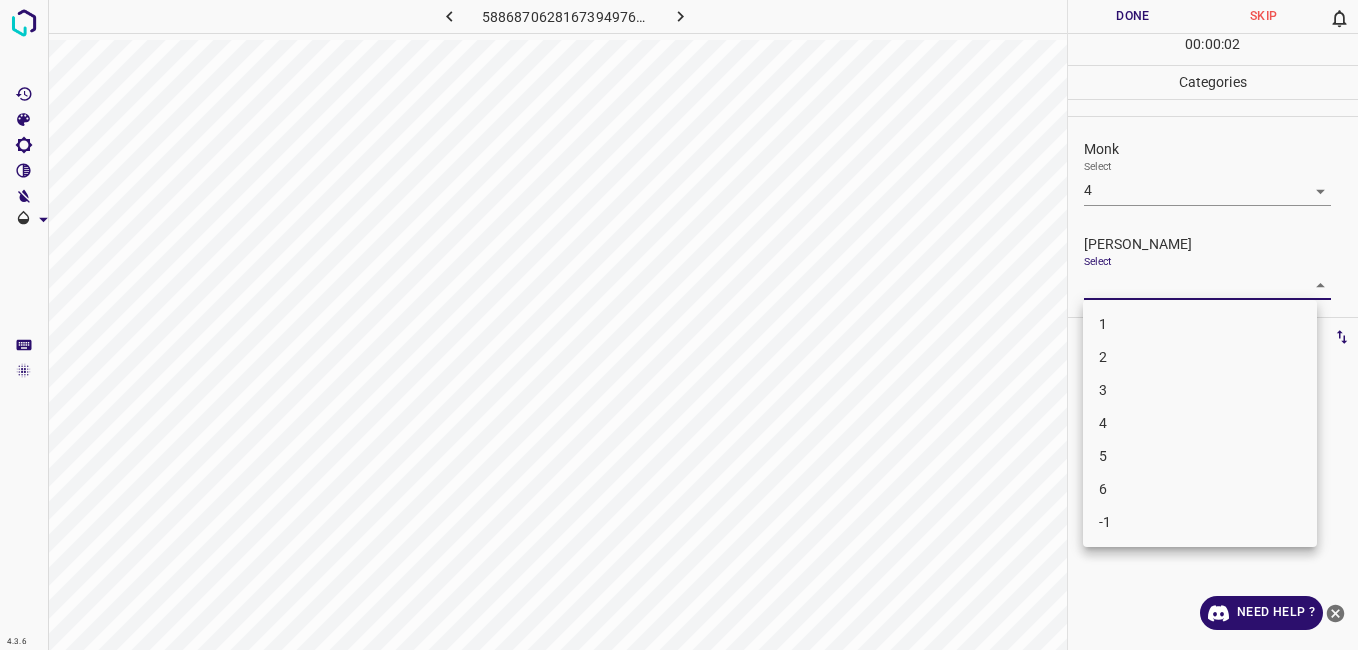 click on "4.3.6  5886870628167394976.png Done Skip 0 00   : 00   : 02   Categories Monk   Select 4 4  Fitzpatrick   Select ​ Labels   0 Categories 1 Monk 2  Fitzpatrick Tools Space Change between modes (Draw & Edit) I Auto labeling R Restore zoom M Zoom in N Zoom out Delete Delete selecte label Filters Z Restore filters X Saturation filter C Brightness filter V Contrast filter B Gray scale filter General O Download Need Help ? - Text - Hide - Delete 1 2 3 4 5 6 -1" at bounding box center (679, 325) 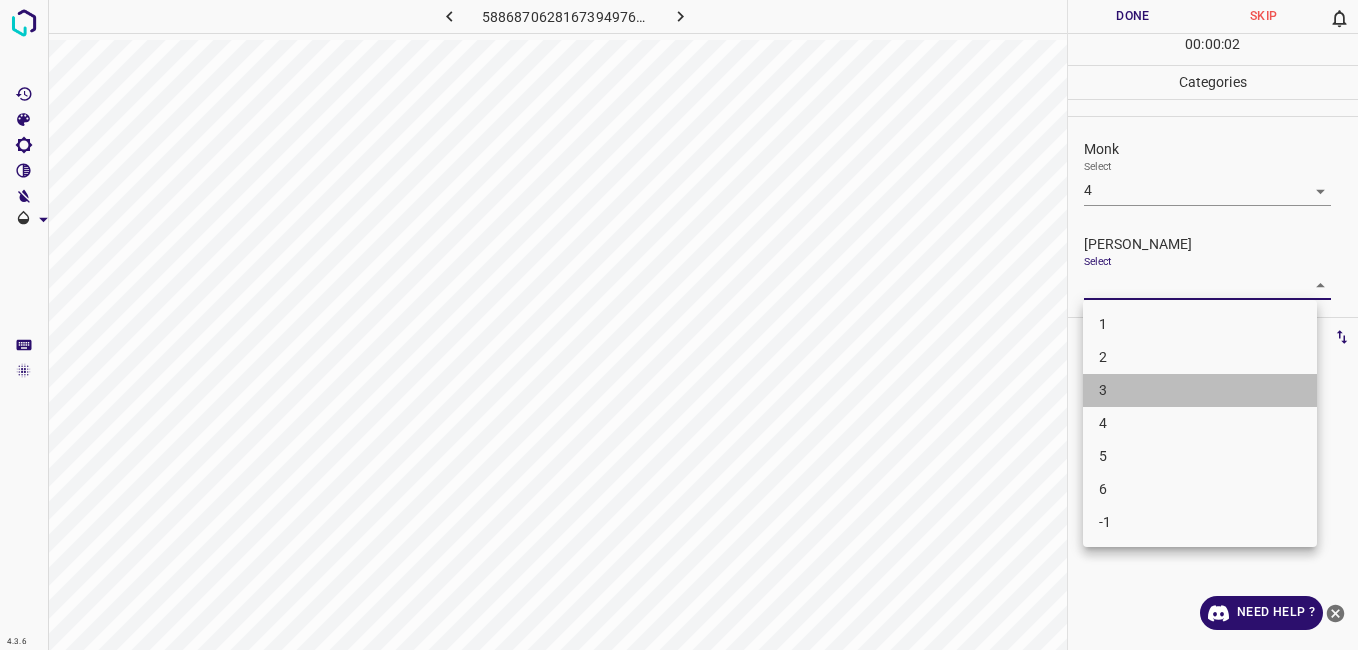 click on "3" at bounding box center (1200, 390) 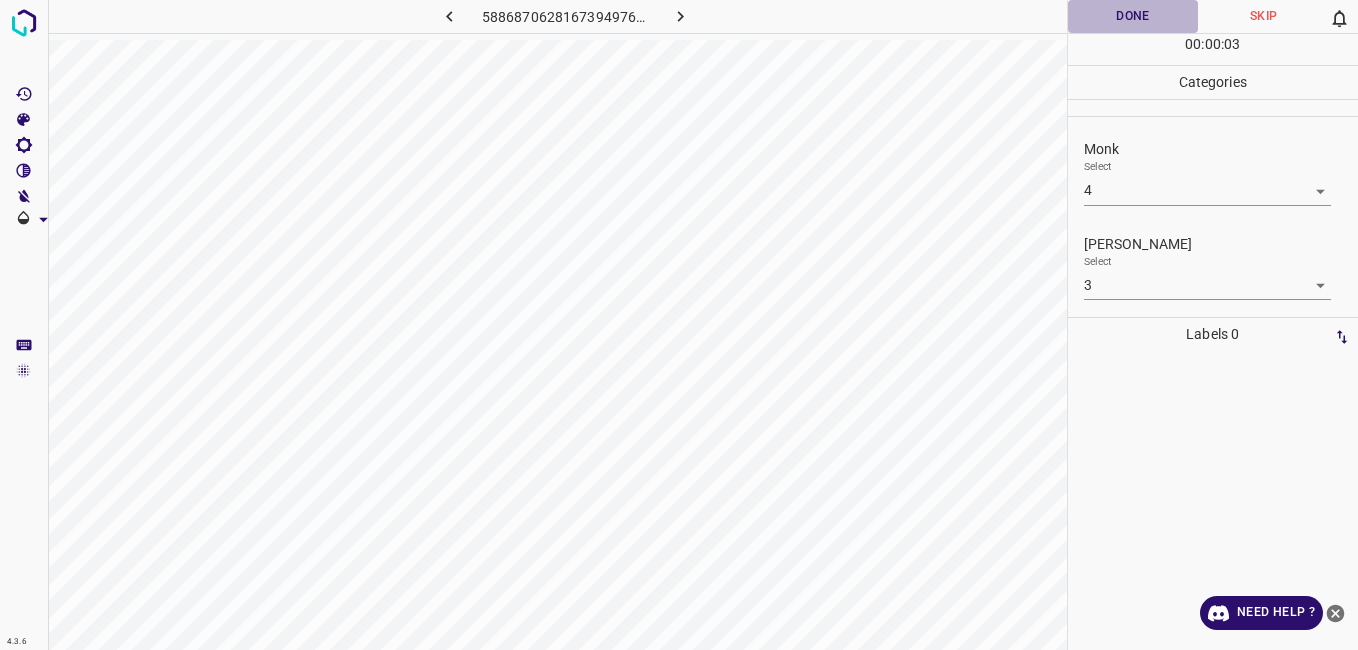 click on "Done" at bounding box center [1133, 16] 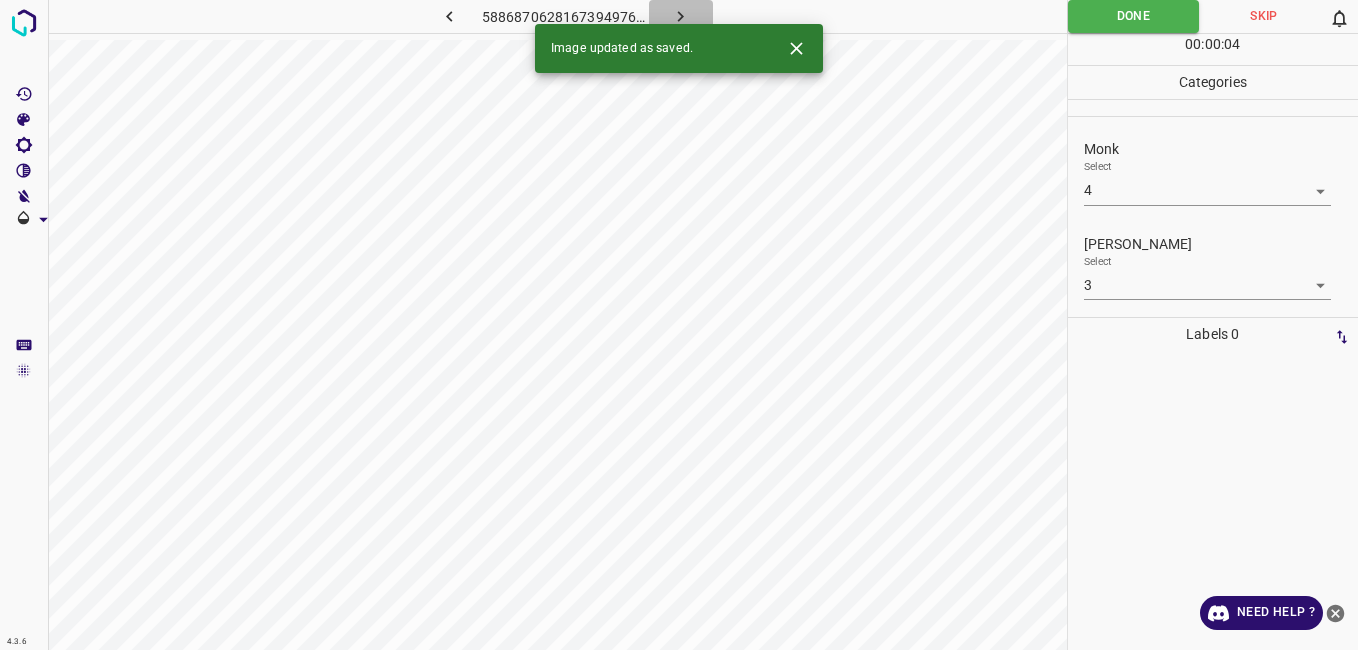 click at bounding box center (681, 16) 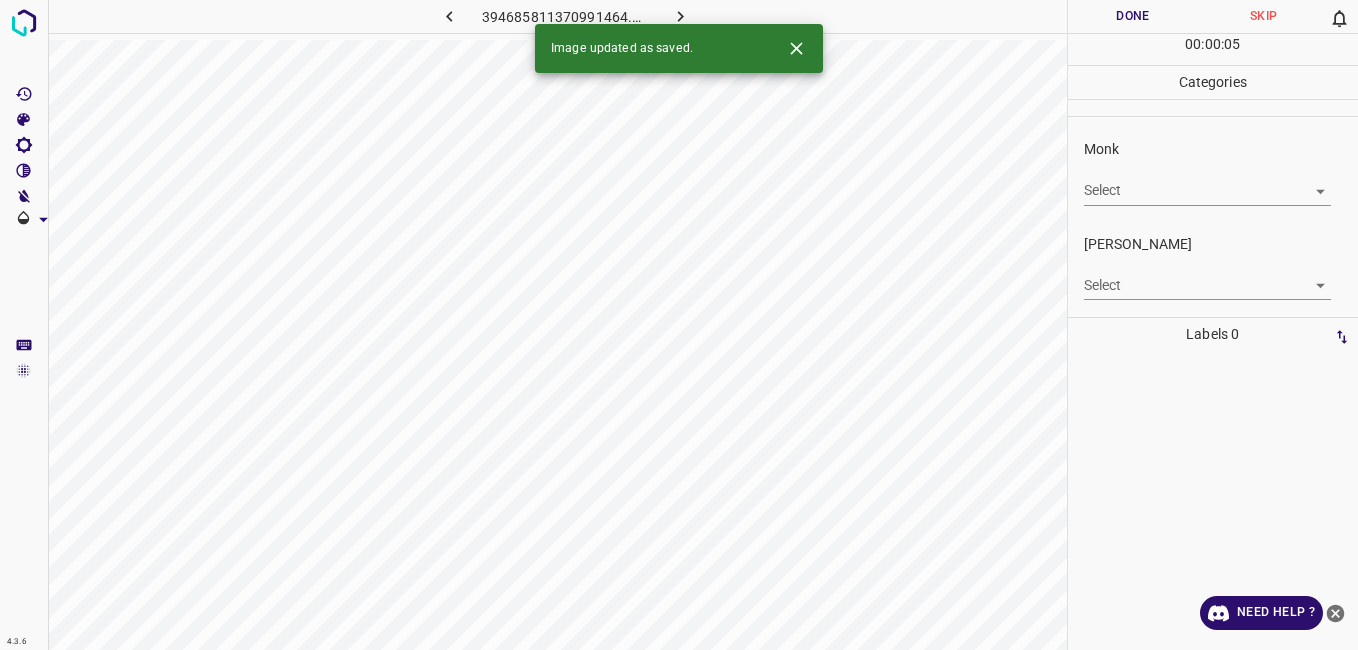 click on "Select ​" at bounding box center (1207, 182) 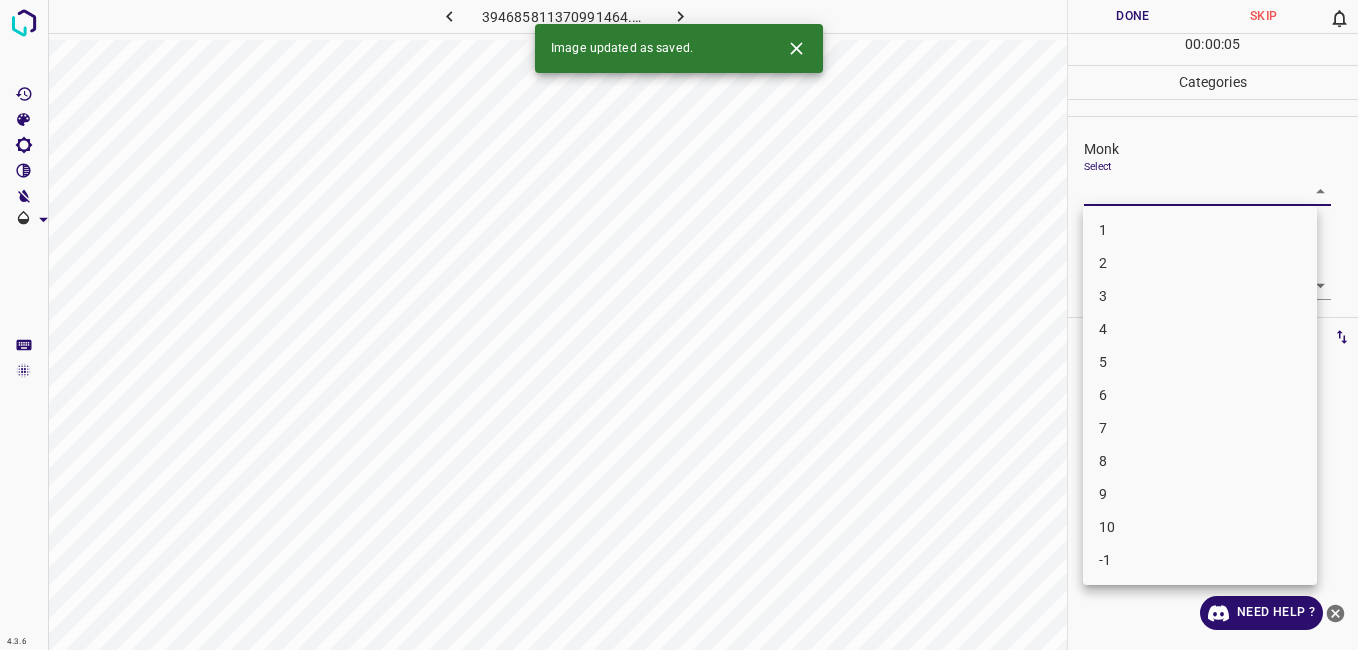 click on "4.3.6  394685811370991464.png Done Skip 0 00   : 00   : 05   Categories Monk   Select ​  Fitzpatrick   Select ​ Labels   0 Categories 1 Monk 2  Fitzpatrick Tools Space Change between modes (Draw & Edit) I Auto labeling R Restore zoom M Zoom in N Zoom out Delete Delete selecte label Filters Z Restore filters X Saturation filter C Brightness filter V Contrast filter B Gray scale filter General O Download Image updated as saved. Need Help ? - Text - Hide - Delete 1 2 3 4 5 6 7 8 9 10 -1" at bounding box center (679, 325) 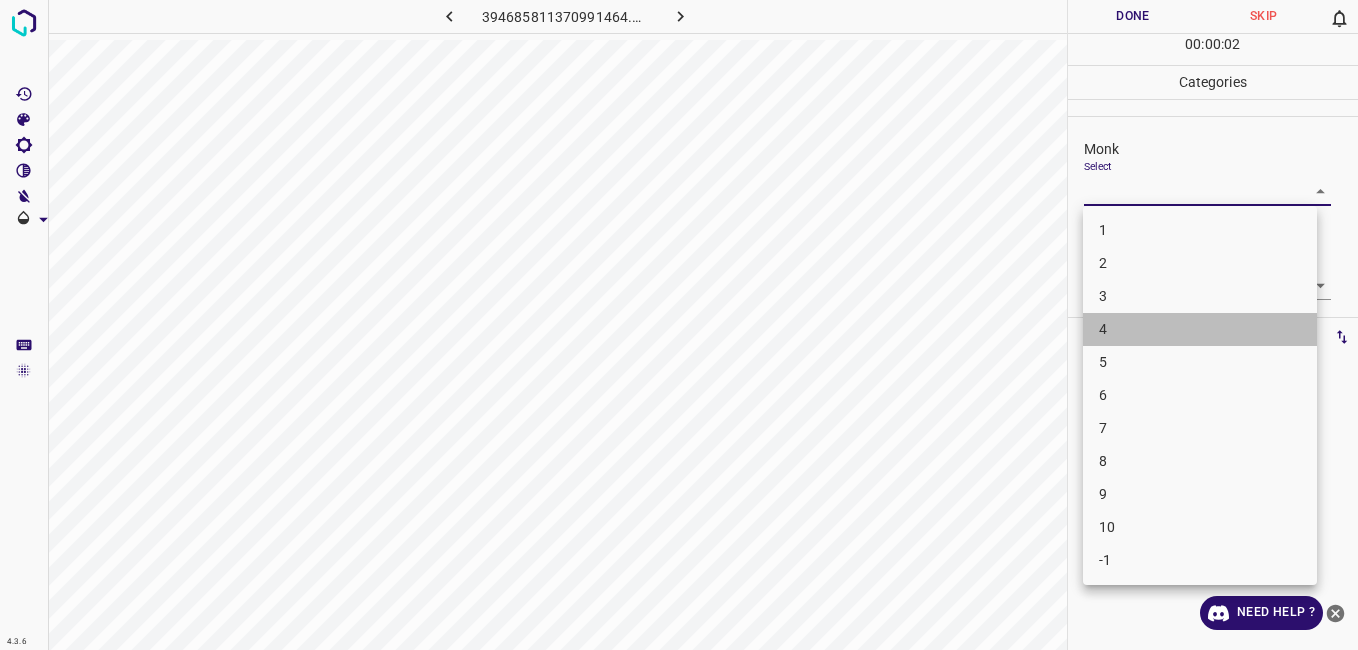 click on "4" at bounding box center (1200, 329) 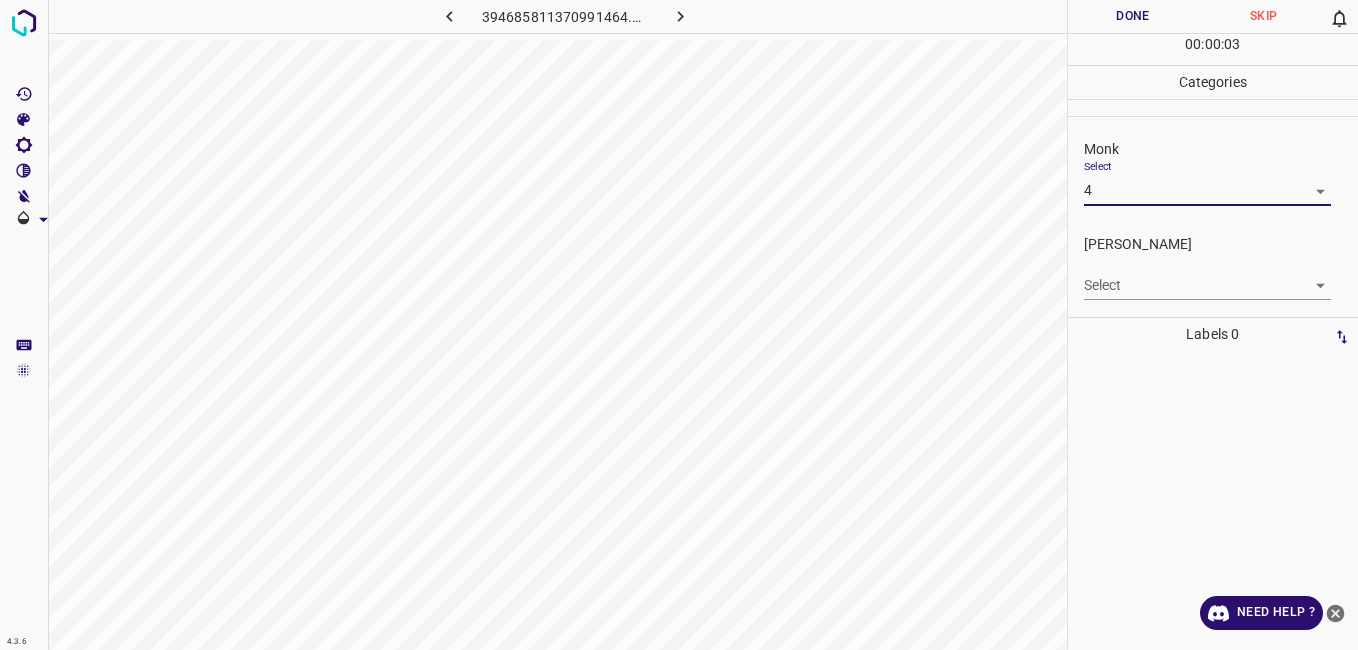 click on "4.3.6  394685811370991464.png Done Skip 0 00   : 00   : 03   Categories Monk   Select 4 4  Fitzpatrick   Select ​ Labels   0 Categories 1 Monk 2  Fitzpatrick Tools Space Change between modes (Draw & Edit) I Auto labeling R Restore zoom M Zoom in N Zoom out Delete Delete selecte label Filters Z Restore filters X Saturation filter C Brightness filter V Contrast filter B Gray scale filter General O Download Need Help ? - Text - Hide - Delete" at bounding box center (679, 325) 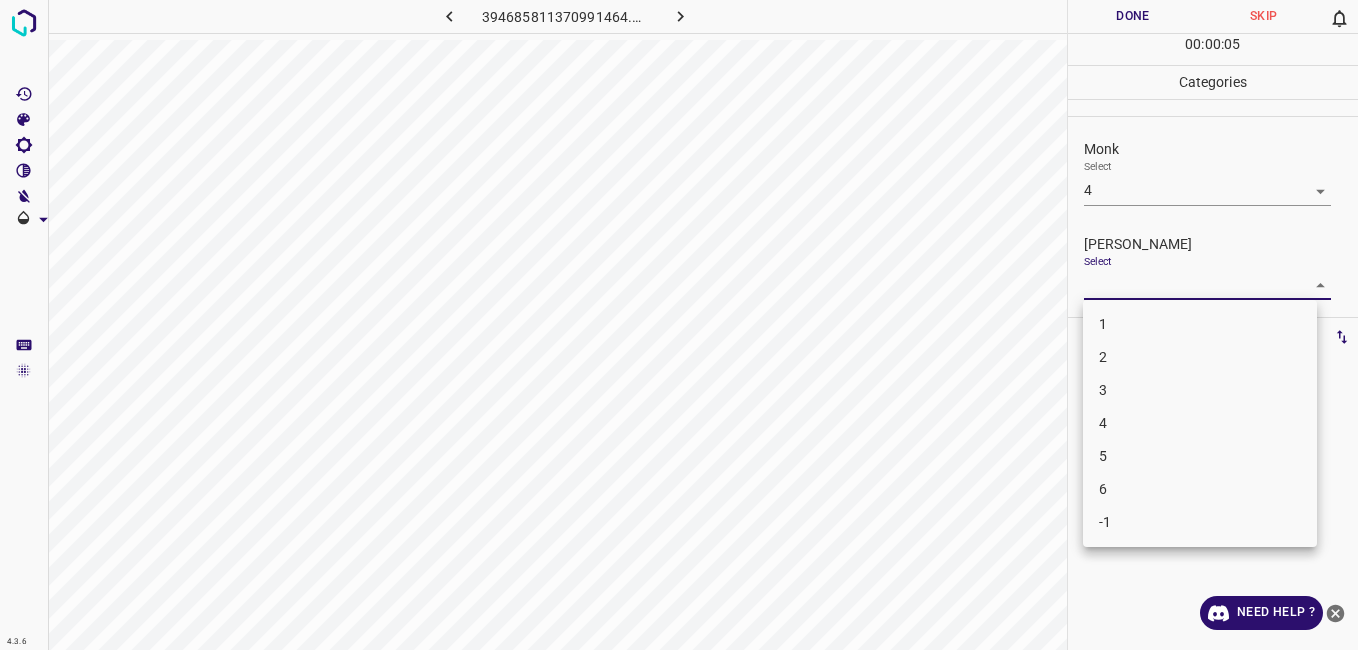 drag, startPoint x: 1116, startPoint y: 378, endPoint x: 1120, endPoint y: 230, distance: 148.05405 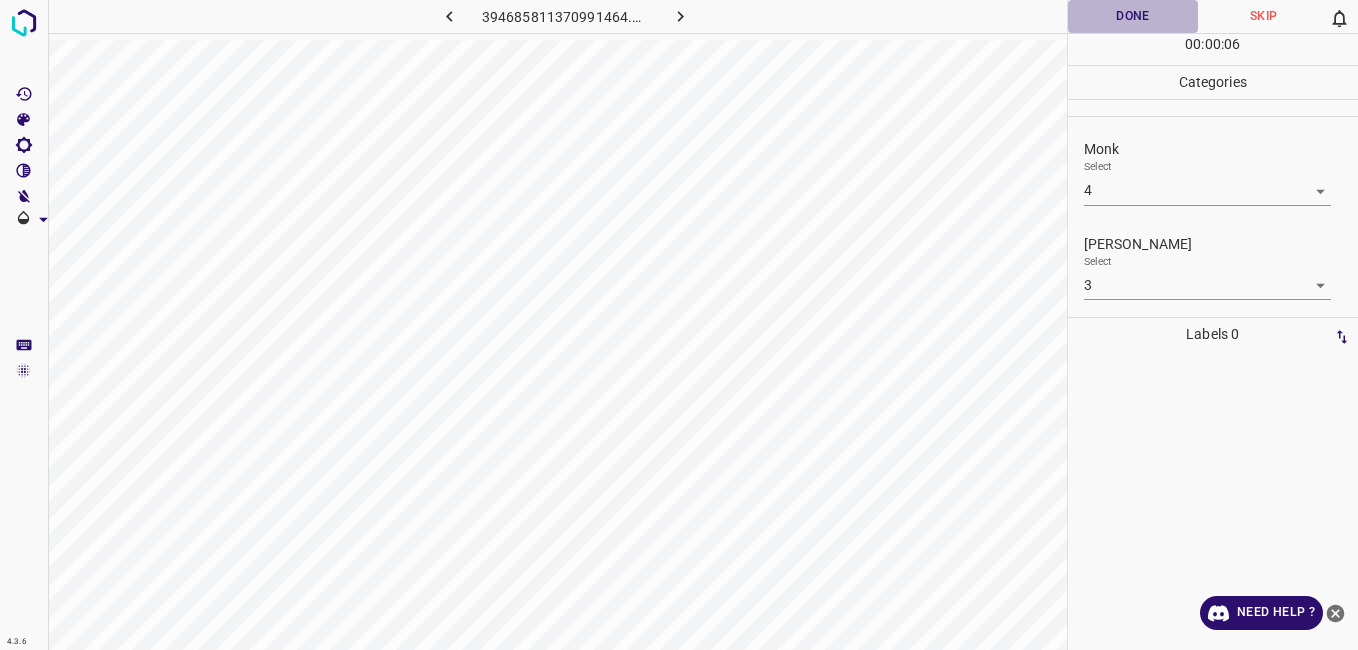 click on "Done" at bounding box center [1133, 16] 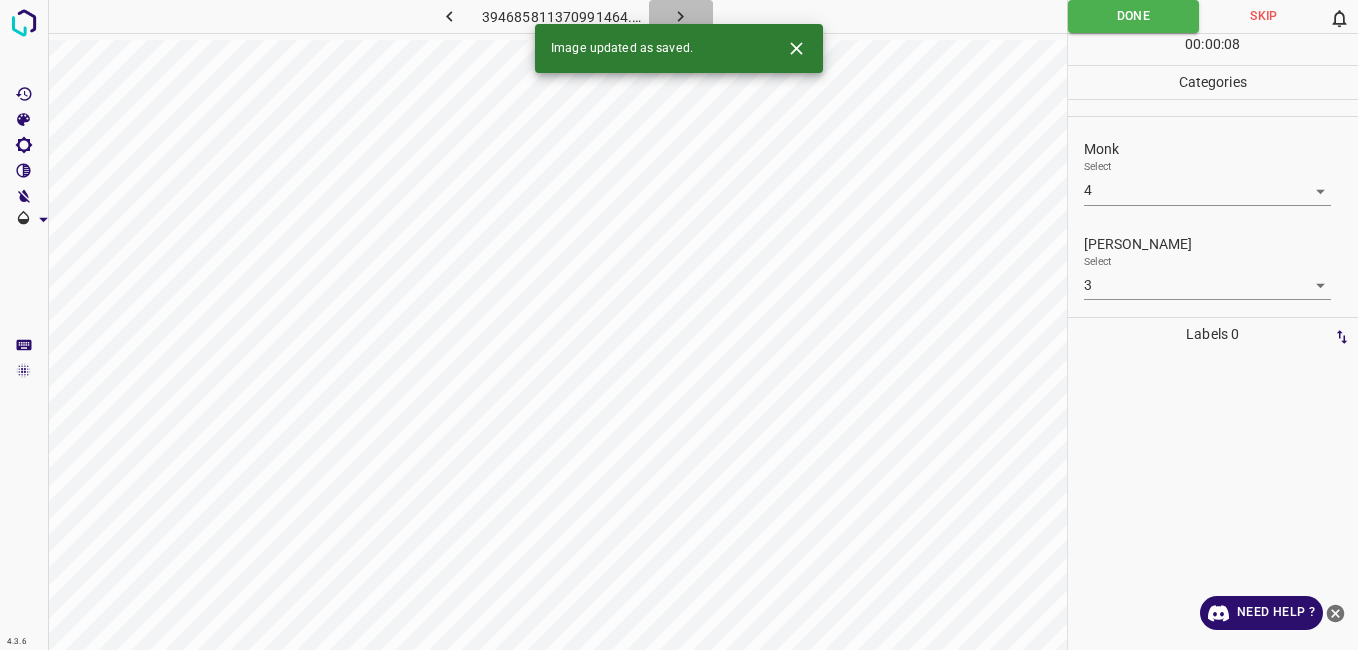 click 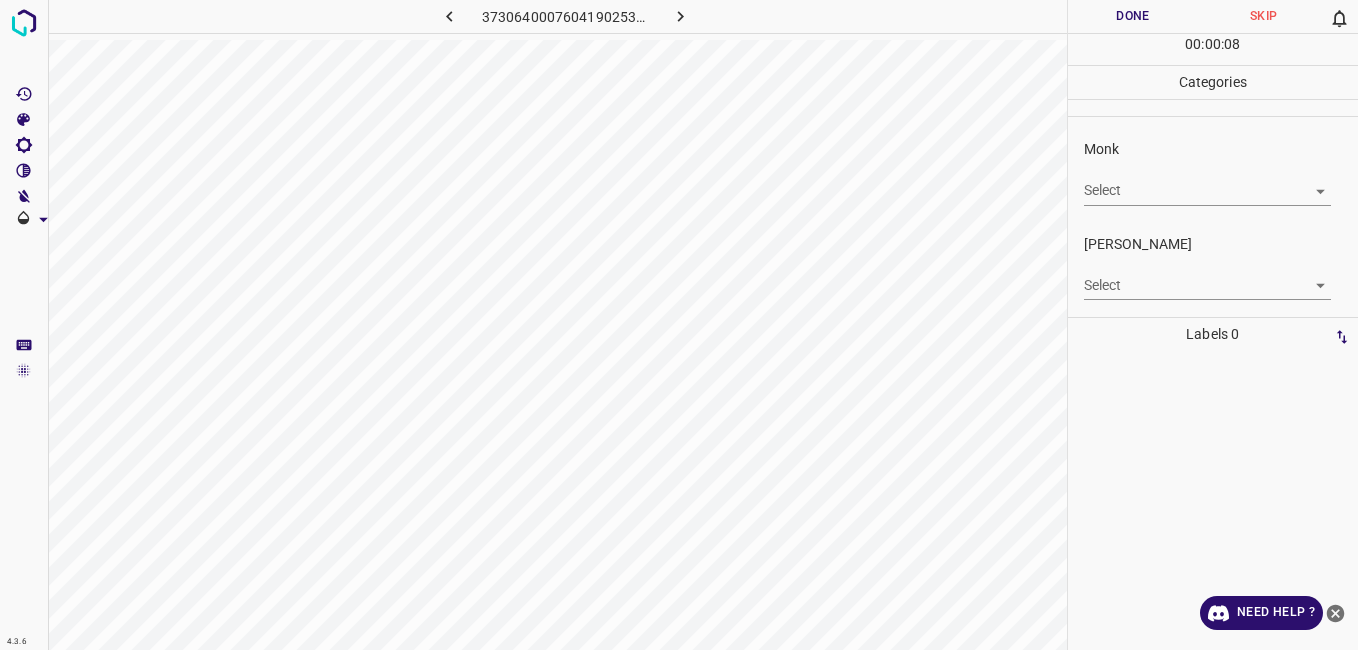 click on "4.3.6  3730640007604190253.png Done Skip 0 00   : 00   : 08   Categories Monk   Select ​  Fitzpatrick   Select ​ Labels   0 Categories 1 Monk 2  Fitzpatrick Tools Space Change between modes (Draw & Edit) I Auto labeling R Restore zoom M Zoom in N Zoom out Delete Delete selecte label Filters Z Restore filters X Saturation filter C Brightness filter V Contrast filter B Gray scale filter General O Download Need Help ? - Text - Hide - Delete" at bounding box center [679, 325] 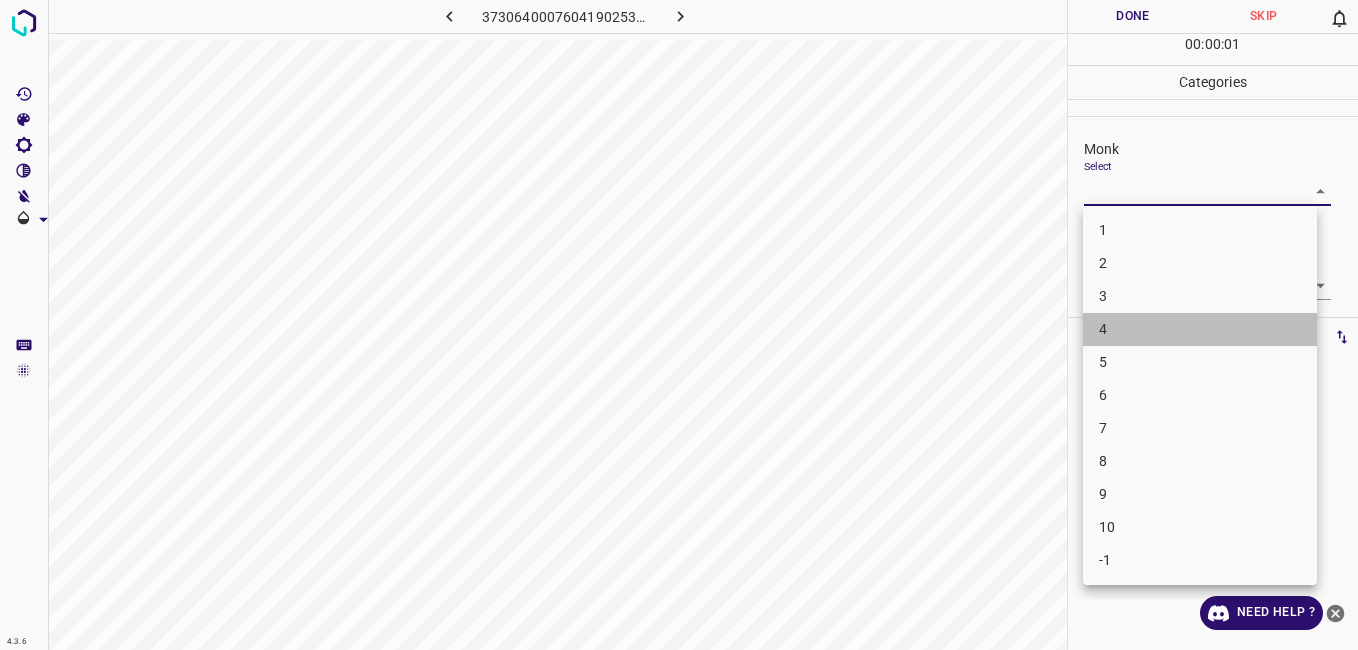 click on "4" at bounding box center [1200, 329] 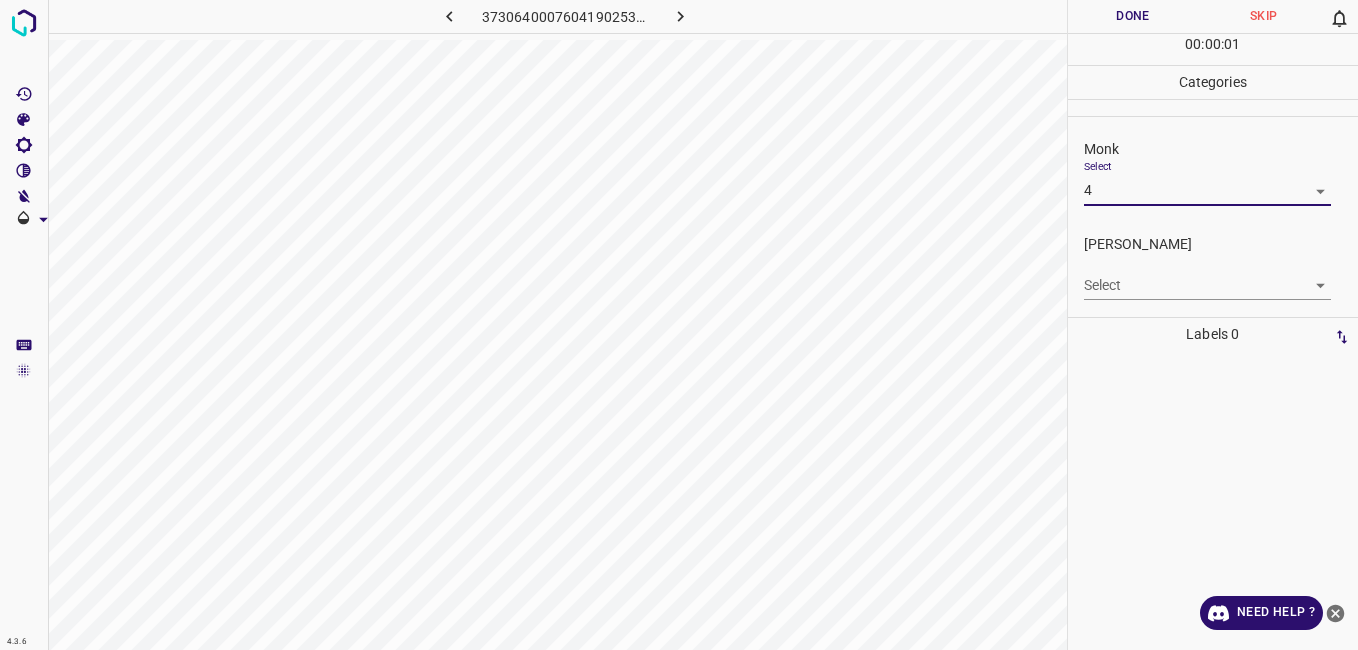 click on "4.3.6  3730640007604190253.png Done Skip 0 00   : 00   : 01   Categories Monk   Select 4 4  Fitzpatrick   Select ​ Labels   0 Categories 1 Monk 2  Fitzpatrick Tools Space Change between modes (Draw & Edit) I Auto labeling R Restore zoom M Zoom in N Zoom out Delete Delete selecte label Filters Z Restore filters X Saturation filter C Brightness filter V Contrast filter B Gray scale filter General O Download Need Help ? - Text - Hide - Delete" at bounding box center [679, 325] 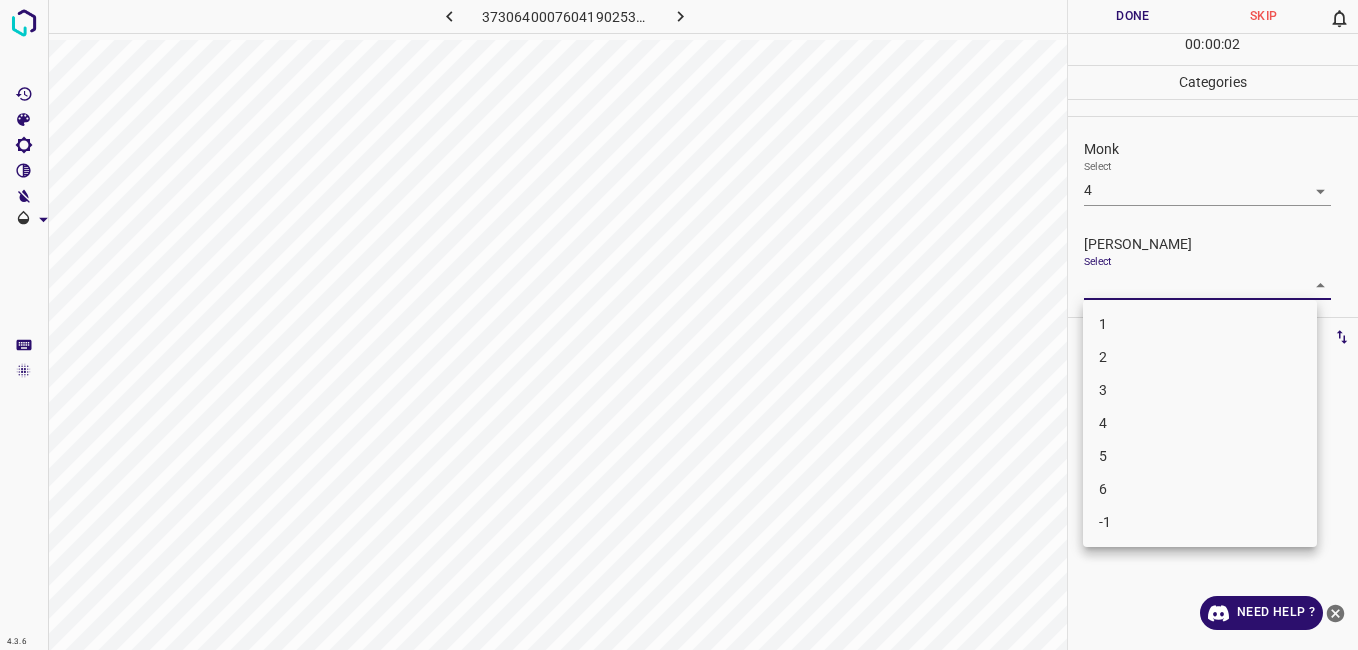 click on "3" at bounding box center (1200, 390) 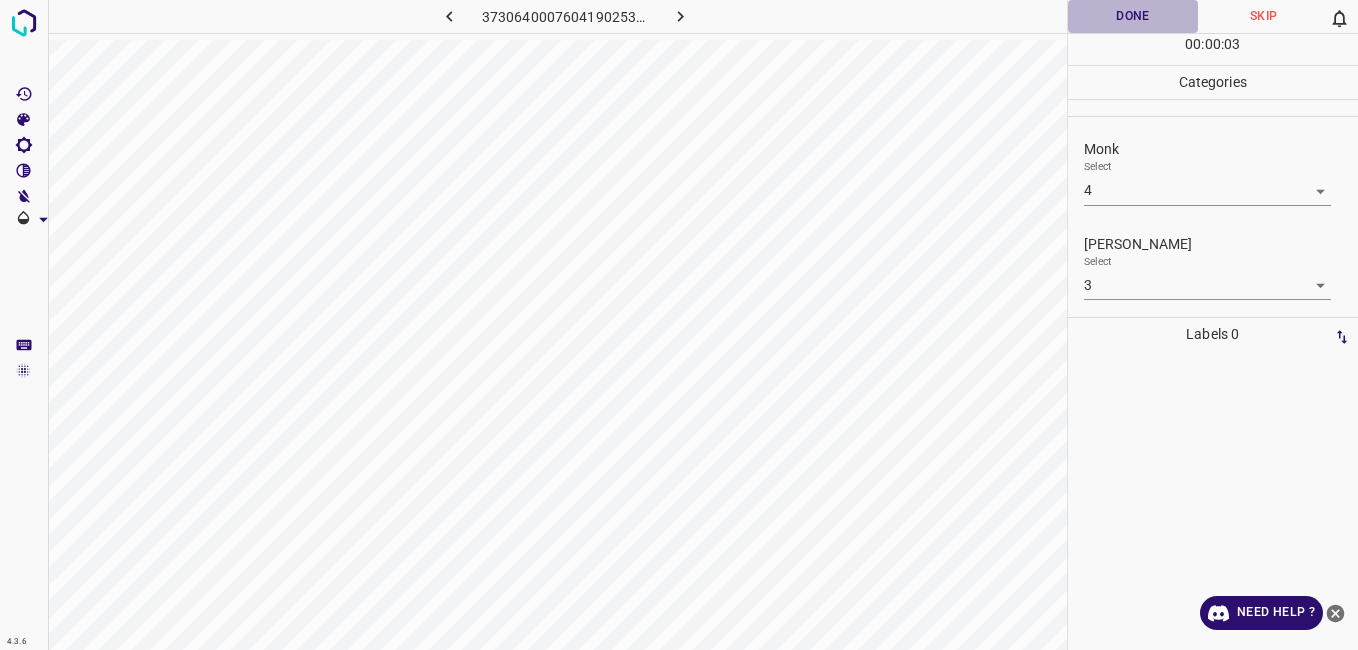 click on "Done" at bounding box center (1133, 16) 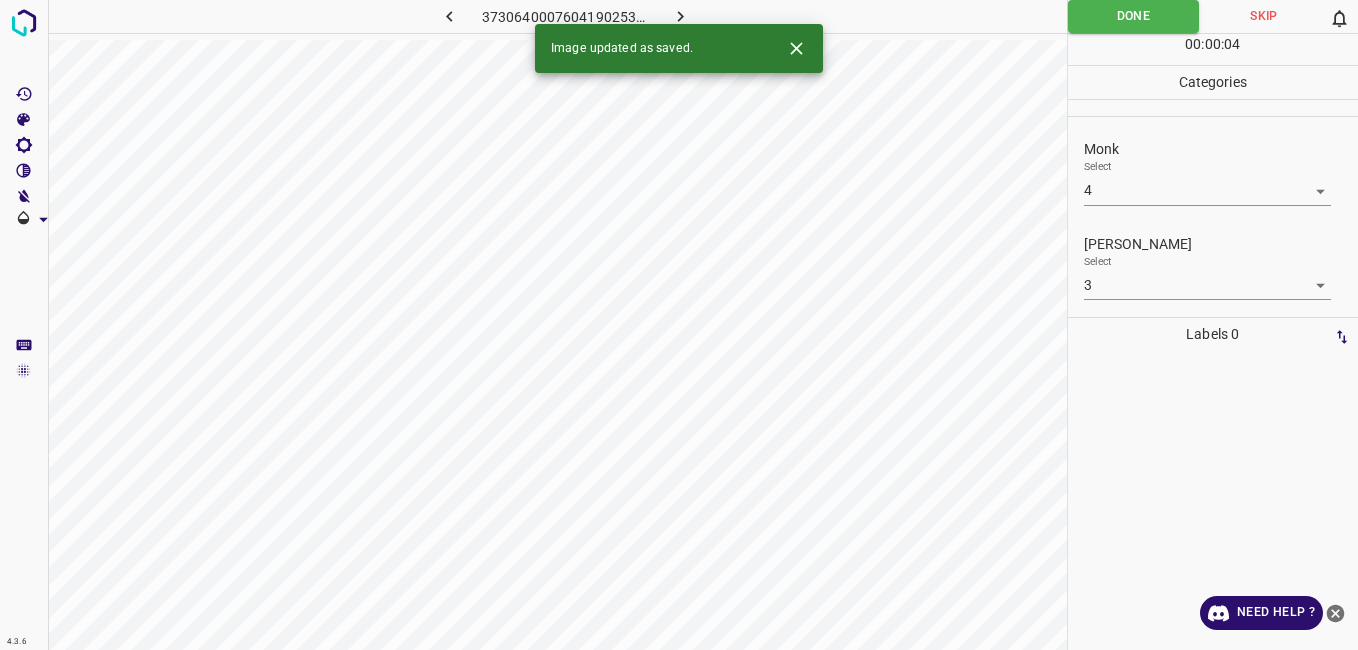 click 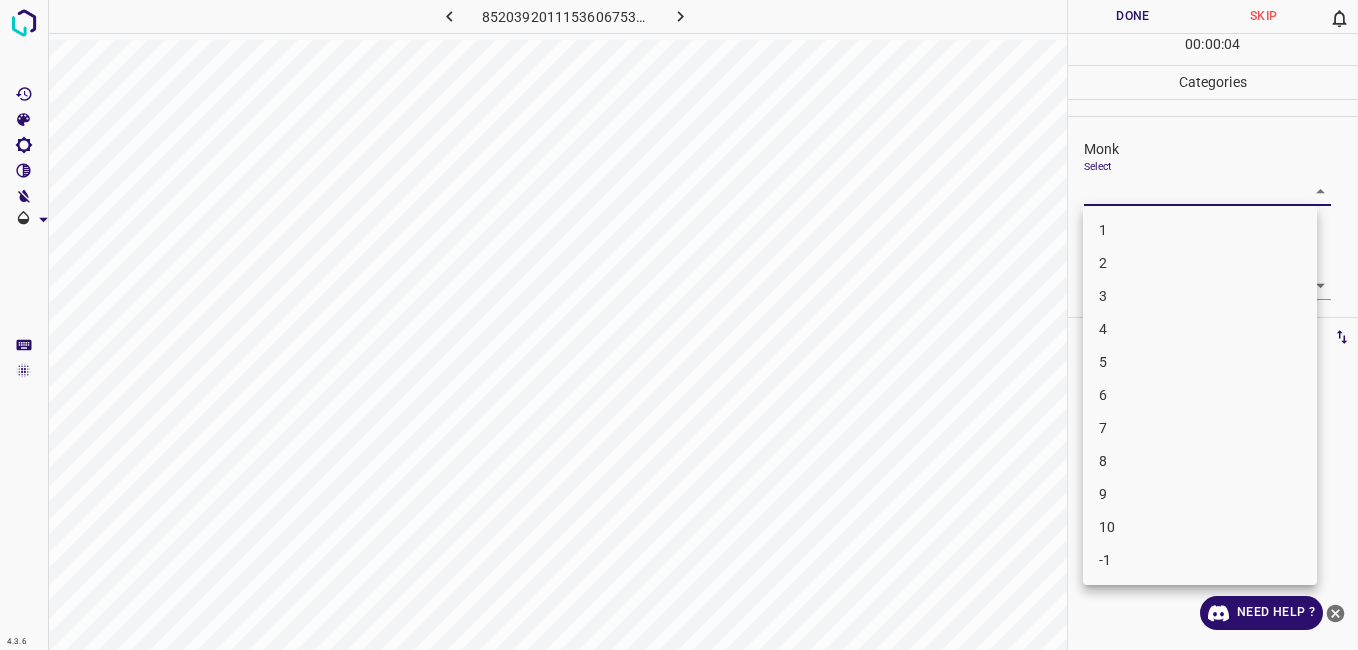 click on "4.3.6  8520392011153606753.png Done Skip 0 00   : 00   : 04   Categories Monk   Select ​  Fitzpatrick   Select ​ Labels   0 Categories 1 Monk 2  Fitzpatrick Tools Space Change between modes (Draw & Edit) I Auto labeling R Restore zoom M Zoom in N Zoom out Delete Delete selecte label Filters Z Restore filters X Saturation filter C Brightness filter V Contrast filter B Gray scale filter General O Download Need Help ? - Text - Hide - Delete 1 2 3 4 5 6 7 8 9 10 -1" at bounding box center (679, 325) 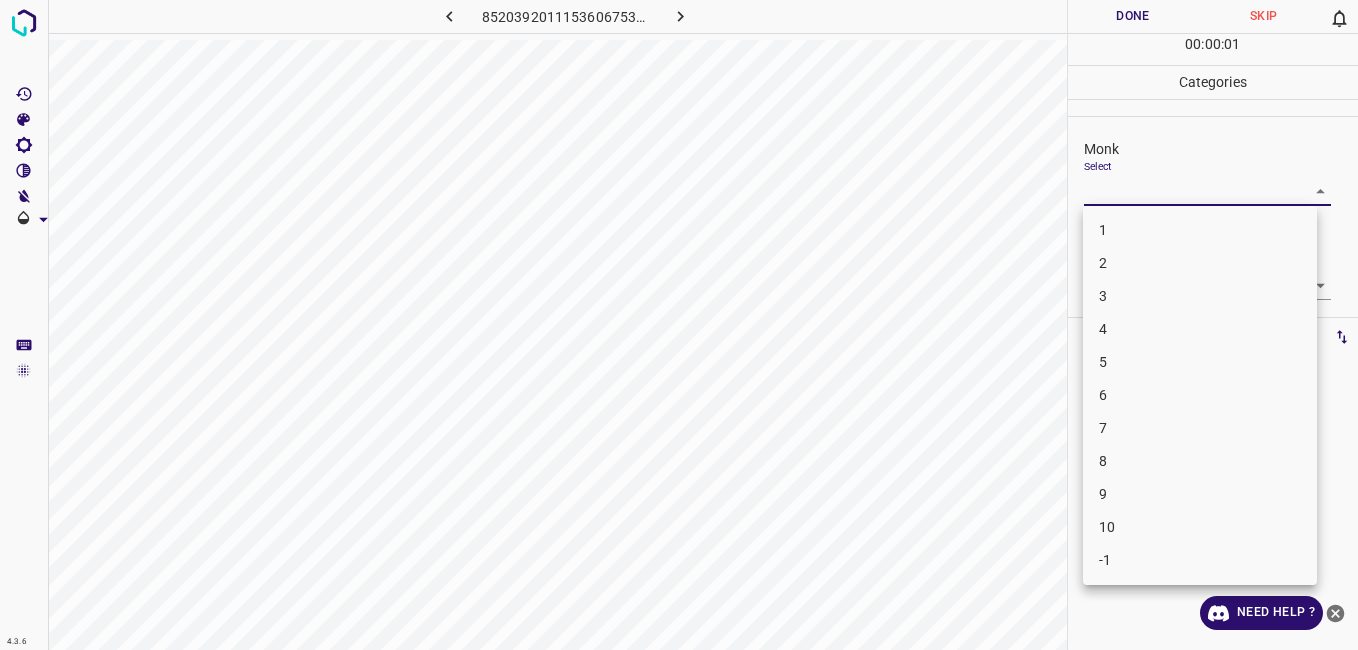 click on "2" at bounding box center (1200, 263) 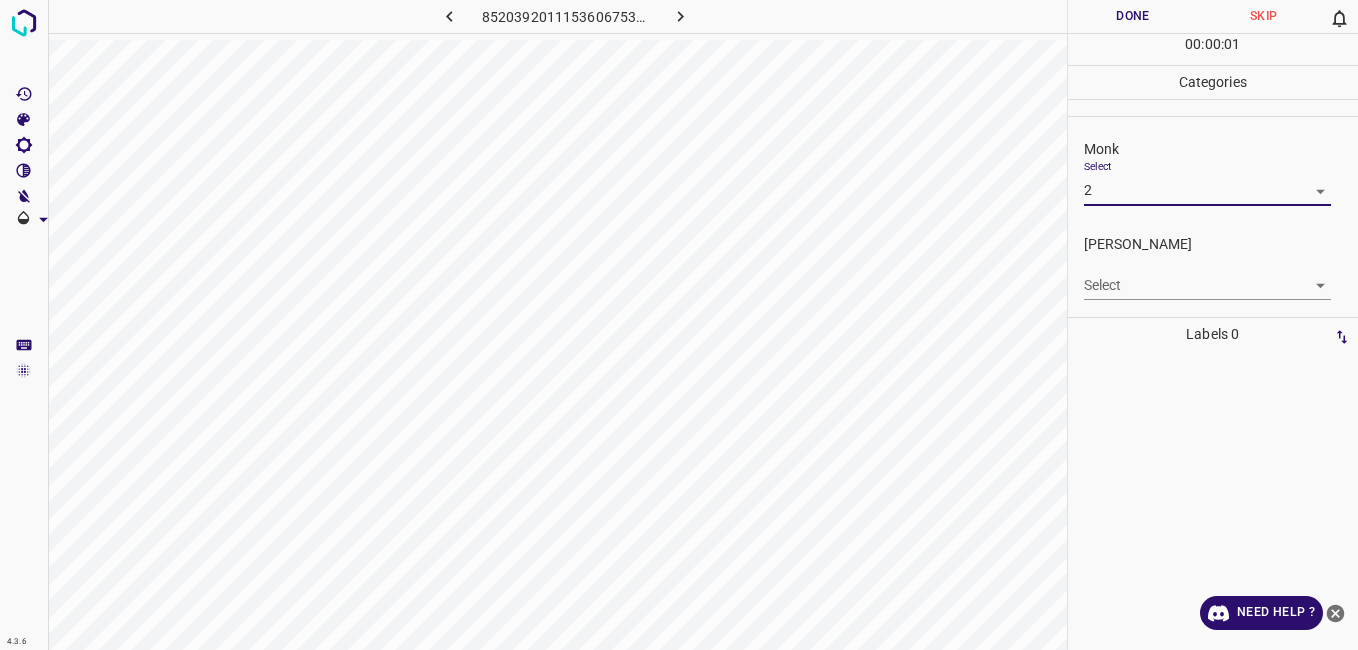 click on "4.3.6  8520392011153606753.png Done Skip 0 00   : 00   : 01   Categories Monk   Select 2 2  Fitzpatrick   Select ​ Labels   0 Categories 1 Monk 2  Fitzpatrick Tools Space Change between modes (Draw & Edit) I Auto labeling R Restore zoom M Zoom in N Zoom out Delete Delete selecte label Filters Z Restore filters X Saturation filter C Brightness filter V Contrast filter B Gray scale filter General O Download Need Help ? - Text - Hide - Delete 1 2 3 4 5 6 7 8 9 10 -1" at bounding box center [679, 325] 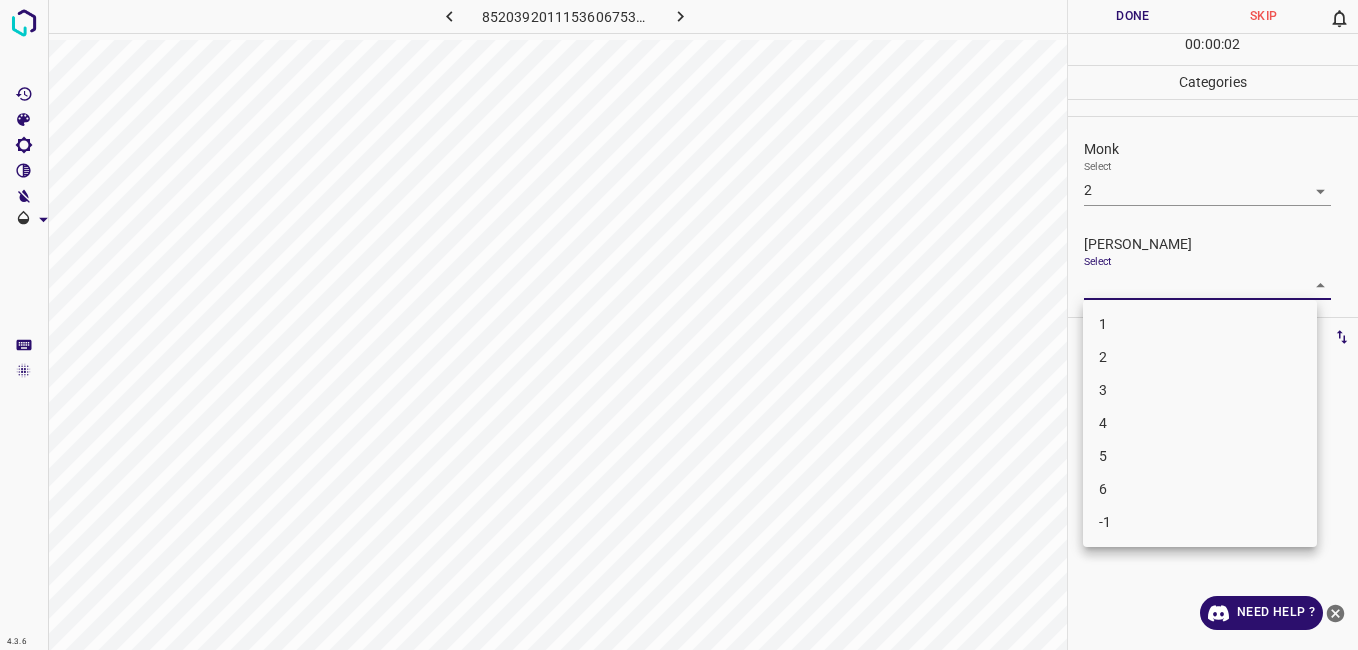 click 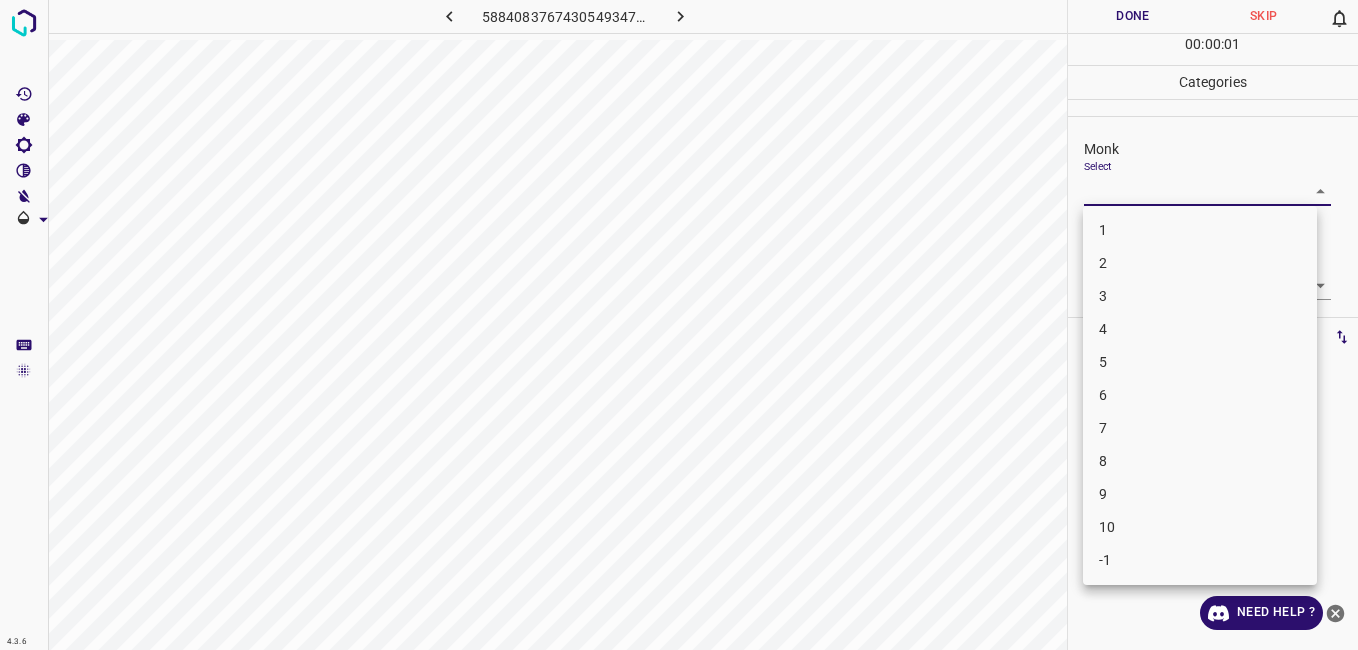 drag, startPoint x: 1136, startPoint y: 339, endPoint x: 1137, endPoint y: 377, distance: 38.013157 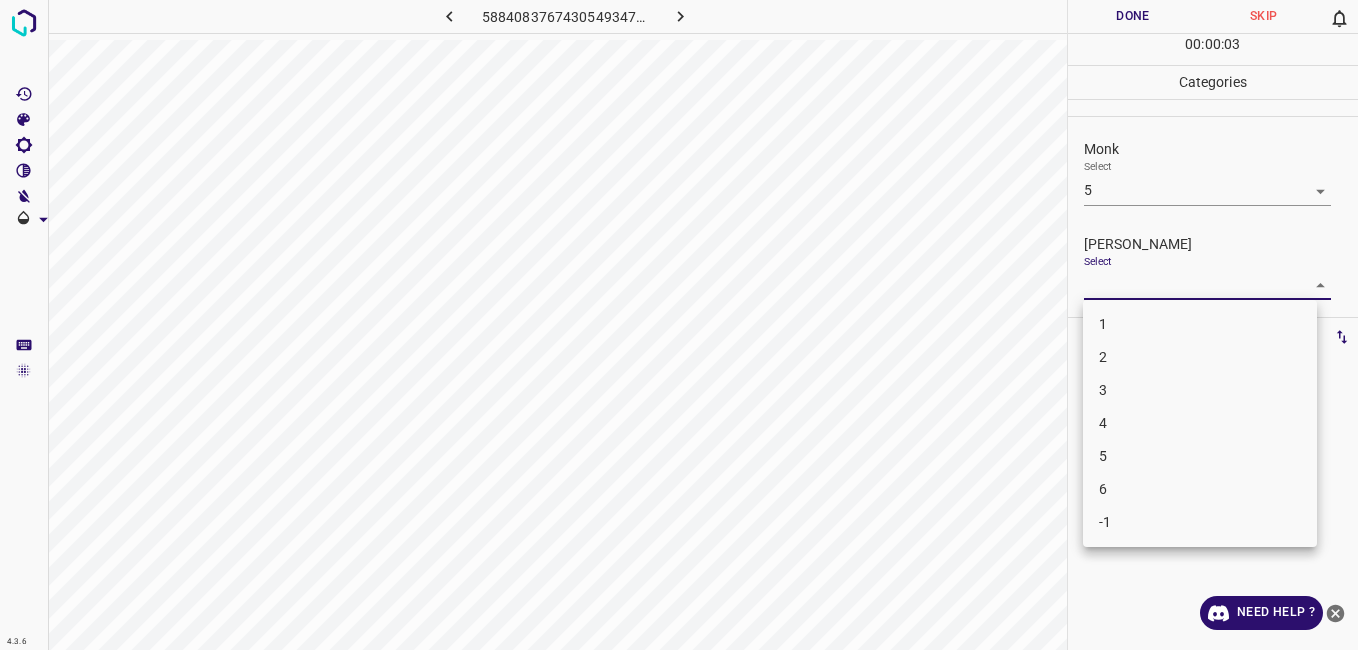 drag, startPoint x: 1123, startPoint y: 424, endPoint x: 1107, endPoint y: 159, distance: 265.48257 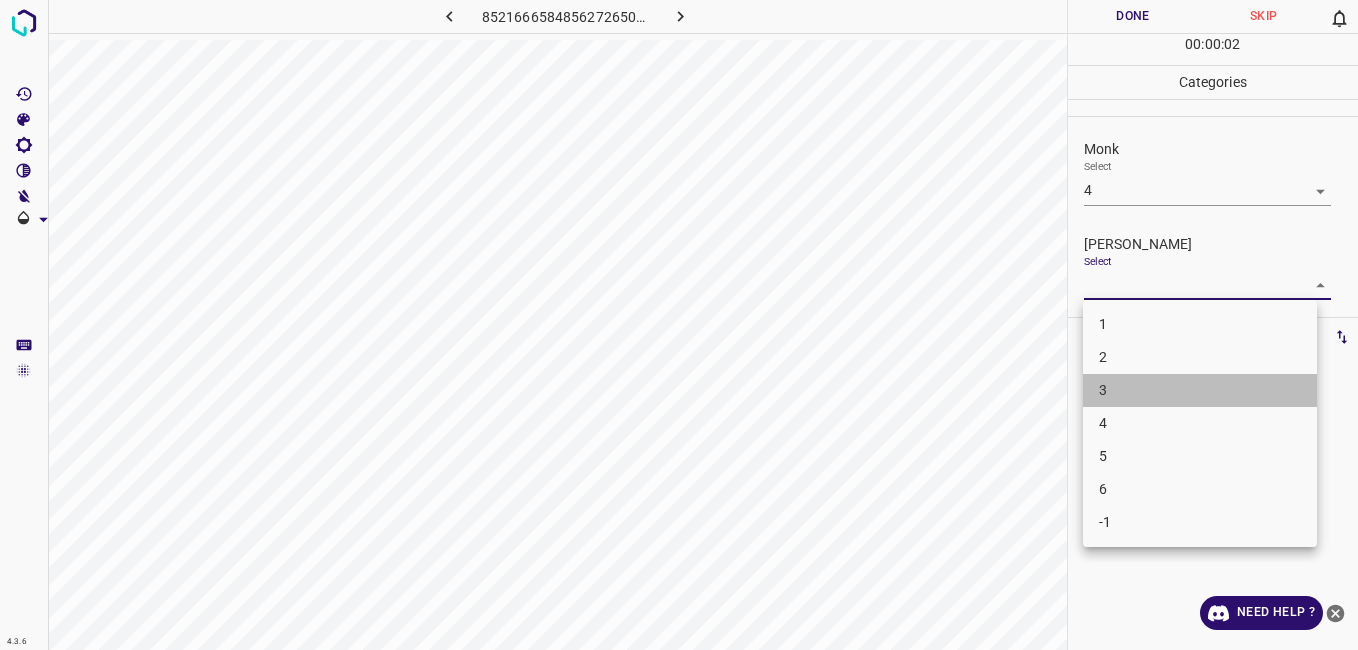 drag, startPoint x: 1119, startPoint y: 389, endPoint x: 1115, endPoint y: 336, distance: 53.15073 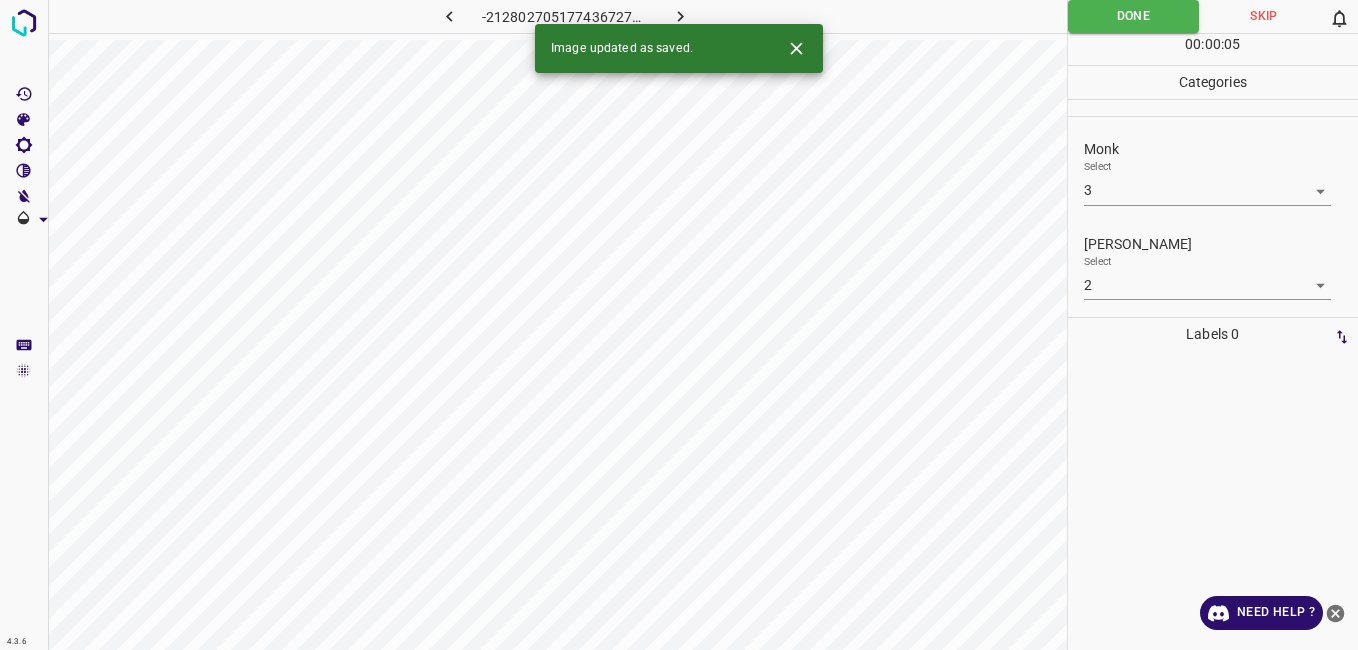 drag, startPoint x: 654, startPoint y: 14, endPoint x: 688, endPoint y: 12, distance: 34.058773 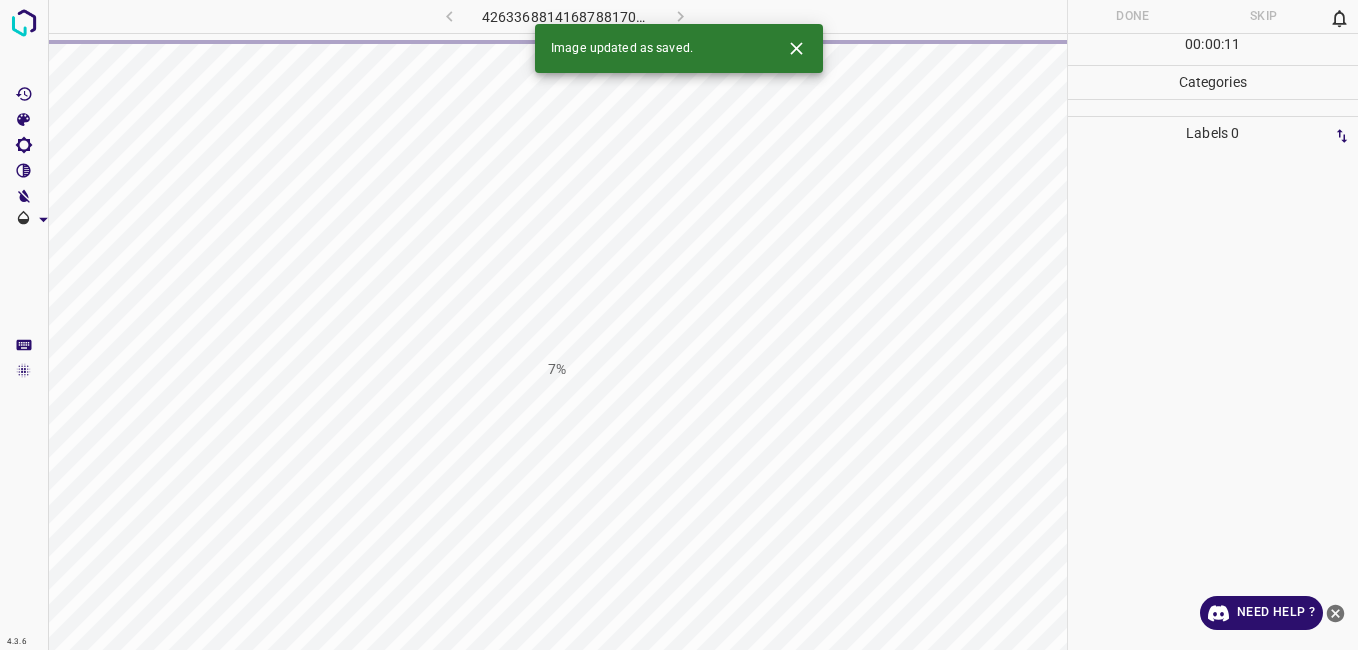 drag, startPoint x: 673, startPoint y: 23, endPoint x: 787, endPoint y: 12, distance: 114.52947 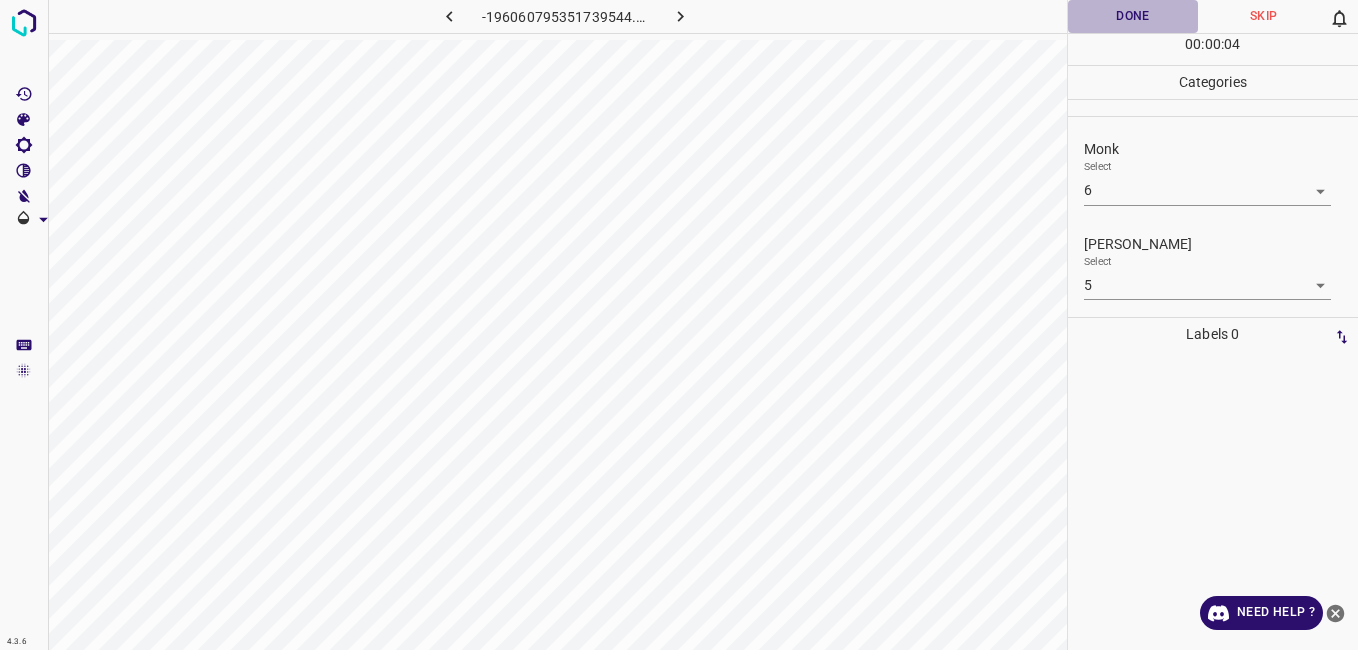 drag, startPoint x: 1120, startPoint y: 12, endPoint x: 1091, endPoint y: 7, distance: 29.427877 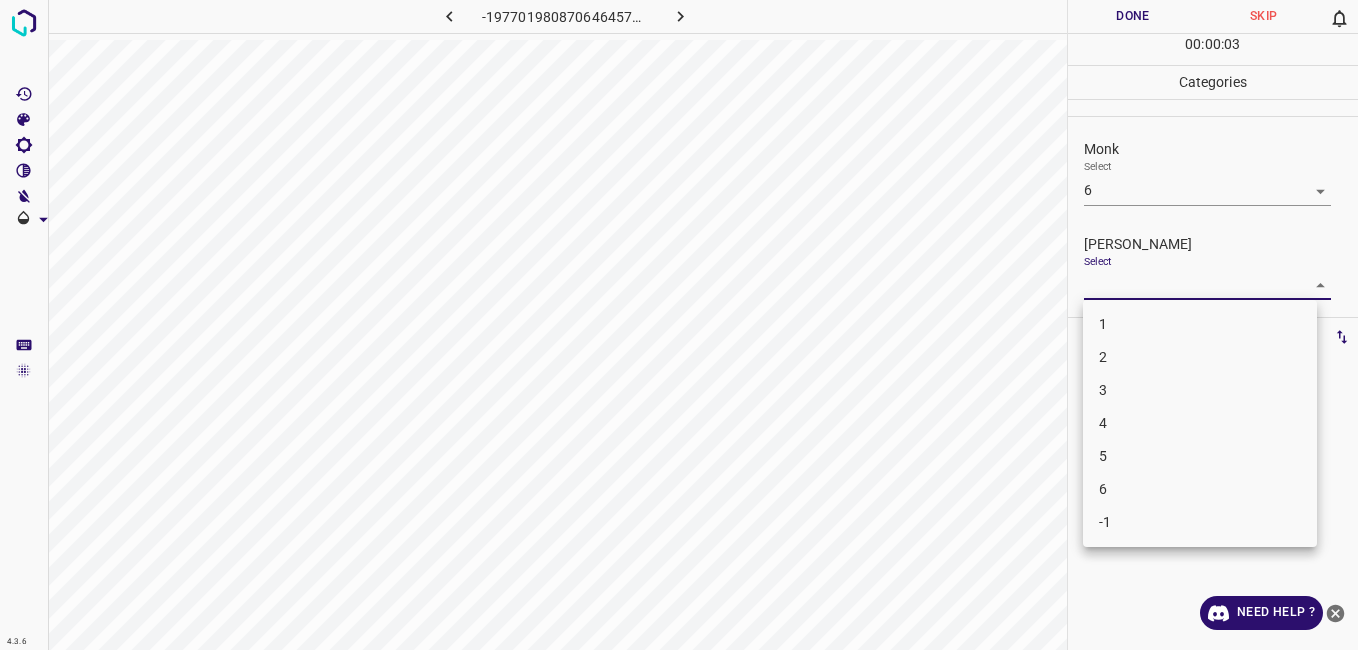 drag, startPoint x: 1120, startPoint y: 447, endPoint x: 1114, endPoint y: 425, distance: 22.803509 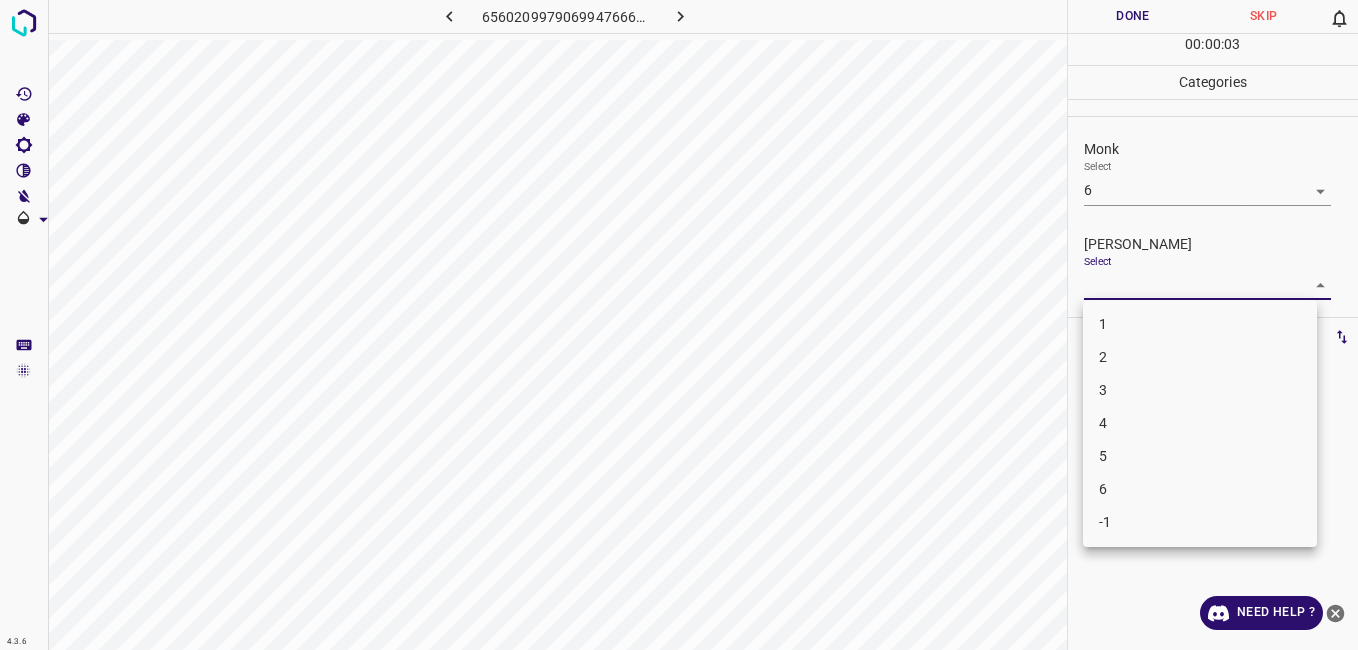 drag, startPoint x: 1102, startPoint y: 422, endPoint x: 1104, endPoint y: 458, distance: 36.05551 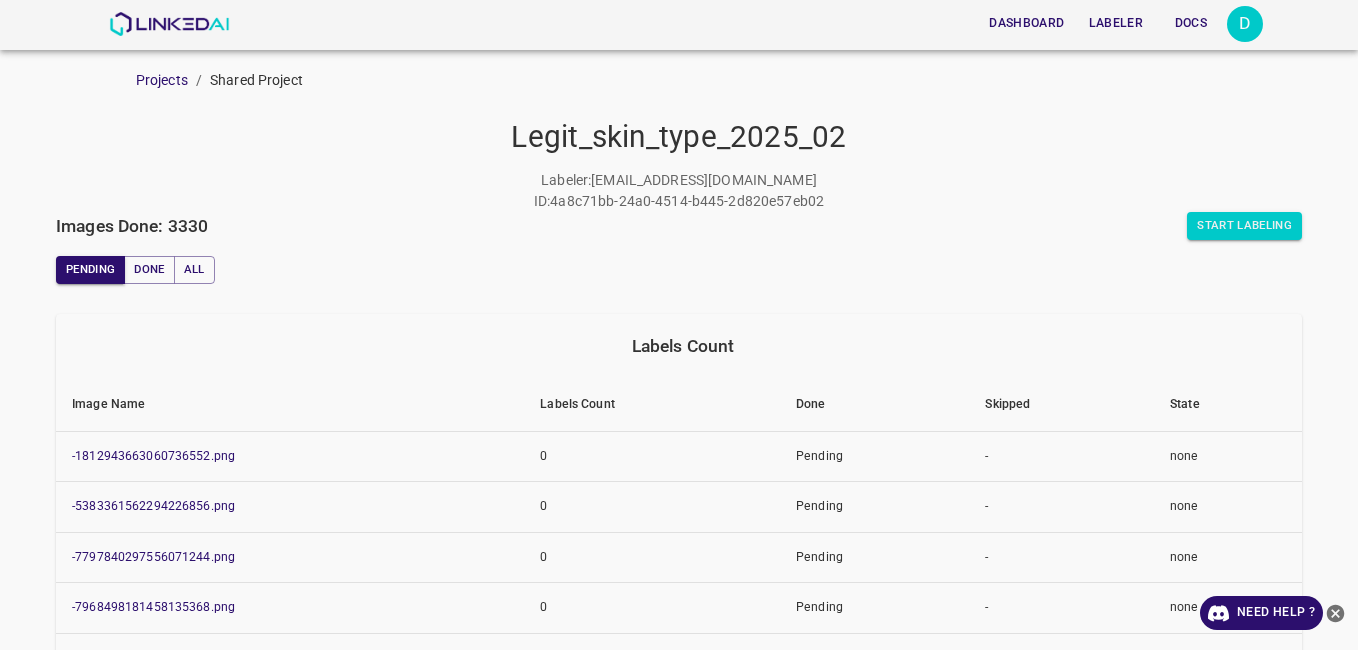 scroll, scrollTop: 0, scrollLeft: 0, axis: both 